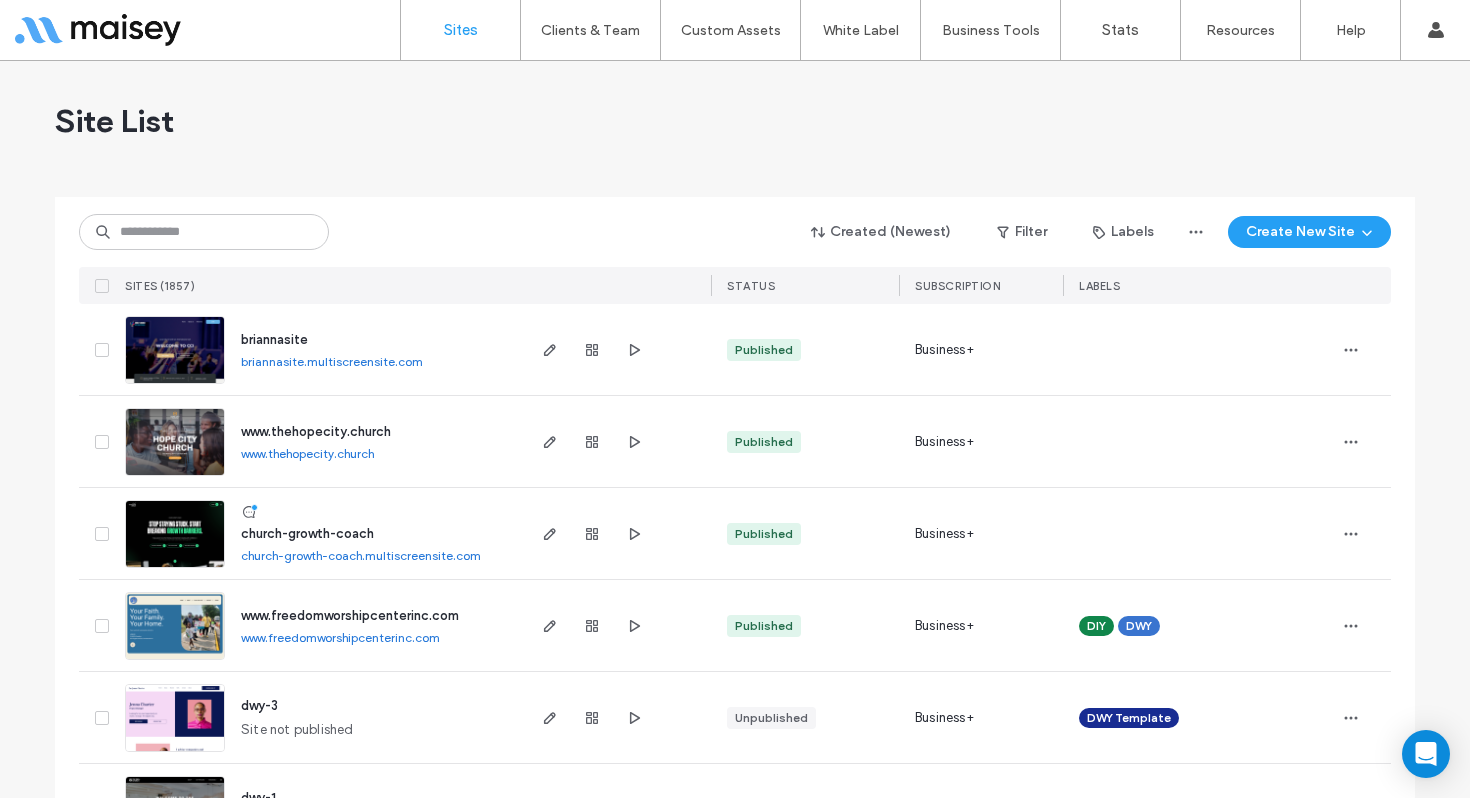 scroll, scrollTop: 0, scrollLeft: 0, axis: both 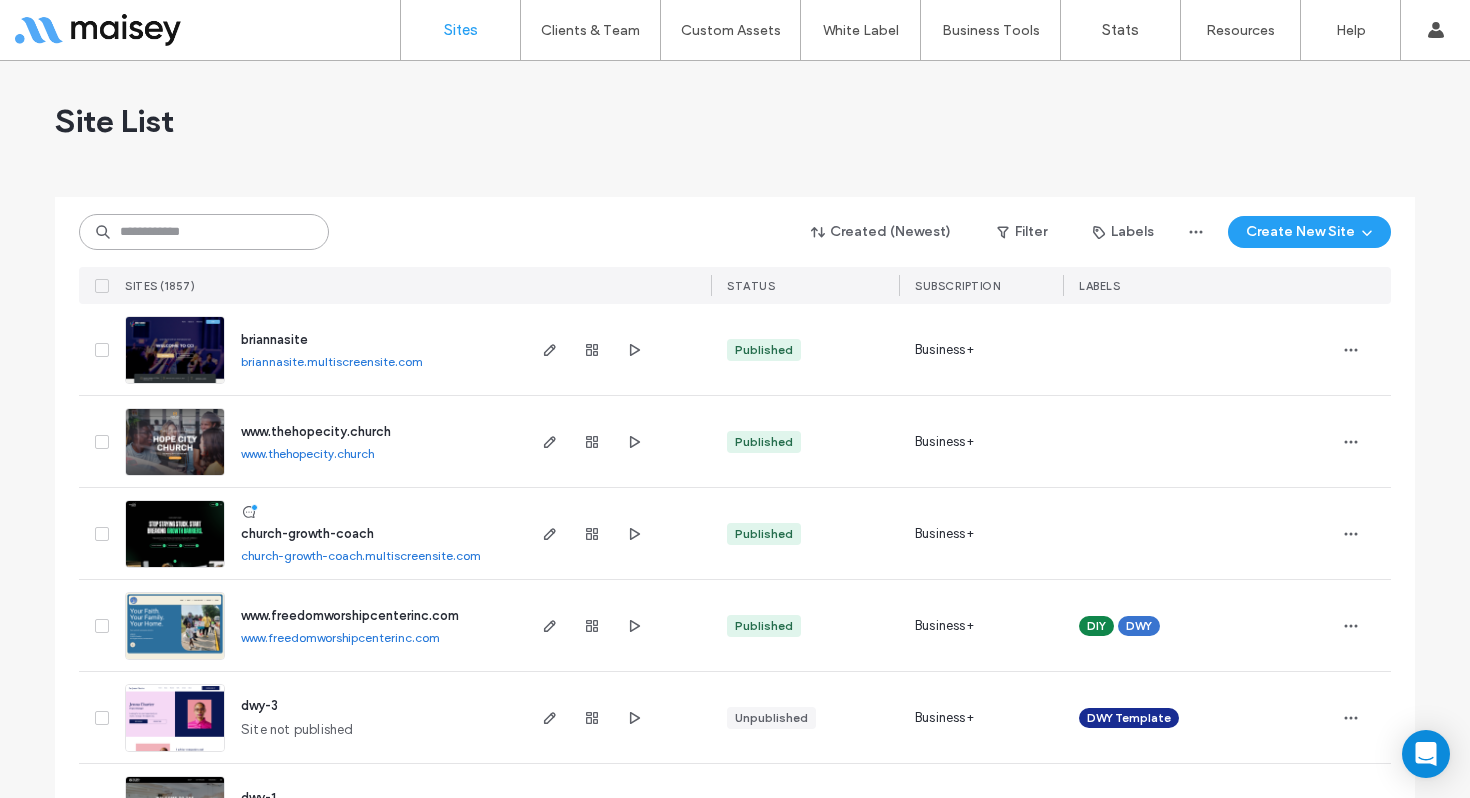 click at bounding box center (204, 232) 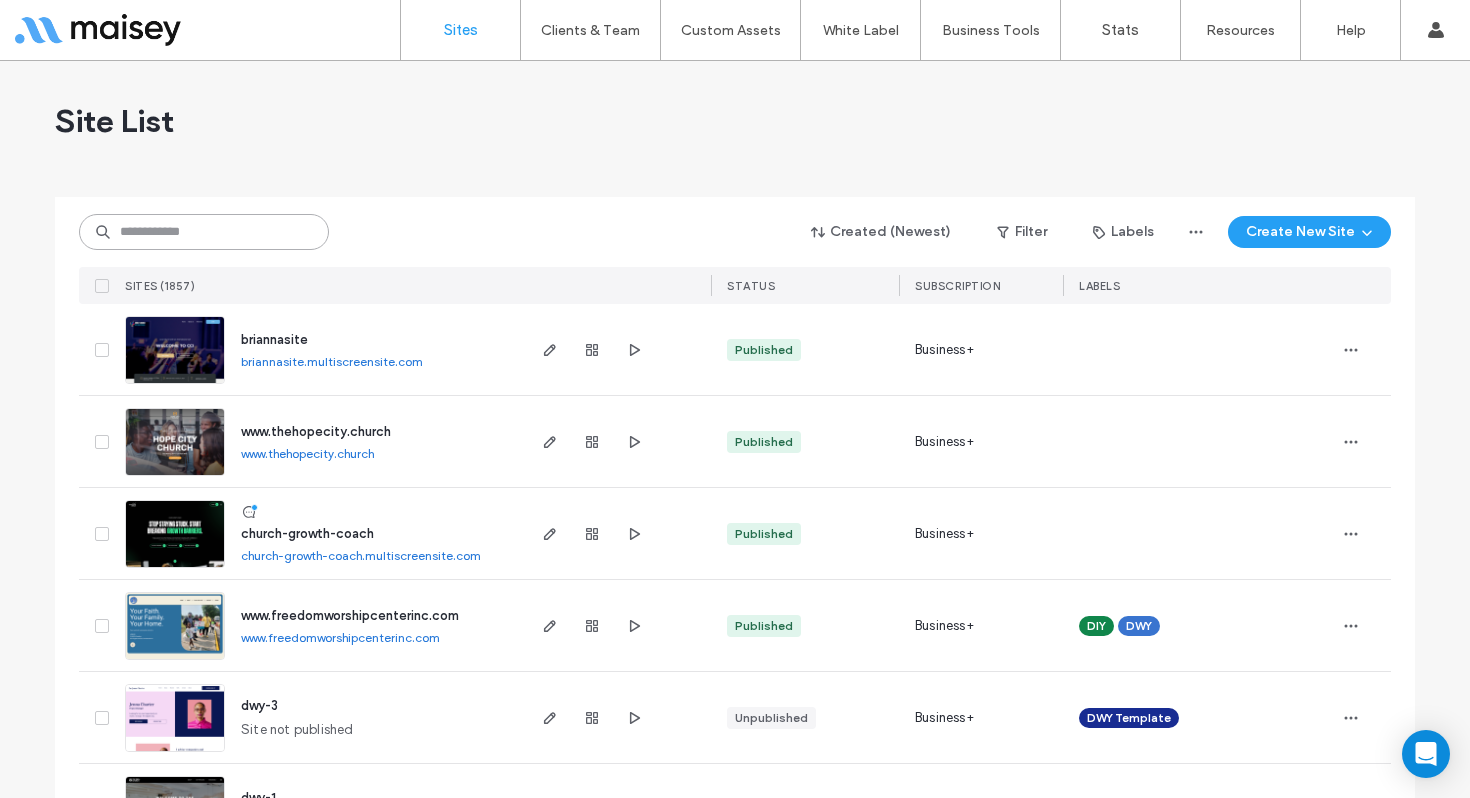 click at bounding box center (204, 232) 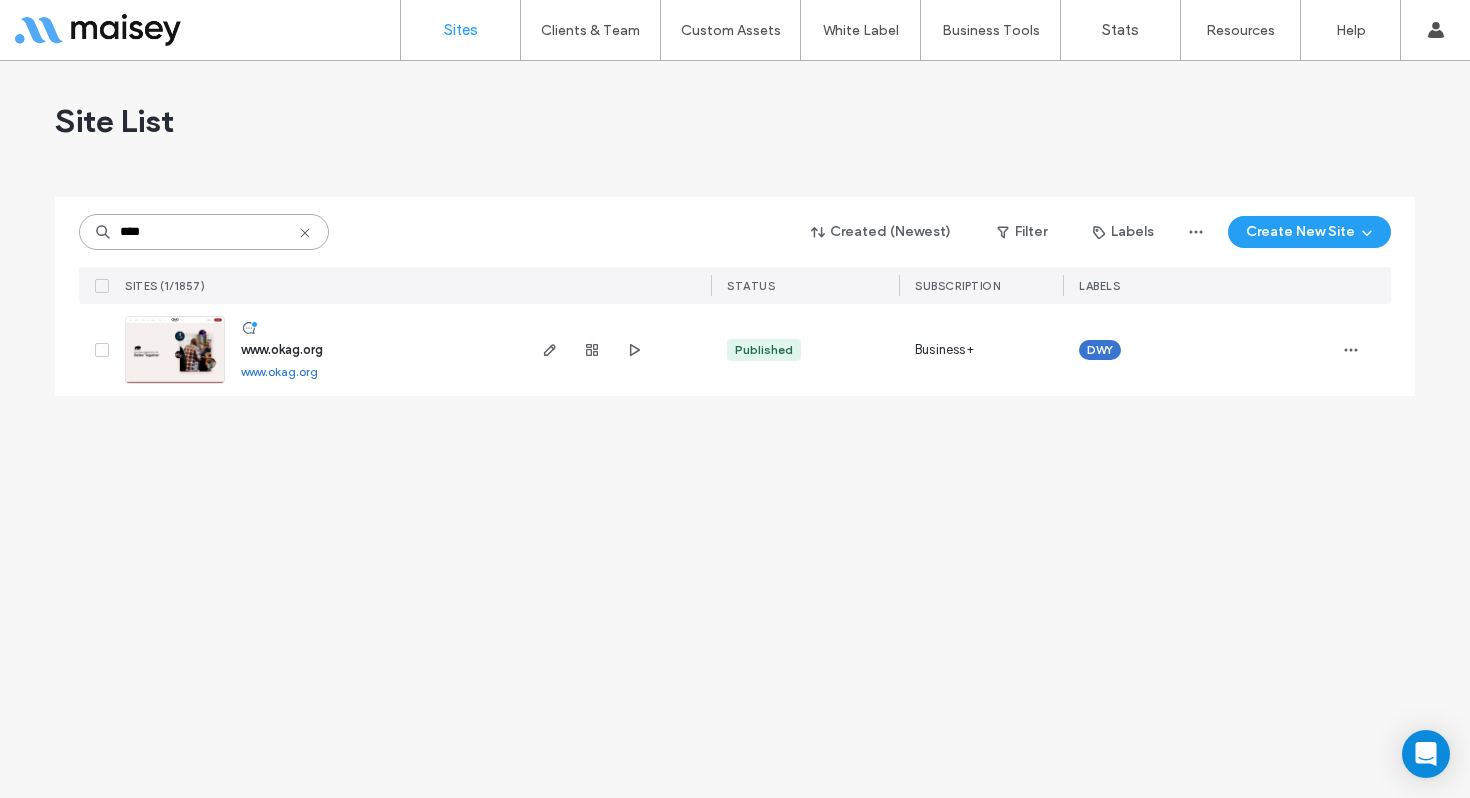 type on "****" 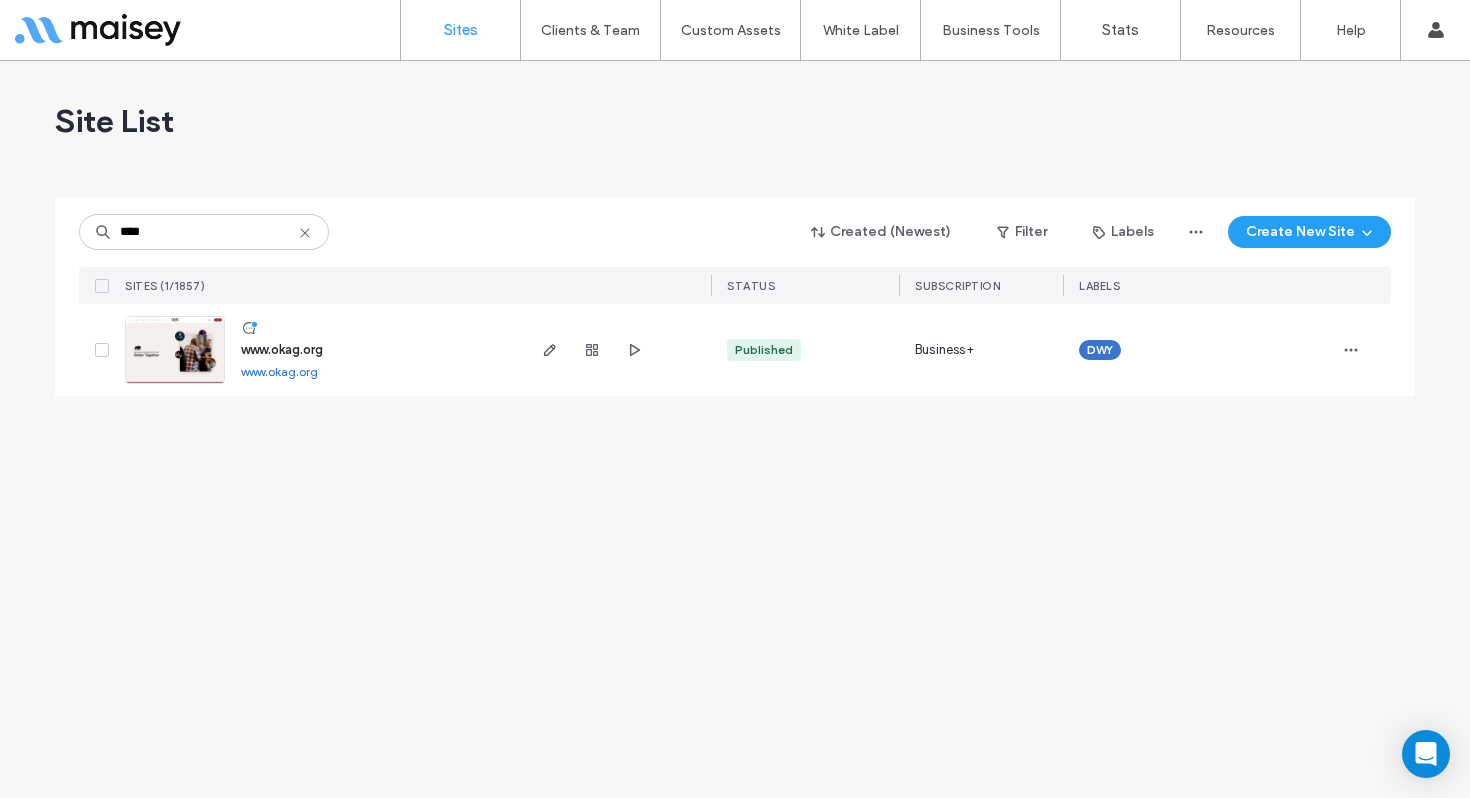 click at bounding box center (616, 350) 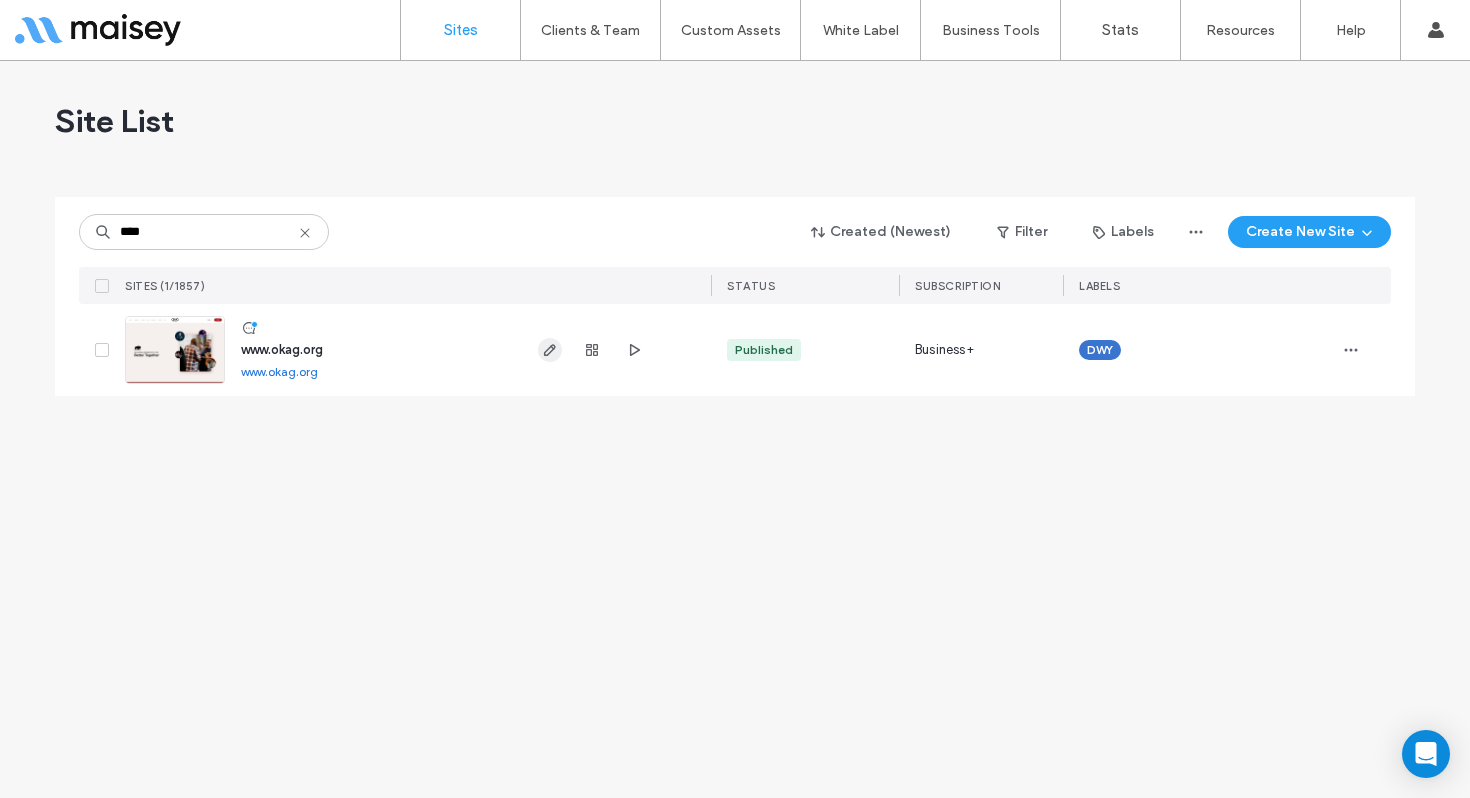 click at bounding box center (550, 350) 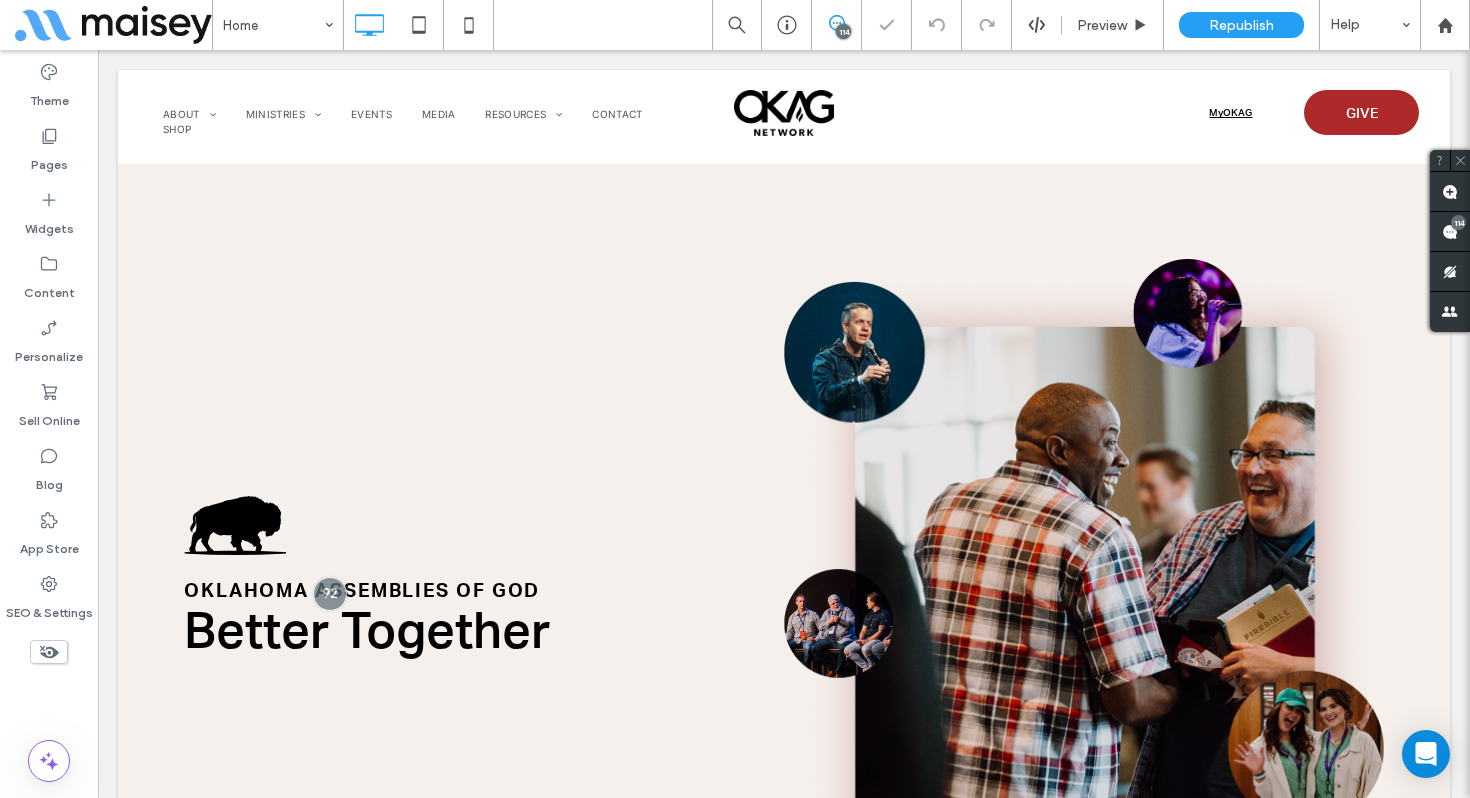 scroll, scrollTop: 0, scrollLeft: 0, axis: both 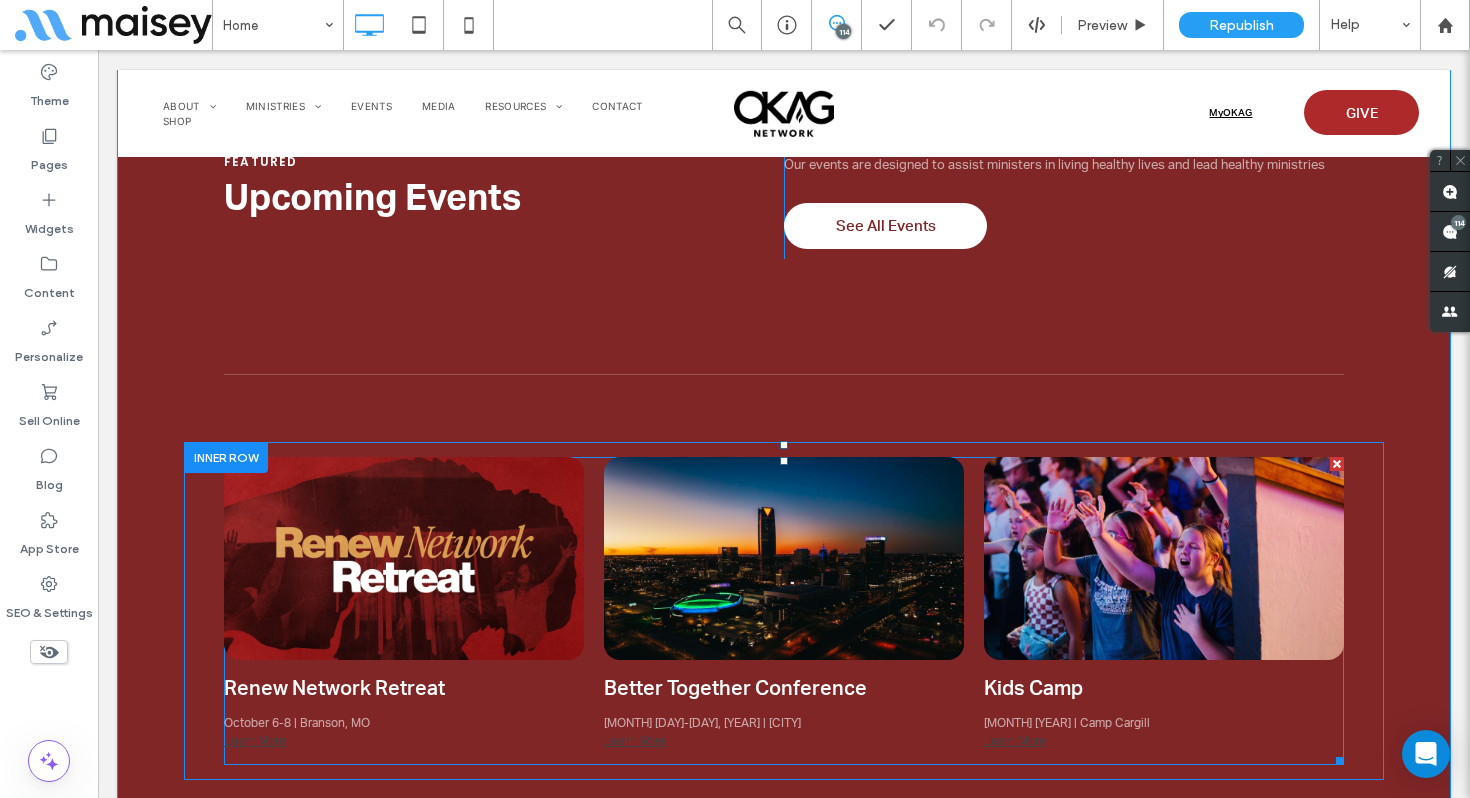 click at bounding box center [784, 611] 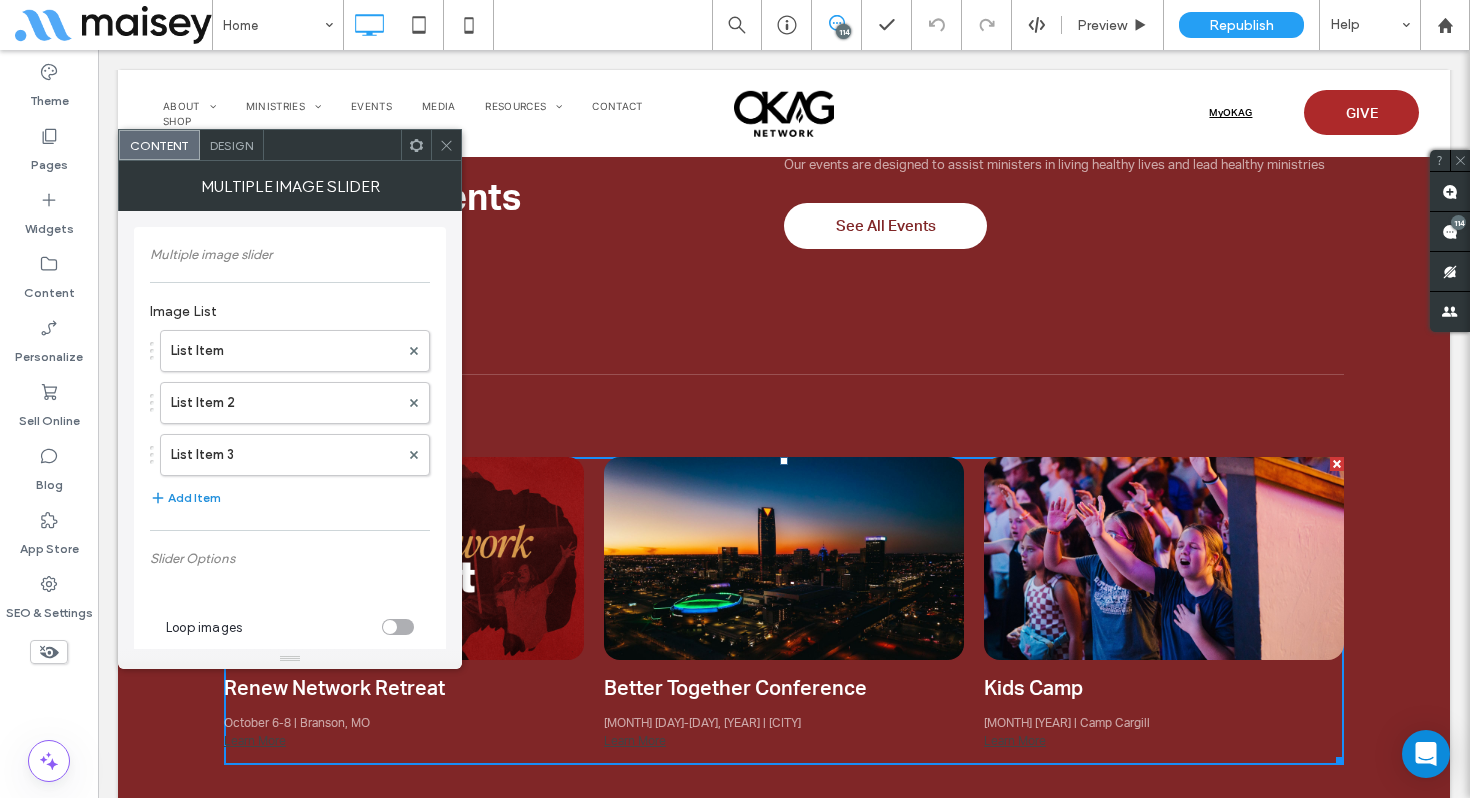 click on "Add Item" at bounding box center [185, 498] 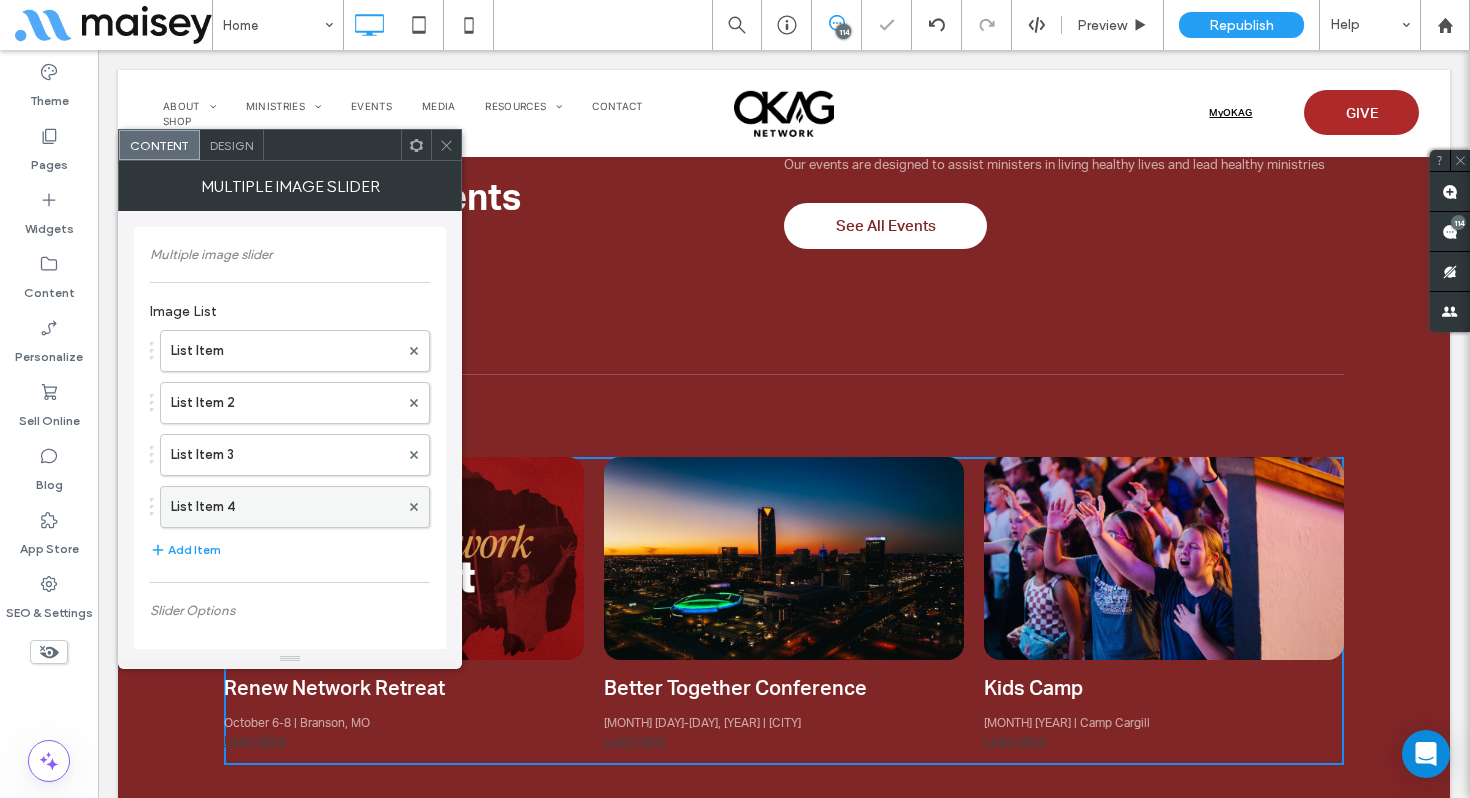 click on "List Item 4" at bounding box center (285, 507) 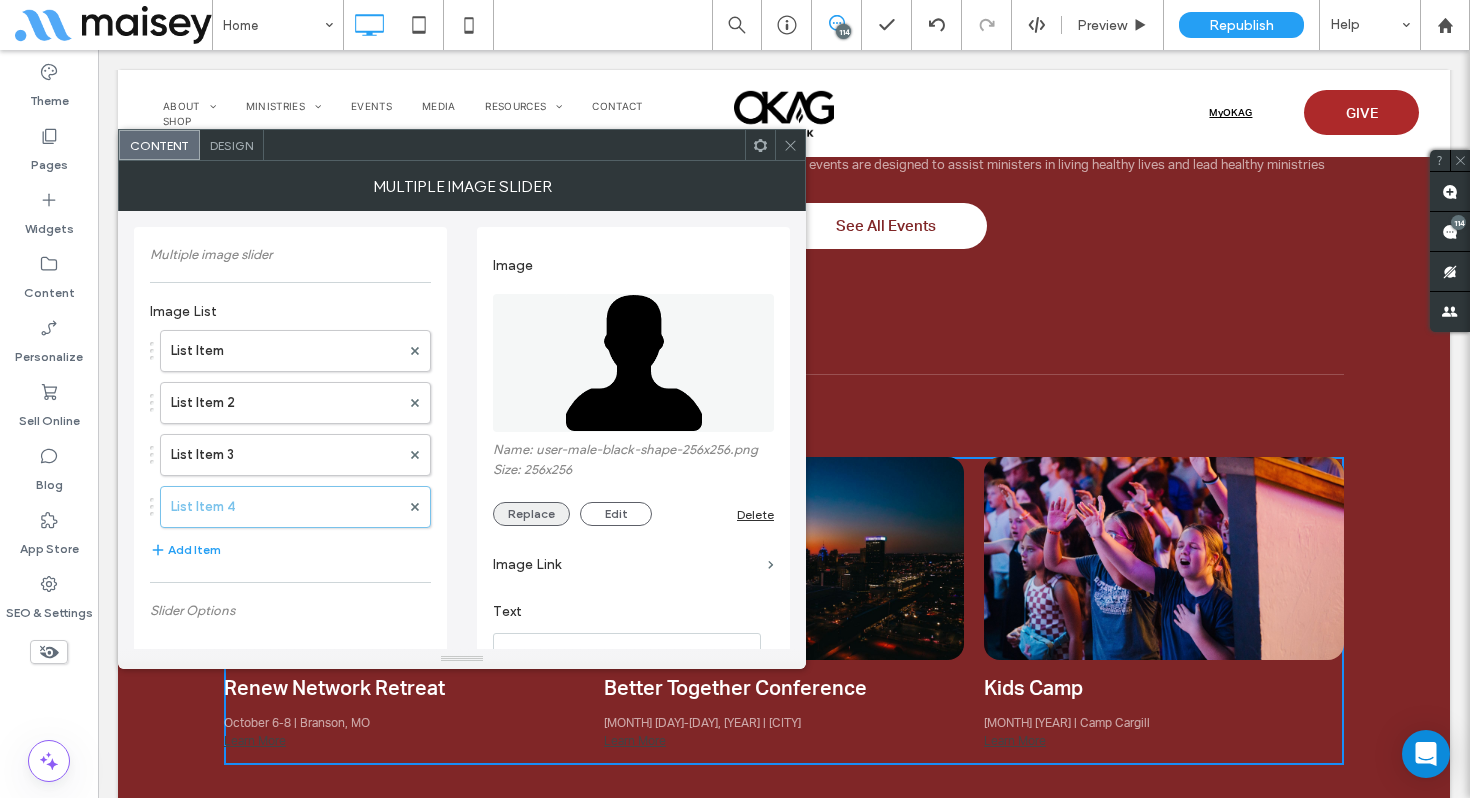 click on "Replace" at bounding box center (531, 514) 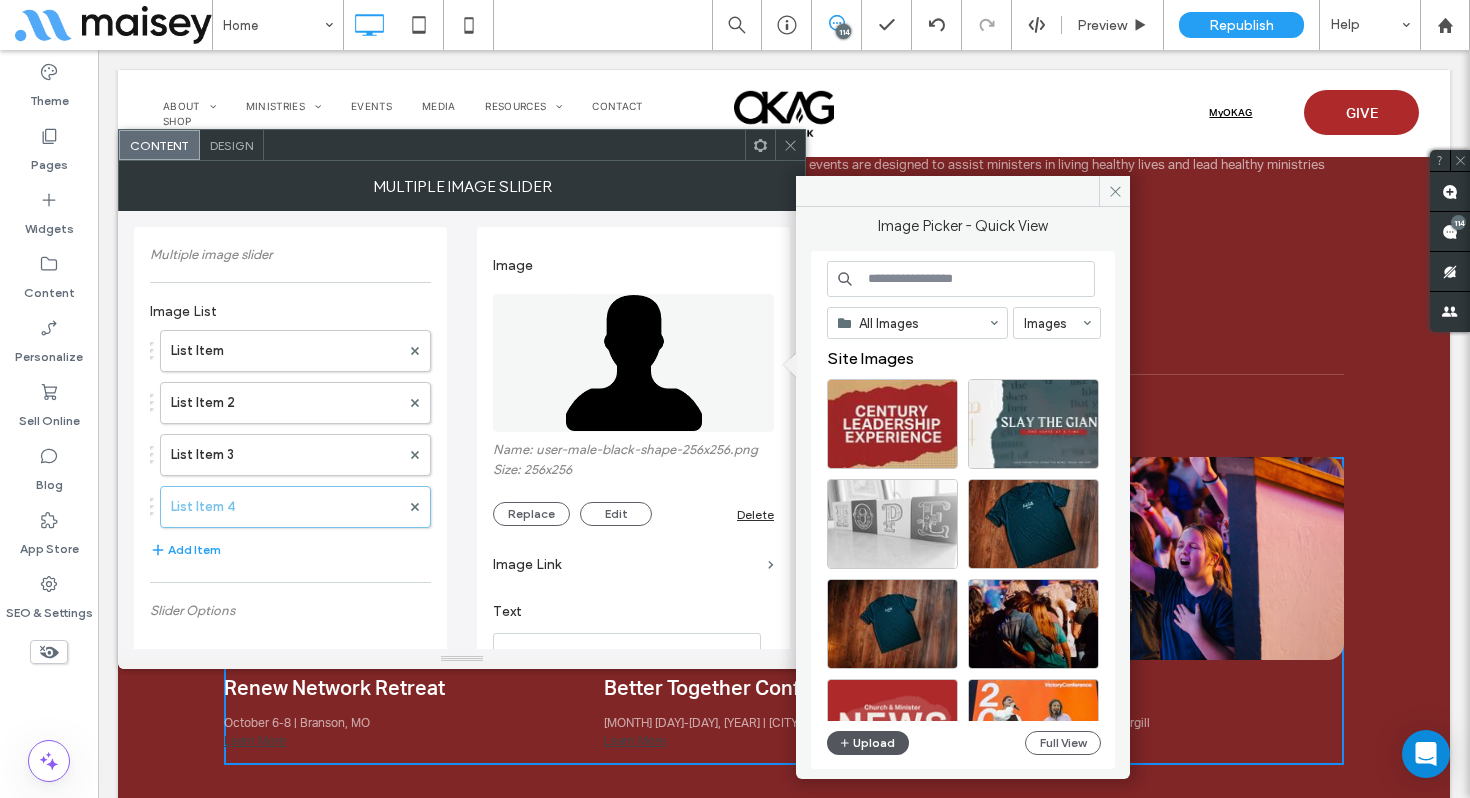click 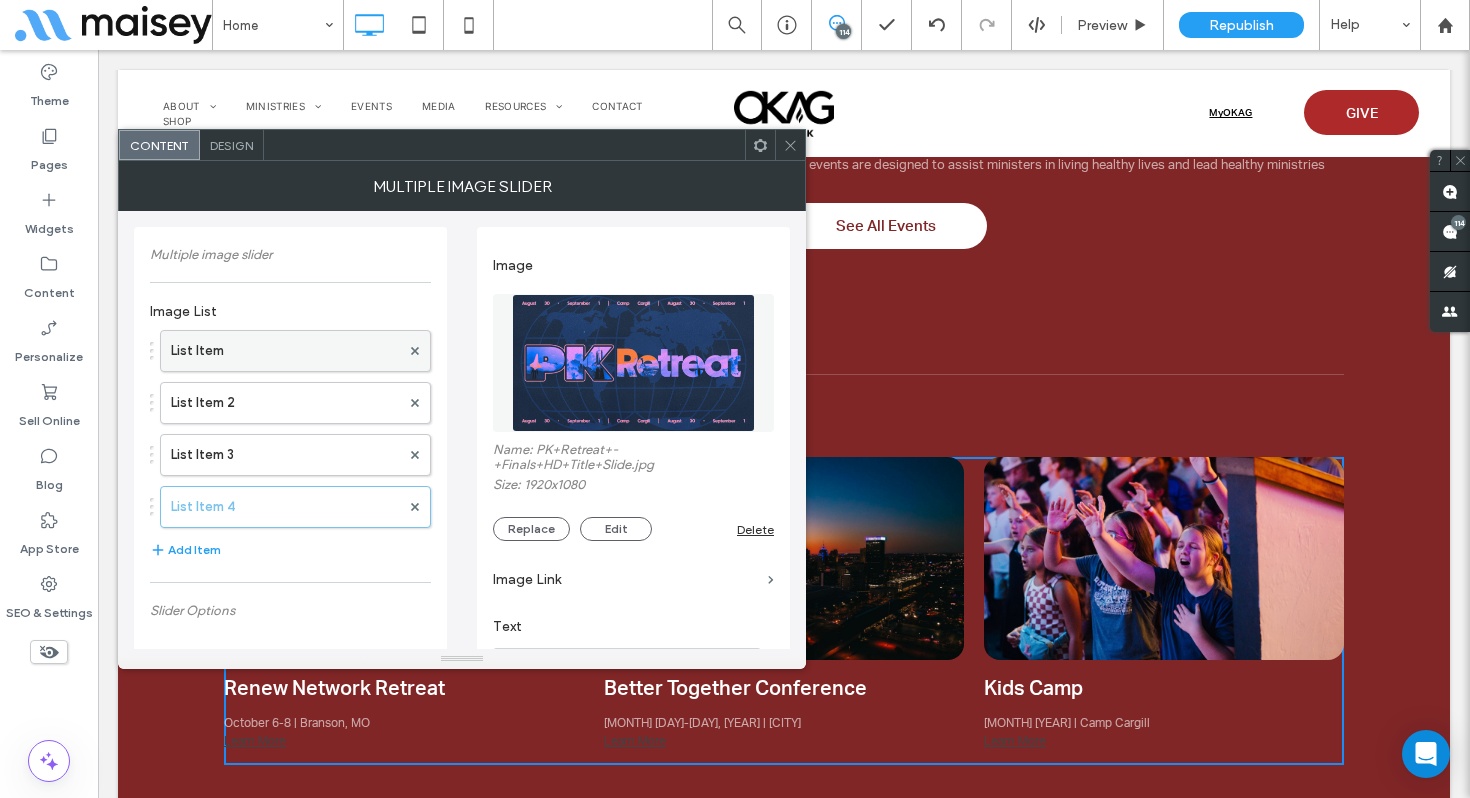 click on "List Item" at bounding box center (285, 351) 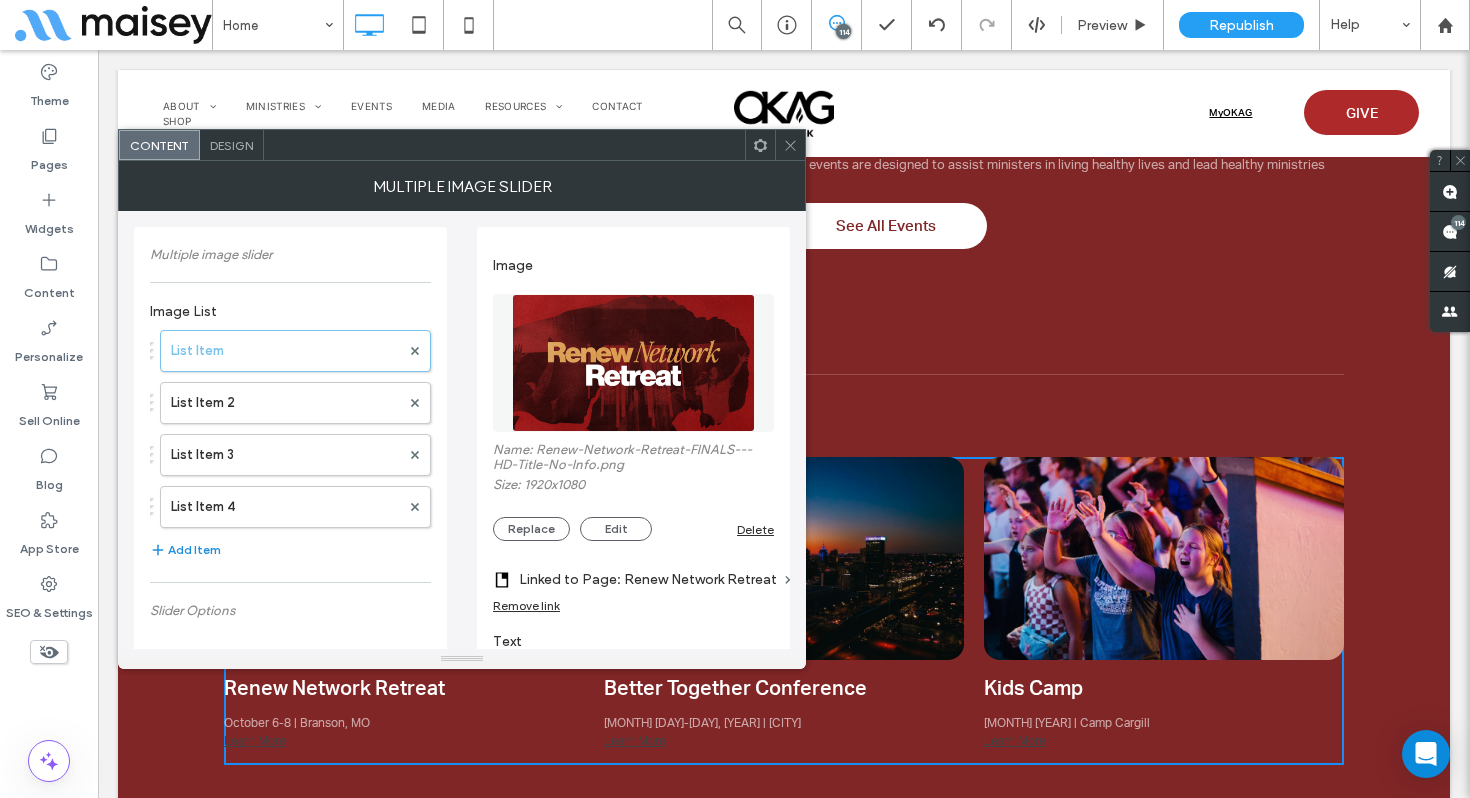 click on "Add Item" at bounding box center [185, 550] 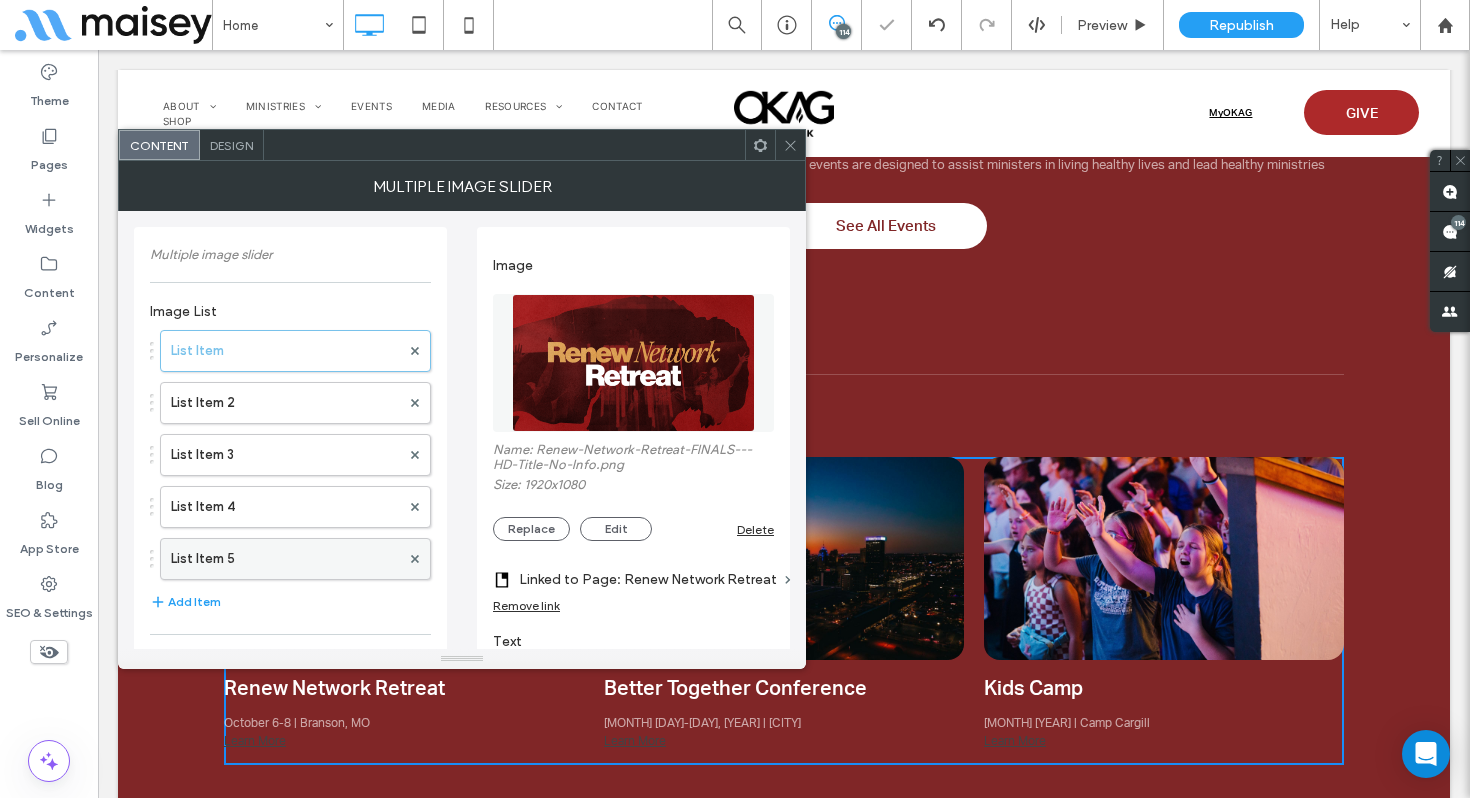 click on "List Item 5" at bounding box center (285, 559) 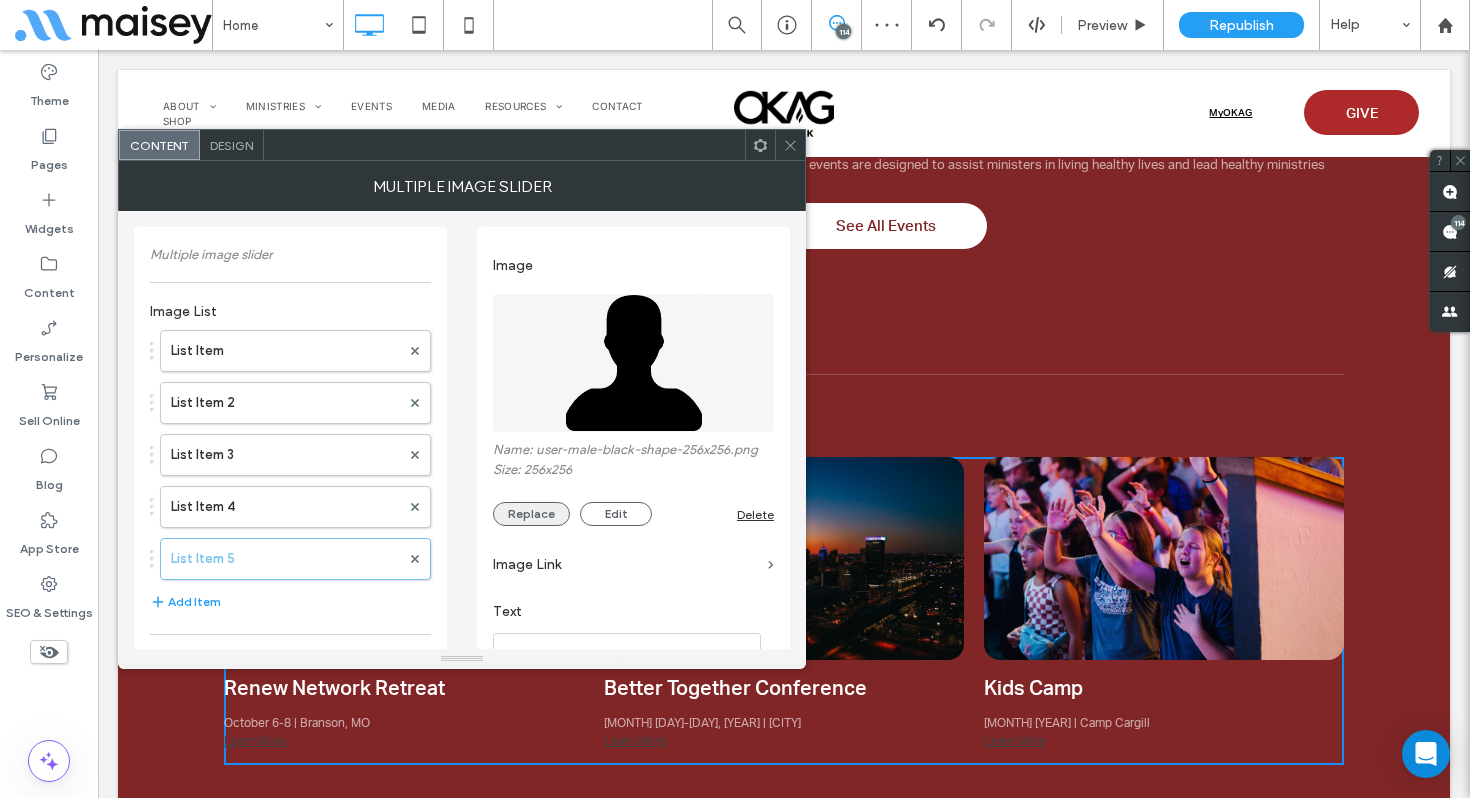 click on "Replace" at bounding box center (531, 514) 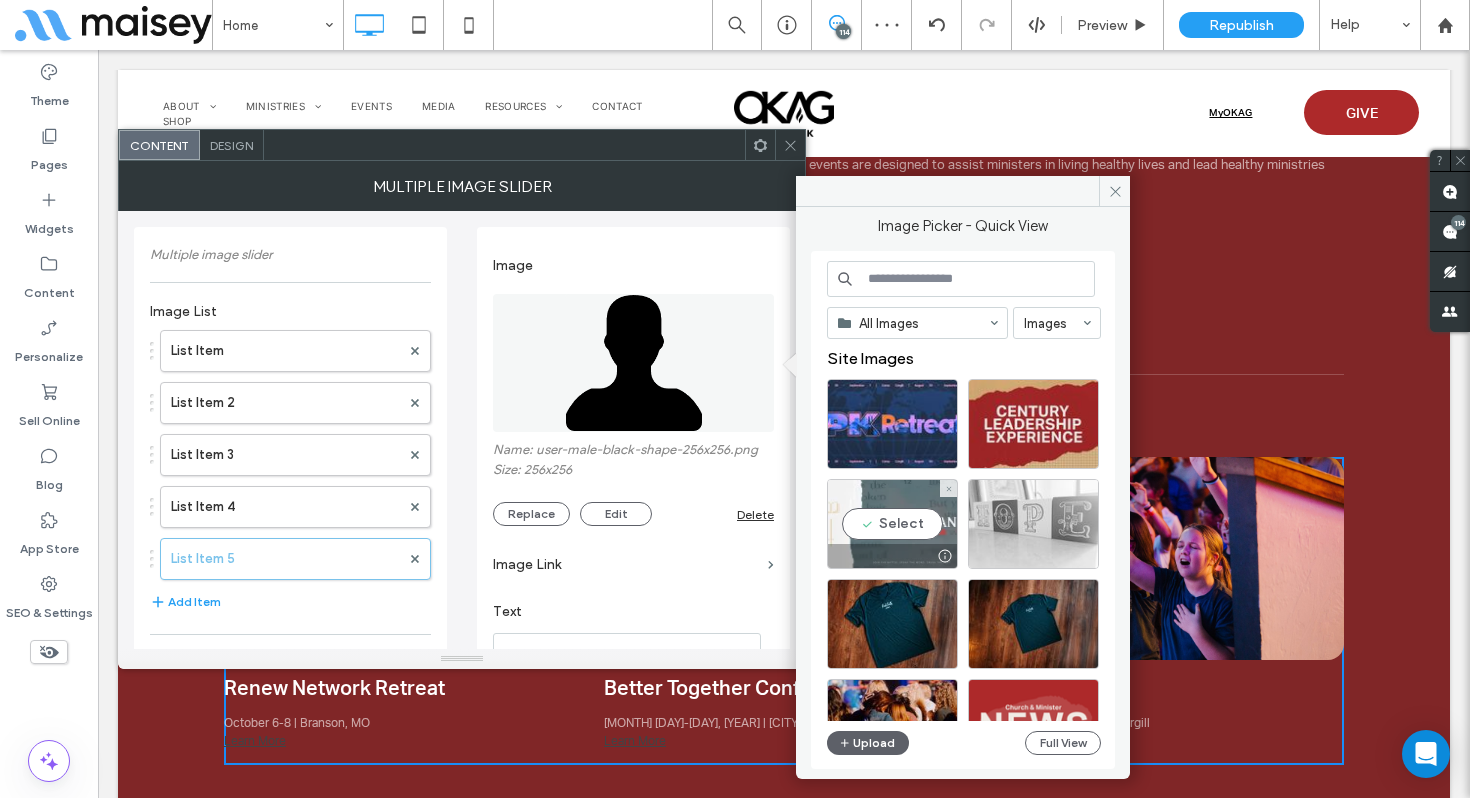 click on "Select" at bounding box center [892, 524] 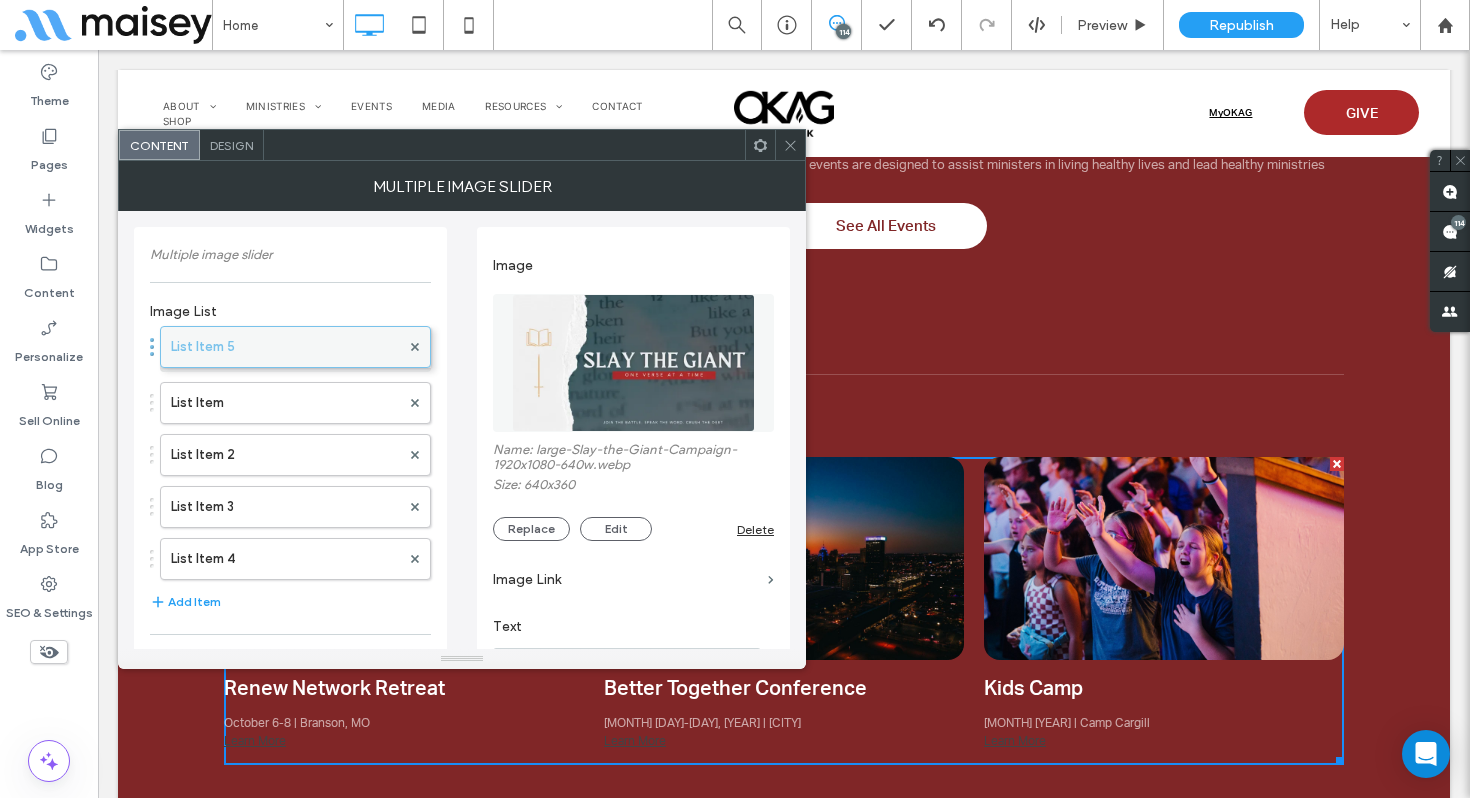 drag, startPoint x: 280, startPoint y: 552, endPoint x: 307, endPoint y: 330, distance: 223.63586 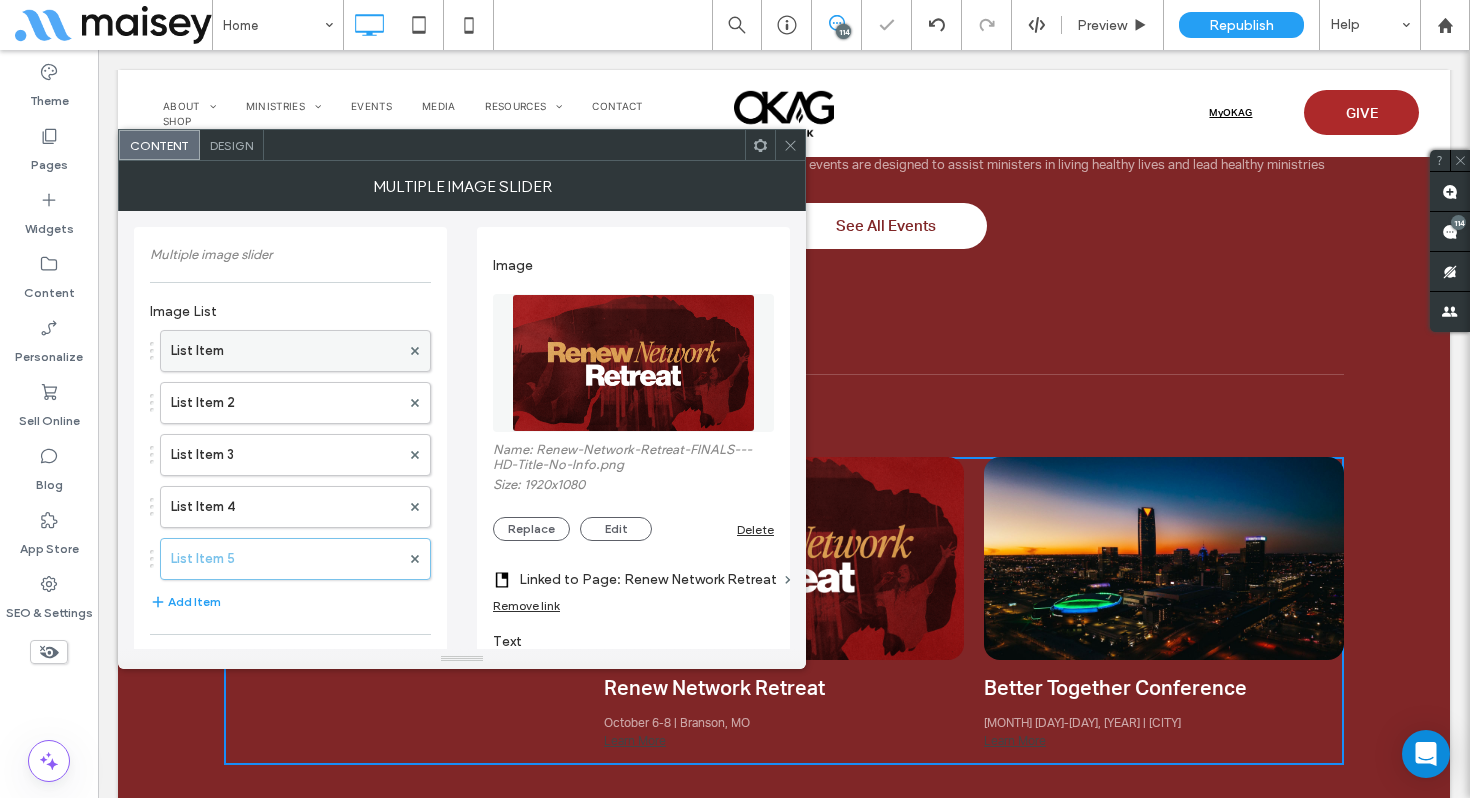 click on "List Item" at bounding box center (285, 351) 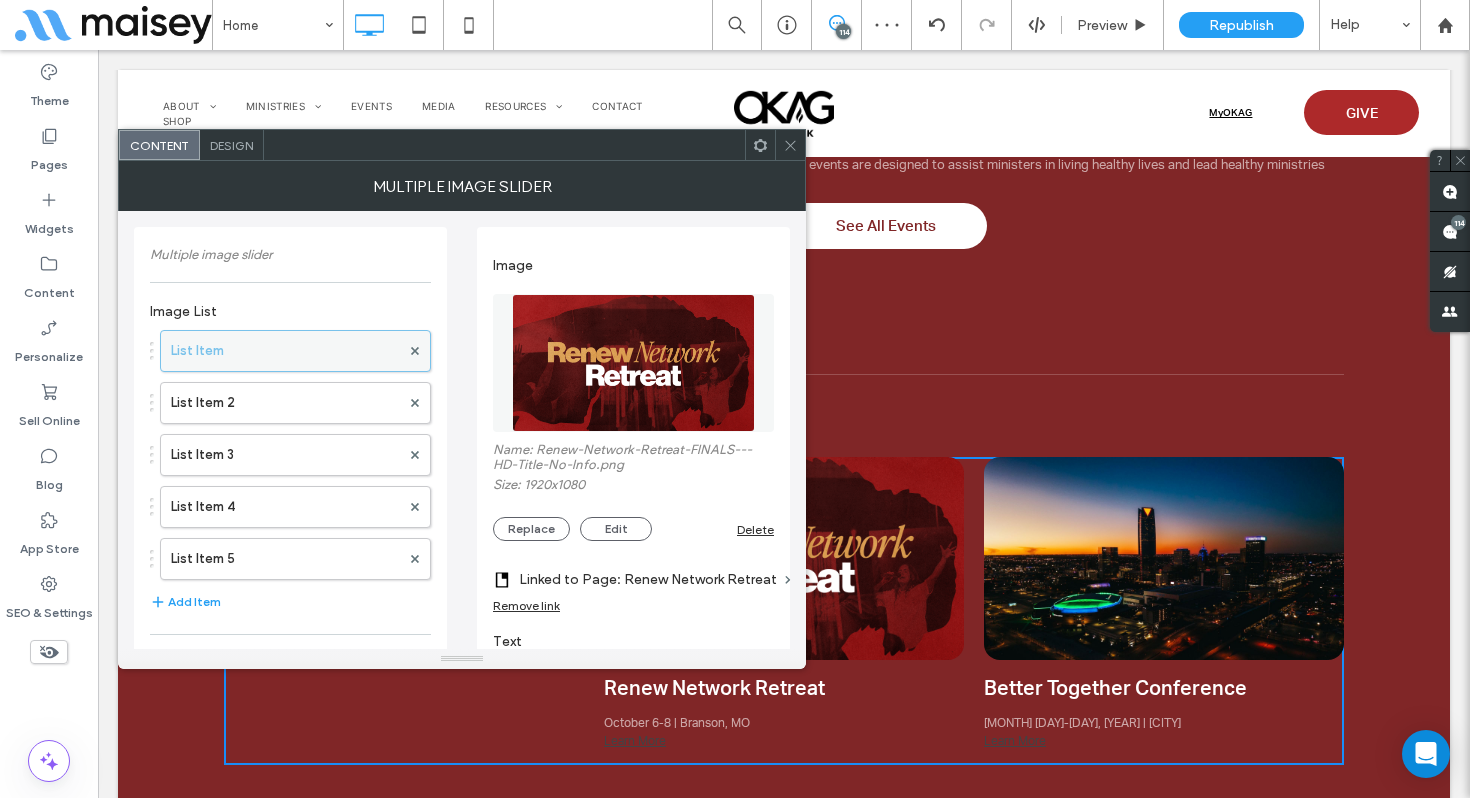 click on "List Item" at bounding box center (285, 351) 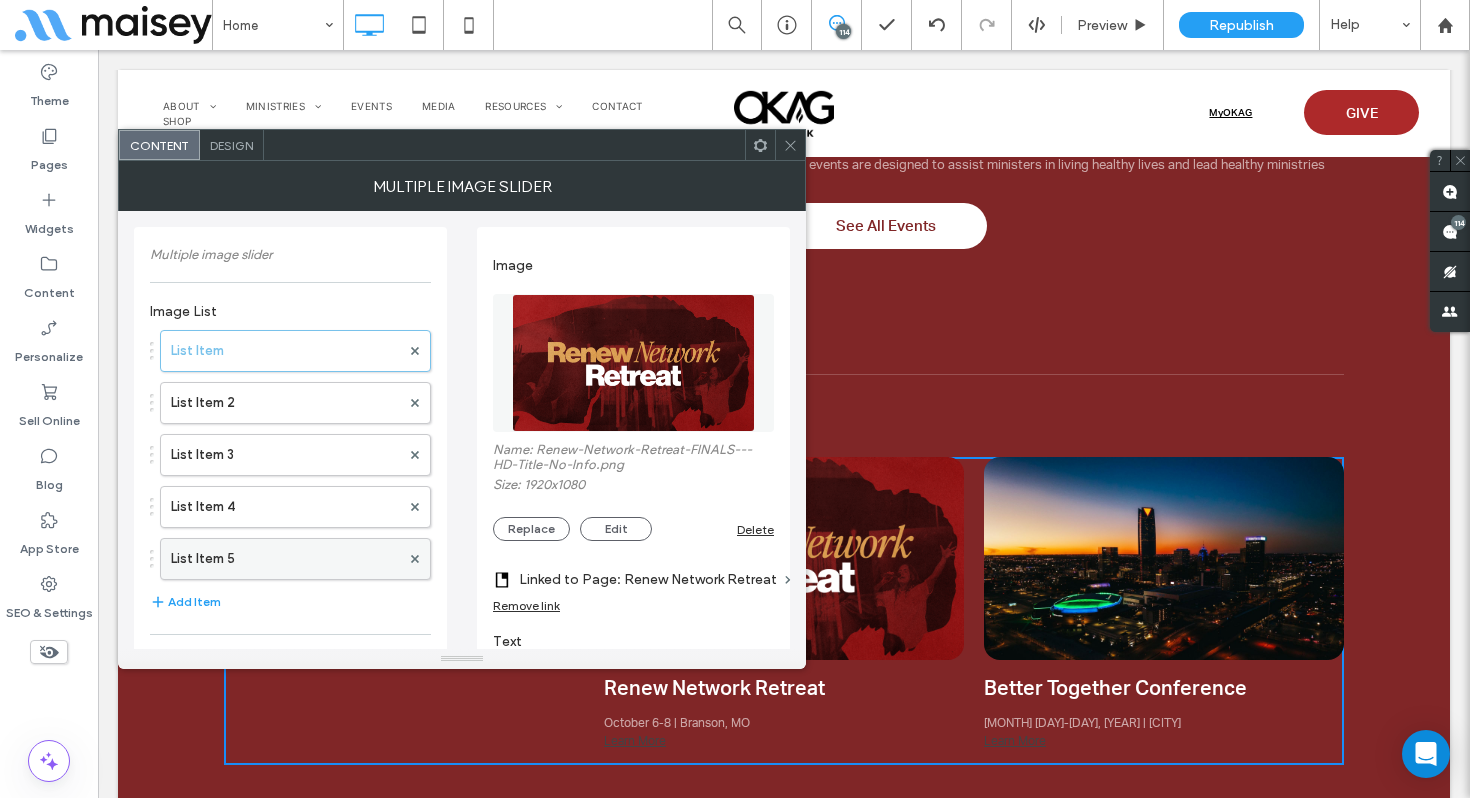 click on "List Item 5" at bounding box center (285, 559) 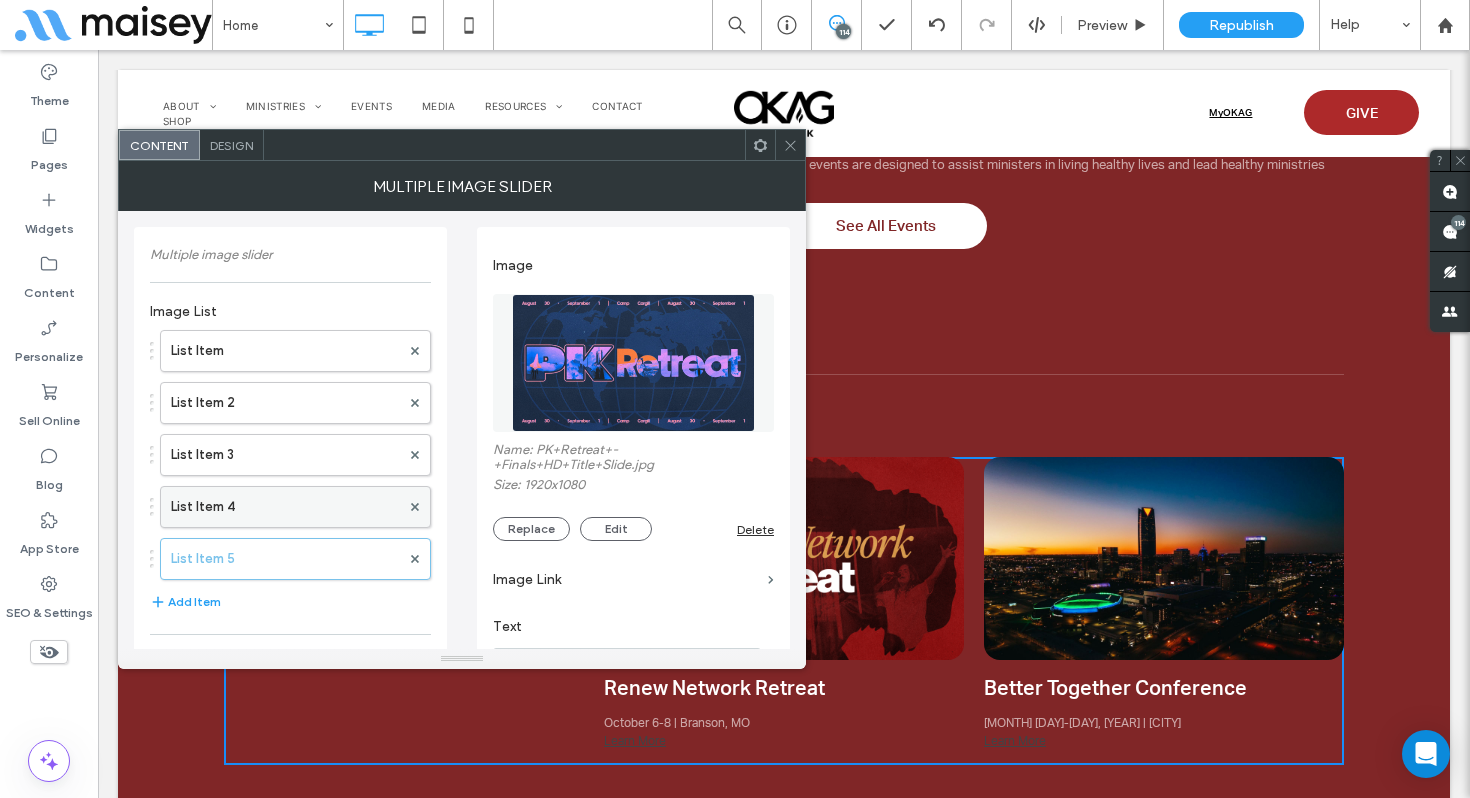 click on "List Item 4" at bounding box center [285, 507] 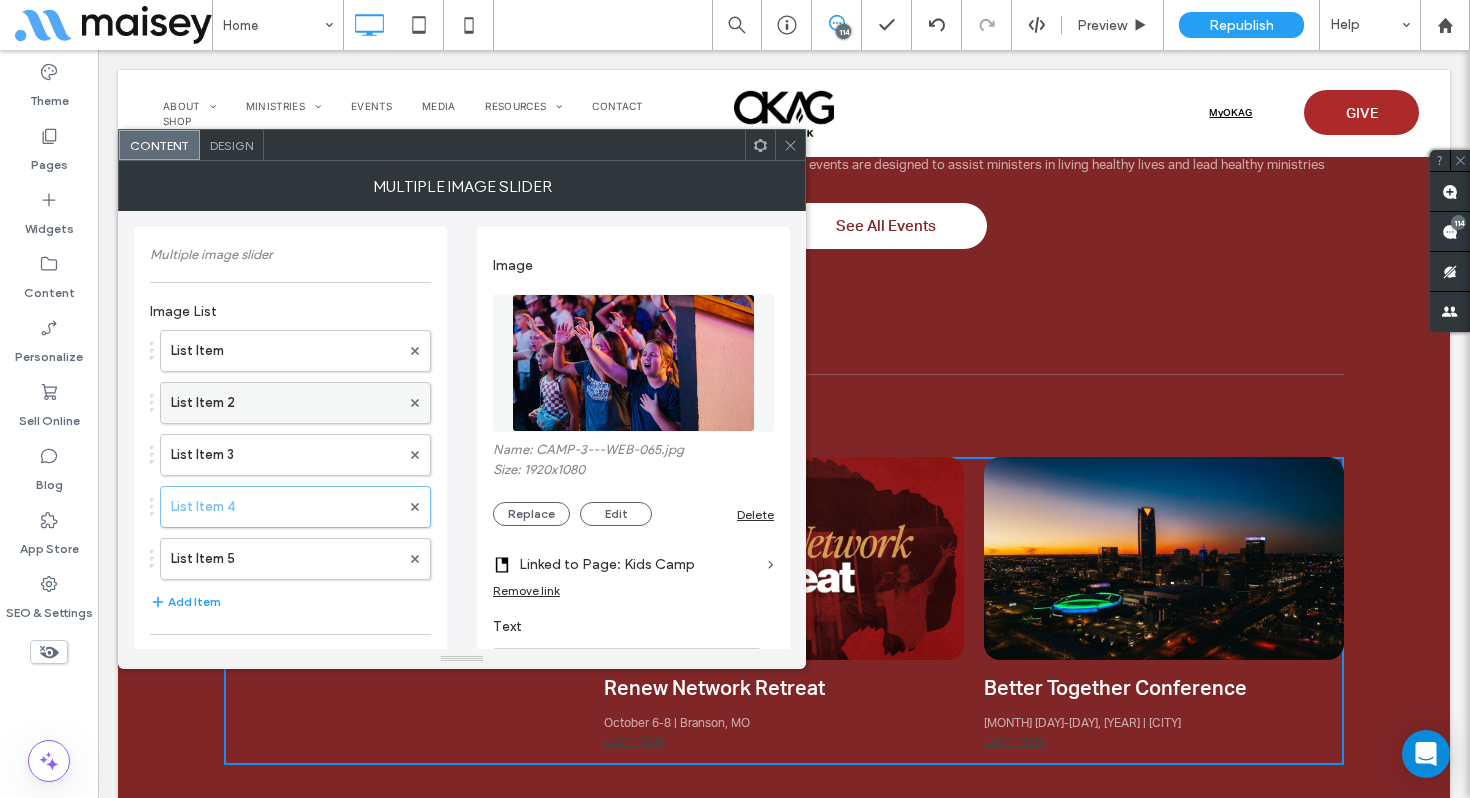 click on "List Item 2" at bounding box center [285, 403] 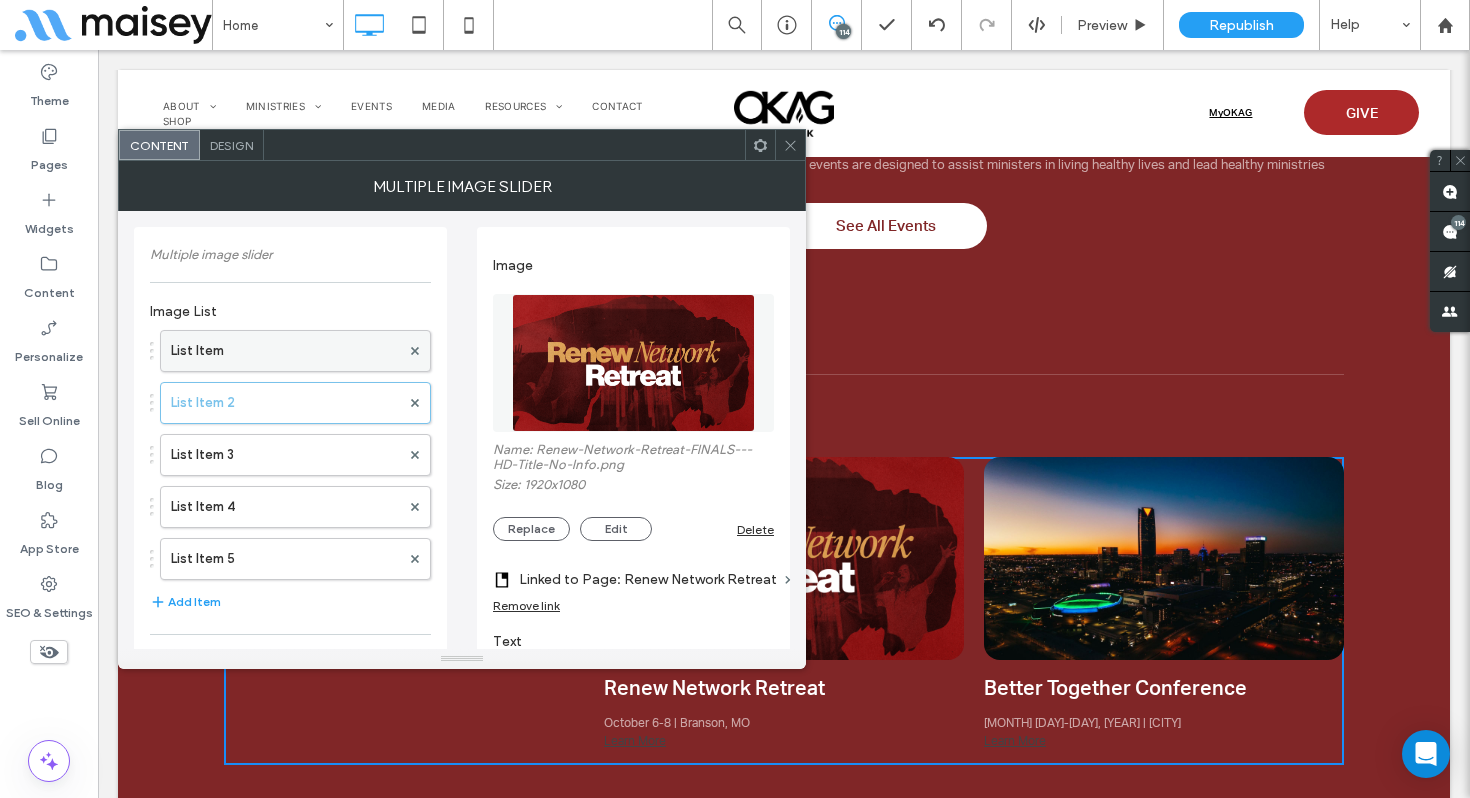 click on "List Item" at bounding box center (285, 351) 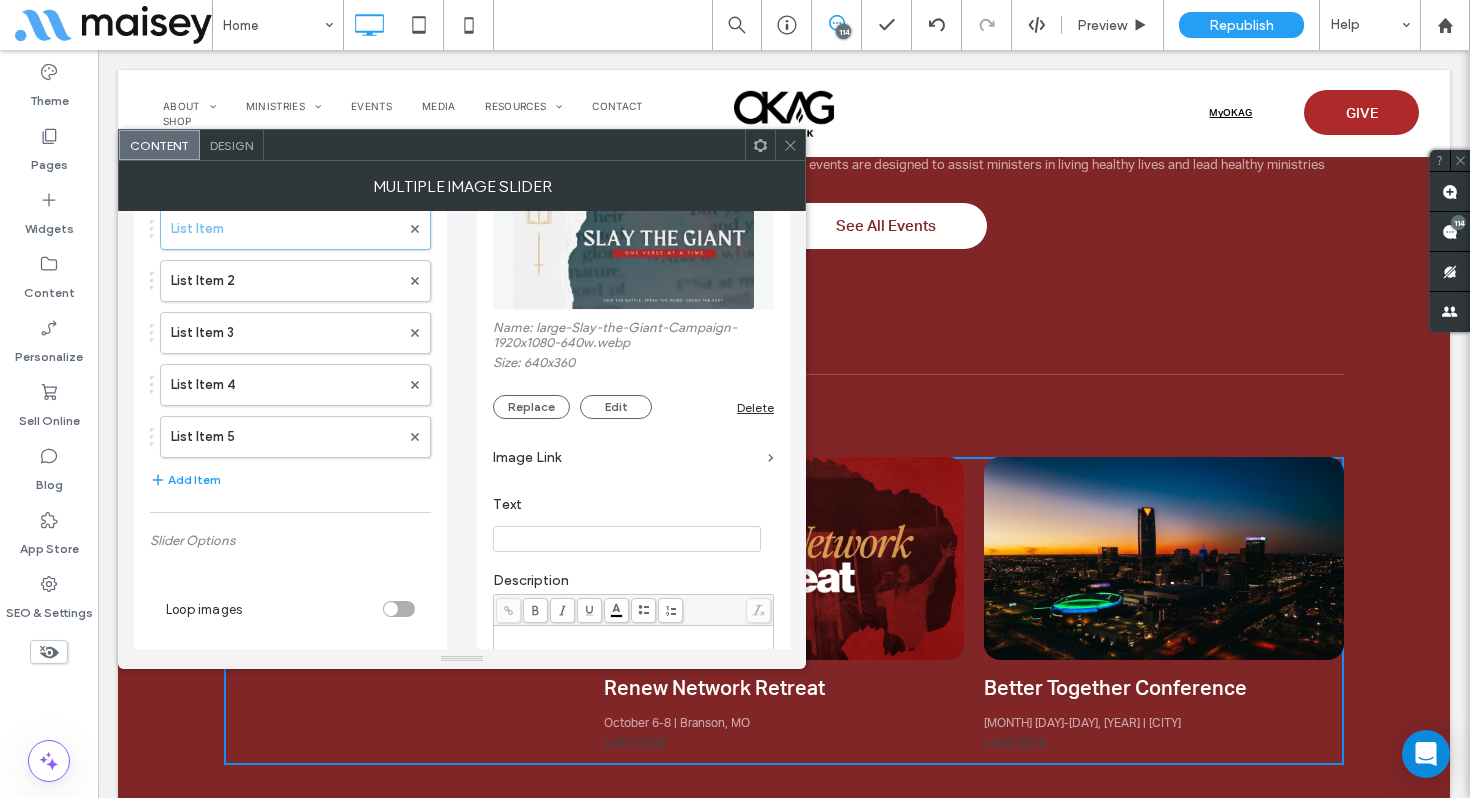 scroll, scrollTop: 126, scrollLeft: 0, axis: vertical 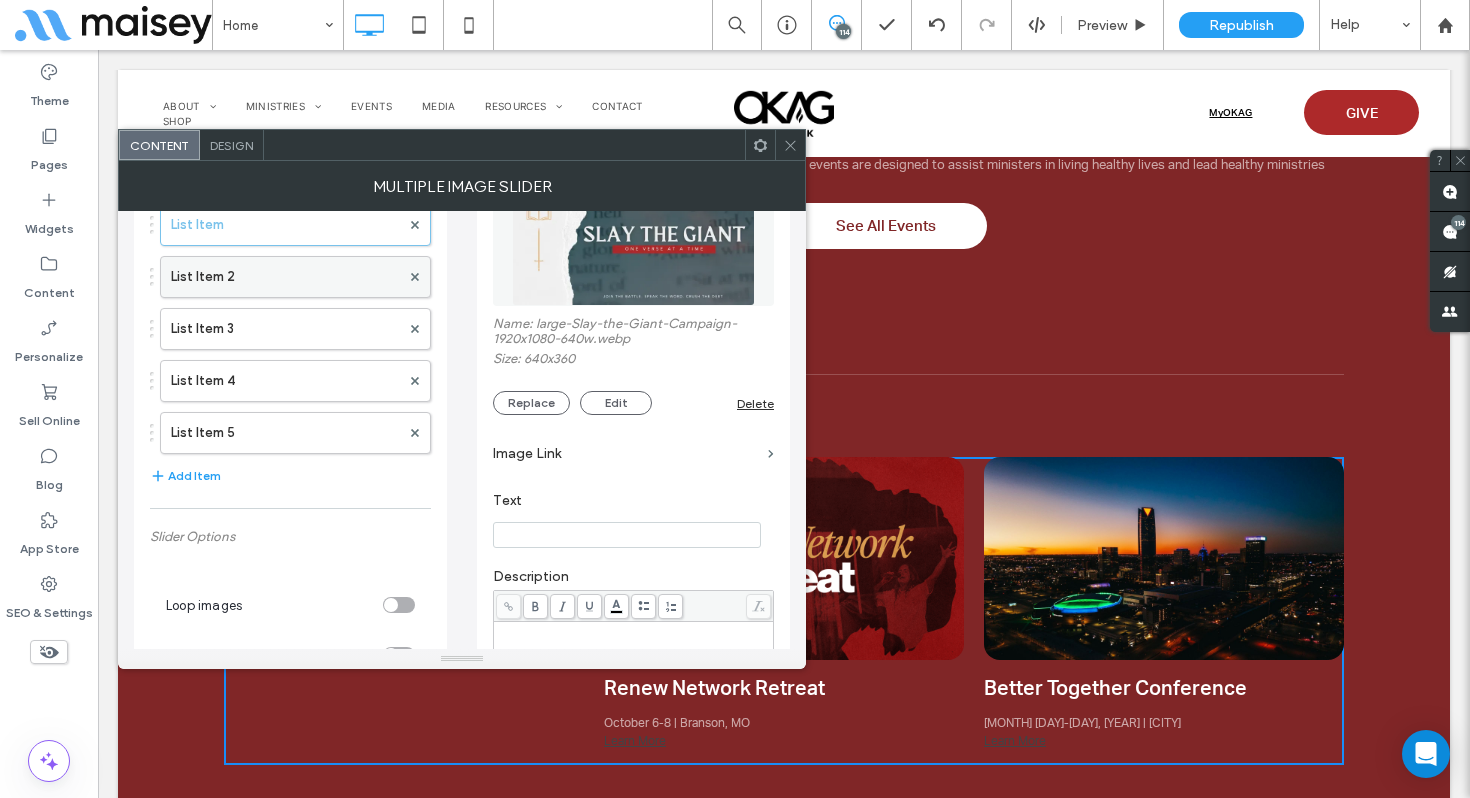 click on "List Item 2" at bounding box center (285, 277) 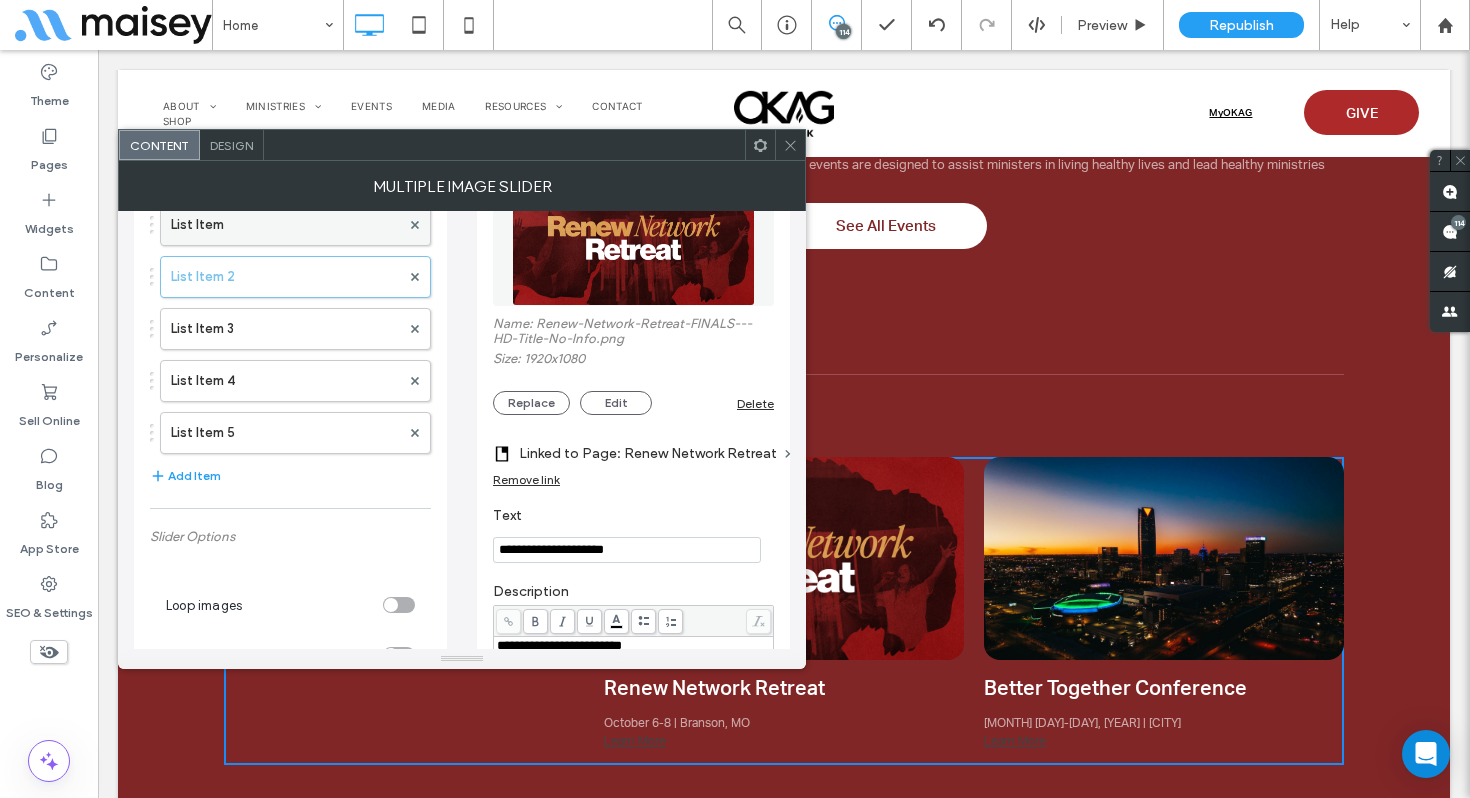 click on "List Item" at bounding box center [285, 225] 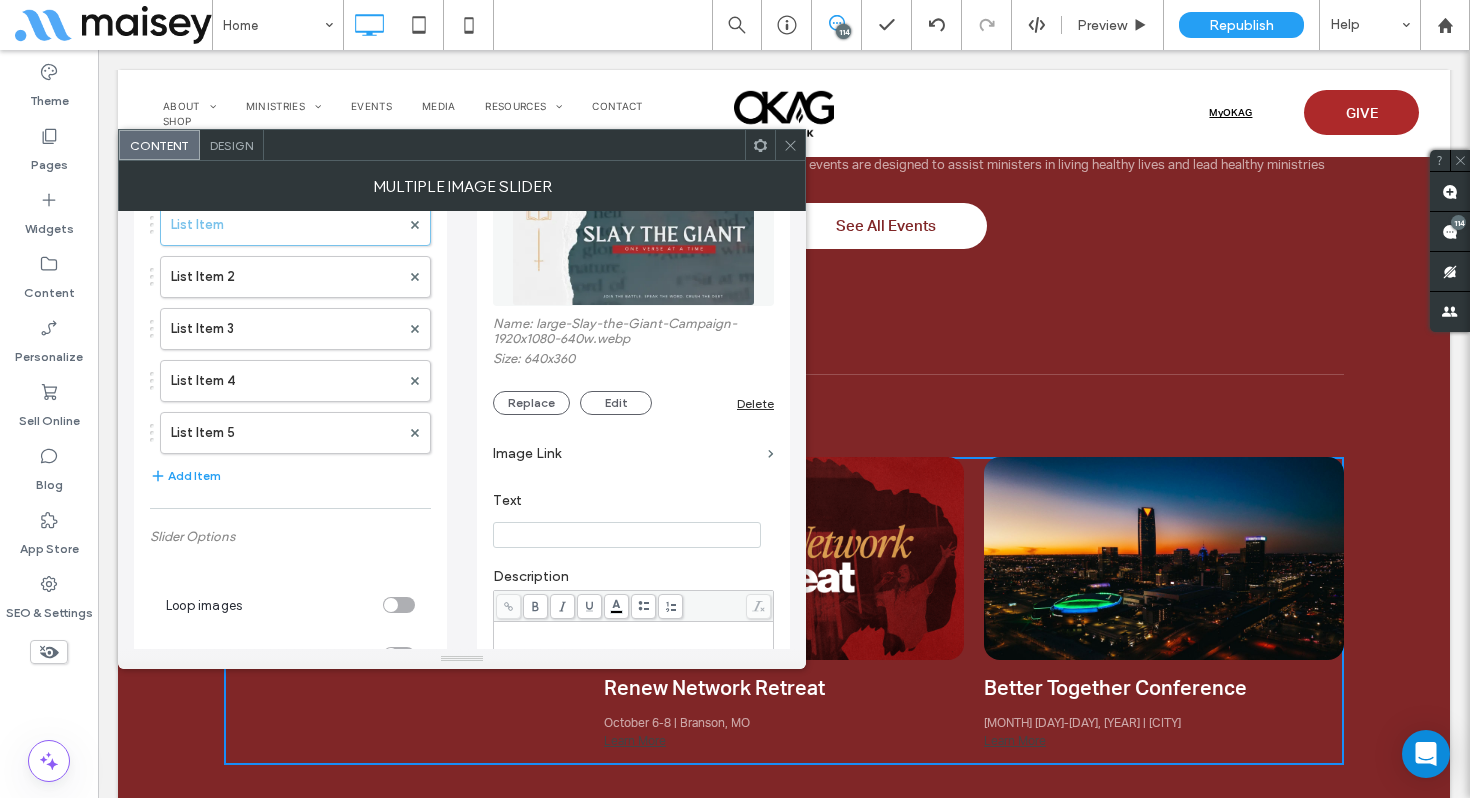 click at bounding box center (627, 535) 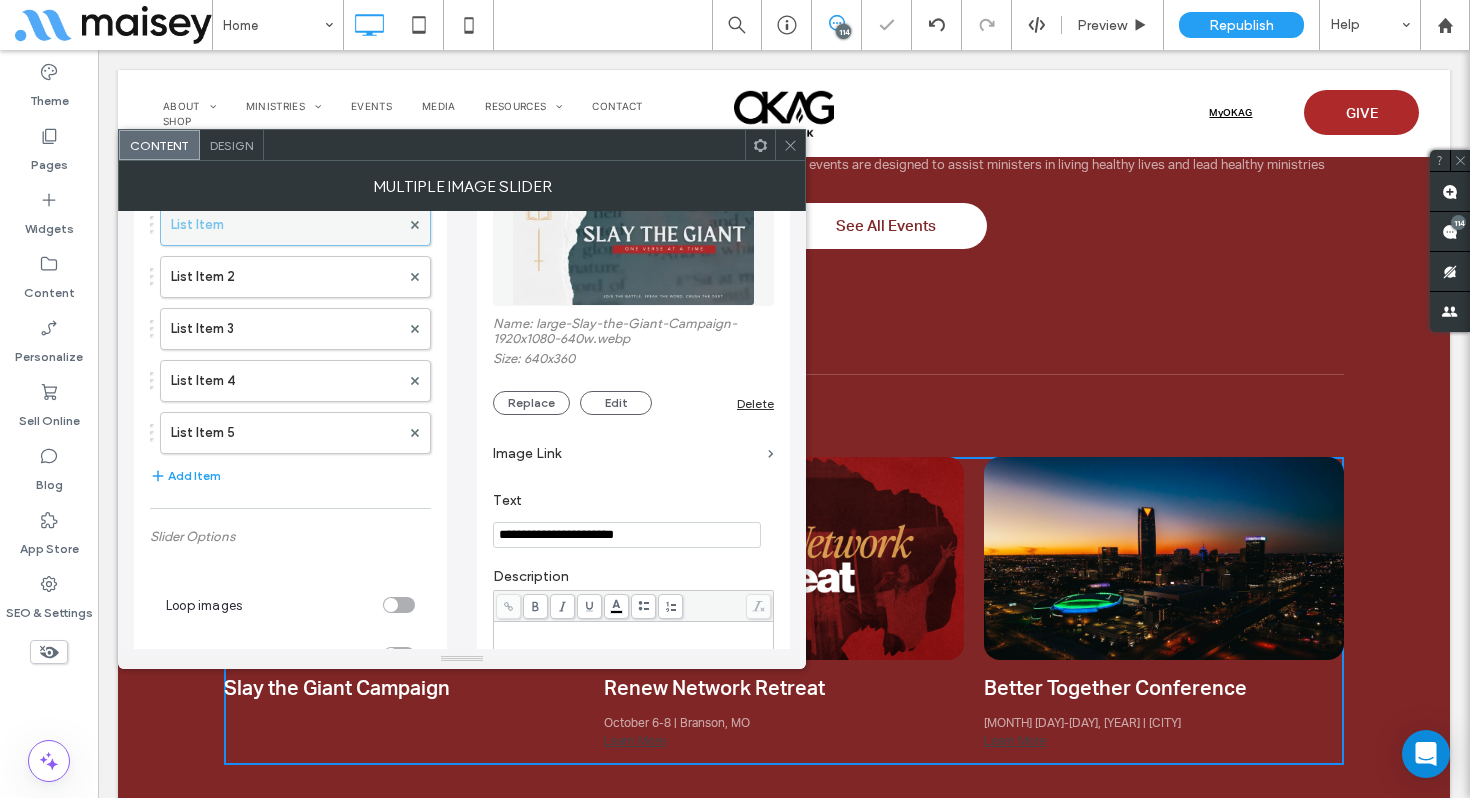 type on "**********" 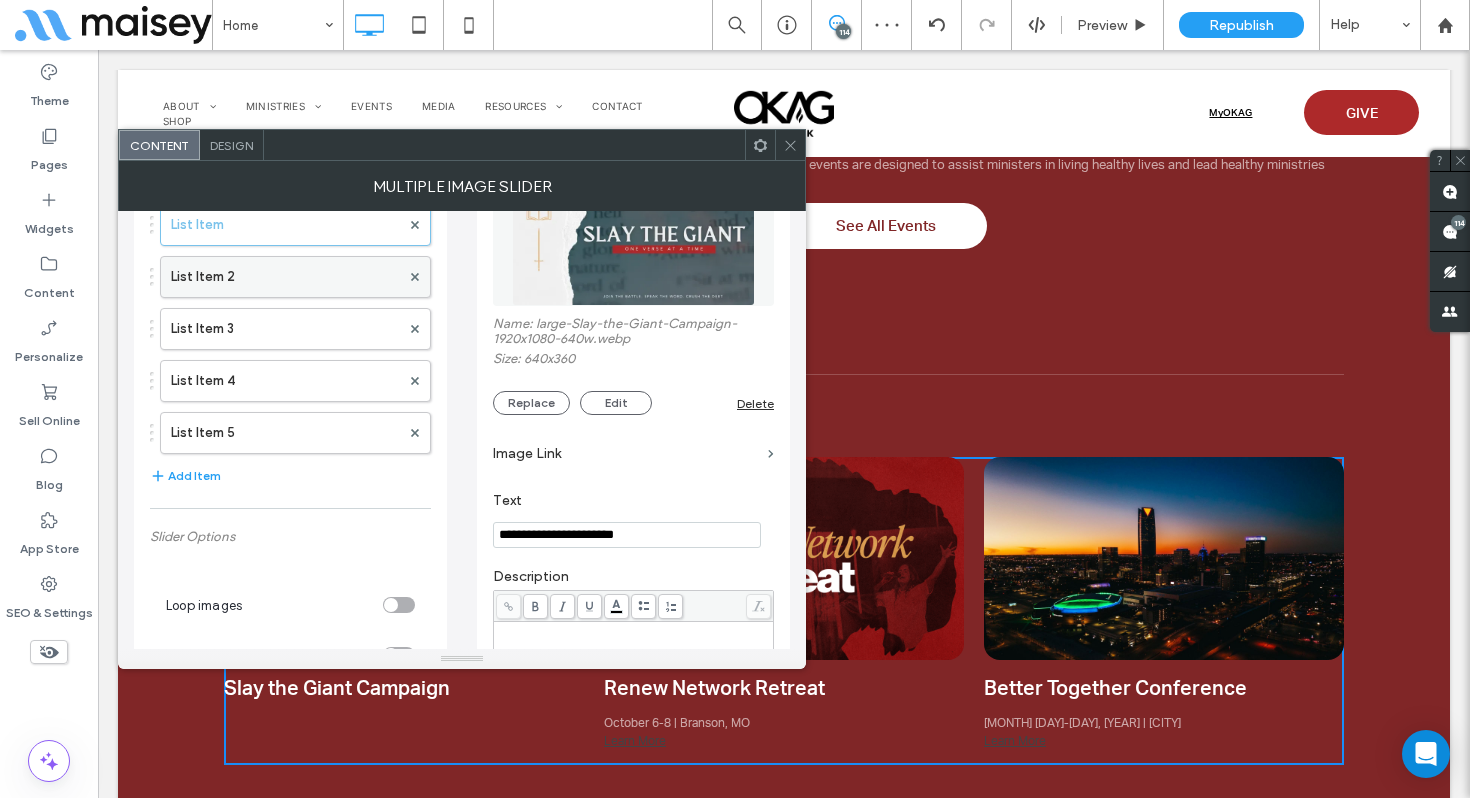 click on "List Item 2" at bounding box center (285, 277) 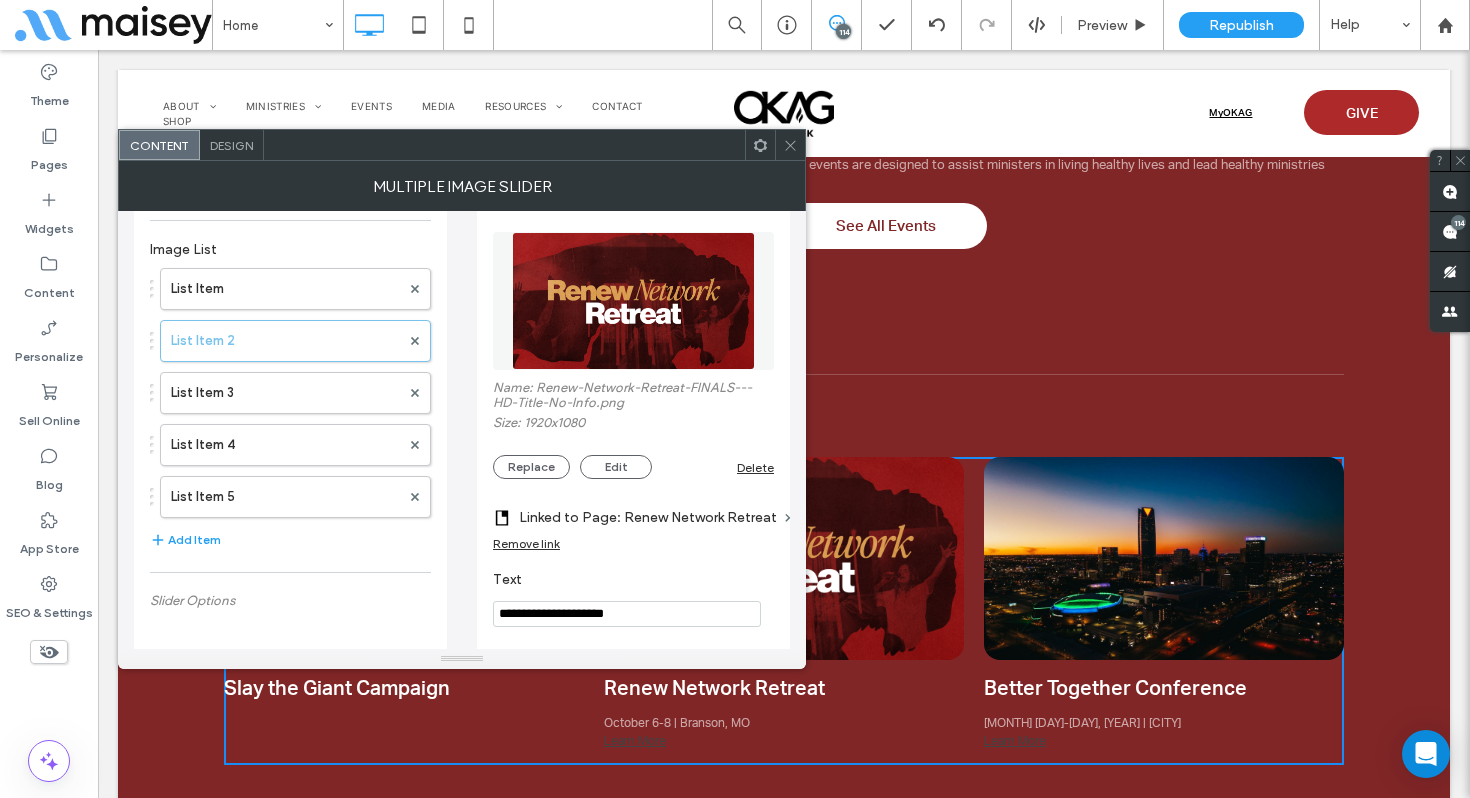 scroll, scrollTop: 49, scrollLeft: 0, axis: vertical 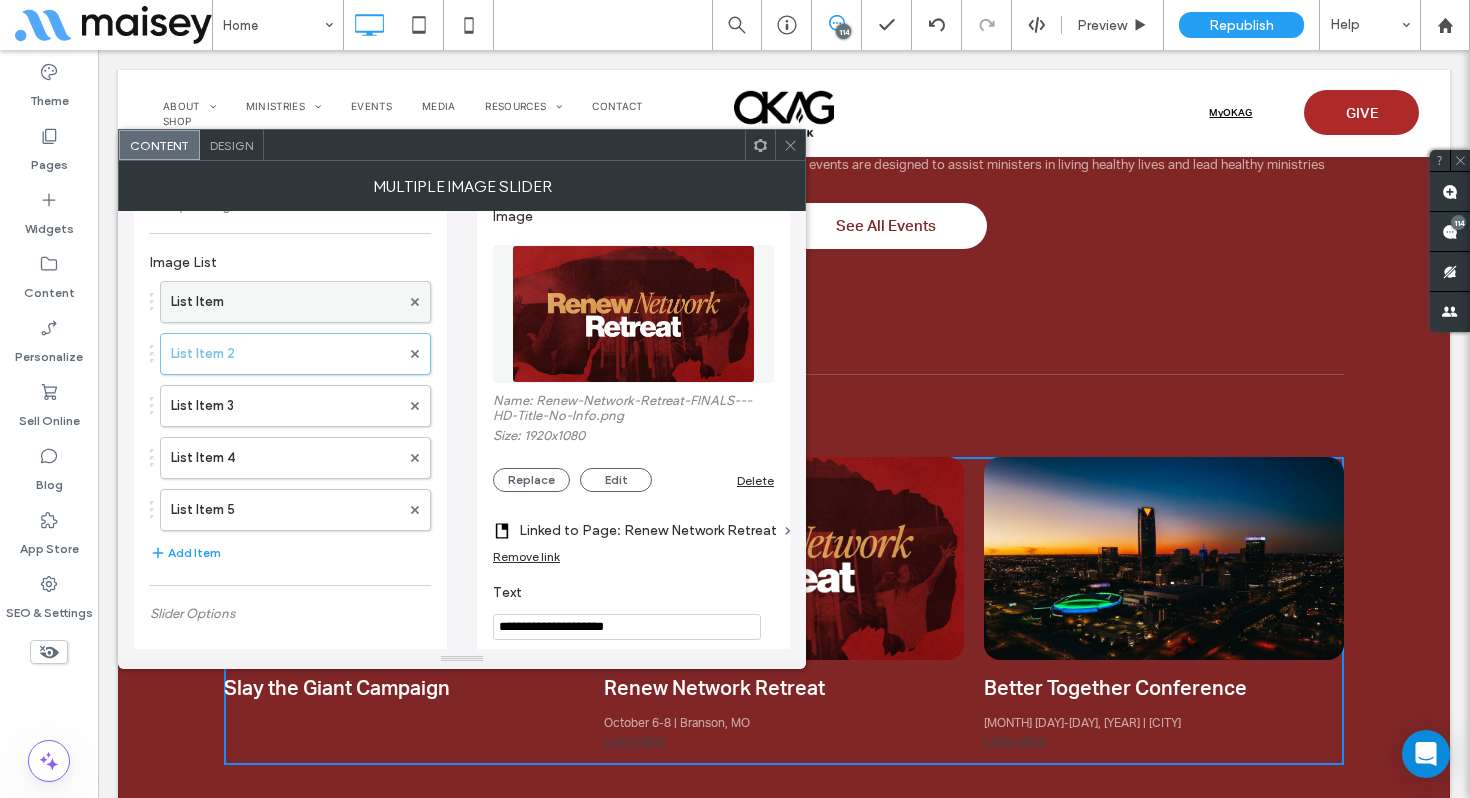 click on "List Item" at bounding box center [285, 302] 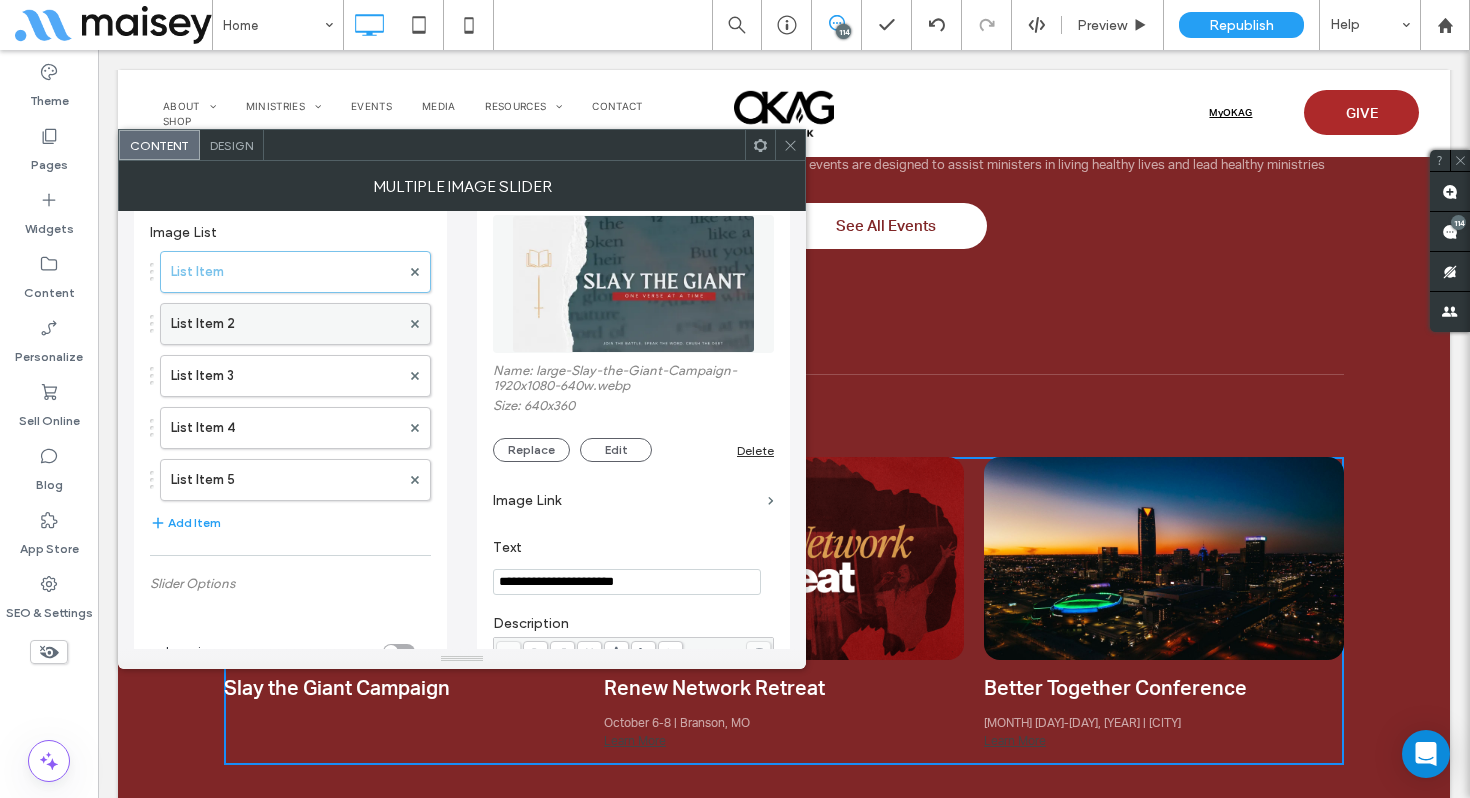 scroll, scrollTop: 50, scrollLeft: 0, axis: vertical 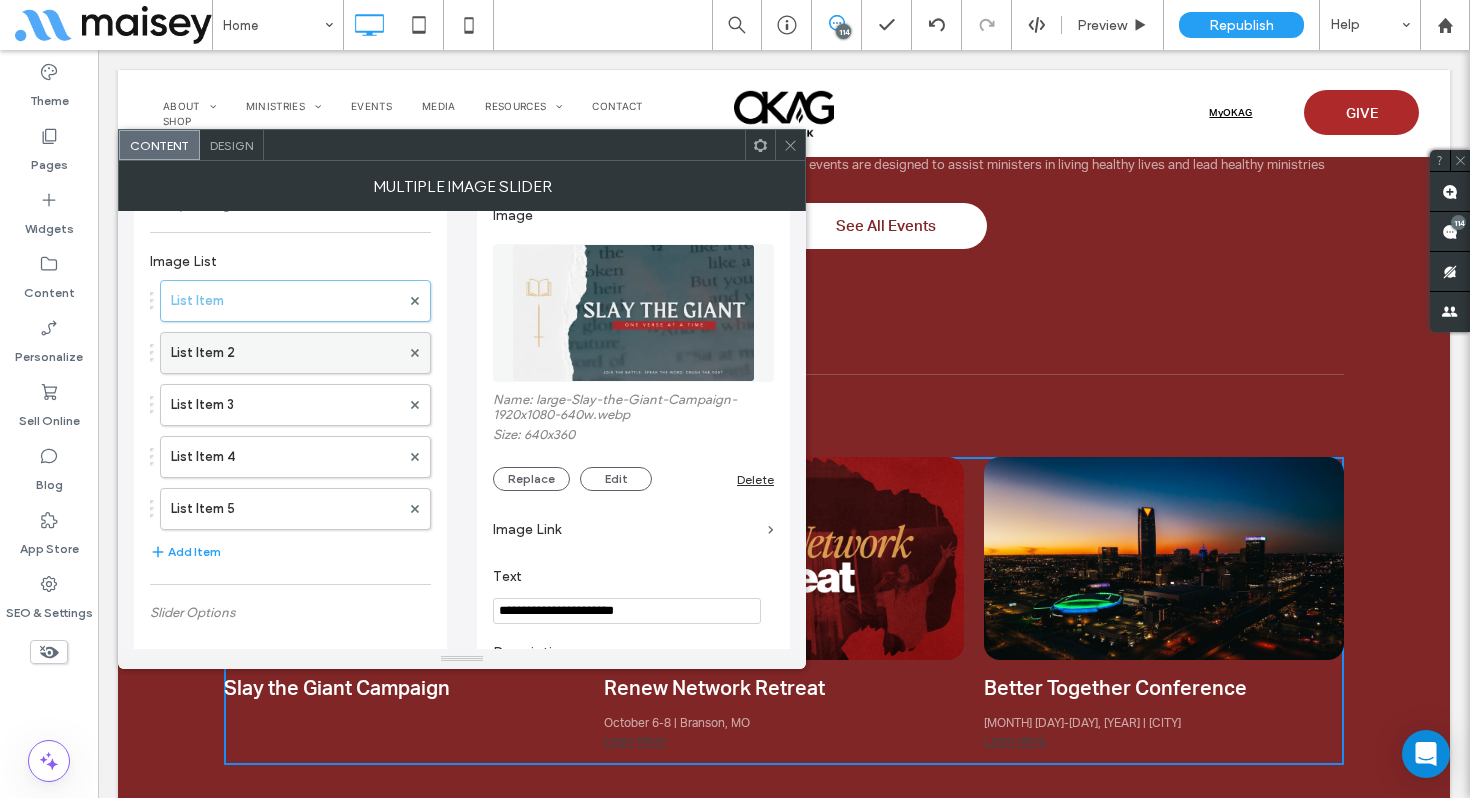 click on "List Item 2" at bounding box center (285, 353) 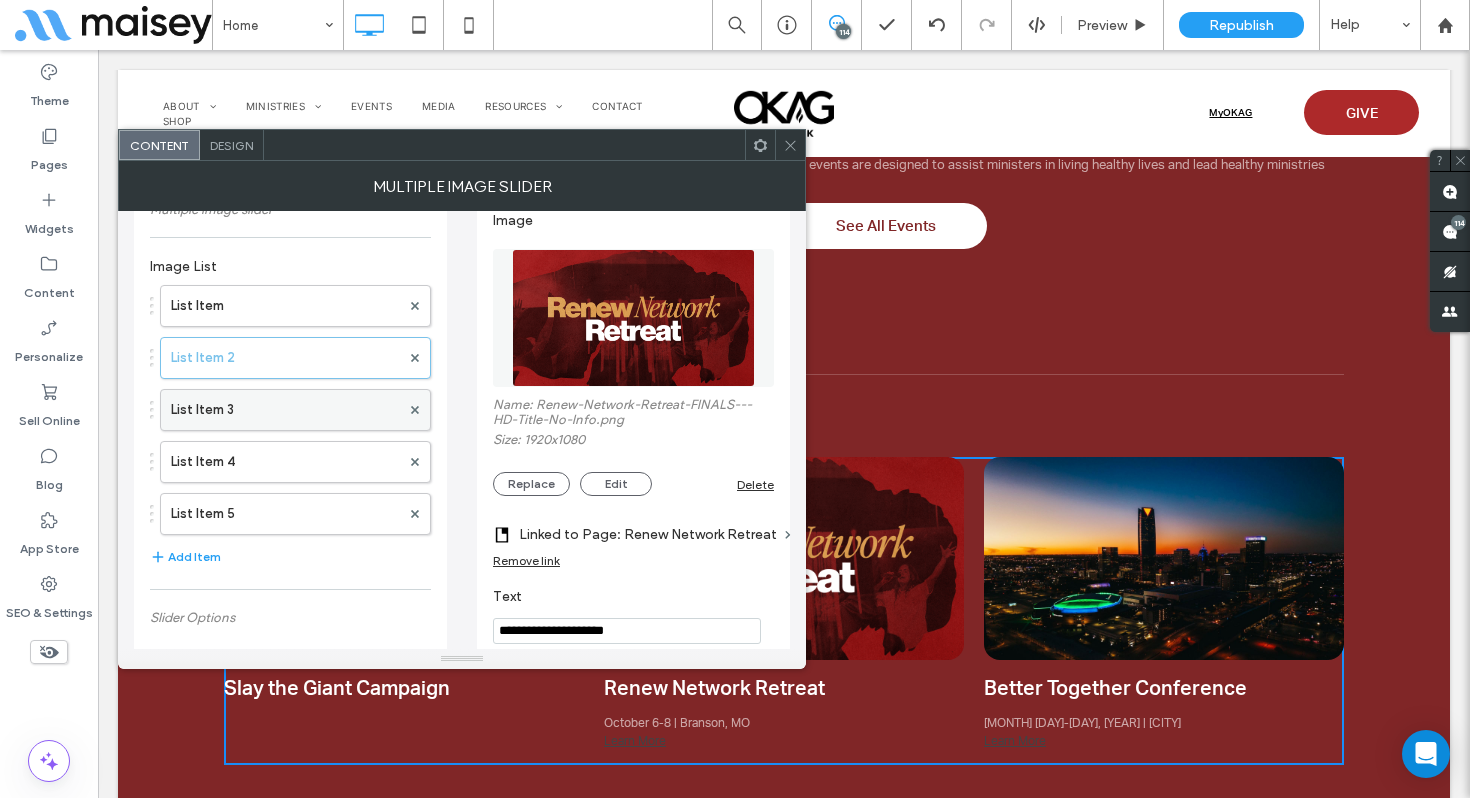 scroll, scrollTop: 0, scrollLeft: 0, axis: both 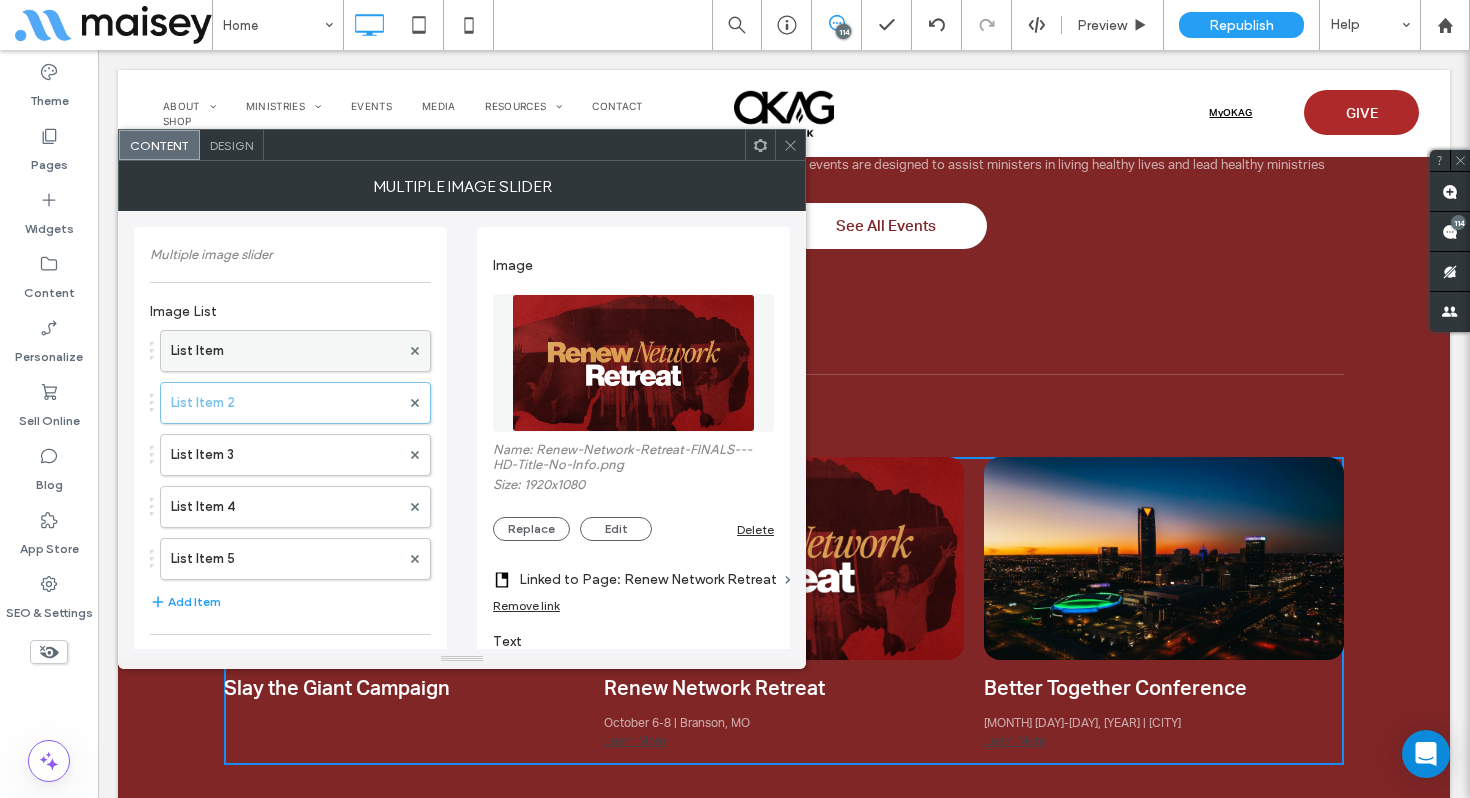 click on "List Item" at bounding box center [285, 351] 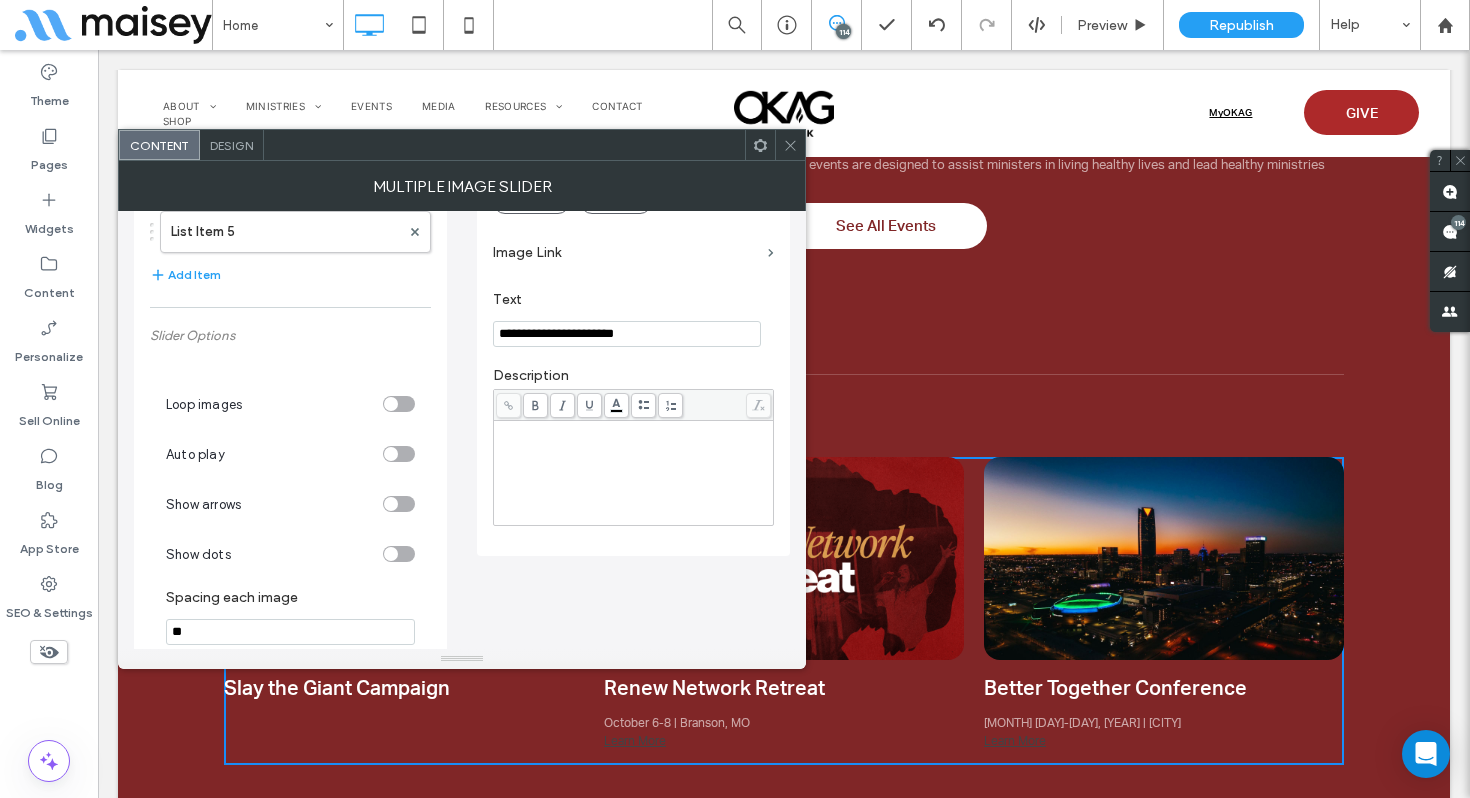 click at bounding box center [634, 473] 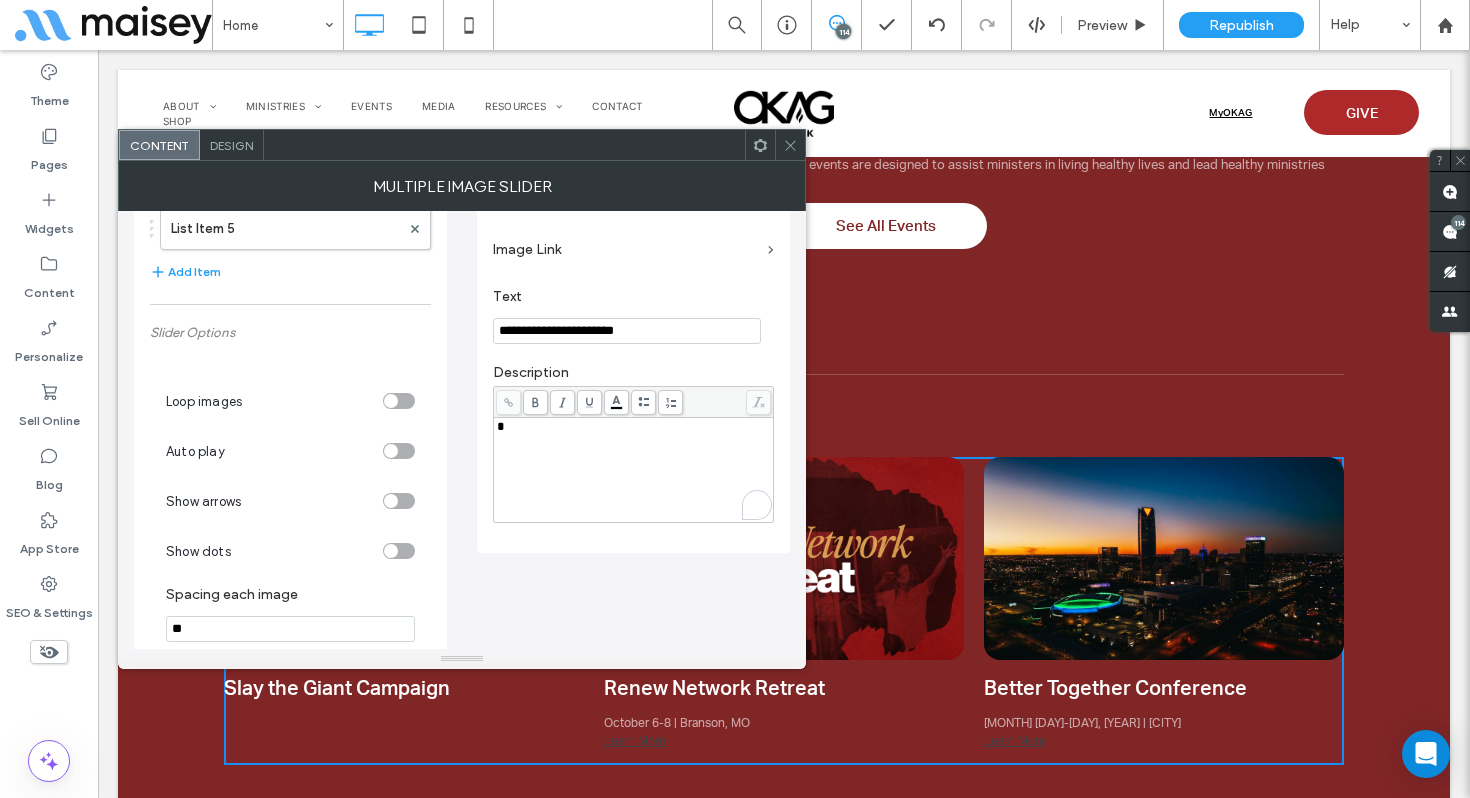 type 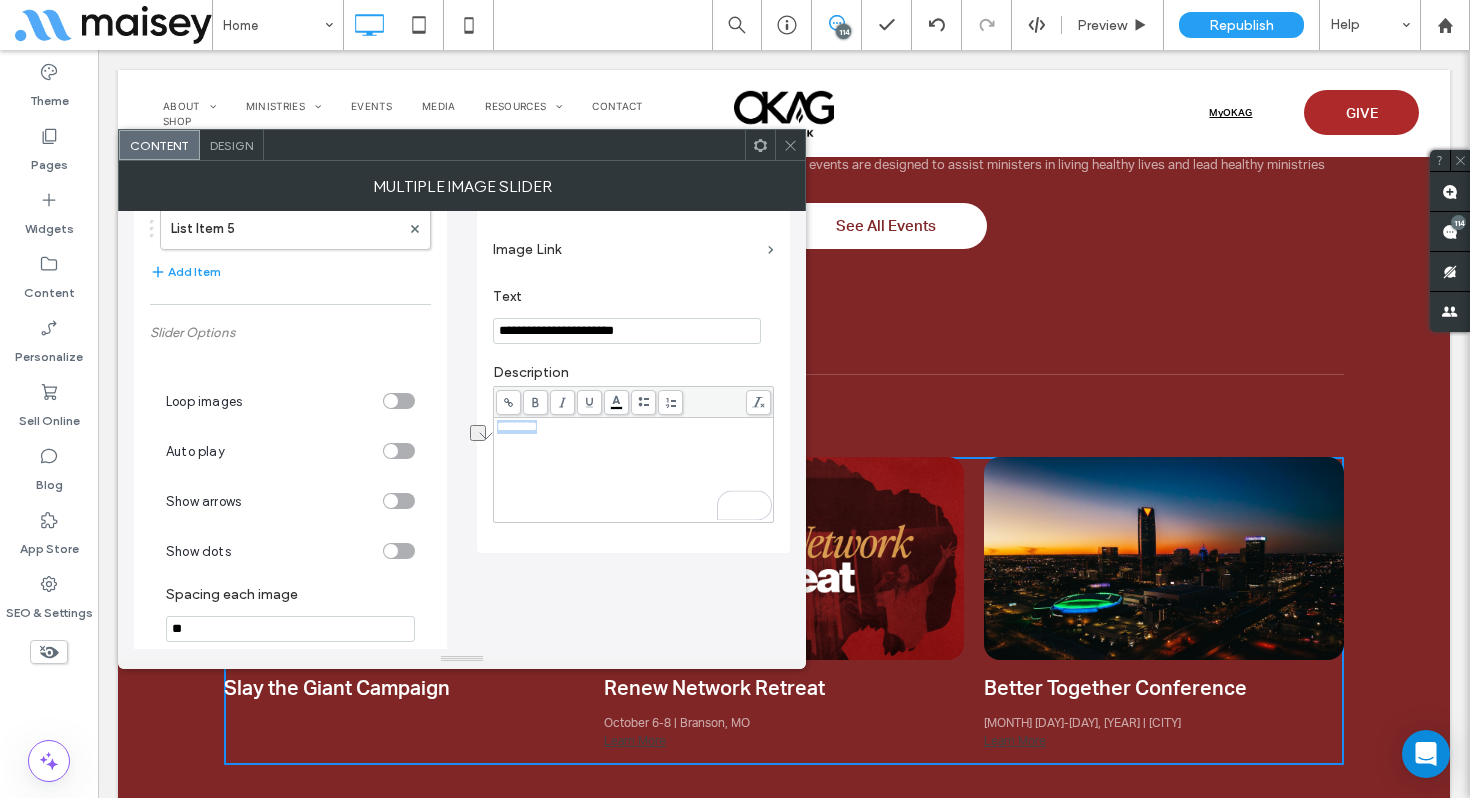 click 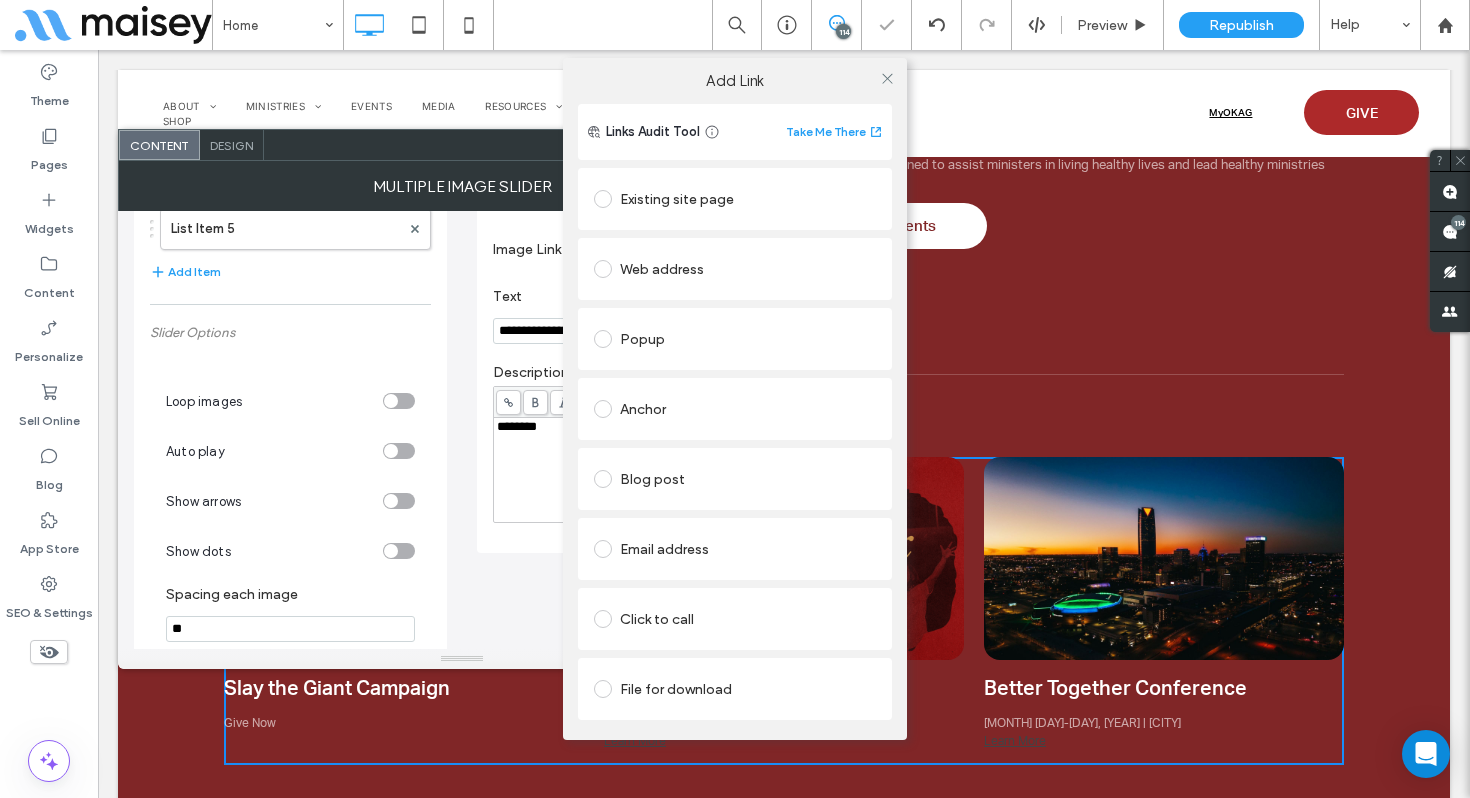 click on "Web address" at bounding box center [735, 269] 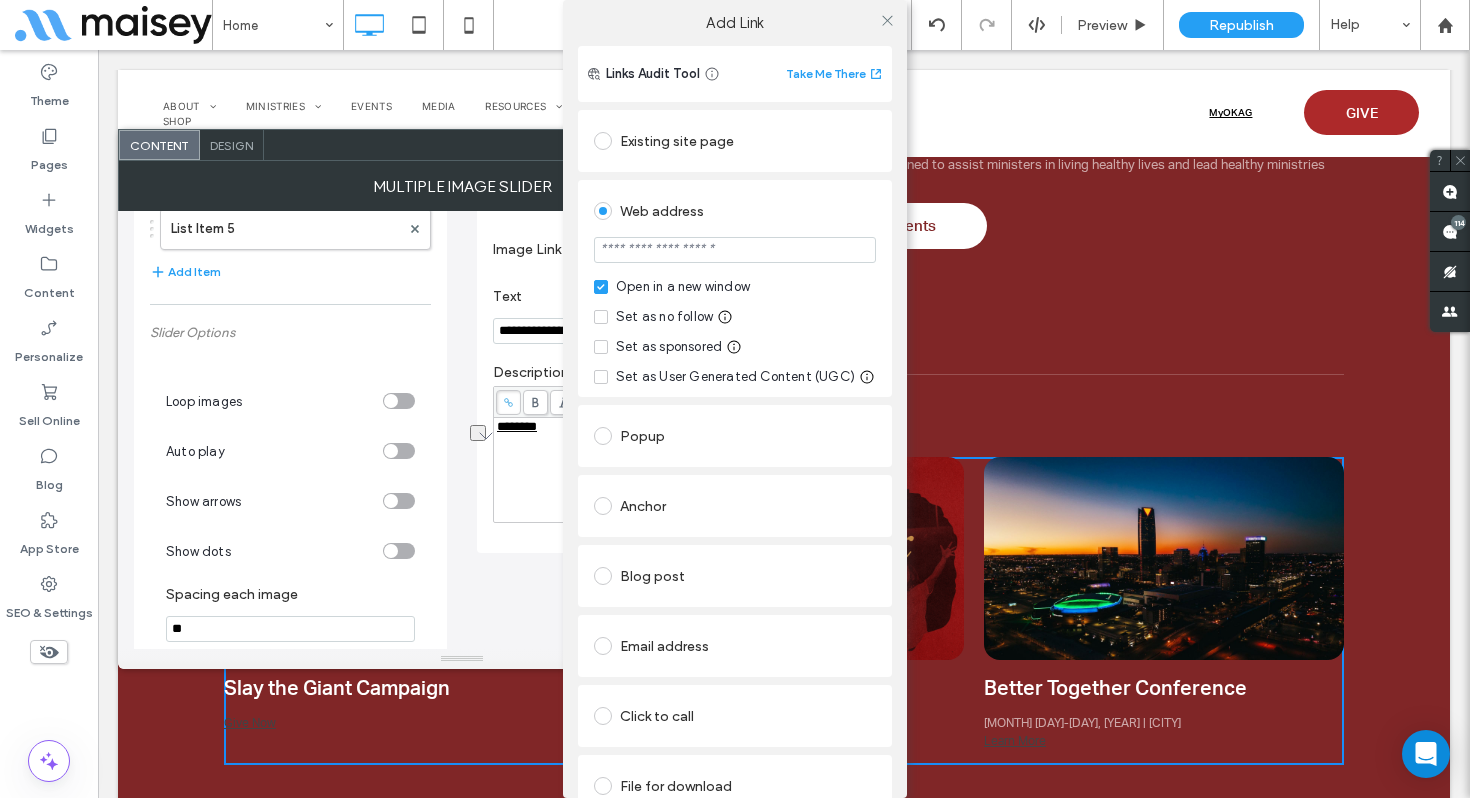 click at bounding box center (735, 250) 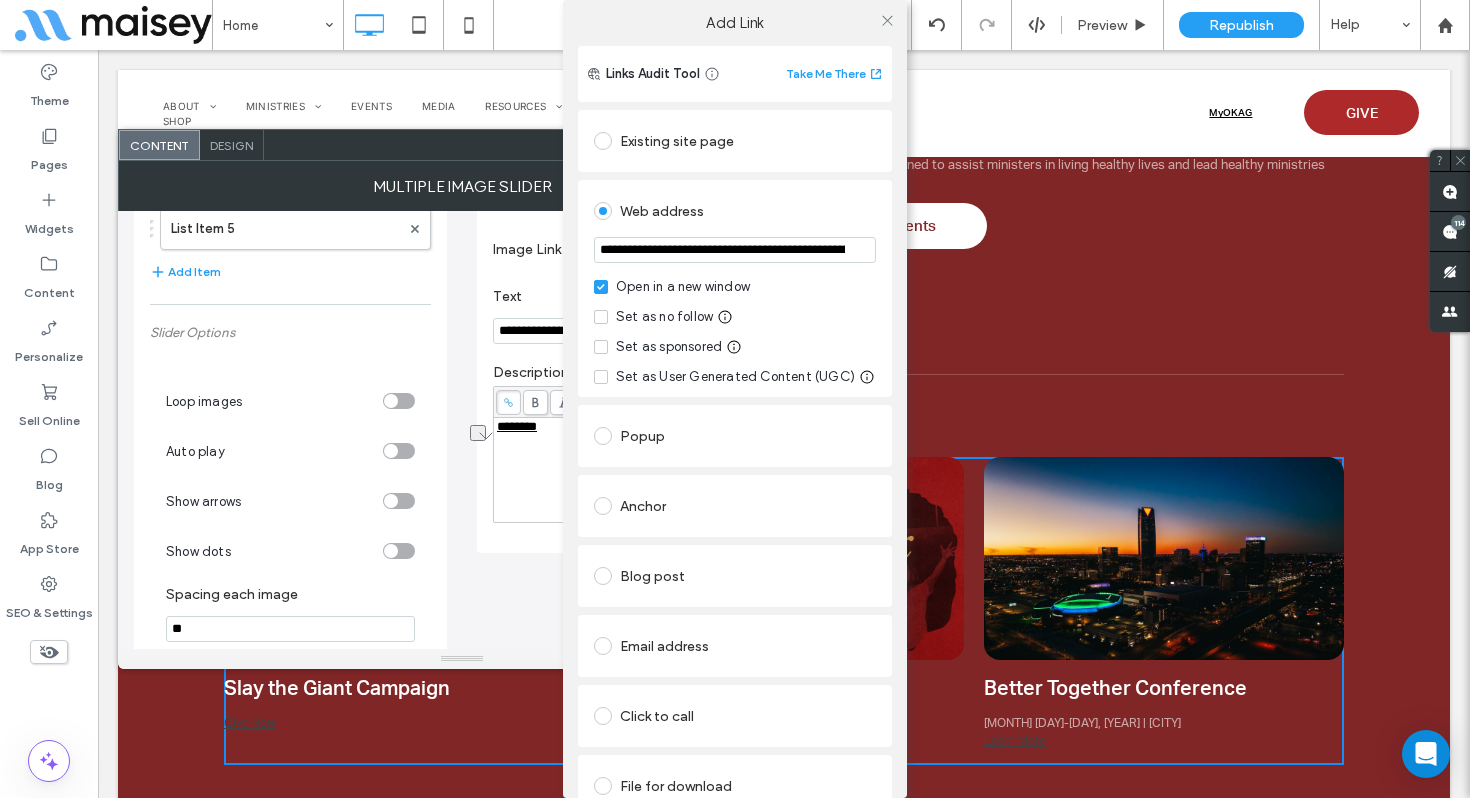 scroll, scrollTop: 0, scrollLeft: 95, axis: horizontal 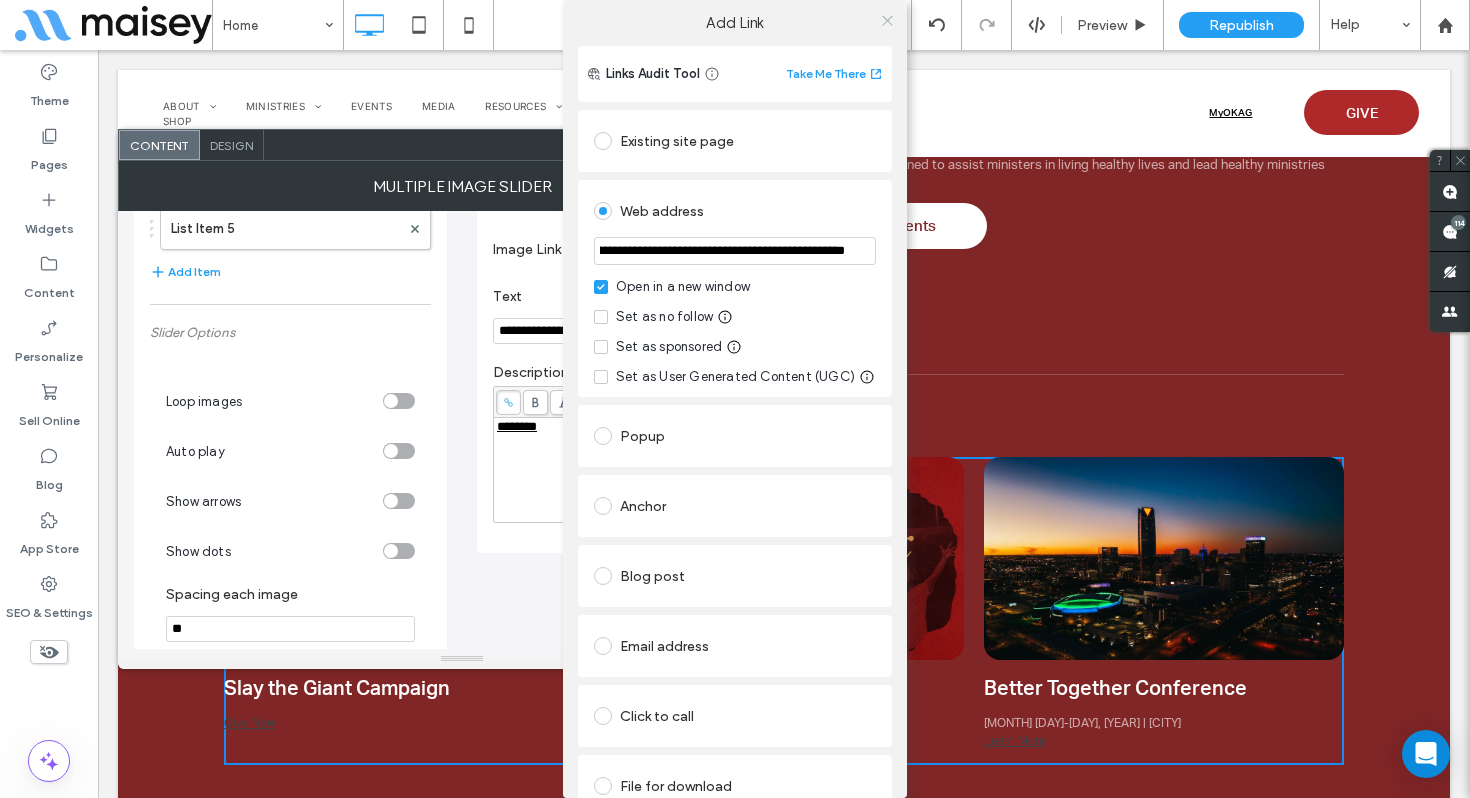 type on "**********" 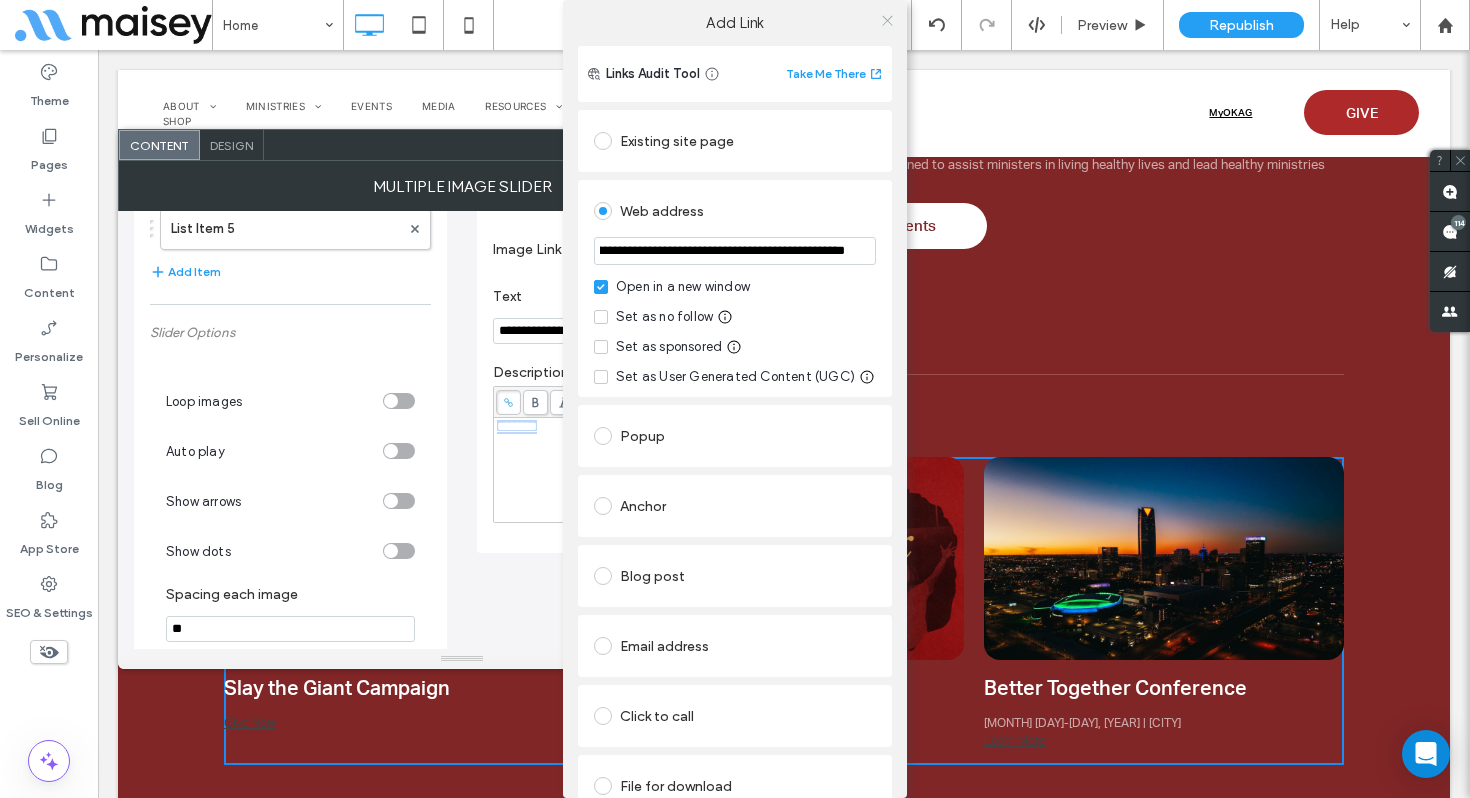 click 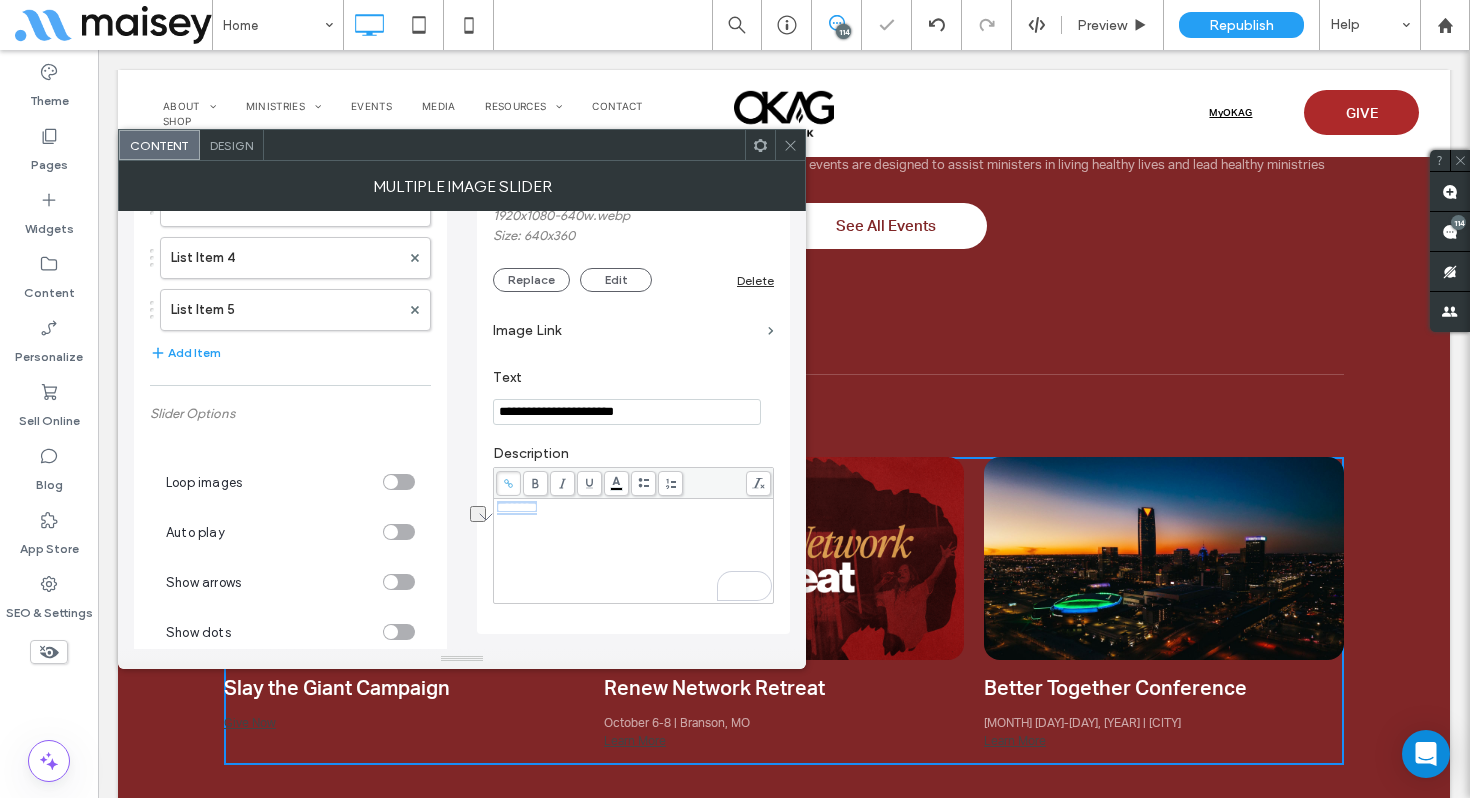 scroll, scrollTop: 223, scrollLeft: 0, axis: vertical 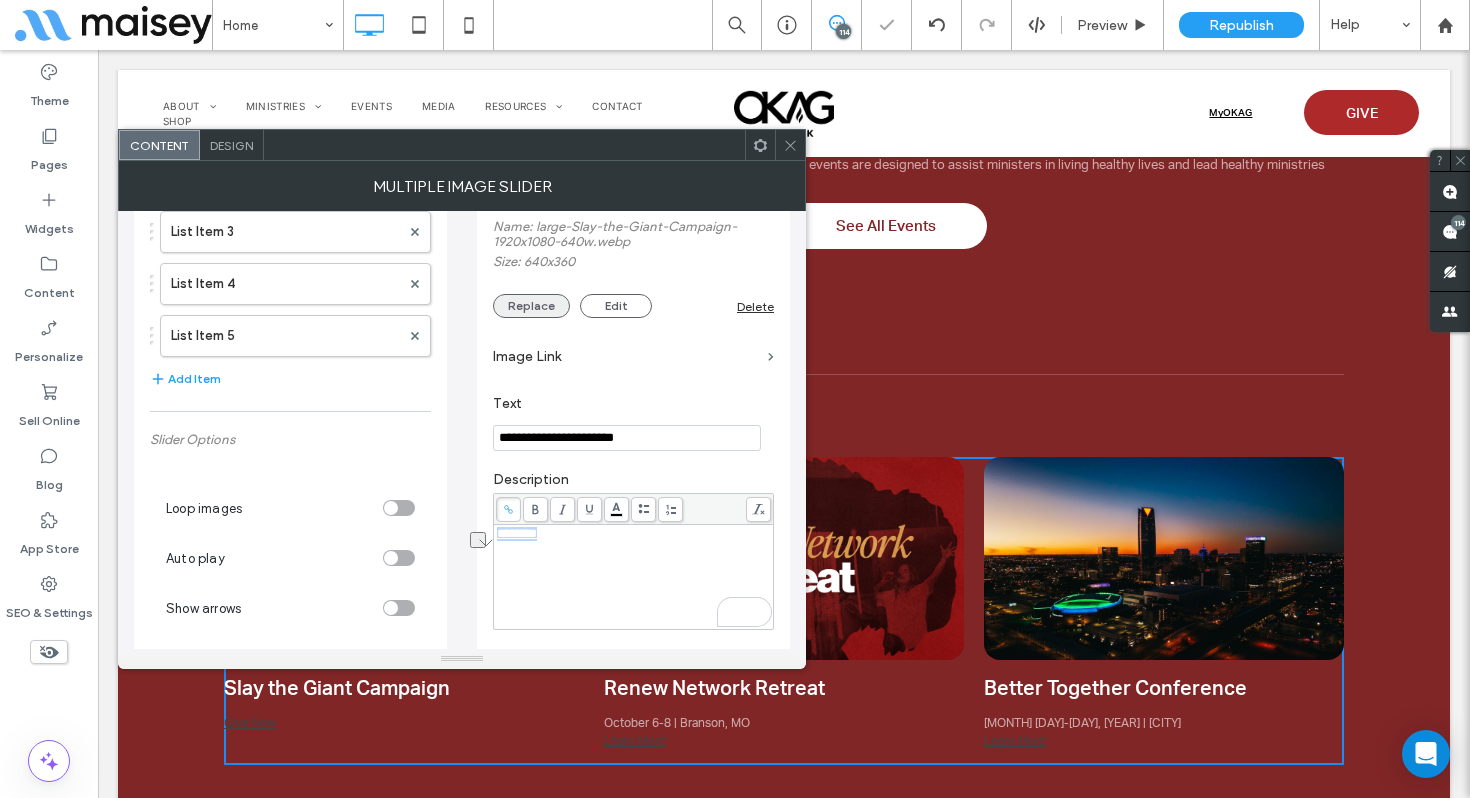 click on "Replace" at bounding box center [531, 306] 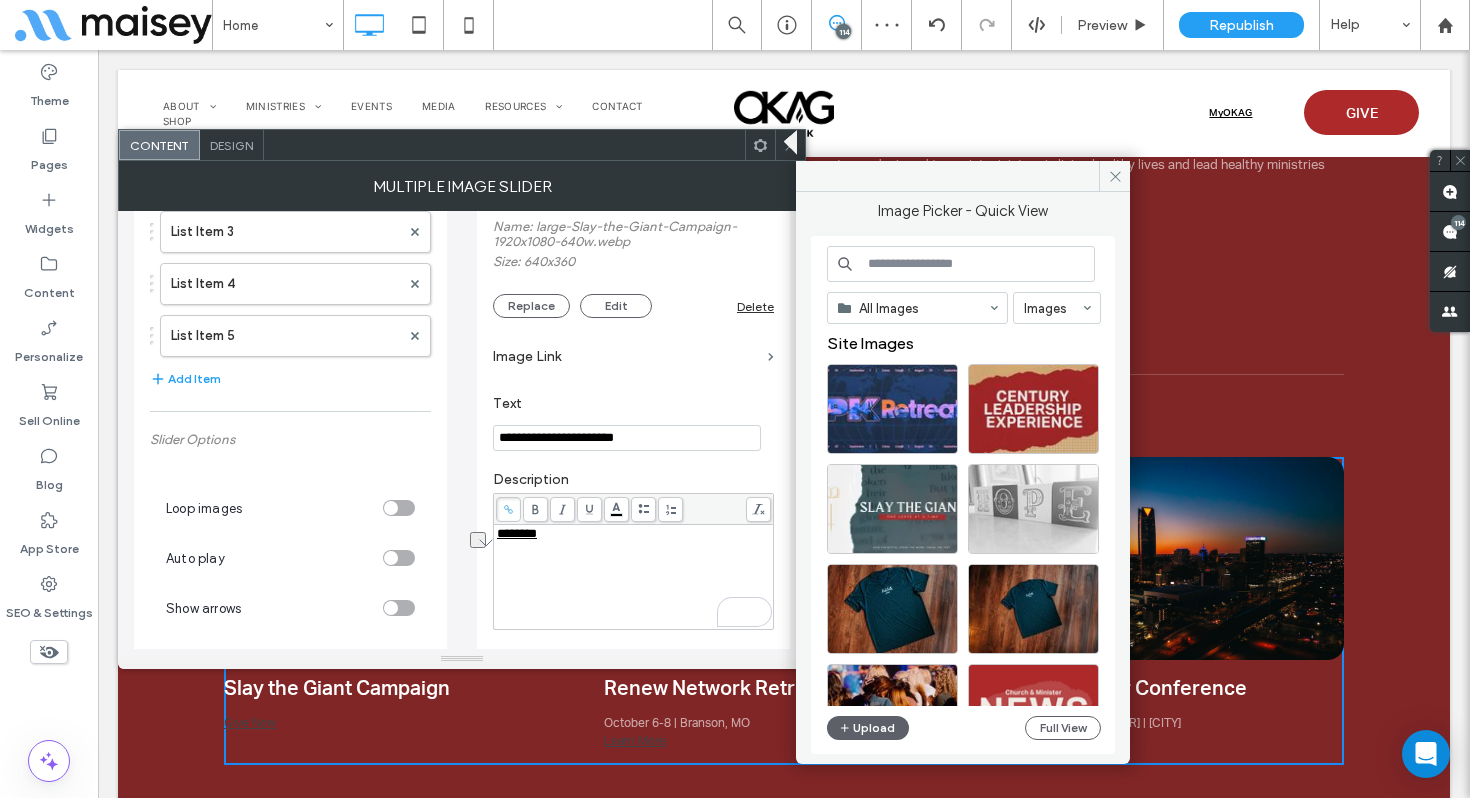 drag, startPoint x: 537, startPoint y: 330, endPoint x: 536, endPoint y: 363, distance: 33.01515 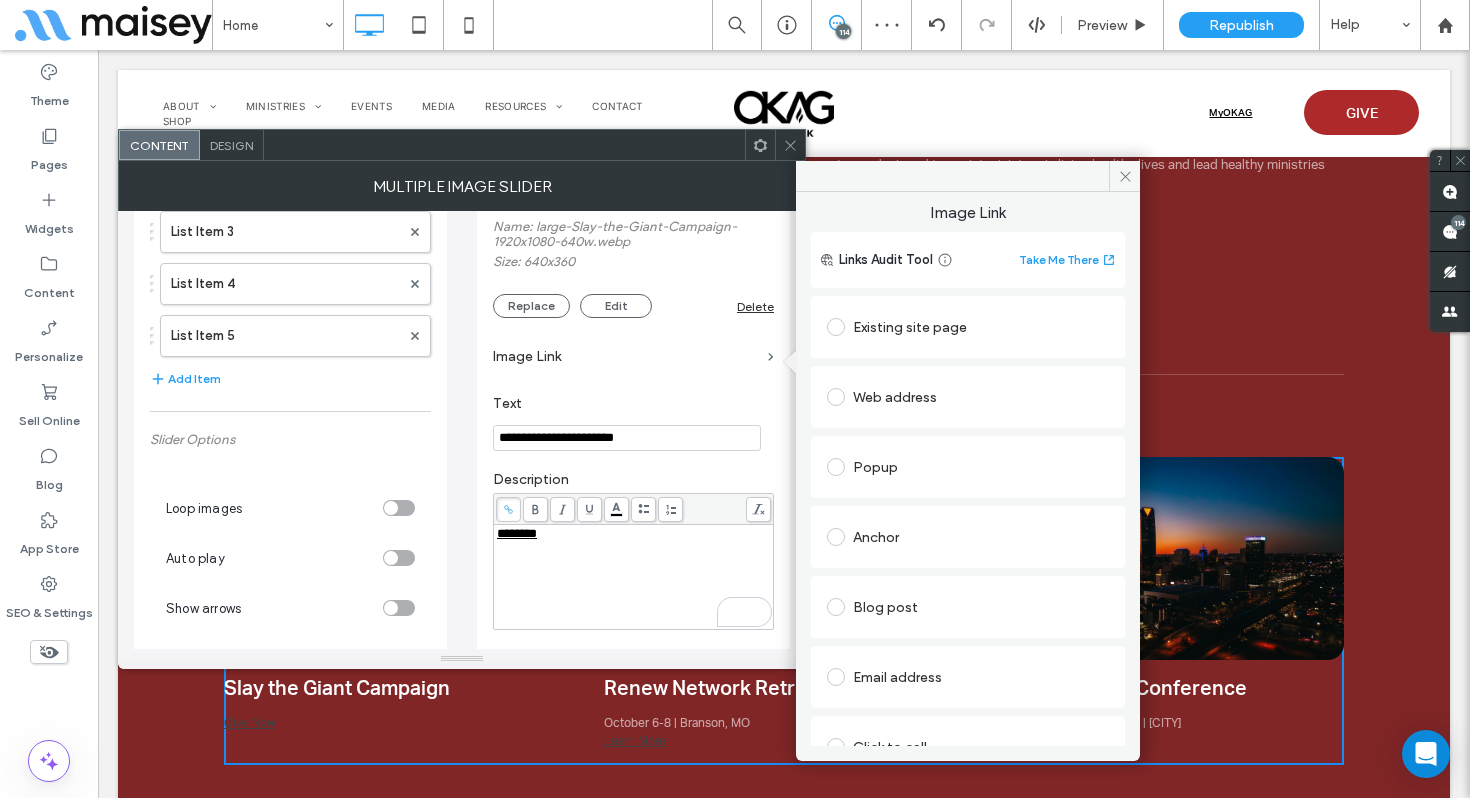 click on "Image Link" at bounding box center (626, 356) 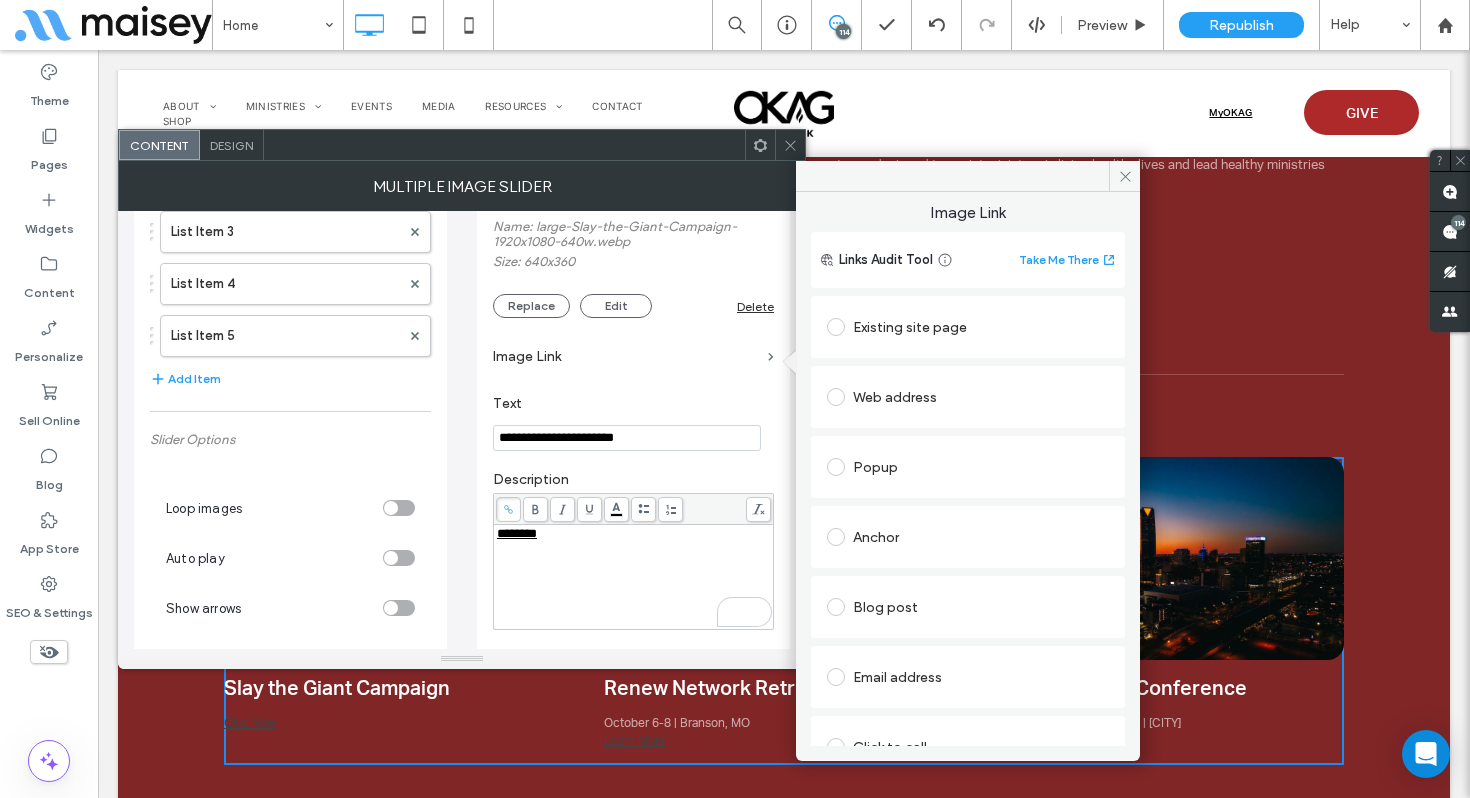 click on "Existing site page" at bounding box center [968, 327] 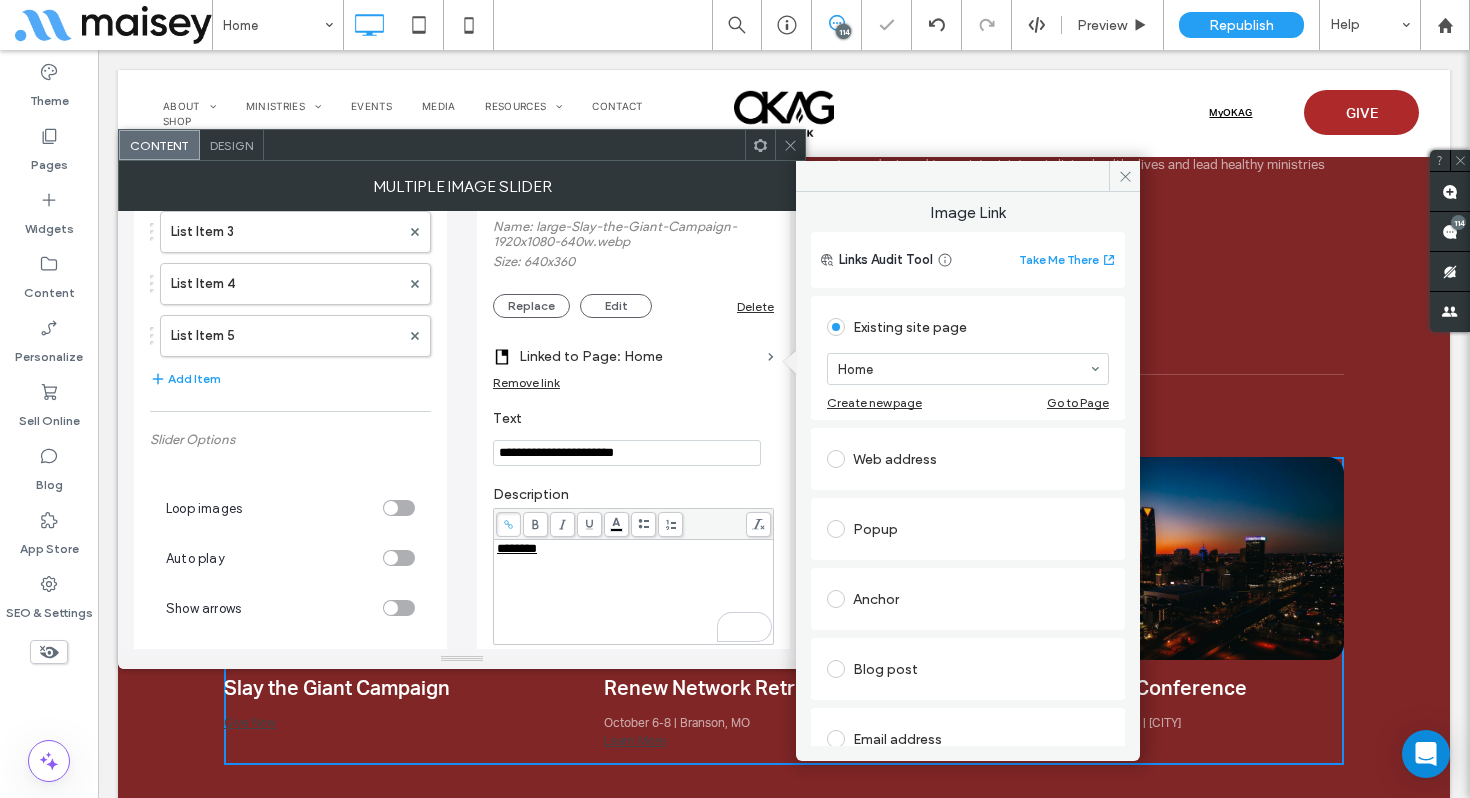 click on "Web address" at bounding box center [968, 459] 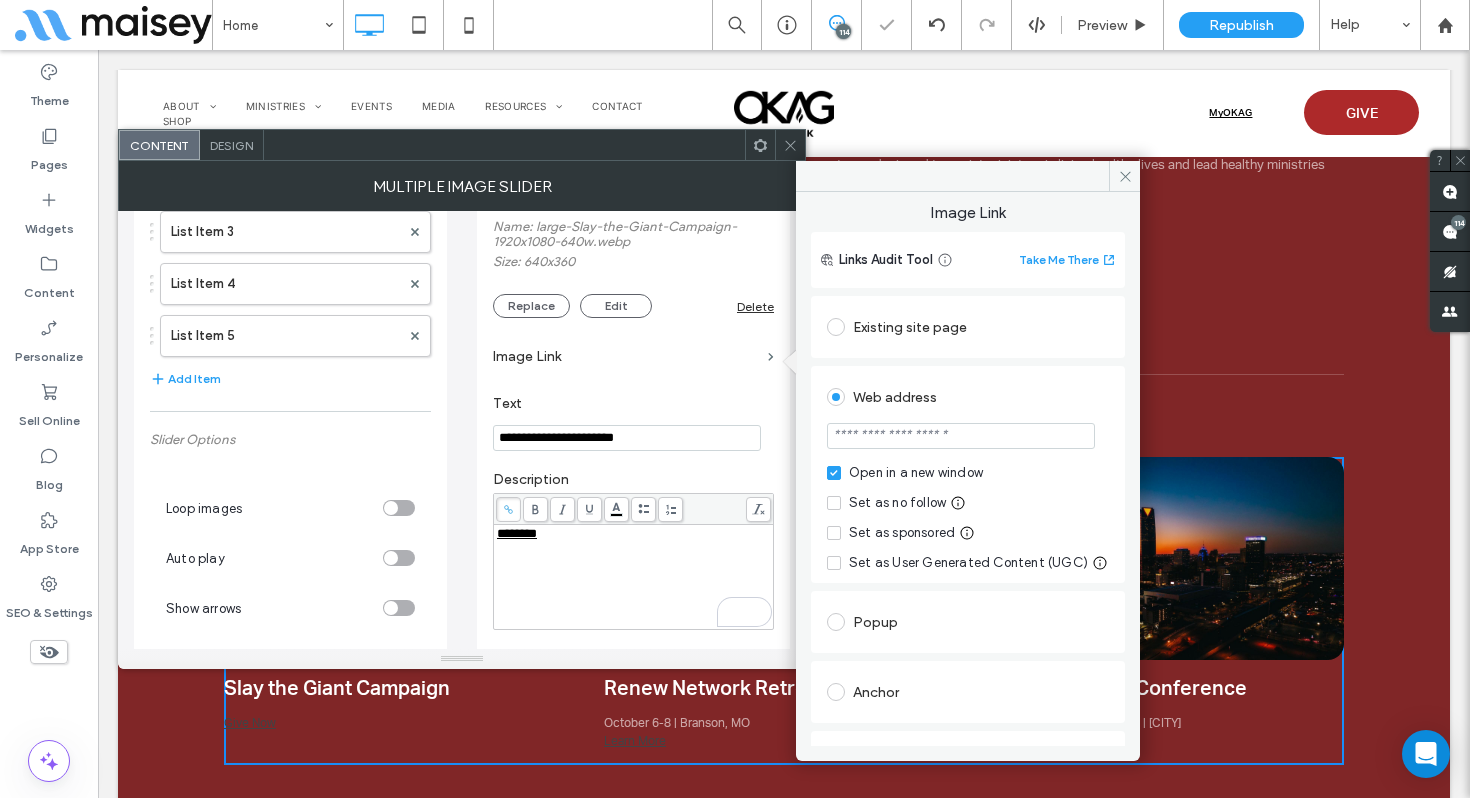 click at bounding box center (961, 436) 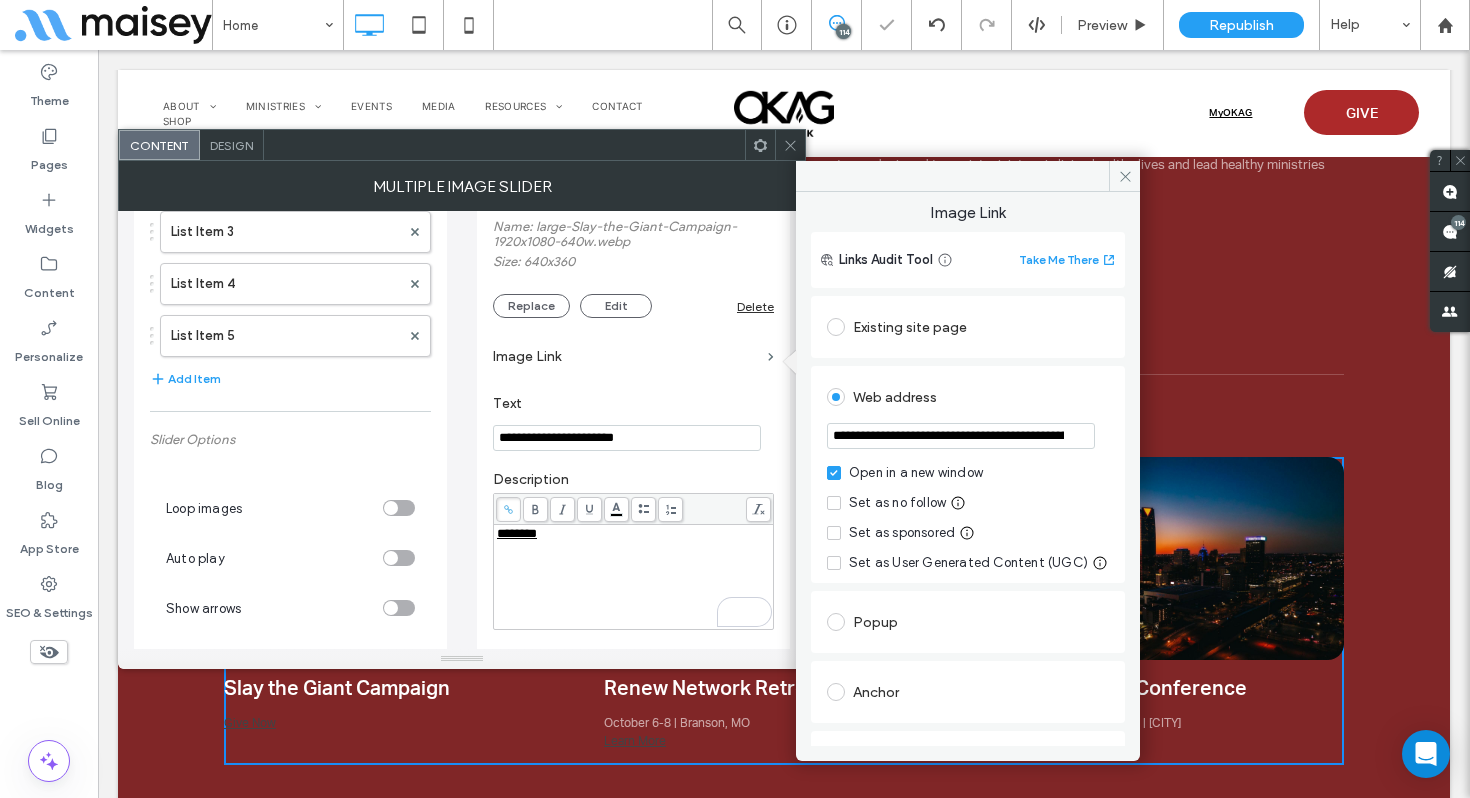 scroll, scrollTop: 0, scrollLeft: 109, axis: horizontal 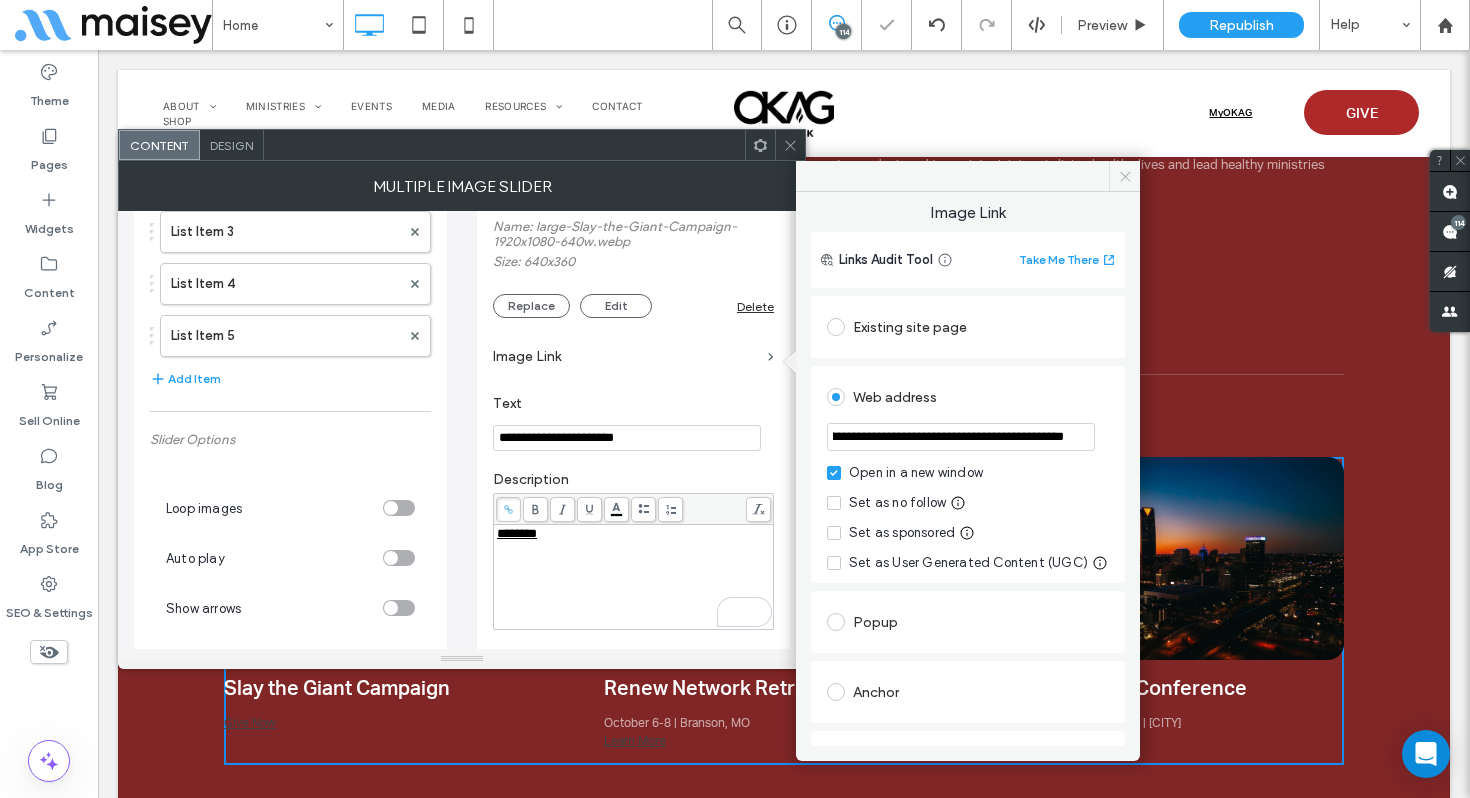type on "**********" 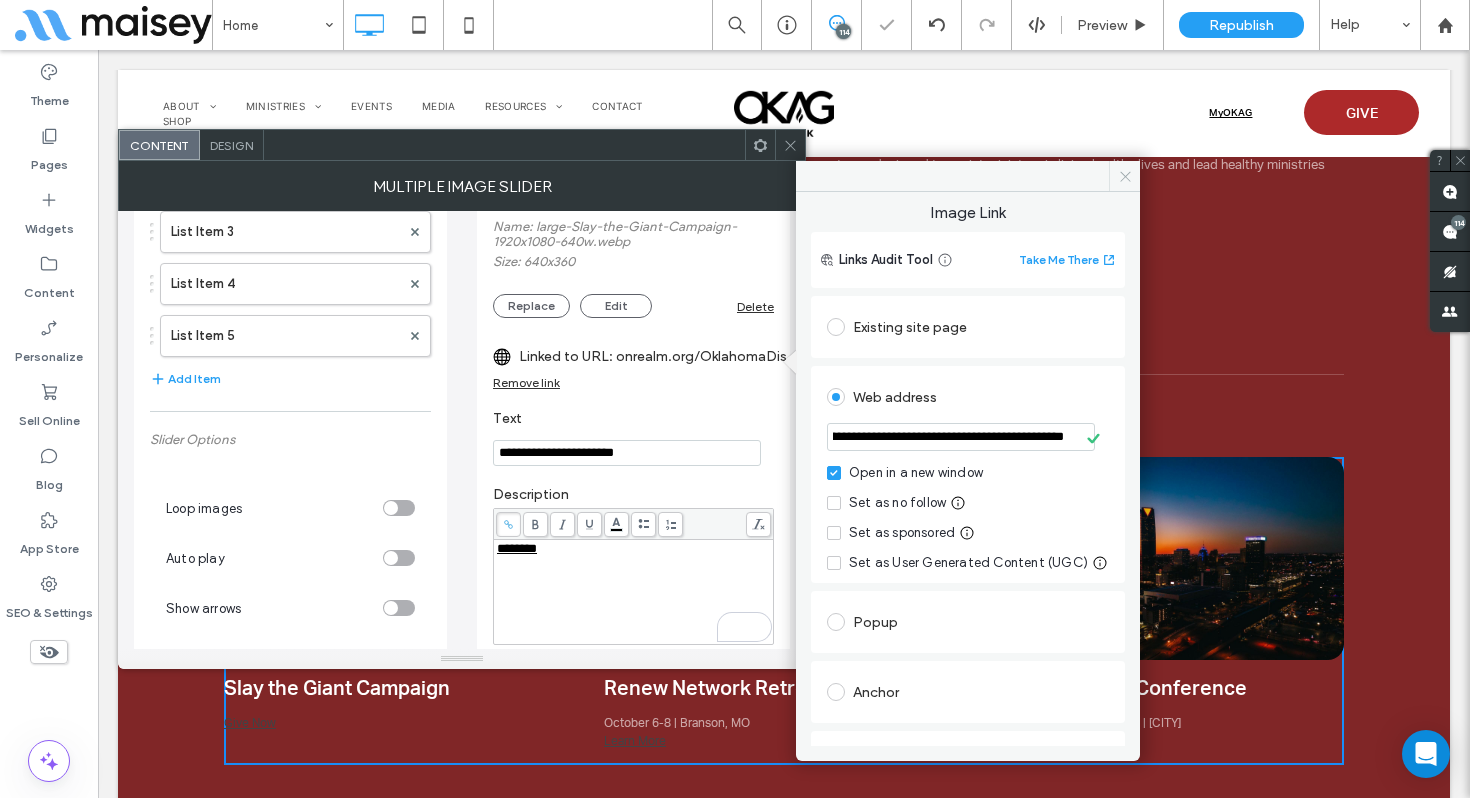 drag, startPoint x: 1127, startPoint y: 171, endPoint x: 1028, endPoint y: 121, distance: 110.909874 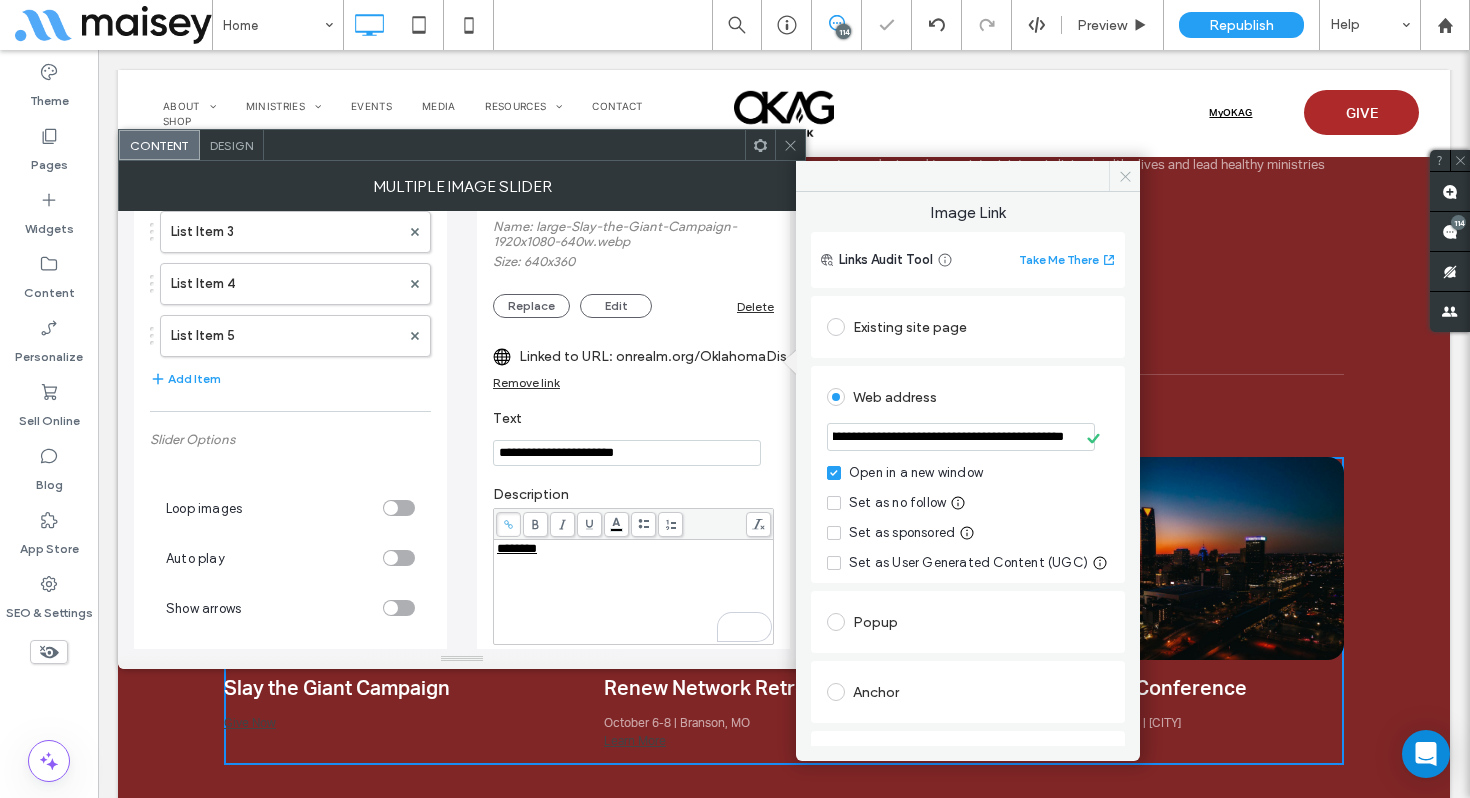 click 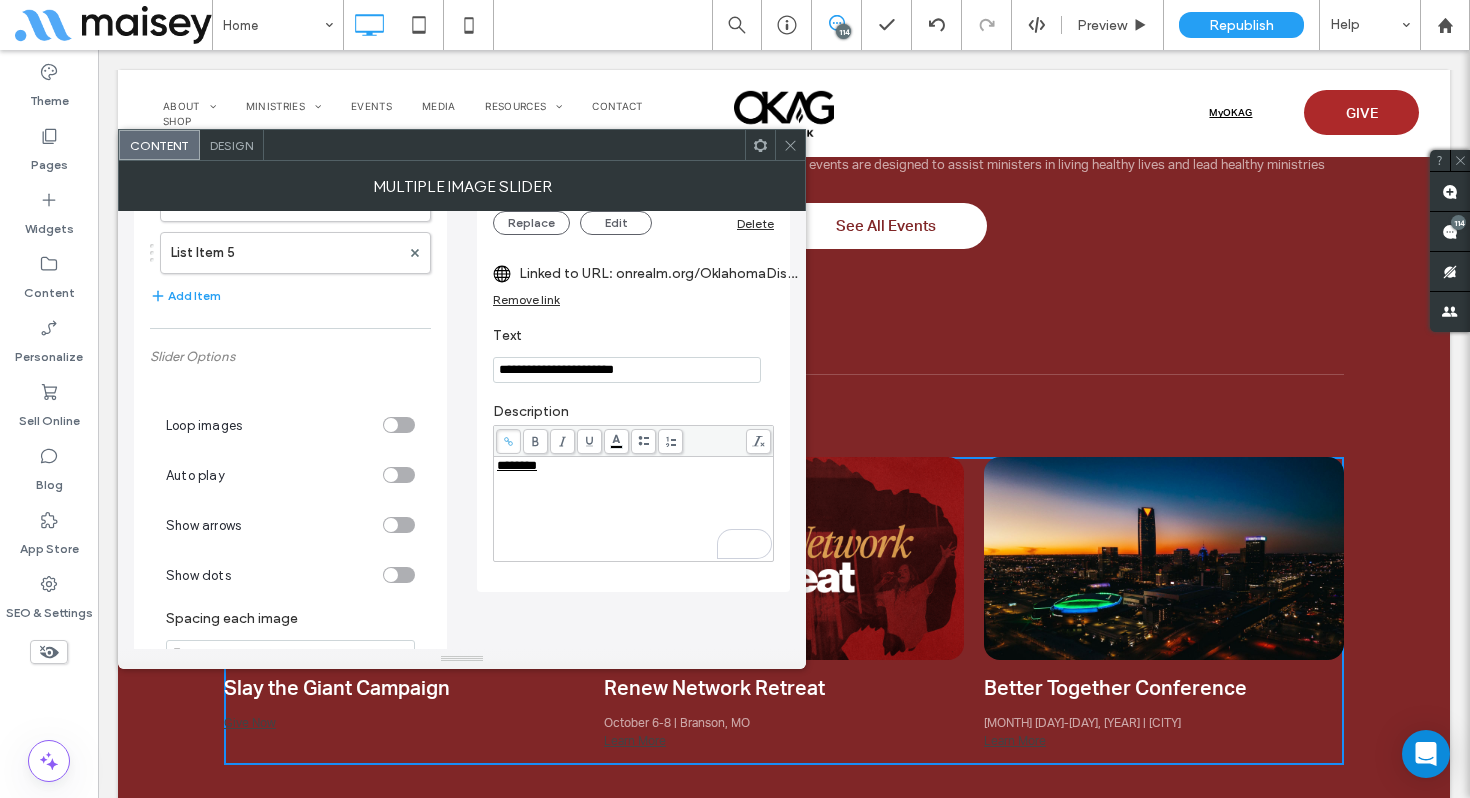 scroll, scrollTop: 312, scrollLeft: 0, axis: vertical 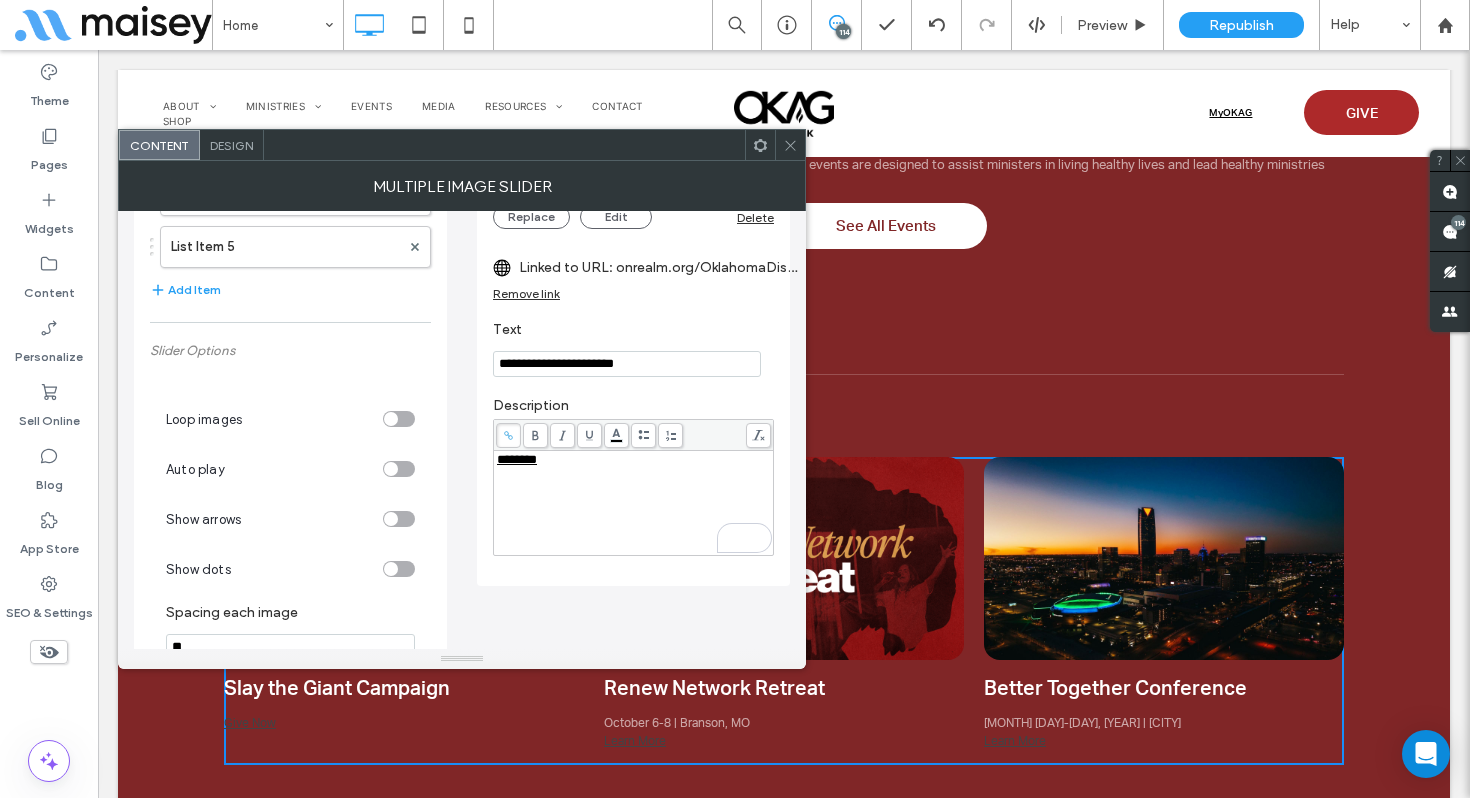 click 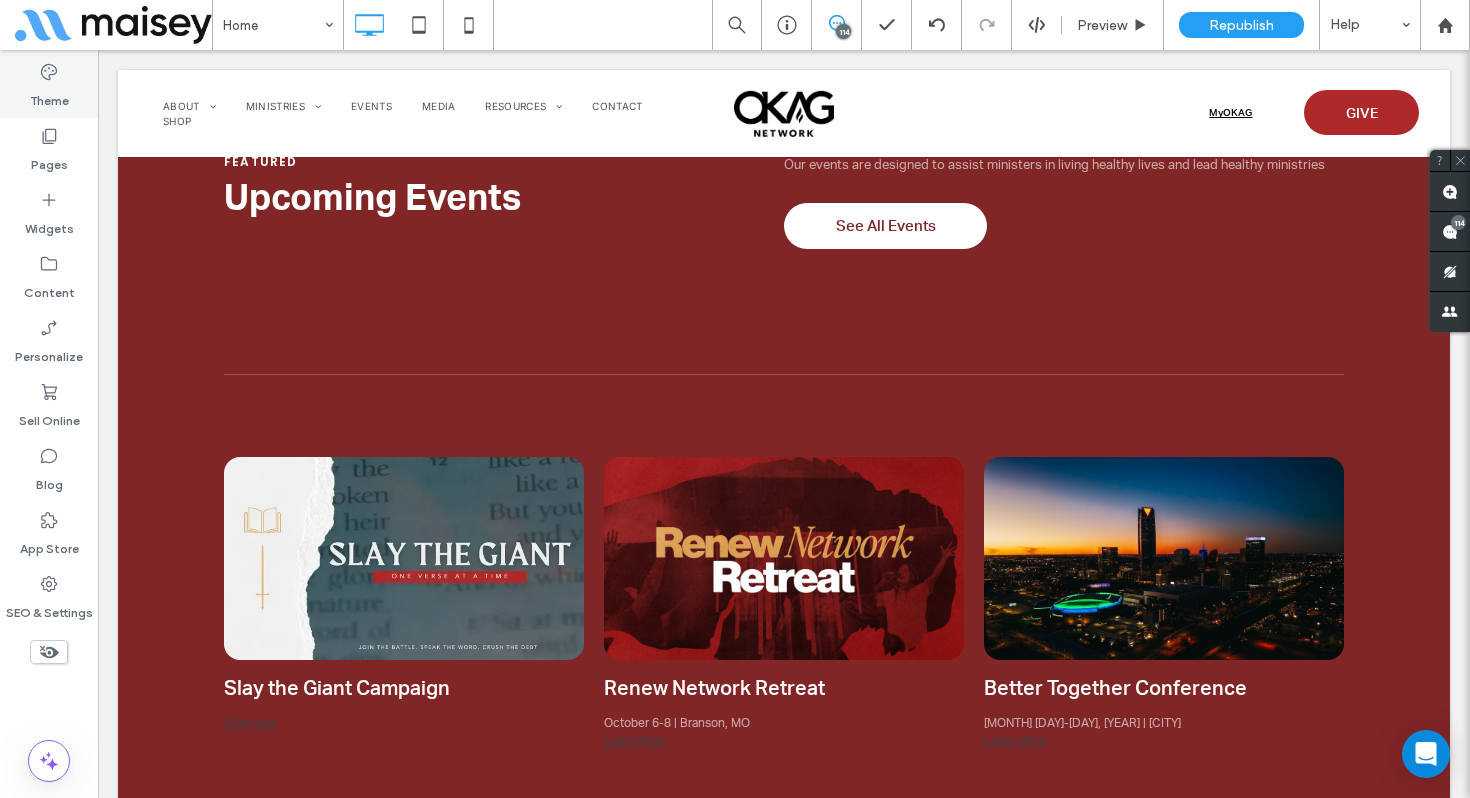 click on "Theme" at bounding box center [49, 86] 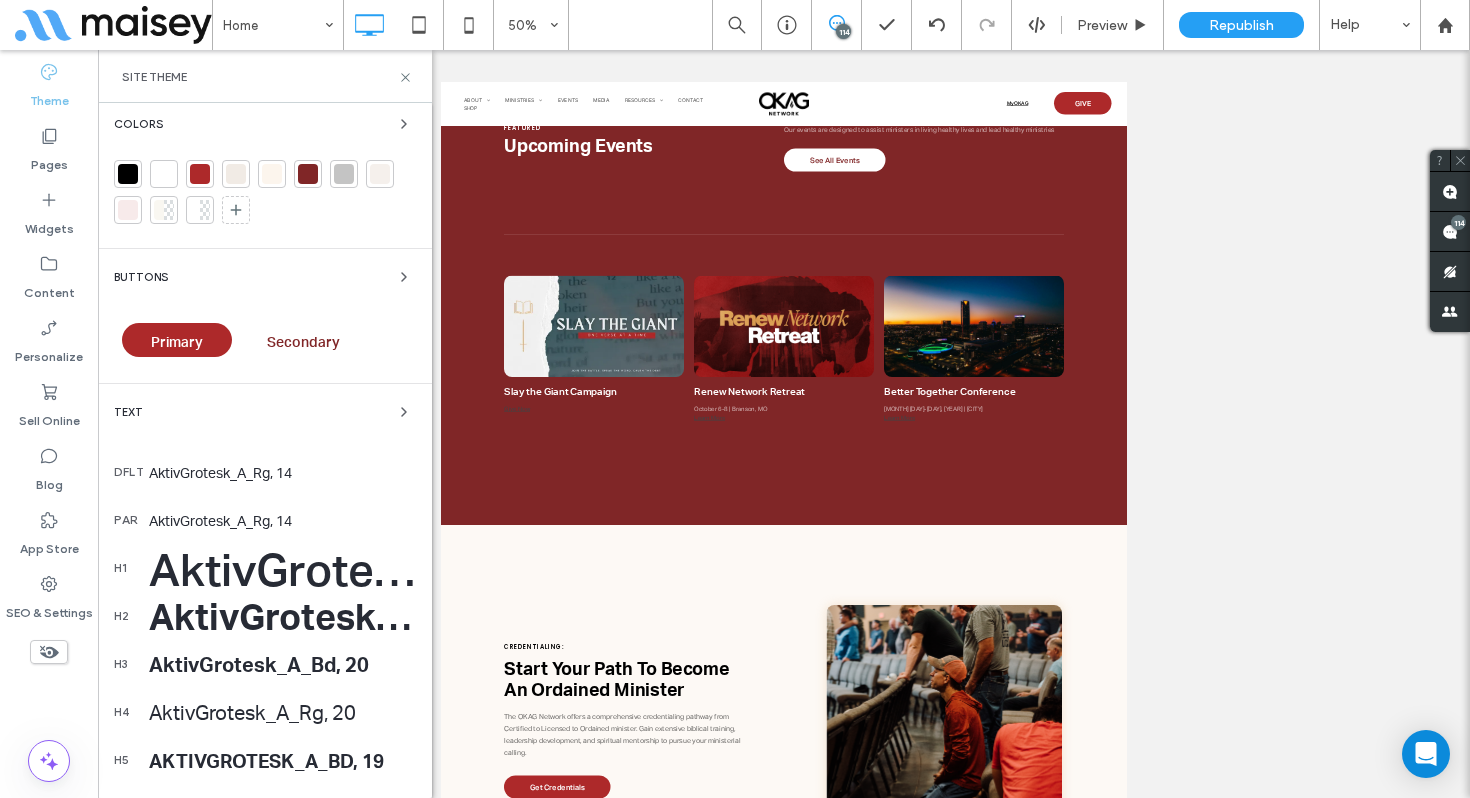 scroll, scrollTop: 190, scrollLeft: 0, axis: vertical 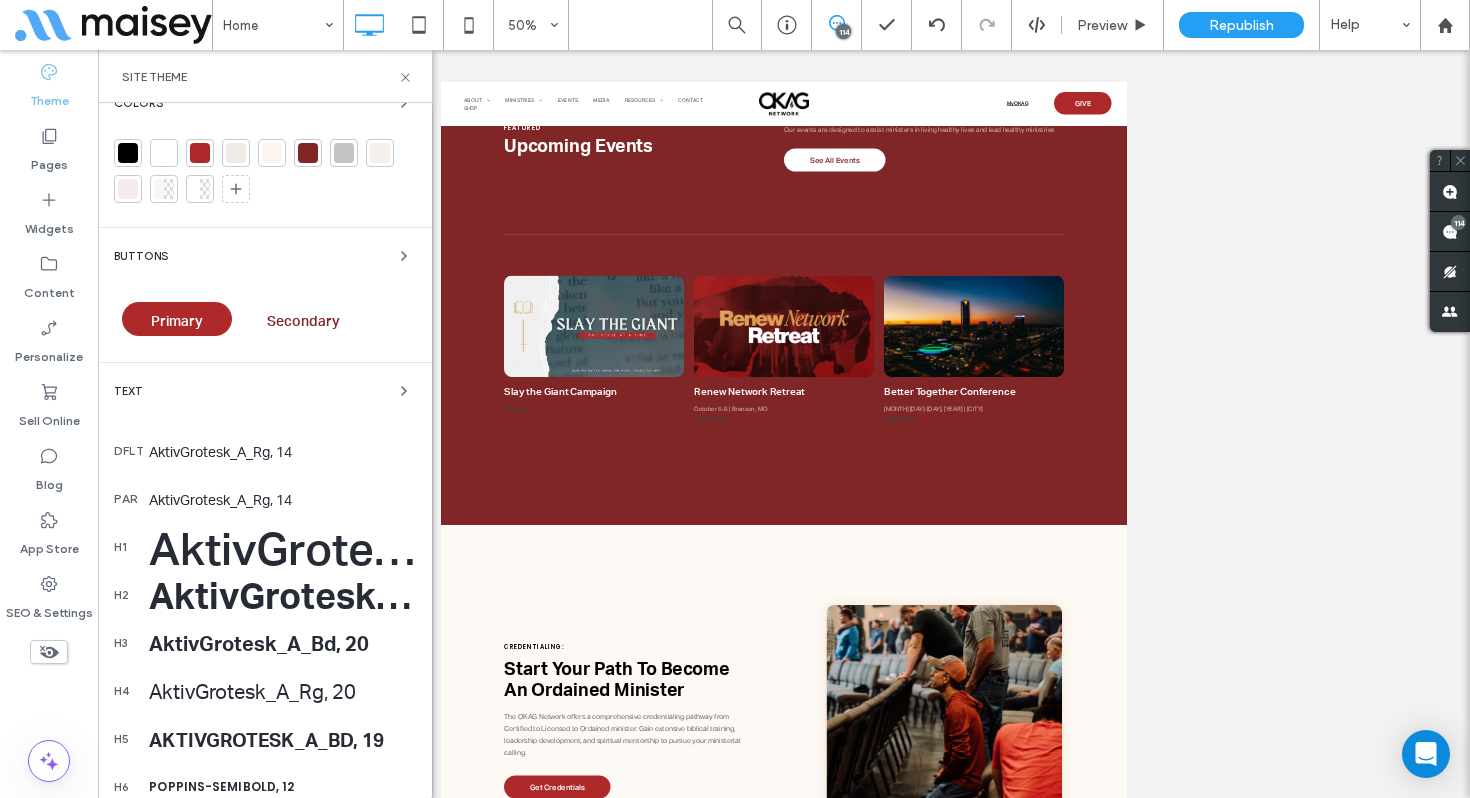 click on "Text" at bounding box center [265, 391] 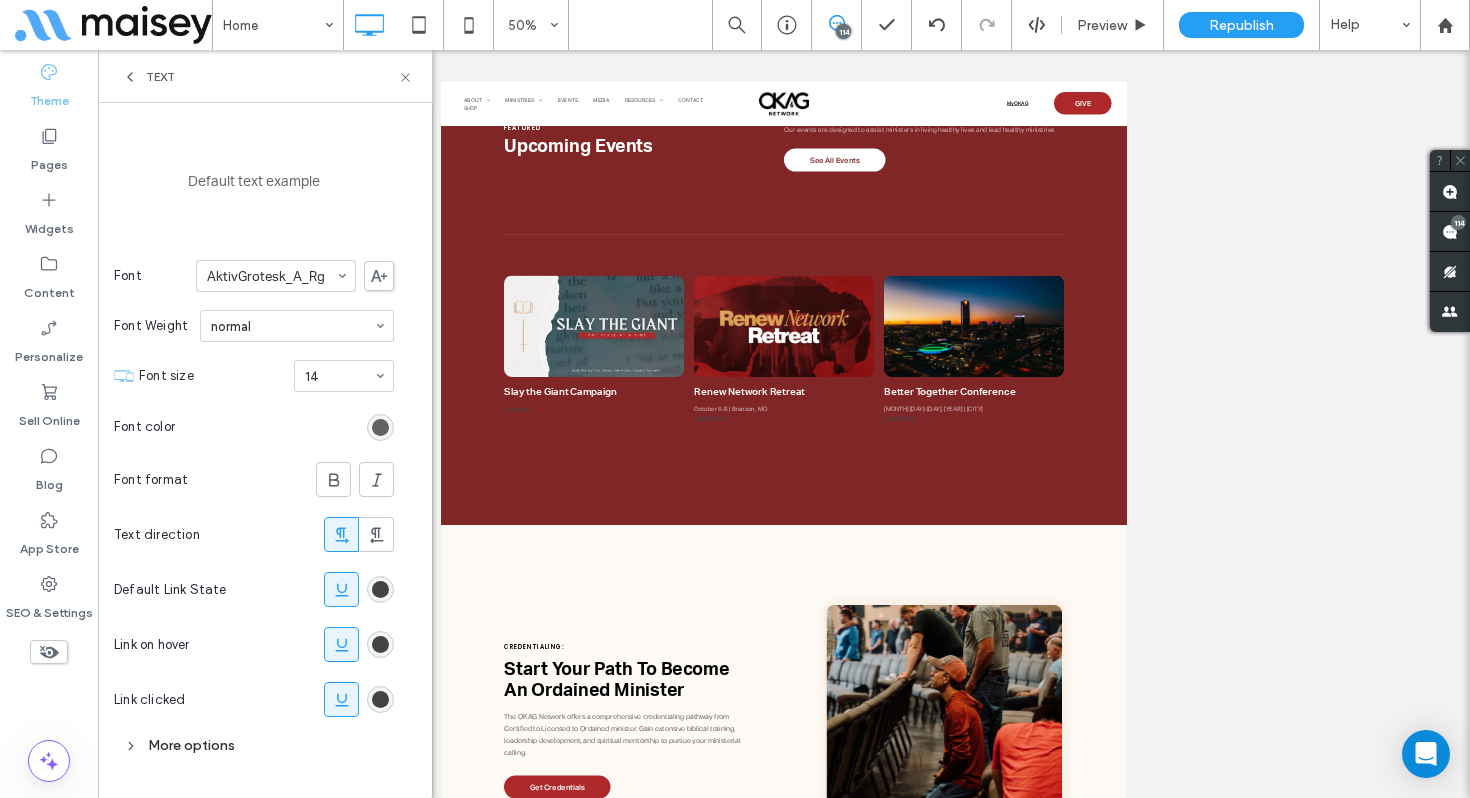 scroll, scrollTop: 196, scrollLeft: 0, axis: vertical 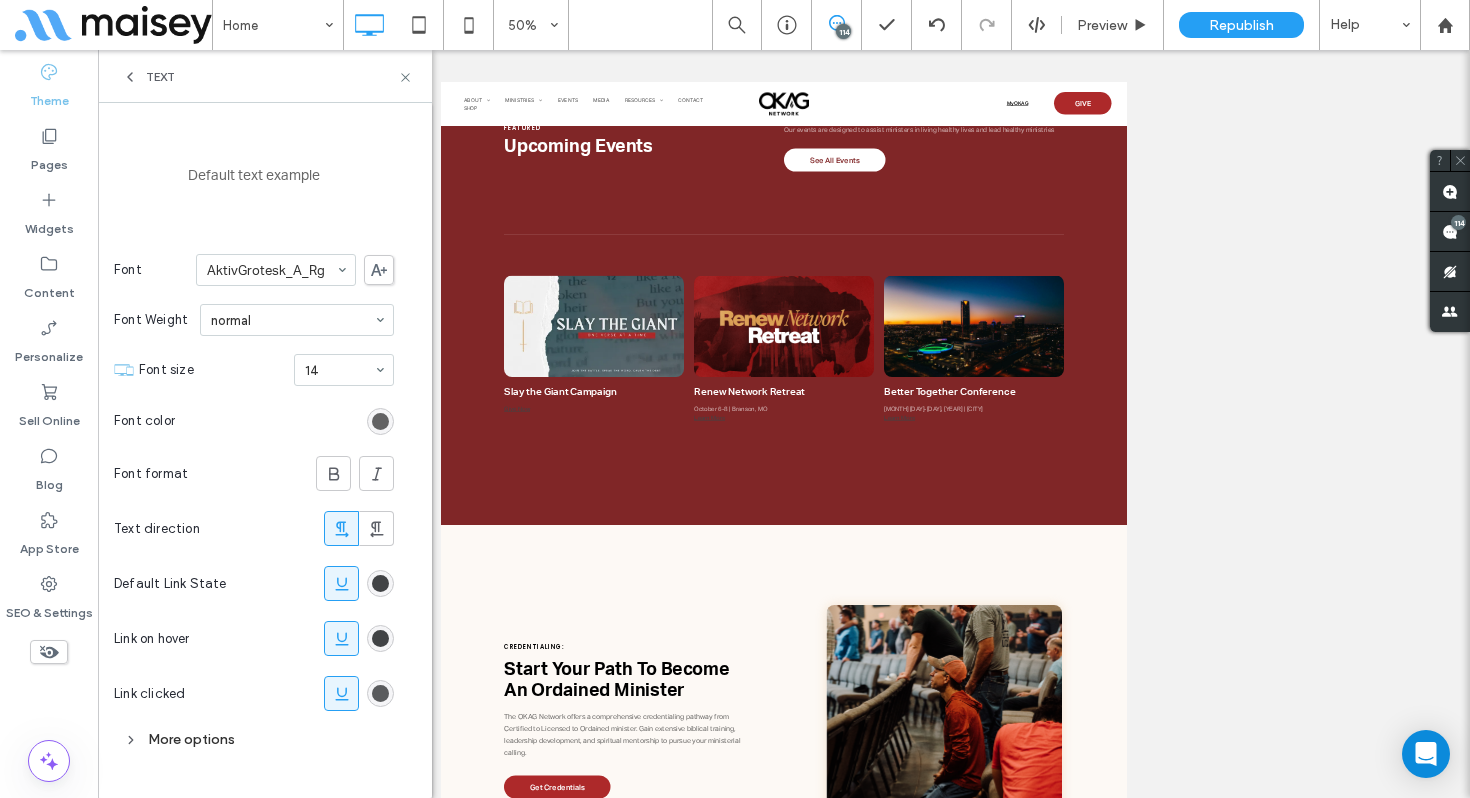 click at bounding box center (380, 693) 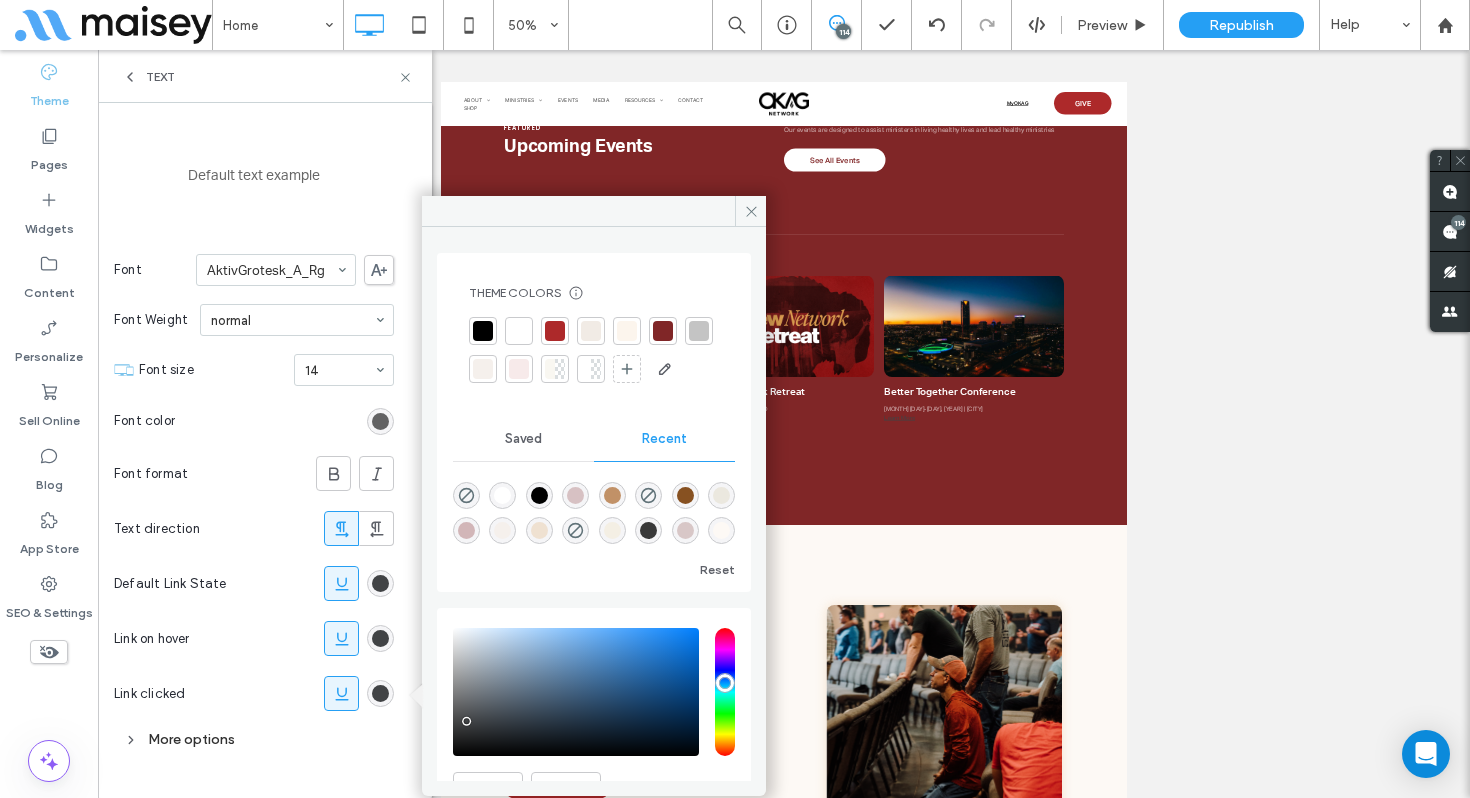 scroll, scrollTop: 2, scrollLeft: 0, axis: vertical 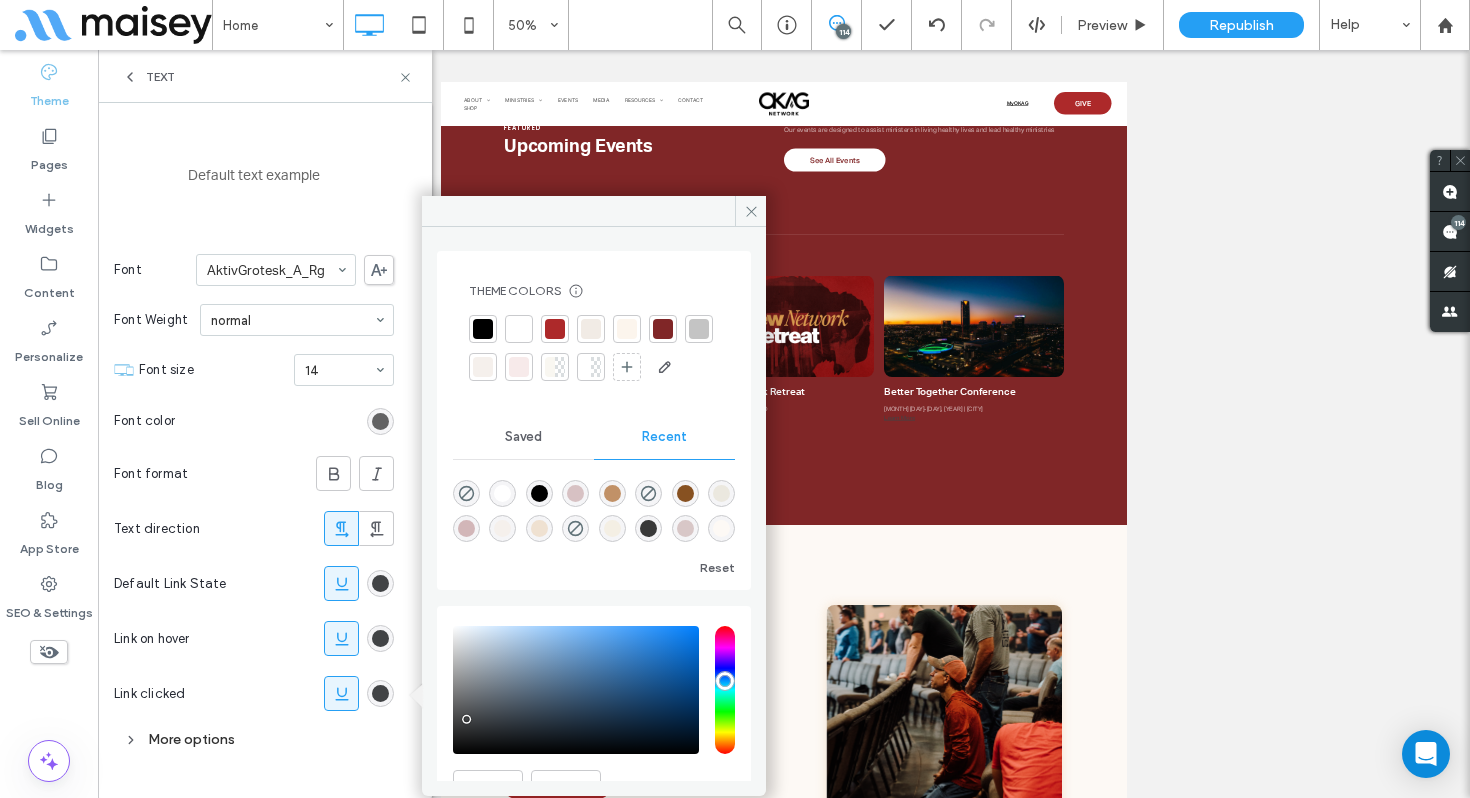 click at bounding box center [721, 493] 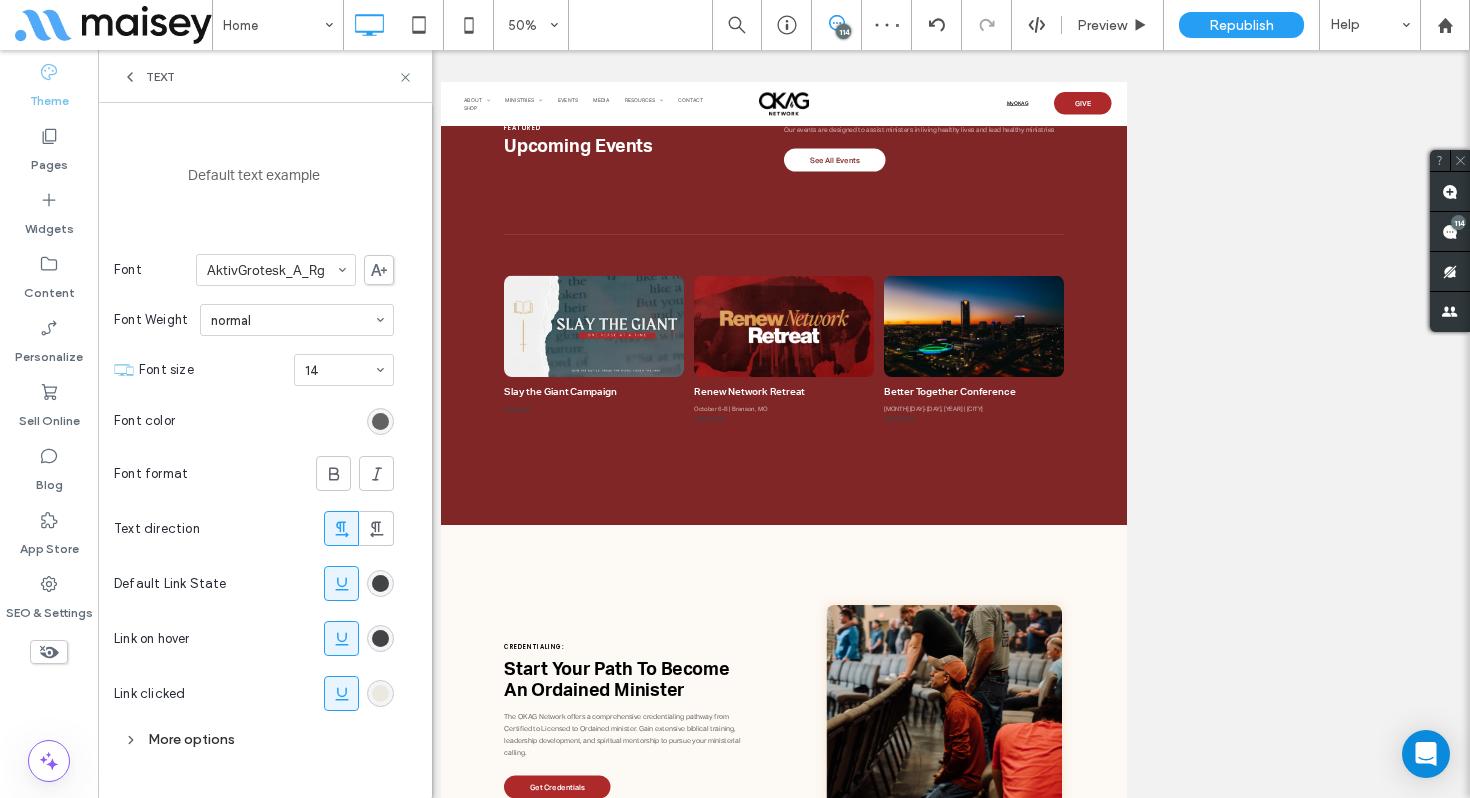 click on "More options" at bounding box center [254, 739] 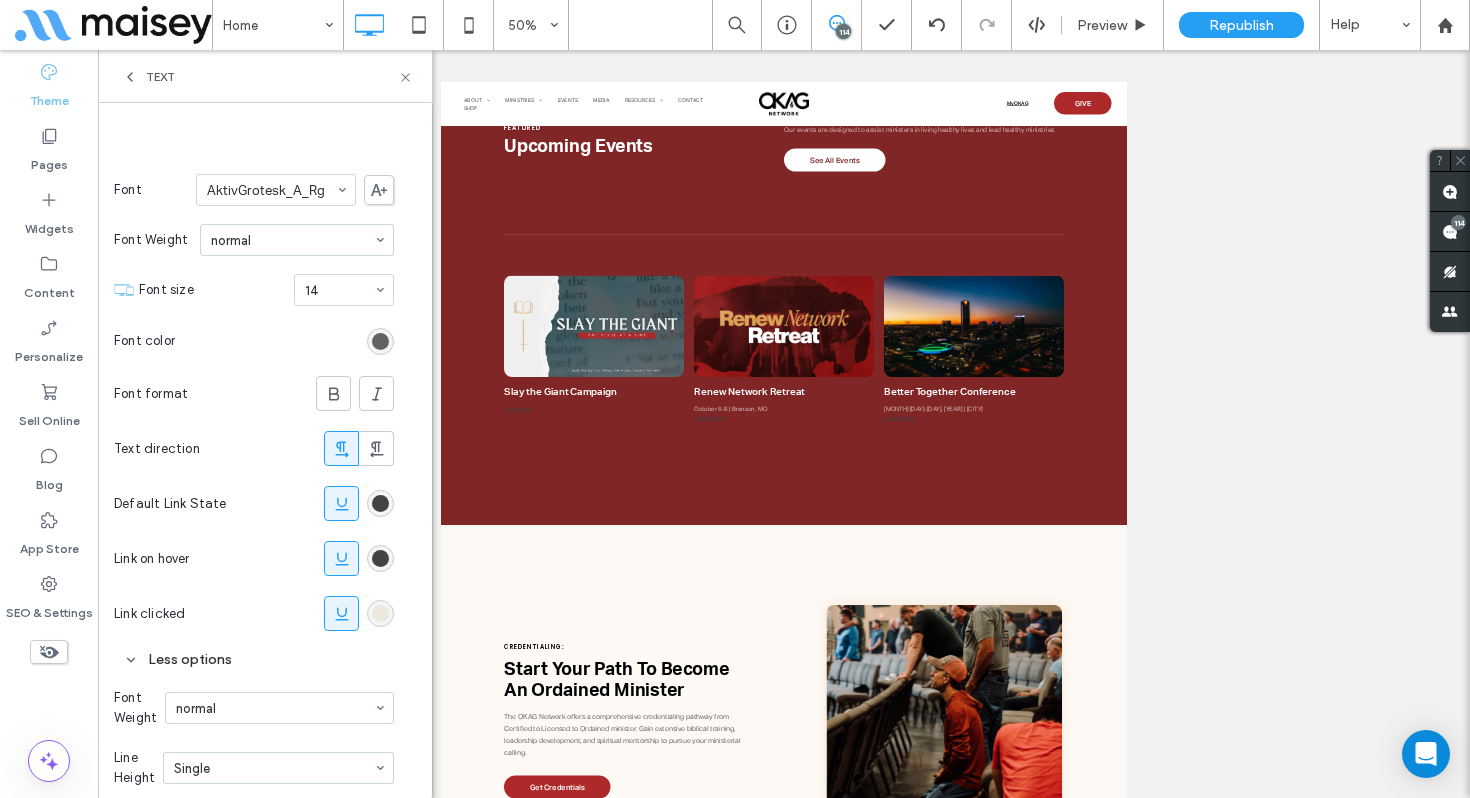 scroll, scrollTop: 316, scrollLeft: 0, axis: vertical 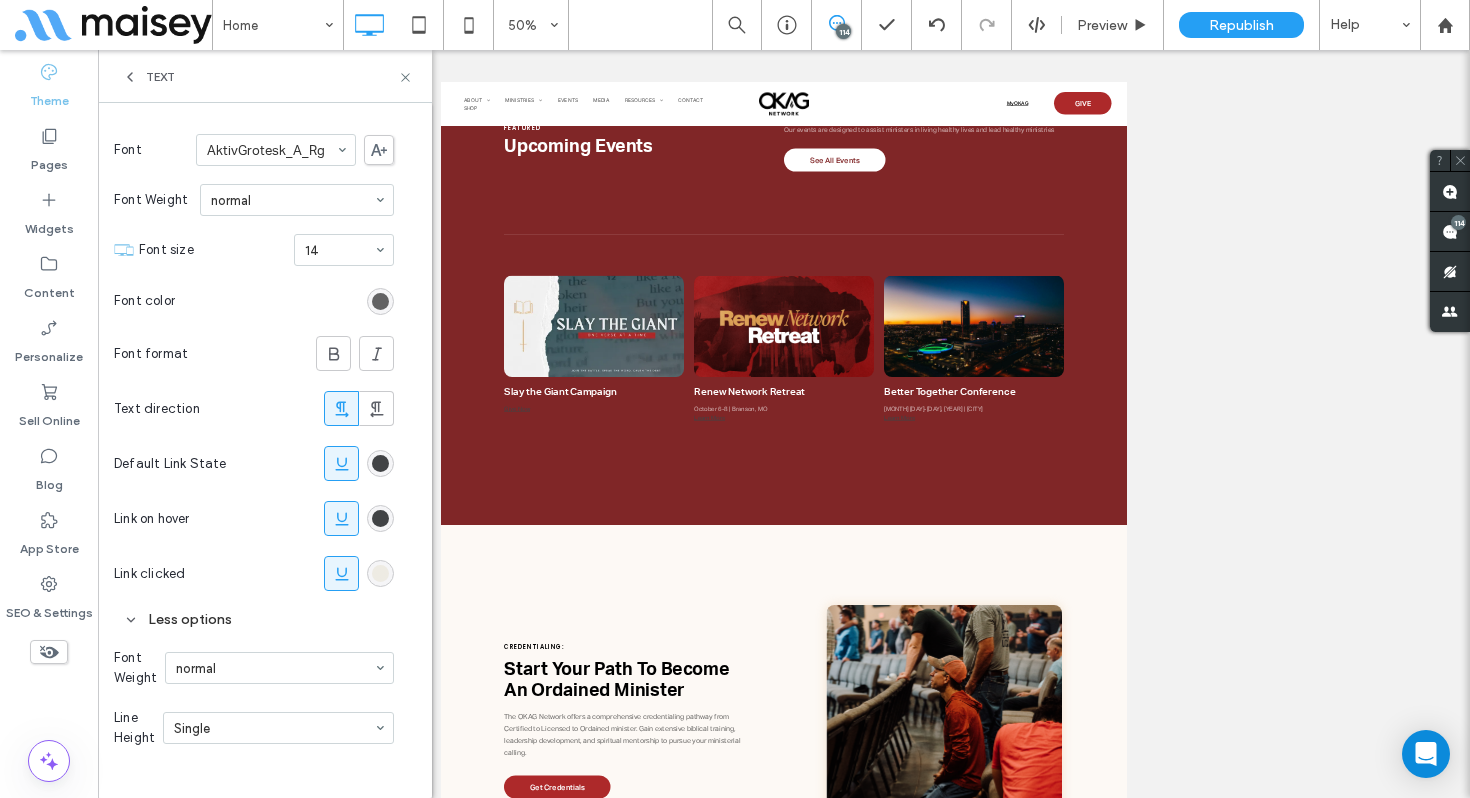 click at bounding box center [380, 573] 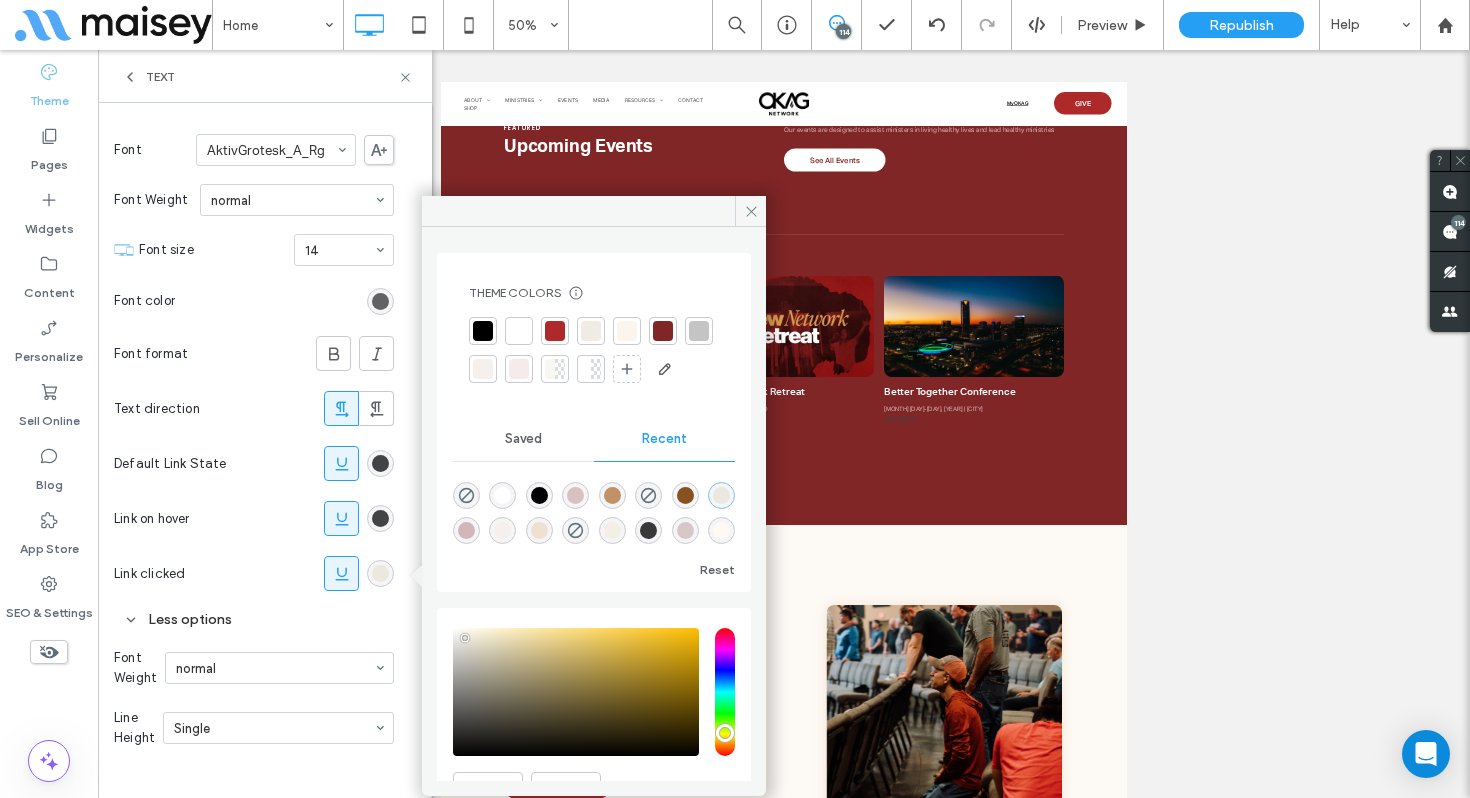 click 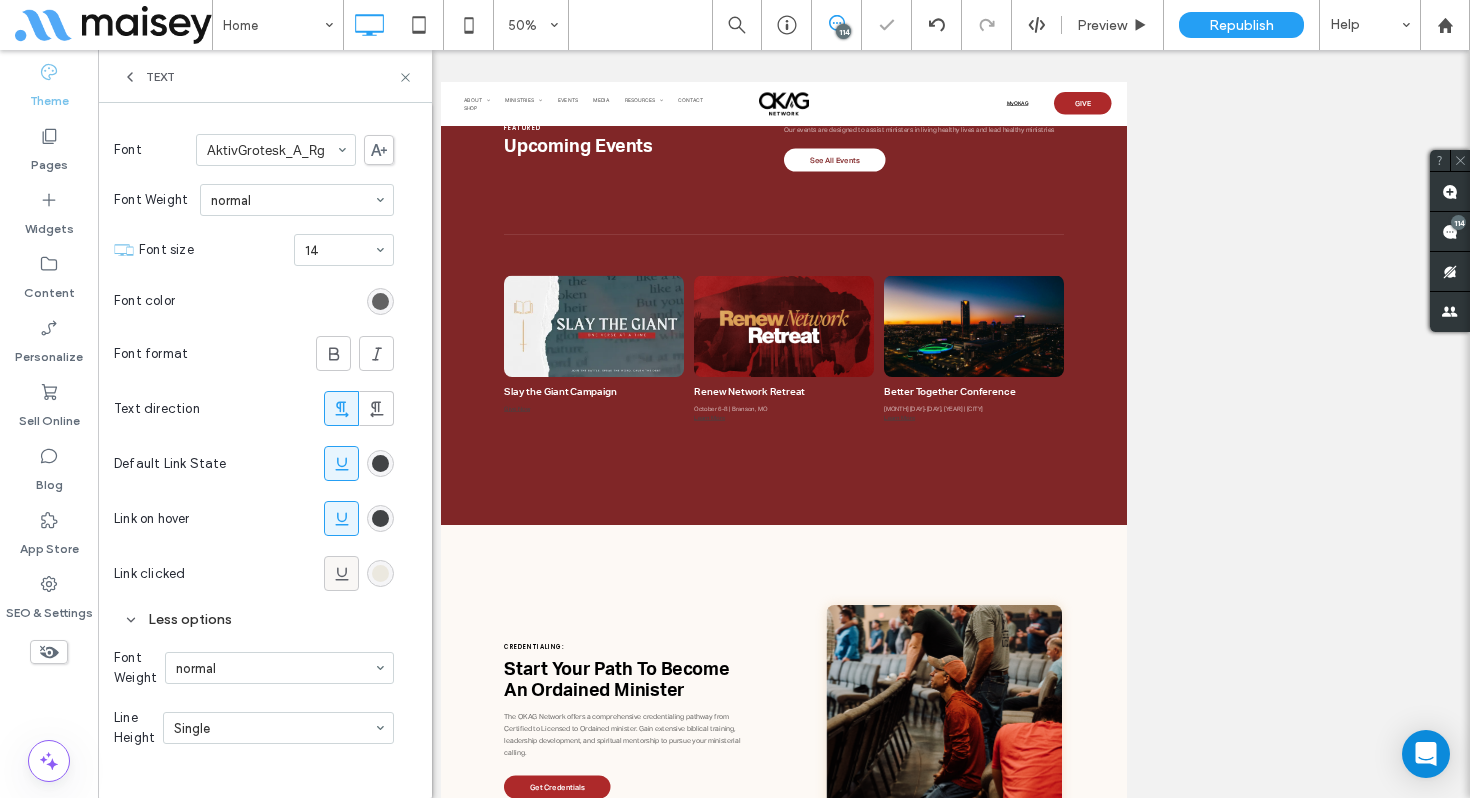 click 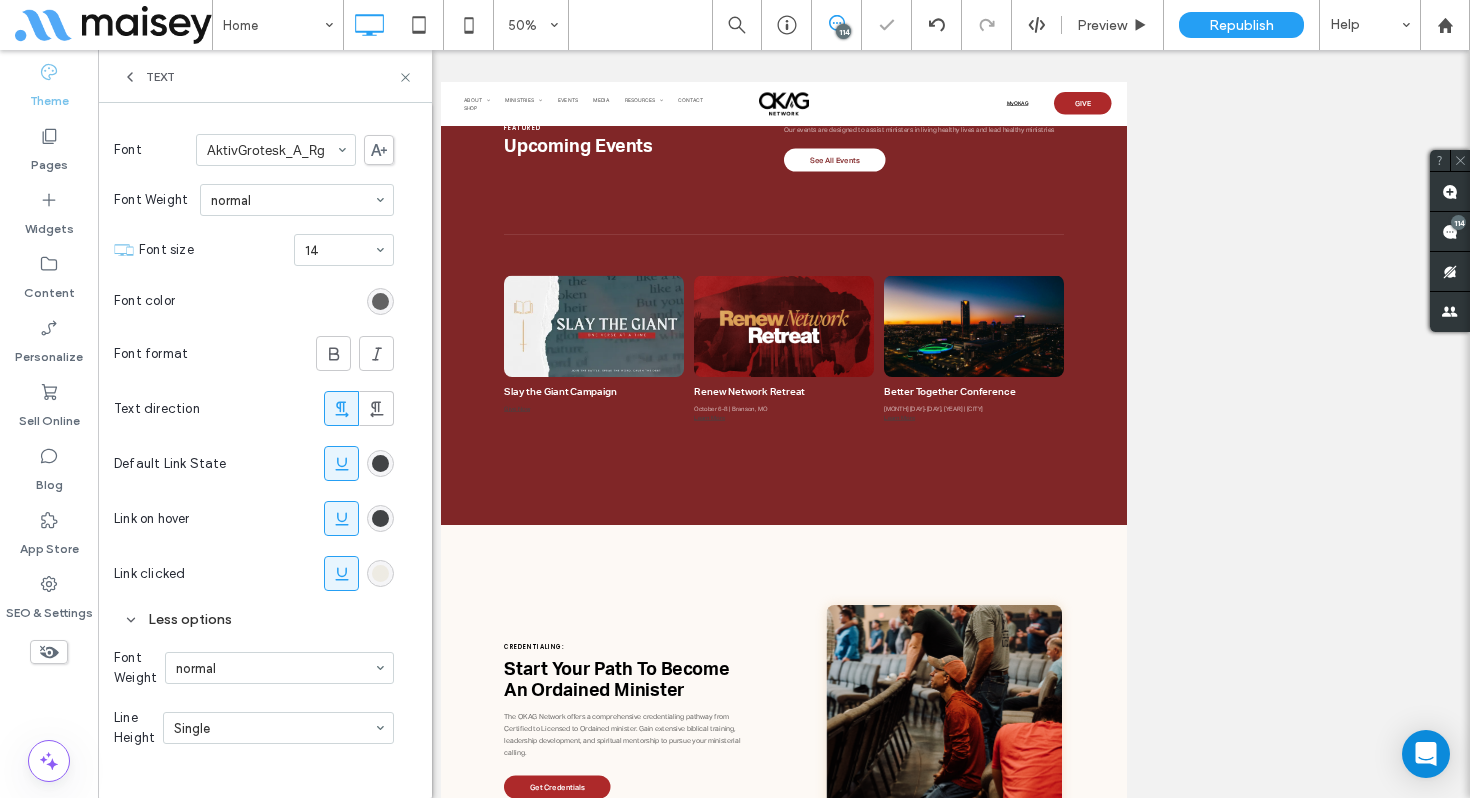 click at bounding box center (380, 573) 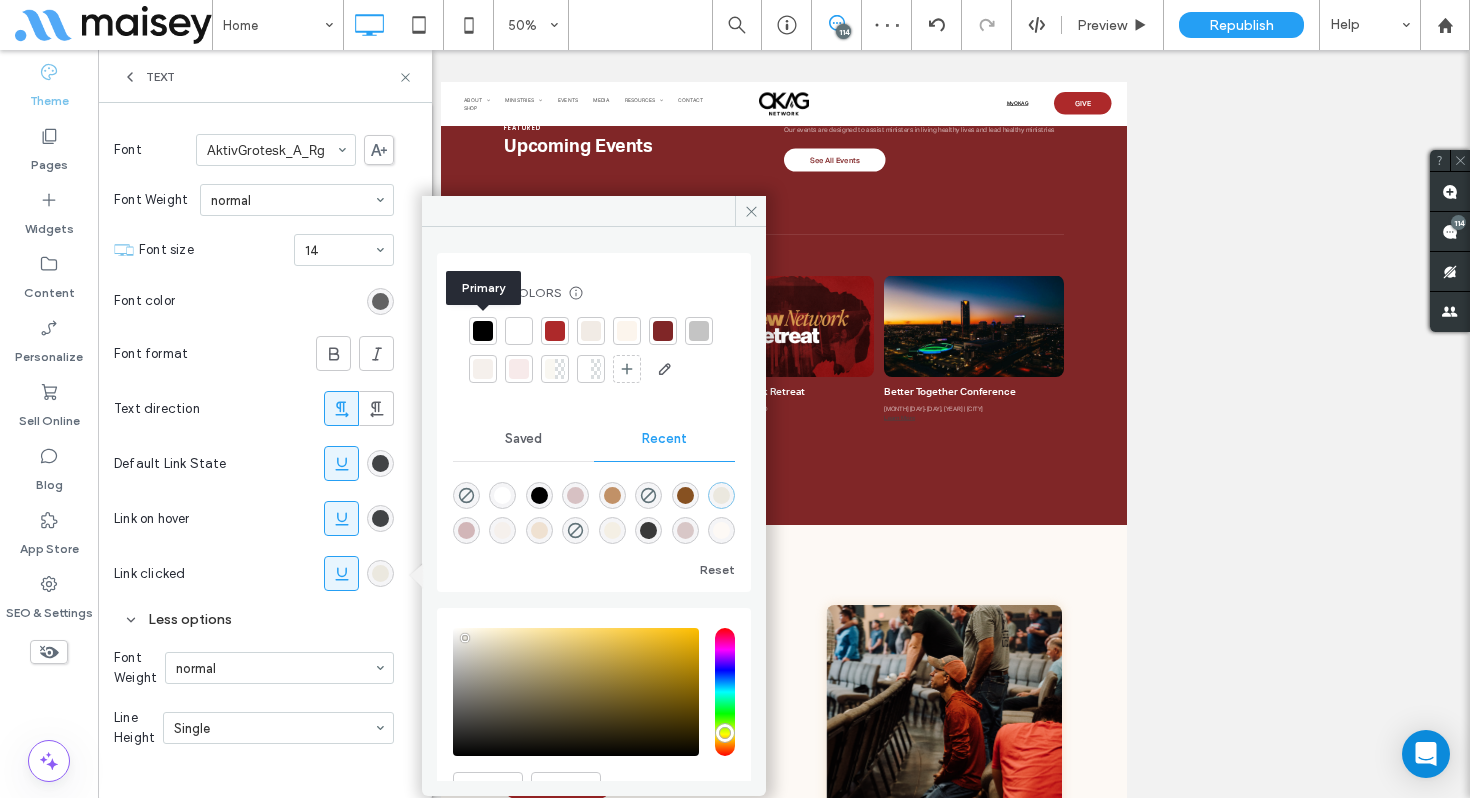 click at bounding box center (483, 331) 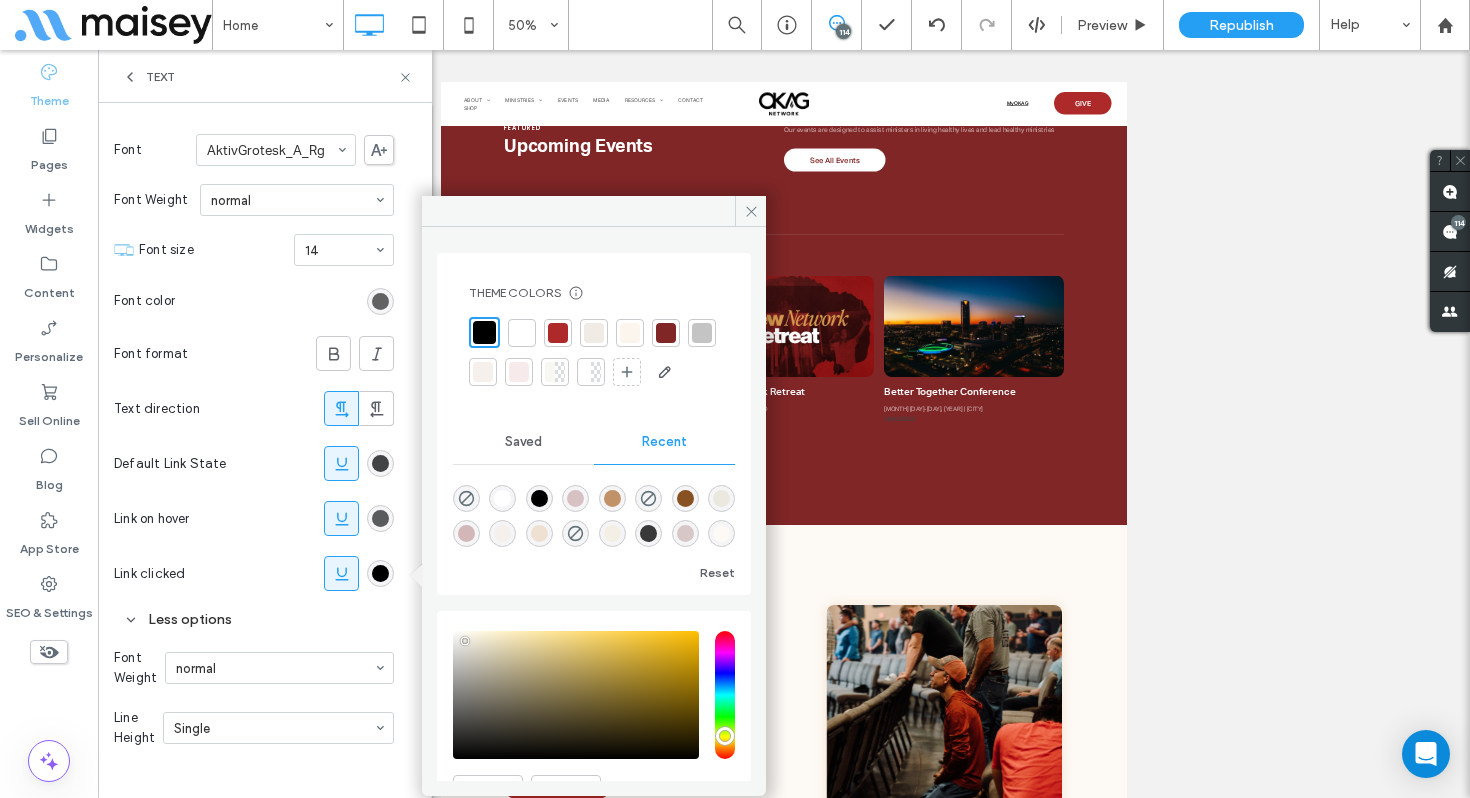 click at bounding box center [380, 518] 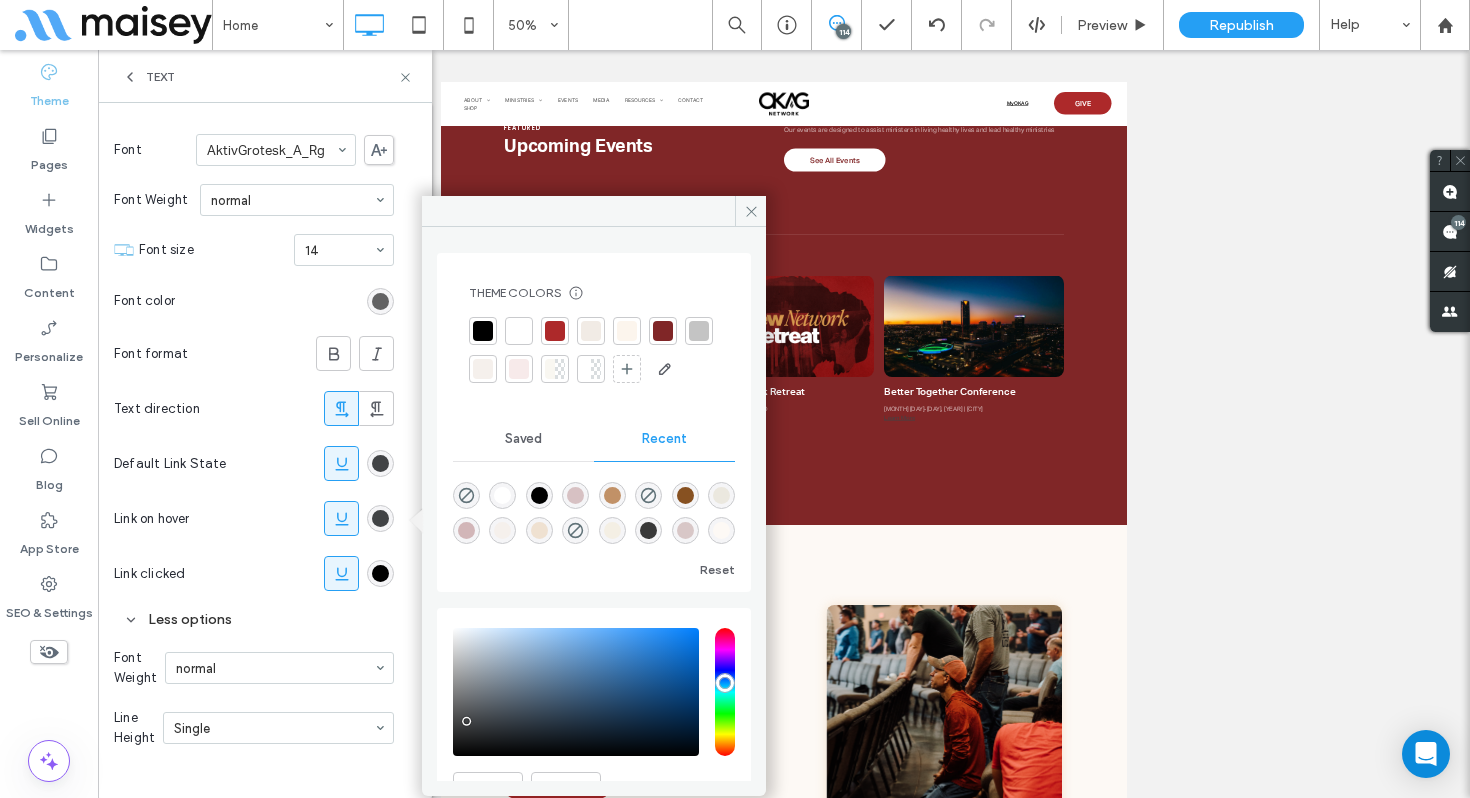 scroll, scrollTop: 138, scrollLeft: 0, axis: vertical 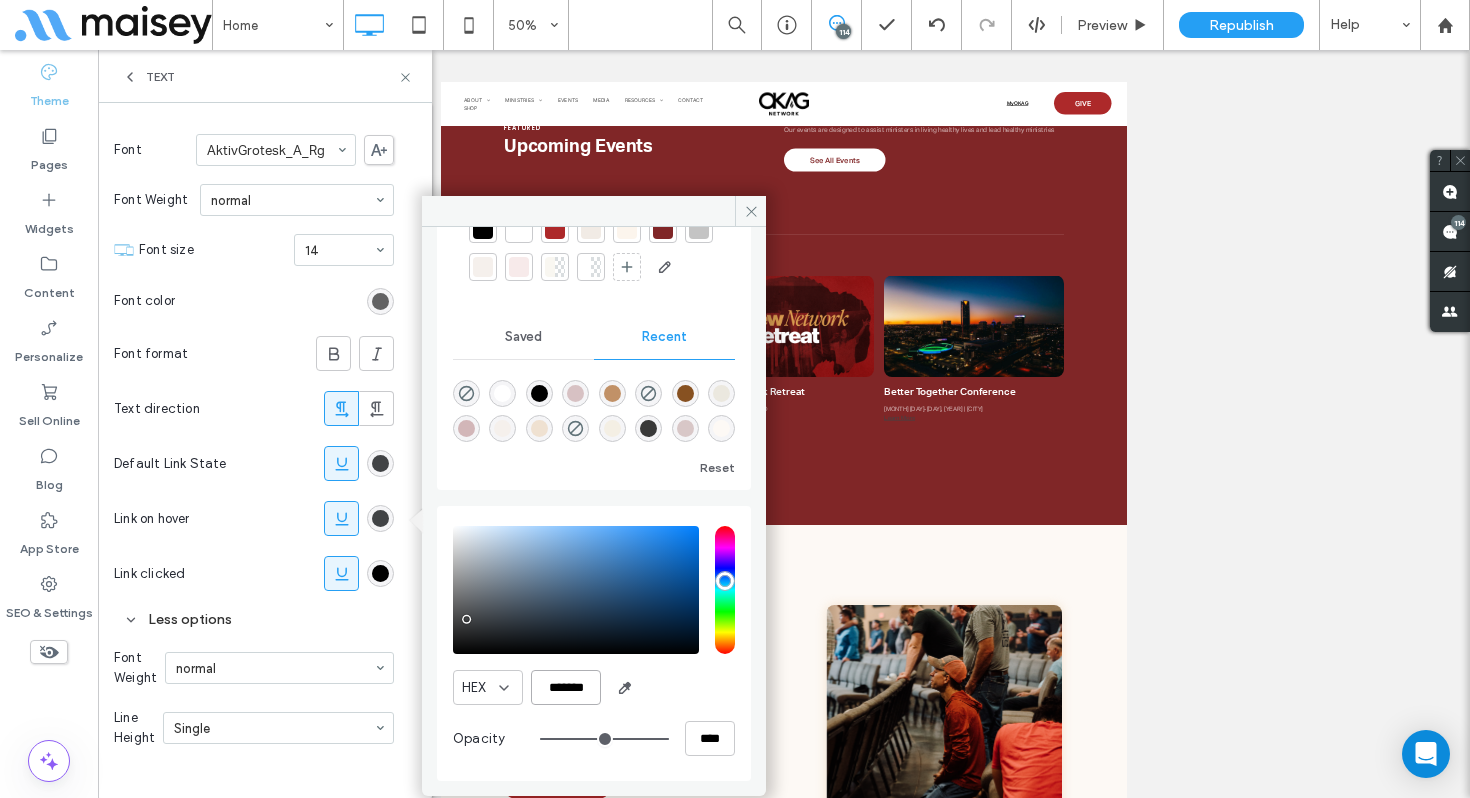 click on "*******" at bounding box center (566, 687) 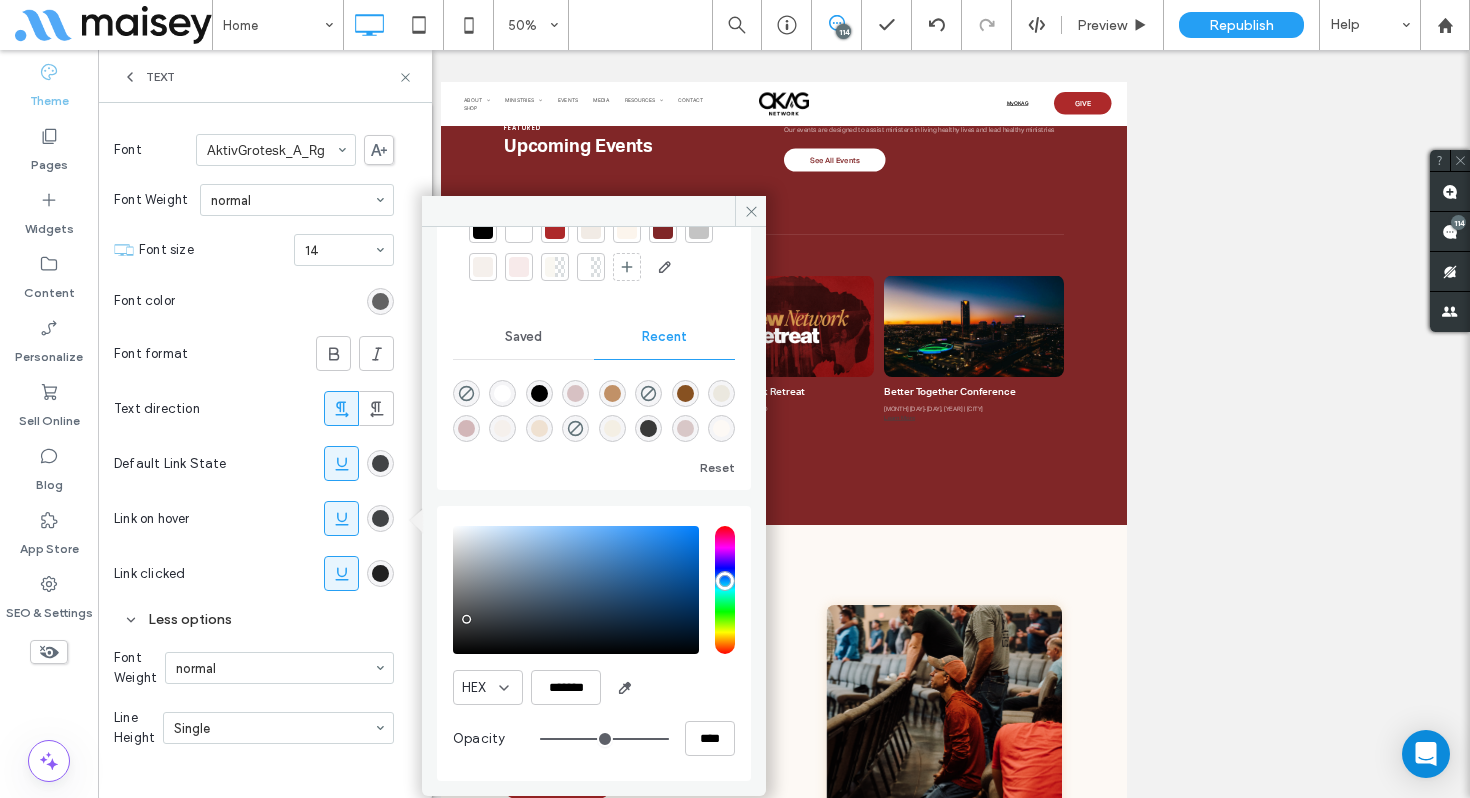 click at bounding box center (380, 573) 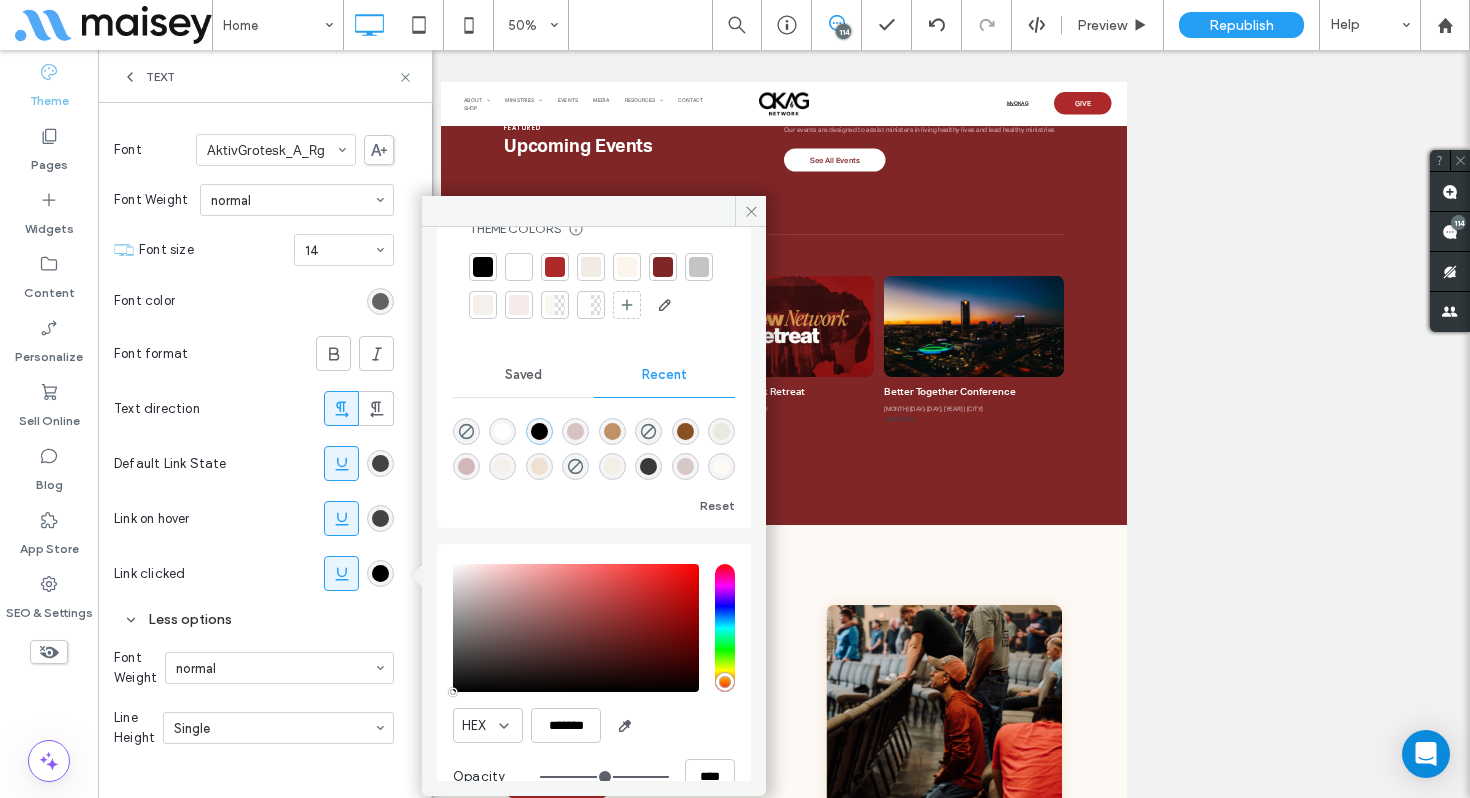 scroll, scrollTop: 138, scrollLeft: 0, axis: vertical 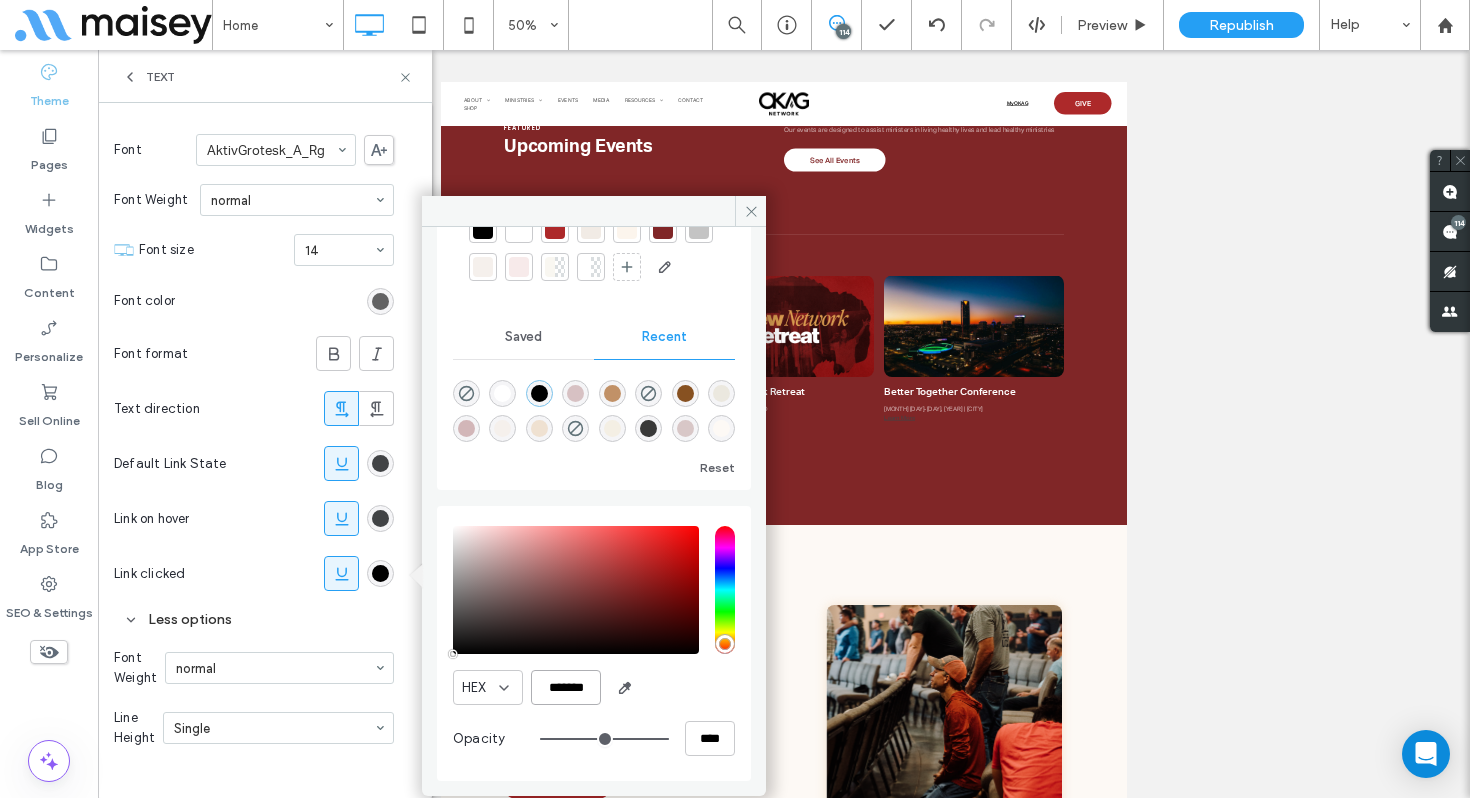 click on "*******" at bounding box center [566, 687] 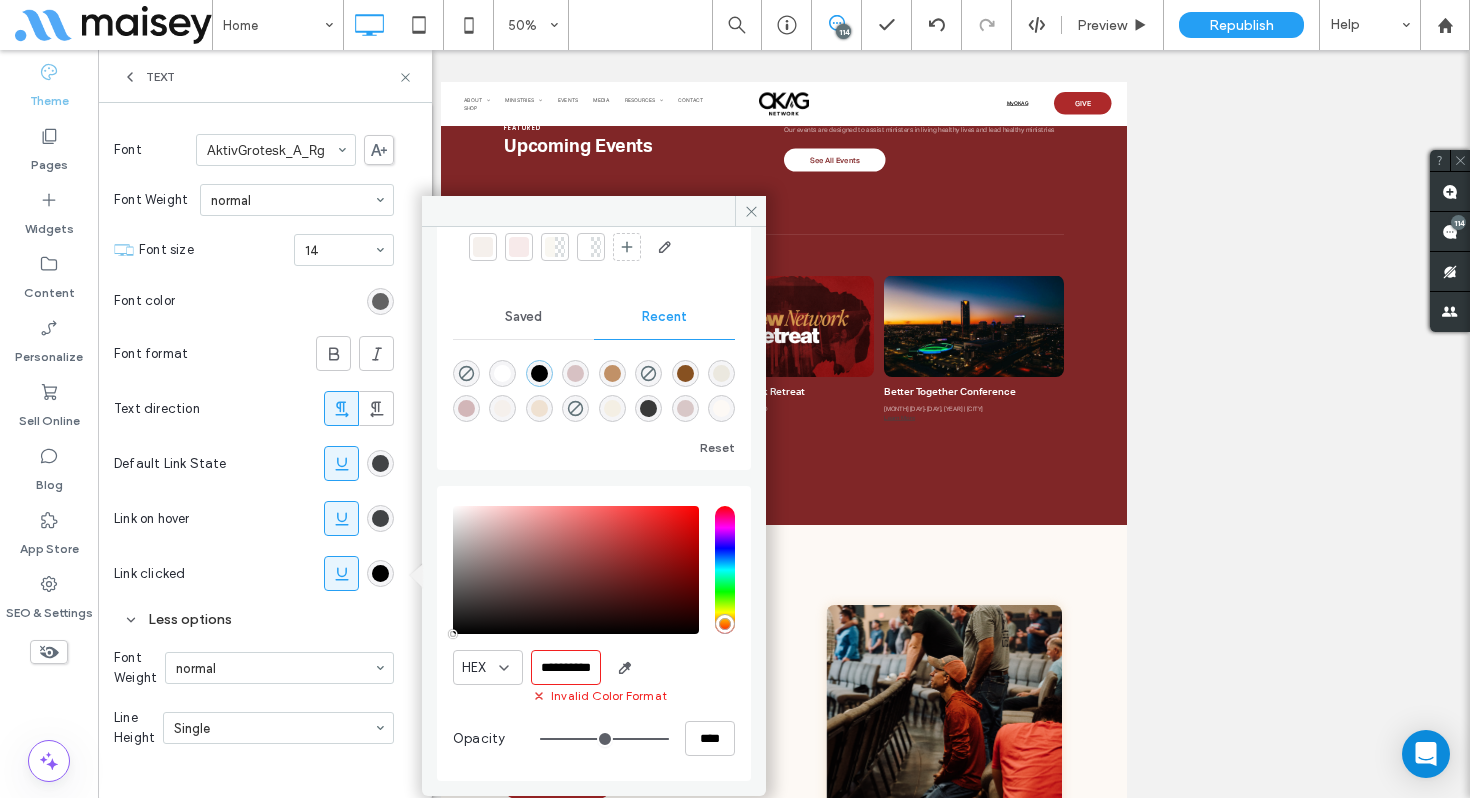 paste 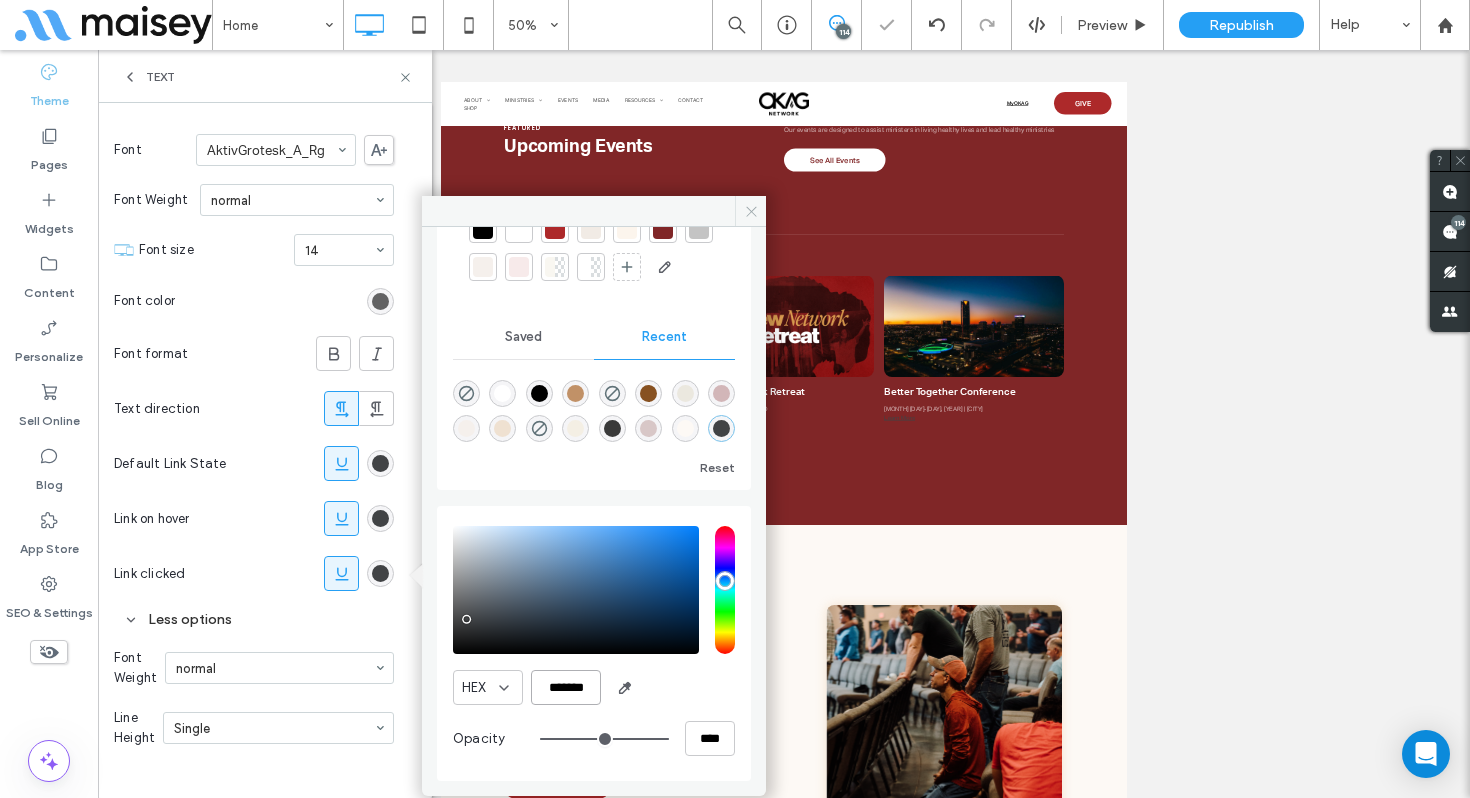 type on "*******" 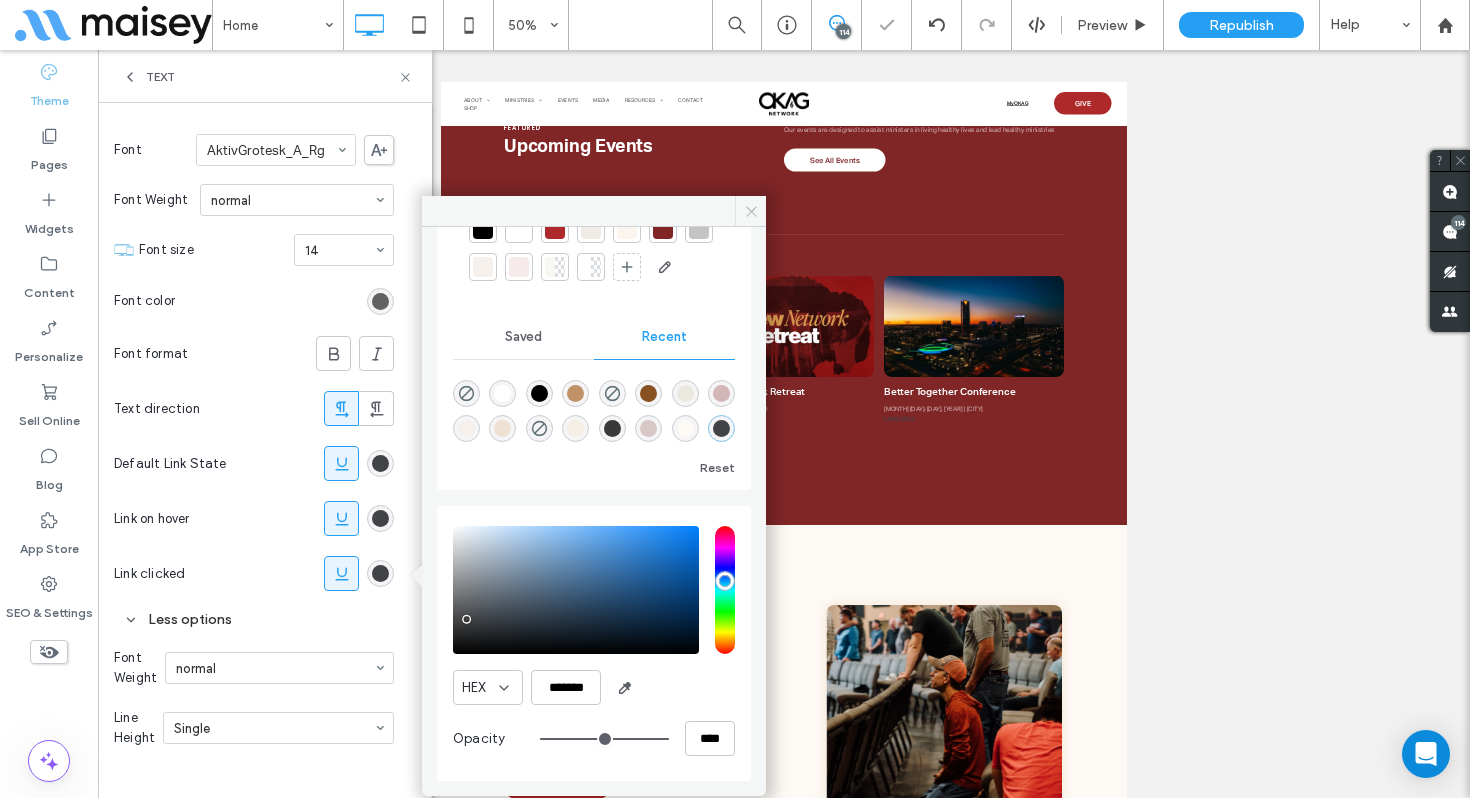 click 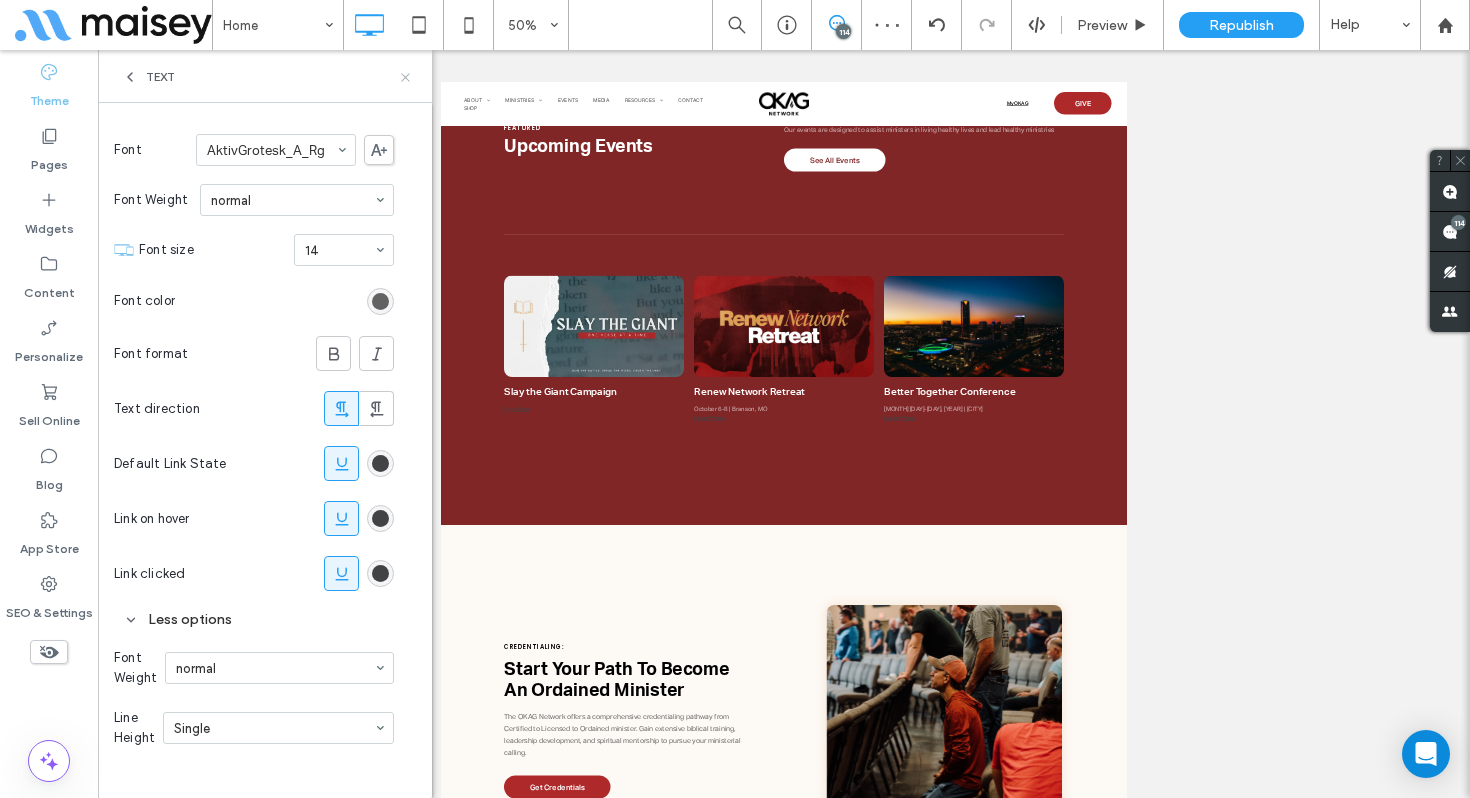 click 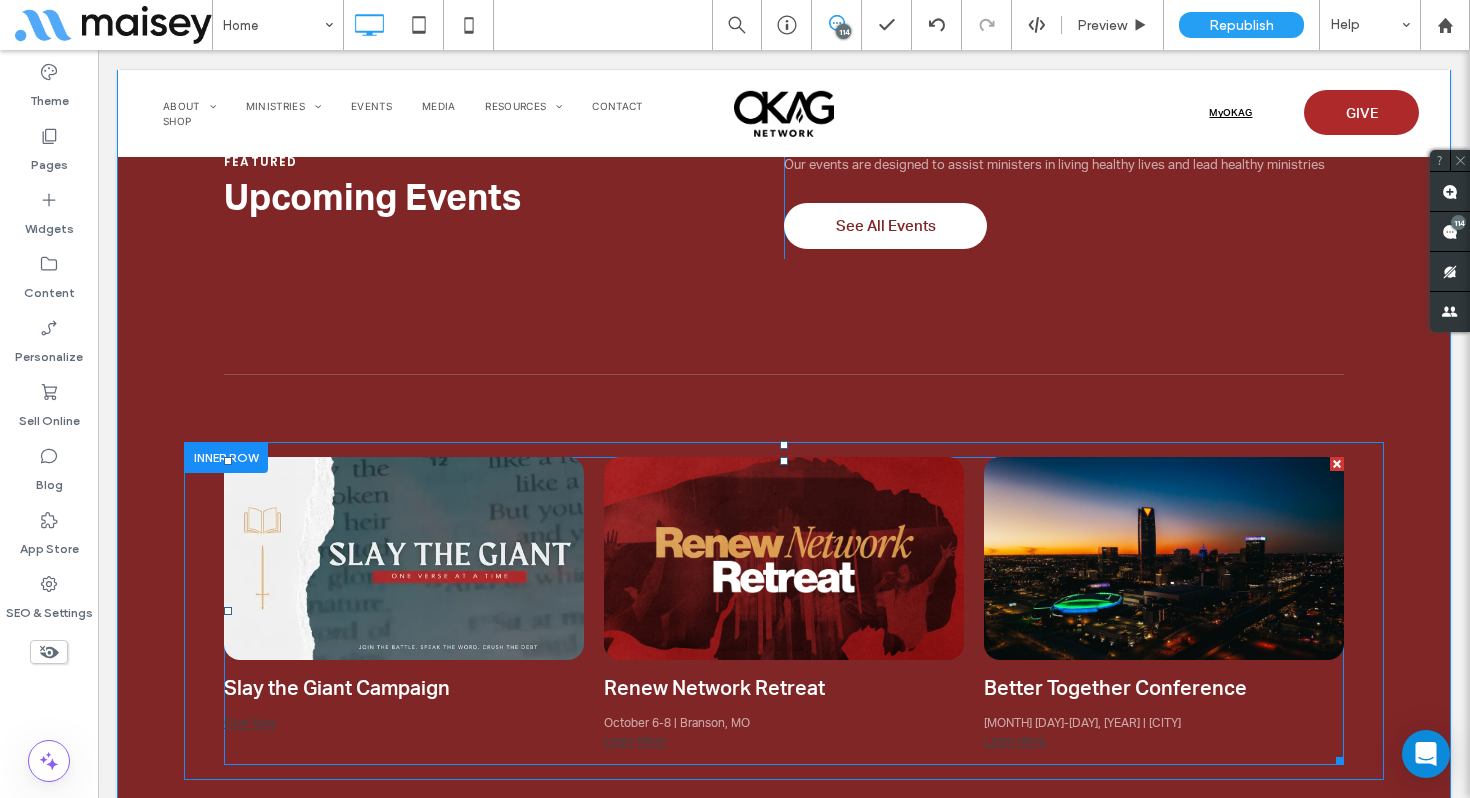 click at bounding box center [784, 611] 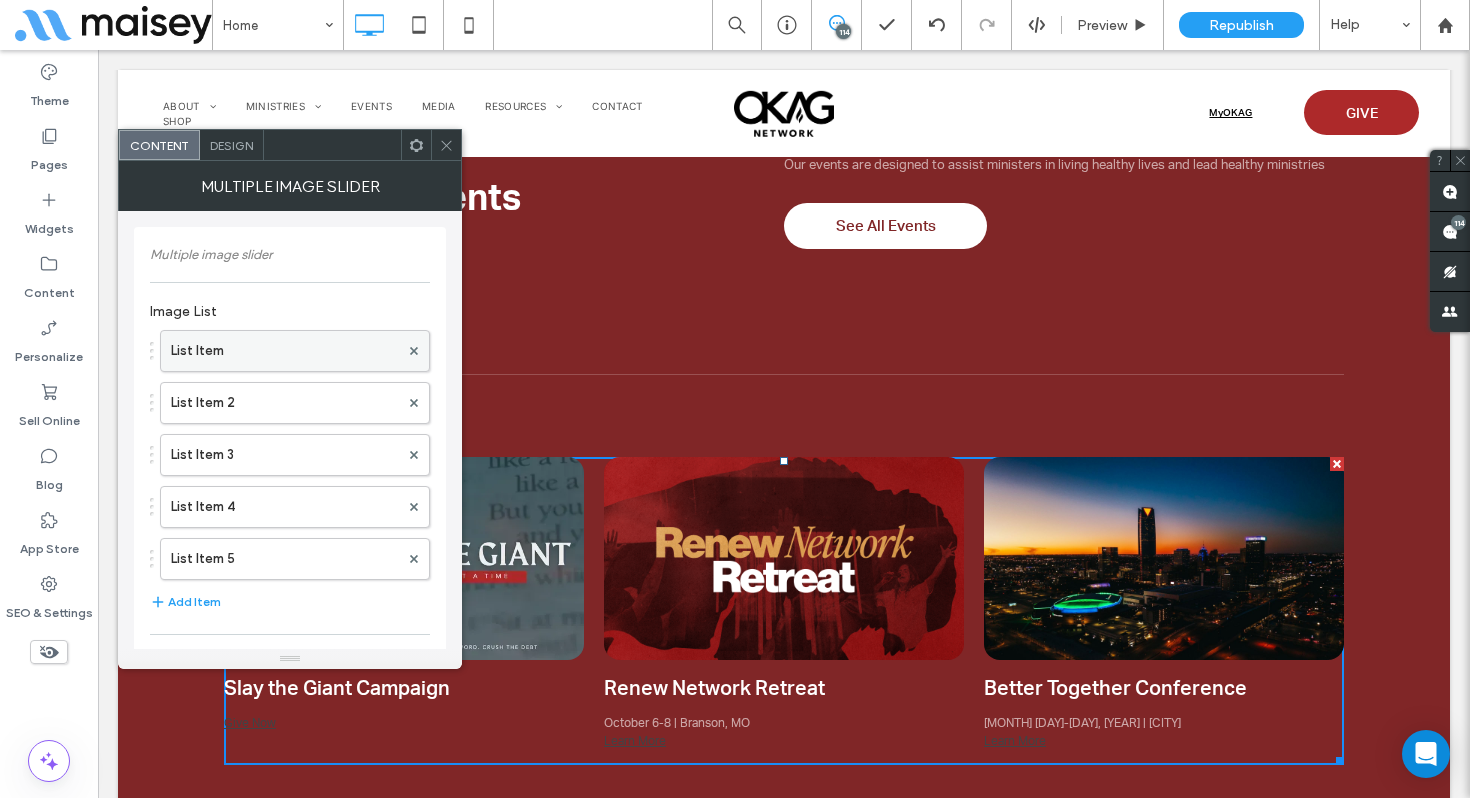 click on "List Item" at bounding box center [285, 351] 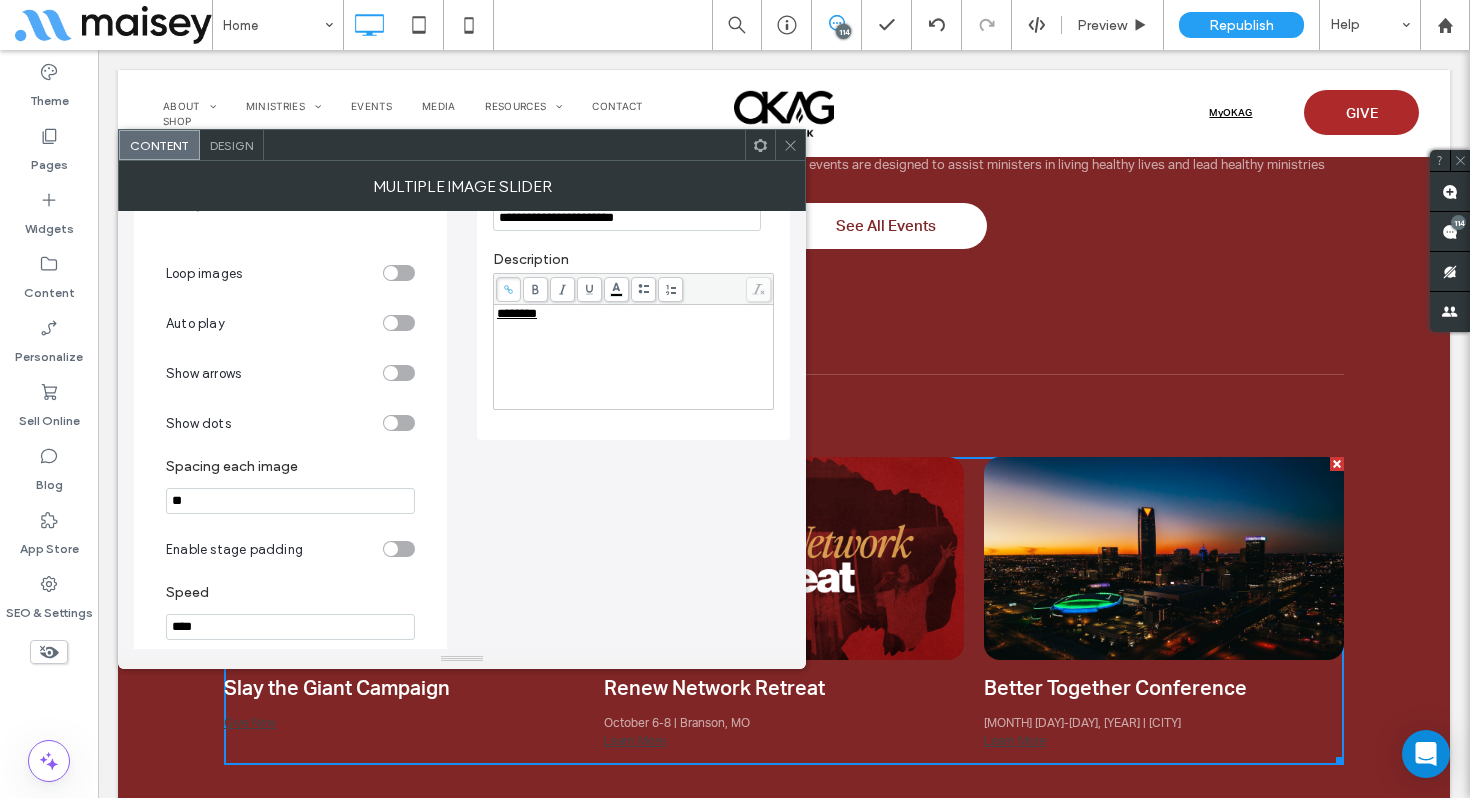 scroll, scrollTop: 0, scrollLeft: 0, axis: both 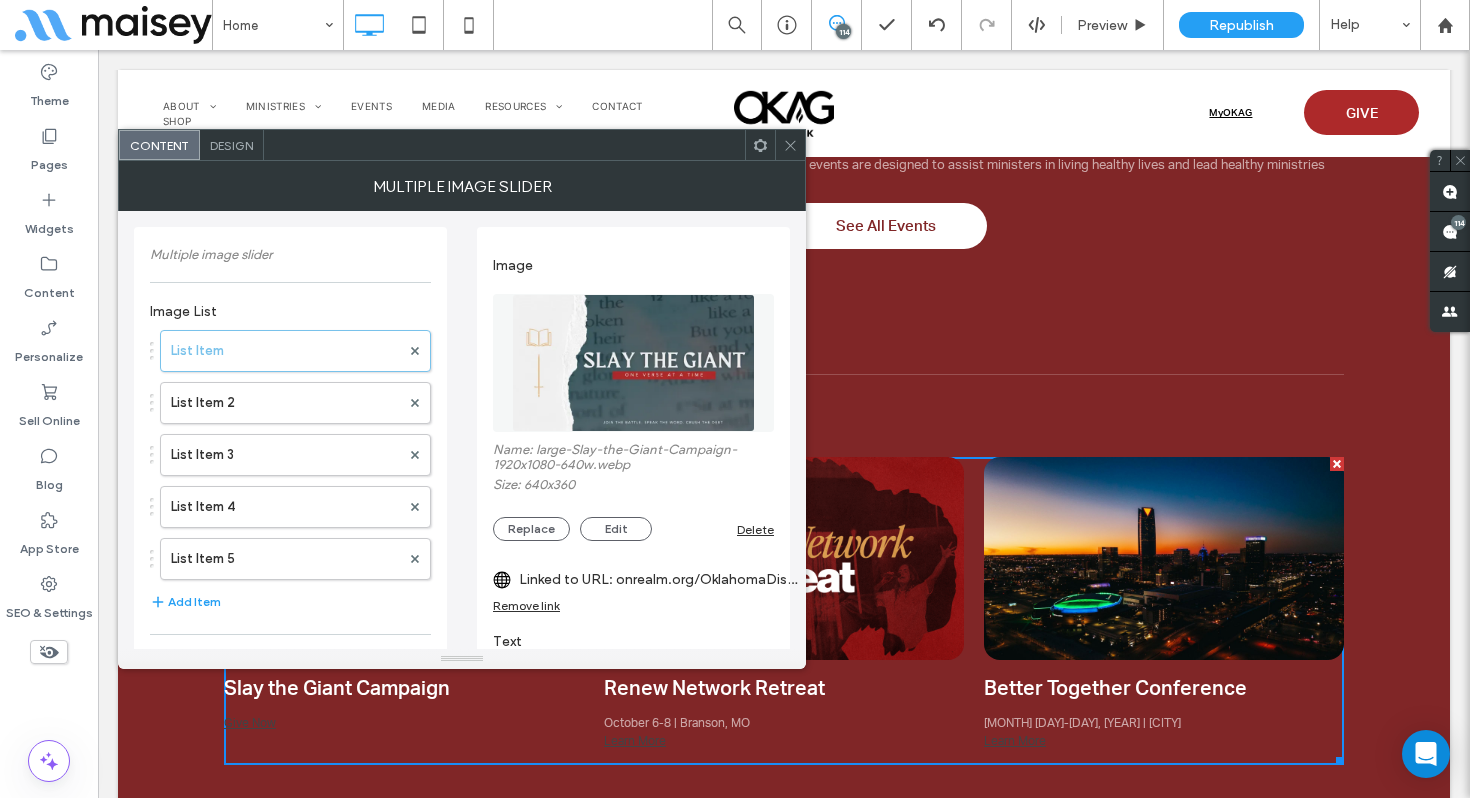 click on "Design" at bounding box center (231, 145) 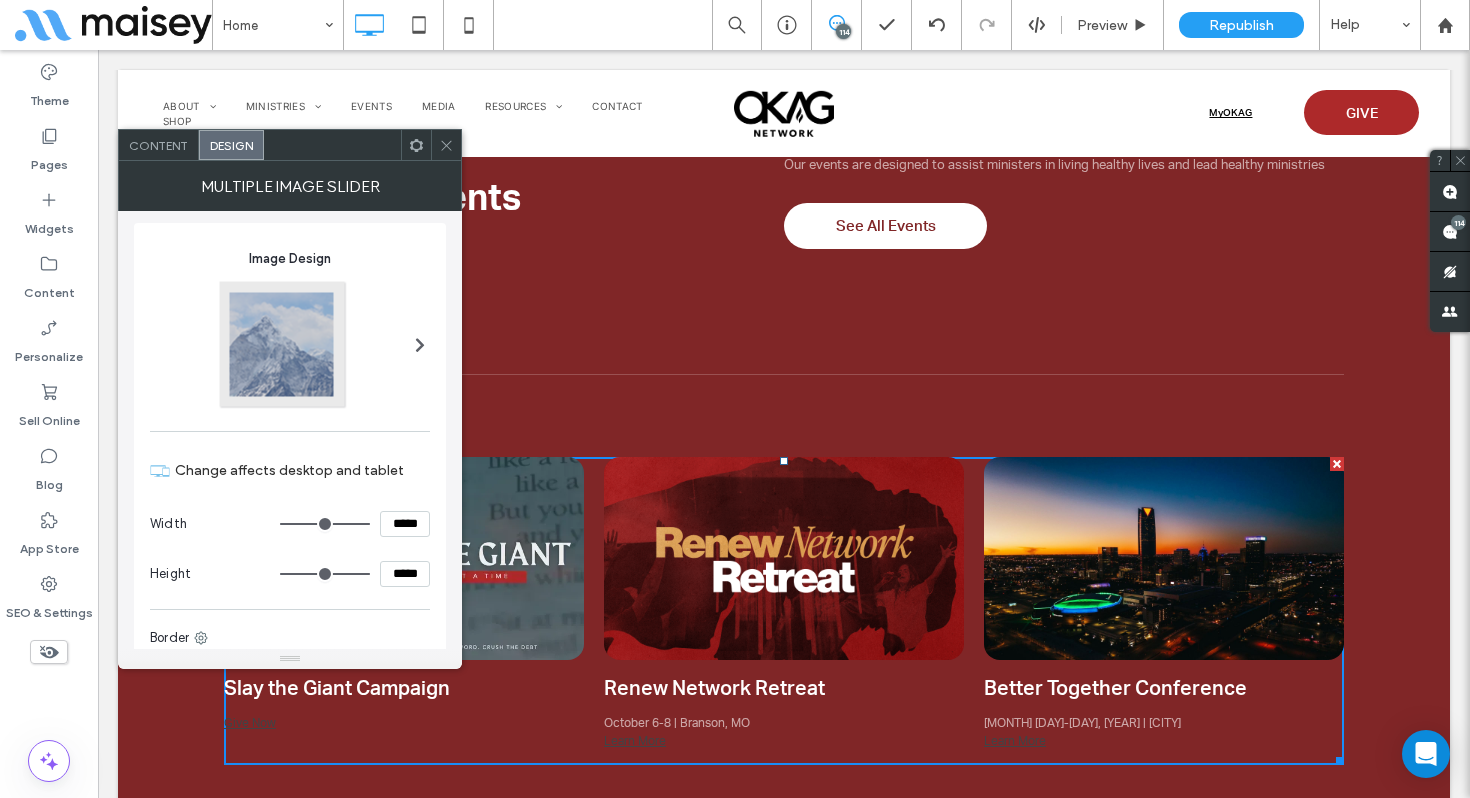 scroll, scrollTop: 0, scrollLeft: 0, axis: both 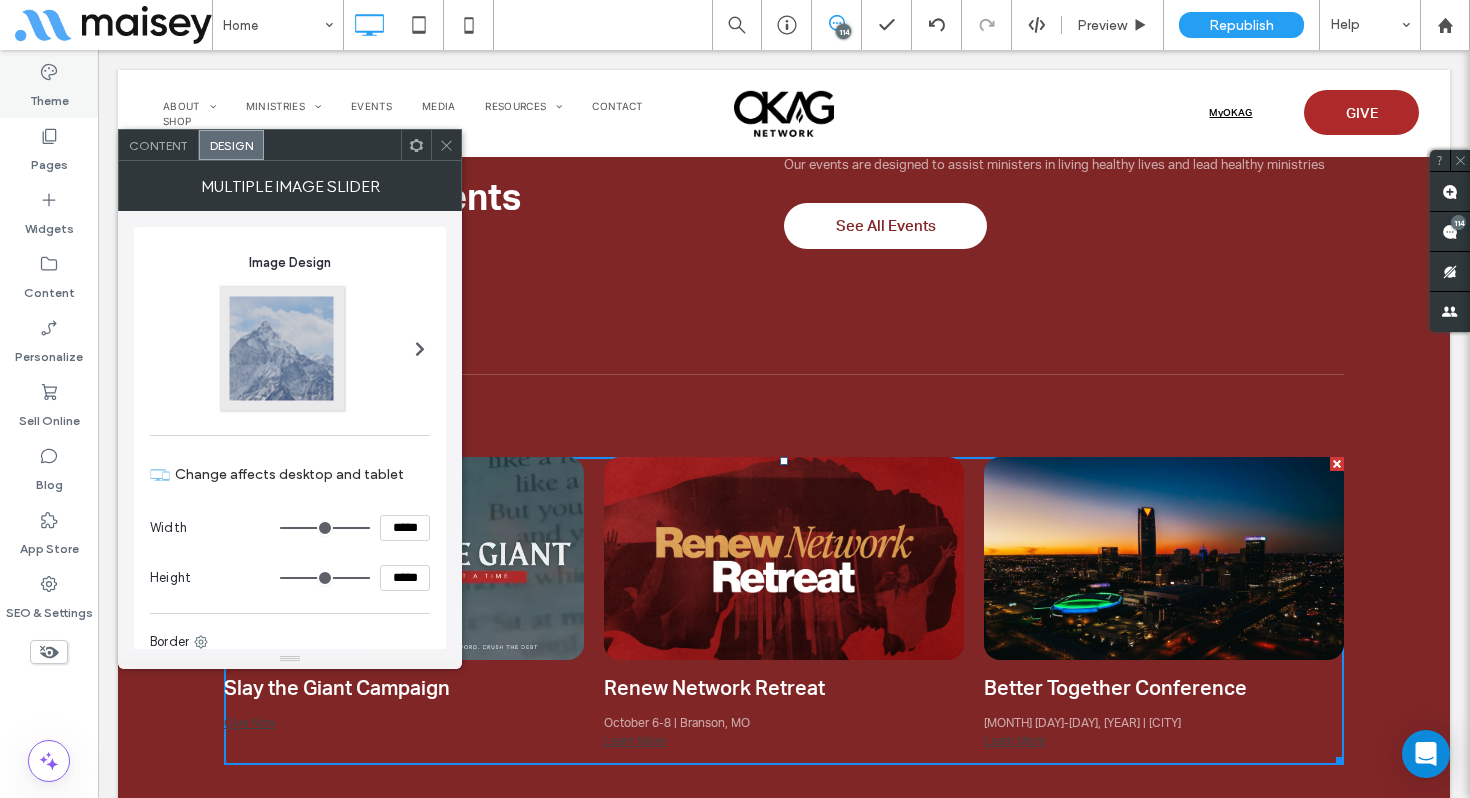 click on "Theme" at bounding box center (49, 86) 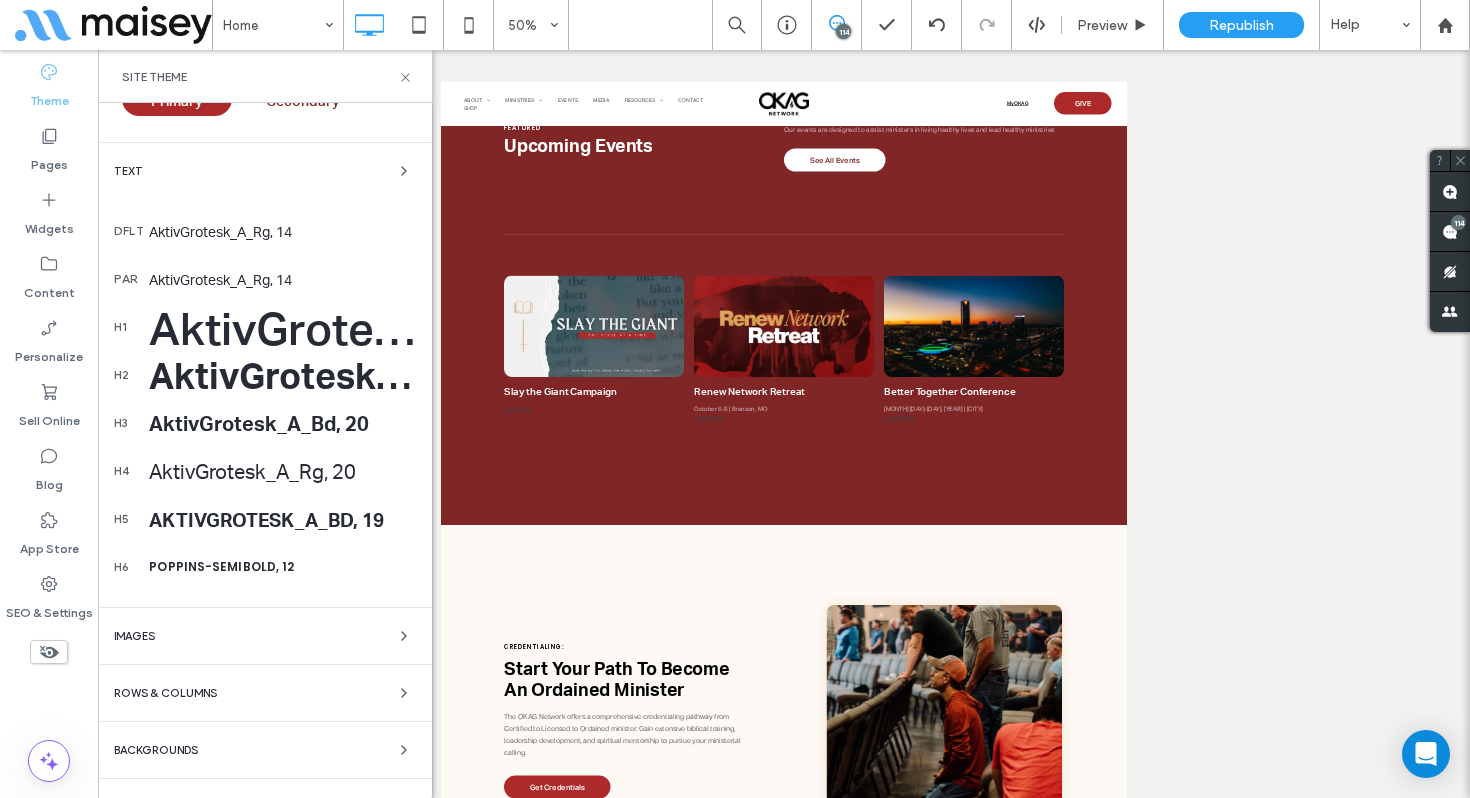 scroll, scrollTop: 448, scrollLeft: 0, axis: vertical 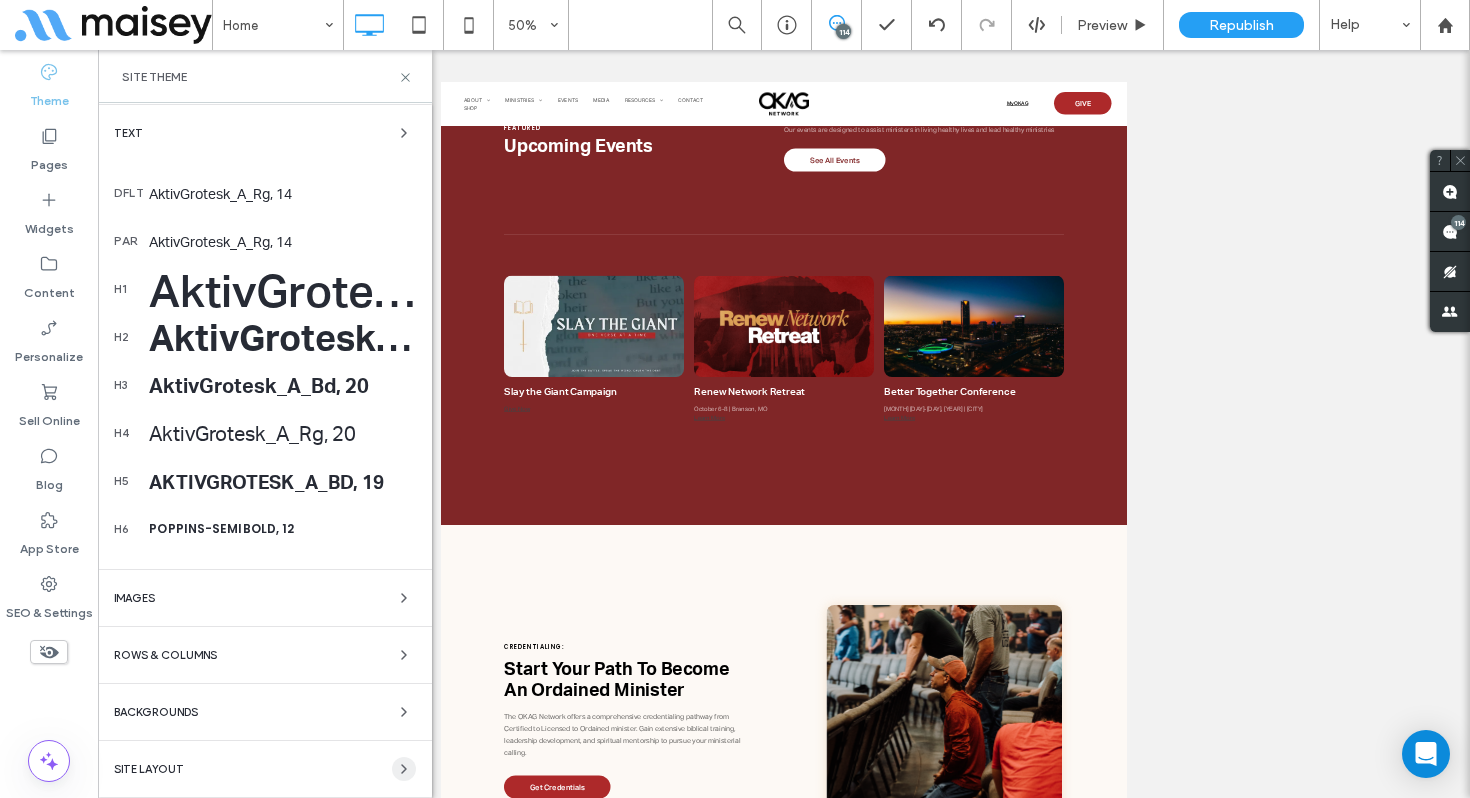 click 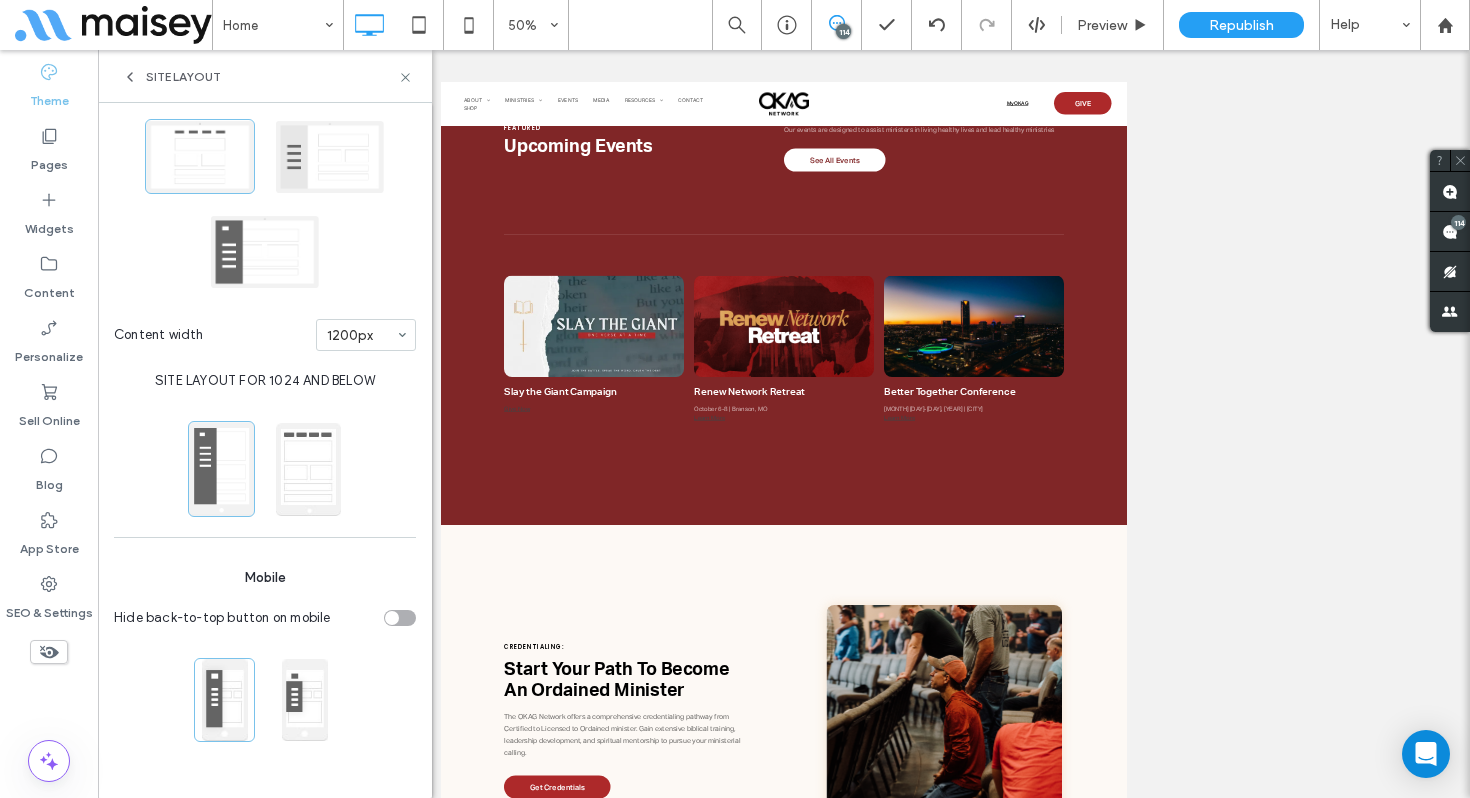 scroll, scrollTop: 0, scrollLeft: 0, axis: both 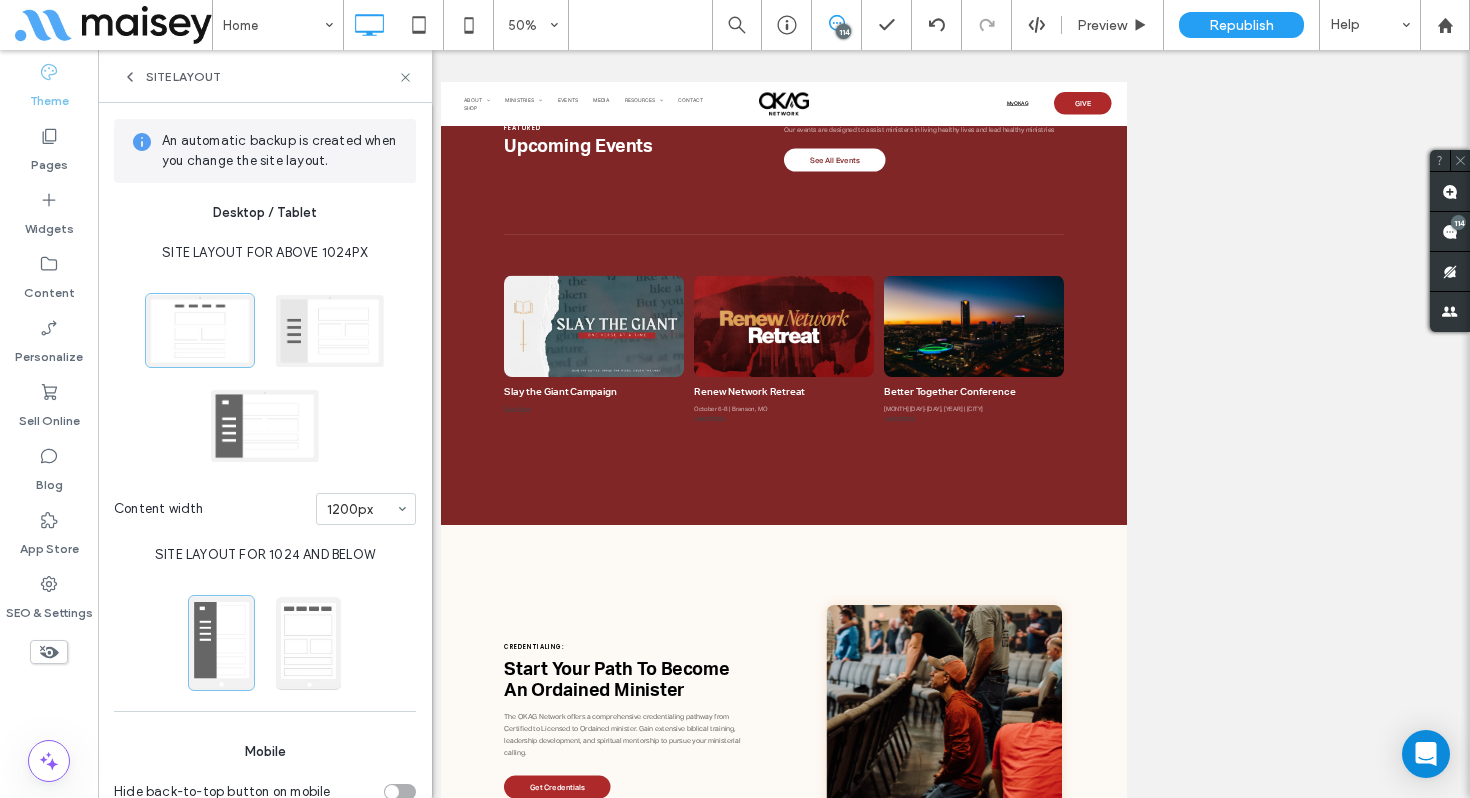 click 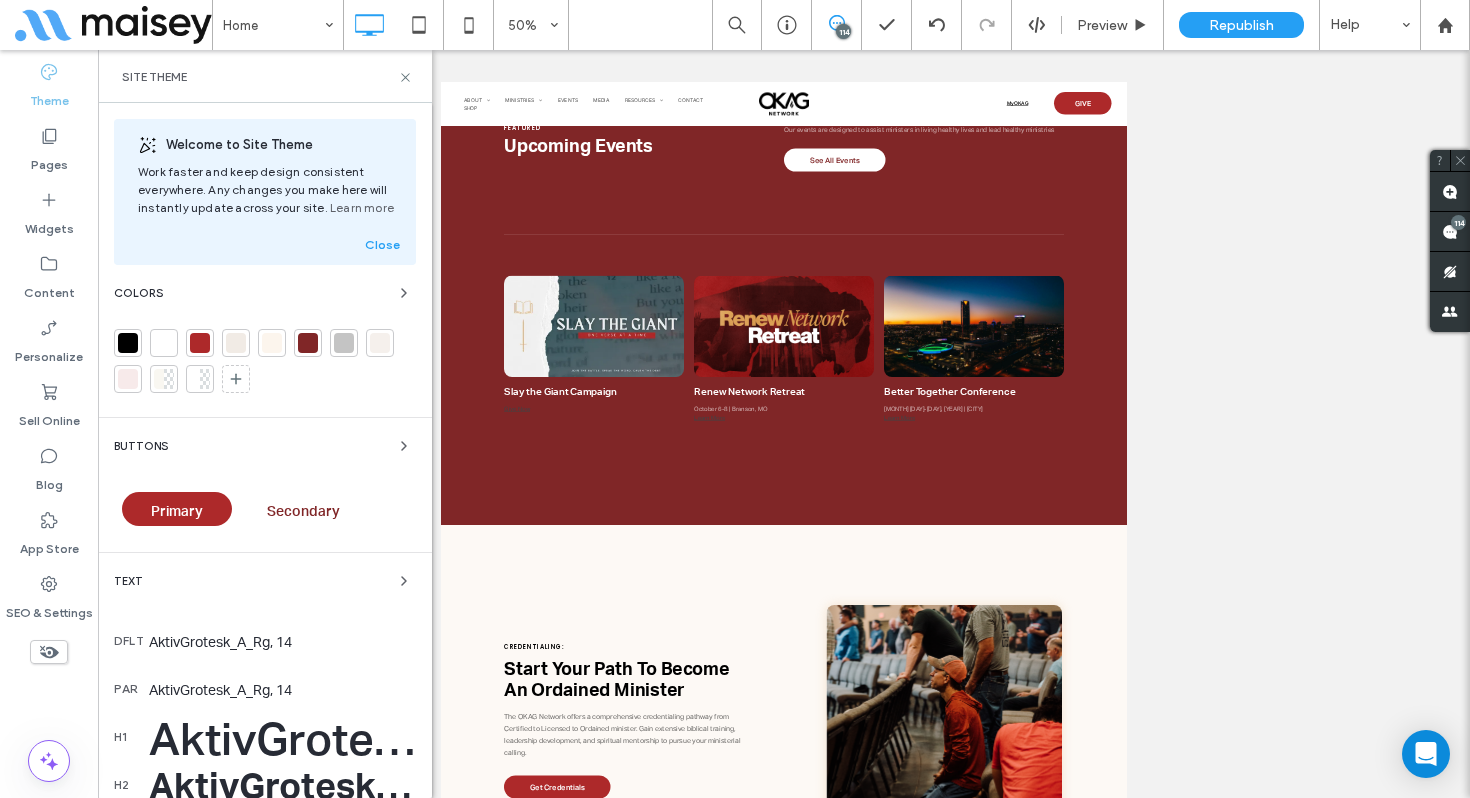 click on "Buttons" at bounding box center (265, 446) 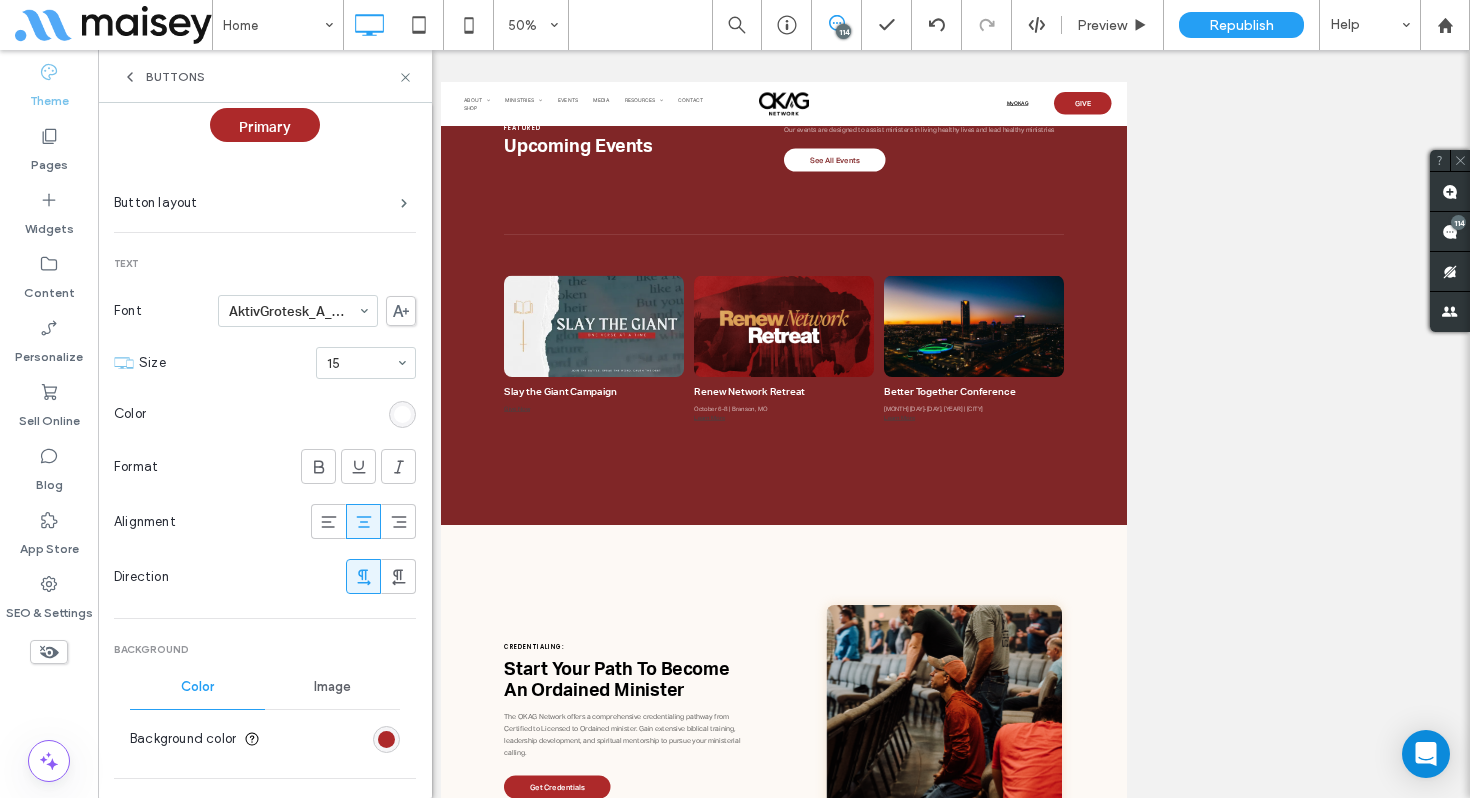 scroll, scrollTop: 0, scrollLeft: 0, axis: both 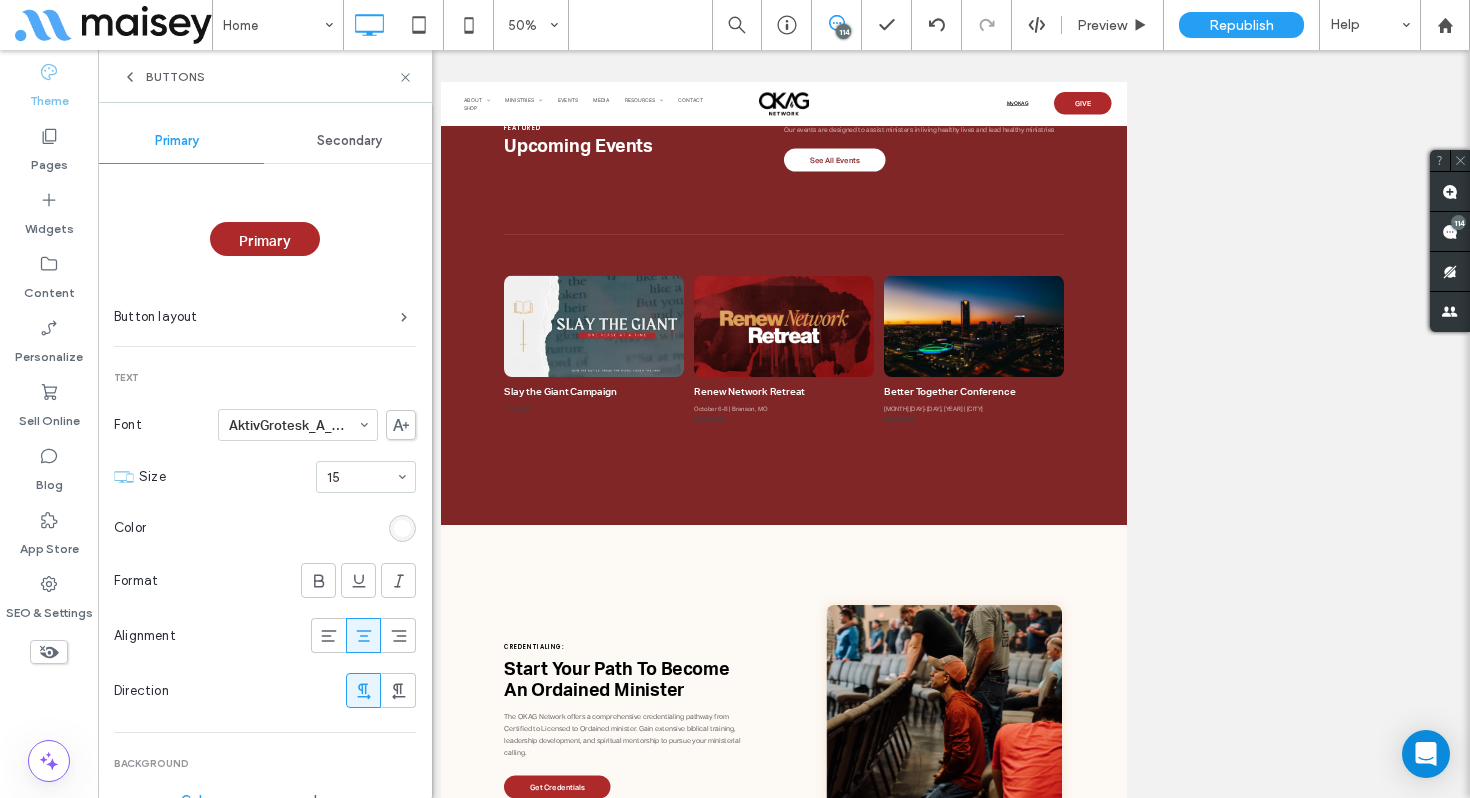 click on "Buttons" at bounding box center [175, 77] 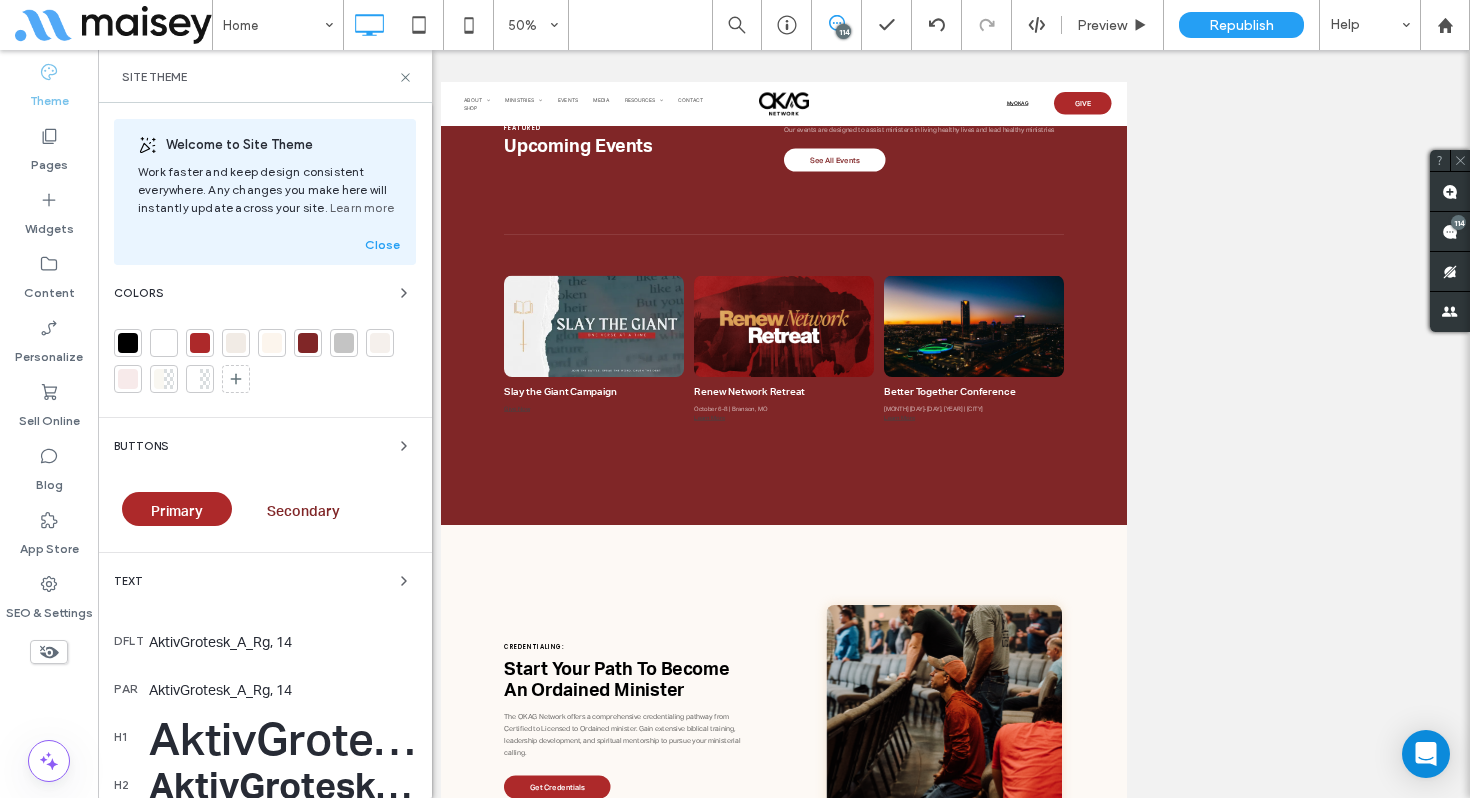 click on "Welcome to Site Theme Work faster and keep design consistent everywhere. Any changes you make here will instantly update across your site.   Learn more Close Colors Buttons Primary Secondary Text dflt AktivGrotesk_A_Rg, 14 par AktivGrotesk_A_Rg, 14 h1 AktivGrotesk_A_Md, 50 h2 AktivGrotesk_A_Bd, 36 h3 AktivGrotesk_A_Bd, 20 h4 AktivGrotesk_A_Rg, 20 h5 AktivGrotesk_A_Bd, 19 h6 Poppins-SemiBold, 12 Images  Rows & Columns Backgrounds Site Layout" at bounding box center (265, 674) 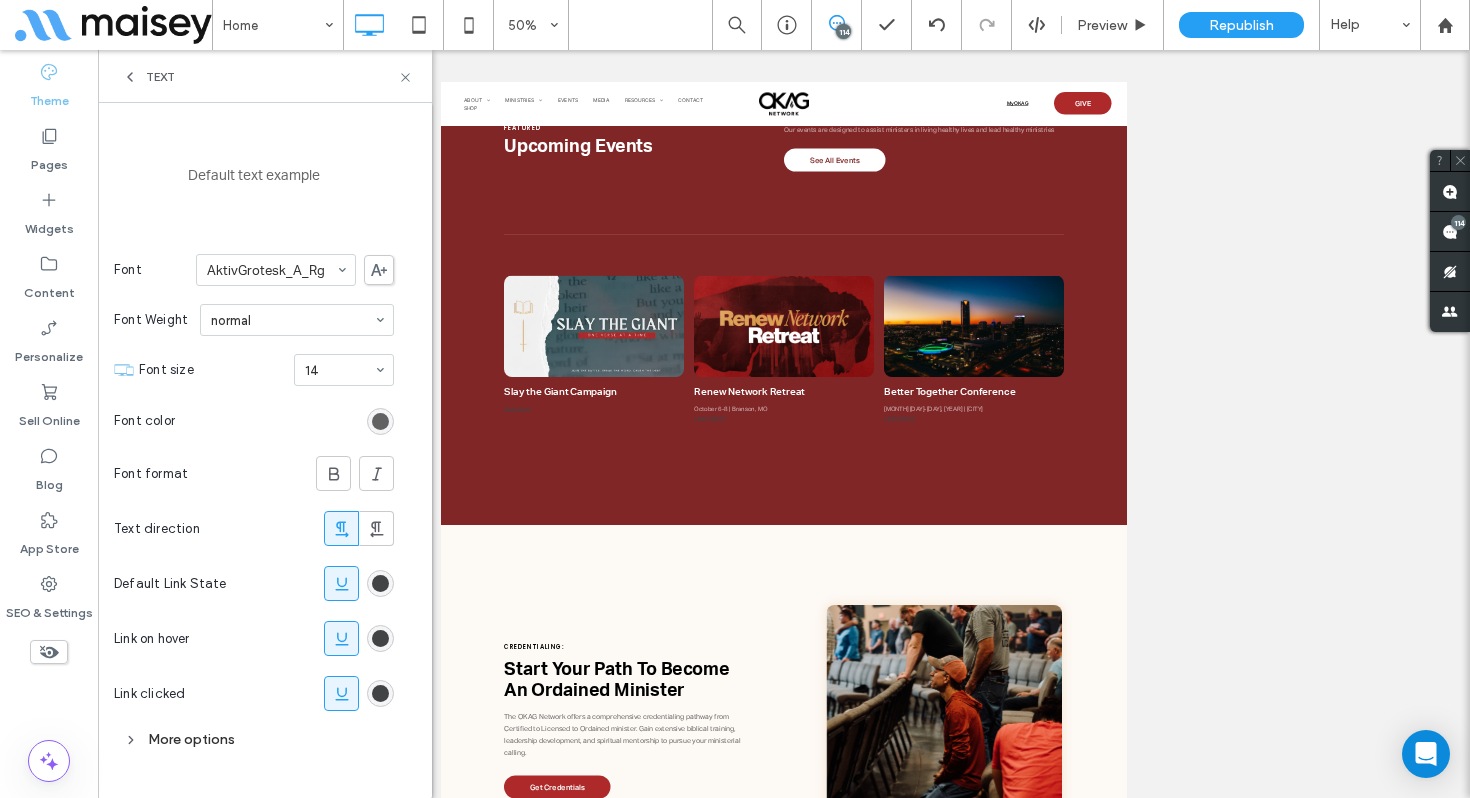 scroll, scrollTop: 196, scrollLeft: 0, axis: vertical 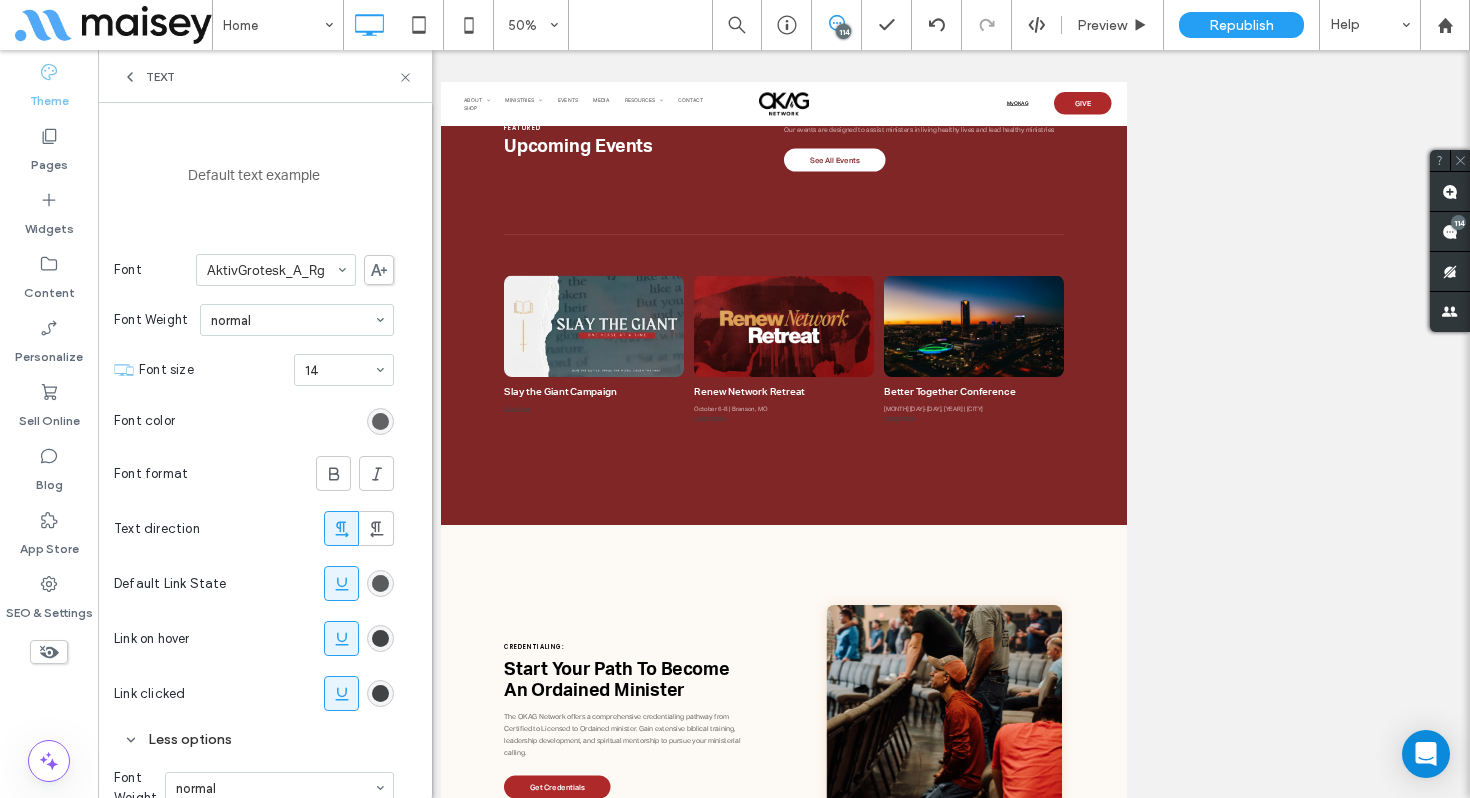 click at bounding box center [380, 583] 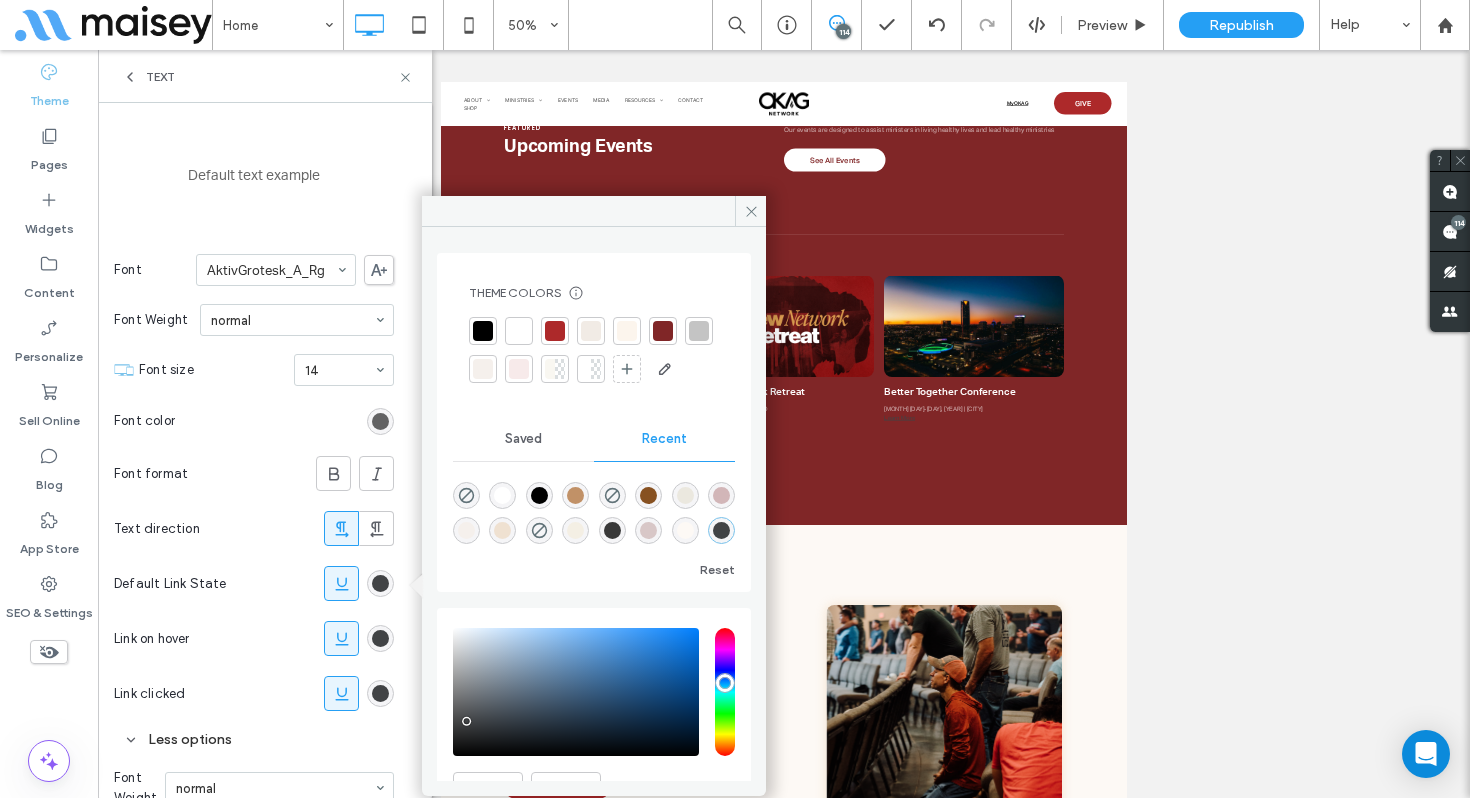 click at bounding box center [502, 495] 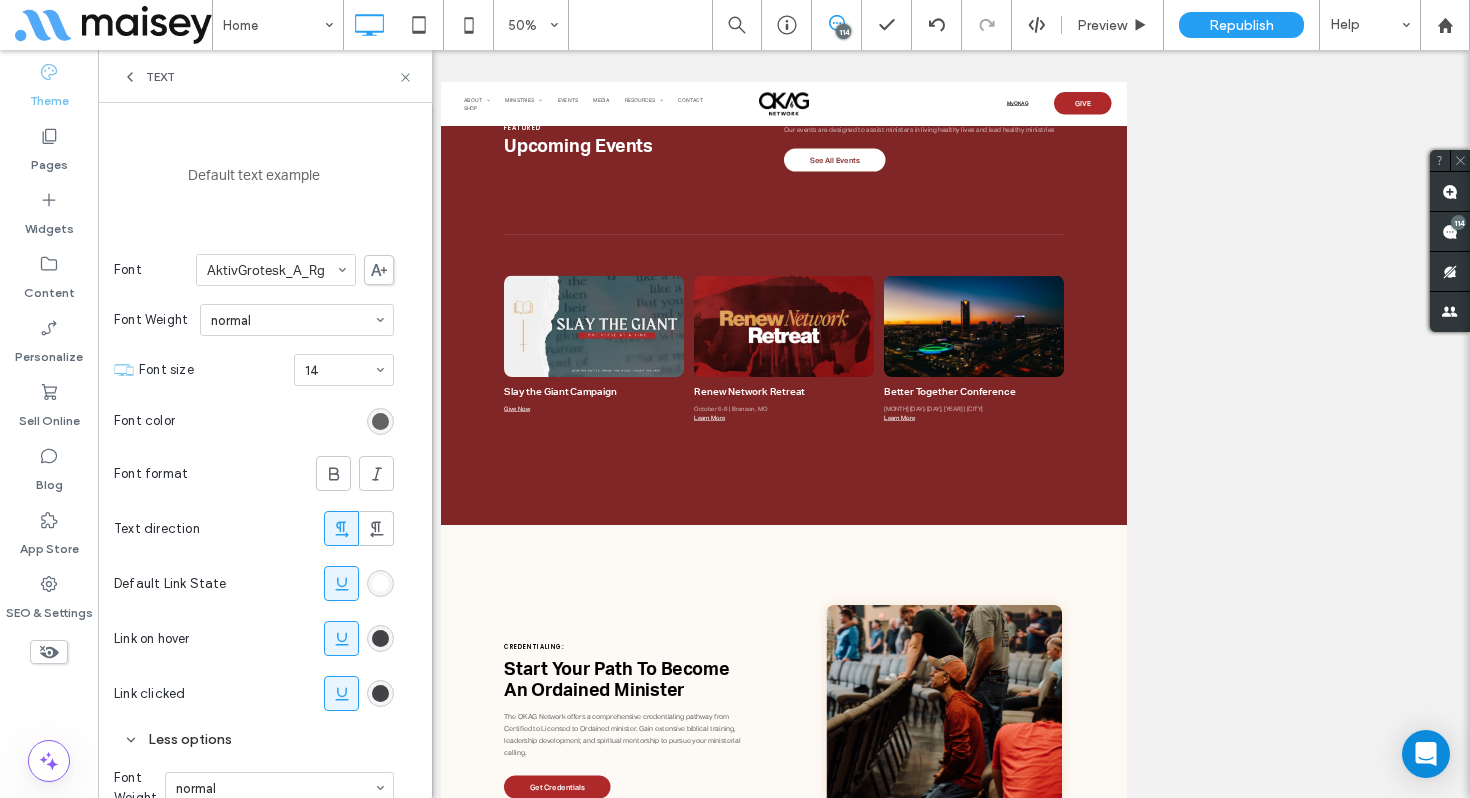click at bounding box center (380, 583) 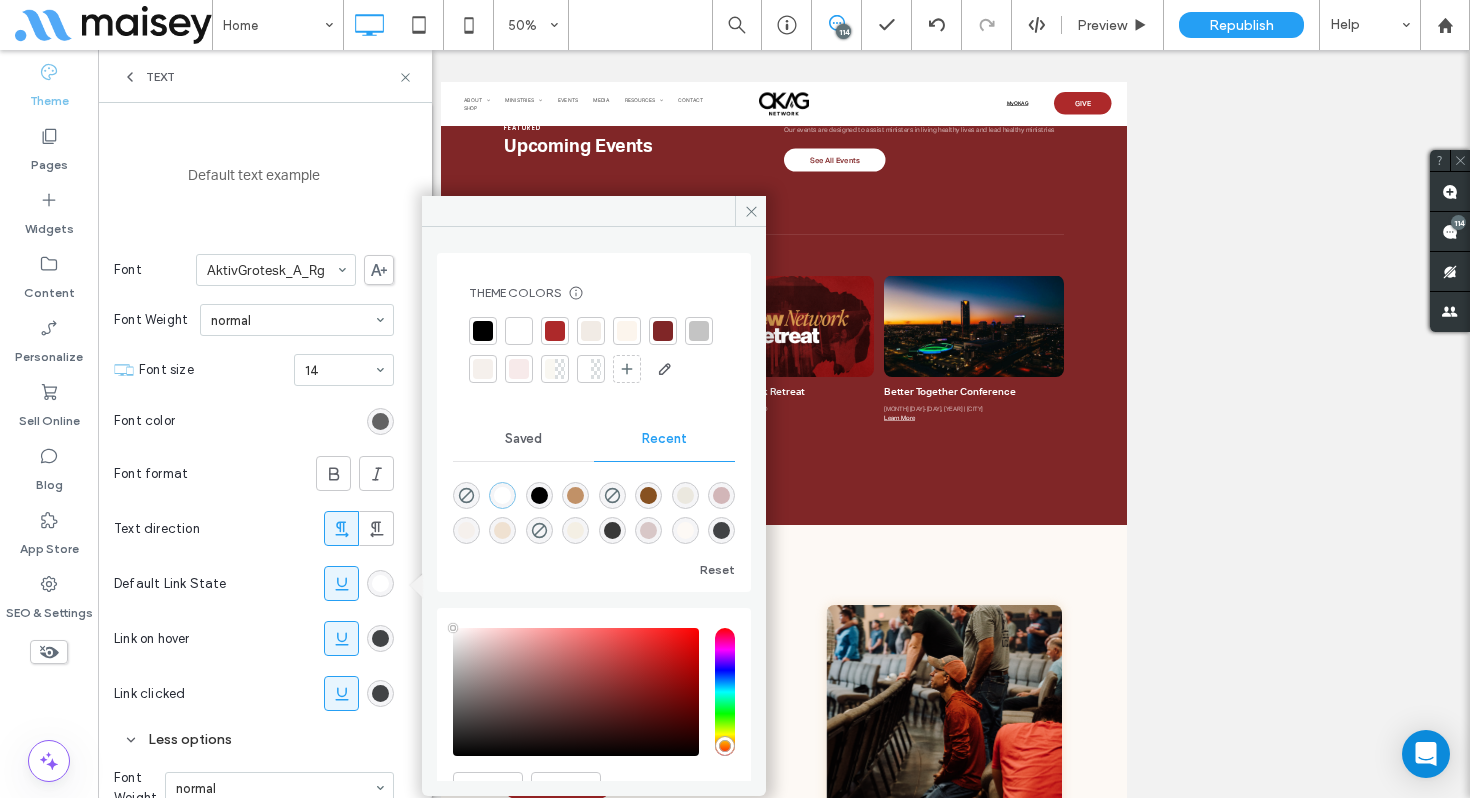 click at bounding box center (685, 495) 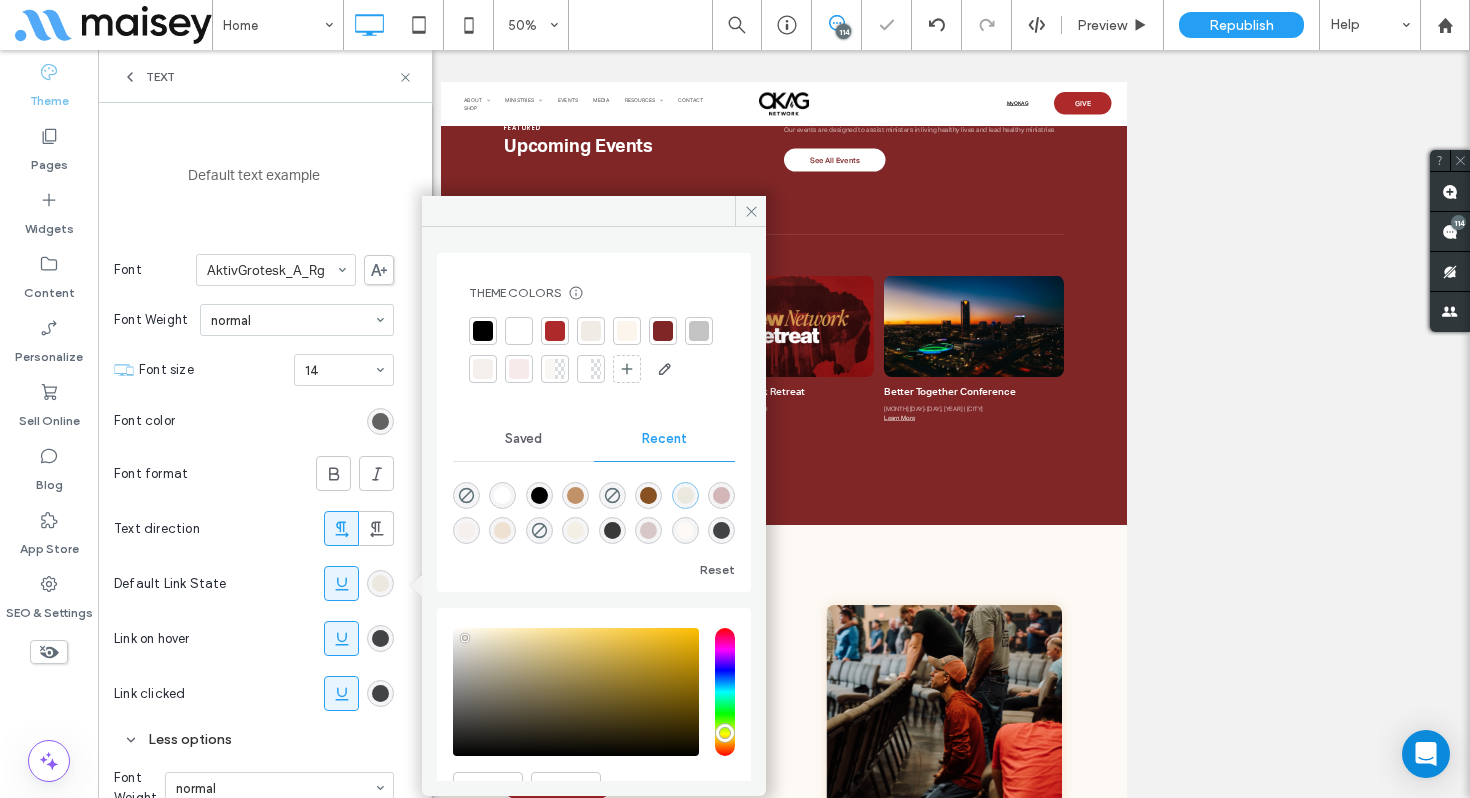 click at bounding box center (502, 495) 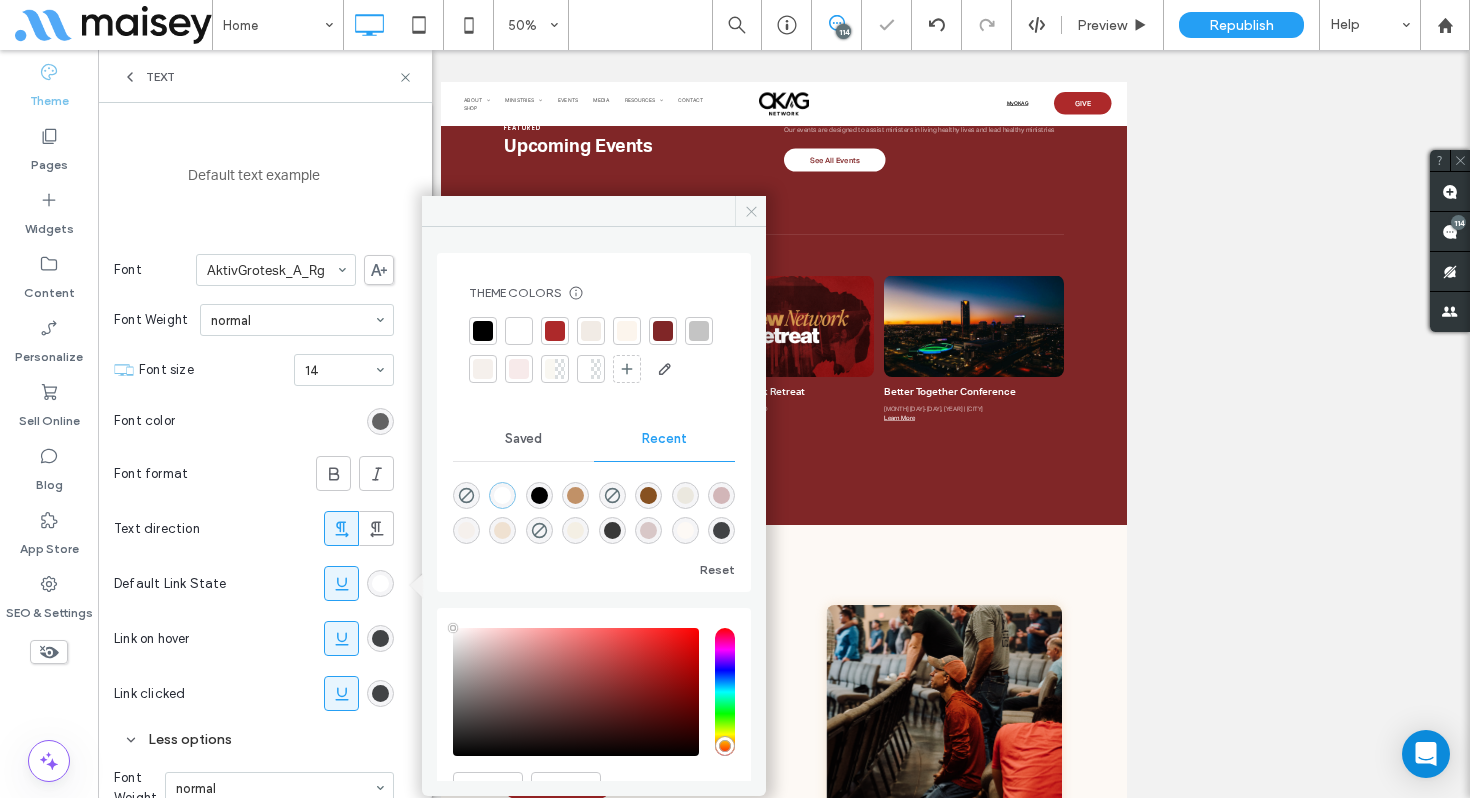 click at bounding box center [750, 211] 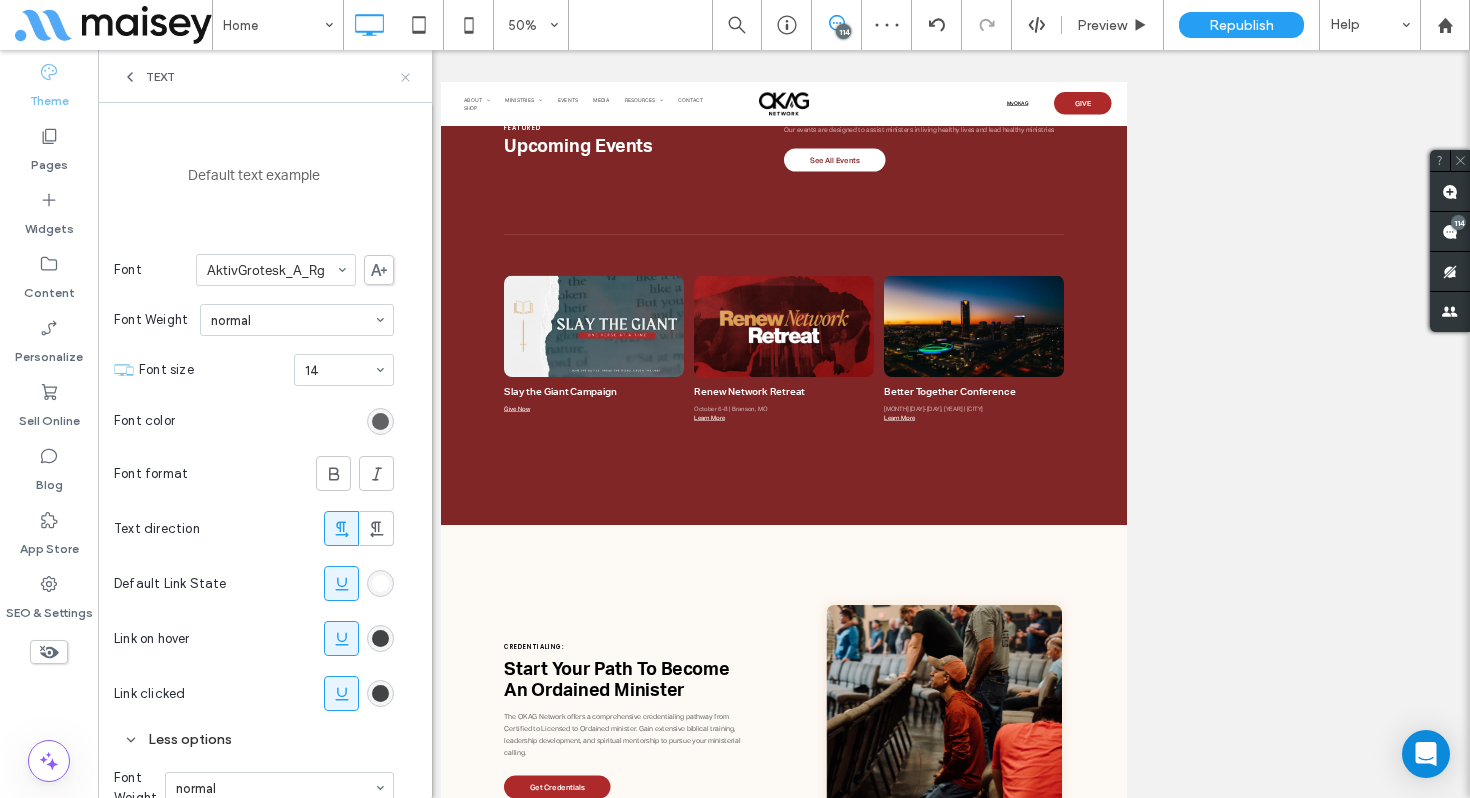click 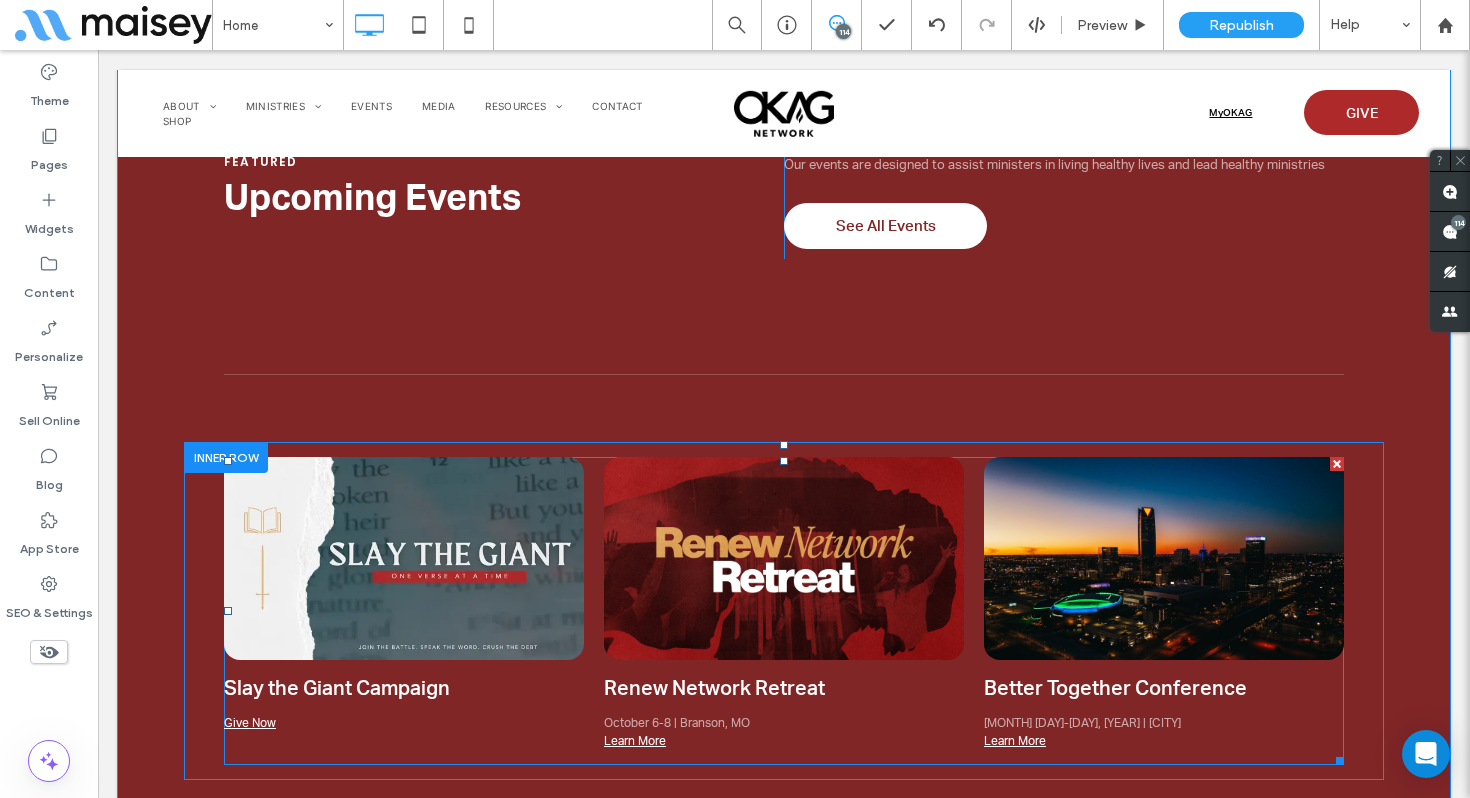 click at bounding box center (784, 611) 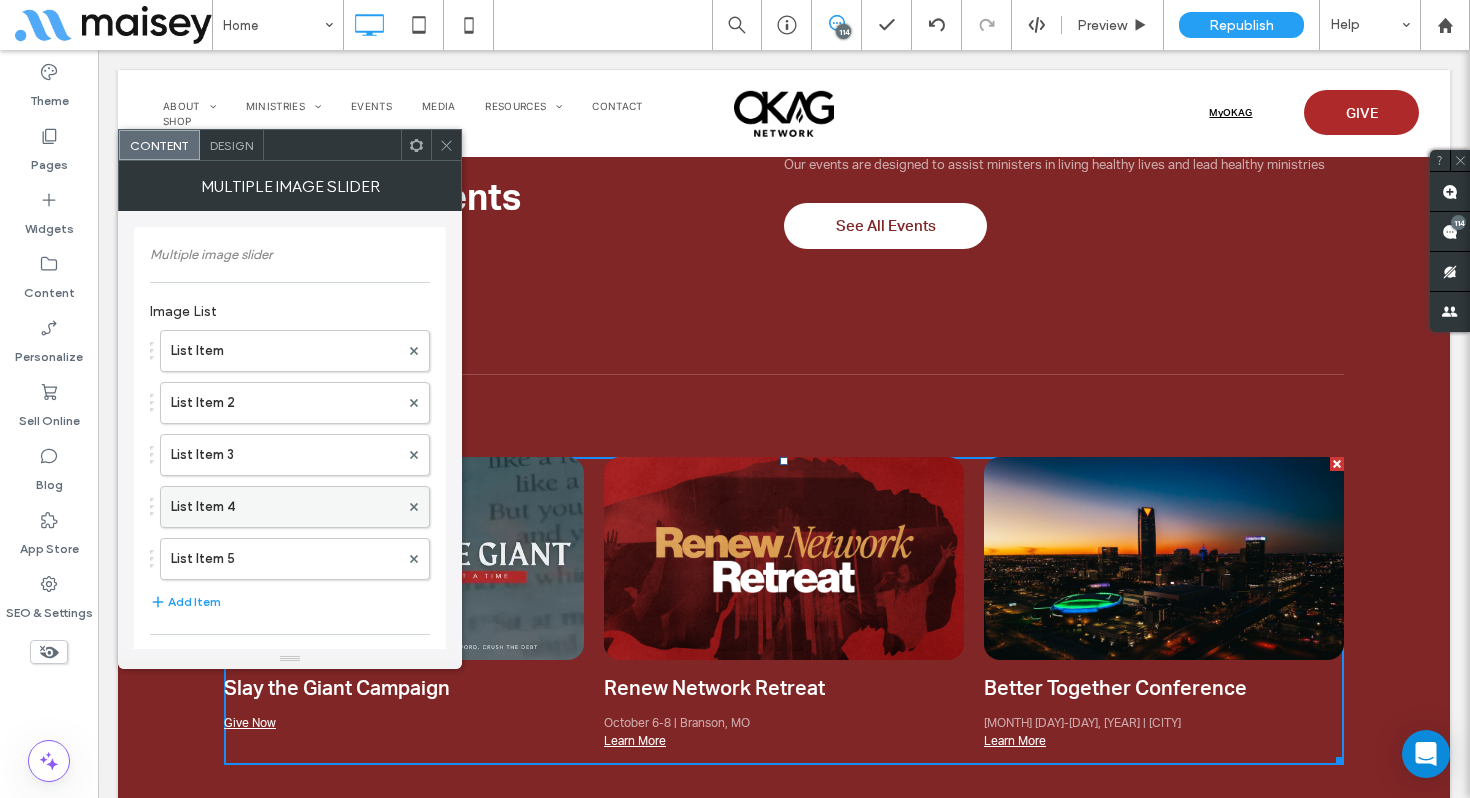 click on "List Item 4" at bounding box center [285, 507] 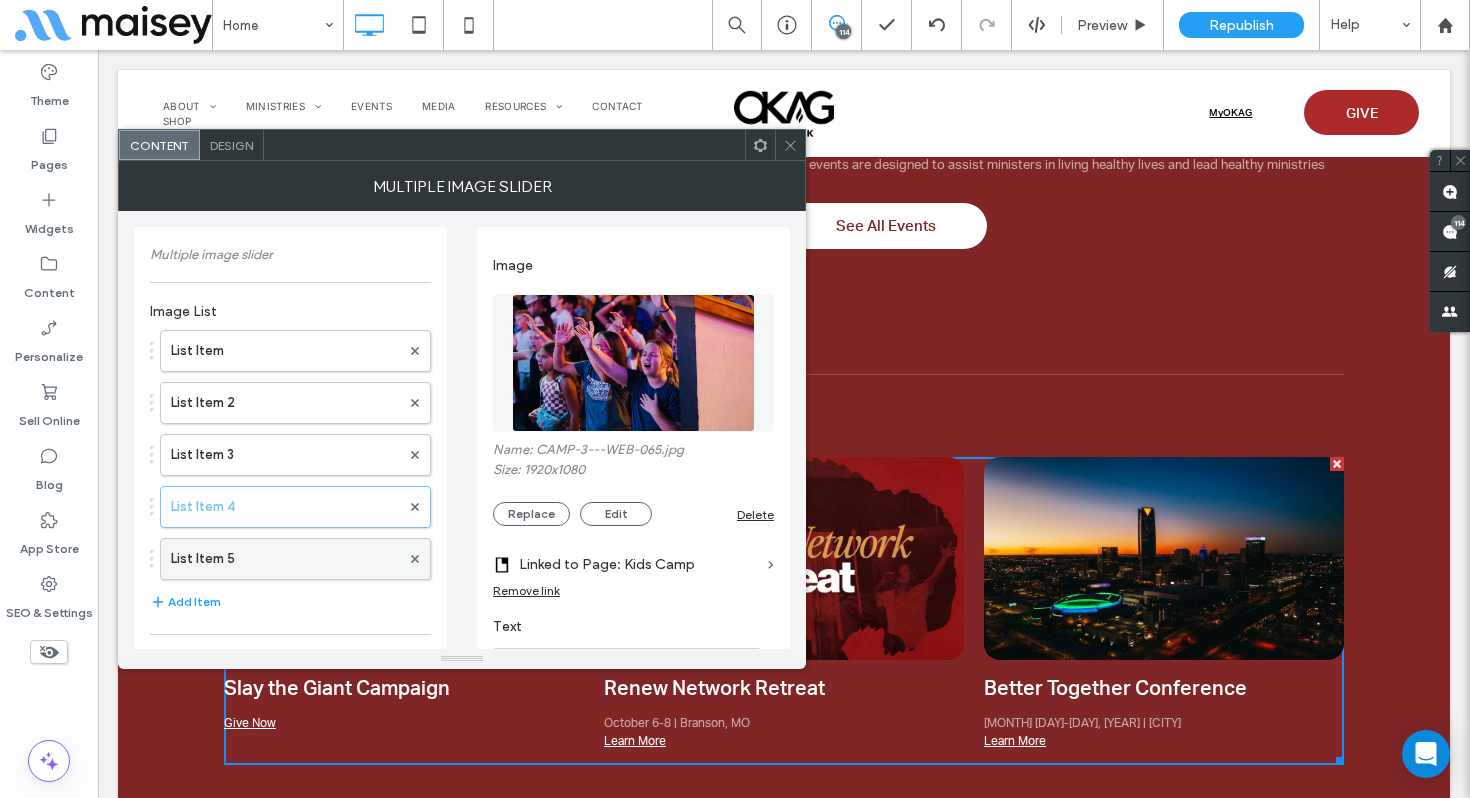 click on "List Item 5" at bounding box center [285, 559] 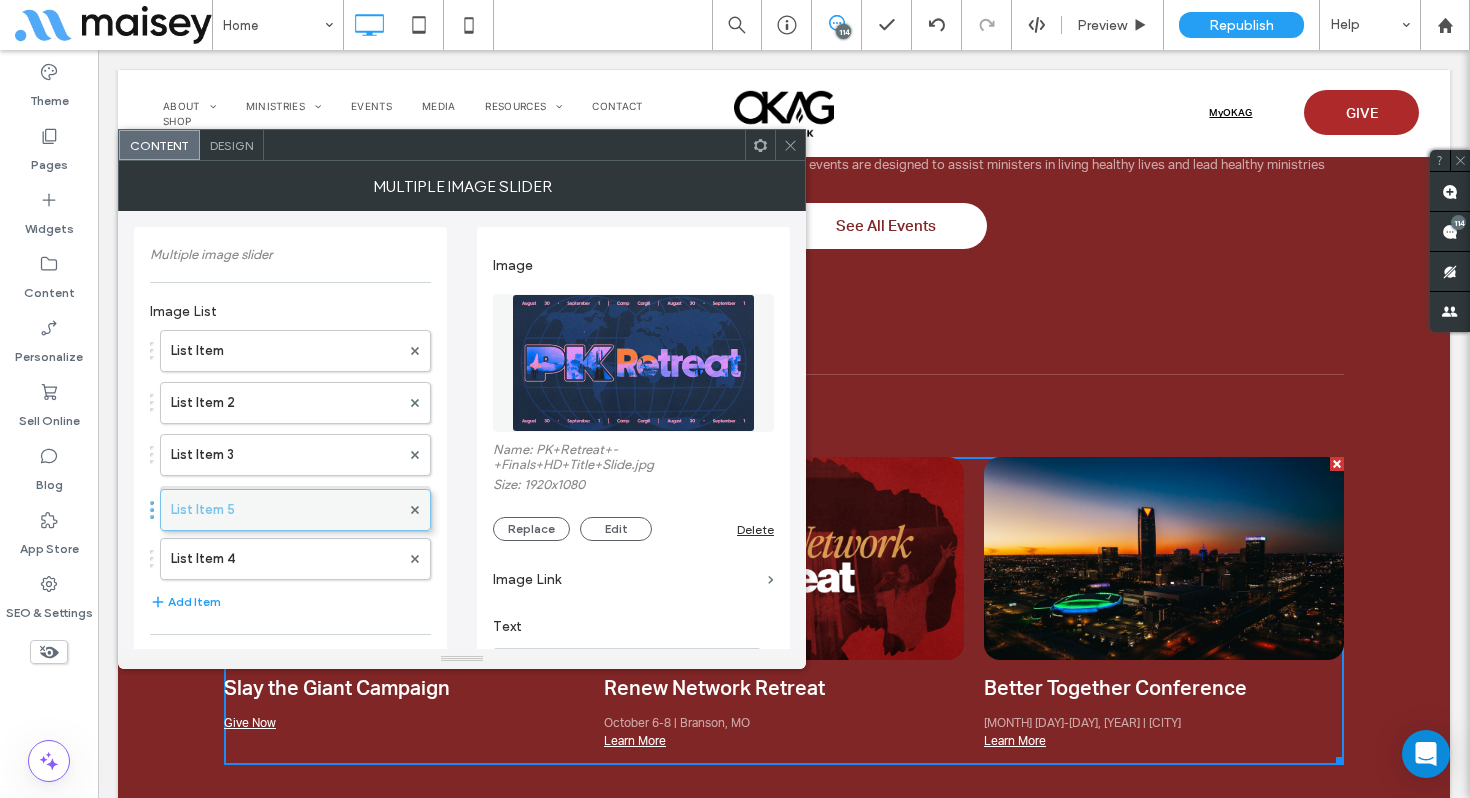 drag, startPoint x: 230, startPoint y: 565, endPoint x: 232, endPoint y: 506, distance: 59.03389 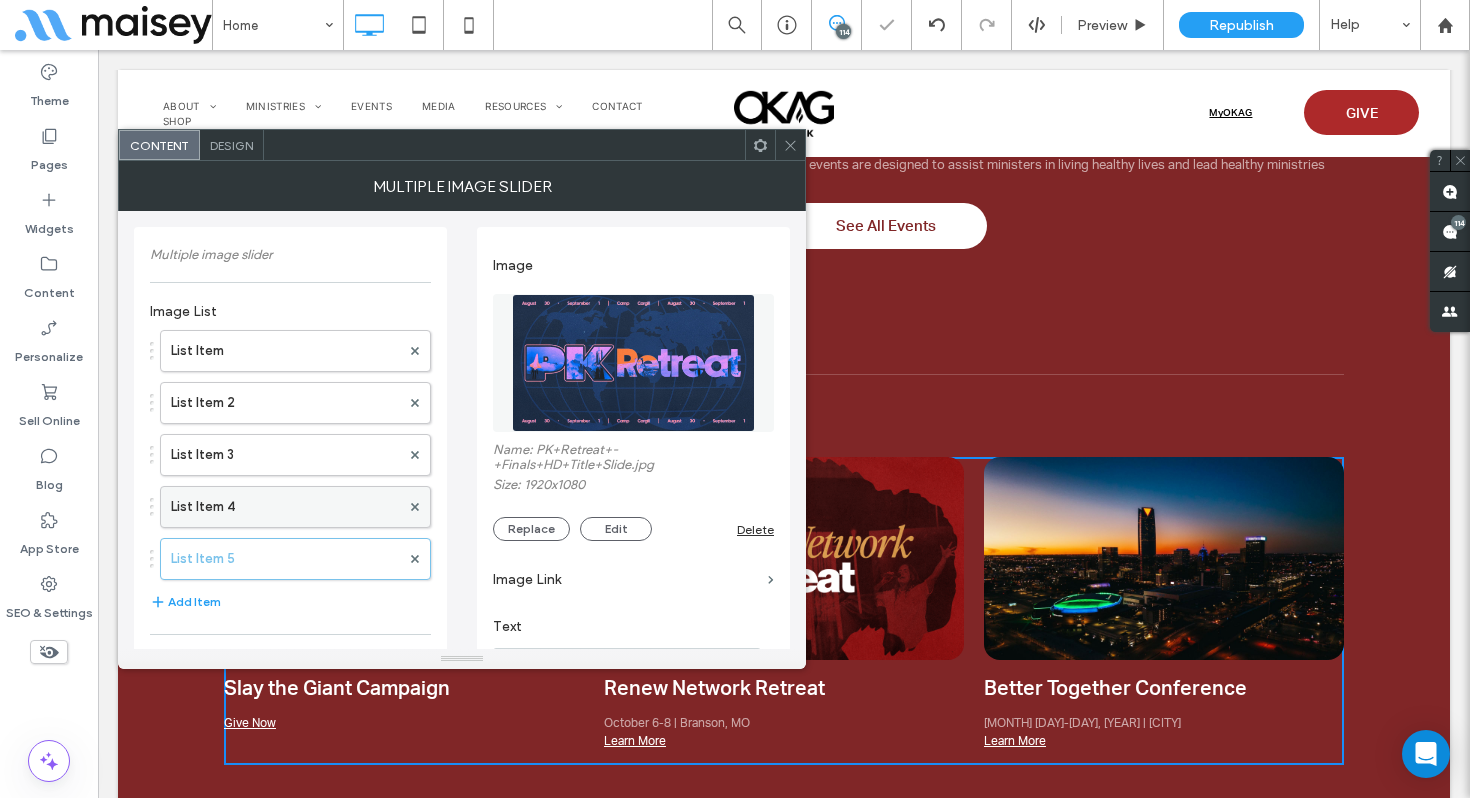 click on "List Item 4" at bounding box center (285, 507) 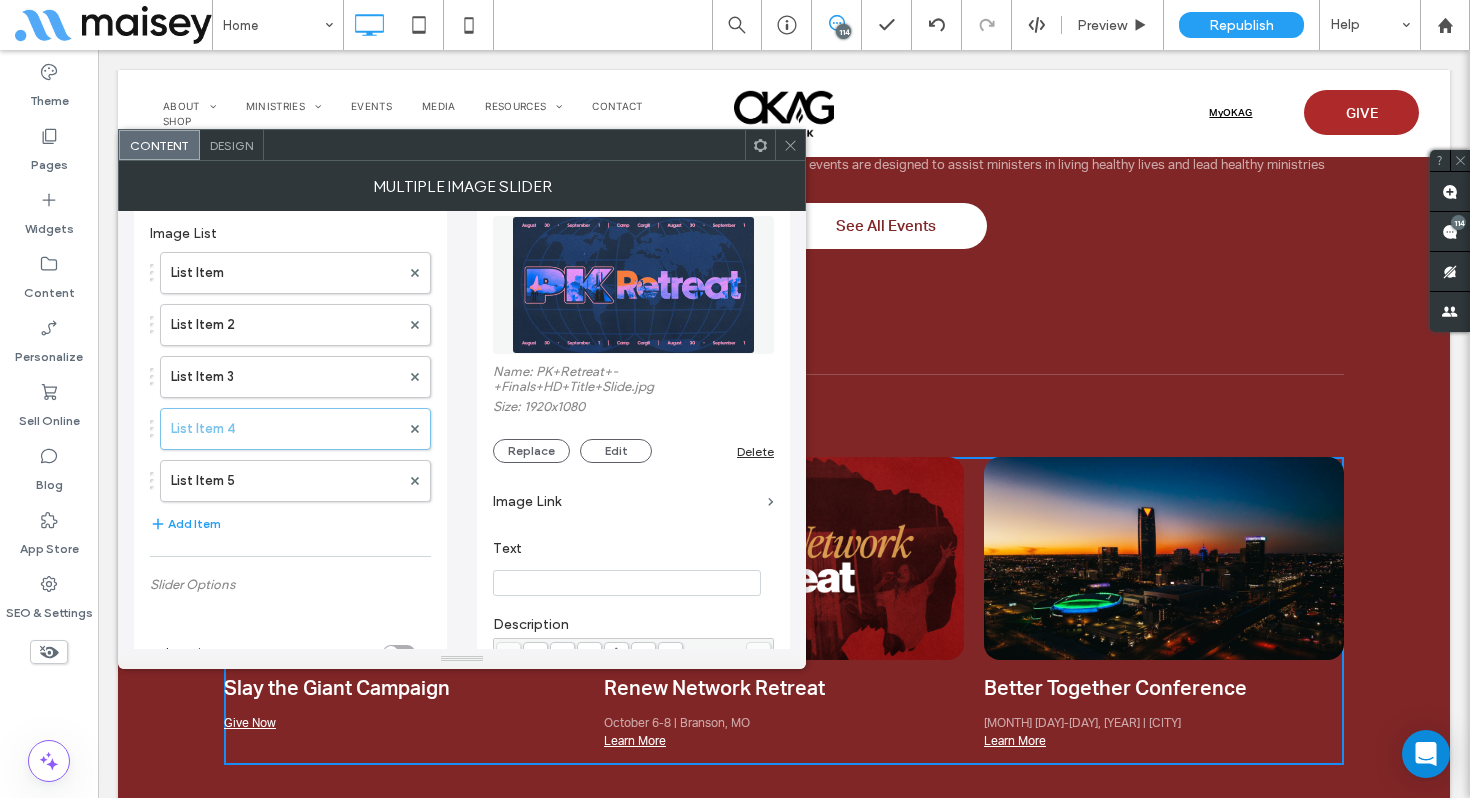 scroll, scrollTop: 84, scrollLeft: 0, axis: vertical 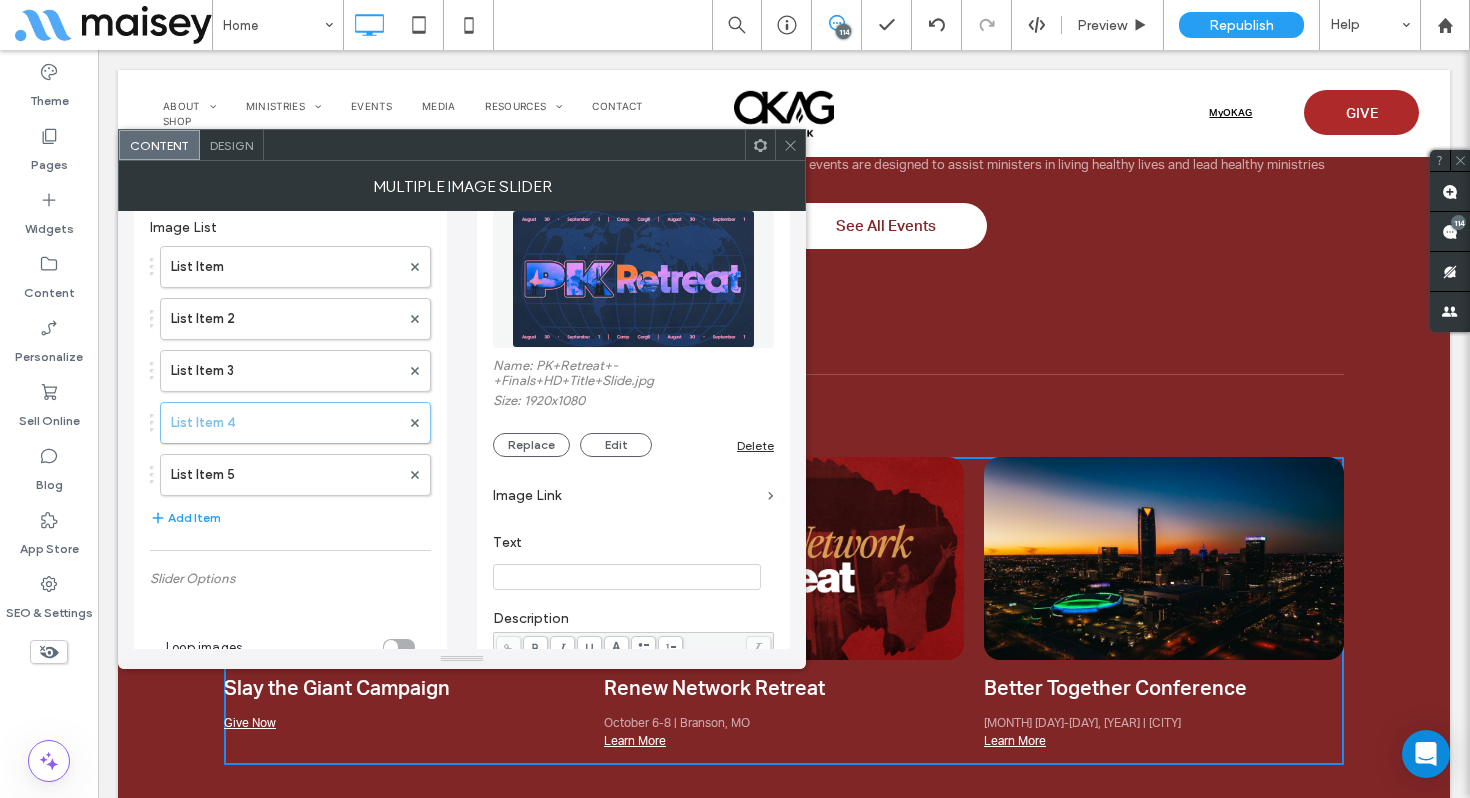 click at bounding box center (627, 577) 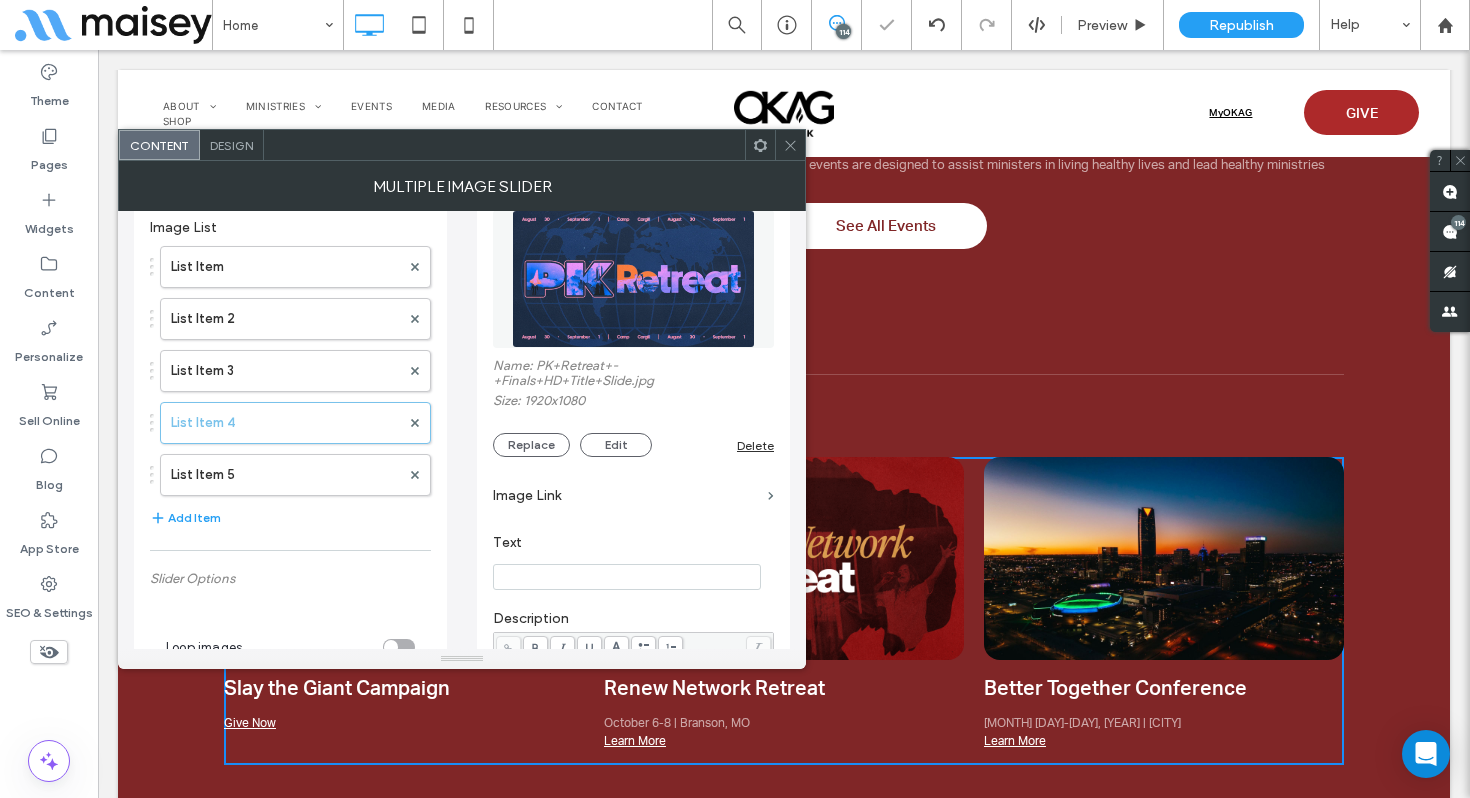 paste on "*******" 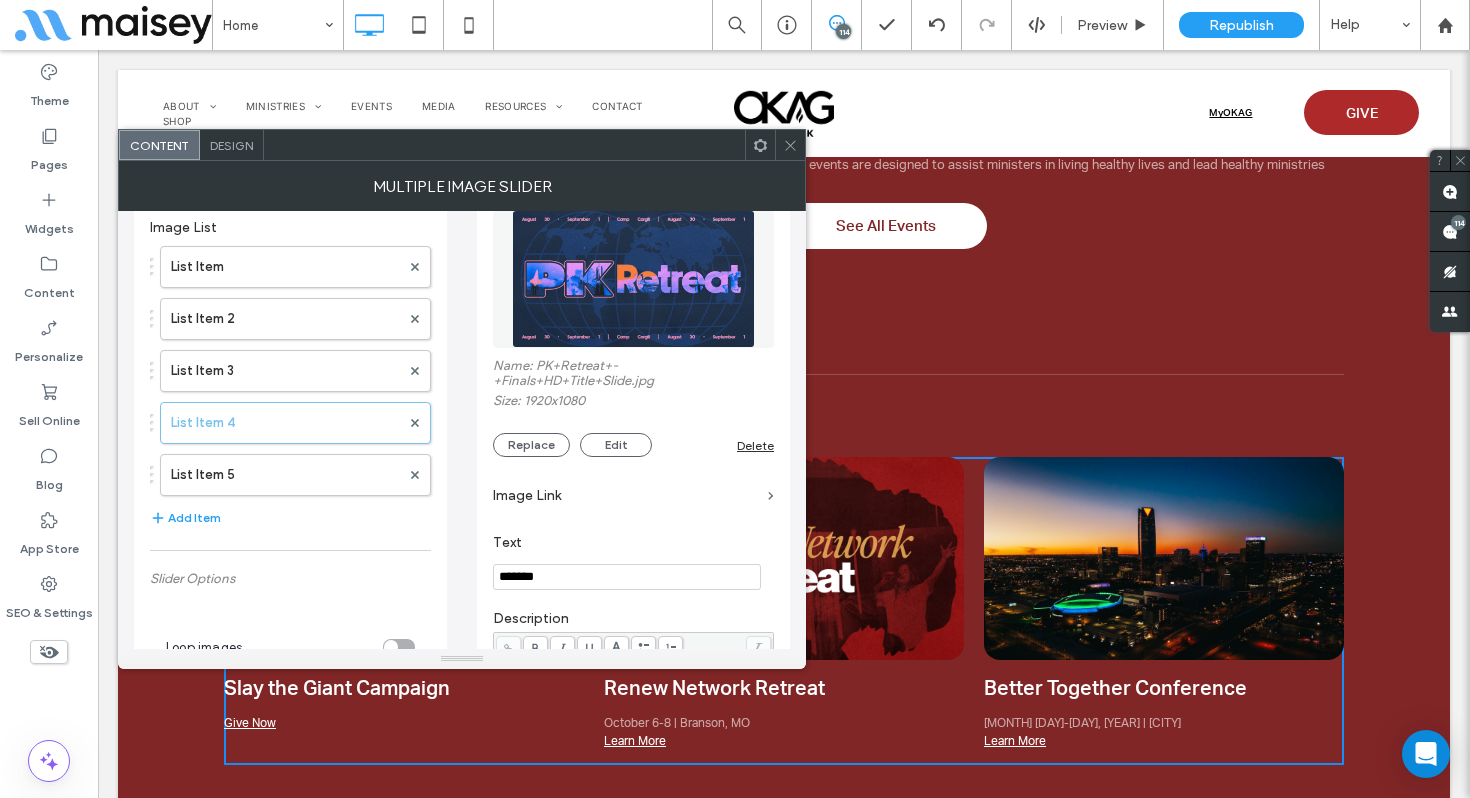 paste on "***" 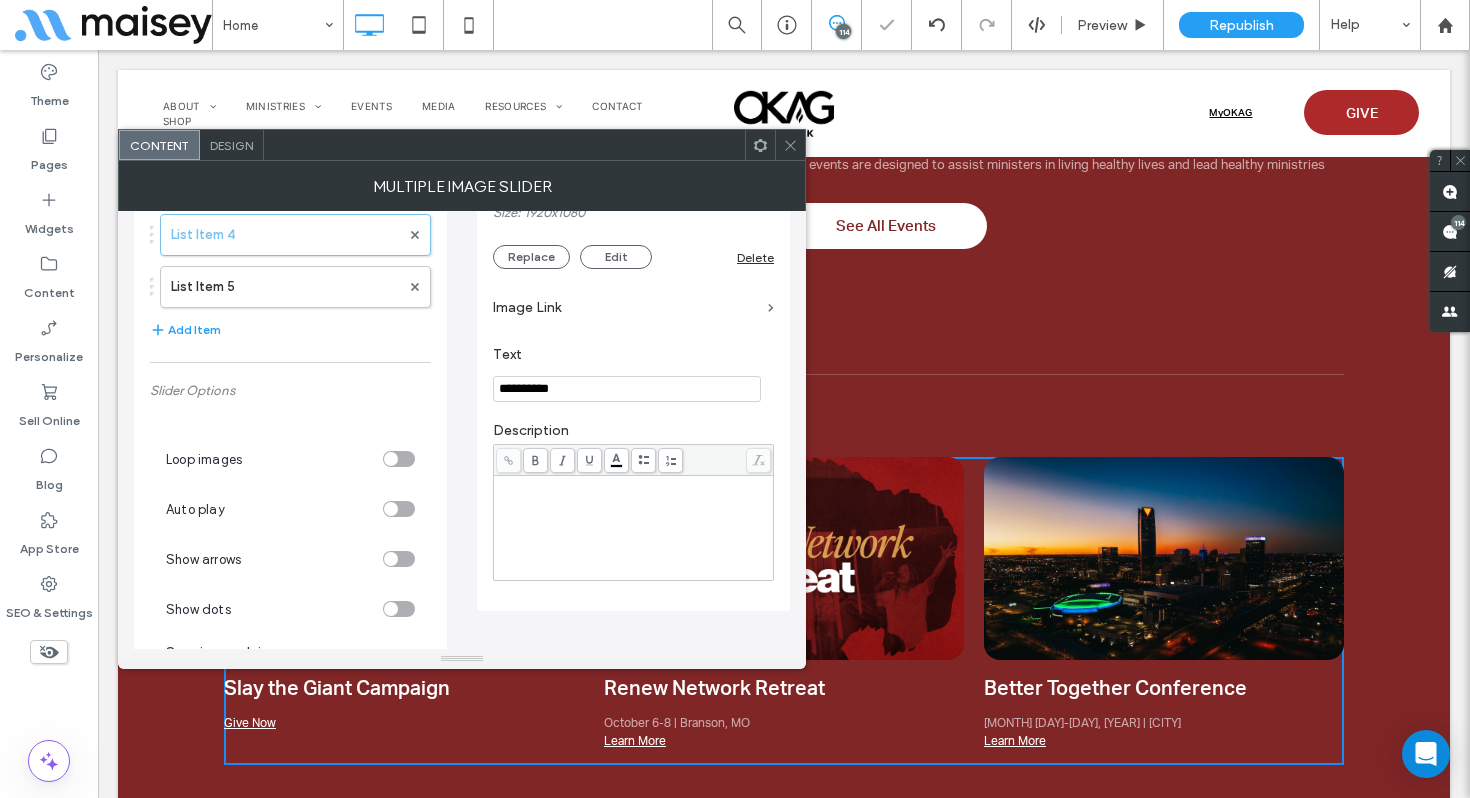 scroll, scrollTop: 276, scrollLeft: 0, axis: vertical 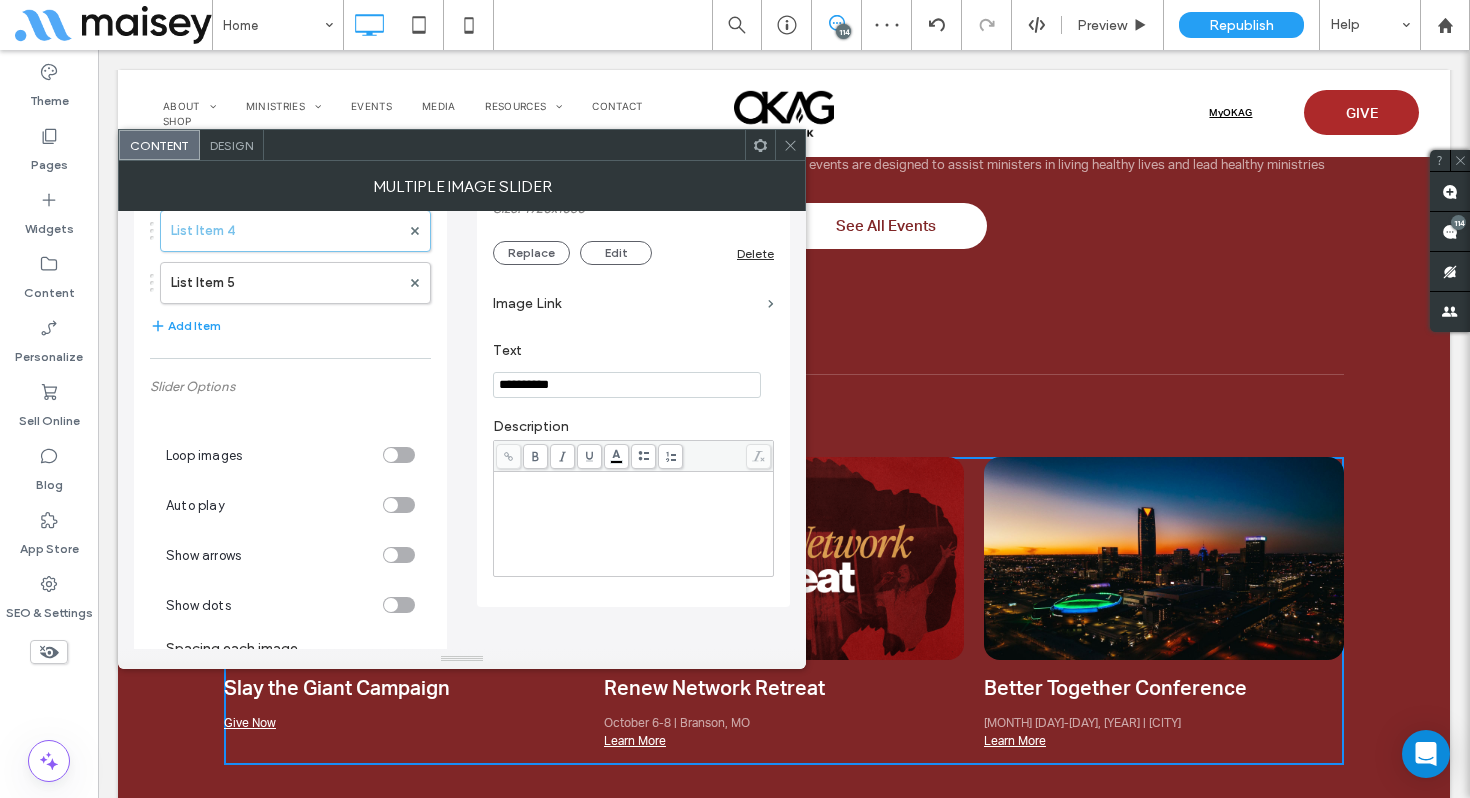 type on "**********" 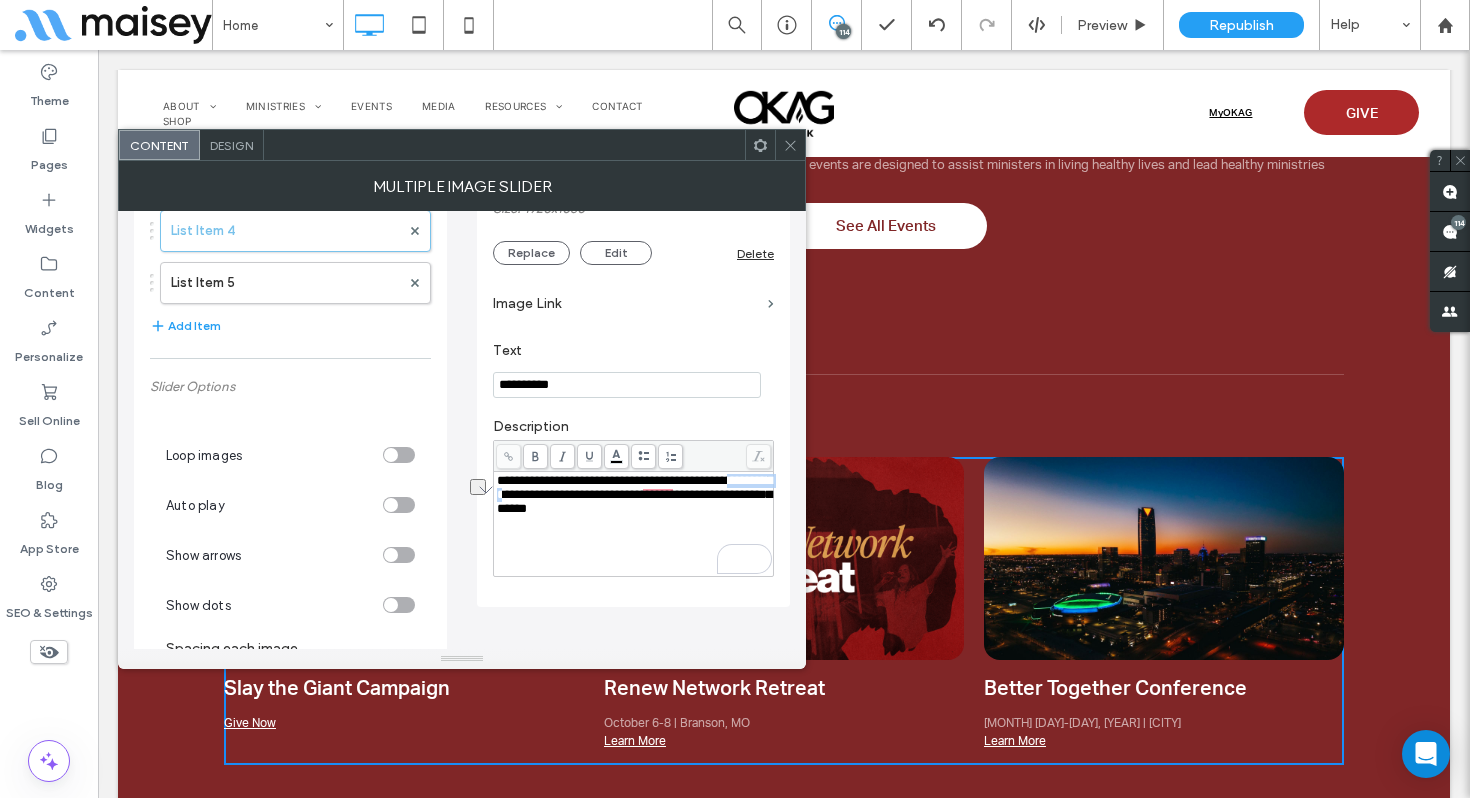 drag, startPoint x: 612, startPoint y: 502, endPoint x: 547, endPoint y: 504, distance: 65.03076 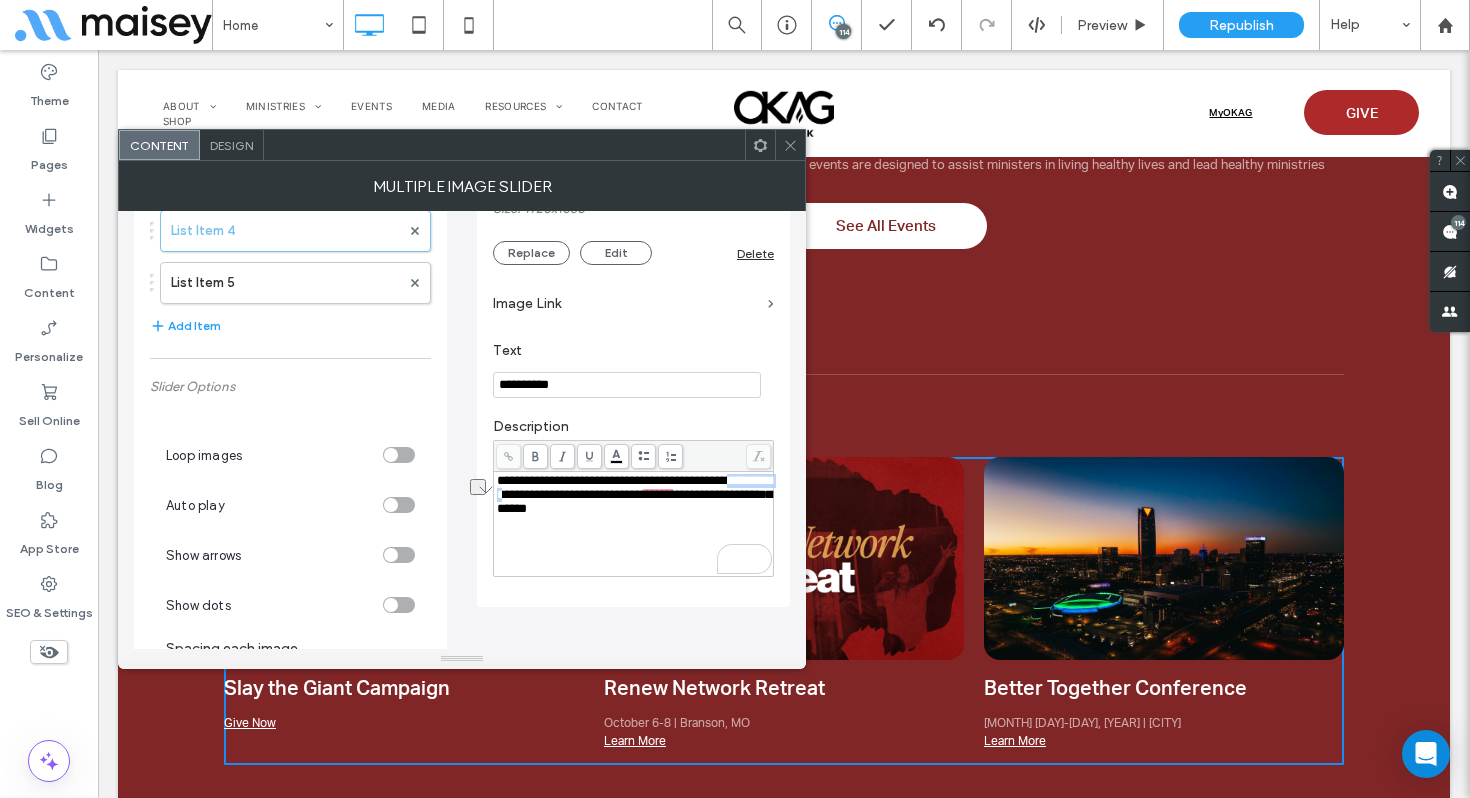 click on "**********" at bounding box center [634, 494] 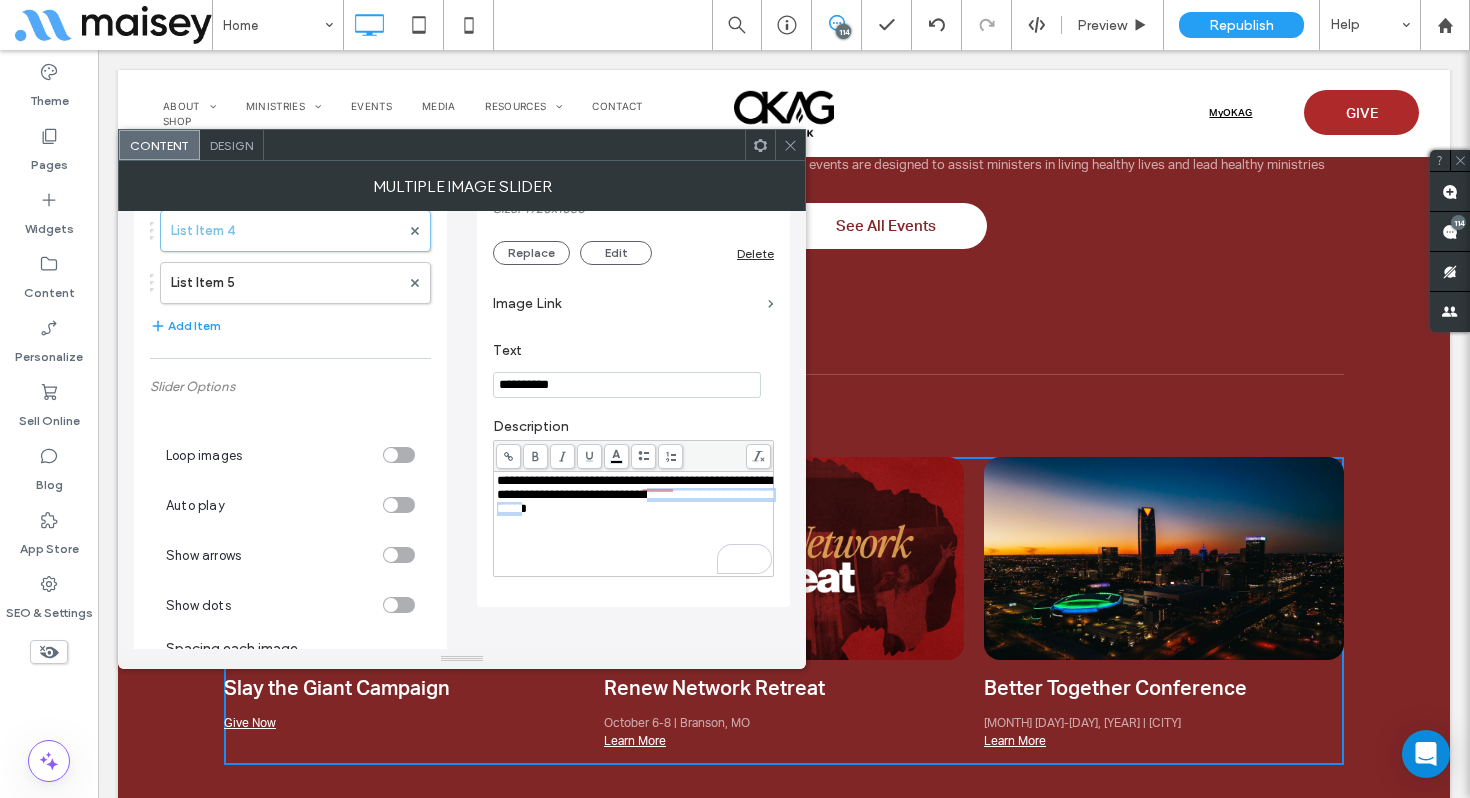 copy on "**********" 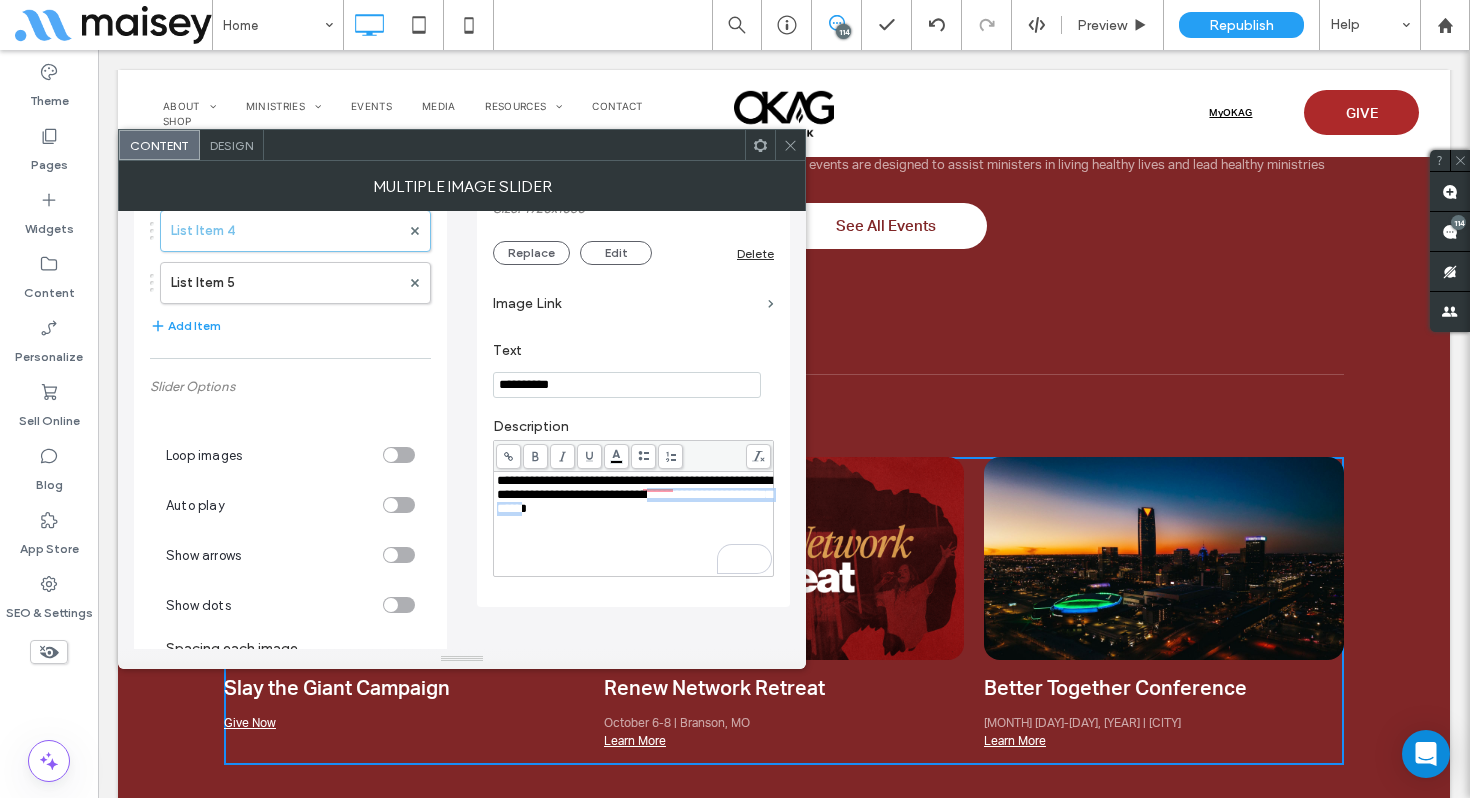 drag, startPoint x: 692, startPoint y: 523, endPoint x: 494, endPoint y: 525, distance: 198.0101 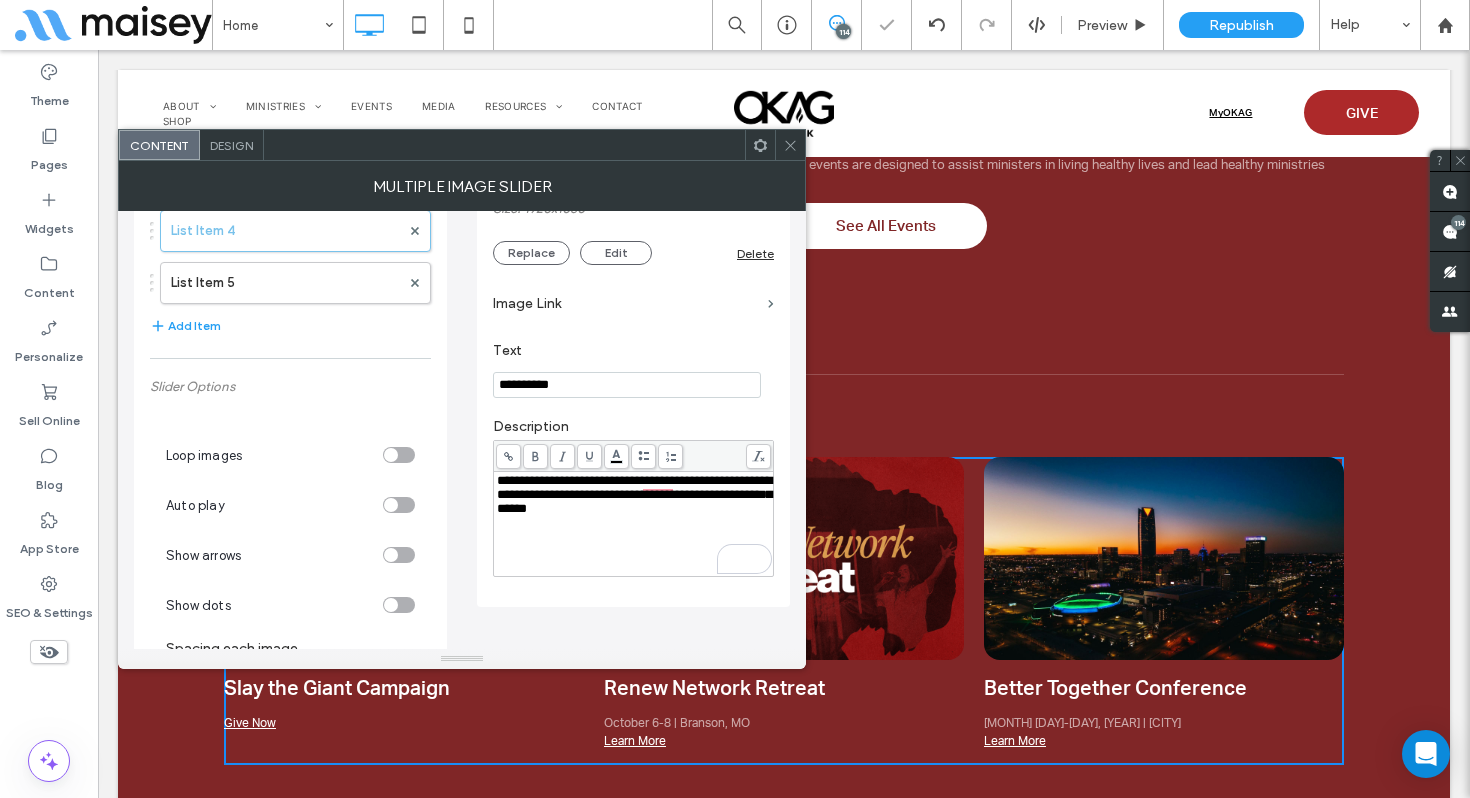 click 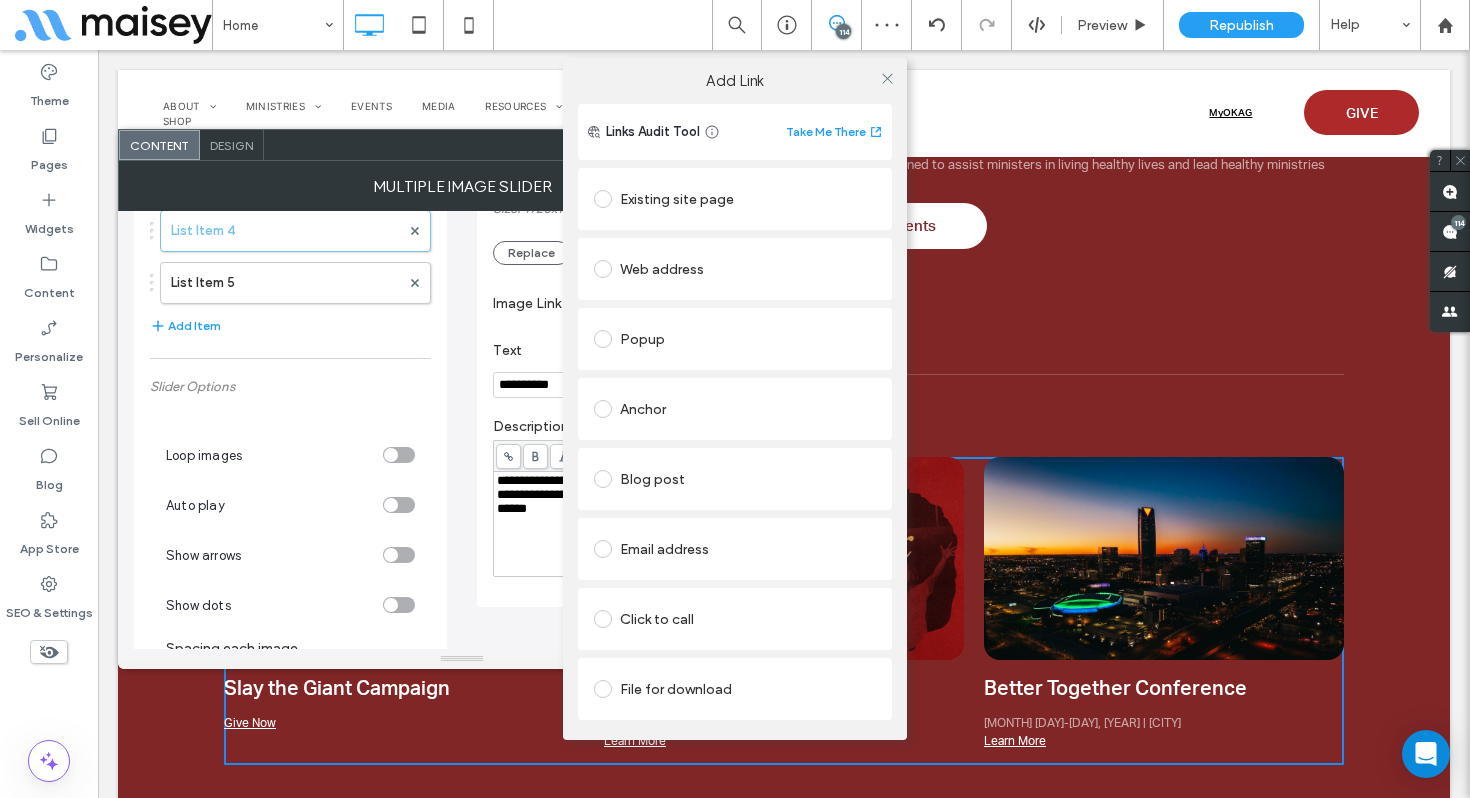 click on "Web address" at bounding box center (735, 269) 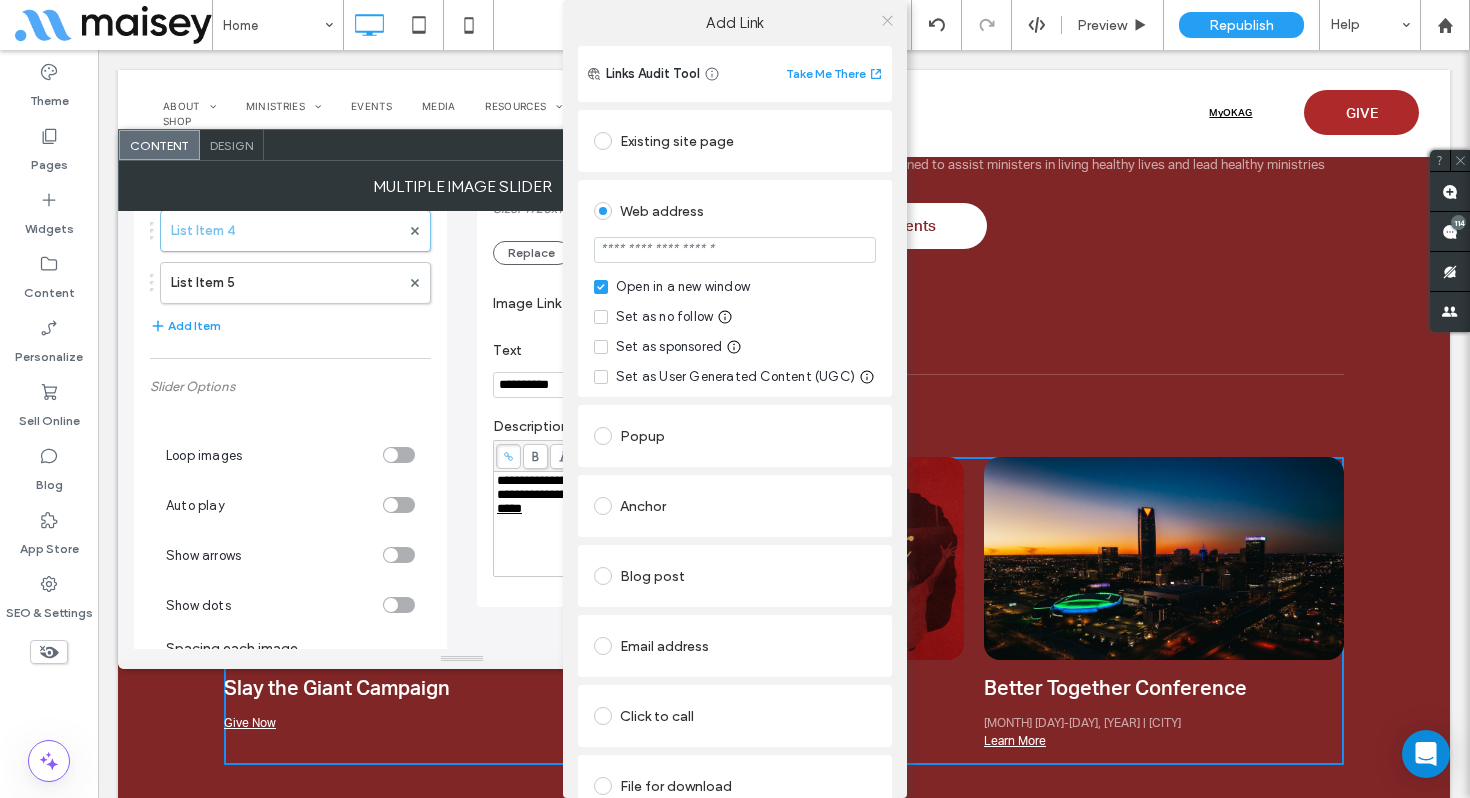 click 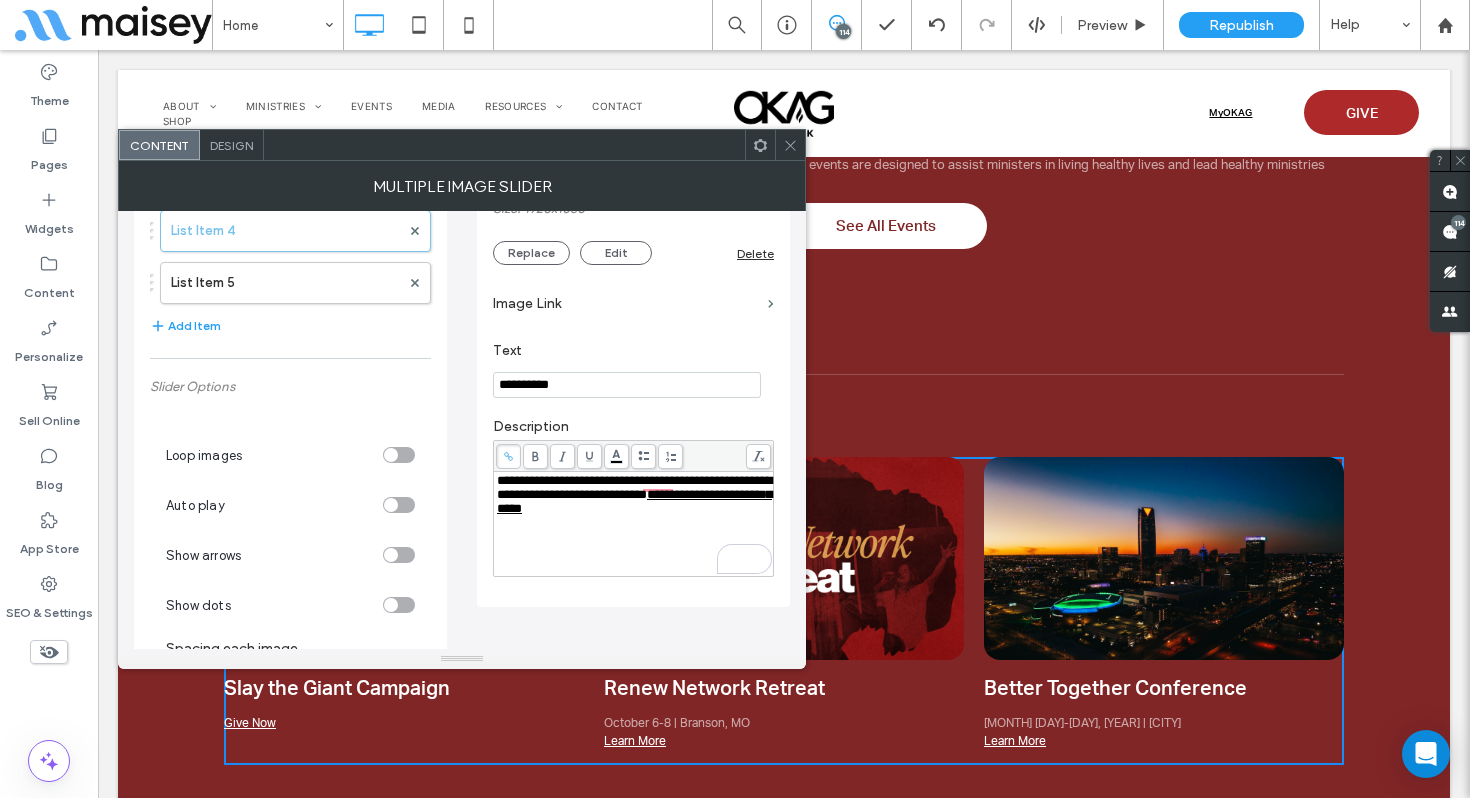 click on "**********" at bounding box center (634, 487) 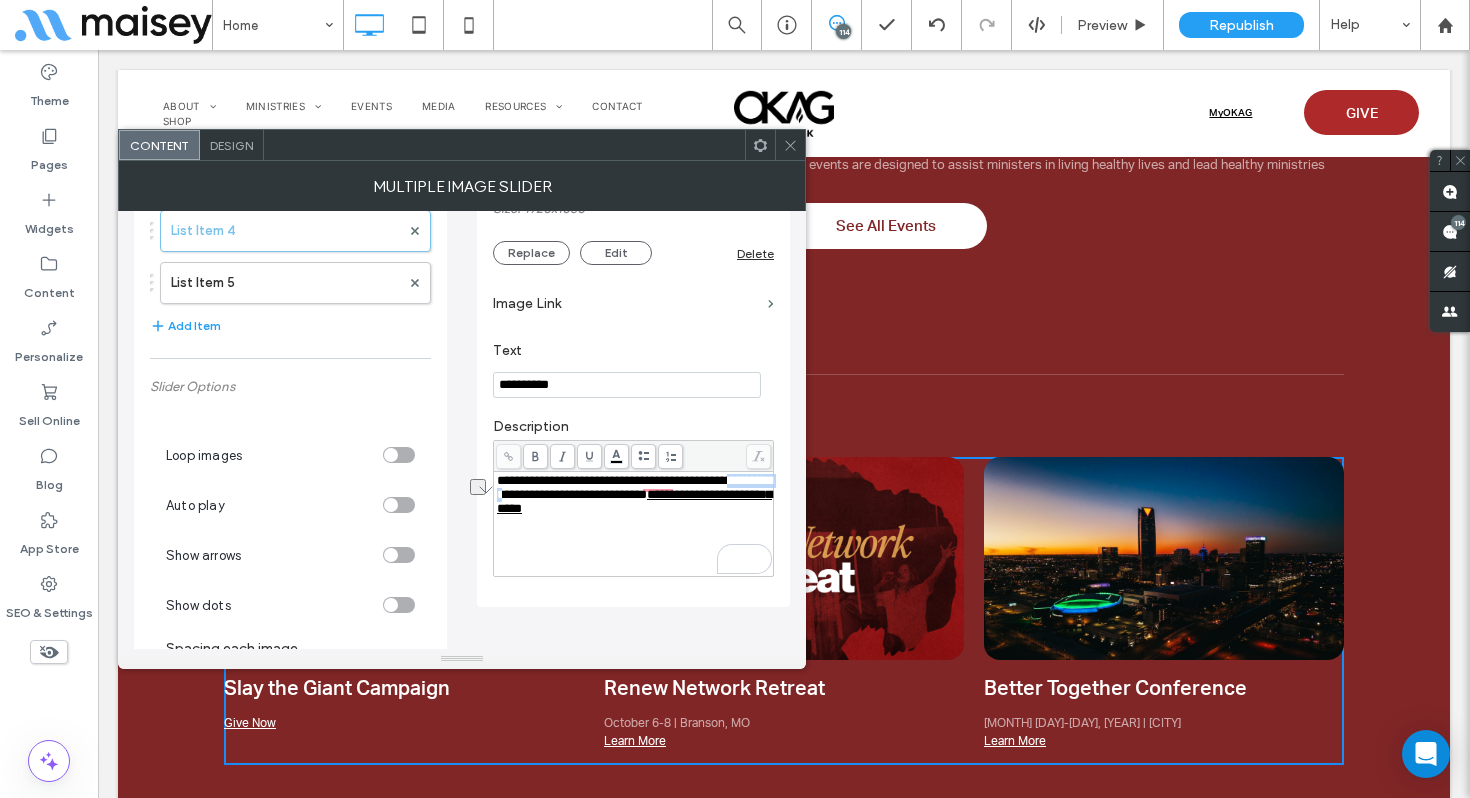 drag, startPoint x: 614, startPoint y: 504, endPoint x: 546, endPoint y: 503, distance: 68.007355 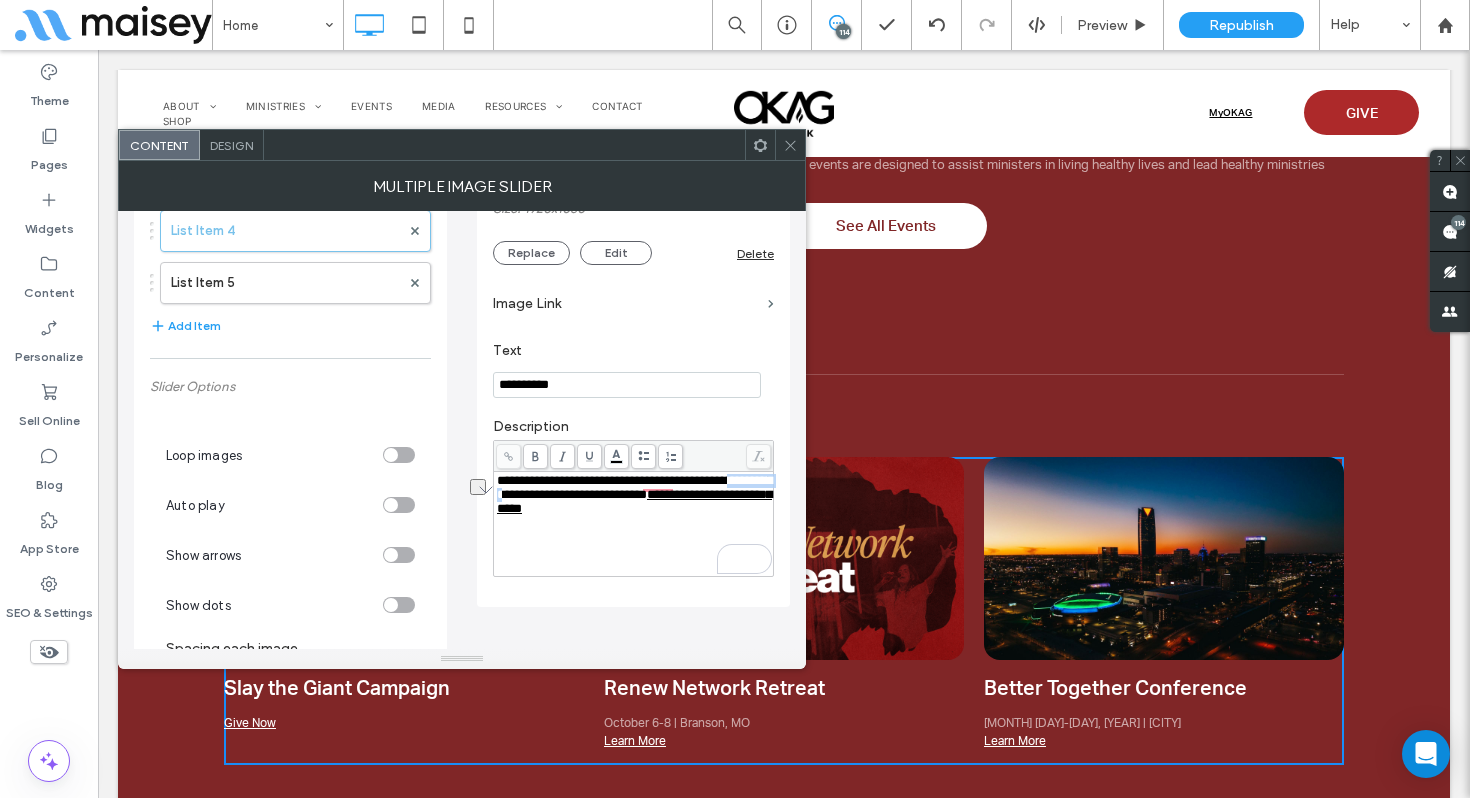 click on "**********" at bounding box center (634, 487) 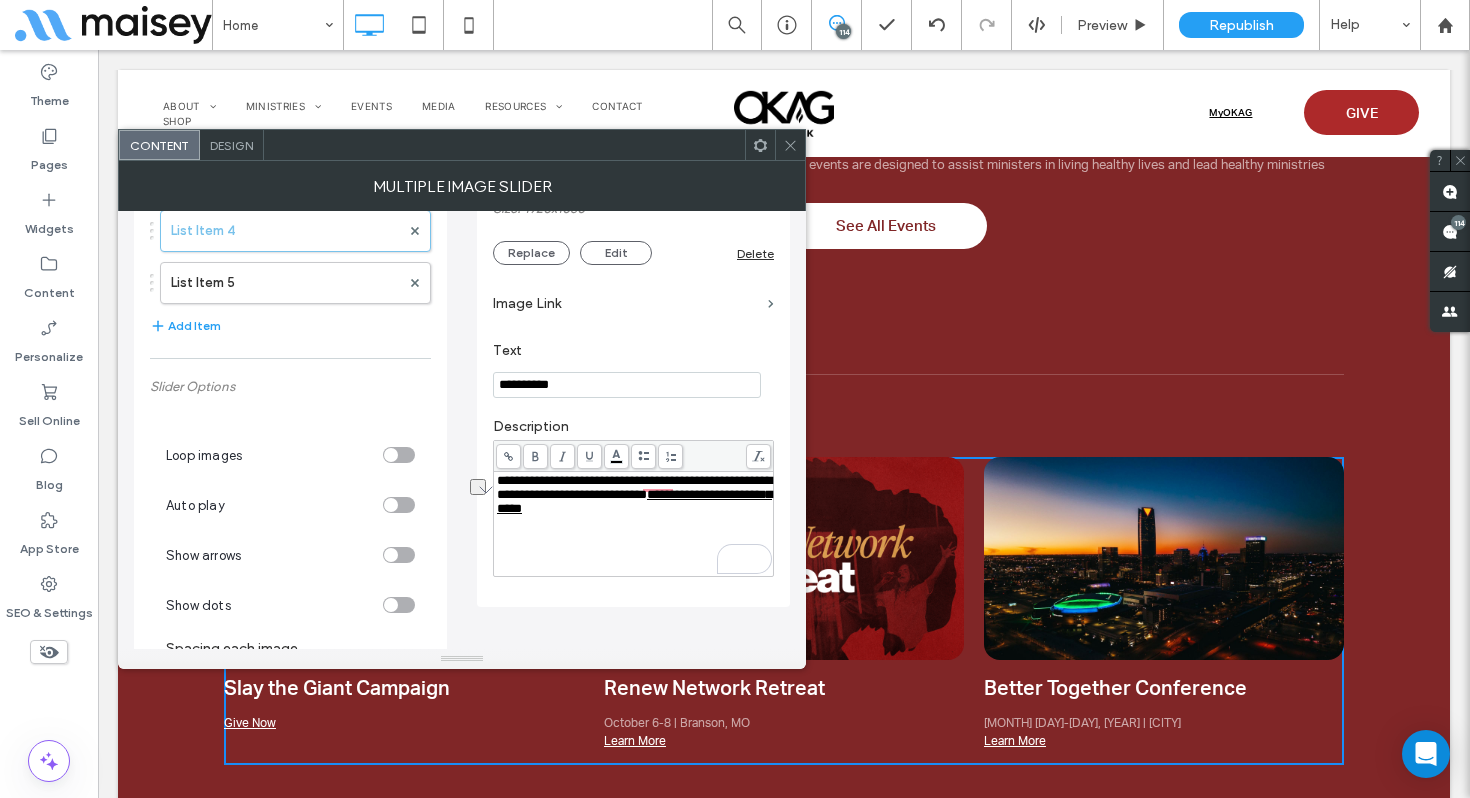 click at bounding box center (508, 456) 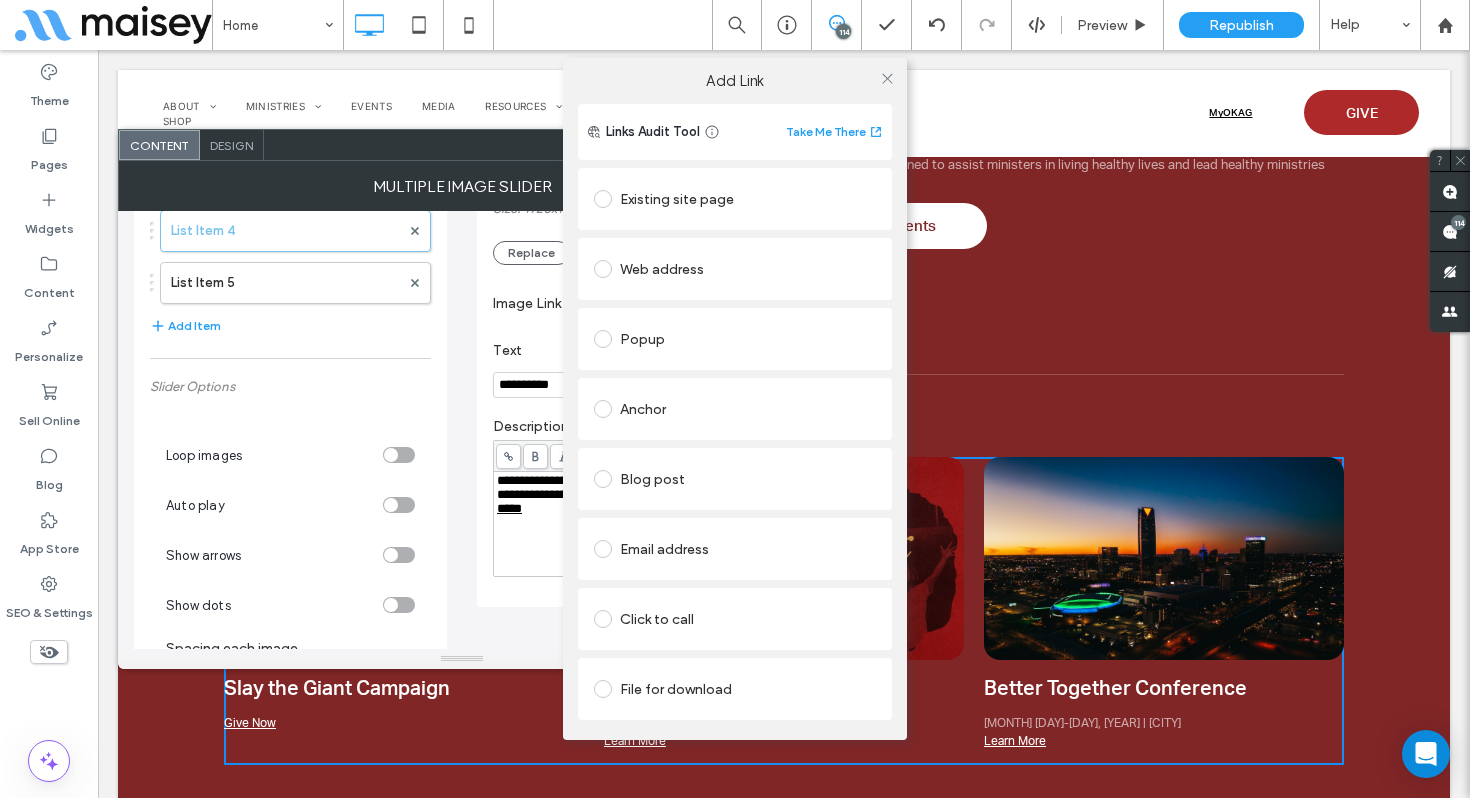 click on "Web address" at bounding box center (735, 269) 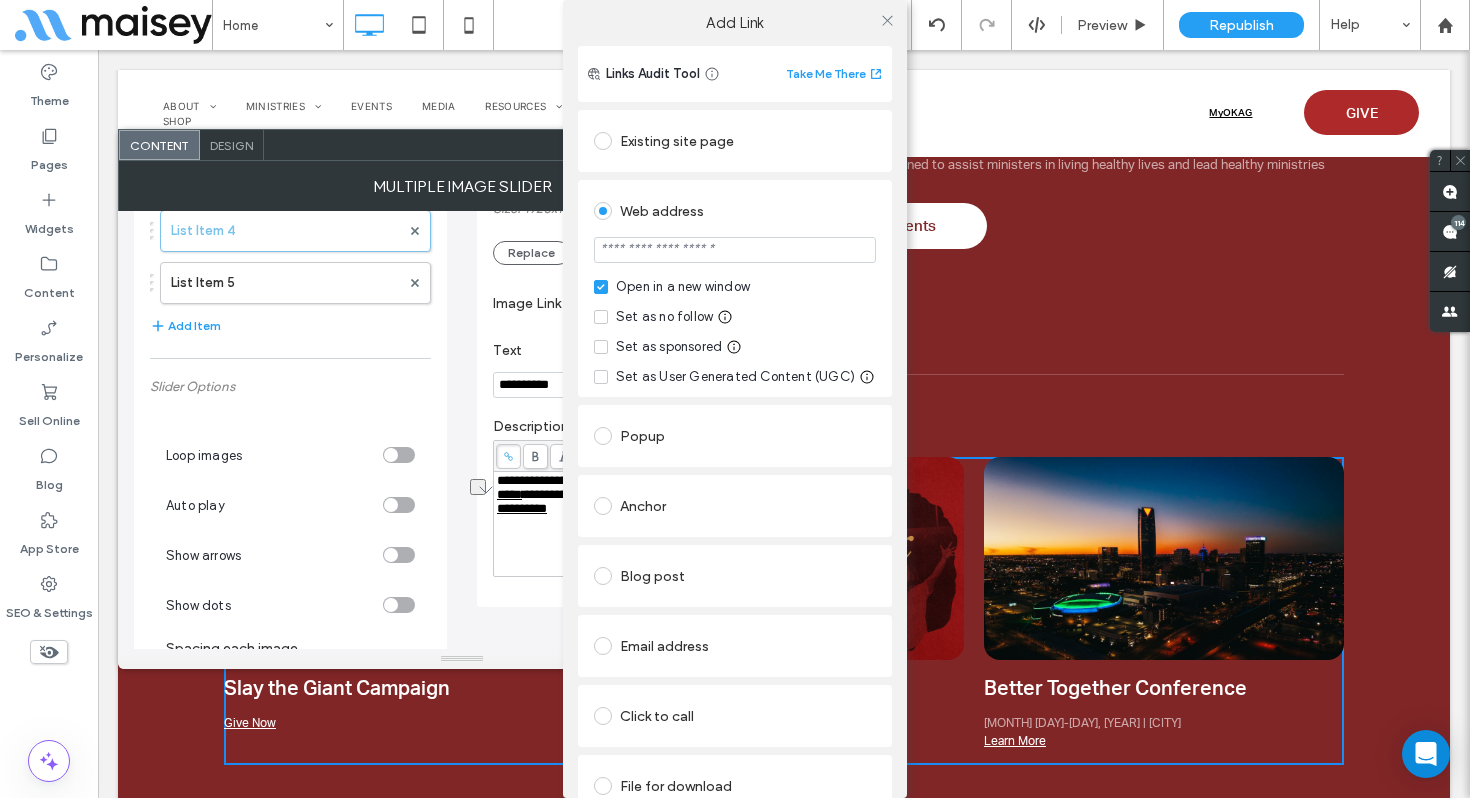 click at bounding box center [735, 250] 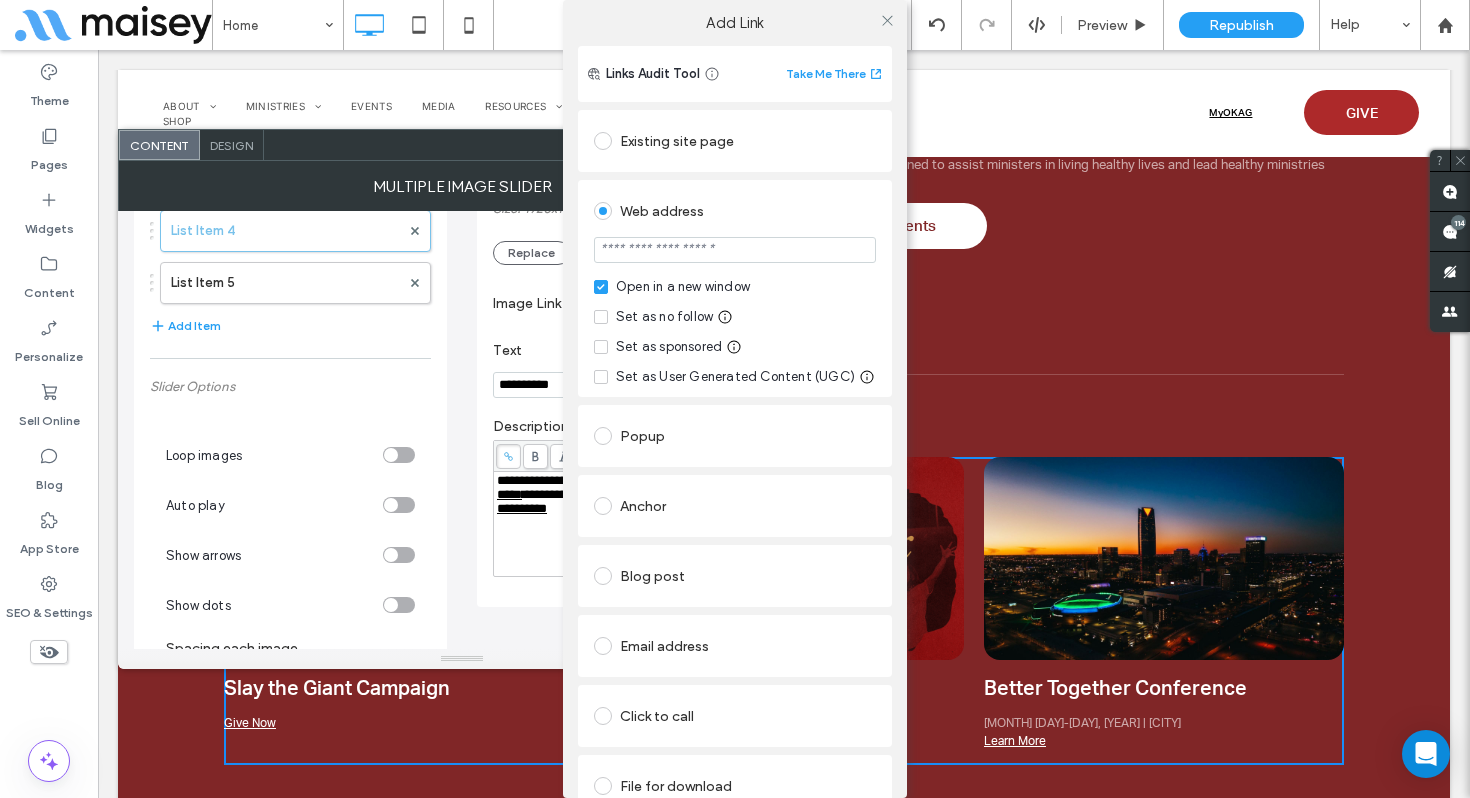 paste on "**********" 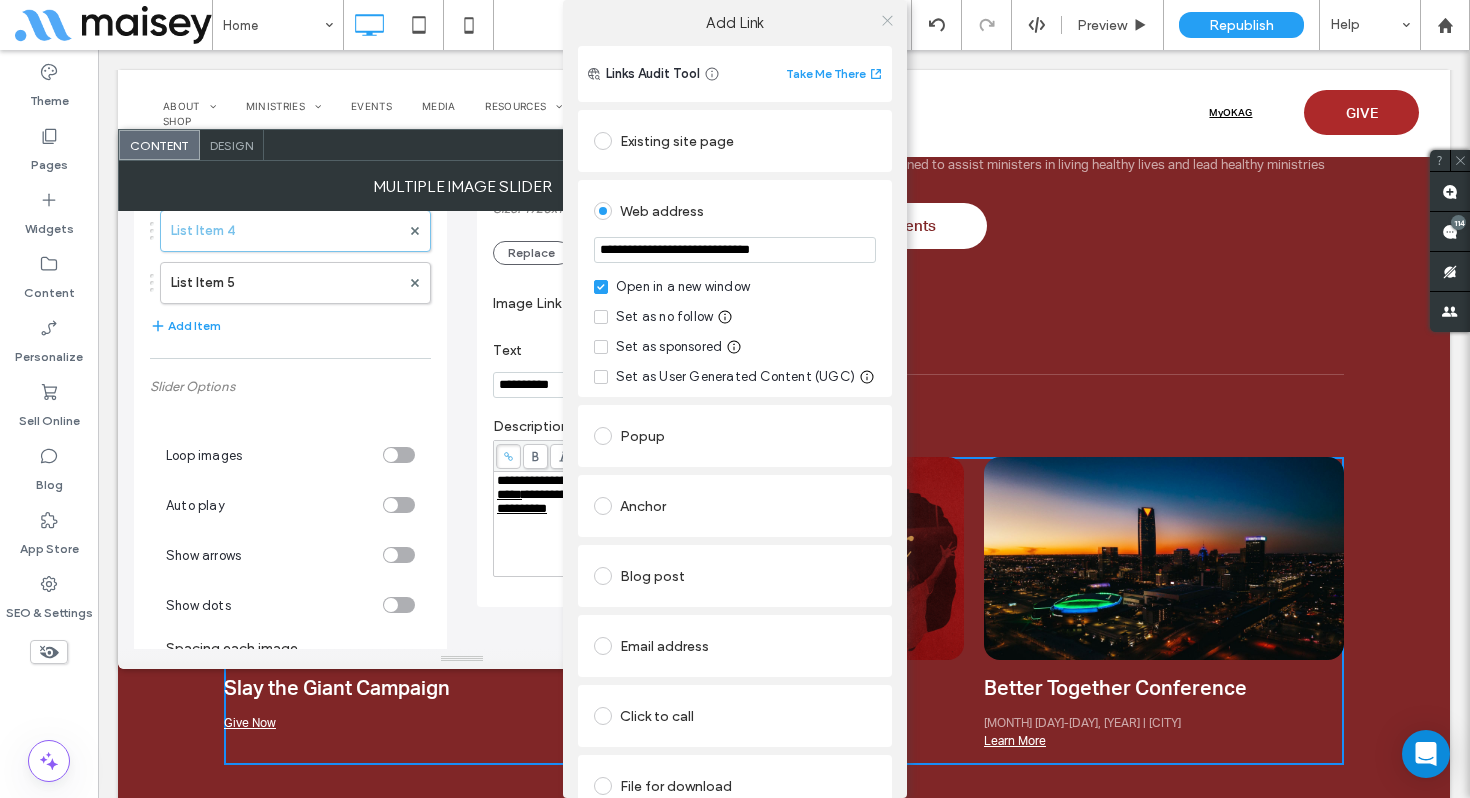 type on "**********" 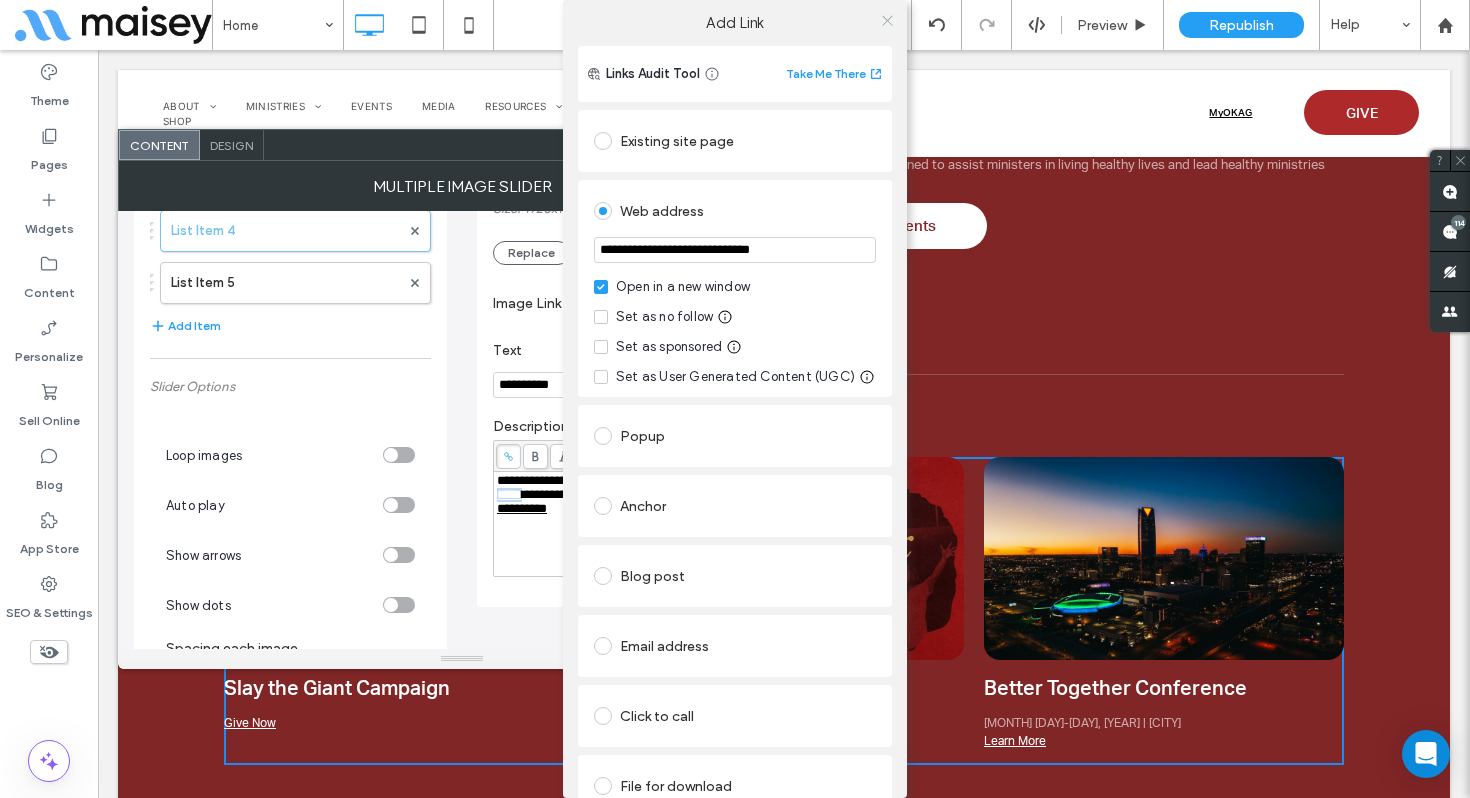 click 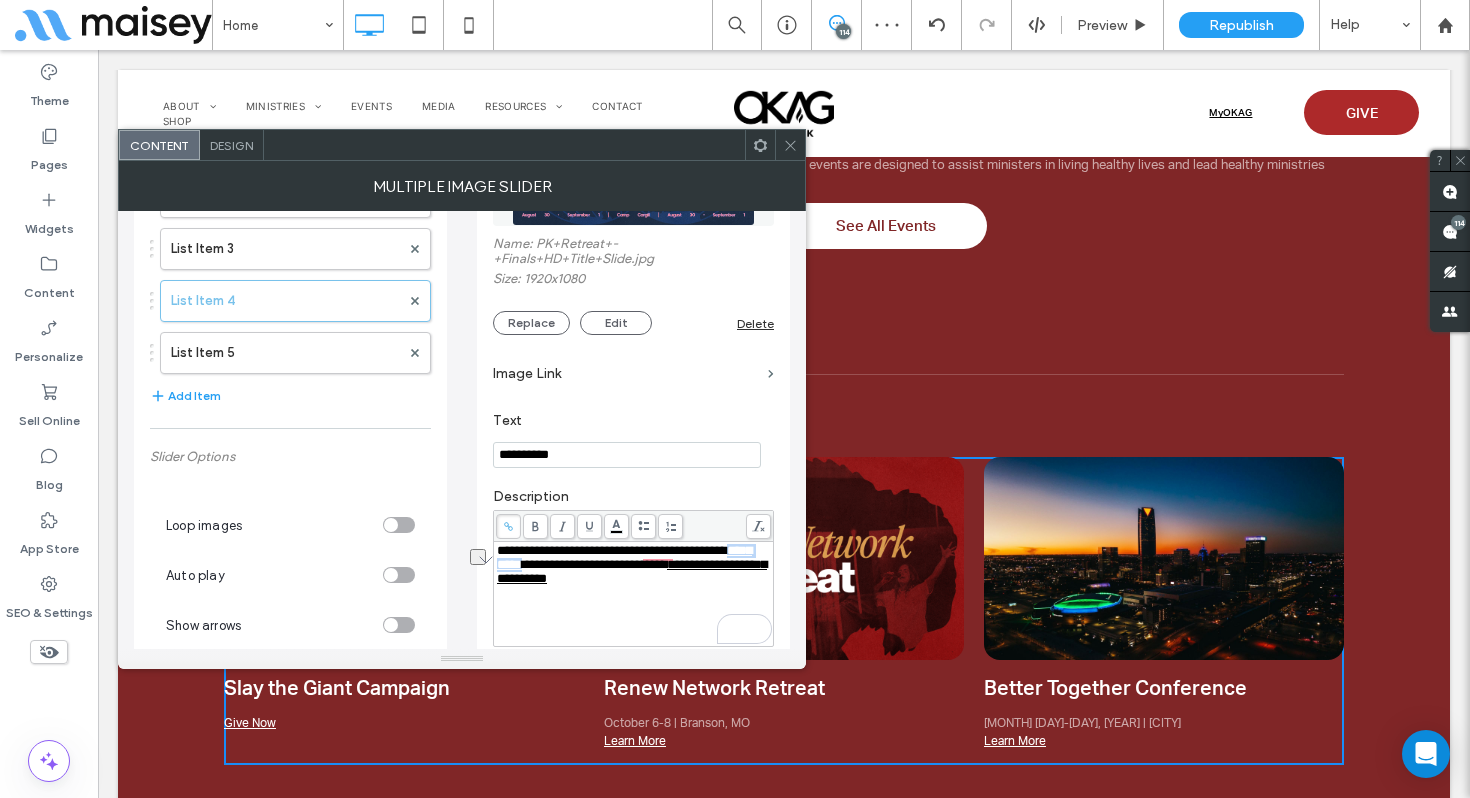 scroll, scrollTop: 204, scrollLeft: 0, axis: vertical 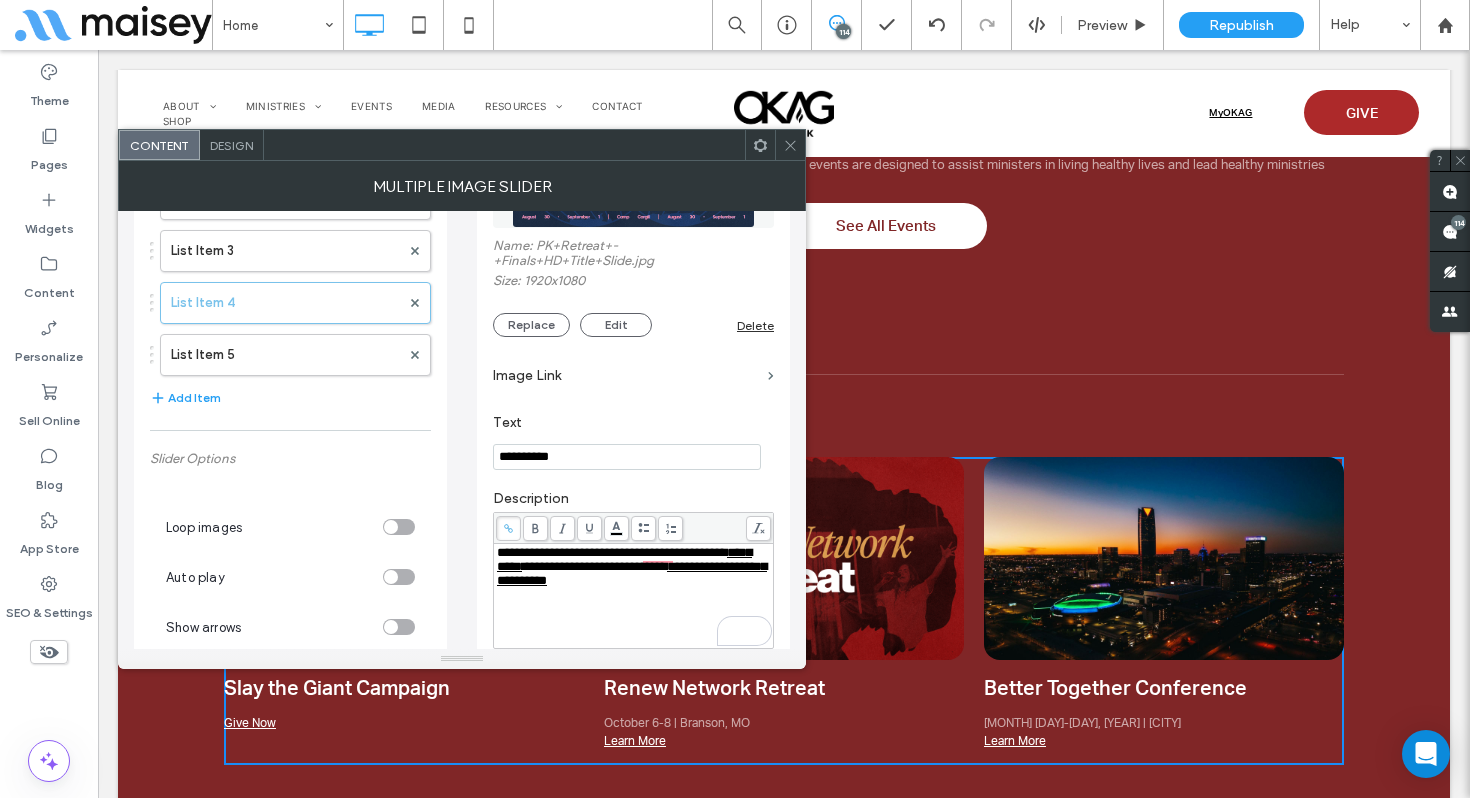 click on "Image Link" at bounding box center (626, 375) 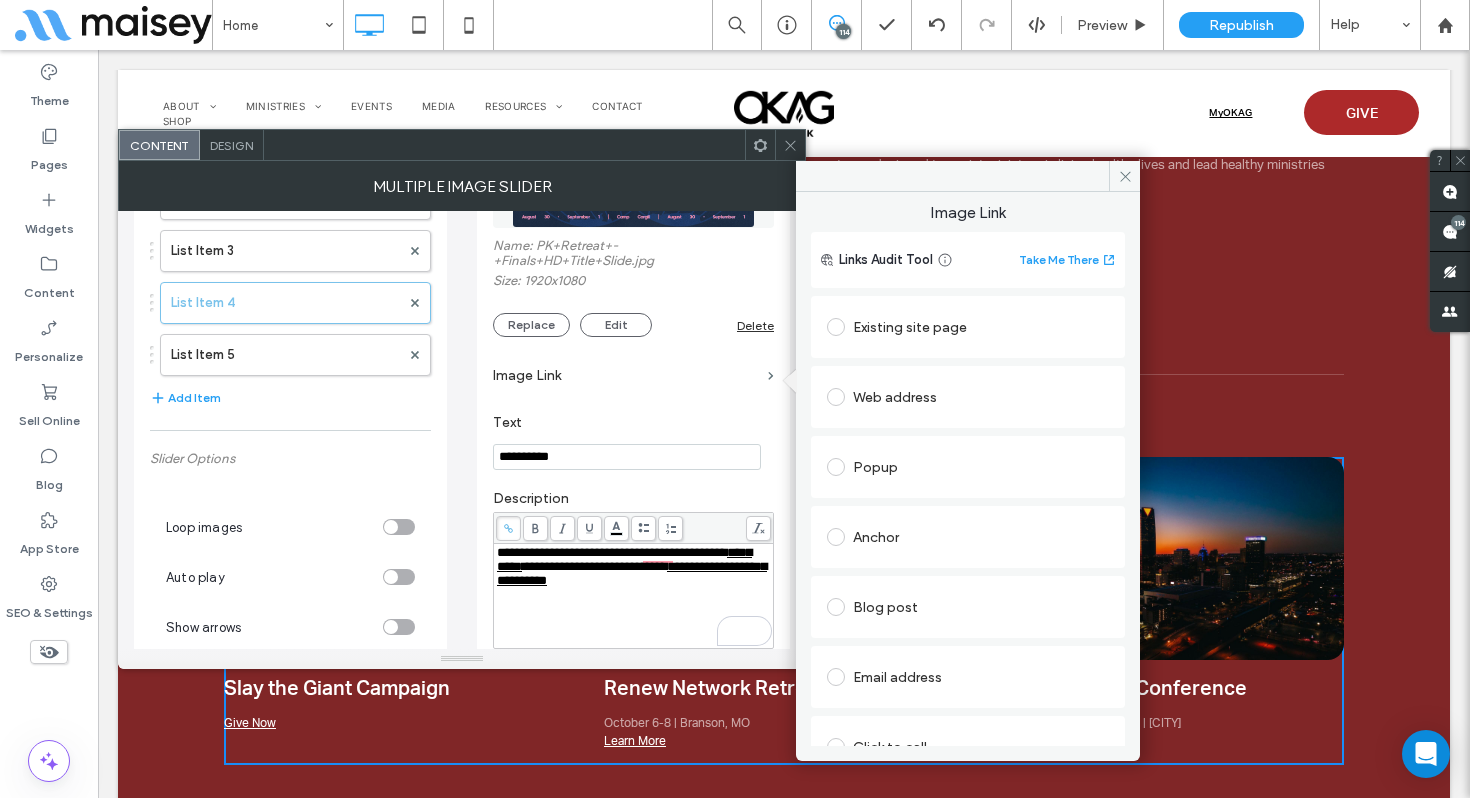click on "Existing site page" at bounding box center (968, 327) 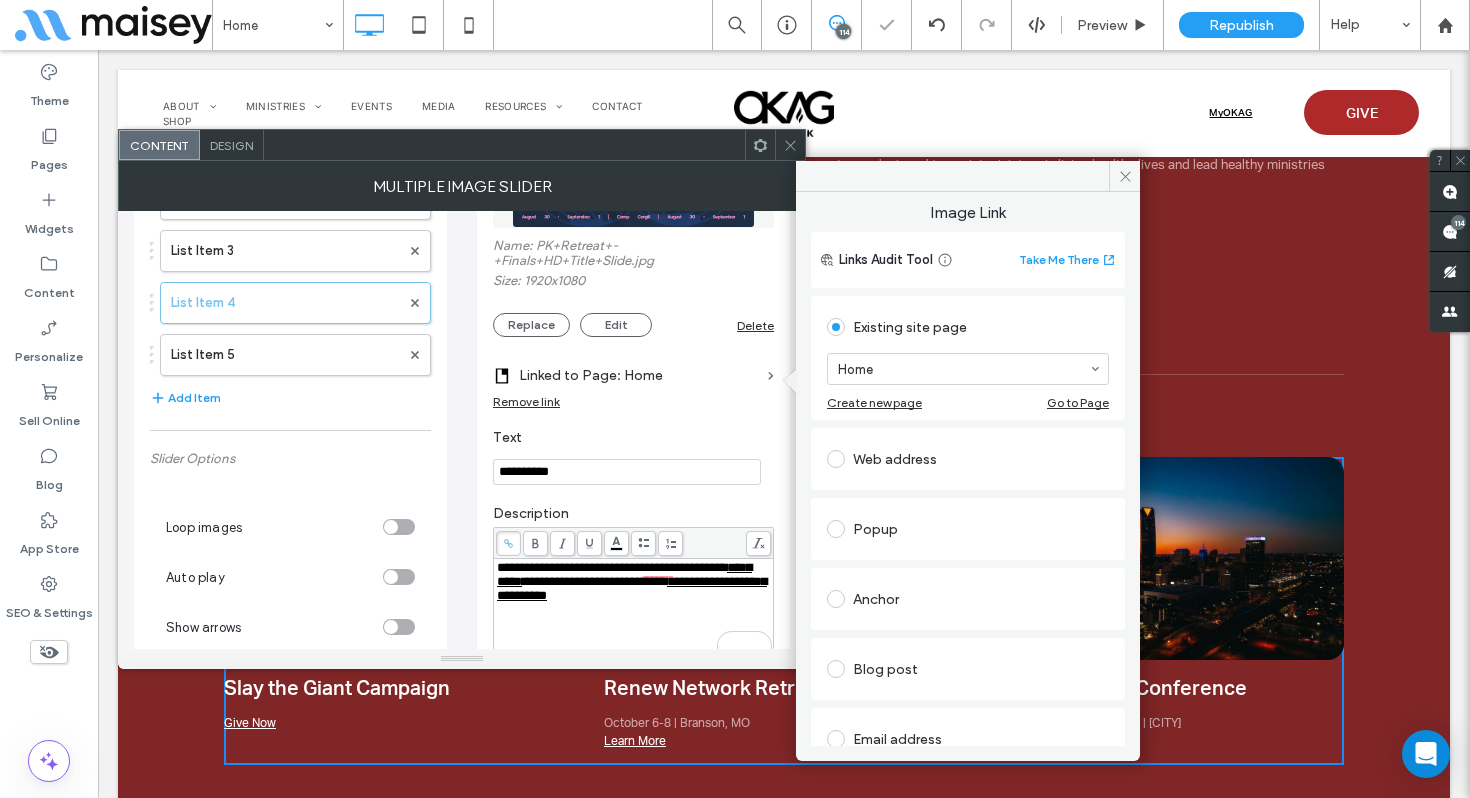 click on "Web address" at bounding box center [968, 459] 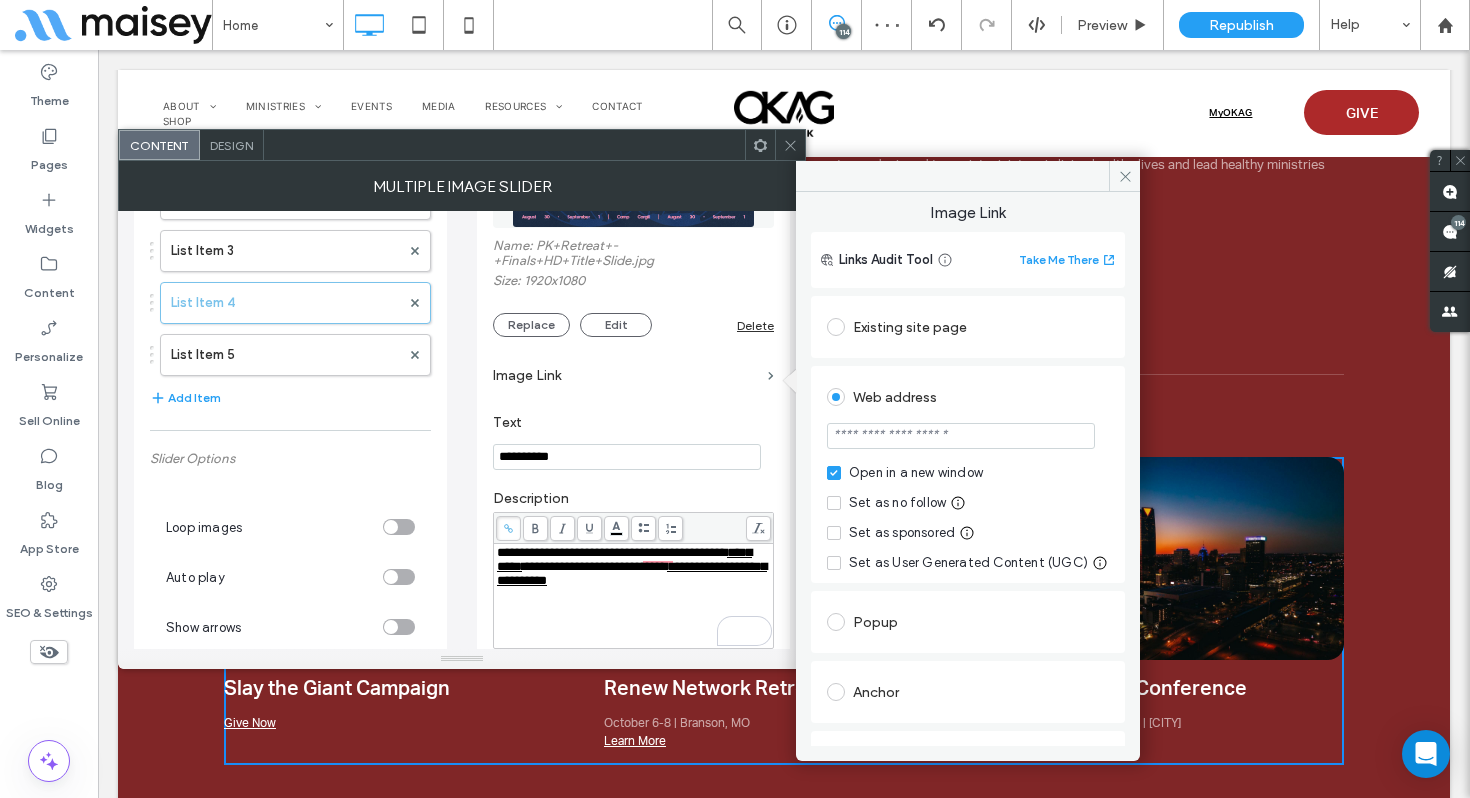 click on "Existing site page" at bounding box center [968, 327] 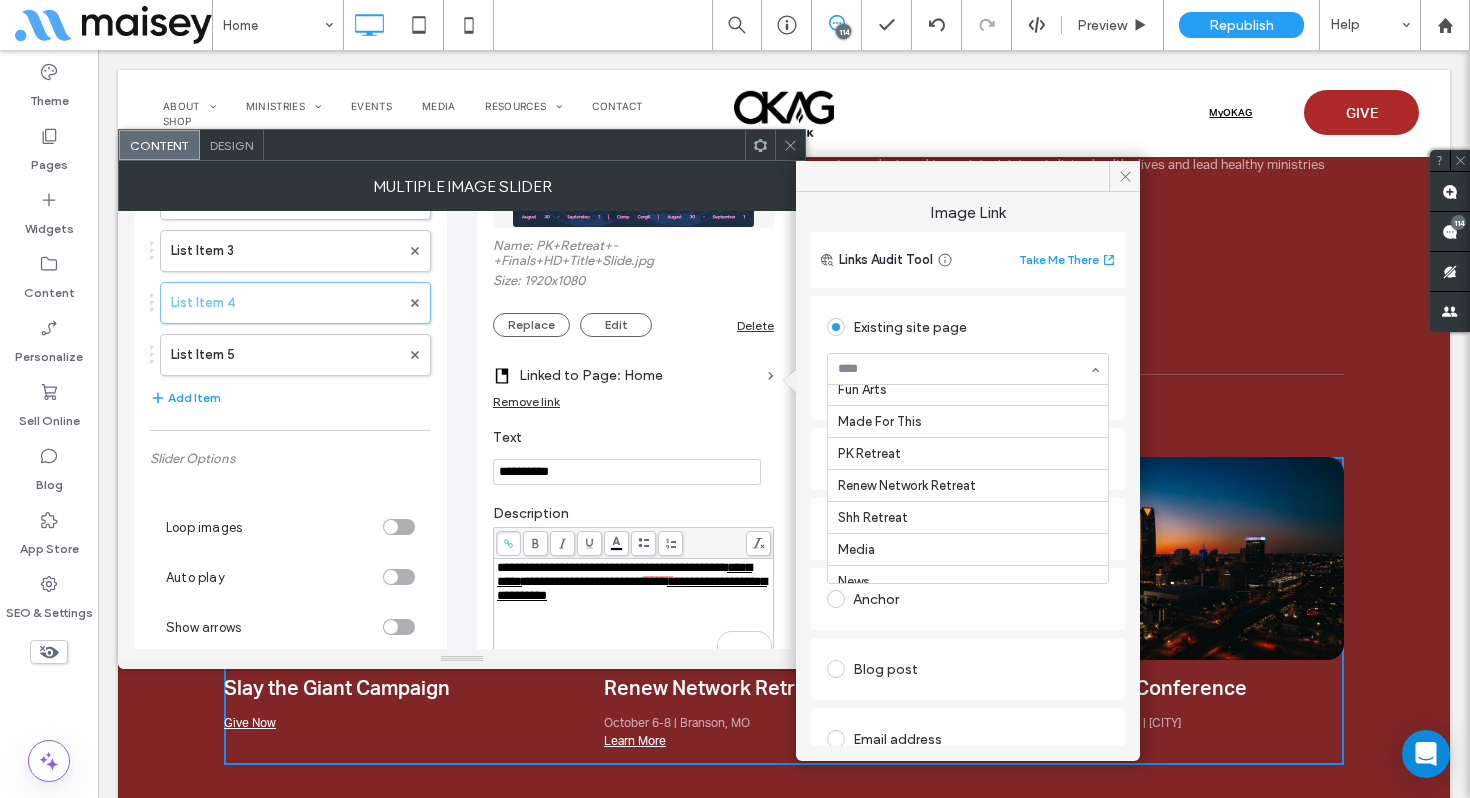 scroll, scrollTop: 948, scrollLeft: 0, axis: vertical 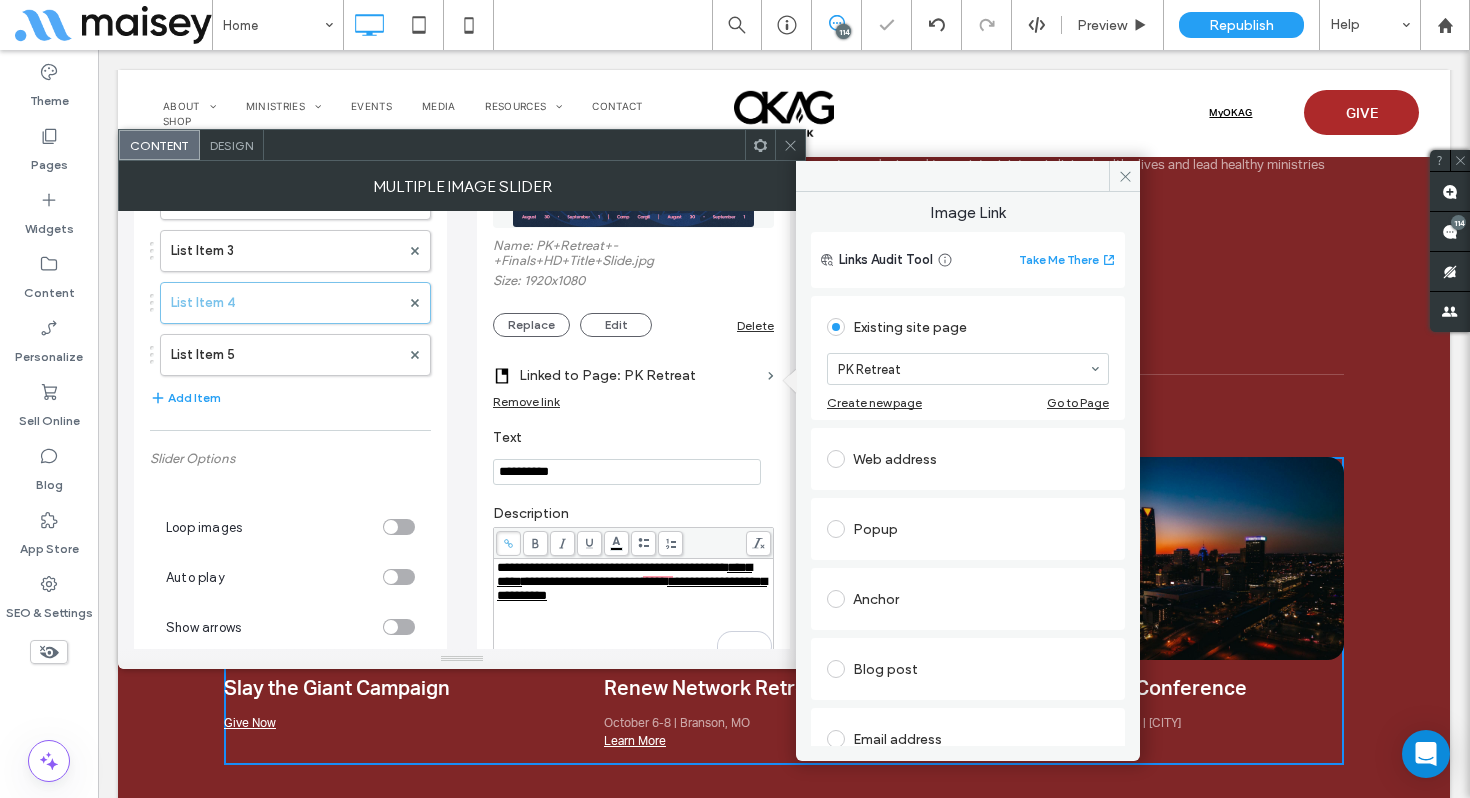click on "**********" at bounding box center (633, 457) 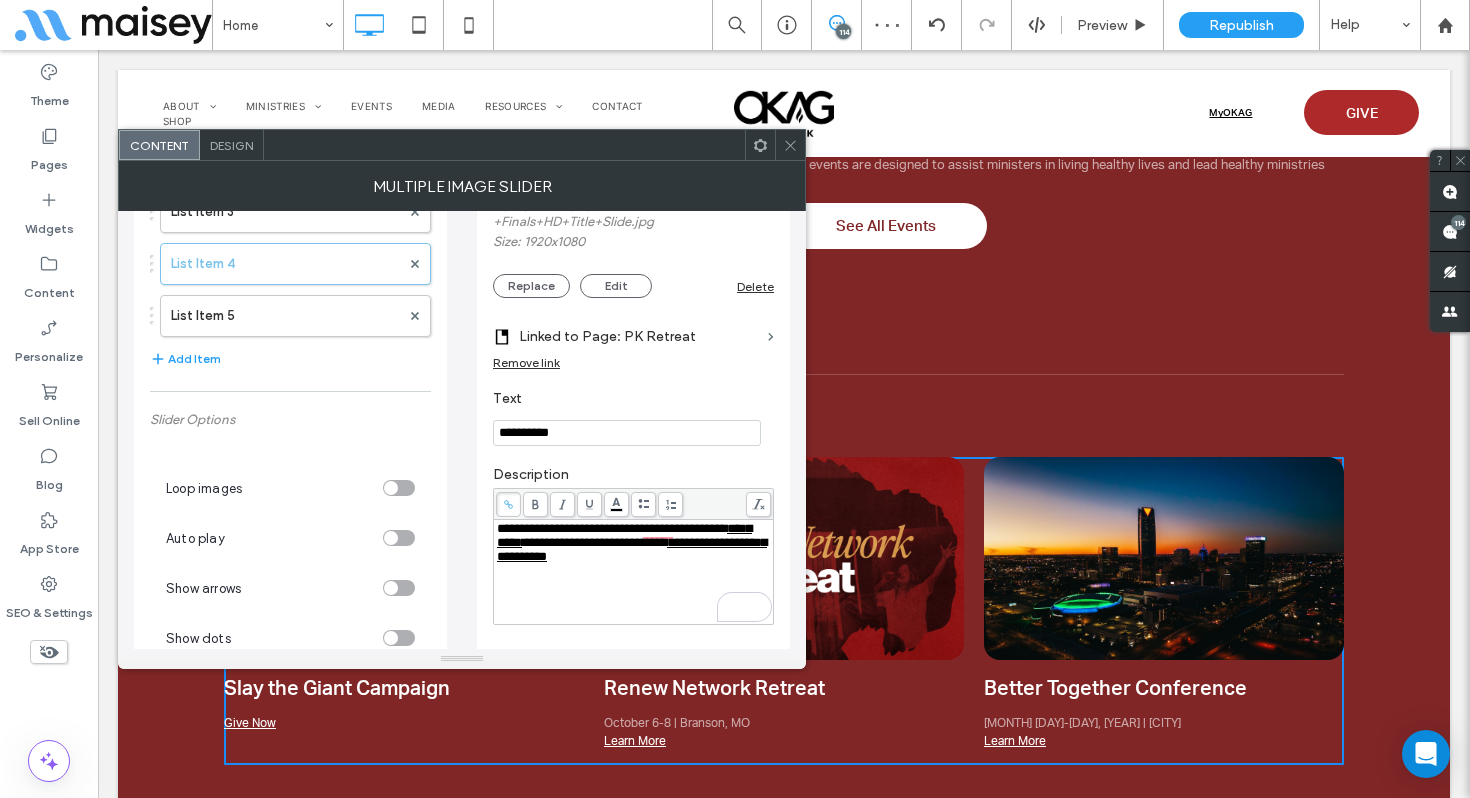 scroll, scrollTop: 274, scrollLeft: 0, axis: vertical 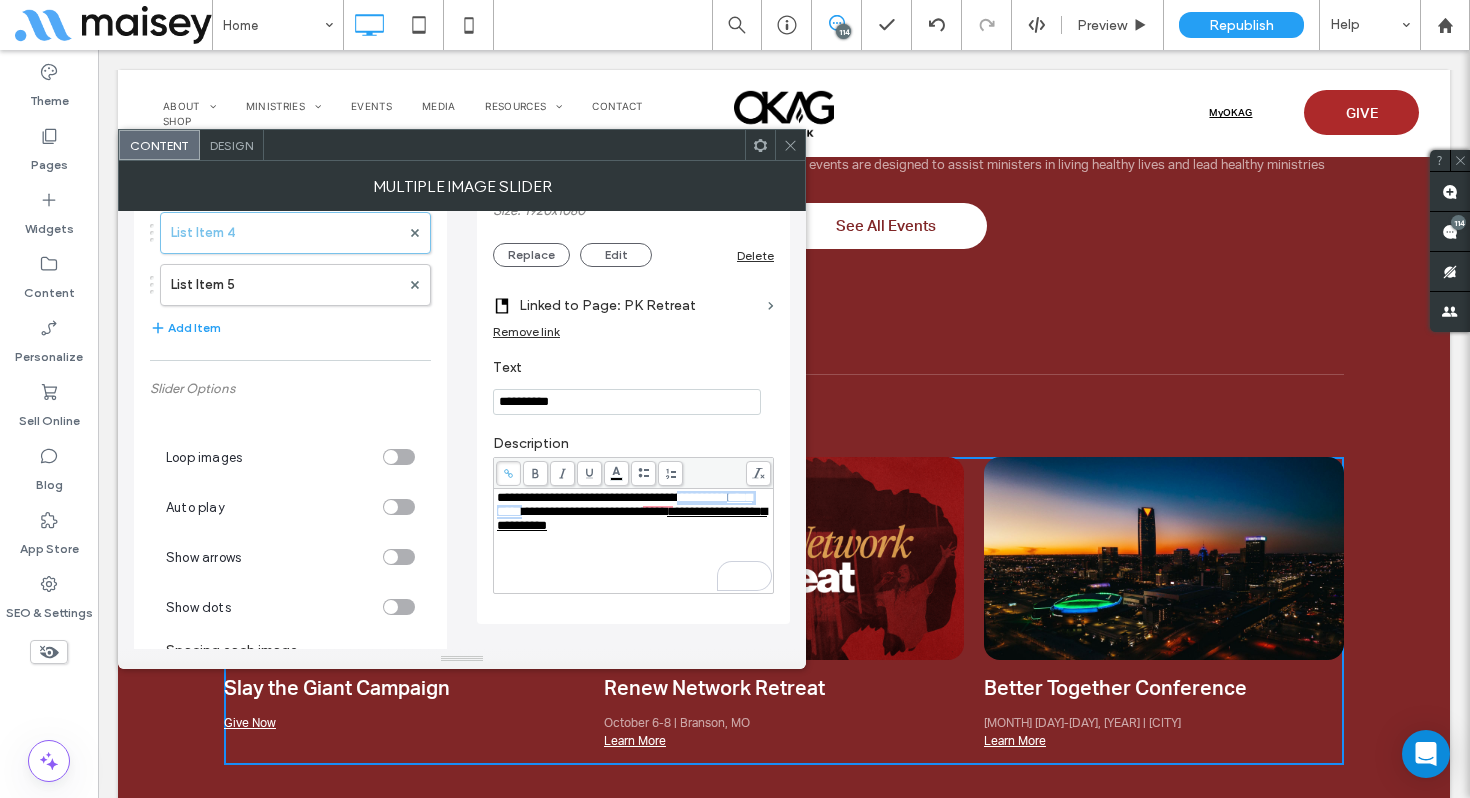 drag, startPoint x: 542, startPoint y: 523, endPoint x: 480, endPoint y: 519, distance: 62.1289 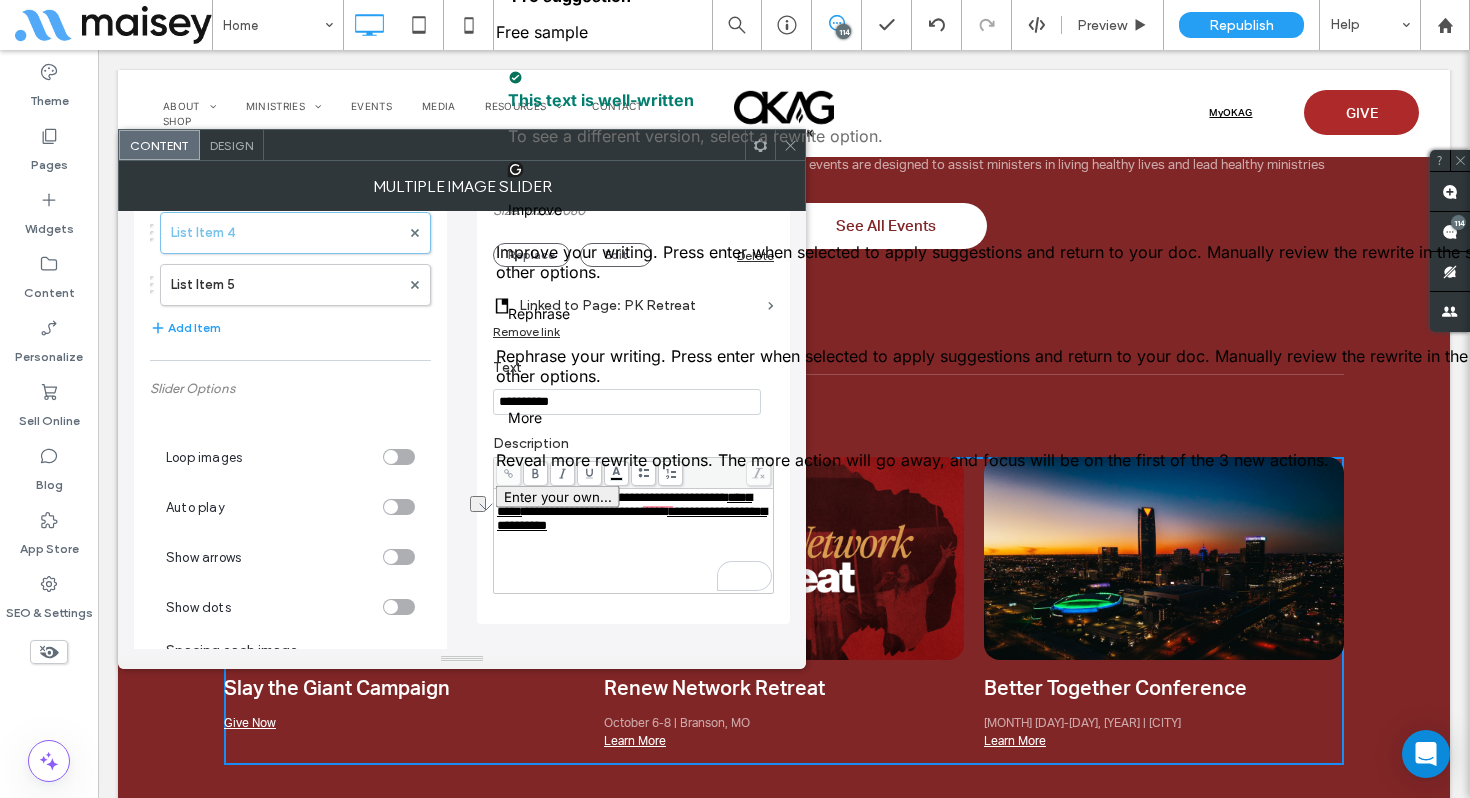 click on "**********" at bounding box center (612, 497) 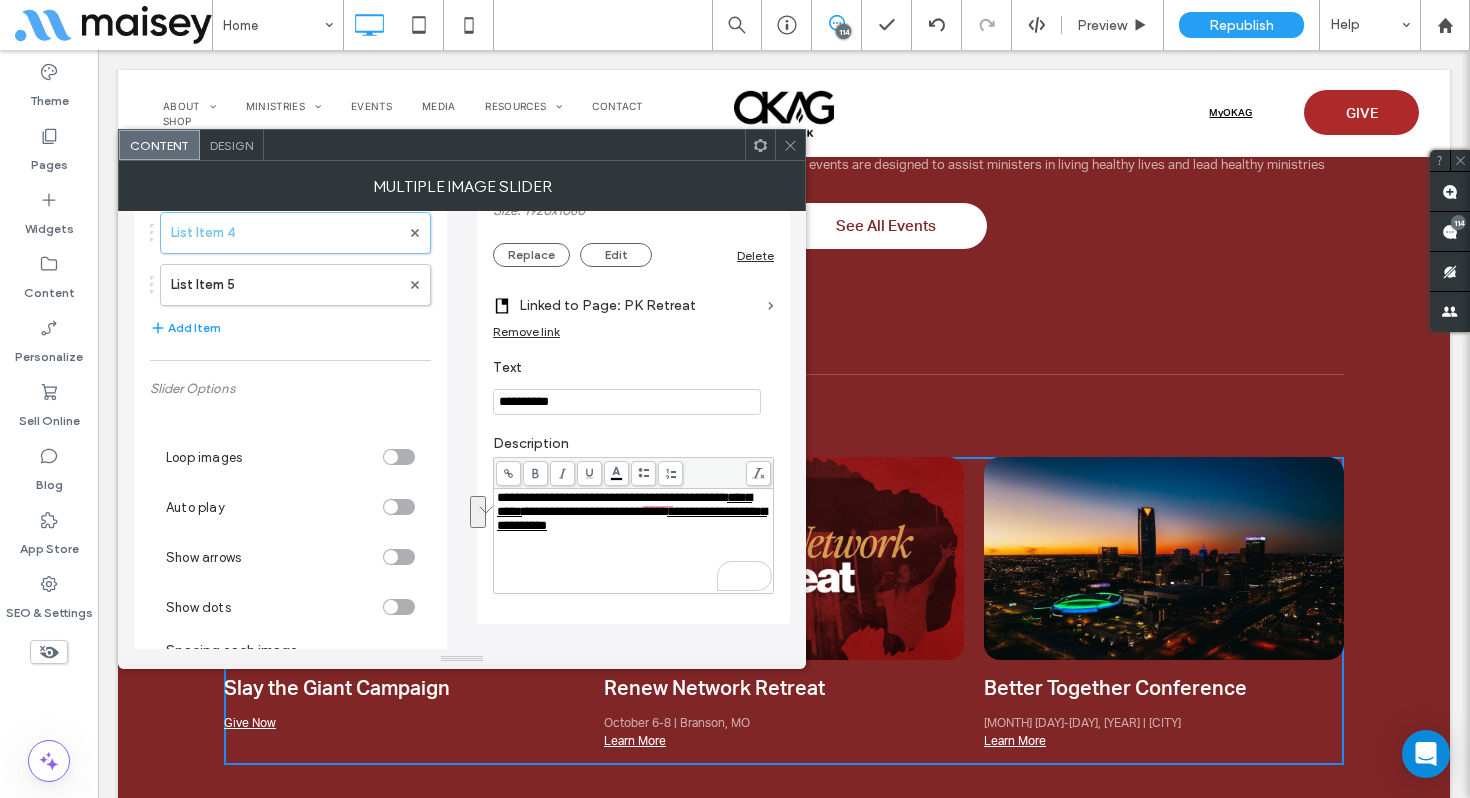click on "**********" at bounding box center [624, 504] 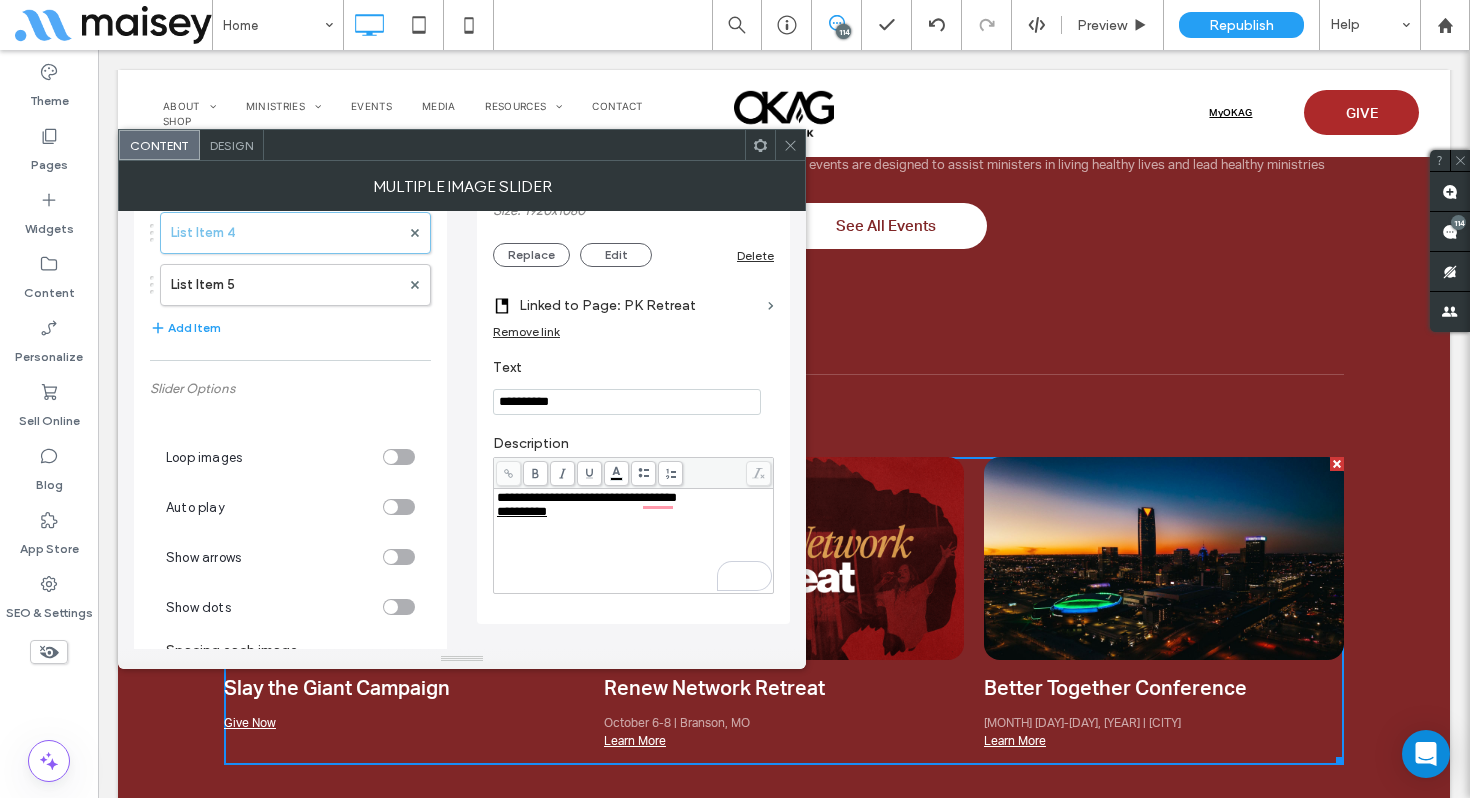 click on "**********" at bounding box center (634, 498) 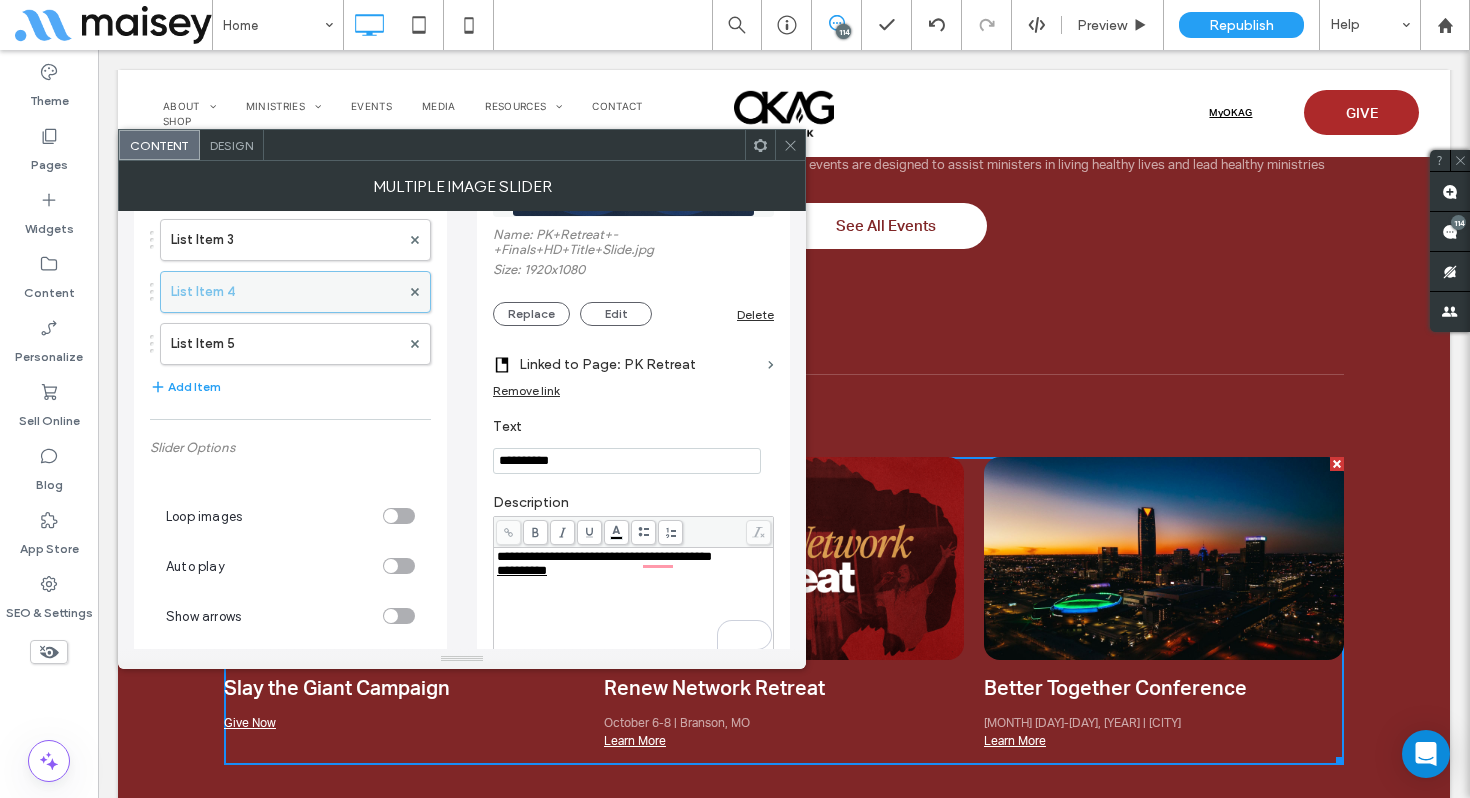 scroll, scrollTop: 214, scrollLeft: 0, axis: vertical 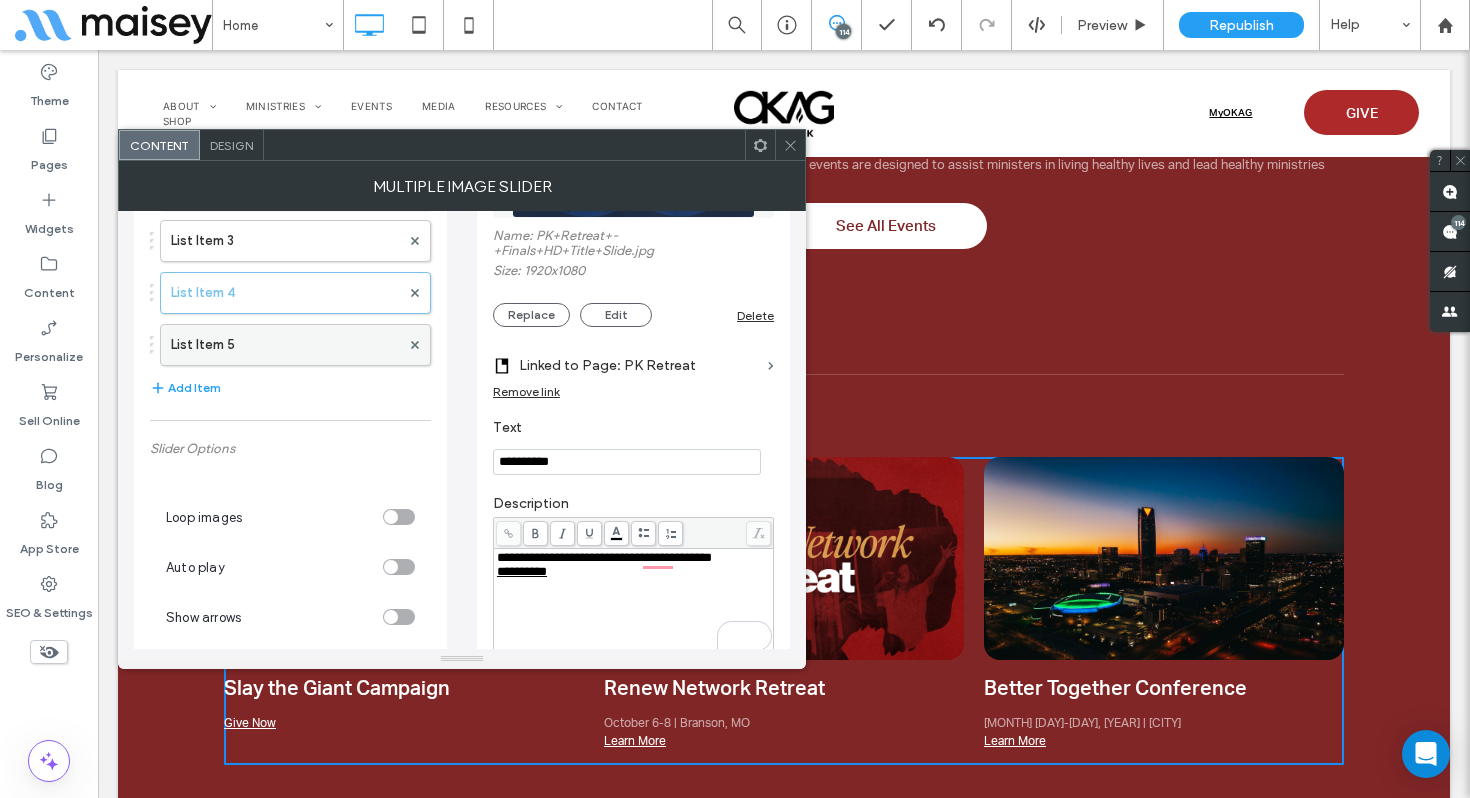 click on "List Item 5" at bounding box center (285, 345) 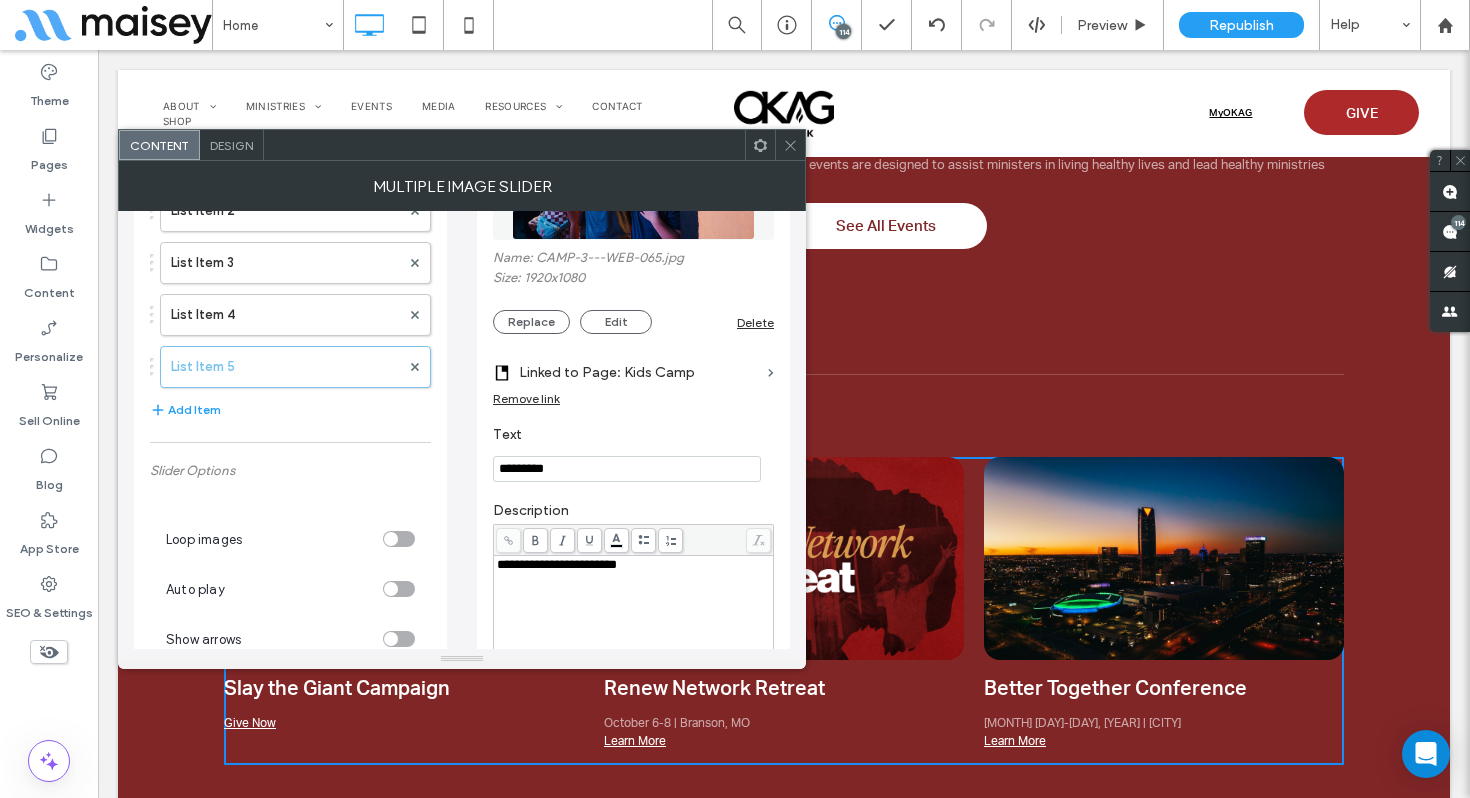scroll, scrollTop: 191, scrollLeft: 0, axis: vertical 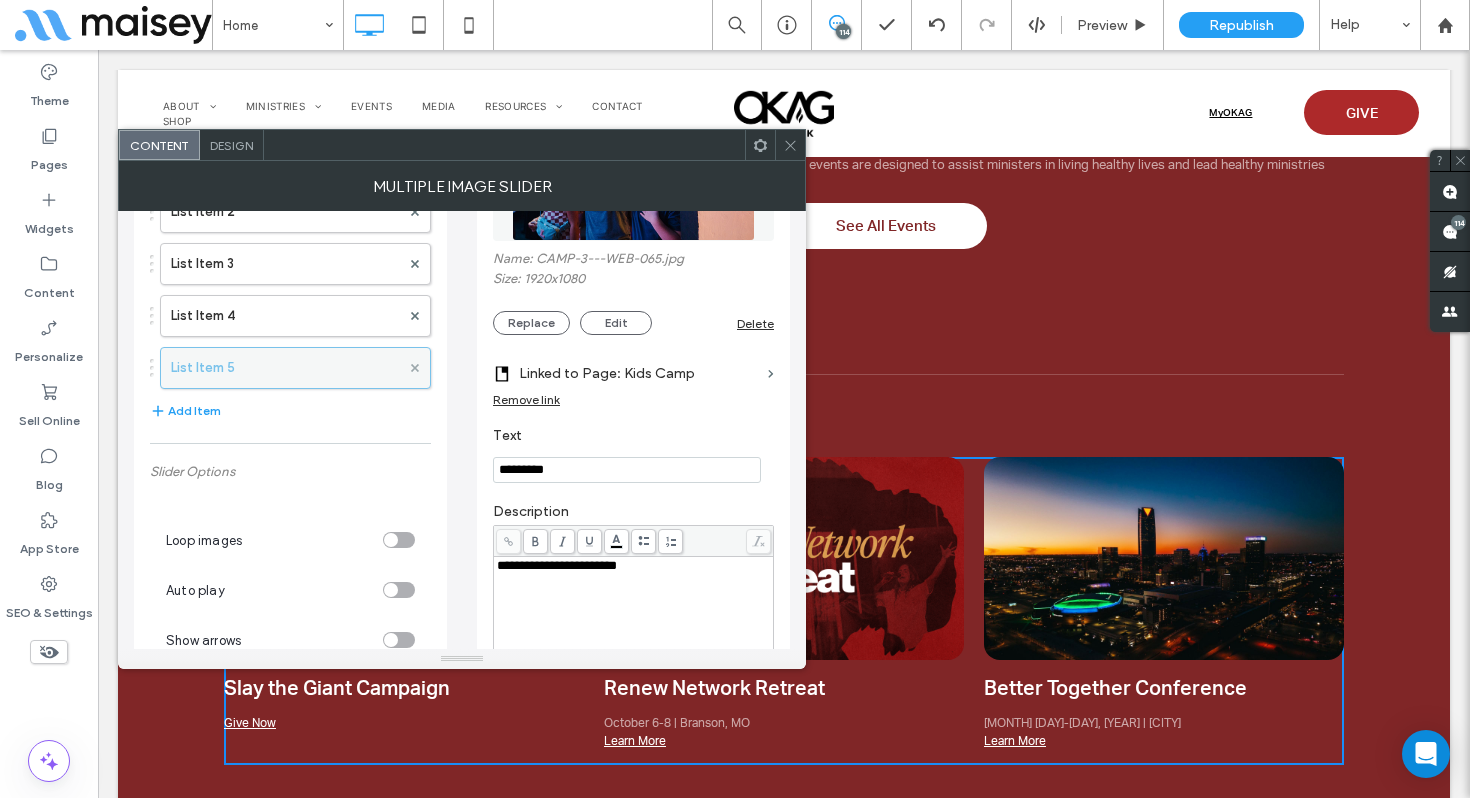 click 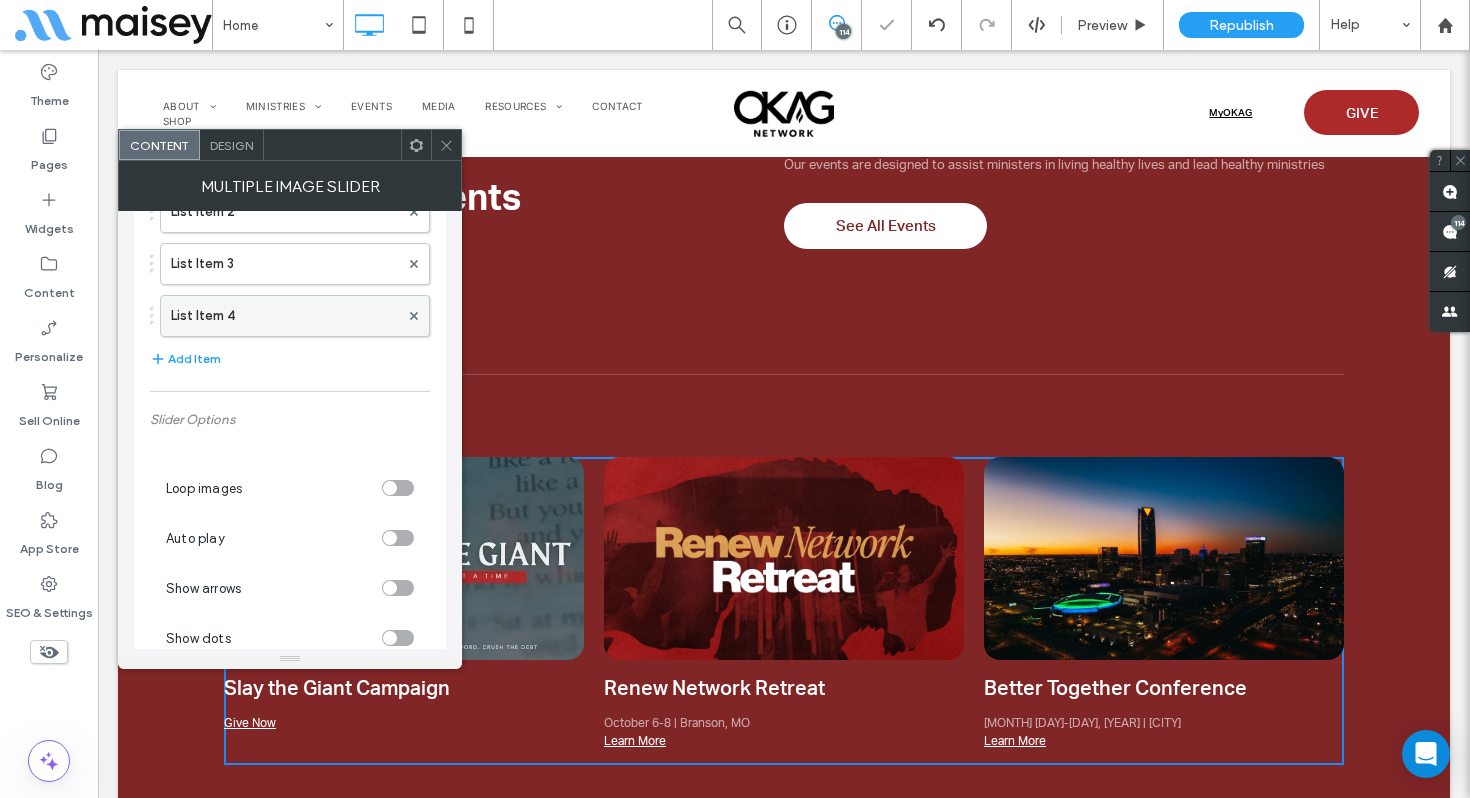 click on "List Item 4" at bounding box center (285, 316) 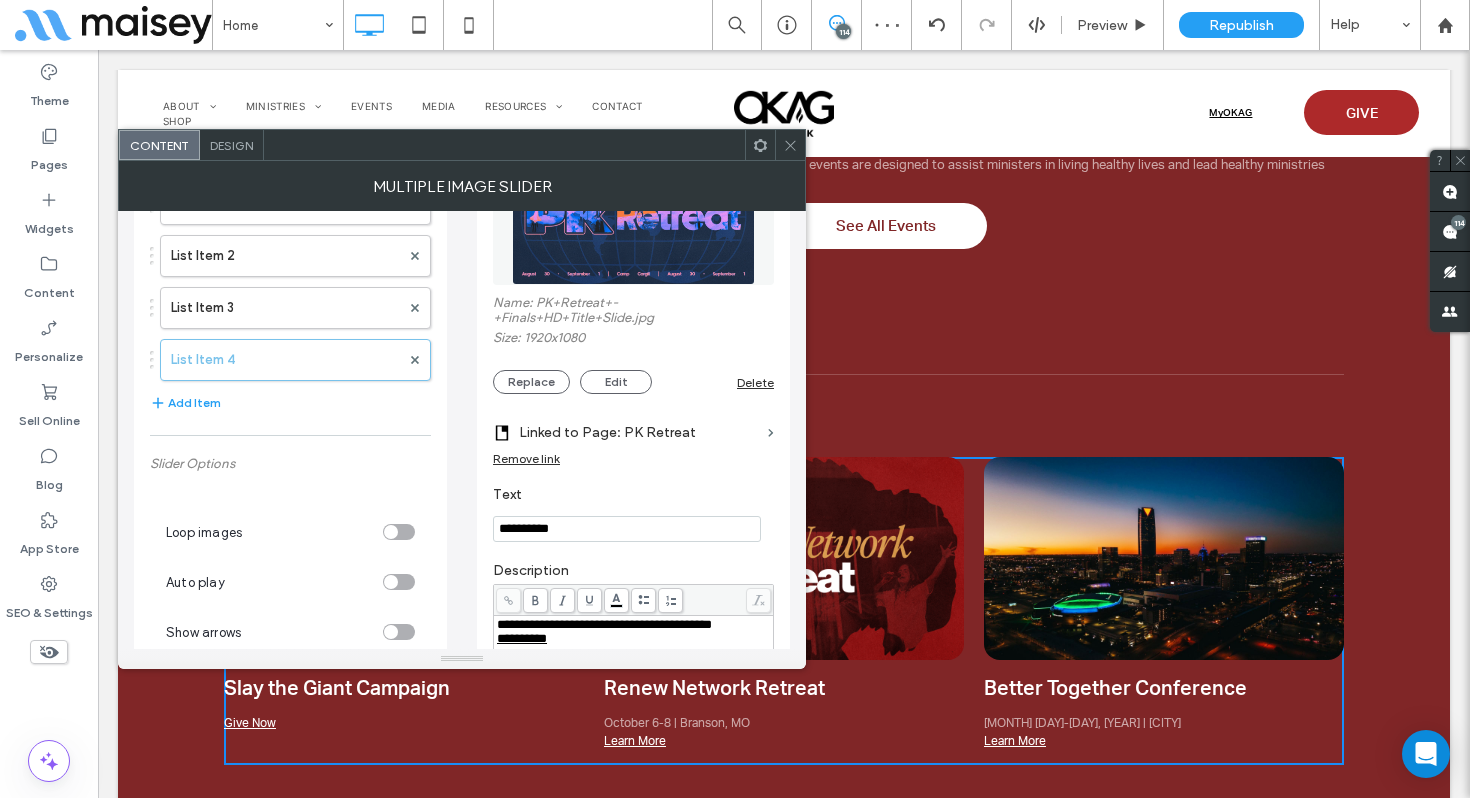 scroll, scrollTop: 145, scrollLeft: 0, axis: vertical 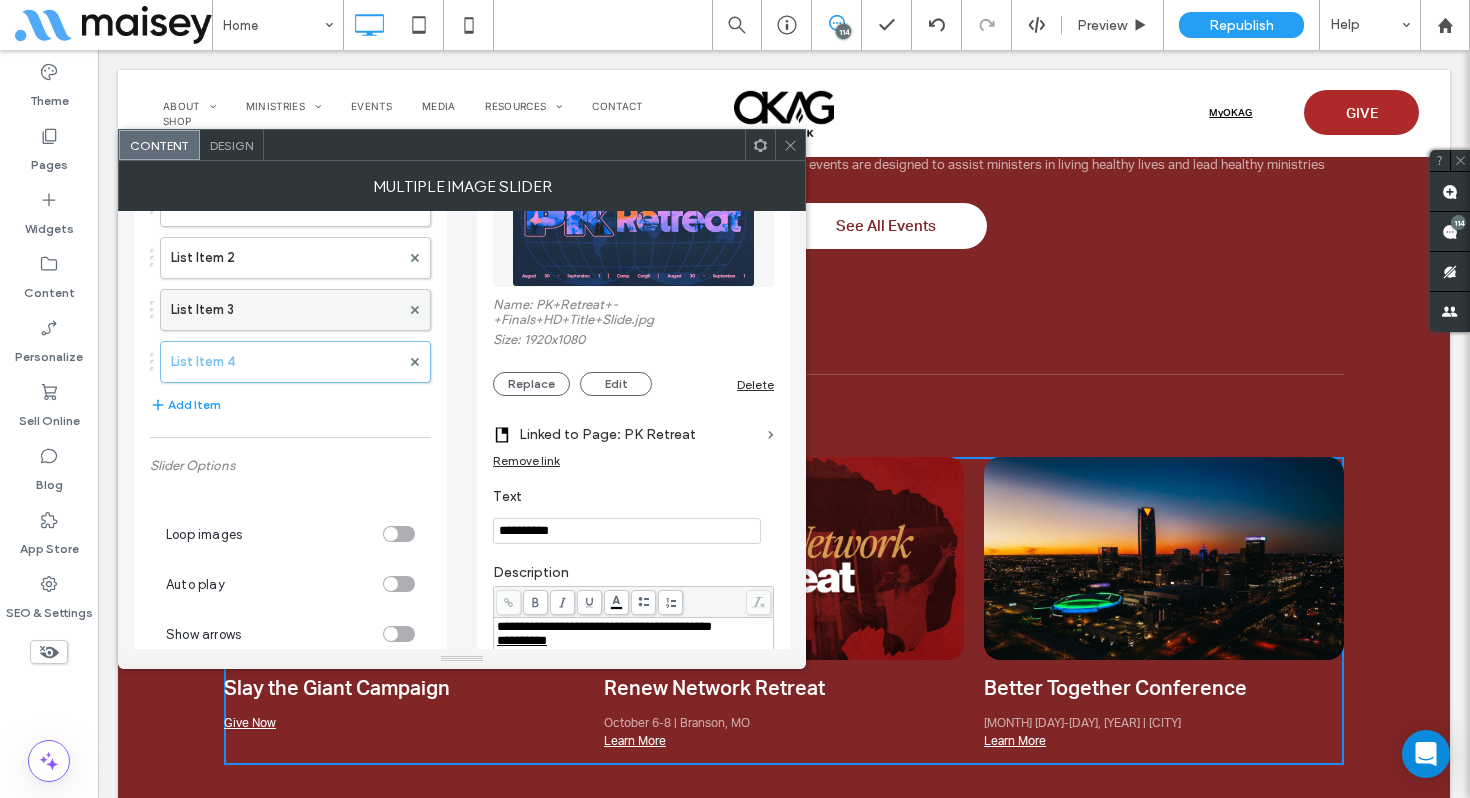 click on "List Item 3" at bounding box center [285, 310] 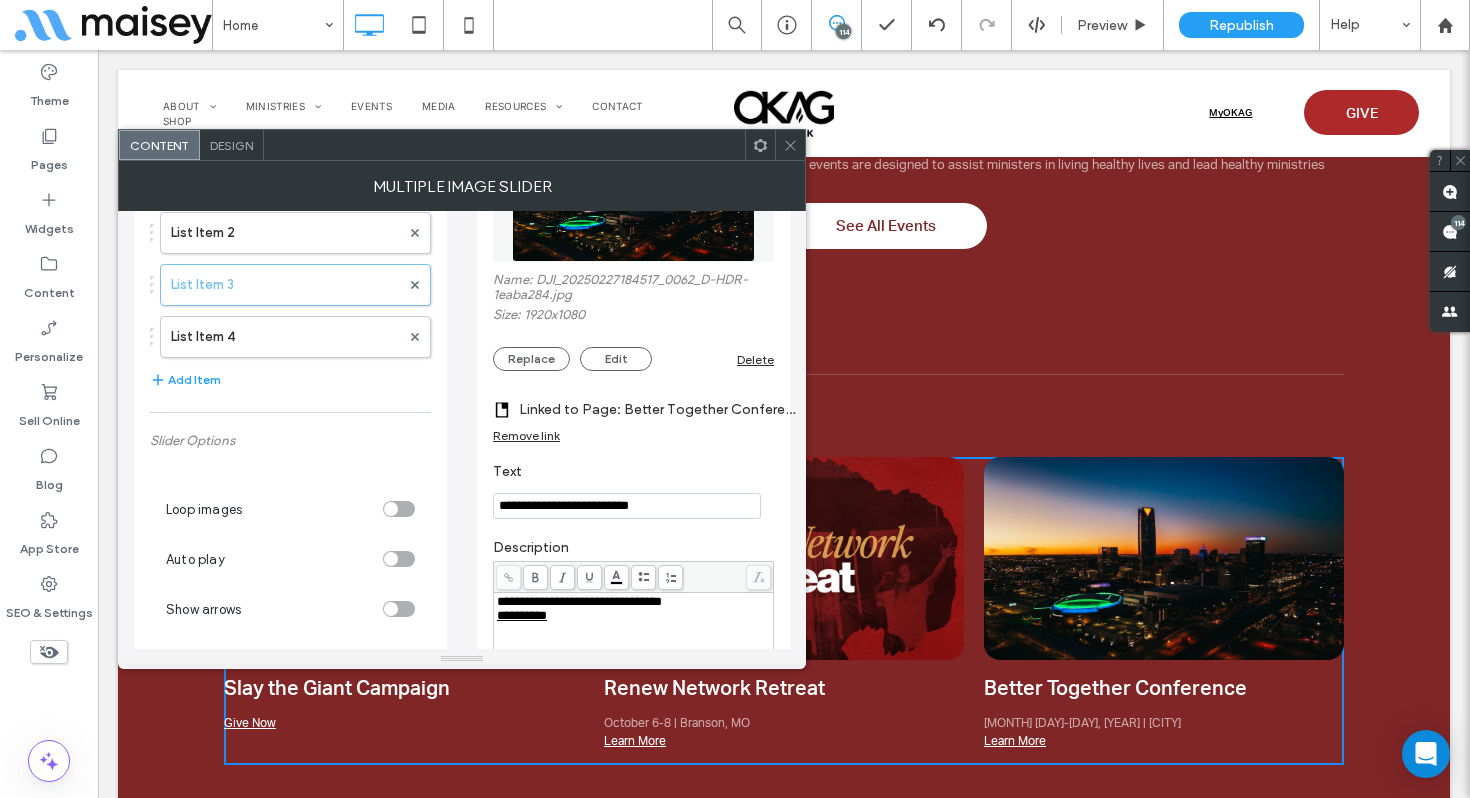 scroll, scrollTop: 178, scrollLeft: 0, axis: vertical 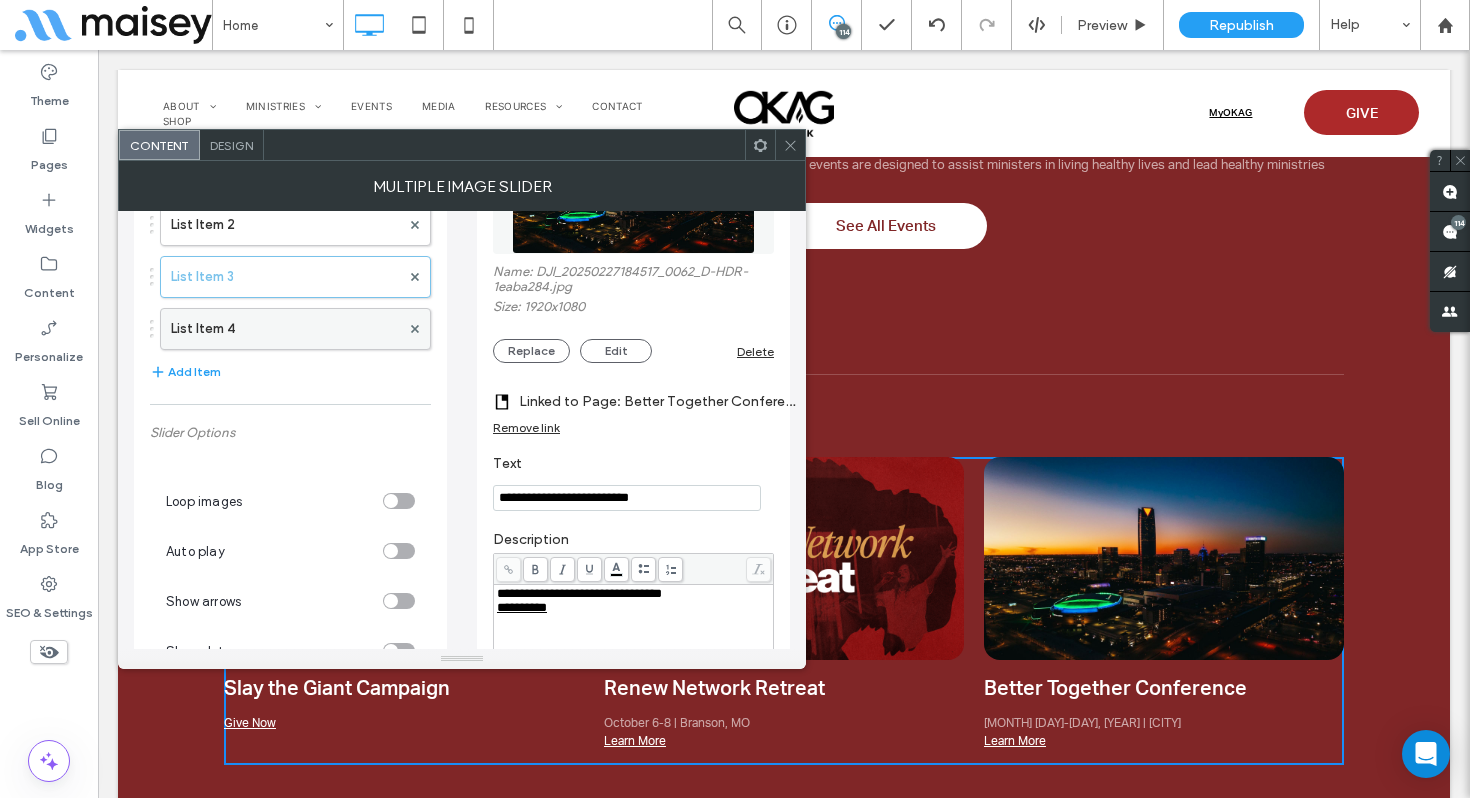 click on "List Item 4" at bounding box center (285, 329) 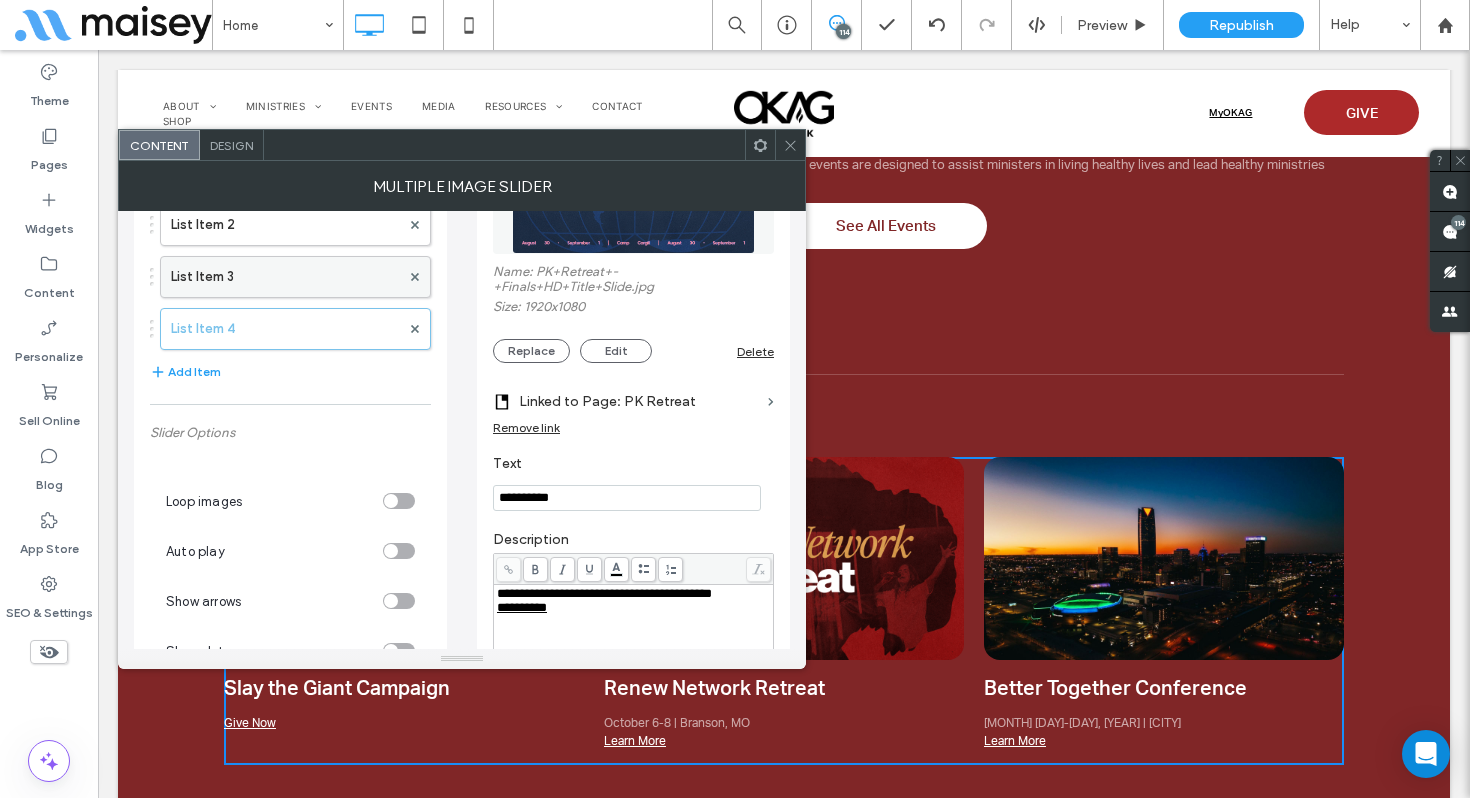 click on "List Item 3" at bounding box center (285, 277) 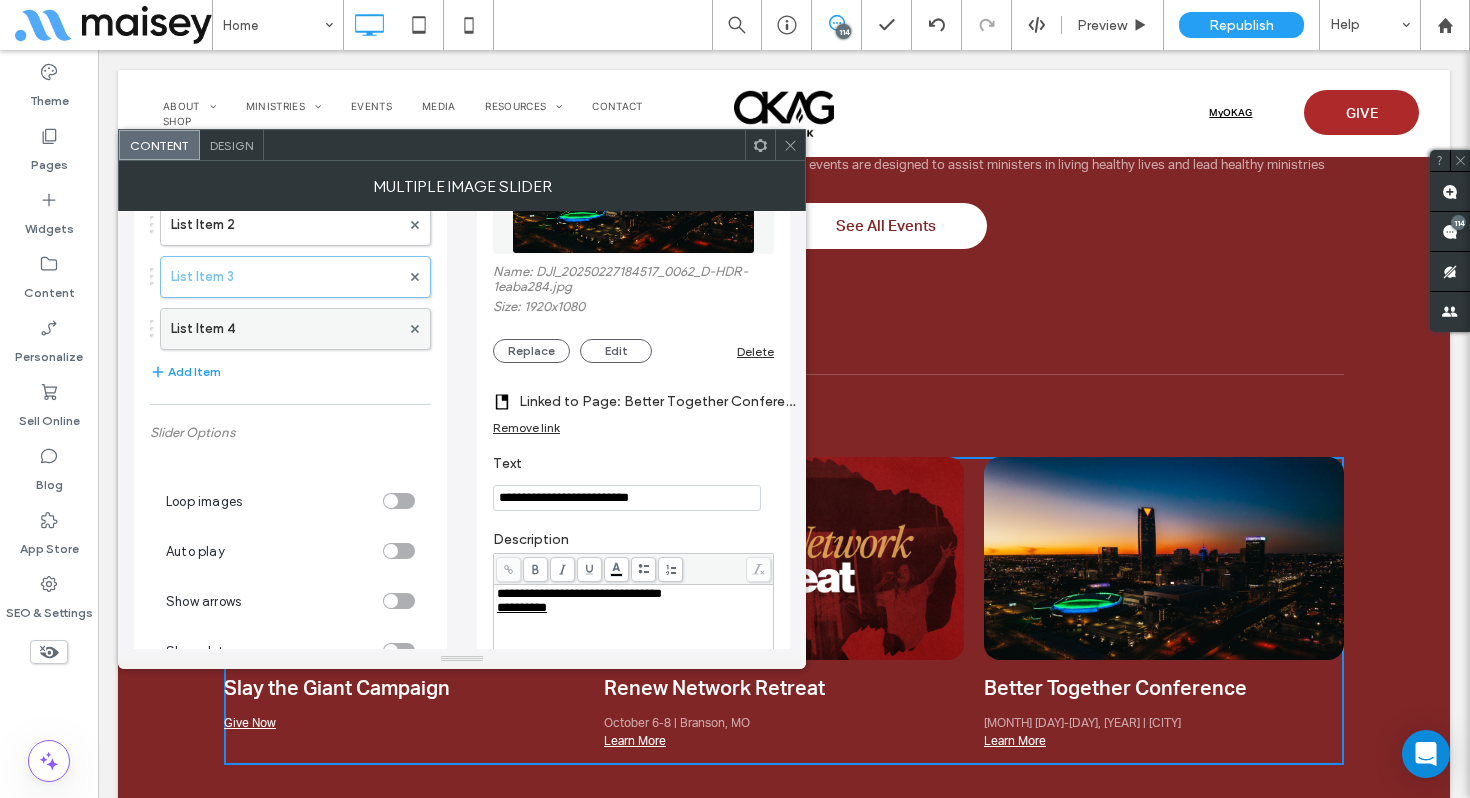 click on "List Item 4" at bounding box center (285, 329) 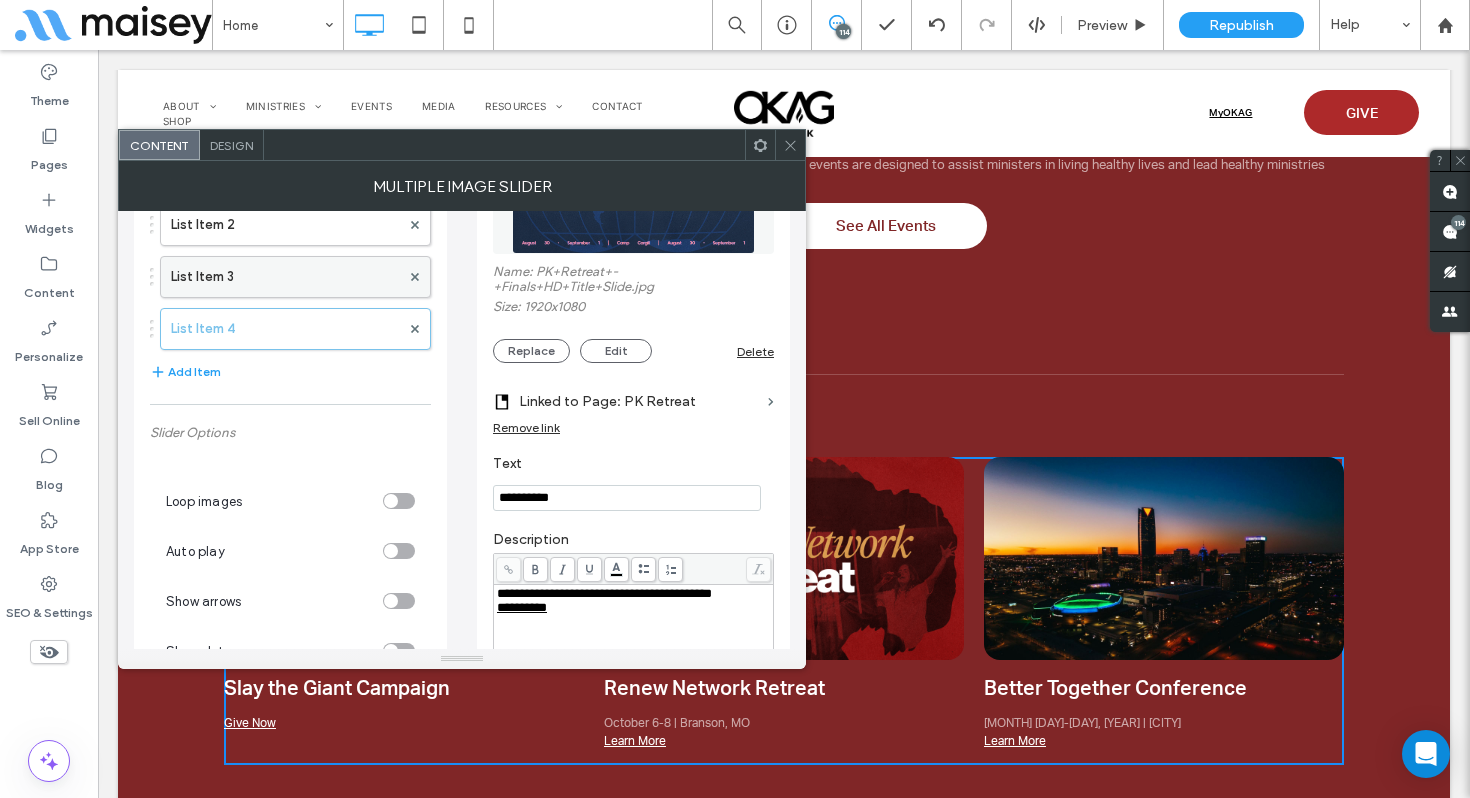 click on "List Item 3" at bounding box center [285, 277] 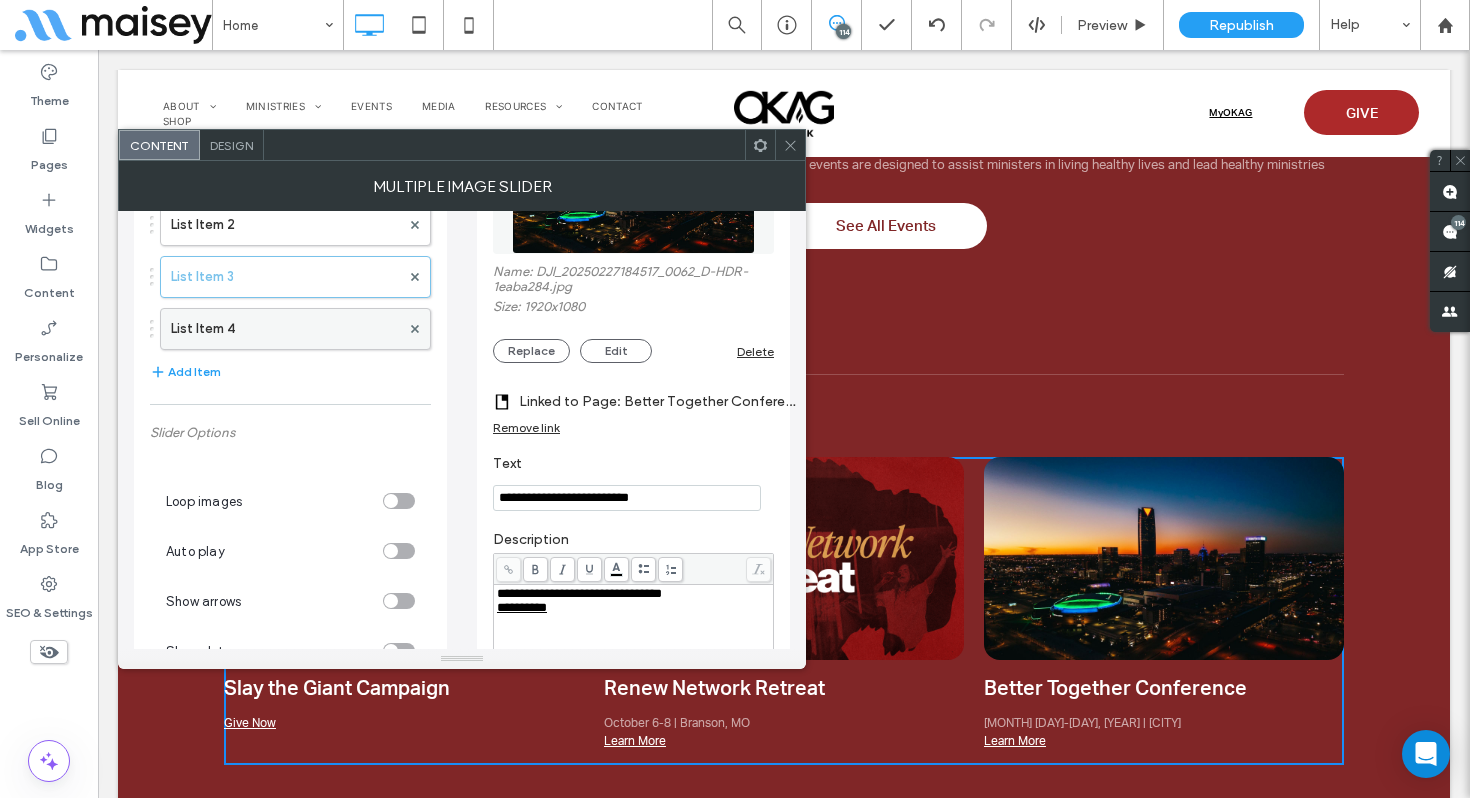 click on "List Item 4" at bounding box center [285, 329] 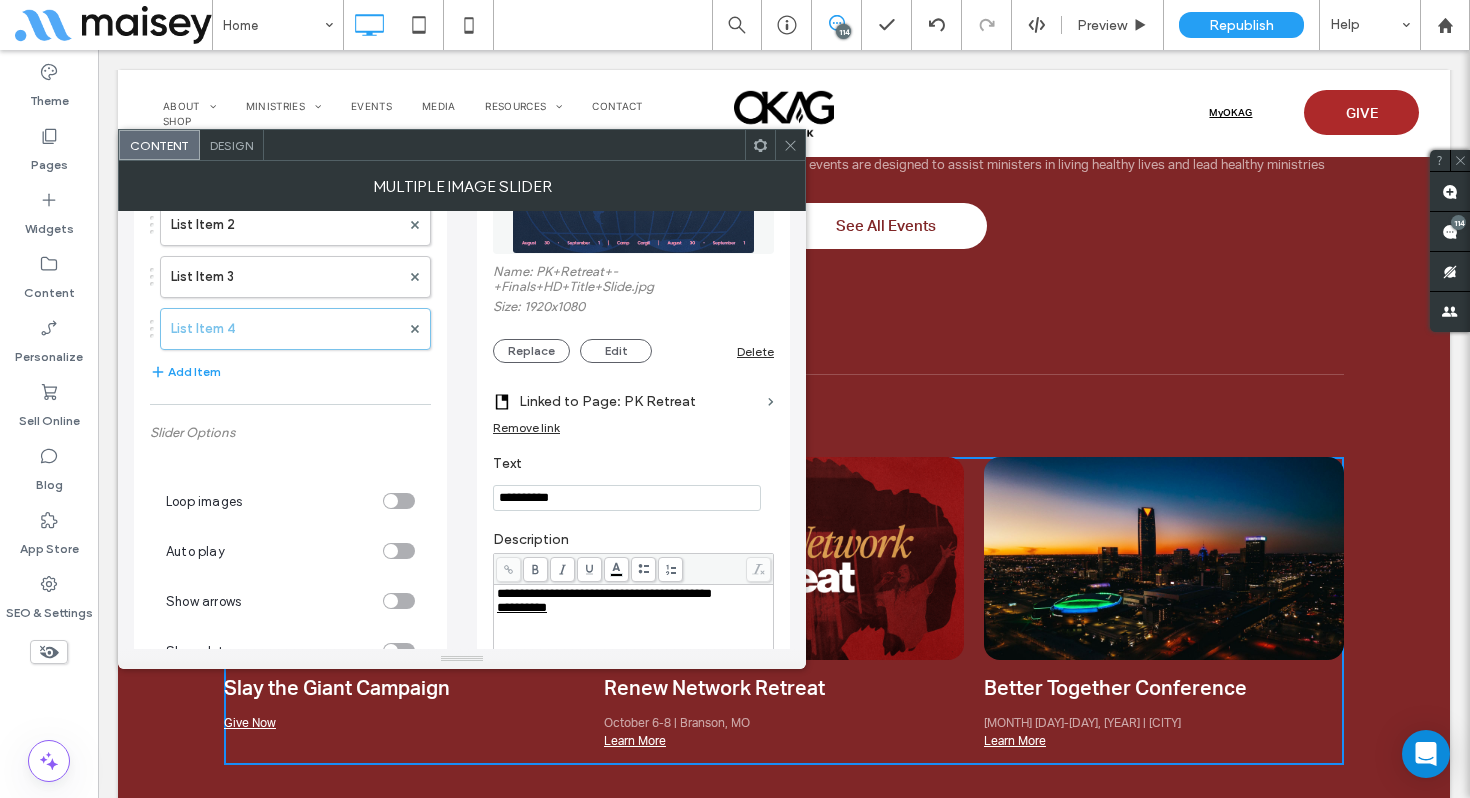 click on "**********" at bounding box center [604, 593] 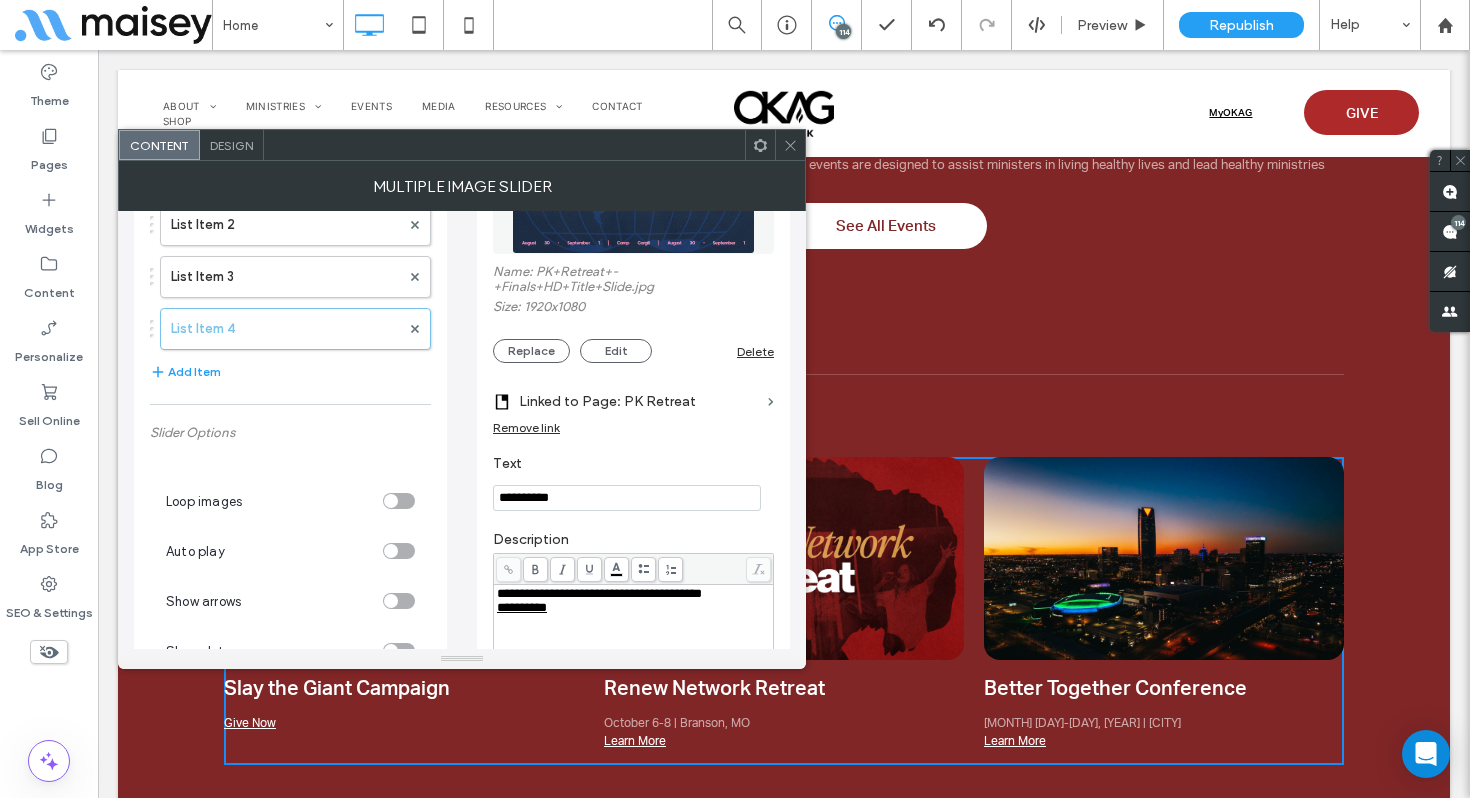type 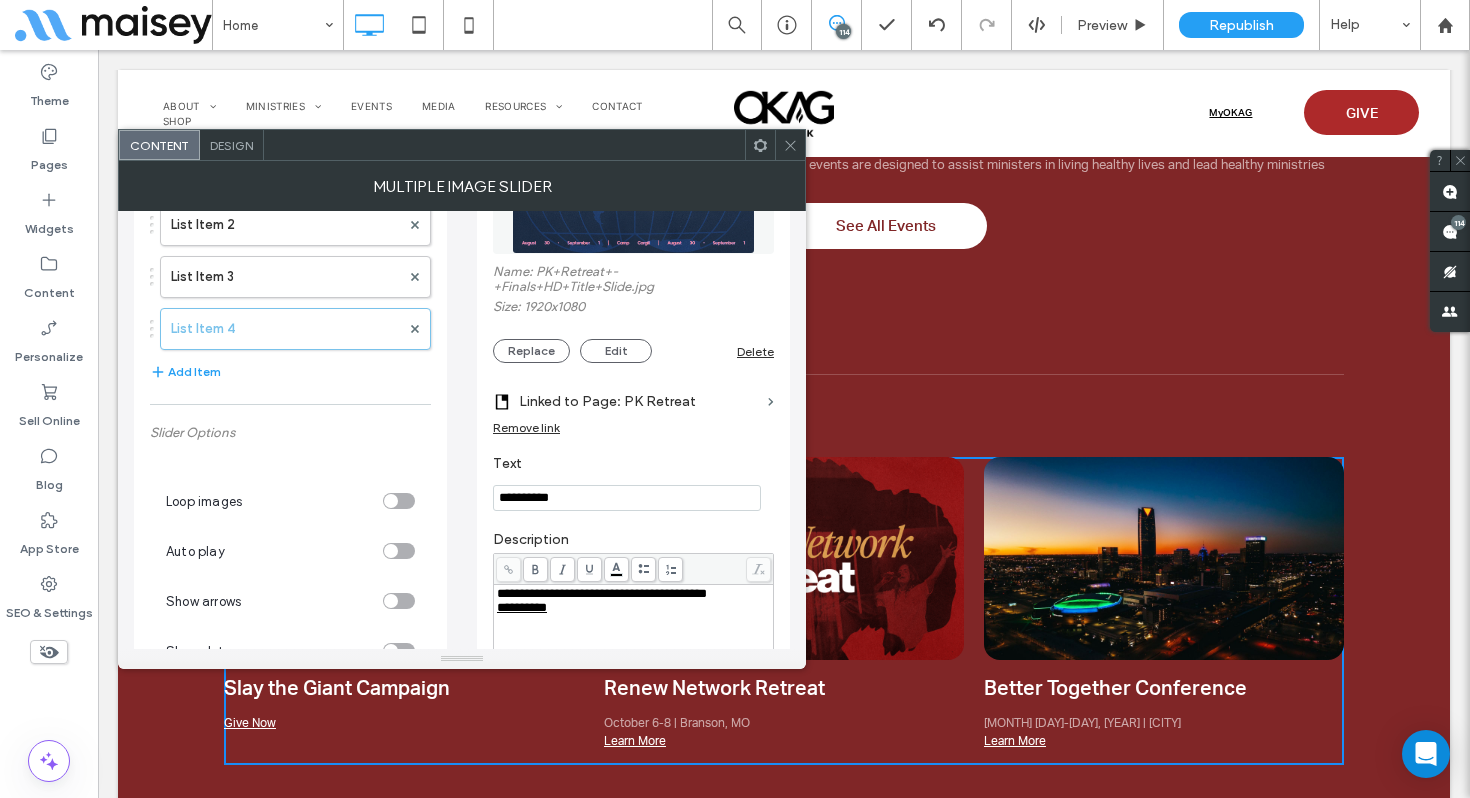 click on "**********" at bounding box center (634, 637) 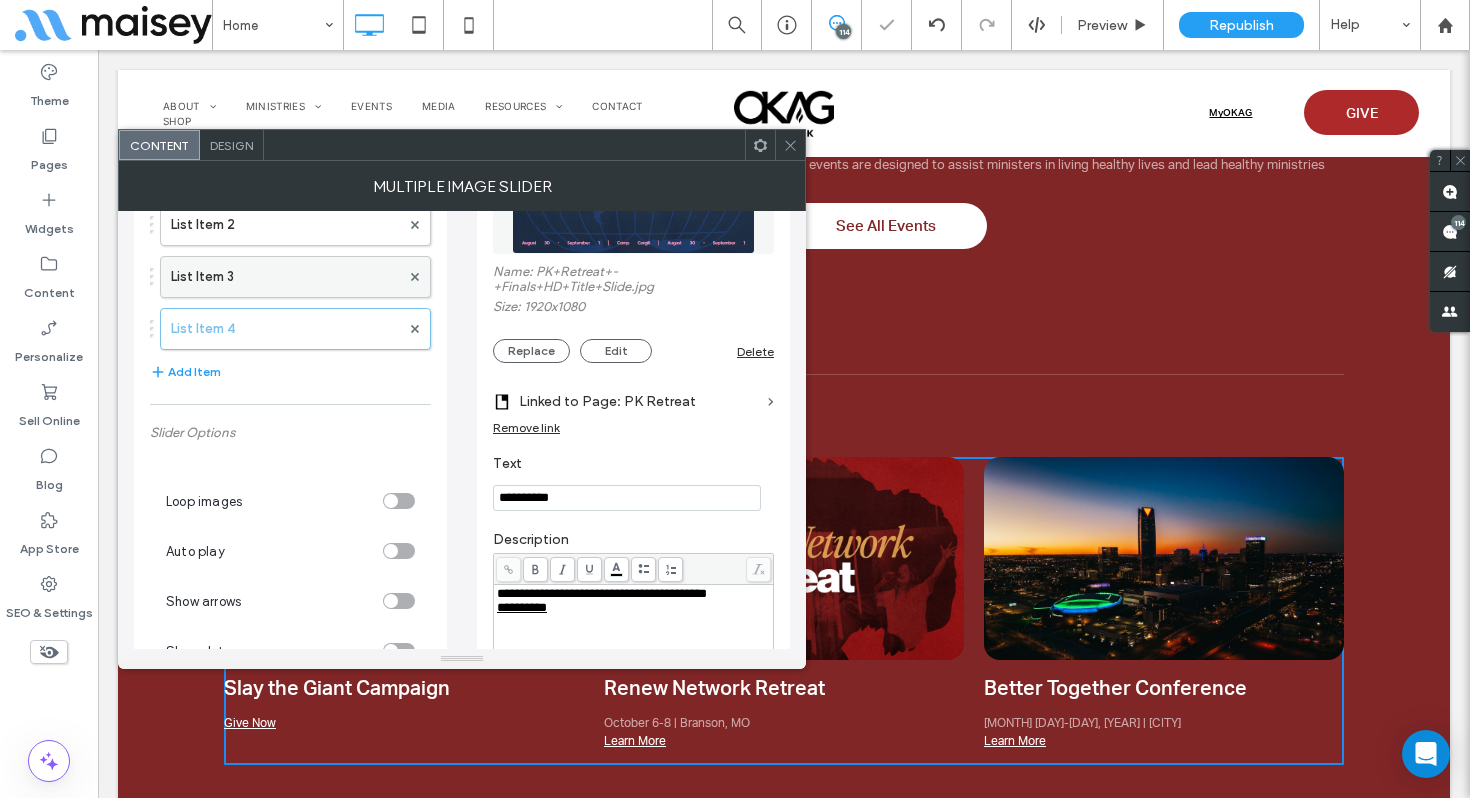 click on "List Item 3" at bounding box center (285, 277) 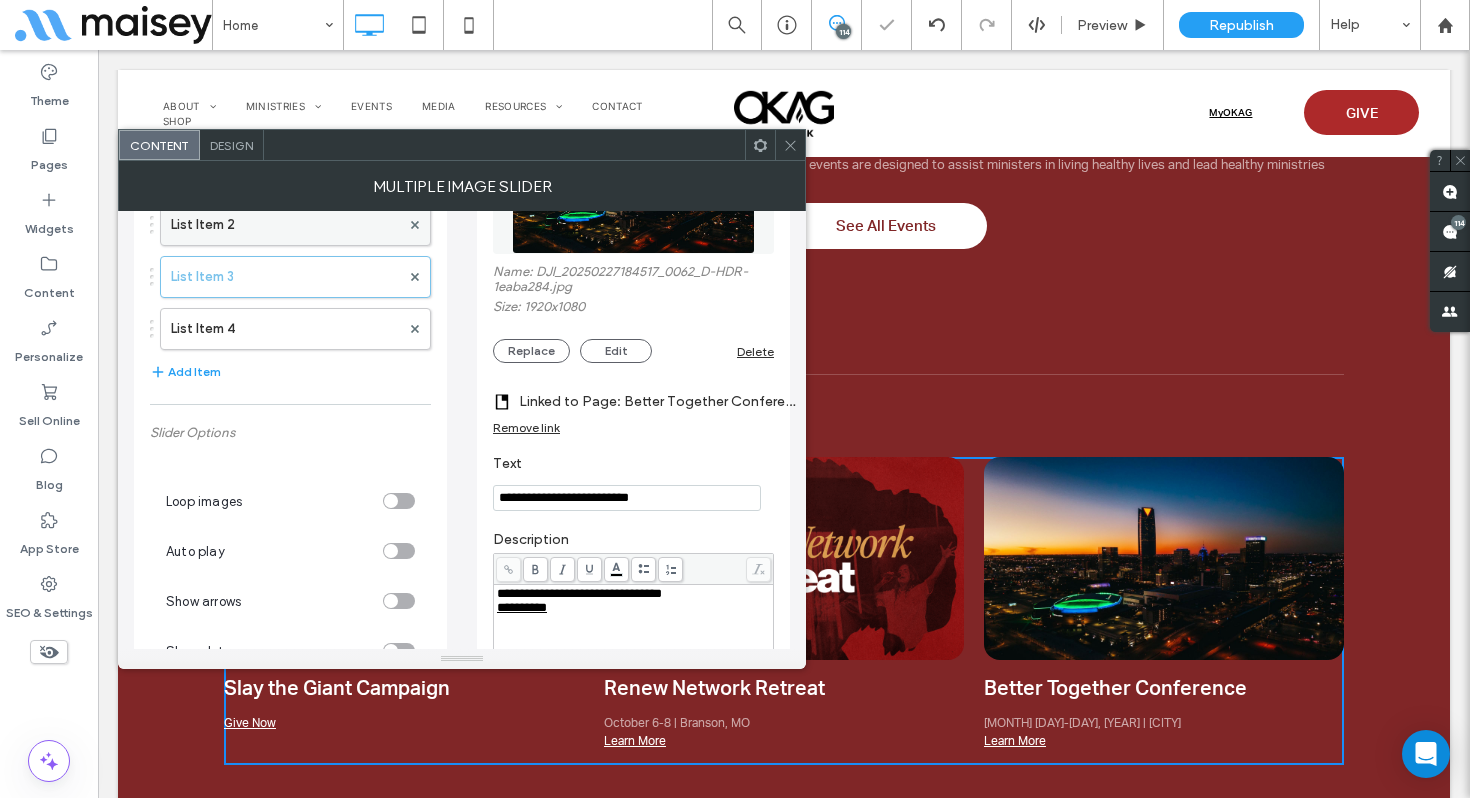 click on "List Item 2" at bounding box center (285, 225) 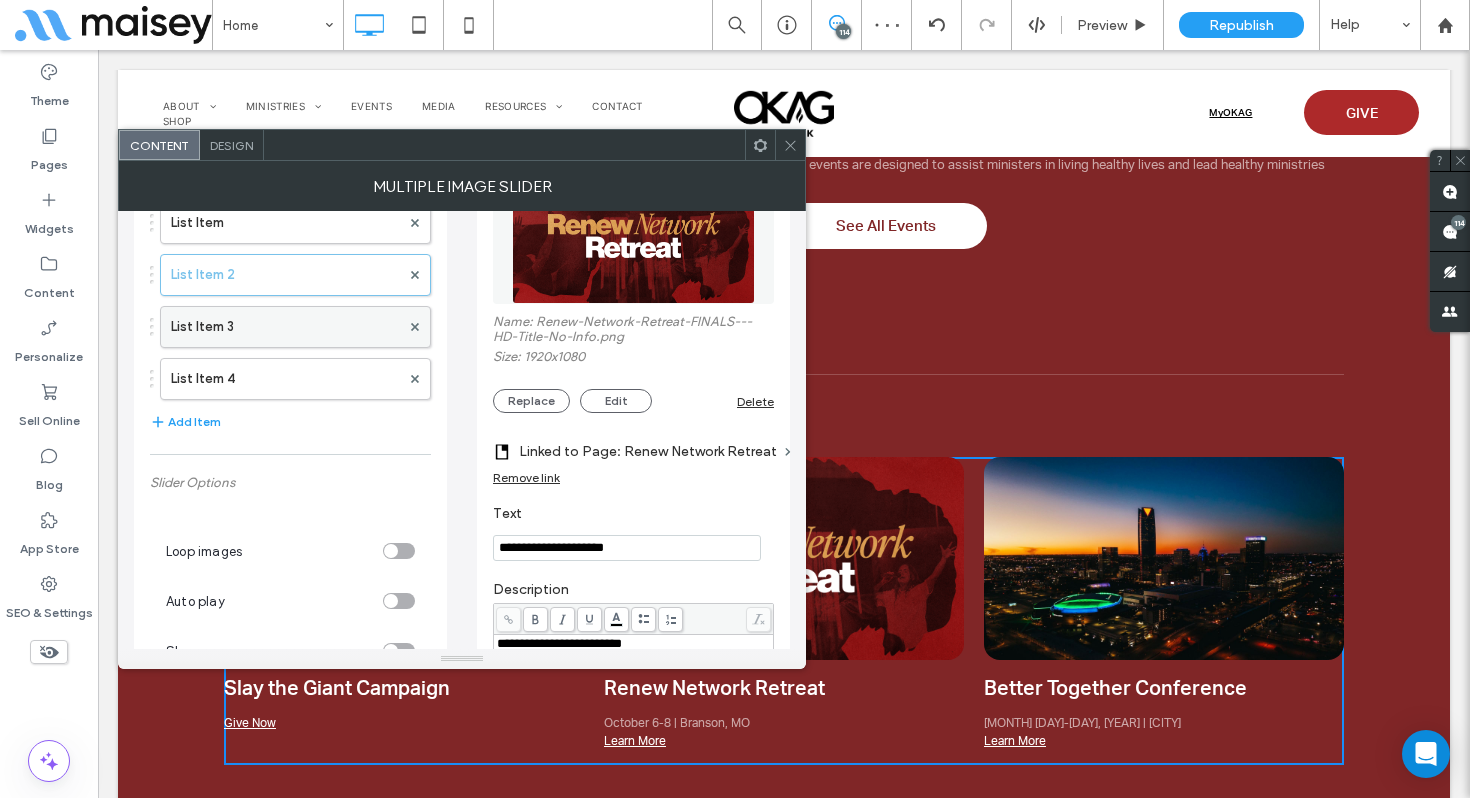 scroll, scrollTop: 124, scrollLeft: 0, axis: vertical 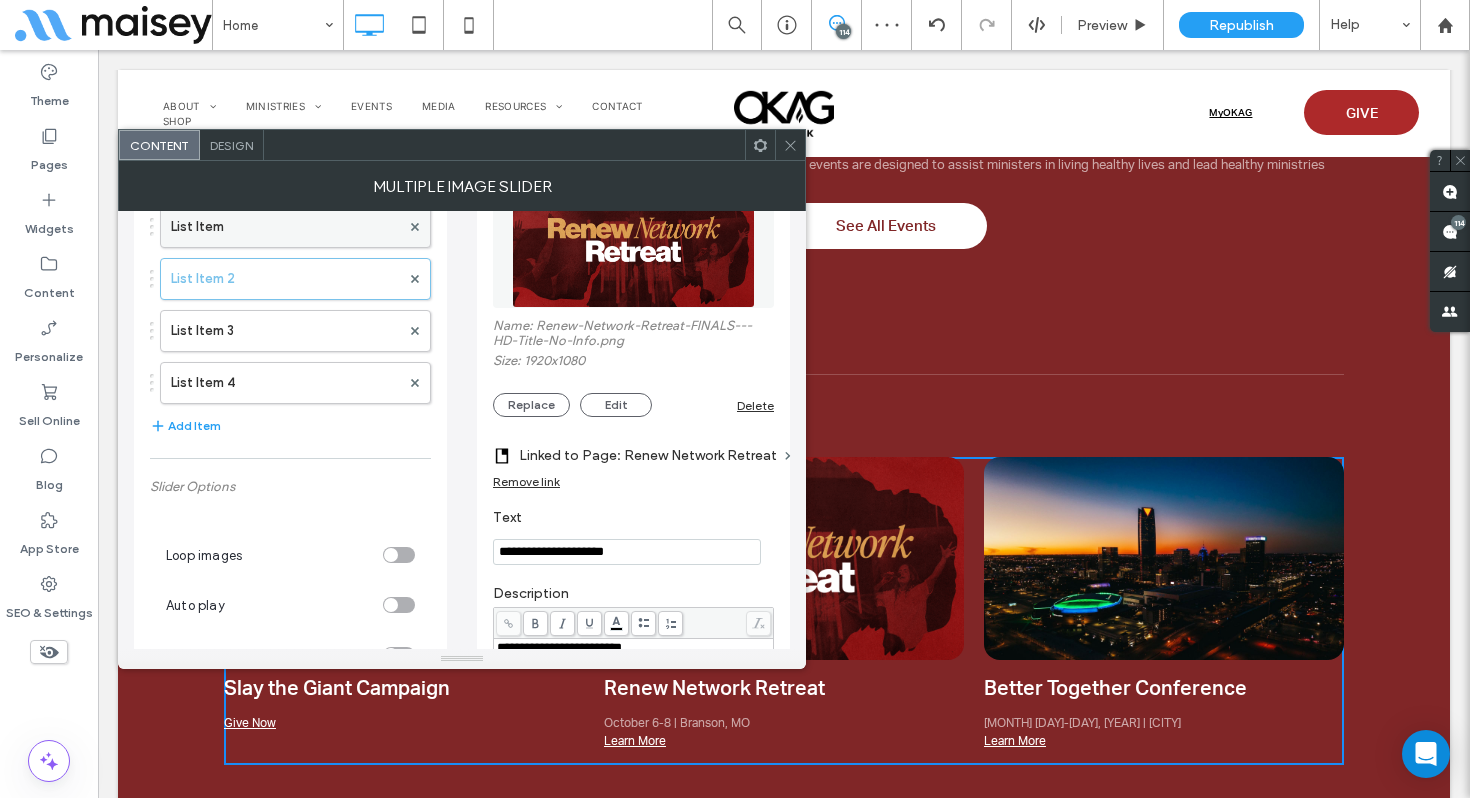click on "List Item" at bounding box center (285, 227) 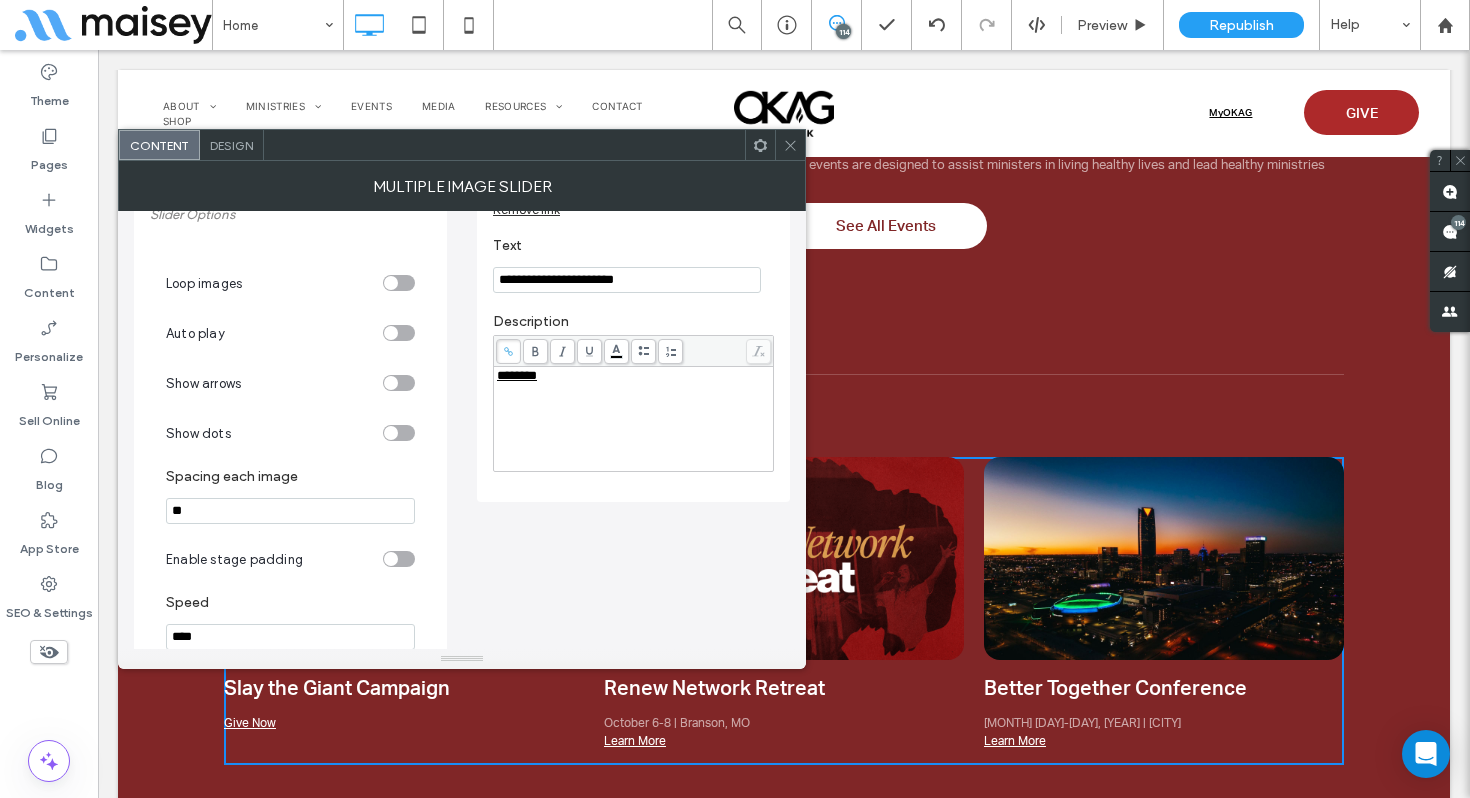 scroll, scrollTop: 390, scrollLeft: 0, axis: vertical 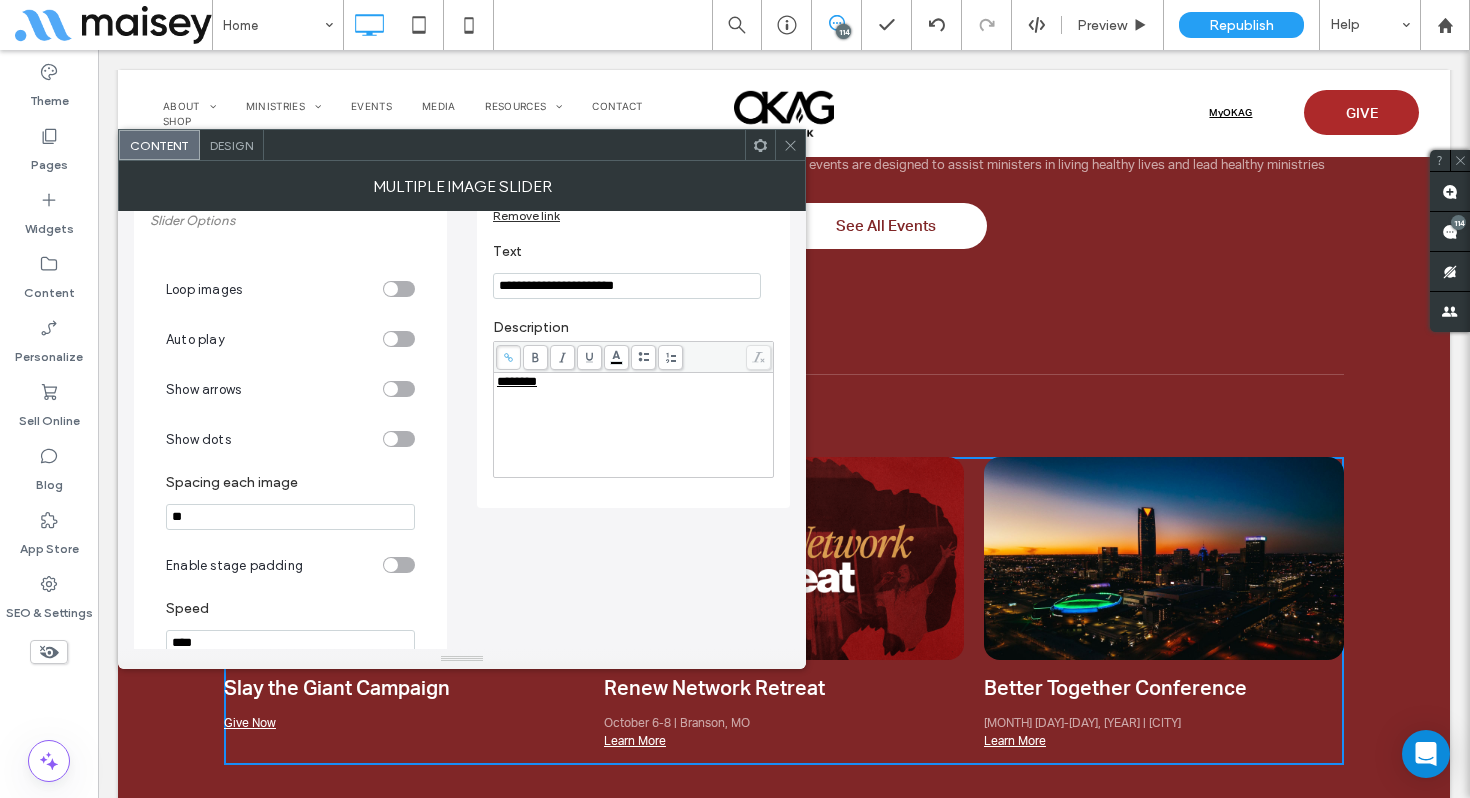 drag, startPoint x: 791, startPoint y: 144, endPoint x: 799, endPoint y: 161, distance: 18.788294 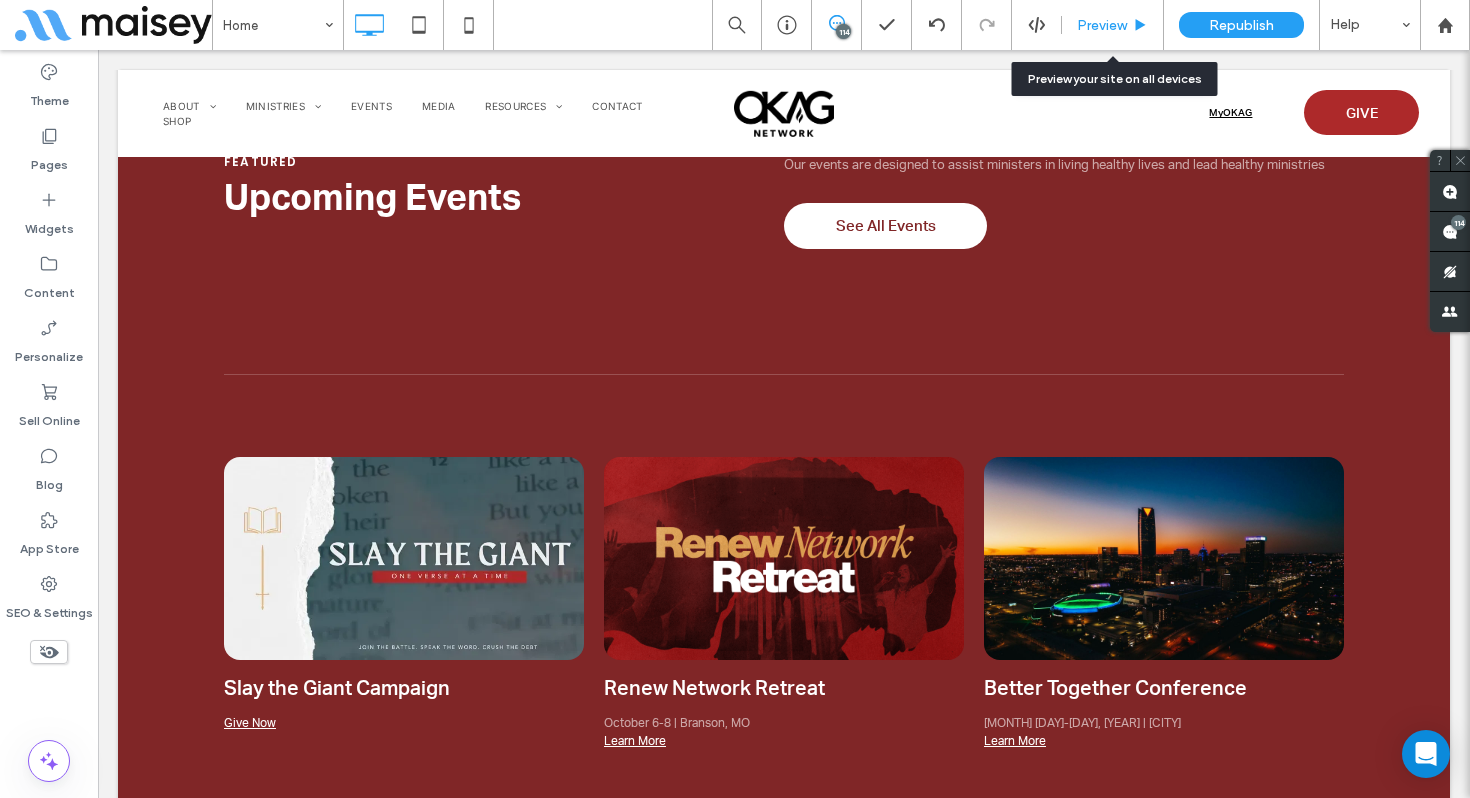 click on "Preview" at bounding box center [1102, 25] 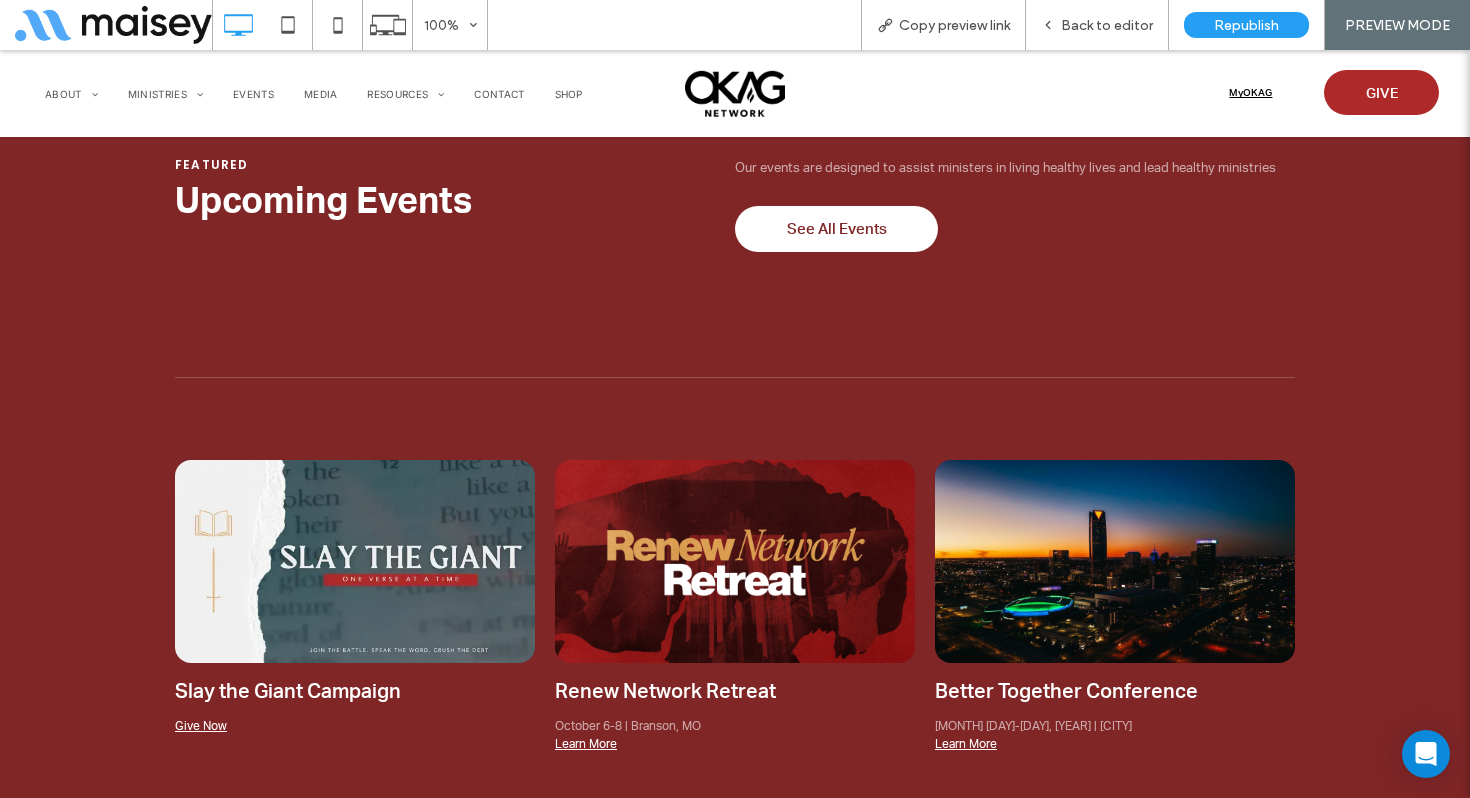 scroll, scrollTop: 2225, scrollLeft: 0, axis: vertical 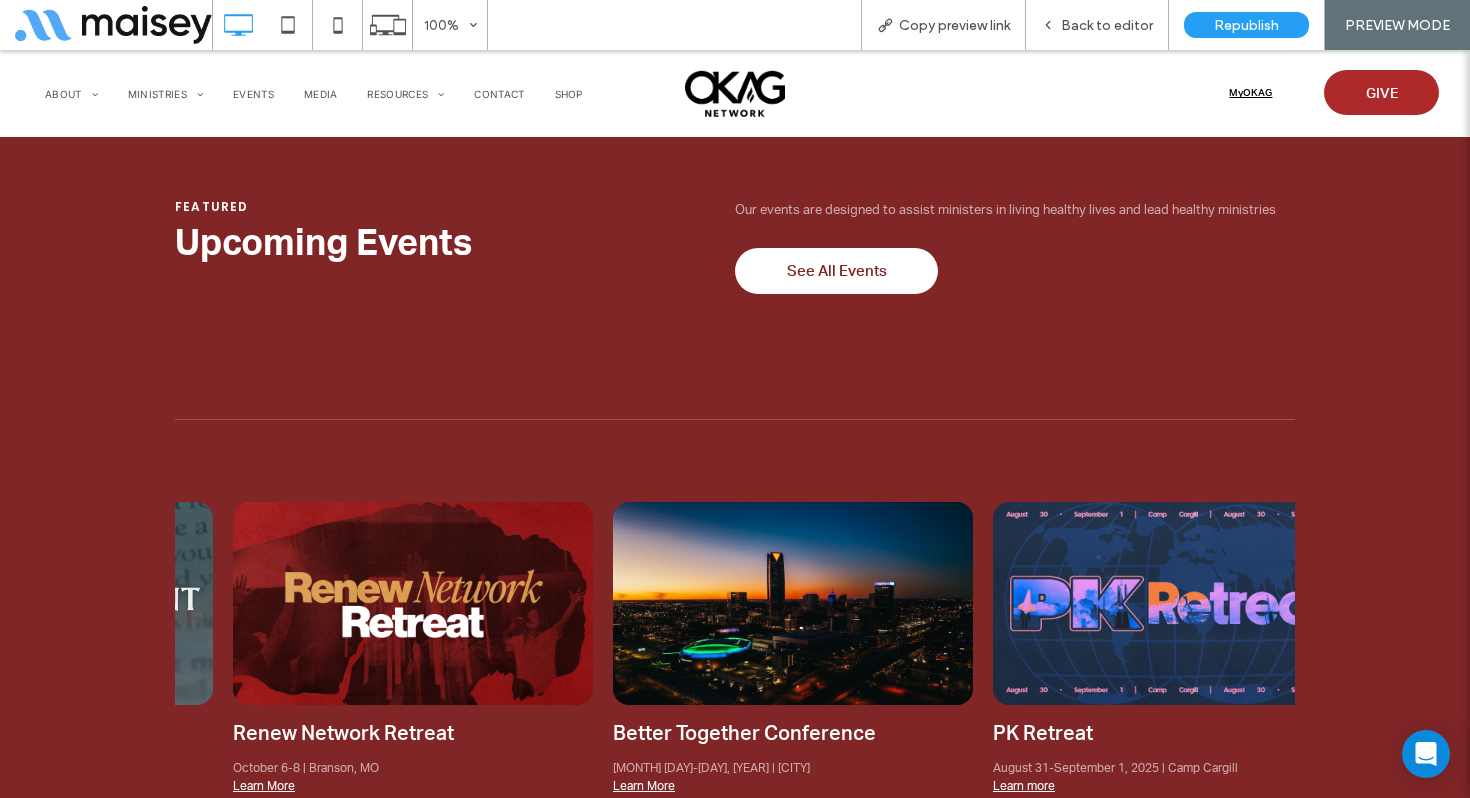 drag, startPoint x: 734, startPoint y: 617, endPoint x: 648, endPoint y: 619, distance: 86.023254 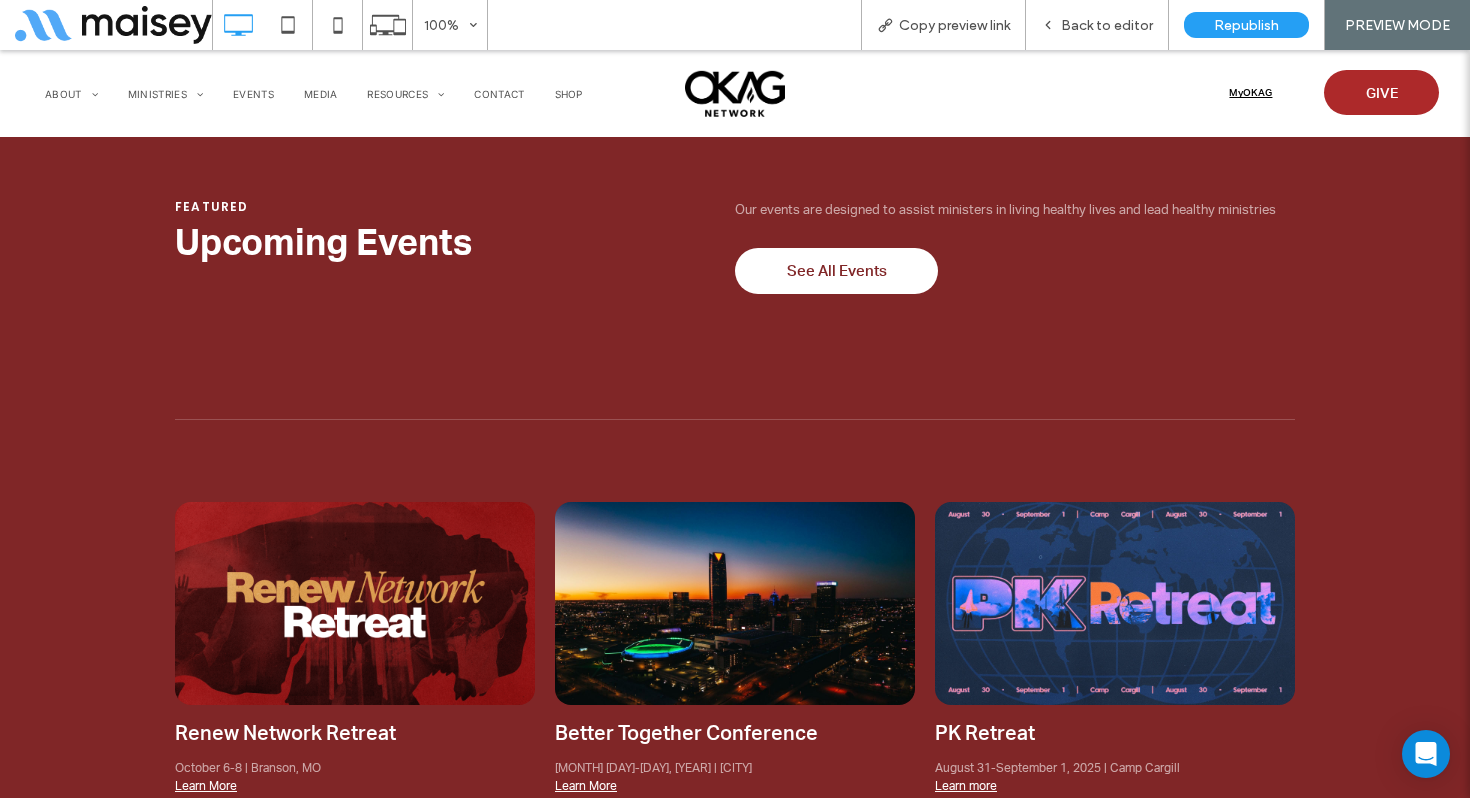 drag, startPoint x: 957, startPoint y: 601, endPoint x: 686, endPoint y: 594, distance: 271.0904 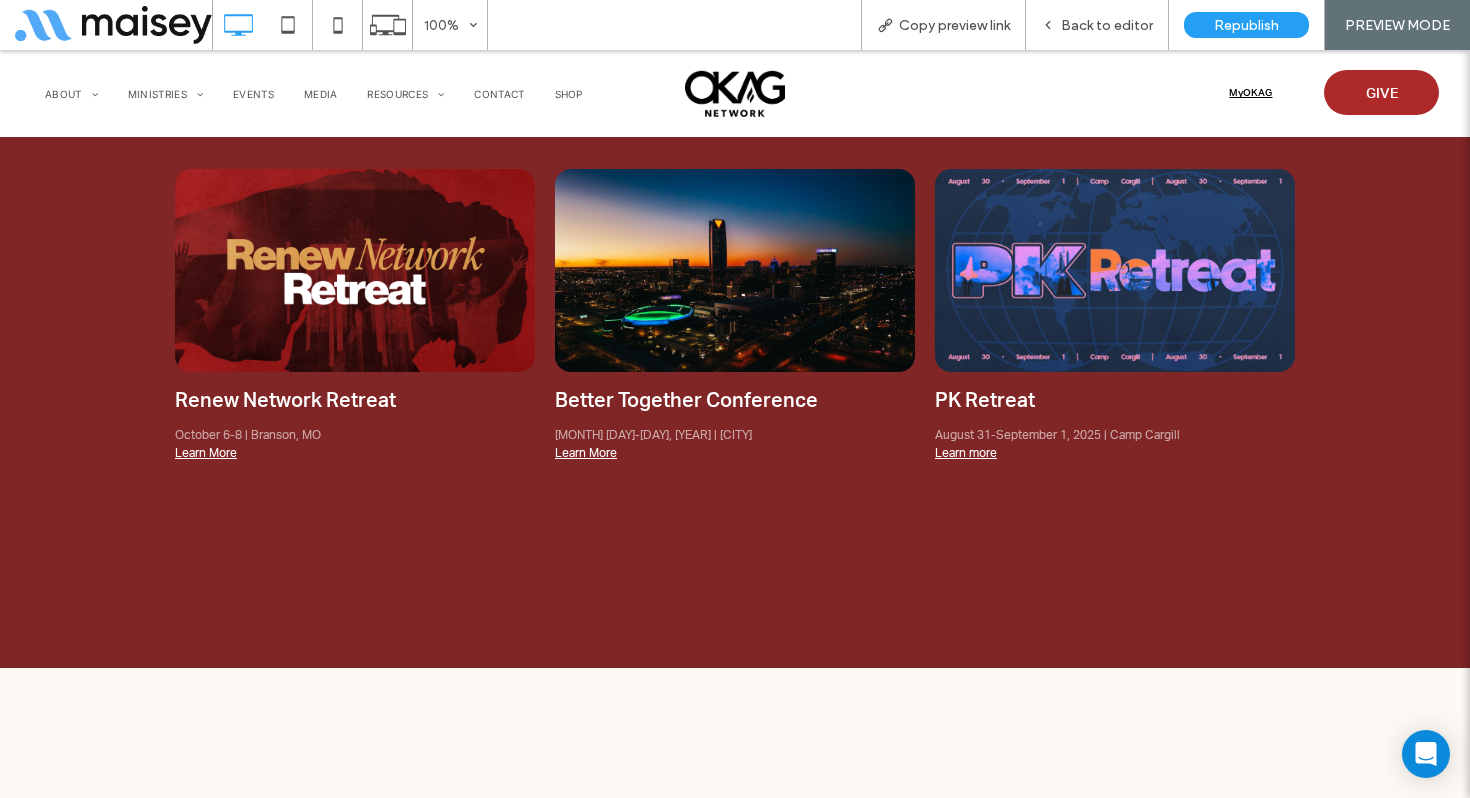 scroll, scrollTop: 2563, scrollLeft: 0, axis: vertical 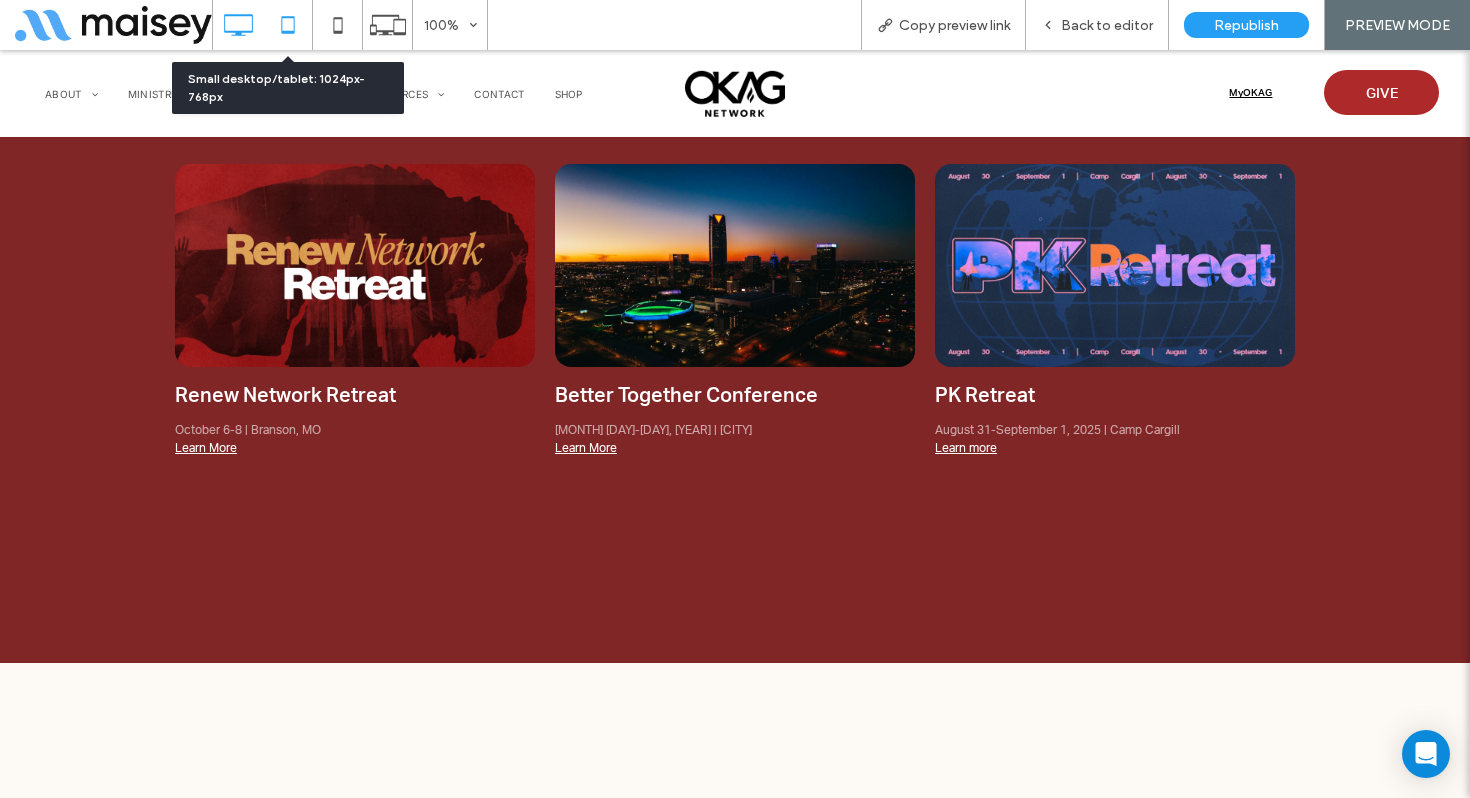 click 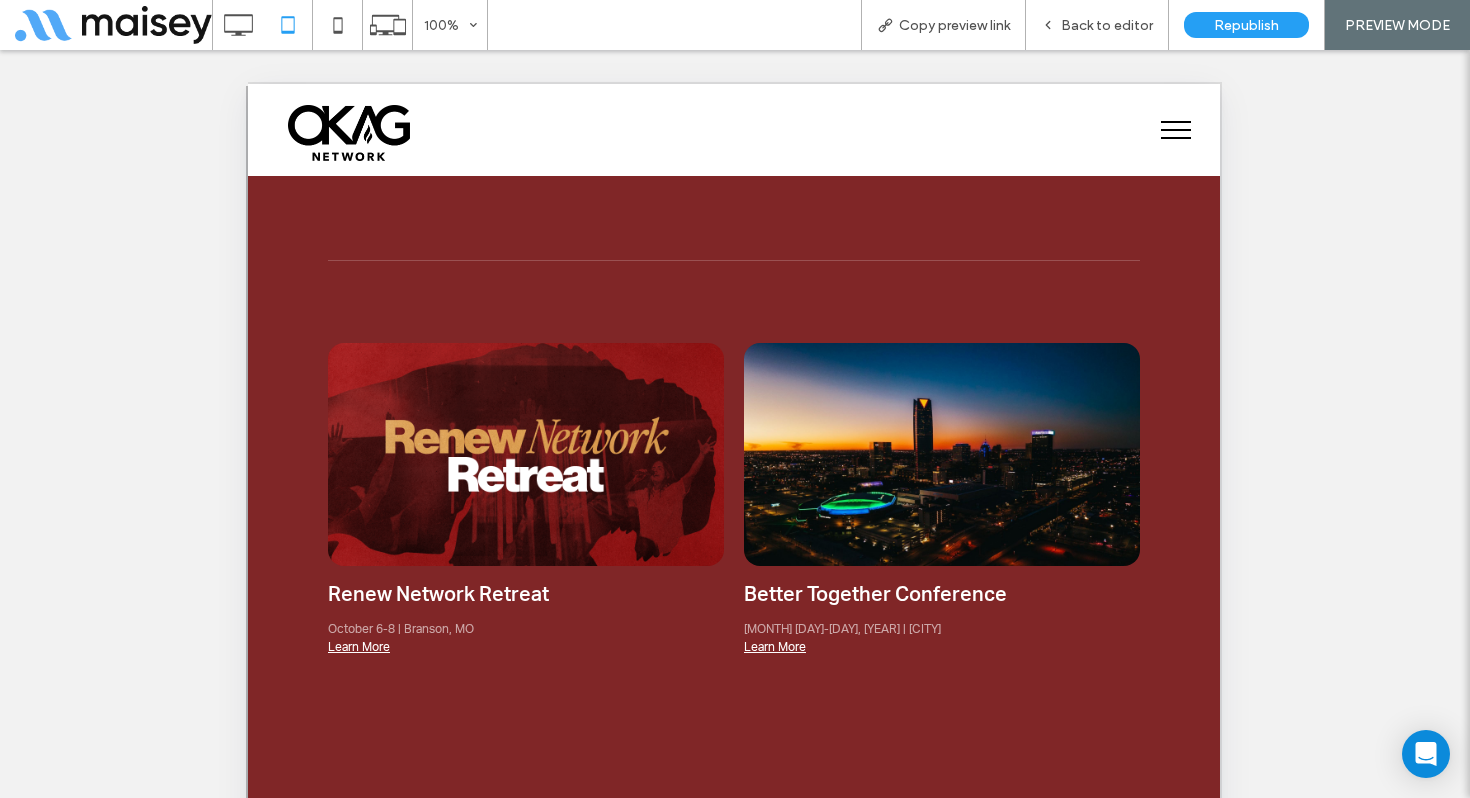 scroll, scrollTop: 2296, scrollLeft: 0, axis: vertical 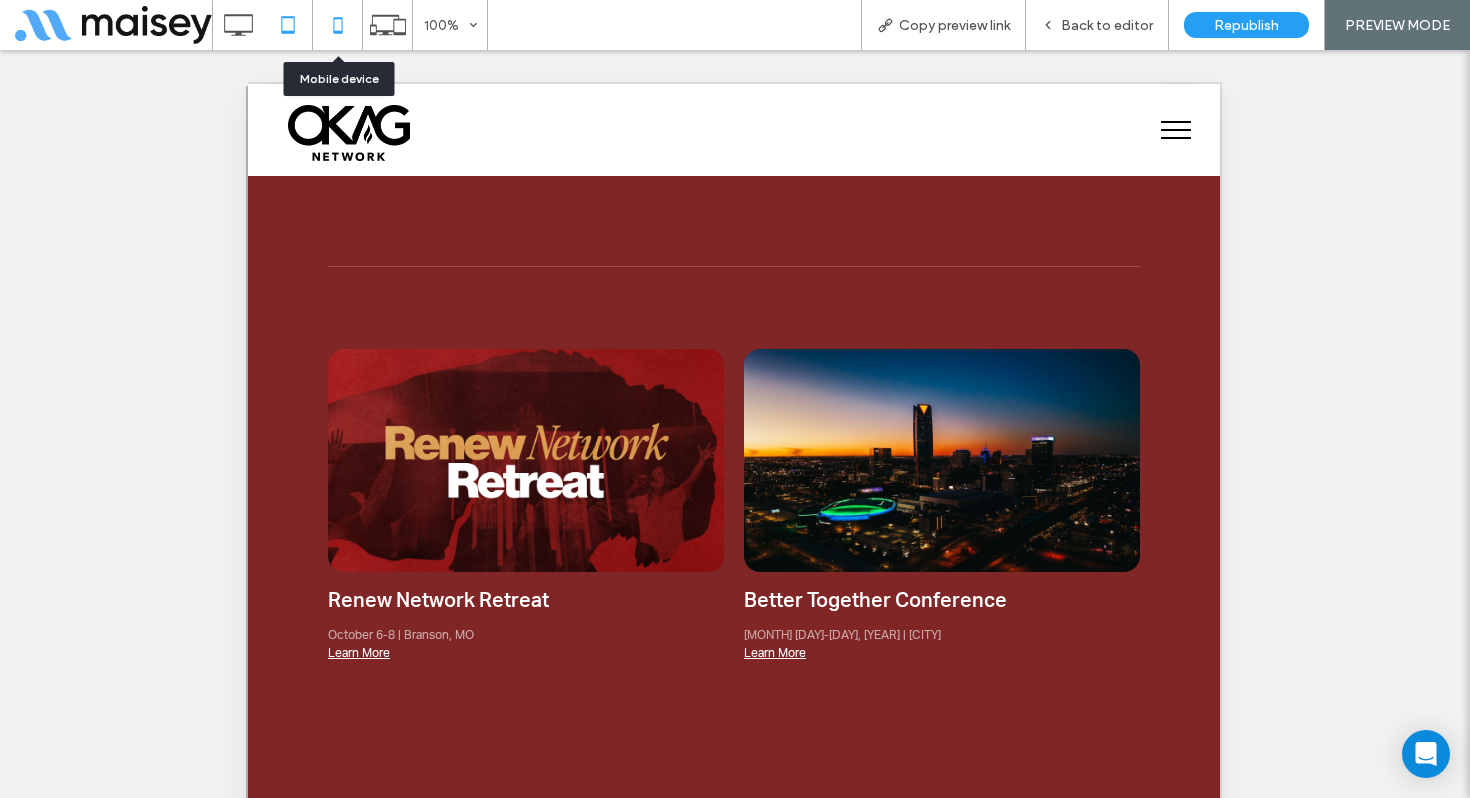 click 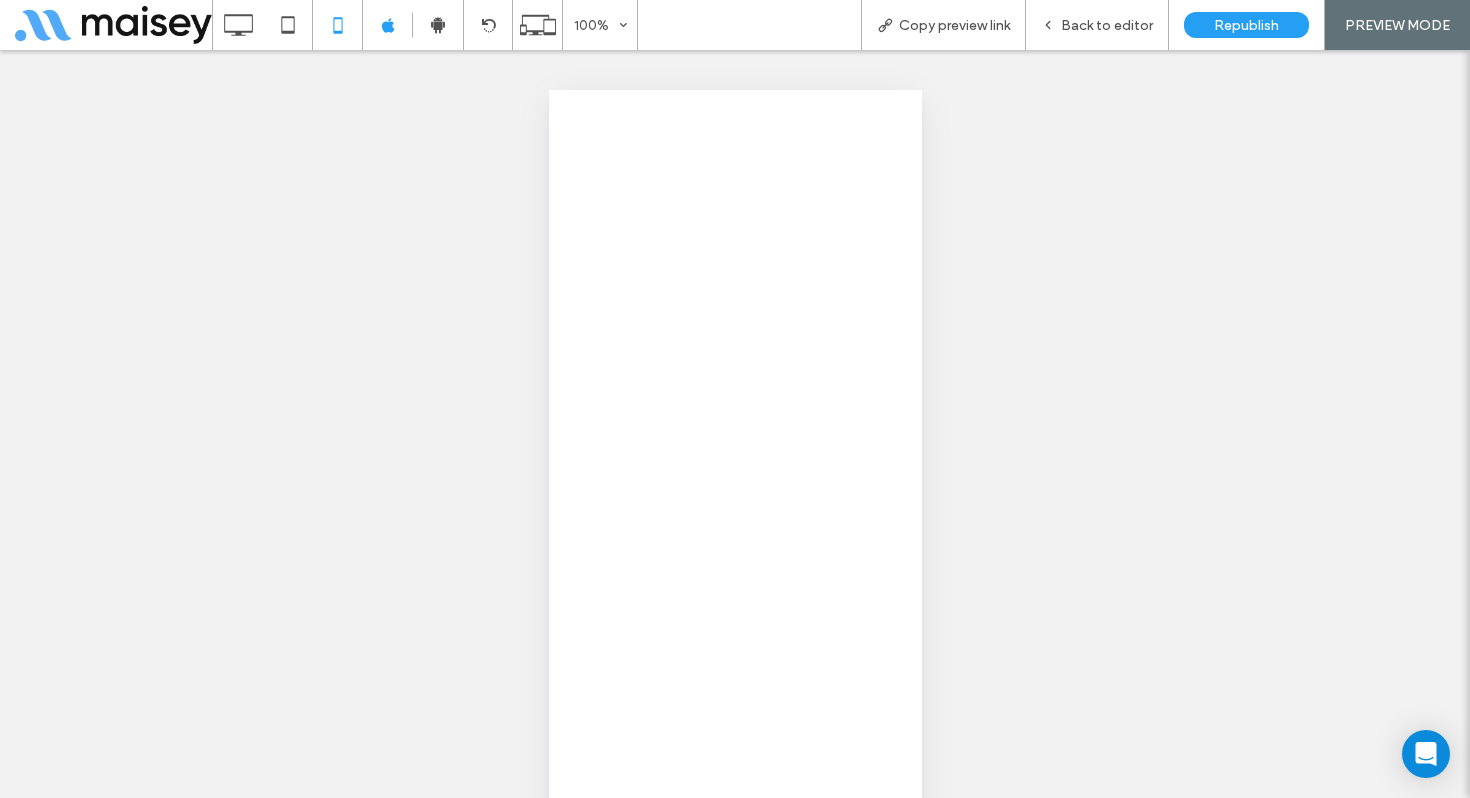 scroll, scrollTop: 0, scrollLeft: 0, axis: both 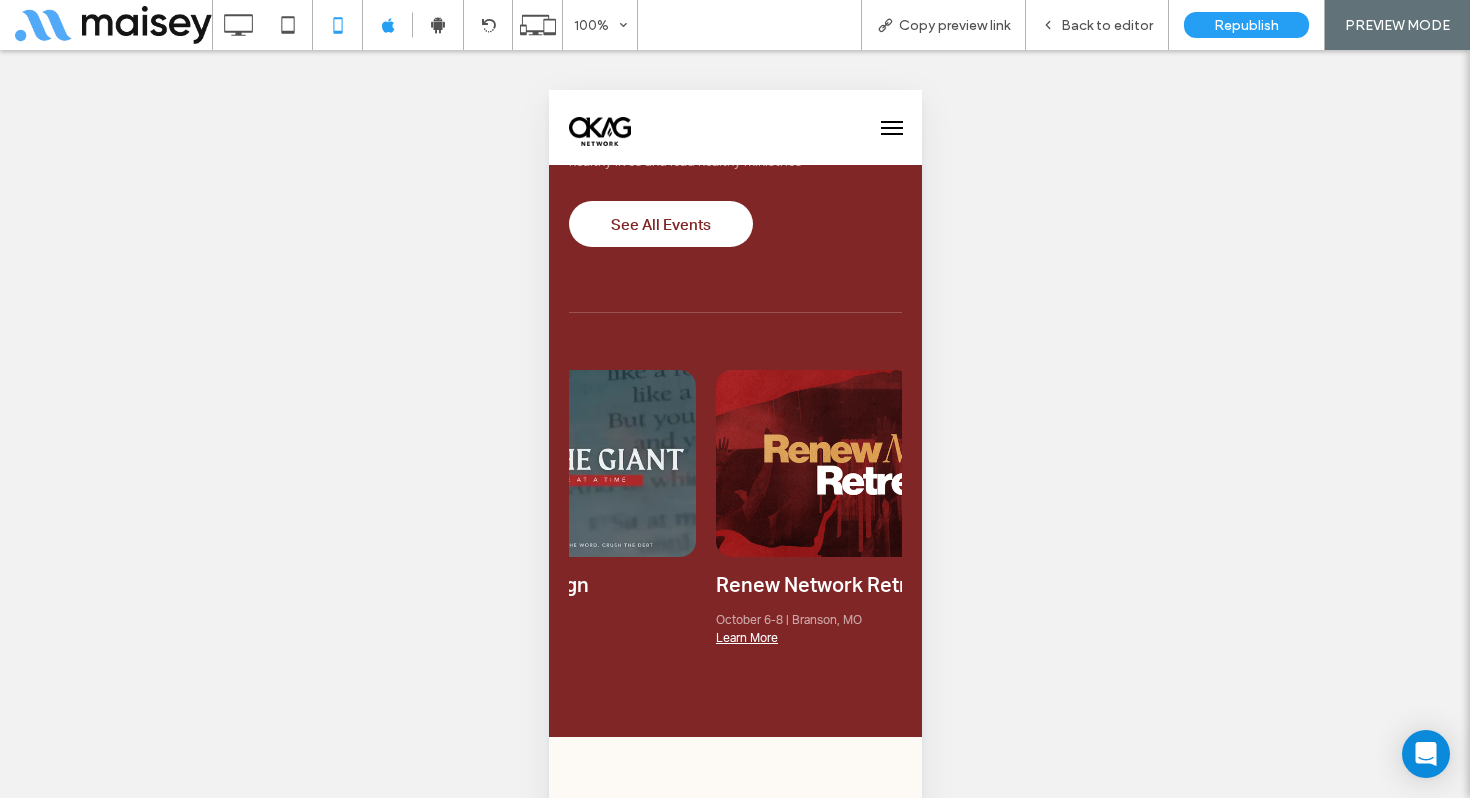 drag, startPoint x: 773, startPoint y: 472, endPoint x: 447, endPoint y: 422, distance: 329.81207 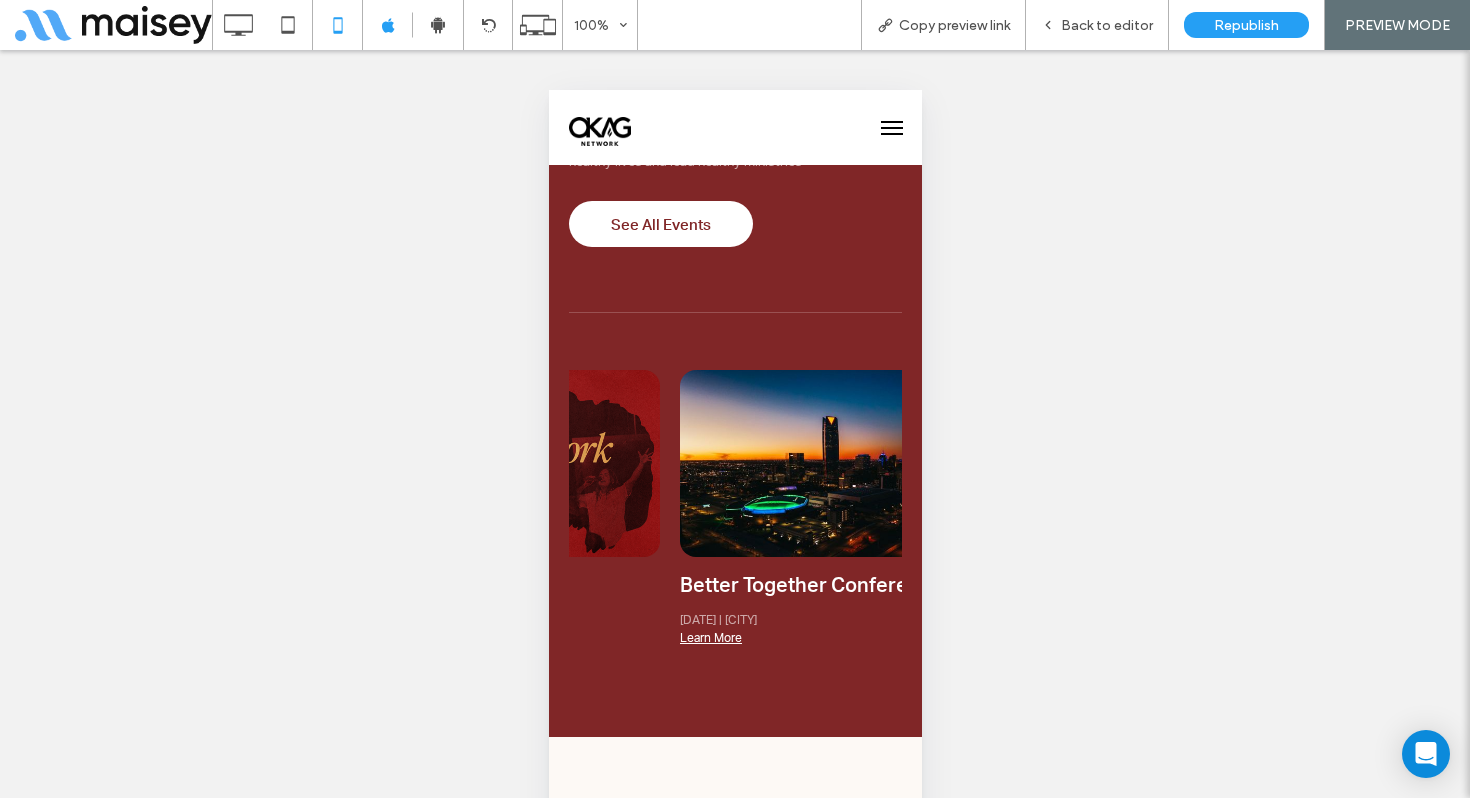 drag, startPoint x: 600, startPoint y: 420, endPoint x: 527, endPoint y: 414, distance: 73.24616 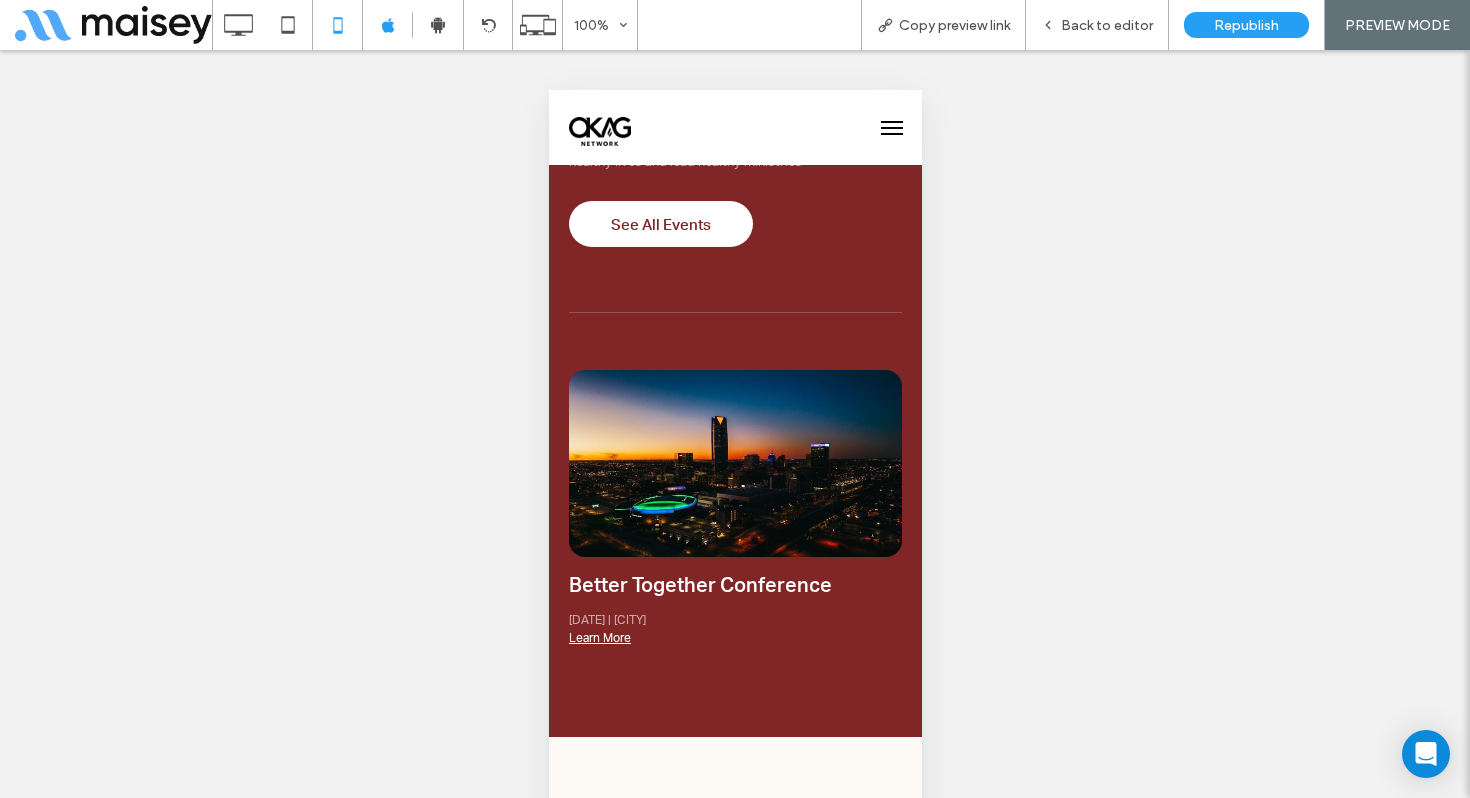 drag, startPoint x: 740, startPoint y: 425, endPoint x: 550, endPoint y: 414, distance: 190.31816 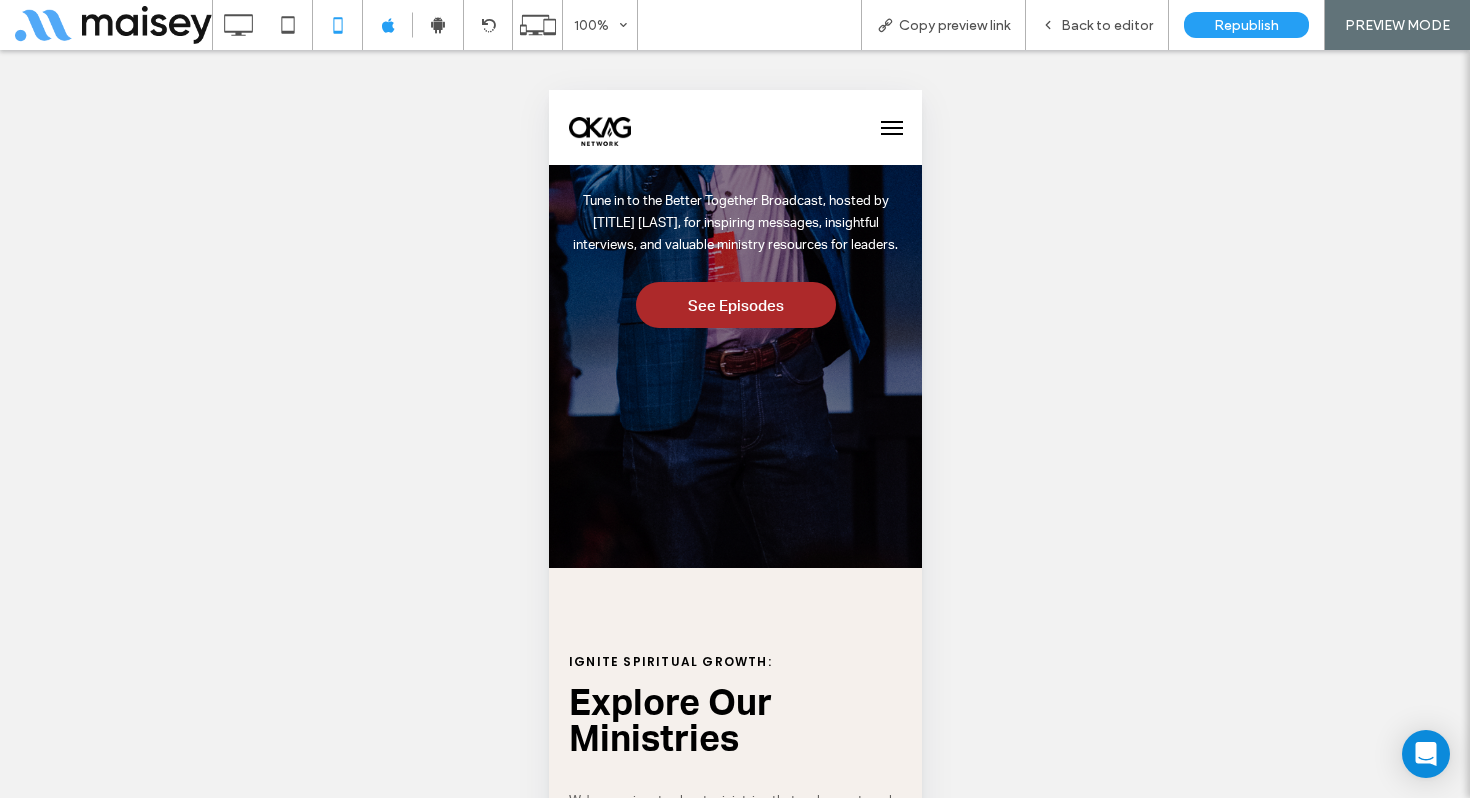 scroll, scrollTop: 5316, scrollLeft: 0, axis: vertical 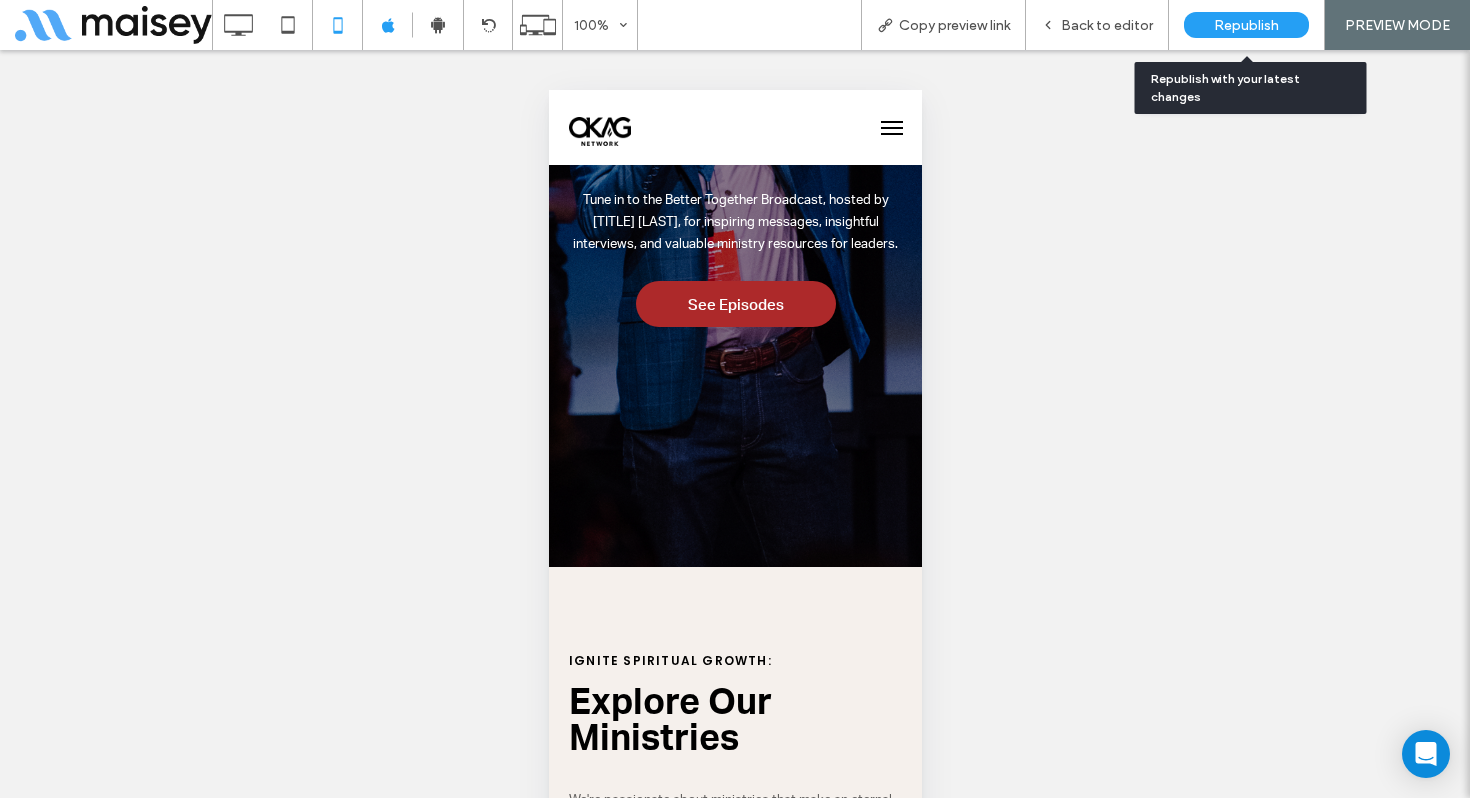 click on "Republish" at bounding box center [1246, 25] 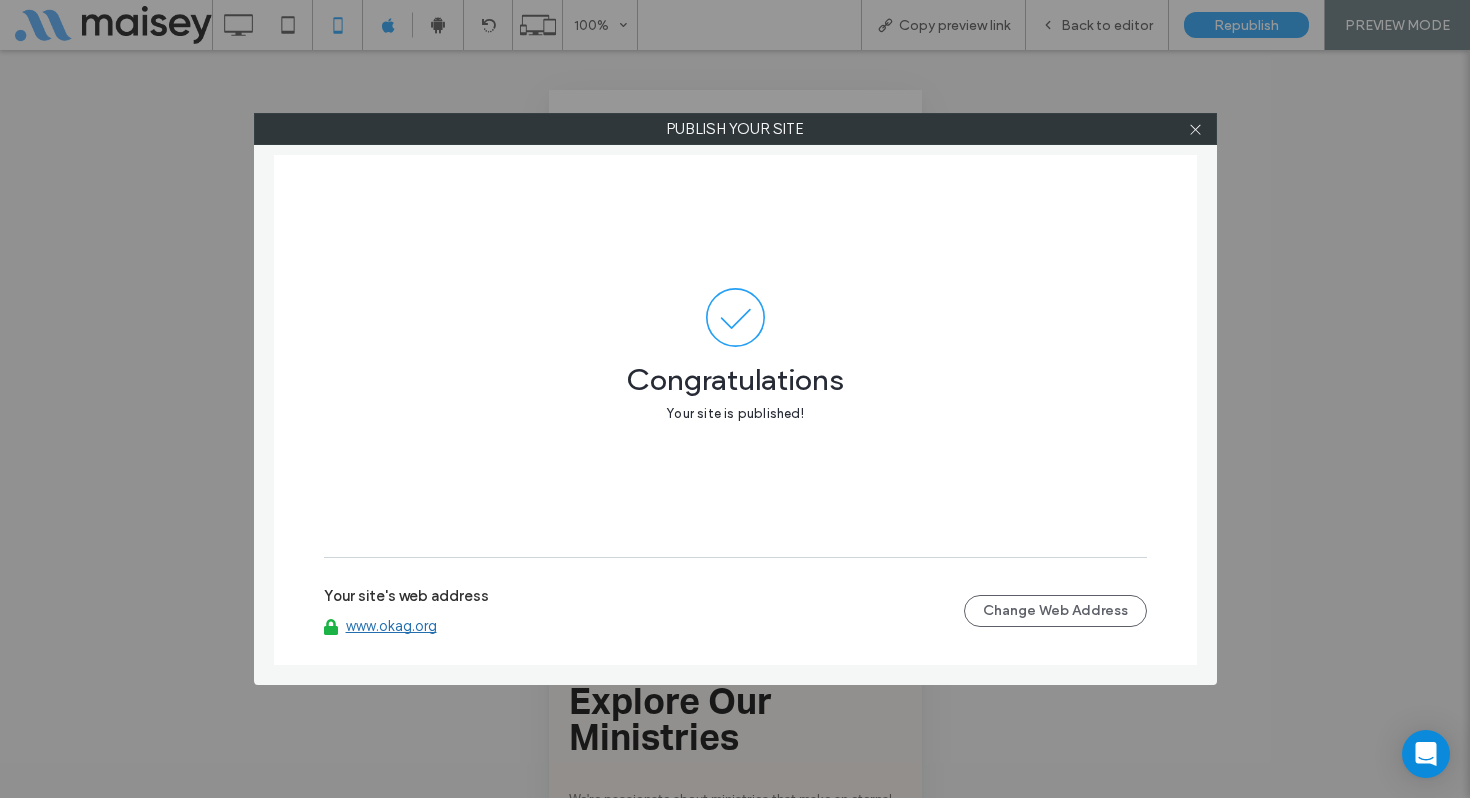 click at bounding box center (1196, 129) 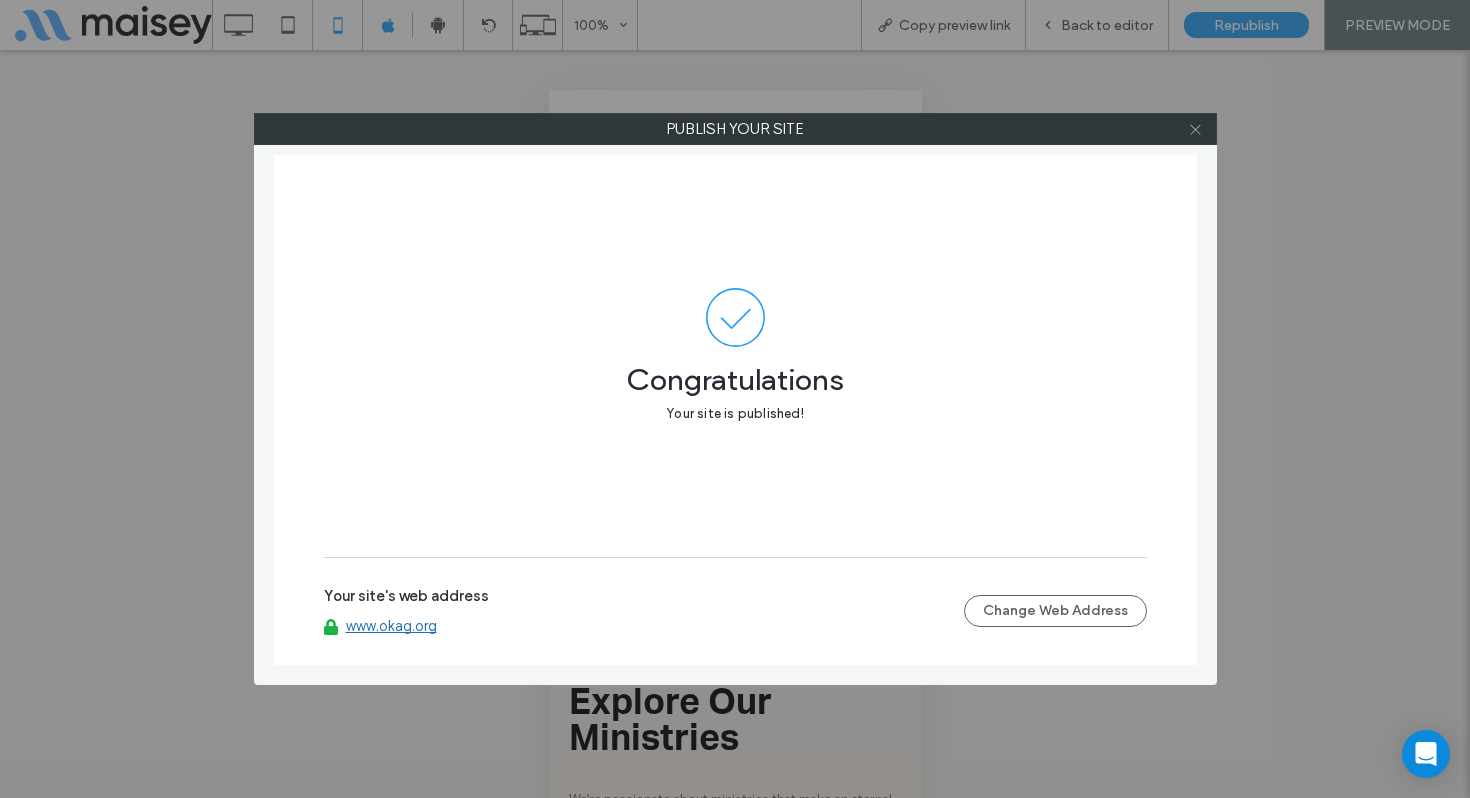 click 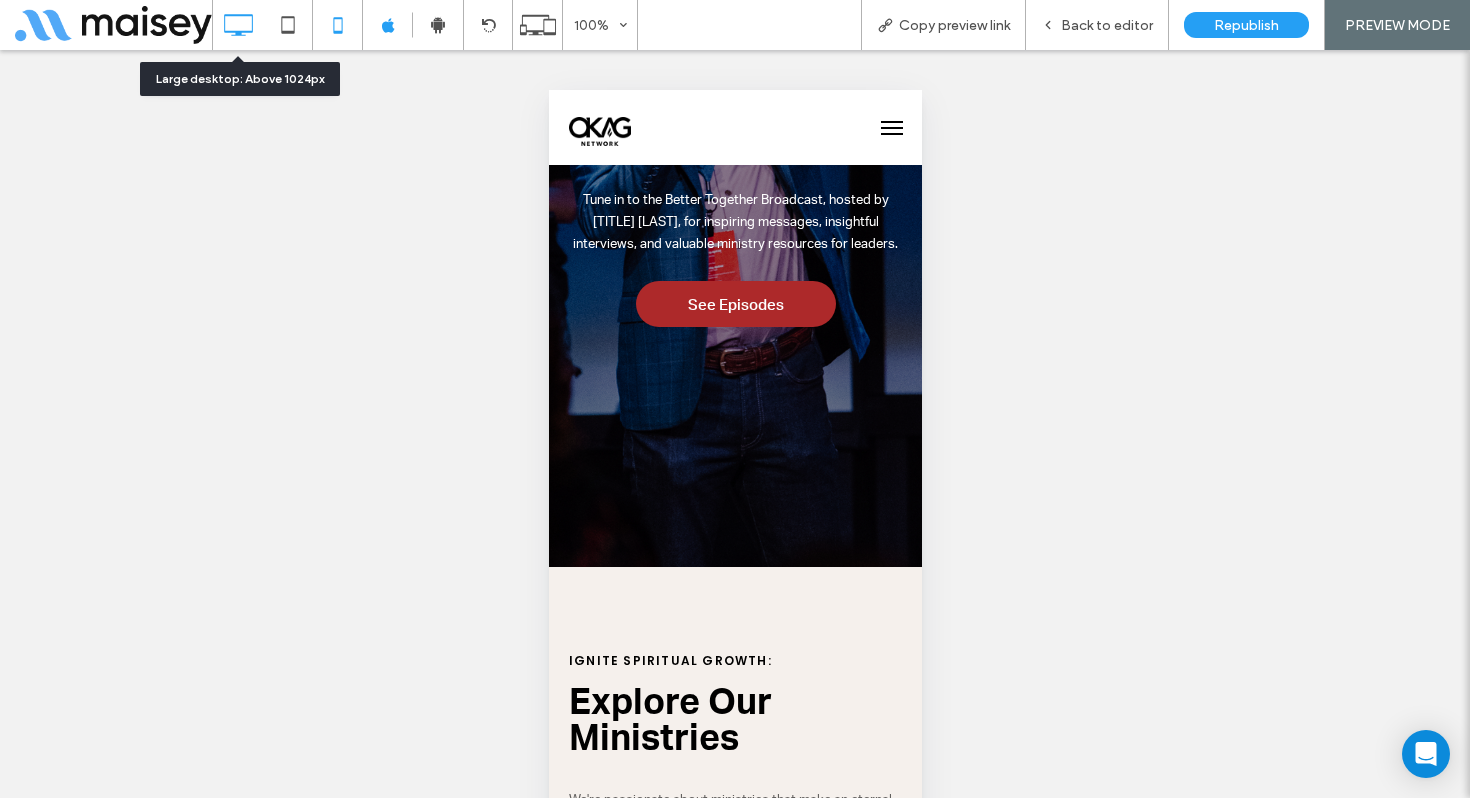 click 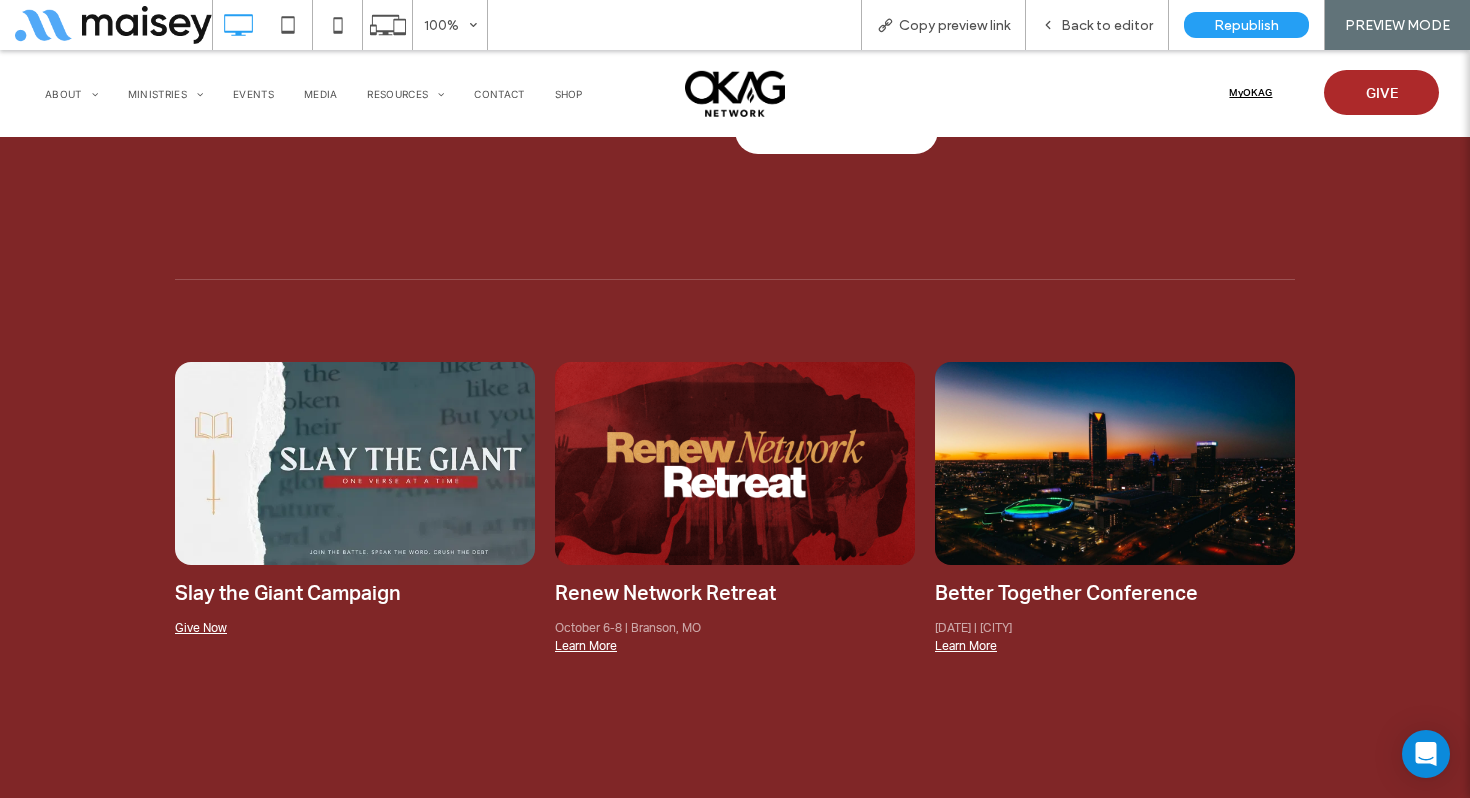 scroll, scrollTop: 2233, scrollLeft: 0, axis: vertical 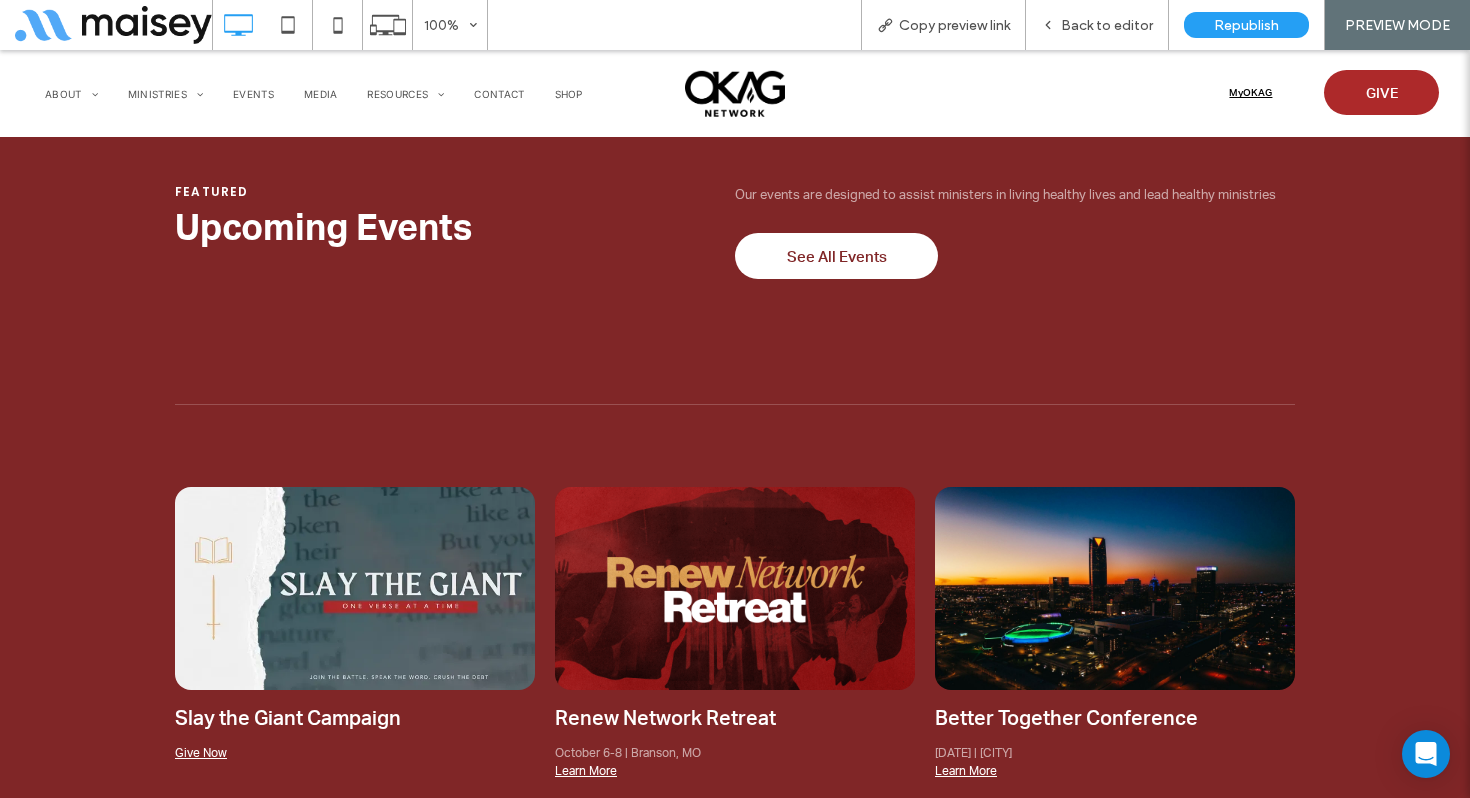 click on "Back to editor" at bounding box center [1107, 25] 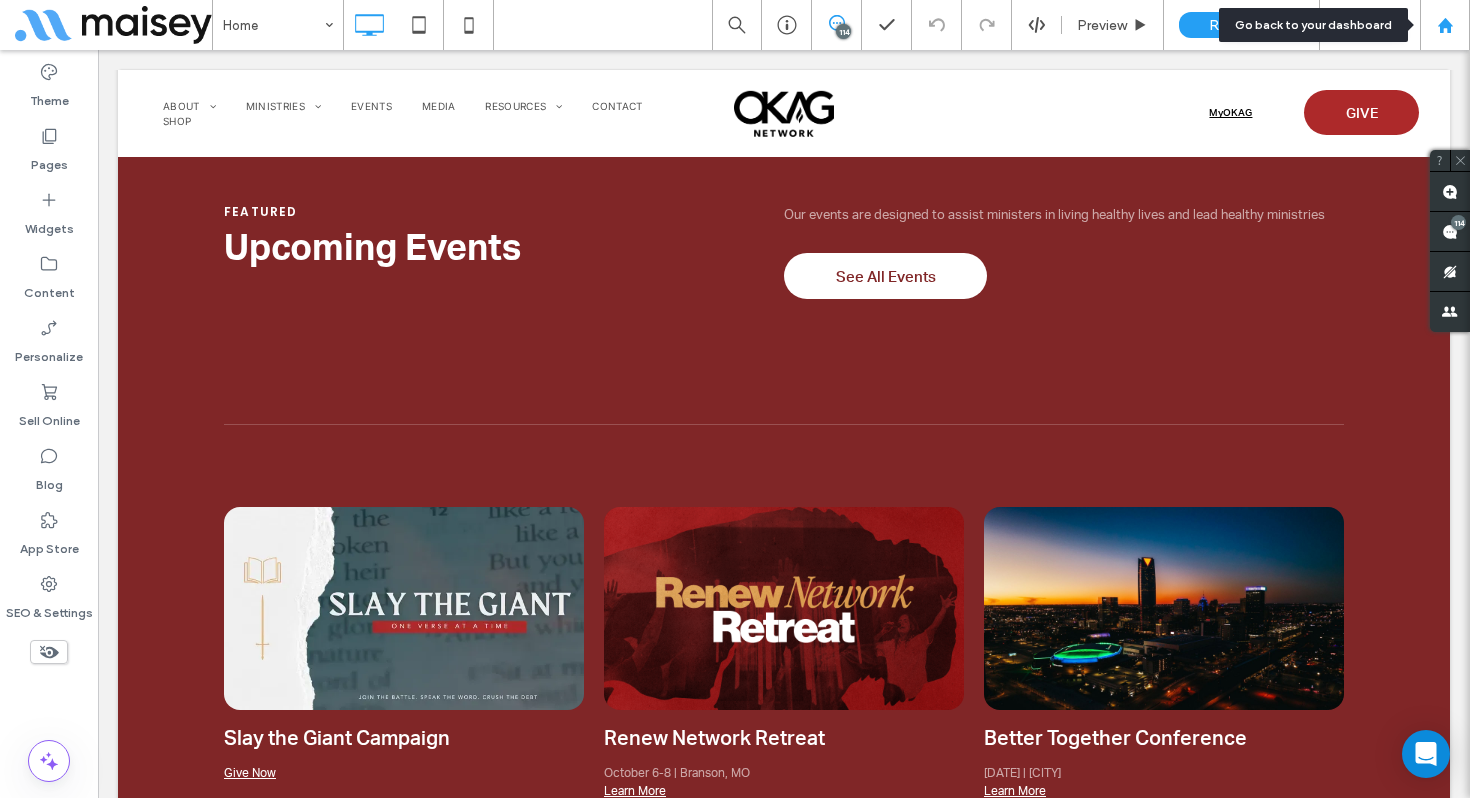 click 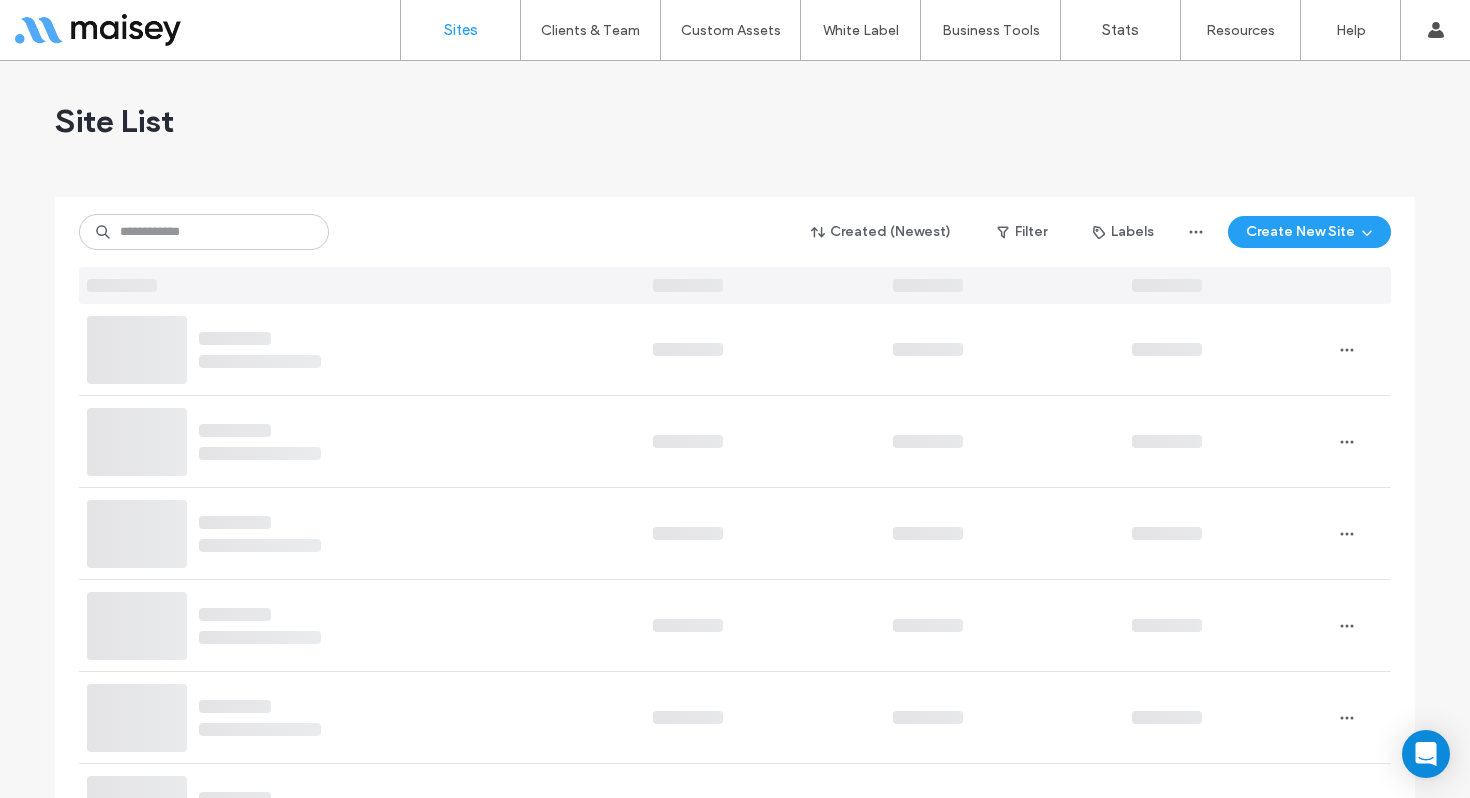 scroll, scrollTop: 0, scrollLeft: 0, axis: both 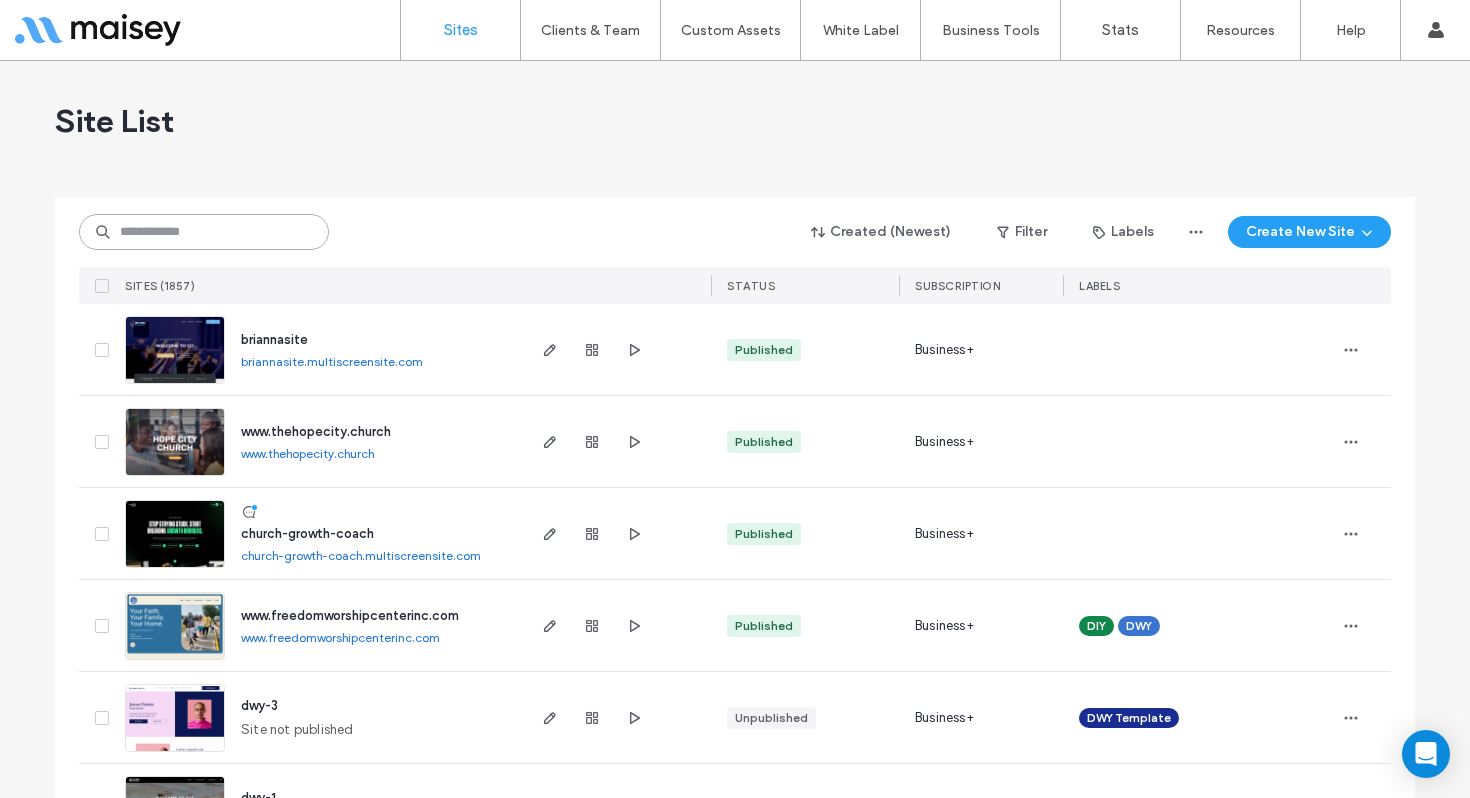 click at bounding box center (204, 232) 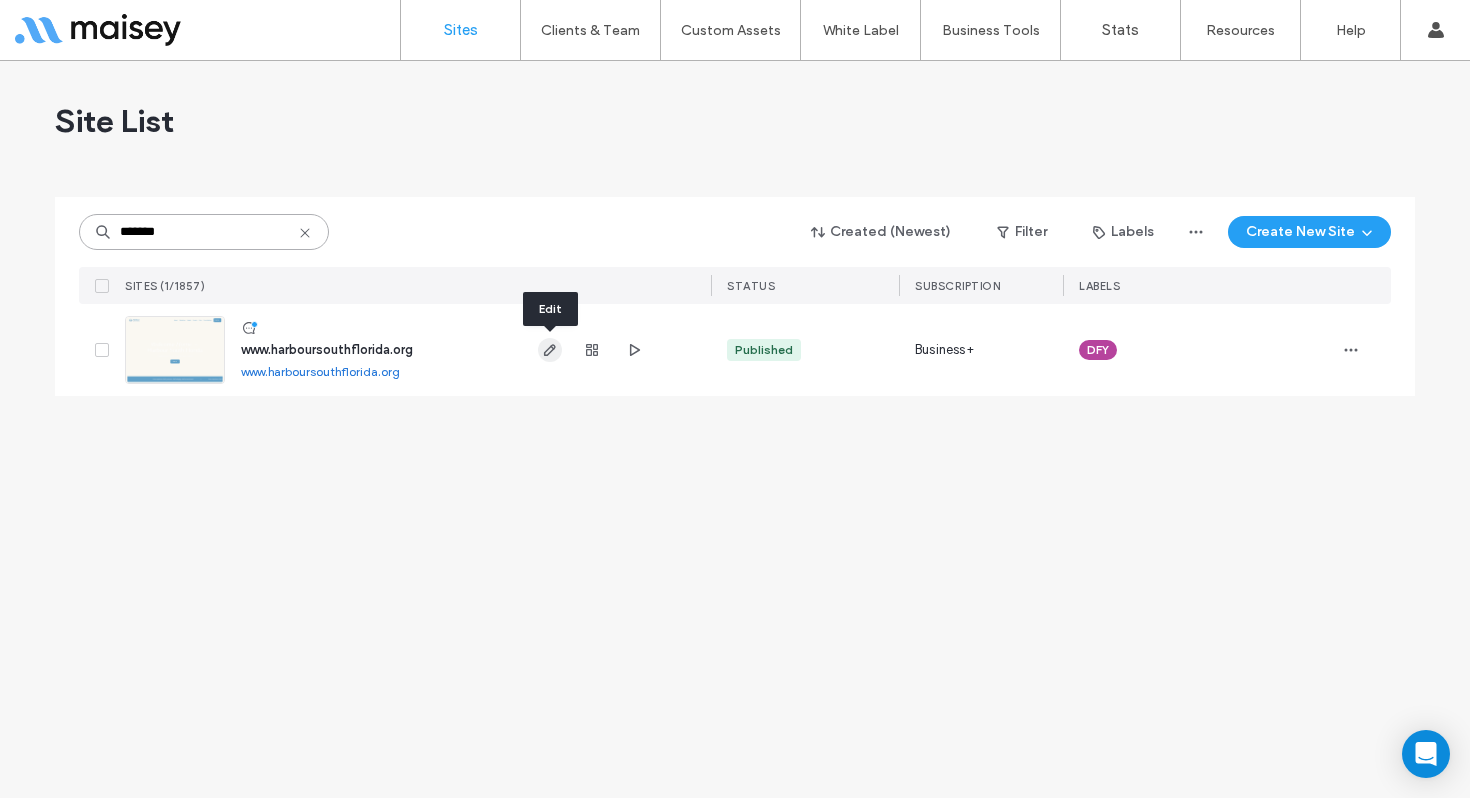 type on "*******" 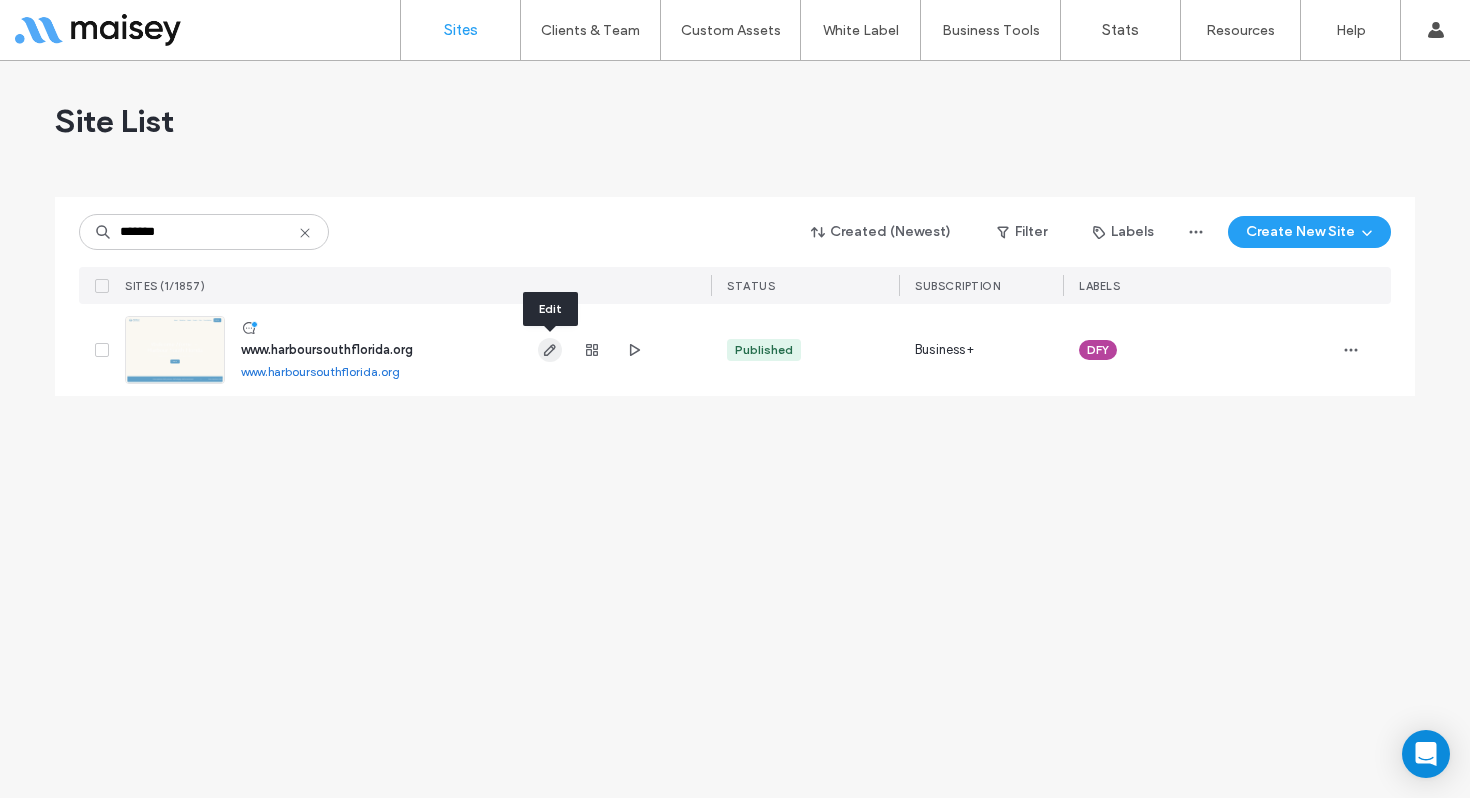 click 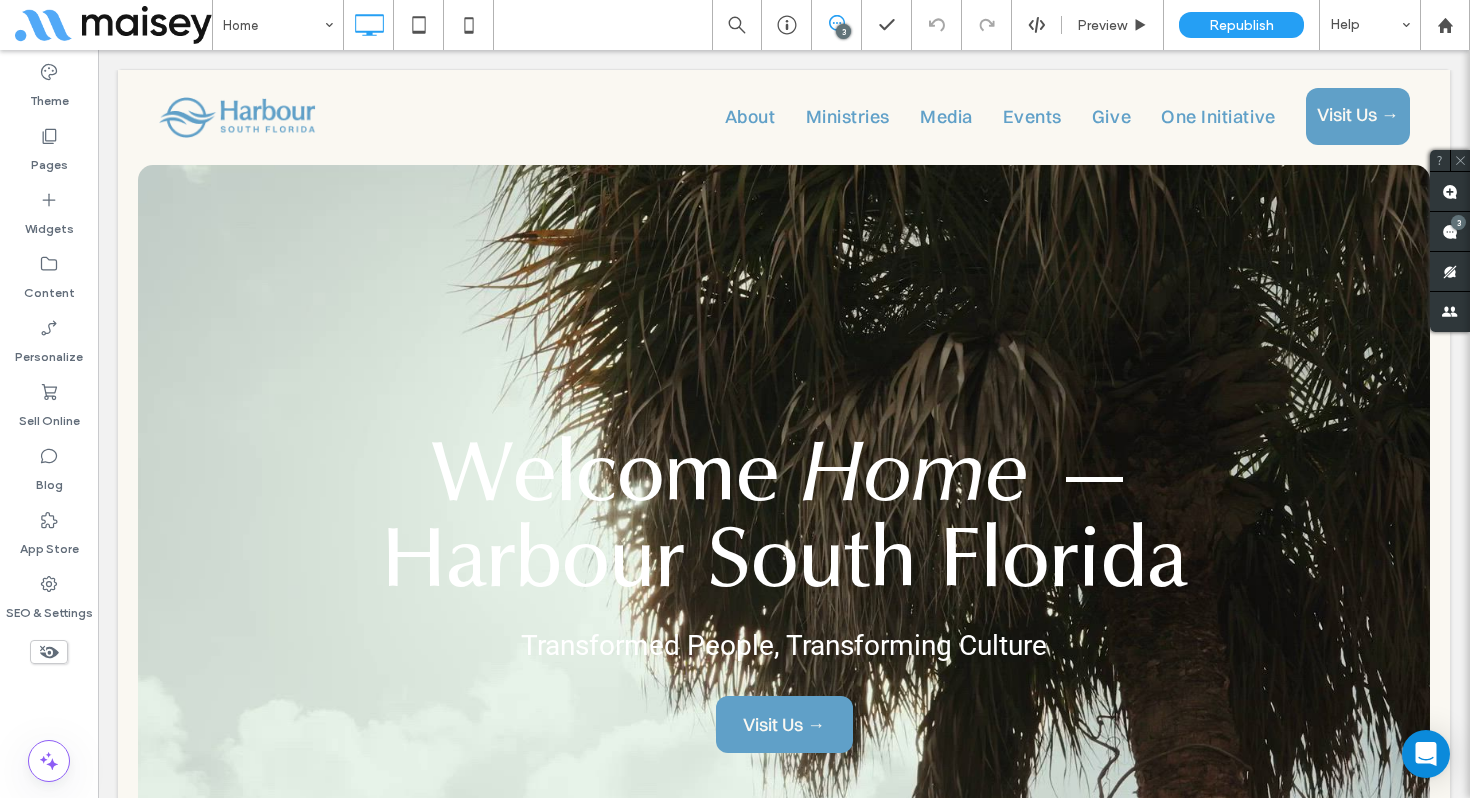 scroll, scrollTop: 0, scrollLeft: 0, axis: both 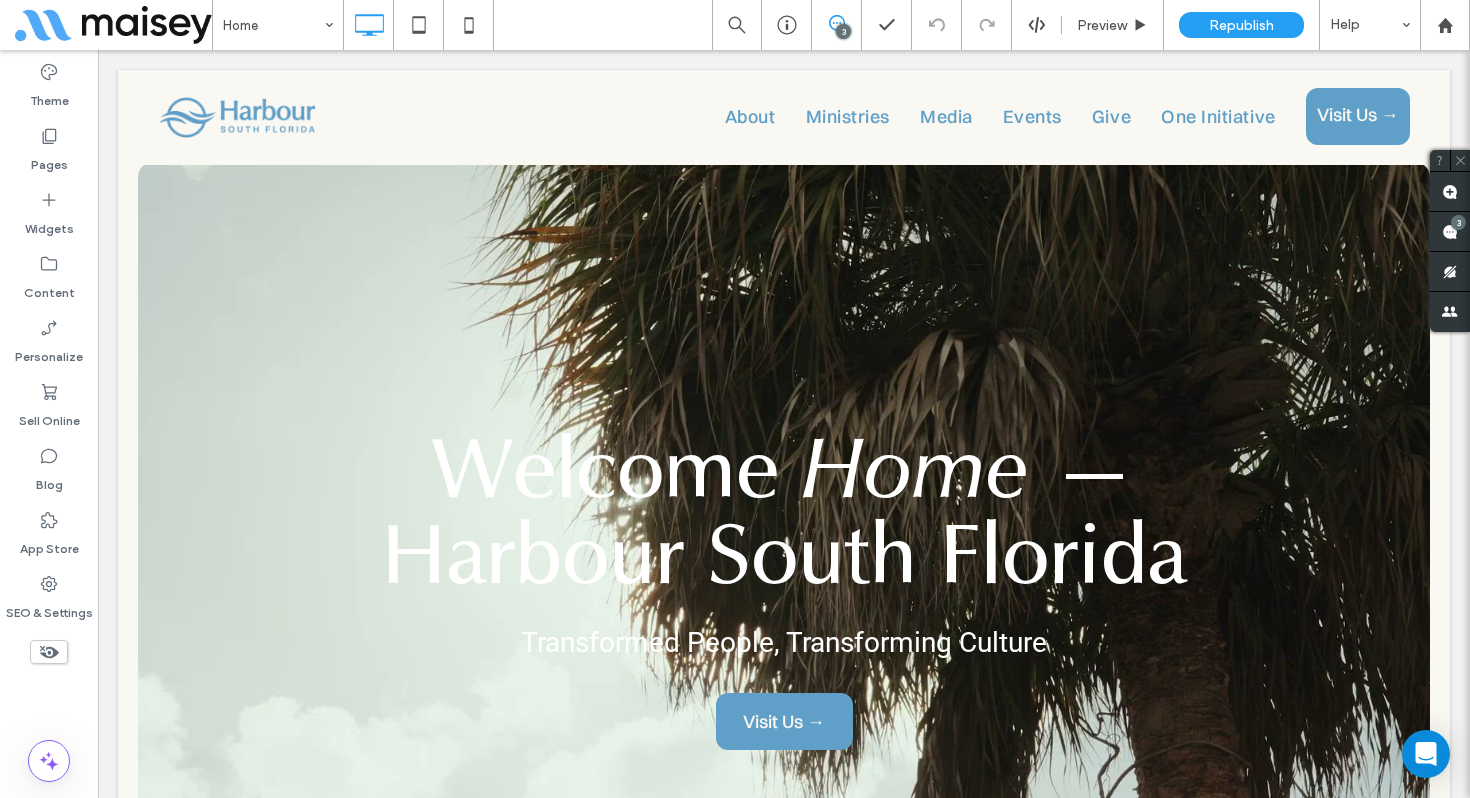 click on "Click To Paste
About
Ministries
Media
Events
Give
One Initiative
About
Ministries
Media
Events
Give
Click To Paste
Visit Us →
Click To Paste
Header
Welcome
Home   — Harbour South Florida
Transformed People, Transforming Culture
Visit Us →
Come experience God’s presence, find belonging, and be transformed.
–
Come experience God’s presence, find belonging, and be transformed.
–
Come experience God’s presence, find belonging, and be transformed.
–
–
–
–" at bounding box center [784, 4170] 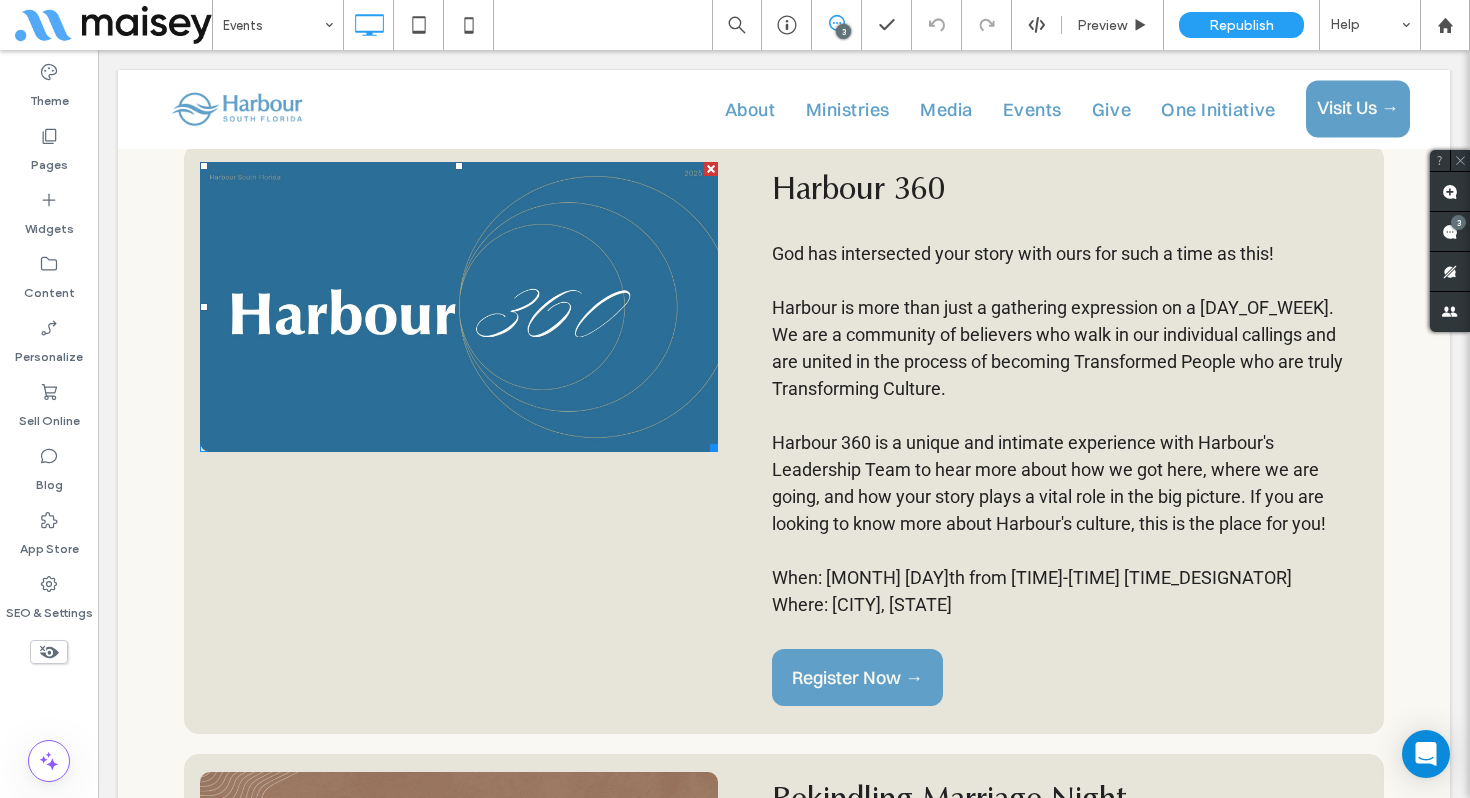 scroll, scrollTop: 846, scrollLeft: 0, axis: vertical 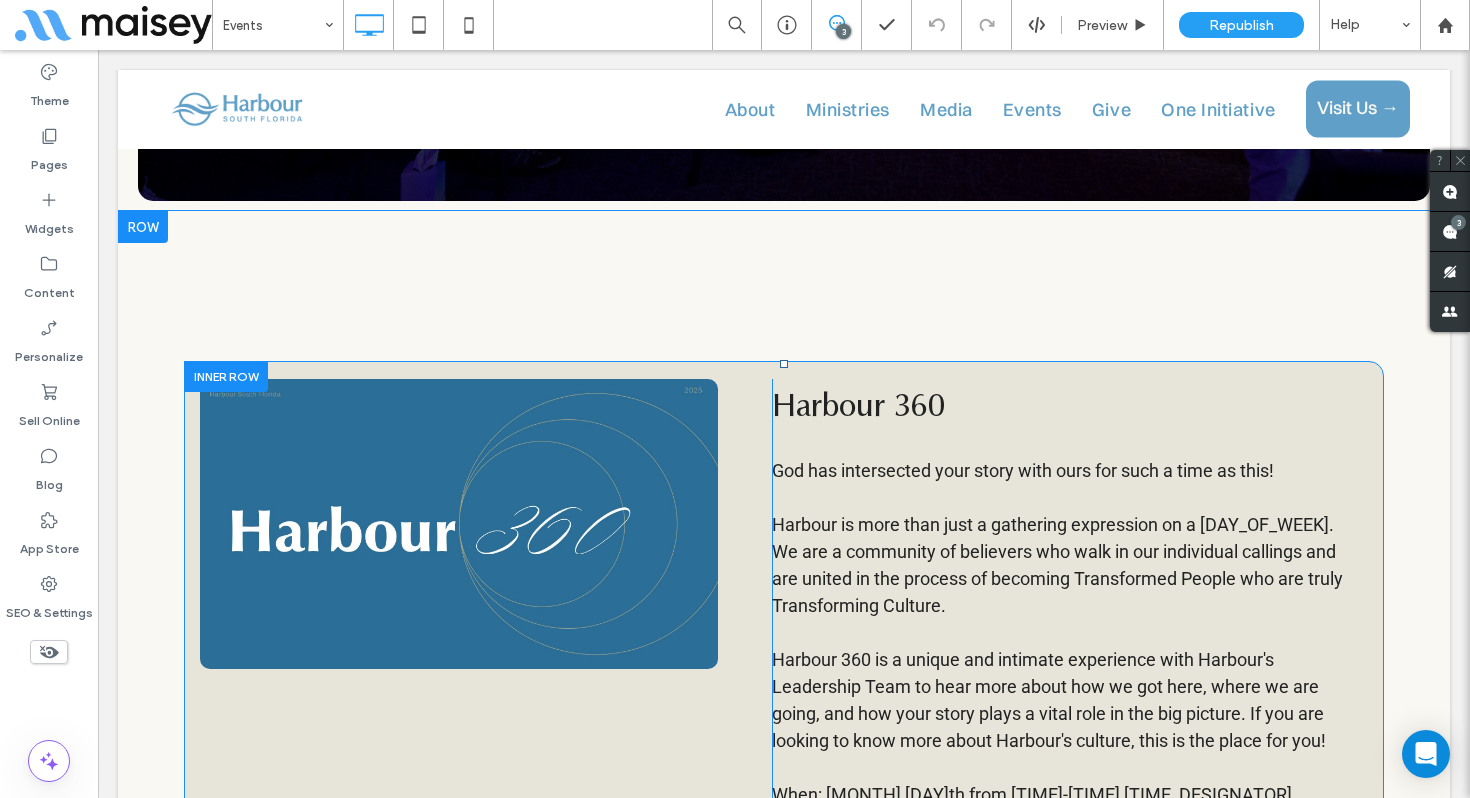click at bounding box center [226, 376] 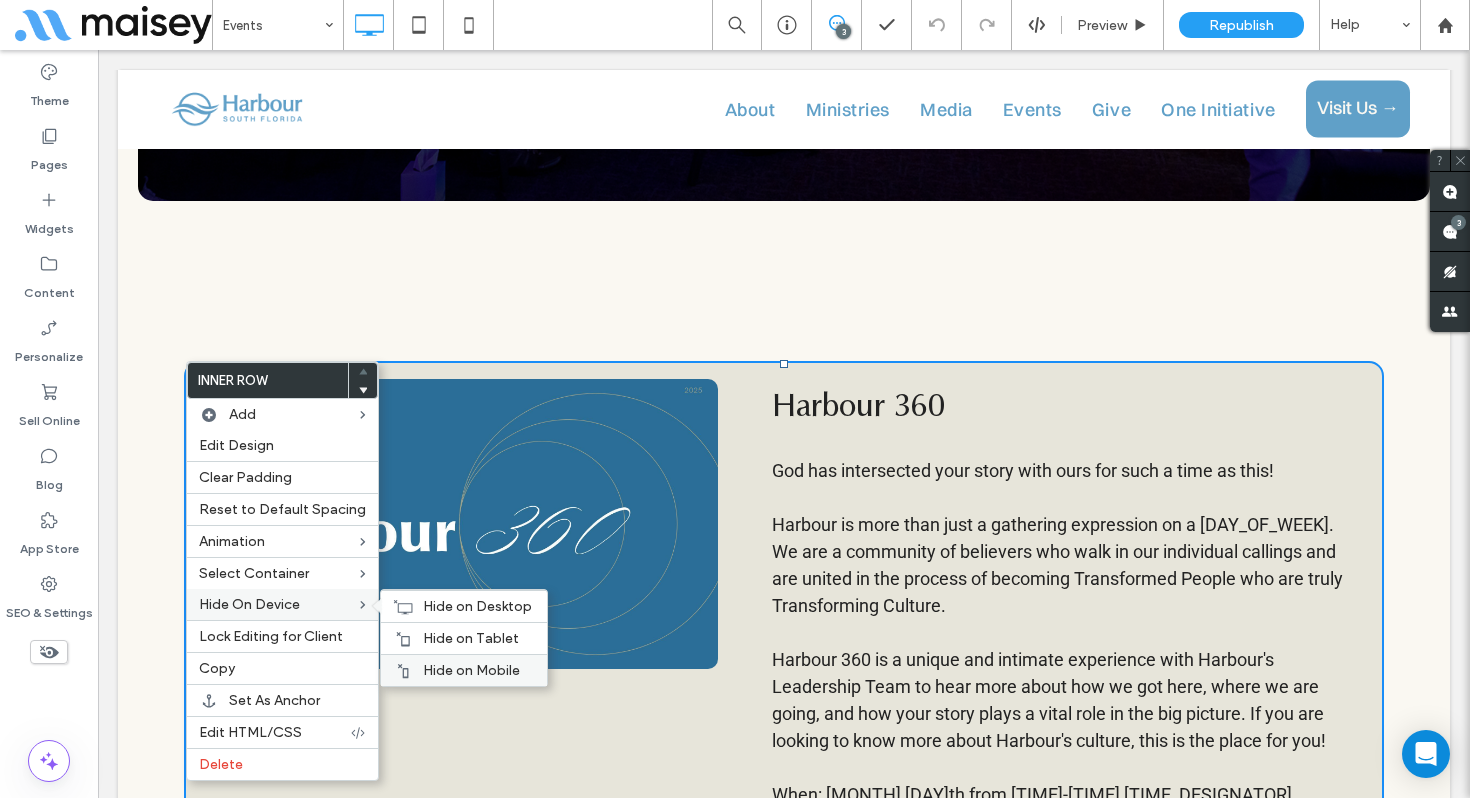 click on "Hide on Mobile" at bounding box center (471, 670) 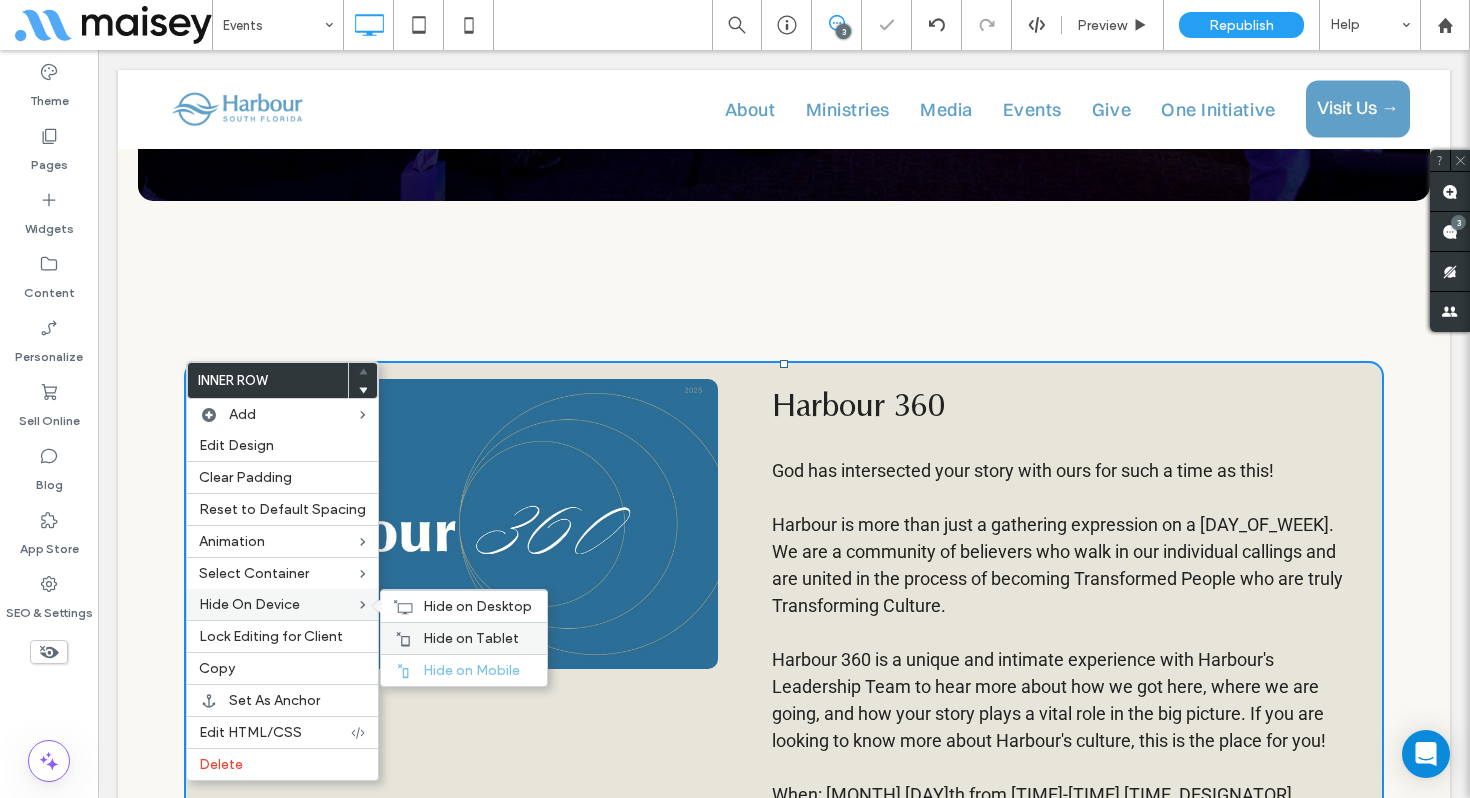click on "Hide on Tablet" at bounding box center [464, 638] 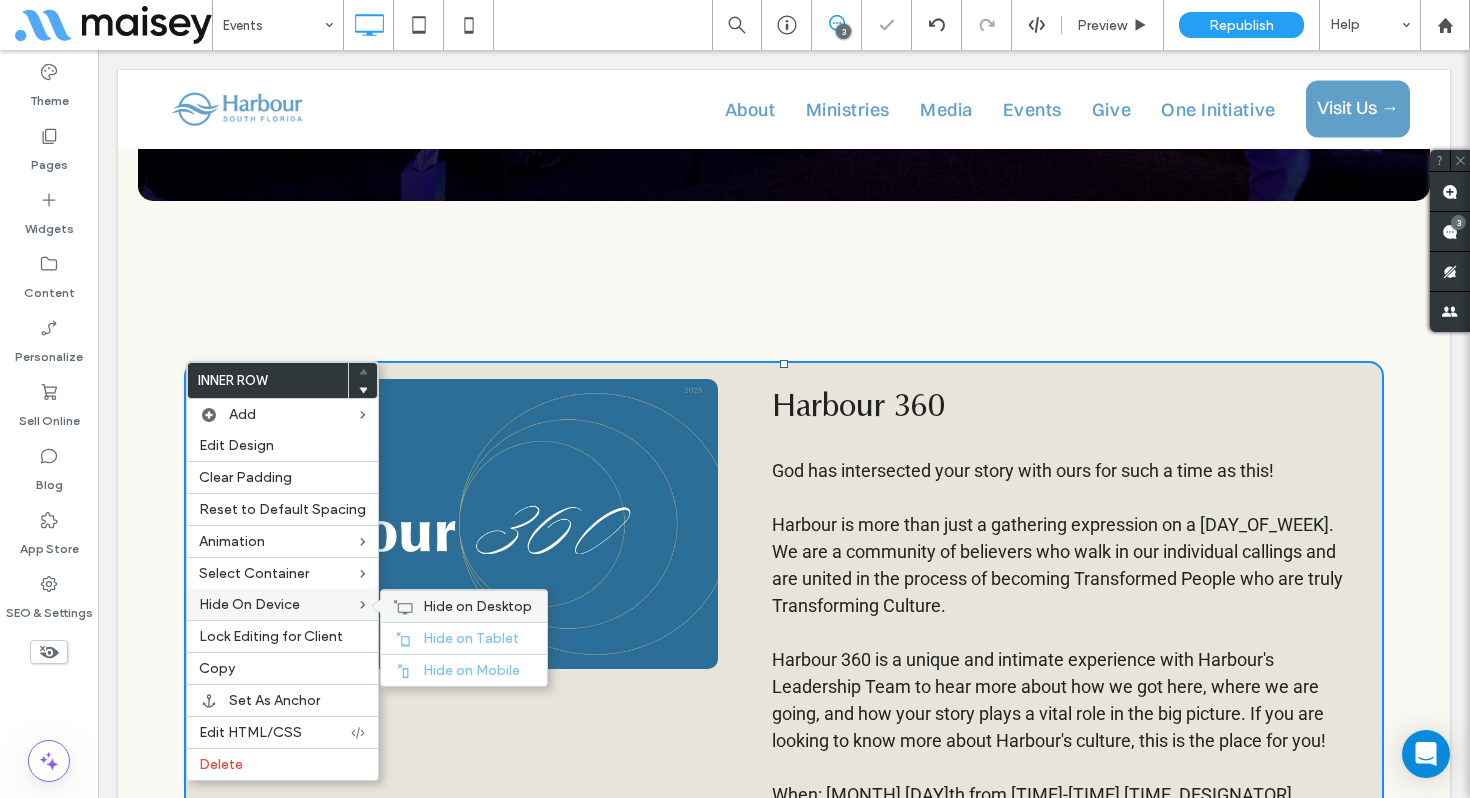 click on "Hide on Desktop" at bounding box center (464, 606) 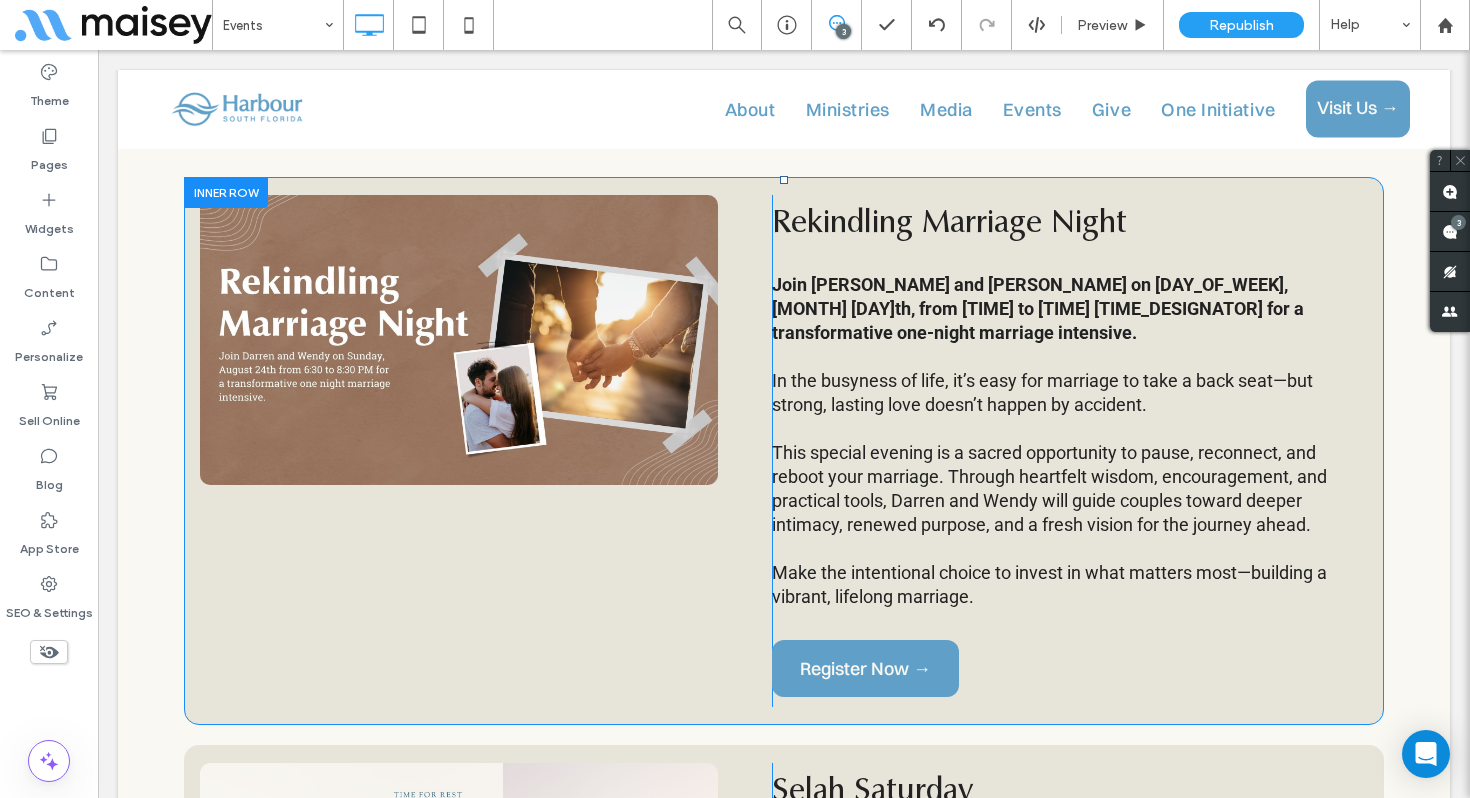 scroll, scrollTop: 790, scrollLeft: 0, axis: vertical 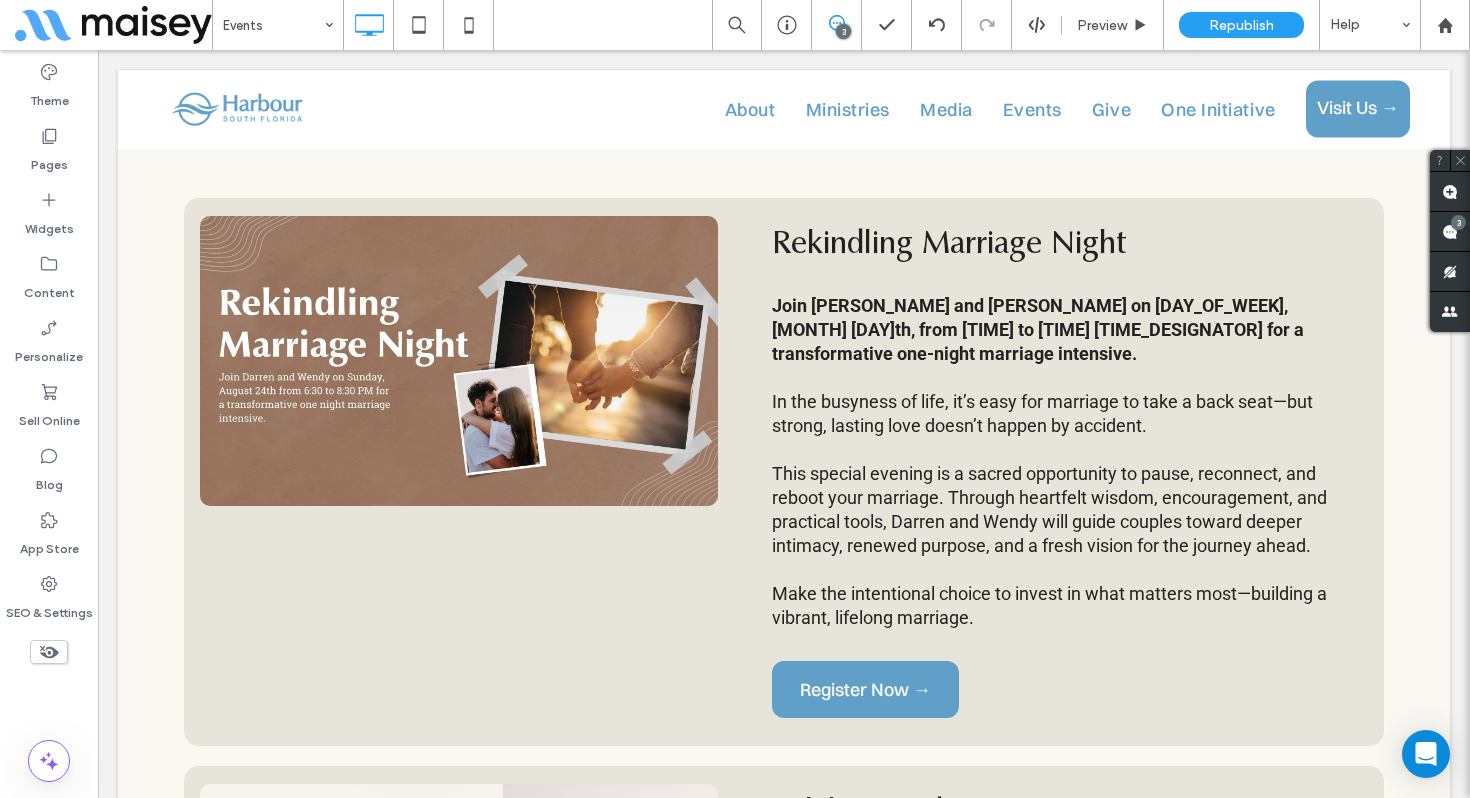 click 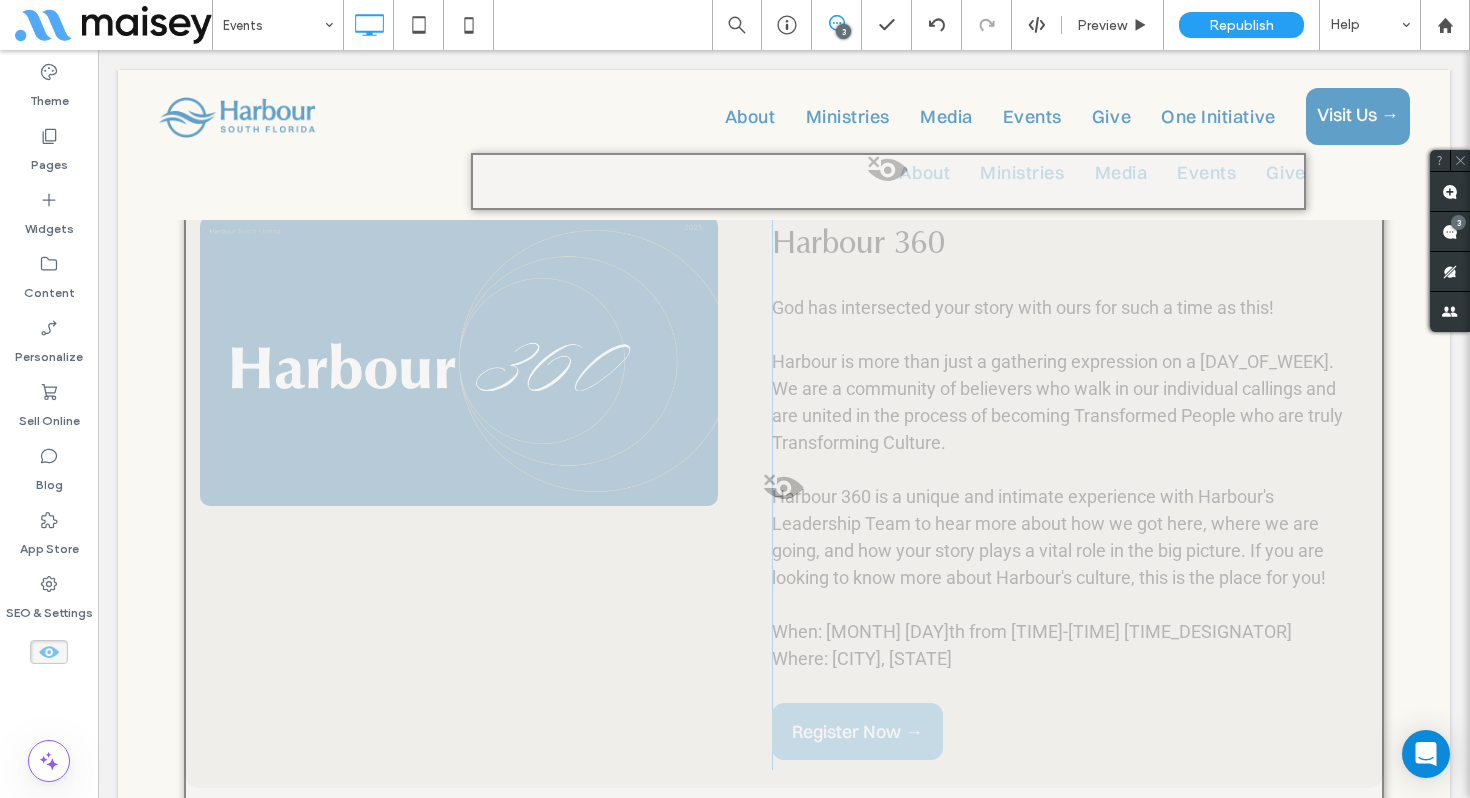 click at bounding box center [784, 493] 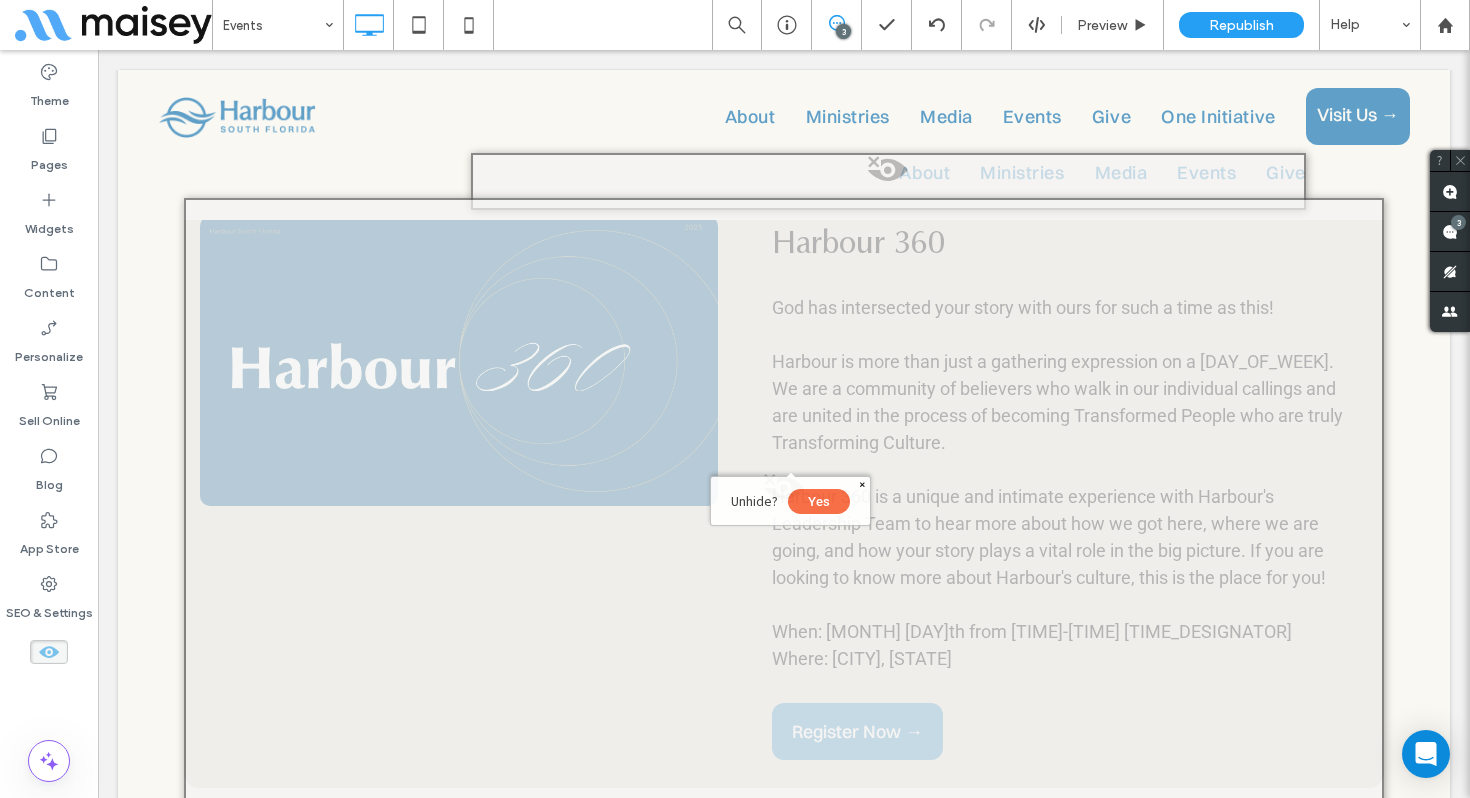 click on "Yes" at bounding box center [819, 501] 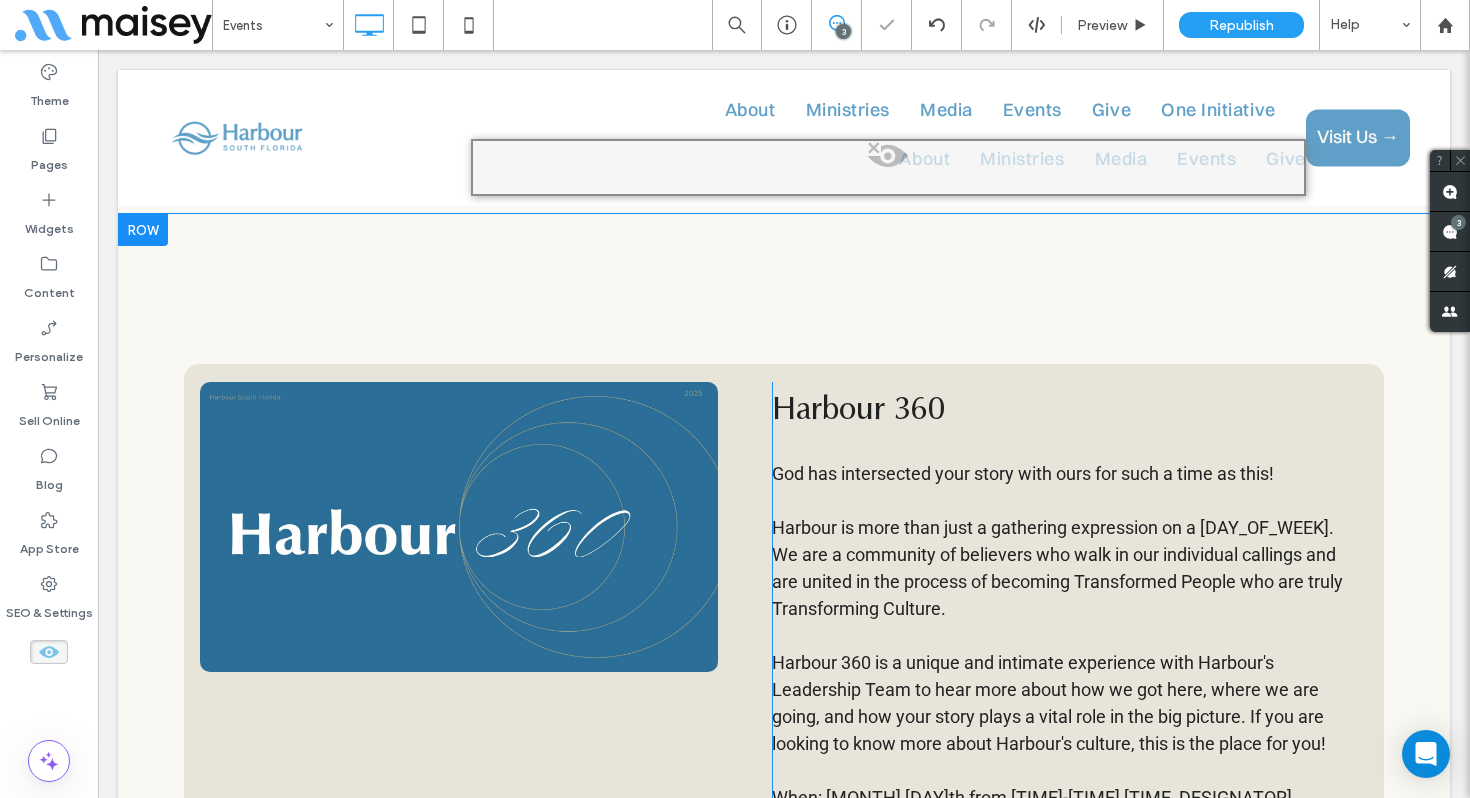 scroll, scrollTop: 693, scrollLeft: 0, axis: vertical 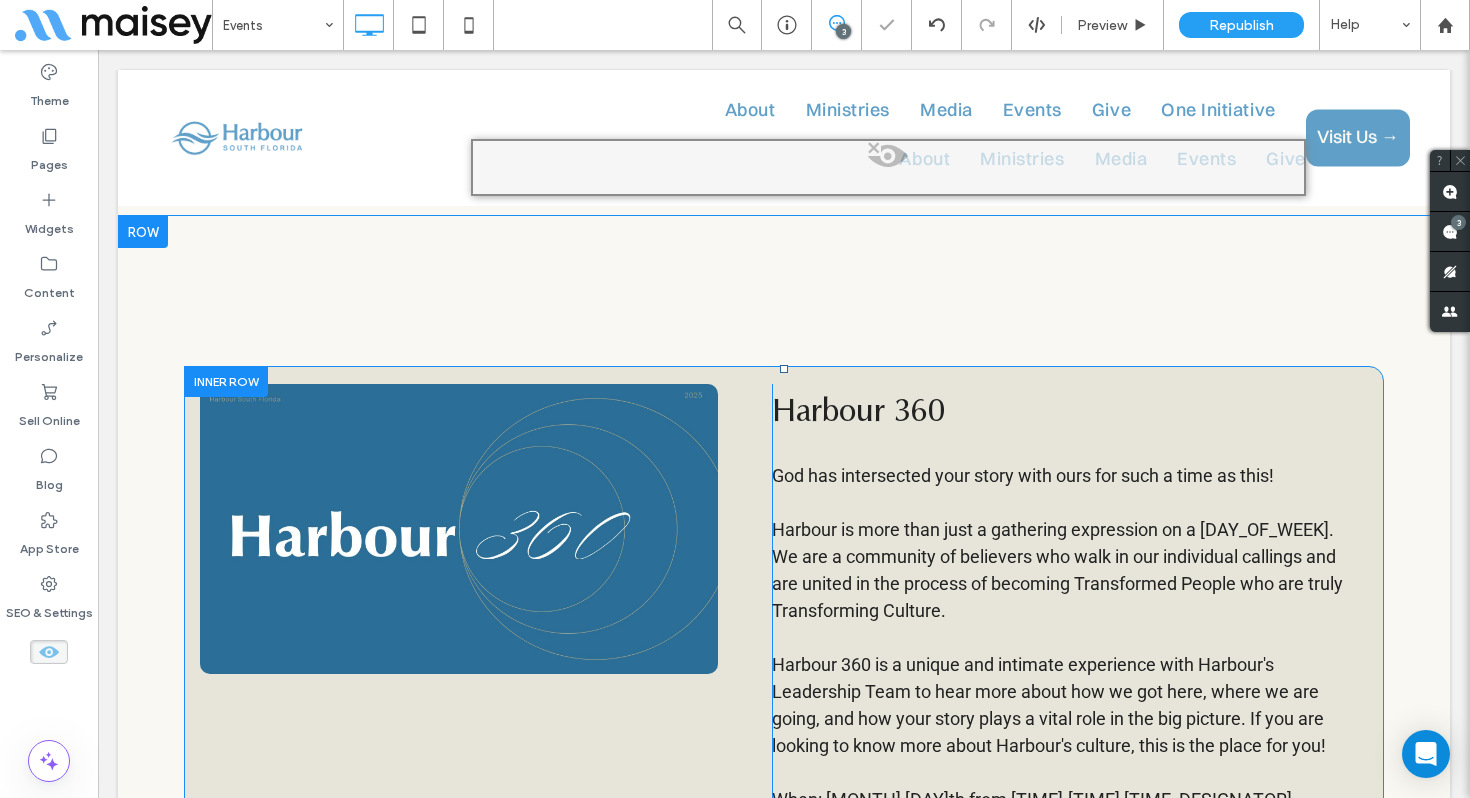 click at bounding box center (226, 381) 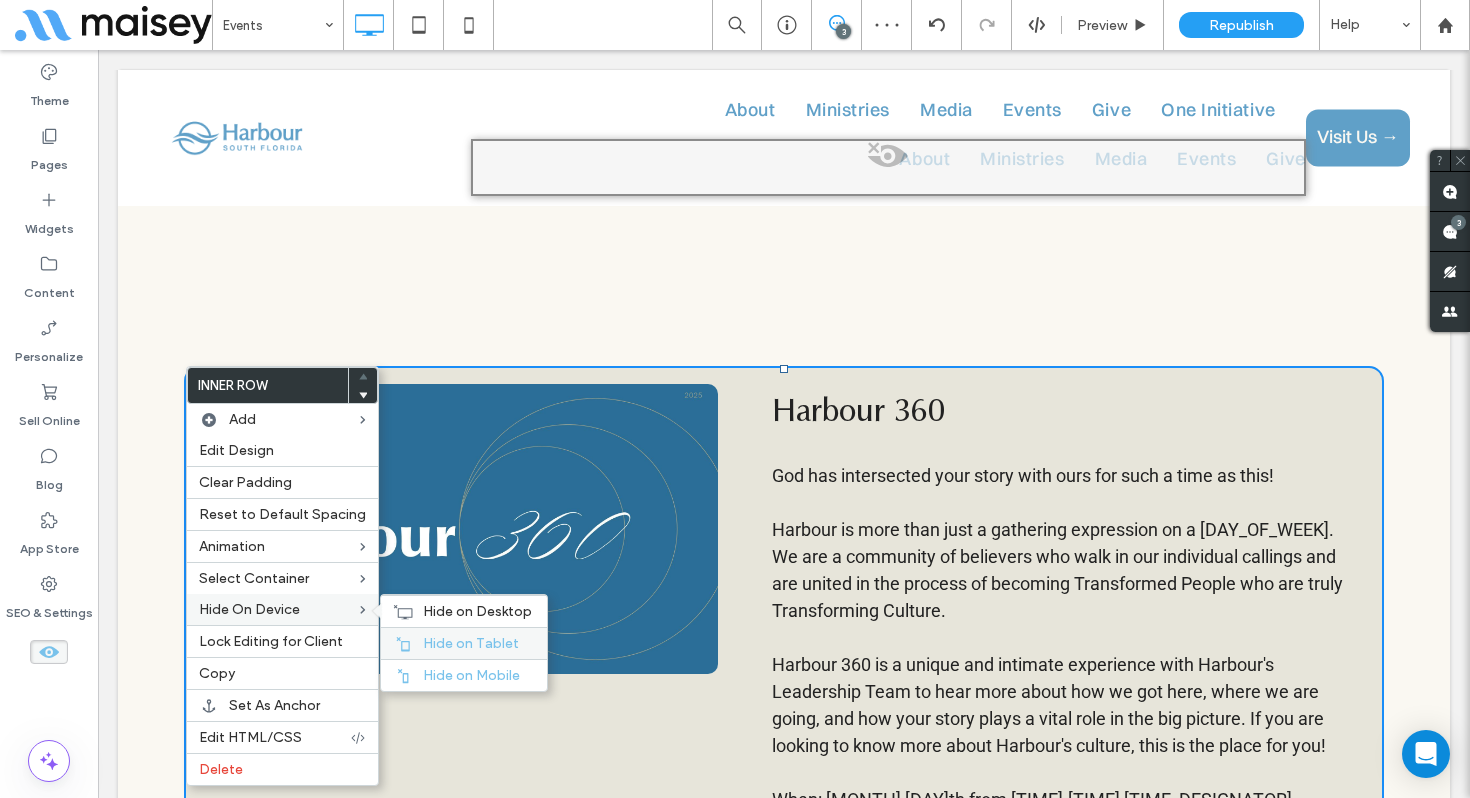 click on "Hide on Tablet" at bounding box center (471, 643) 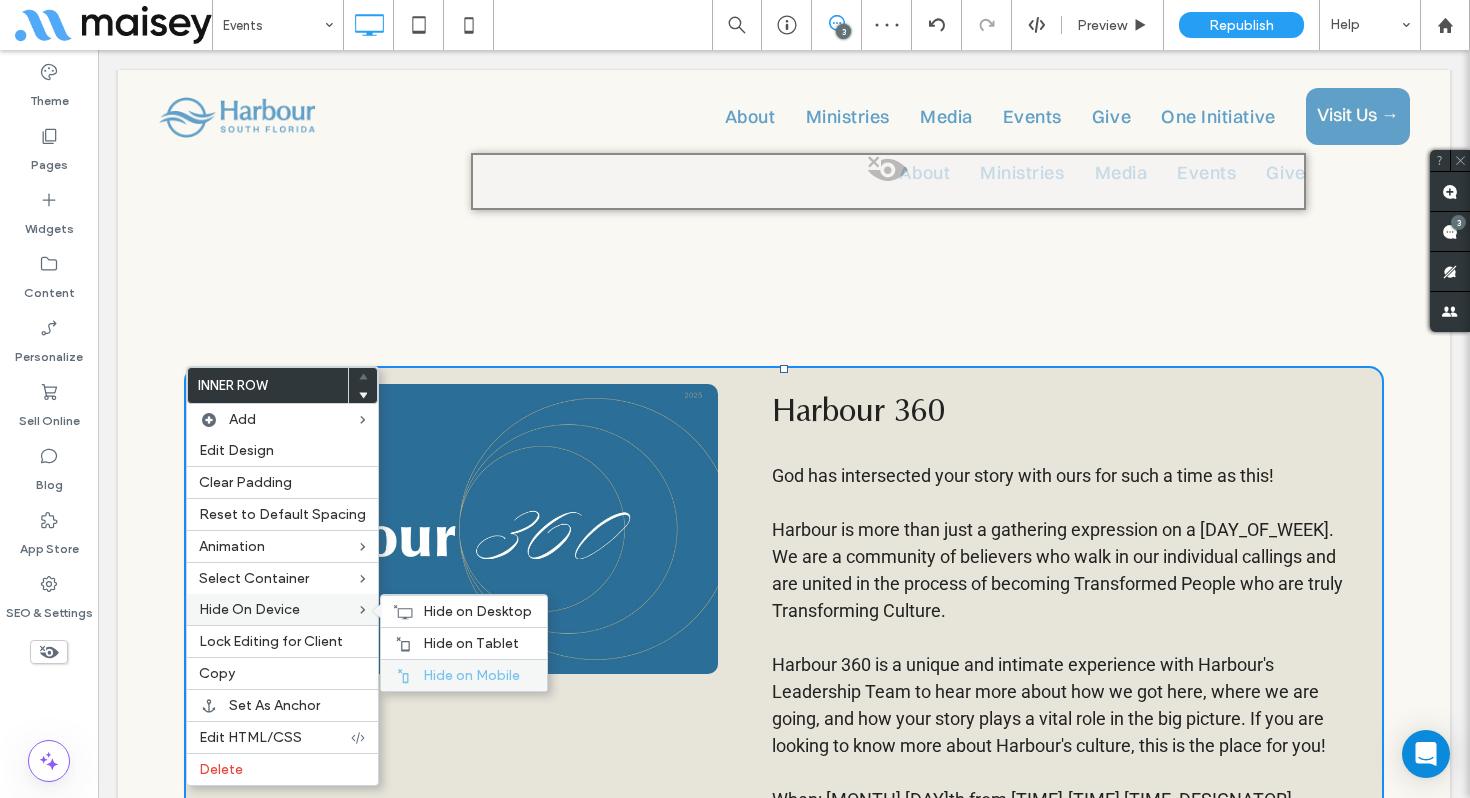 click on "Hide on Mobile" at bounding box center (471, 675) 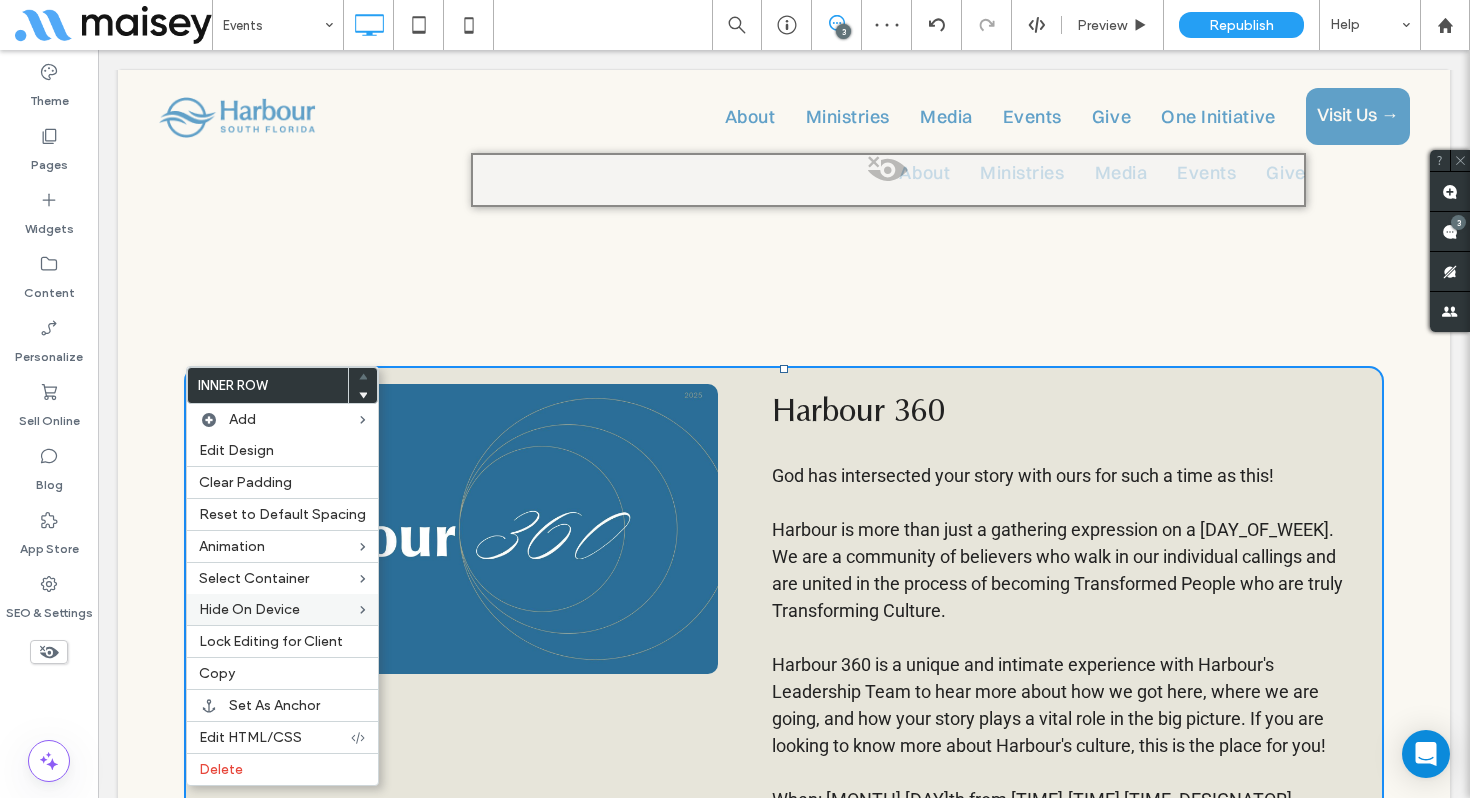 click at bounding box center (459, 529) 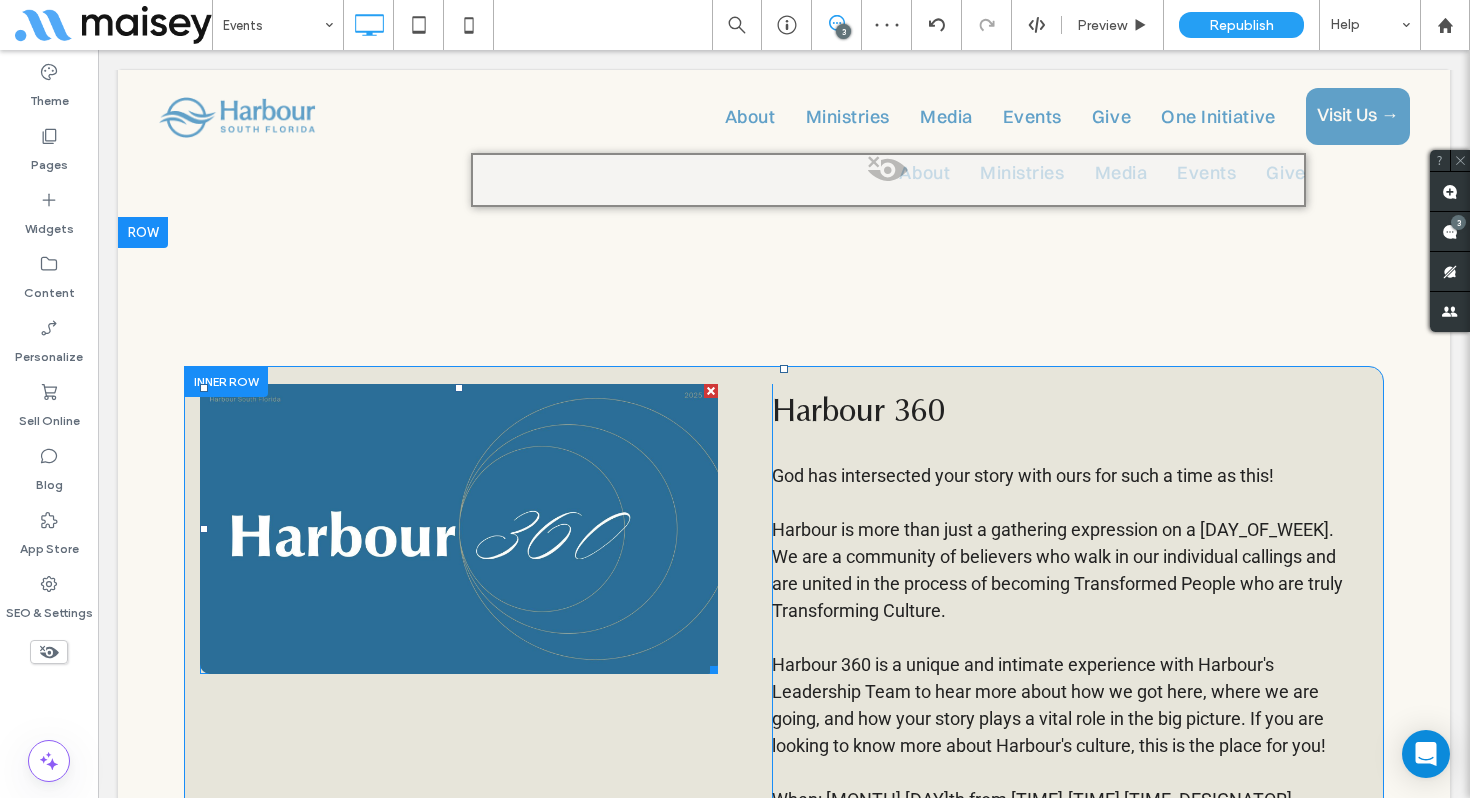 drag, startPoint x: 544, startPoint y: 548, endPoint x: 533, endPoint y: 546, distance: 11.18034 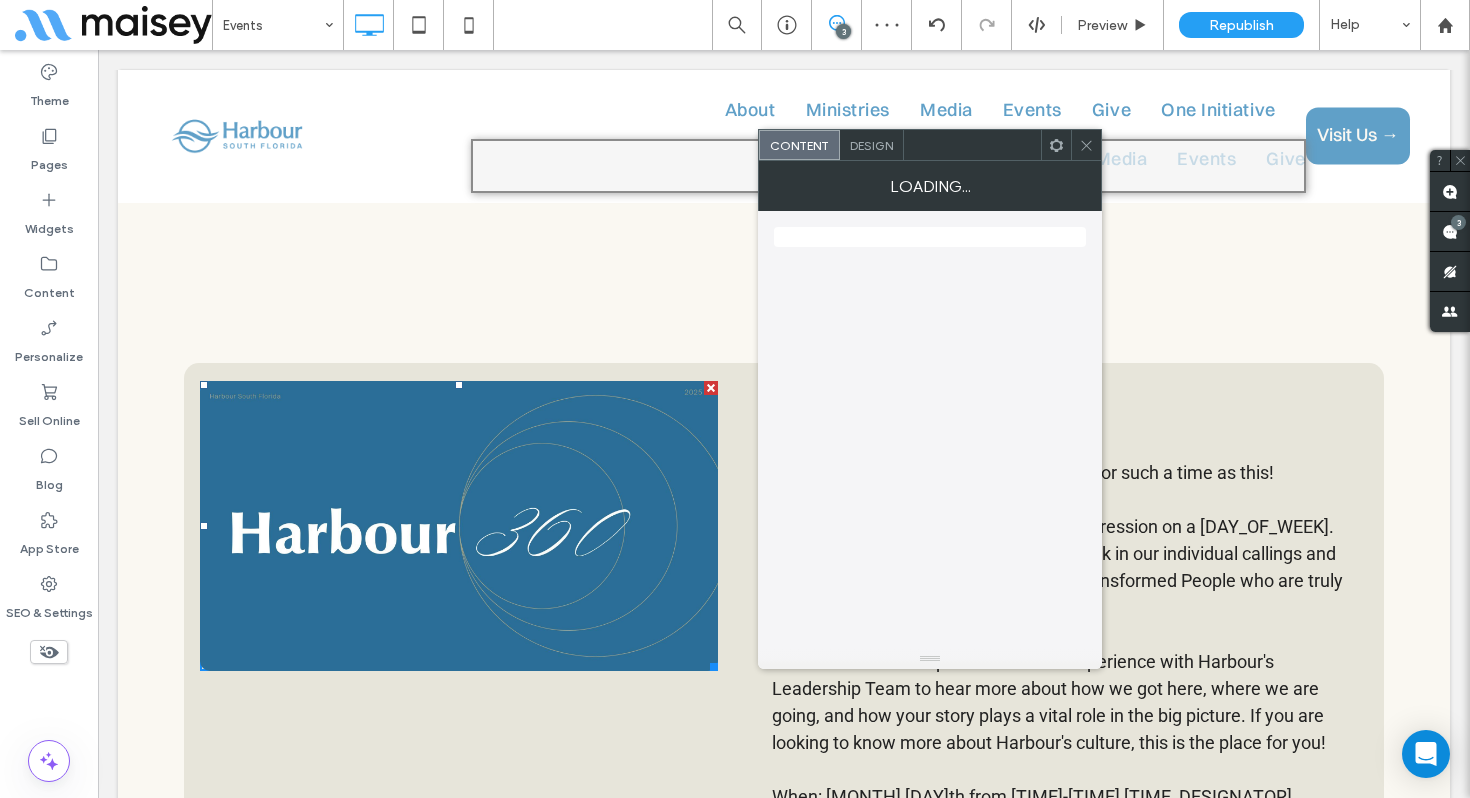 scroll, scrollTop: 690, scrollLeft: 0, axis: vertical 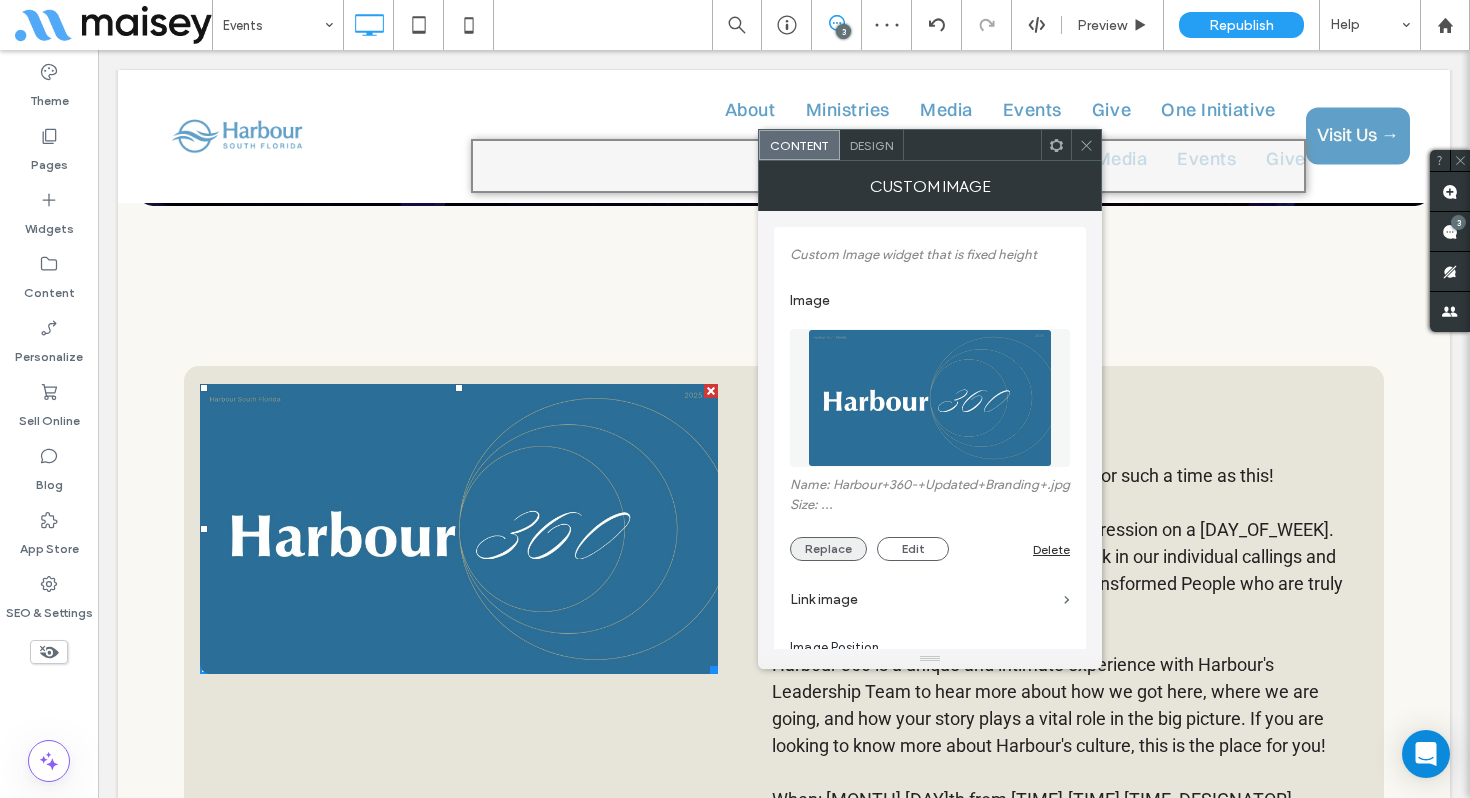 drag, startPoint x: 836, startPoint y: 573, endPoint x: 801, endPoint y: 556, distance: 38.910152 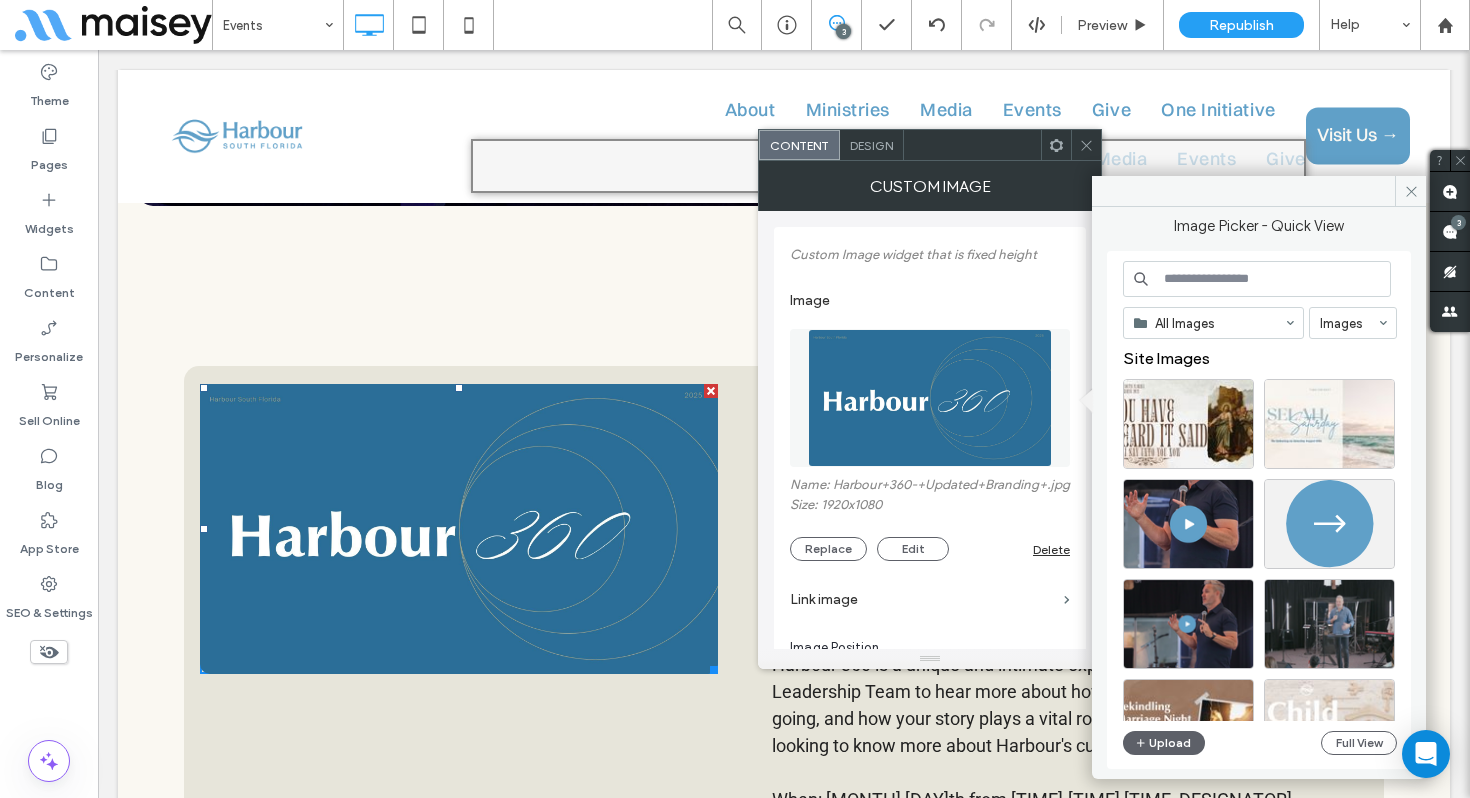 click 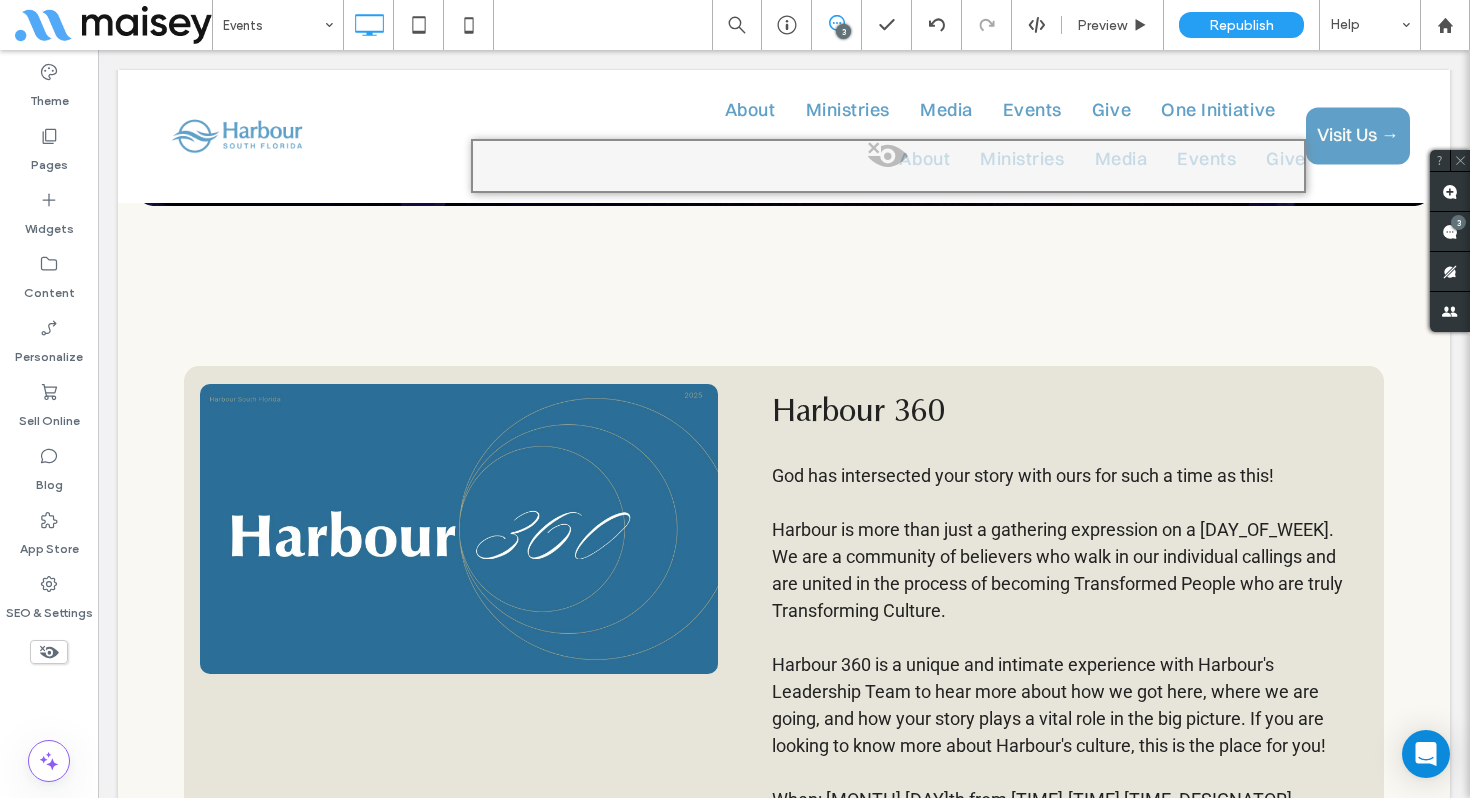 drag, startPoint x: 592, startPoint y: 33, endPoint x: 127, endPoint y: 226, distance: 503.462 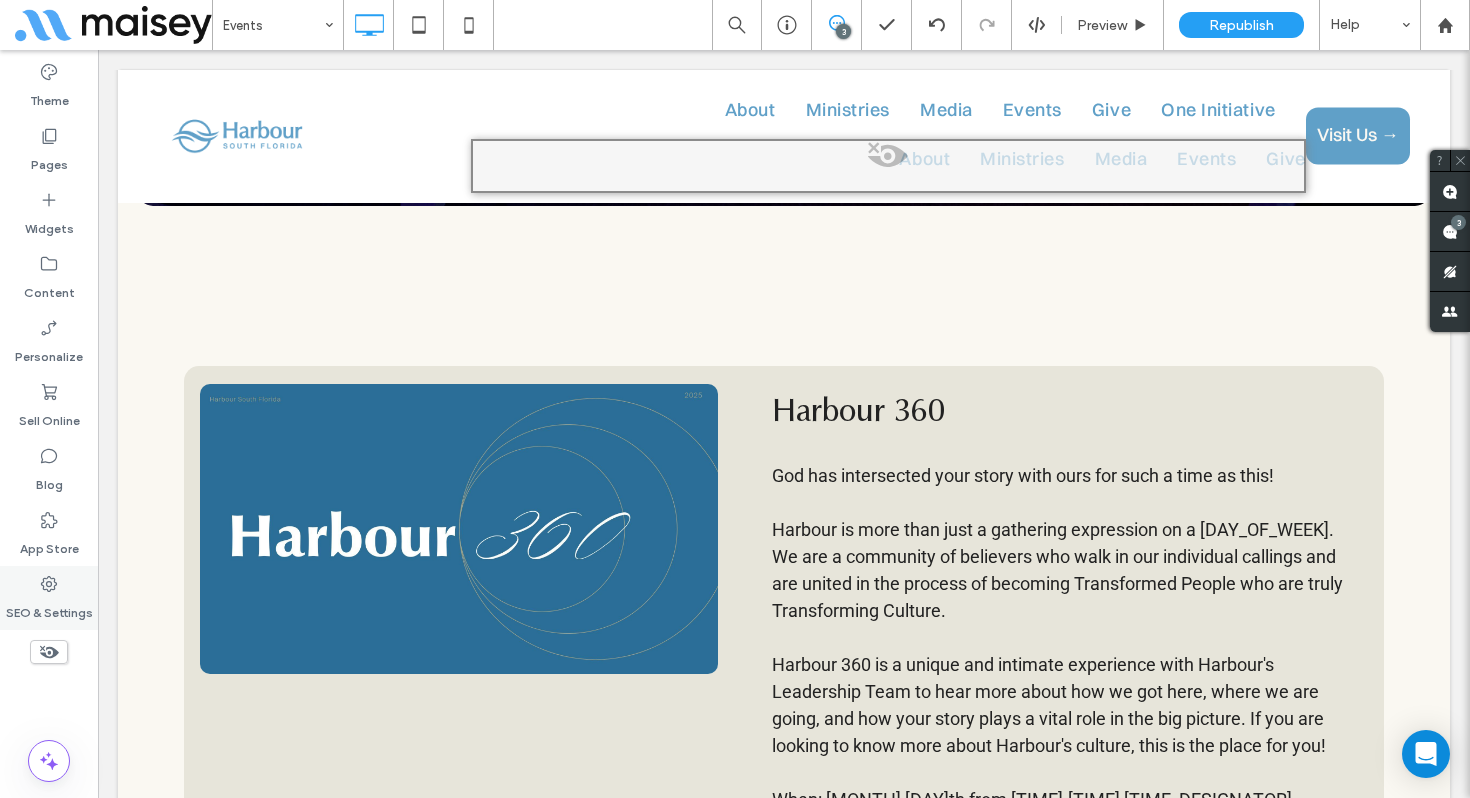 drag, startPoint x: 67, startPoint y: 590, endPoint x: 96, endPoint y: 581, distance: 30.364452 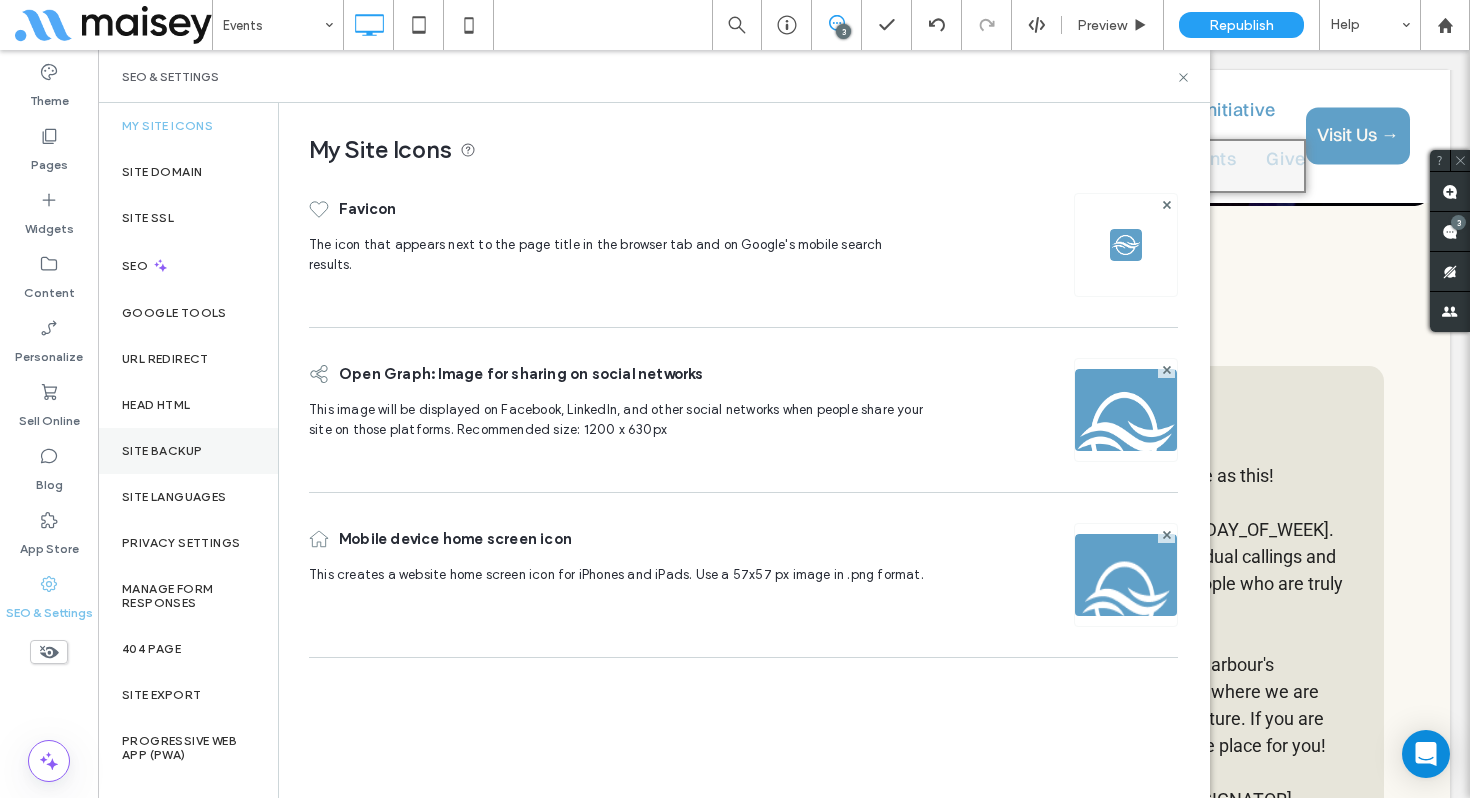 click on "Site Backup" at bounding box center (188, 451) 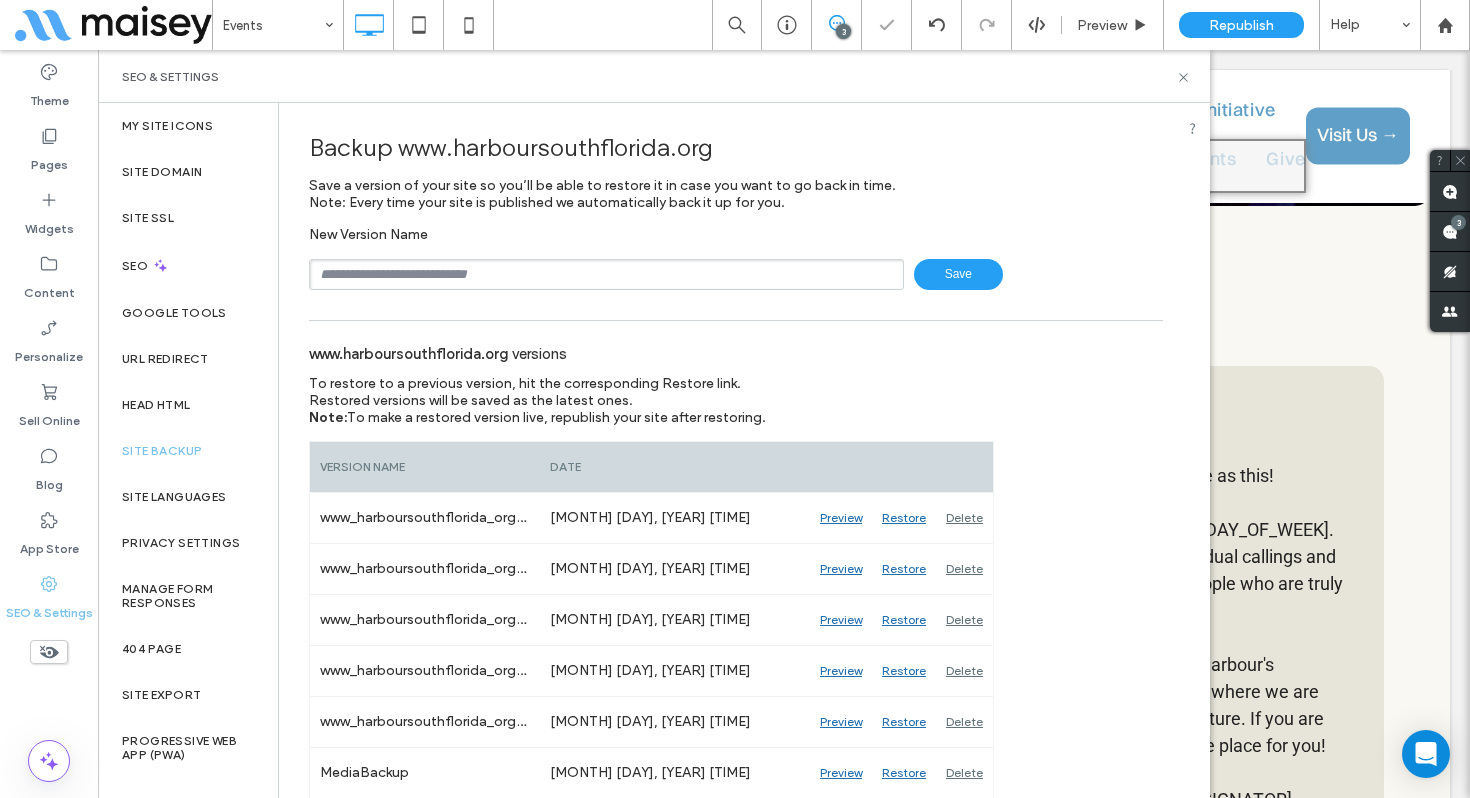 click at bounding box center [606, 274] 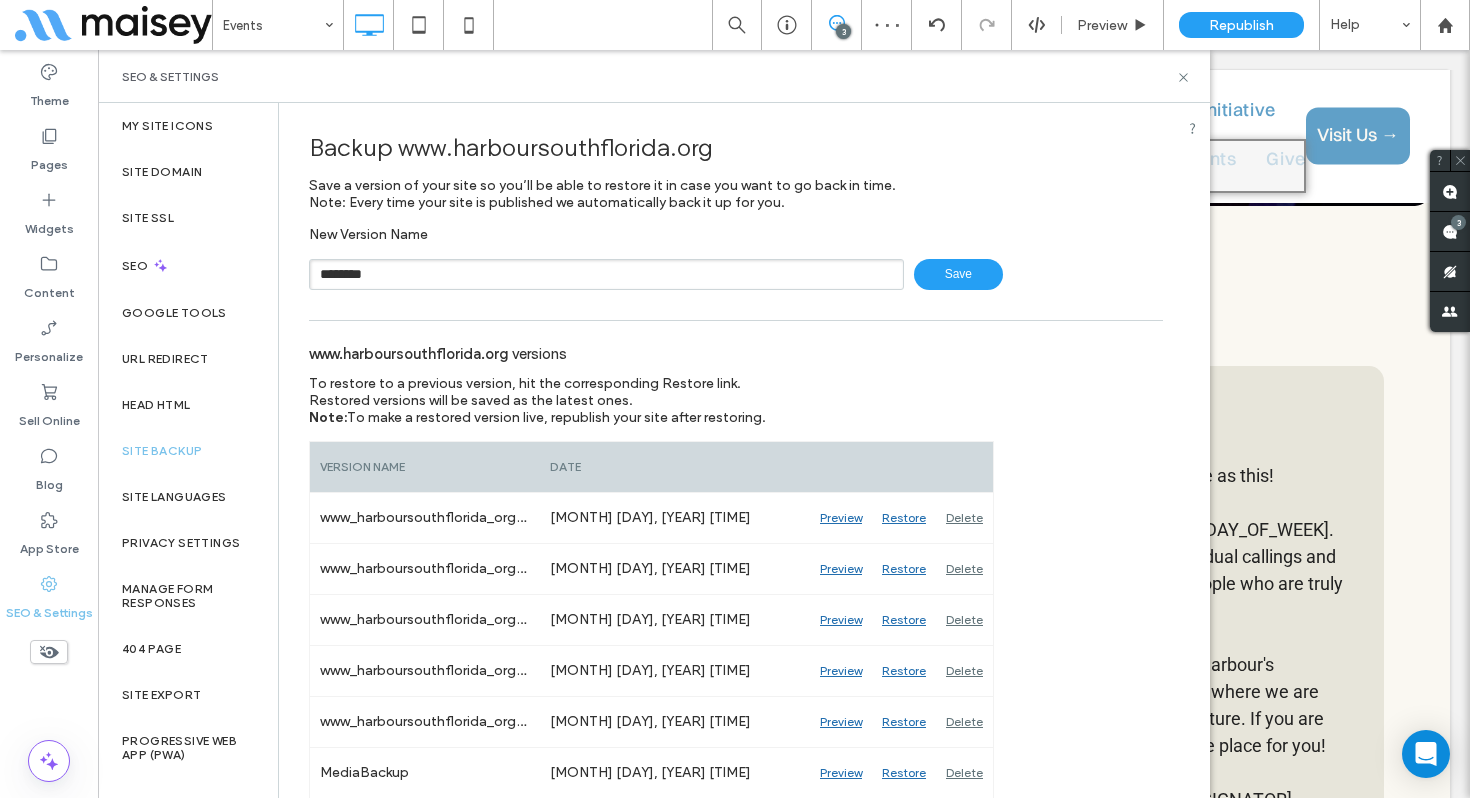 type on "********" 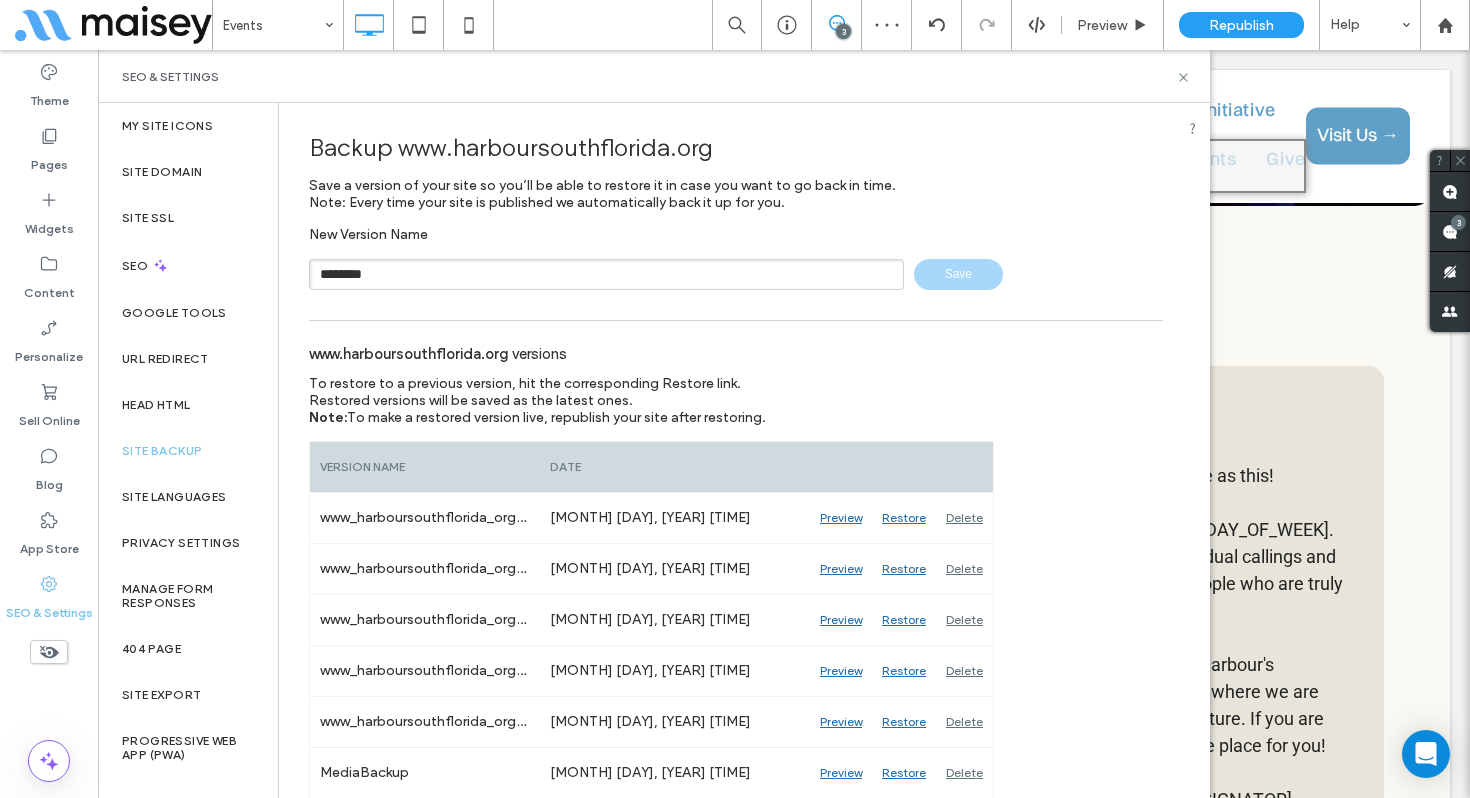 type 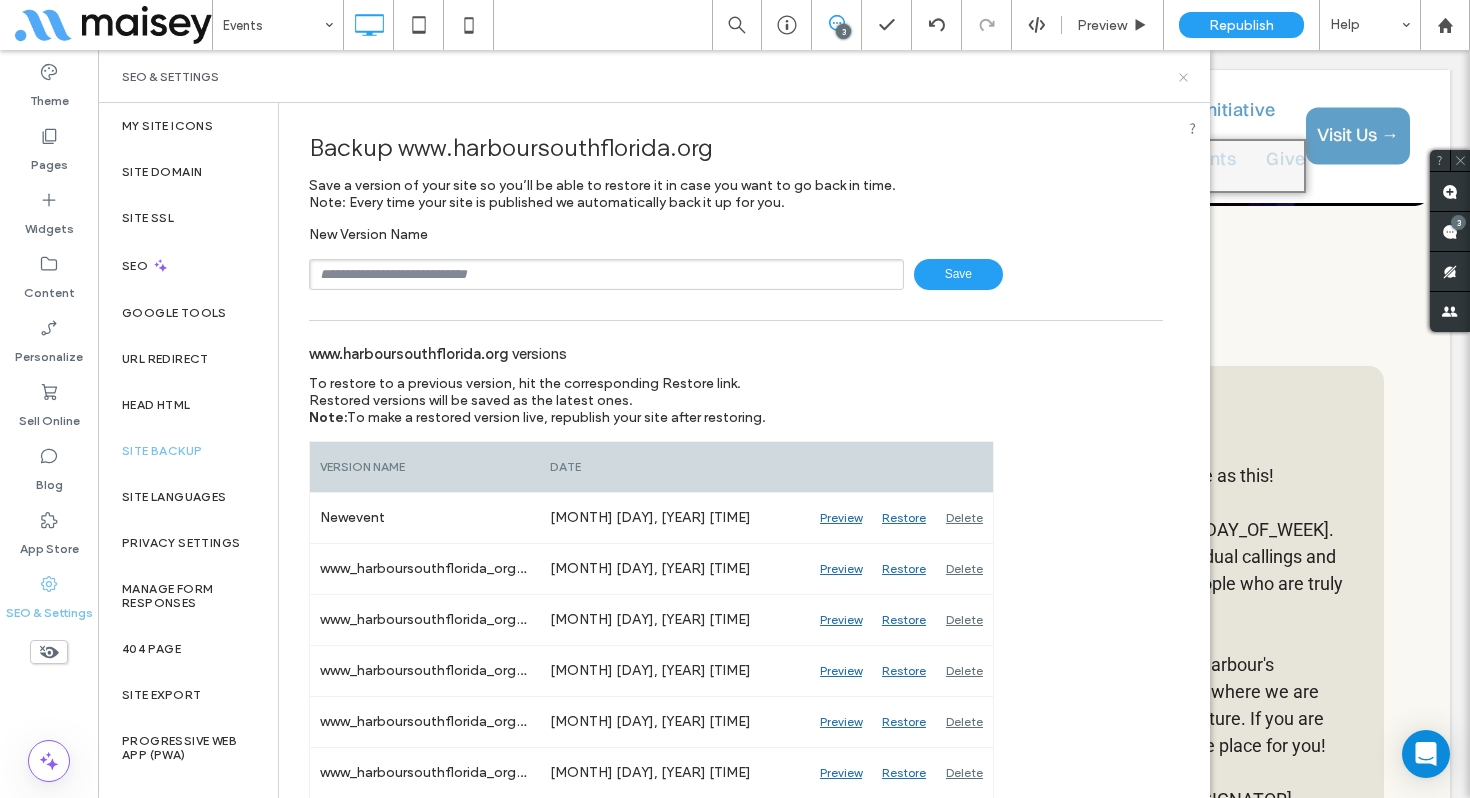 click 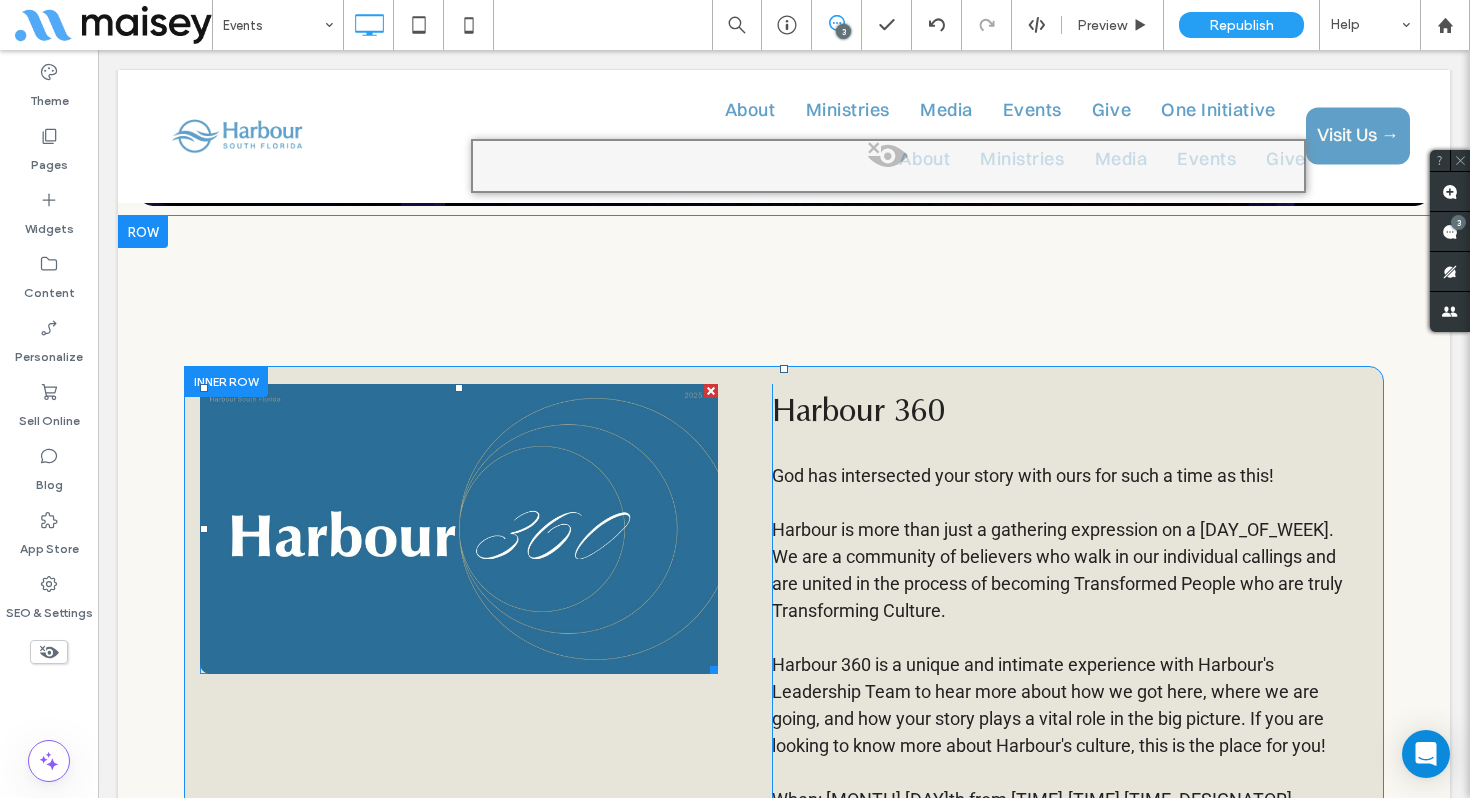 scroll, scrollTop: 695, scrollLeft: 0, axis: vertical 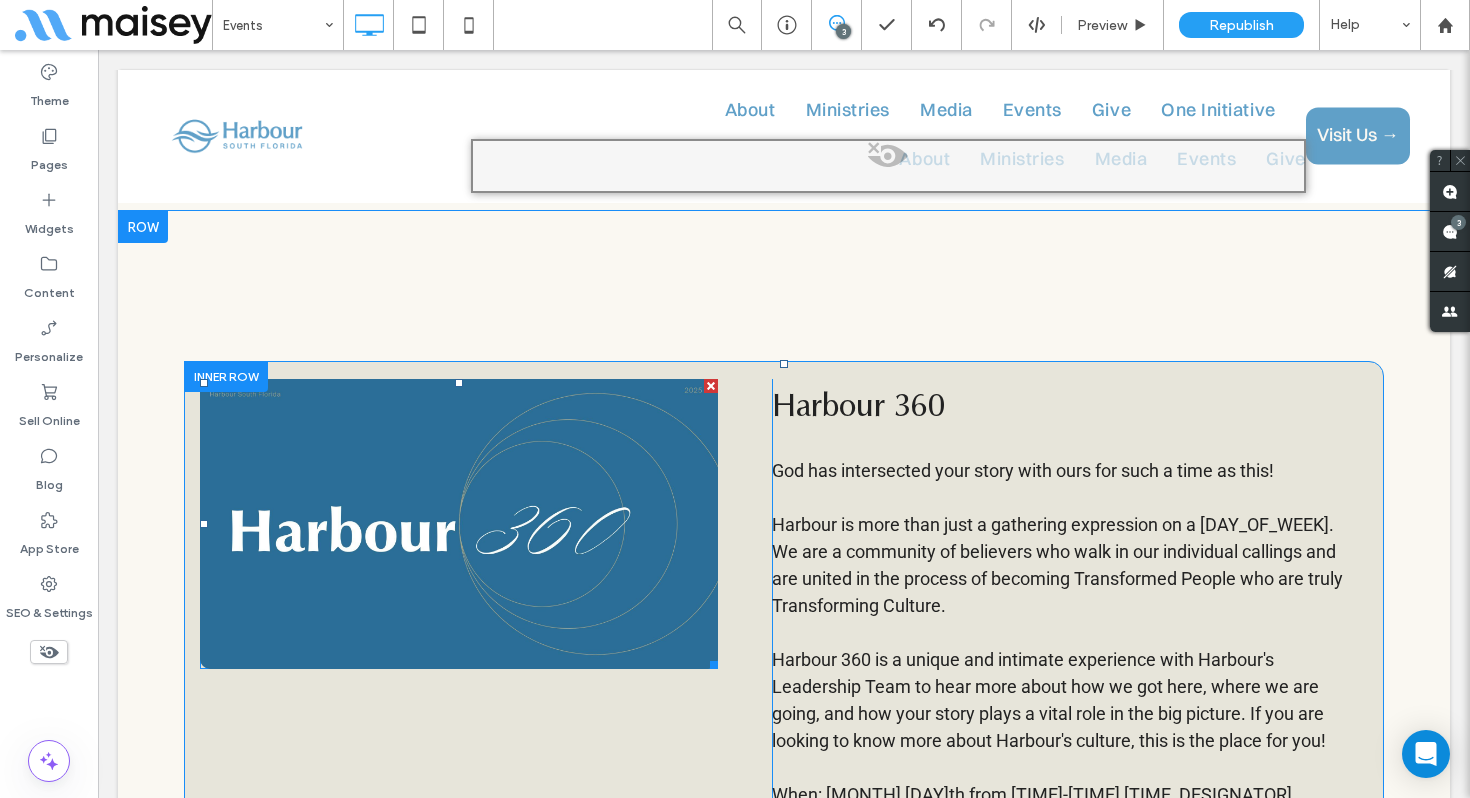 drag, startPoint x: 635, startPoint y: 502, endPoint x: 622, endPoint y: 494, distance: 15.264338 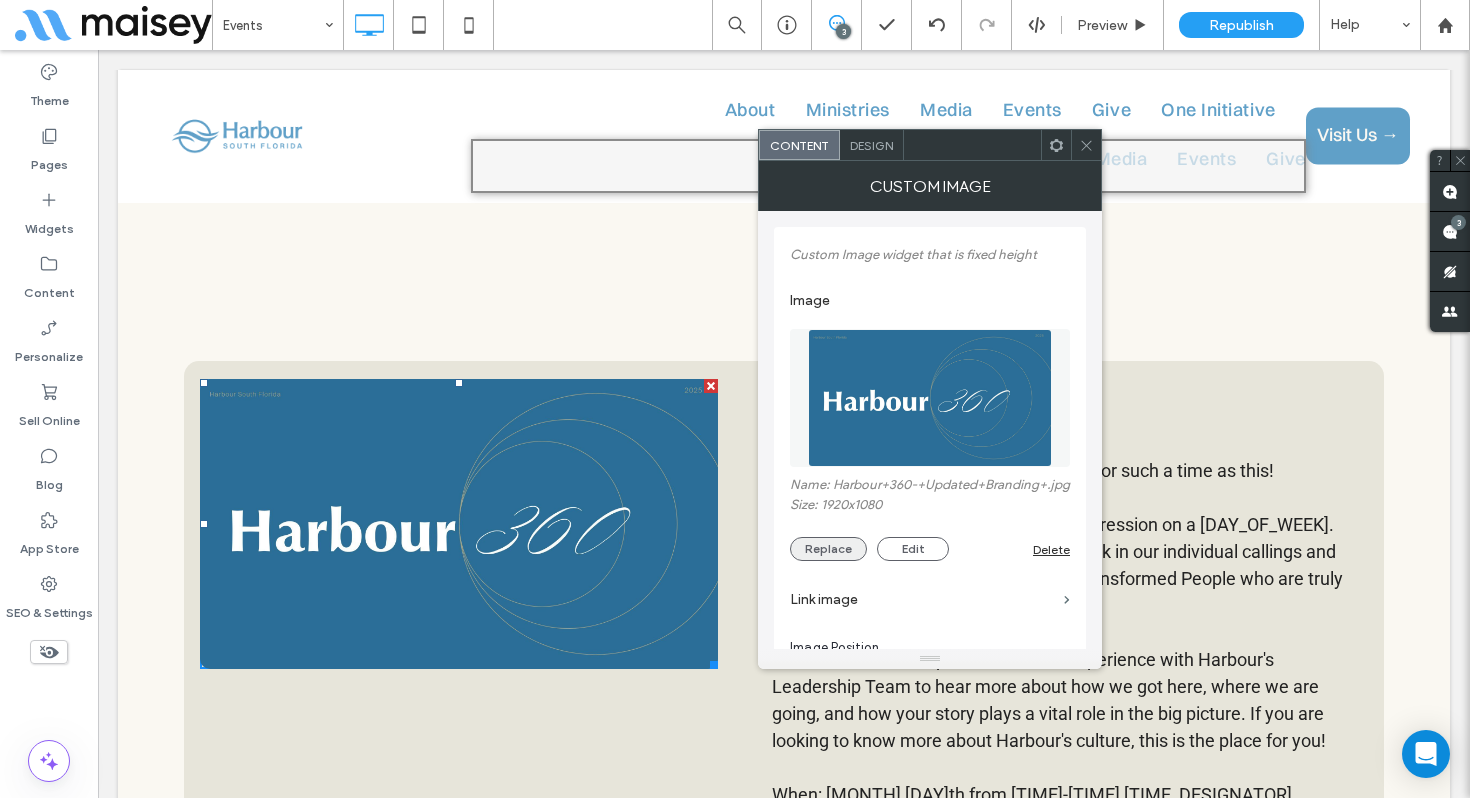 click on "Replace" at bounding box center (828, 549) 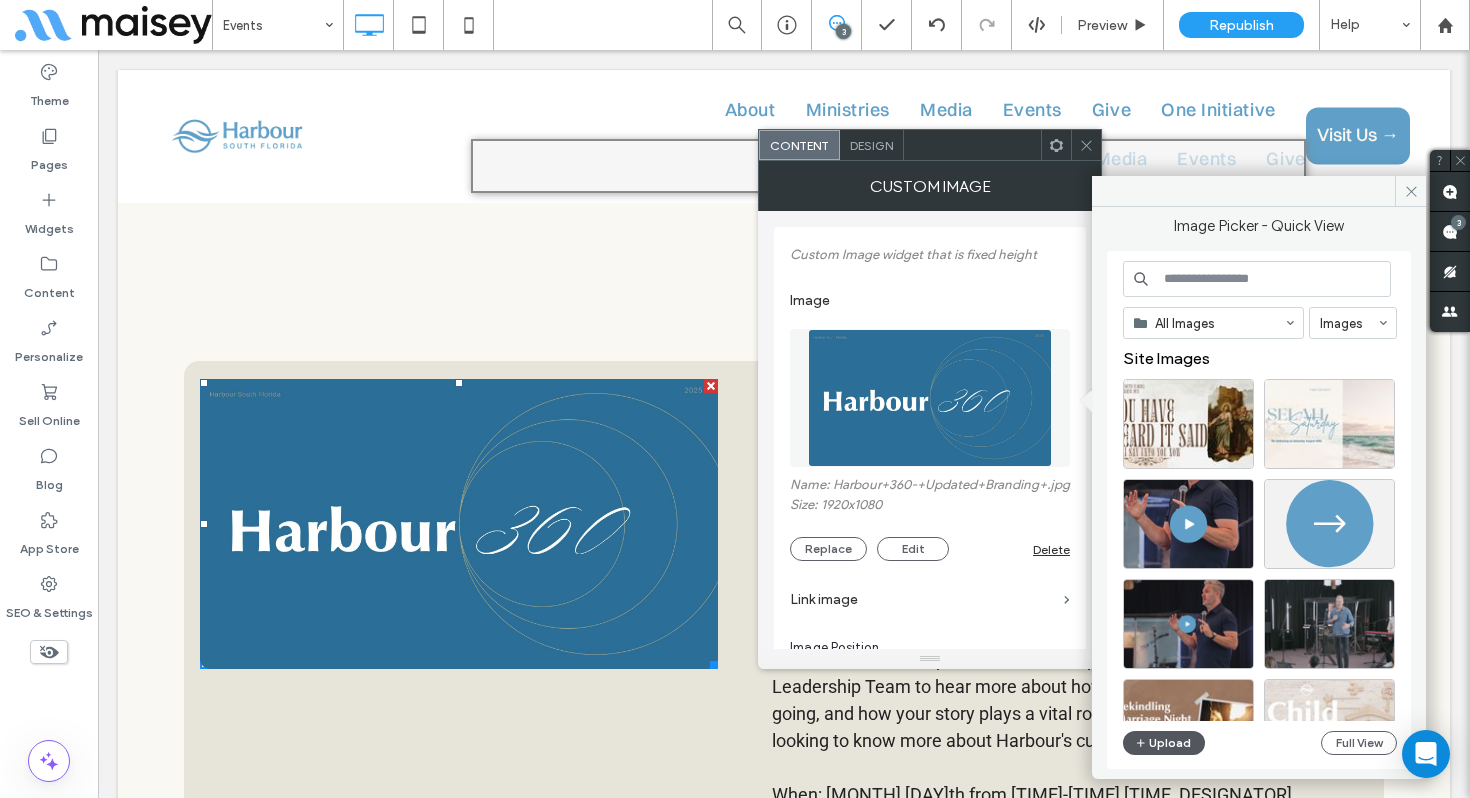 click on "Upload" at bounding box center (1164, 743) 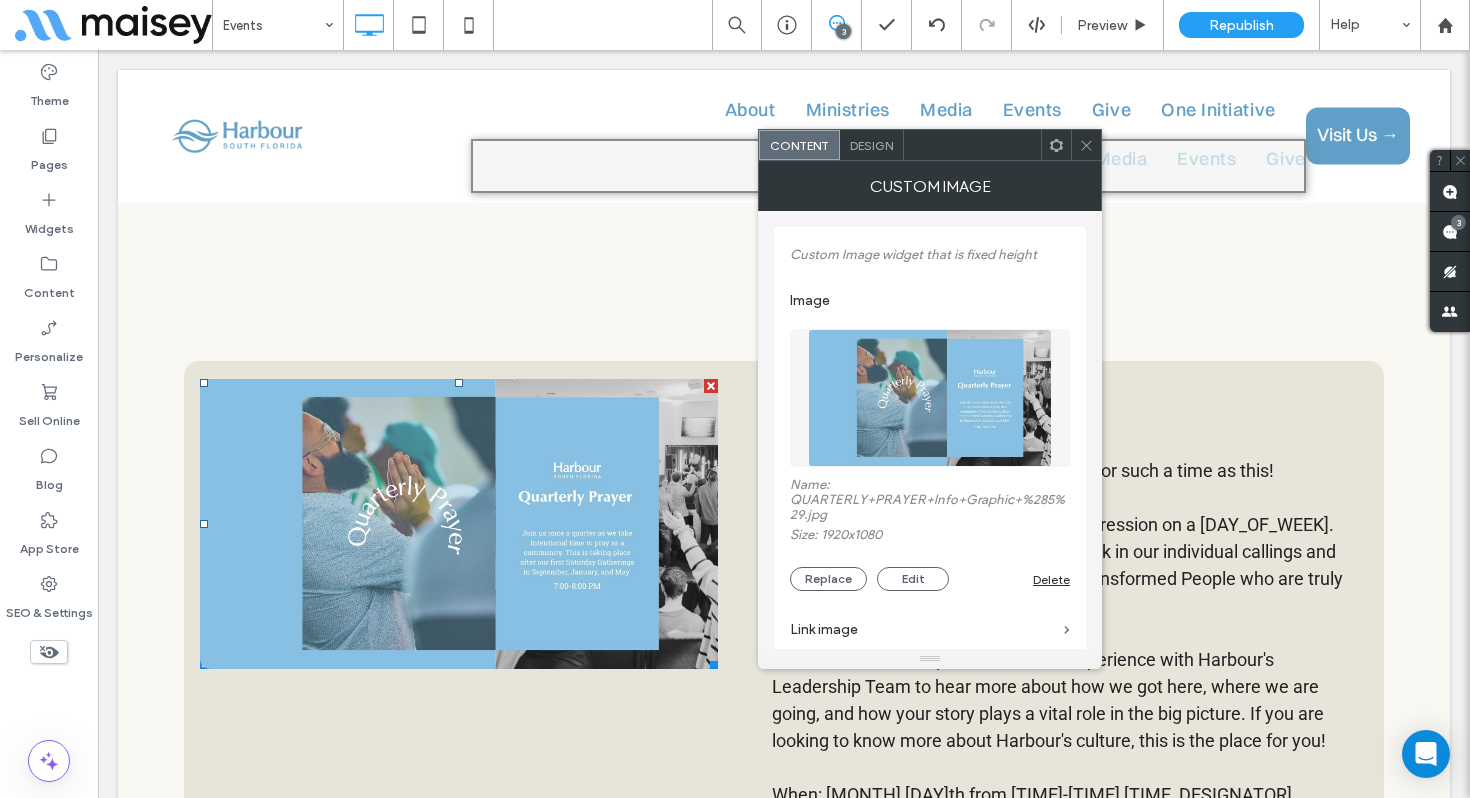 click 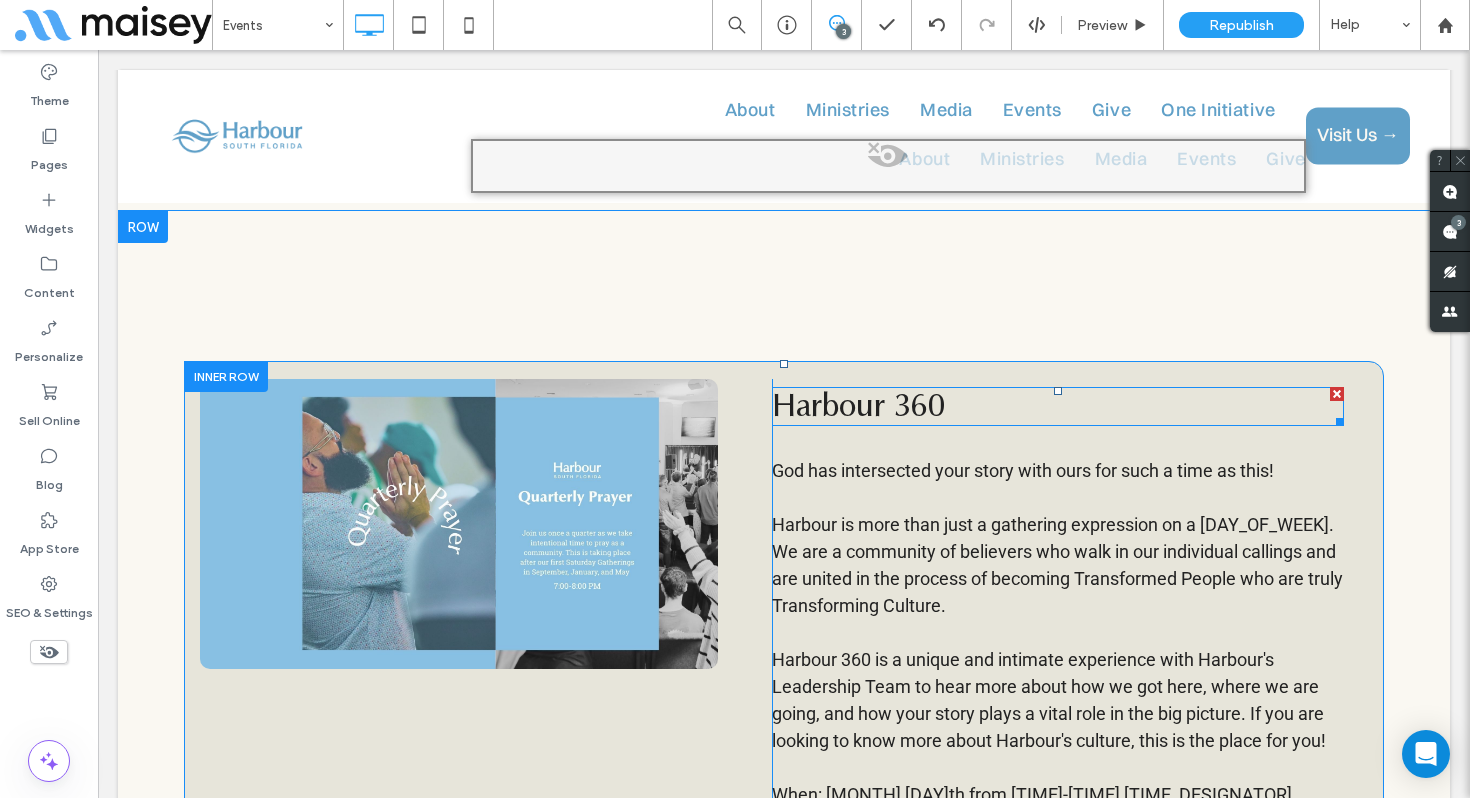 click on "Harbour 360" at bounding box center [858, 408] 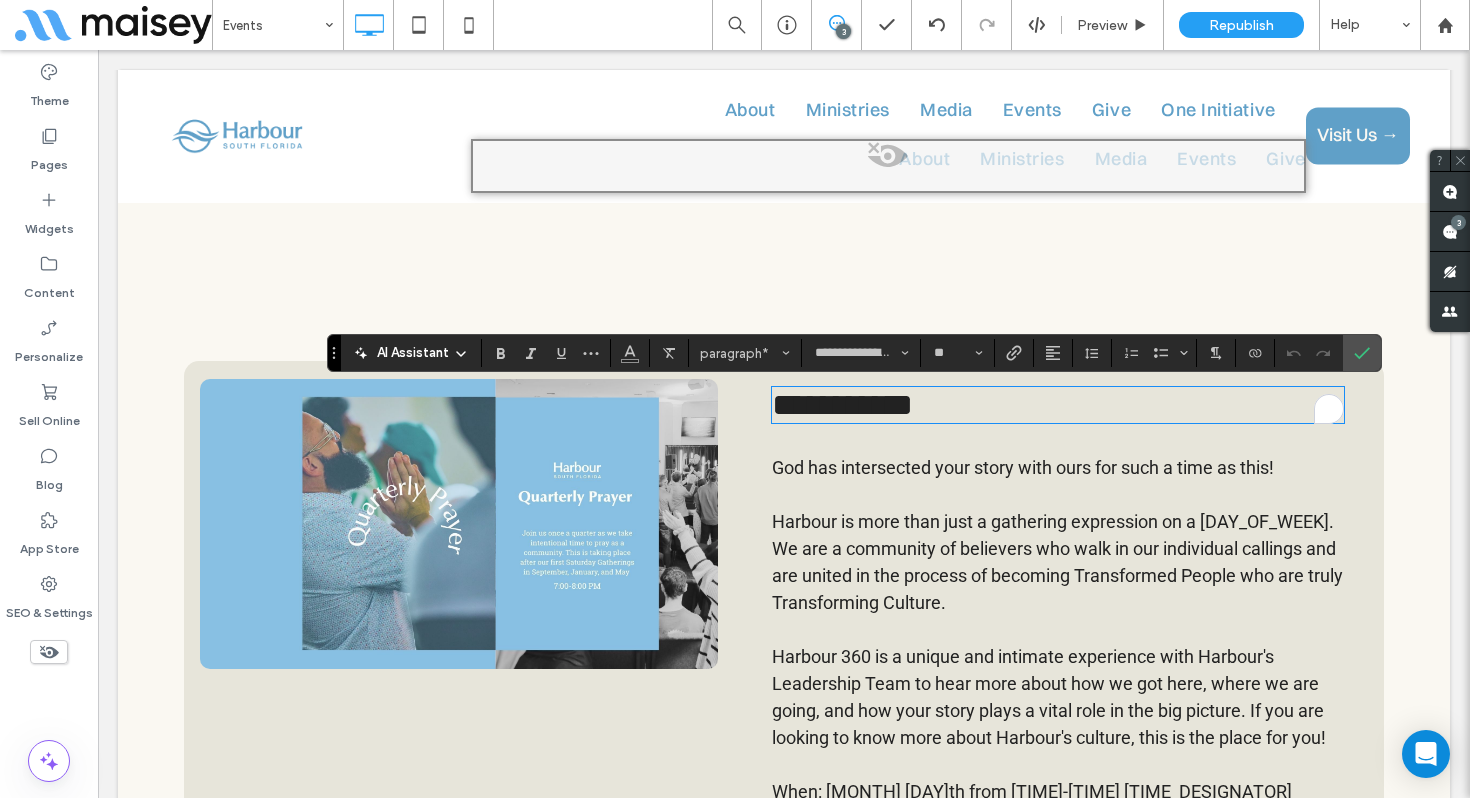 click on "**********" at bounding box center [842, 405] 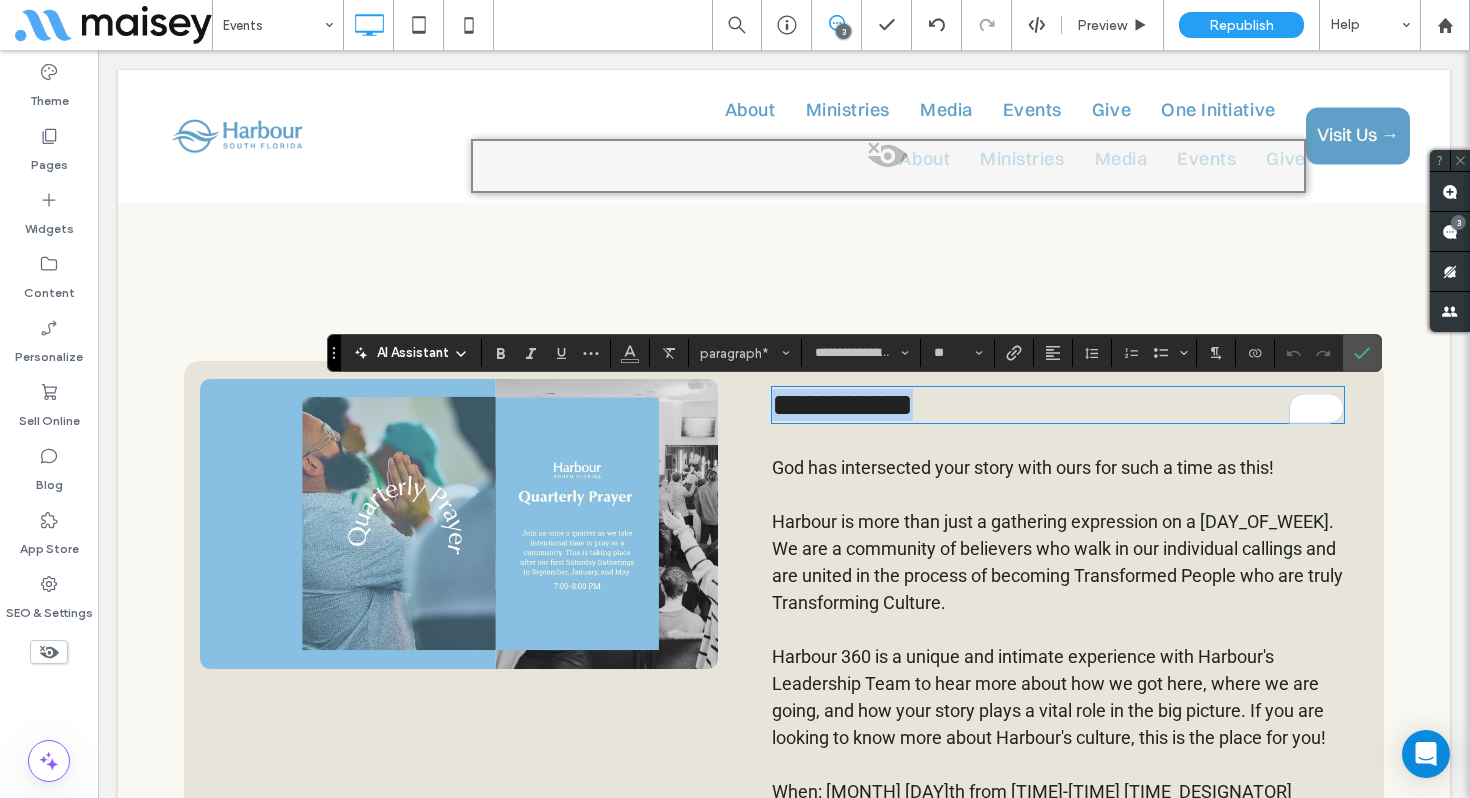 paste 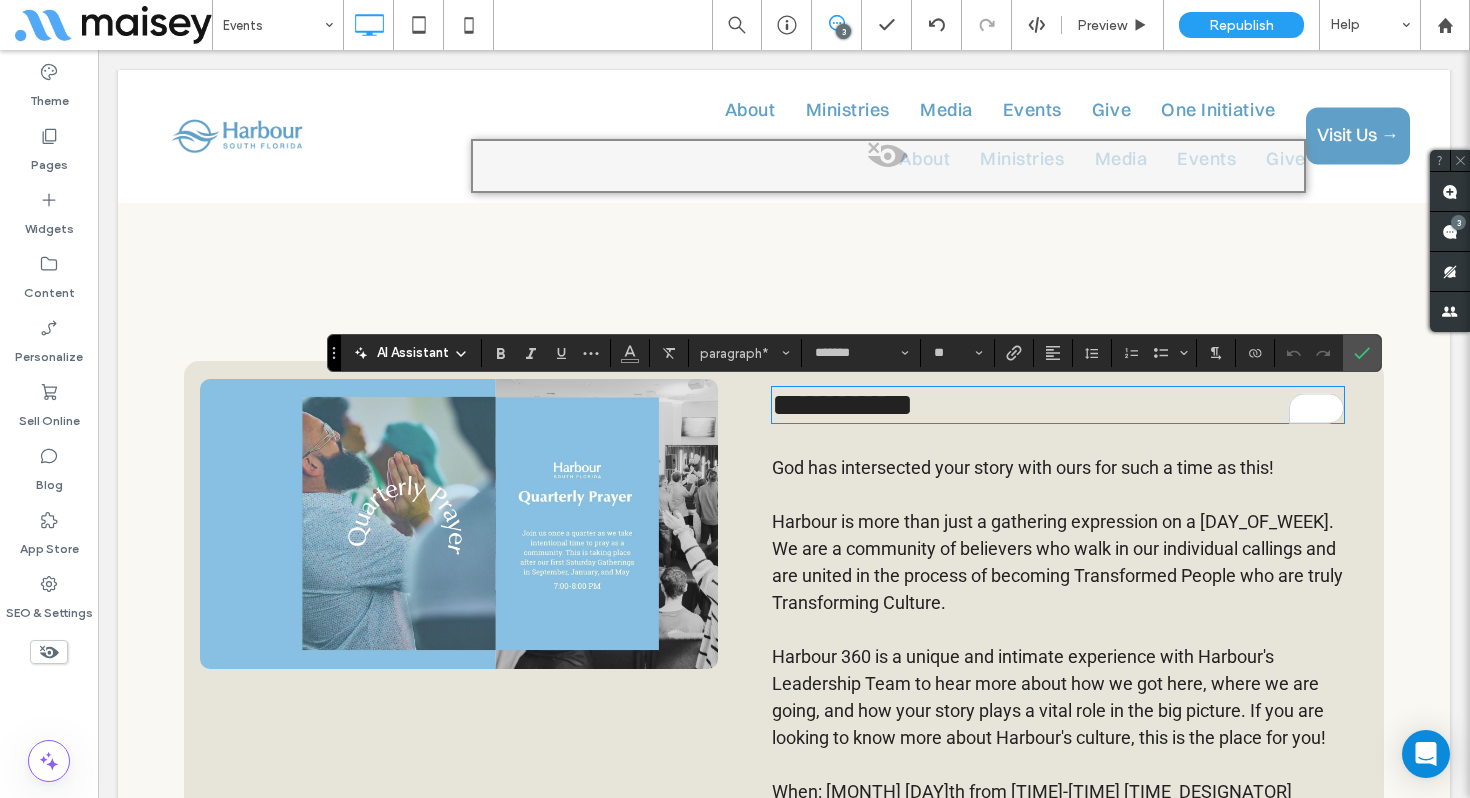 scroll, scrollTop: 0, scrollLeft: 0, axis: both 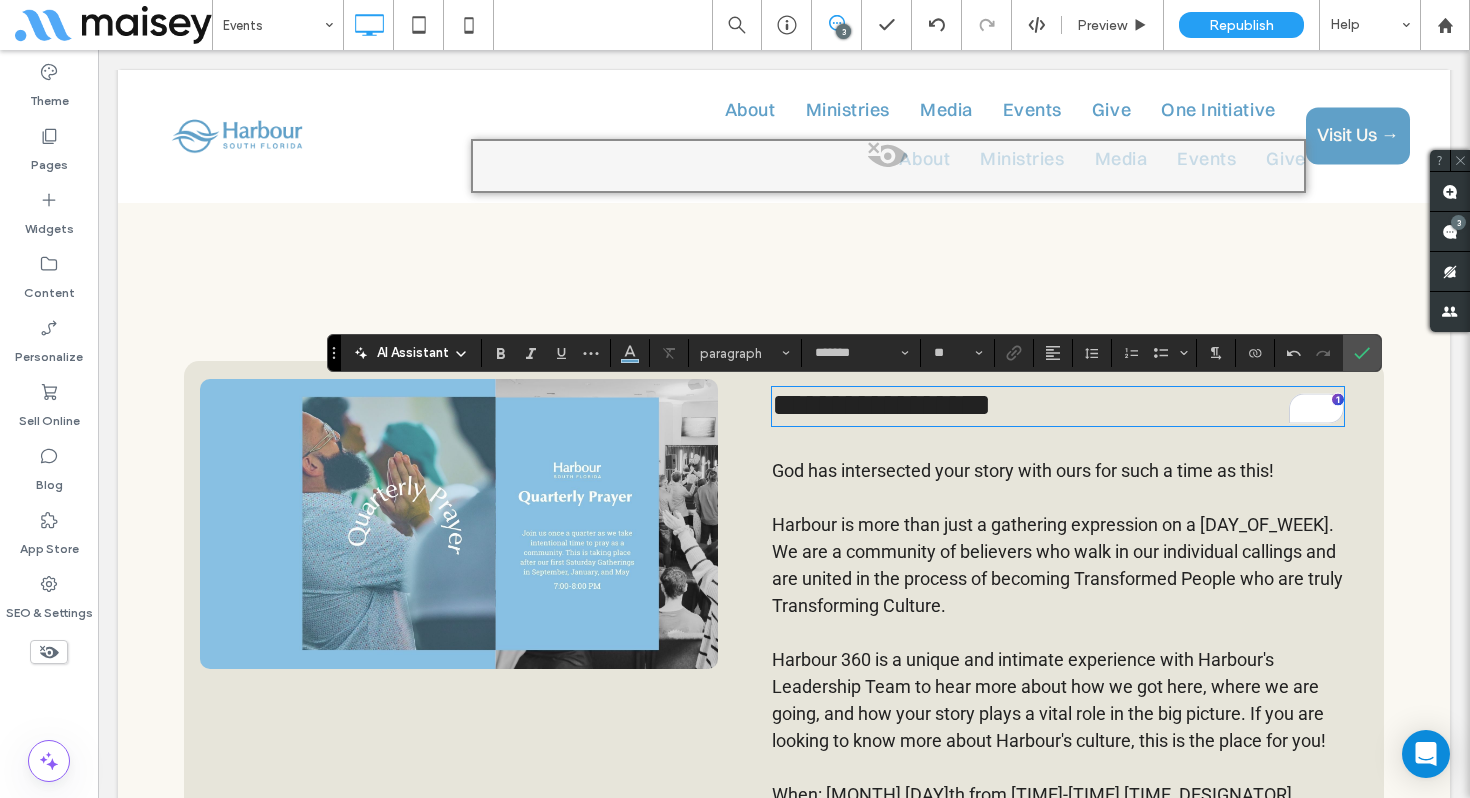type on "**********" 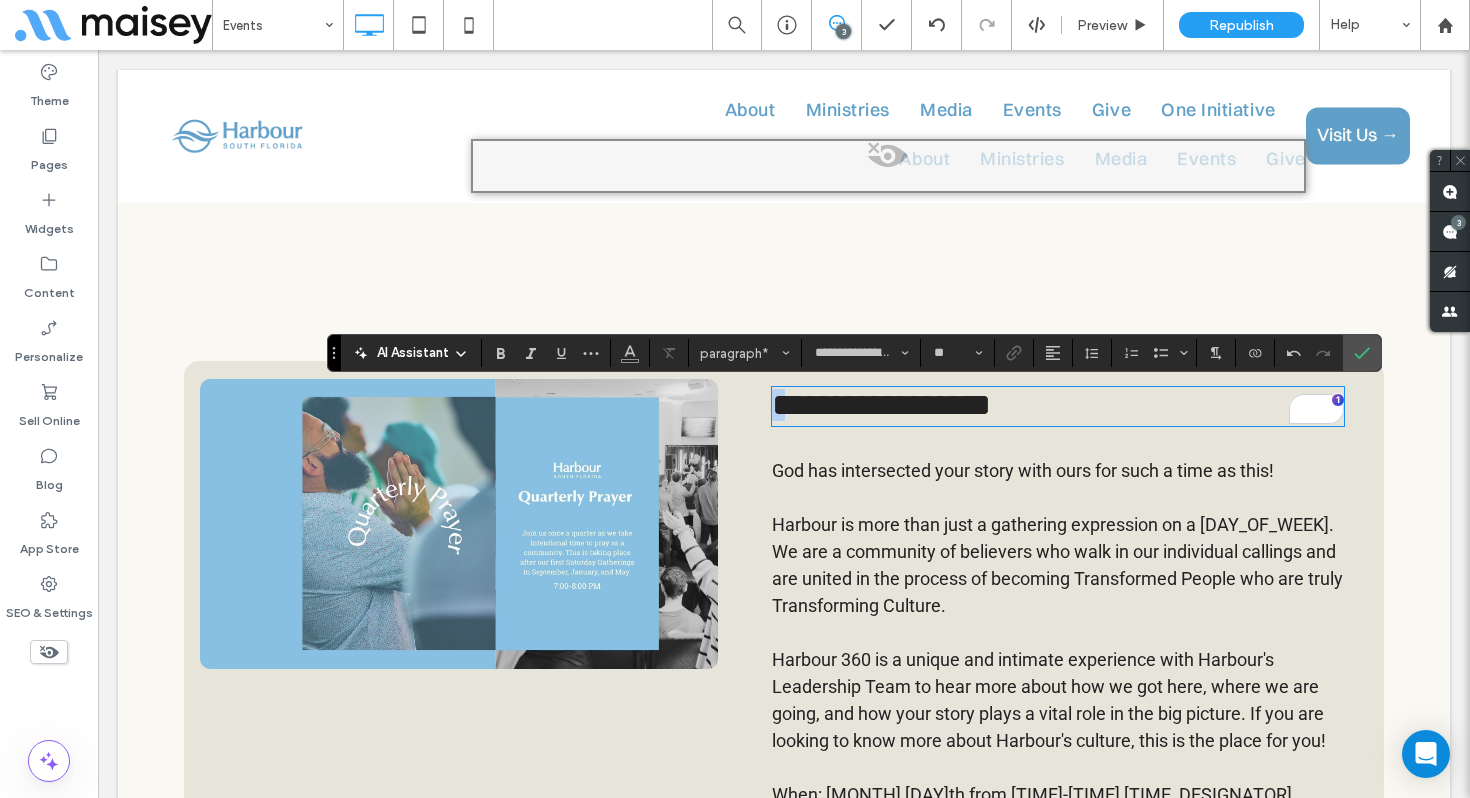 drag, startPoint x: 782, startPoint y: 407, endPoint x: 764, endPoint y: 404, distance: 18.248287 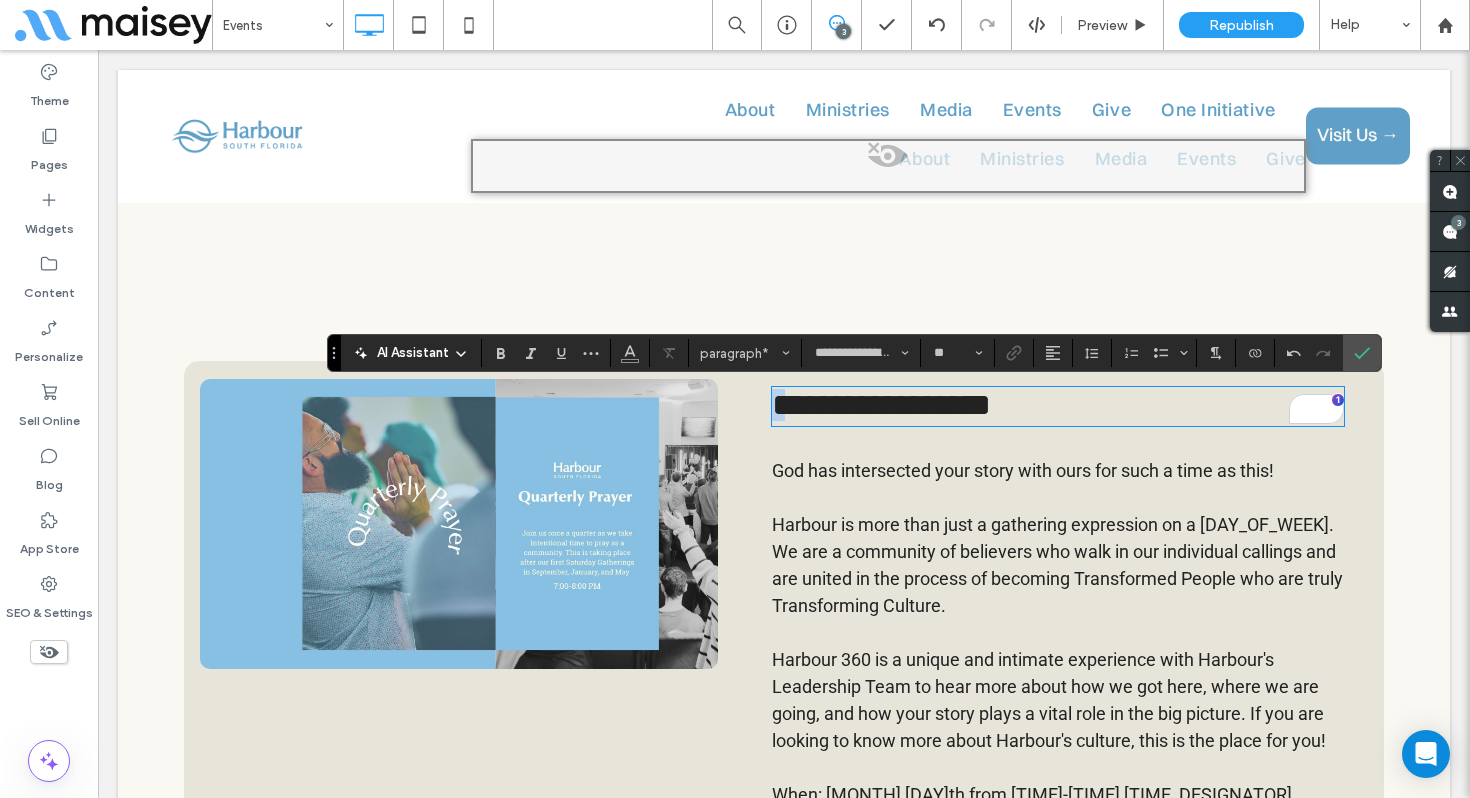 click on "**********" at bounding box center (772, 656) 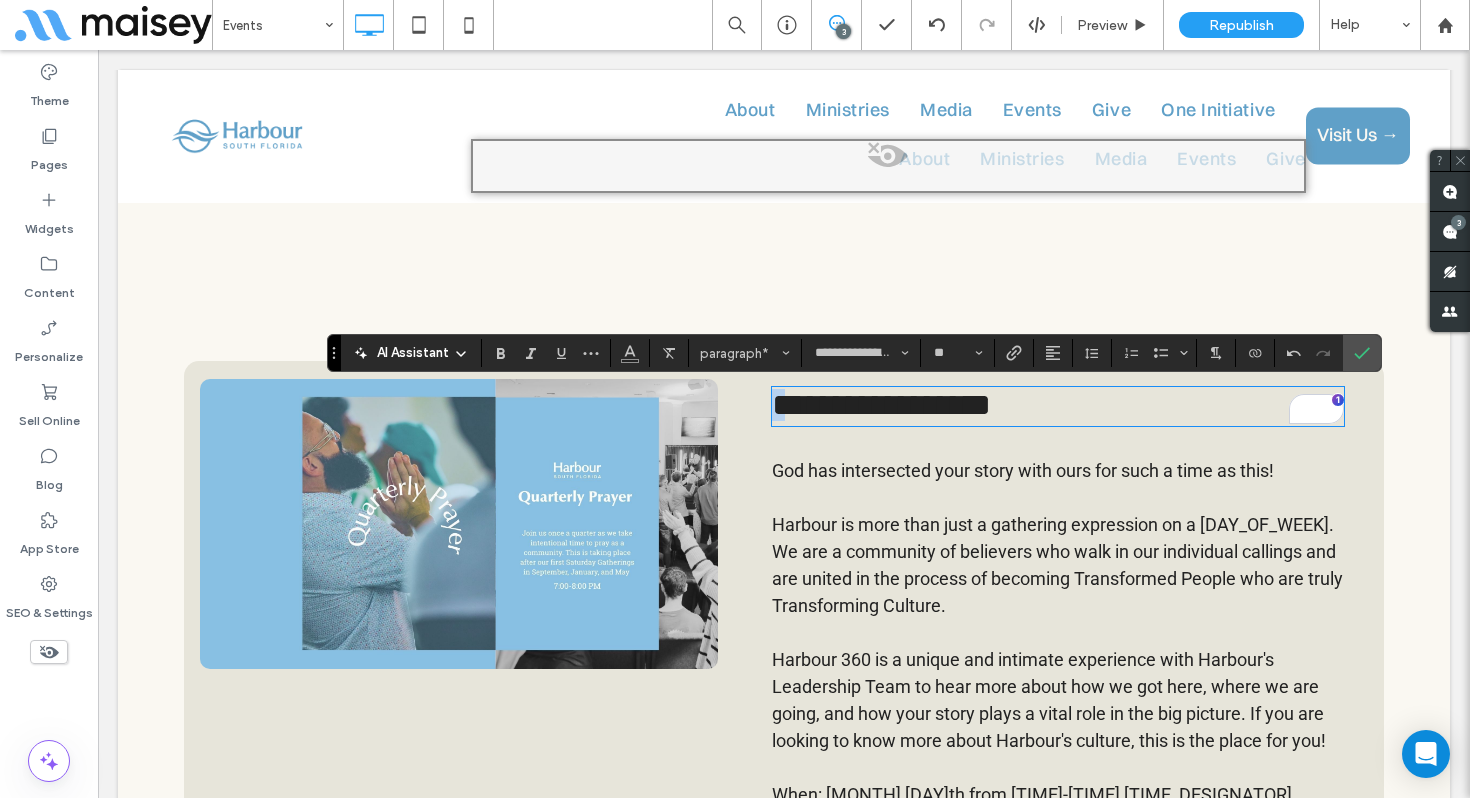 type 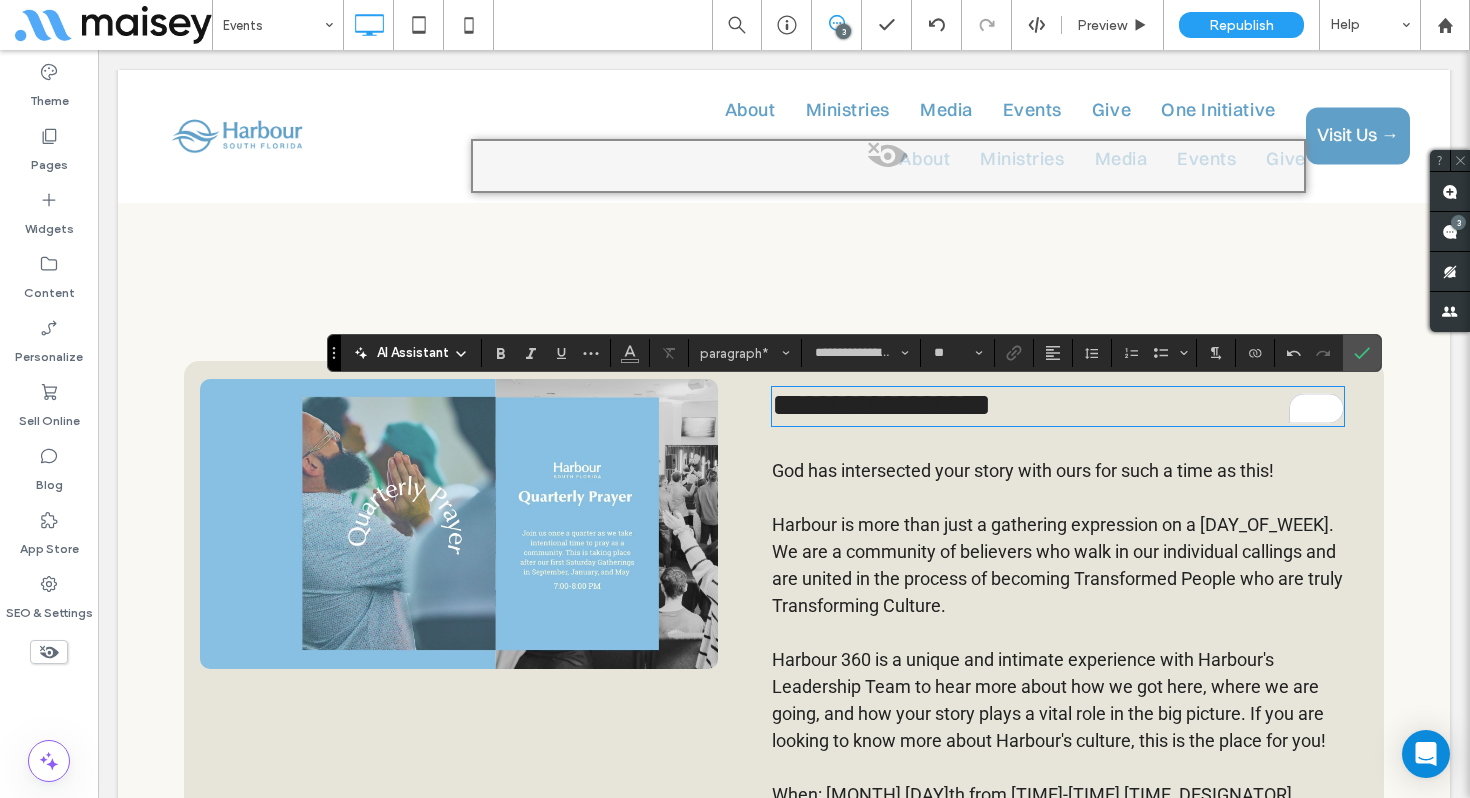 click on "**********" at bounding box center (881, 405) 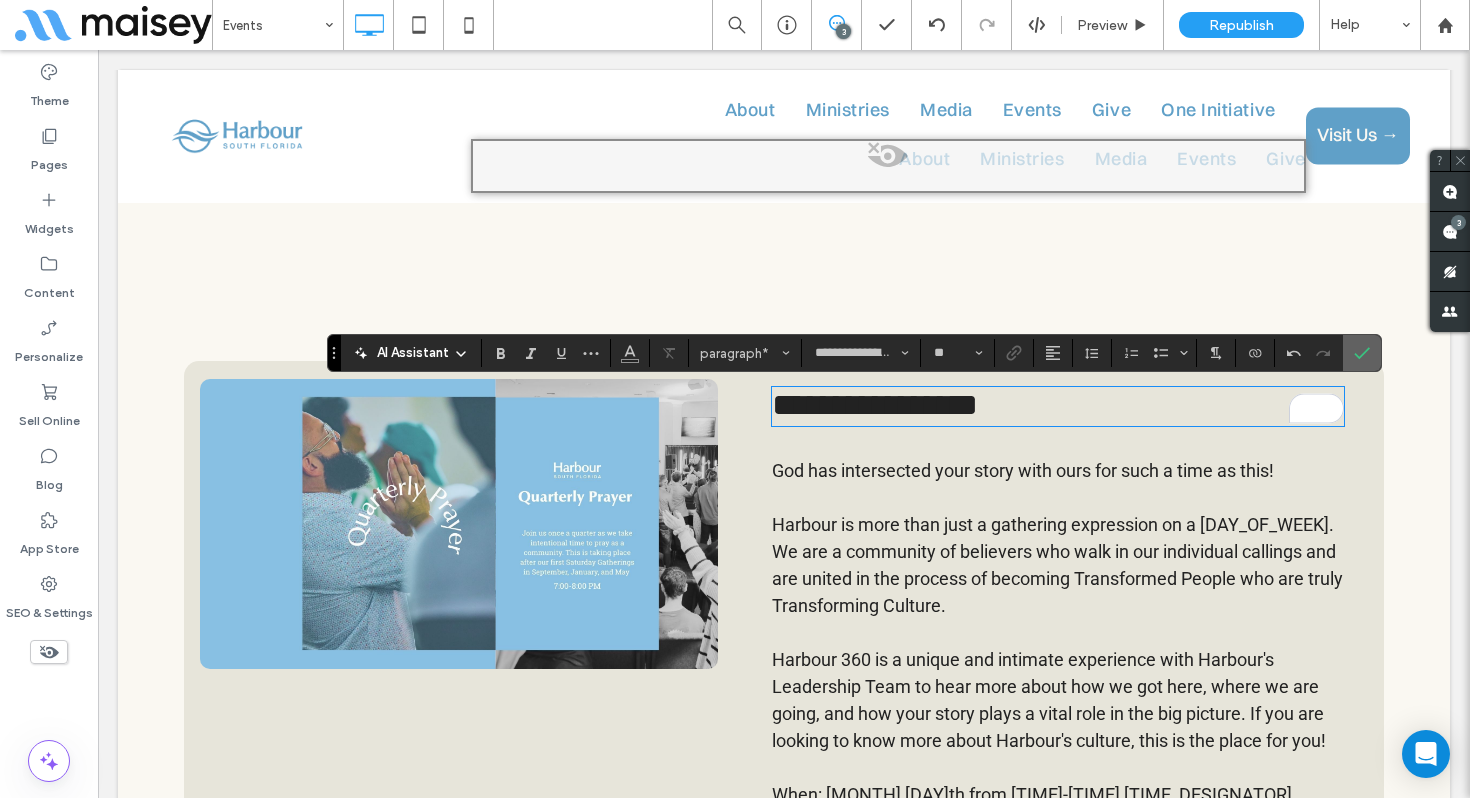 click 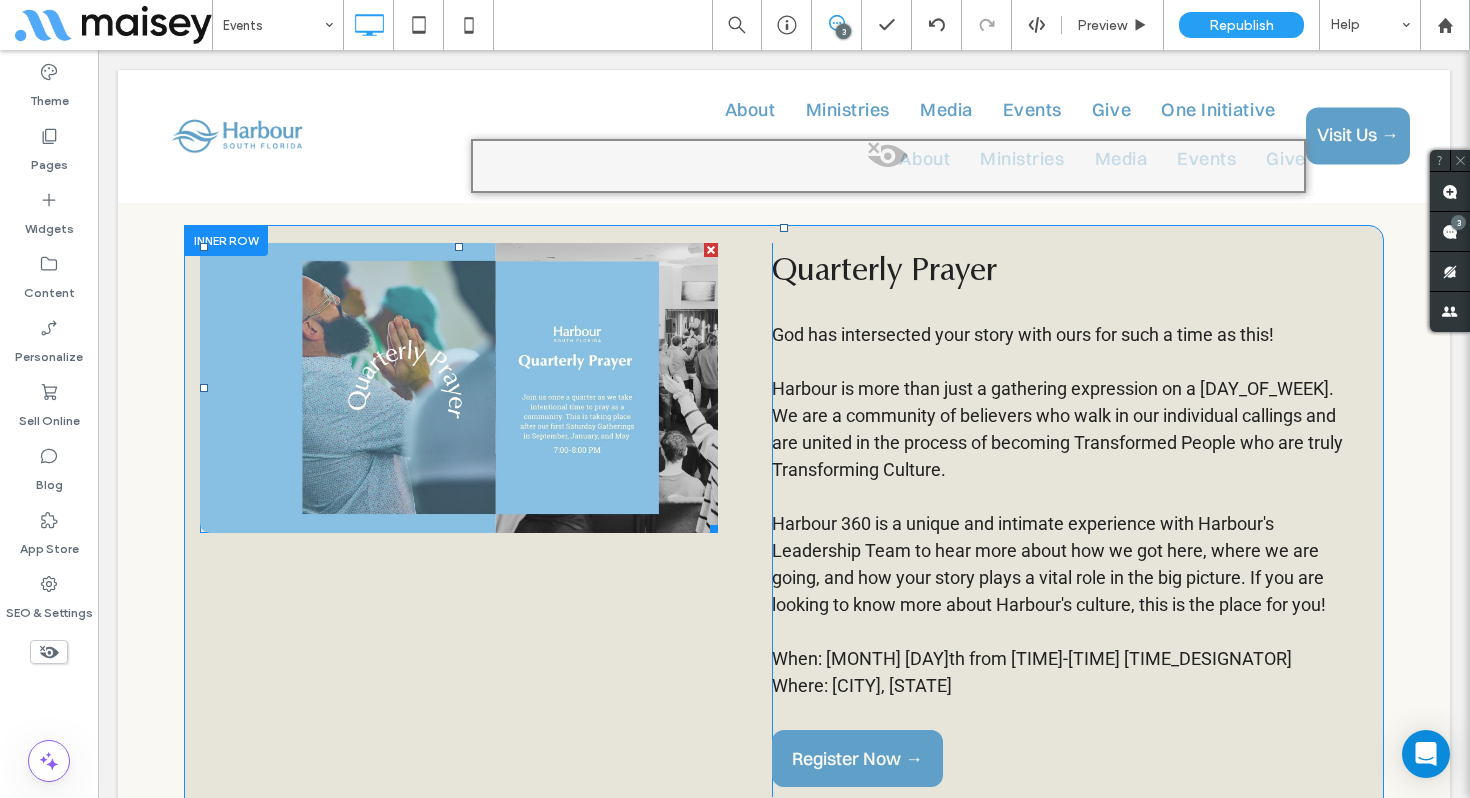 scroll, scrollTop: 908, scrollLeft: 0, axis: vertical 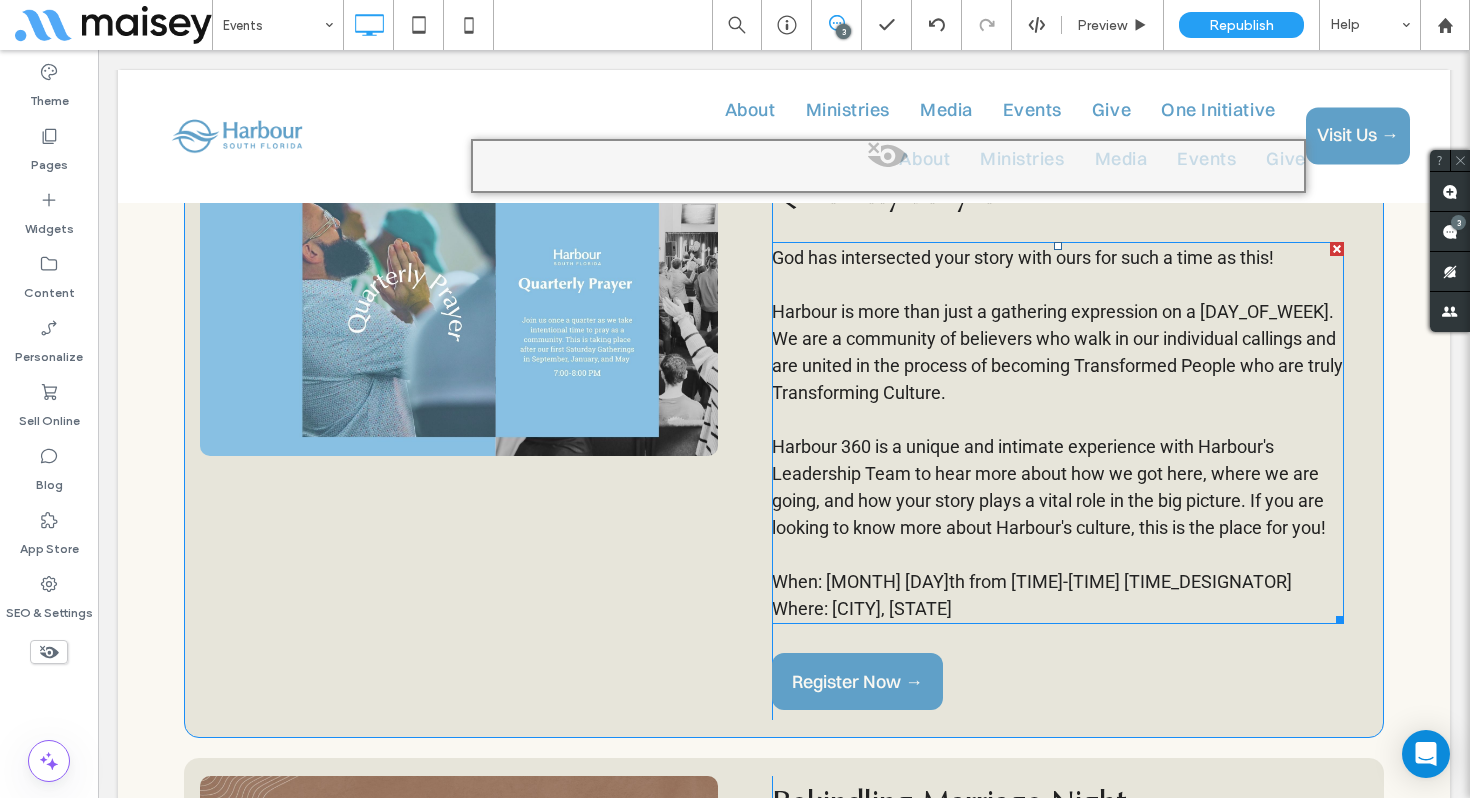 click on "Harbour is more than just a gathering expression on a Saturday. We are a community of believers who walk in our individual callings and are united in the process of becoming Transformed People who are truly Transforming Culture." at bounding box center (1057, 352) 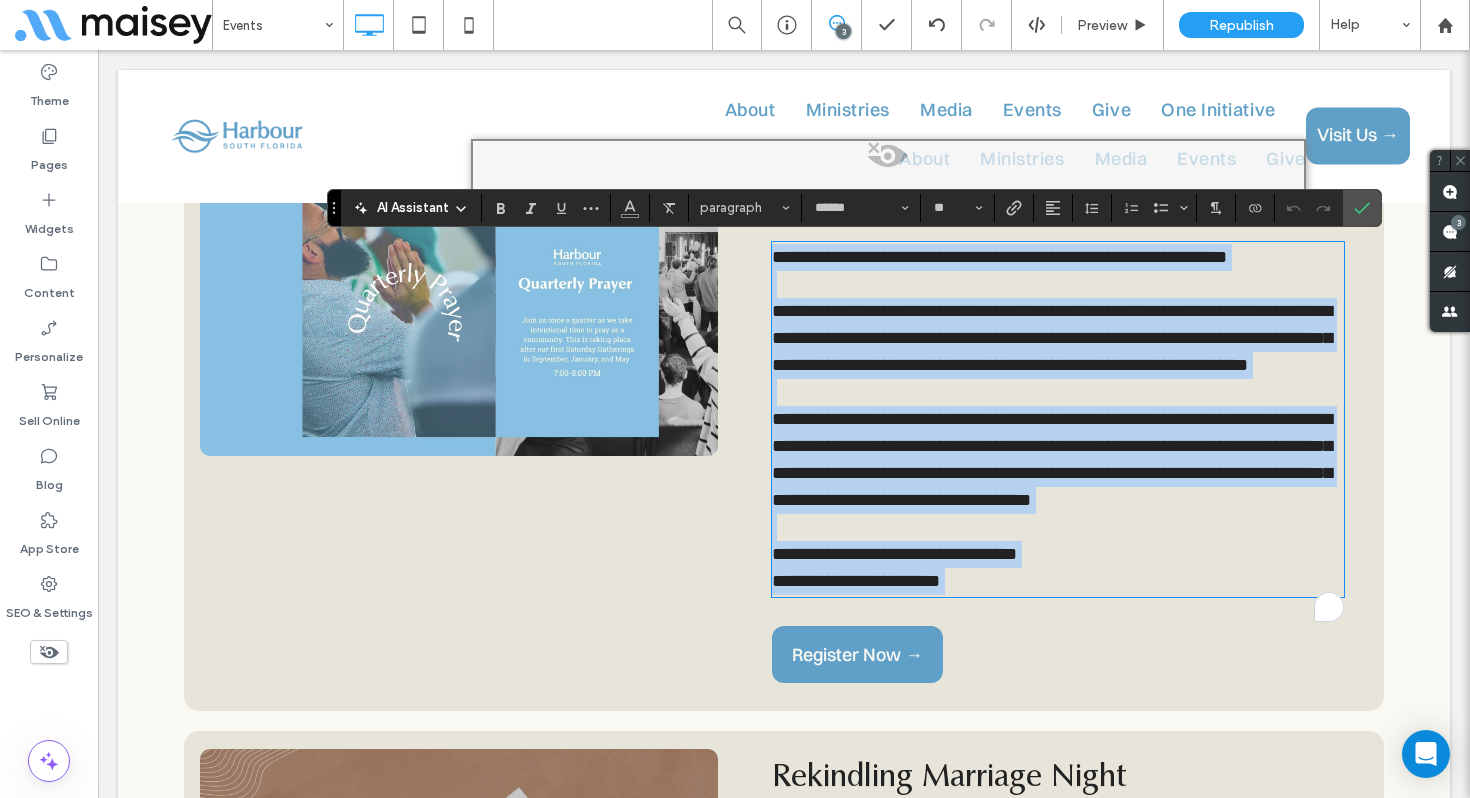 type on "******" 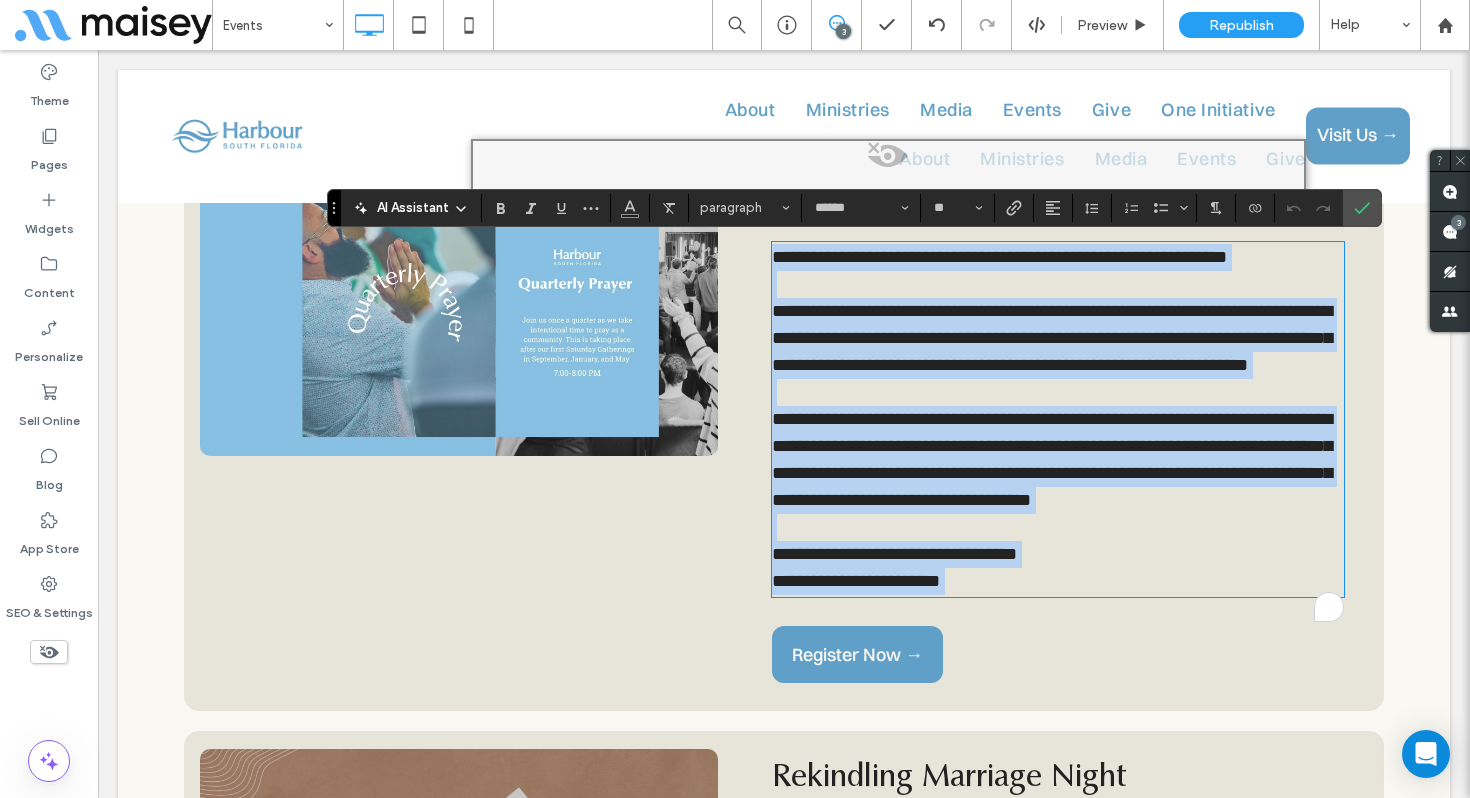 type on "**" 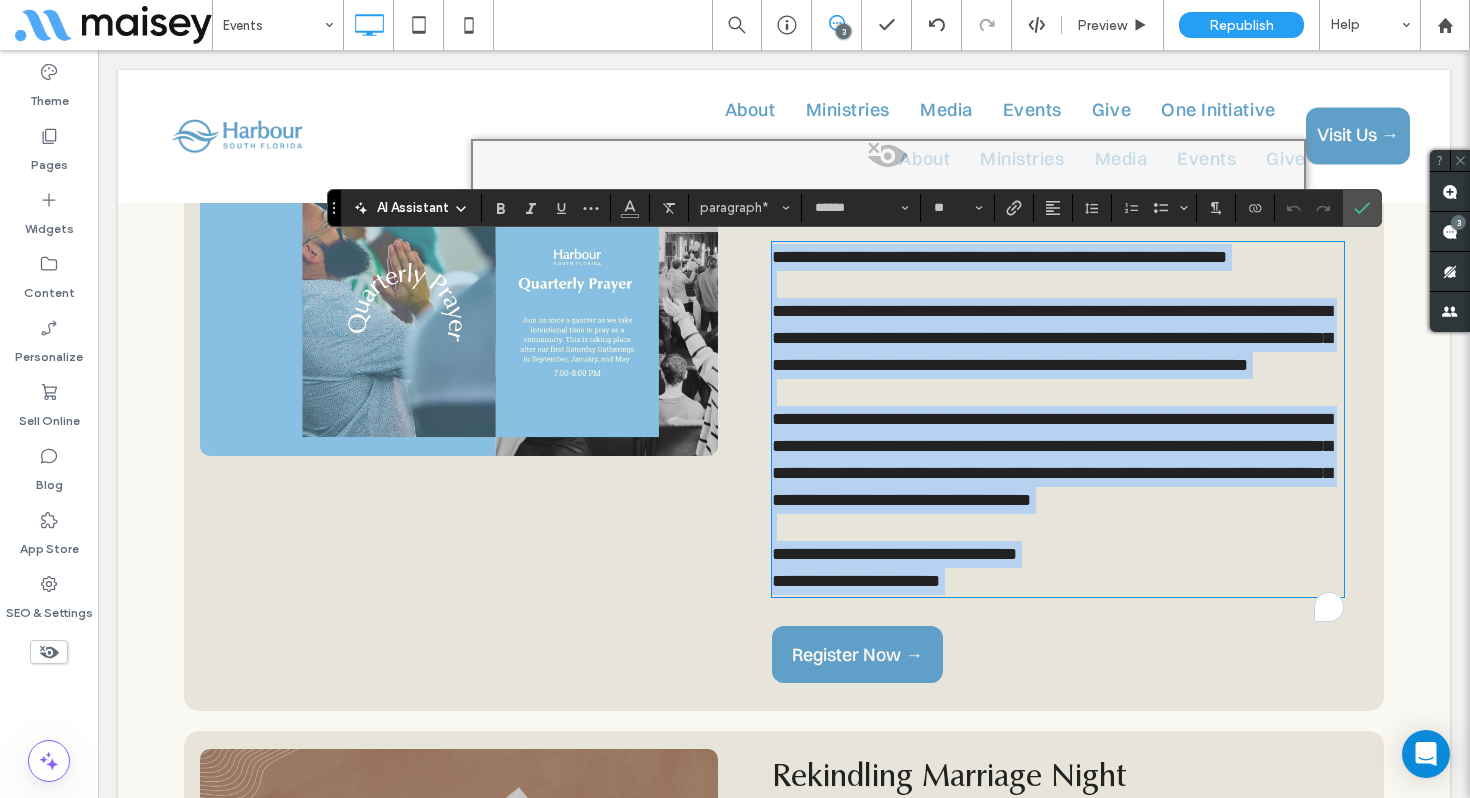 click on "**********" at bounding box center [1052, 338] 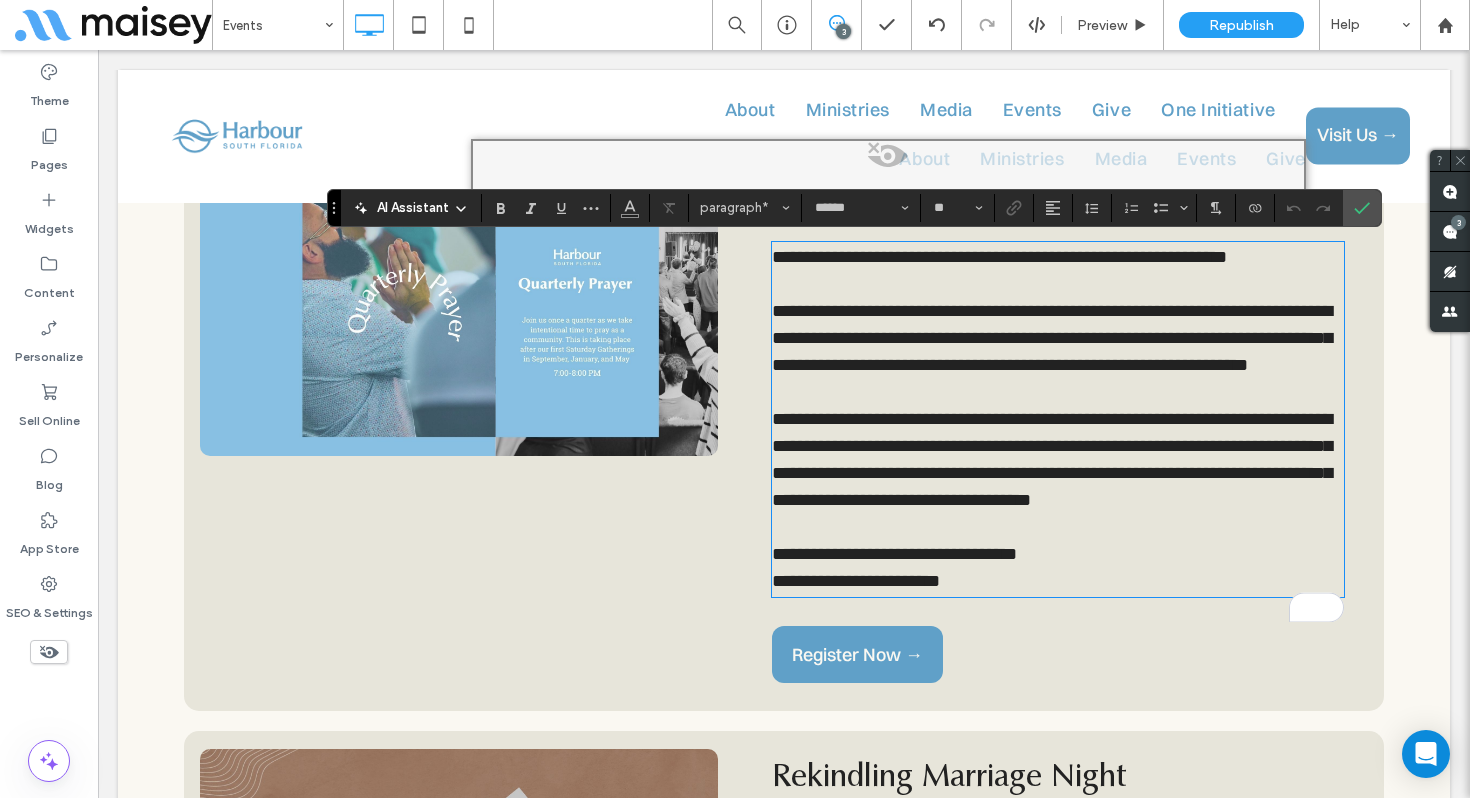 click on "**********" at bounding box center (1052, 459) 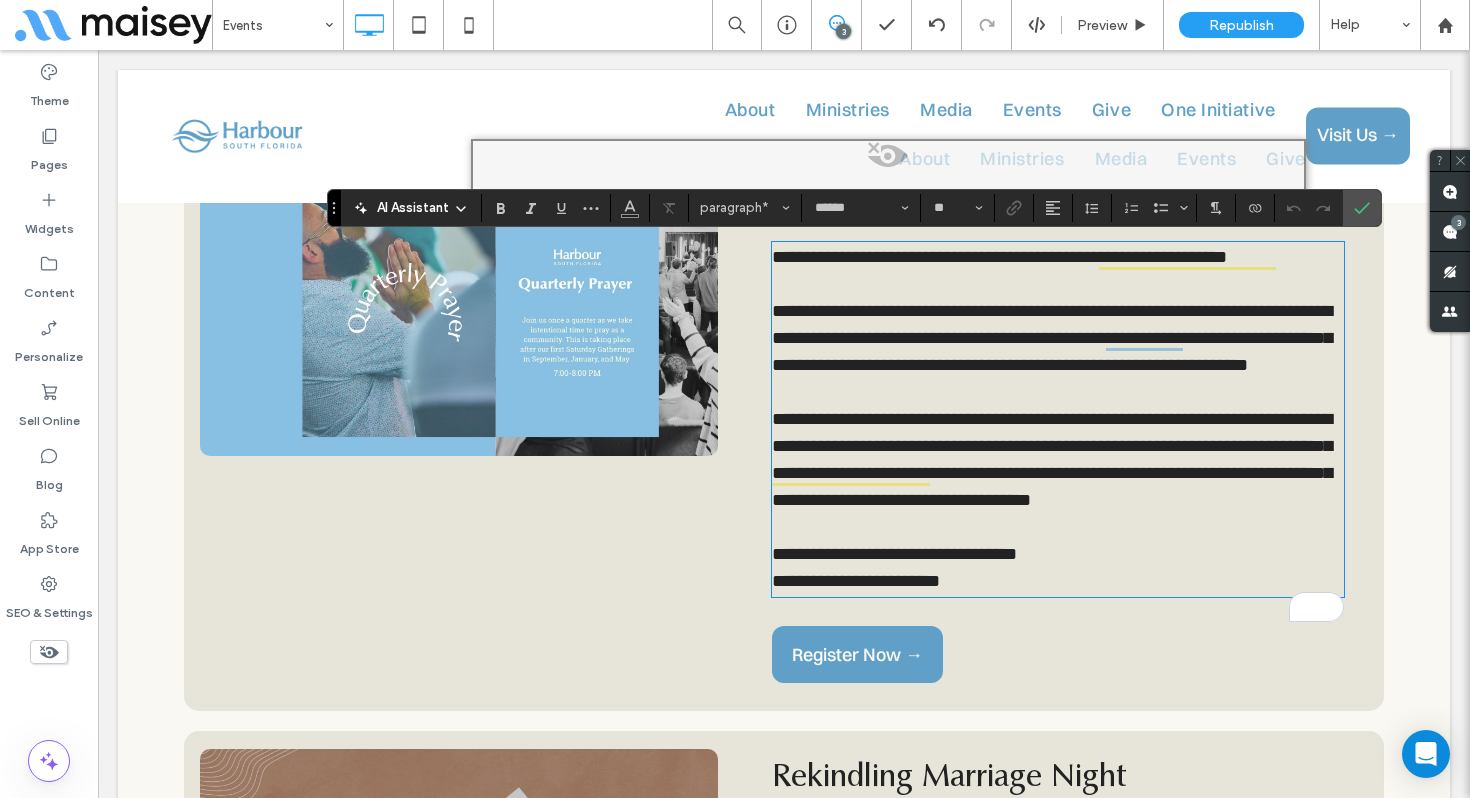 scroll, scrollTop: 0, scrollLeft: 0, axis: both 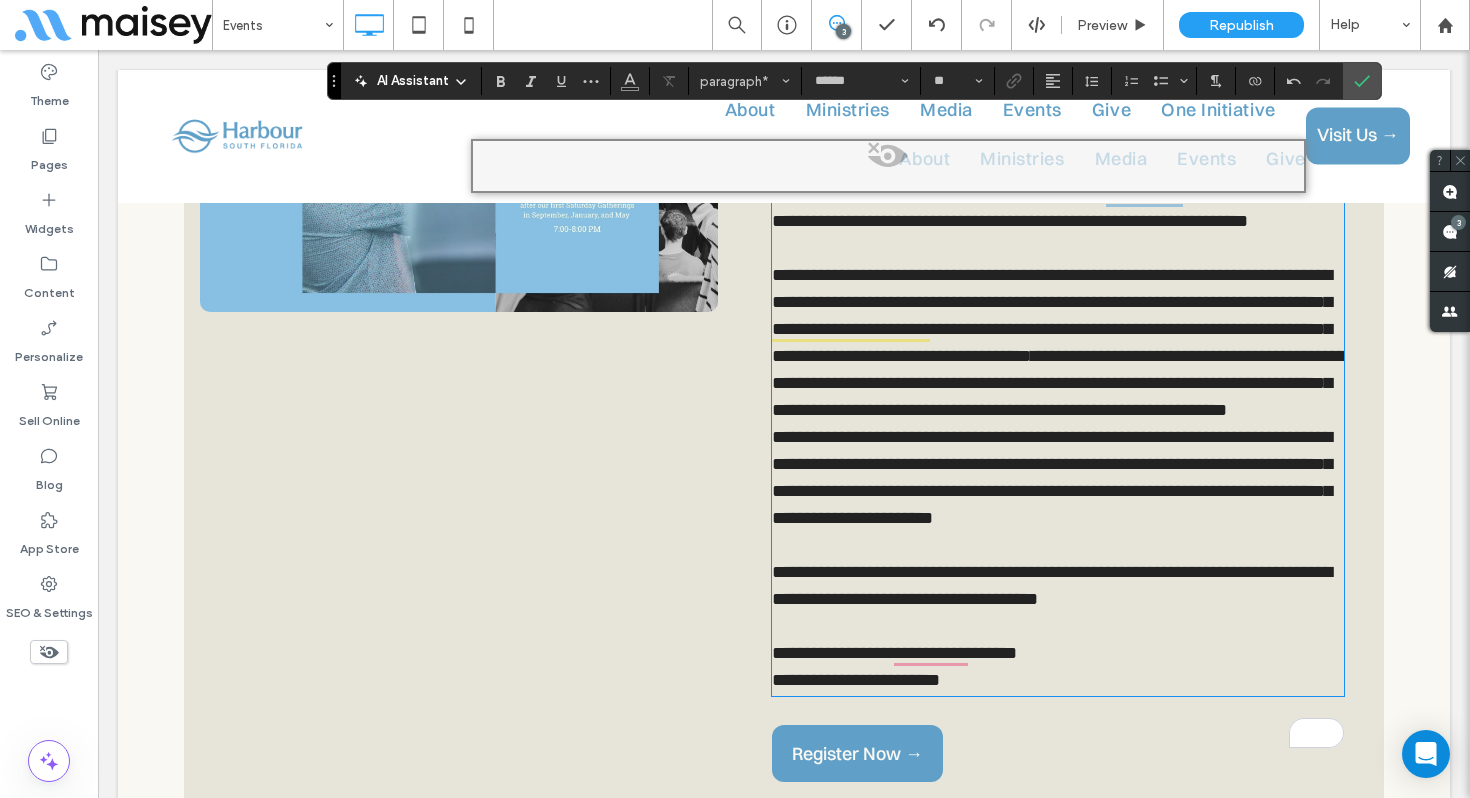 click on "**********" at bounding box center [1059, 383] 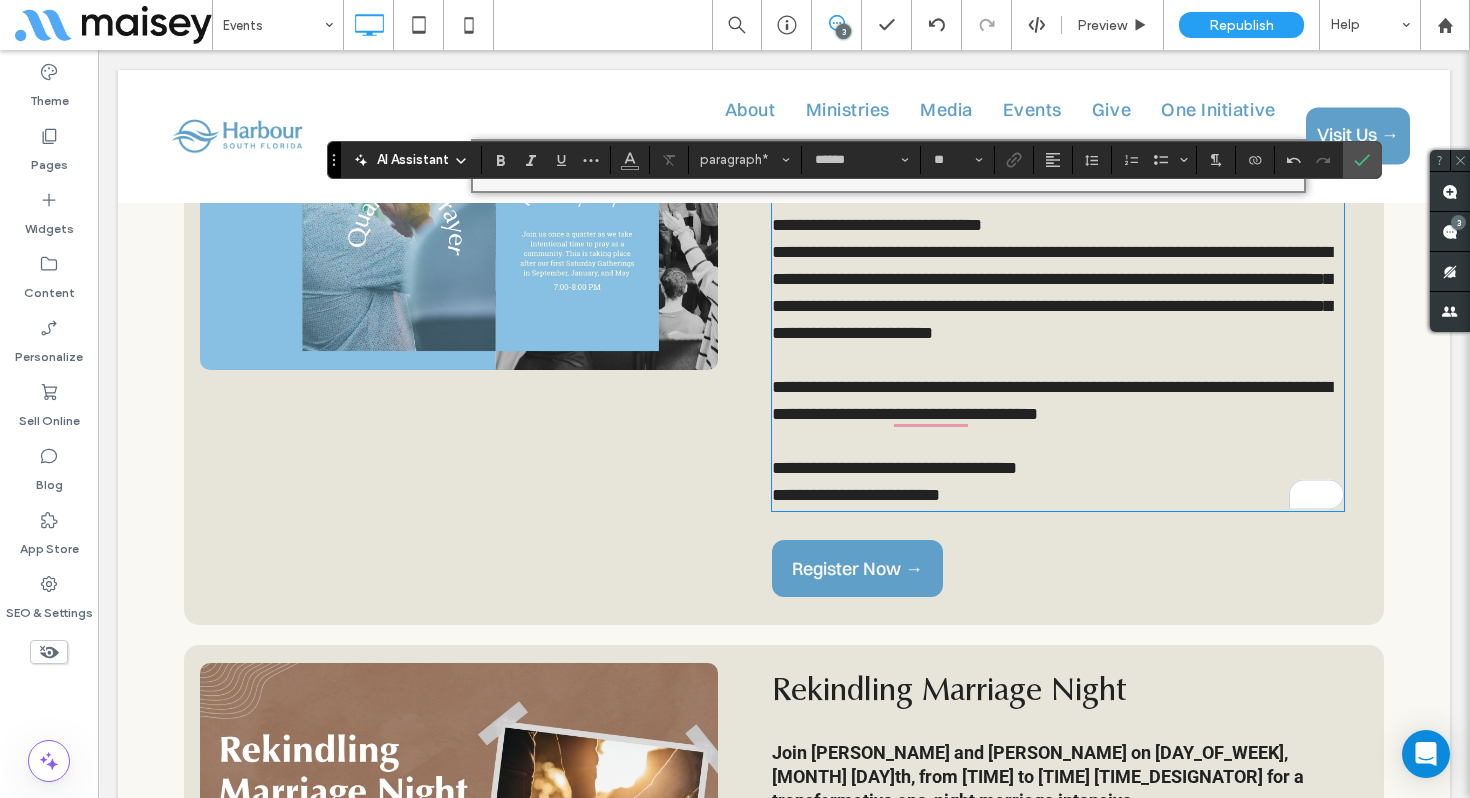 scroll, scrollTop: 952, scrollLeft: 0, axis: vertical 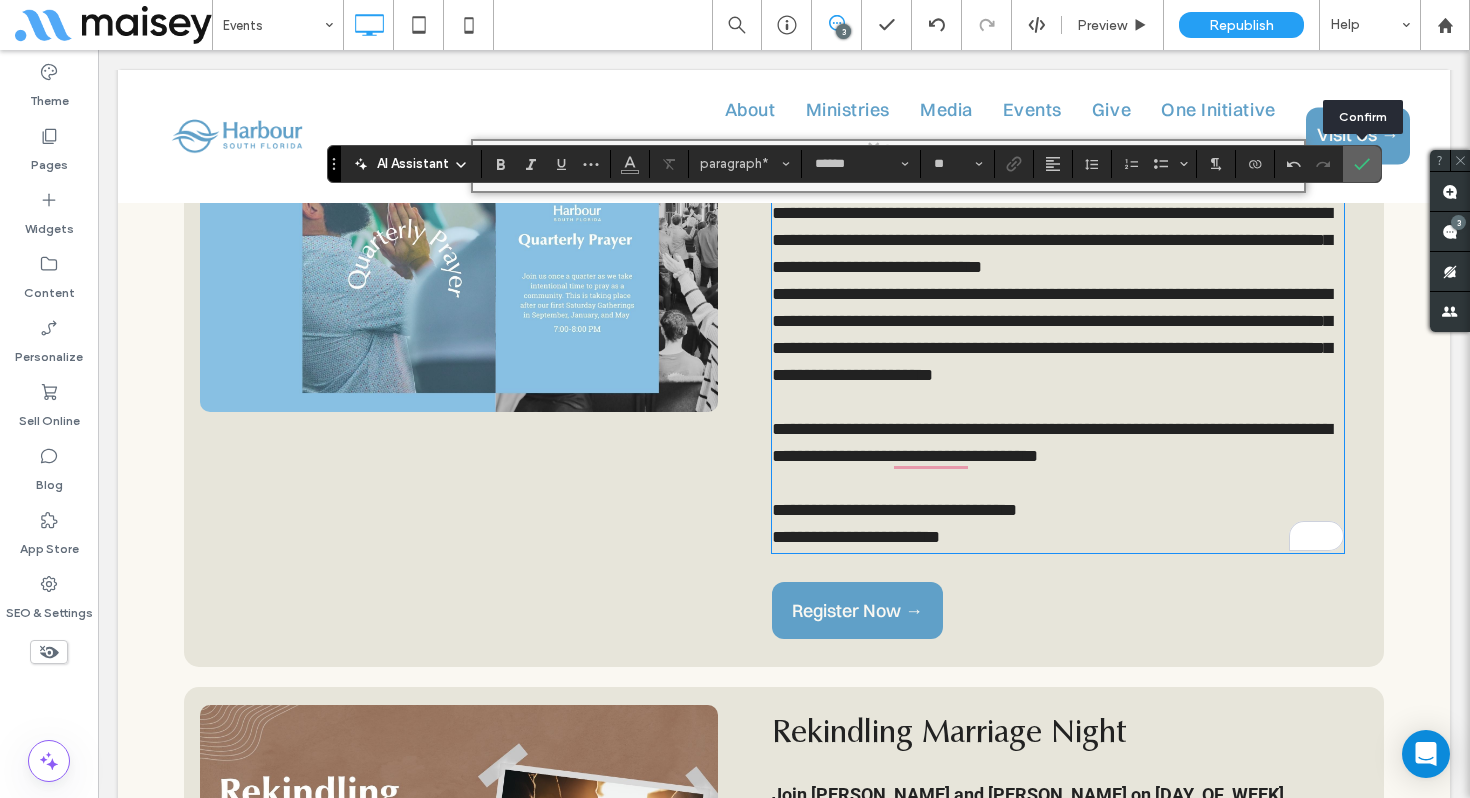 drag, startPoint x: 1355, startPoint y: 155, endPoint x: 1257, endPoint y: 106, distance: 109.56733 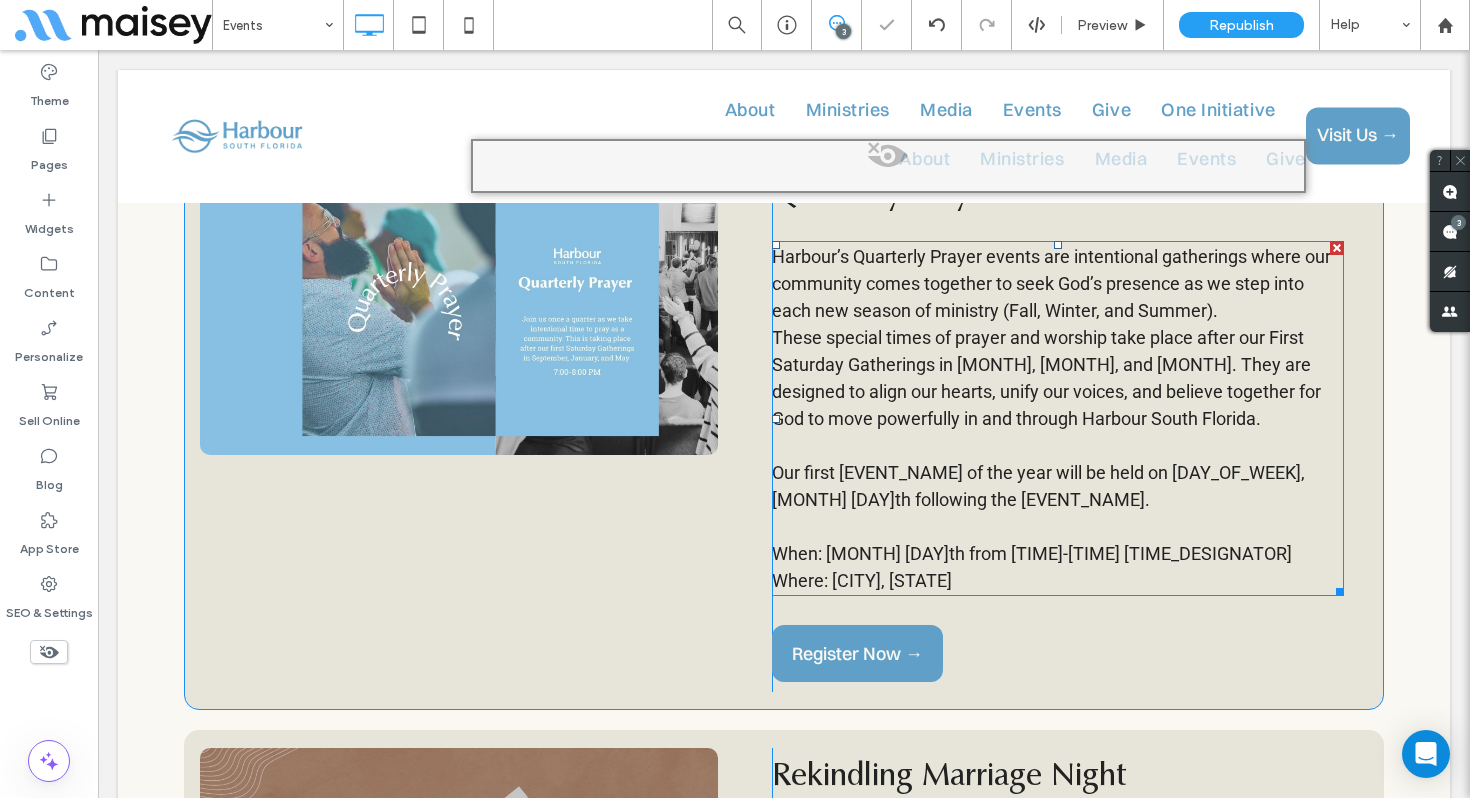 scroll, scrollTop: 905, scrollLeft: 0, axis: vertical 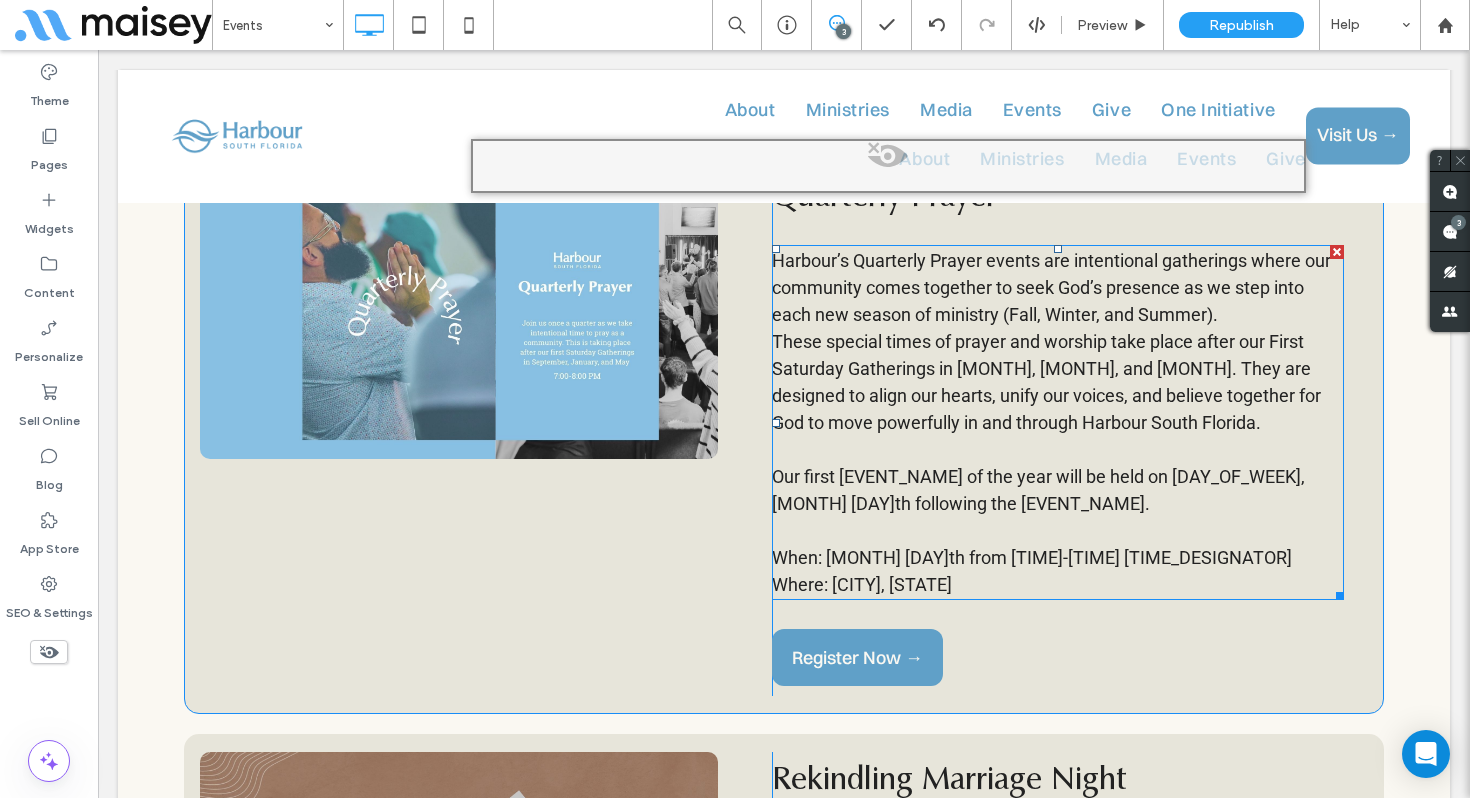 click on "Harbour’s Quarterly Prayer events are intentional gatherings where our community comes together to seek God’s presence as we step into each new season of ministry (Fall, Winter, and Summer)." at bounding box center (1058, 287) 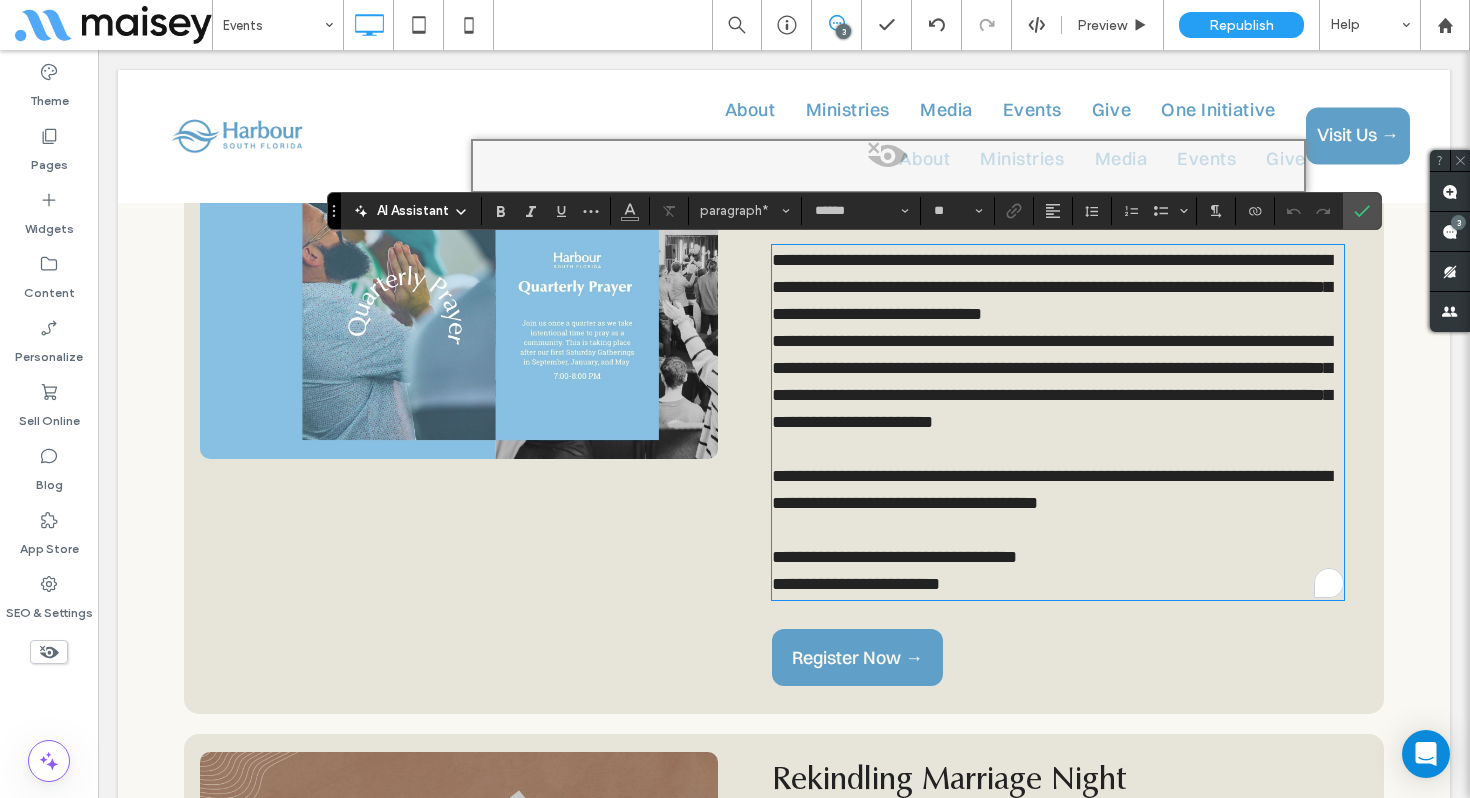 click on "**********" at bounding box center (1058, 287) 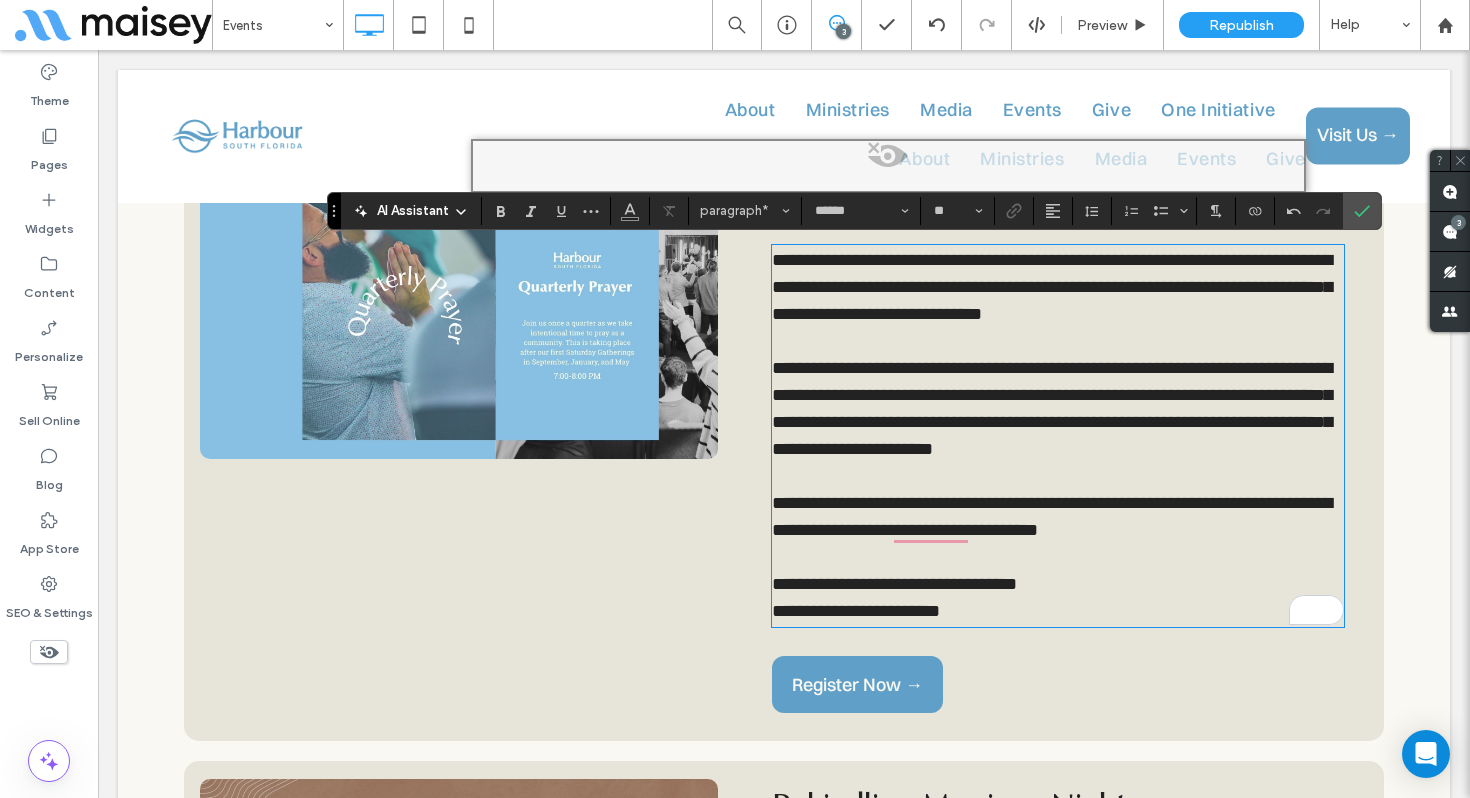 scroll, scrollTop: 909, scrollLeft: 0, axis: vertical 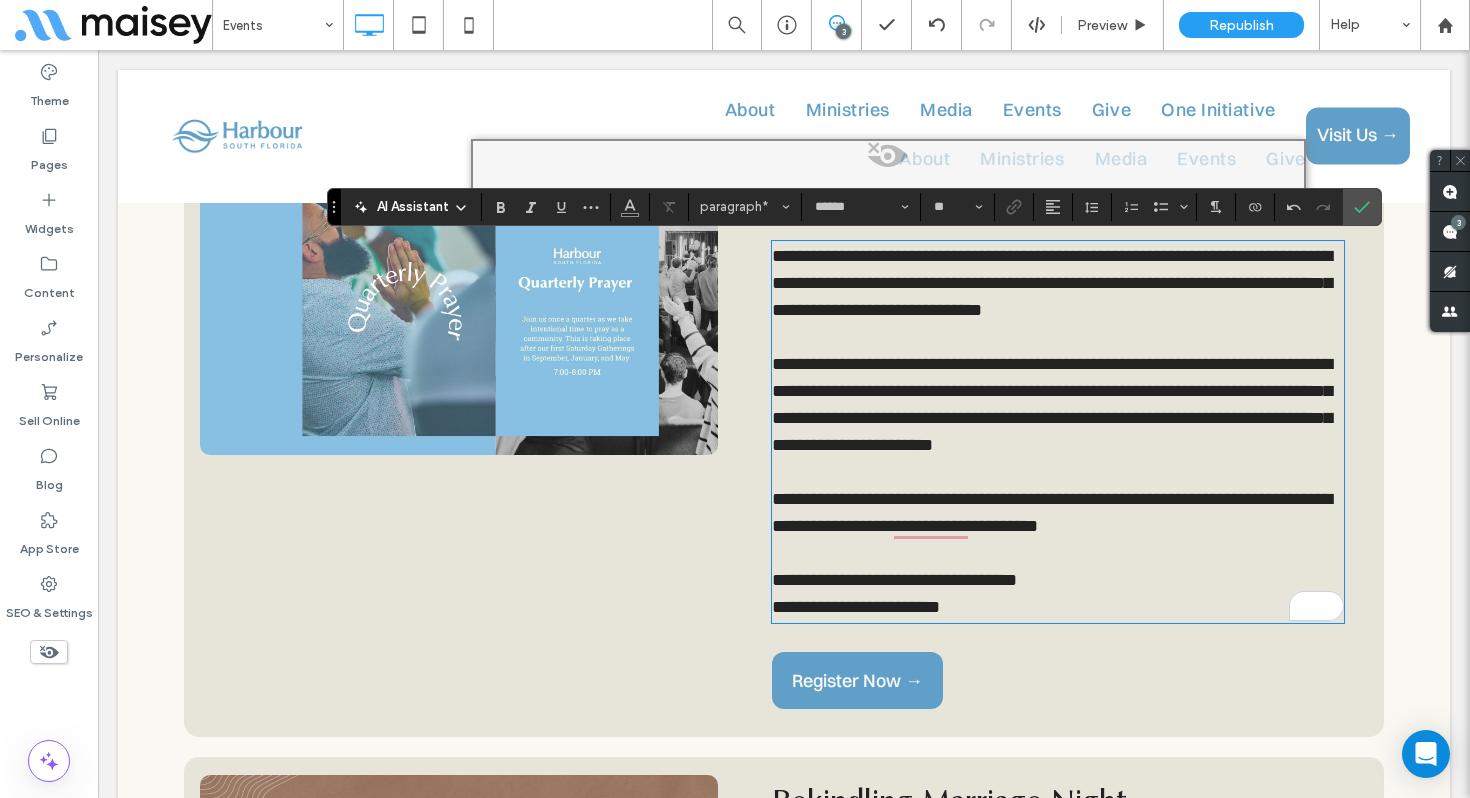click on "**********" at bounding box center [1058, 553] 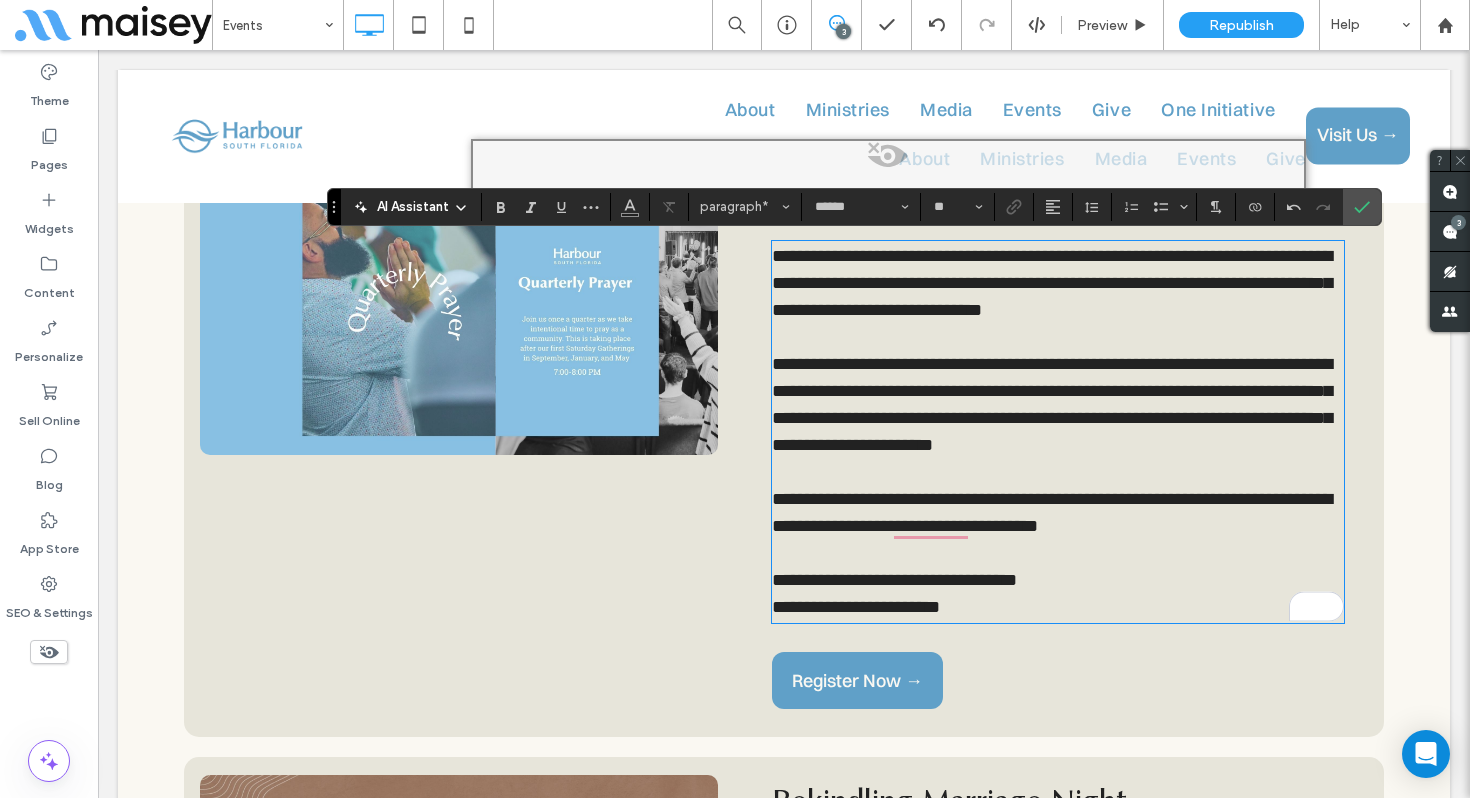 type on "*******" 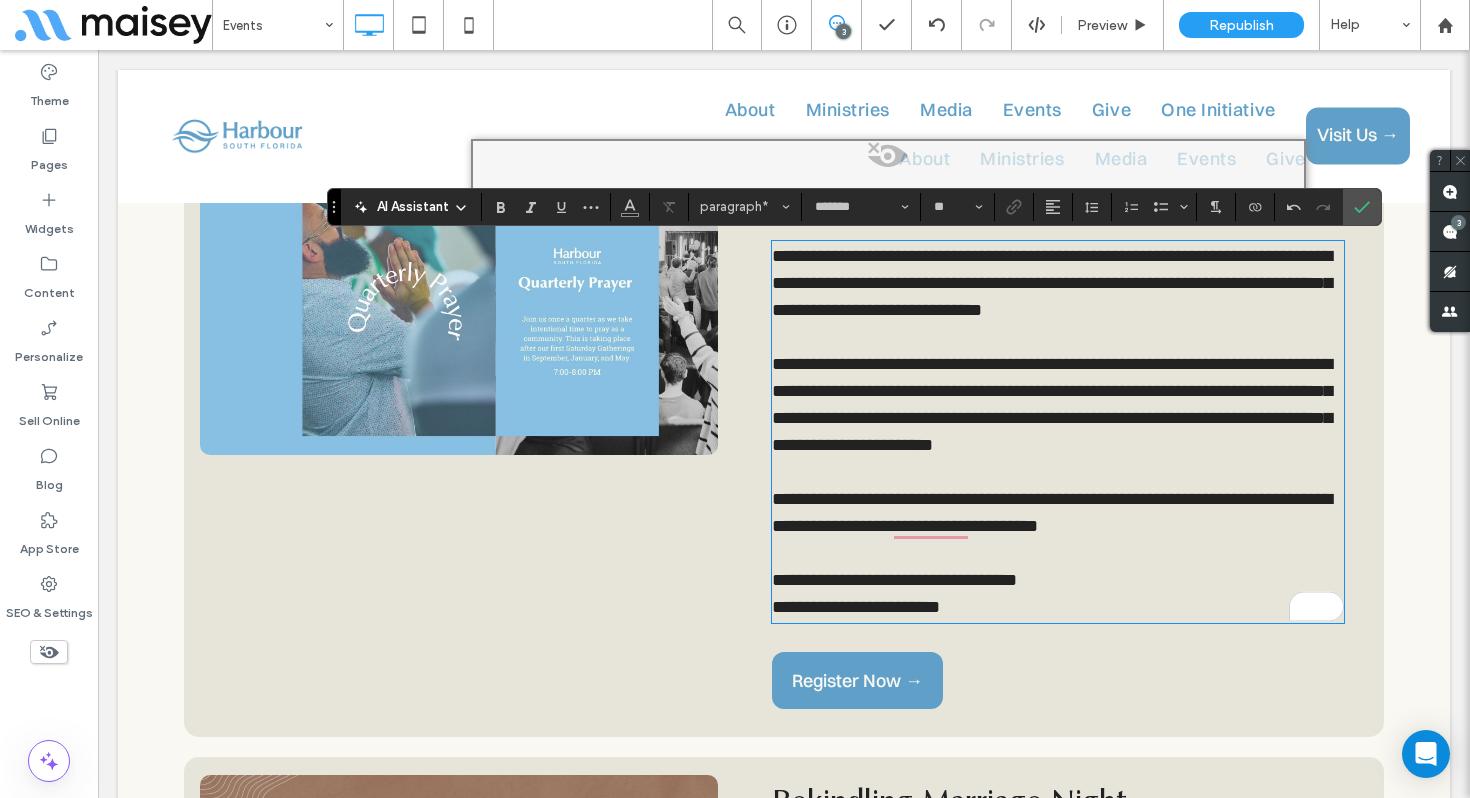 type on "**" 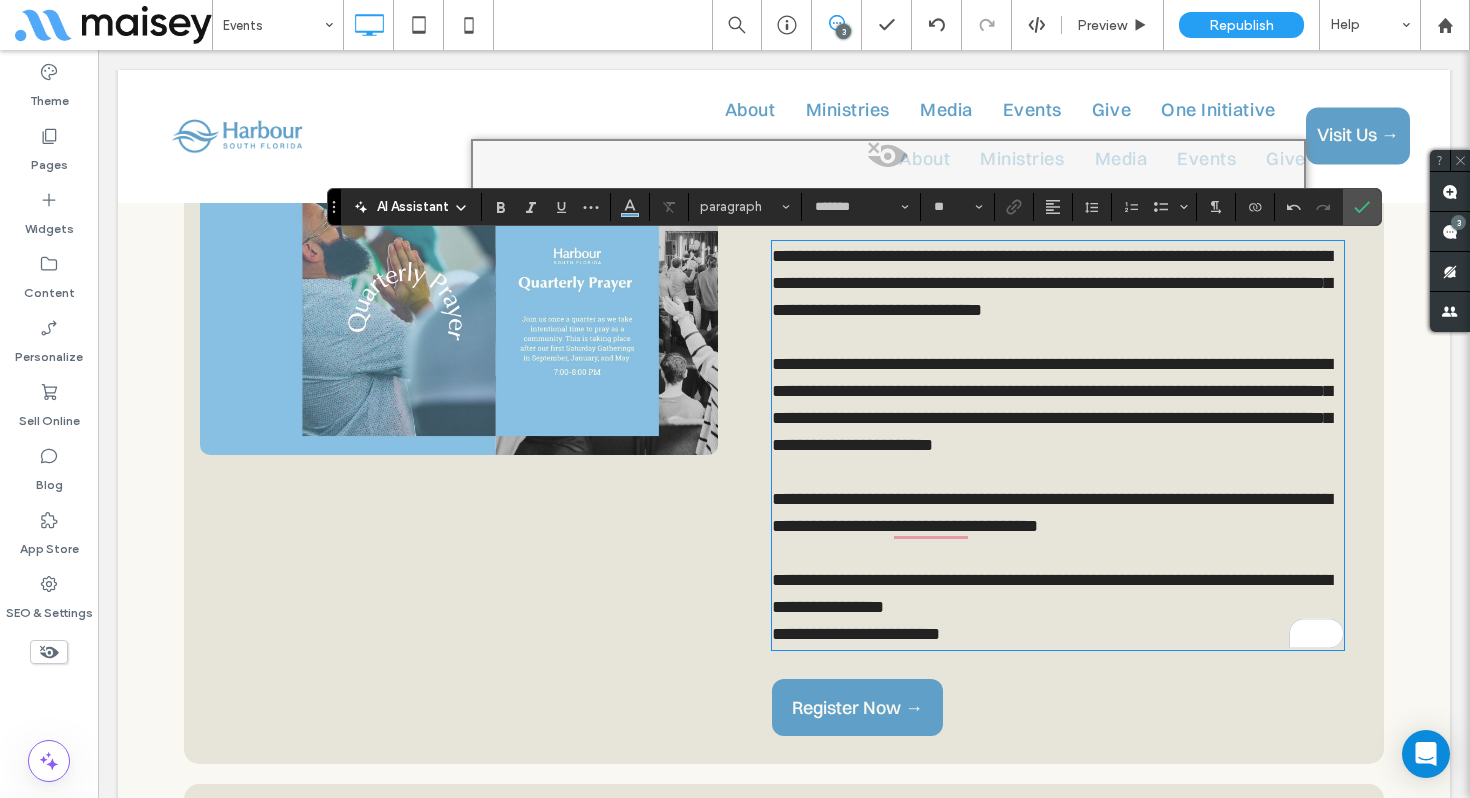 type on "******" 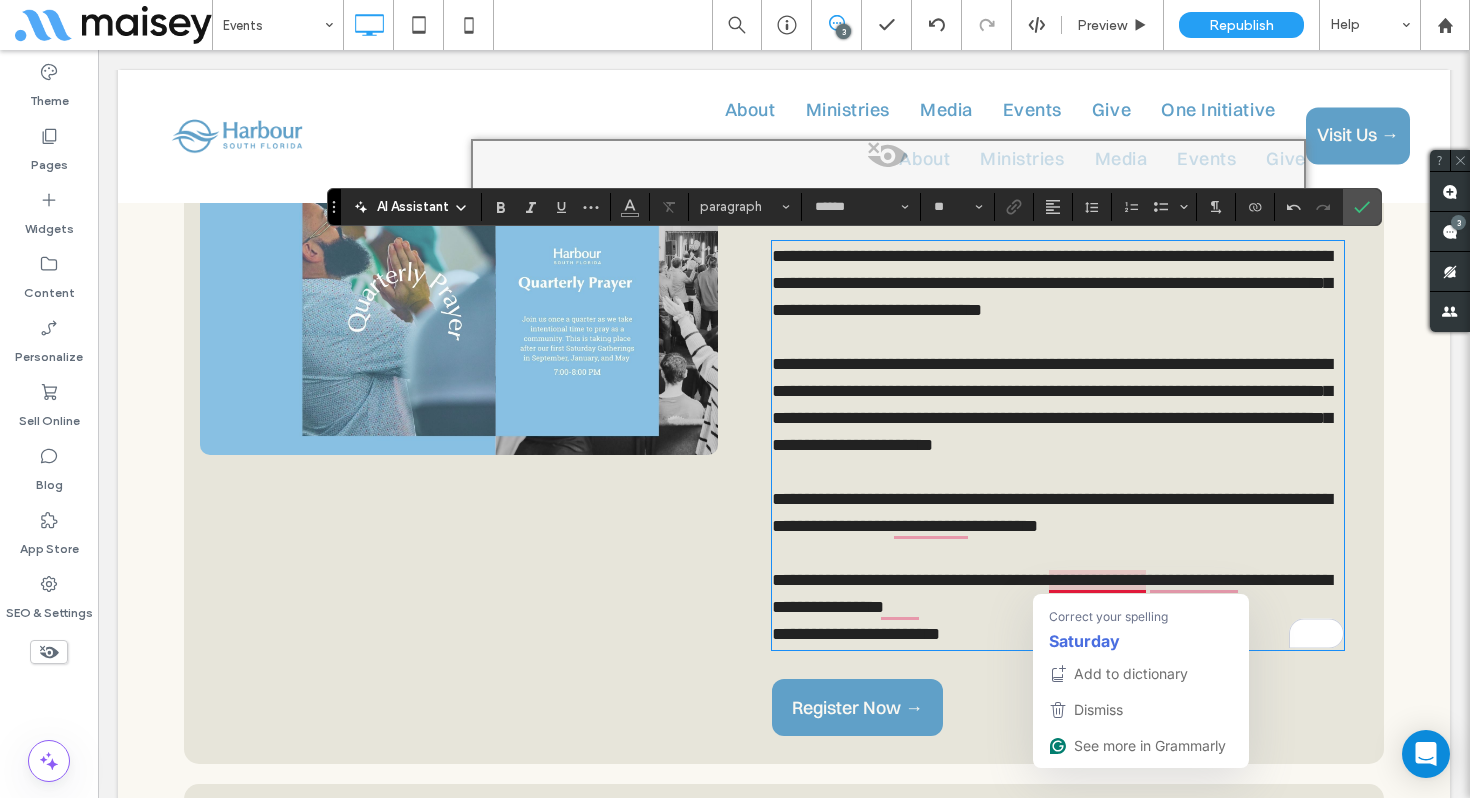 click on "**********" at bounding box center (894, 580) 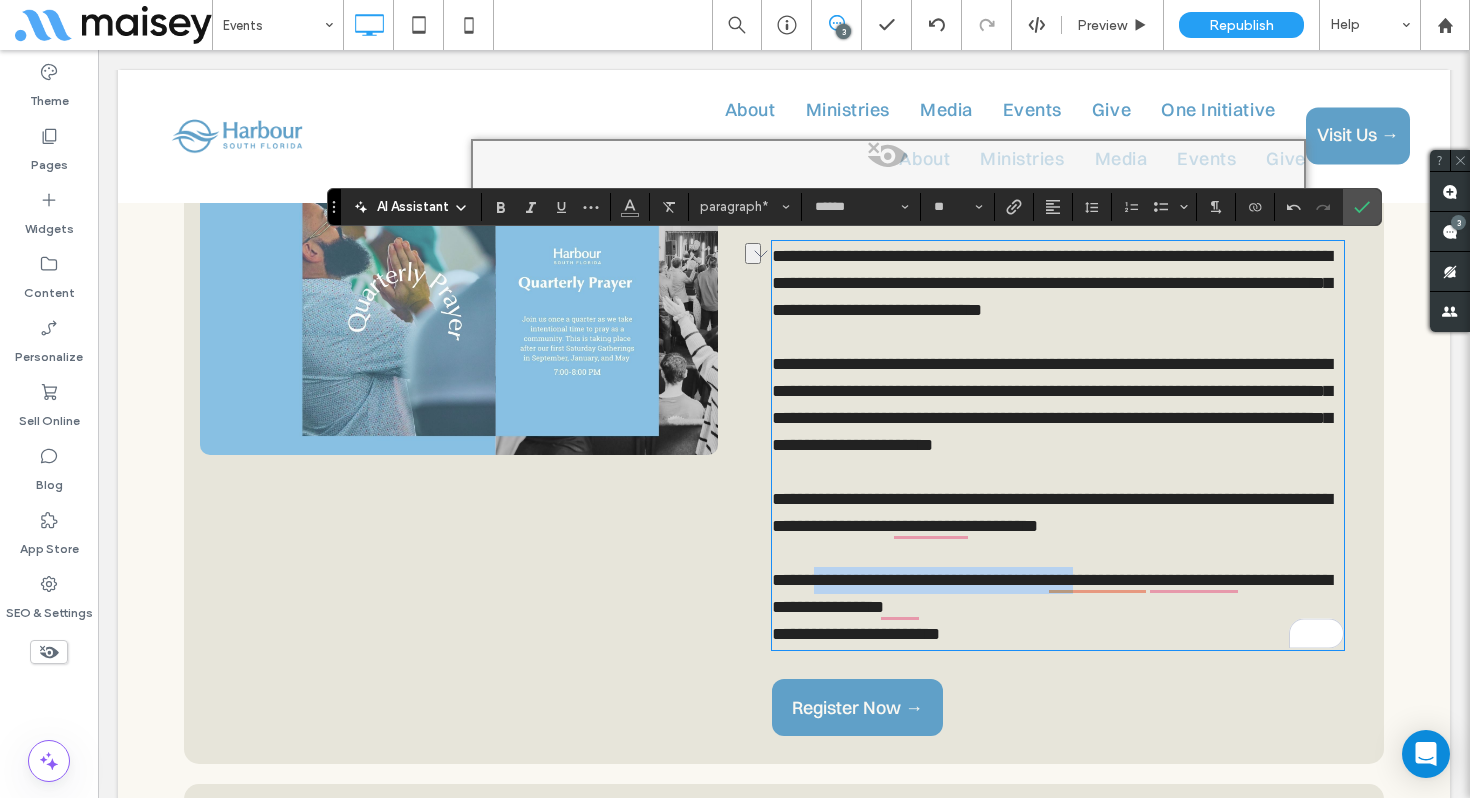 drag, startPoint x: 1074, startPoint y: 577, endPoint x: 834, endPoint y: 576, distance: 240.00209 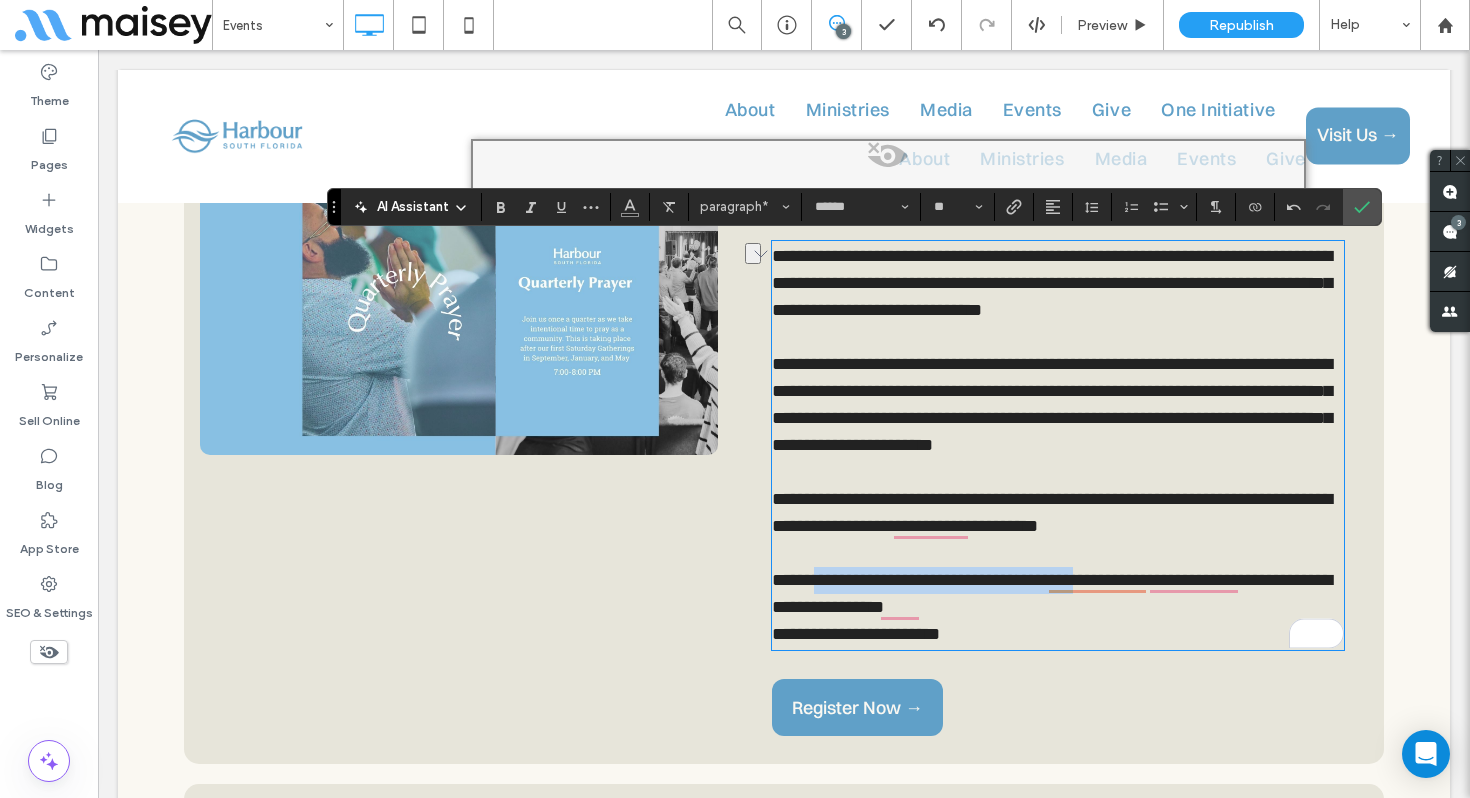 click on "**********" at bounding box center (894, 580) 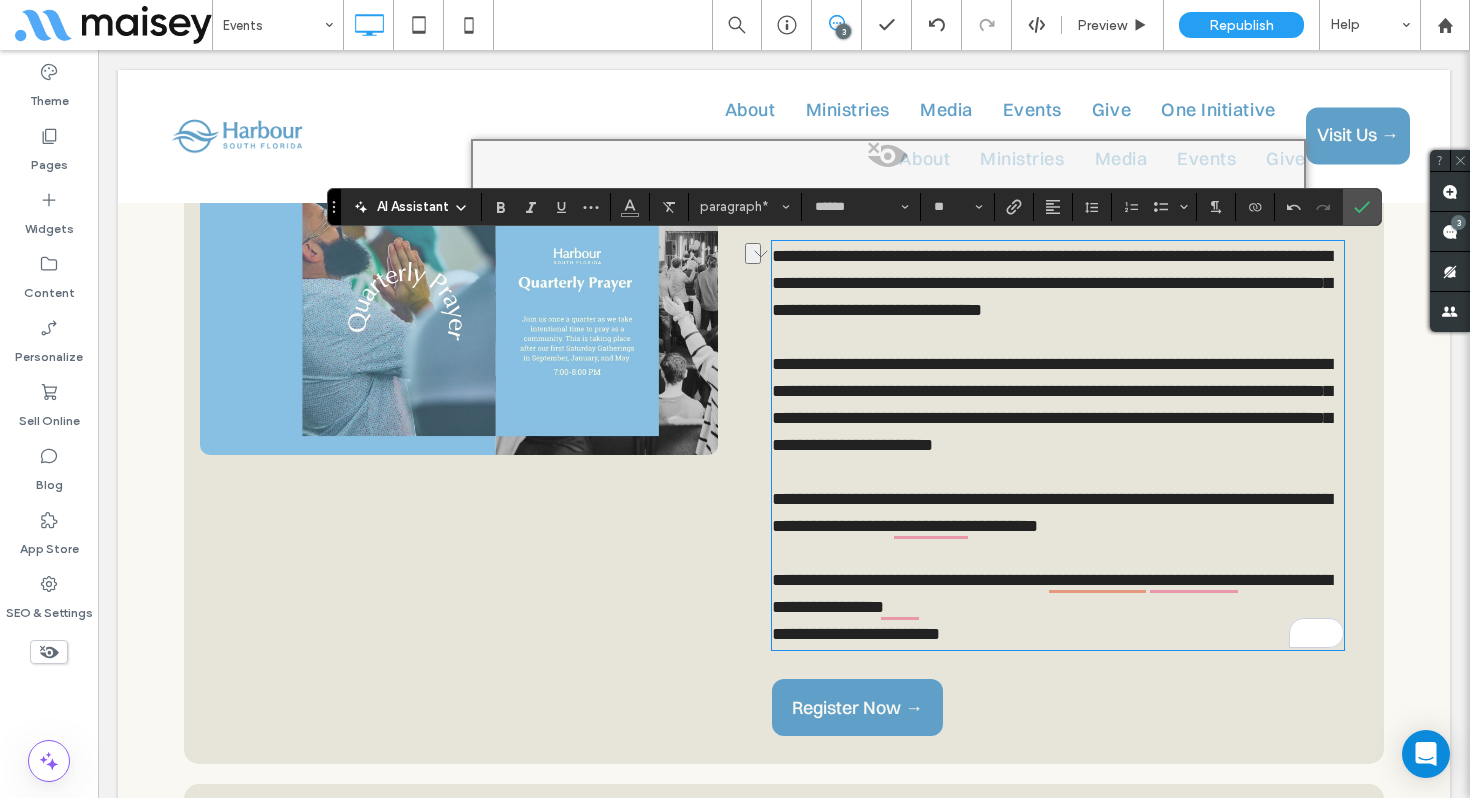 drag, startPoint x: 1029, startPoint y: 600, endPoint x: 1069, endPoint y: 587, distance: 42.059483 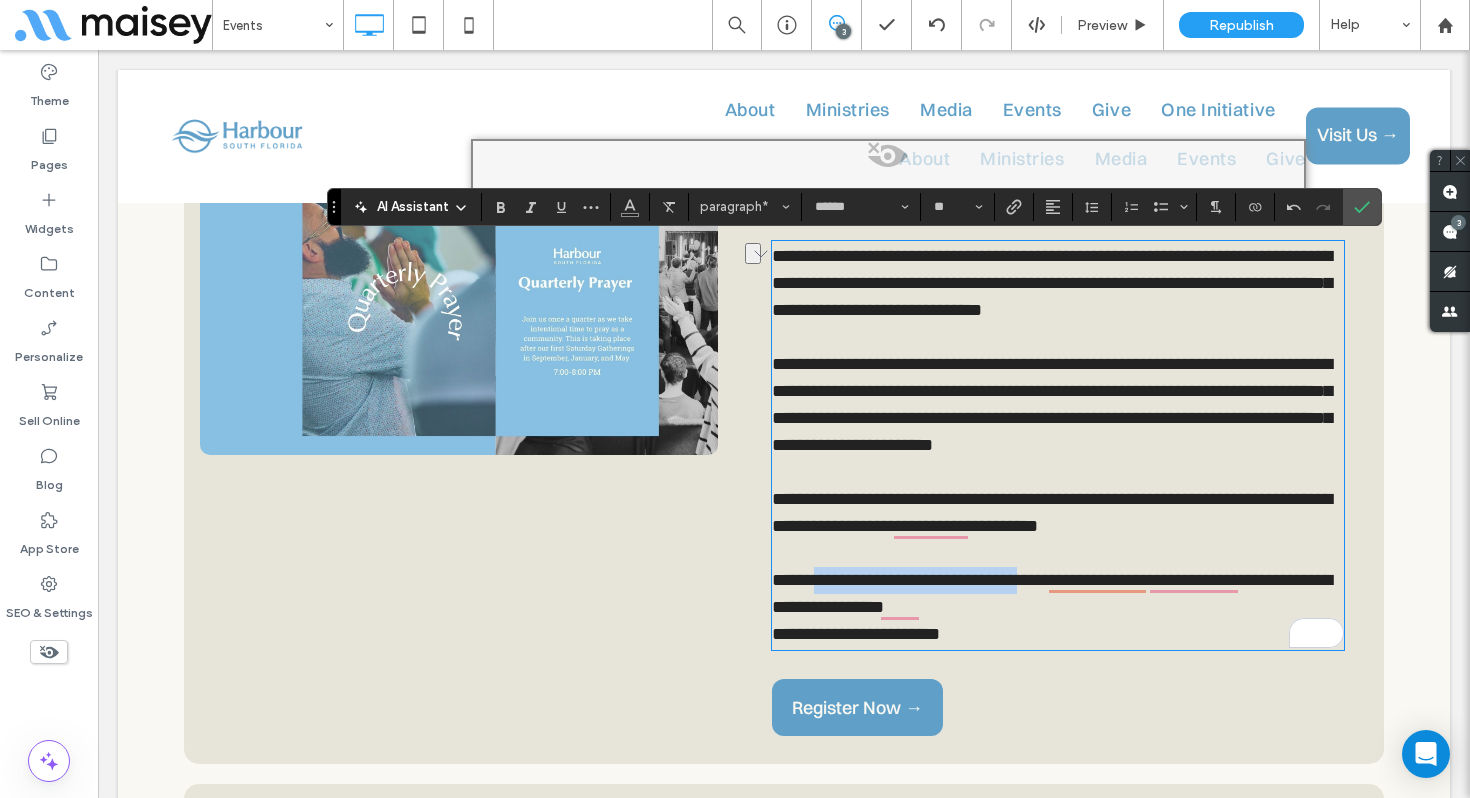 drag, startPoint x: 1076, startPoint y: 578, endPoint x: 829, endPoint y: 583, distance: 247.0506 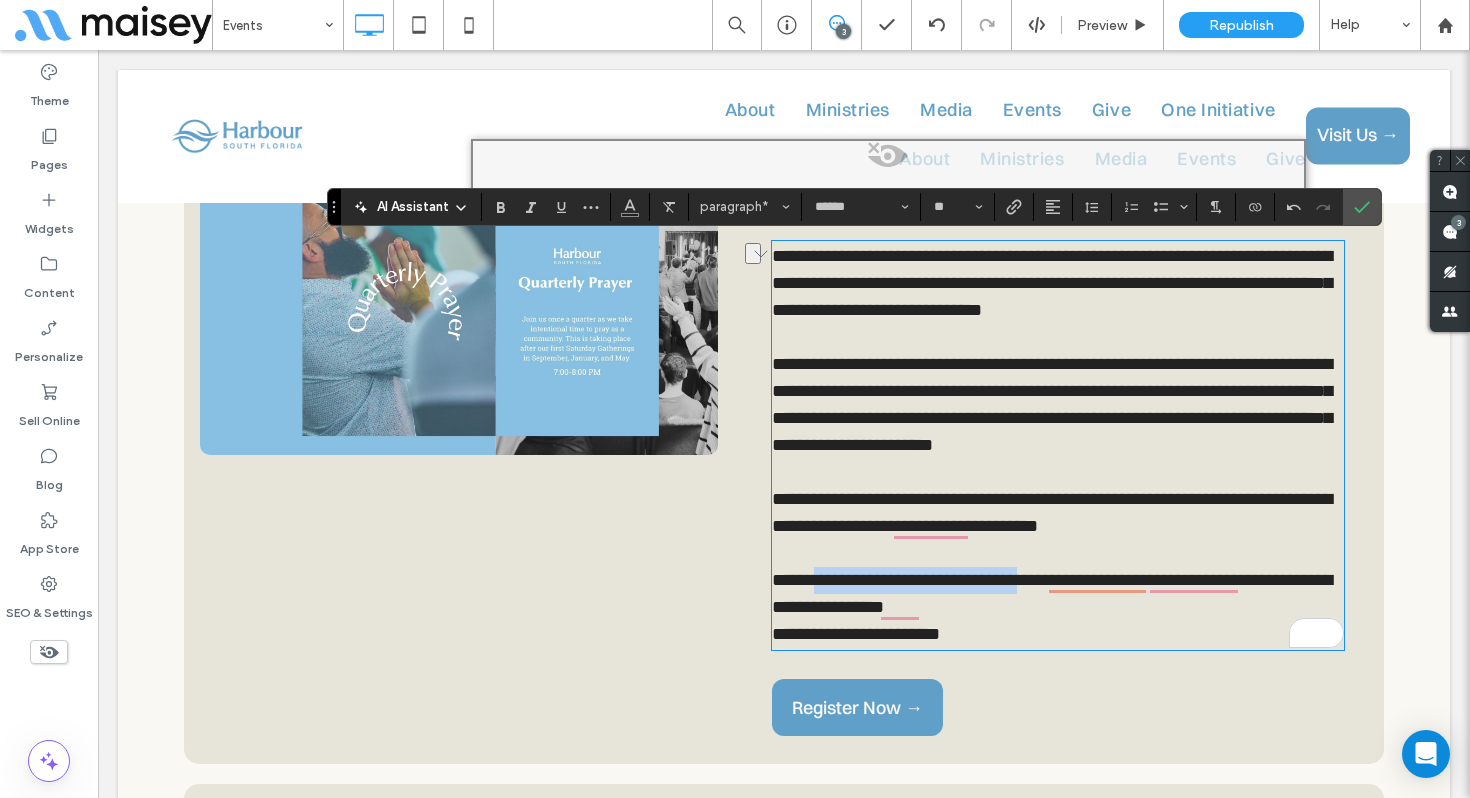 click on "**********" at bounding box center (1058, 567) 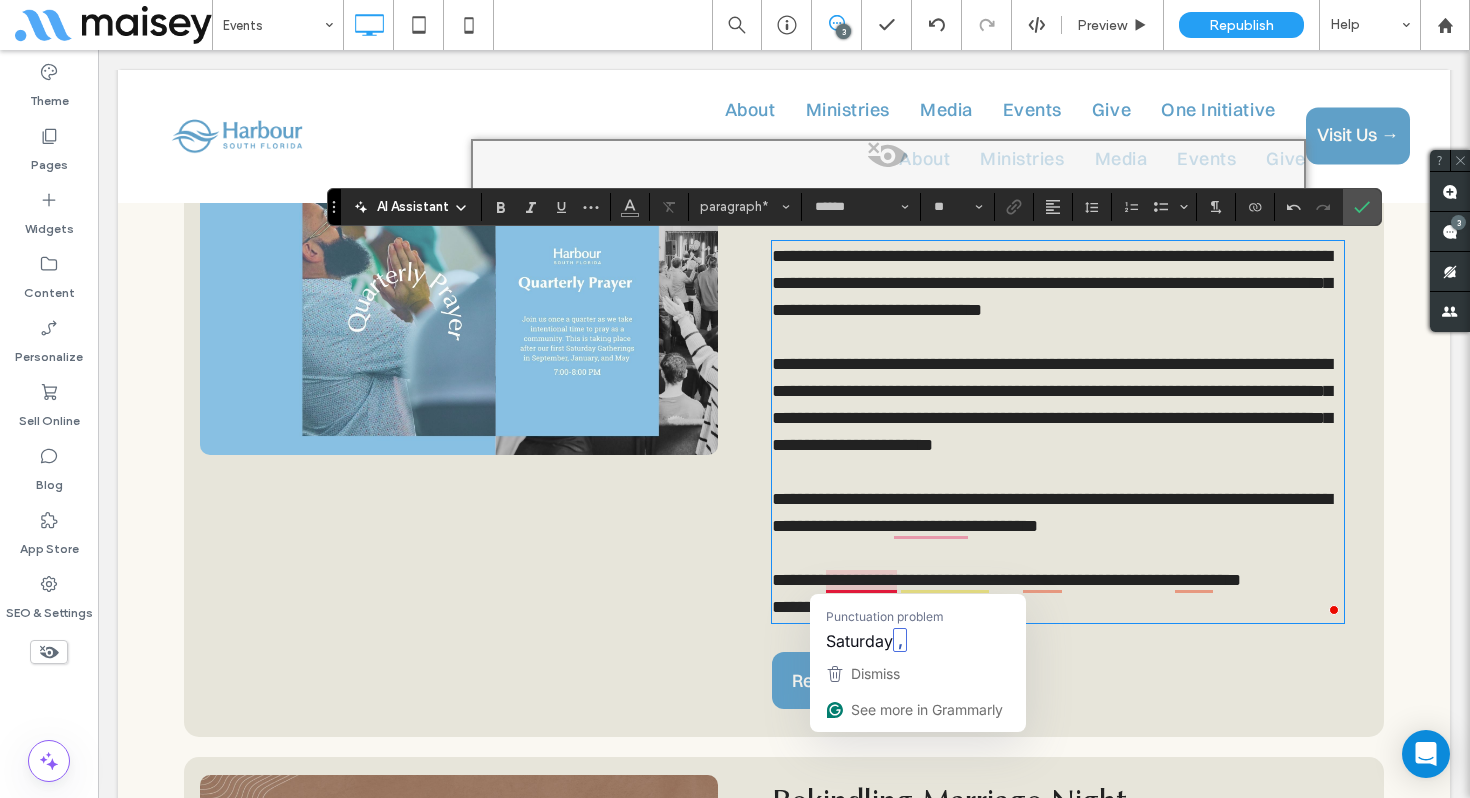 click on "**********" at bounding box center (1027, 580) 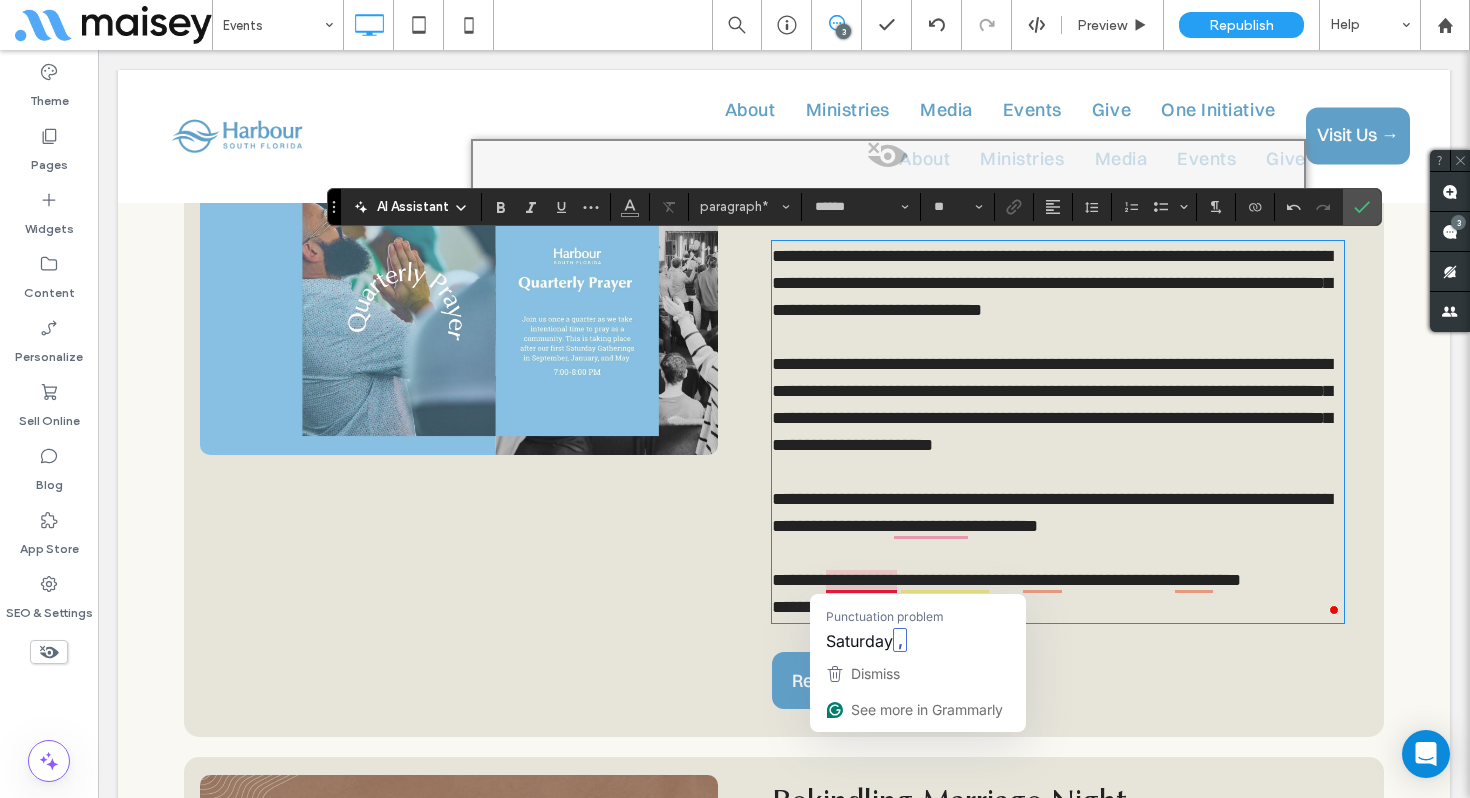 type 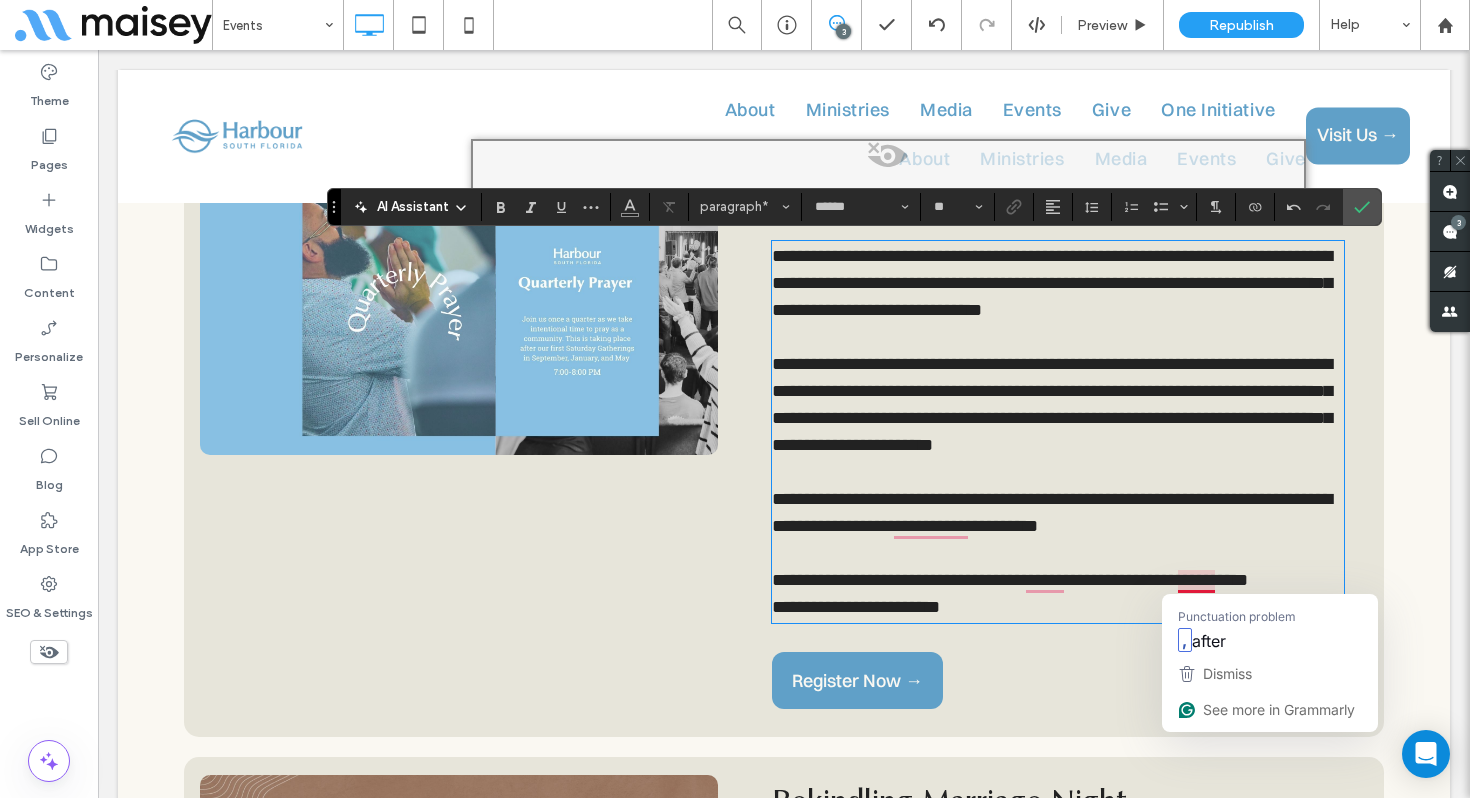 click on "**********" at bounding box center [1031, 580] 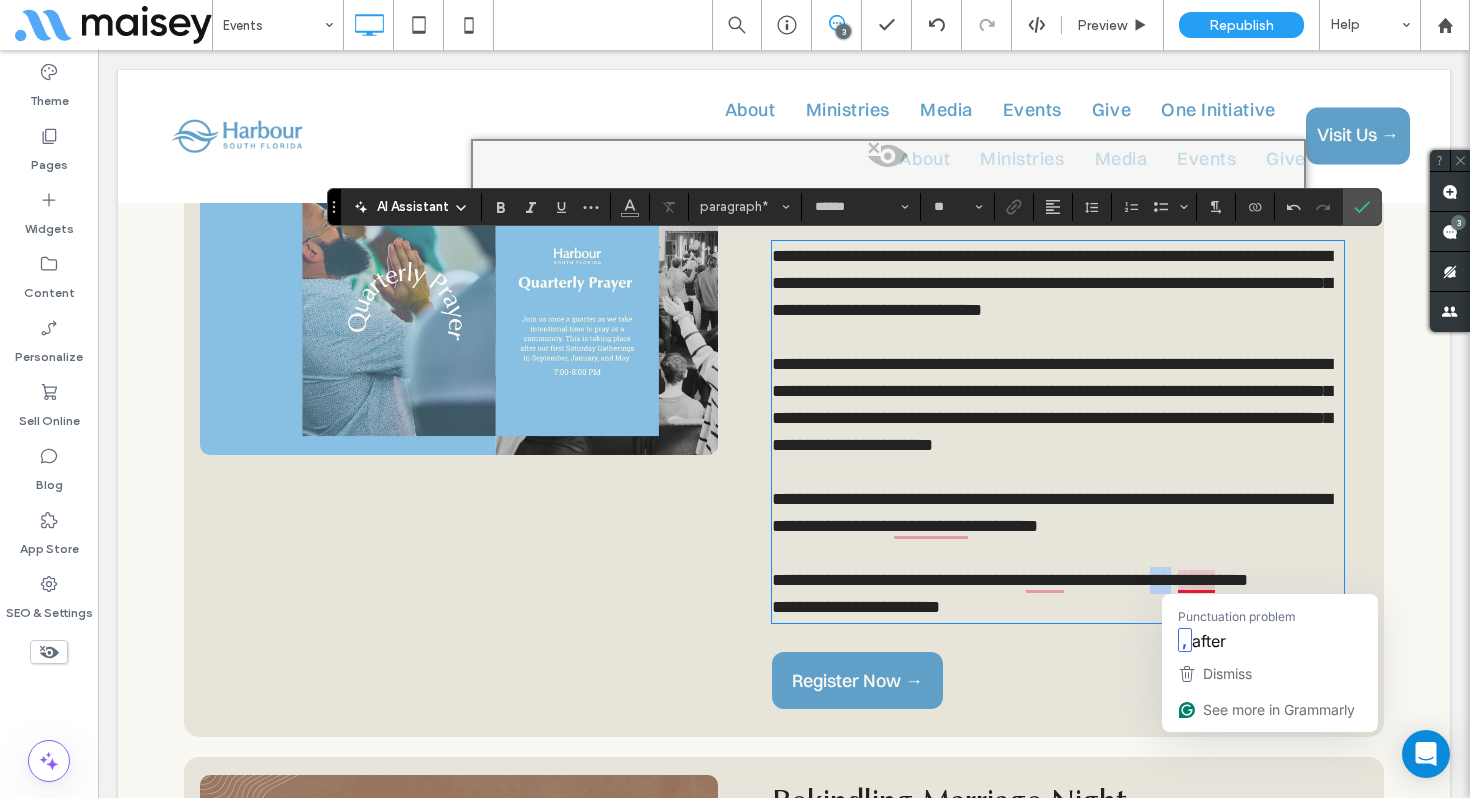 click on "**********" at bounding box center (1031, 580) 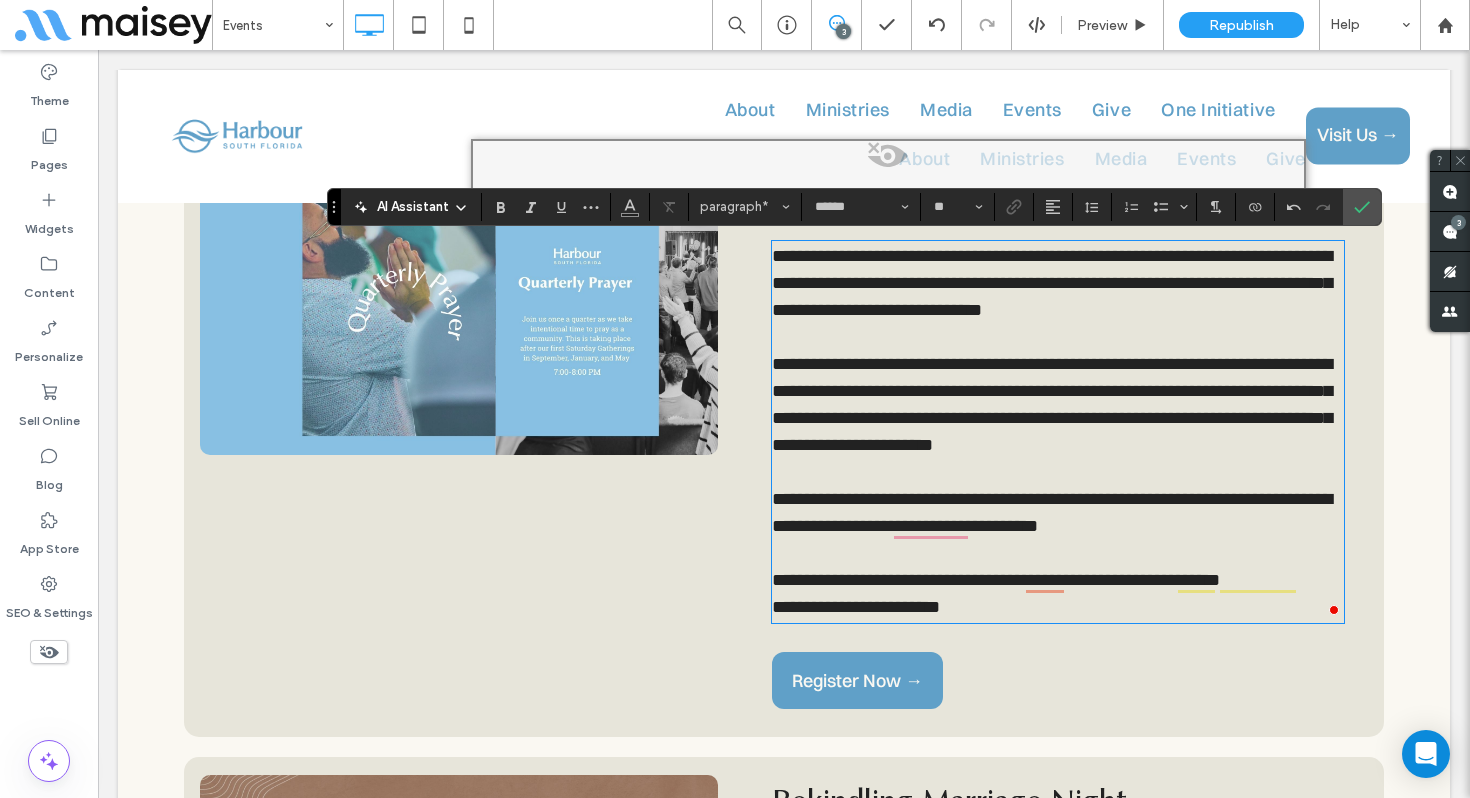 click on "**********" at bounding box center (1058, 553) 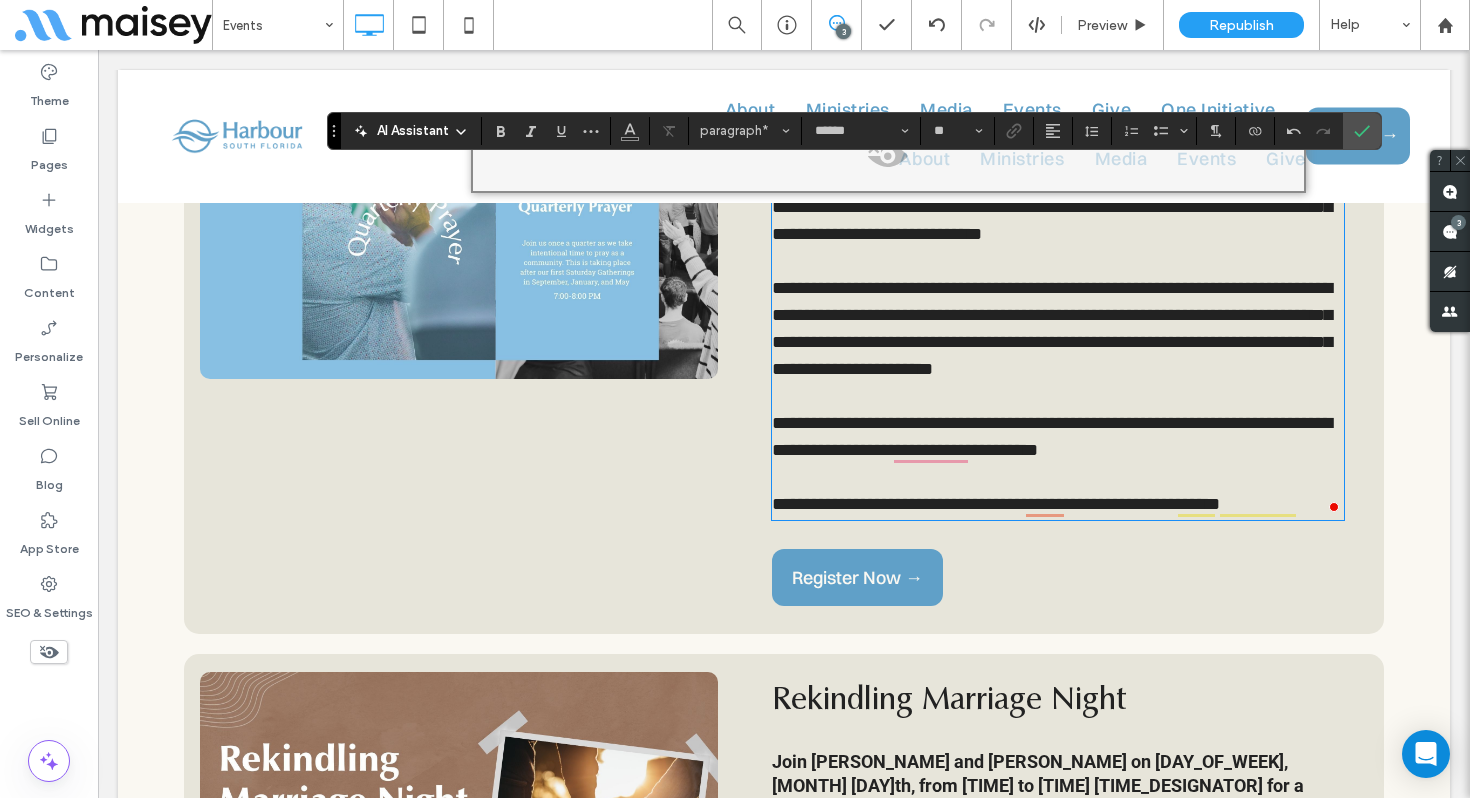 scroll, scrollTop: 1010, scrollLeft: 0, axis: vertical 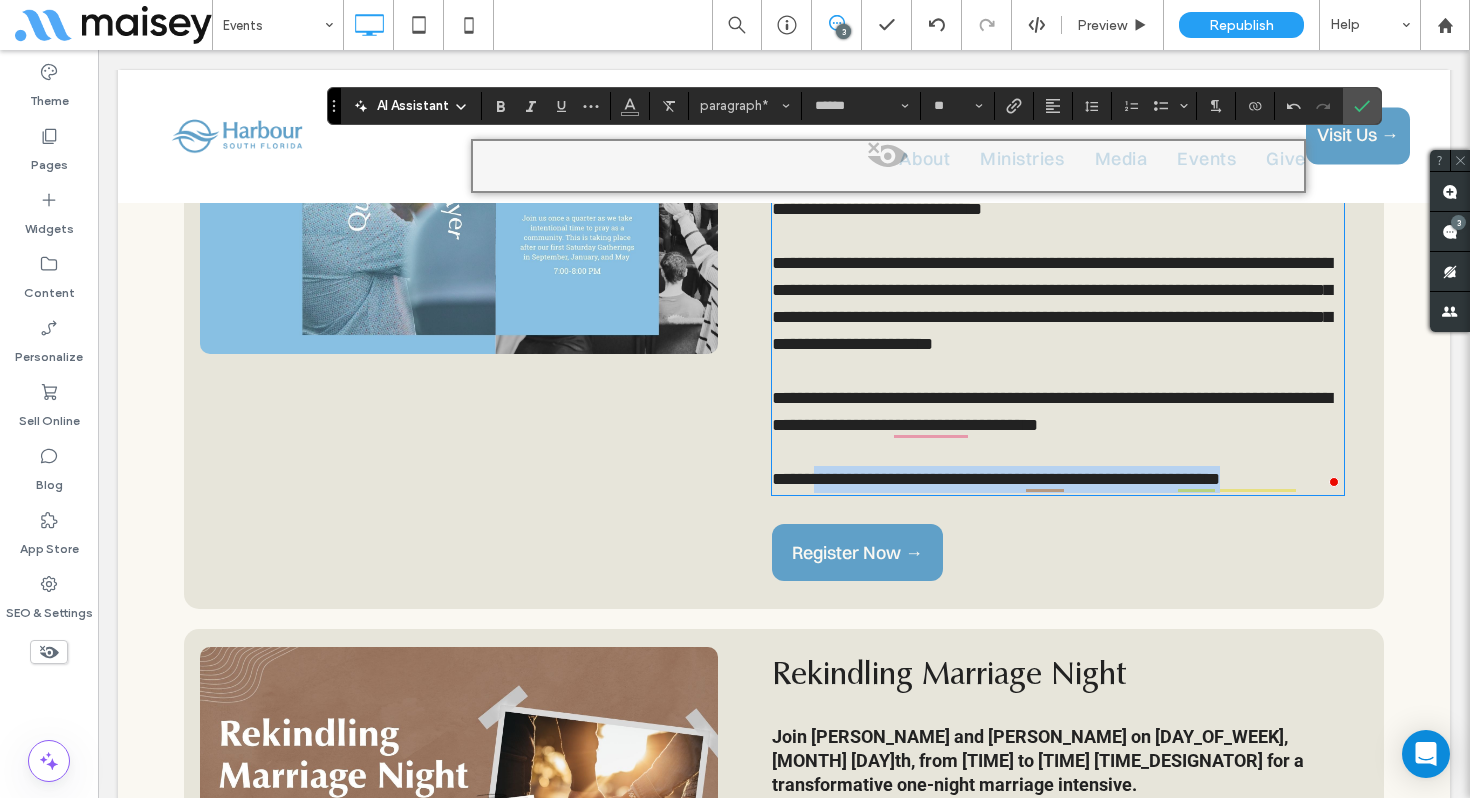 drag, startPoint x: 1301, startPoint y: 482, endPoint x: 828, endPoint y: 473, distance: 473.0856 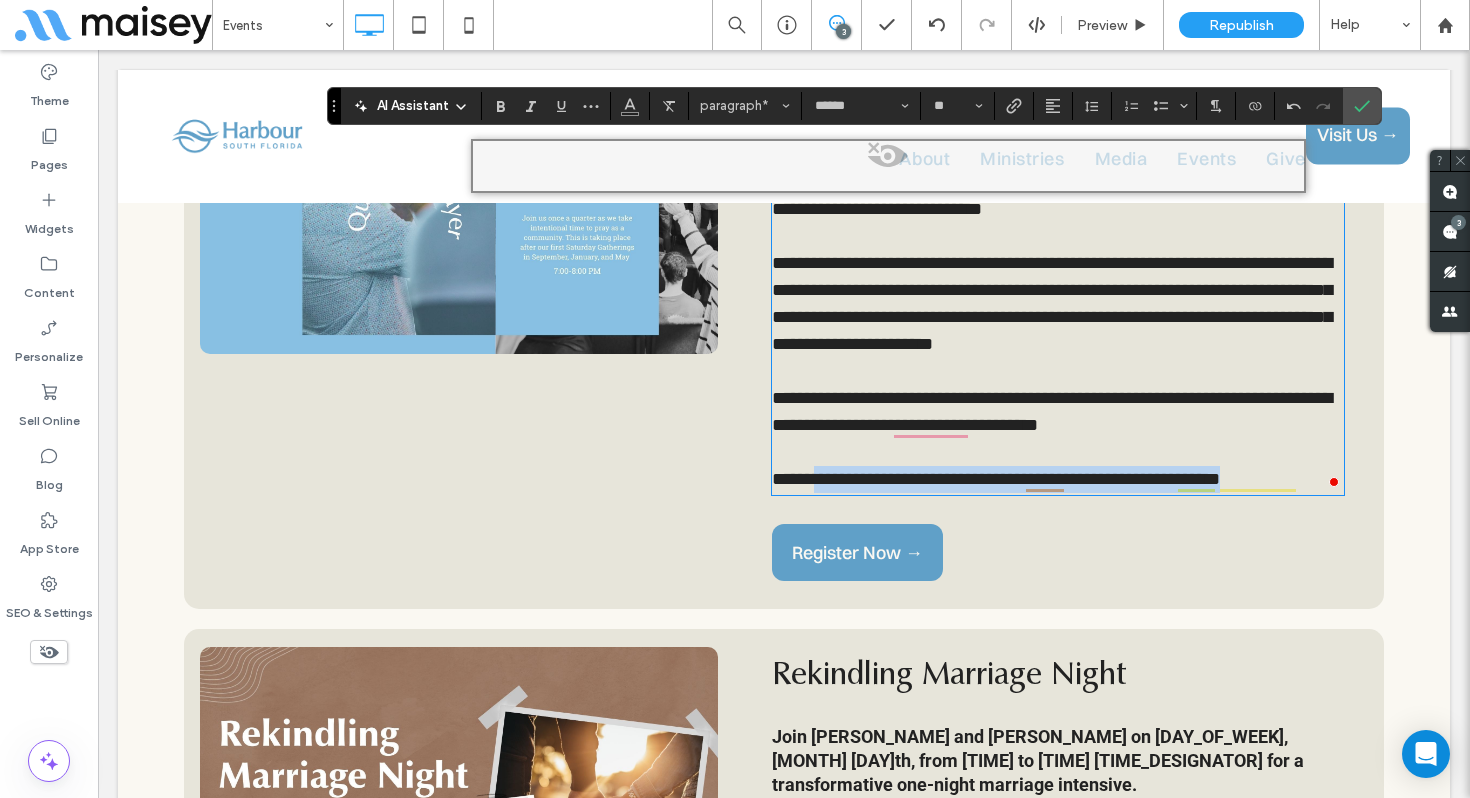 click on "**********" at bounding box center [1058, 439] 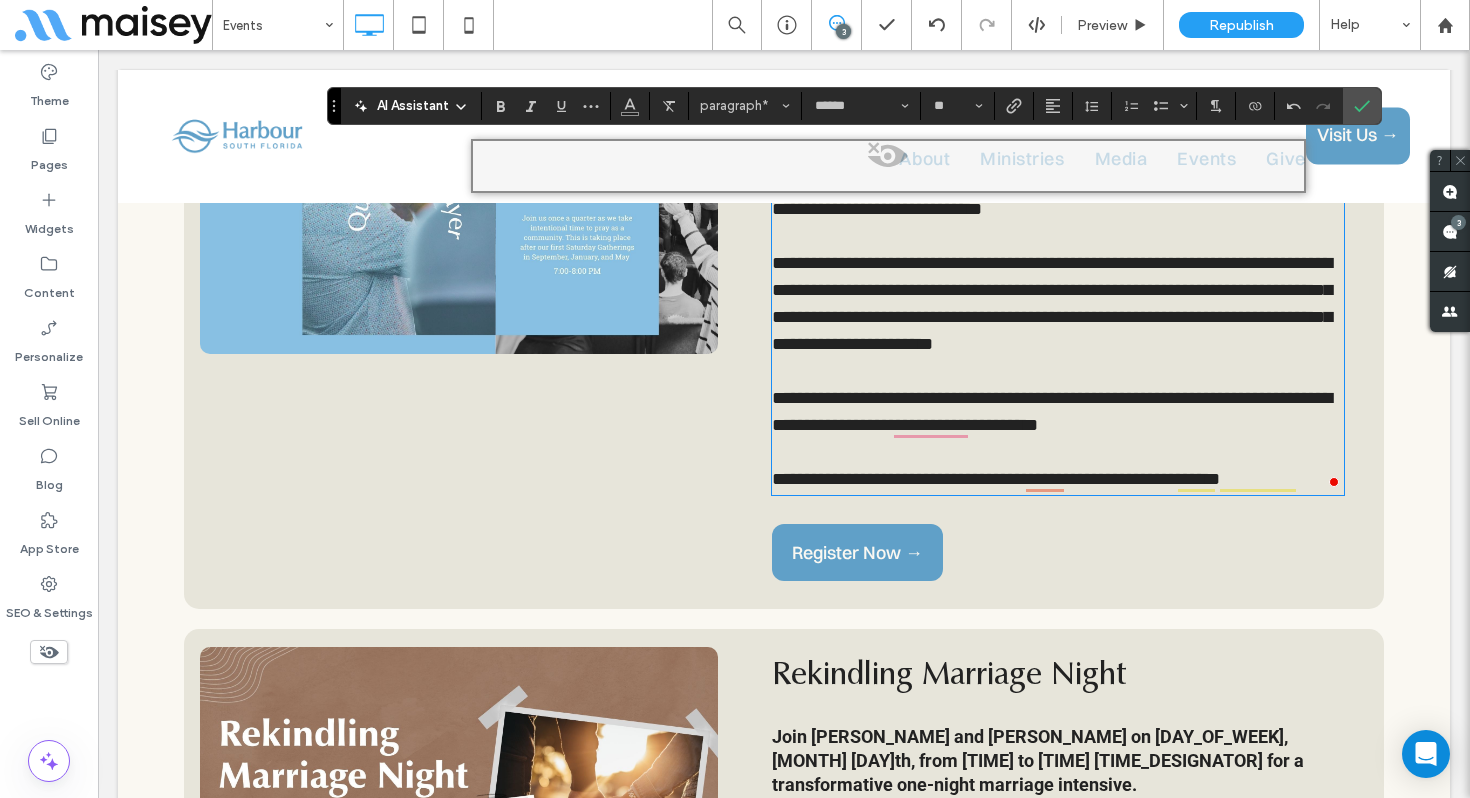 click on "**********" at bounding box center [1052, 411] 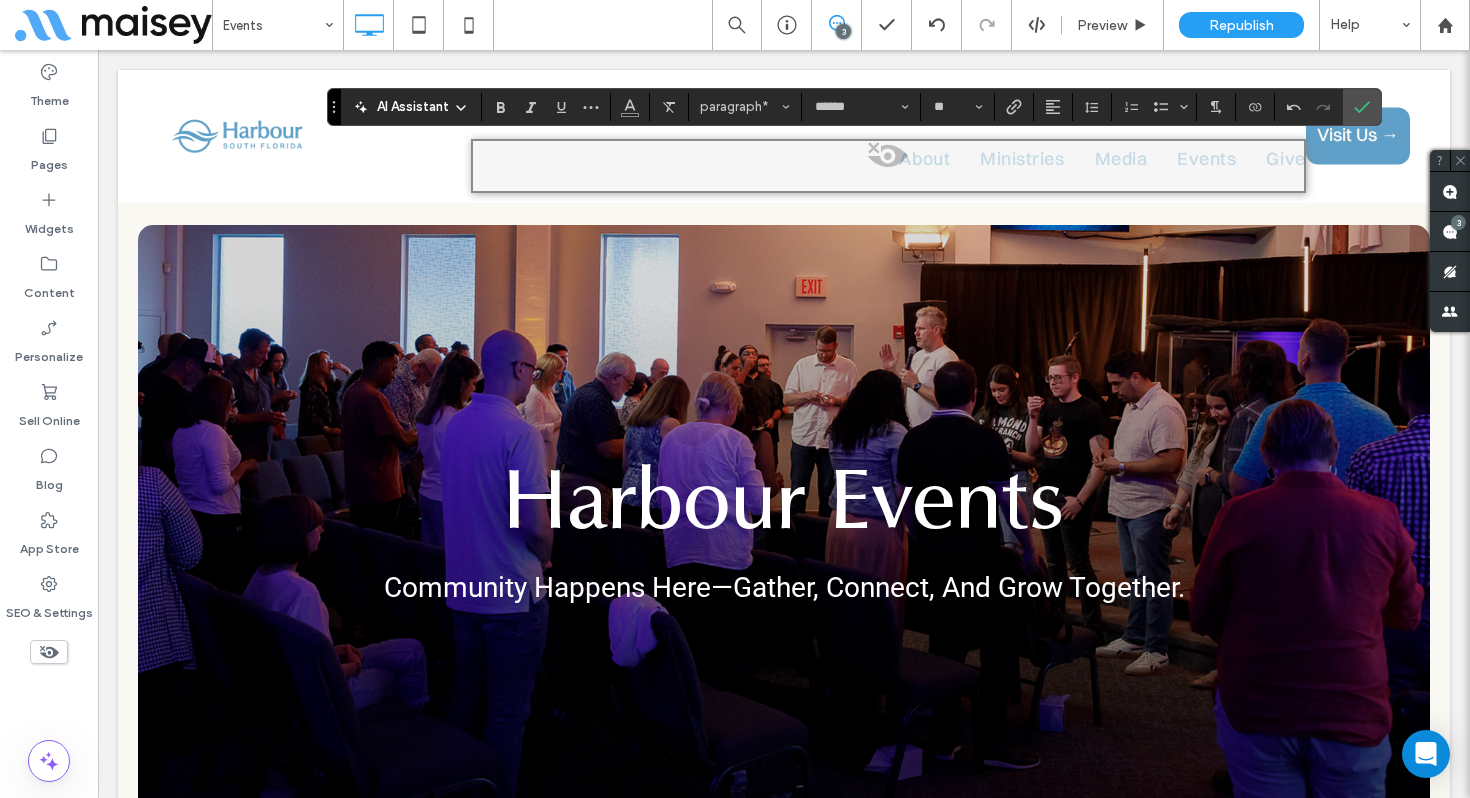 scroll, scrollTop: 1009, scrollLeft: 0, axis: vertical 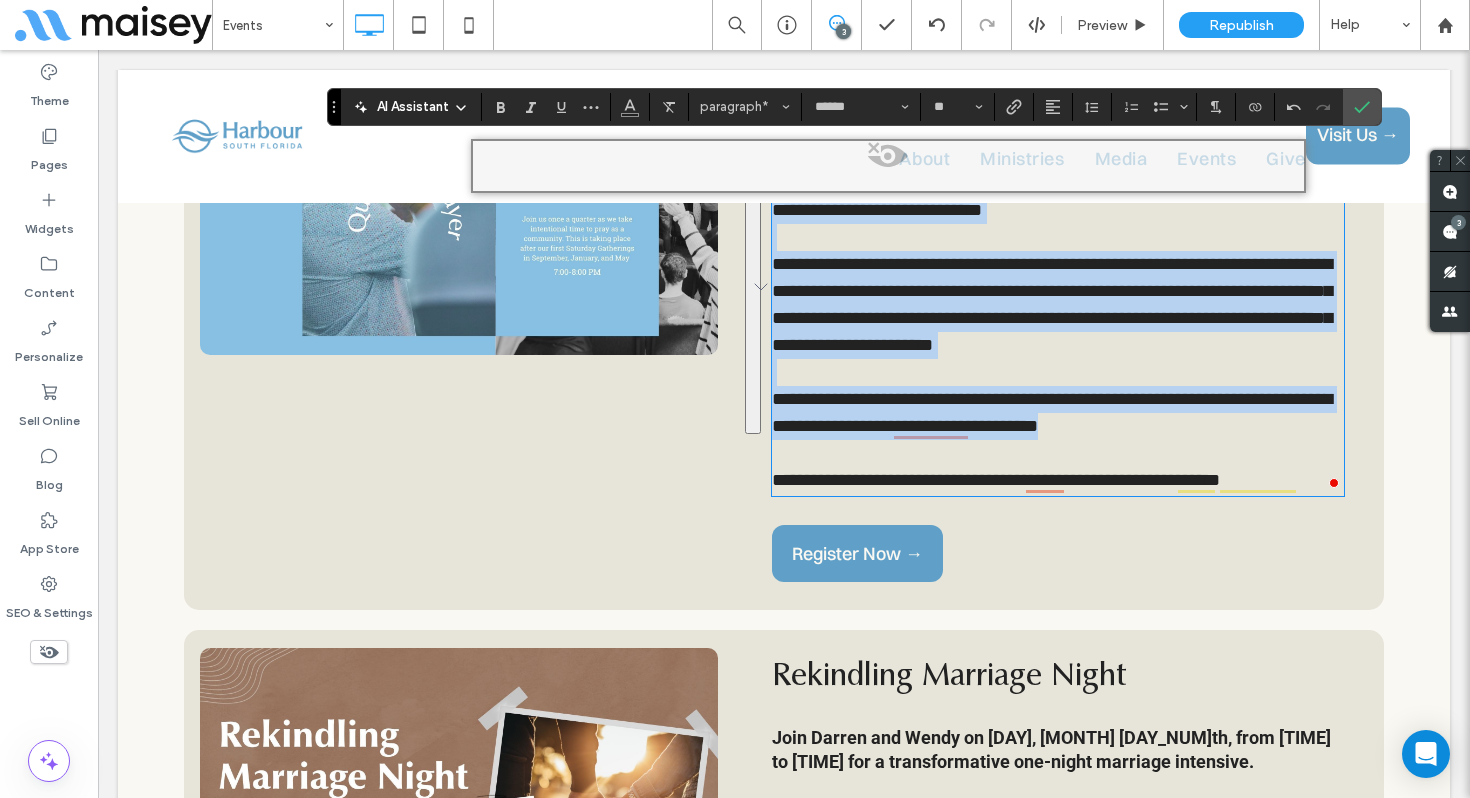 click on "**********" at bounding box center (1017, 480) 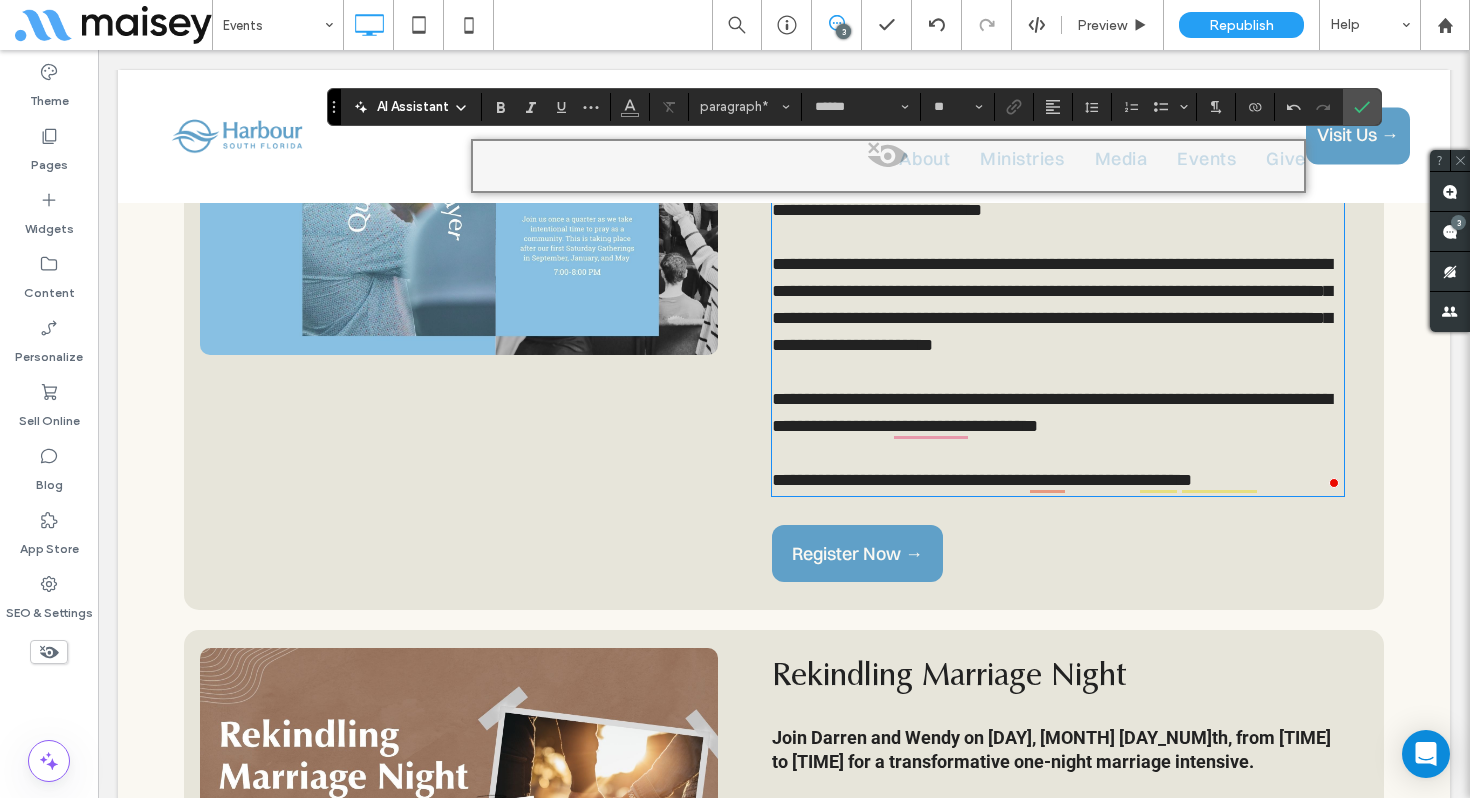 type 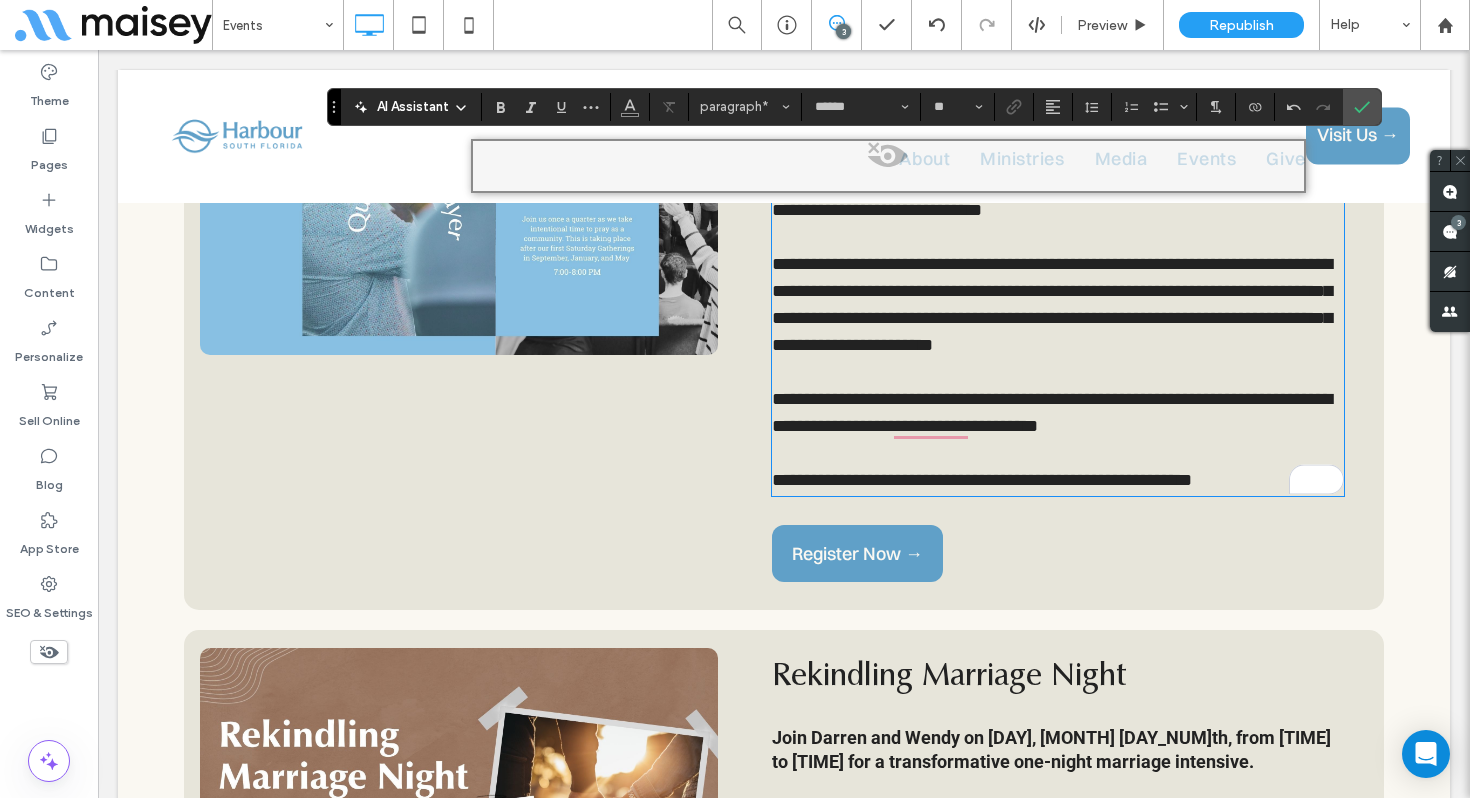 click on "**********" at bounding box center (1058, 328) 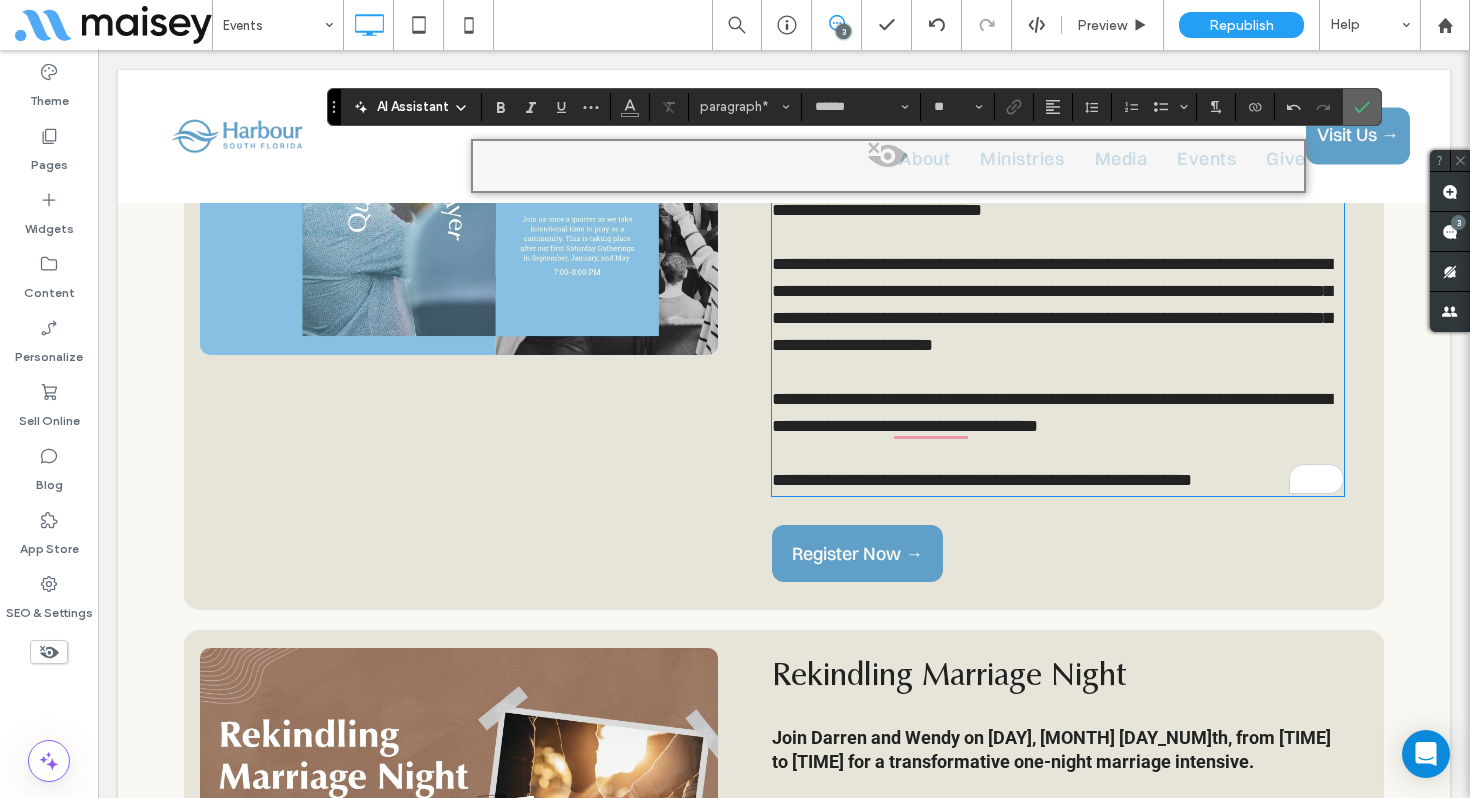 click at bounding box center [1358, 107] 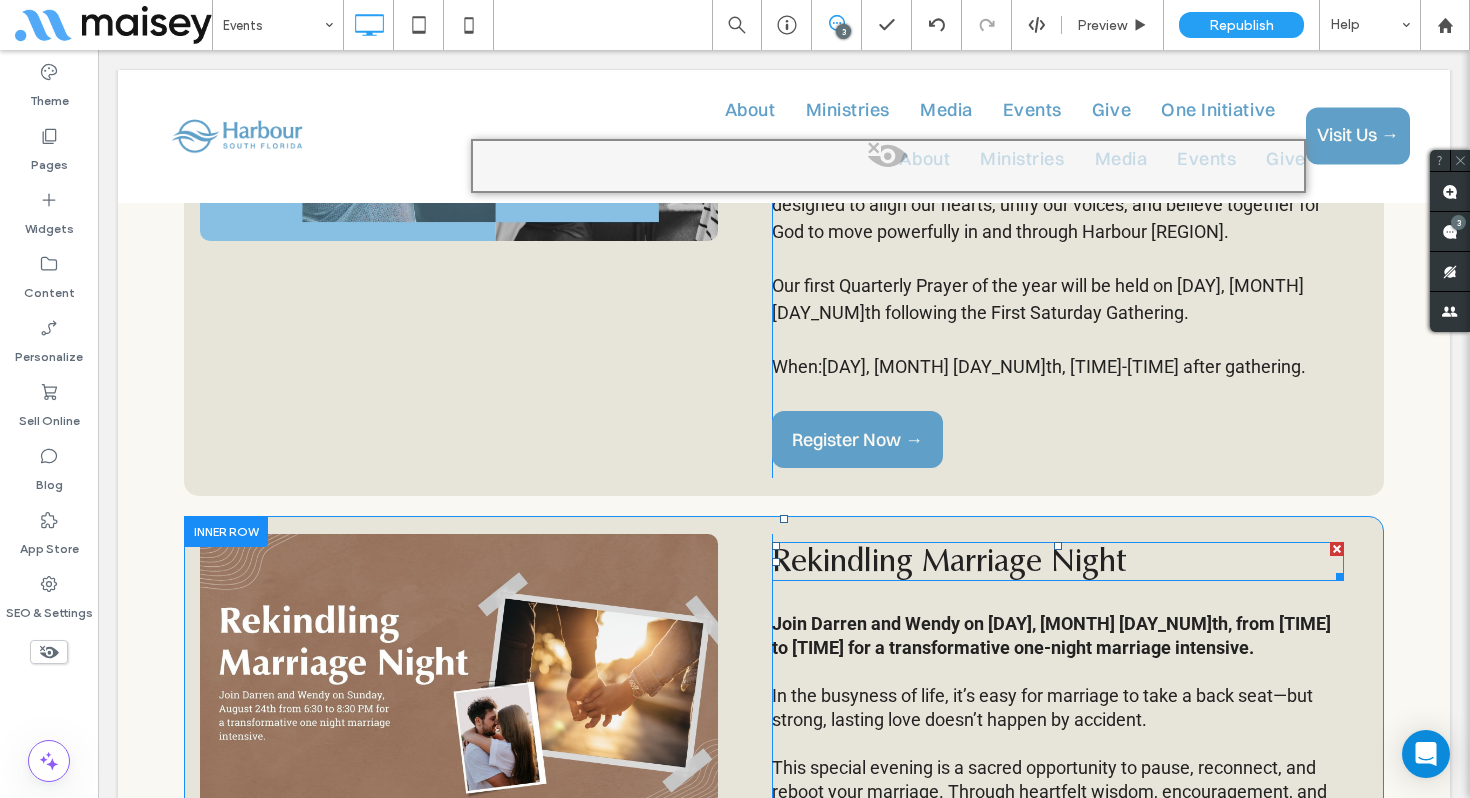 scroll, scrollTop: 1091, scrollLeft: 0, axis: vertical 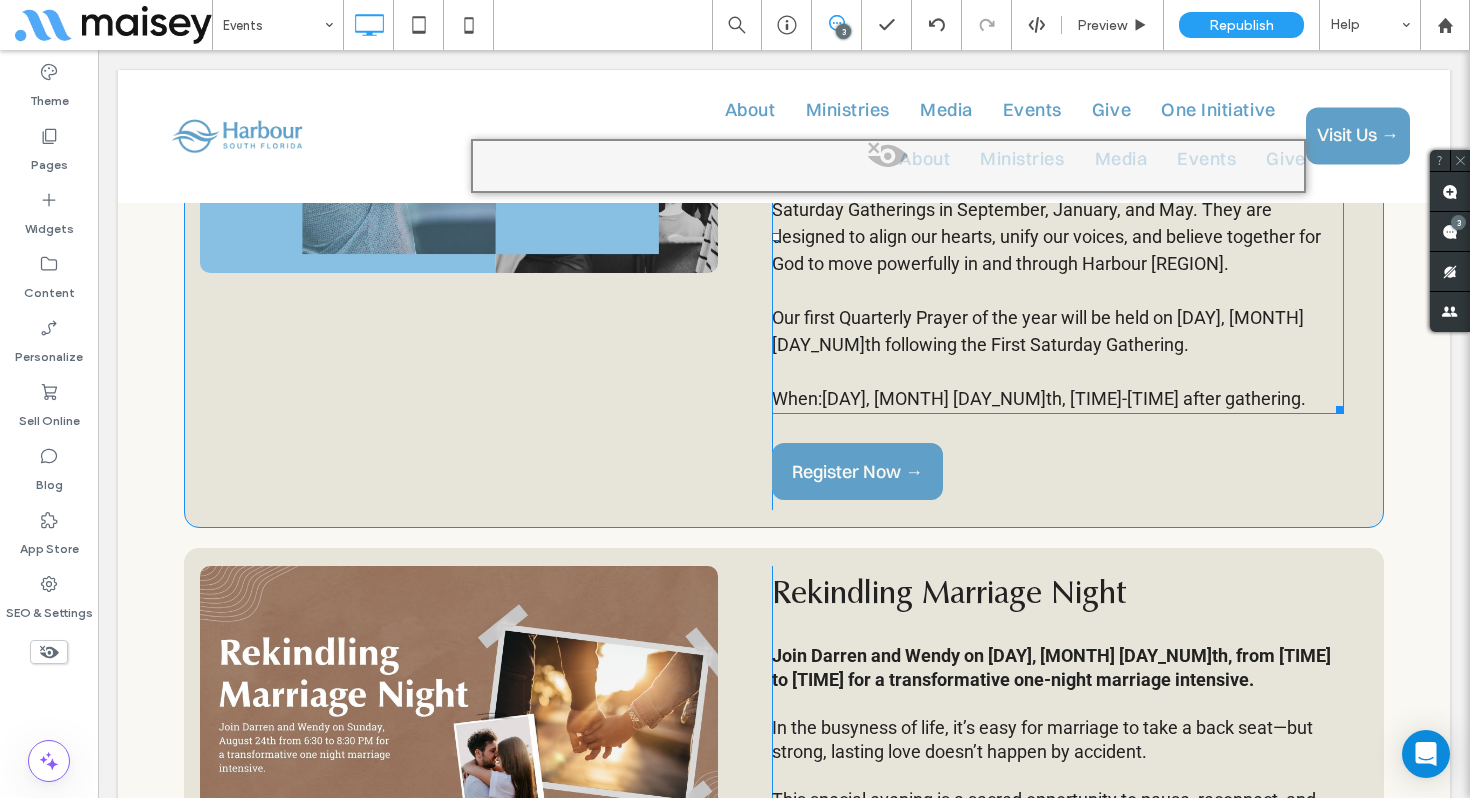 click on "[DAY], [MONTH] [DAY_NUM]th, [TIME]-[TIME] after gathering." at bounding box center (1064, 398) 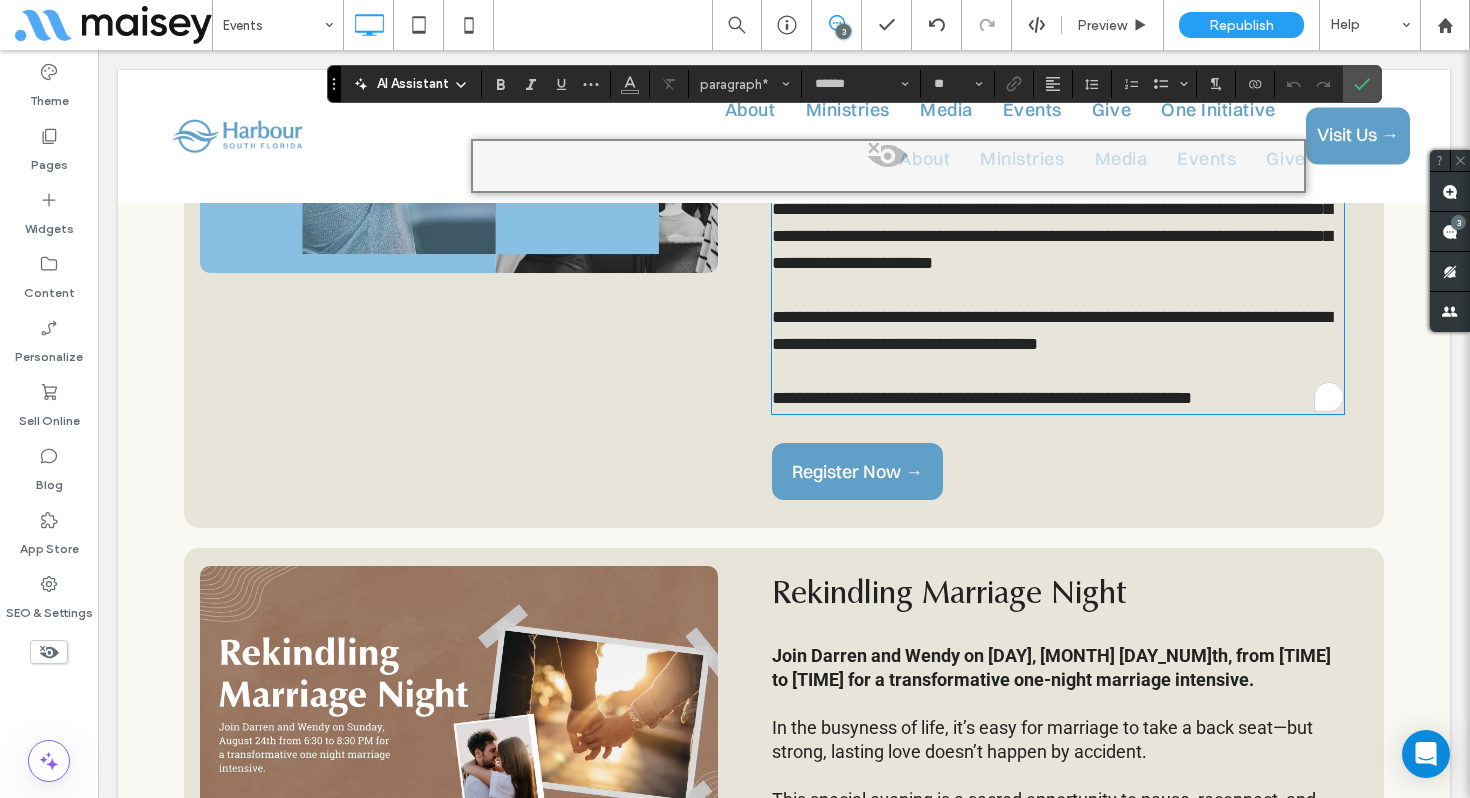 click on "**********" at bounding box center [1003, 398] 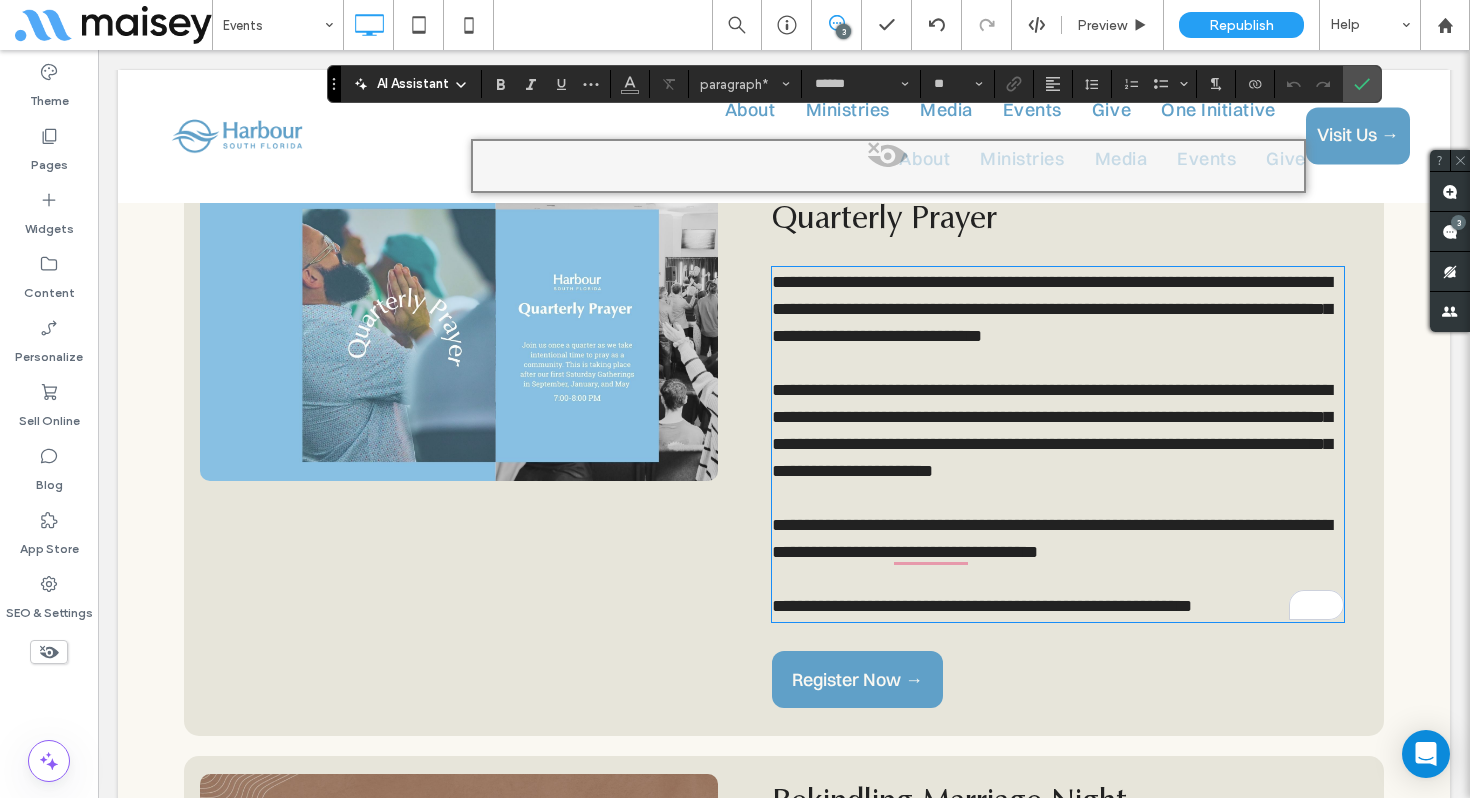 scroll, scrollTop: 881, scrollLeft: 0, axis: vertical 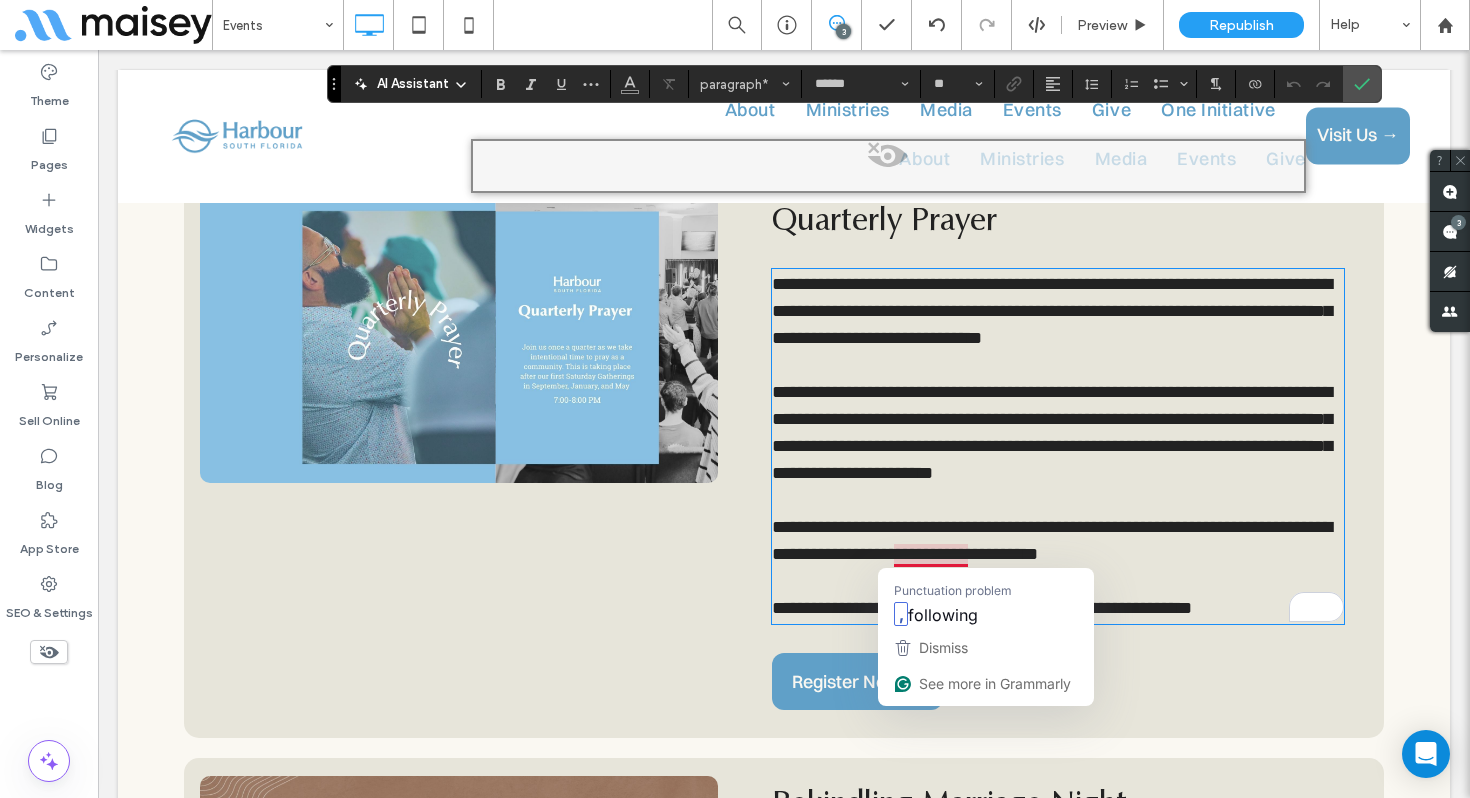 click on "**********" at bounding box center [1052, 311] 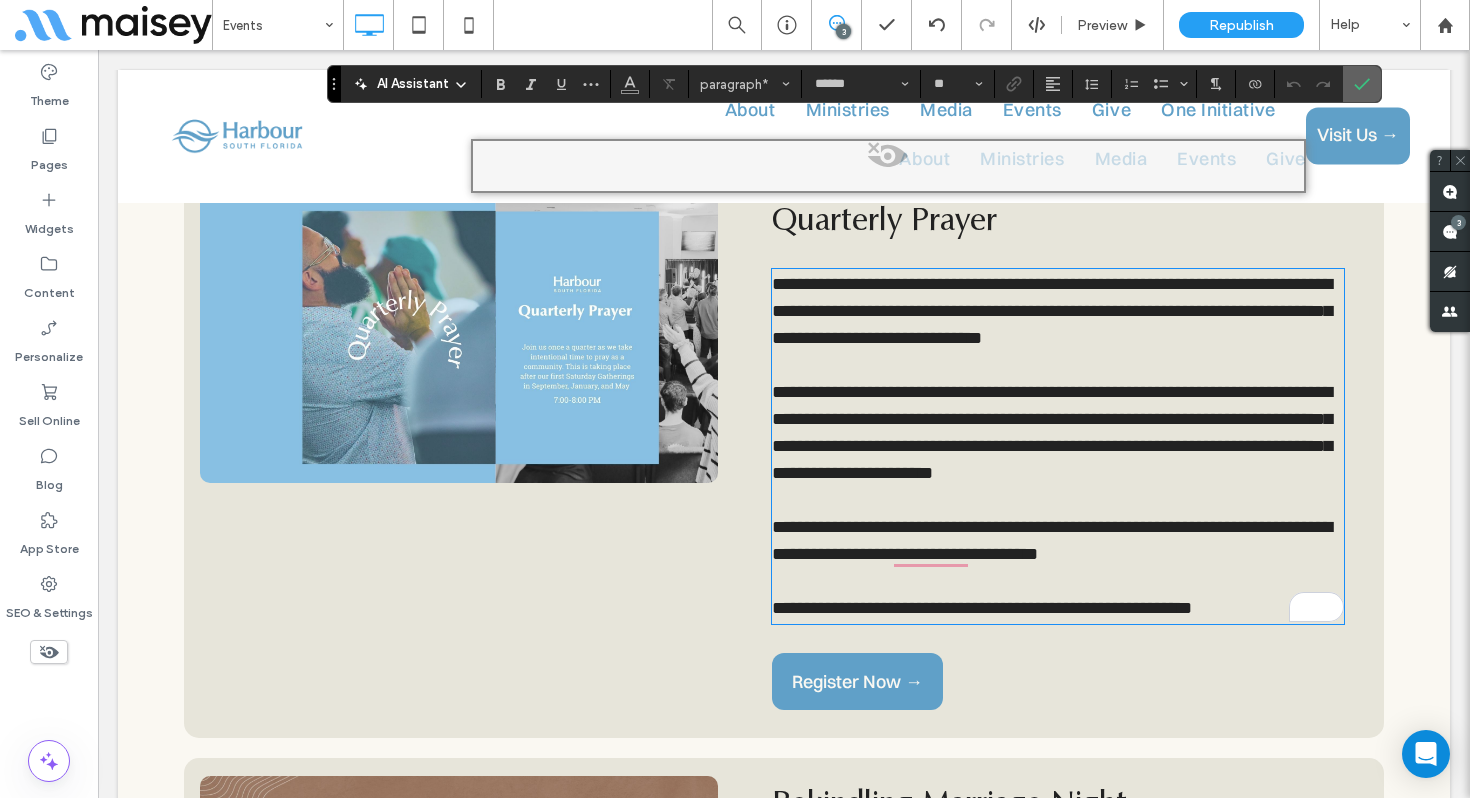 click 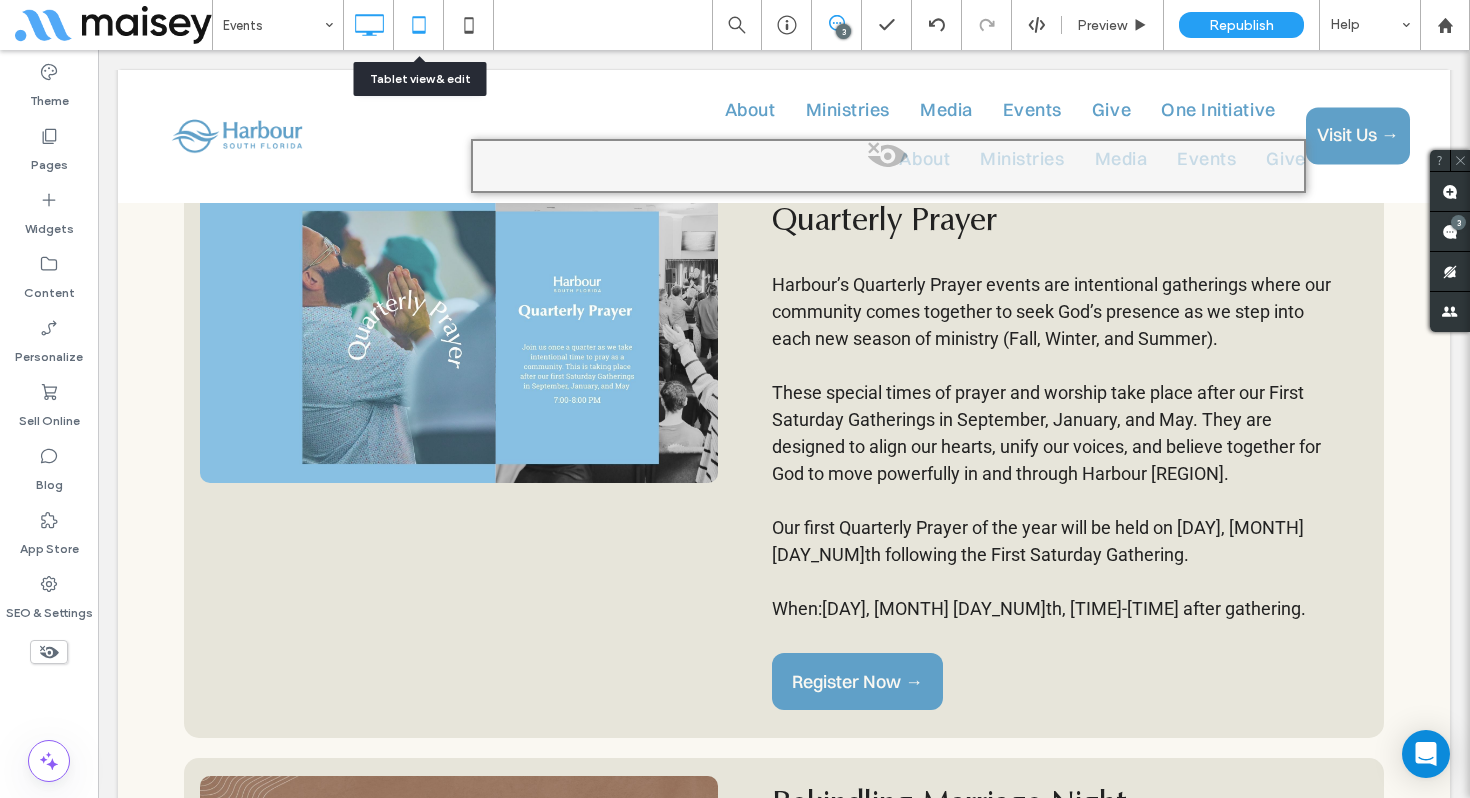 click 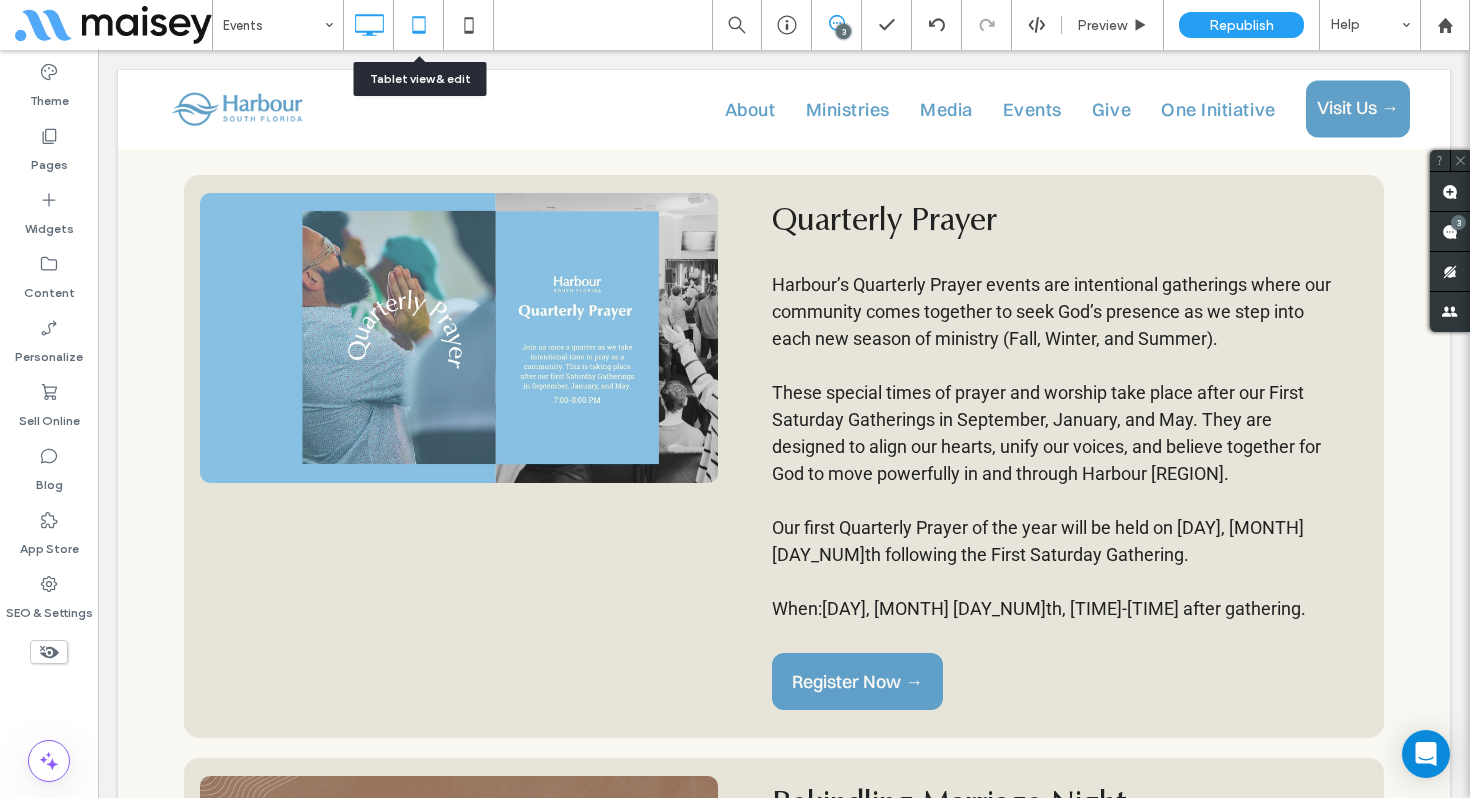 scroll, scrollTop: 0, scrollLeft: 0, axis: both 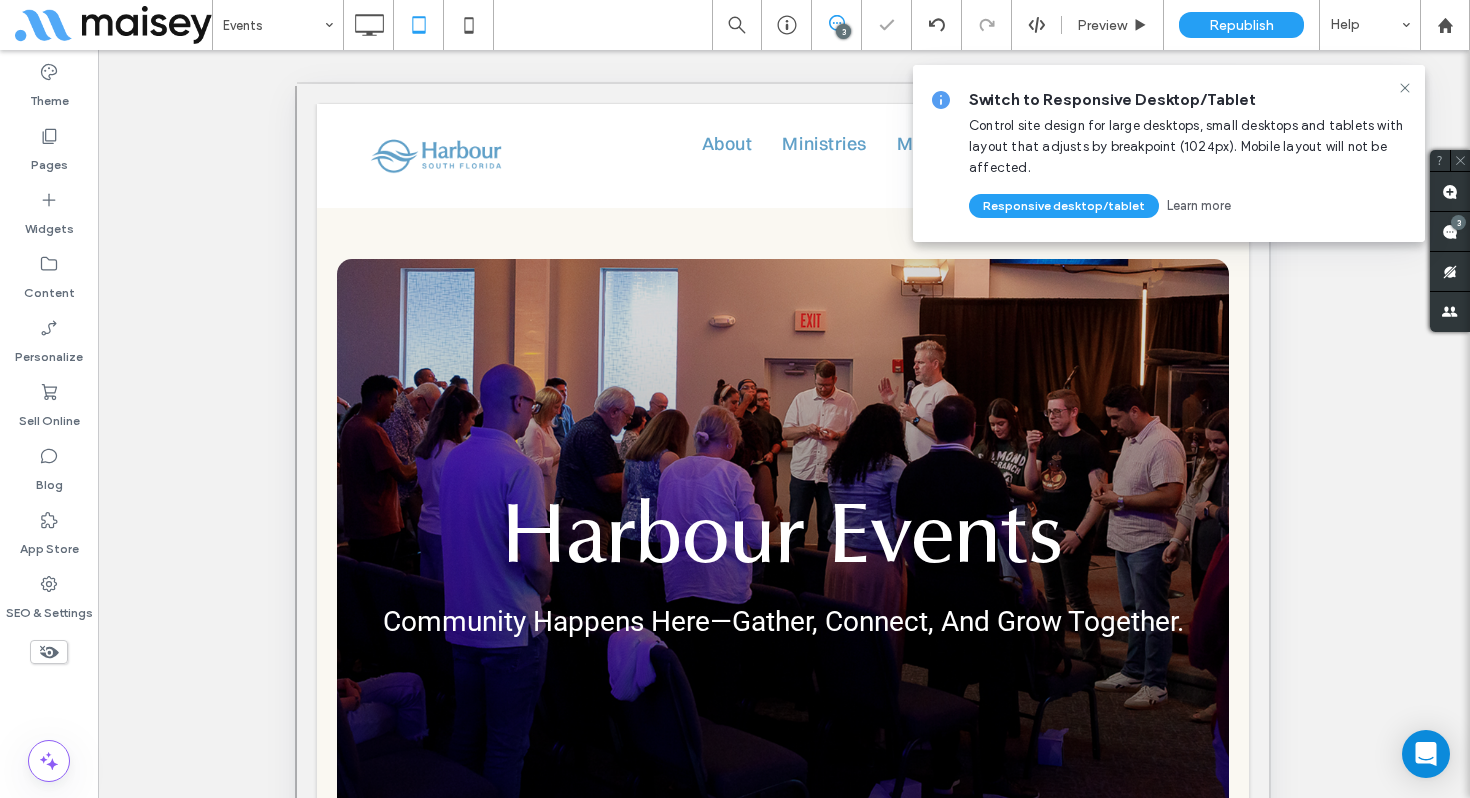click 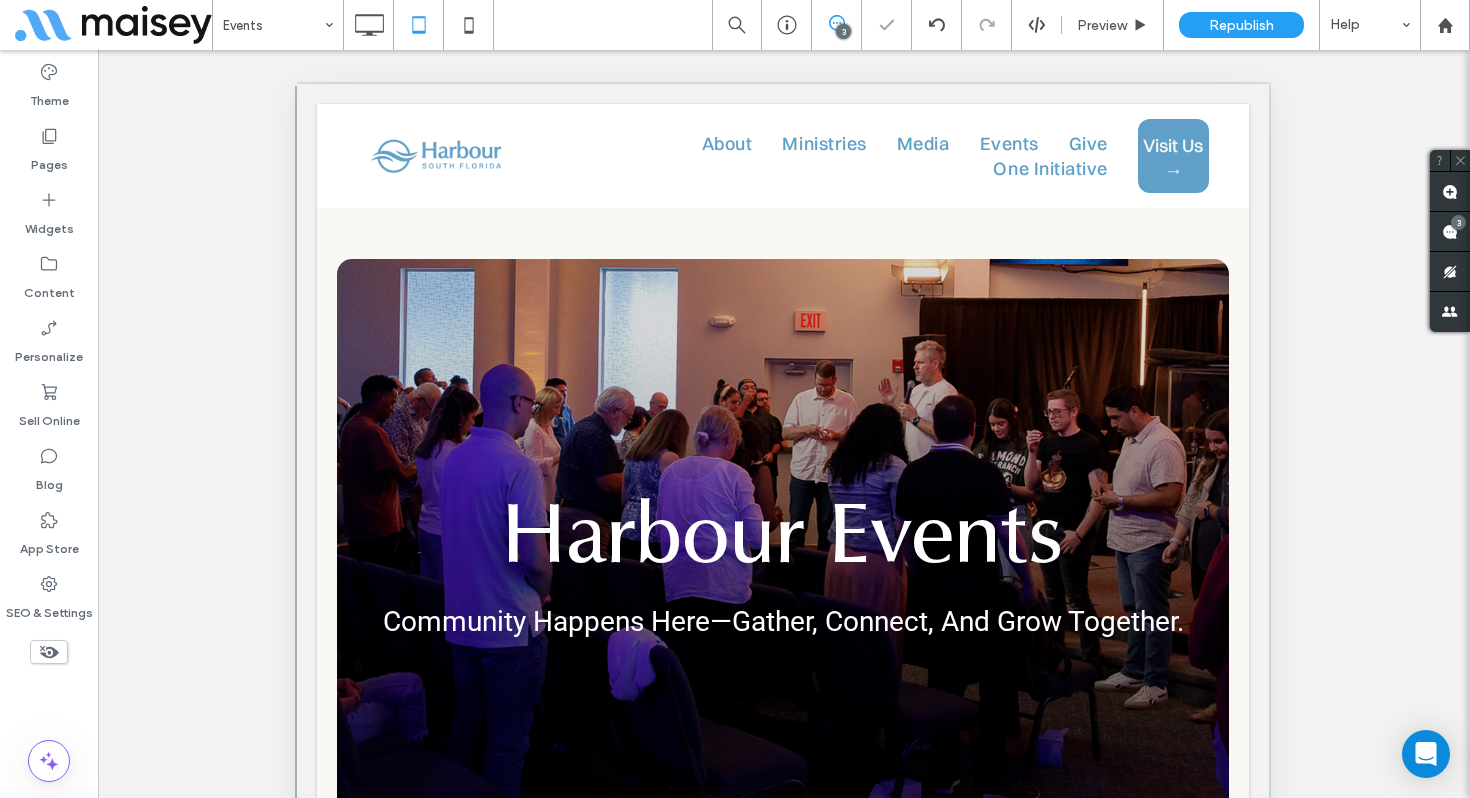 click at bounding box center [735, 399] 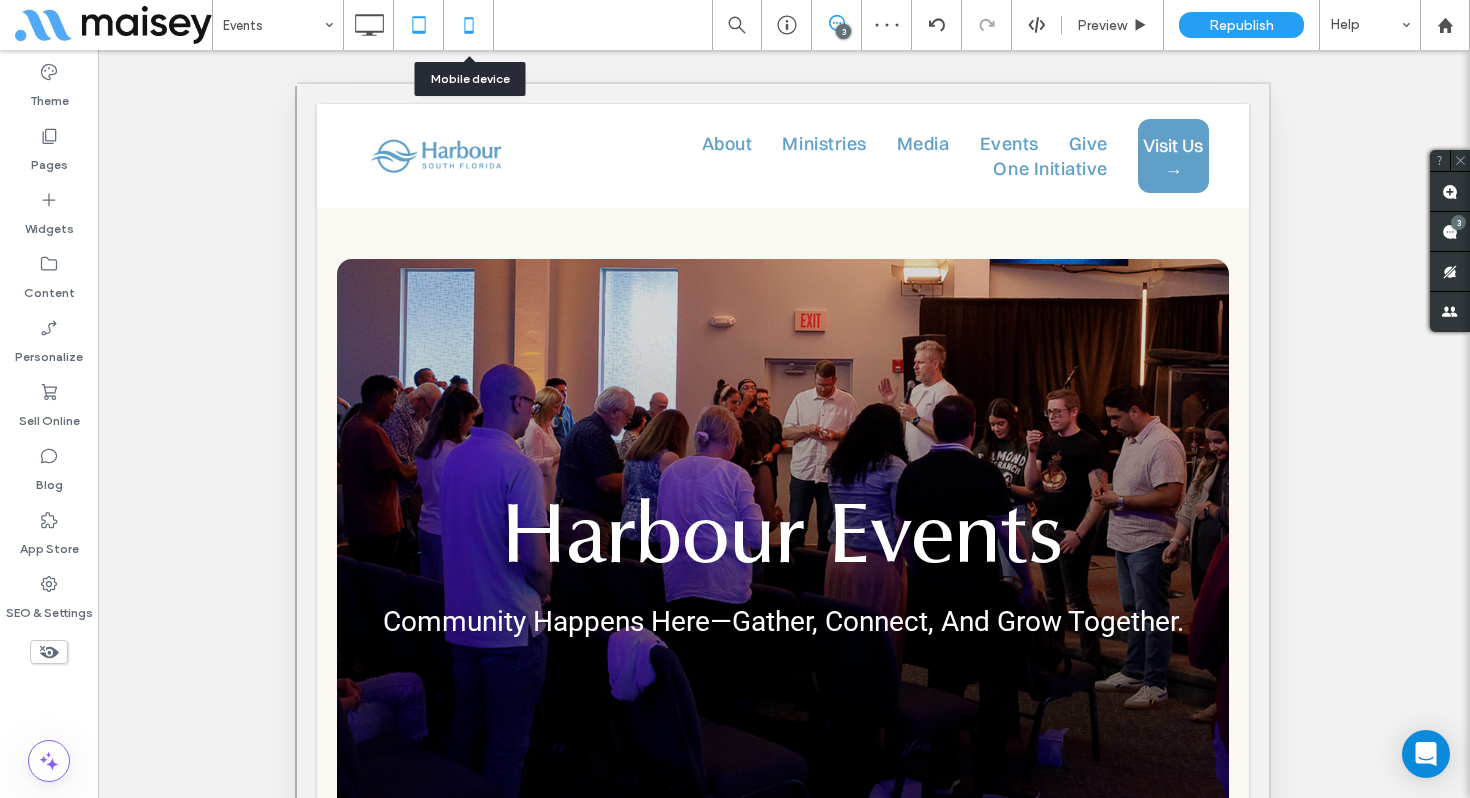 click 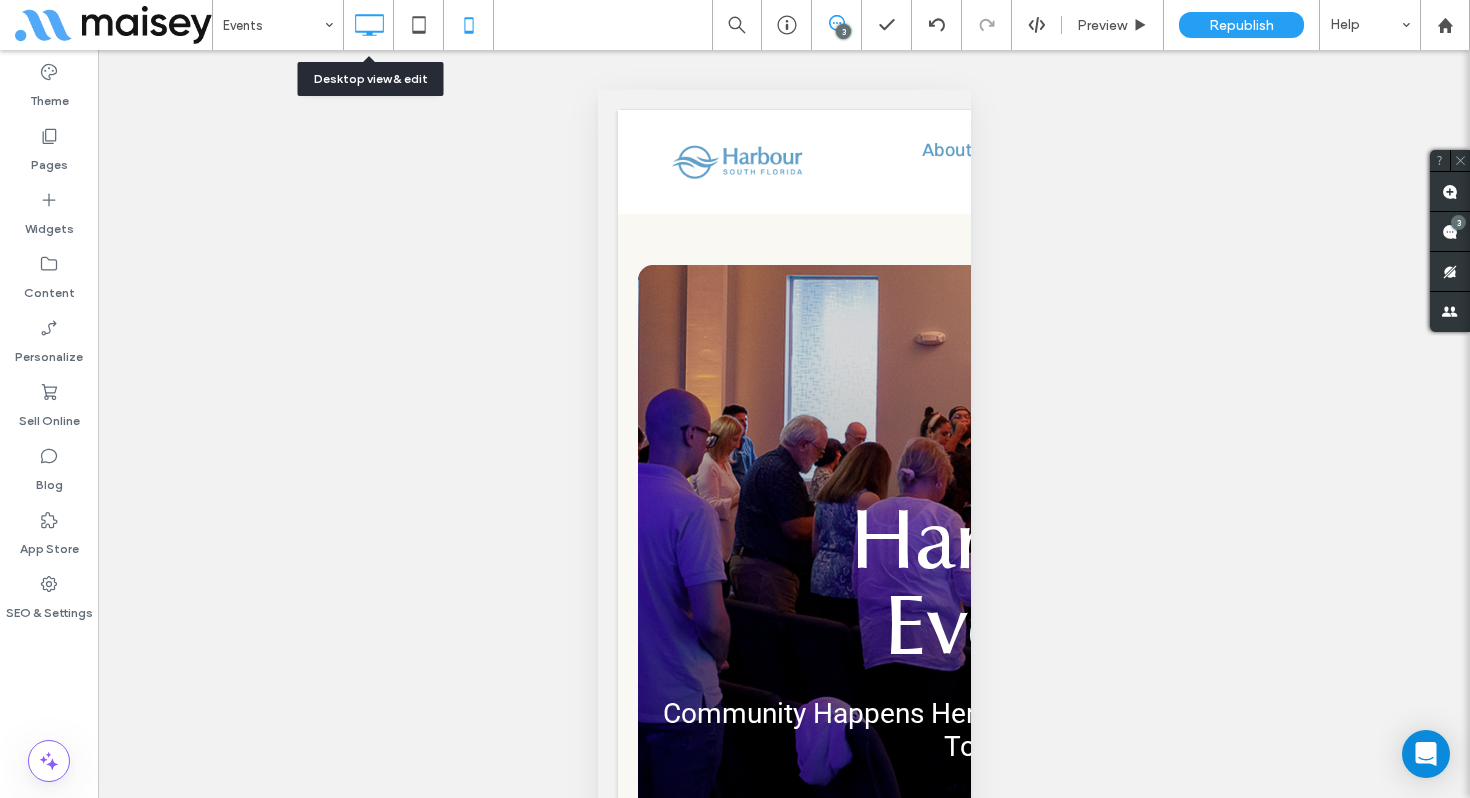 click 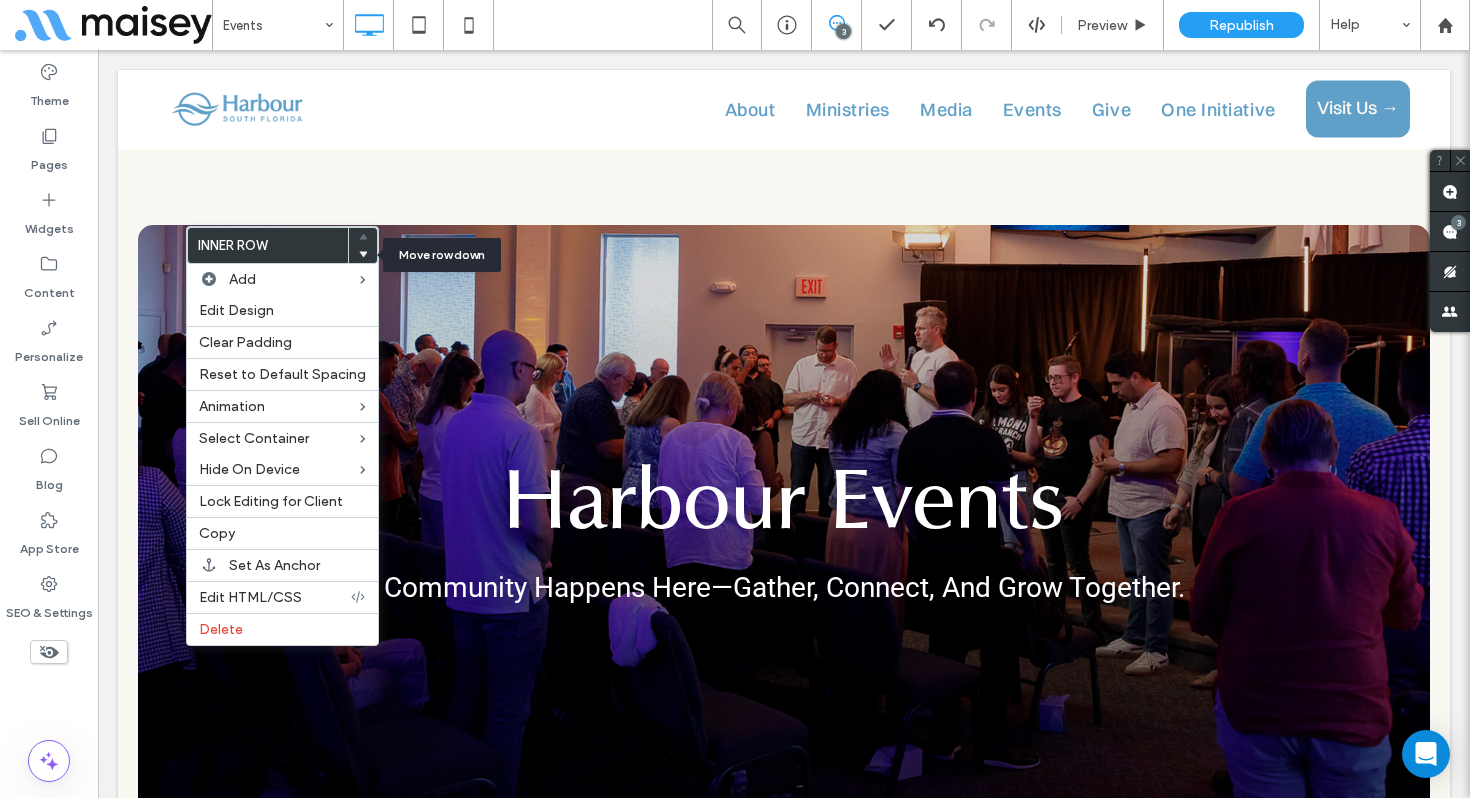 click at bounding box center (363, 254) 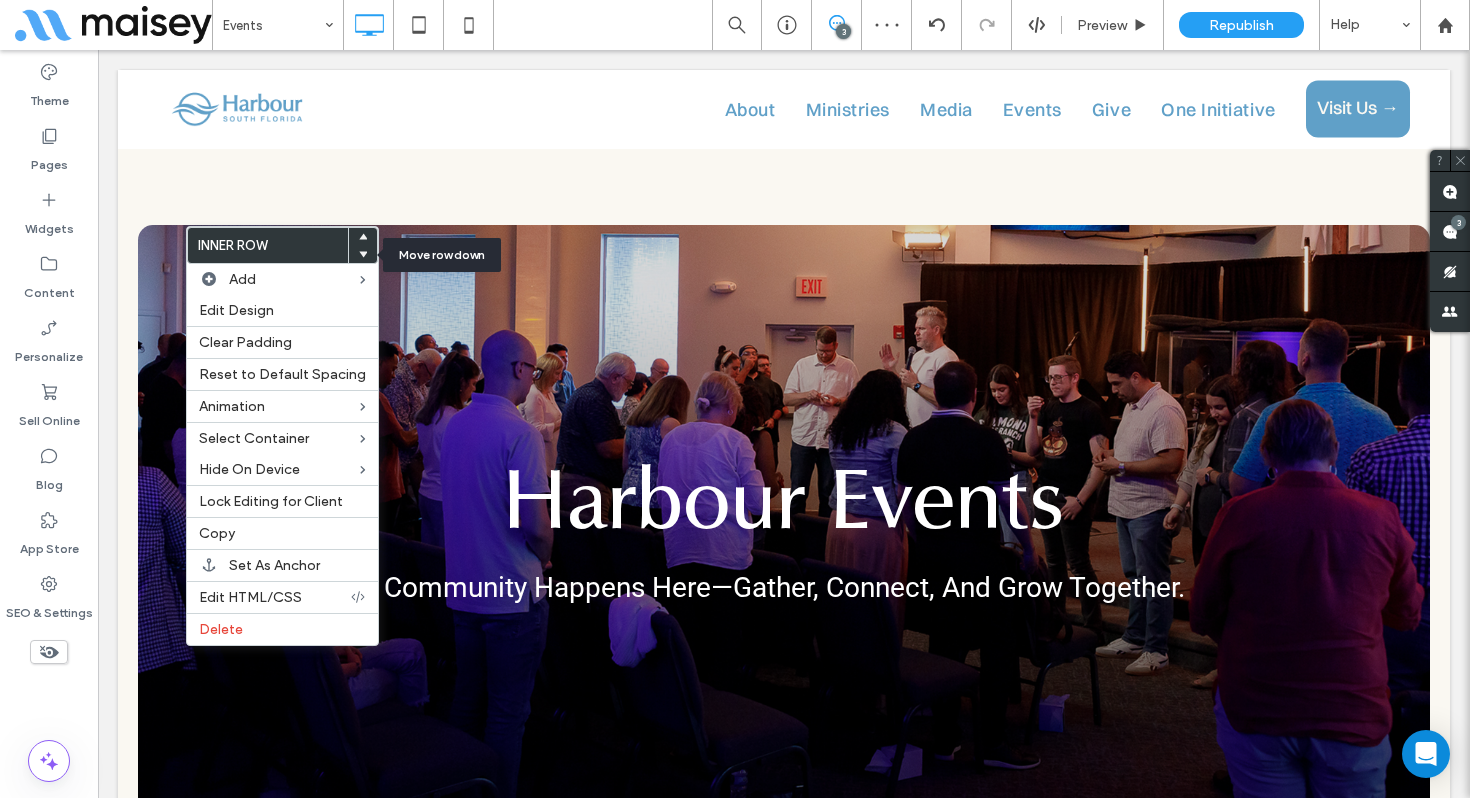 click 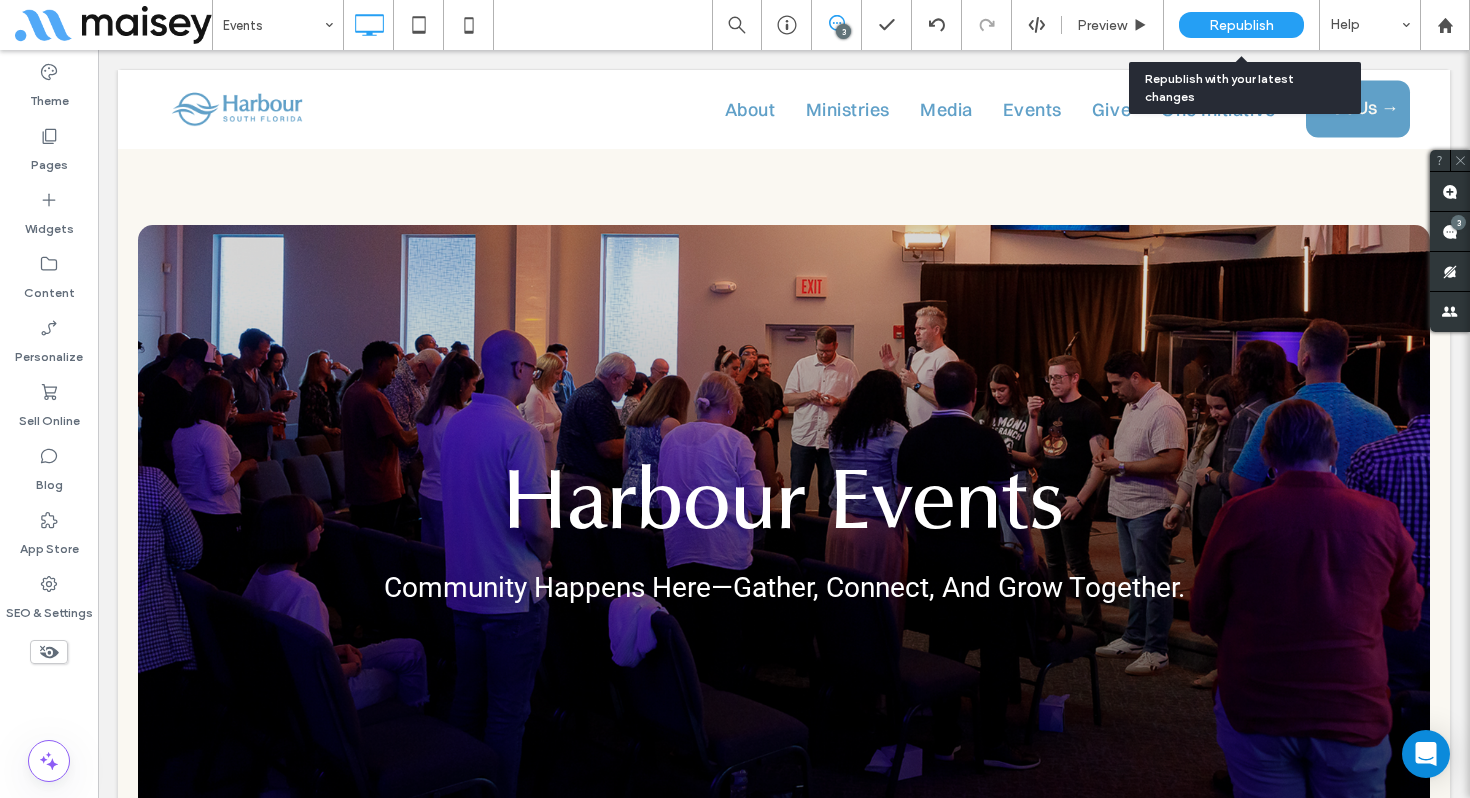 click on "Republish" at bounding box center (1241, 25) 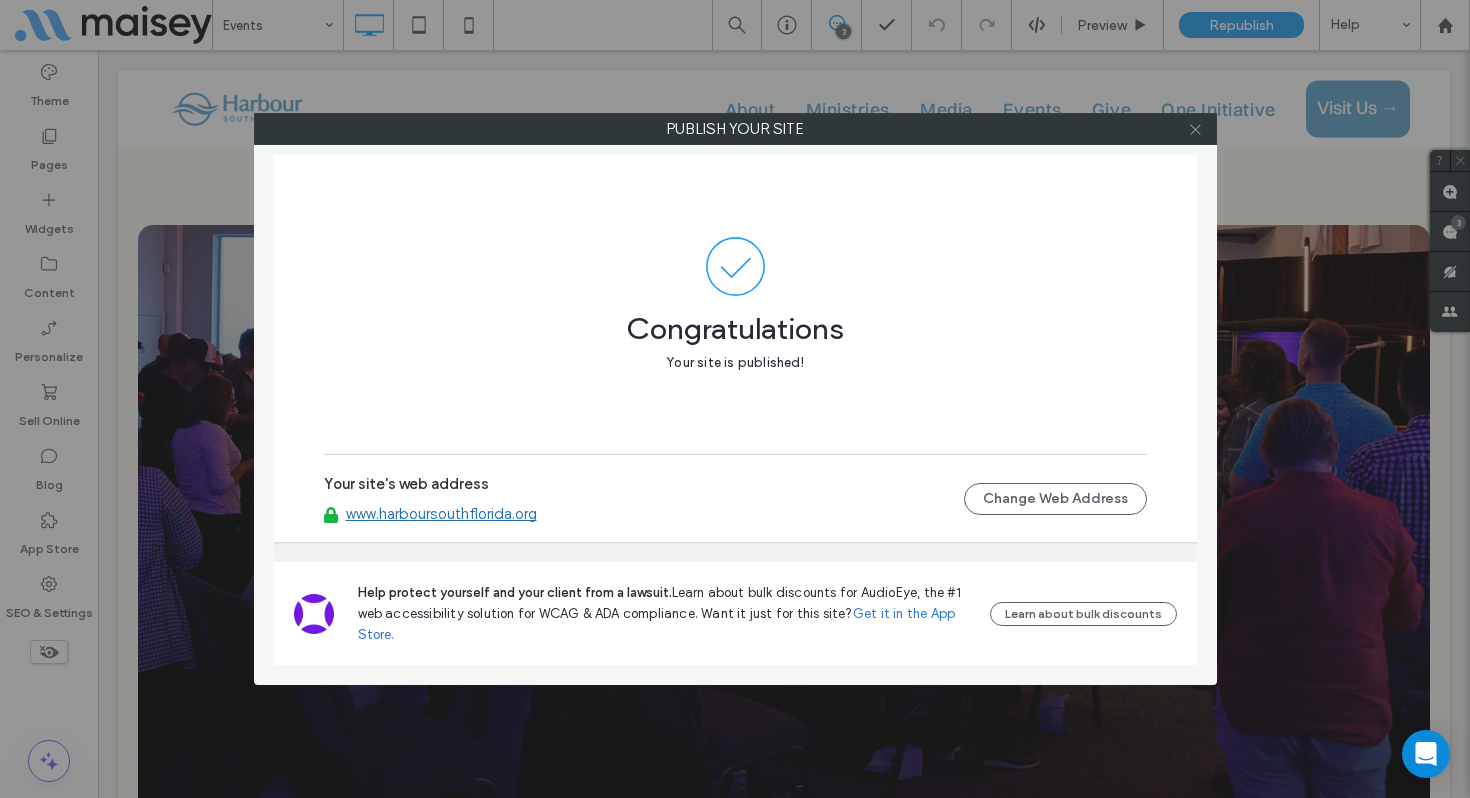 click 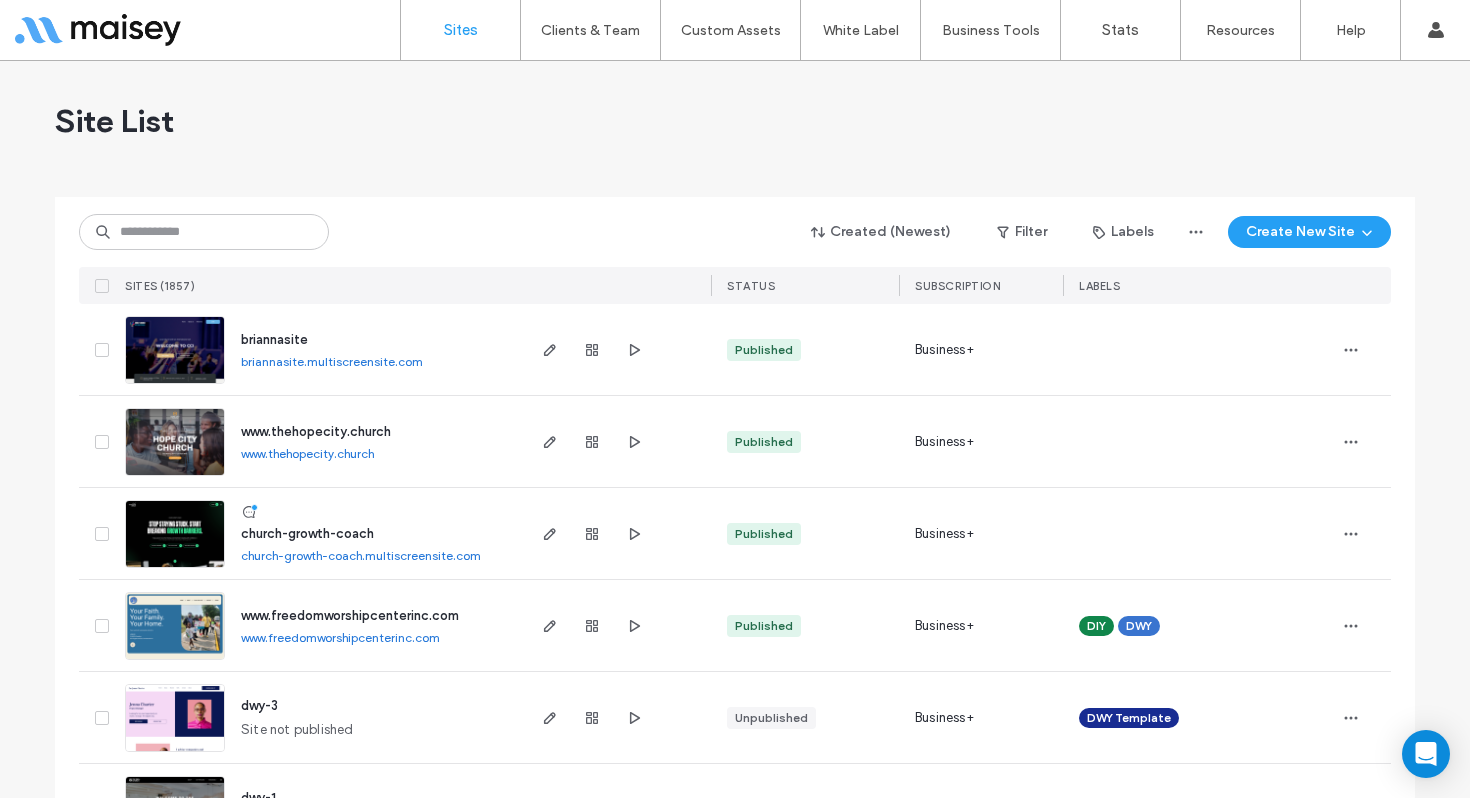 scroll, scrollTop: 0, scrollLeft: 0, axis: both 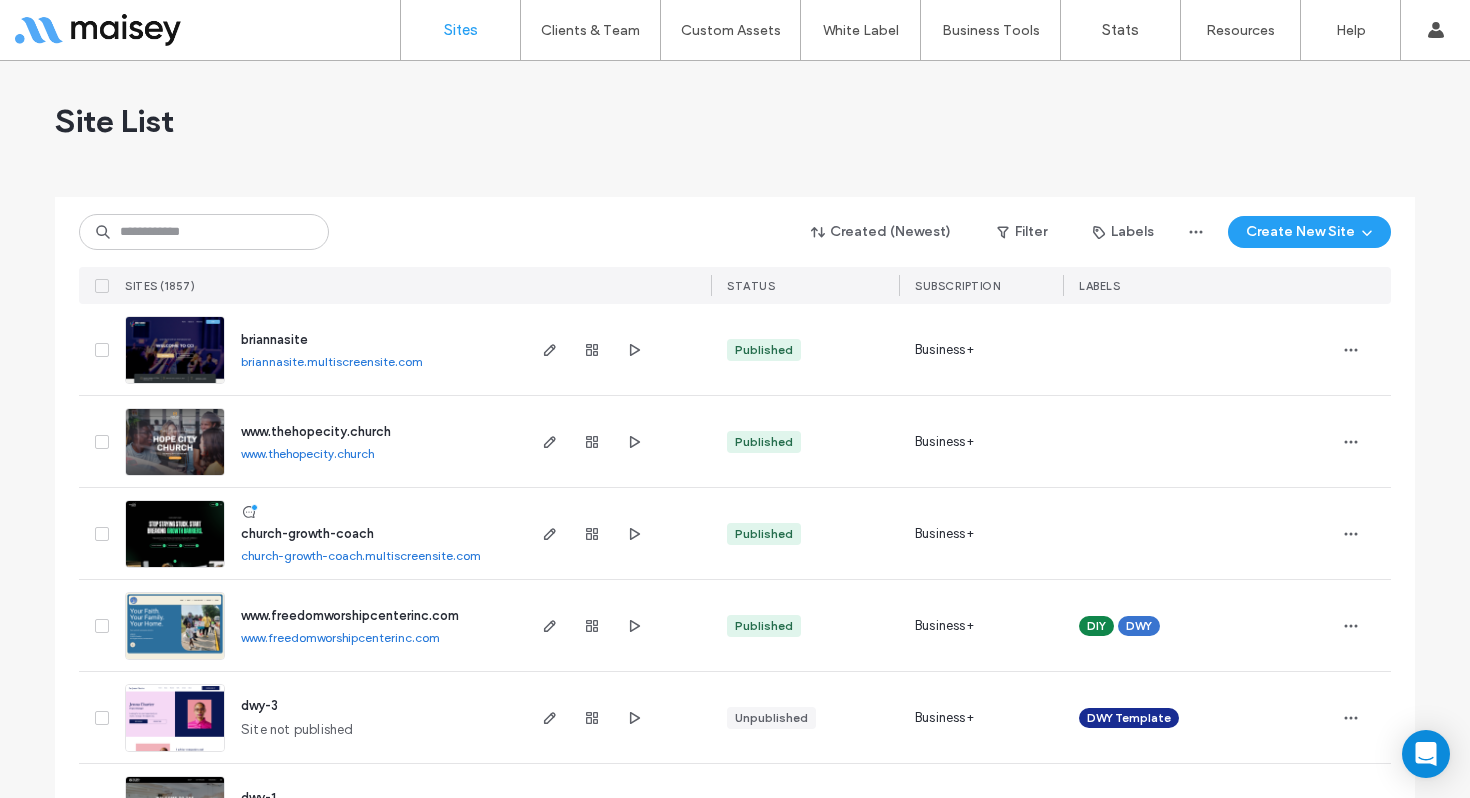 click at bounding box center (204, 232) 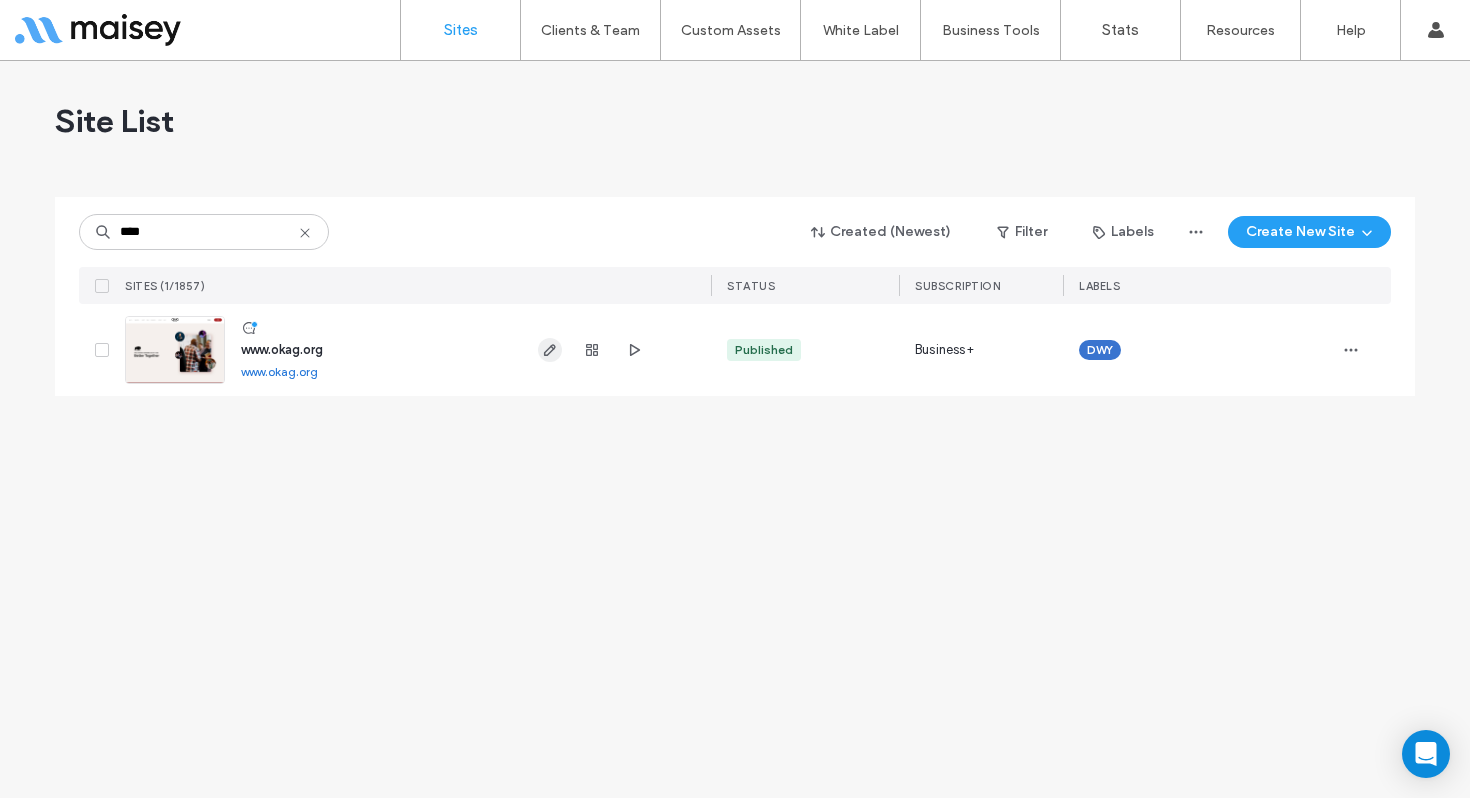 type on "****" 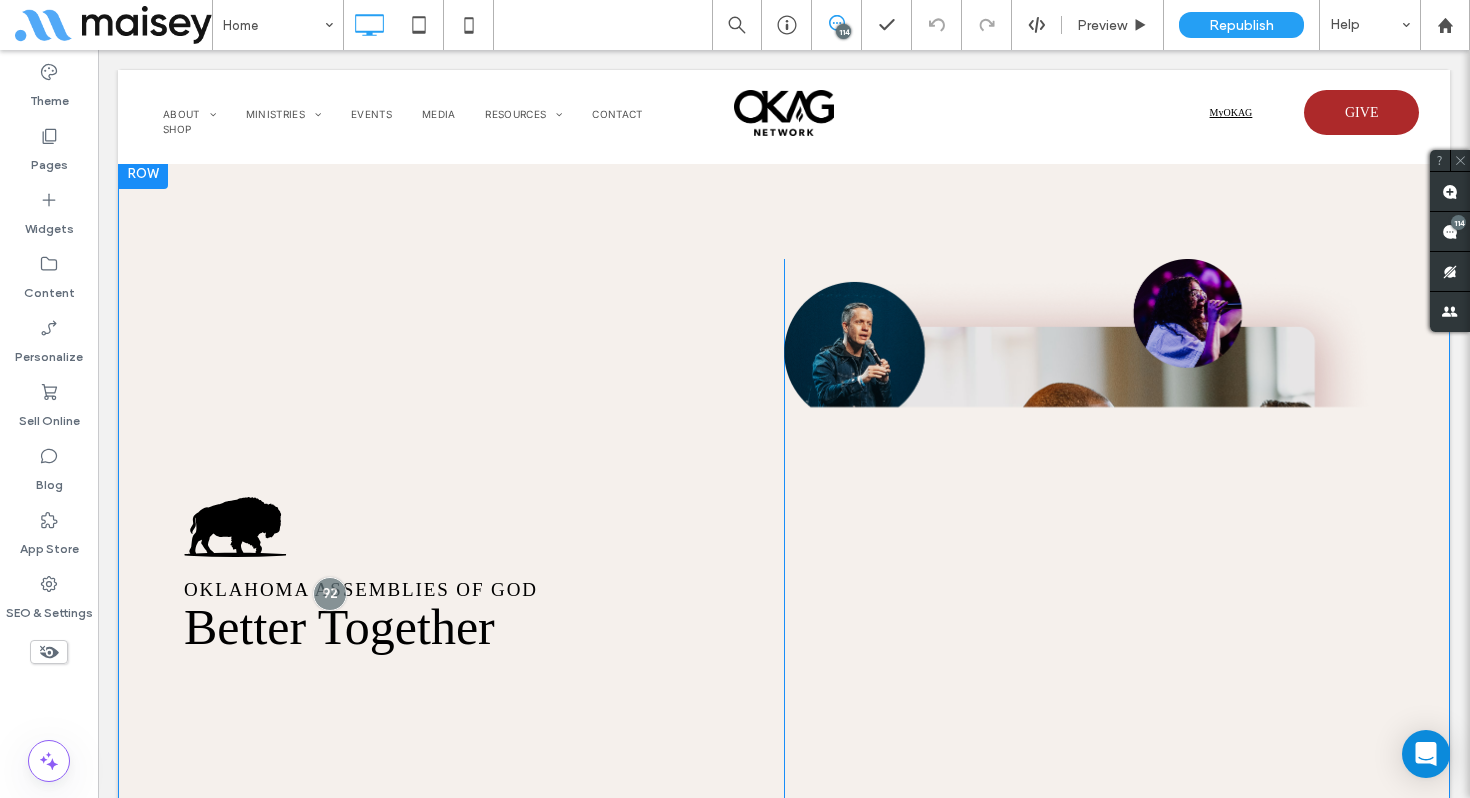 scroll, scrollTop: 0, scrollLeft: 0, axis: both 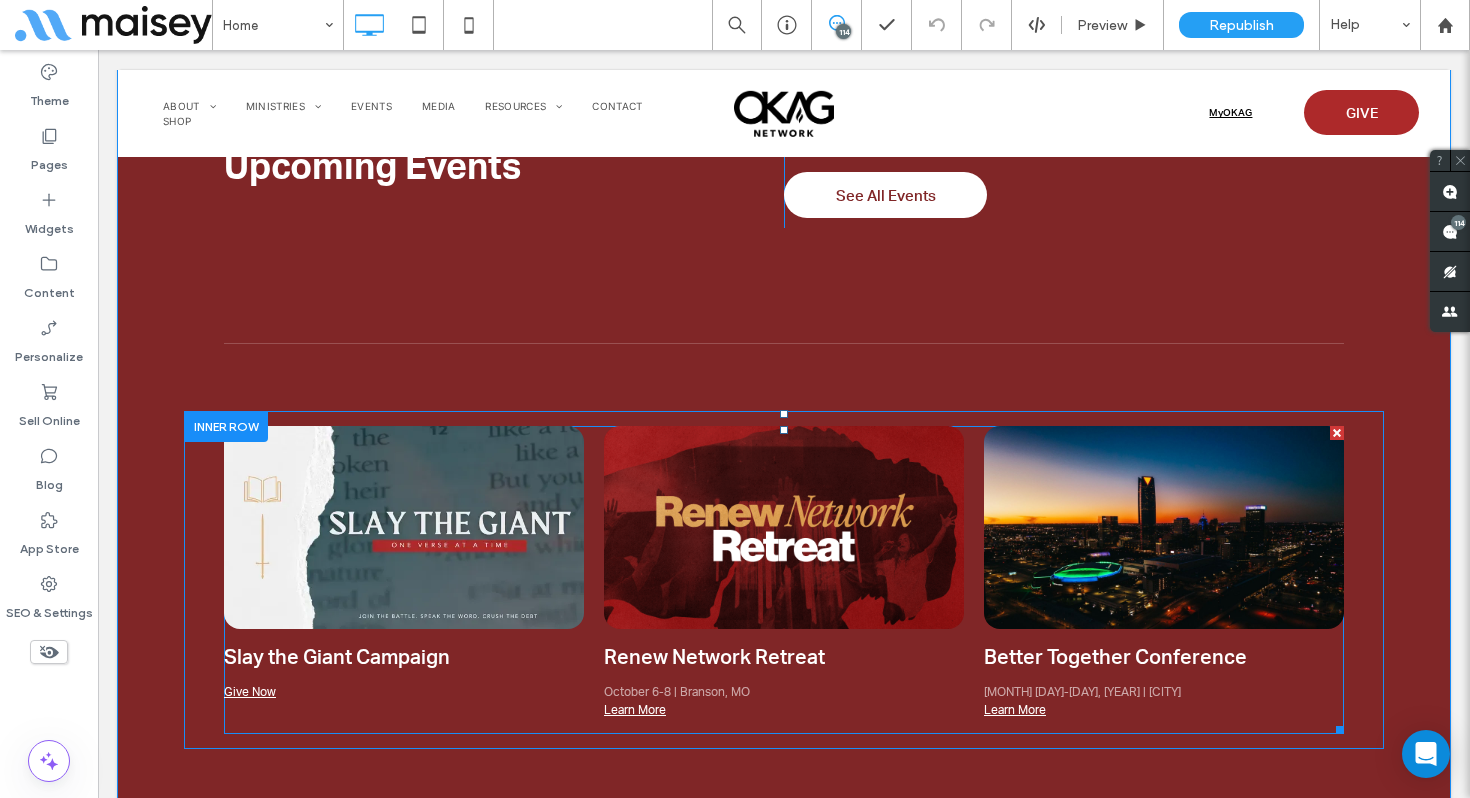 click at bounding box center (784, 580) 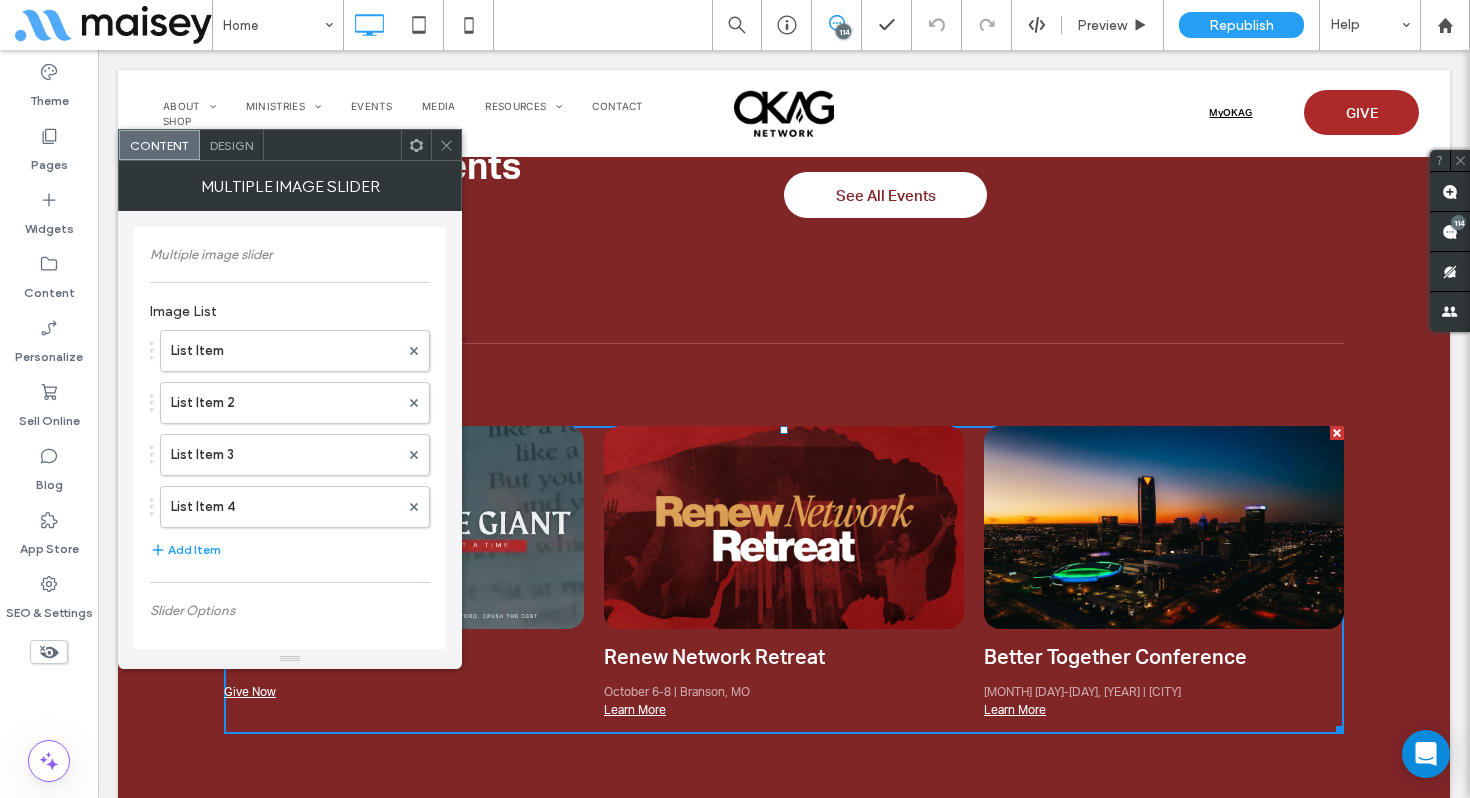 click on "Design" at bounding box center (231, 145) 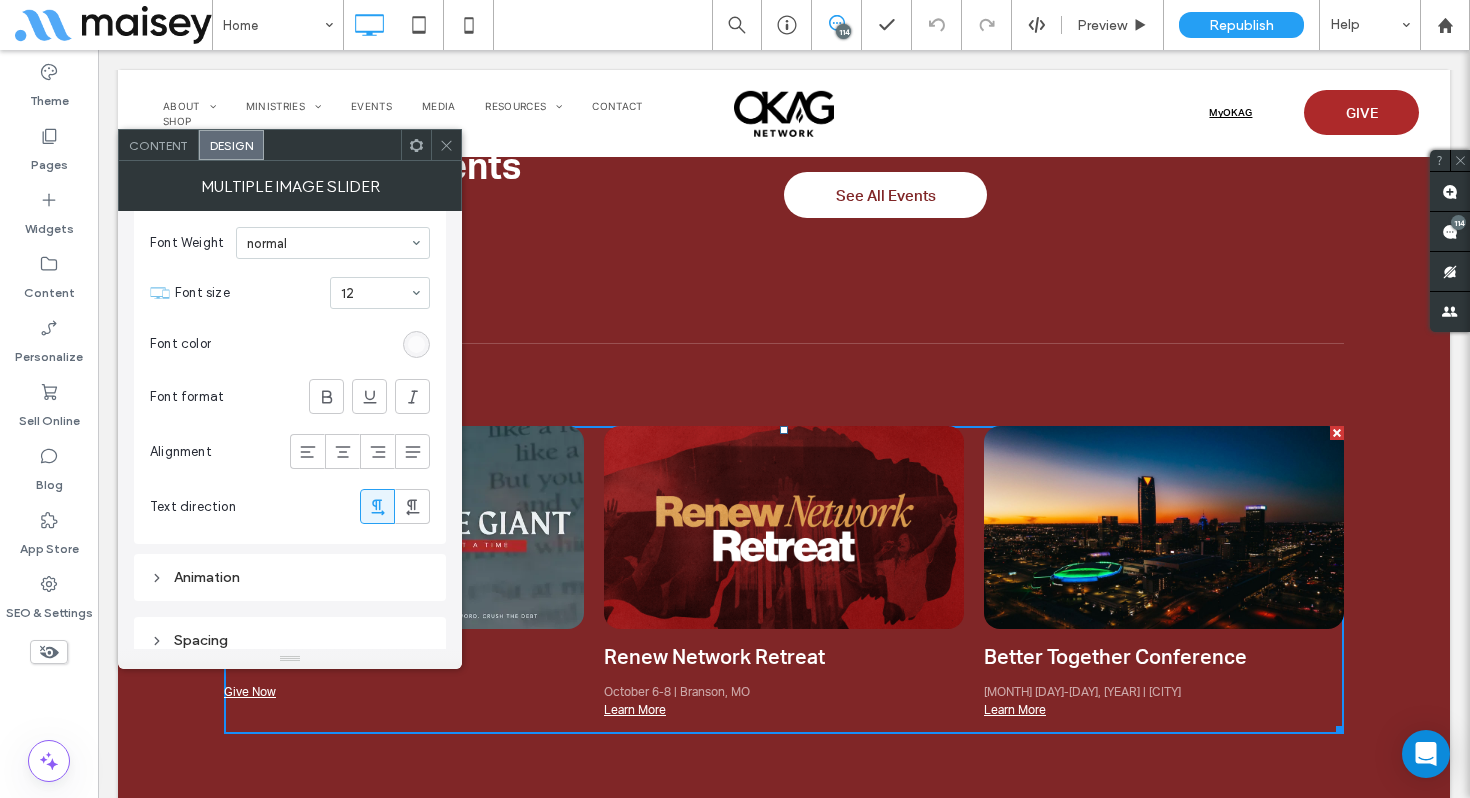 scroll, scrollTop: 1194, scrollLeft: 0, axis: vertical 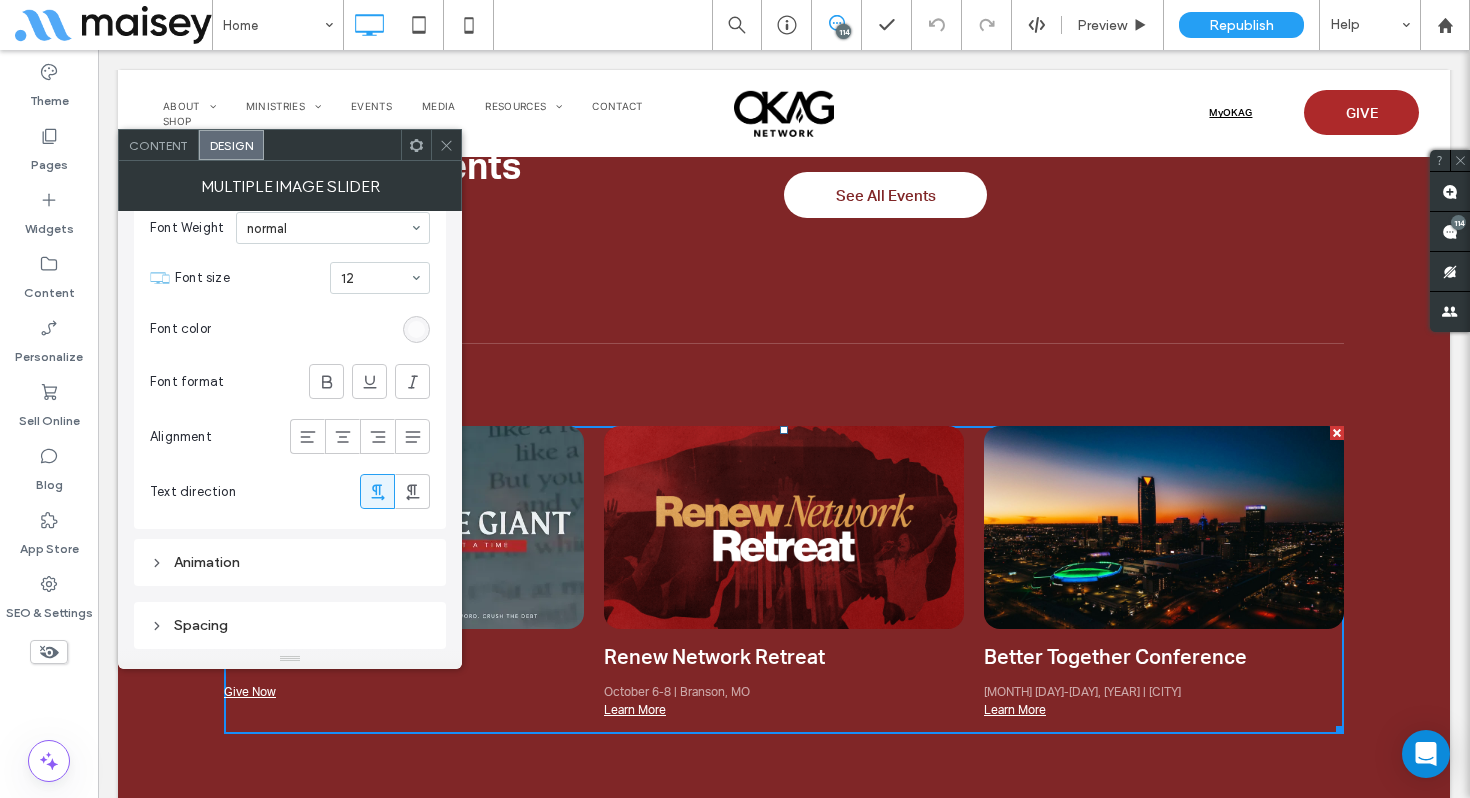 click on "Content" at bounding box center (158, 145) 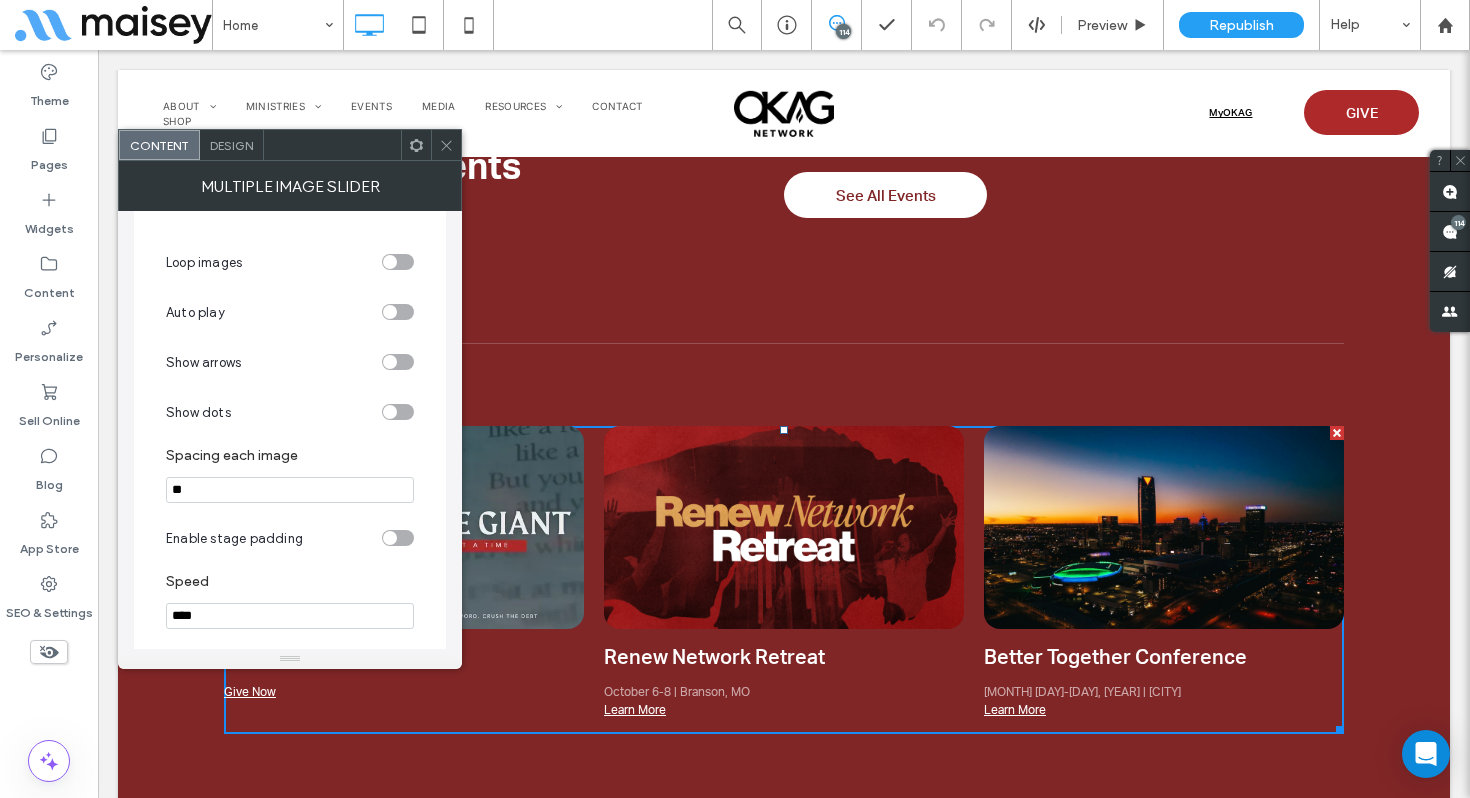scroll, scrollTop: 420, scrollLeft: 0, axis: vertical 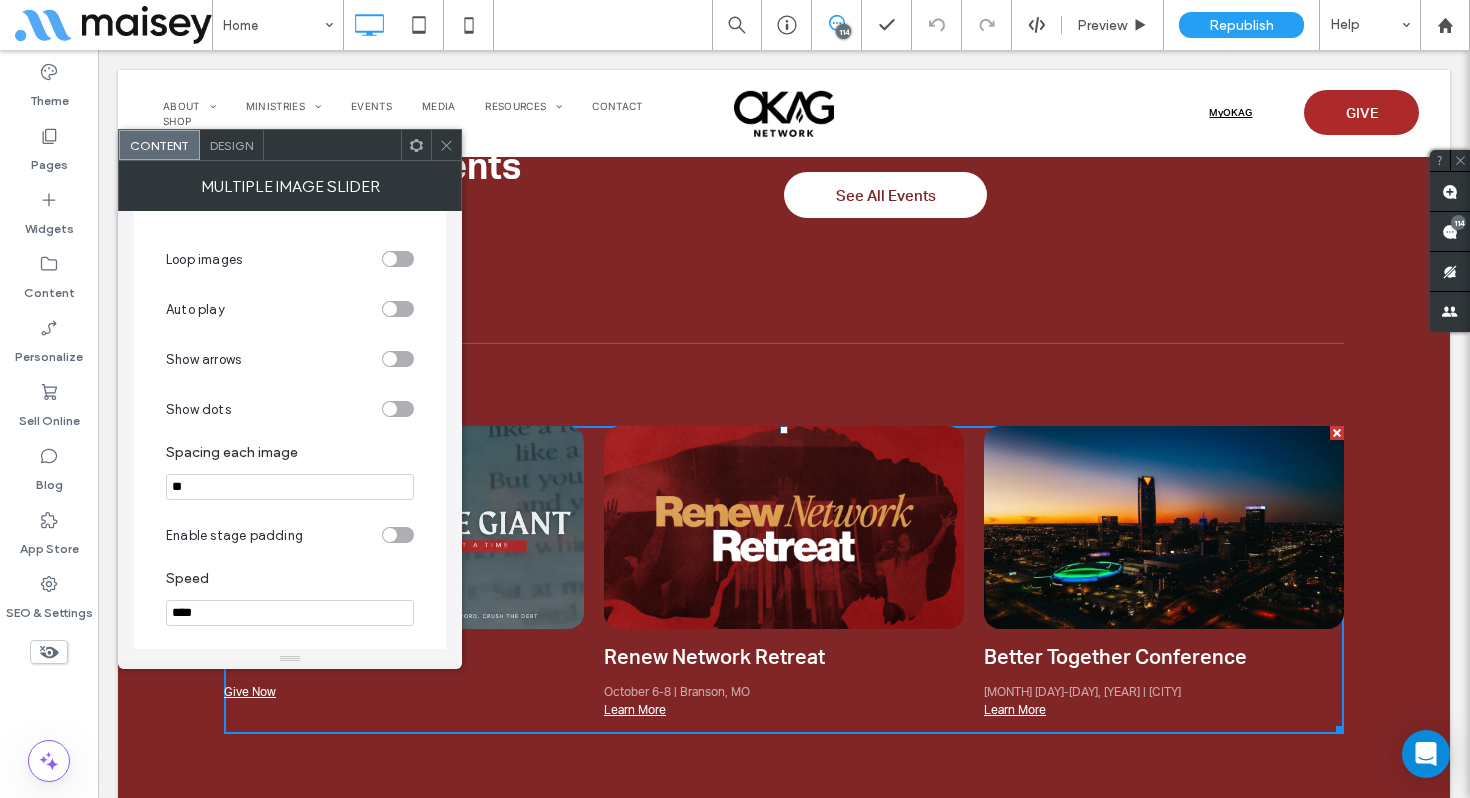 click at bounding box center [398, 359] 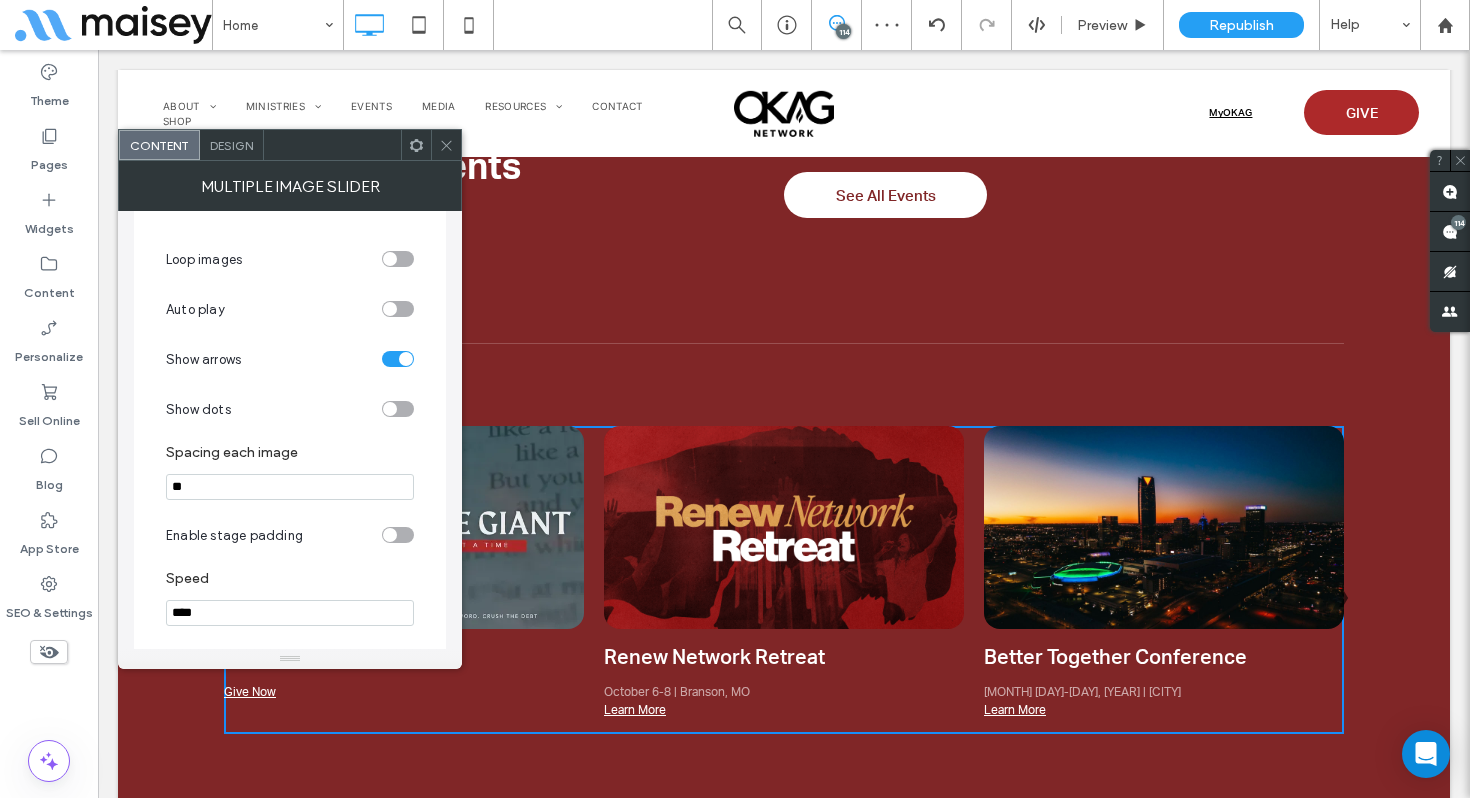 click 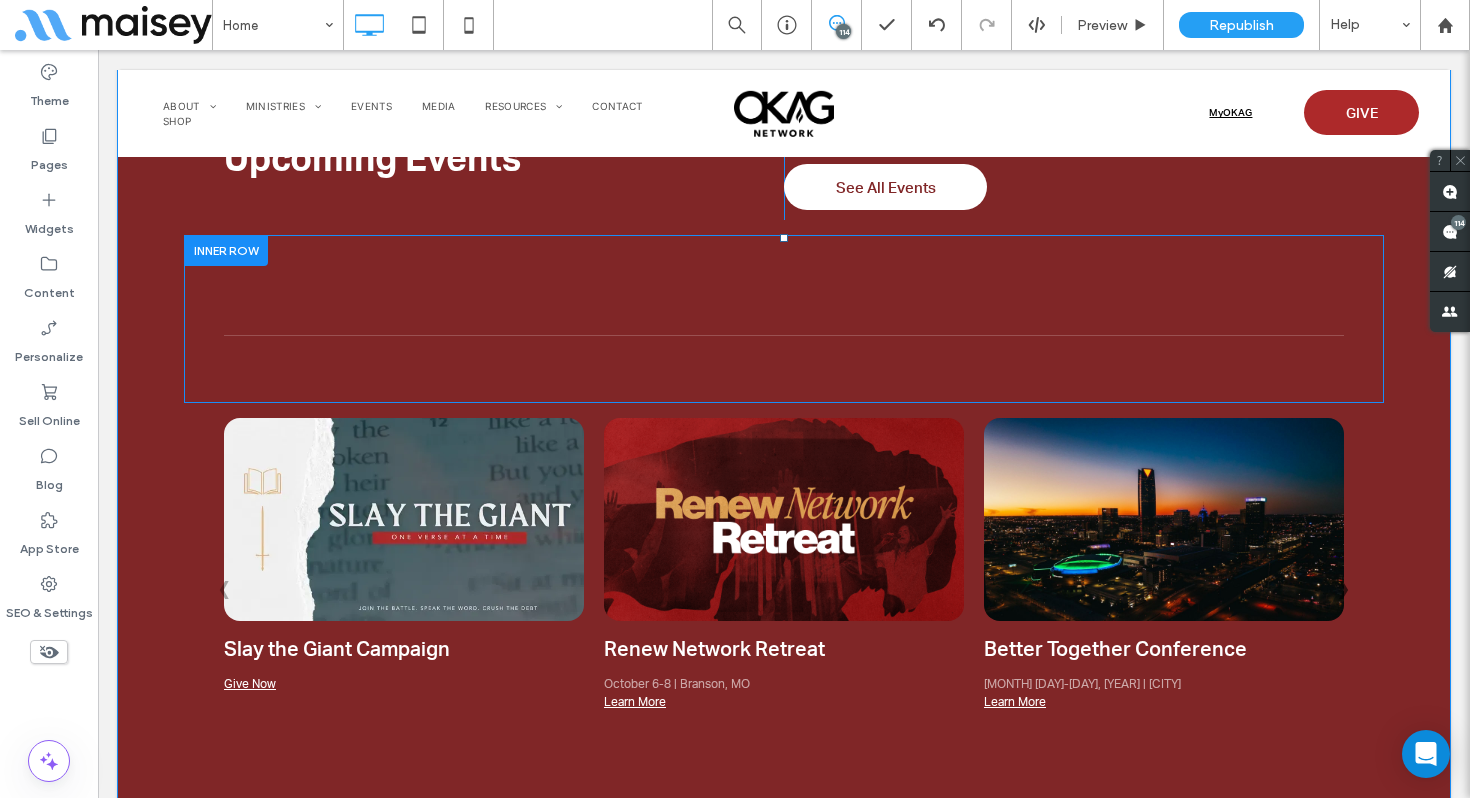 scroll, scrollTop: 2306, scrollLeft: 0, axis: vertical 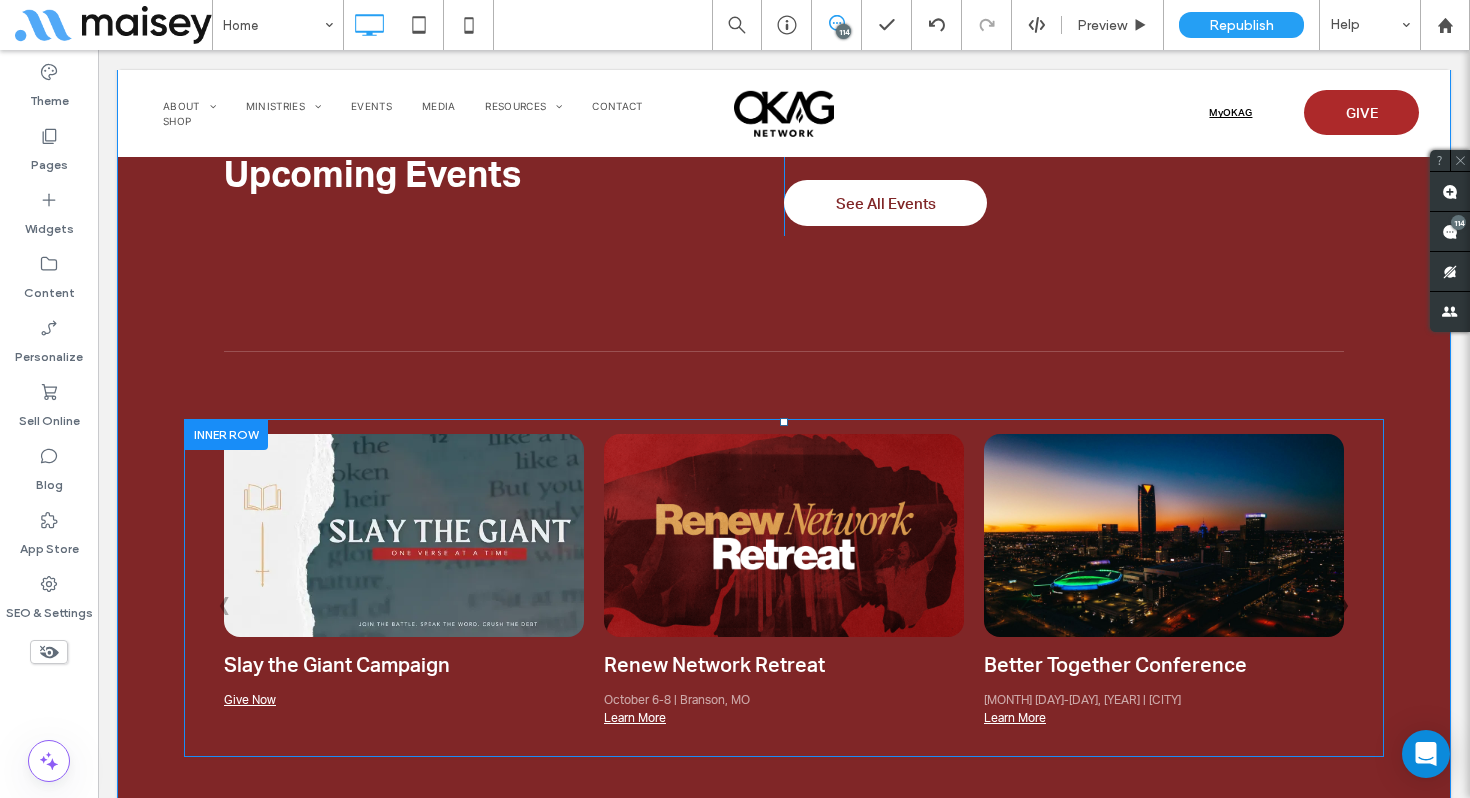 click at bounding box center [226, 434] 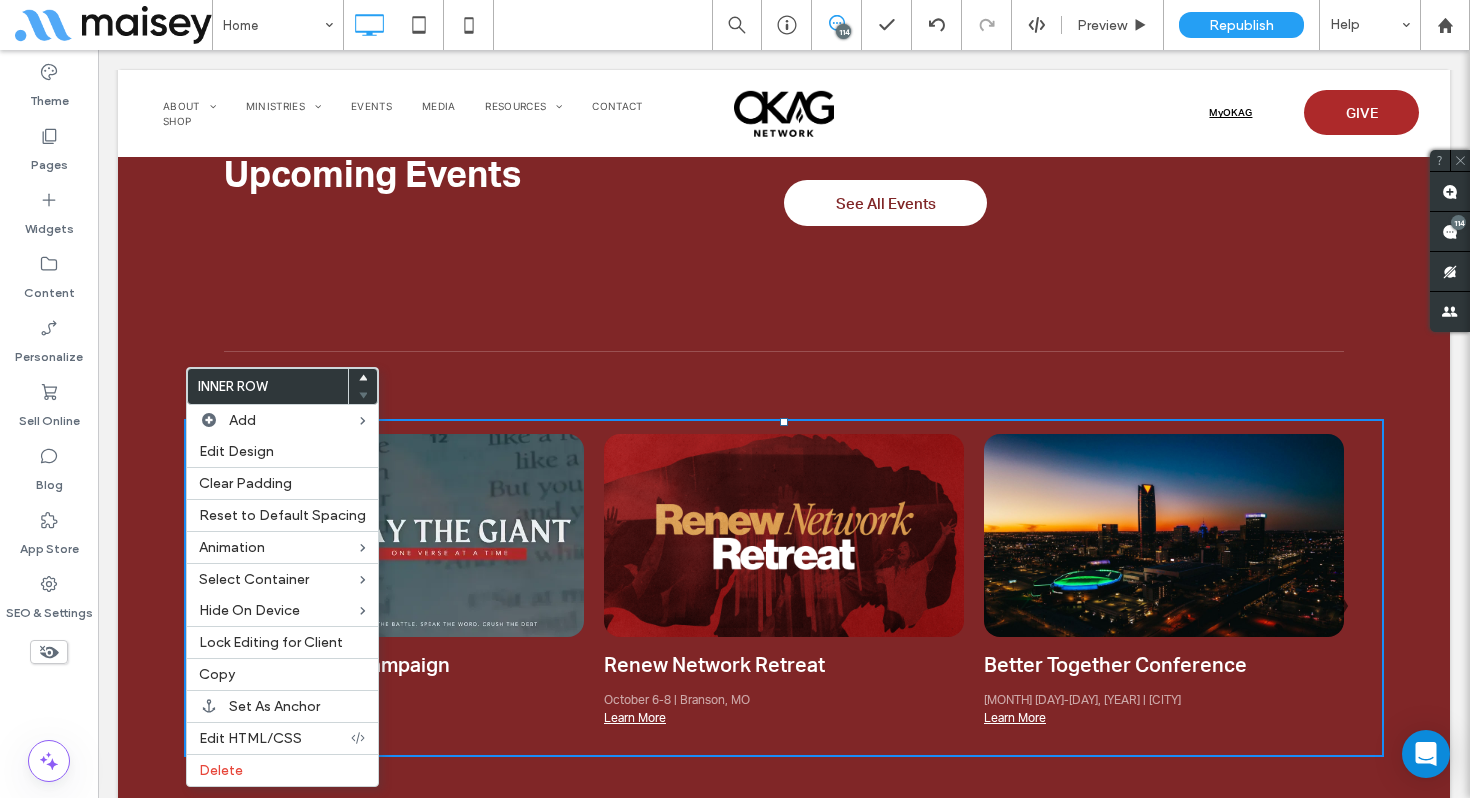 click at bounding box center [404, 535] 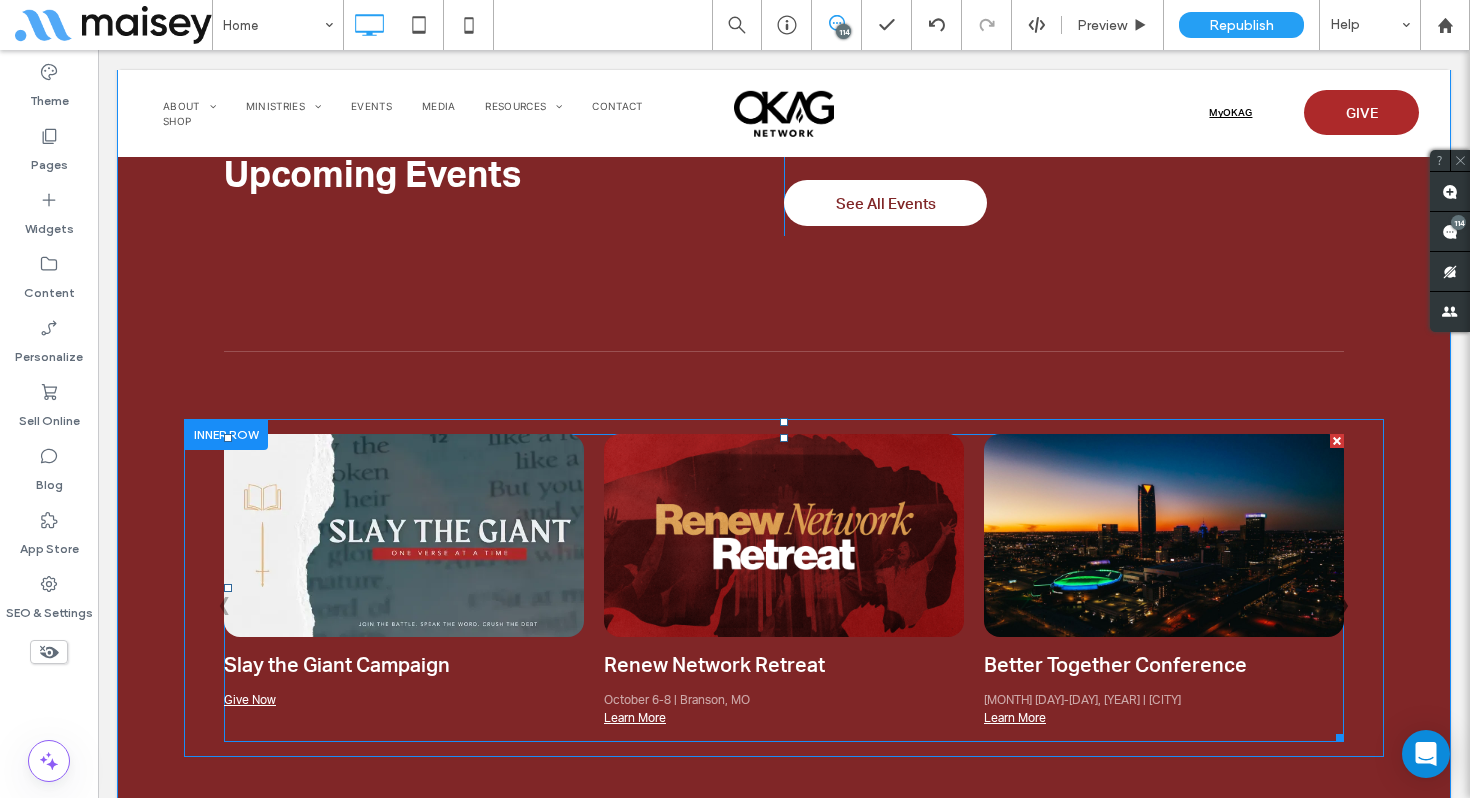 click at bounding box center (784, 588) 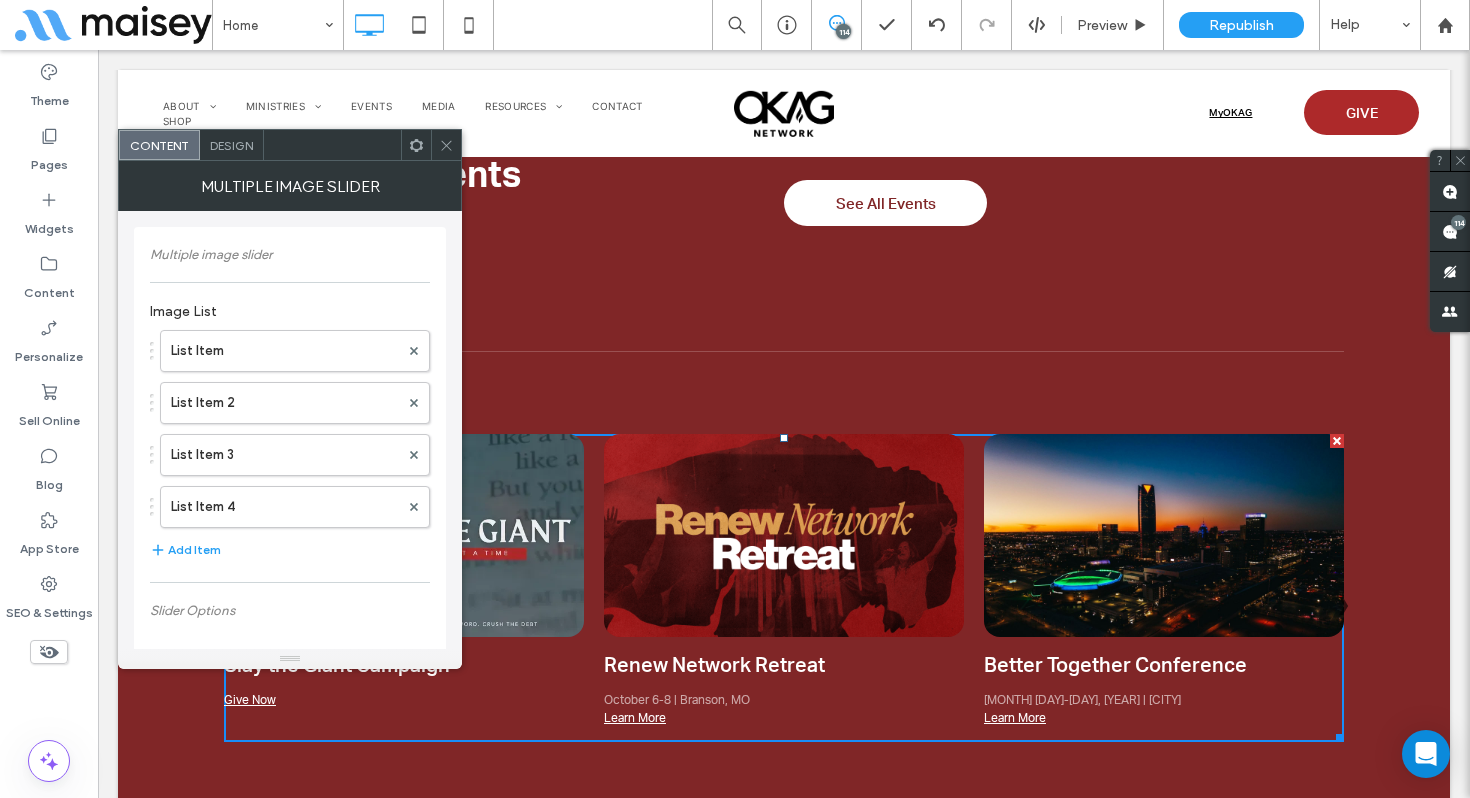 click on "Design" at bounding box center (231, 145) 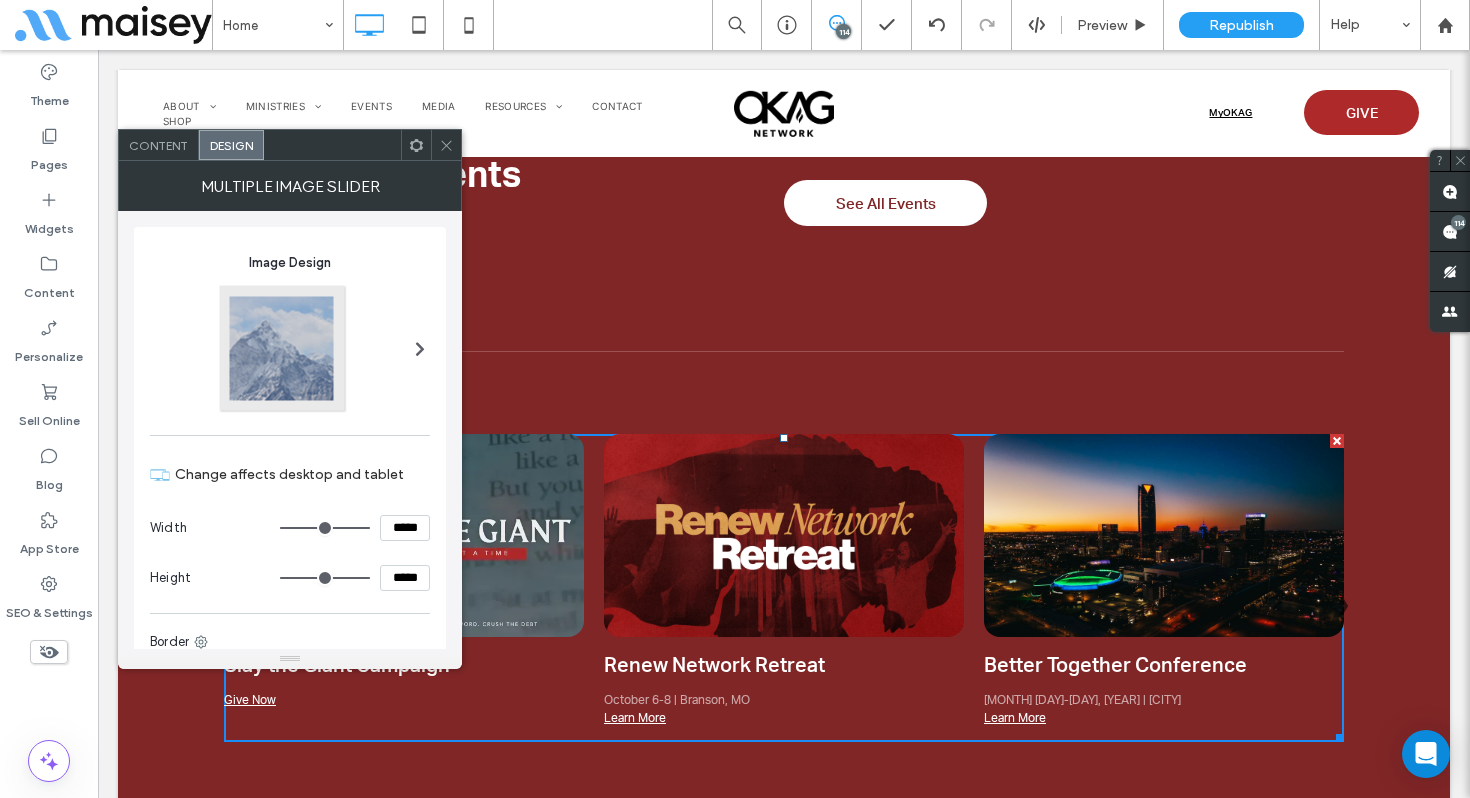 click on "Content" at bounding box center [159, 145] 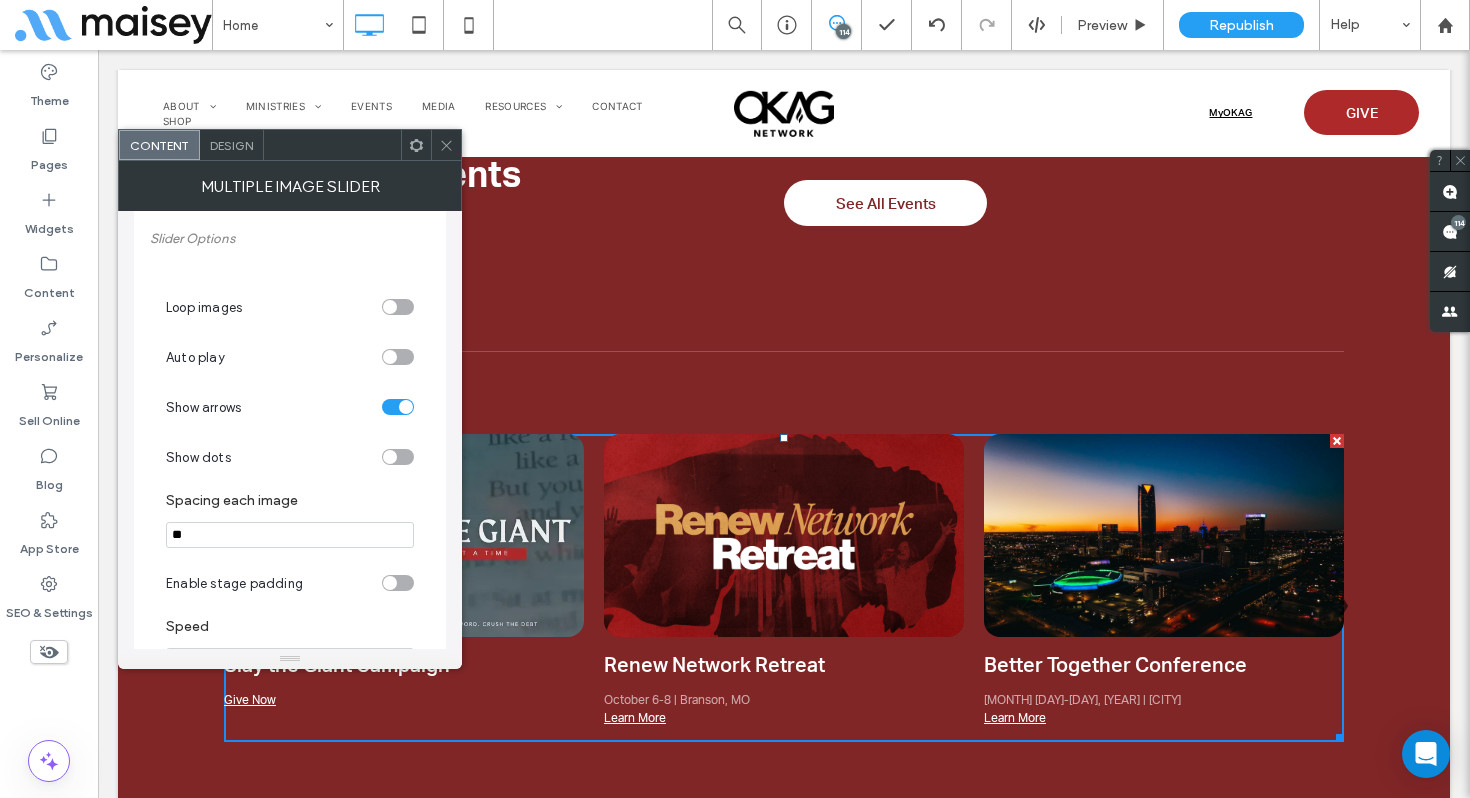 scroll, scrollTop: 368, scrollLeft: 0, axis: vertical 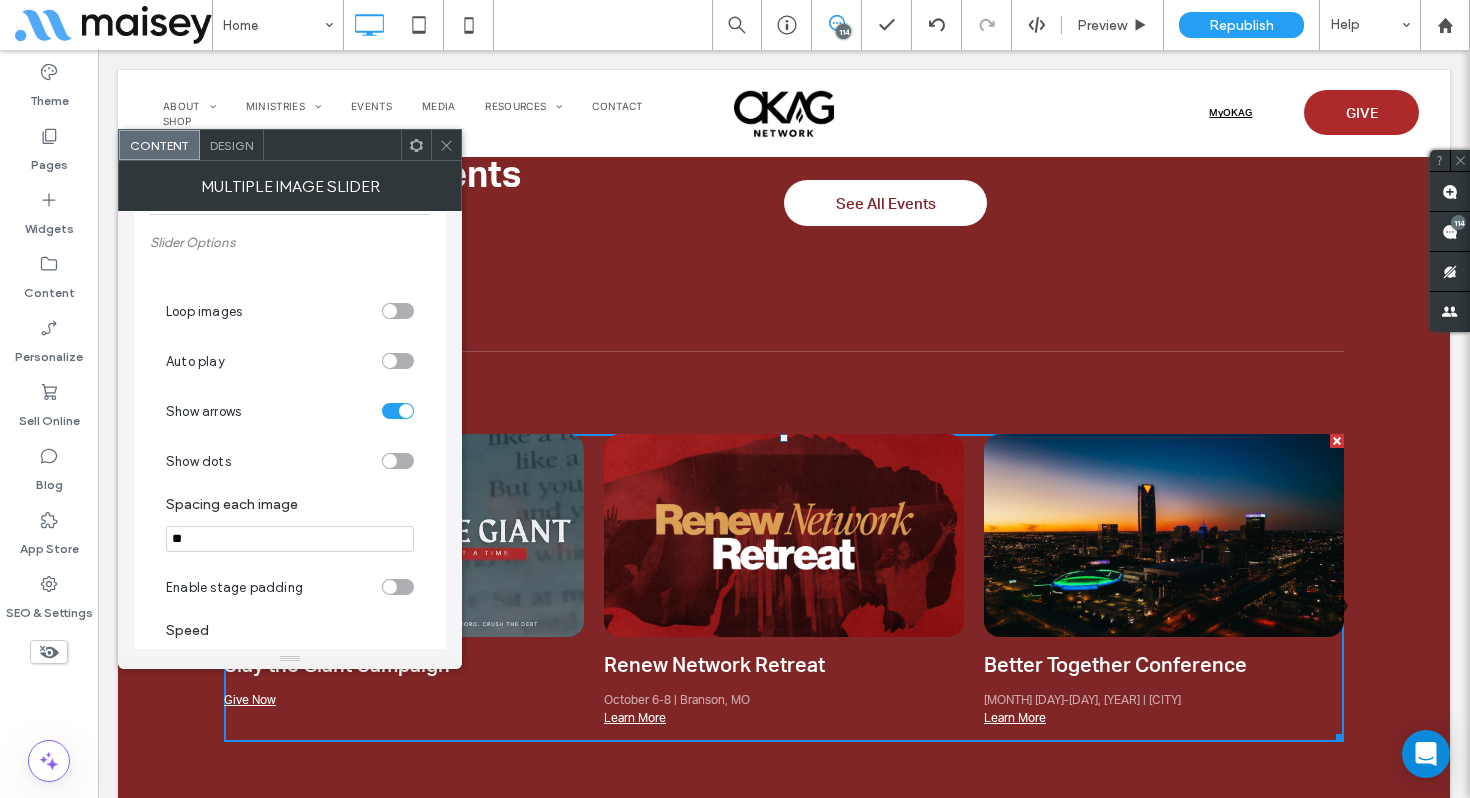 click at bounding box center [390, 461] 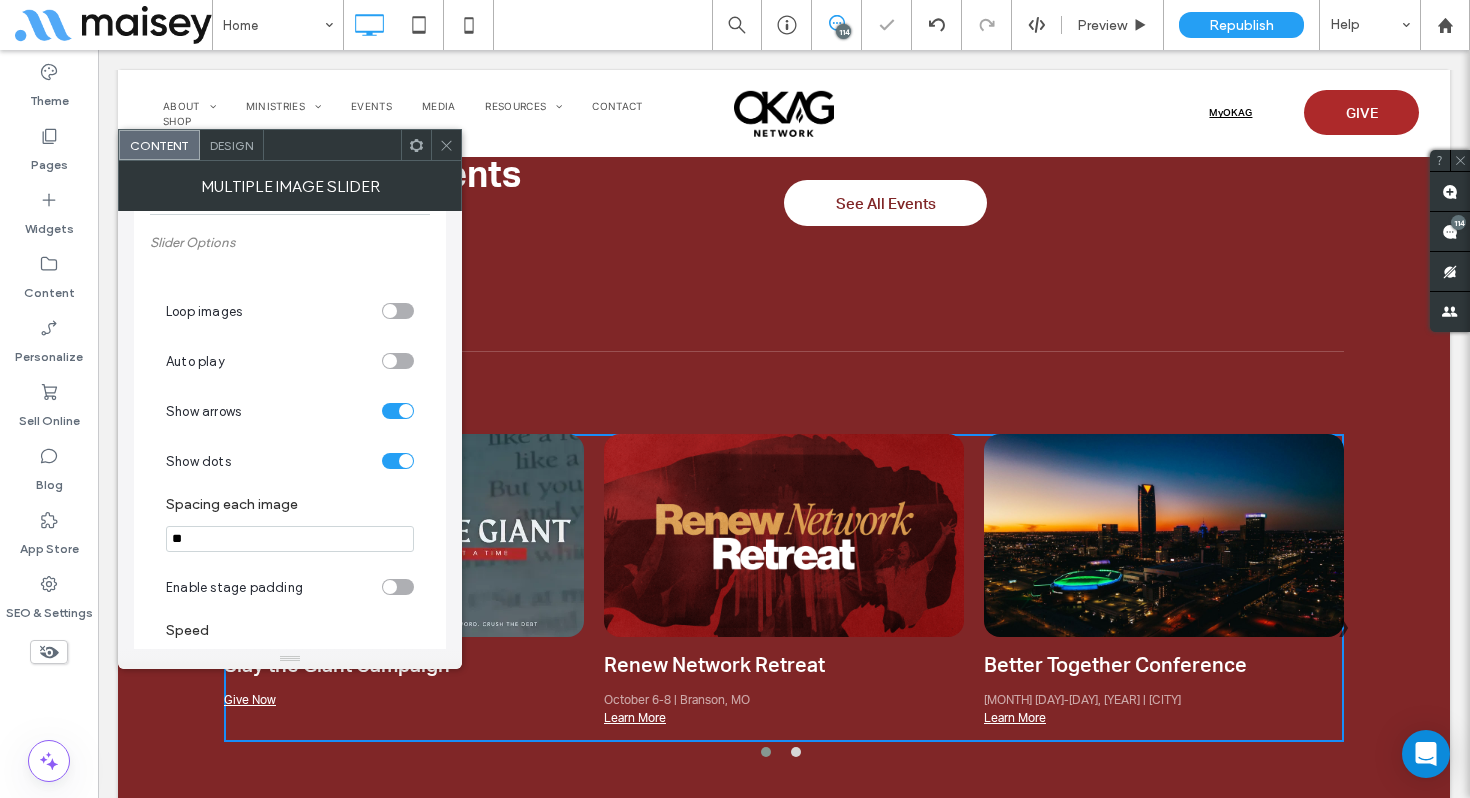 click at bounding box center [398, 461] 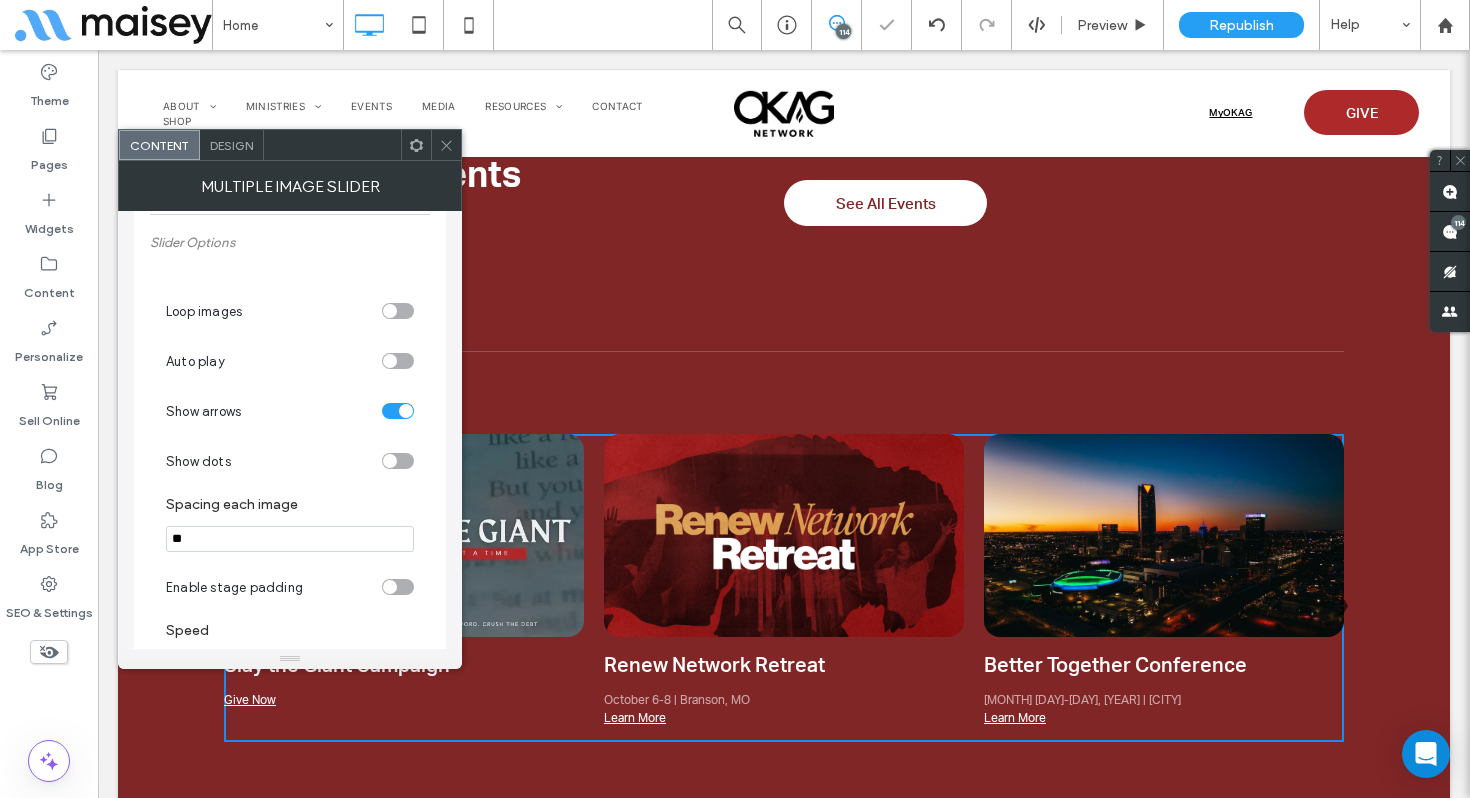 click at bounding box center [406, 411] 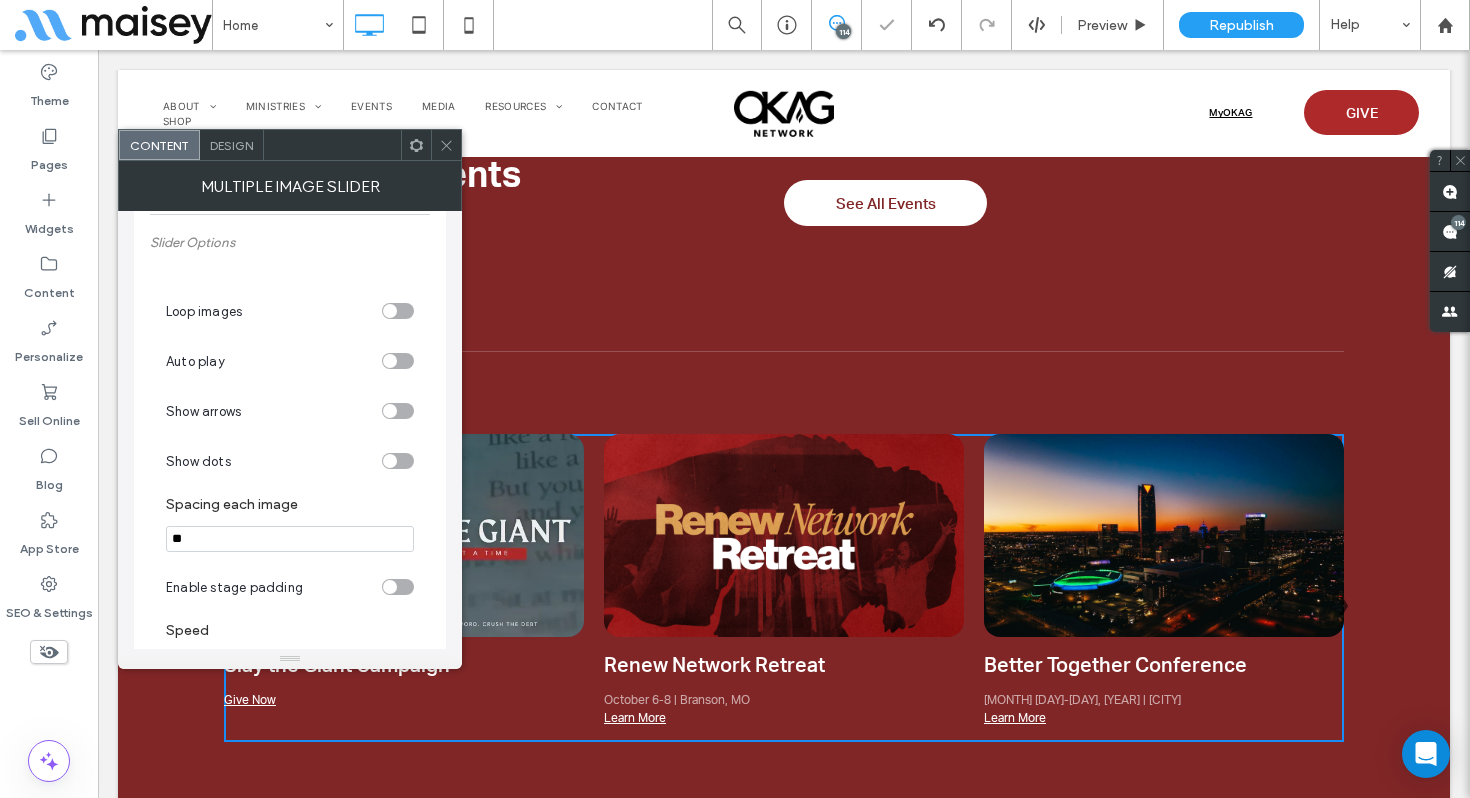 click on "Show dots" at bounding box center (290, 461) 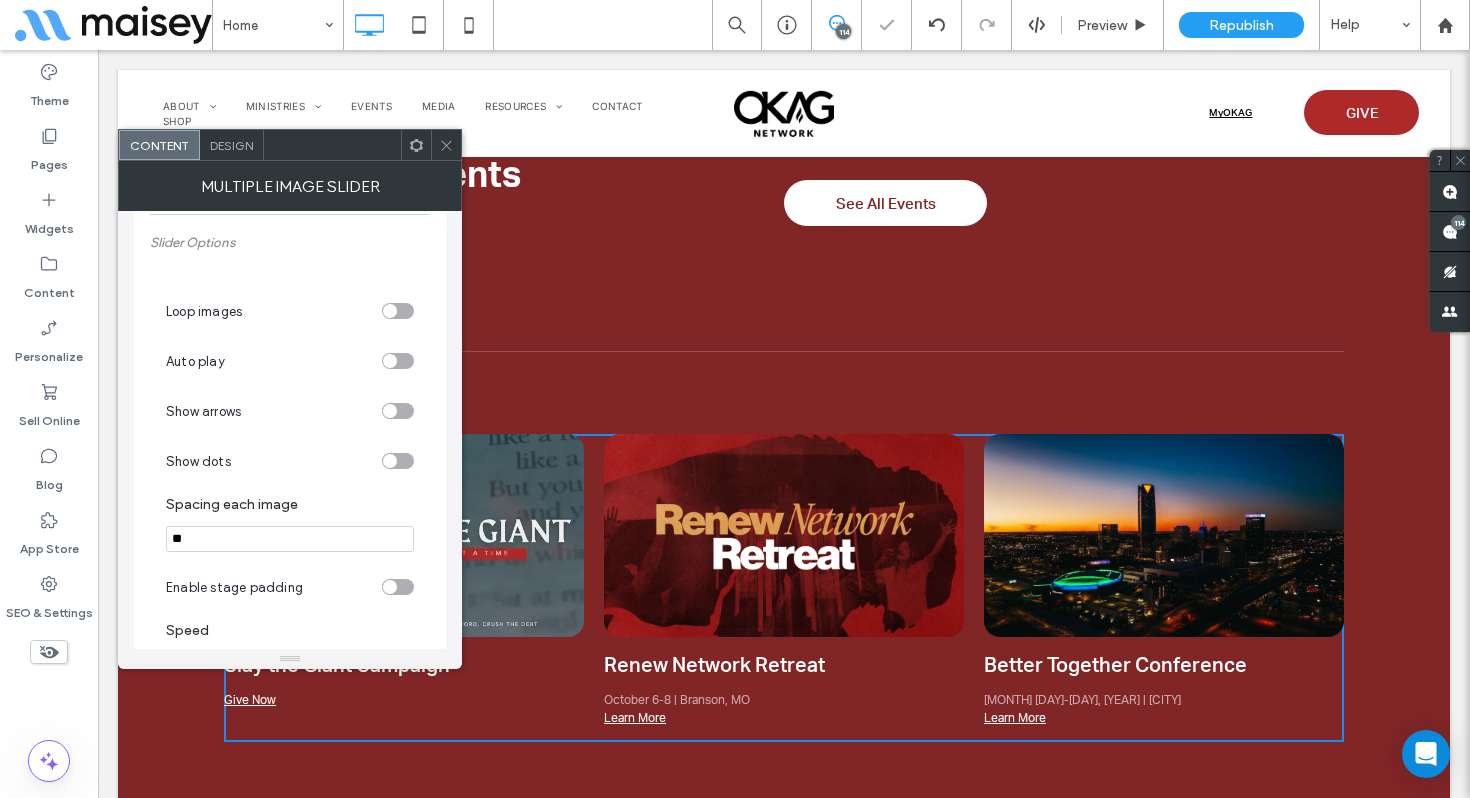 click at bounding box center [390, 461] 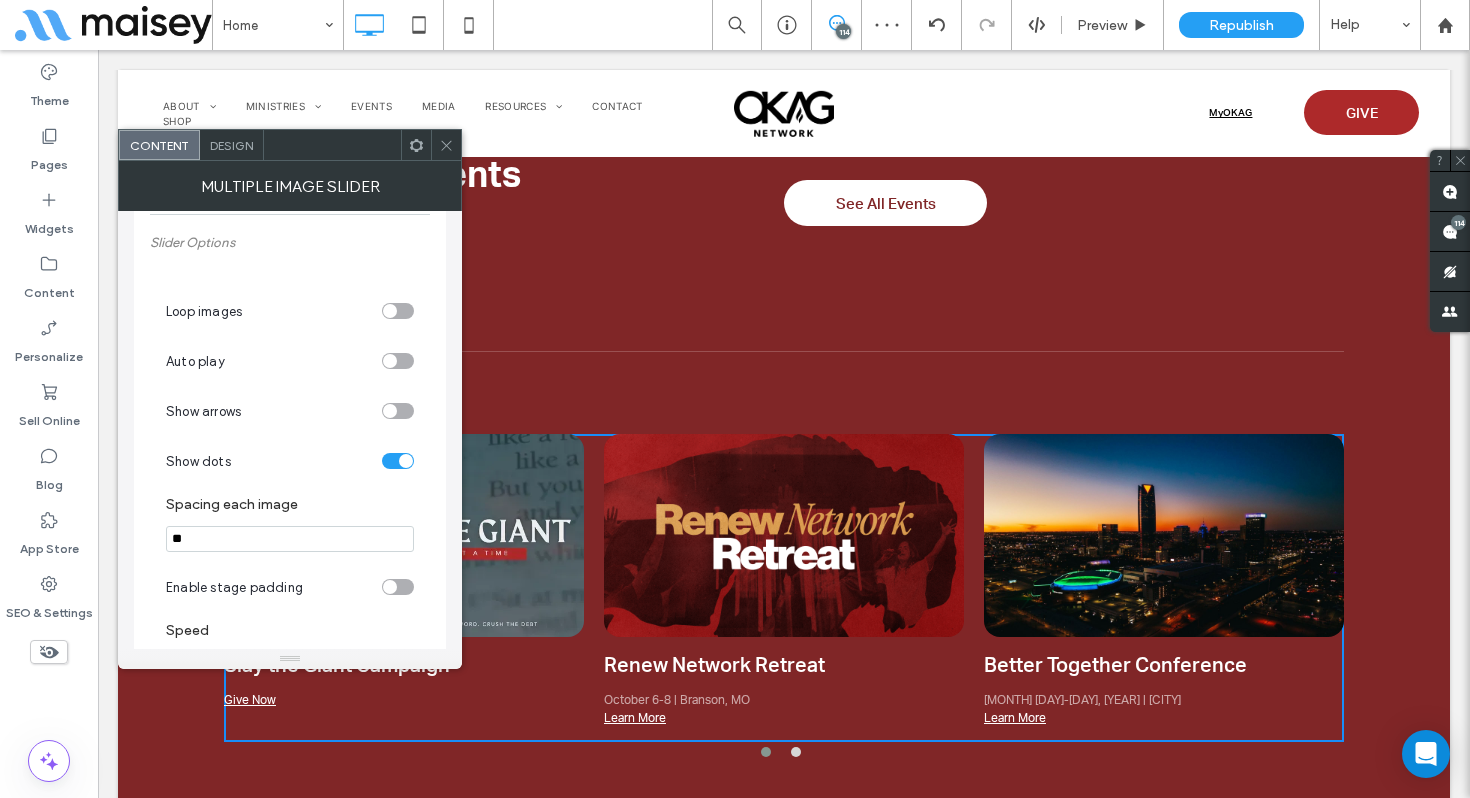 click 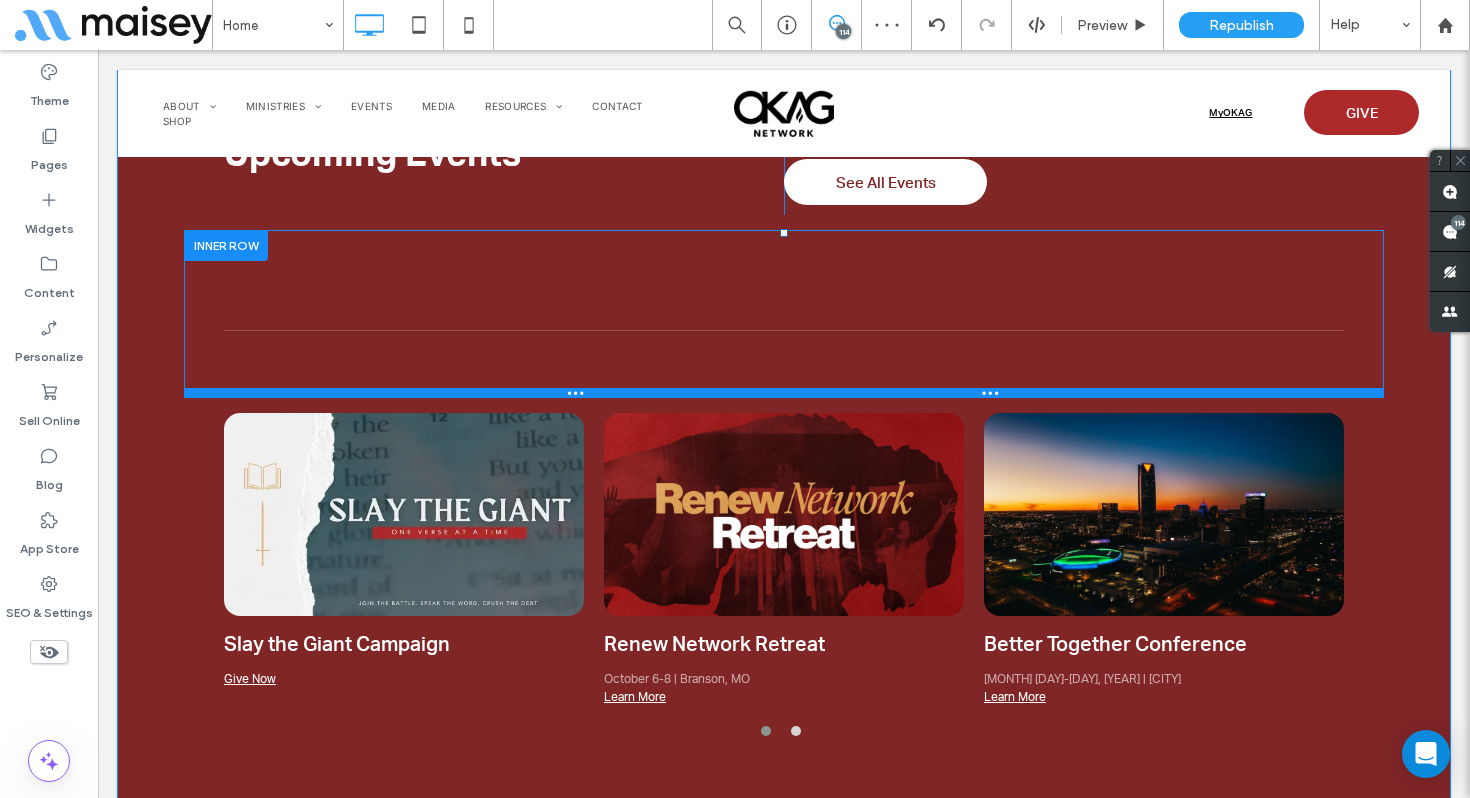scroll, scrollTop: 2328, scrollLeft: 0, axis: vertical 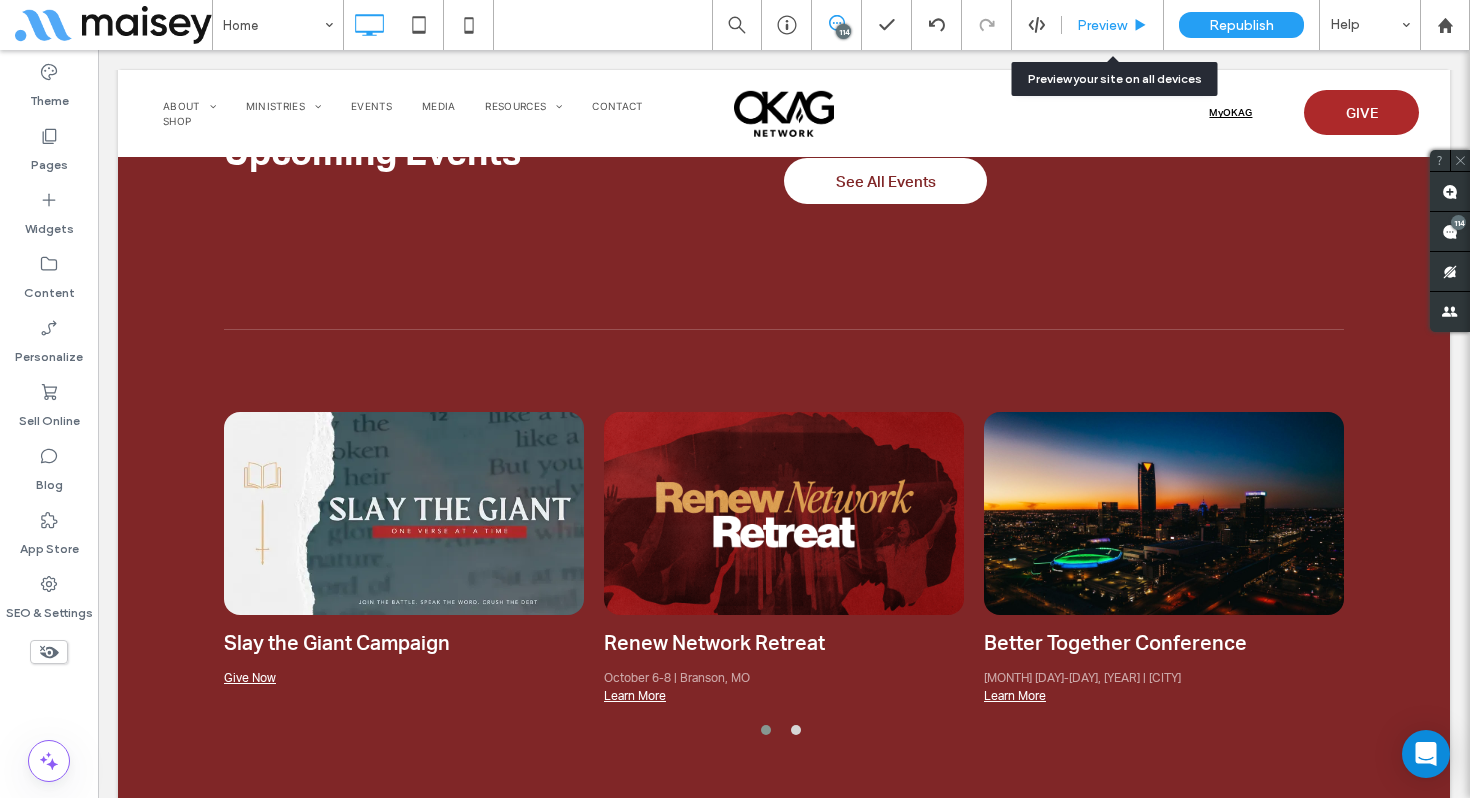 click on "Preview" at bounding box center (1113, 25) 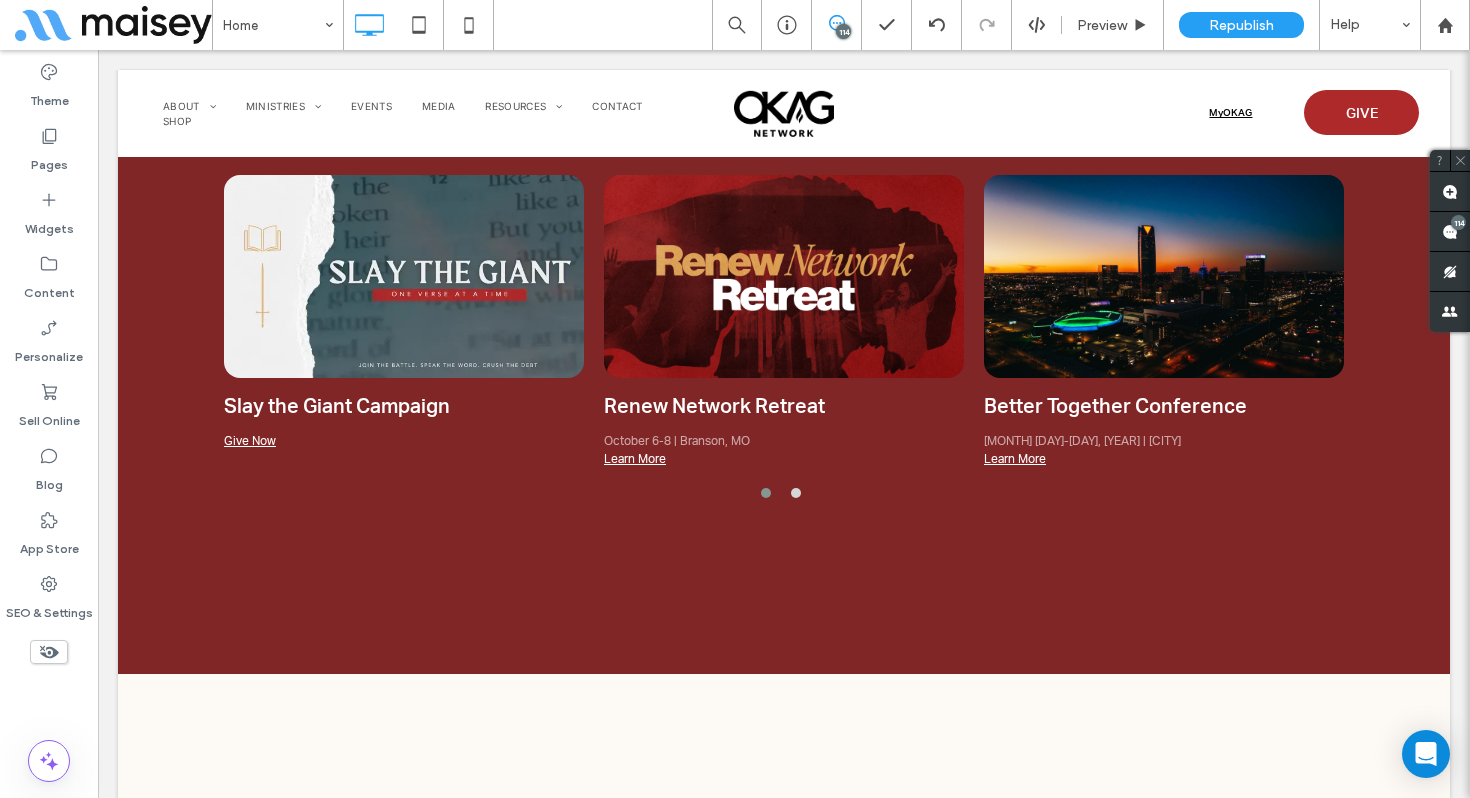 scroll, scrollTop: 2561, scrollLeft: 0, axis: vertical 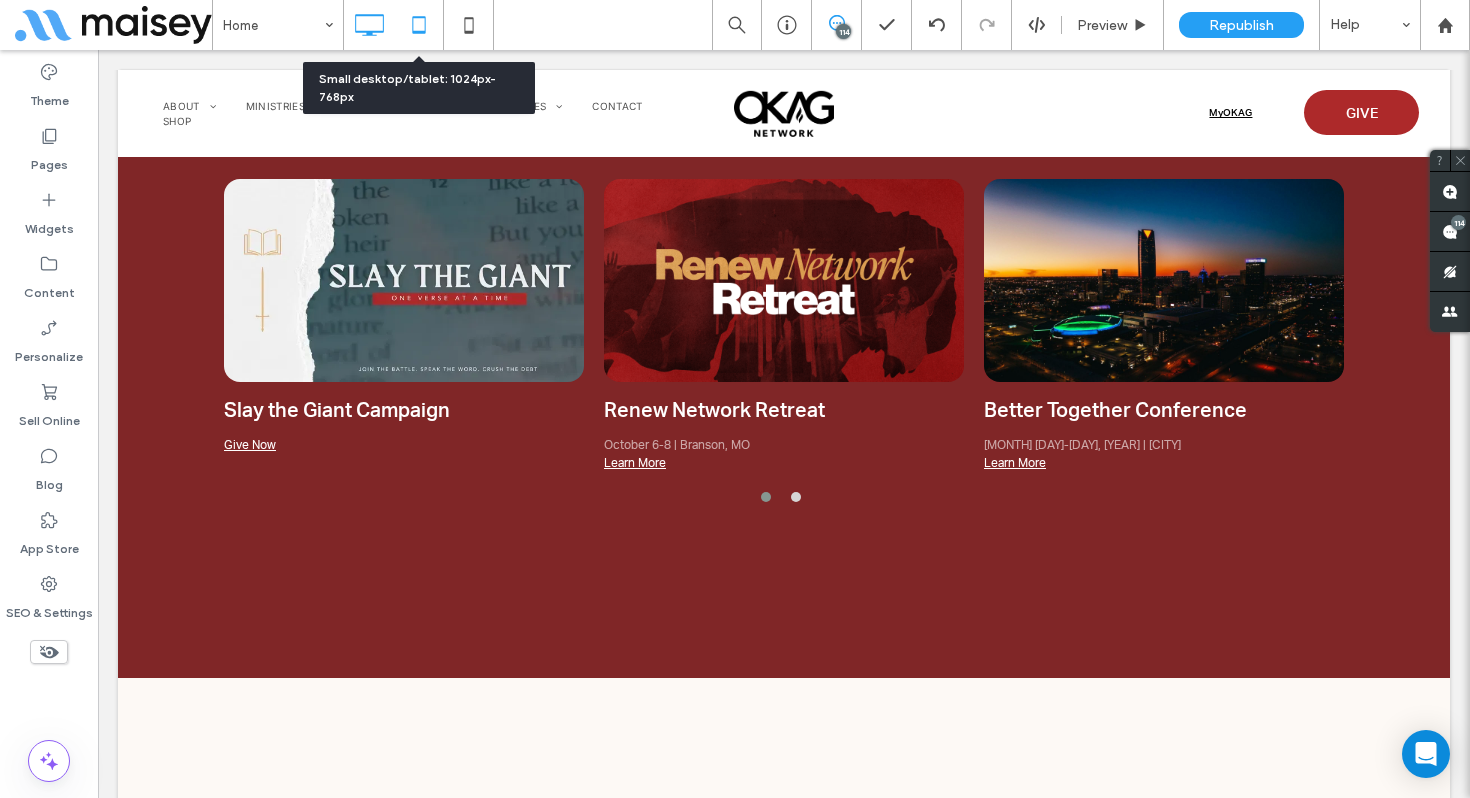 click 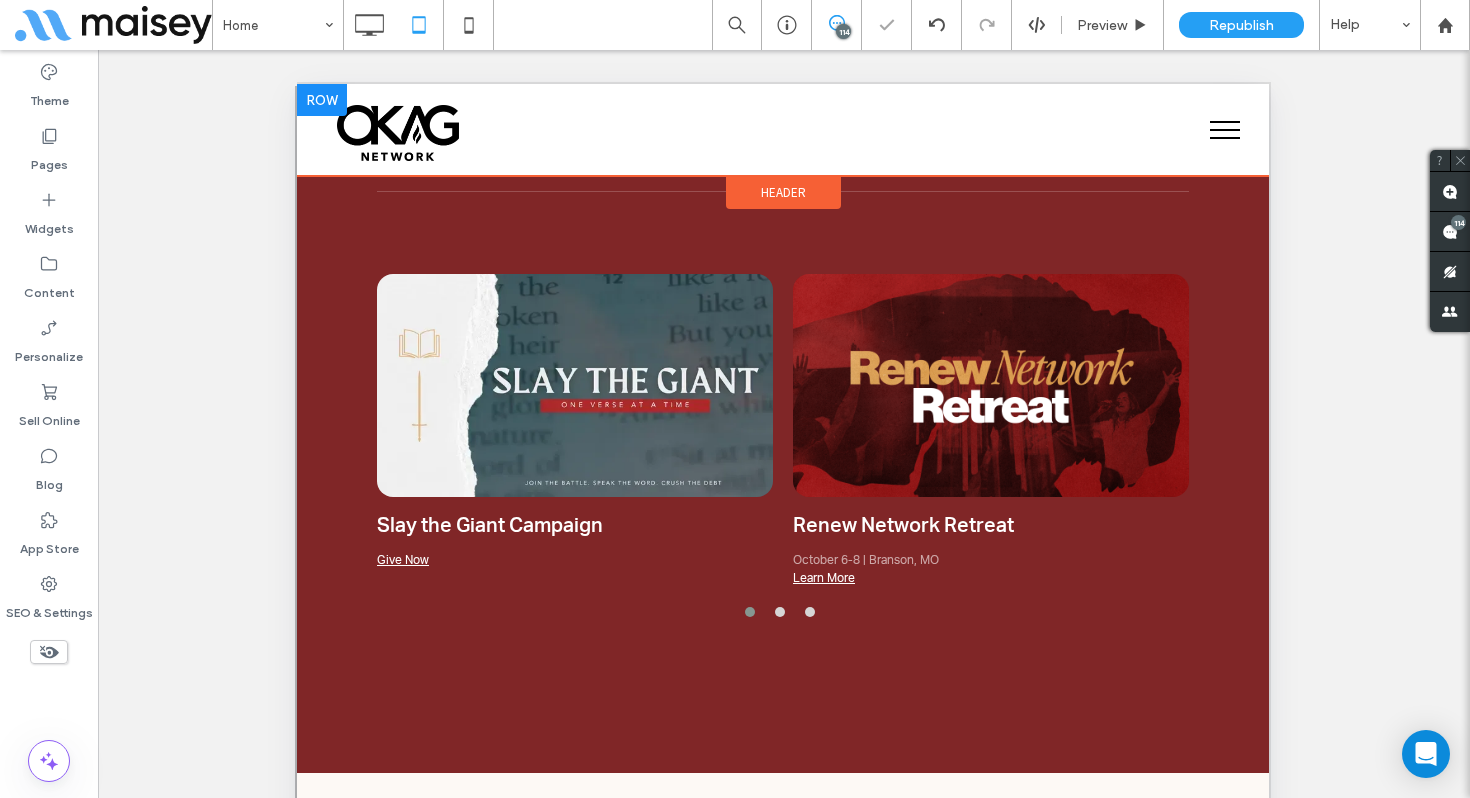 scroll, scrollTop: 2368, scrollLeft: 0, axis: vertical 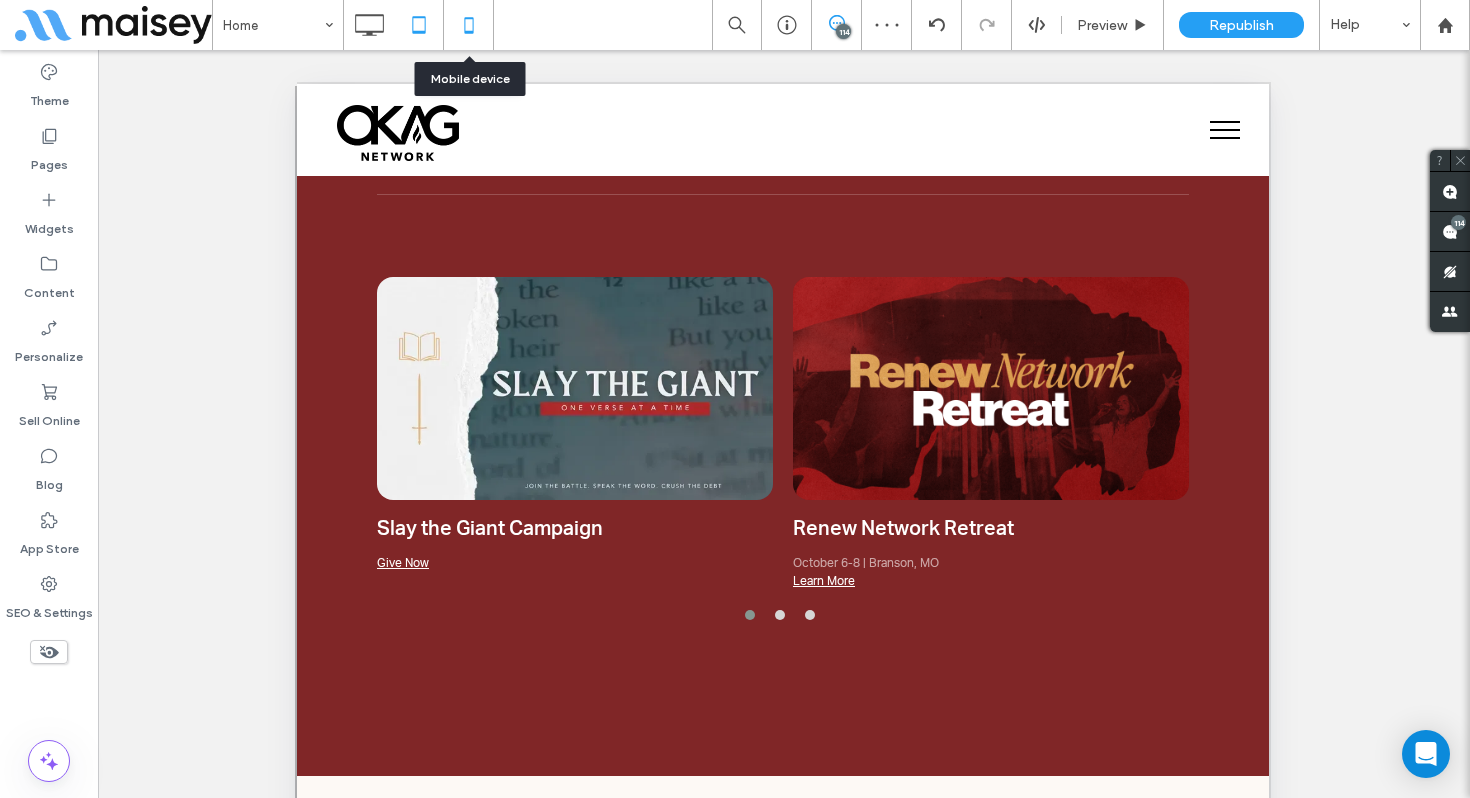 click 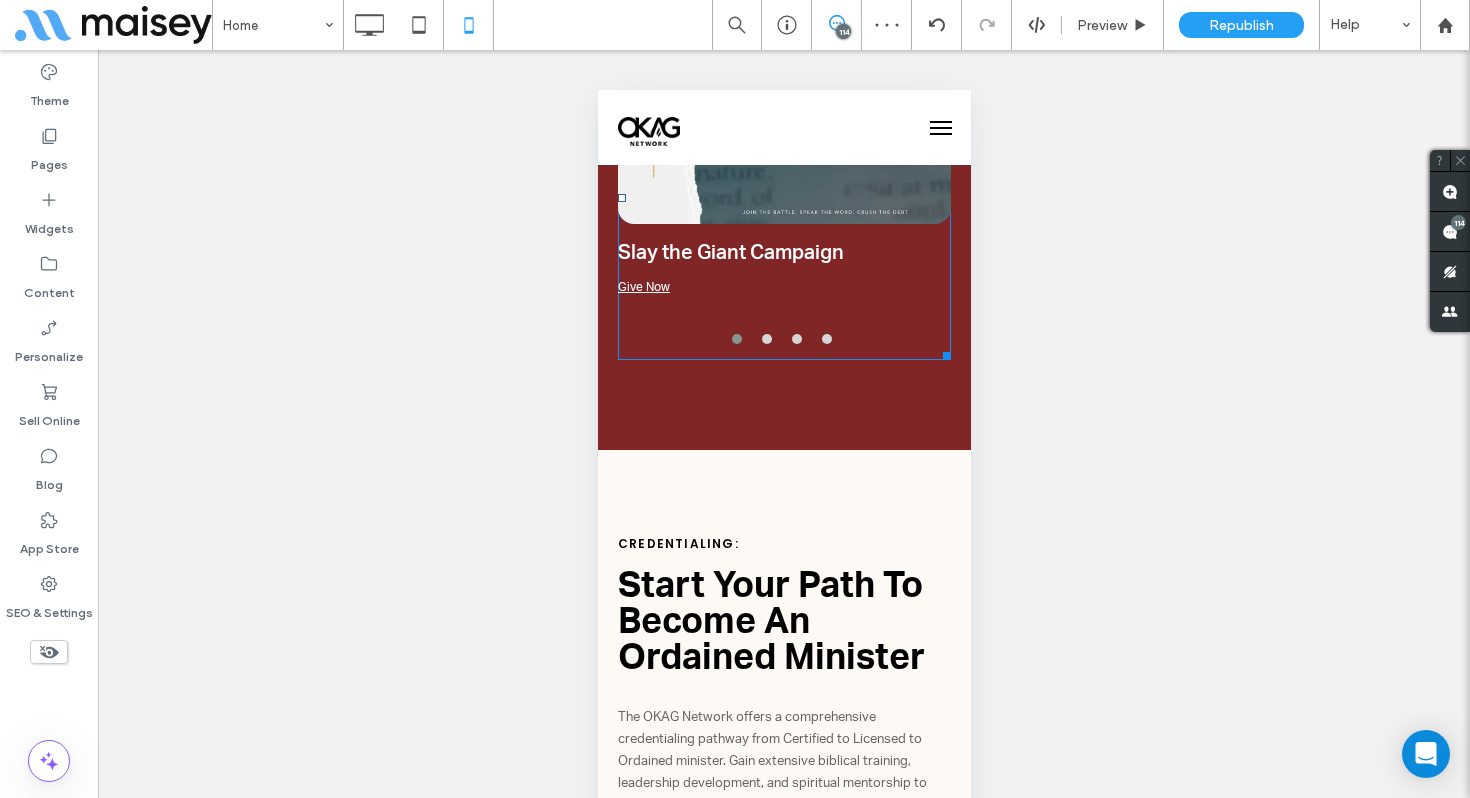 scroll, scrollTop: 2839, scrollLeft: 0, axis: vertical 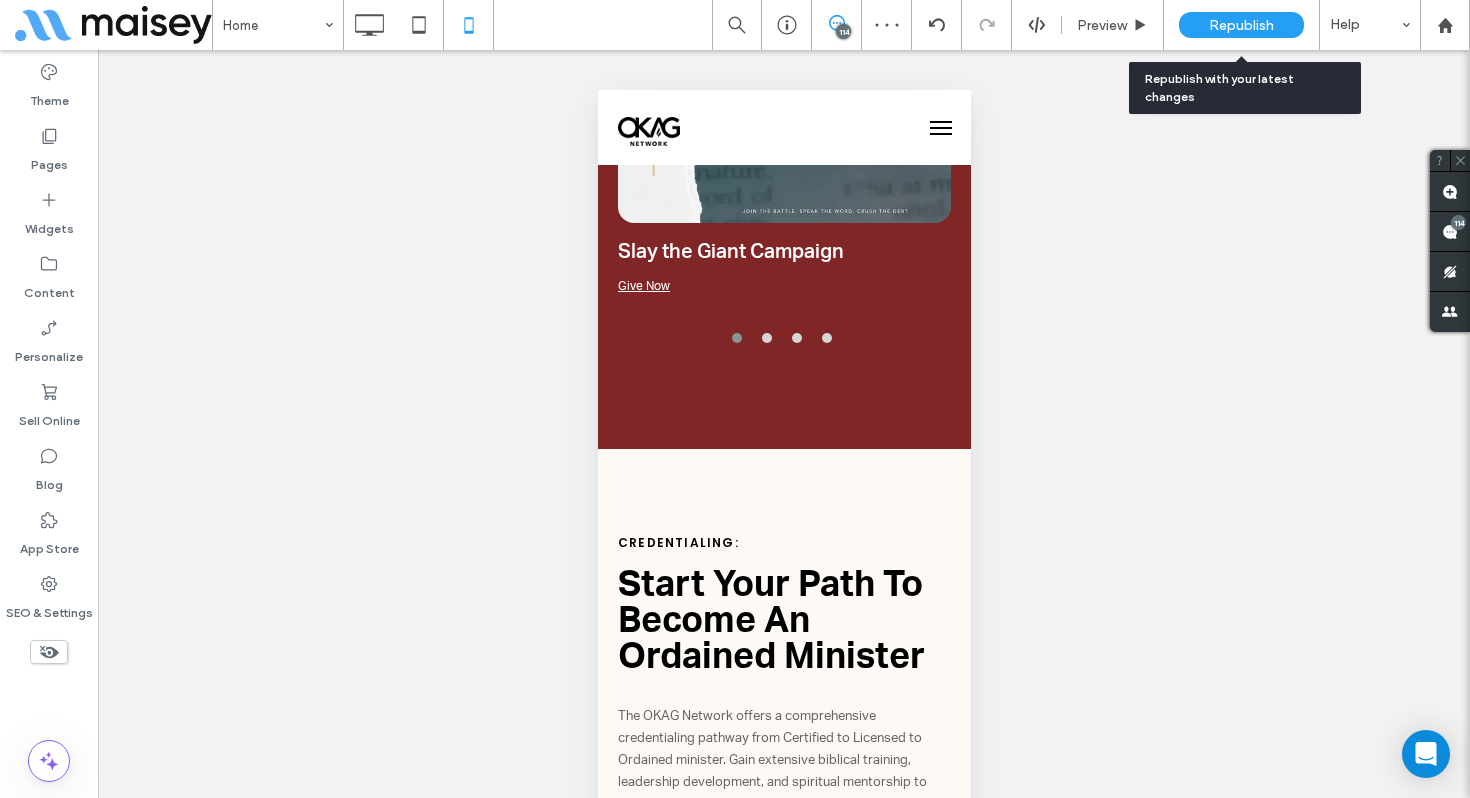 click on "Republish" at bounding box center [1241, 25] 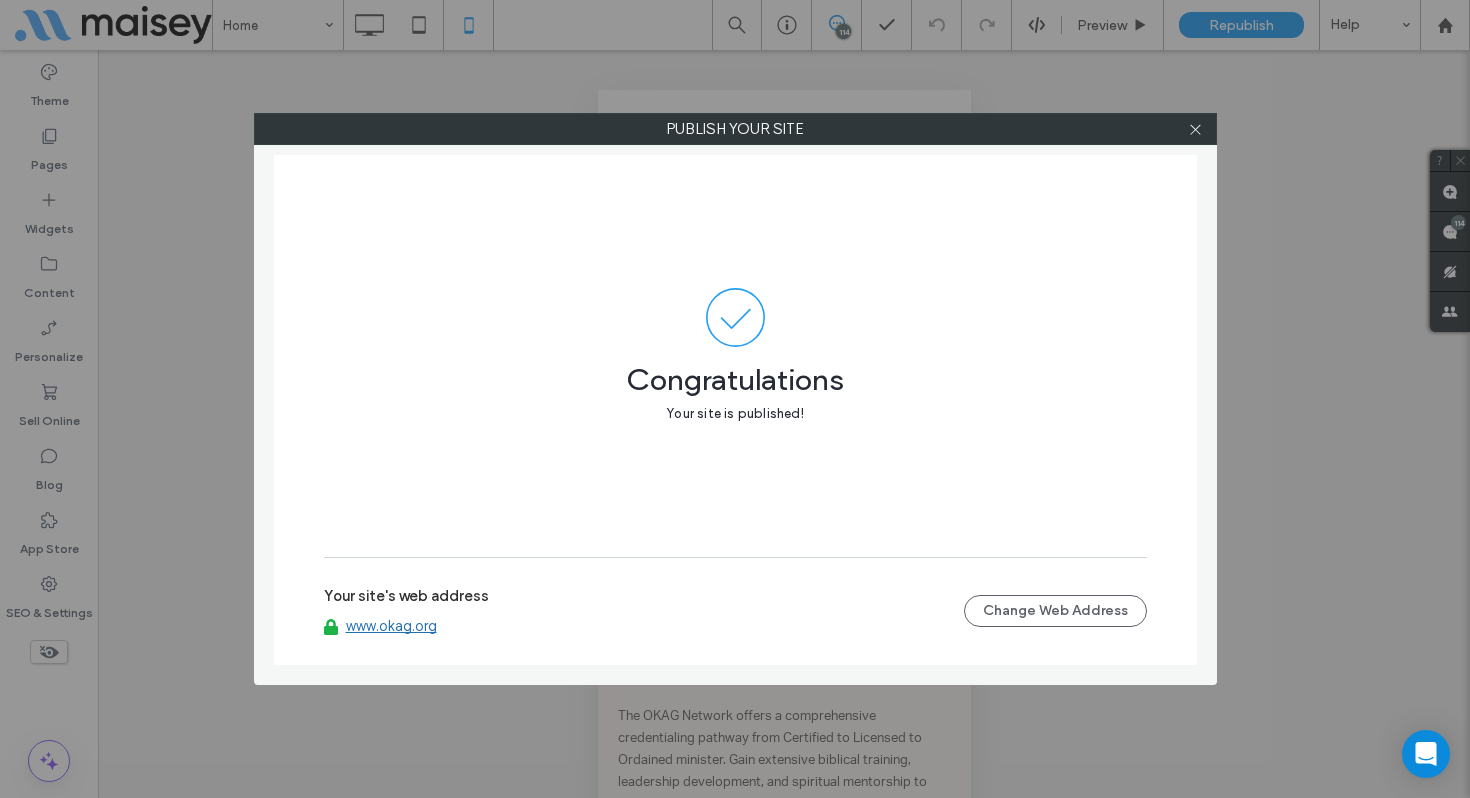 click on "Publish your site Congratulations Your site is published! Your site's web address www.okag.org Change Web Address" at bounding box center [735, 399] 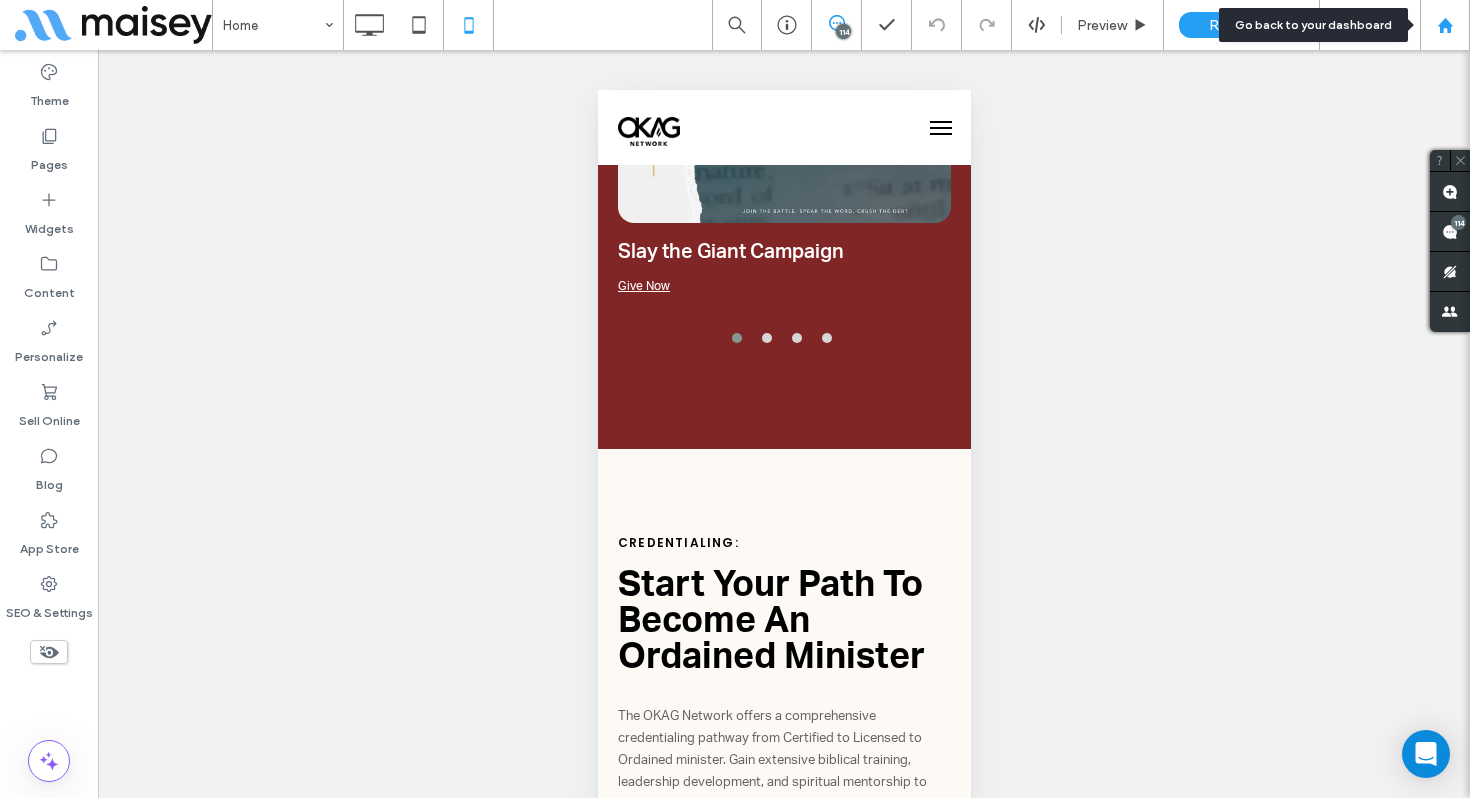 click at bounding box center [1445, 25] 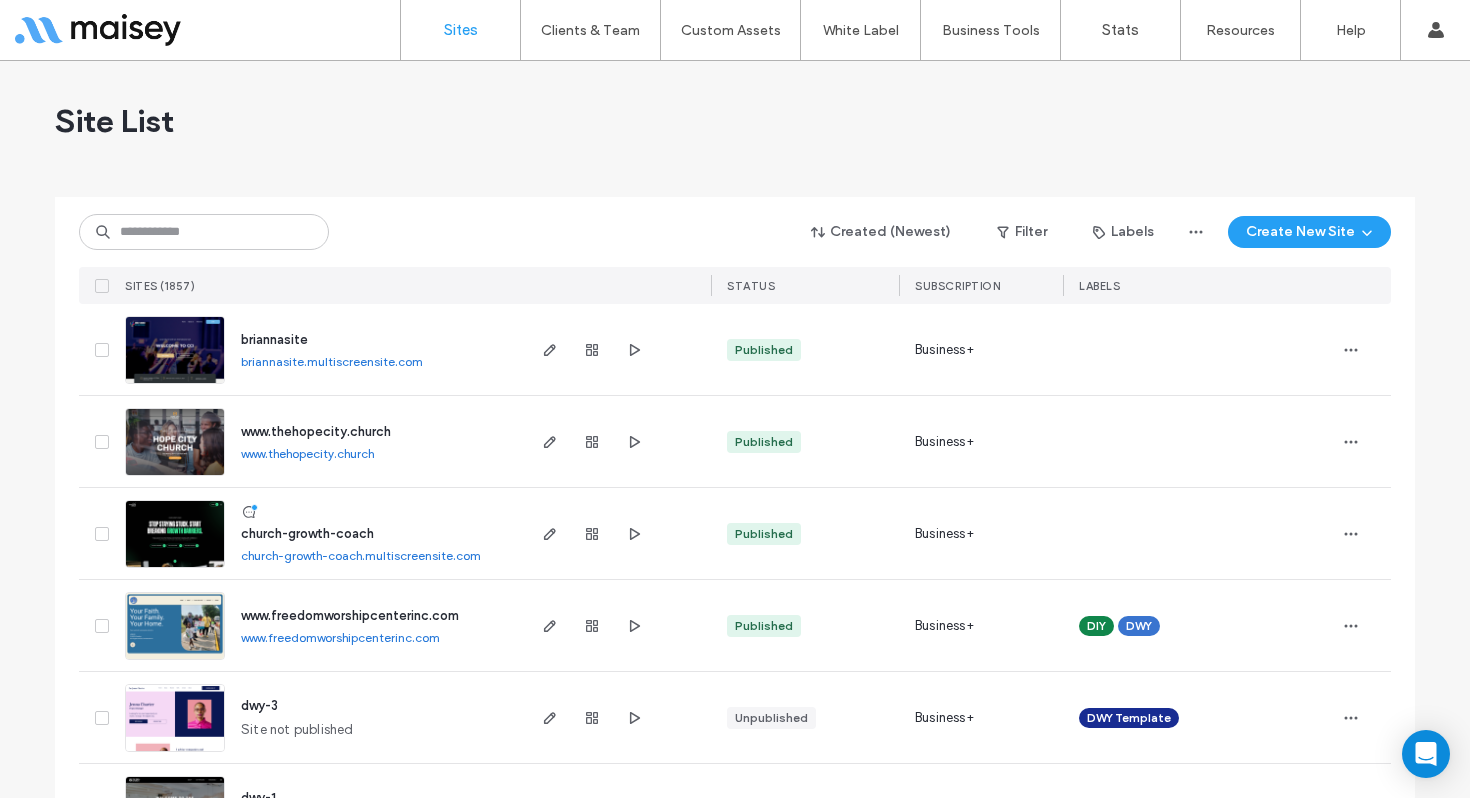 scroll, scrollTop: 0, scrollLeft: 0, axis: both 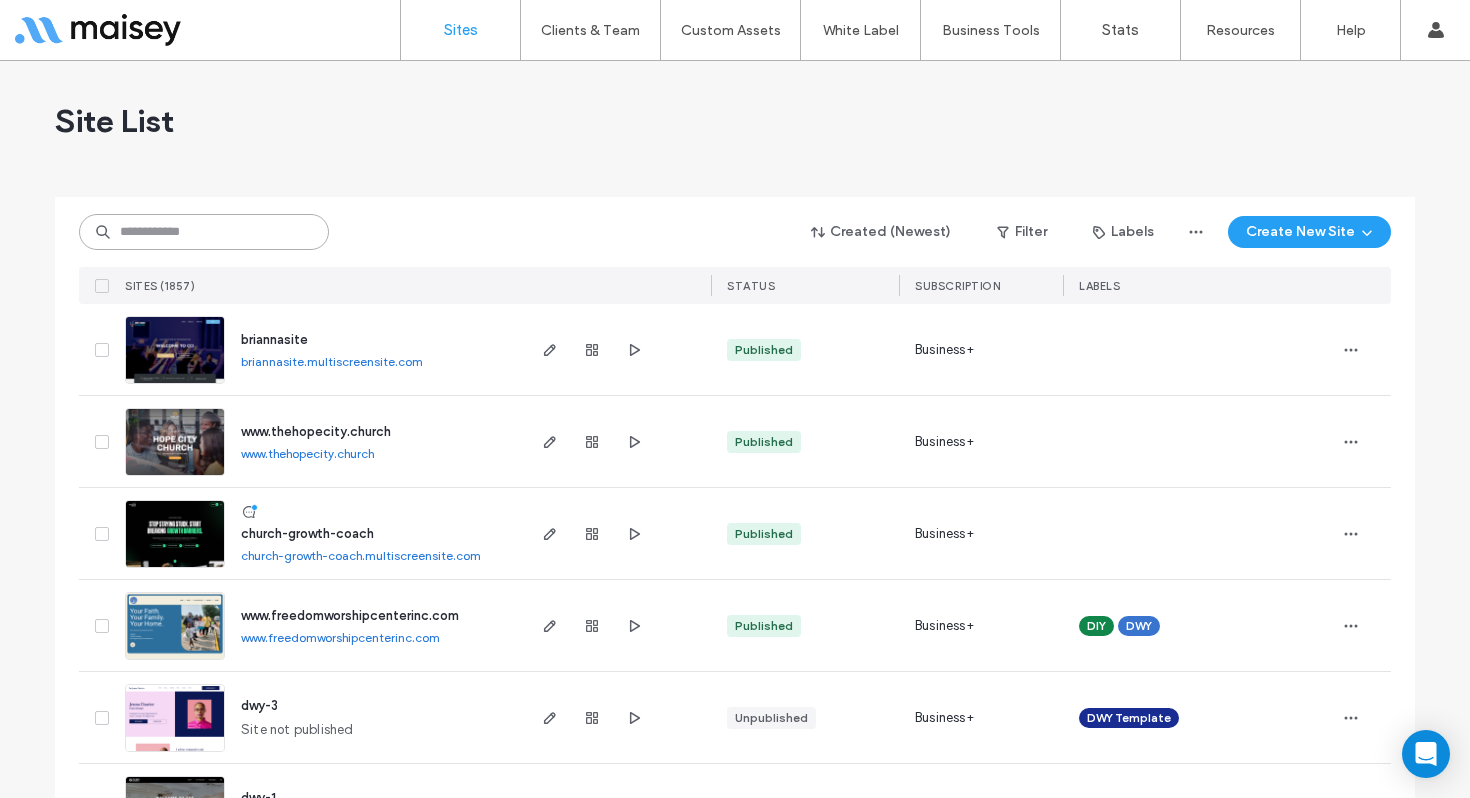 click at bounding box center [204, 232] 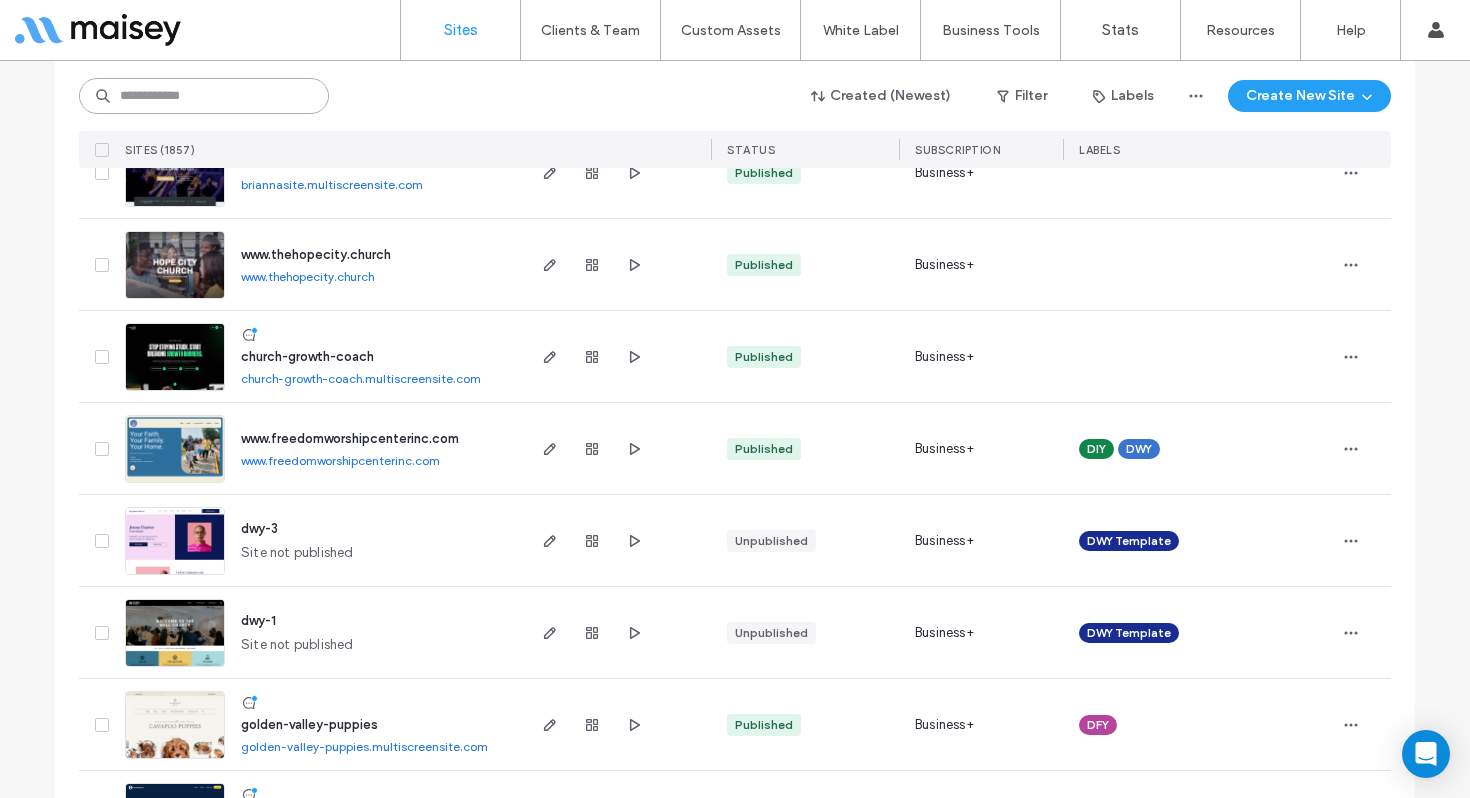 scroll, scrollTop: 178, scrollLeft: 0, axis: vertical 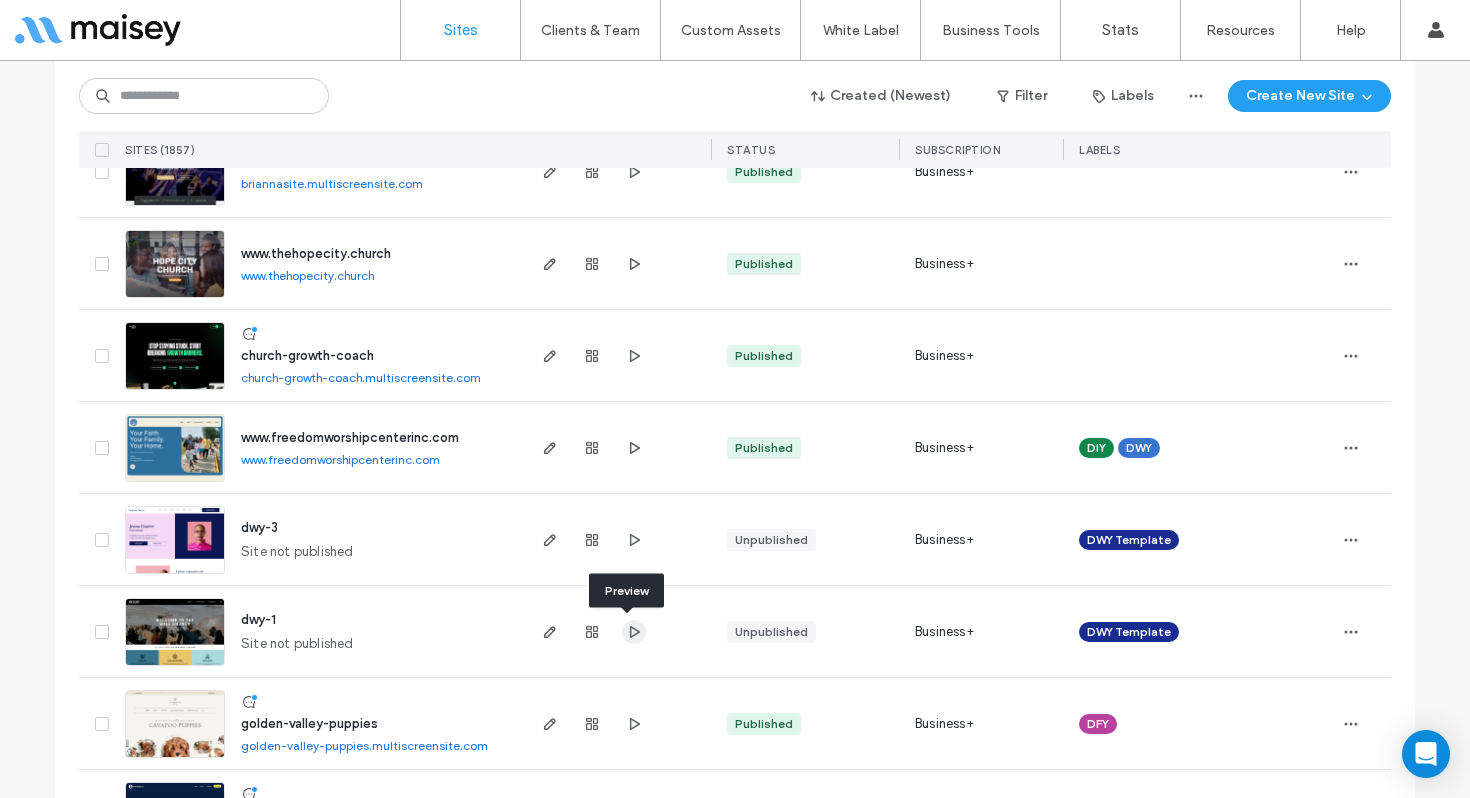 click at bounding box center [634, 632] 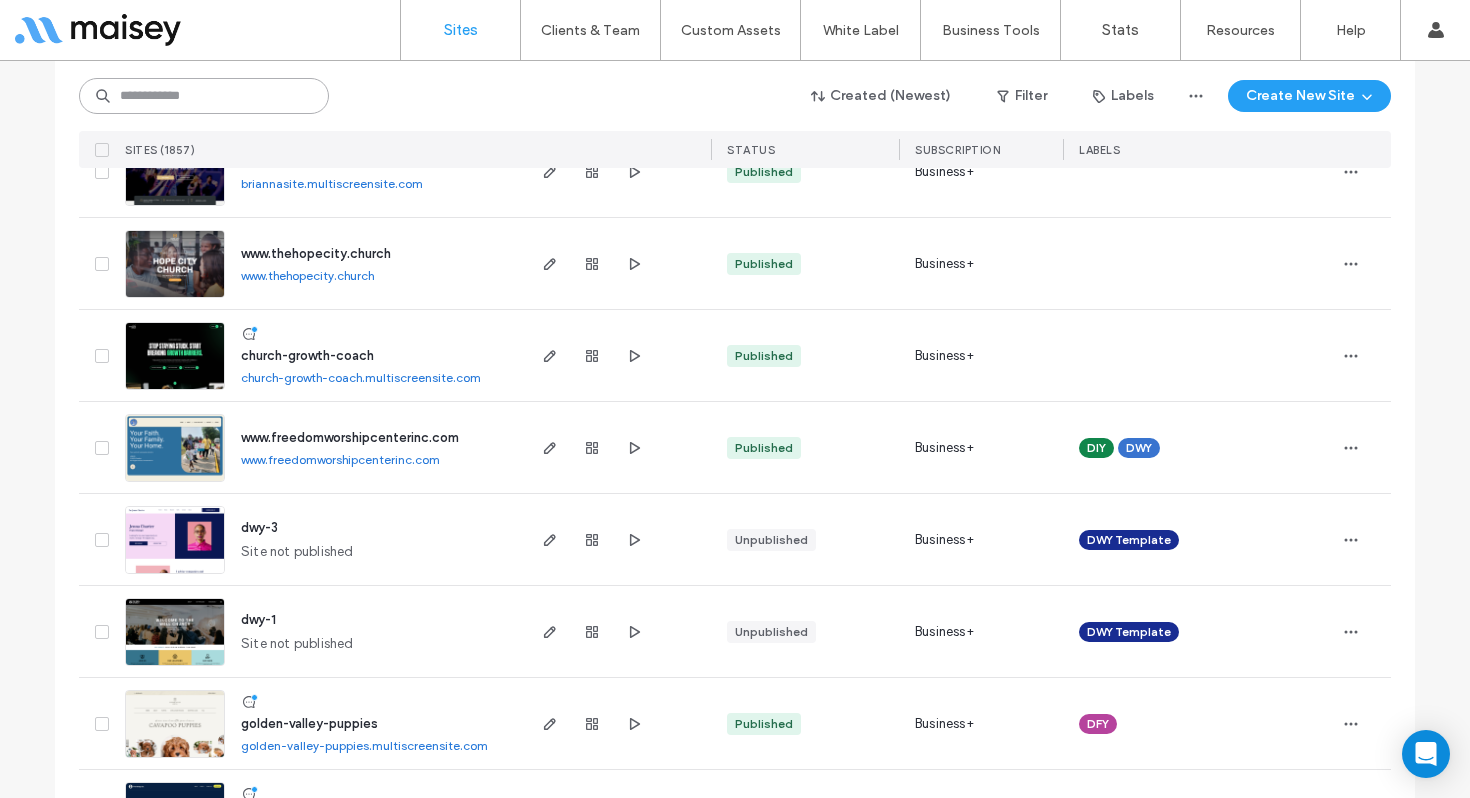 click at bounding box center [204, 96] 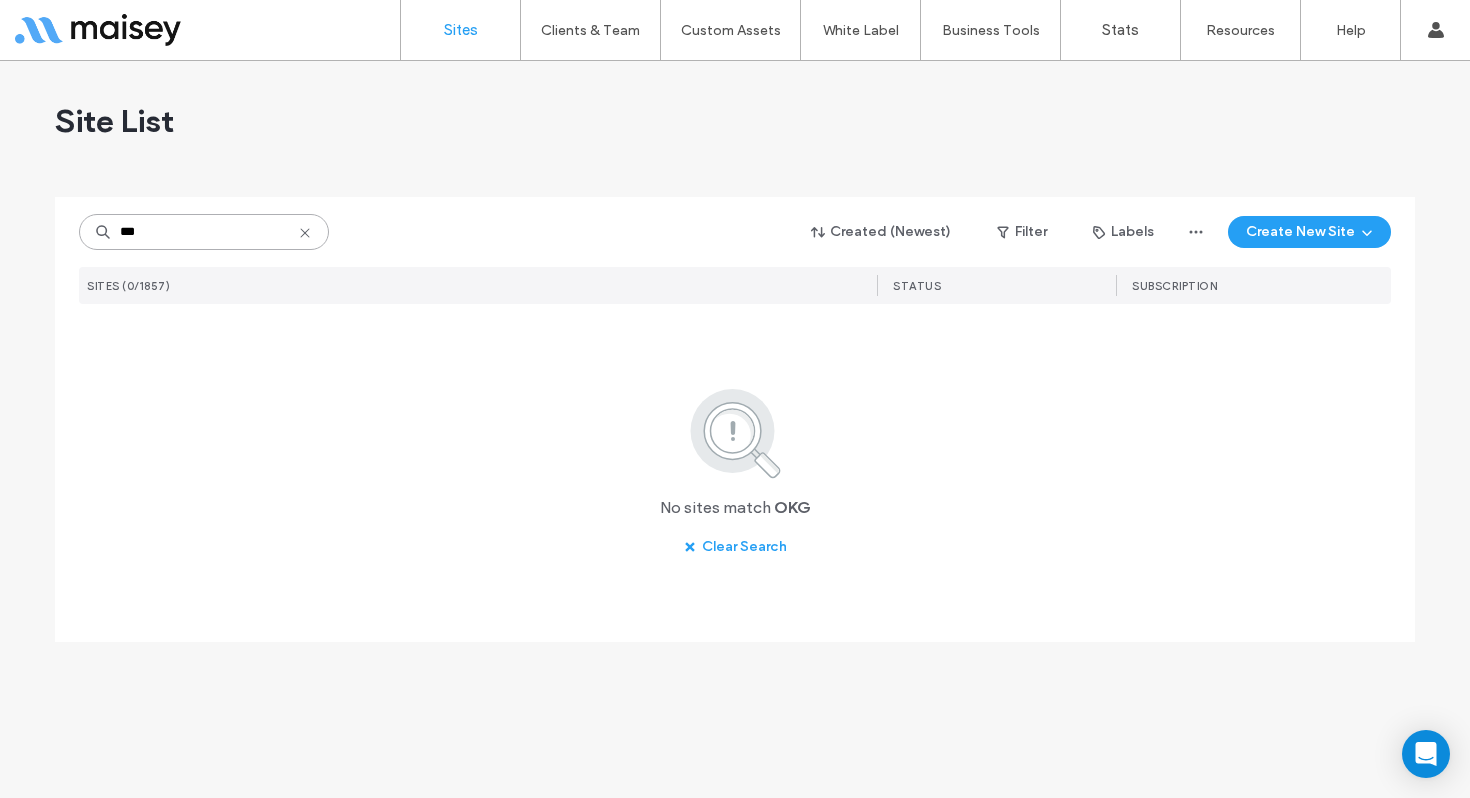 scroll, scrollTop: 0, scrollLeft: 0, axis: both 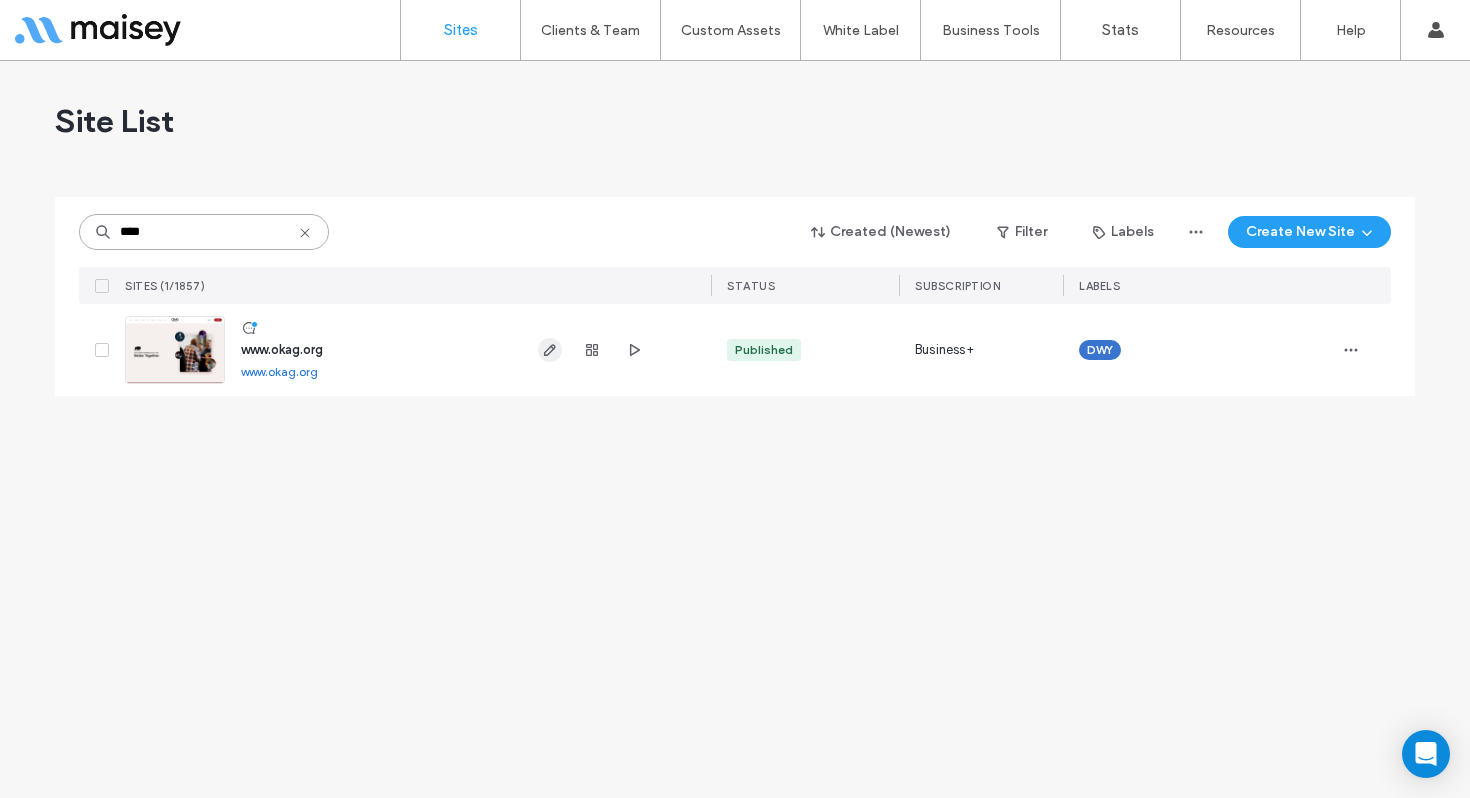 type on "****" 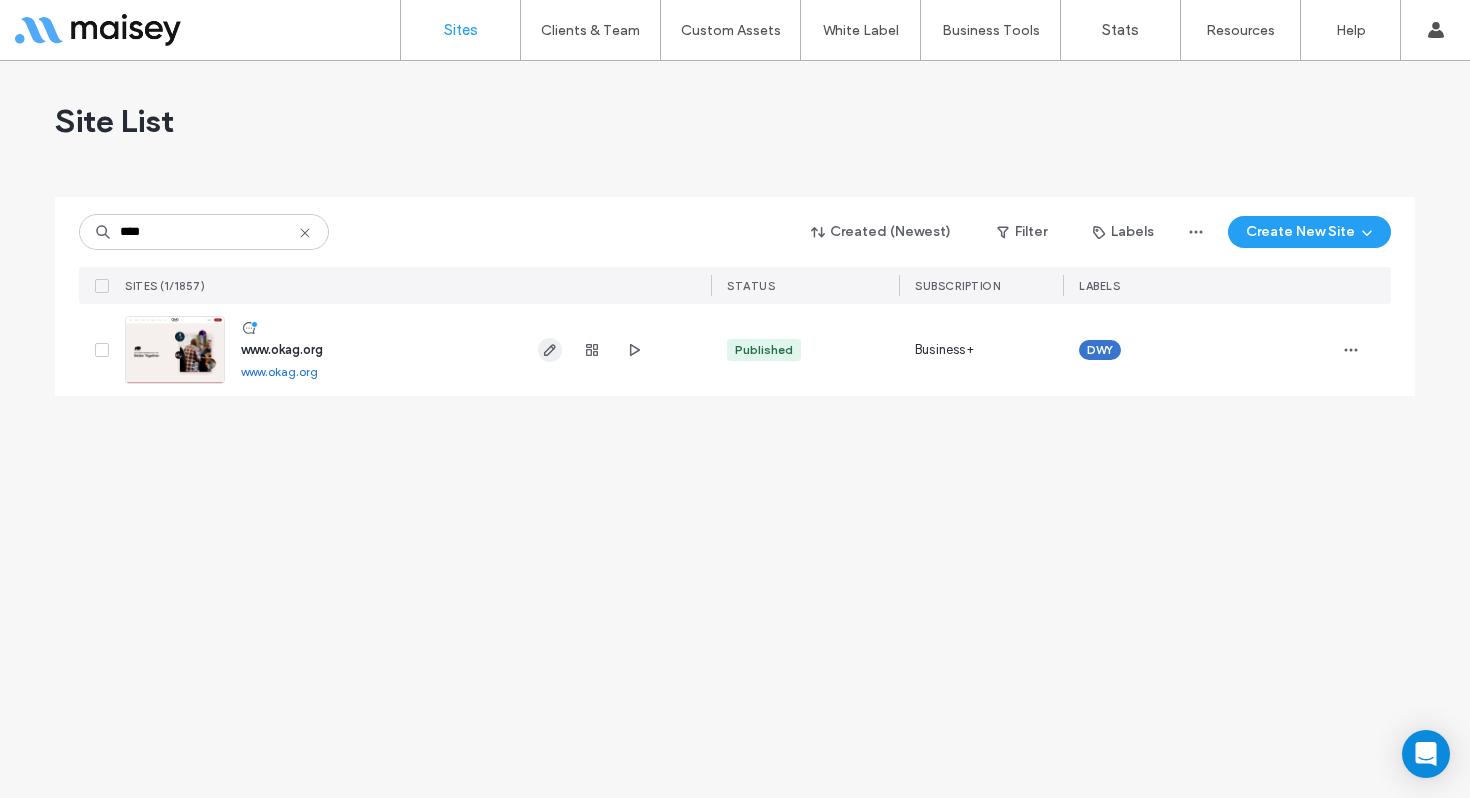 click 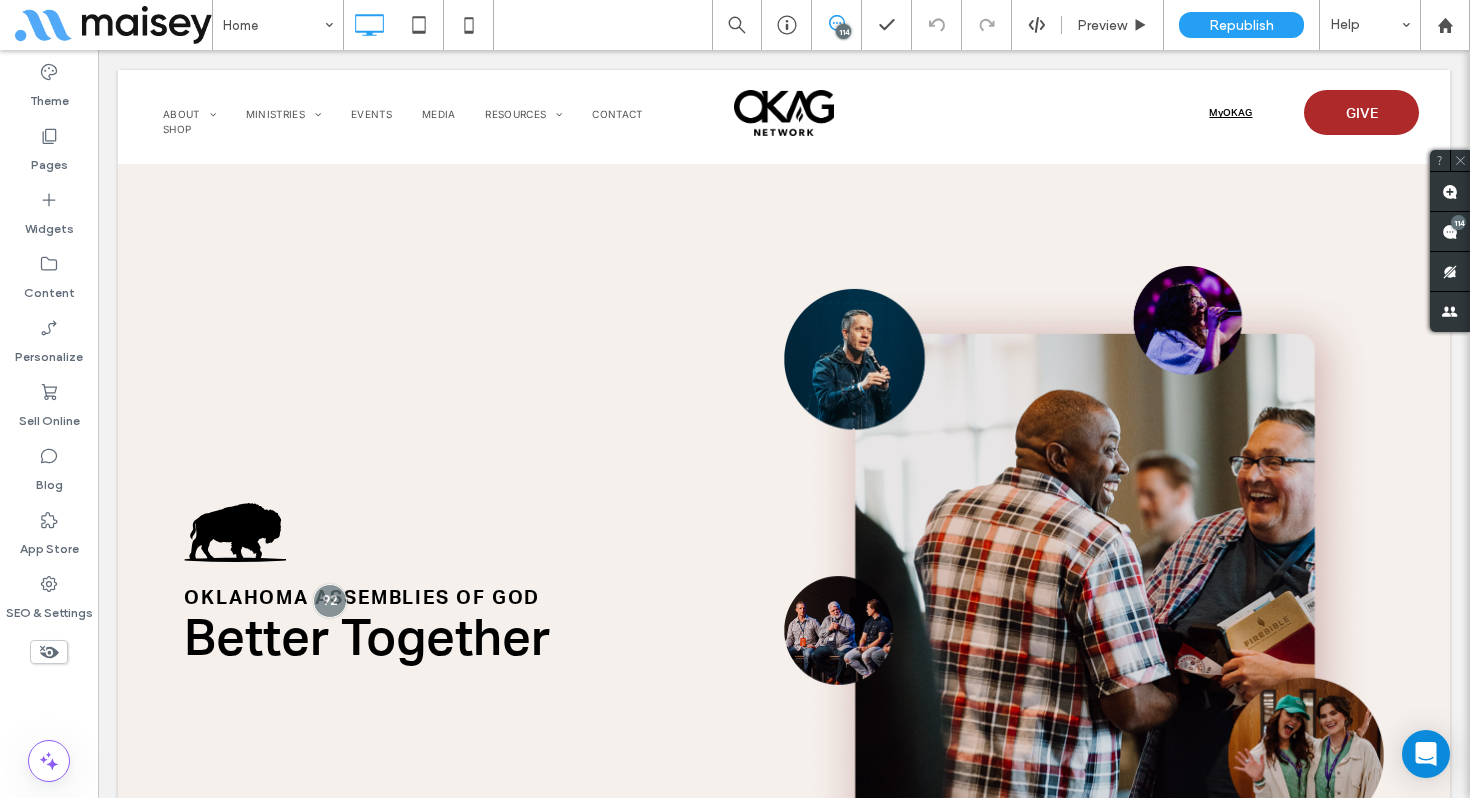 scroll, scrollTop: 0, scrollLeft: 0, axis: both 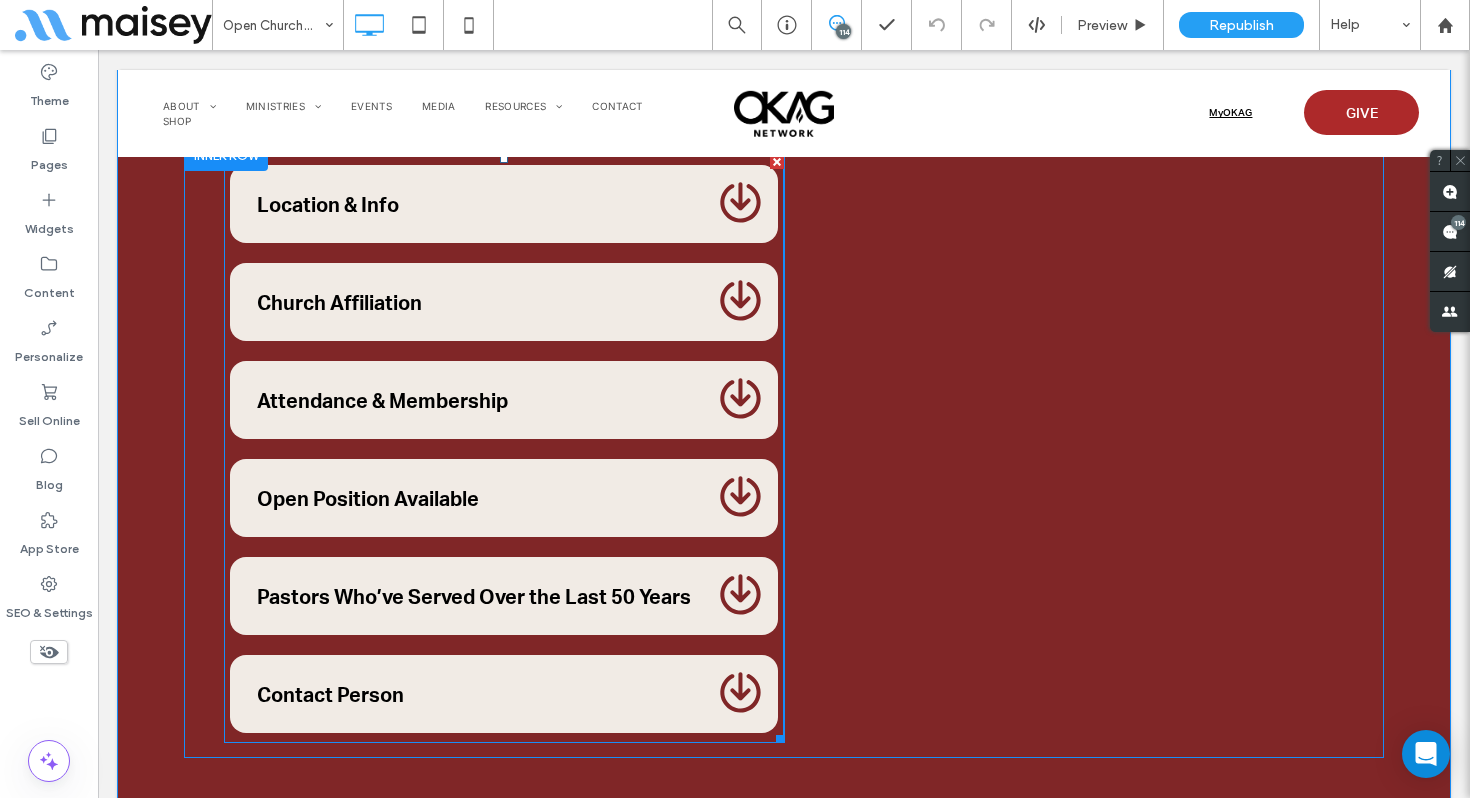 click at bounding box center [504, 449] 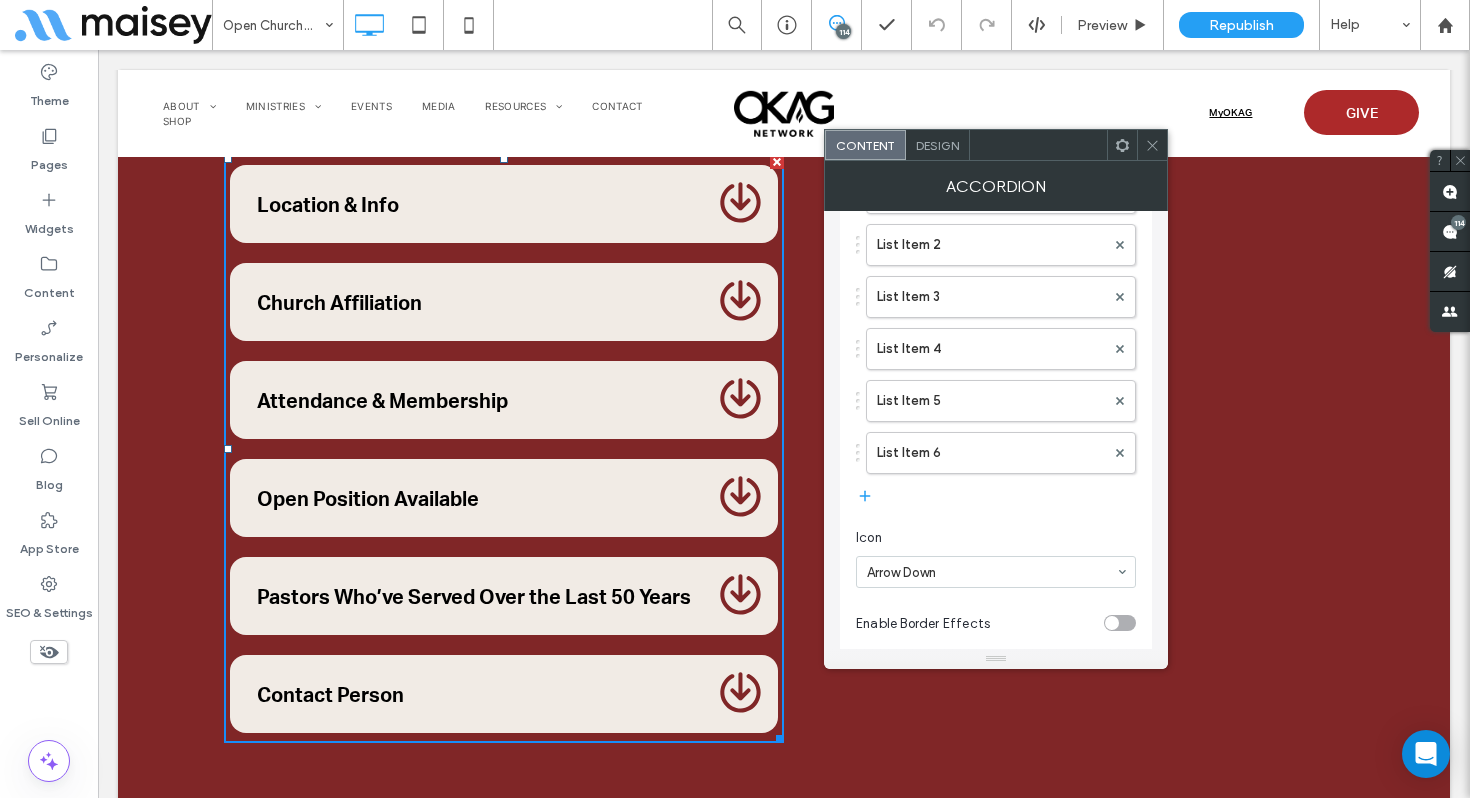scroll, scrollTop: 330, scrollLeft: 0, axis: vertical 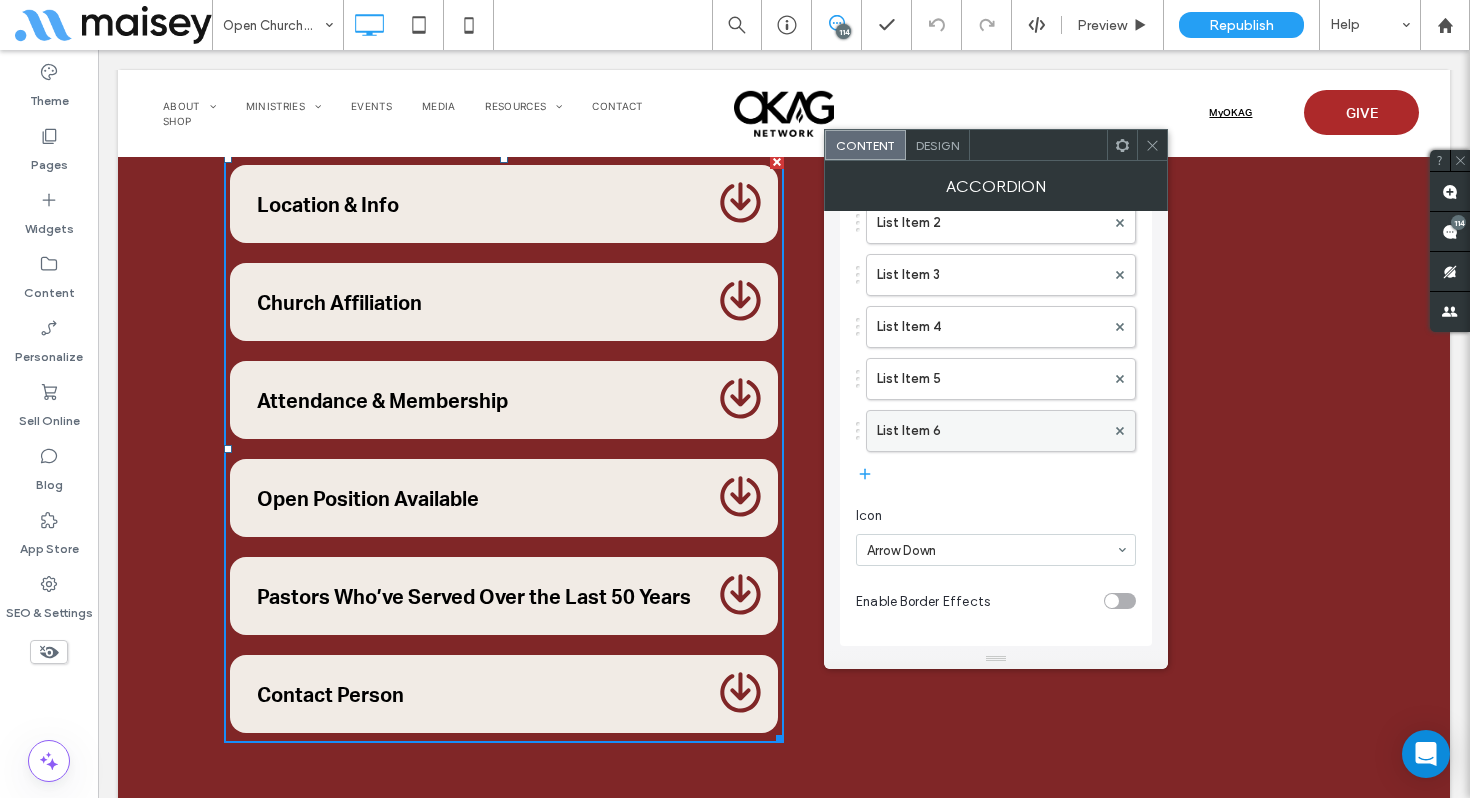 click on "List Item 6" at bounding box center (991, 431) 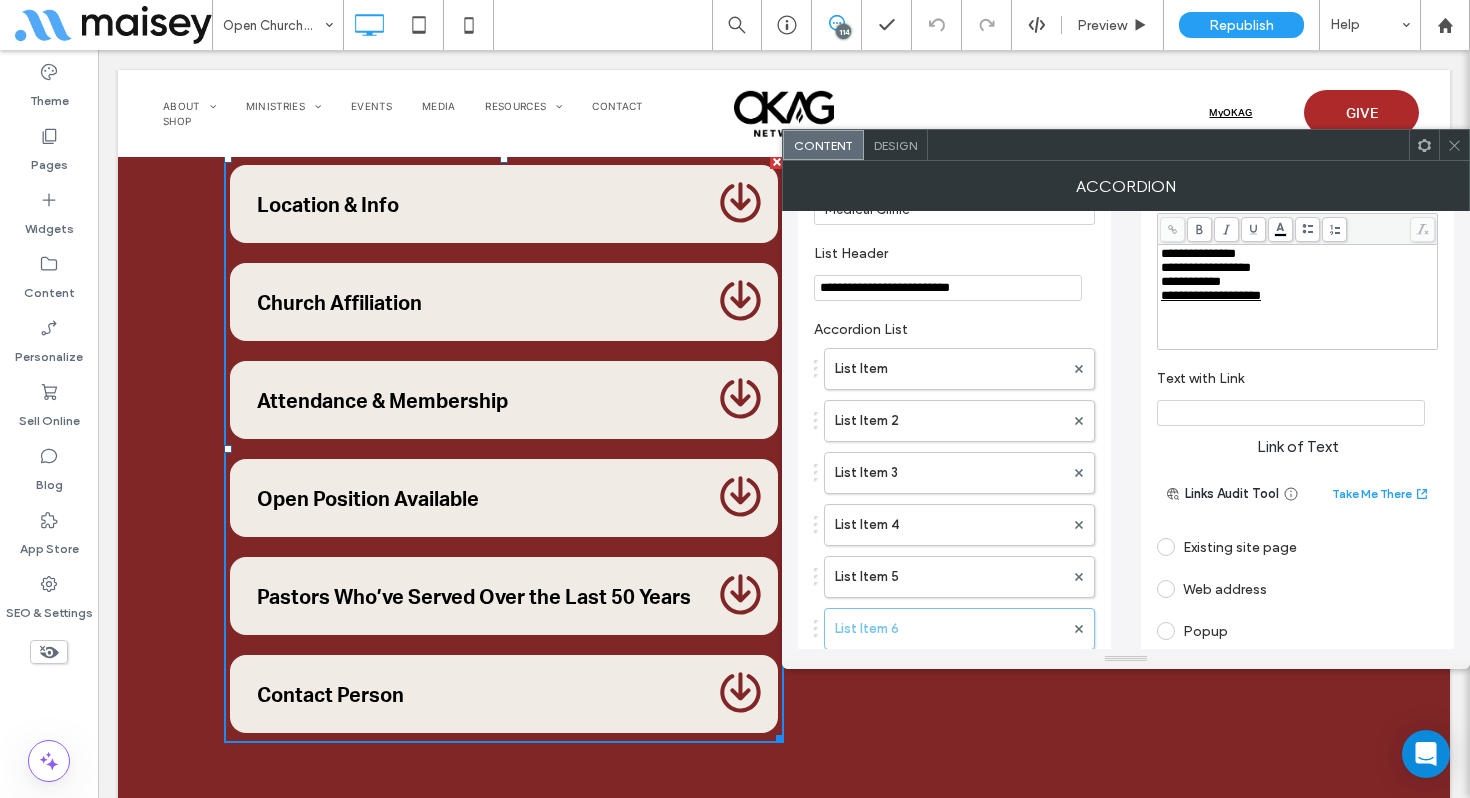 scroll, scrollTop: 0, scrollLeft: 0, axis: both 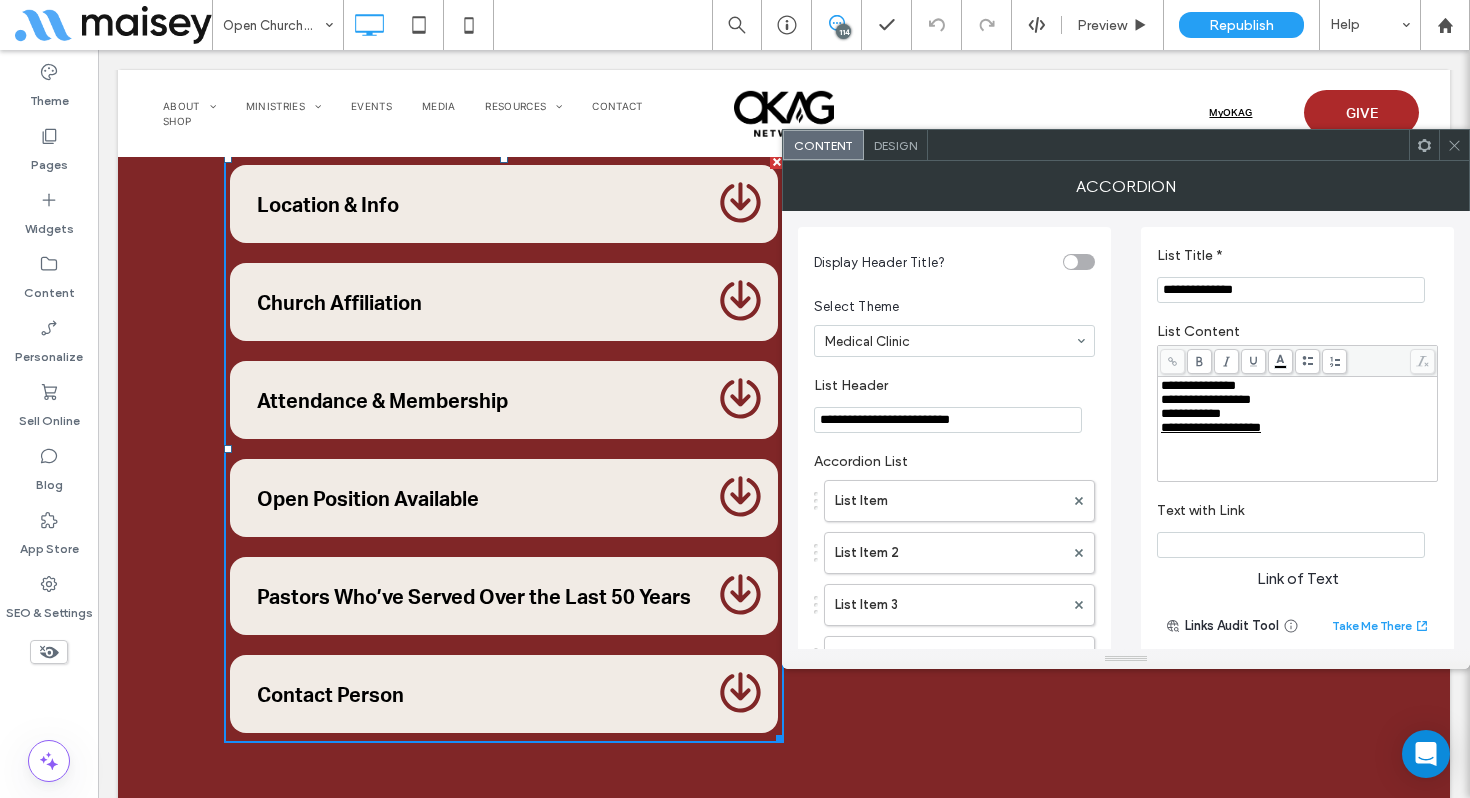 click on "**********" at bounding box center [1298, 428] 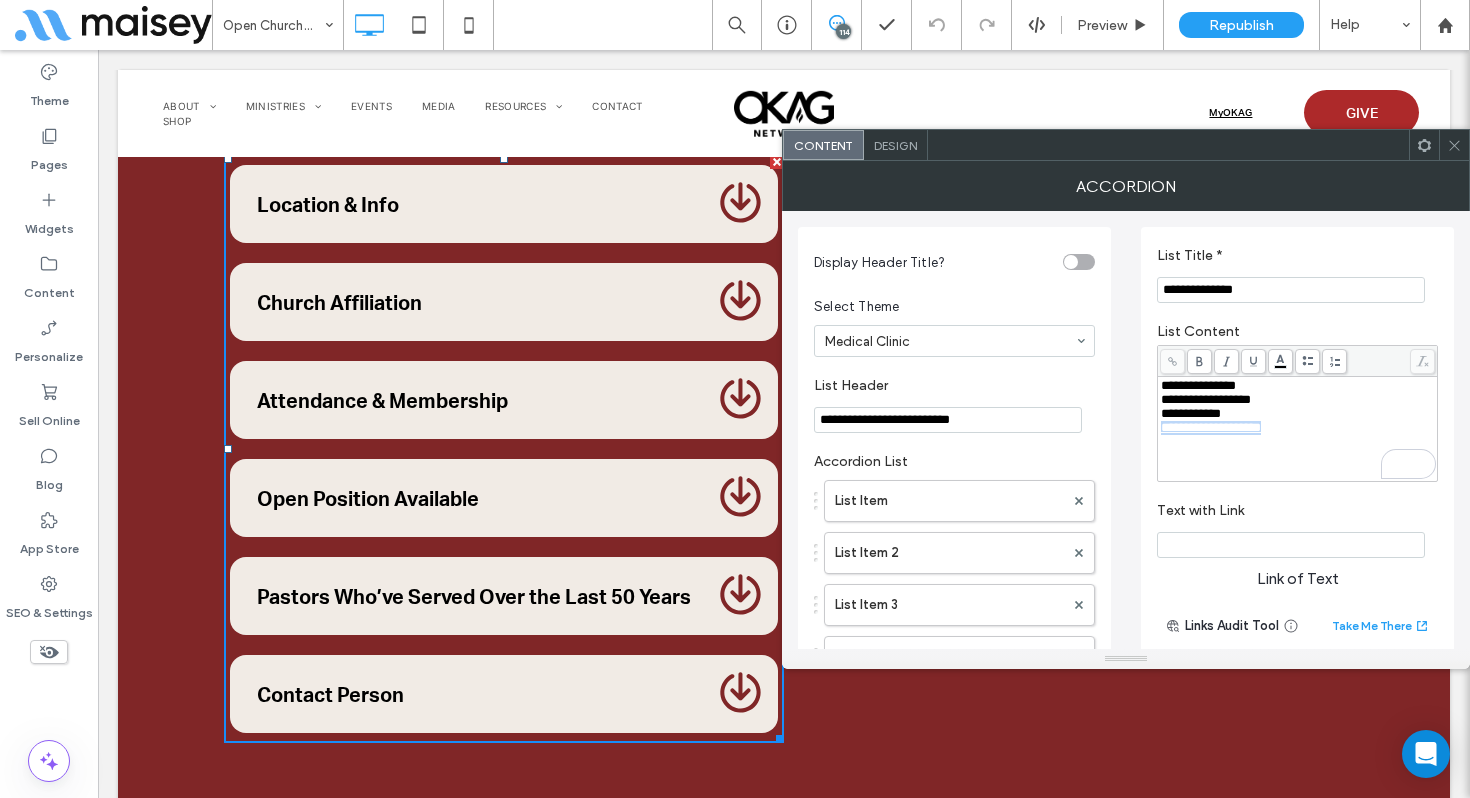 drag, startPoint x: 1301, startPoint y: 441, endPoint x: 1134, endPoint y: 436, distance: 167.07483 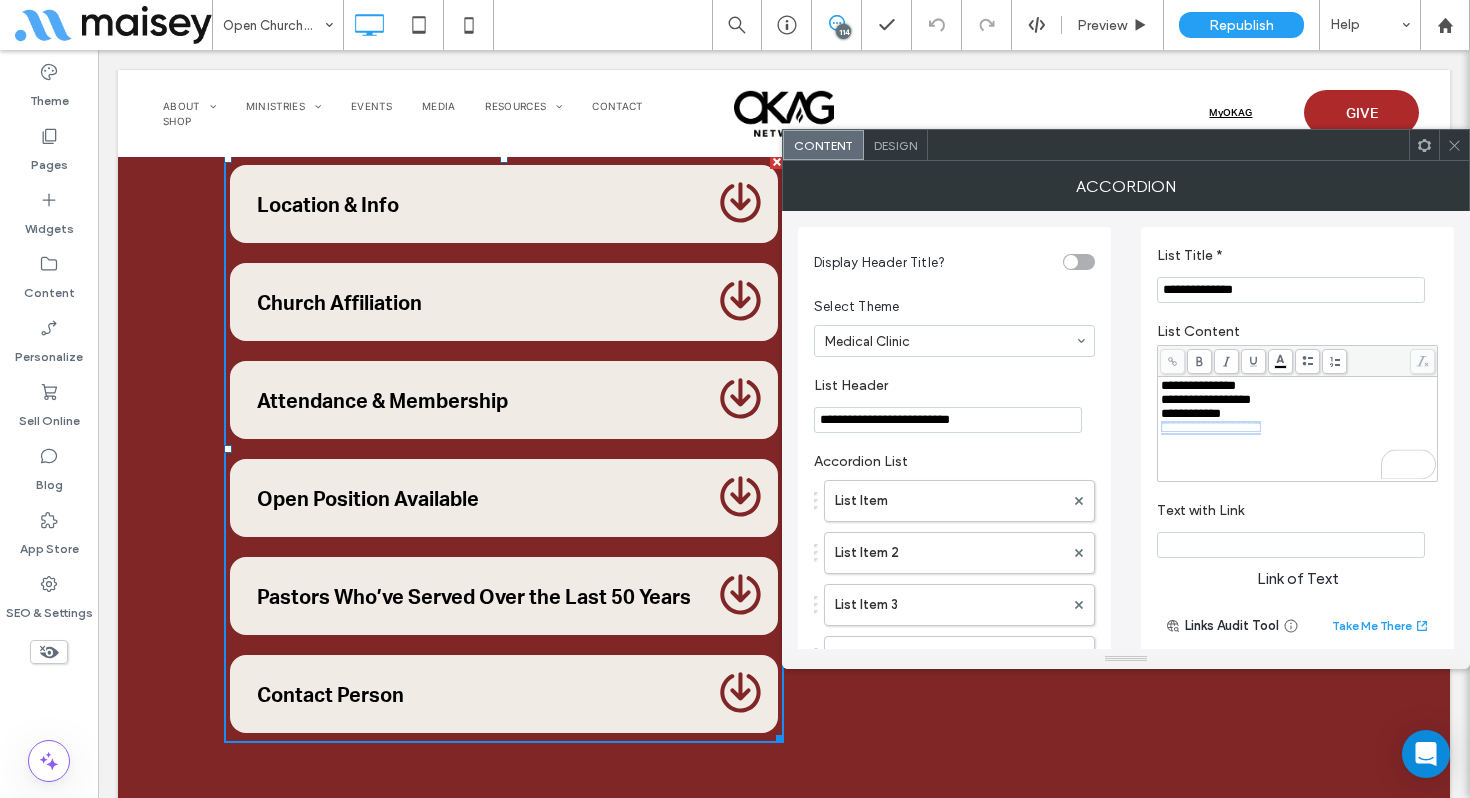 drag, startPoint x: 1297, startPoint y: 439, endPoint x: 1166, endPoint y: 429, distance: 131.38112 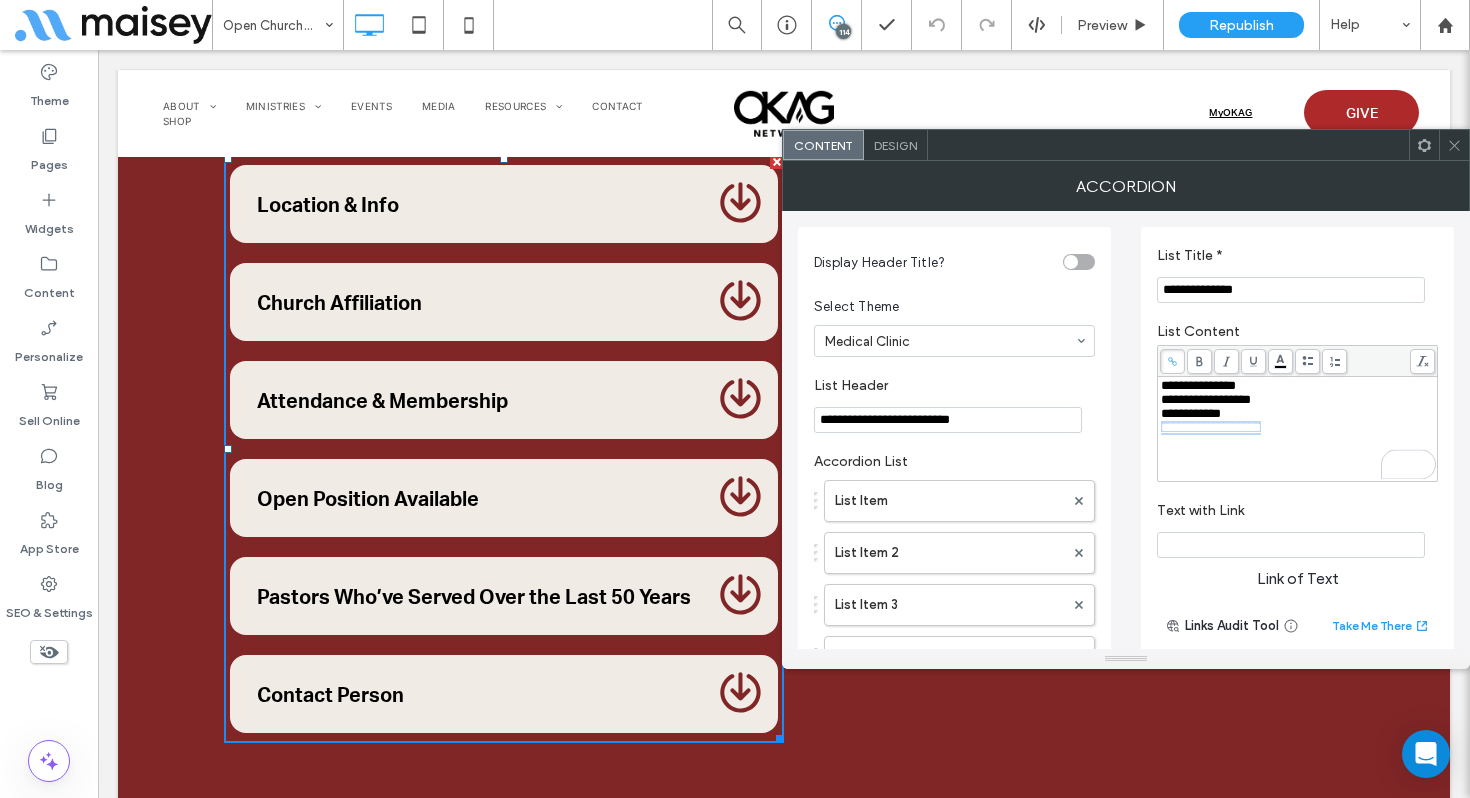 click 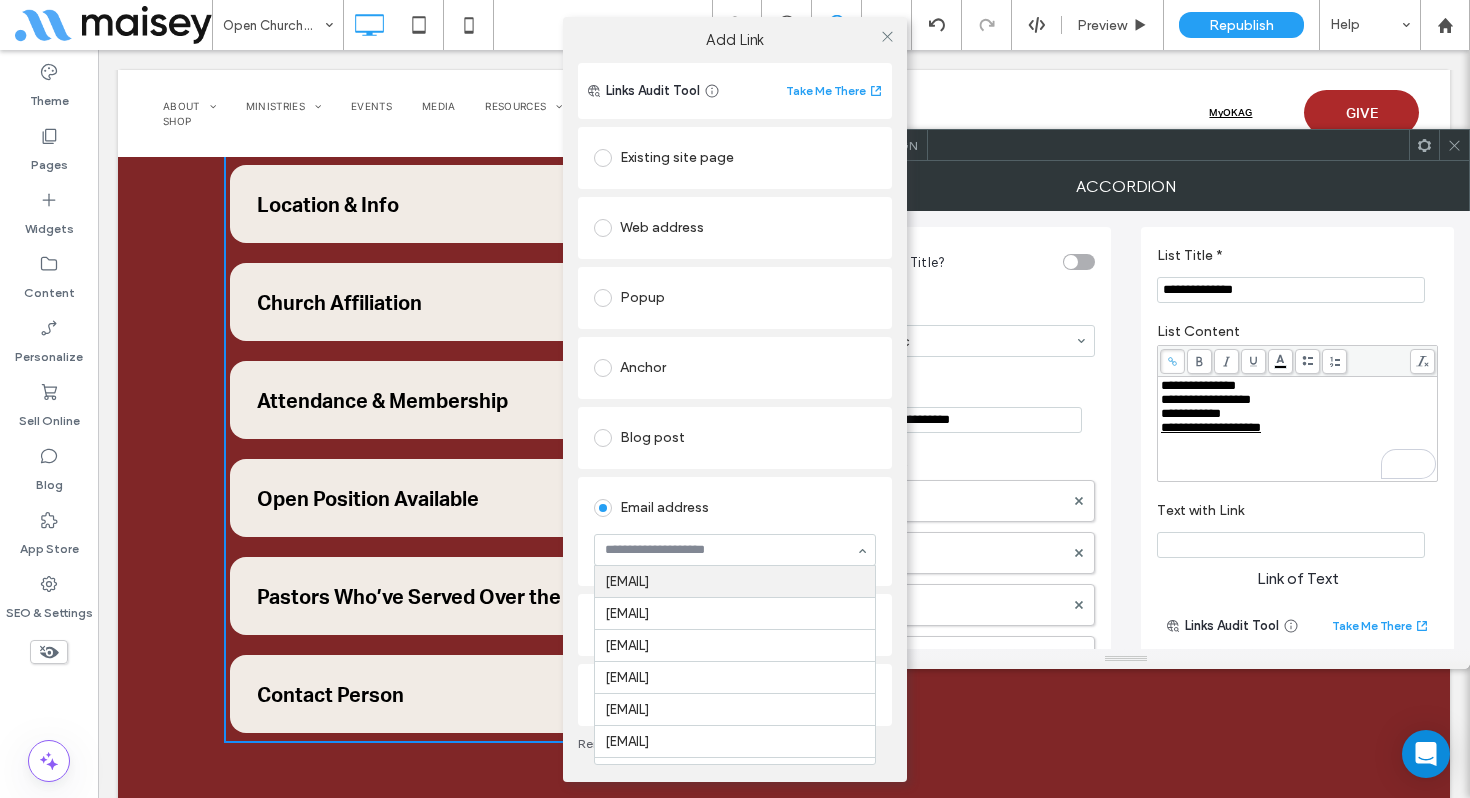 paste on "**********" 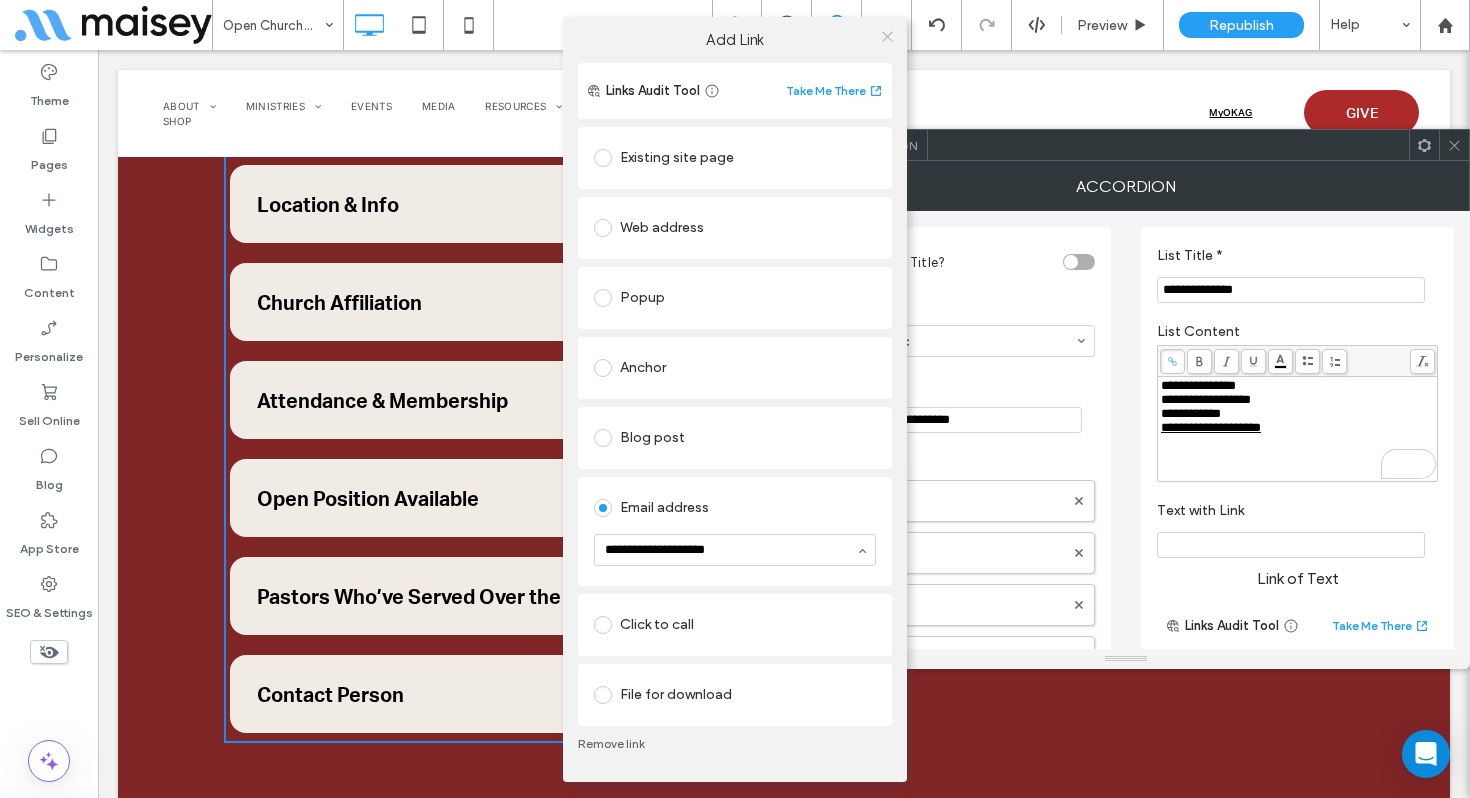 type on "**********" 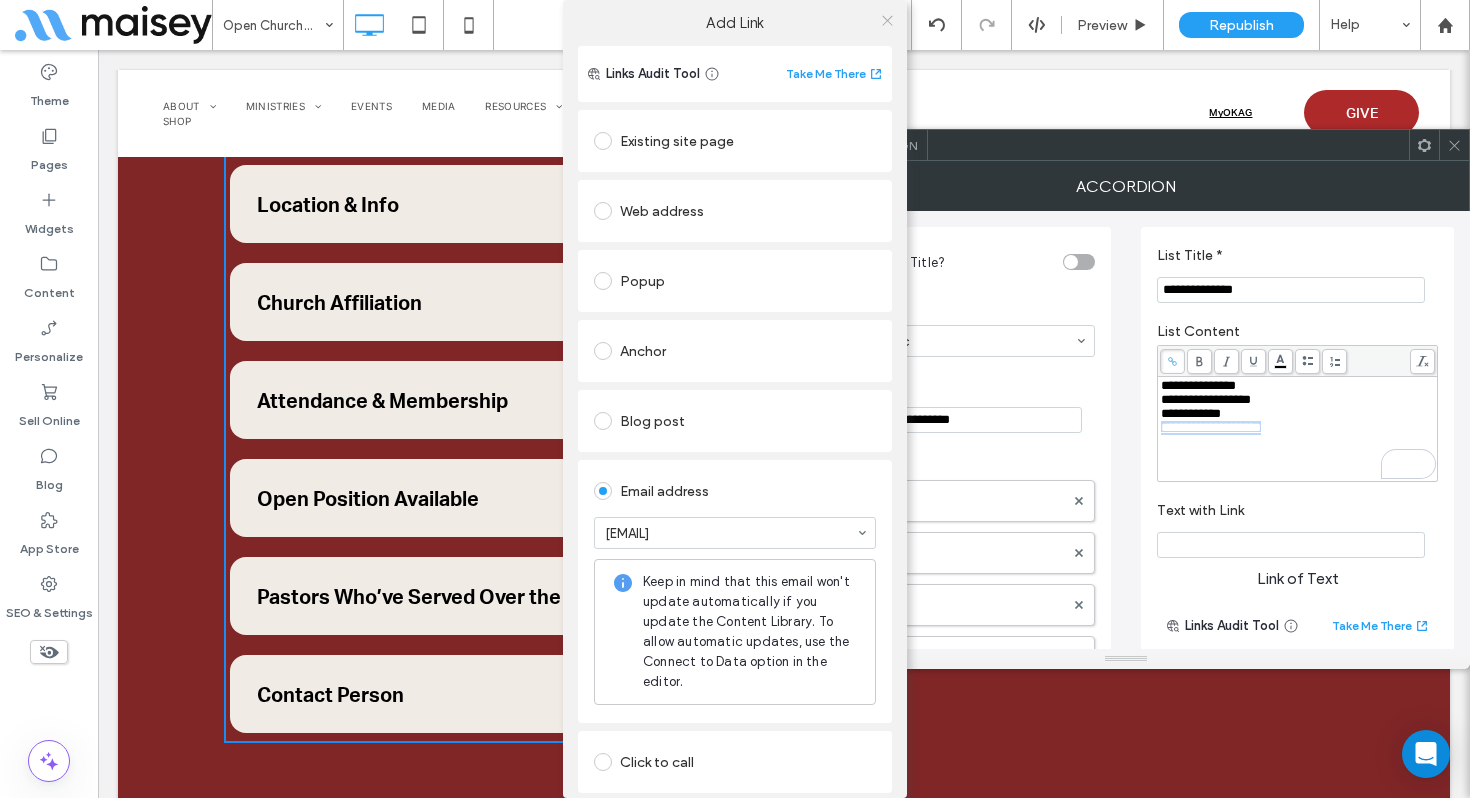 click at bounding box center (887, 20) 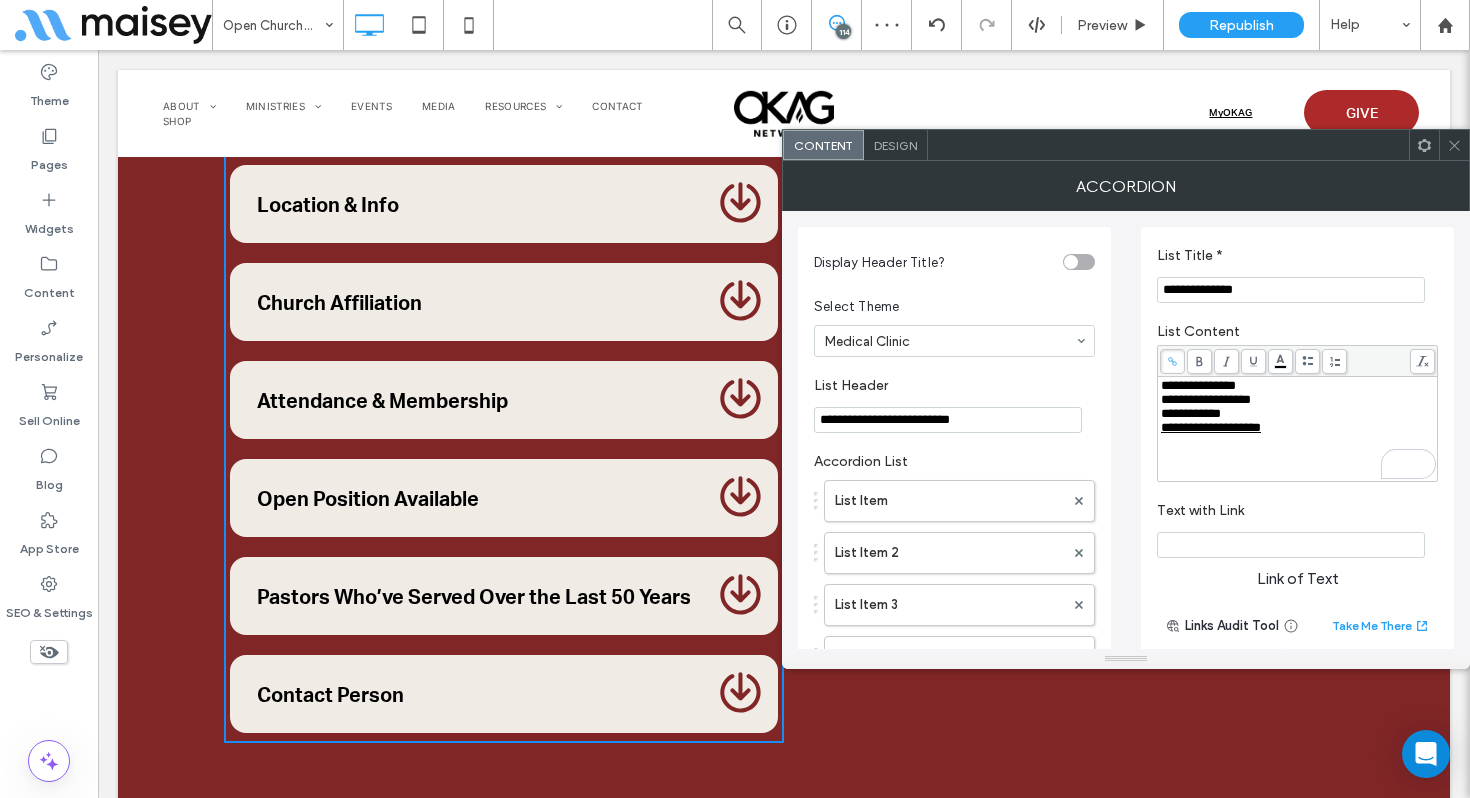 click at bounding box center [1454, 145] 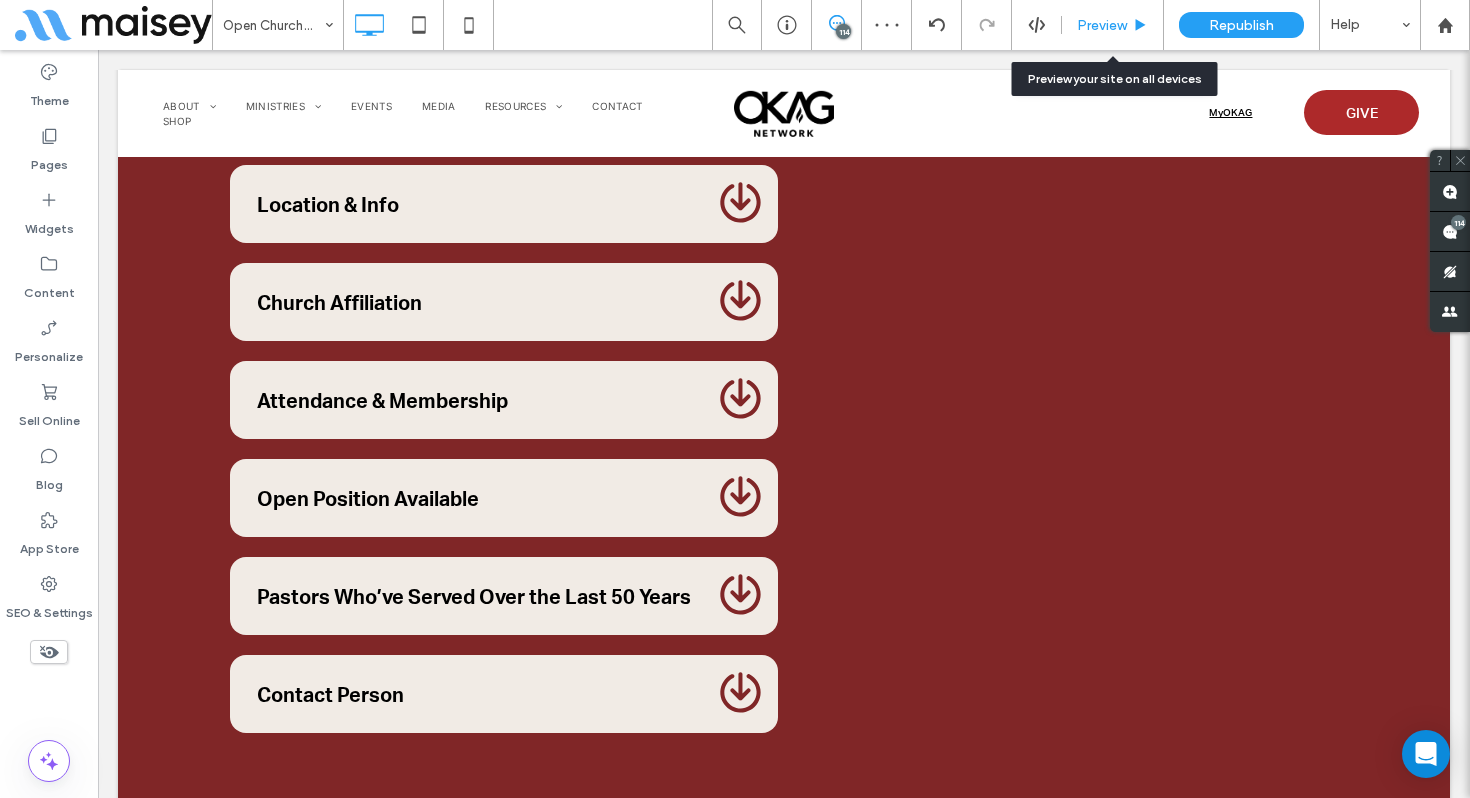drag, startPoint x: 1126, startPoint y: 29, endPoint x: 284, endPoint y: 511, distance: 970.19995 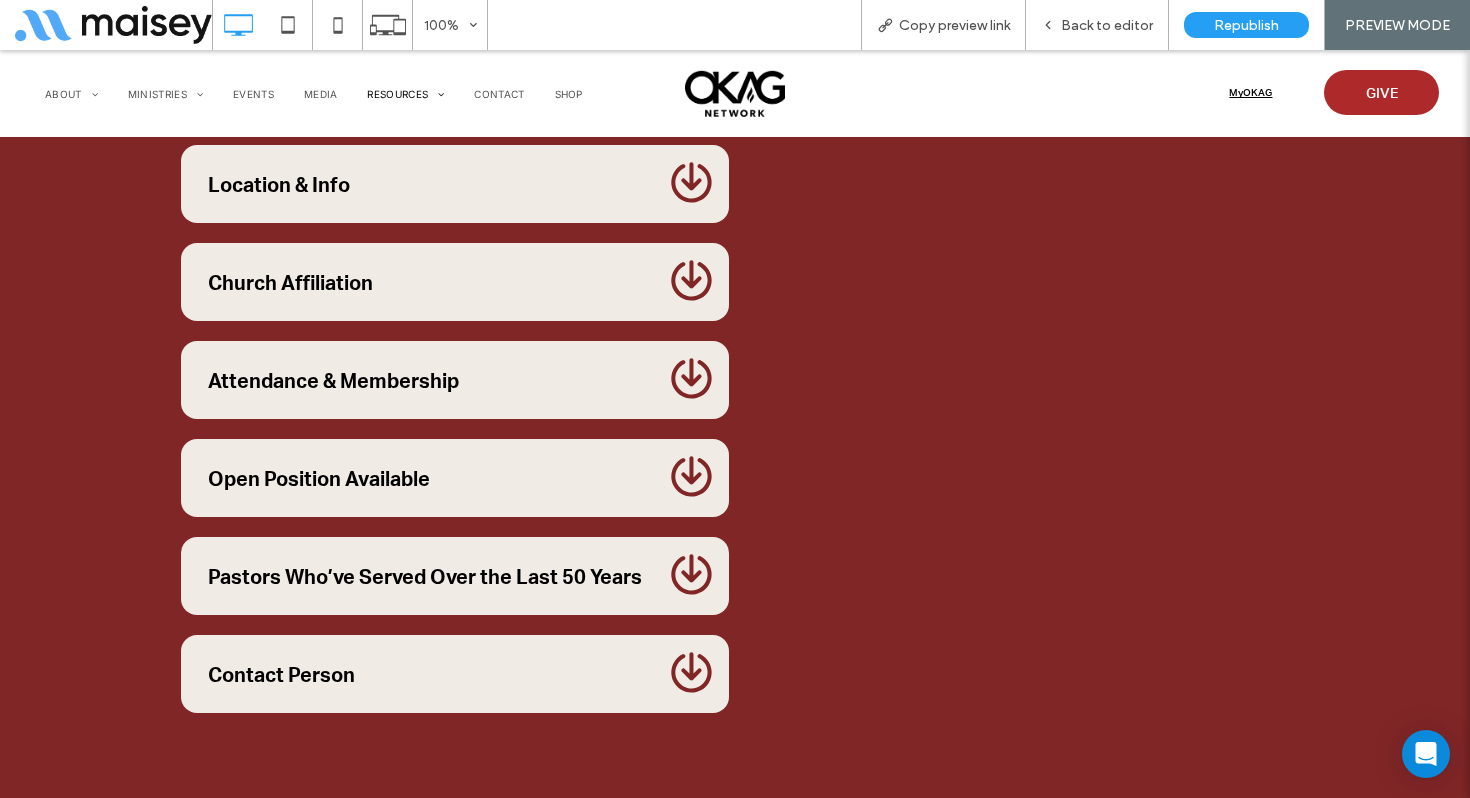 click on "Contact Person" at bounding box center [428, 674] 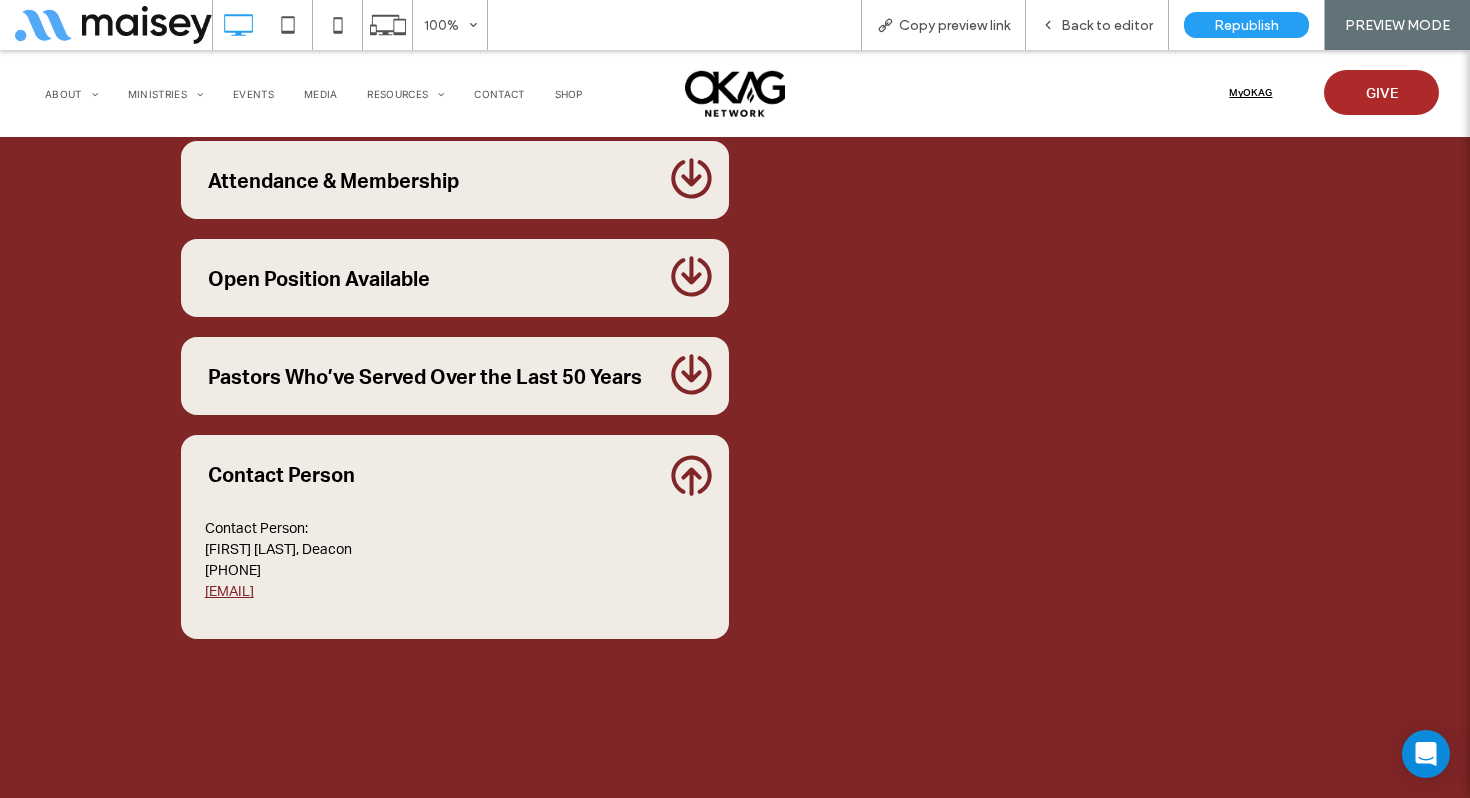 scroll, scrollTop: 11662, scrollLeft: 0, axis: vertical 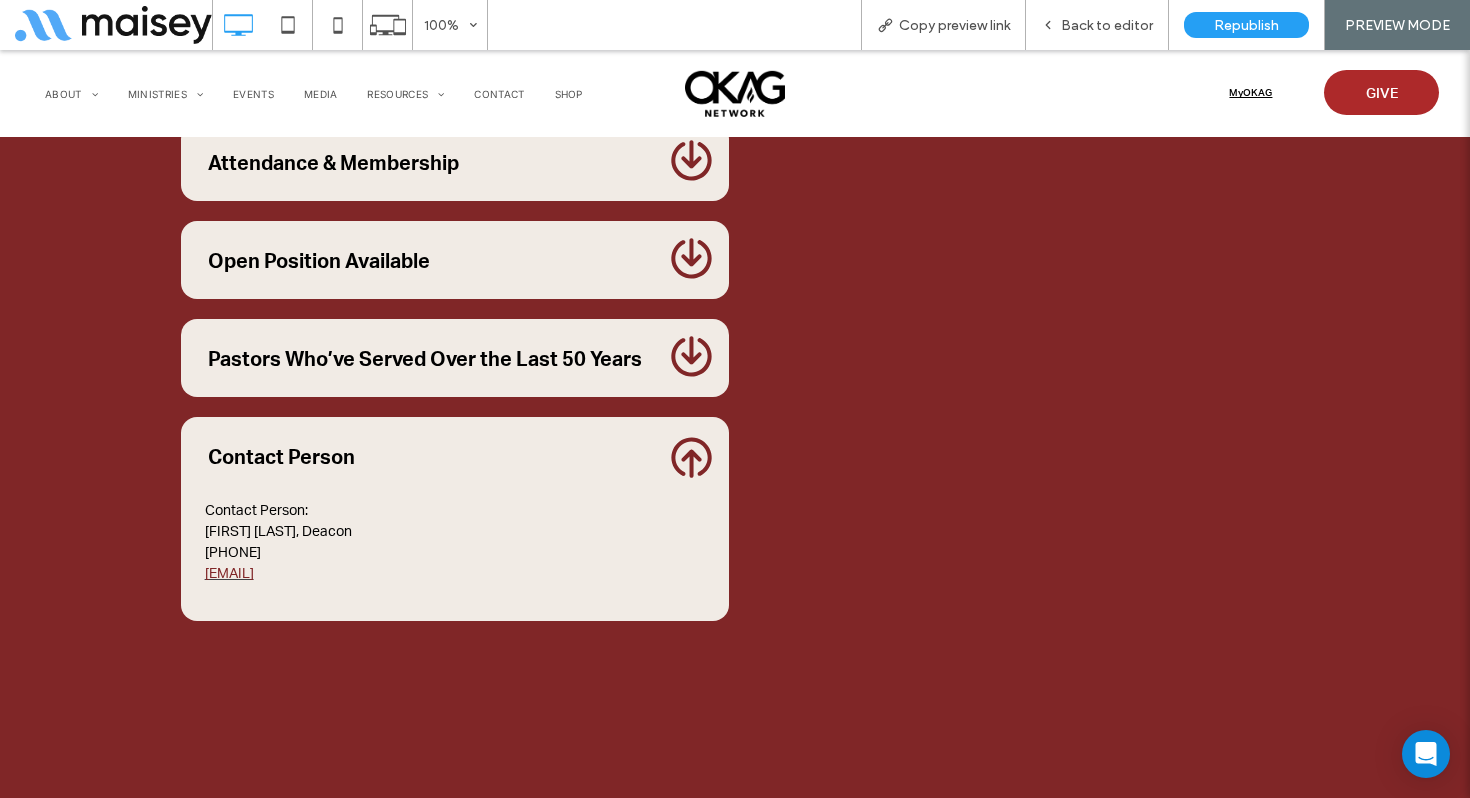 click on "[EMAIL]" at bounding box center (229, 572) 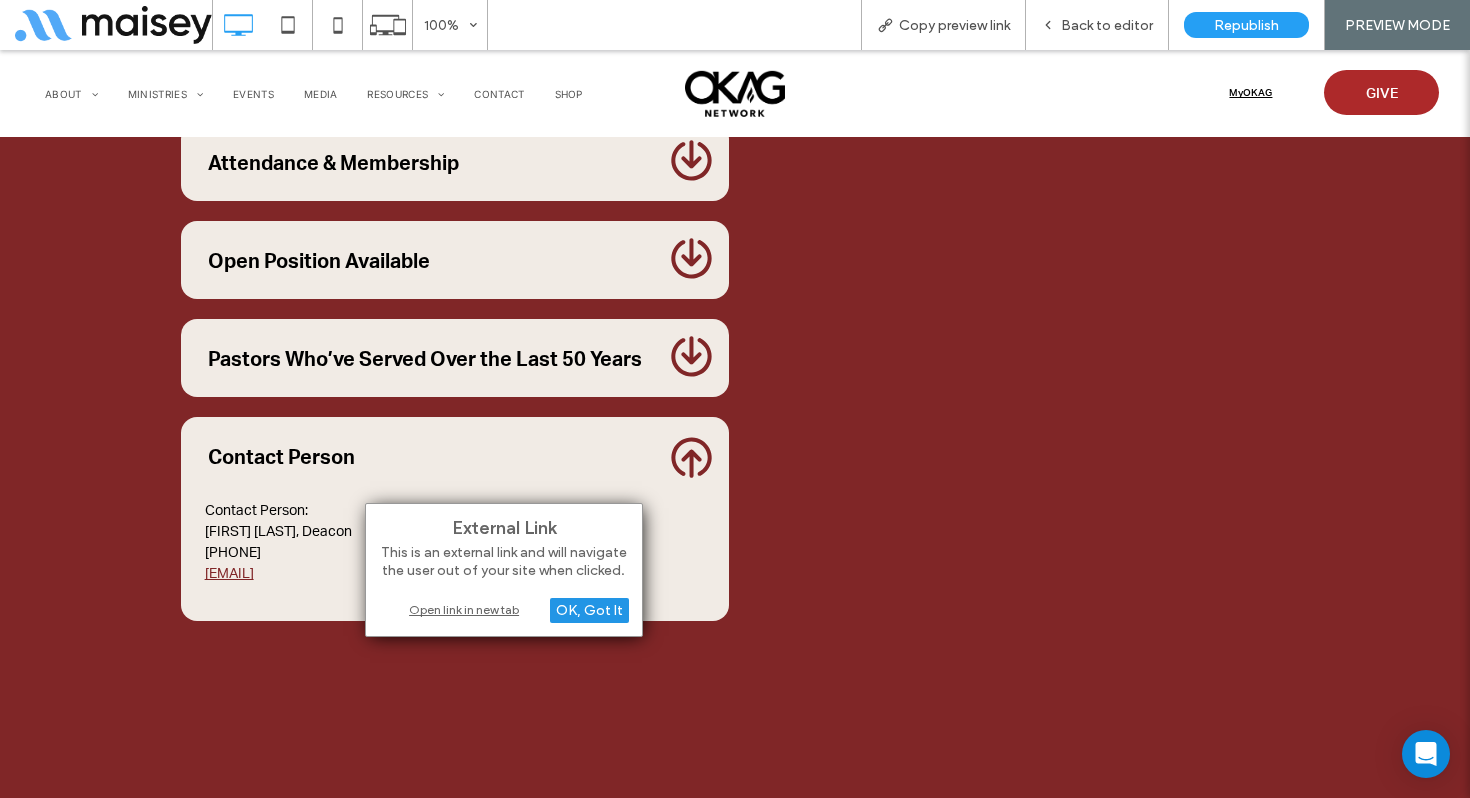 click on "OK, Got It" at bounding box center (589, 610) 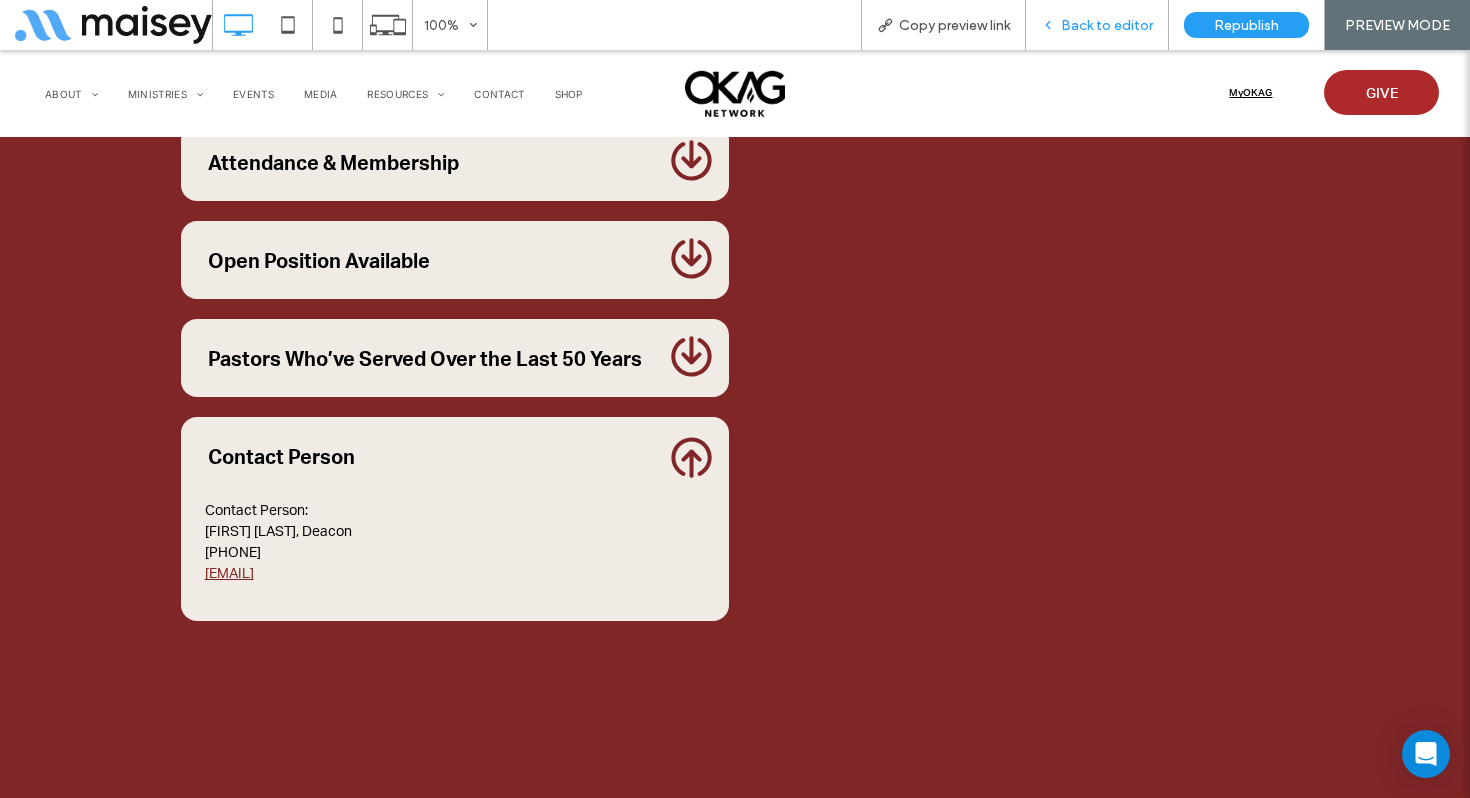 click on "Back to editor" at bounding box center [1097, 25] 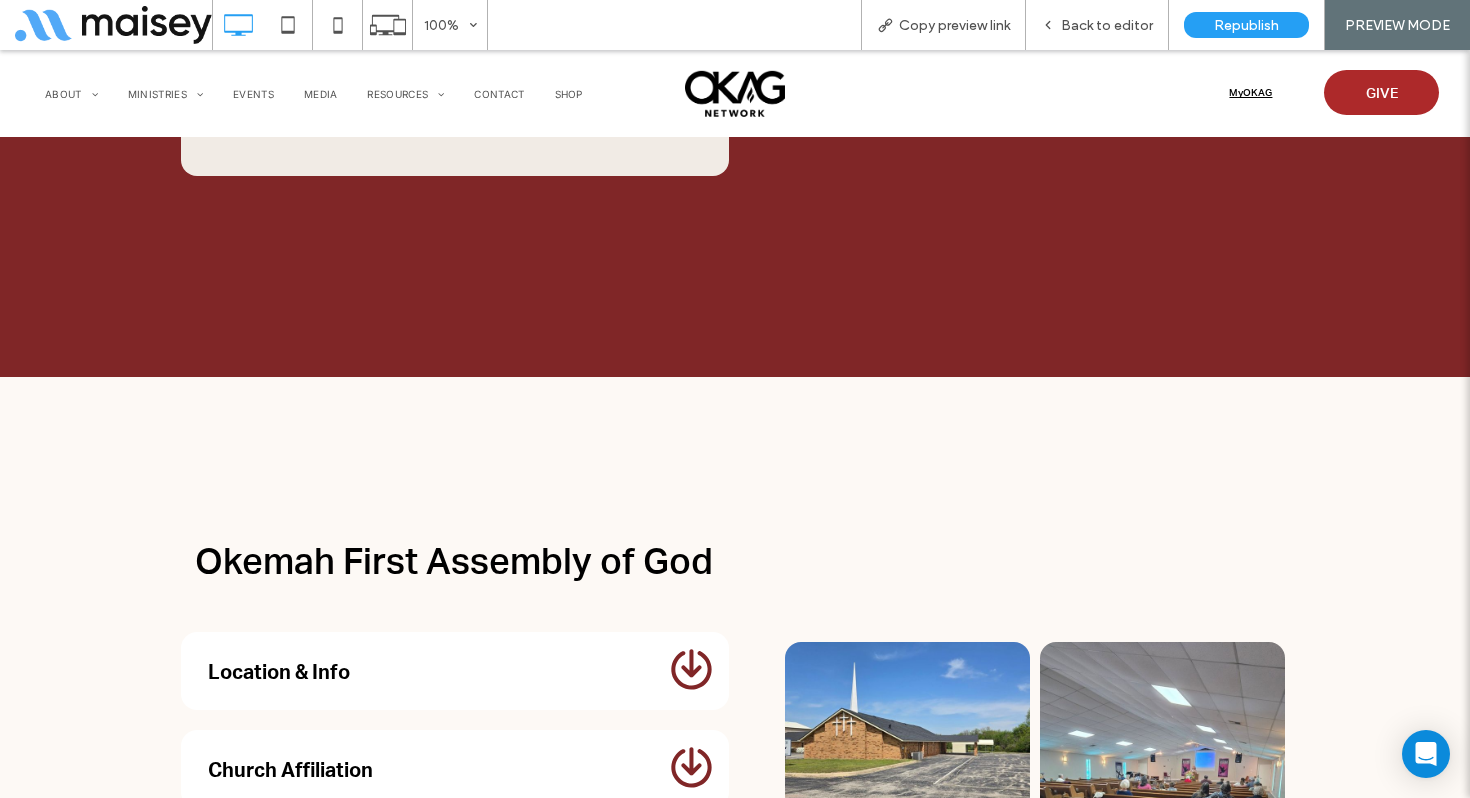 scroll, scrollTop: 12108, scrollLeft: 0, axis: vertical 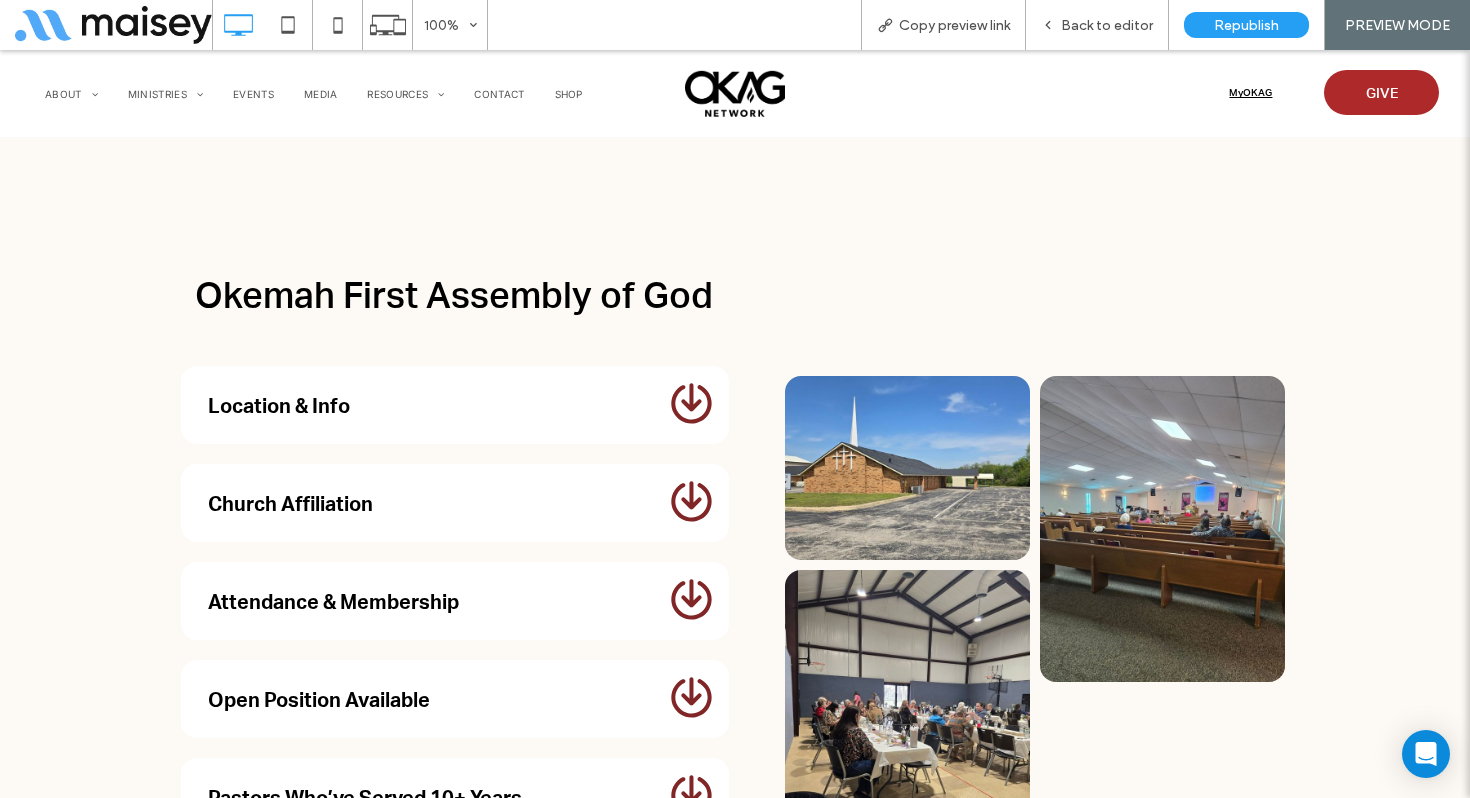 click on "Church Affiliation" at bounding box center [428, 503] 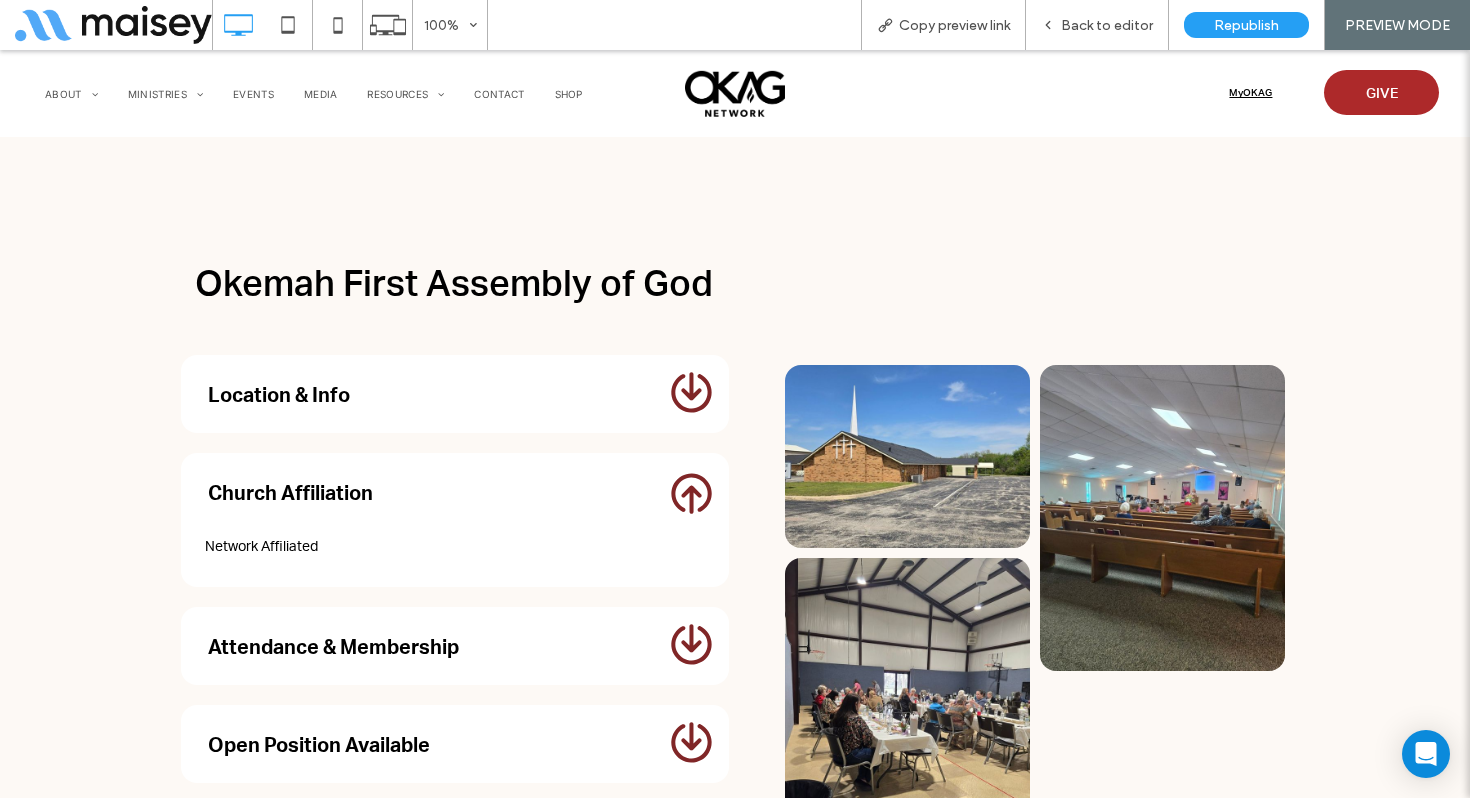 scroll, scrollTop: 12247, scrollLeft: 0, axis: vertical 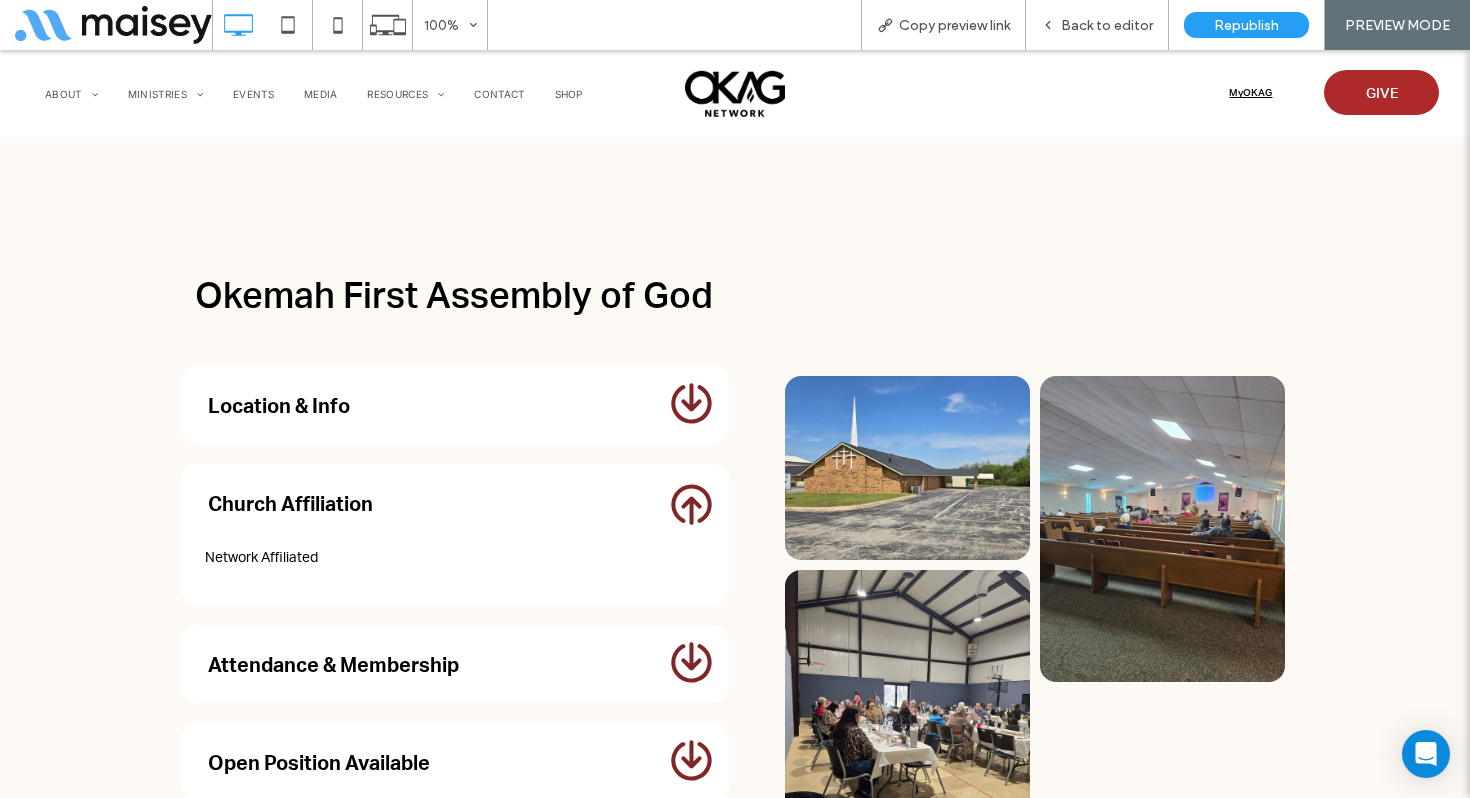 click on "Location & Info" at bounding box center (428, 405) 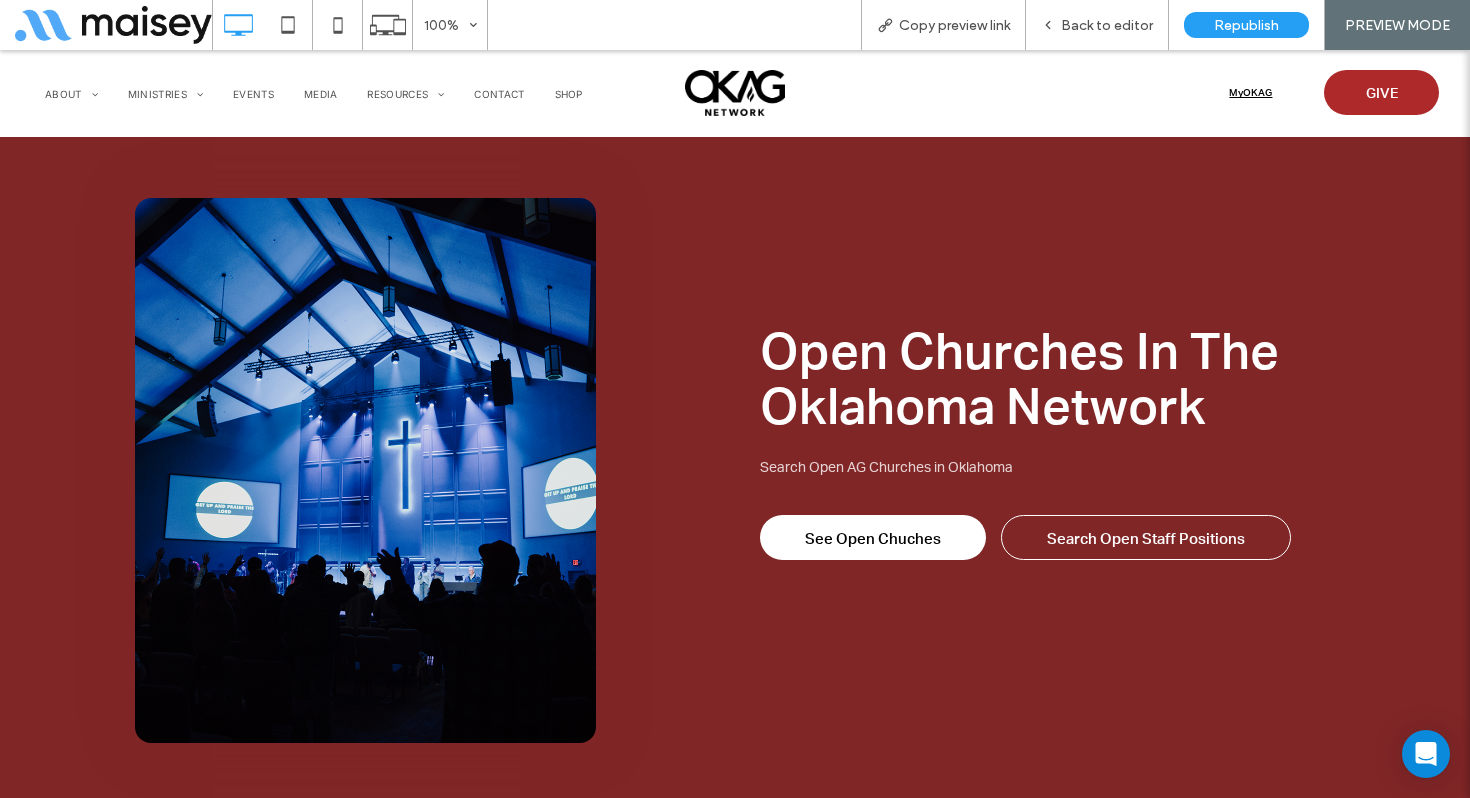 scroll, scrollTop: 0, scrollLeft: 0, axis: both 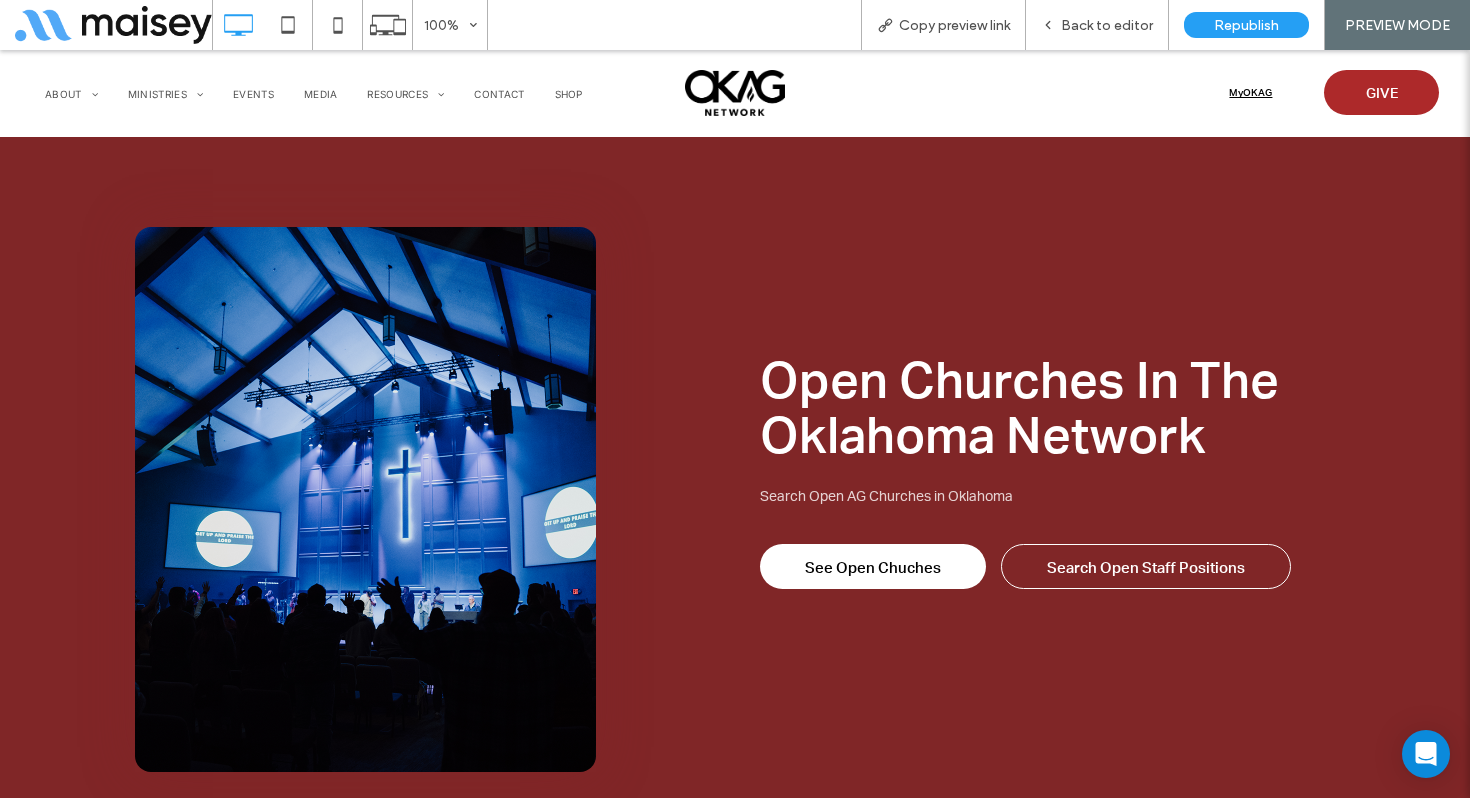 click on "See Open Chuches" at bounding box center (873, 566) 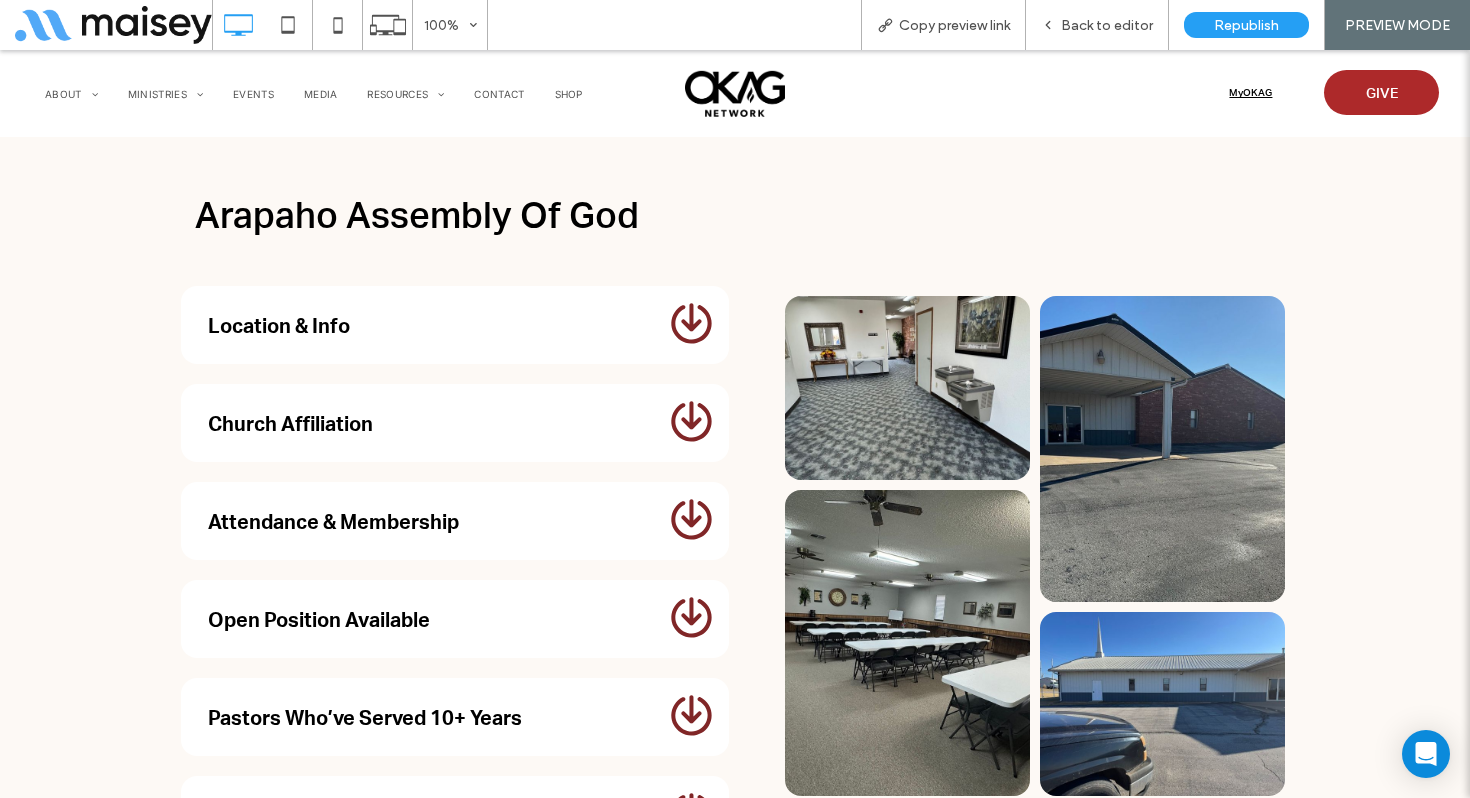 scroll, scrollTop: 1696, scrollLeft: 0, axis: vertical 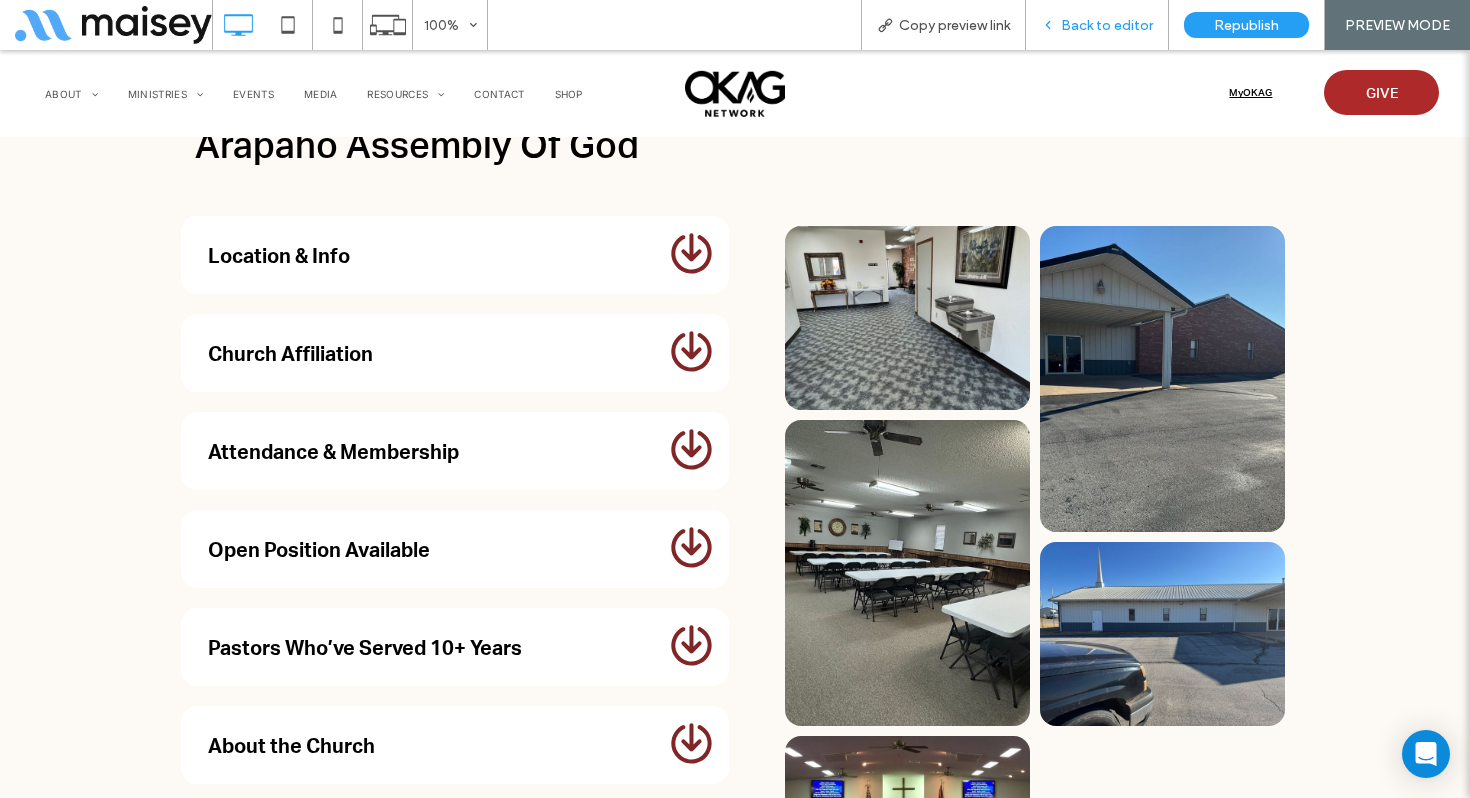click on "Back to editor" at bounding box center [1107, 25] 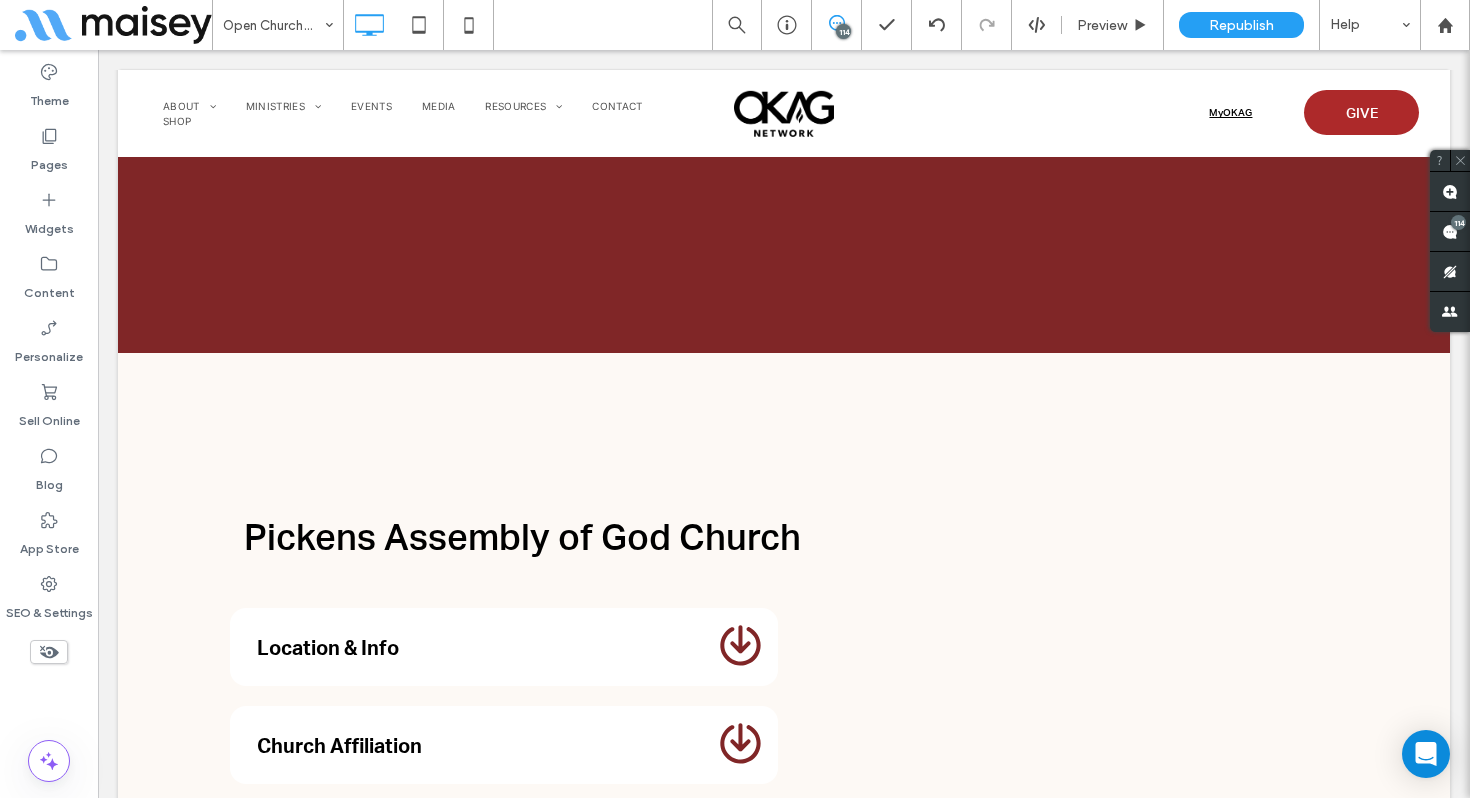 scroll, scrollTop: 3527, scrollLeft: 0, axis: vertical 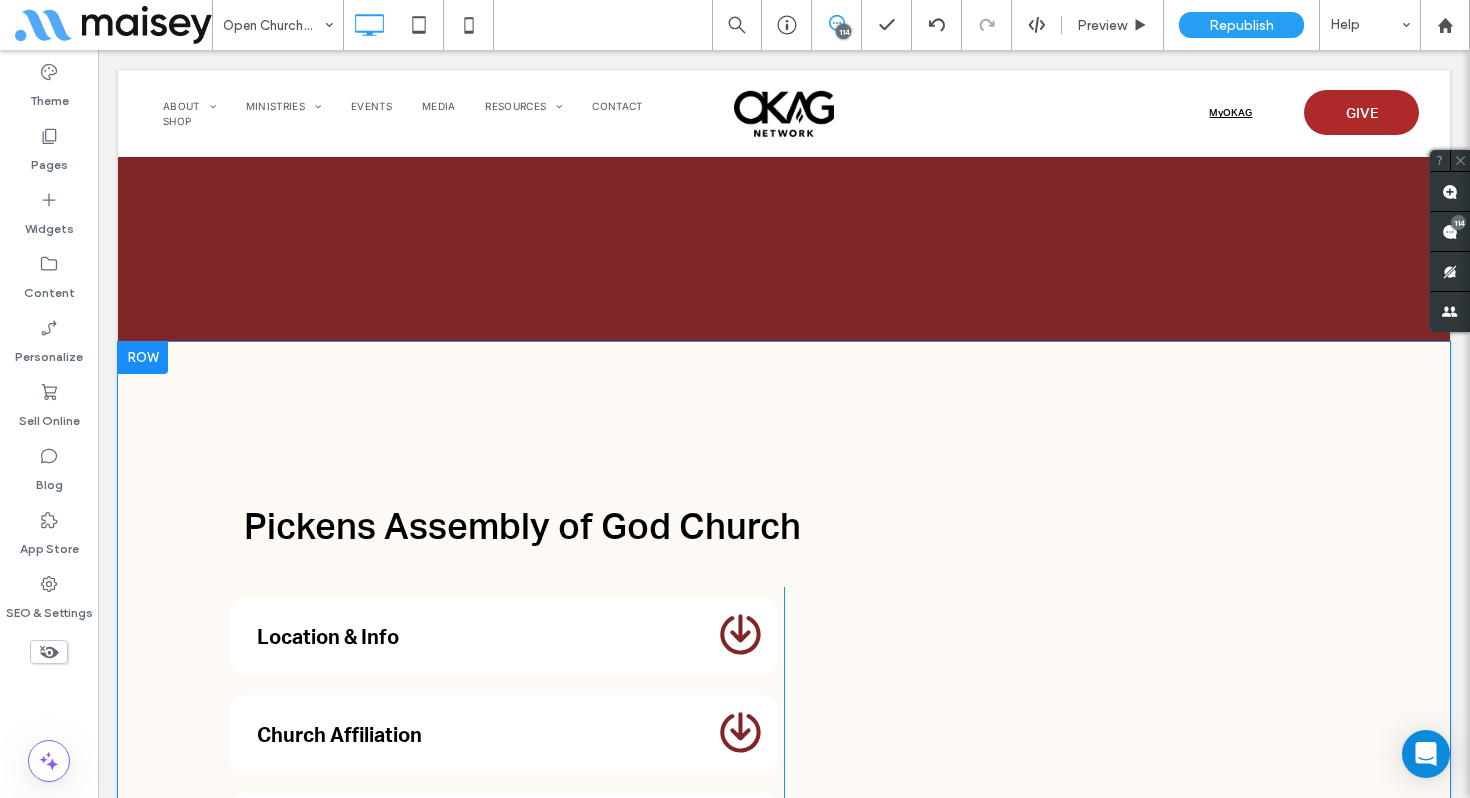 click at bounding box center (143, 358) 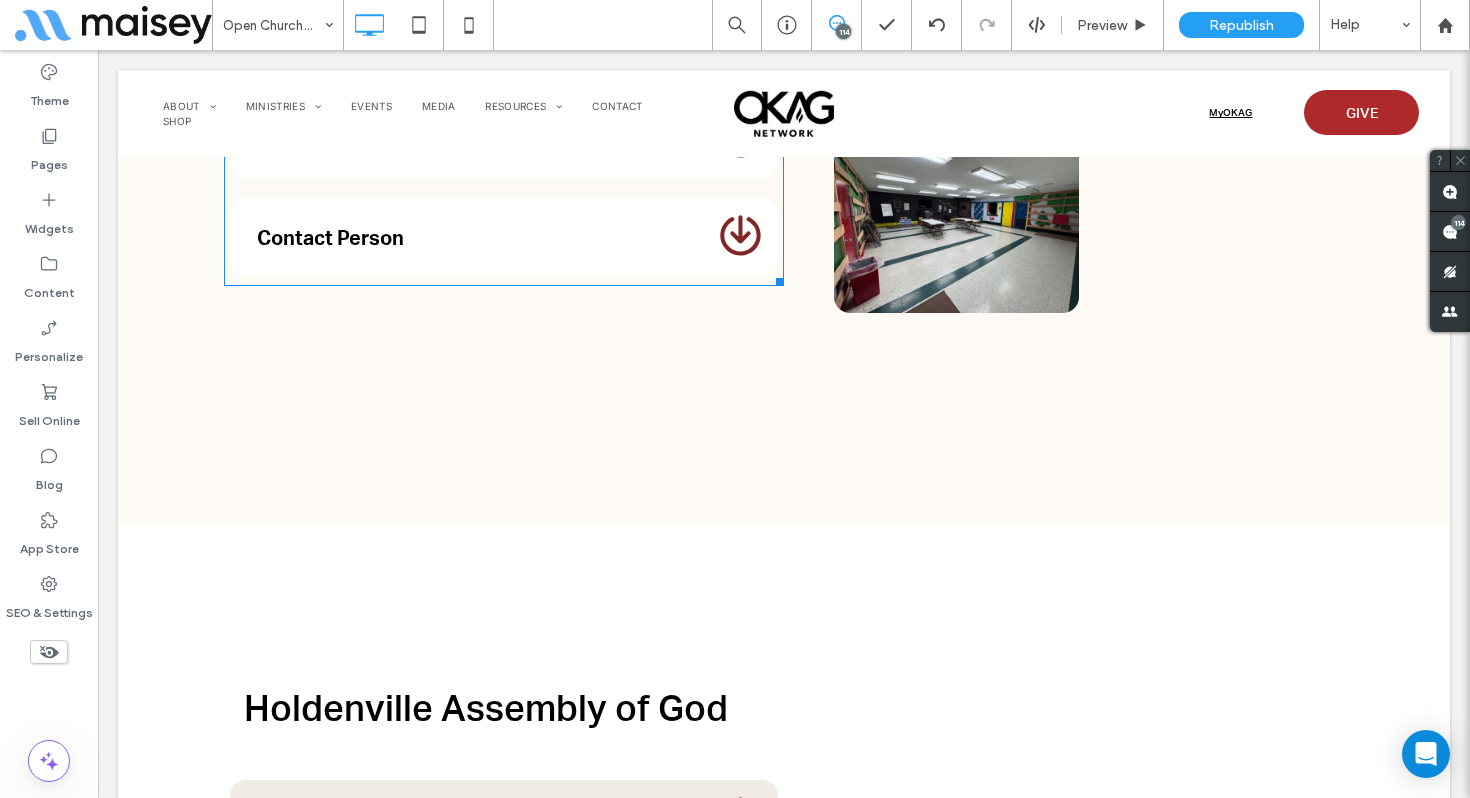 scroll, scrollTop: 8744, scrollLeft: 0, axis: vertical 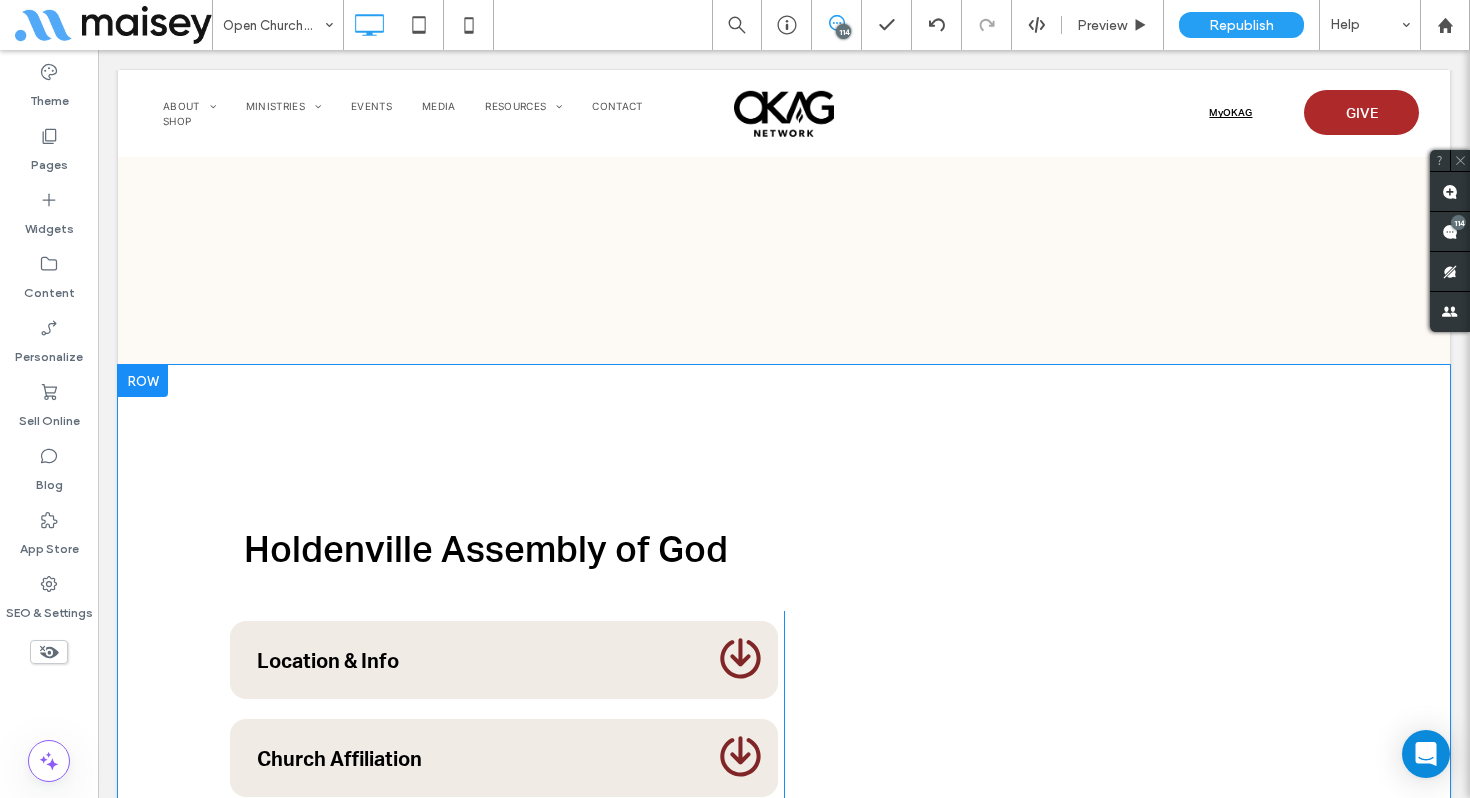 click at bounding box center [143, 381] 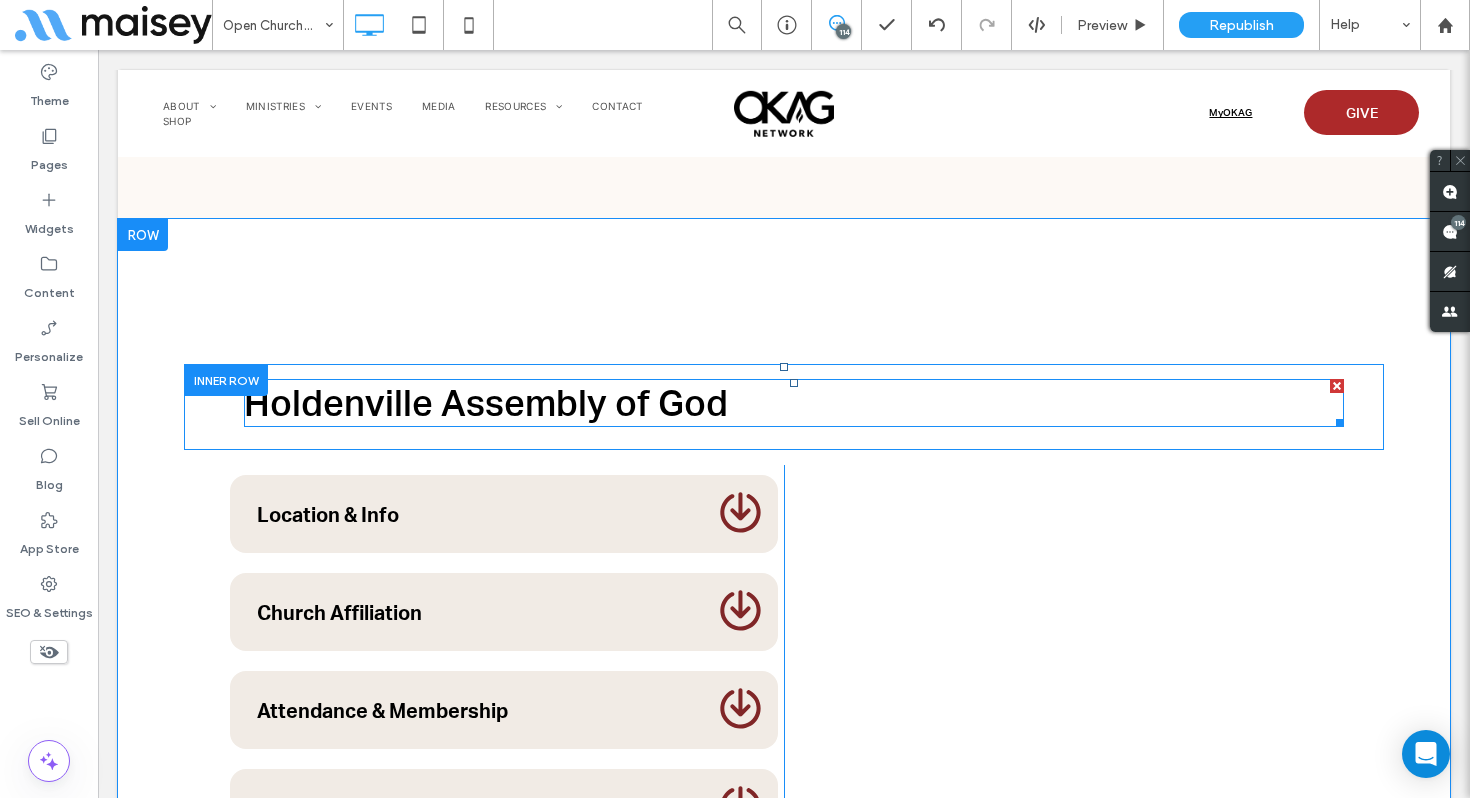 scroll, scrollTop: 8824, scrollLeft: 0, axis: vertical 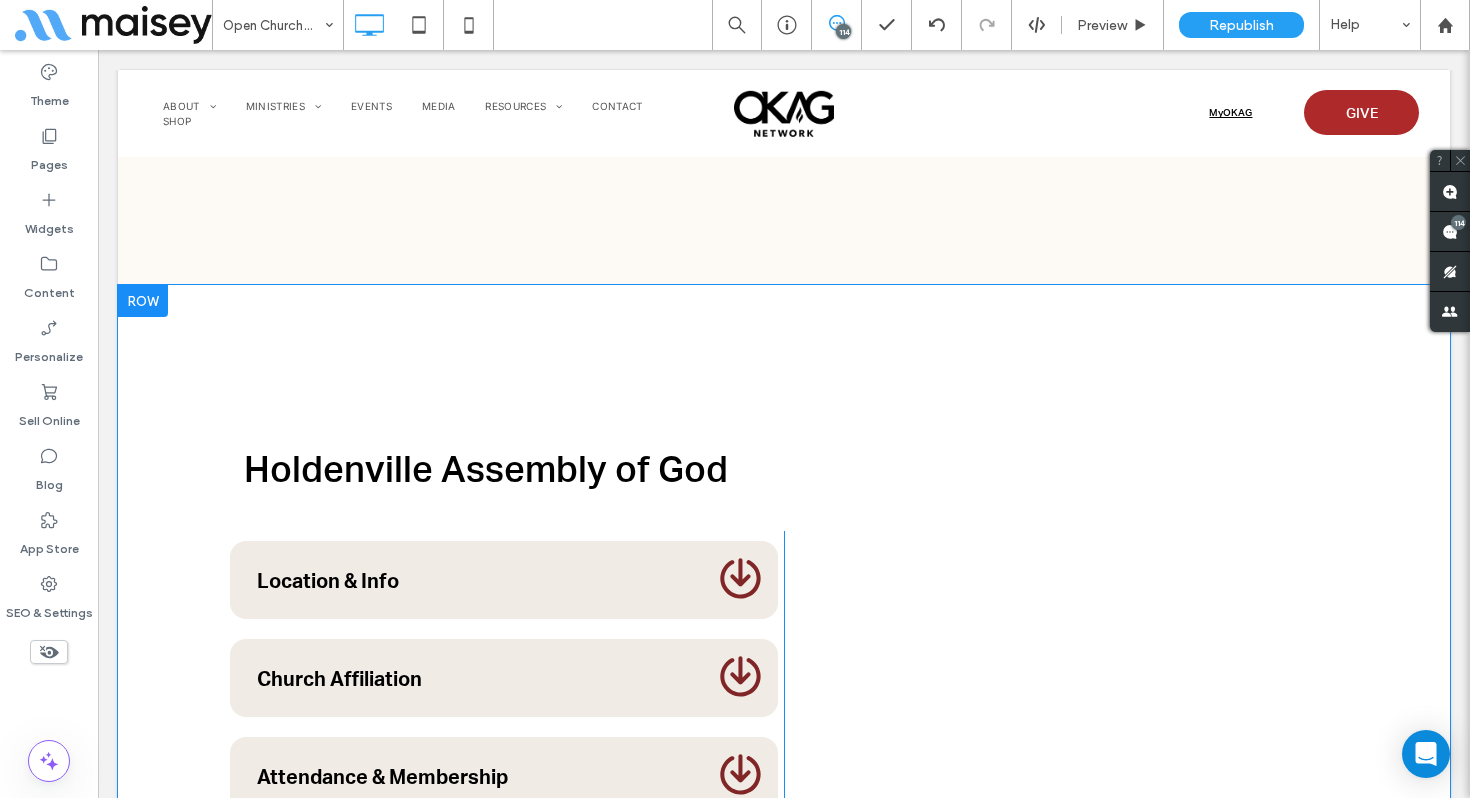 click at bounding box center [143, 301] 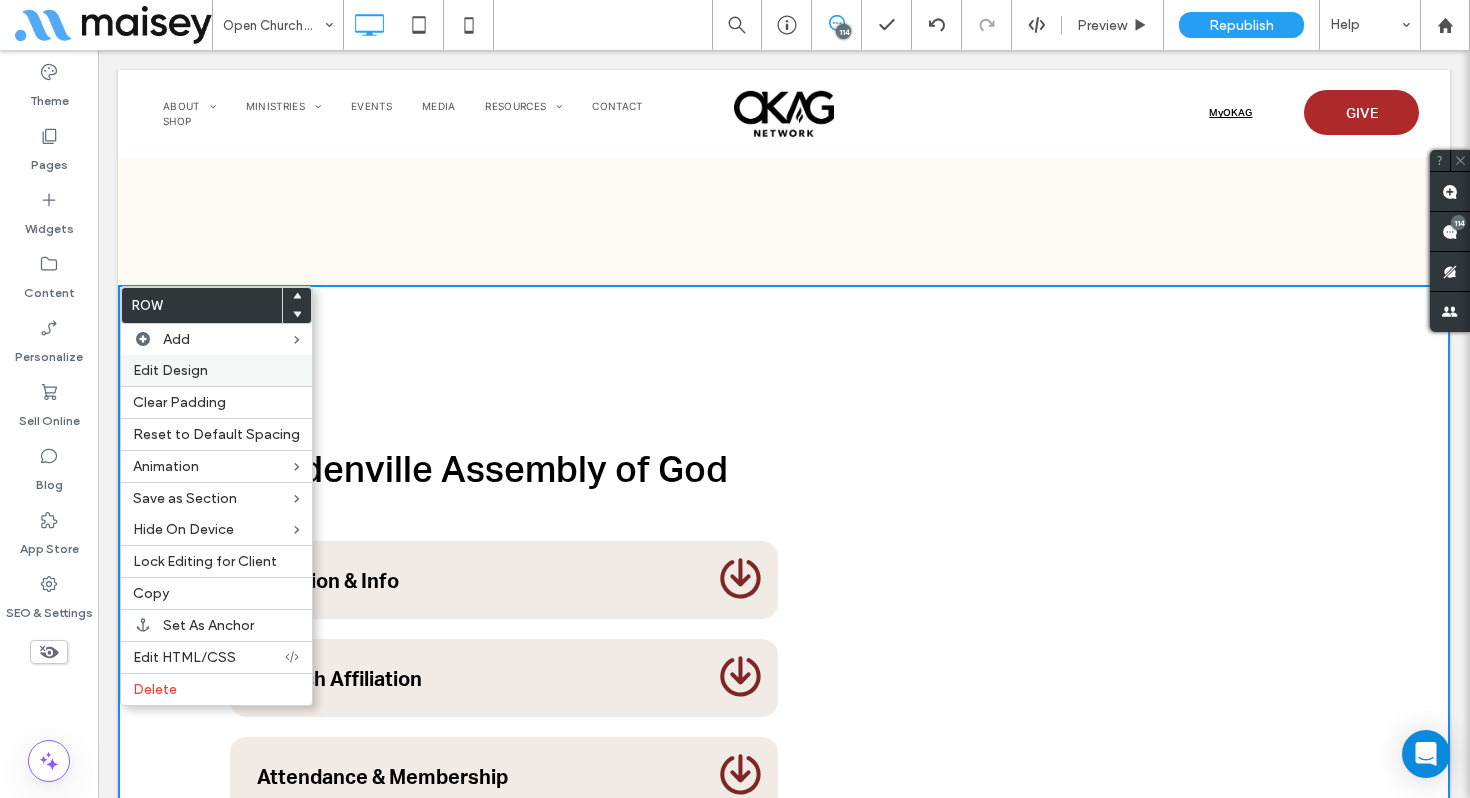 click on "Edit Design" at bounding box center [216, 370] 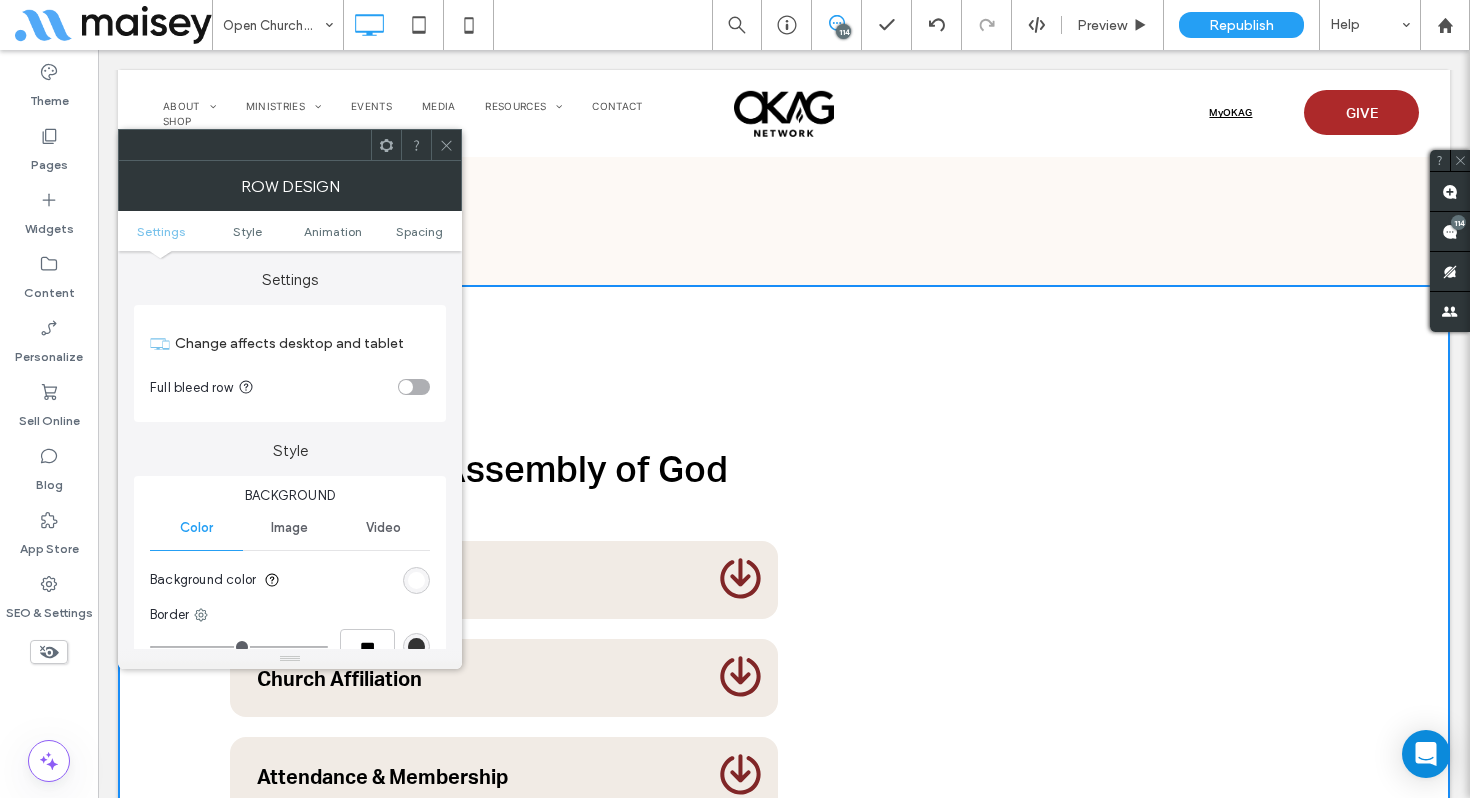 click at bounding box center [416, 580] 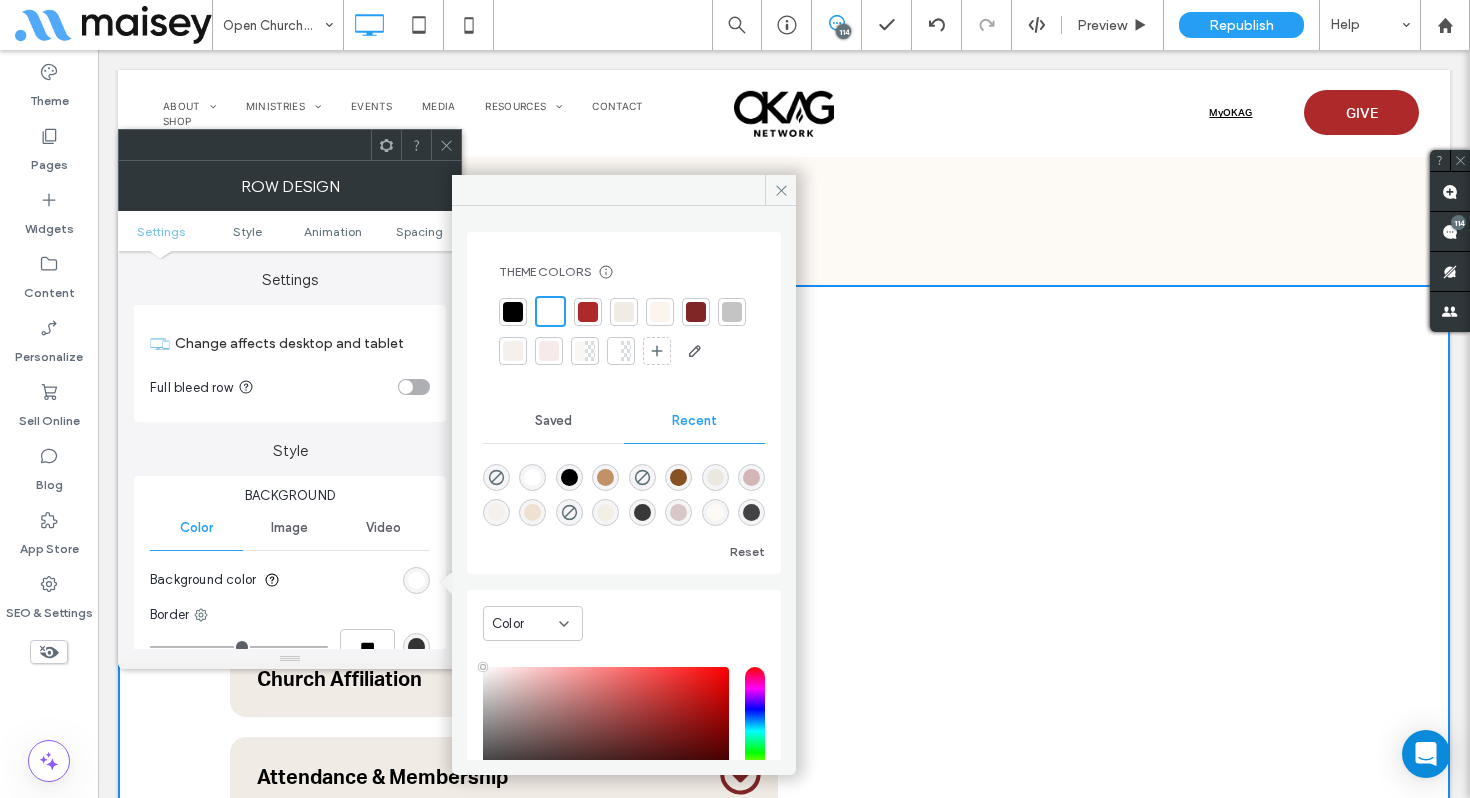 click at bounding box center [588, 312] 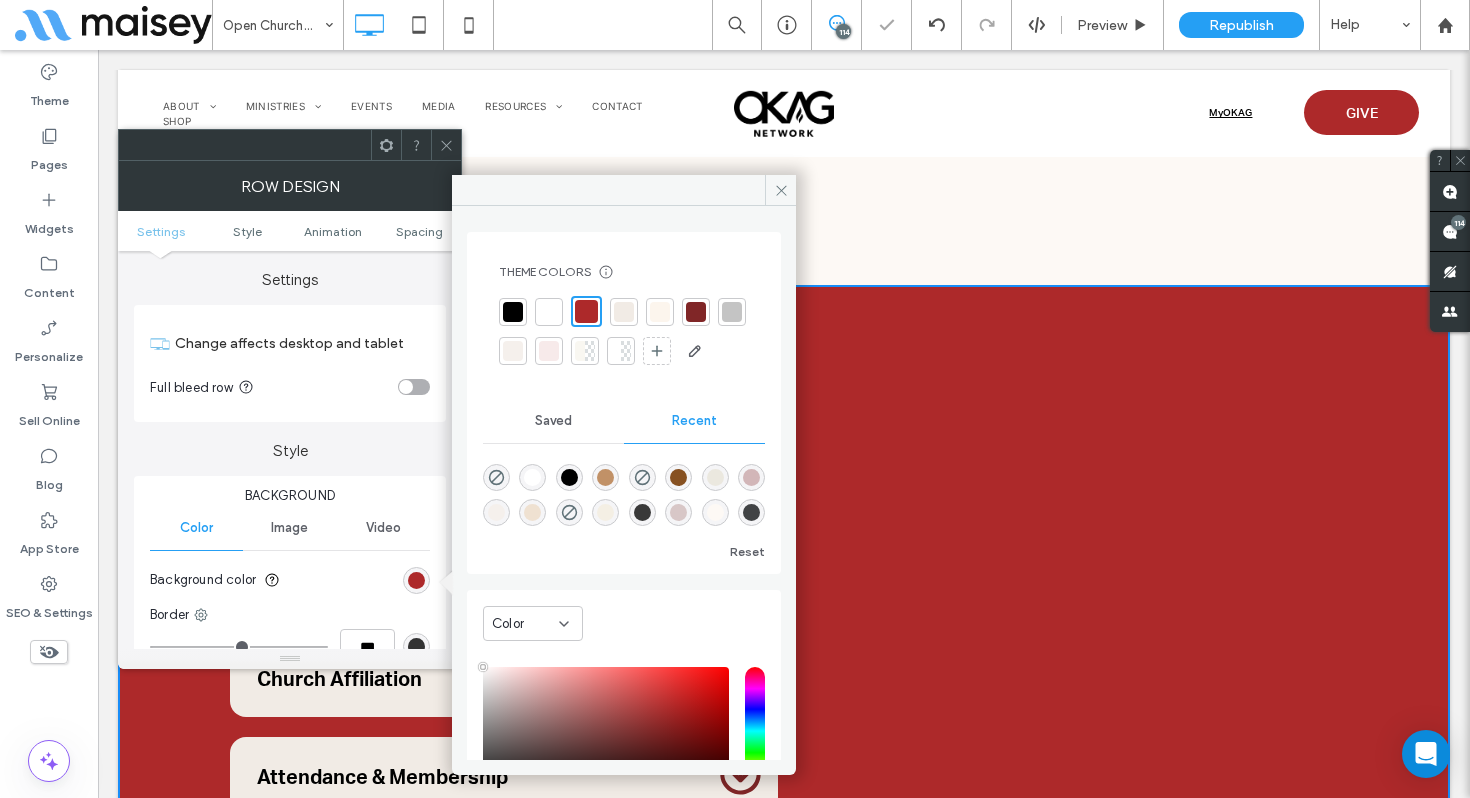 click 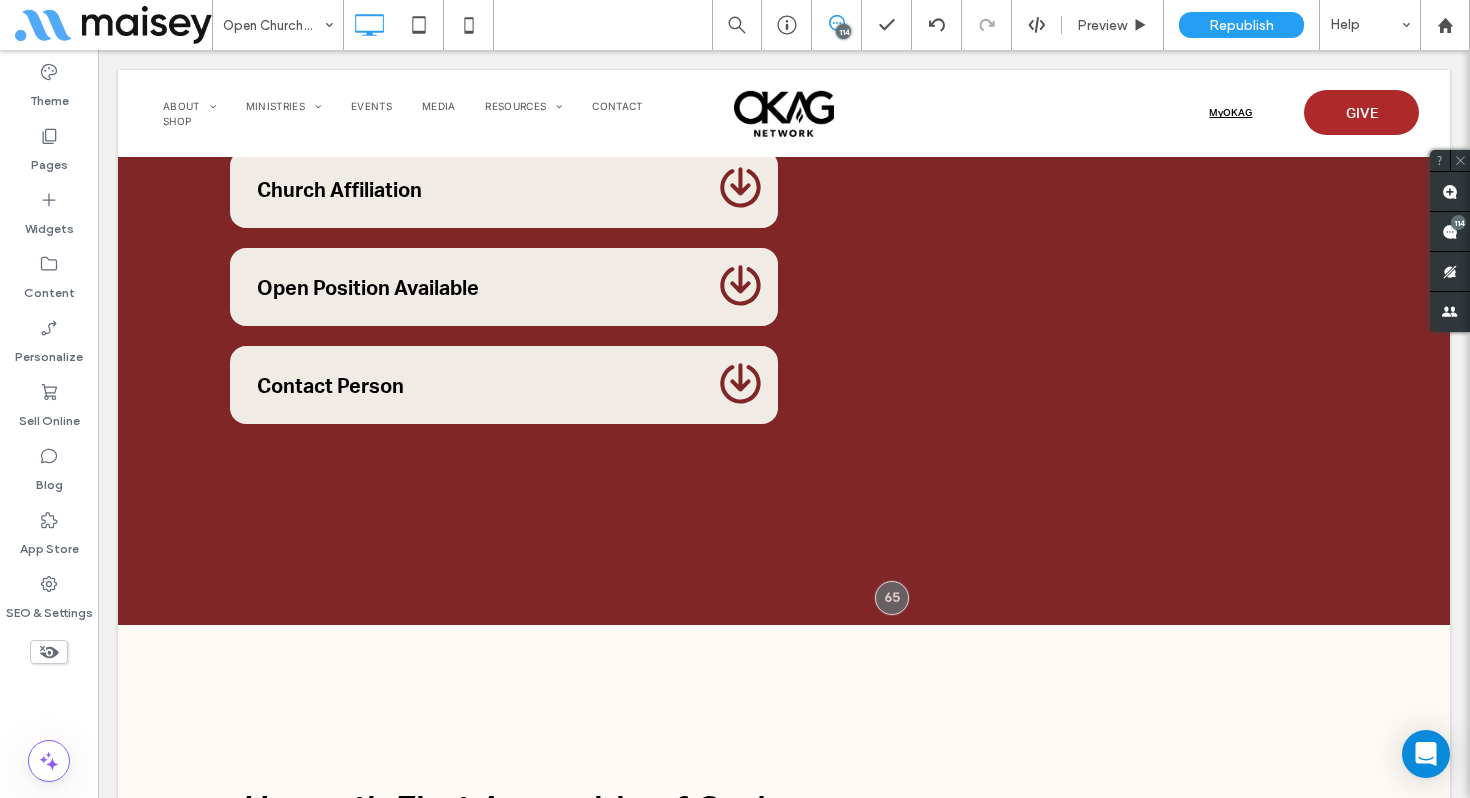scroll, scrollTop: 7376, scrollLeft: 0, axis: vertical 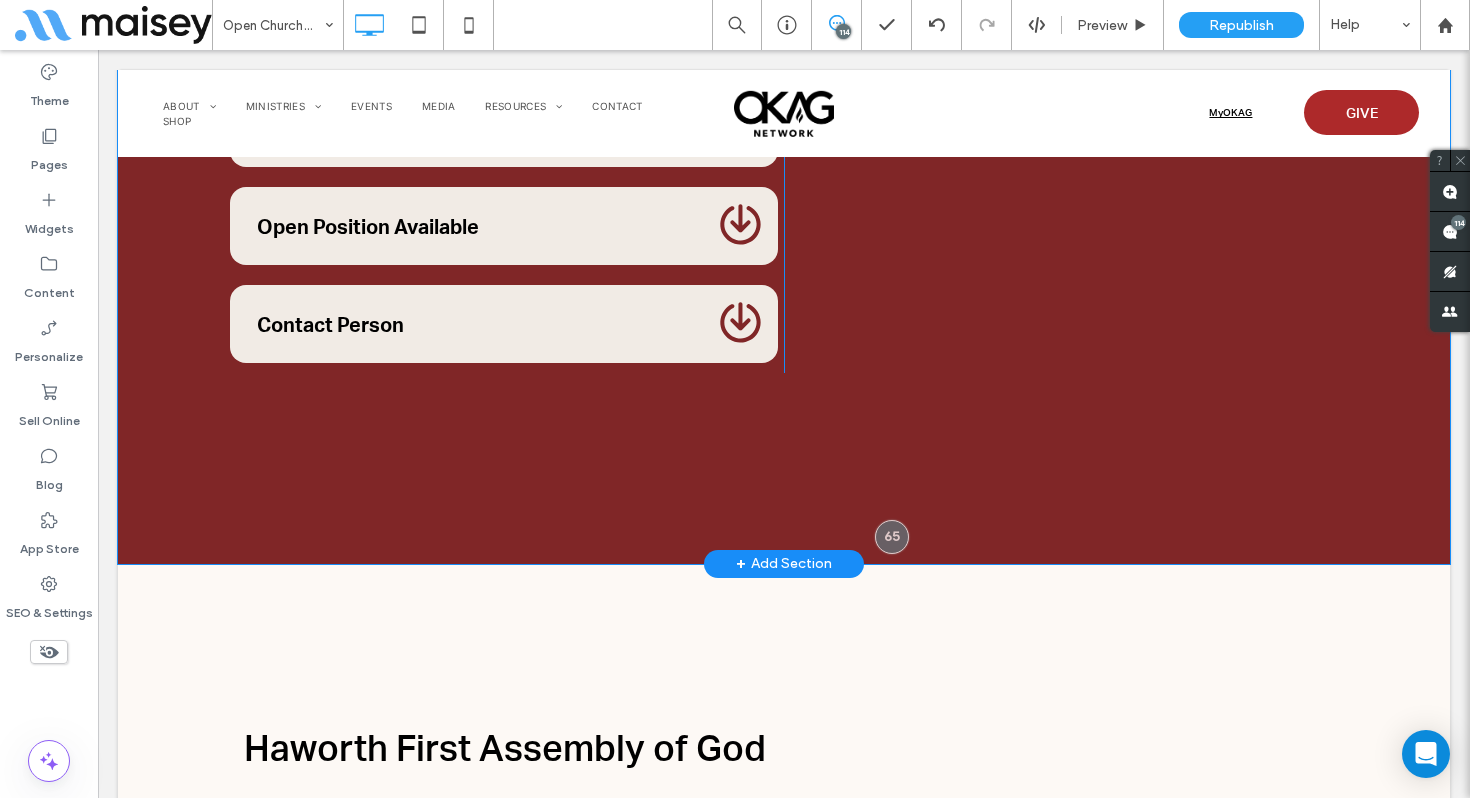 click on "Garber River of God
Click To Paste
Frequently Asked Questions
Location & Info
722 S Main St. PO Box 18 Garber, Oklahoma 73738  United States Section: 8
Church Affiliation
General Council
Open Position Available
Position:  Full-Time
Contact Person
Kelly Coffey, Sectional Presbyter  580.363.7555
Click To Paste
Button
Button
Button
Button
Button
Button
Click To Paste
Click To Paste
Row + Add Section" at bounding box center (784, 149) 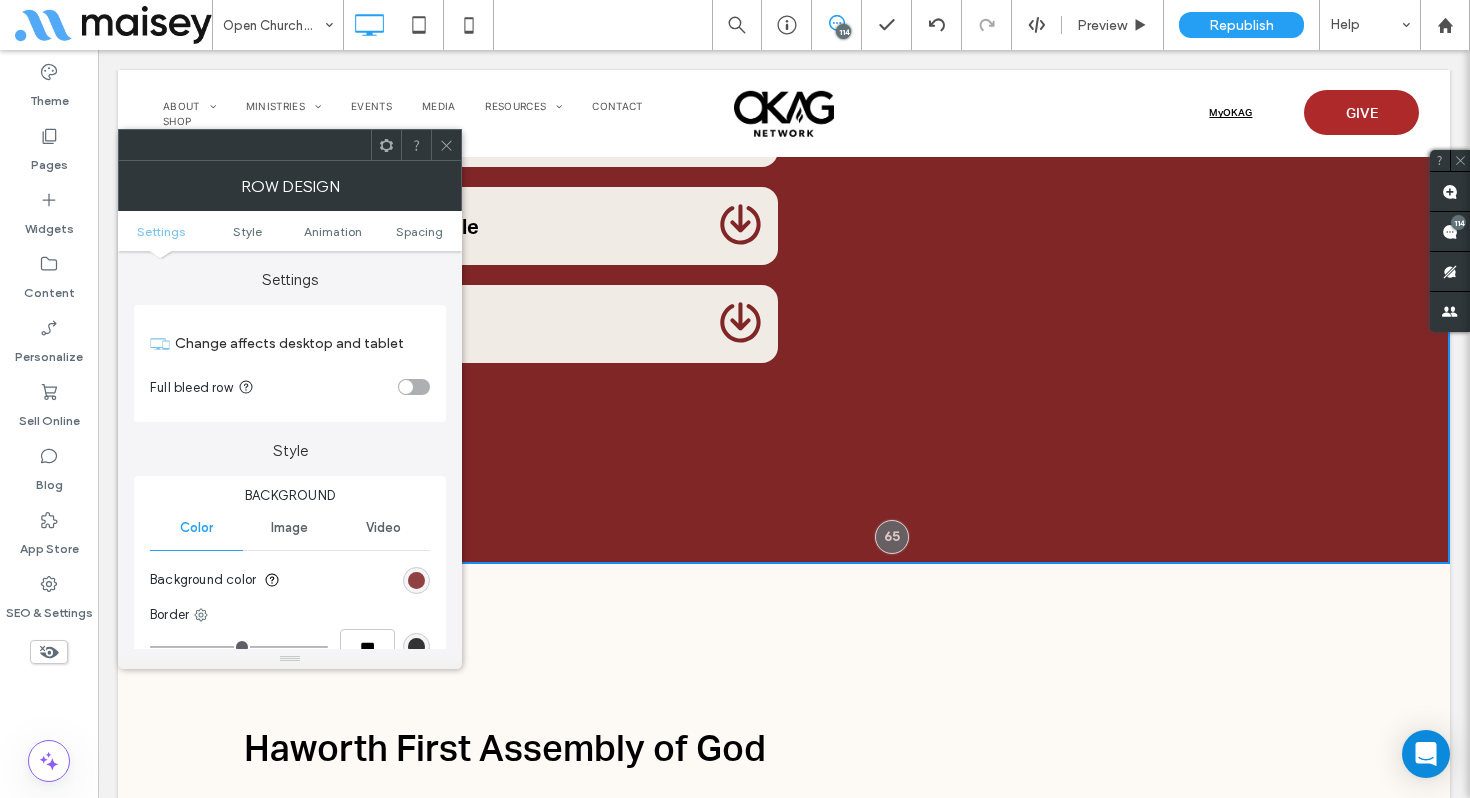 click at bounding box center [416, 580] 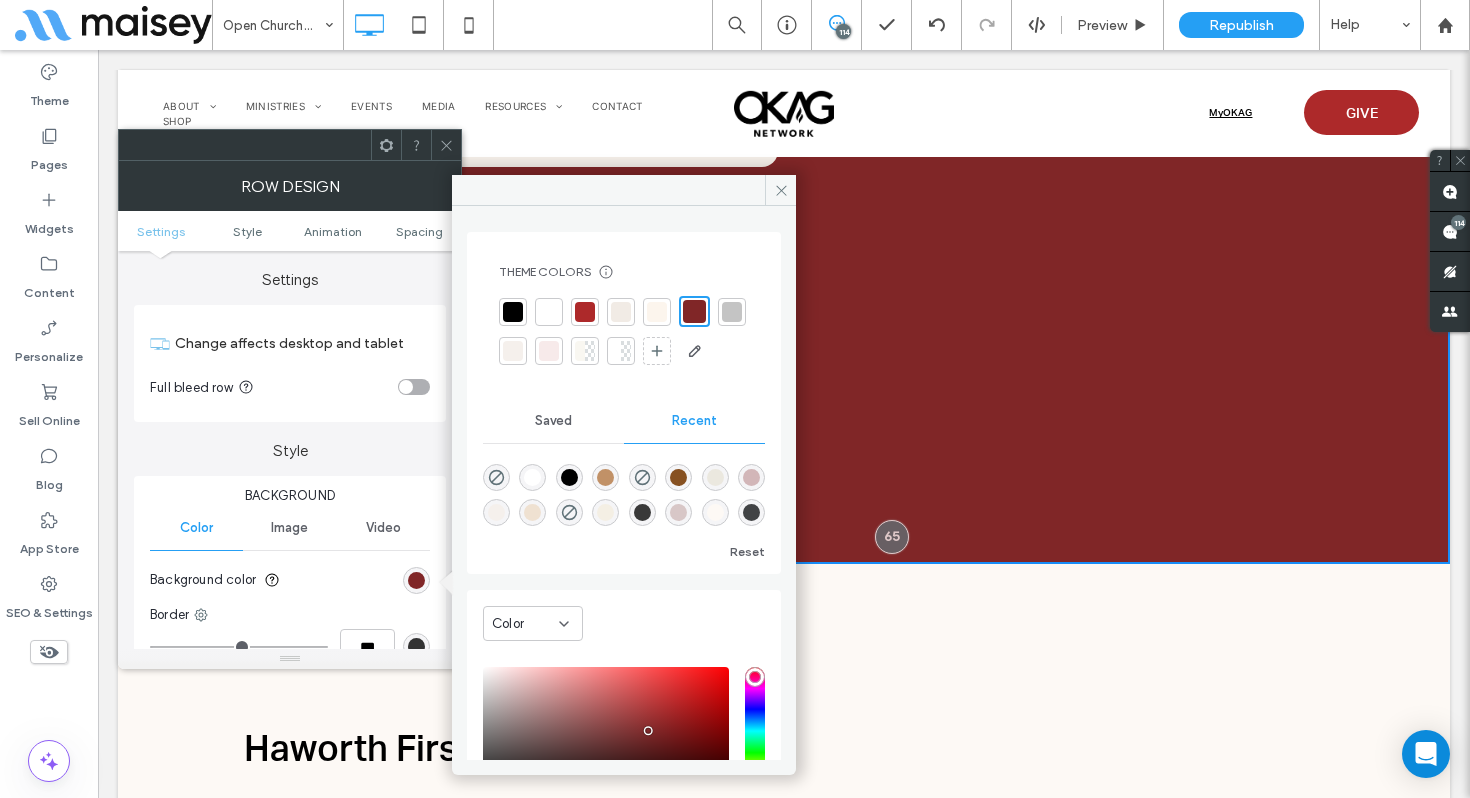 click 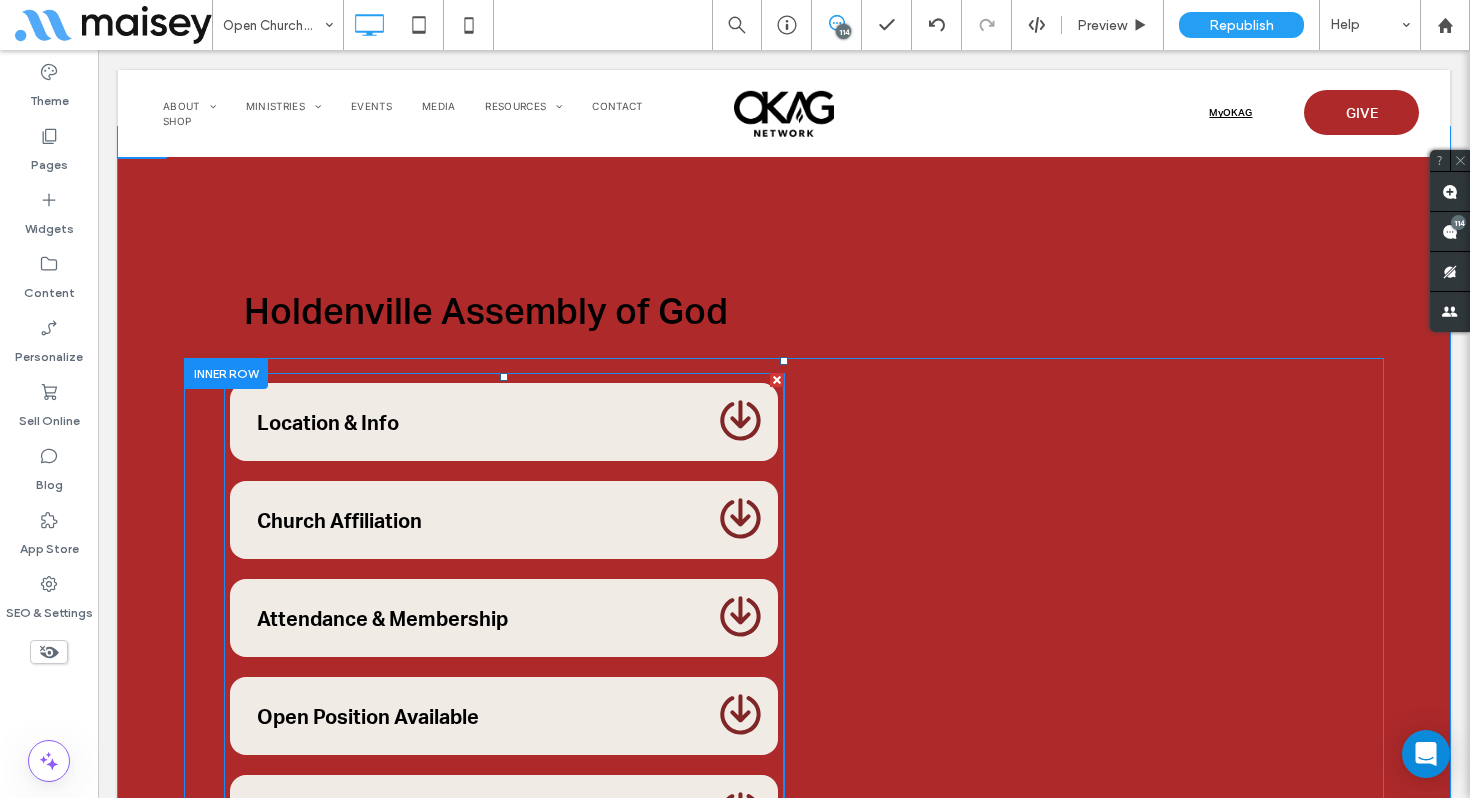 scroll, scrollTop: 8829, scrollLeft: 0, axis: vertical 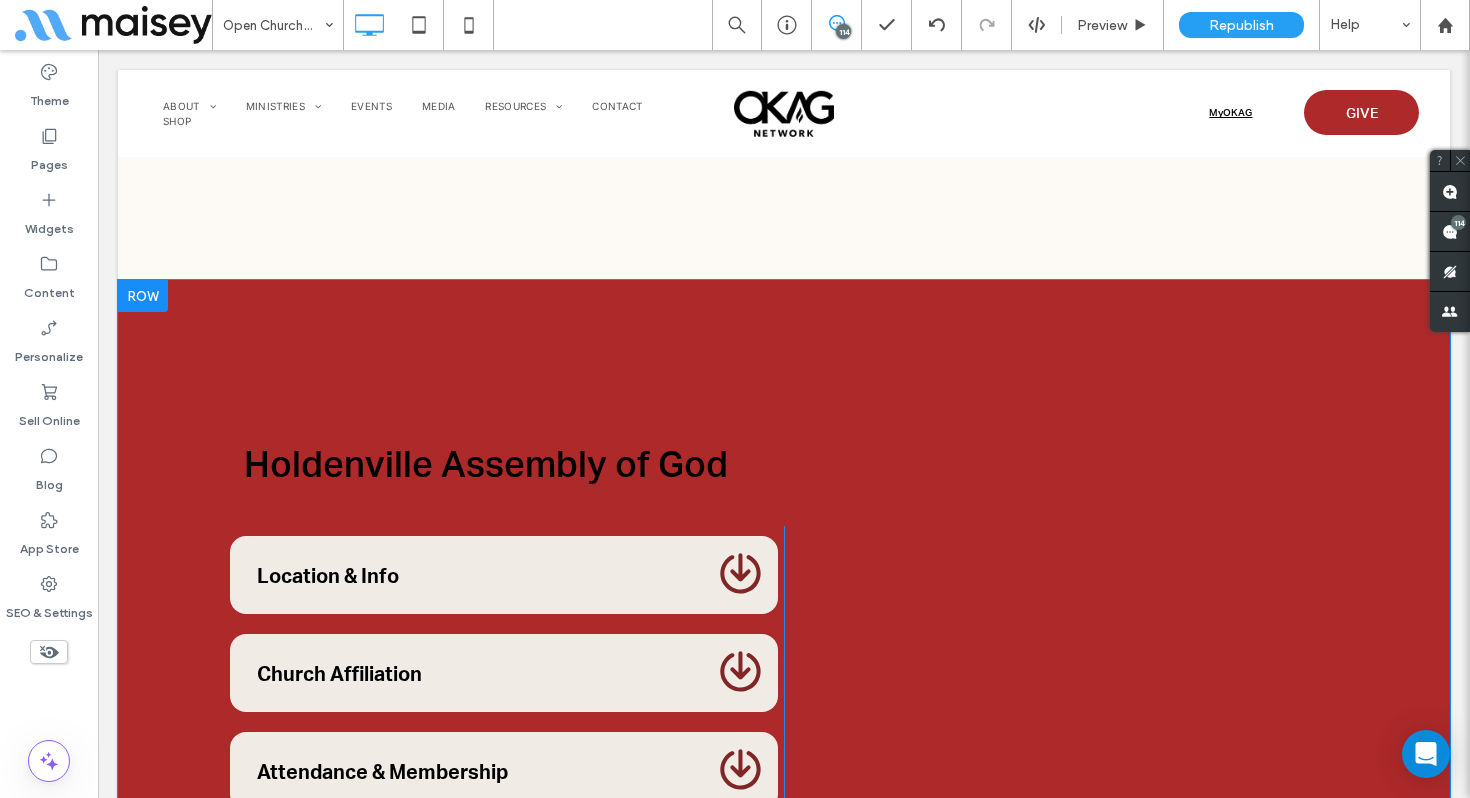 click on "Holdenville Assembly of God
Click To Paste
Frequently Asked Questions
Location & Info
315 S Creek St. Holdenville, OK 74848-3045 Section:  6
Church Affiliation
General Council
Attendance & Membership
Sunday AM Attendance:  35
Open Position Available
Position:  Full-Time
Pastors Who've Served 10+ Years
Trisha Smith  Allen Lewis
About the Church
Contact Person
Jerry Davis, Deacon 405.592.9224 firstaogholdenvilleok@gmail.com
Click To Paste
Button
Button" at bounding box center (784, 841) 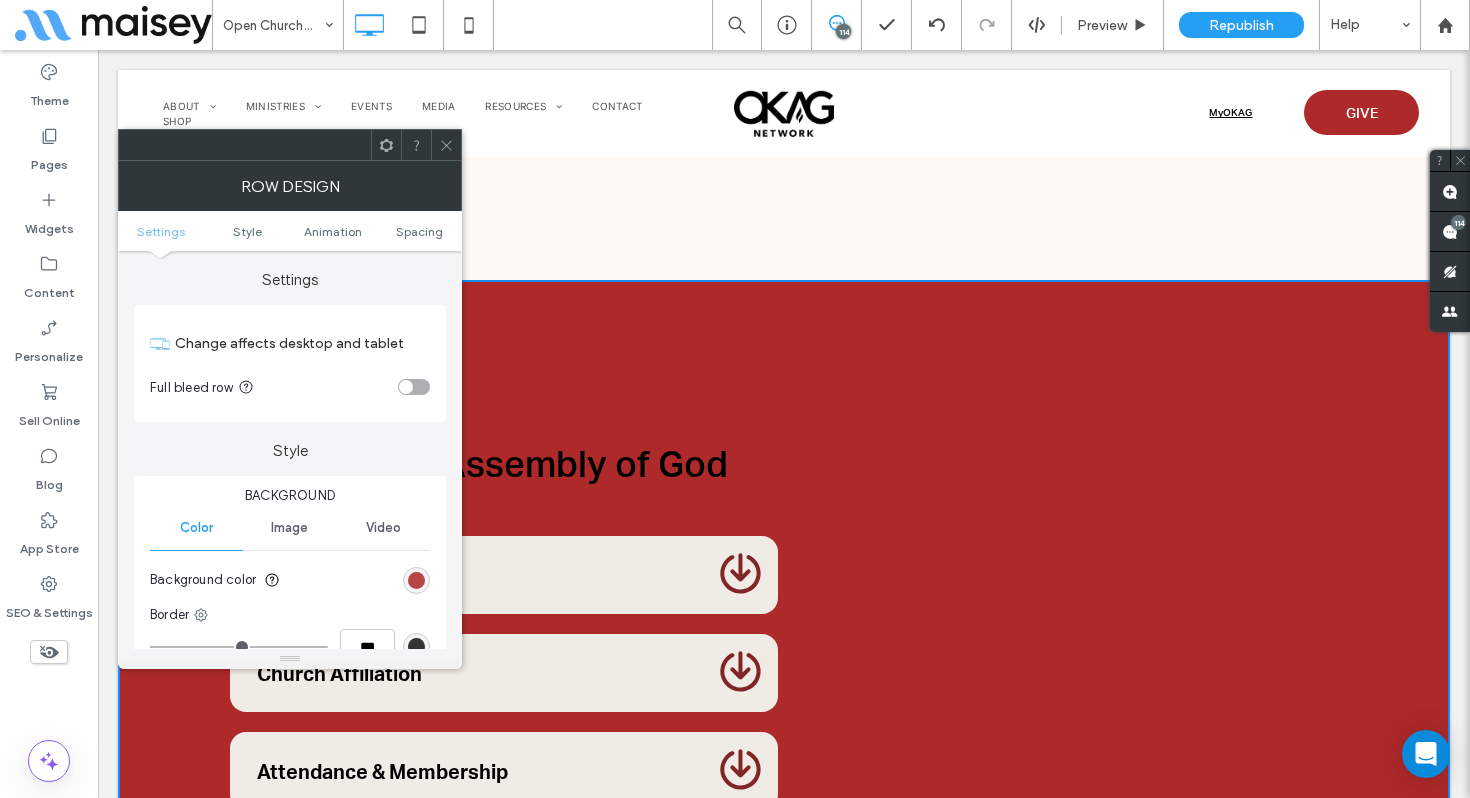 click at bounding box center [416, 580] 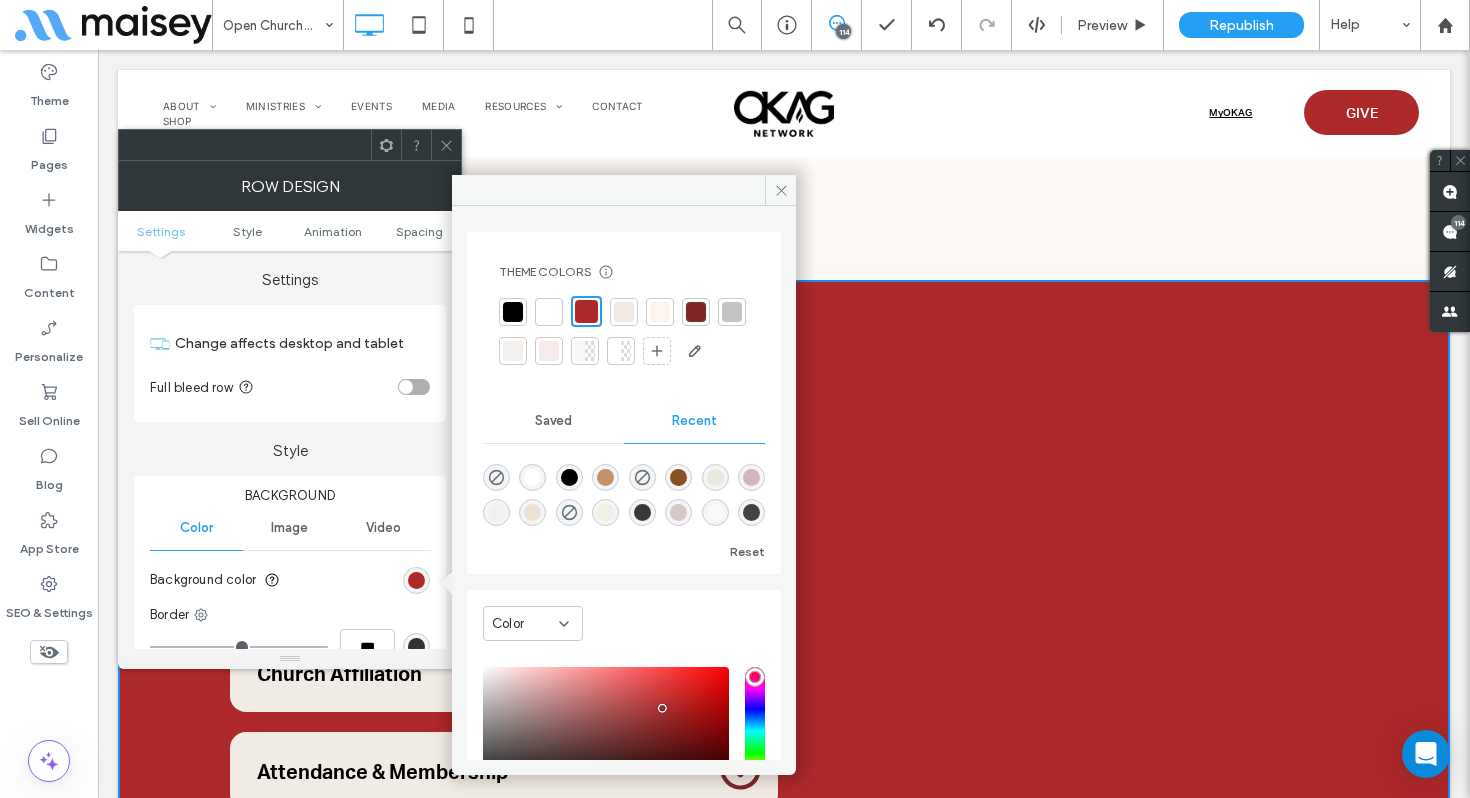 click at bounding box center (696, 312) 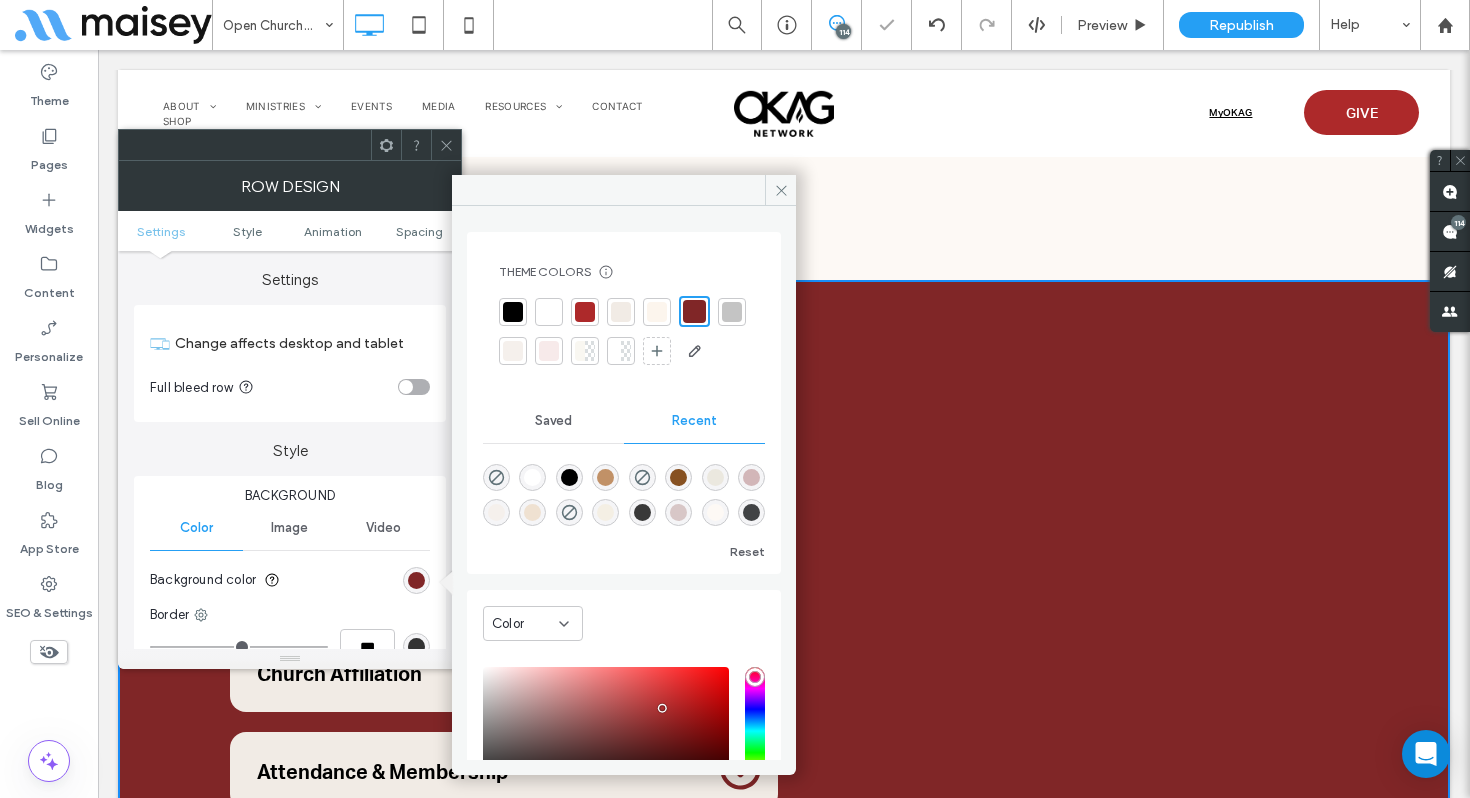 click 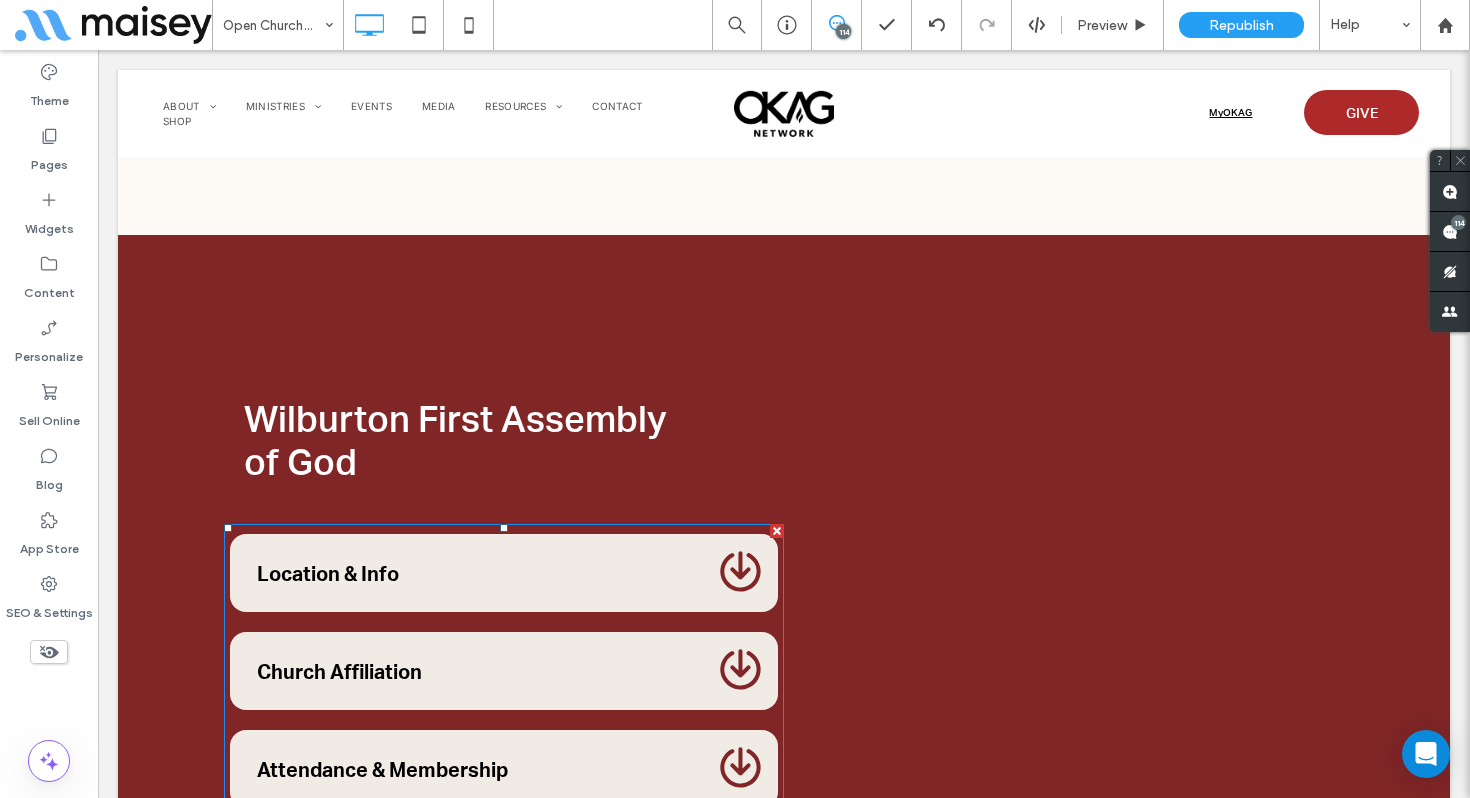scroll, scrollTop: 13365, scrollLeft: 0, axis: vertical 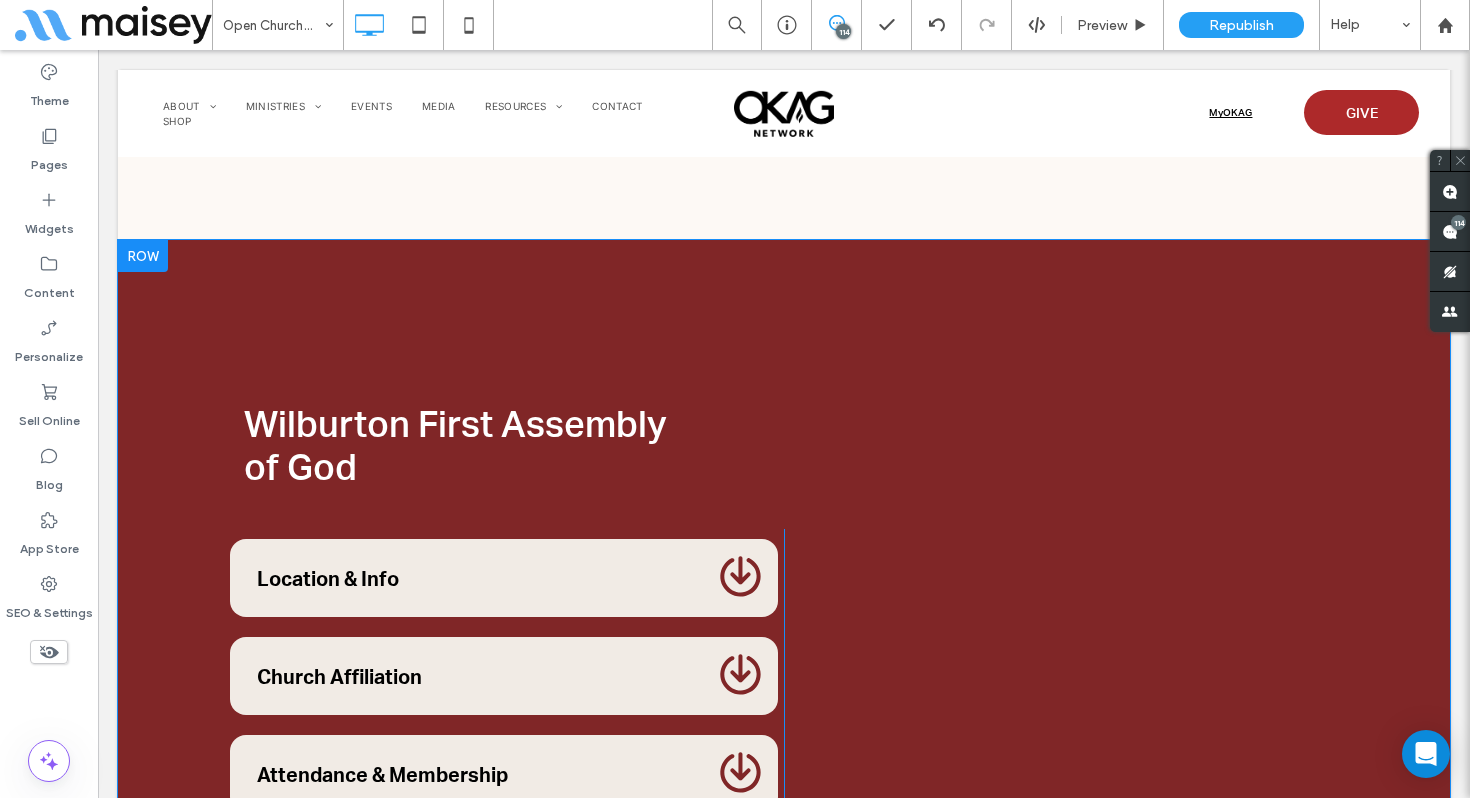 click at bounding box center [143, 256] 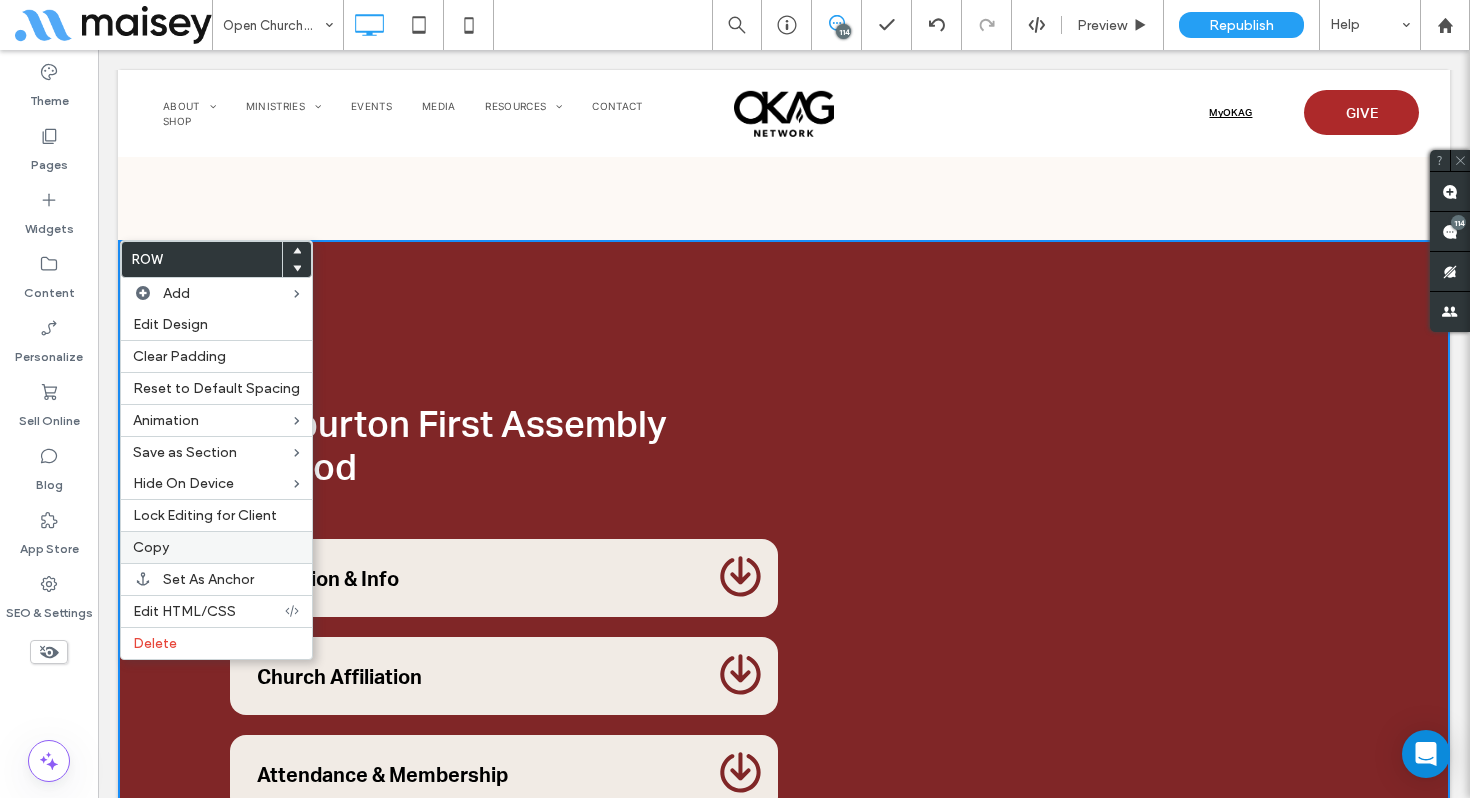 click on "Copy" at bounding box center (216, 547) 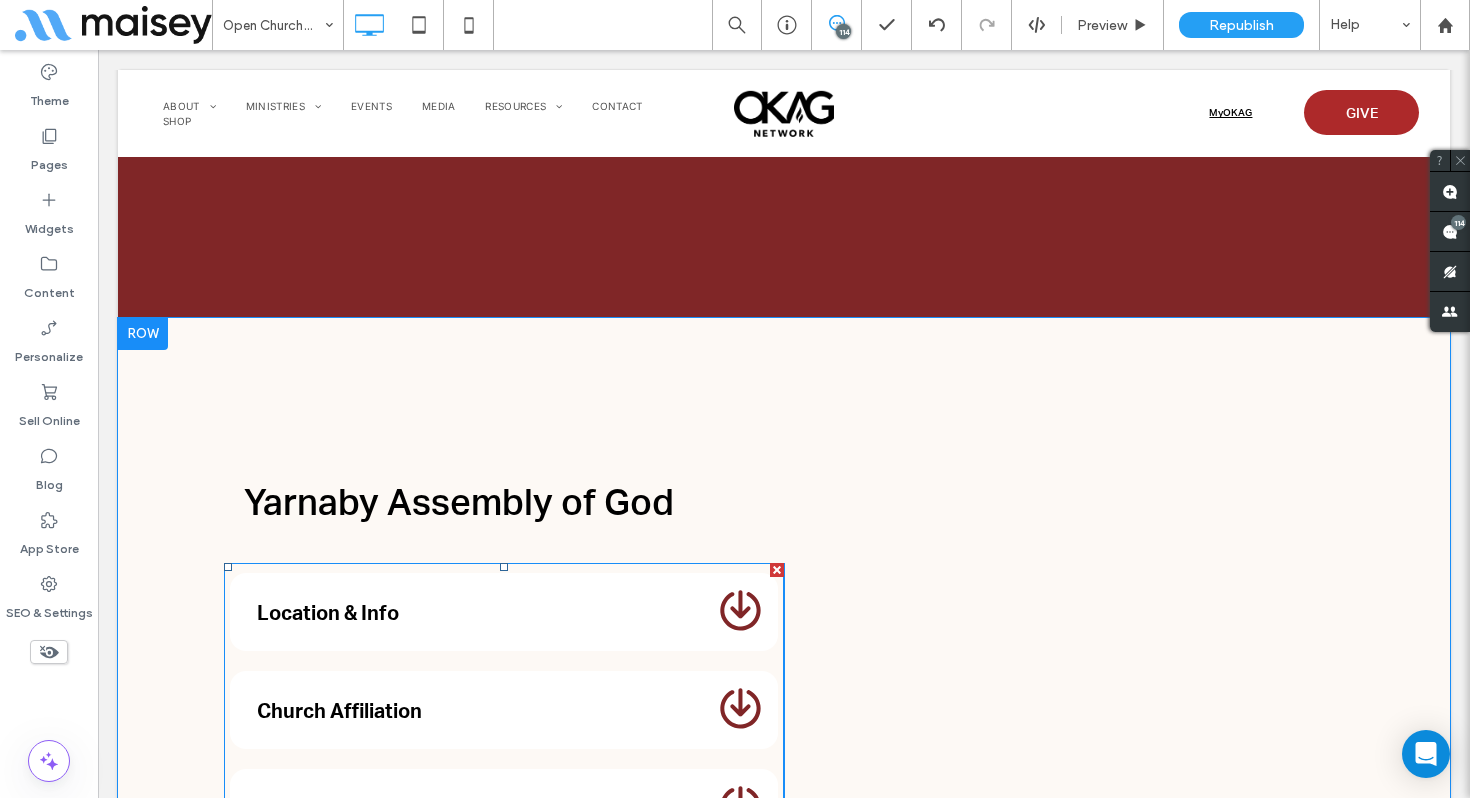 scroll, scrollTop: 14444, scrollLeft: 0, axis: vertical 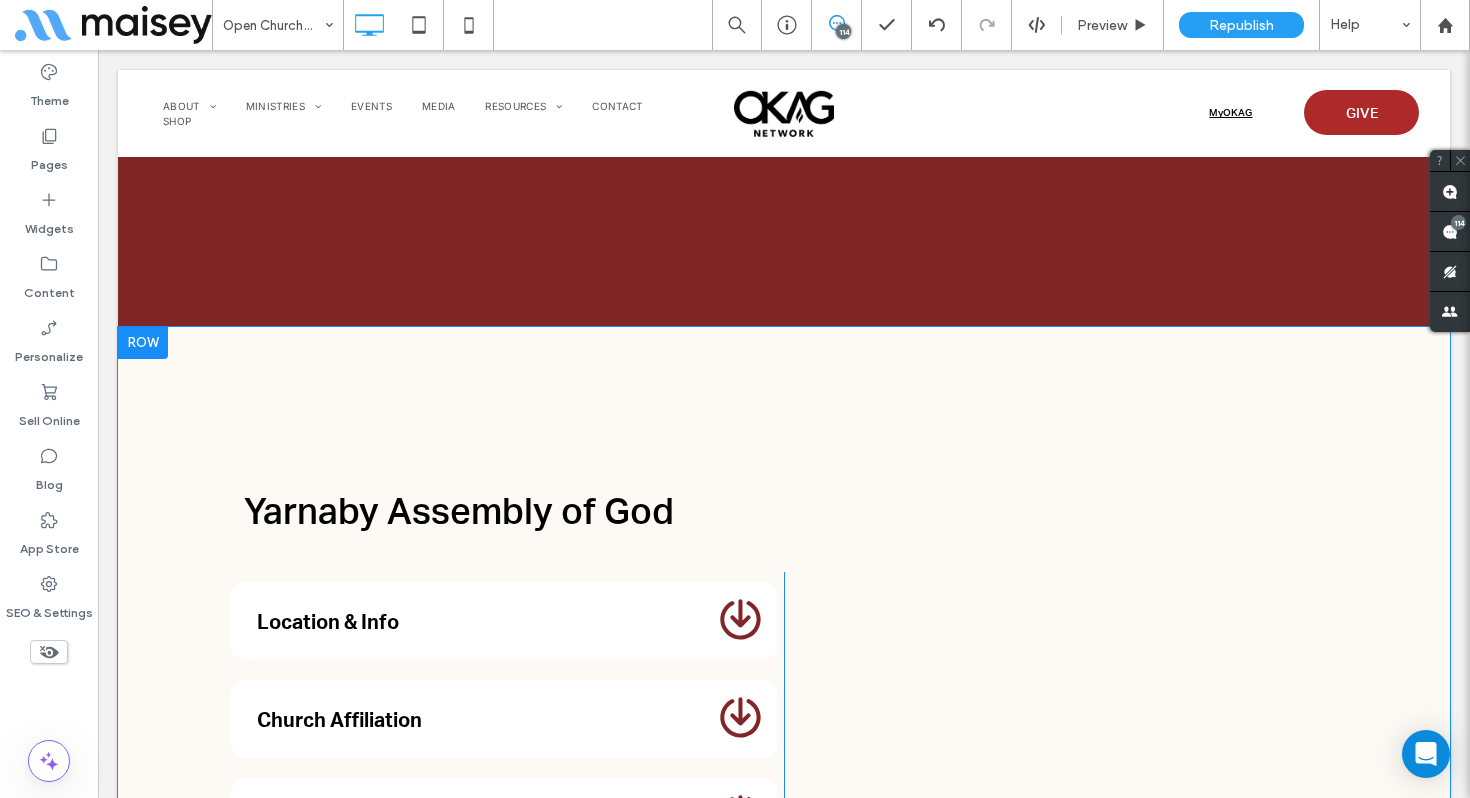 click at bounding box center (143, 343) 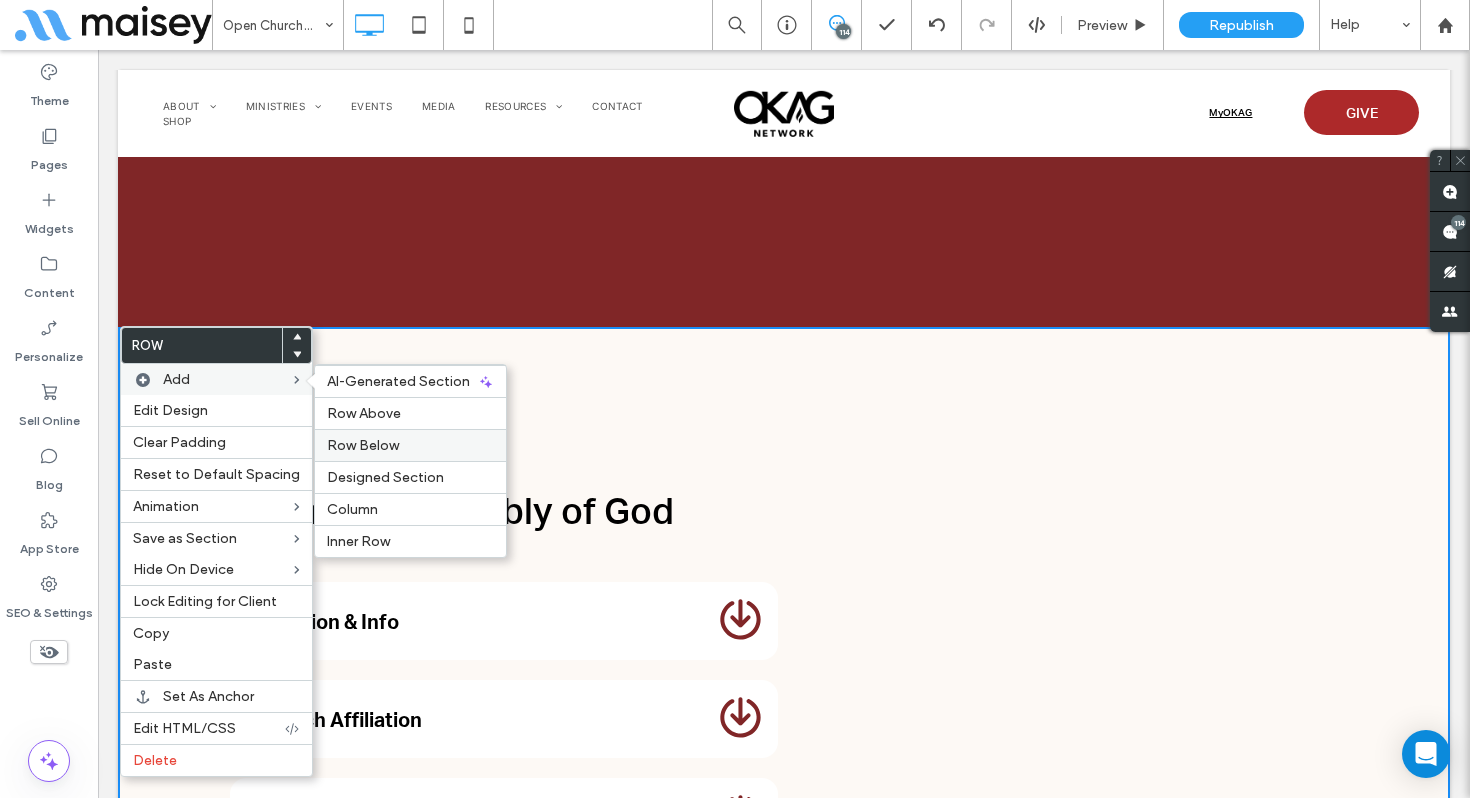 click on "Row Below" at bounding box center [363, 445] 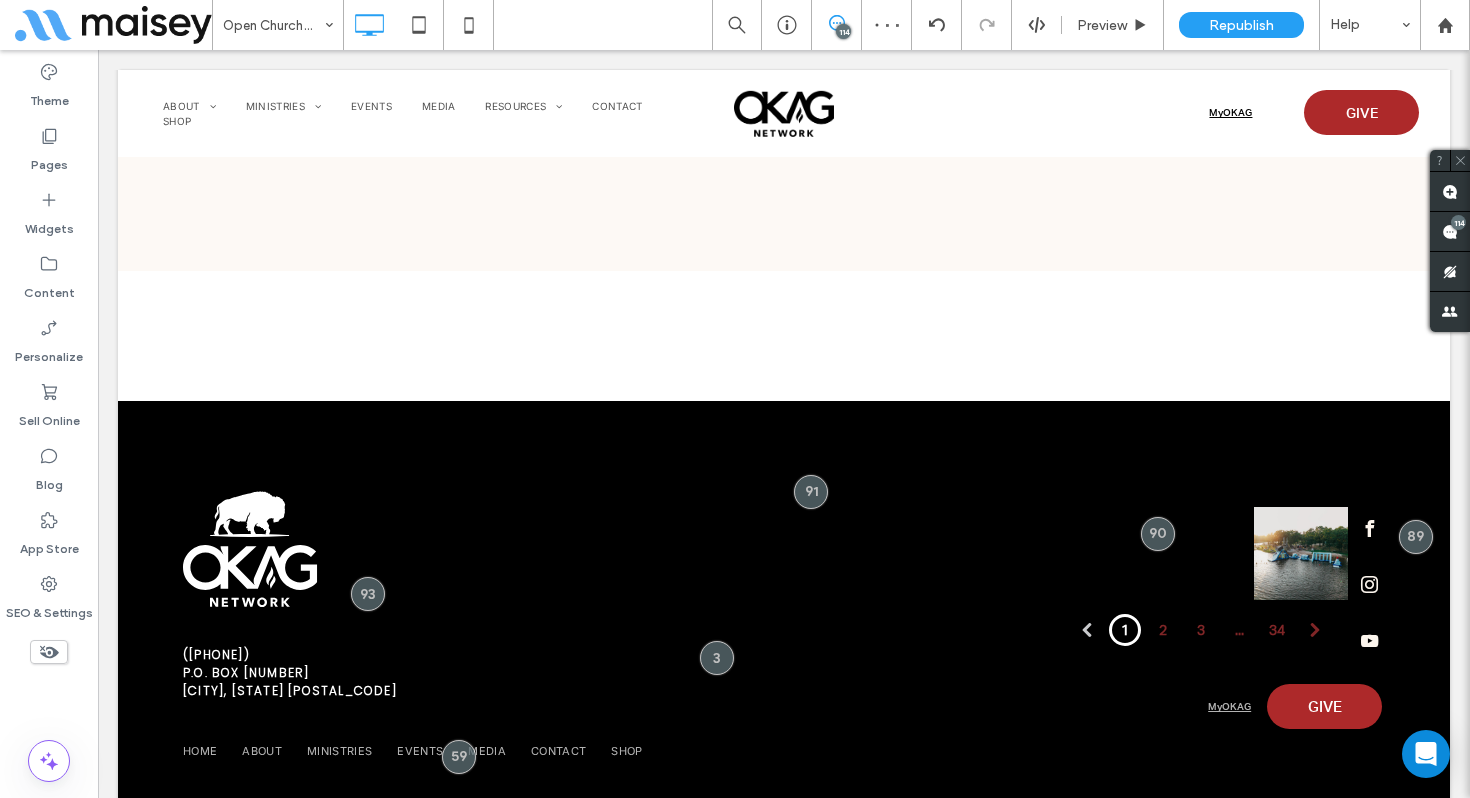 scroll, scrollTop: 15603, scrollLeft: 0, axis: vertical 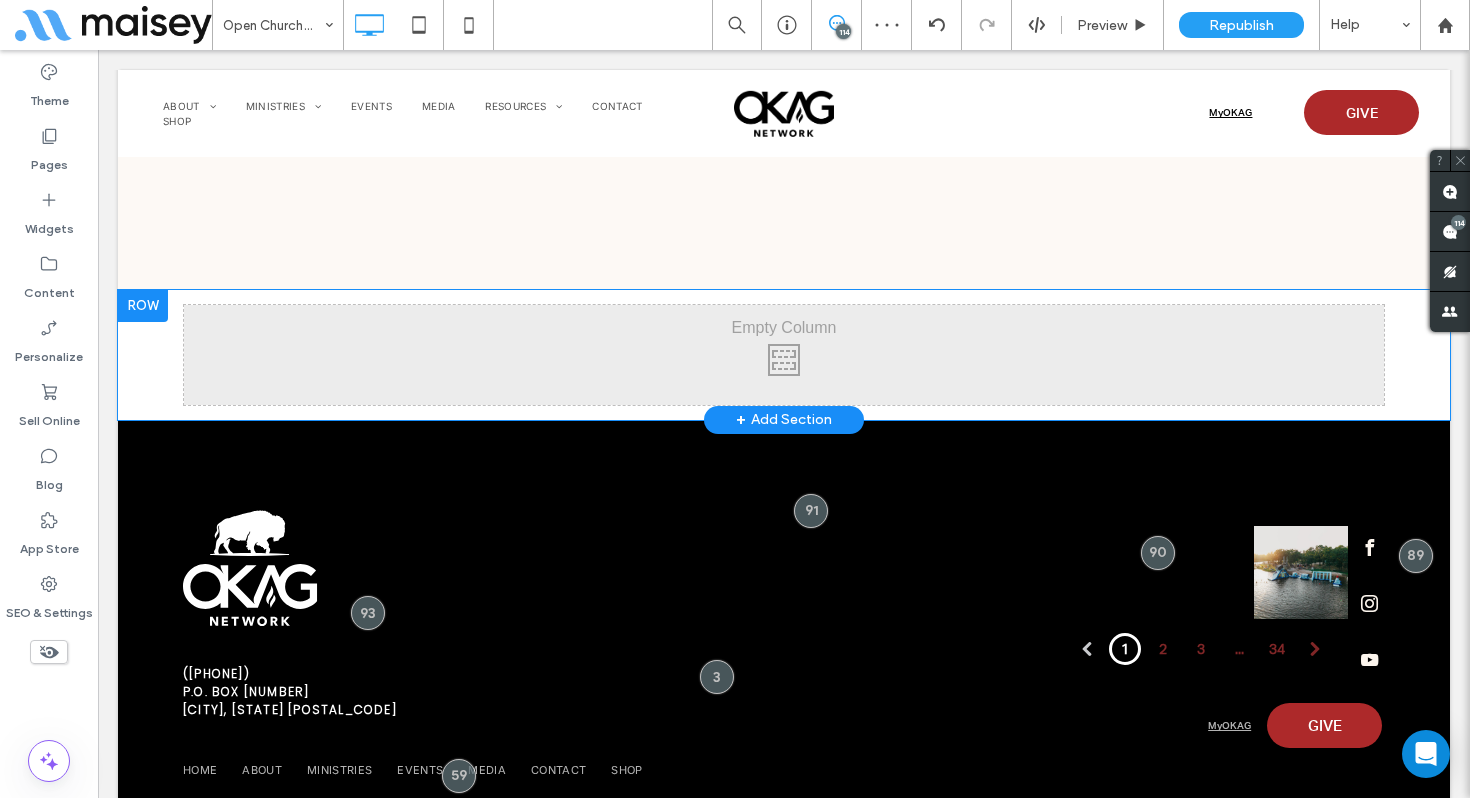 click at bounding box center [143, 306] 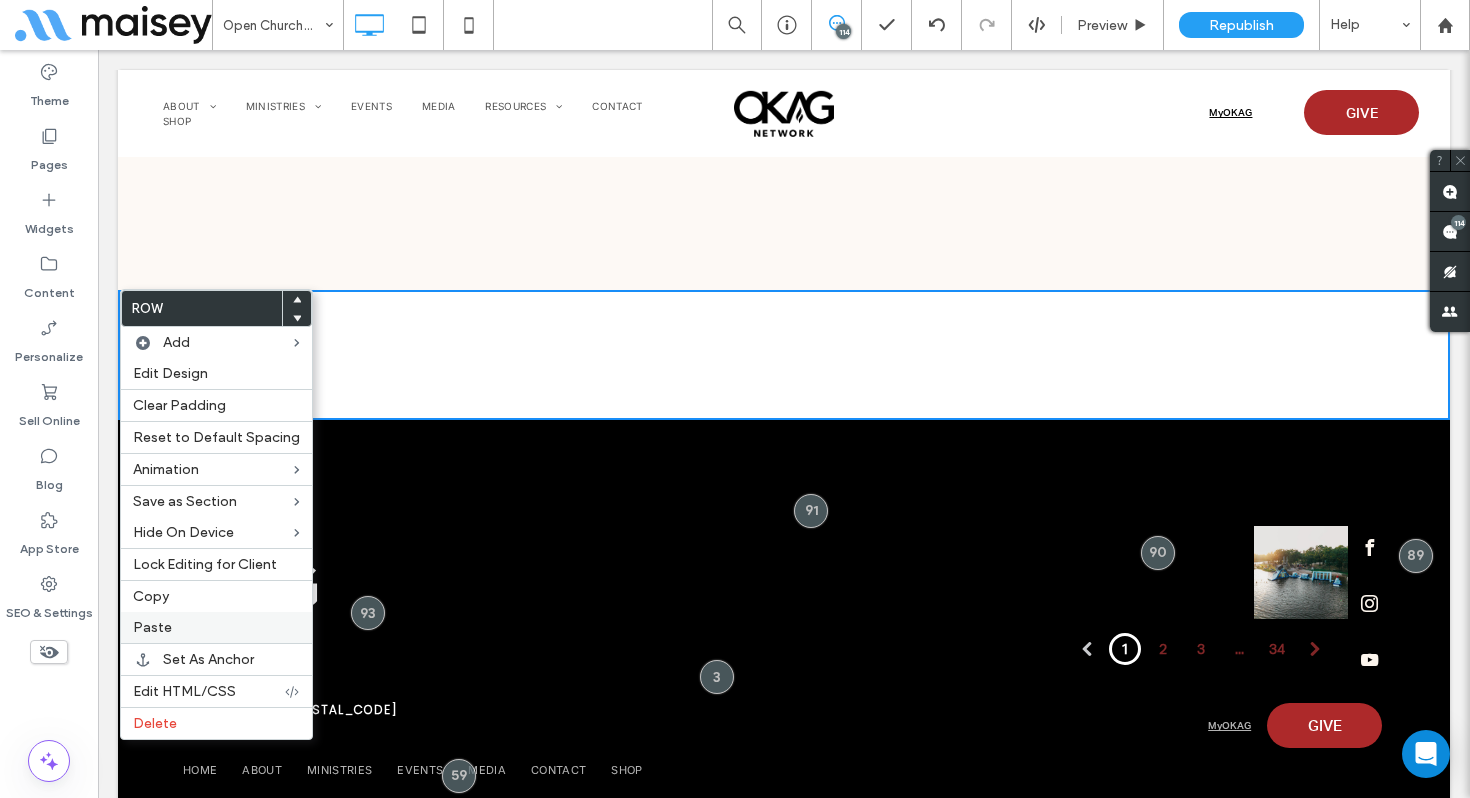 click on "Paste" at bounding box center (152, 627) 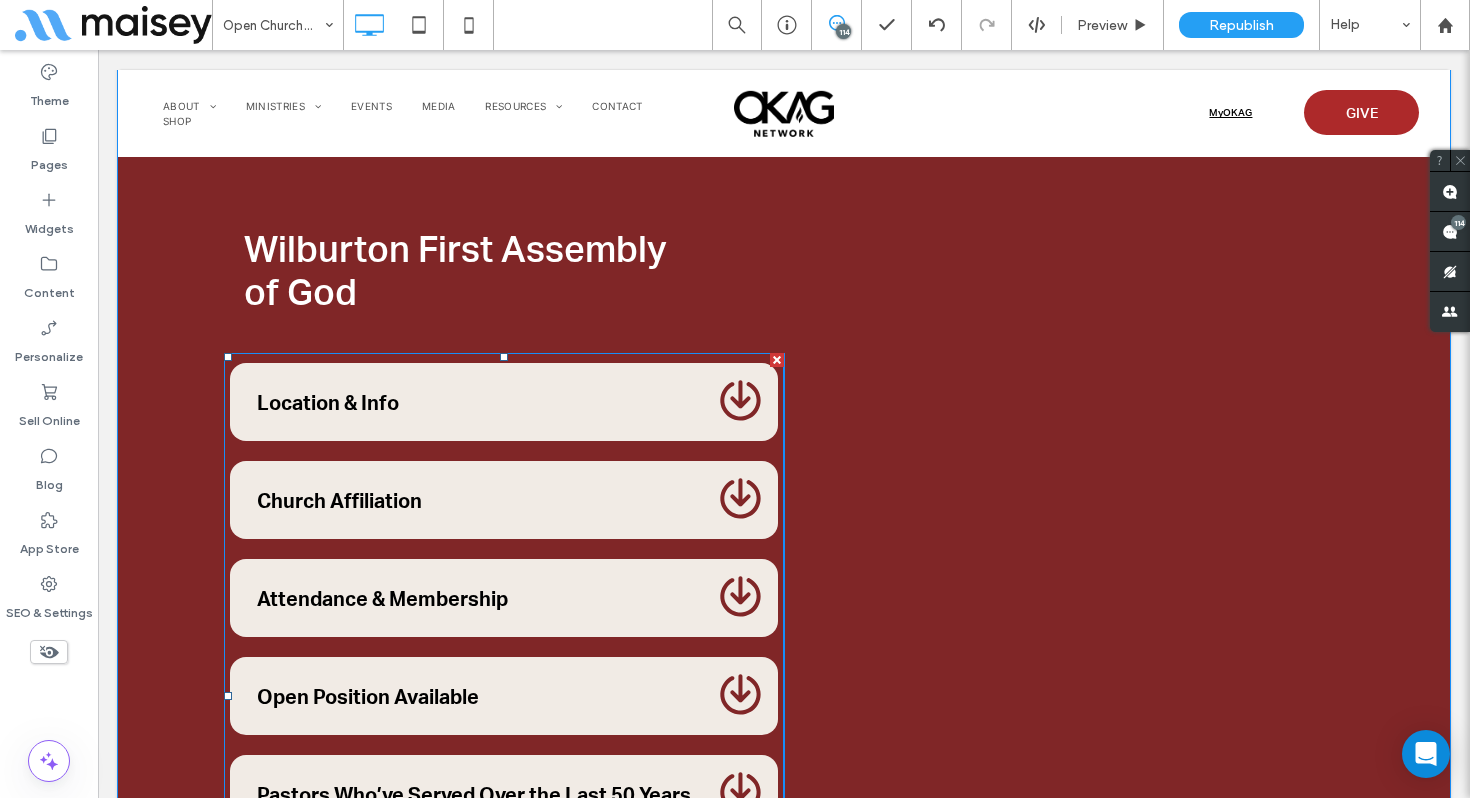 scroll, scrollTop: 15806, scrollLeft: 0, axis: vertical 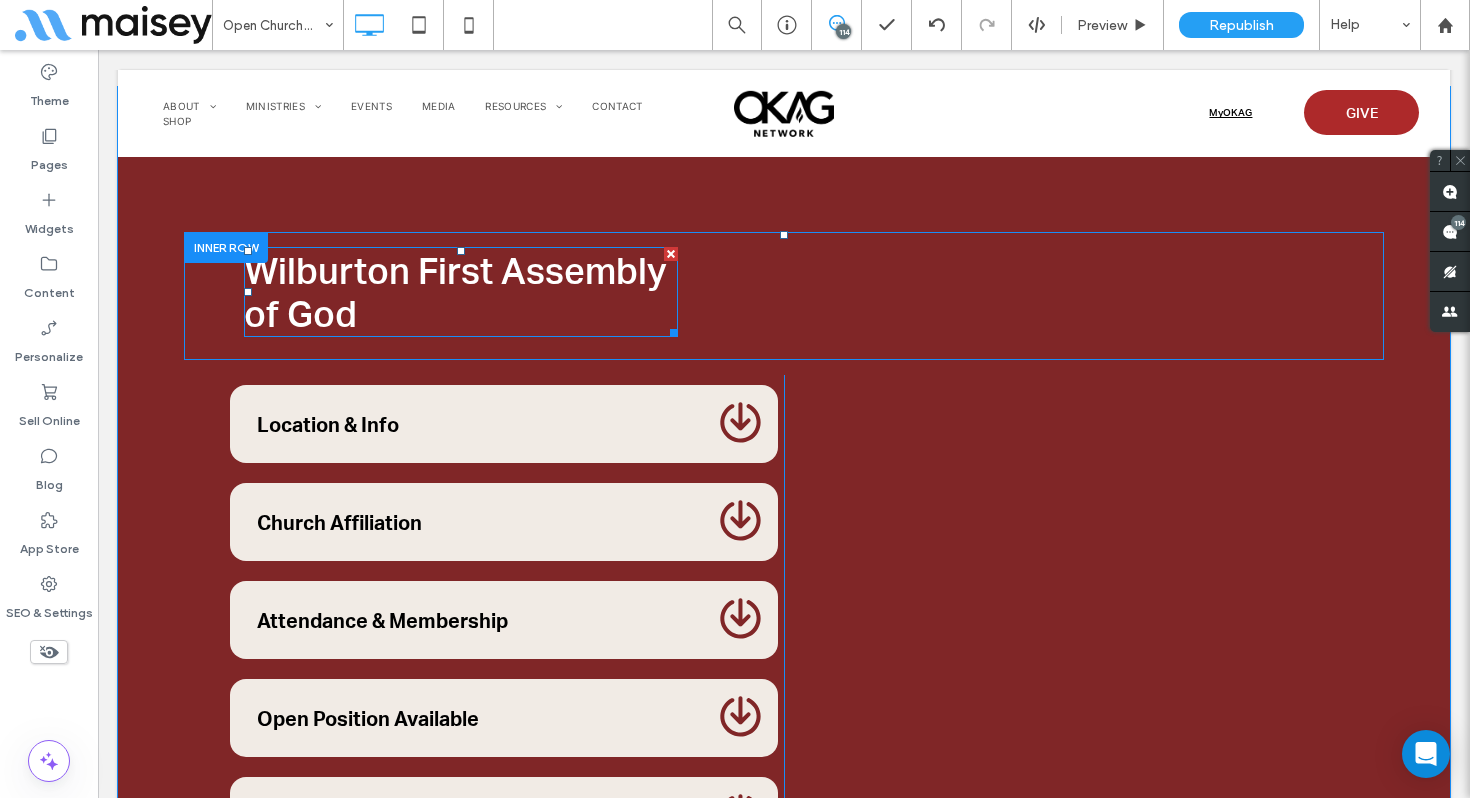 click on "Wilburton First Assembly of God" at bounding box center [455, 291] 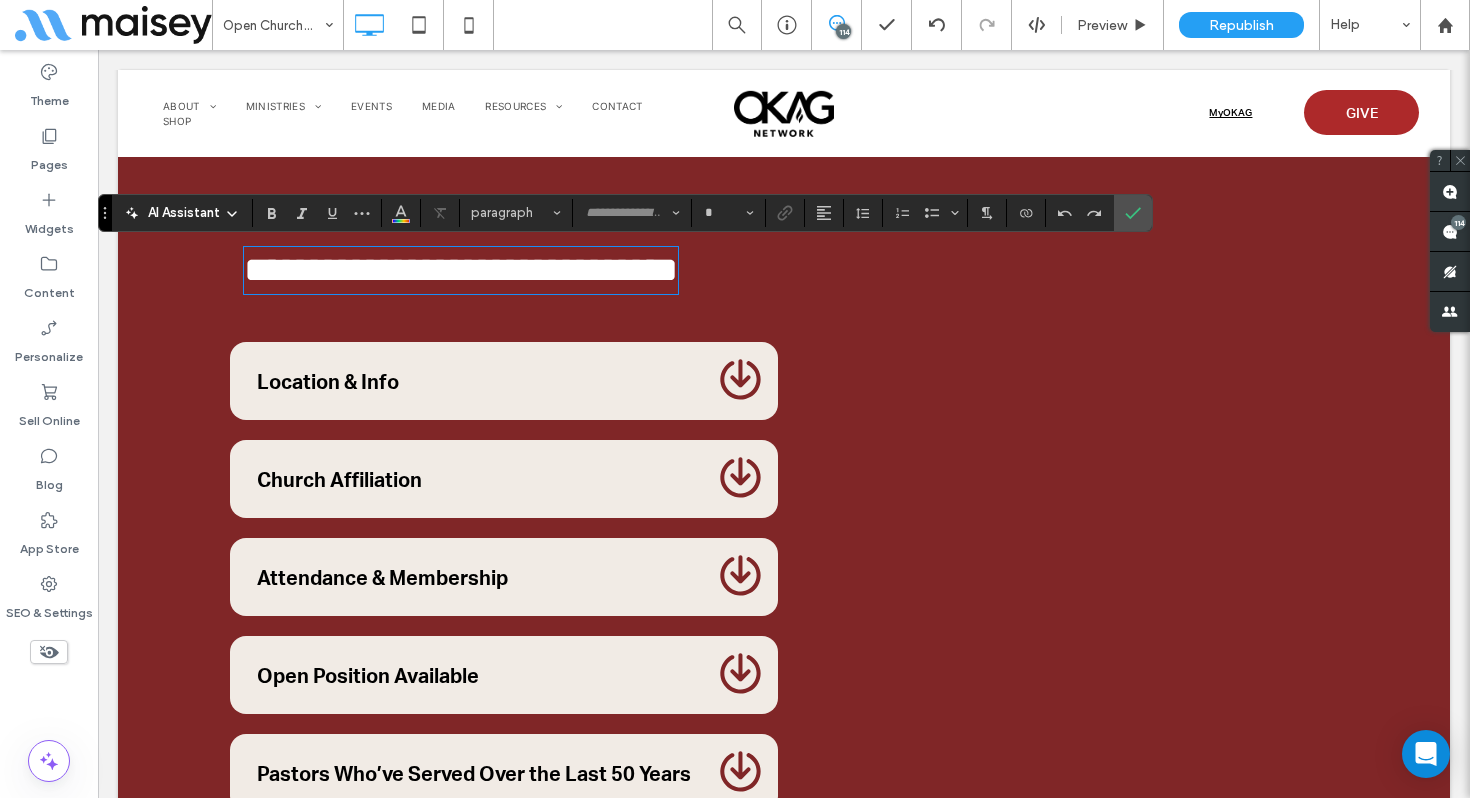type on "**********" 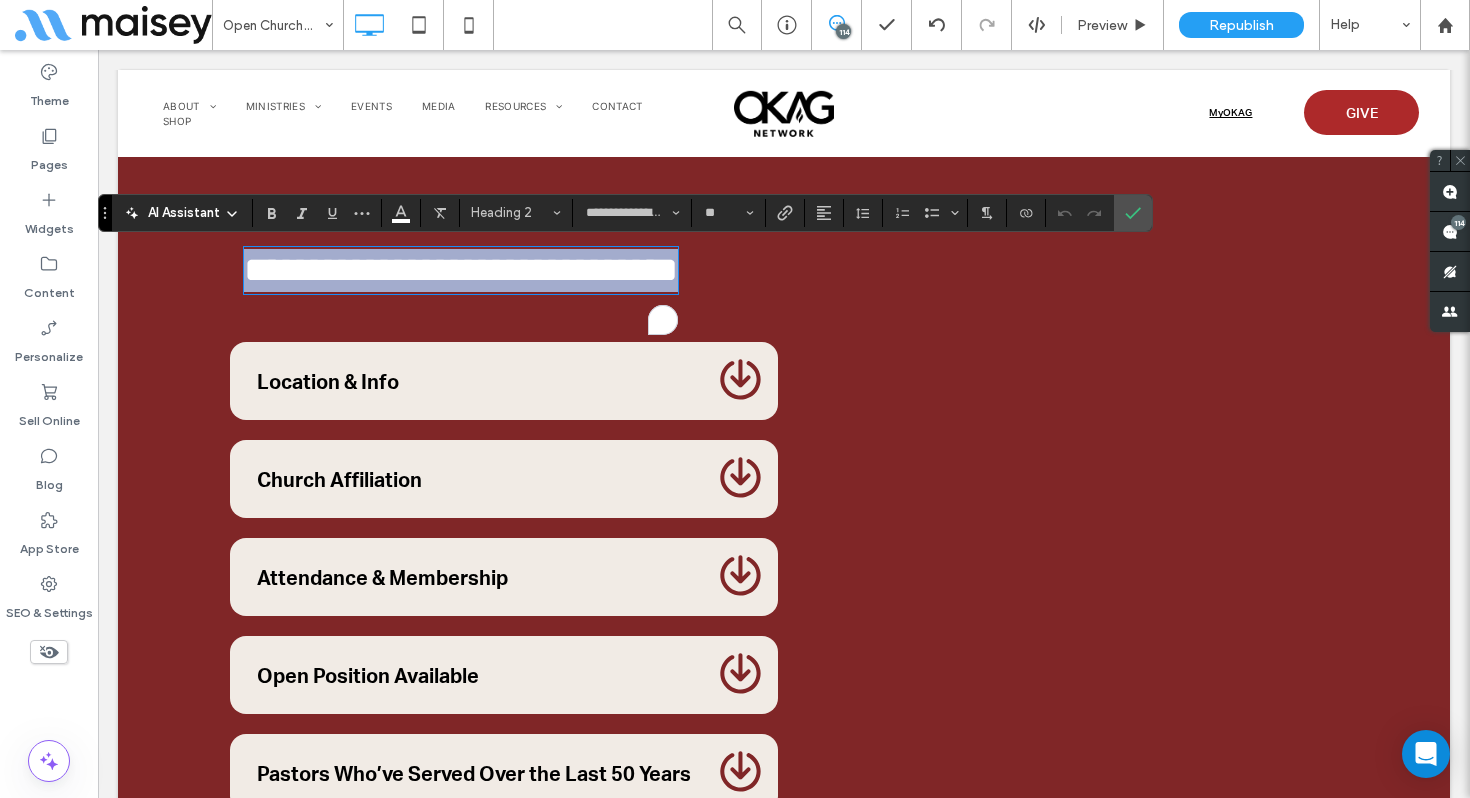 click on "**********" at bounding box center [461, 270] 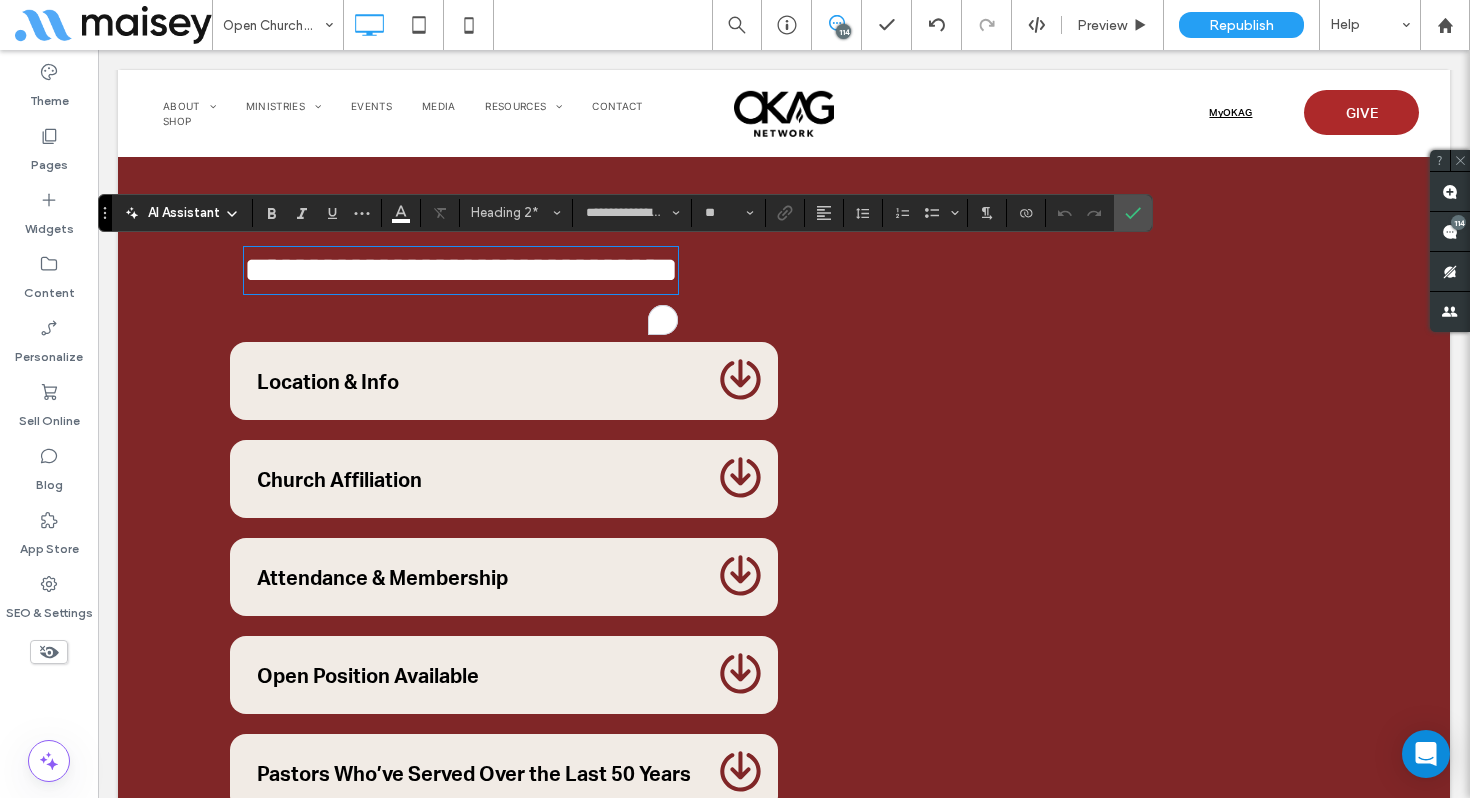 scroll, scrollTop: 1, scrollLeft: 0, axis: vertical 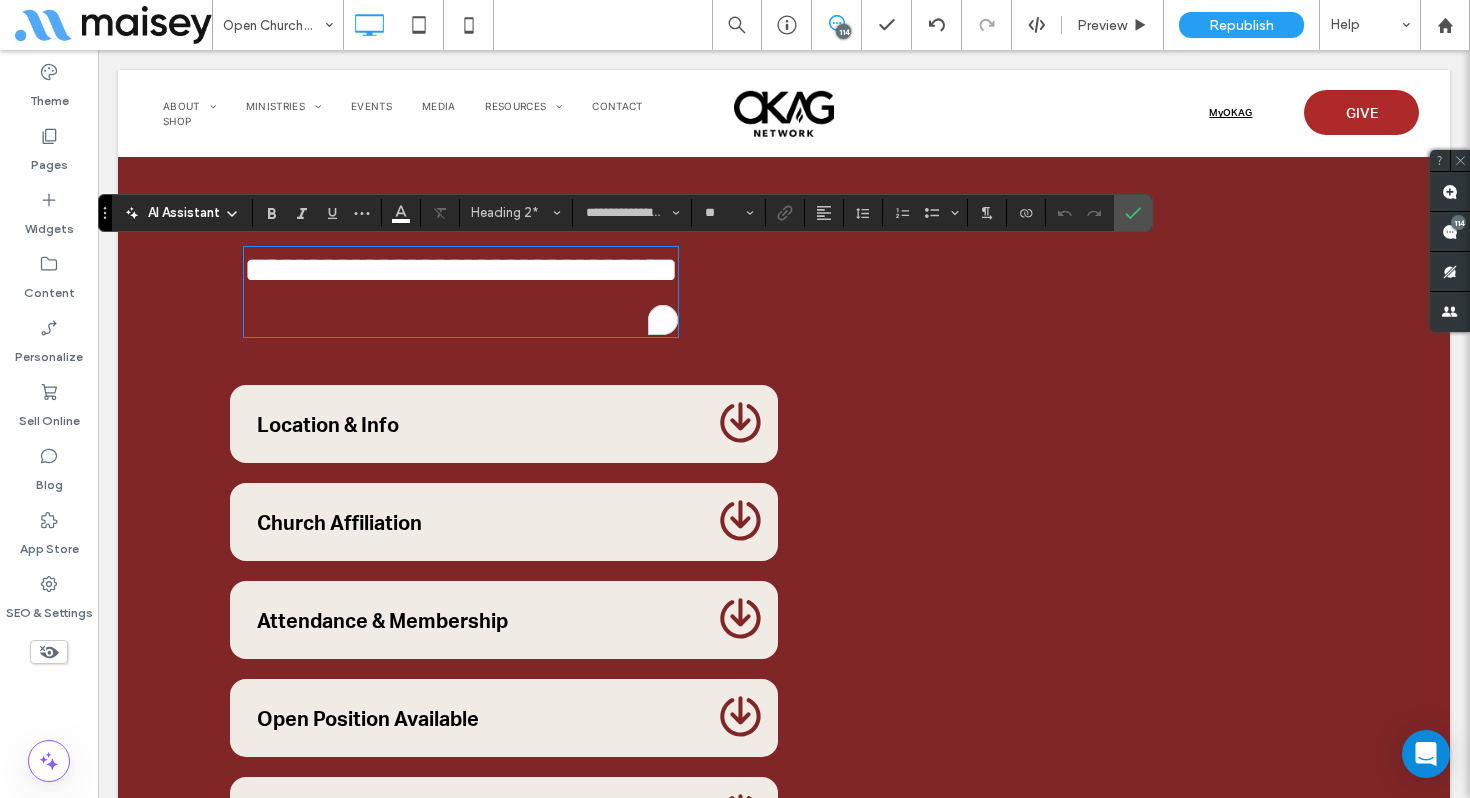 paste 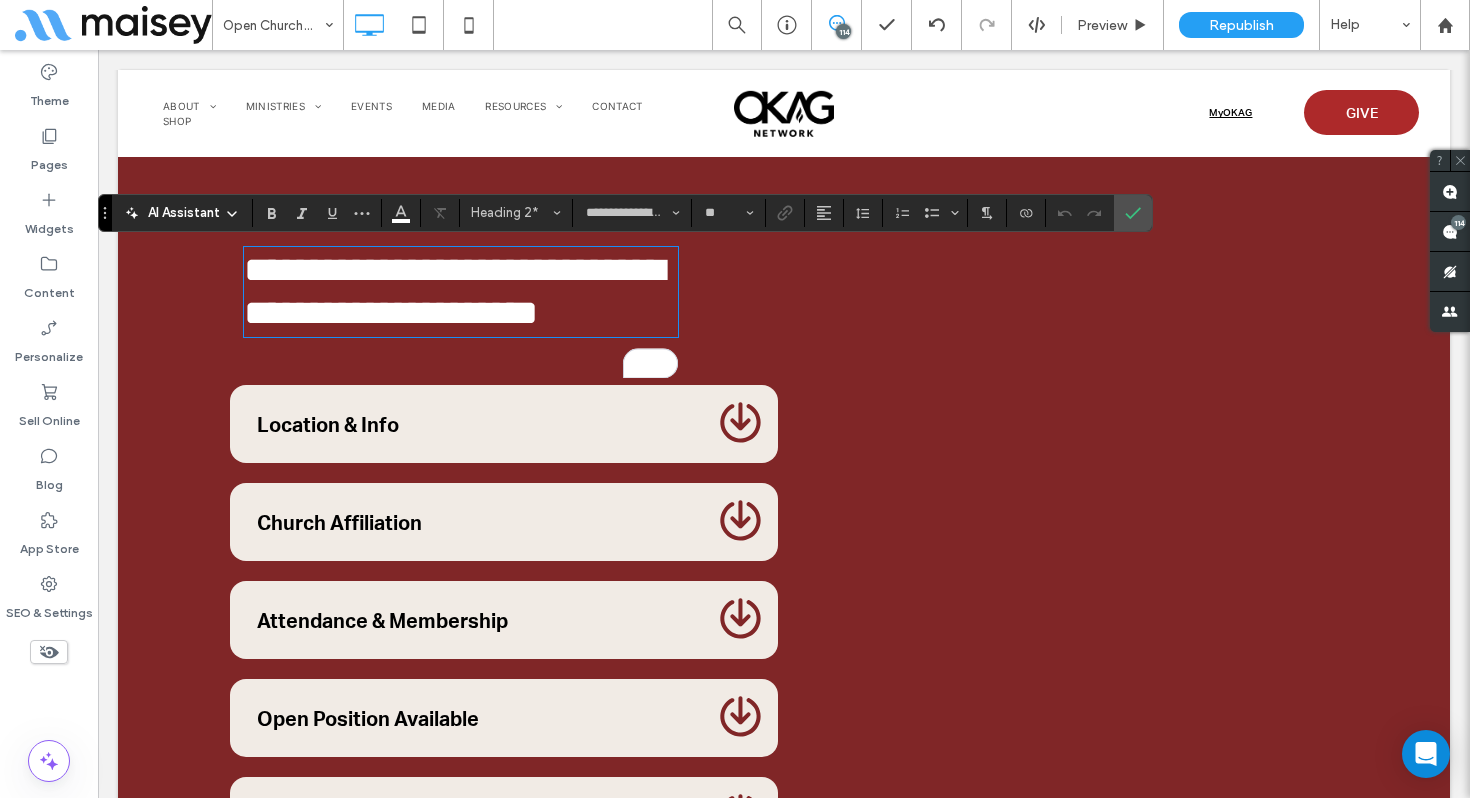 type on "**********" 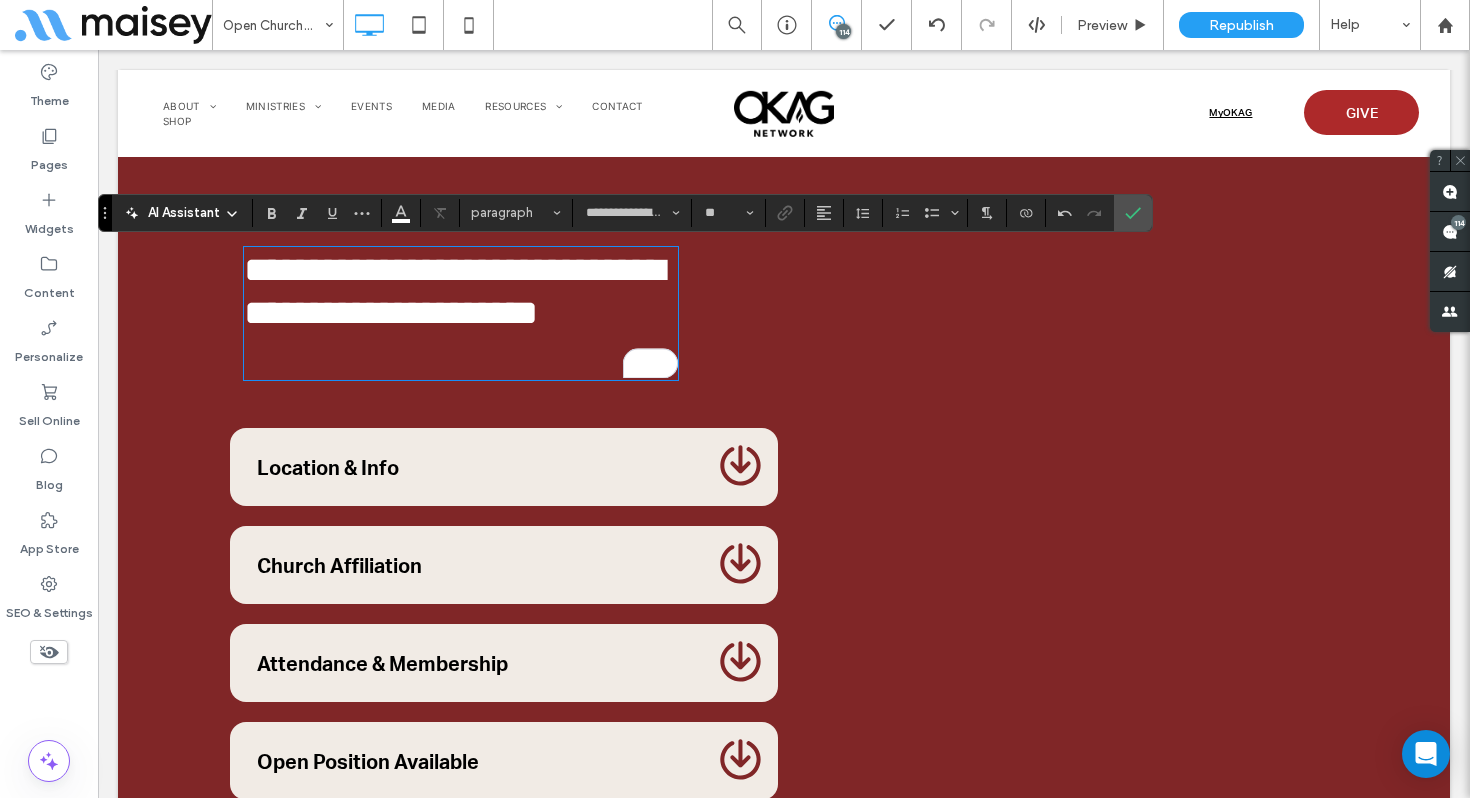 scroll, scrollTop: 1, scrollLeft: 0, axis: vertical 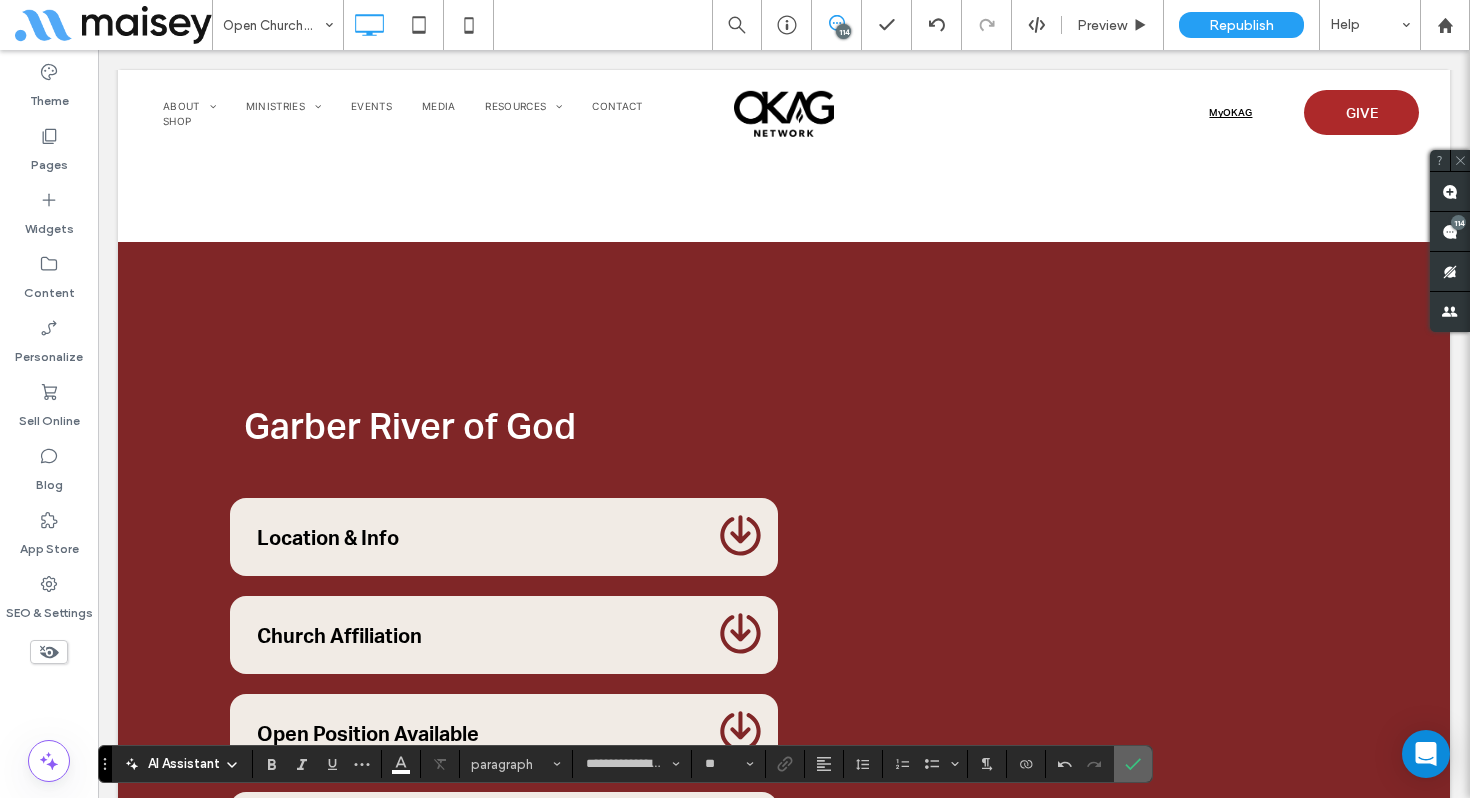 click 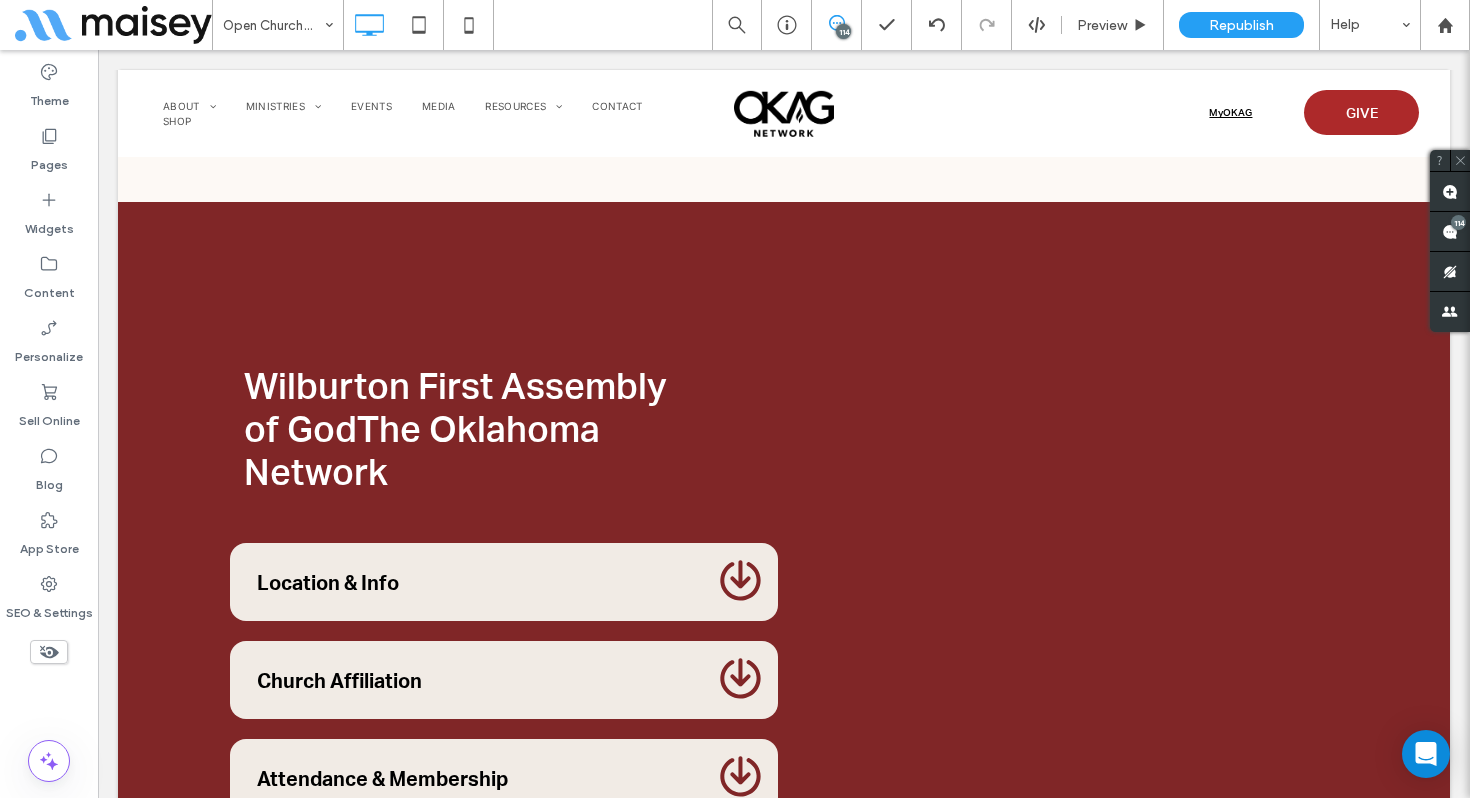 scroll, scrollTop: 15664, scrollLeft: 0, axis: vertical 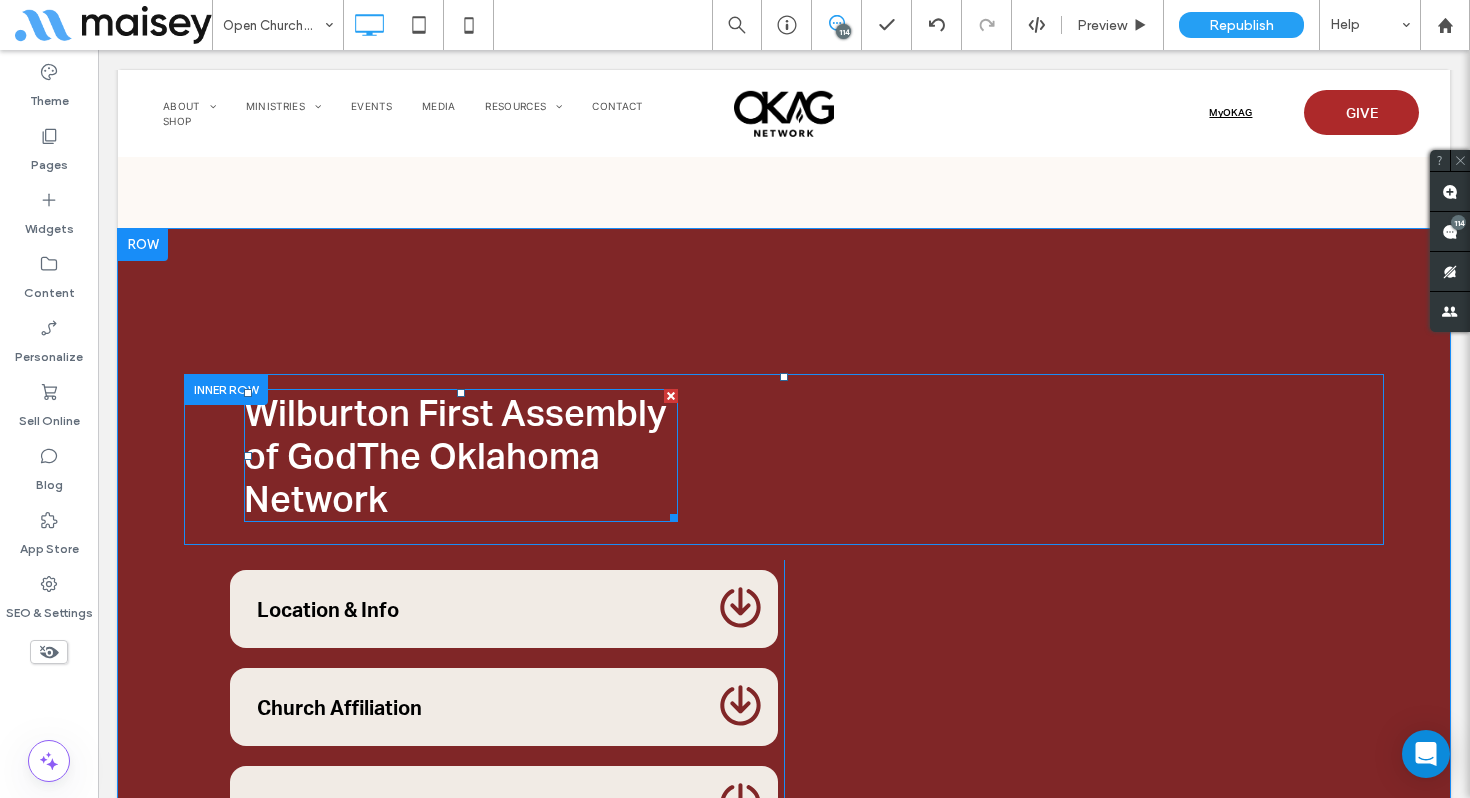 click on "Wilburton First Assembly of GodThe Oklahoma Network" at bounding box center (455, 455) 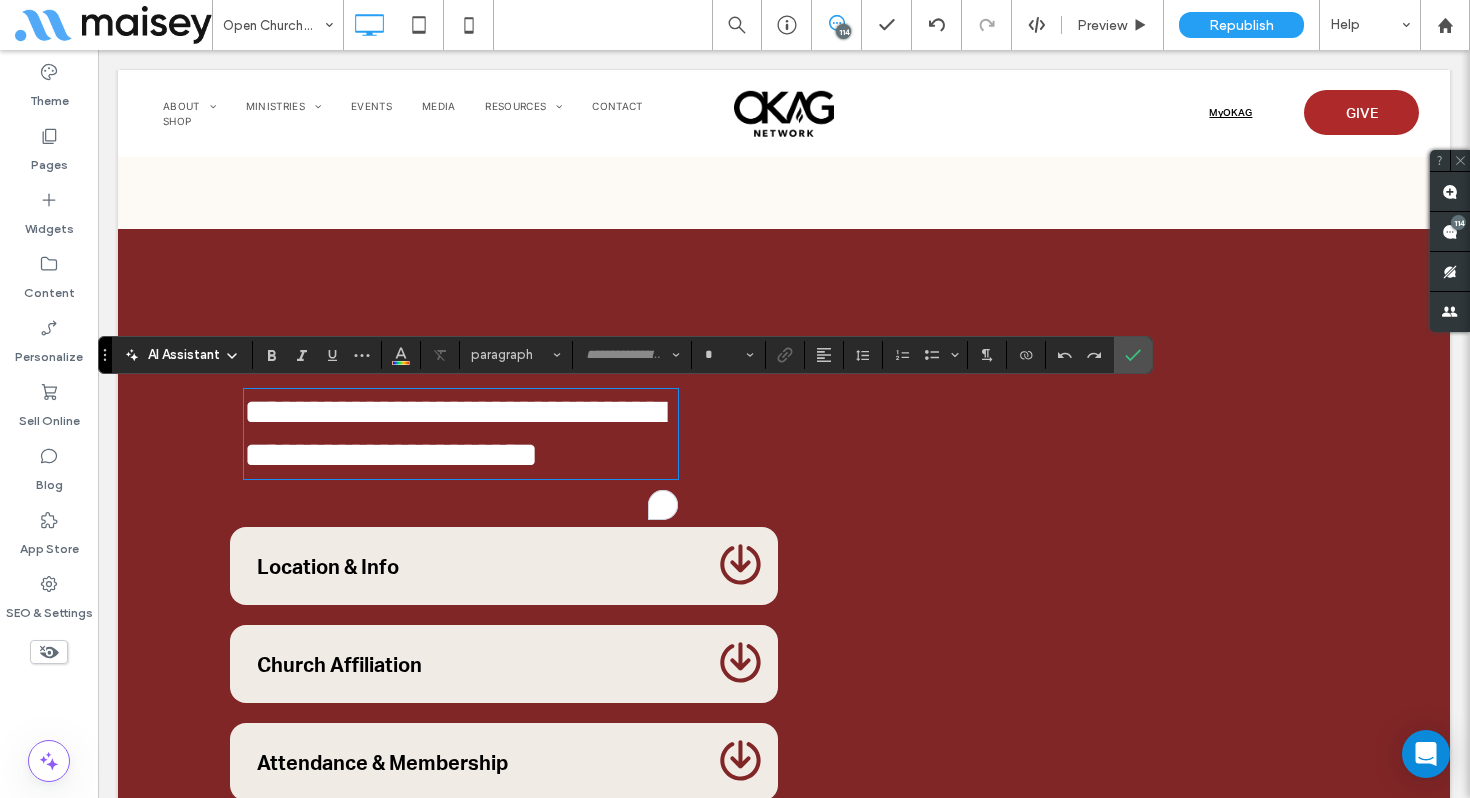 type on "**********" 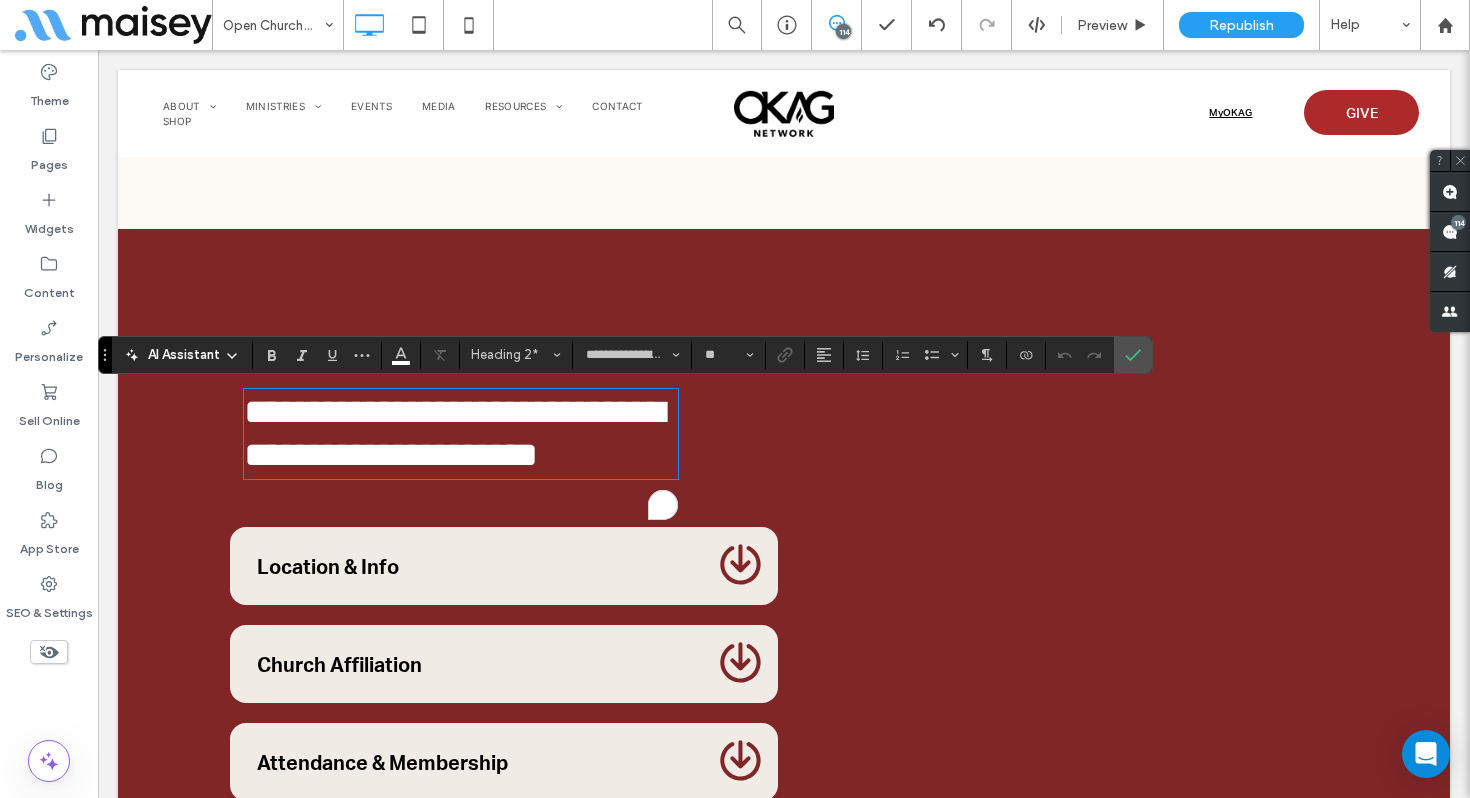 scroll, scrollTop: 1, scrollLeft: 0, axis: vertical 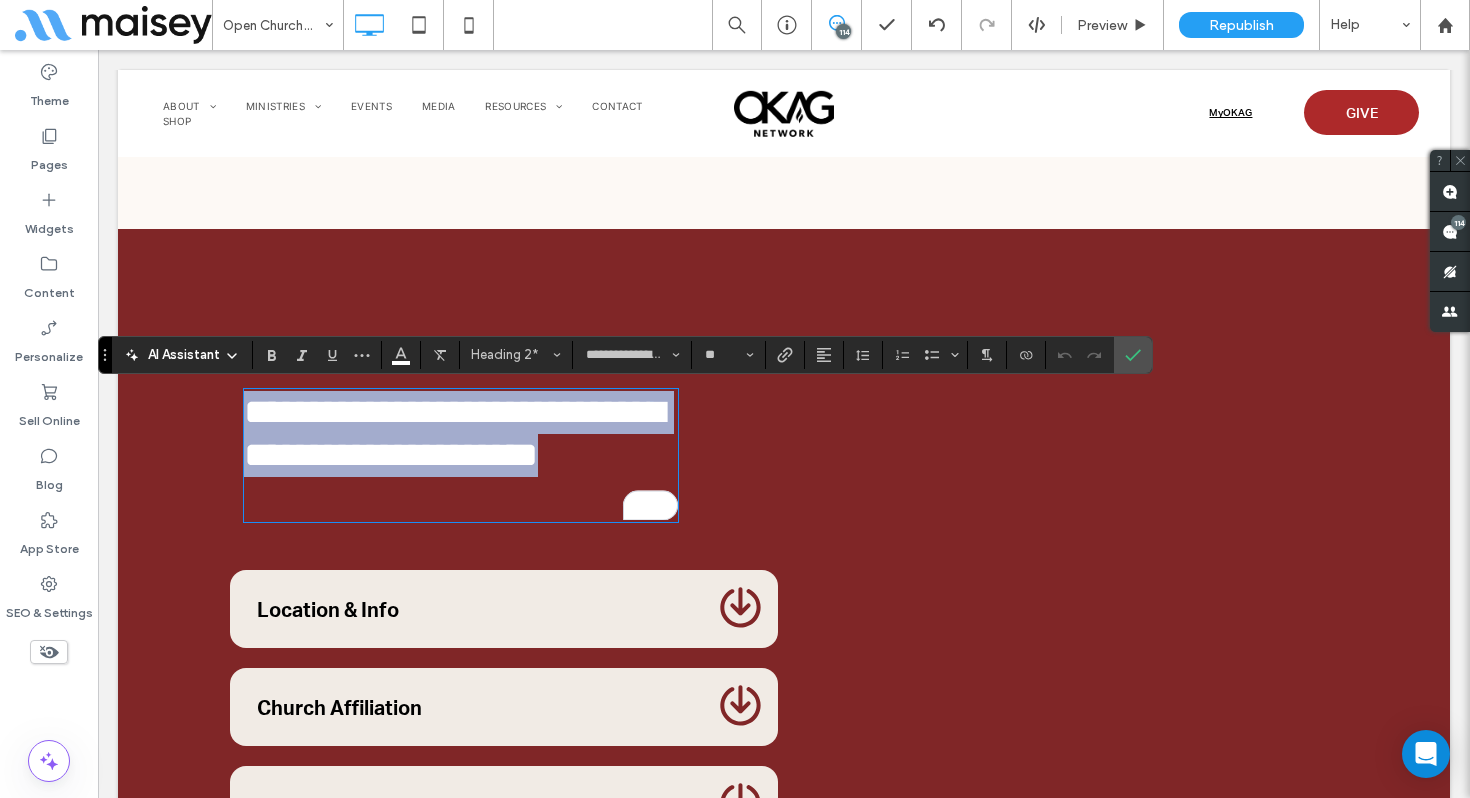 type on "**********" 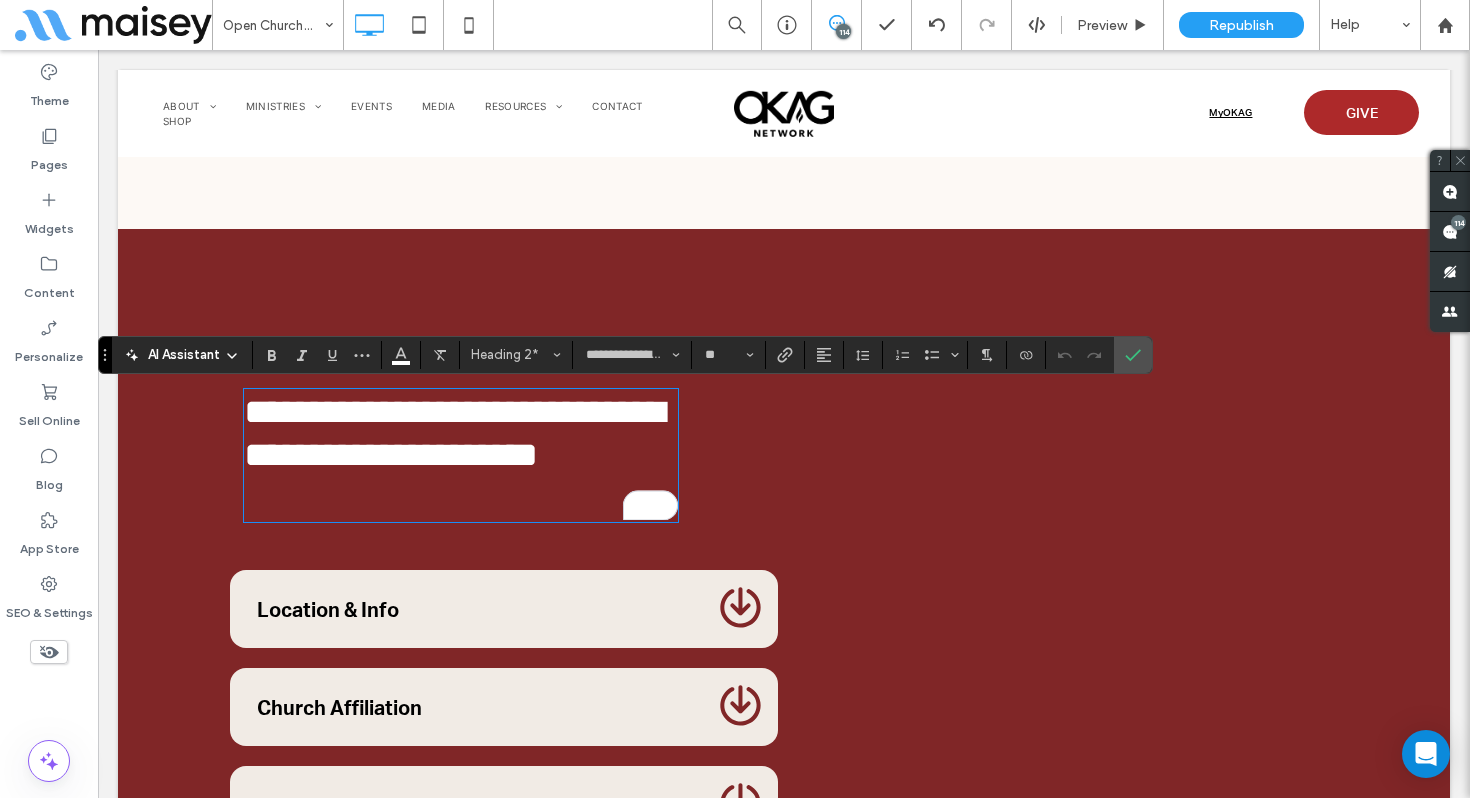 scroll, scrollTop: 0, scrollLeft: 0, axis: both 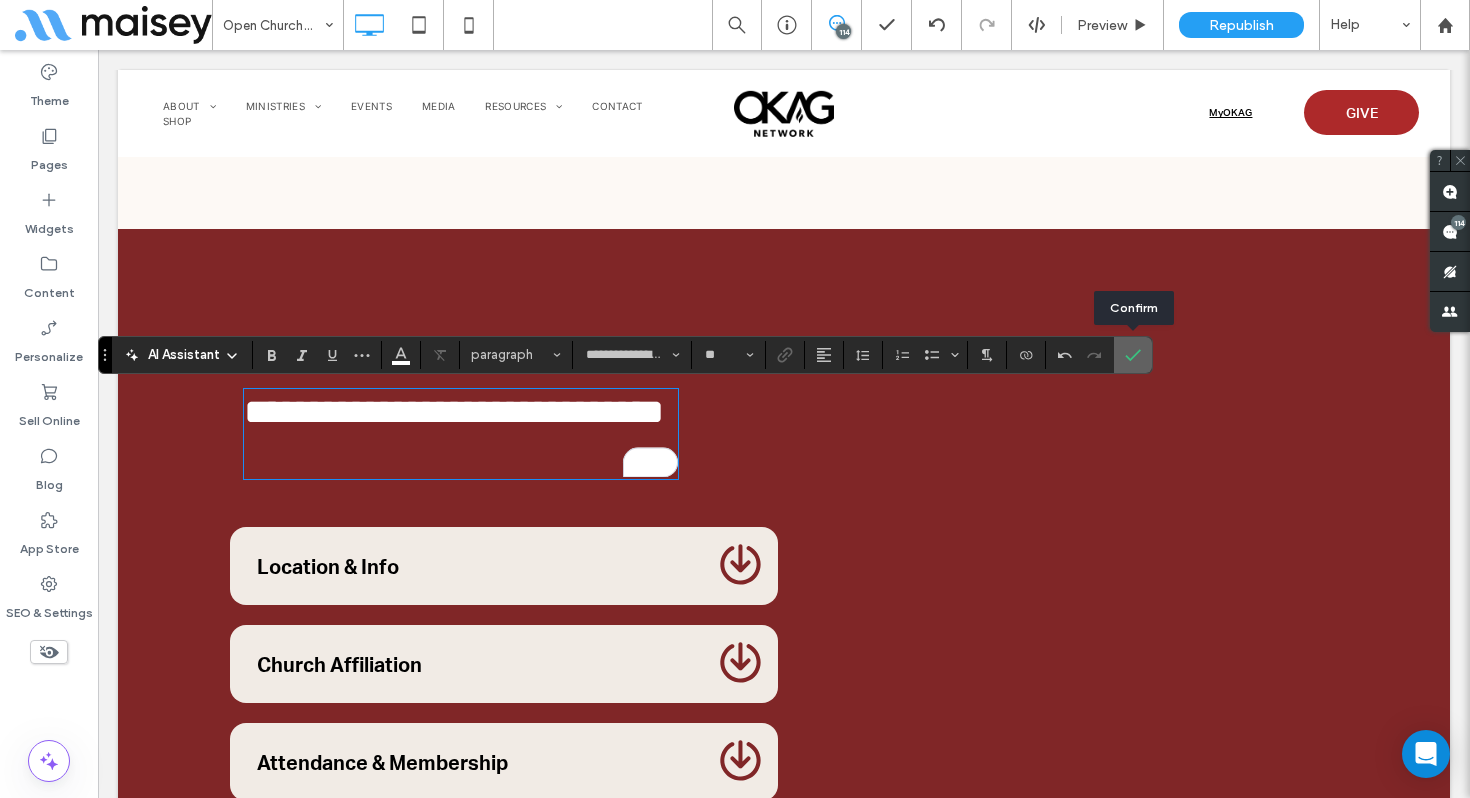 click 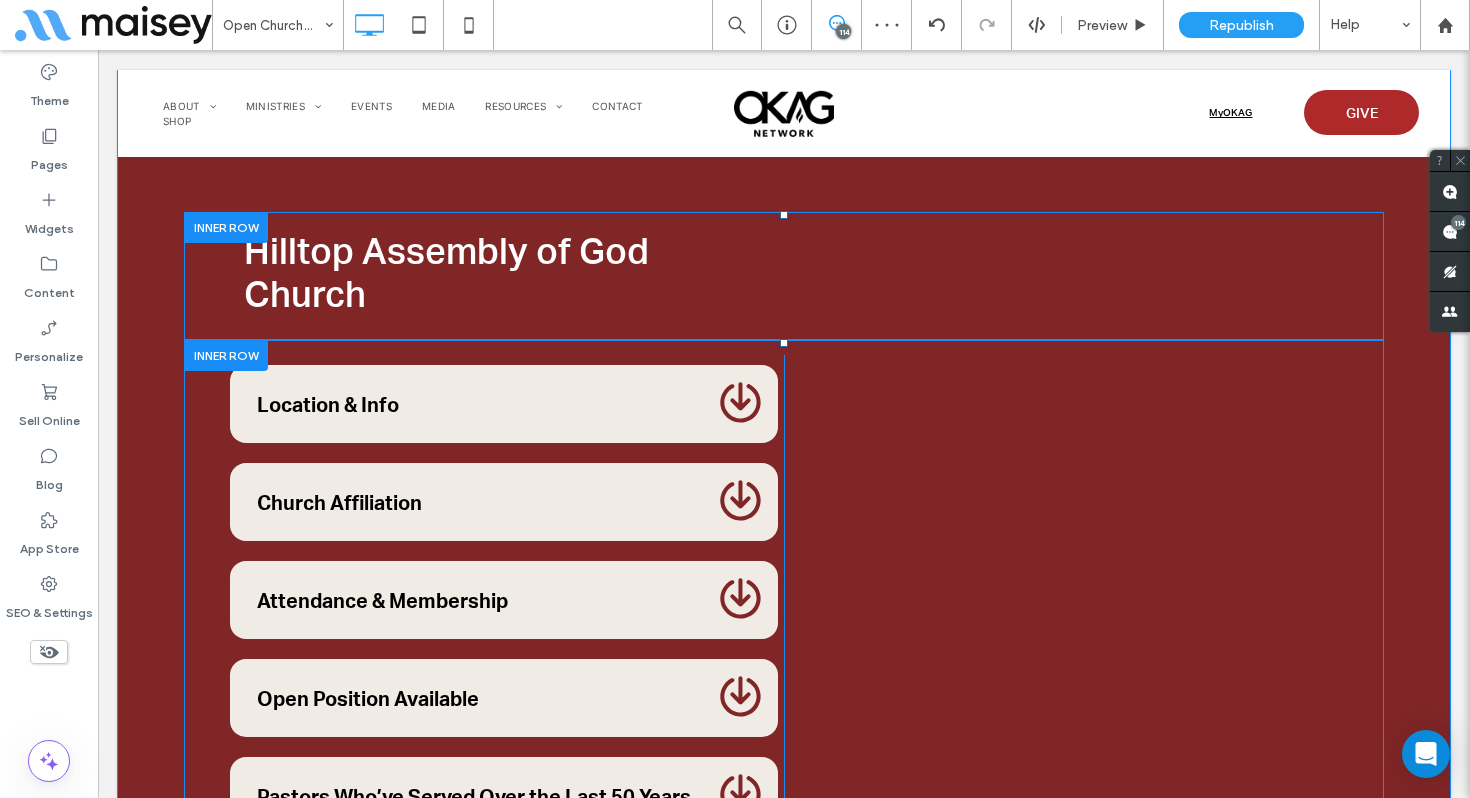 scroll, scrollTop: 15716, scrollLeft: 0, axis: vertical 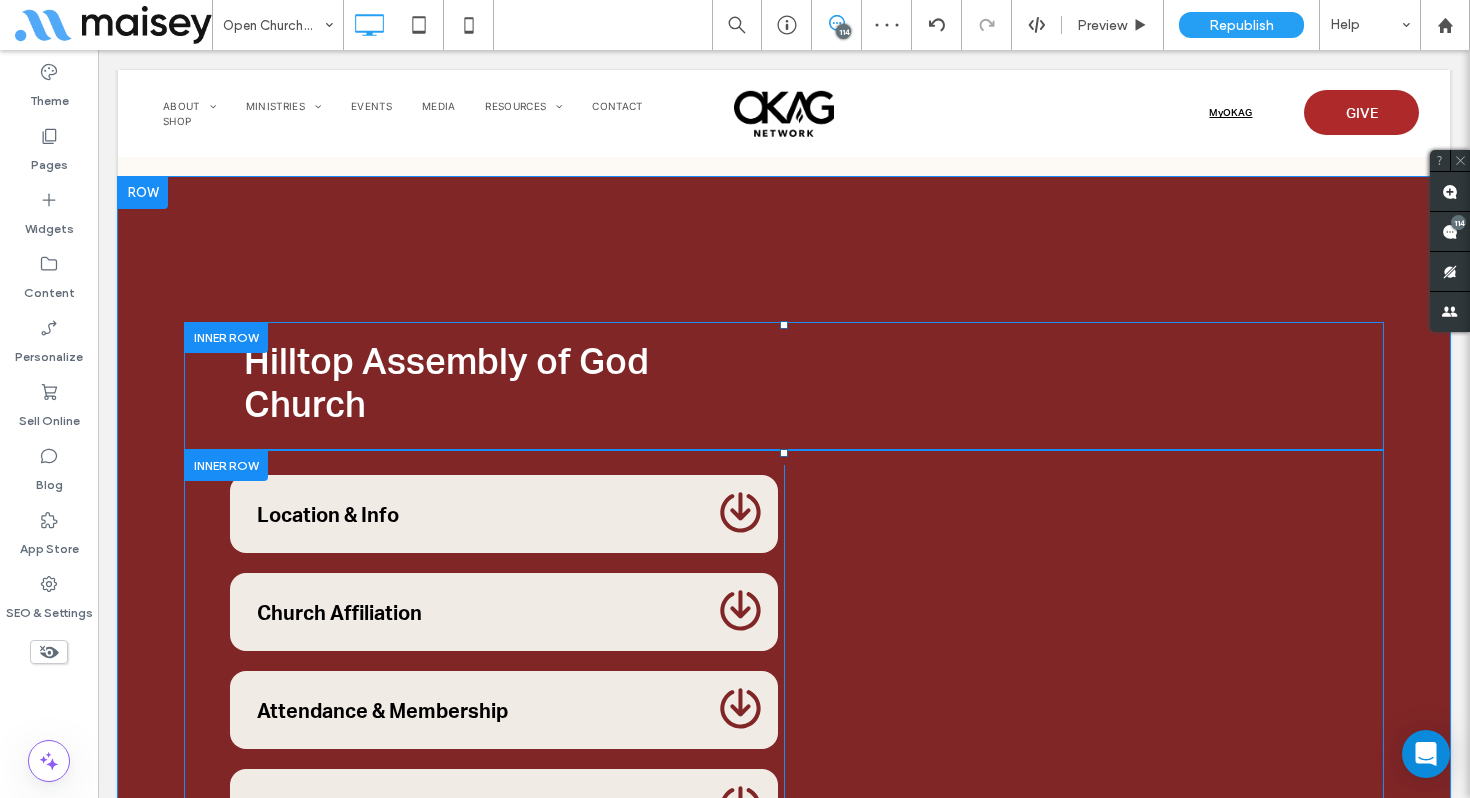 click on "Button
Button
Button
Button
Button
Button
Click To Paste     Click To Paste" at bounding box center [1064, 808] 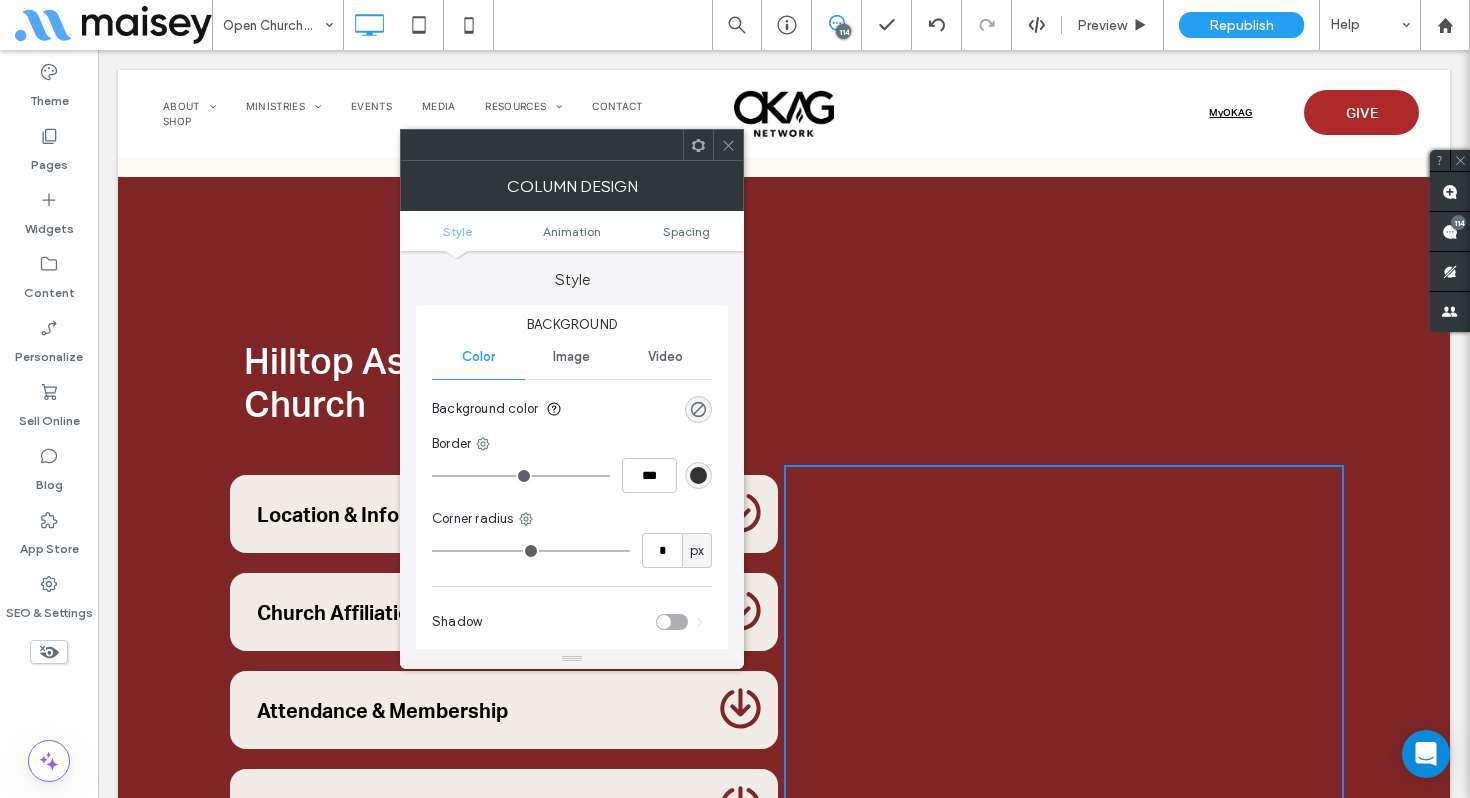 click 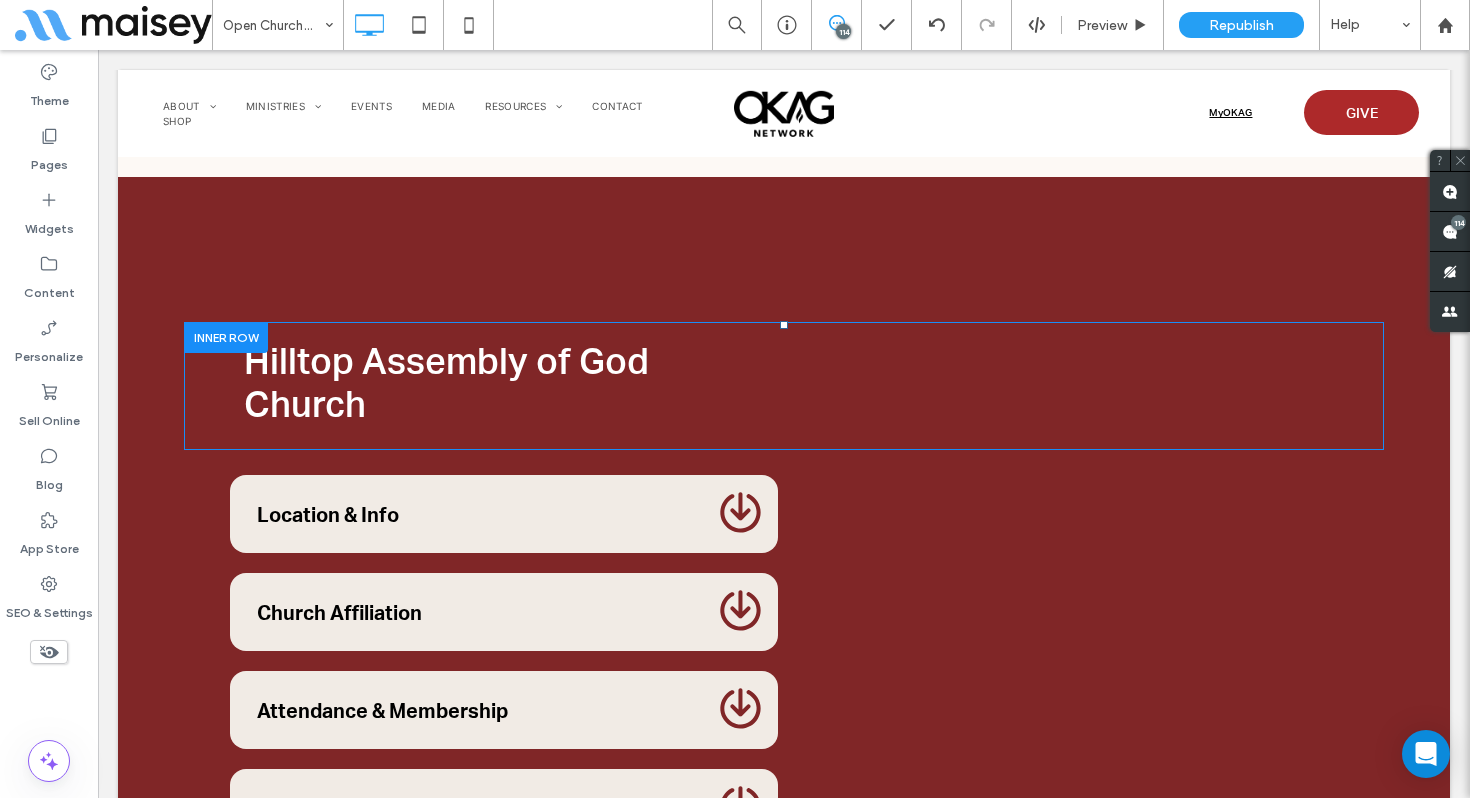 click 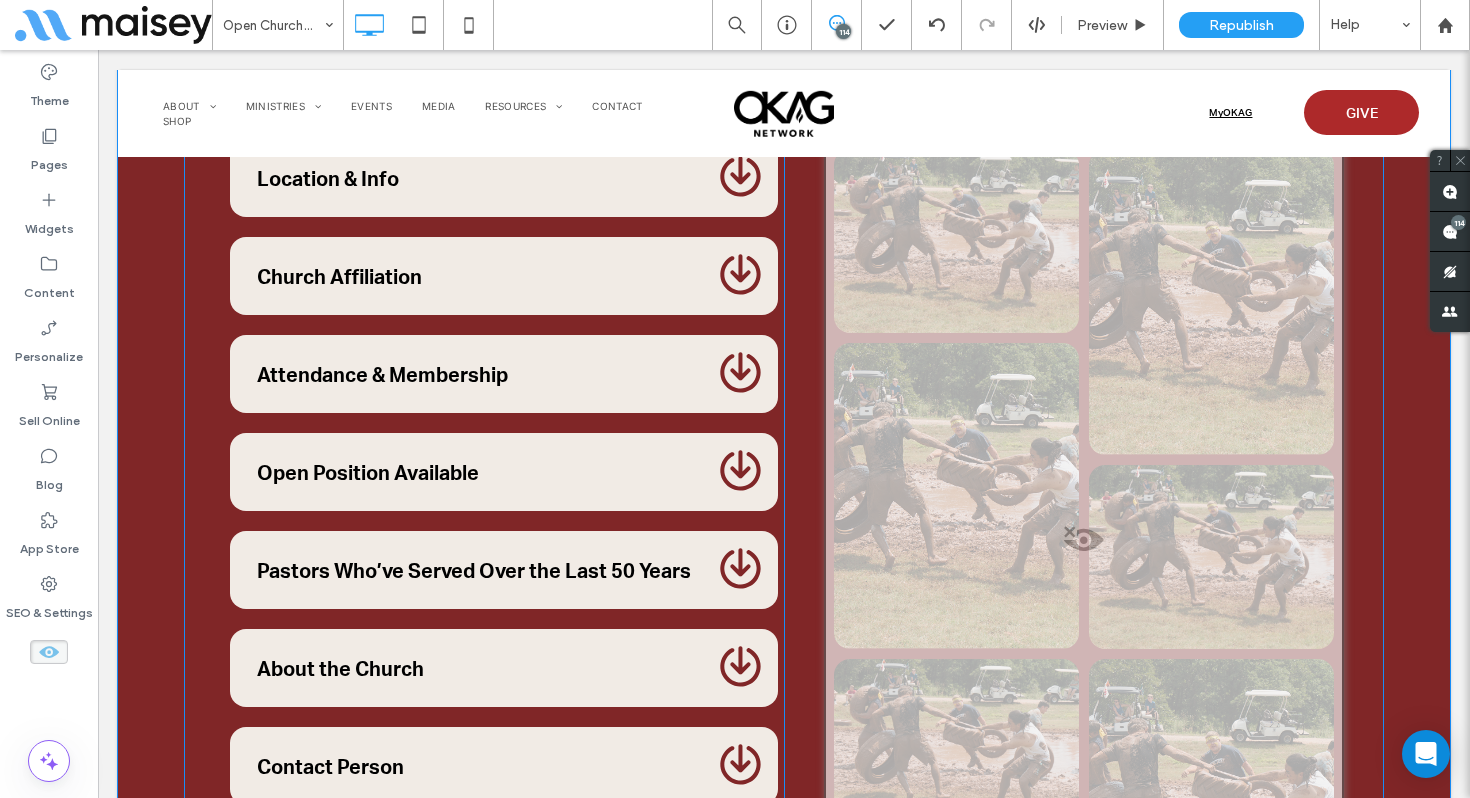 scroll, scrollTop: 25935, scrollLeft: 0, axis: vertical 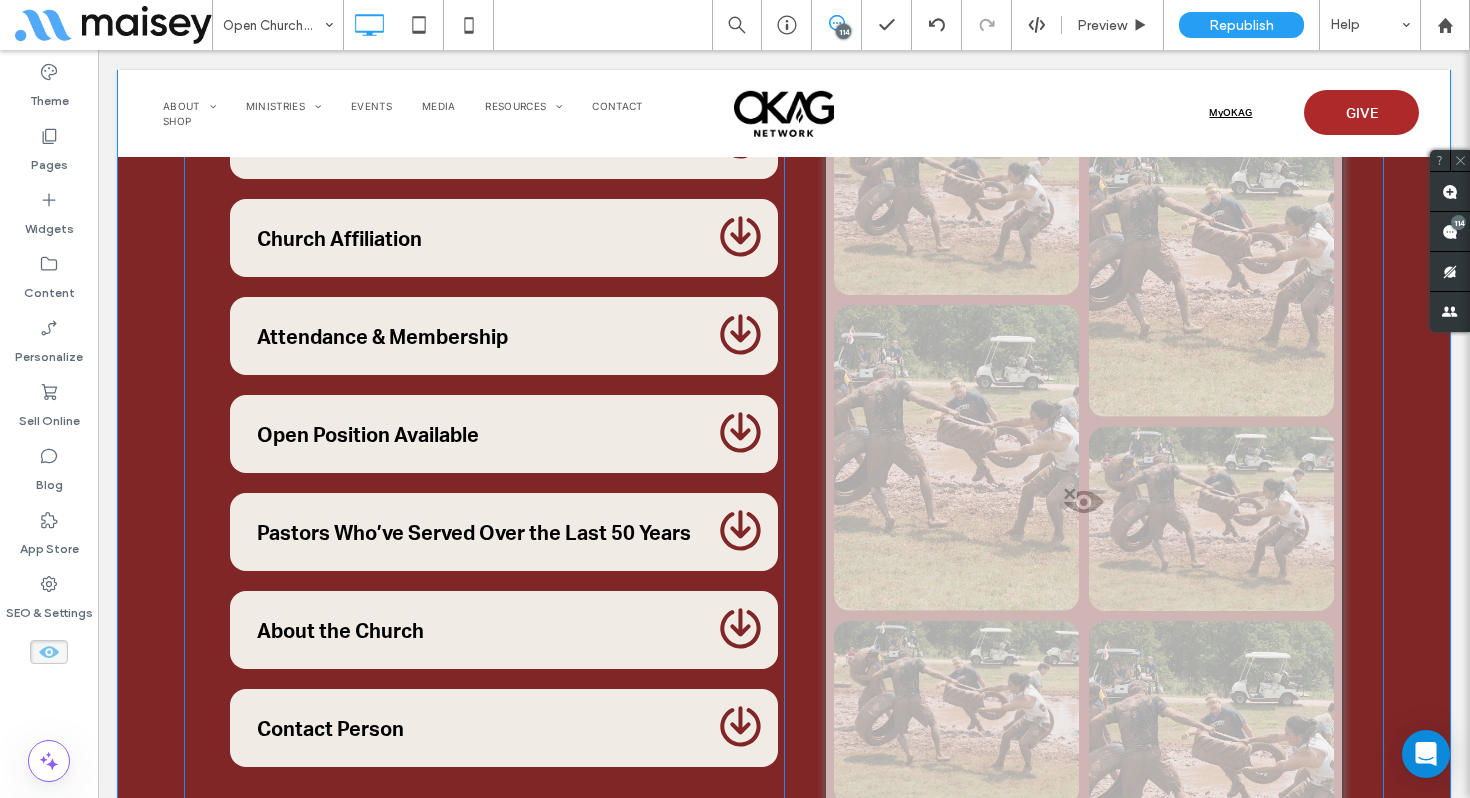 click at bounding box center (1084, 529) 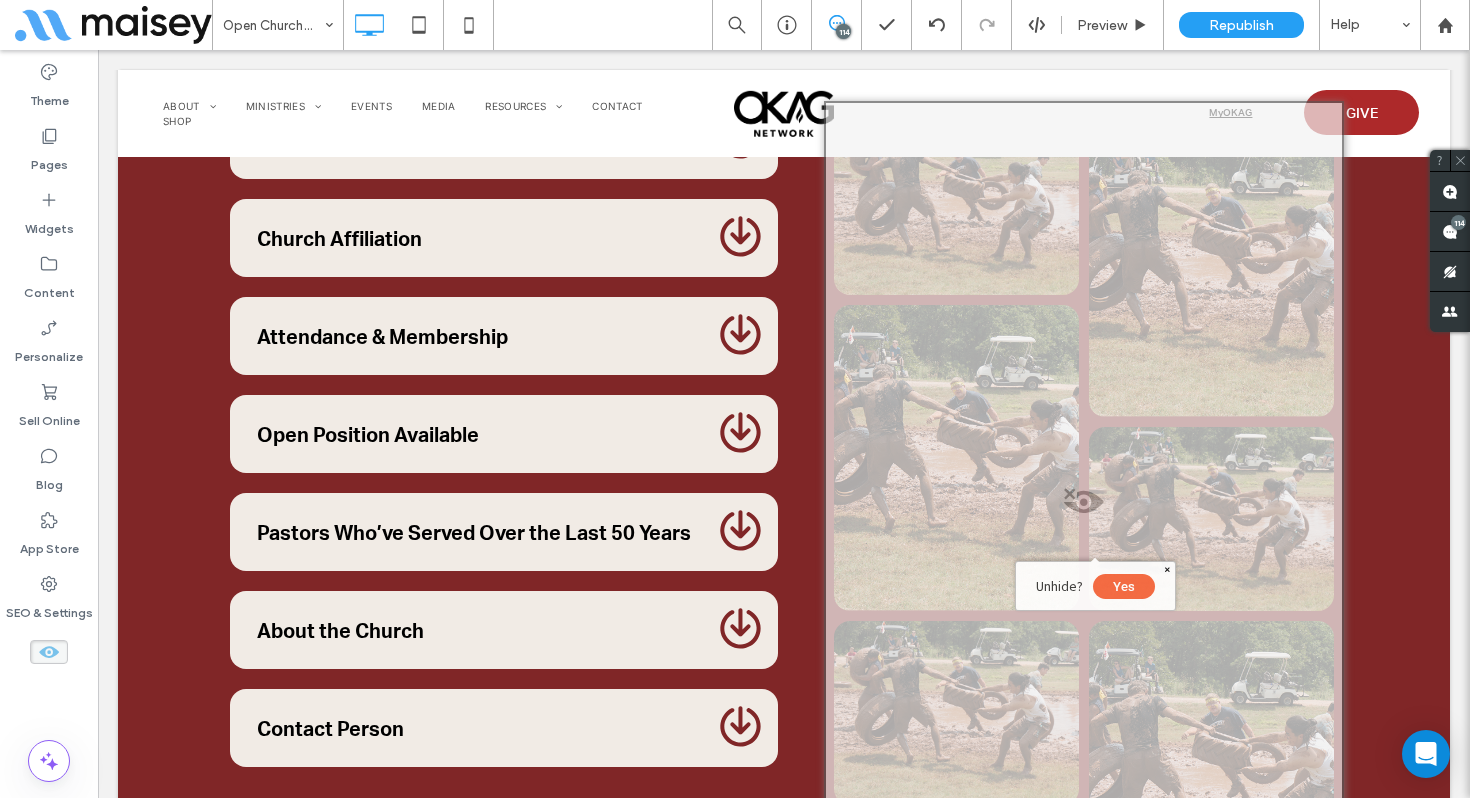 click on "Yes" at bounding box center [1124, 586] 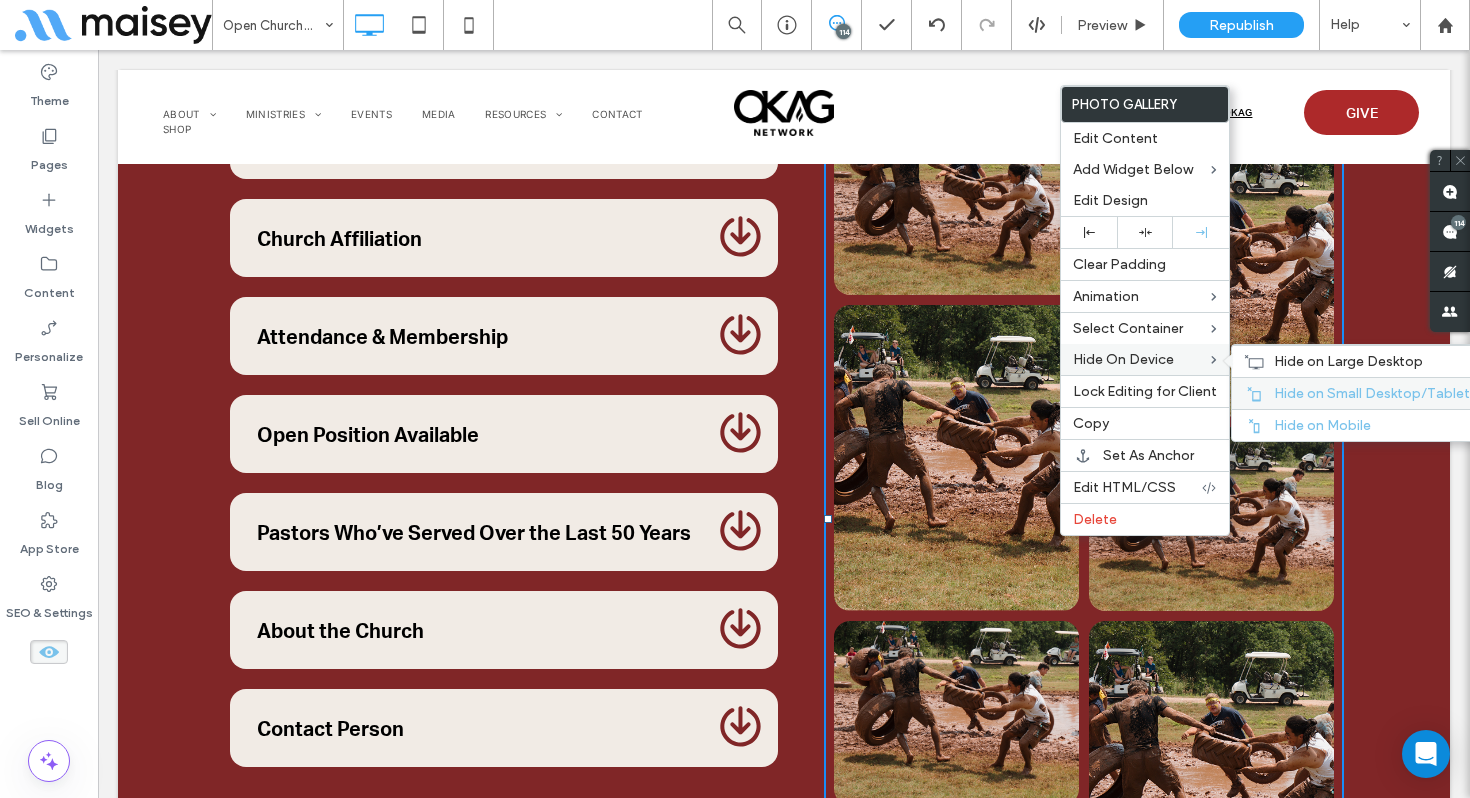 click on "Hide on Small Desktop/Tablet" at bounding box center (1357, 393) 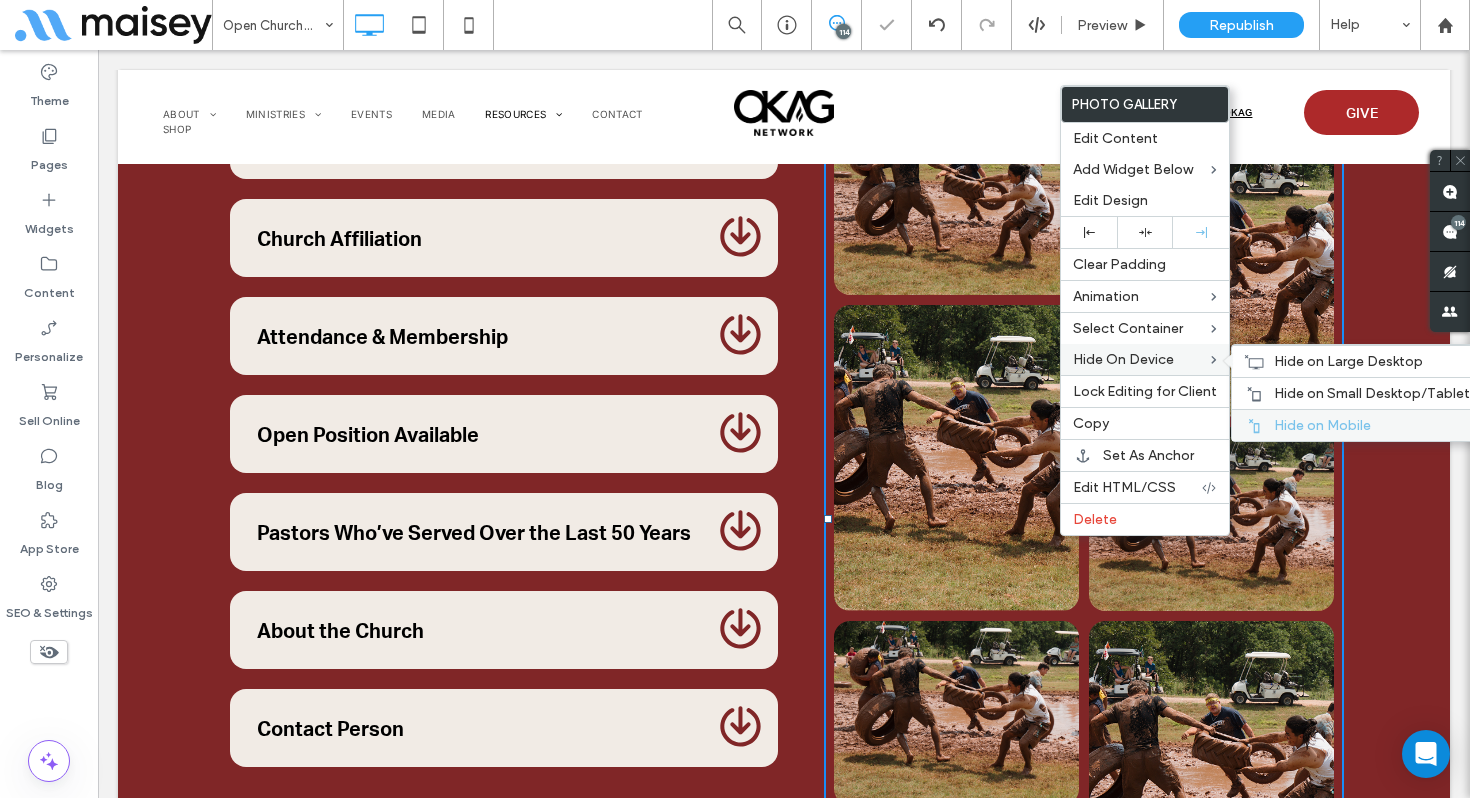 click on "Hide on Mobile" at bounding box center (1322, 425) 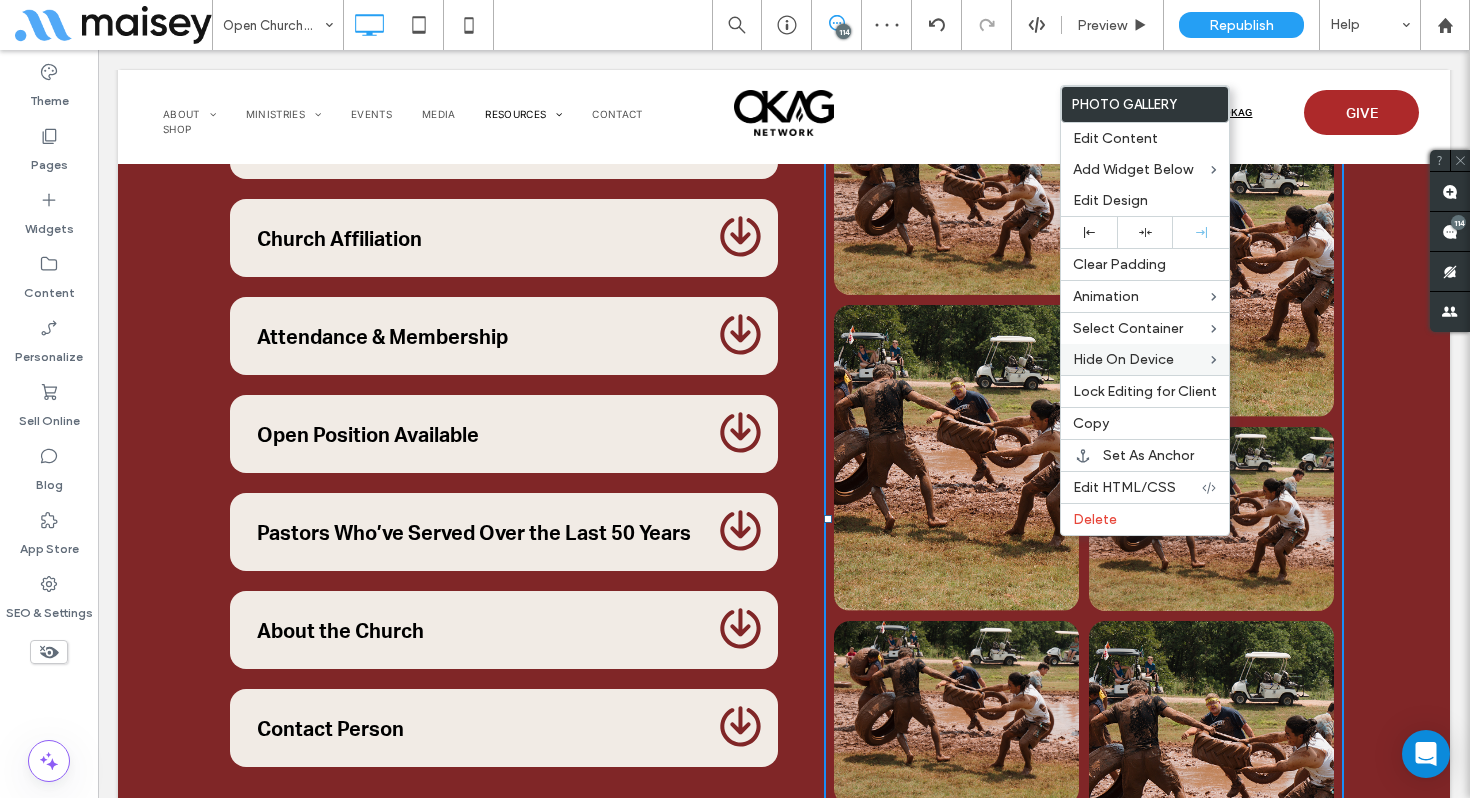 scroll, scrollTop: 25941, scrollLeft: 0, axis: vertical 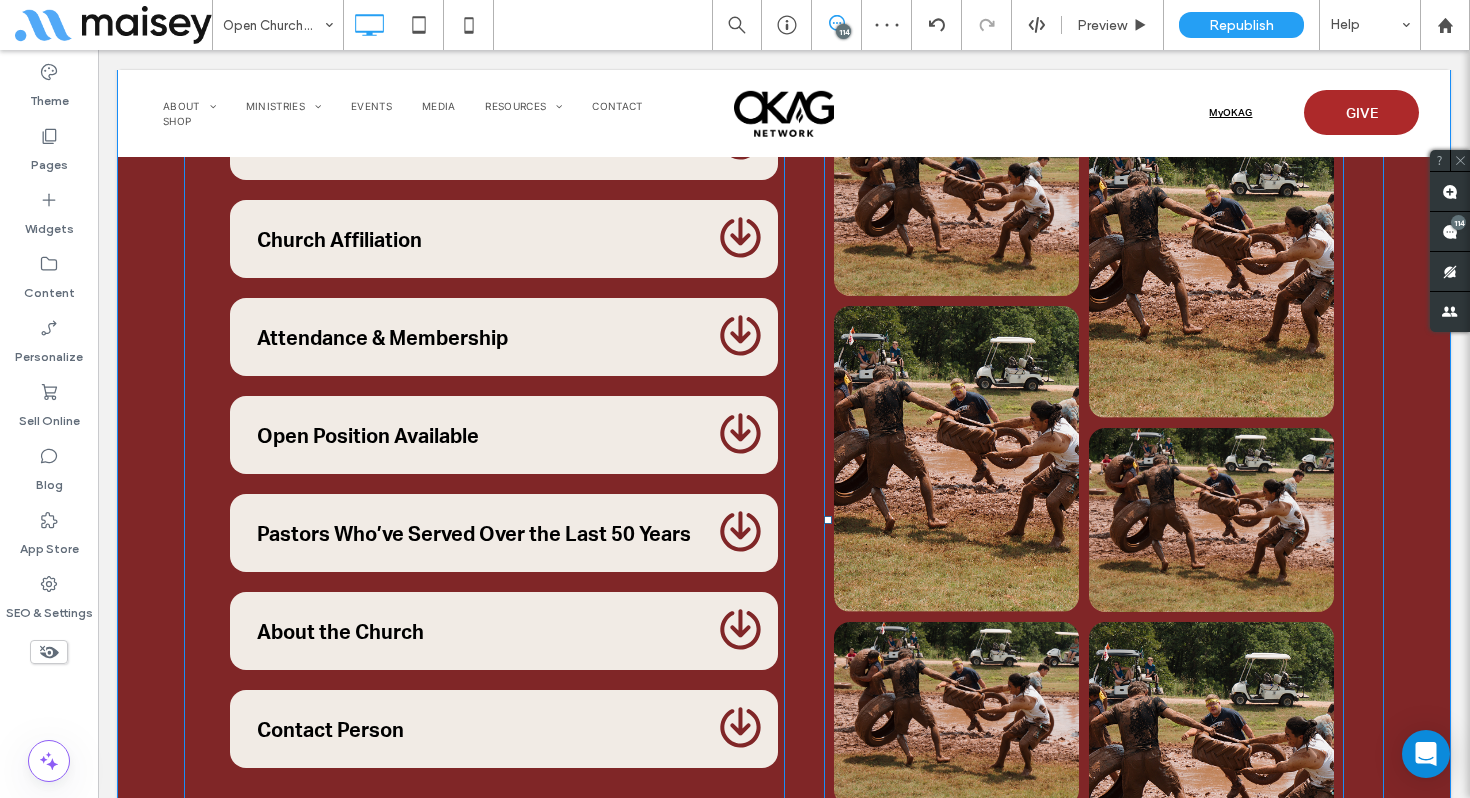 click at bounding box center [956, 459] 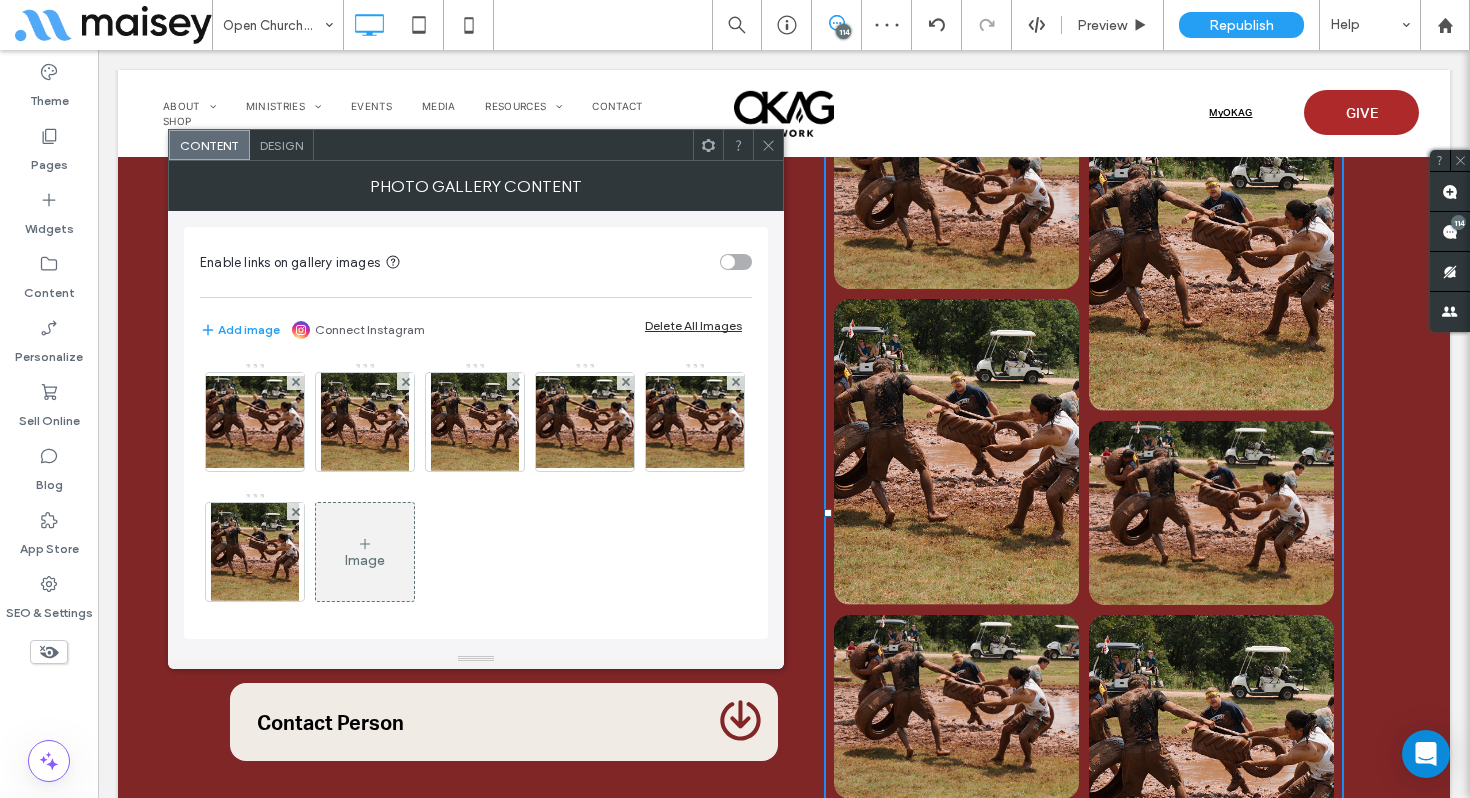 scroll, scrollTop: 25935, scrollLeft: 0, axis: vertical 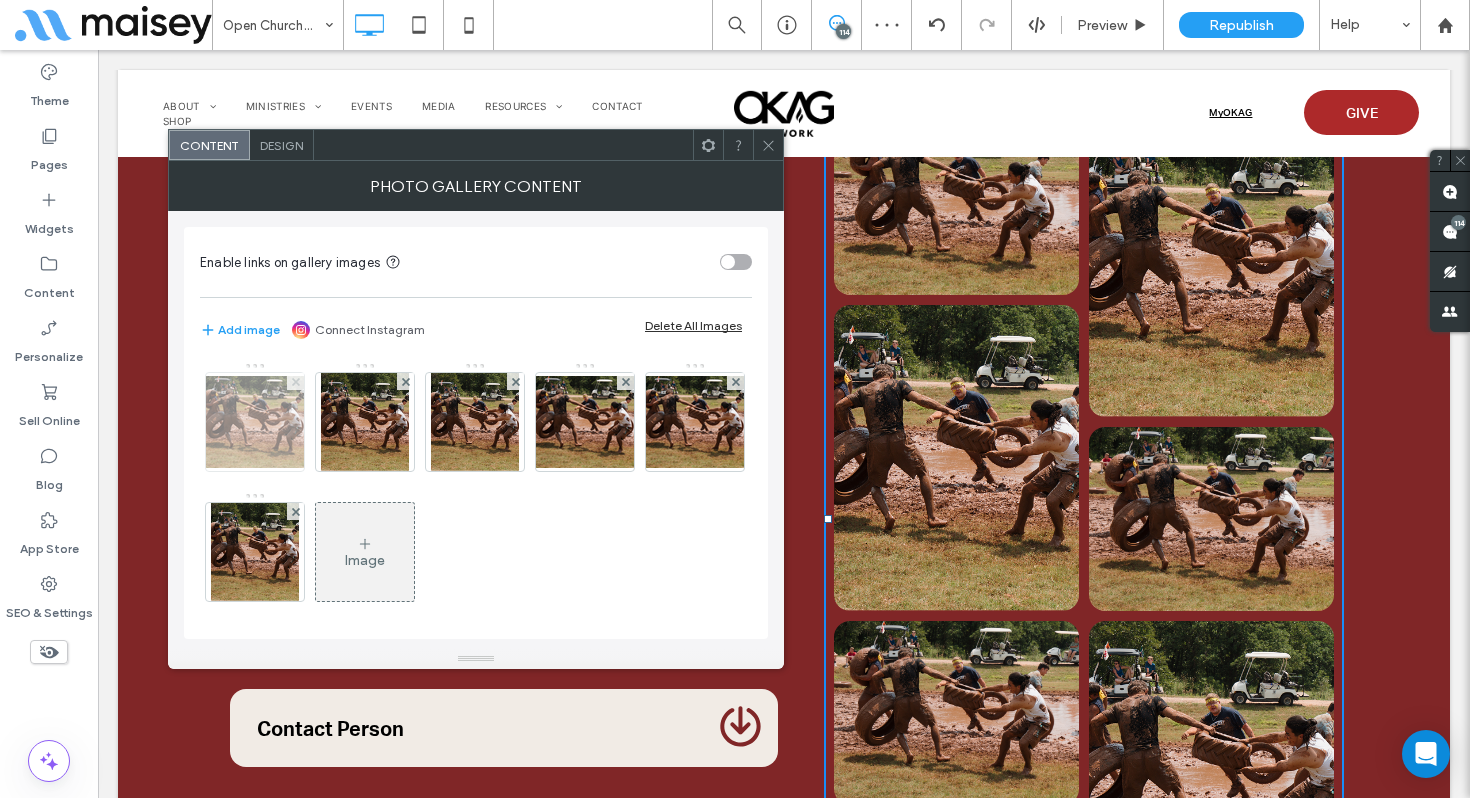 click 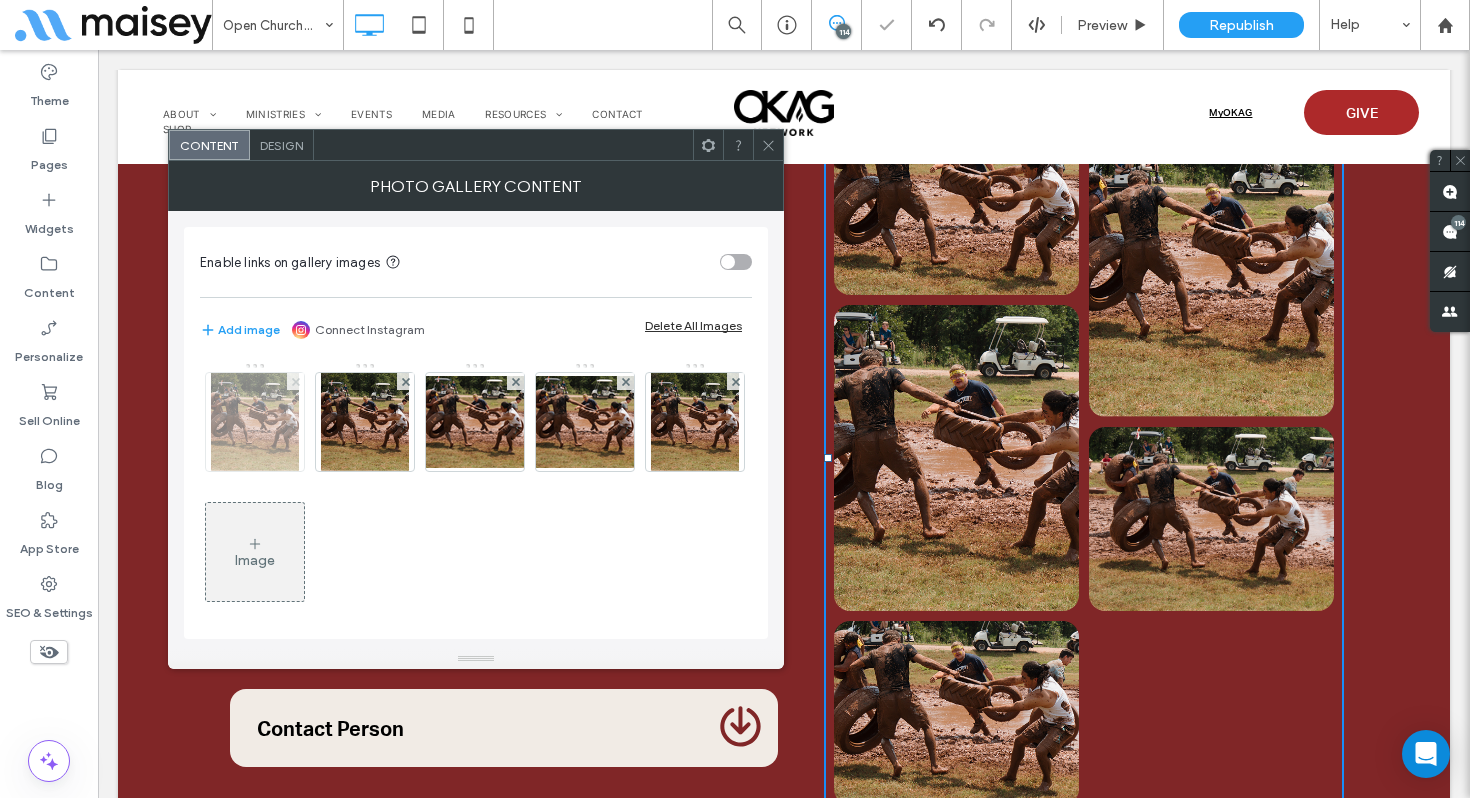 click 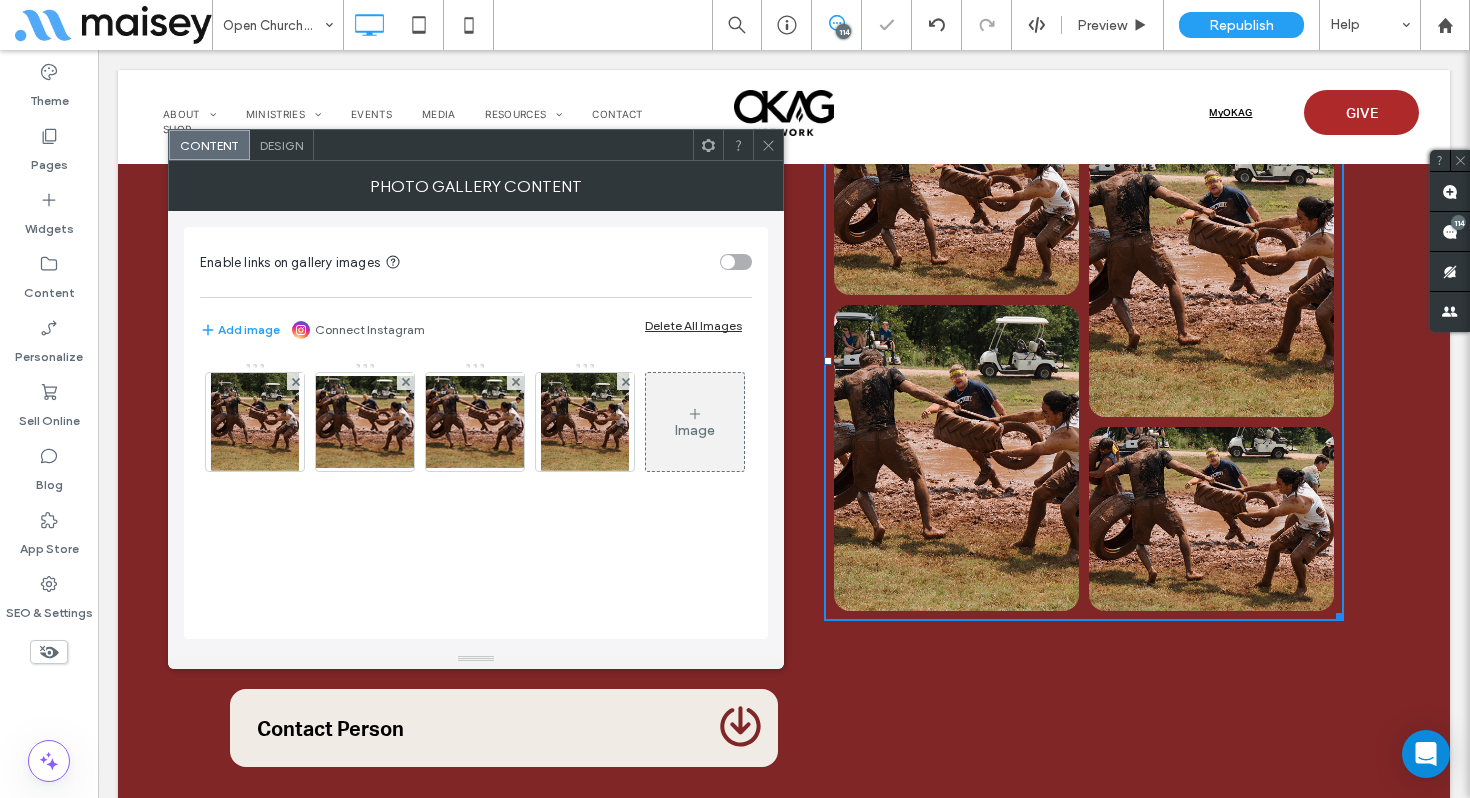 click 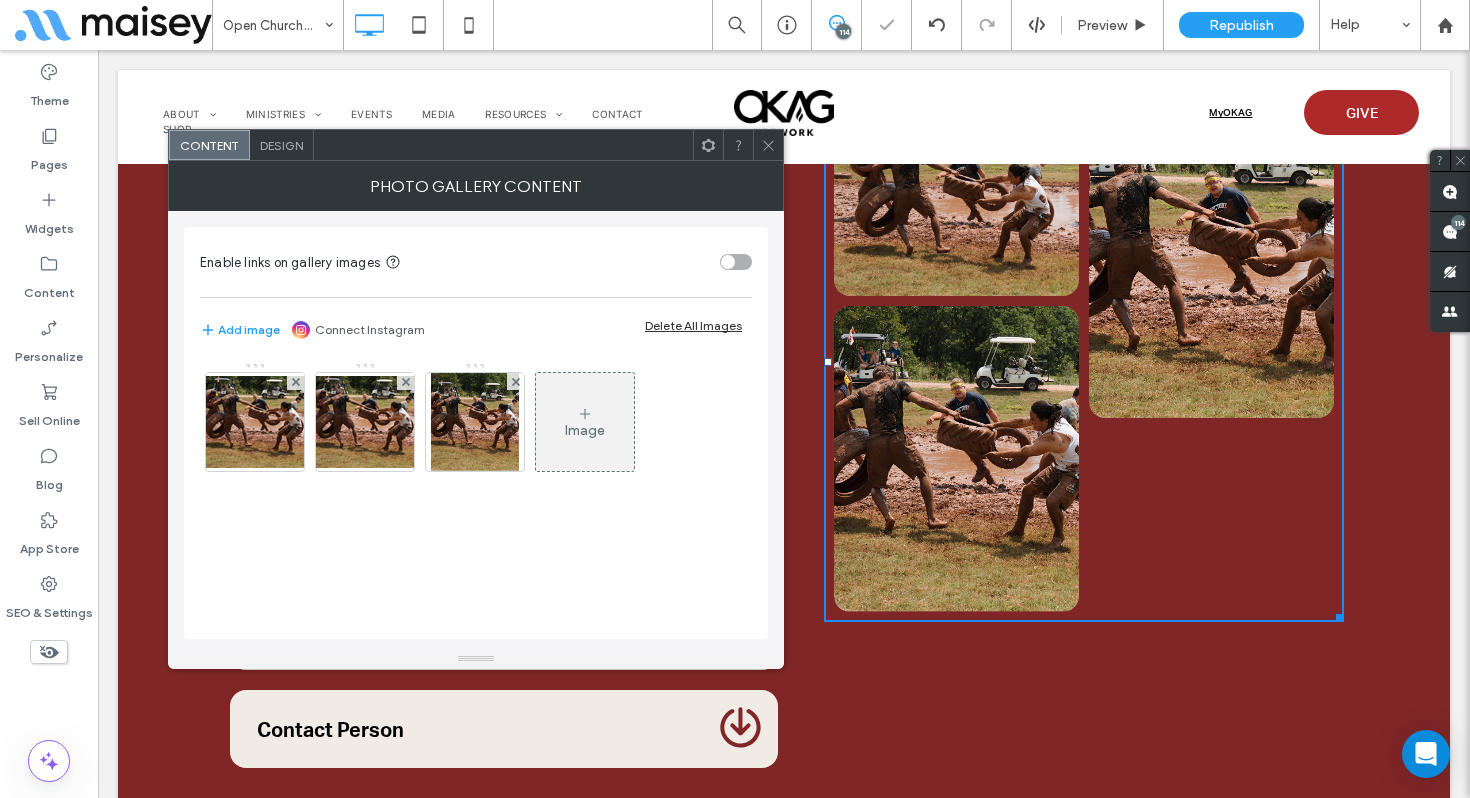 click on "Image" at bounding box center (585, 422) 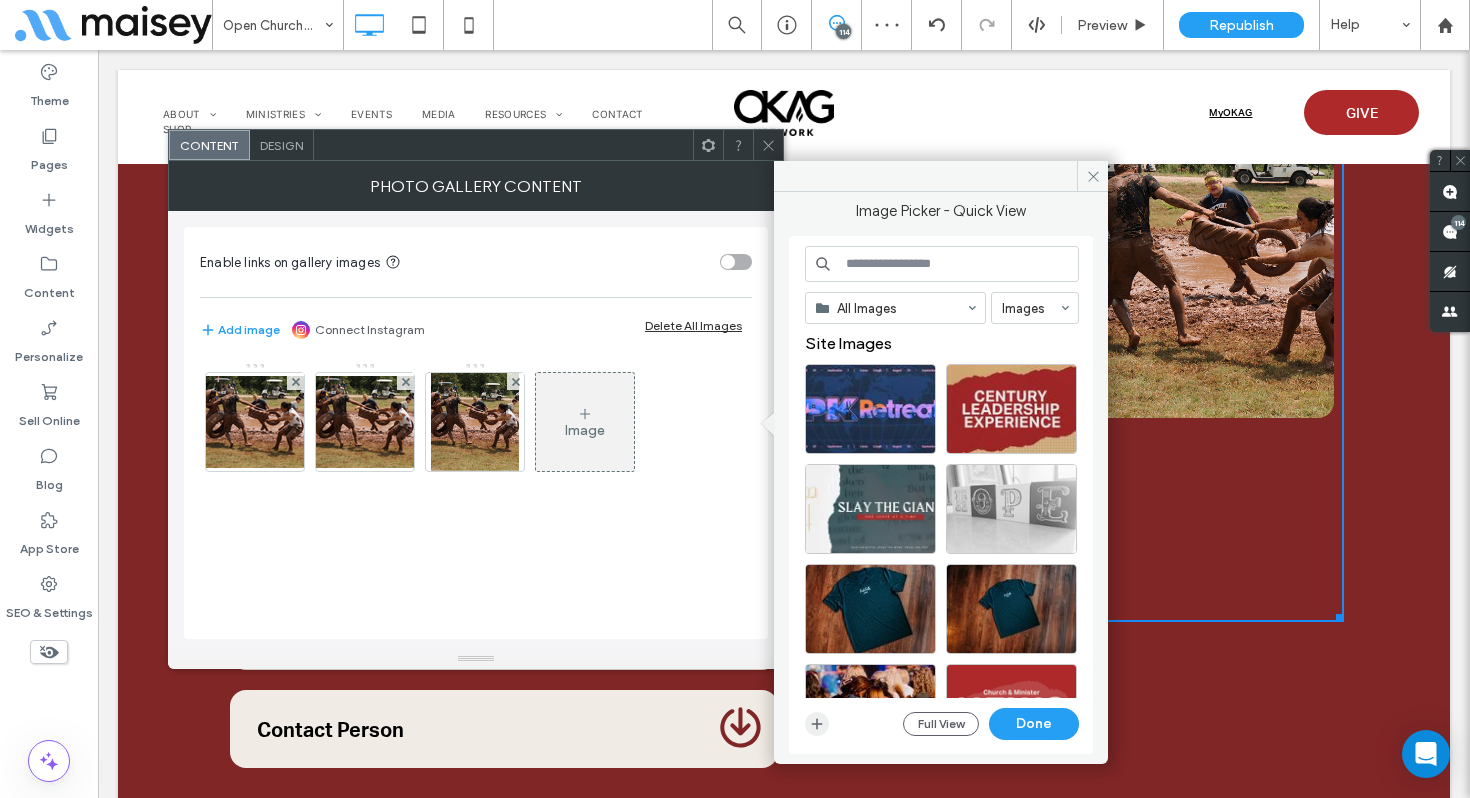 click 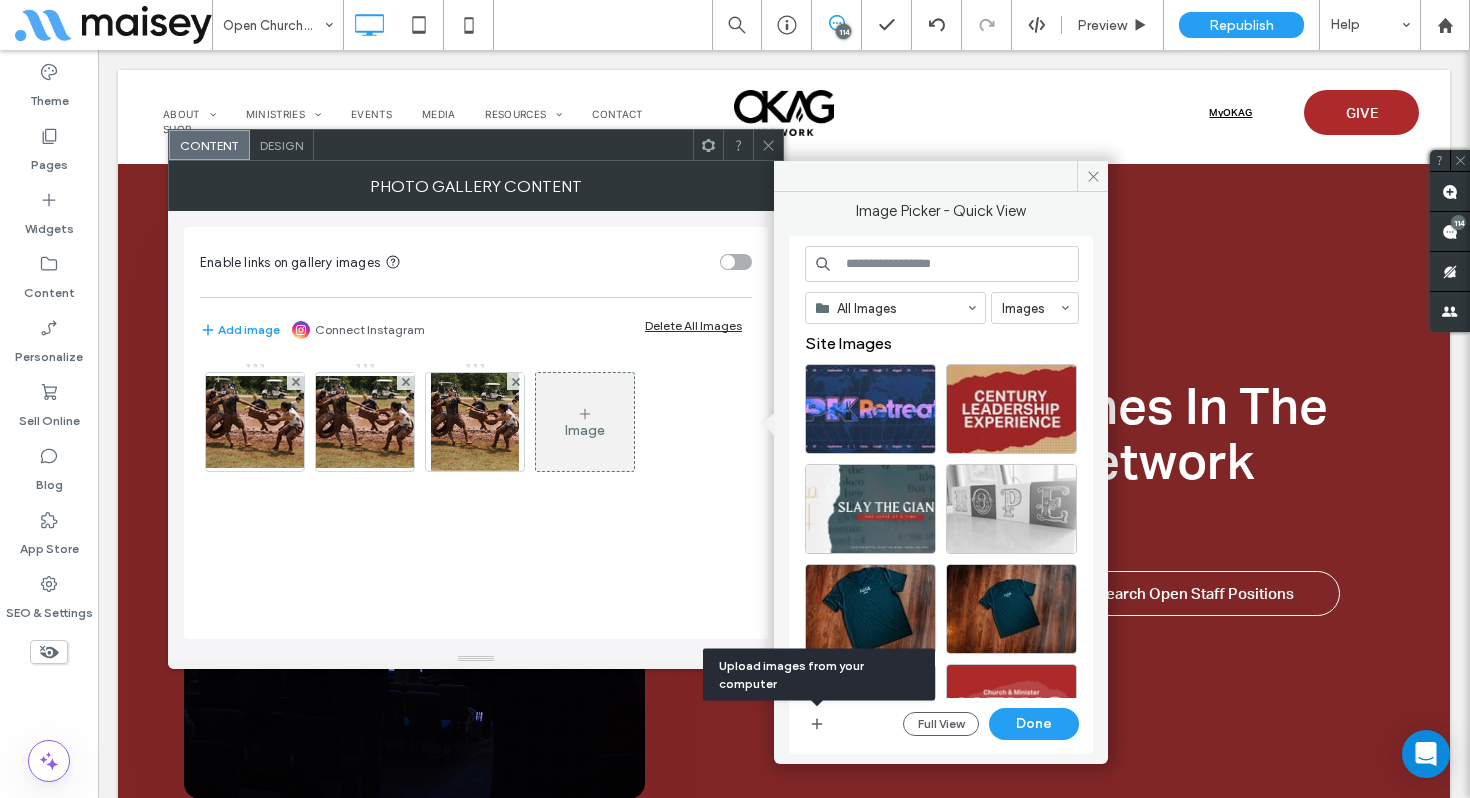 scroll, scrollTop: 25941, scrollLeft: 0, axis: vertical 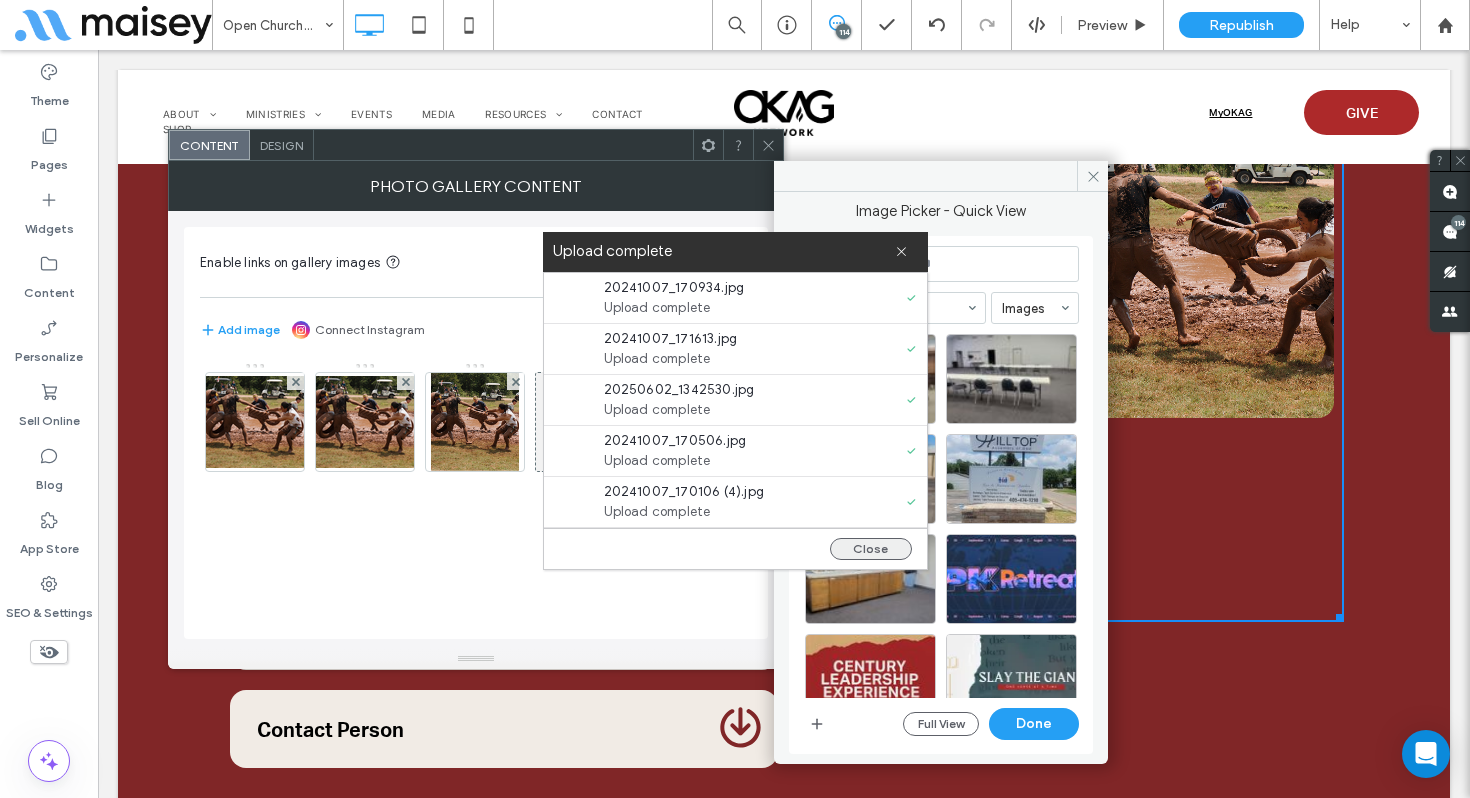 click on "Close" at bounding box center [871, 549] 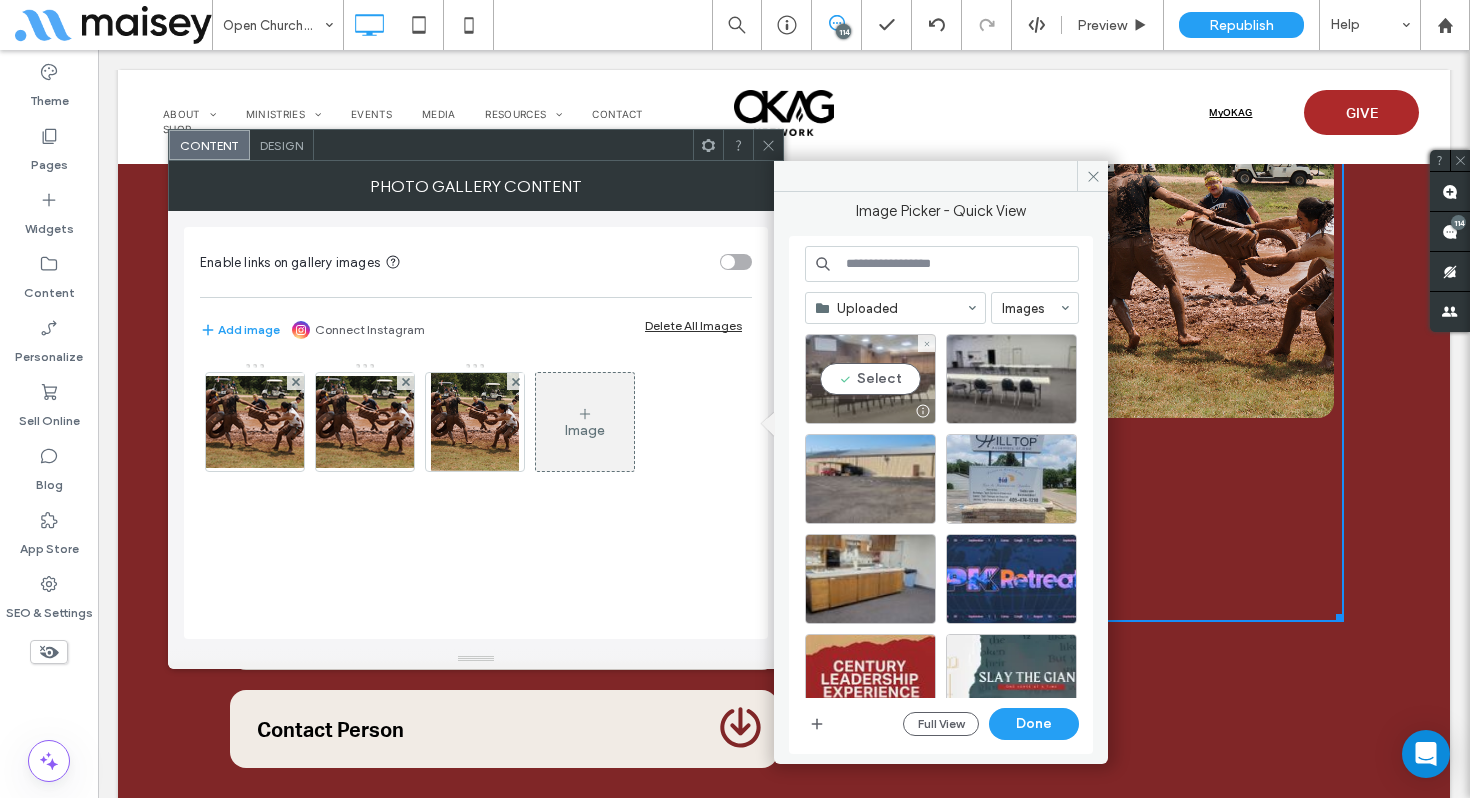 click on "Select" at bounding box center [870, 379] 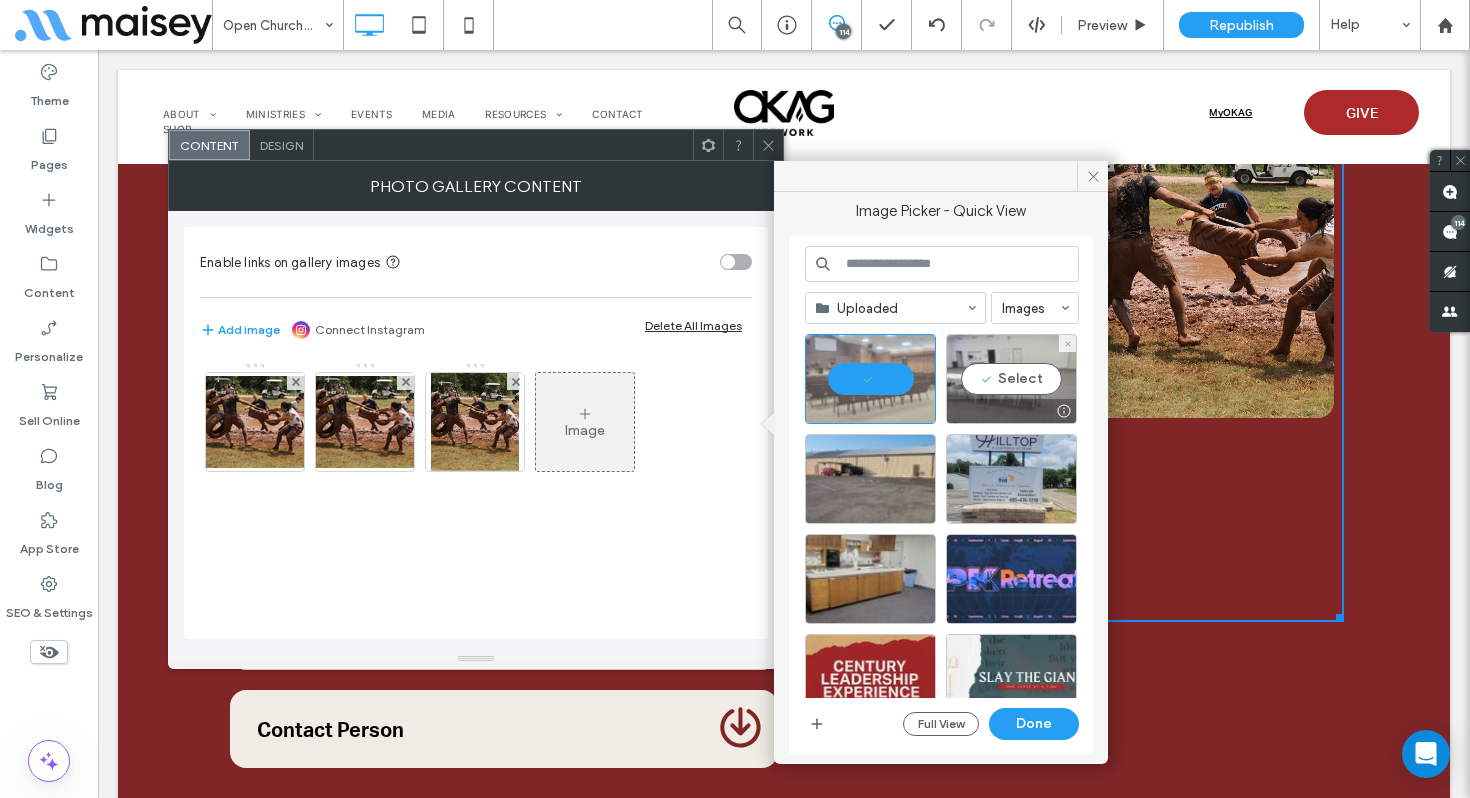 click on "Select" at bounding box center [1011, 379] 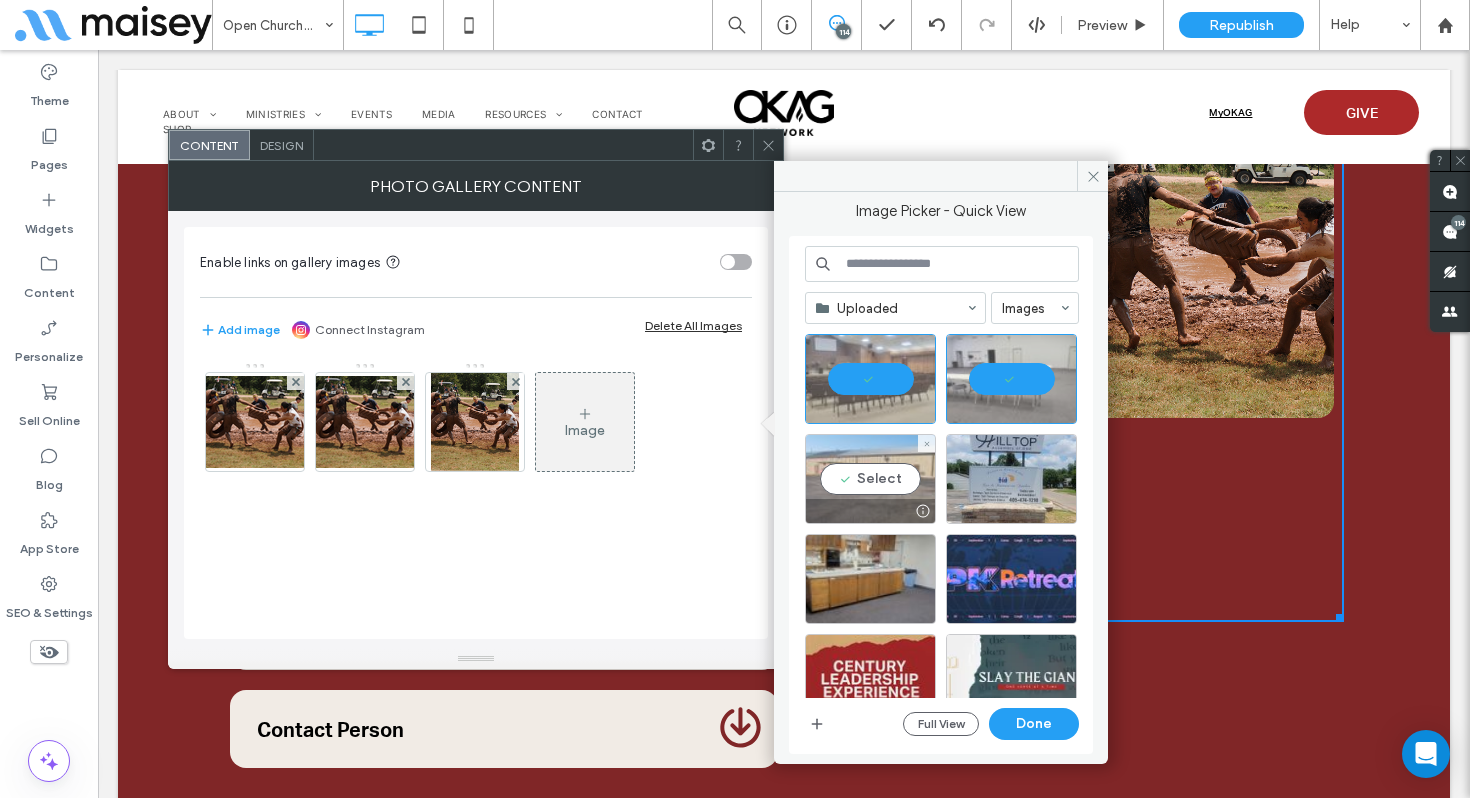 drag, startPoint x: 909, startPoint y: 470, endPoint x: 919, endPoint y: 472, distance: 10.198039 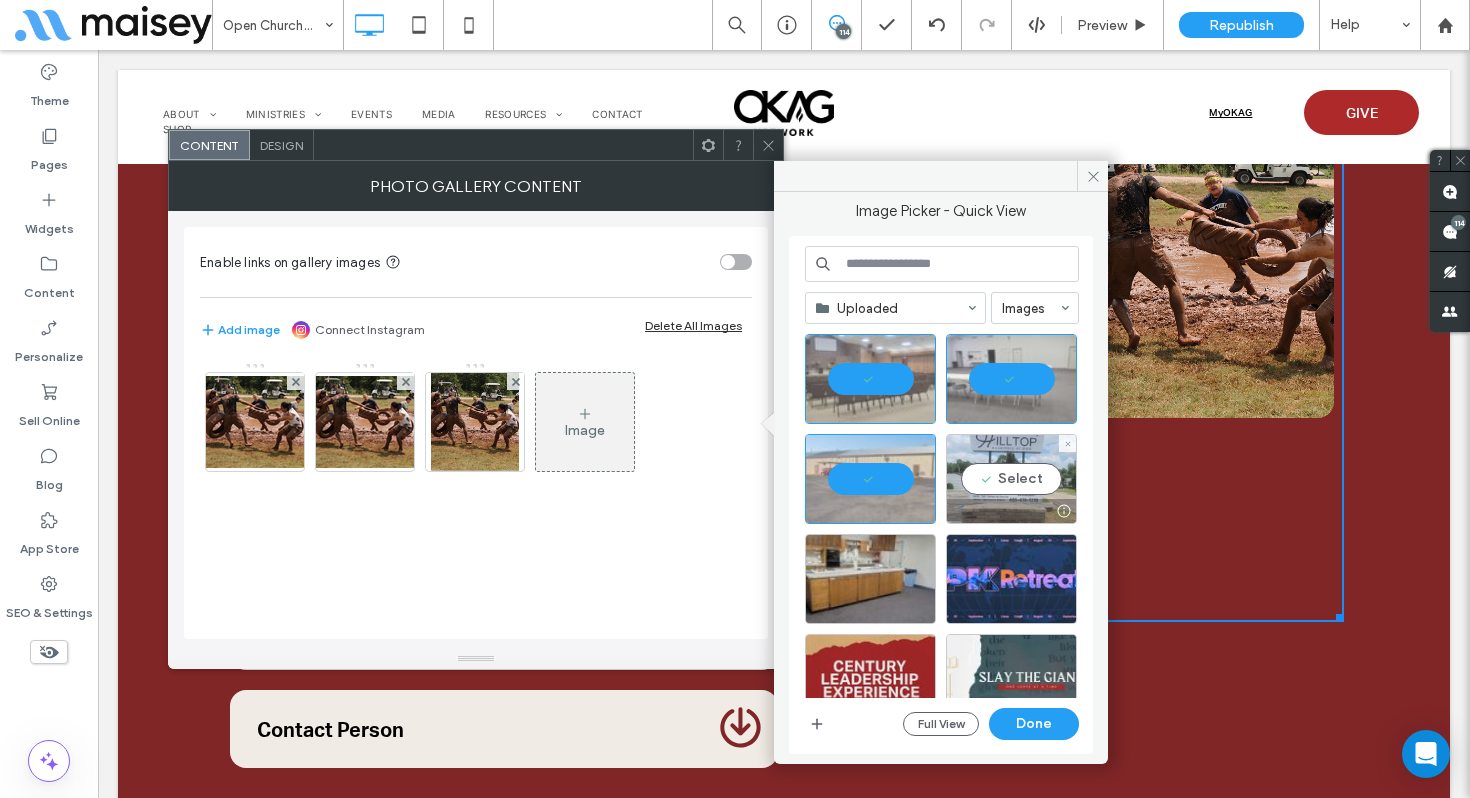 drag, startPoint x: 1003, startPoint y: 472, endPoint x: 951, endPoint y: 508, distance: 63.245552 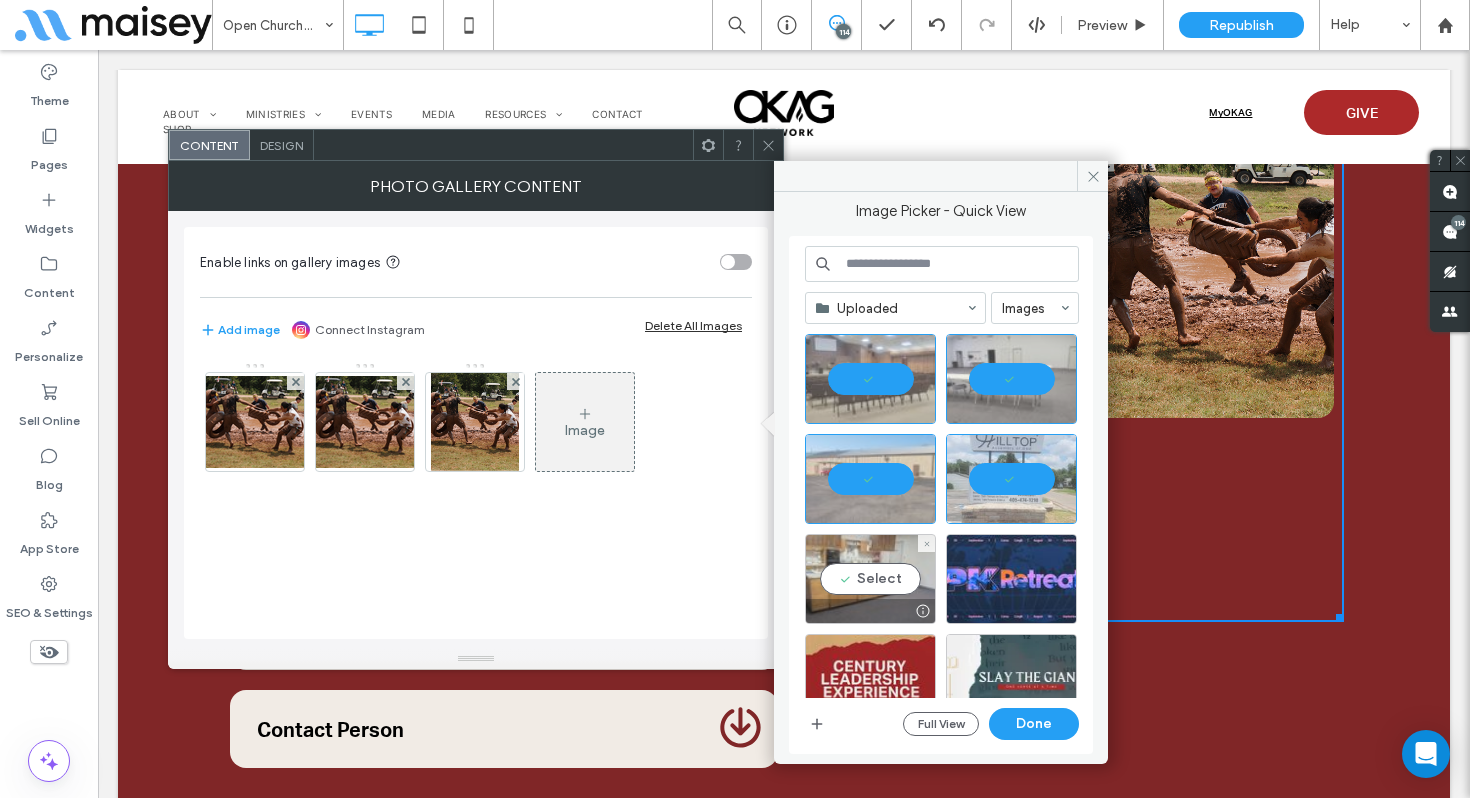 click on "Select" at bounding box center [870, 579] 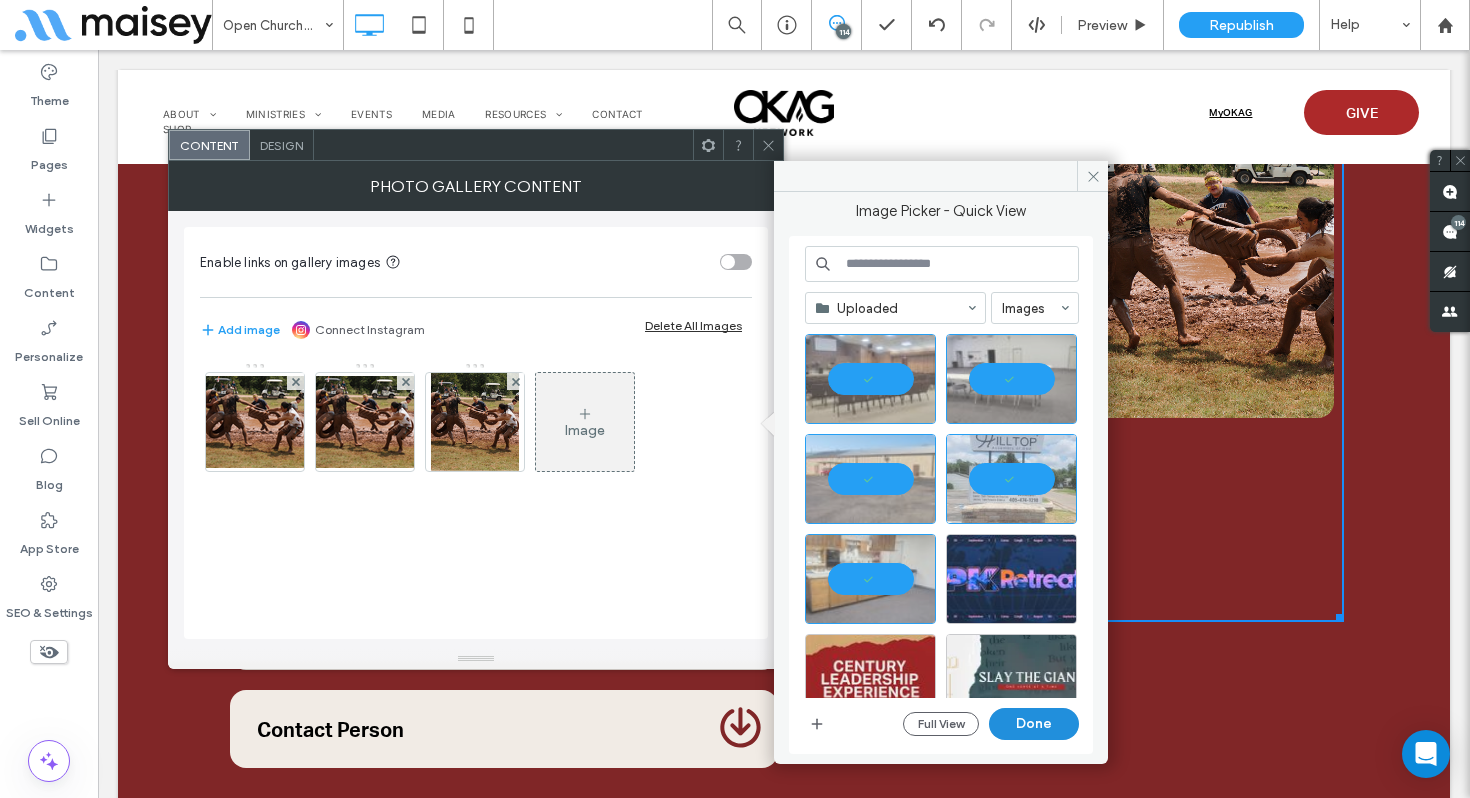 click on "Done" at bounding box center (1034, 724) 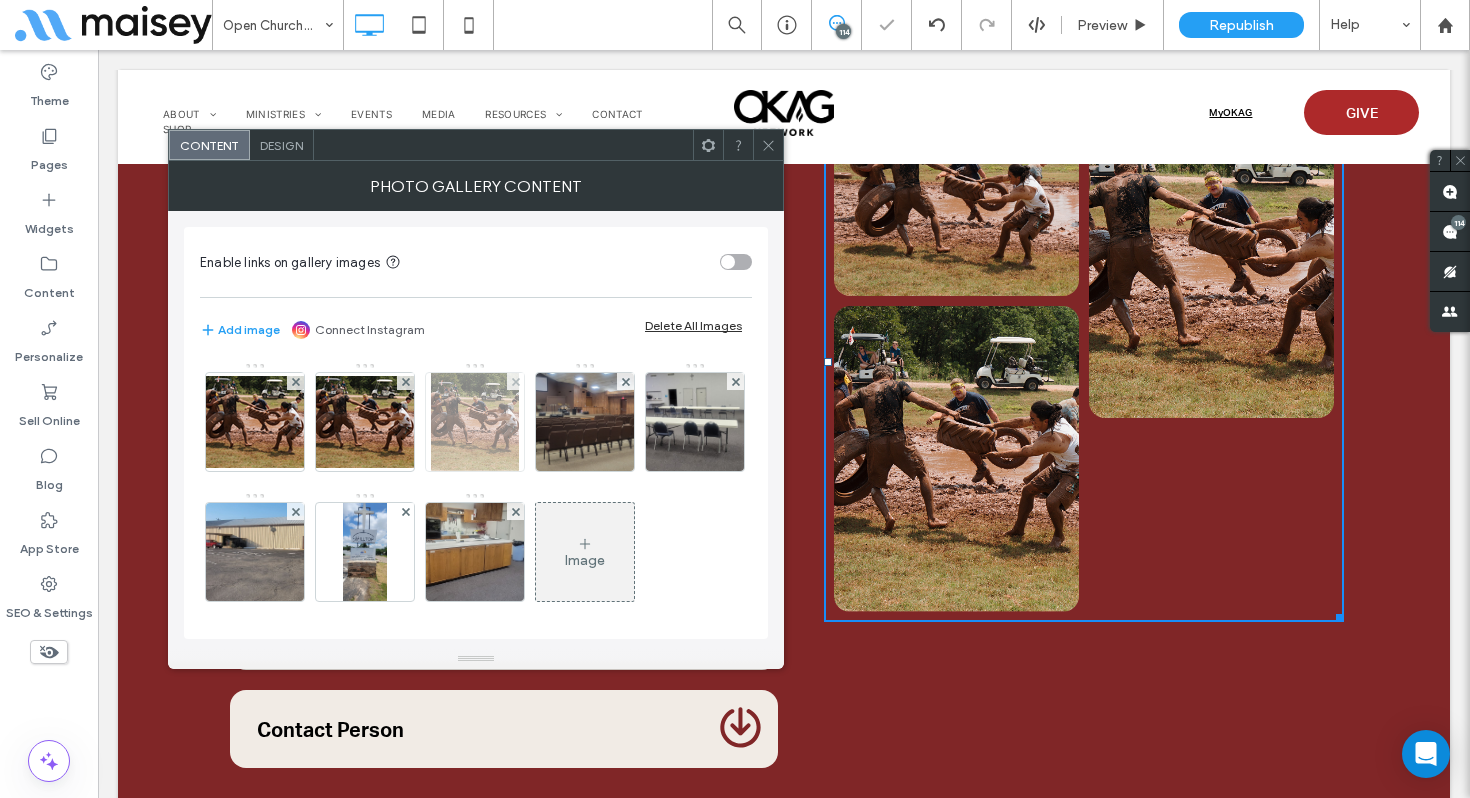 drag, startPoint x: 510, startPoint y: 385, endPoint x: 395, endPoint y: 392, distance: 115.212845 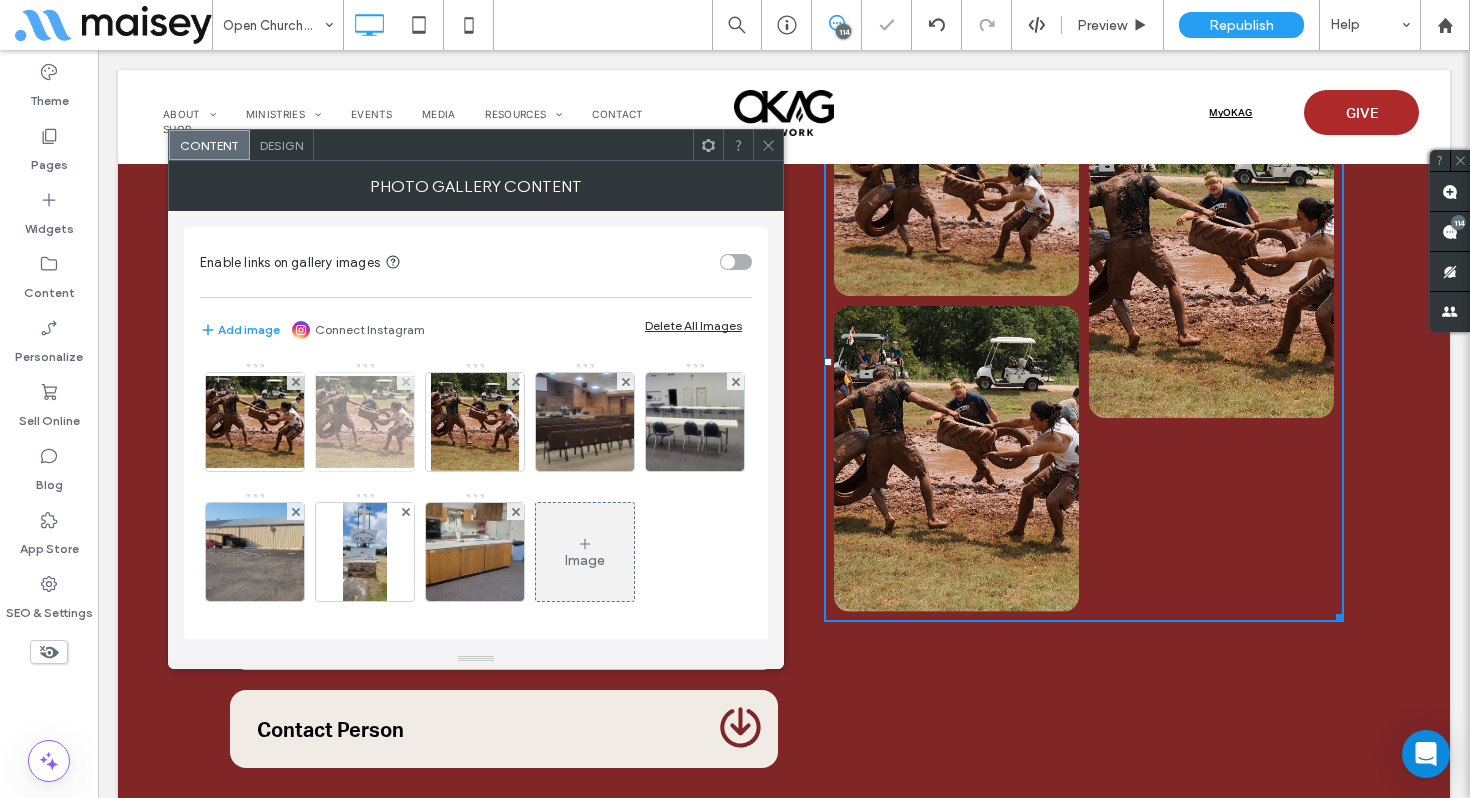click at bounding box center [515, 381] 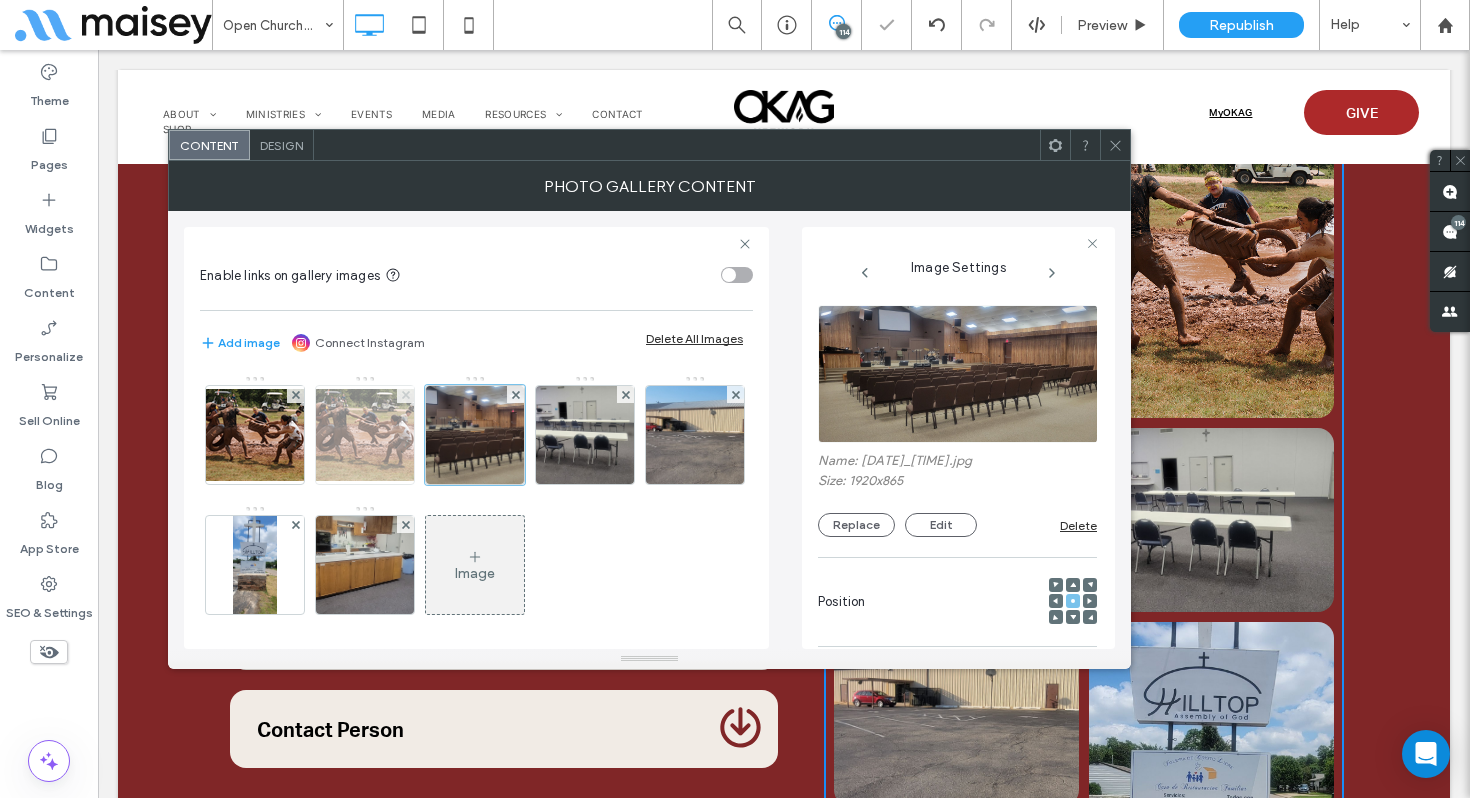 click 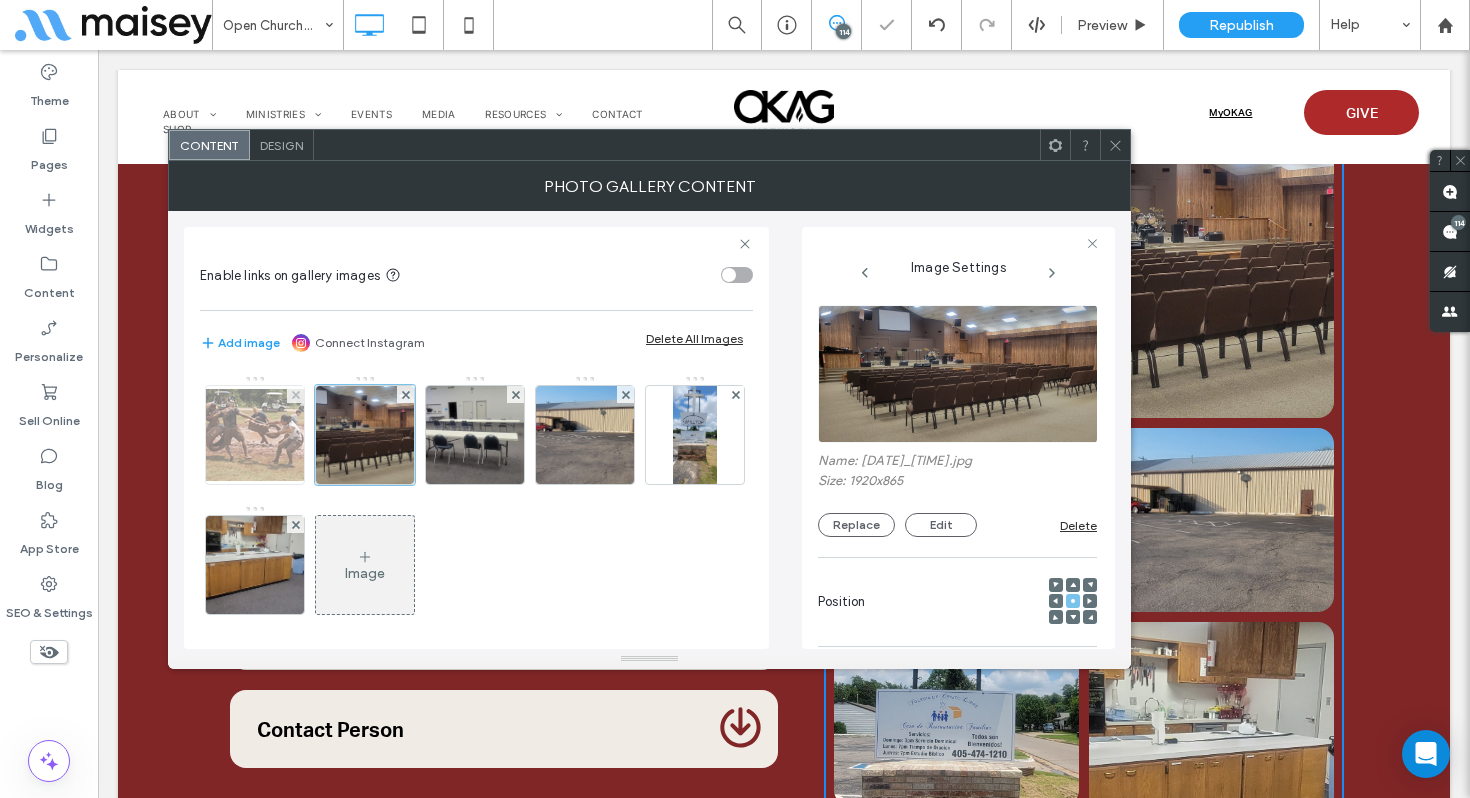 click at bounding box center (295, 394) 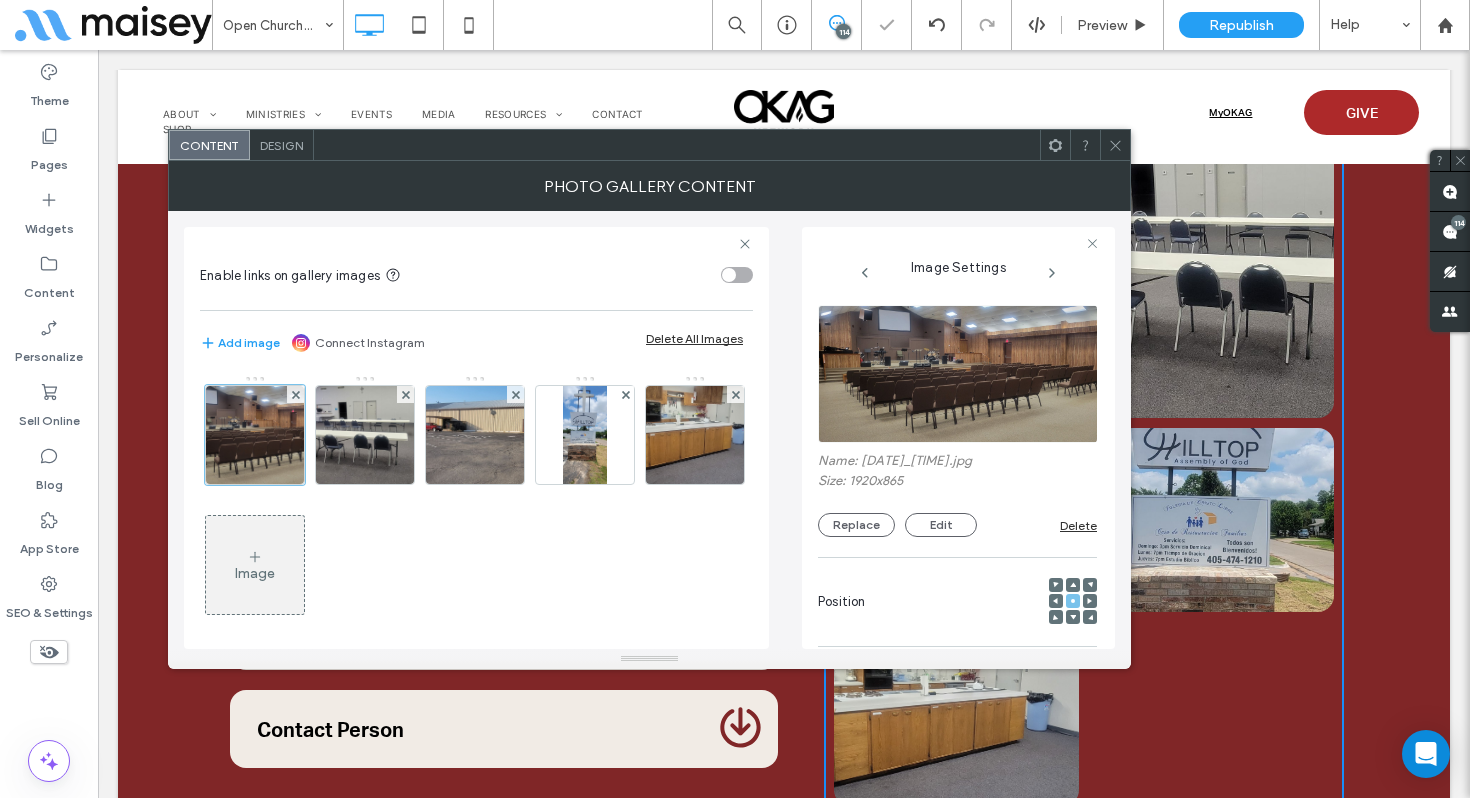 click at bounding box center (1115, 145) 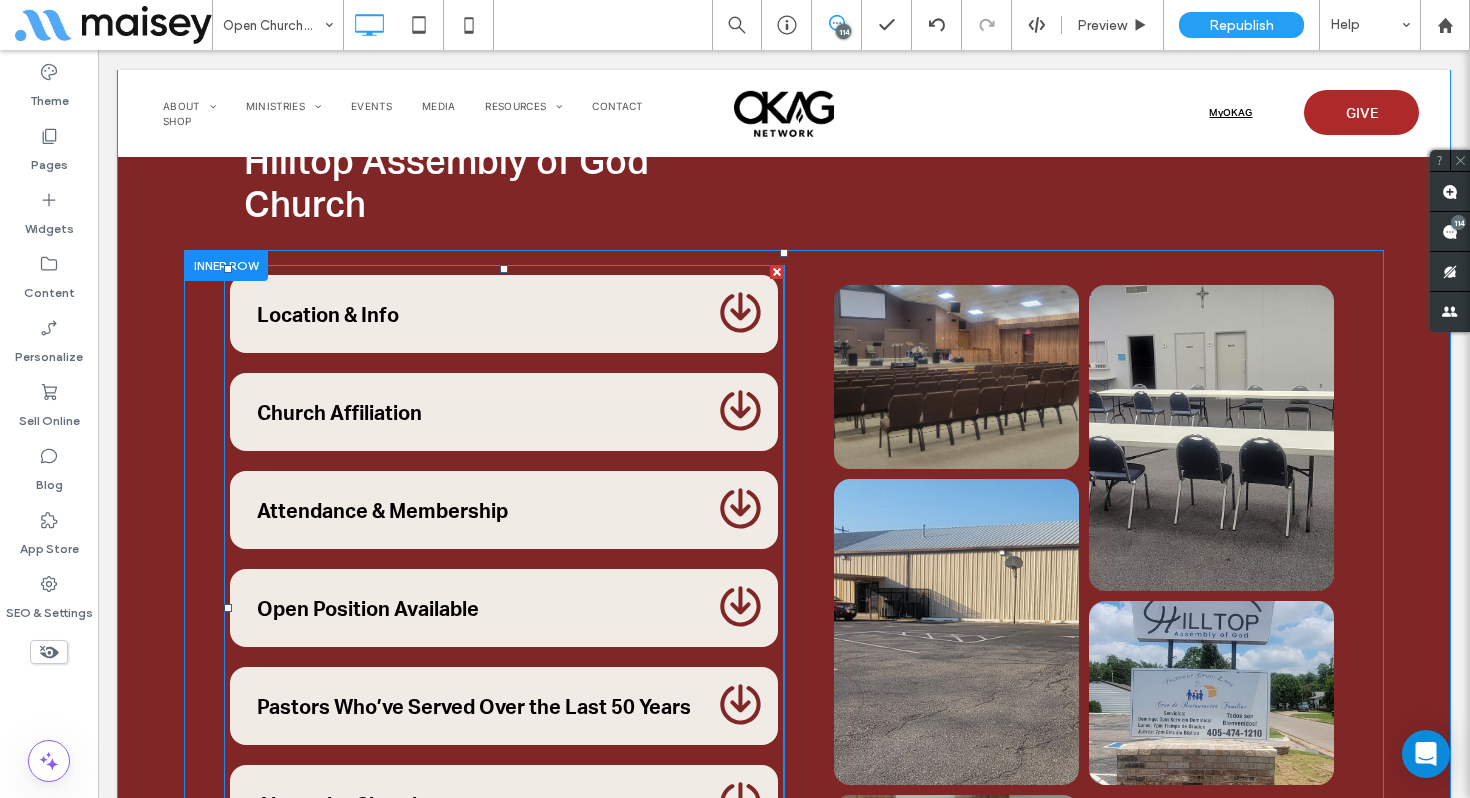 scroll, scrollTop: 25766, scrollLeft: 0, axis: vertical 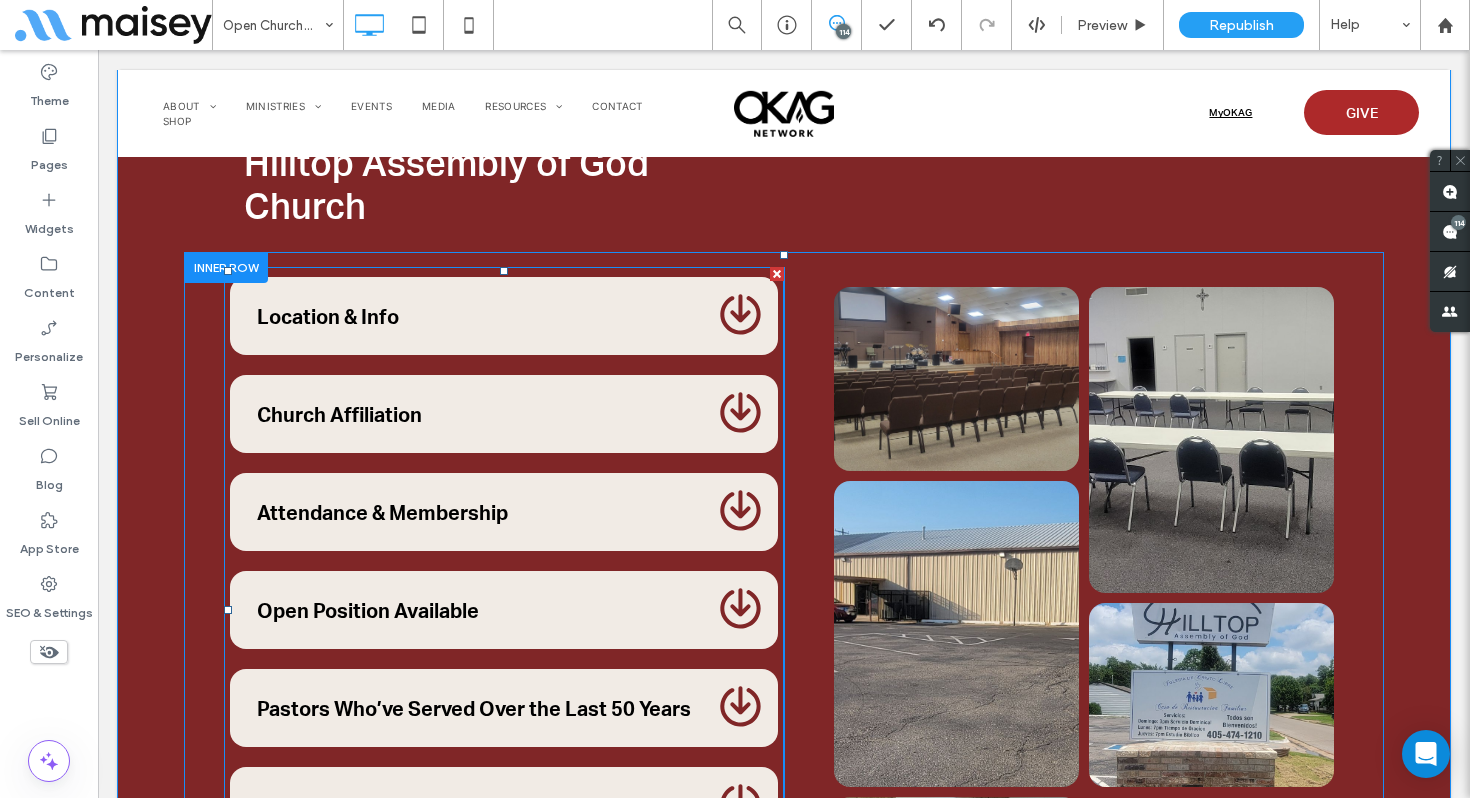 click at bounding box center (504, 610) 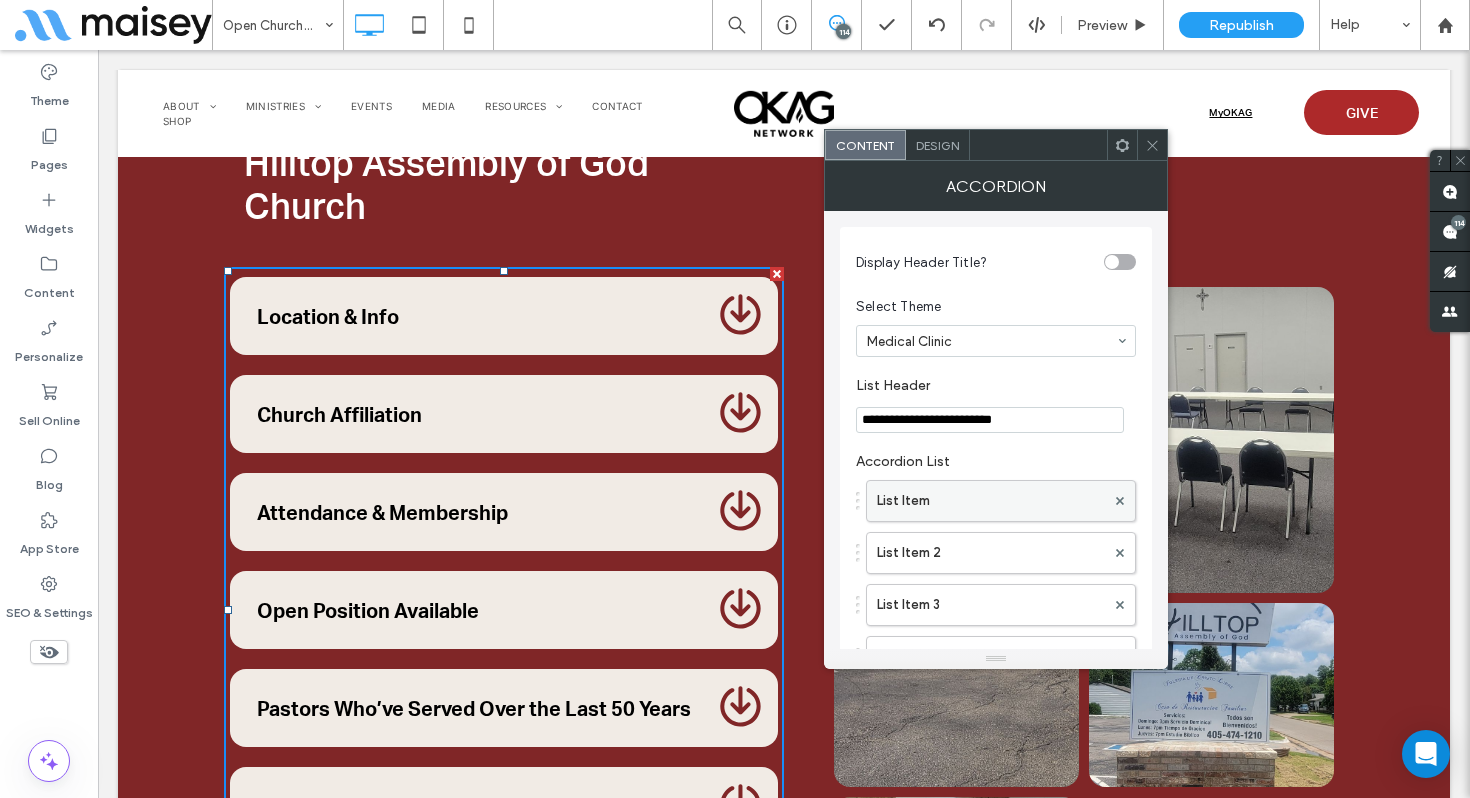 click on "List Item" at bounding box center [991, 501] 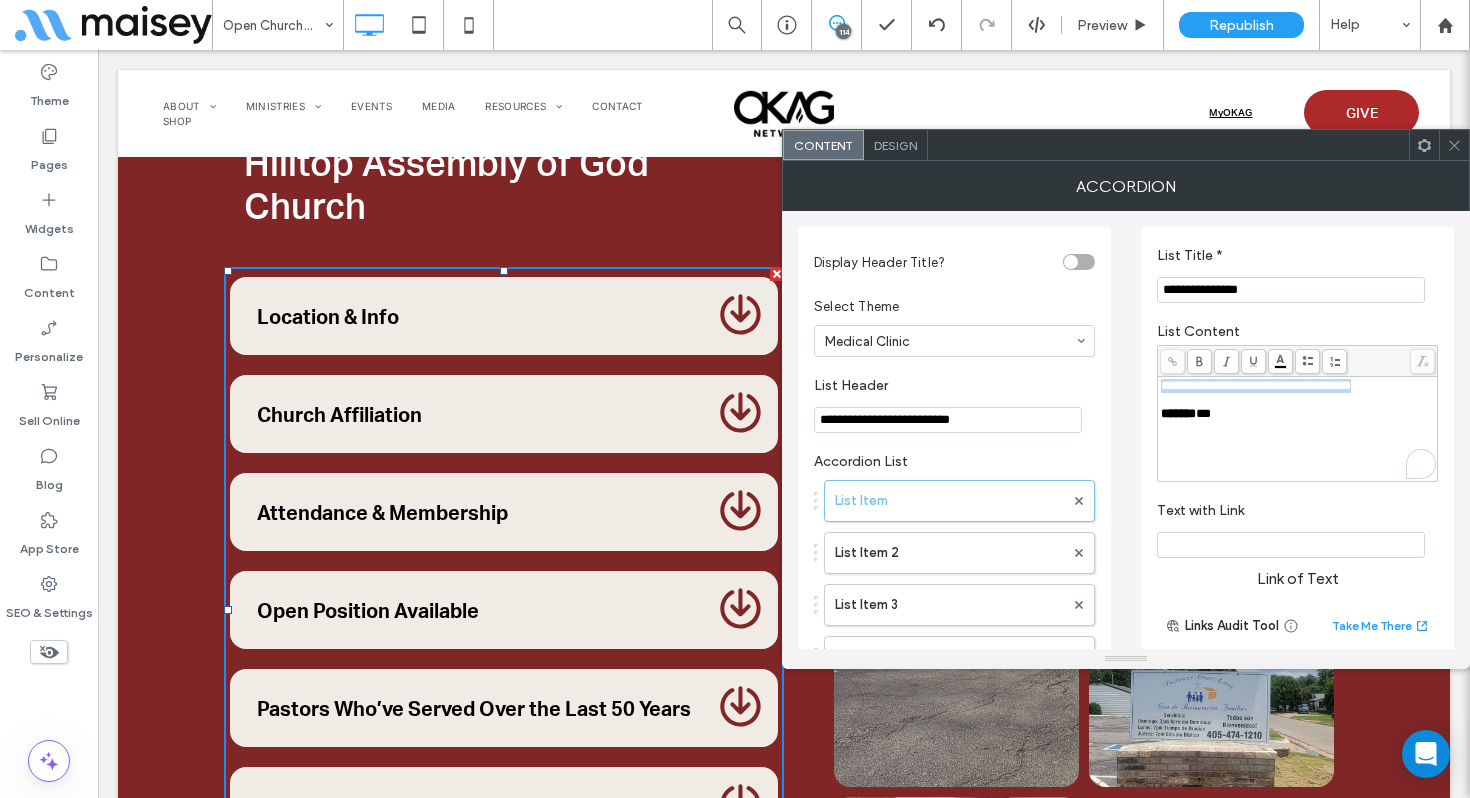 drag, startPoint x: 1381, startPoint y: 391, endPoint x: 1156, endPoint y: 391, distance: 225 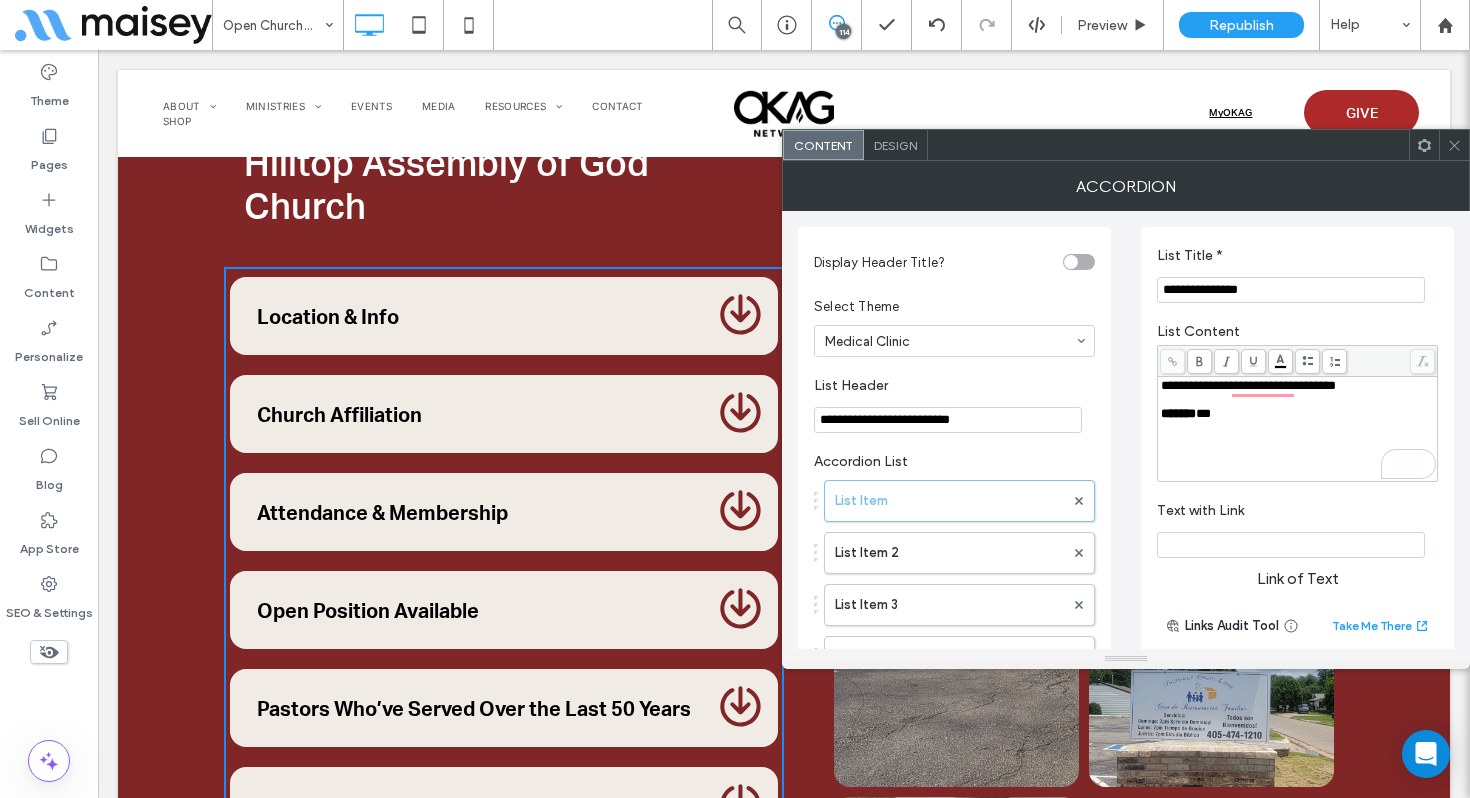 click on "***" at bounding box center [1203, 413] 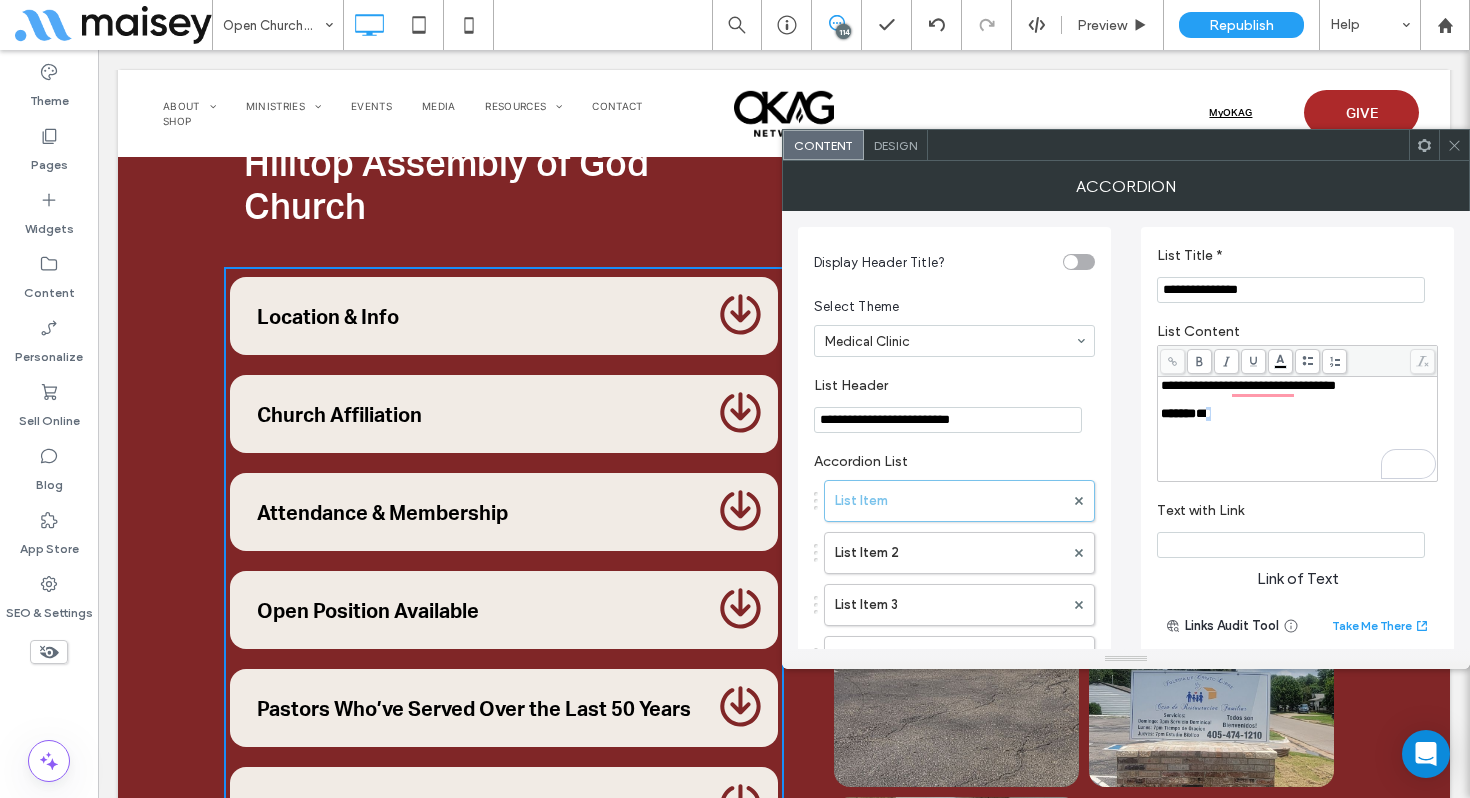 click on "***" at bounding box center (1203, 413) 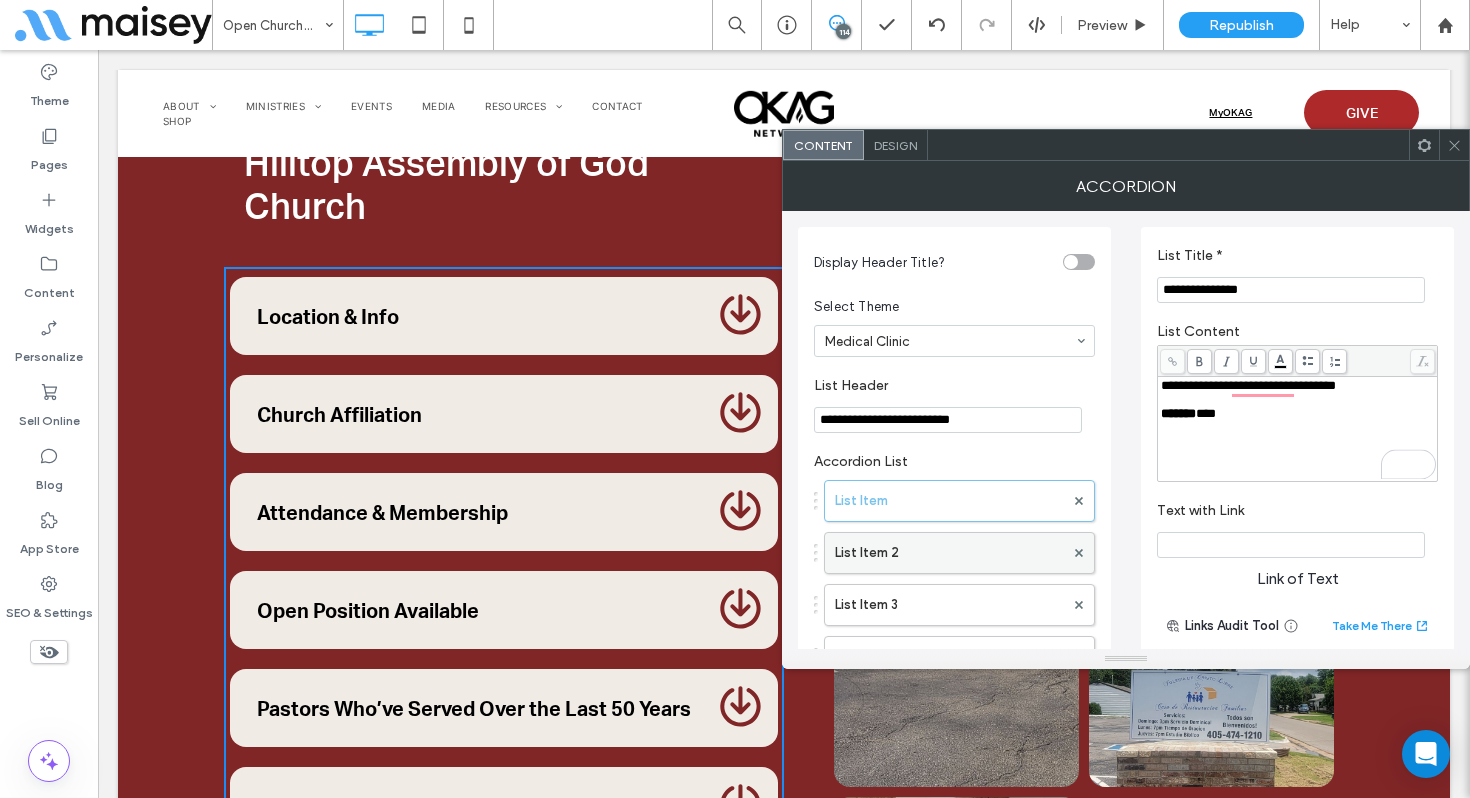 click on "List Item 2" at bounding box center (949, 553) 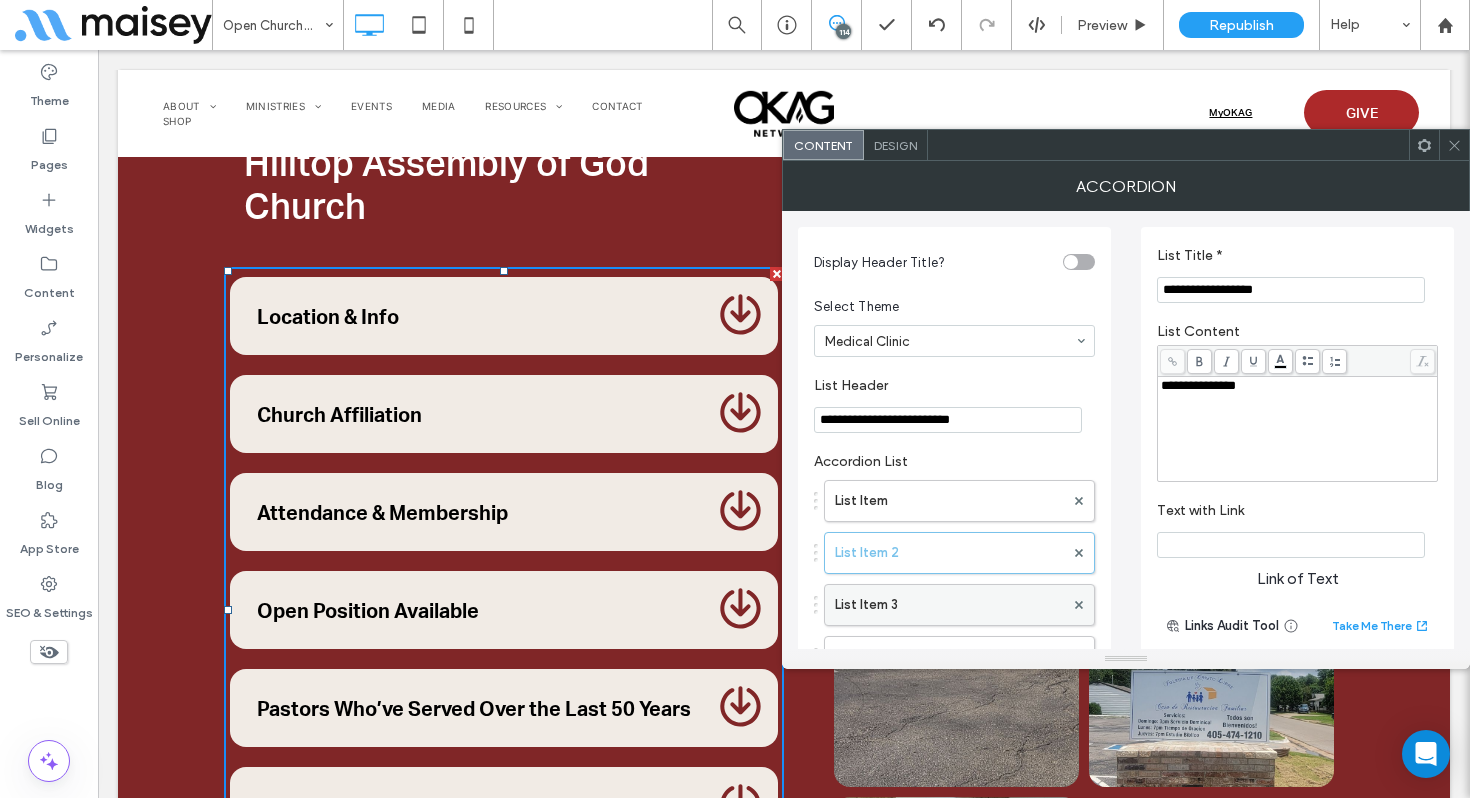 click on "List Item 3" at bounding box center [949, 605] 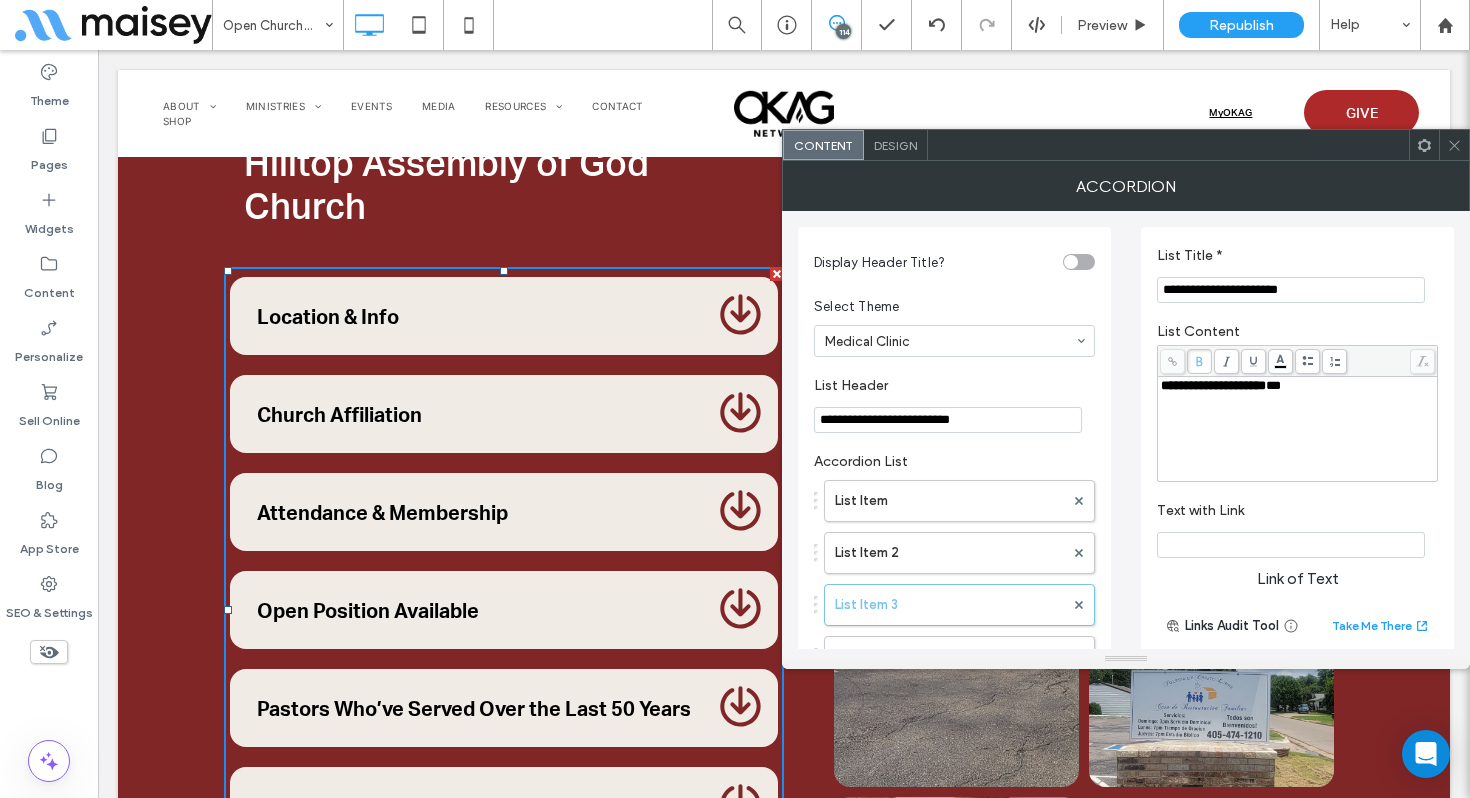 click on "**" at bounding box center [1273, 385] 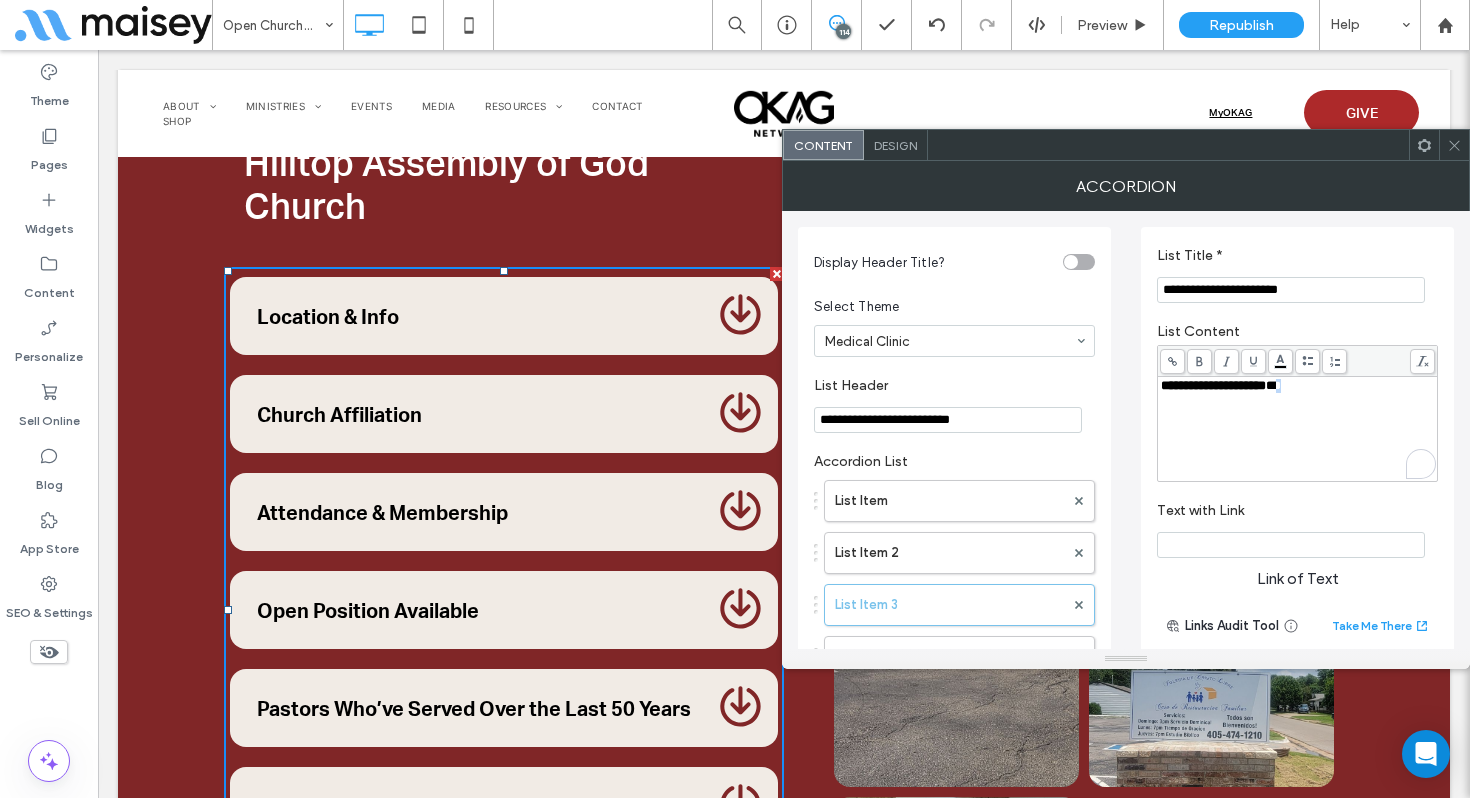 click on "**" at bounding box center [1273, 385] 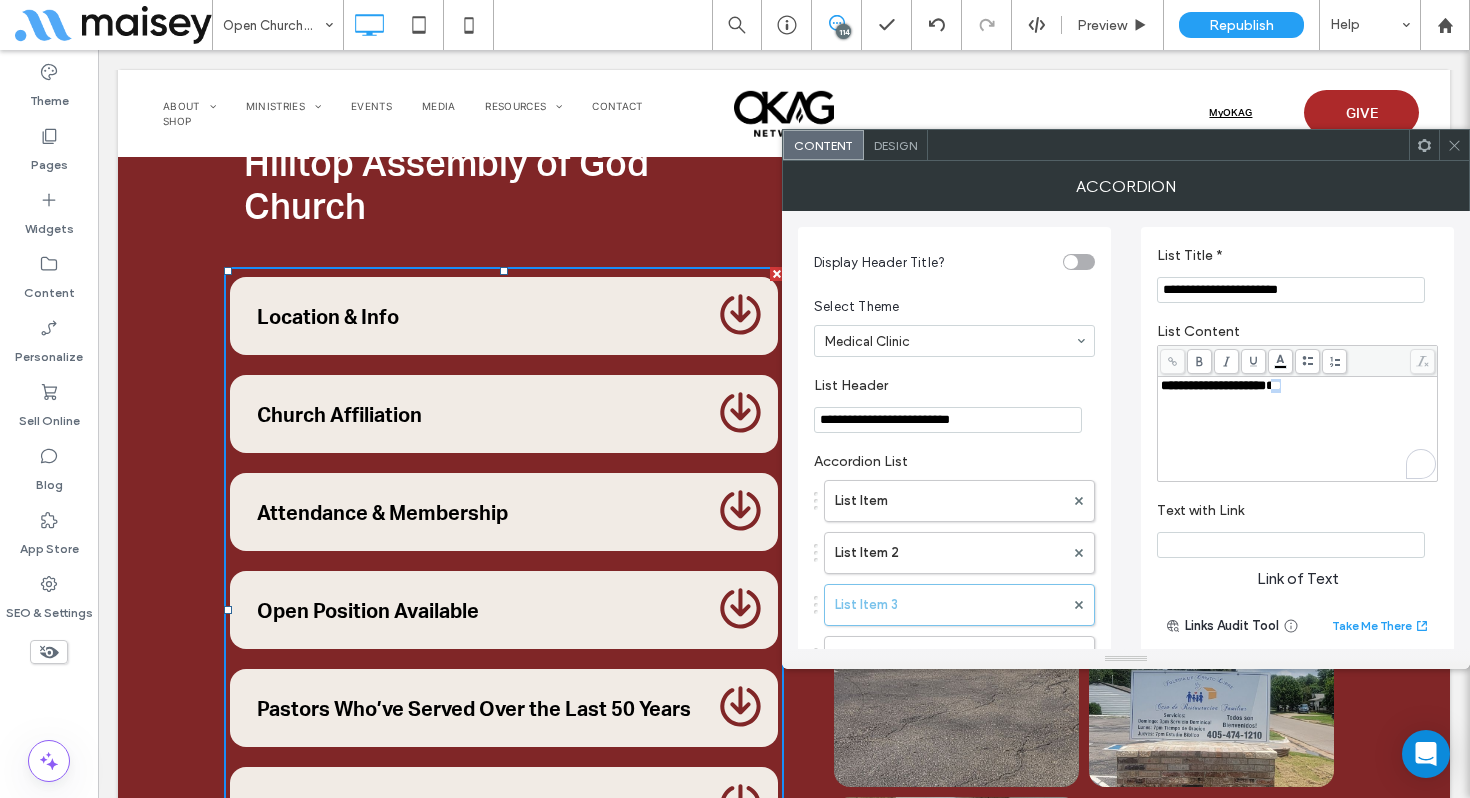 click on "**" at bounding box center (1273, 385) 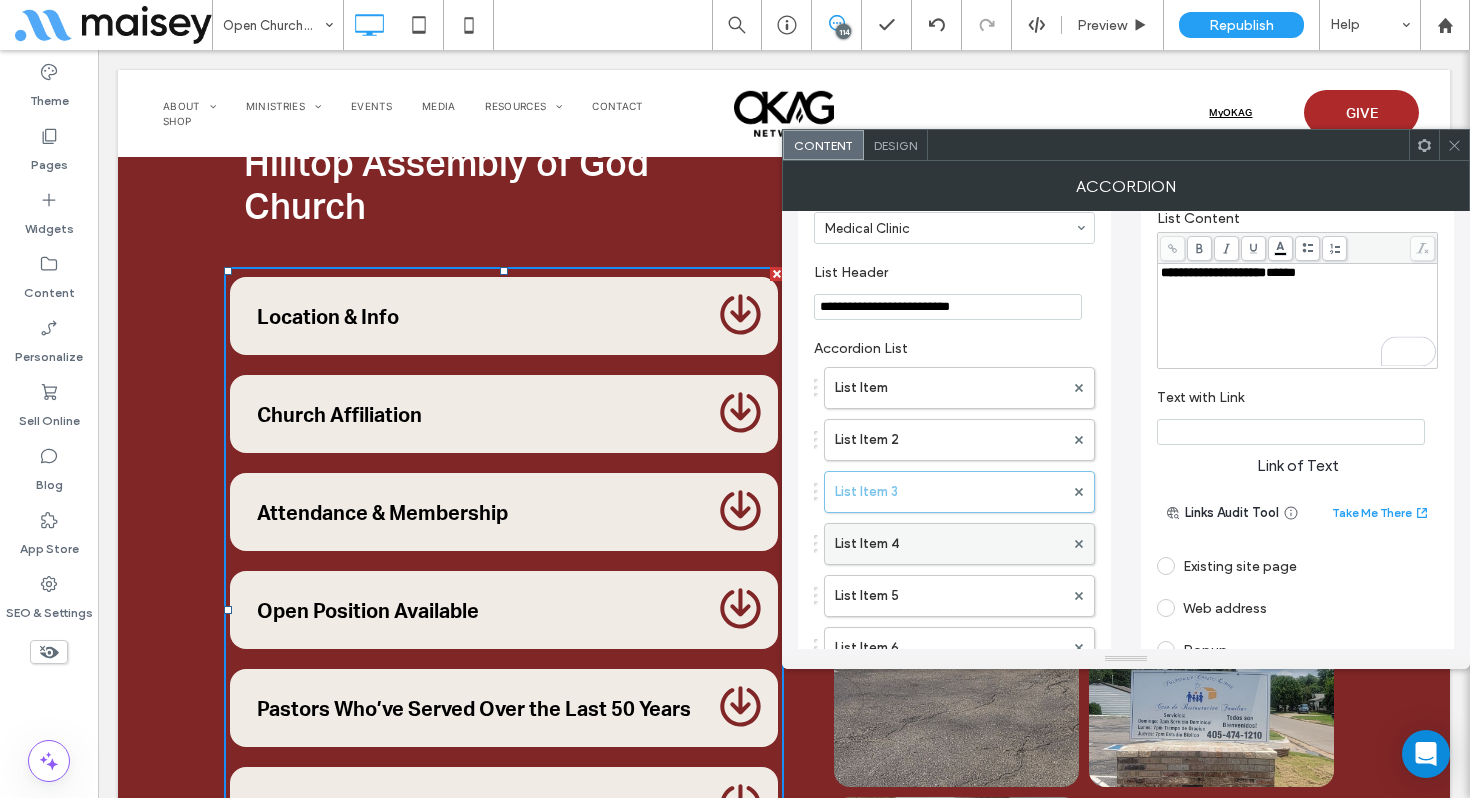 scroll, scrollTop: 118, scrollLeft: 0, axis: vertical 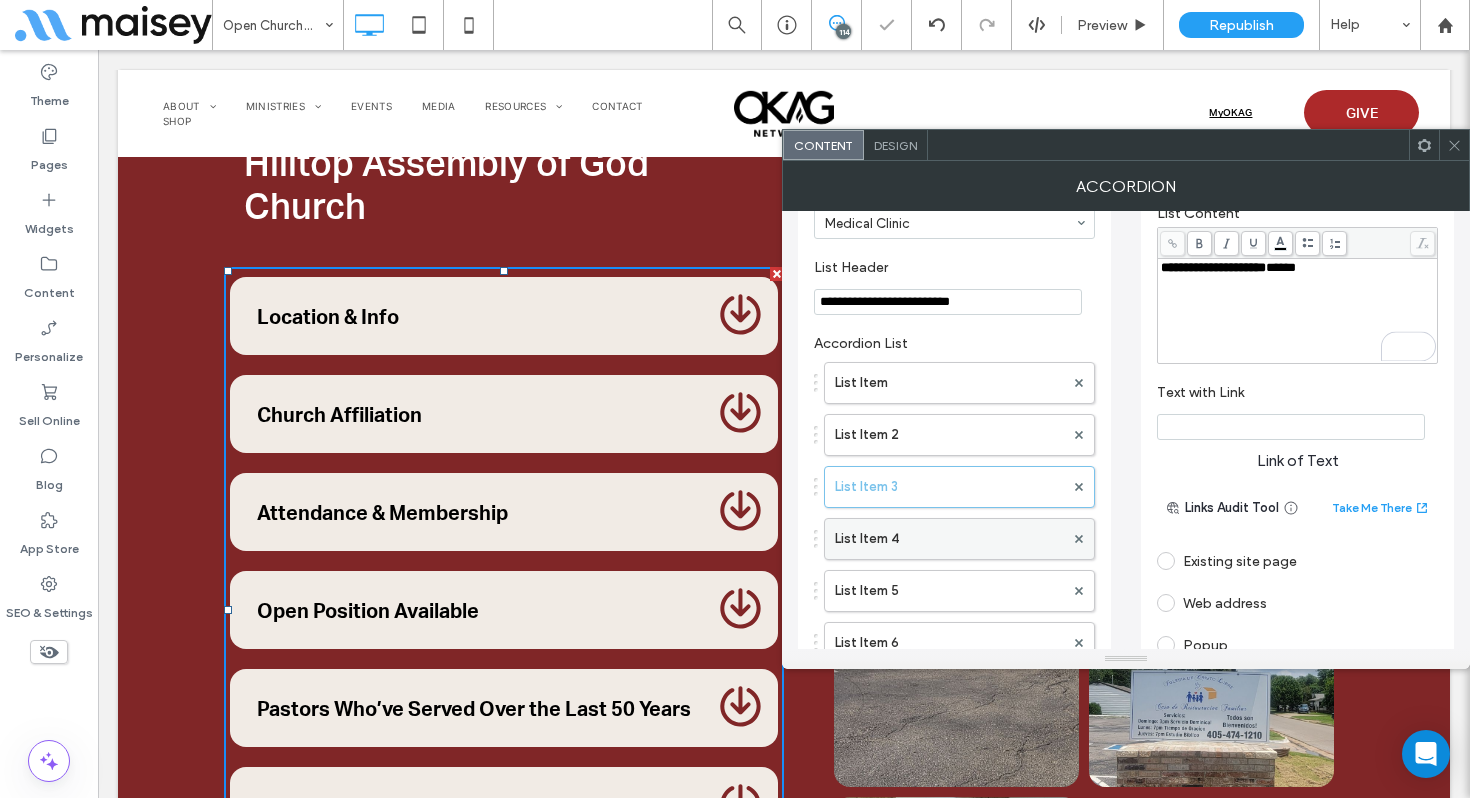 click on "List Item 4" at bounding box center [949, 539] 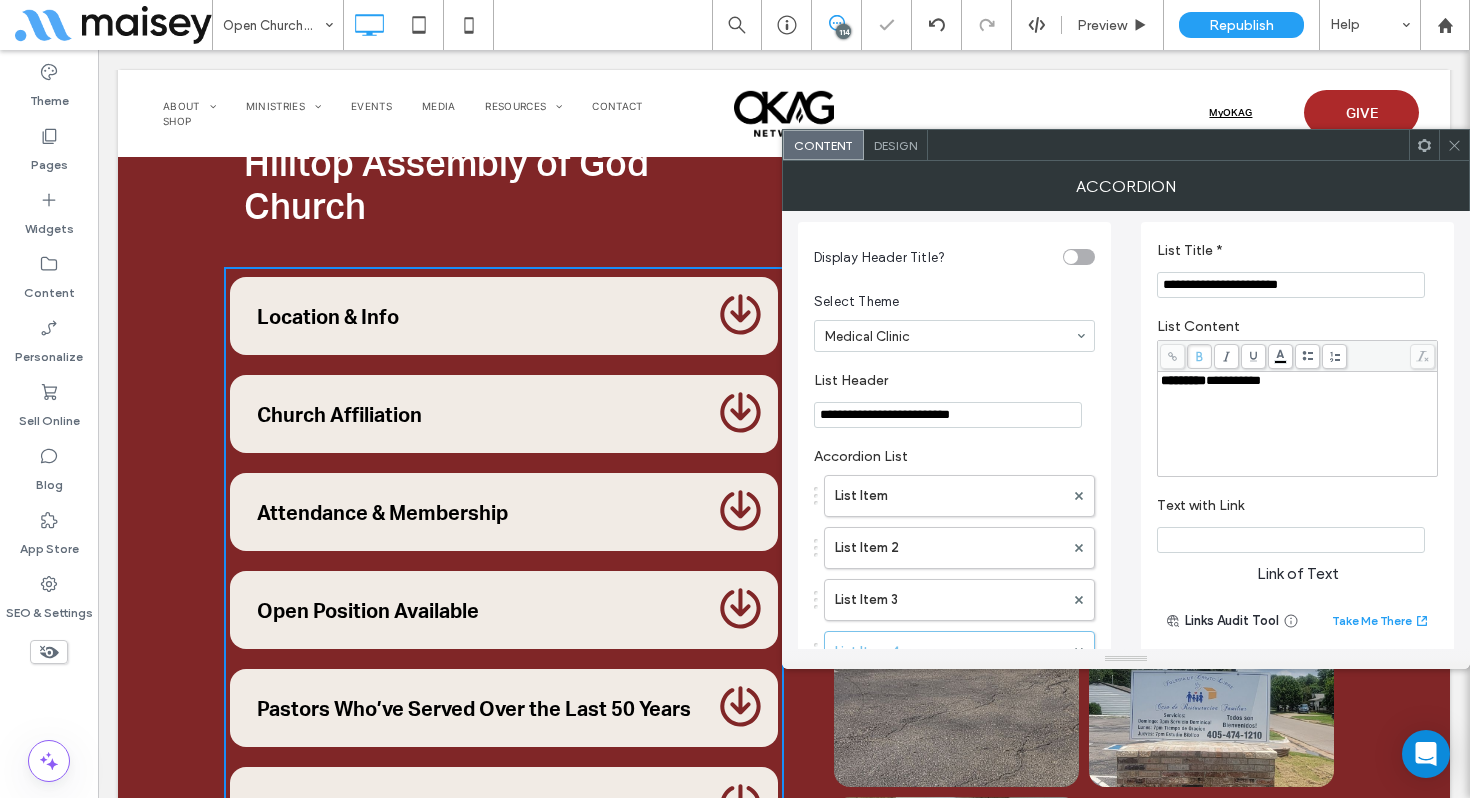 scroll, scrollTop: 0, scrollLeft: 0, axis: both 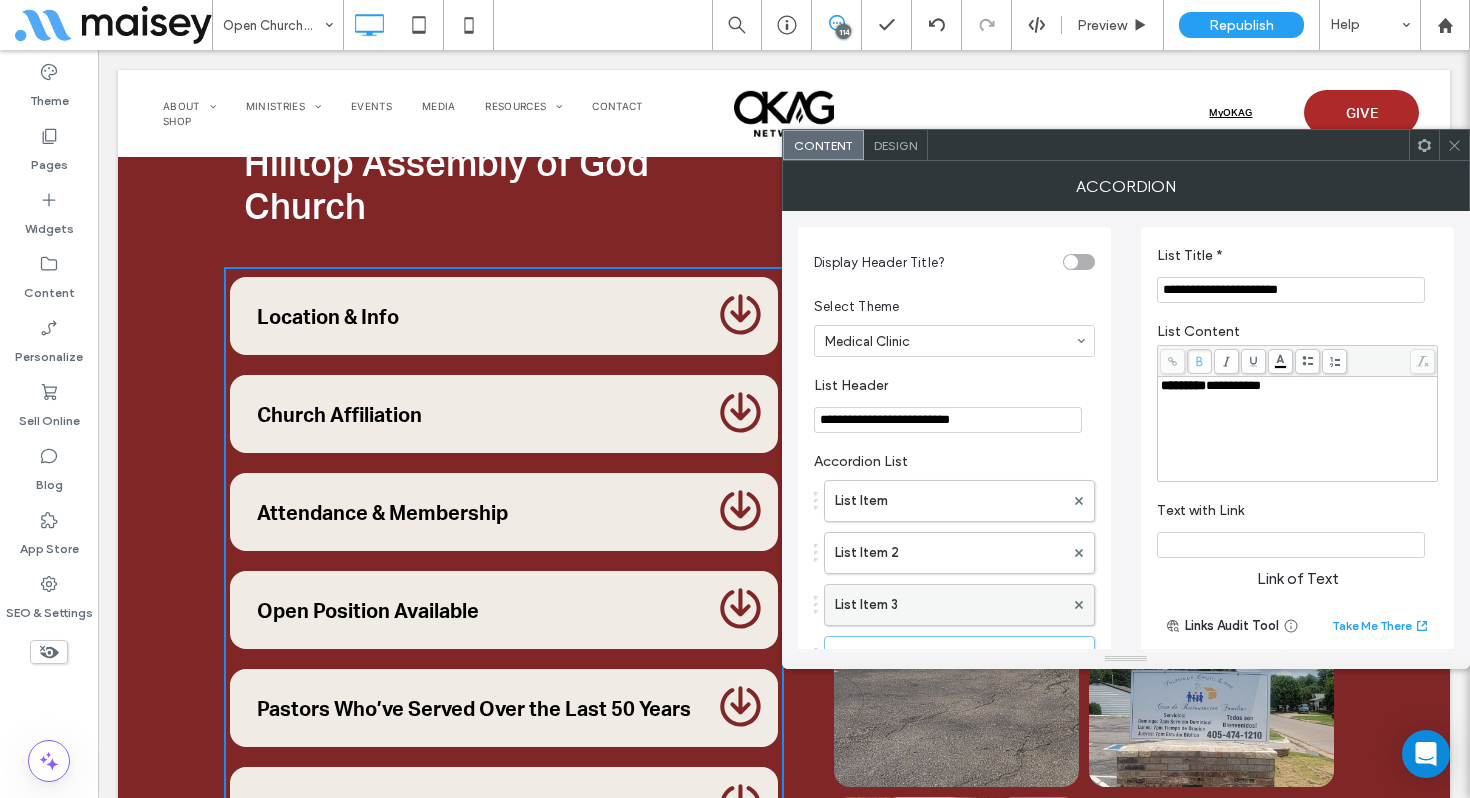 click on "List Item 3" at bounding box center (949, 605) 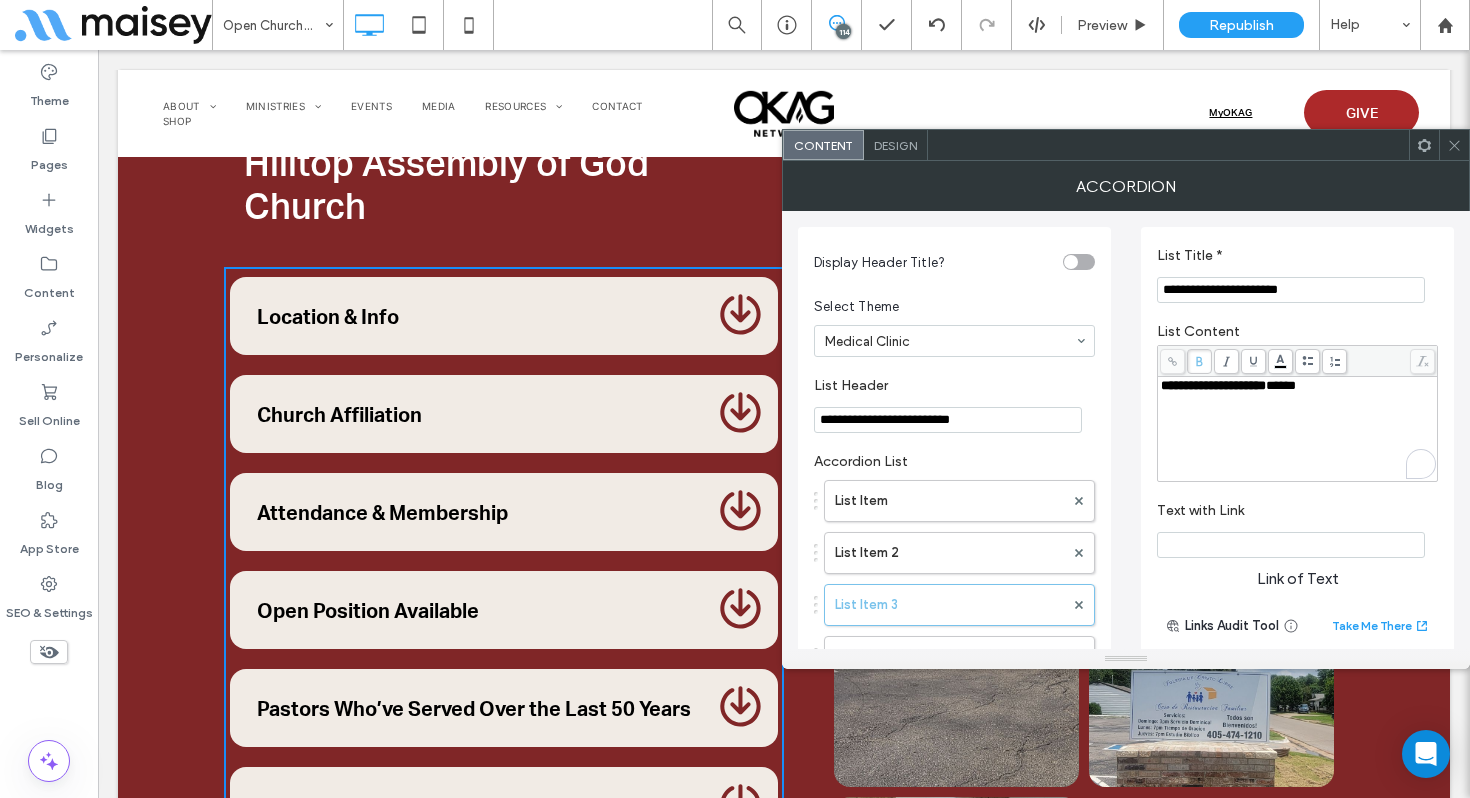 click on "**********" at bounding box center [1298, 386] 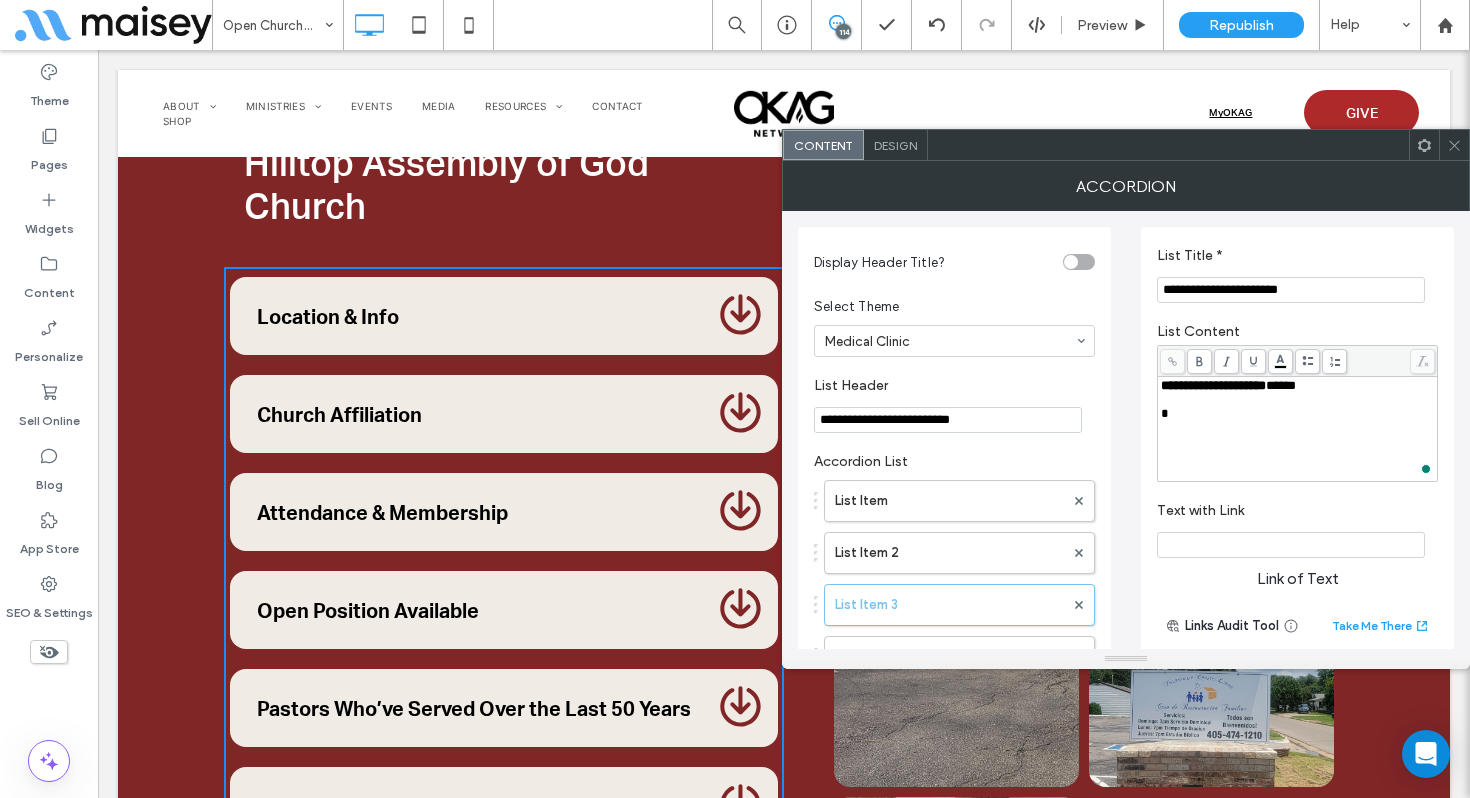 type 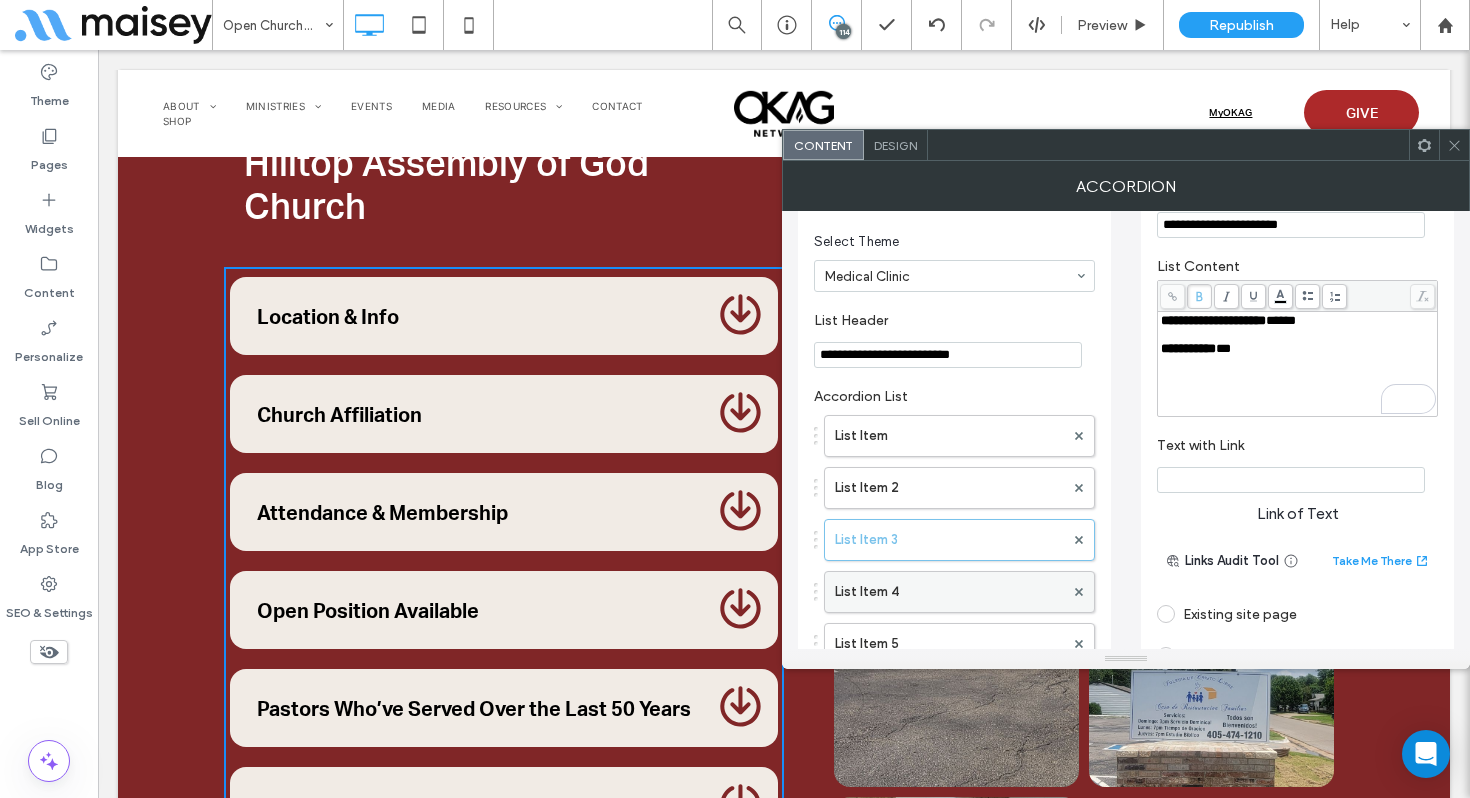 scroll, scrollTop: 67, scrollLeft: 0, axis: vertical 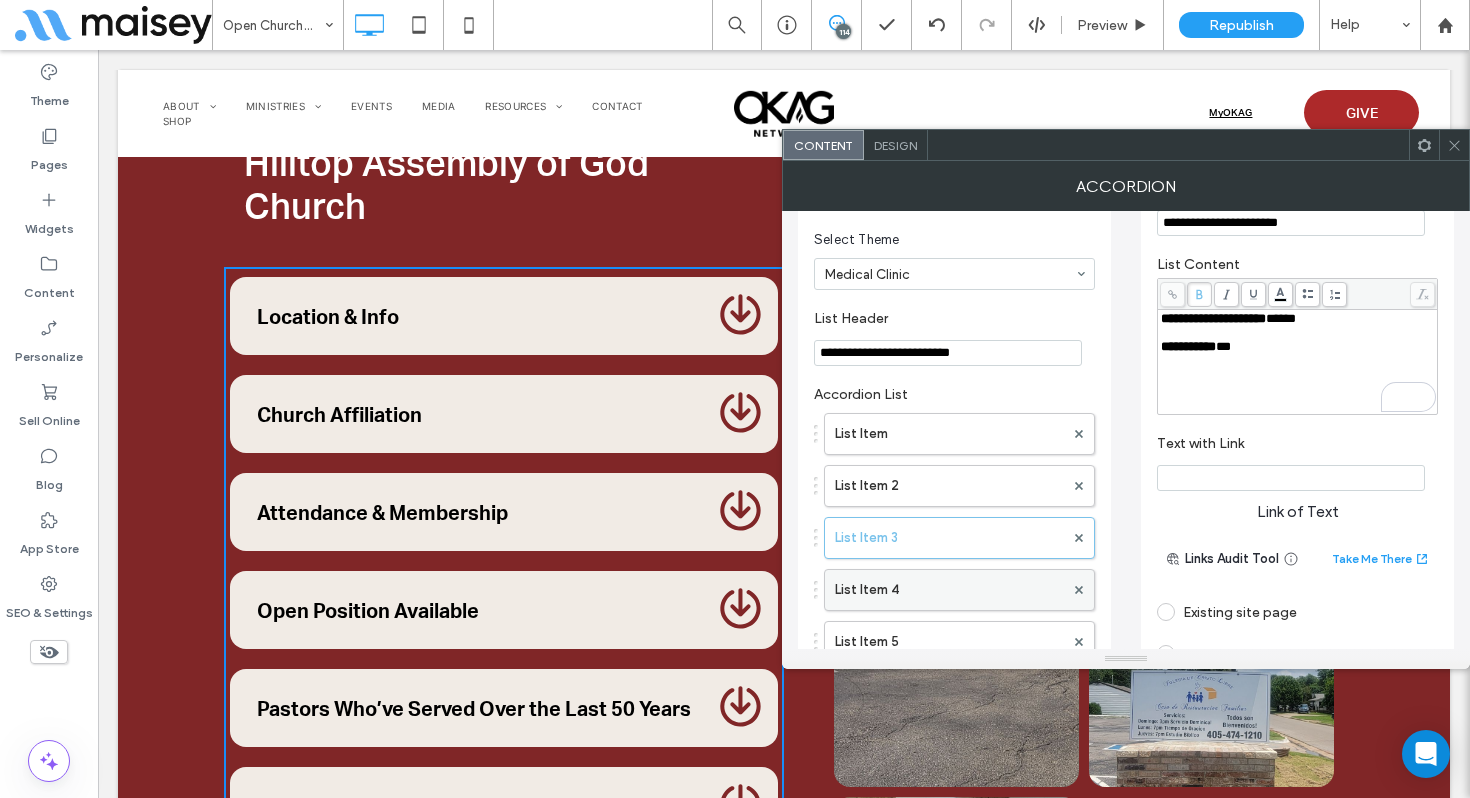 click on "List Item 4" at bounding box center [949, 590] 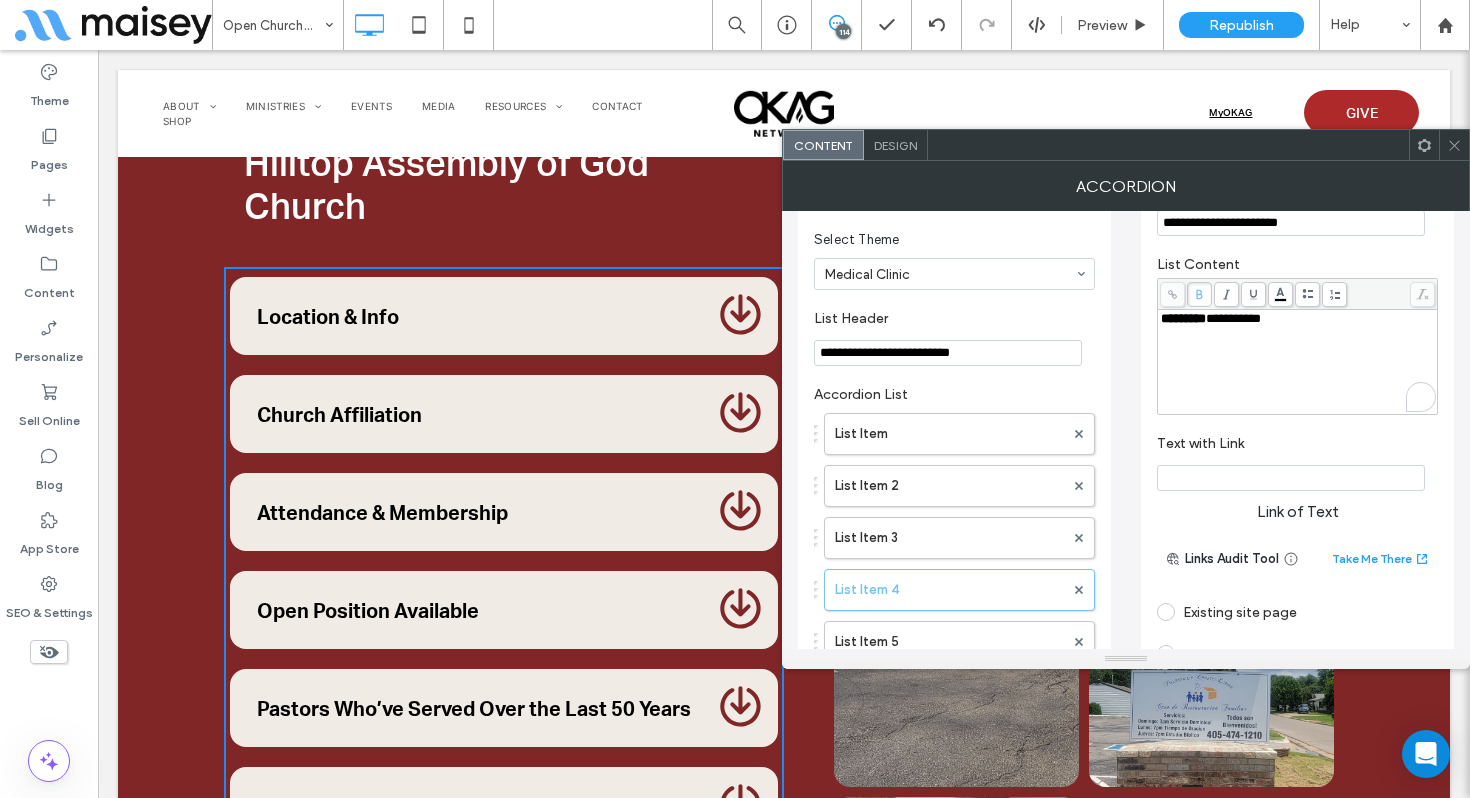 click on "*********" at bounding box center [1233, 318] 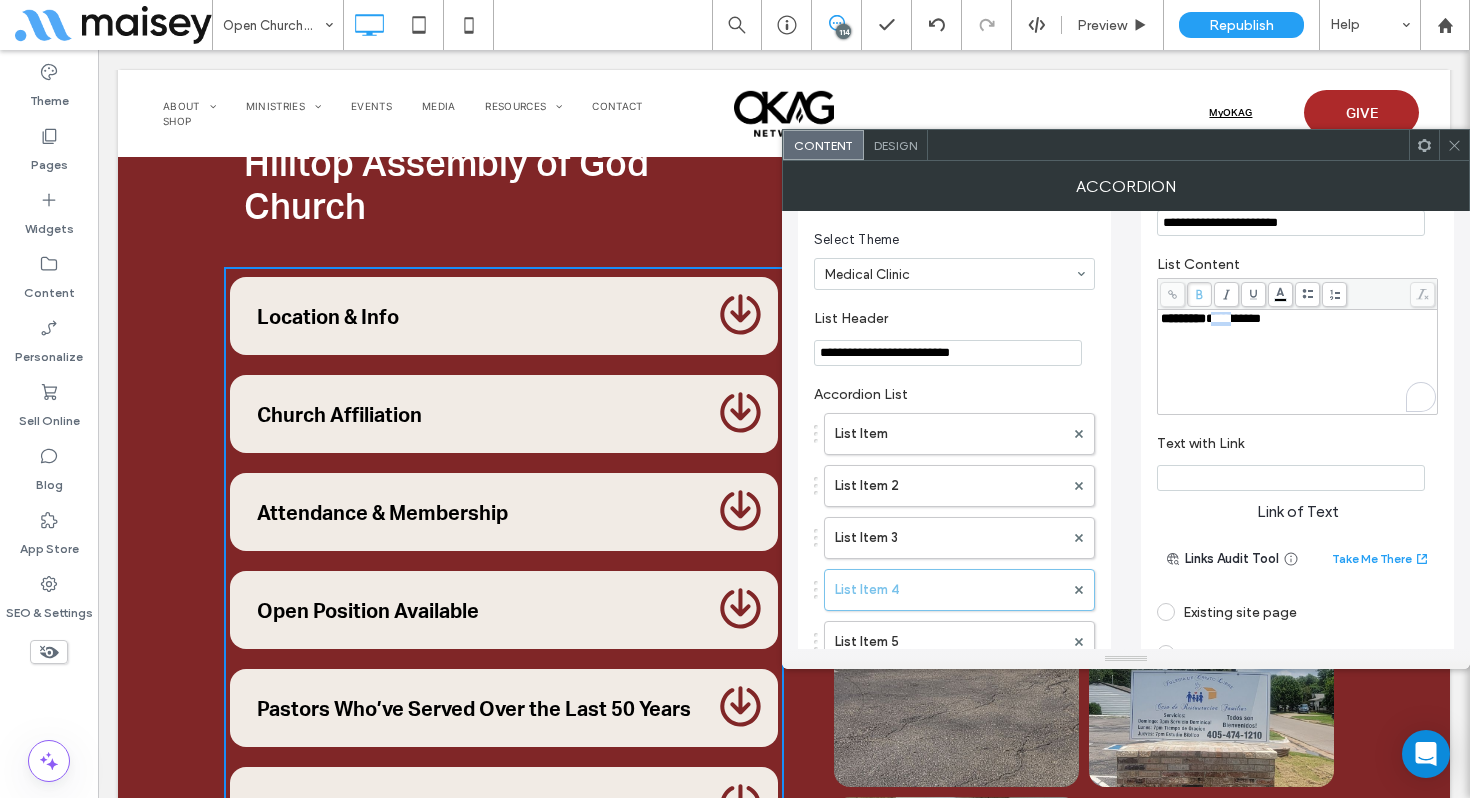 click on "*********" at bounding box center (1233, 318) 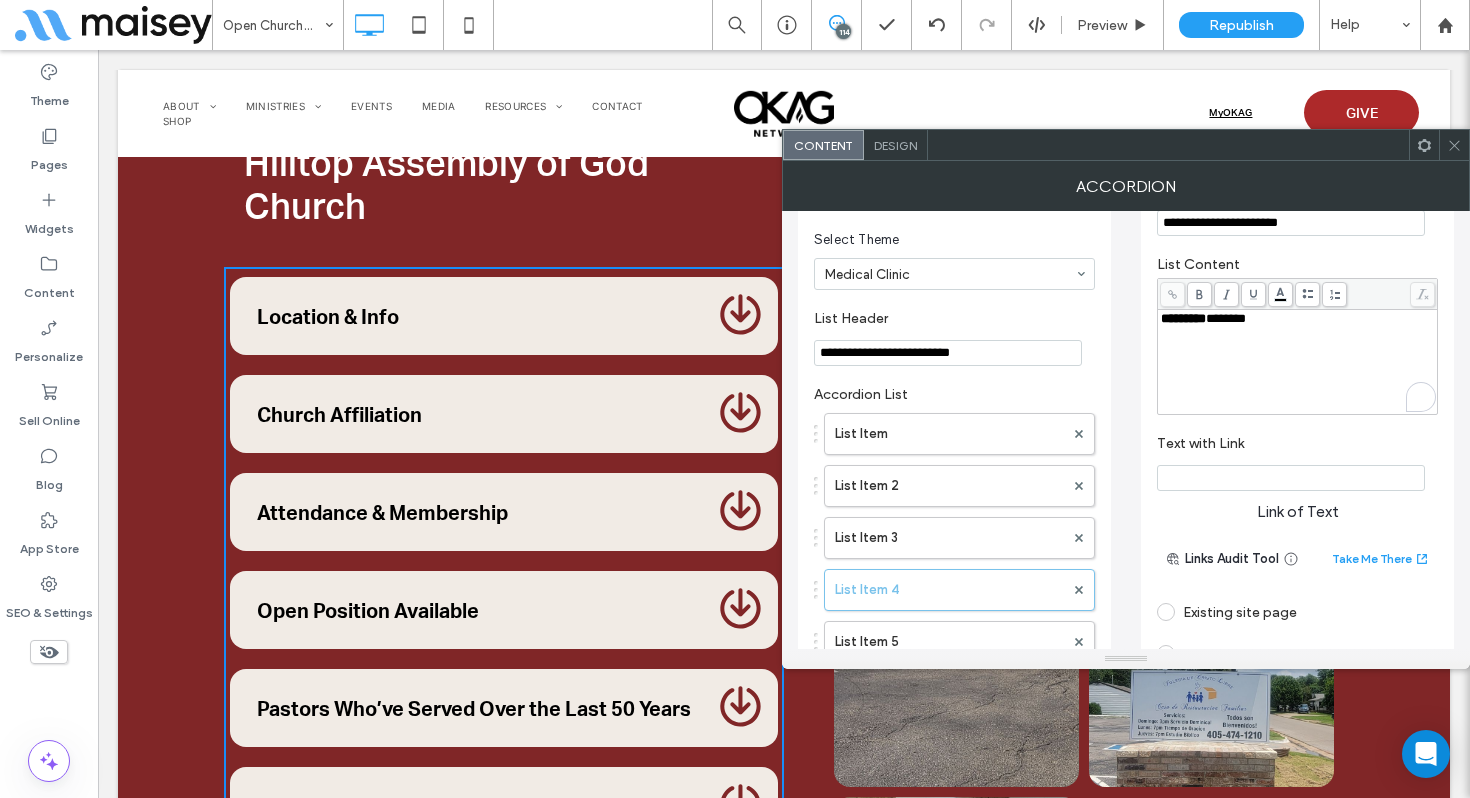 type 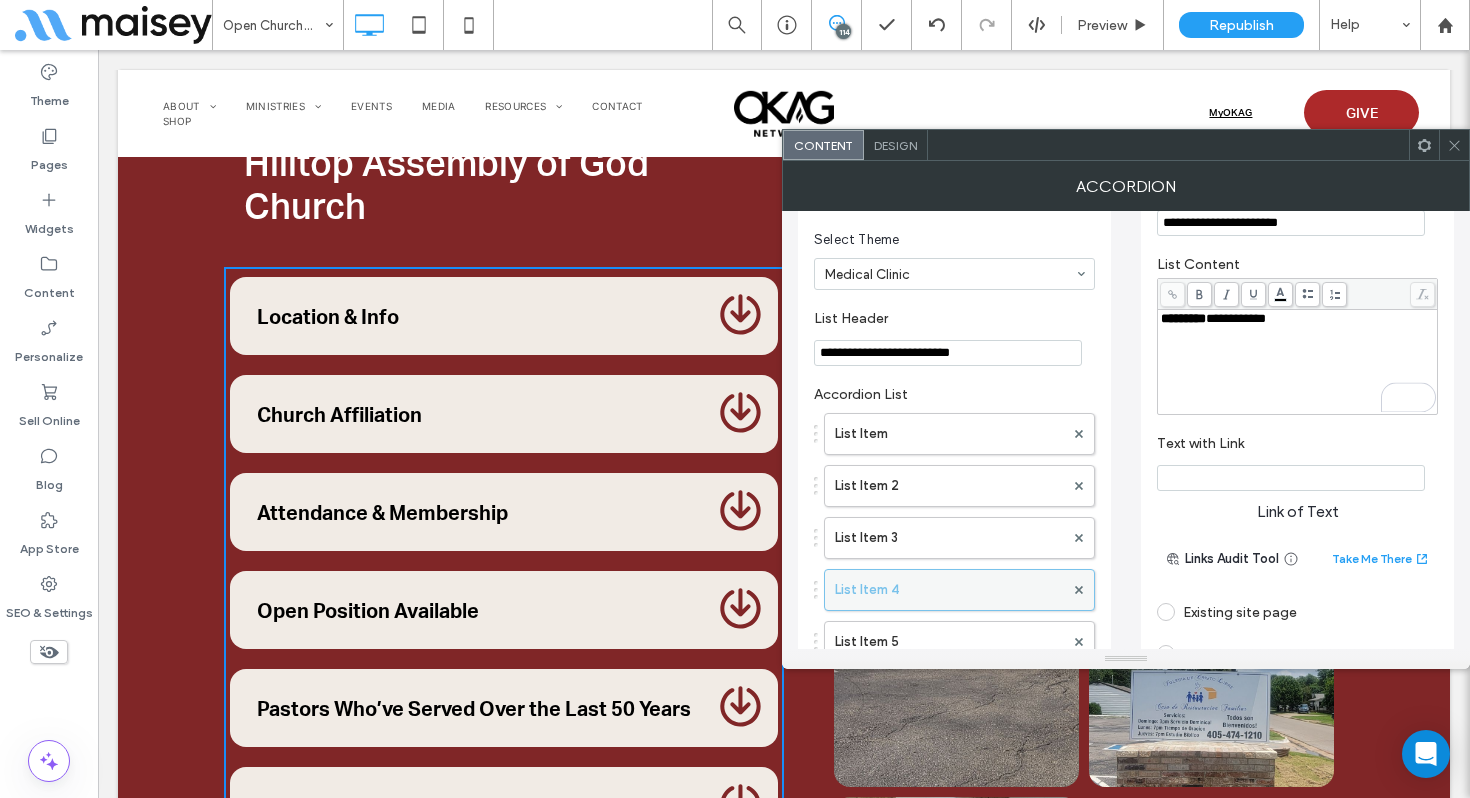 scroll, scrollTop: 123, scrollLeft: 0, axis: vertical 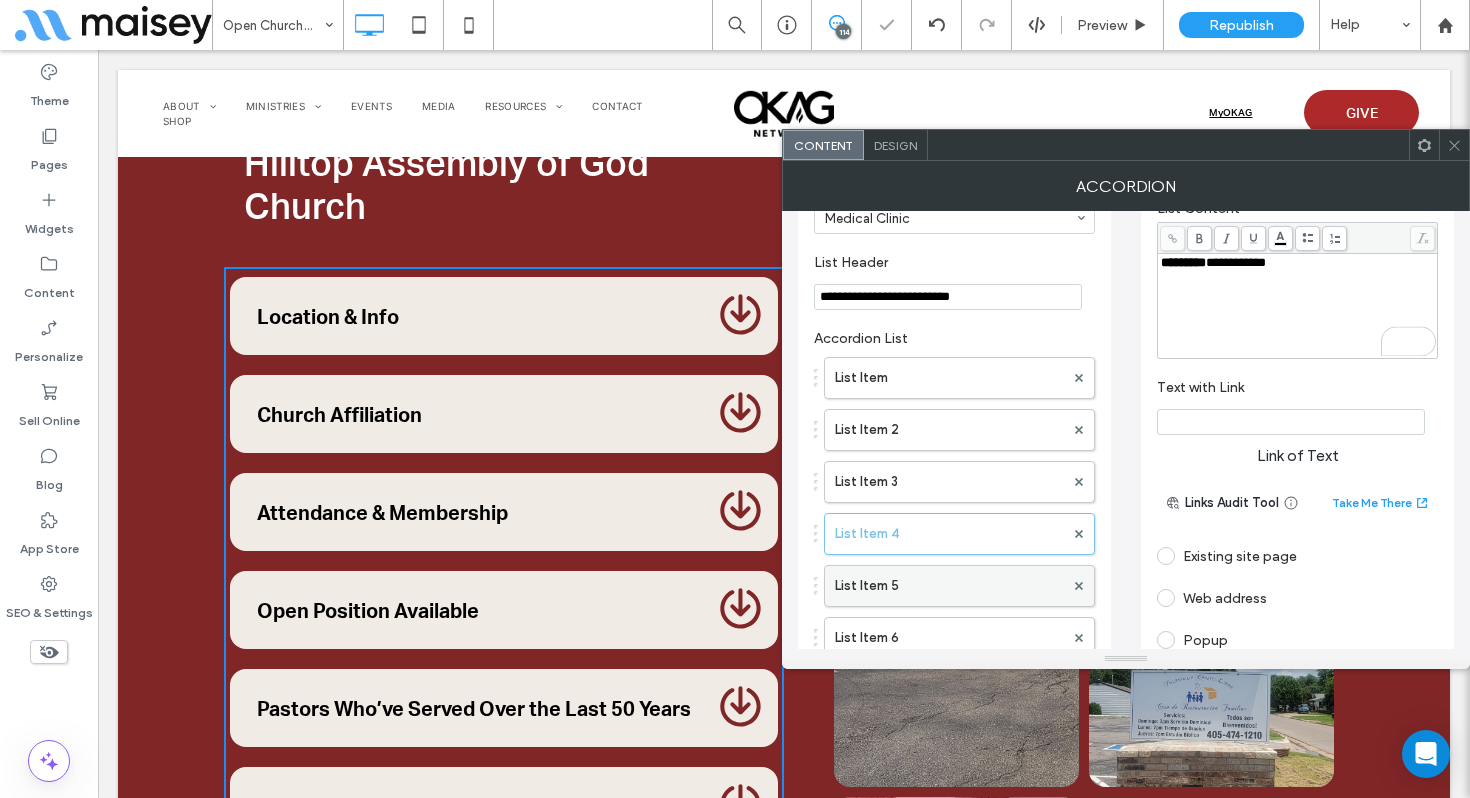 click on "List Item 5" at bounding box center (949, 586) 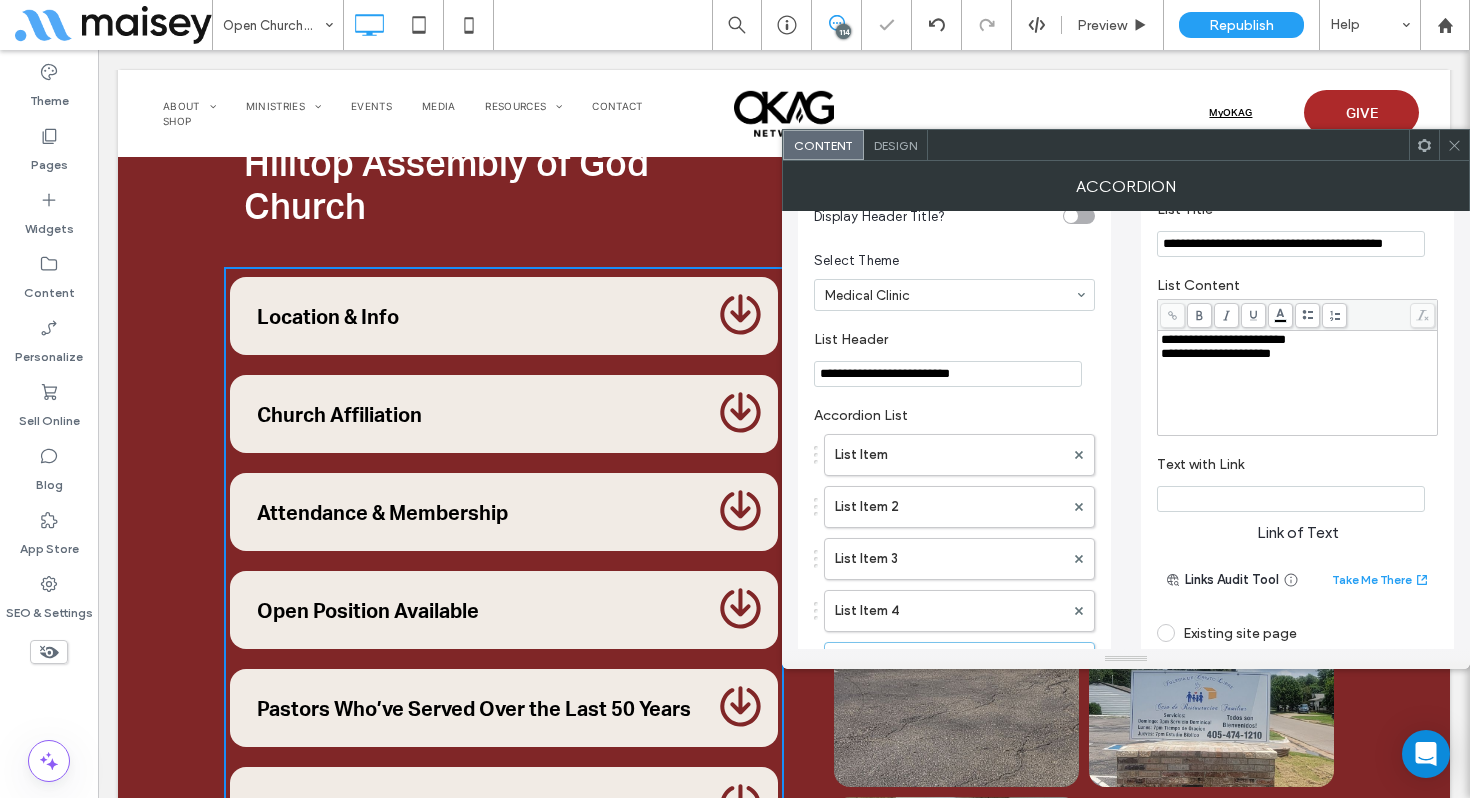 scroll, scrollTop: 32, scrollLeft: 0, axis: vertical 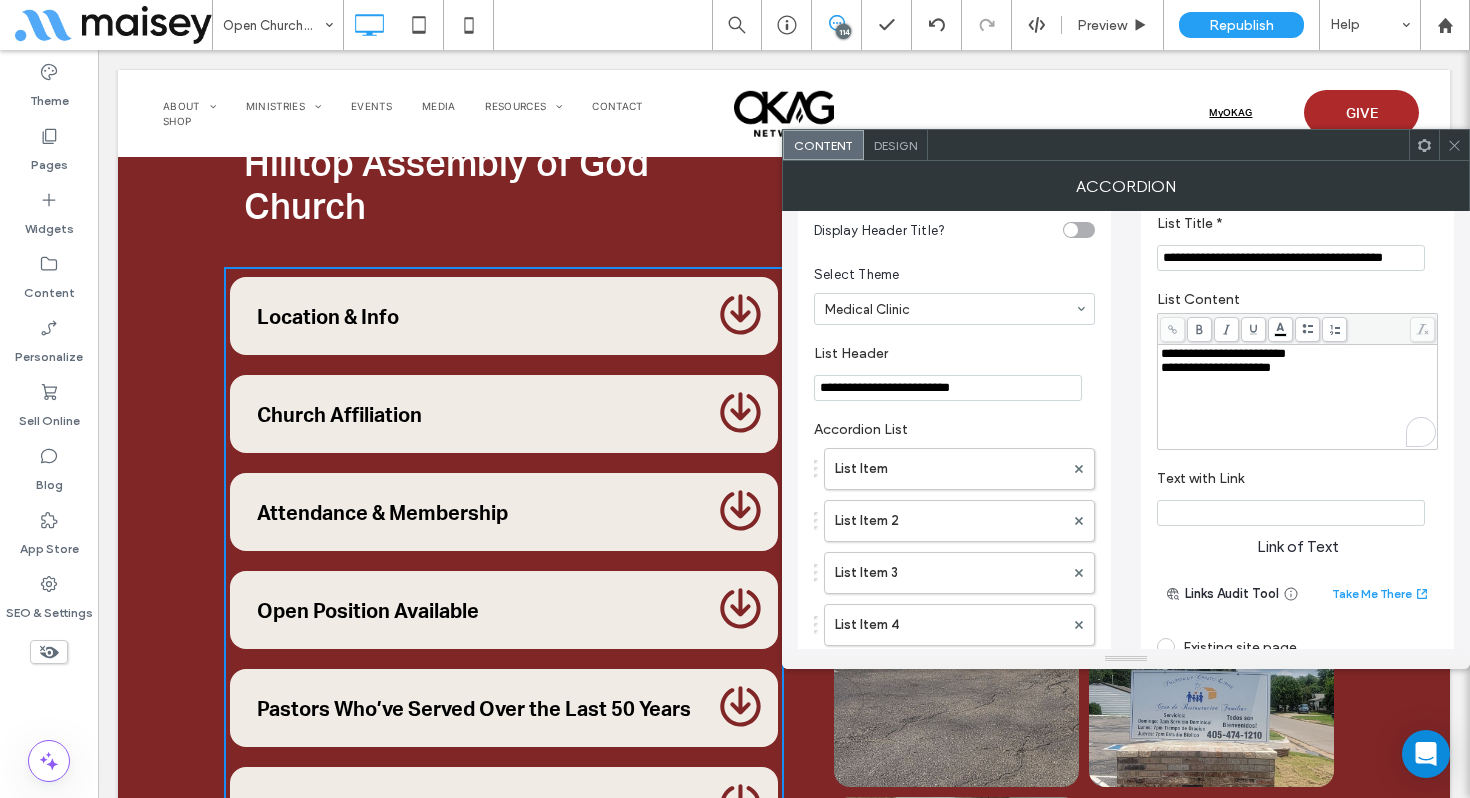 click on "**********" at bounding box center (1298, 397) 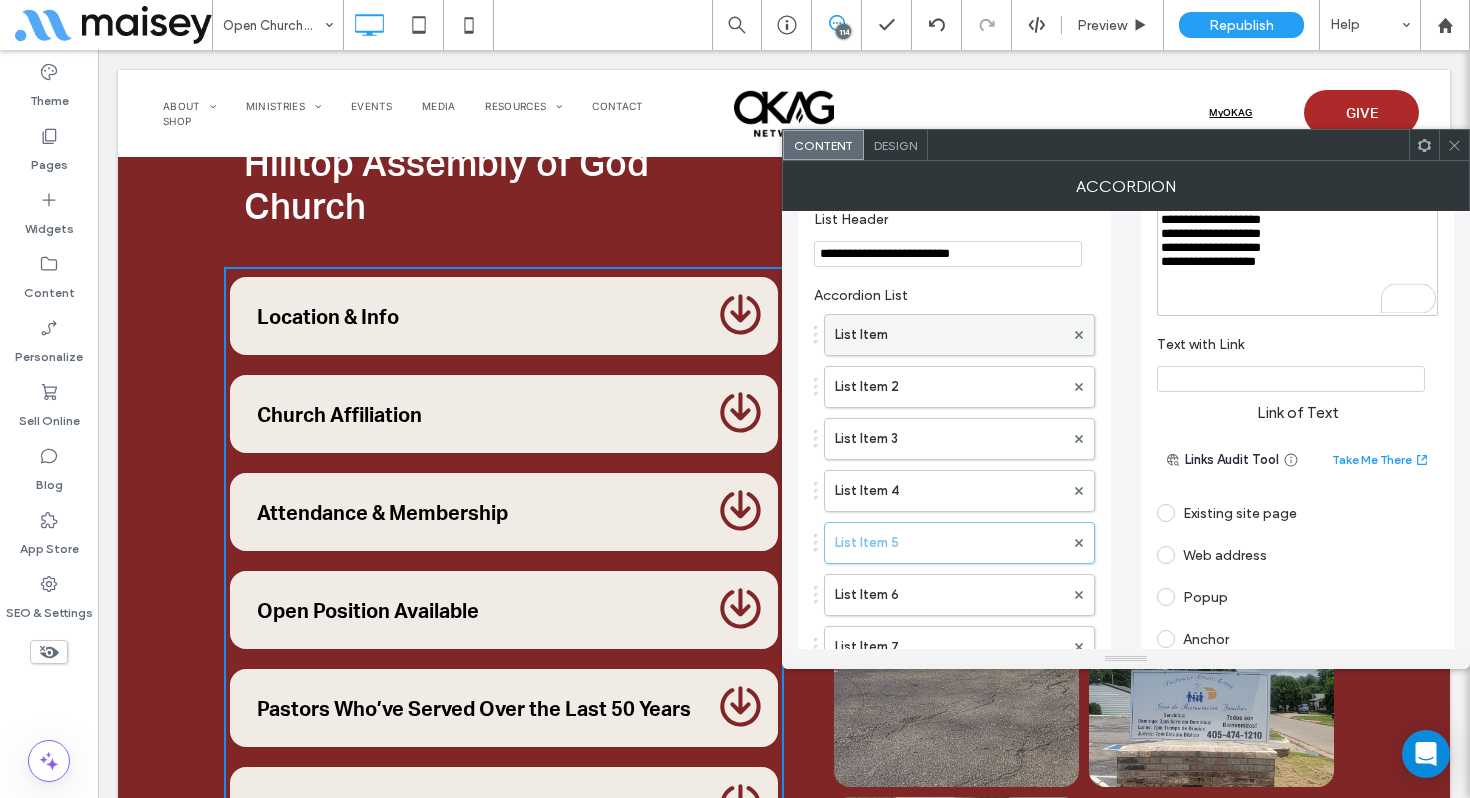 scroll, scrollTop: 201, scrollLeft: 0, axis: vertical 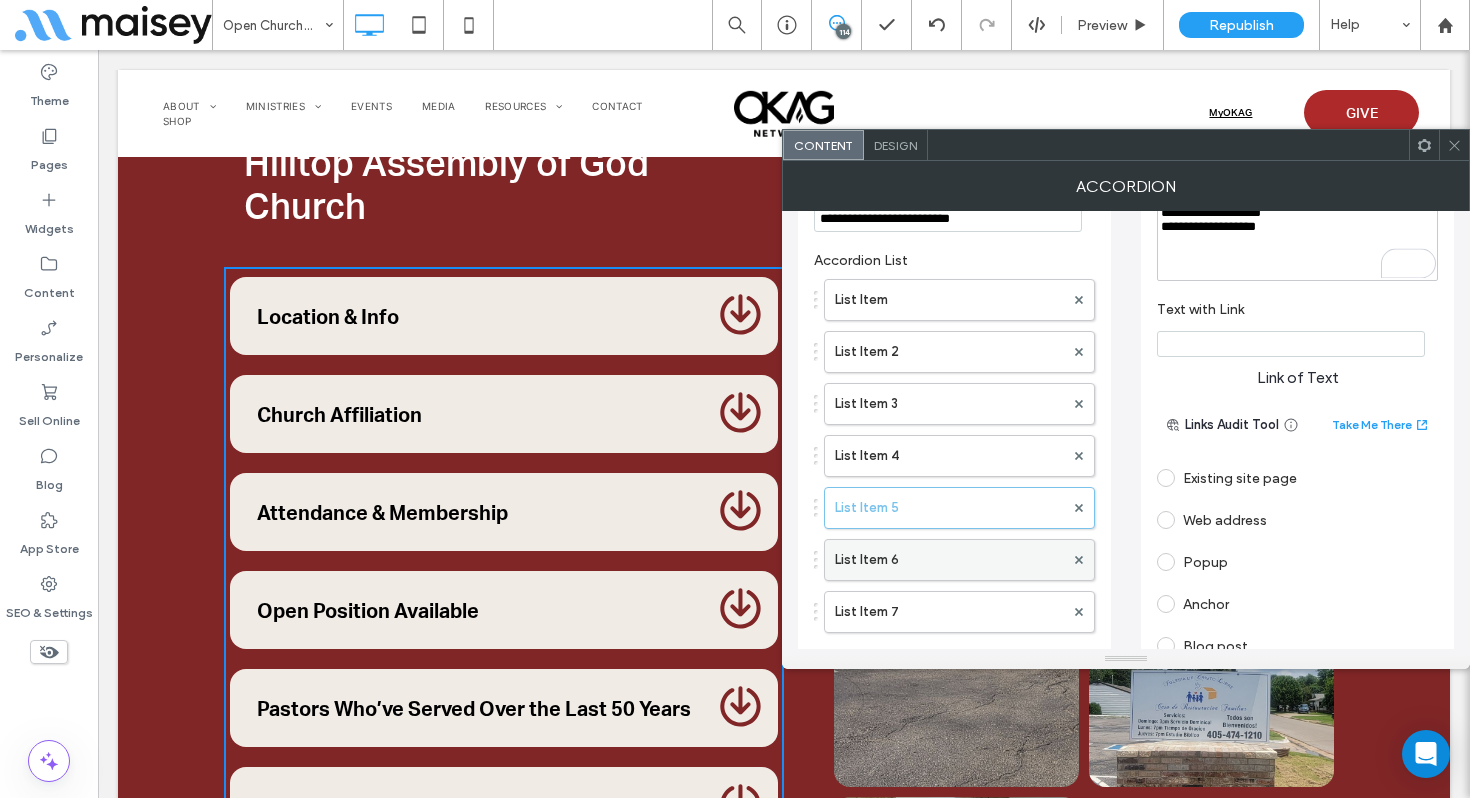 click on "List Item 6" at bounding box center (949, 560) 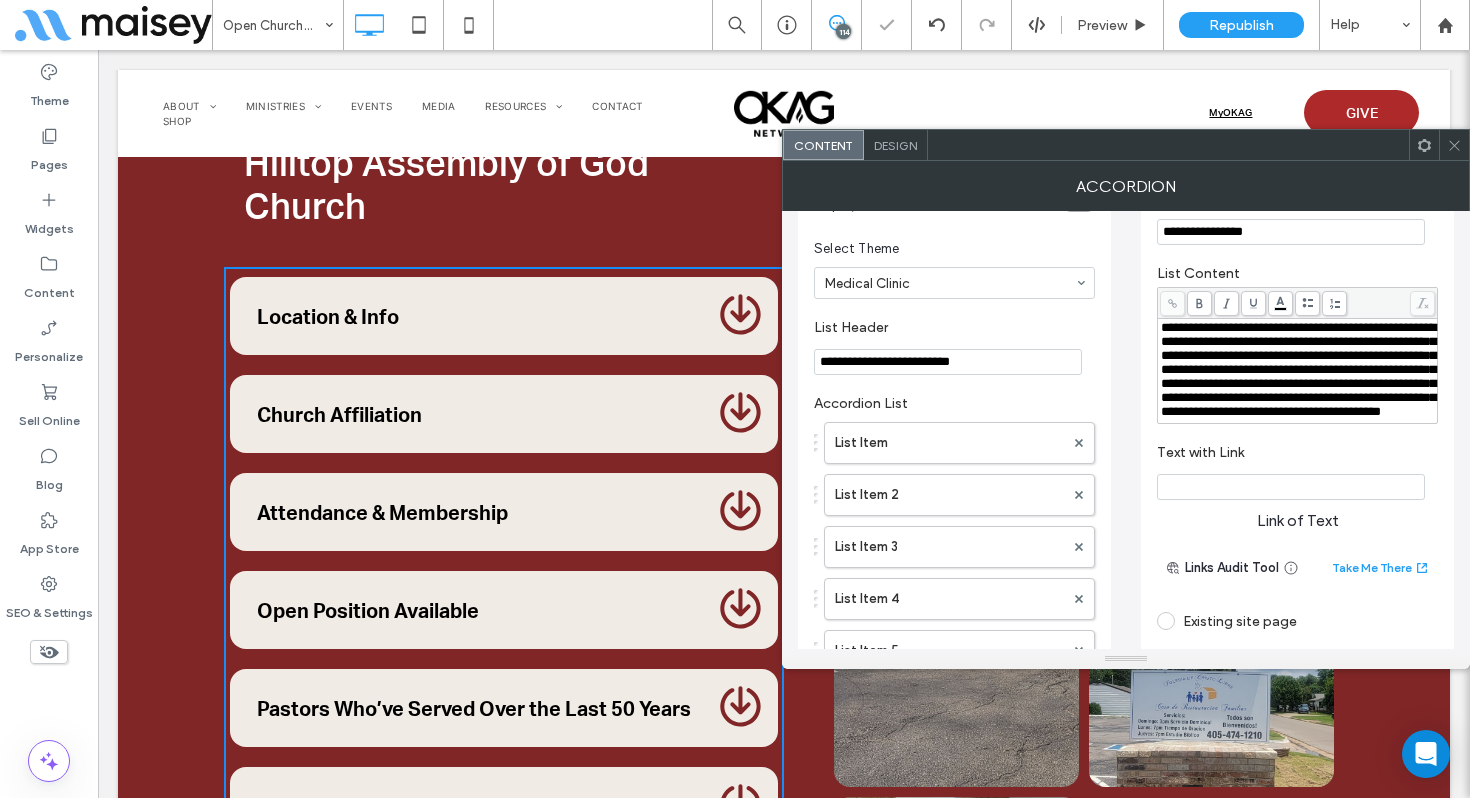 scroll, scrollTop: 0, scrollLeft: 0, axis: both 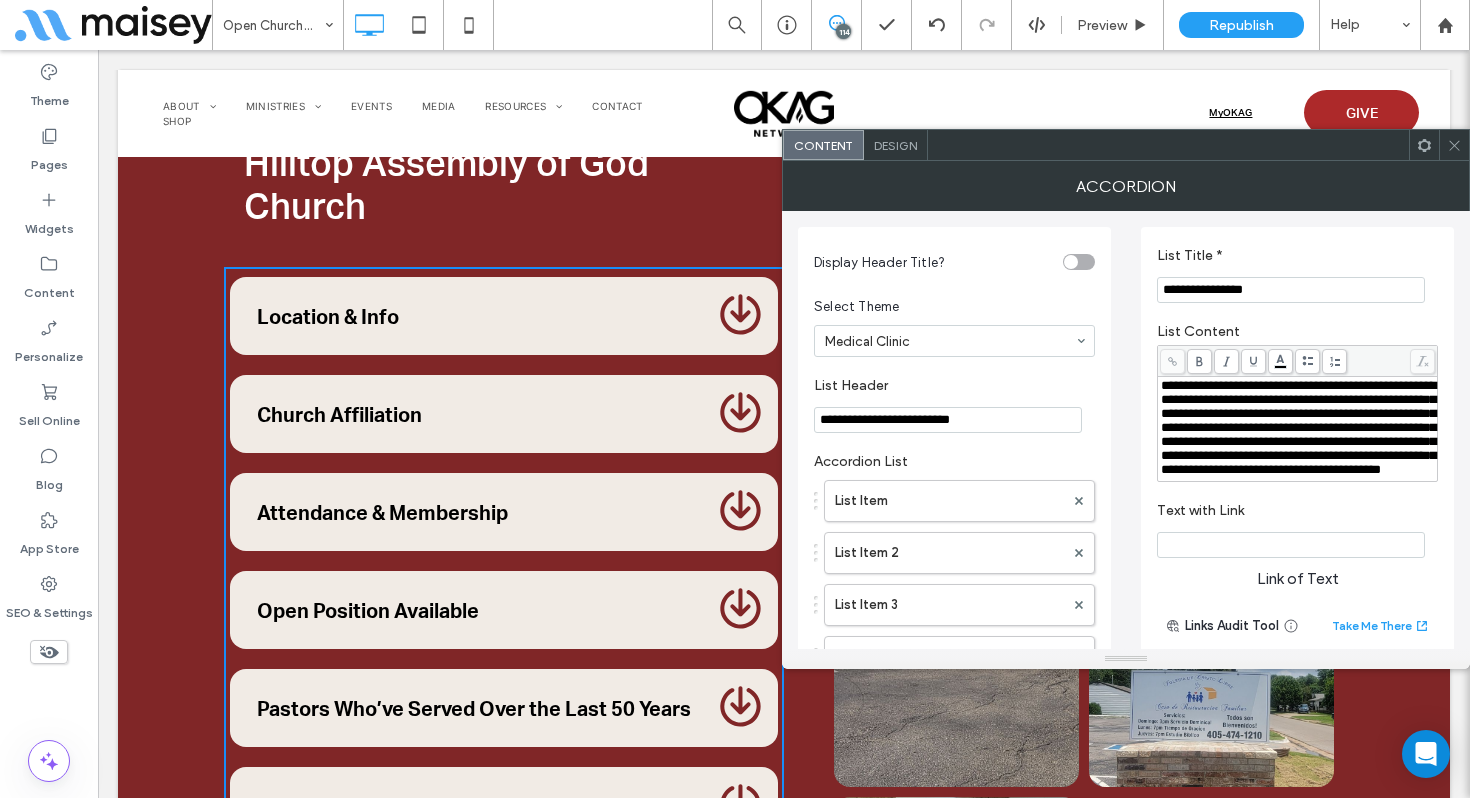 click on "**********" at bounding box center (1298, 427) 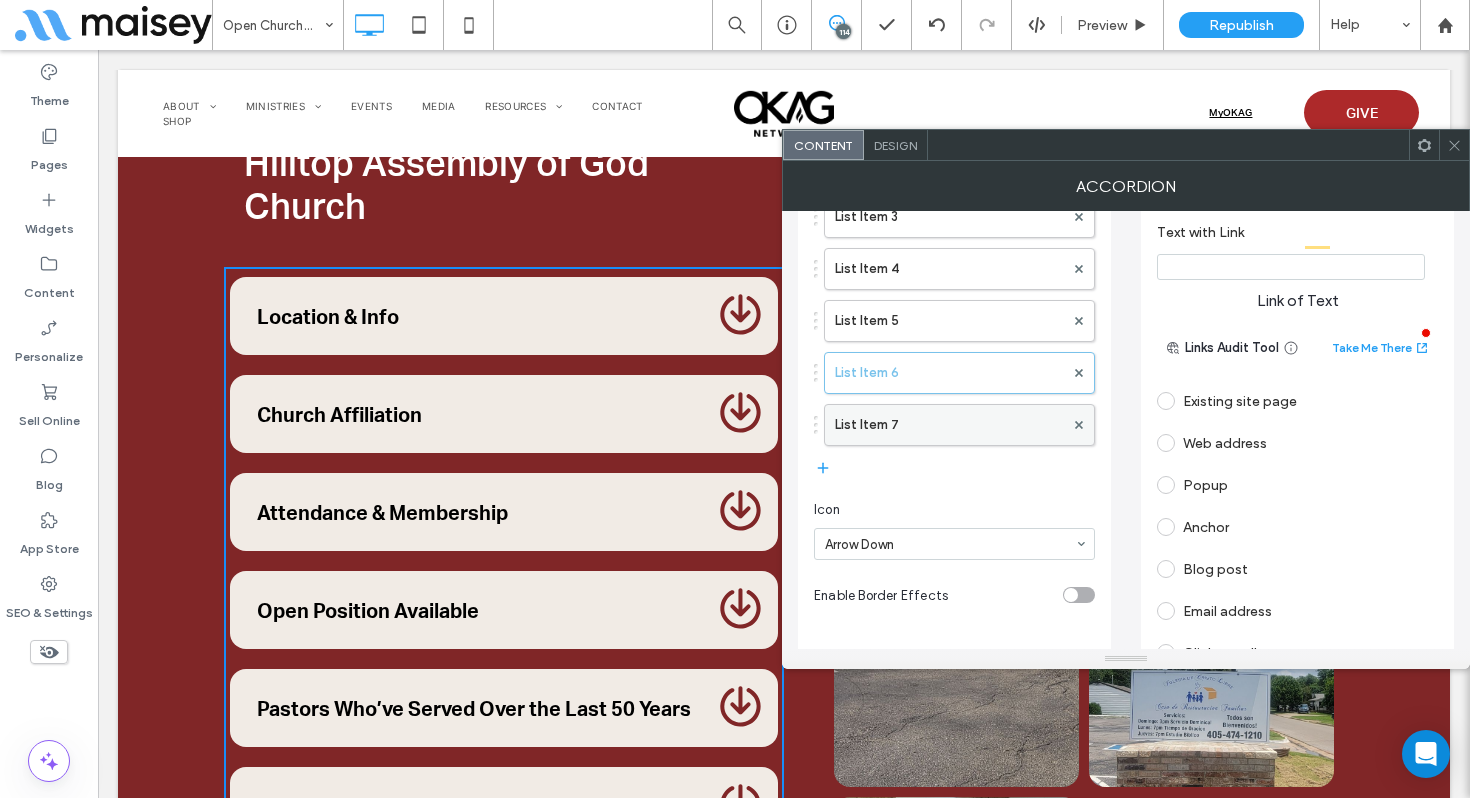 click on "List Item 7" at bounding box center [949, 425] 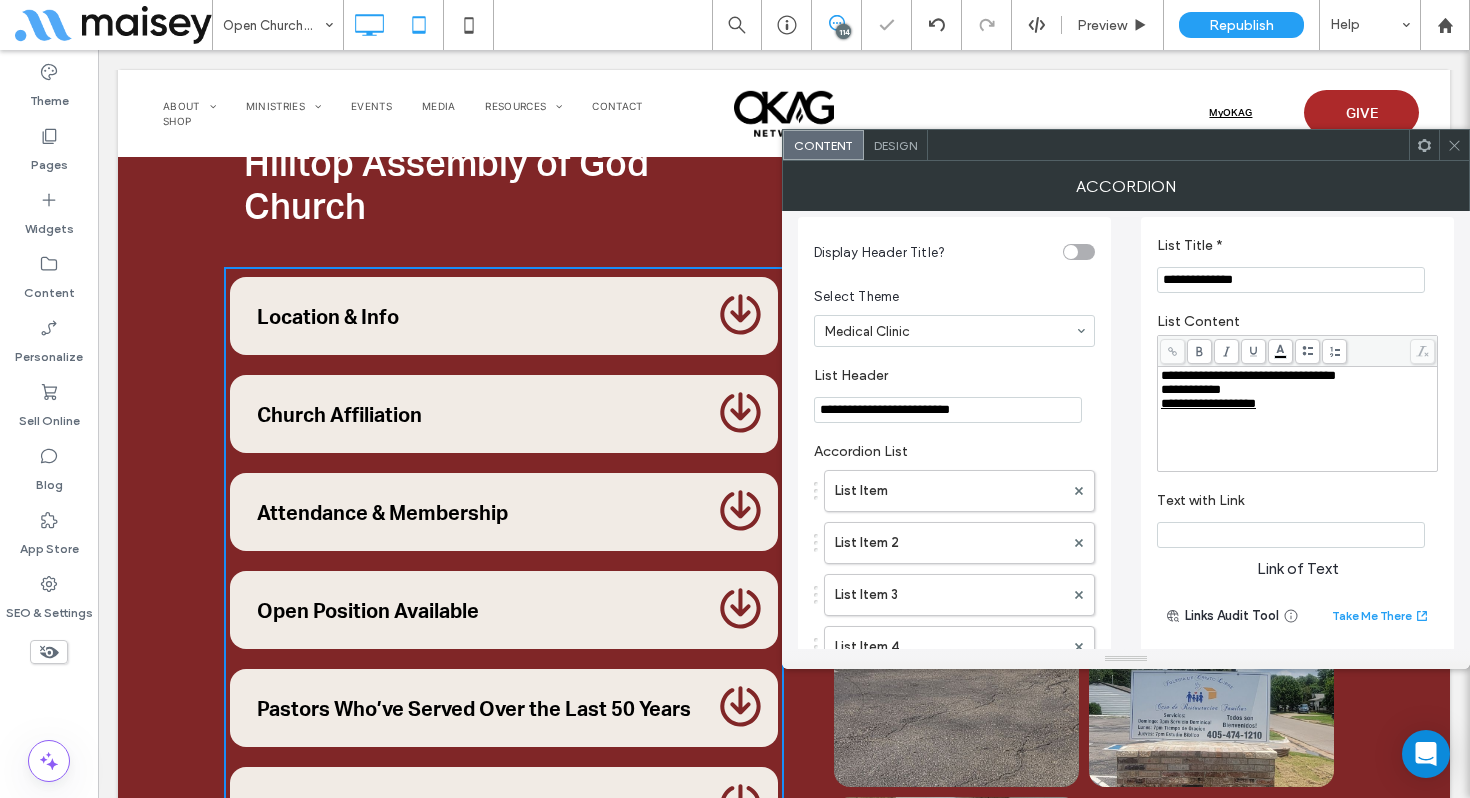 scroll, scrollTop: 3, scrollLeft: 0, axis: vertical 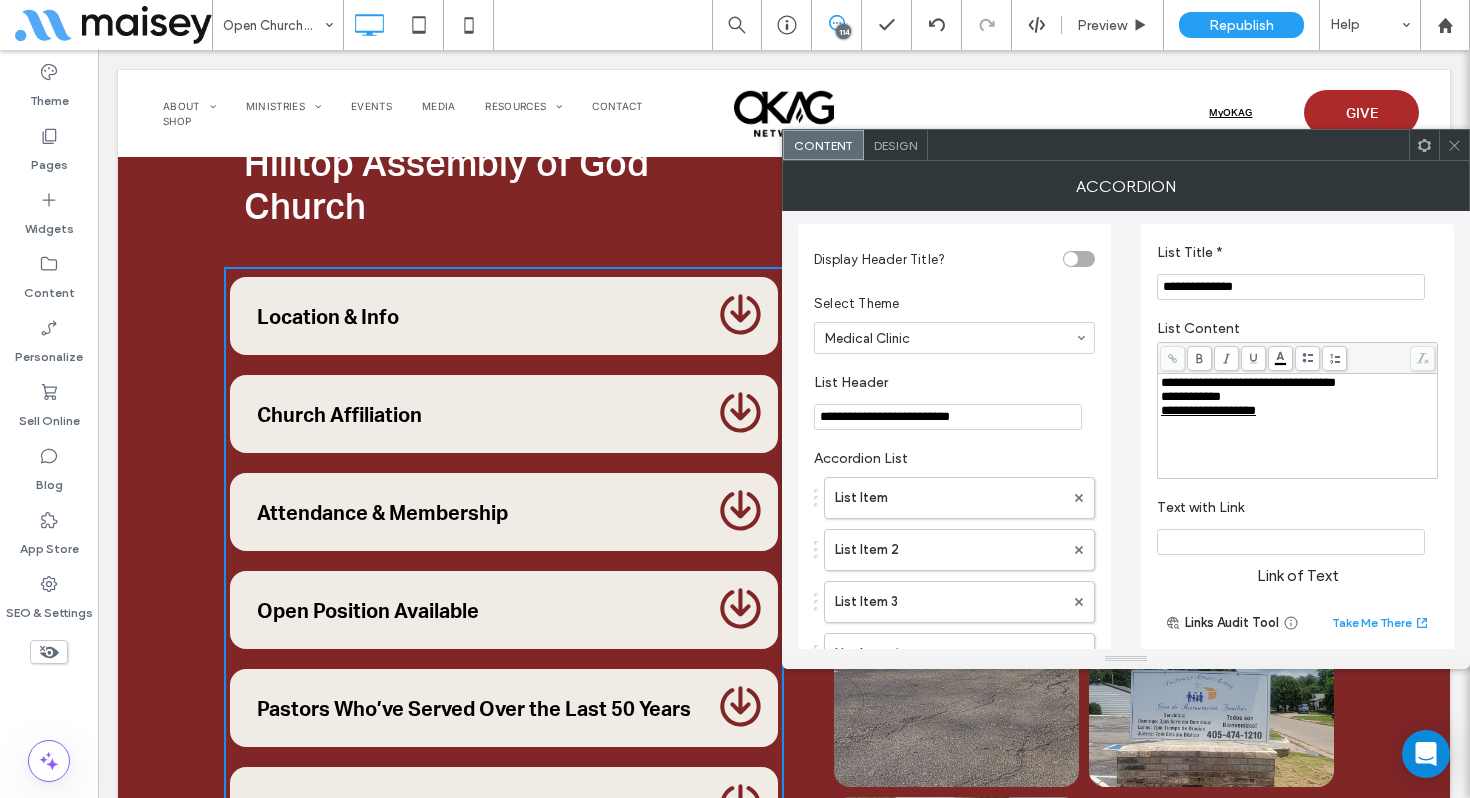 click on "**********" at bounding box center (1248, 382) 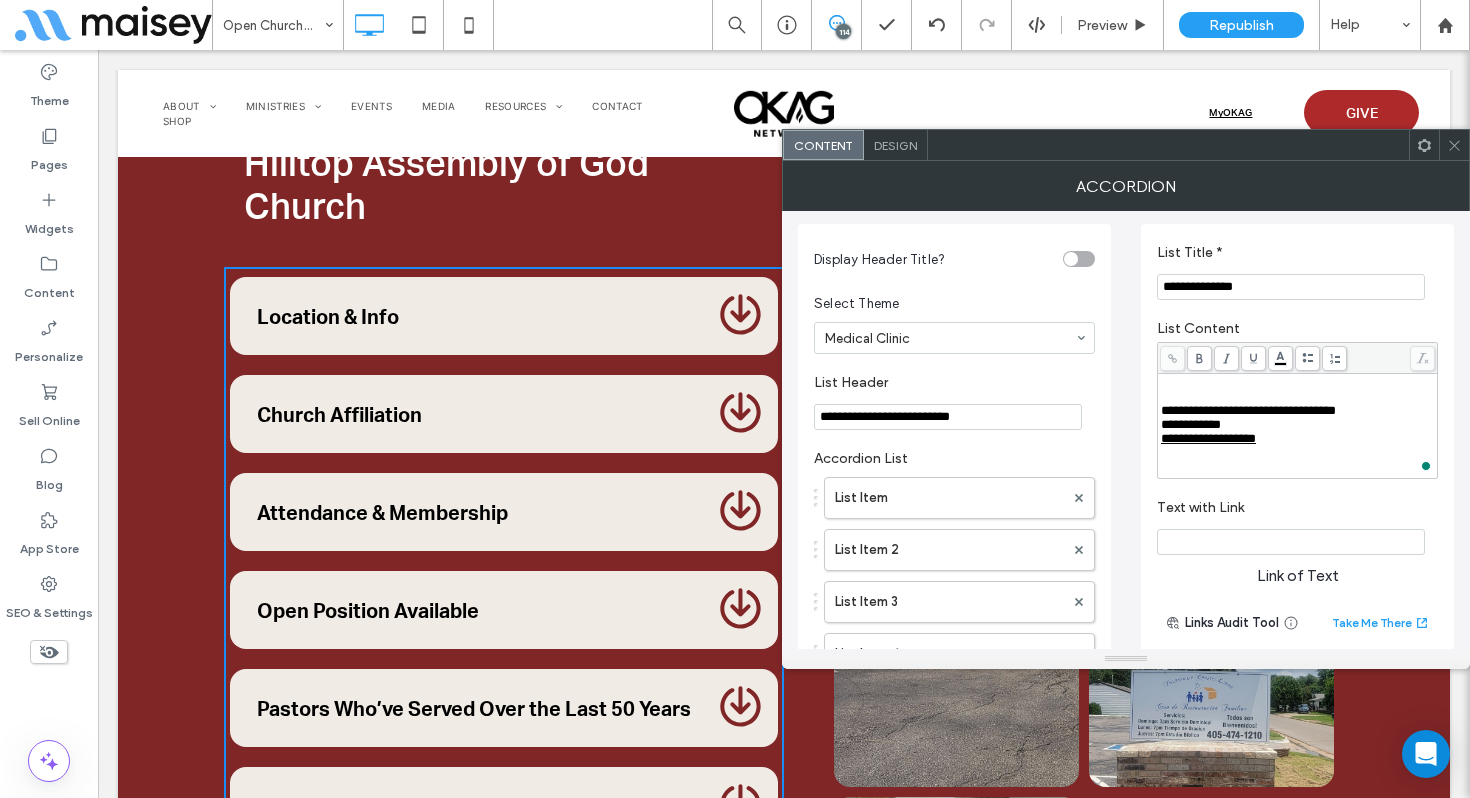 click at bounding box center [1298, 397] 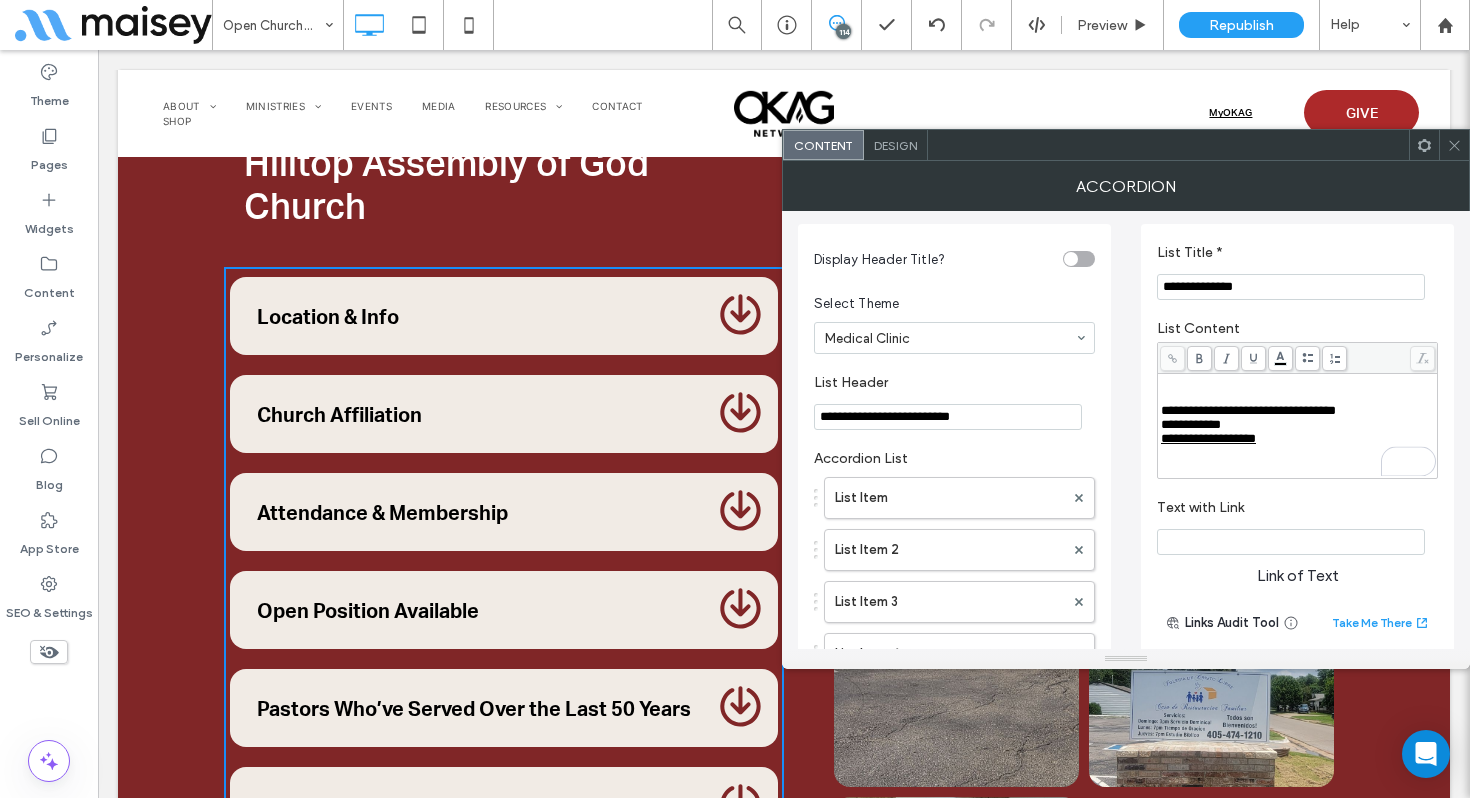 click at bounding box center (1298, 383) 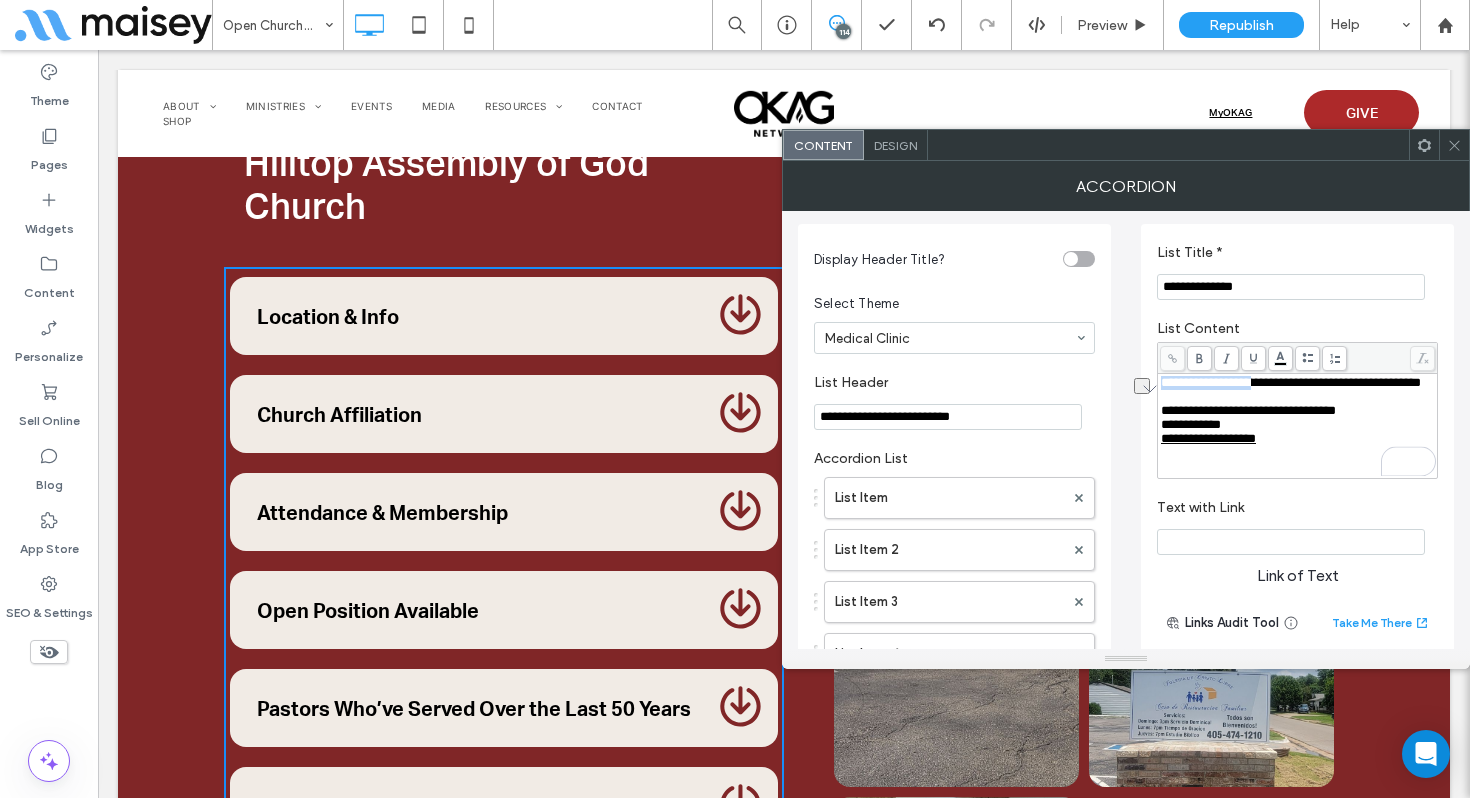 drag, startPoint x: 1273, startPoint y: 387, endPoint x: 1141, endPoint y: 388, distance: 132.00378 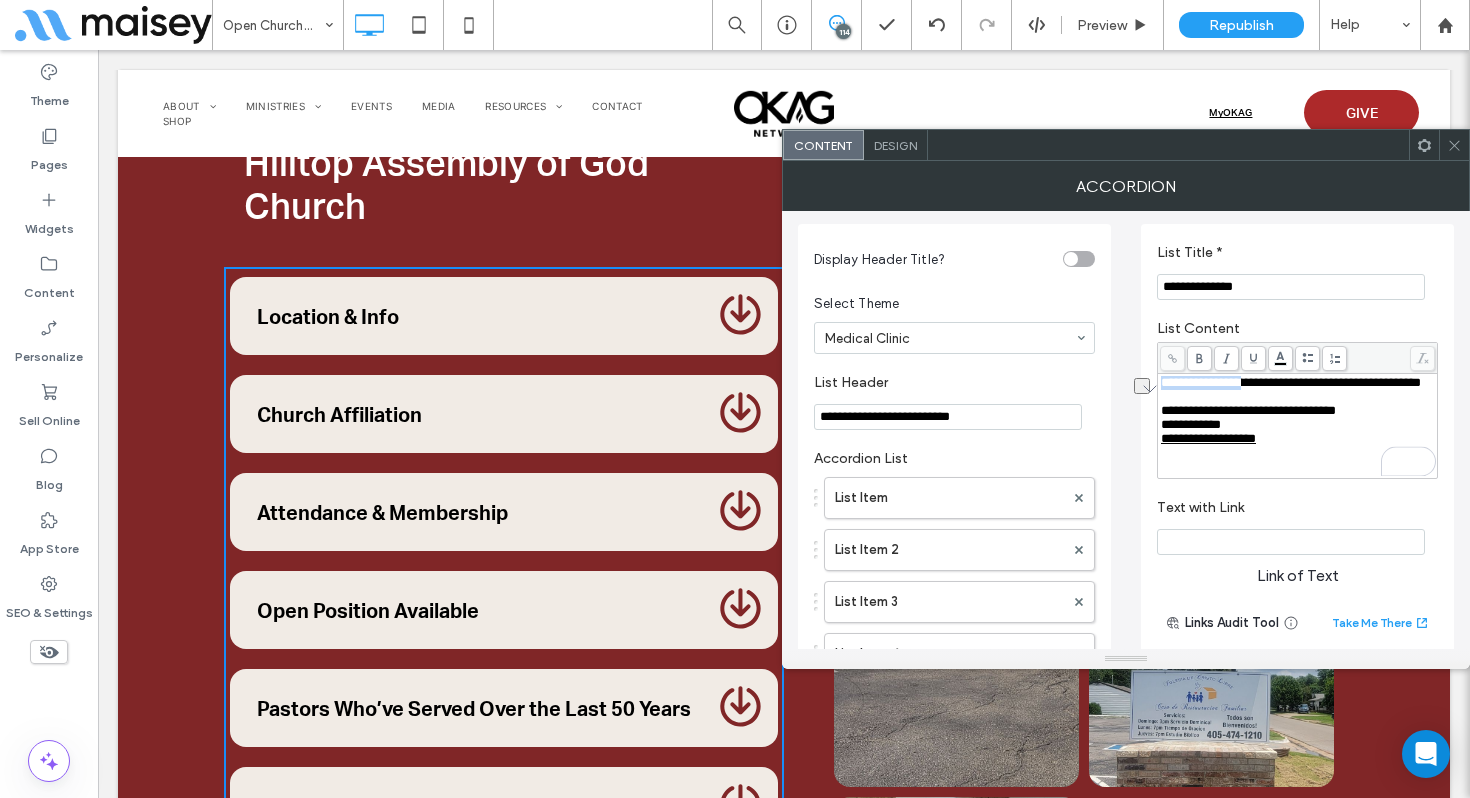 drag, startPoint x: 1262, startPoint y: 384, endPoint x: 1141, endPoint y: 382, distance: 121.016525 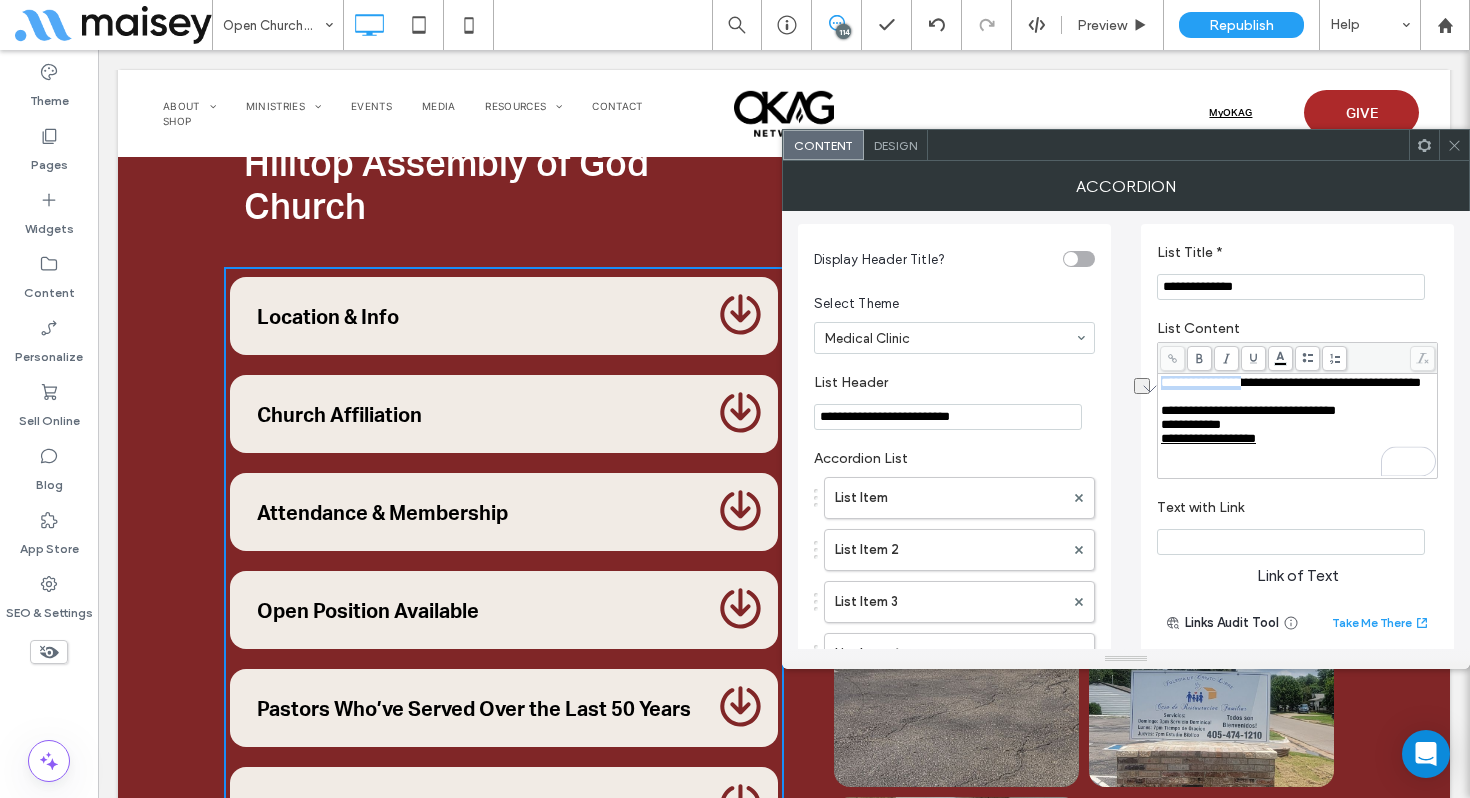 click on "**********" at bounding box center (1126, 616) 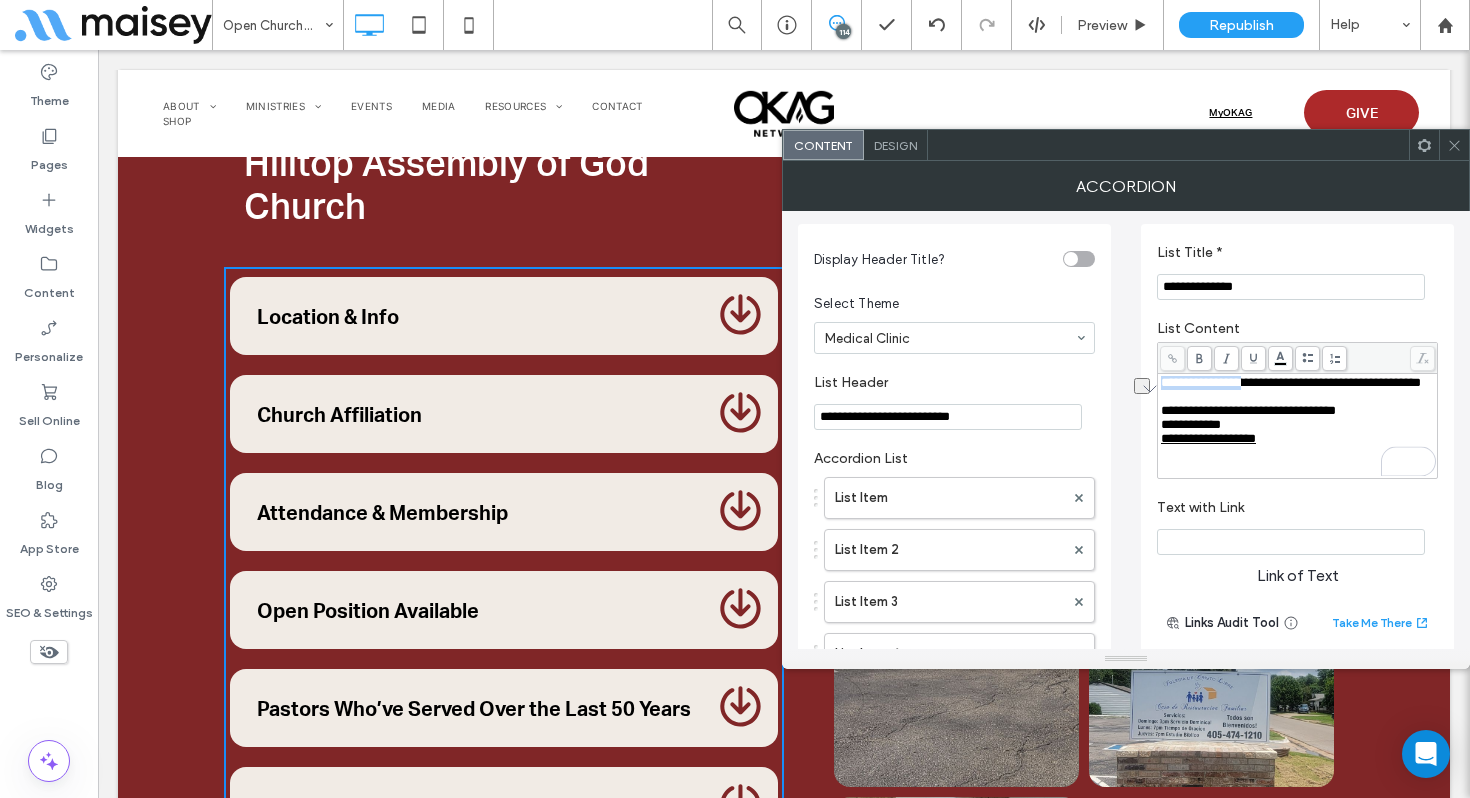 copy on "**********" 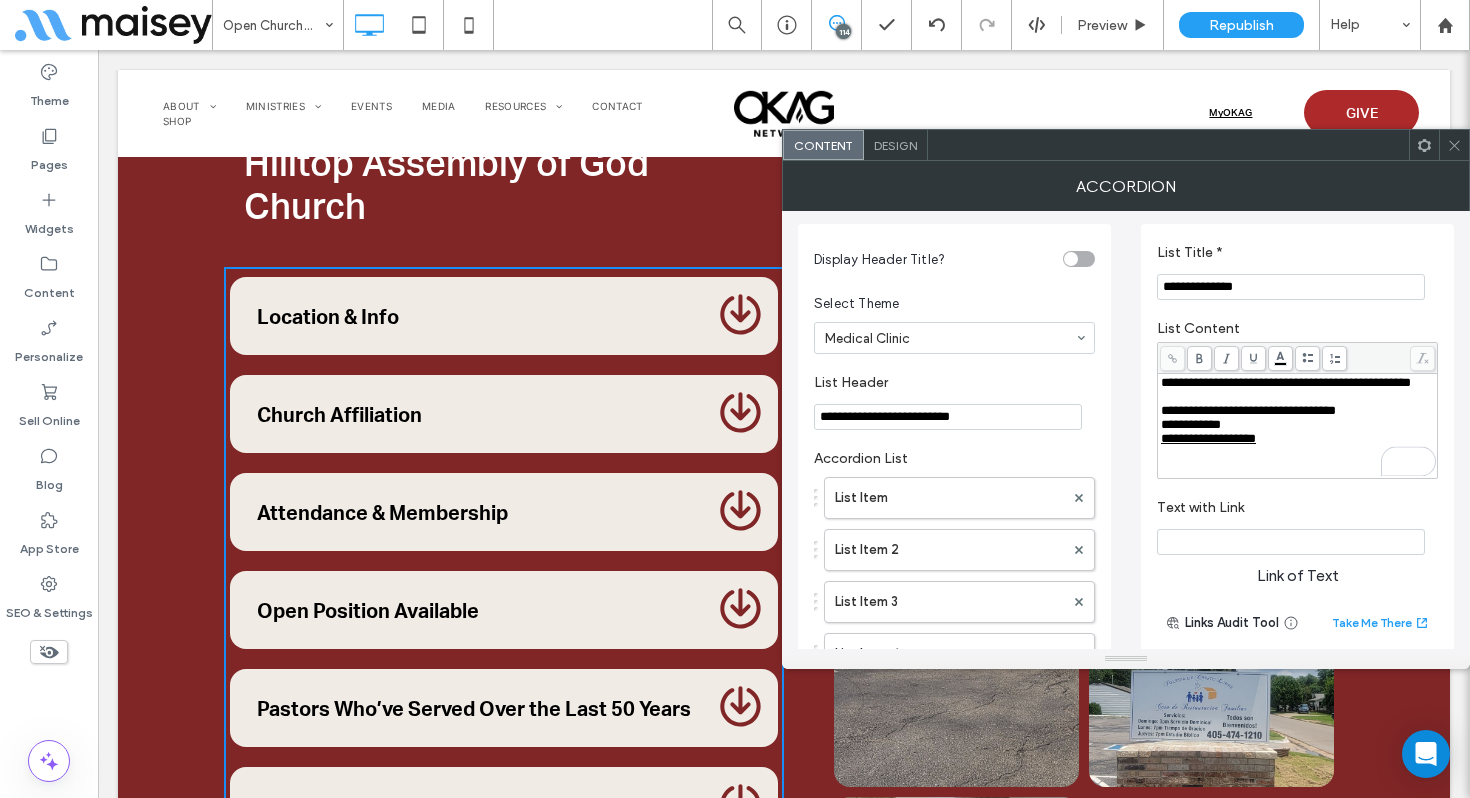 scroll, scrollTop: 4, scrollLeft: 0, axis: vertical 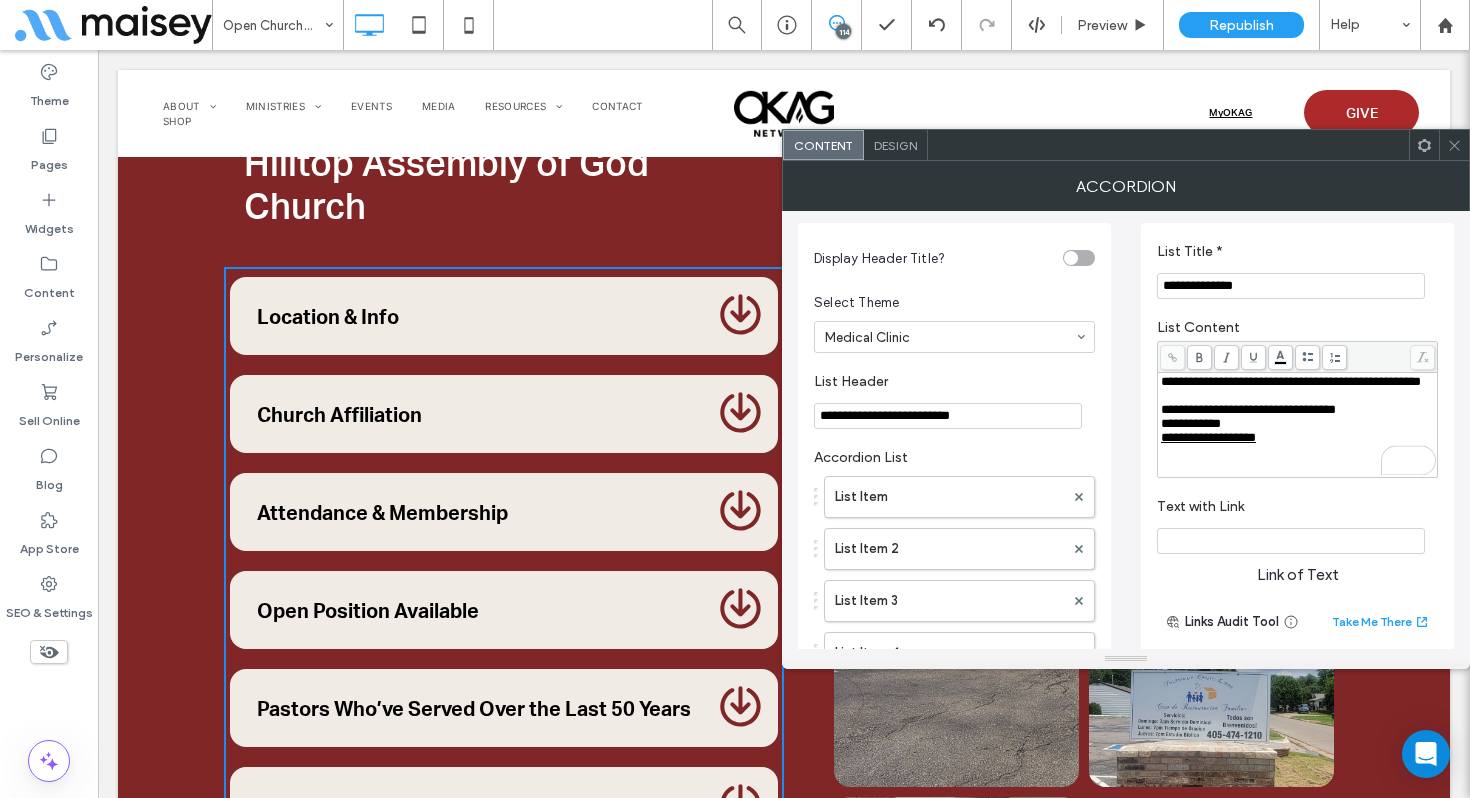 click on "**********" at bounding box center [1298, 382] 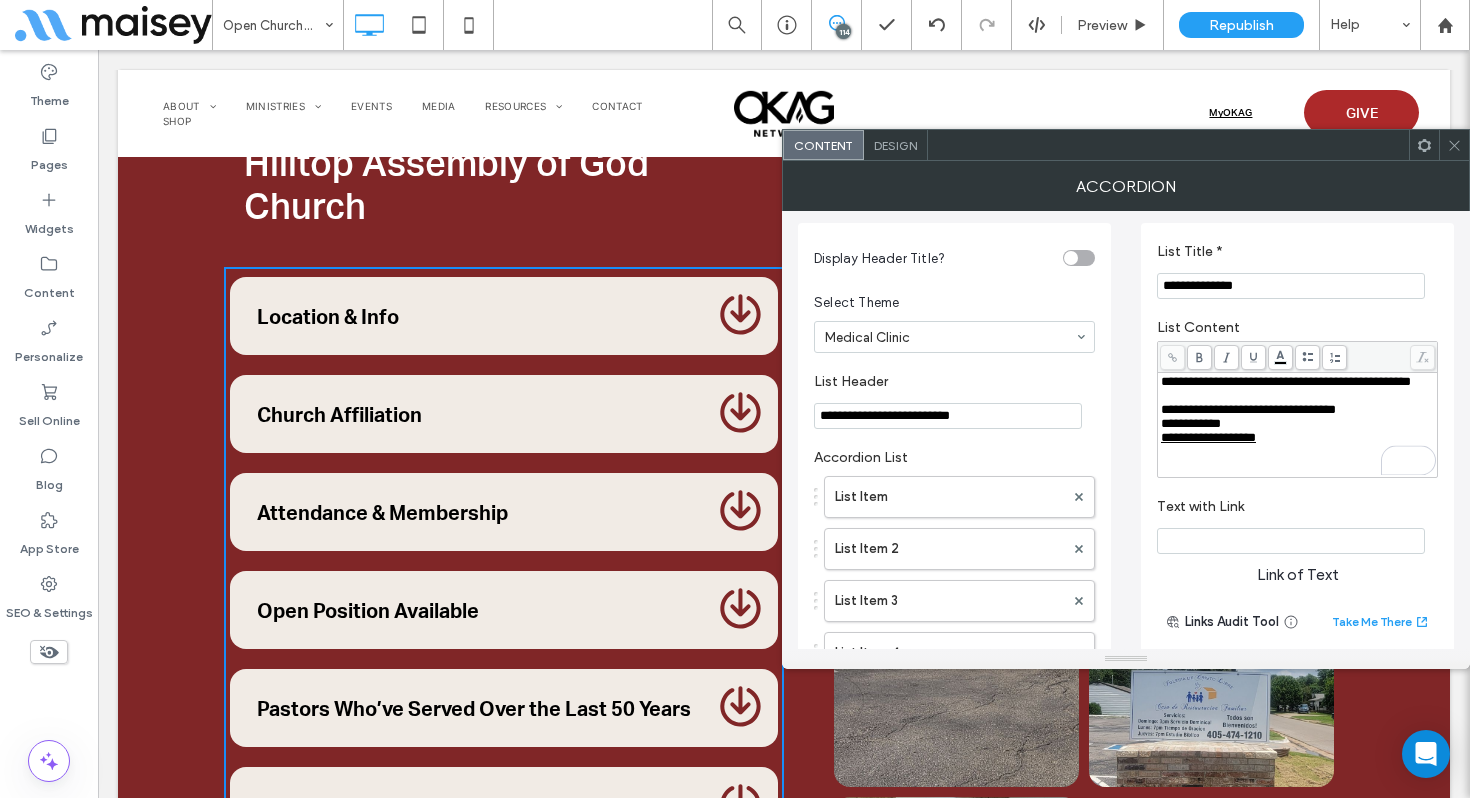 type 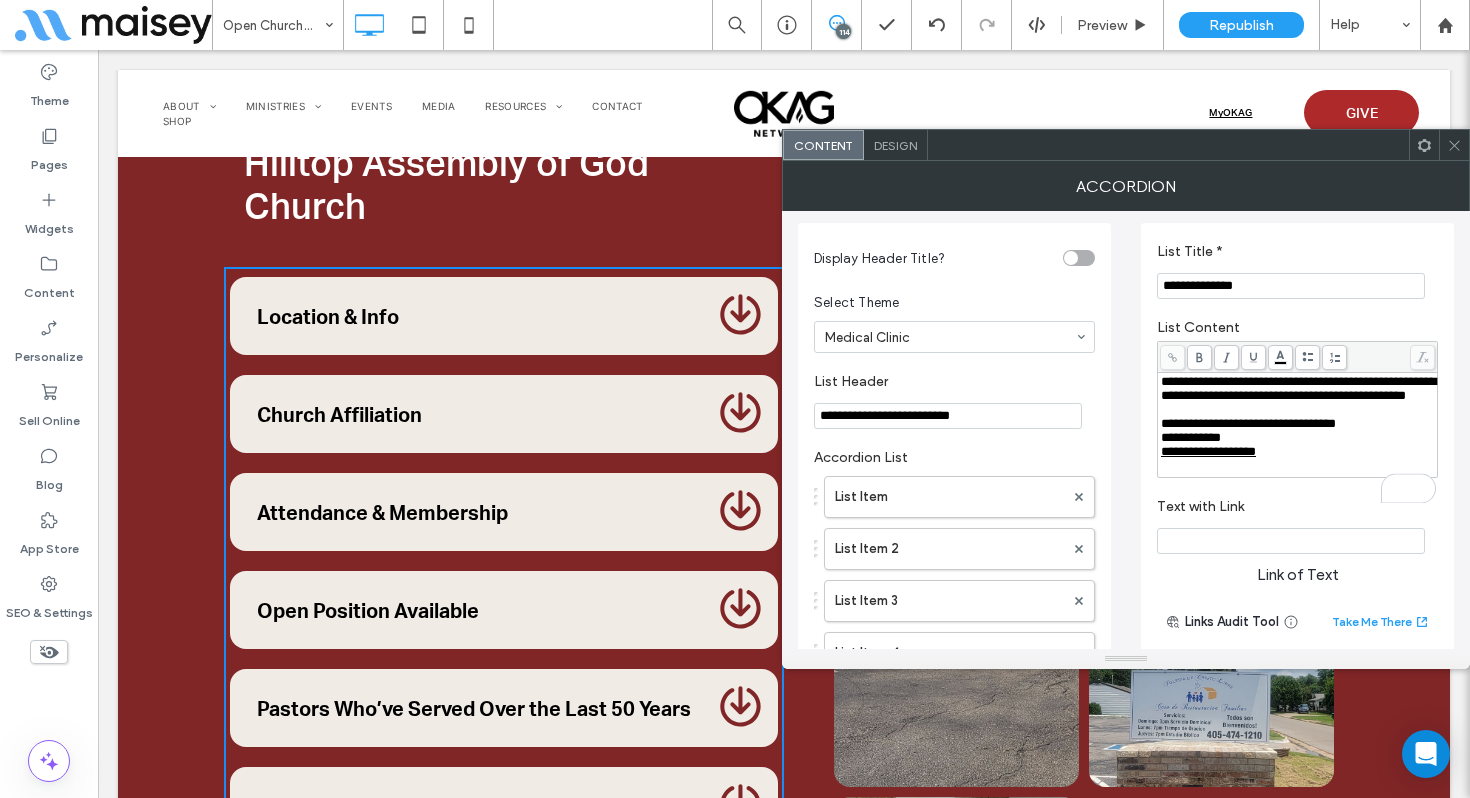 click on "**********" at bounding box center [1298, 388] 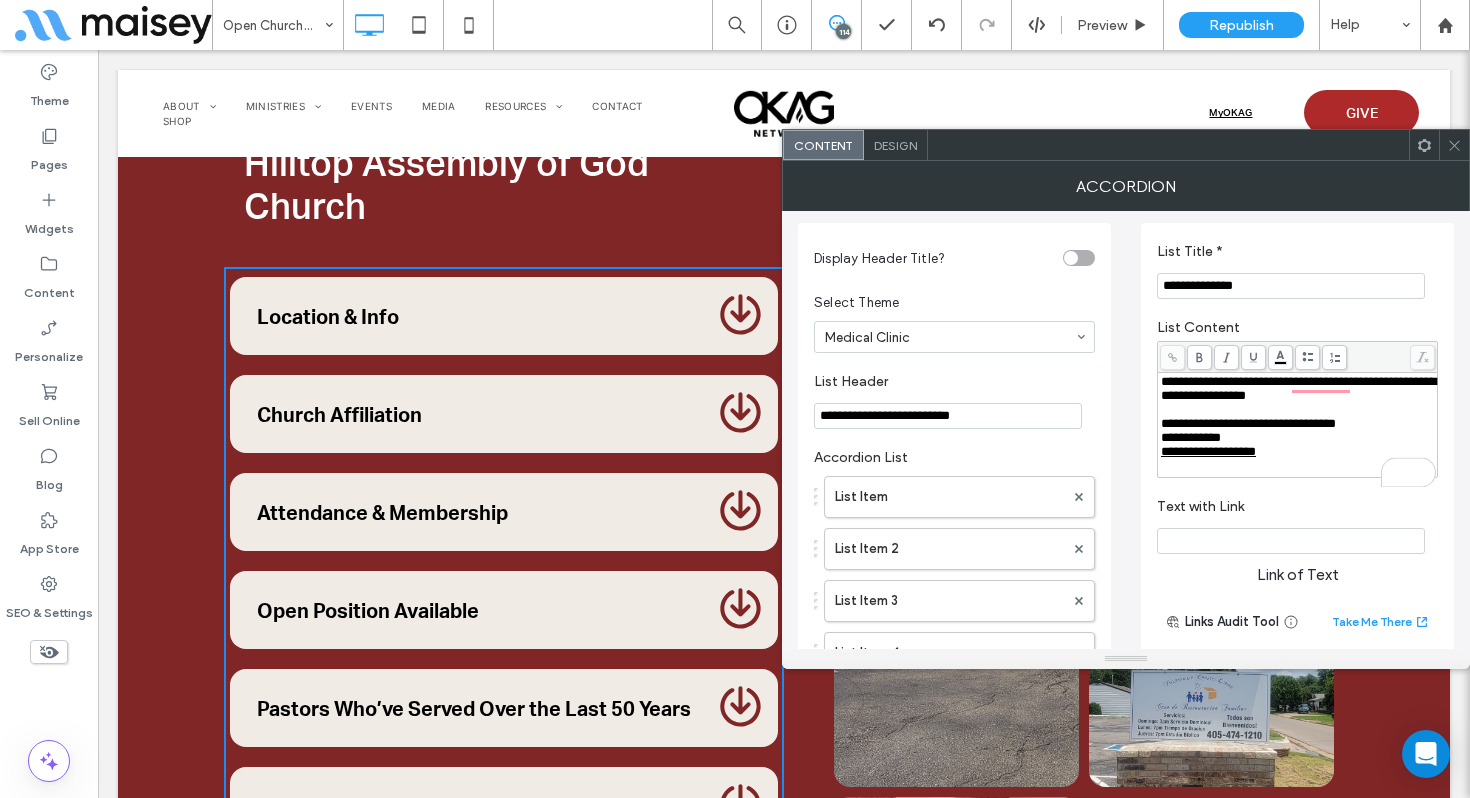 click on "**********" at bounding box center [1298, 388] 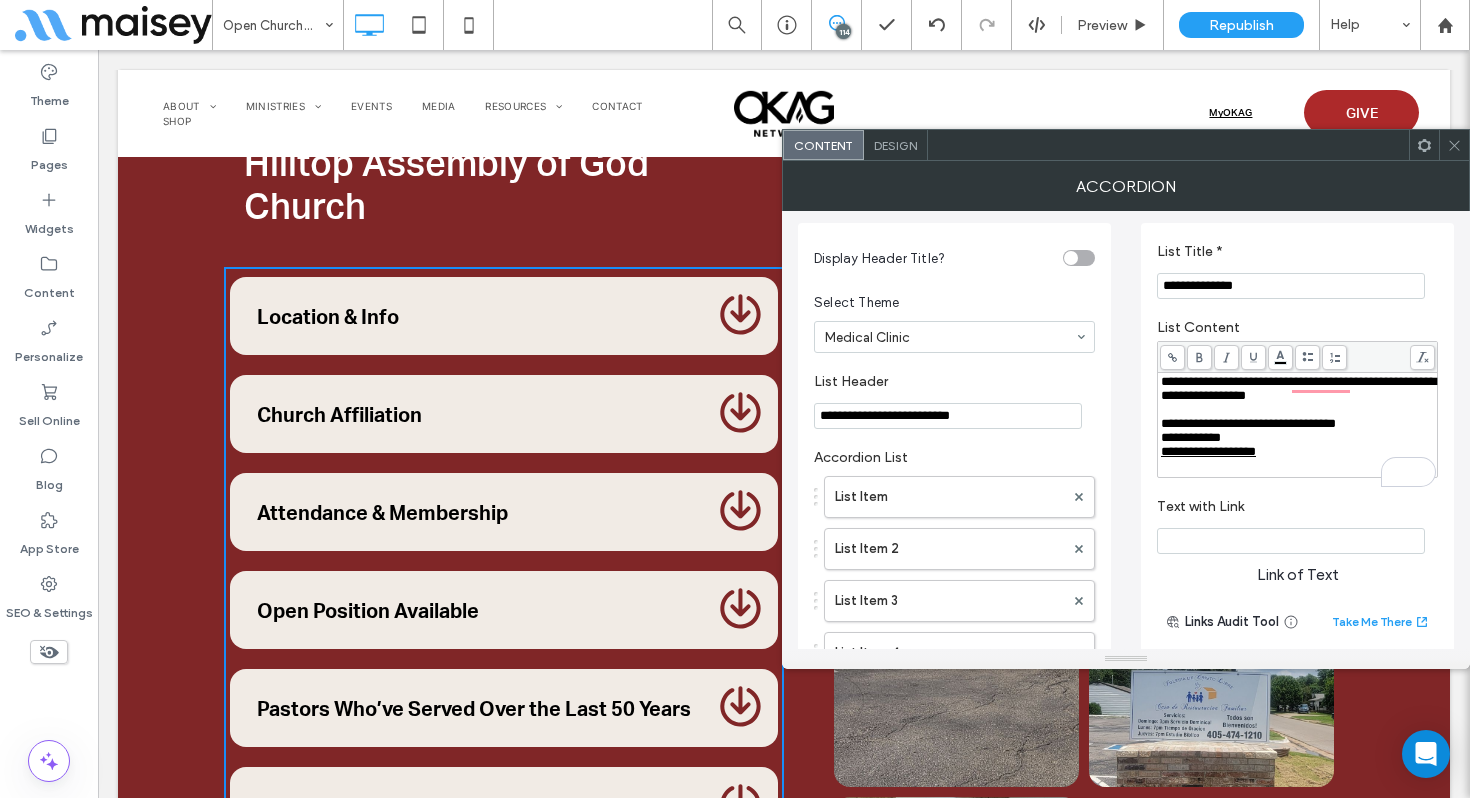 click on "**********" at bounding box center (1298, 388) 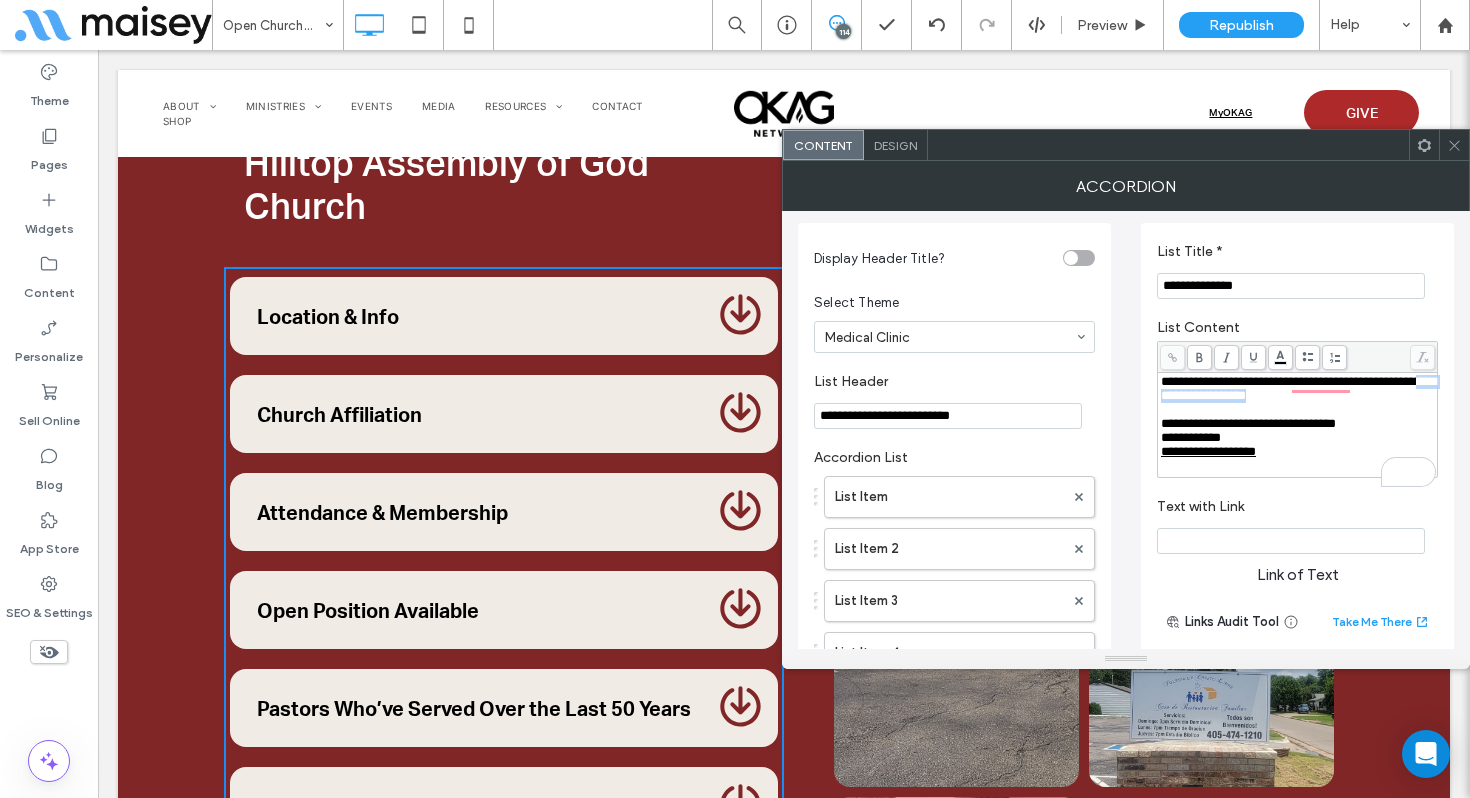 drag, startPoint x: 1307, startPoint y: 403, endPoint x: 1308, endPoint y: 416, distance: 13.038404 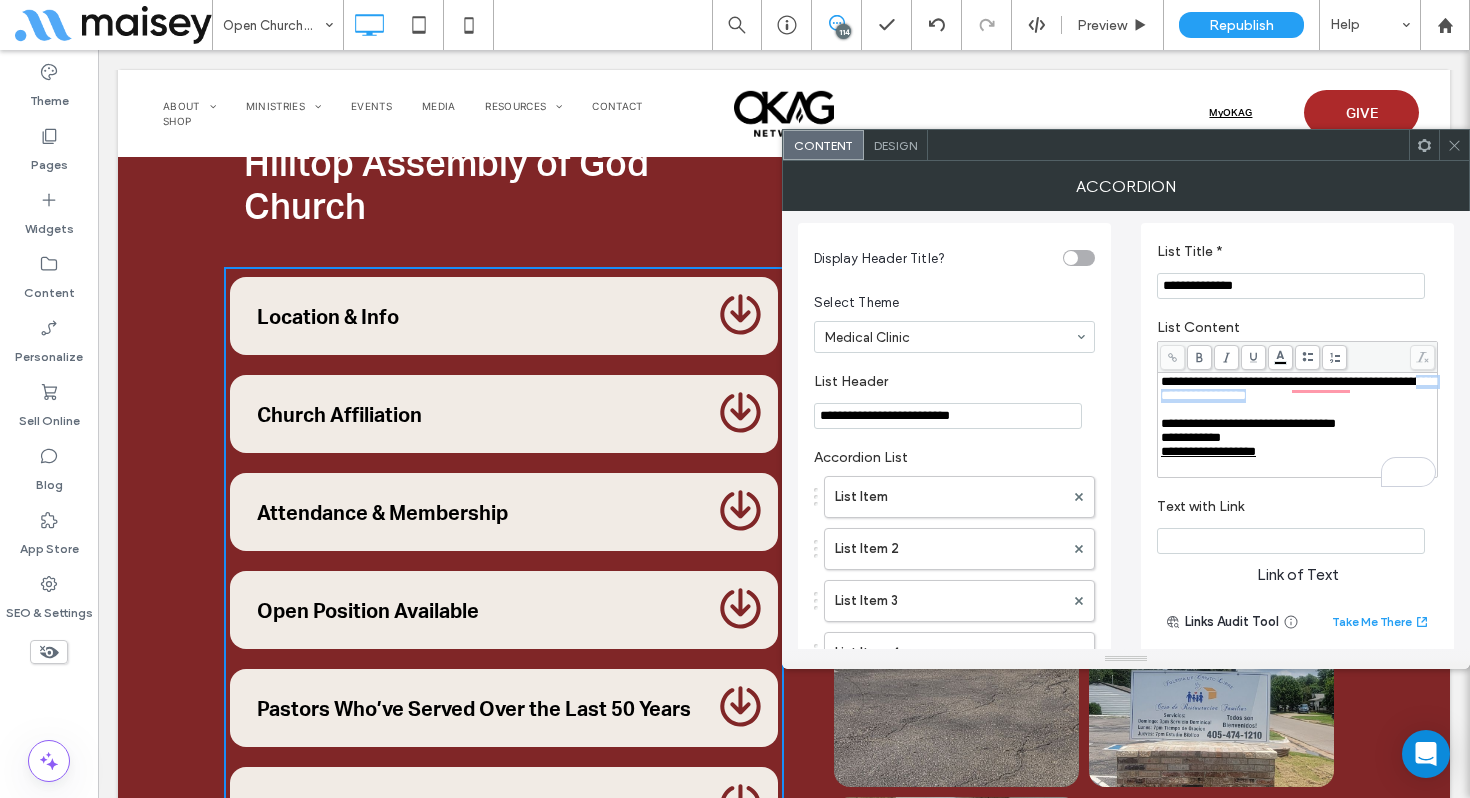 click on "**********" at bounding box center [1298, 389] 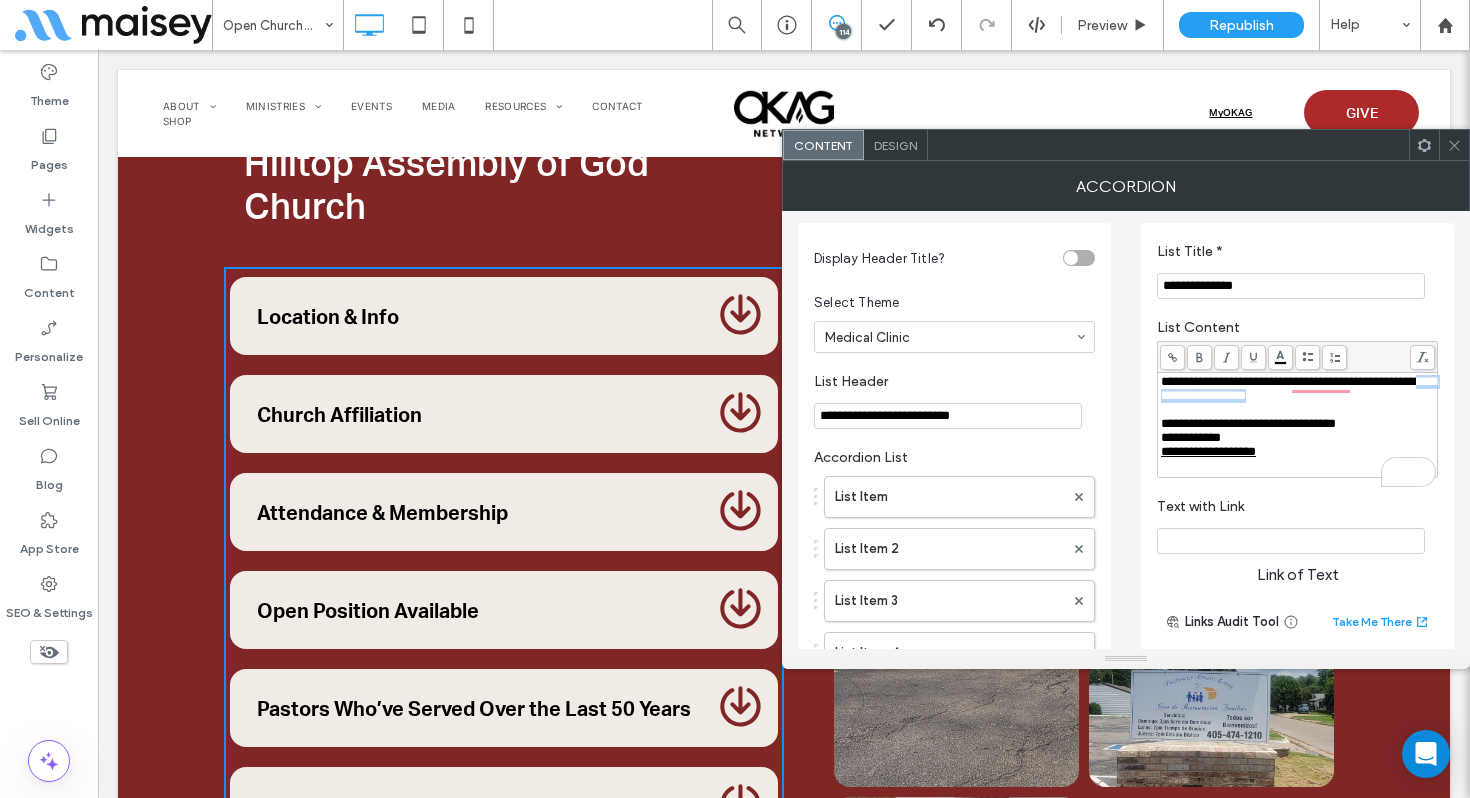 copy on "**********" 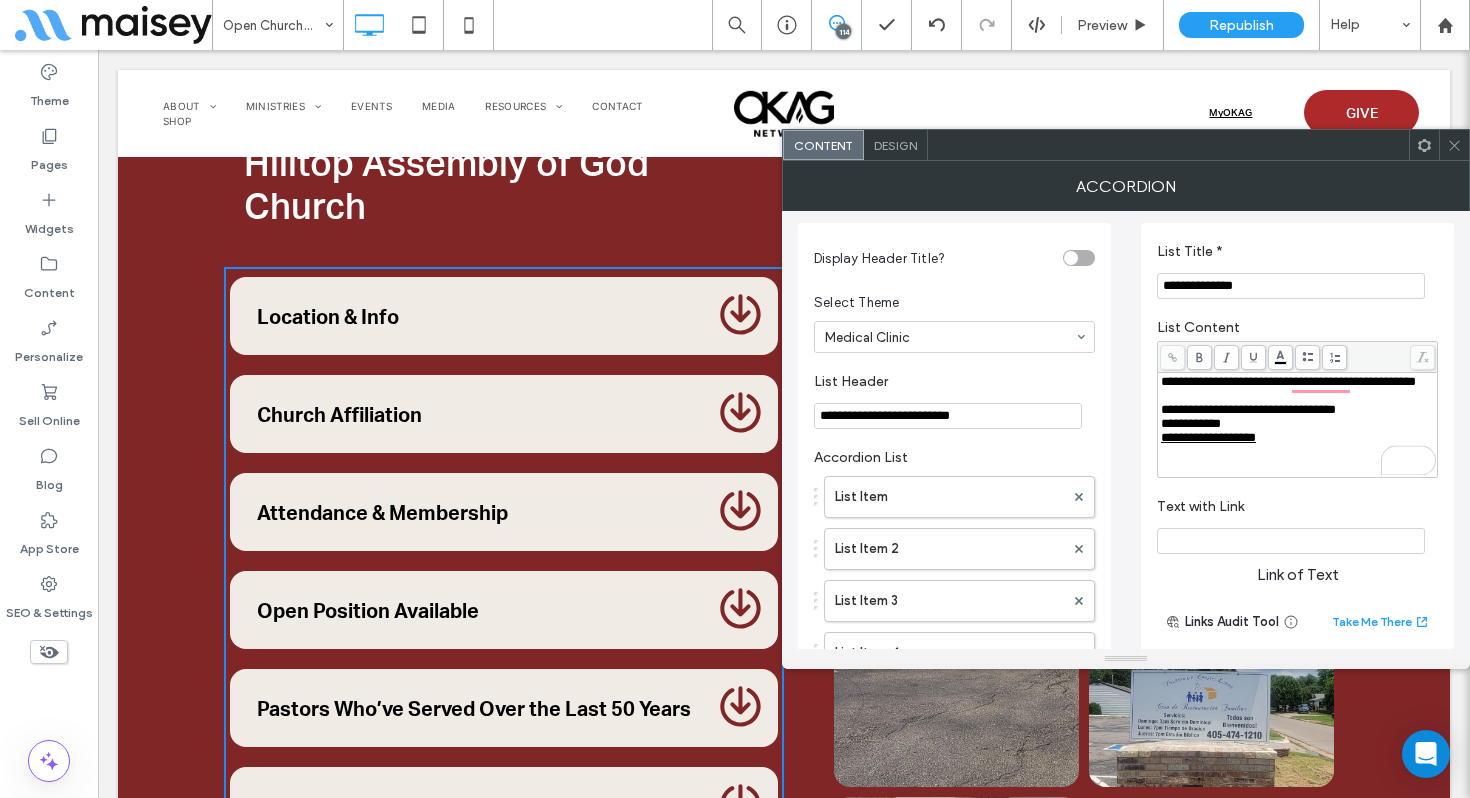 drag, startPoint x: 1308, startPoint y: 415, endPoint x: 1224, endPoint y: 412, distance: 84.05355 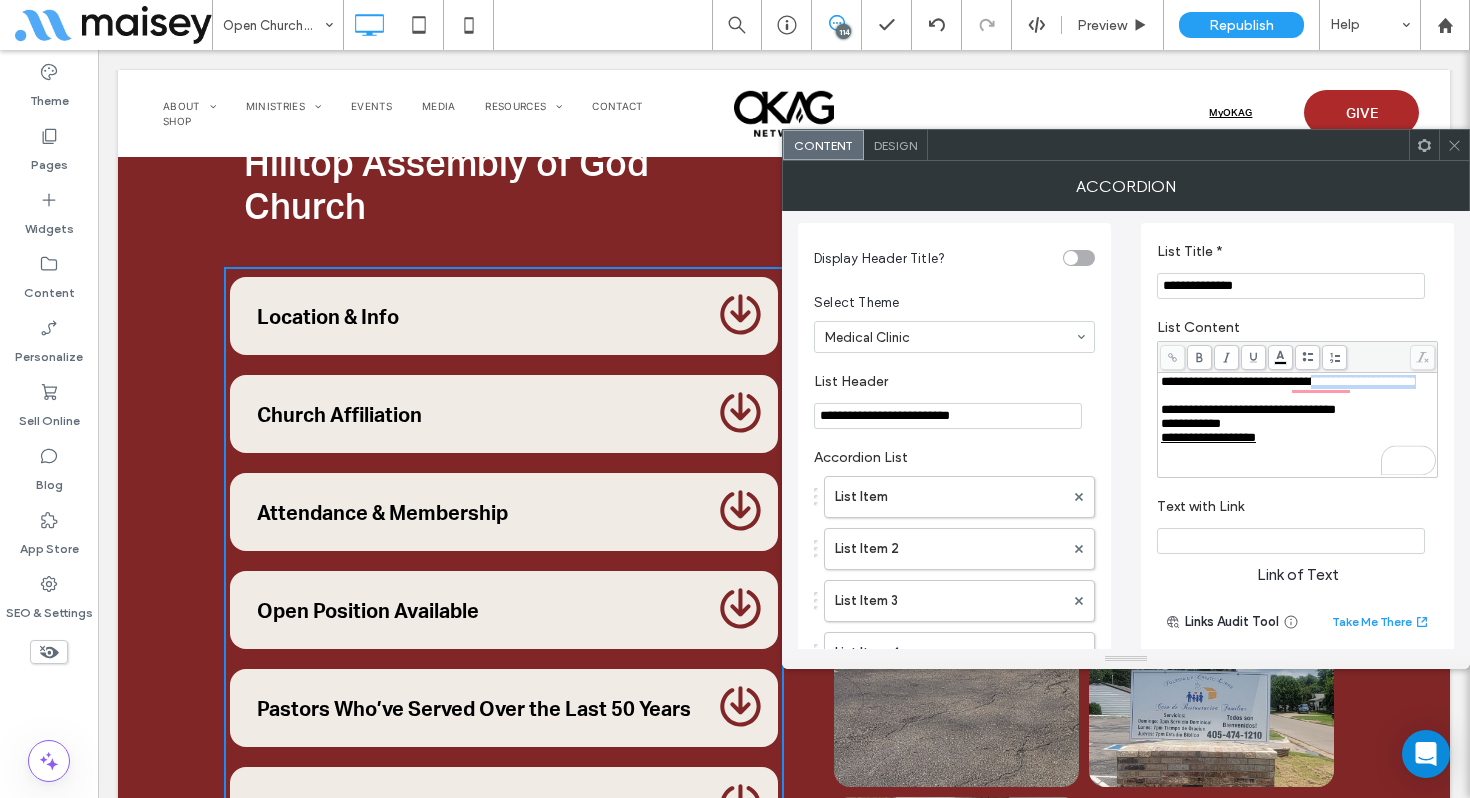 drag, startPoint x: 1264, startPoint y: 405, endPoint x: 1133, endPoint y: 404, distance: 131.00381 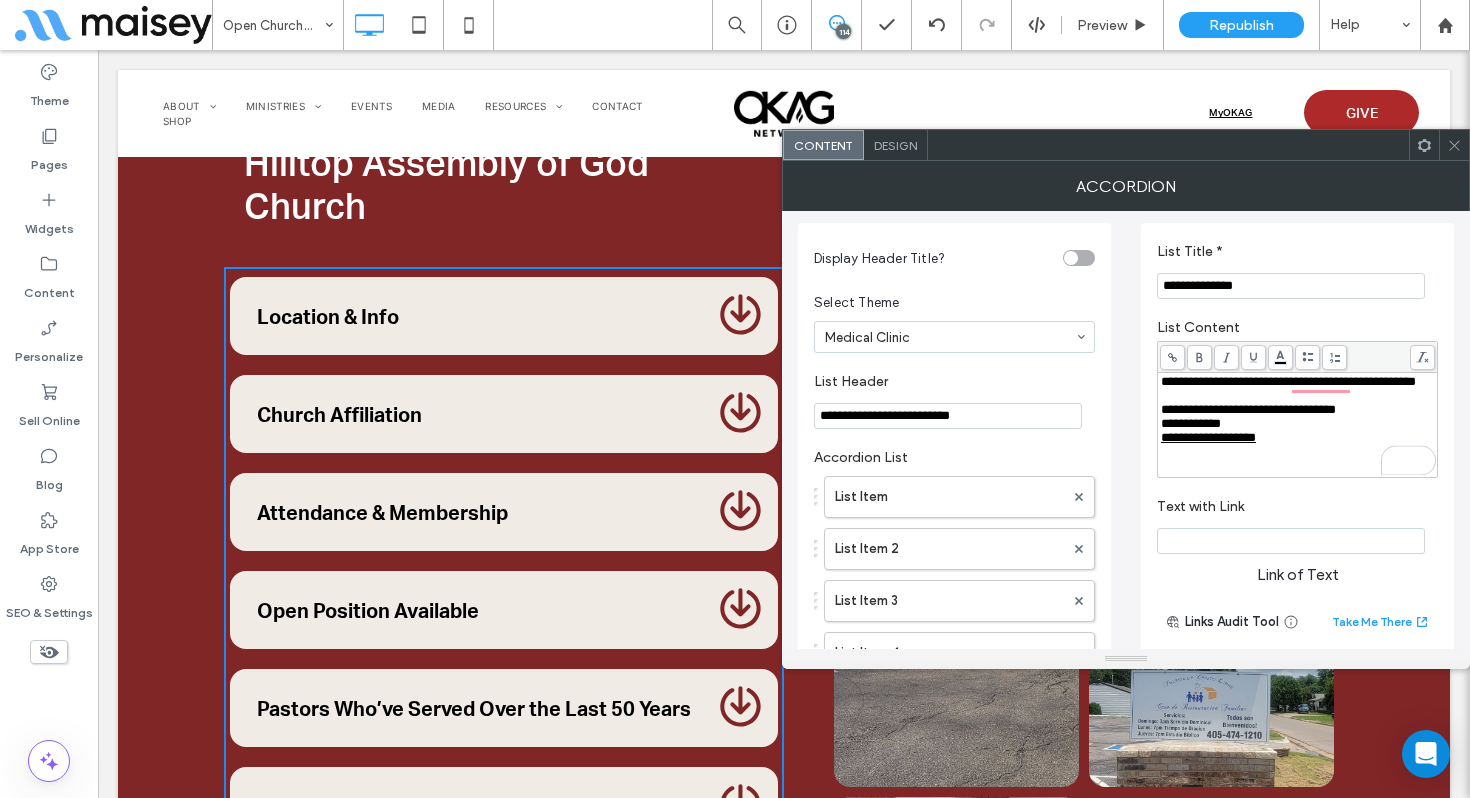 click 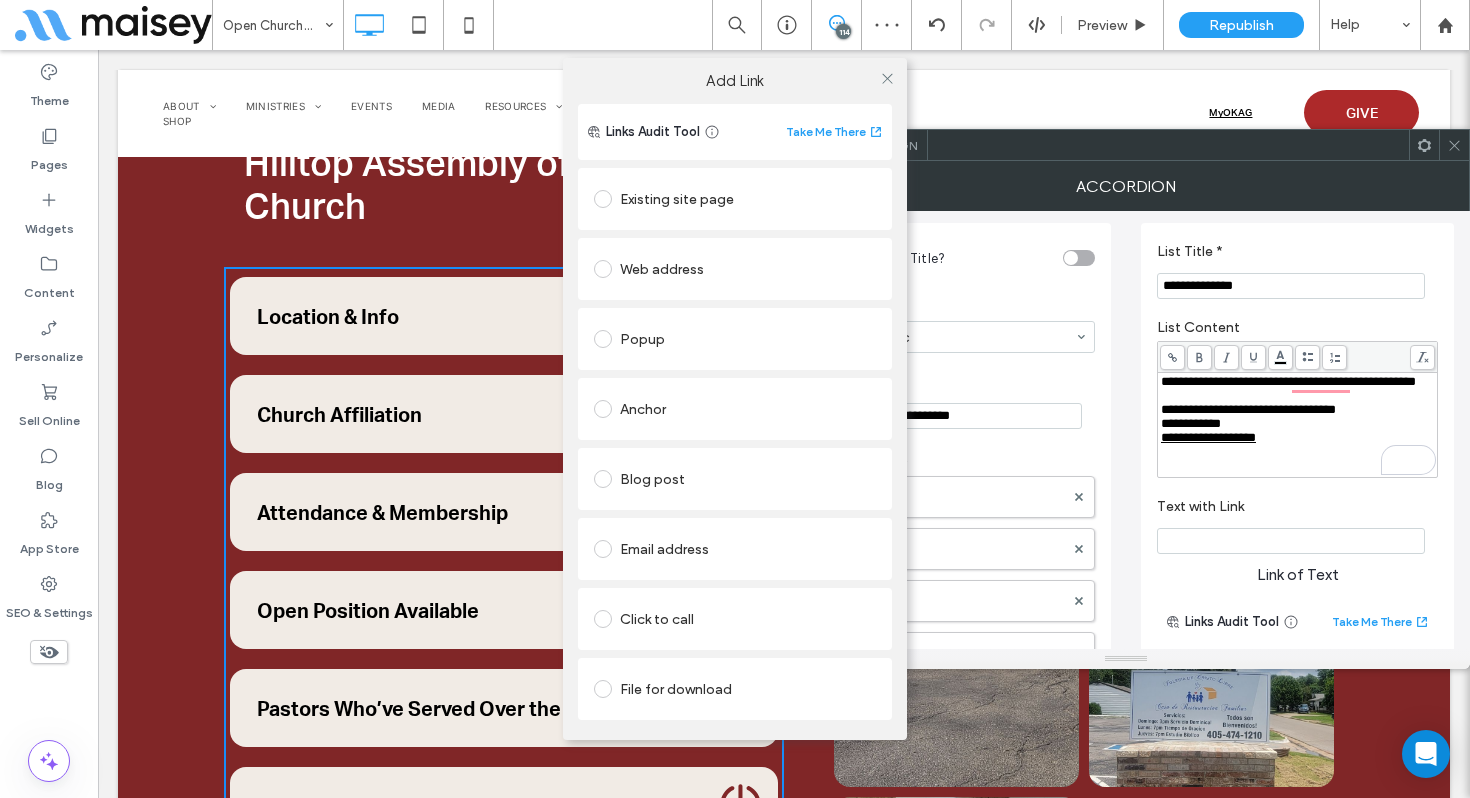 click on "Email address" at bounding box center [735, 549] 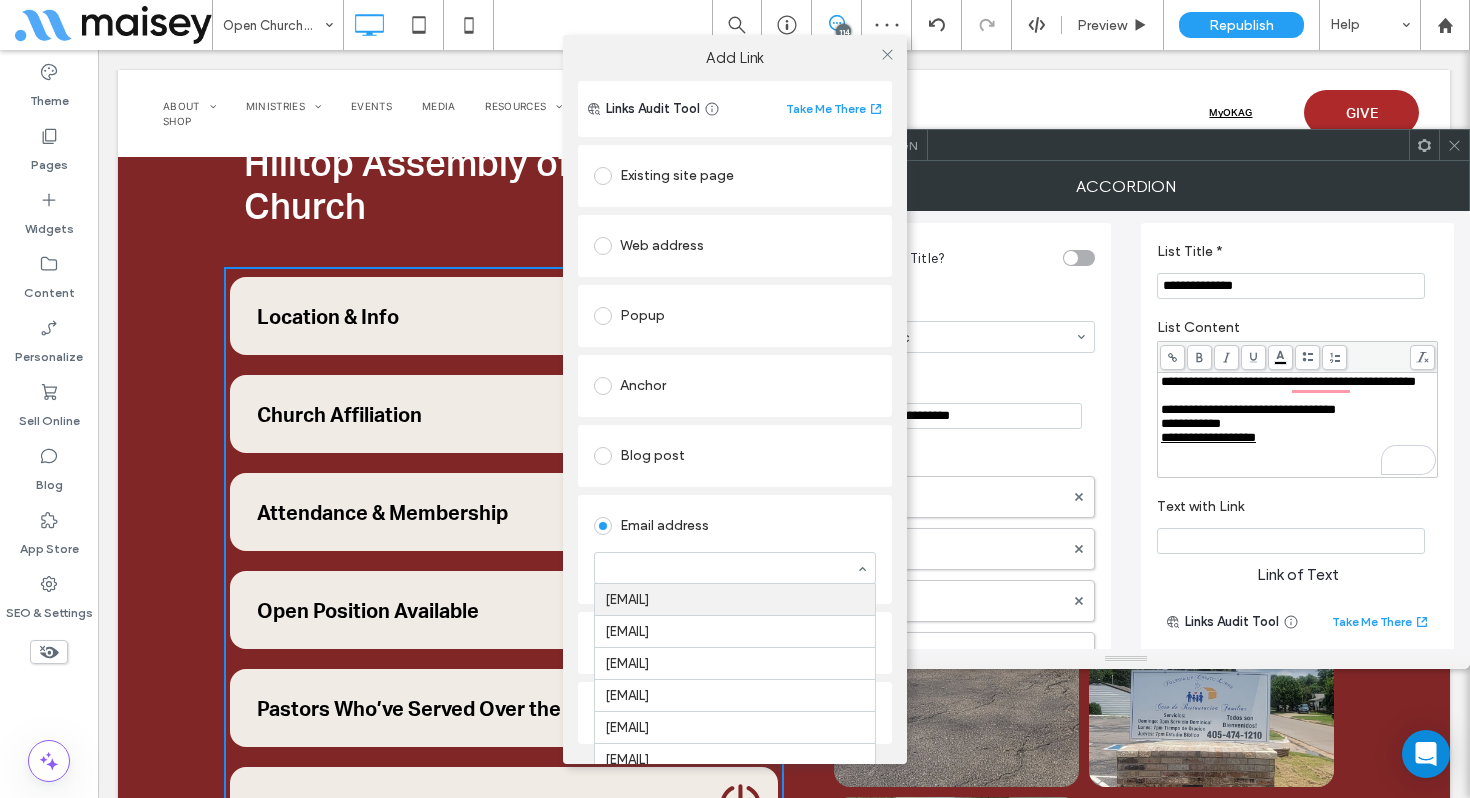 paste on "**********" 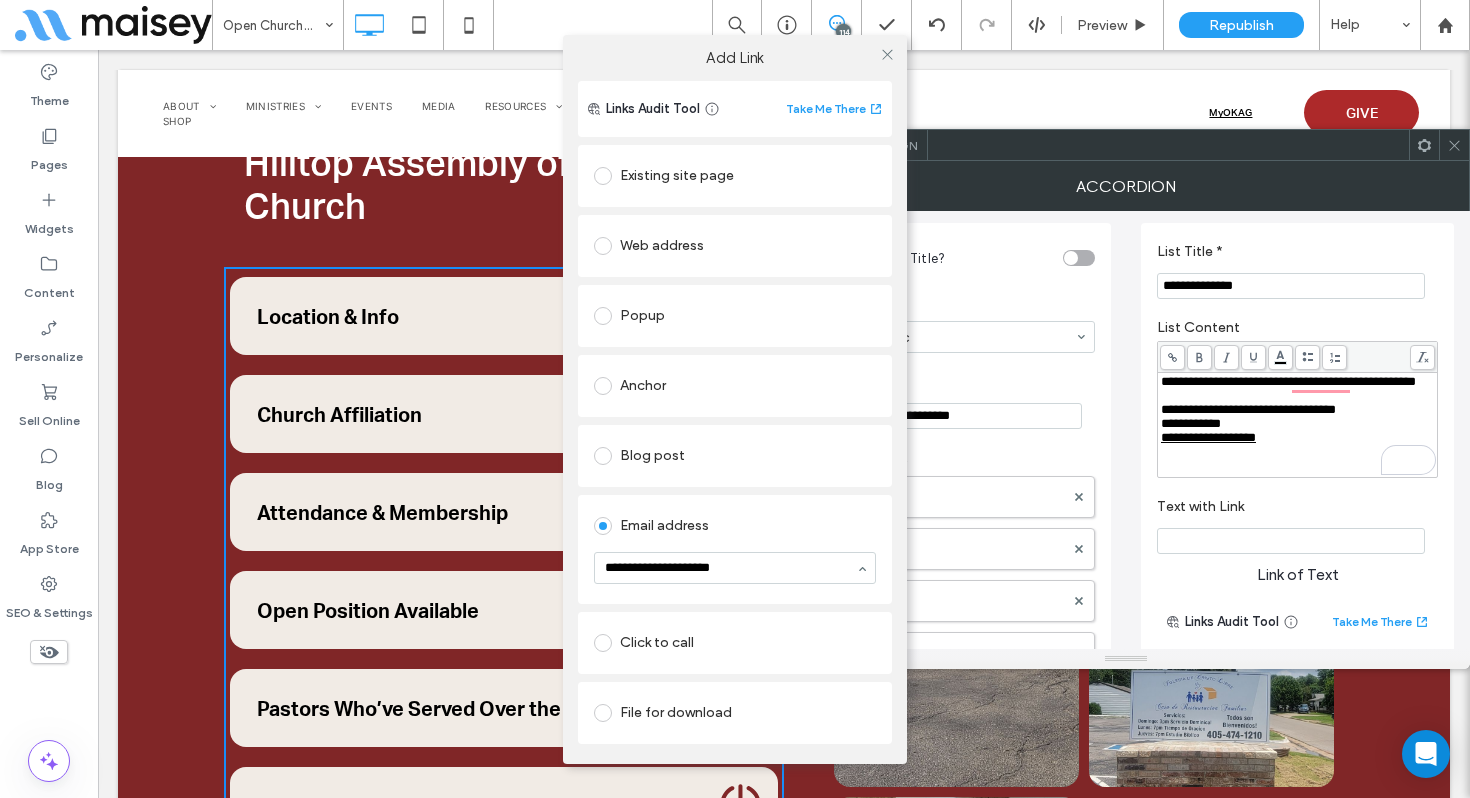 type on "**********" 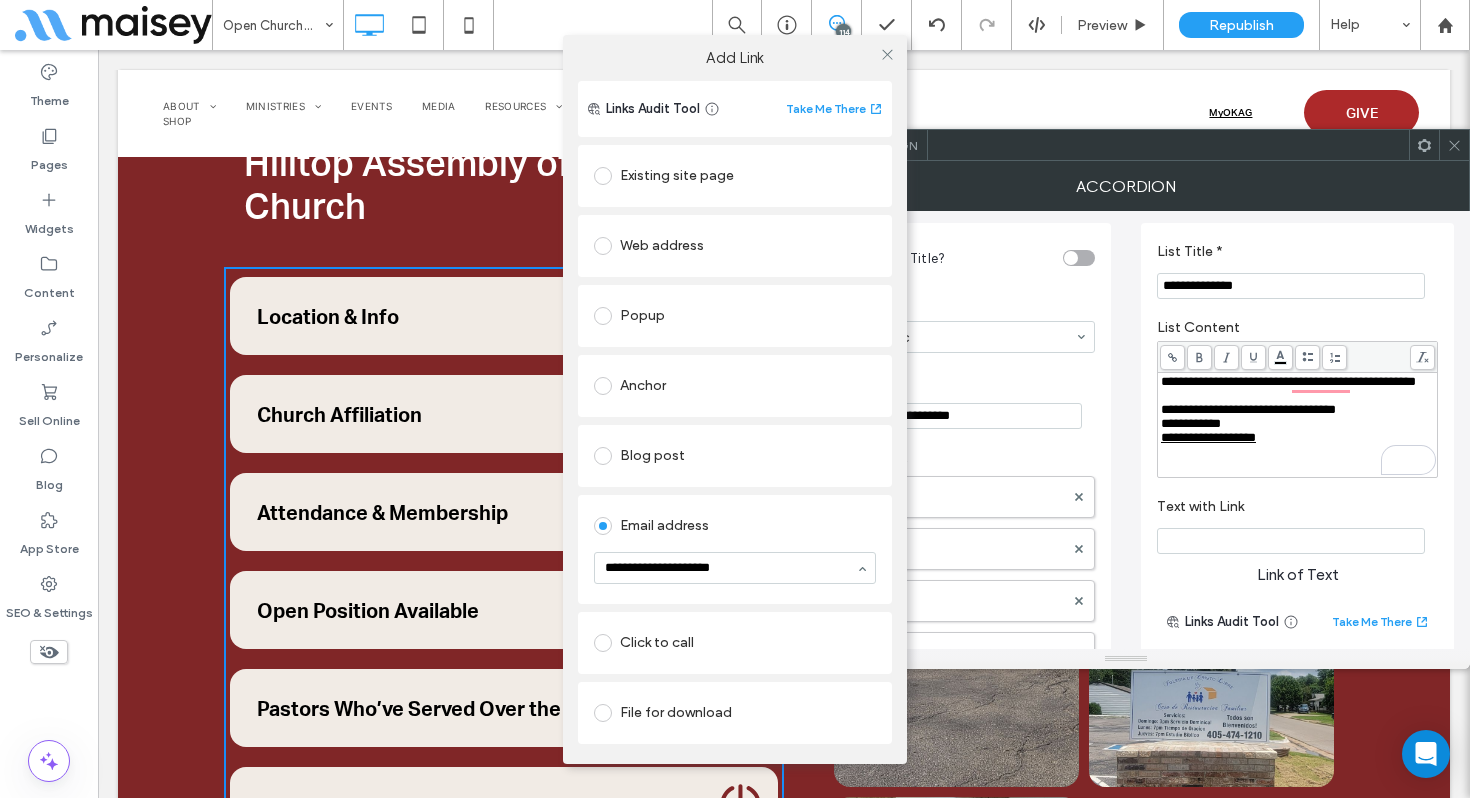 type 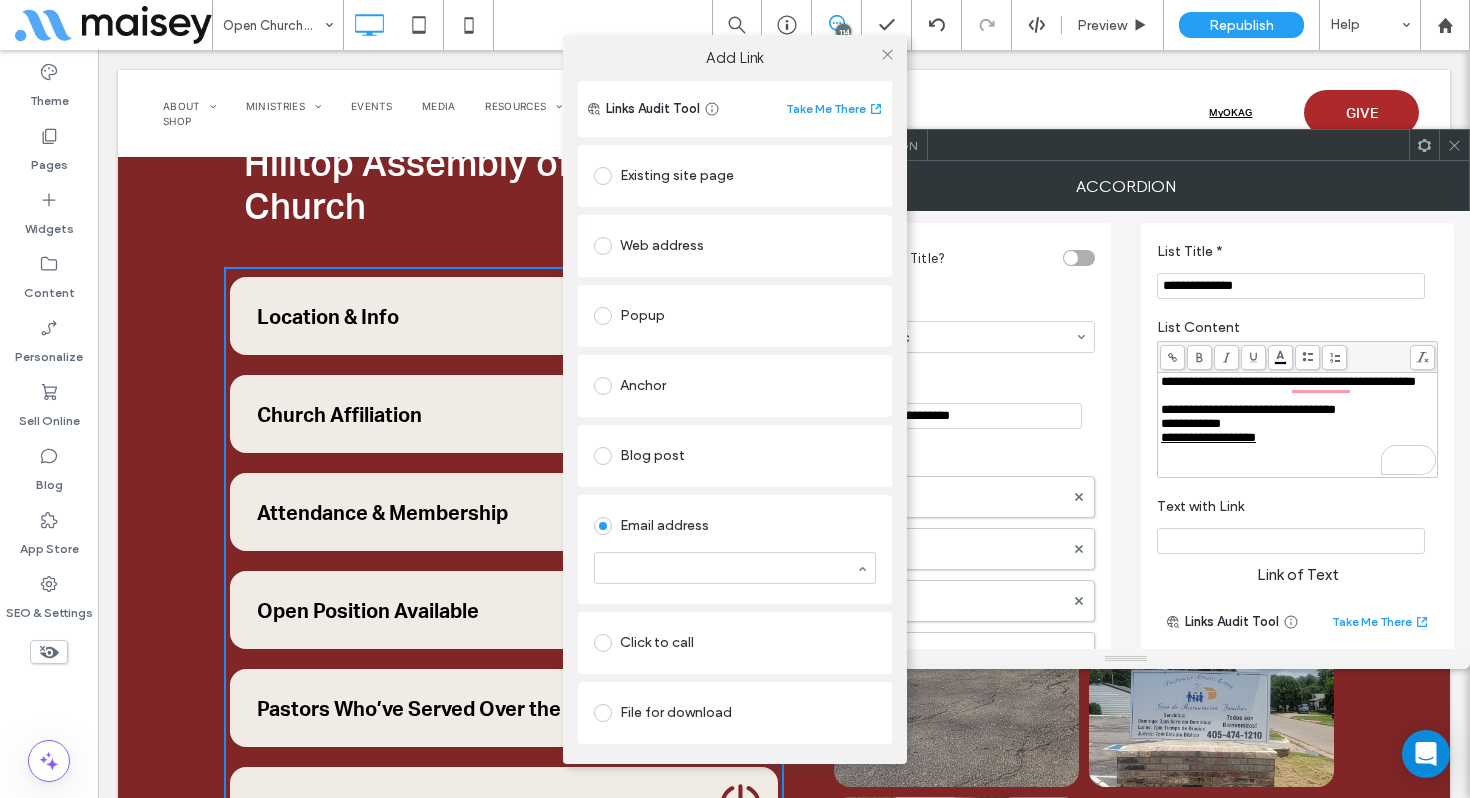 click on "Add Link Links Audit Tool Take Me There Existing site page Web address Popup Anchor Blog post Email address Click to call File for download" at bounding box center [735, 399] 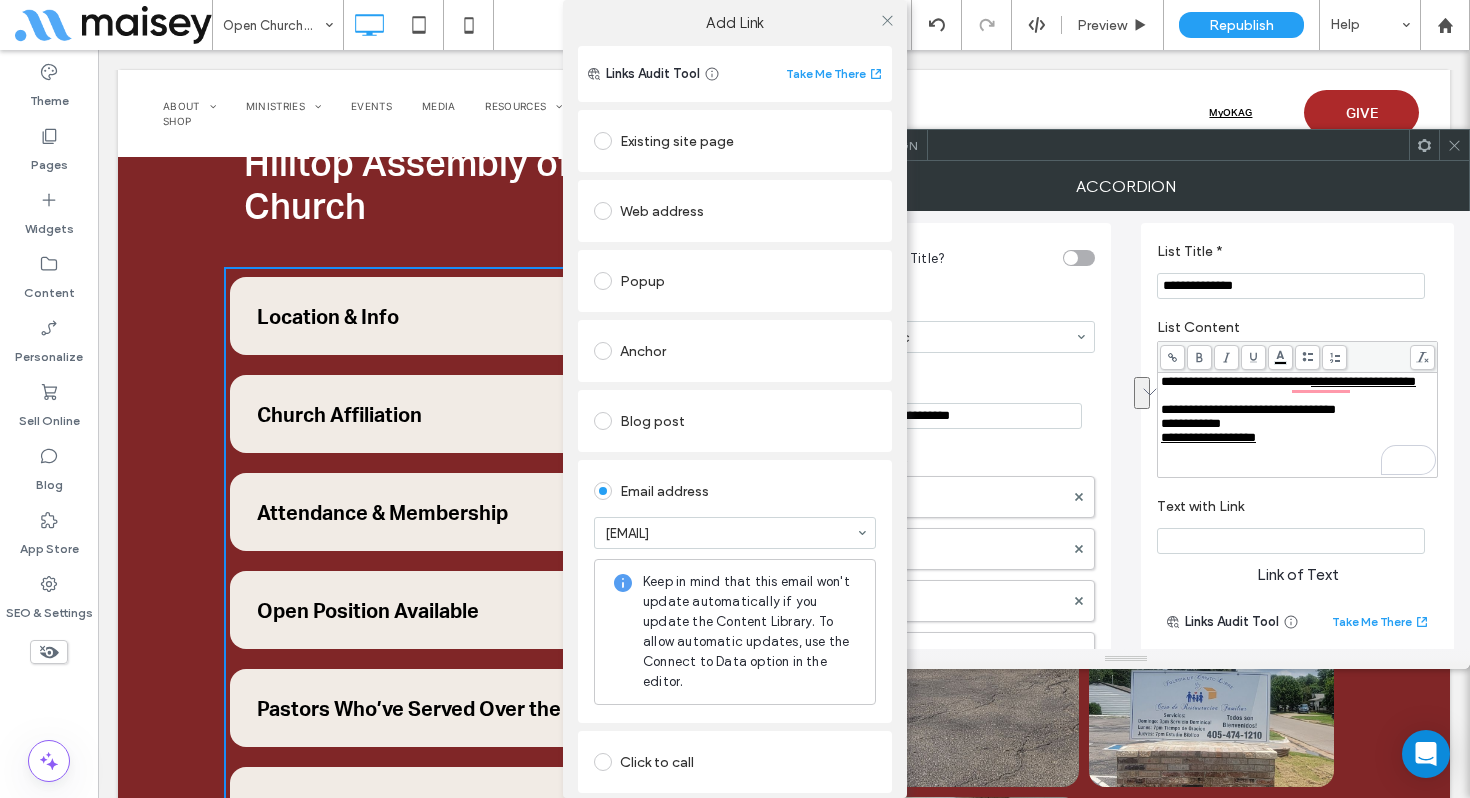 click on "Add Link Links Audit Tool Take Me There Existing site page Web address Popup Anchor Blog post Email address auntfred123@gmail.com Keep in mind that this email won't update automatically if you update the Content Library. To allow automatic updates, use the Connect to Data option in the editor.
Click to call File for download" at bounding box center [735, 399] 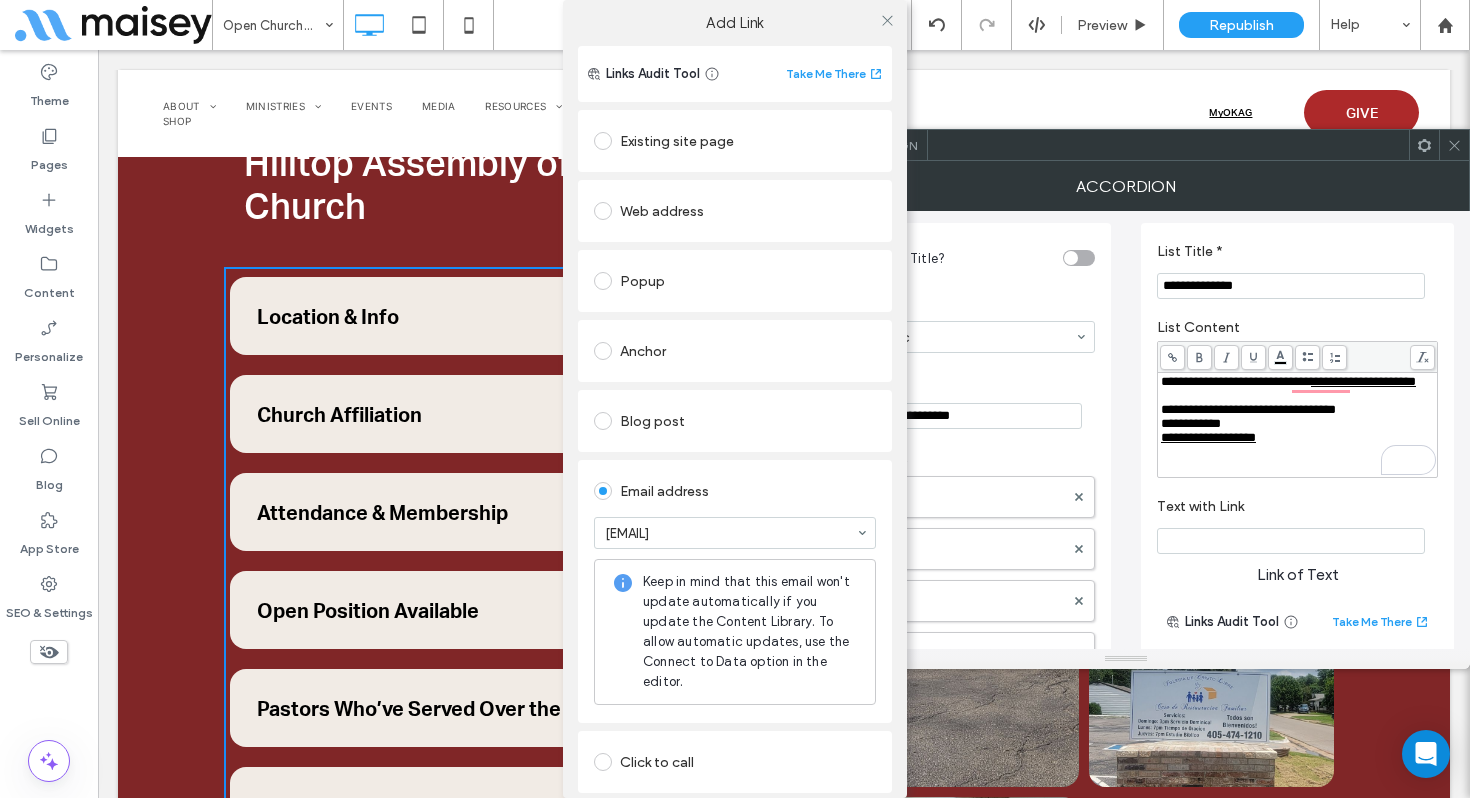click on "Add Link Links Audit Tool Take Me There Existing site page Web address Popup Anchor Blog post Email address auntfred123@gmail.com Keep in mind that this email won't update automatically if you update the Content Library. To allow automatic updates, use the Connect to Data option in the editor.
Click to call File for download" at bounding box center (735, 399) 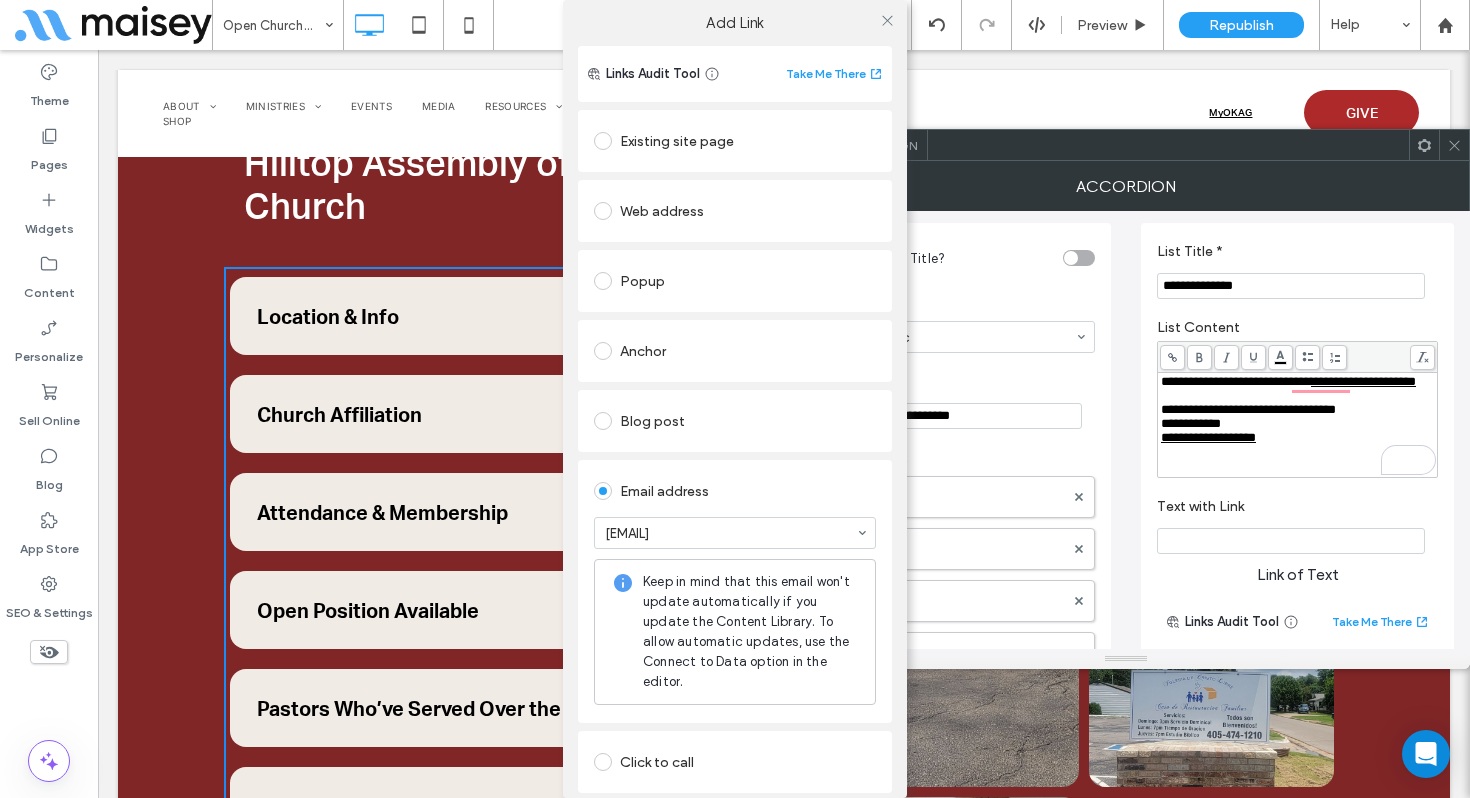 click on "Add Link Links Audit Tool Take Me There Existing site page Web address Popup Anchor Blog post Email address auntfred123@gmail.com Keep in mind that this email won't update automatically if you update the Content Library. To allow automatic updates, use the Connect to Data option in the editor.
Click to call File for download" at bounding box center [735, 399] 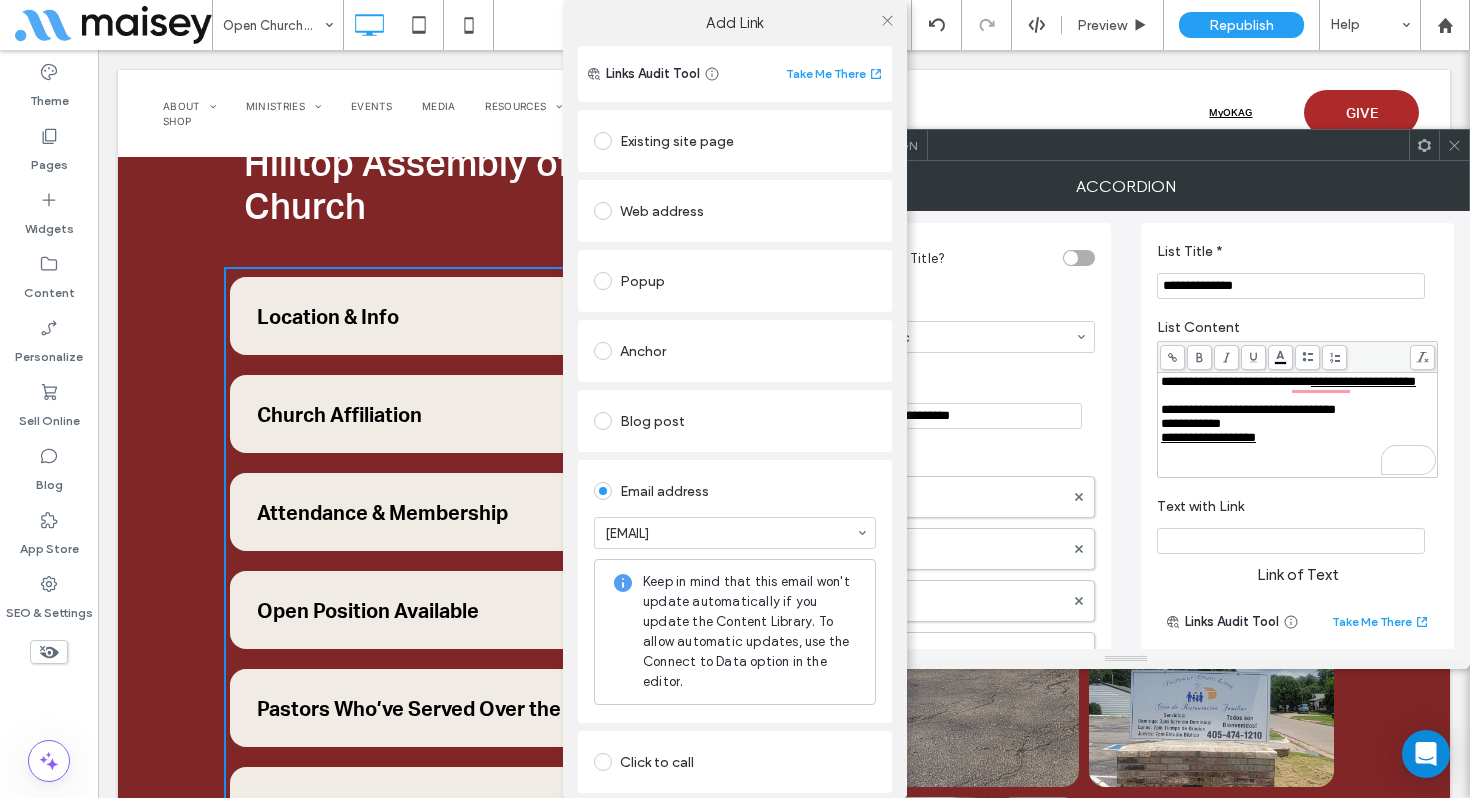 click on "Add Link Links Audit Tool Take Me There Existing site page Web address Popup Anchor Blog post Email address auntfred123@gmail.com Keep in mind that this email won't update automatically if you update the Content Library. To allow automatic updates, use the Connect to Data option in the editor.
Click to call File for download" at bounding box center (735, 399) 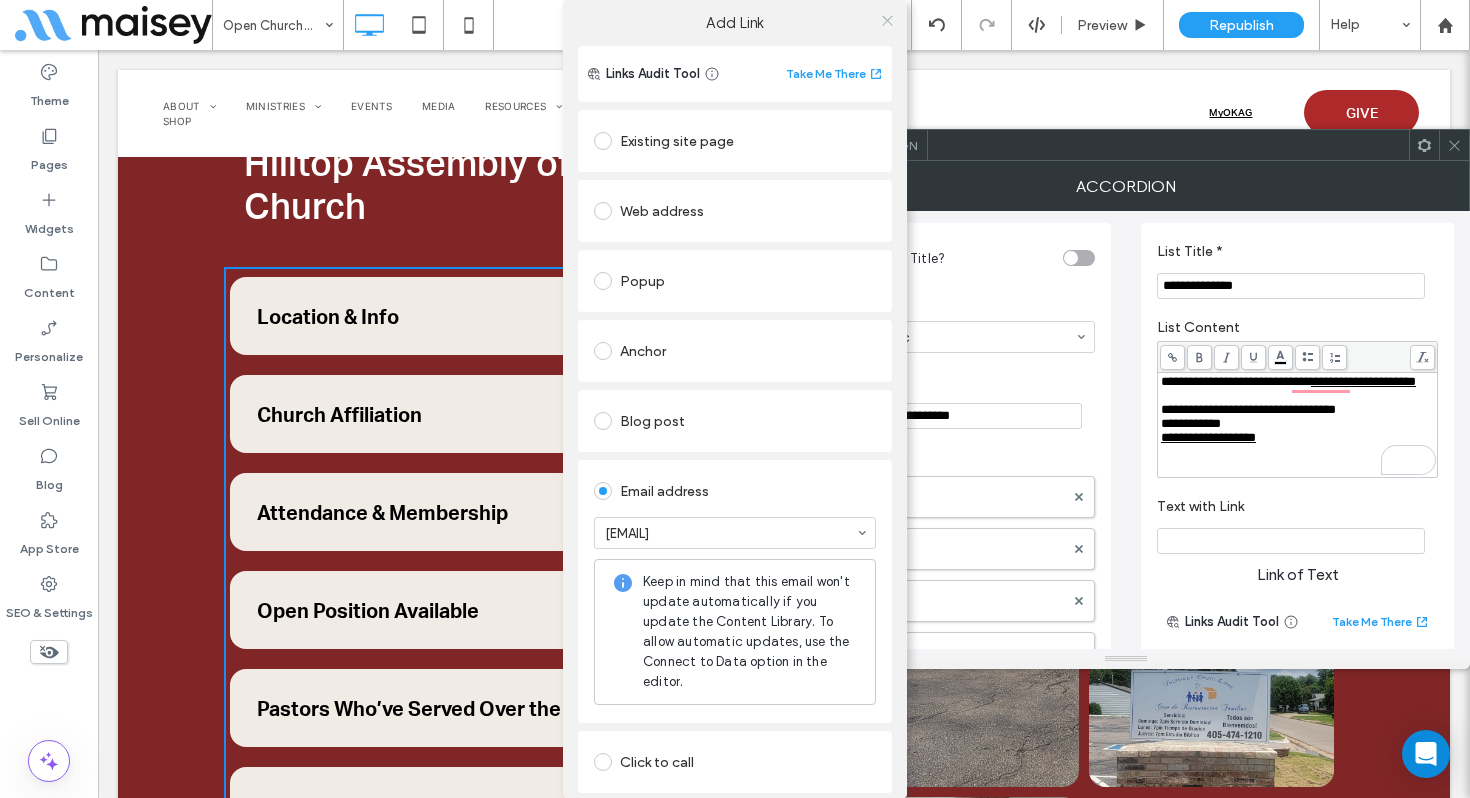 click 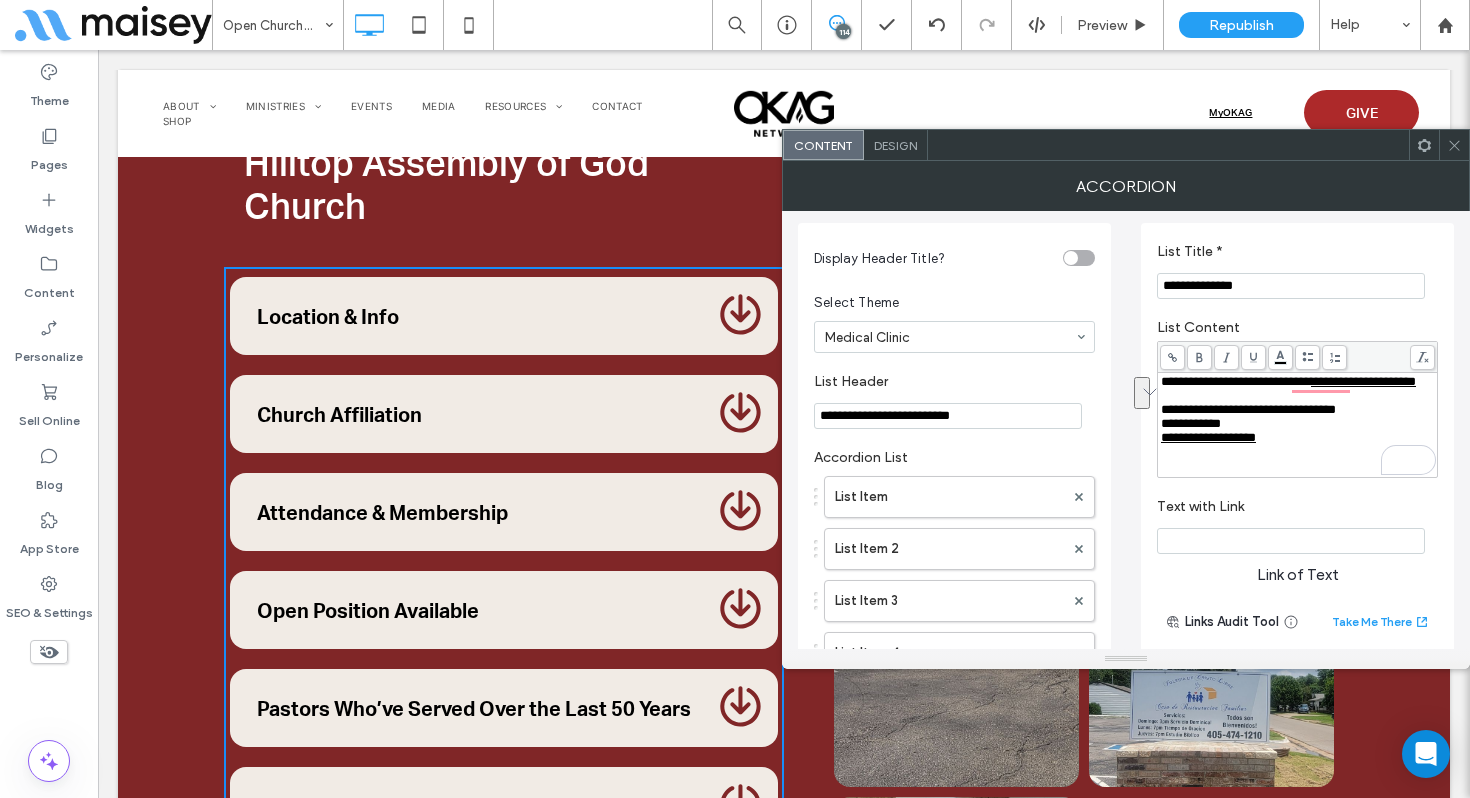 drag, startPoint x: 1288, startPoint y: 444, endPoint x: 1303, endPoint y: 462, distance: 23.43075 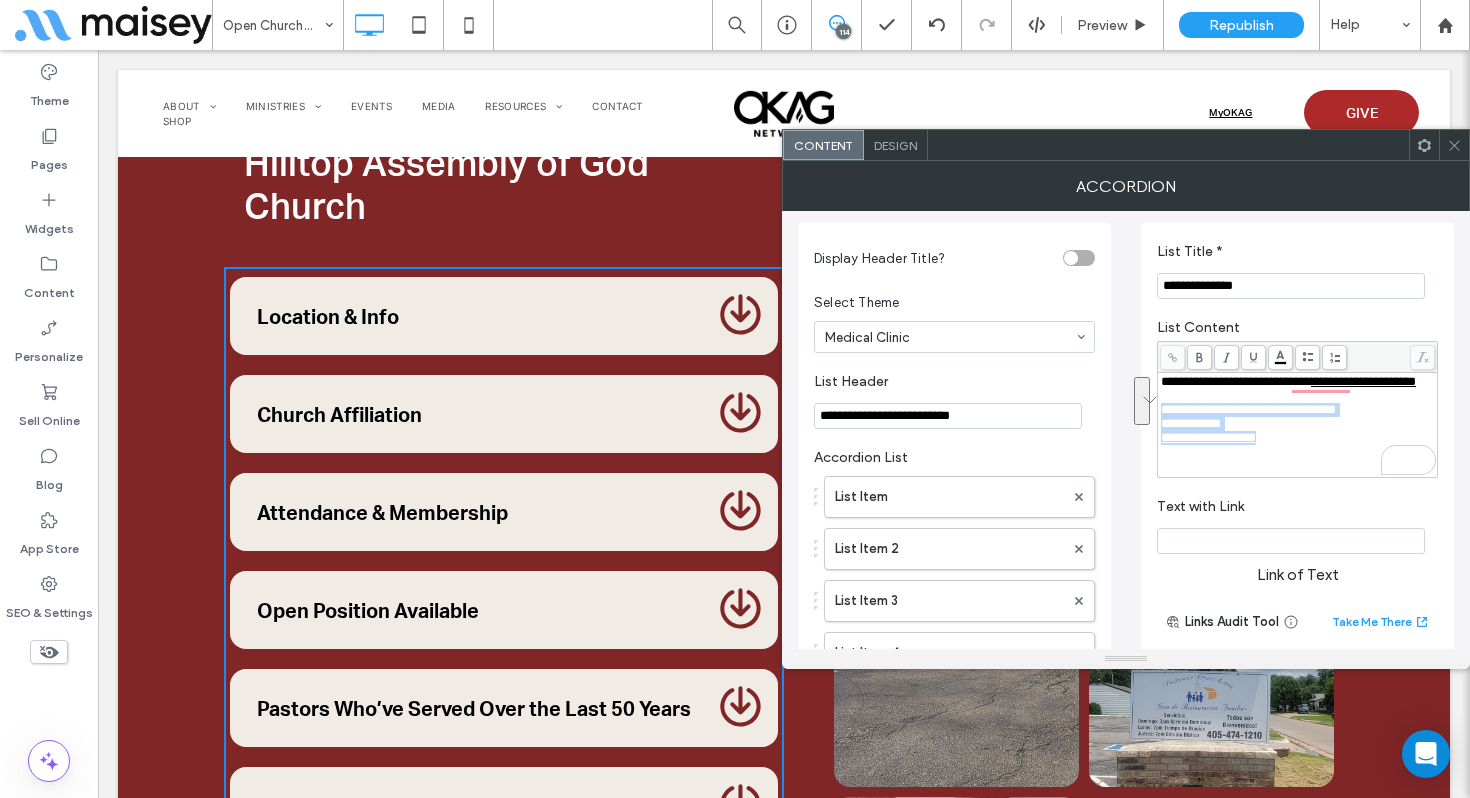 drag, startPoint x: 1281, startPoint y: 469, endPoint x: 1154, endPoint y: 440, distance: 130.26895 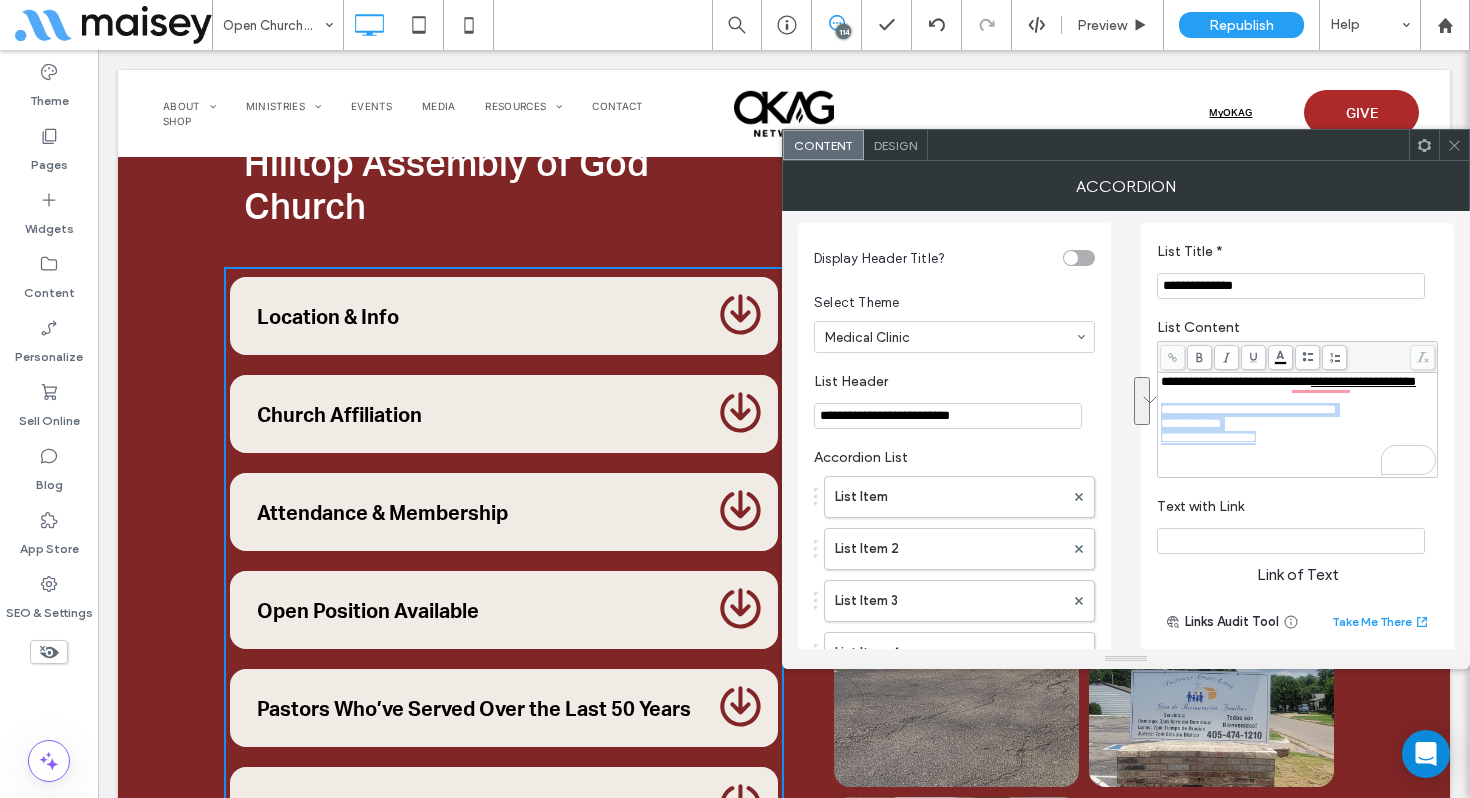 click on "**********" at bounding box center [1126, 615] 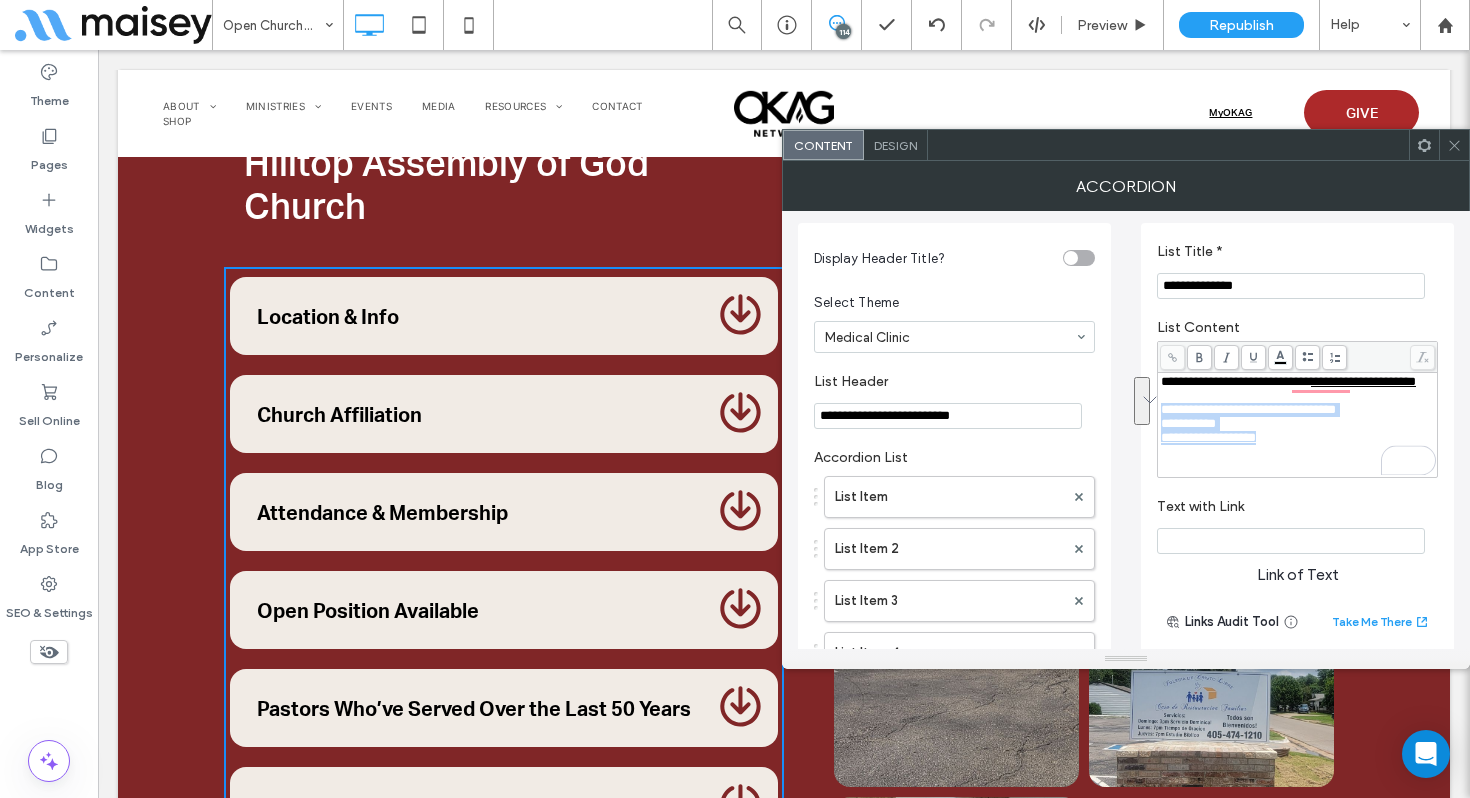 drag, startPoint x: 1292, startPoint y: 467, endPoint x: 1143, endPoint y: 426, distance: 154.53802 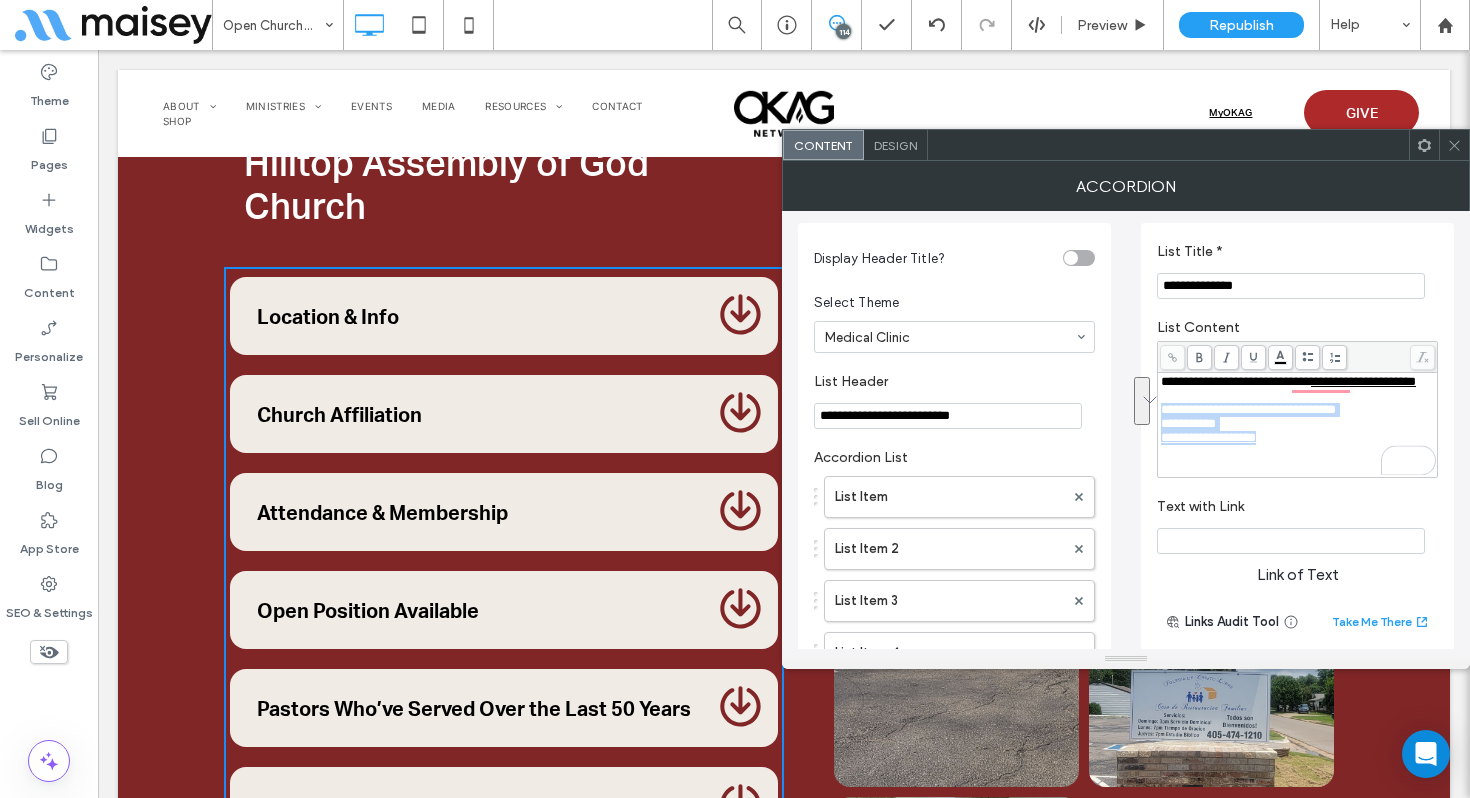 click on "**********" at bounding box center (1126, 615) 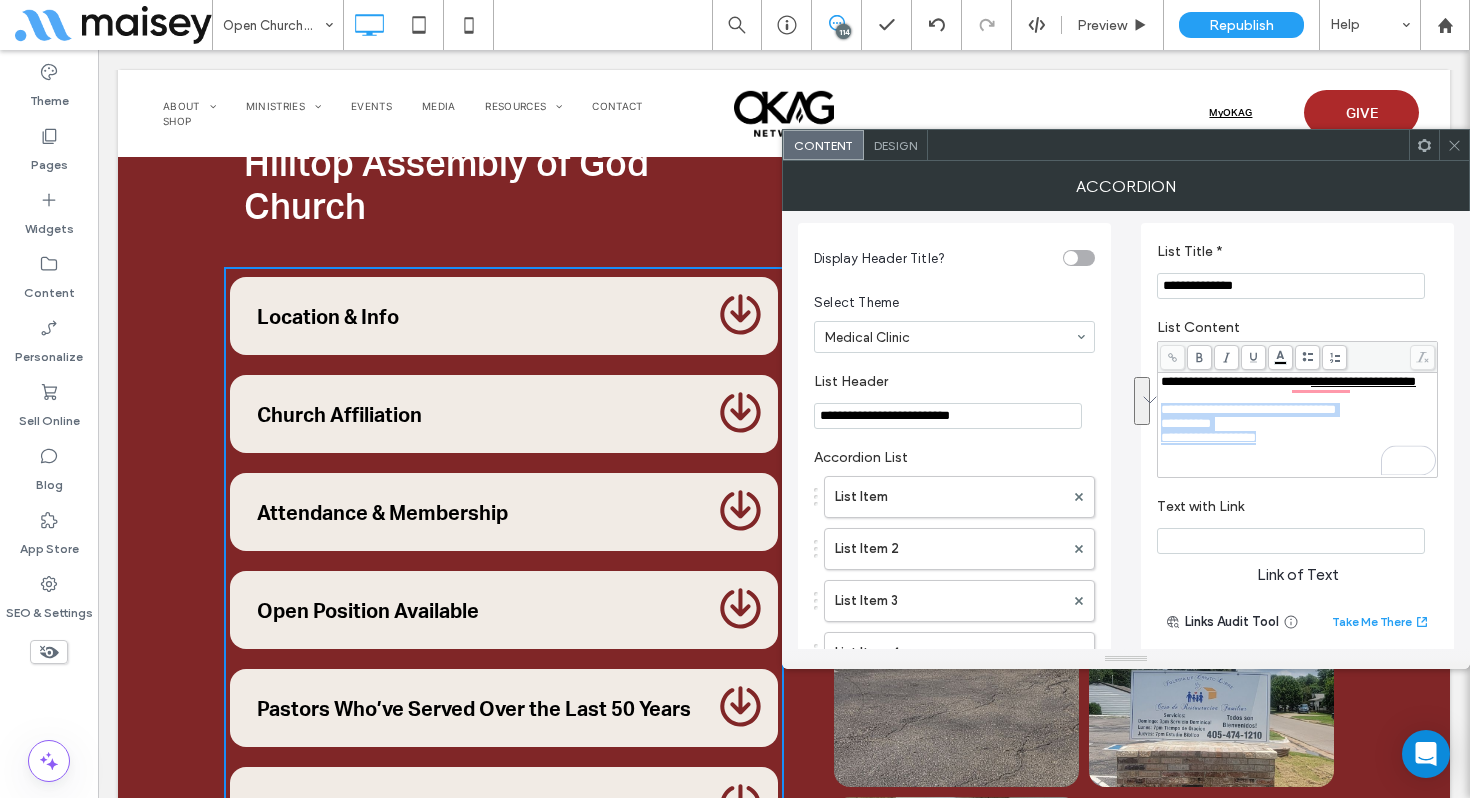 drag, startPoint x: 1299, startPoint y: 464, endPoint x: 1164, endPoint y: 429, distance: 139.46326 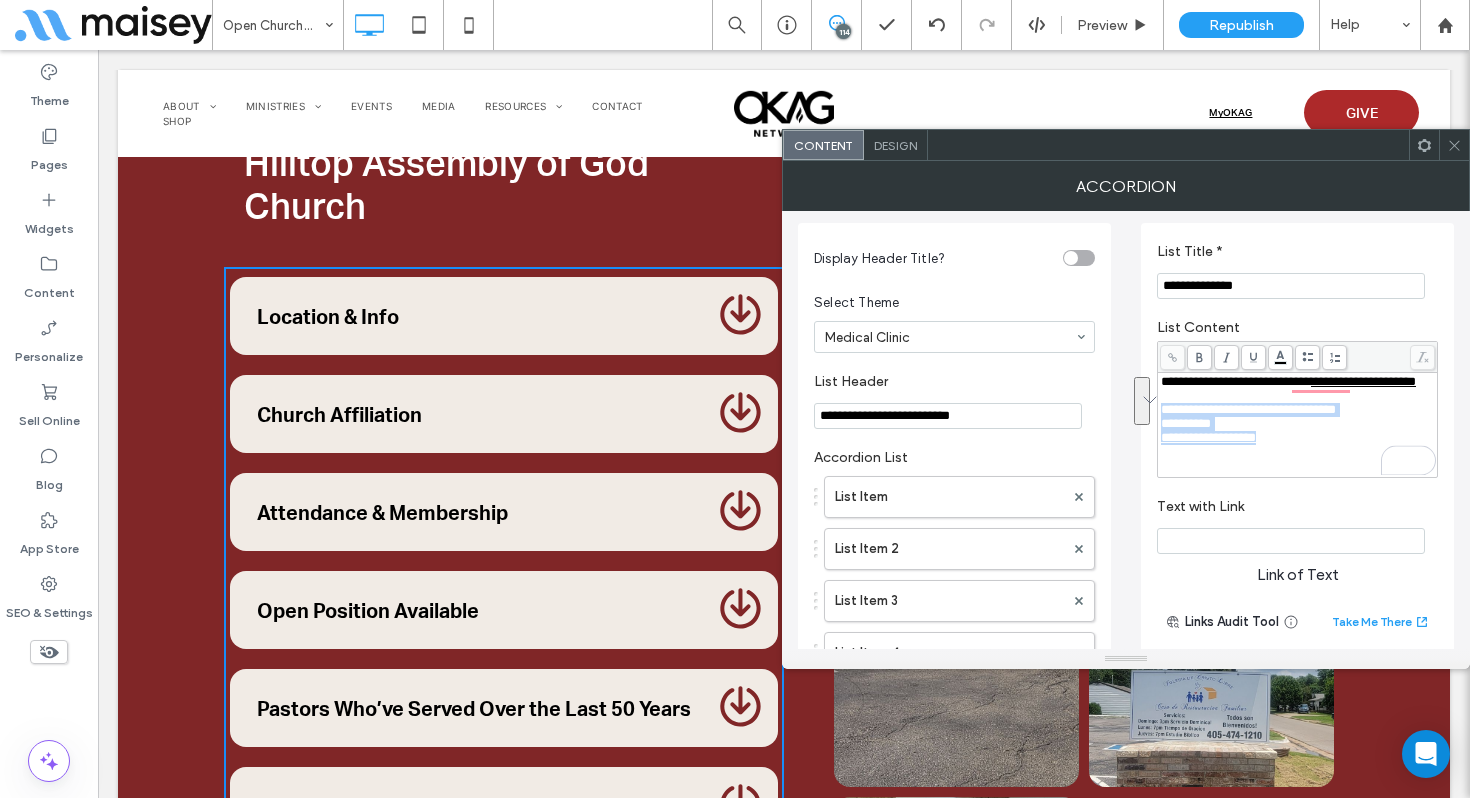 click on "**********" at bounding box center (1298, 410) 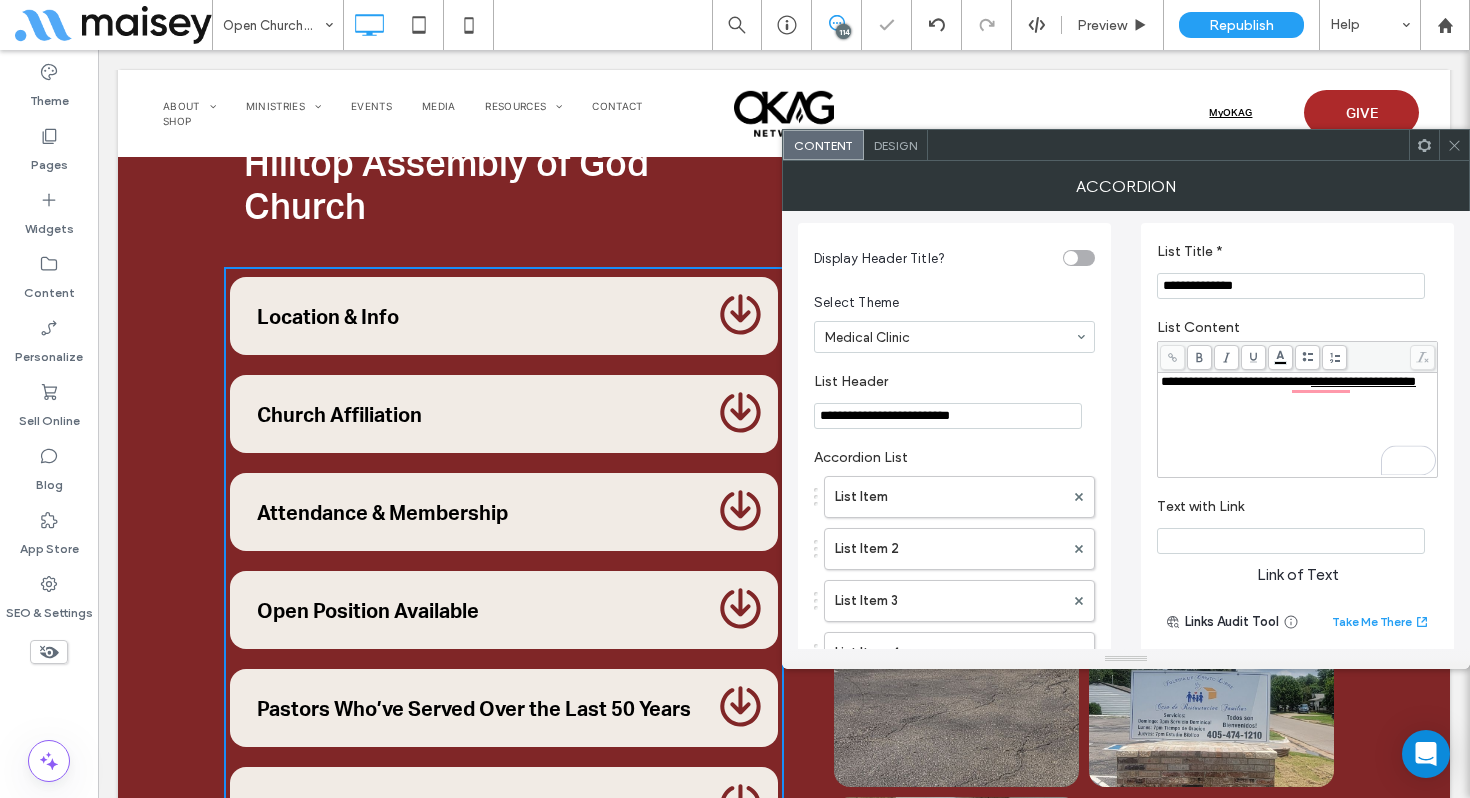 click 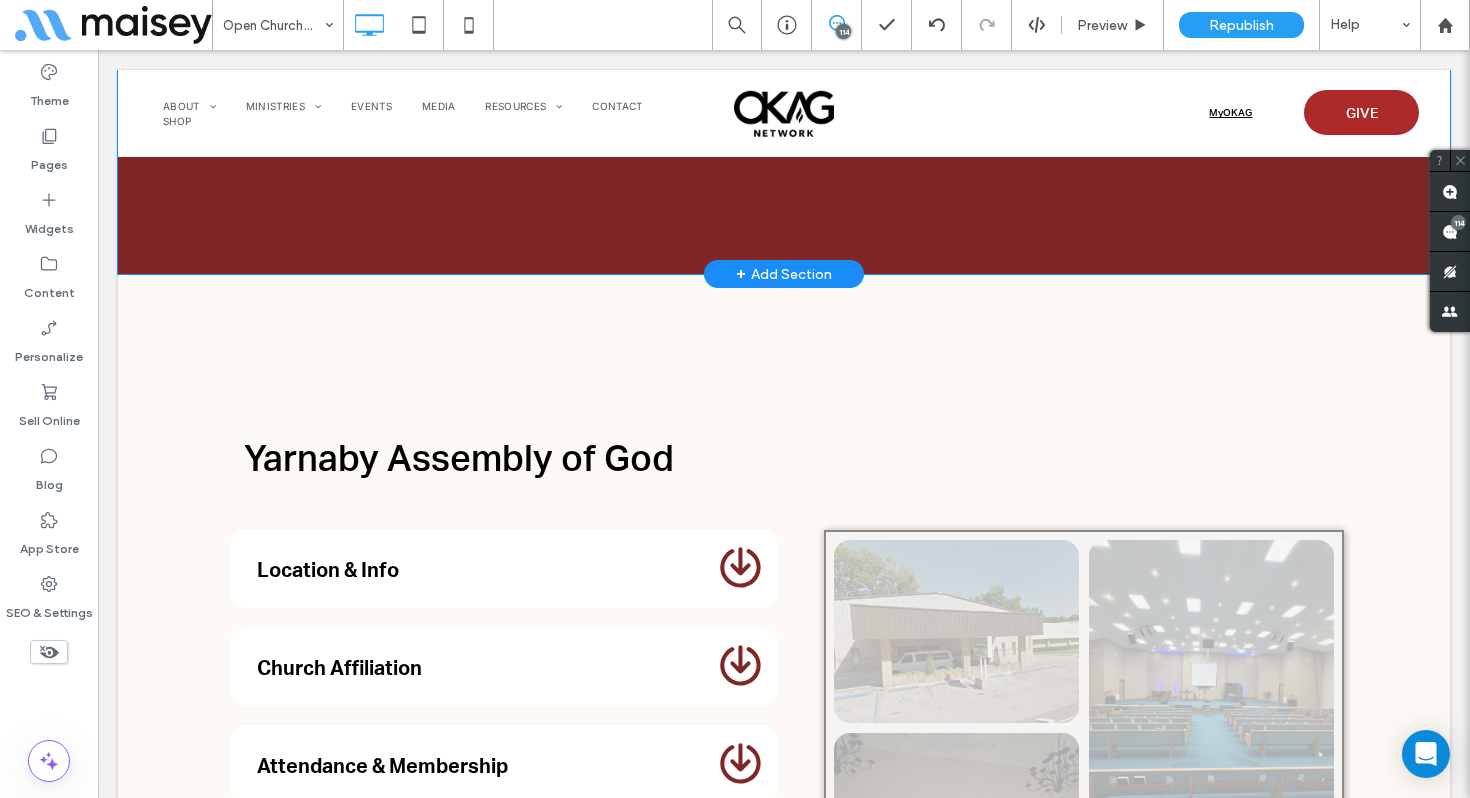 scroll, scrollTop: 24256, scrollLeft: 0, axis: vertical 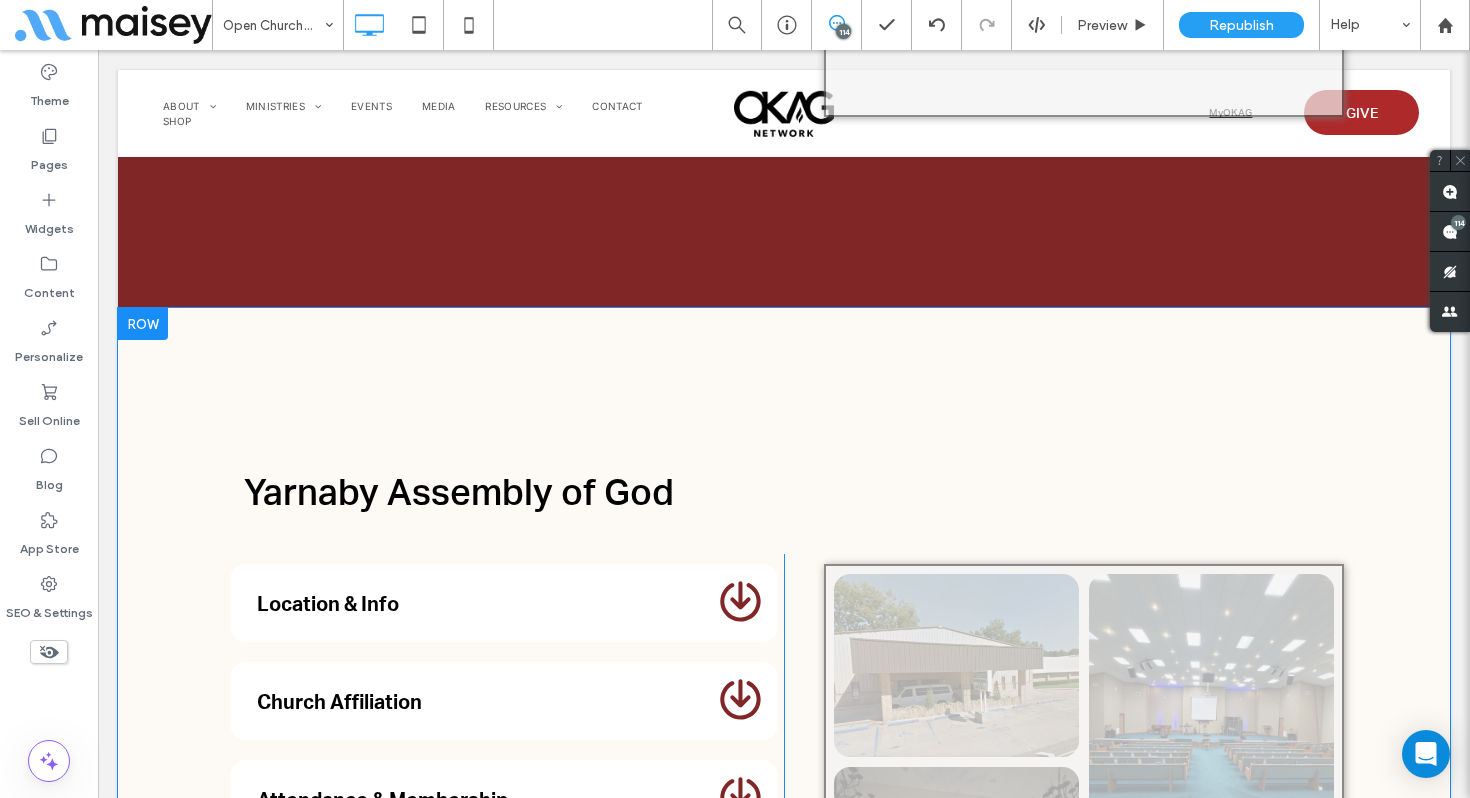 click at bounding box center [143, 324] 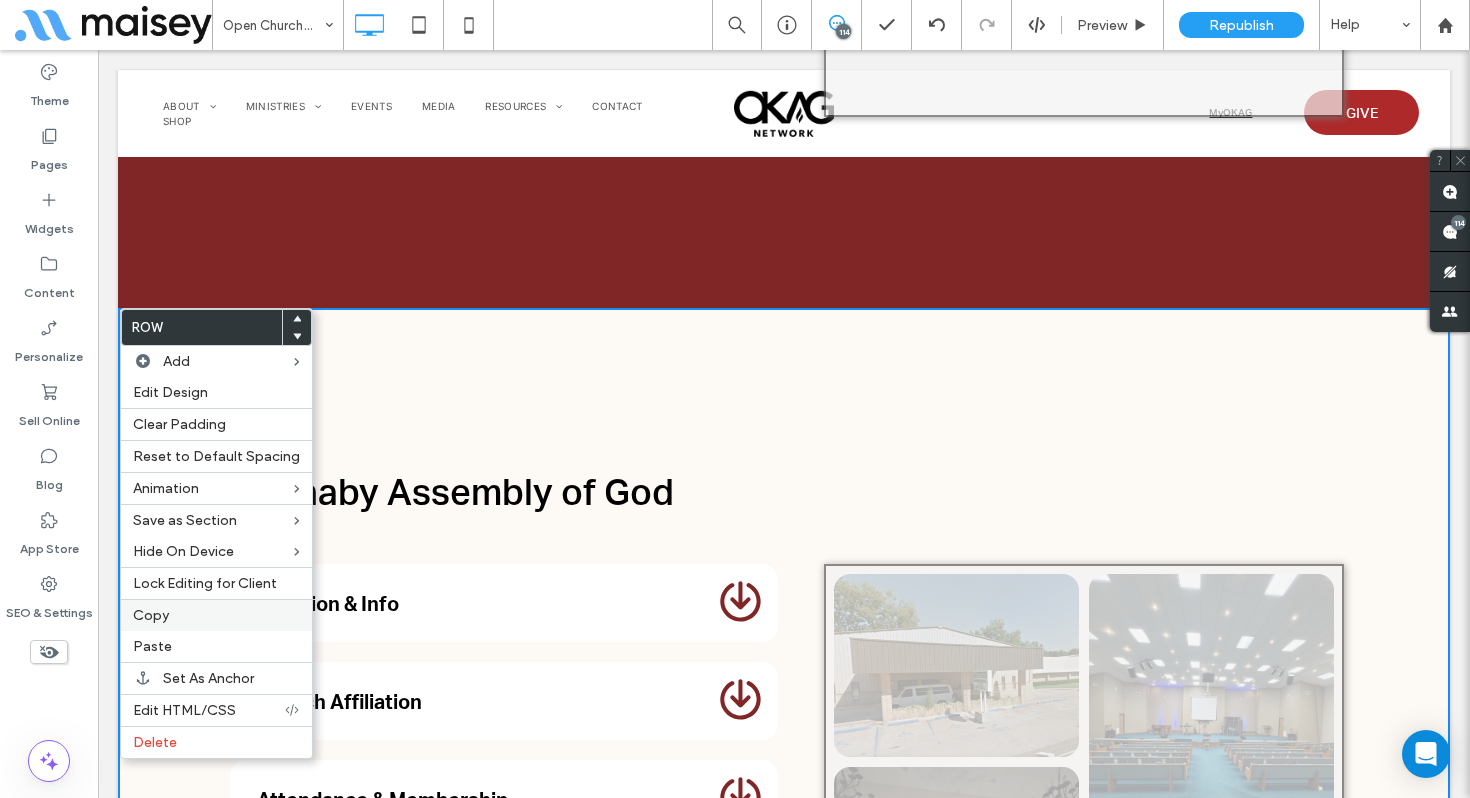 click on "Copy" at bounding box center [216, 615] 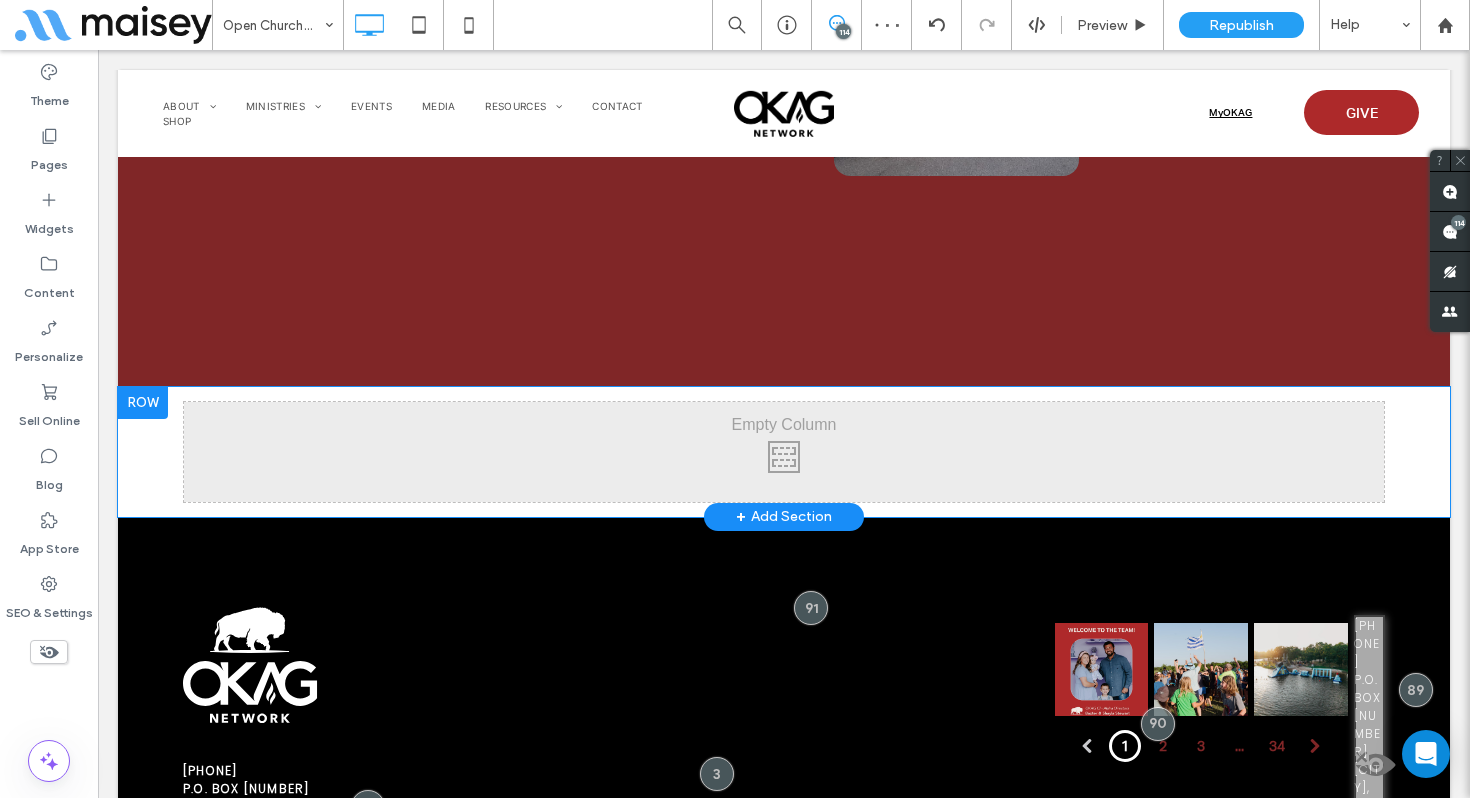 scroll, scrollTop: 26579, scrollLeft: 0, axis: vertical 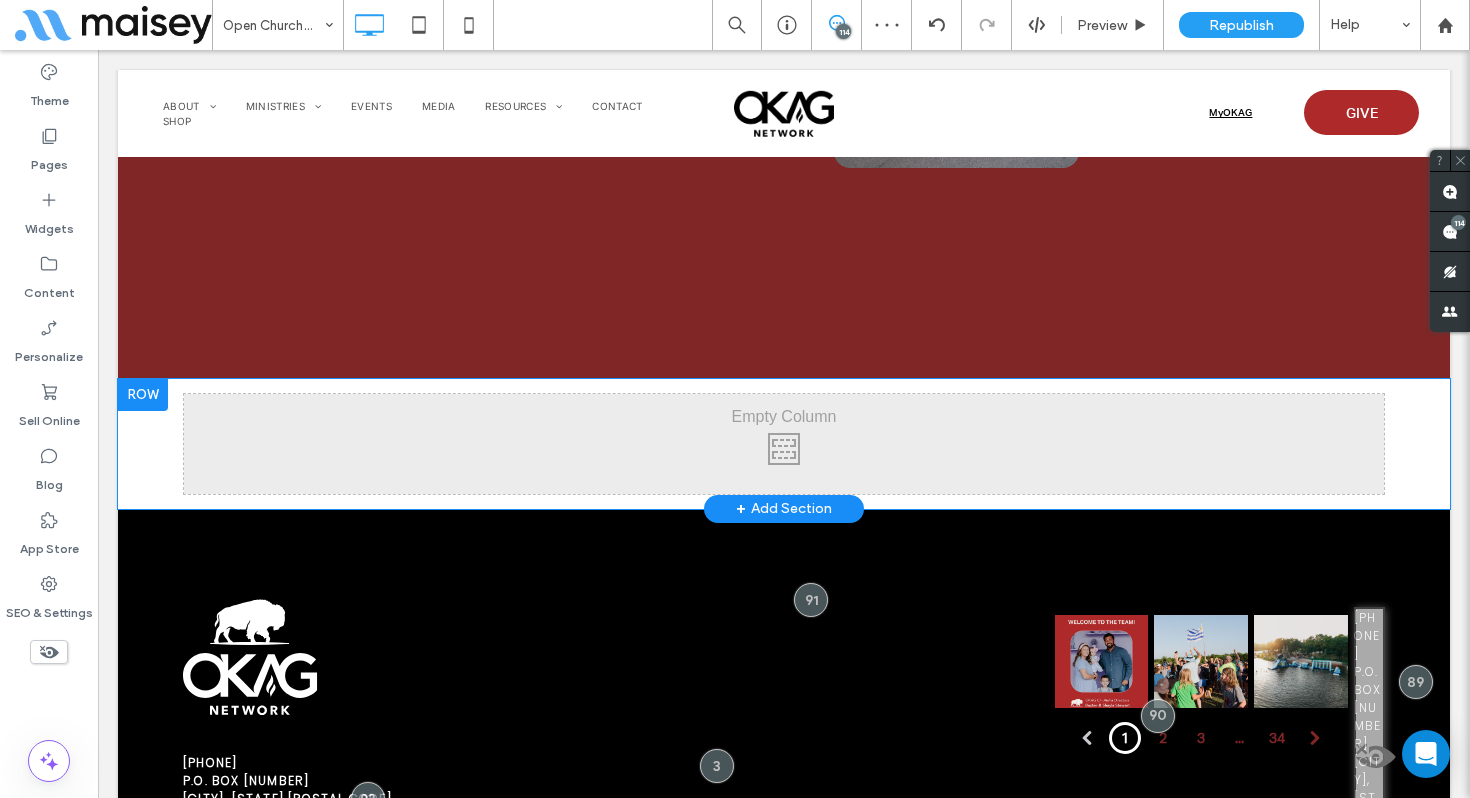 click at bounding box center (143, 395) 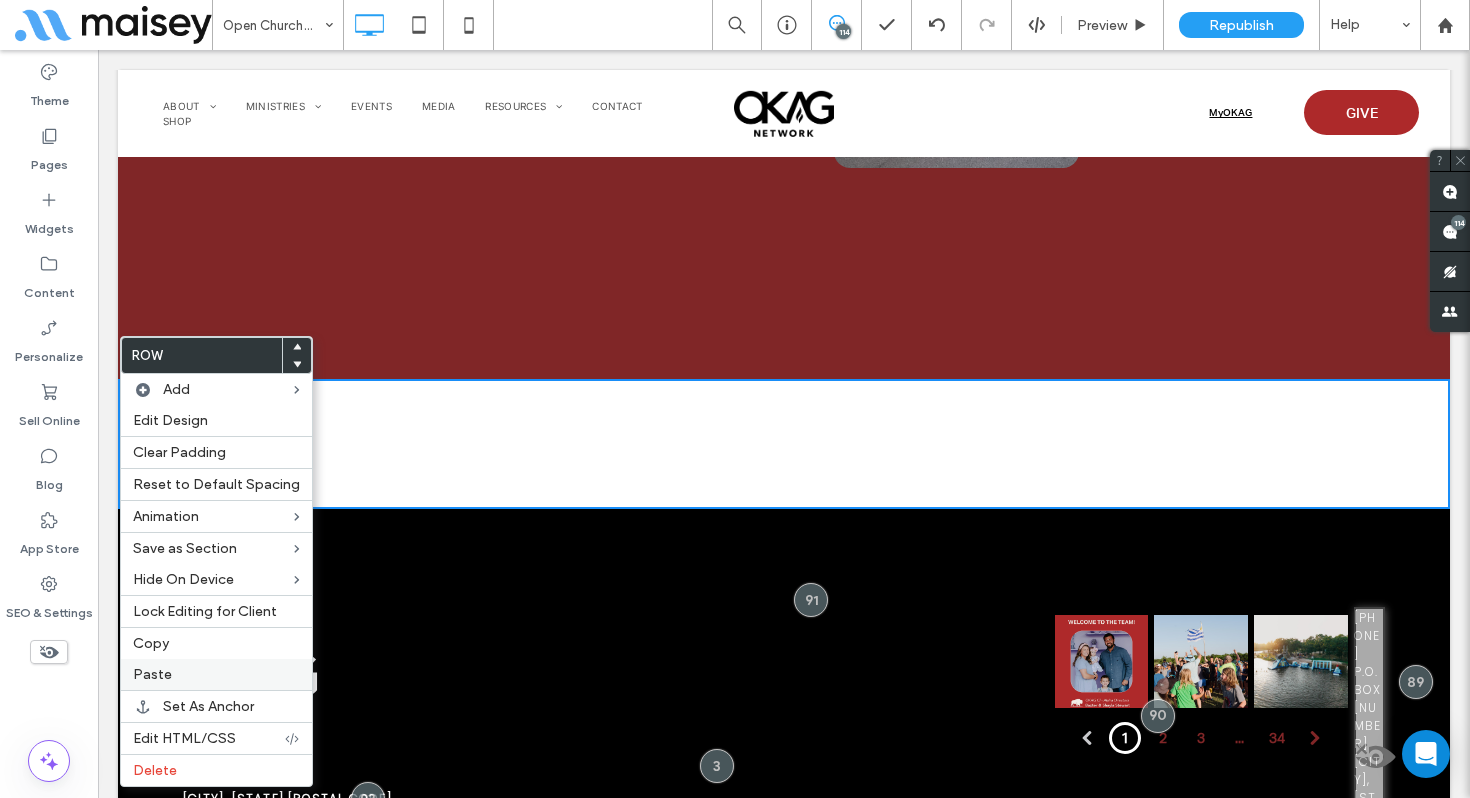click on "Paste" at bounding box center (216, 674) 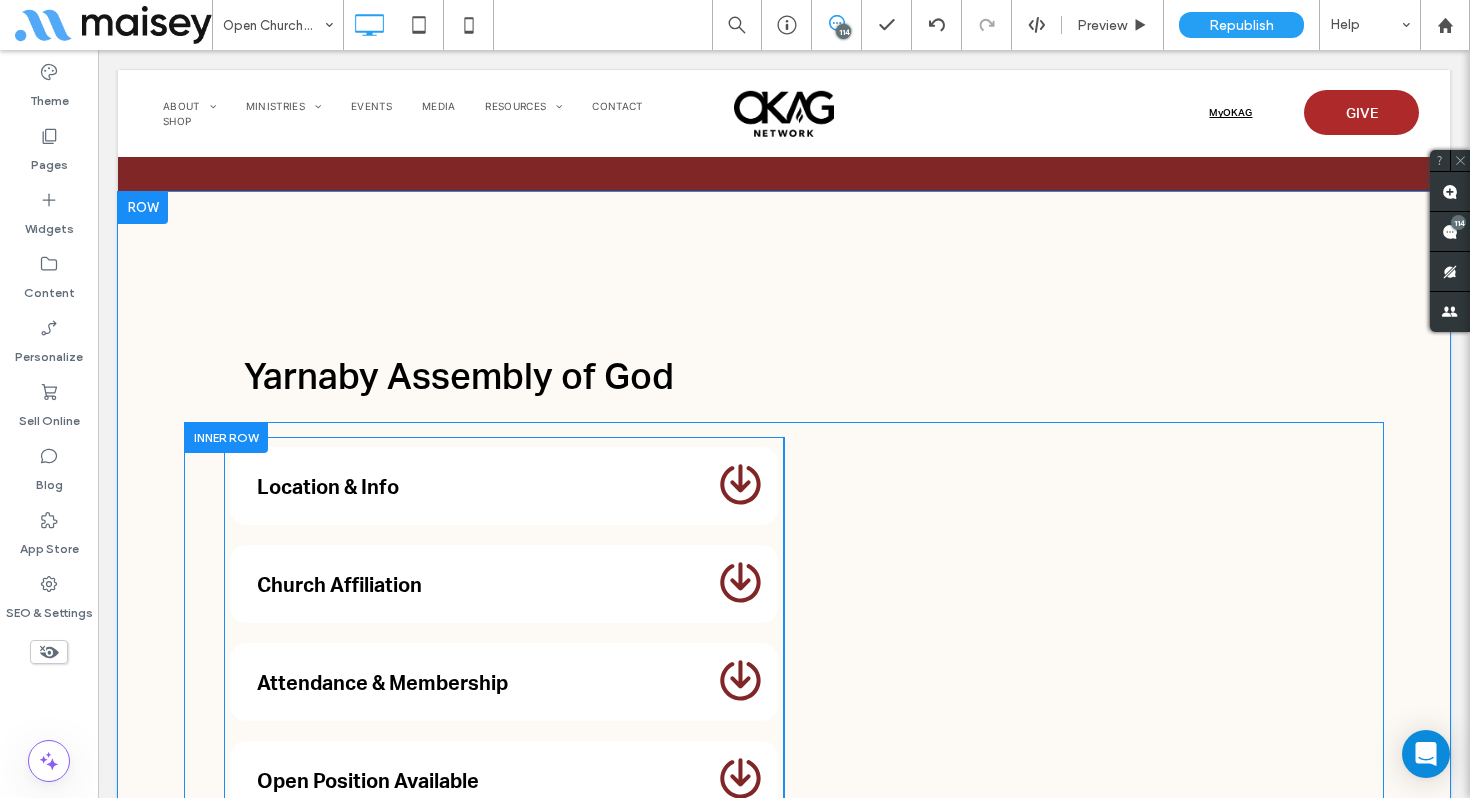 scroll, scrollTop: 26791, scrollLeft: 0, axis: vertical 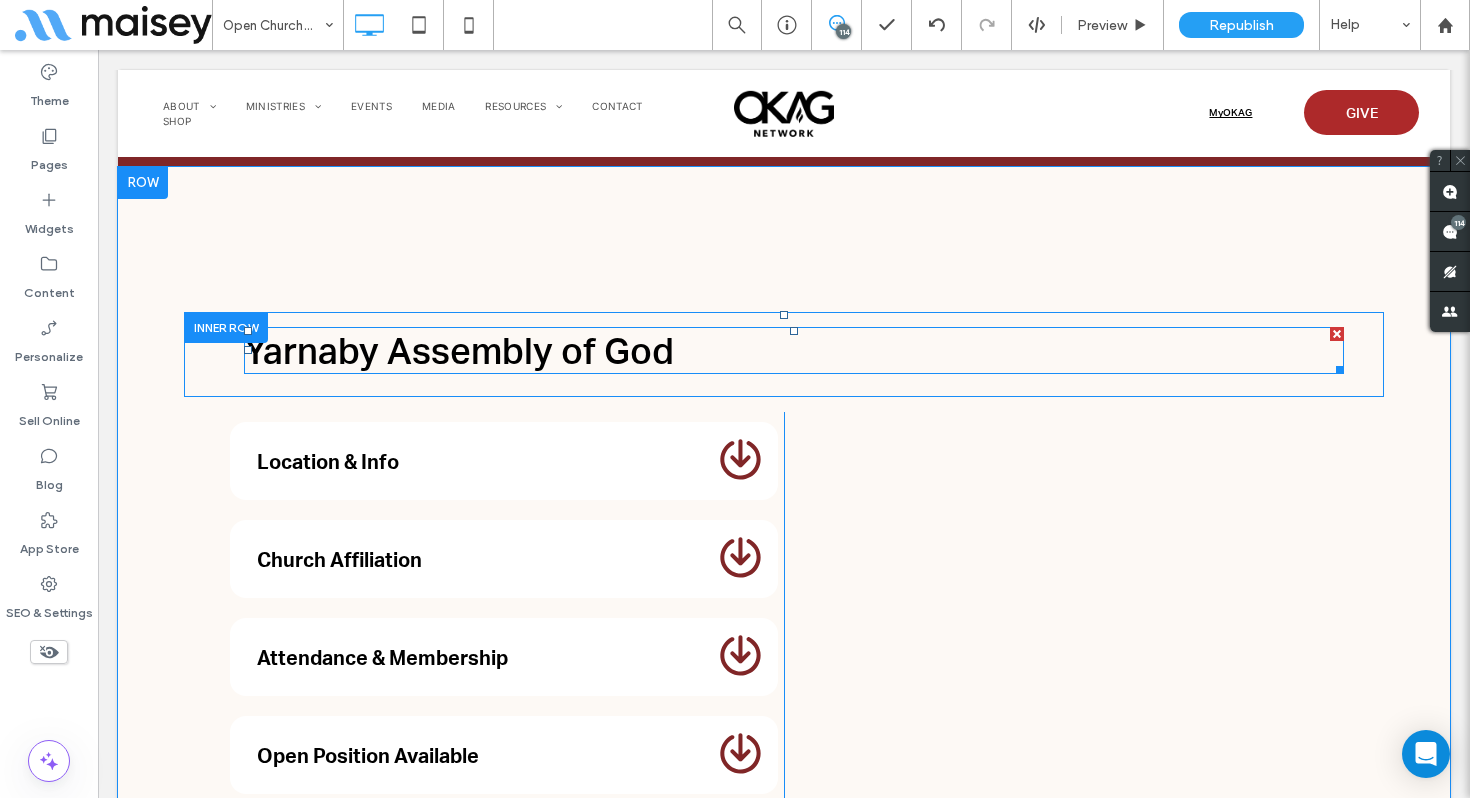 click on "Yarnaby Assembly of God" at bounding box center (459, 350) 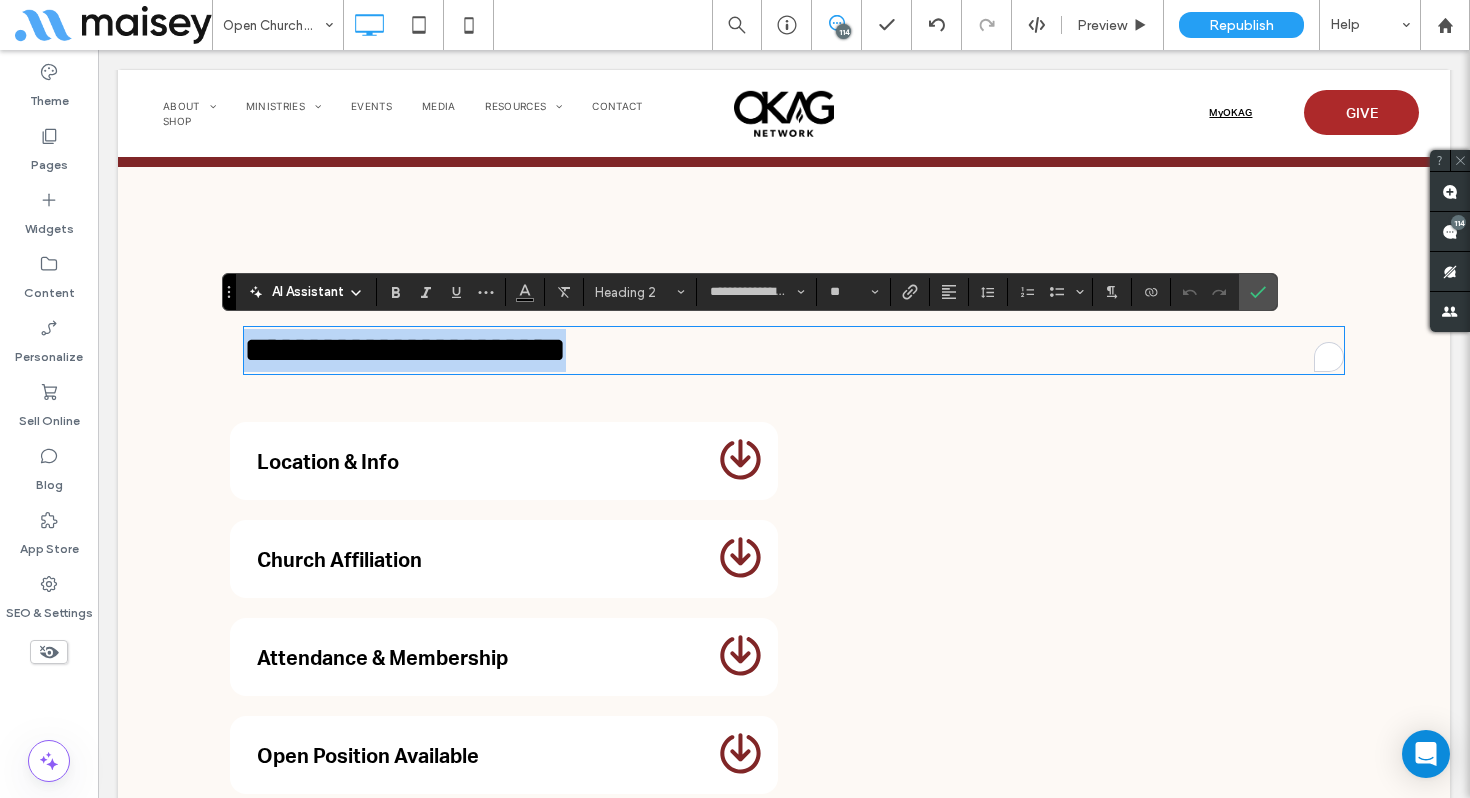 type on "**********" 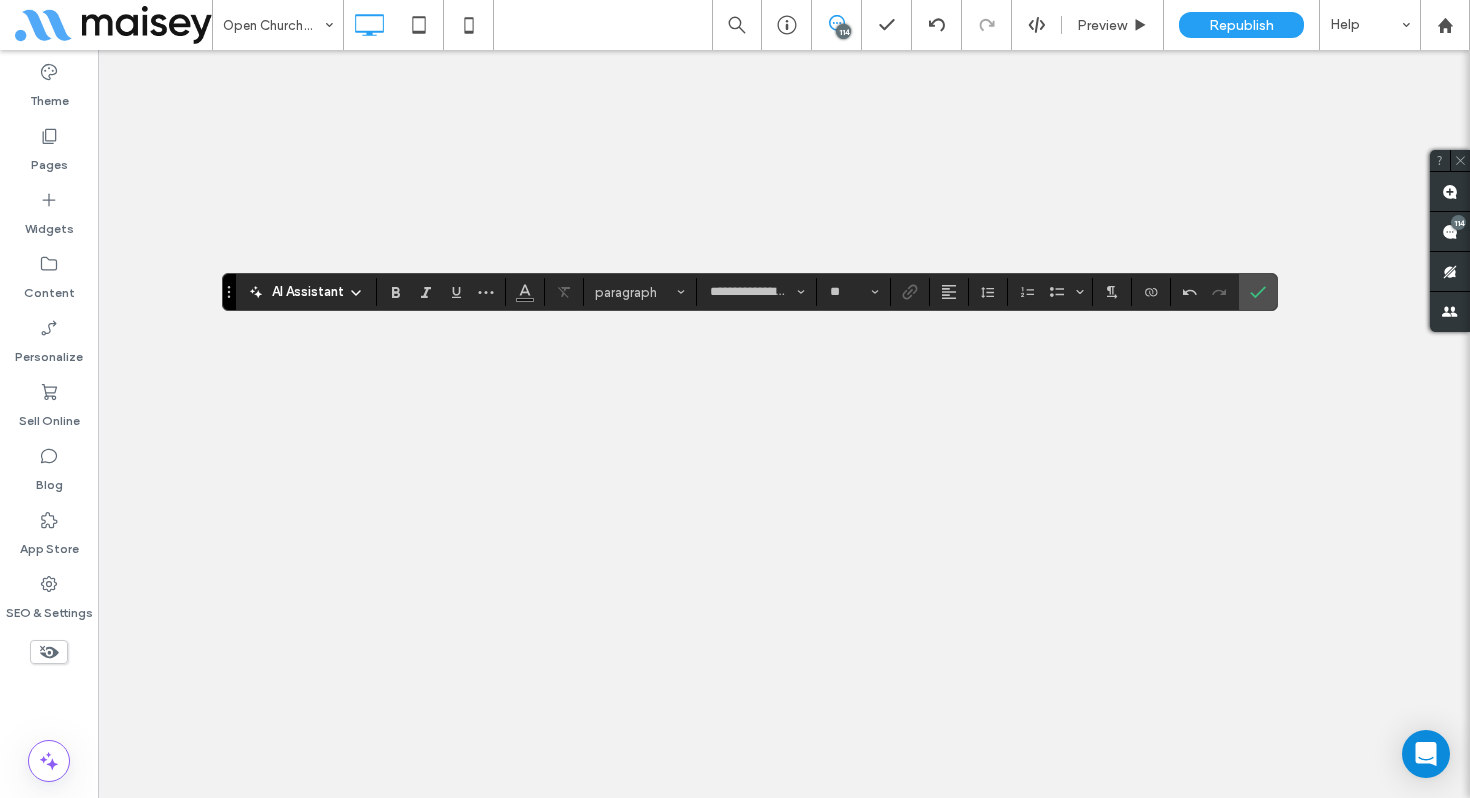 scroll, scrollTop: 0, scrollLeft: 0, axis: both 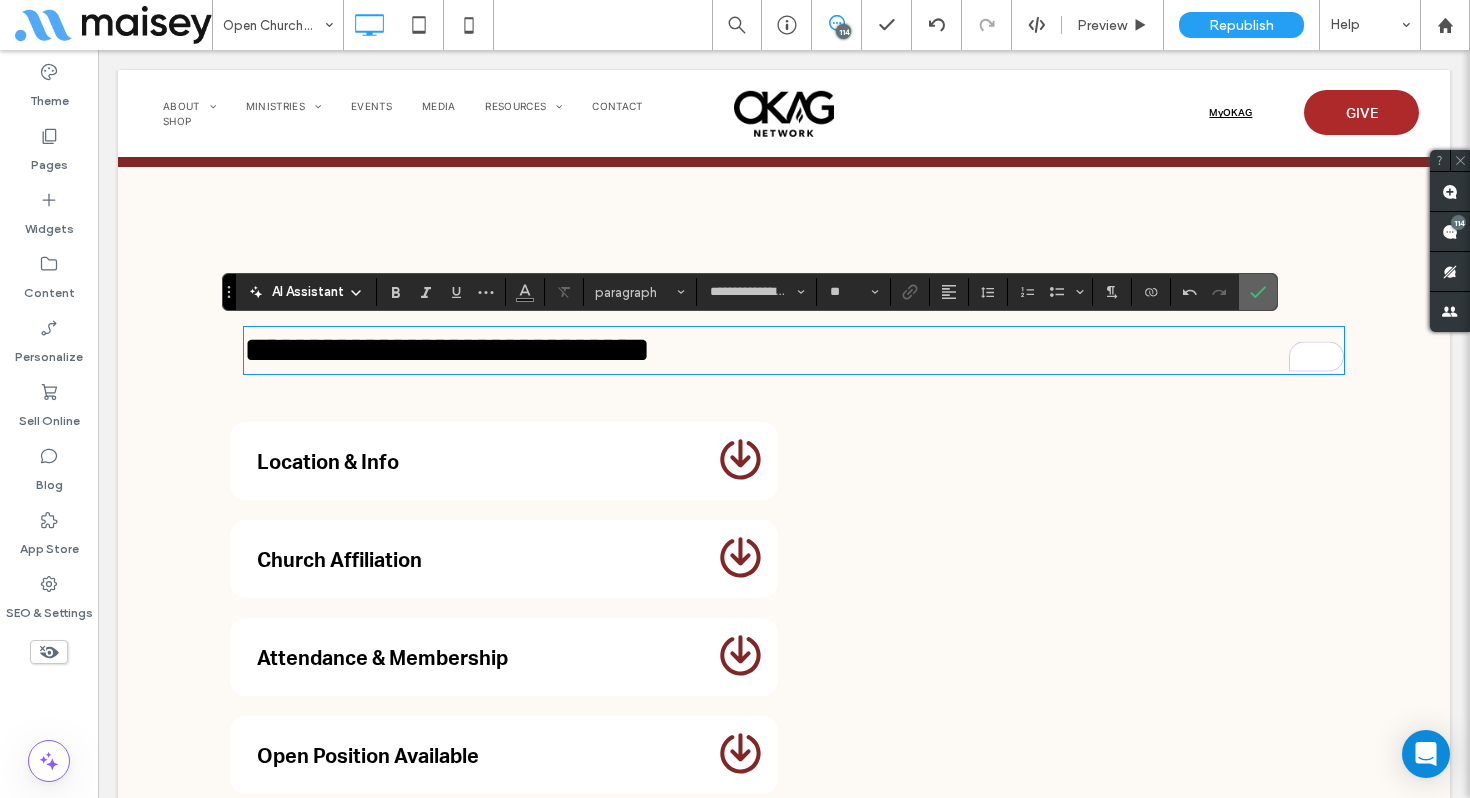 drag, startPoint x: 1252, startPoint y: 294, endPoint x: 1154, endPoint y: 247, distance: 108.68762 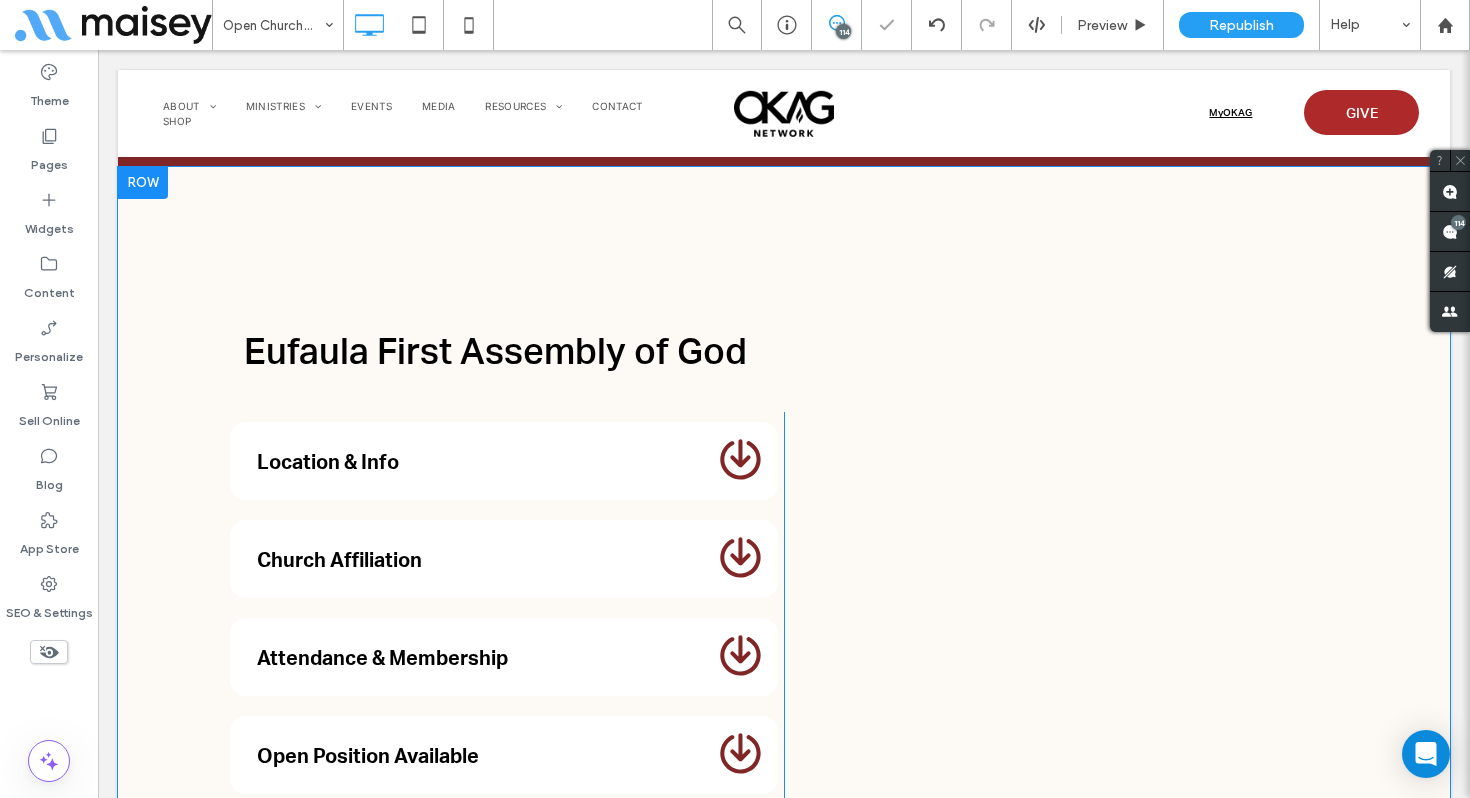 scroll, scrollTop: 26791, scrollLeft: 0, axis: vertical 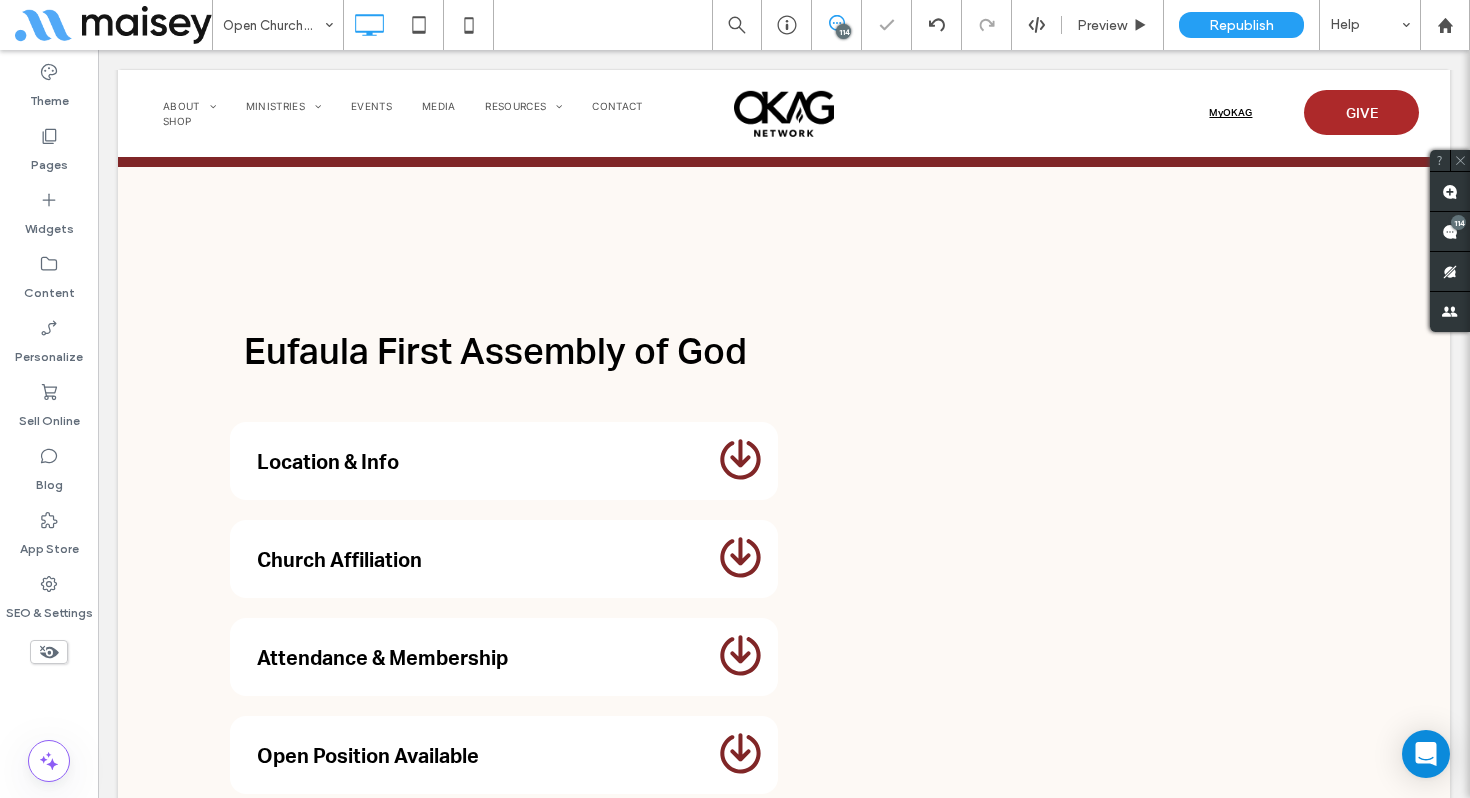 click 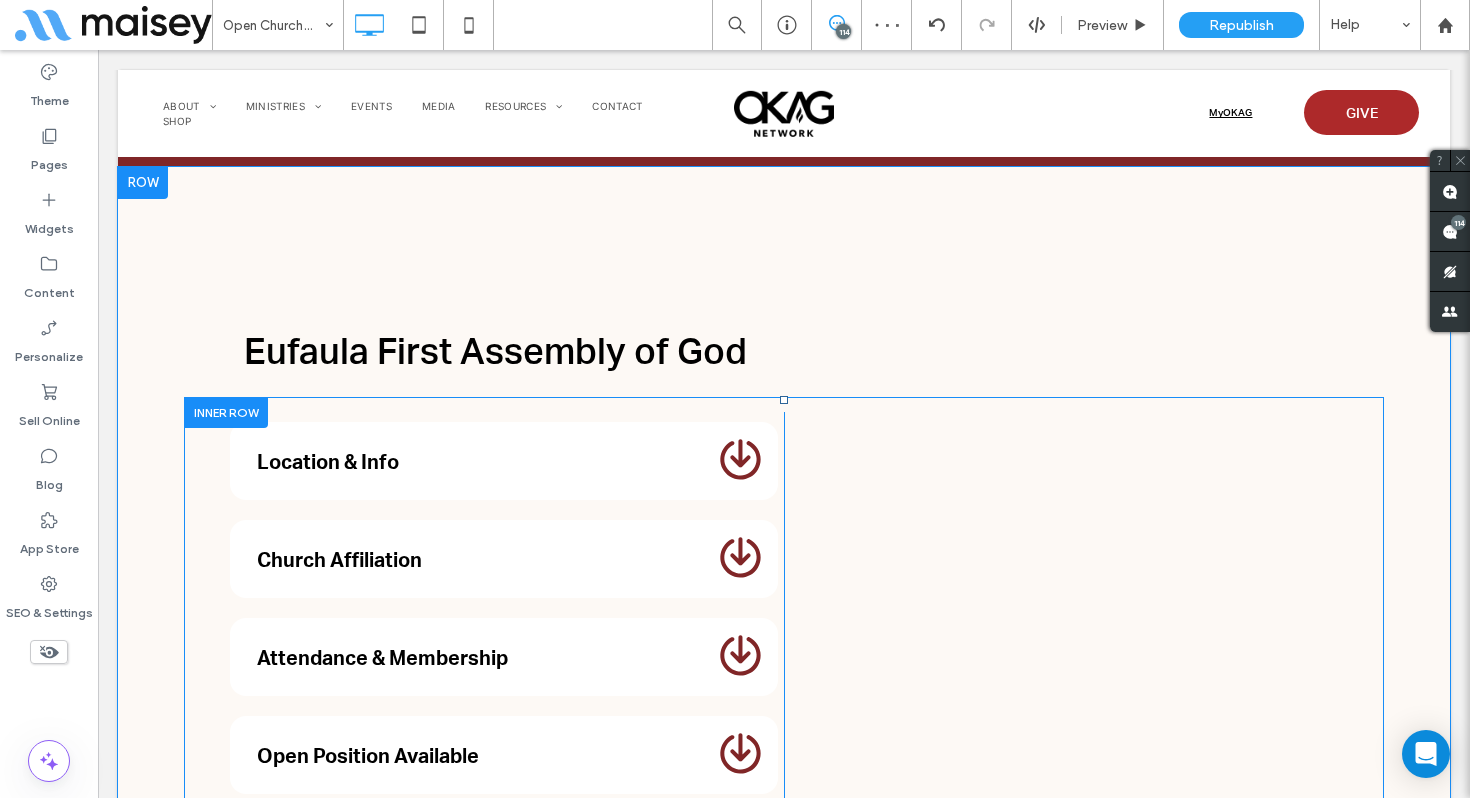 scroll, scrollTop: 16946, scrollLeft: 0, axis: vertical 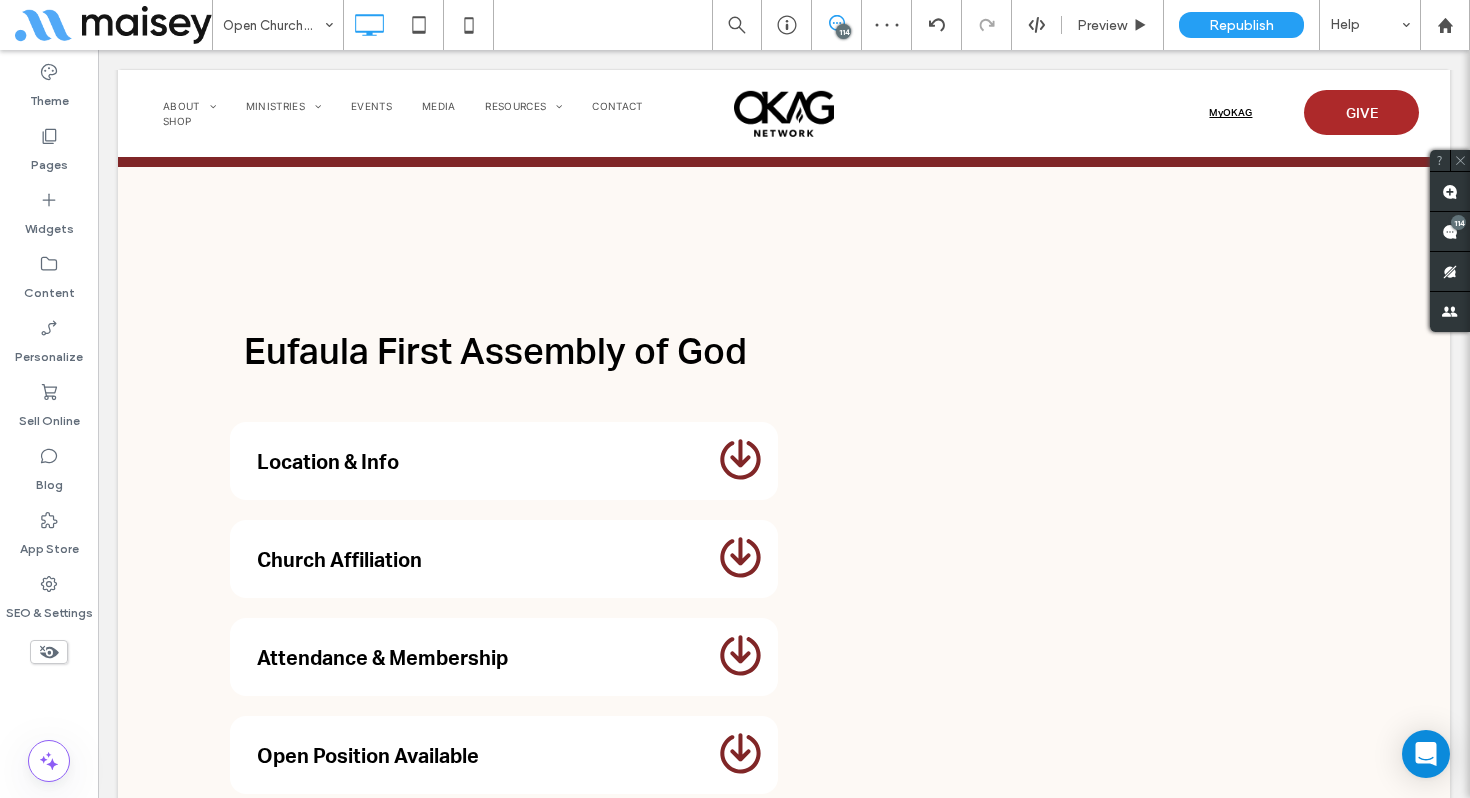 click 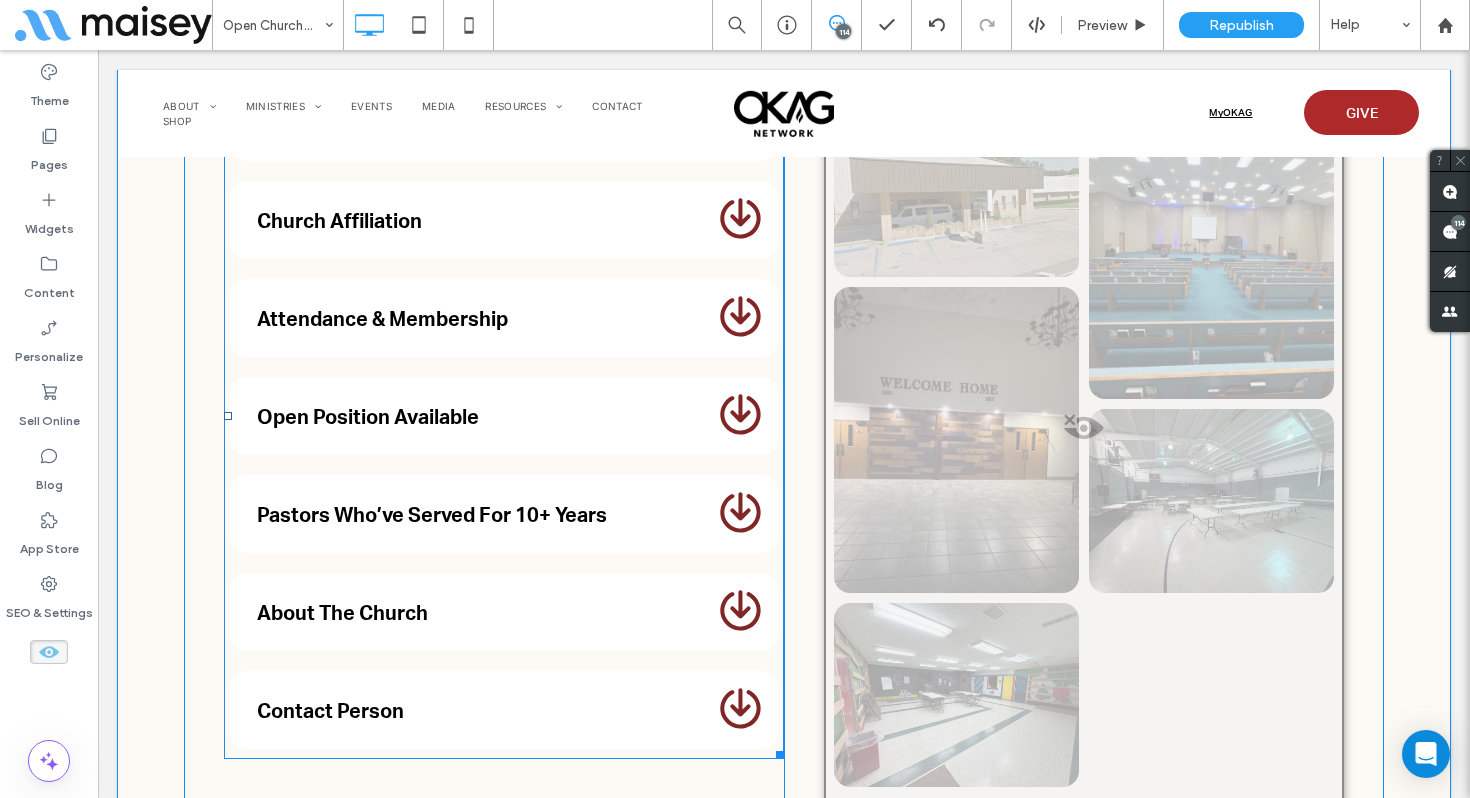 scroll, scrollTop: 27179, scrollLeft: 0, axis: vertical 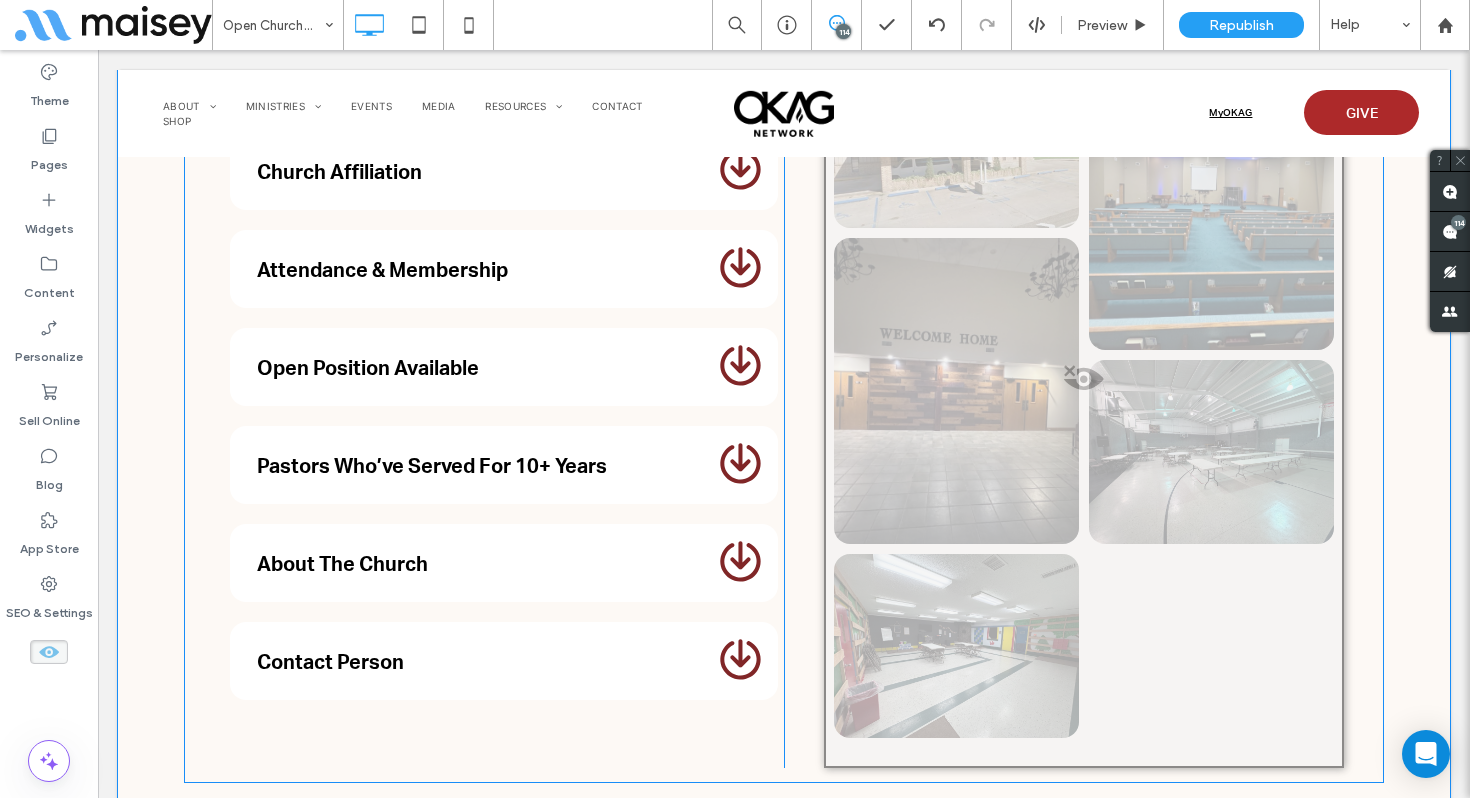 click at bounding box center (1084, 401) 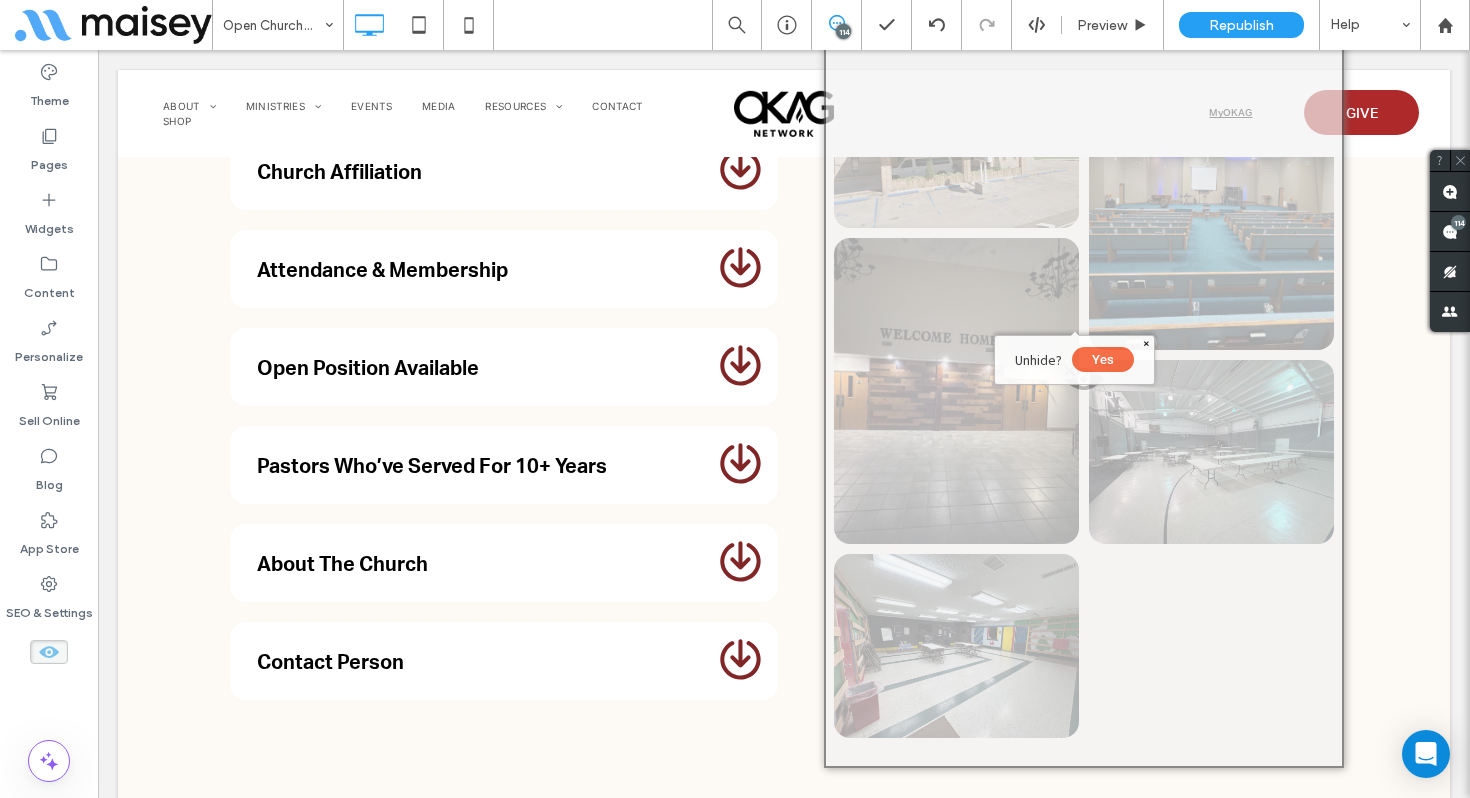 click on "Yes" at bounding box center [1103, 359] 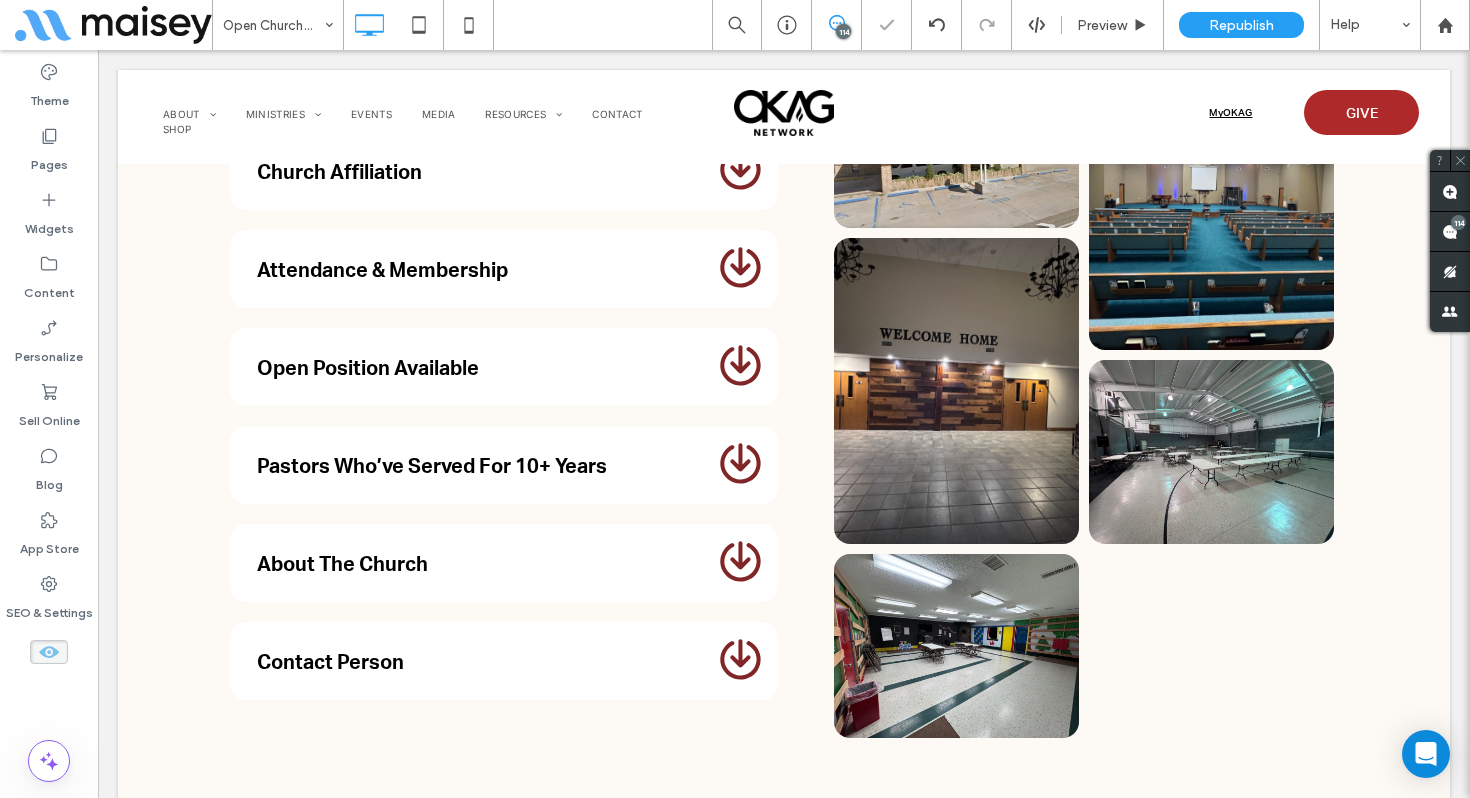 click 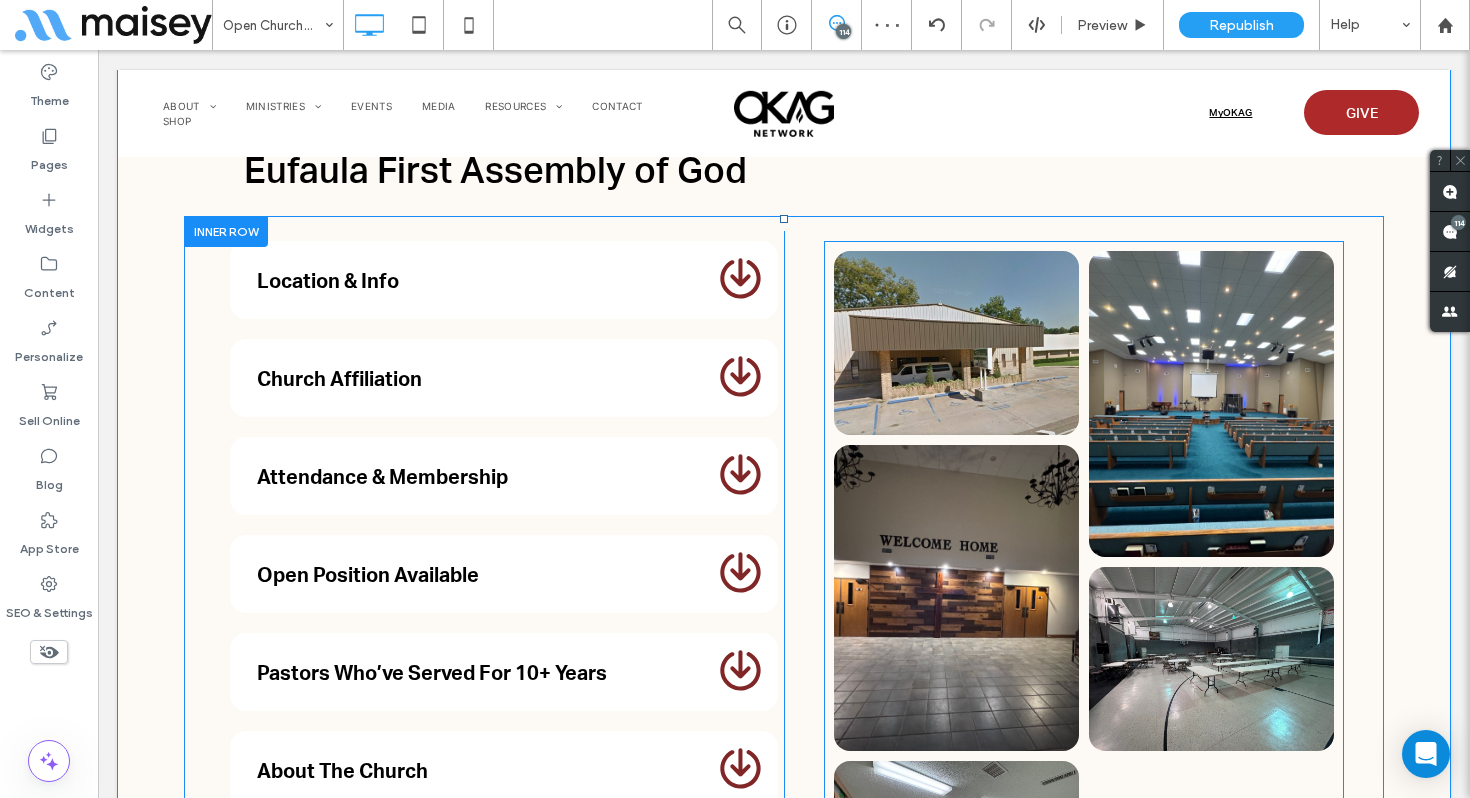 scroll, scrollTop: 17064, scrollLeft: 0, axis: vertical 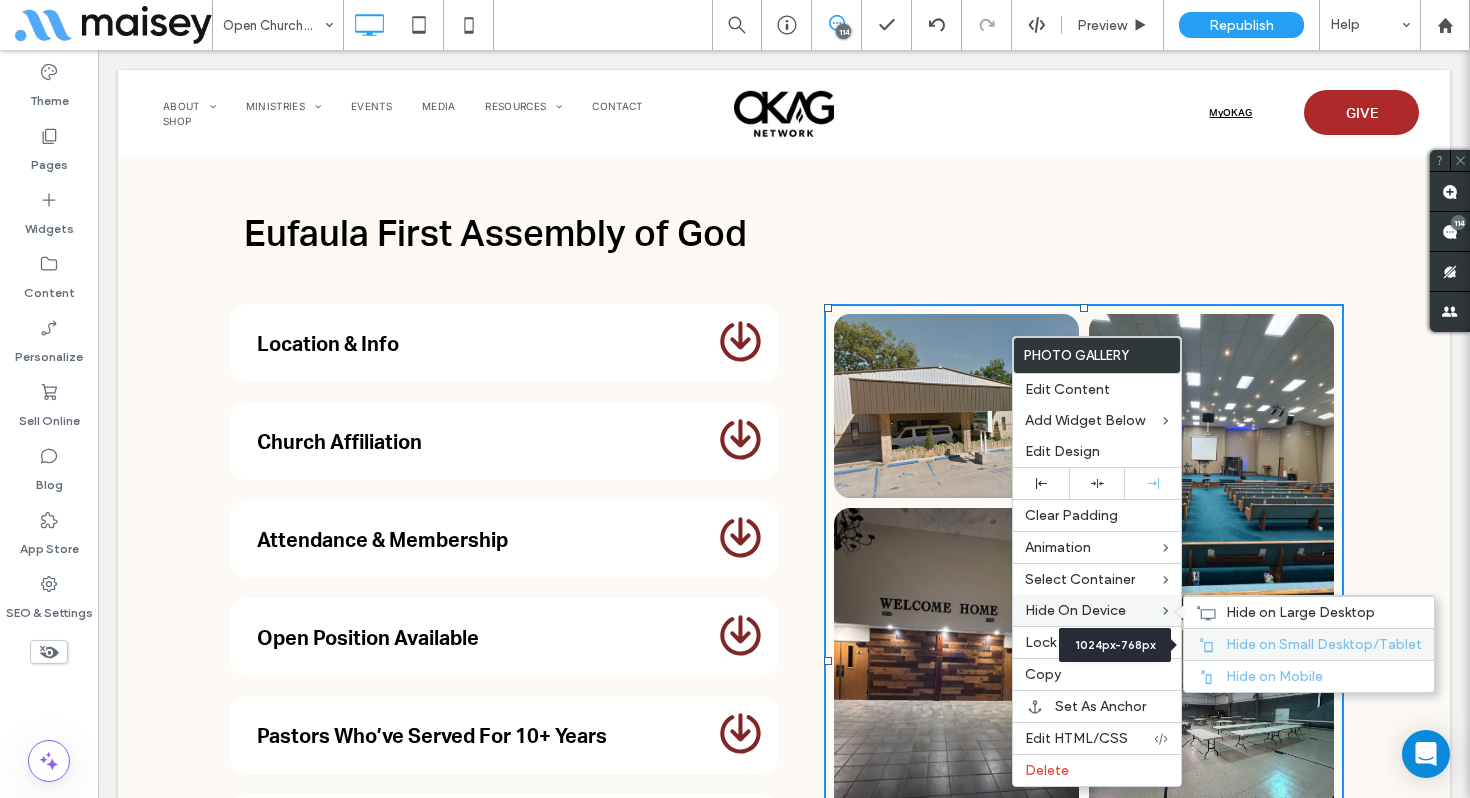 click on "Hide on Small Desktop/Tablet" at bounding box center [1324, 644] 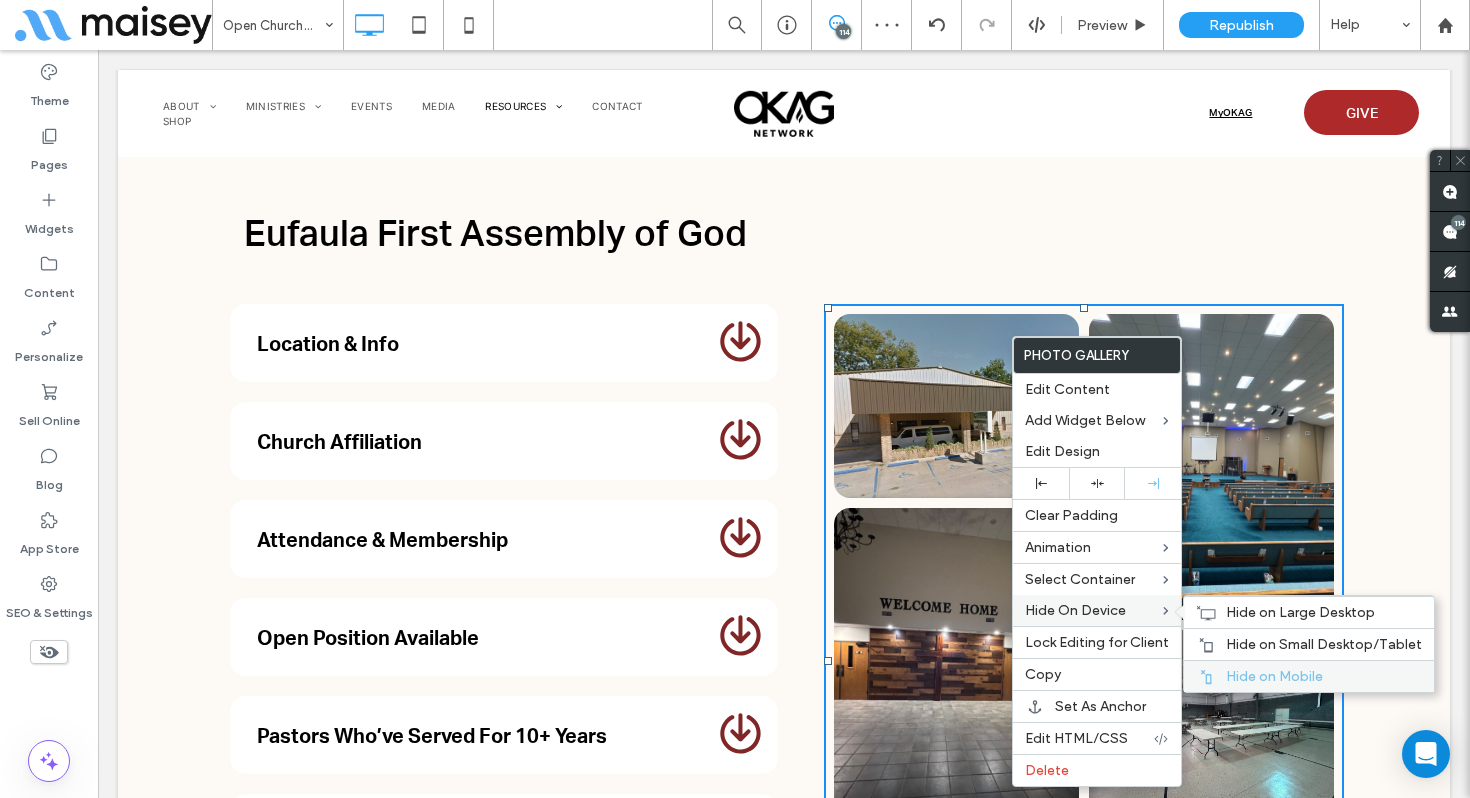 click on "Hide on Mobile" at bounding box center [1309, 676] 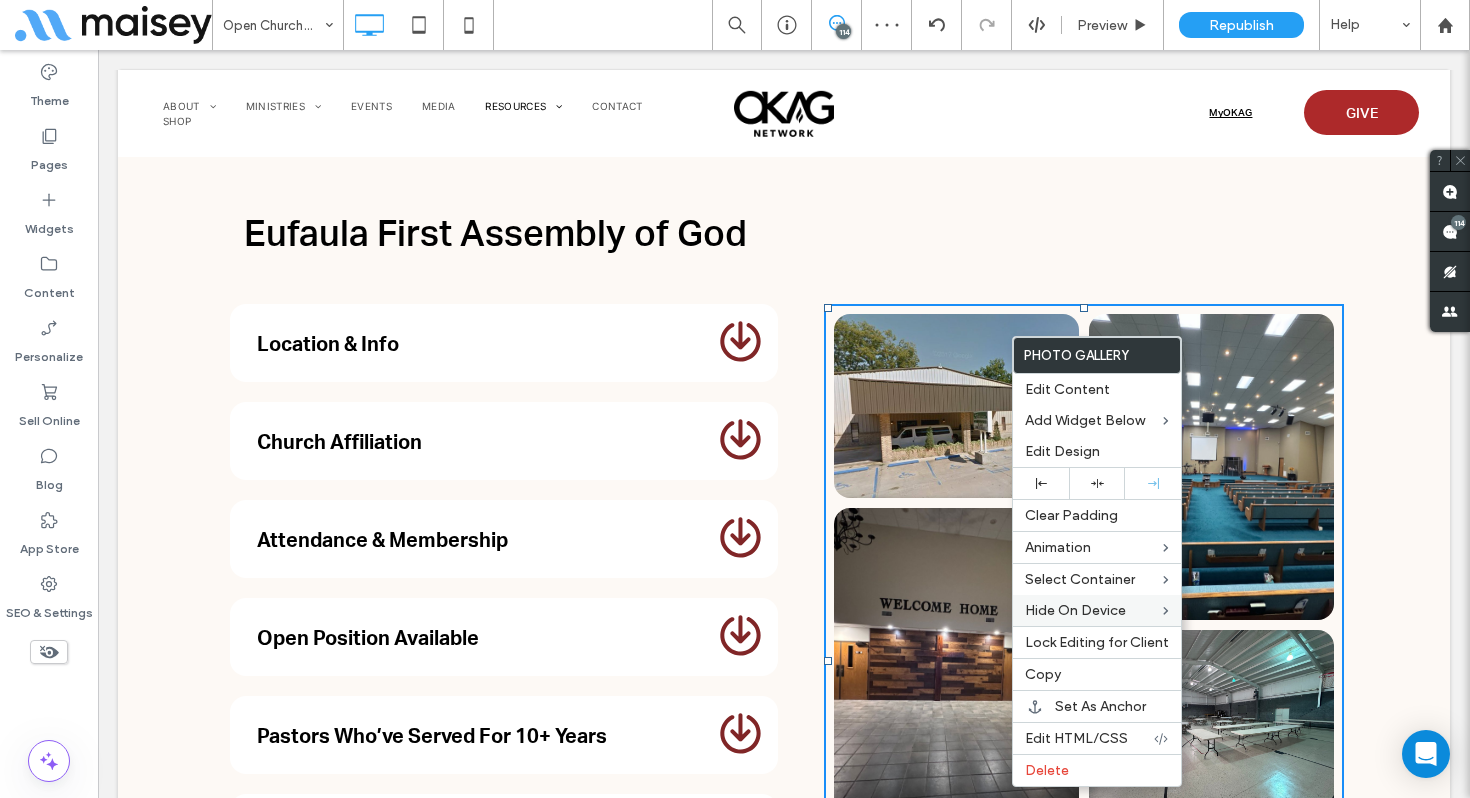 click at bounding box center [956, 406] 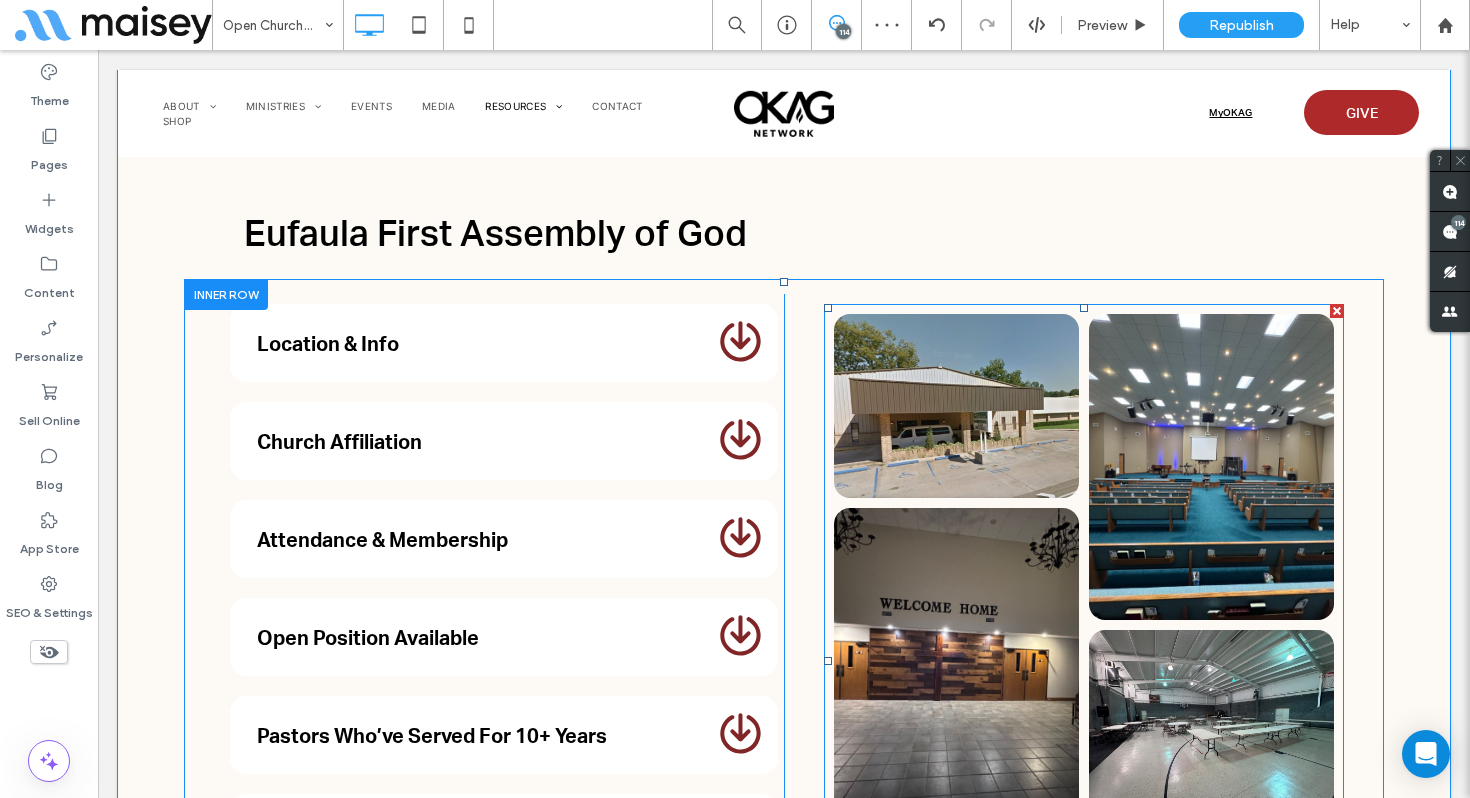 click at bounding box center (956, 406) 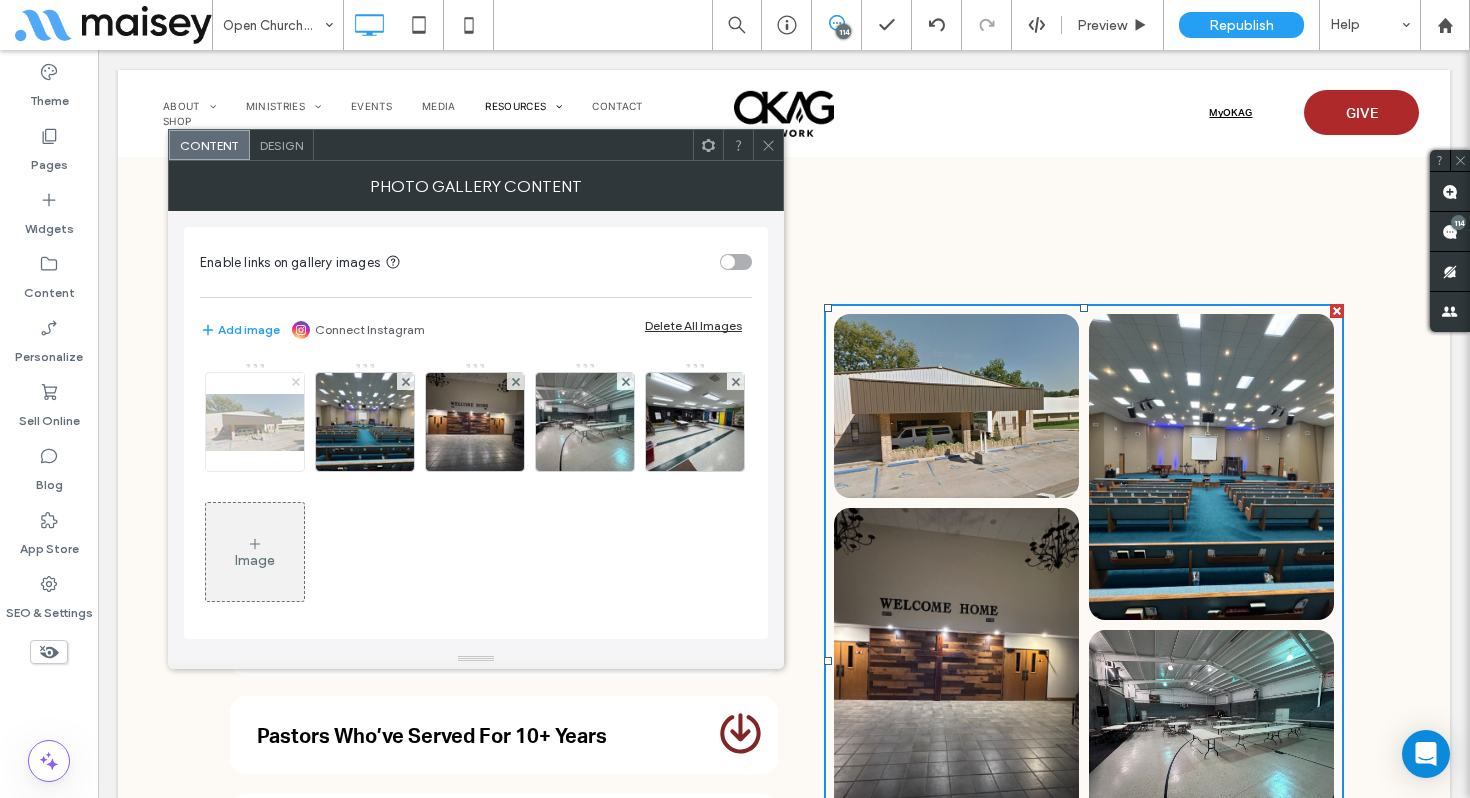 click 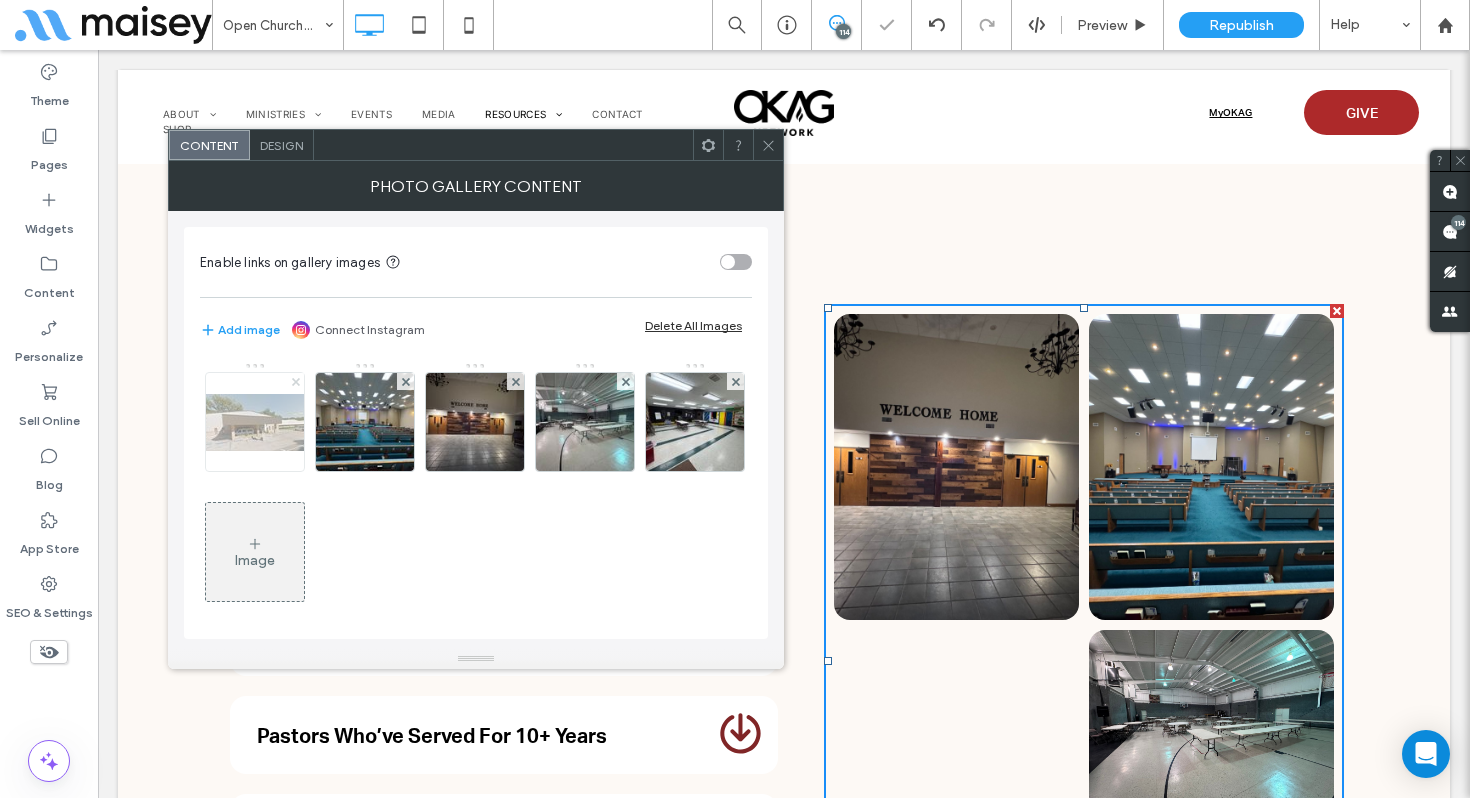 click 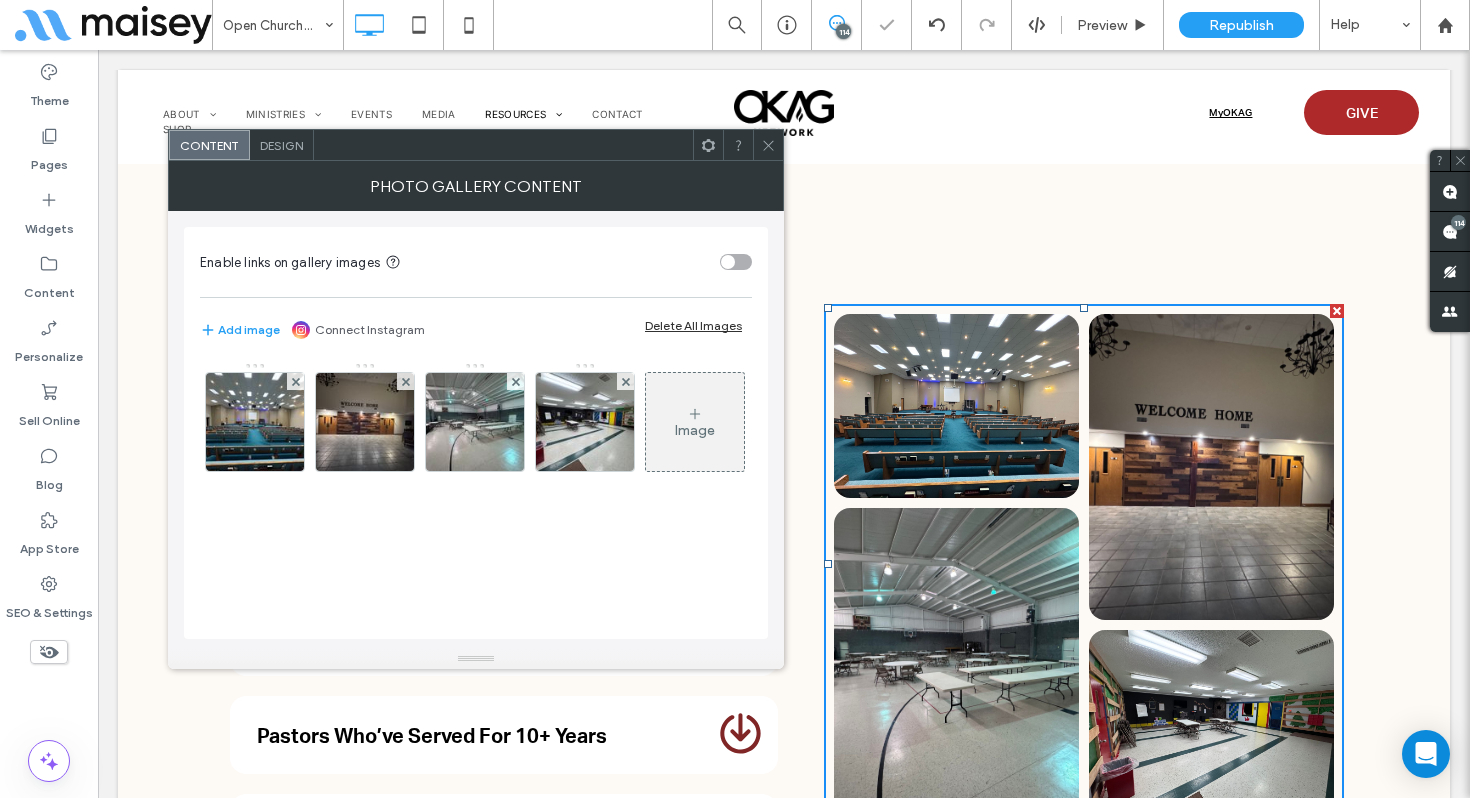 click 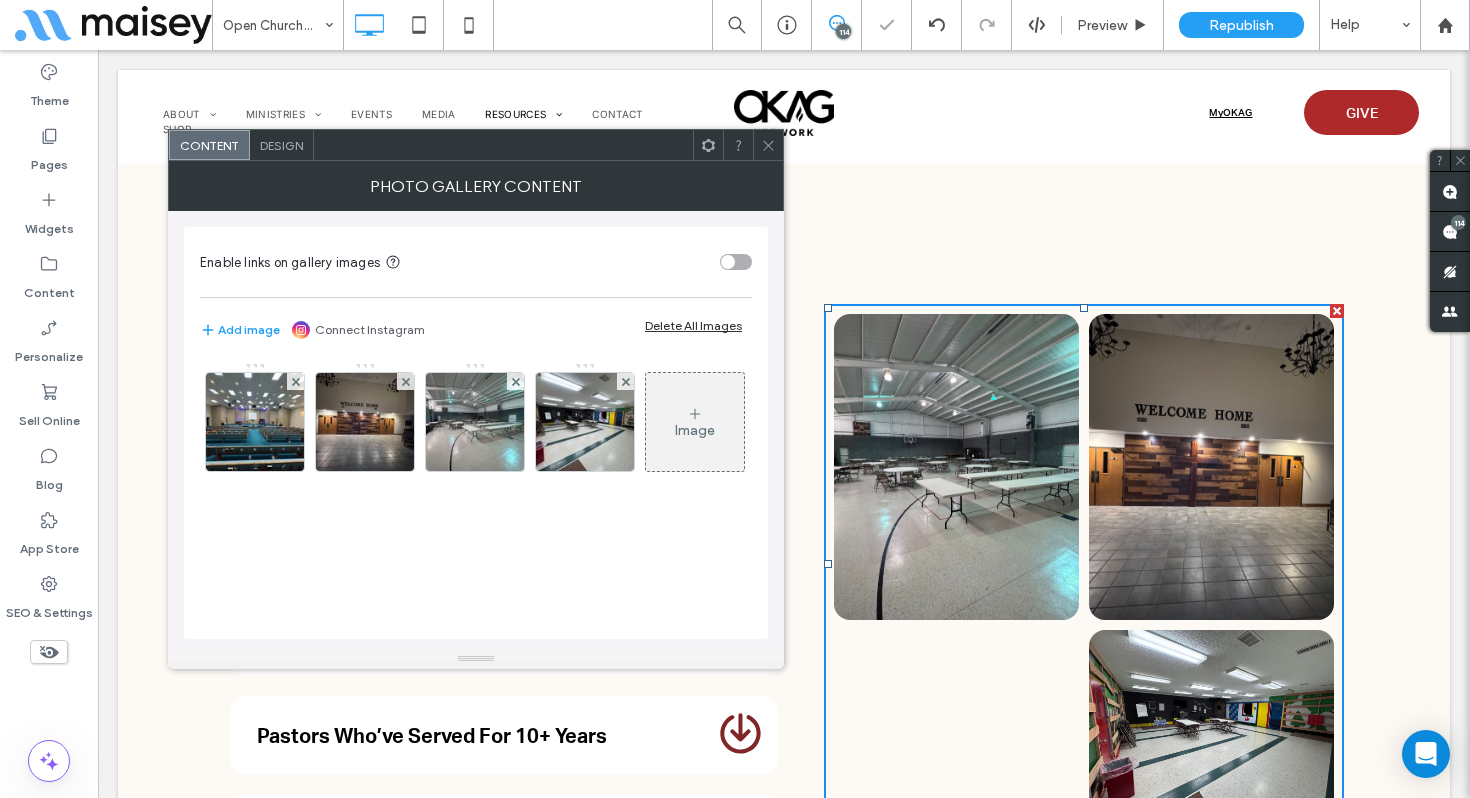 click 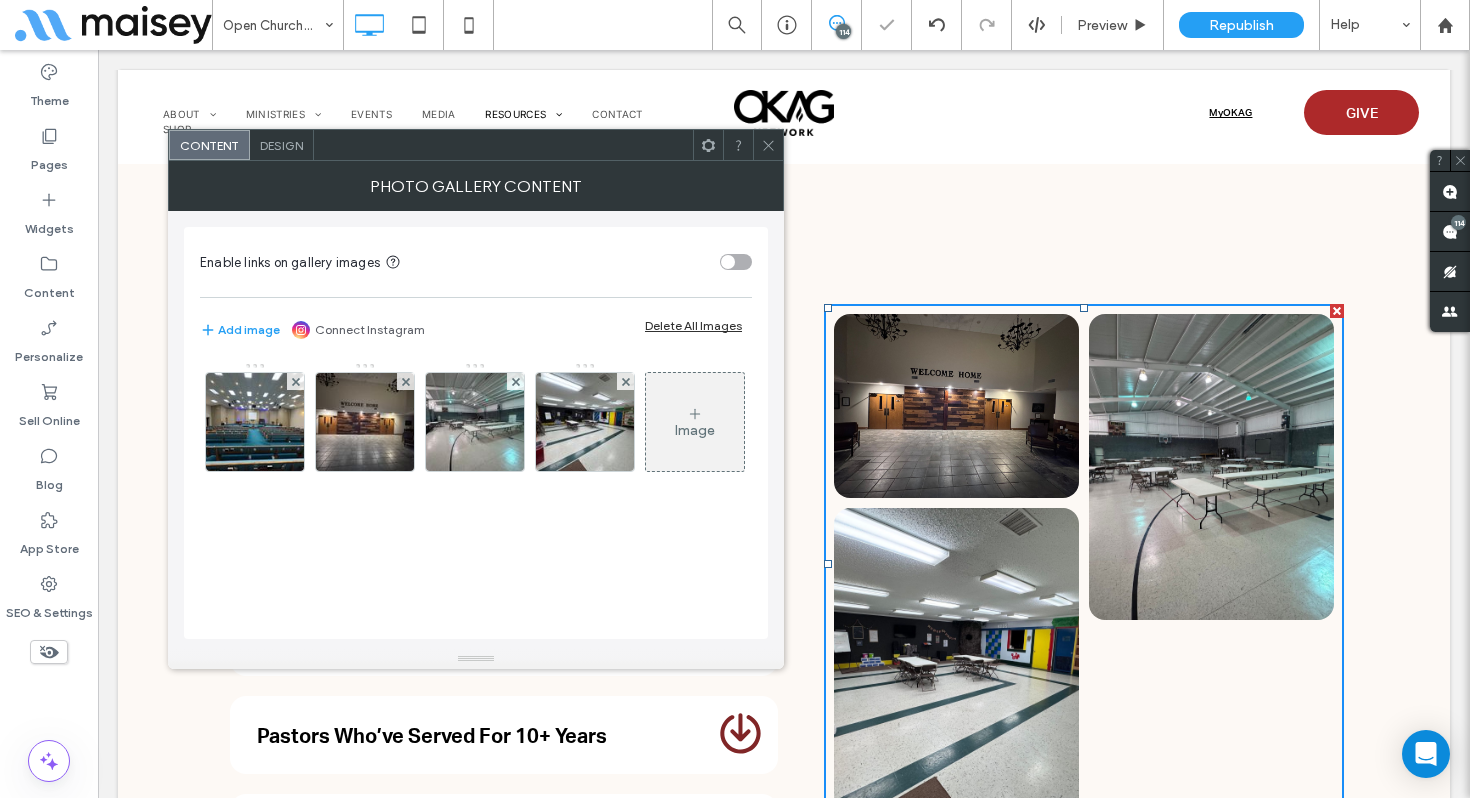 click 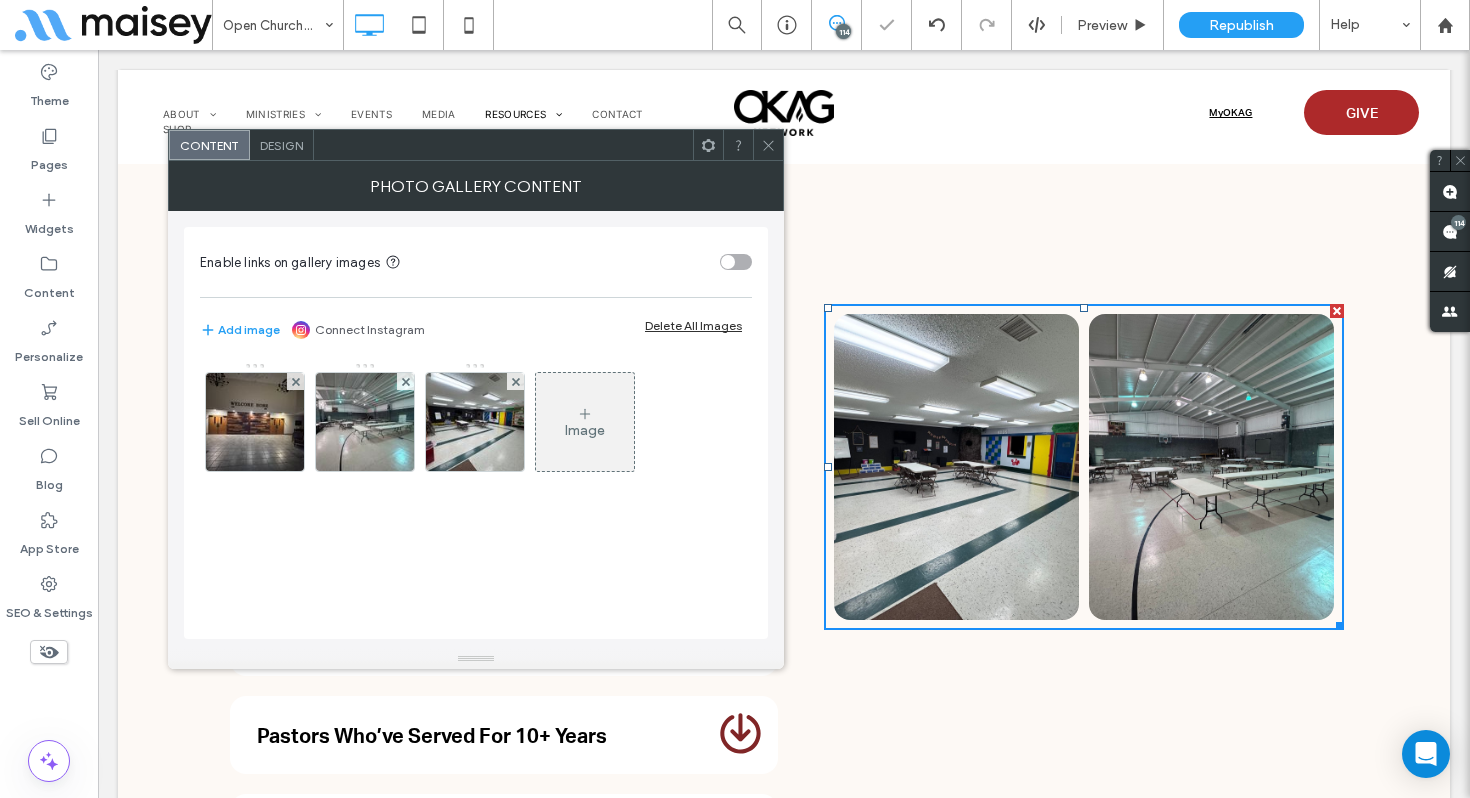 click 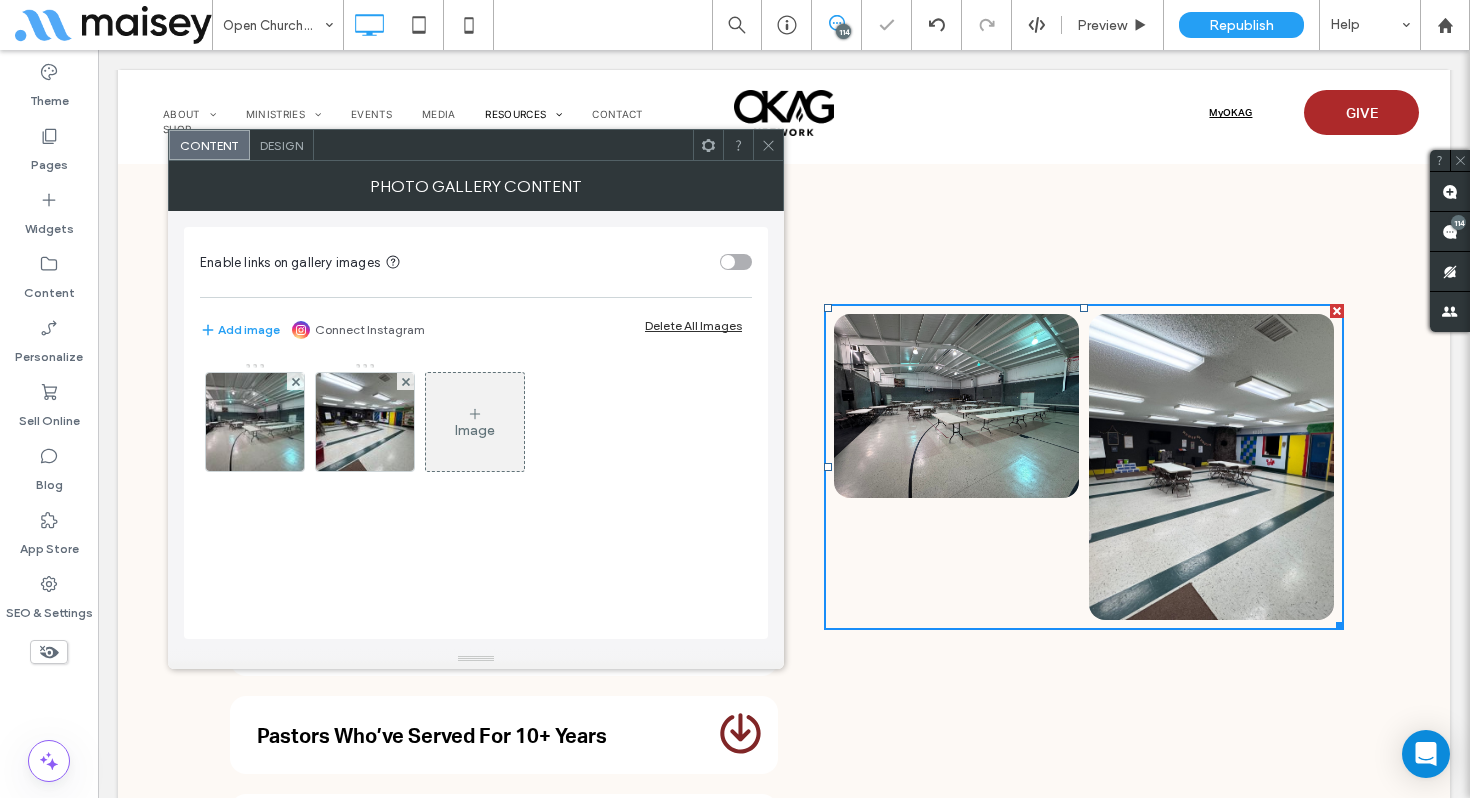 click 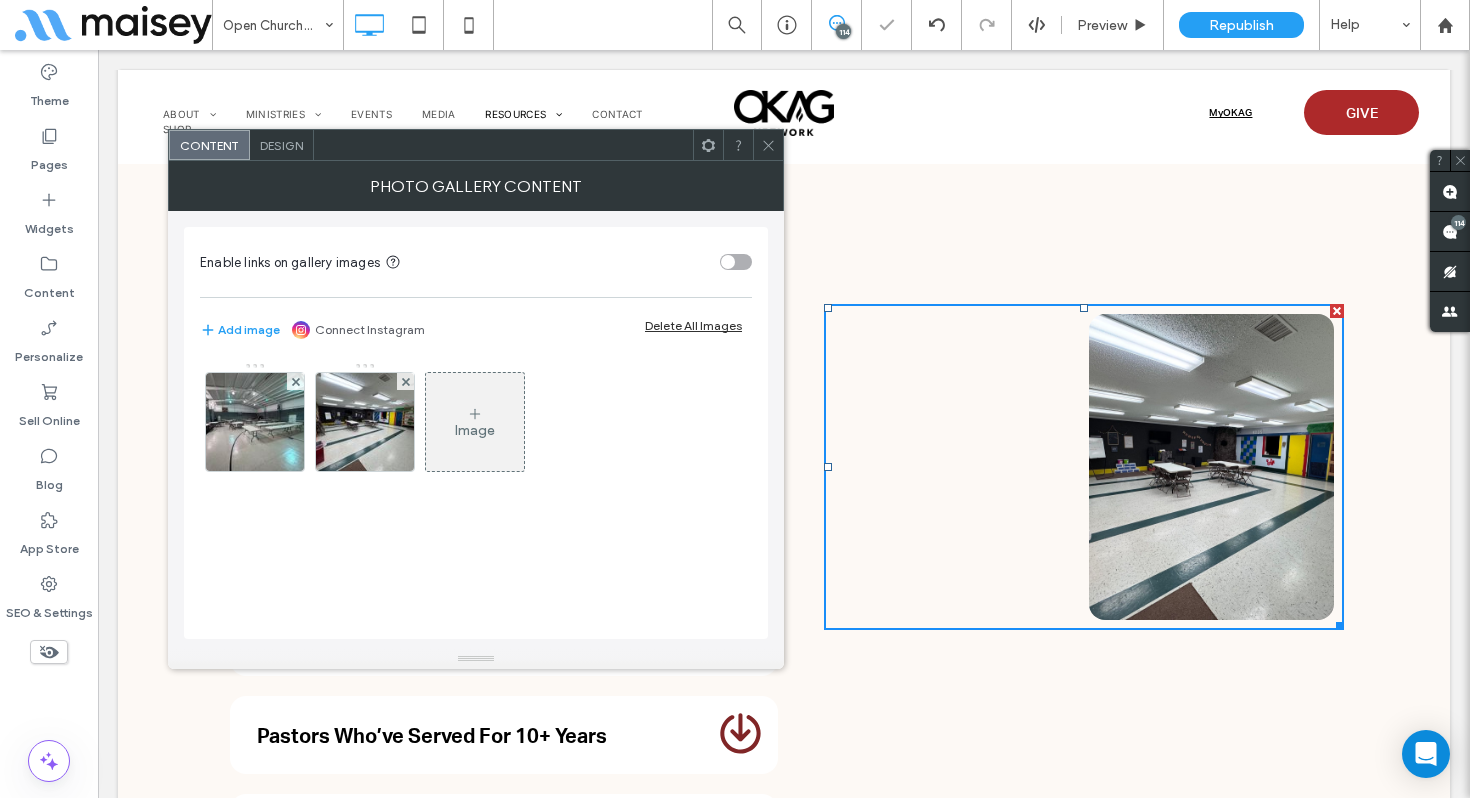 click 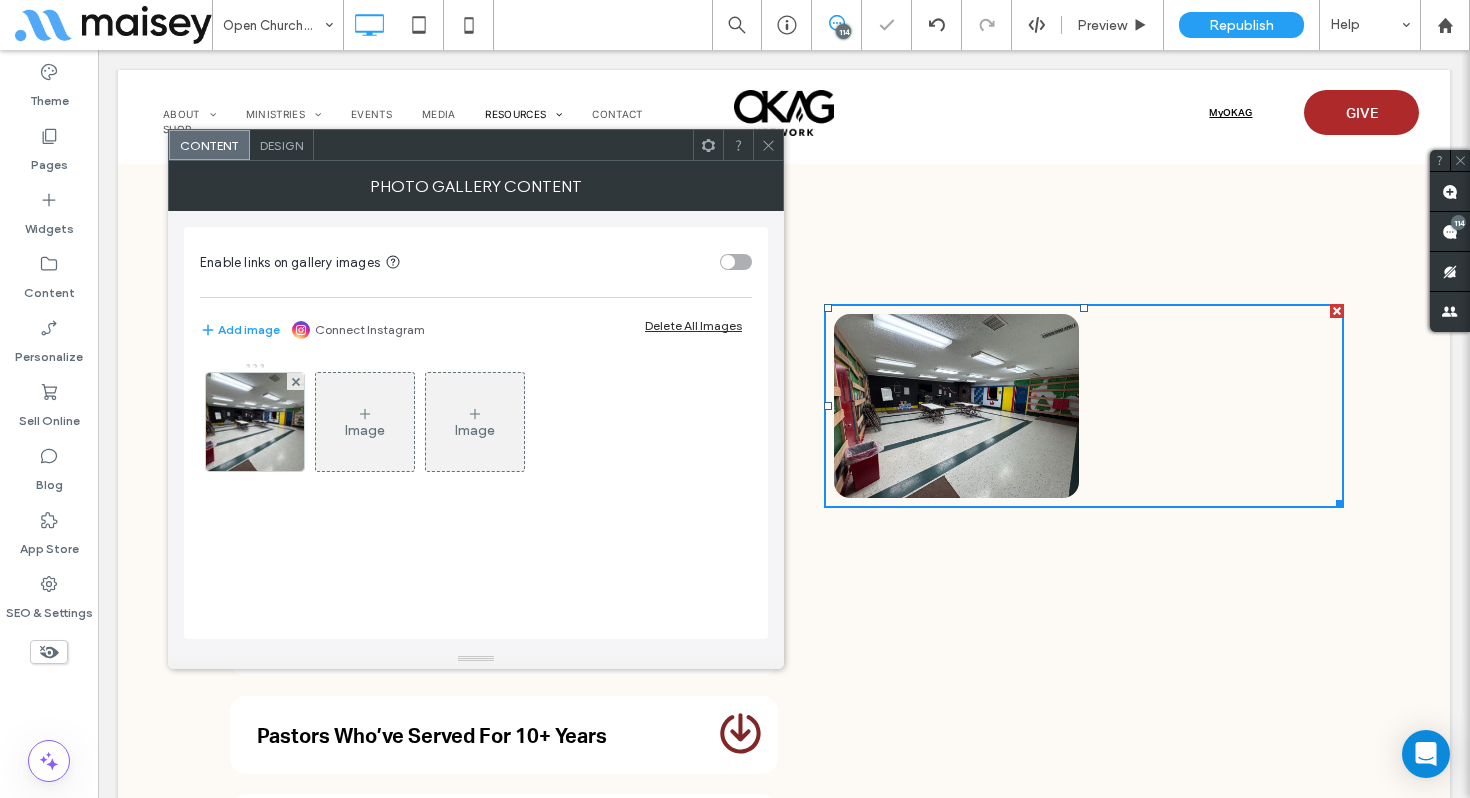 click 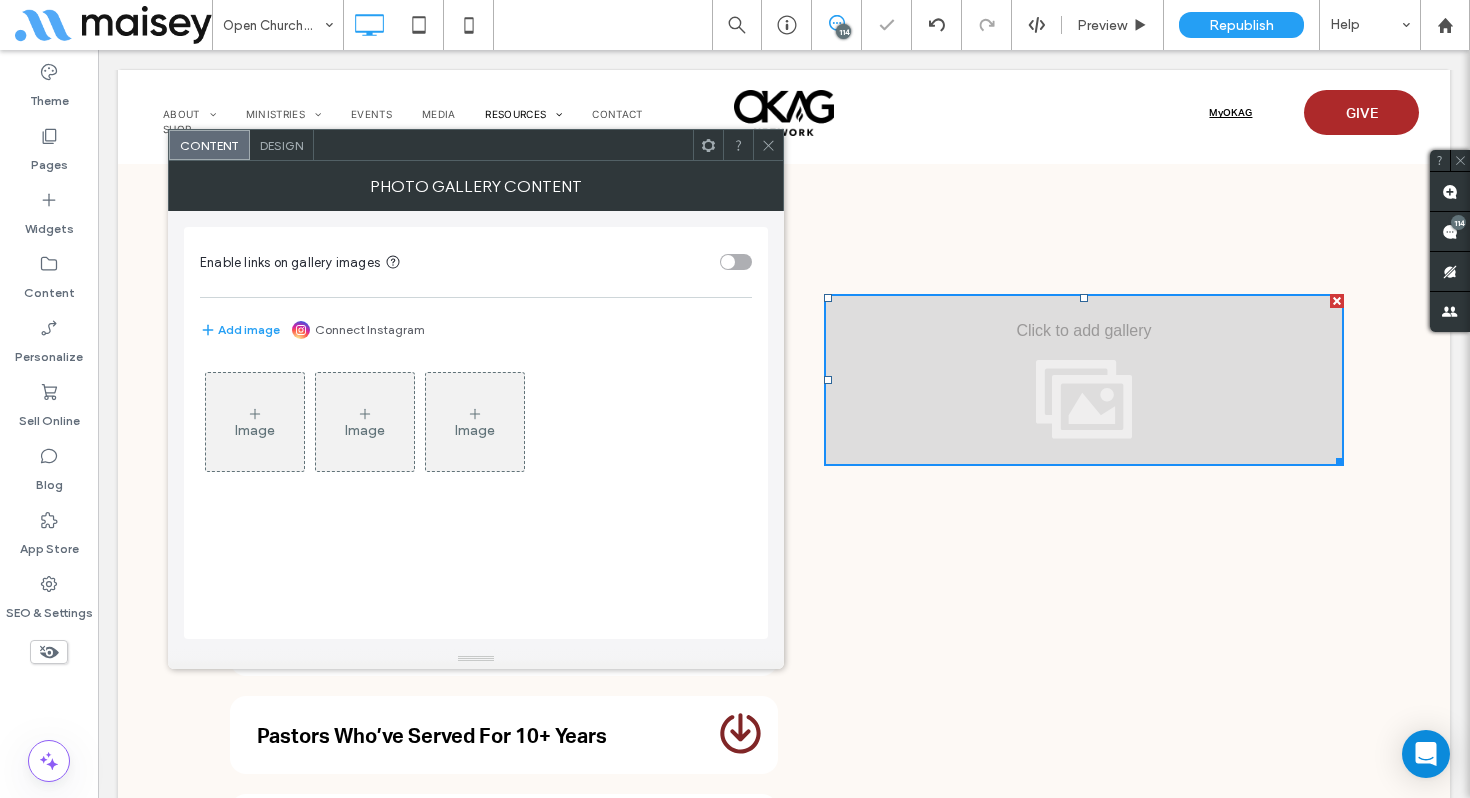 click on "Image" at bounding box center (255, 422) 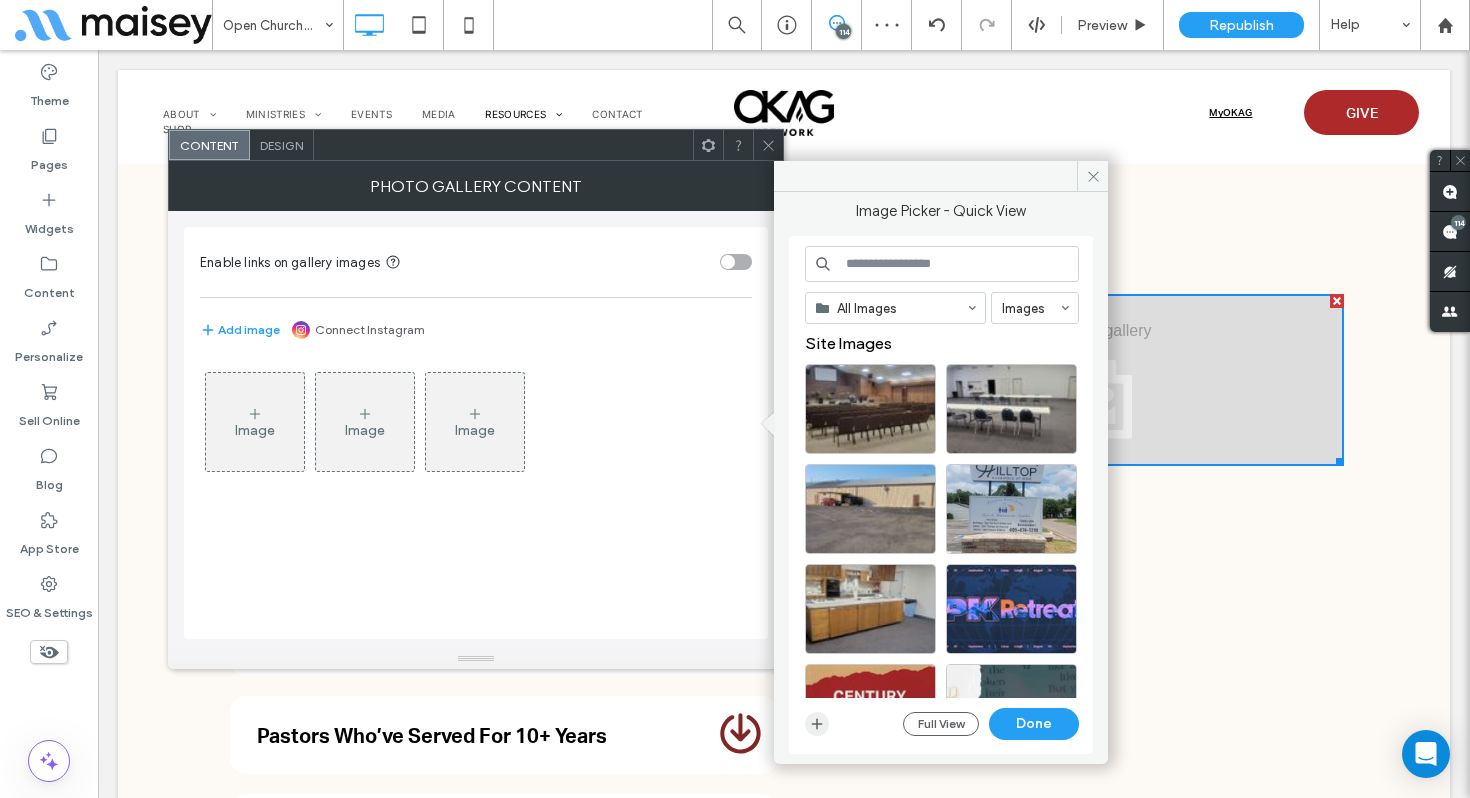 click 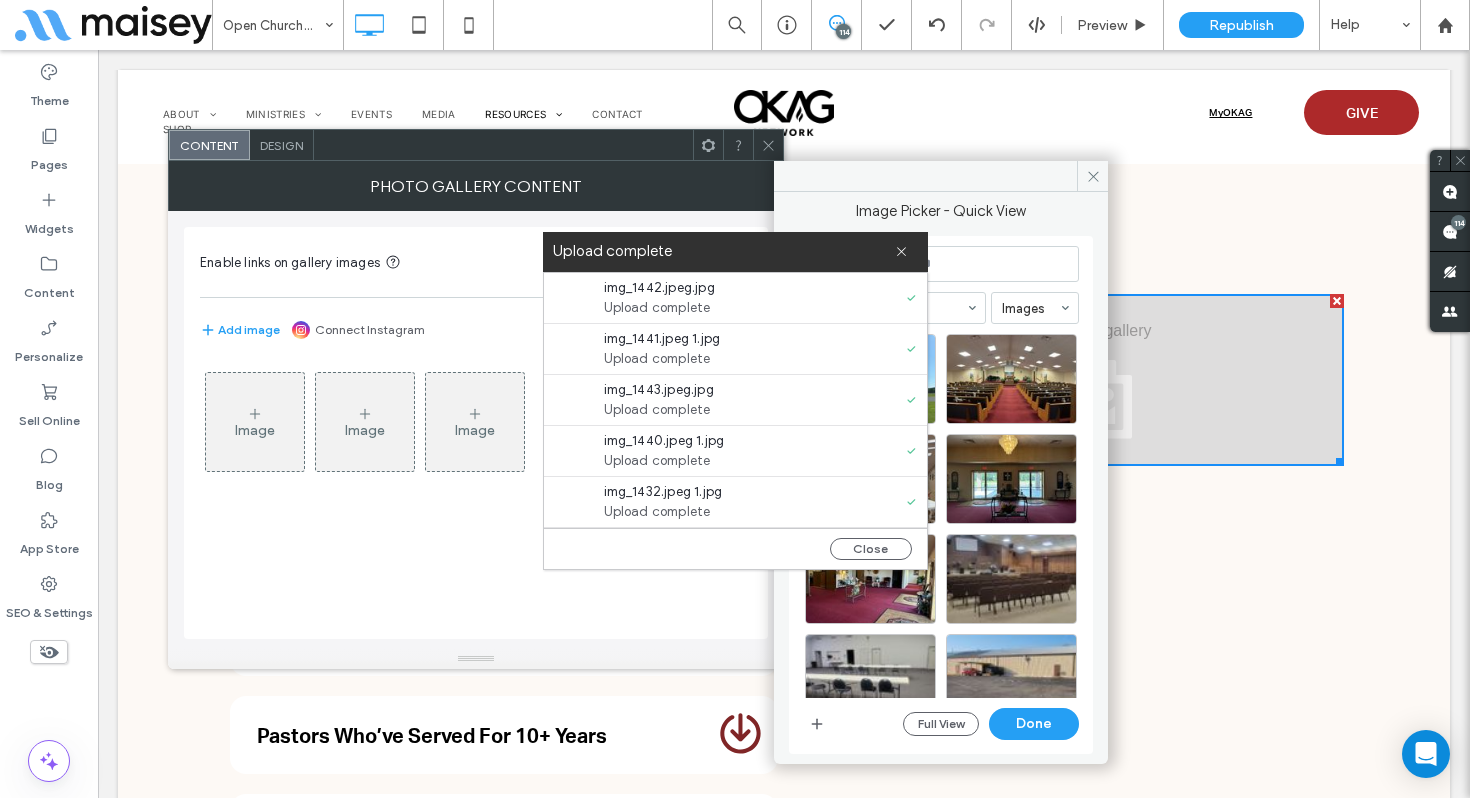 click 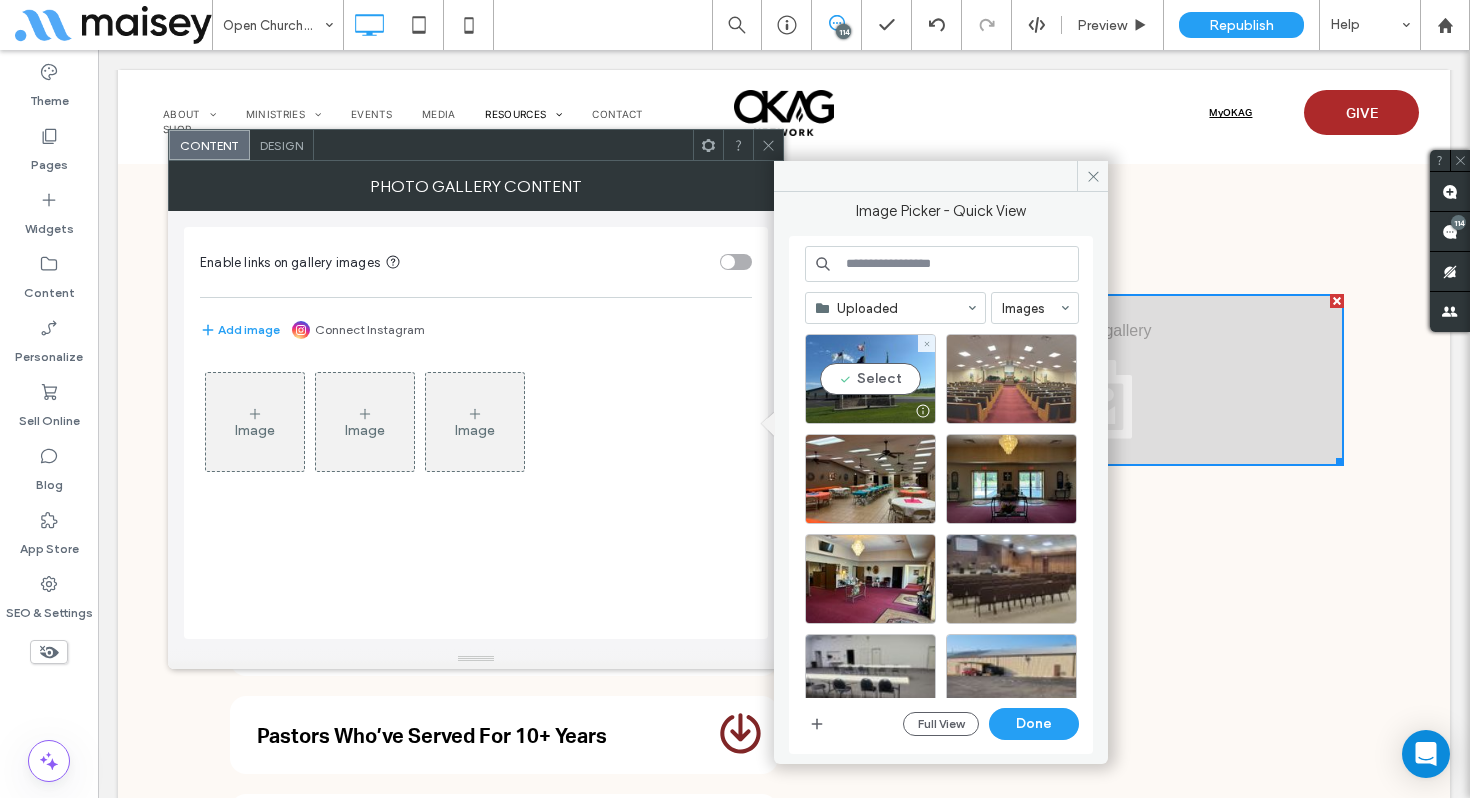 drag, startPoint x: 881, startPoint y: 380, endPoint x: 966, endPoint y: 388, distance: 85.37564 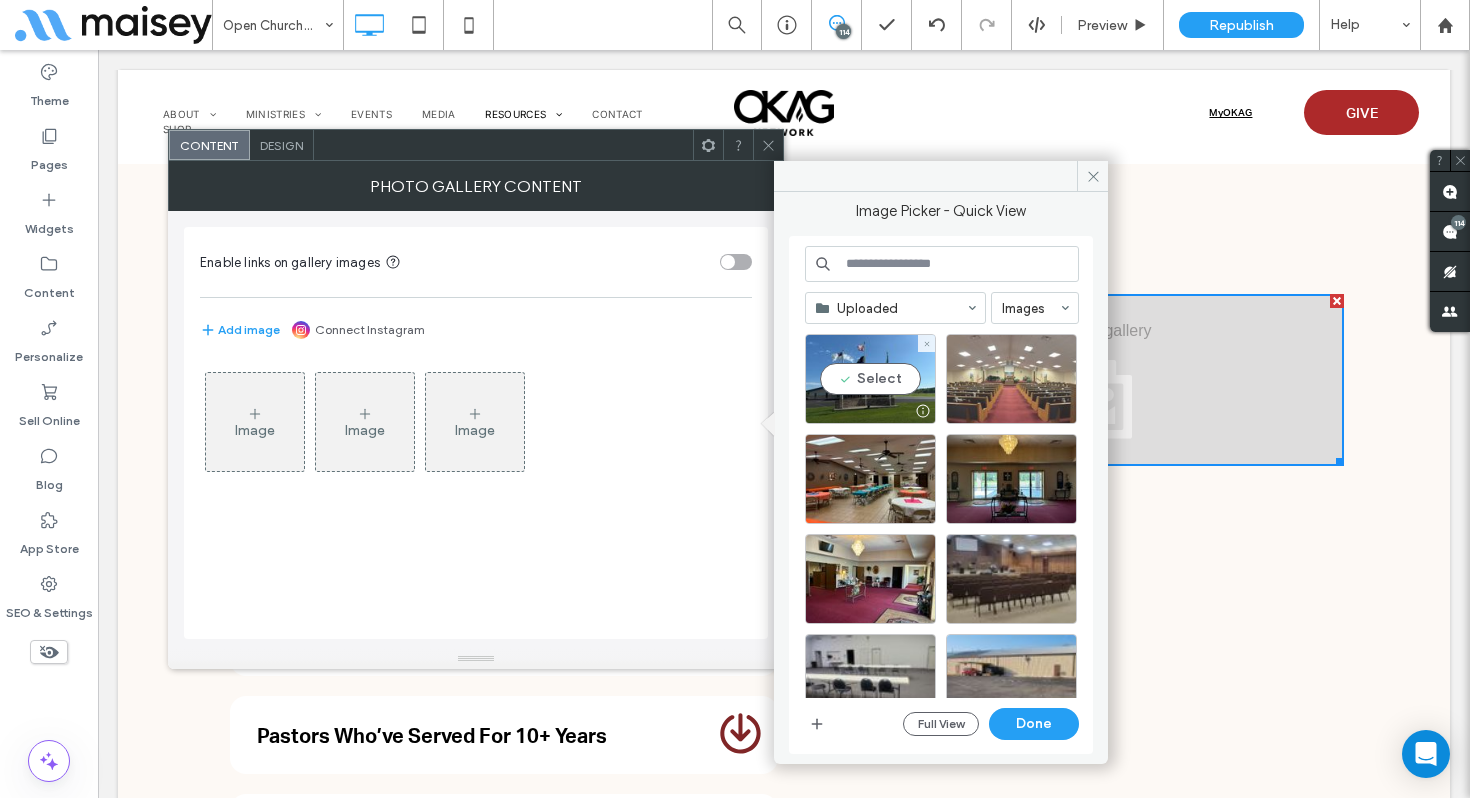 click on "Select" at bounding box center (870, 379) 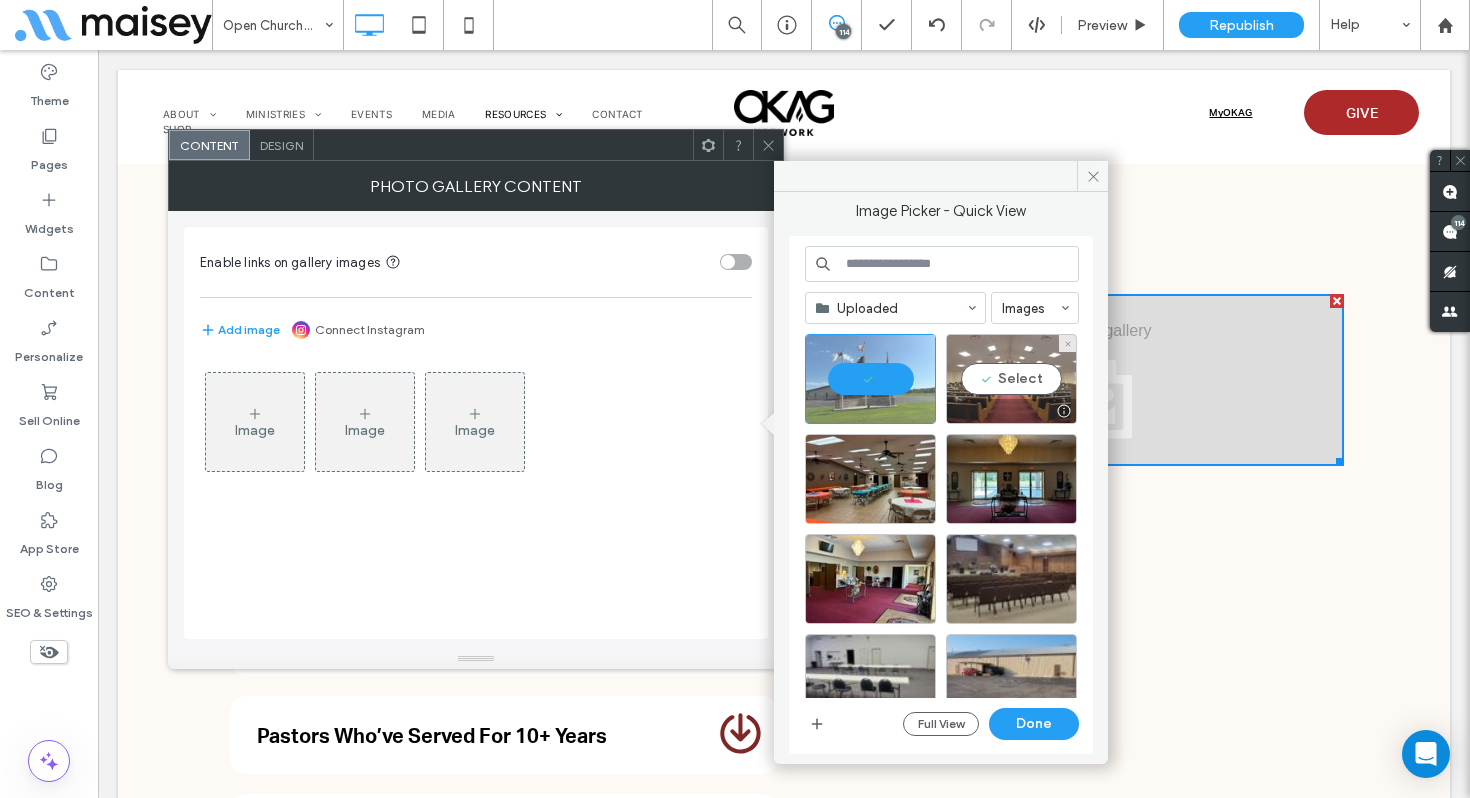 drag, startPoint x: 1019, startPoint y: 386, endPoint x: 982, endPoint y: 407, distance: 42.544094 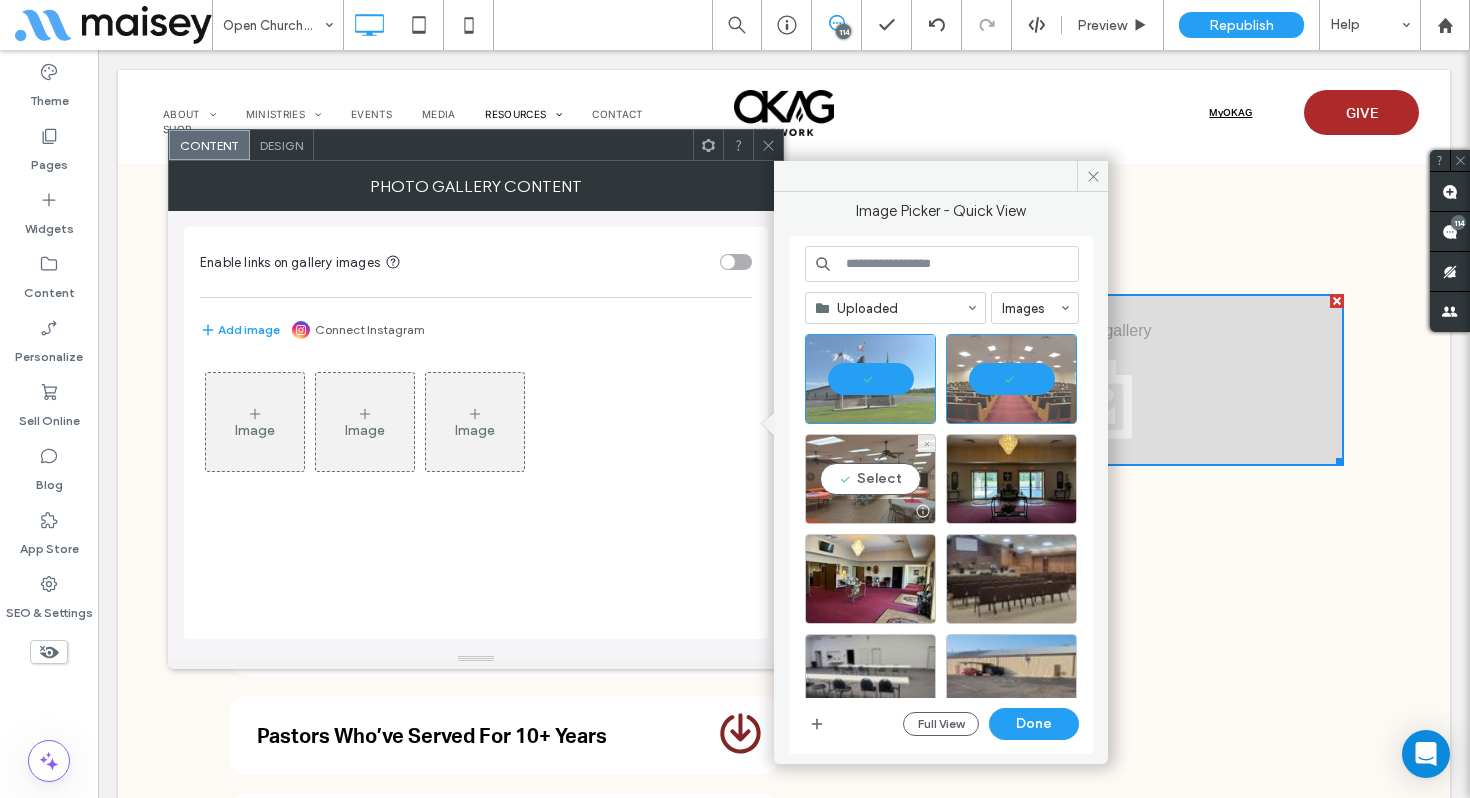click on "Select" at bounding box center (870, 479) 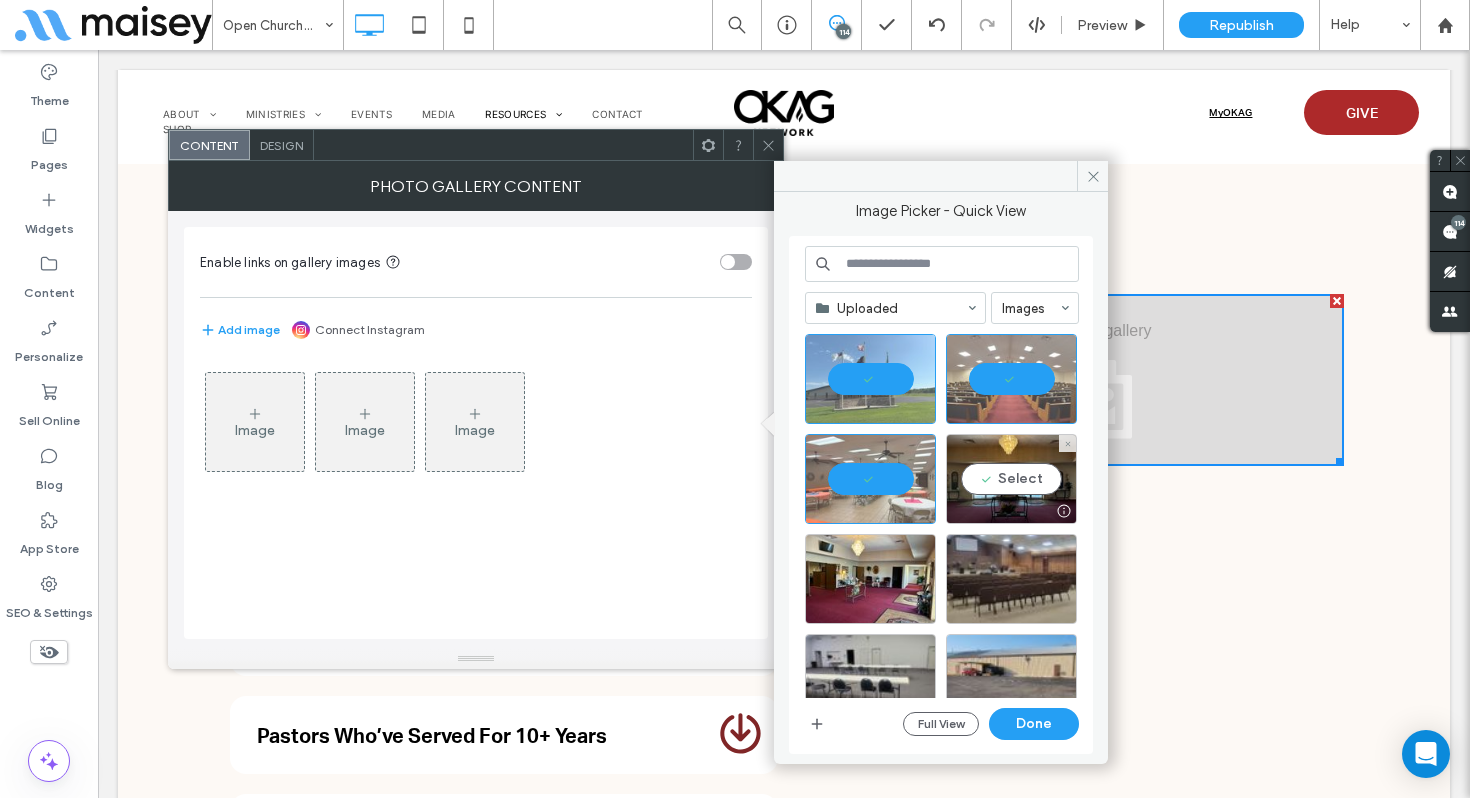 drag, startPoint x: 1001, startPoint y: 472, endPoint x: 938, endPoint y: 511, distance: 74.094536 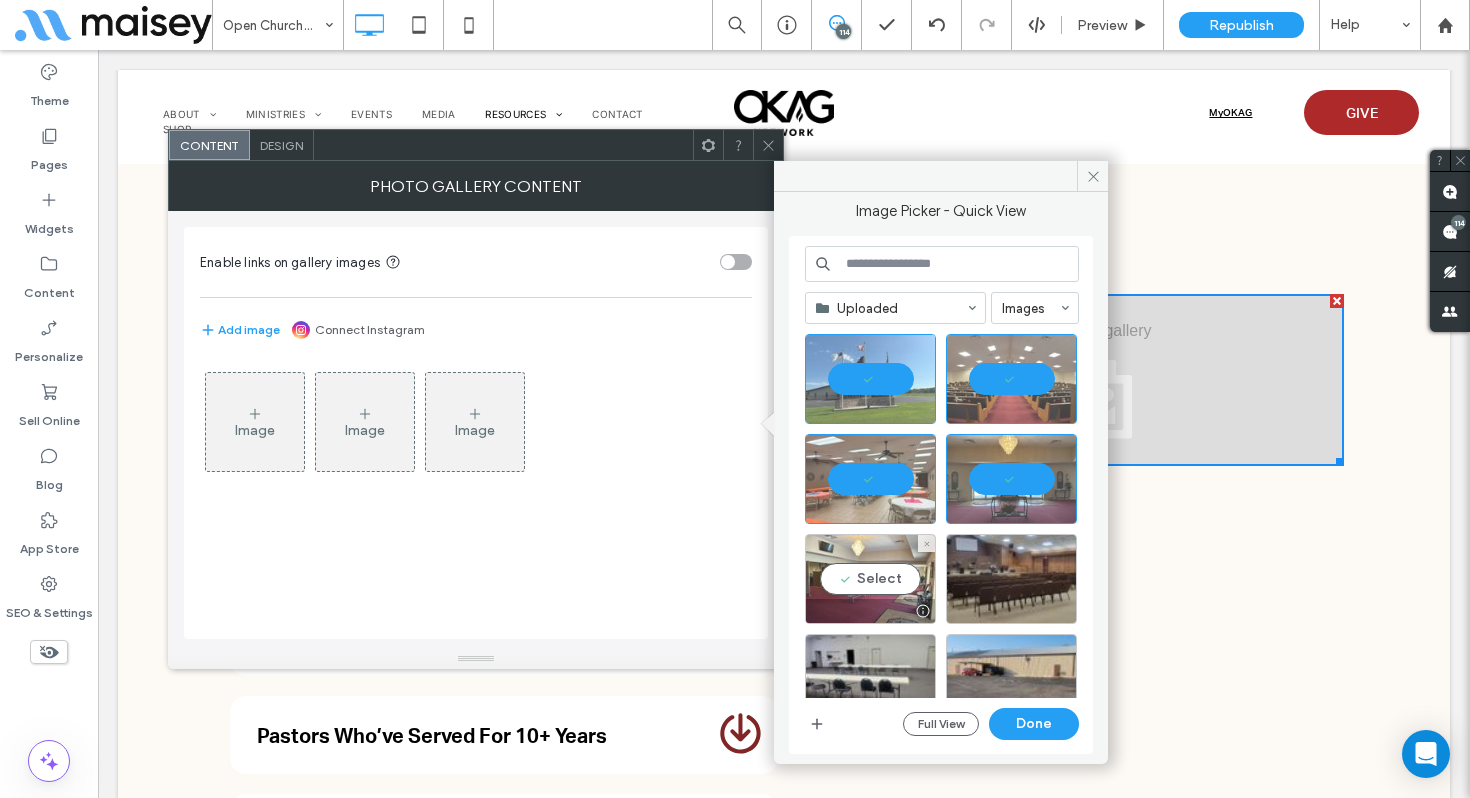 click on "Select" at bounding box center (870, 579) 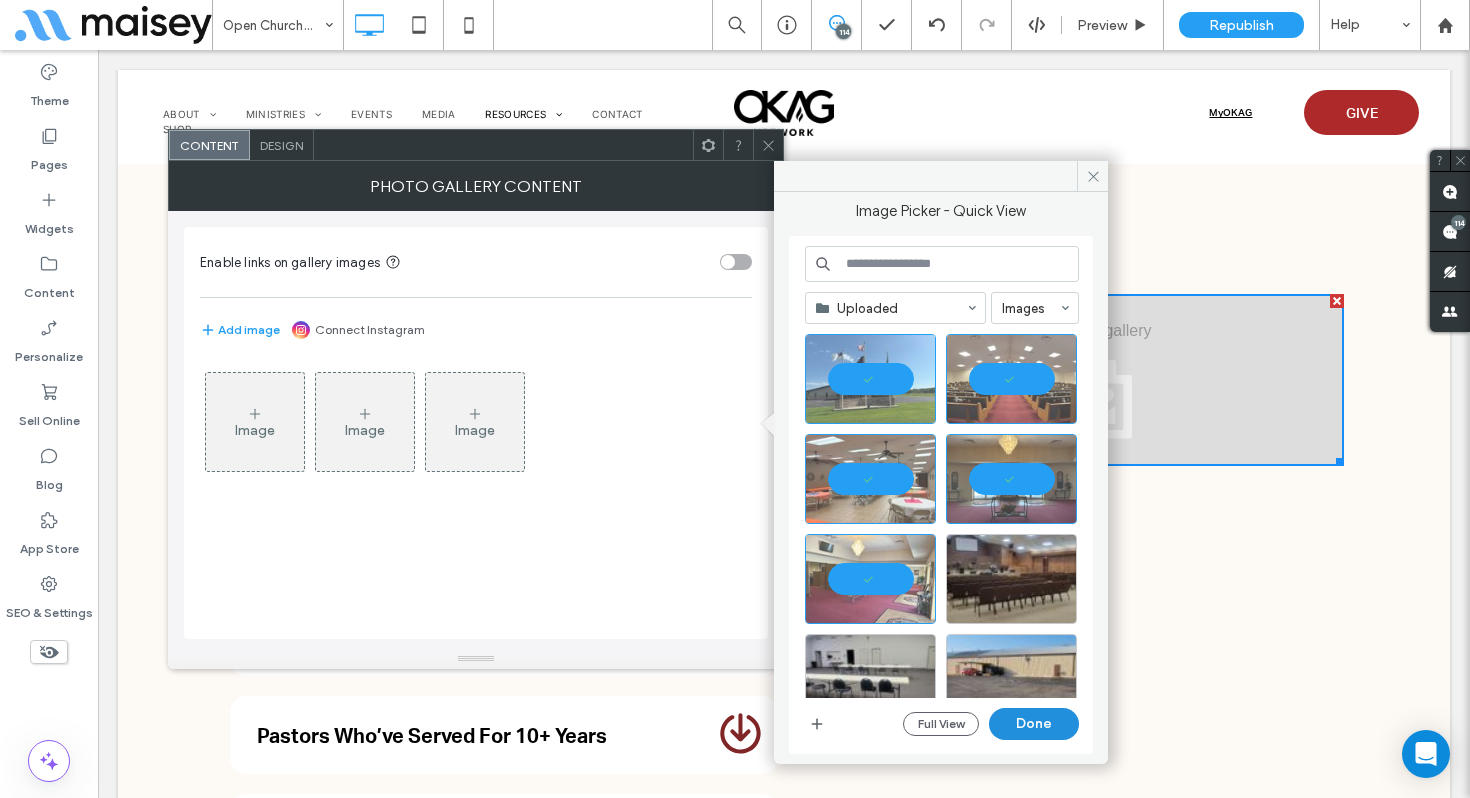 click on "Done" at bounding box center (1034, 724) 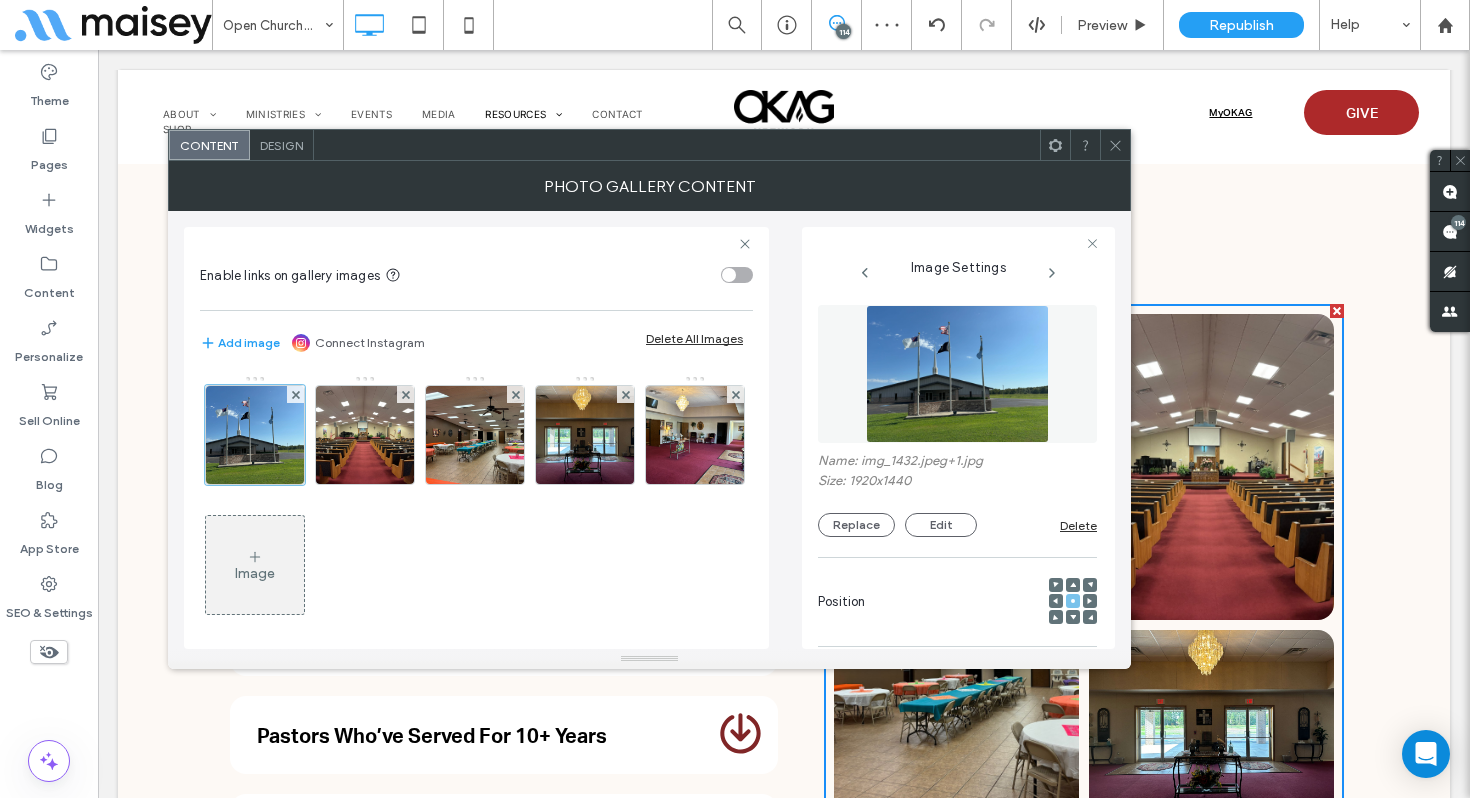 click 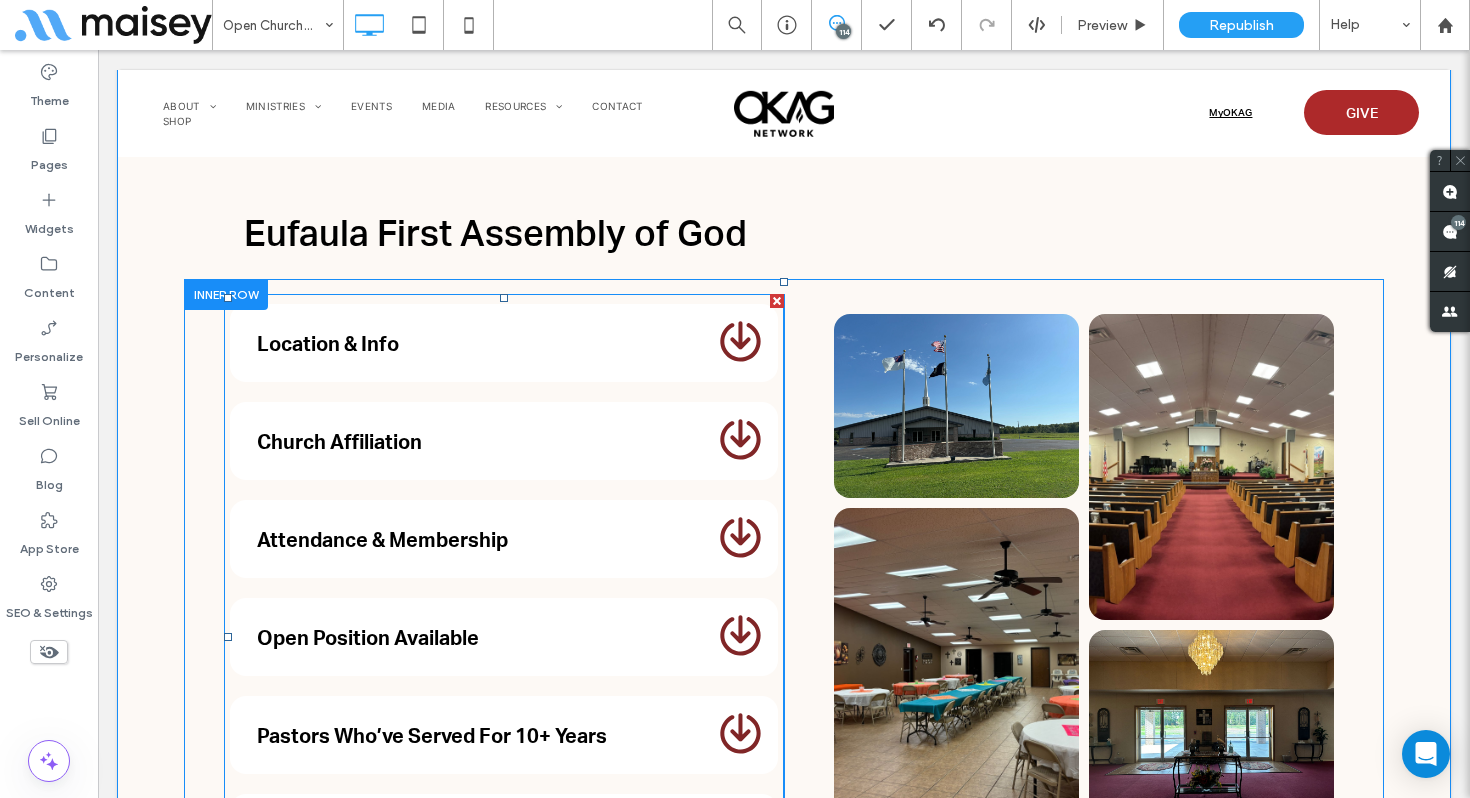 scroll, scrollTop: 17065, scrollLeft: 0, axis: vertical 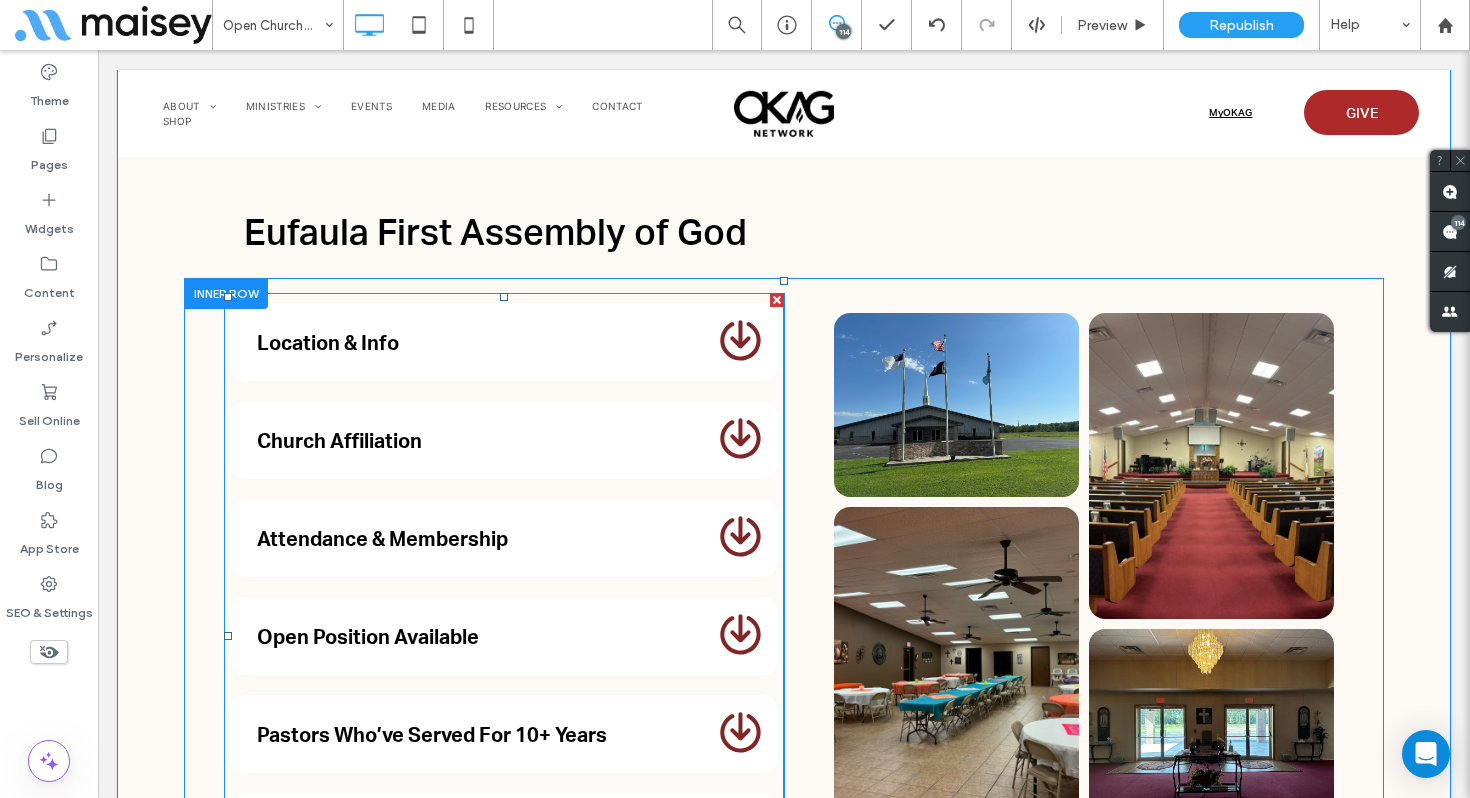 click at bounding box center [504, 636] 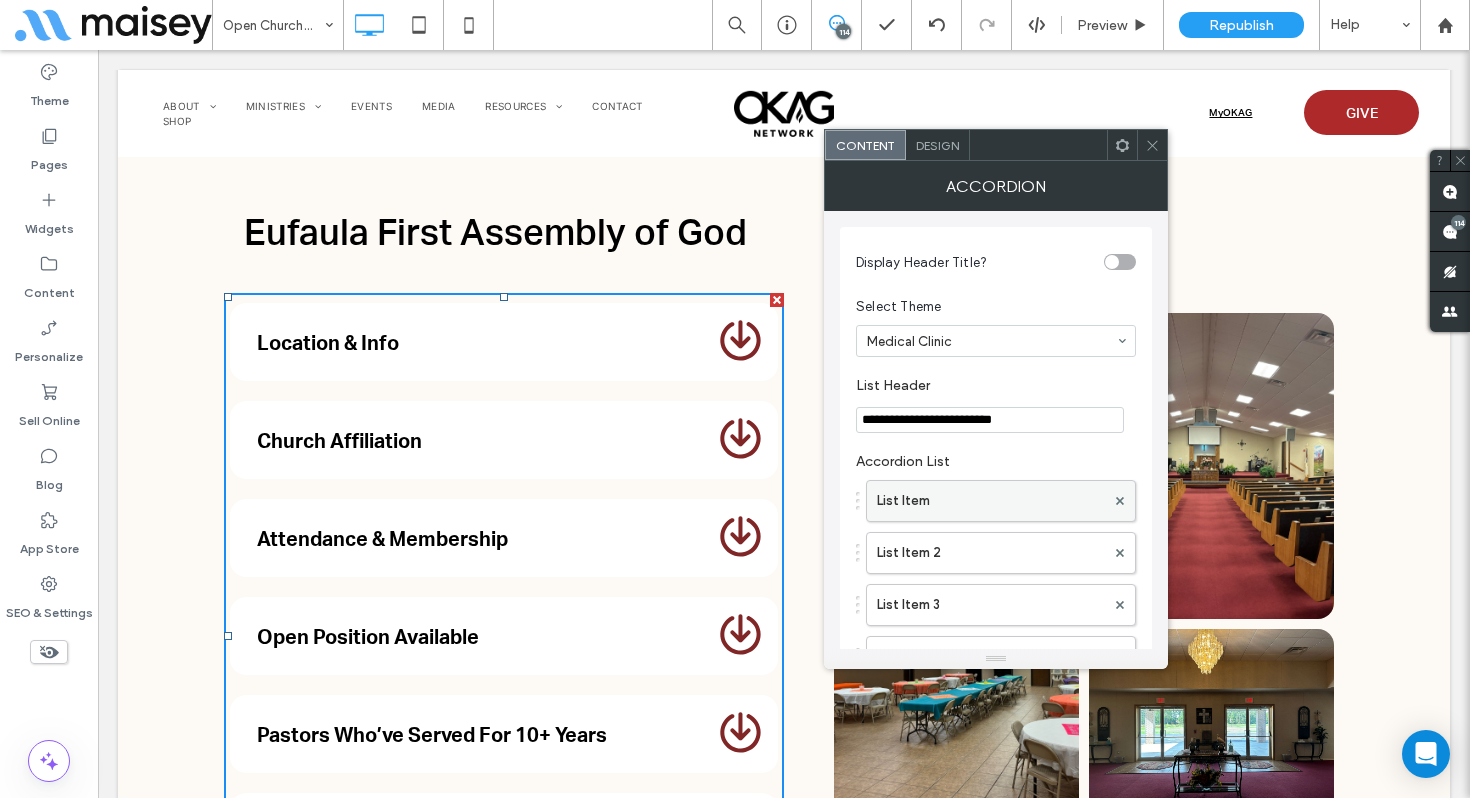 click on "List Item" at bounding box center (991, 501) 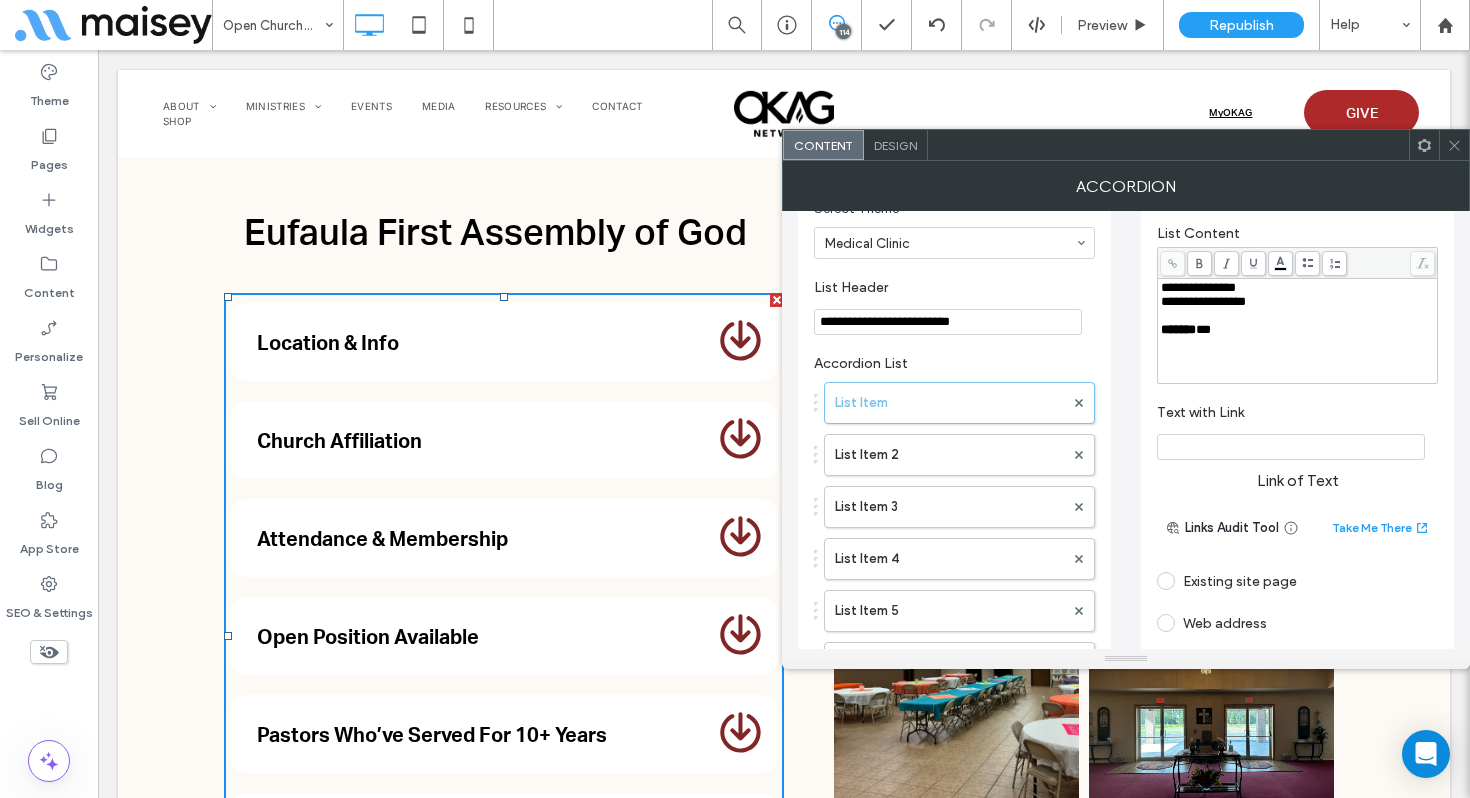 scroll, scrollTop: 100, scrollLeft: 0, axis: vertical 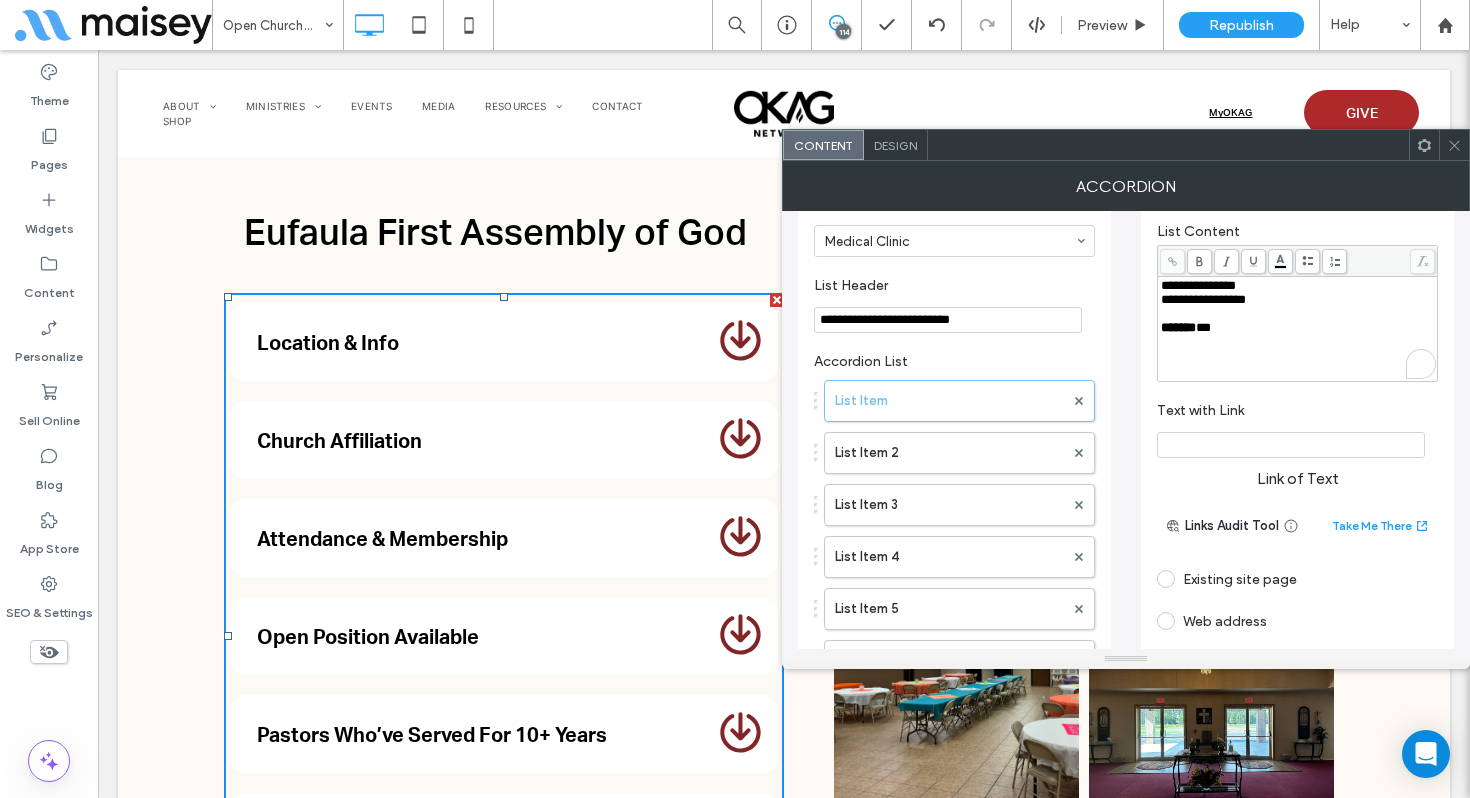 drag, startPoint x: 1233, startPoint y: 301, endPoint x: 1151, endPoint y: 283, distance: 83.95237 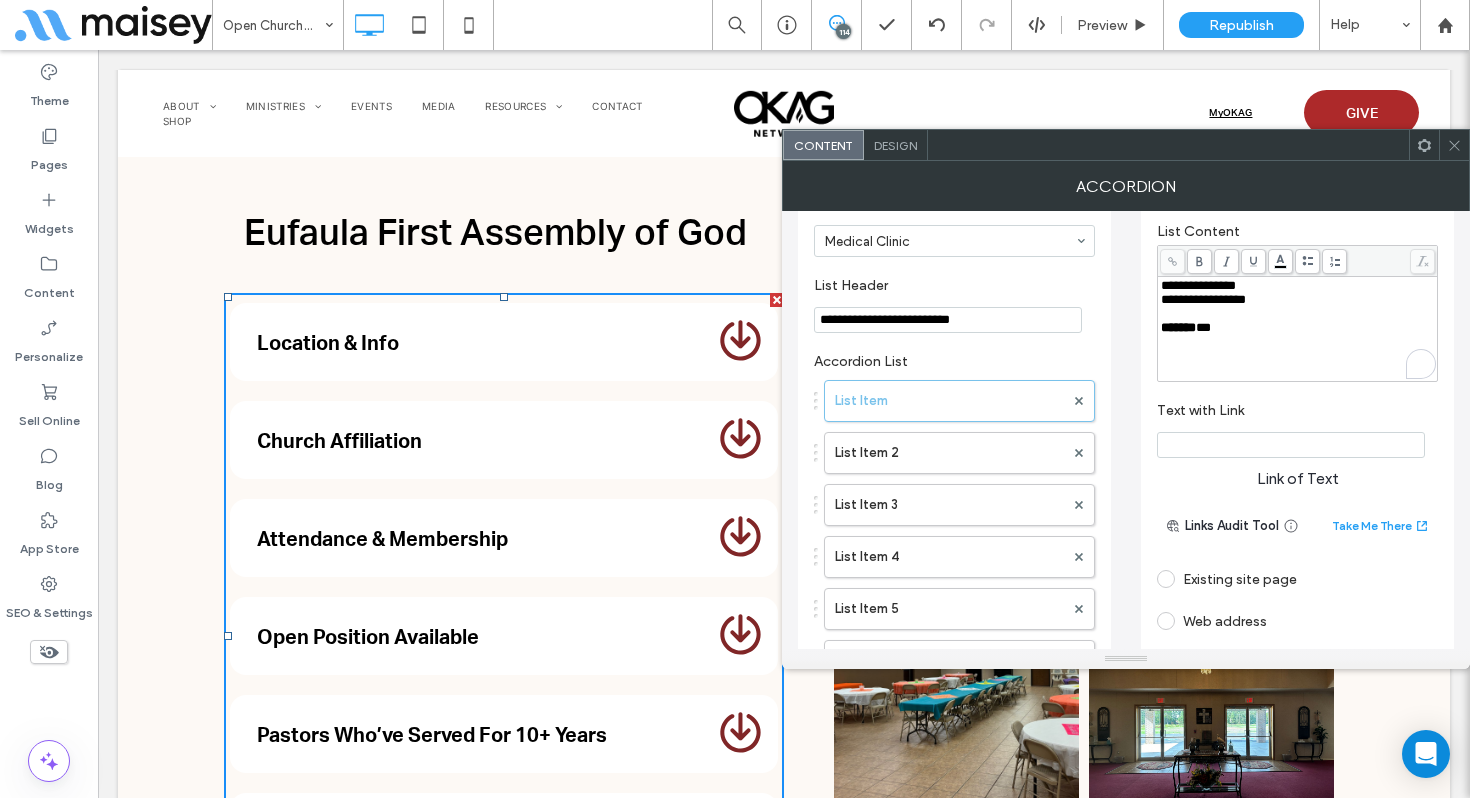 click on "**********" at bounding box center (1297, 520) 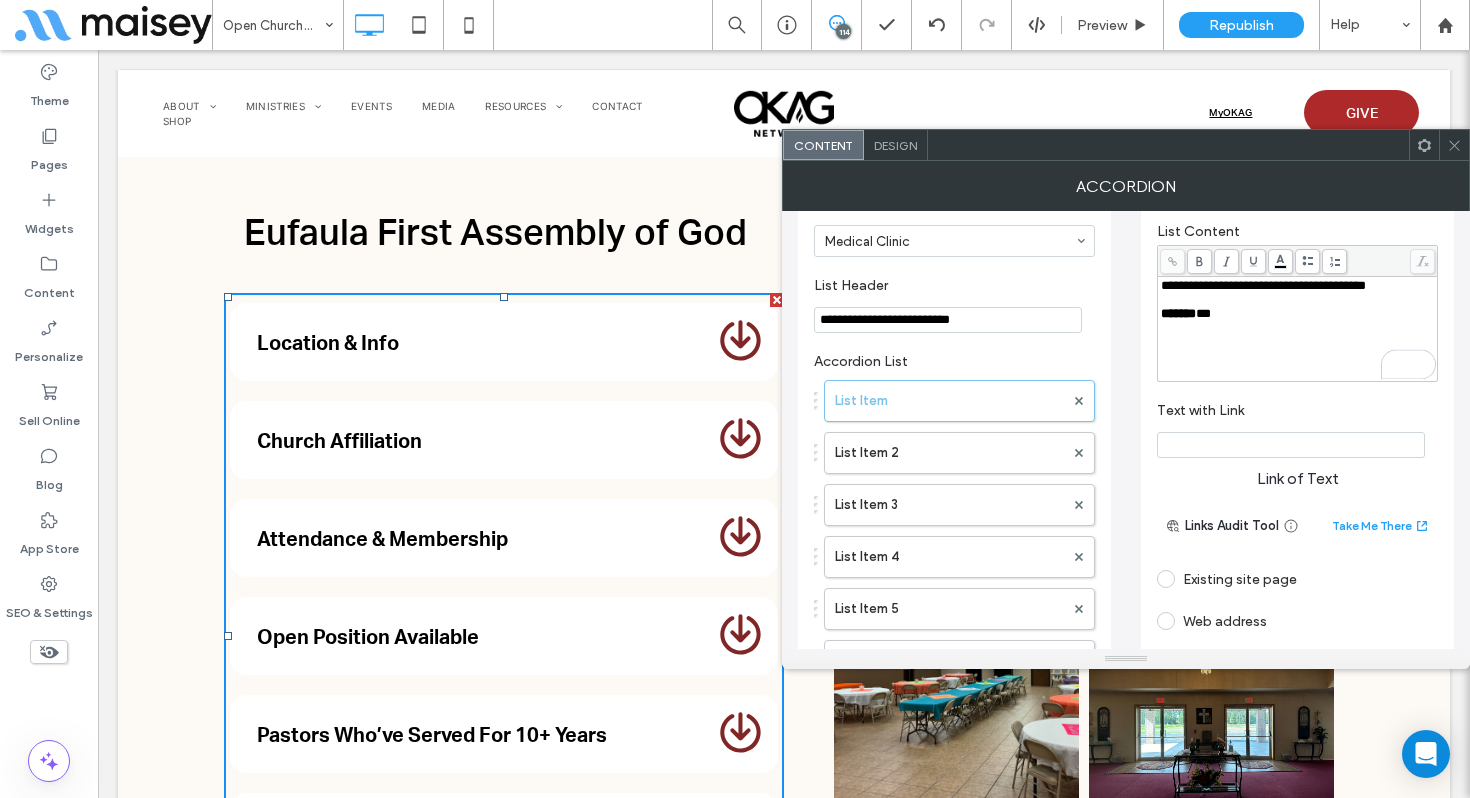 click on "**********" at bounding box center [1263, 285] 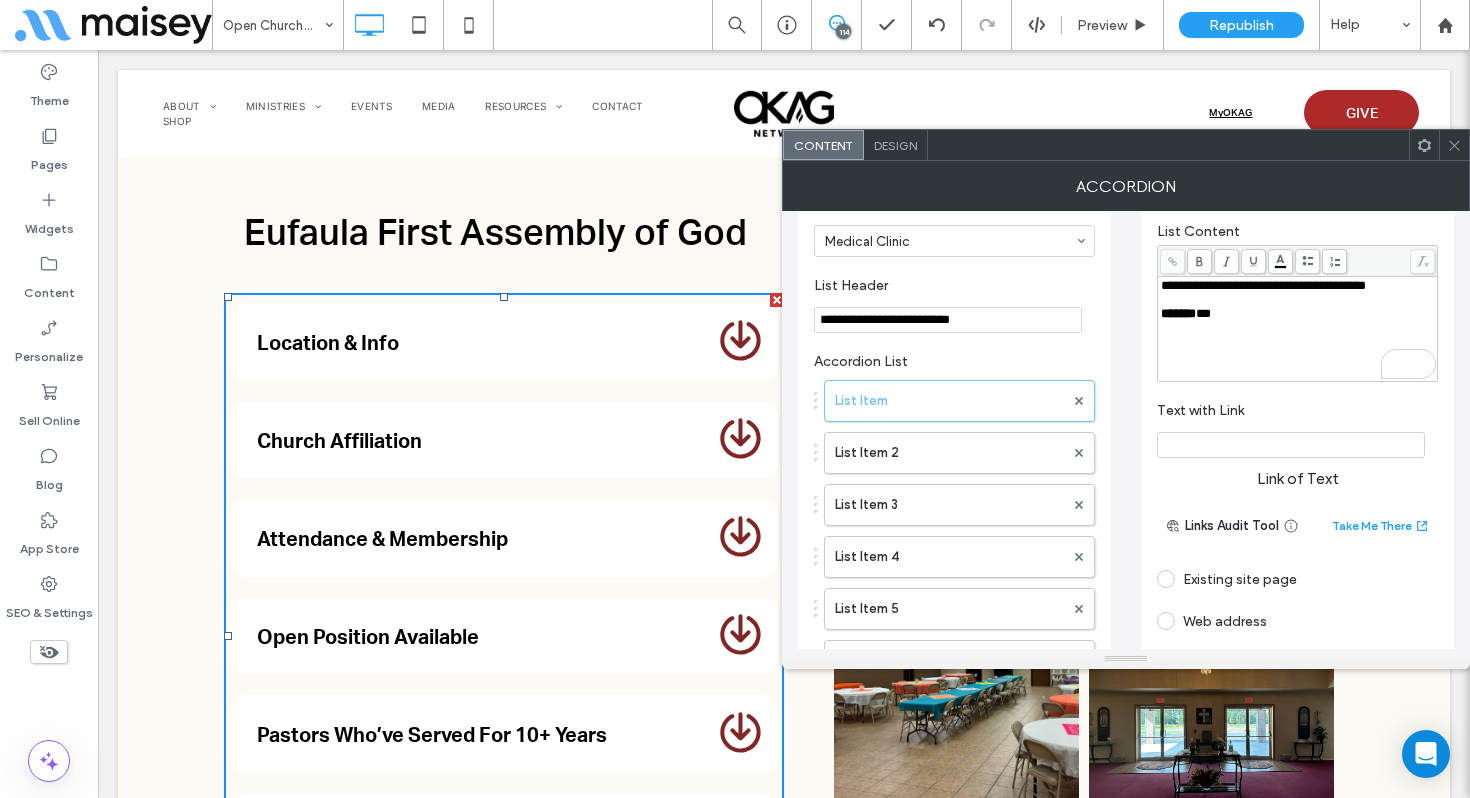 click on "**********" at bounding box center [1263, 285] 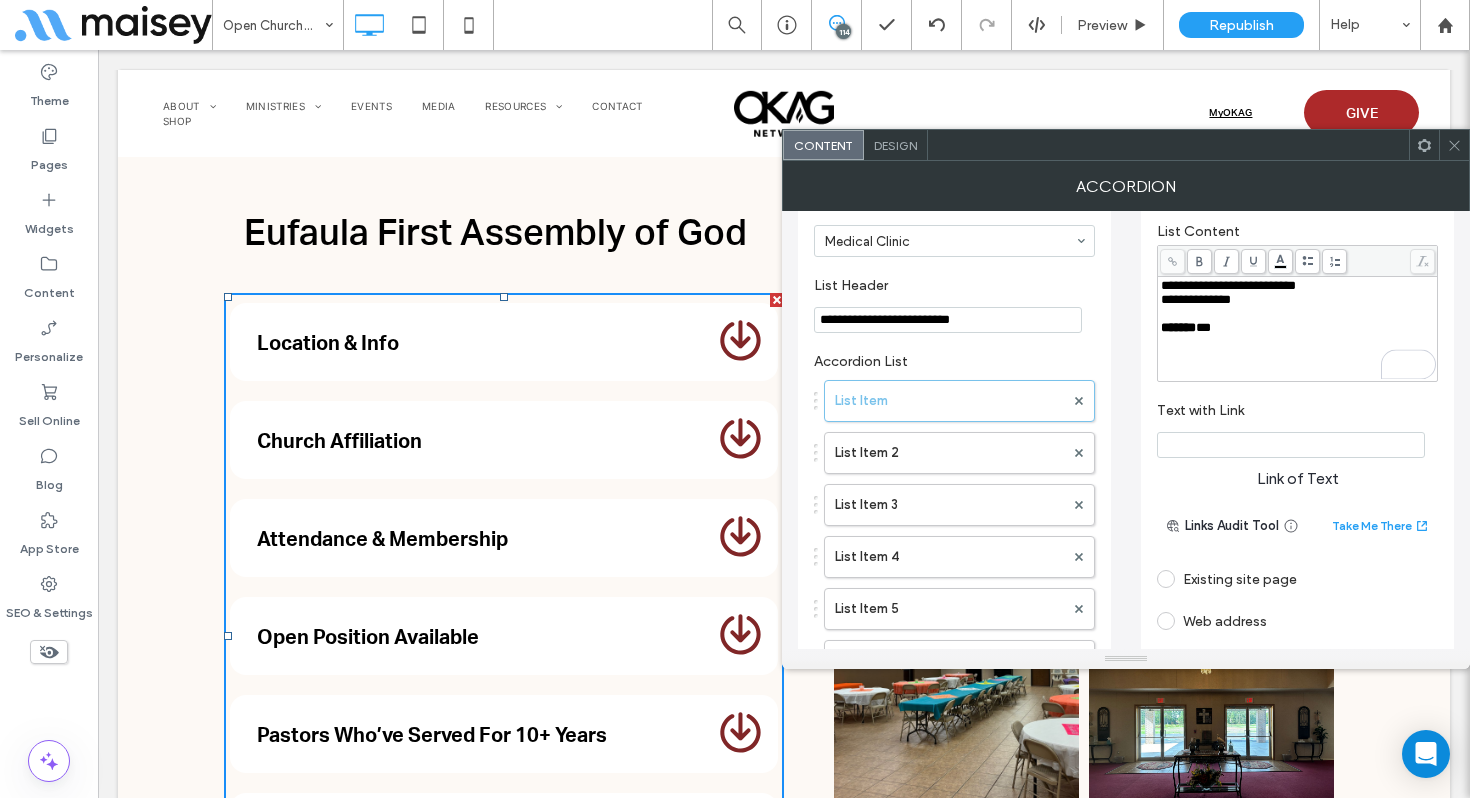 click on "***" at bounding box center [1203, 327] 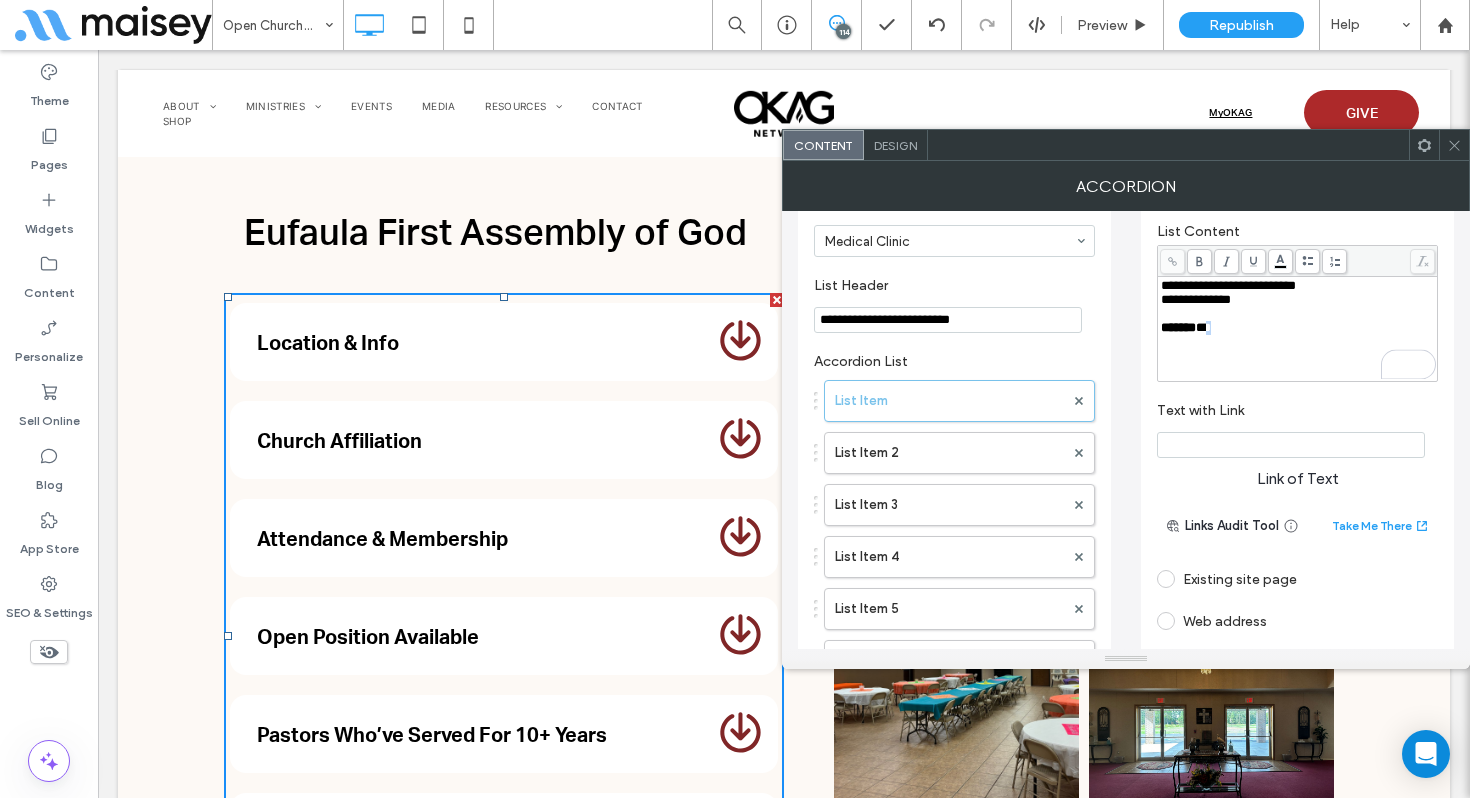 click on "***" at bounding box center (1203, 327) 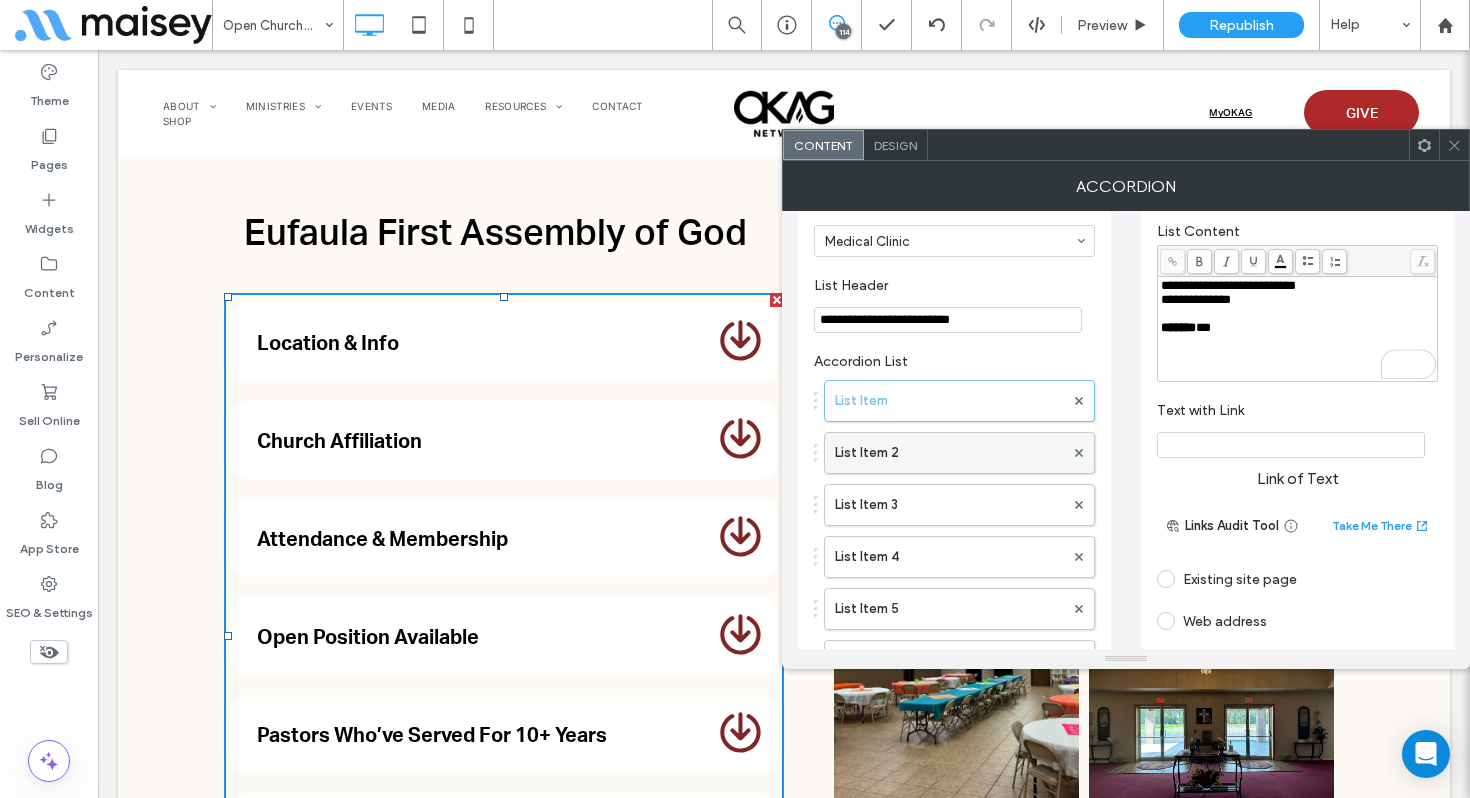 click on "List Item 2" at bounding box center (949, 453) 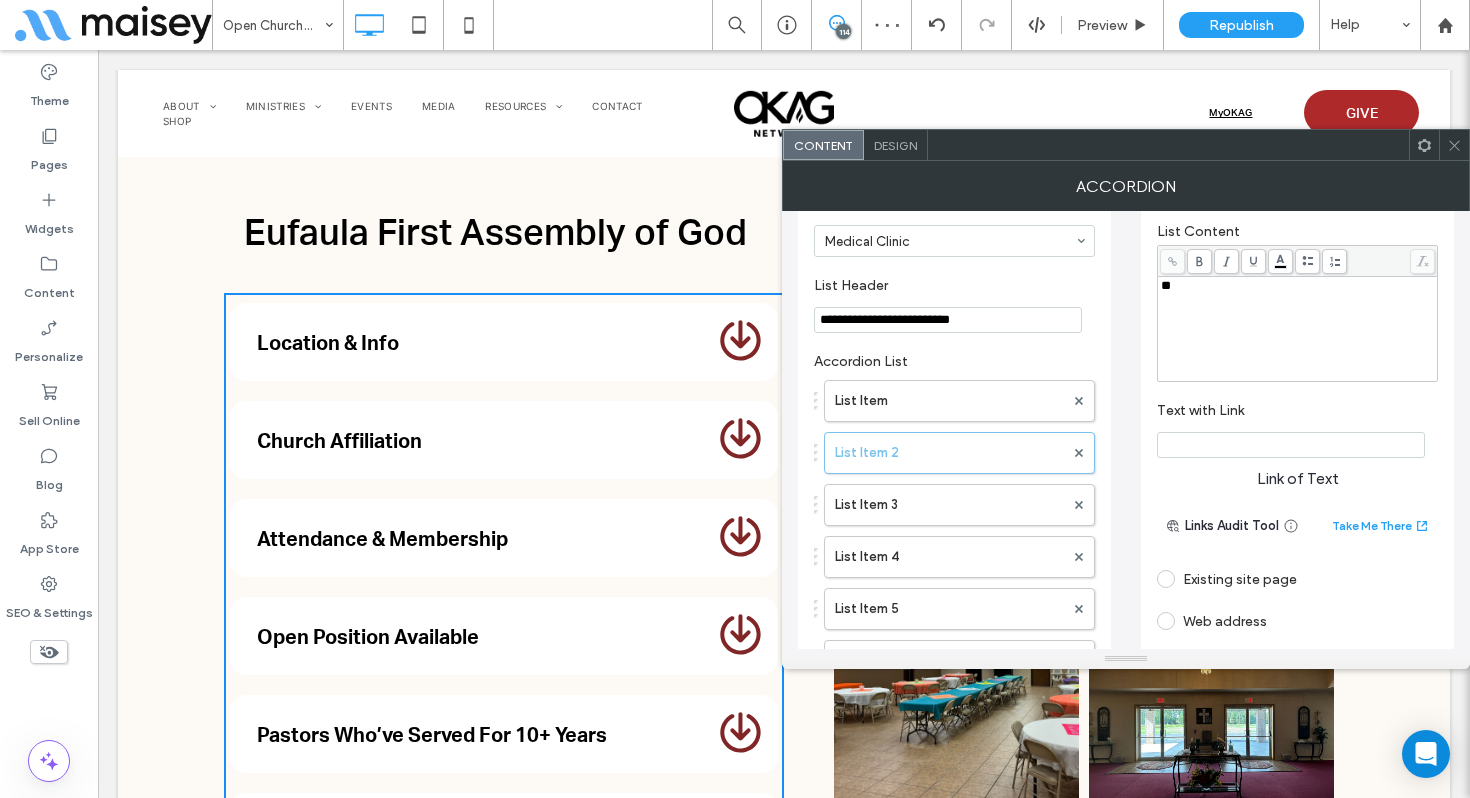 scroll, scrollTop: 27, scrollLeft: 0, axis: vertical 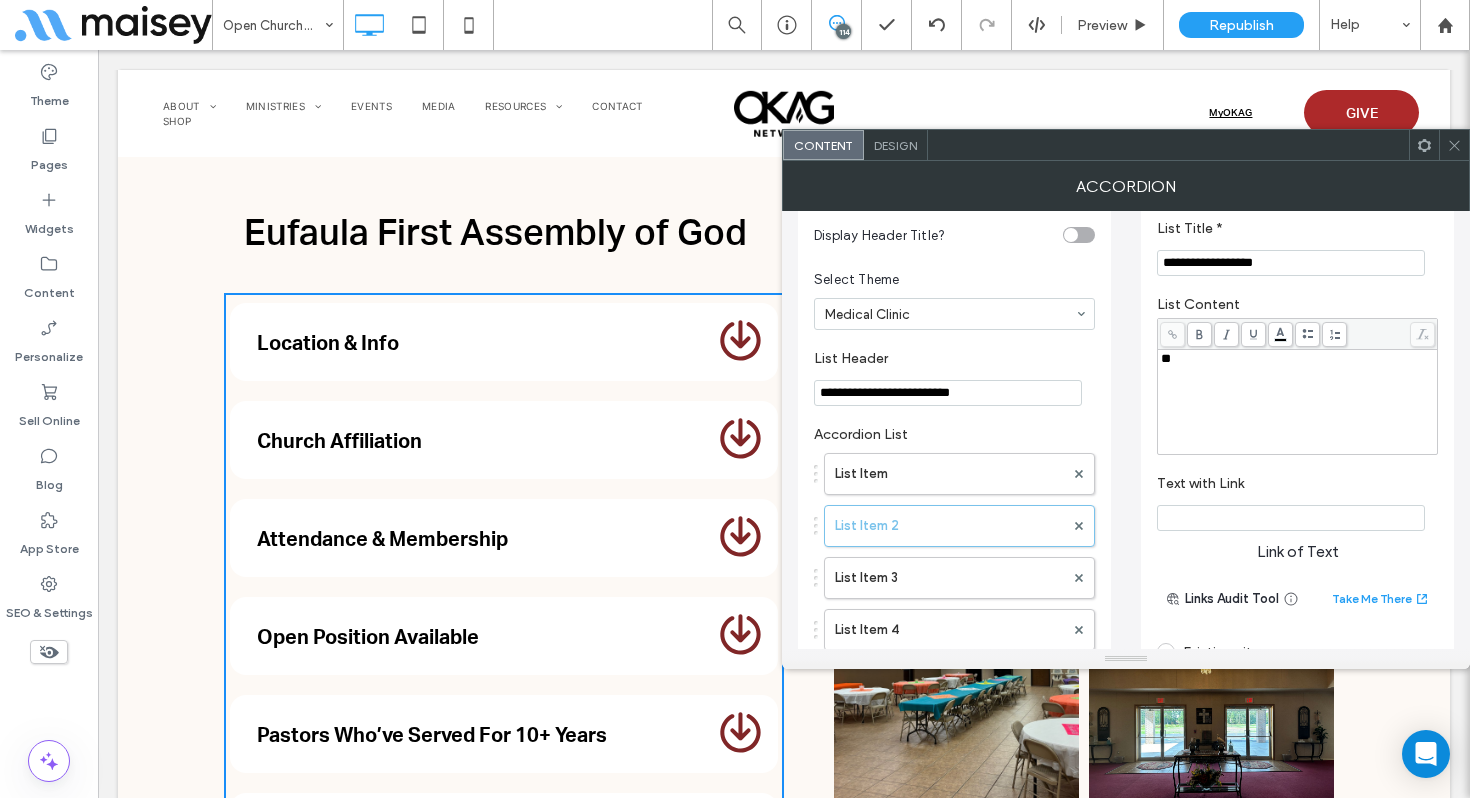click on "**" at bounding box center [1297, 402] 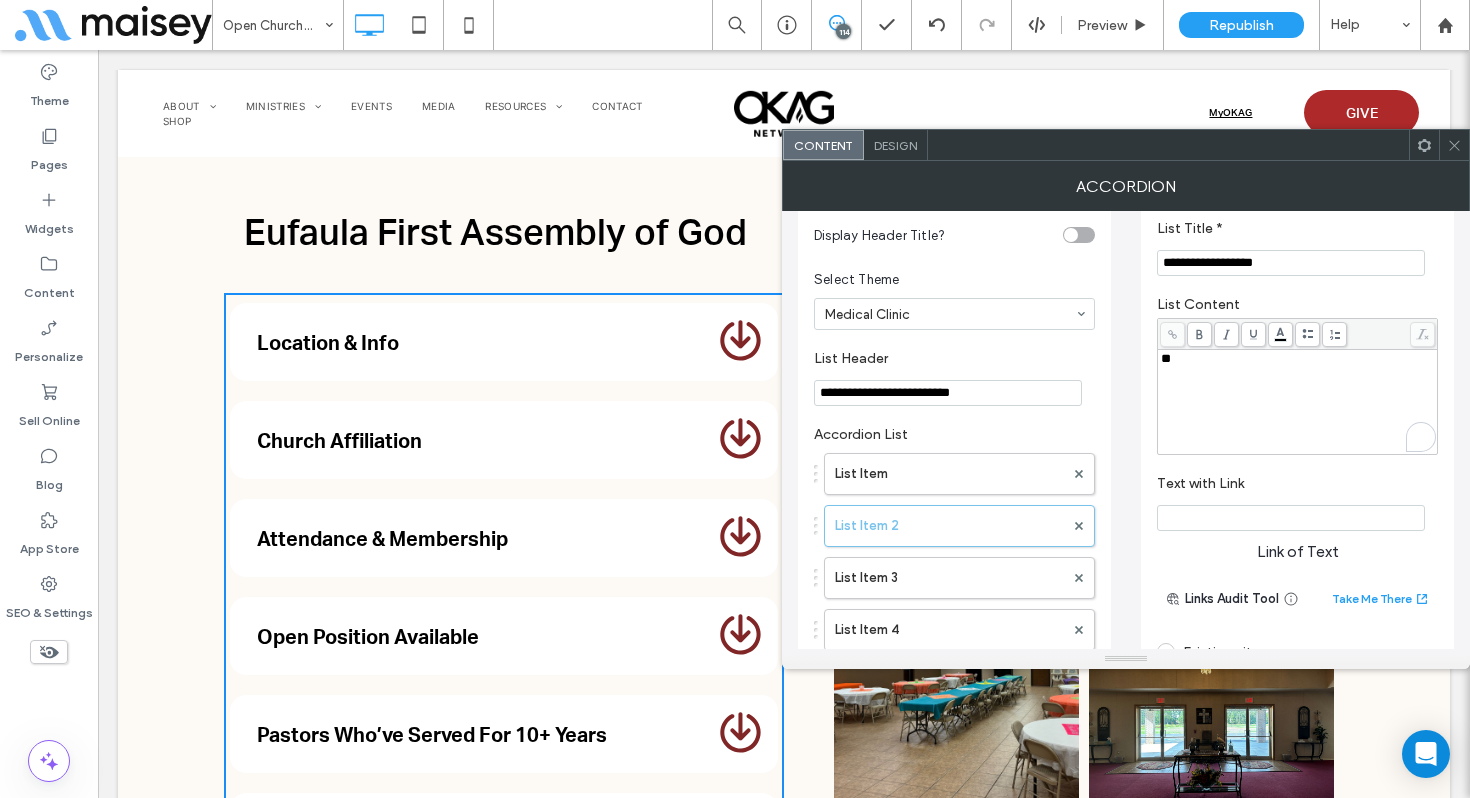 click on "**" at bounding box center [1166, 358] 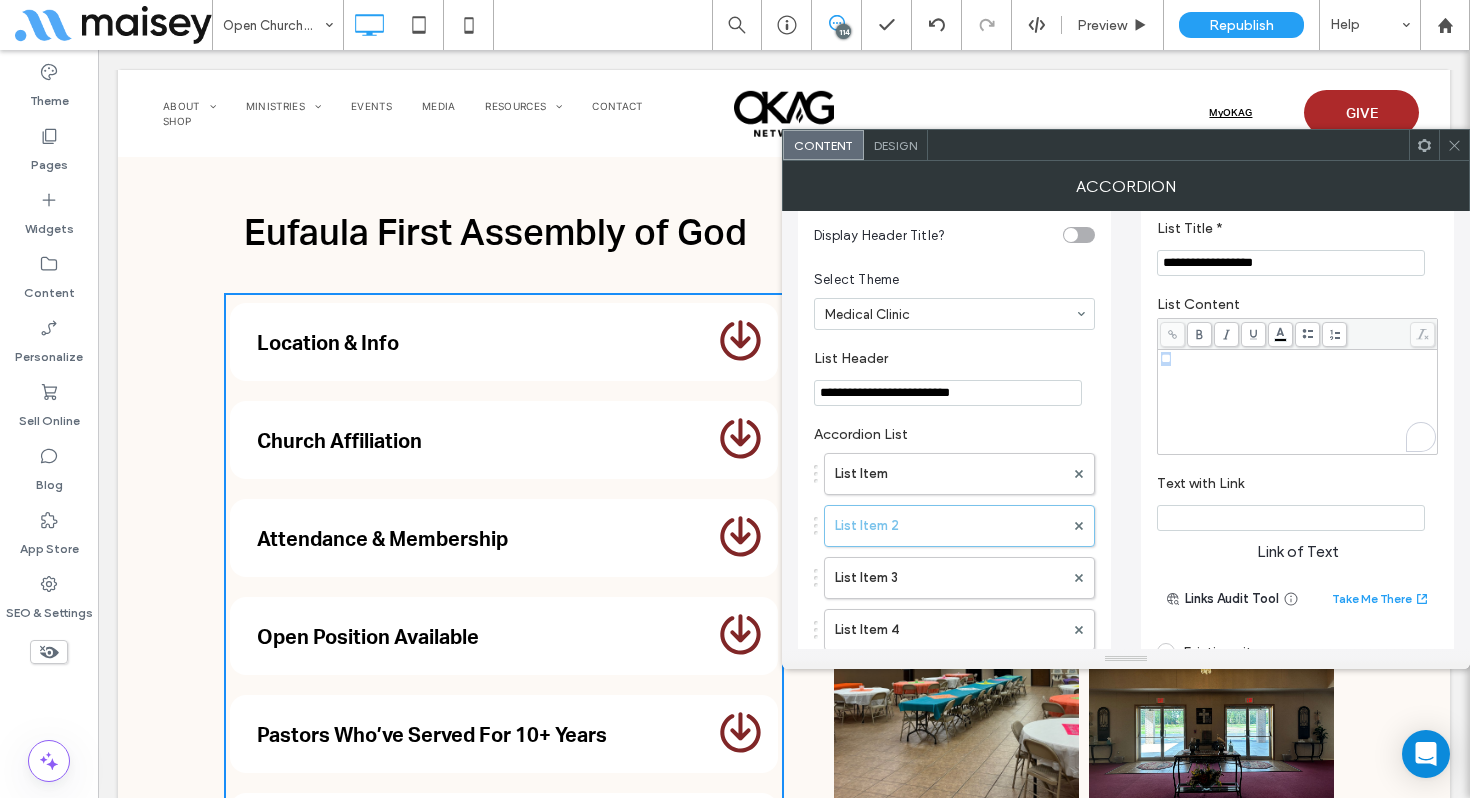 click on "**" at bounding box center [1166, 358] 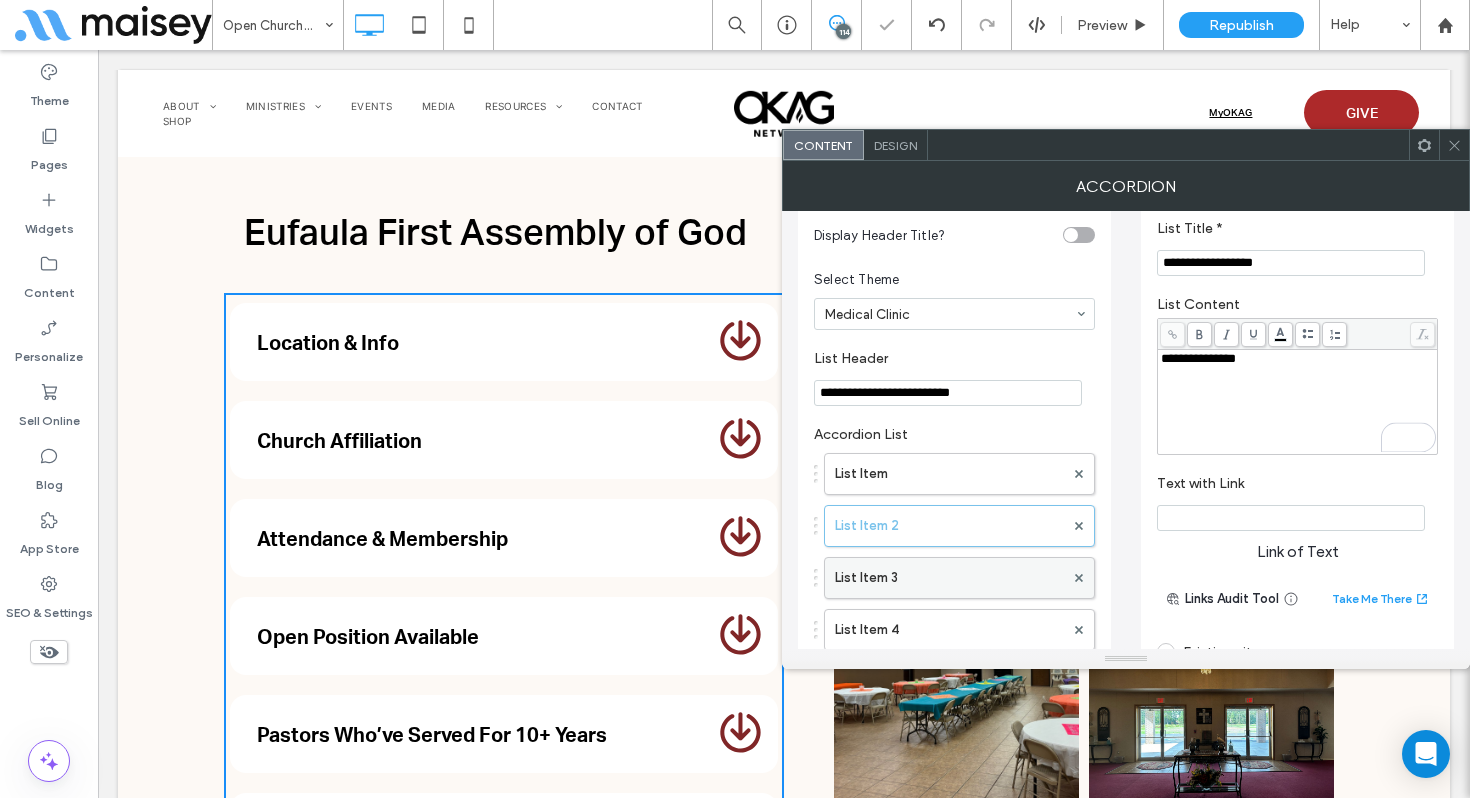 click on "List Item 3" at bounding box center [949, 578] 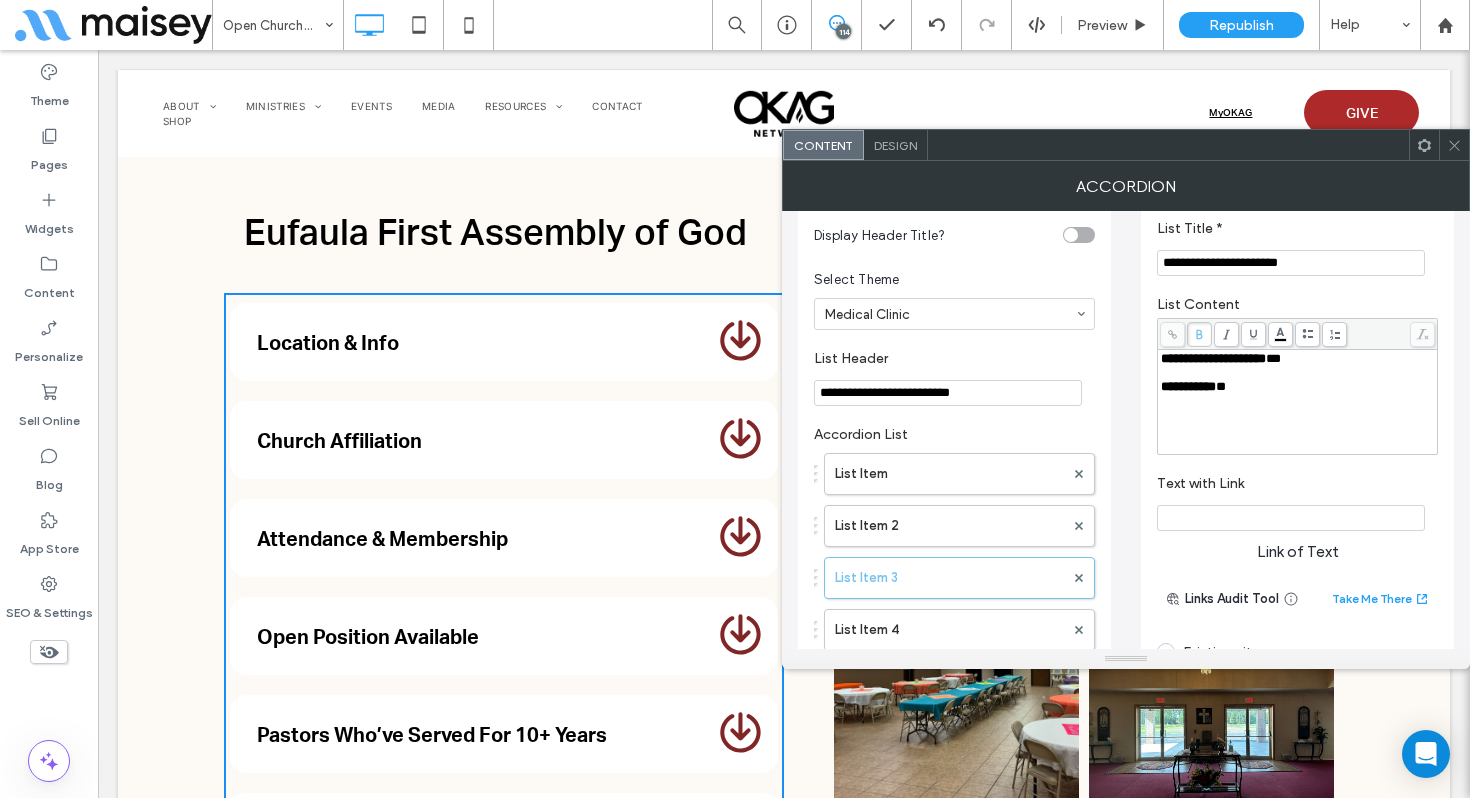 click on "**" at bounding box center (1273, 358) 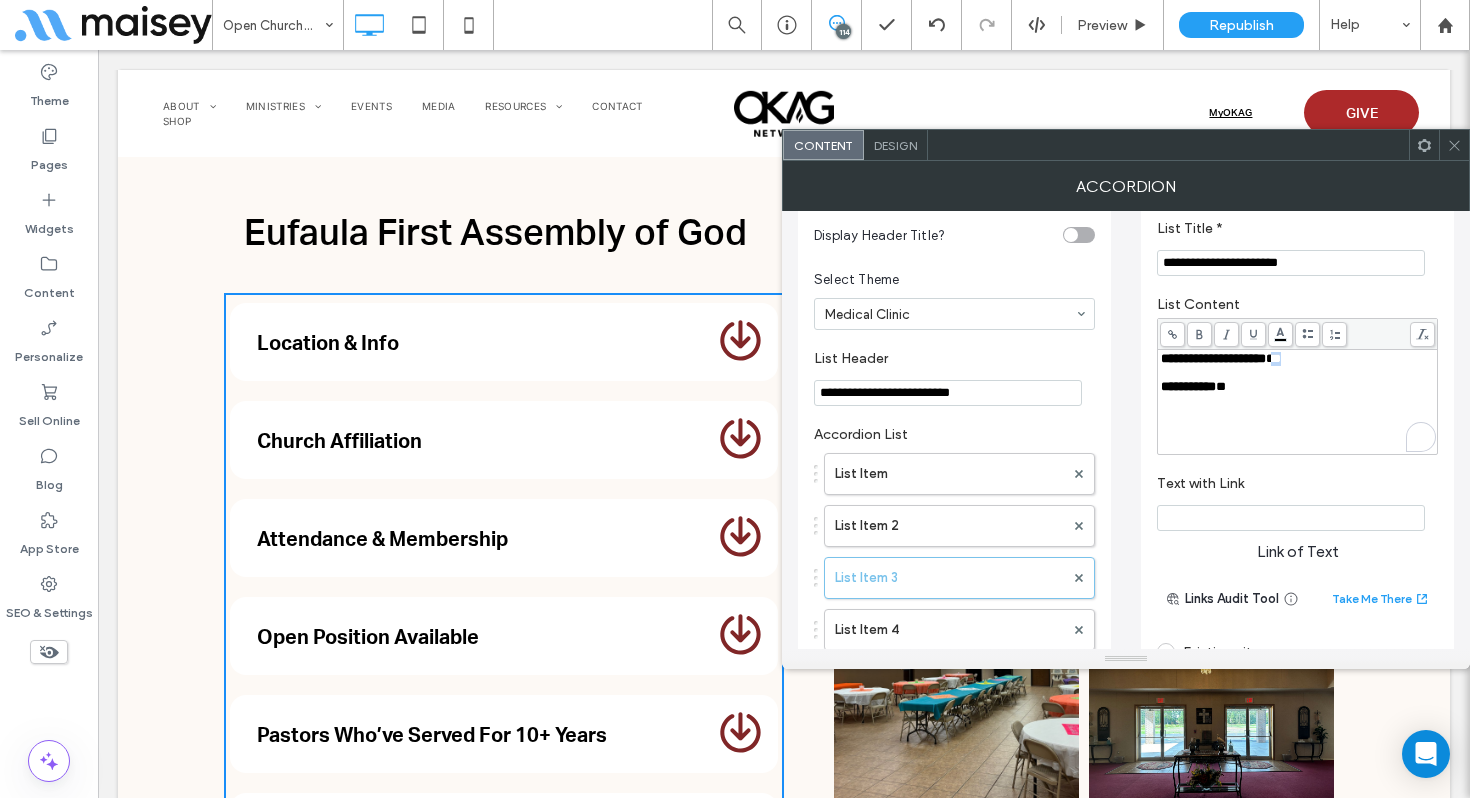 click on "**" at bounding box center [1273, 358] 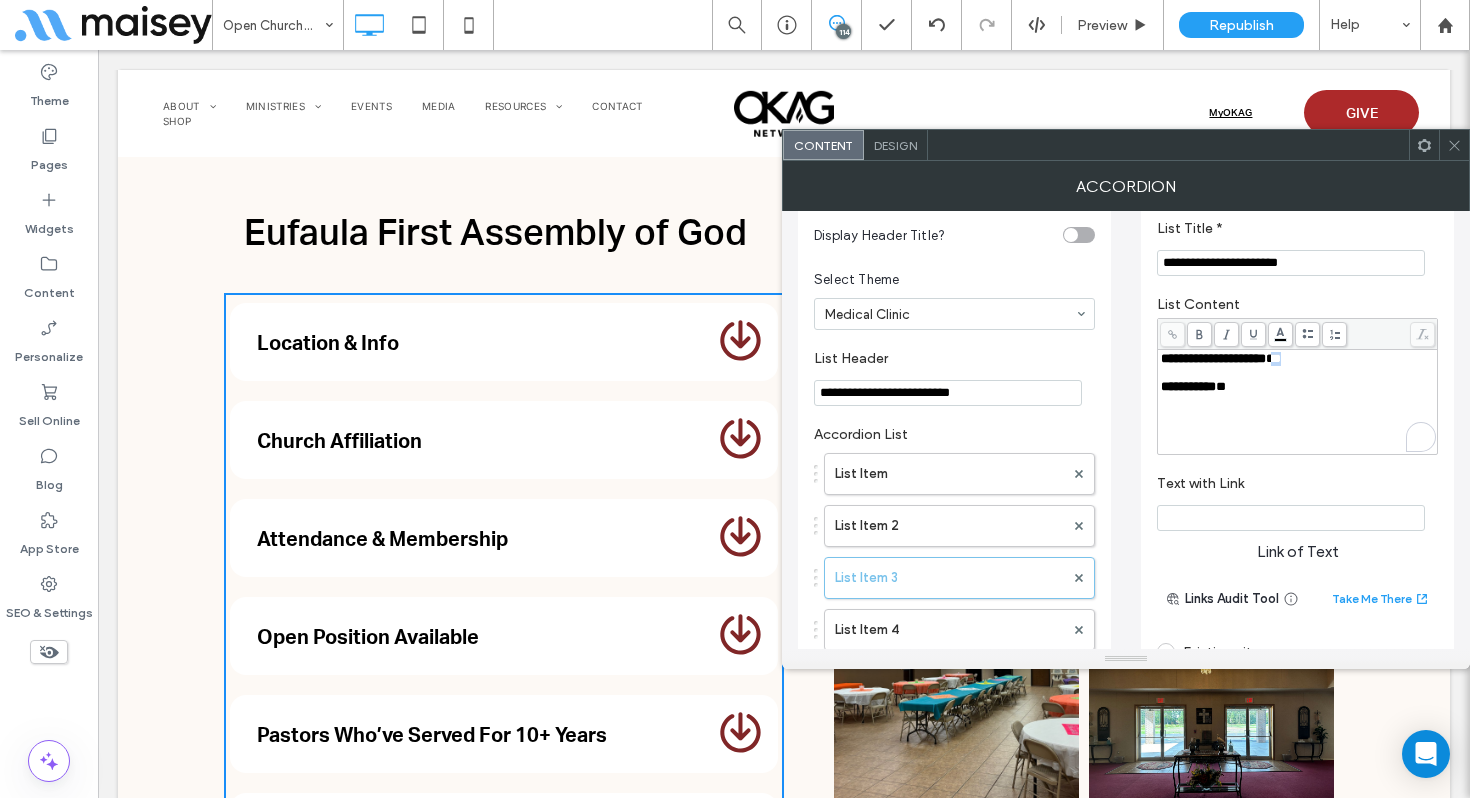 click on "**" at bounding box center [1273, 358] 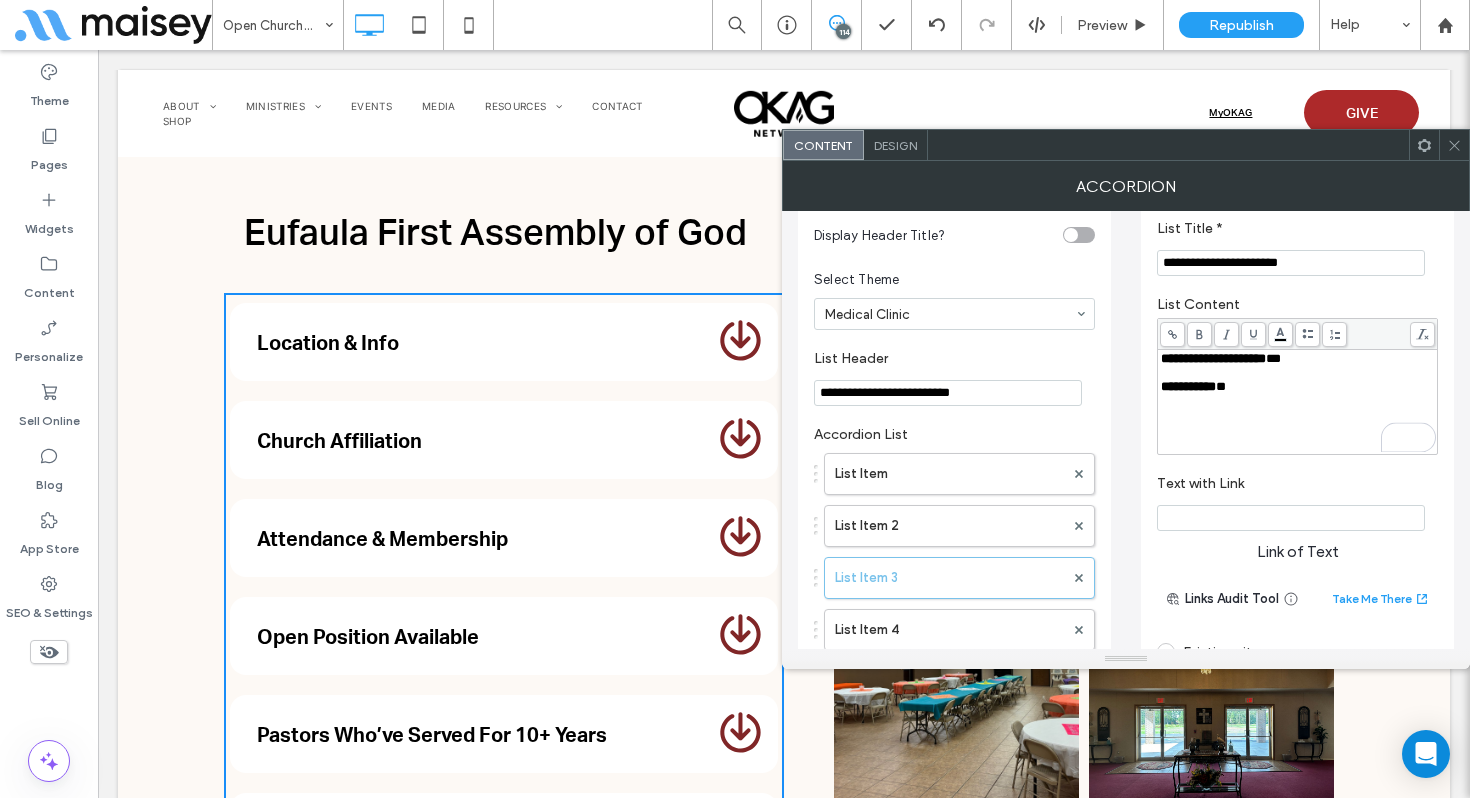type 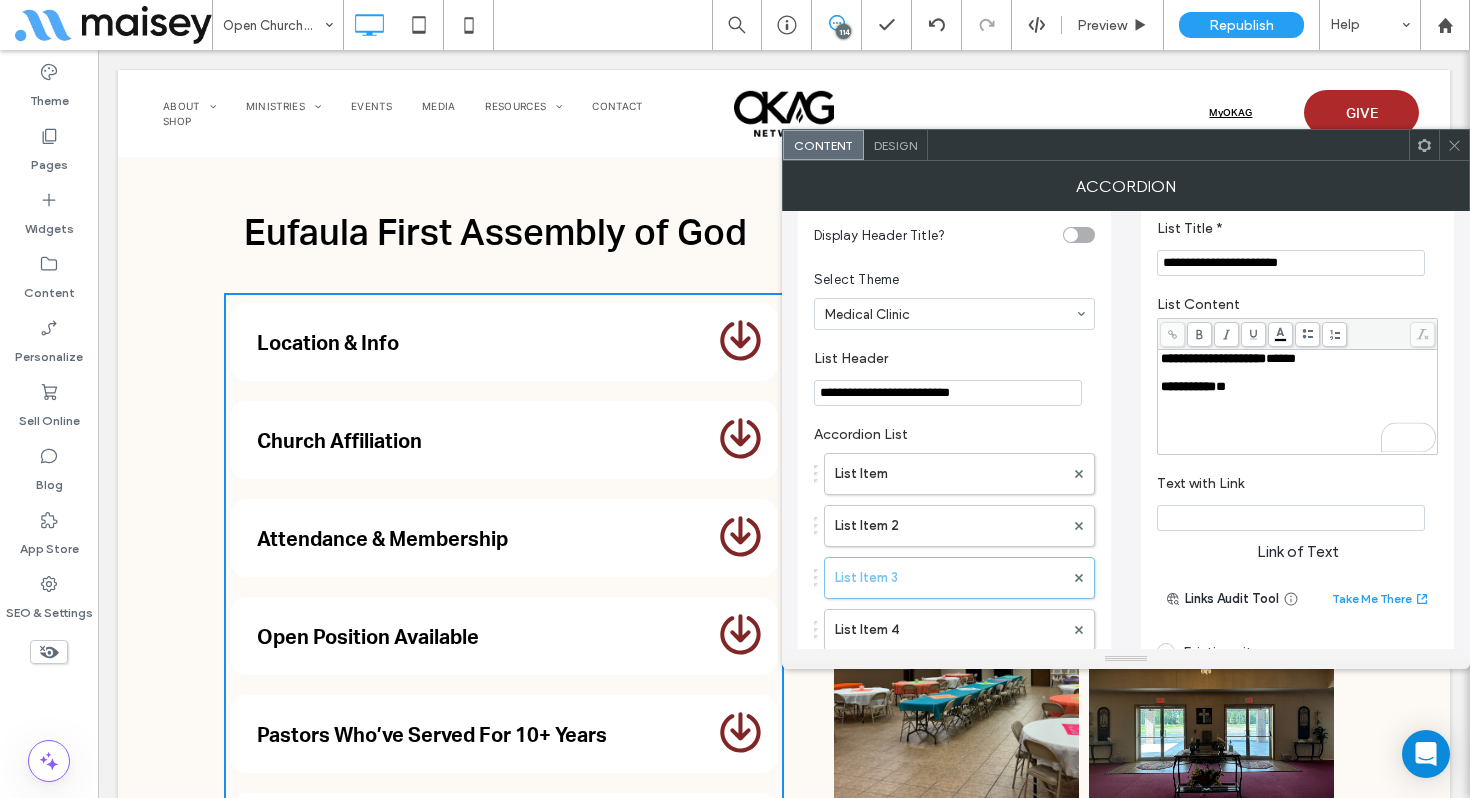 click on "*" at bounding box center (1221, 386) 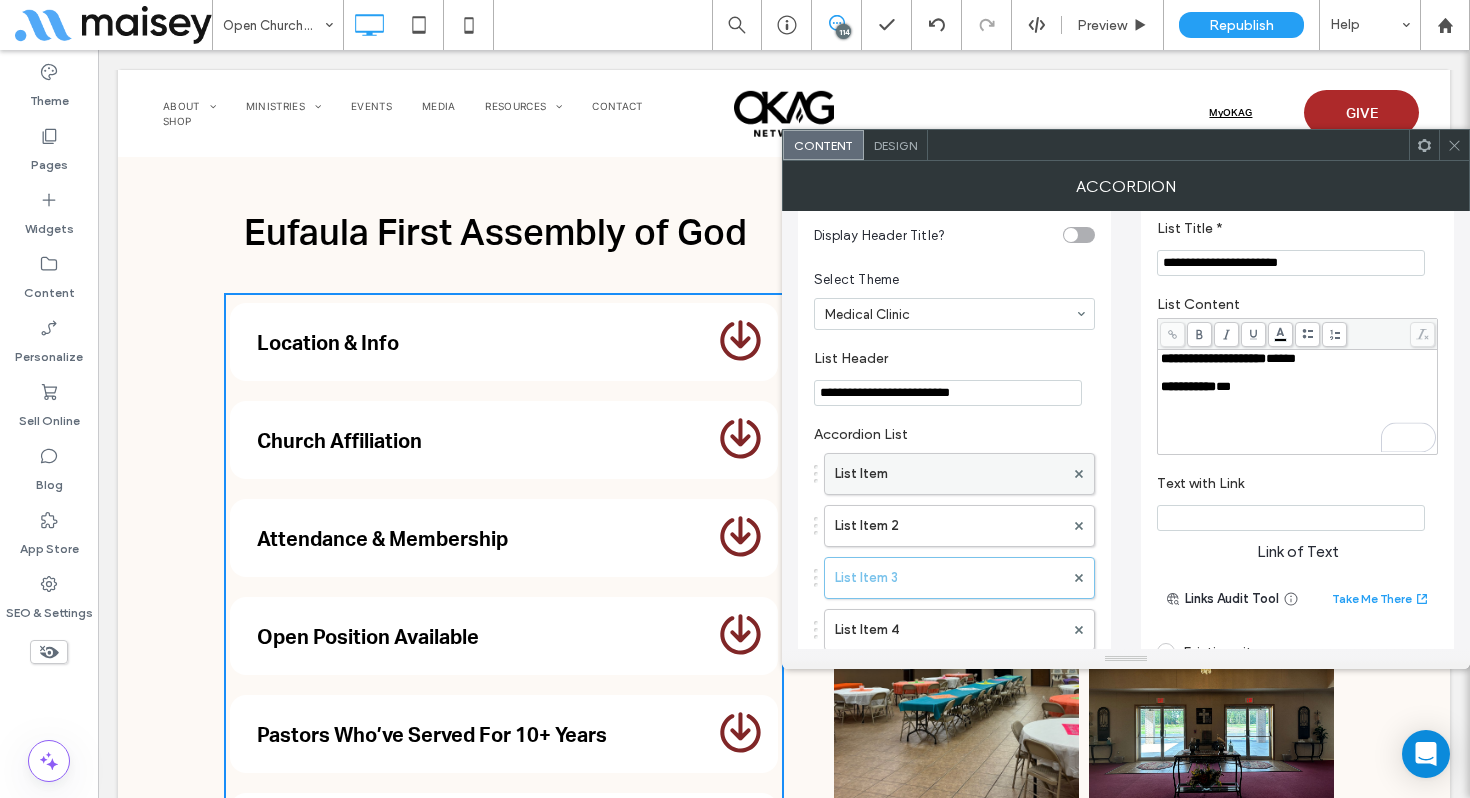 click on "List Item" at bounding box center [949, 474] 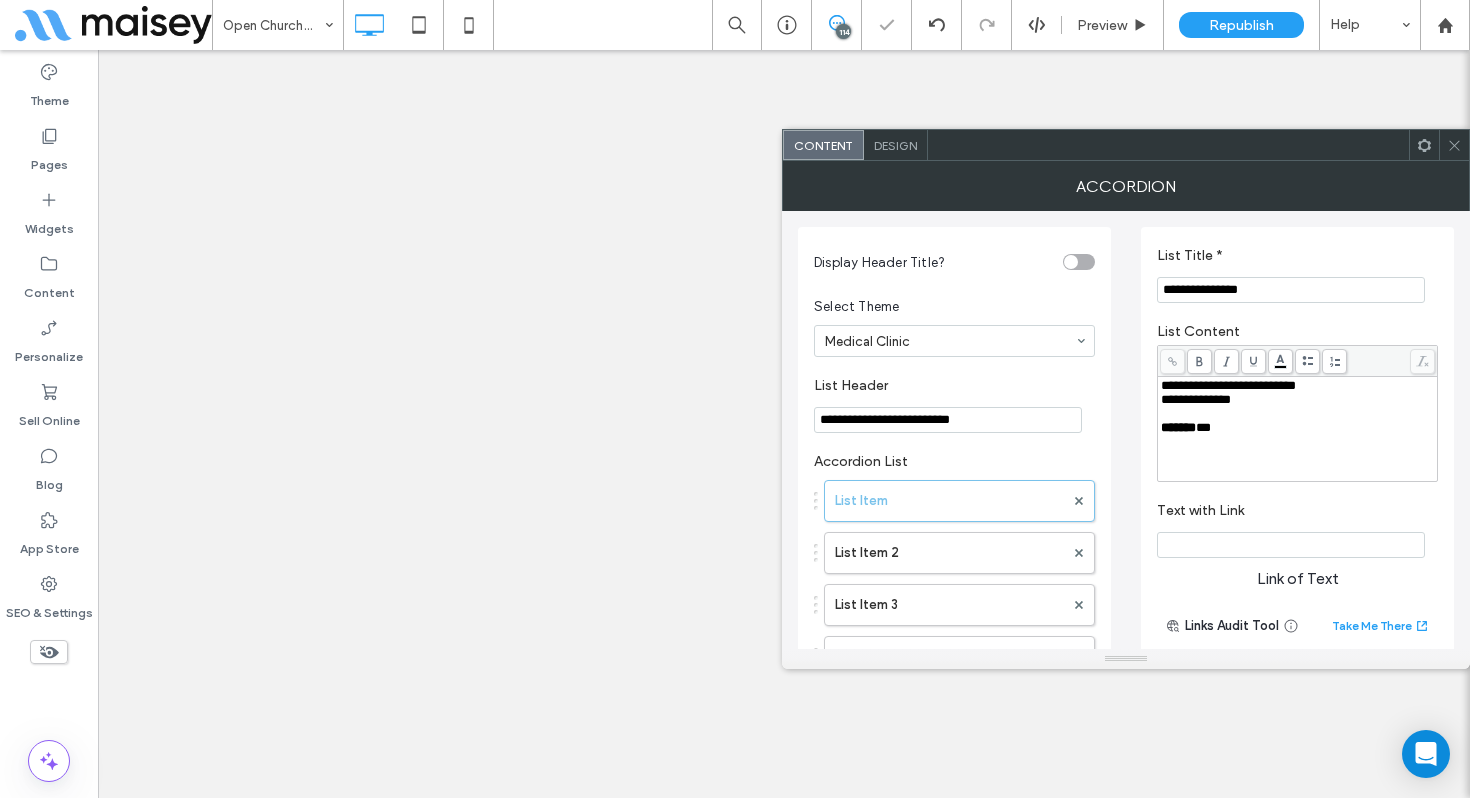 drag, startPoint x: 0, startPoint y: 0, endPoint x: 919, endPoint y: 529, distance: 1060.3782 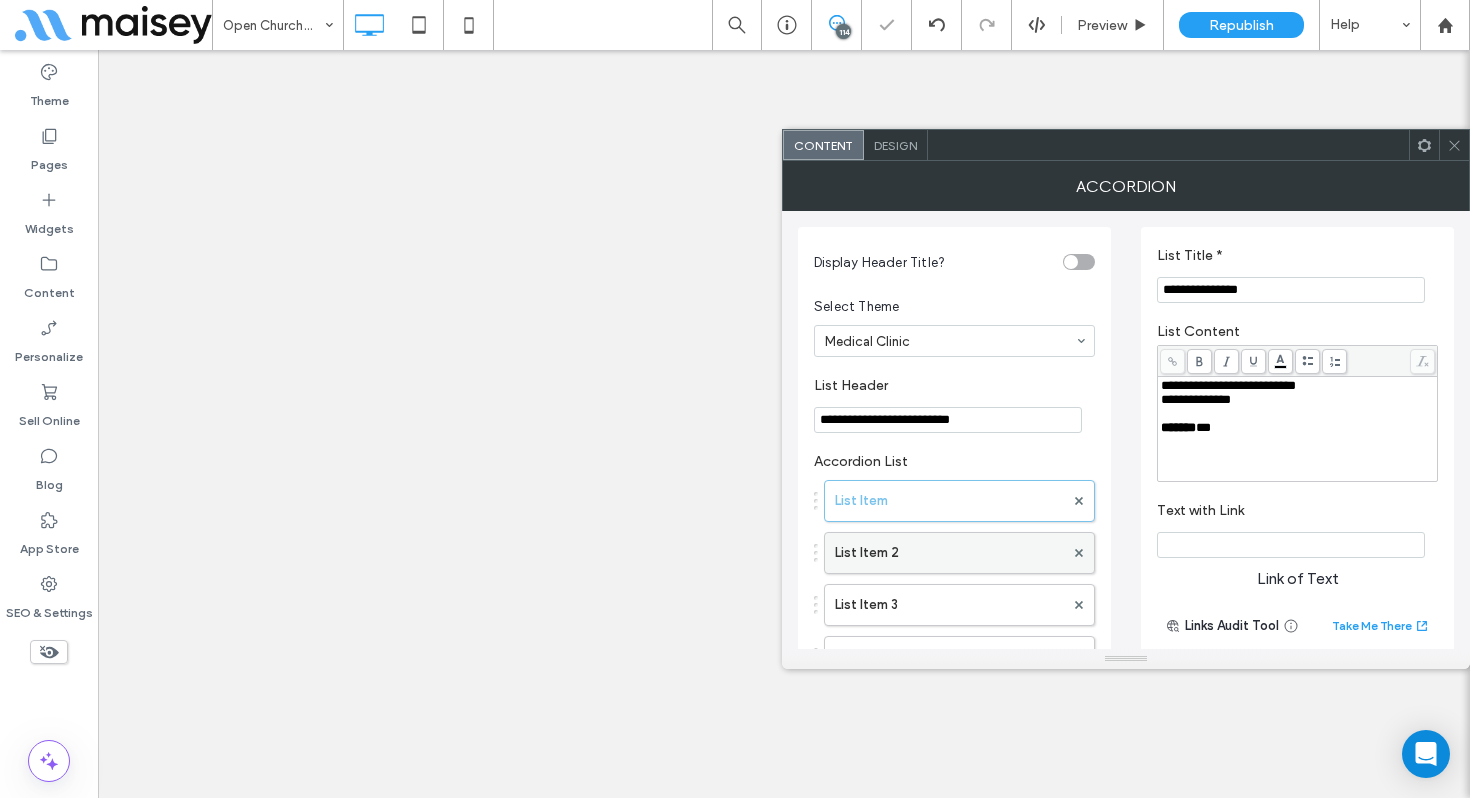 click on "List Item 2" at bounding box center (949, 553) 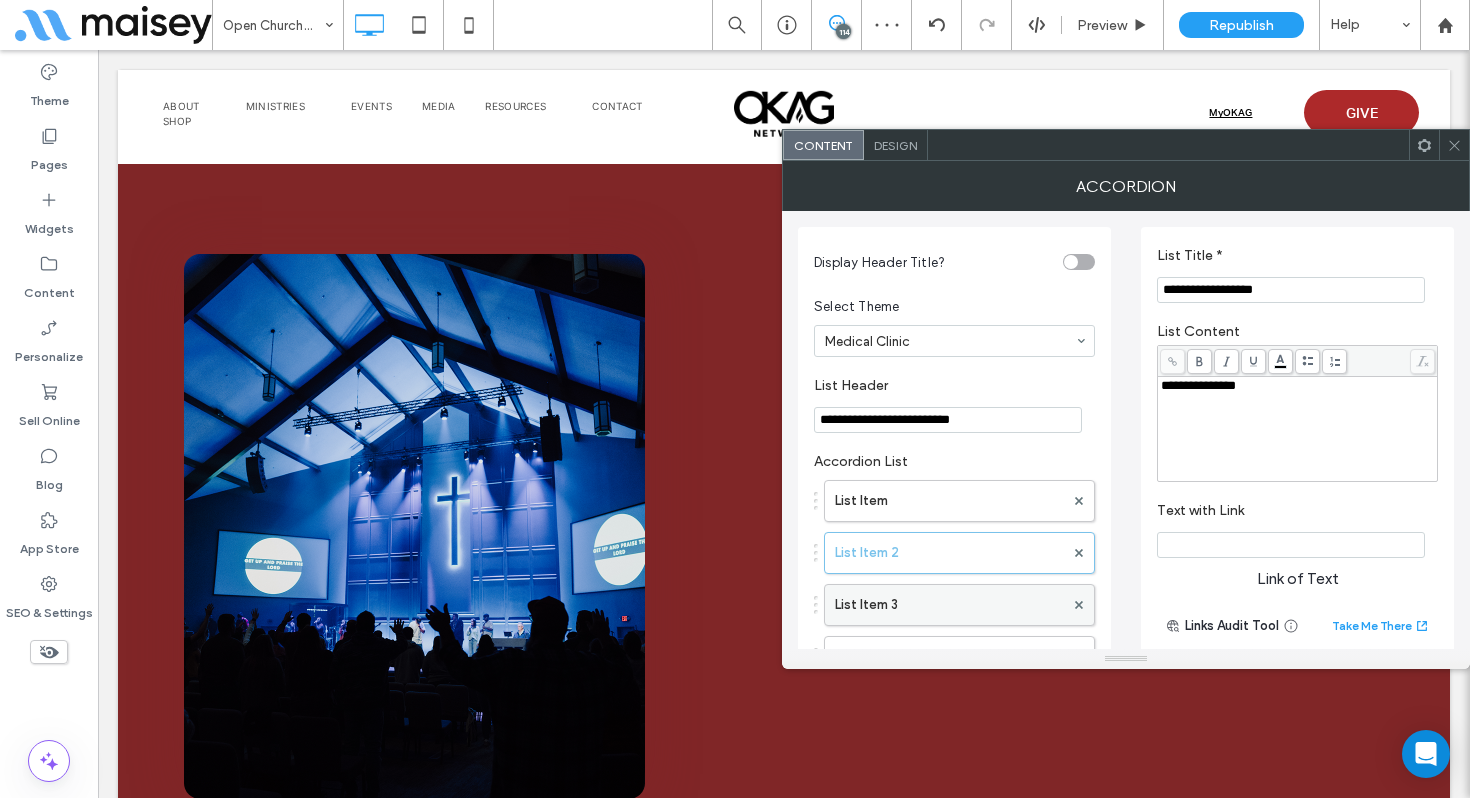 scroll, scrollTop: 17065, scrollLeft: 0, axis: vertical 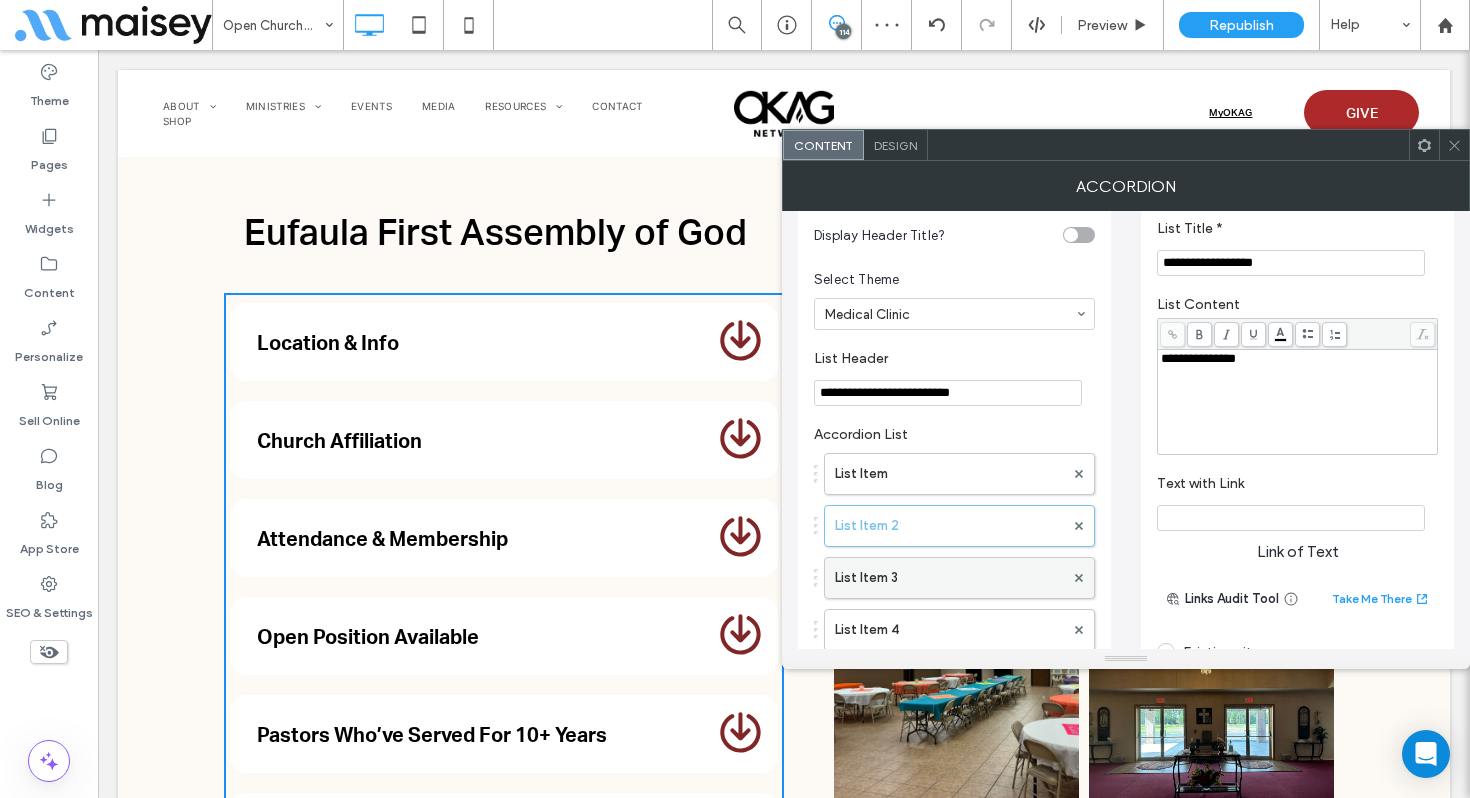 click on "List Item 3" at bounding box center [949, 578] 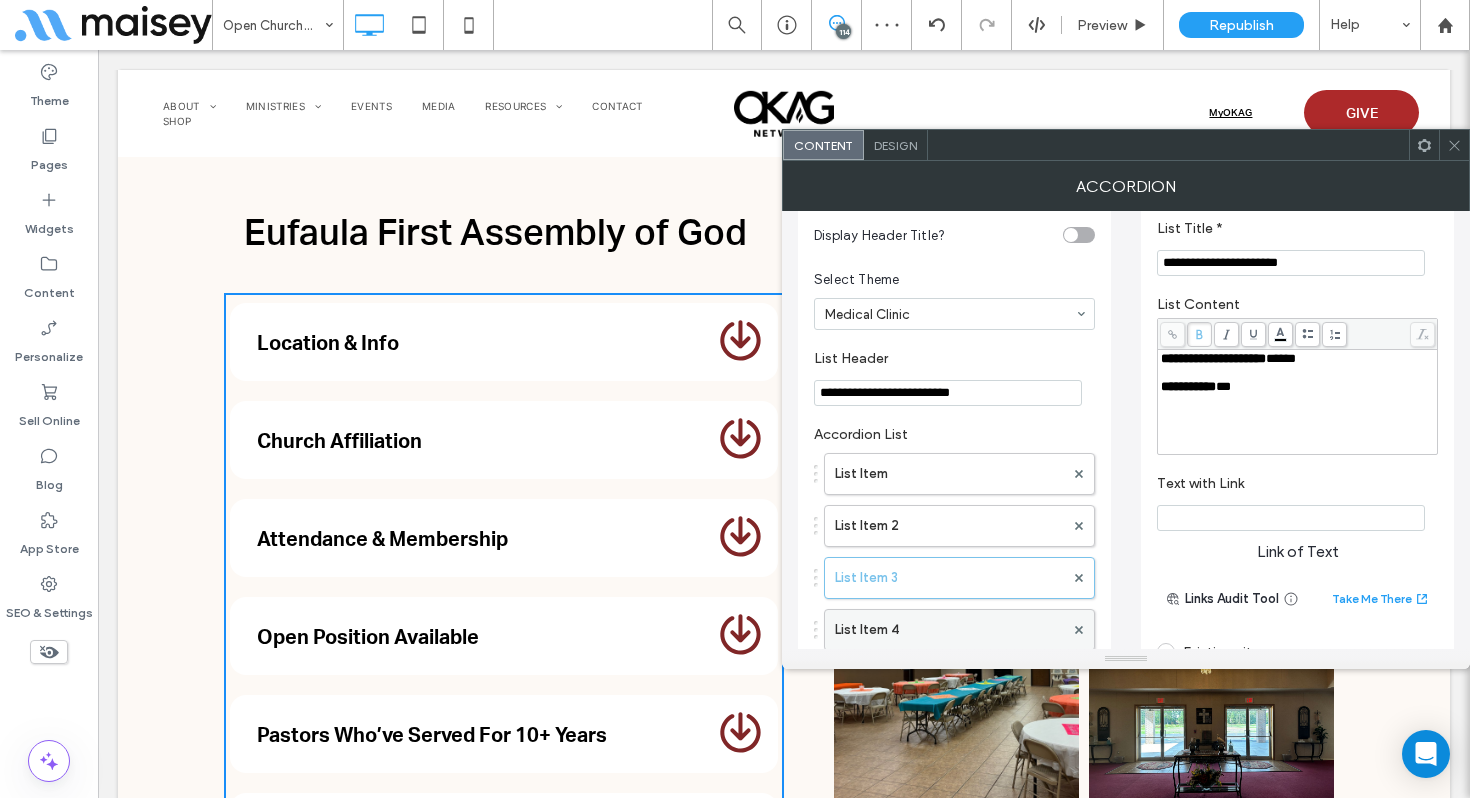 click on "List Item 4" at bounding box center [949, 630] 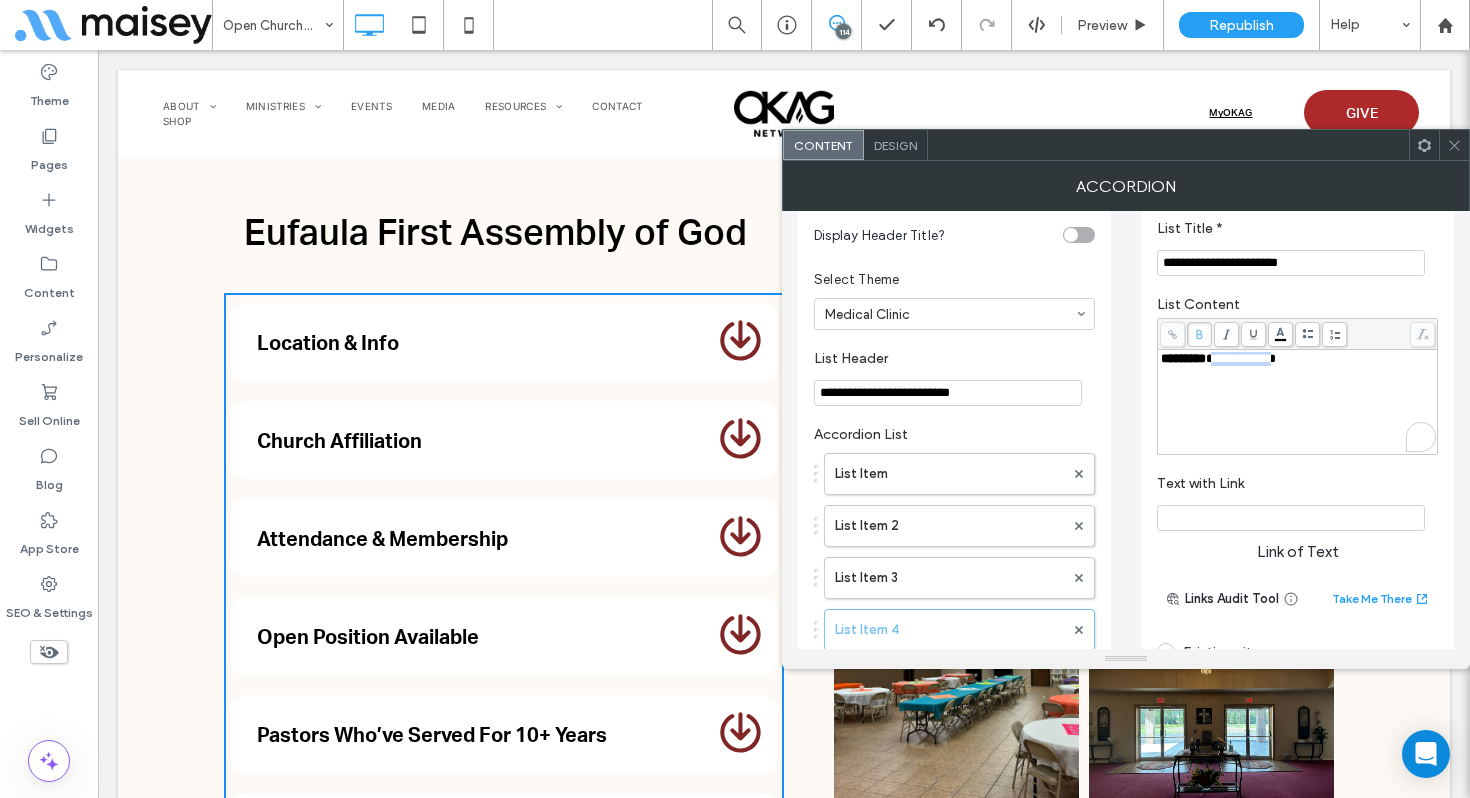 drag, startPoint x: 1295, startPoint y: 368, endPoint x: 1216, endPoint y: 365, distance: 79.05694 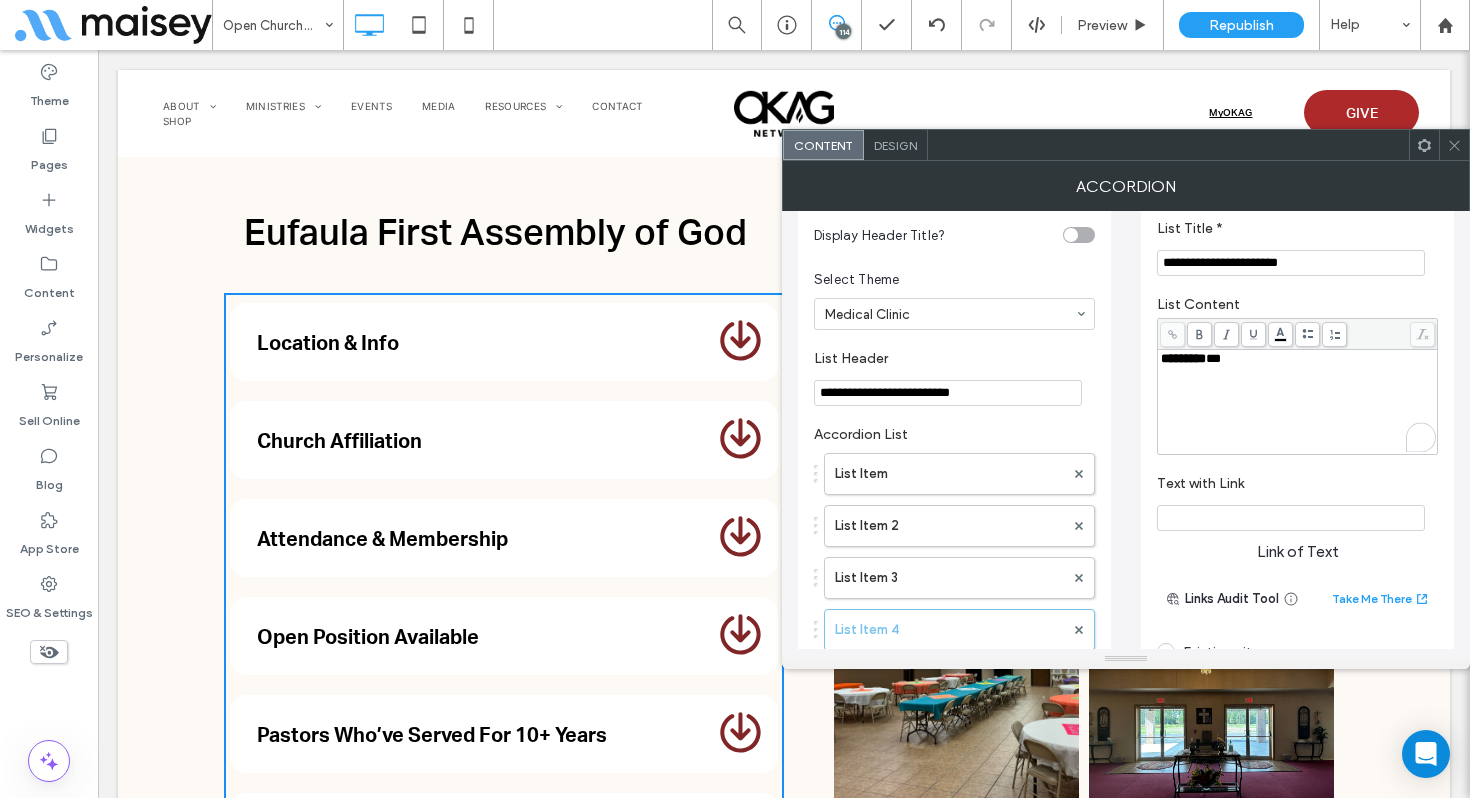 type 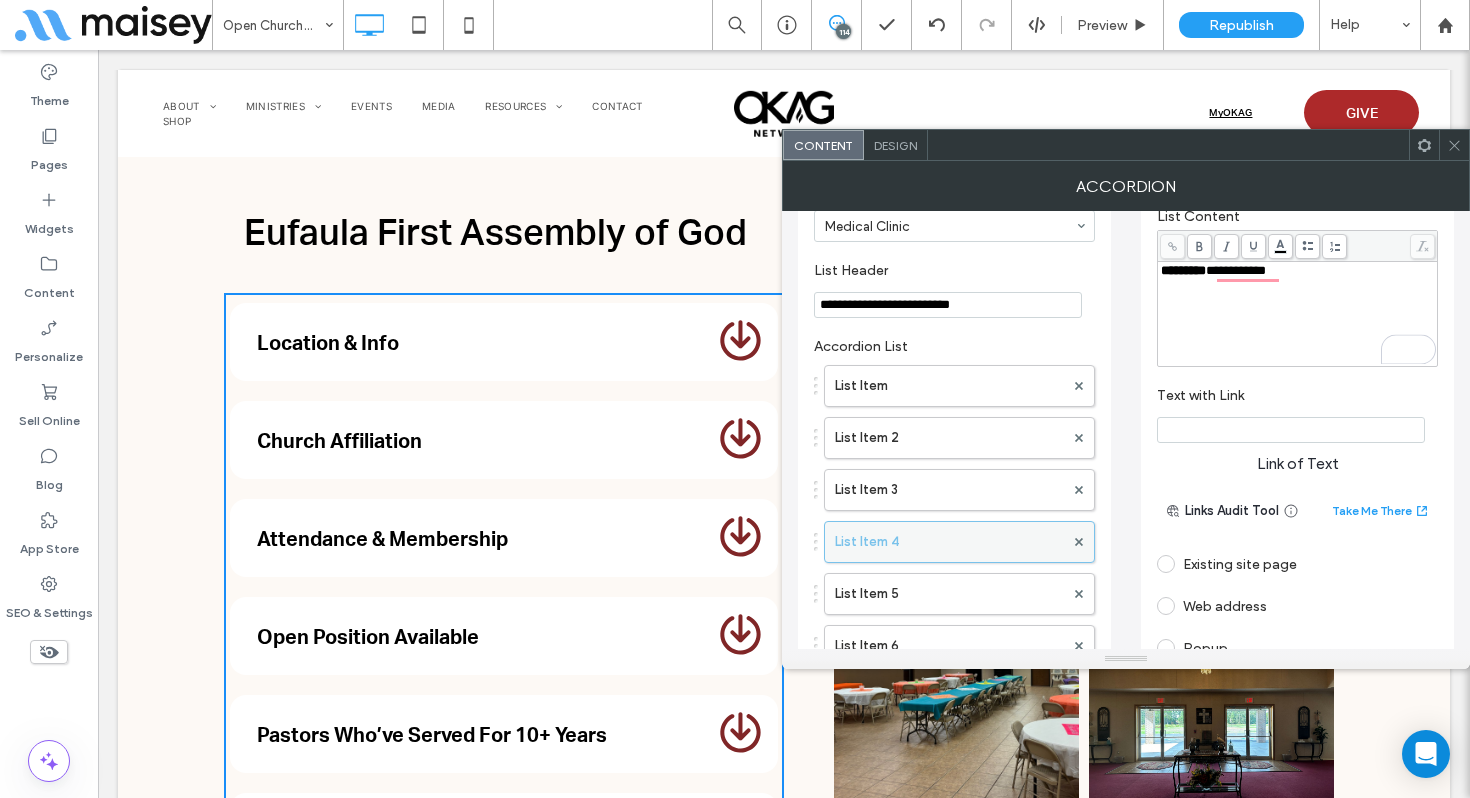 scroll, scrollTop: 137, scrollLeft: 0, axis: vertical 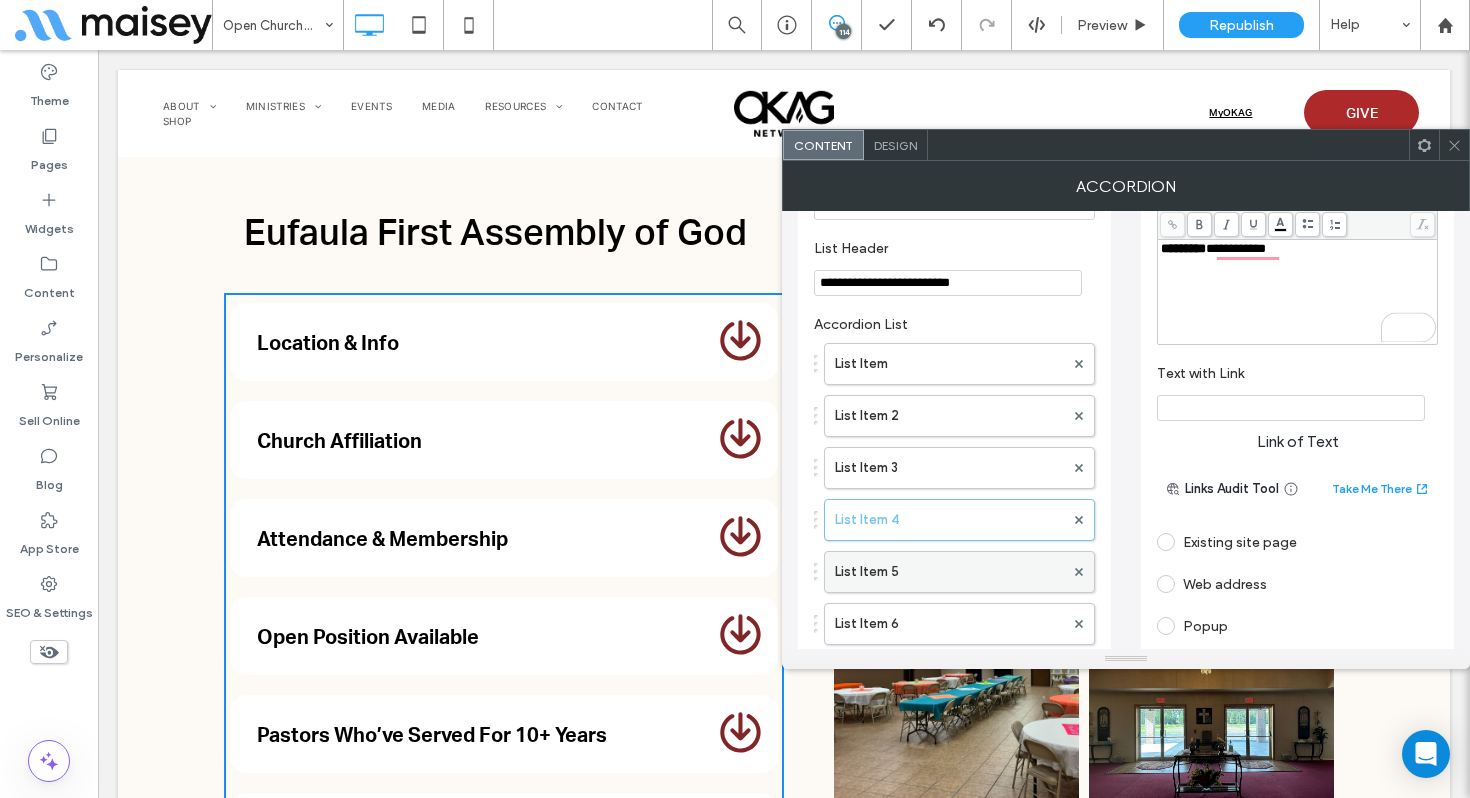 click on "List Item 5" at bounding box center (949, 572) 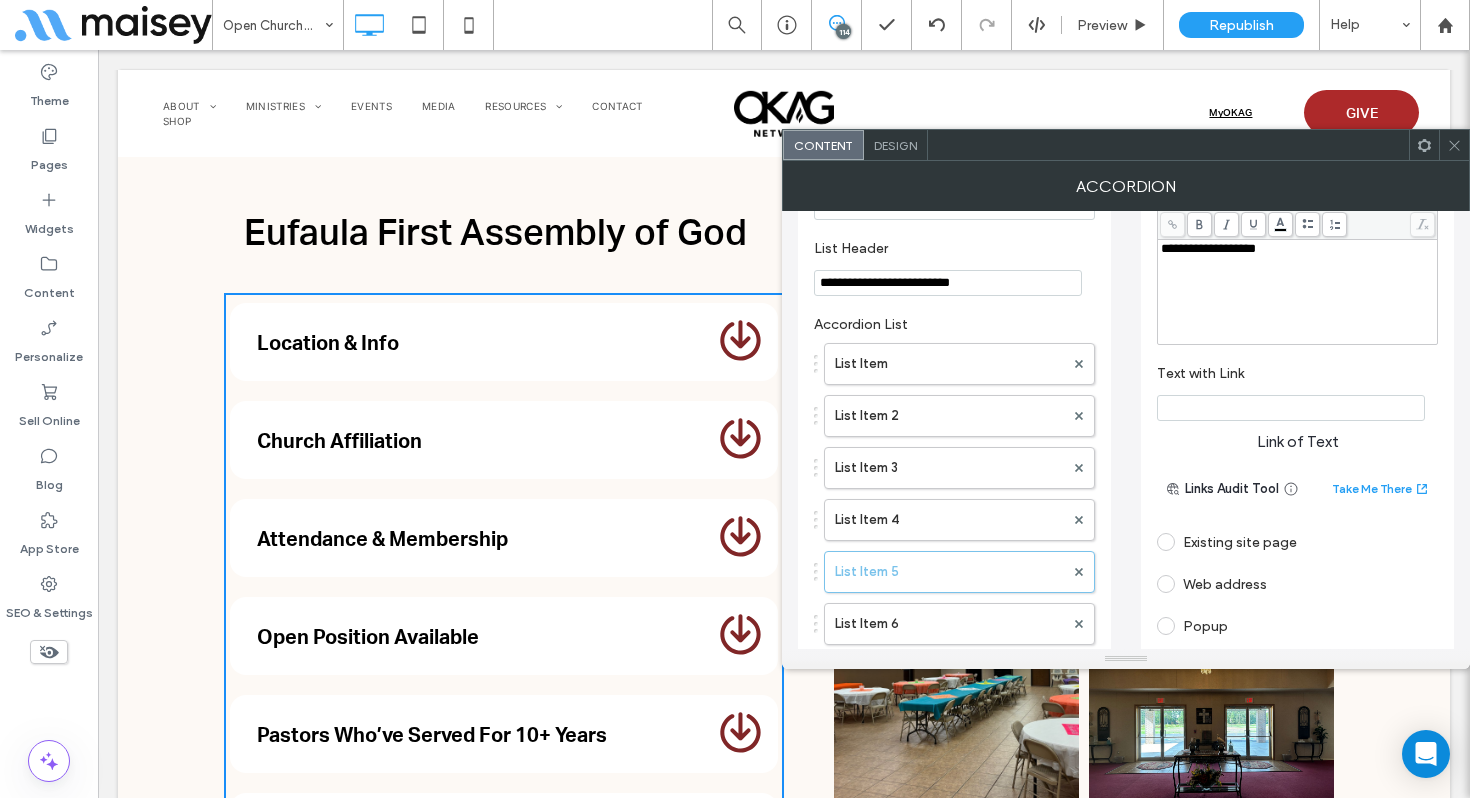 click on "**********" at bounding box center [1298, 292] 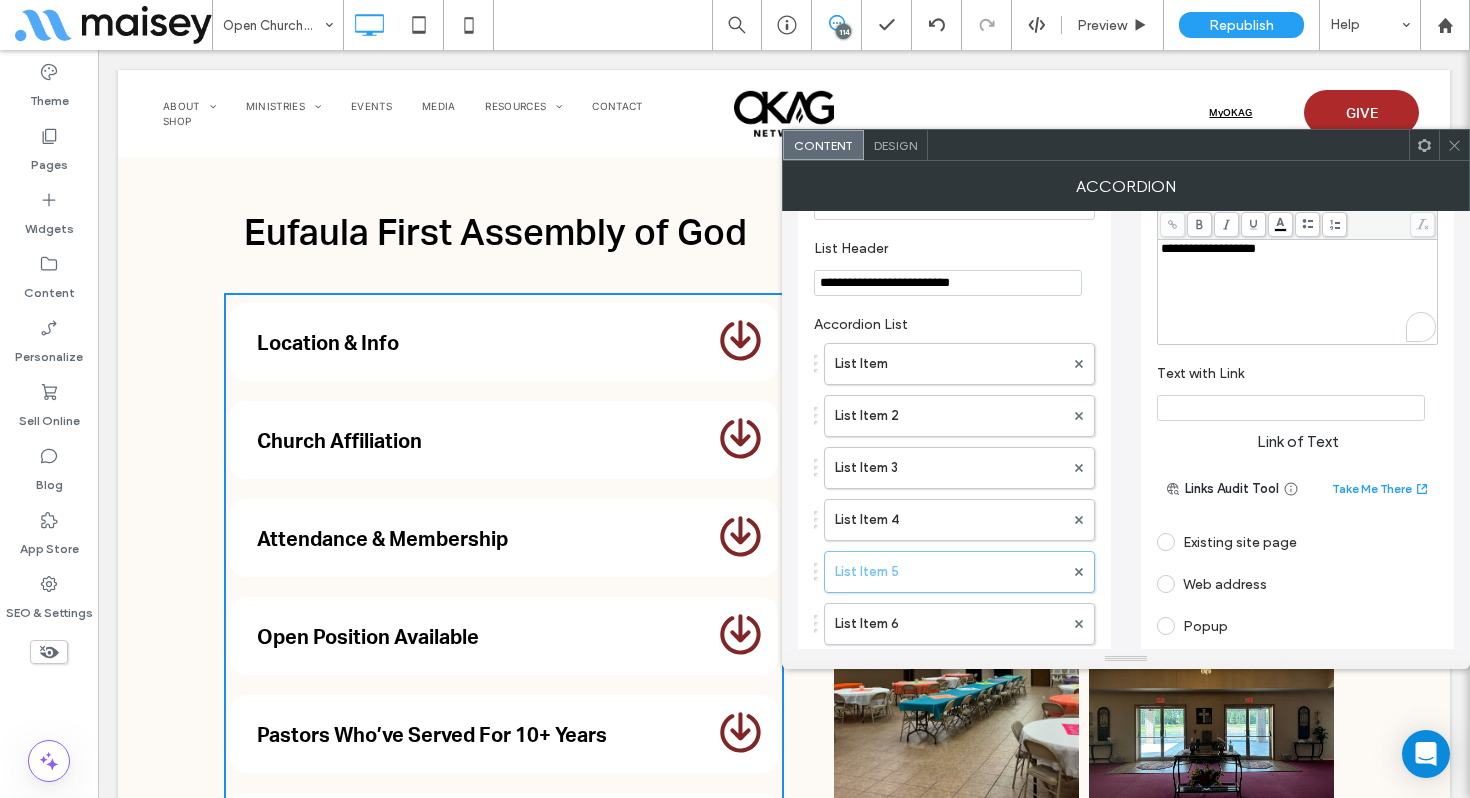 click on "**********" at bounding box center (1298, 292) 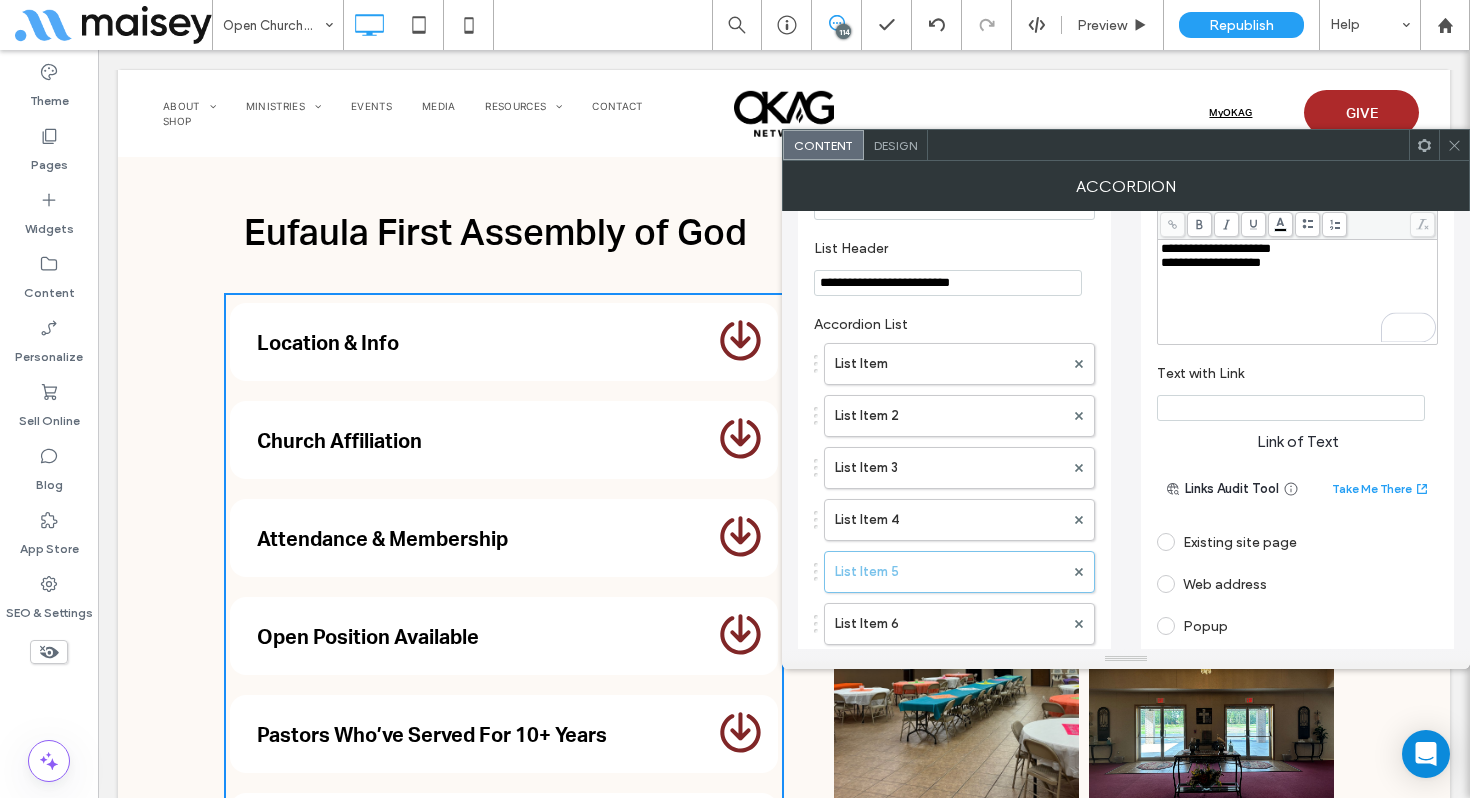 scroll, scrollTop: 142, scrollLeft: 0, axis: vertical 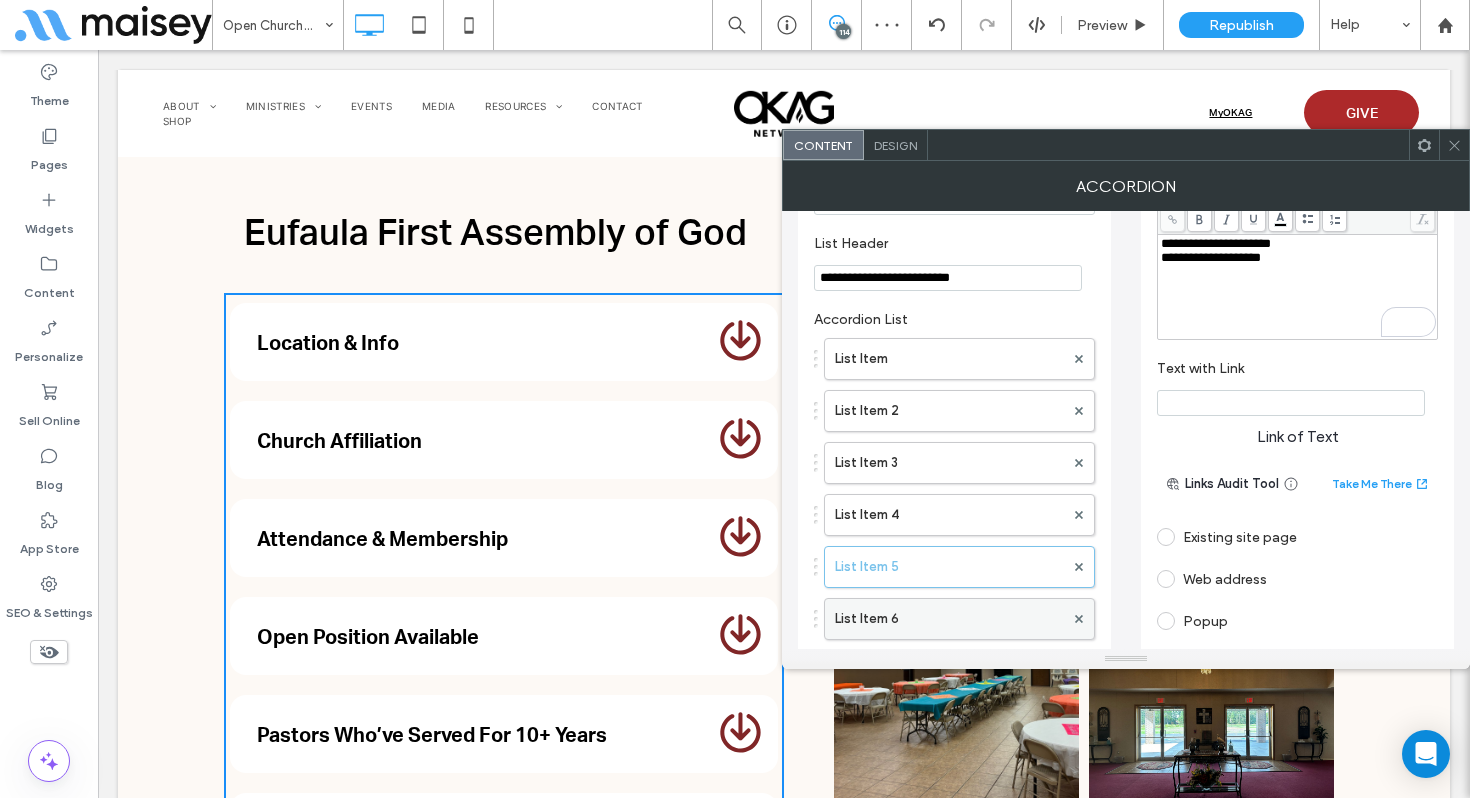 click on "List Item 6" at bounding box center (949, 619) 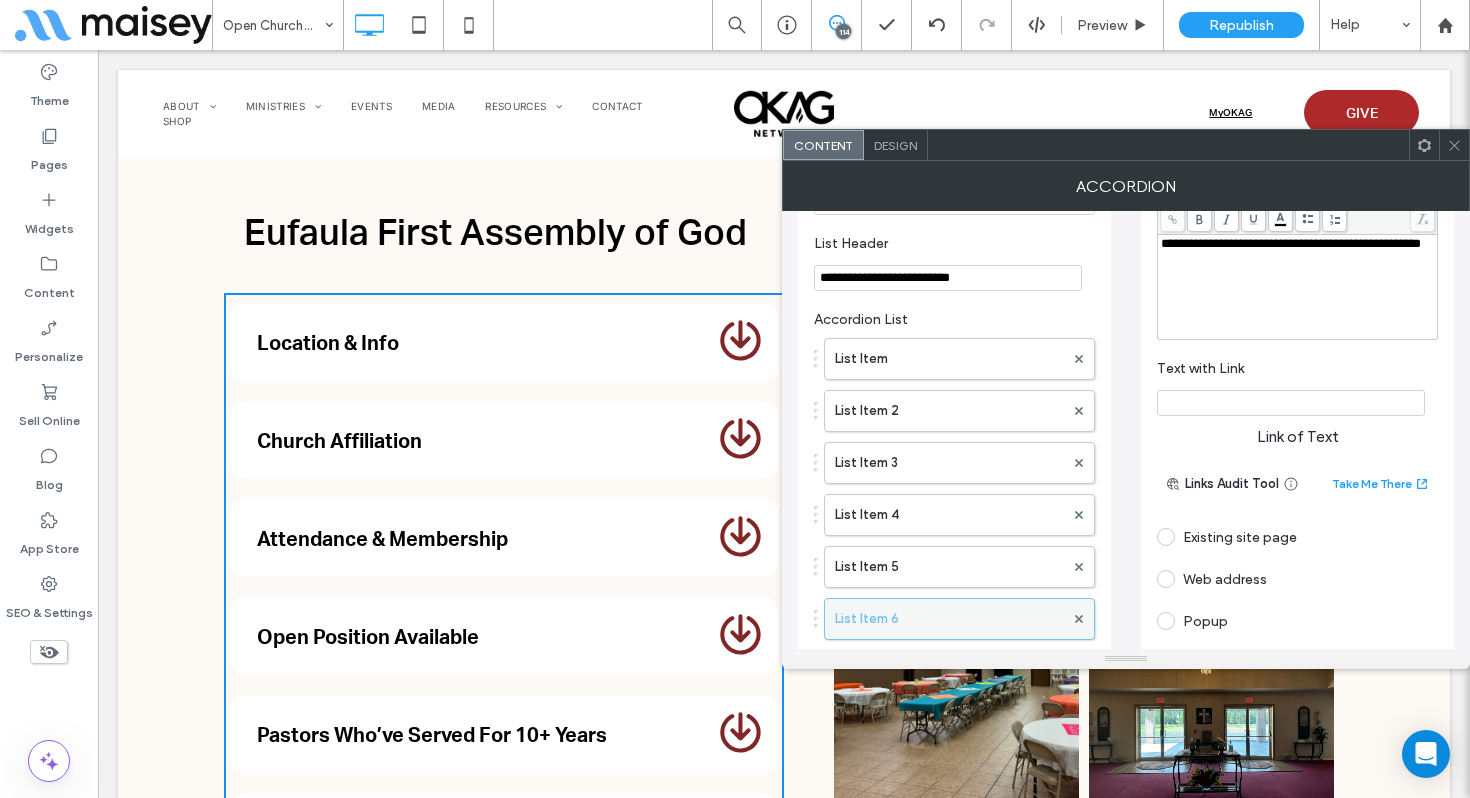 click on "List Item 6" at bounding box center (949, 619) 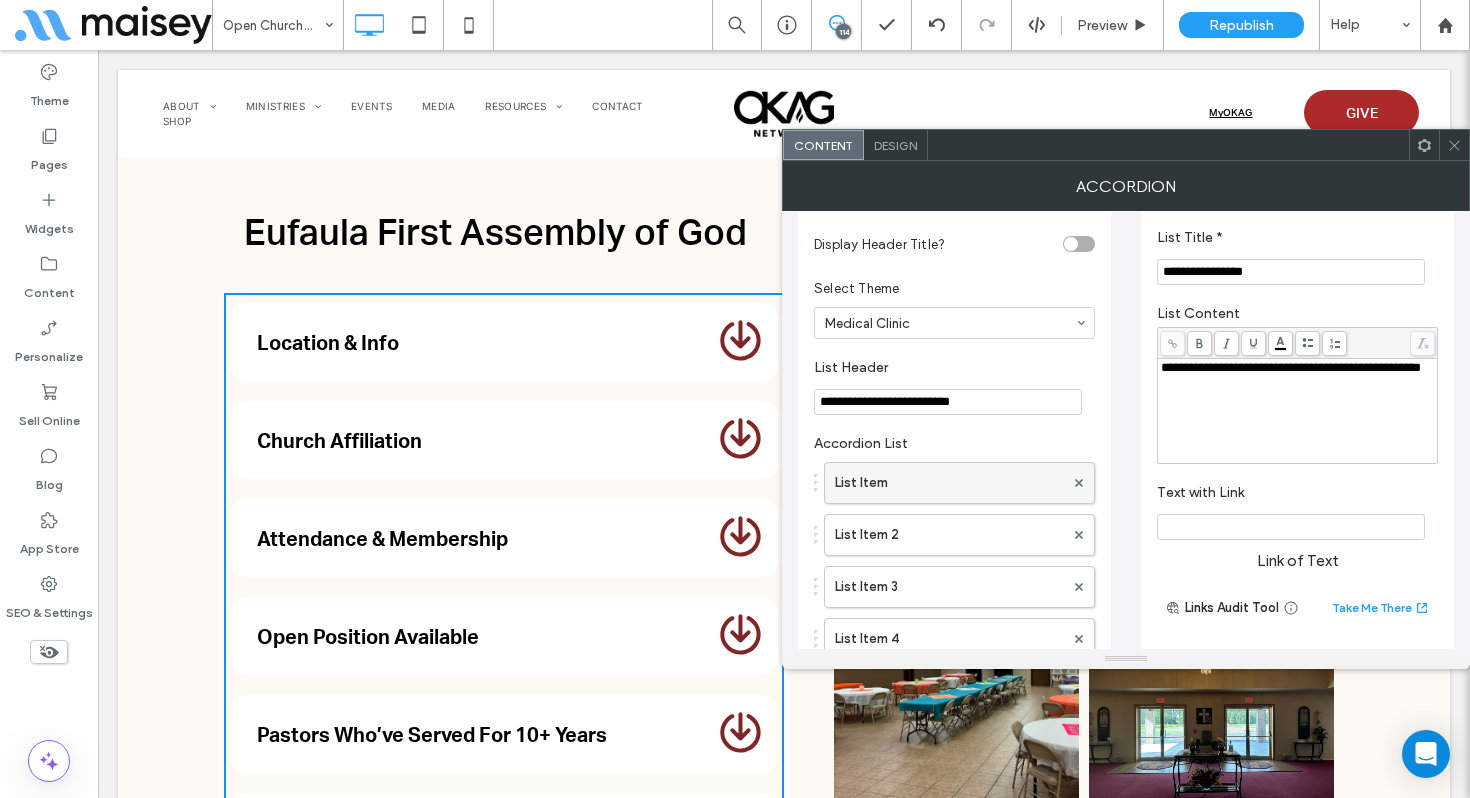 scroll, scrollTop: 26, scrollLeft: 0, axis: vertical 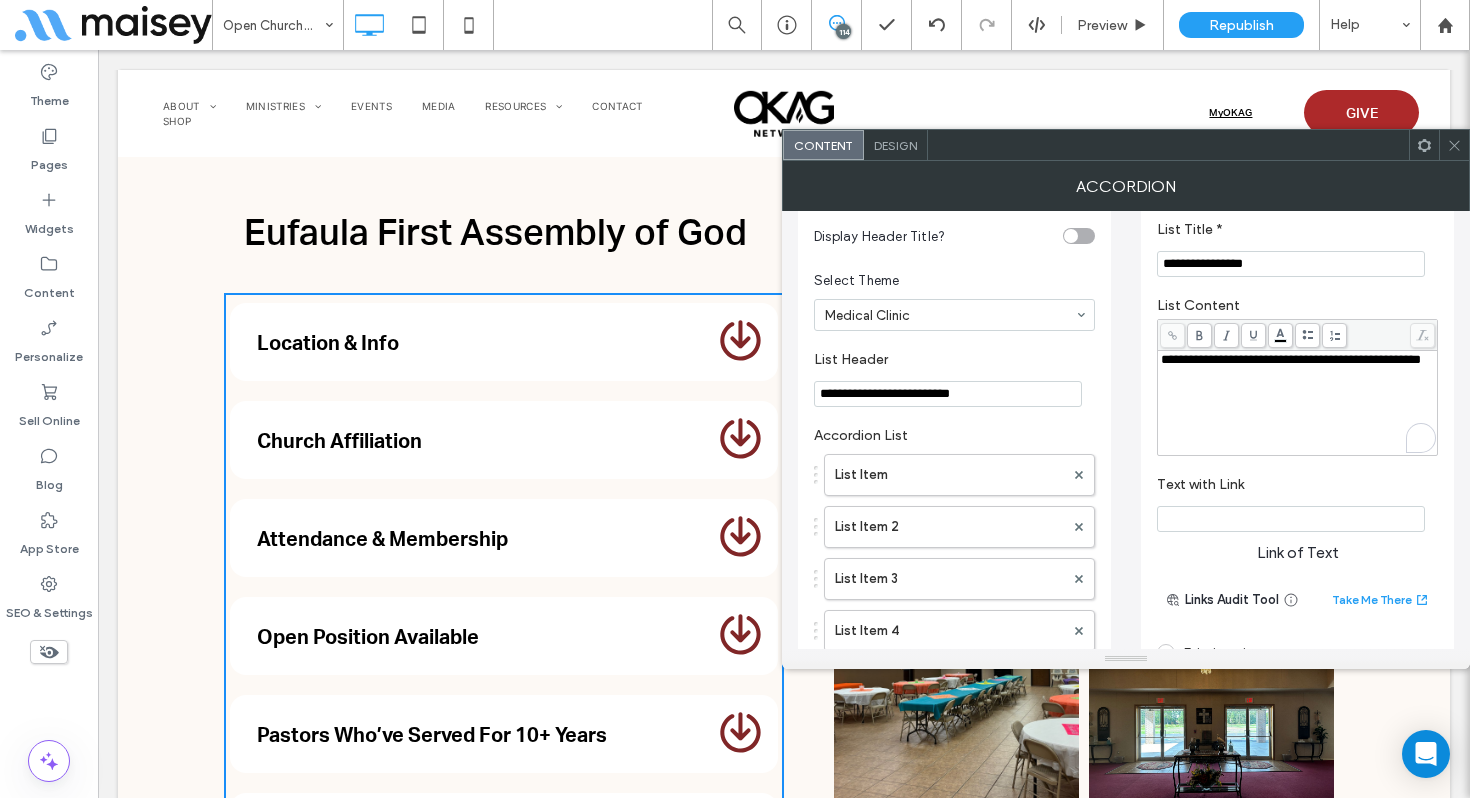 click on "**********" at bounding box center [1298, 360] 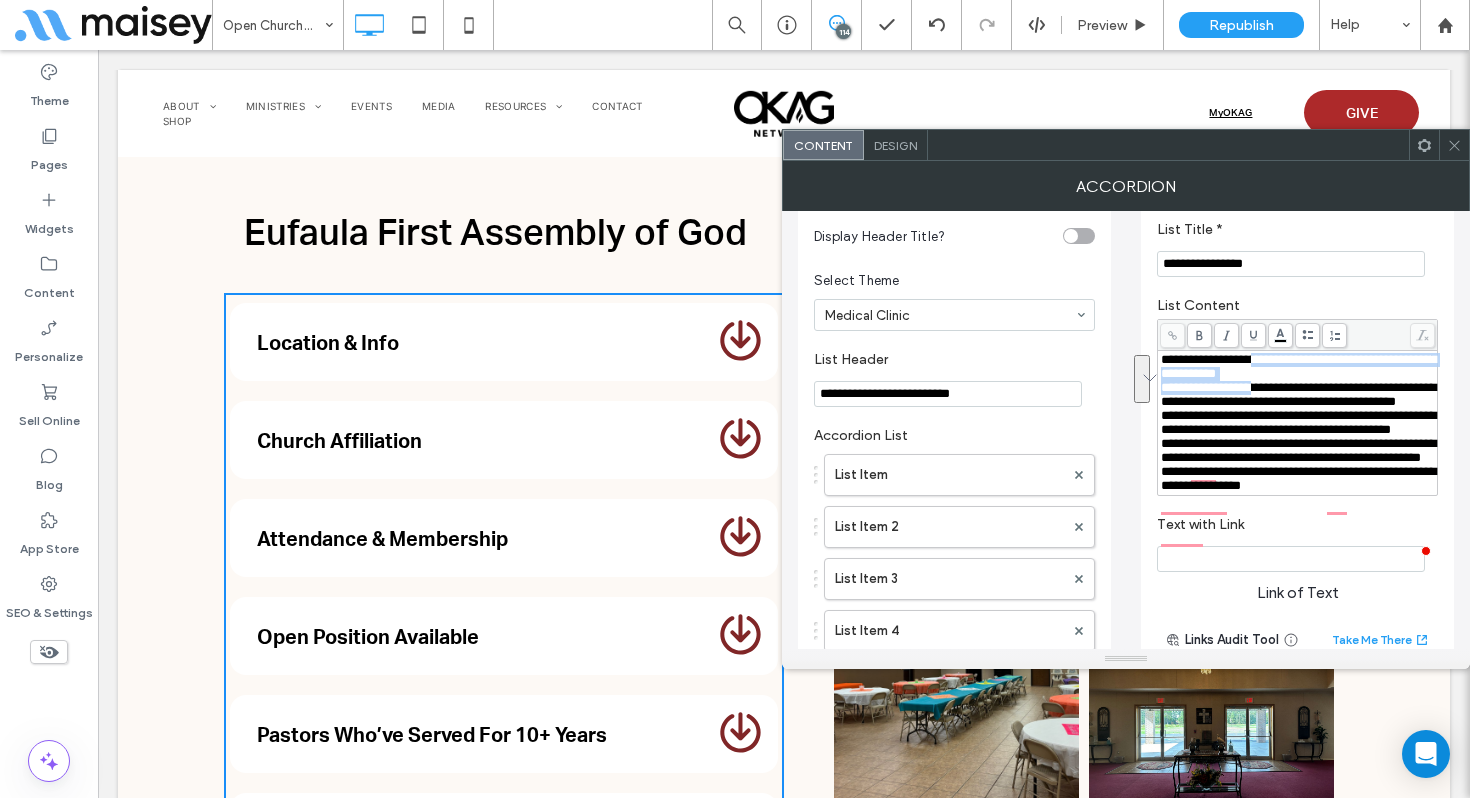 drag, startPoint x: 1275, startPoint y: 395, endPoint x: 1271, endPoint y: 368, distance: 27.294687 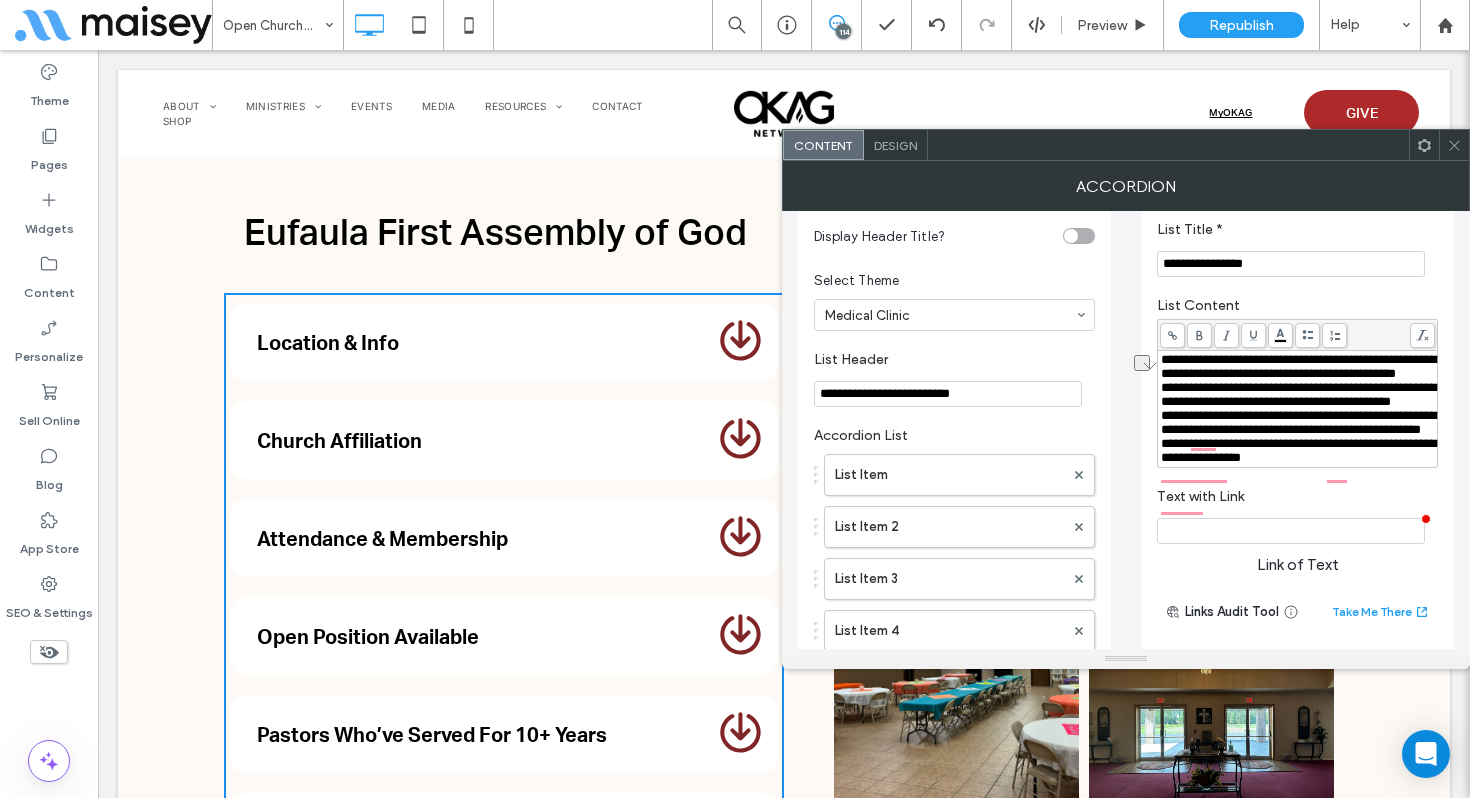 click on "**********" at bounding box center (1298, 367) 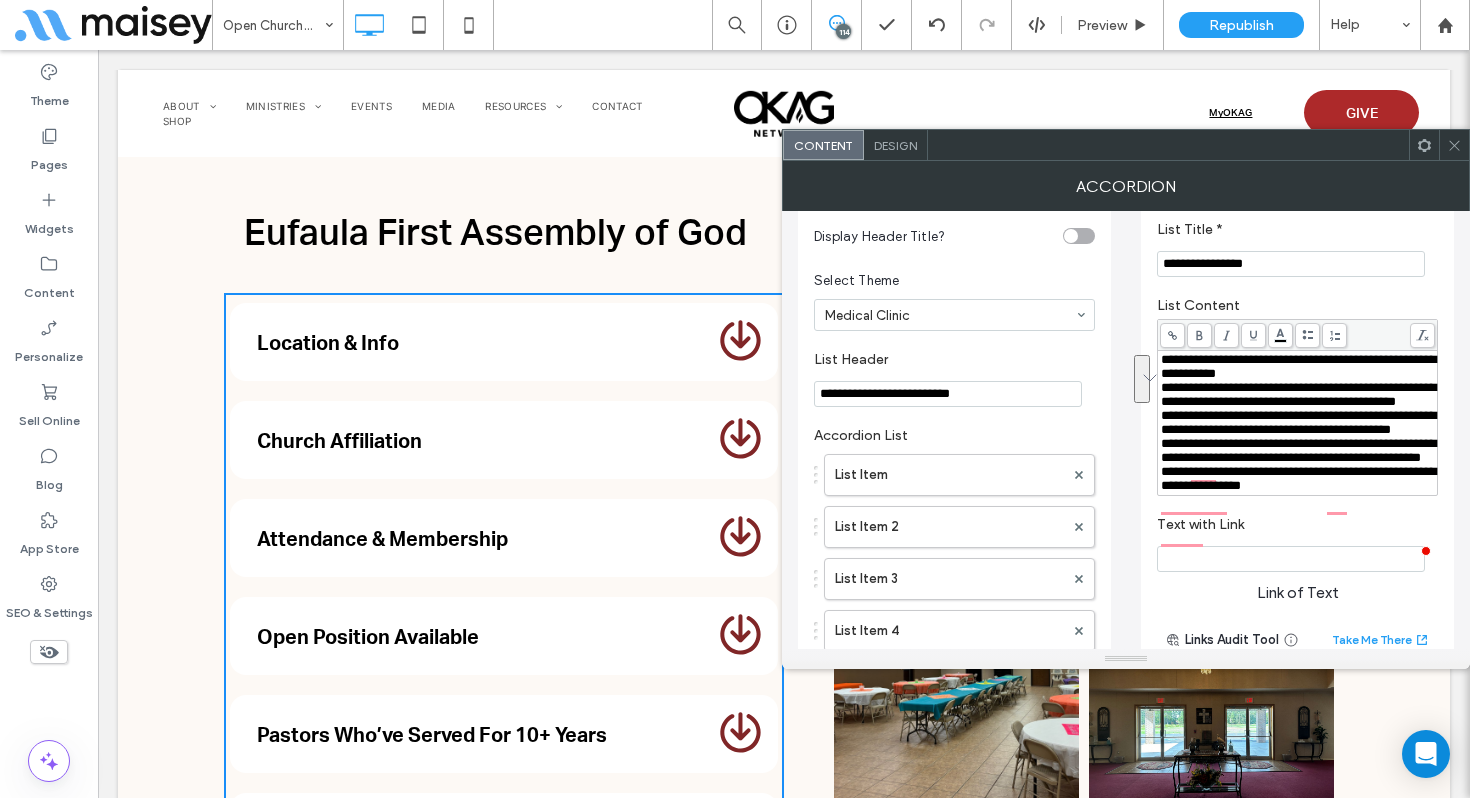click on "**********" at bounding box center [1298, 367] 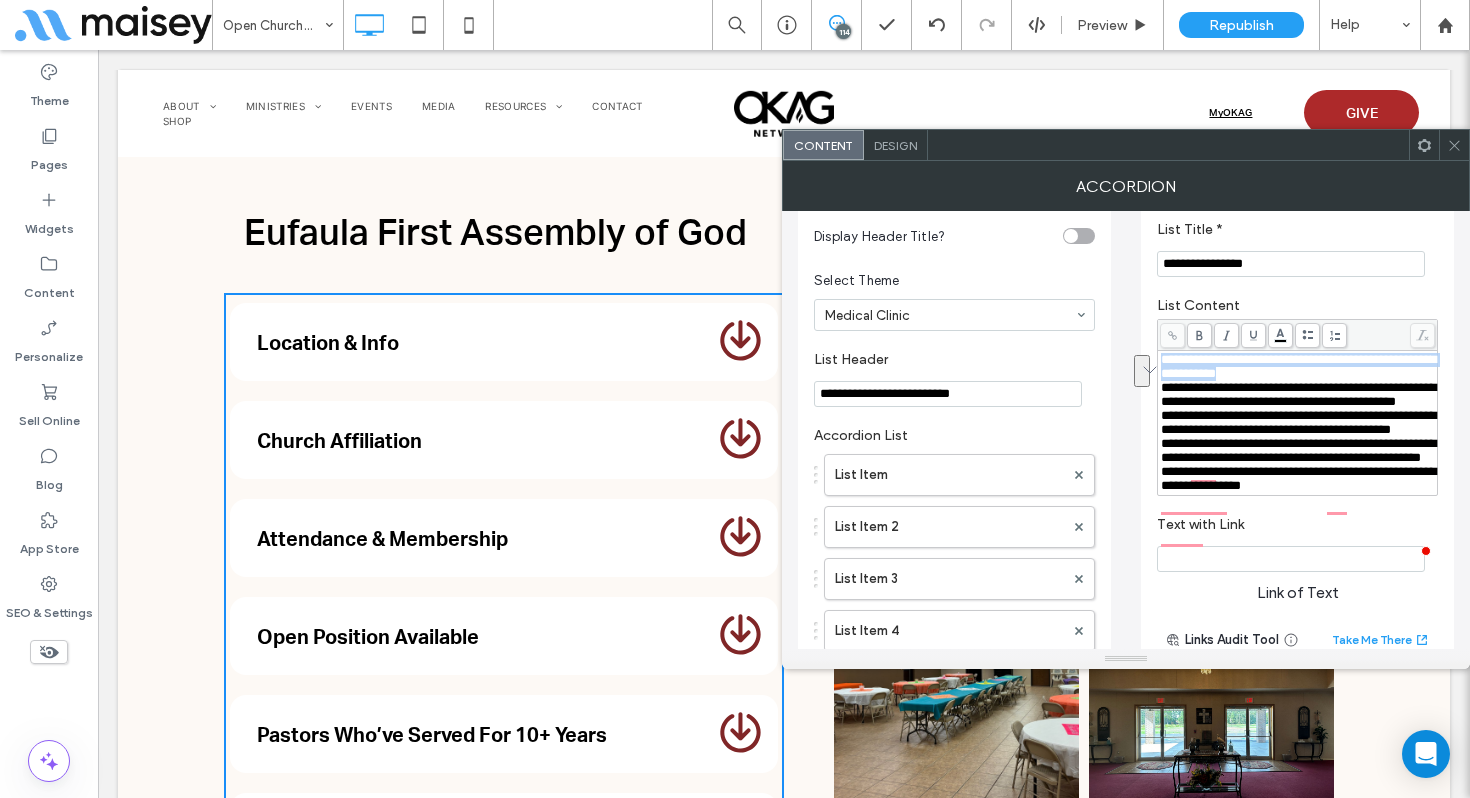 drag, startPoint x: 1313, startPoint y: 377, endPoint x: 1148, endPoint y: 368, distance: 165.24527 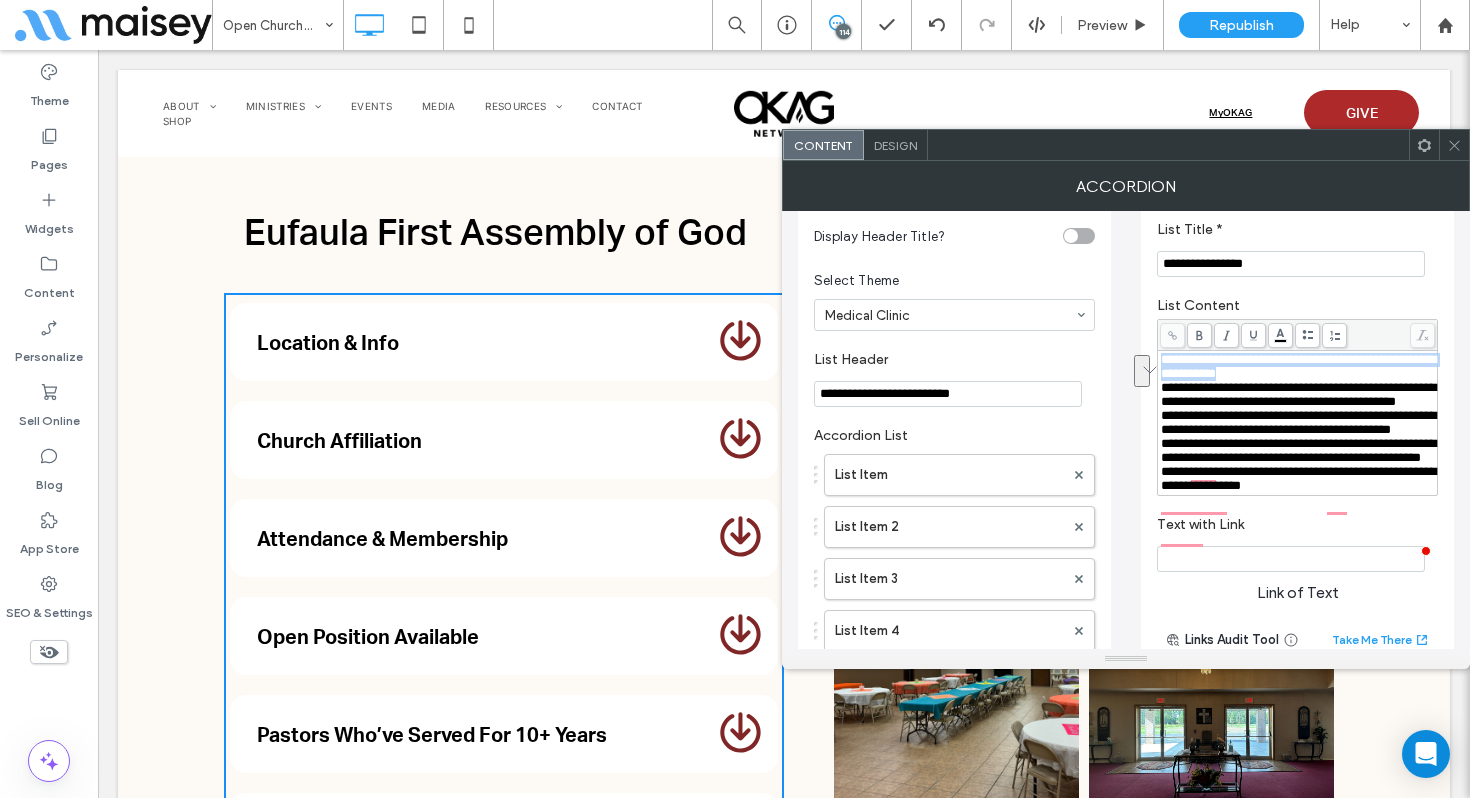 copy on "**********" 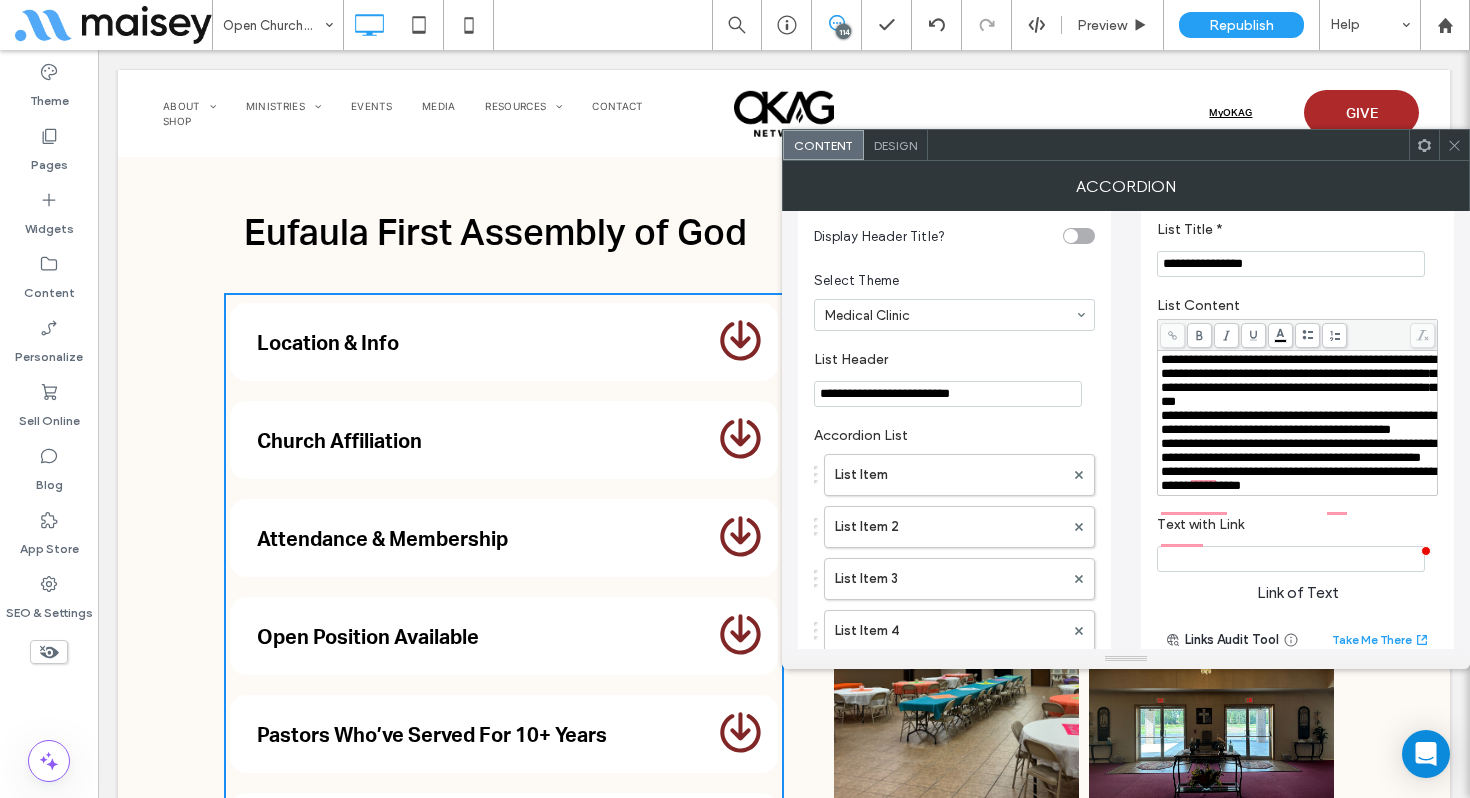 click on "**********" at bounding box center [1298, 380] 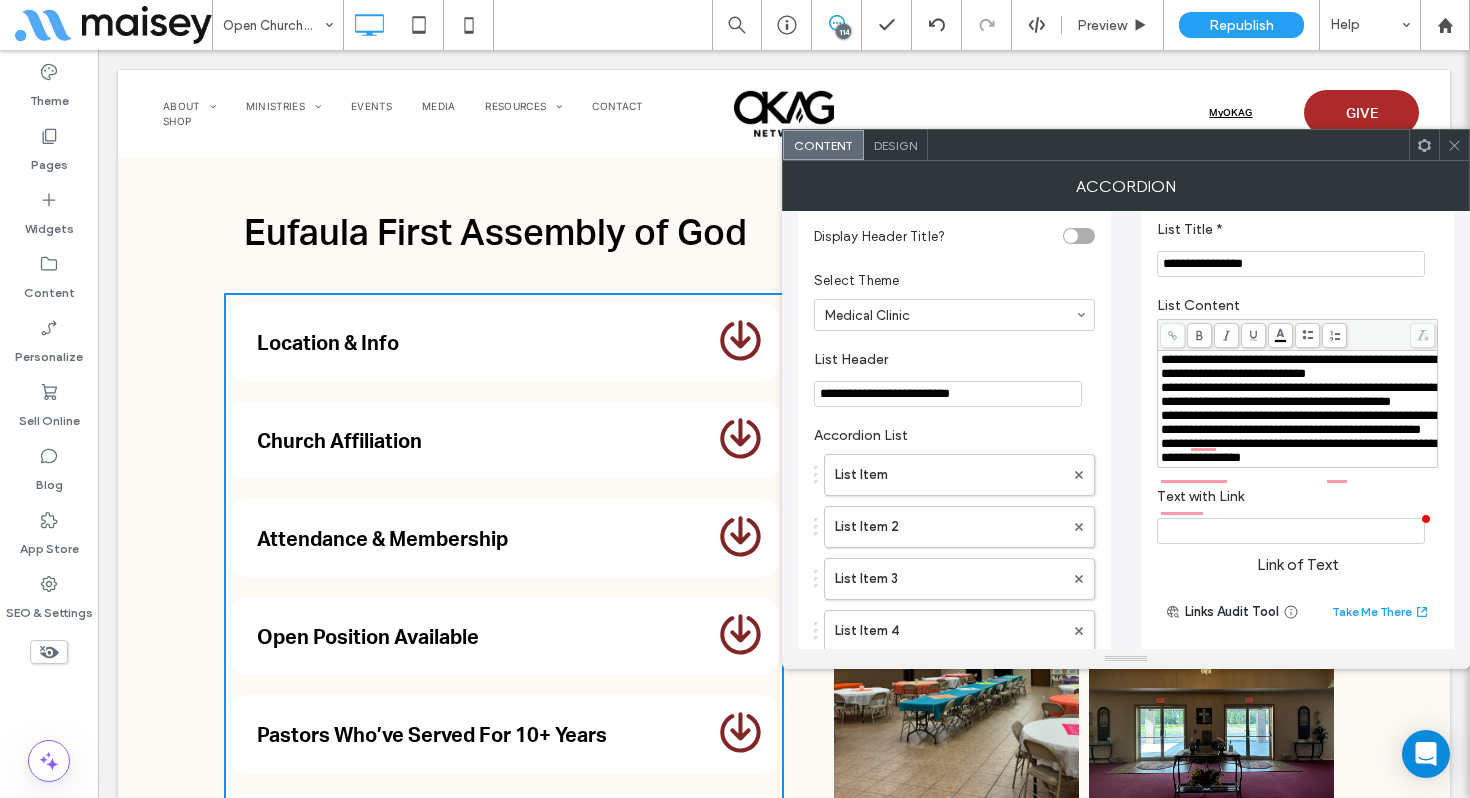 click on "**********" at bounding box center [1298, 394] 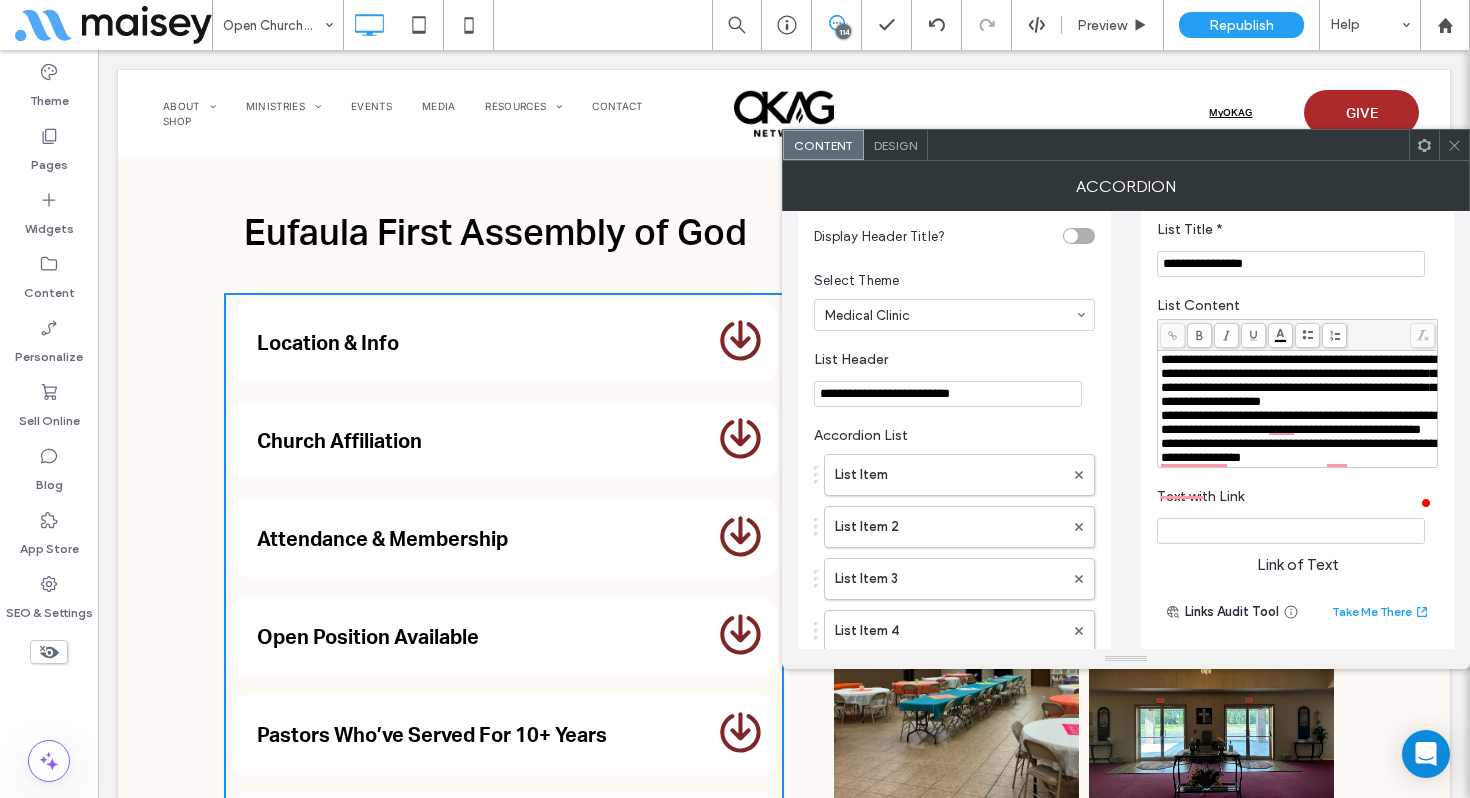 type 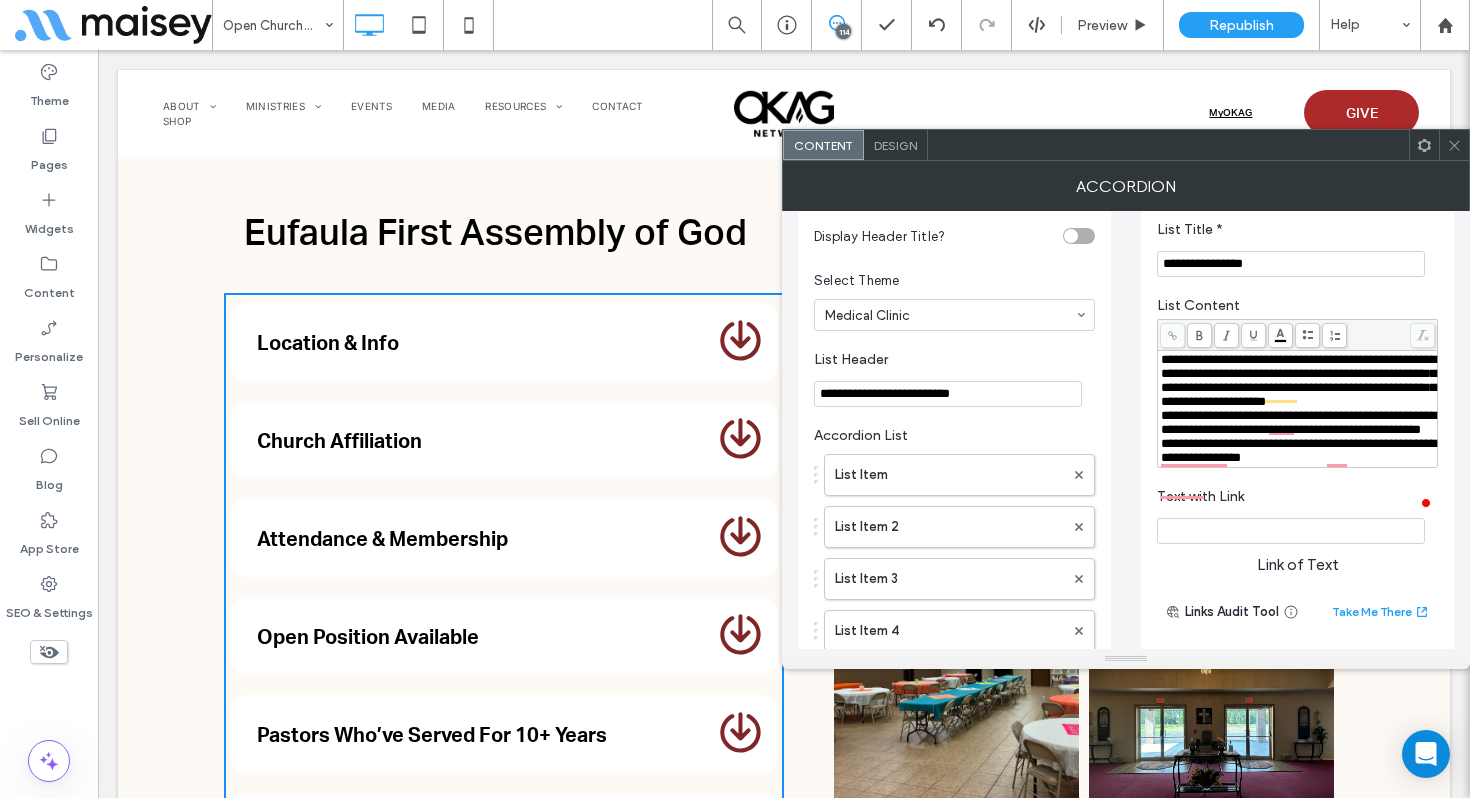 click on "**********" at bounding box center (1298, 422) 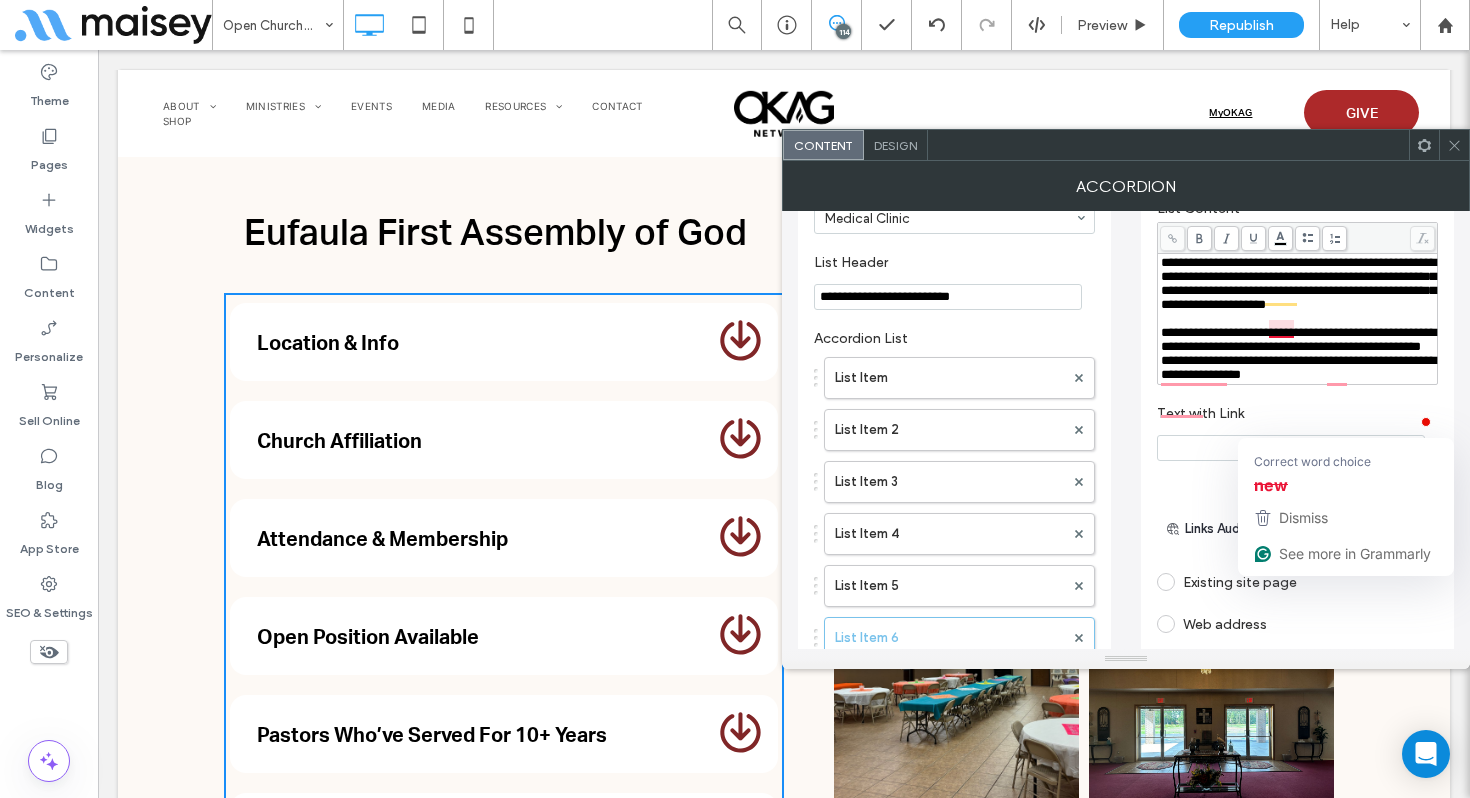 scroll, scrollTop: 125, scrollLeft: 0, axis: vertical 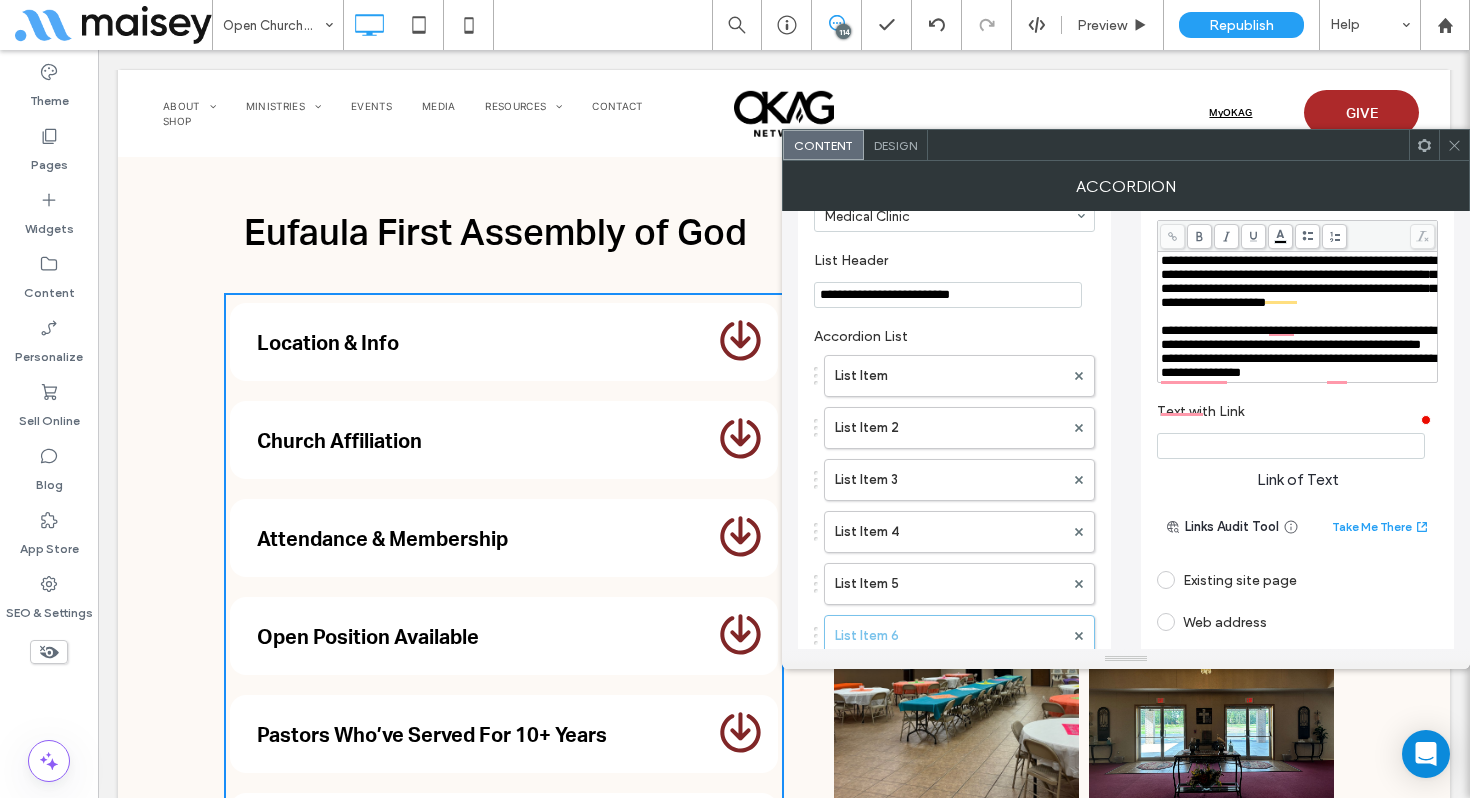 click on "**********" at bounding box center [1298, 365] 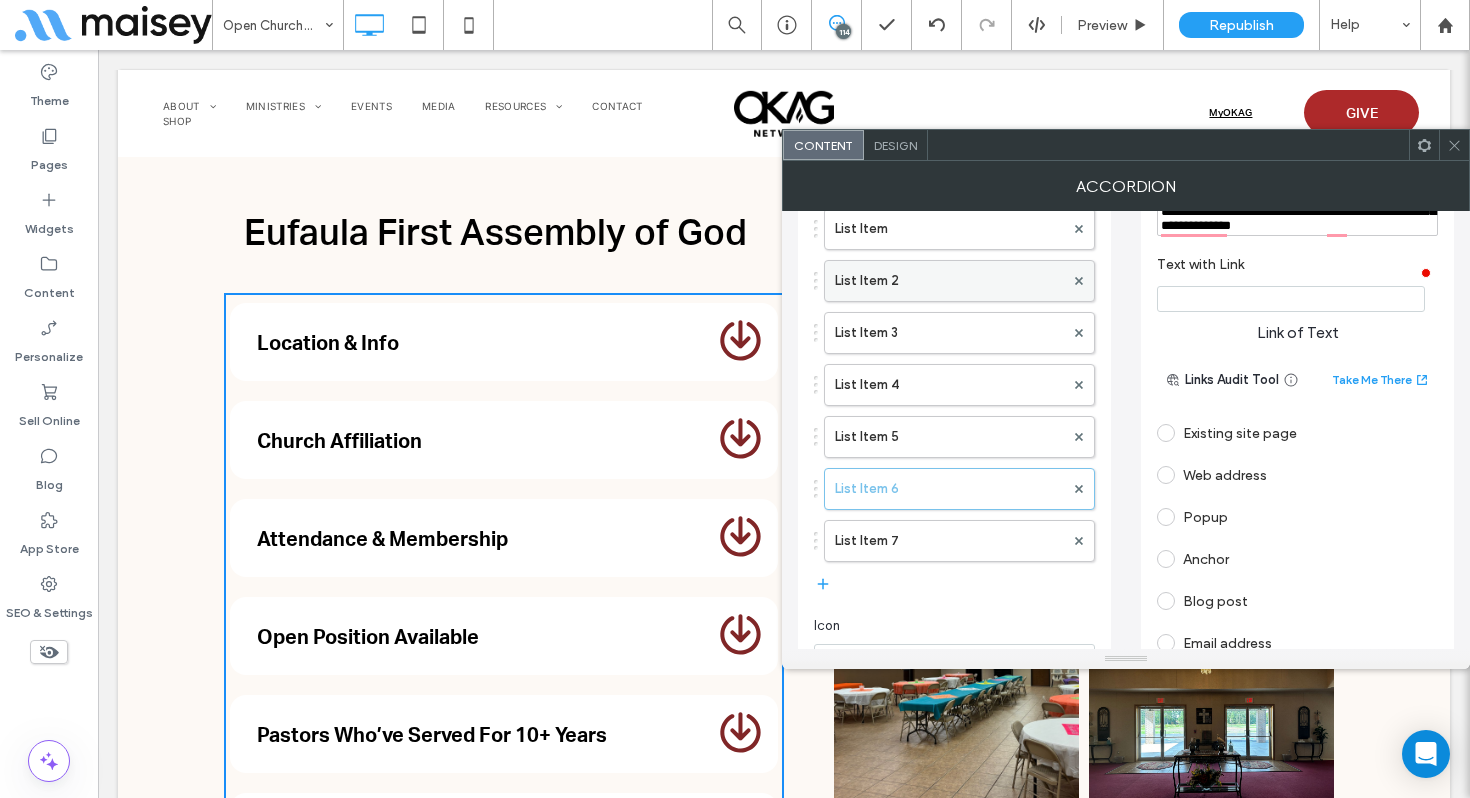 scroll, scrollTop: 303, scrollLeft: 0, axis: vertical 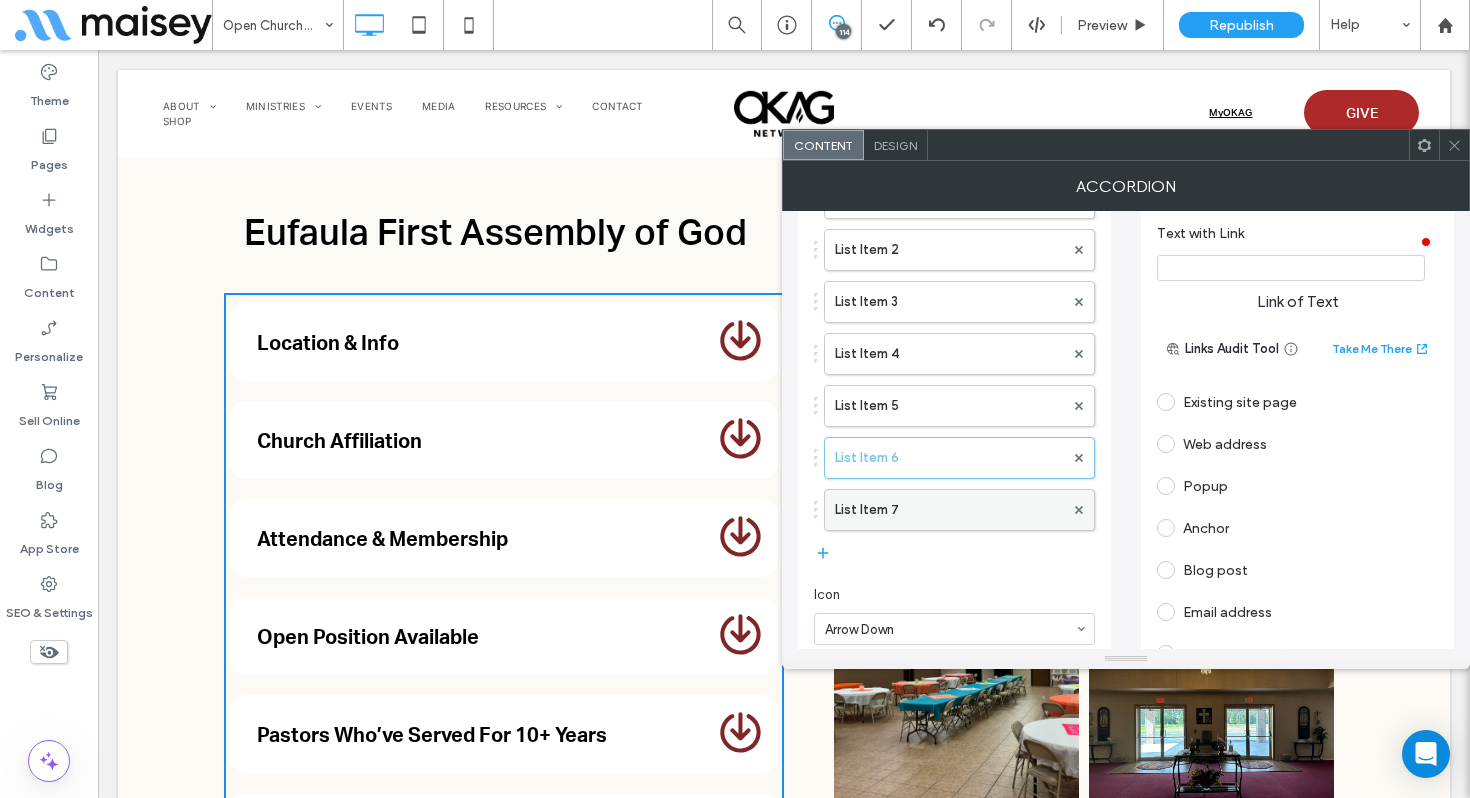 click on "List Item 7" at bounding box center (949, 510) 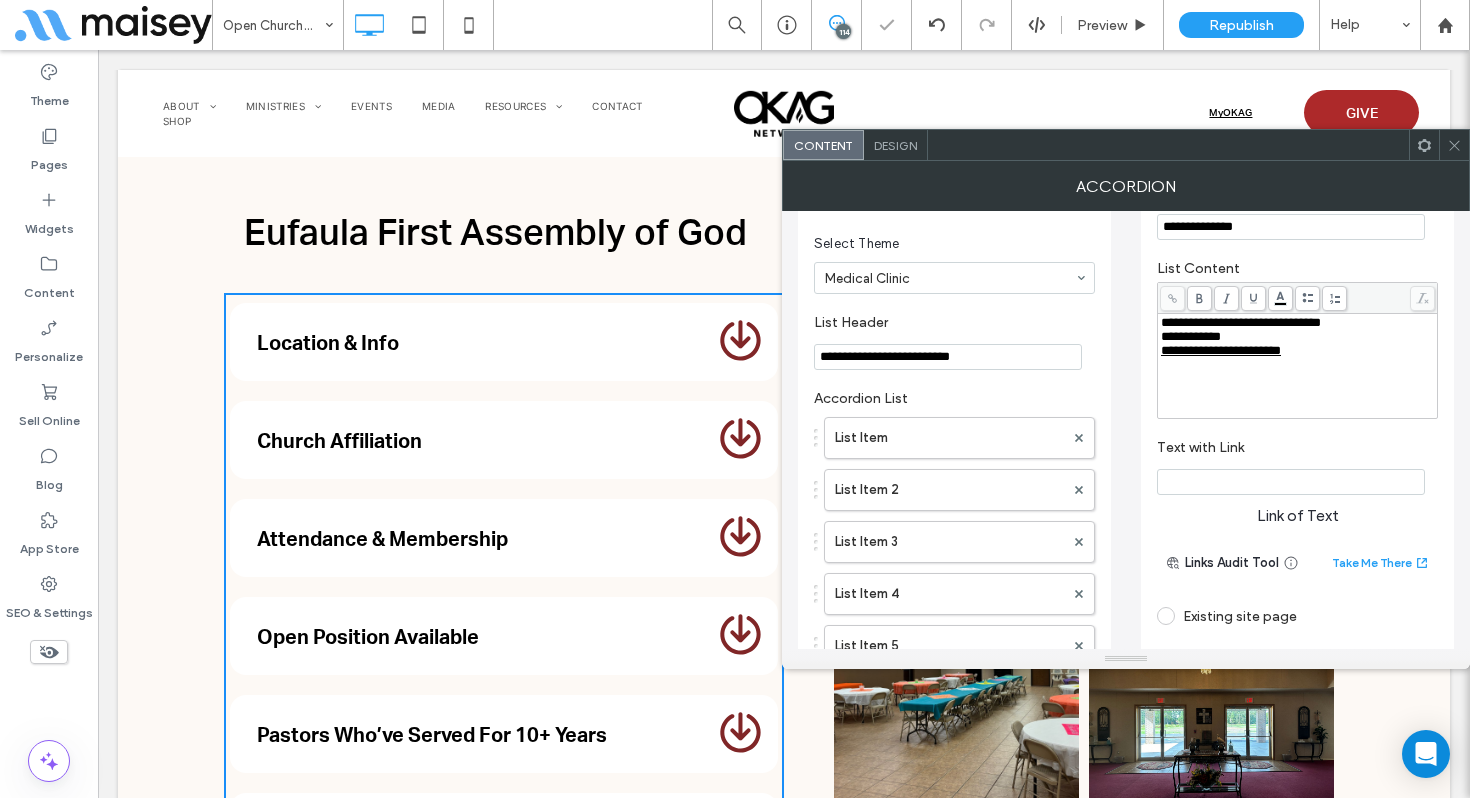 scroll, scrollTop: 63, scrollLeft: 0, axis: vertical 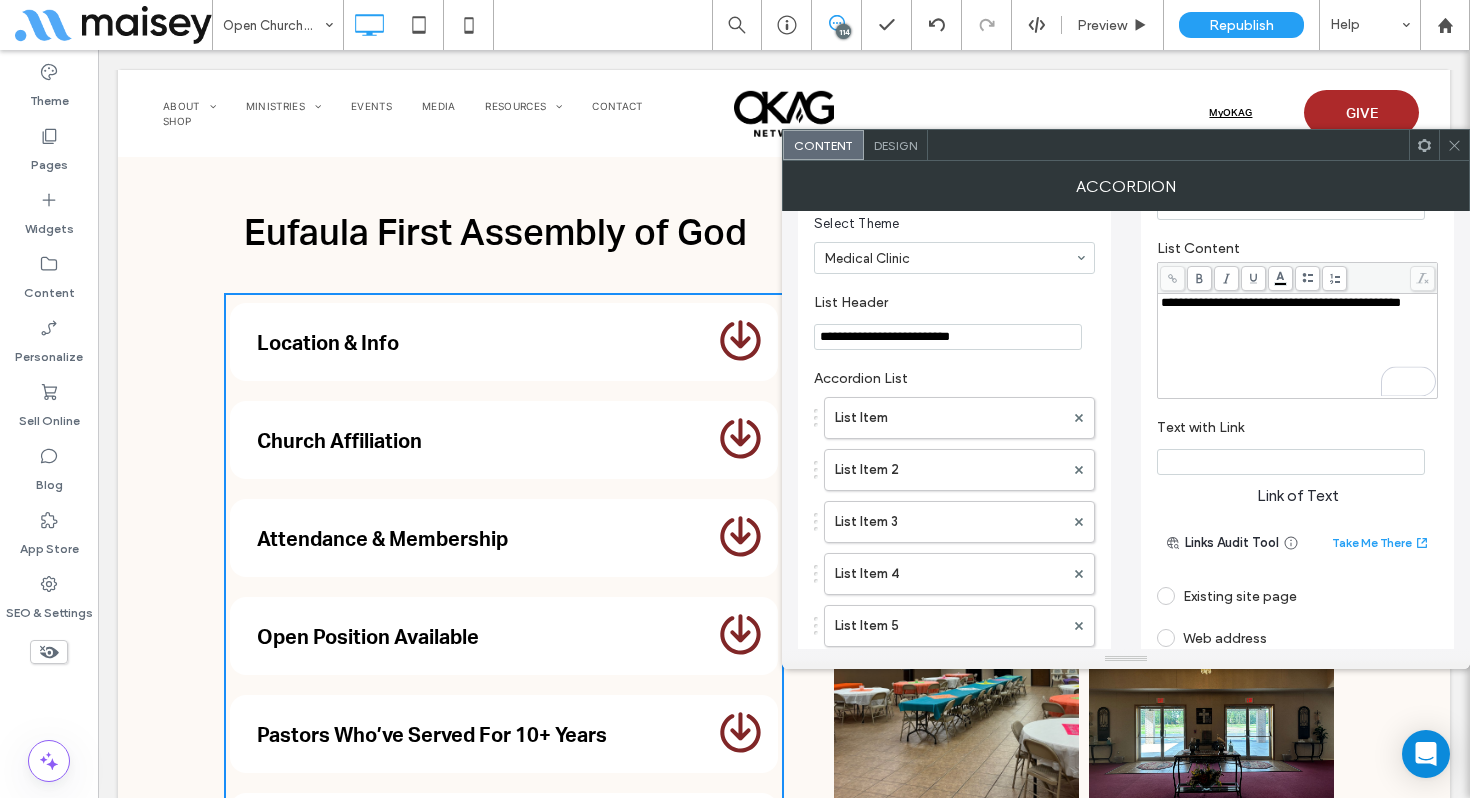 click on "**********" at bounding box center (1281, 302) 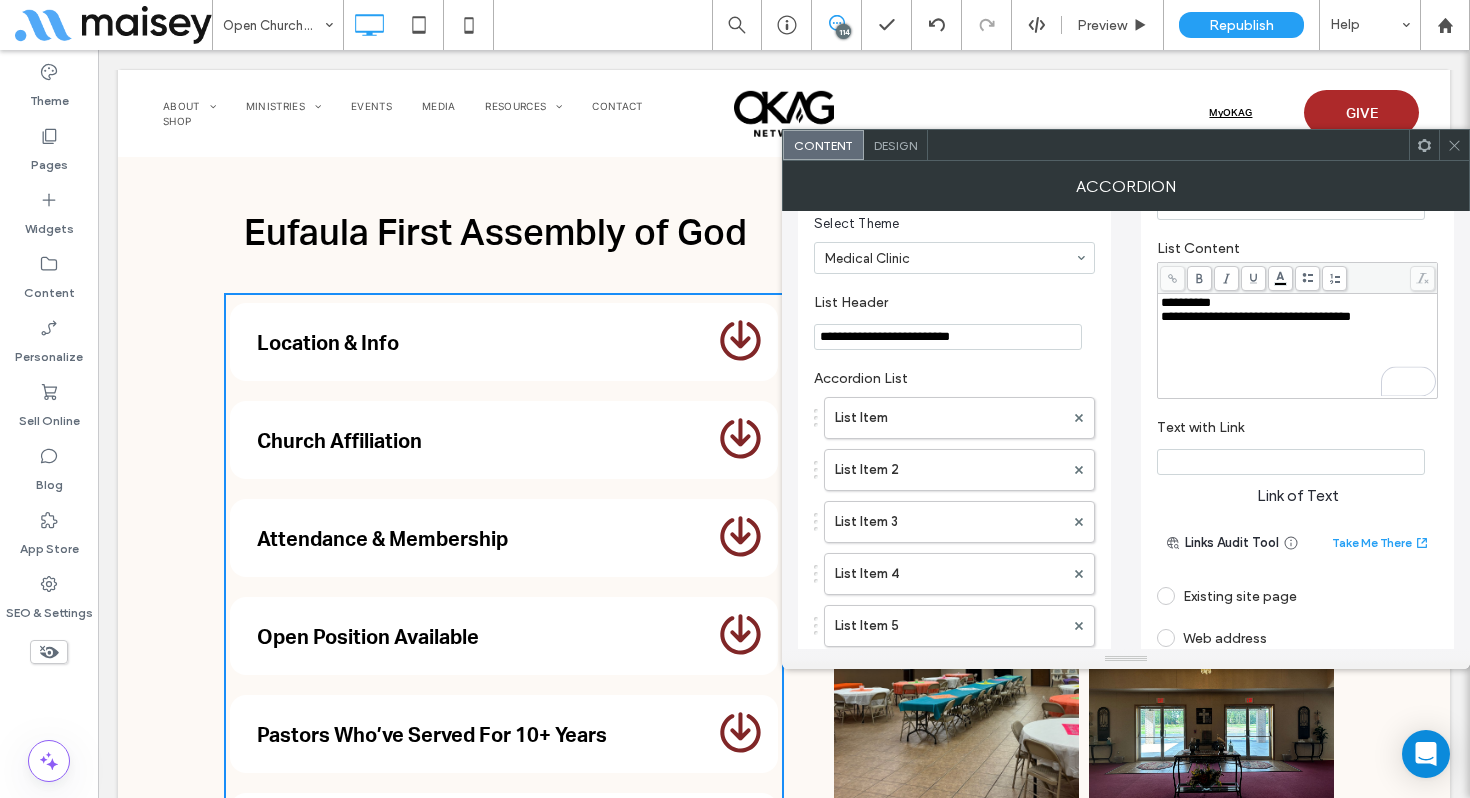 click on "**********" at bounding box center (1256, 316) 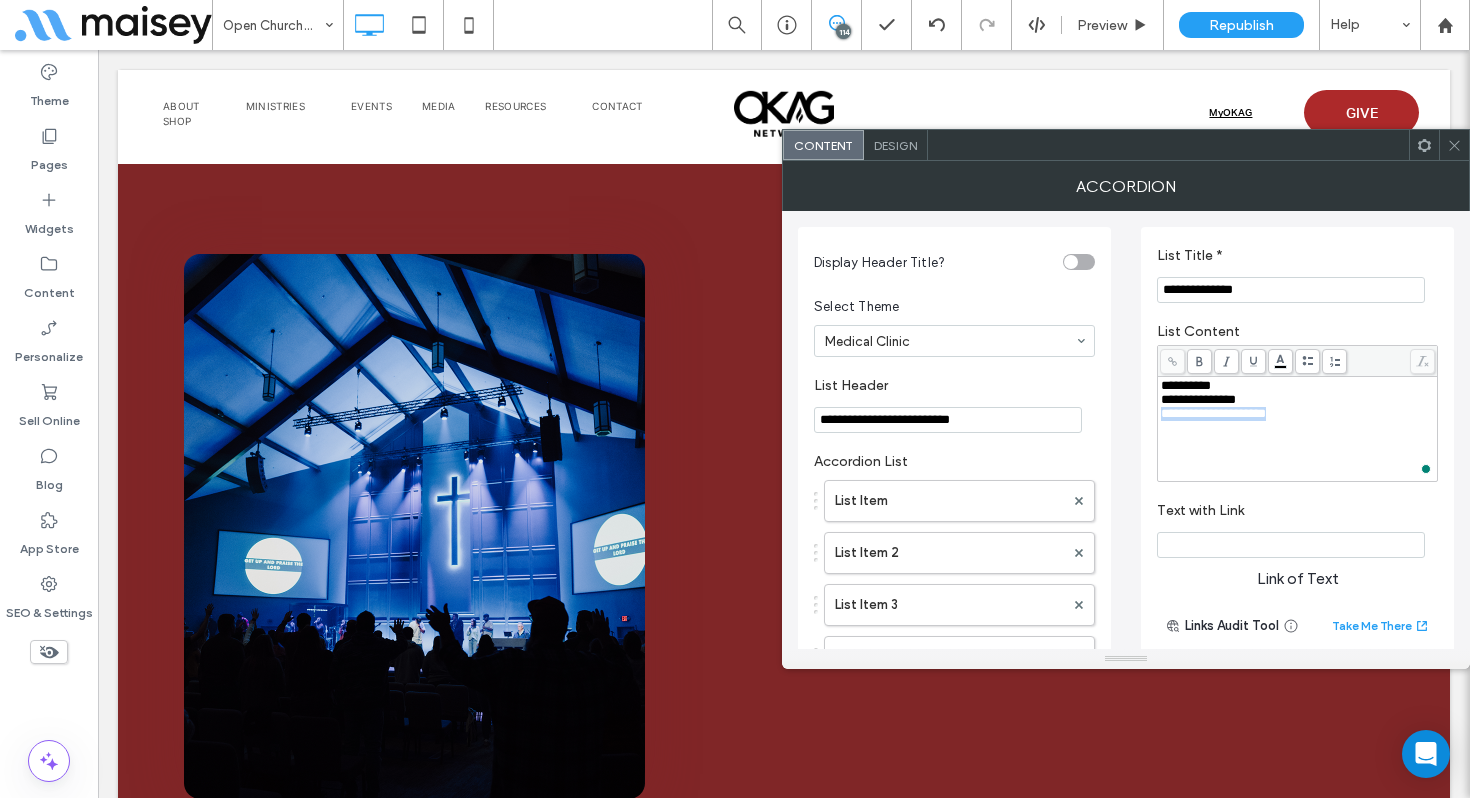 scroll, scrollTop: 17065, scrollLeft: 0, axis: vertical 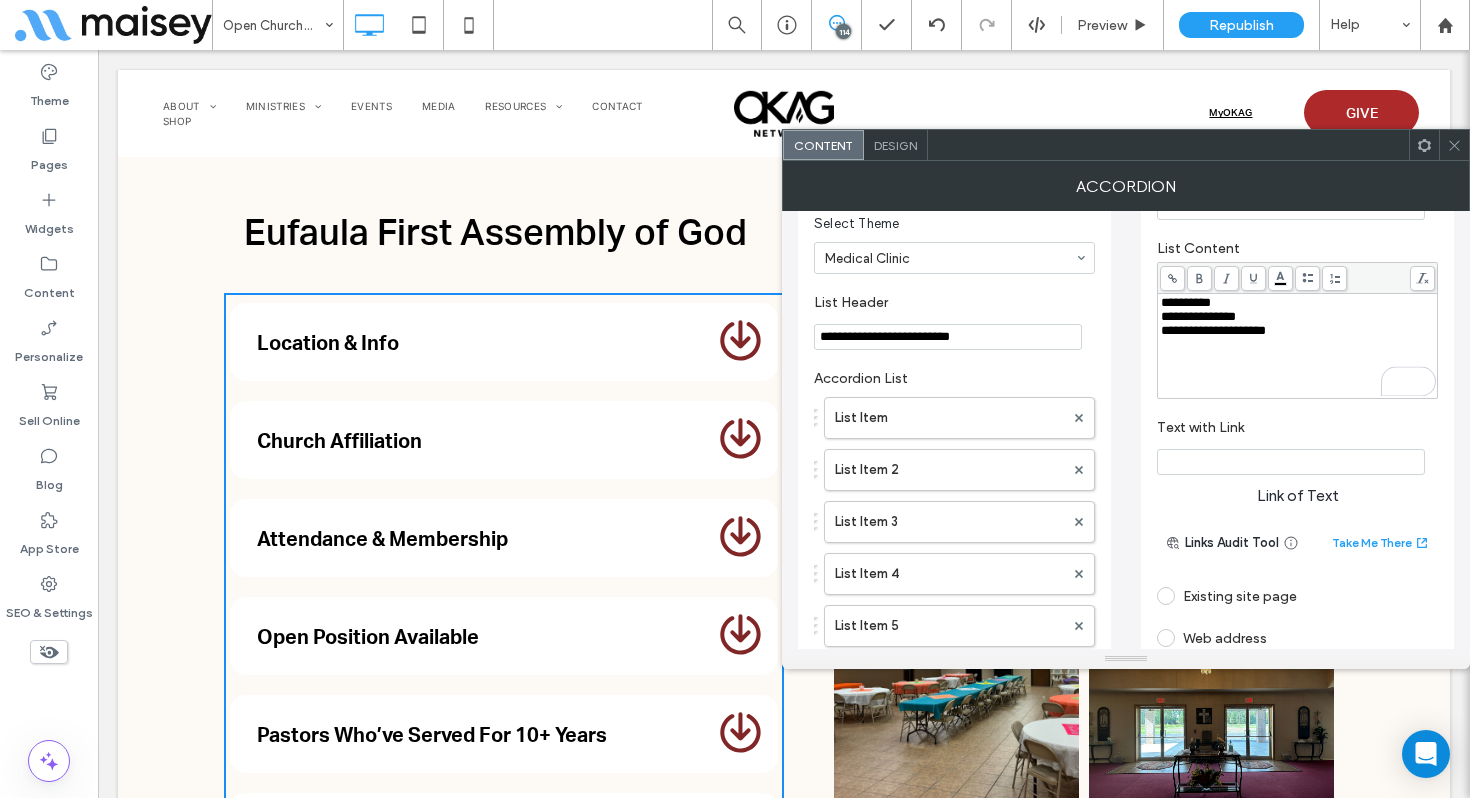 click 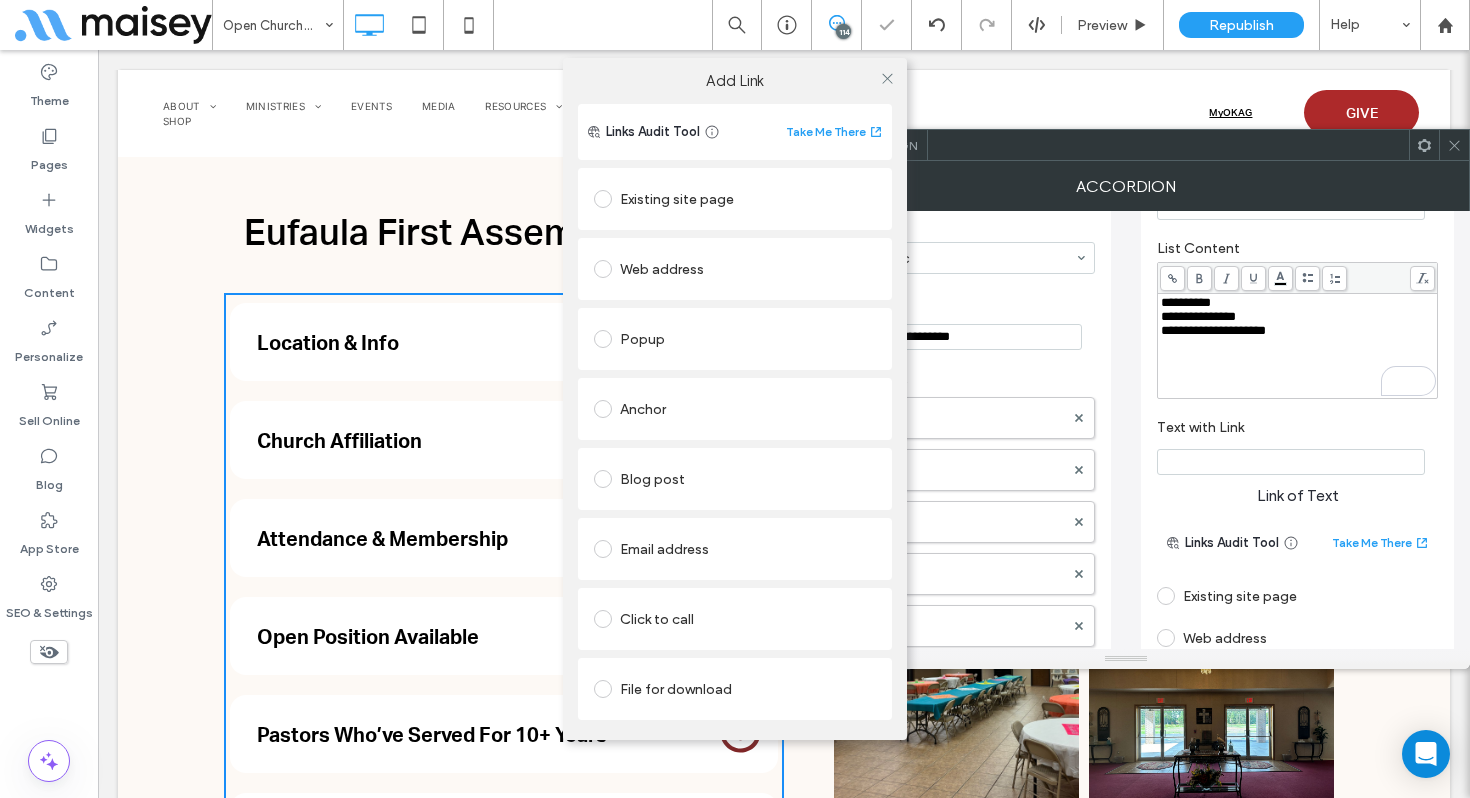 click on "Email address" at bounding box center [735, 549] 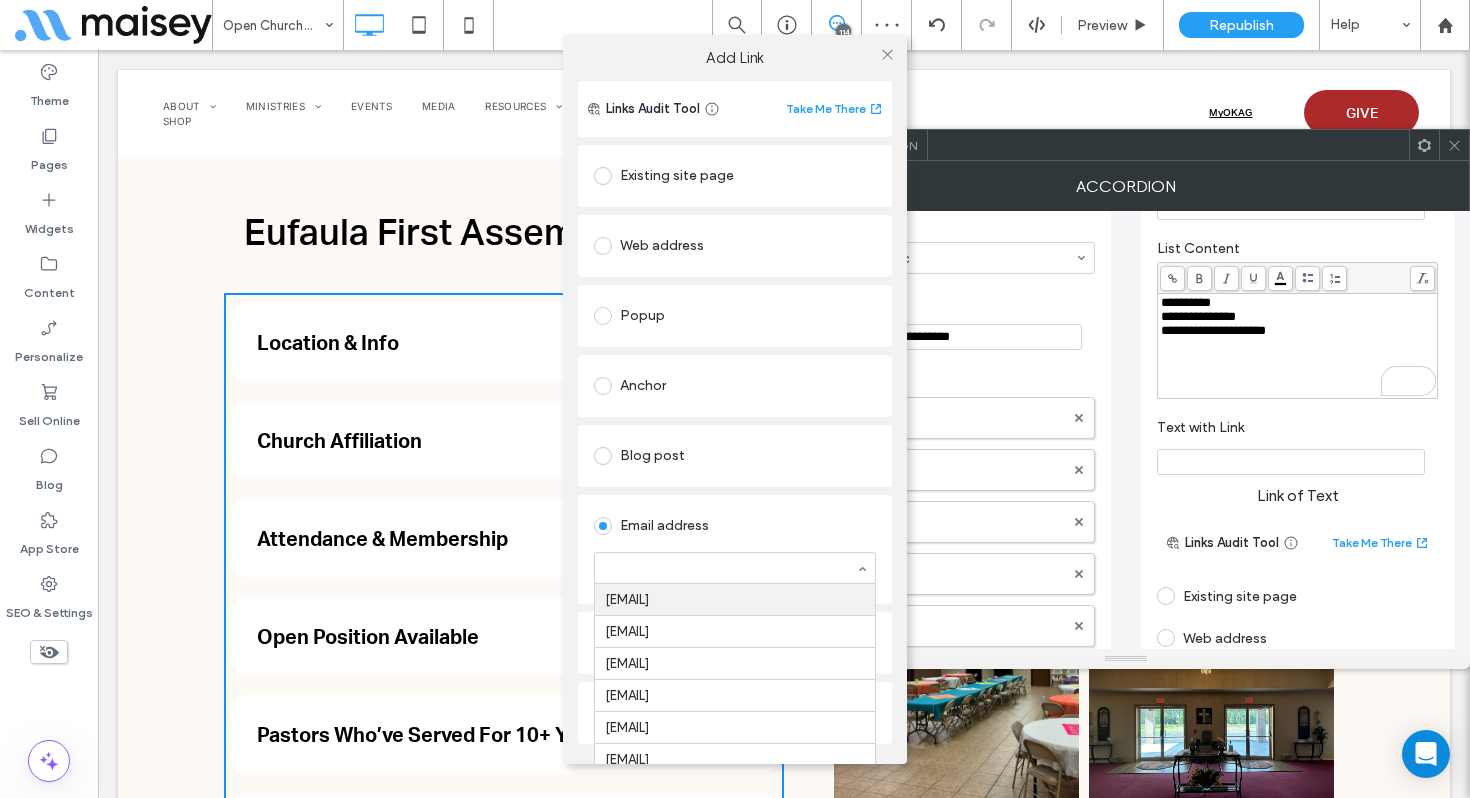 paste on "**********" 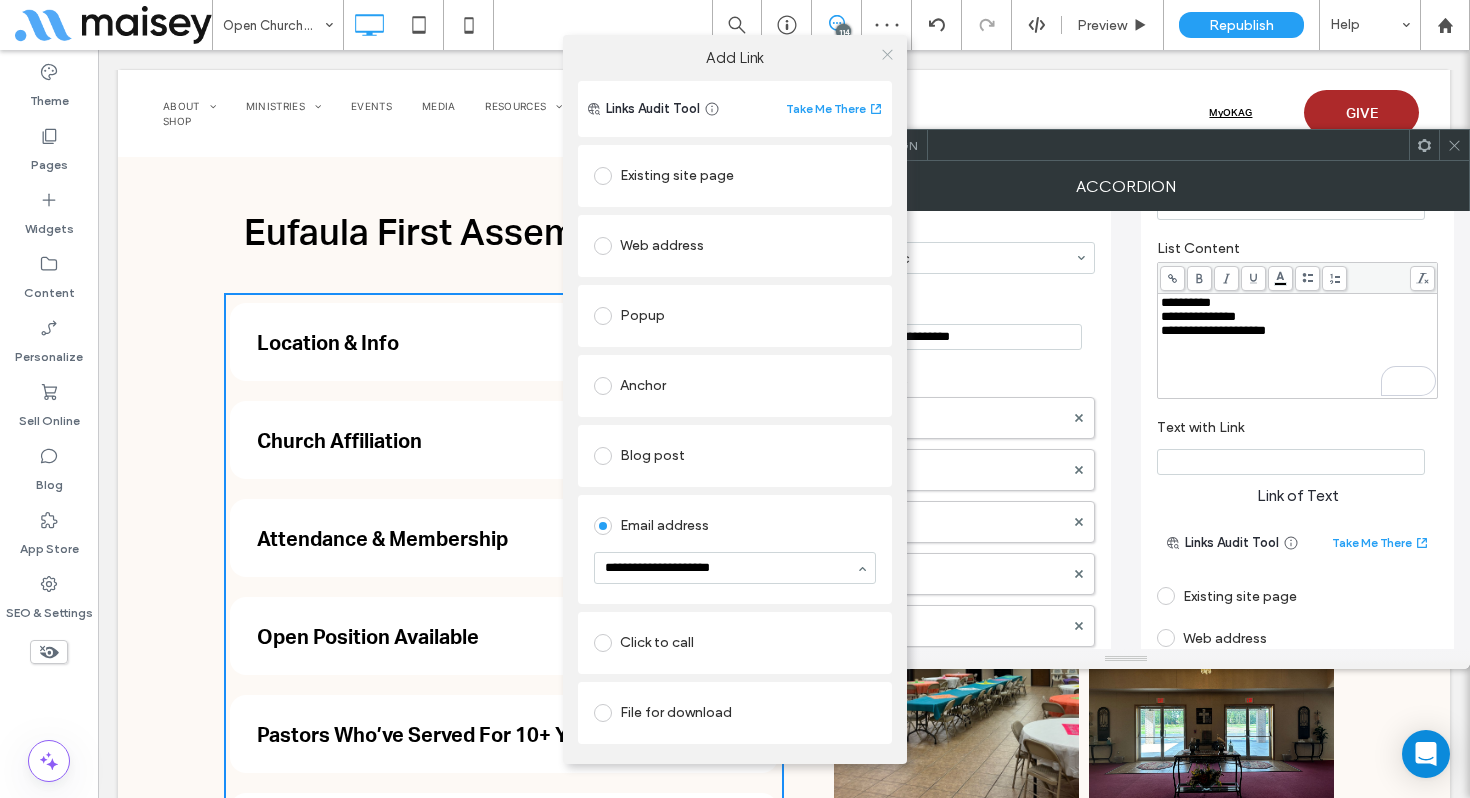 type on "**********" 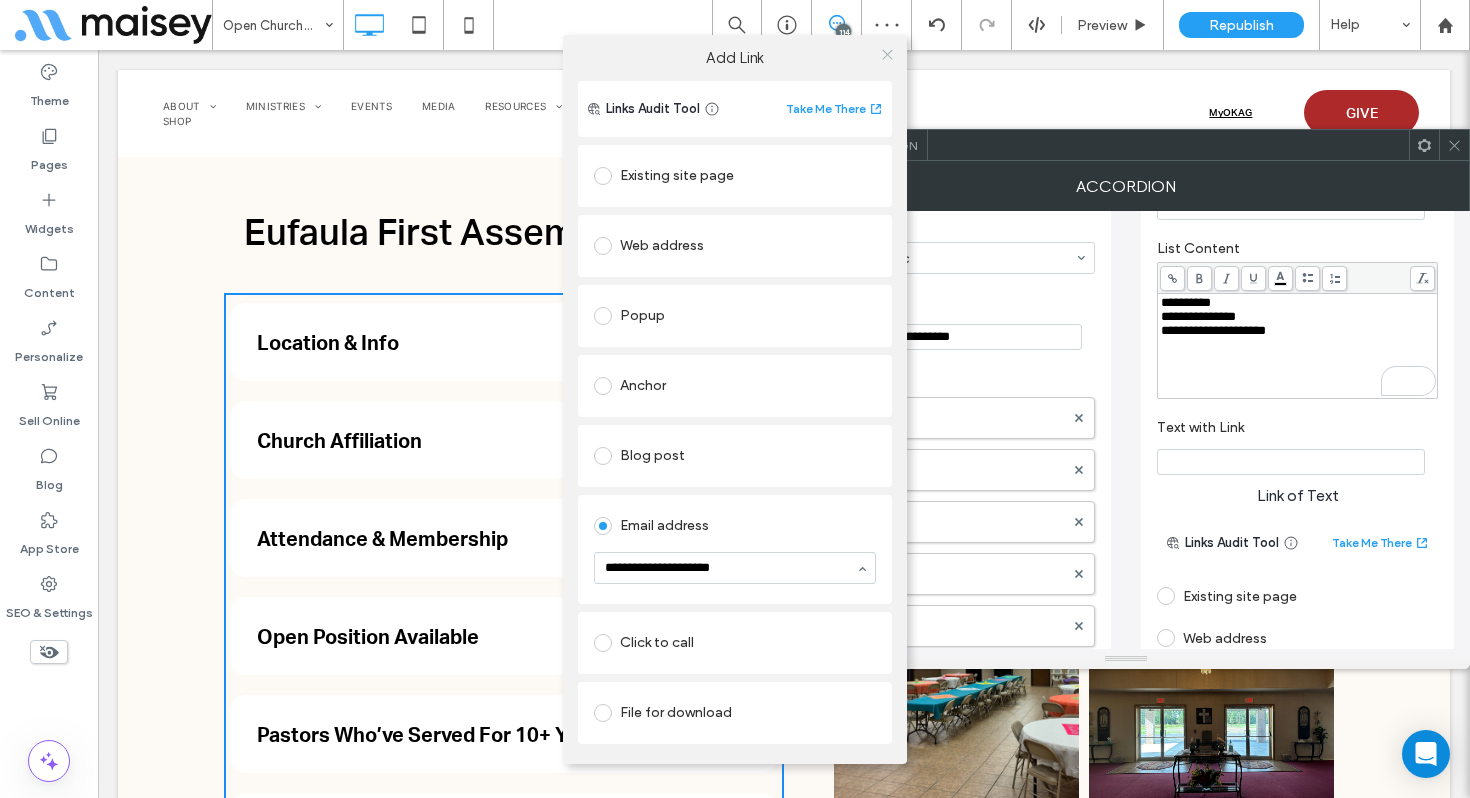 type 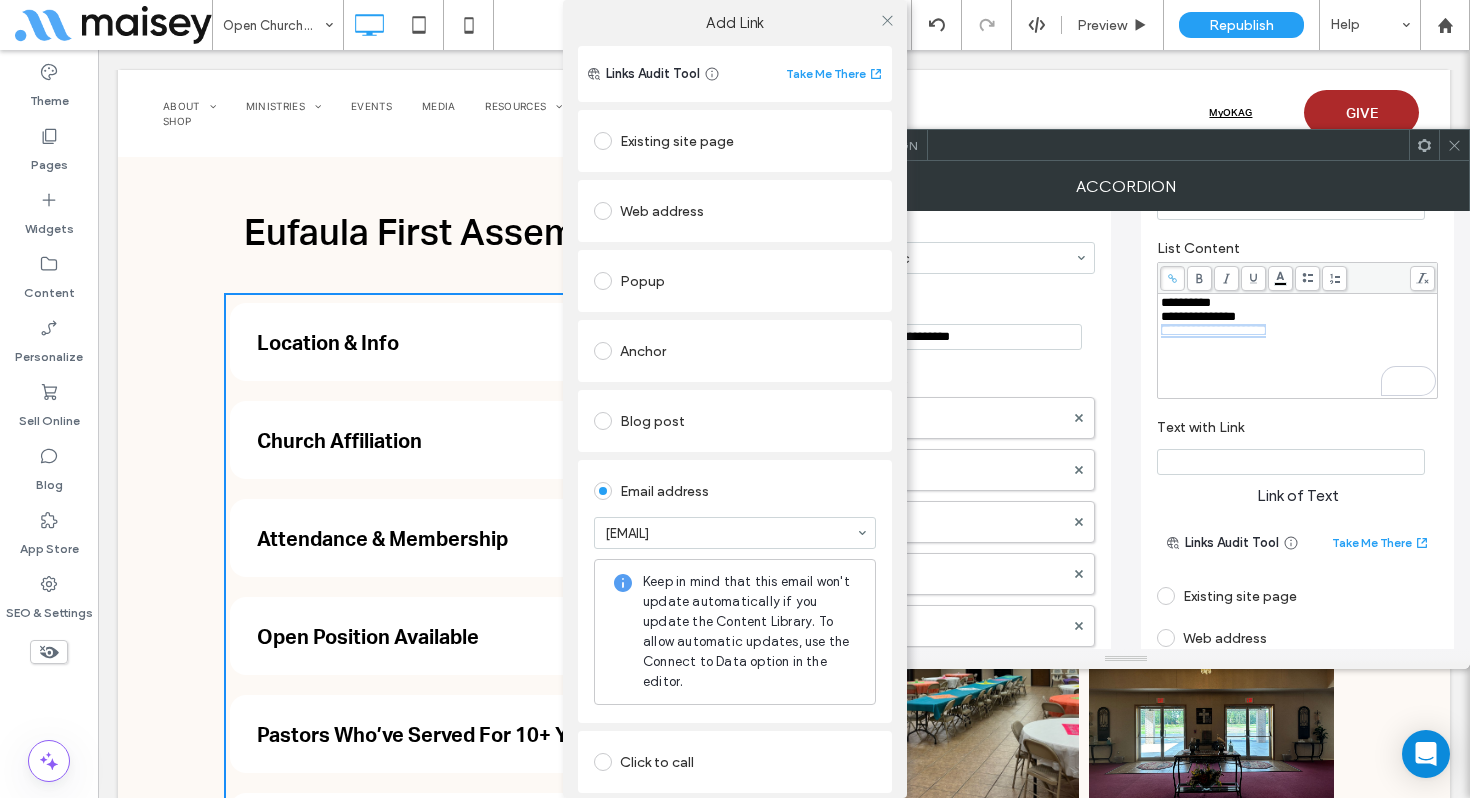 drag, startPoint x: 889, startPoint y: 55, endPoint x: 896, endPoint y: 67, distance: 13.892444 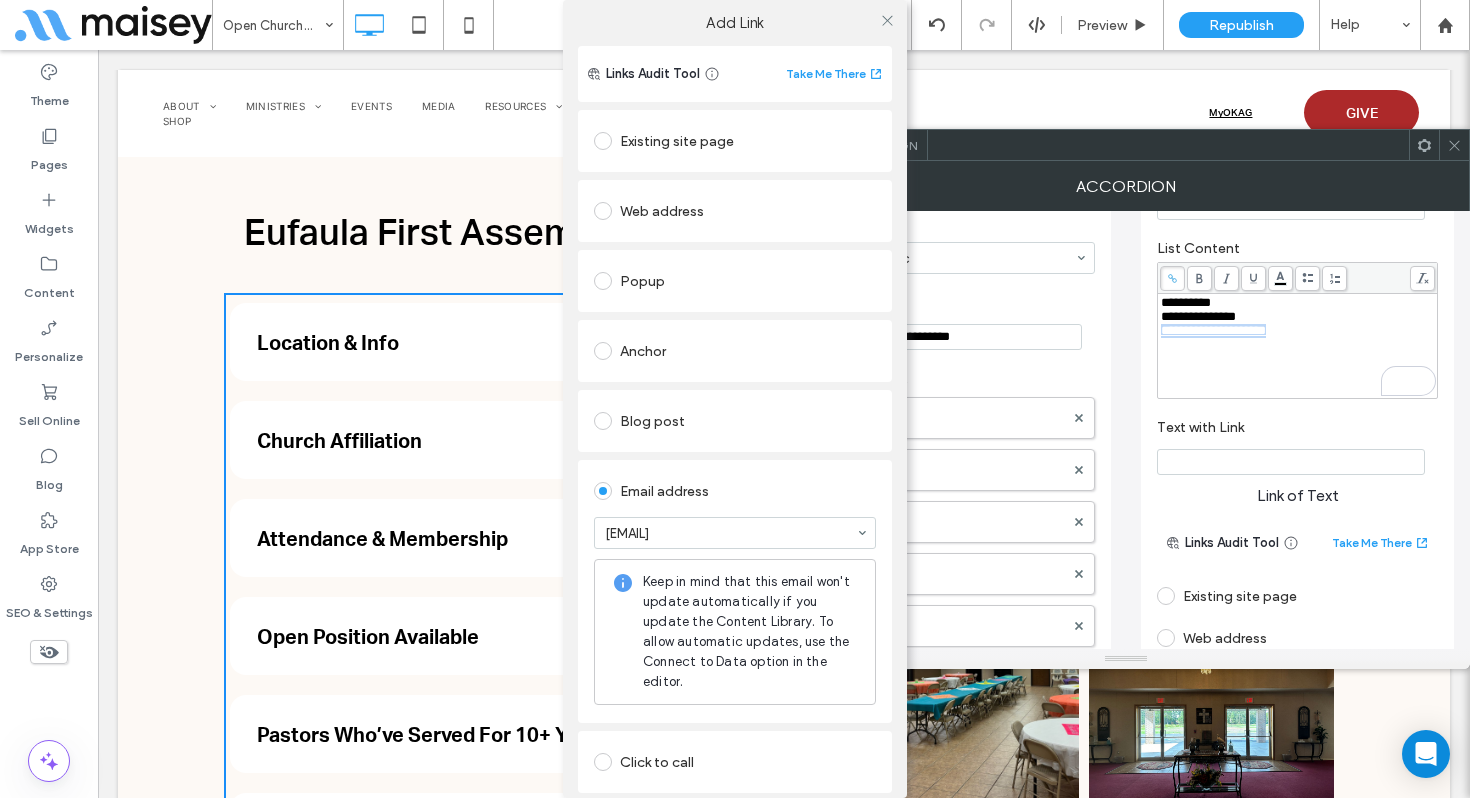 click on "Add Link Links Audit Tool Take Me There Existing site page Web address Popup Anchor Blog post Email address eddy.clover@yahoo.com Keep in mind that this email won't update automatically if you update the Content Library. To allow automatic updates, use the Connect to Data option in the editor.
Click to call File for download" at bounding box center [735, 441] 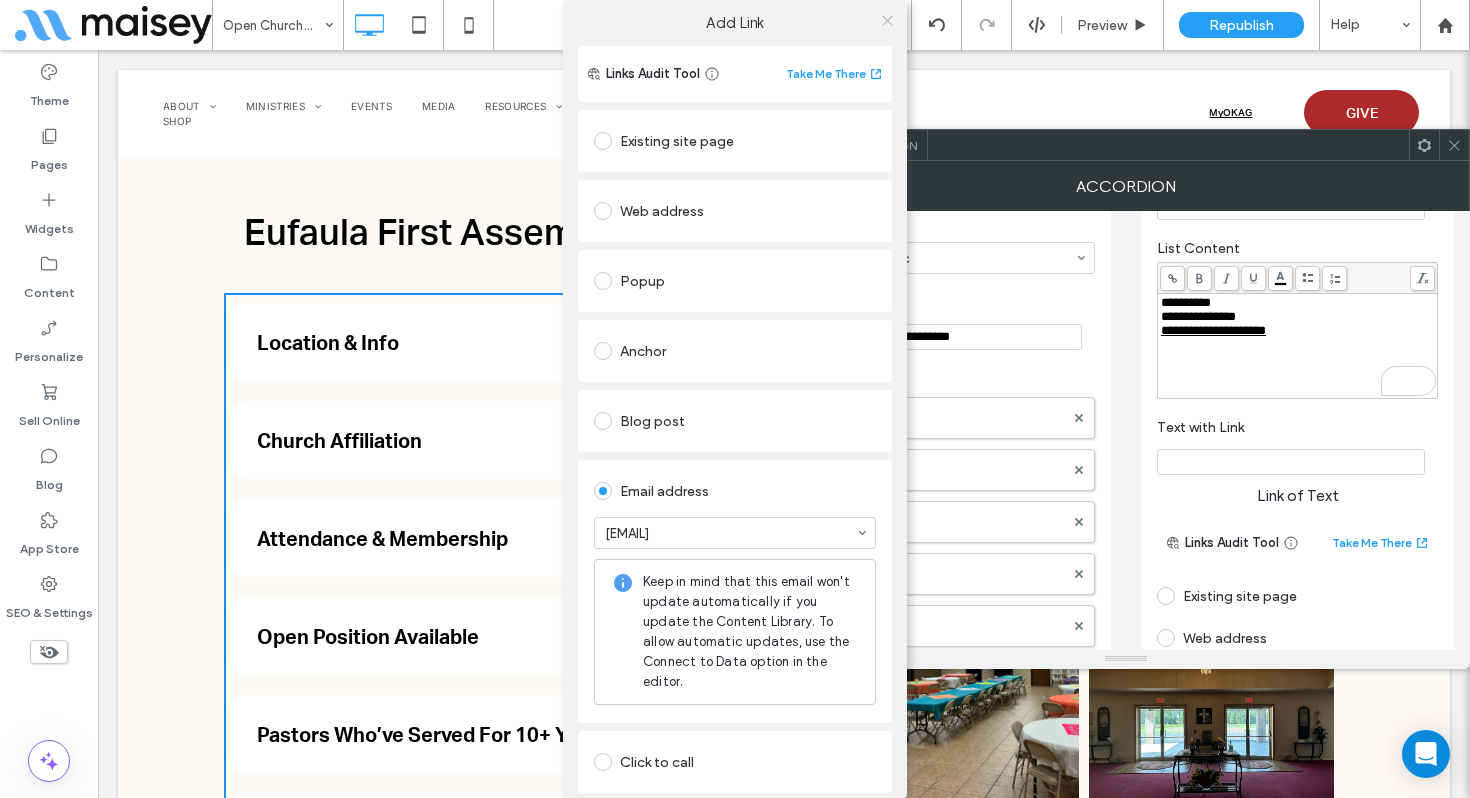 click 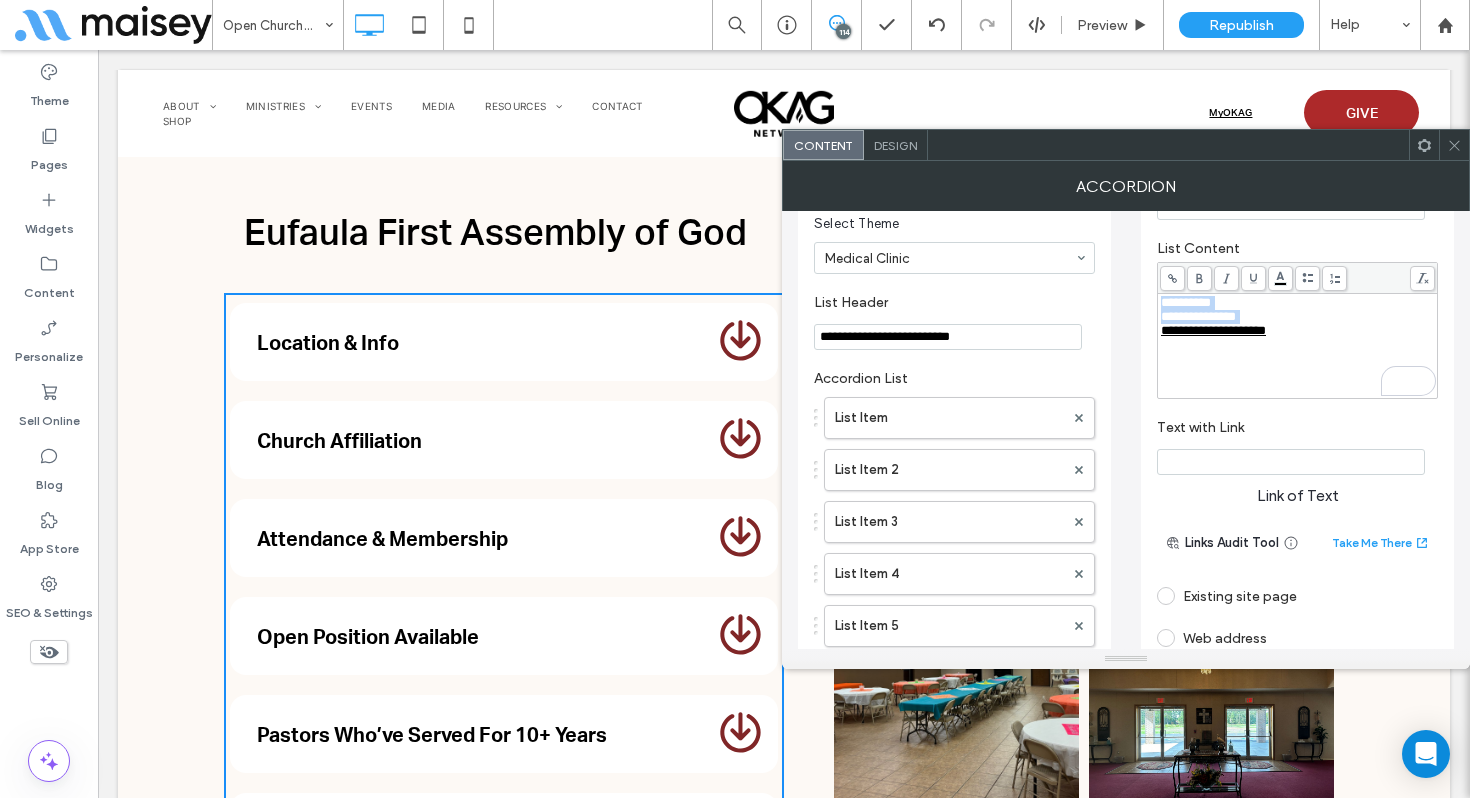 click on "*********" at bounding box center [1298, 303] 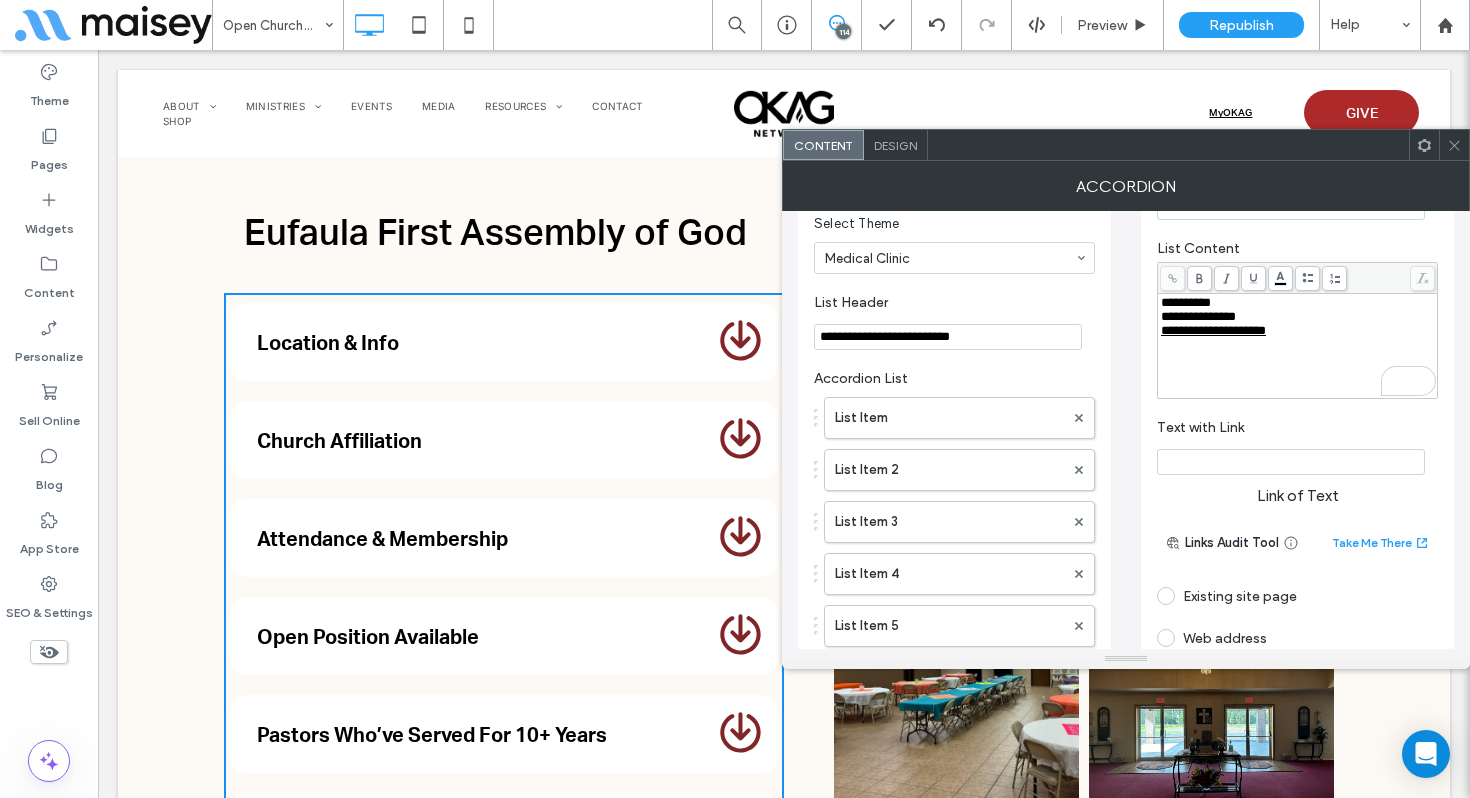 click on "*********" at bounding box center (1298, 303) 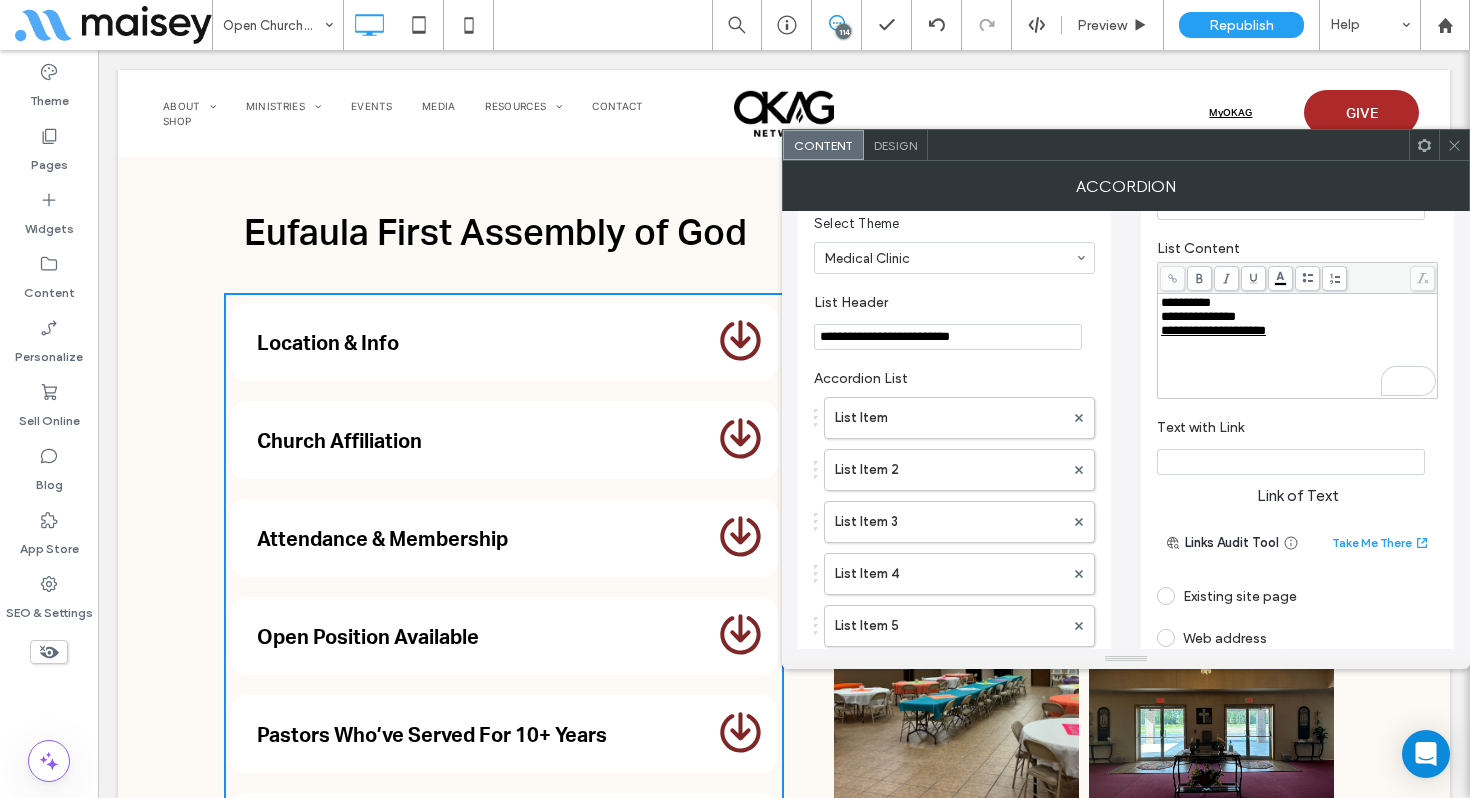 type 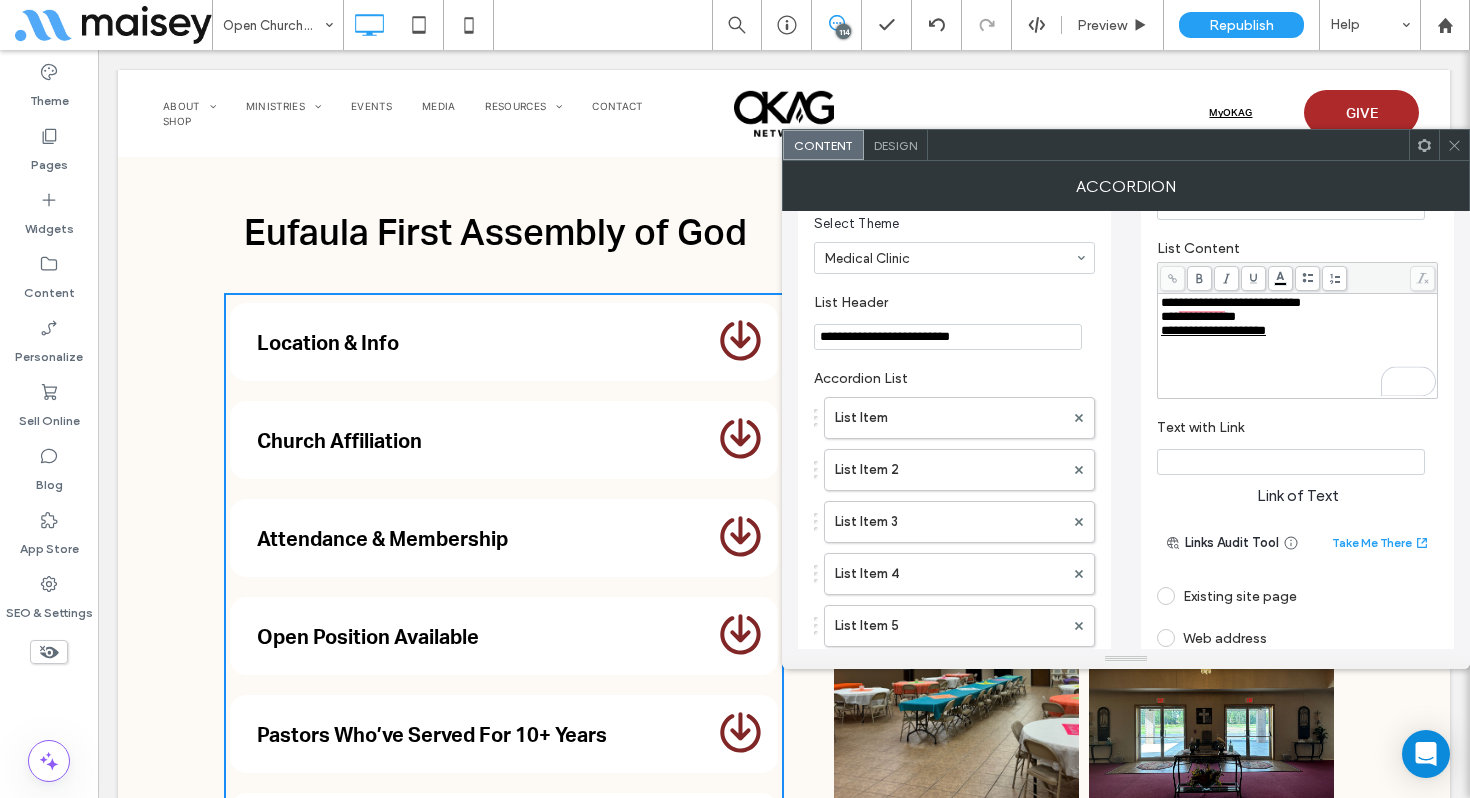 click on "**********" at bounding box center (1298, 346) 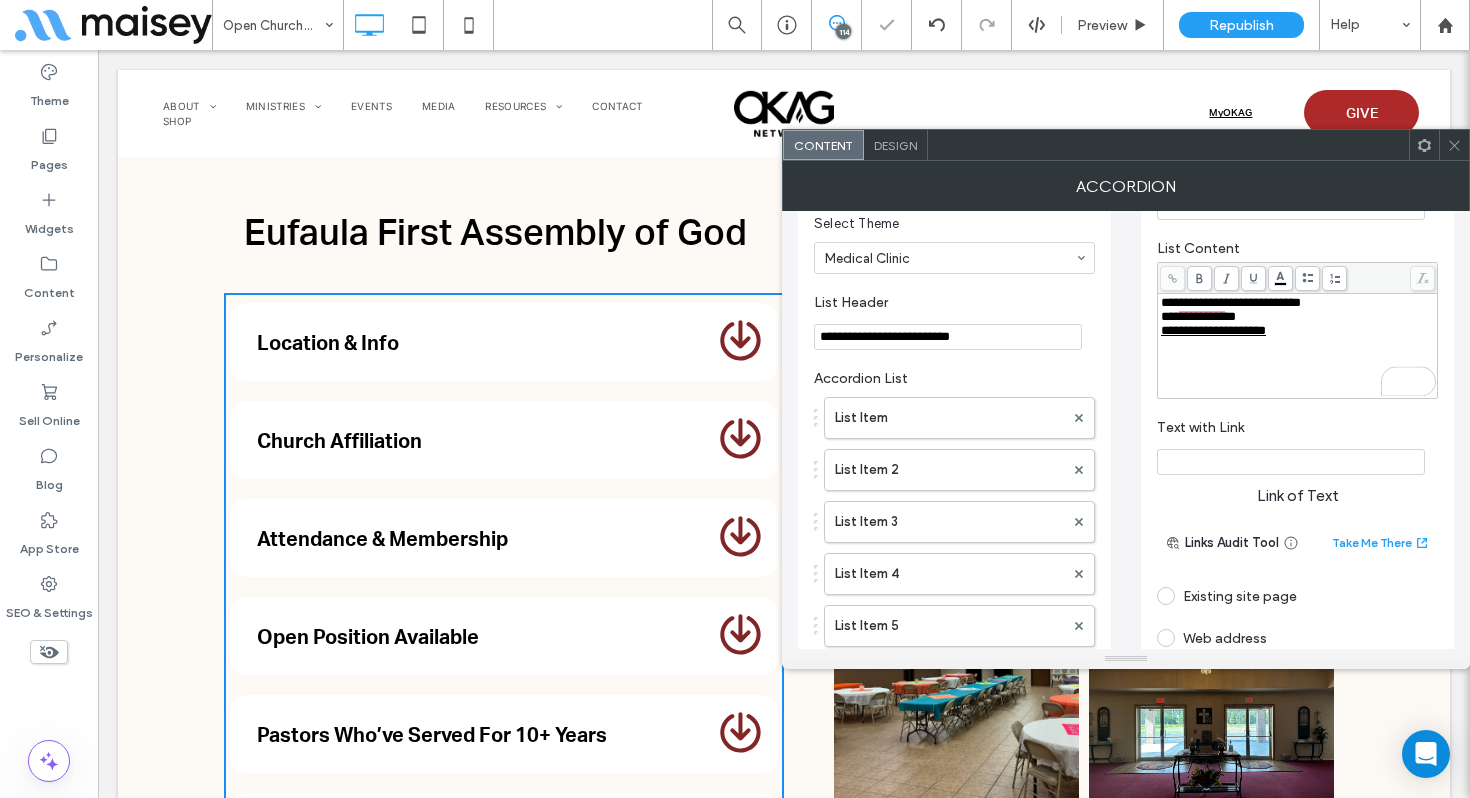 click 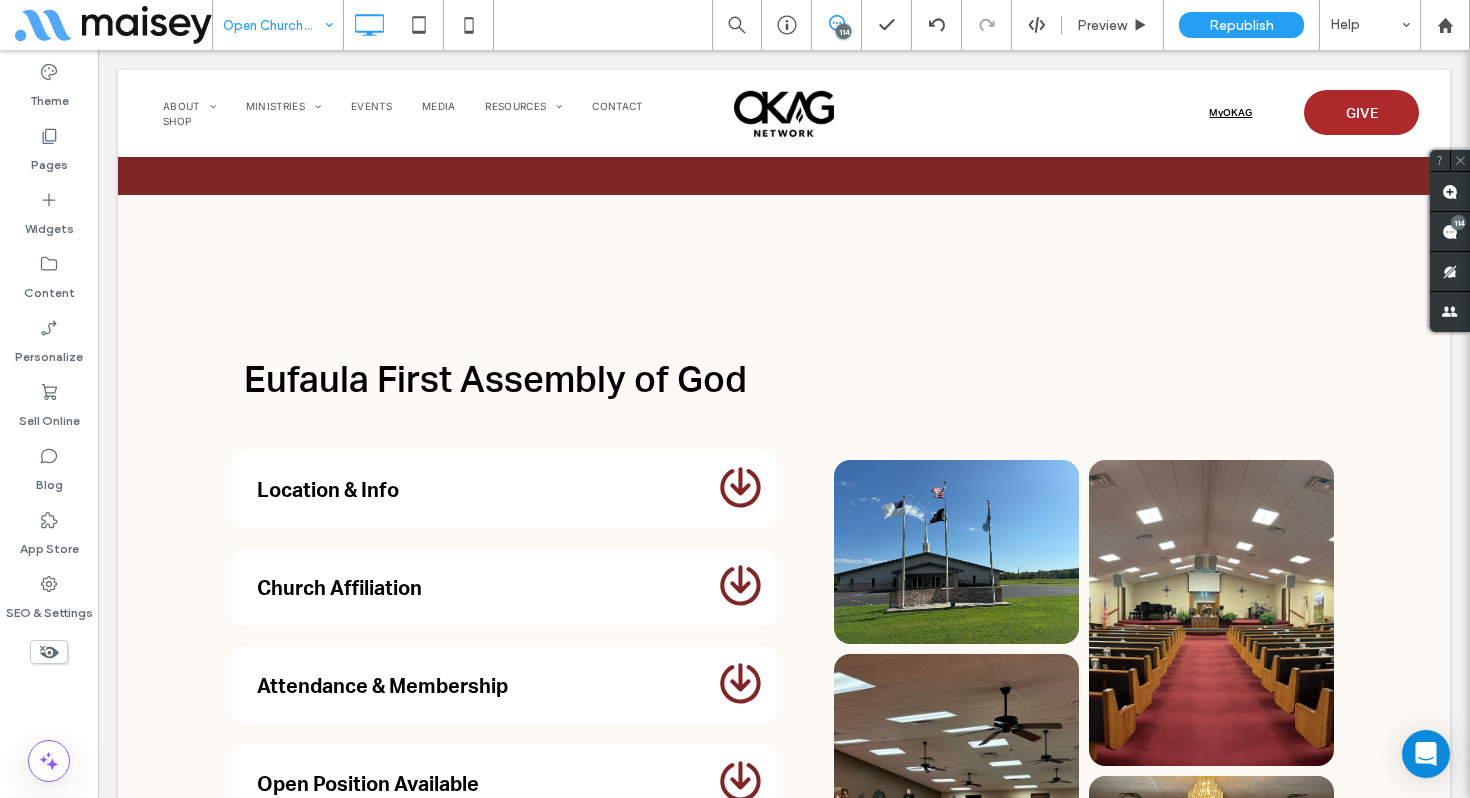 scroll, scrollTop: 16926, scrollLeft: 0, axis: vertical 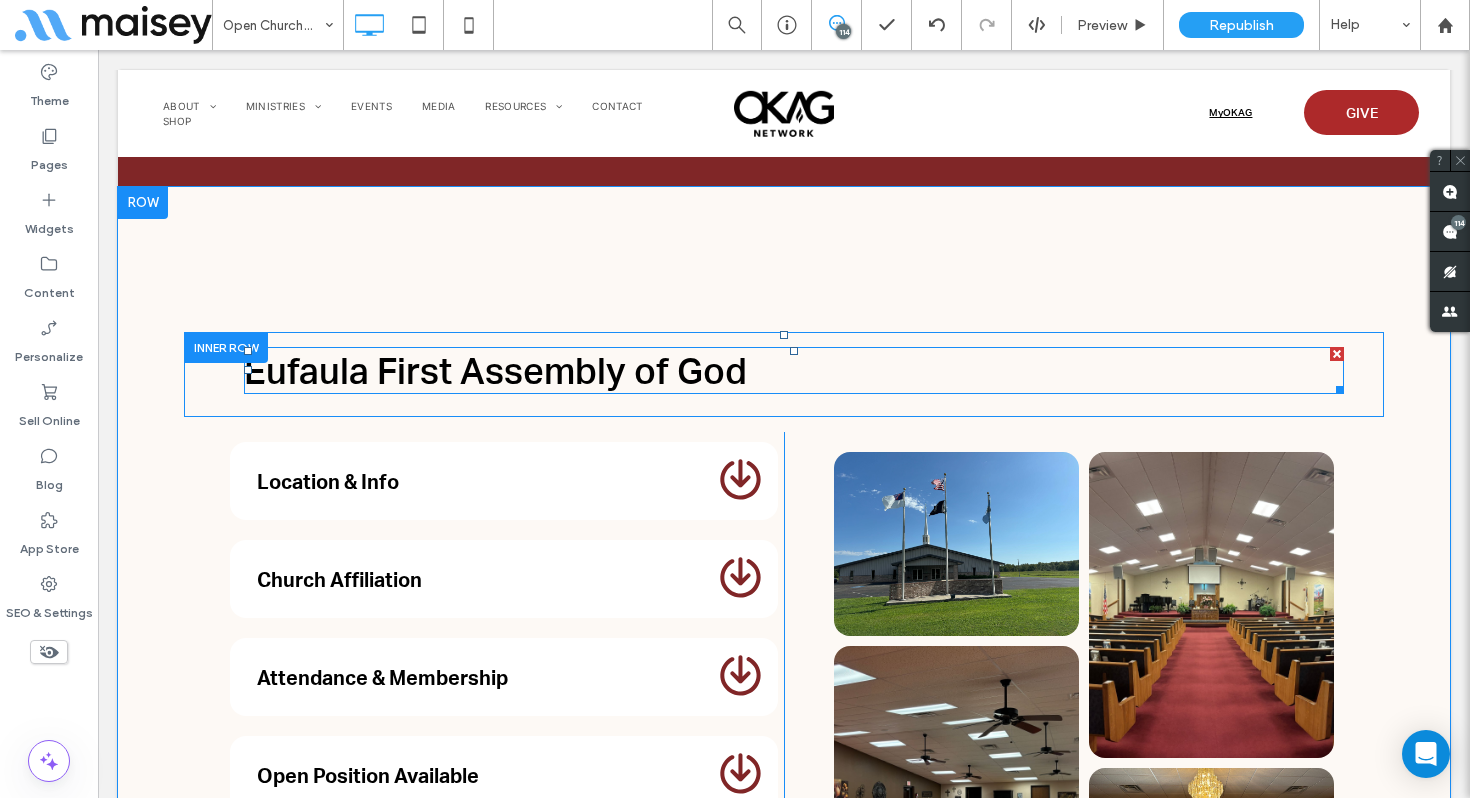 click on "Eufaula First Assembly of God" at bounding box center [495, 370] 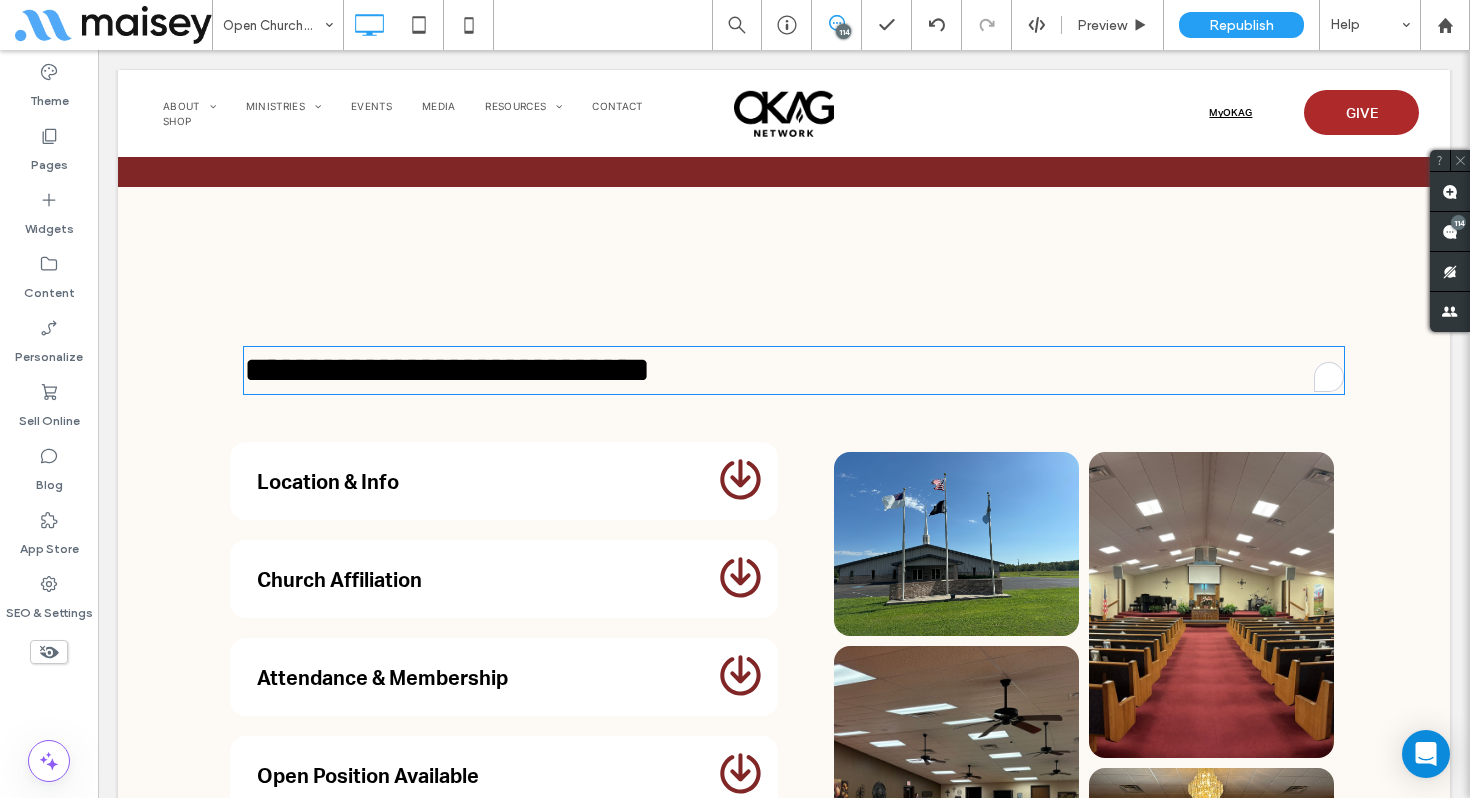 type on "**********" 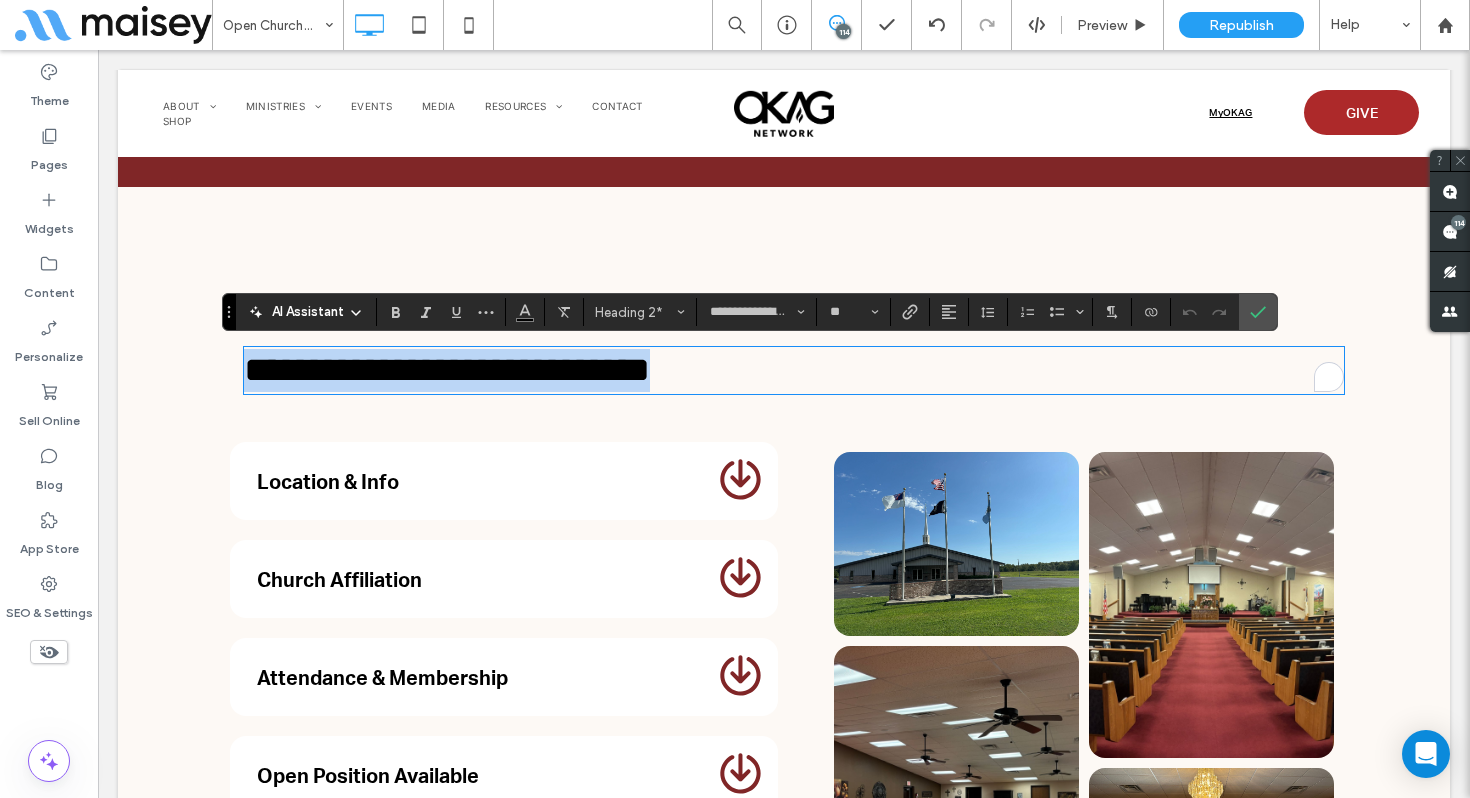copy on "**********" 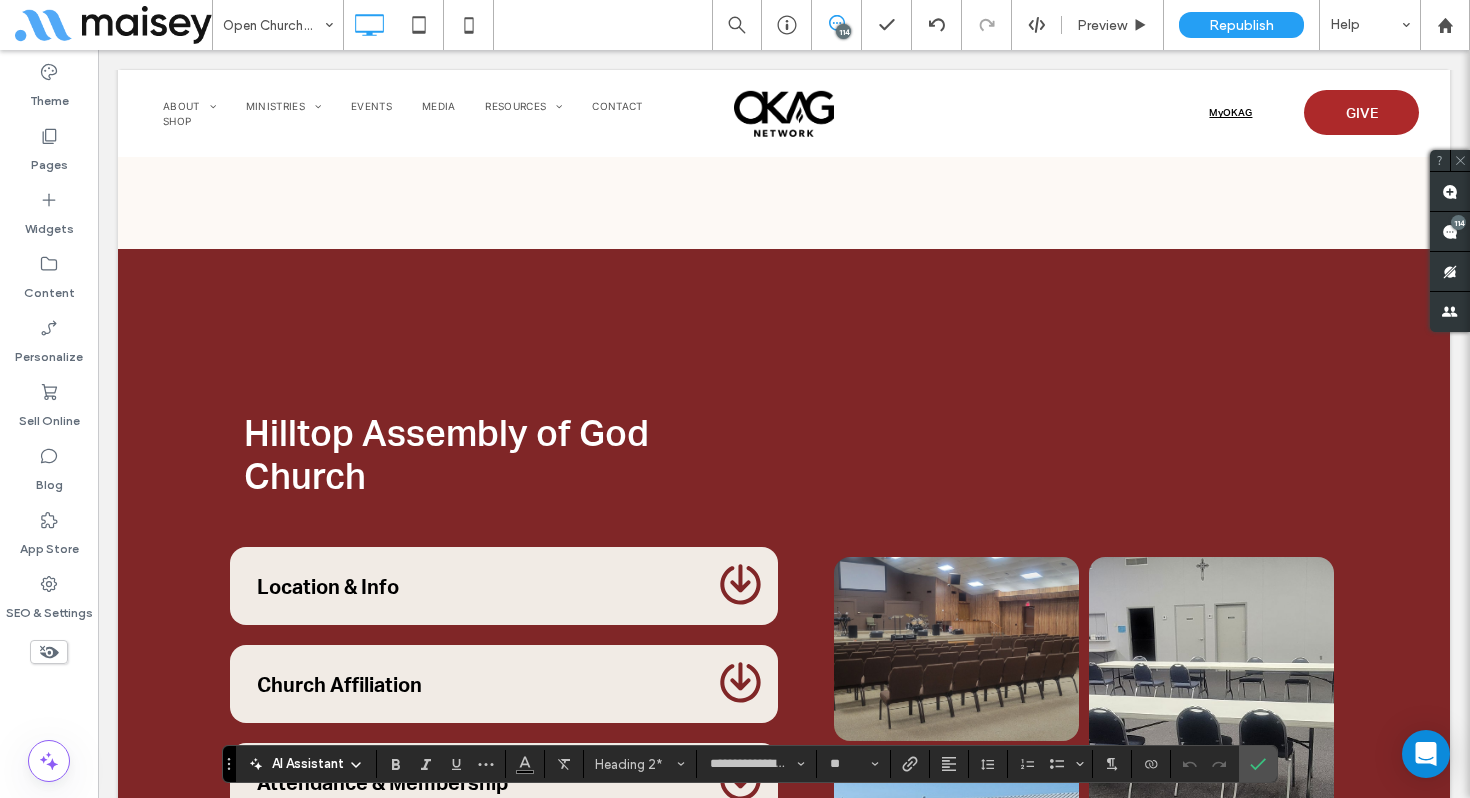 scroll, scrollTop: 15647, scrollLeft: 0, axis: vertical 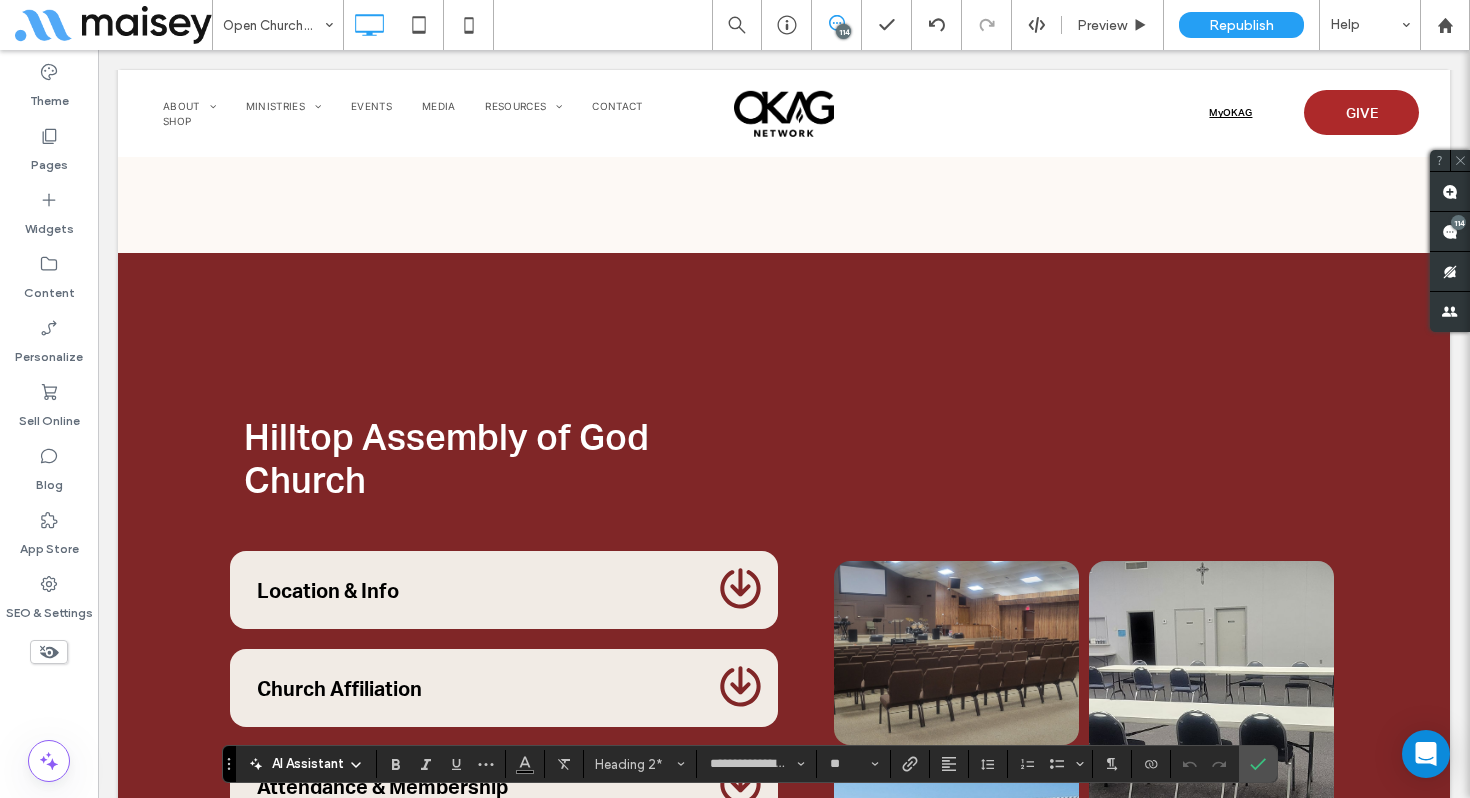 click on "Hilltop Assembly of God Church
Click To Paste     Click To Paste
Frequently Asked Questions
Location & Info
419 SE 47th Oklahoma City, OK 73129 Section : 9S
Church Affiliation
General Council
Attendance & Membership
Sunday AM Attendance:  25-30 Membership:  20
Open Position Available
Position:  Part -Time
Pastors Who’ve Served Over the Last 50 Years
Allen Lewis 3 months Trevor Clark 3 years Tony Nichols 3 years J.C. Walker 4 years
About the Church
Contact Person
Susan Brown, Church Secretary  auntfred123@gmail.com
Click To Paste     Click To Paste" at bounding box center (784, 859) 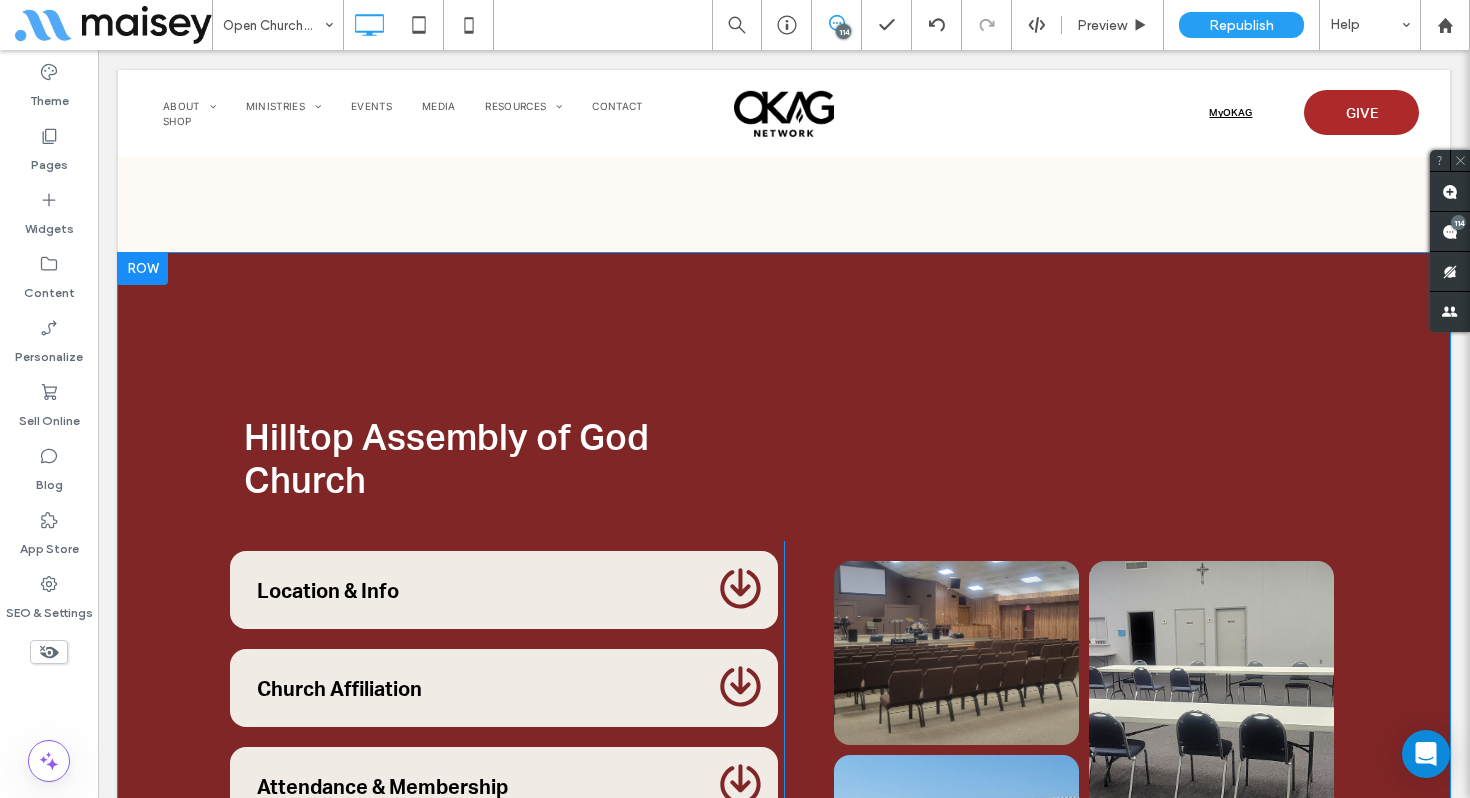 click at bounding box center [143, 269] 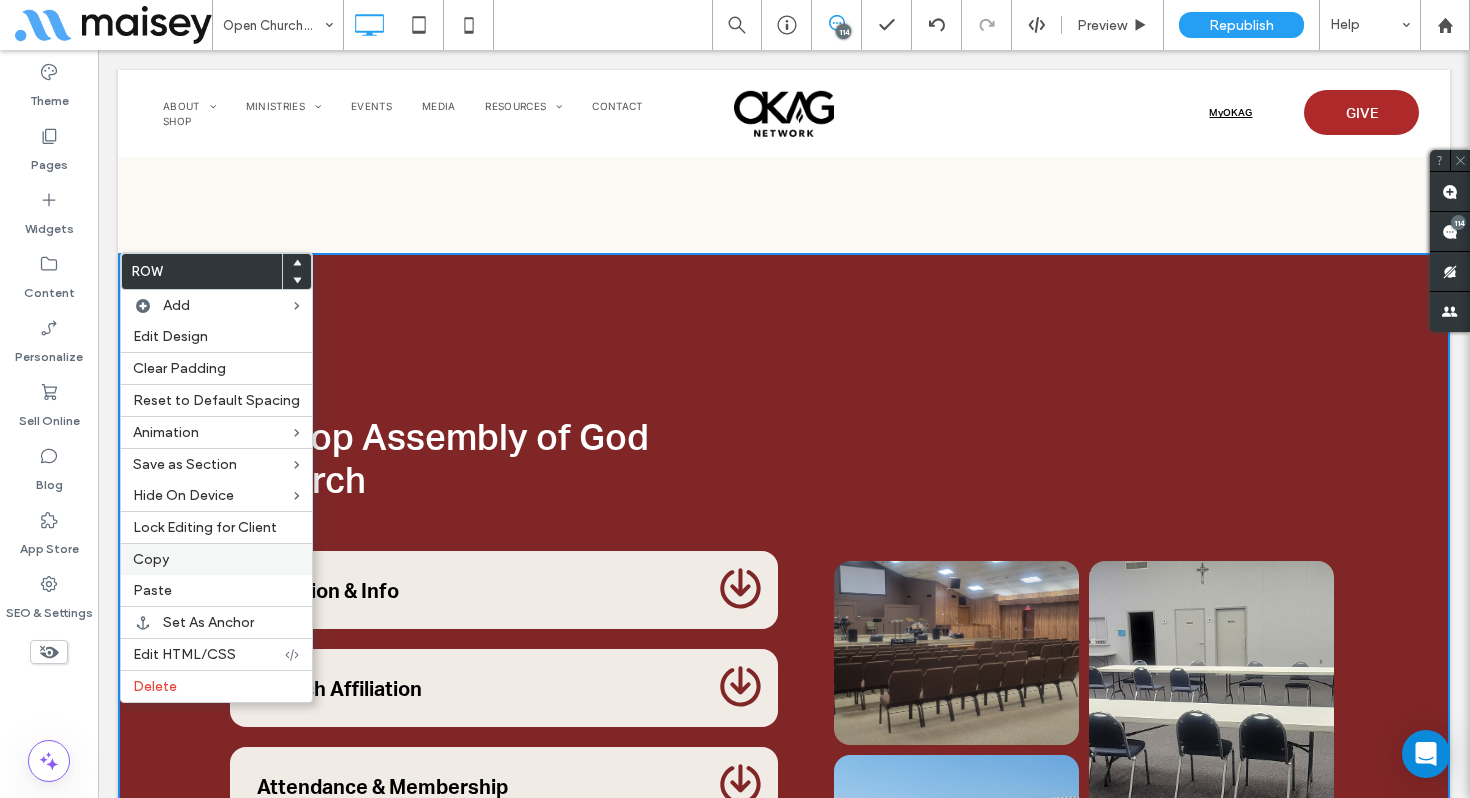 click on "Copy" at bounding box center [216, 559] 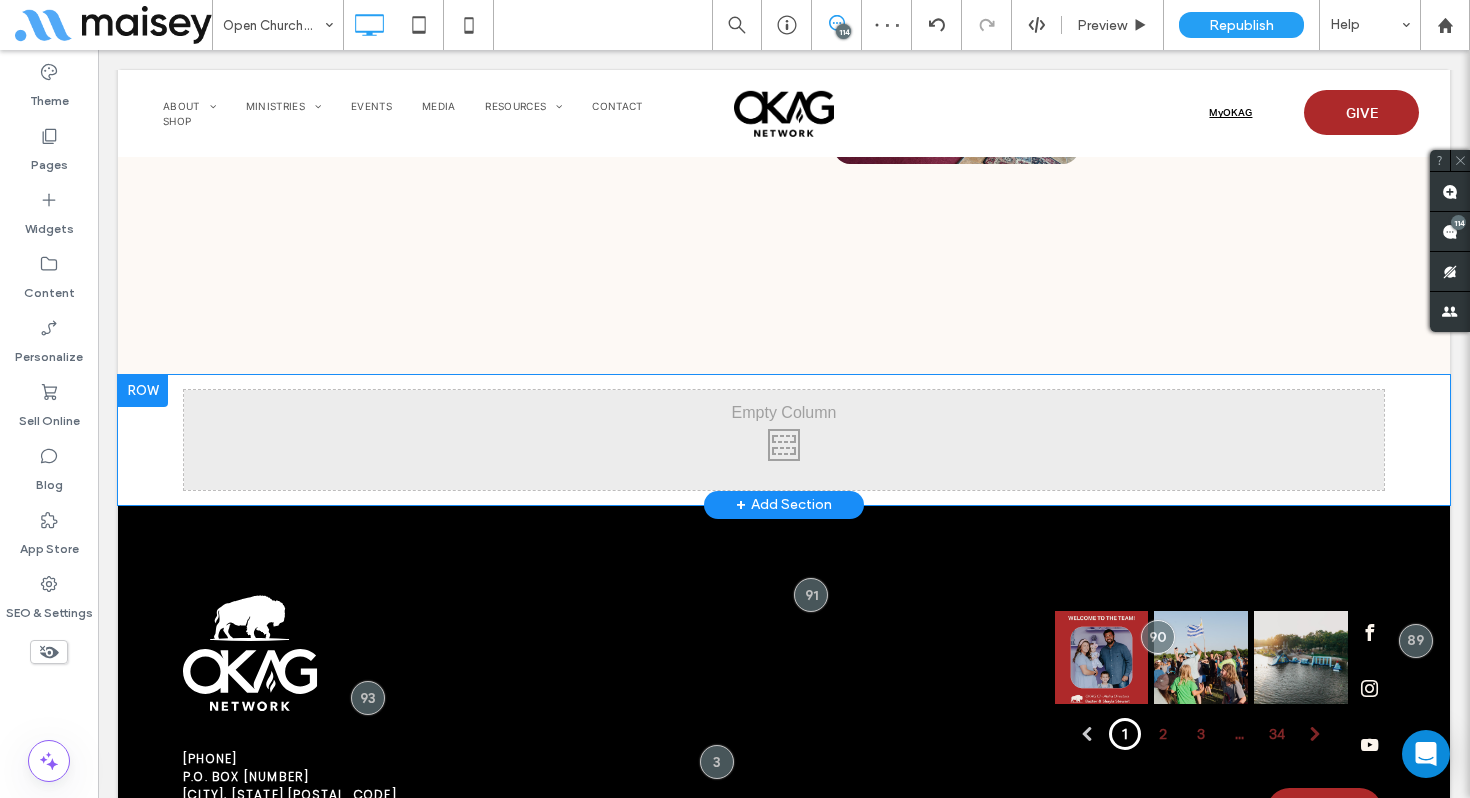 scroll, scrollTop: 17922, scrollLeft: 0, axis: vertical 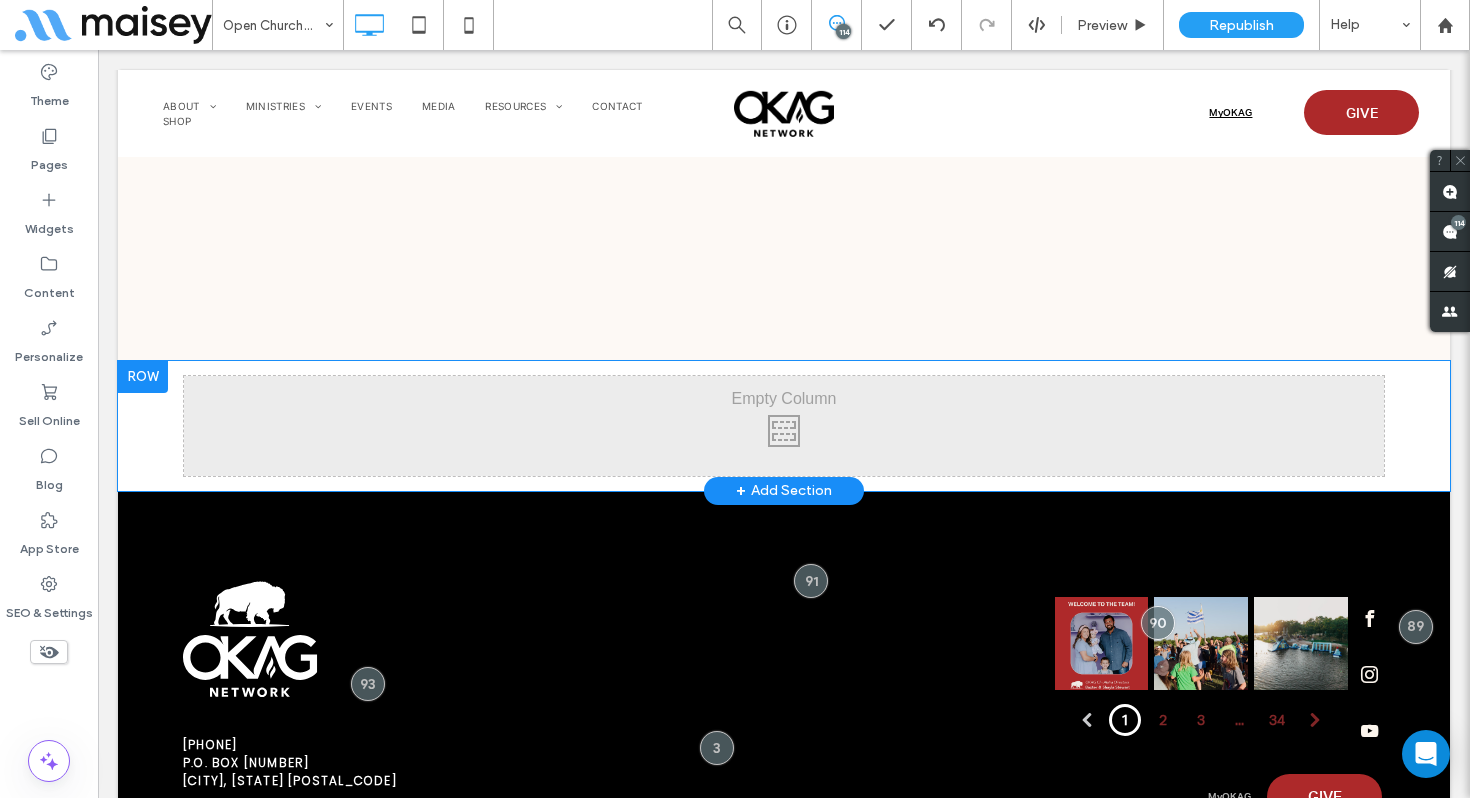 click at bounding box center [143, 377] 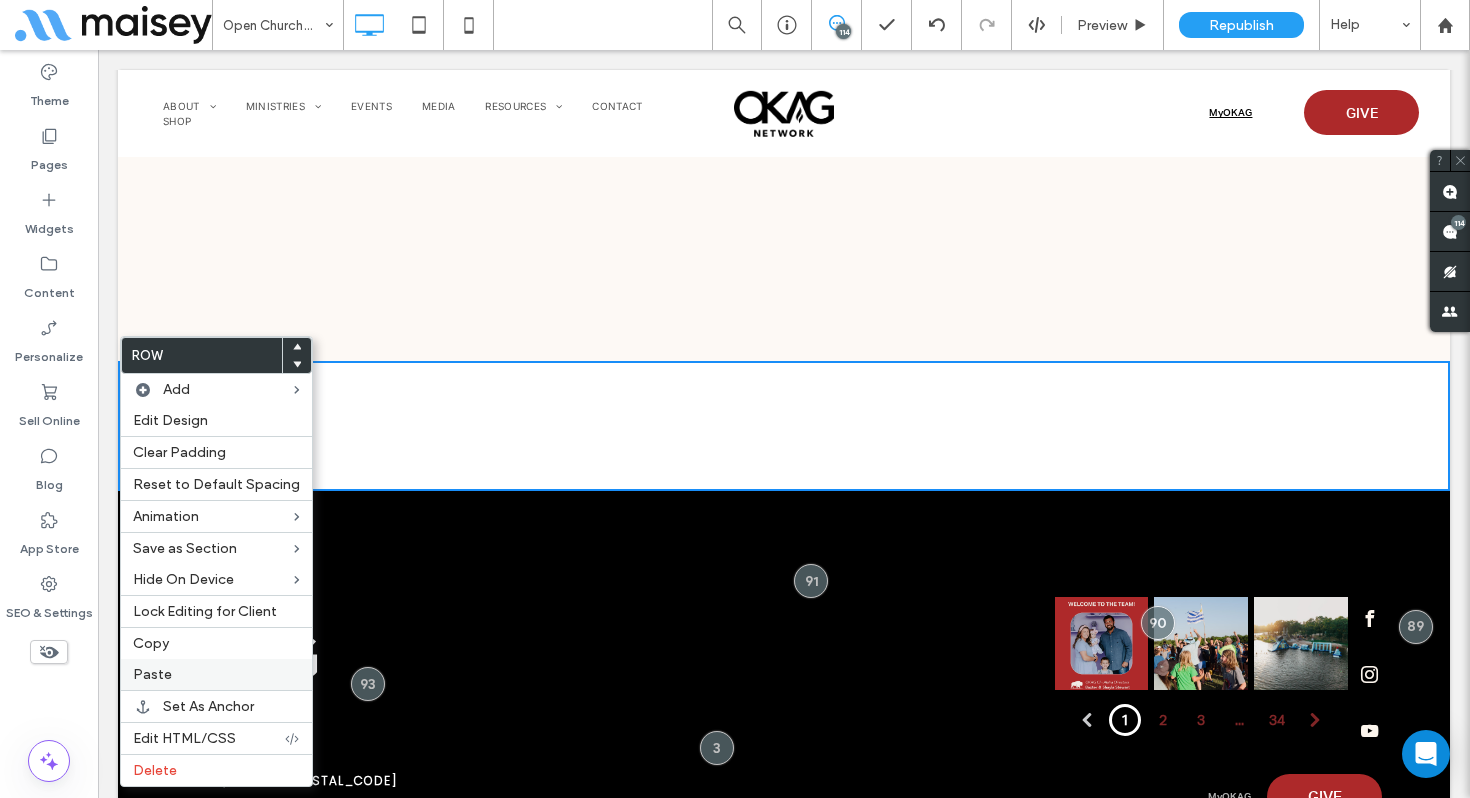 click on "Paste" at bounding box center (216, 674) 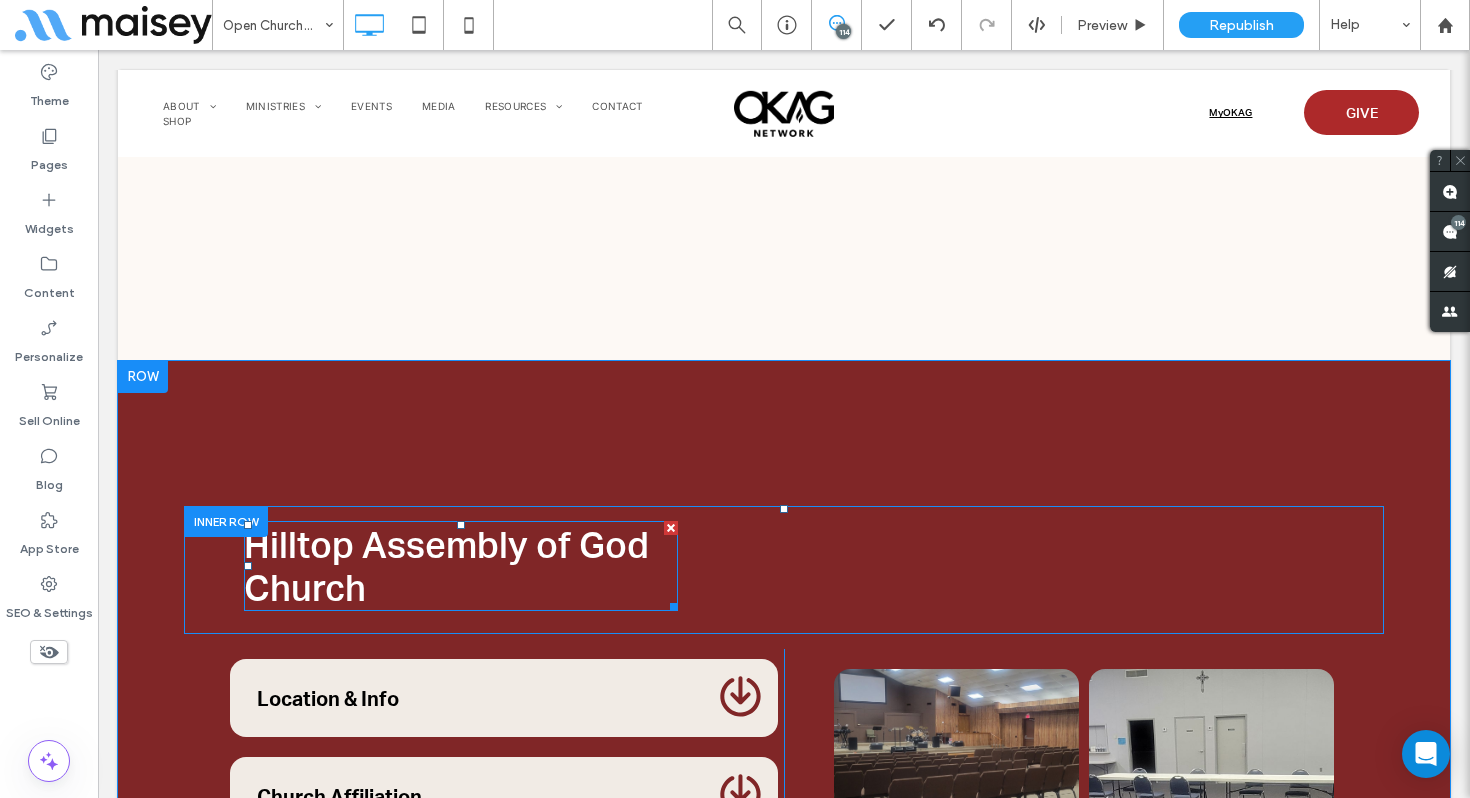 click on "Hilltop Assembly of God Church" at bounding box center (446, 565) 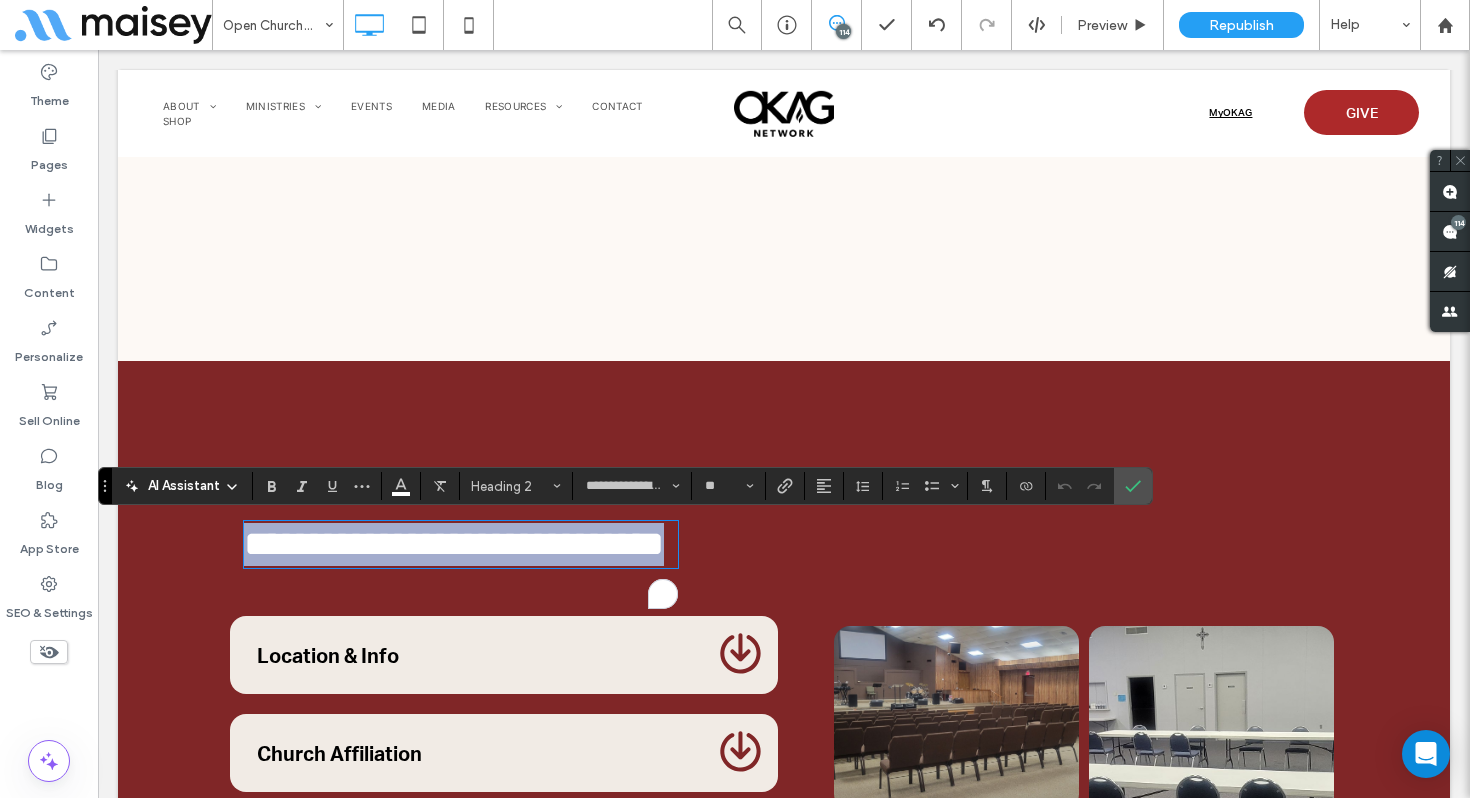 type on "**********" 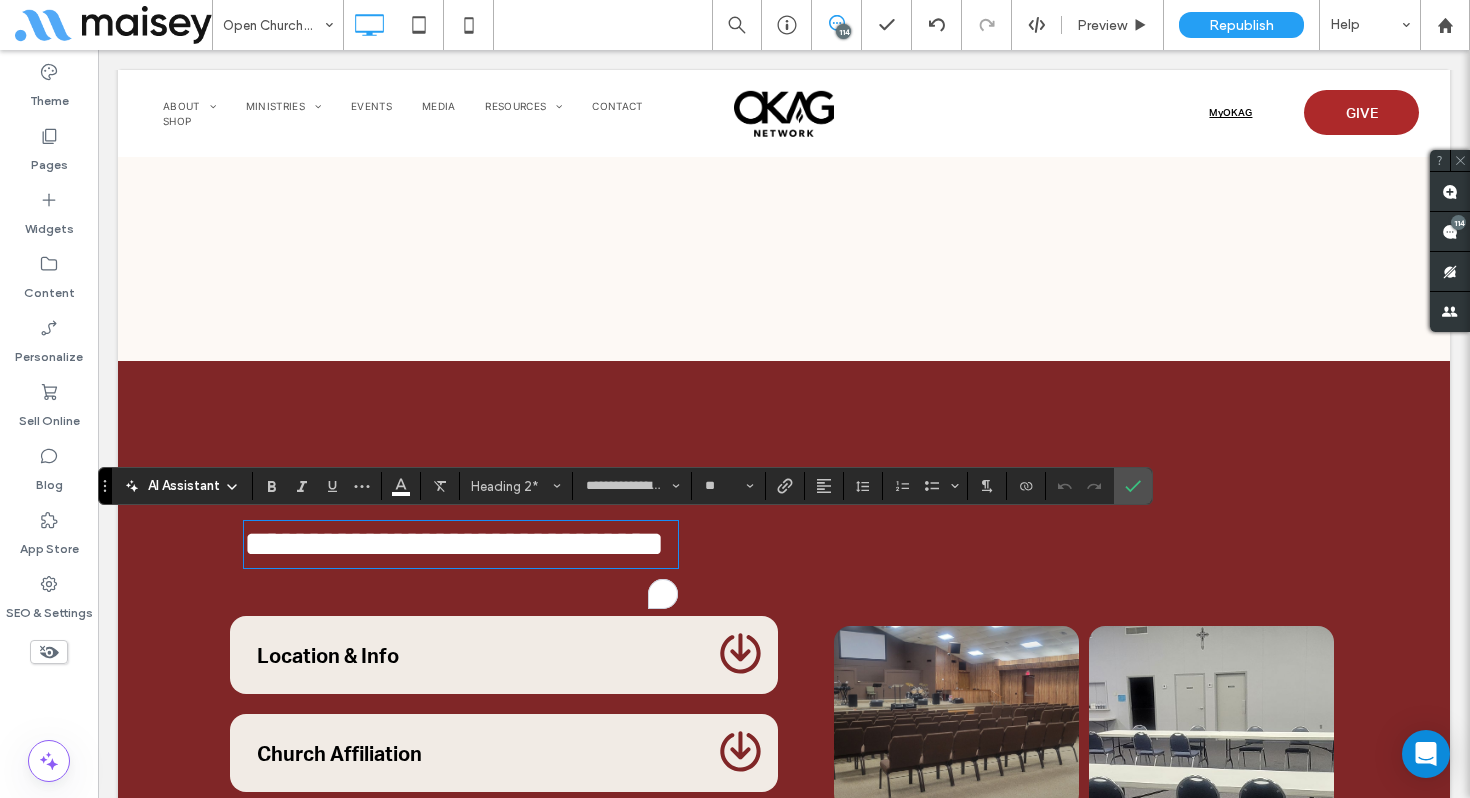 type on "**********" 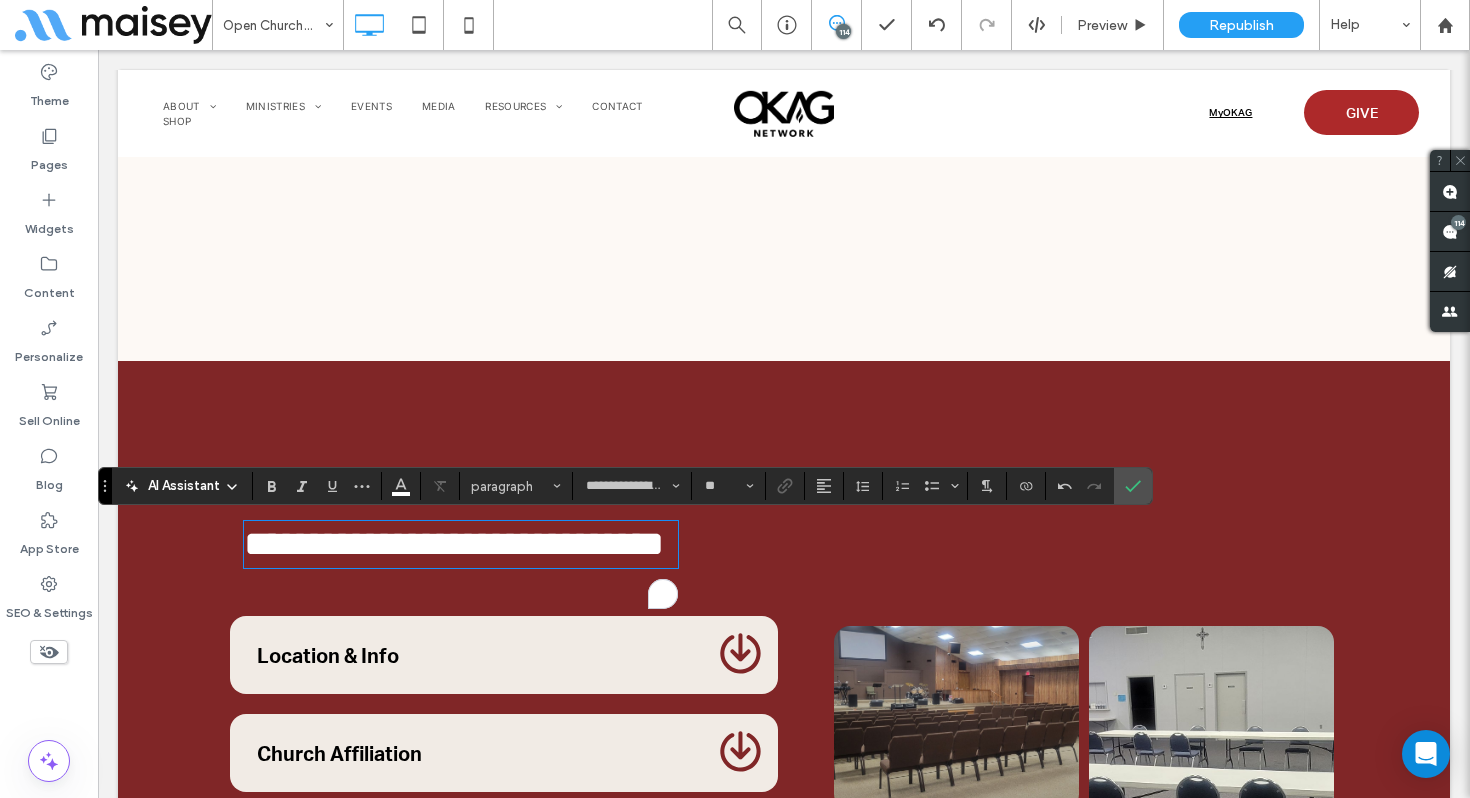 scroll, scrollTop: 0, scrollLeft: 0, axis: both 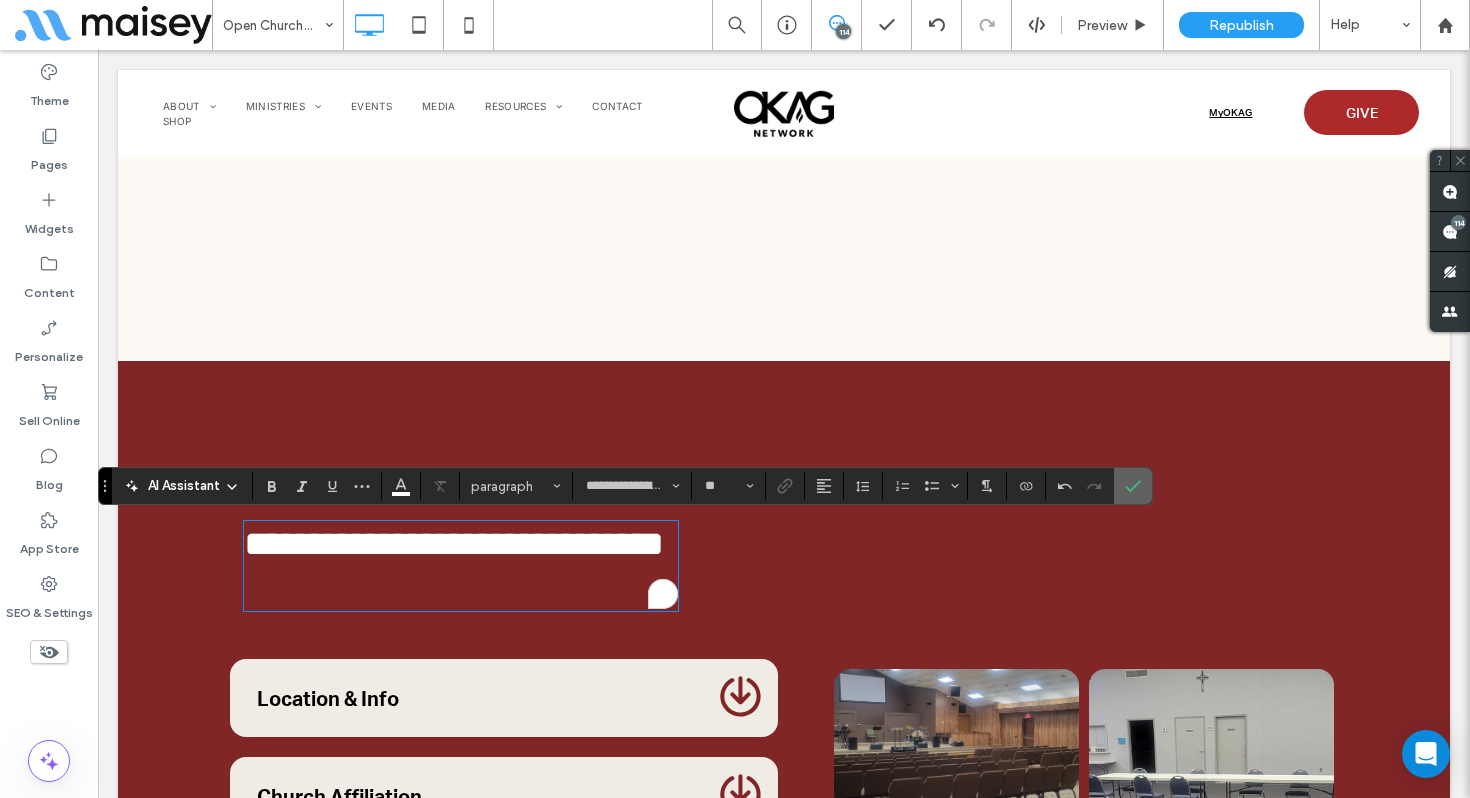 drag, startPoint x: 1126, startPoint y: 490, endPoint x: 1000, endPoint y: 439, distance: 135.93013 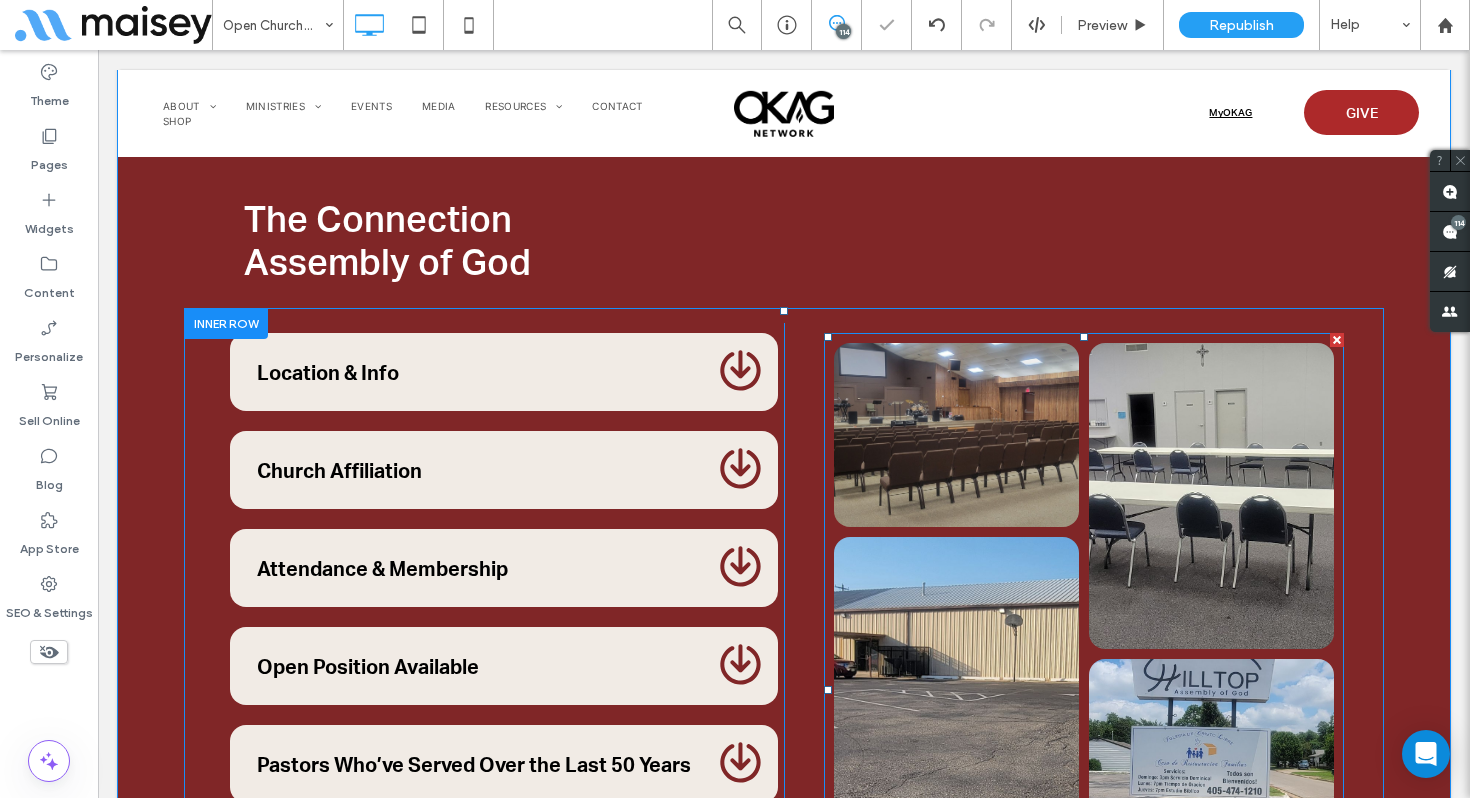 scroll, scrollTop: 18250, scrollLeft: 0, axis: vertical 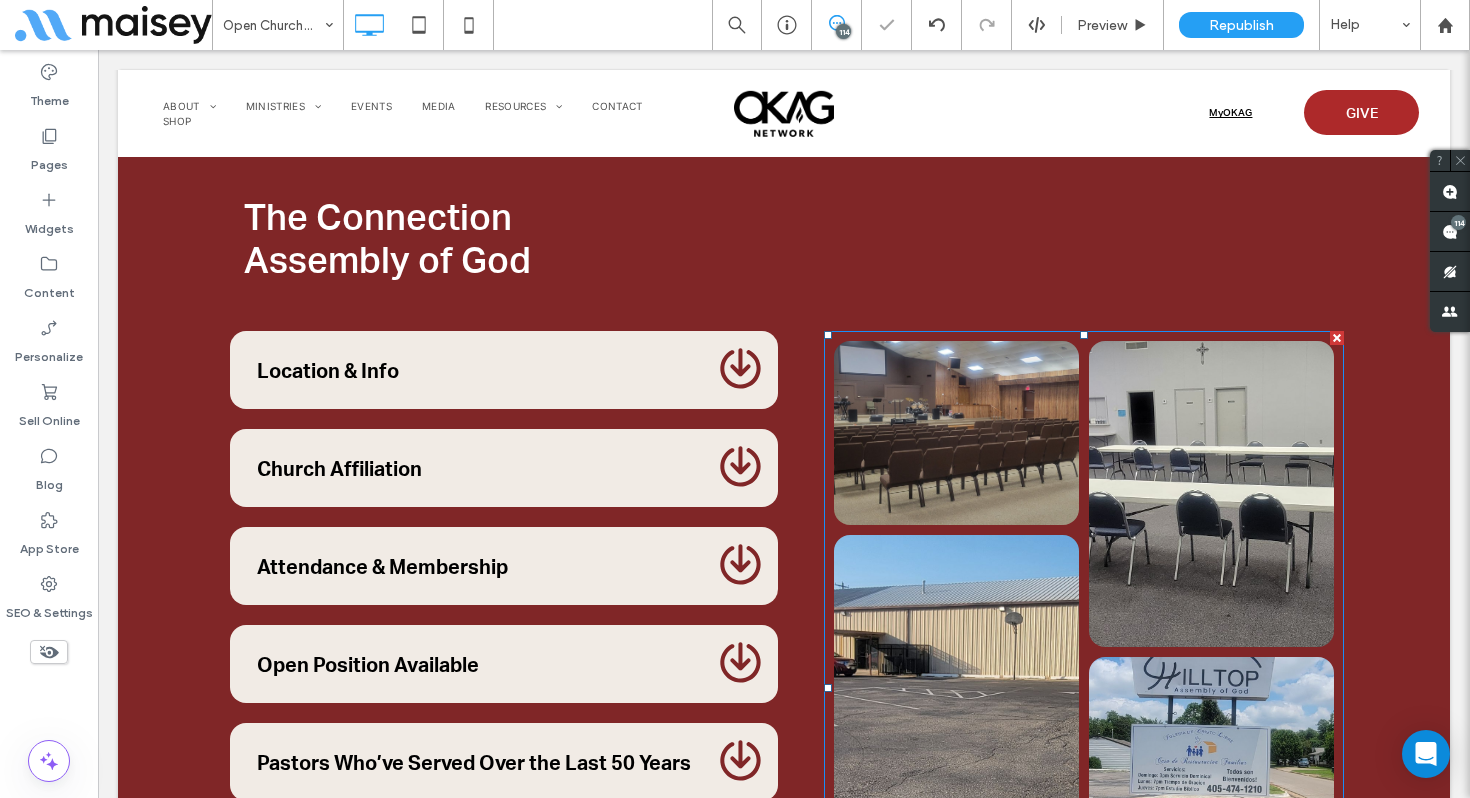 click at bounding box center (0, 0) 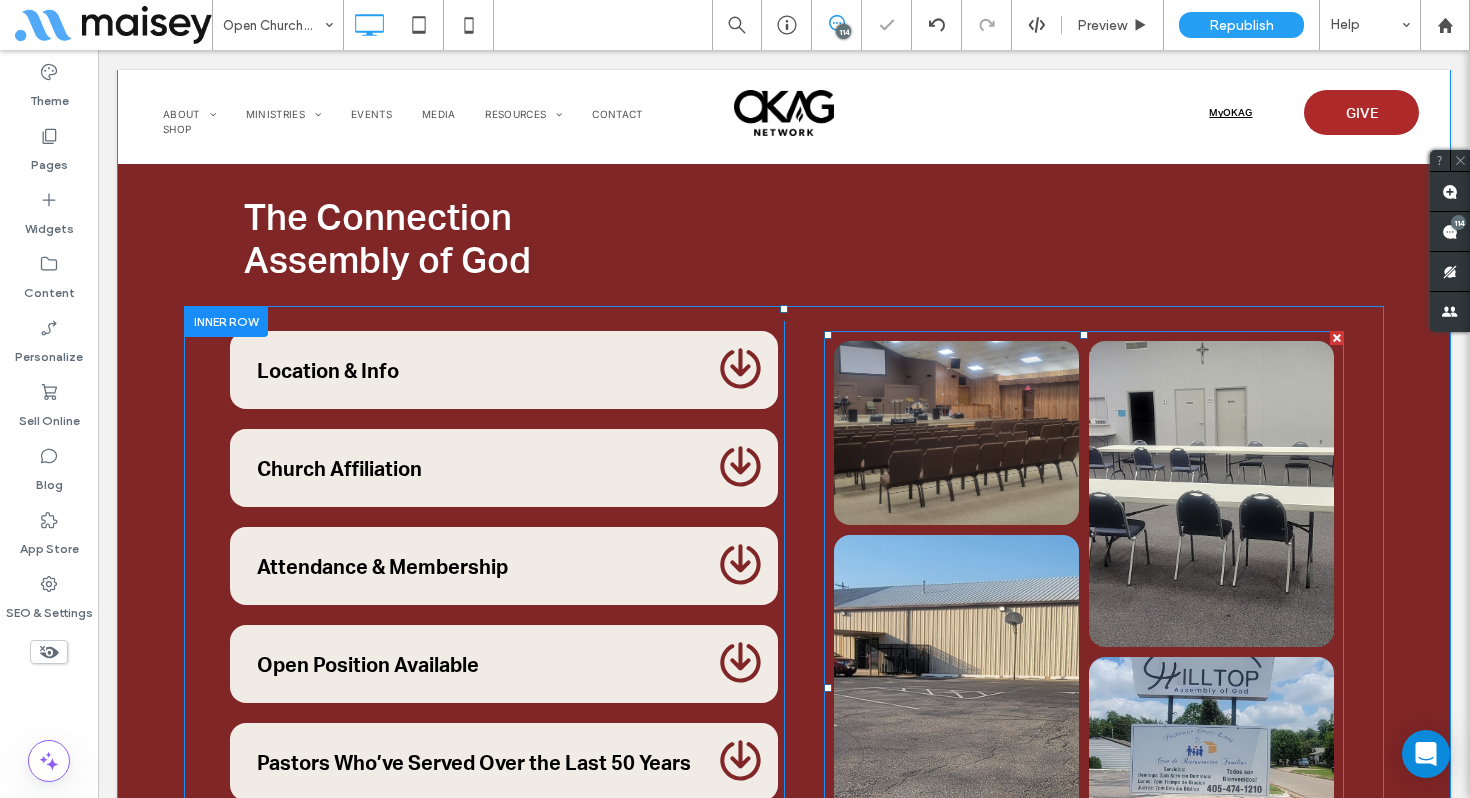 click on "Button" at bounding box center [956, 433] 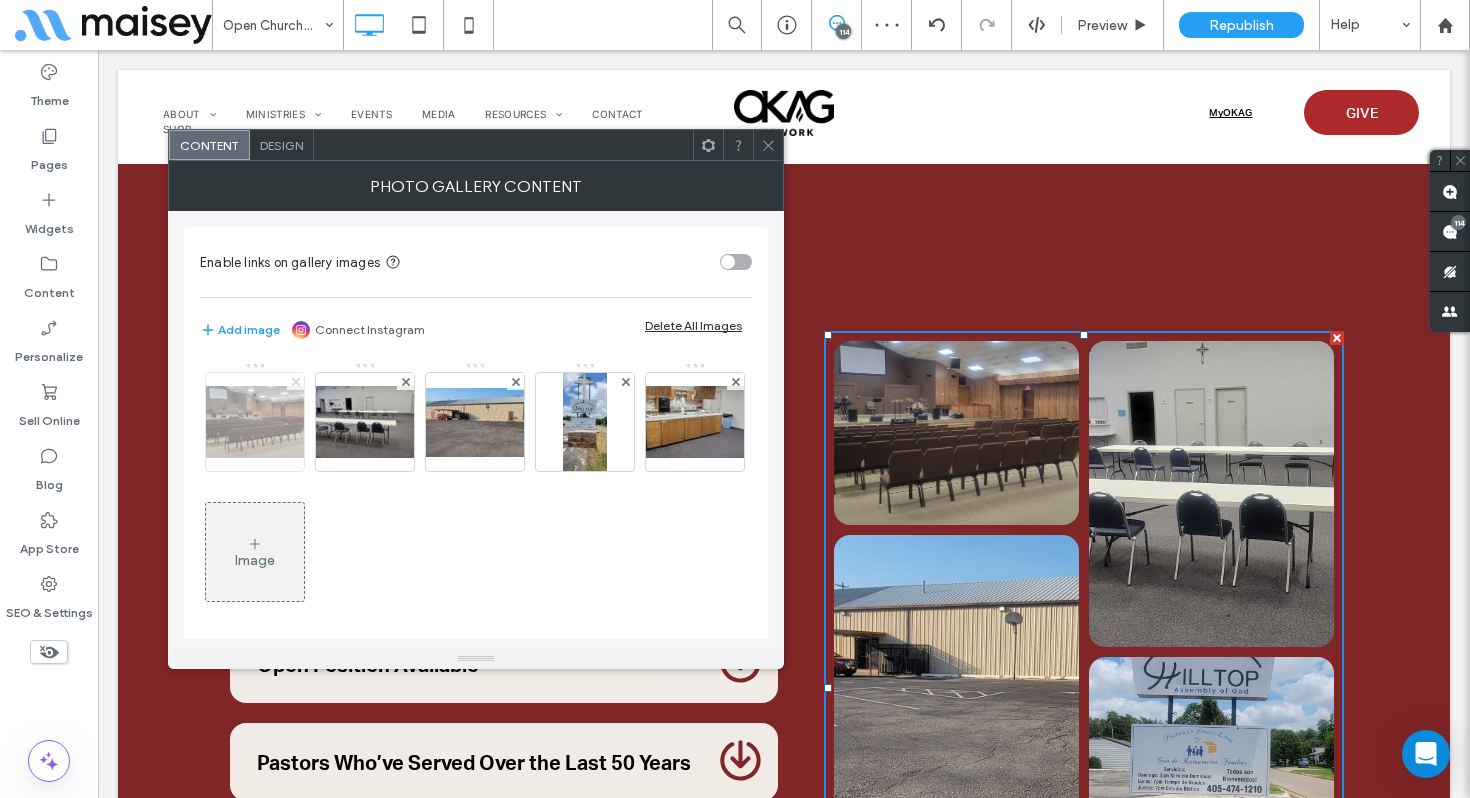 click at bounding box center [296, 381] 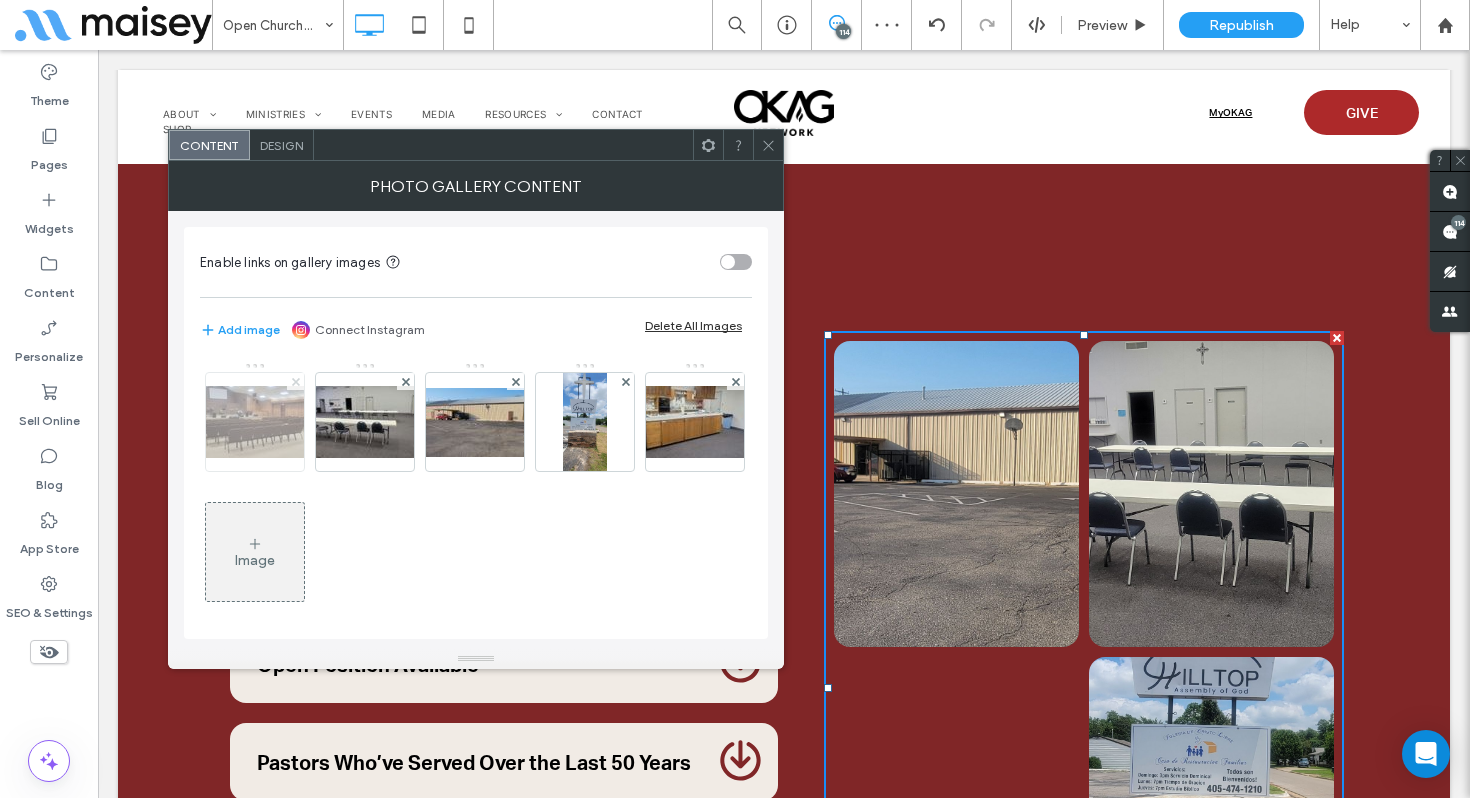click 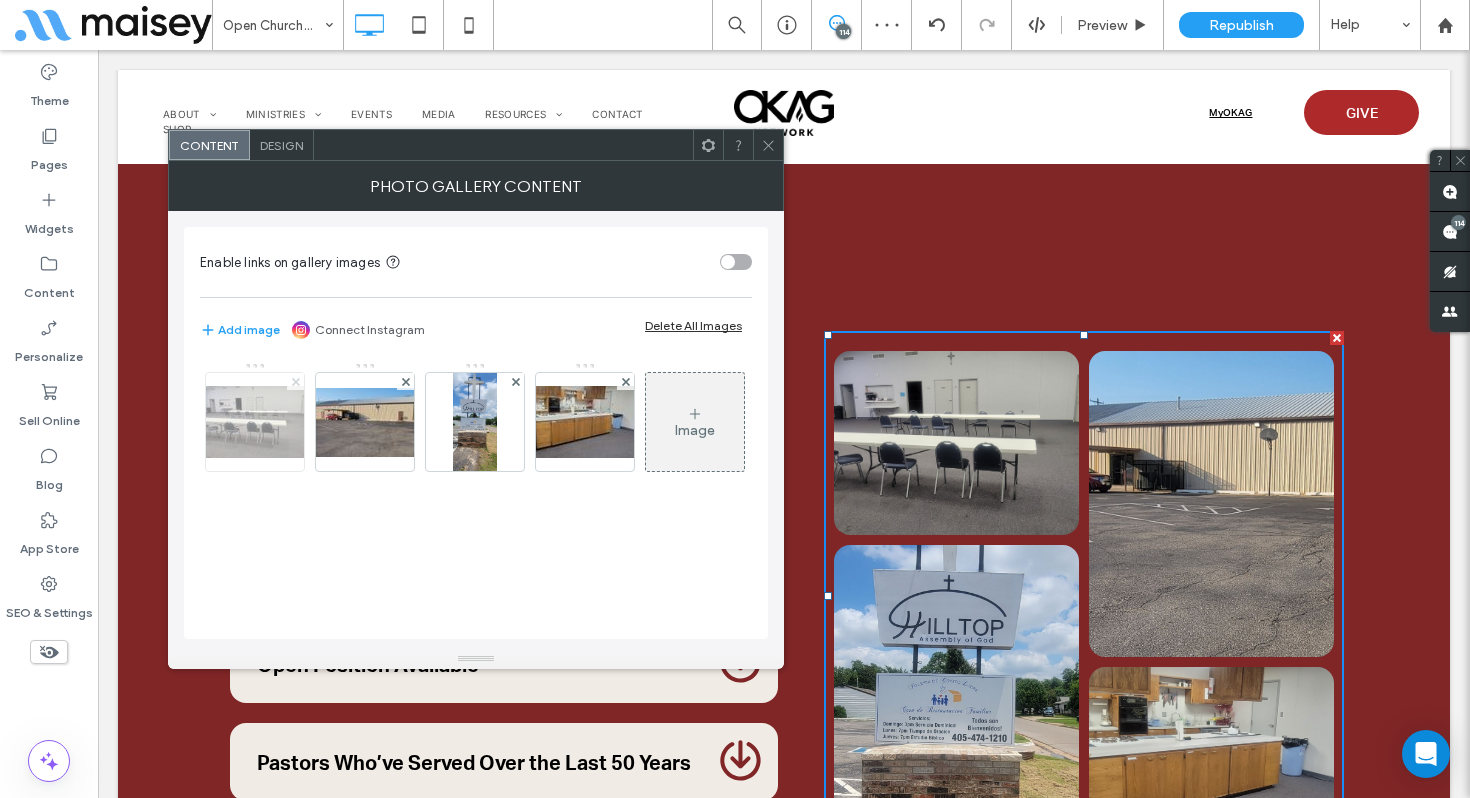 click 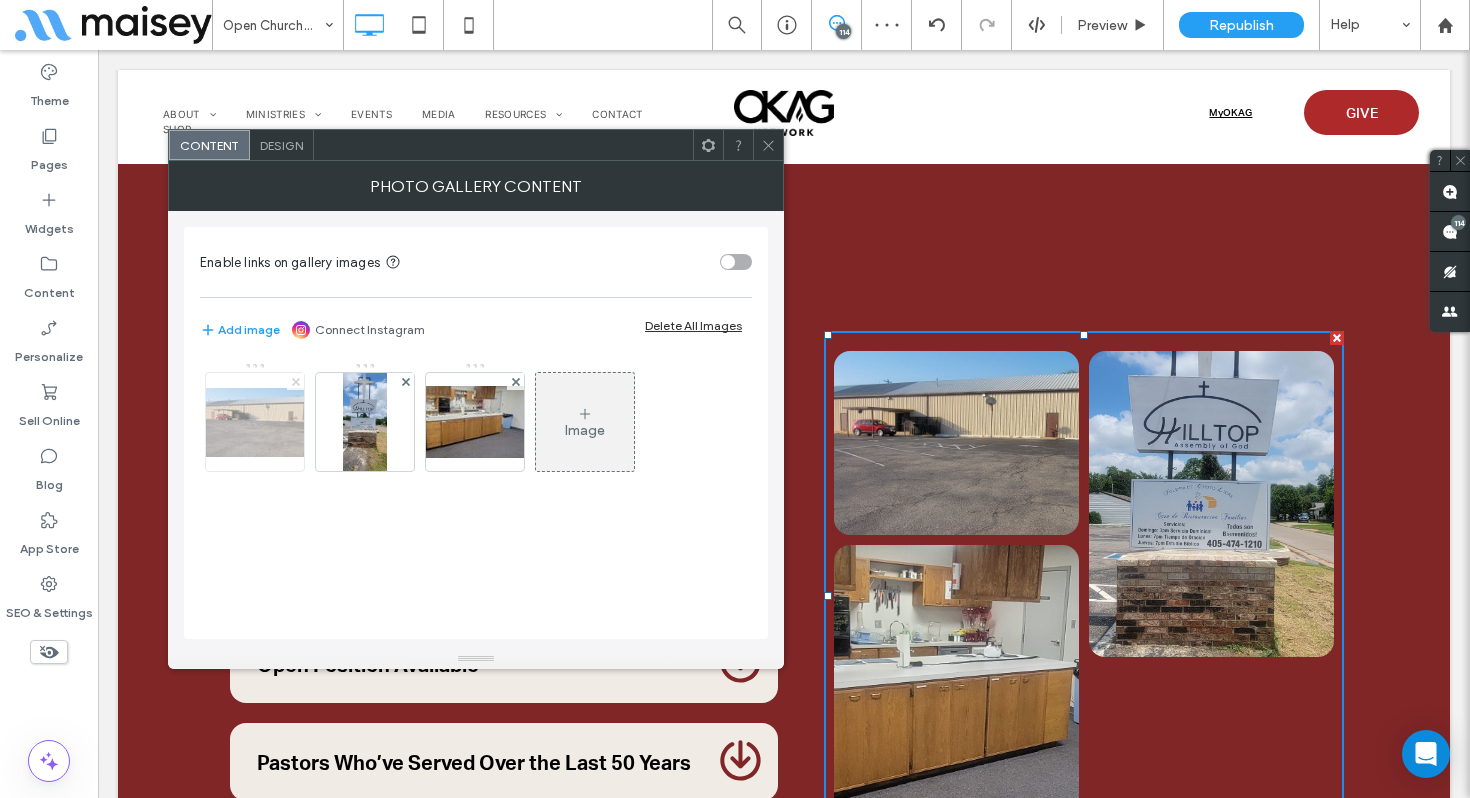 click 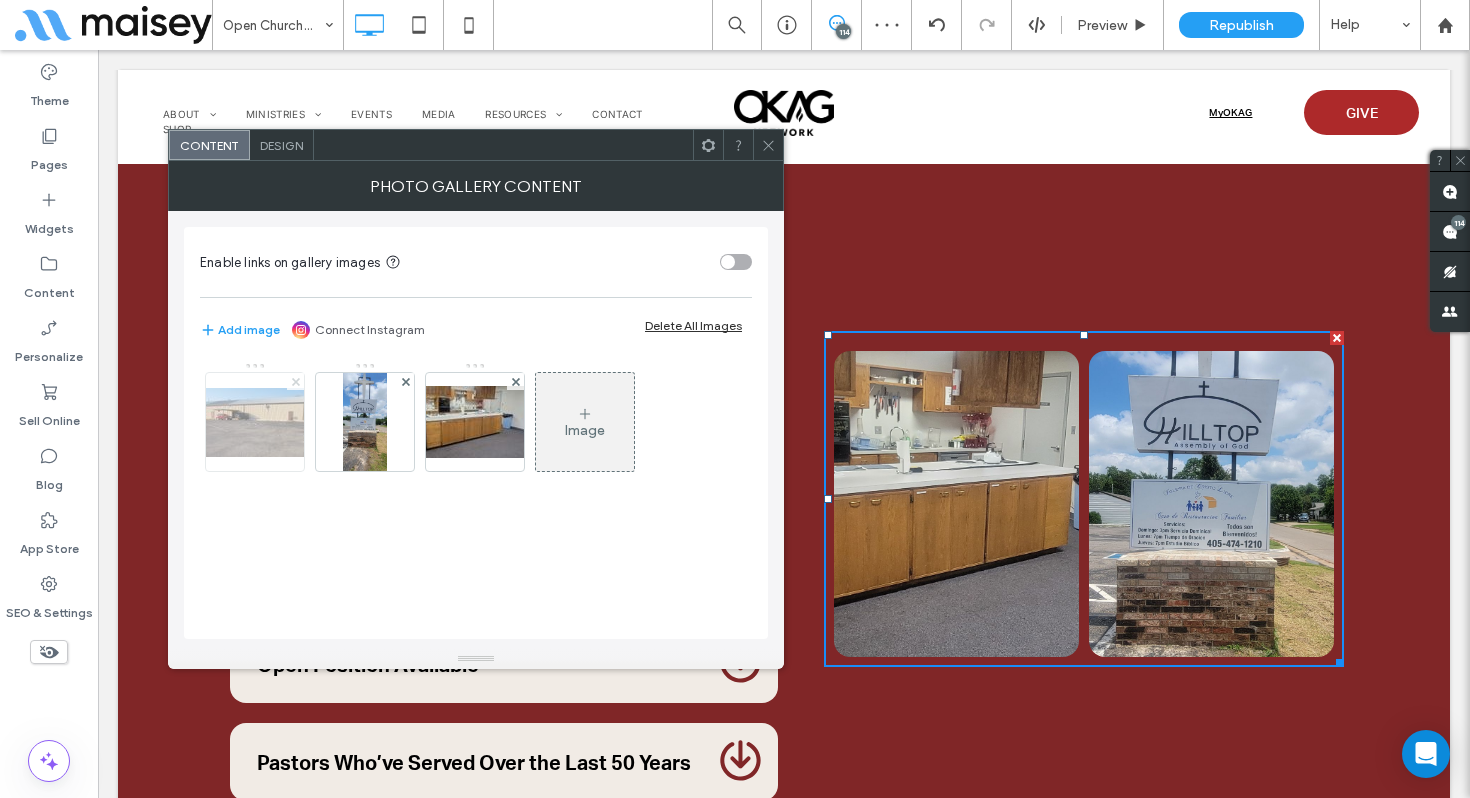 click 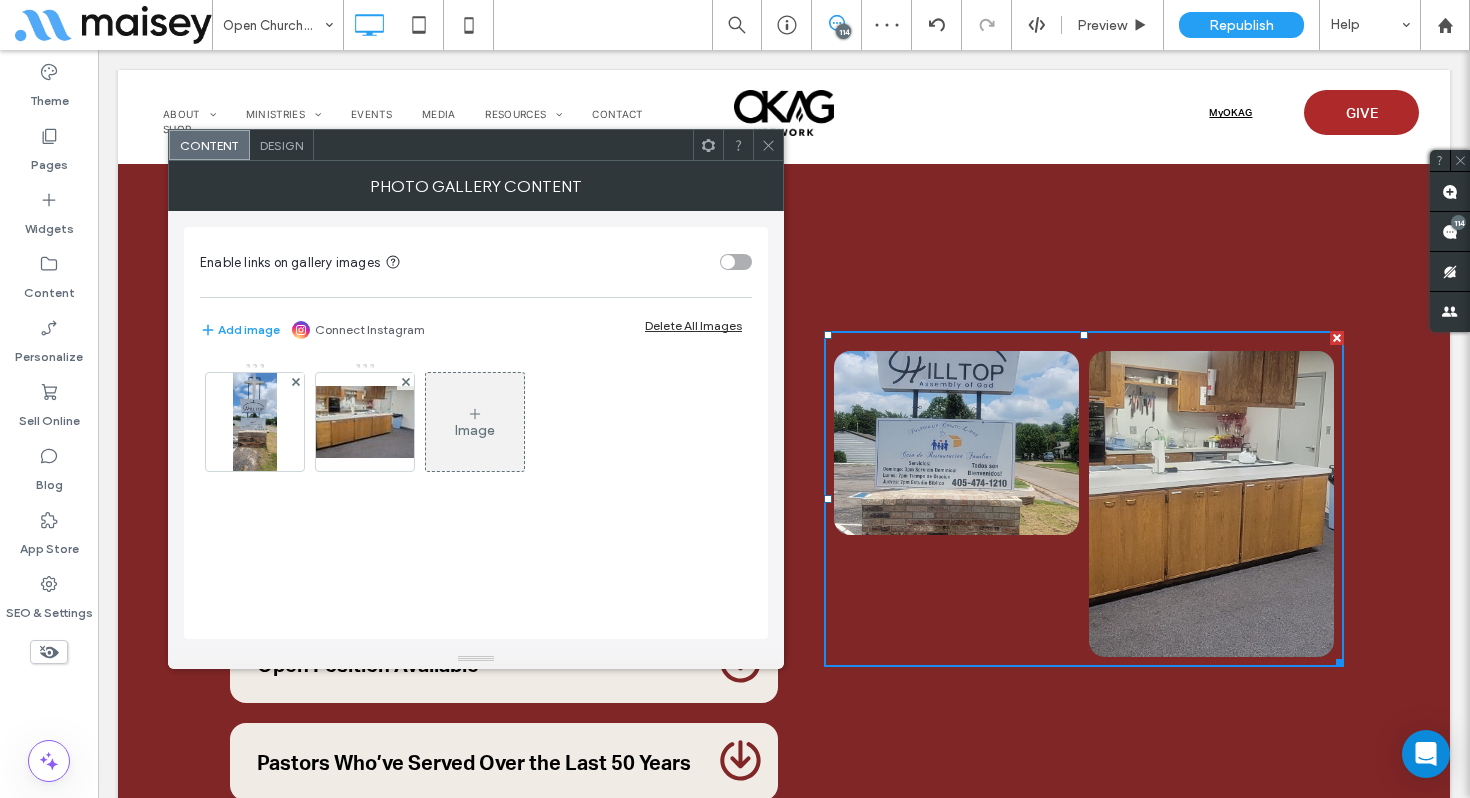 click 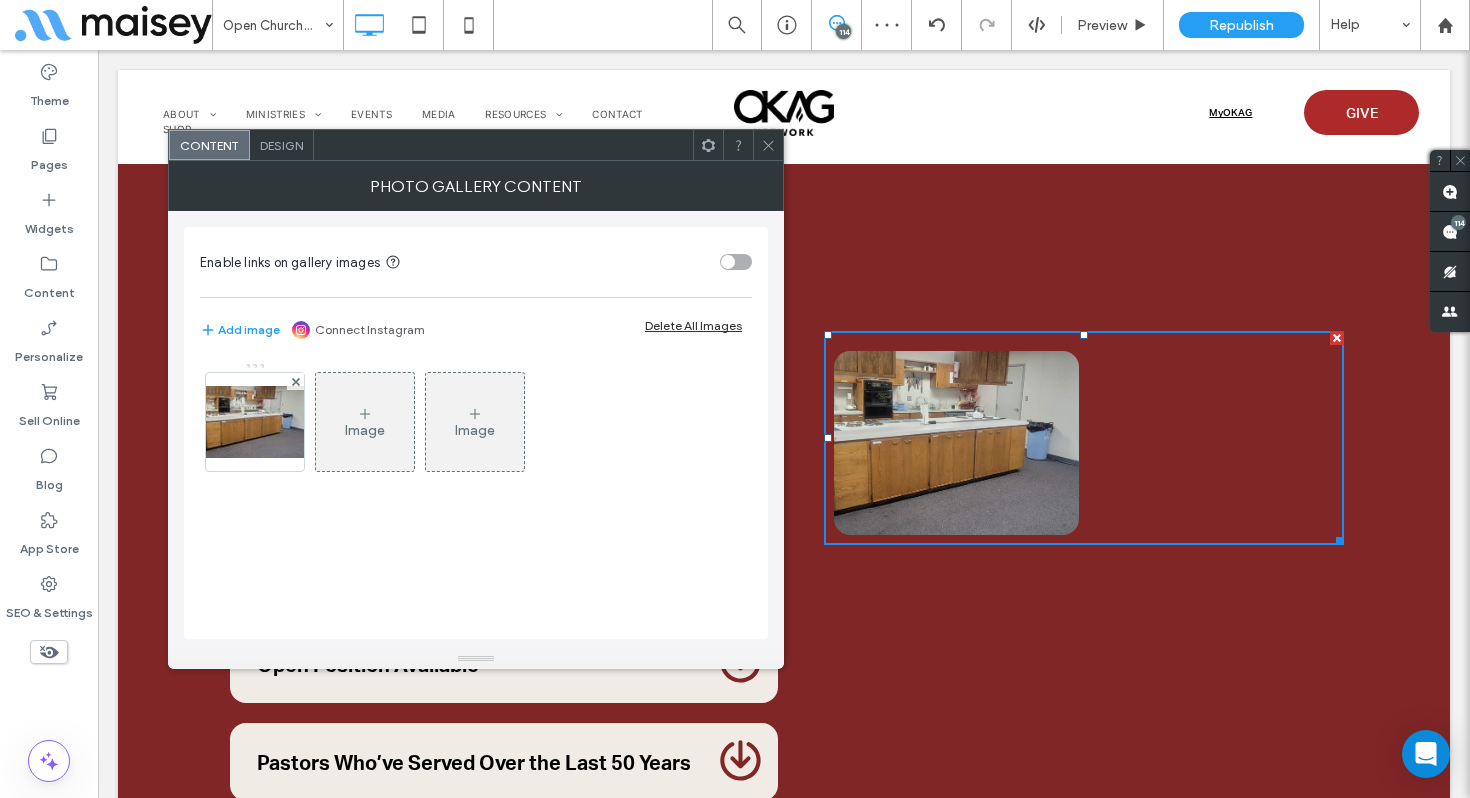 click 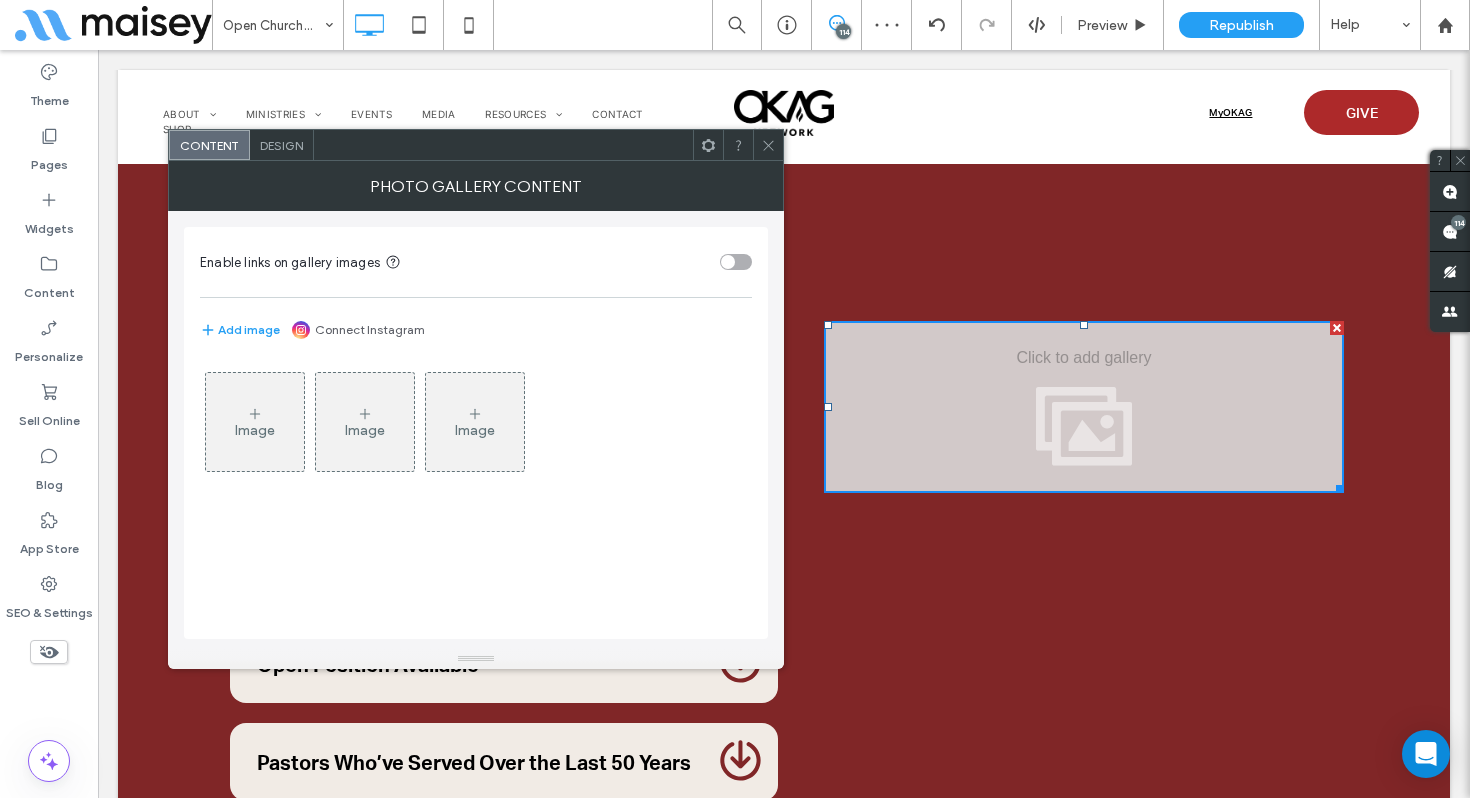 click on "Image" at bounding box center (255, 422) 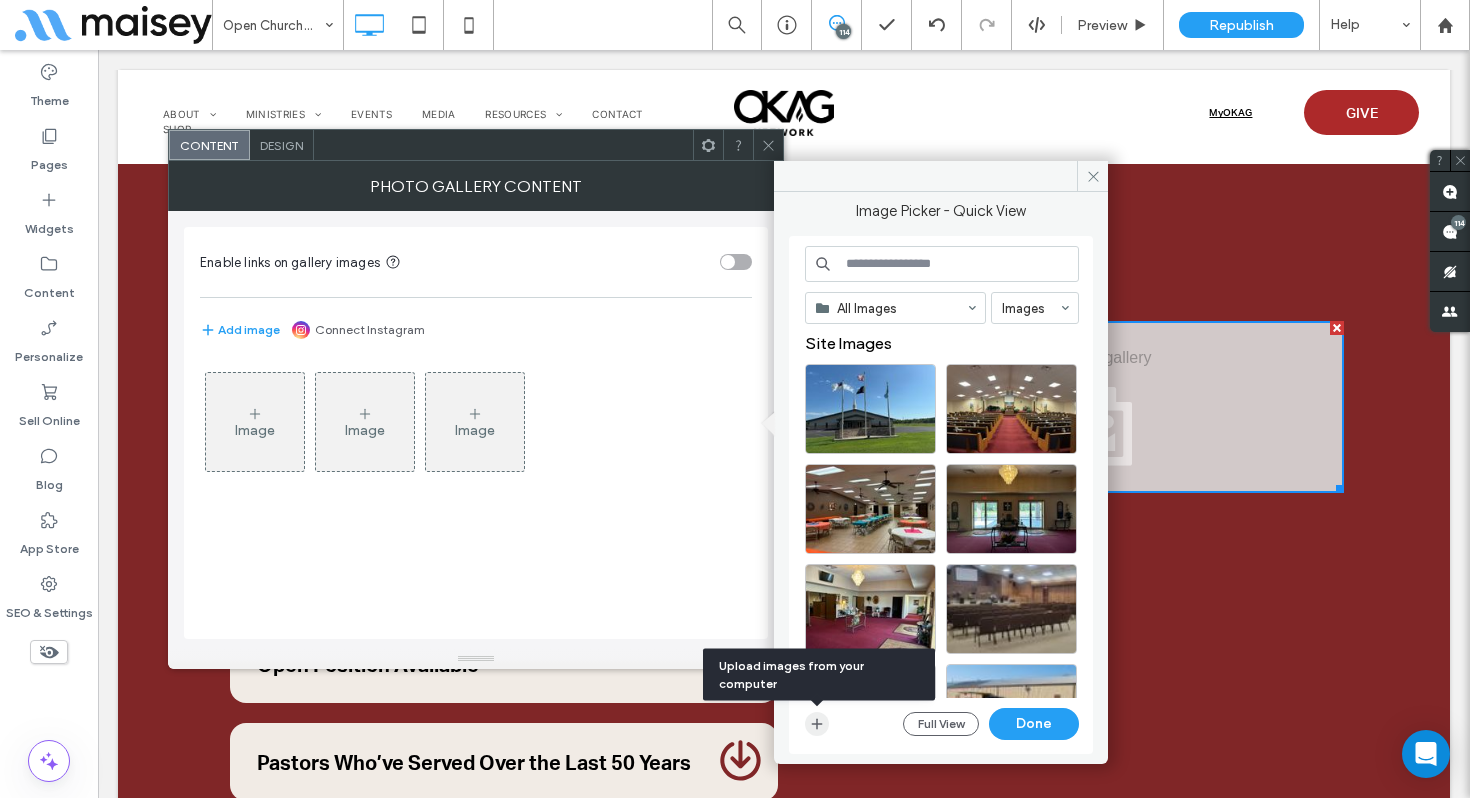 click 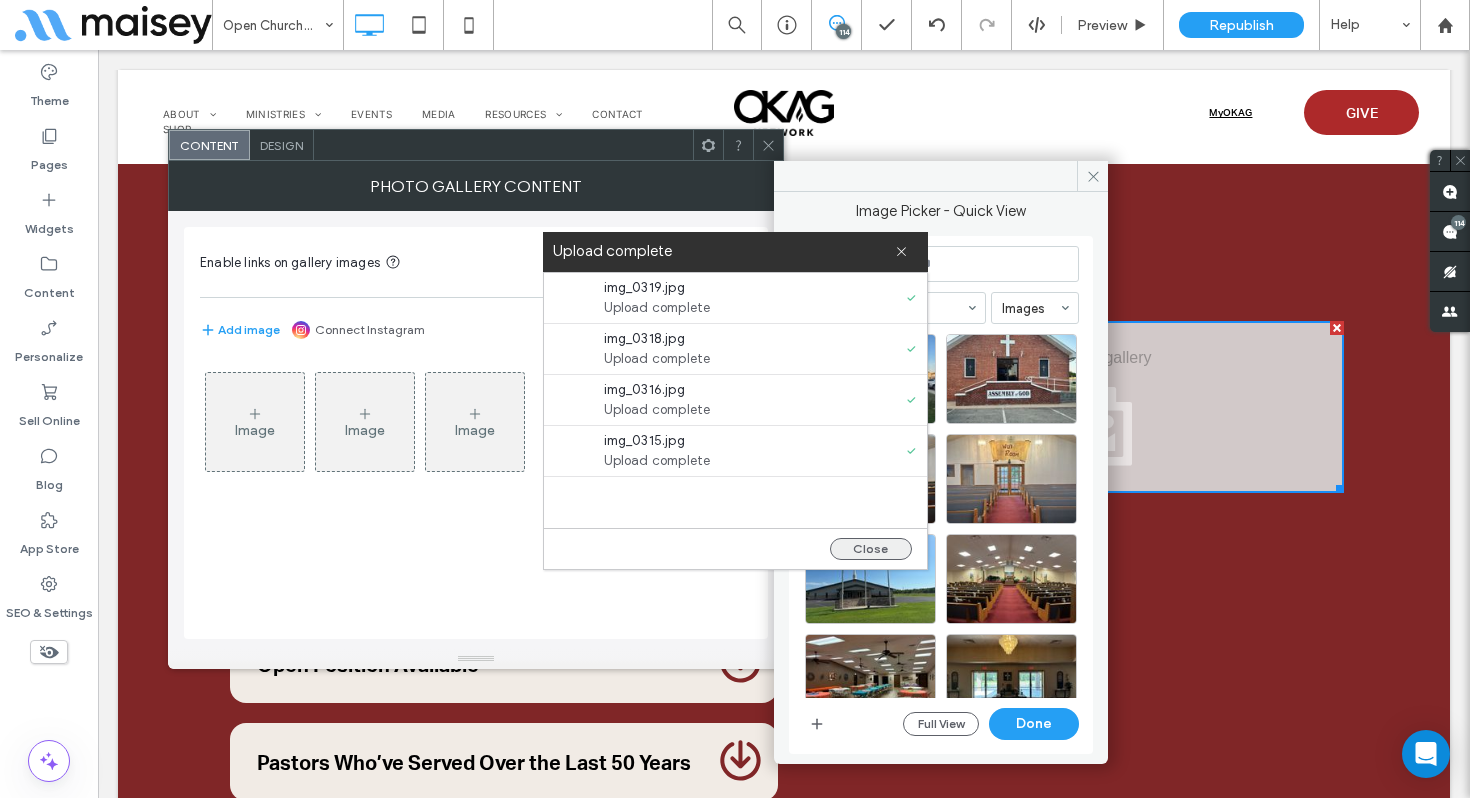 click on "Close" at bounding box center [871, 549] 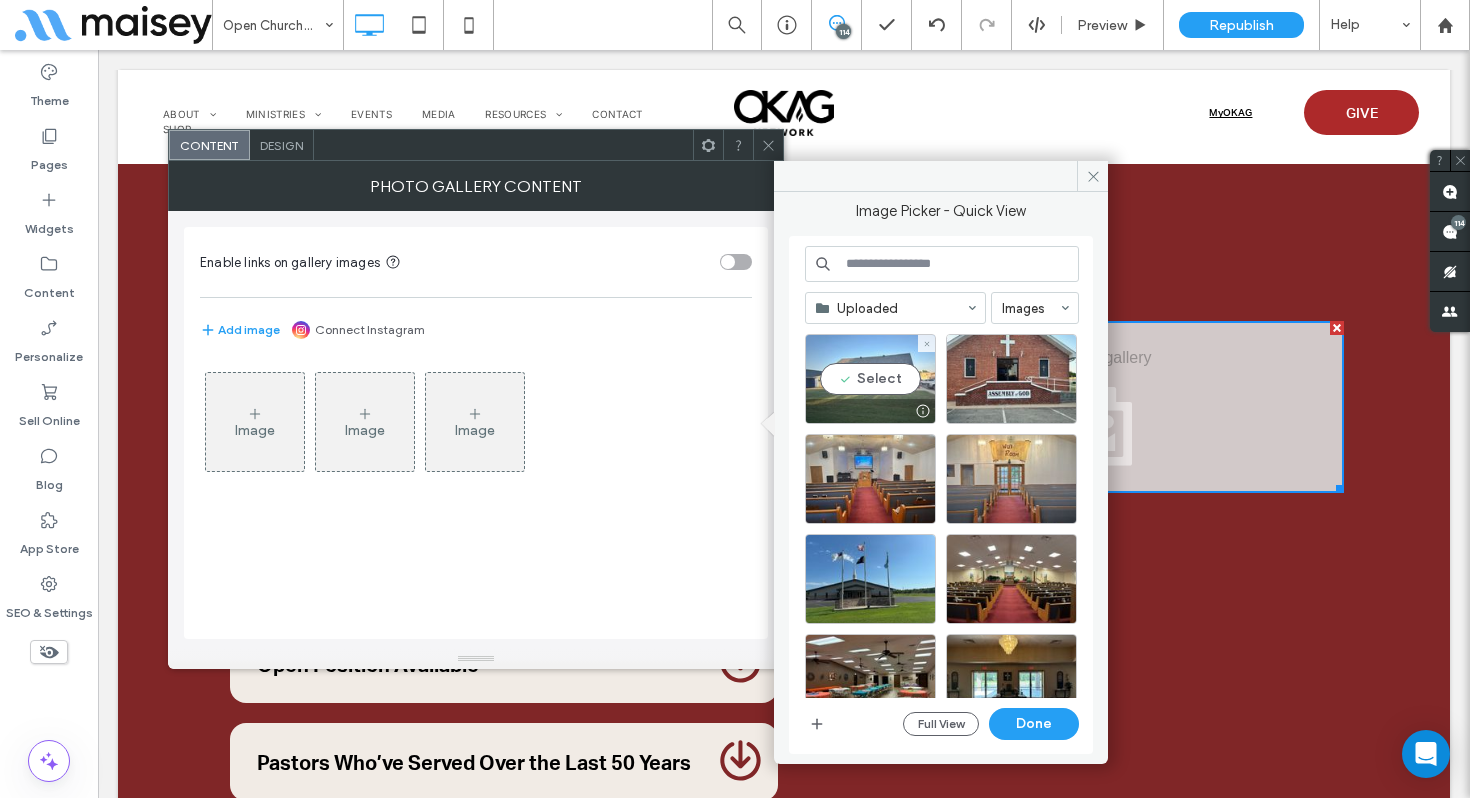 click on "Select" at bounding box center (870, 379) 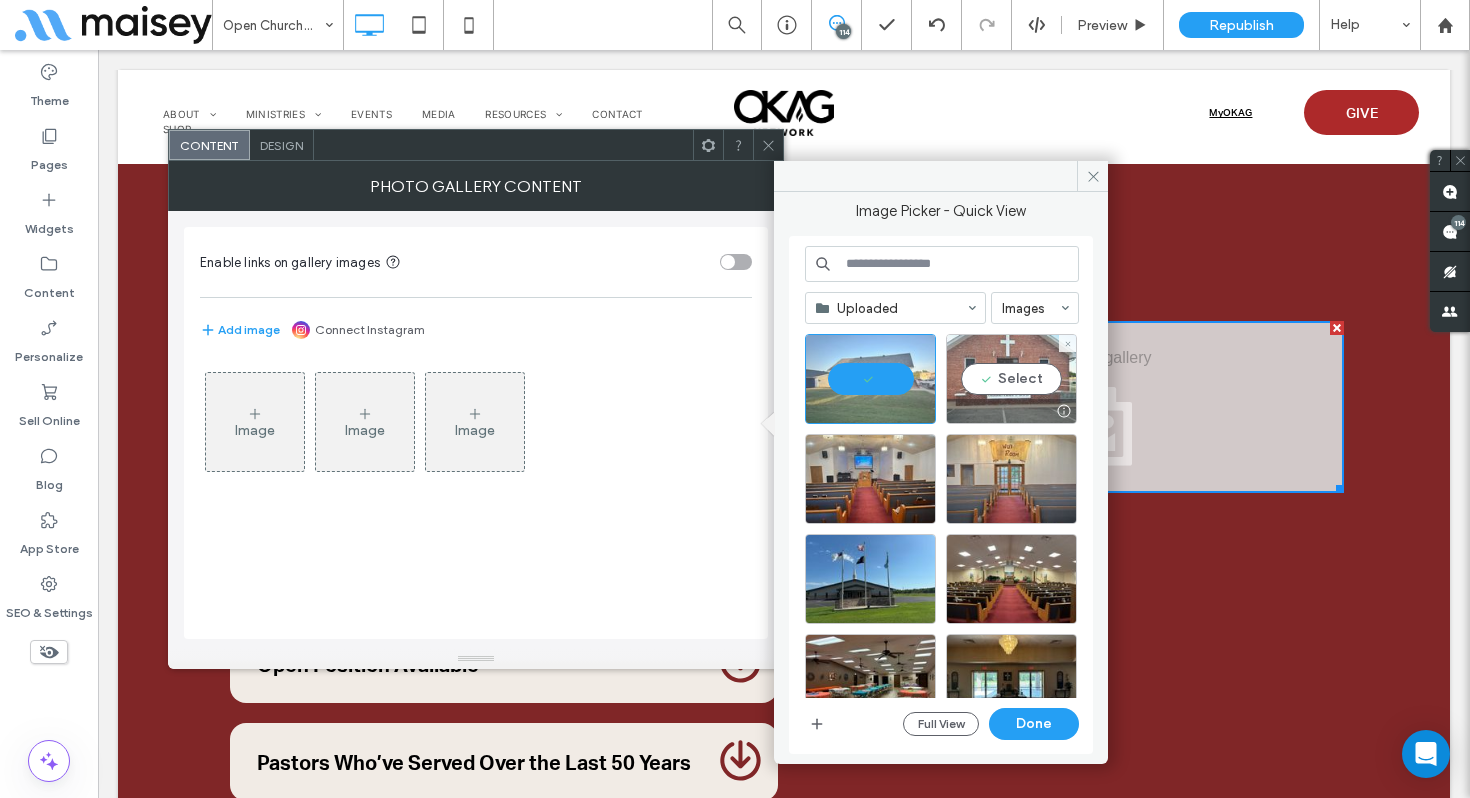drag, startPoint x: 1020, startPoint y: 366, endPoint x: 983, endPoint y: 388, distance: 43.046486 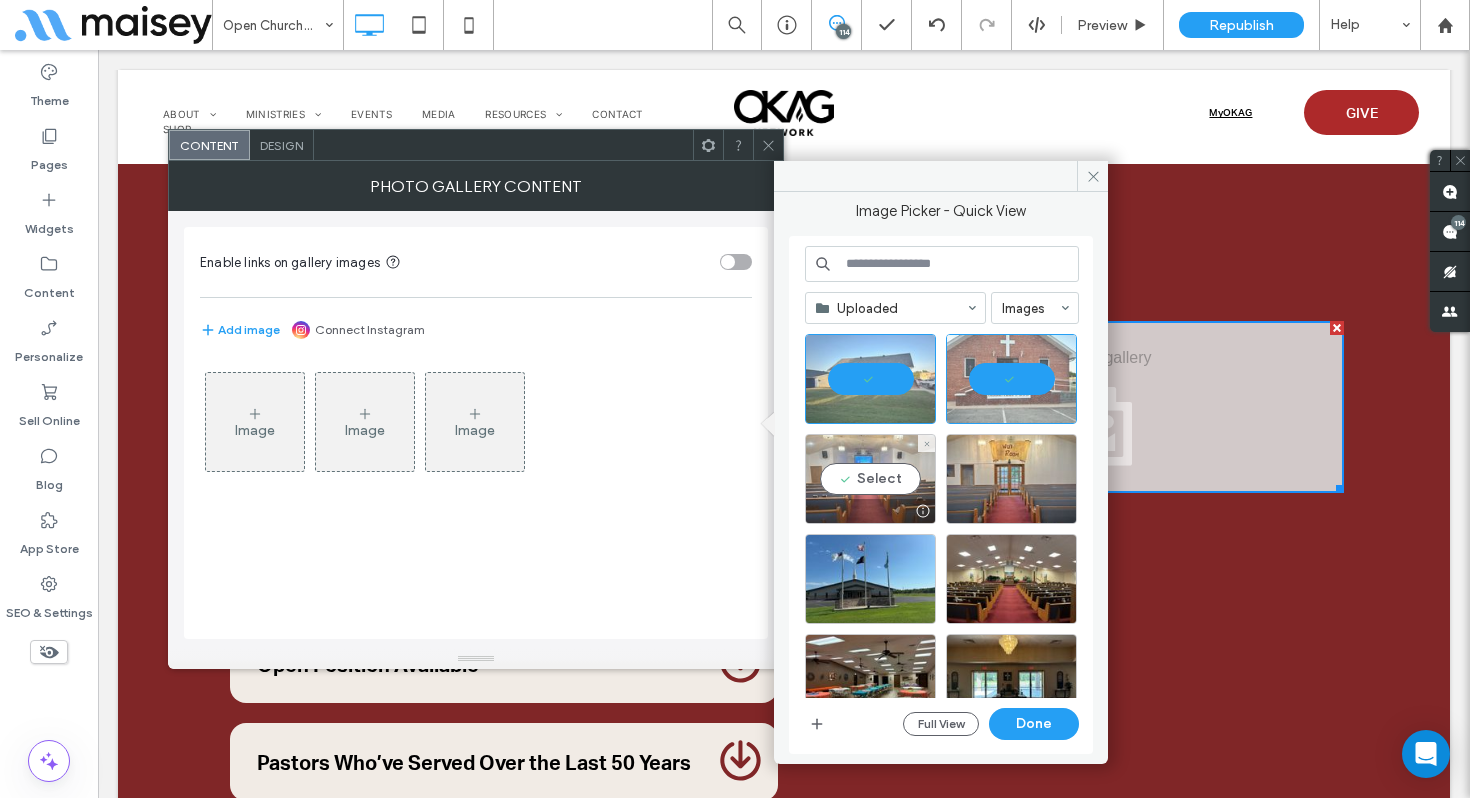 drag, startPoint x: 879, startPoint y: 445, endPoint x: 901, endPoint y: 447, distance: 22.090721 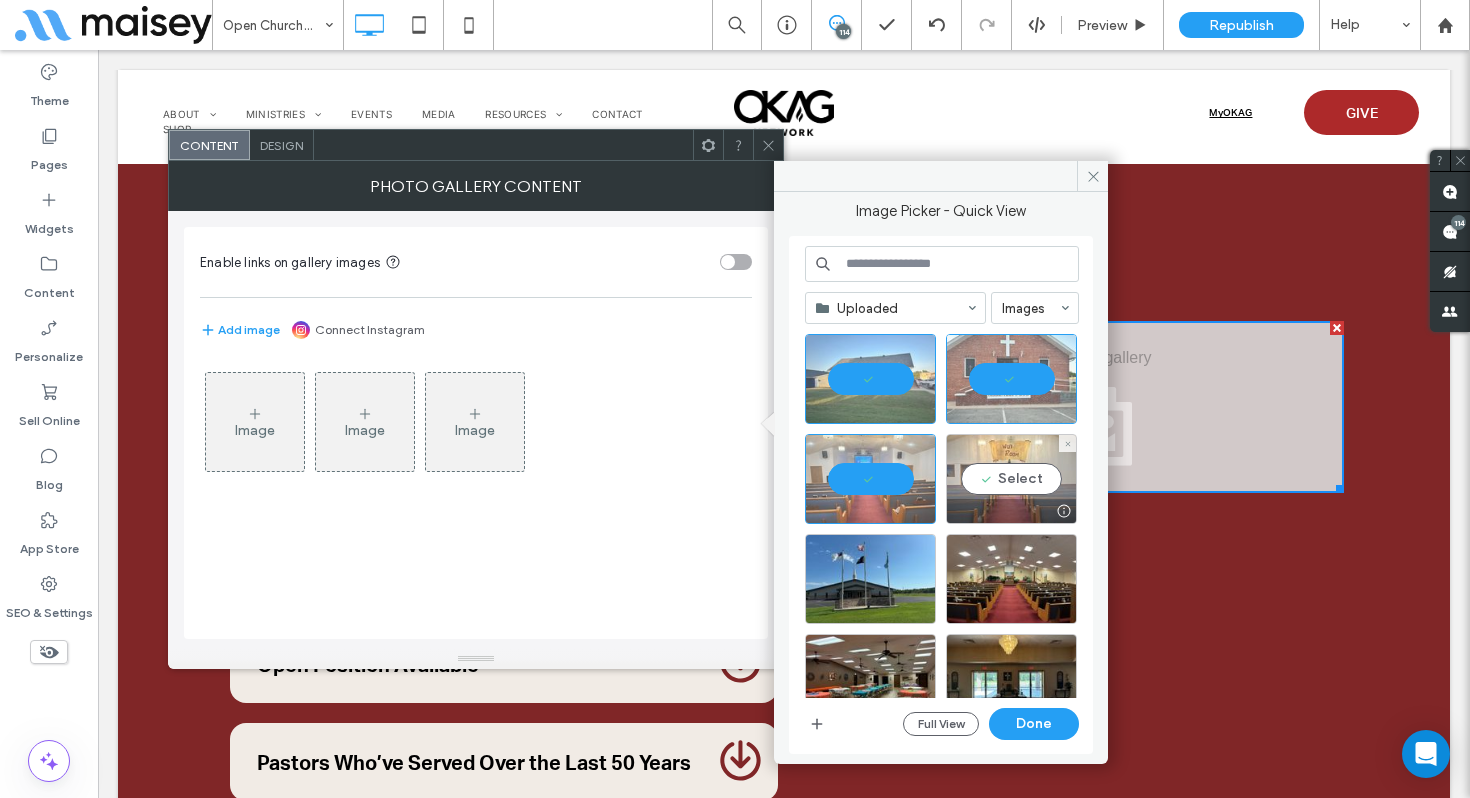 click on "Select" at bounding box center (1011, 479) 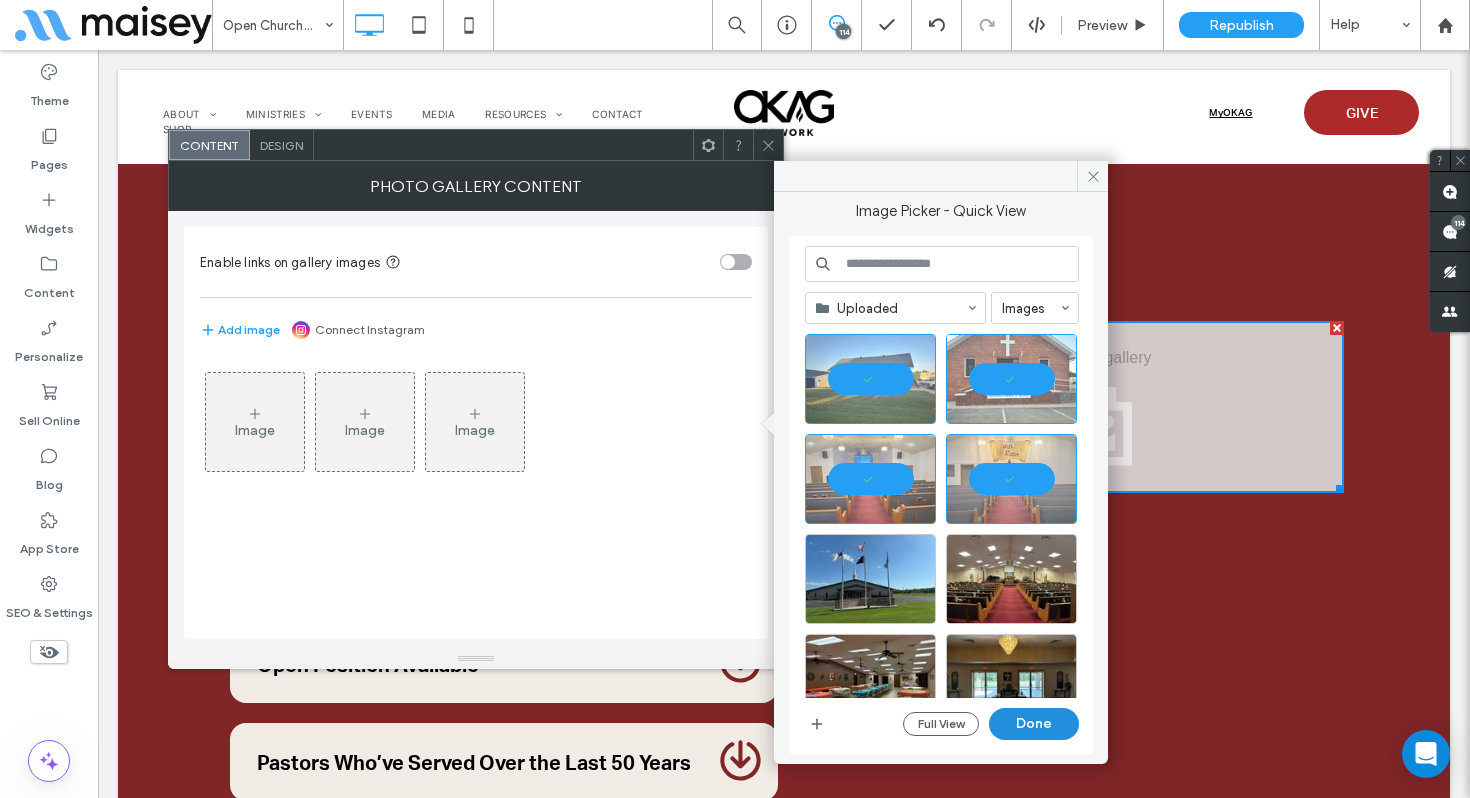 drag, startPoint x: 1037, startPoint y: 724, endPoint x: 939, endPoint y: 674, distance: 110.01818 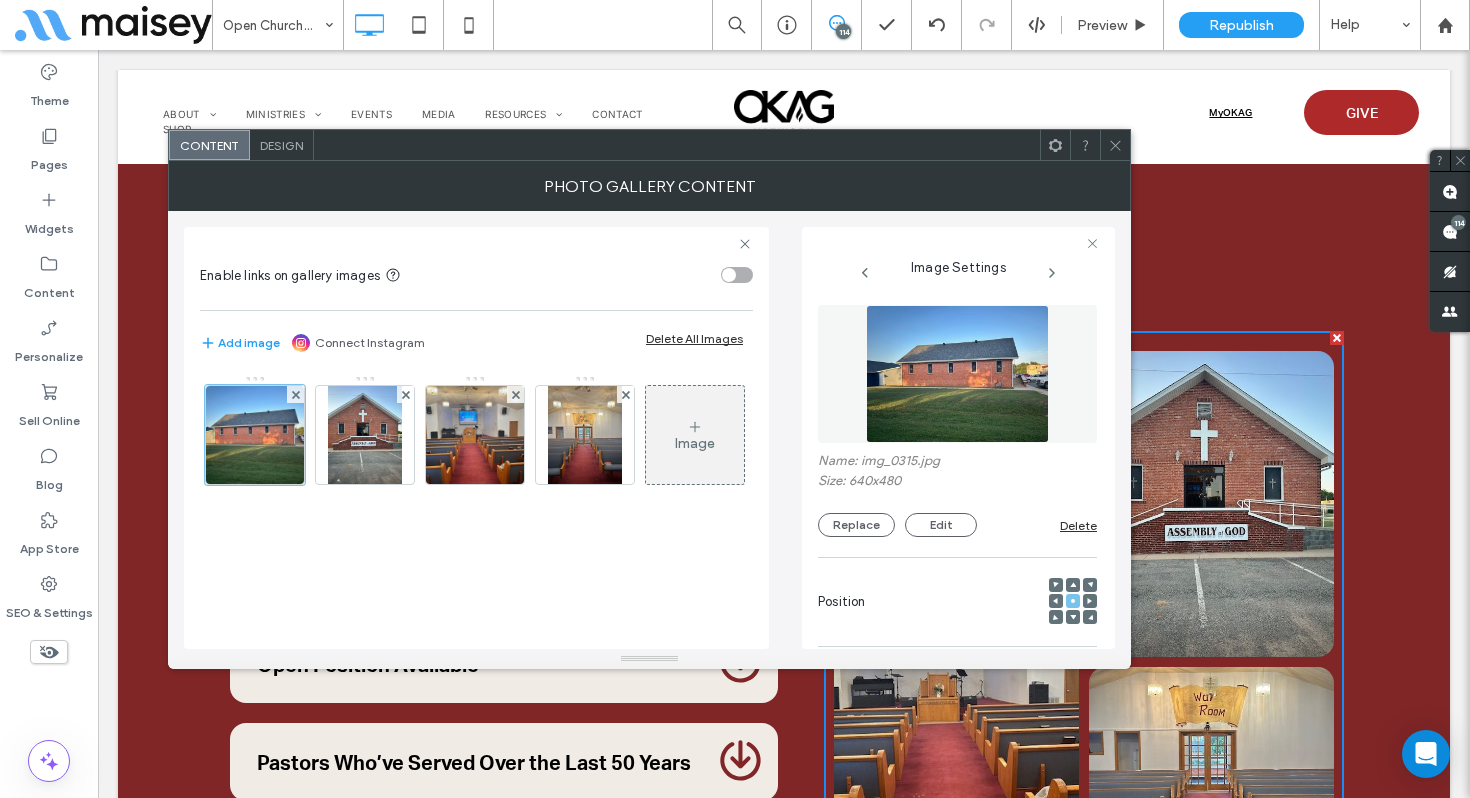 click 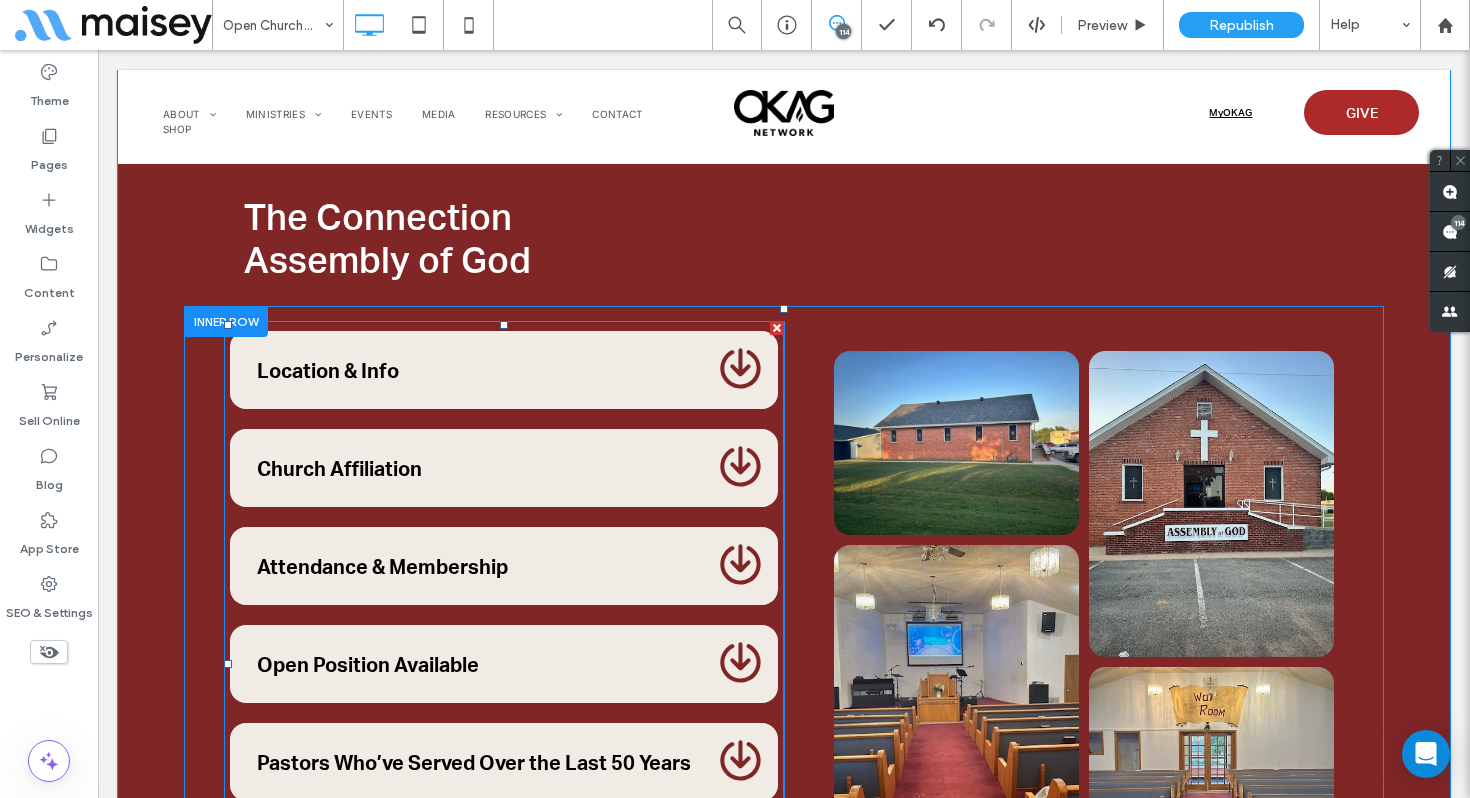 click at bounding box center (504, 664) 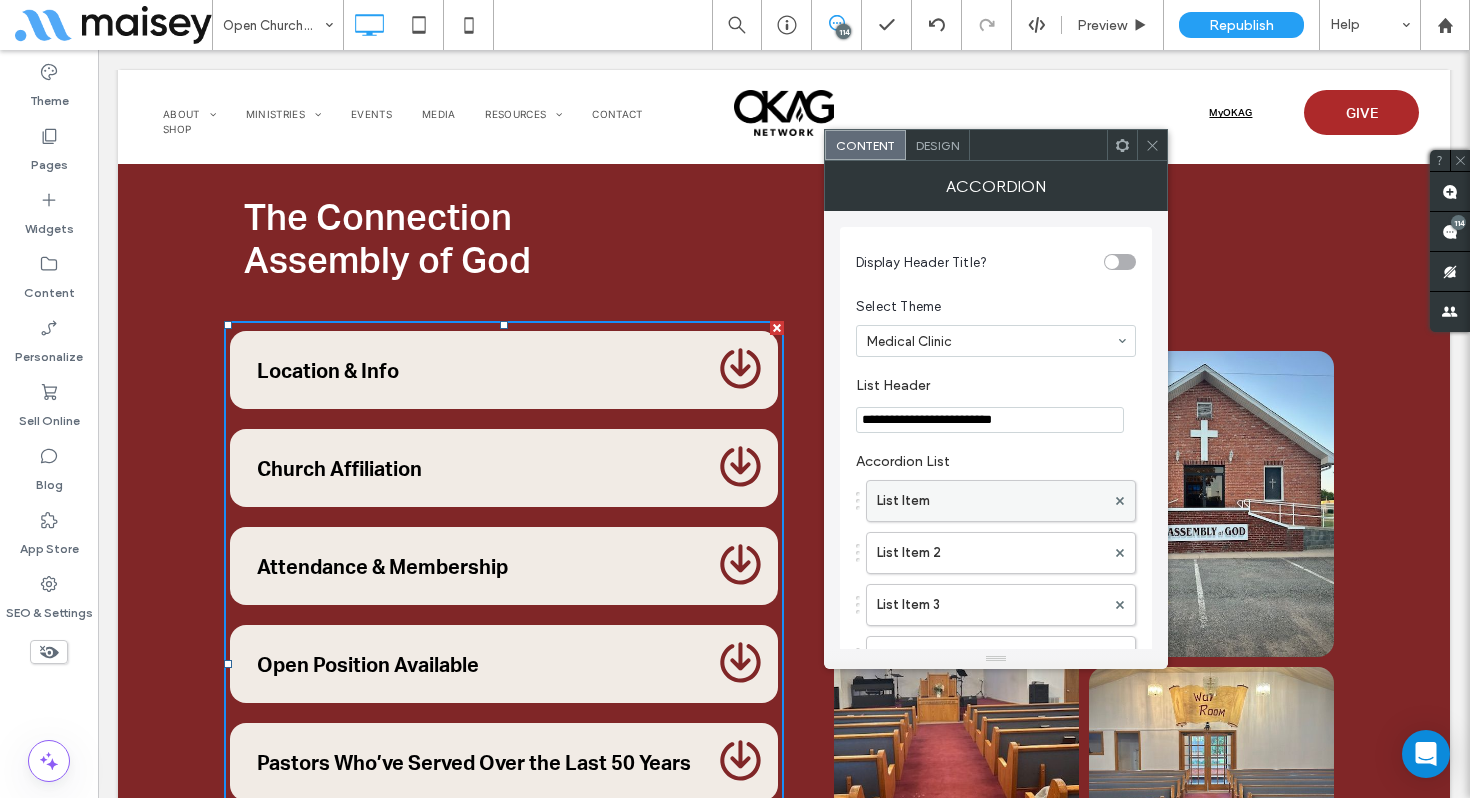 click on "List Item" at bounding box center (991, 501) 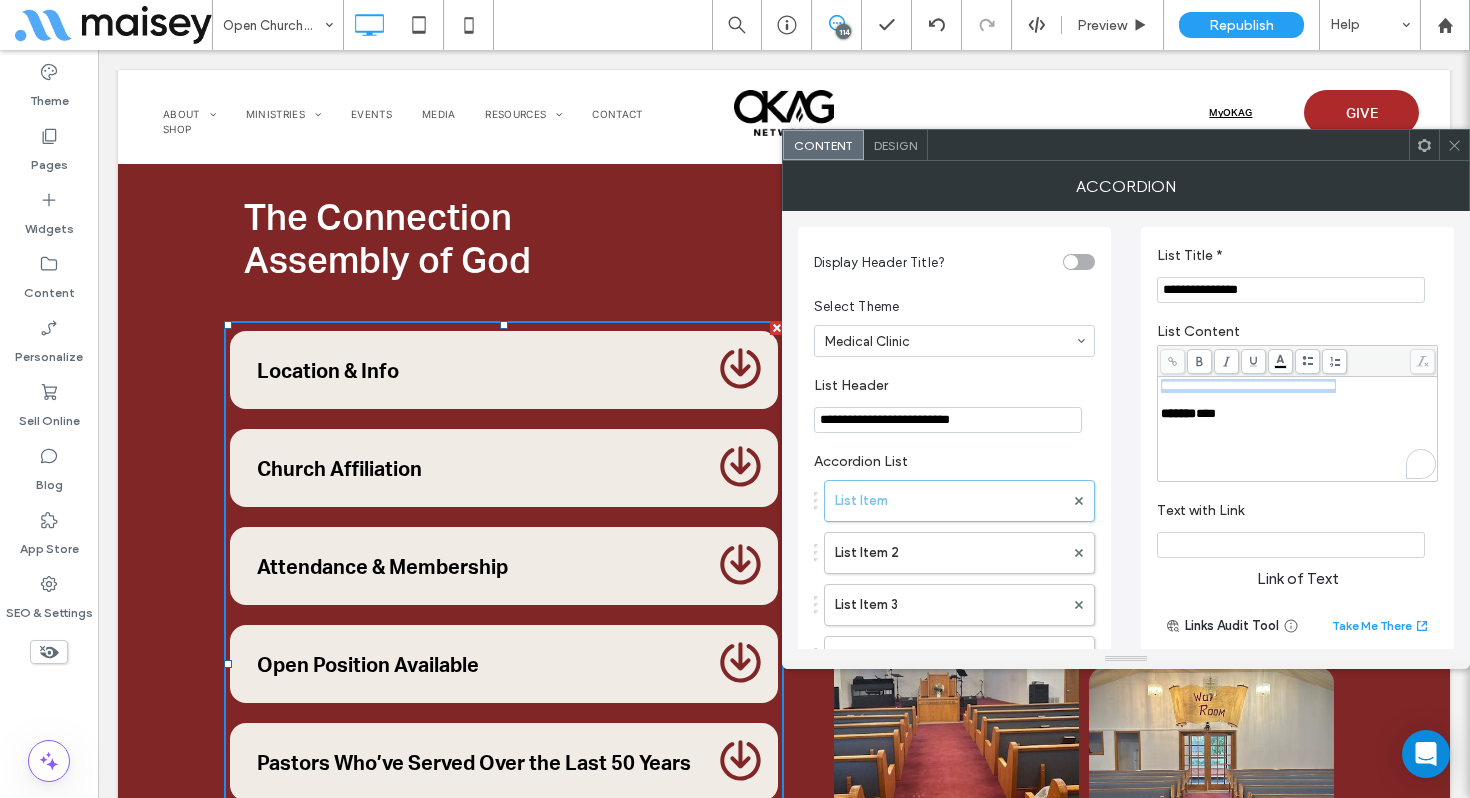 drag, startPoint x: 1228, startPoint y: 395, endPoint x: 1153, endPoint y: 390, distance: 75.16648 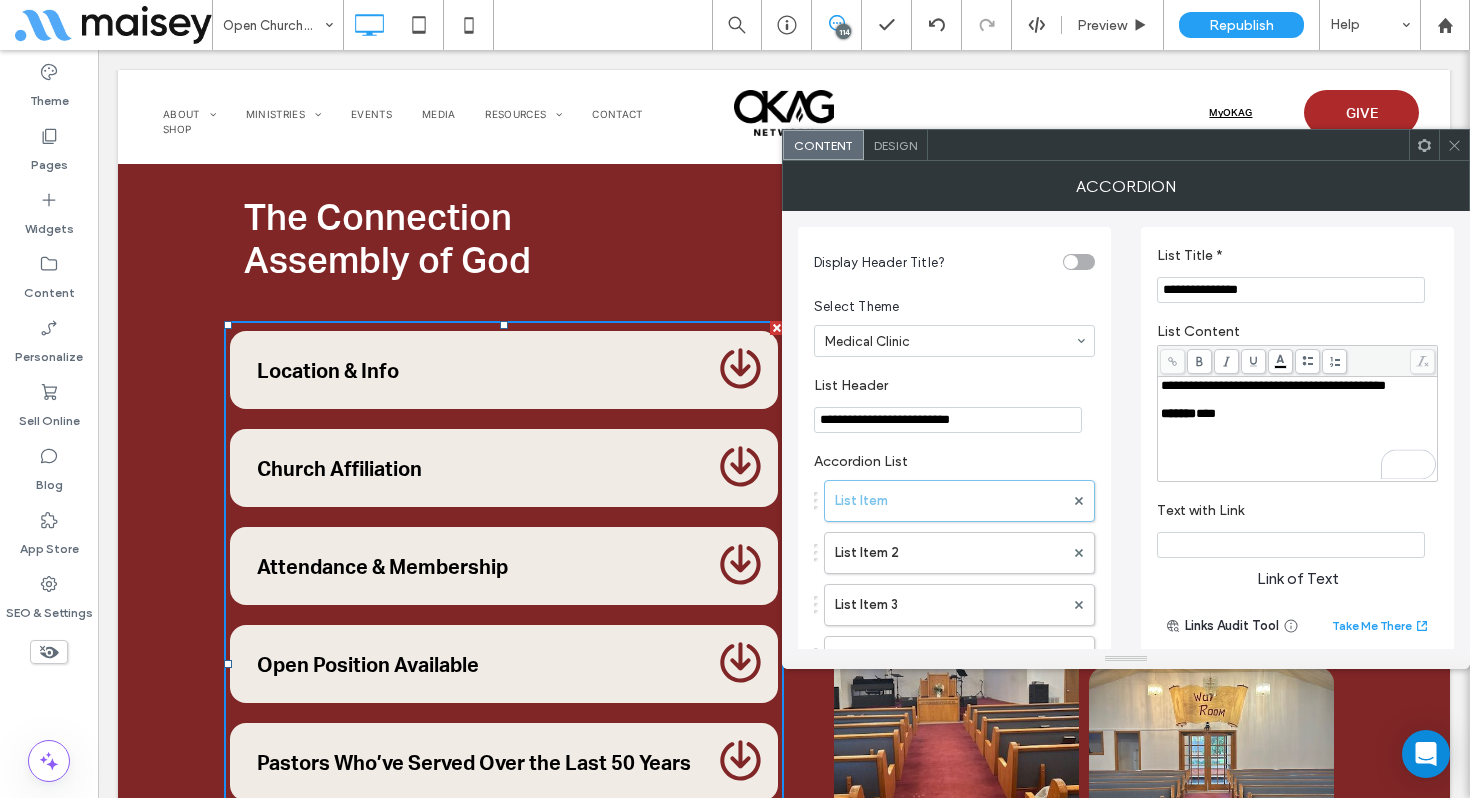 click on "****" at bounding box center [1206, 413] 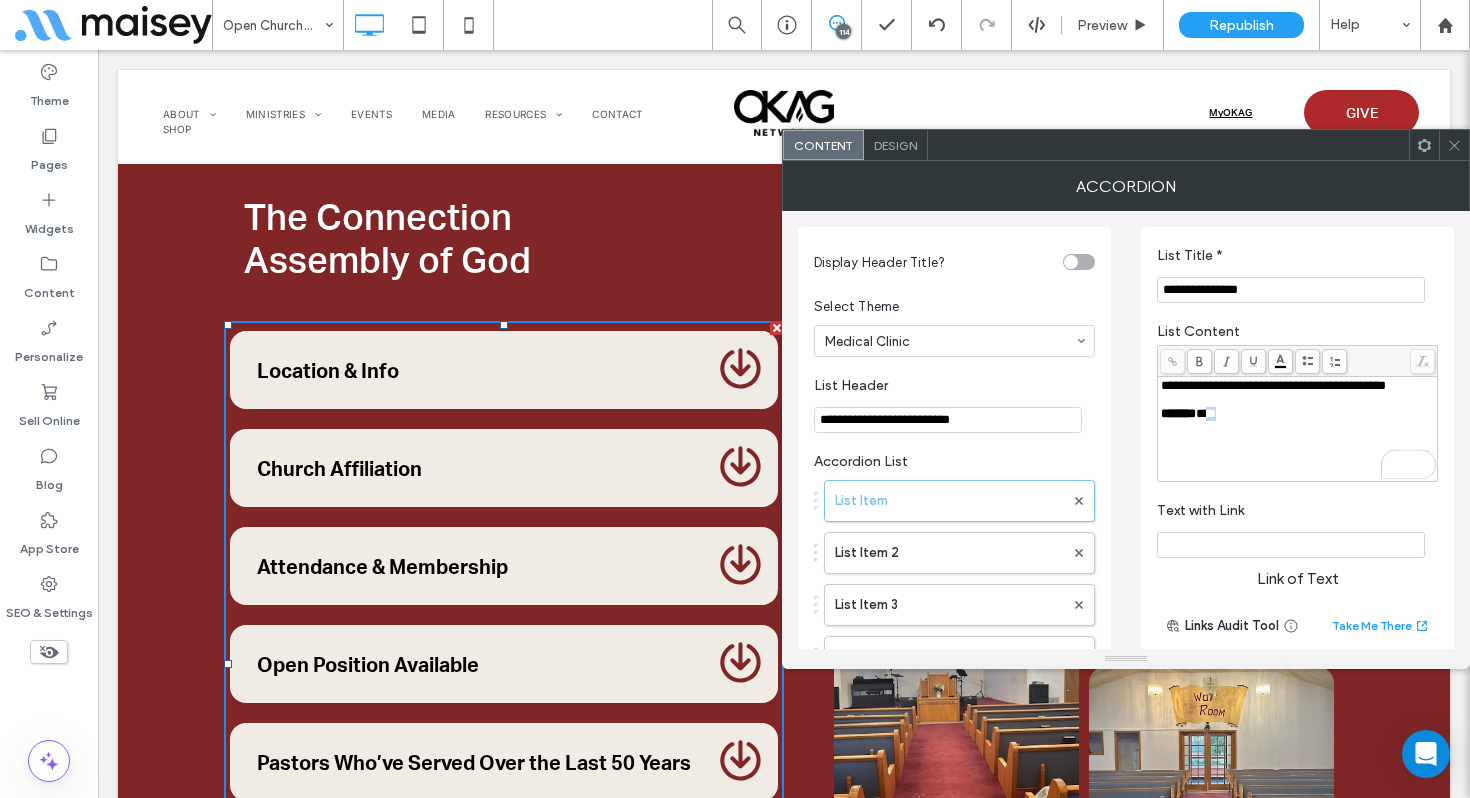 click on "****" at bounding box center (1206, 413) 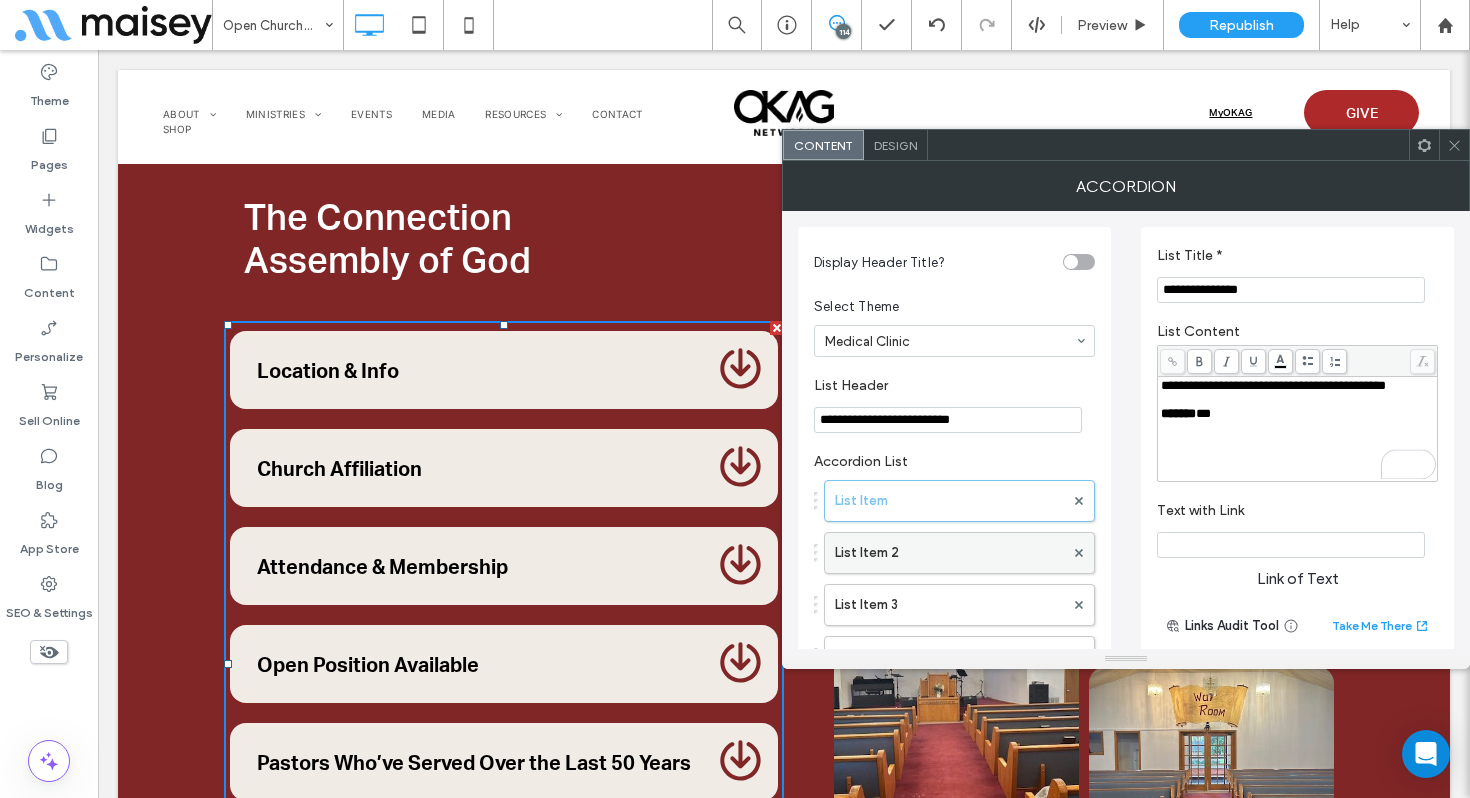 click on "List Item 2" at bounding box center (949, 553) 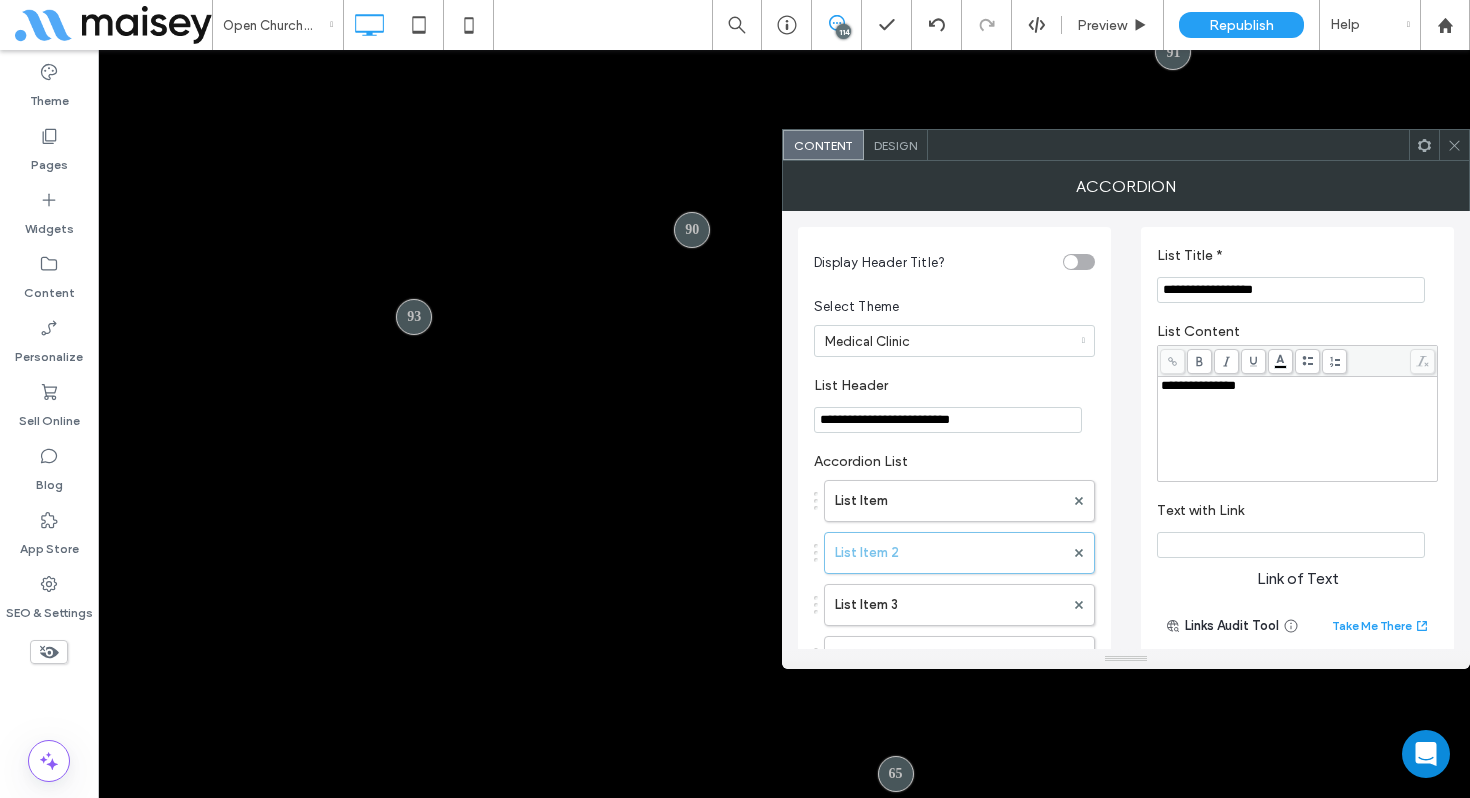 scroll, scrollTop: 18250, scrollLeft: 0, axis: vertical 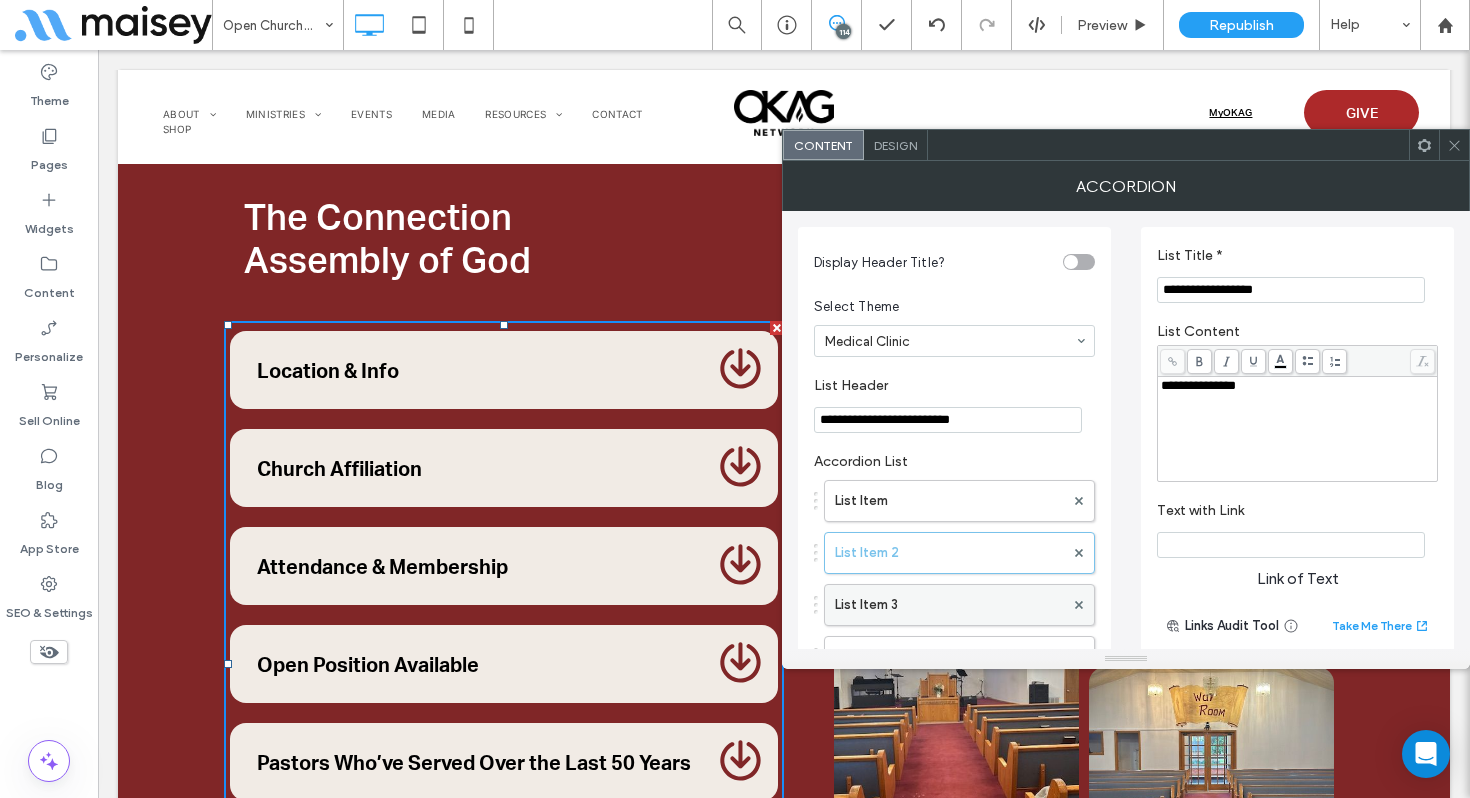 click on "List Item 3" at bounding box center (949, 605) 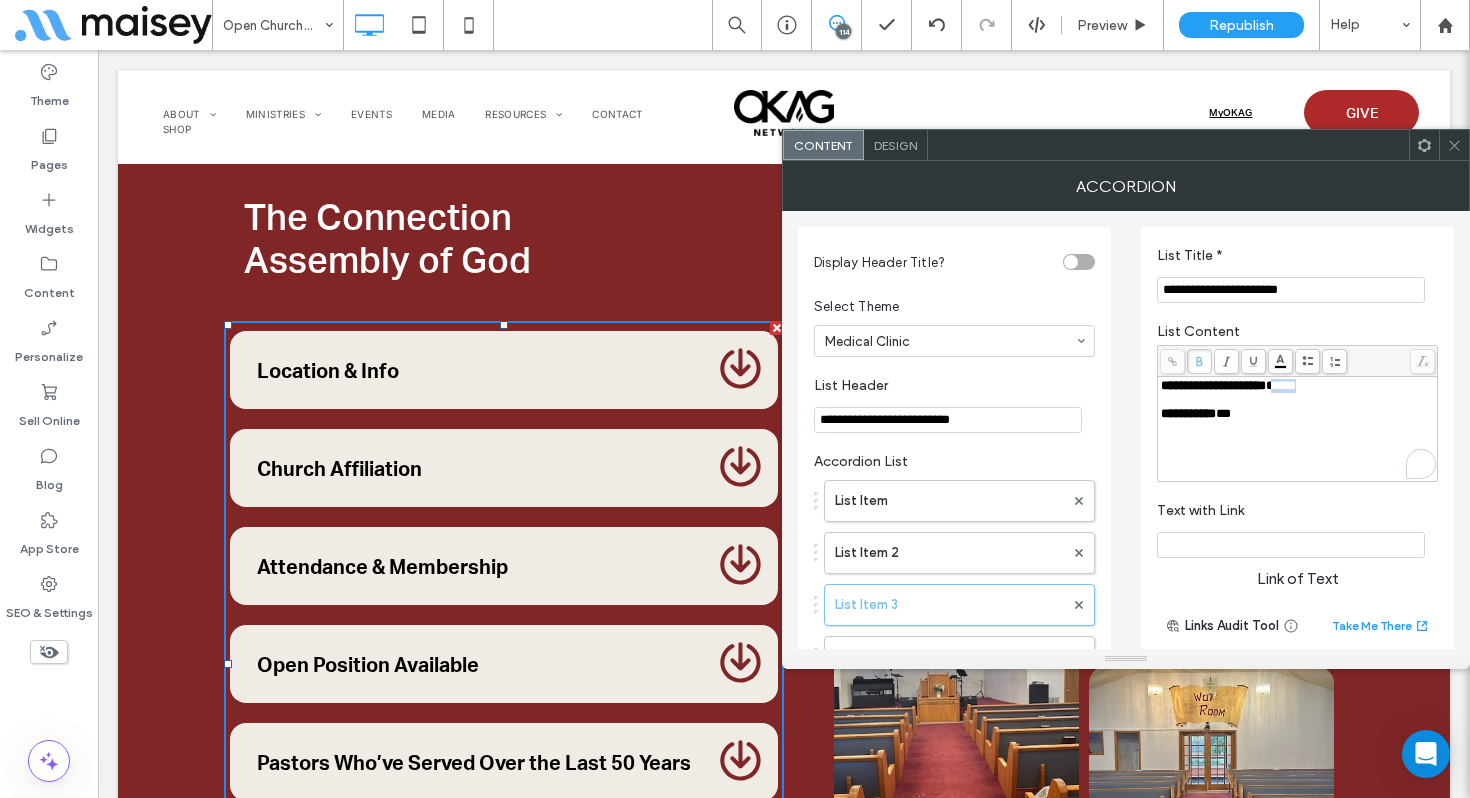 drag, startPoint x: 1340, startPoint y: 389, endPoint x: 1312, endPoint y: 389, distance: 28 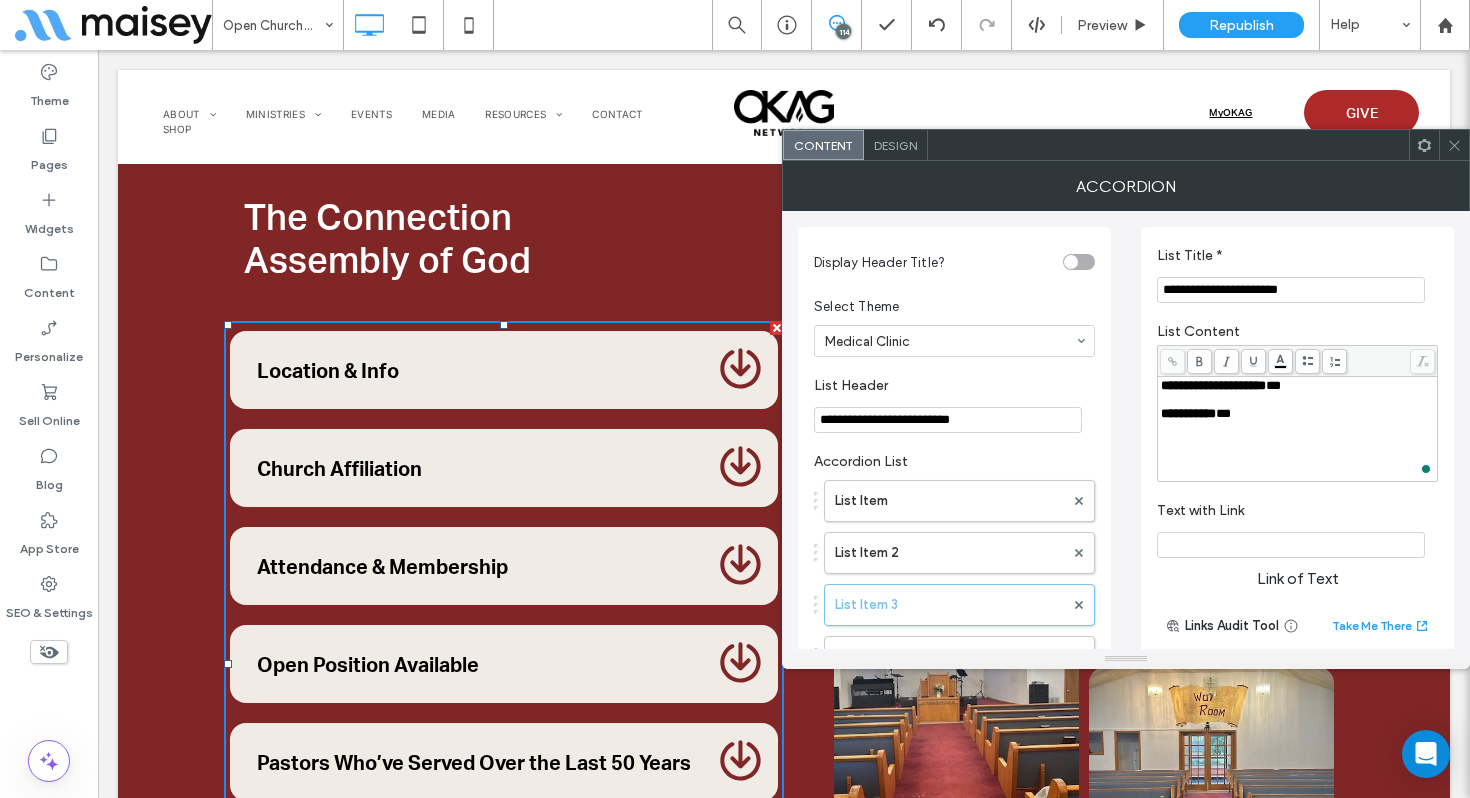 type 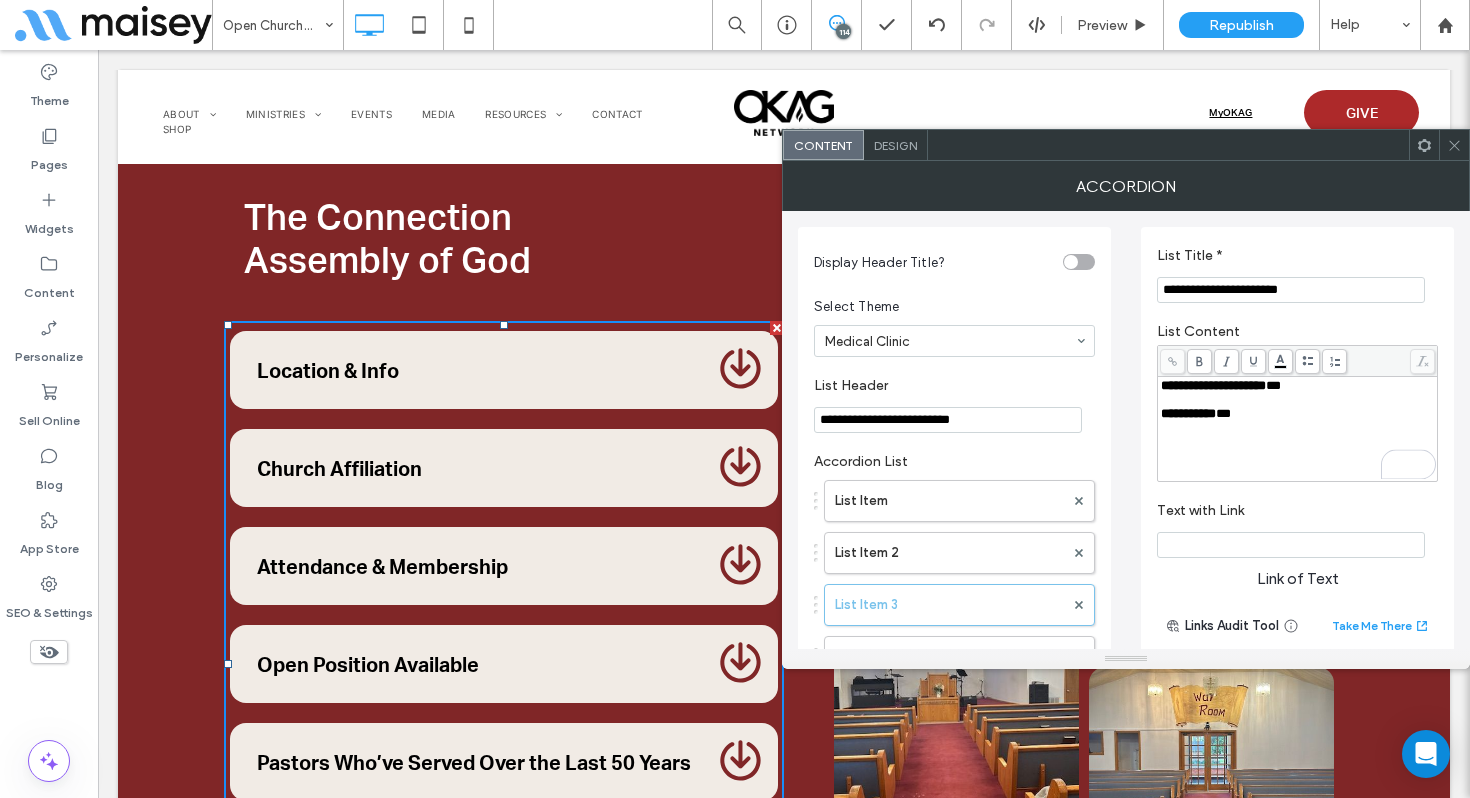 click on "**" at bounding box center (1223, 413) 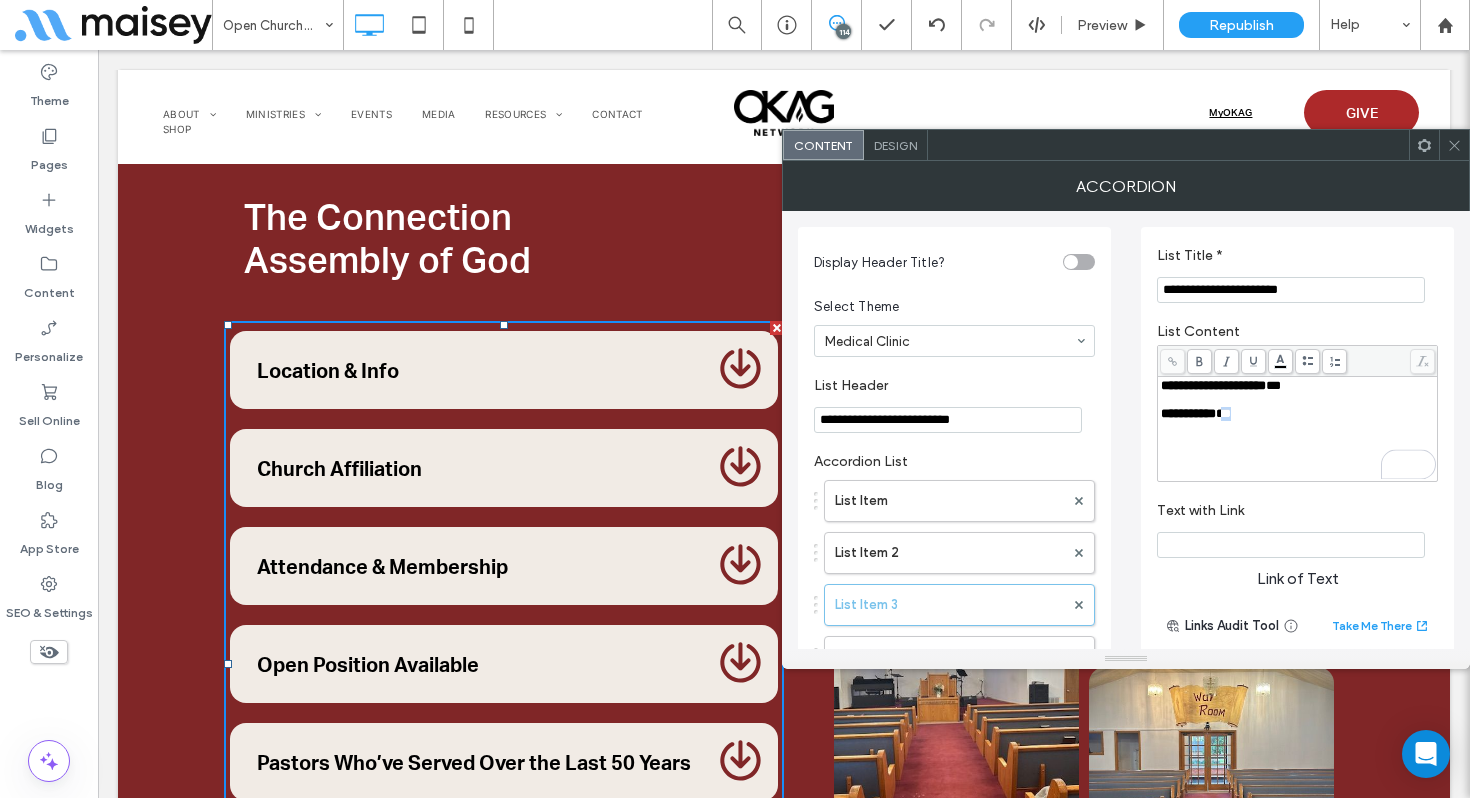 click on "**" at bounding box center (1223, 413) 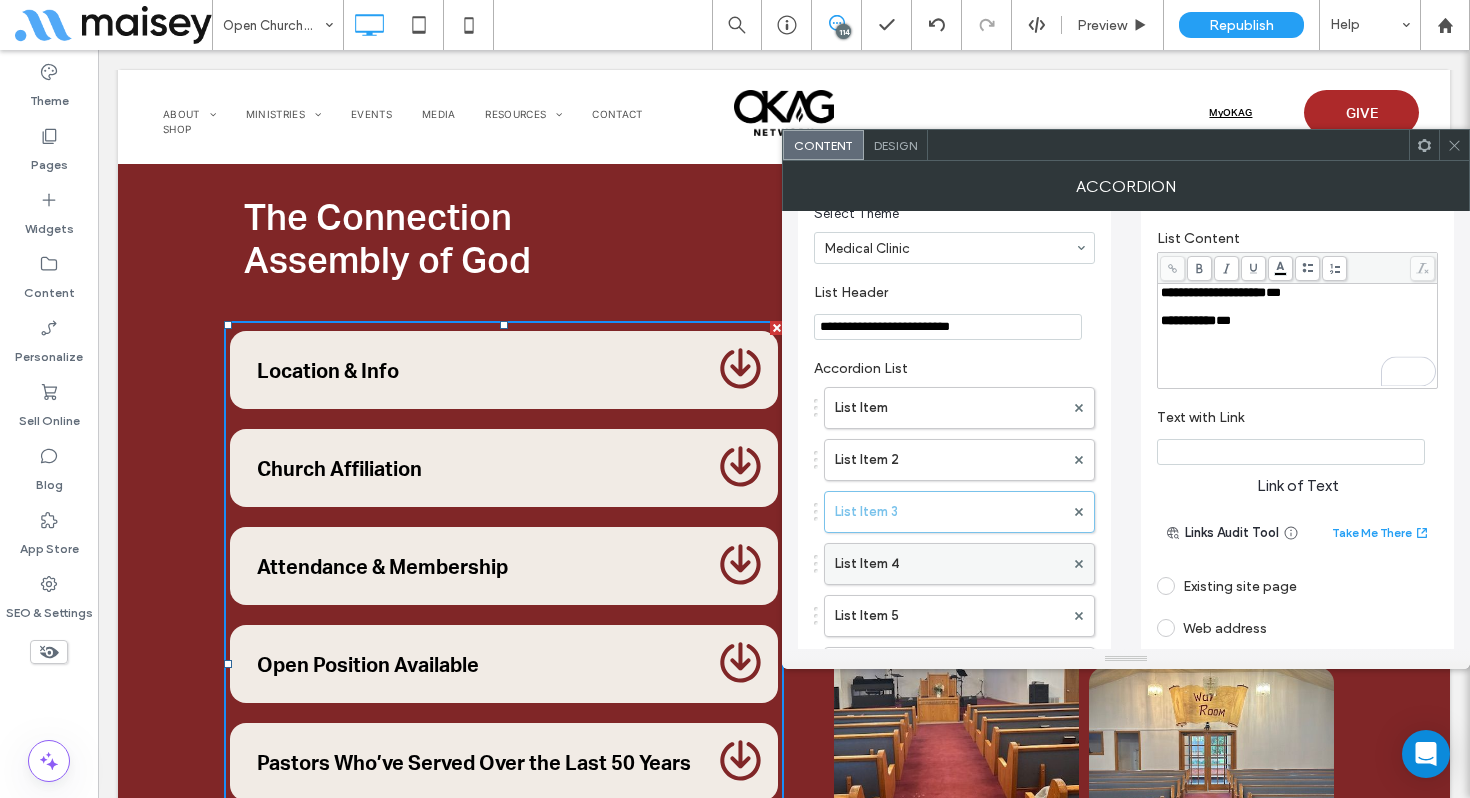 scroll, scrollTop: 99, scrollLeft: 0, axis: vertical 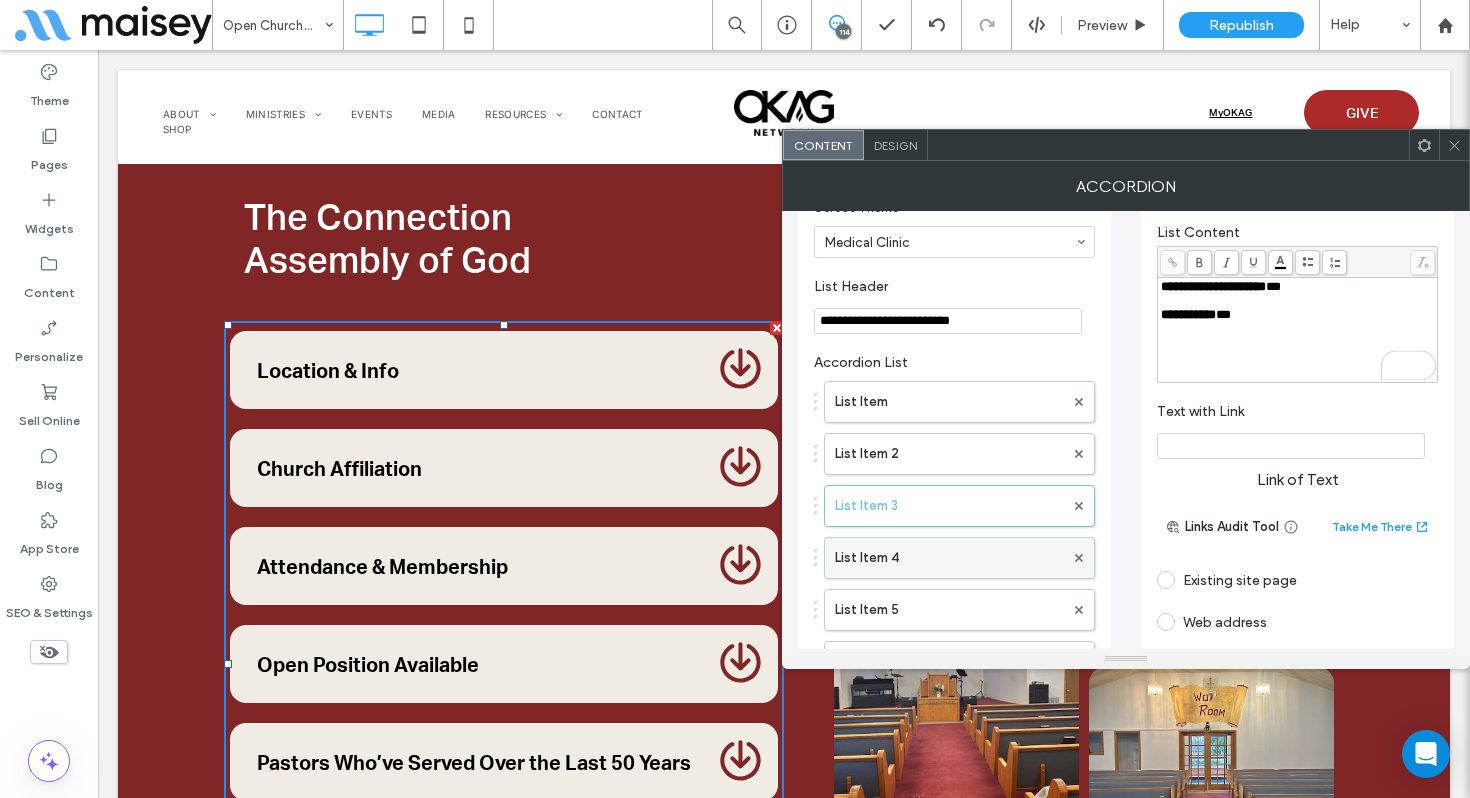 click on "List Item 4" at bounding box center [949, 558] 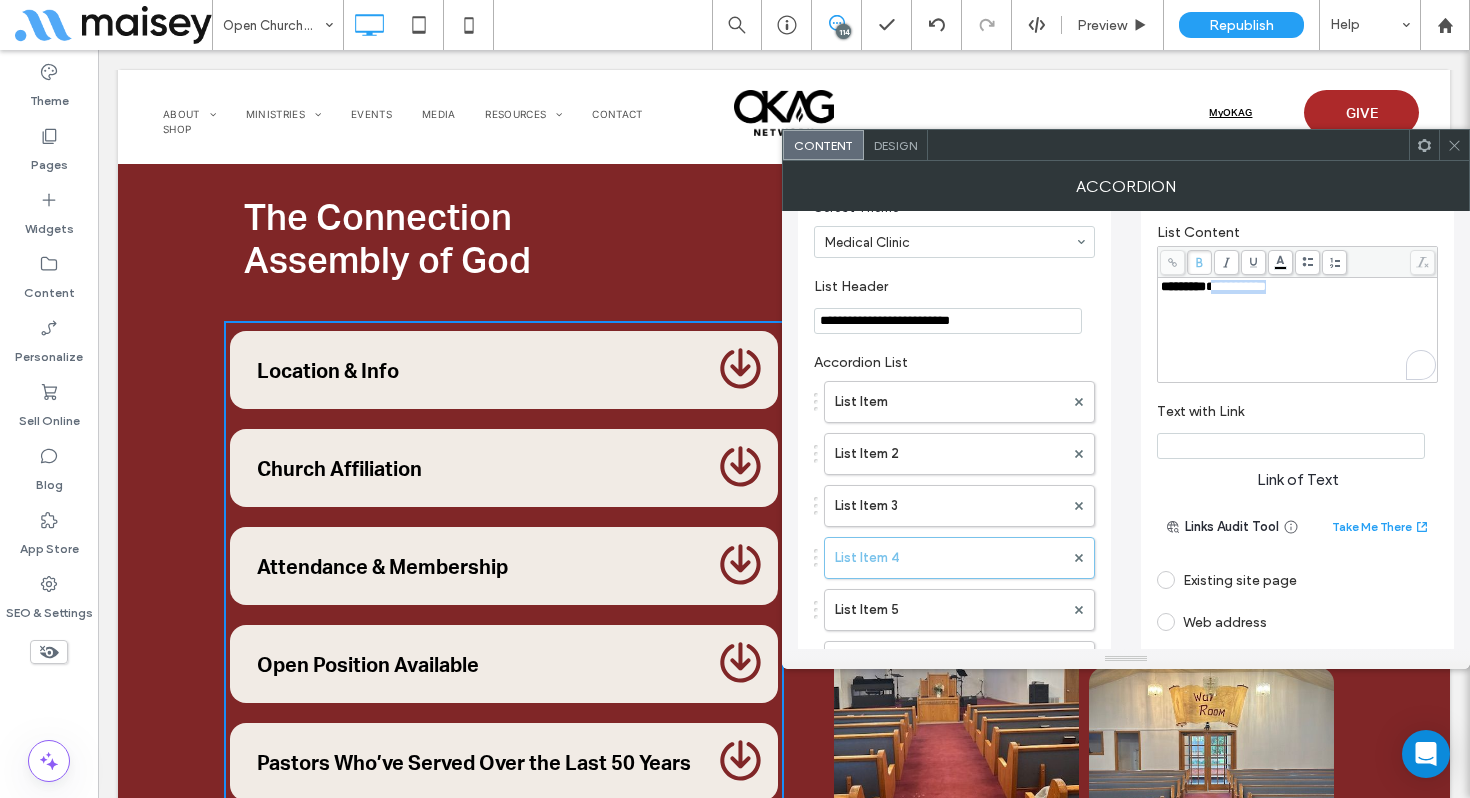 drag, startPoint x: 1288, startPoint y: 294, endPoint x: 1219, endPoint y: 289, distance: 69.18092 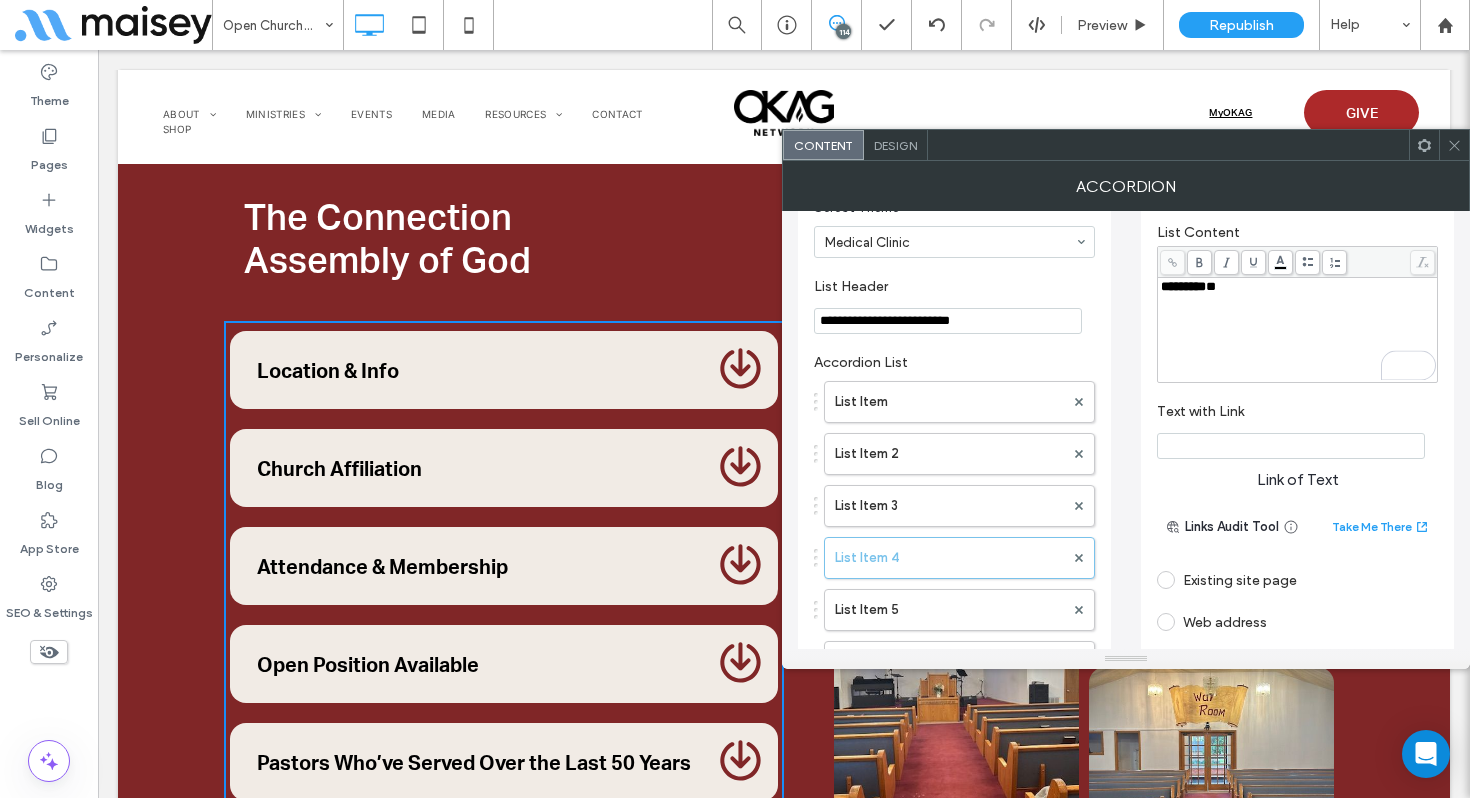 type 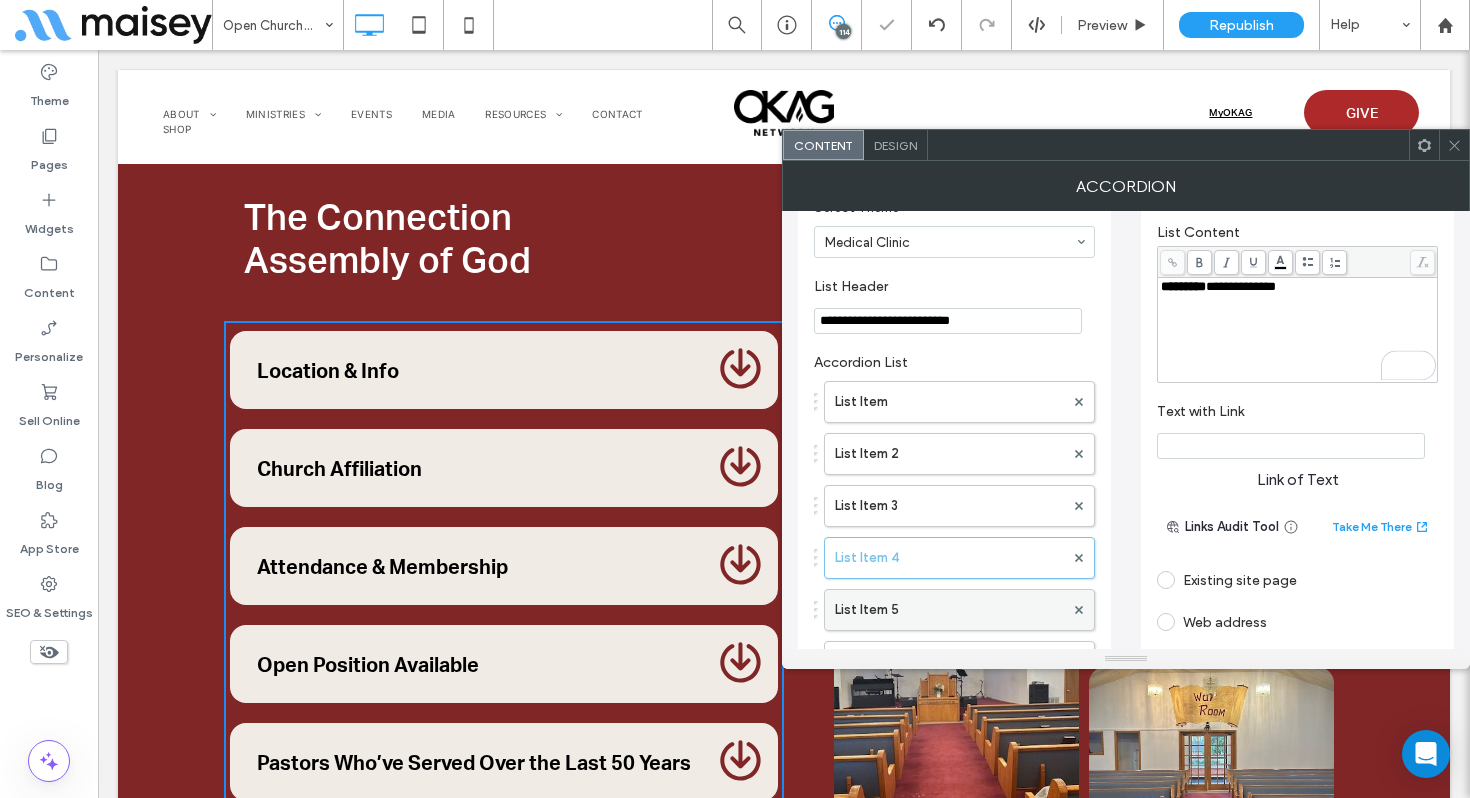 click on "List Item 5" at bounding box center [949, 610] 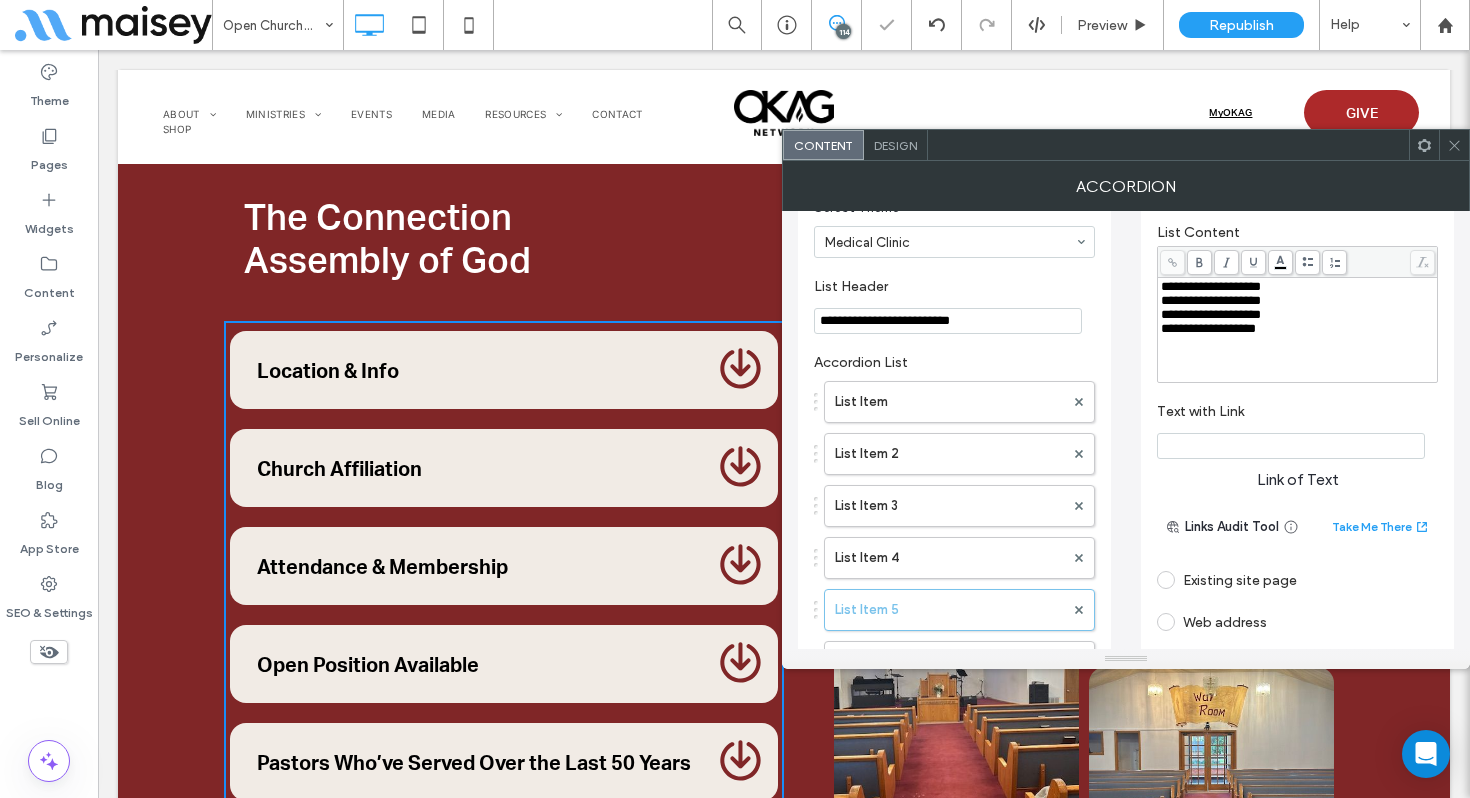 click on "**********" at bounding box center (1298, 329) 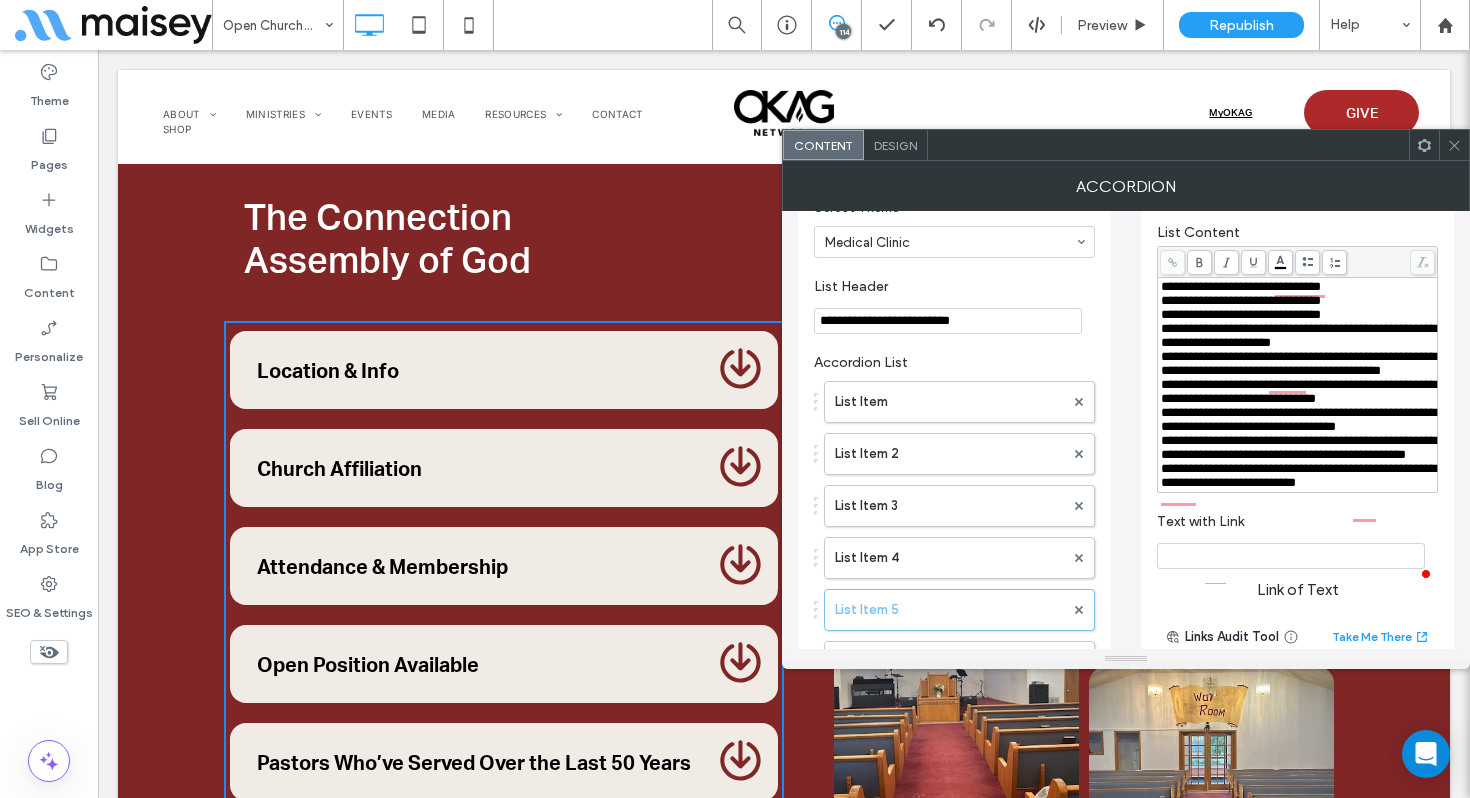 click on "**********" at bounding box center (1298, 315) 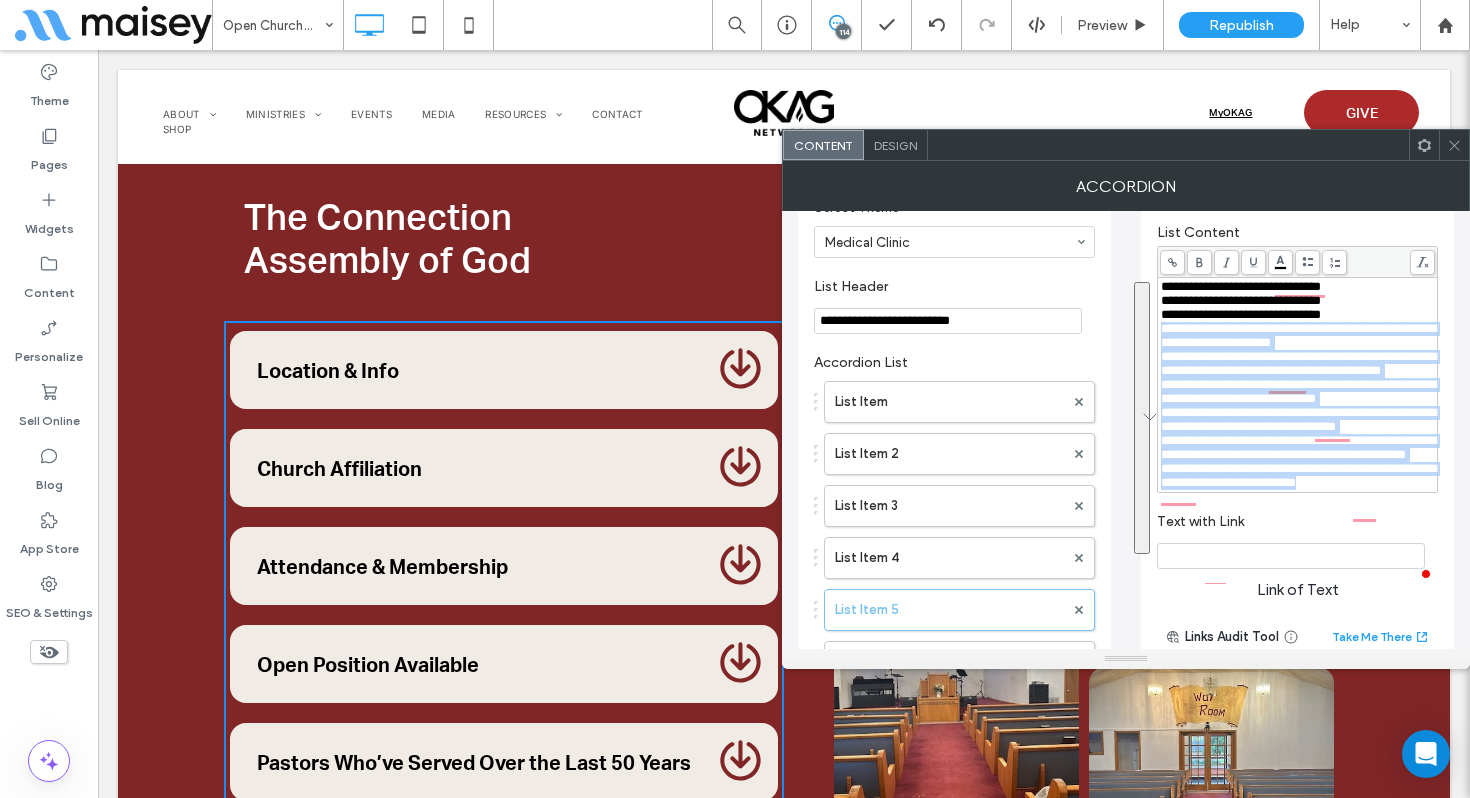 copy on "**********" 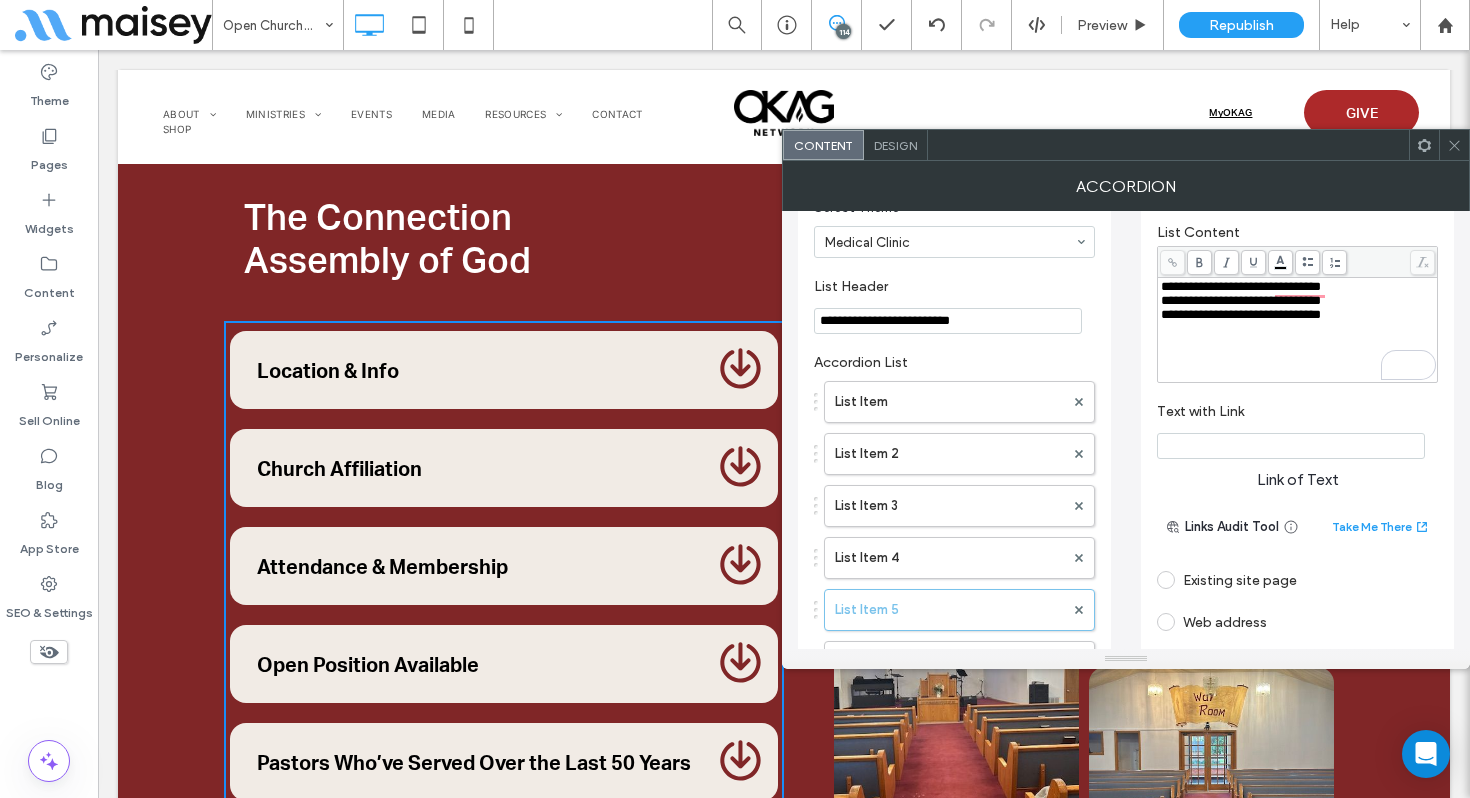 click on "**********" at bounding box center (1298, 330) 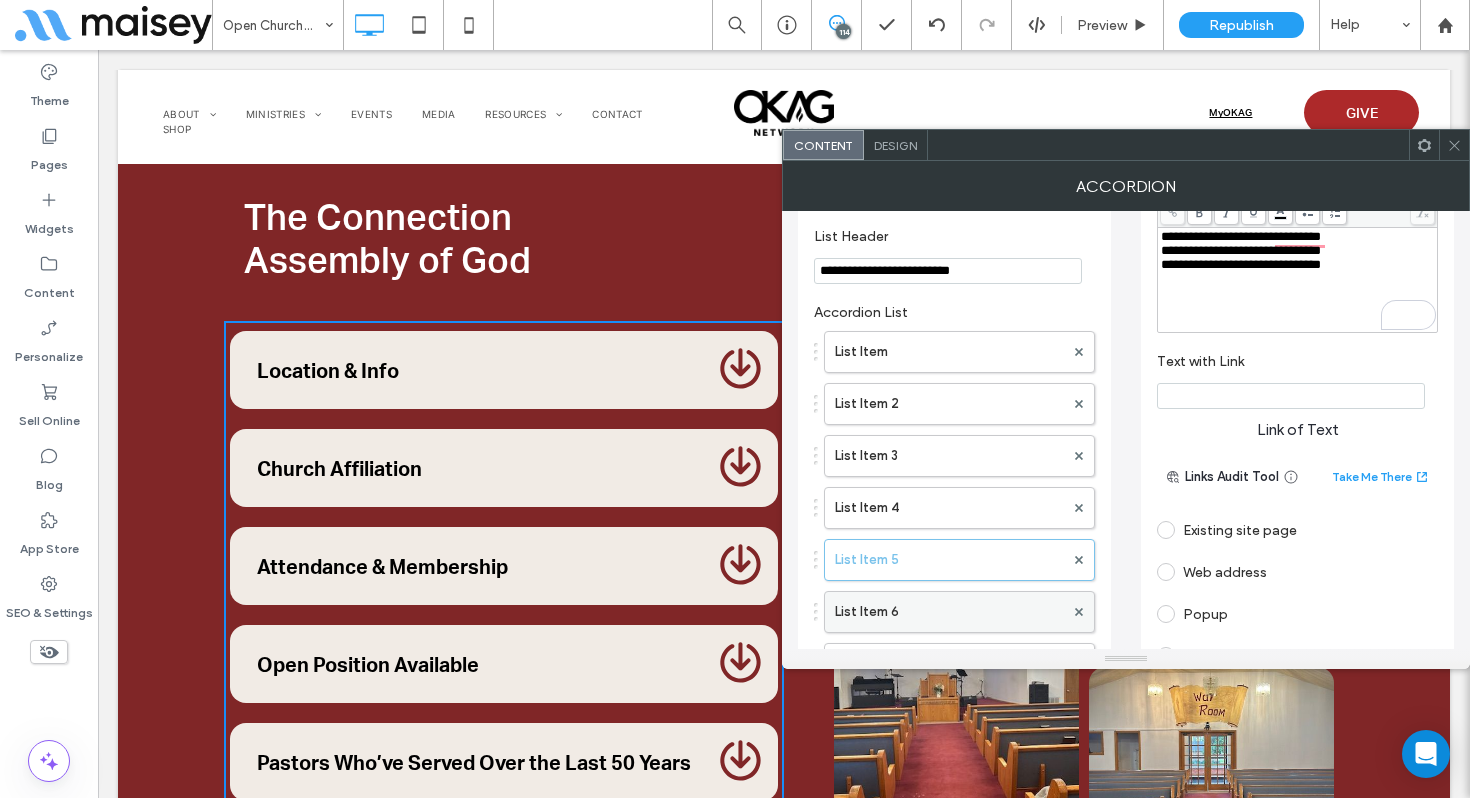 click on "List Item 6" at bounding box center [949, 612] 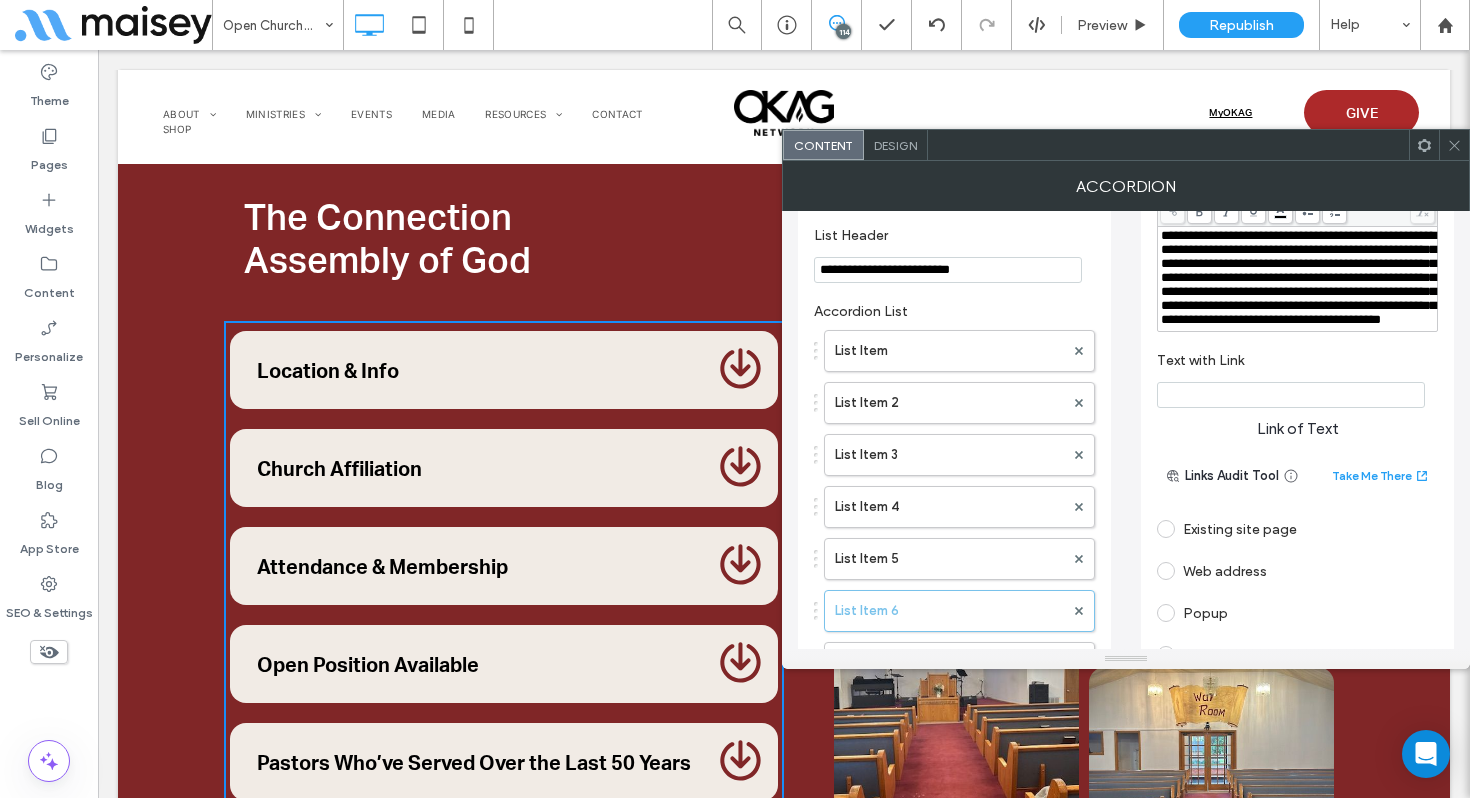 click on "**********" at bounding box center (1298, 277) 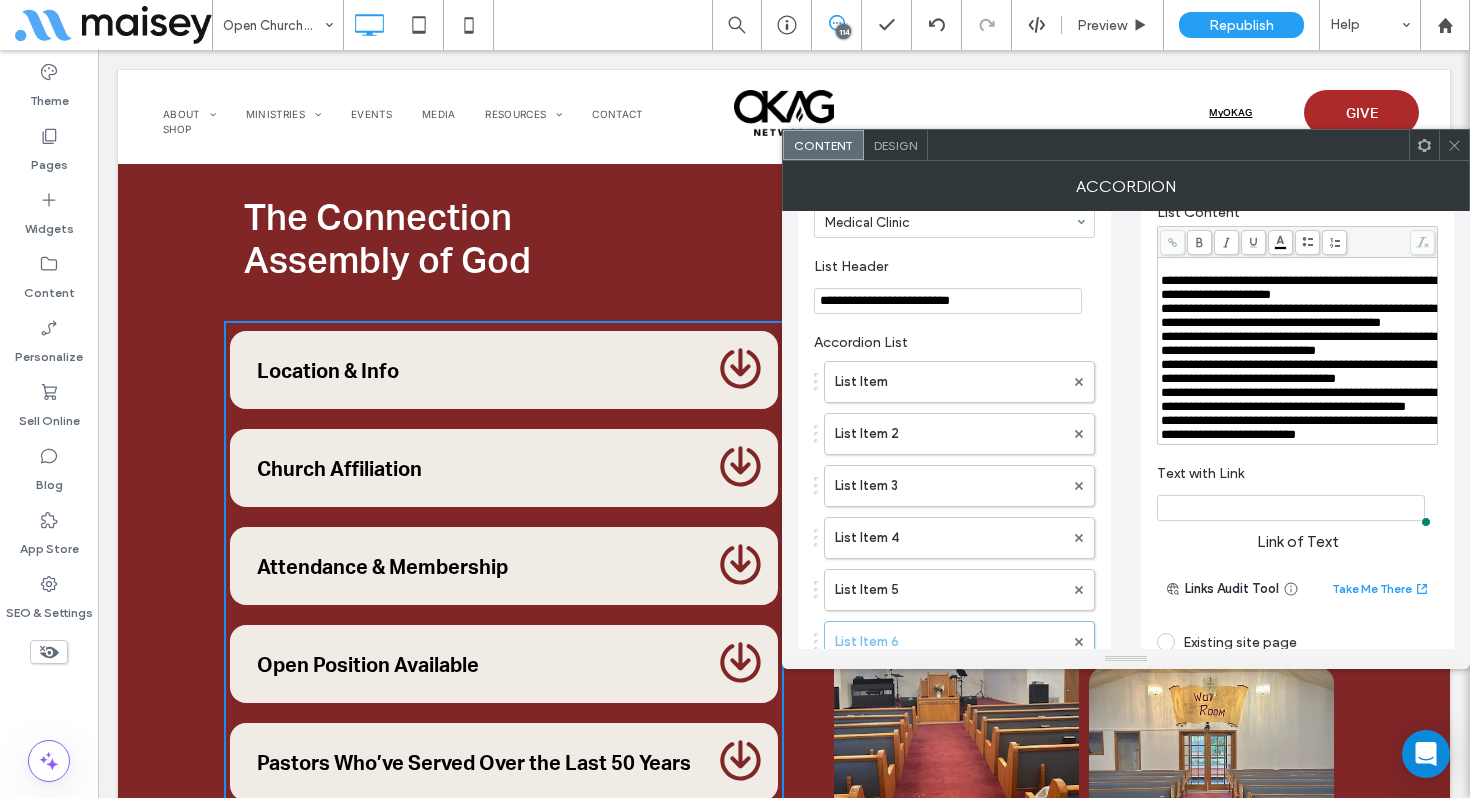 scroll, scrollTop: 105, scrollLeft: 0, axis: vertical 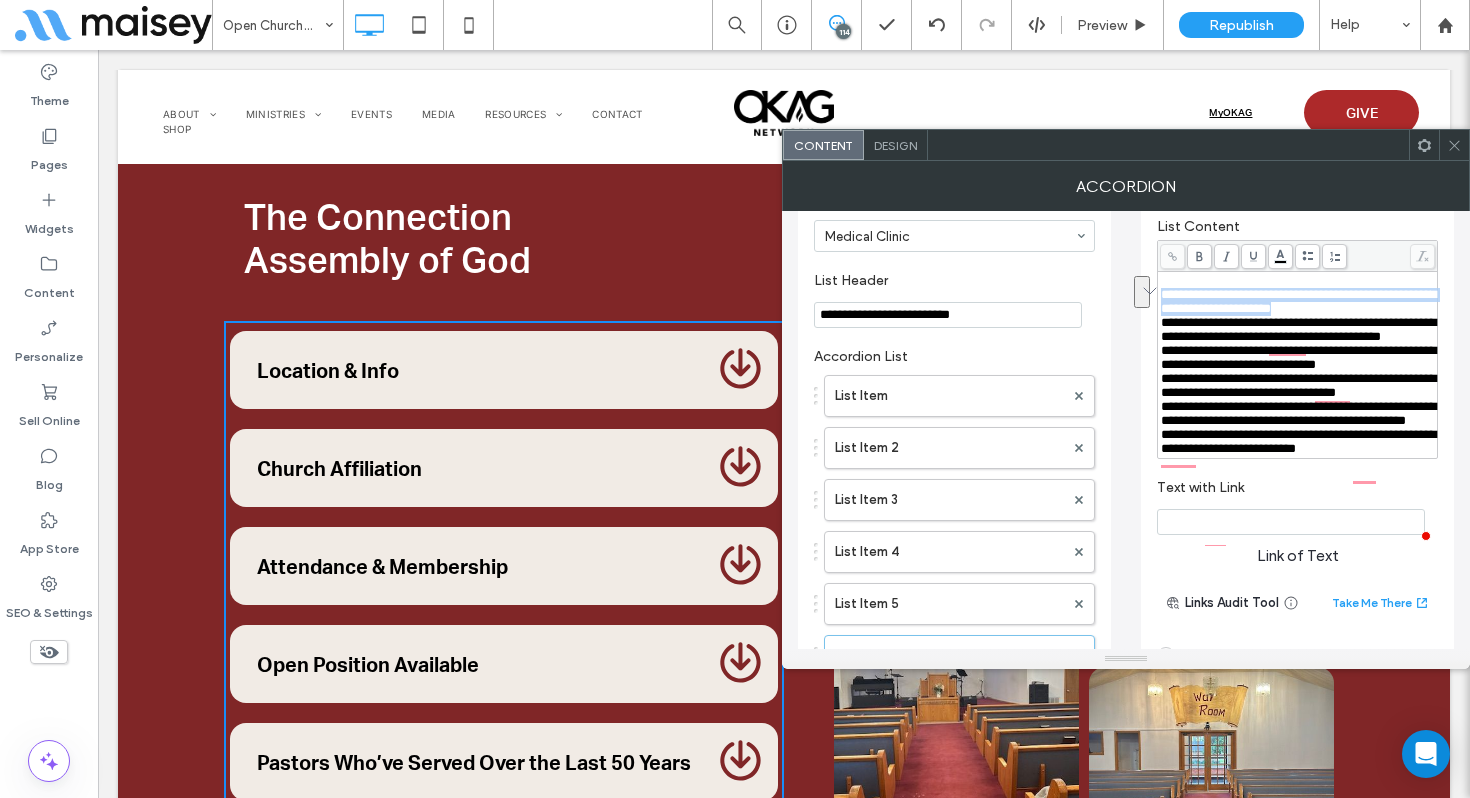 drag, startPoint x: 1372, startPoint y: 319, endPoint x: 1143, endPoint y: 292, distance: 230.58621 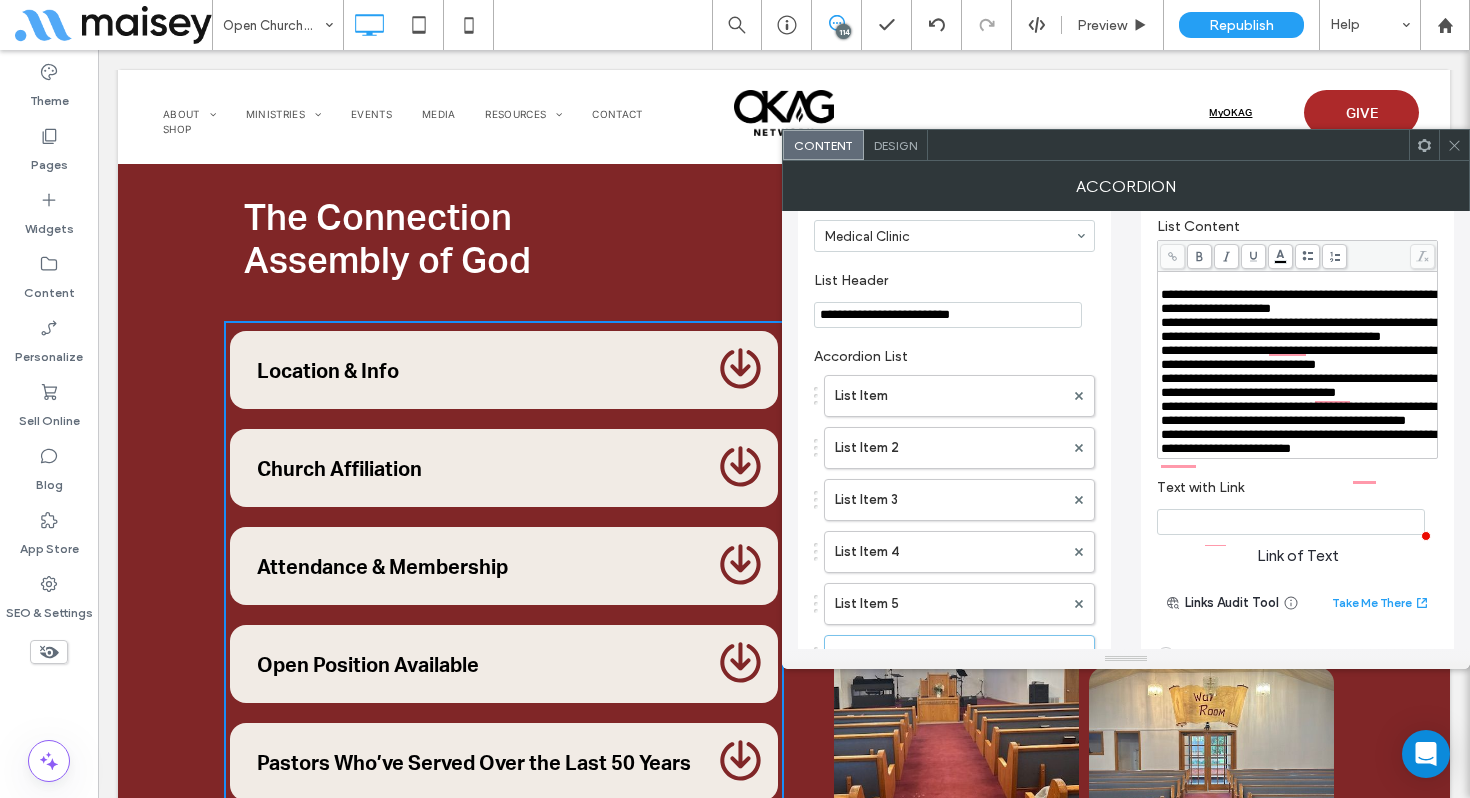 click on "**********" at bounding box center (1298, 302) 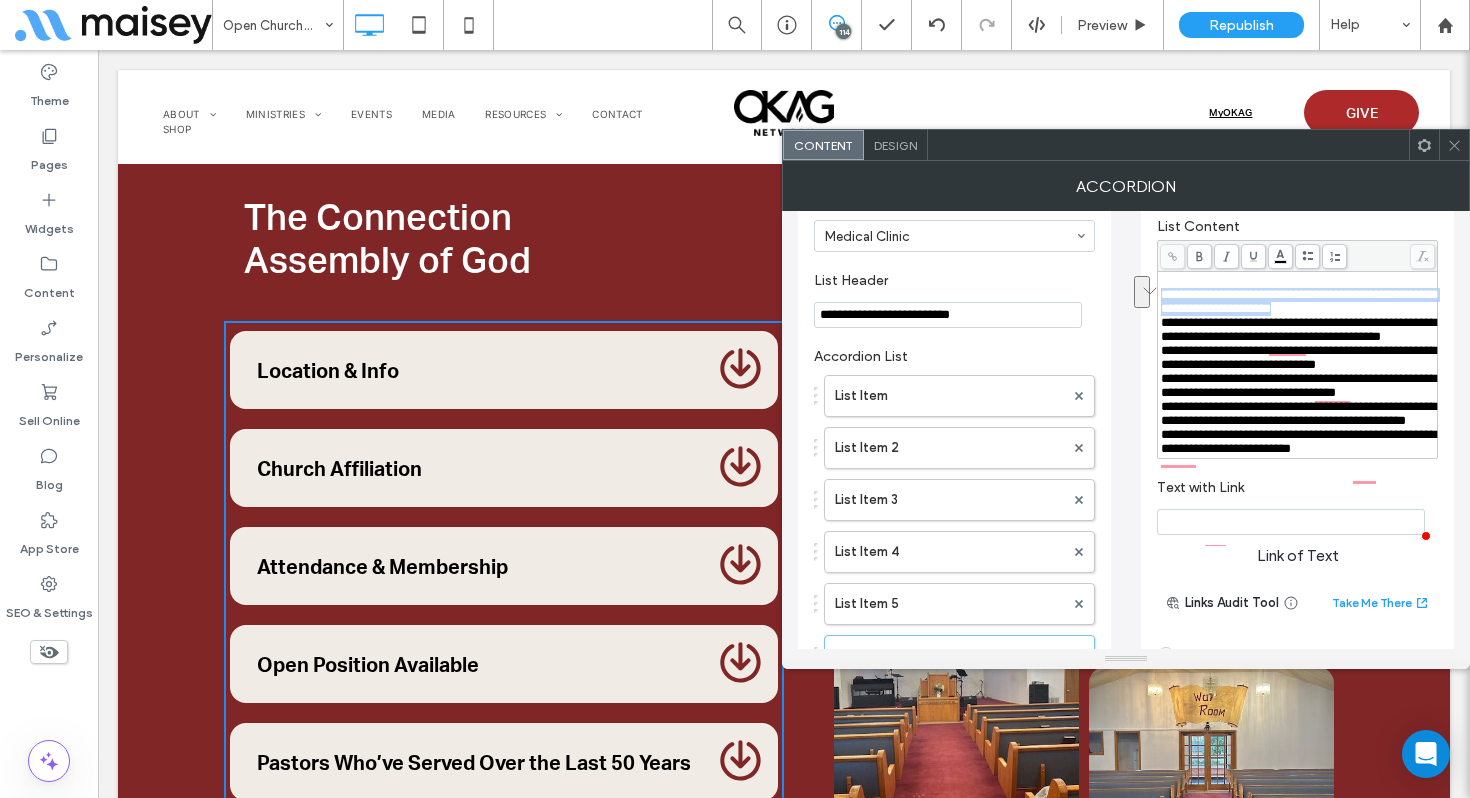 drag, startPoint x: 1382, startPoint y: 320, endPoint x: 1145, endPoint y: 298, distance: 238.0189 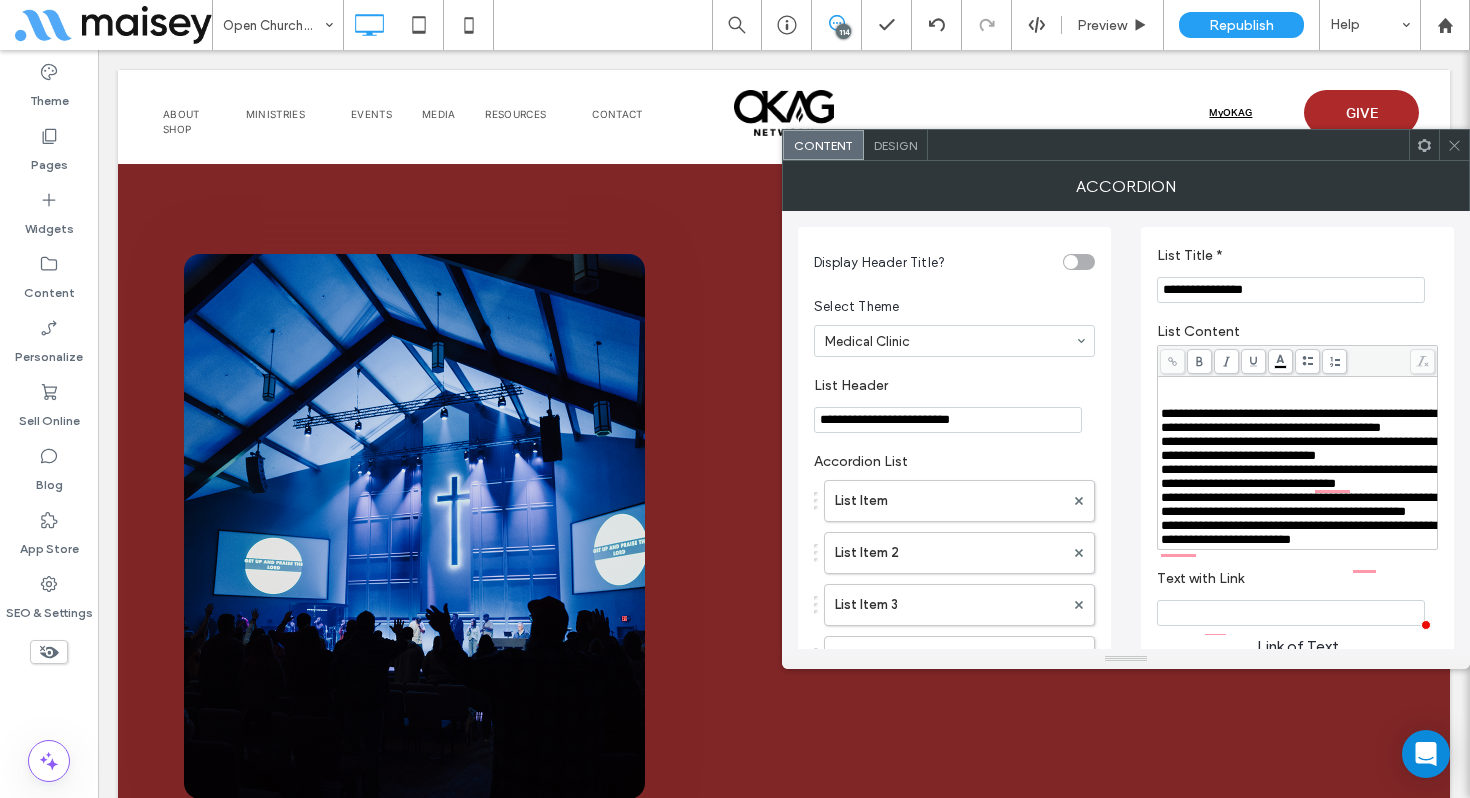 scroll, scrollTop: 18250, scrollLeft: 0, axis: vertical 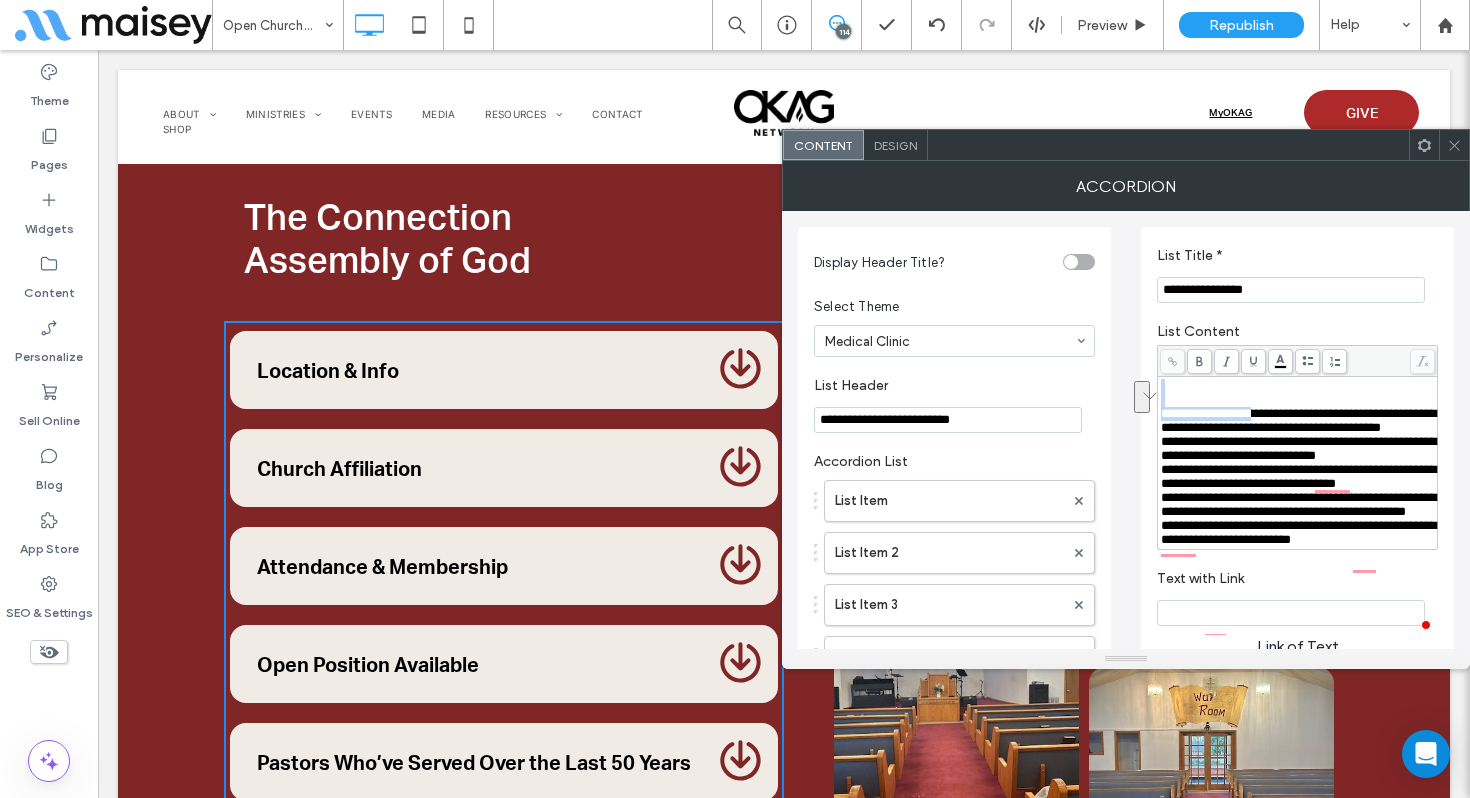 drag, startPoint x: 1275, startPoint y: 421, endPoint x: 1177, endPoint y: 388, distance: 103.40696 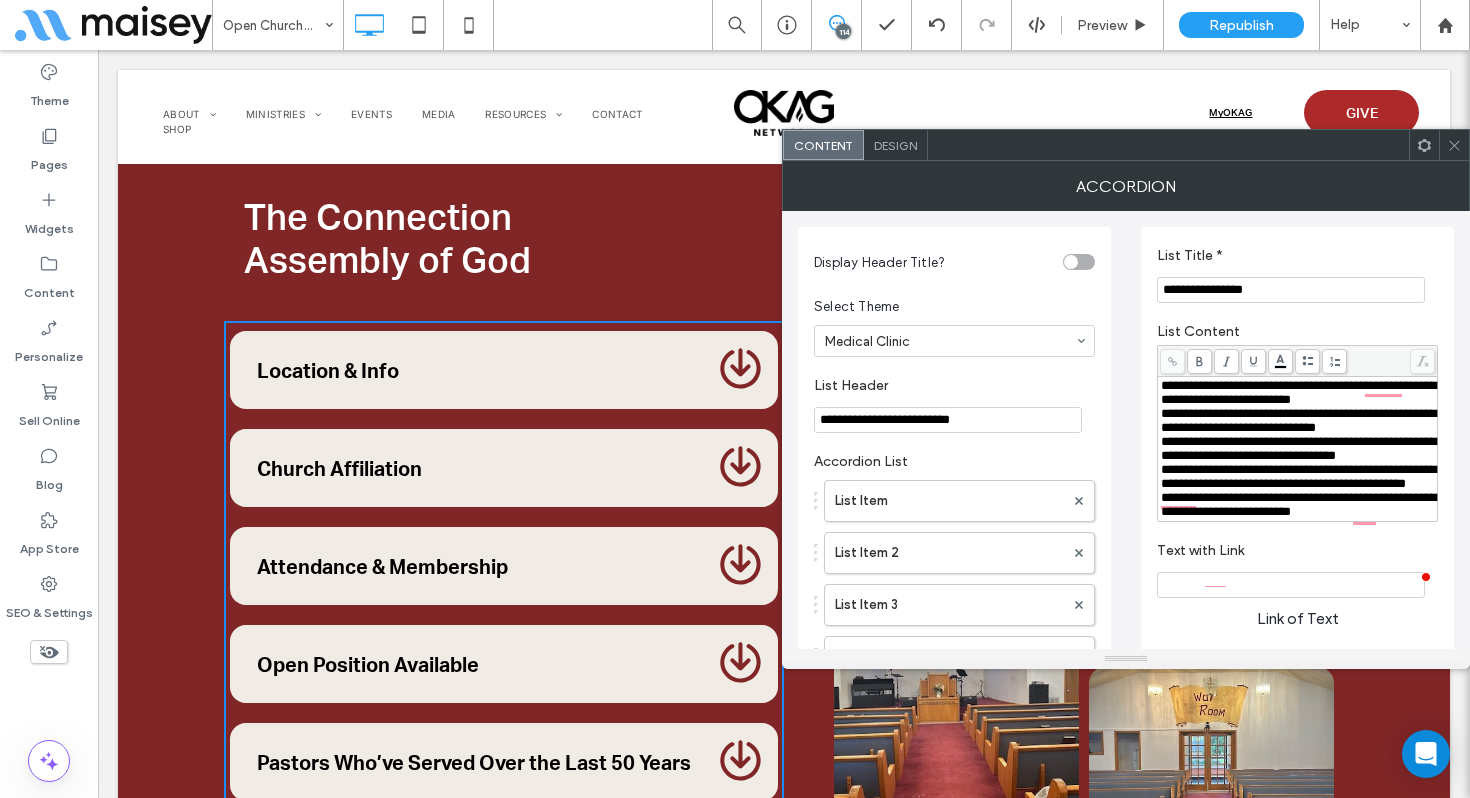 click on "**********" at bounding box center (1298, 448) 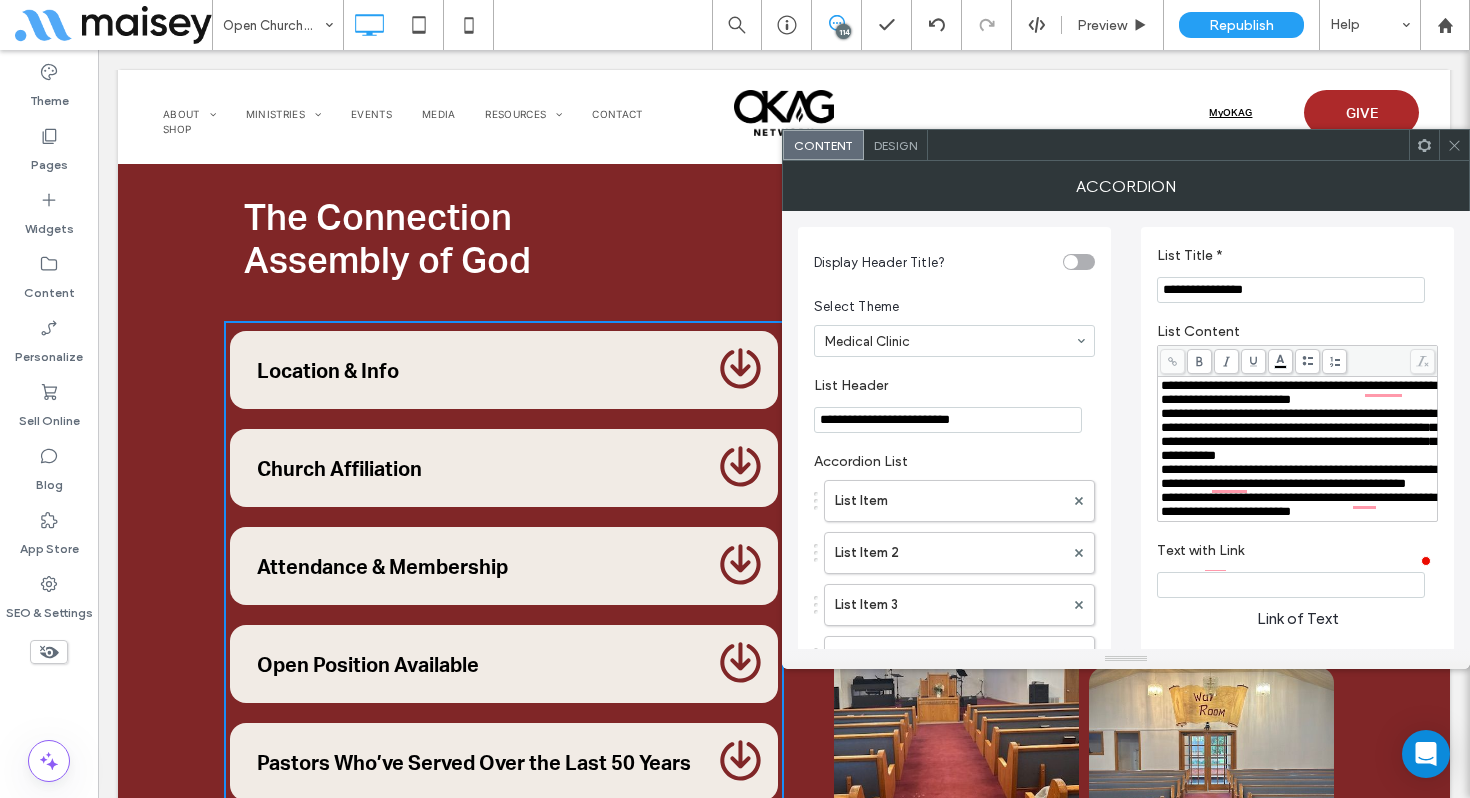 type 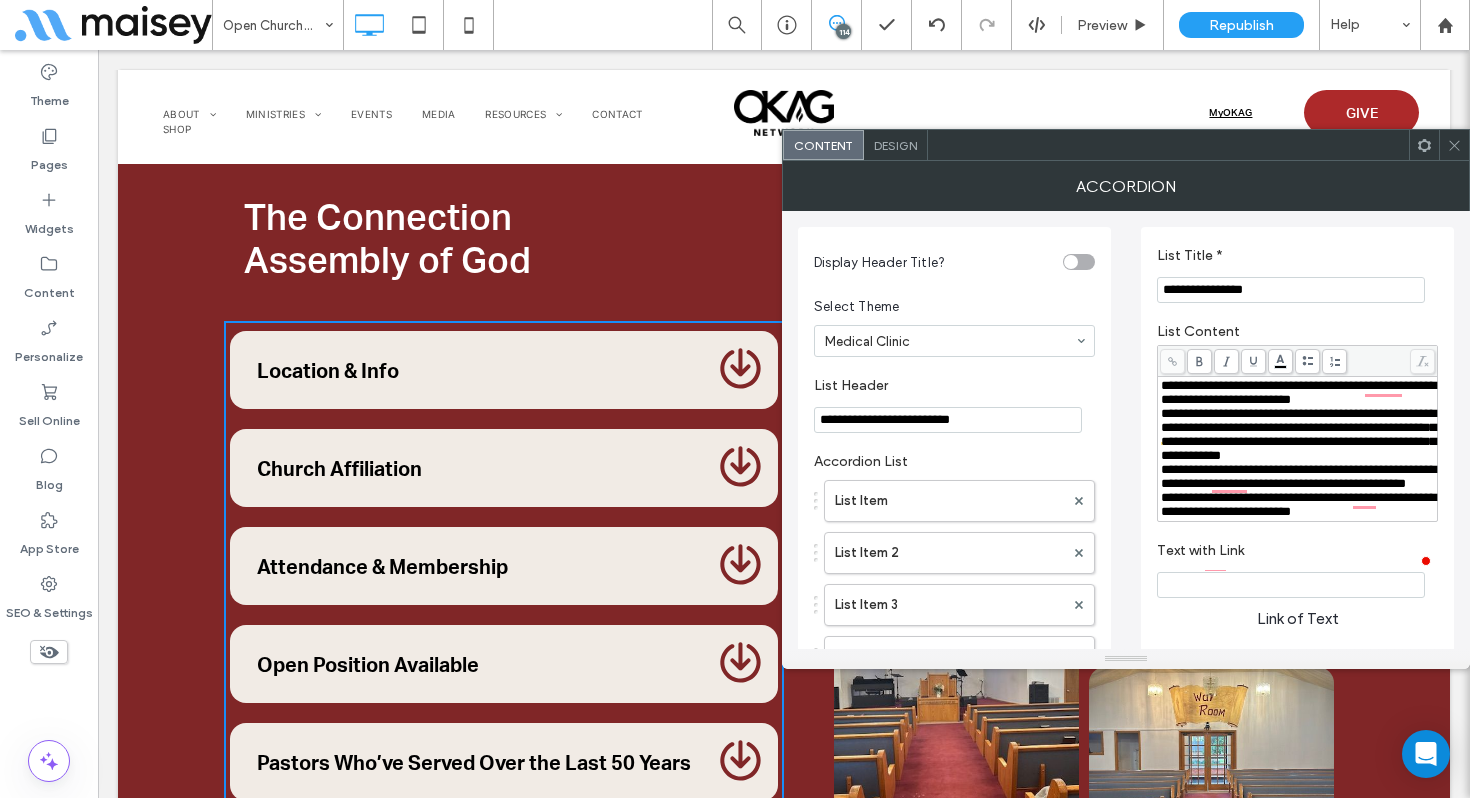 click on "**********" at bounding box center [1298, 476] 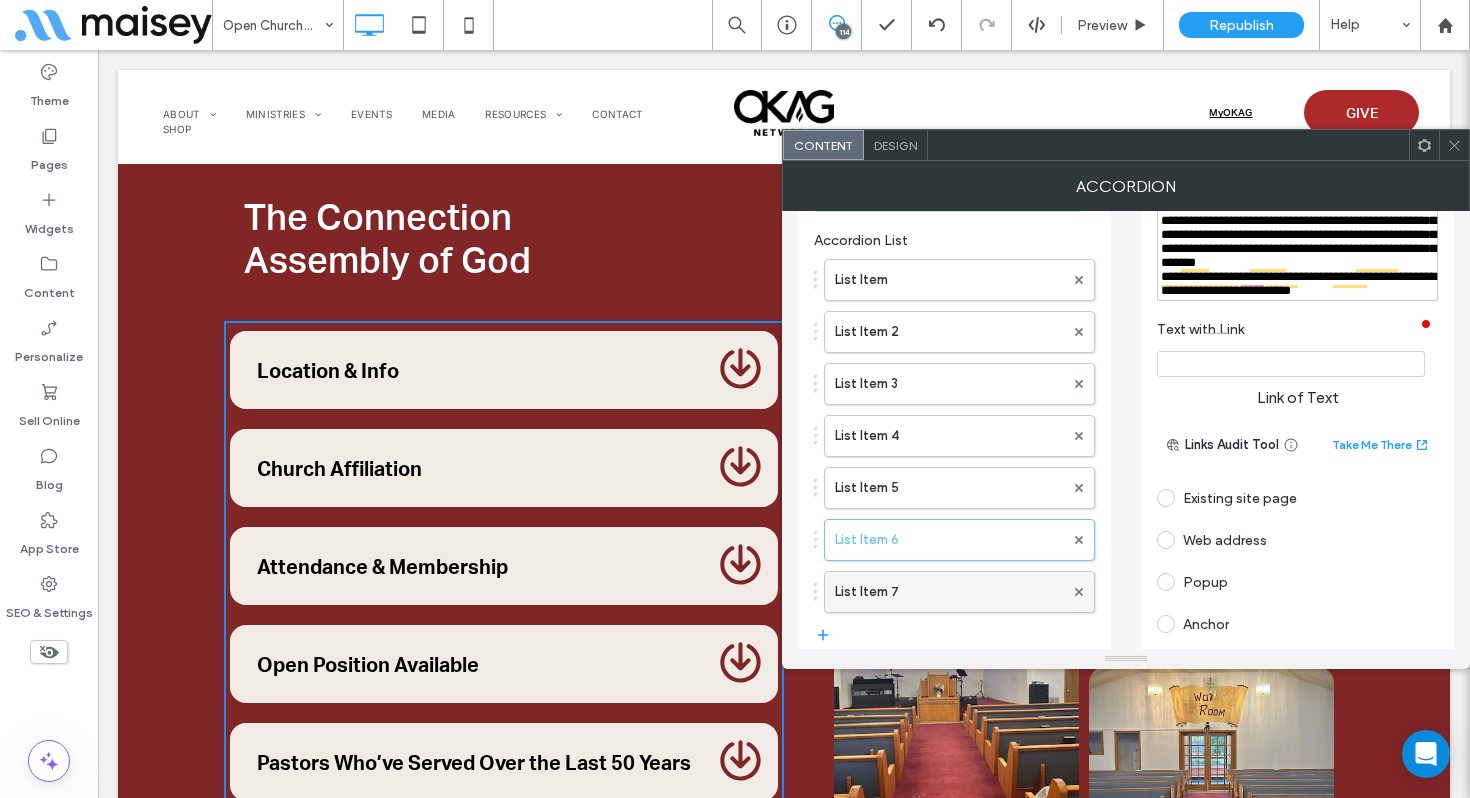 scroll, scrollTop: 225, scrollLeft: 0, axis: vertical 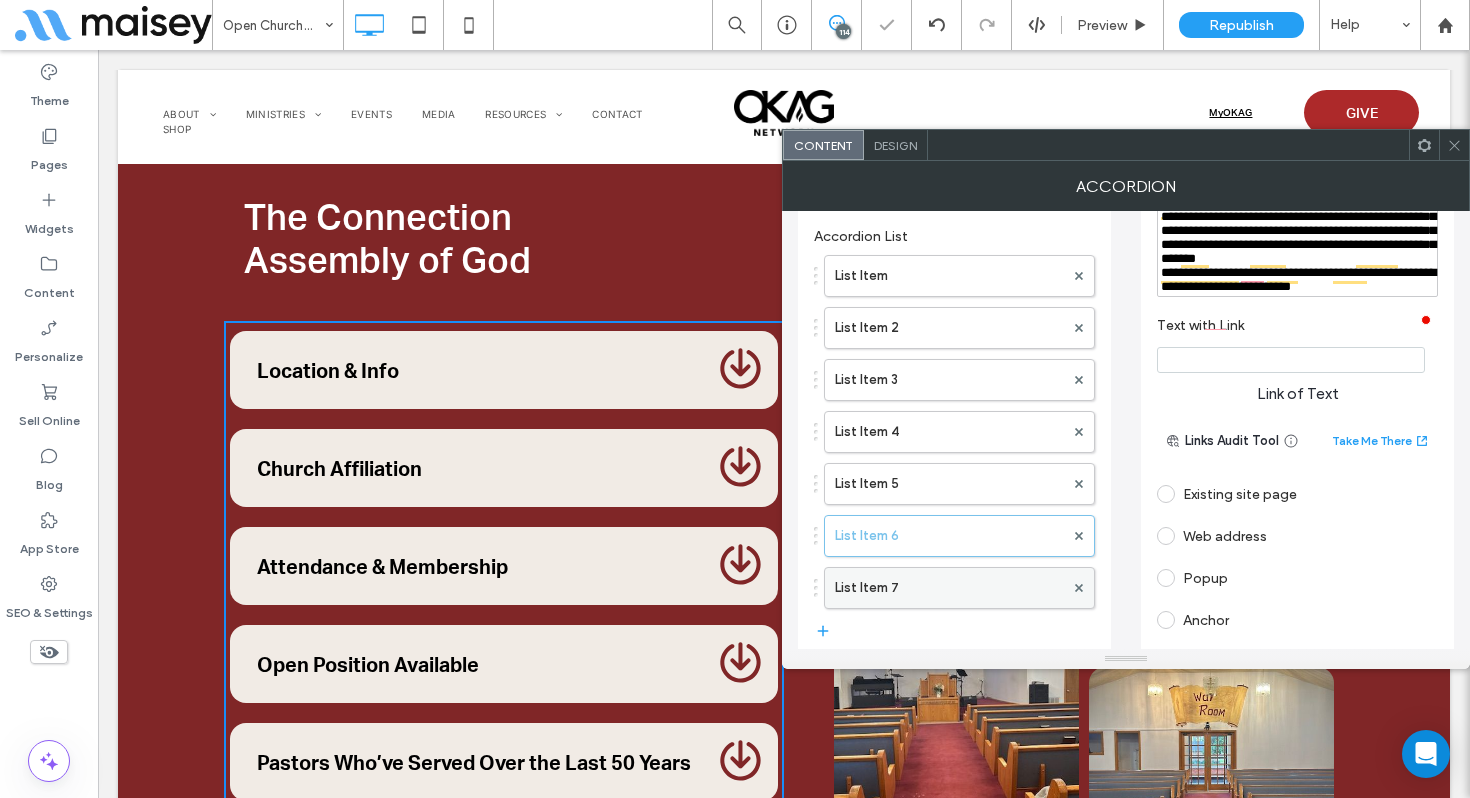 click on "List Item 7" at bounding box center [949, 588] 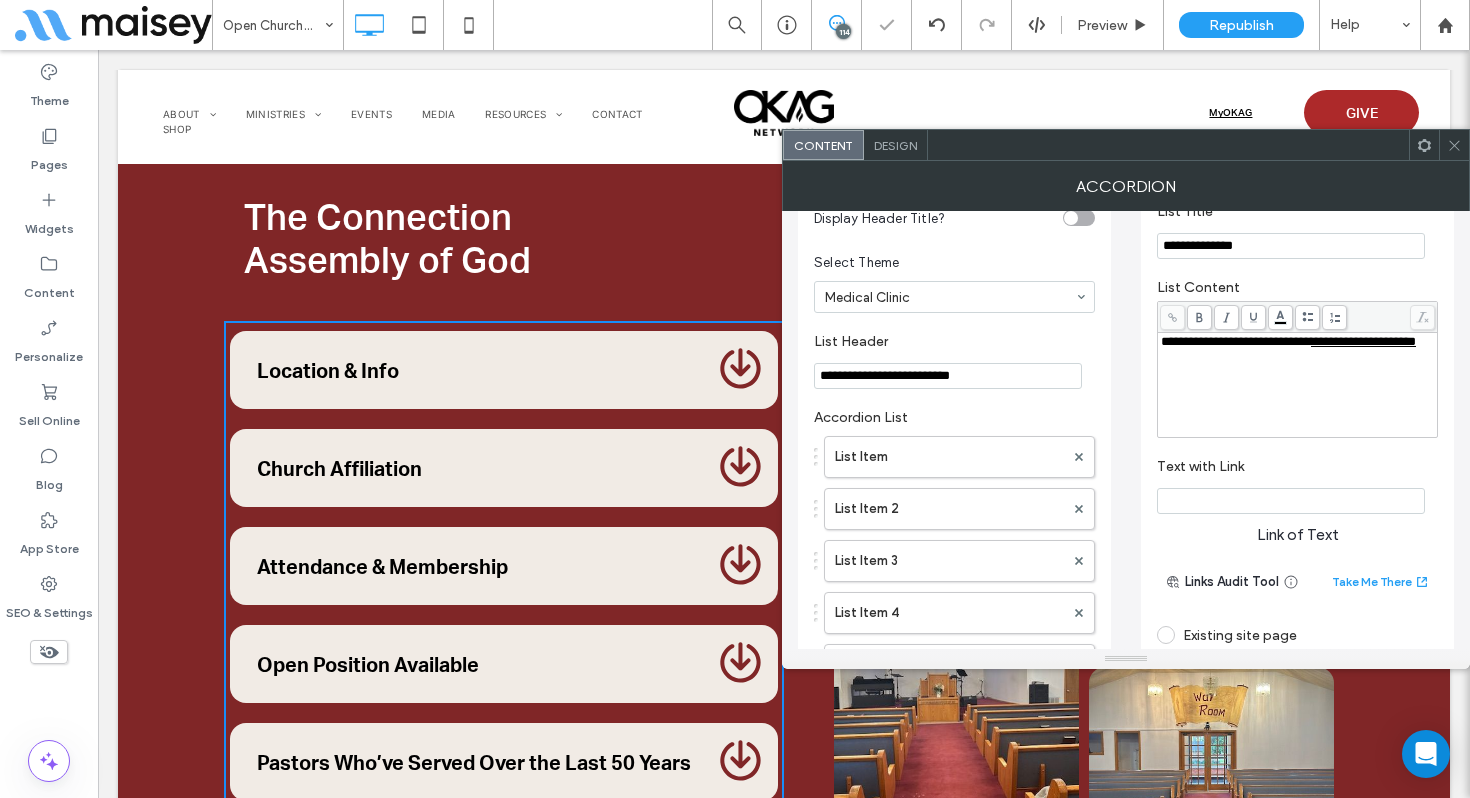 scroll, scrollTop: 43, scrollLeft: 0, axis: vertical 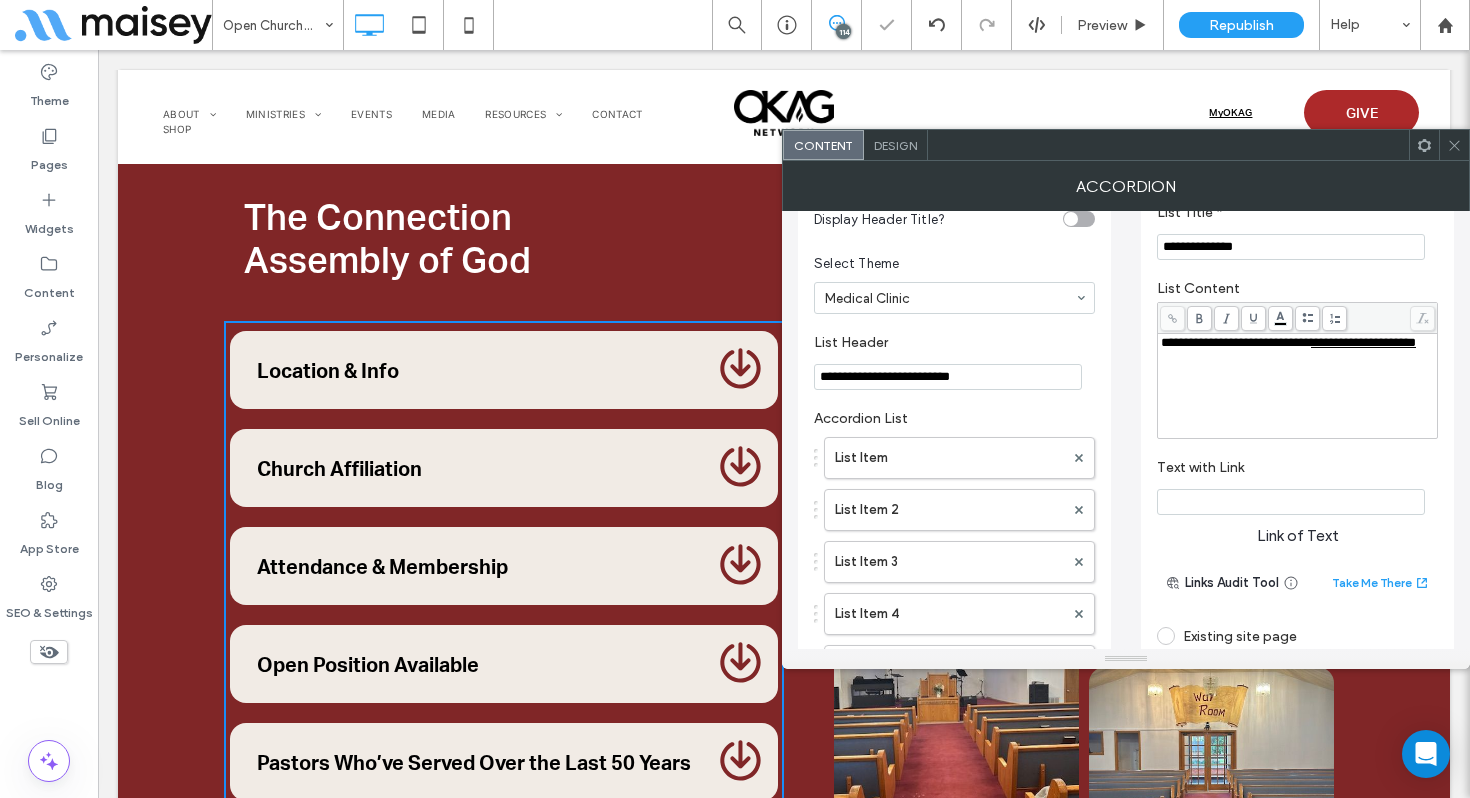 click on "**********" at bounding box center (1298, 386) 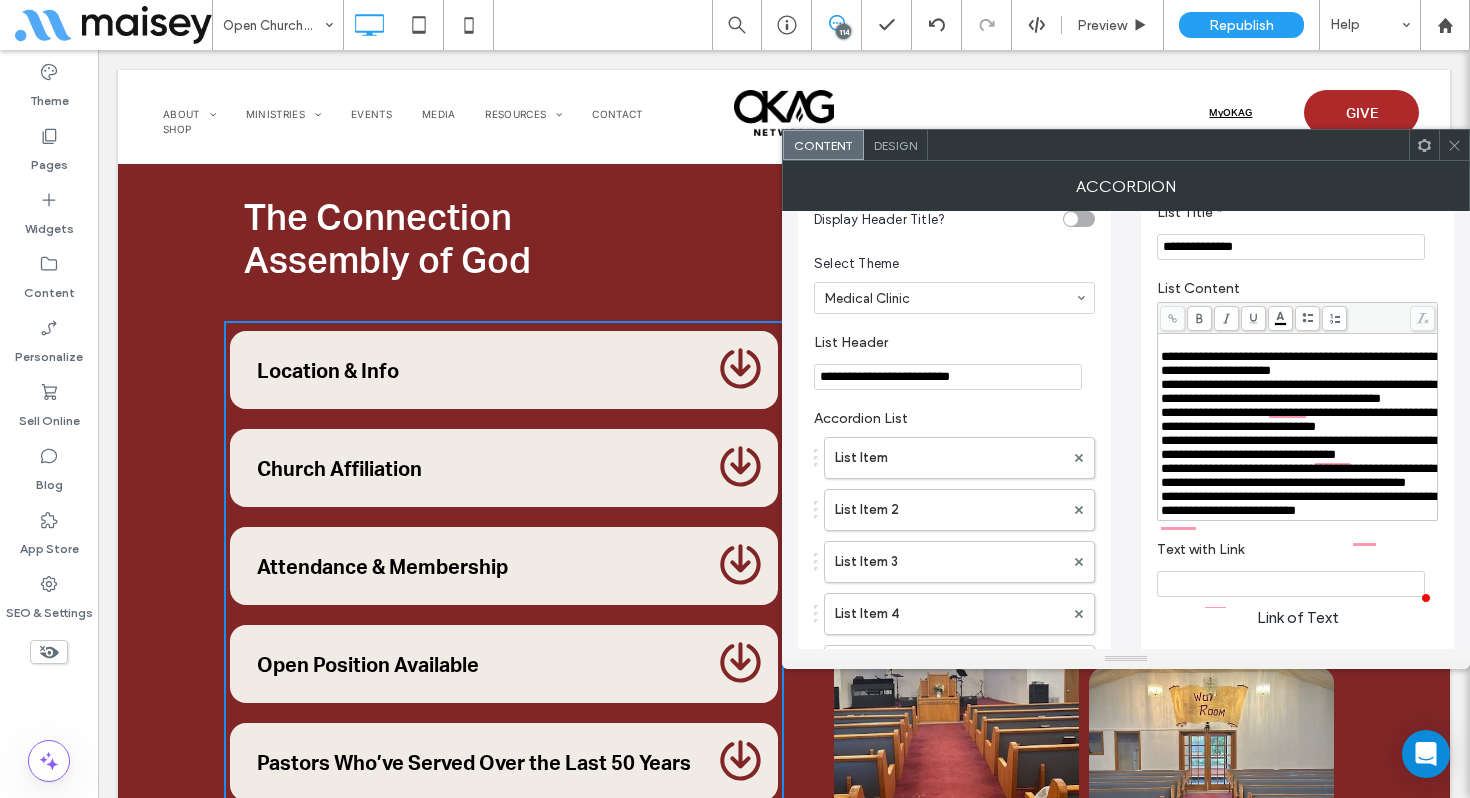 click on "**********" at bounding box center (1298, 392) 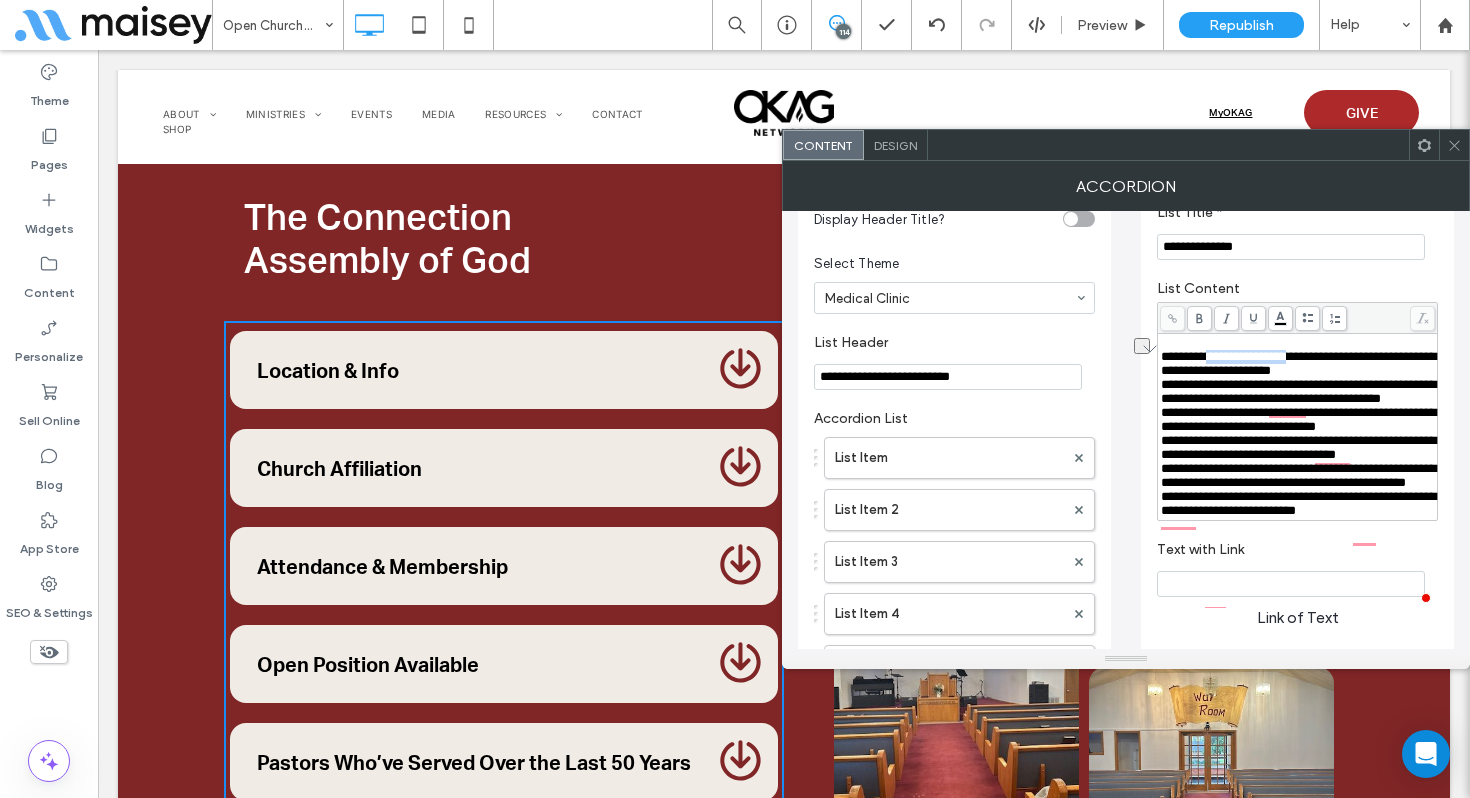 drag, startPoint x: 1320, startPoint y: 365, endPoint x: 1221, endPoint y: 365, distance: 99 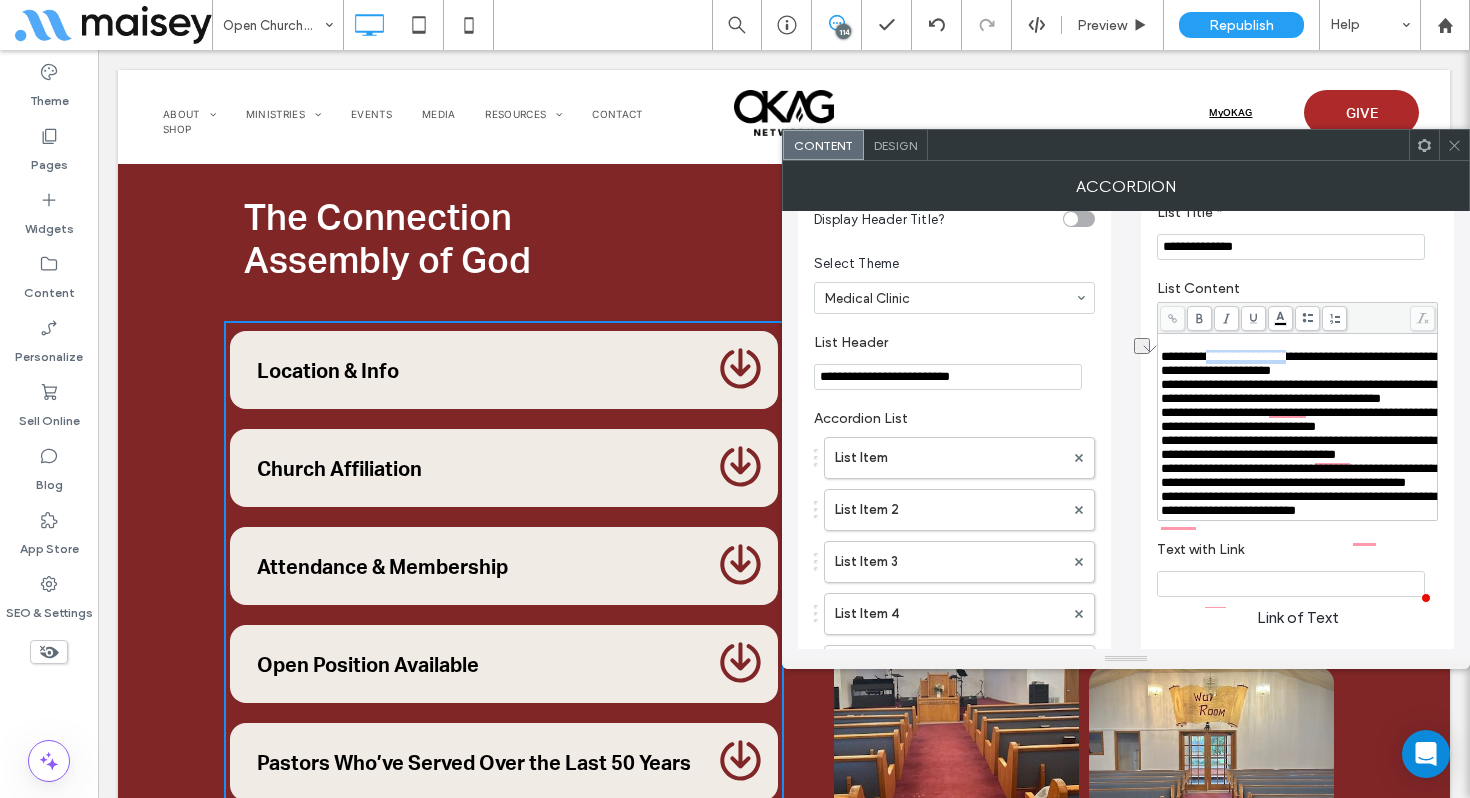 click on "**********" at bounding box center [1298, 363] 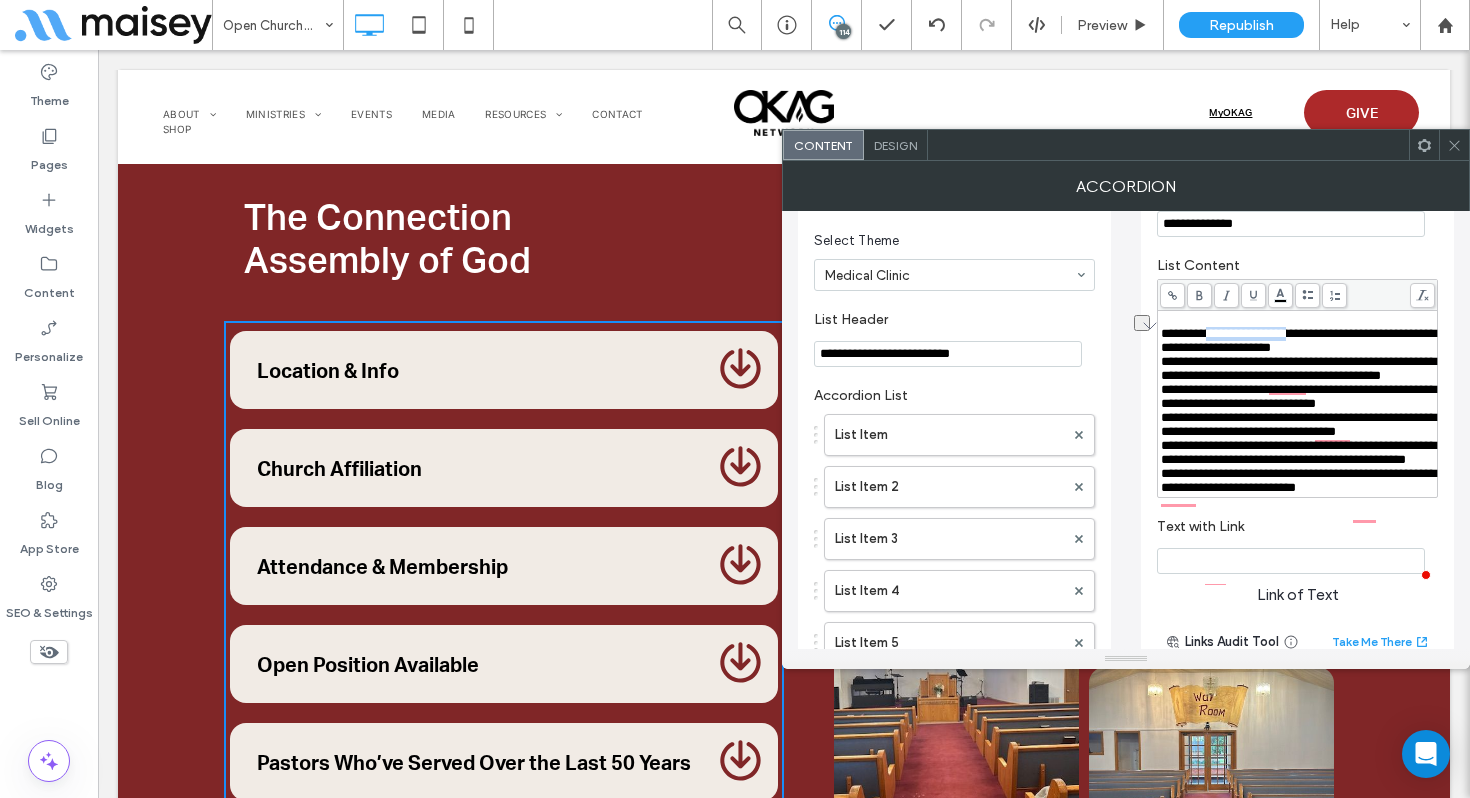 scroll, scrollTop: 65, scrollLeft: 0, axis: vertical 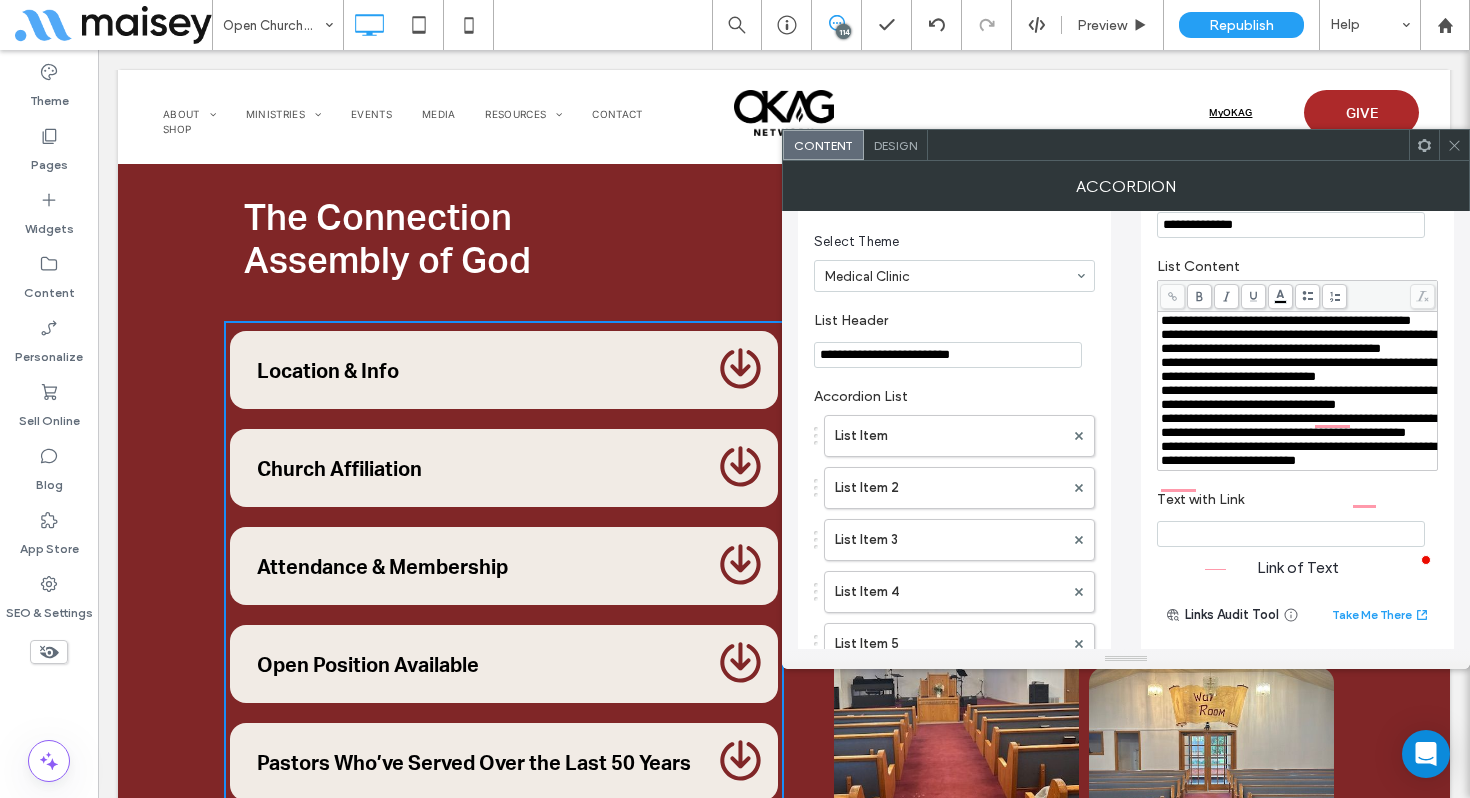 click on "**********" at bounding box center [1286, 320] 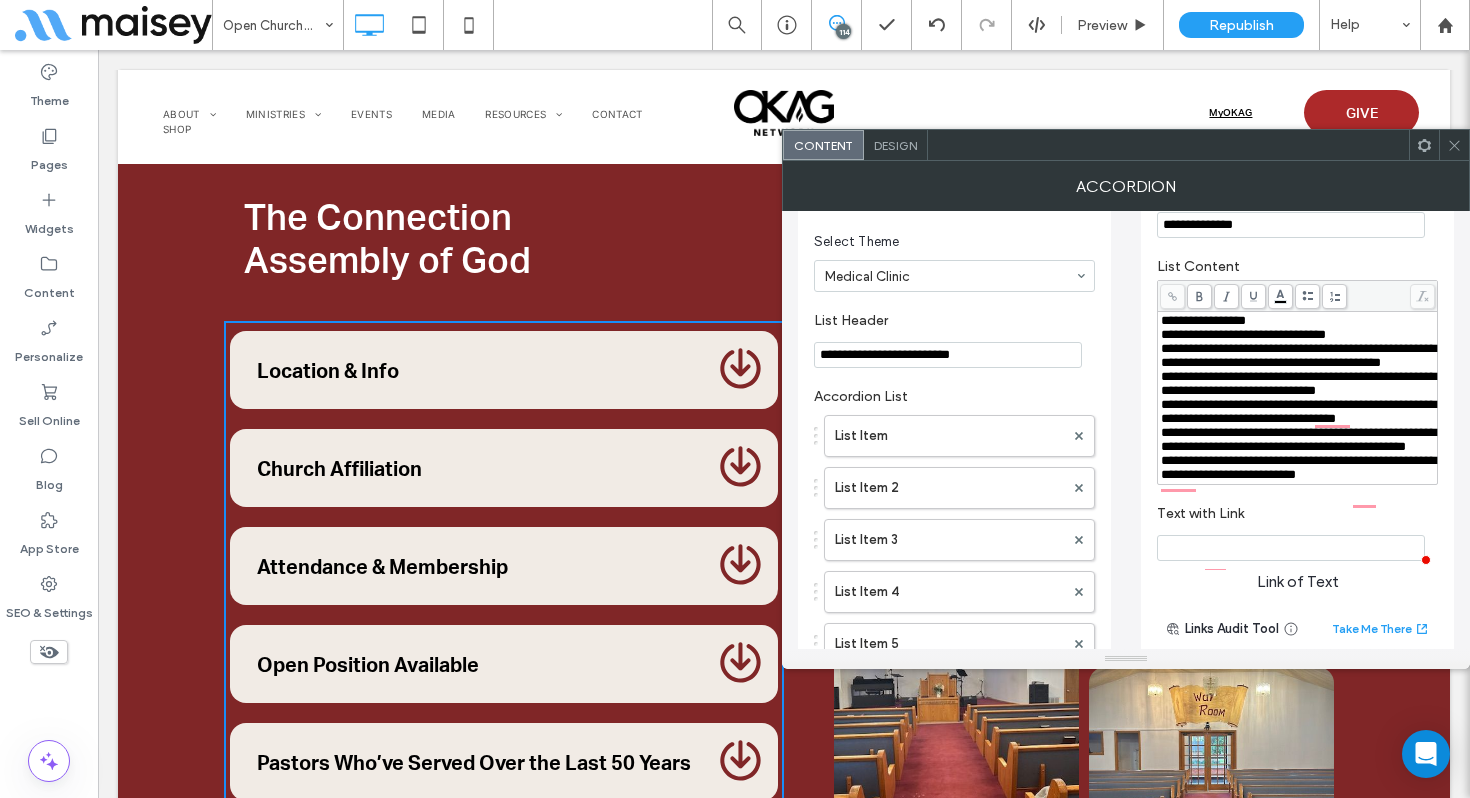 scroll, scrollTop: 64, scrollLeft: 0, axis: vertical 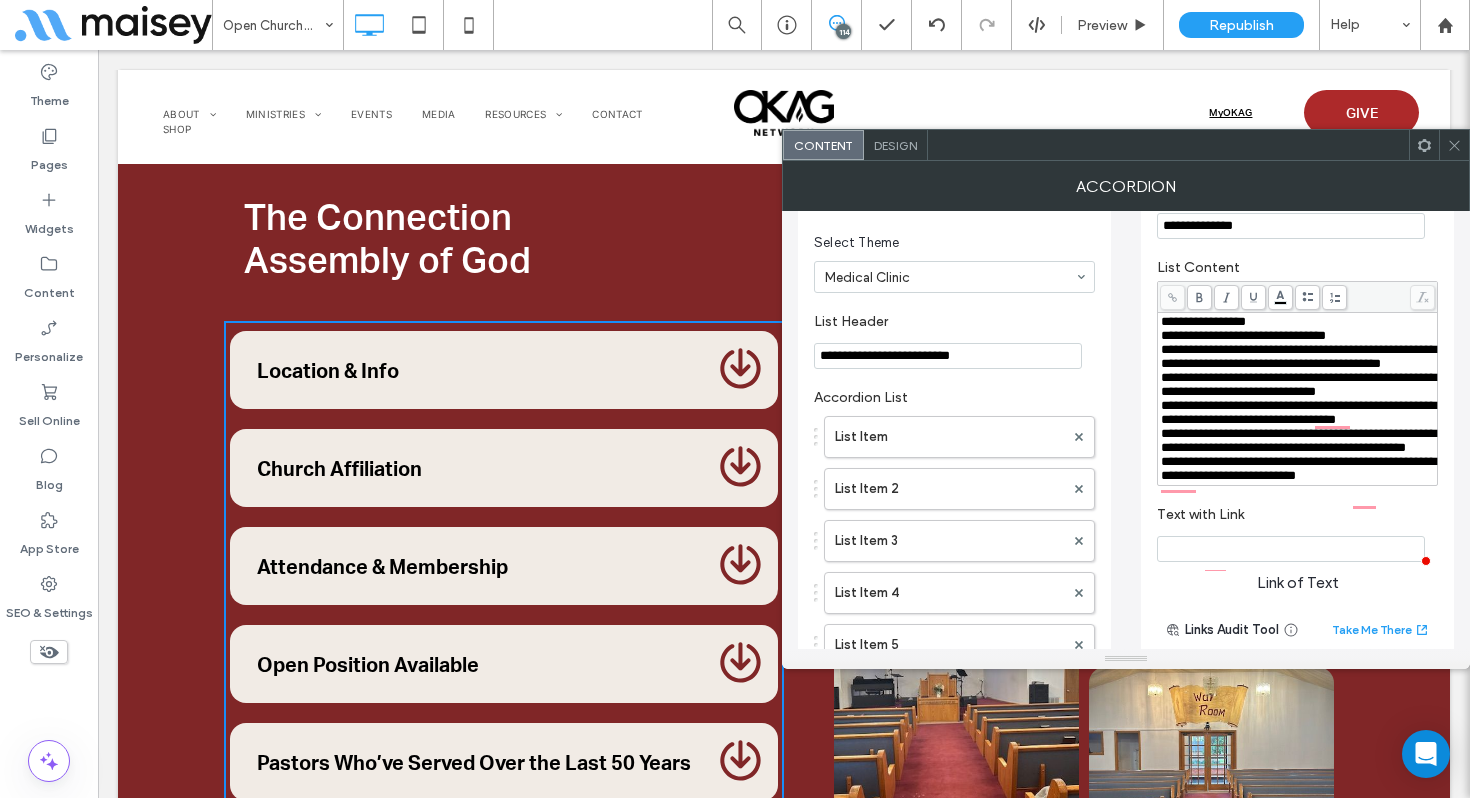 click on "**********" at bounding box center [1298, 322] 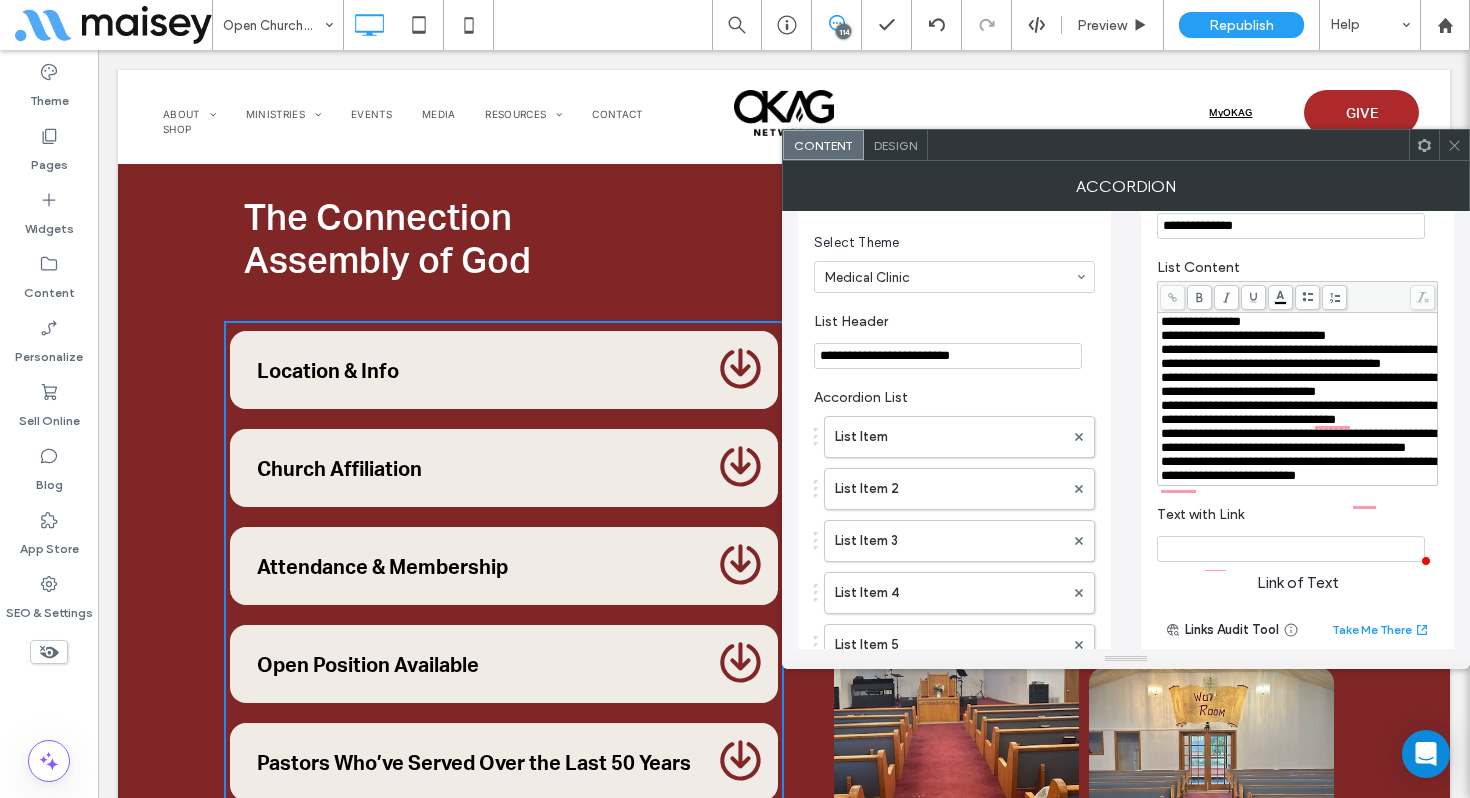 type 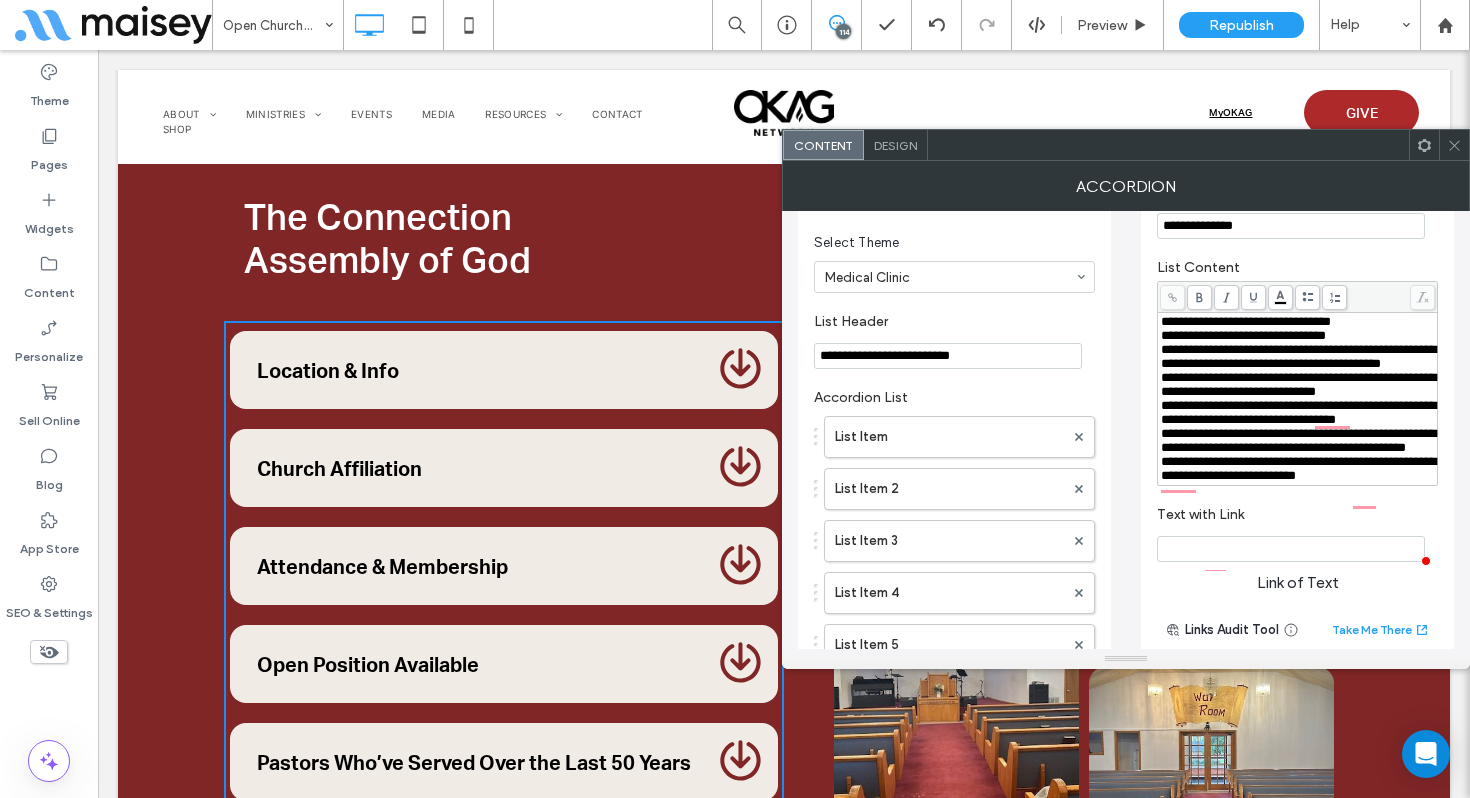 click on "**********" at bounding box center (1246, 321) 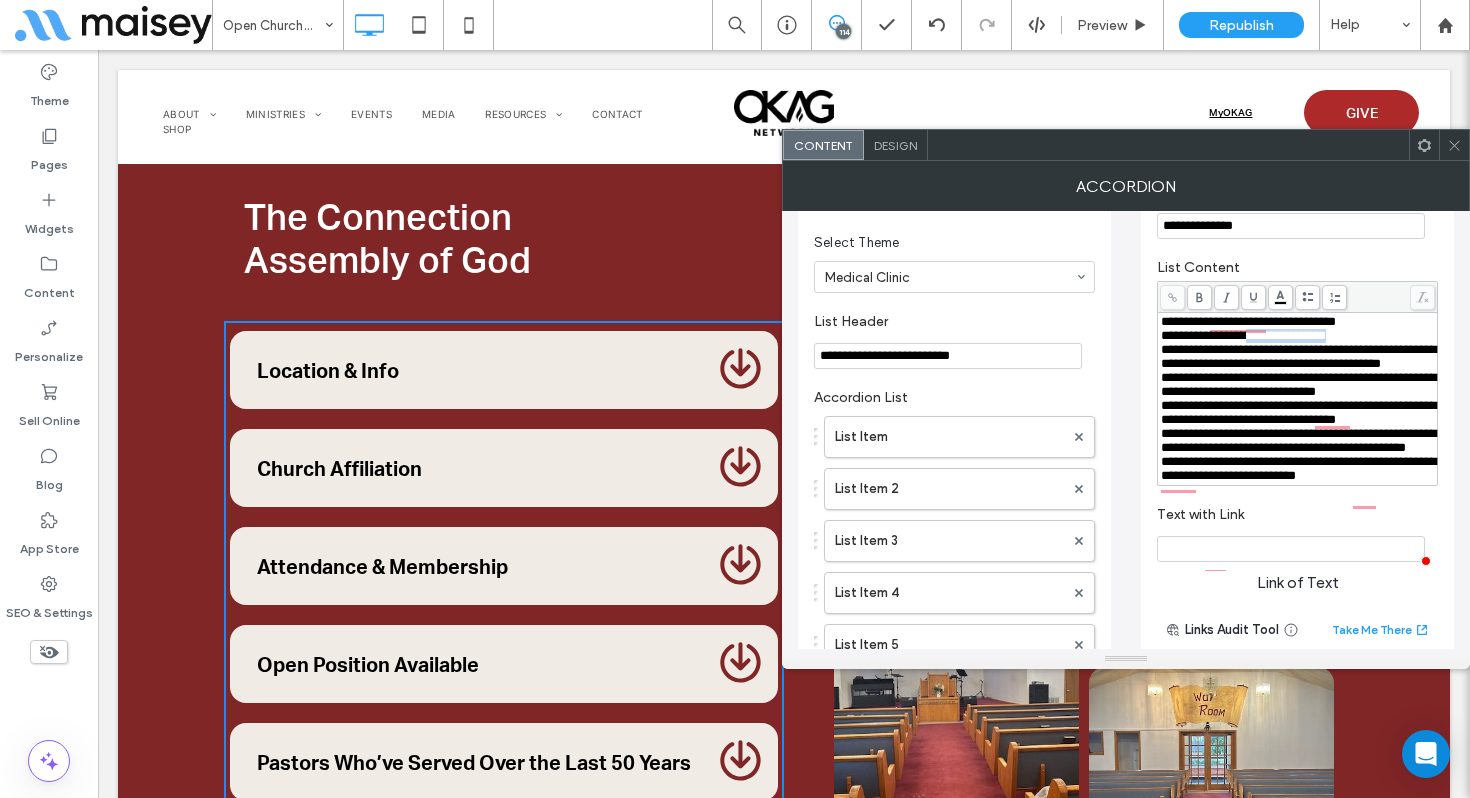 drag, startPoint x: 1382, startPoint y: 343, endPoint x: 1265, endPoint y: 345, distance: 117.01709 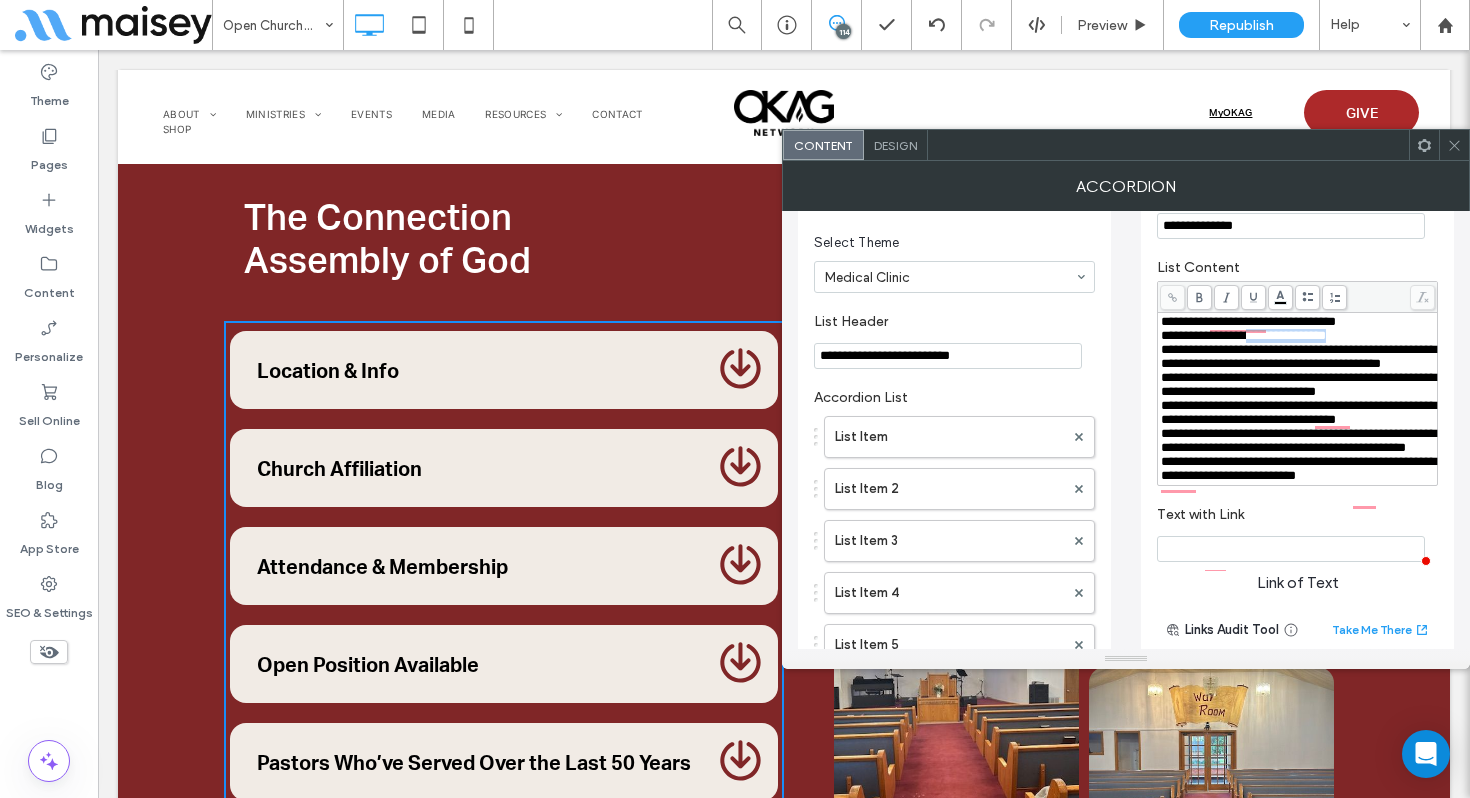 click on "**********" at bounding box center (1298, 336) 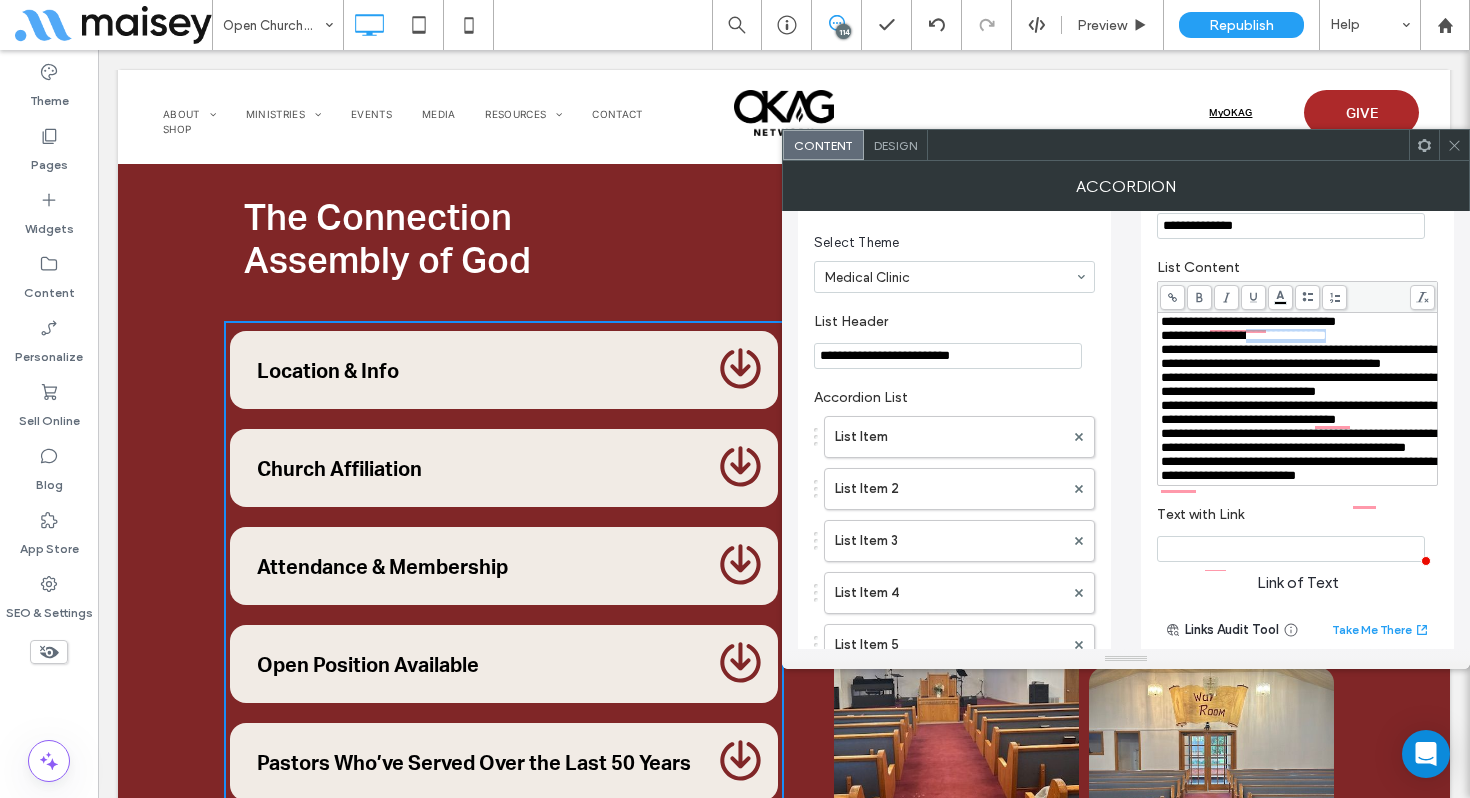 copy on "**********" 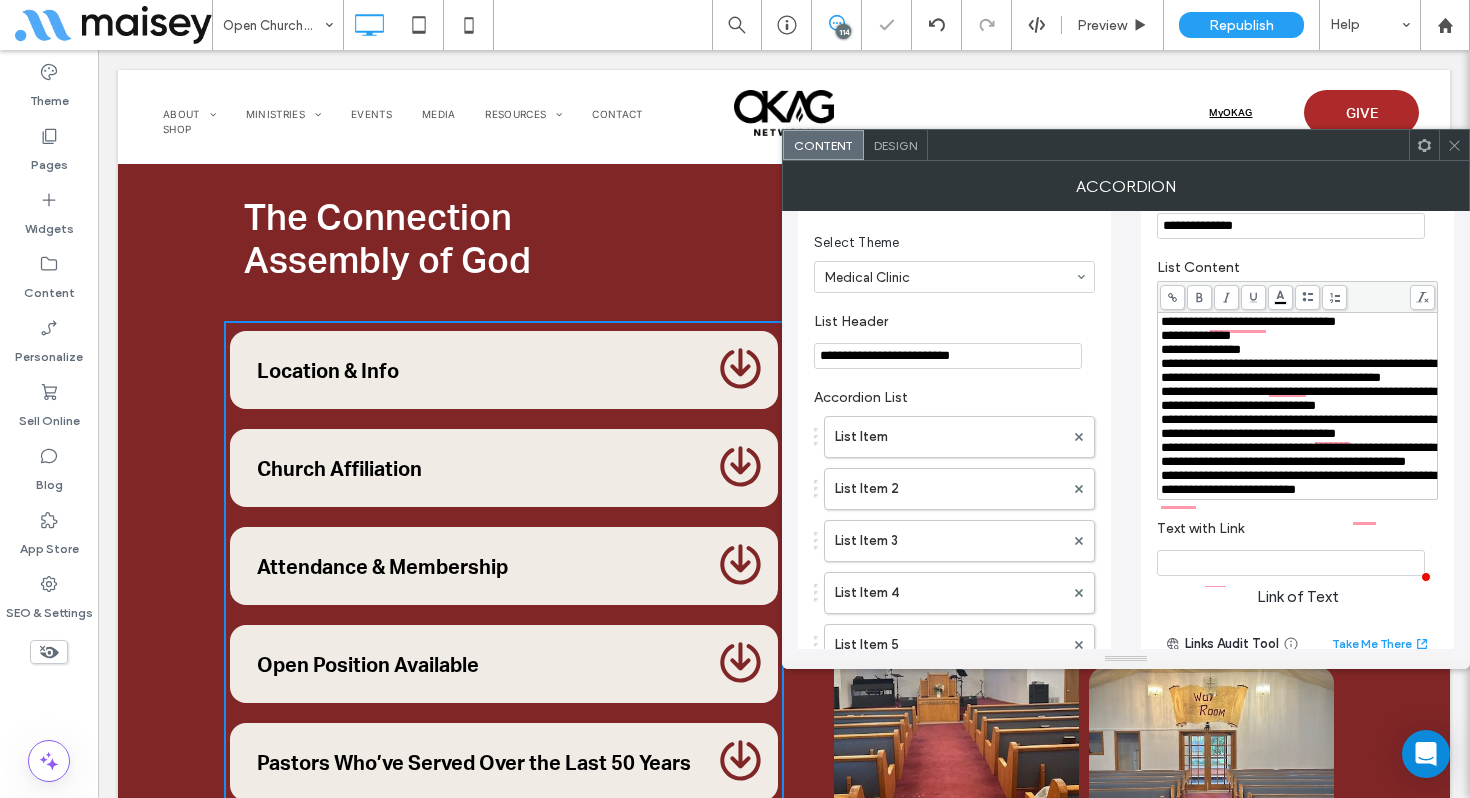 click 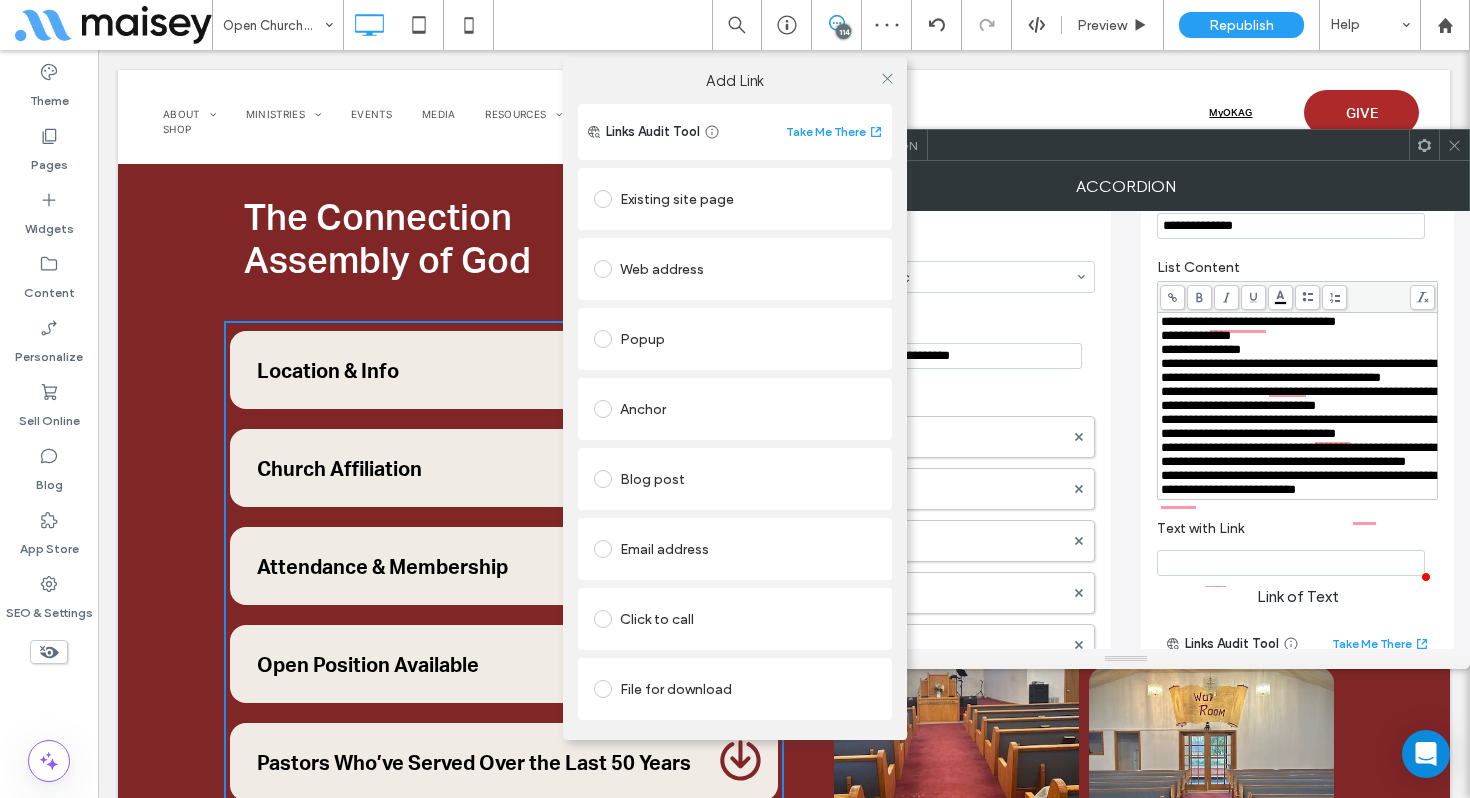 click on "Email address" at bounding box center (735, 549) 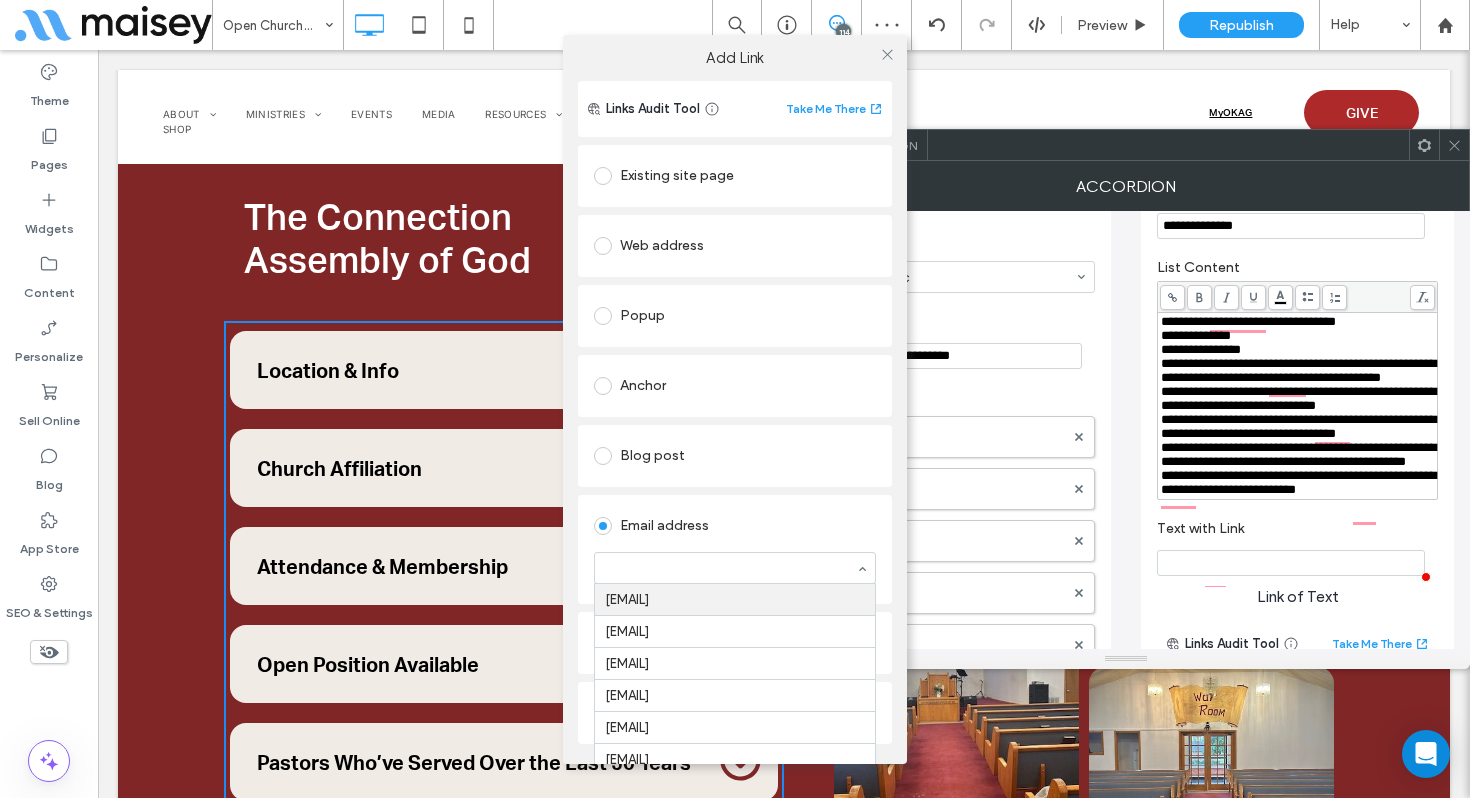 paste on "**********" 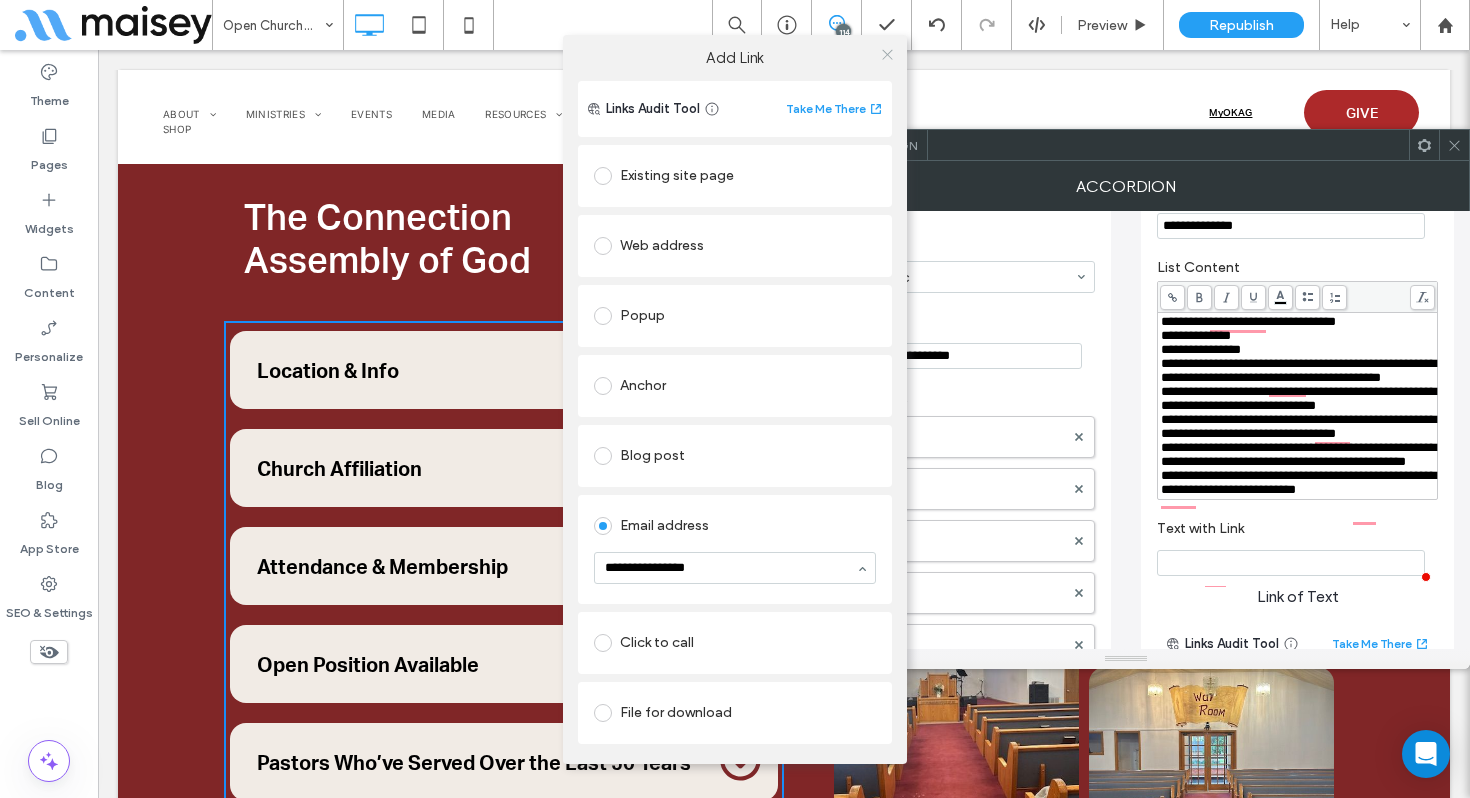 type on "**********" 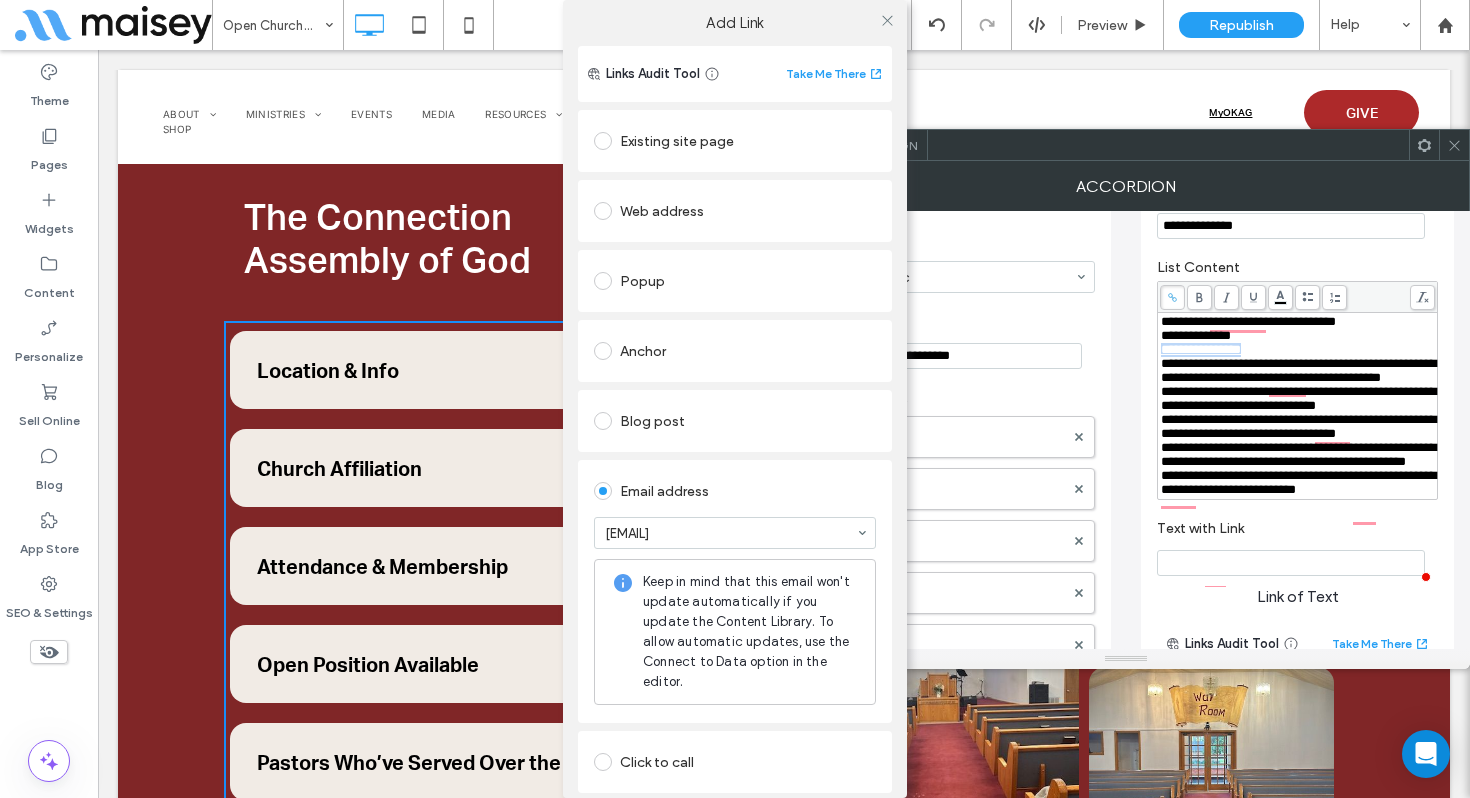 click on "Add Link Links Audit Tool Take Me There Existing site page Web address Popup Anchor Blog post Email address darsey66@aol.com Keep in mind that this email won't update automatically if you update the Content Library. To allow automatic updates, use the Connect to Data option in the editor.
Click to call File for download" at bounding box center [735, 441] 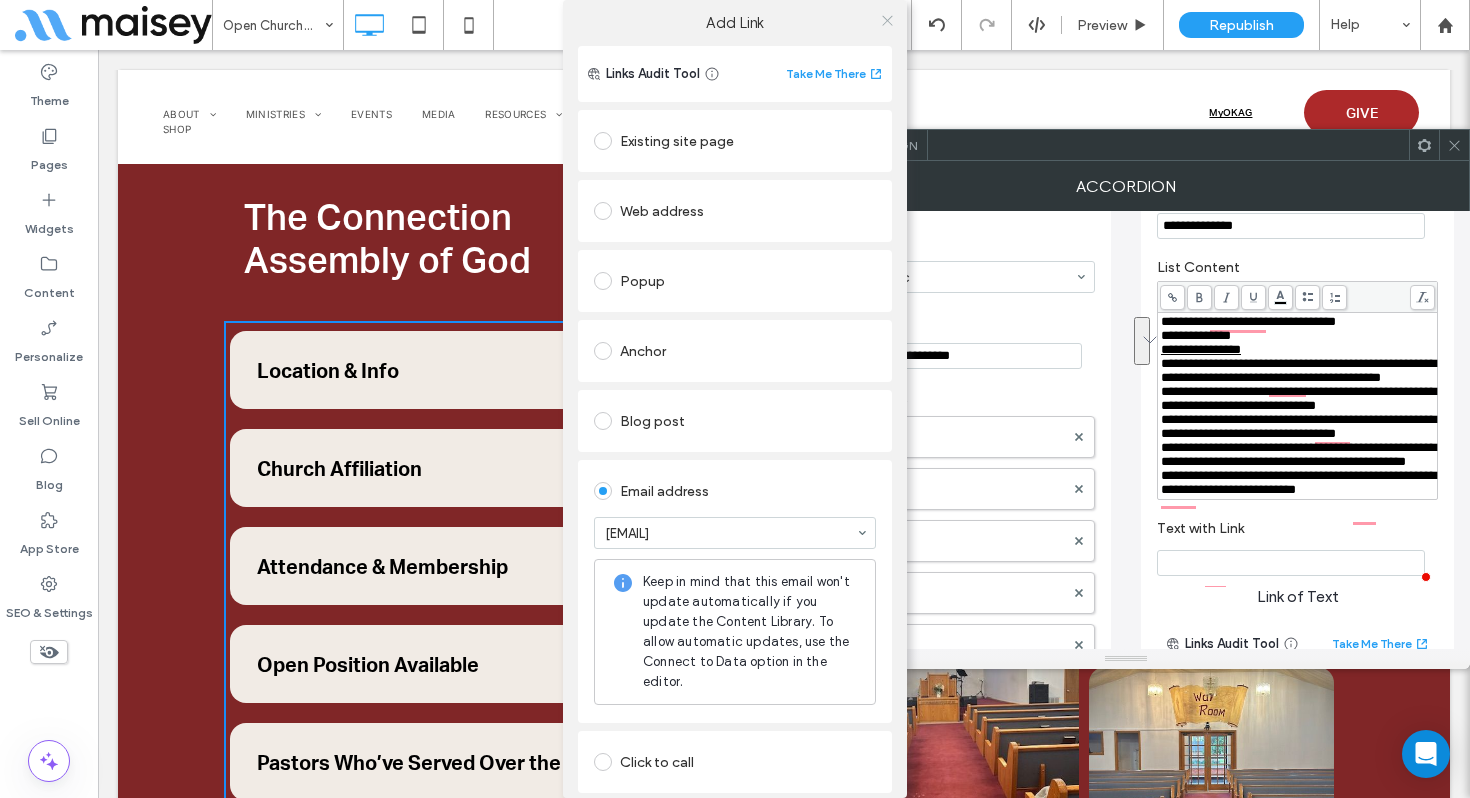 click 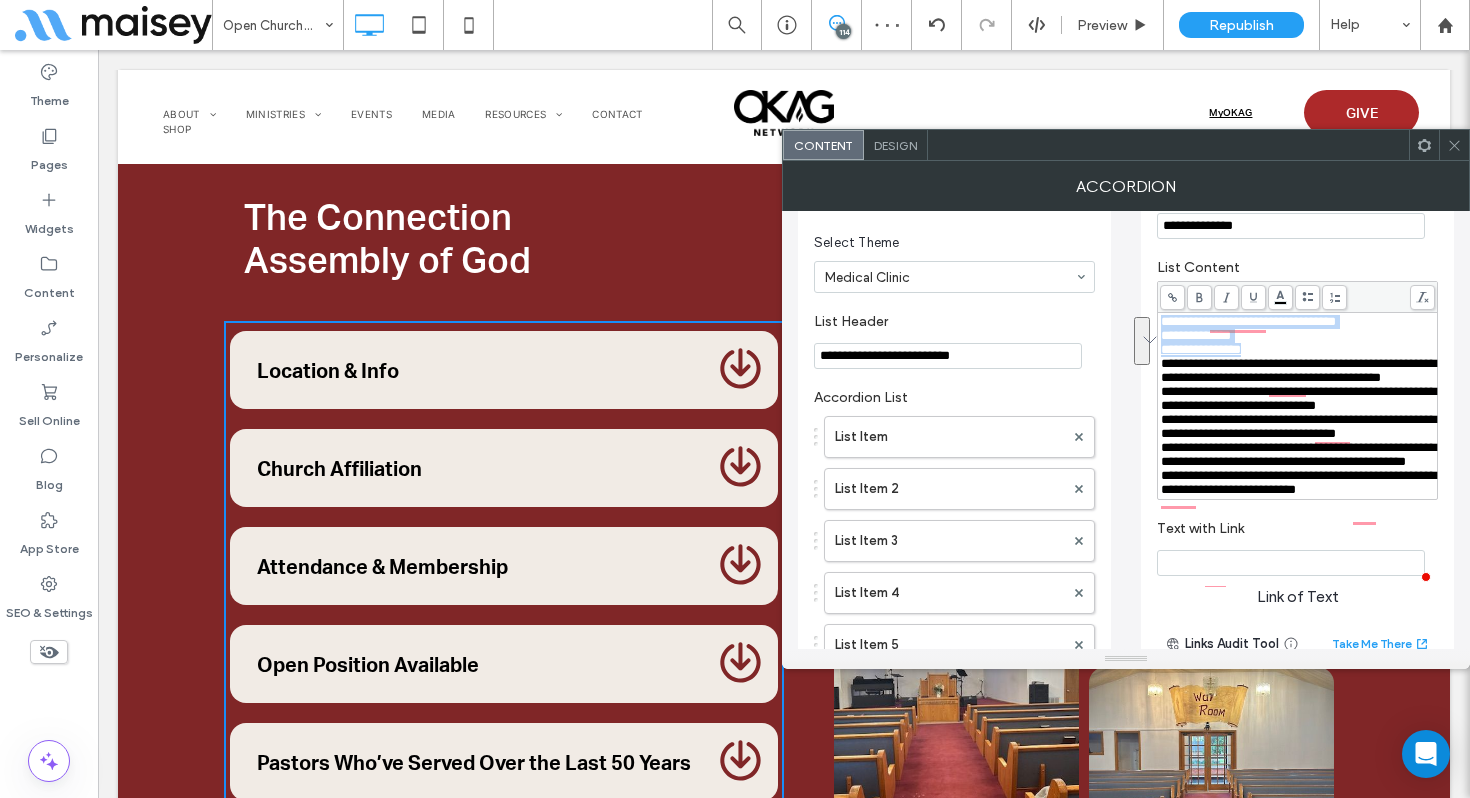 click on "**********" at bounding box center [1298, 350] 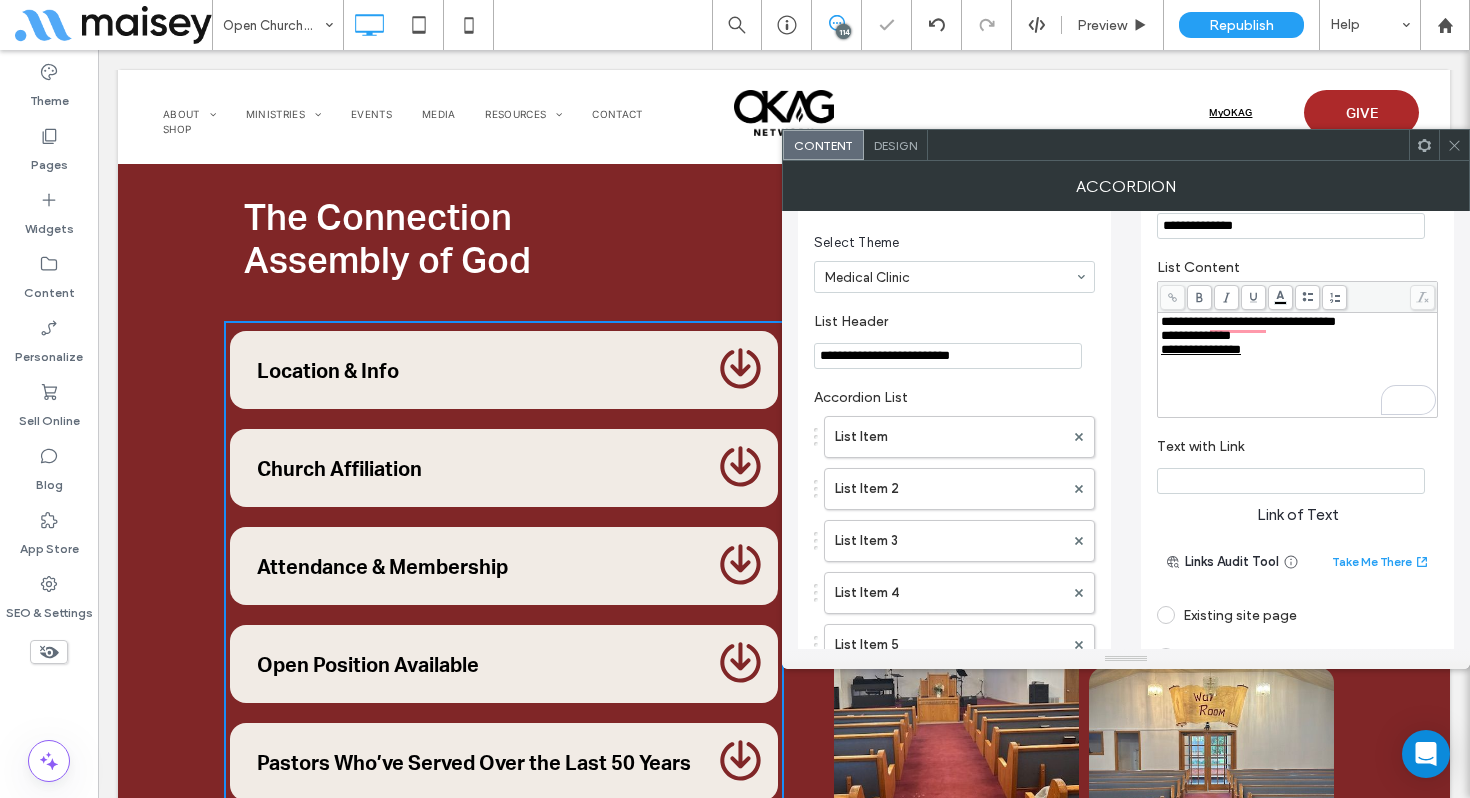 click 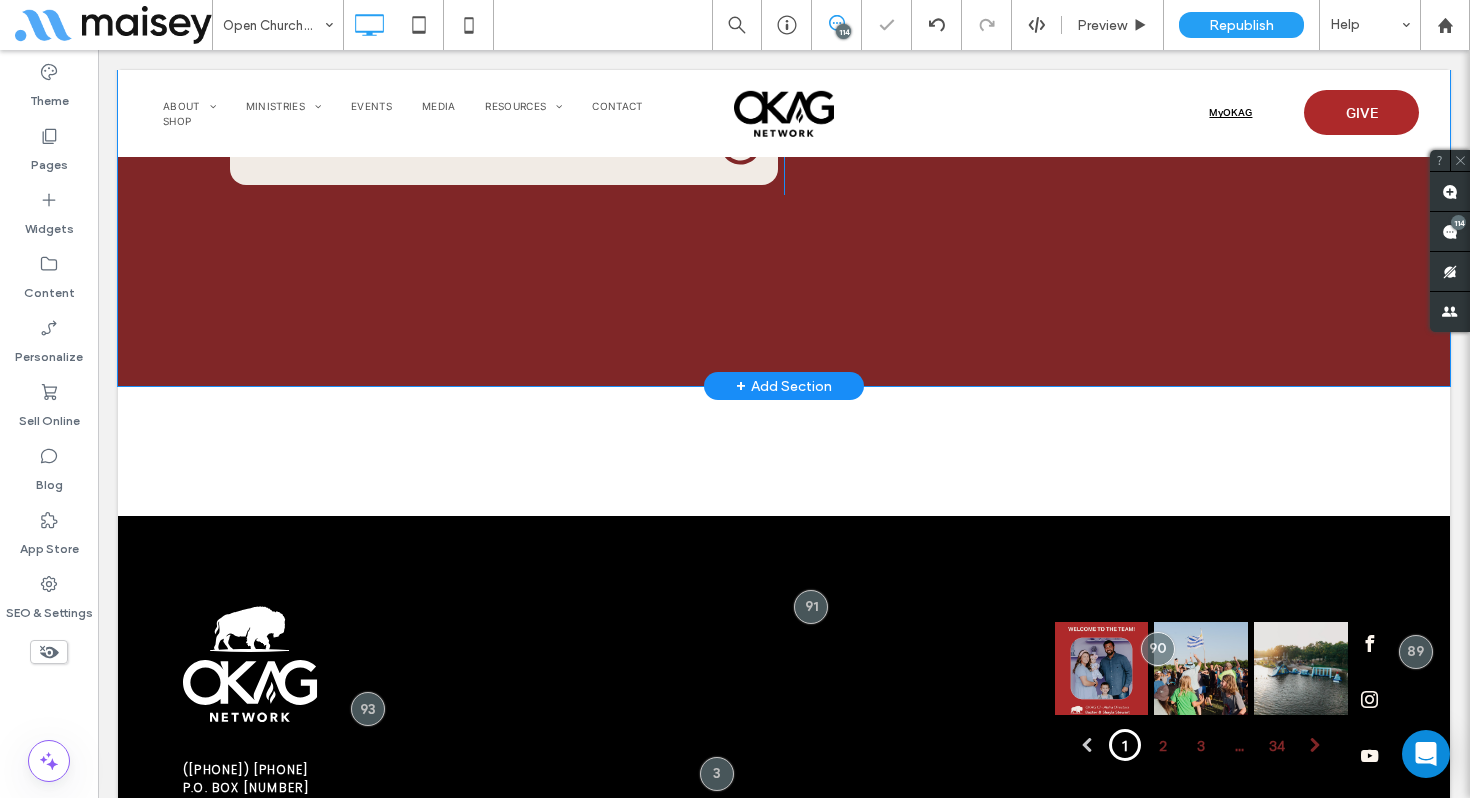 scroll, scrollTop: 19091, scrollLeft: 0, axis: vertical 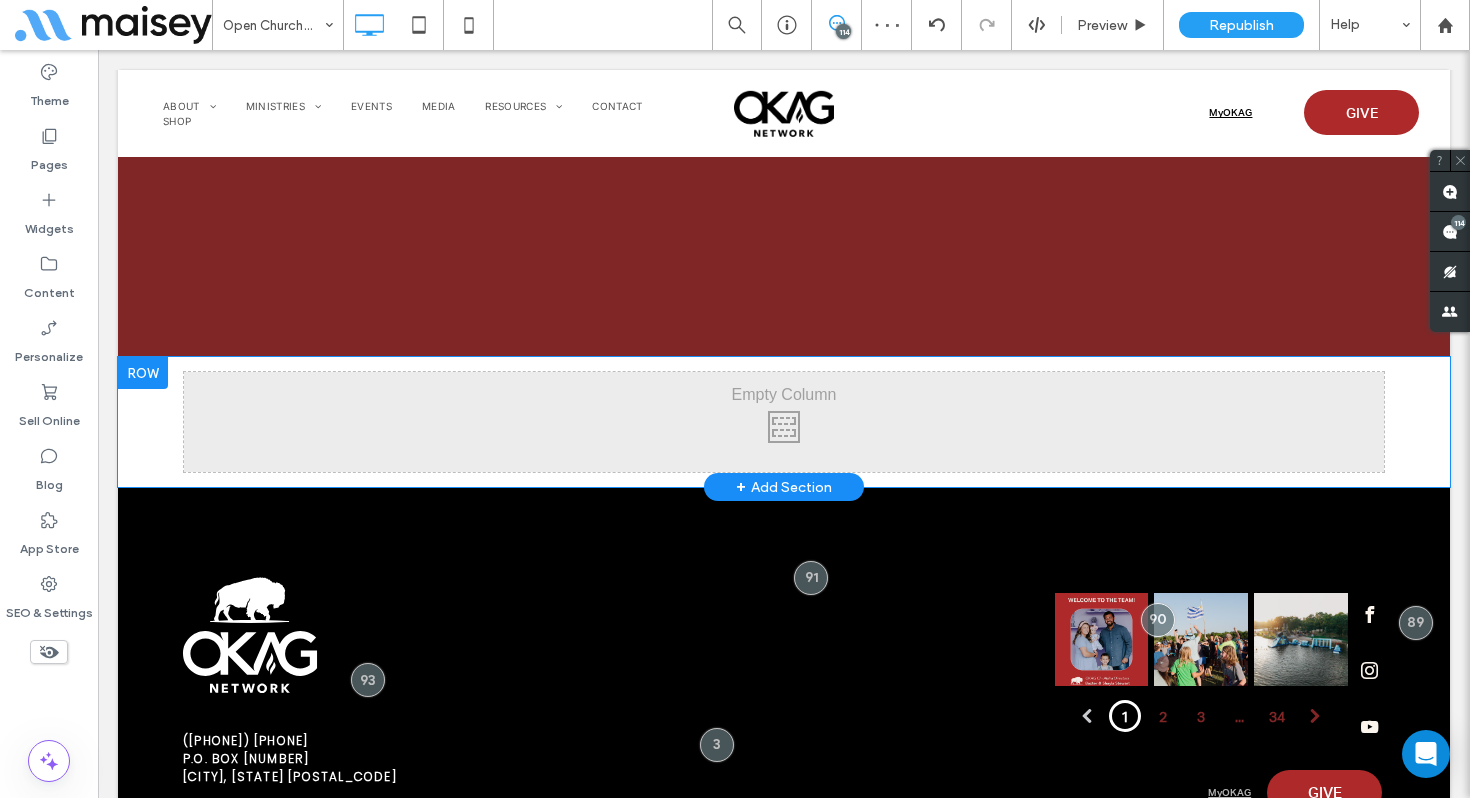 click at bounding box center [143, 373] 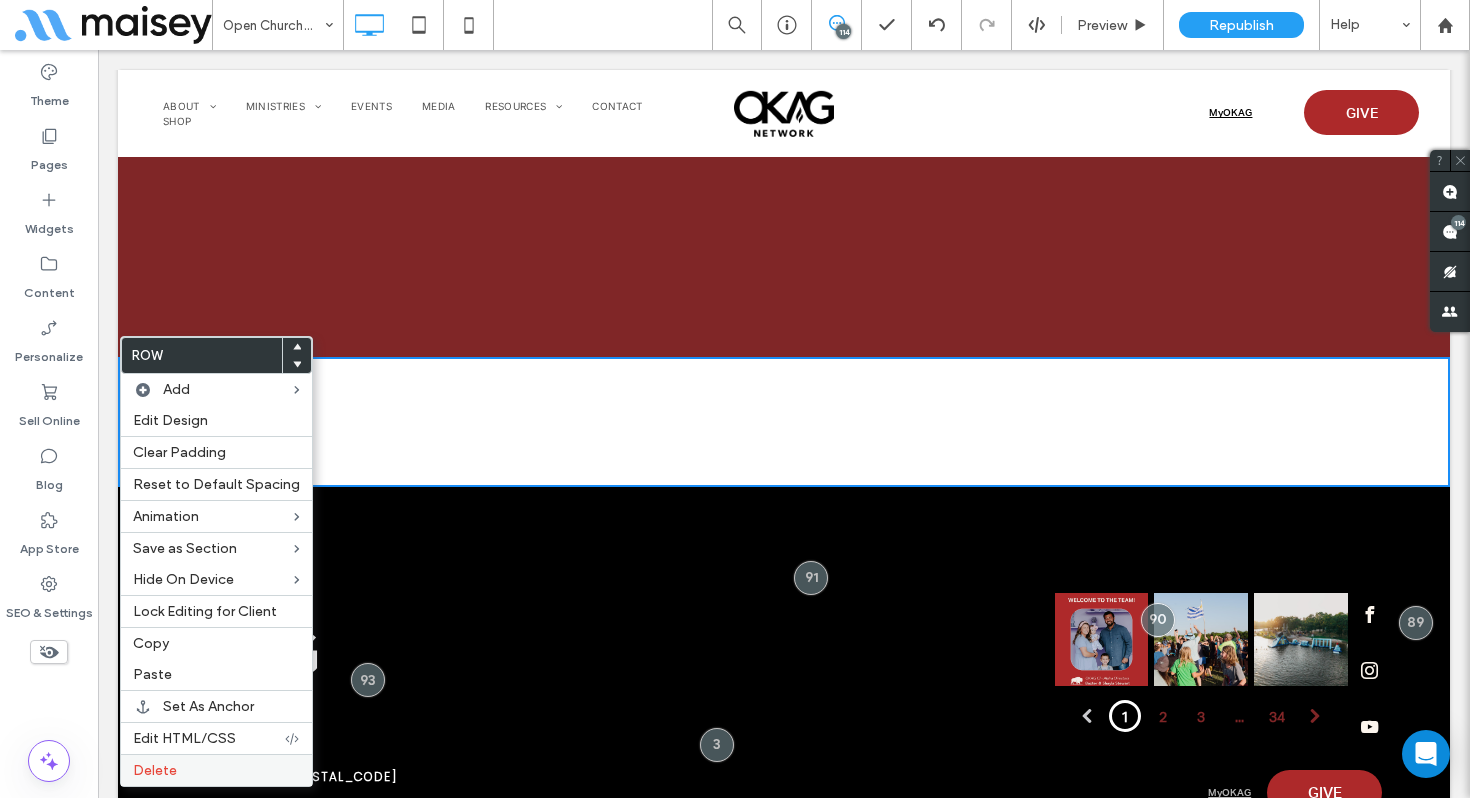 click on "Delete" at bounding box center [216, 770] 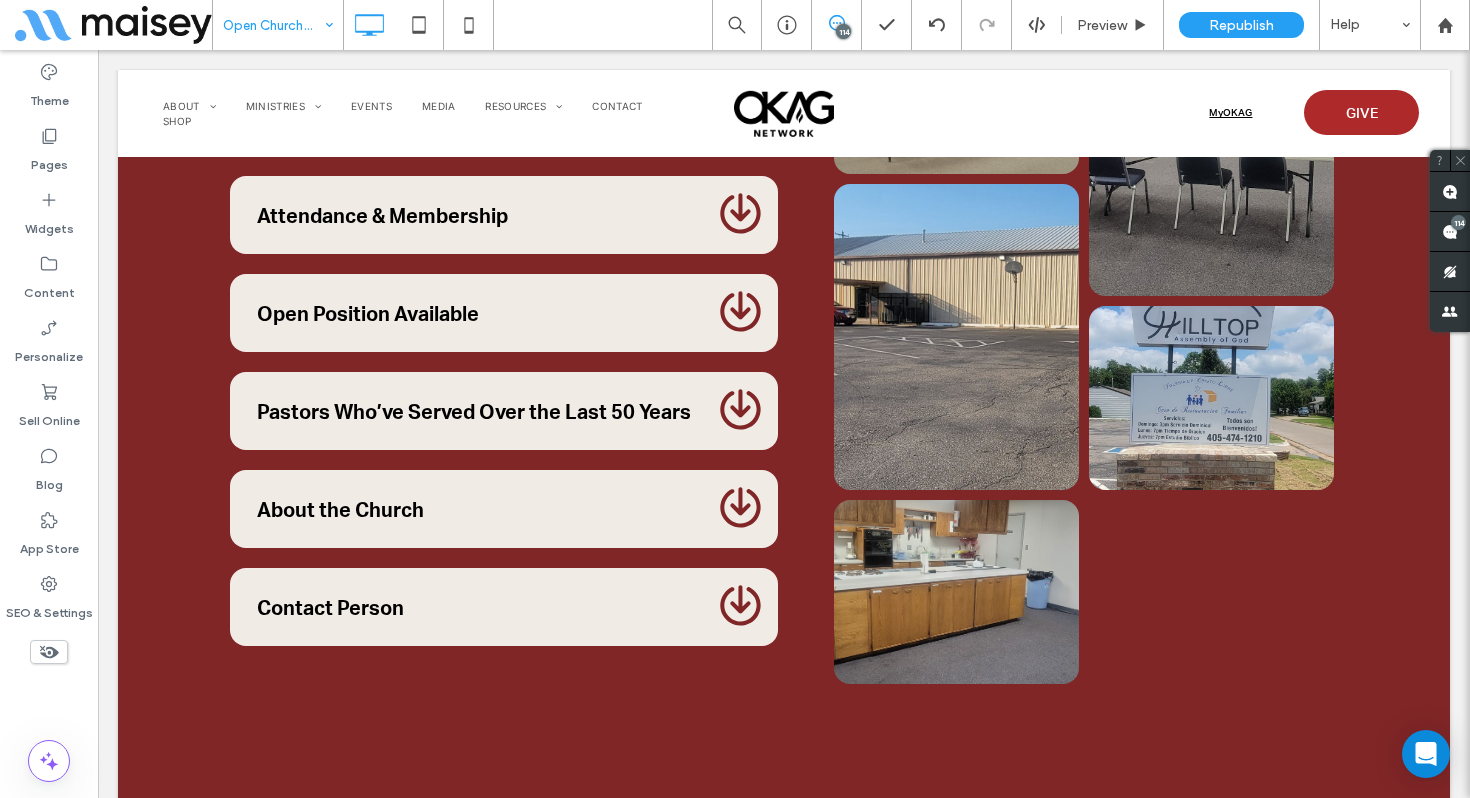 scroll, scrollTop: 16221, scrollLeft: 0, axis: vertical 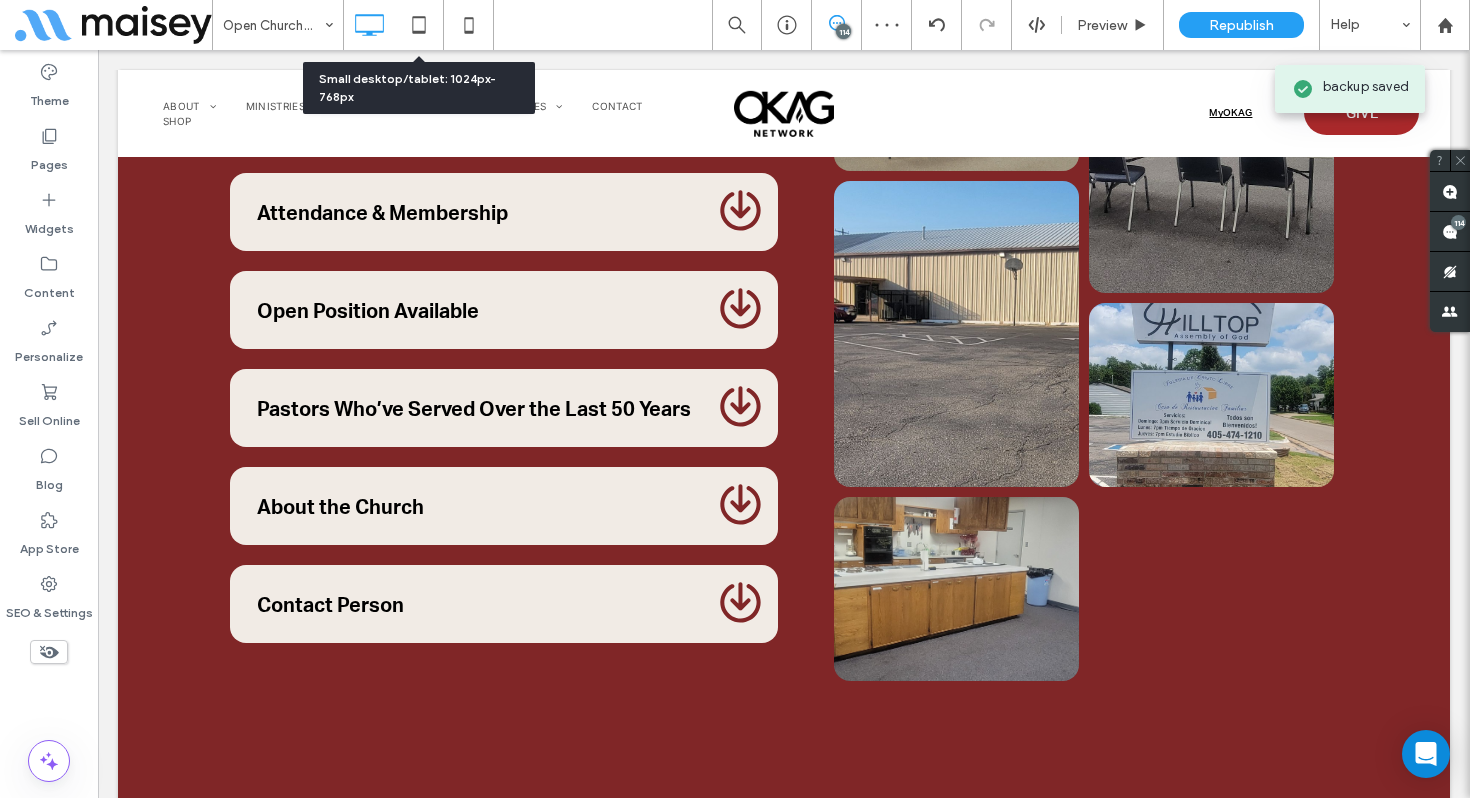 click 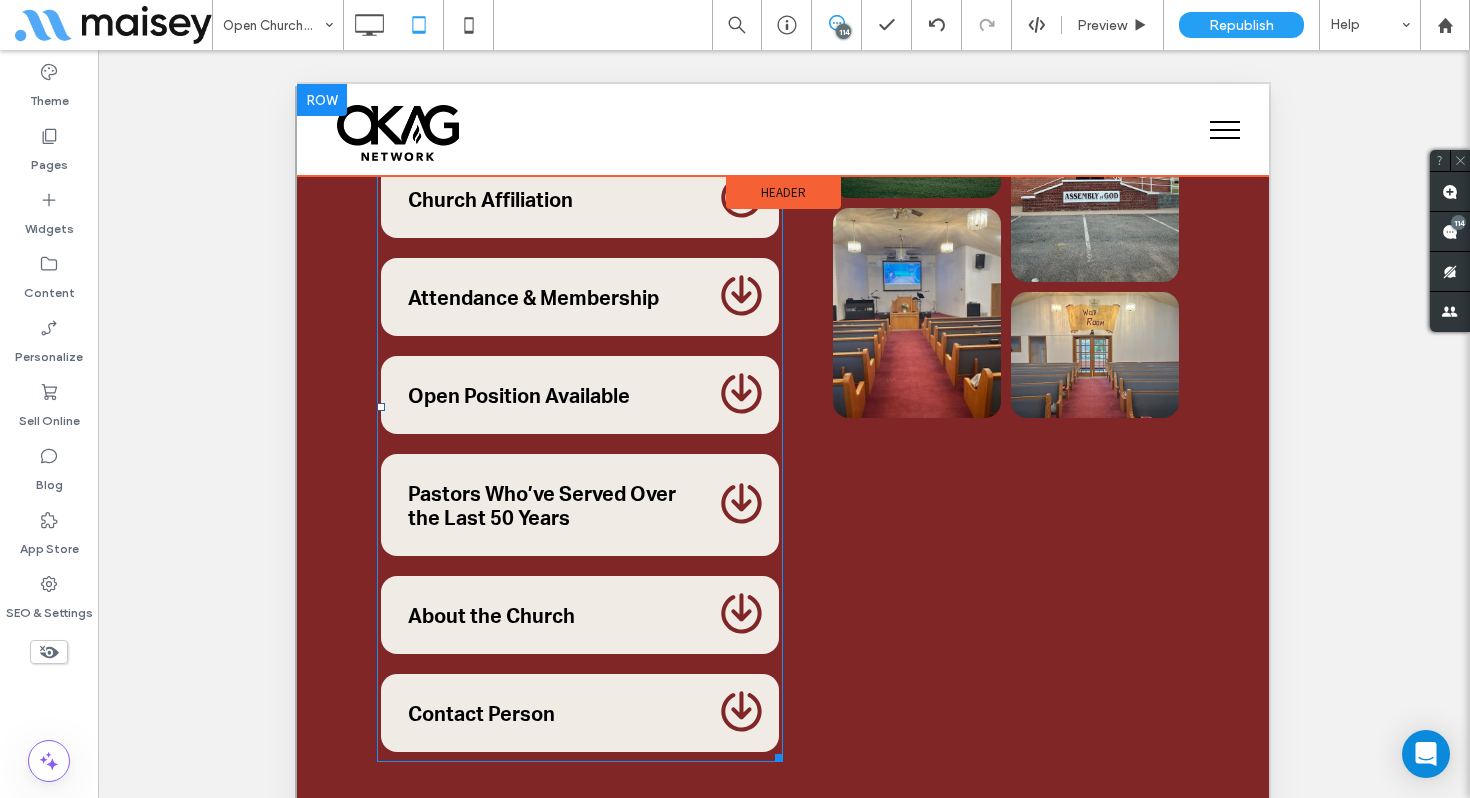 scroll, scrollTop: 18488, scrollLeft: 0, axis: vertical 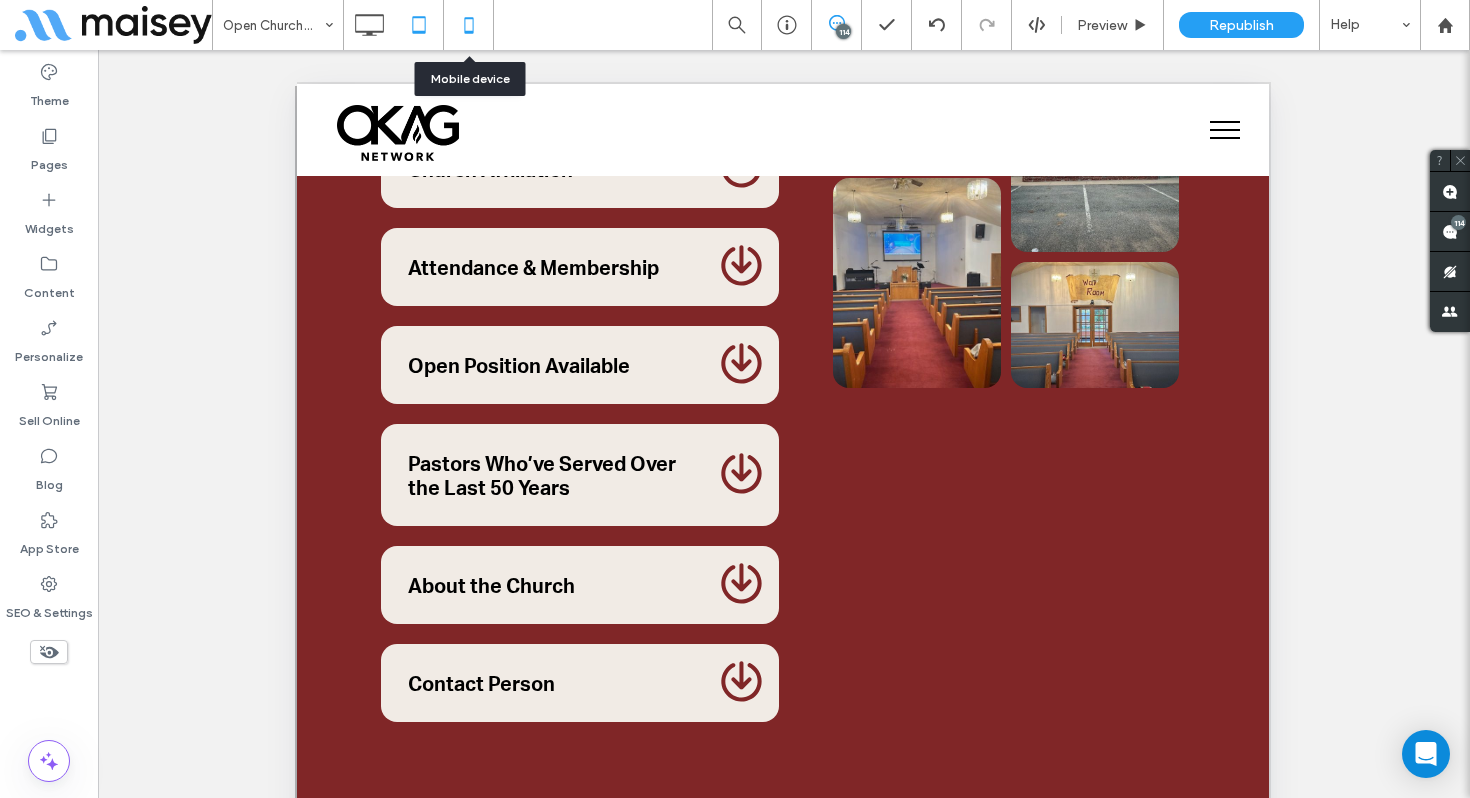 click 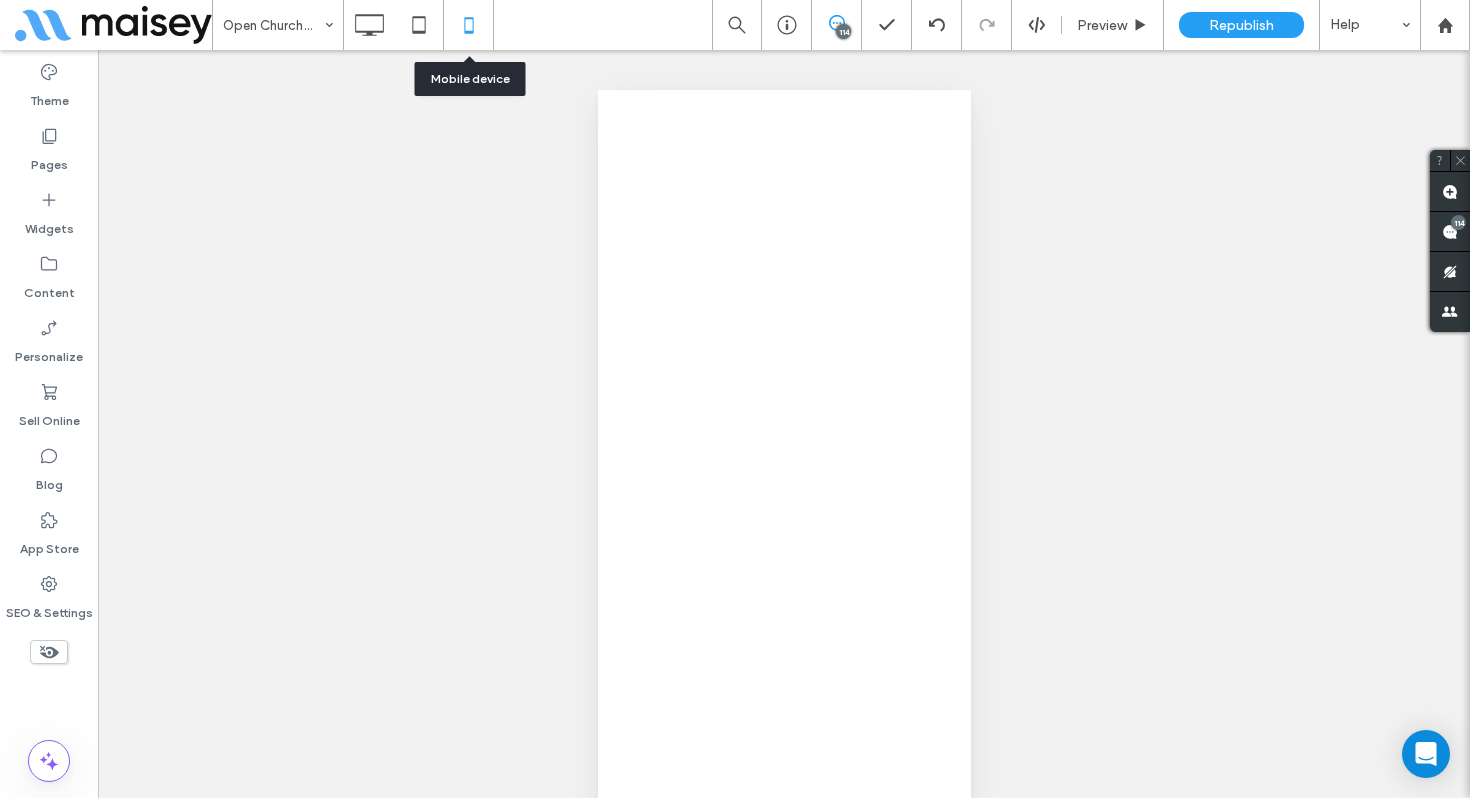 scroll, scrollTop: 0, scrollLeft: 0, axis: both 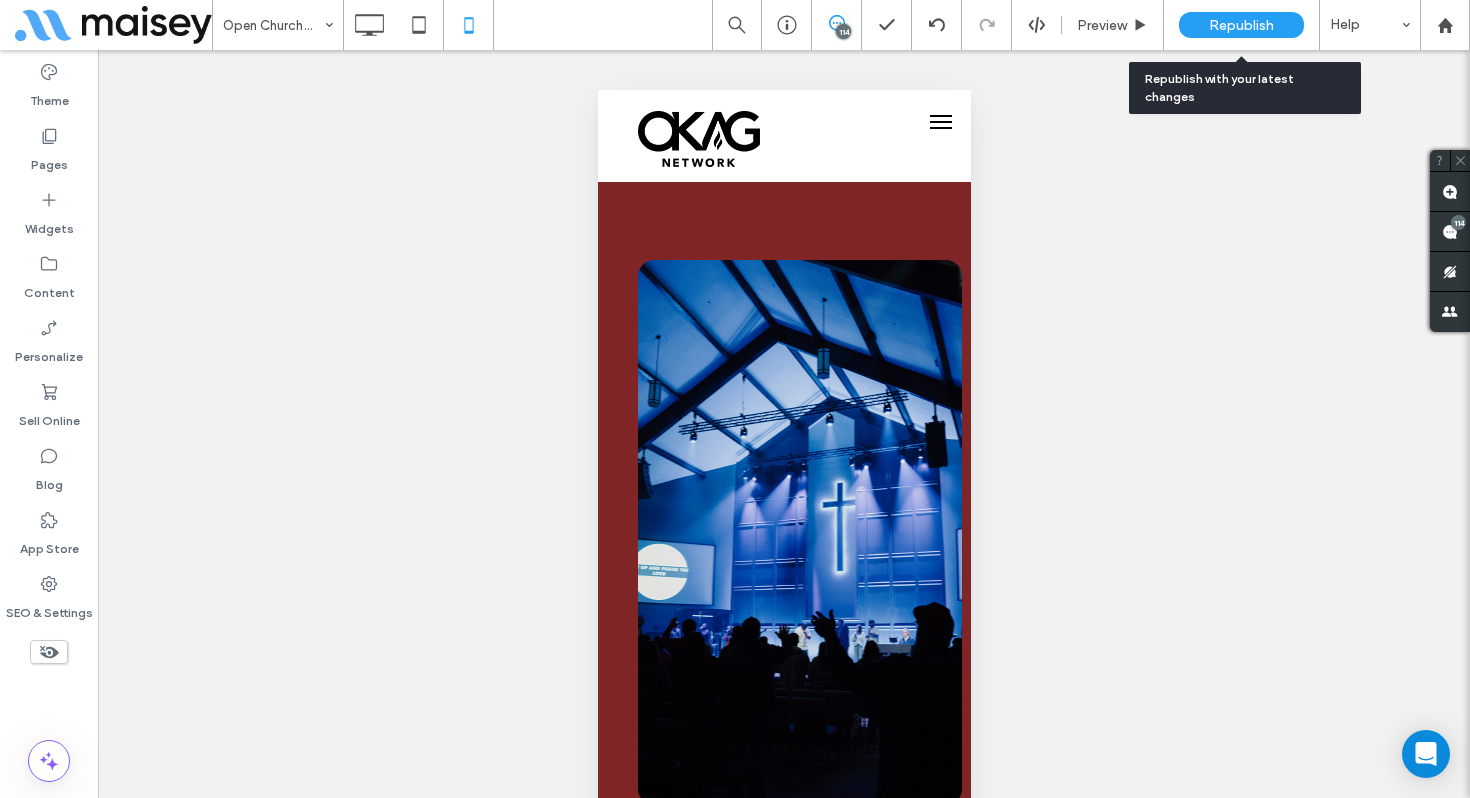 click on "Republish" at bounding box center [1241, 25] 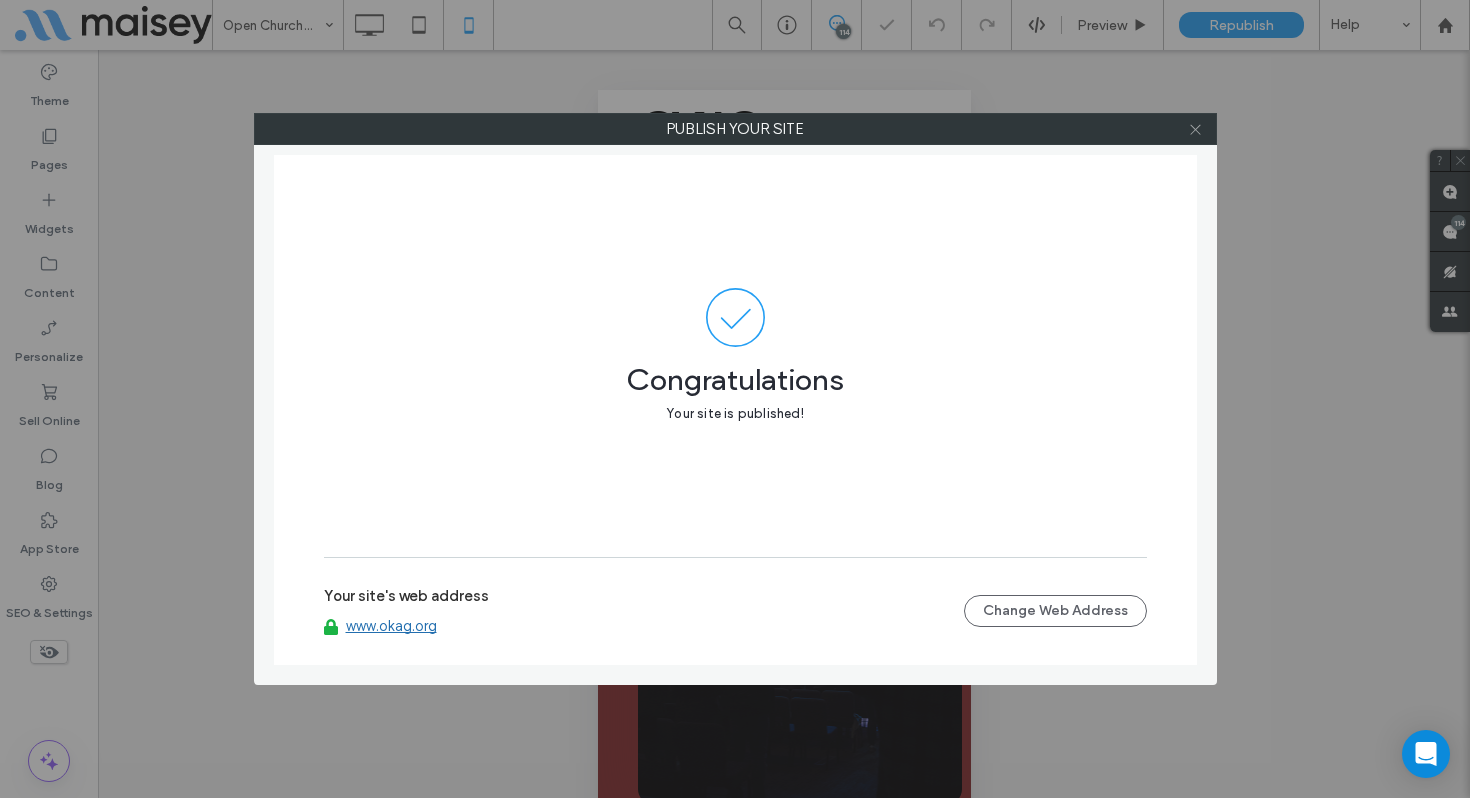 click 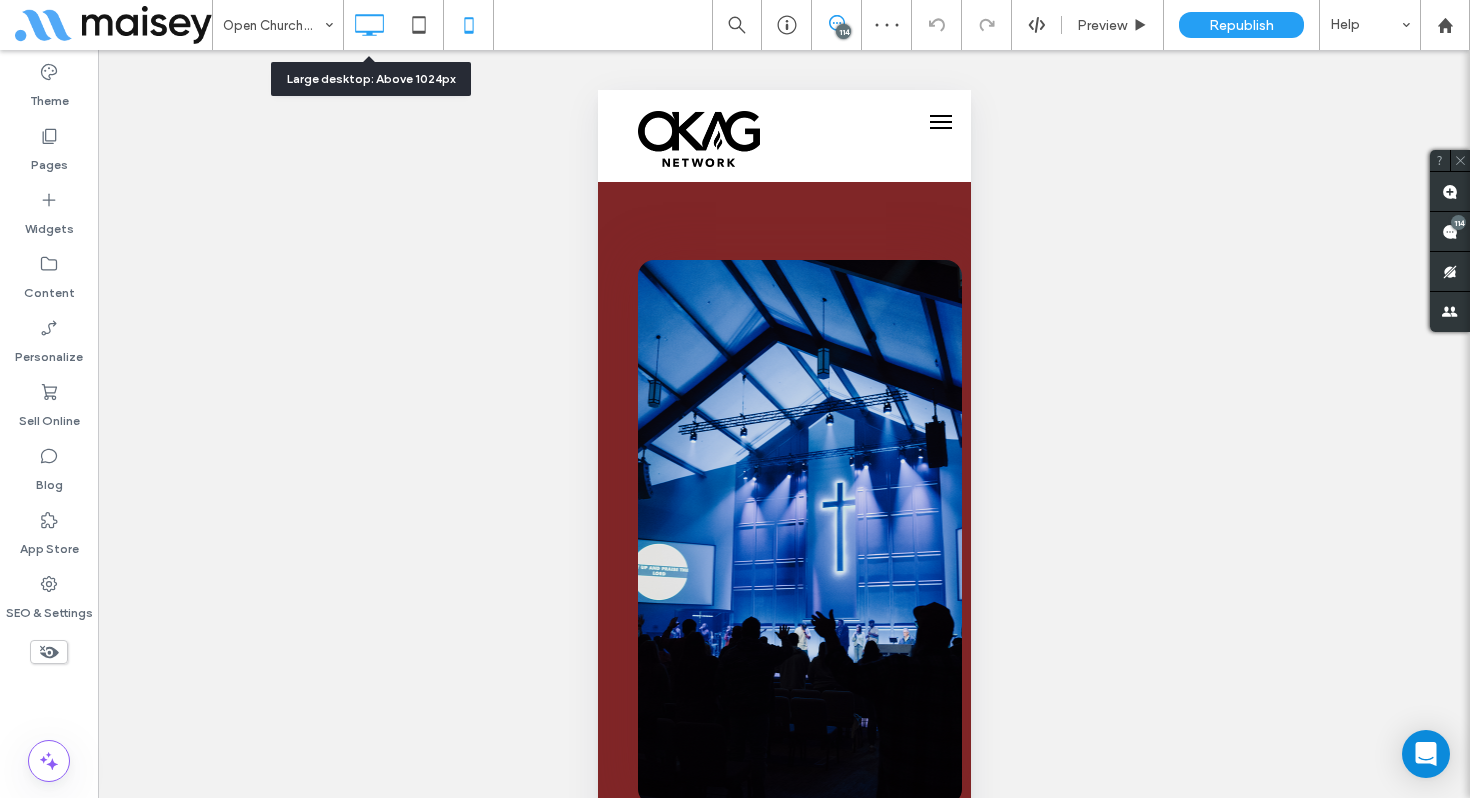 click 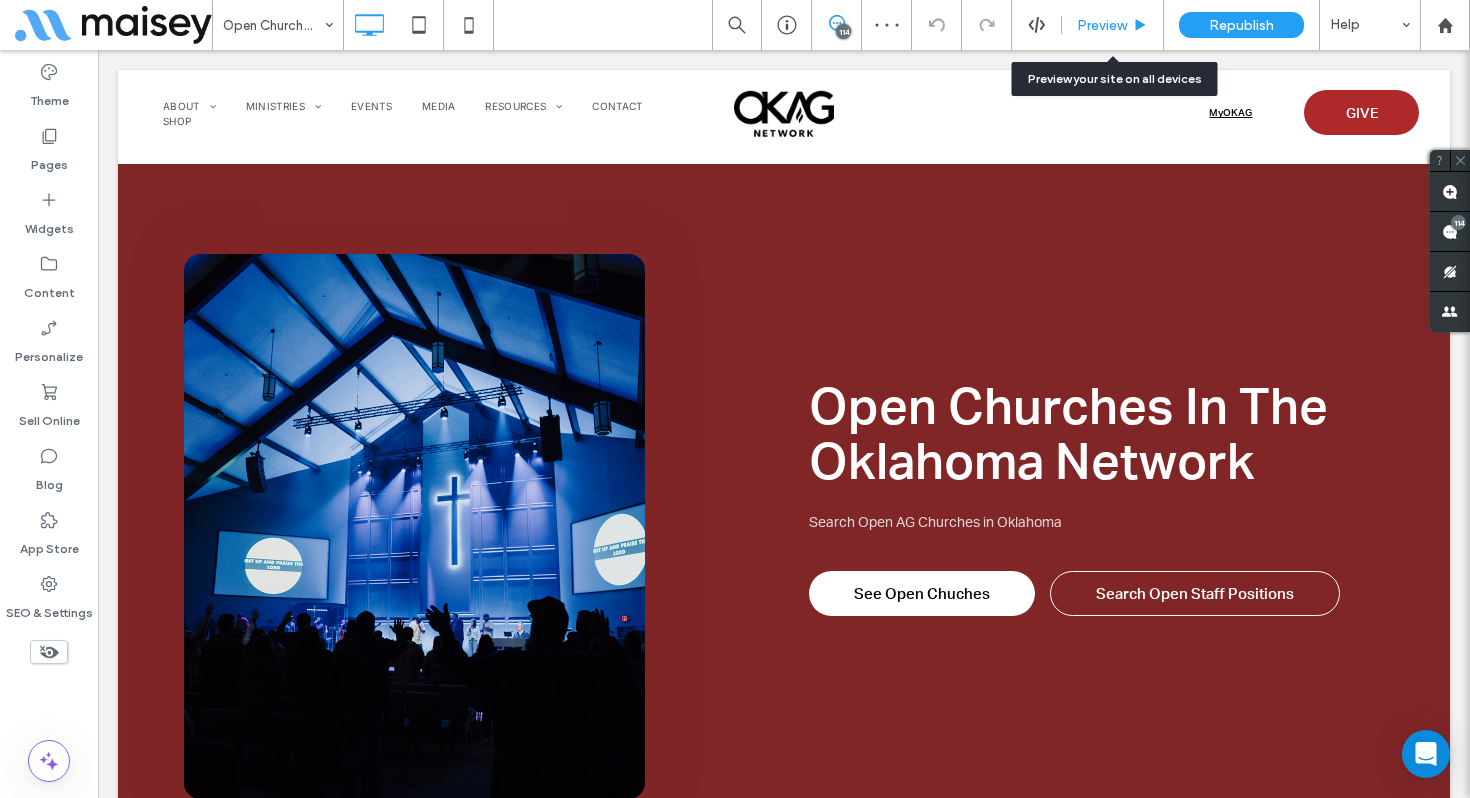 click on "Preview" at bounding box center (1102, 25) 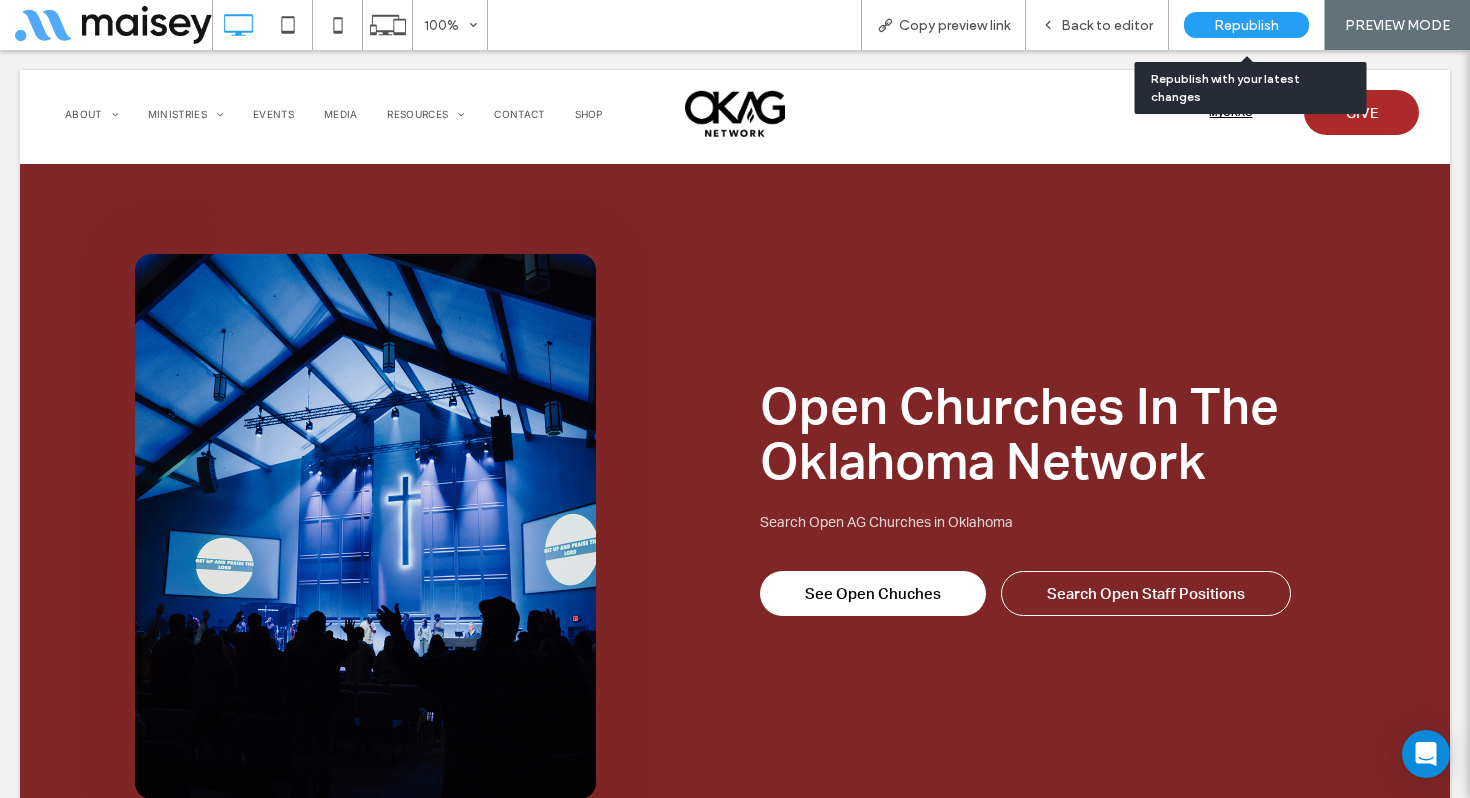click on "Republish" at bounding box center (1246, 25) 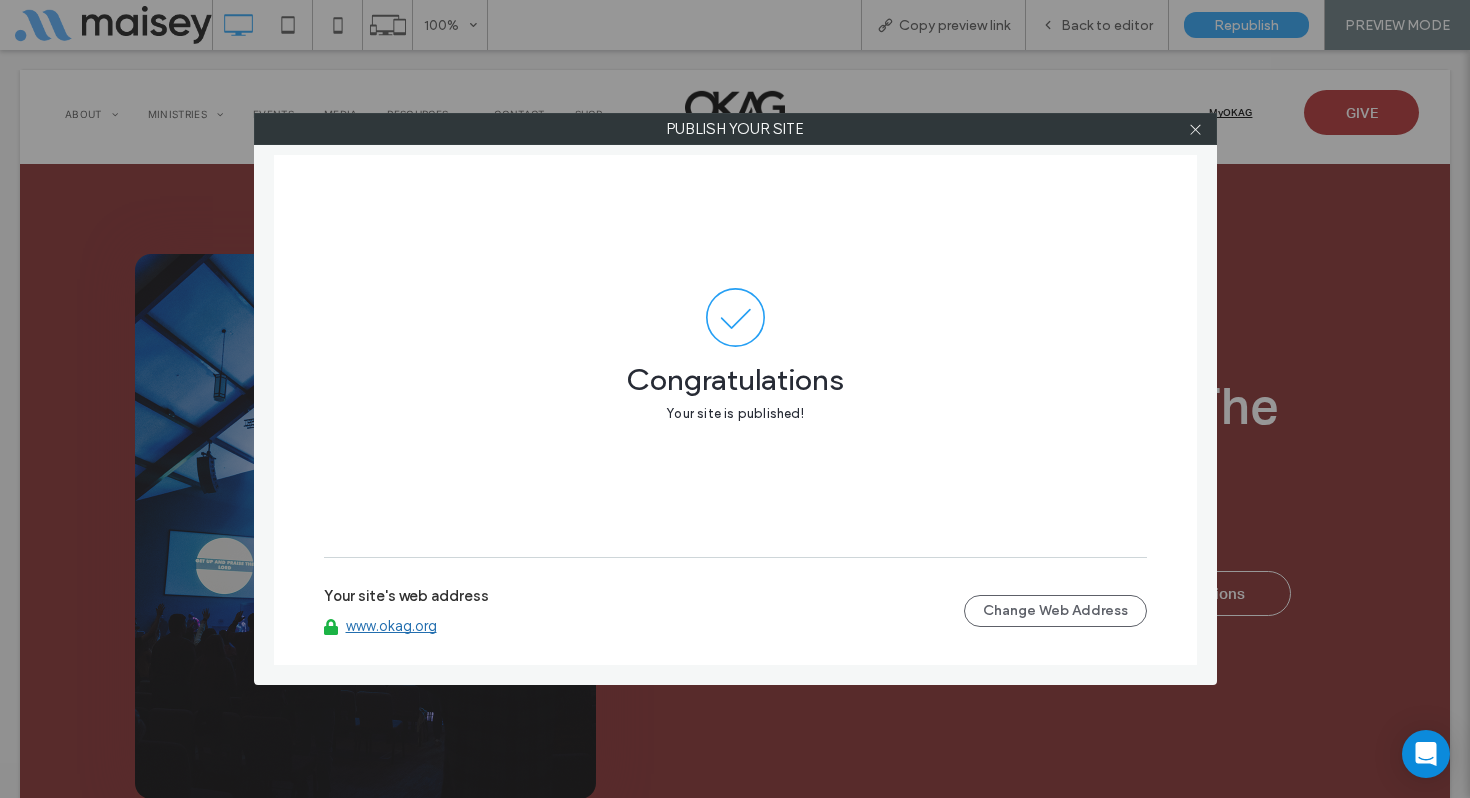 click on "www.okag.org" at bounding box center [391, 626] 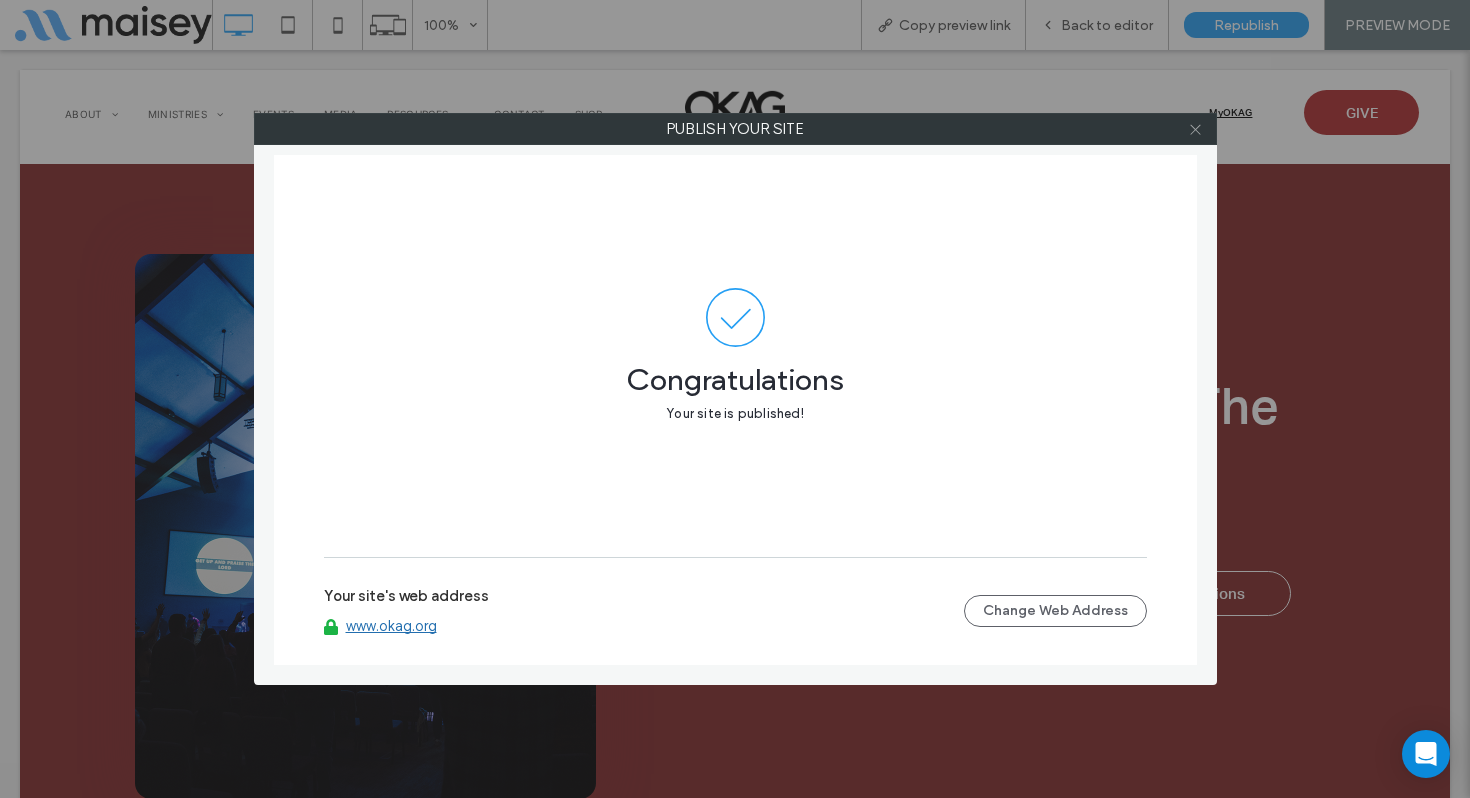 click 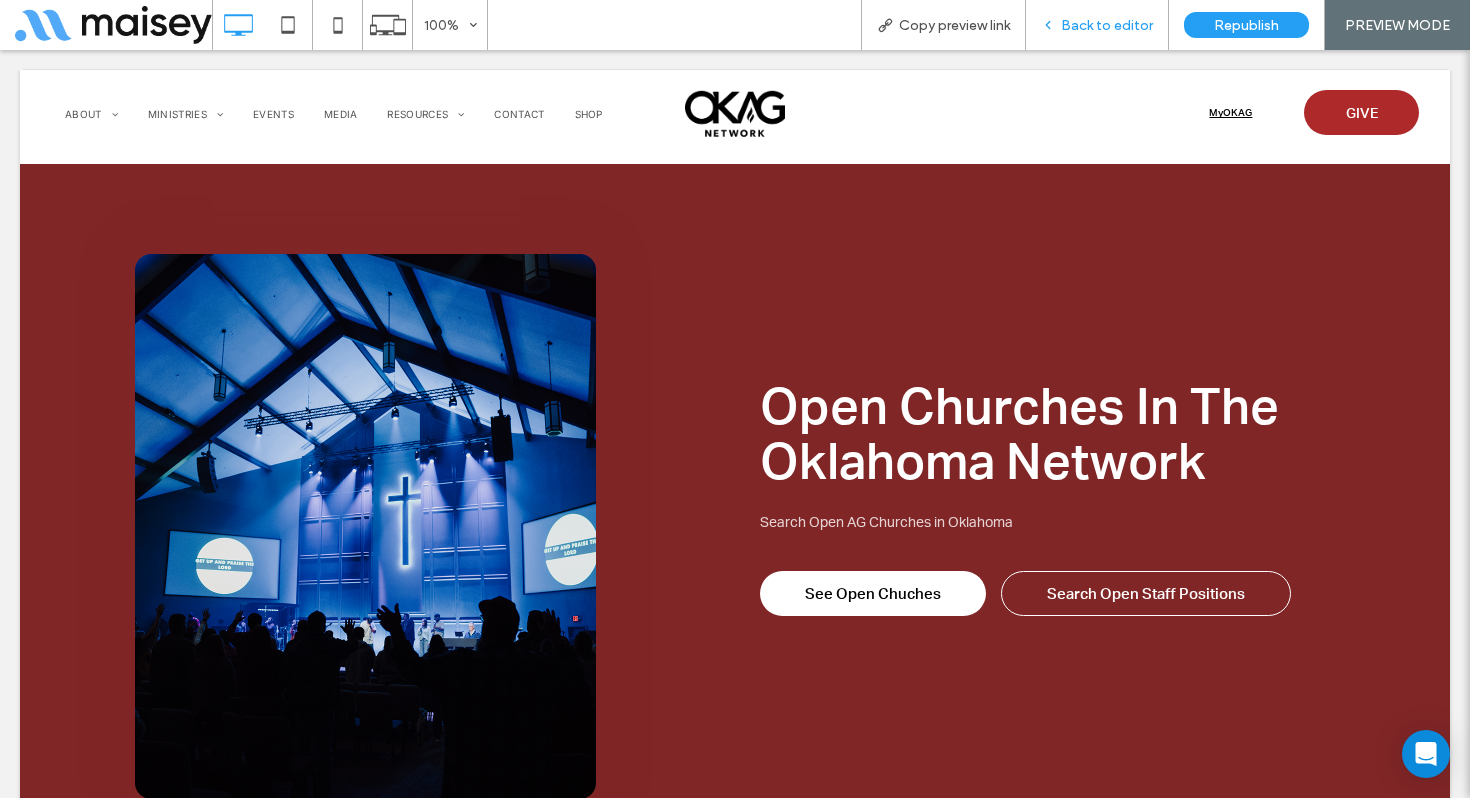 click on "Back to editor" at bounding box center [1107, 25] 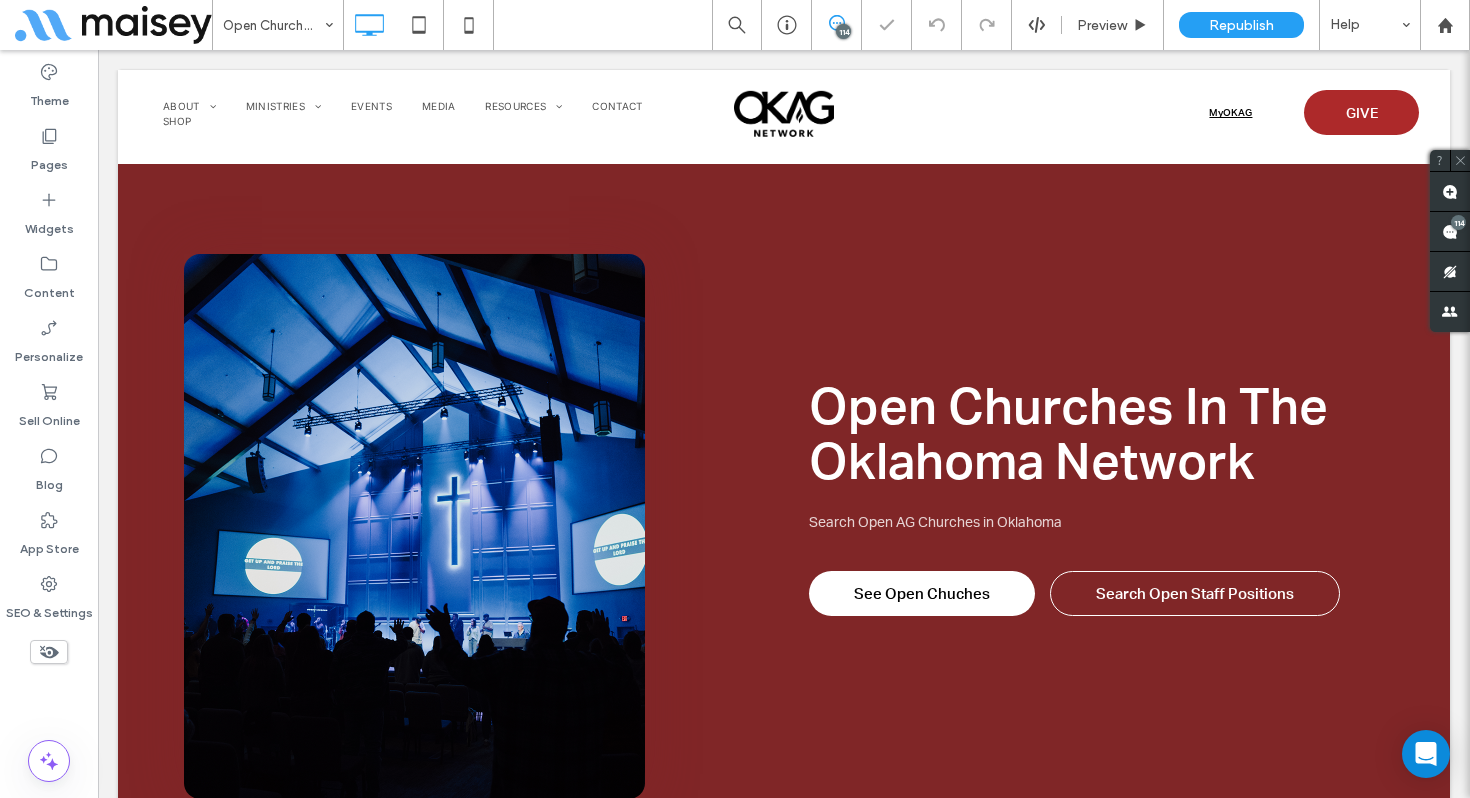type on "**********" 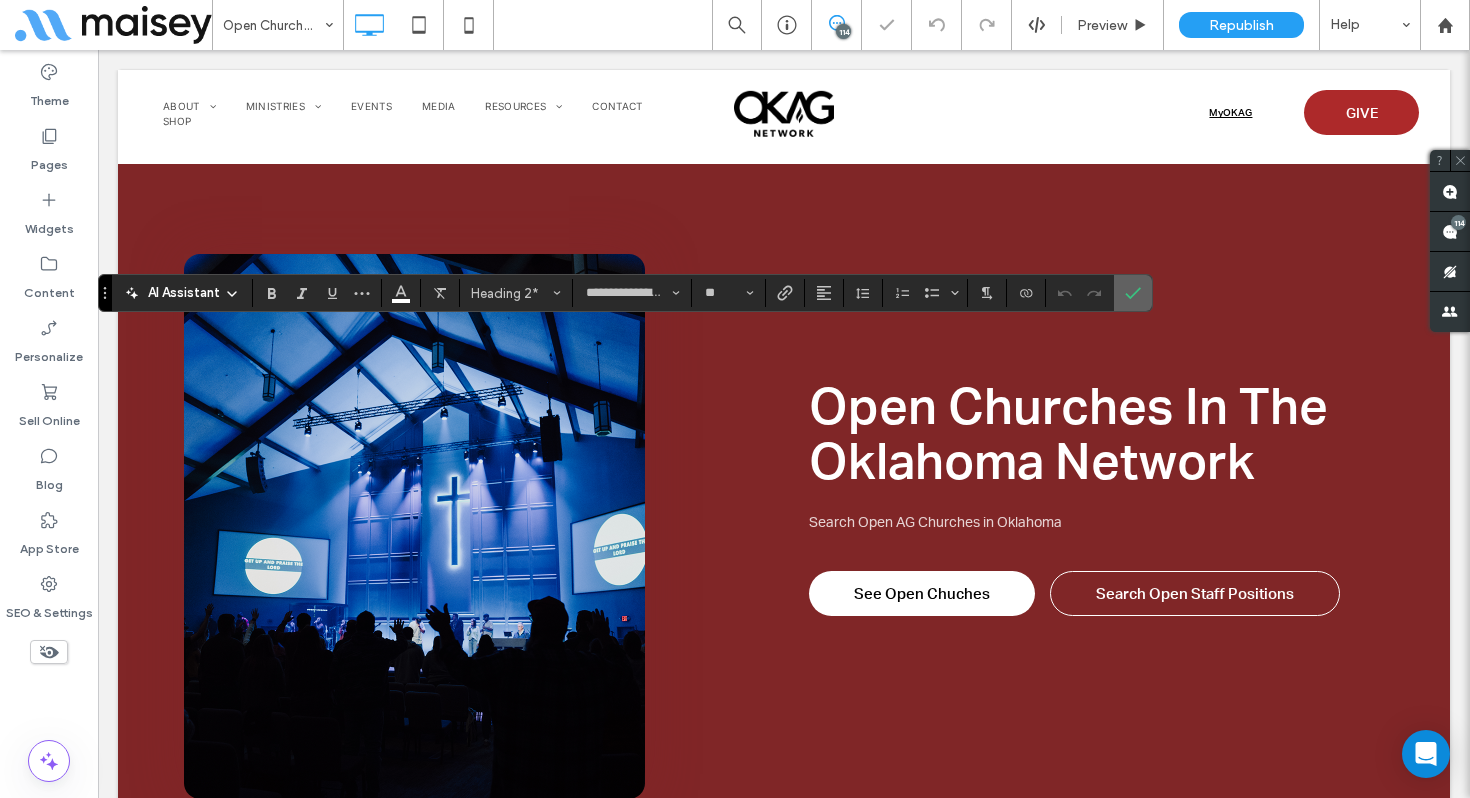 click 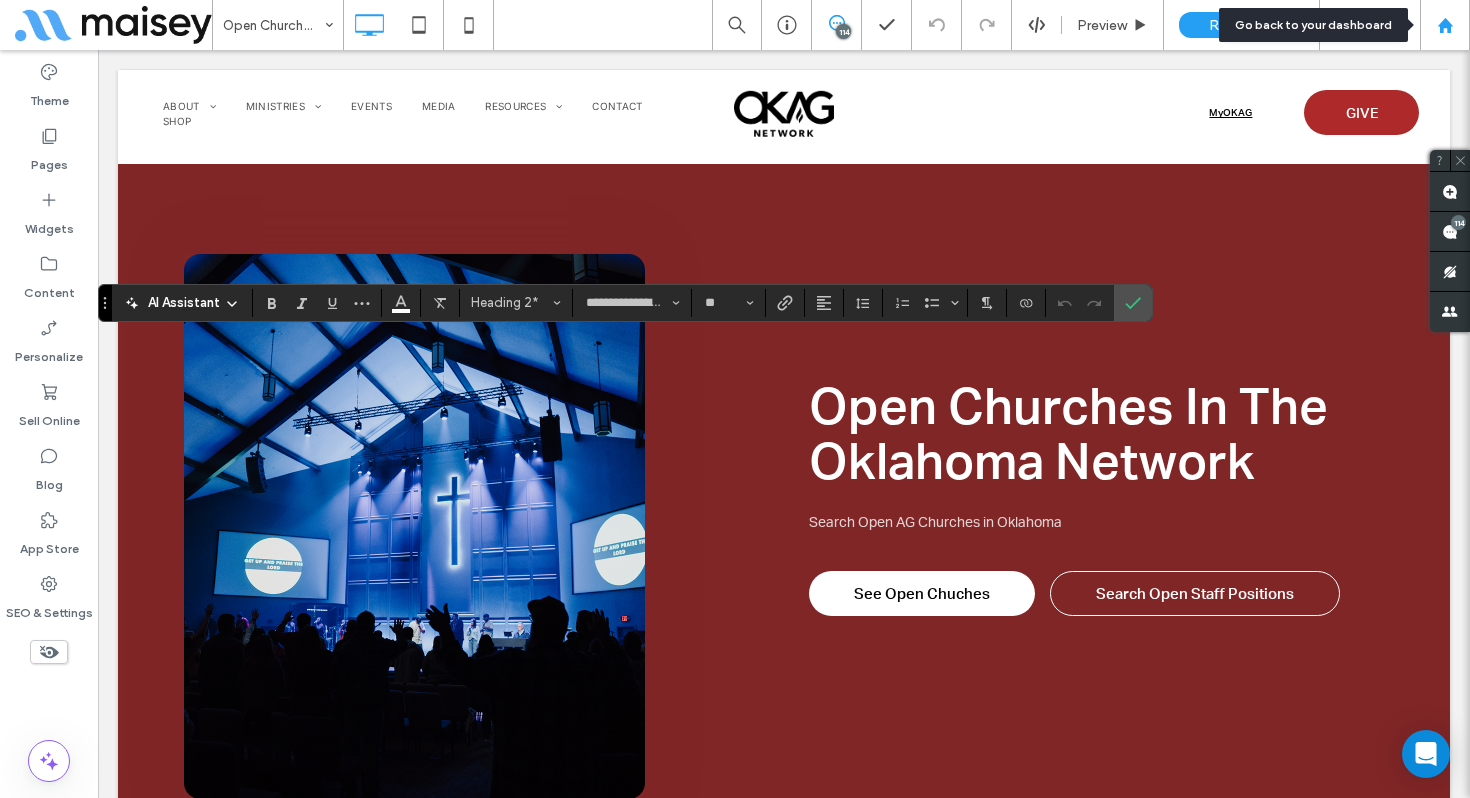 click 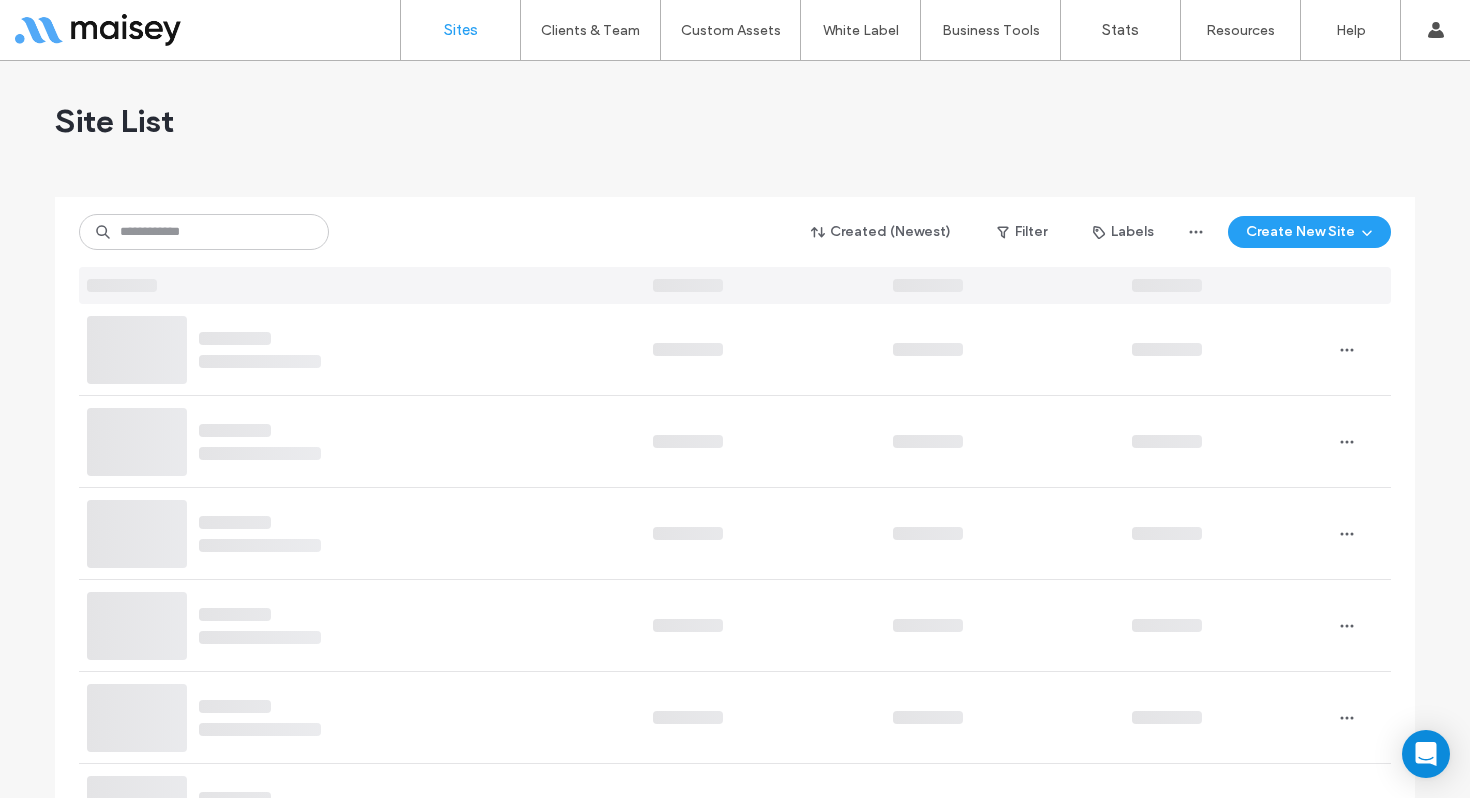 scroll, scrollTop: 0, scrollLeft: 0, axis: both 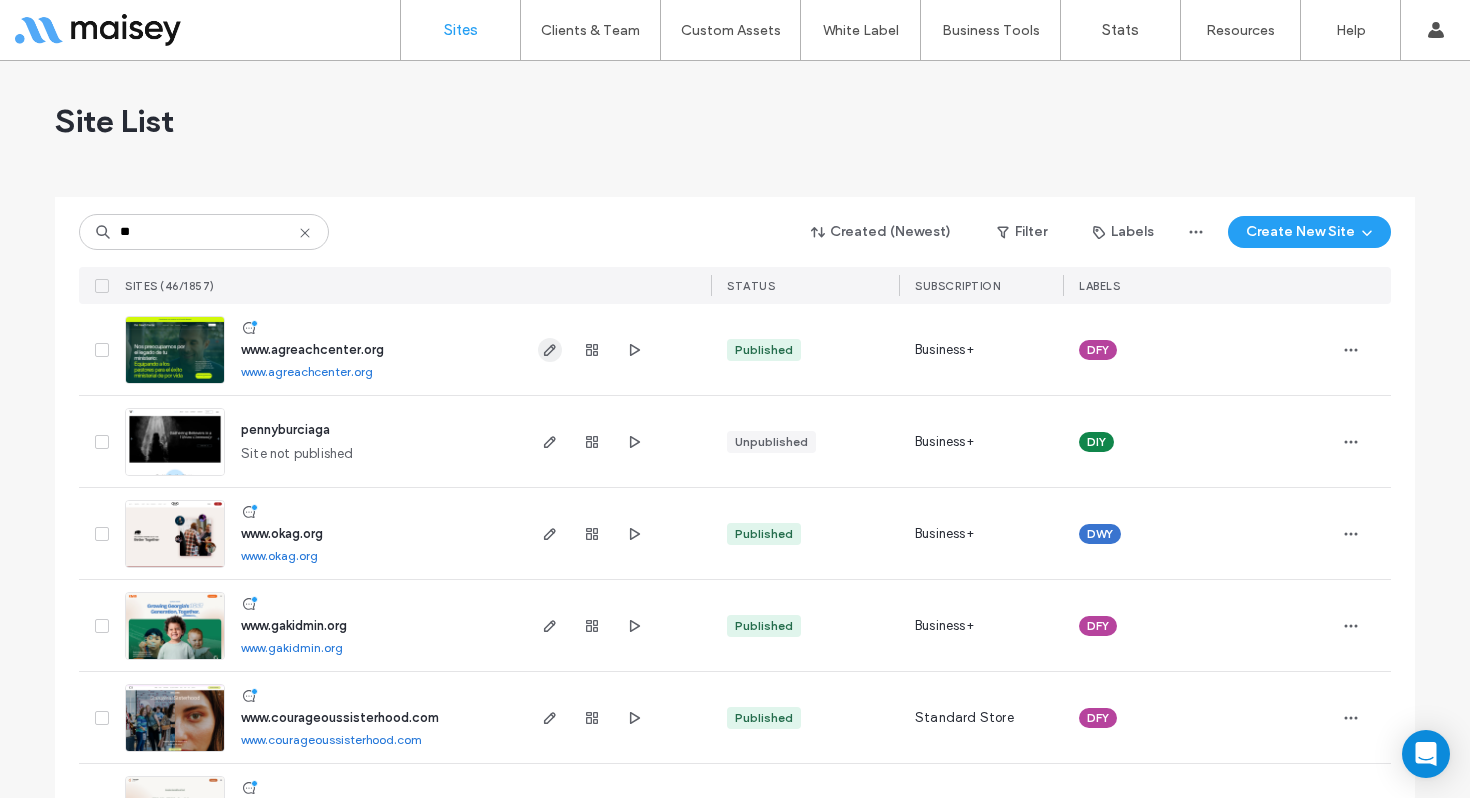 type on "**" 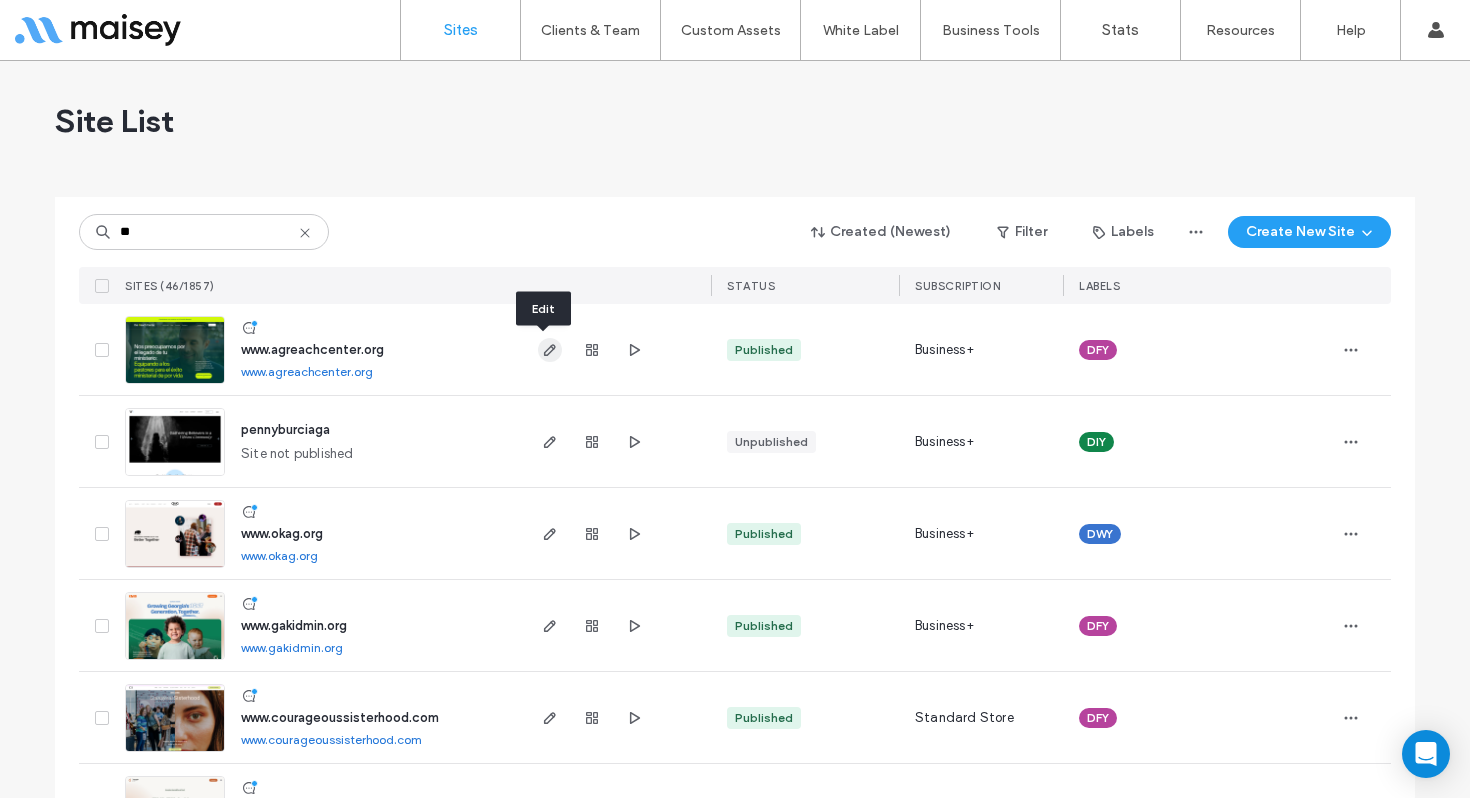 click 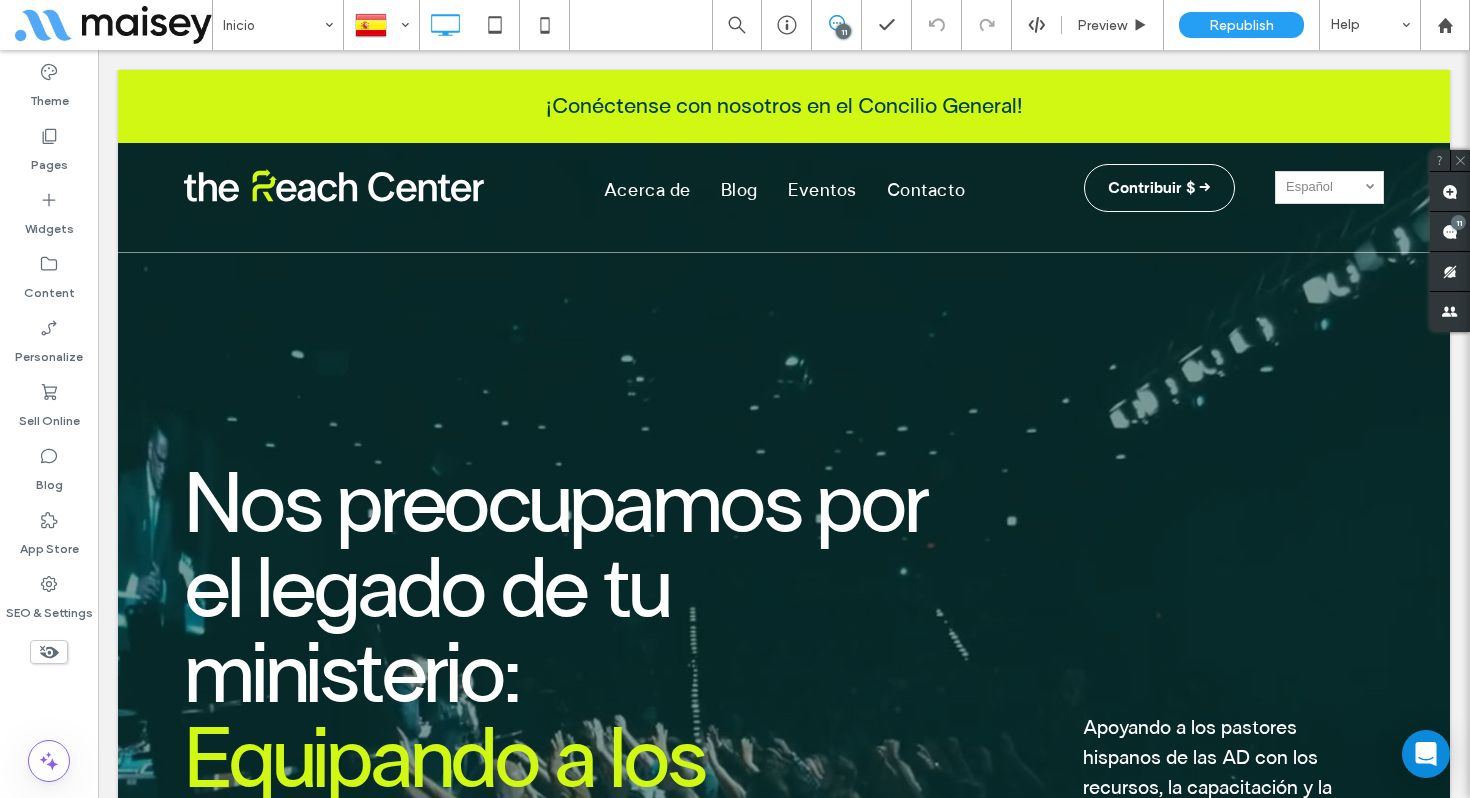 scroll, scrollTop: 0, scrollLeft: 0, axis: both 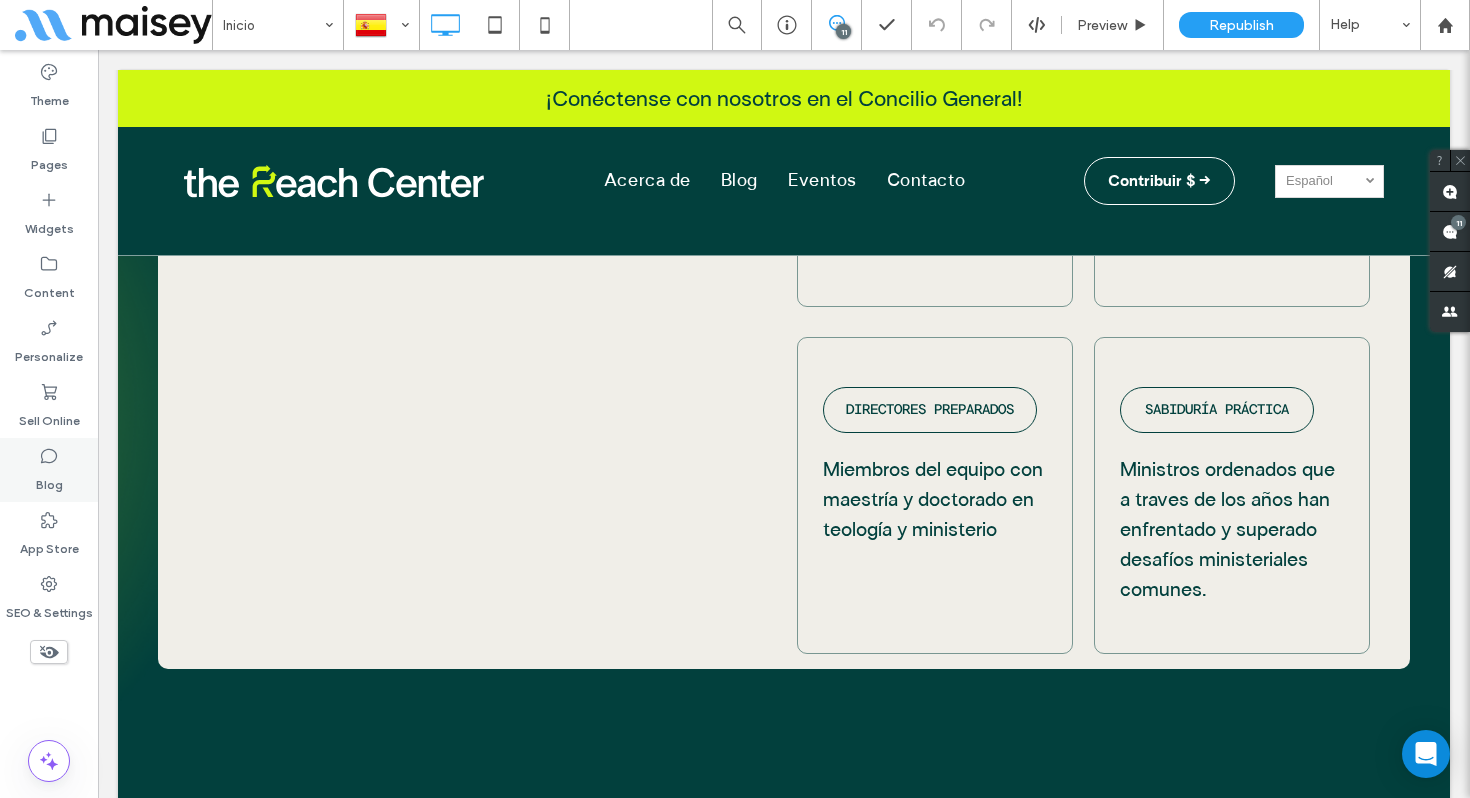 click on "Blog" at bounding box center [49, 470] 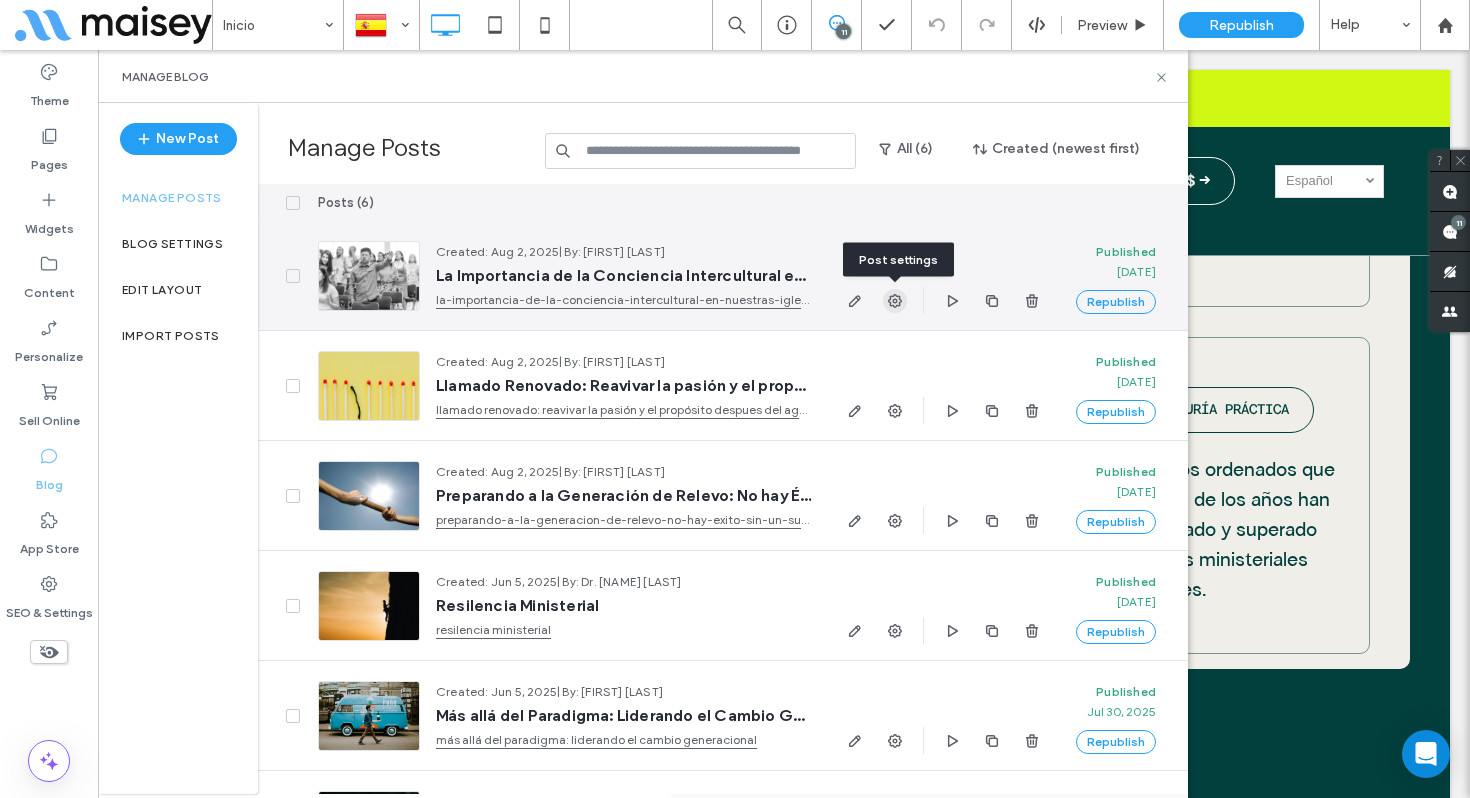 click 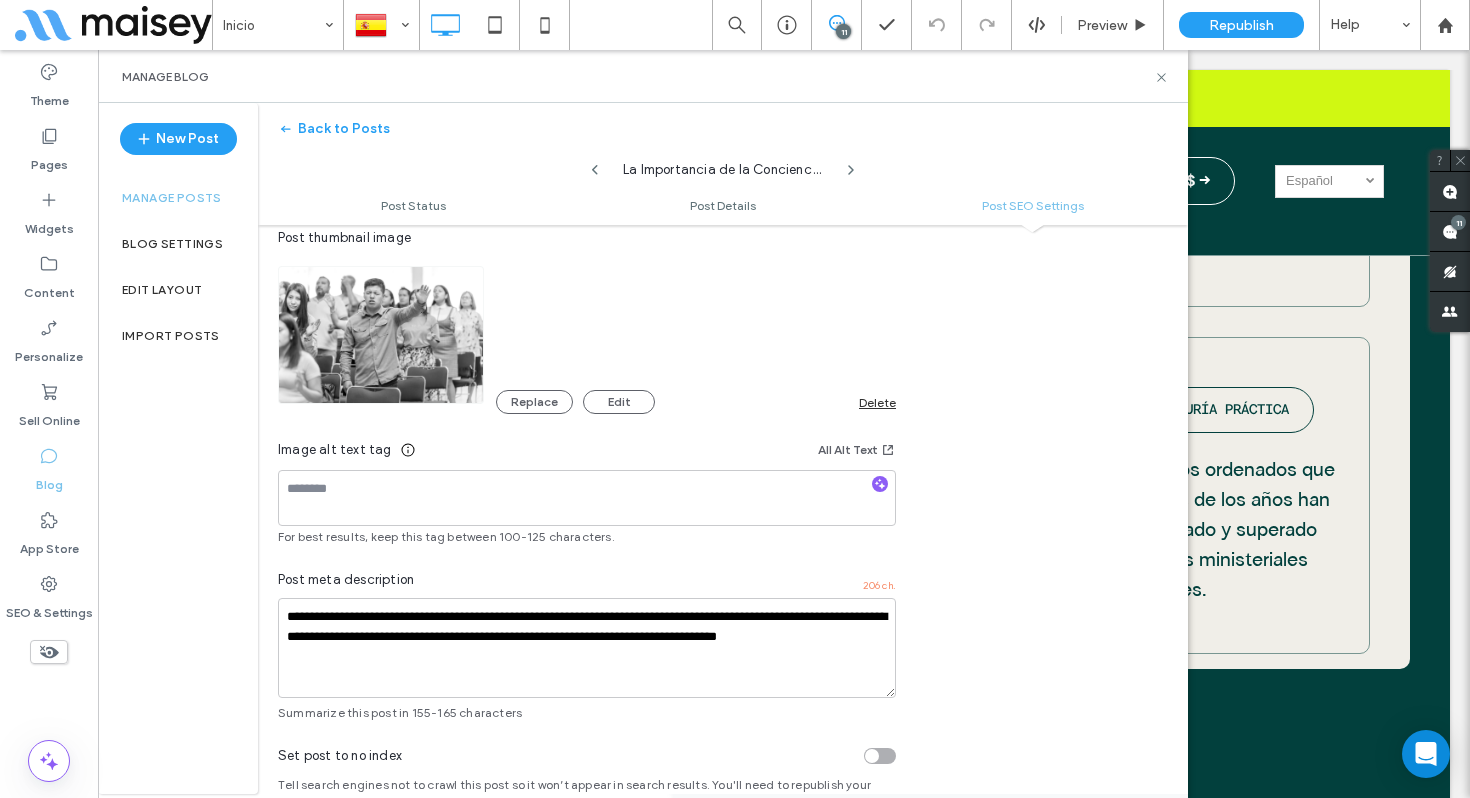 scroll, scrollTop: 1294, scrollLeft: 0, axis: vertical 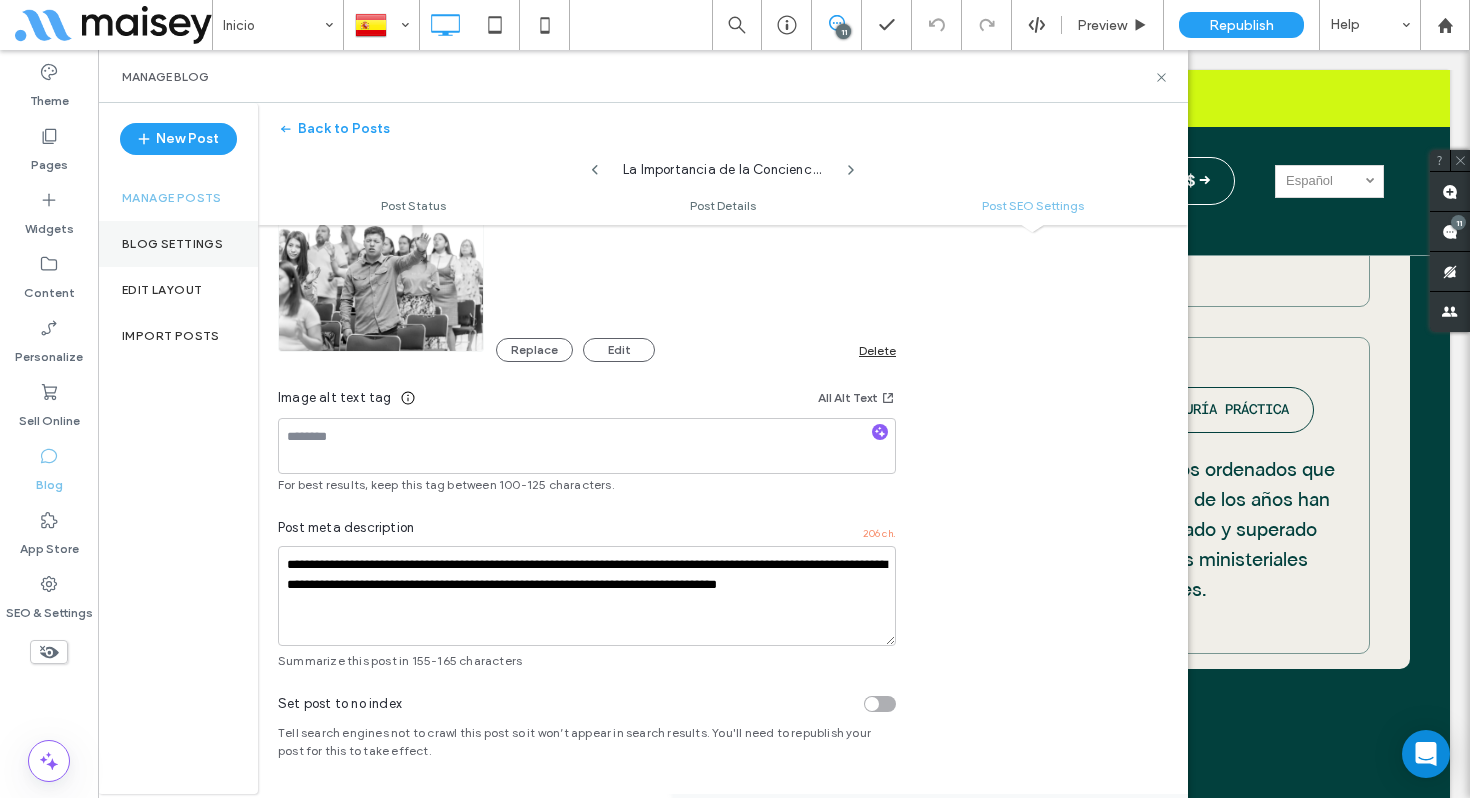 click on "Blog Settings" at bounding box center [178, 244] 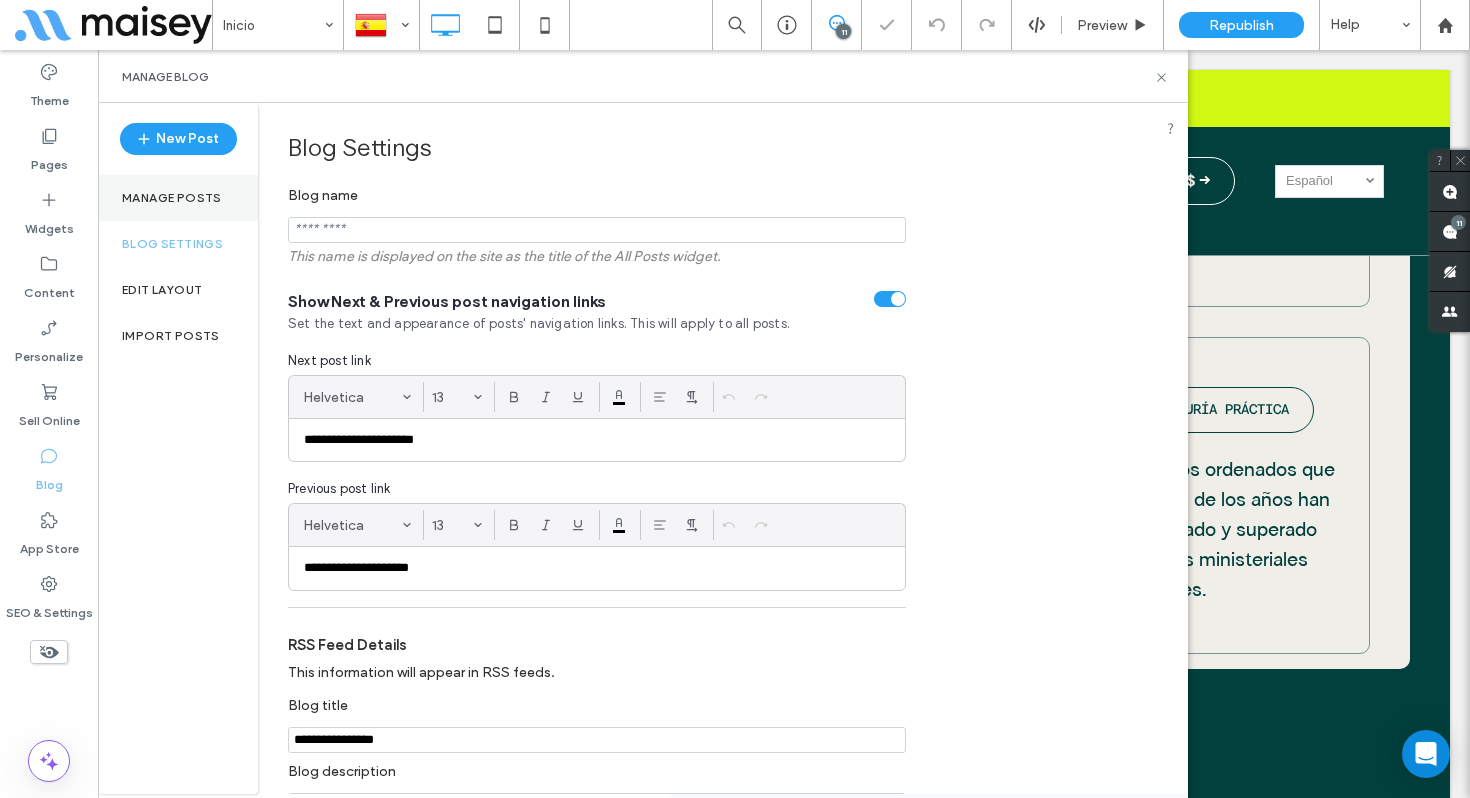 click on "Manage posts" at bounding box center (172, 198) 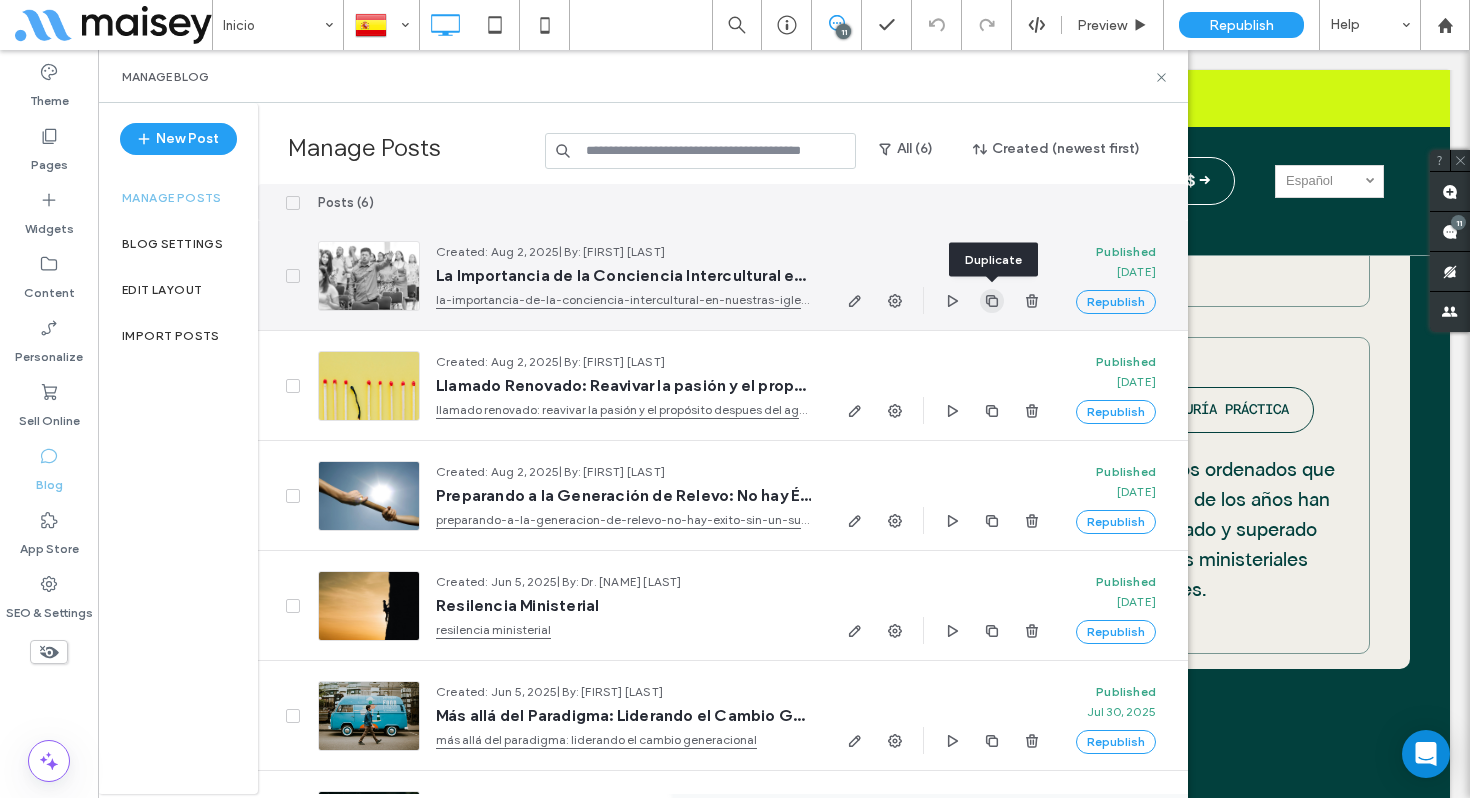 click 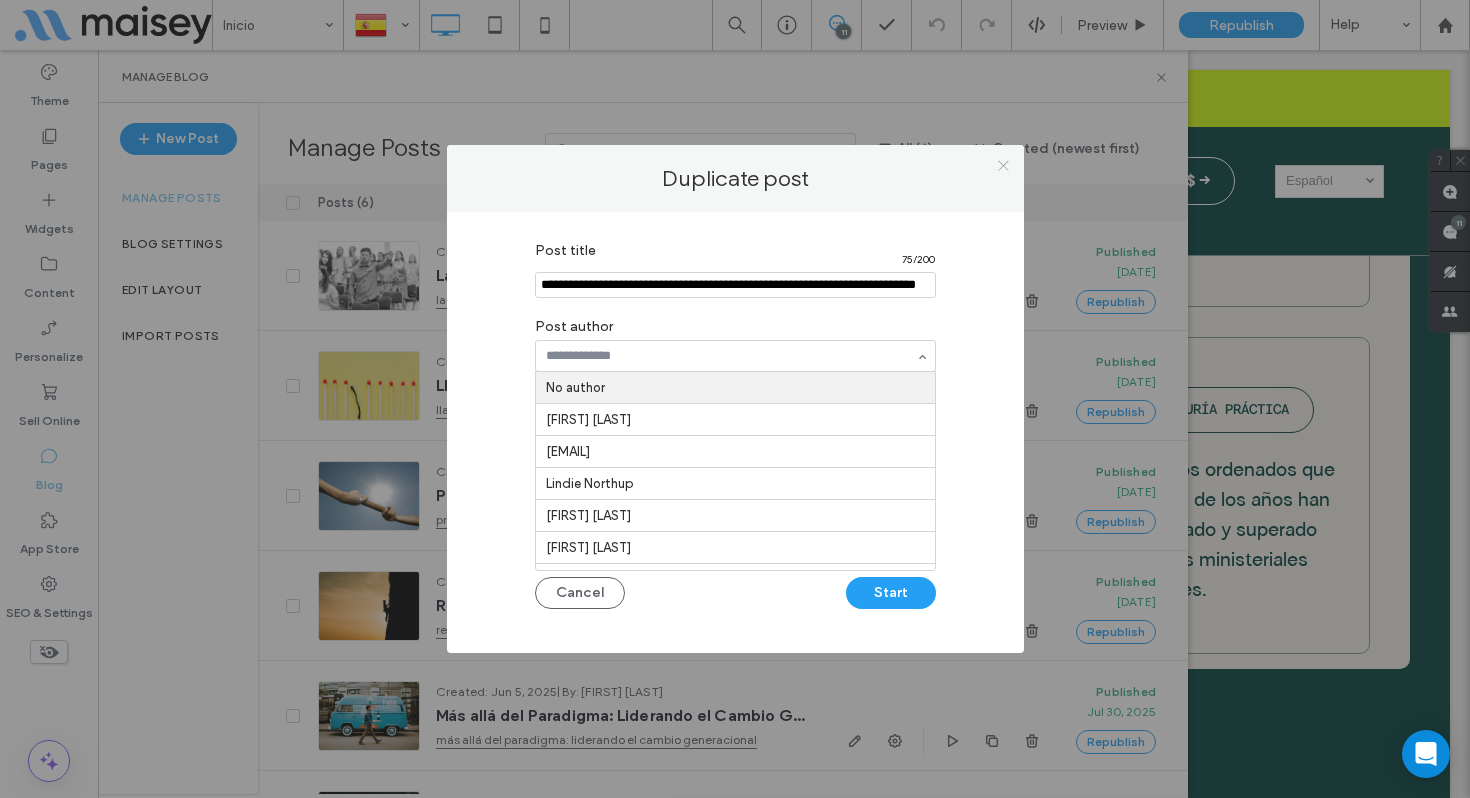 click 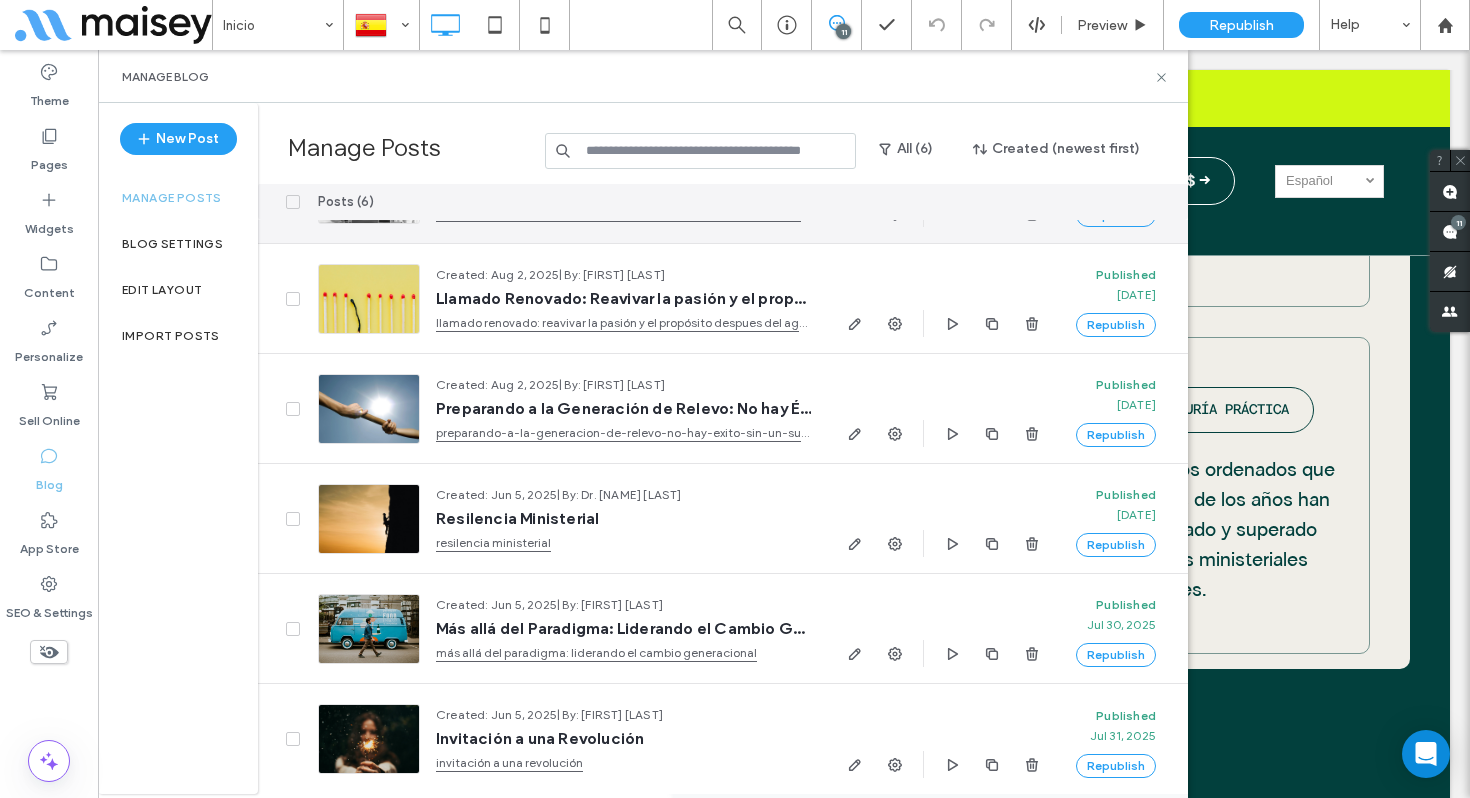 scroll, scrollTop: 0, scrollLeft: 0, axis: both 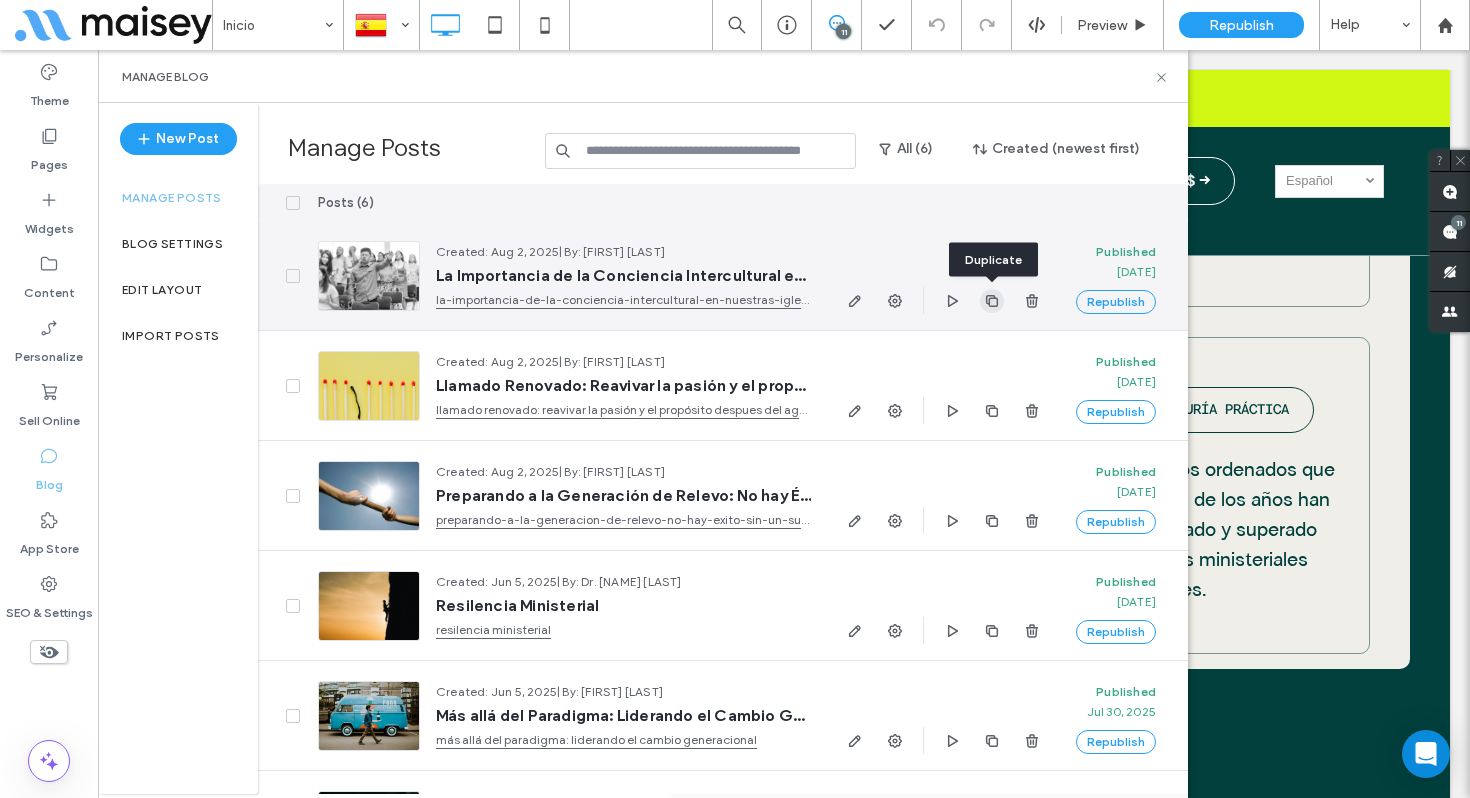 click 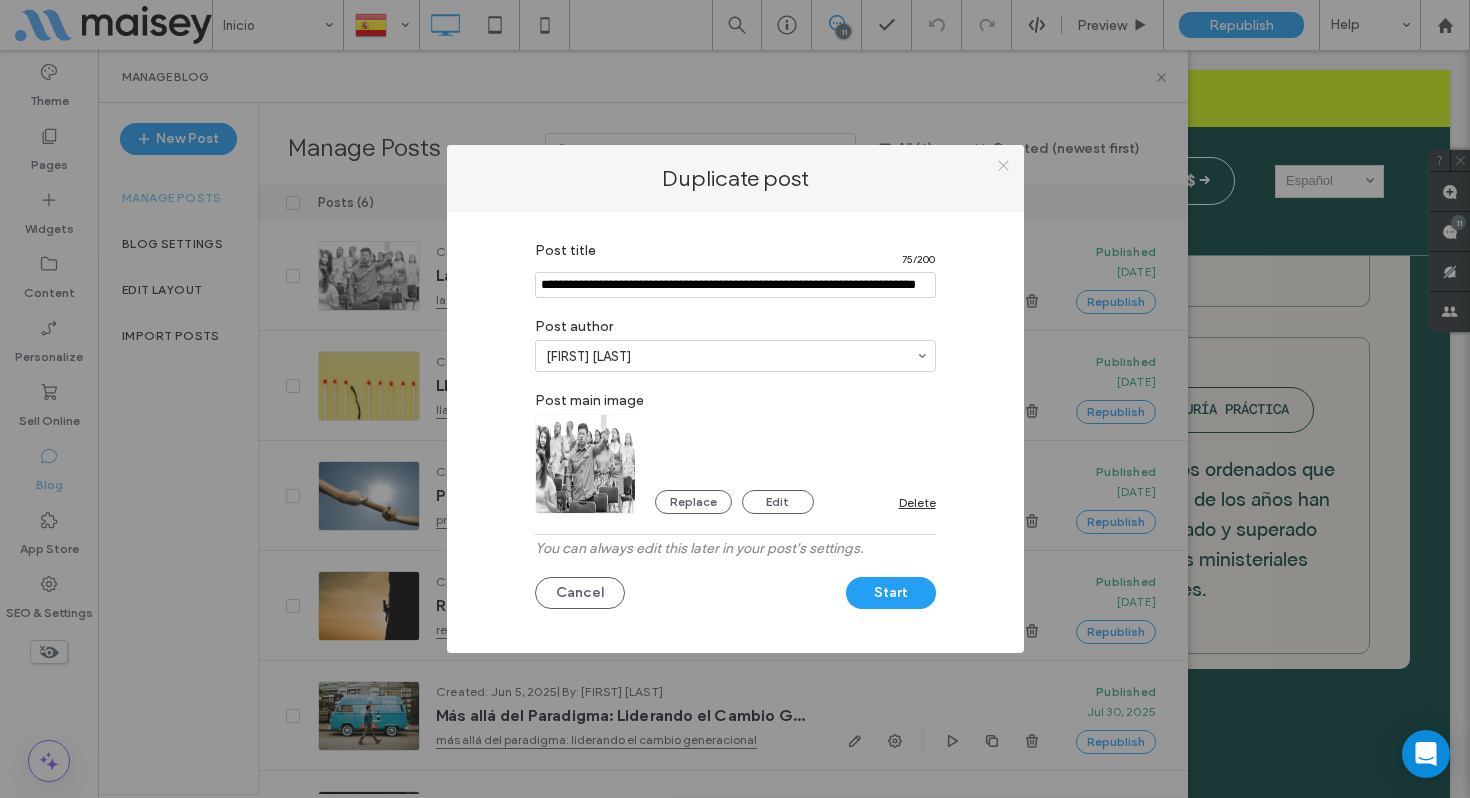 click 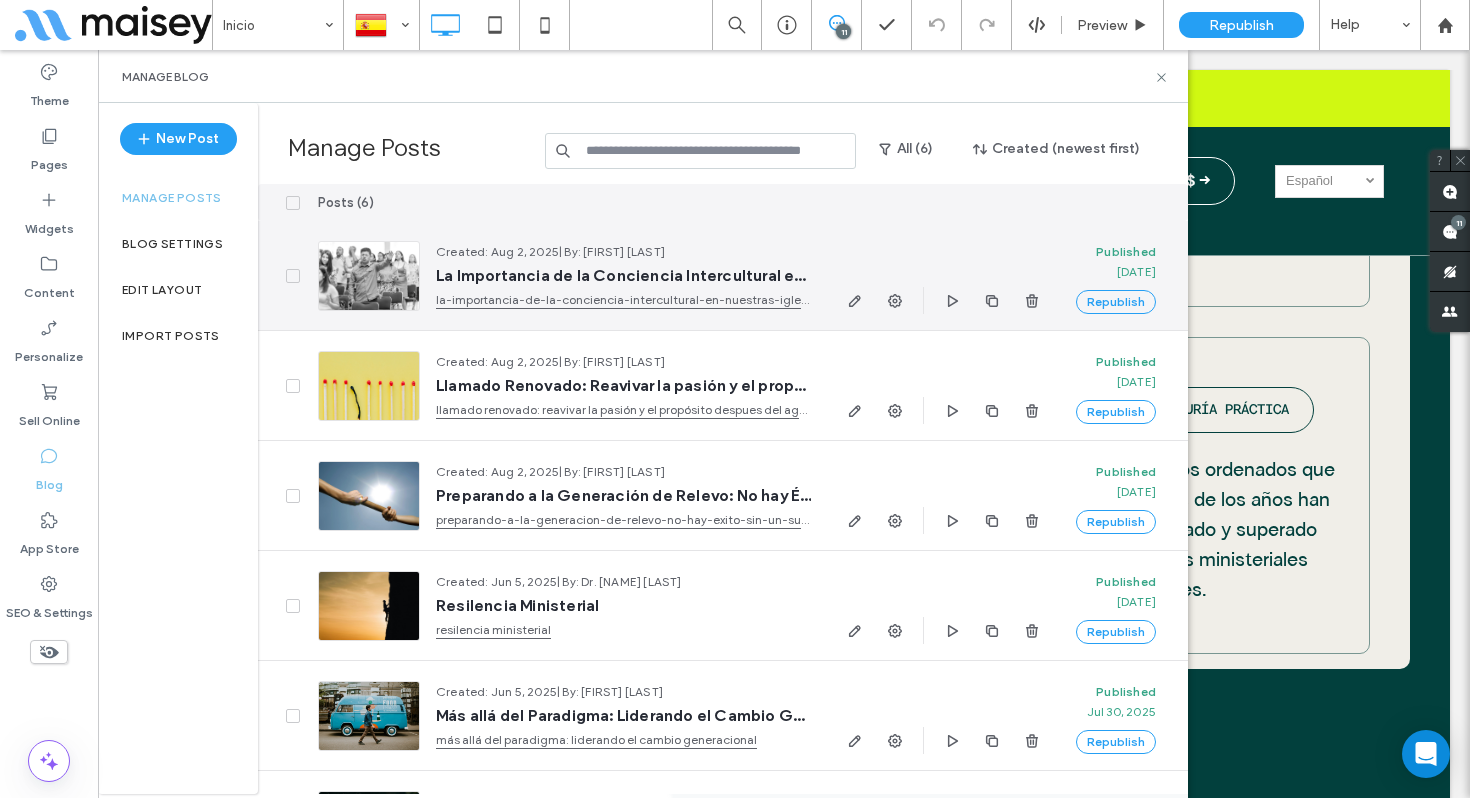 drag, startPoint x: 688, startPoint y: 251, endPoint x: 584, endPoint y: 248, distance: 104.04326 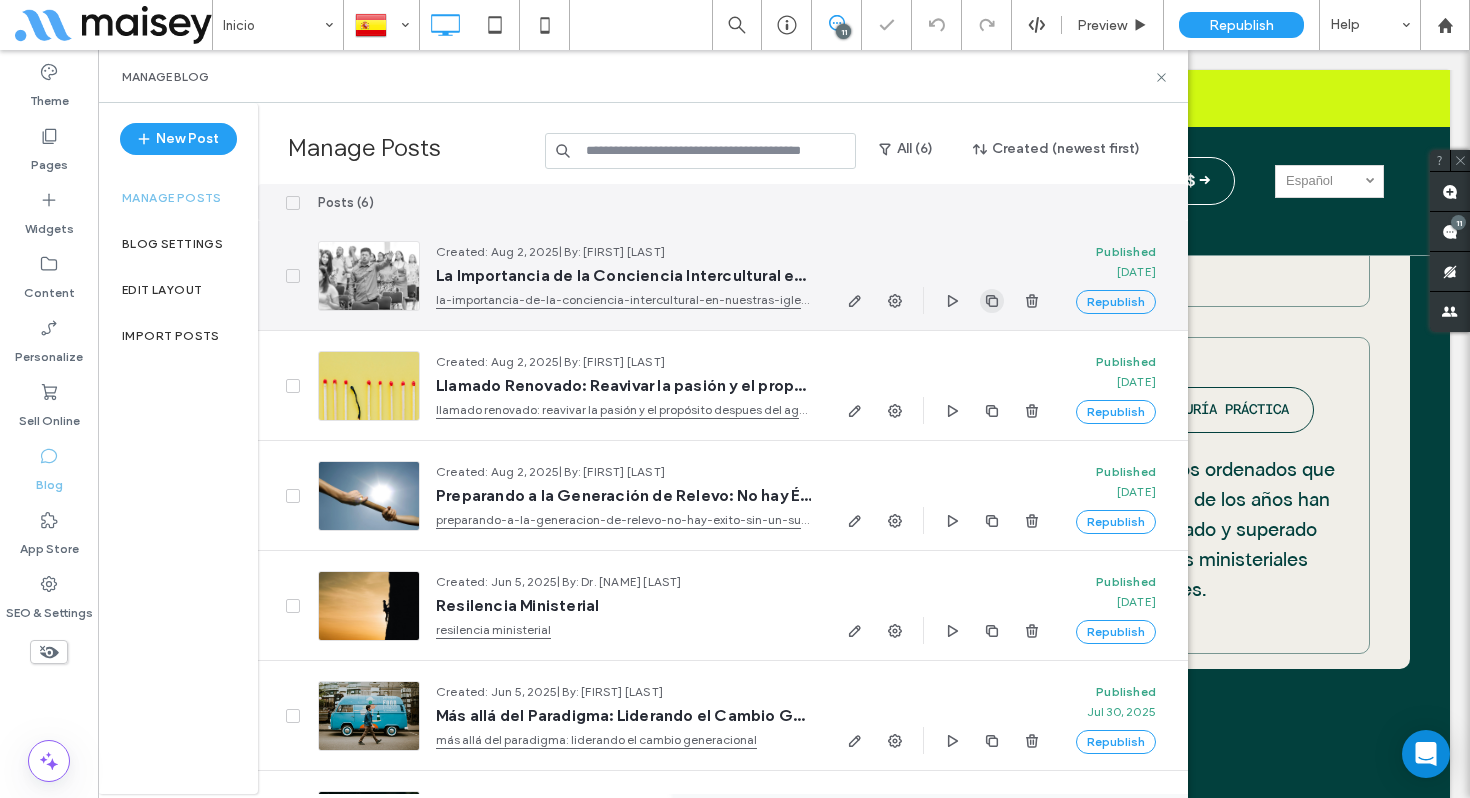 click 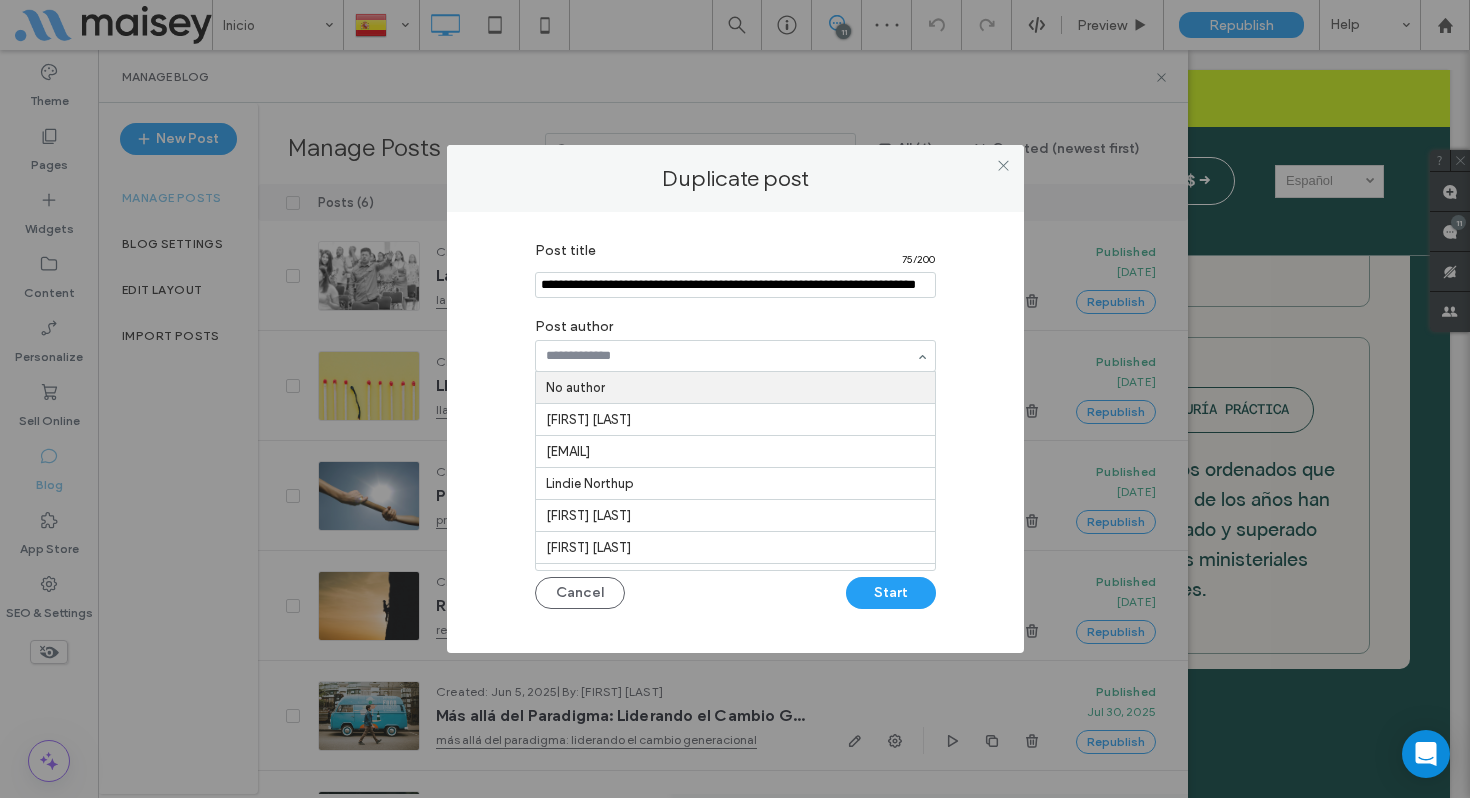 paste on "**********" 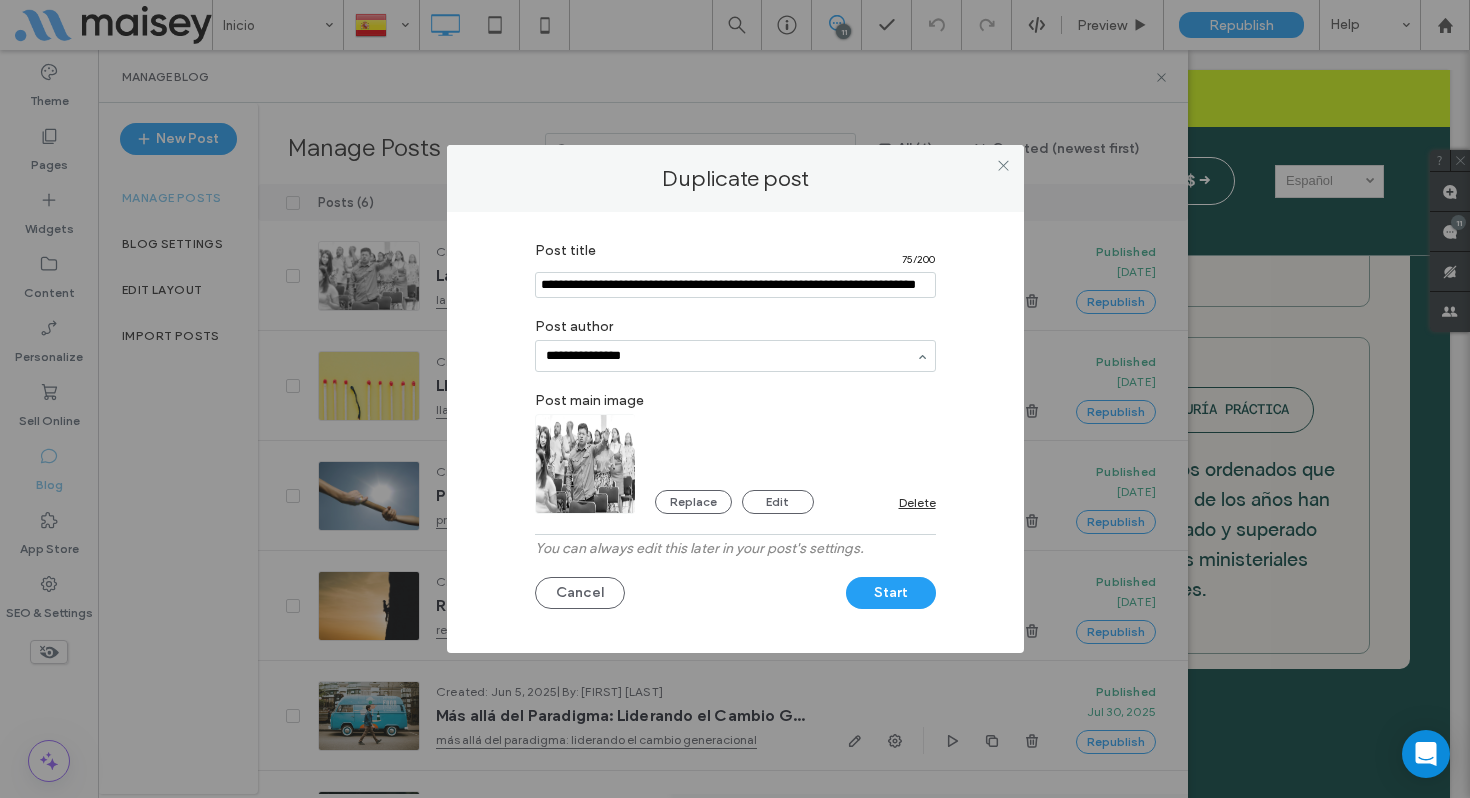 type on "**********" 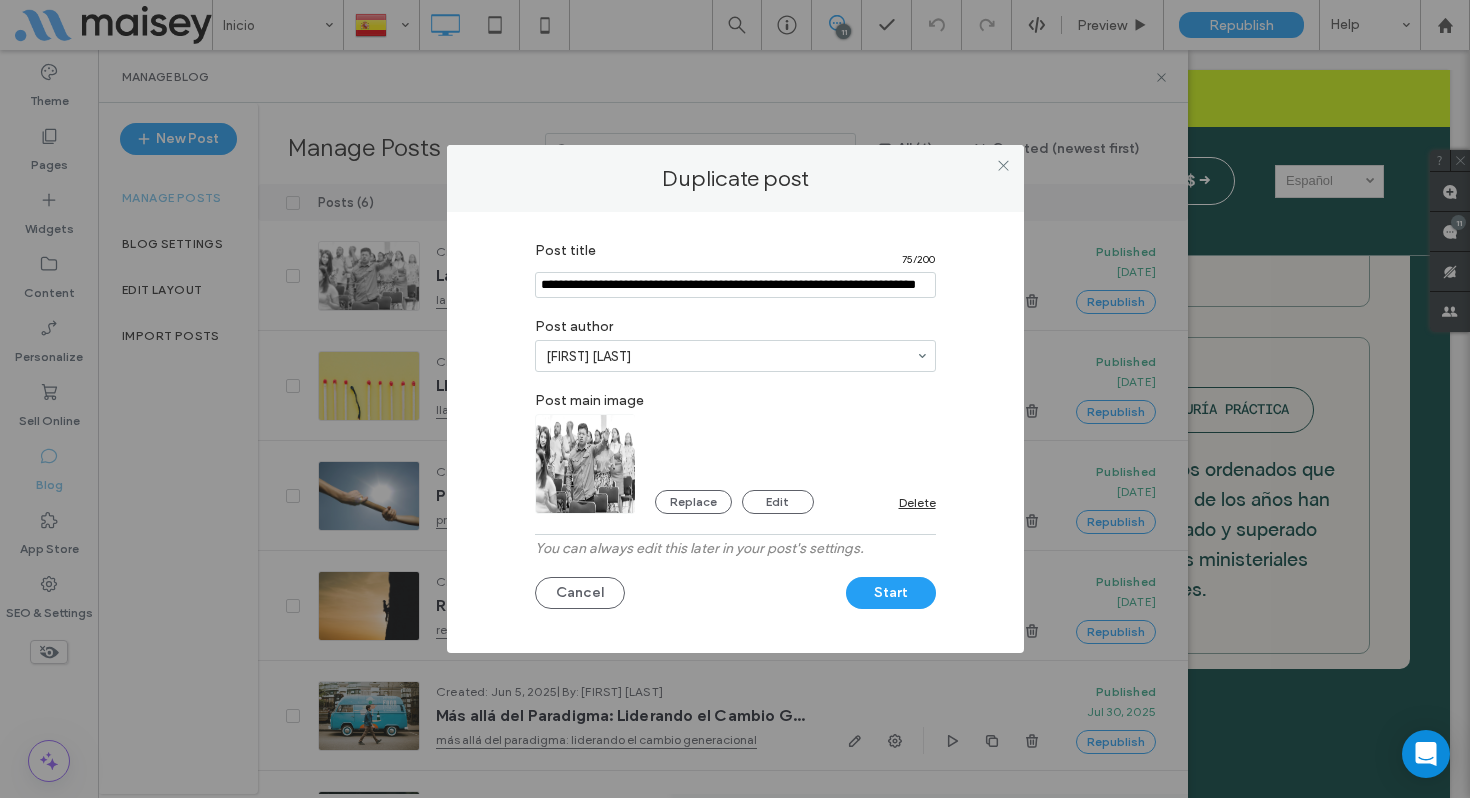 drag, startPoint x: 592, startPoint y: 286, endPoint x: 472, endPoint y: 269, distance: 121.19818 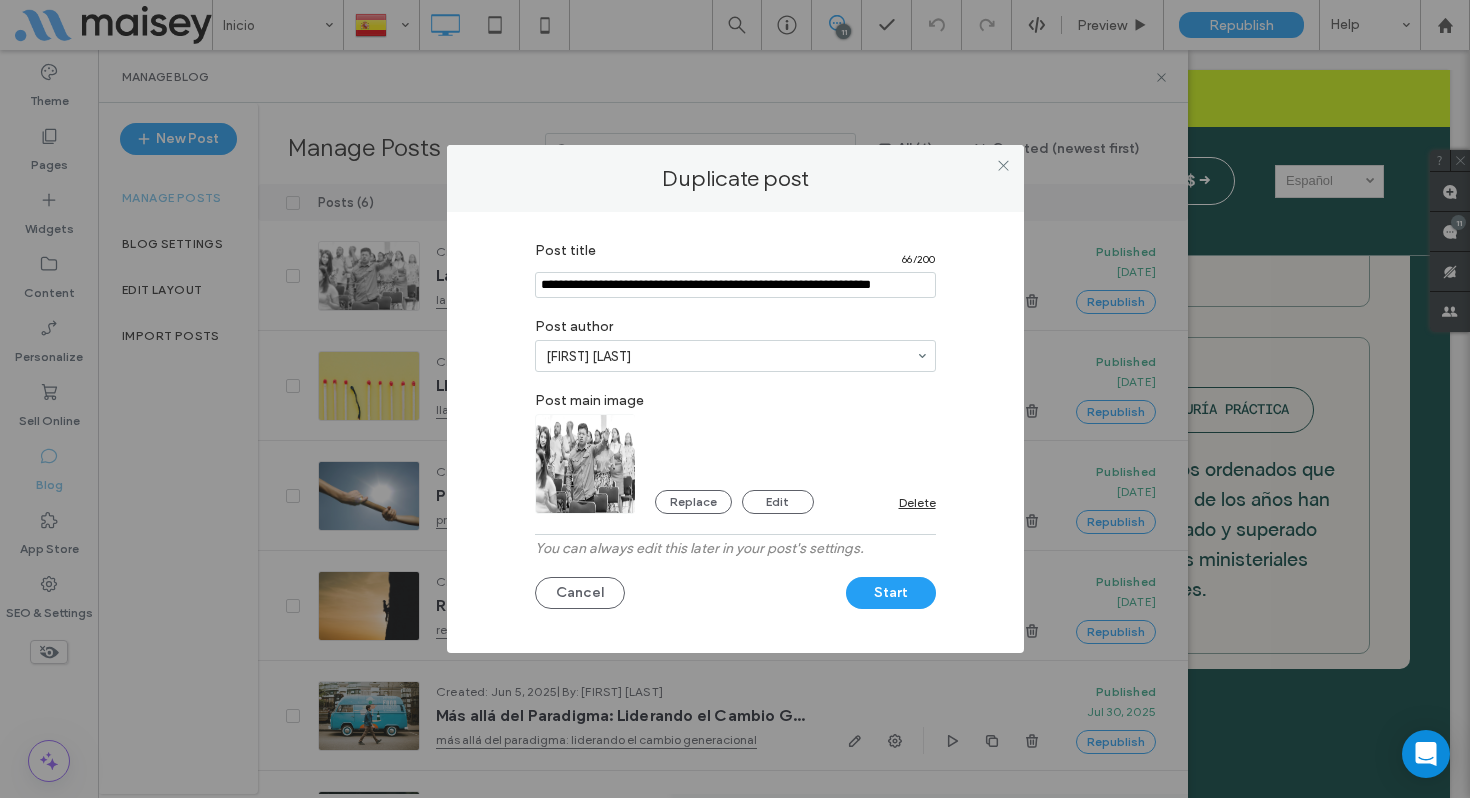 click at bounding box center (735, 285) 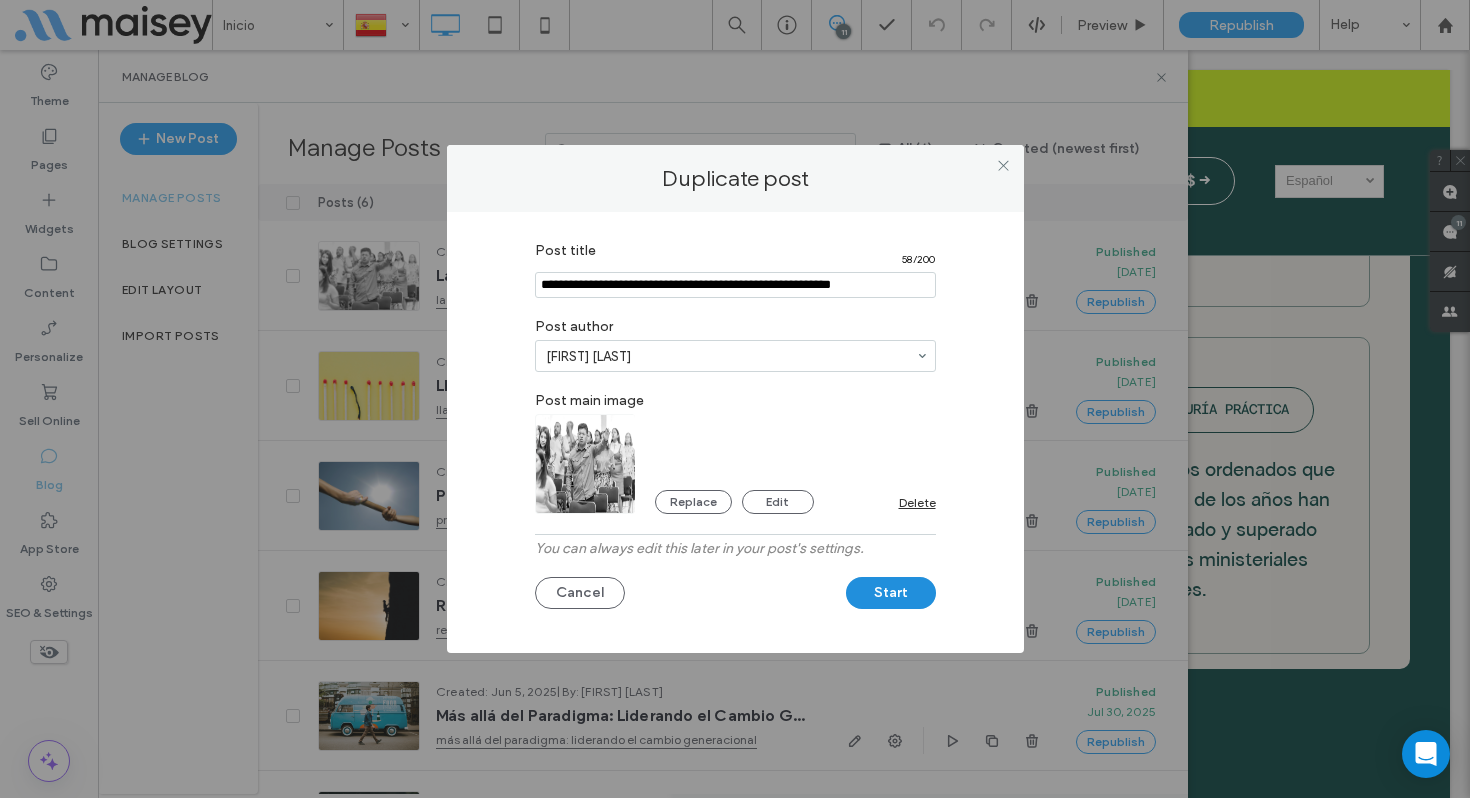 type on "**********" 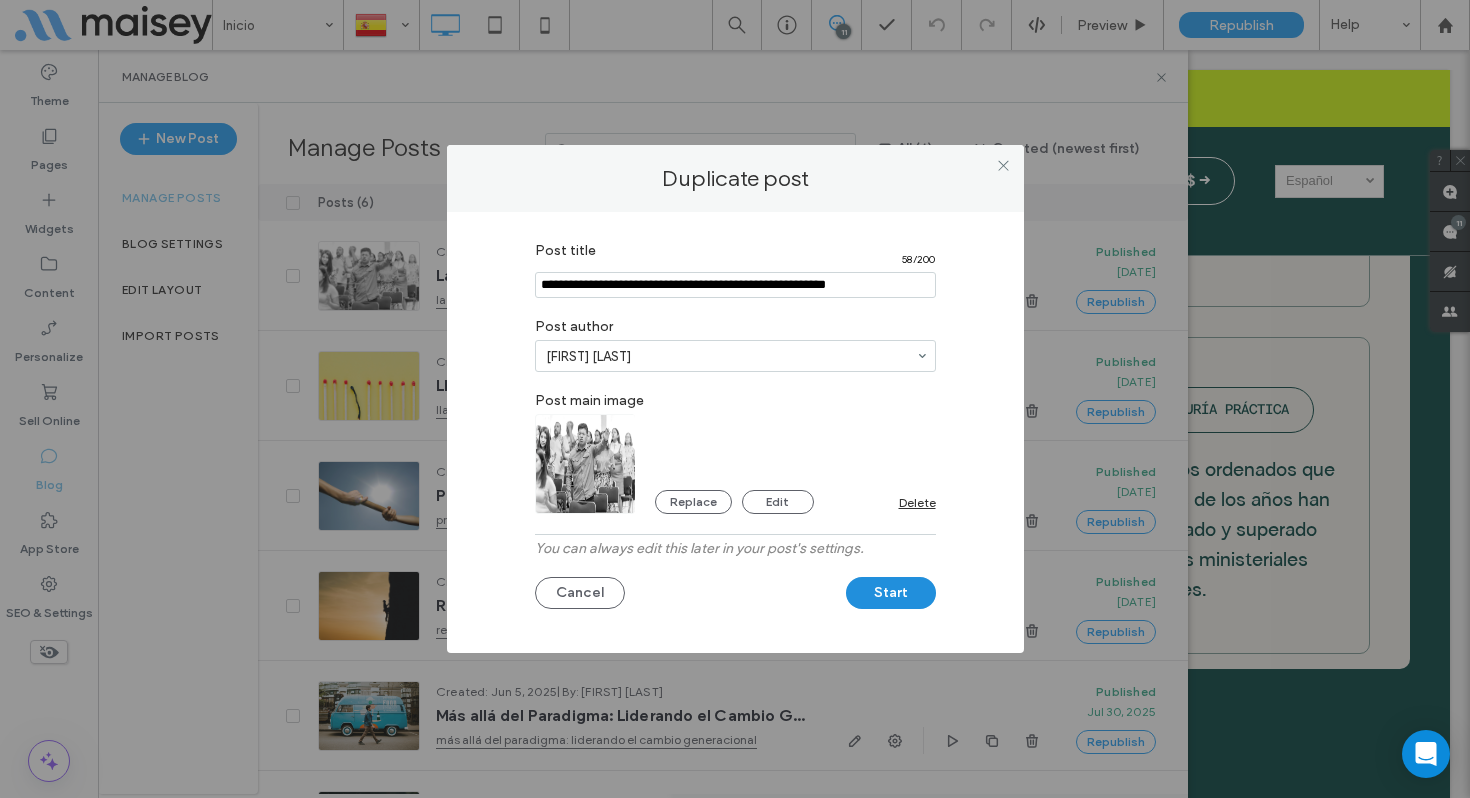click on "Start" at bounding box center [891, 593] 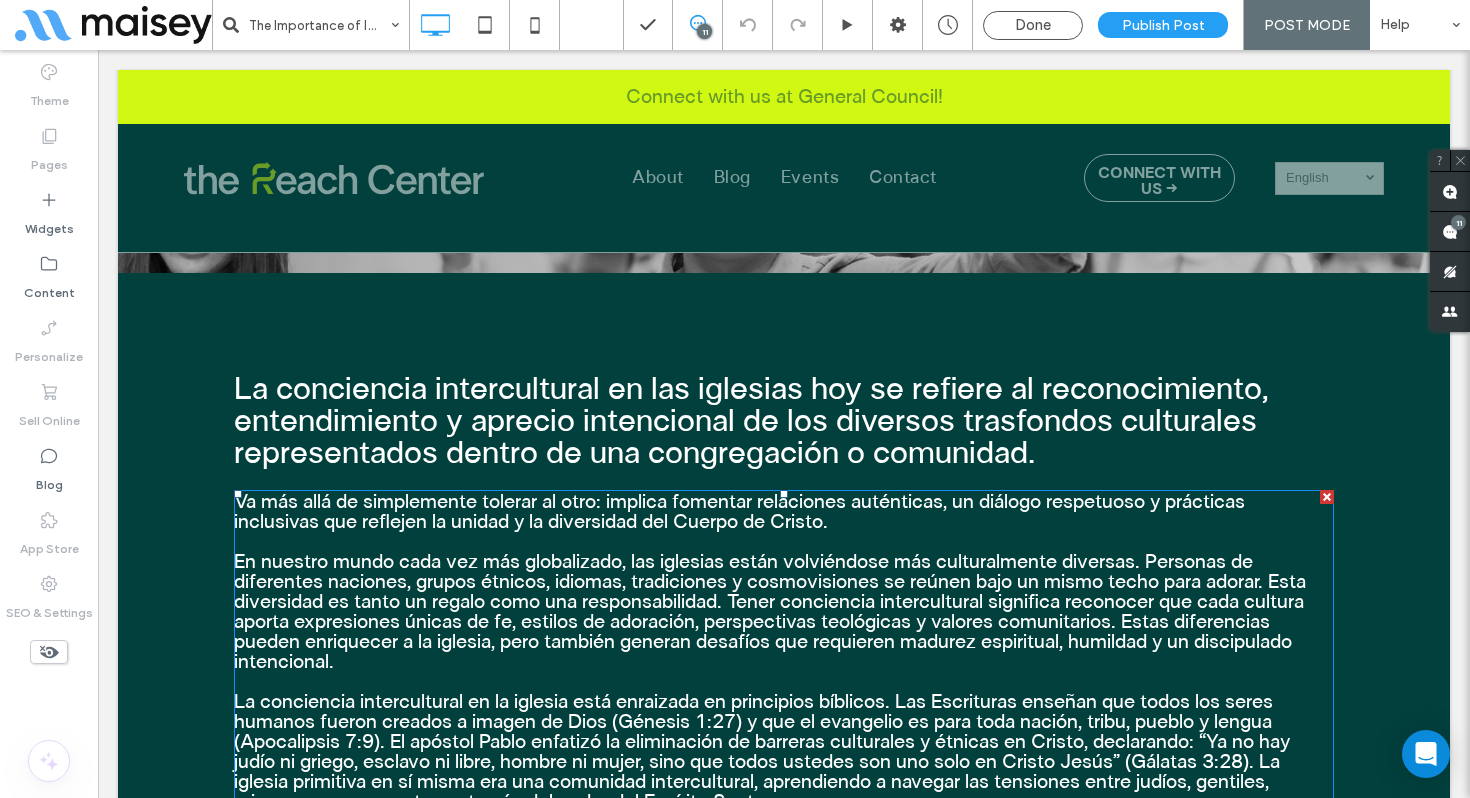scroll, scrollTop: 569, scrollLeft: 0, axis: vertical 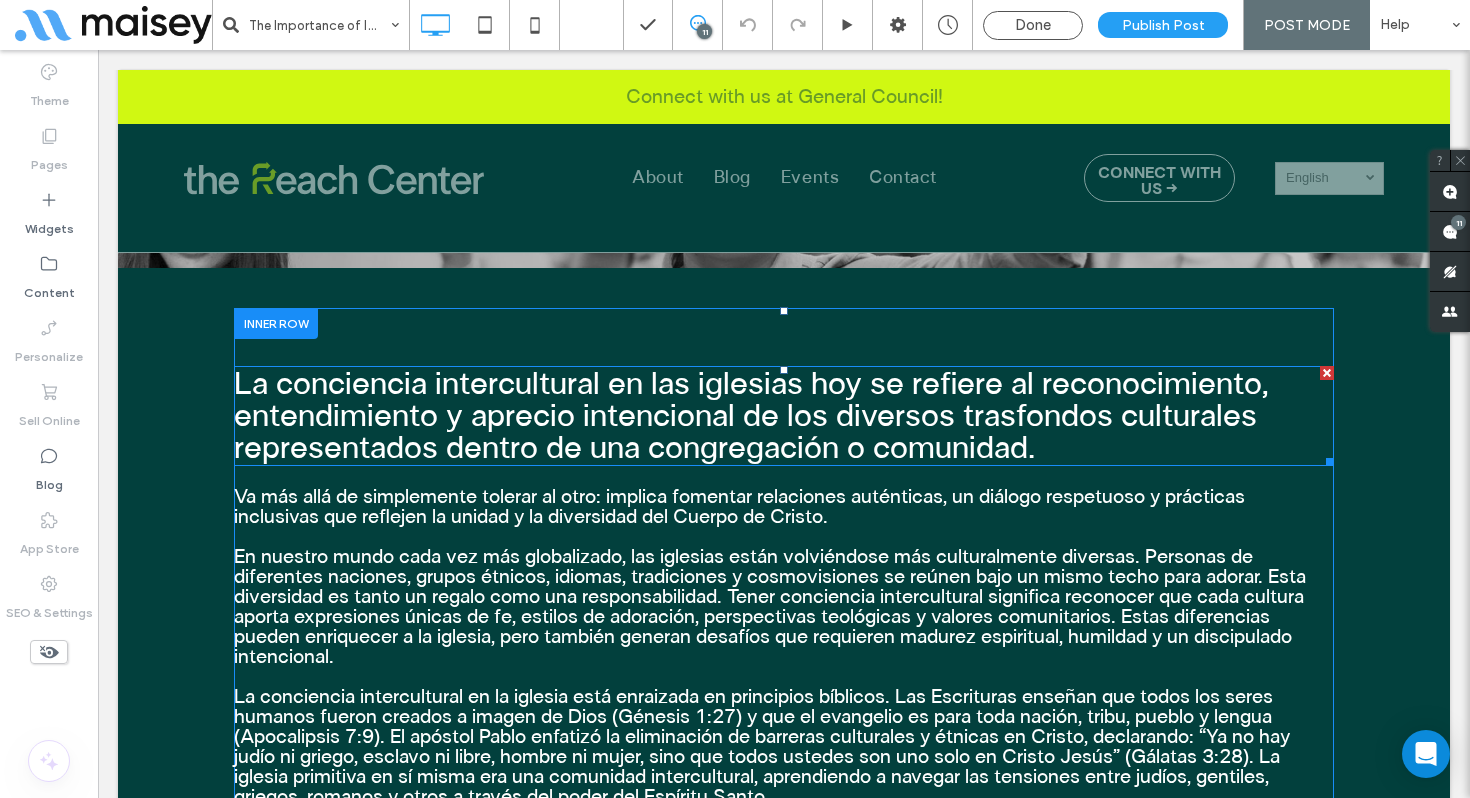 click on "La conciencia intercultural en las iglesias hoy se refiere al reconocimiento, entendimiento y aprecio intencional de los diversos trasfondos culturales representados dentro de una congregación o comunidad." at bounding box center (751, 416) 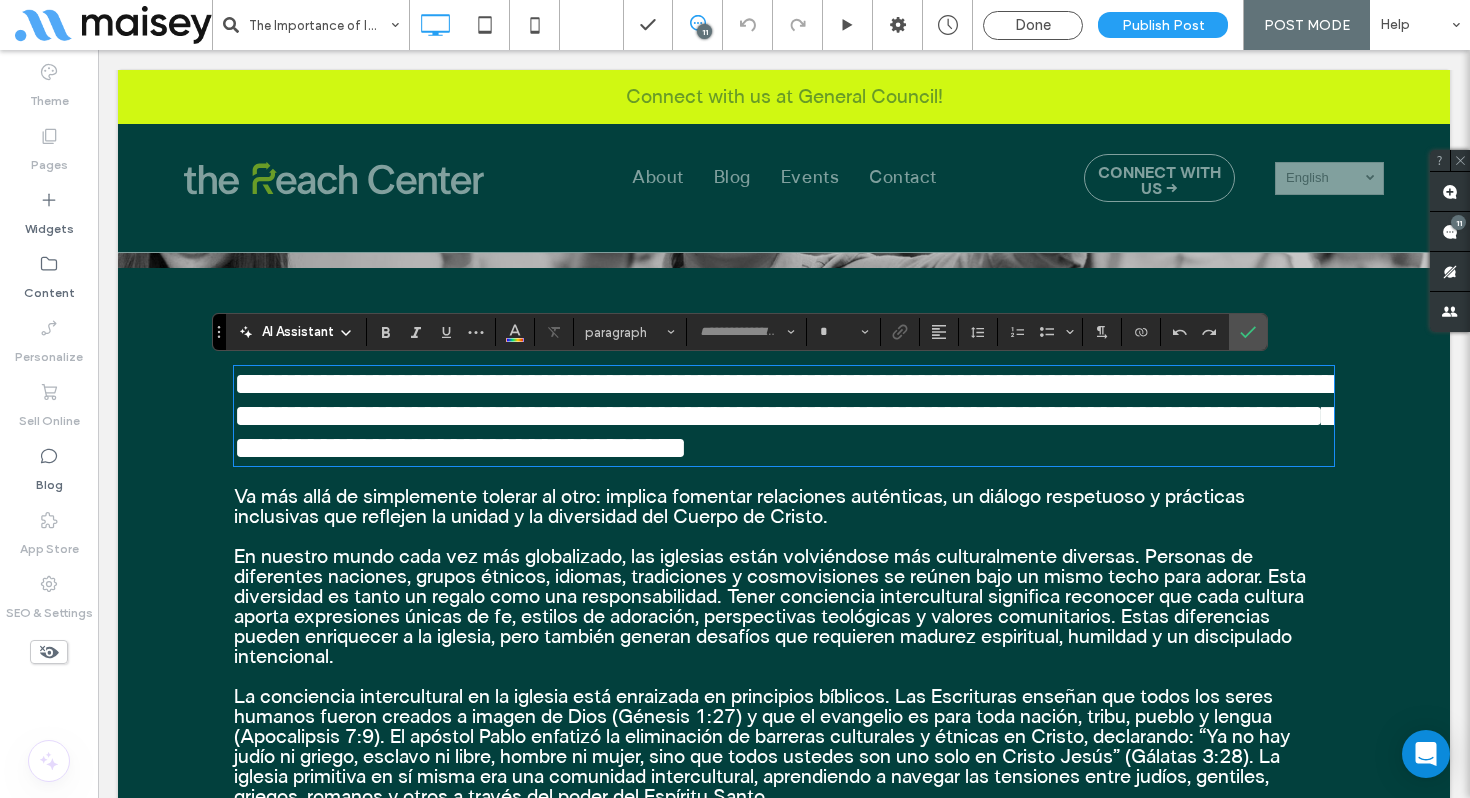 type on "**********" 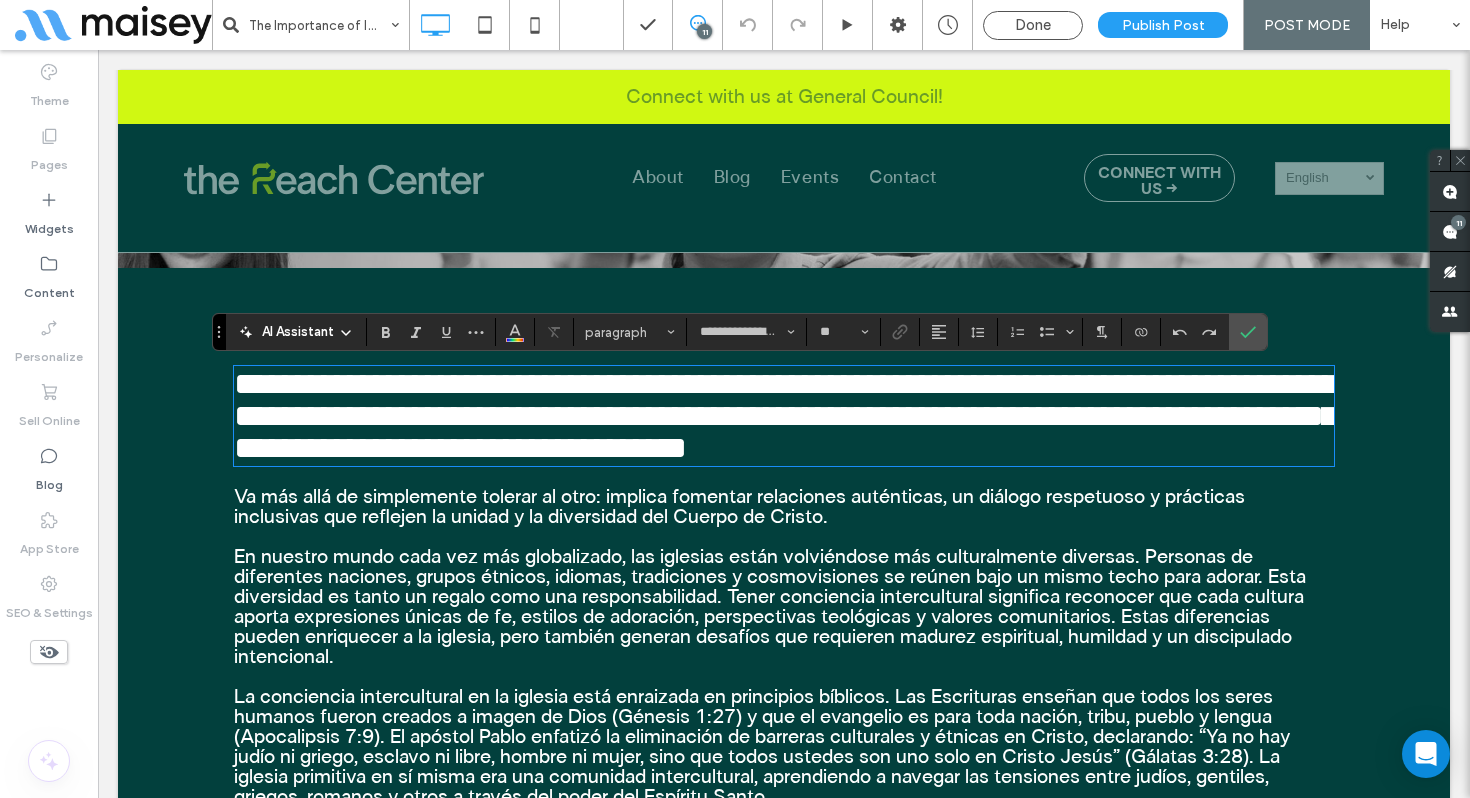 click on "**********" at bounding box center (786, 416) 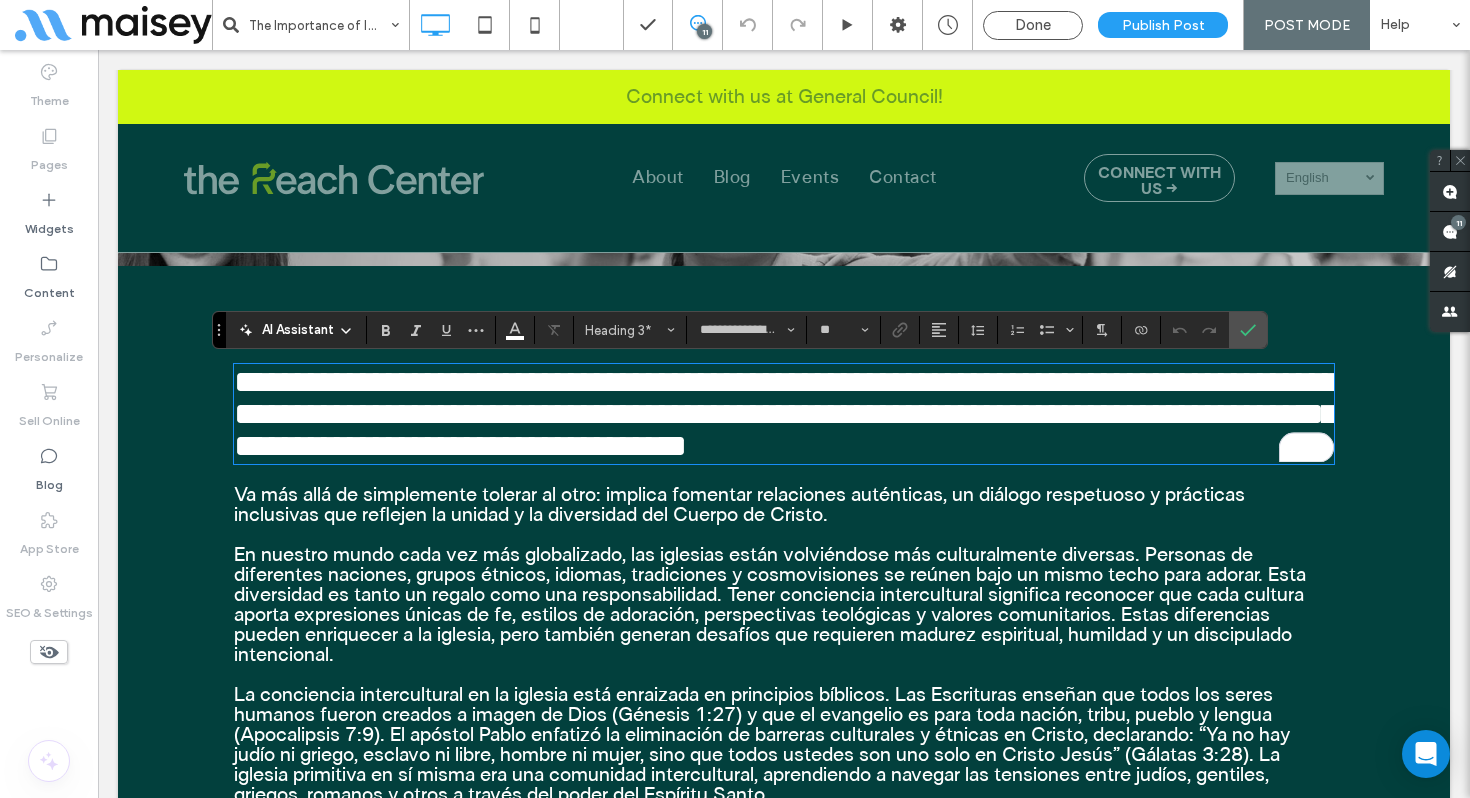 scroll, scrollTop: 573, scrollLeft: 0, axis: vertical 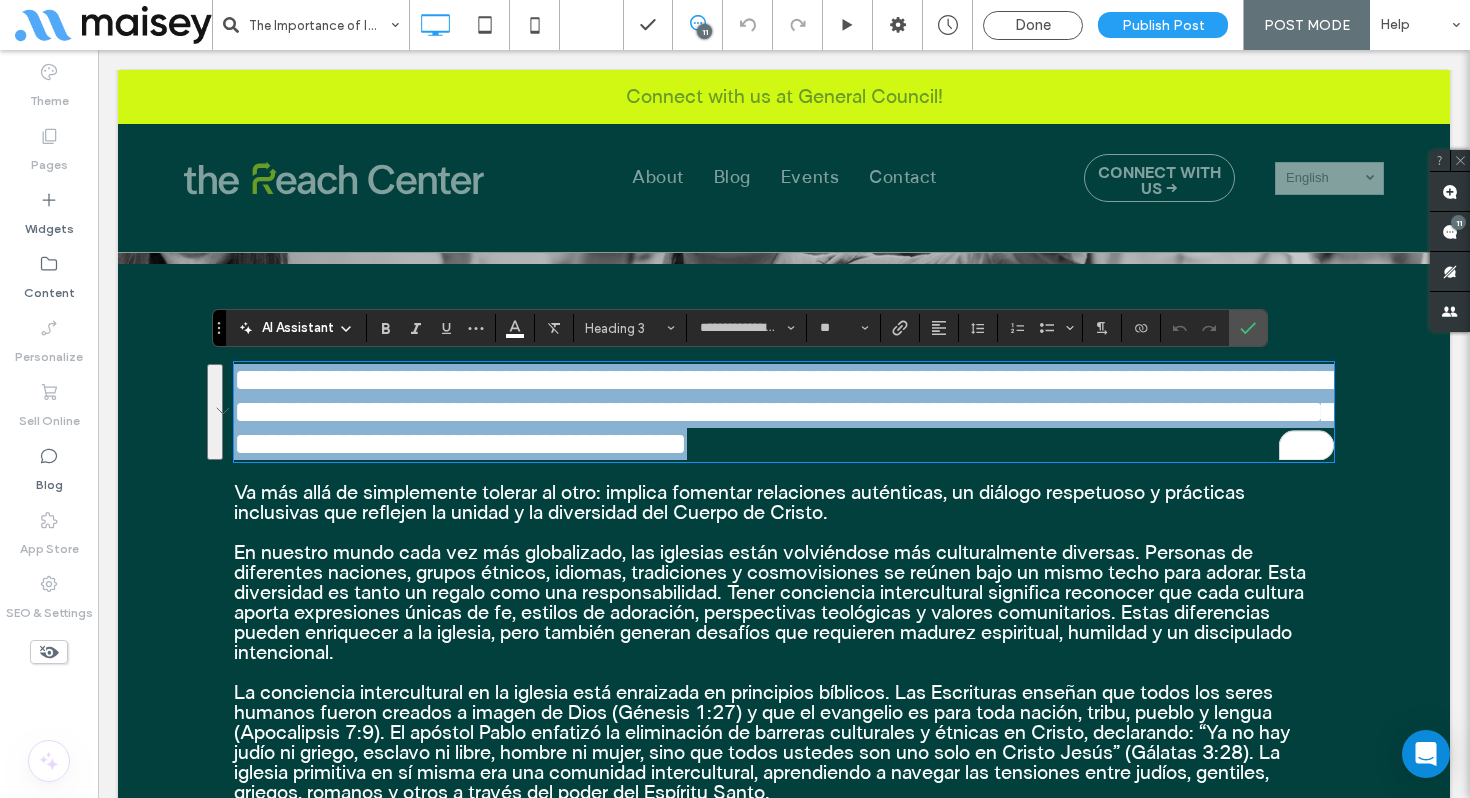 copy on "**********" 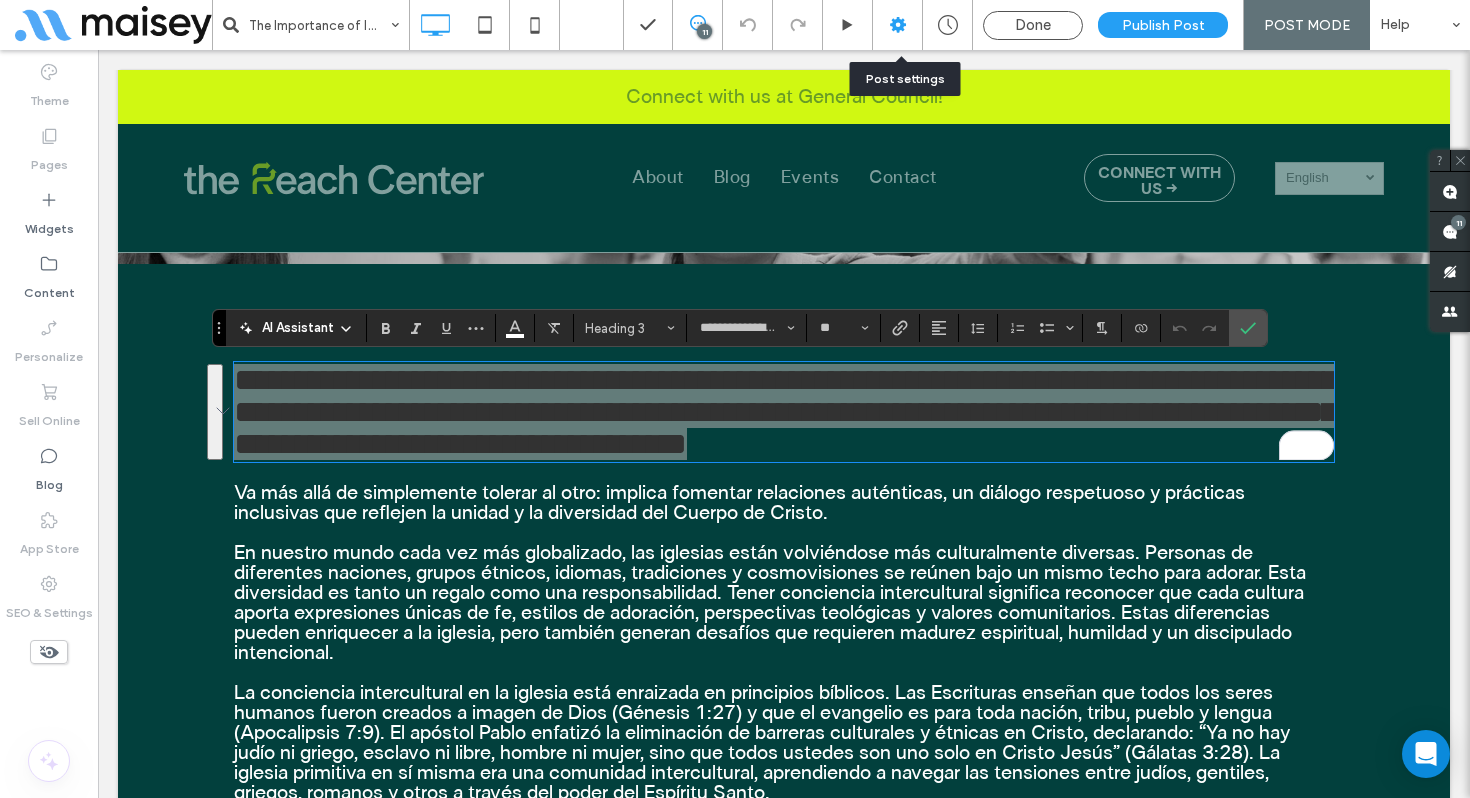 click 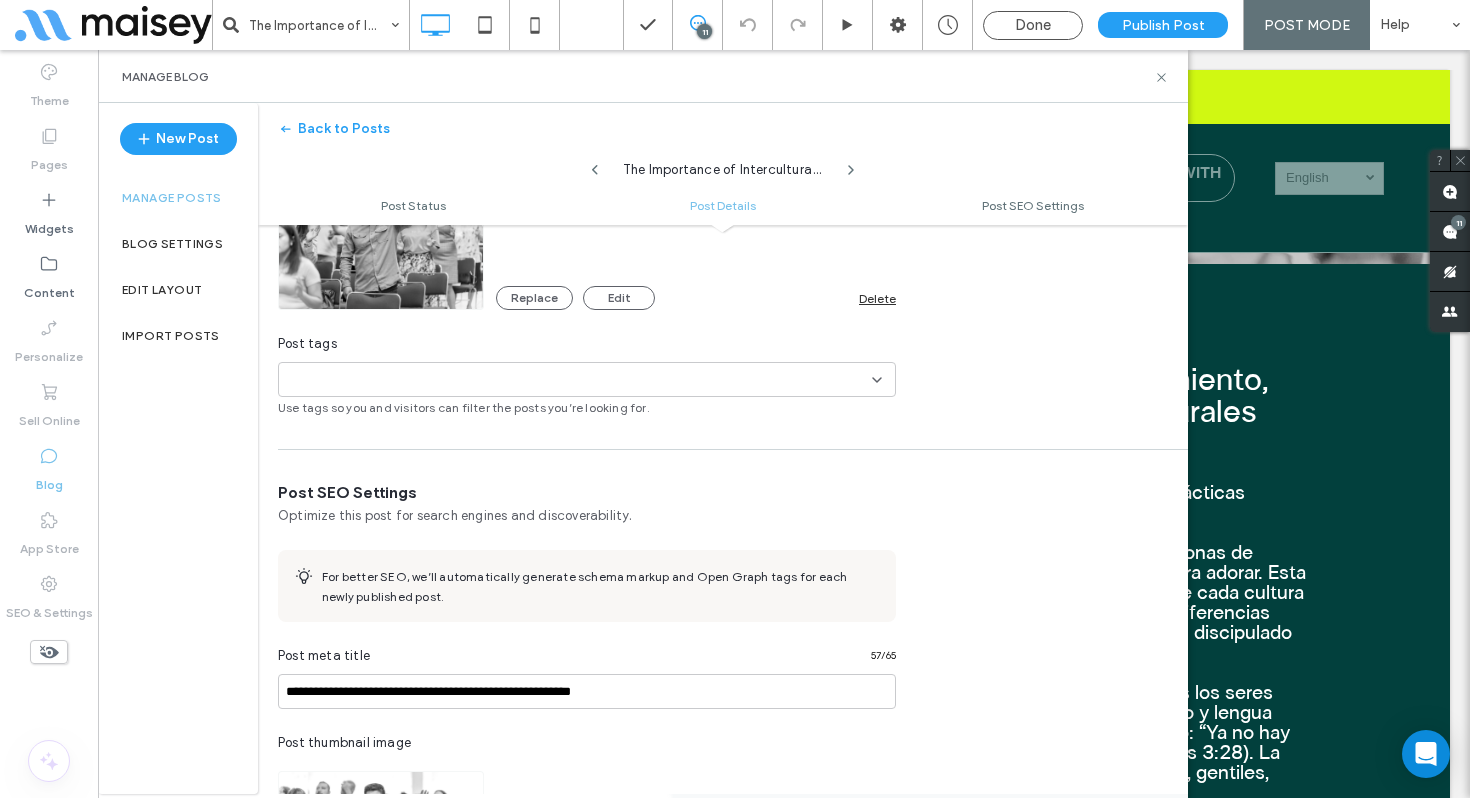 scroll, scrollTop: 640, scrollLeft: 0, axis: vertical 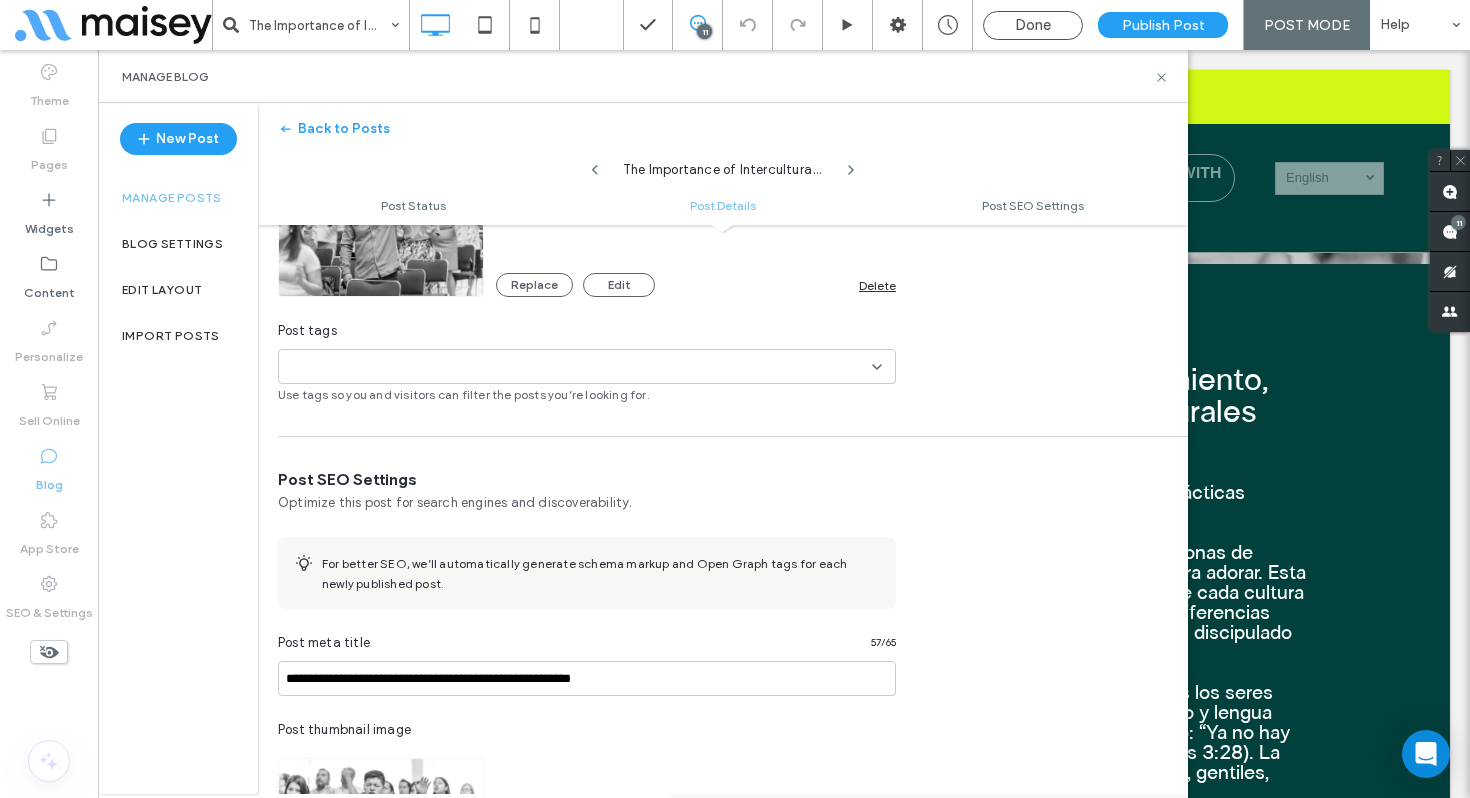 click on "+0 +0" at bounding box center (579, 366) 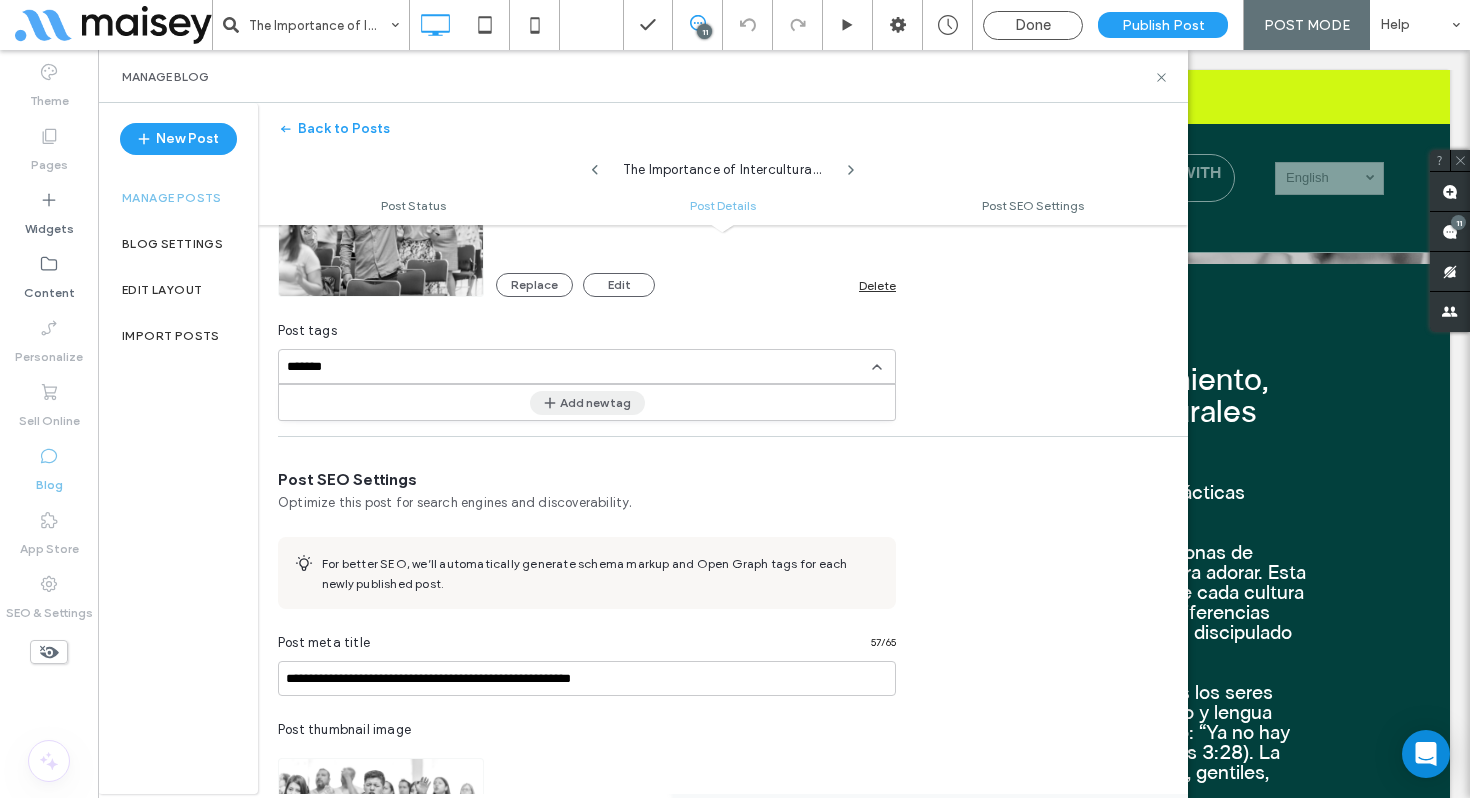 type on "*******" 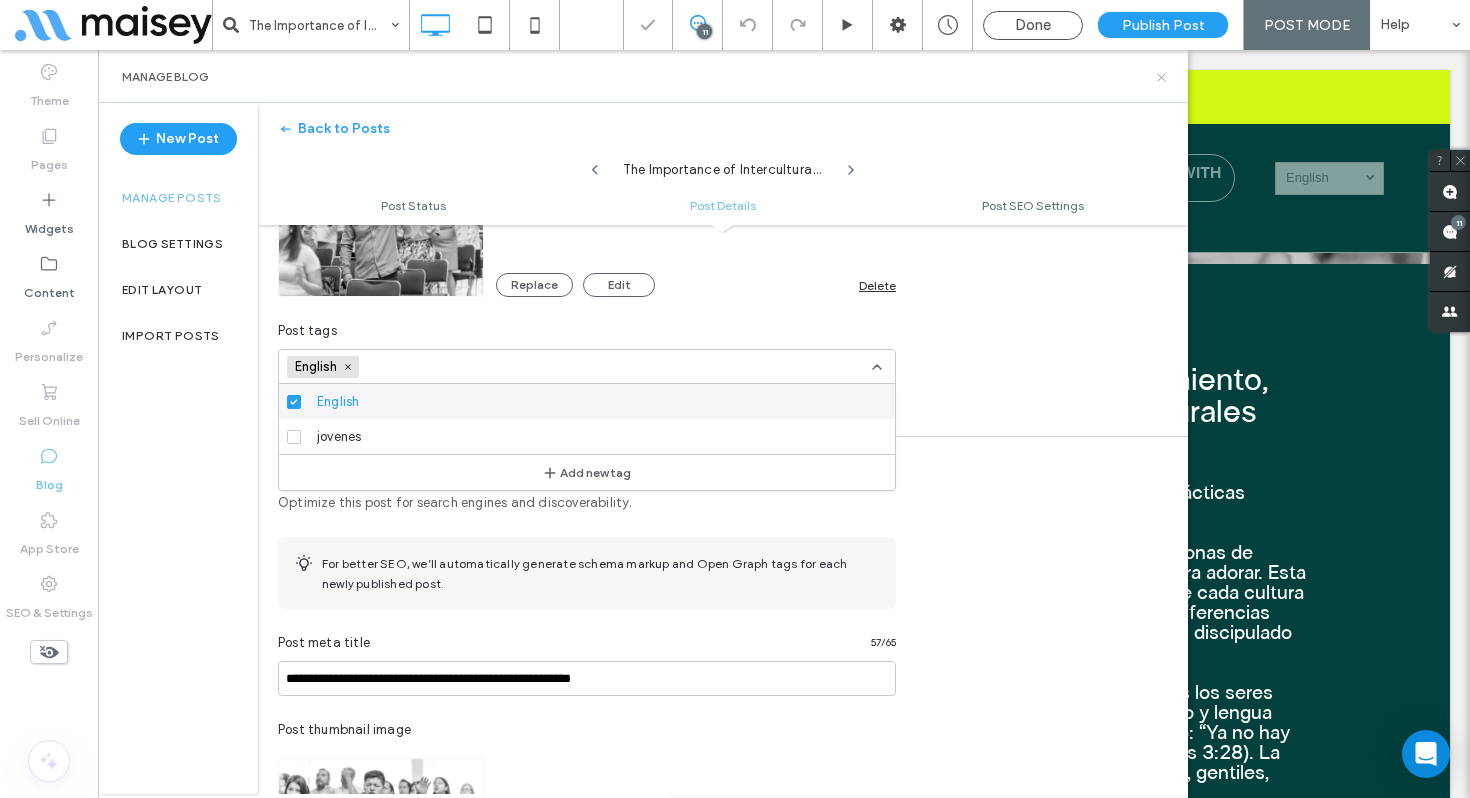 click 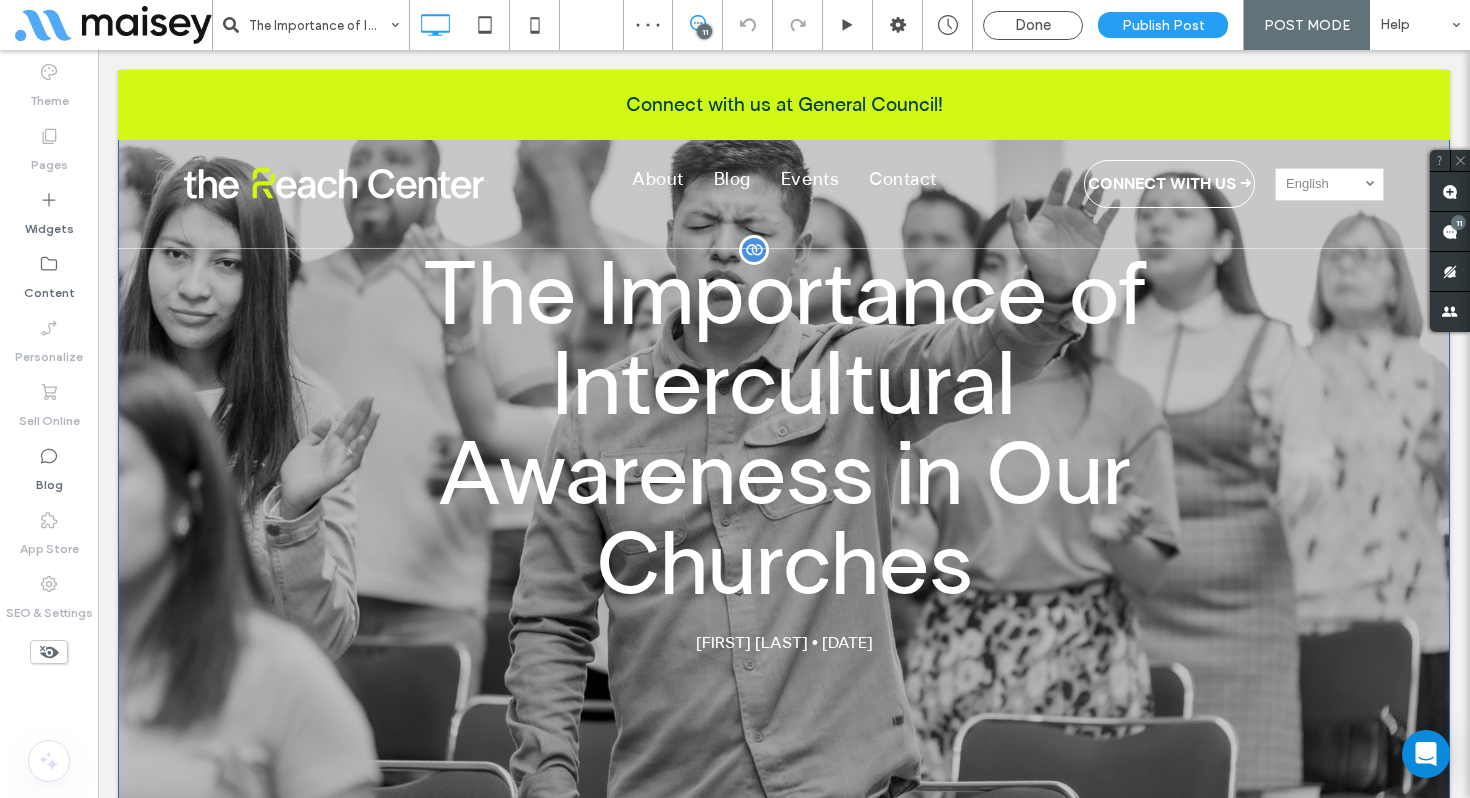 scroll, scrollTop: 0, scrollLeft: 0, axis: both 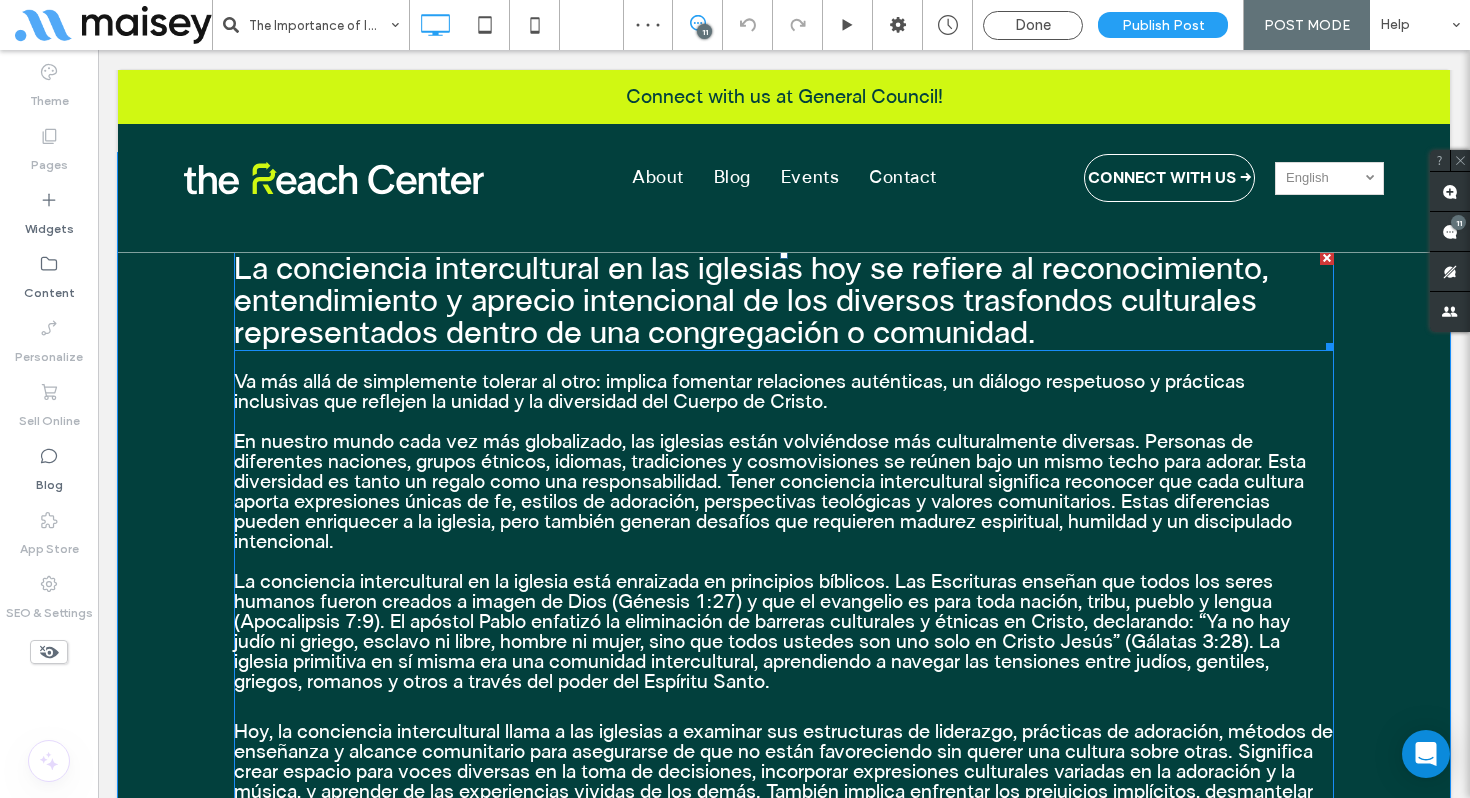 click on "La conciencia intercultural en las iglesias hoy se refiere al reconocimiento, entendimiento y aprecio intencional de los diversos trasfondos culturales representados dentro de una congregación o comunidad." at bounding box center (751, 301) 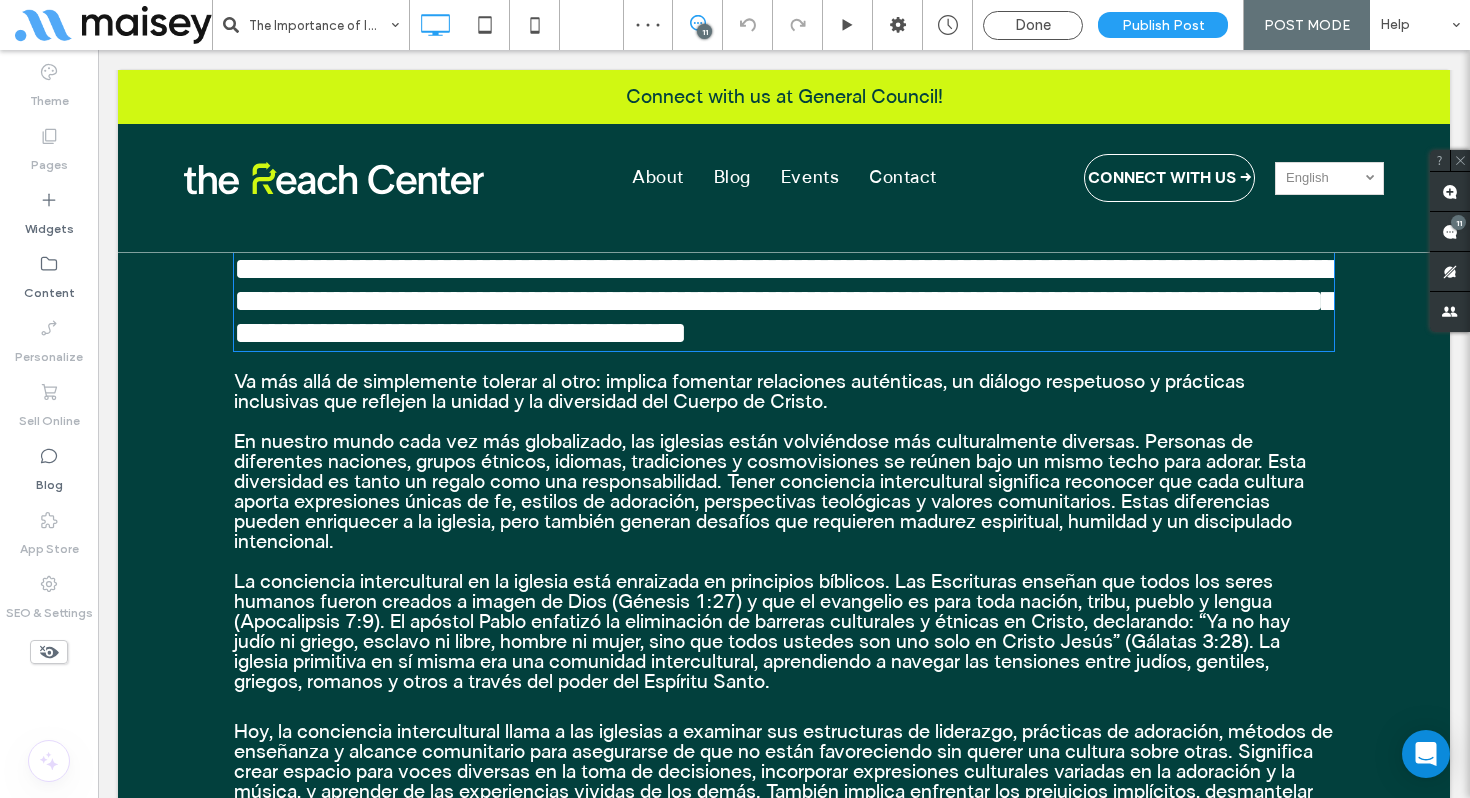 scroll, scrollTop: 685, scrollLeft: 0, axis: vertical 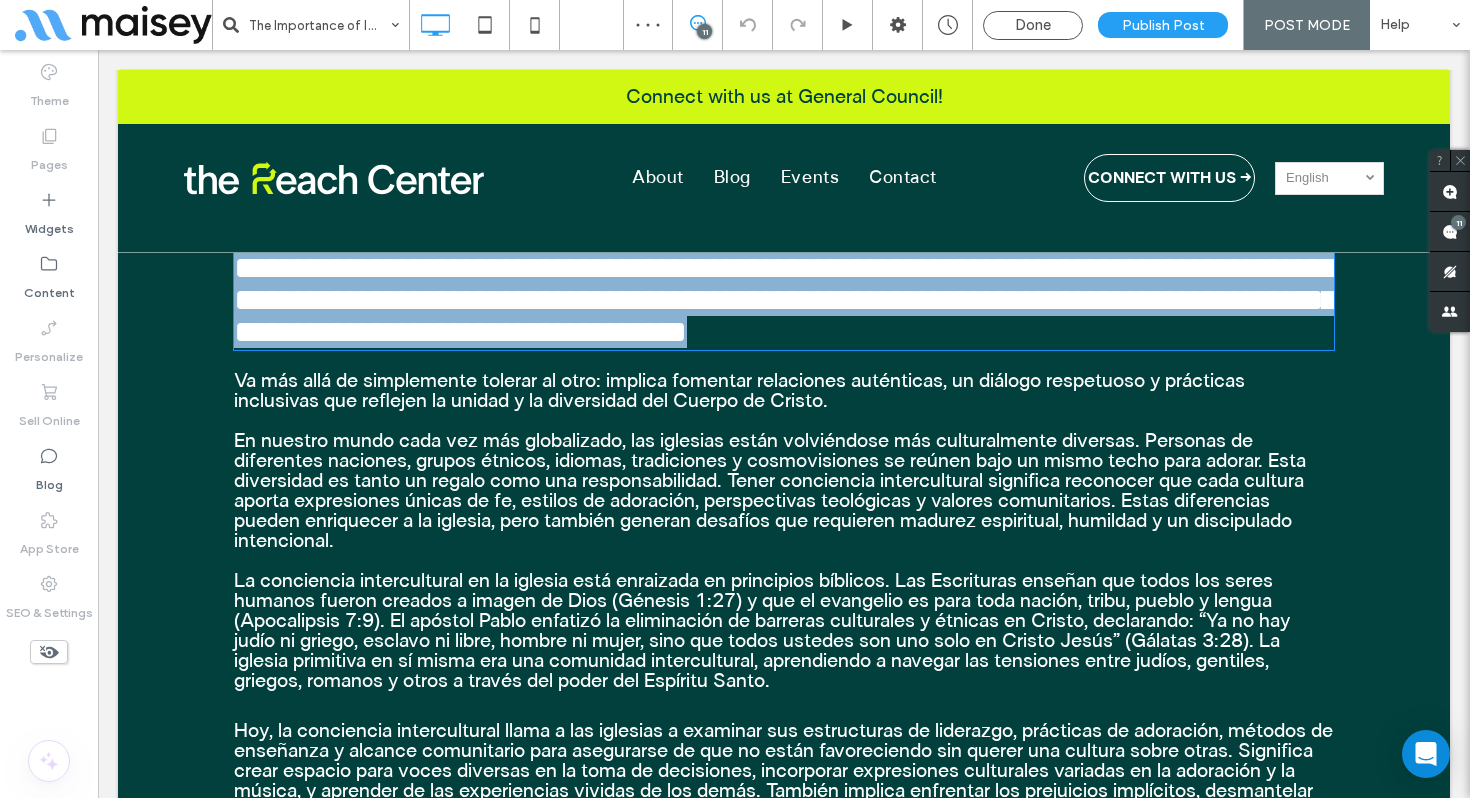 type on "**********" 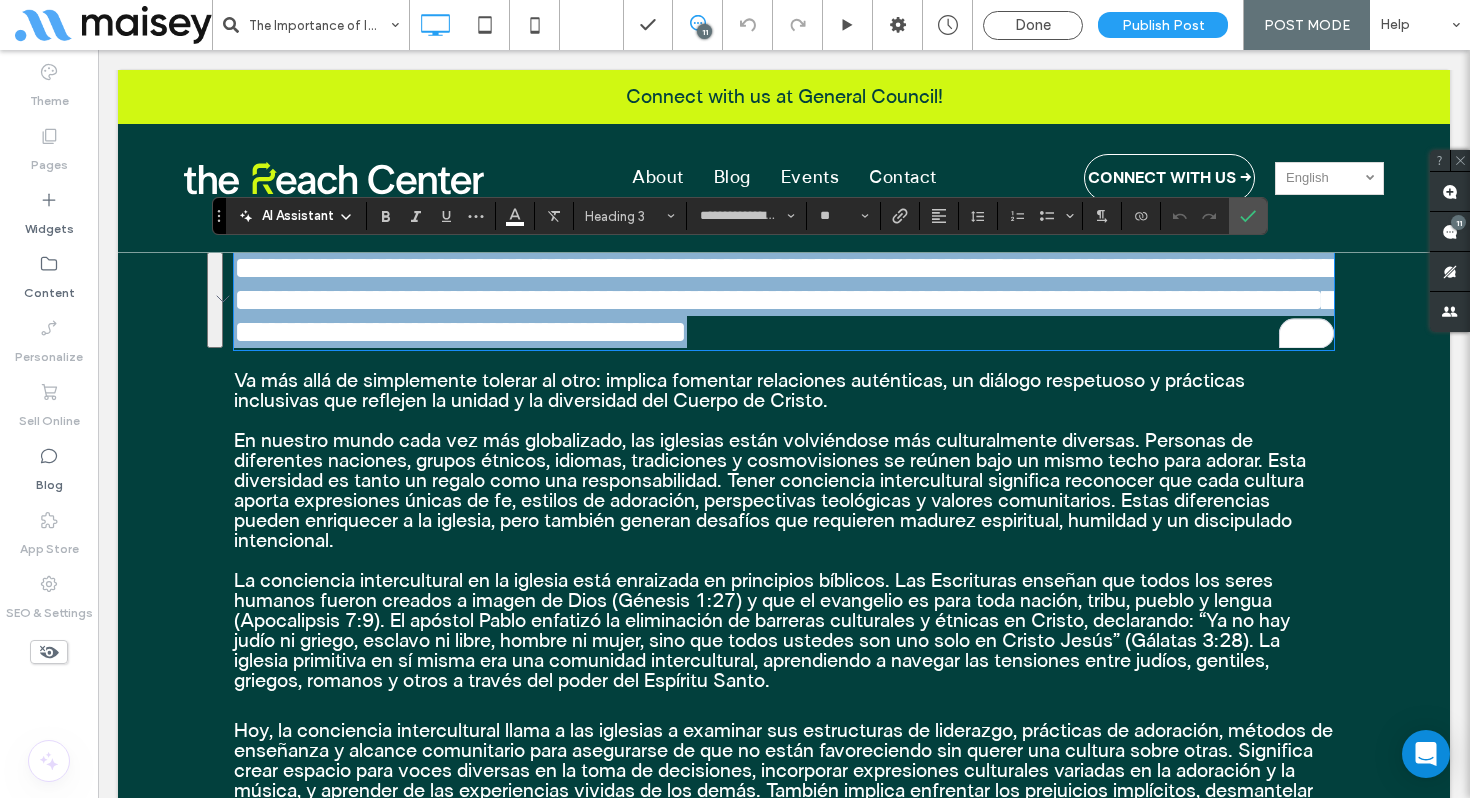 click on "**********" at bounding box center [786, 300] 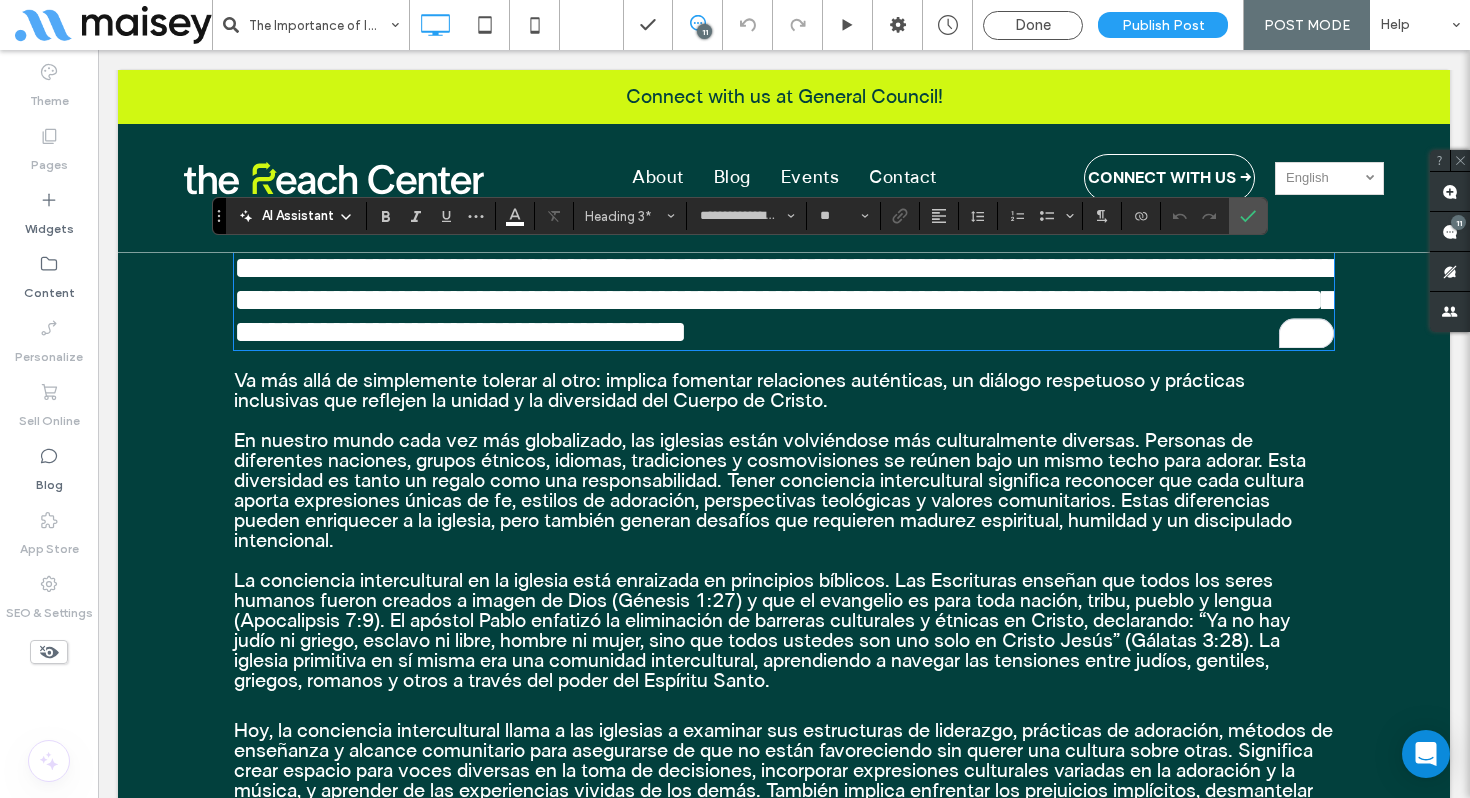 click on "**********" at bounding box center (784, 300) 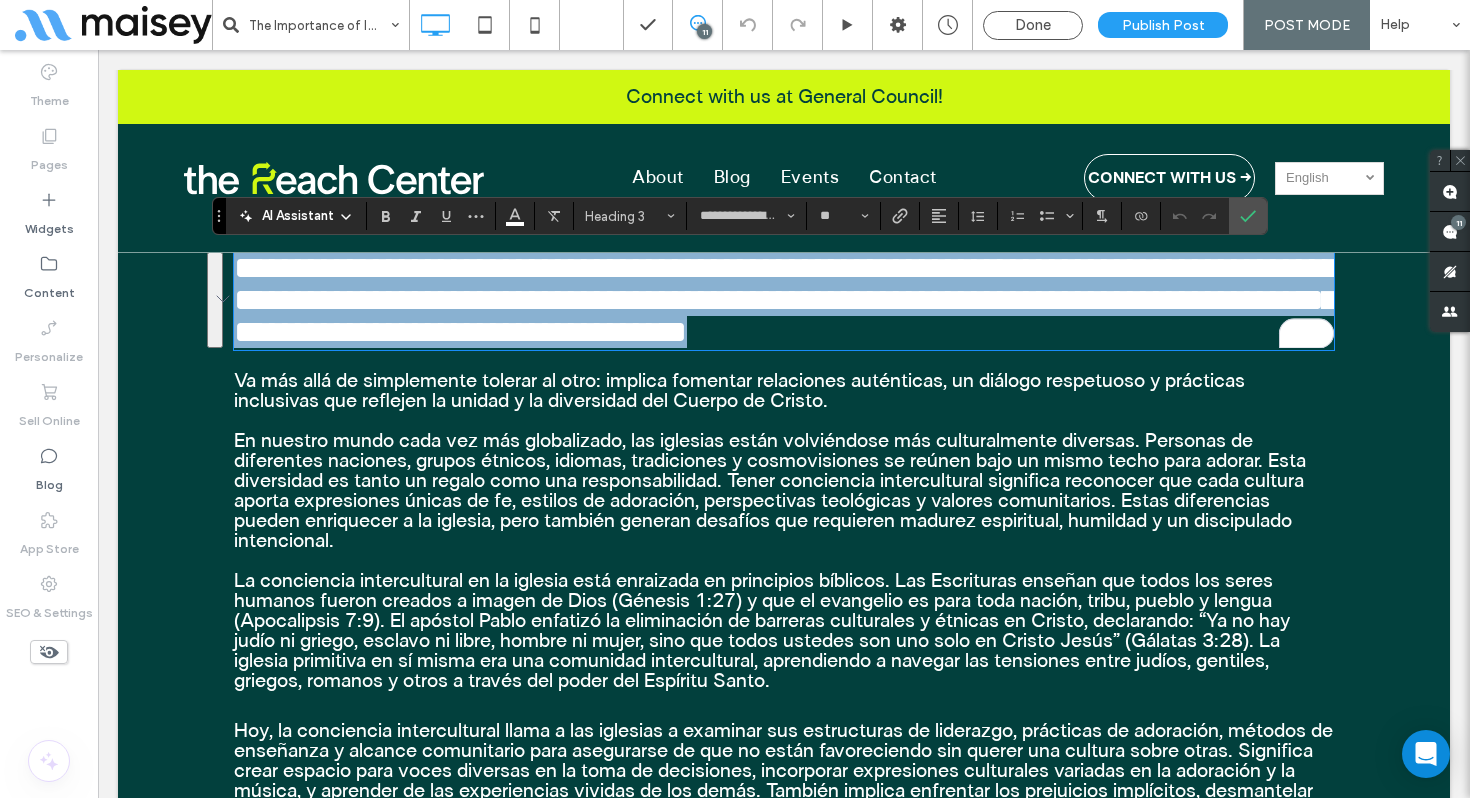type on "**" 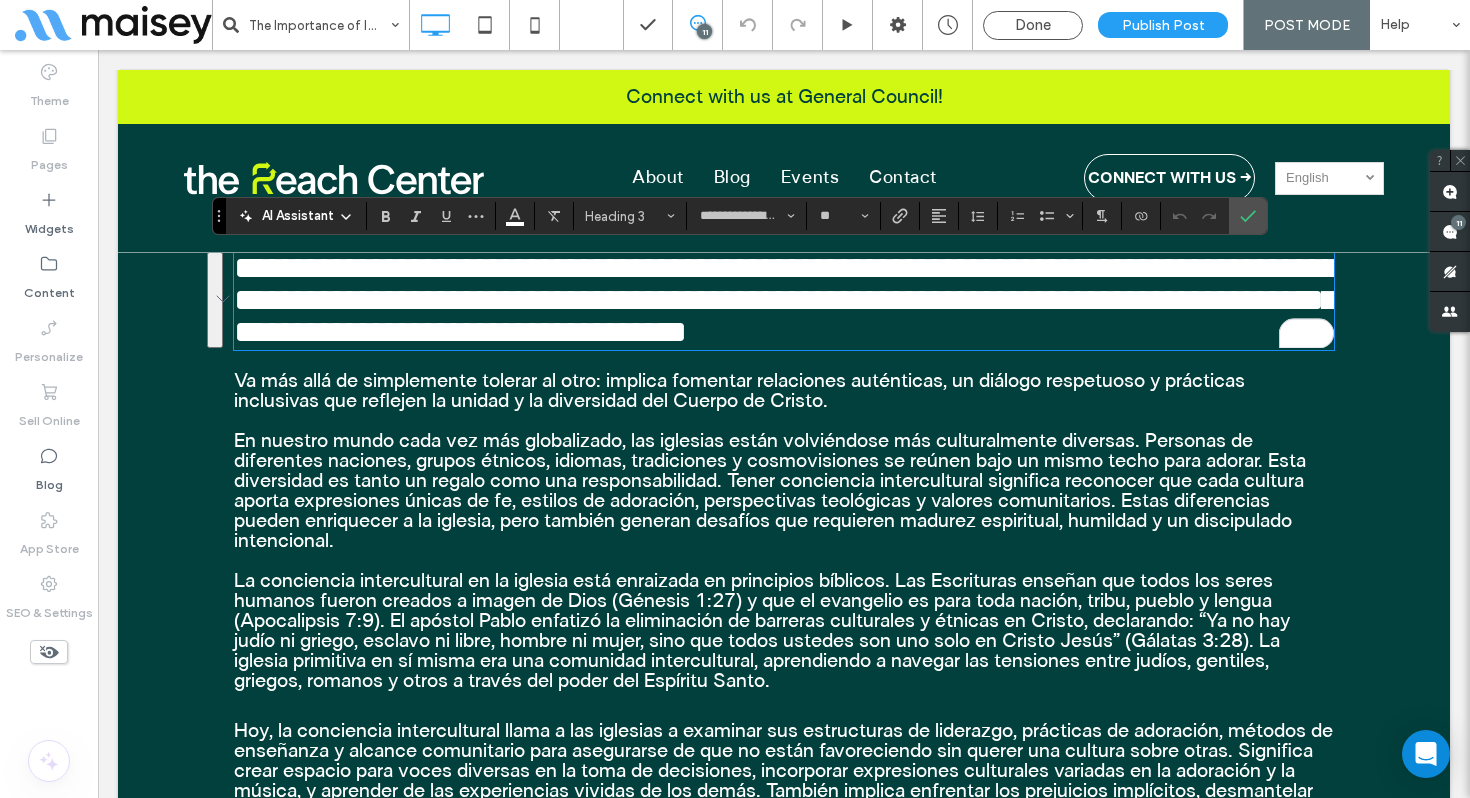 scroll, scrollTop: 0, scrollLeft: 0, axis: both 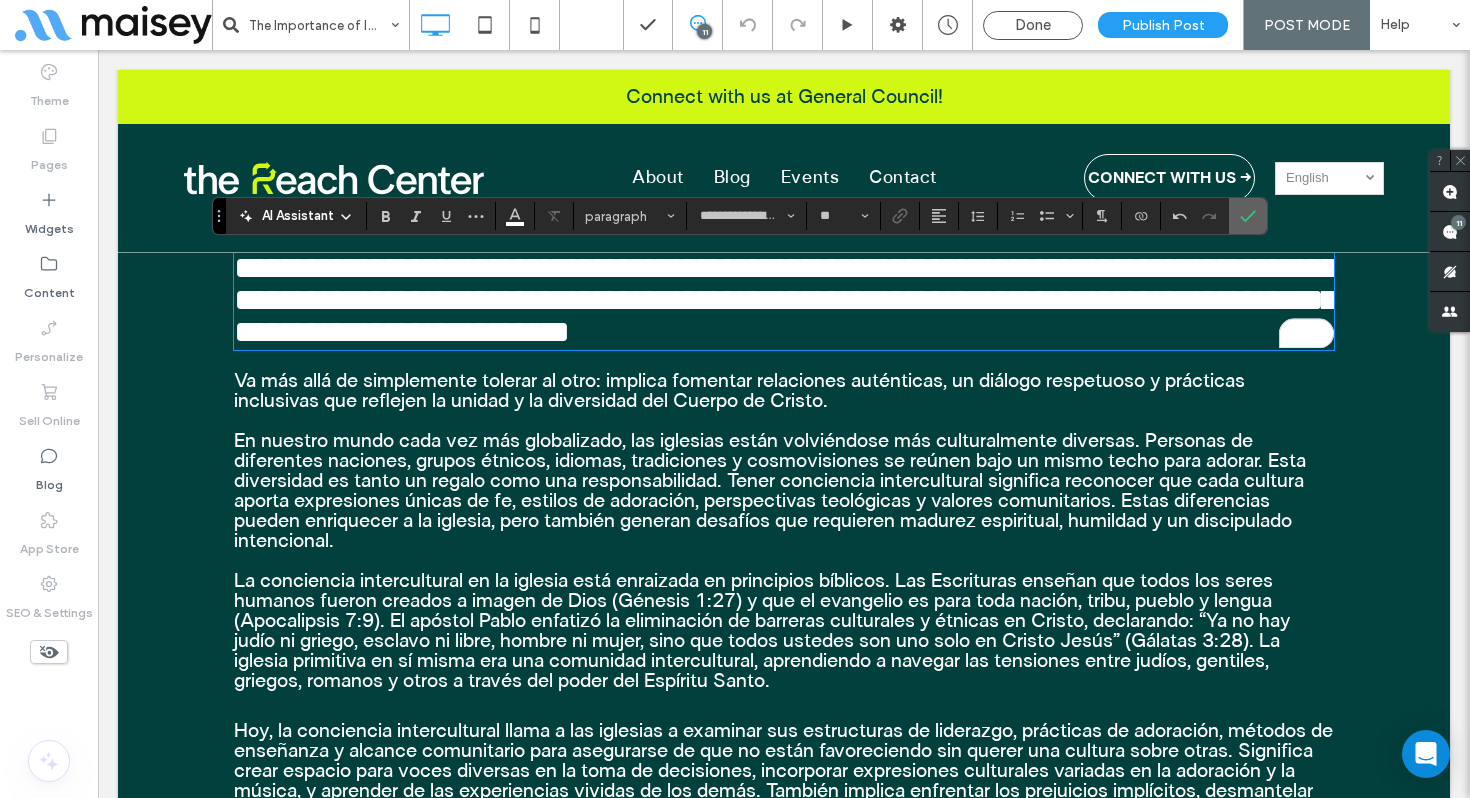 click 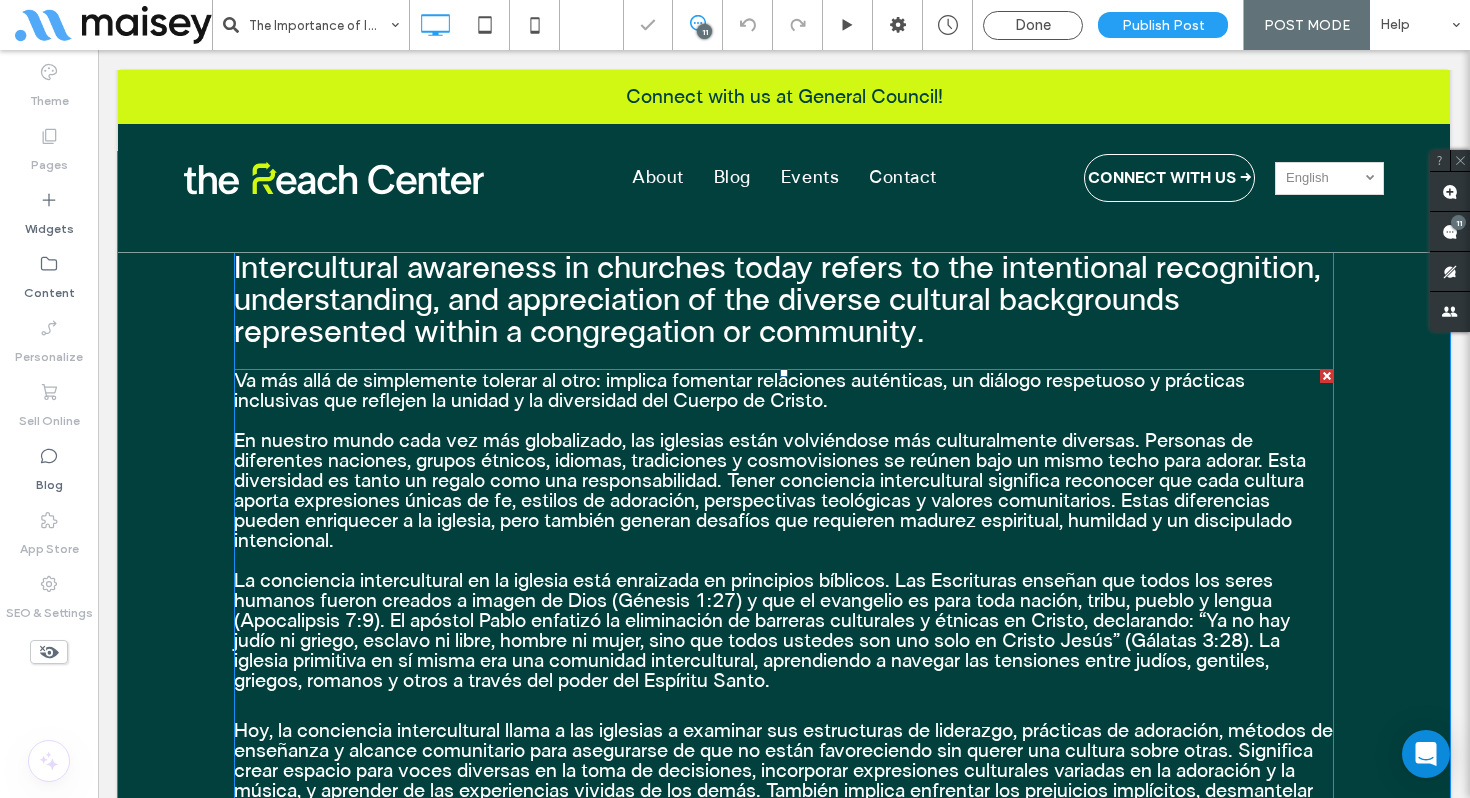 click on "En nuestro mundo cada vez más globalizado, las iglesias están volviéndose más culturalmente diversas. Personas de diferentes naciones, grupos étnicos, idiomas, tradiciones y cosmovisiones se reúnen bajo un mismo techo para adorar. Esta diversidad es tanto un regalo como una responsabilidad. Tener conciencia intercultural significa reconocer que cada cultura aporta expresiones únicas de fe, estilos de adoración, perspectivas teológicas y valores comunitarios. Estas diferencias pueden enriquecer a la iglesia, pero también generan desafíos que requieren madurez espiritual, humildad y un discipulado intencional." at bounding box center (770, 491) 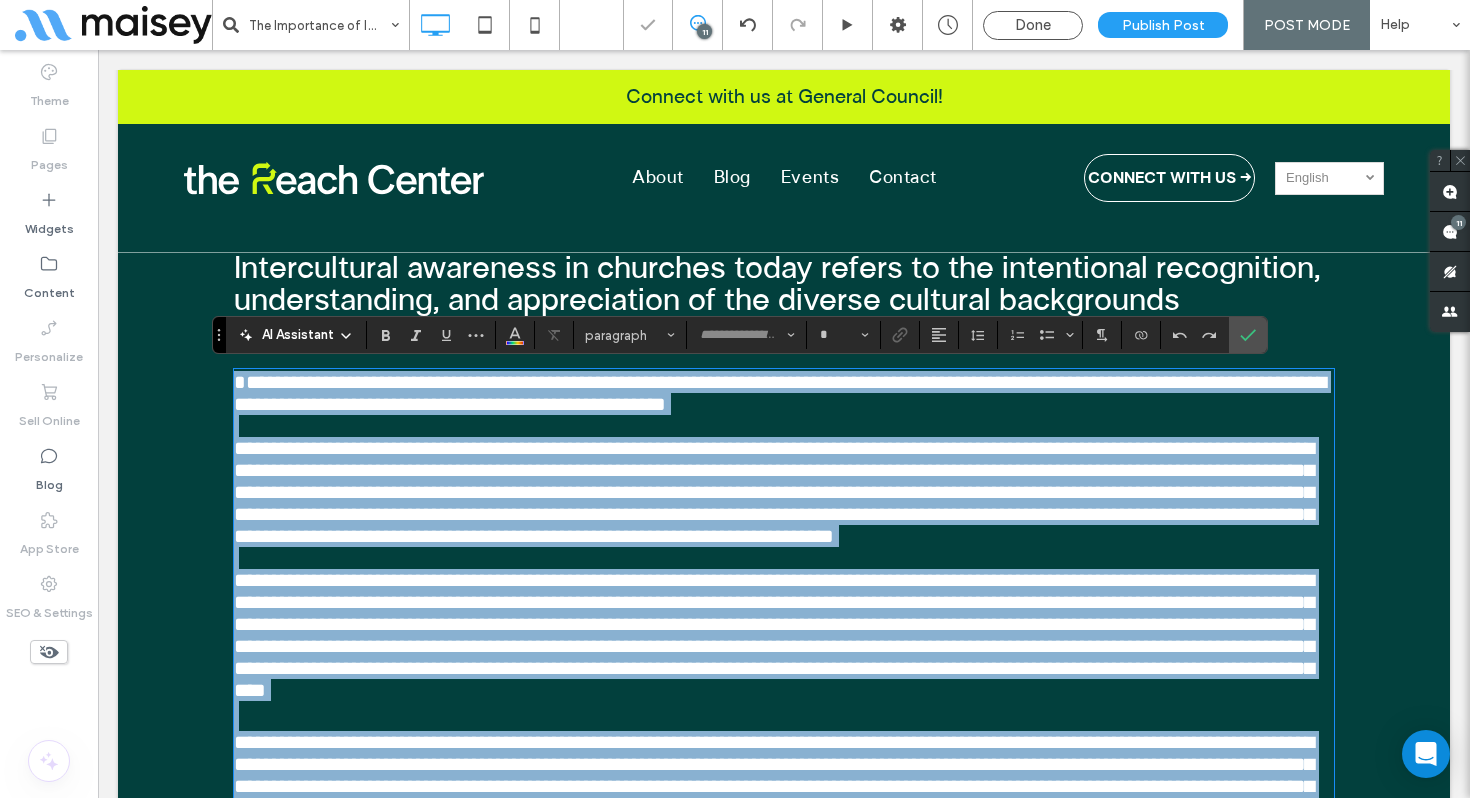 type on "**********" 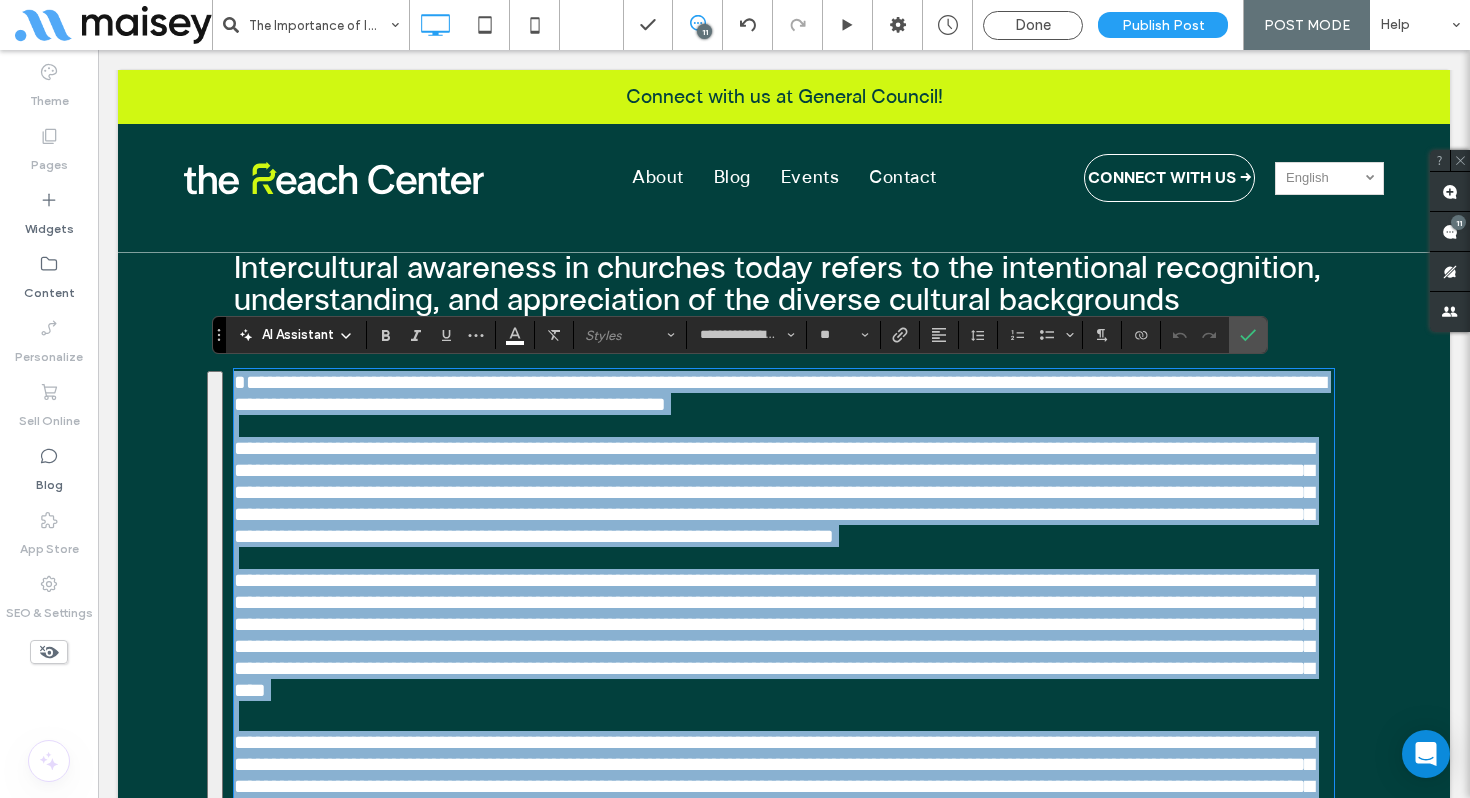 click on "**********" at bounding box center (774, 492) 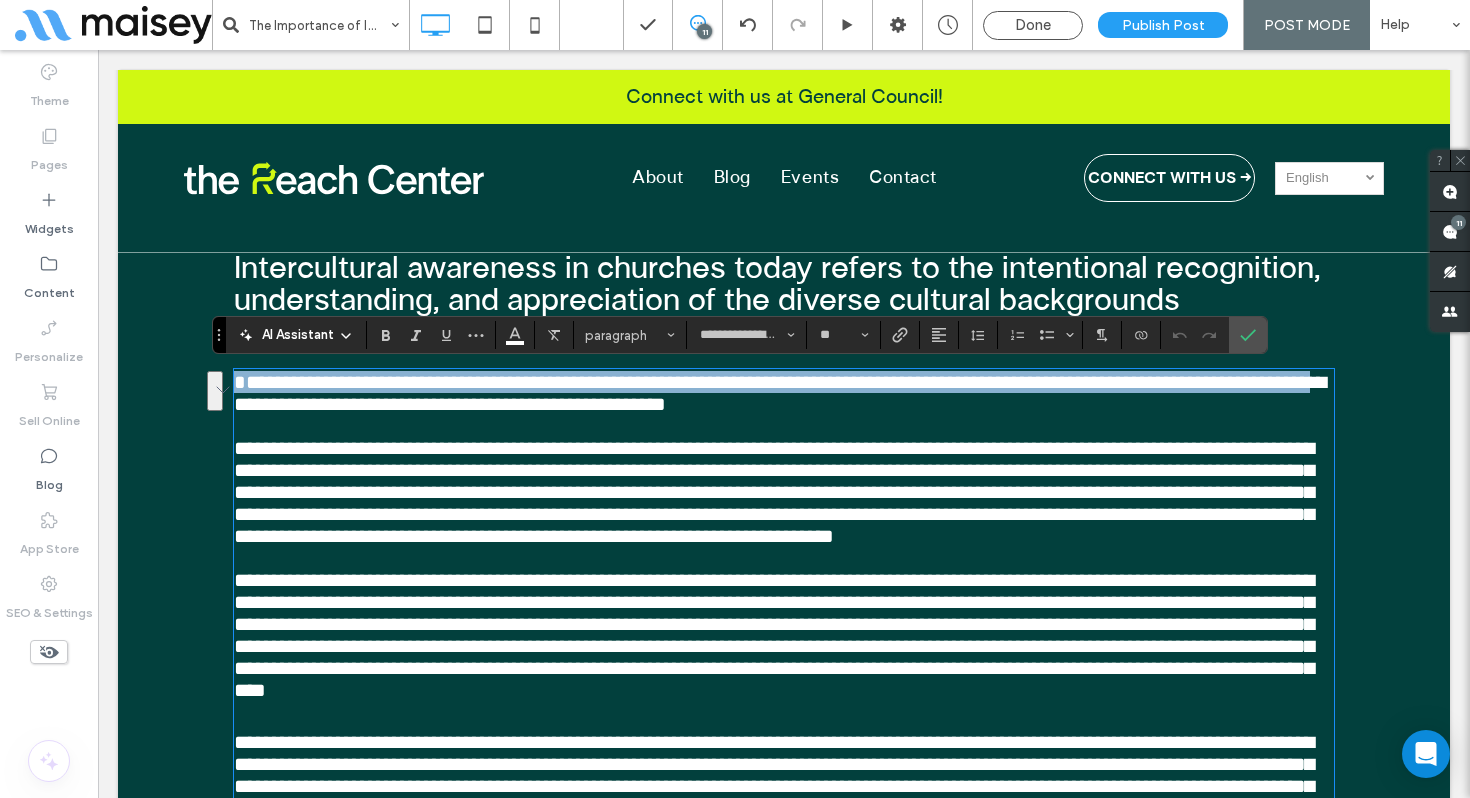 drag, startPoint x: 741, startPoint y: 658, endPoint x: 328, endPoint y: 399, distance: 487.4936 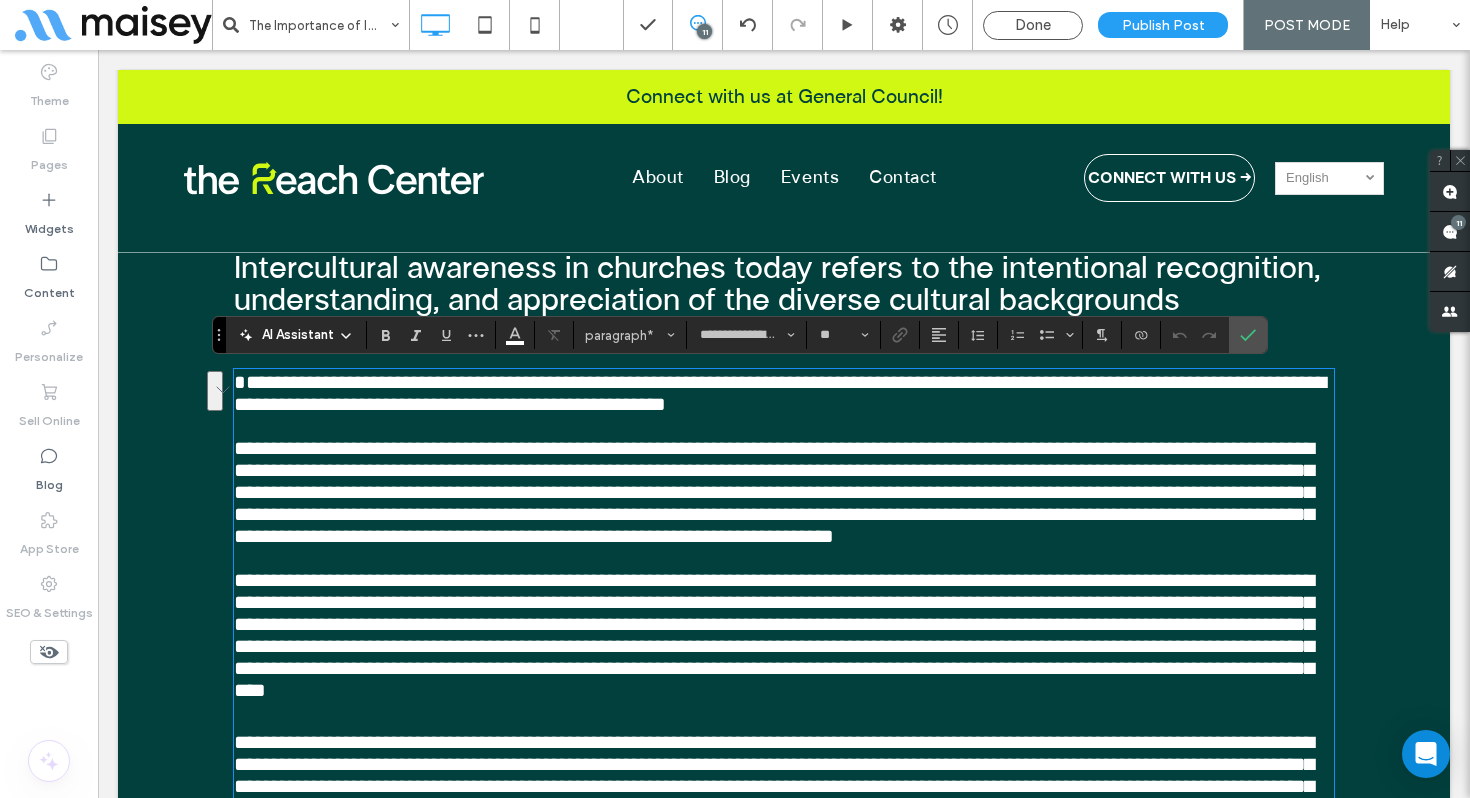 drag, startPoint x: 766, startPoint y: 687, endPoint x: 803, endPoint y: 686, distance: 37.01351 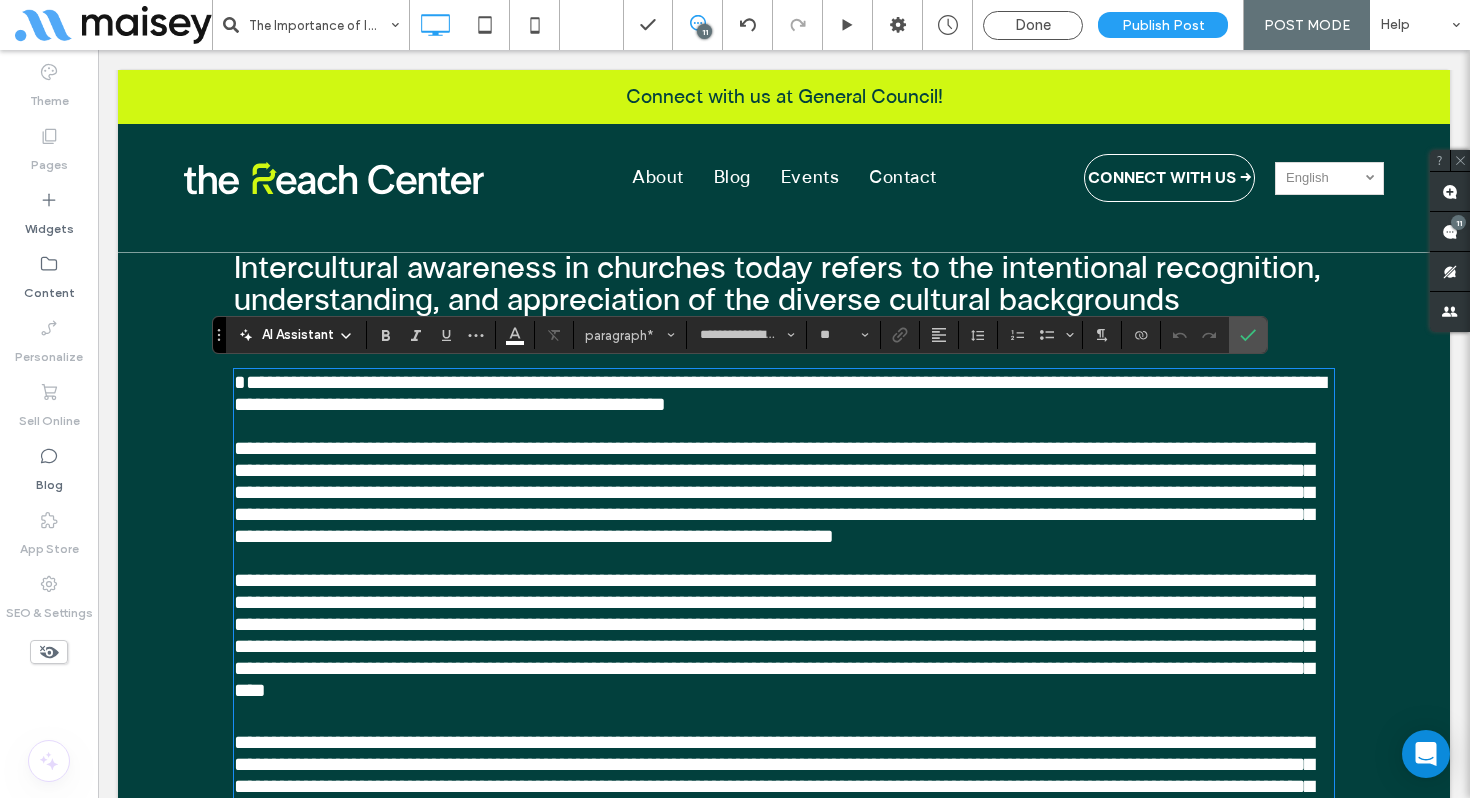click on "**********" at bounding box center [784, 635] 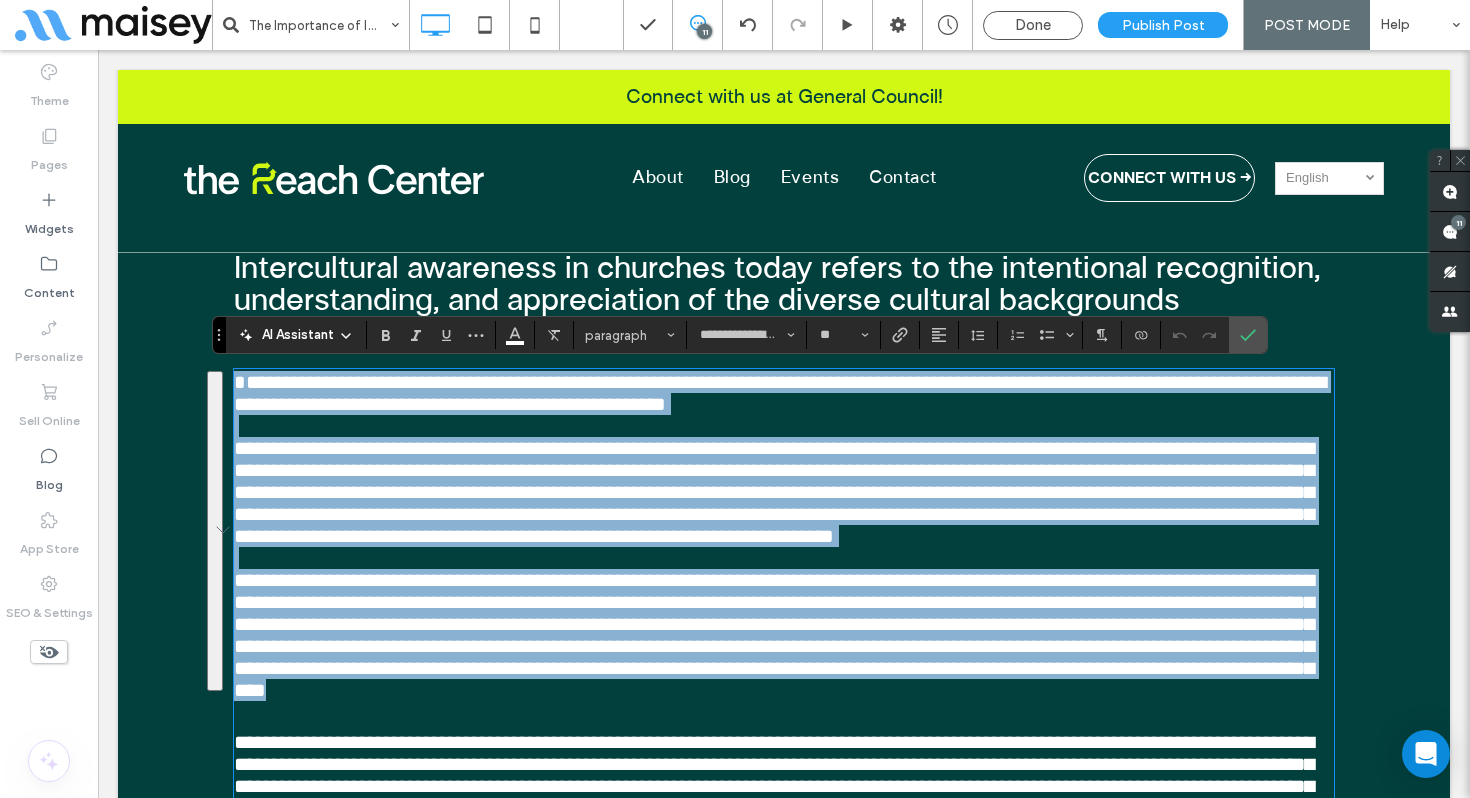 copy on "**********" 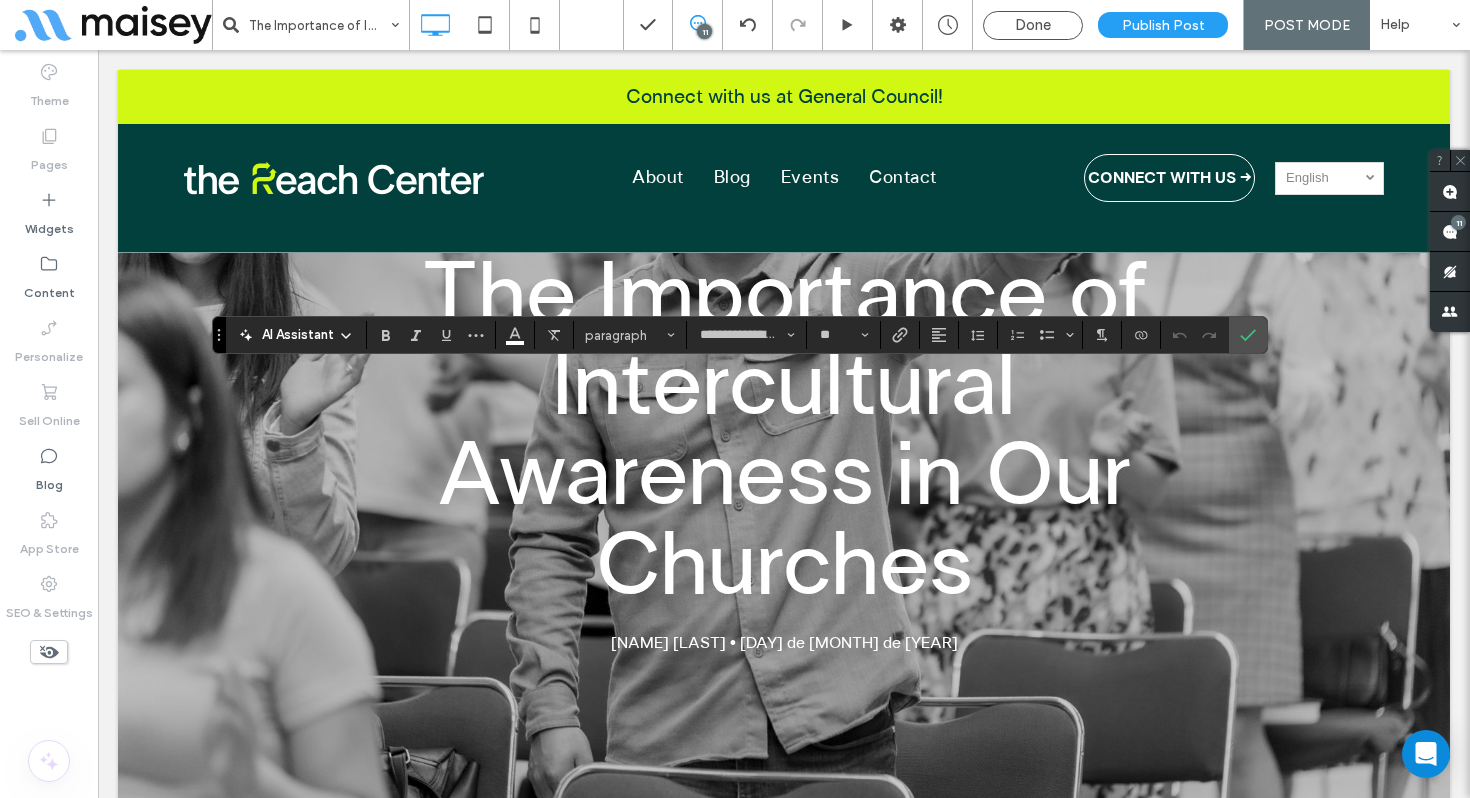 scroll, scrollTop: 685, scrollLeft: 0, axis: vertical 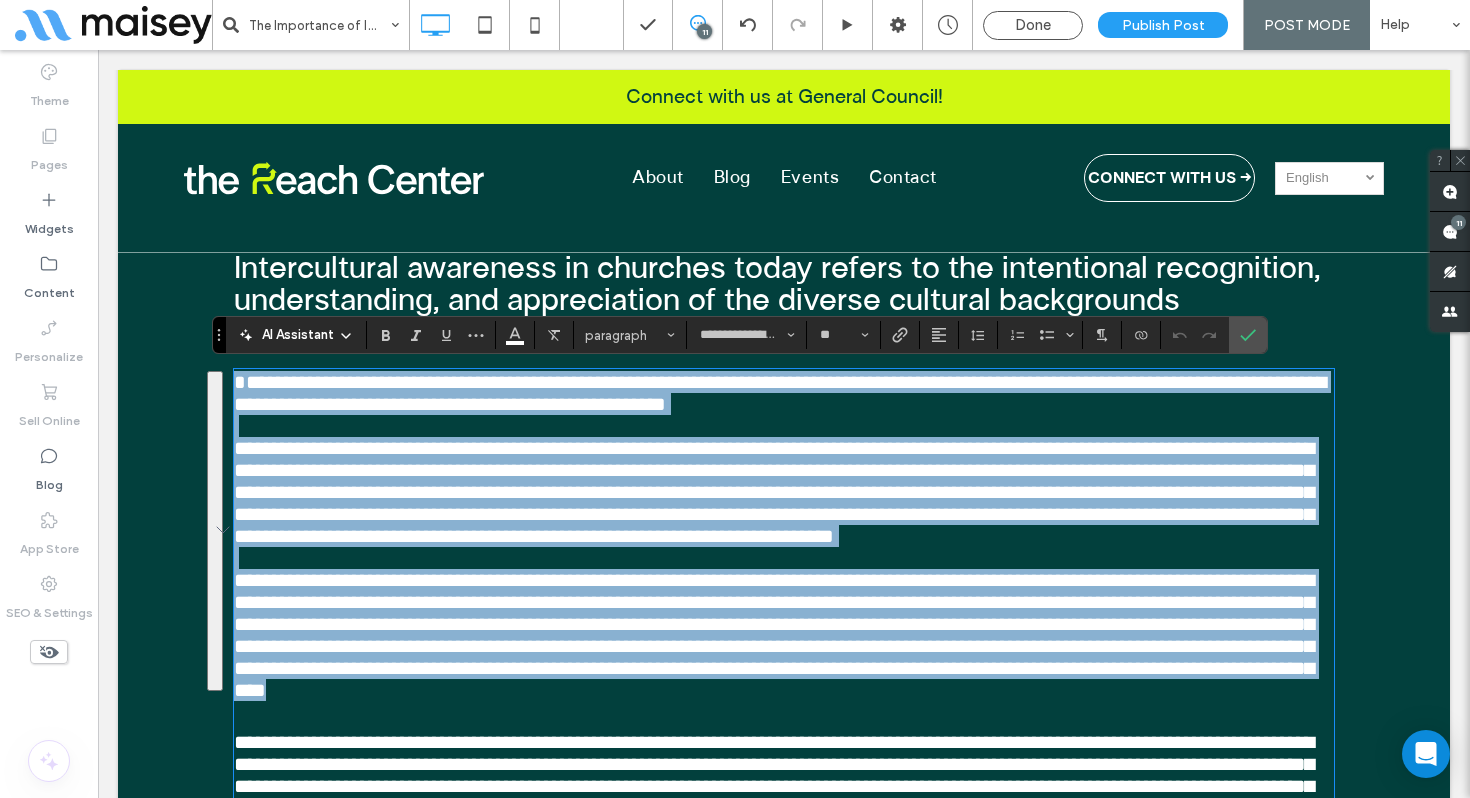 click on "**********" at bounding box center (784, 393) 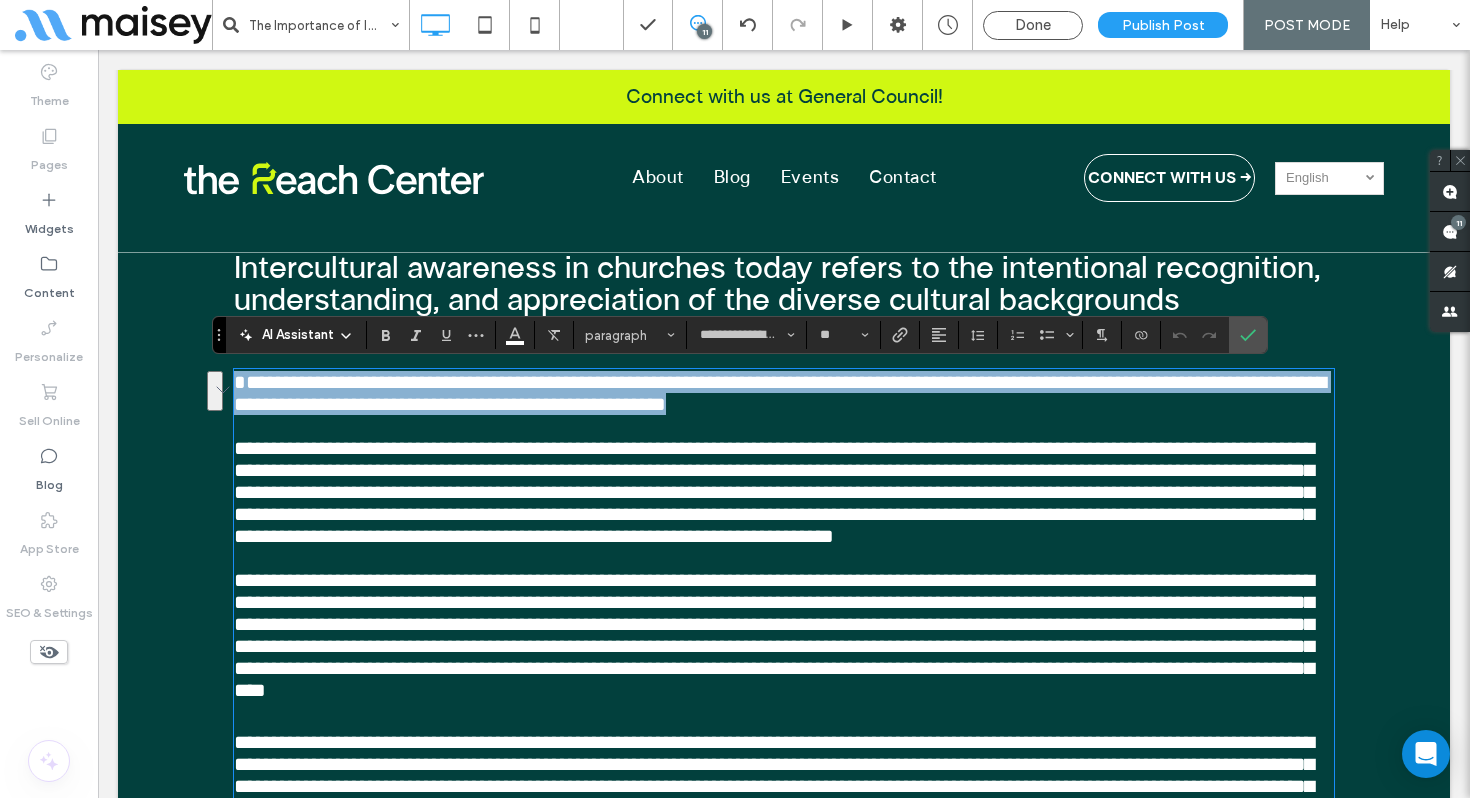 scroll, scrollTop: 0, scrollLeft: 0, axis: both 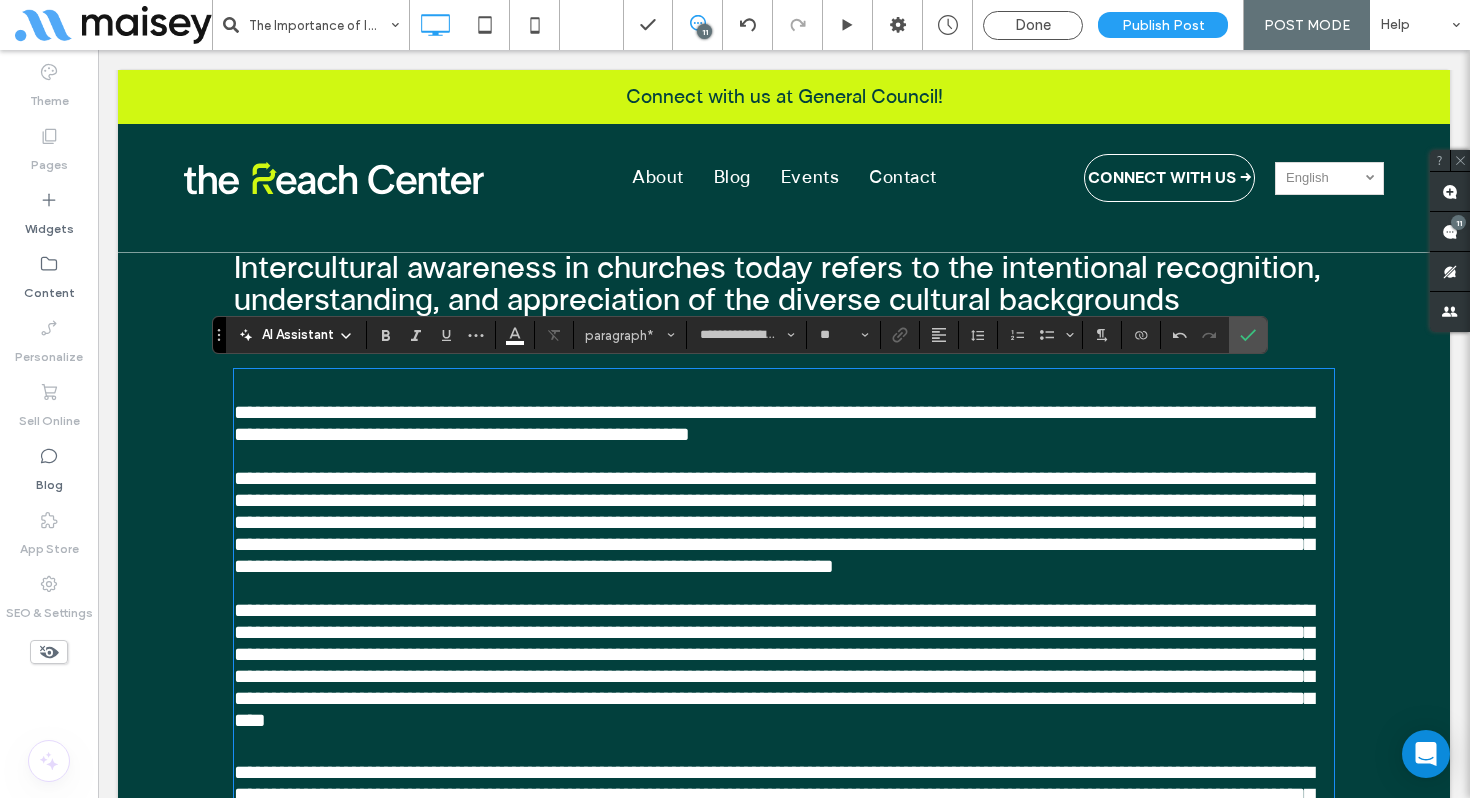 click on "**********" at bounding box center (774, 423) 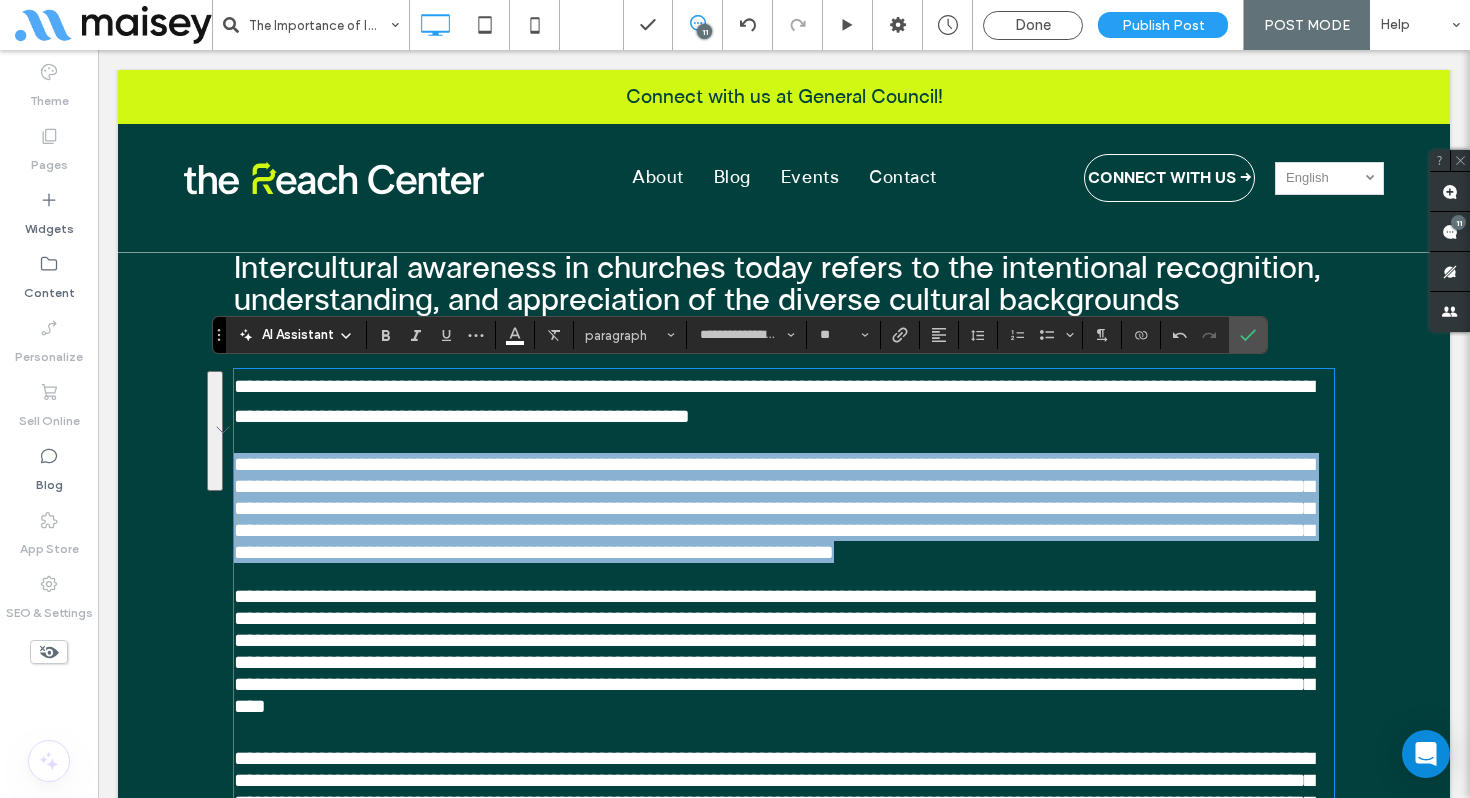 drag, startPoint x: 349, startPoint y: 561, endPoint x: 226, endPoint y: 467, distance: 154.80634 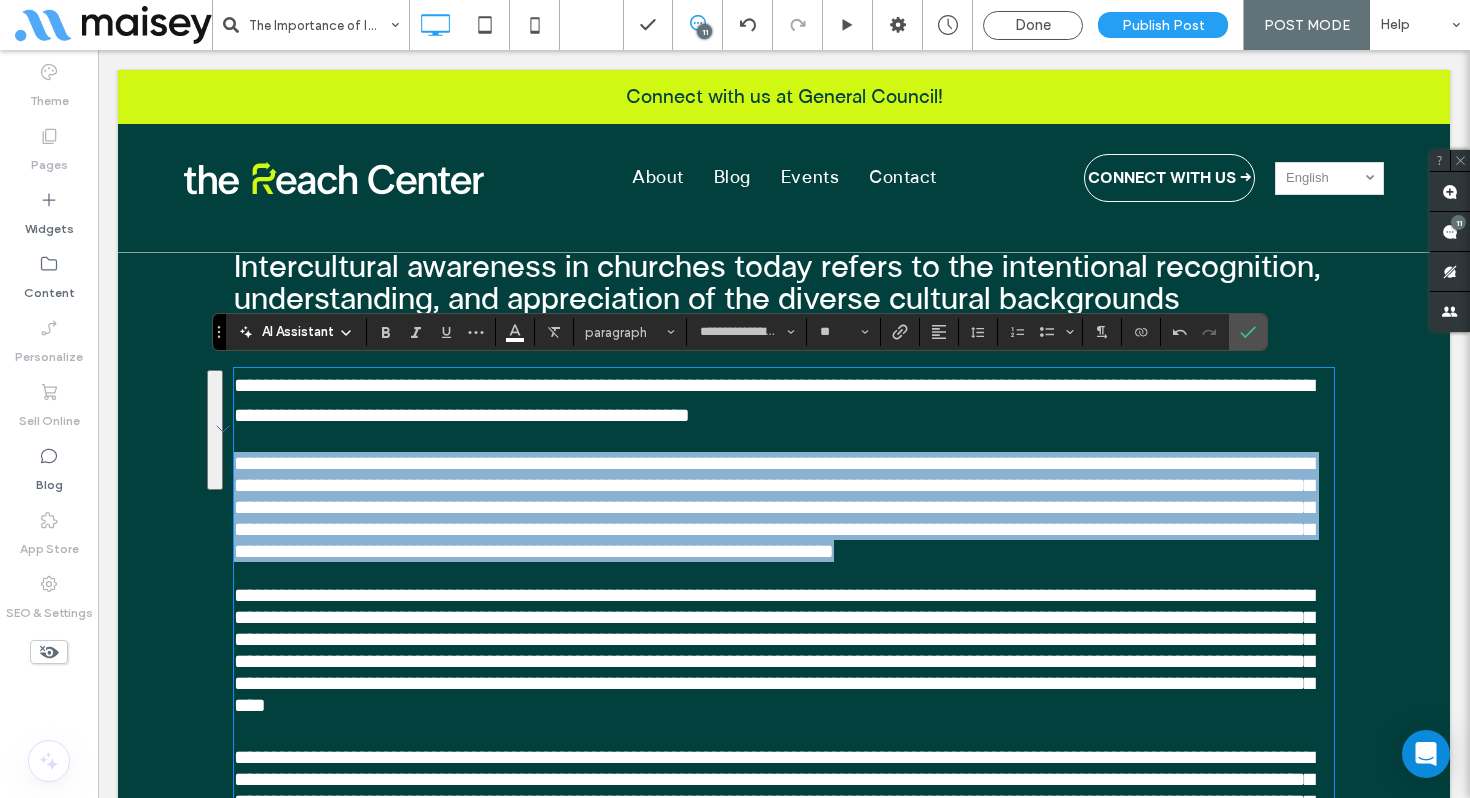scroll, scrollTop: 688, scrollLeft: 0, axis: vertical 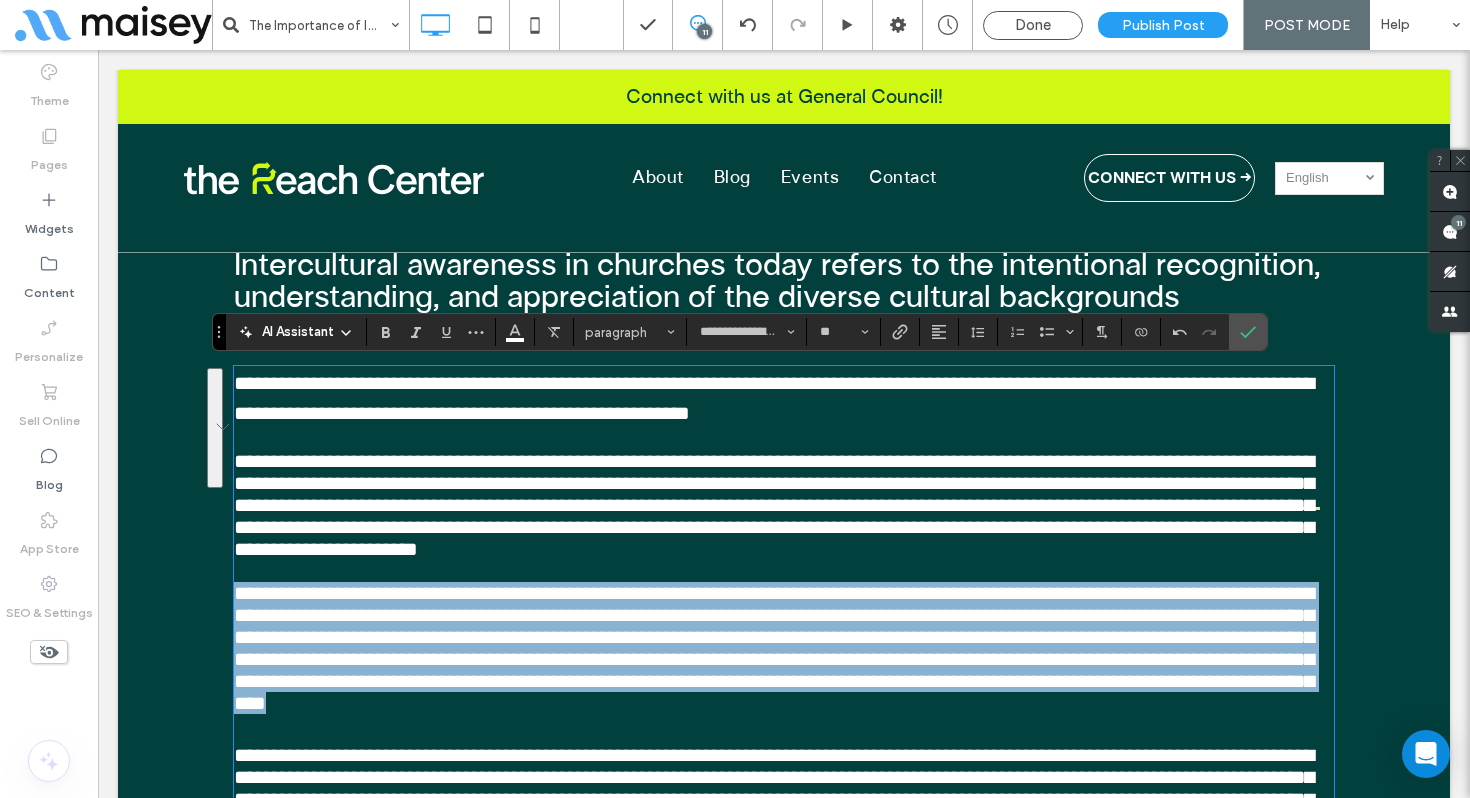 drag, startPoint x: 785, startPoint y: 684, endPoint x: 237, endPoint y: 575, distance: 558.73517 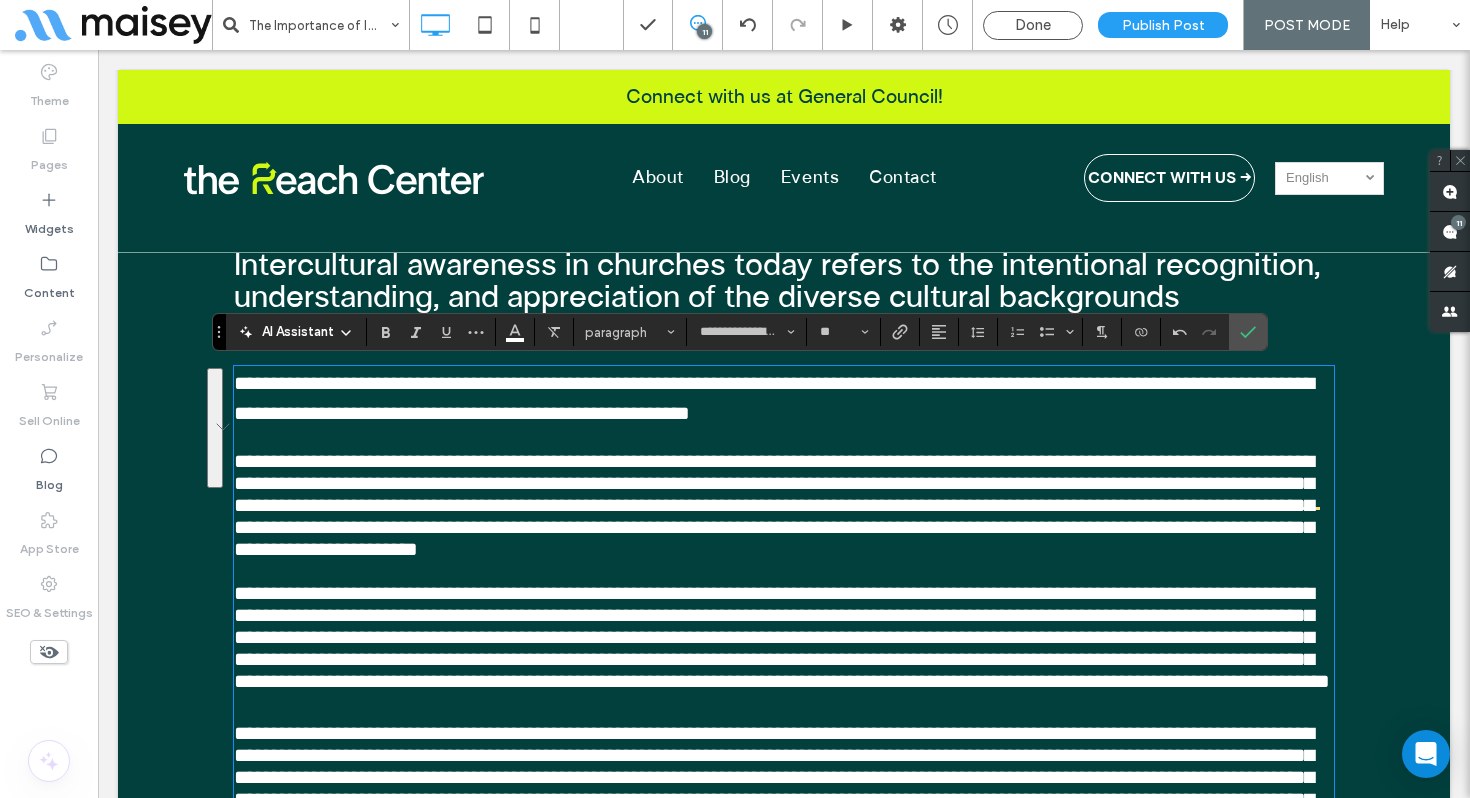 scroll, scrollTop: 0, scrollLeft: 0, axis: both 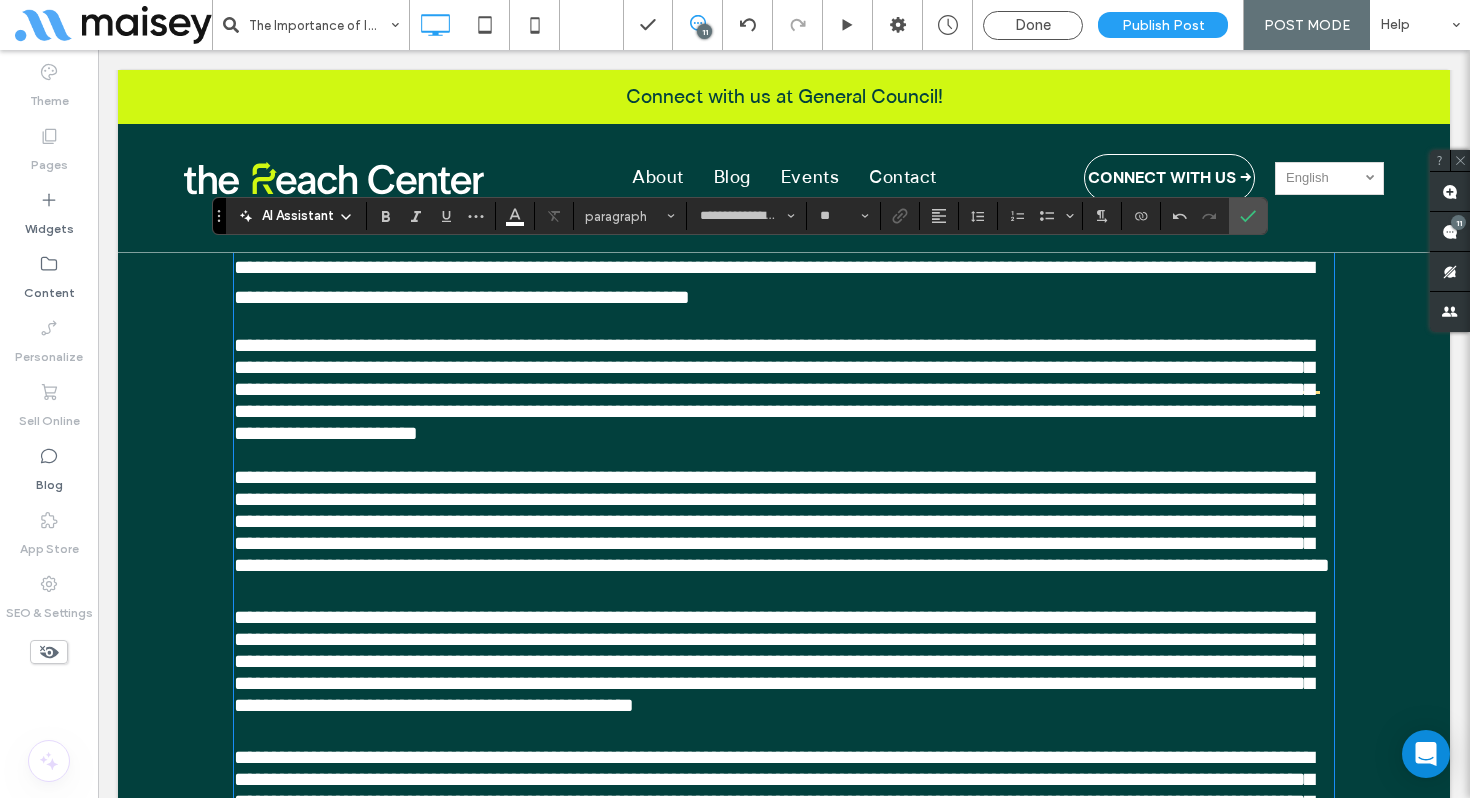 click on "**********" at bounding box center [784, 282] 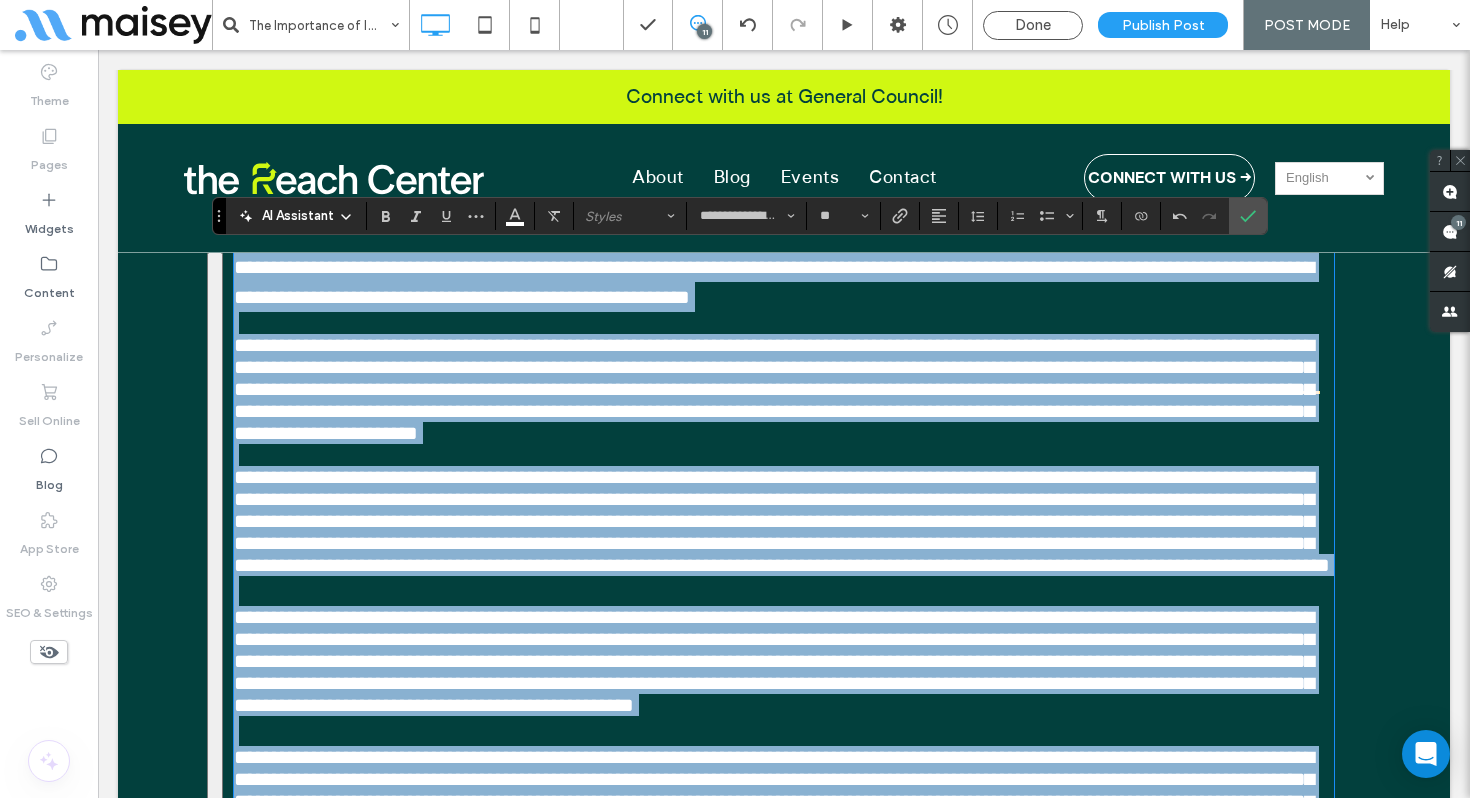 click on "**********" at bounding box center (784, 282) 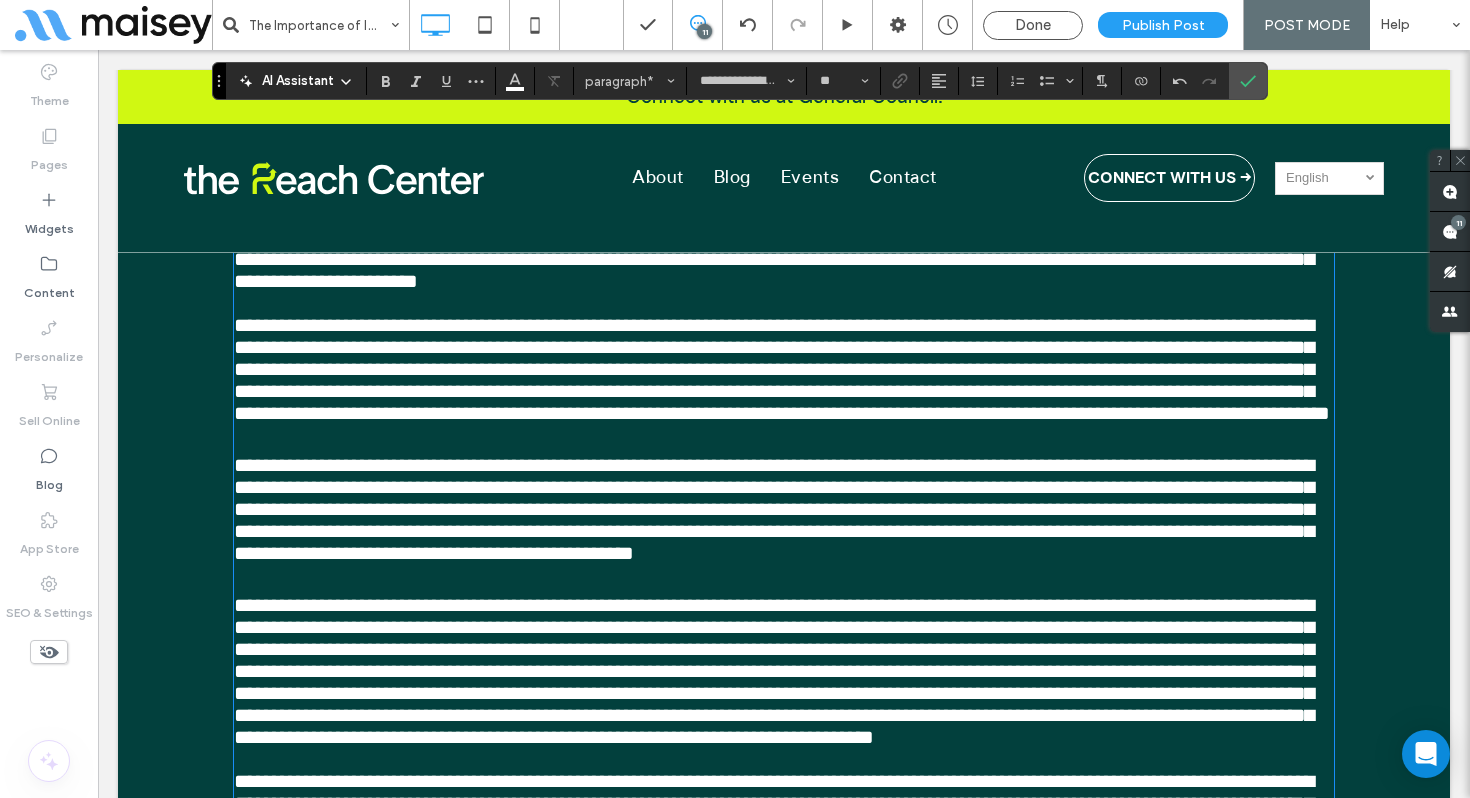 scroll, scrollTop: 930, scrollLeft: 0, axis: vertical 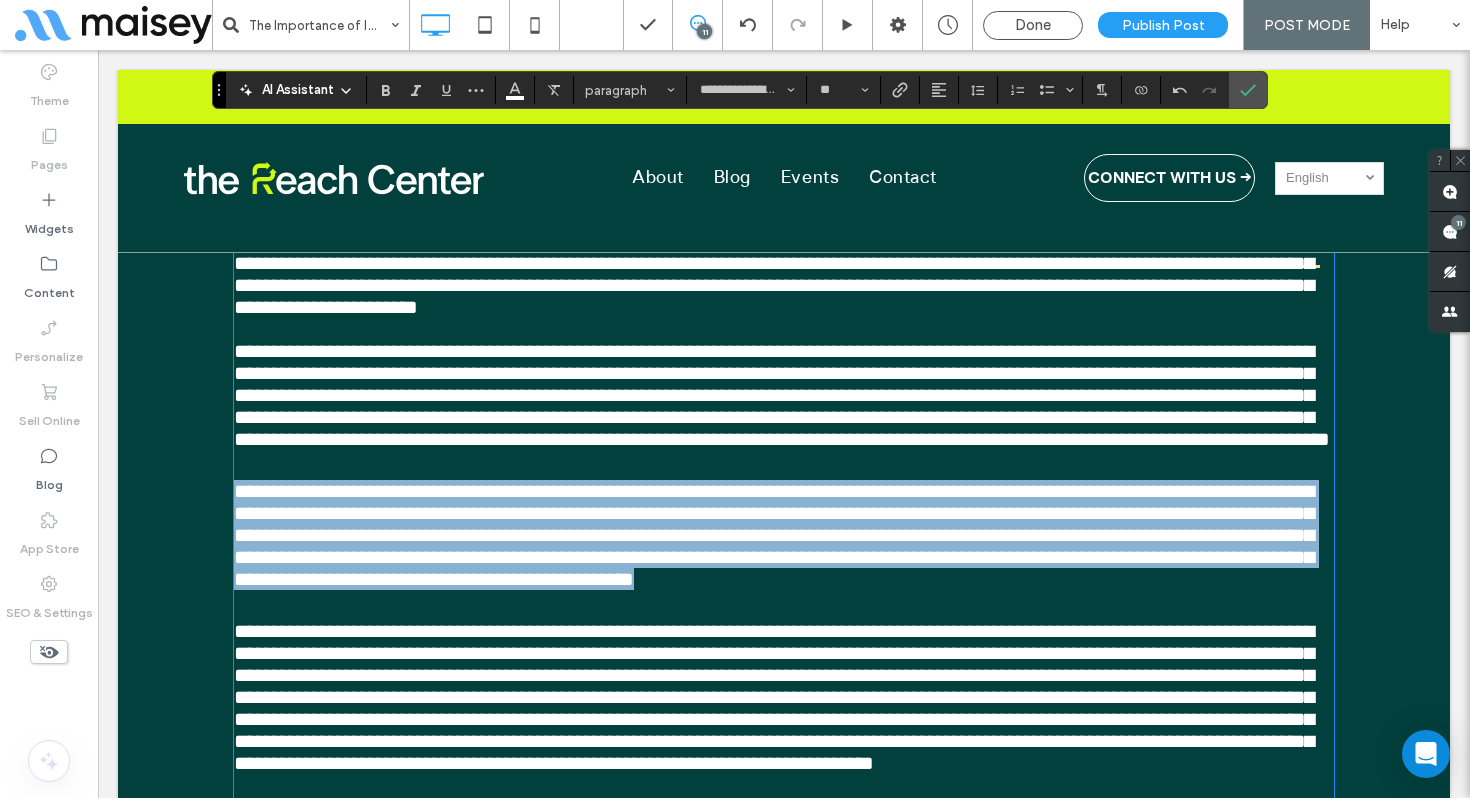 drag, startPoint x: 1014, startPoint y: 570, endPoint x: 239, endPoint y: 490, distance: 779.1181 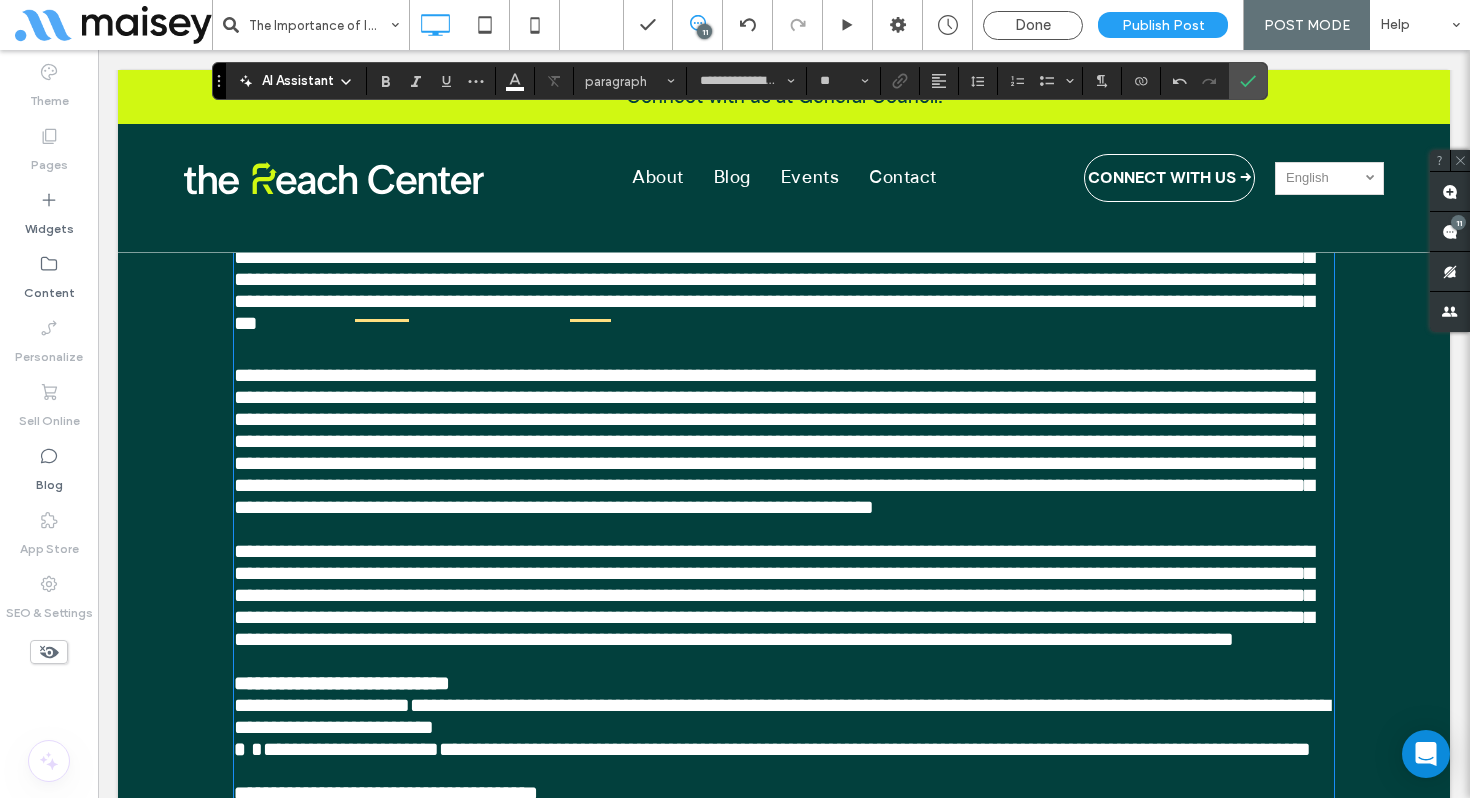 scroll, scrollTop: 1185, scrollLeft: 0, axis: vertical 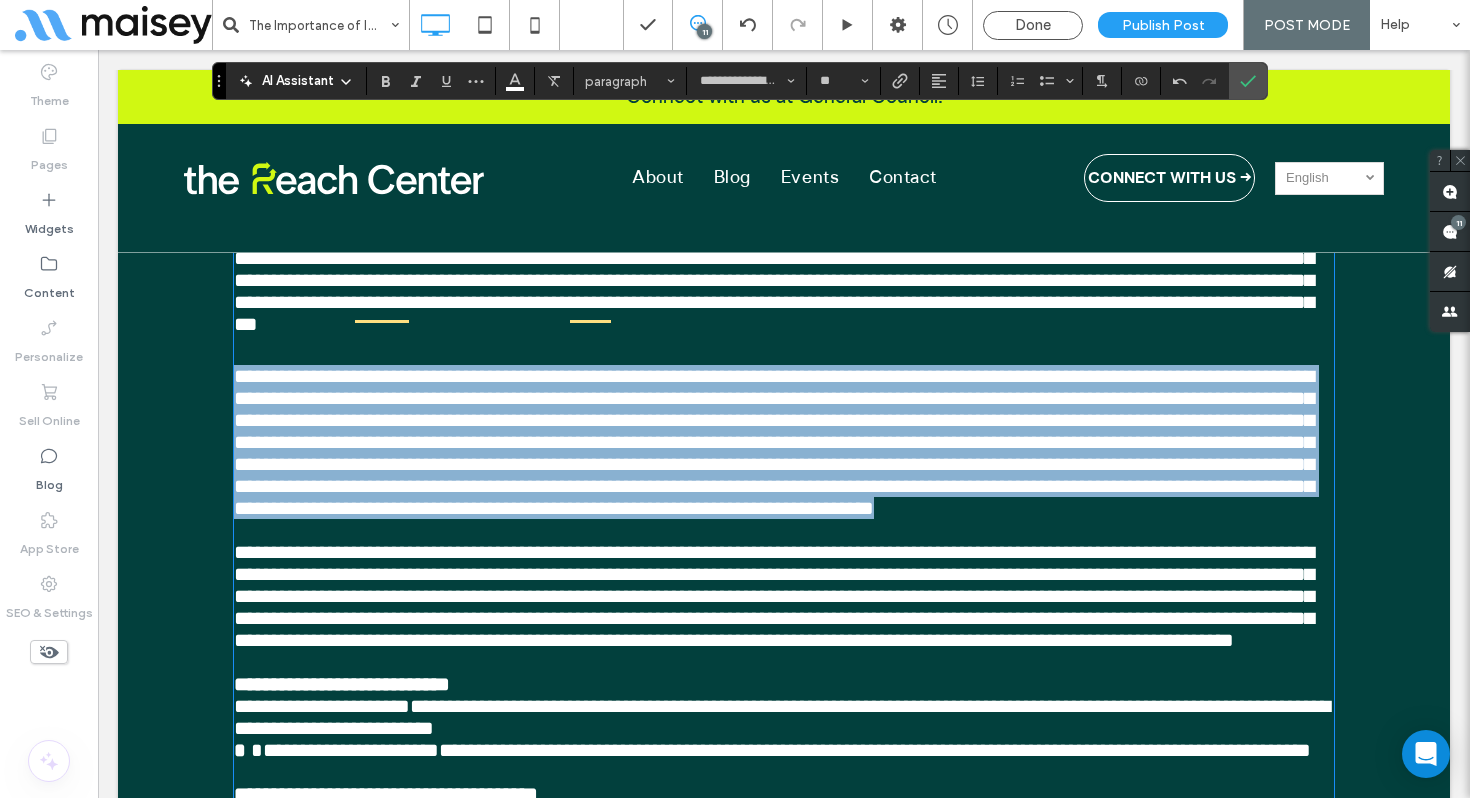 drag, startPoint x: 740, startPoint y: 502, endPoint x: 212, endPoint y: 364, distance: 545.7362 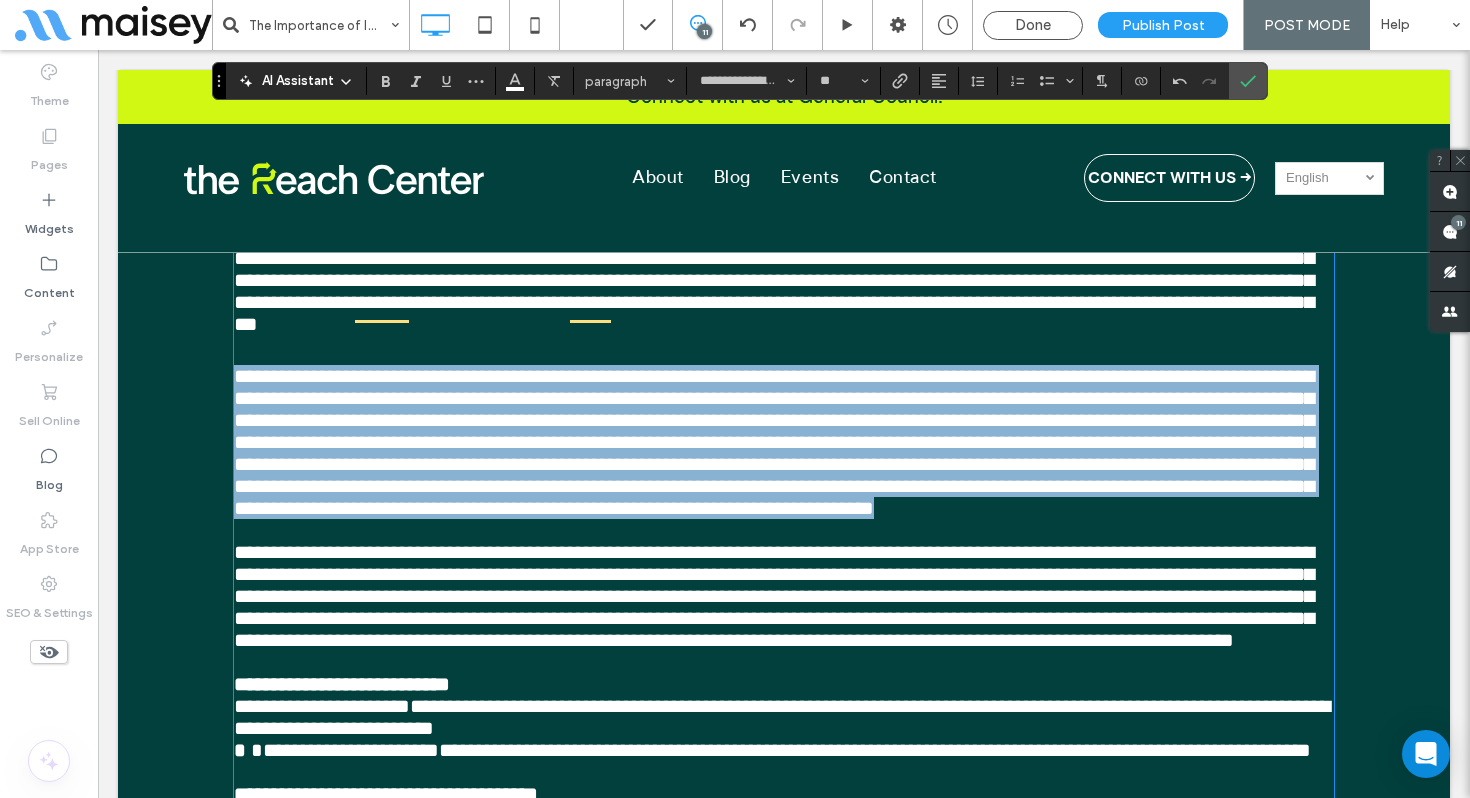 scroll, scrollTop: 0, scrollLeft: 0, axis: both 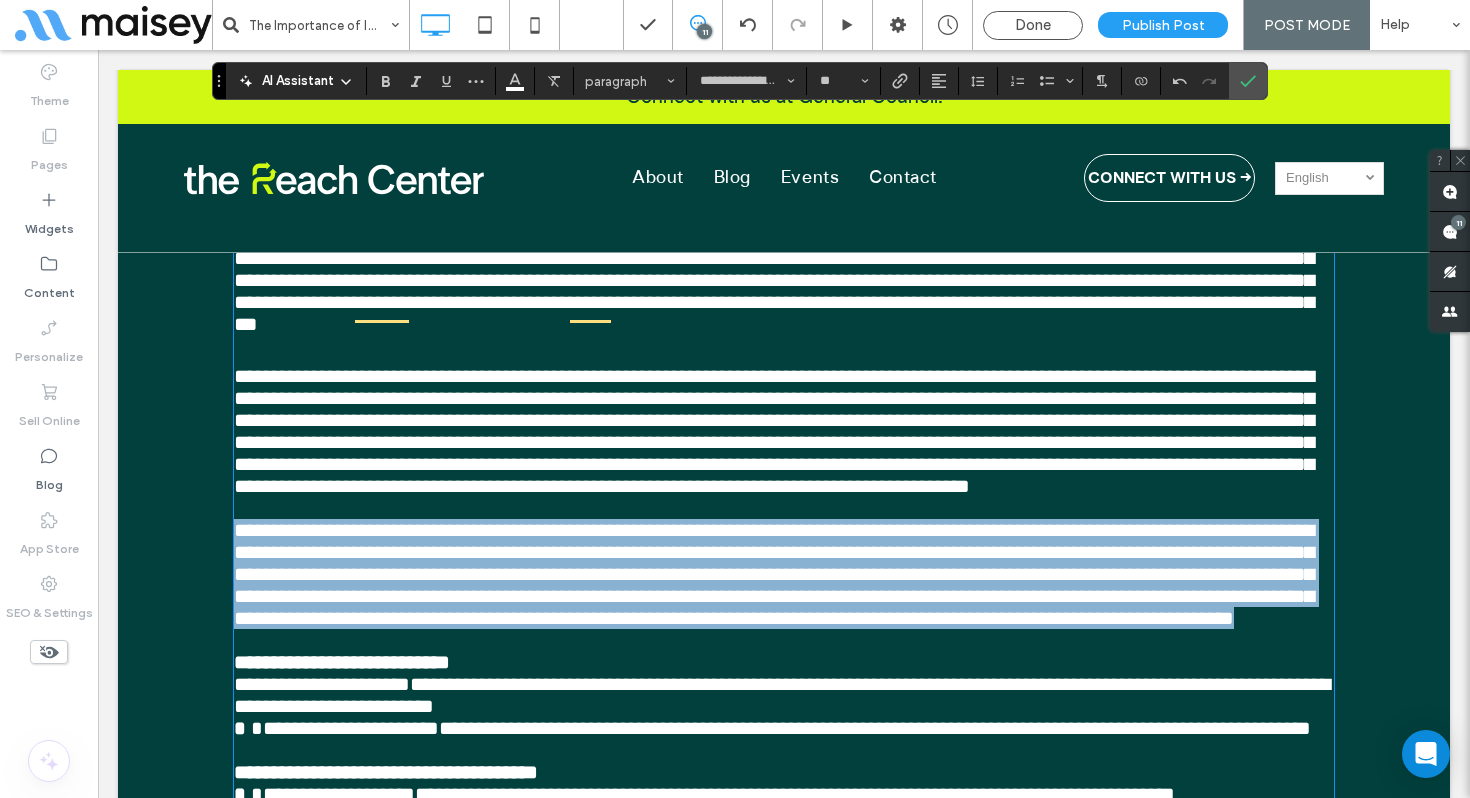 drag, startPoint x: 776, startPoint y: 625, endPoint x: 235, endPoint y: 514, distance: 552.26984 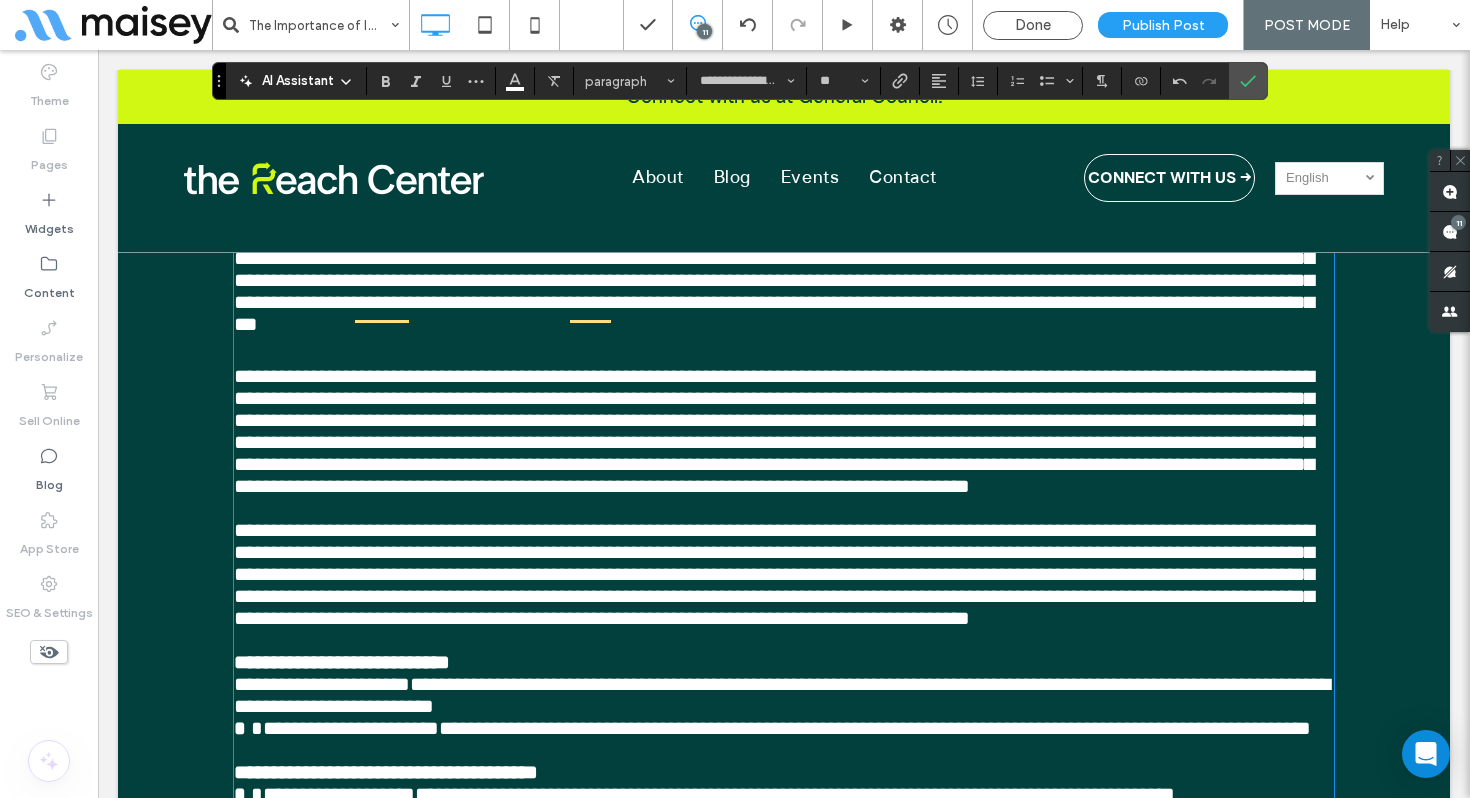 scroll, scrollTop: 0, scrollLeft: 0, axis: both 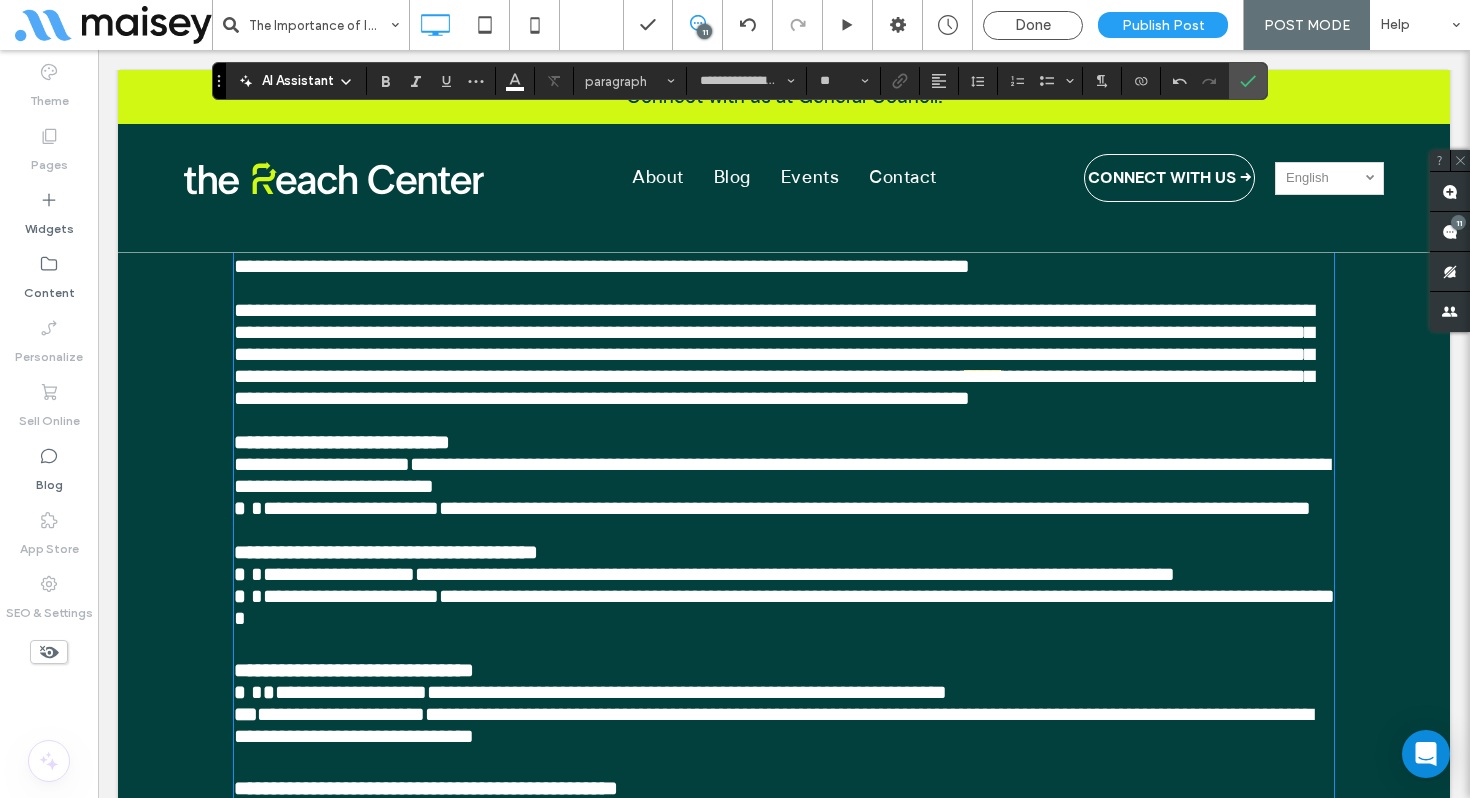 type on "**" 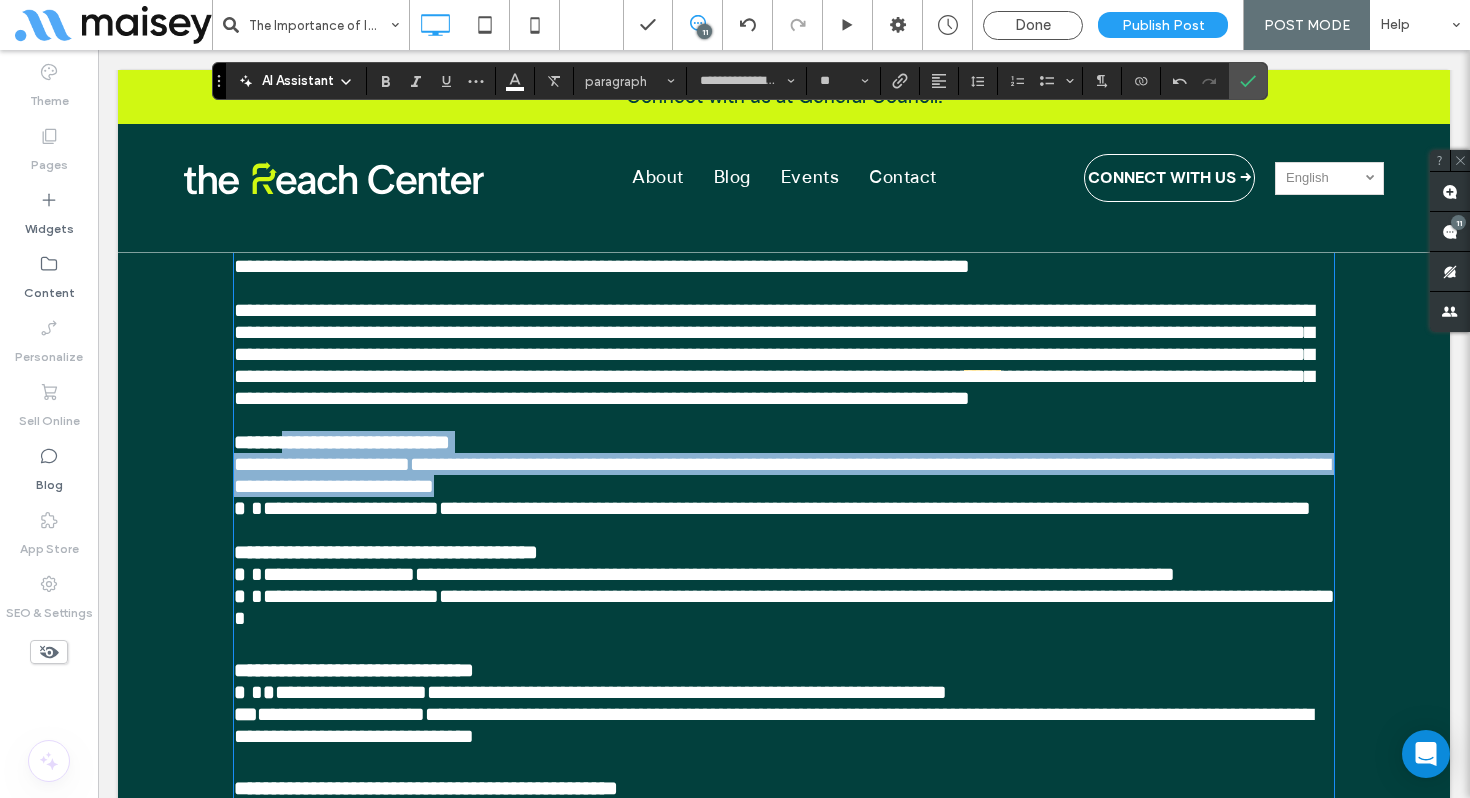 drag, startPoint x: 1322, startPoint y: 501, endPoint x: 284, endPoint y: 439, distance: 1039.85 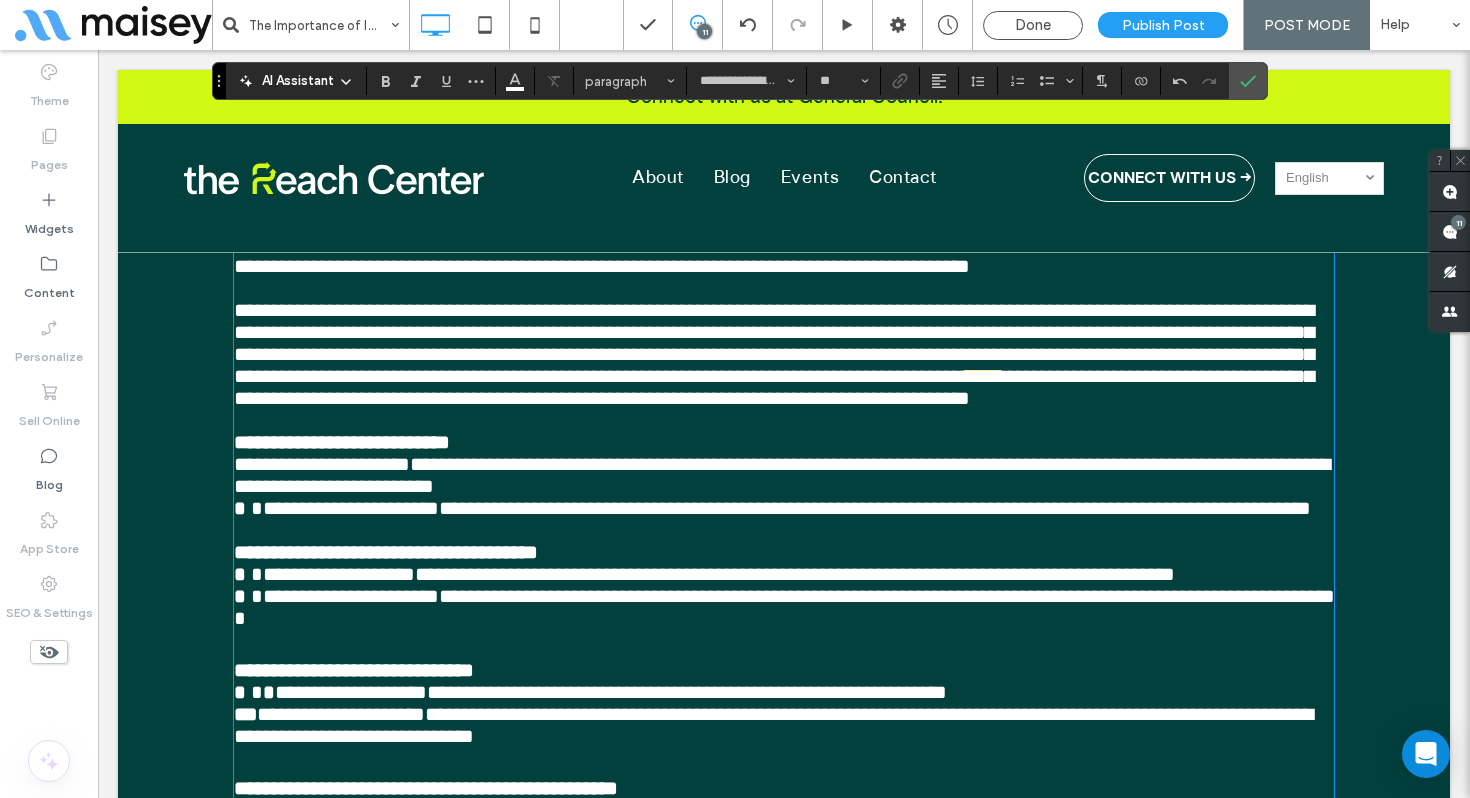 drag, startPoint x: 1325, startPoint y: 501, endPoint x: 422, endPoint y: 418, distance: 906.80646 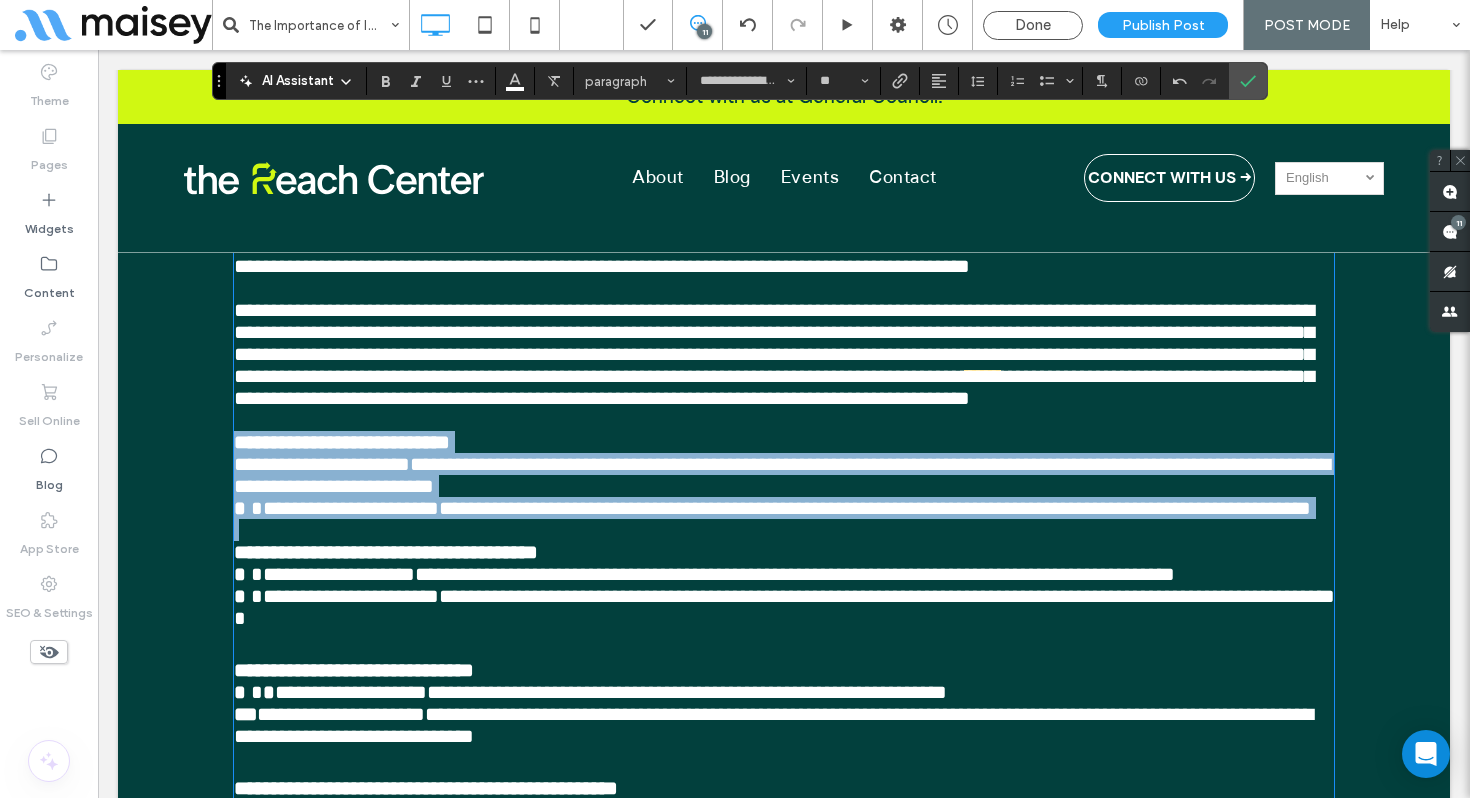 drag, startPoint x: 236, startPoint y: 438, endPoint x: 1280, endPoint y: 519, distance: 1047.1376 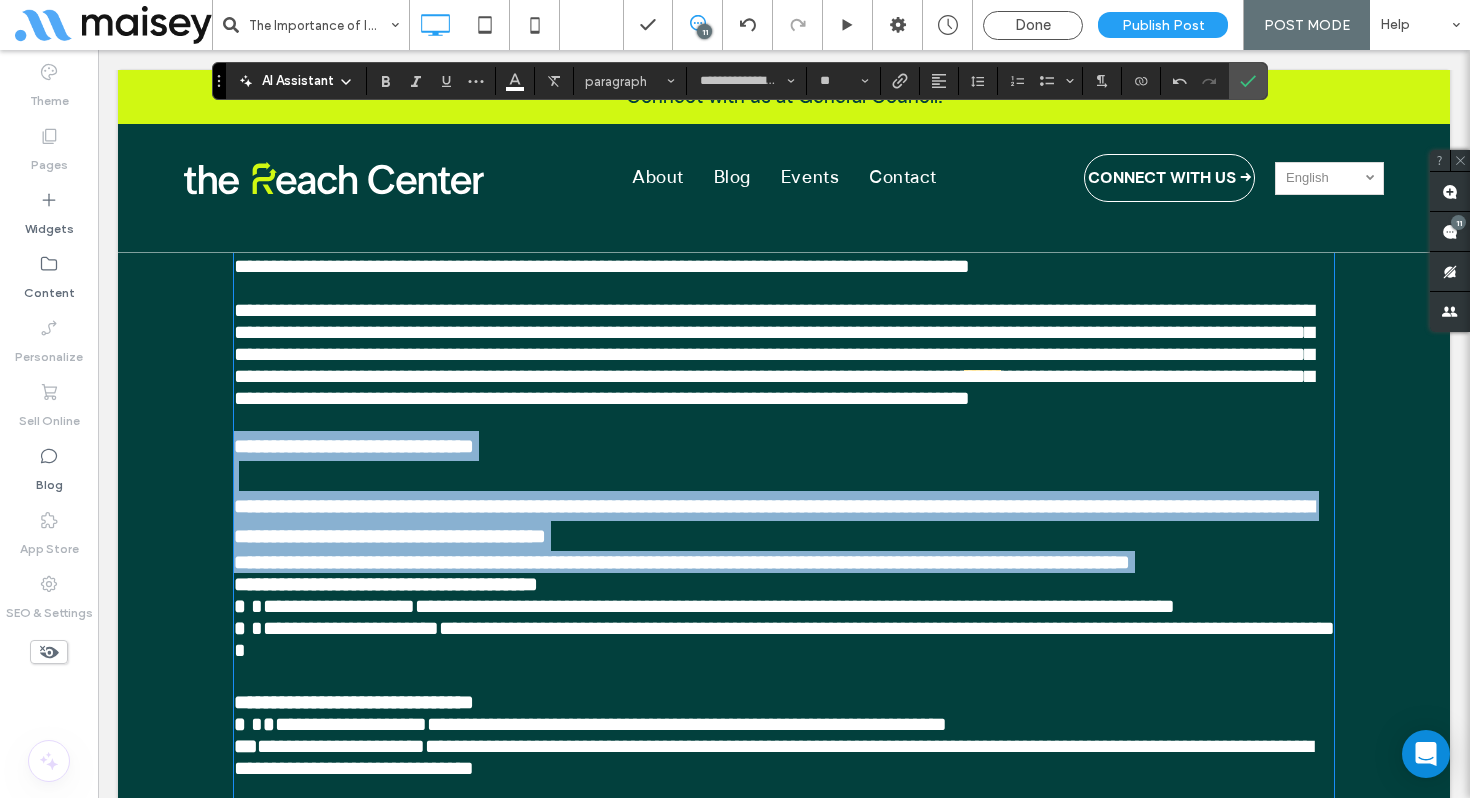 scroll, scrollTop: 0, scrollLeft: 0, axis: both 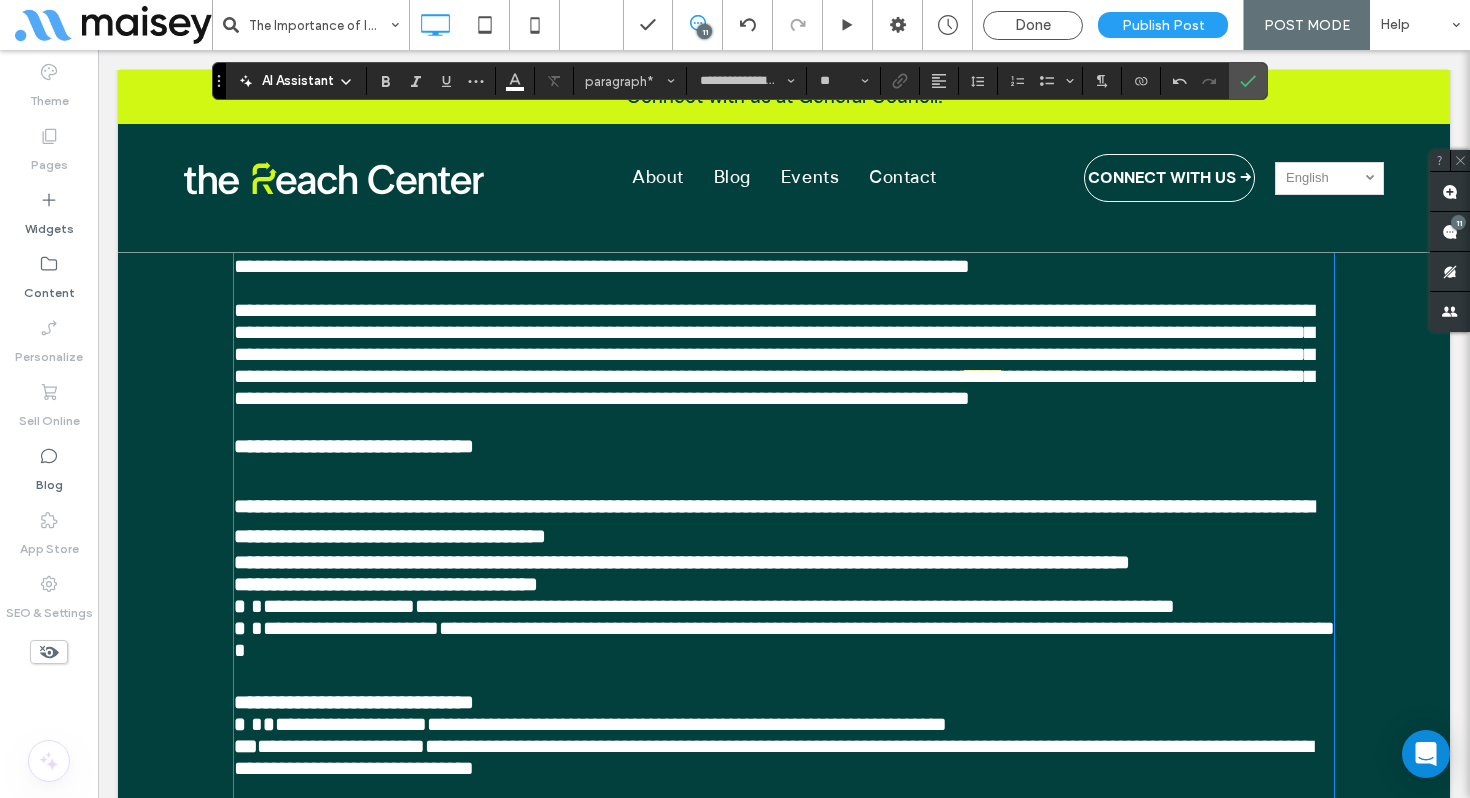 click on "﻿" at bounding box center [784, 476] 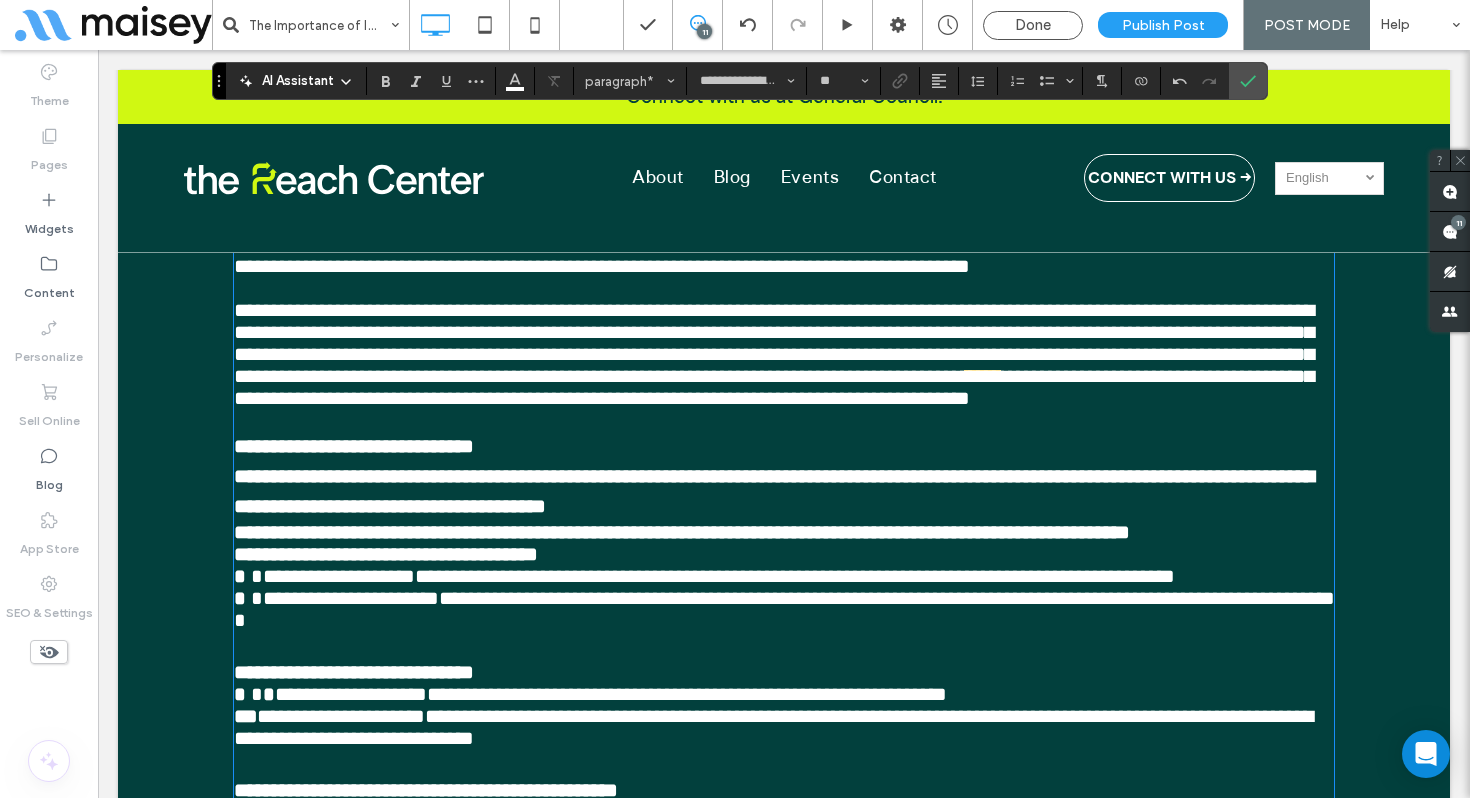 click on "**********" at bounding box center [784, 532] 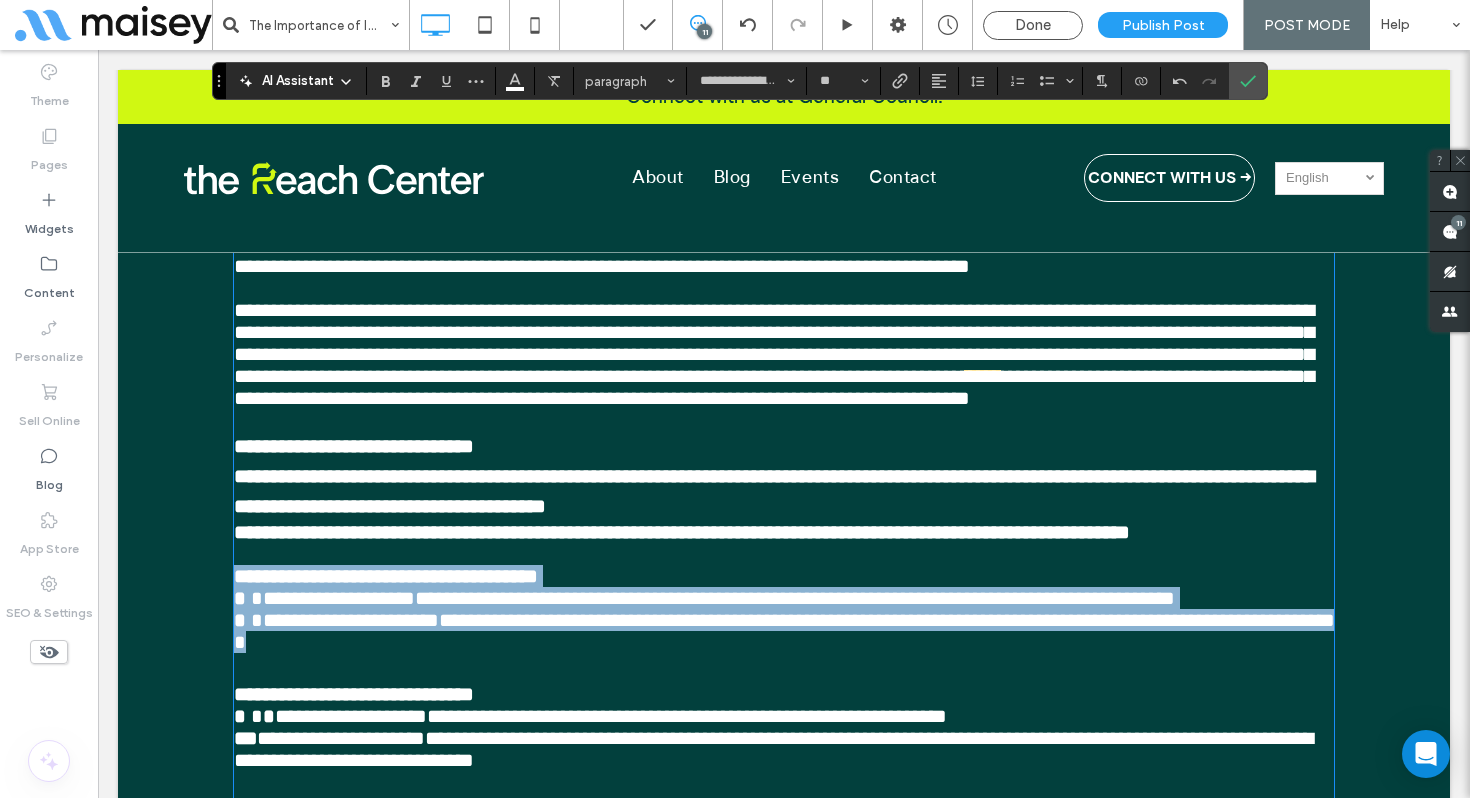 drag, startPoint x: 341, startPoint y: 635, endPoint x: 203, endPoint y: 572, distance: 151.70036 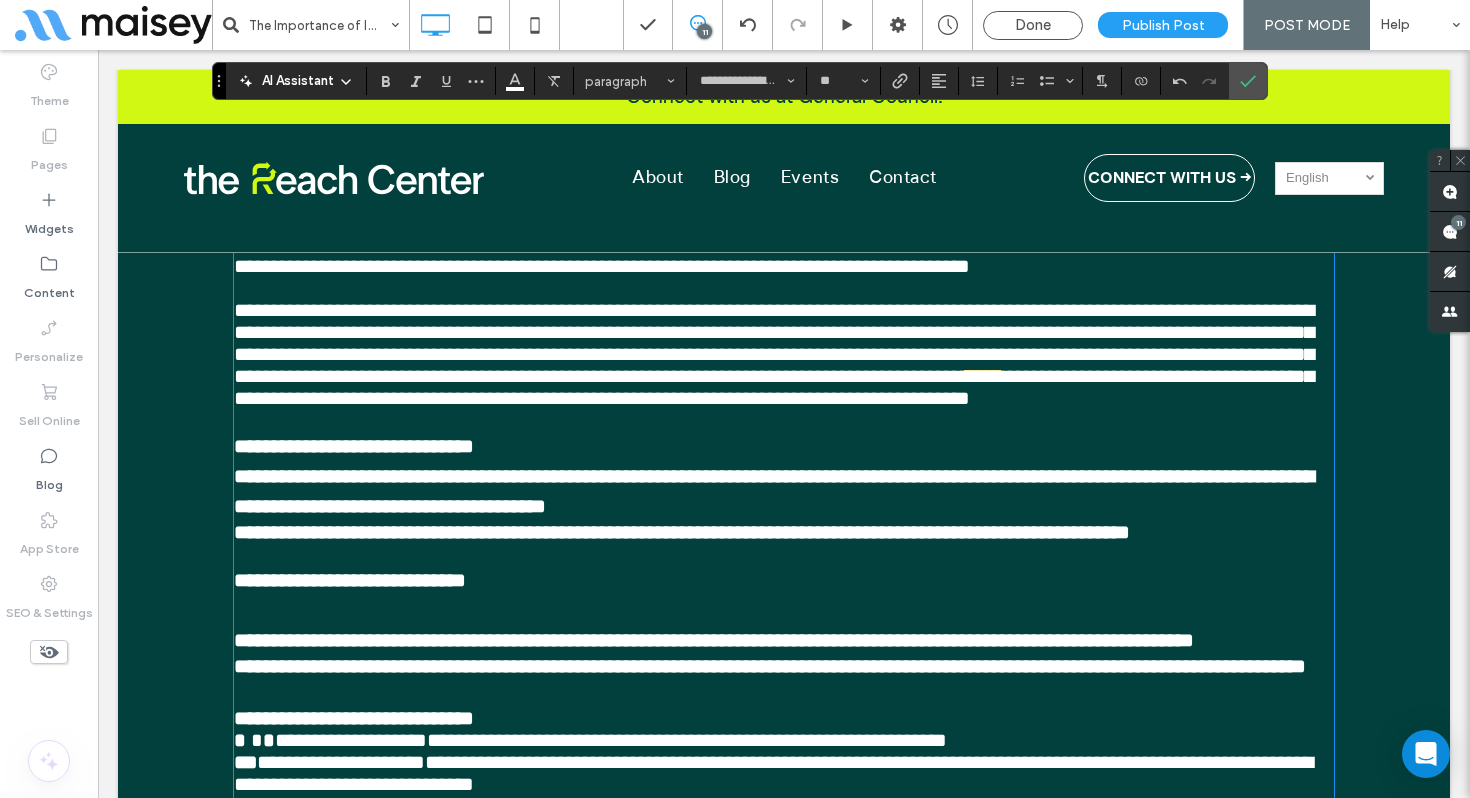 scroll, scrollTop: 0, scrollLeft: 0, axis: both 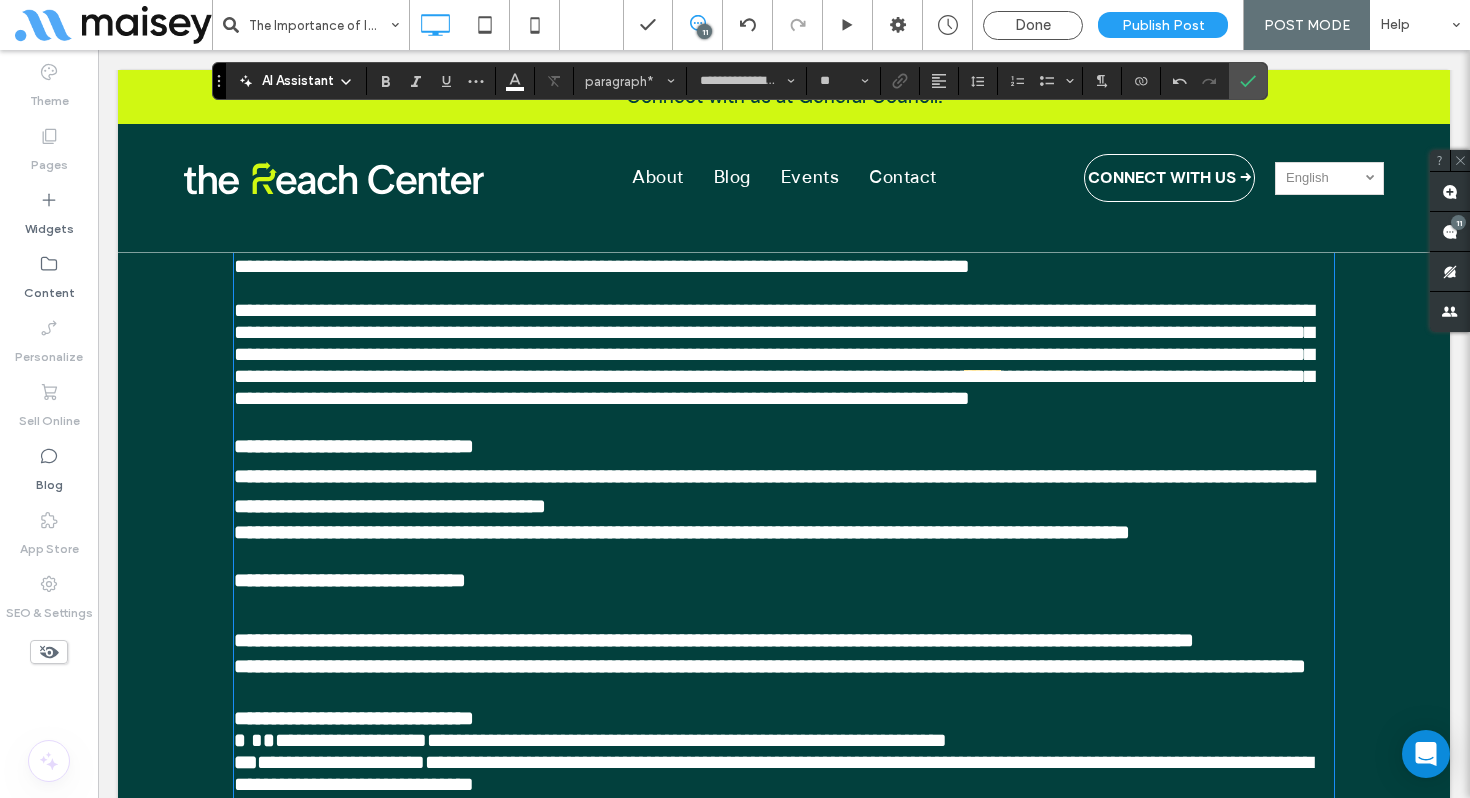 click on "﻿" at bounding box center [784, 610] 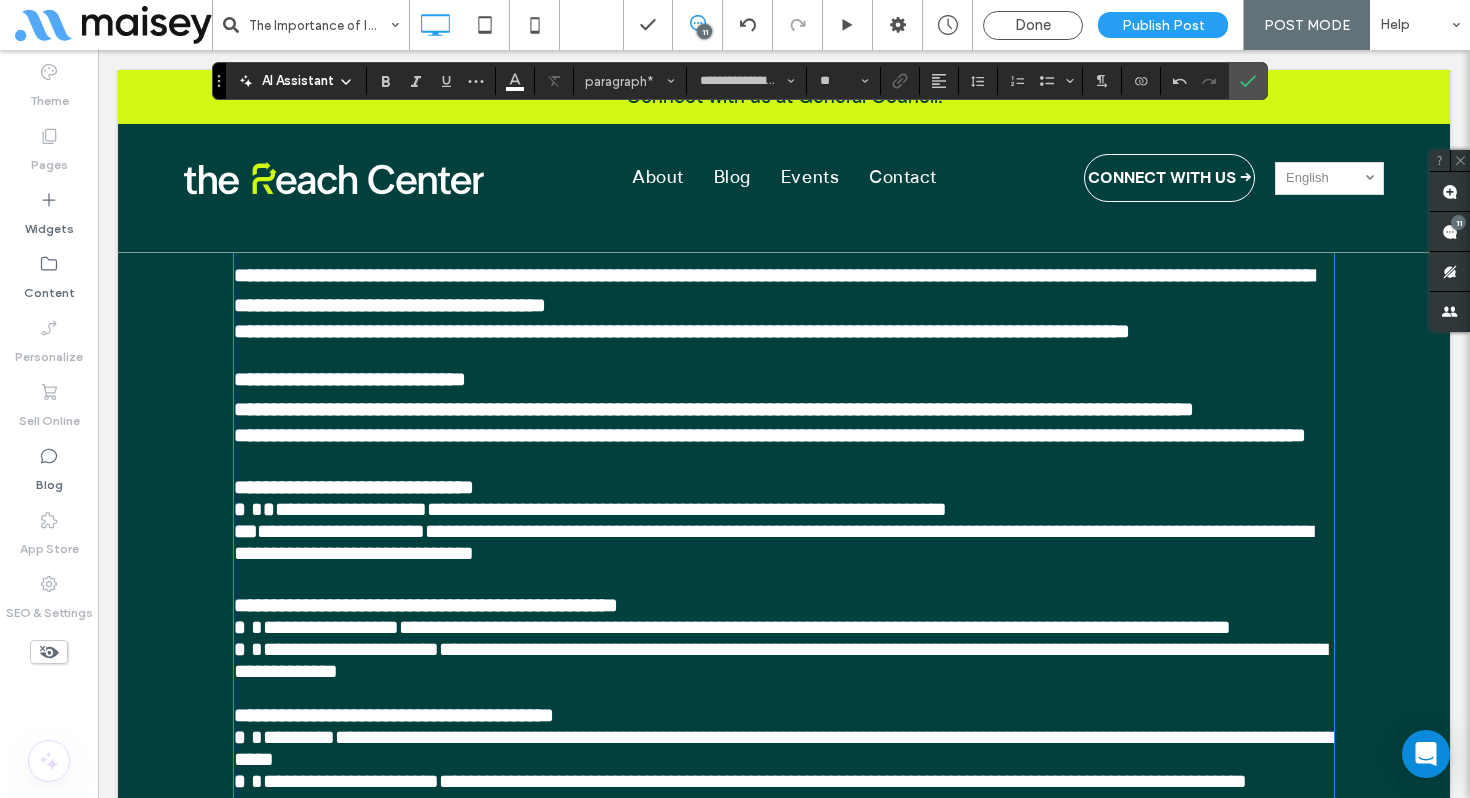 scroll, scrollTop: 1613, scrollLeft: 0, axis: vertical 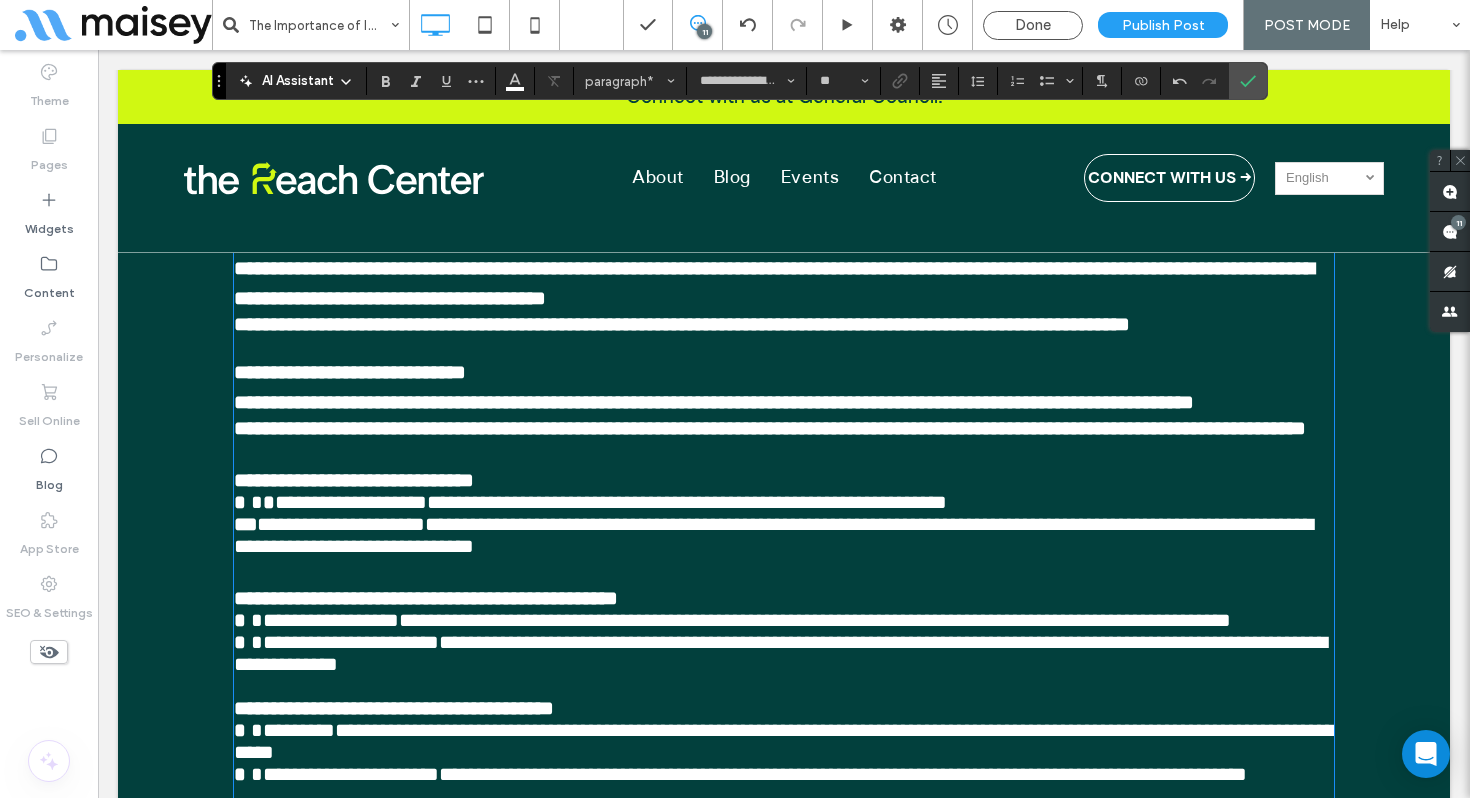 click on "**********" at bounding box center [784, 524] 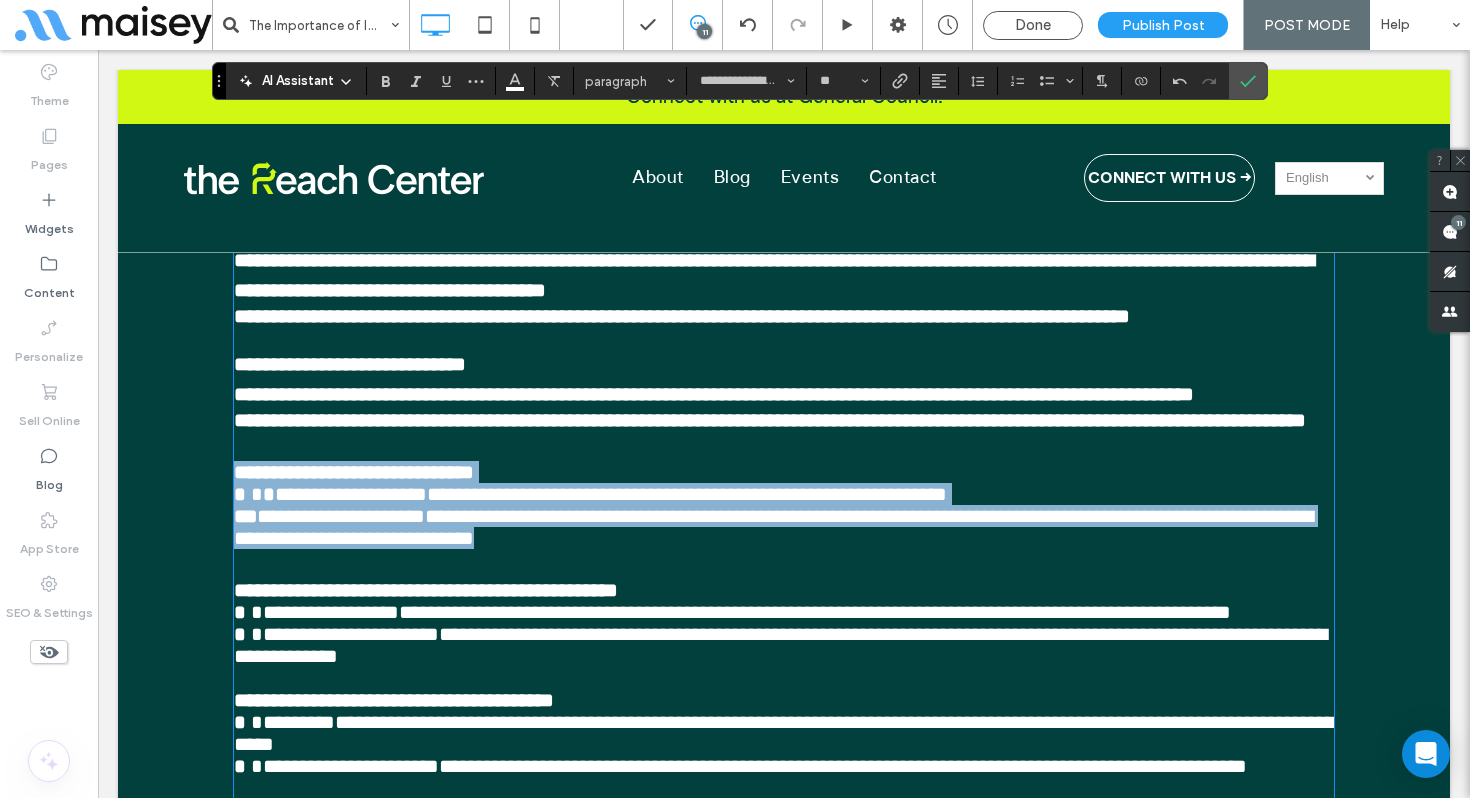 drag, startPoint x: 569, startPoint y: 549, endPoint x: 227, endPoint y: 481, distance: 348.6947 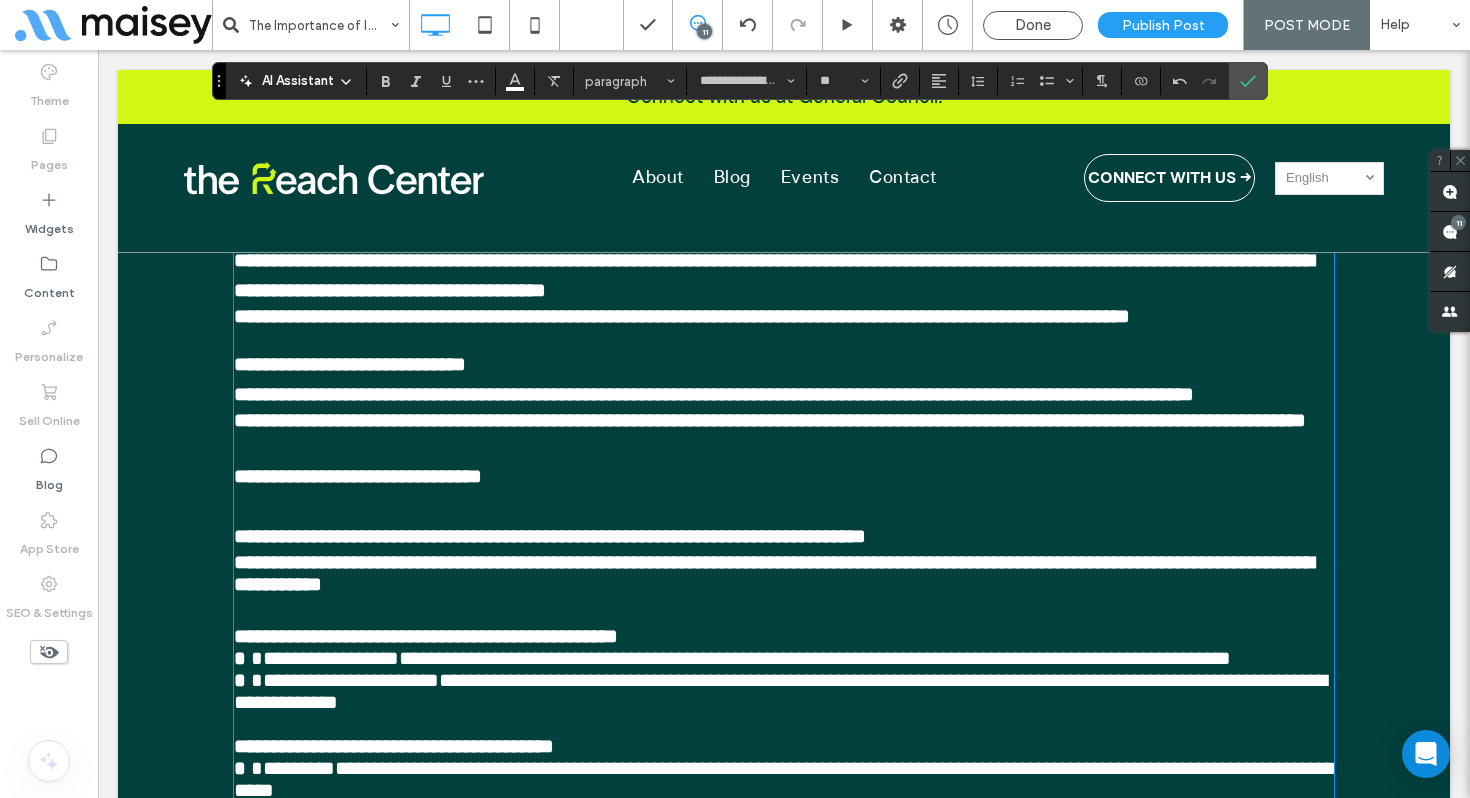 scroll, scrollTop: 0, scrollLeft: 0, axis: both 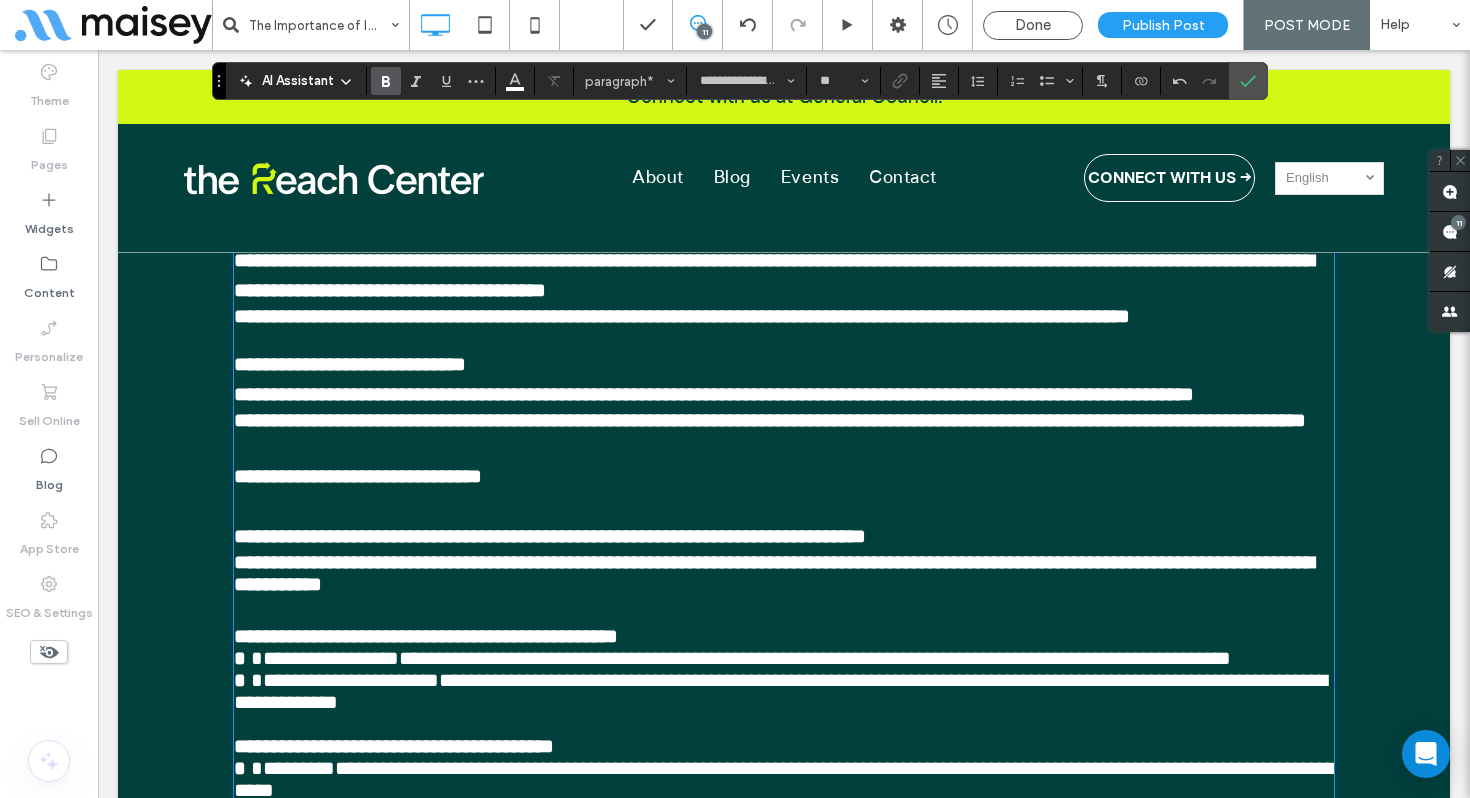 click on "**********" at bounding box center [784, 476] 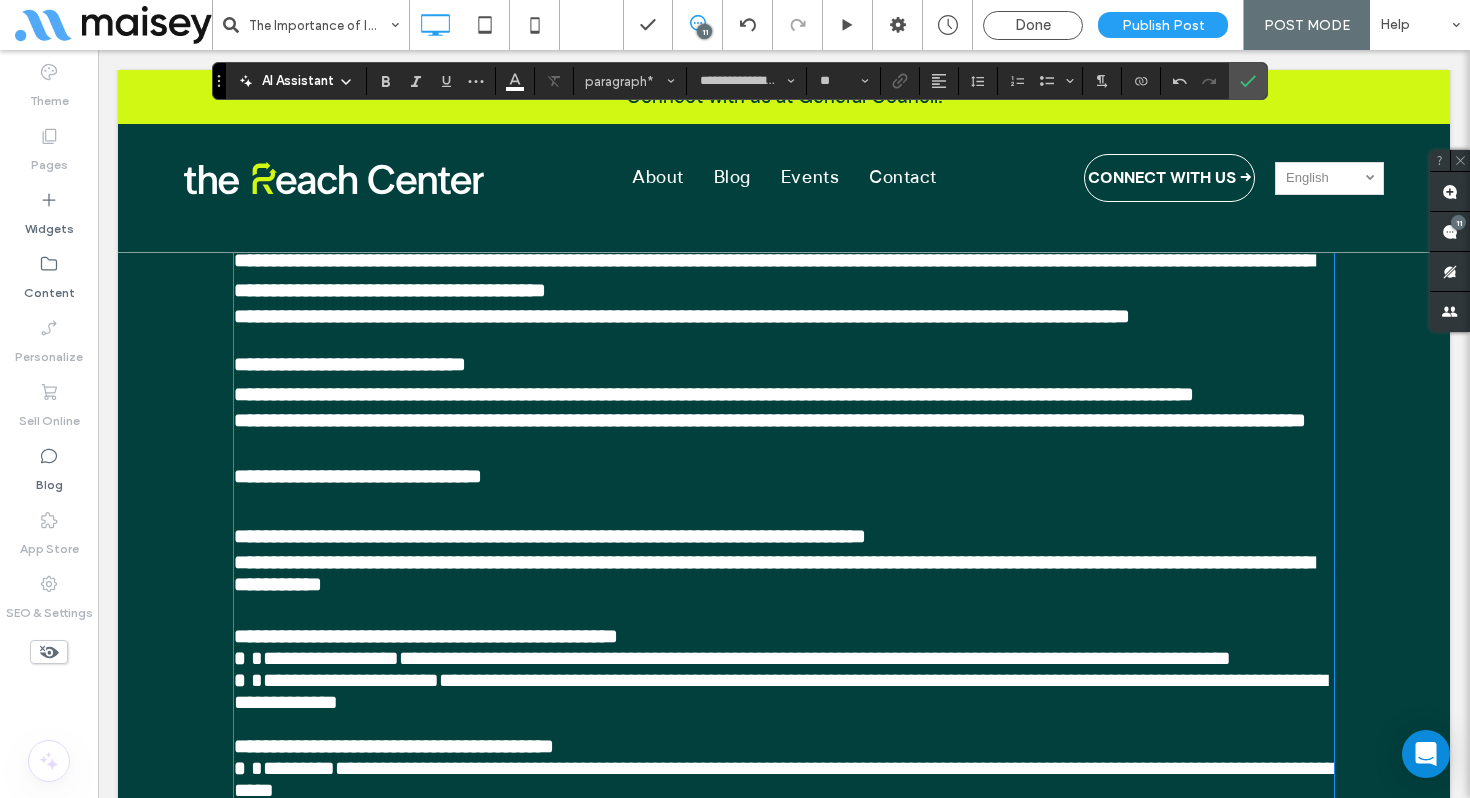 click on "﻿" at bounding box center (784, 506) 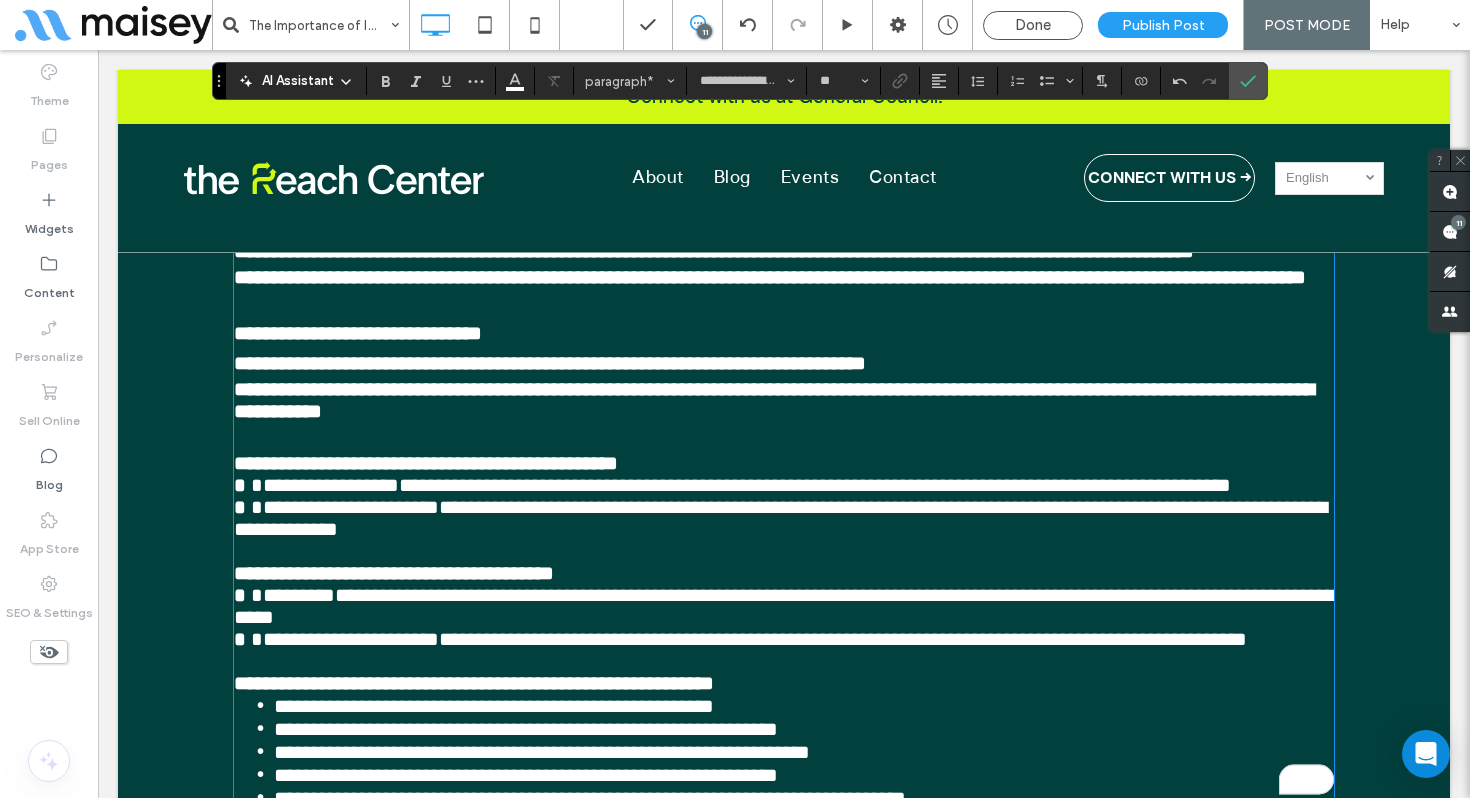 scroll, scrollTop: 1785, scrollLeft: 0, axis: vertical 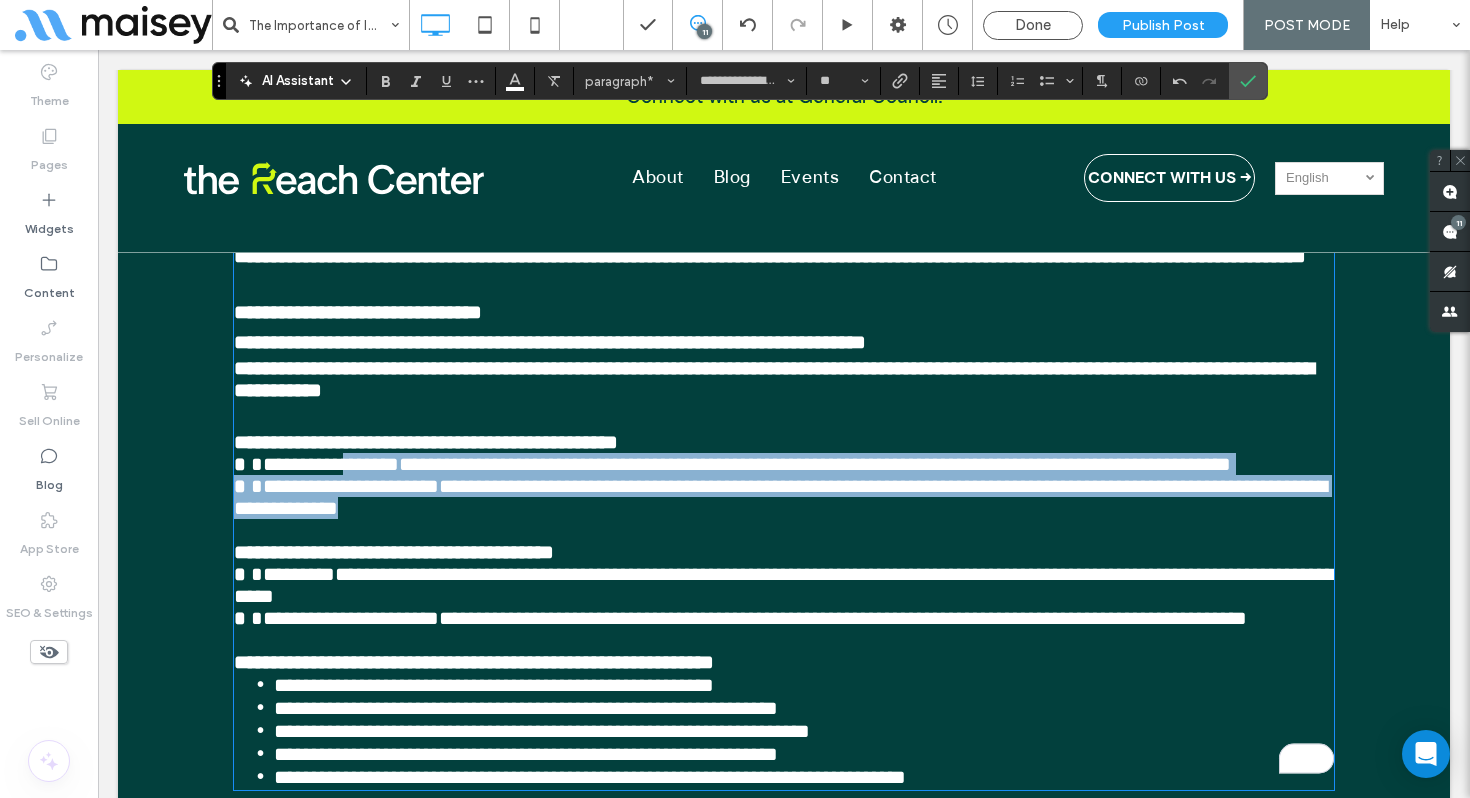 drag, startPoint x: 1088, startPoint y: 593, endPoint x: 344, endPoint y: 463, distance: 755.27216 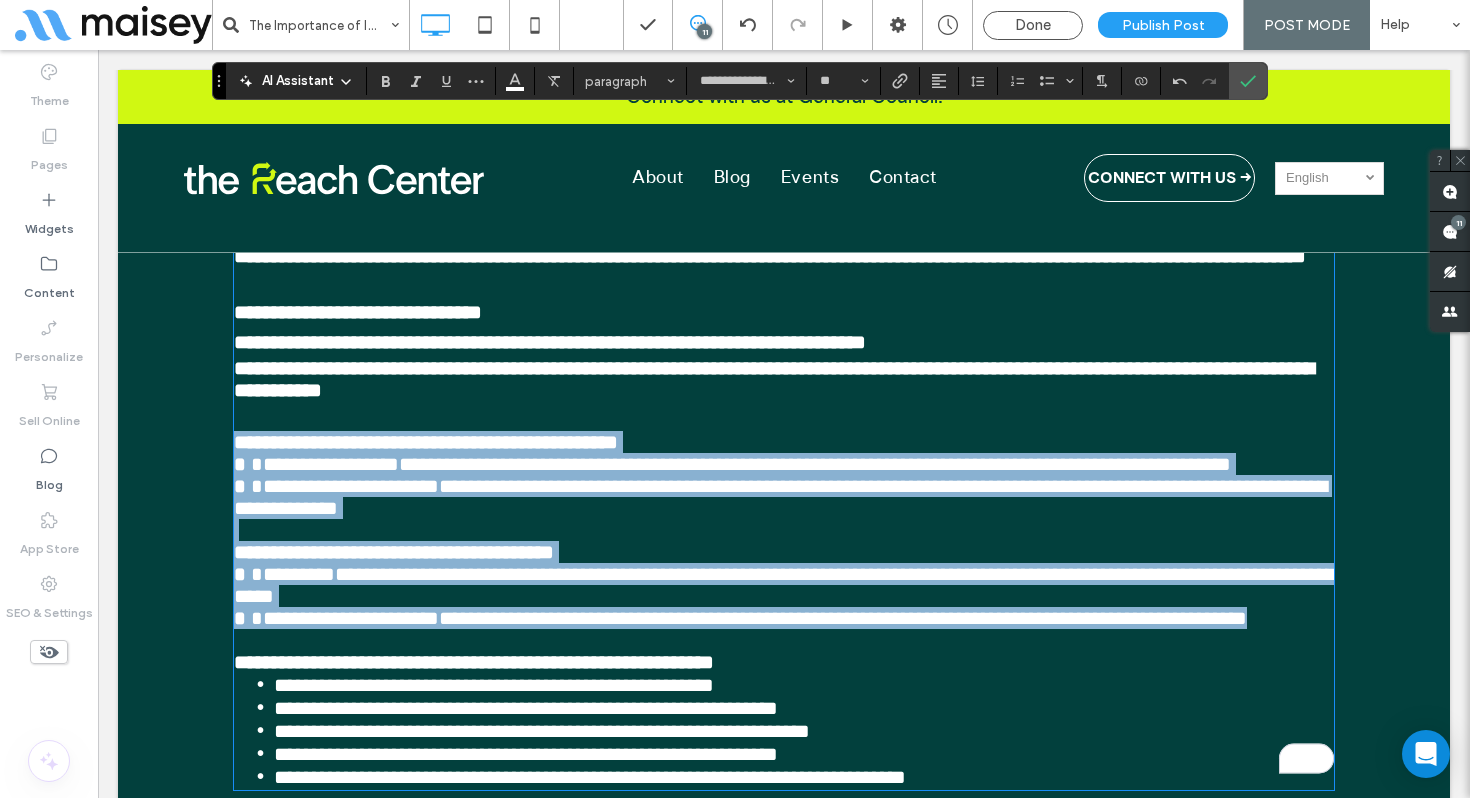 drag, startPoint x: 236, startPoint y: 446, endPoint x: 1302, endPoint y: 615, distance: 1079.3132 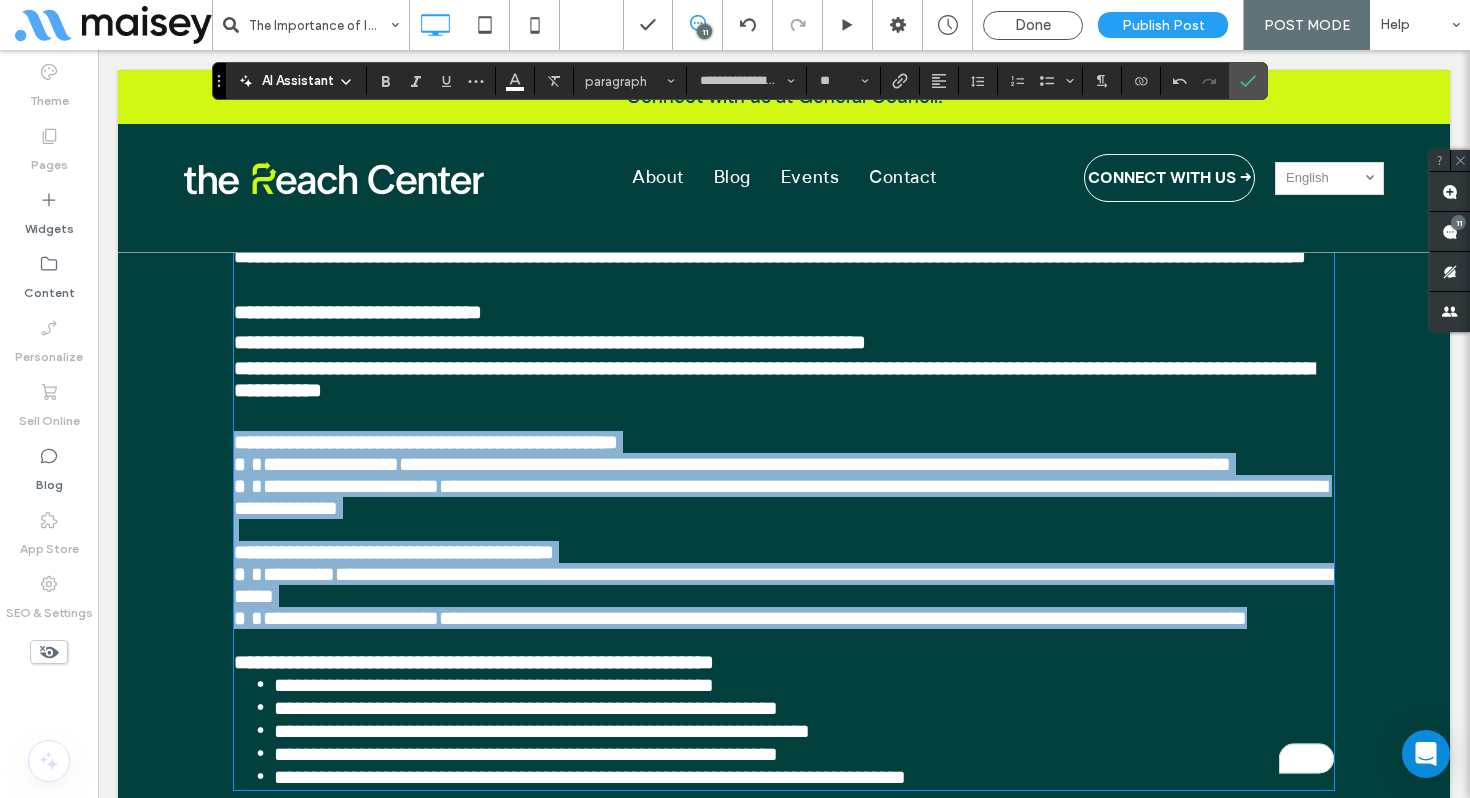 click on "**********" at bounding box center (784, 29) 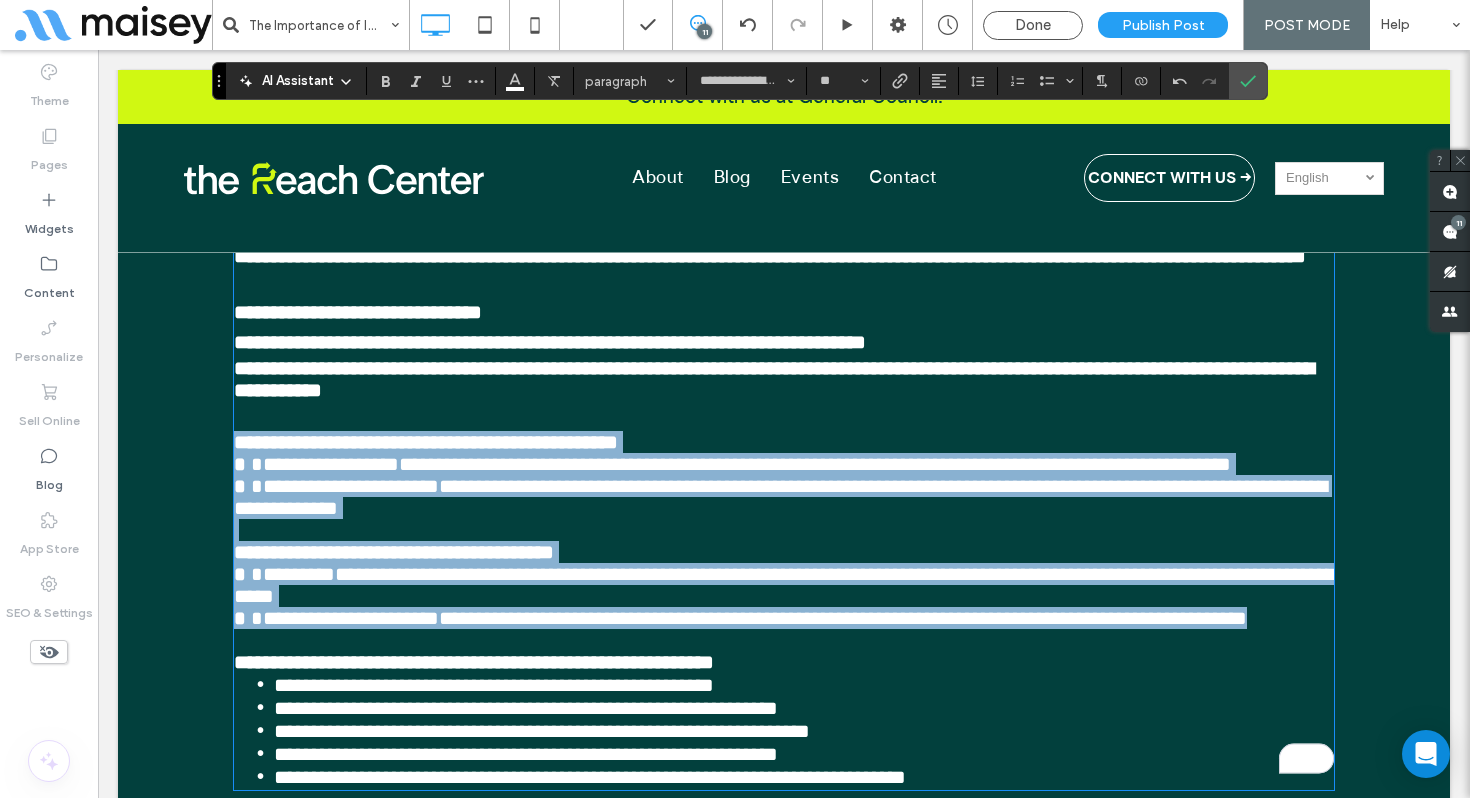 copy on "**********" 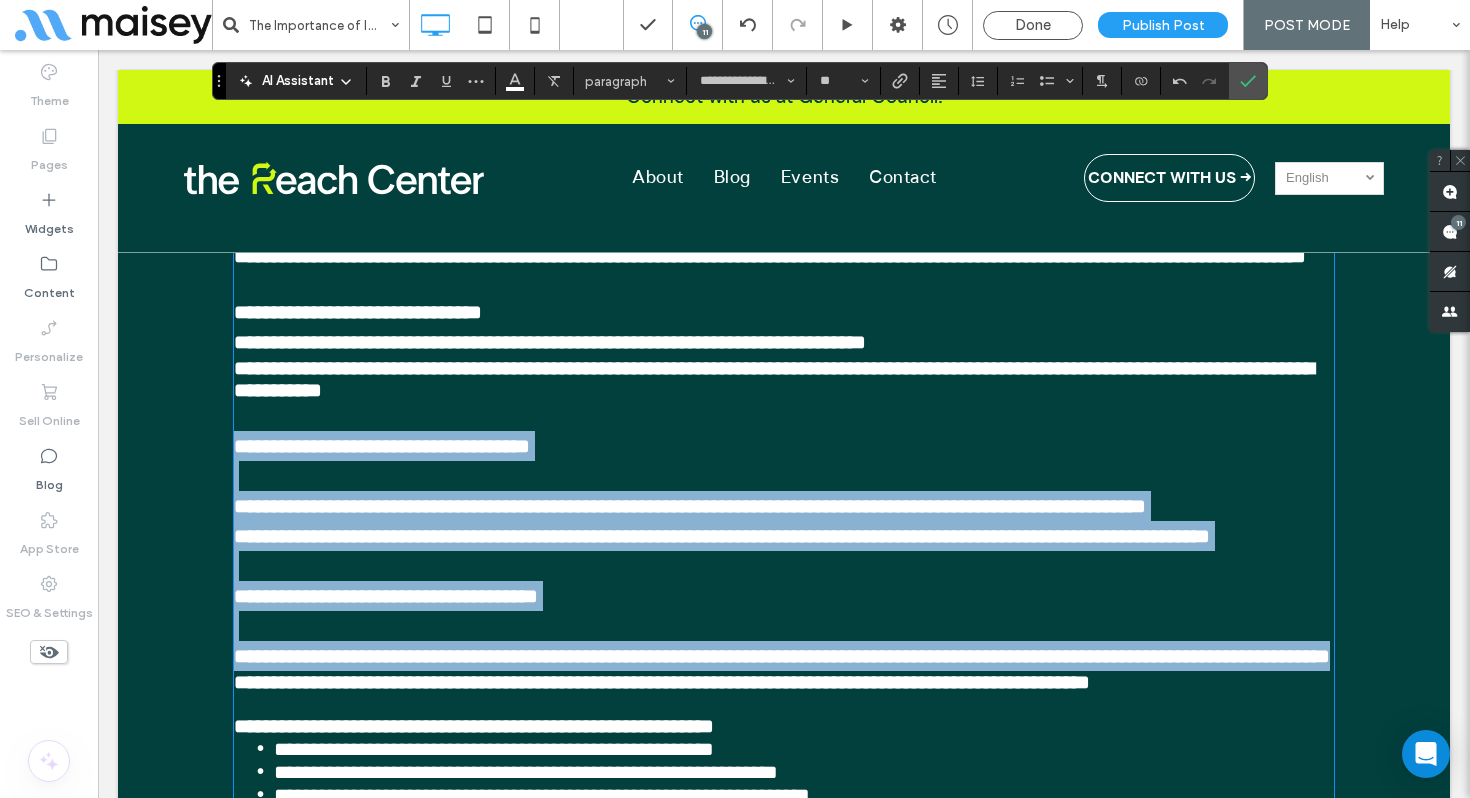 scroll, scrollTop: 0, scrollLeft: 0, axis: both 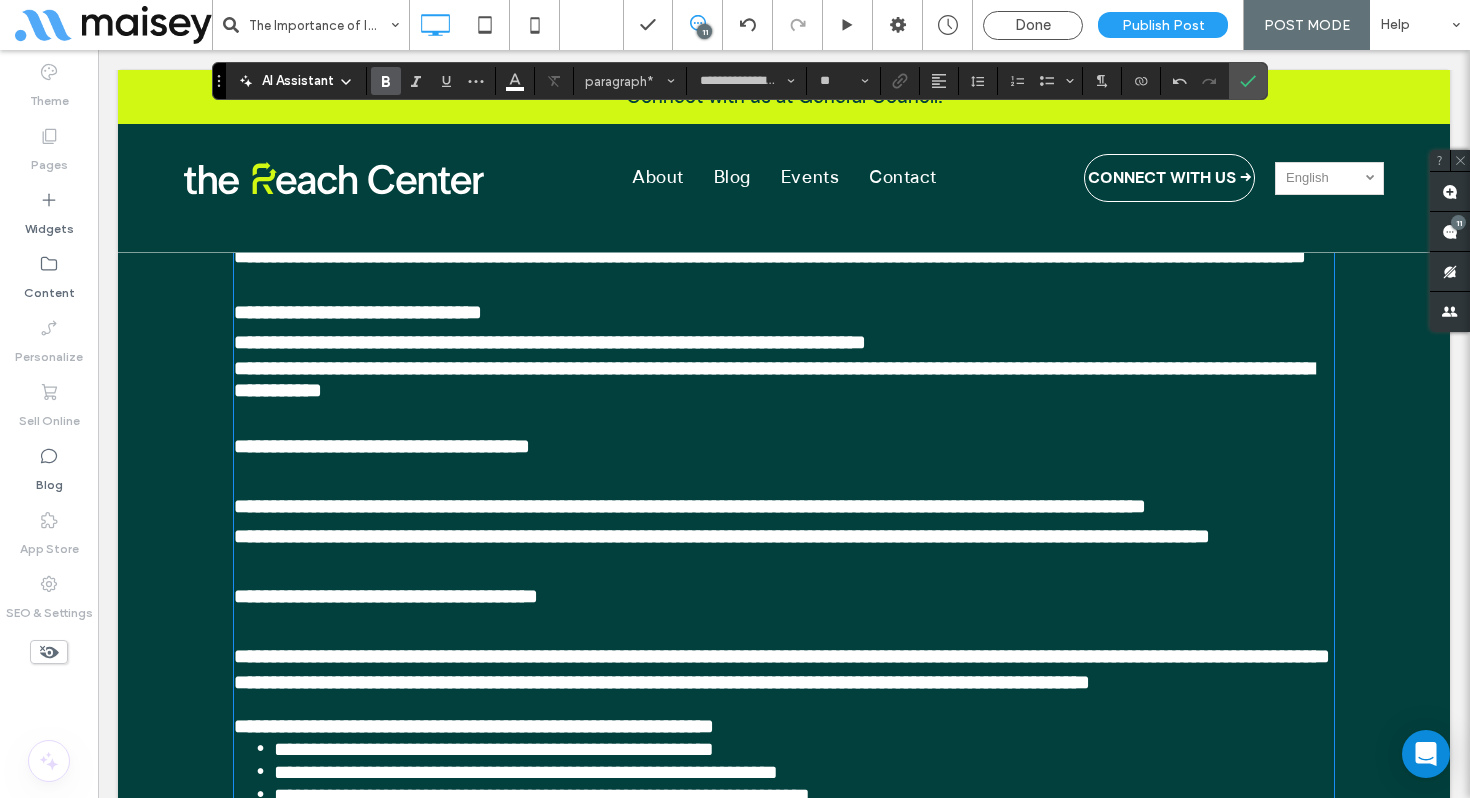 click at bounding box center [784, 476] 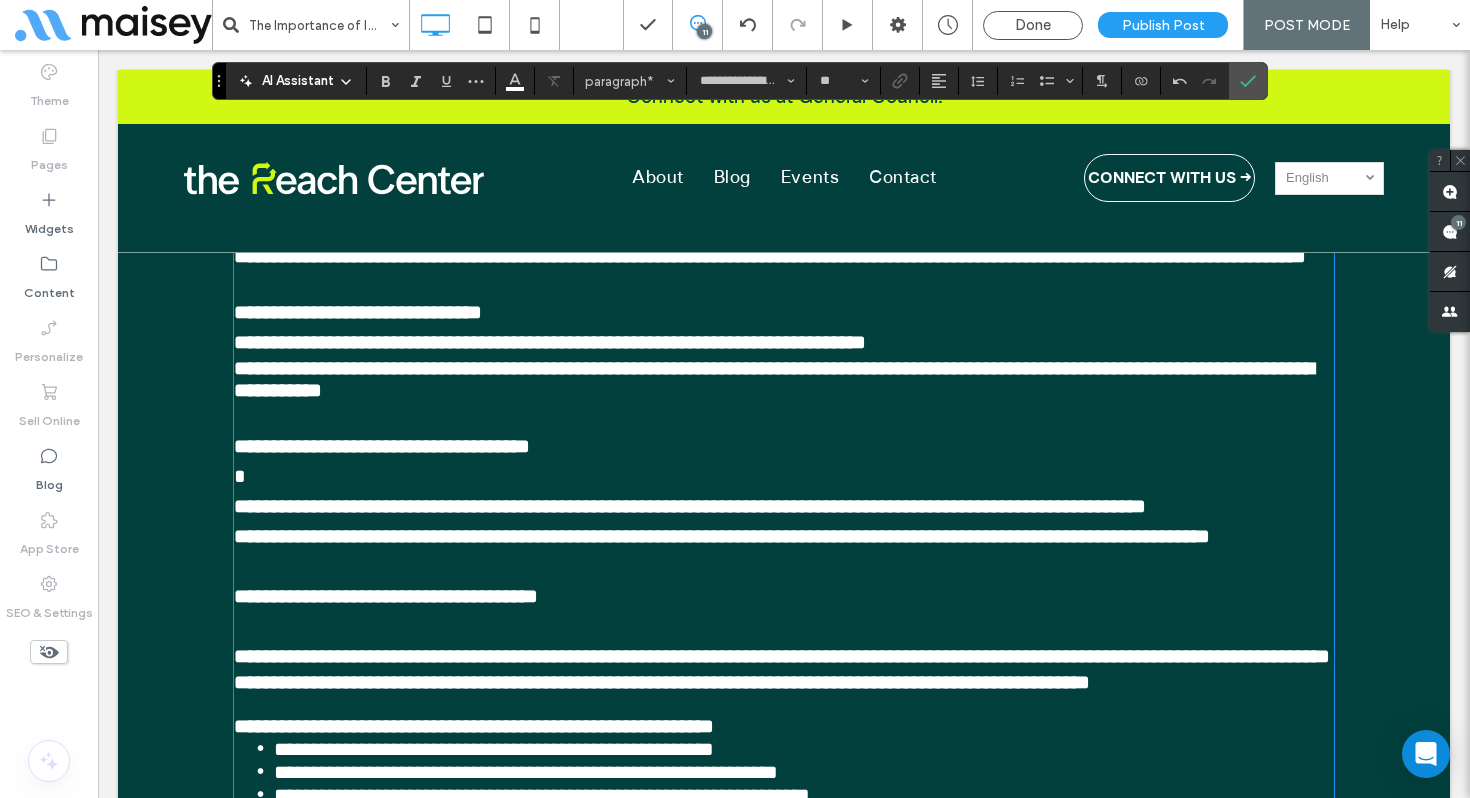 scroll, scrollTop: 1784, scrollLeft: 0, axis: vertical 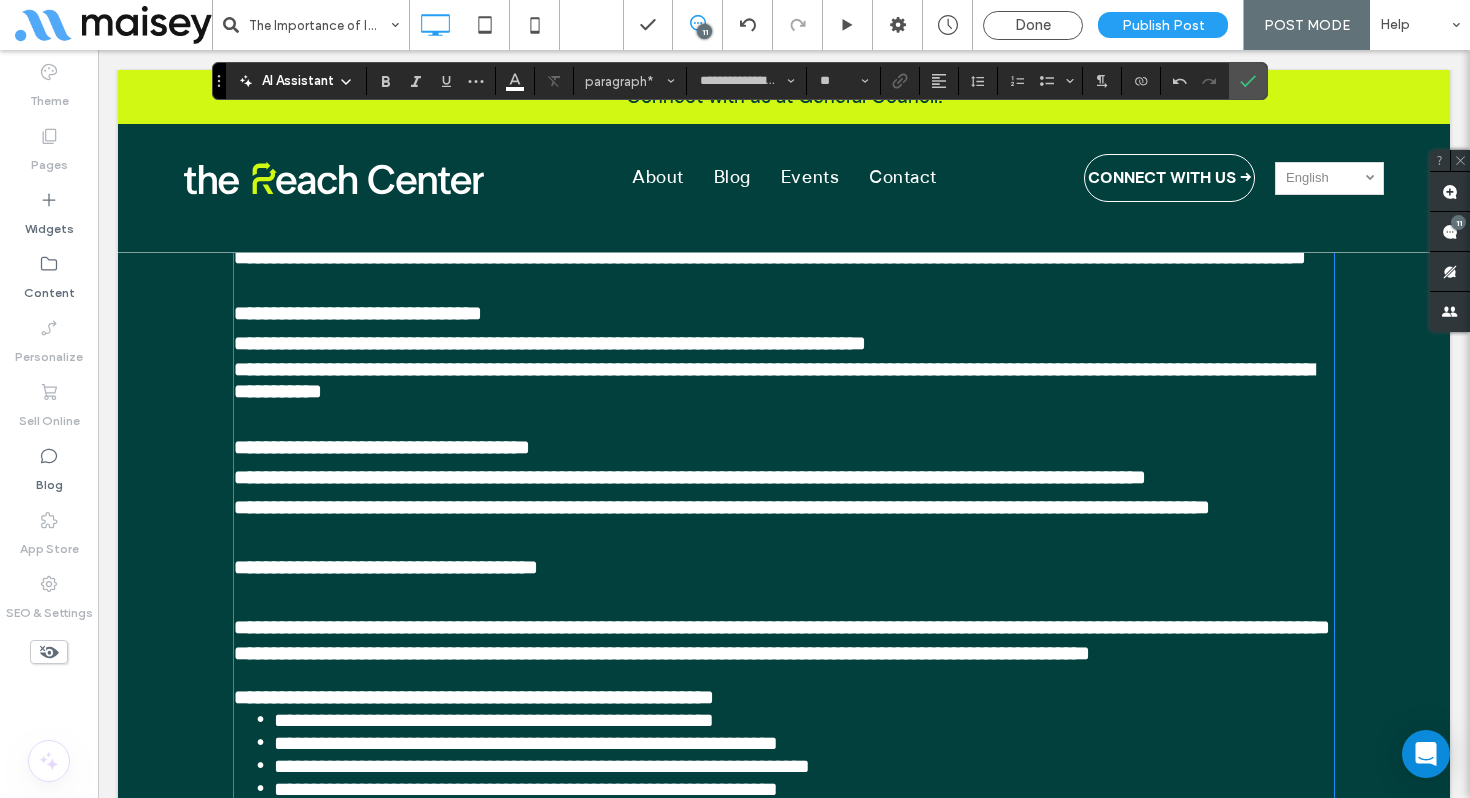 click at bounding box center (784, 597) 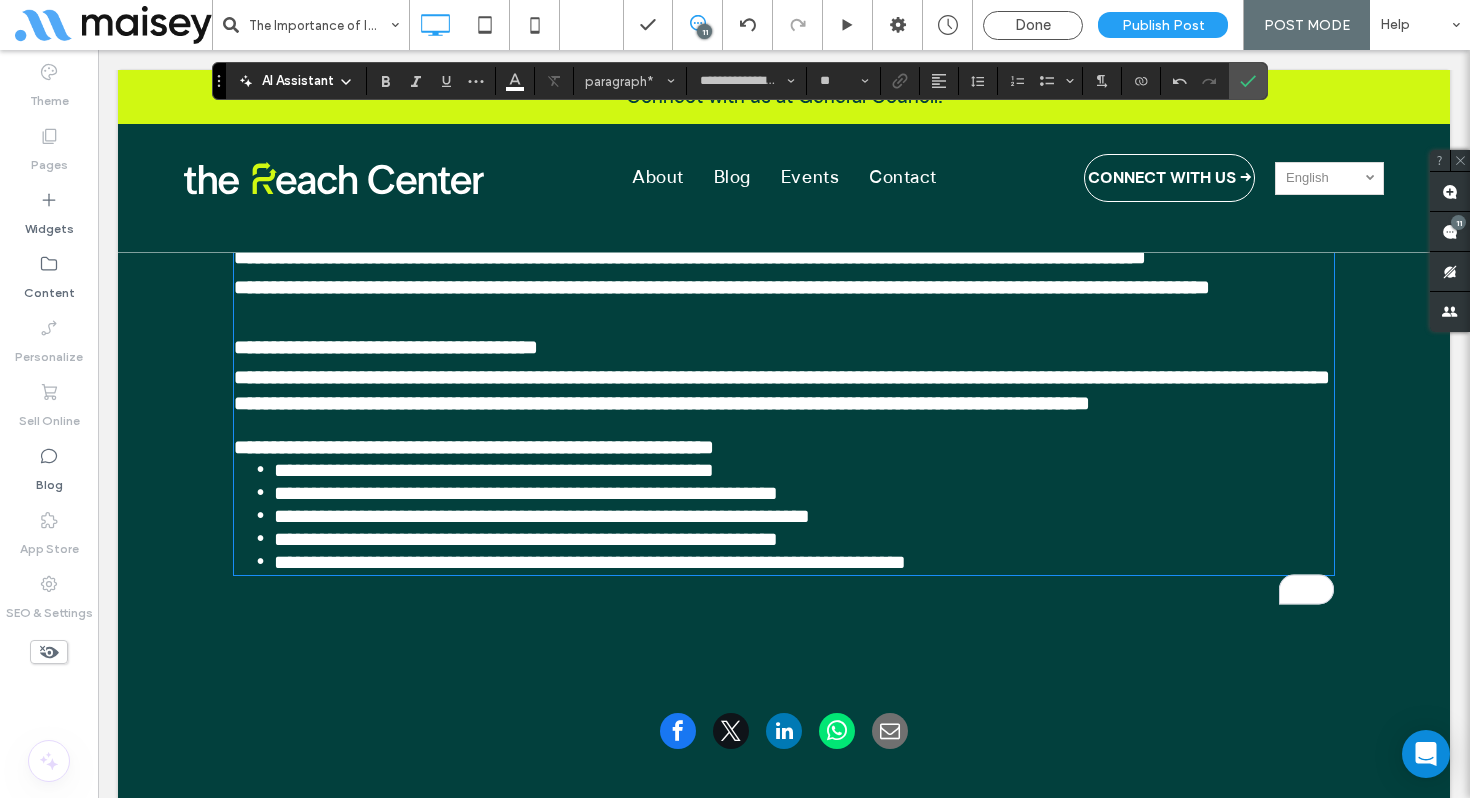 scroll, scrollTop: 2009, scrollLeft: 0, axis: vertical 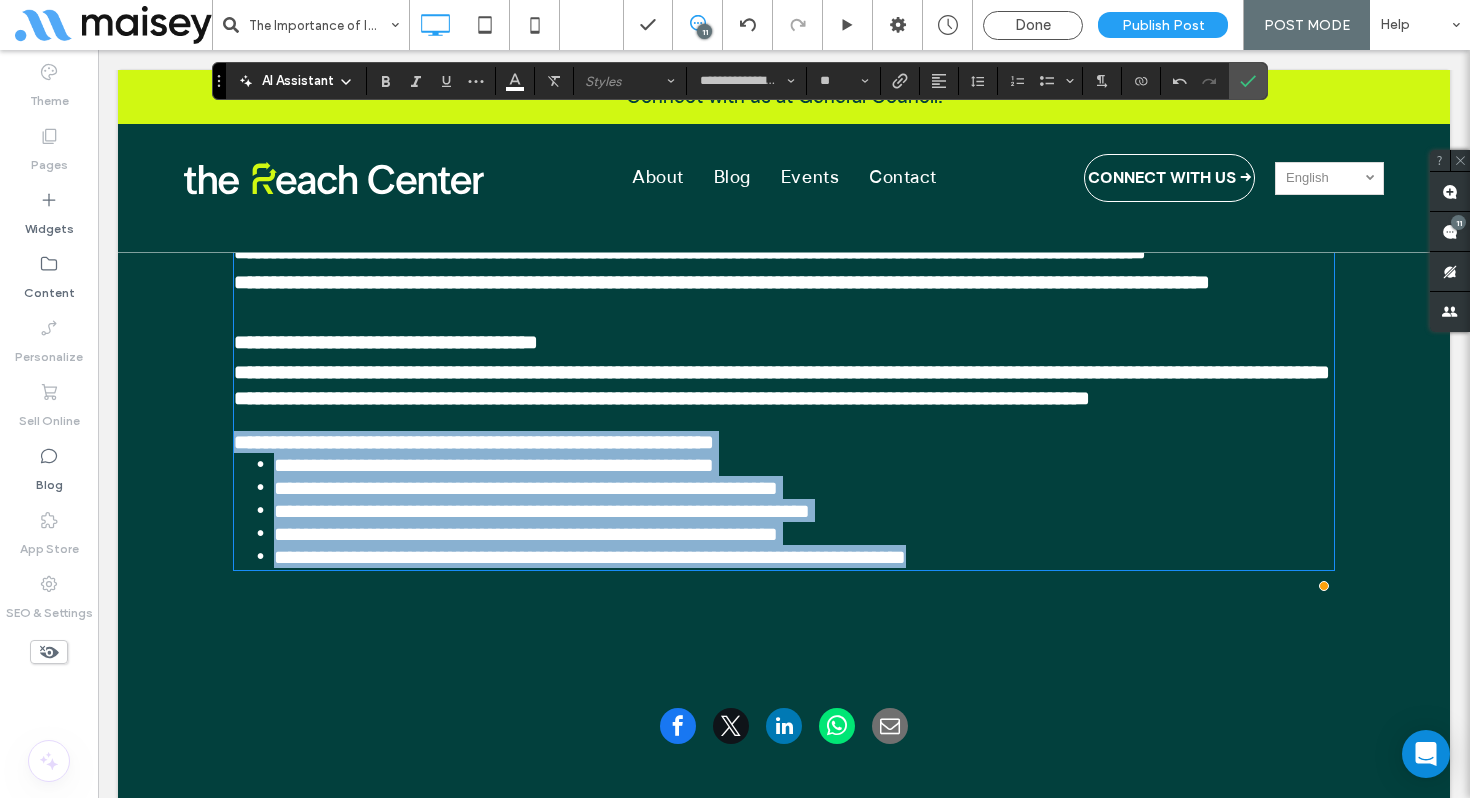 drag, startPoint x: 259, startPoint y: 474, endPoint x: 992, endPoint y: 594, distance: 742.7577 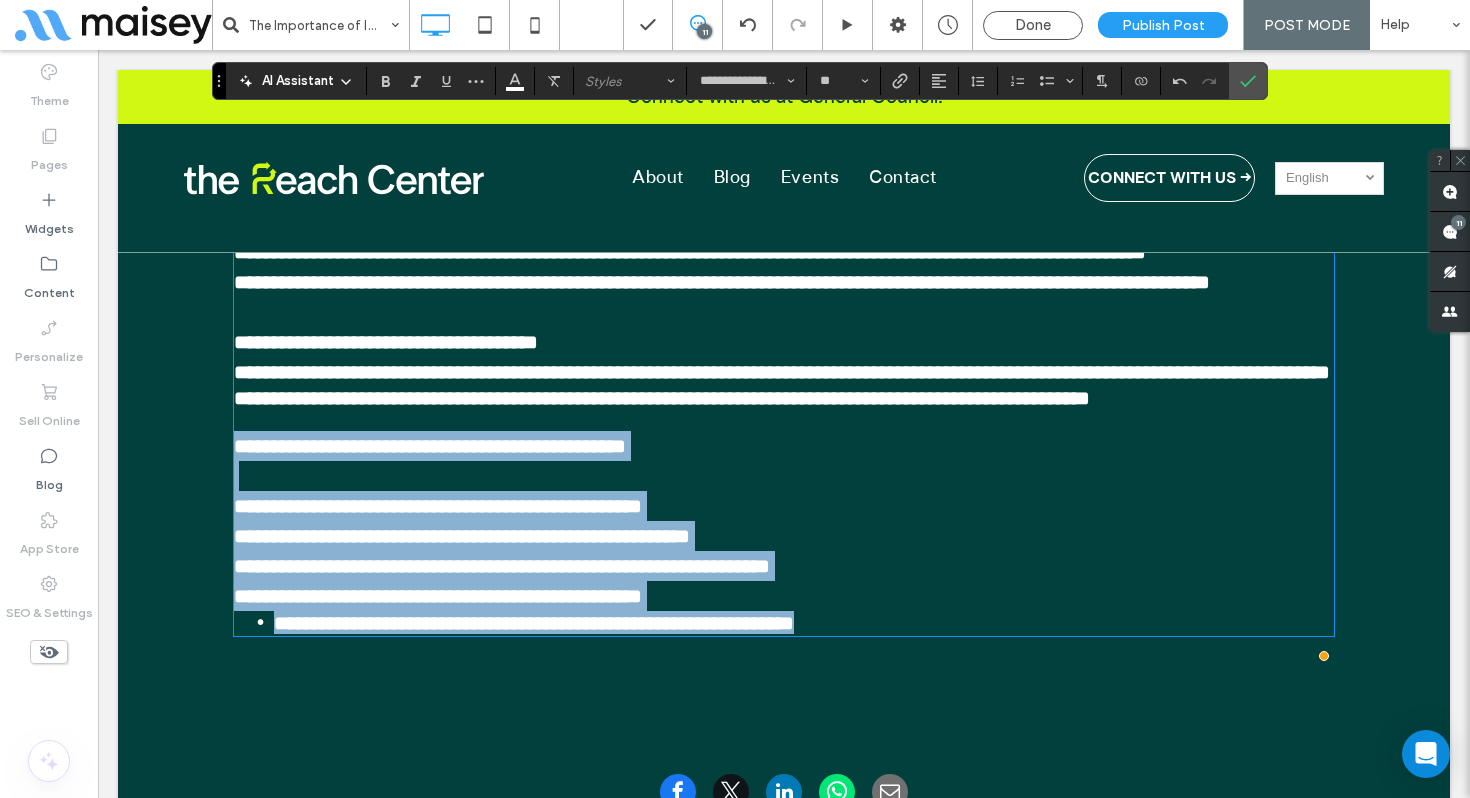 scroll, scrollTop: 0, scrollLeft: 0, axis: both 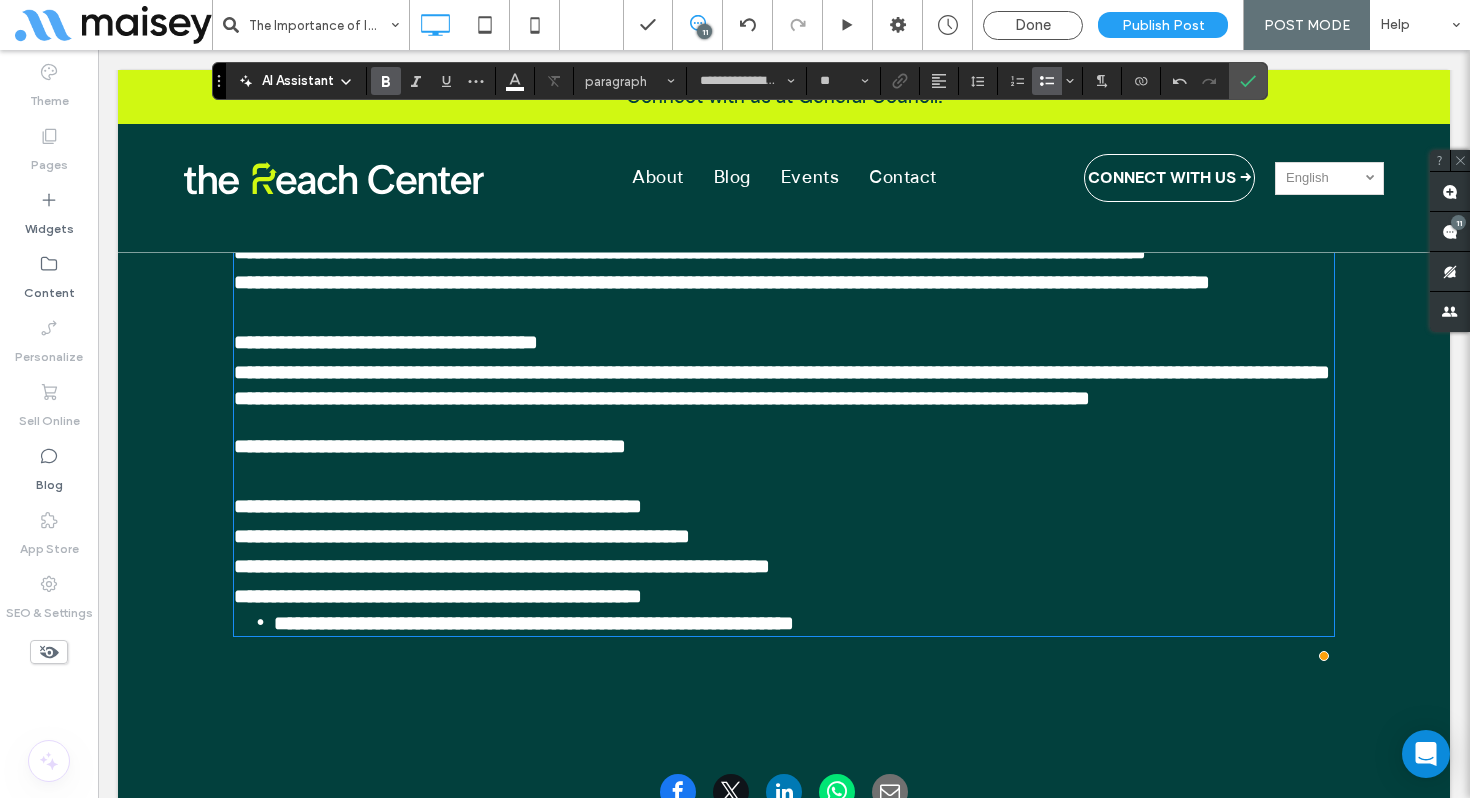click at bounding box center [784, 476] 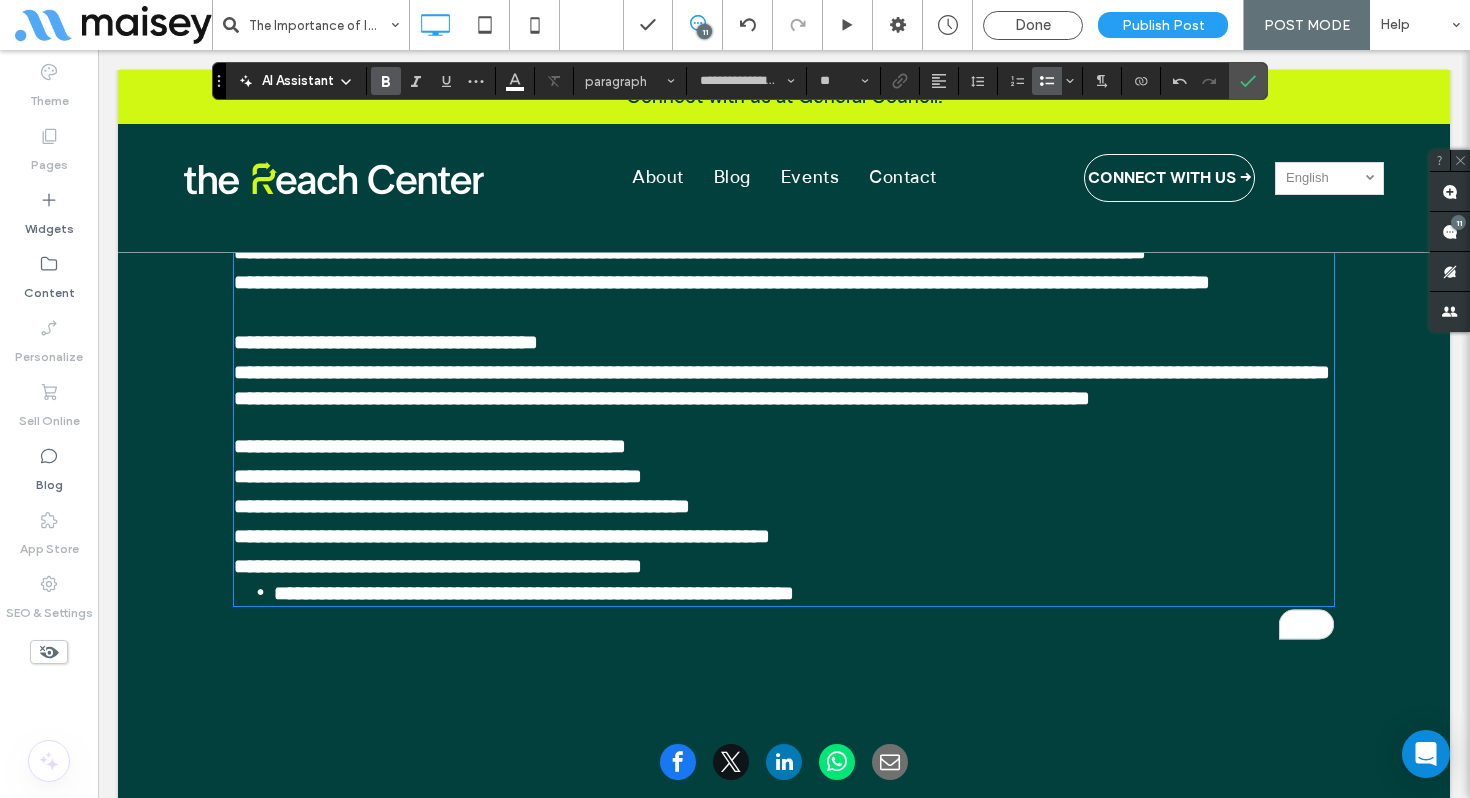 click on "**********" at bounding box center (534, 593) 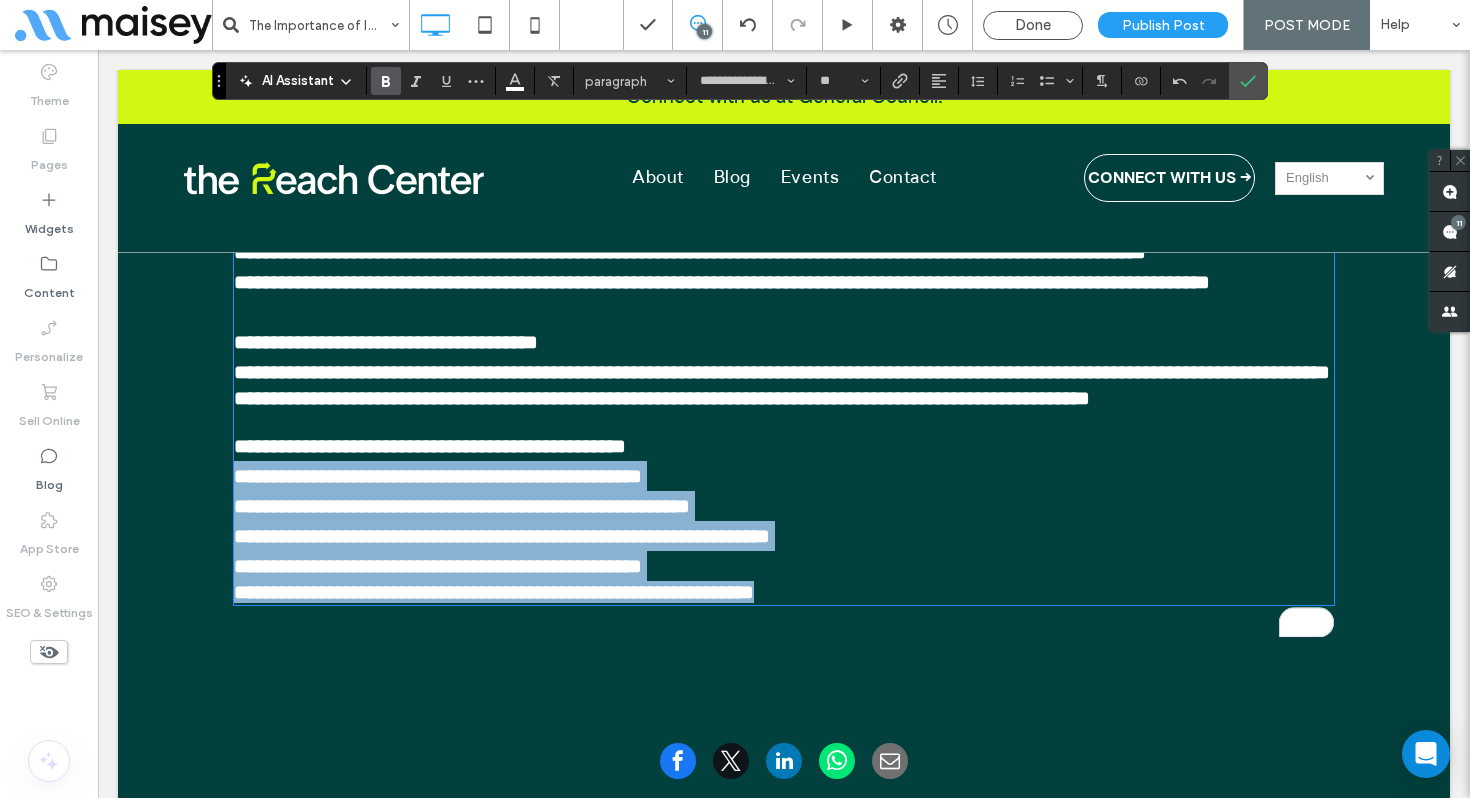 drag, startPoint x: 595, startPoint y: 601, endPoint x: 235, endPoint y: 514, distance: 370.36334 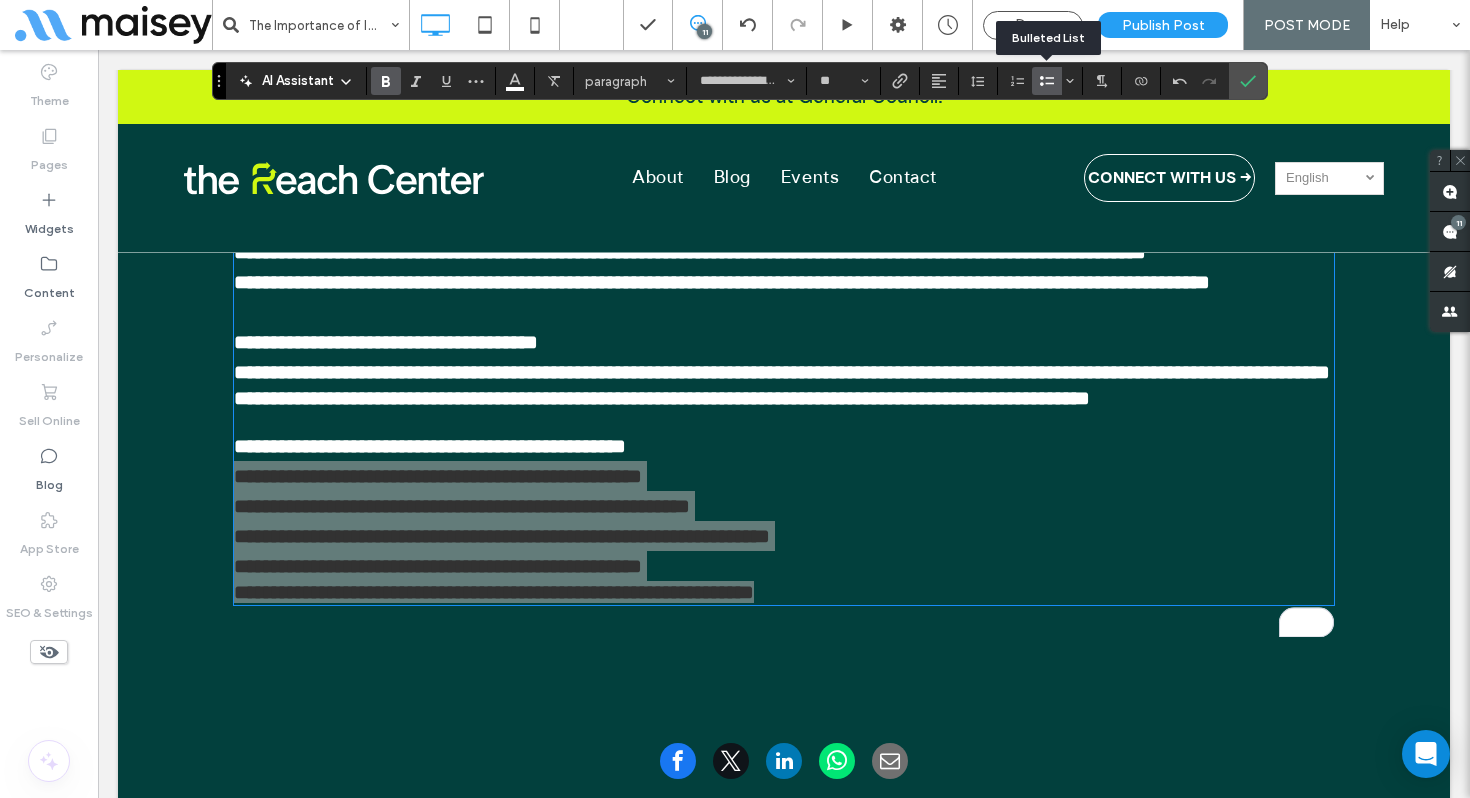 click 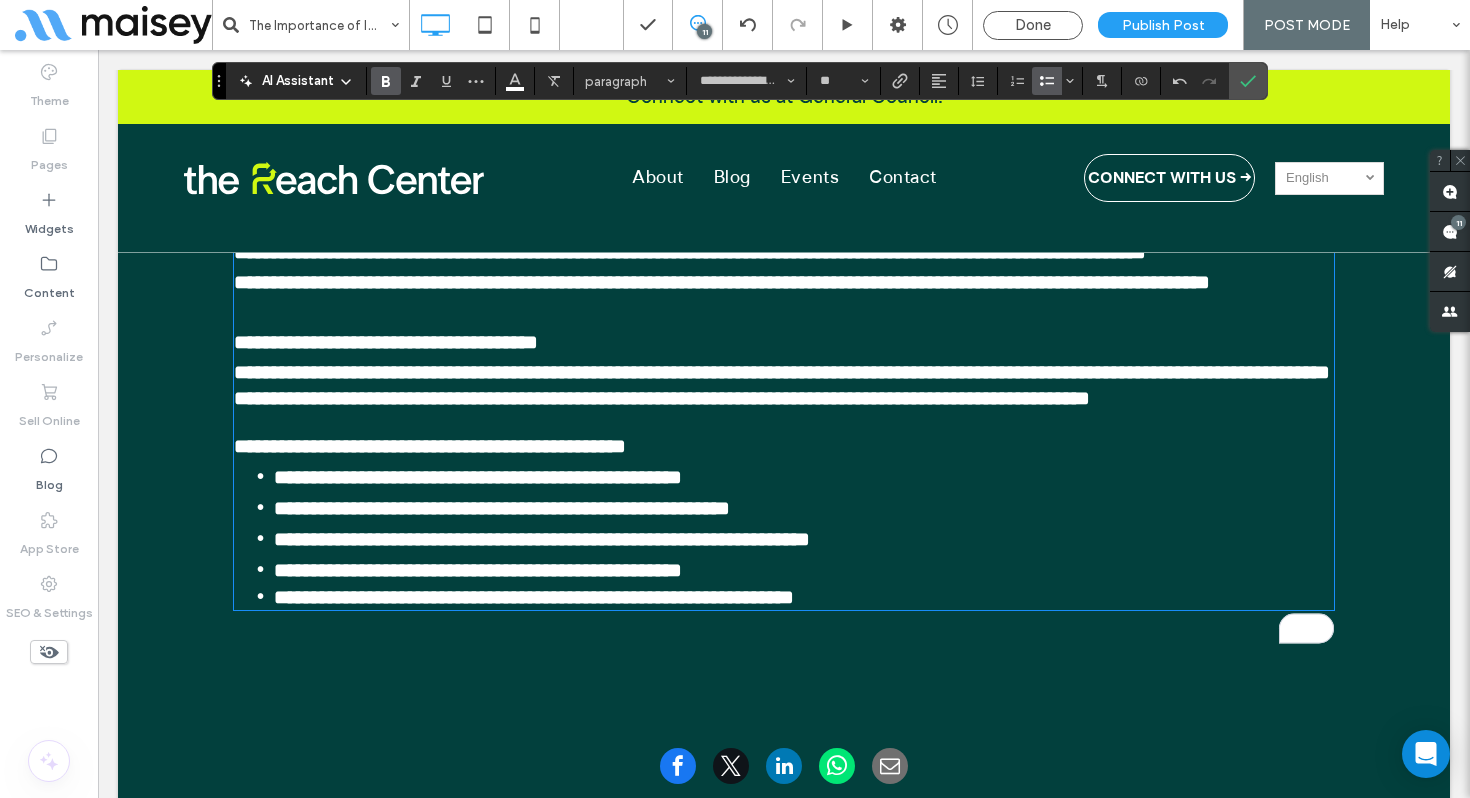 click on "**********" at bounding box center (804, 538) 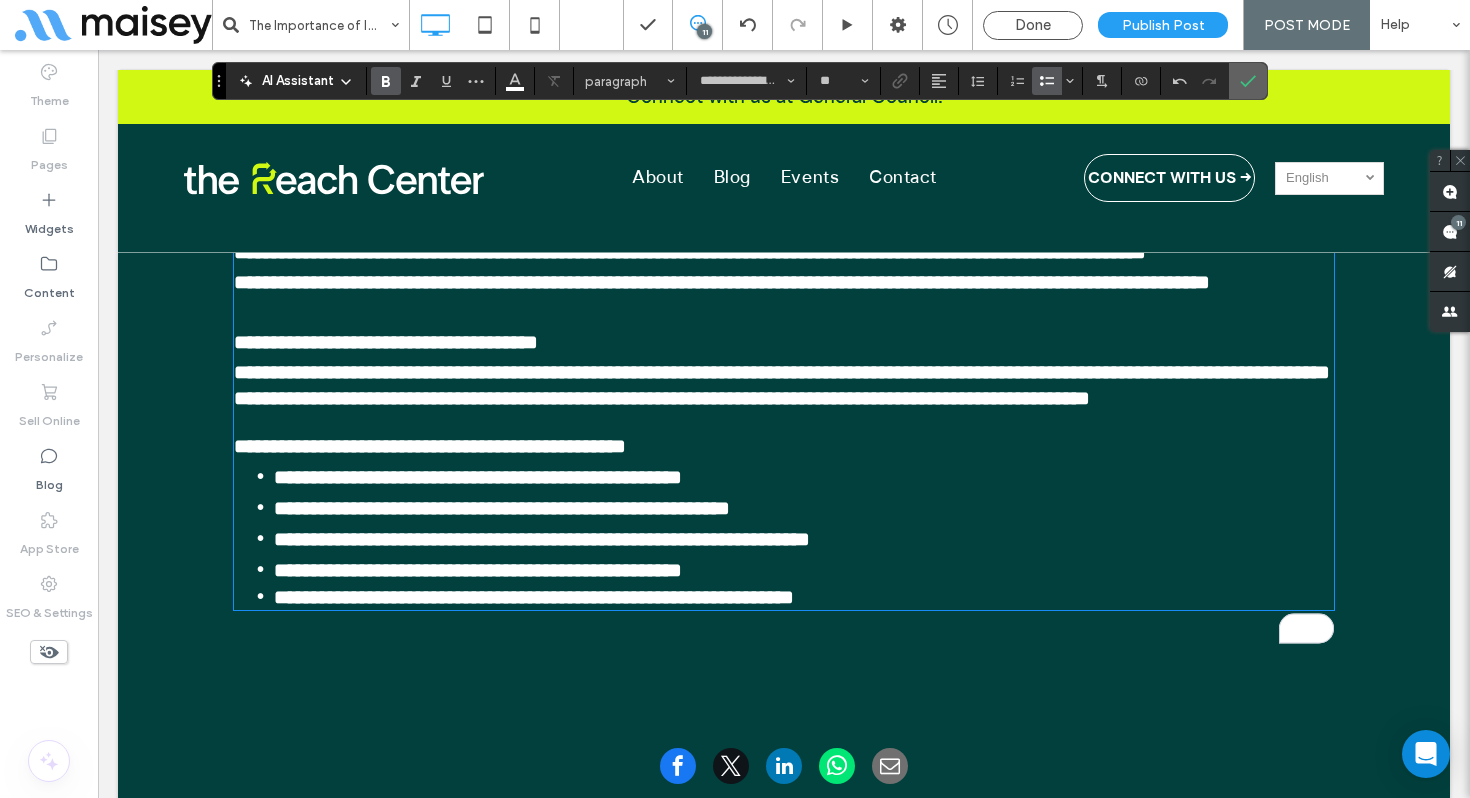 click 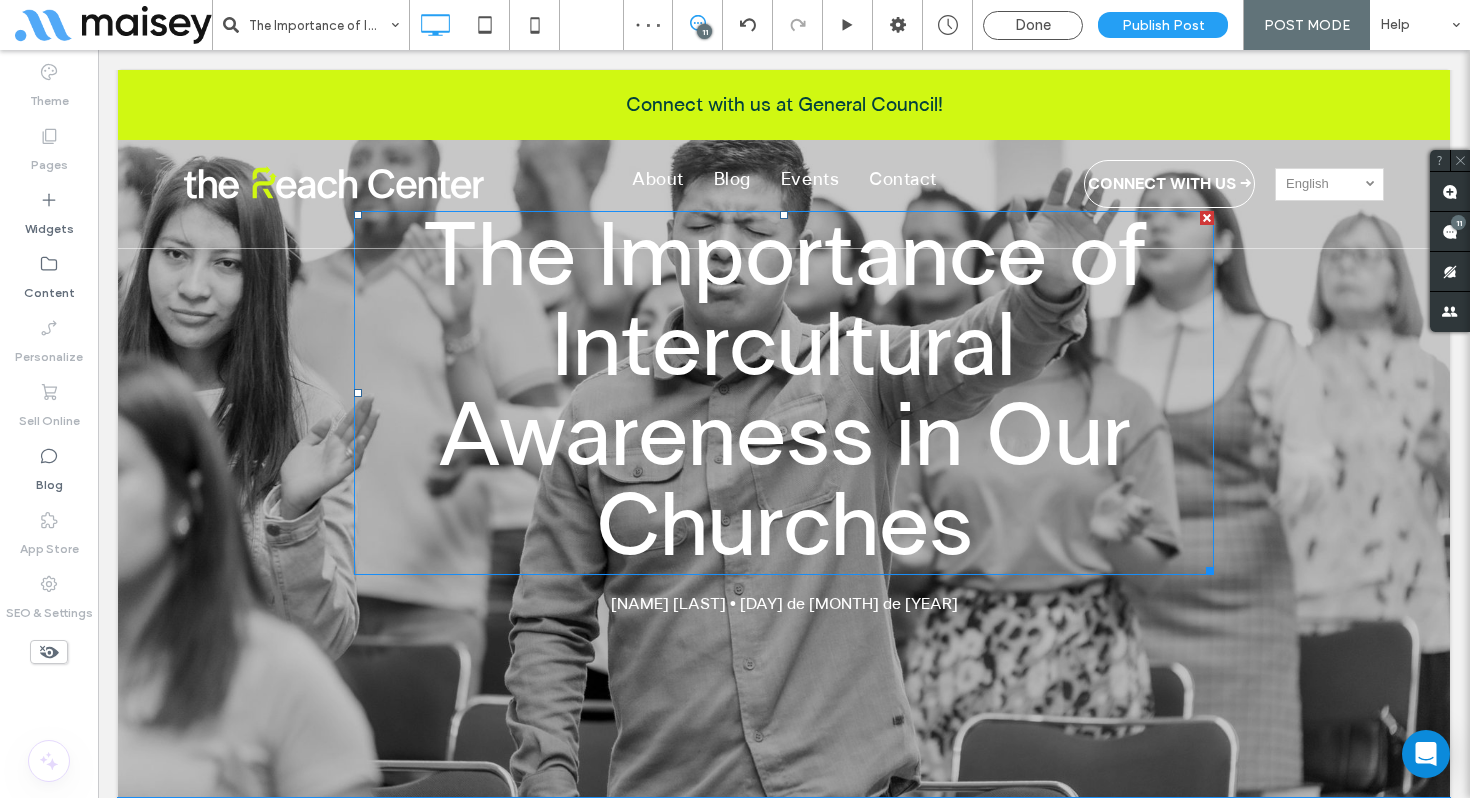 scroll, scrollTop: 0, scrollLeft: 0, axis: both 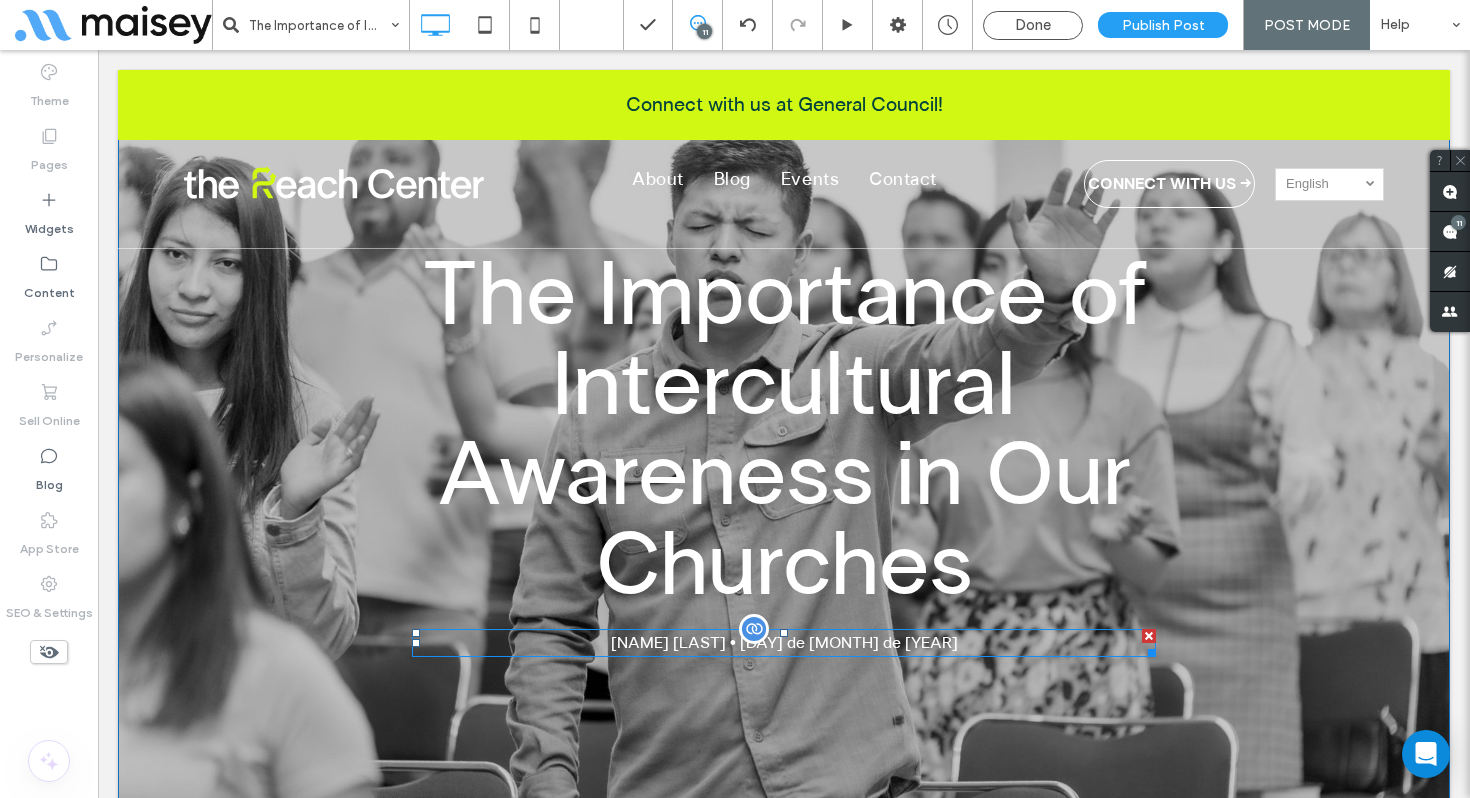 click on "Orlando Oquendo • 5 de agosto de 2025" at bounding box center (784, 643) 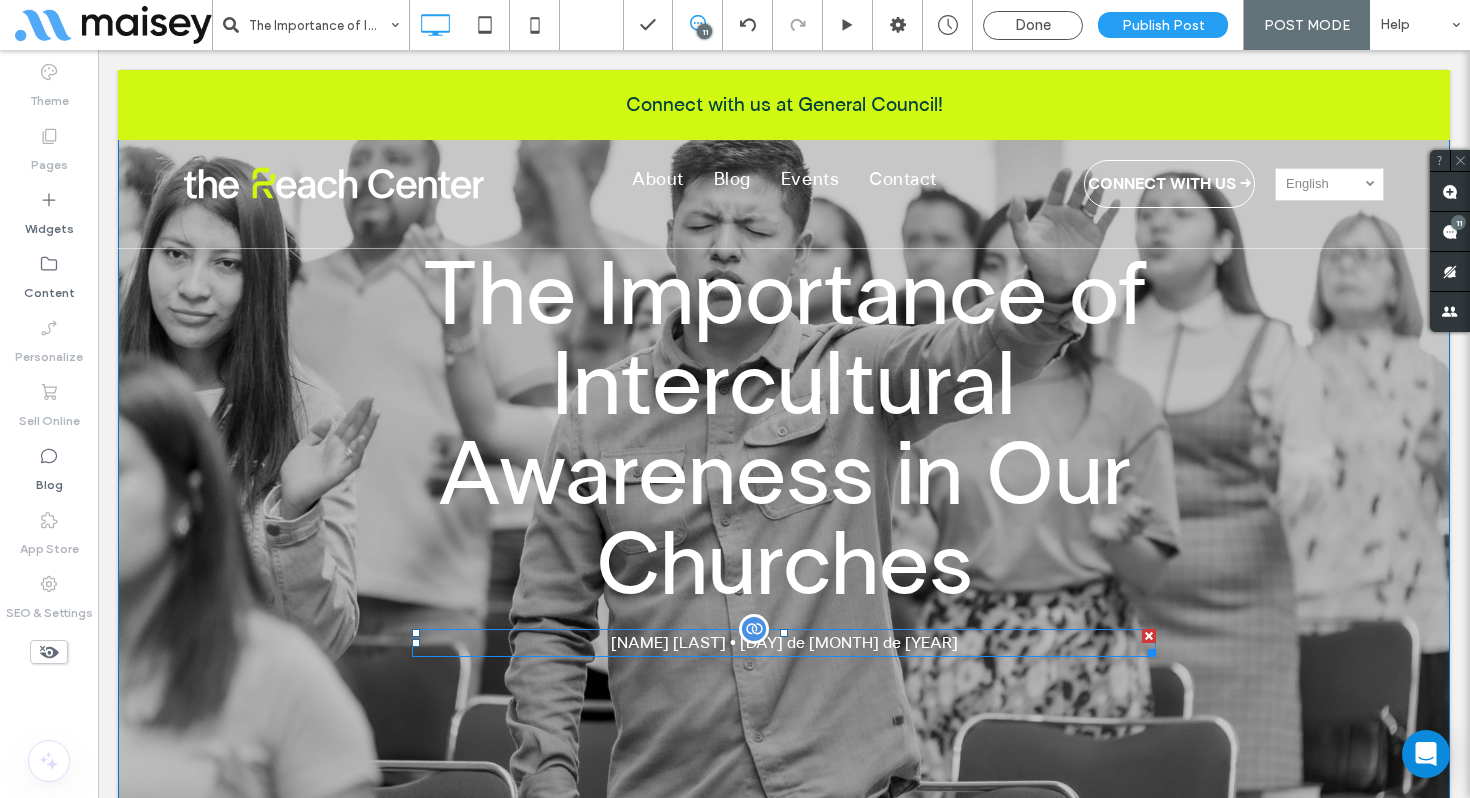 click on "Orlando Oquendo • 5 de agosto de 2025" at bounding box center (784, 643) 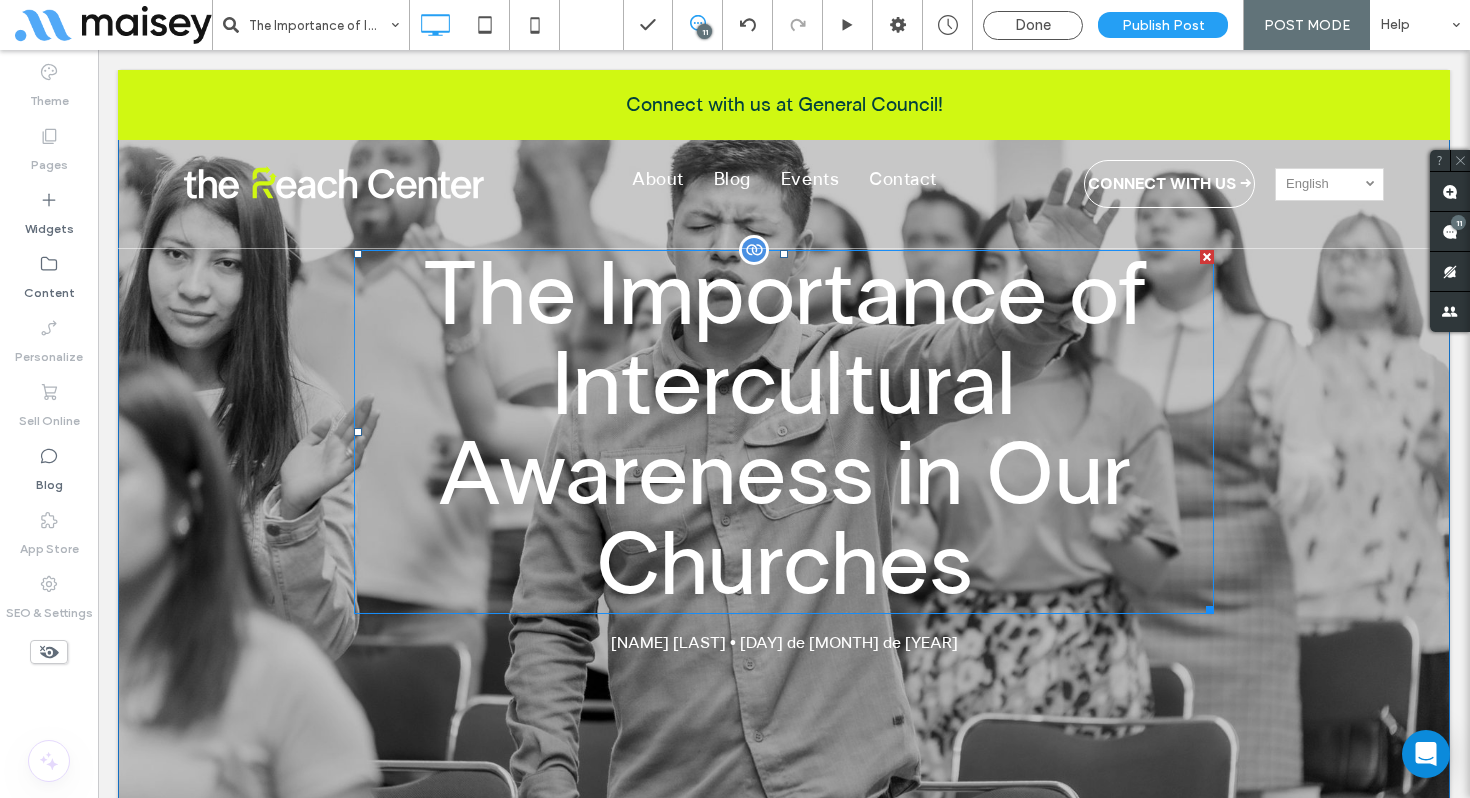 scroll, scrollTop: 1, scrollLeft: 0, axis: vertical 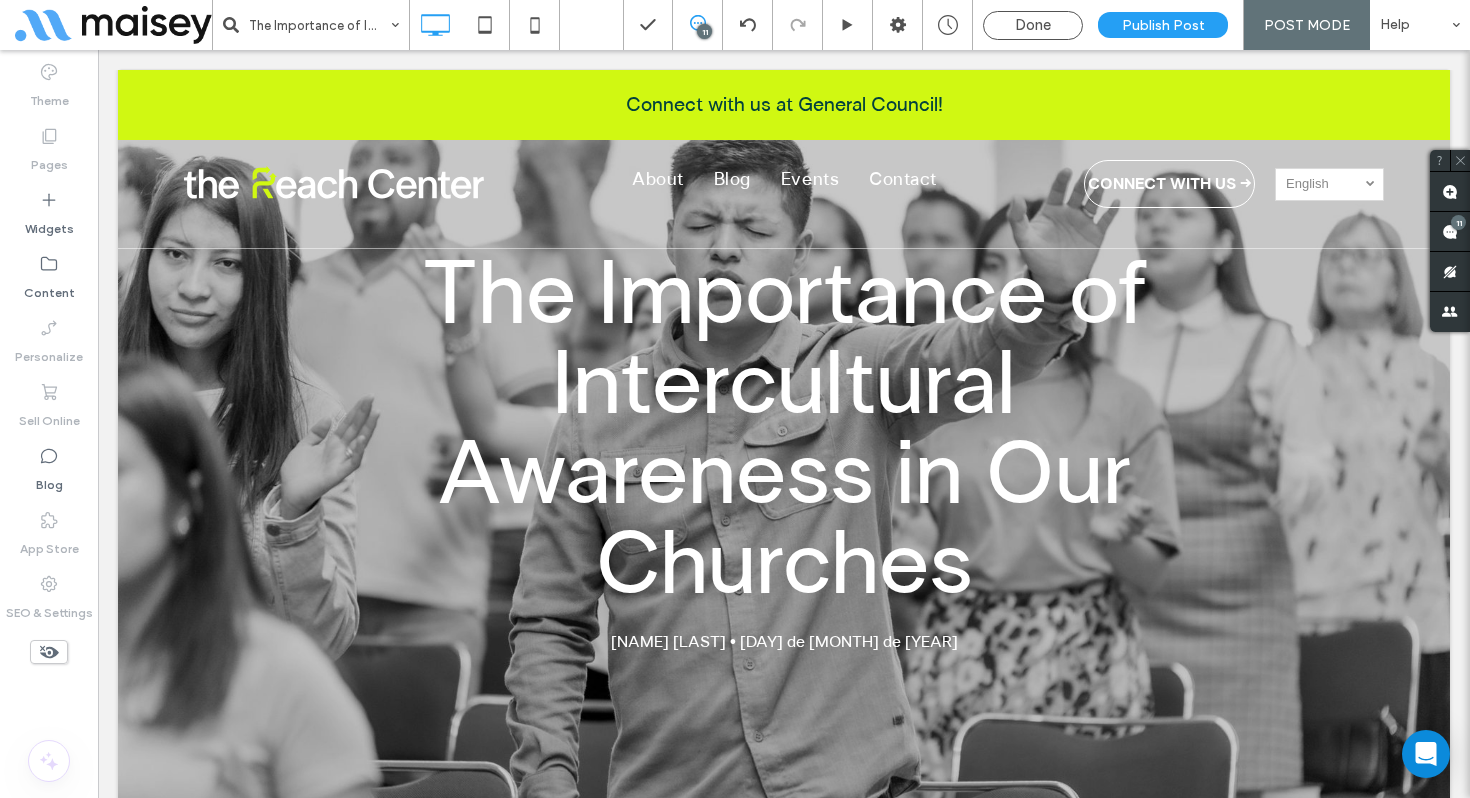 click on "Done" at bounding box center (1033, 25) 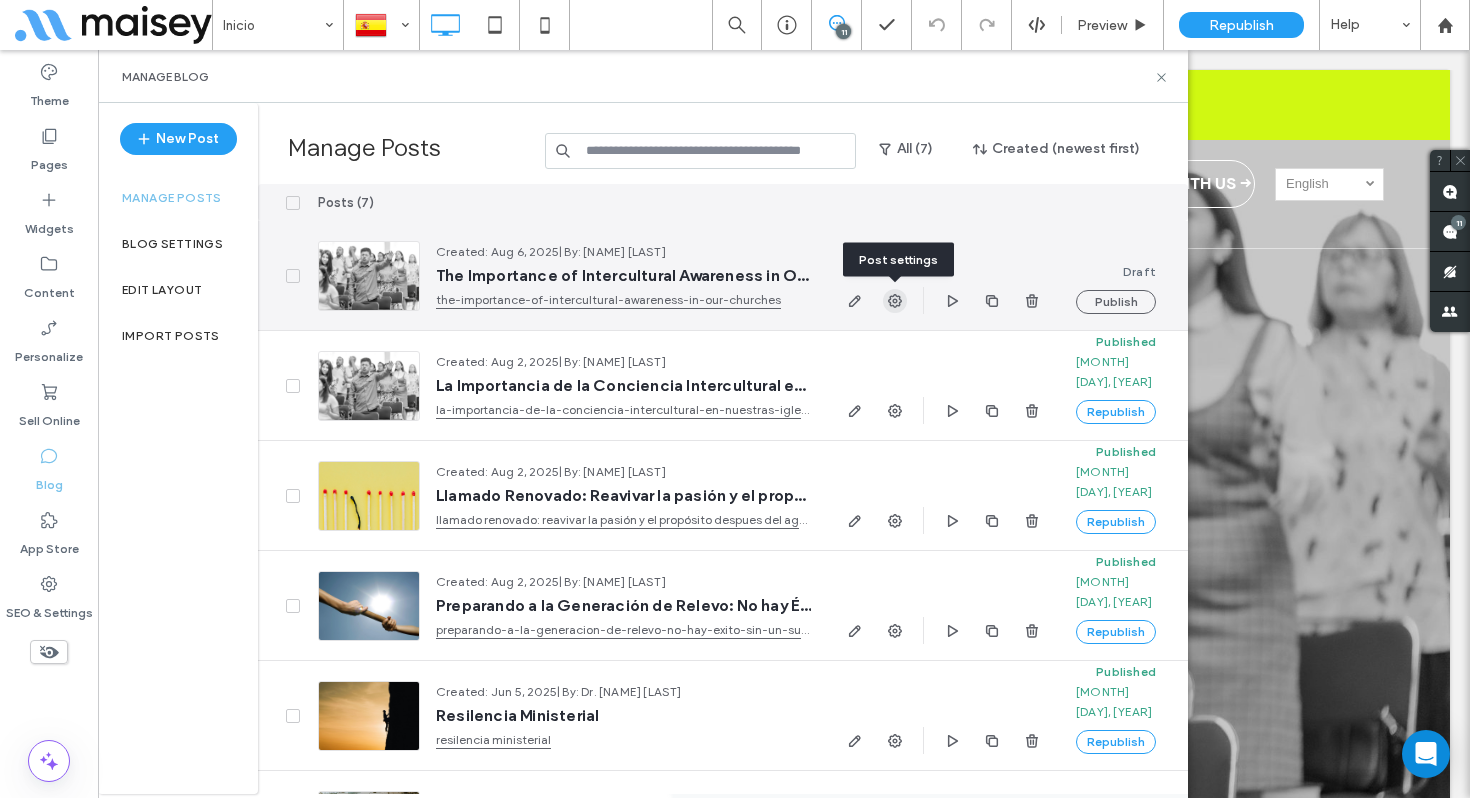 click 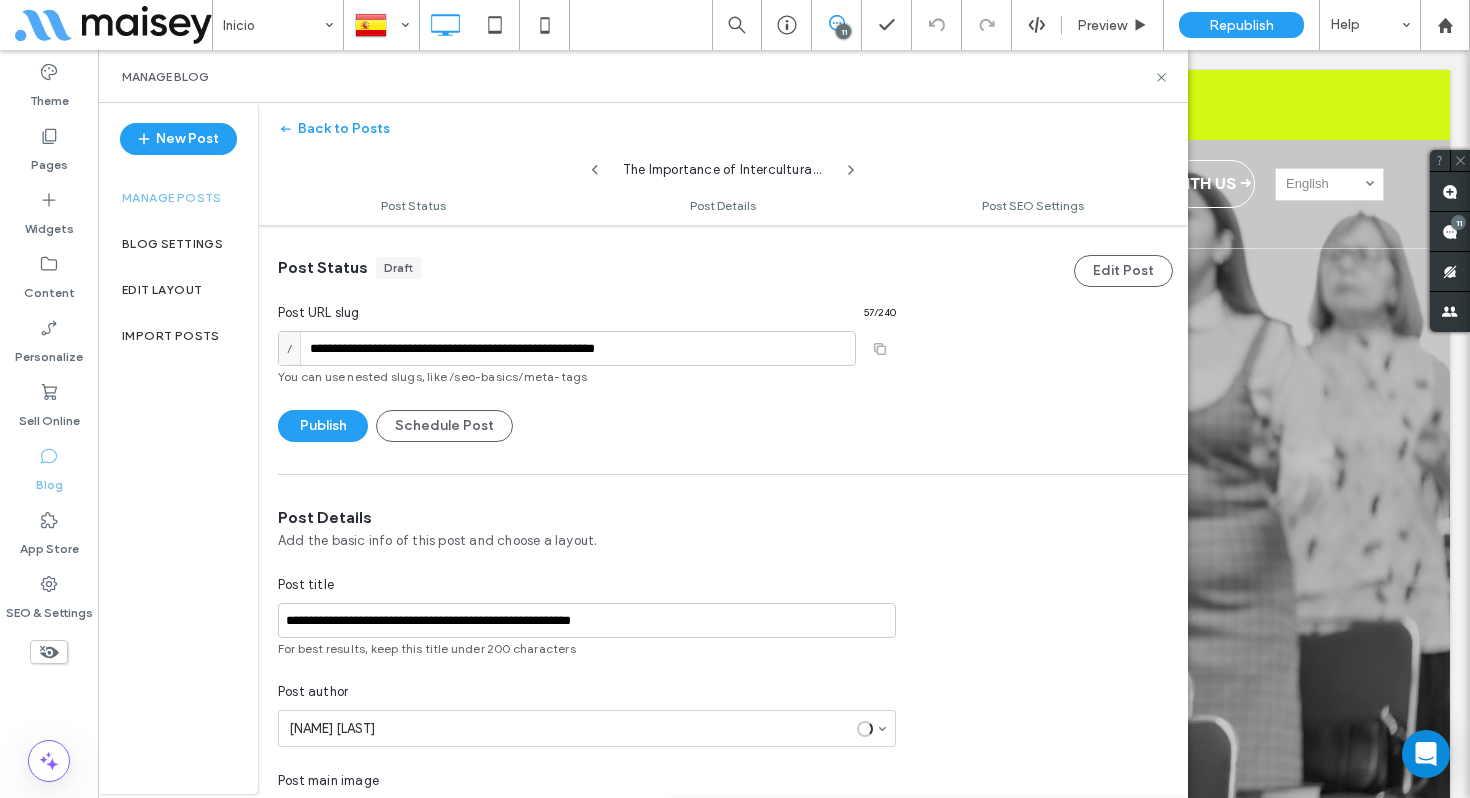 scroll, scrollTop: 1, scrollLeft: 0, axis: vertical 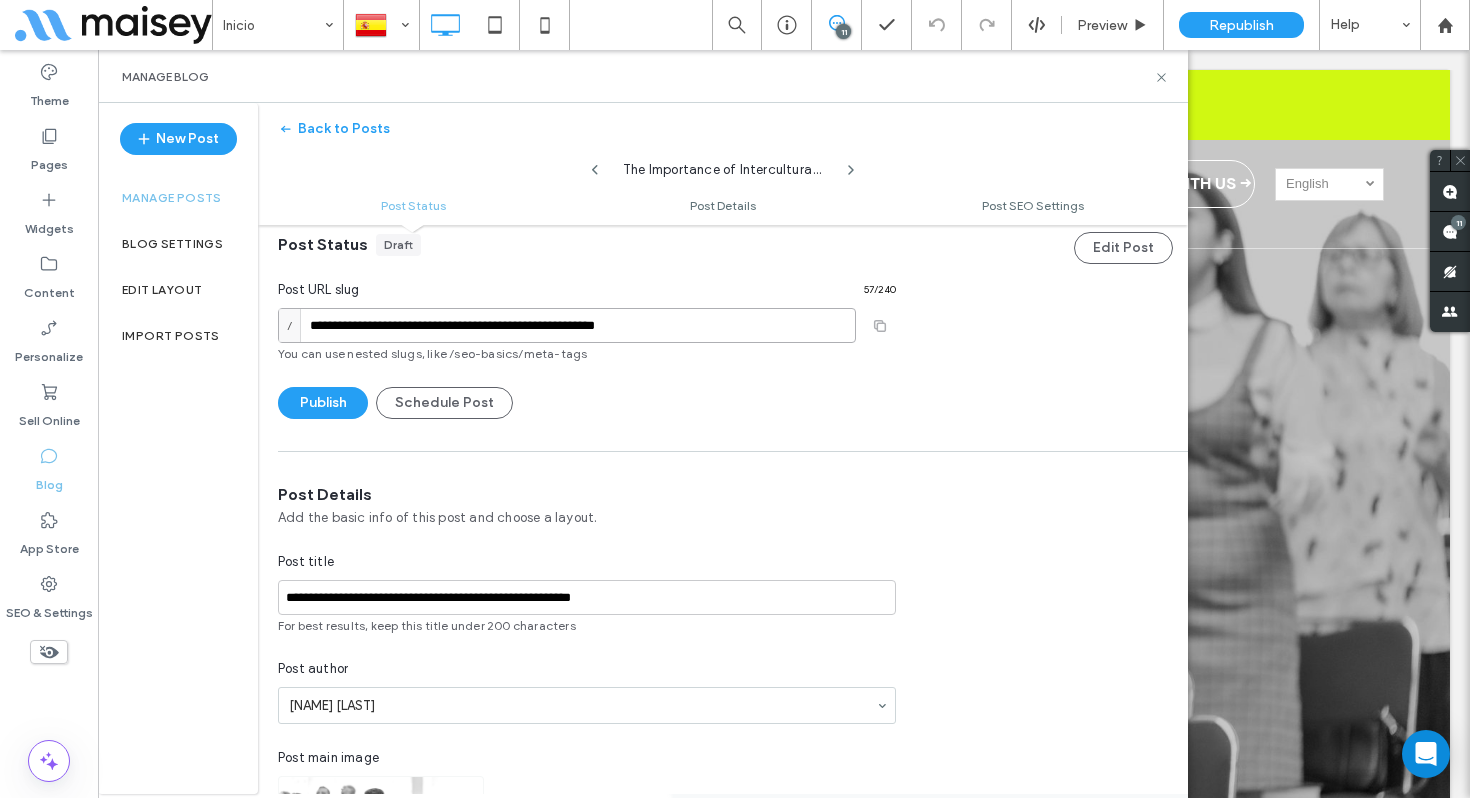 click on "**********" at bounding box center (567, 325) 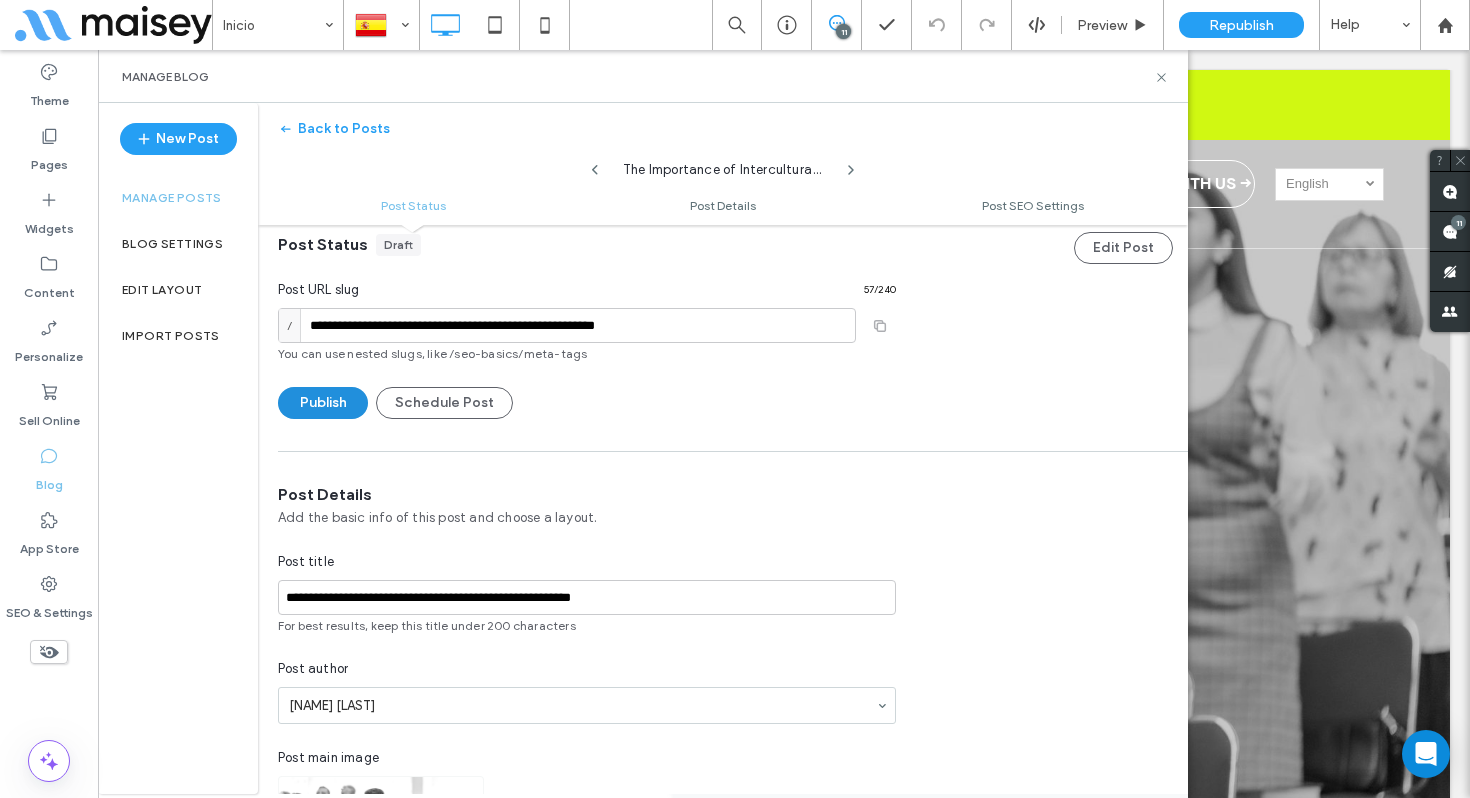 click on "Publish" at bounding box center [323, 403] 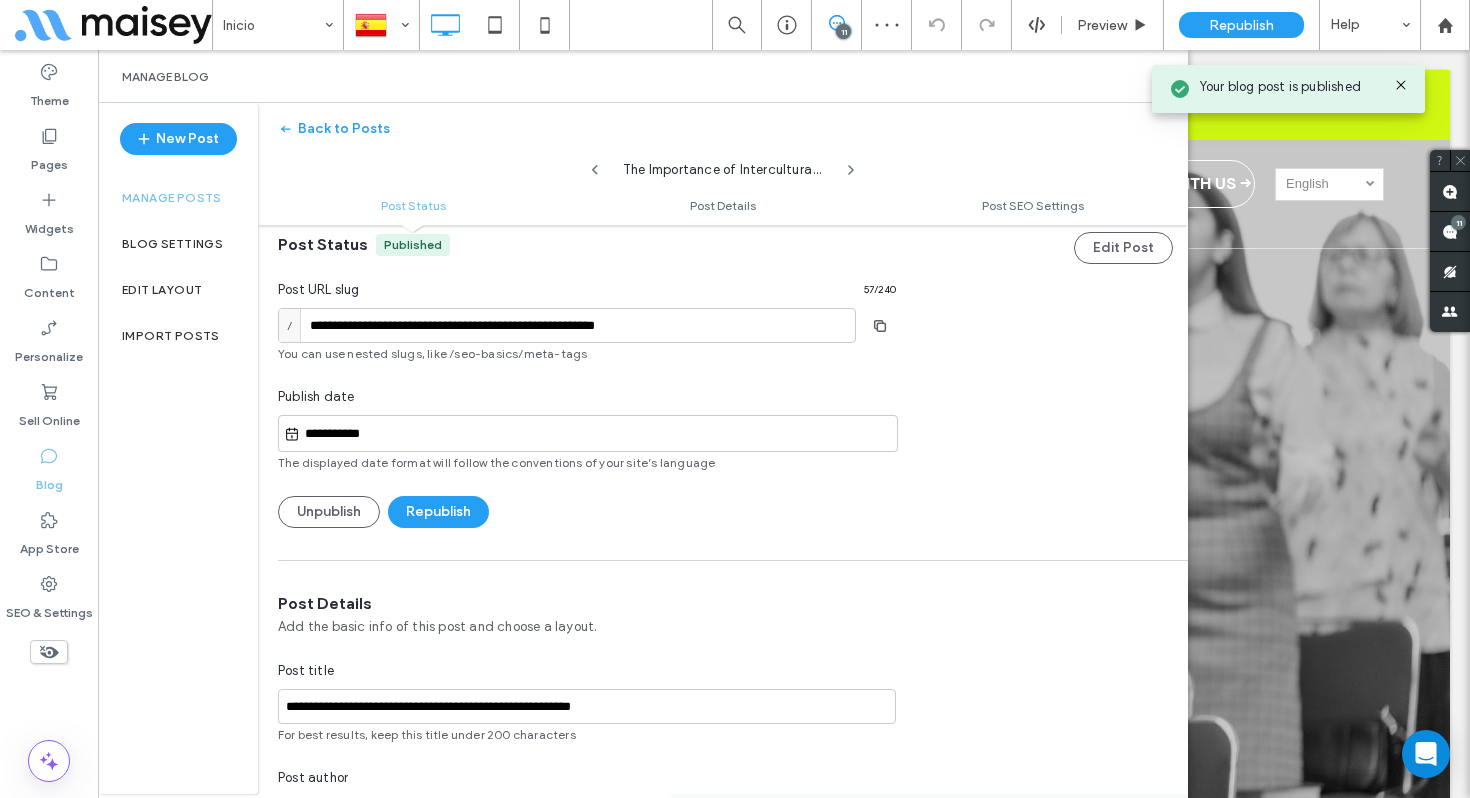 click on "Manage Blog" at bounding box center (643, 77) 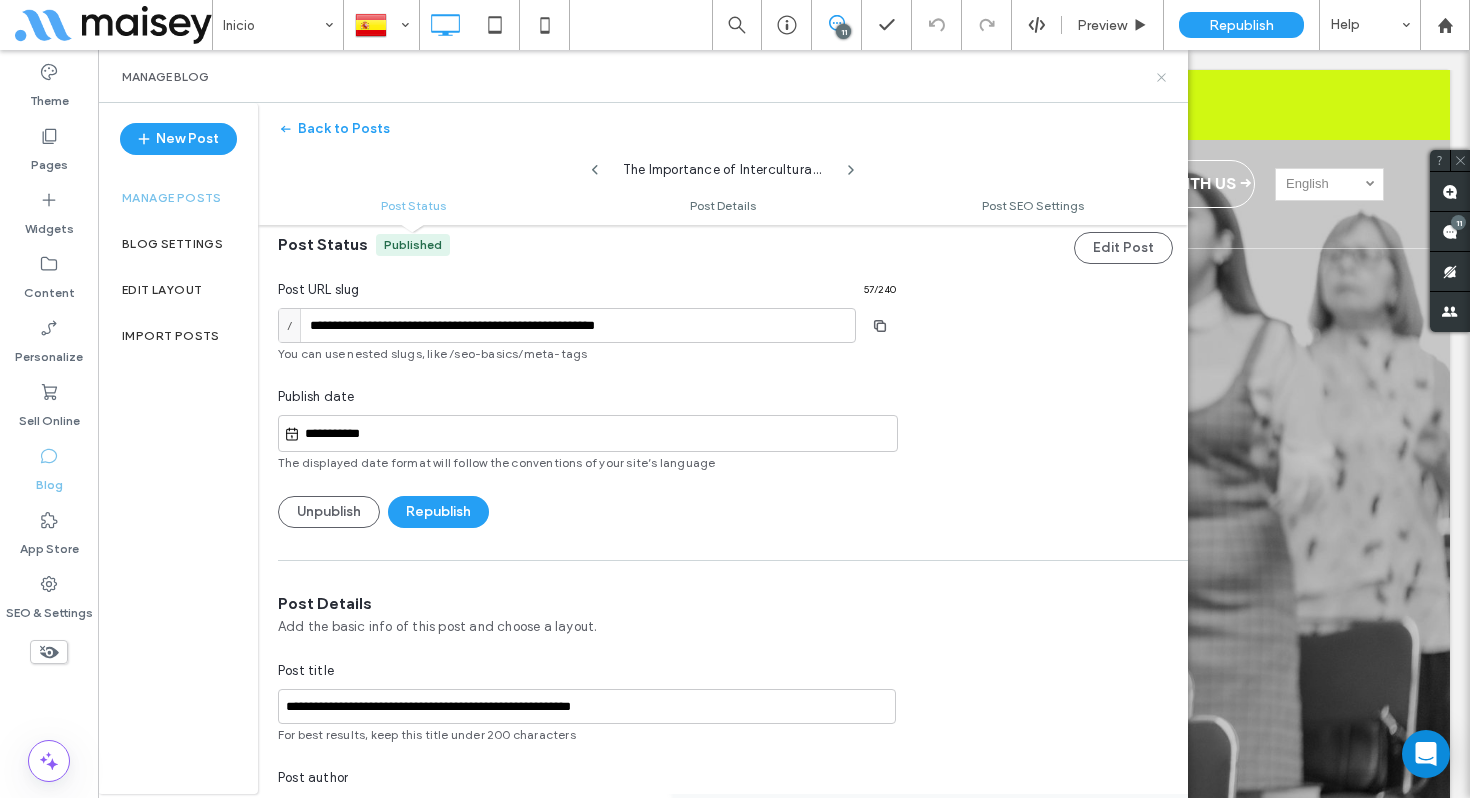 click 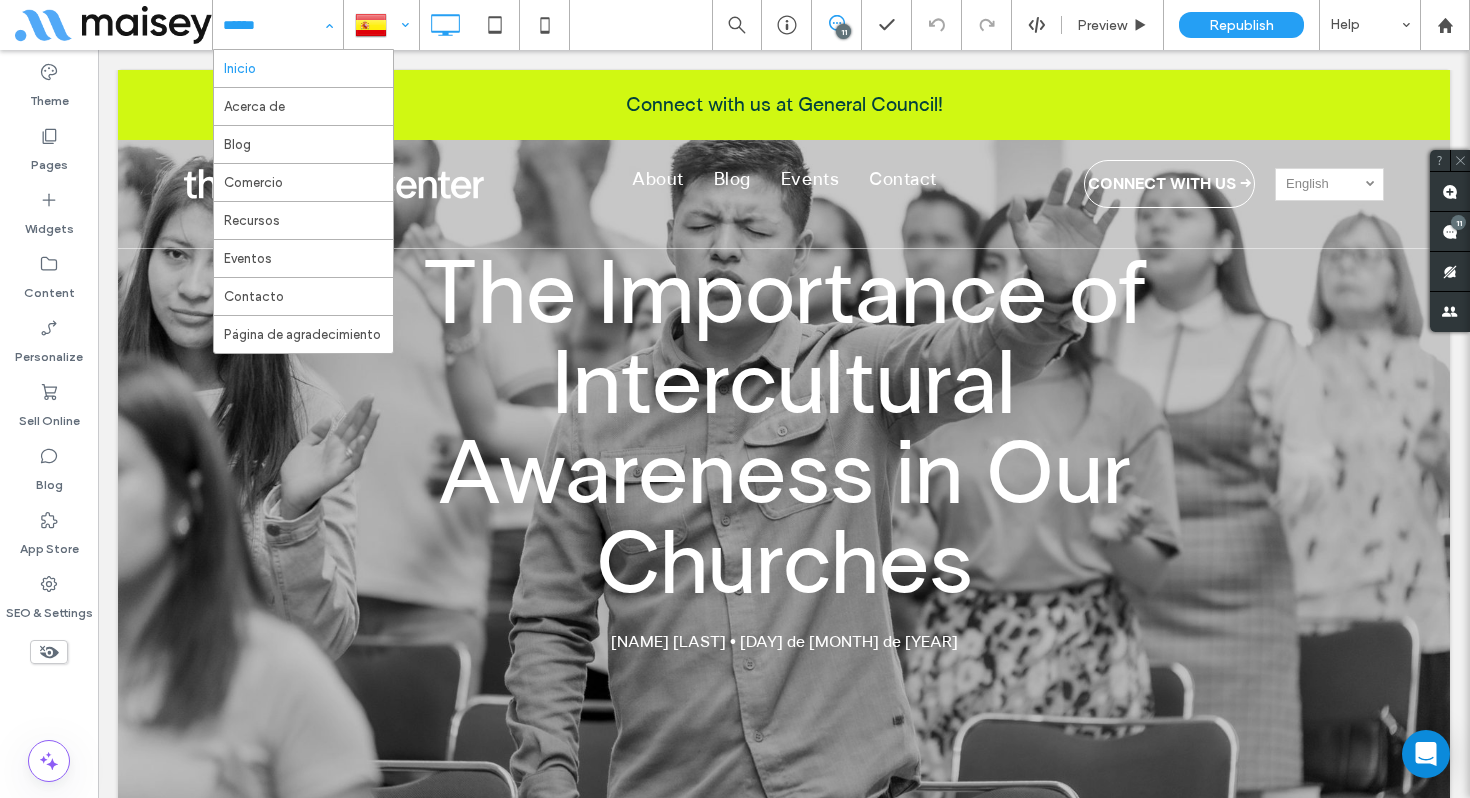 click at bounding box center (381, 25) 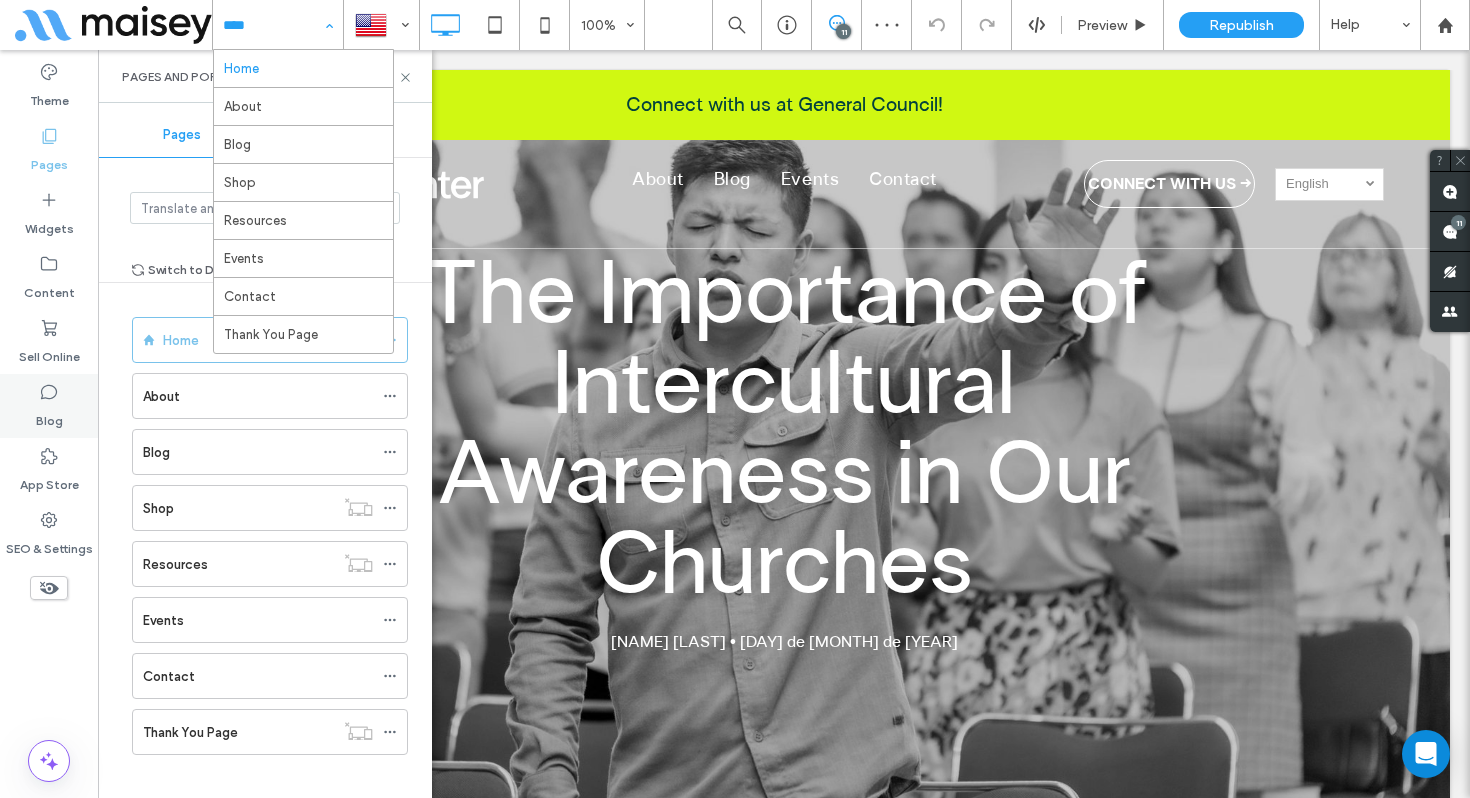 click 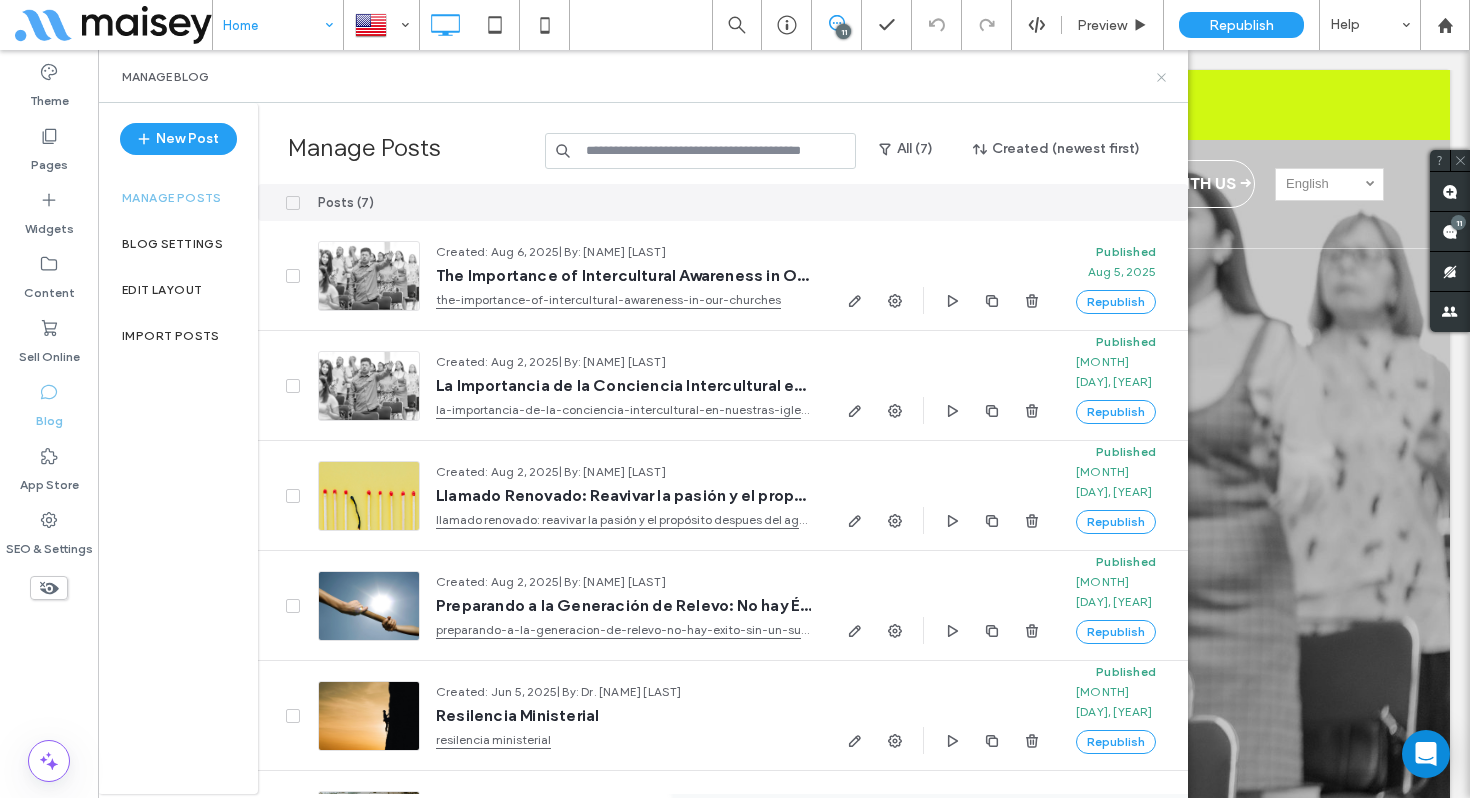 click 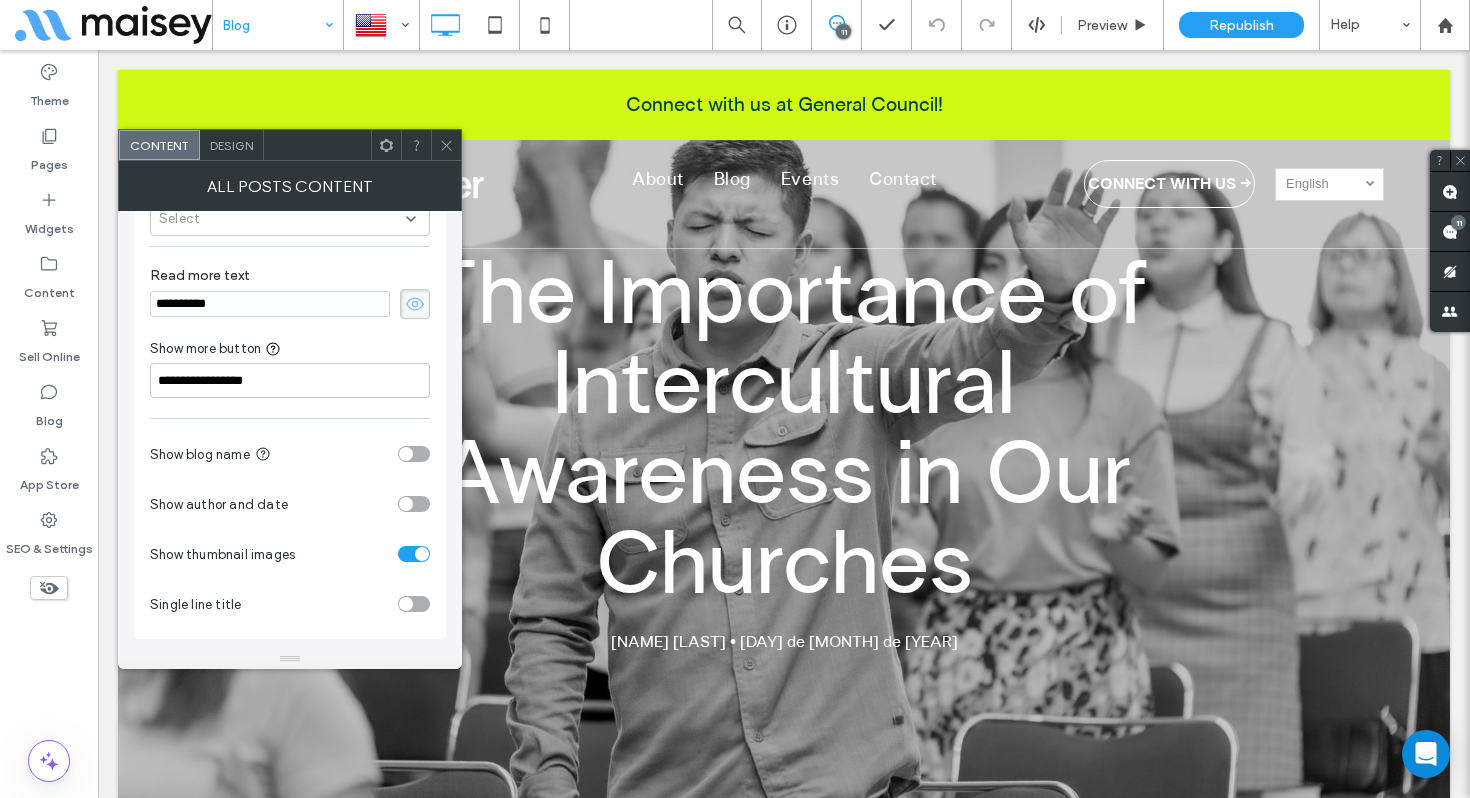 scroll, scrollTop: 0, scrollLeft: 0, axis: both 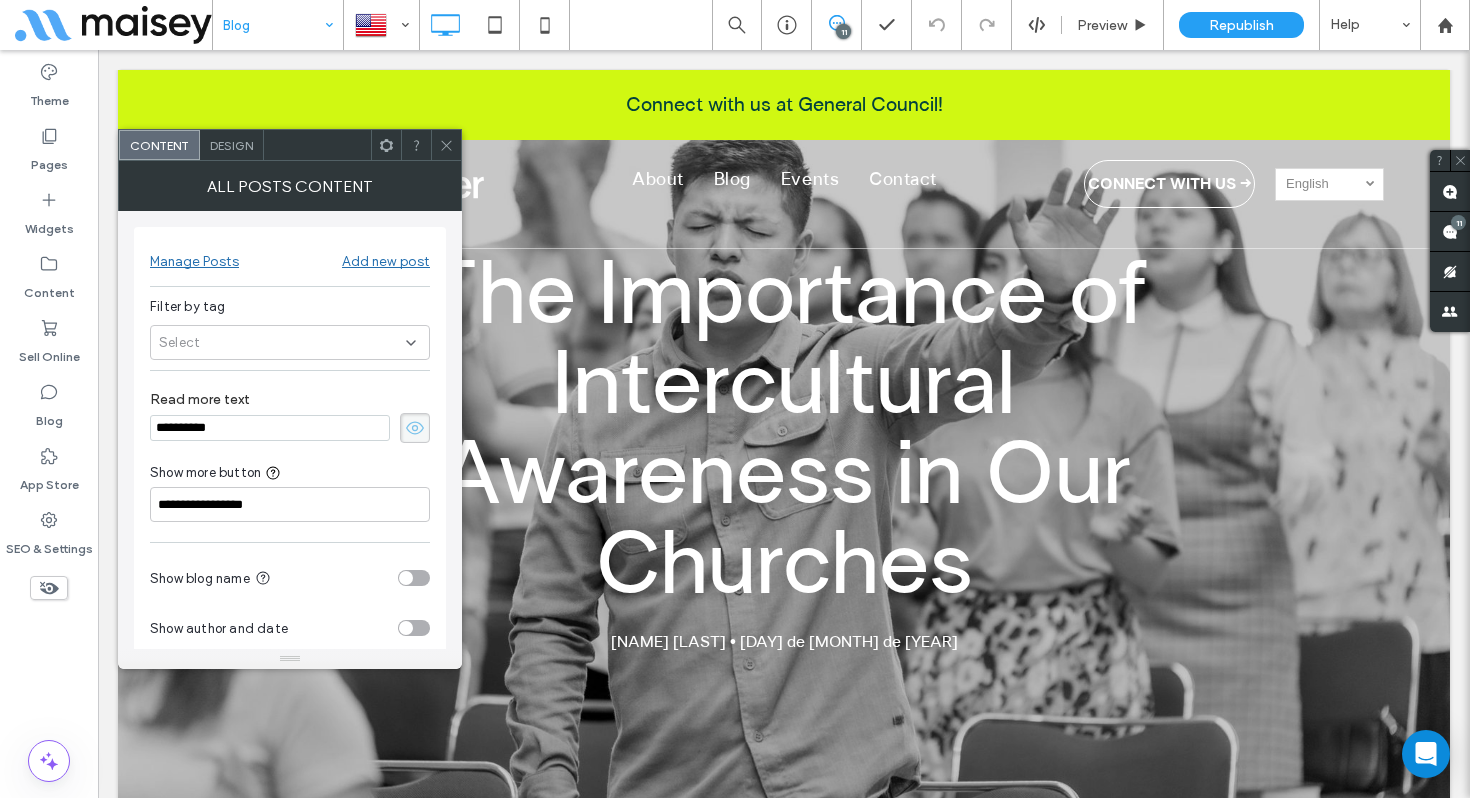 click on "Select" at bounding box center [290, 342] 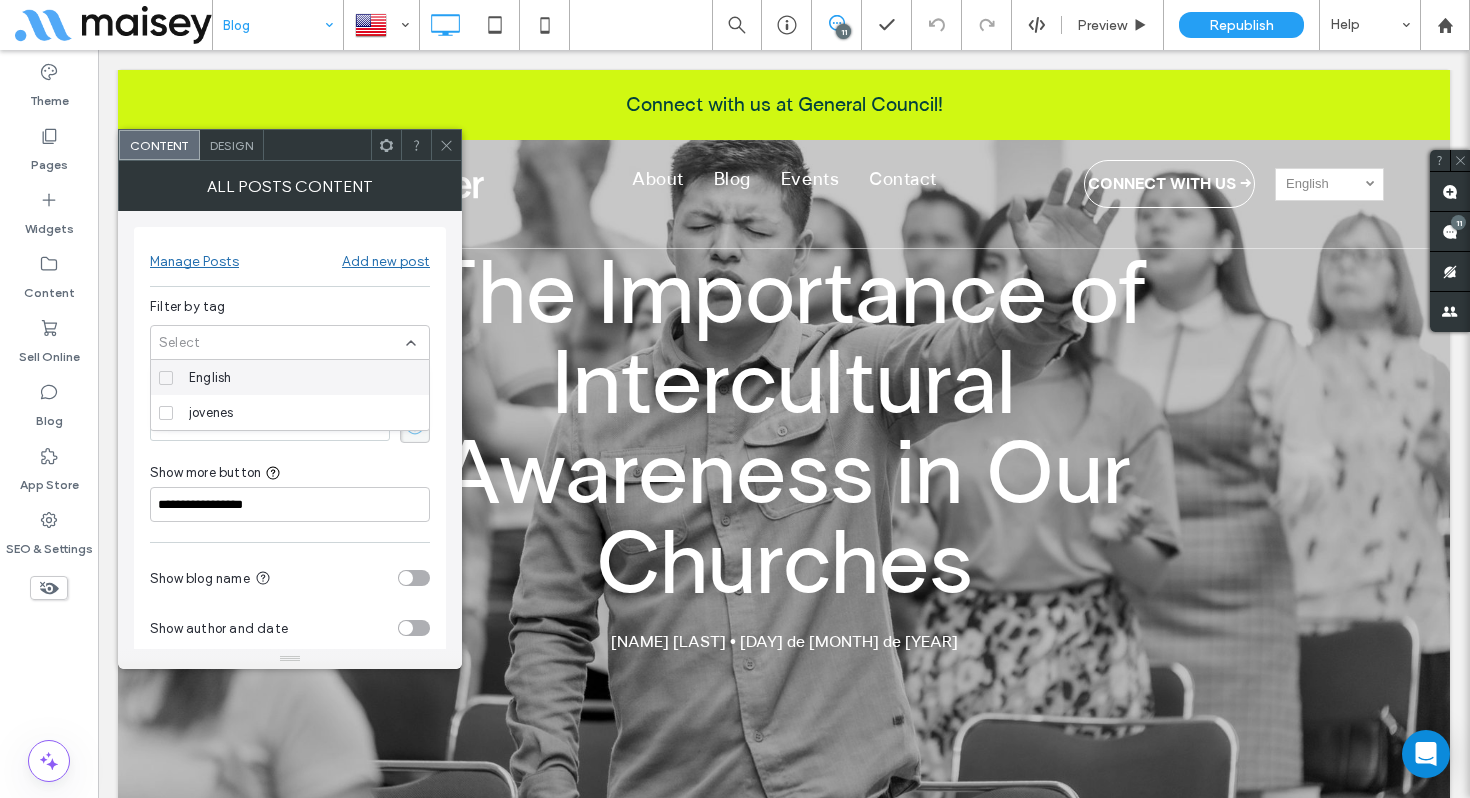 click on "English" at bounding box center [210, 378] 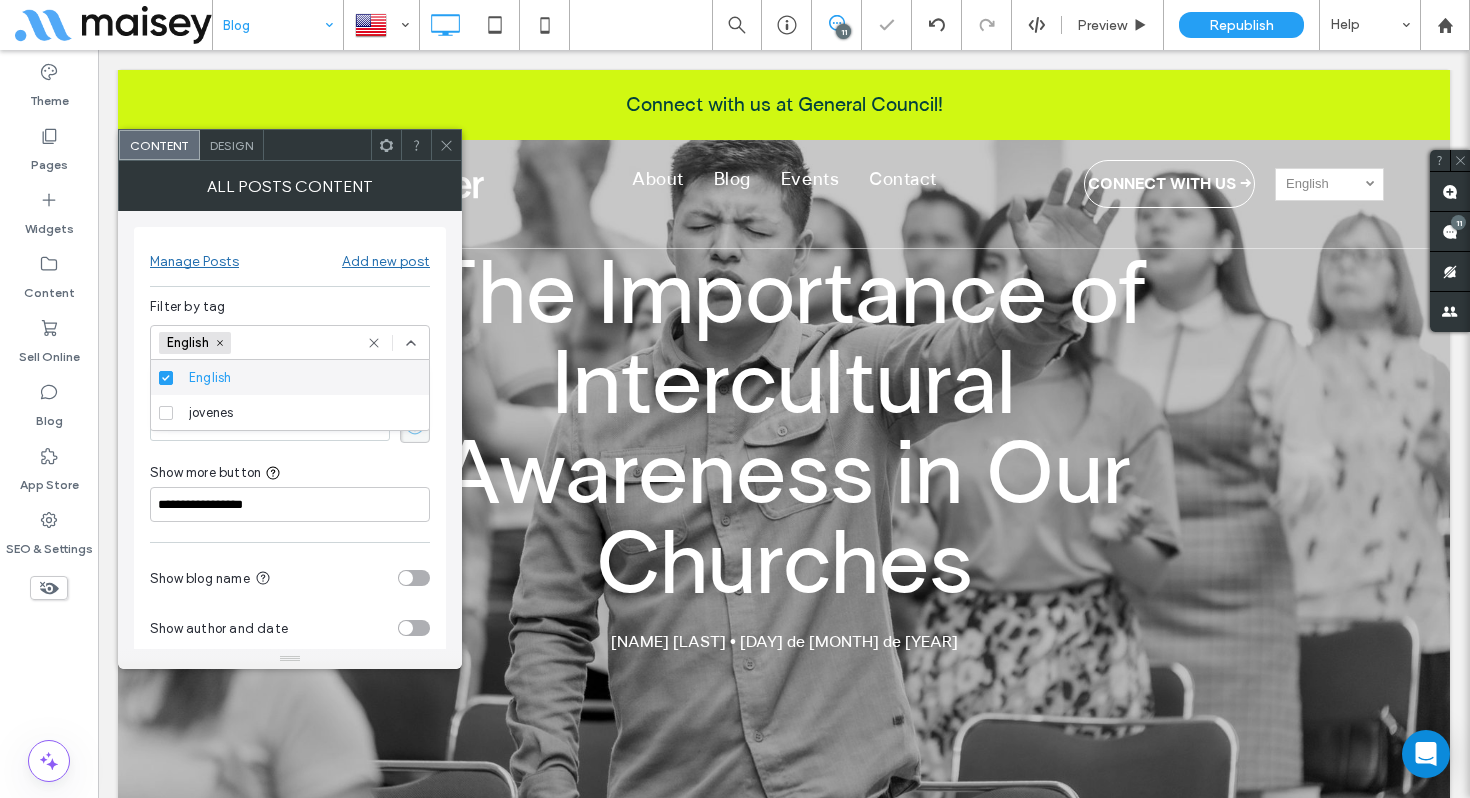 click 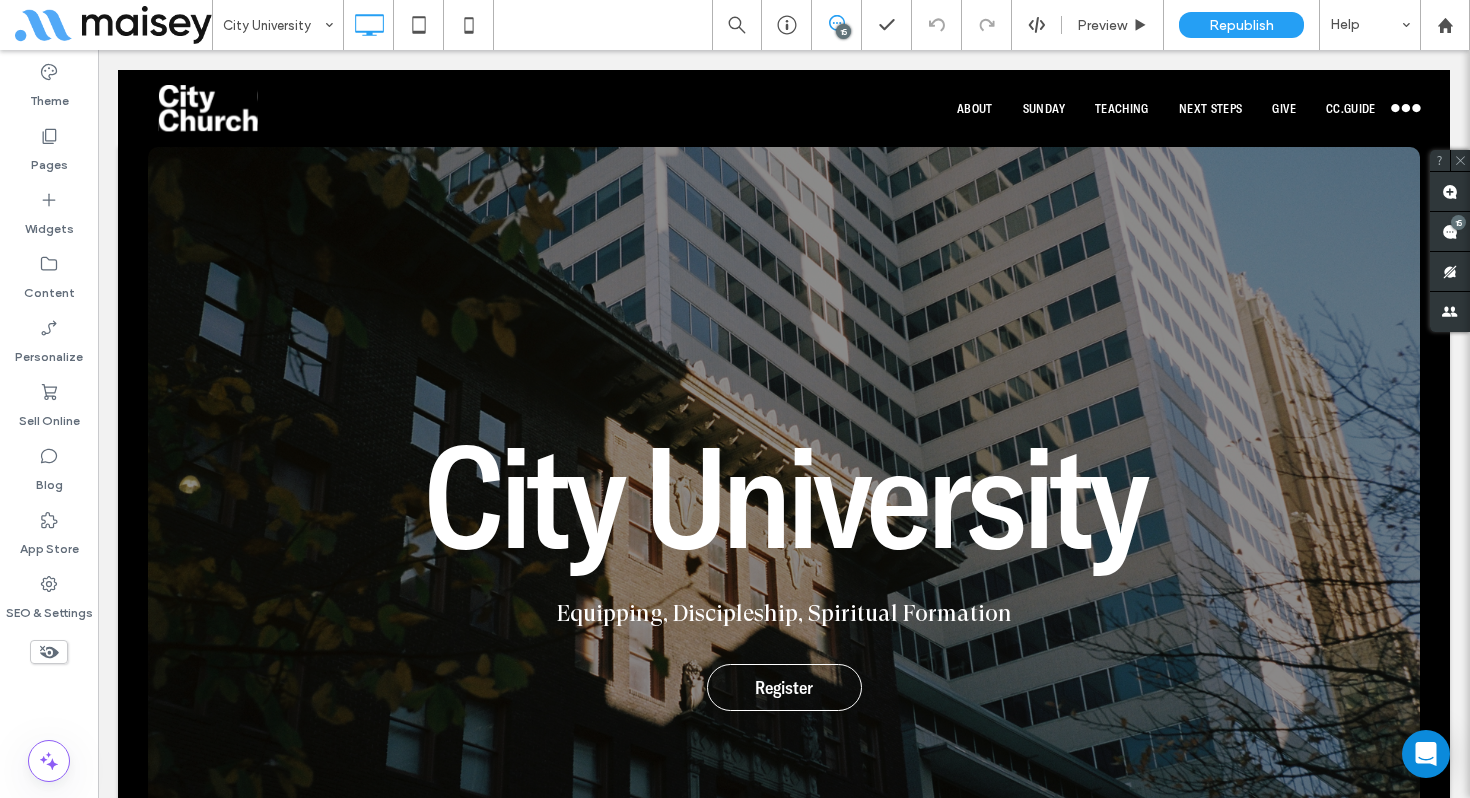 scroll, scrollTop: 0, scrollLeft: 0, axis: both 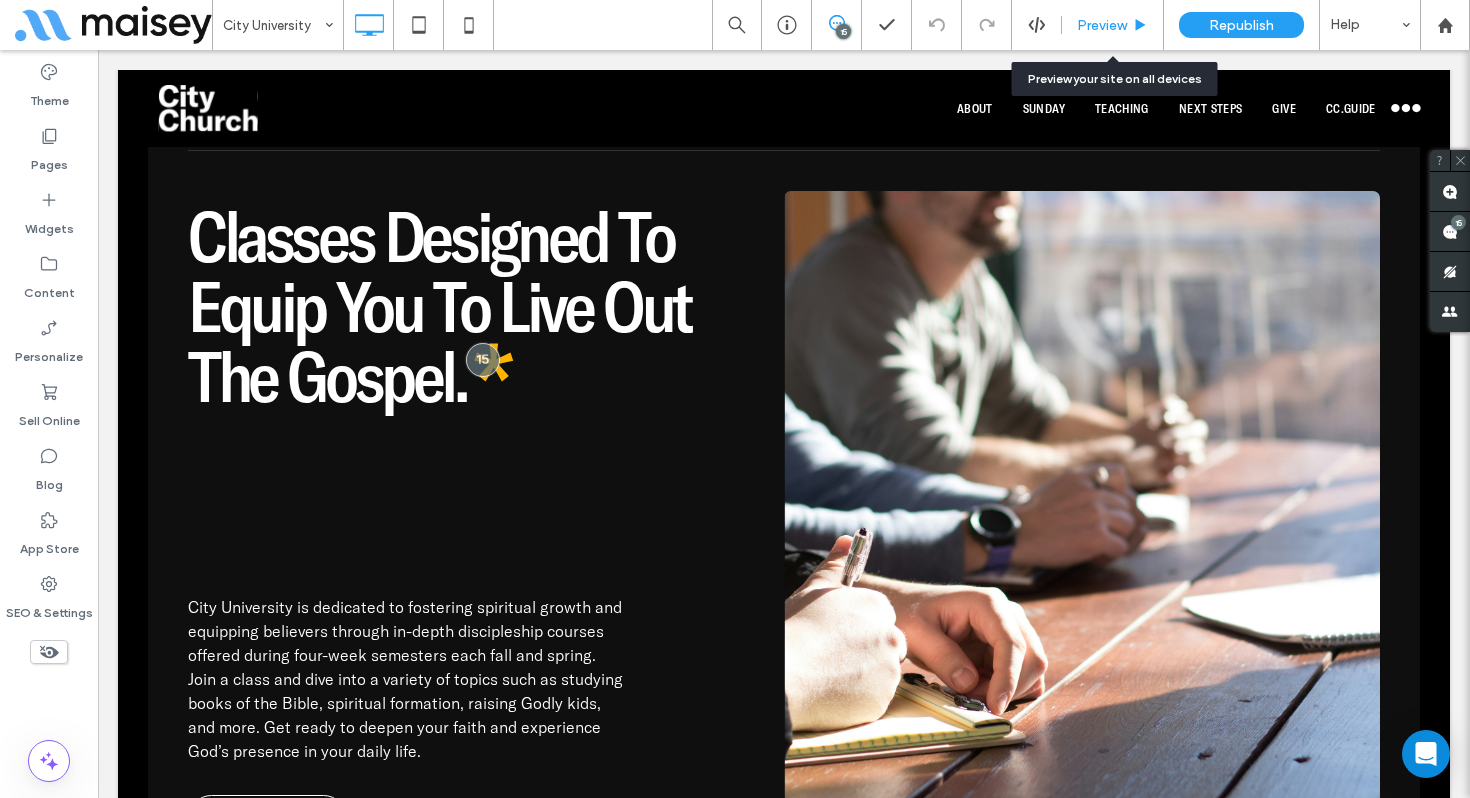 click on "Preview" at bounding box center (1102, 25) 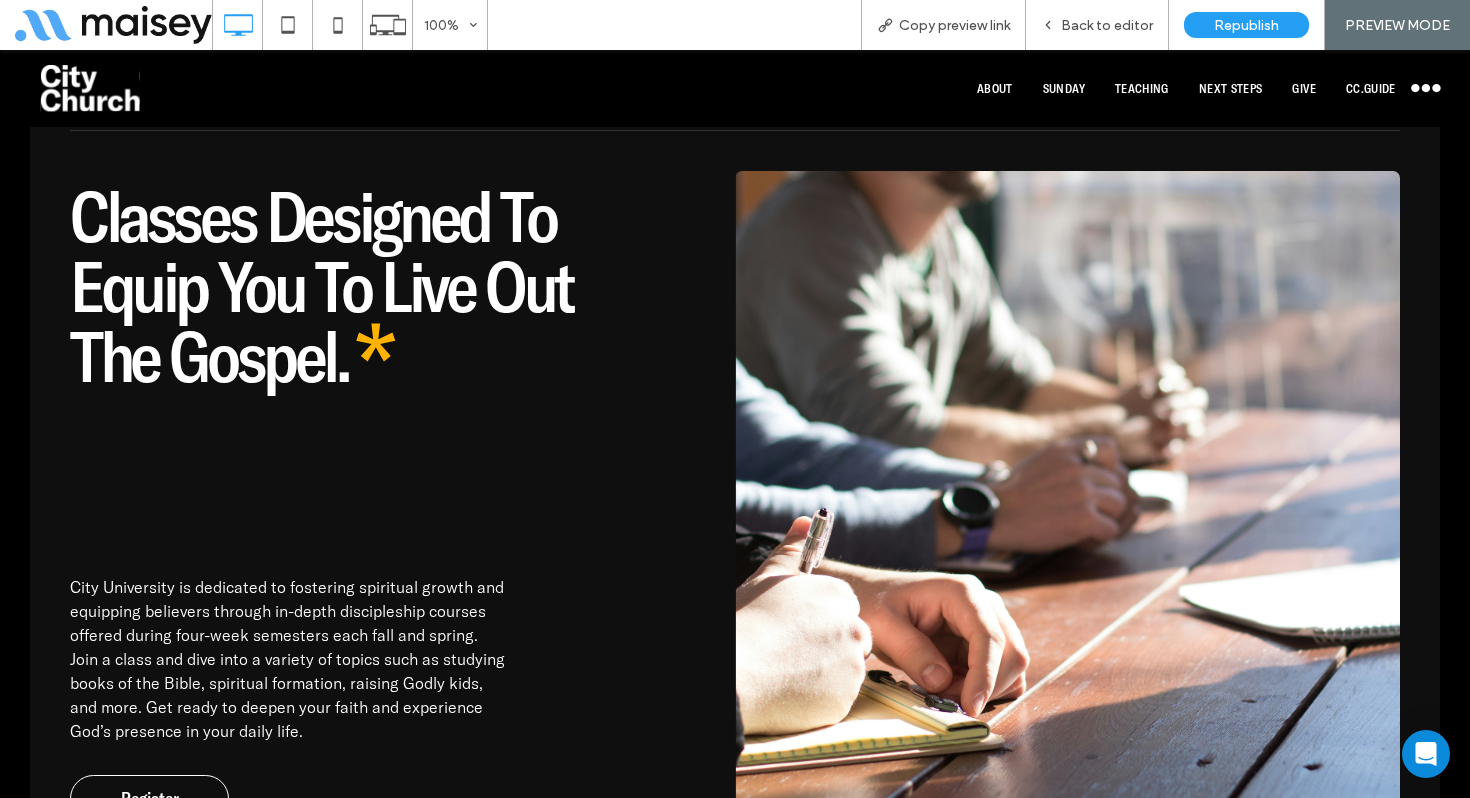 click on "Back to editor" at bounding box center [1107, 25] 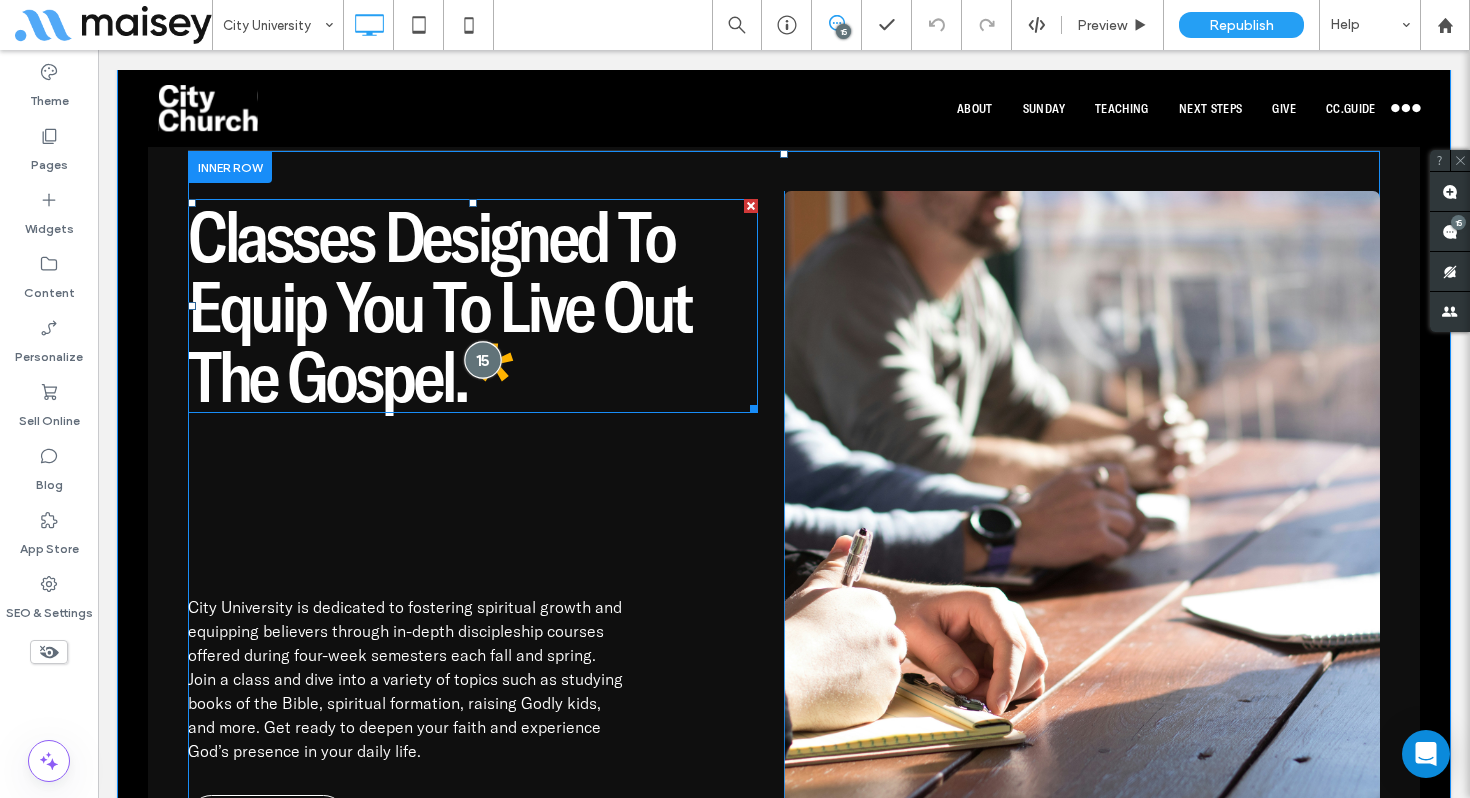 click at bounding box center [482, 359] 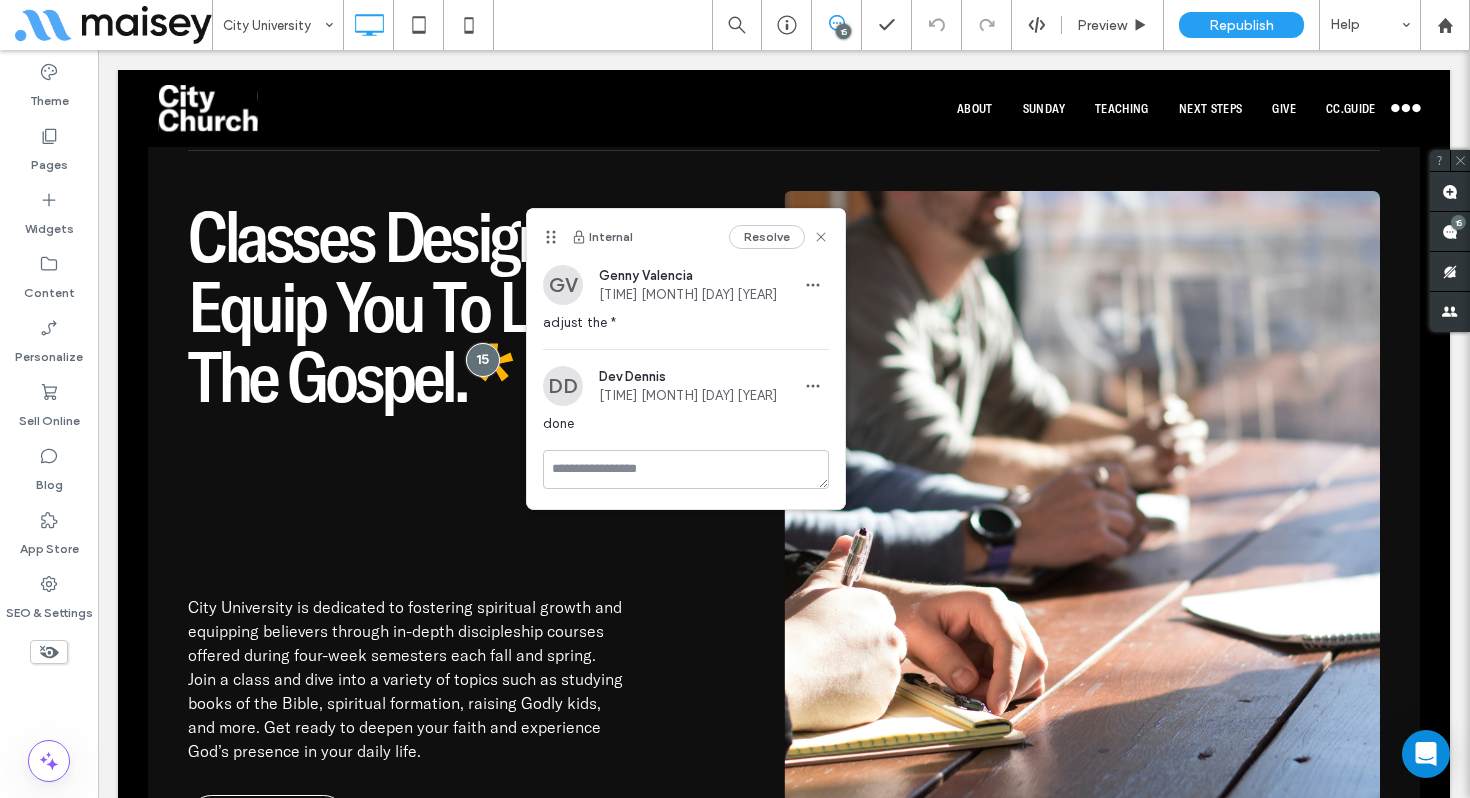 click on "Resolve" at bounding box center [767, 237] 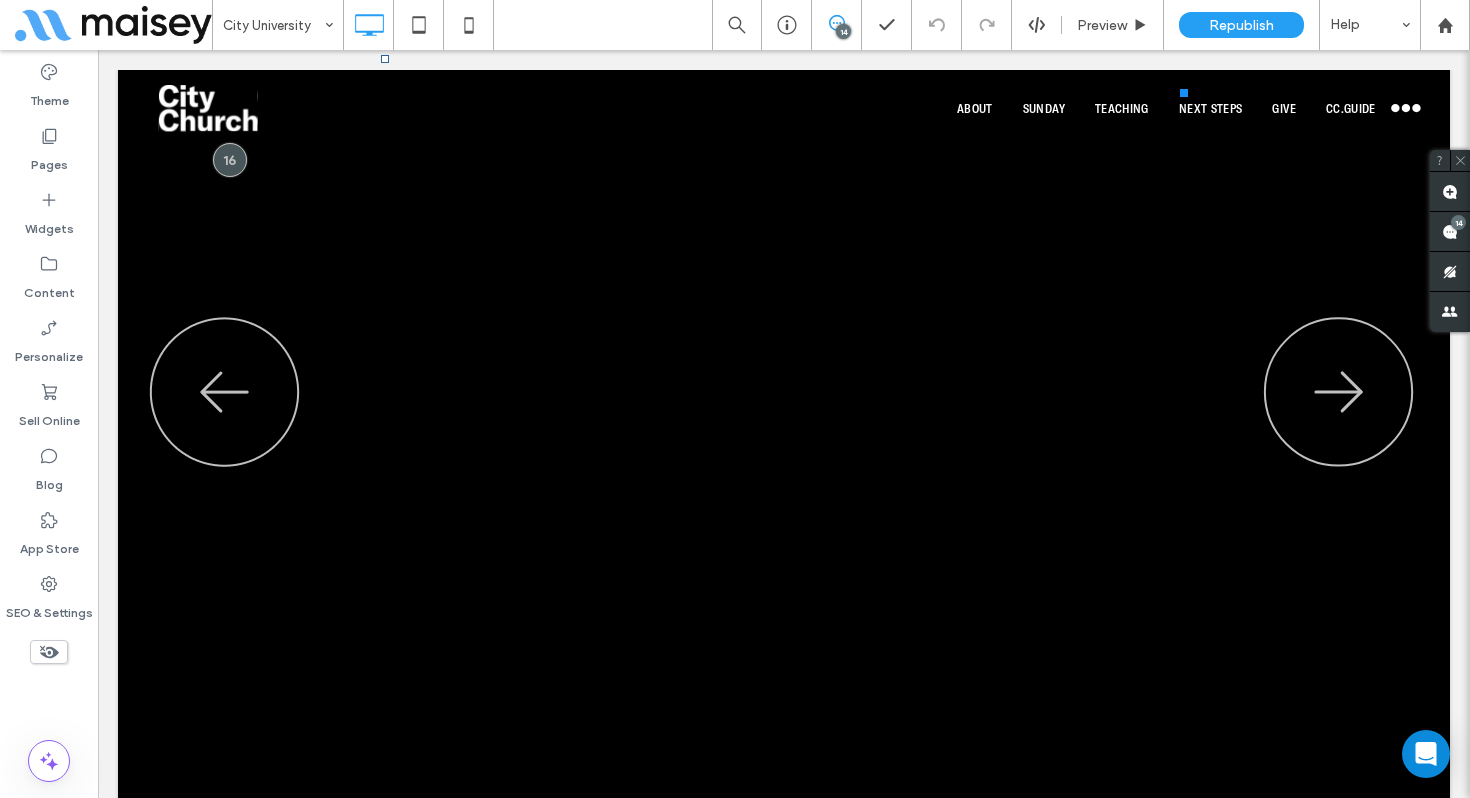scroll, scrollTop: 2145, scrollLeft: 0, axis: vertical 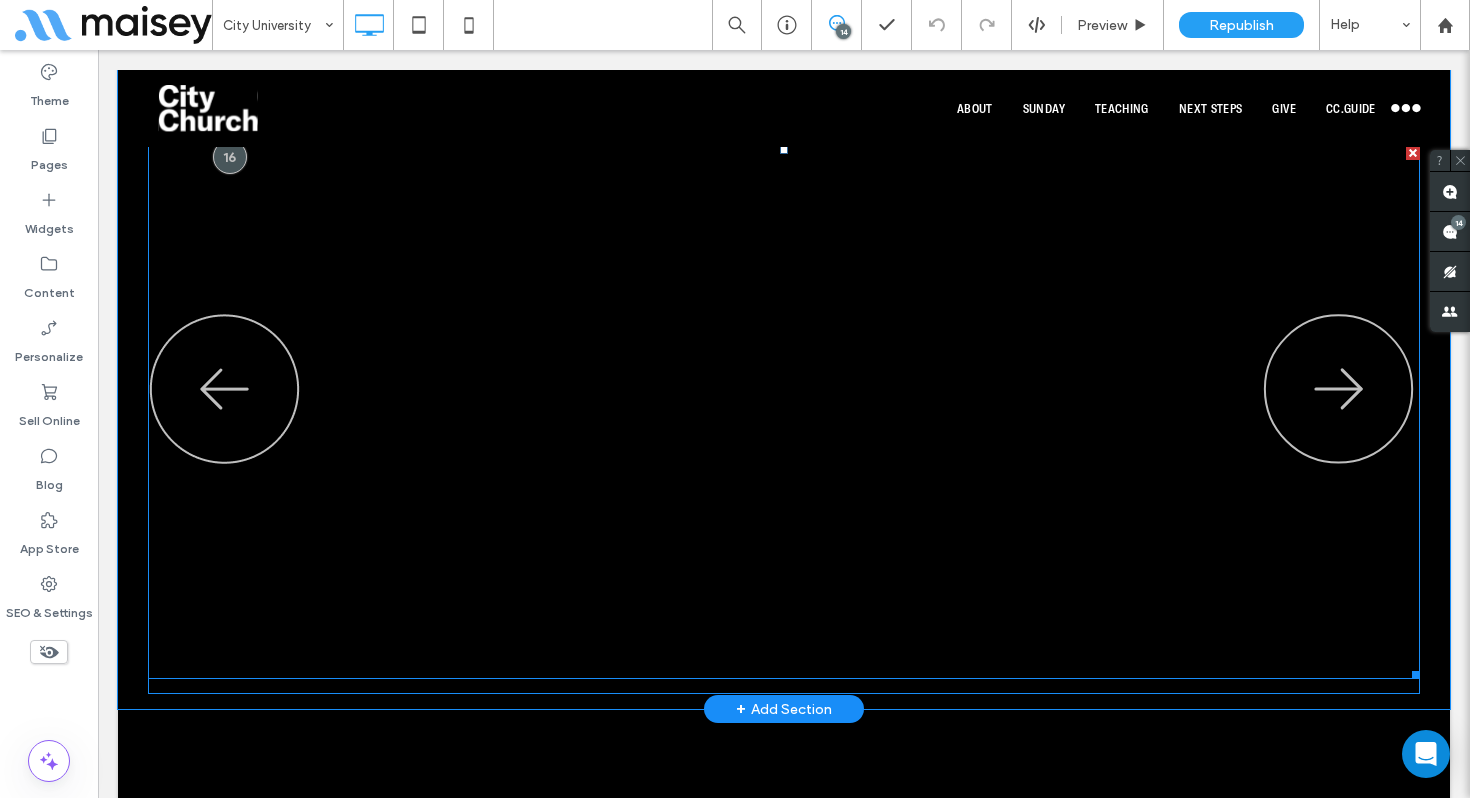 click at bounding box center [784, 412] 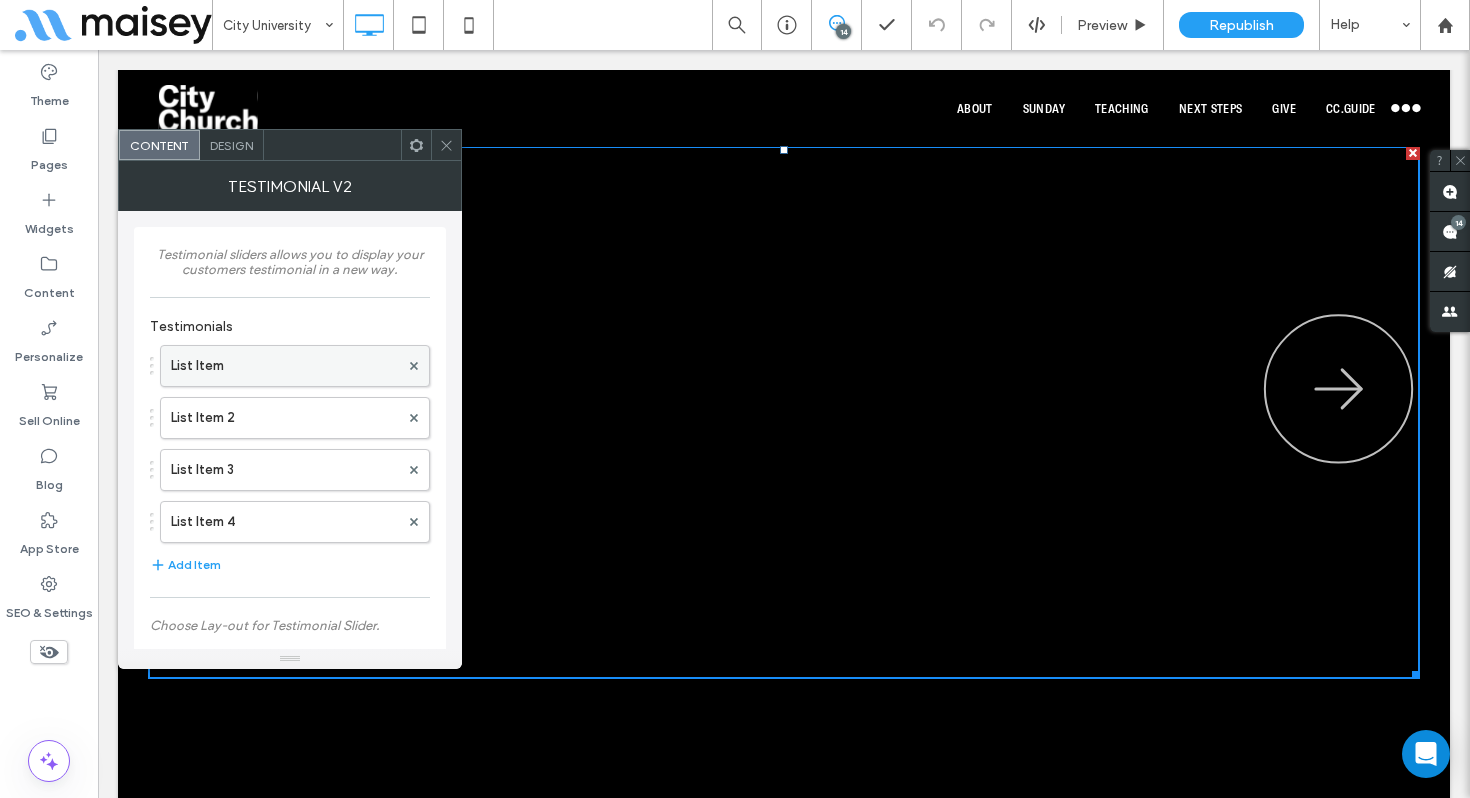 click on "List Item" at bounding box center [285, 366] 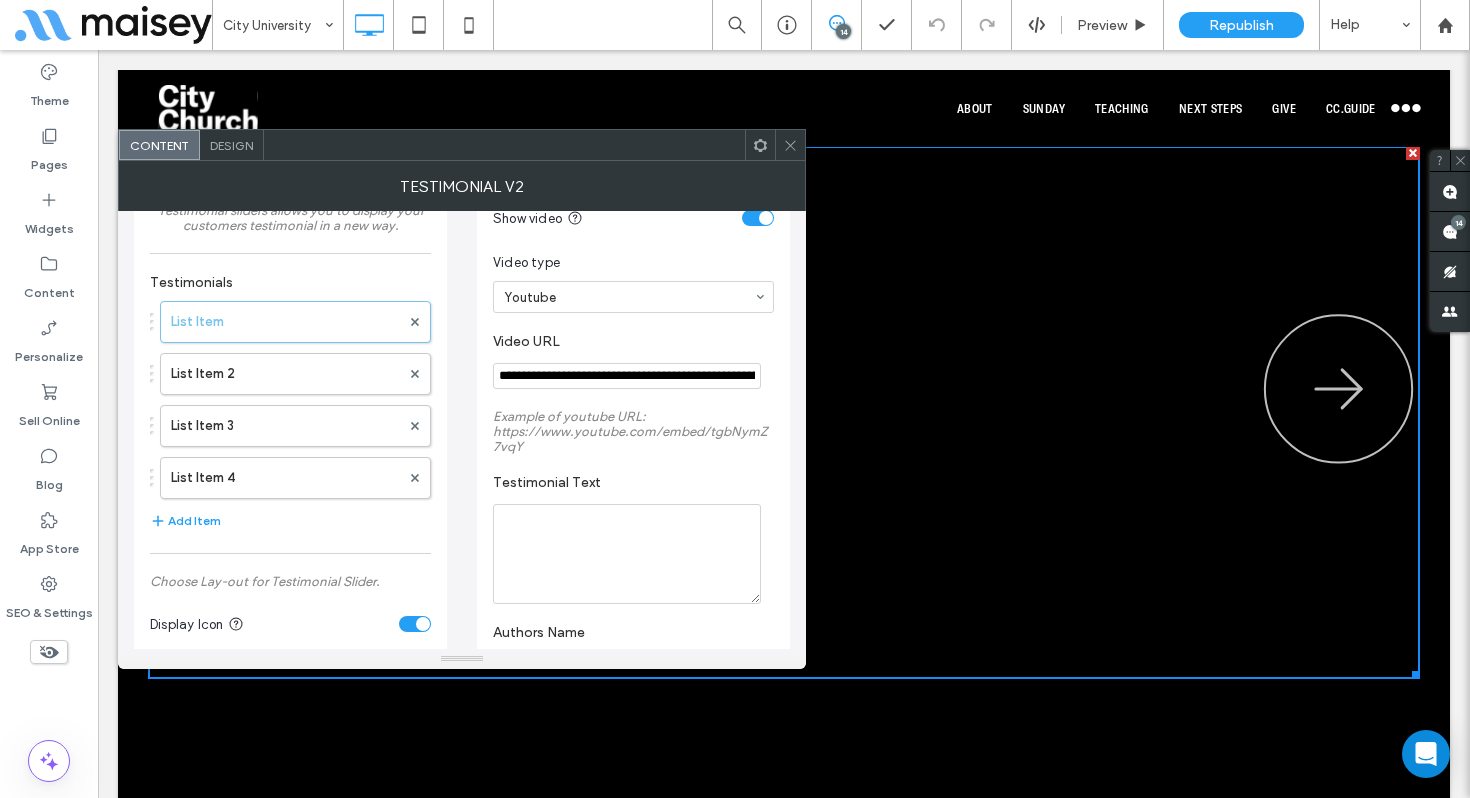 scroll, scrollTop: 46, scrollLeft: 0, axis: vertical 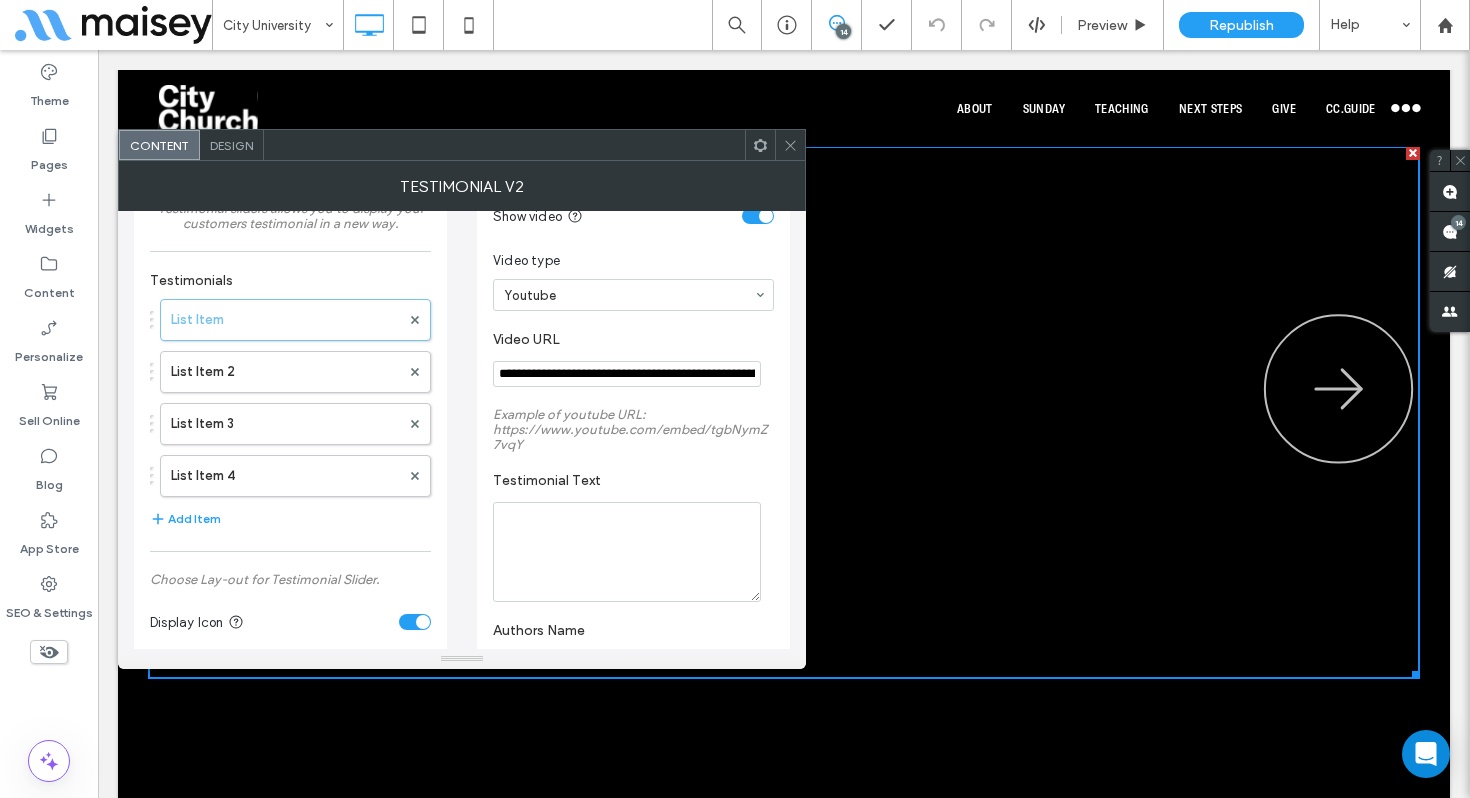 click 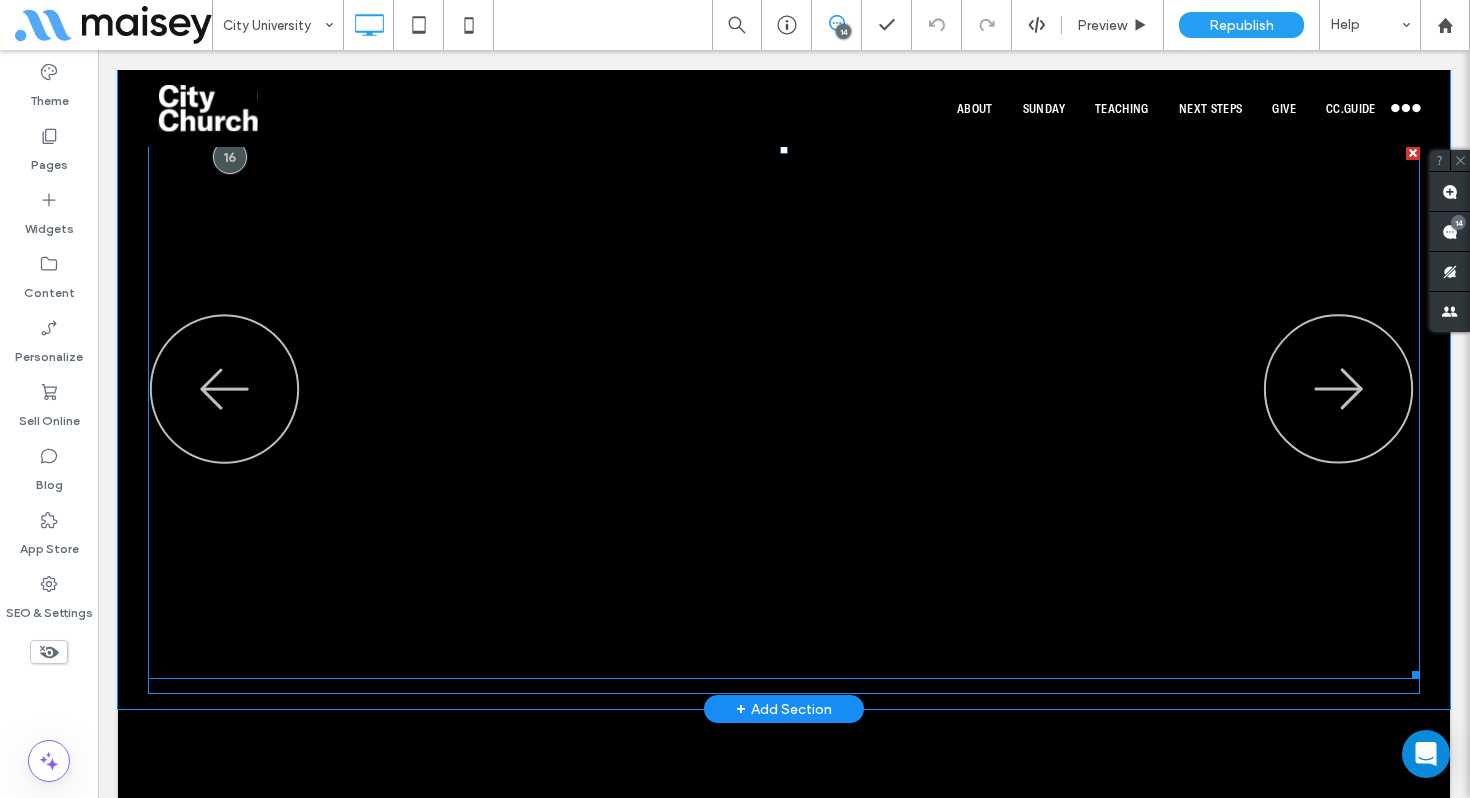 click at bounding box center [784, 412] 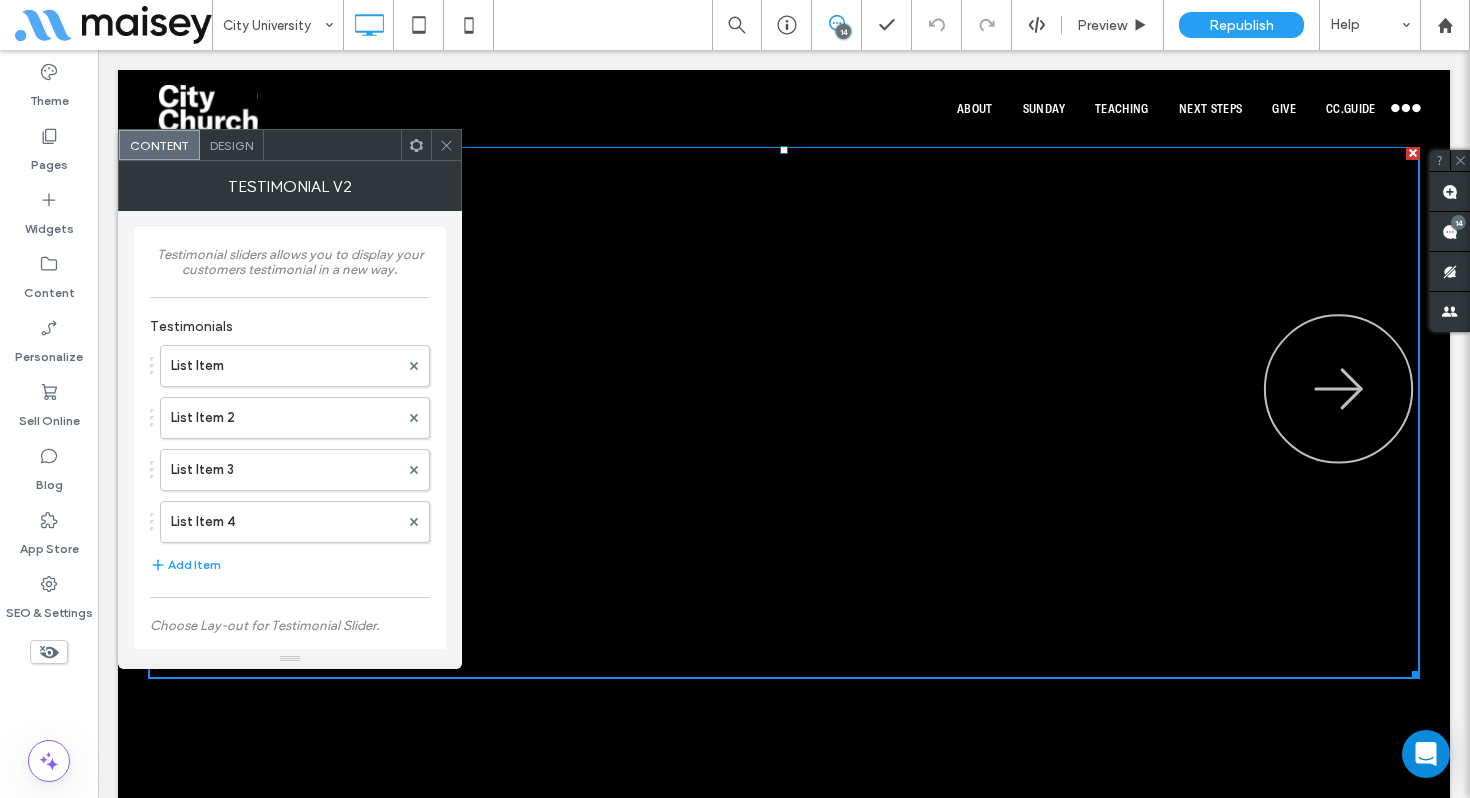 click at bounding box center (446, 145) 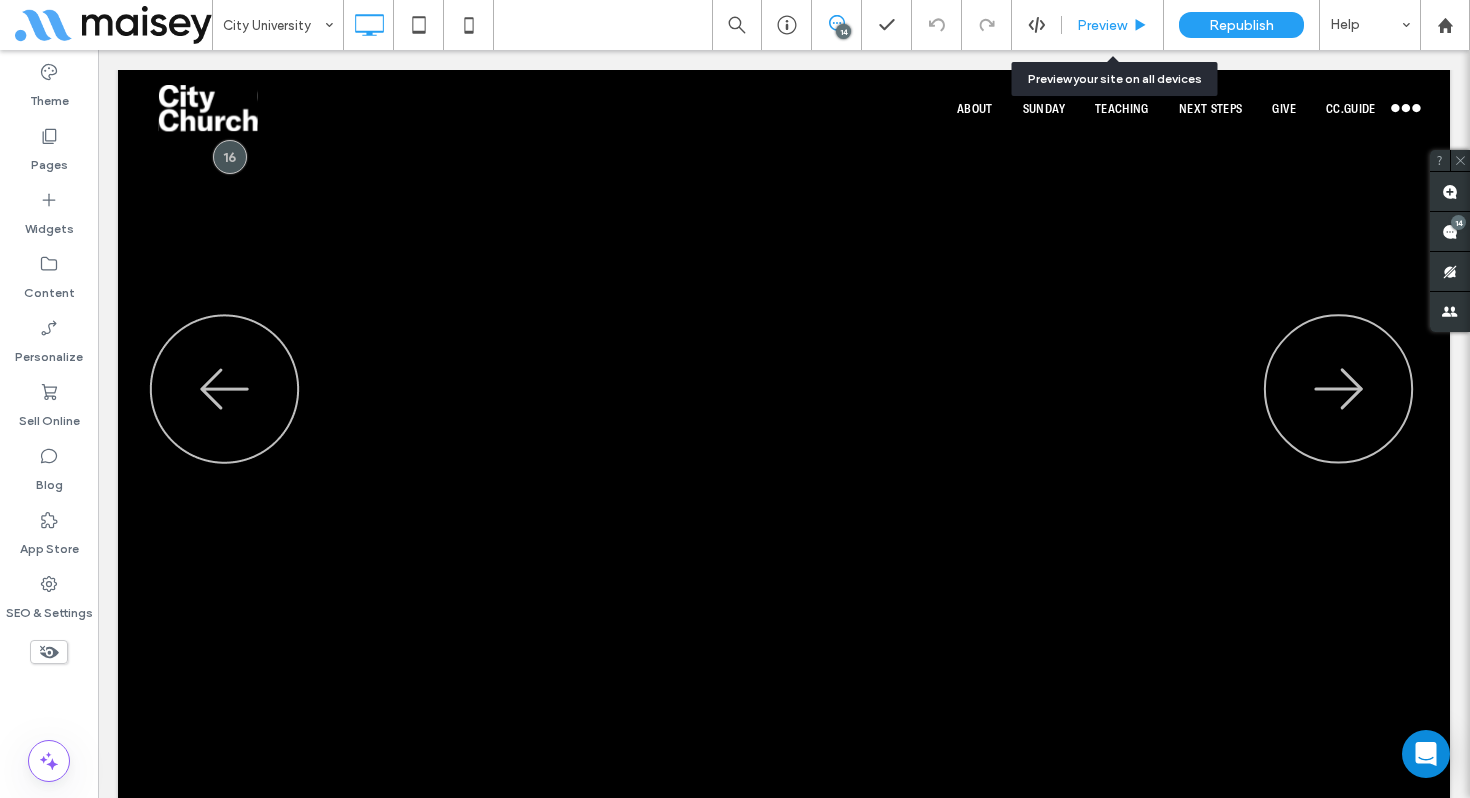 drag, startPoint x: 1078, startPoint y: 20, endPoint x: 865, endPoint y: 150, distance: 249.53757 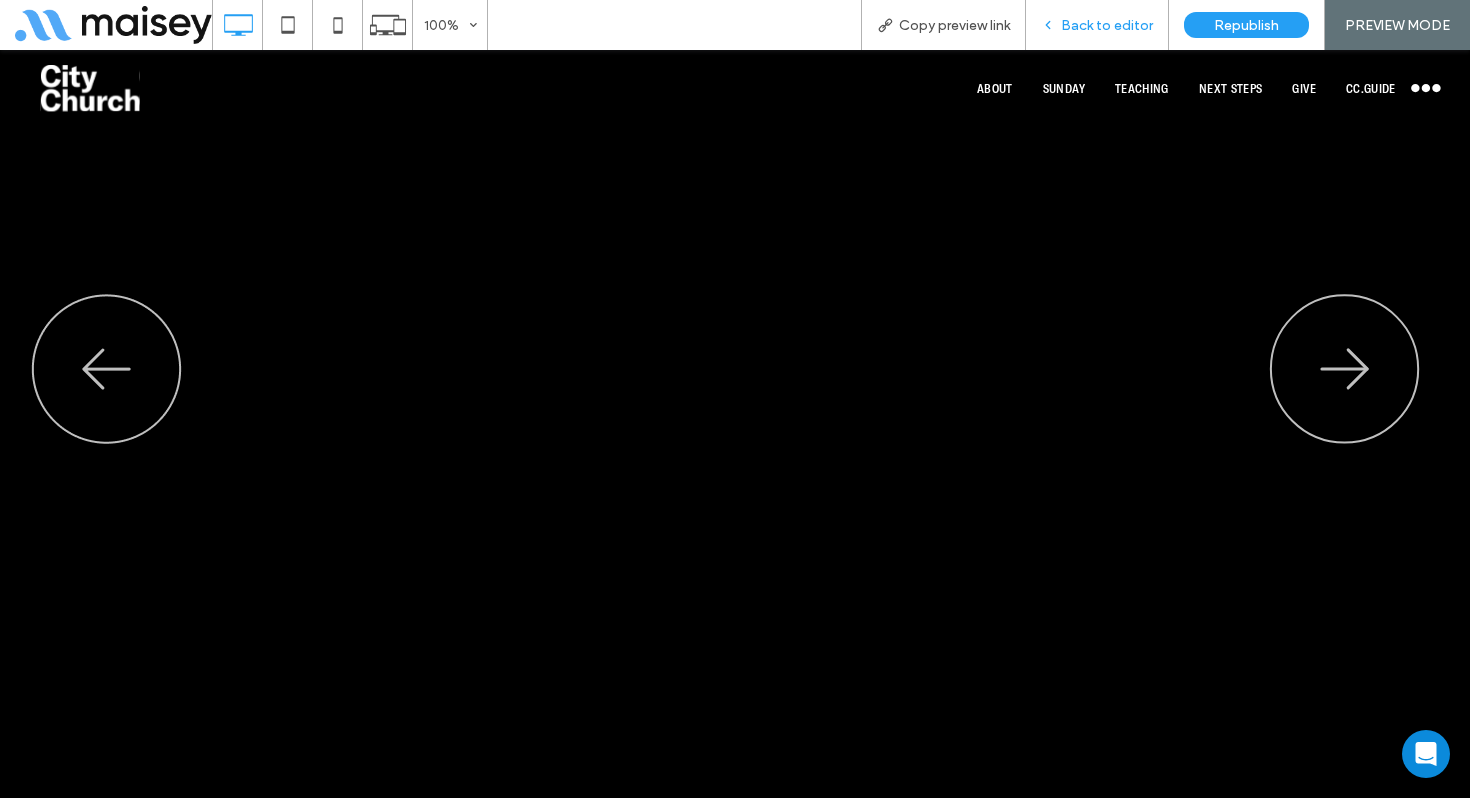 click on "Back to editor" at bounding box center [1097, 25] 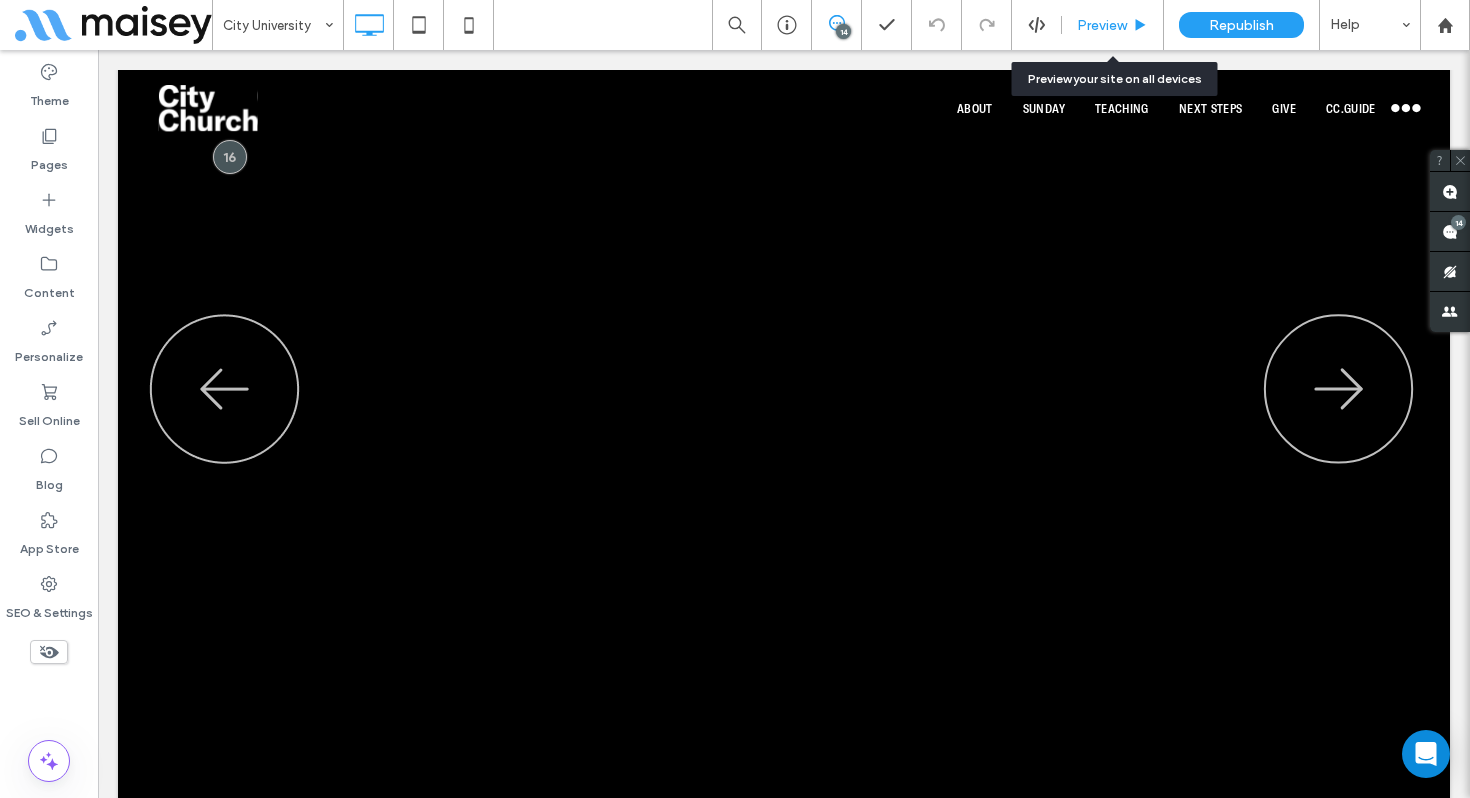 click on "Preview" at bounding box center [1102, 25] 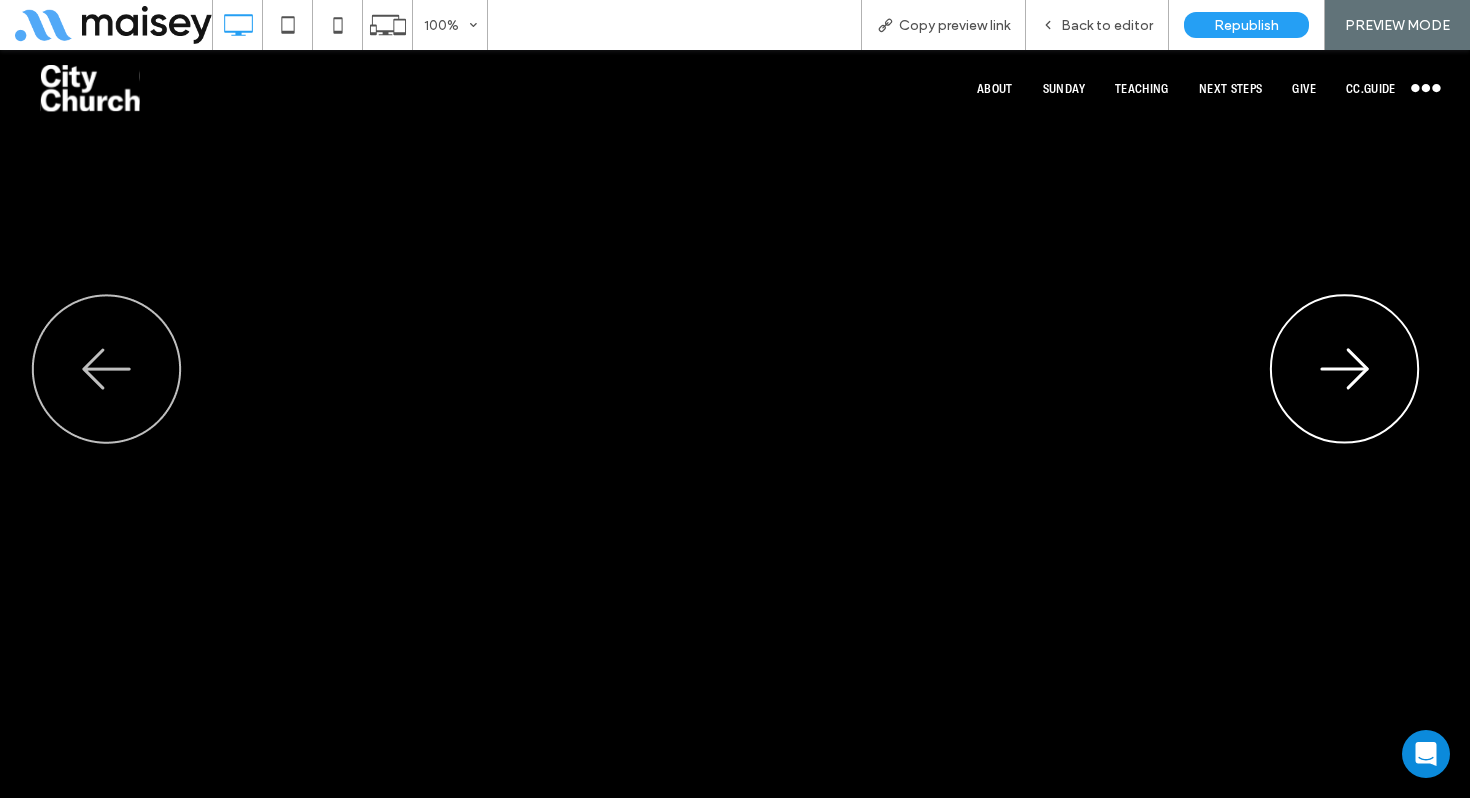 click at bounding box center (1344, 370) 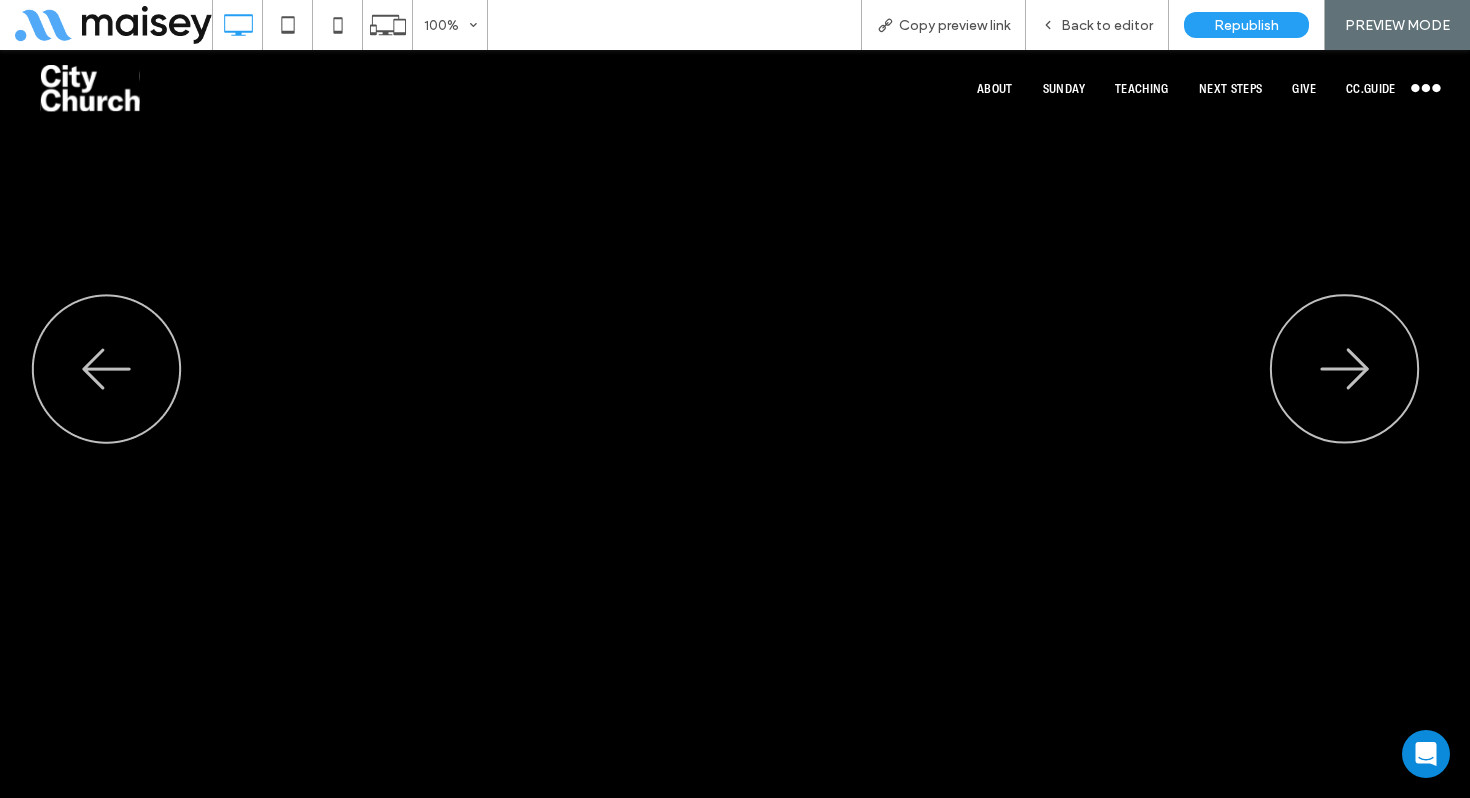 click at bounding box center (735, 396) 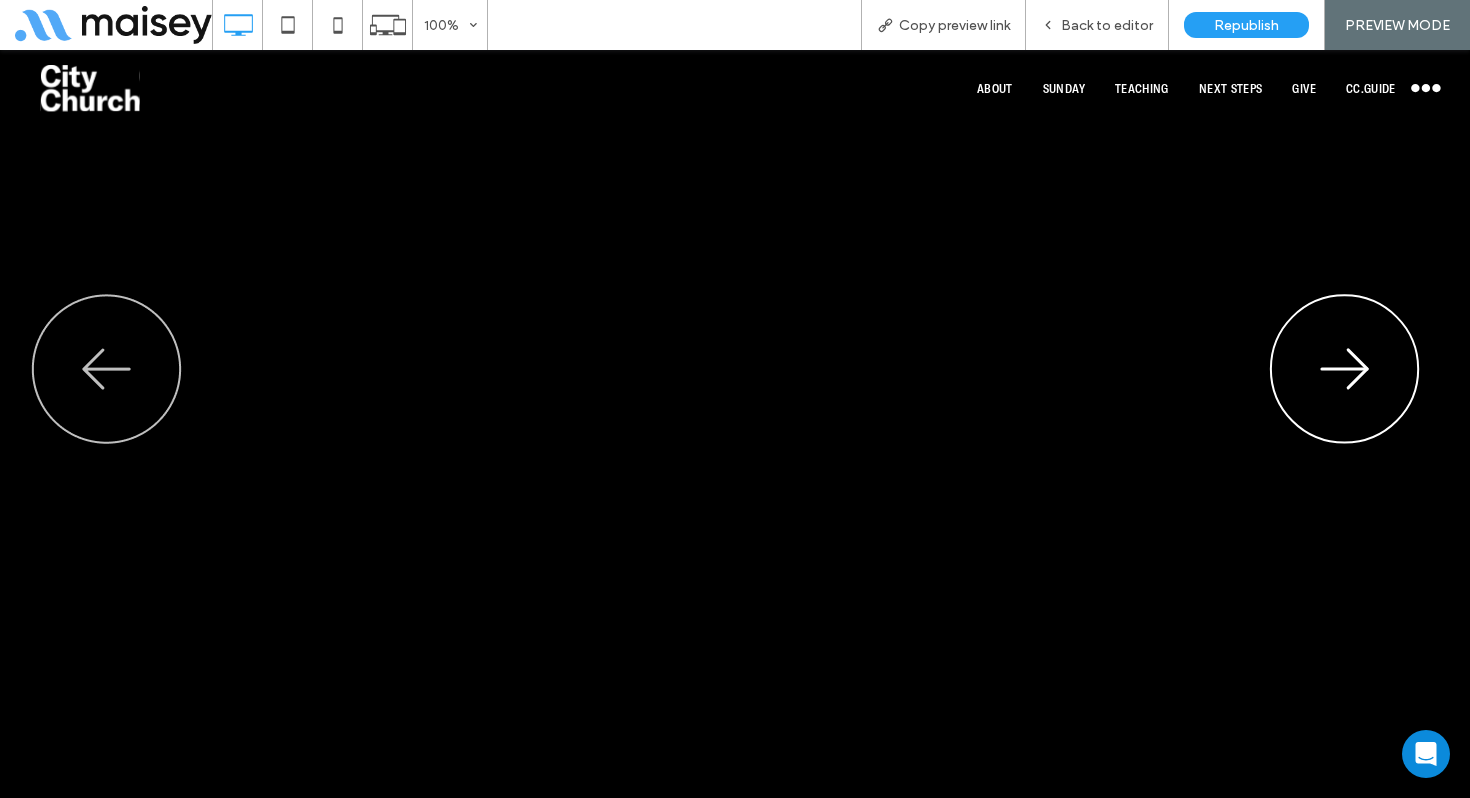 click at bounding box center (1344, 370) 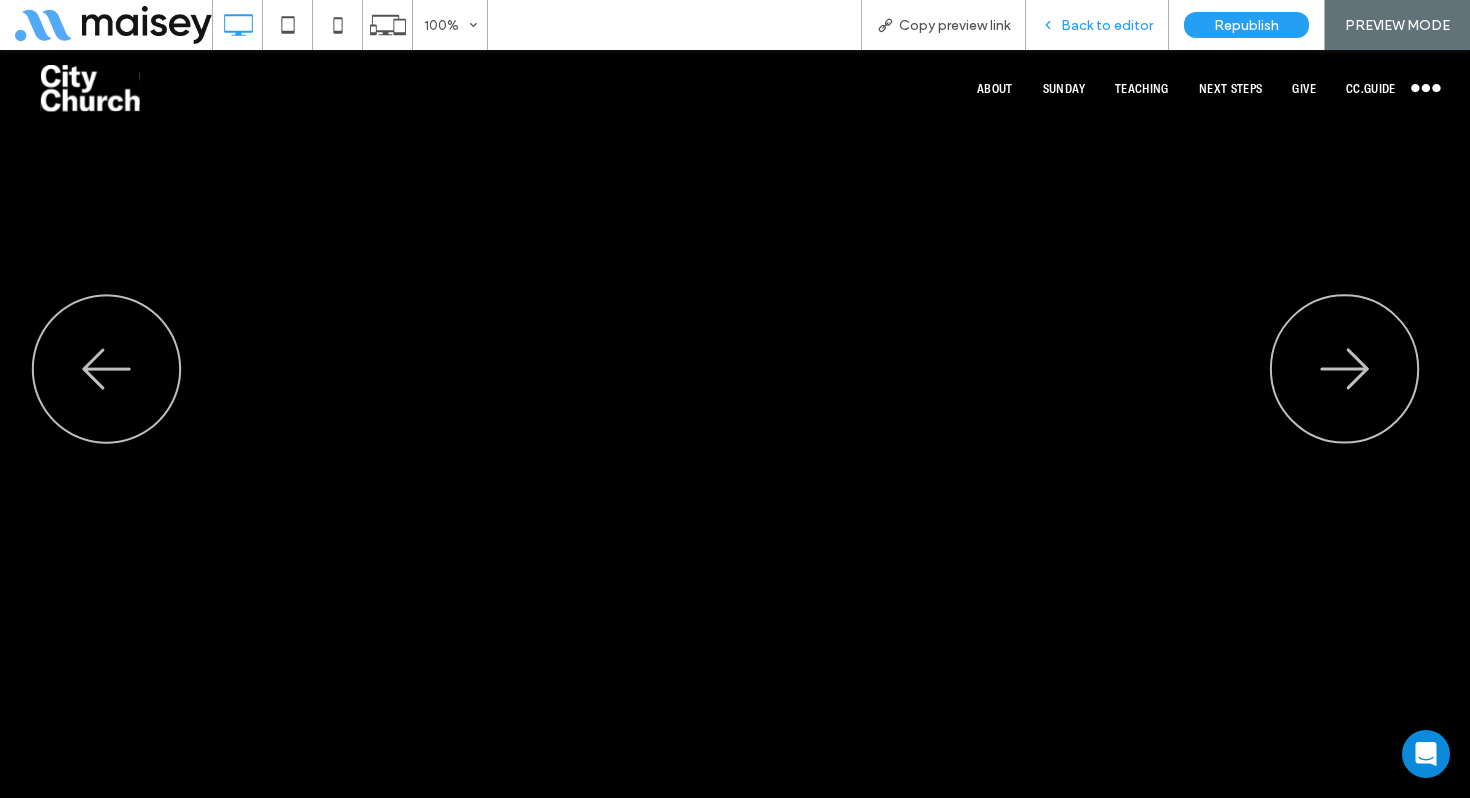 click on "Back to editor" at bounding box center [1107, 25] 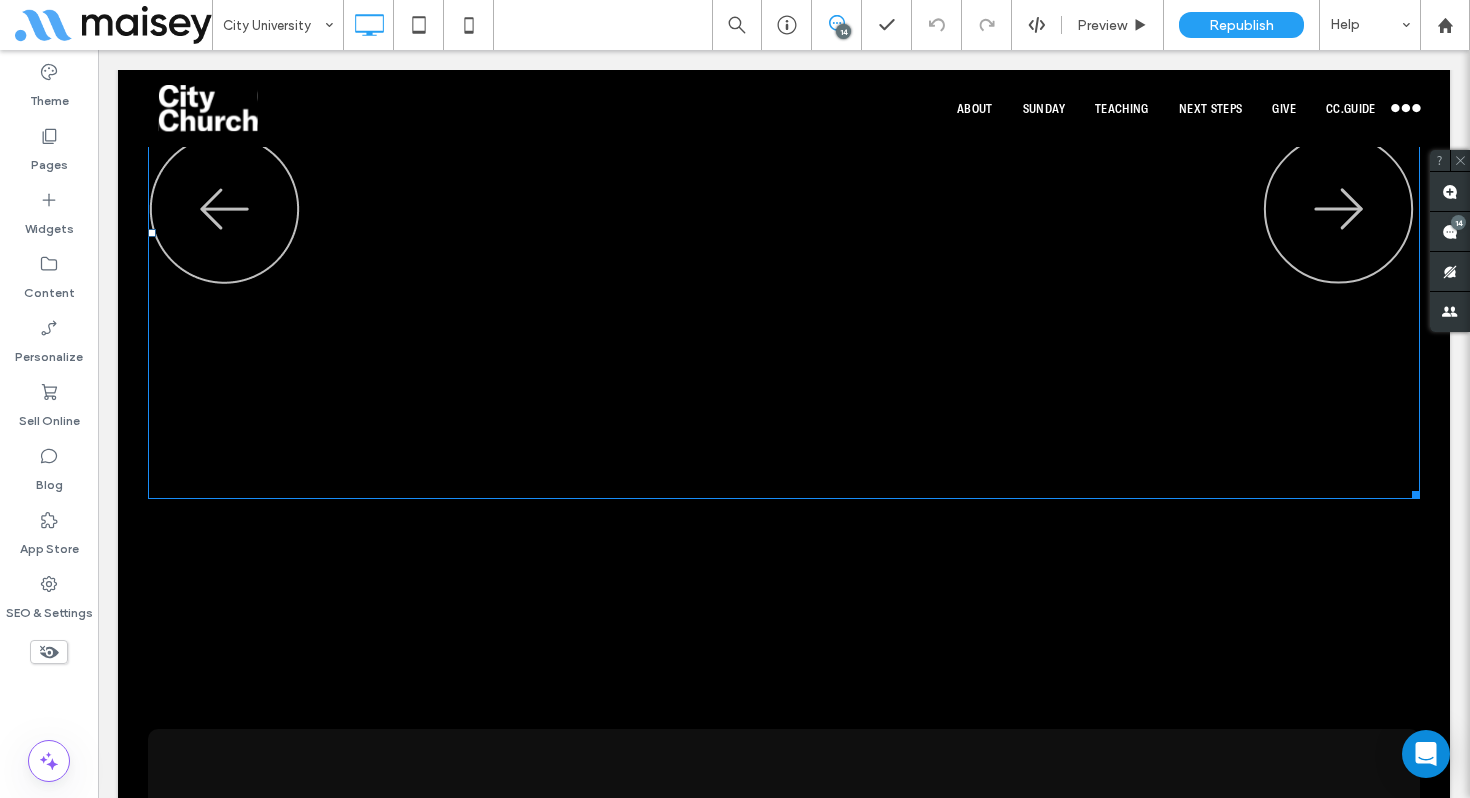 scroll, scrollTop: 2324, scrollLeft: 0, axis: vertical 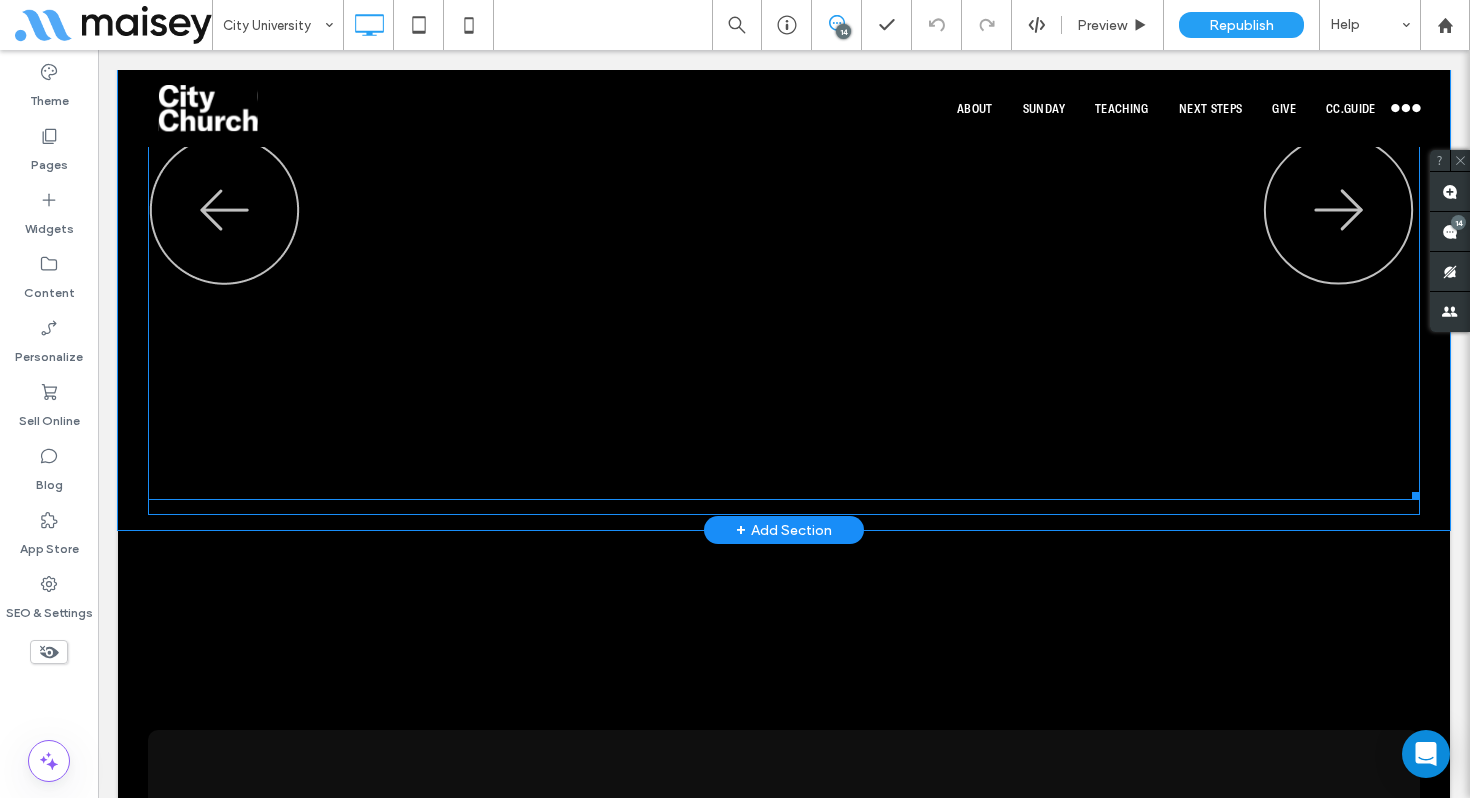 click at bounding box center [784, 233] 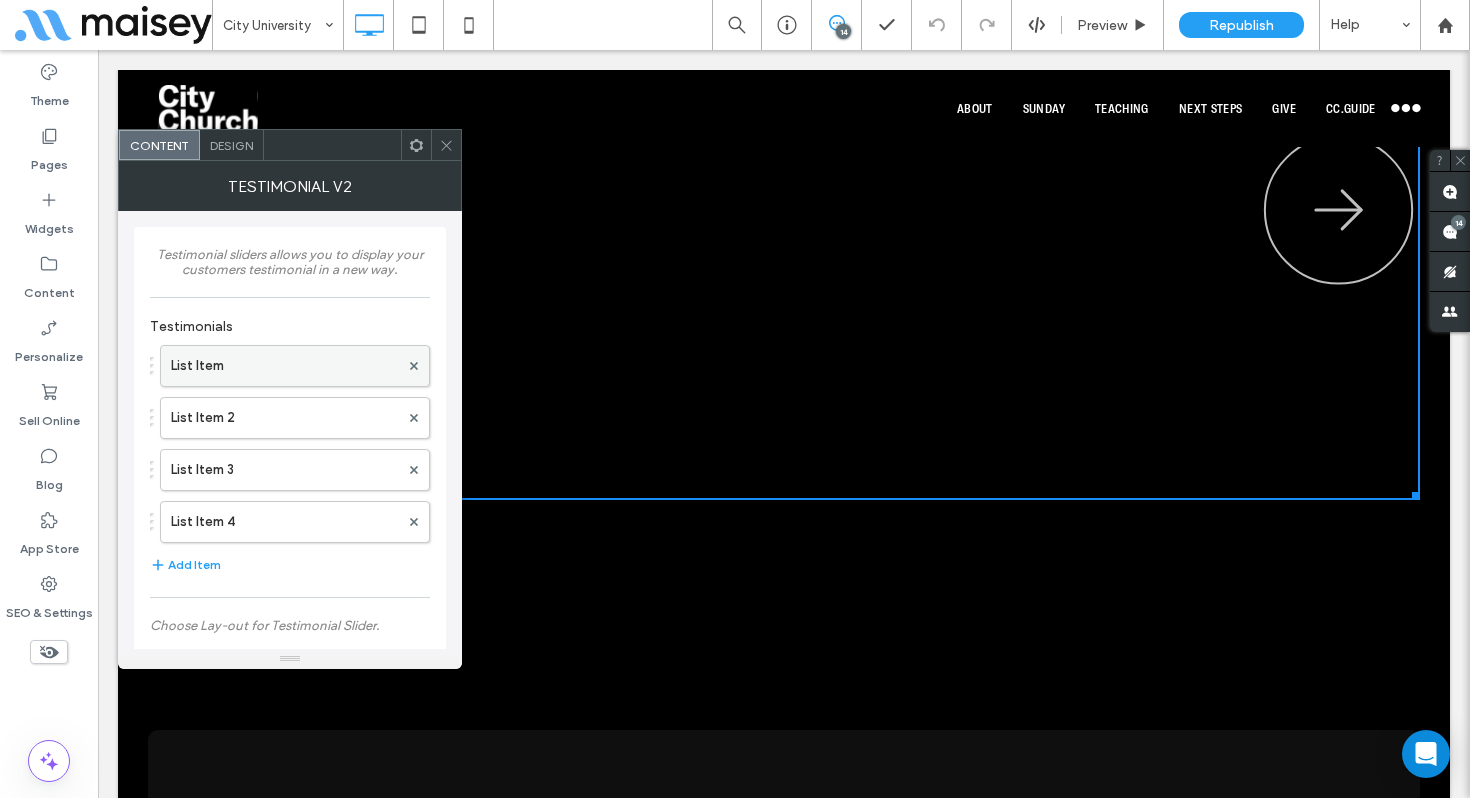 click on "List Item" at bounding box center [285, 366] 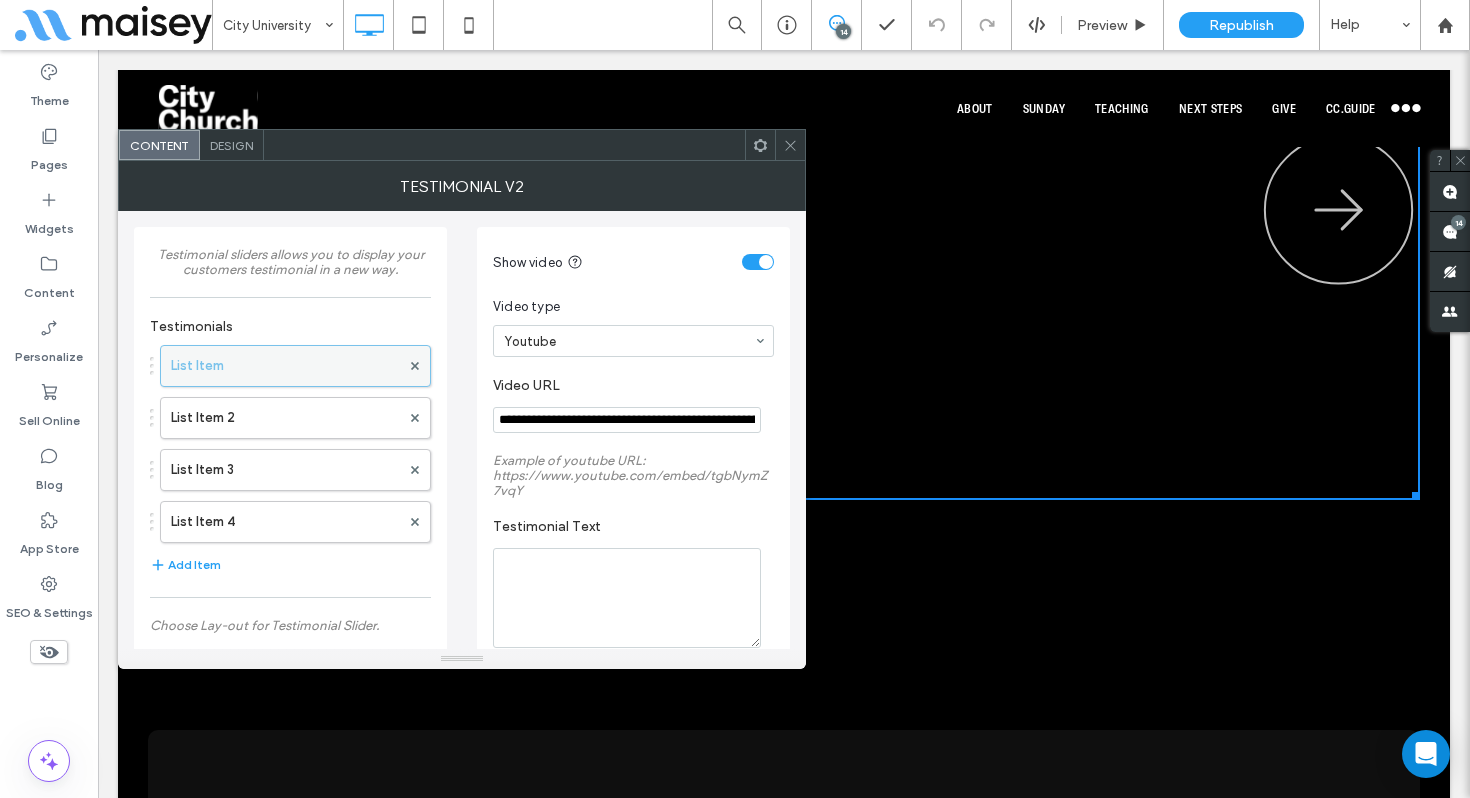 scroll, scrollTop: 6, scrollLeft: 0, axis: vertical 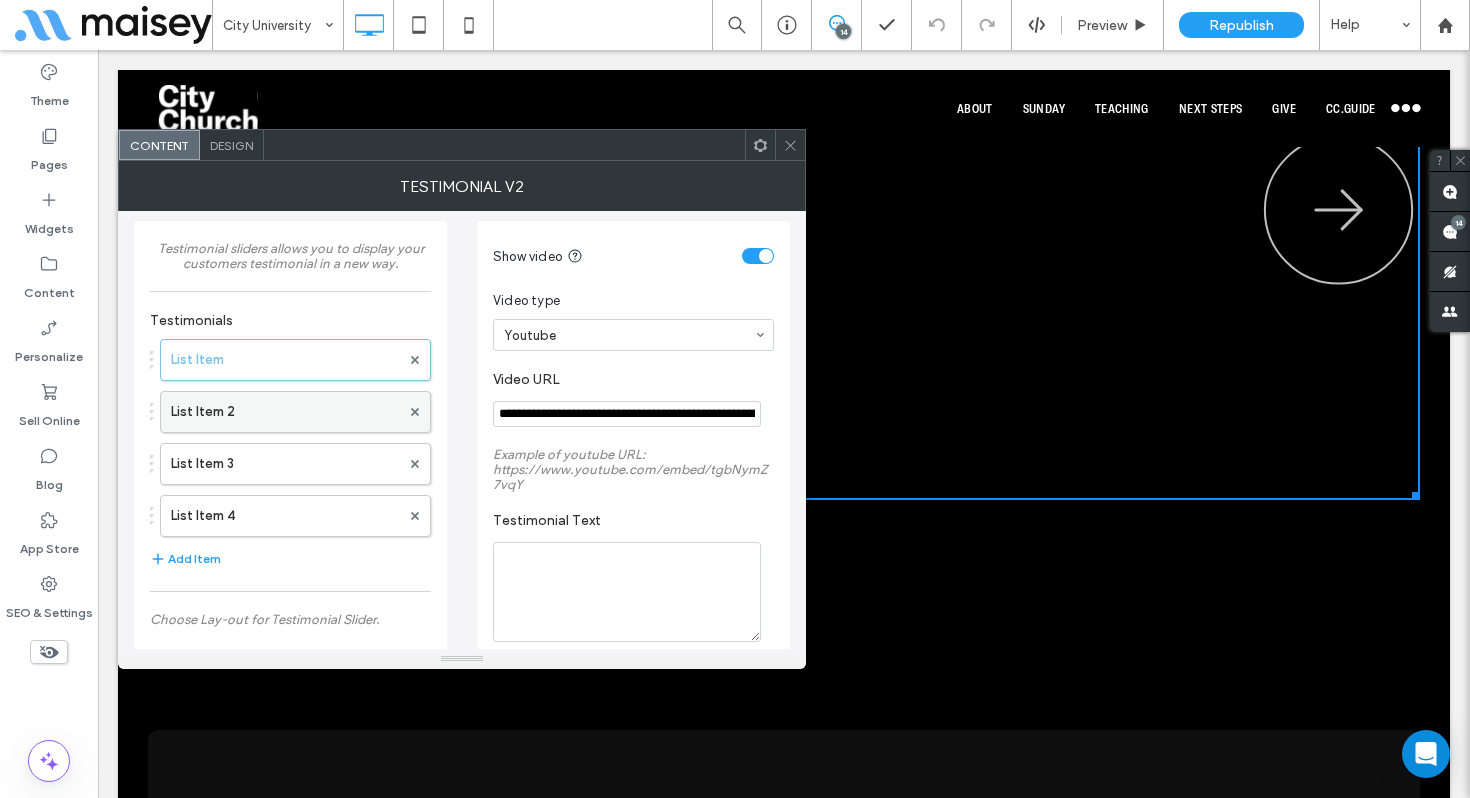 click on "List Item 2" at bounding box center (285, 412) 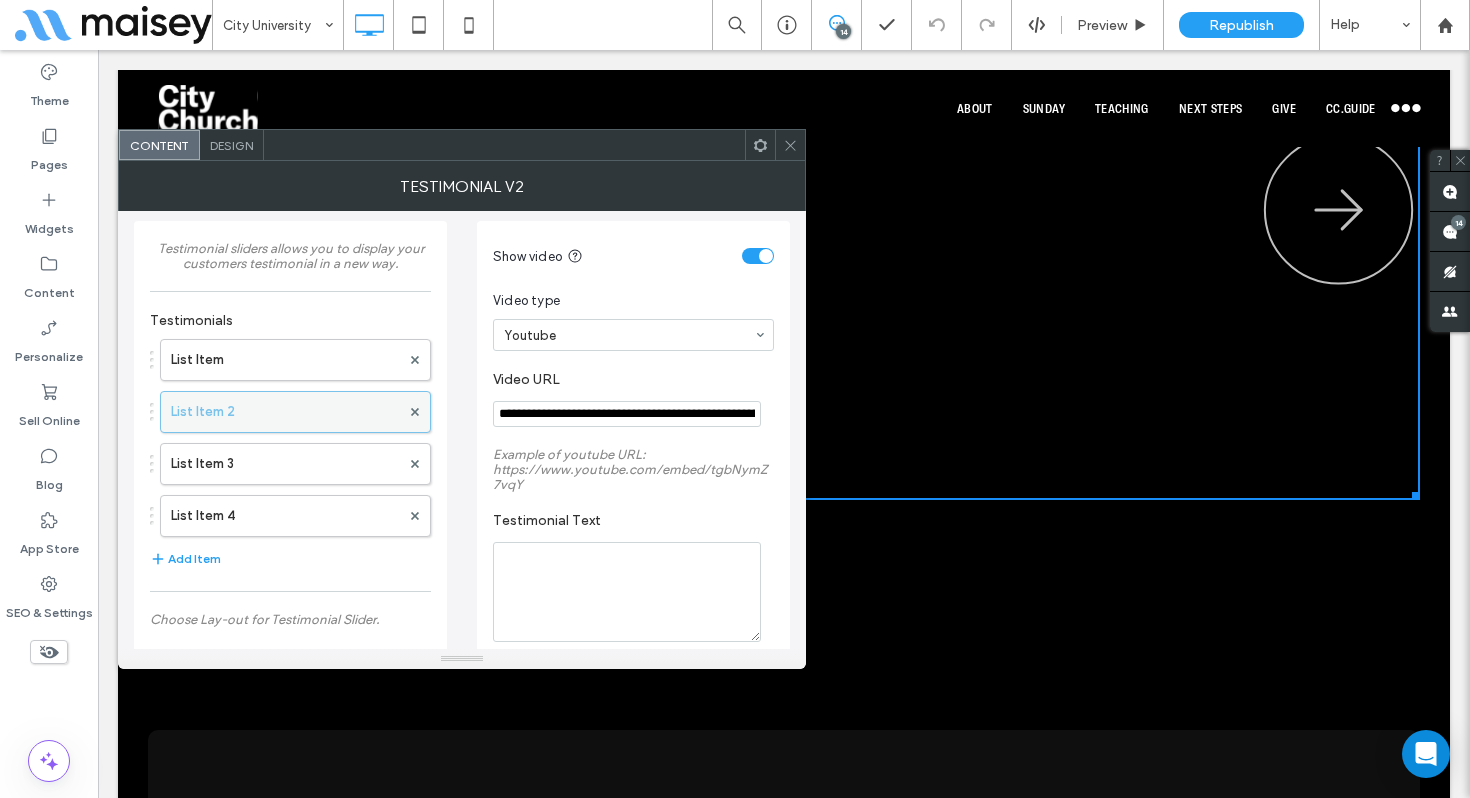 scroll, scrollTop: 11, scrollLeft: 0, axis: vertical 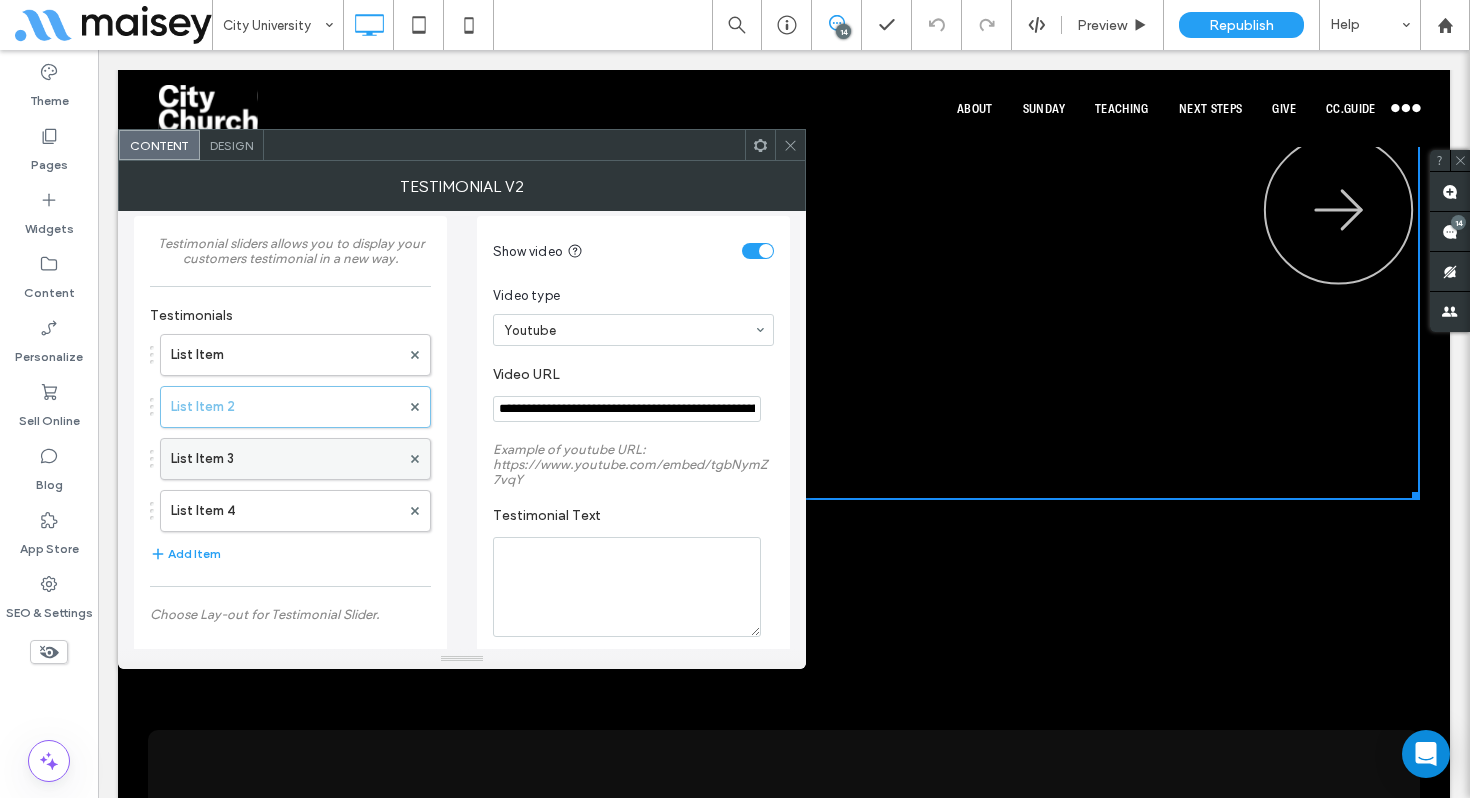 click on "List Item 3" at bounding box center (285, 459) 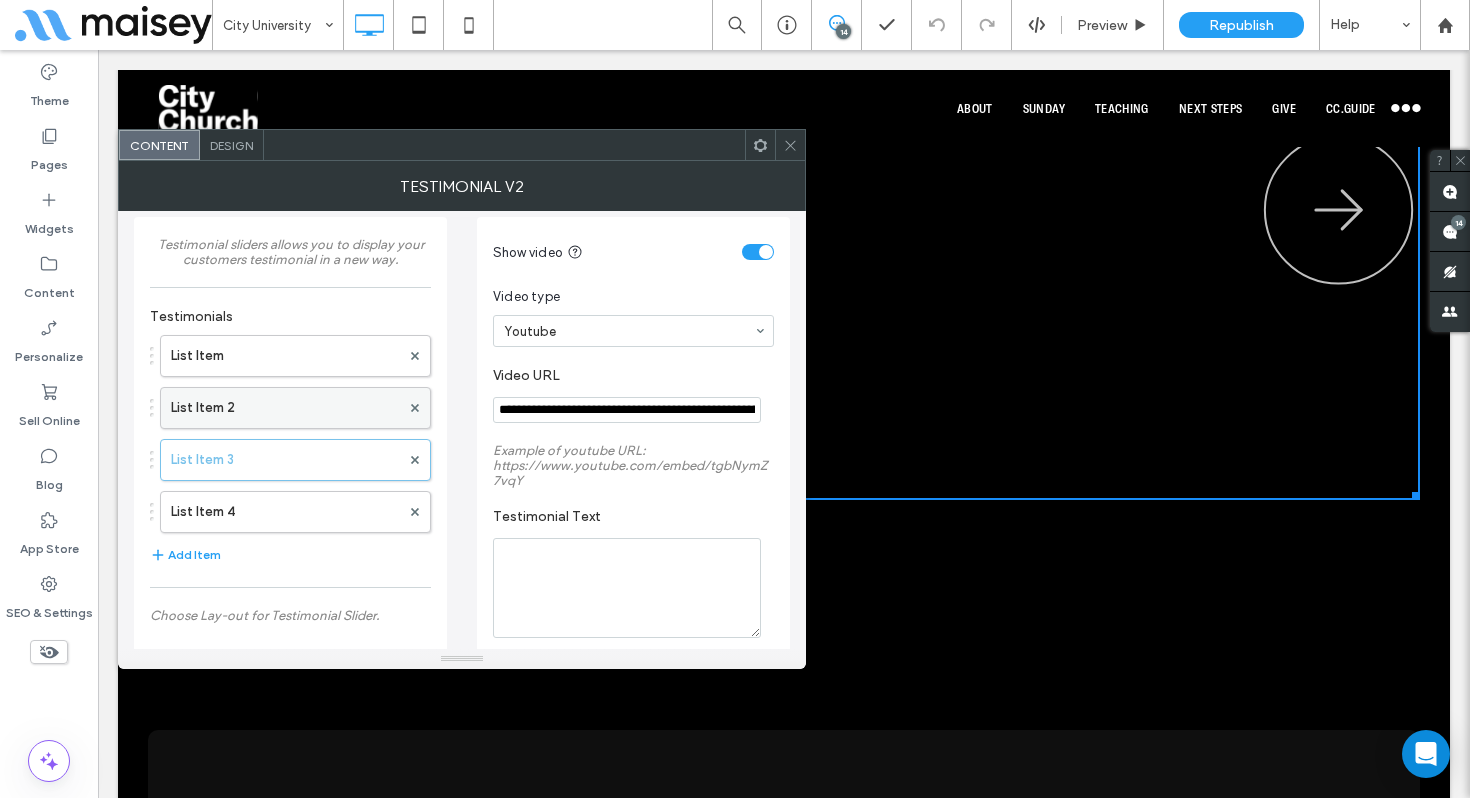 click on "List Item 2" at bounding box center (285, 408) 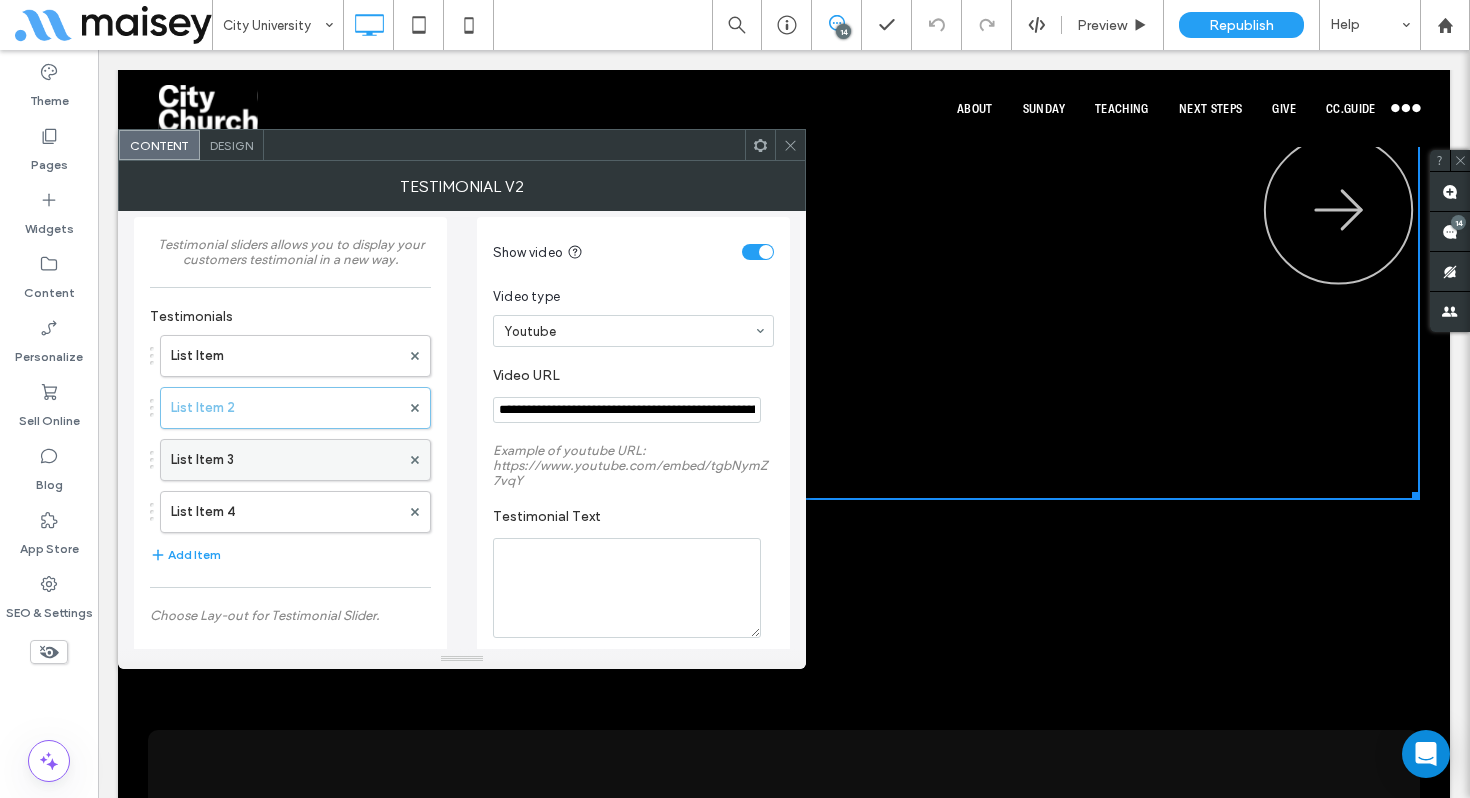 click on "List Item 3" at bounding box center [285, 460] 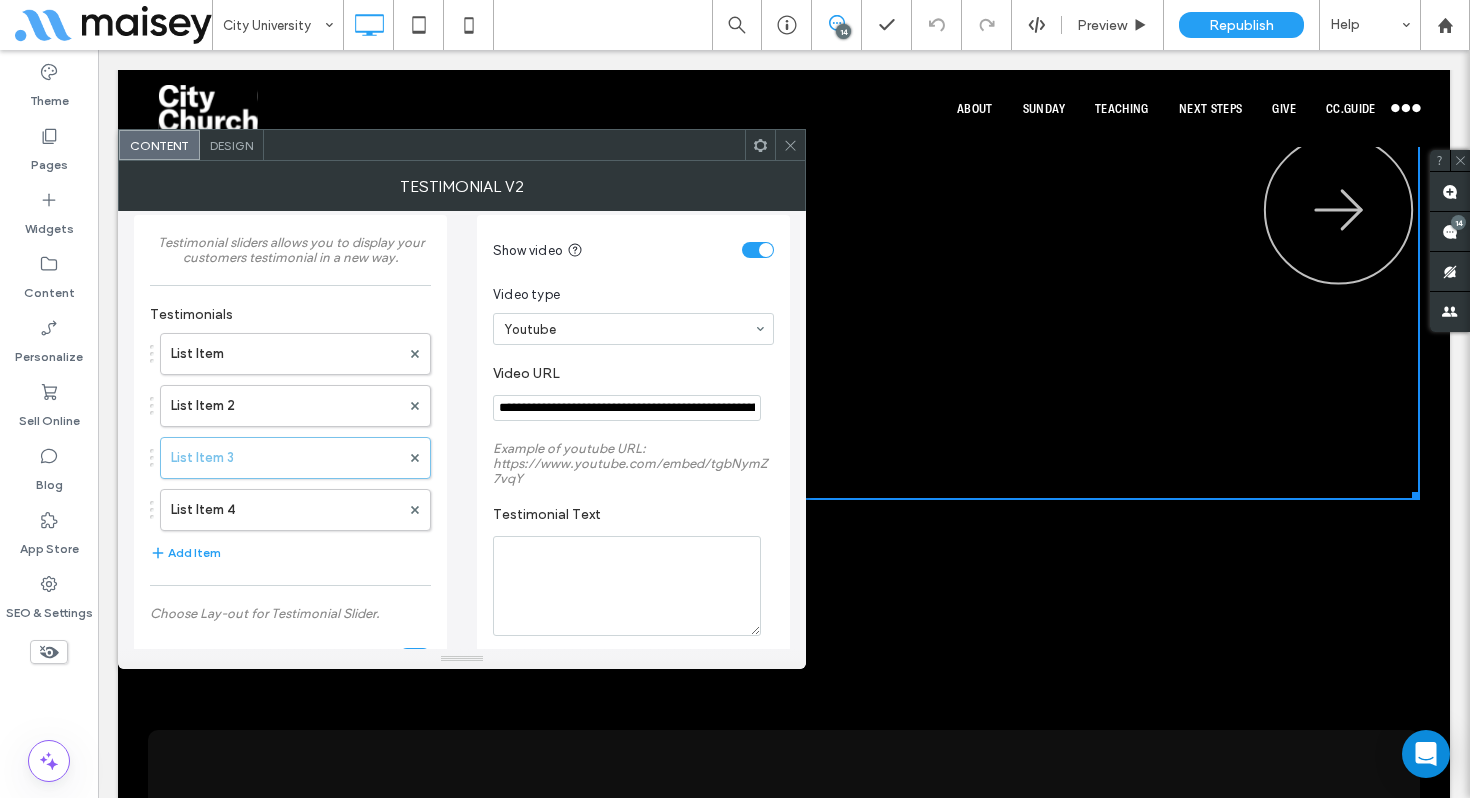 scroll, scrollTop: 0, scrollLeft: 0, axis: both 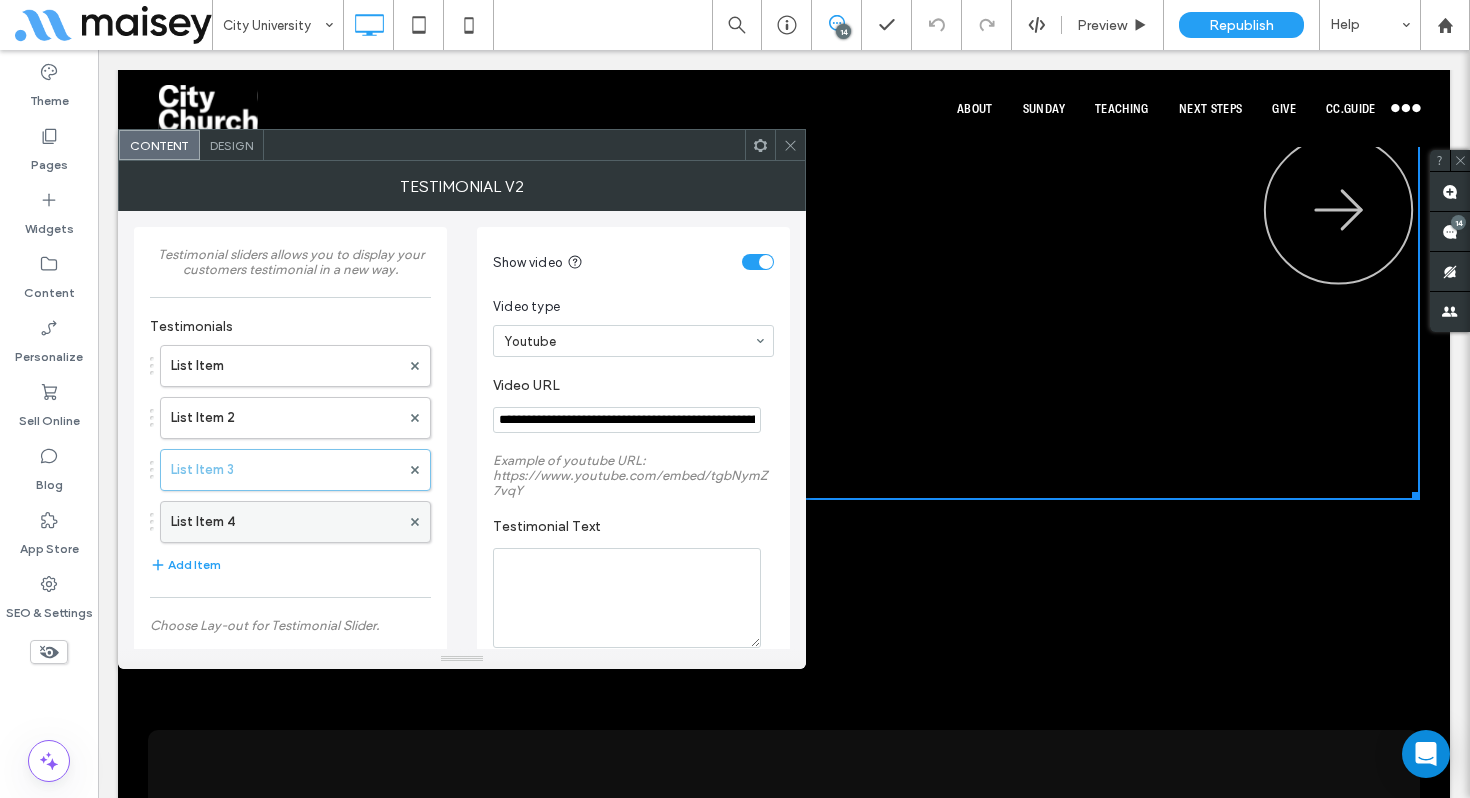 click on "List Item 4" at bounding box center [285, 522] 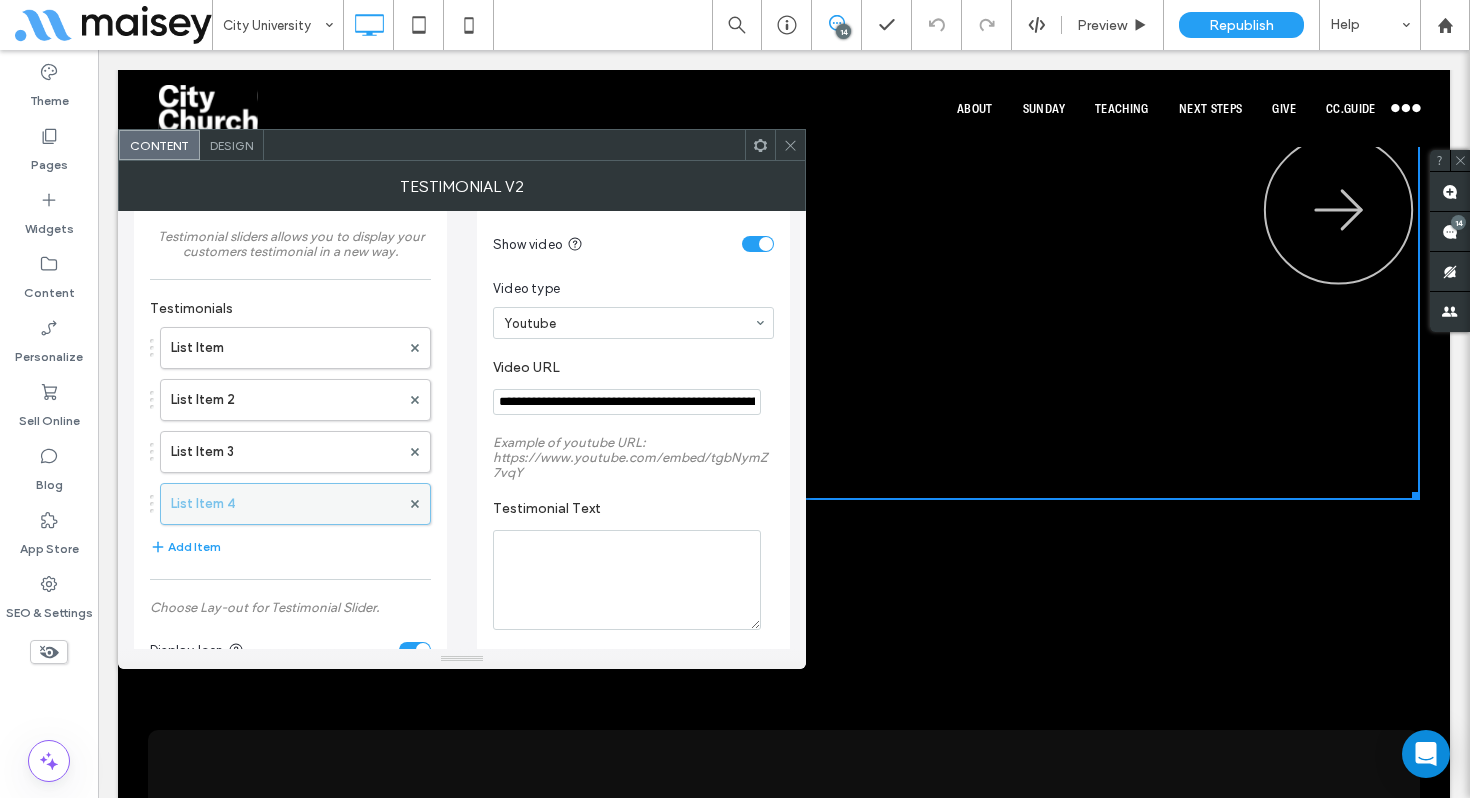 scroll, scrollTop: 22, scrollLeft: 0, axis: vertical 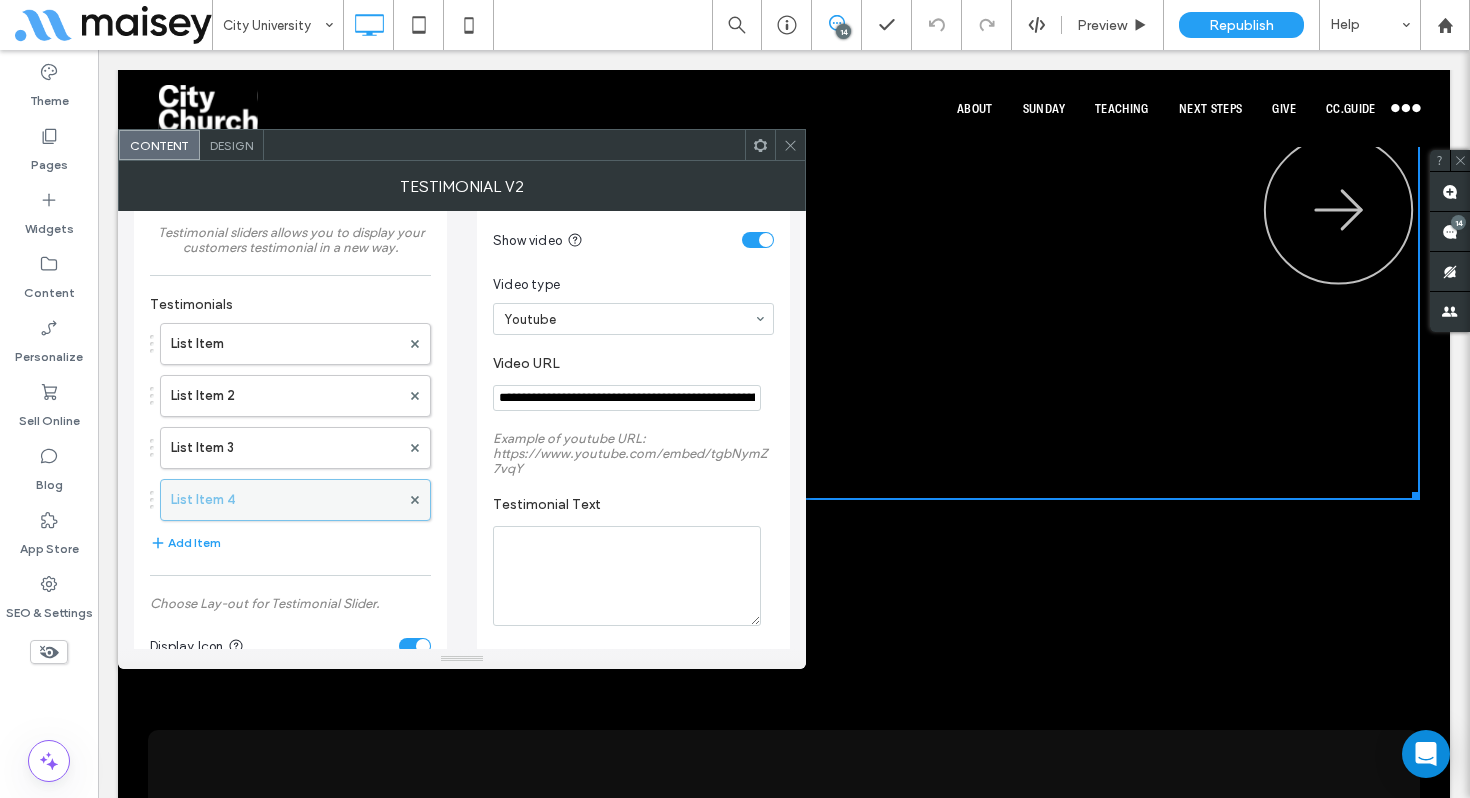 click on "List Item 4" at bounding box center [285, 500] 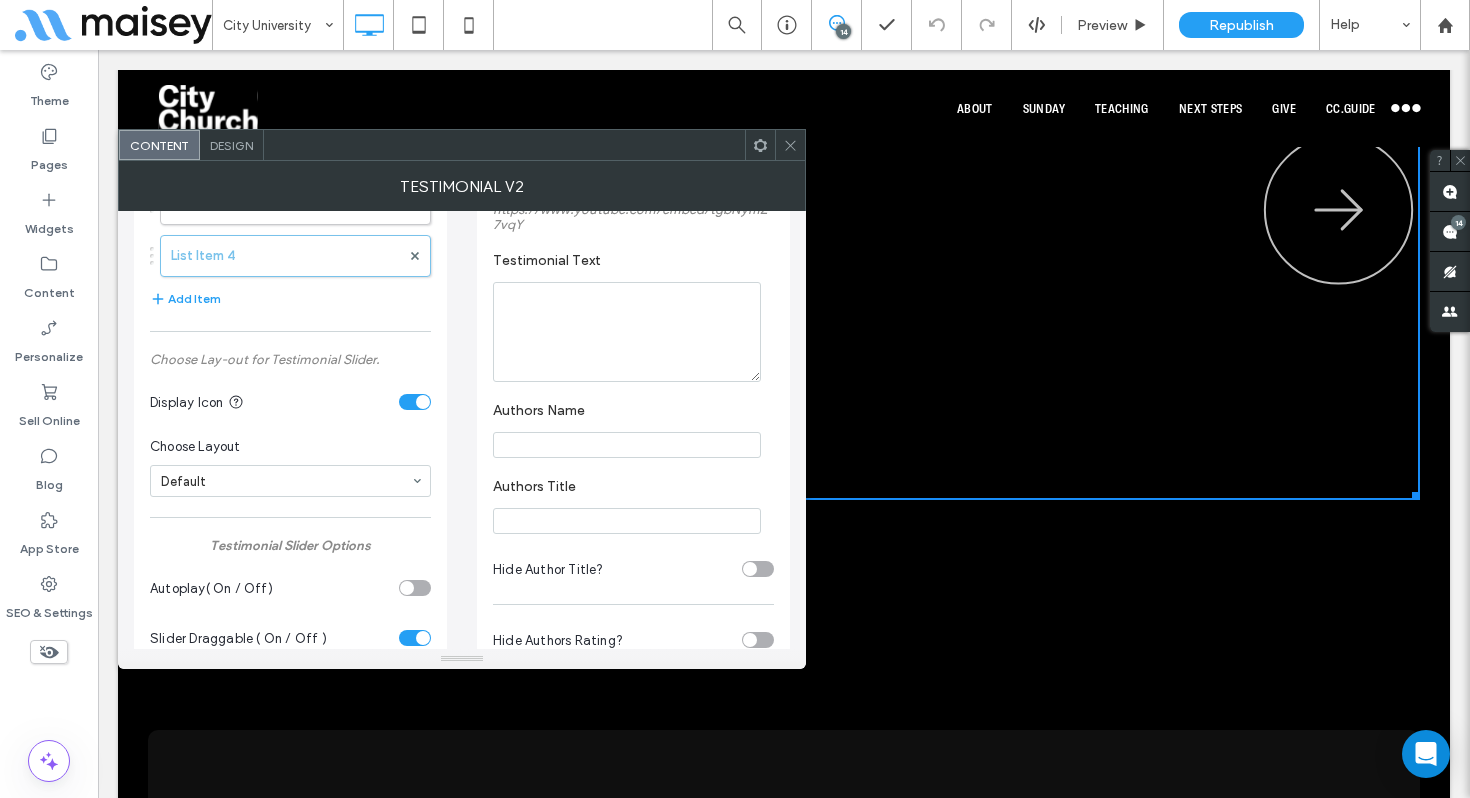 scroll, scrollTop: 0, scrollLeft: 0, axis: both 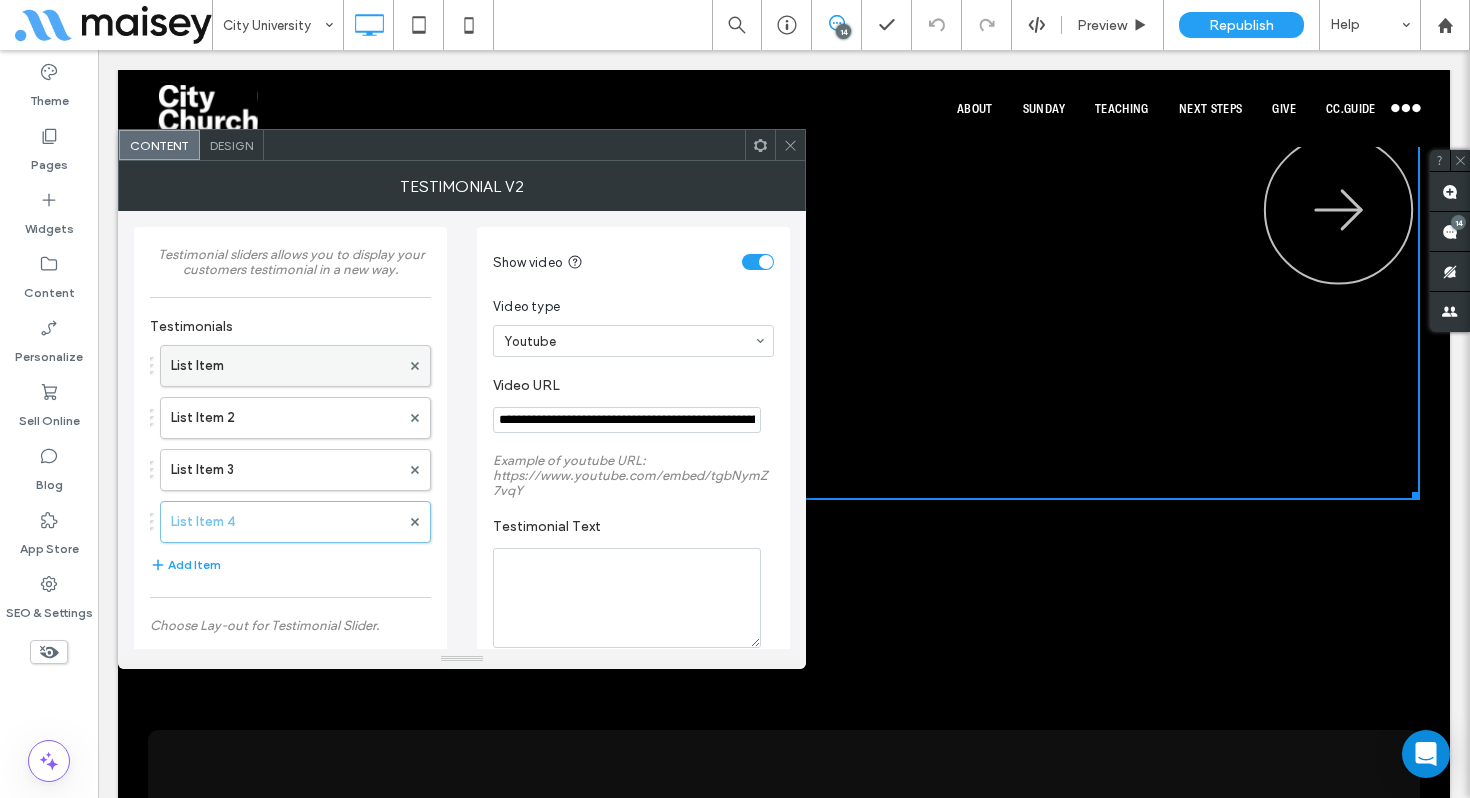 click on "List Item" at bounding box center [285, 366] 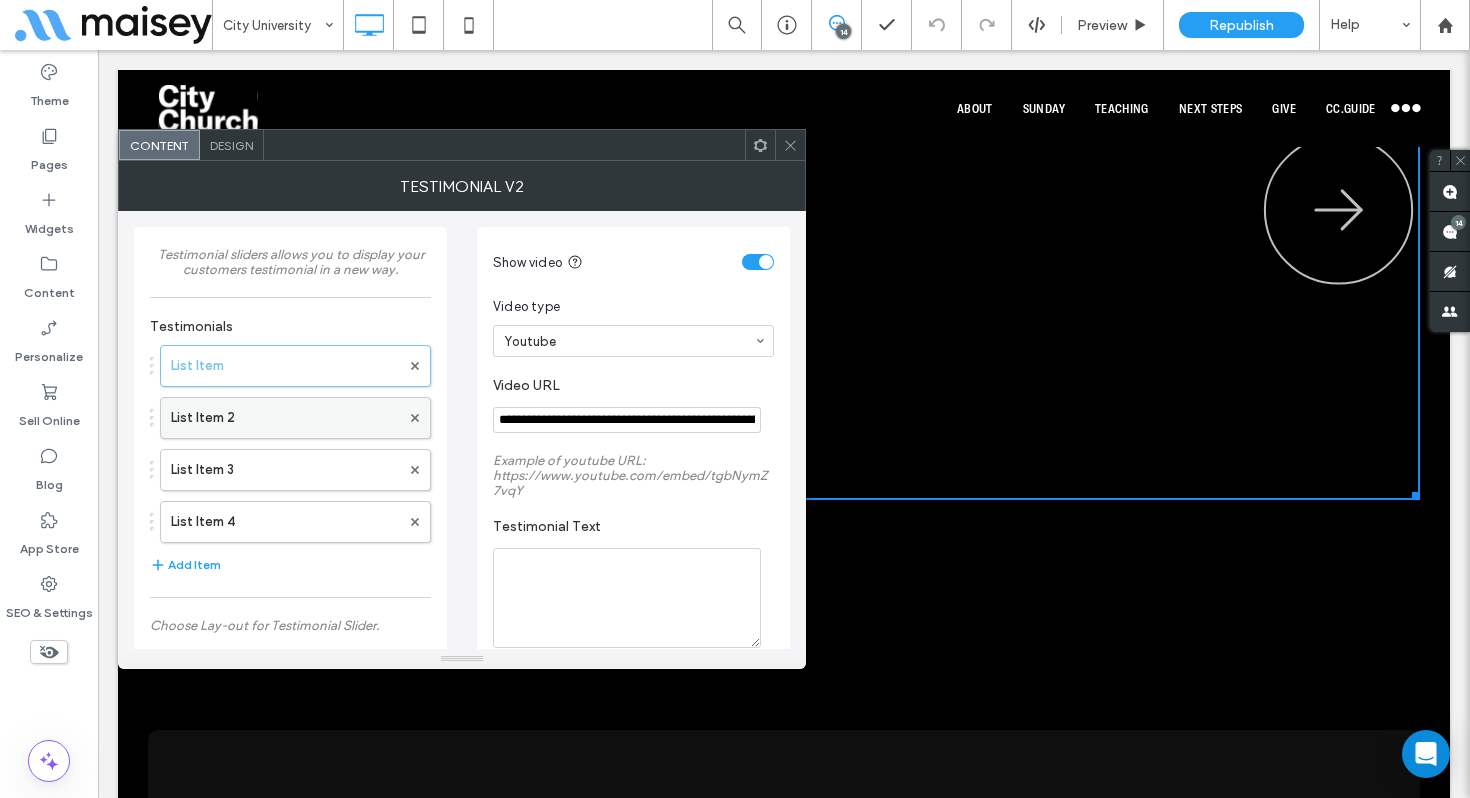 click on "List Item 2" at bounding box center [285, 418] 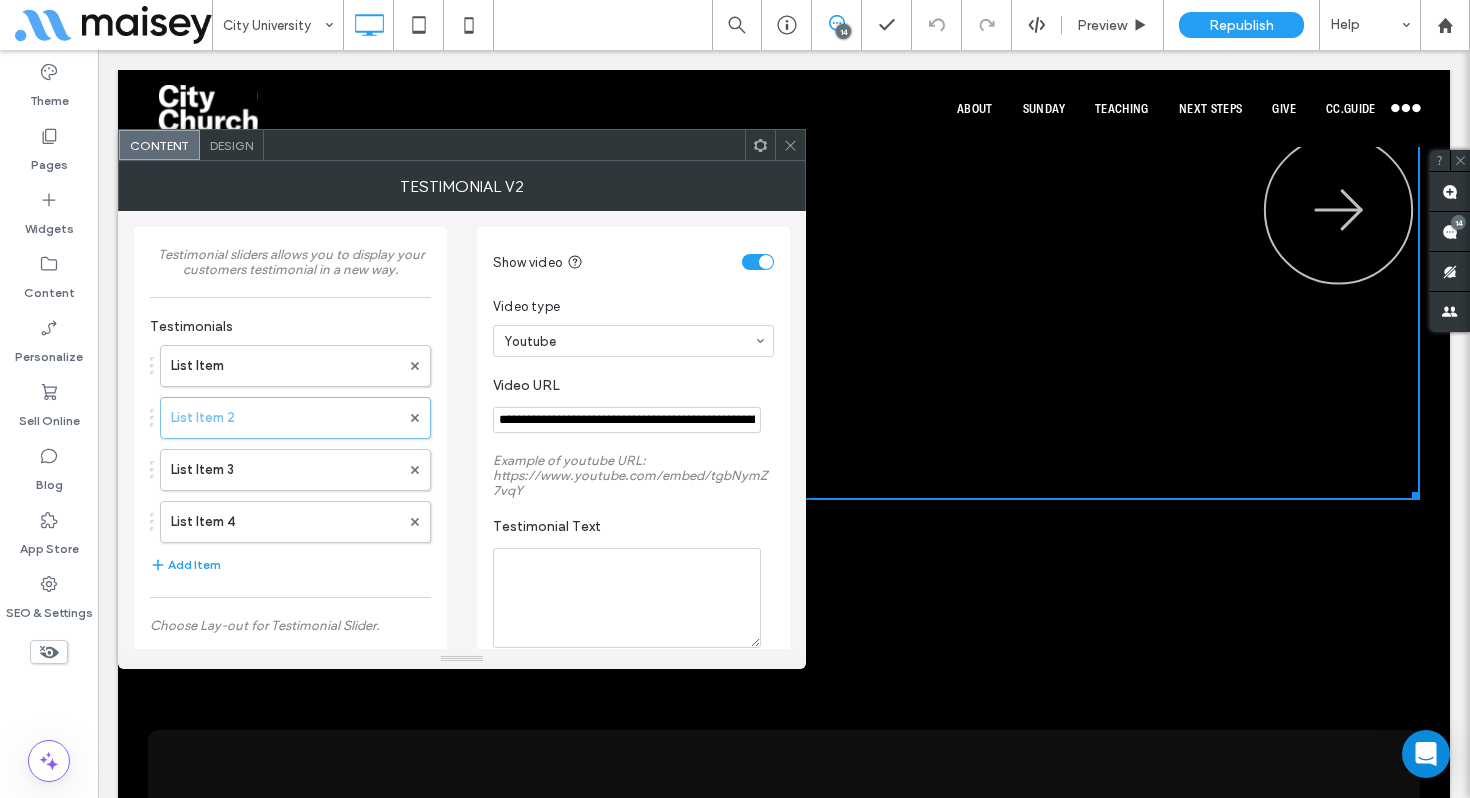 click 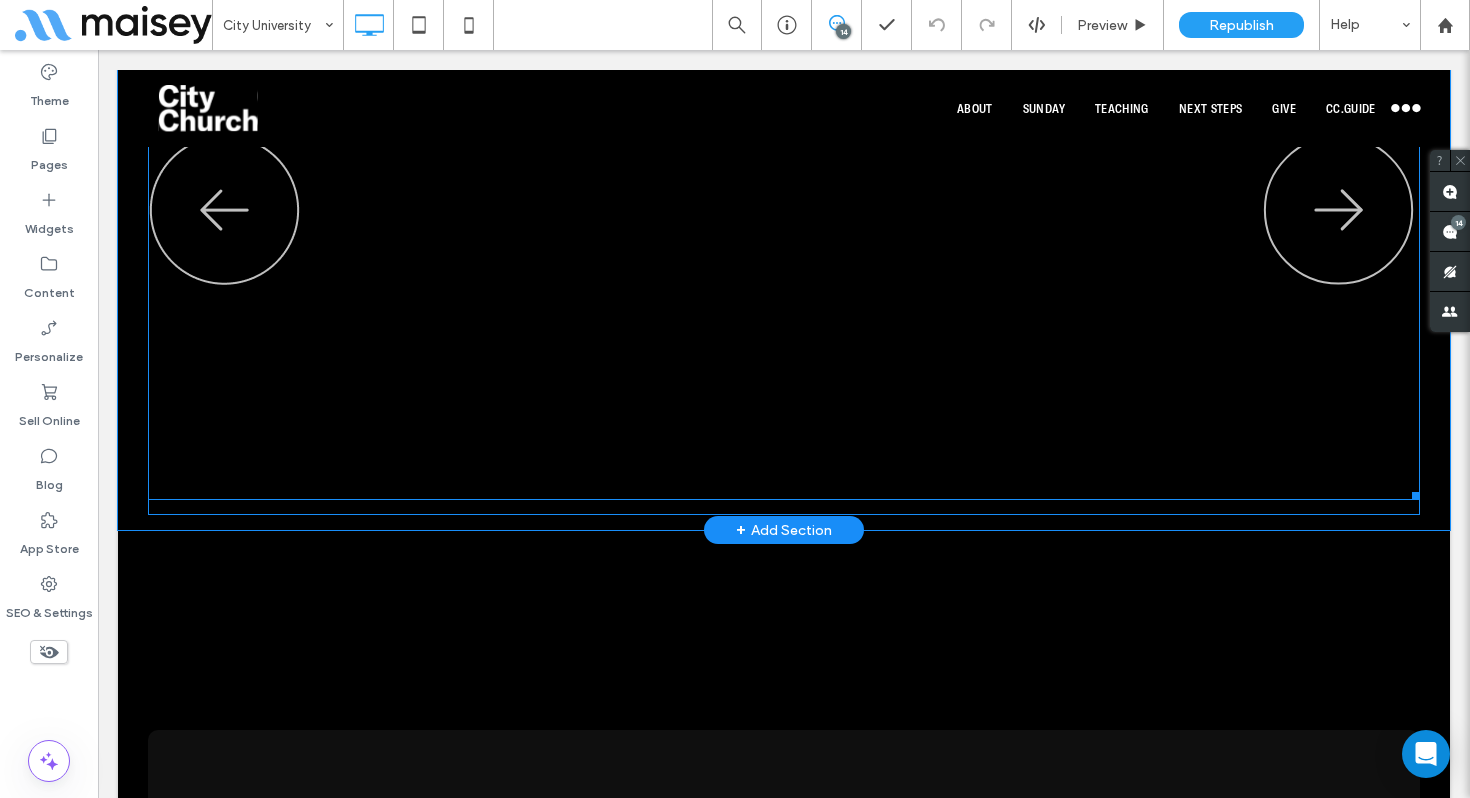 click at bounding box center [784, 233] 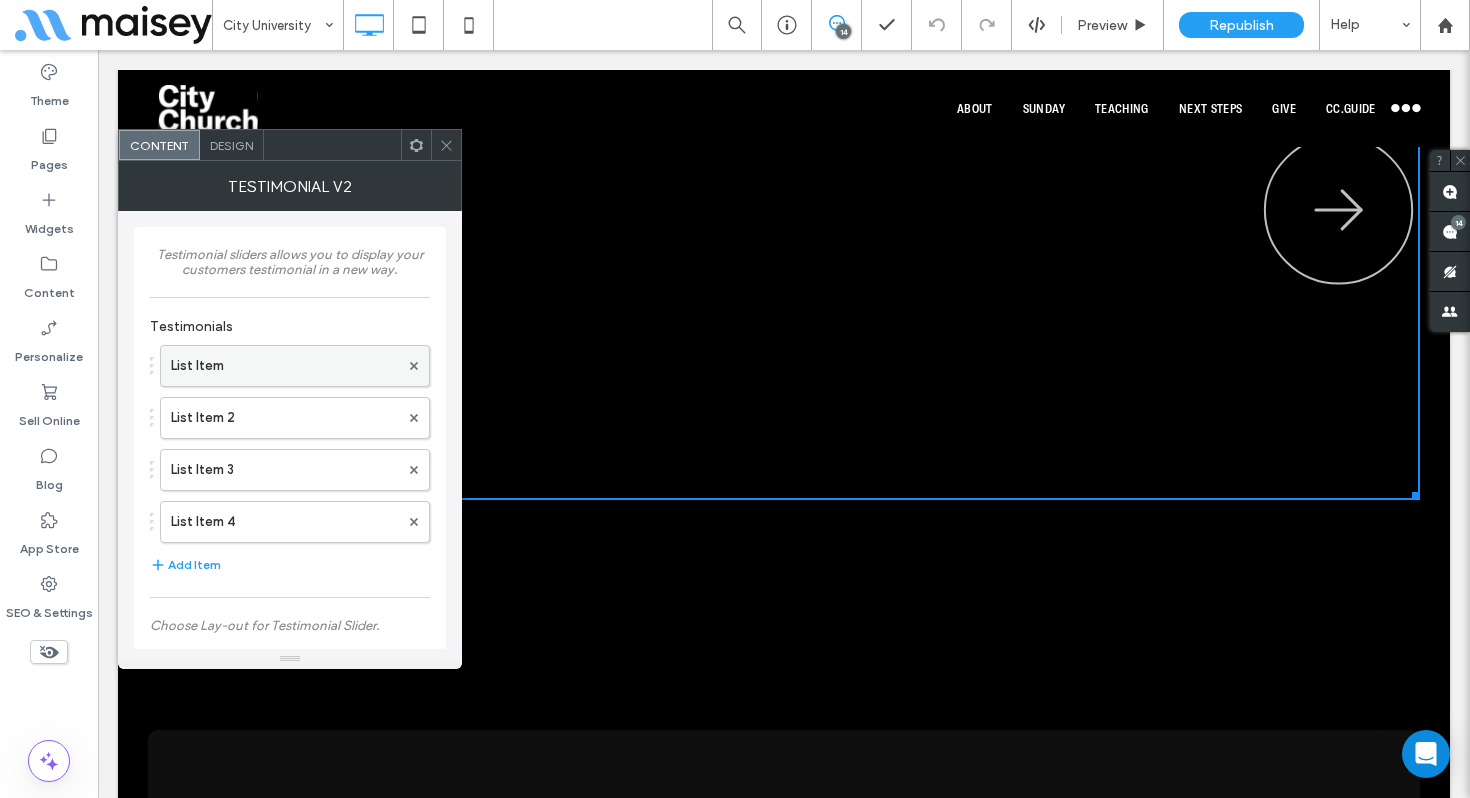 click on "List Item" at bounding box center (285, 366) 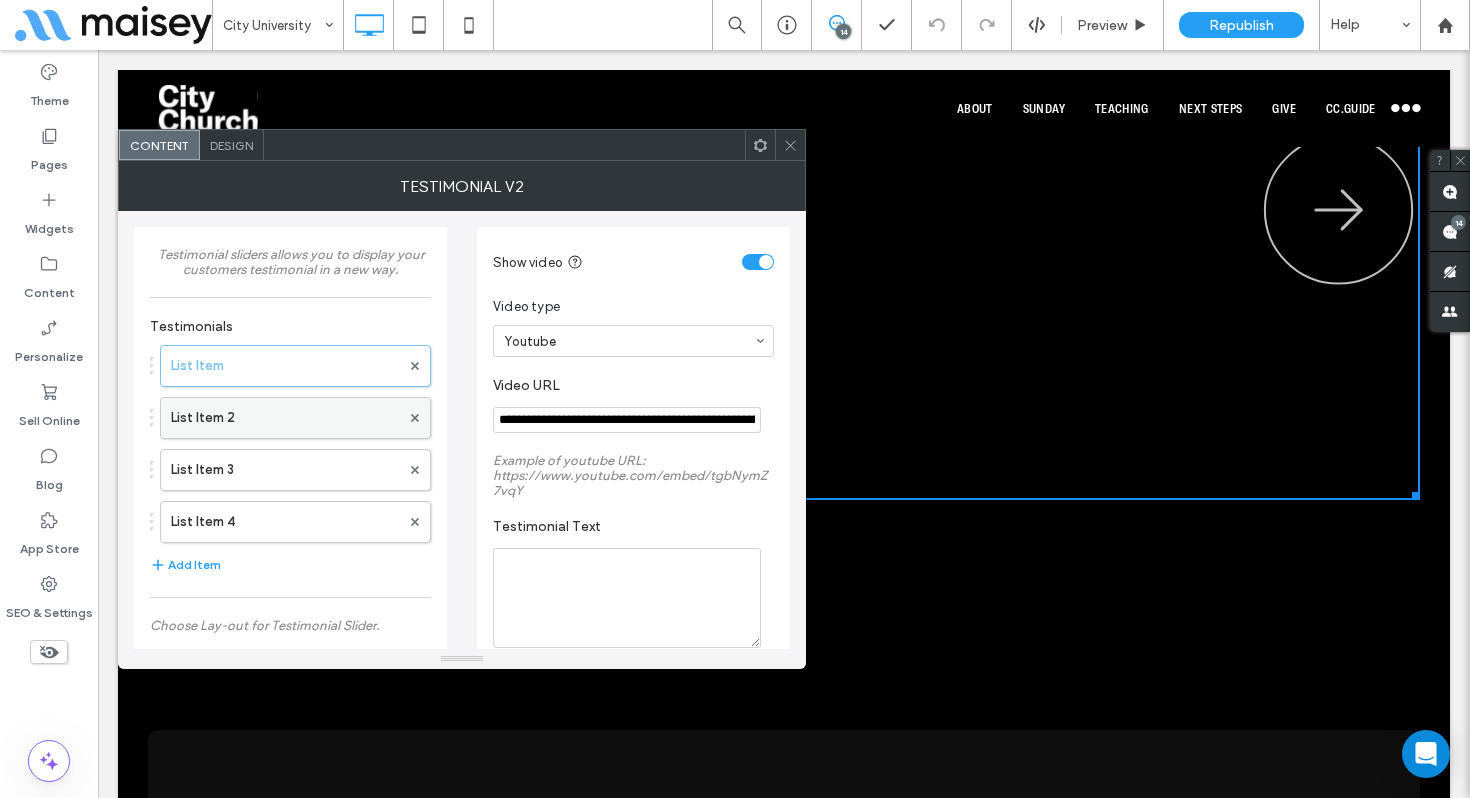 click on "List Item 2" at bounding box center (285, 418) 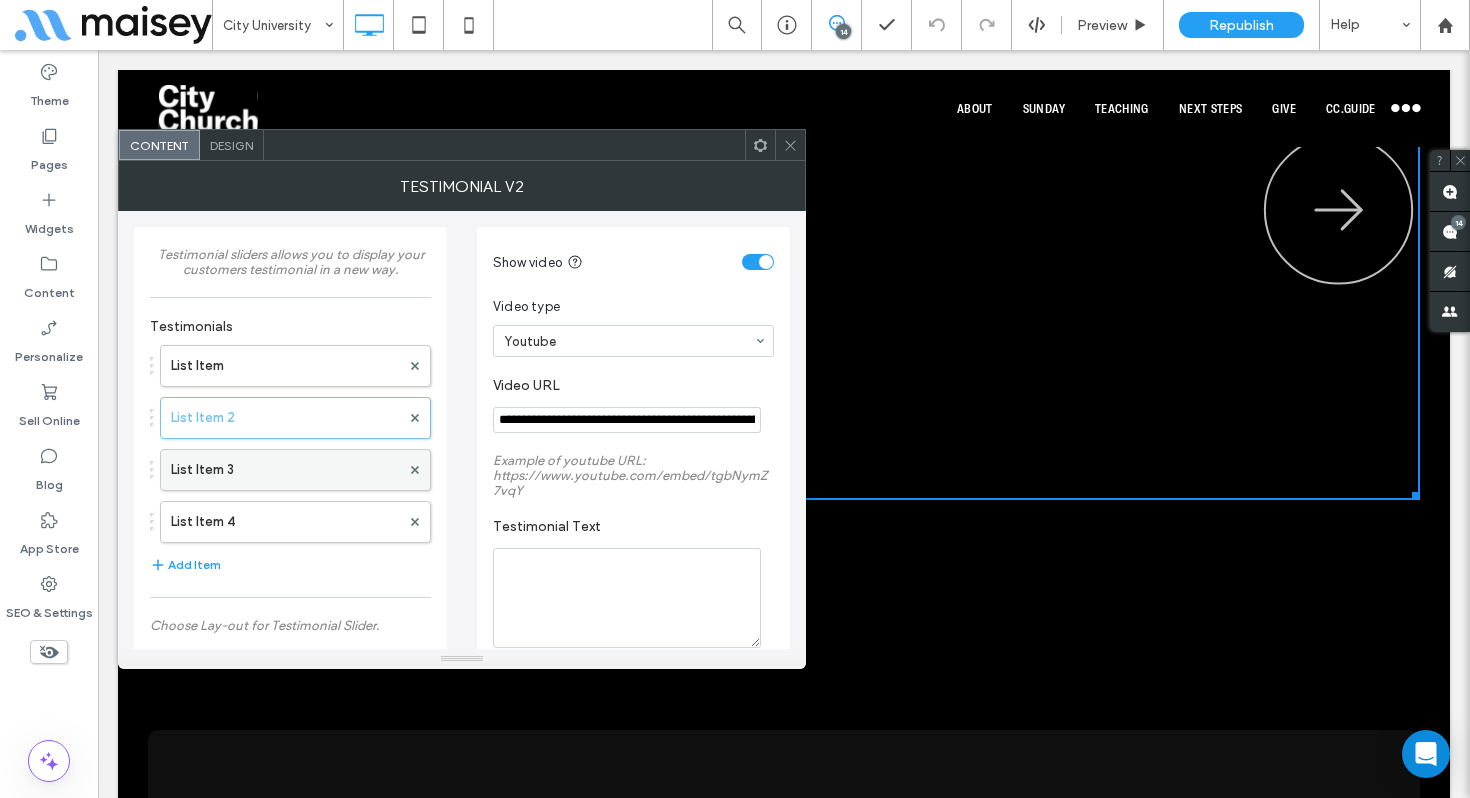 click on "List Item 3" at bounding box center [285, 470] 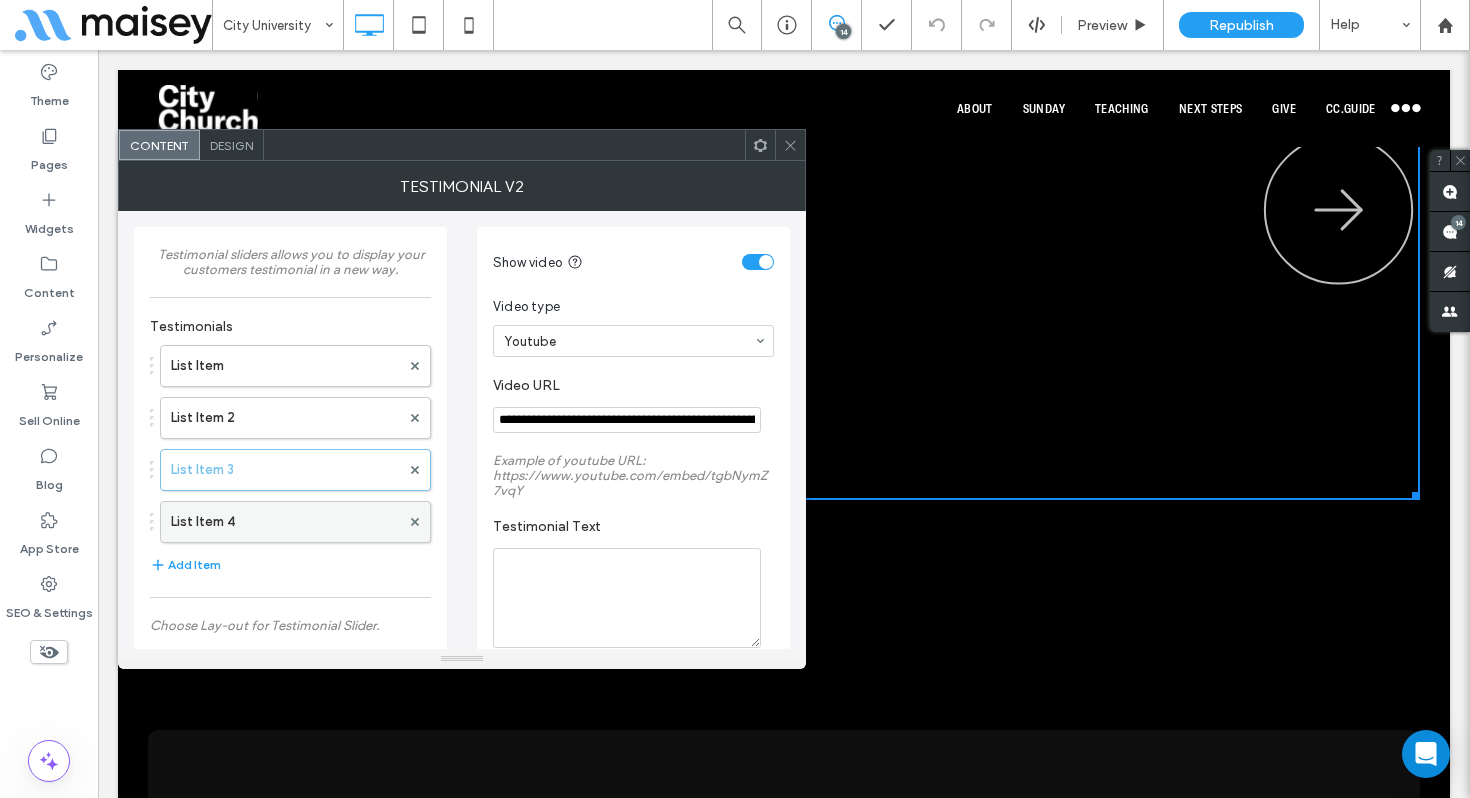 click on "List Item 4" at bounding box center [285, 522] 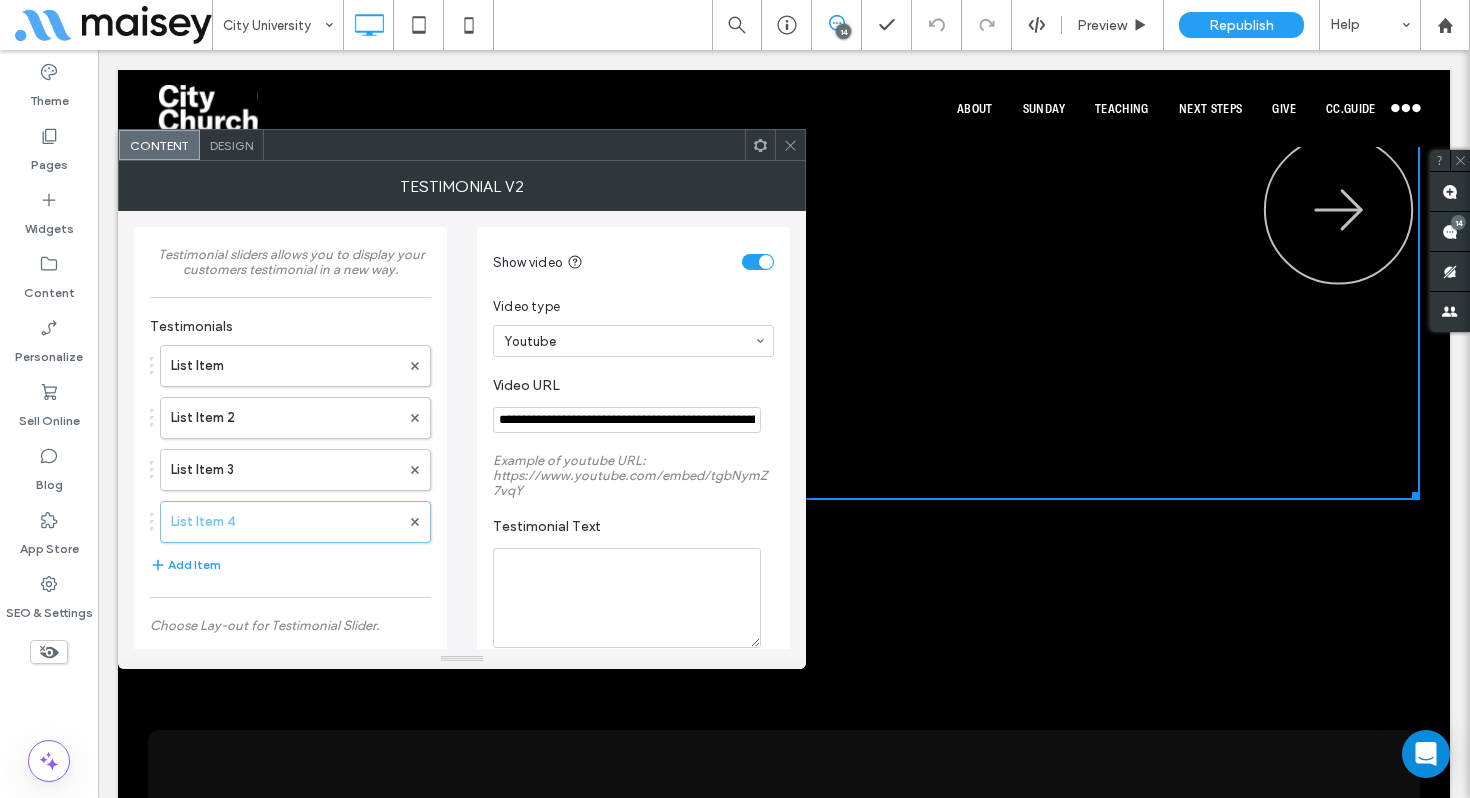 click at bounding box center [790, 145] 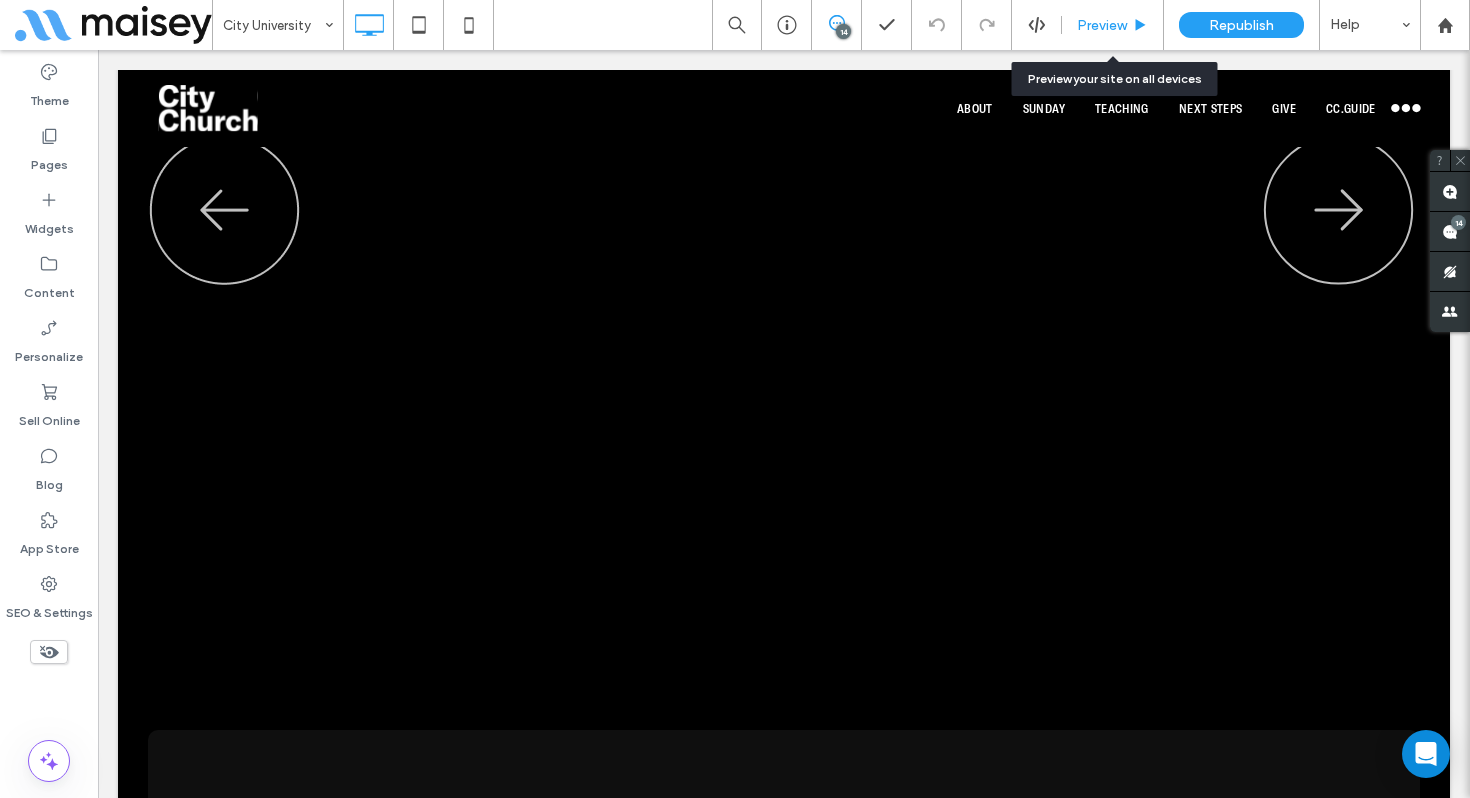 click on "Preview" at bounding box center [1102, 25] 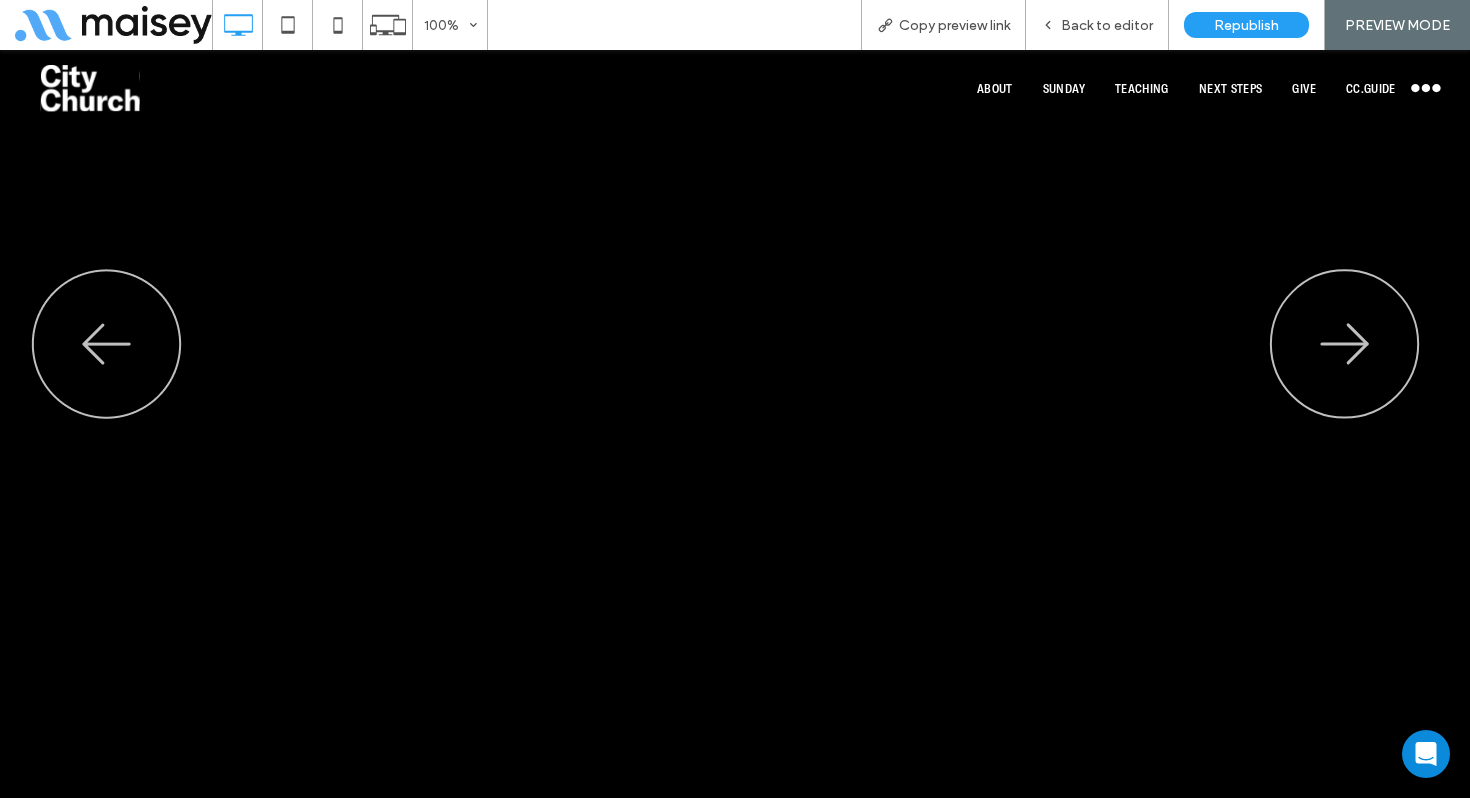 scroll, scrollTop: 2137, scrollLeft: 0, axis: vertical 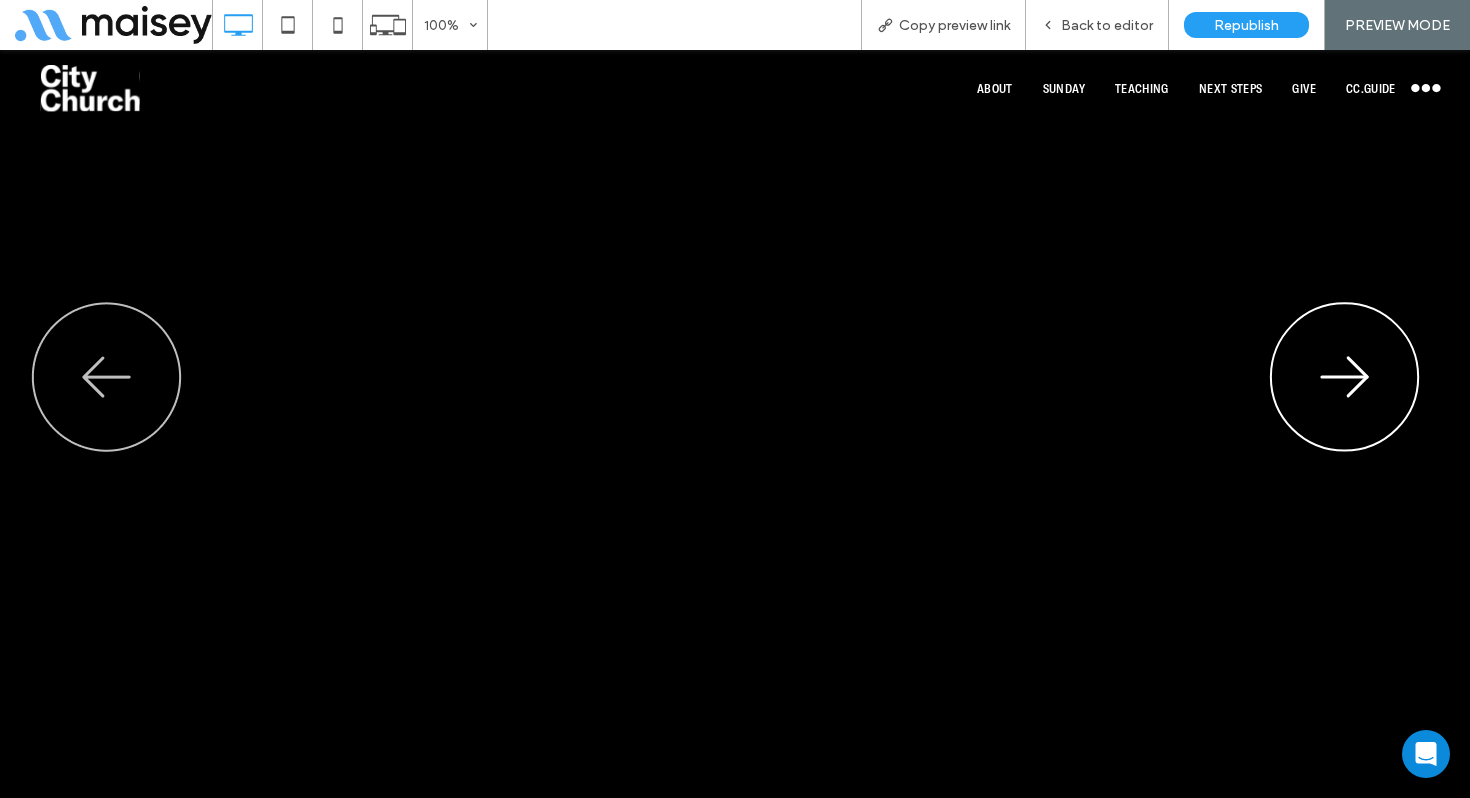click at bounding box center (1344, 378) 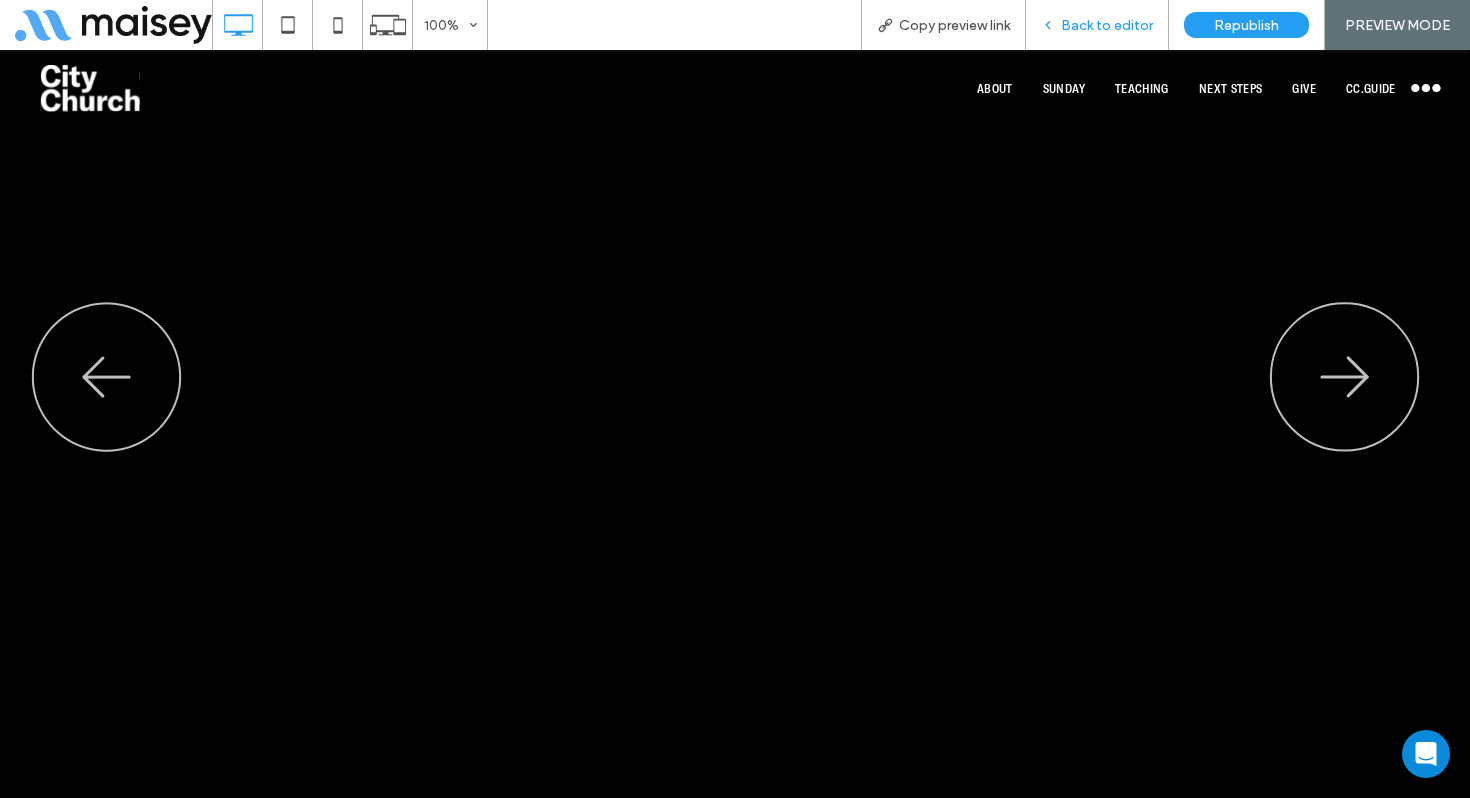 click on "Back to editor" at bounding box center (1097, 25) 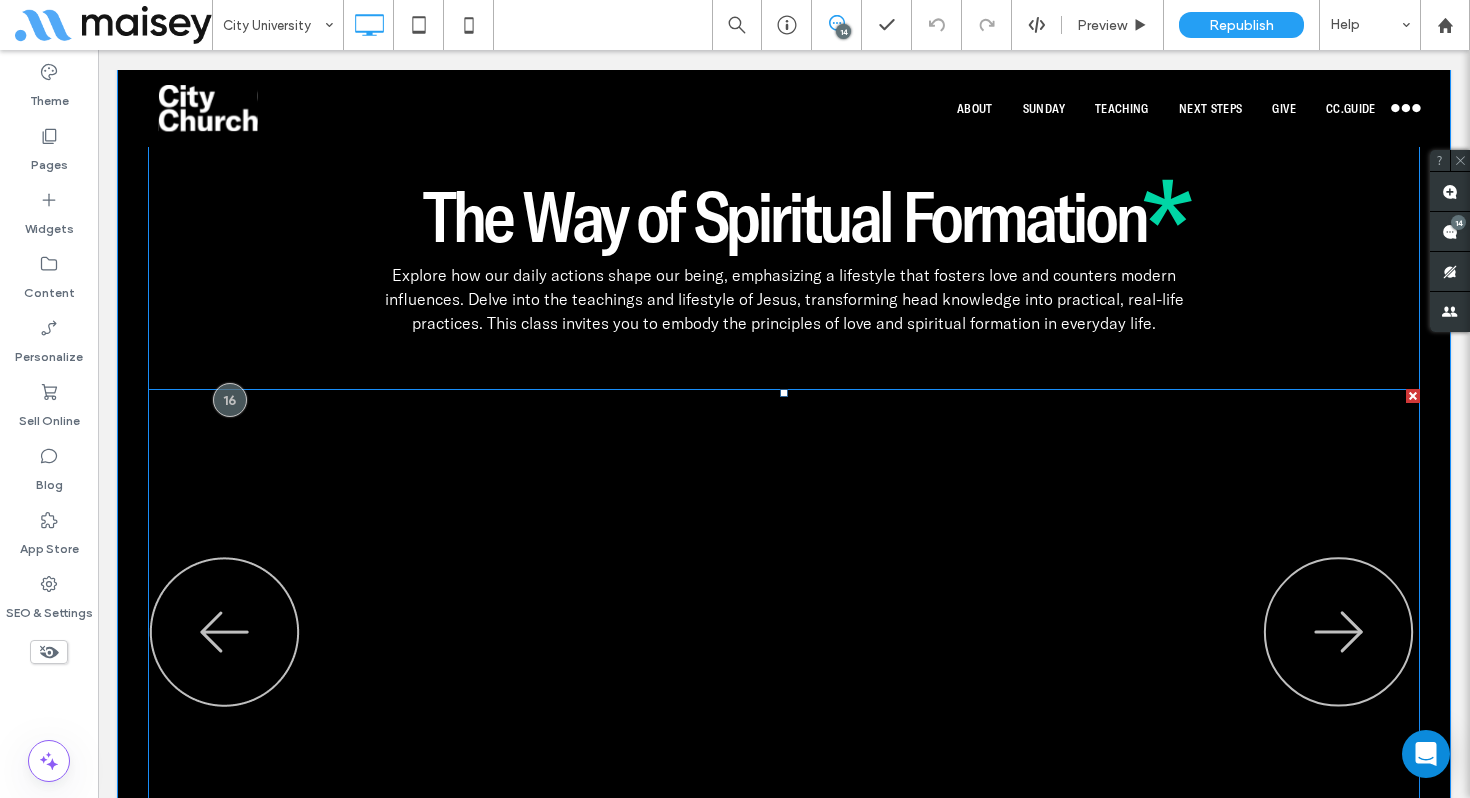 scroll, scrollTop: 1927, scrollLeft: 0, axis: vertical 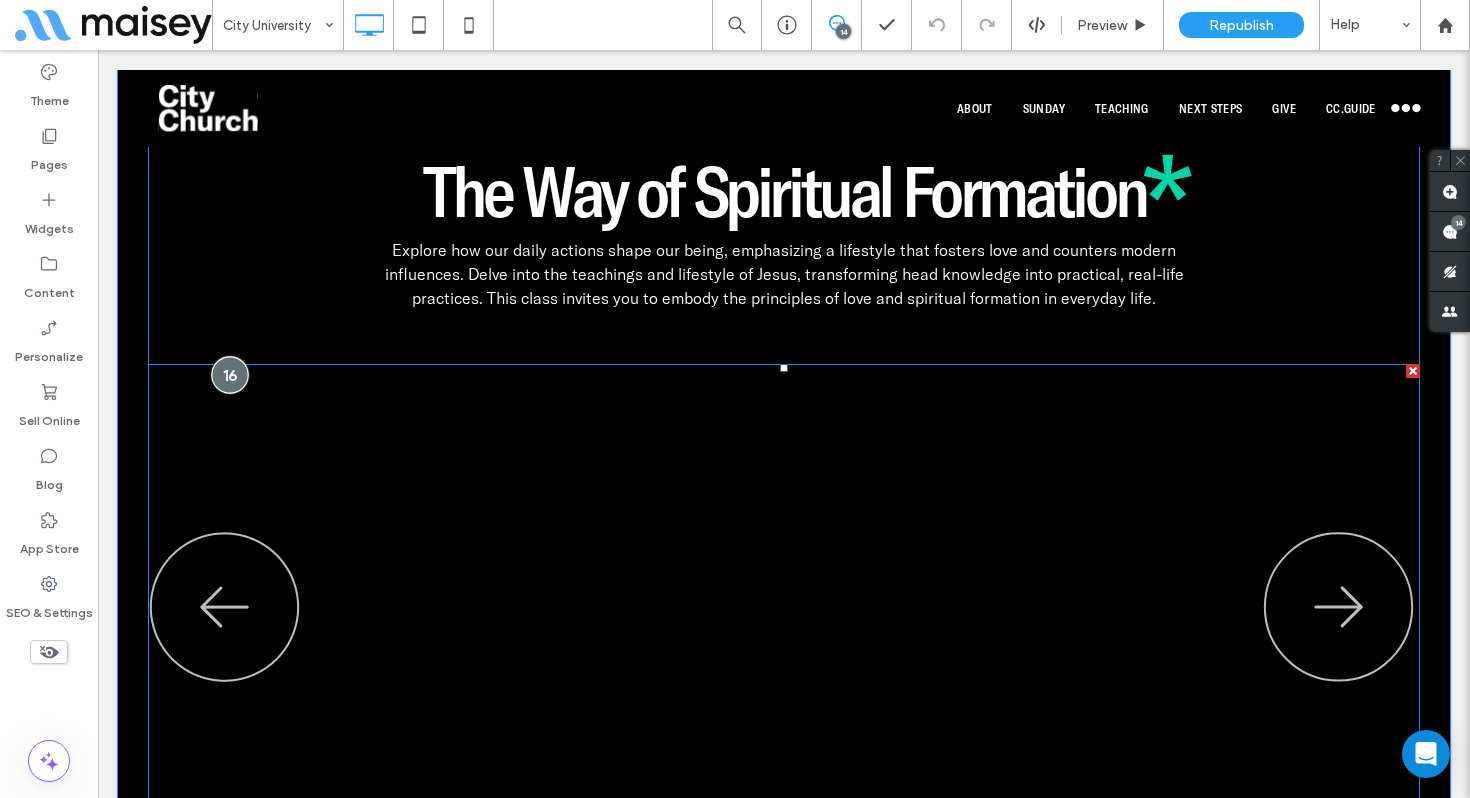 click at bounding box center [229, 374] 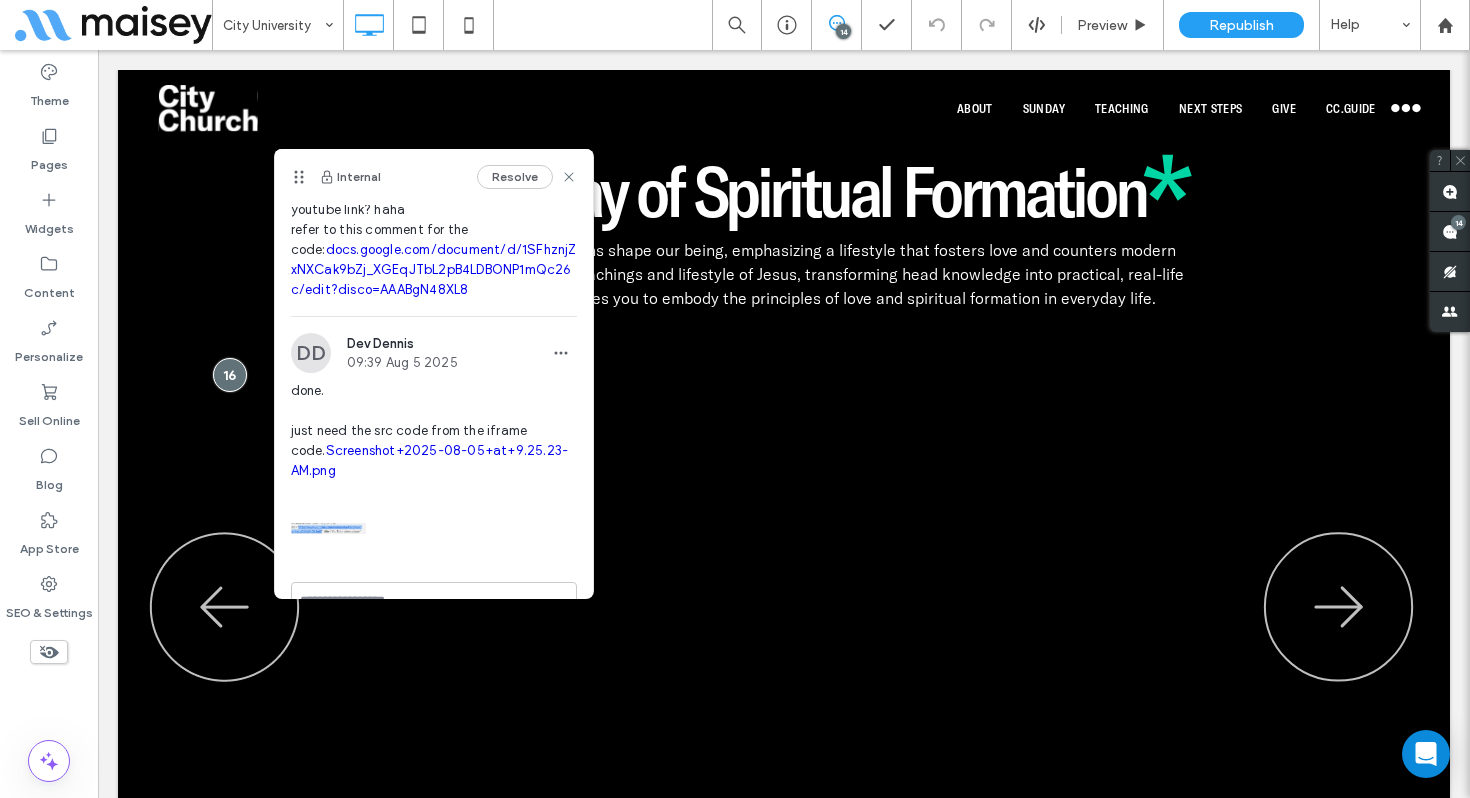 scroll, scrollTop: 116, scrollLeft: 0, axis: vertical 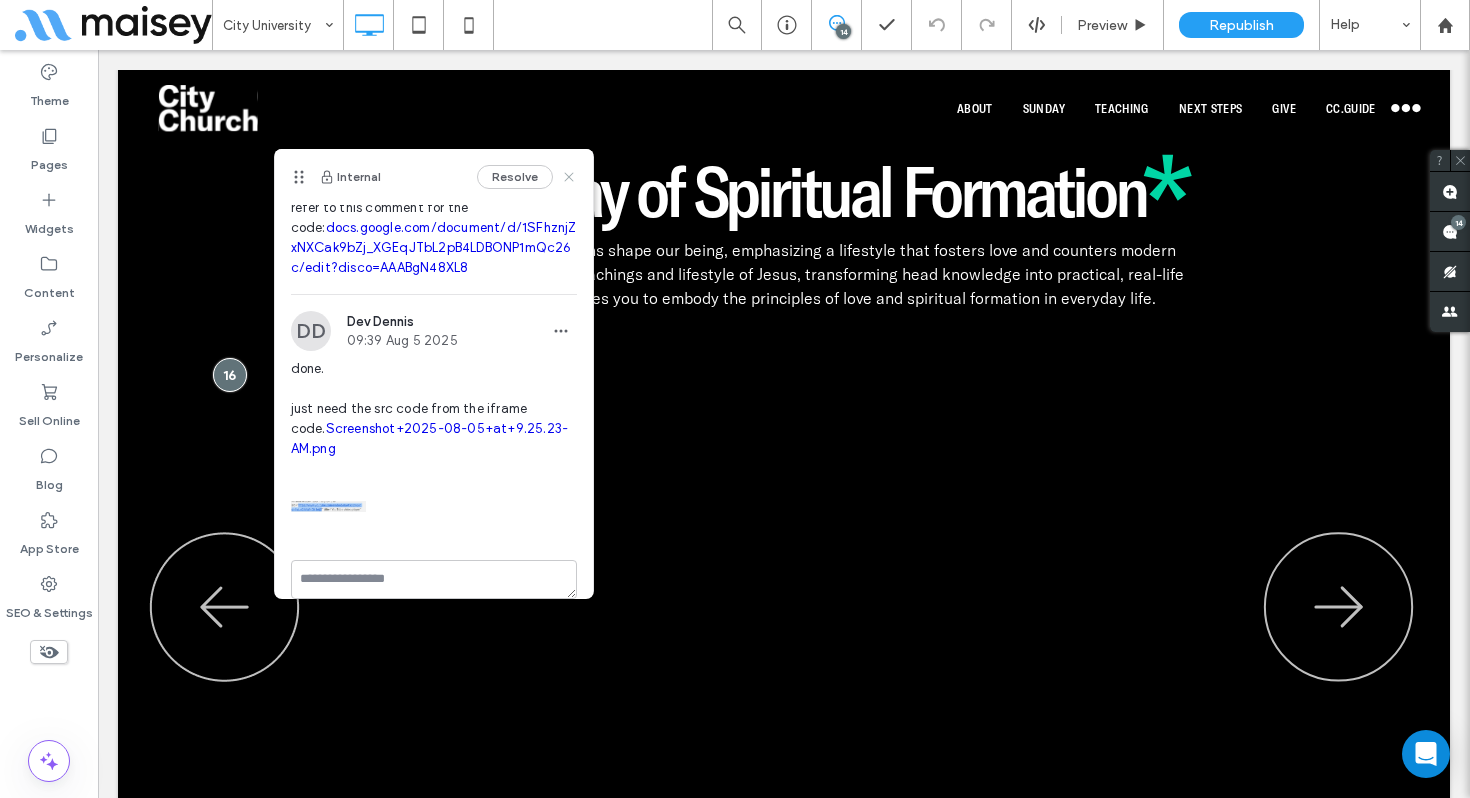 click 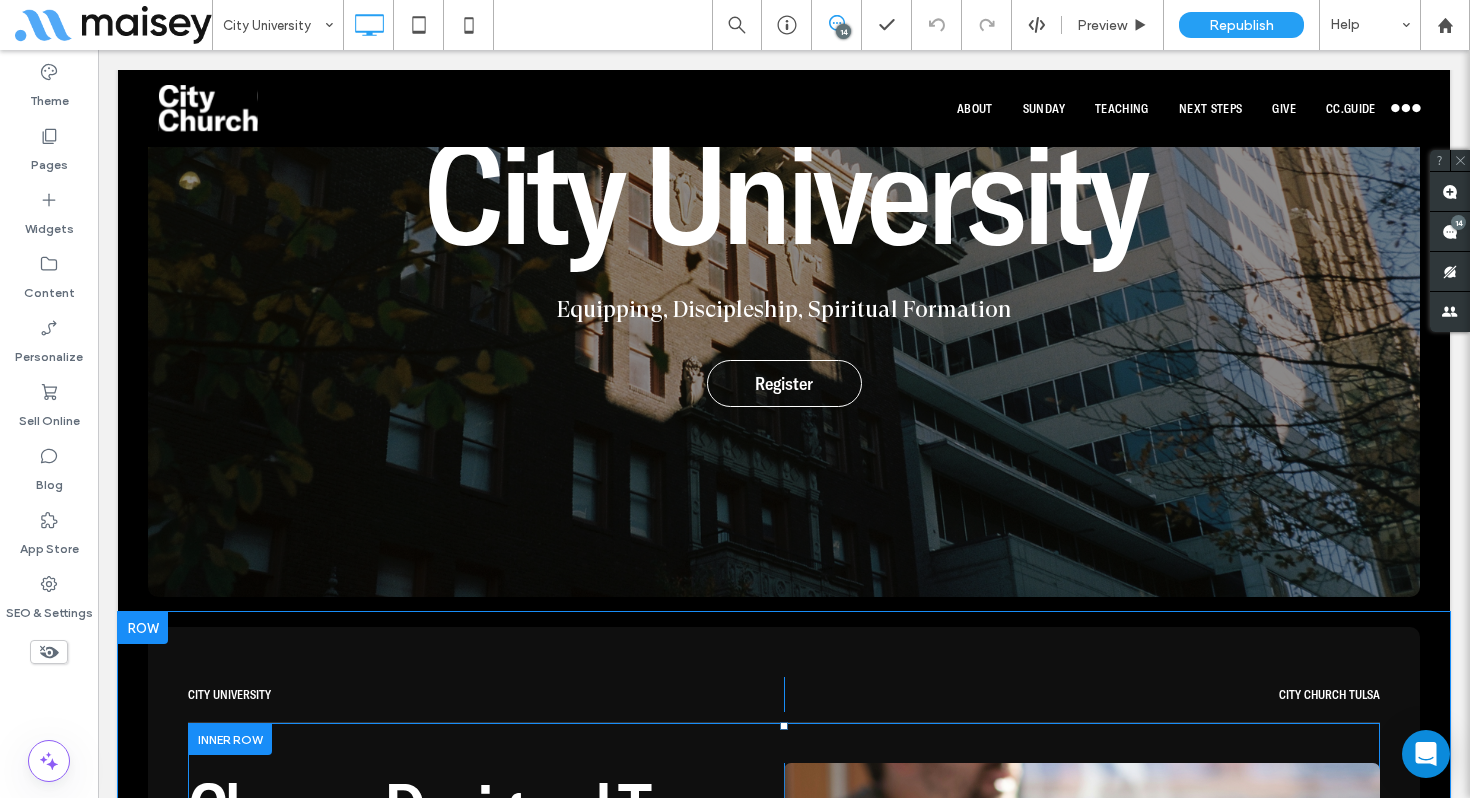 scroll, scrollTop: 0, scrollLeft: 0, axis: both 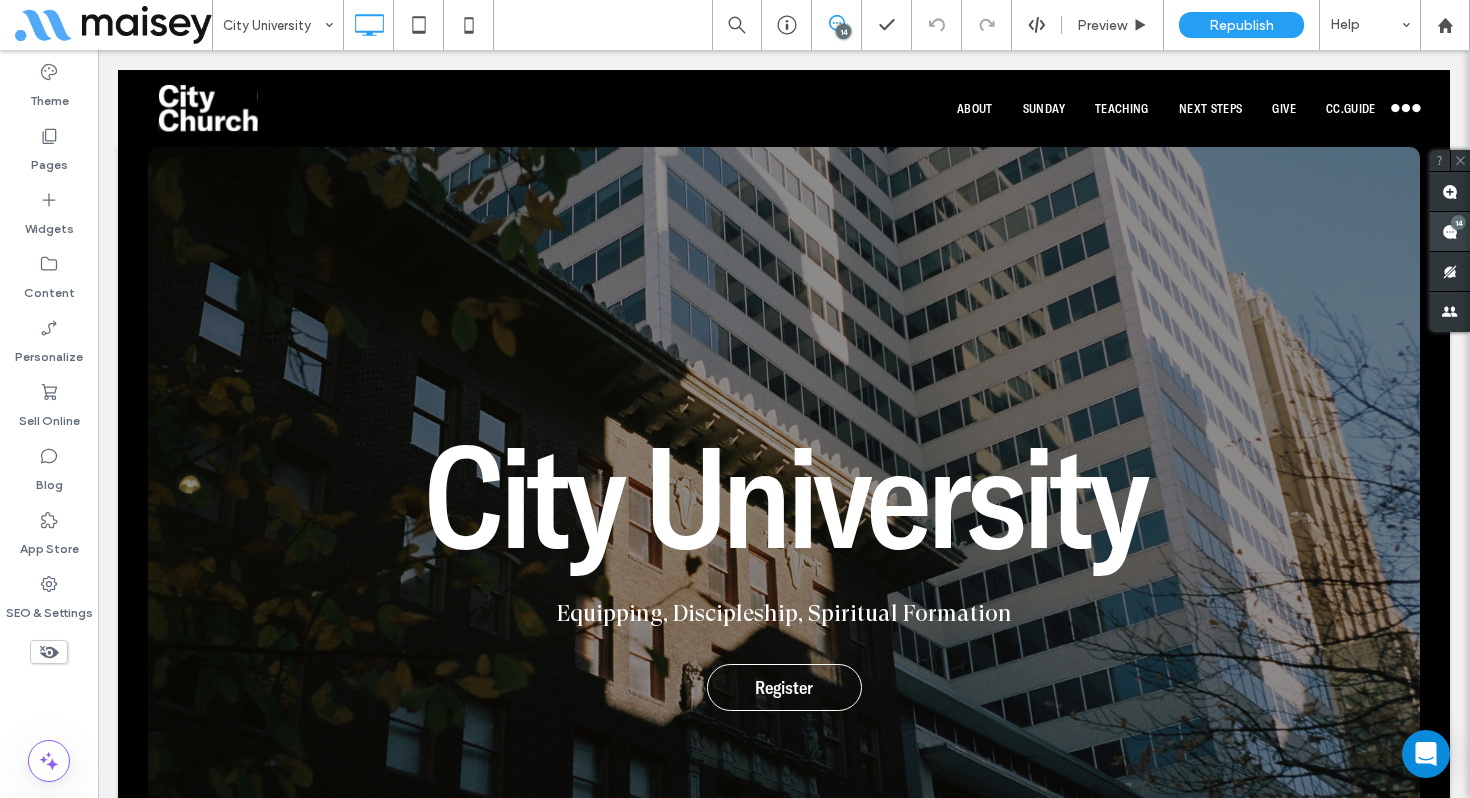 click at bounding box center (1450, 231) 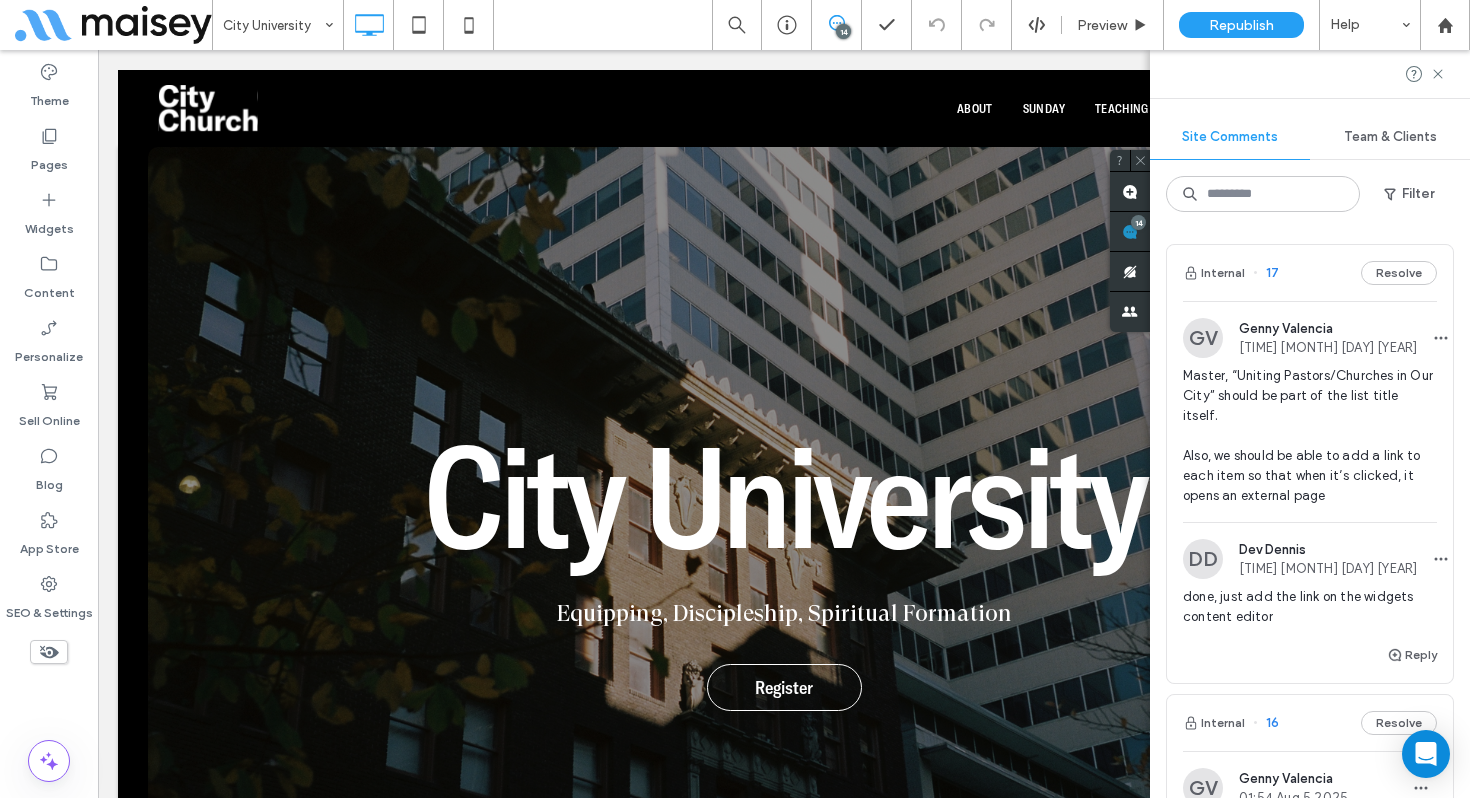 click on "Master, “Uniting Pastors/Churches in Our City” should be part of the list title itself.
Also, we should be able to add a link to each item so that when it’s clicked, it opens an external page" at bounding box center [1310, 436] 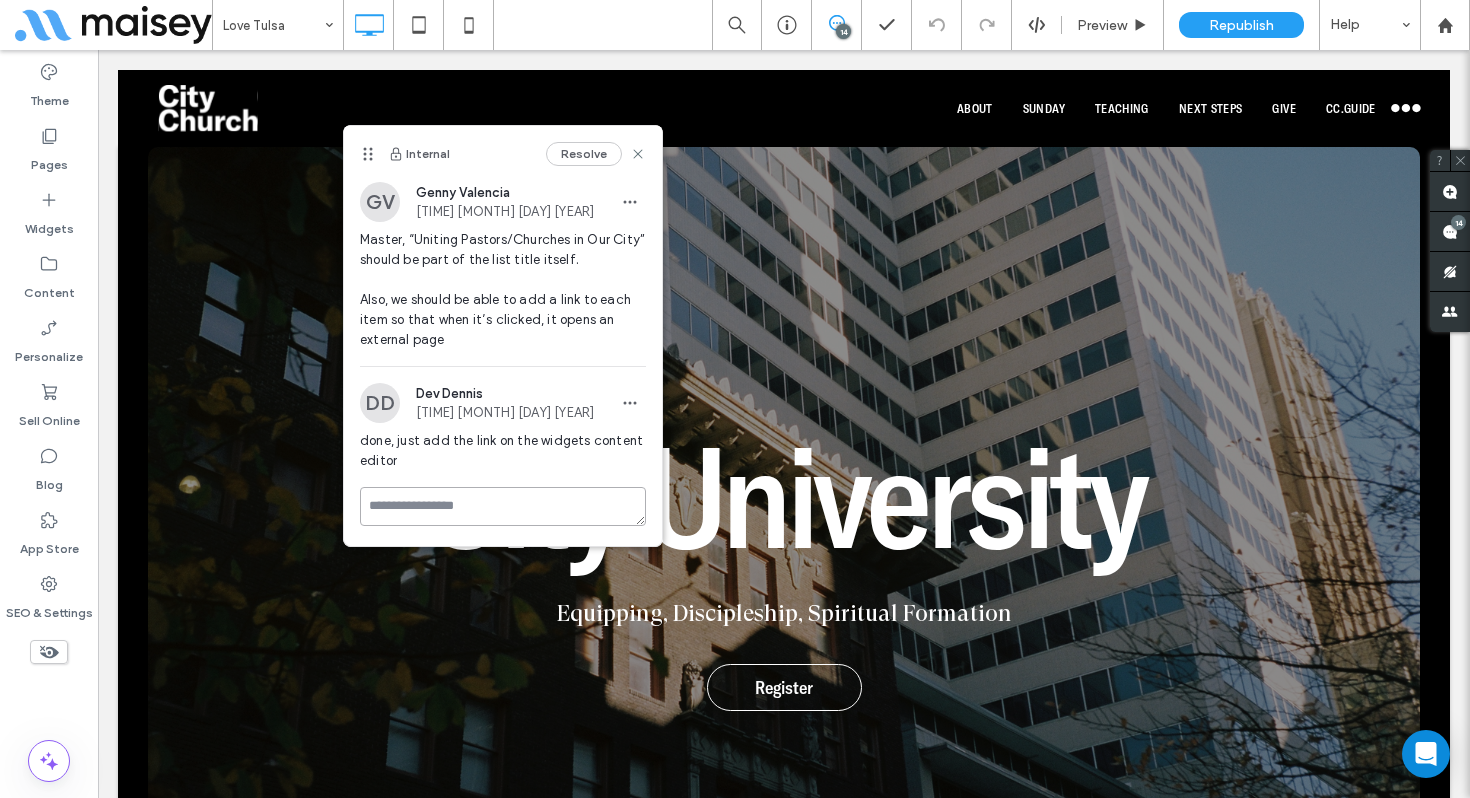 click at bounding box center [503, 506] 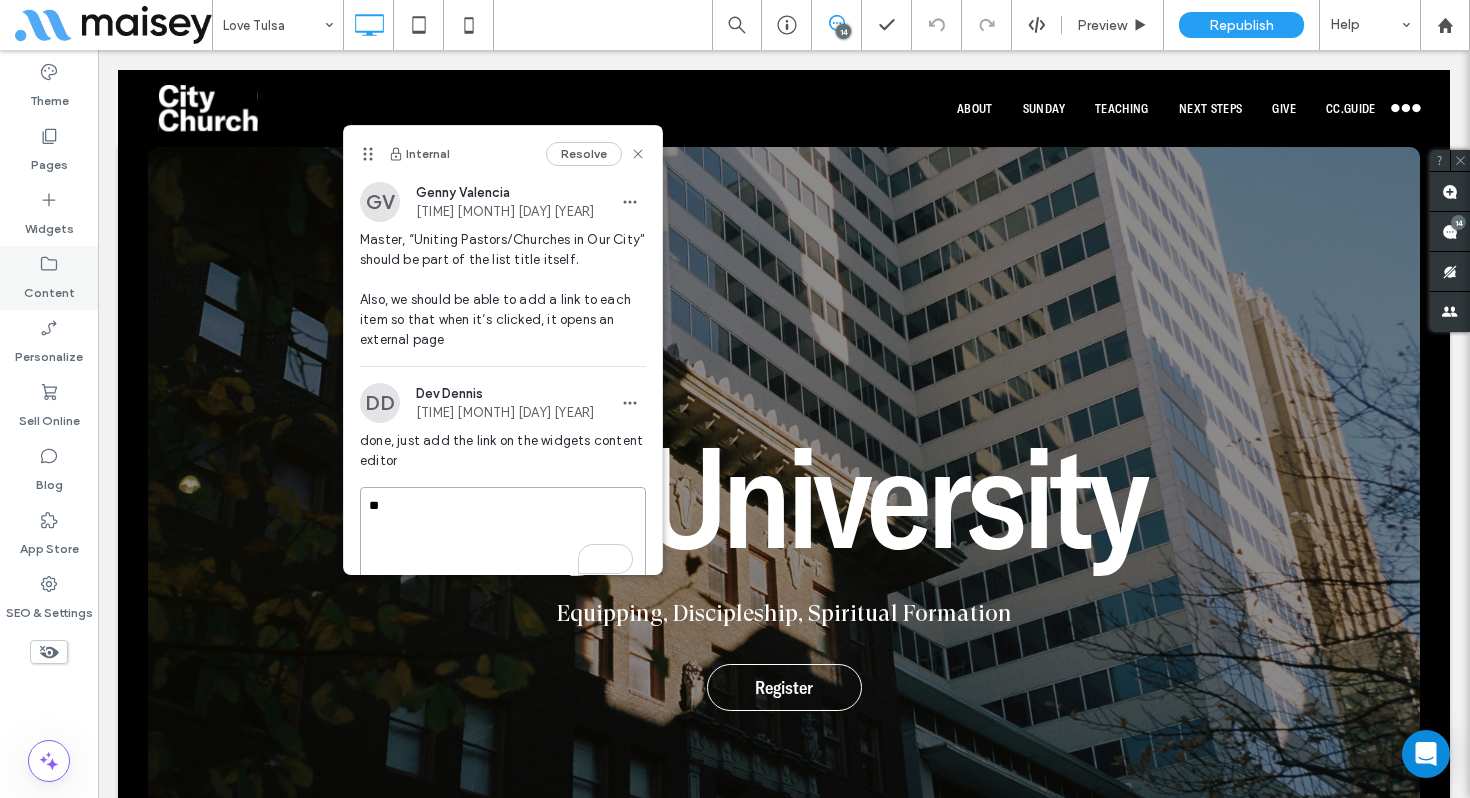 type on "**" 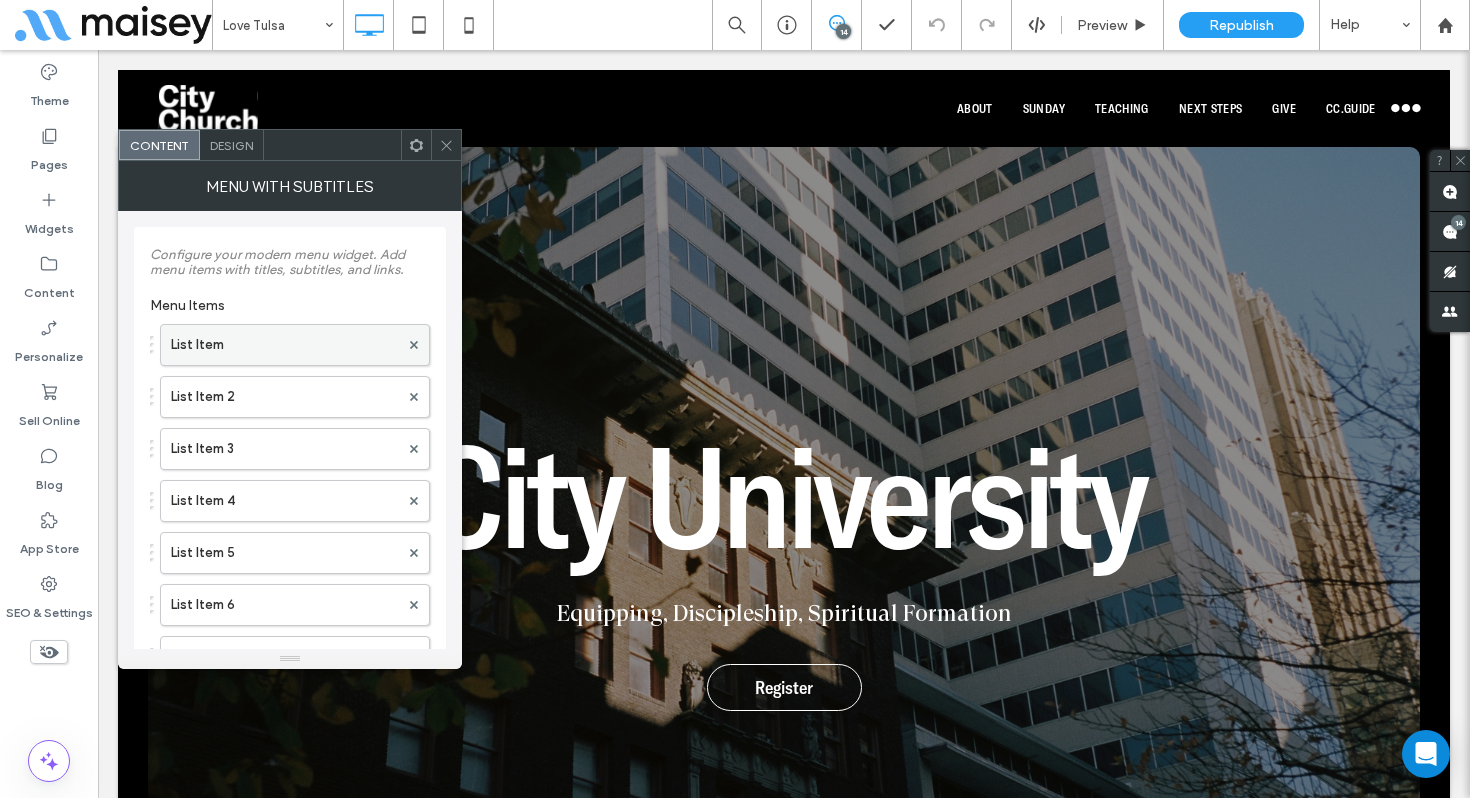 click on "List Item" at bounding box center [285, 345] 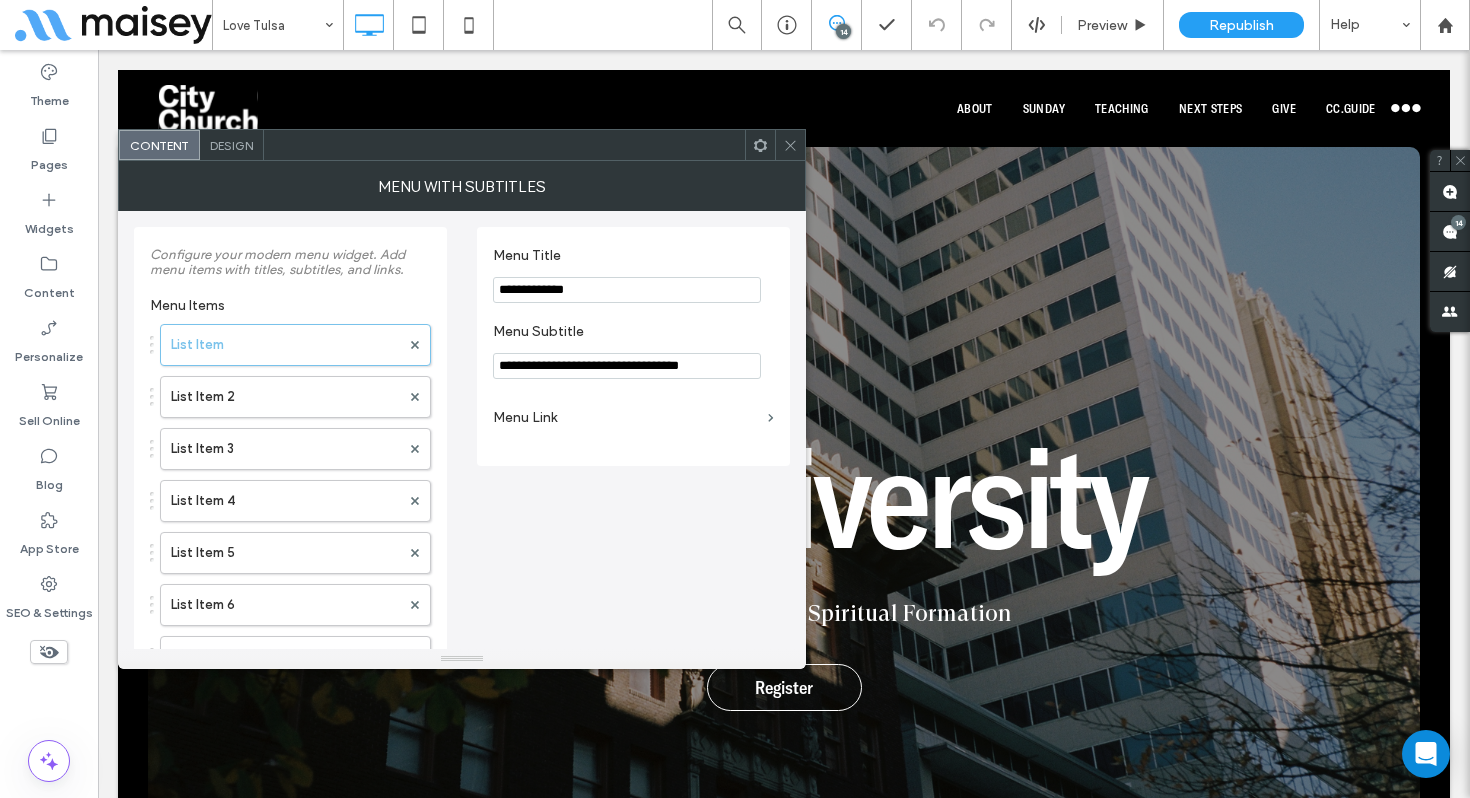 click 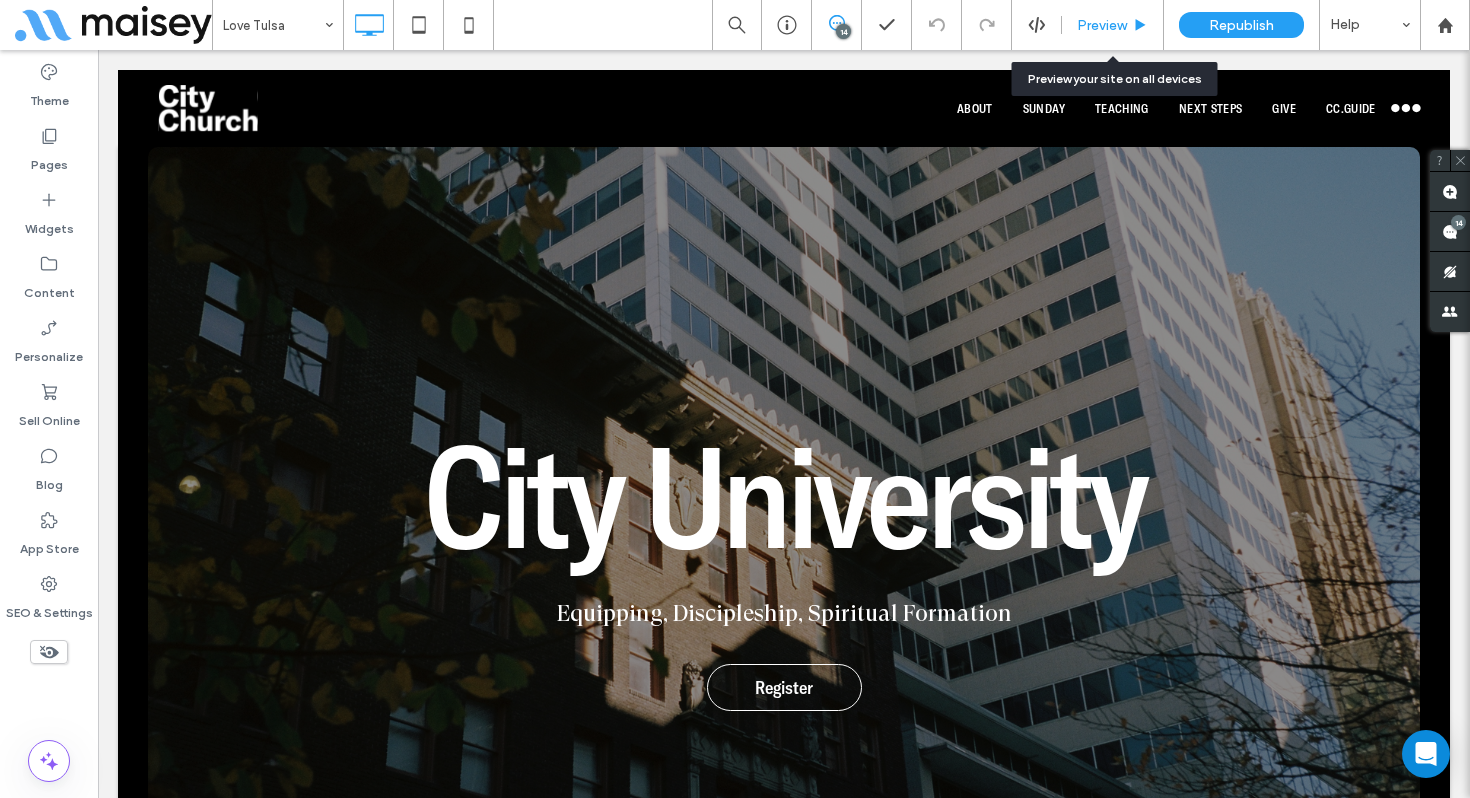 click on "Preview" at bounding box center [1102, 25] 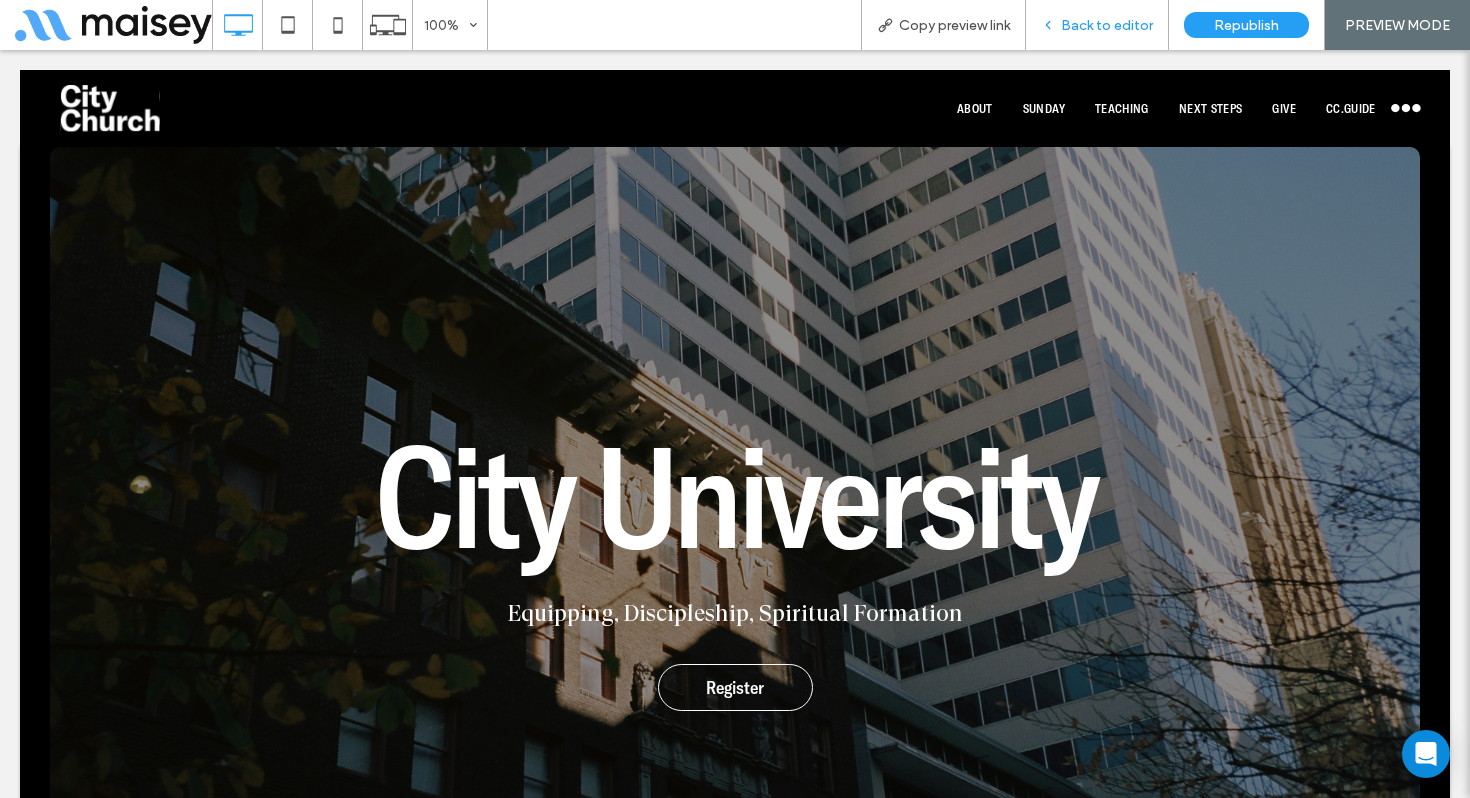 click on "Back to editor" at bounding box center [1107, 25] 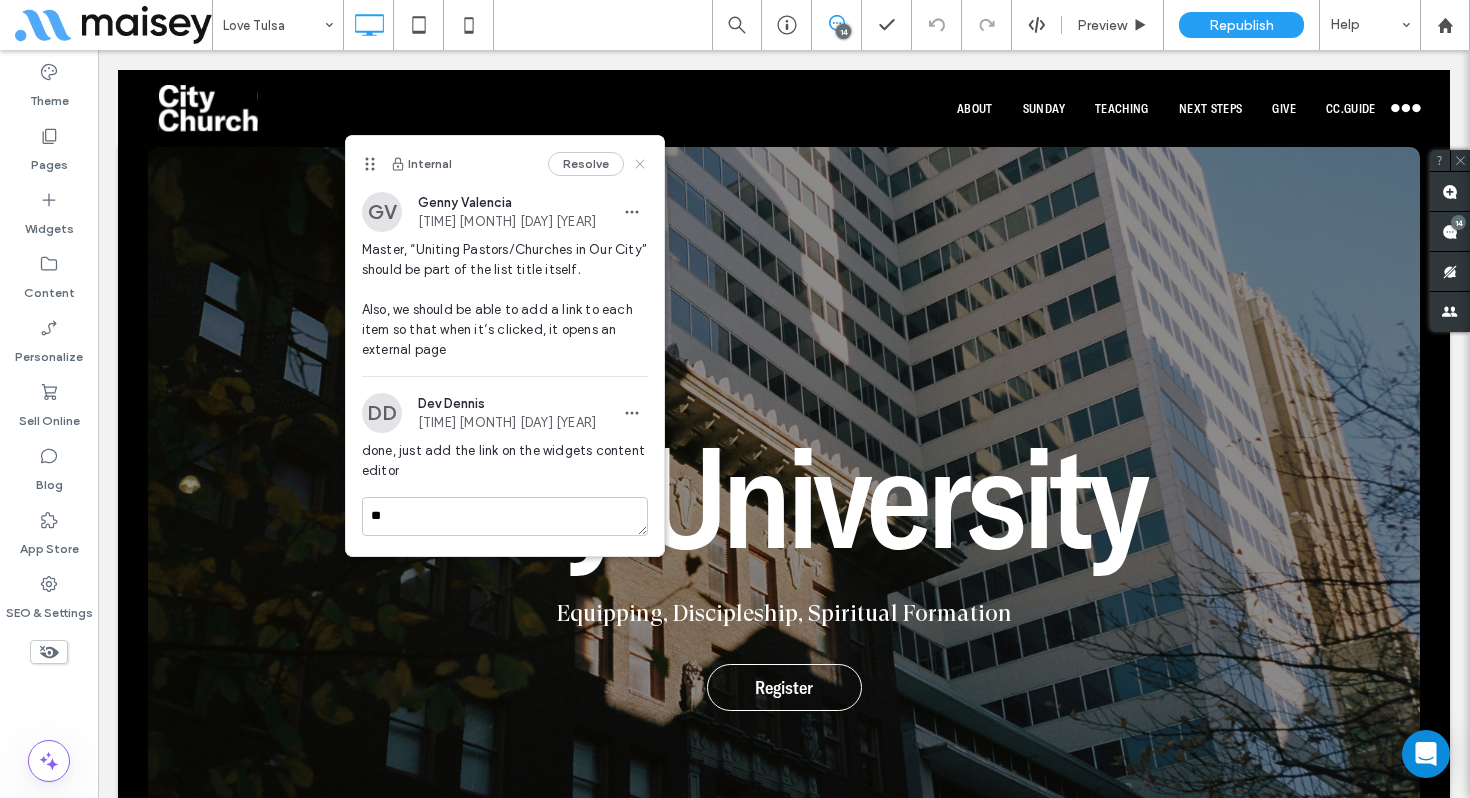 click 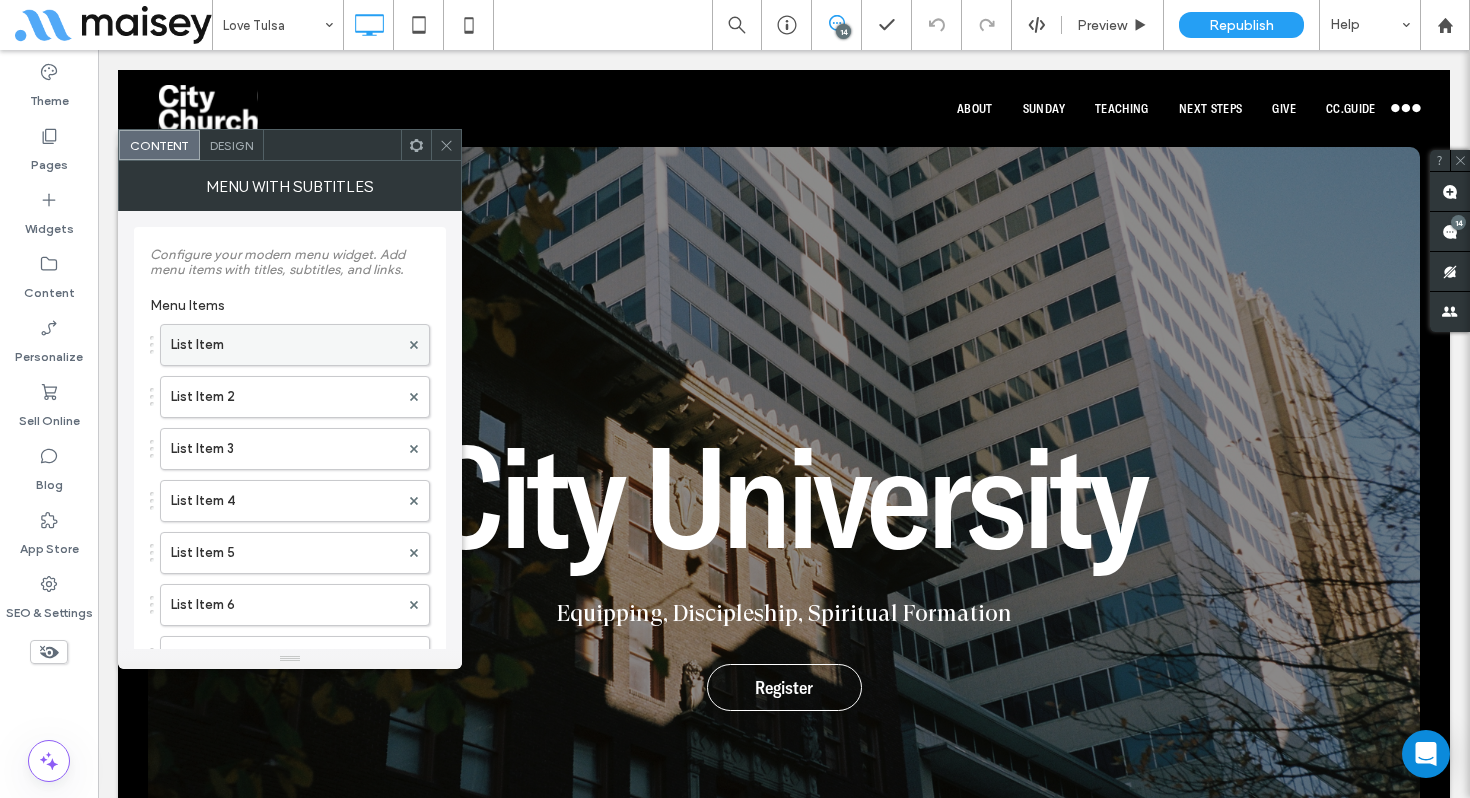 click on "List Item" at bounding box center [285, 345] 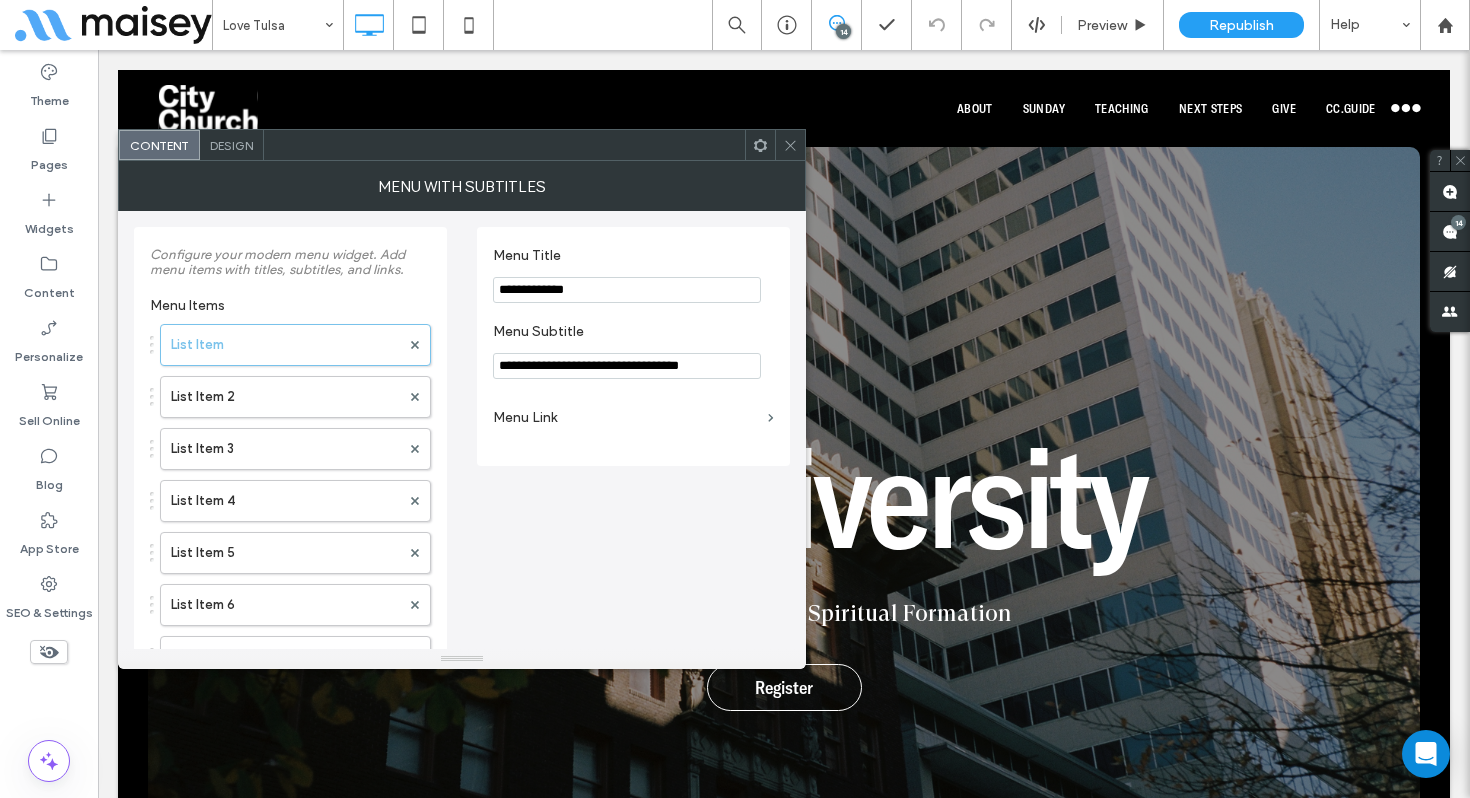 scroll, scrollTop: 16, scrollLeft: 0, axis: vertical 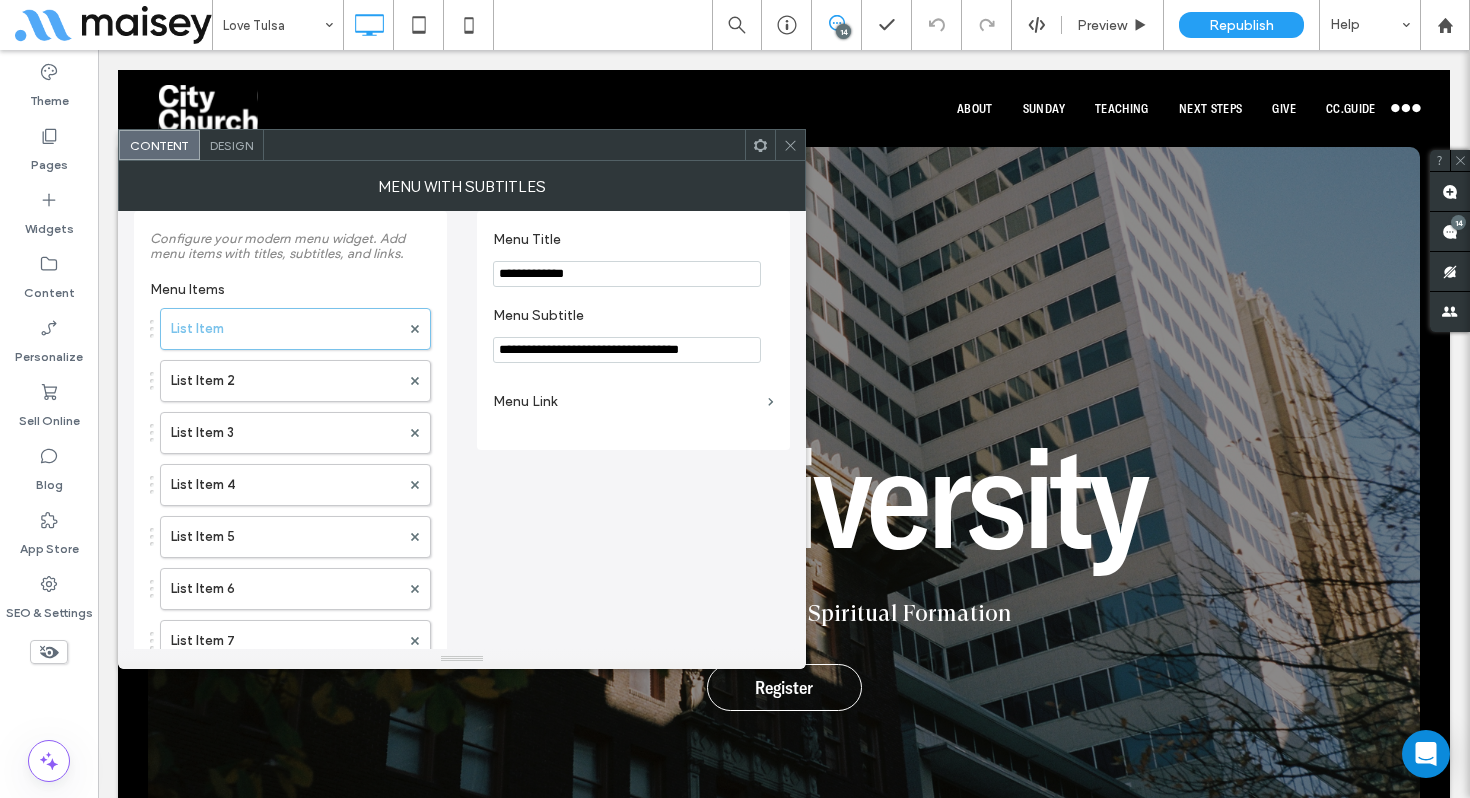 click on "Menu Link" at bounding box center [626, 401] 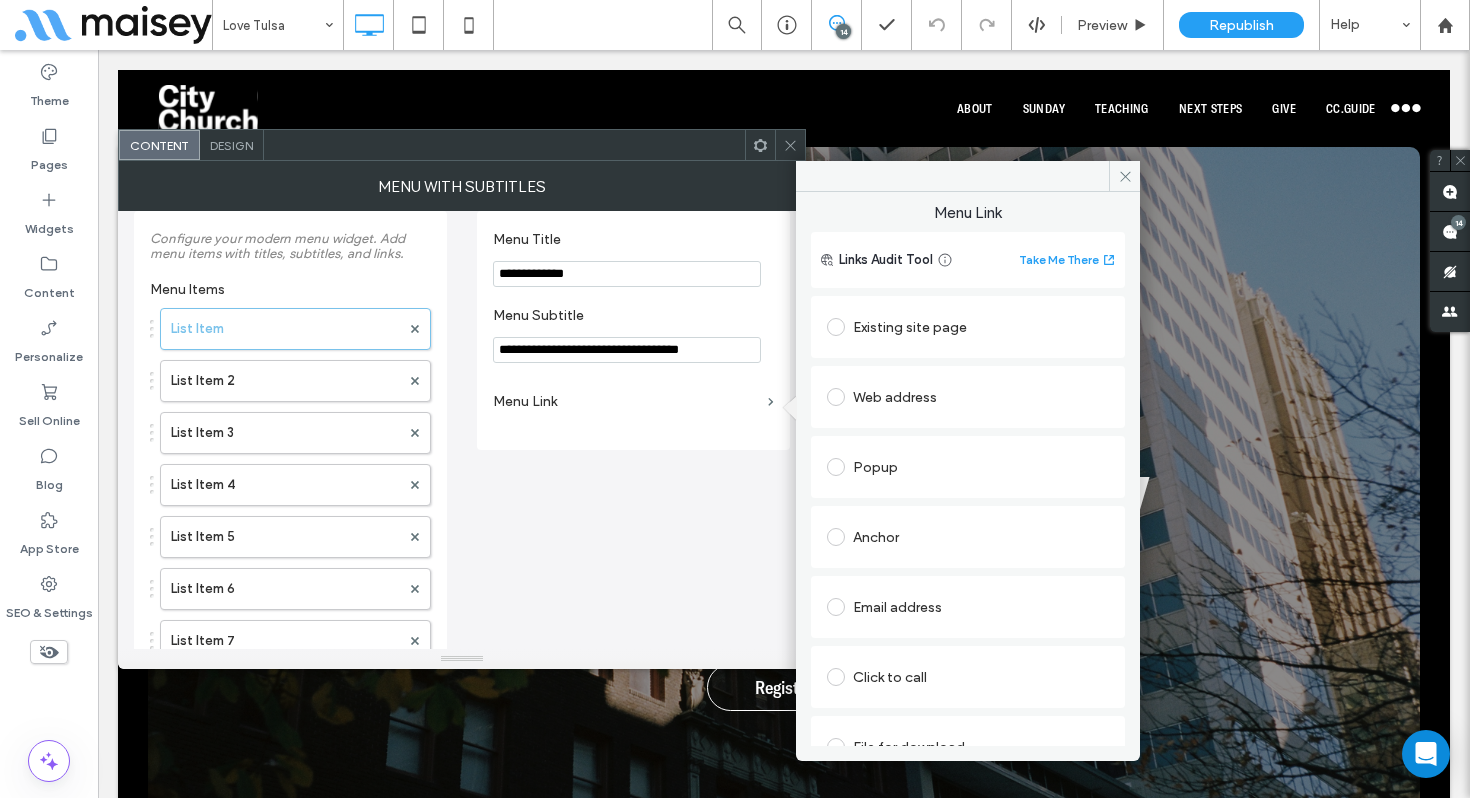 click 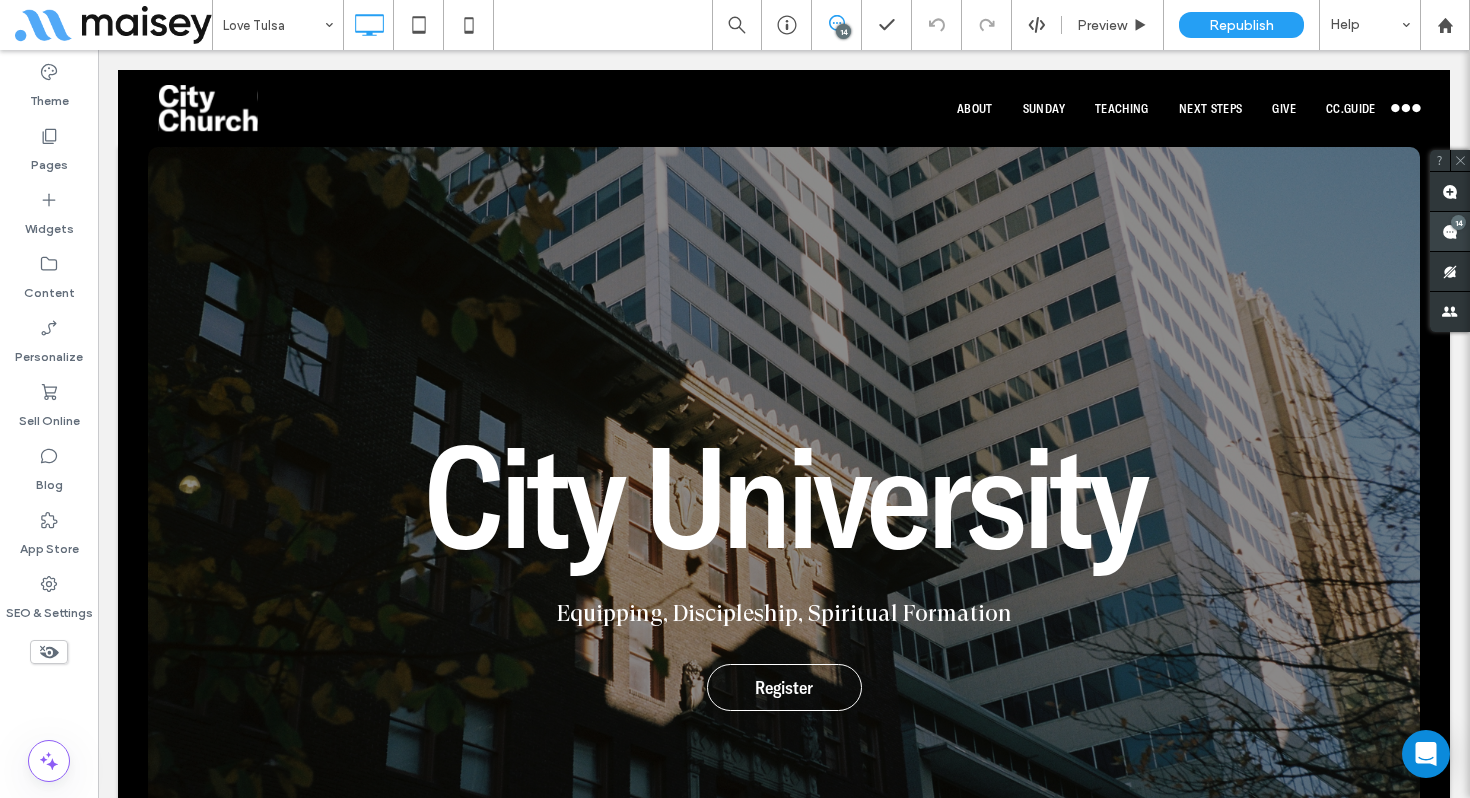 click 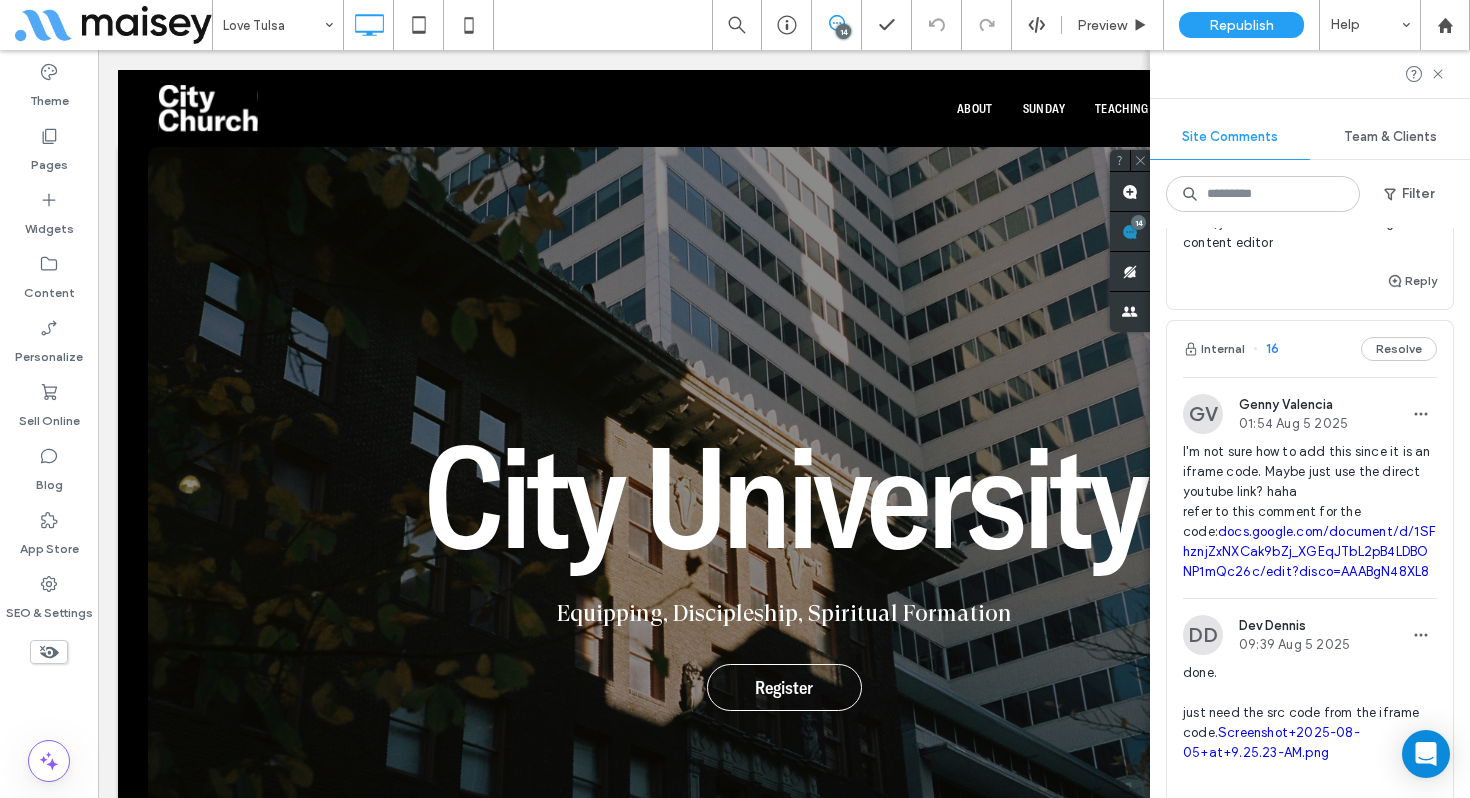 scroll, scrollTop: 400, scrollLeft: 0, axis: vertical 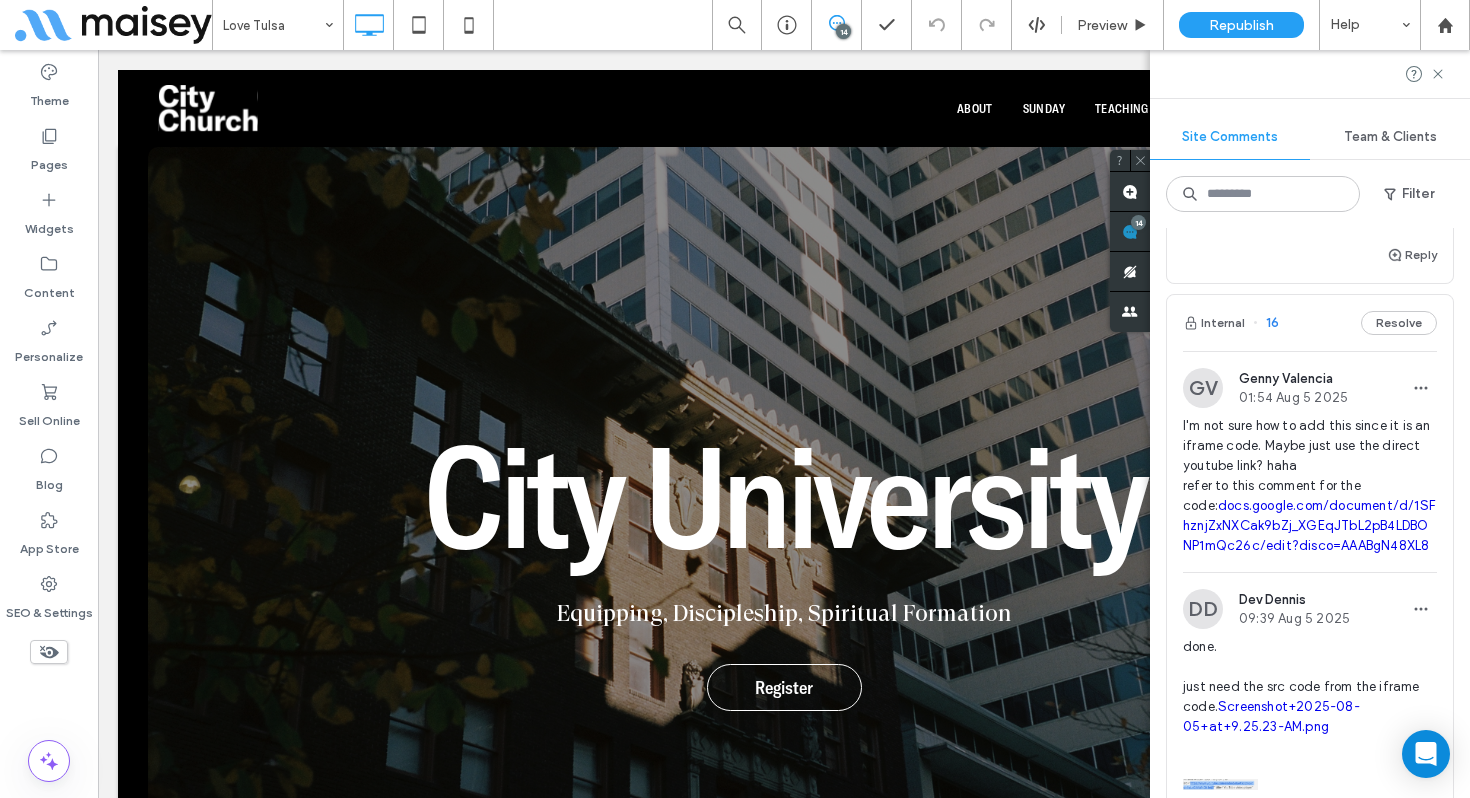 click on "docs.google.com/document/d/1SFhznjZxNXCak9bZj_XGEqJTbL2pB4LDBONP1mQc26c/edit?disco=AAABgN48XL8" at bounding box center [1309, 525] 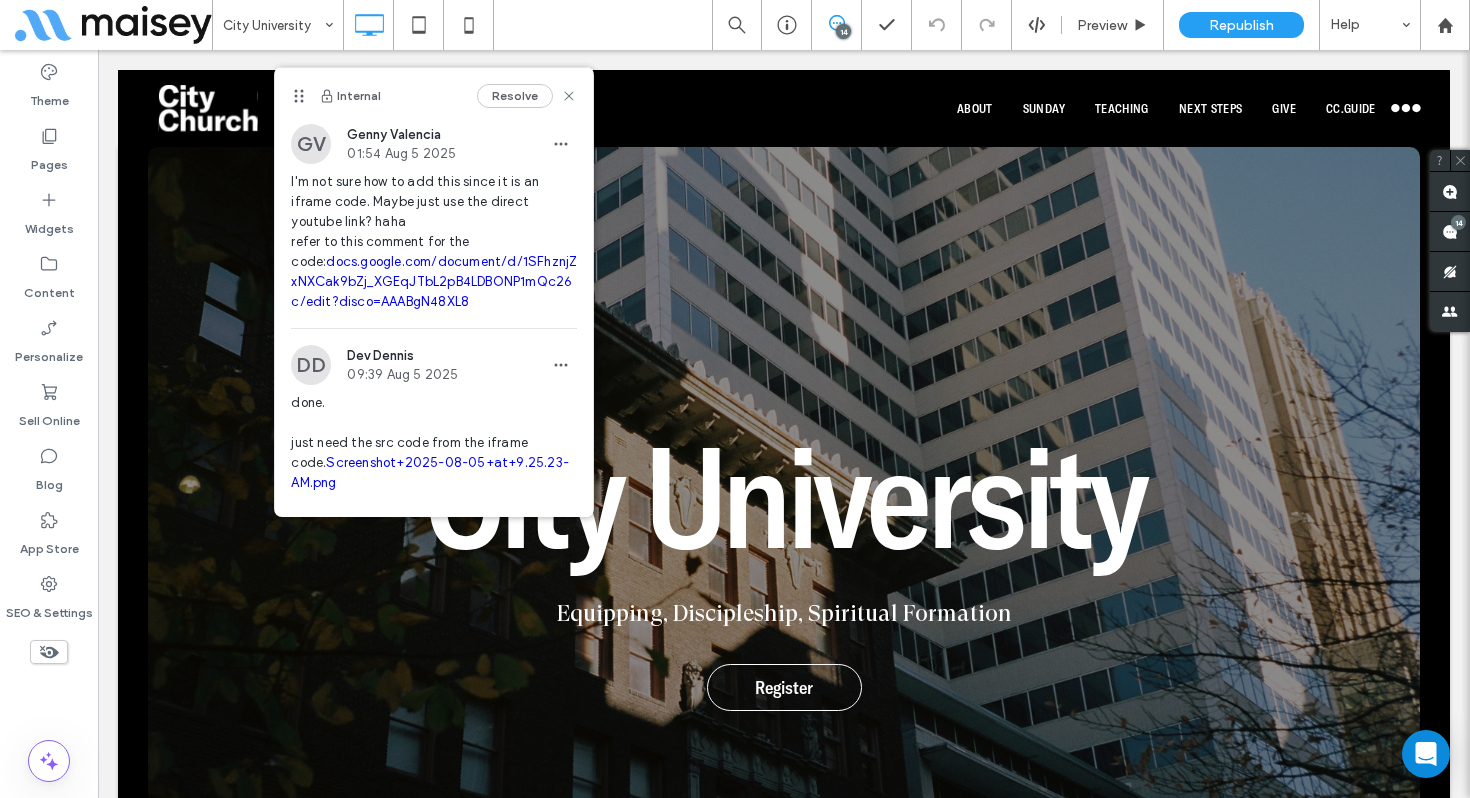 scroll, scrollTop: 0, scrollLeft: 0, axis: both 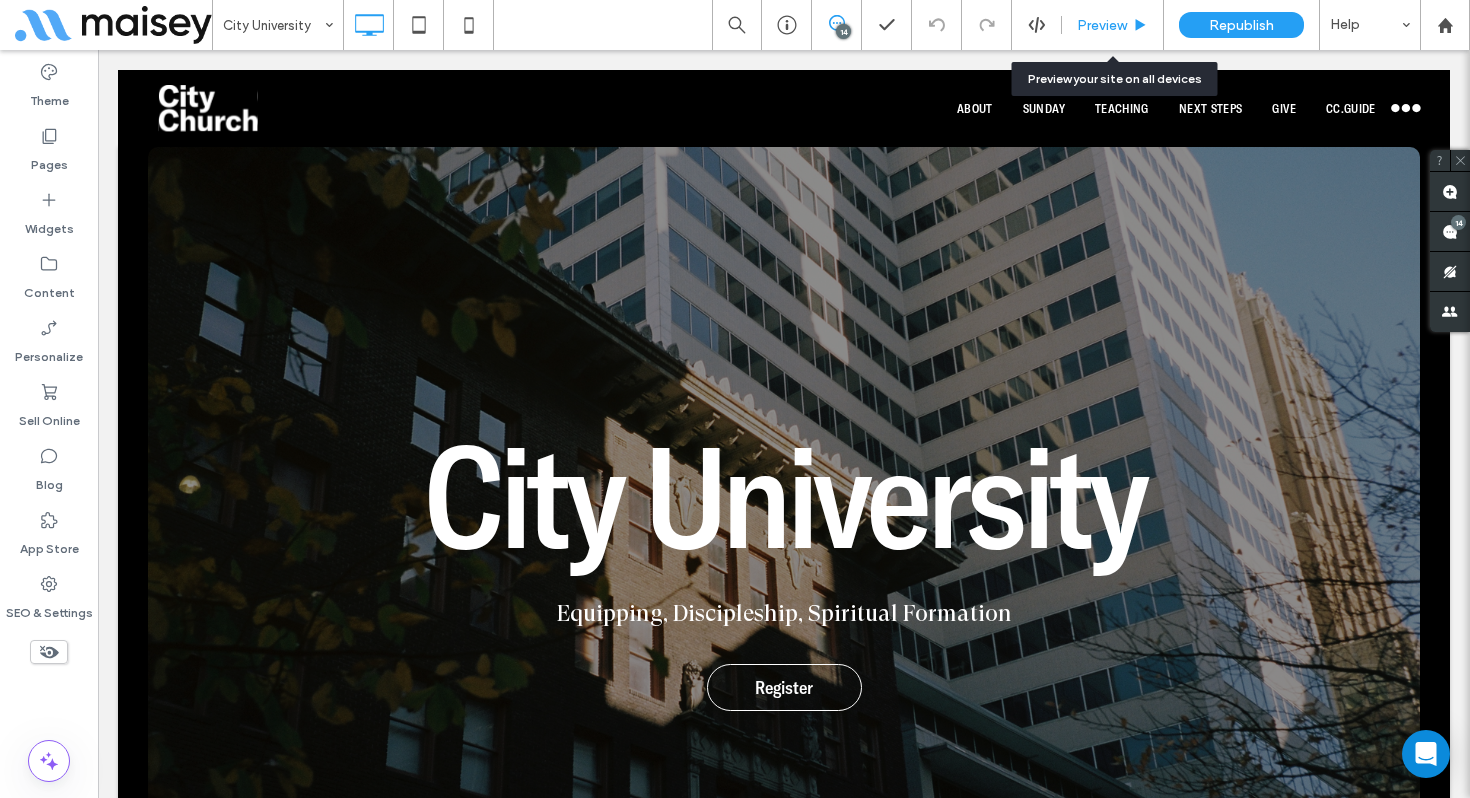 click on "Preview" at bounding box center (1102, 25) 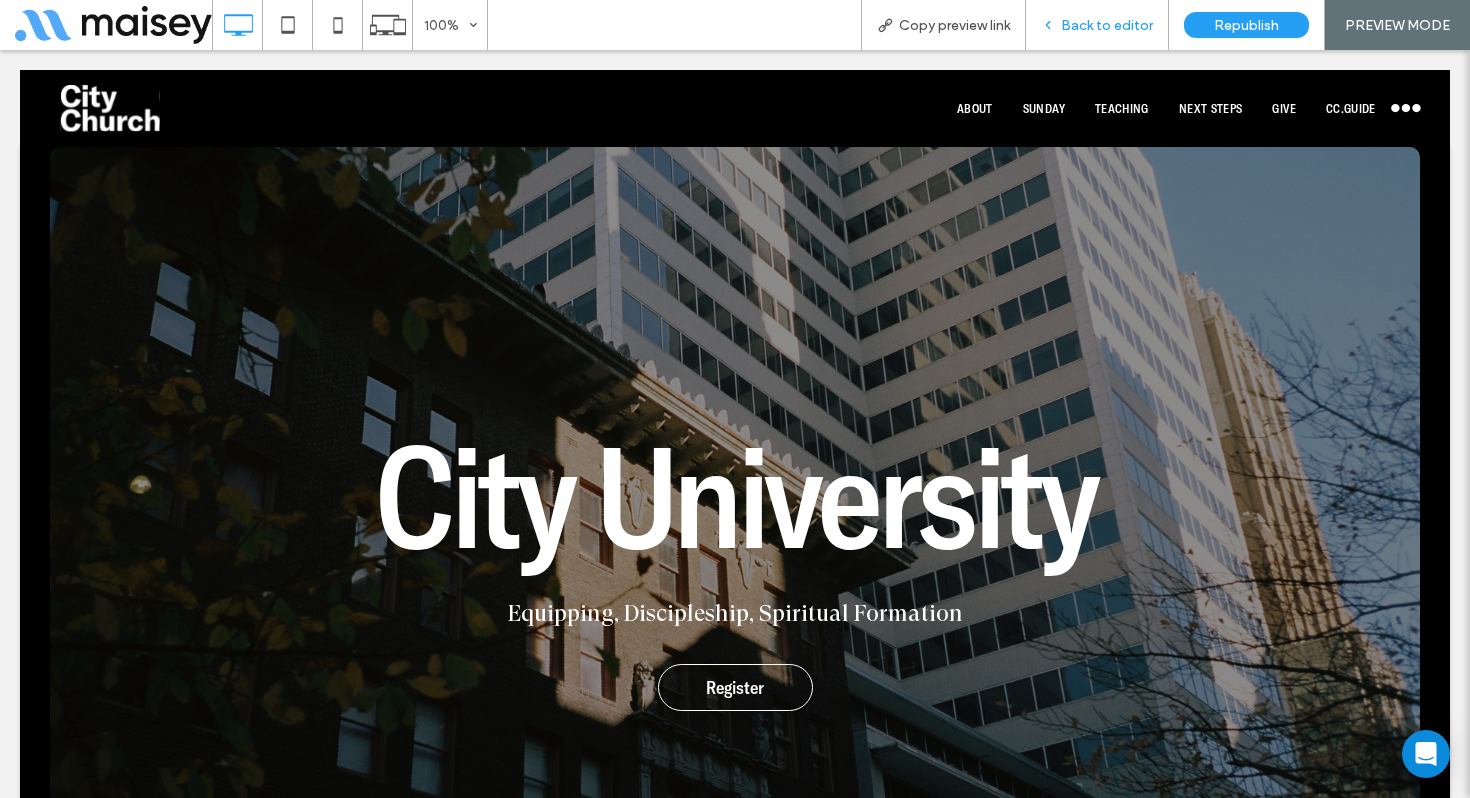 click on "Back to editor" at bounding box center [1107, 25] 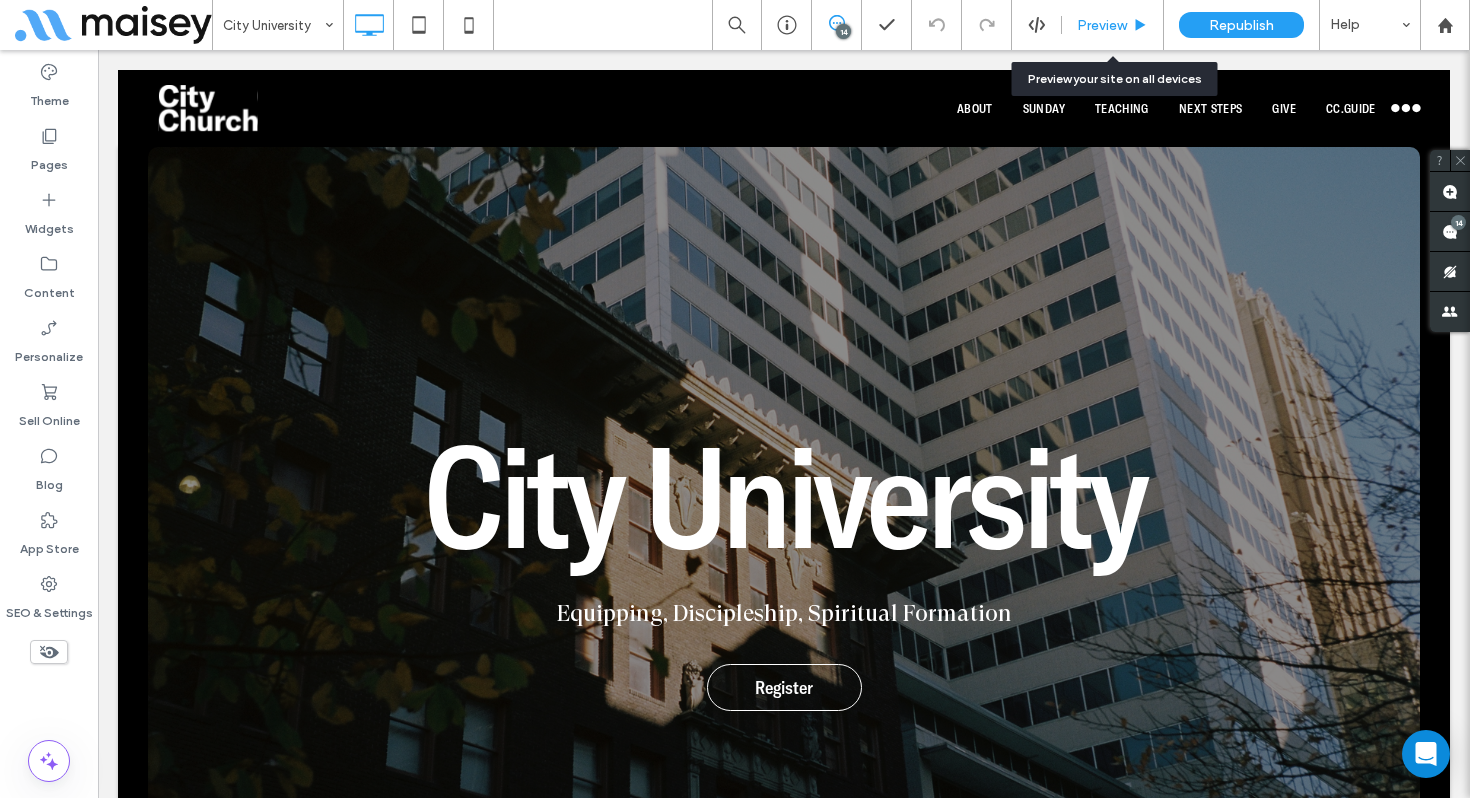 click on "Preview" at bounding box center [1102, 25] 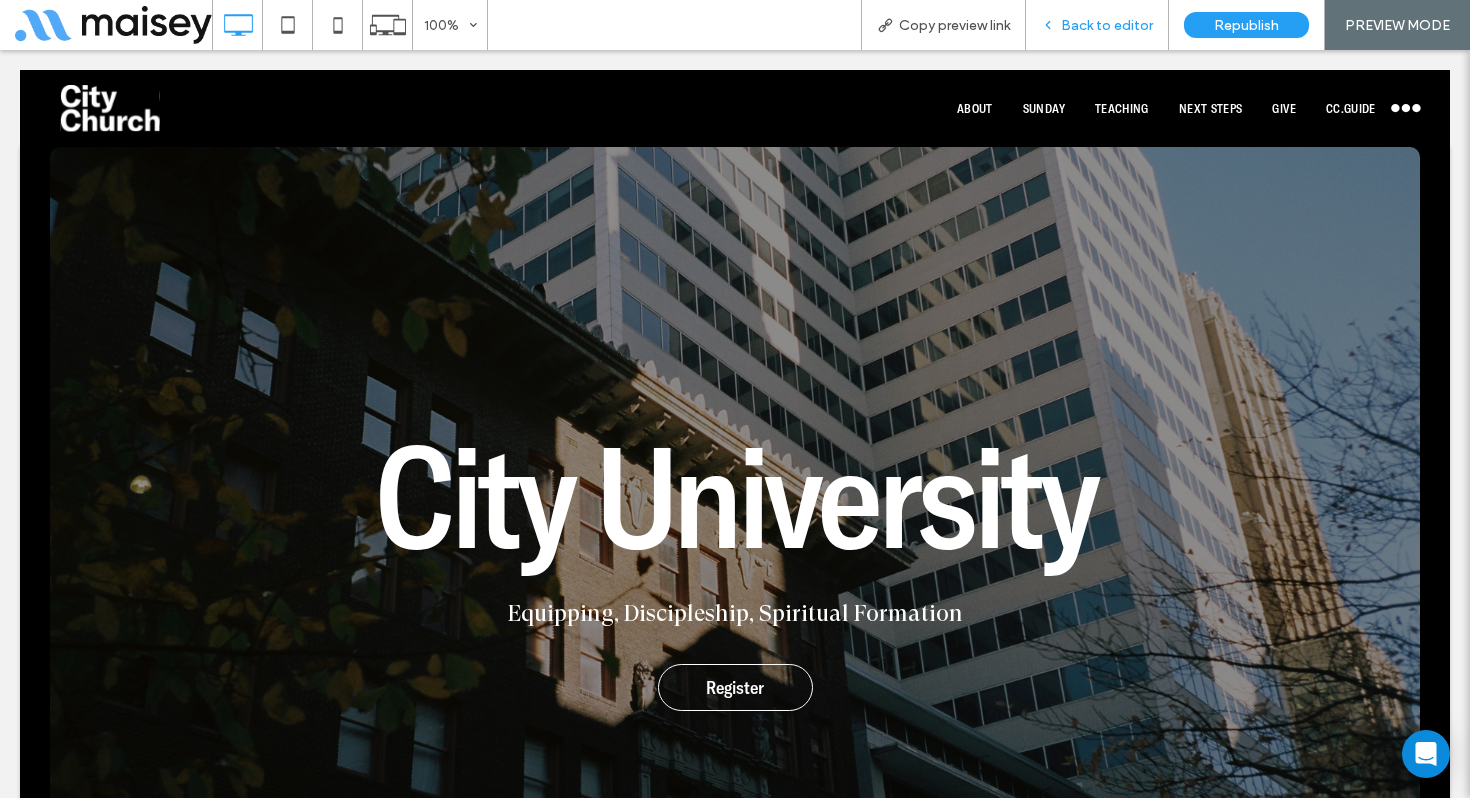click on "Back to editor" at bounding box center [1107, 25] 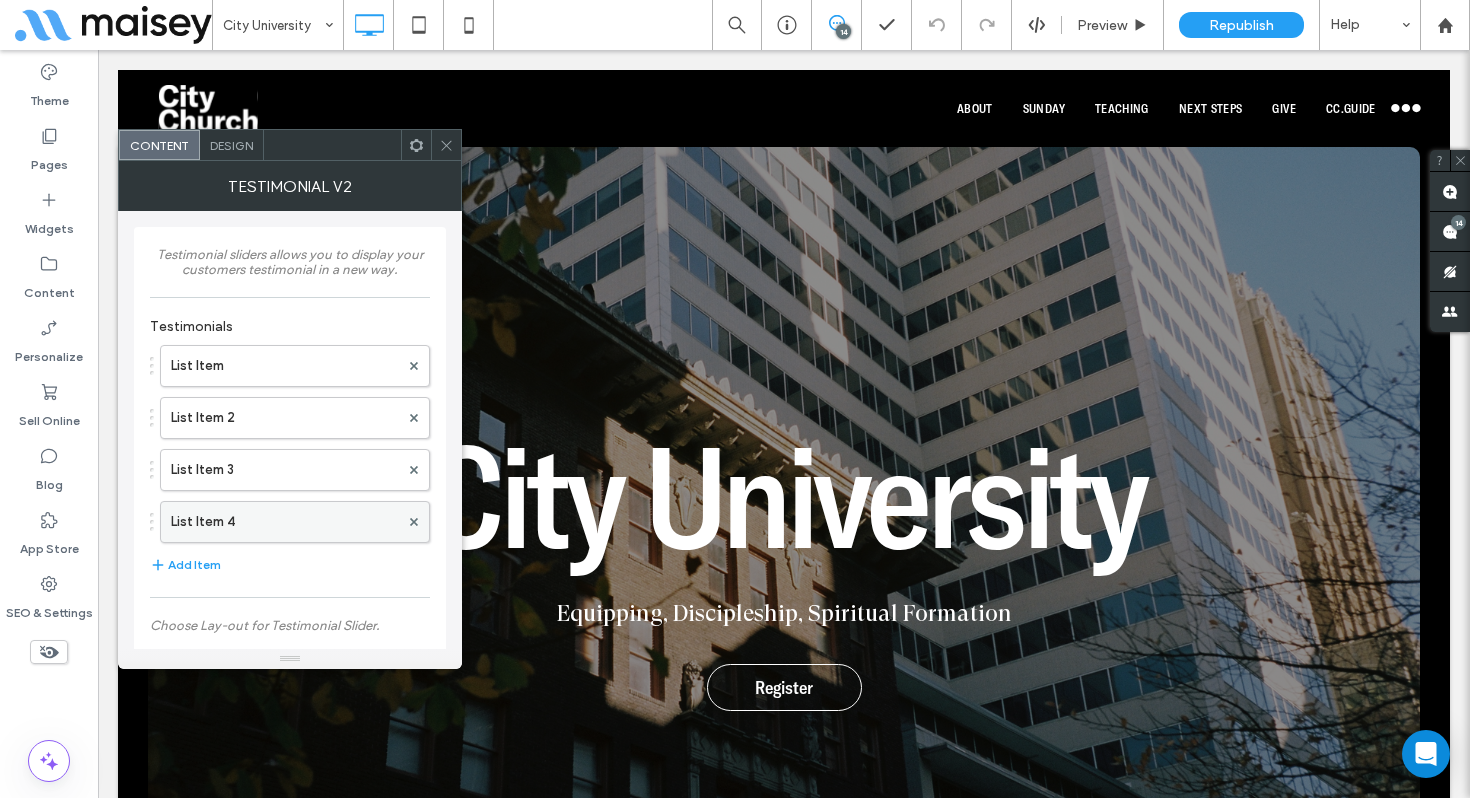 drag, startPoint x: 282, startPoint y: 516, endPoint x: 286, endPoint y: 506, distance: 10.770329 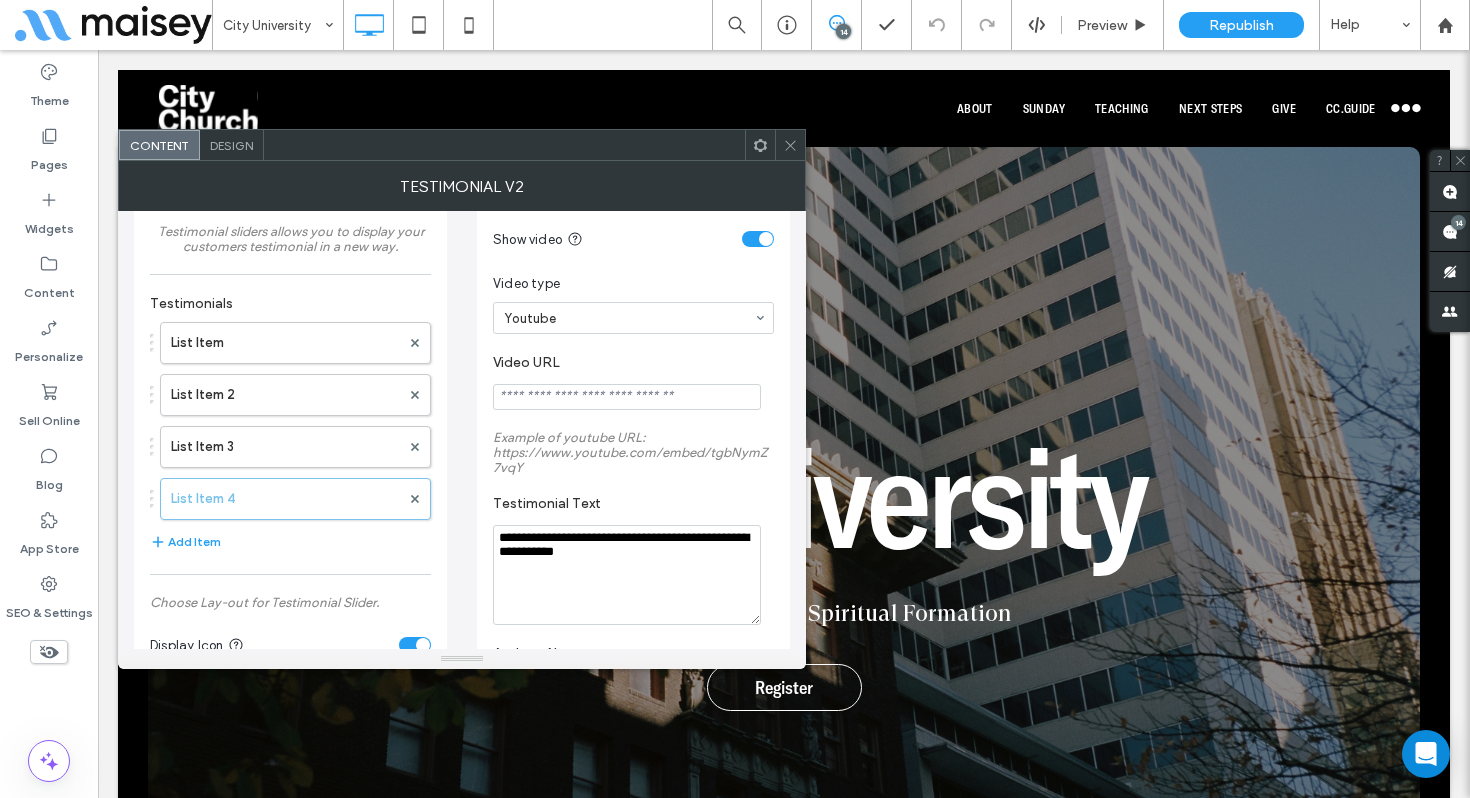 scroll, scrollTop: 27, scrollLeft: 0, axis: vertical 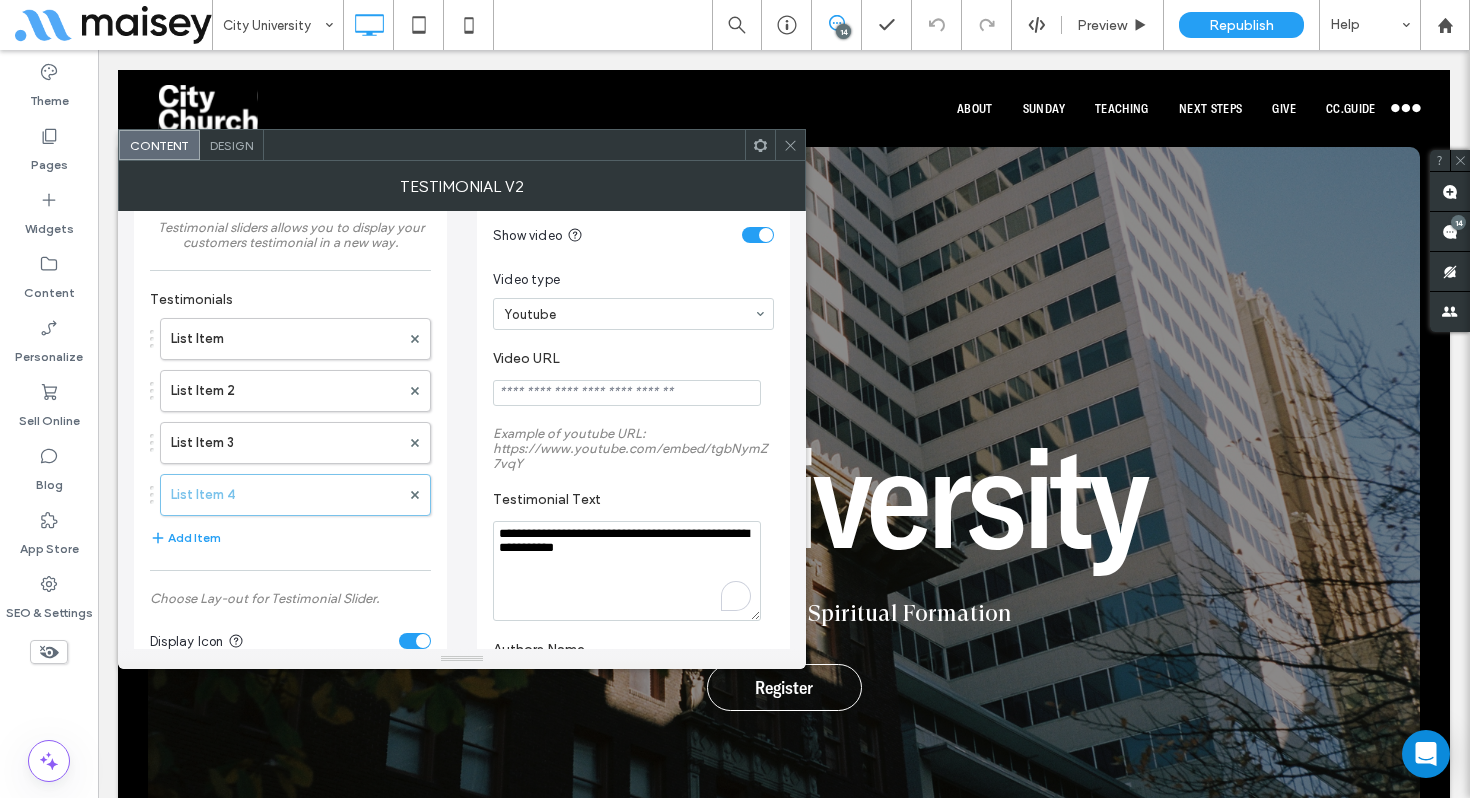 drag, startPoint x: 688, startPoint y: 558, endPoint x: 487, endPoint y: 534, distance: 202.42776 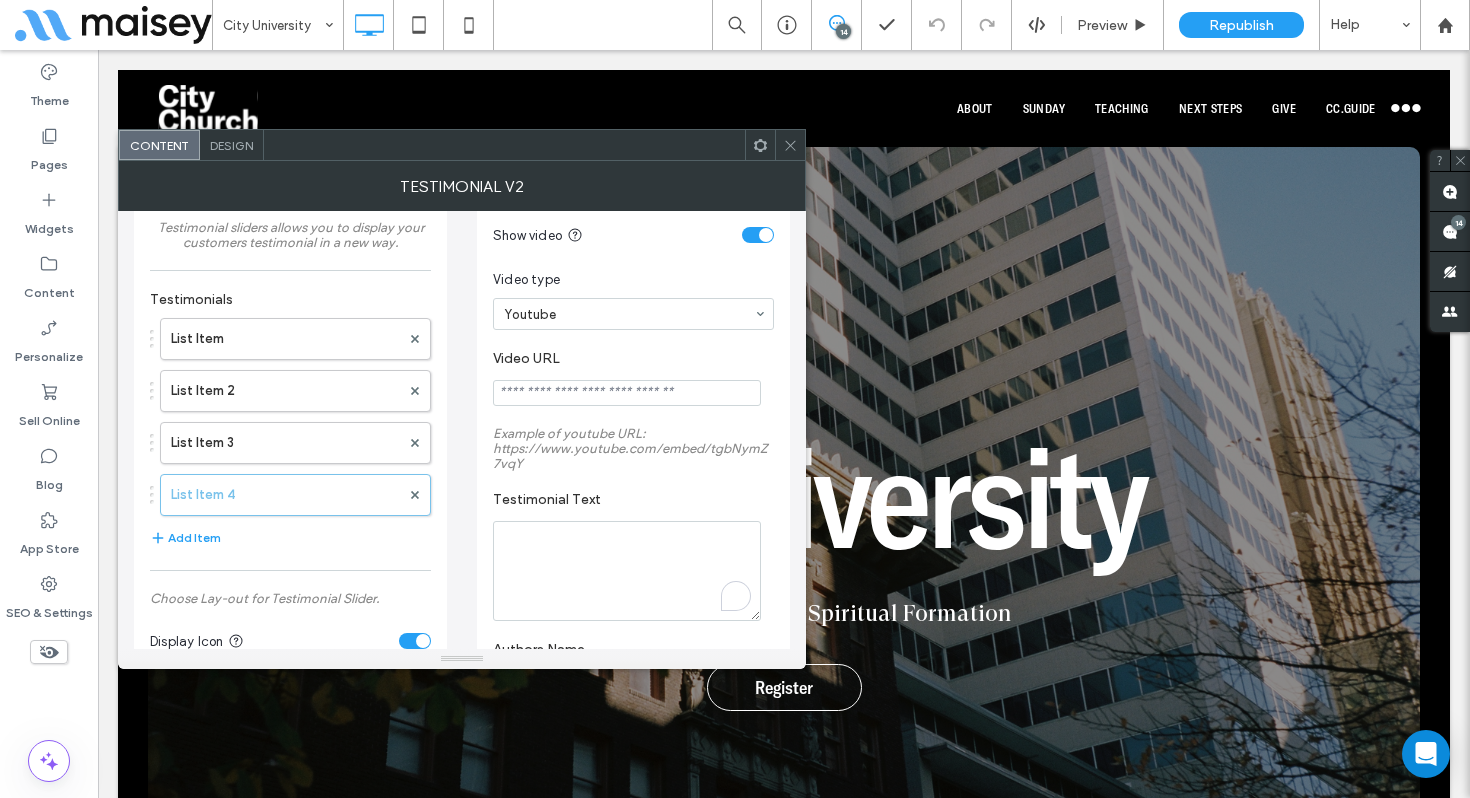 click at bounding box center (627, 393) 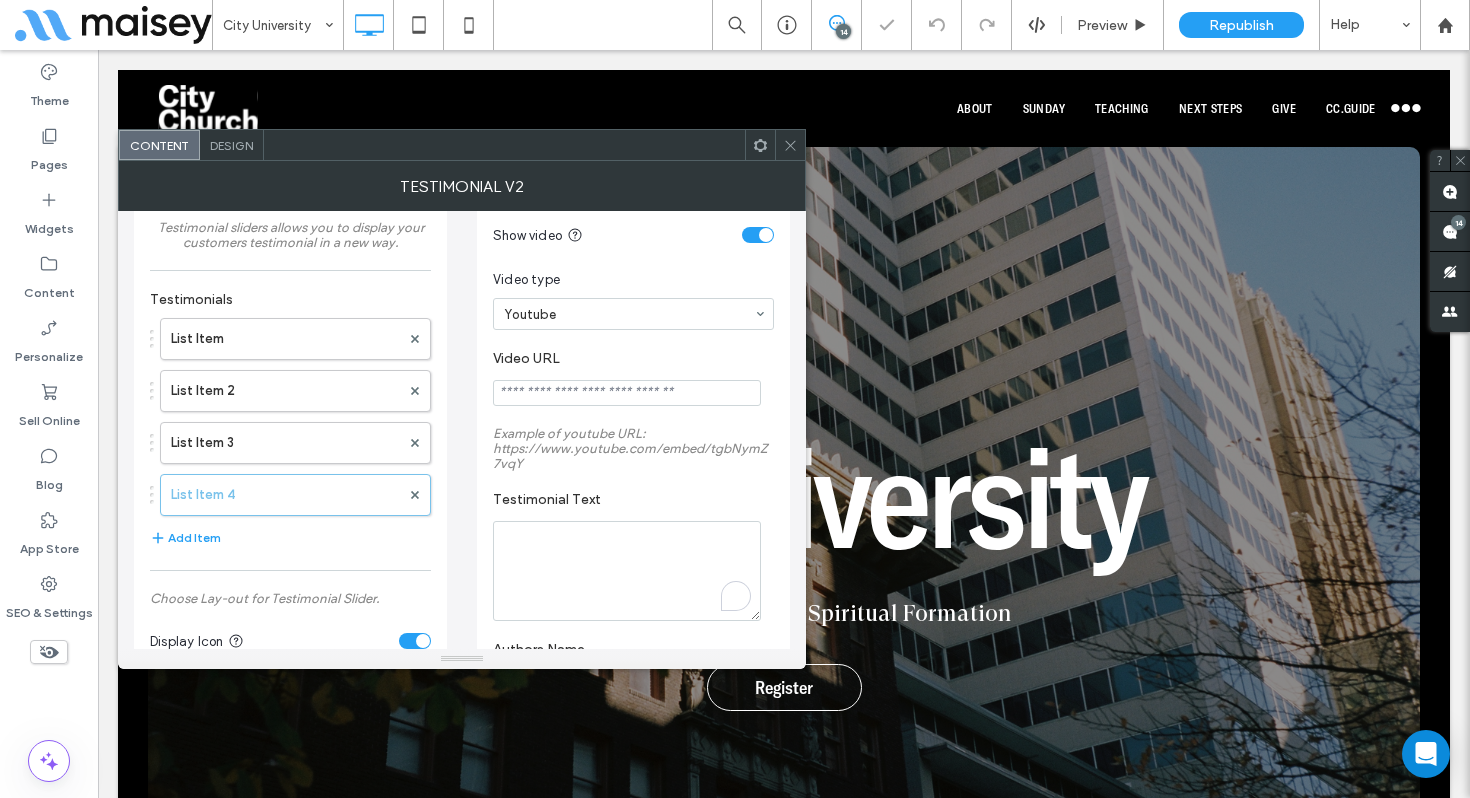 click at bounding box center (627, 393) 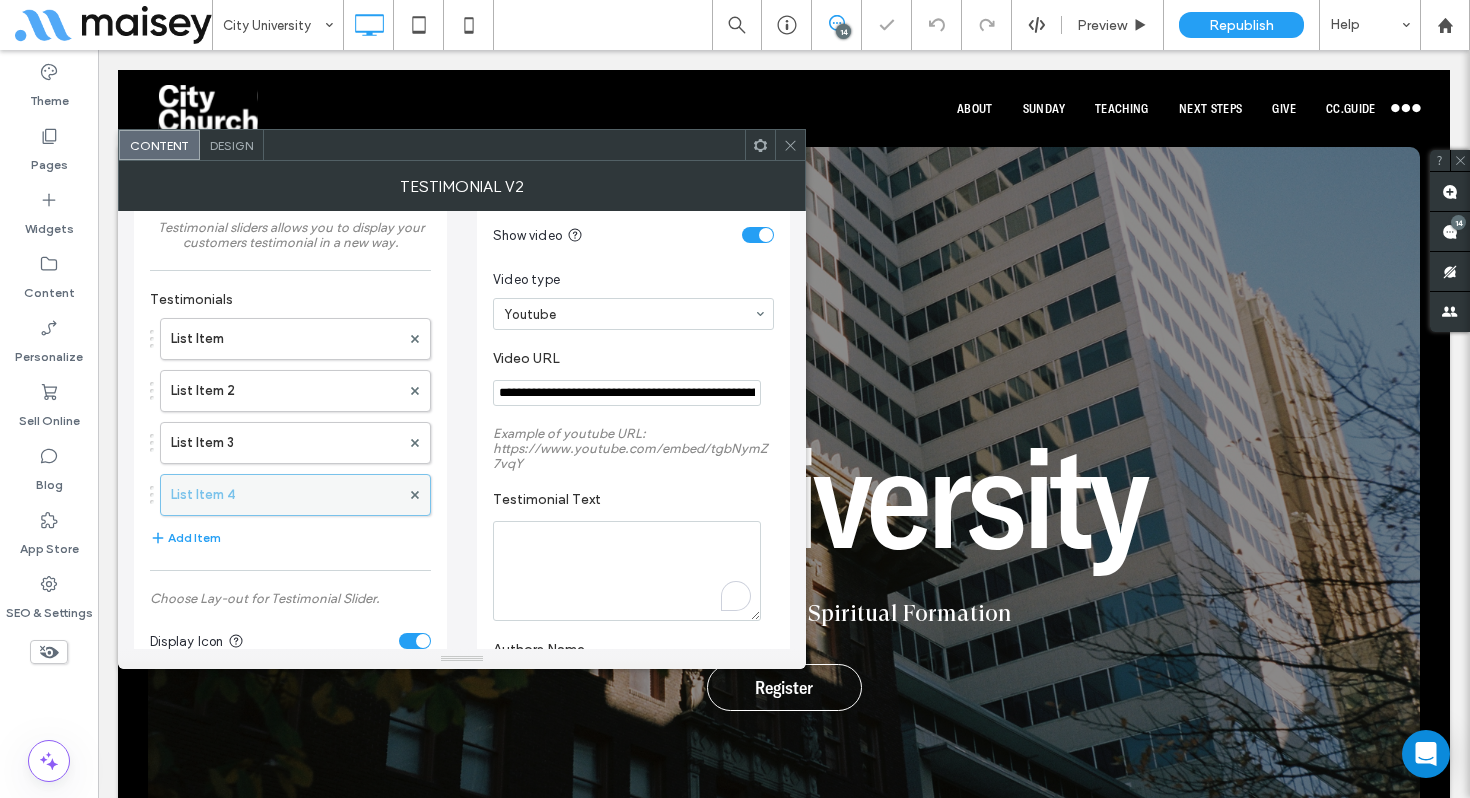 click at bounding box center [627, 571] 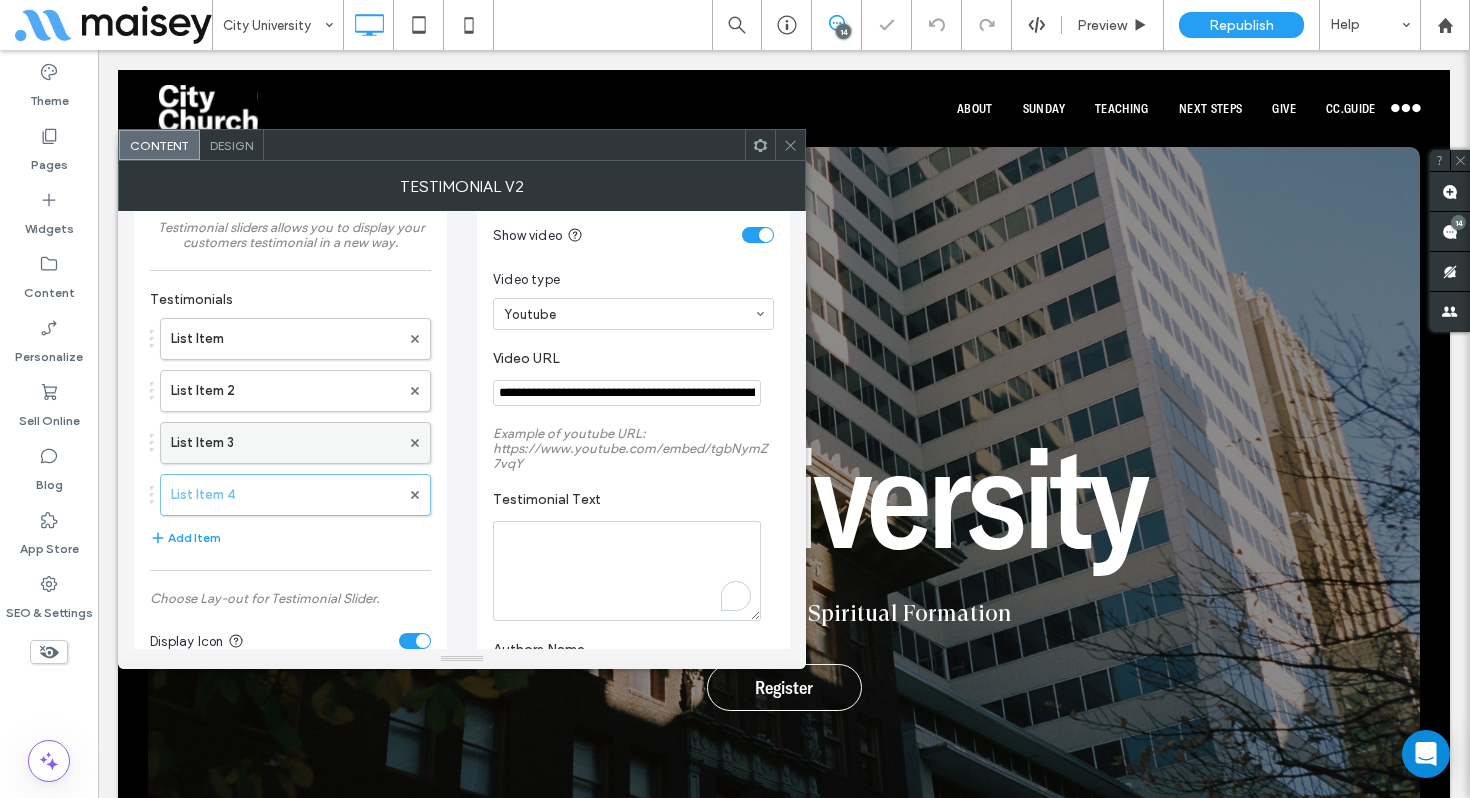 click on "List Item 3" at bounding box center (285, 443) 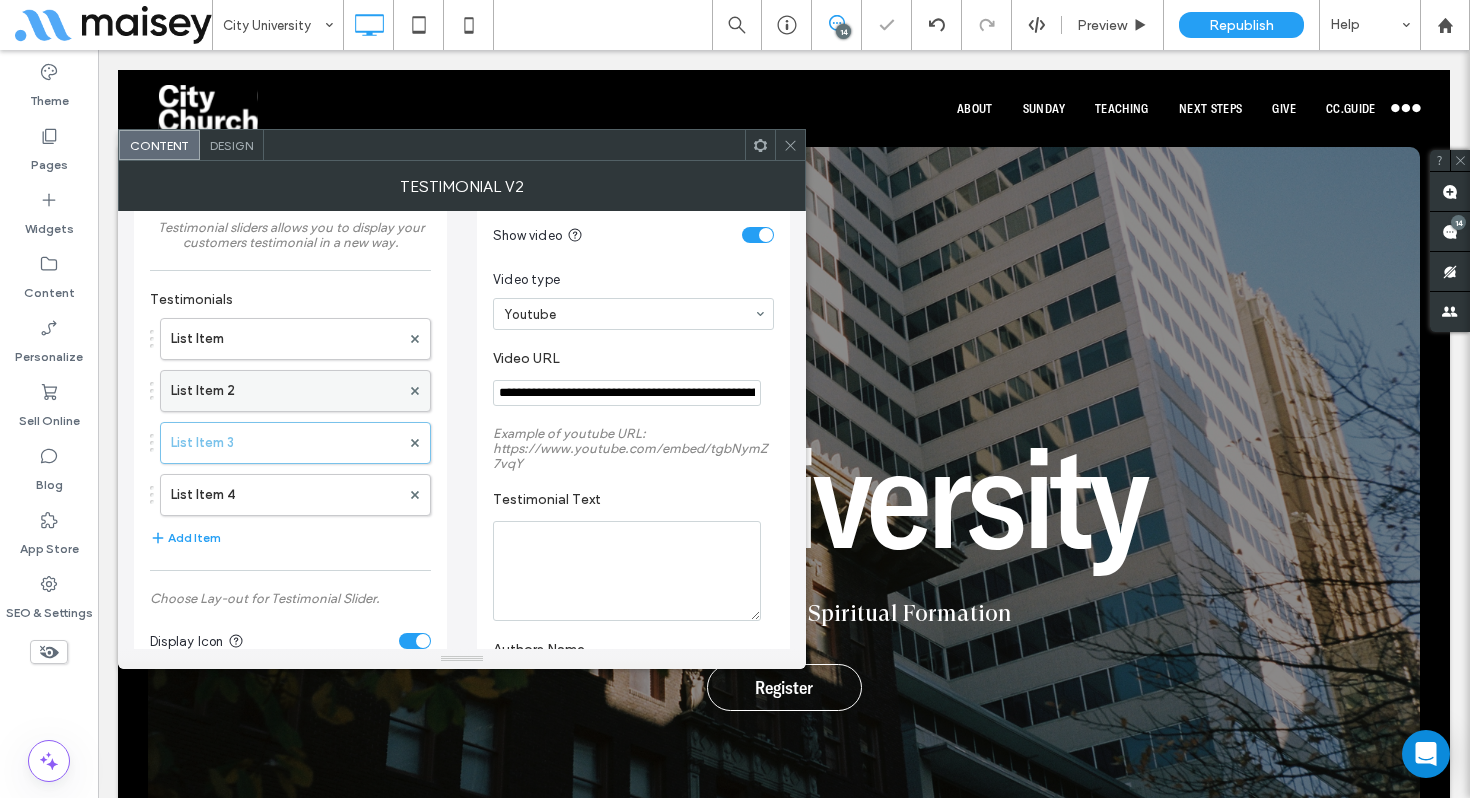 click on "List Item 2" at bounding box center [285, 391] 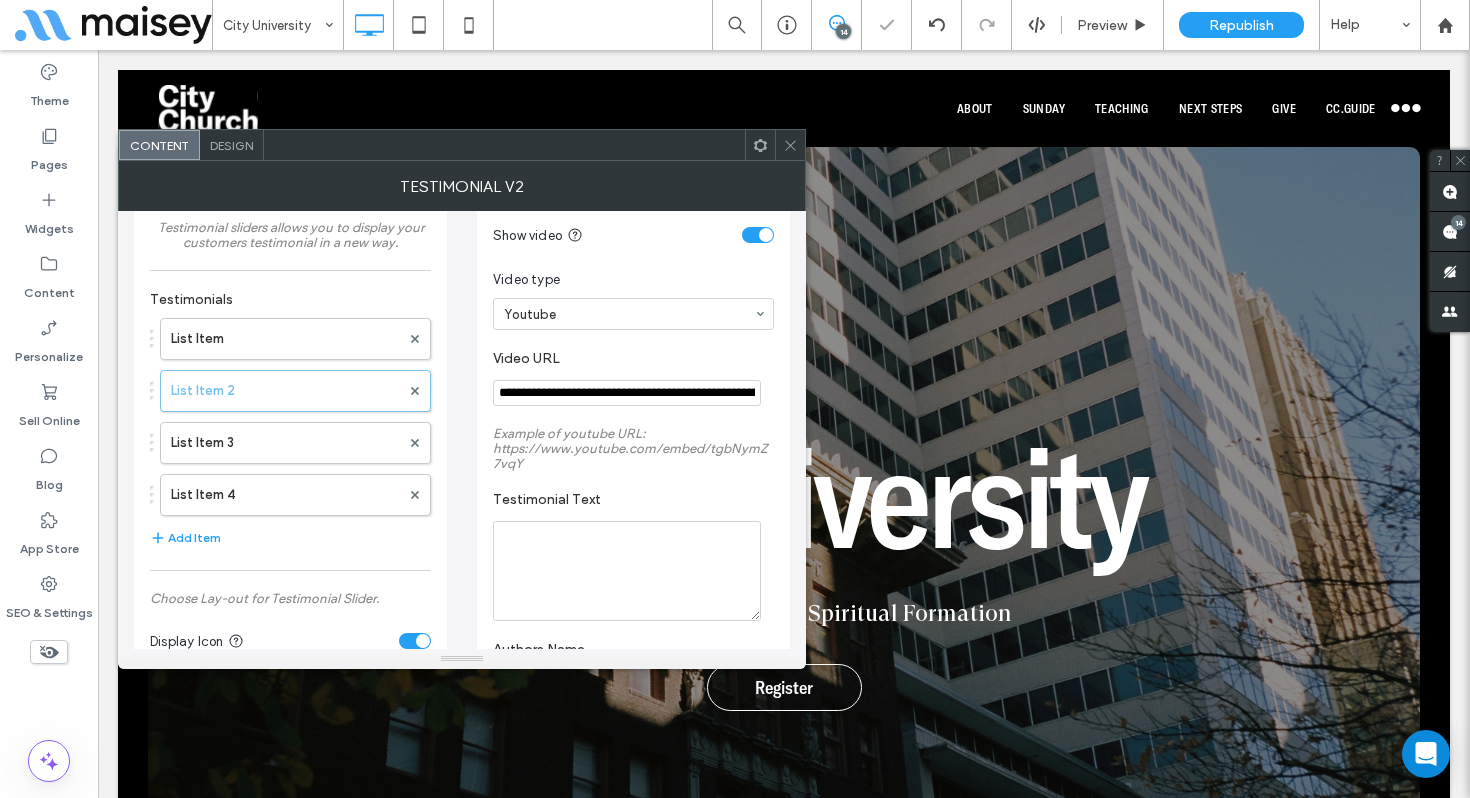 click 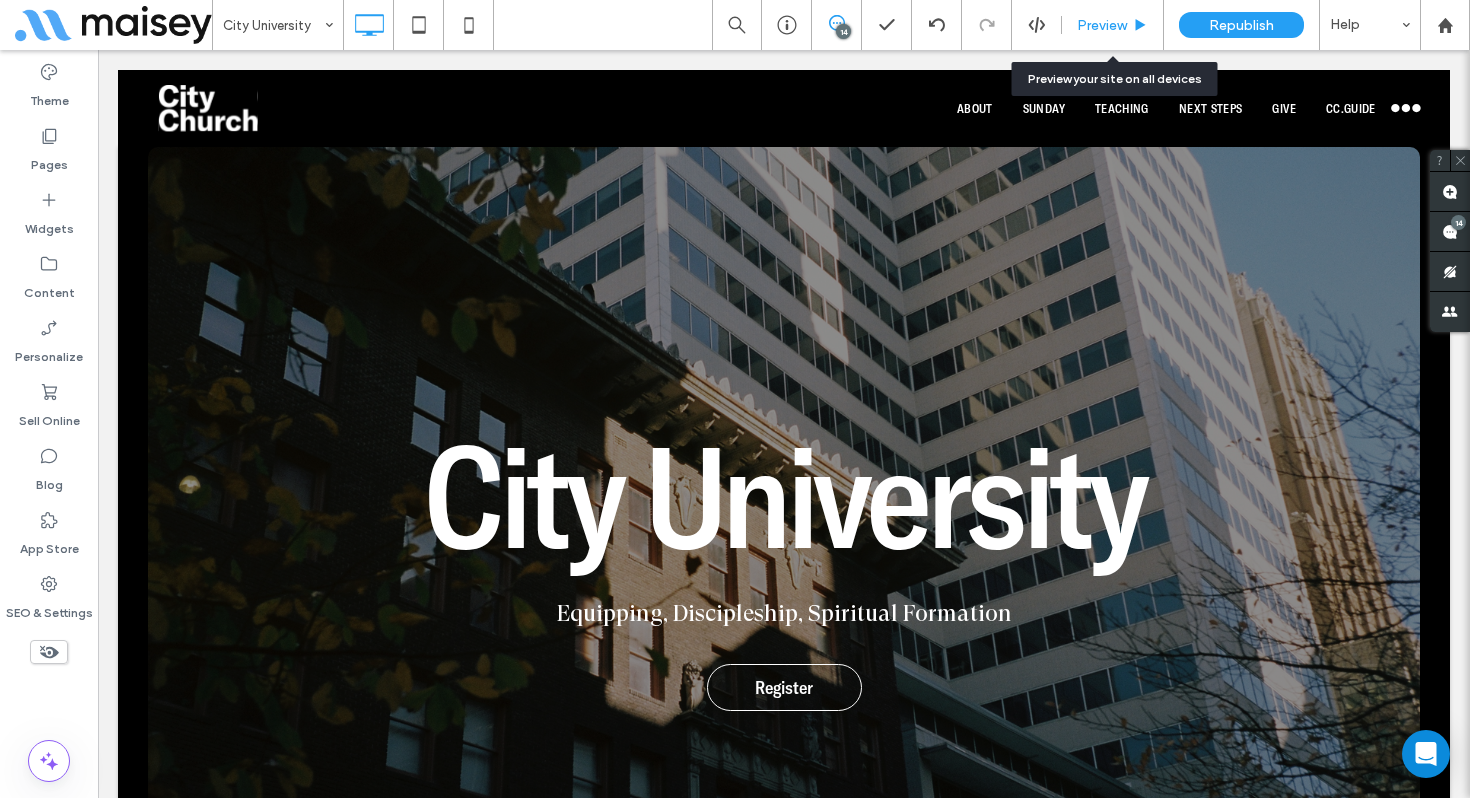 click on "Preview" at bounding box center (1102, 25) 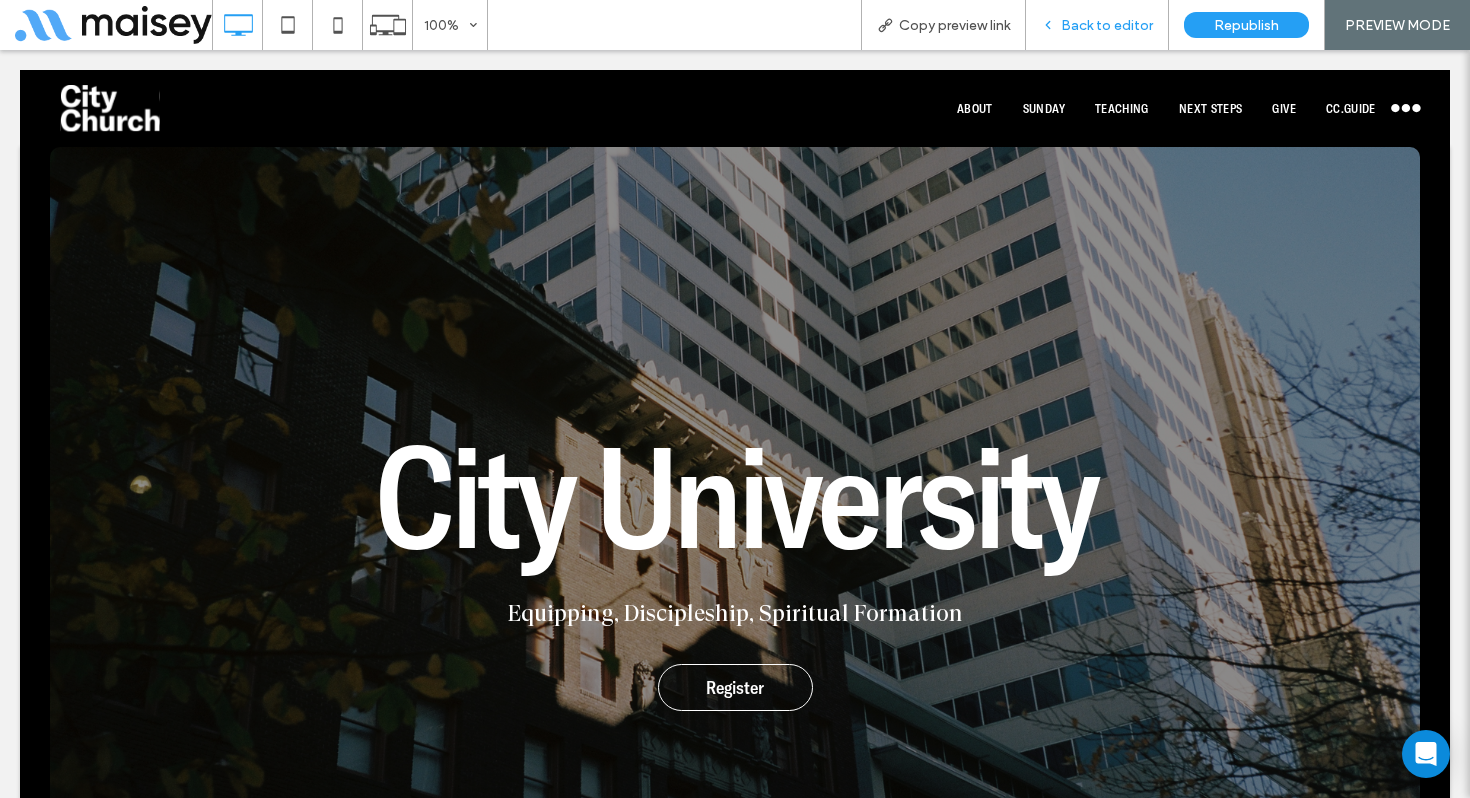 click on "Back to editor" at bounding box center [1107, 25] 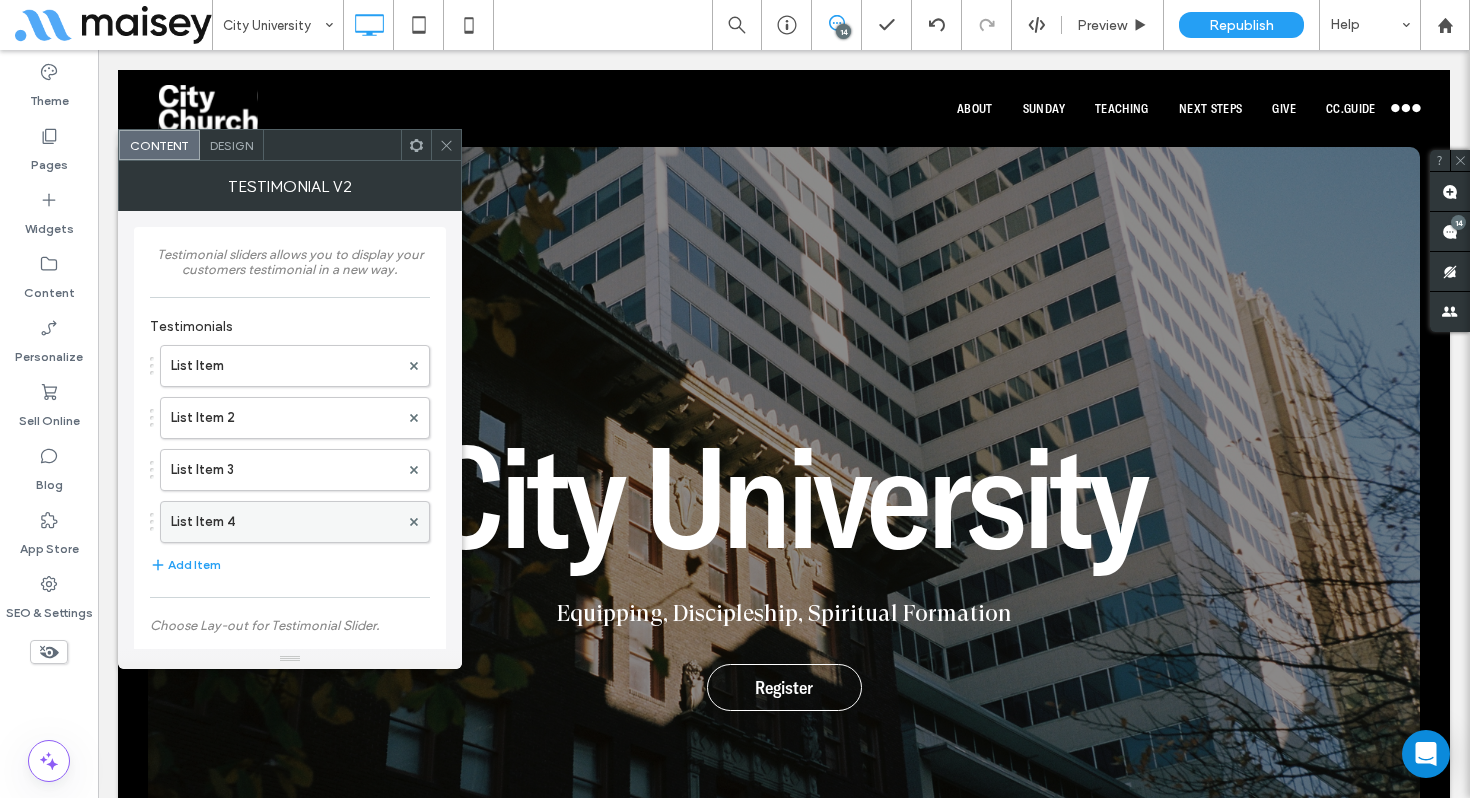 click on "List Item 4" at bounding box center [285, 522] 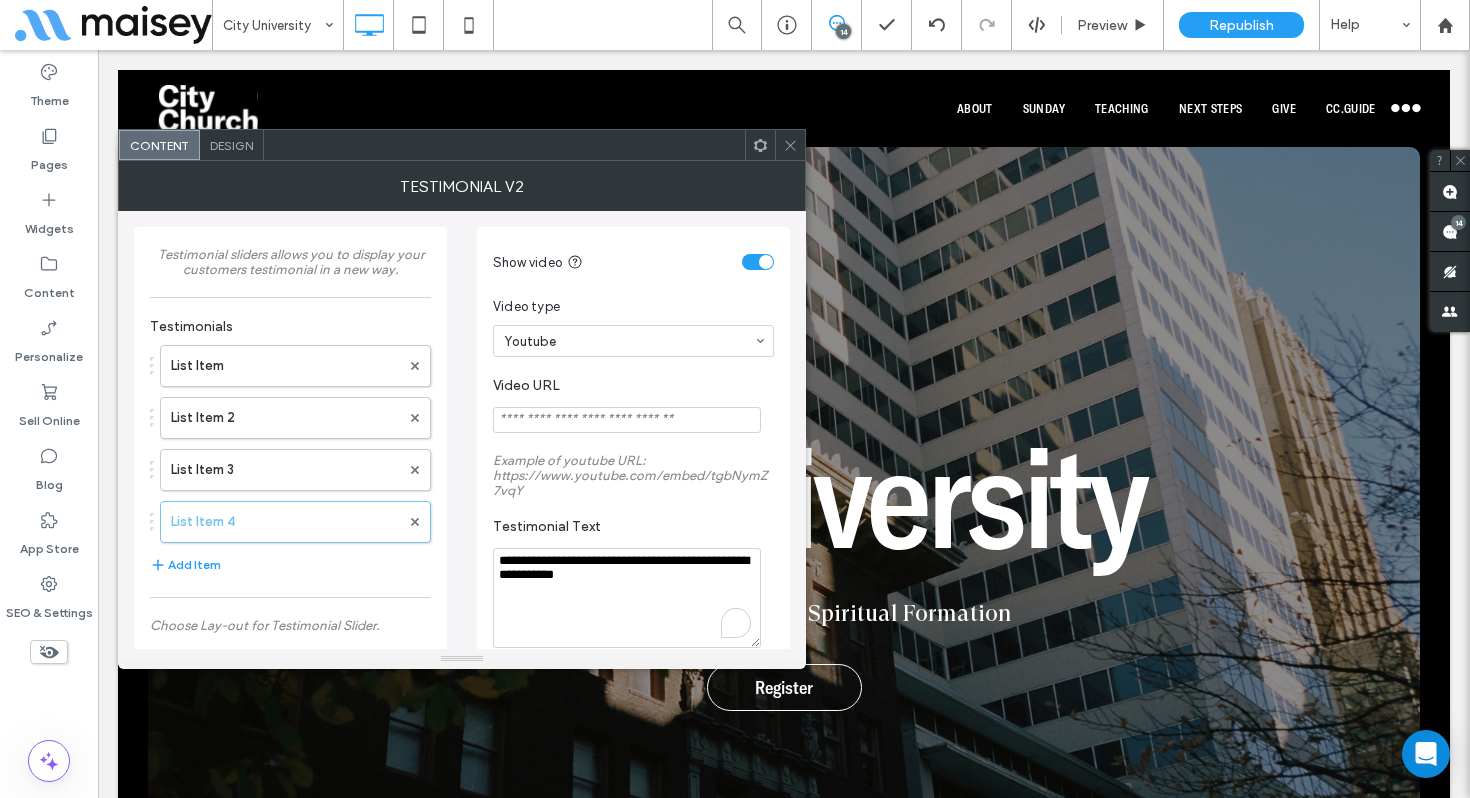 drag, startPoint x: 551, startPoint y: 575, endPoint x: 542, endPoint y: 566, distance: 12.727922 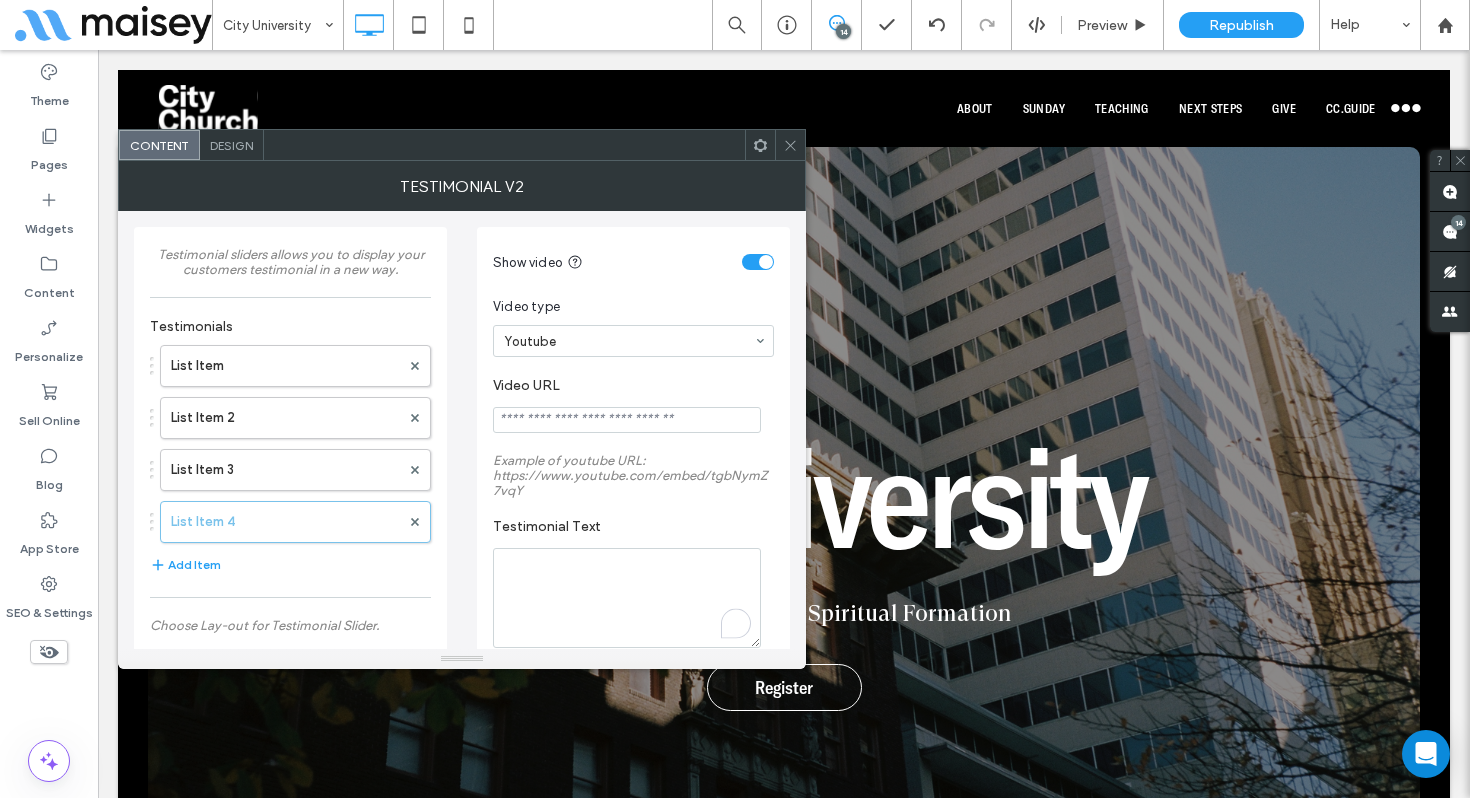 type 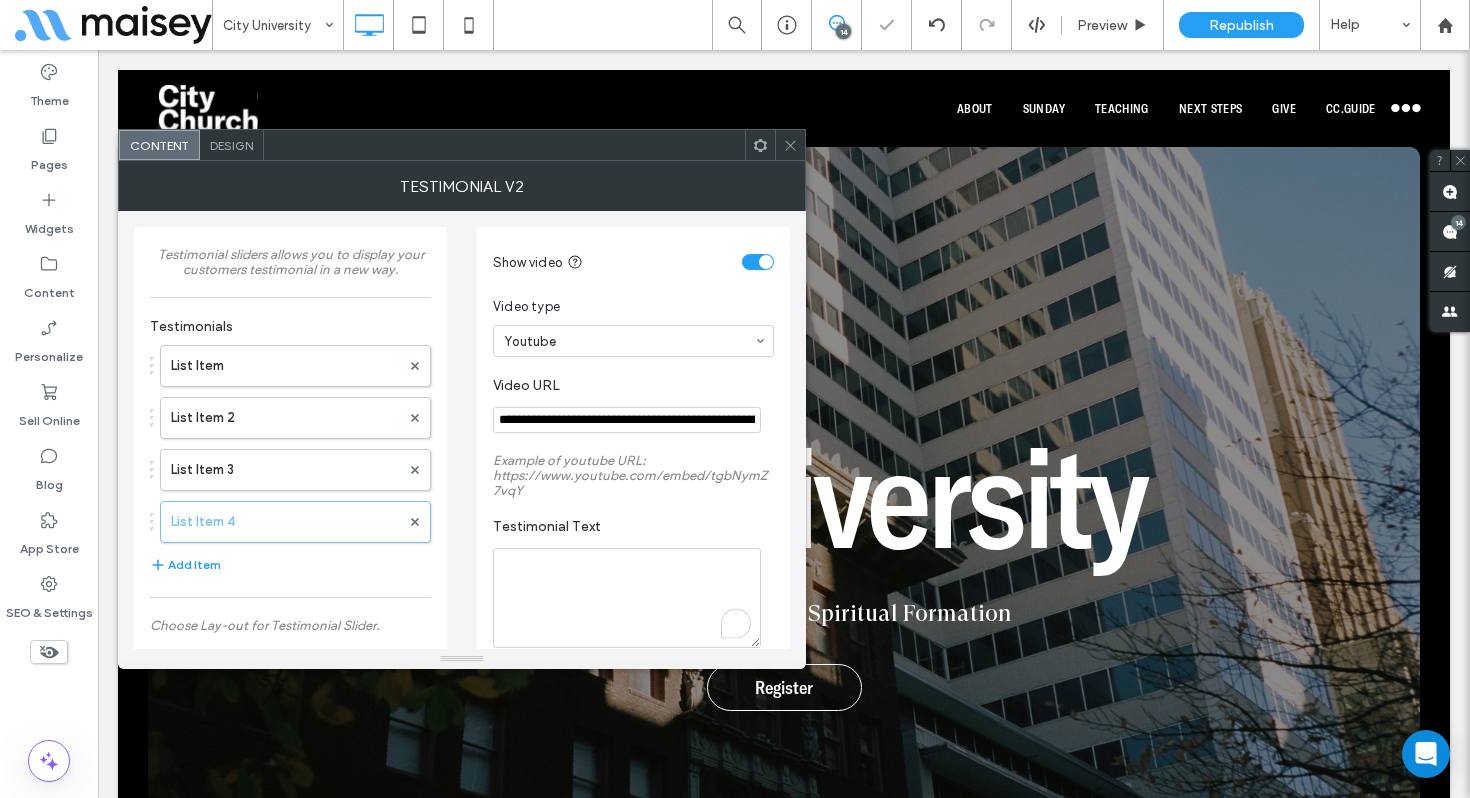type on "**********" 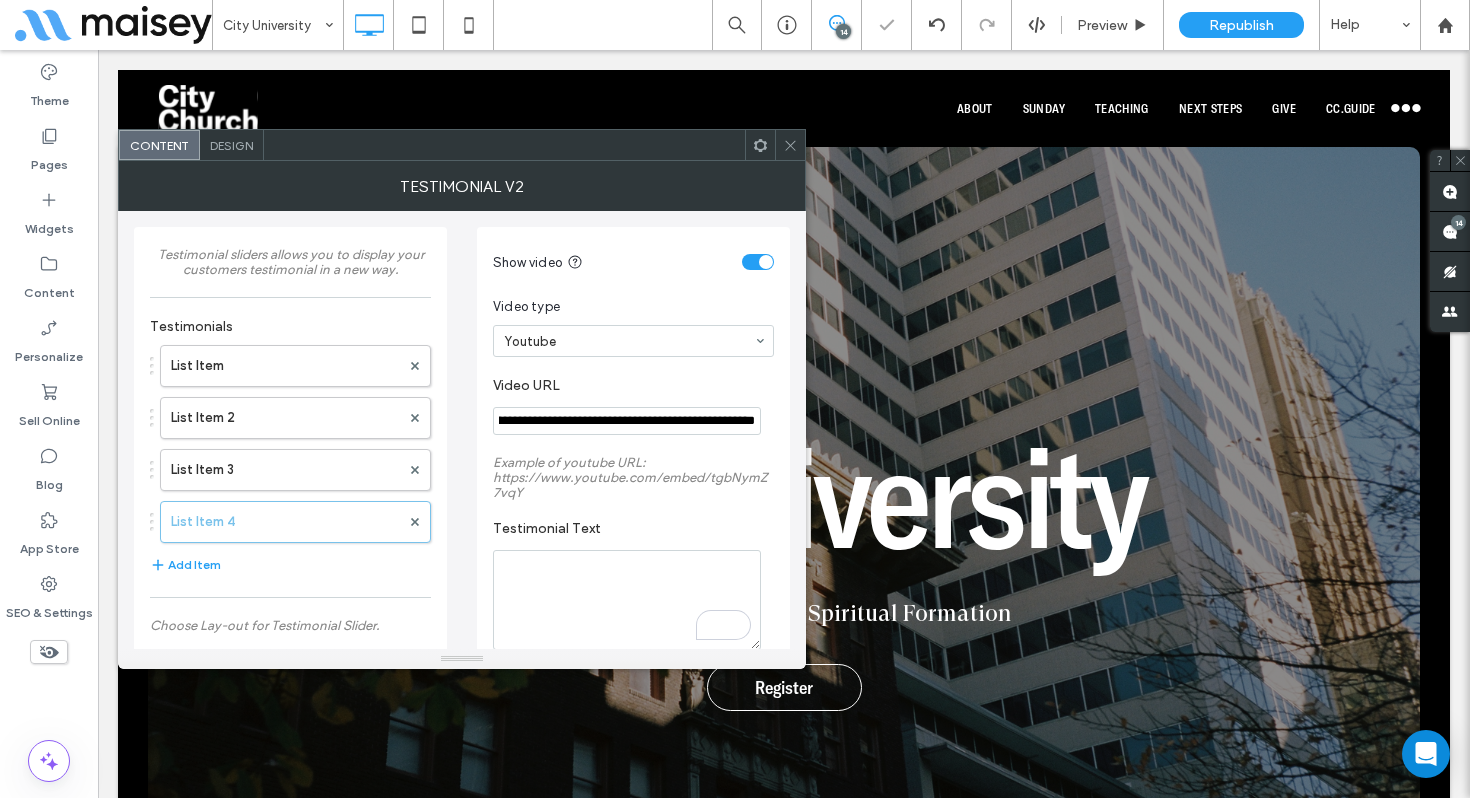 click 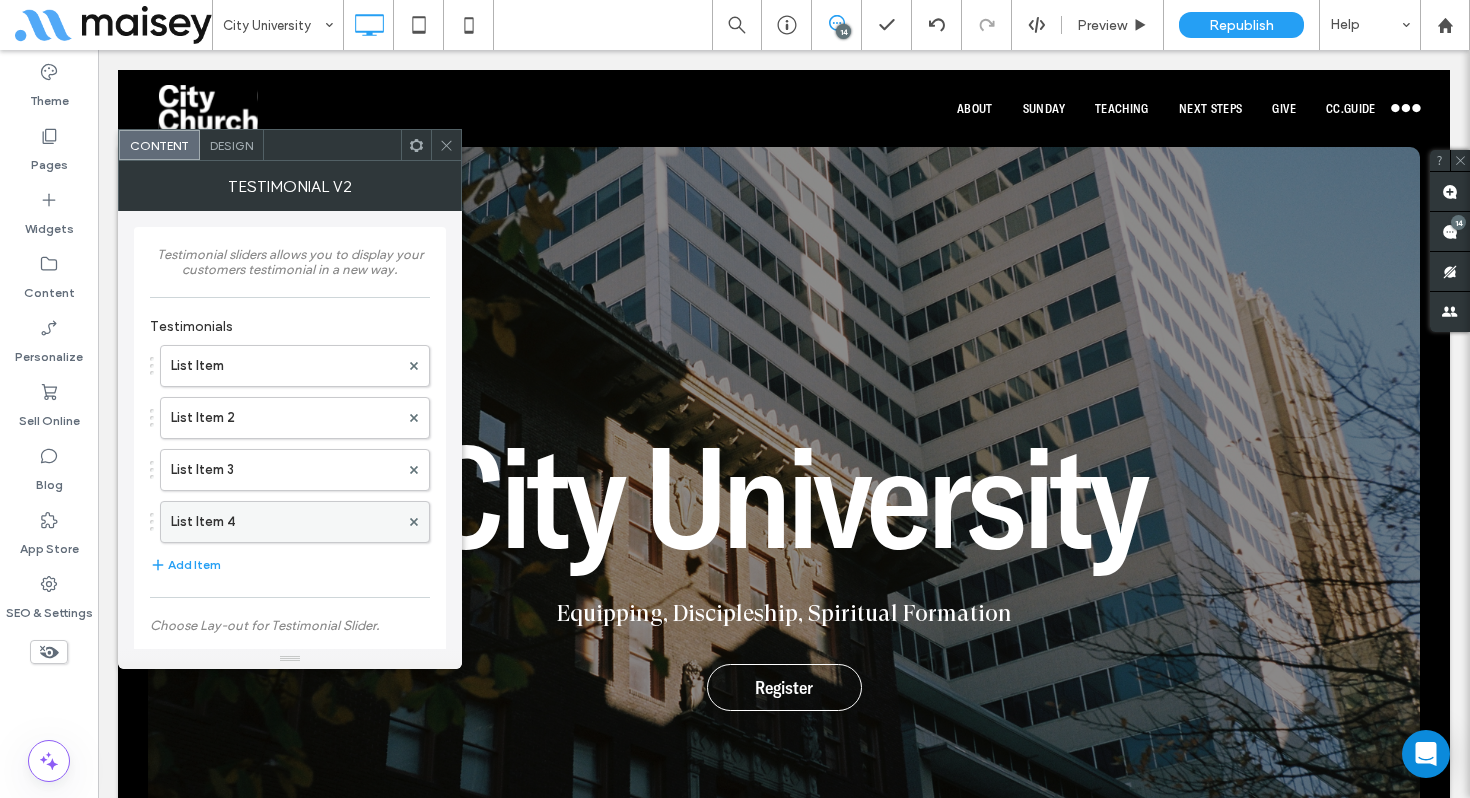 click on "List Item 4" at bounding box center (285, 522) 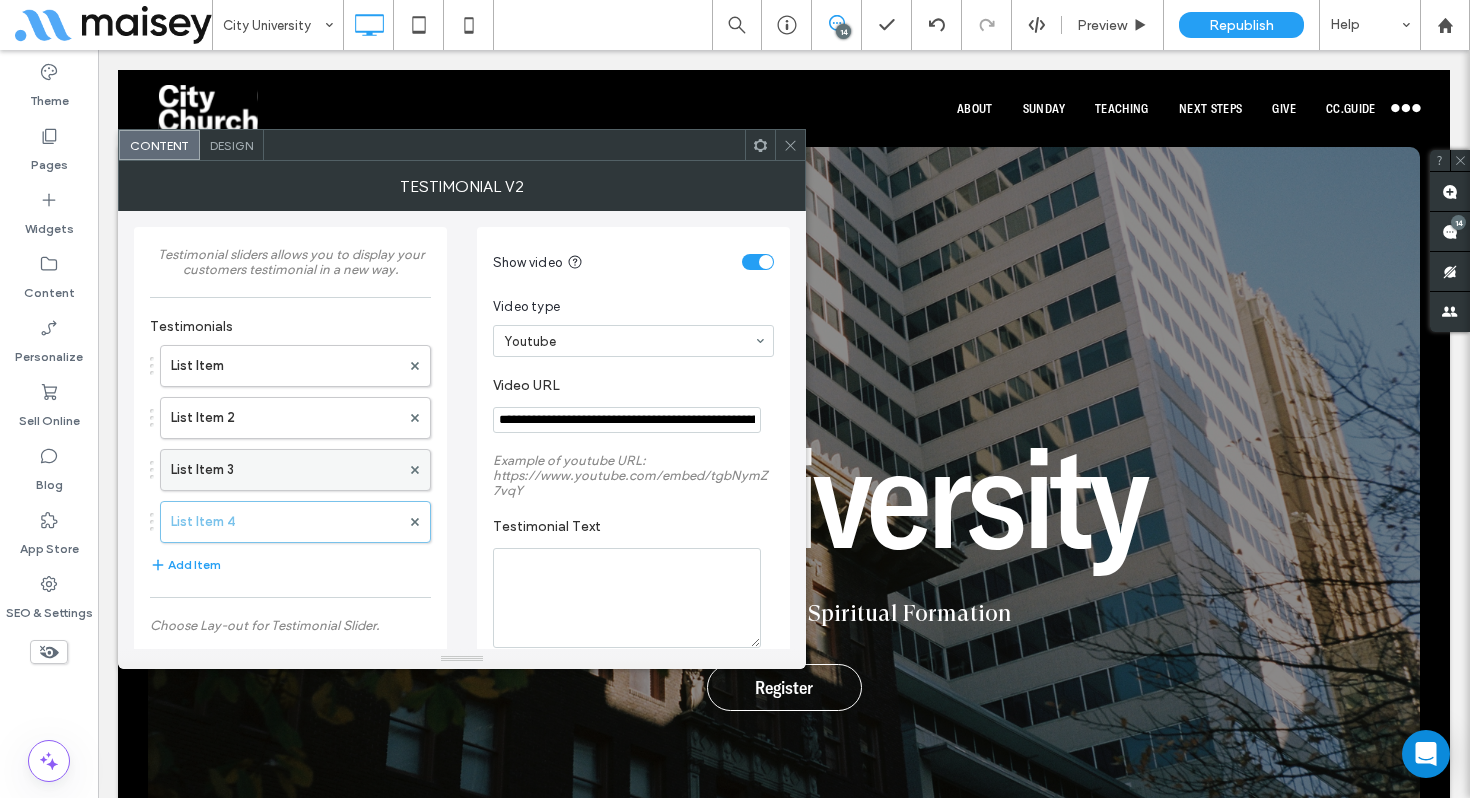 click on "List Item 3" at bounding box center [285, 470] 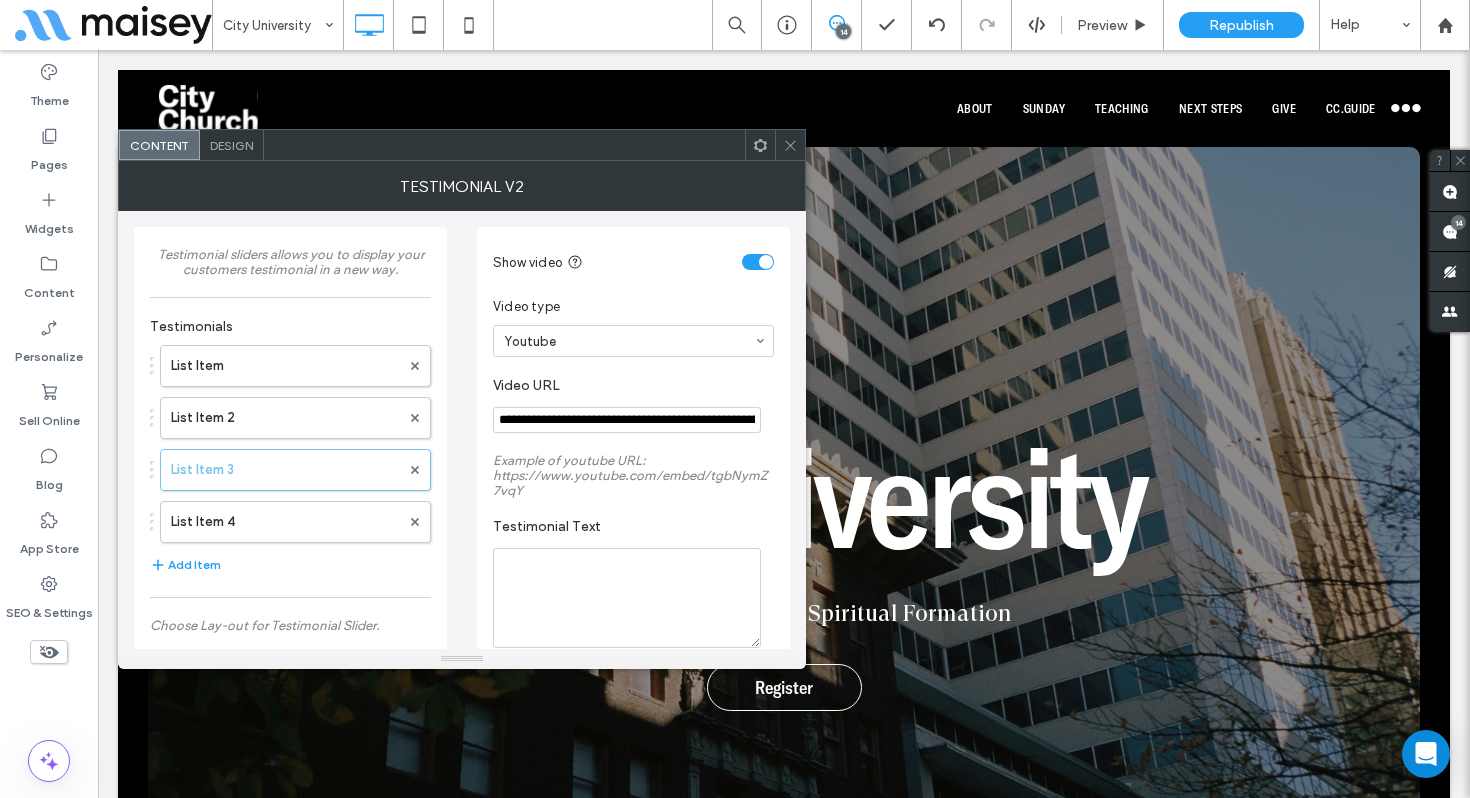 click 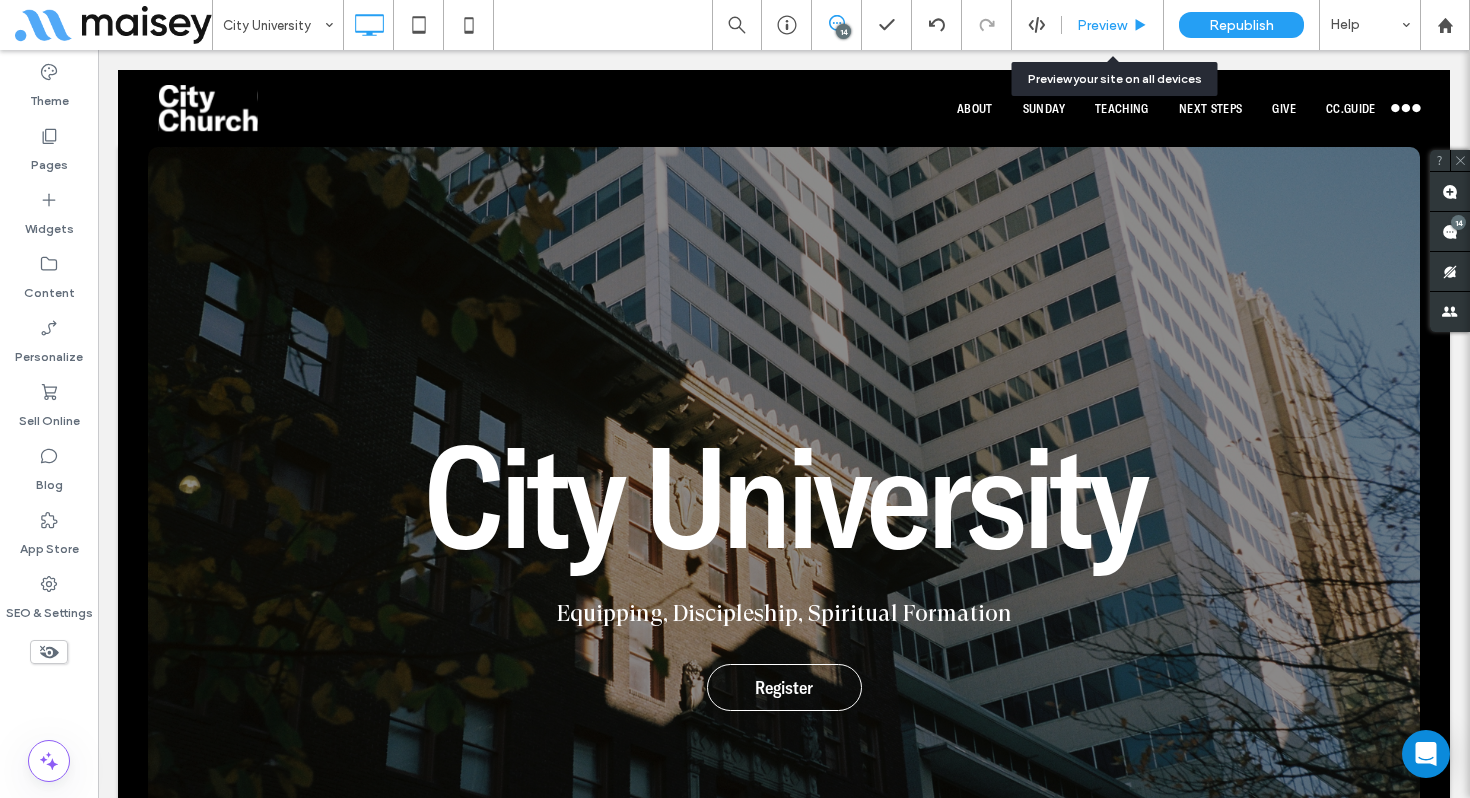 click on "Preview" at bounding box center [1102, 25] 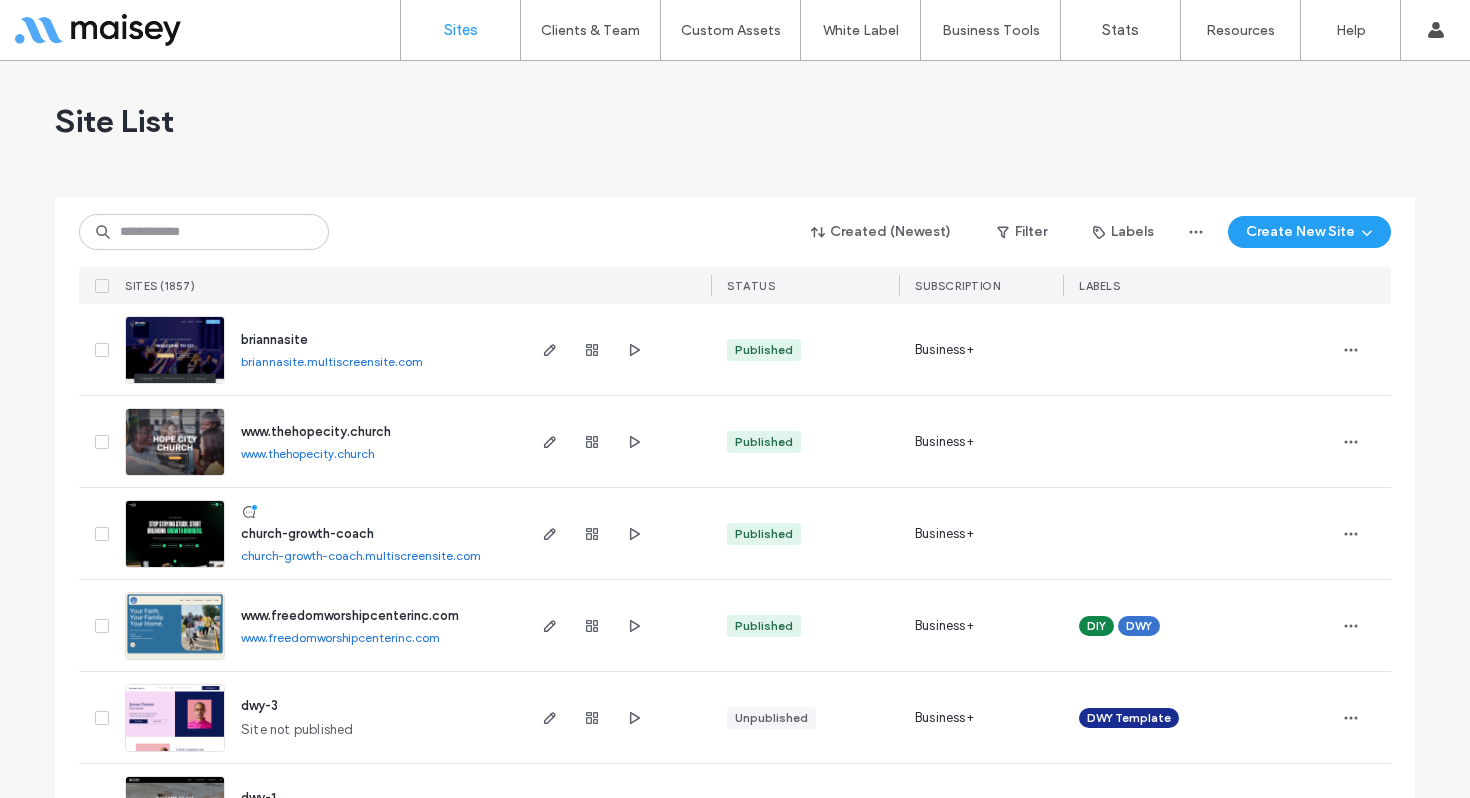 scroll, scrollTop: 0, scrollLeft: 0, axis: both 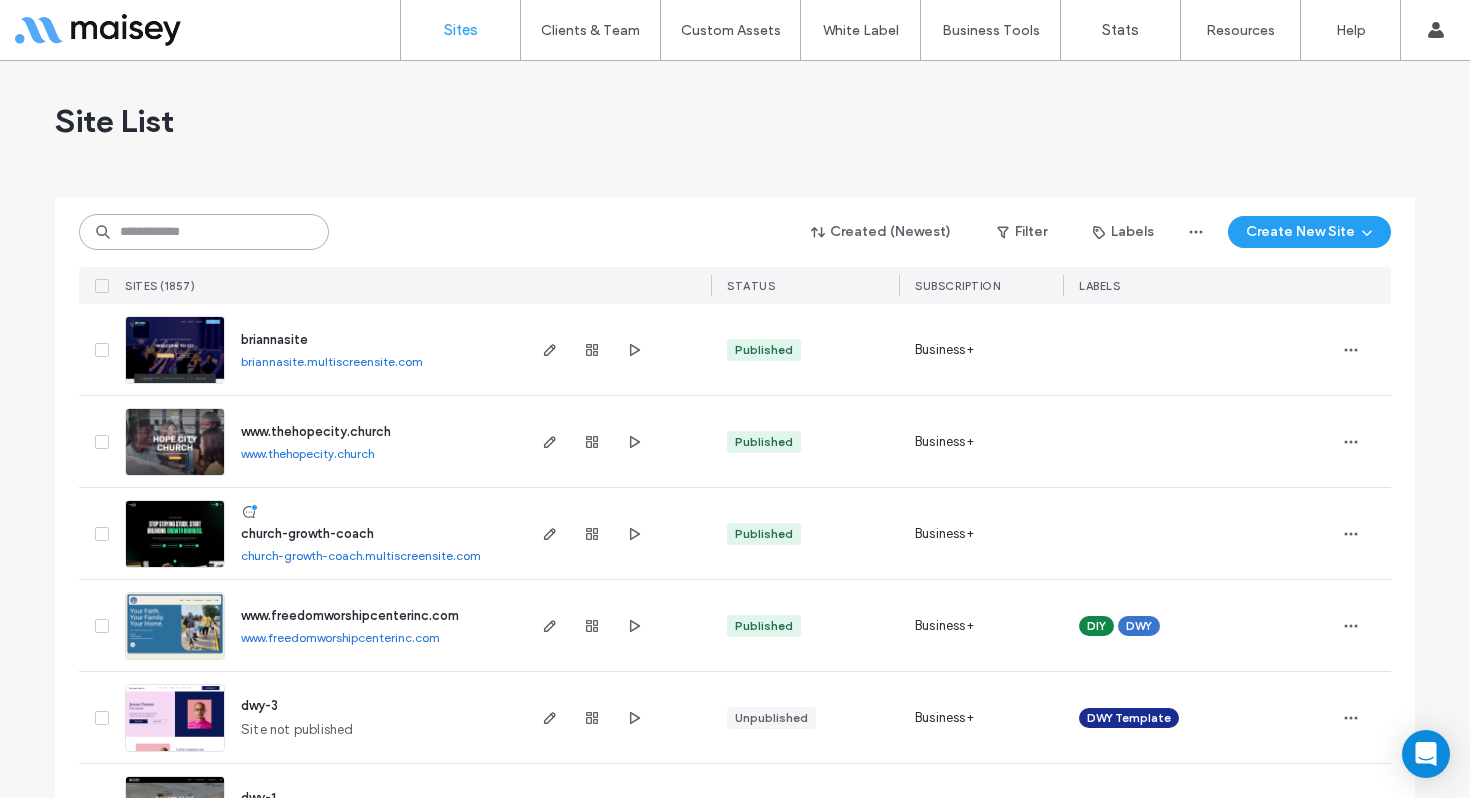 click at bounding box center (204, 232) 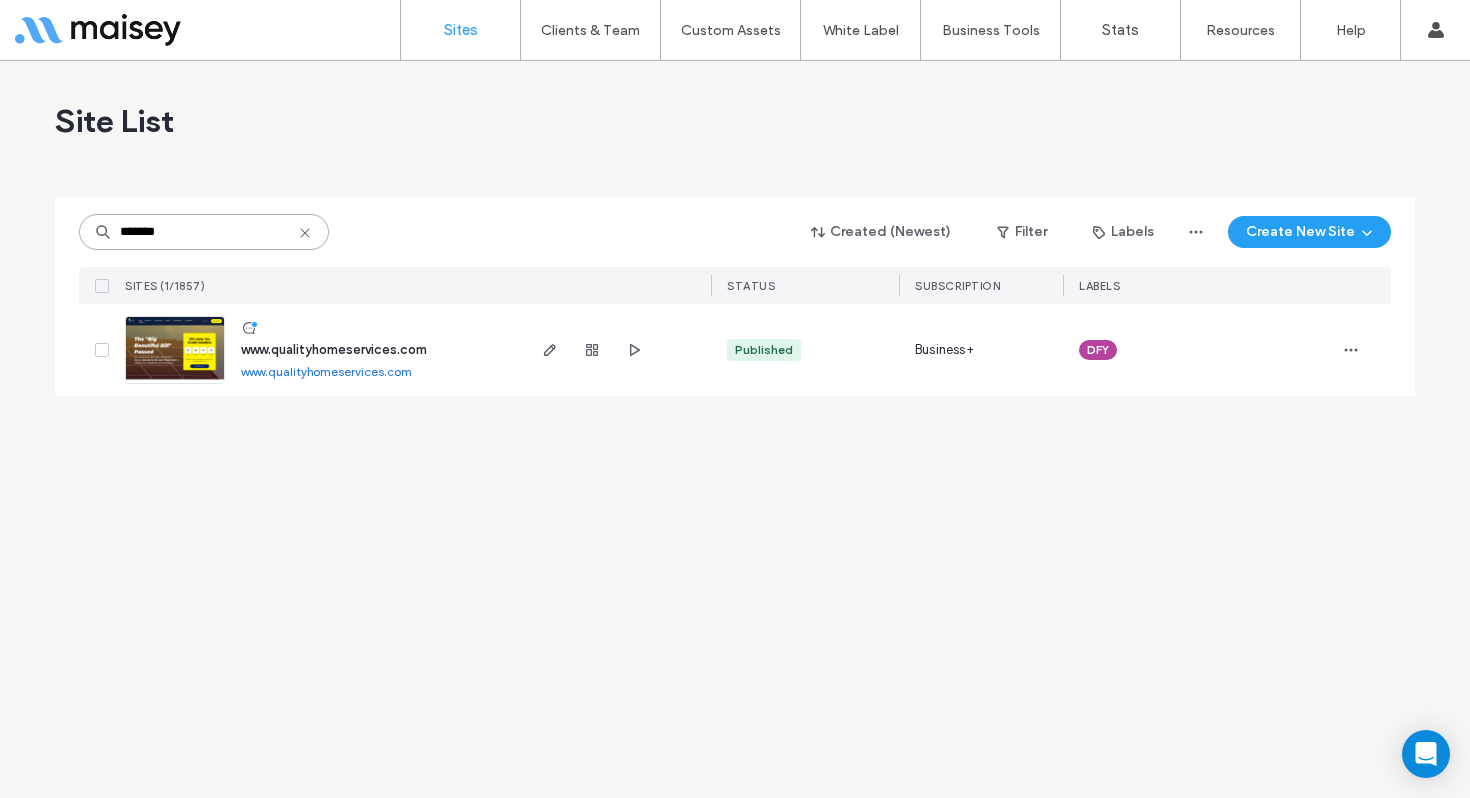 type on "*******" 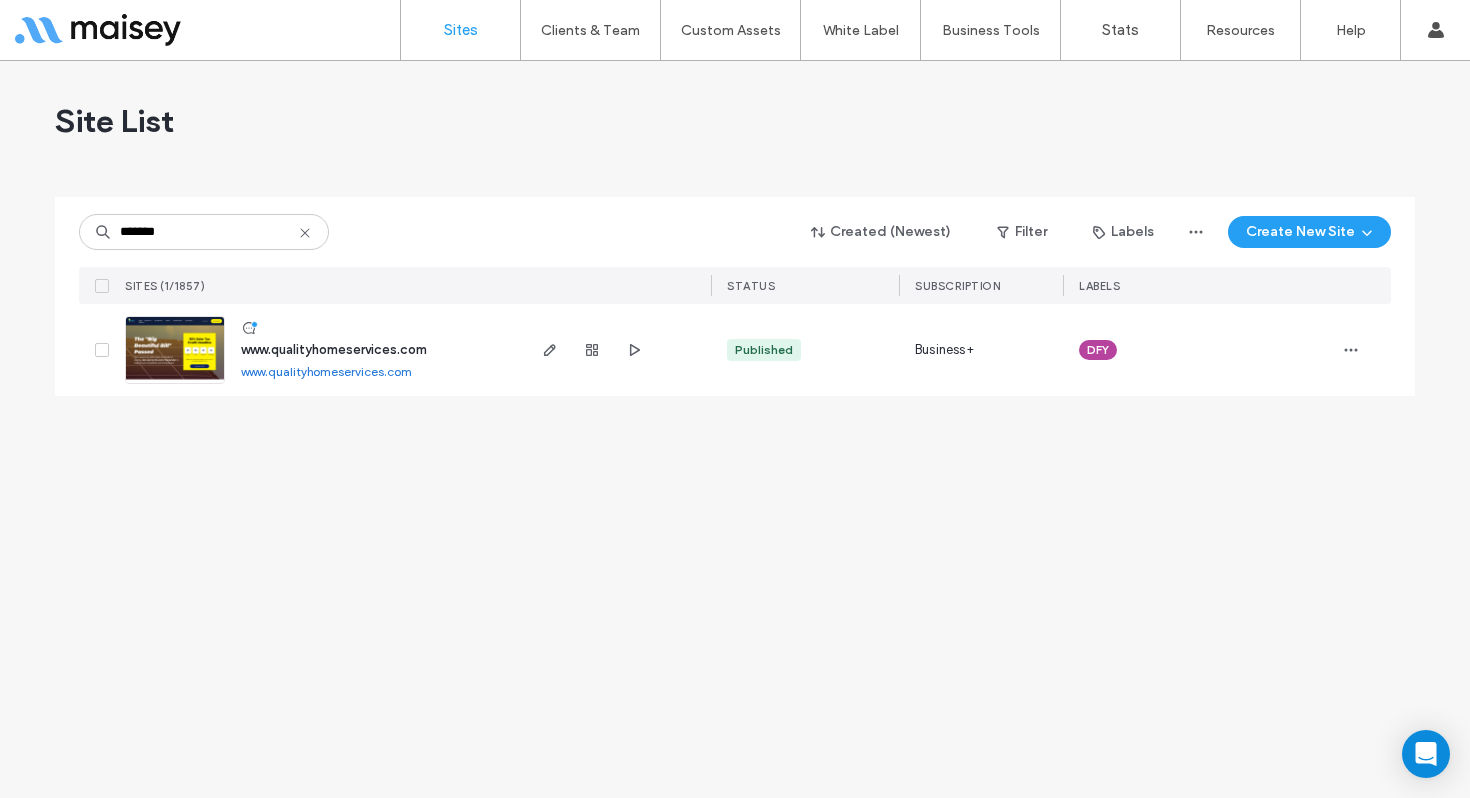 click at bounding box center (616, 350) 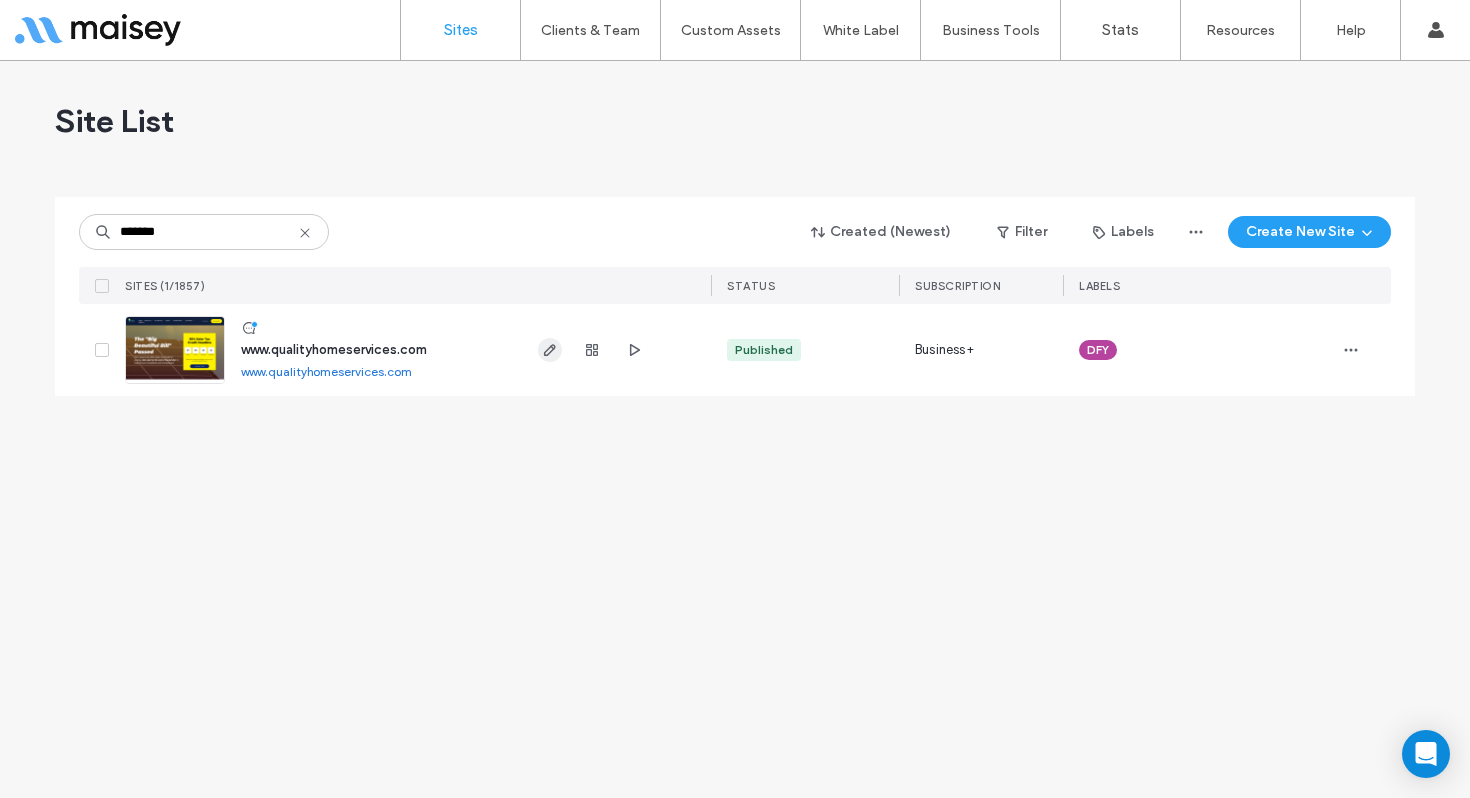 click 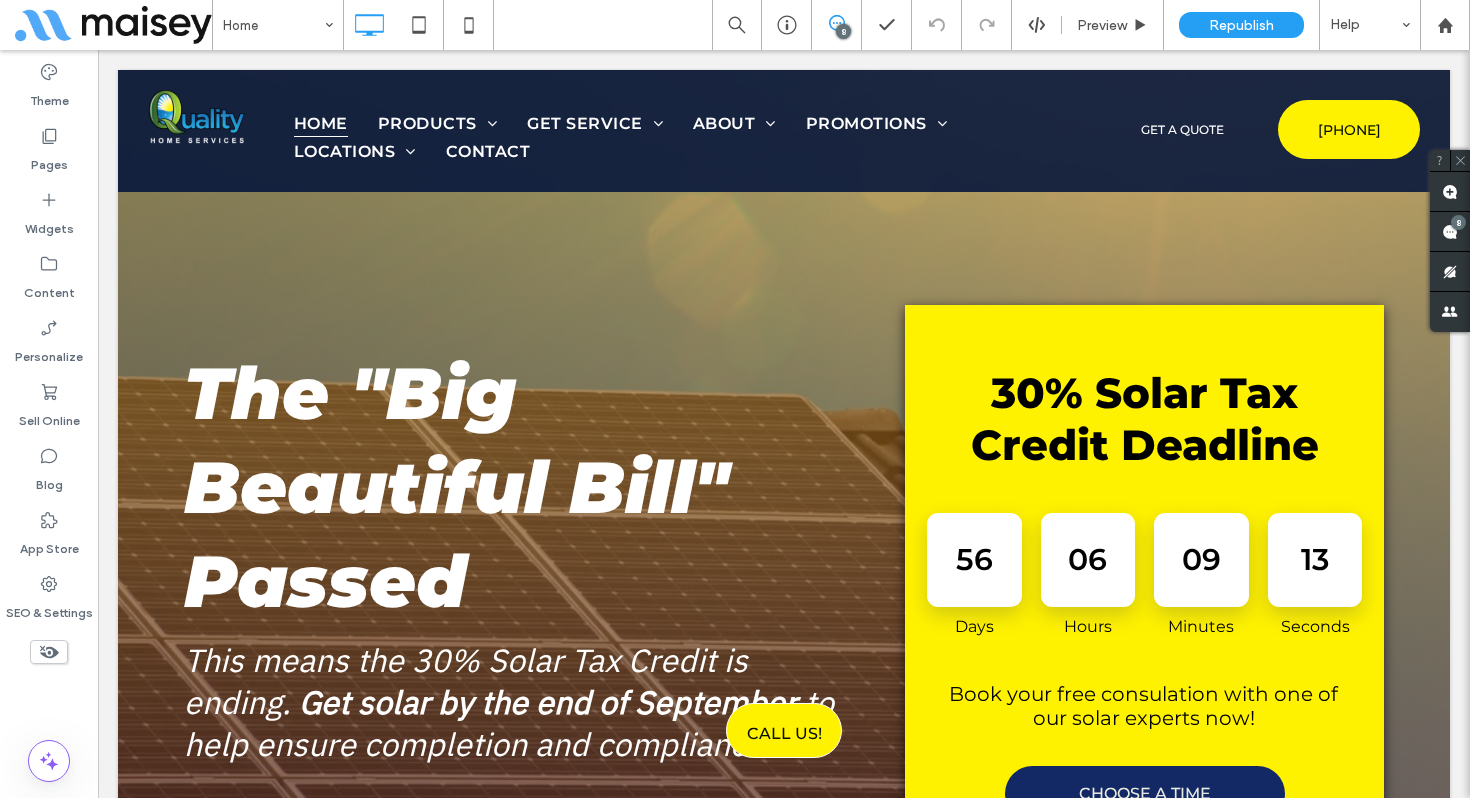 scroll, scrollTop: 0, scrollLeft: 0, axis: both 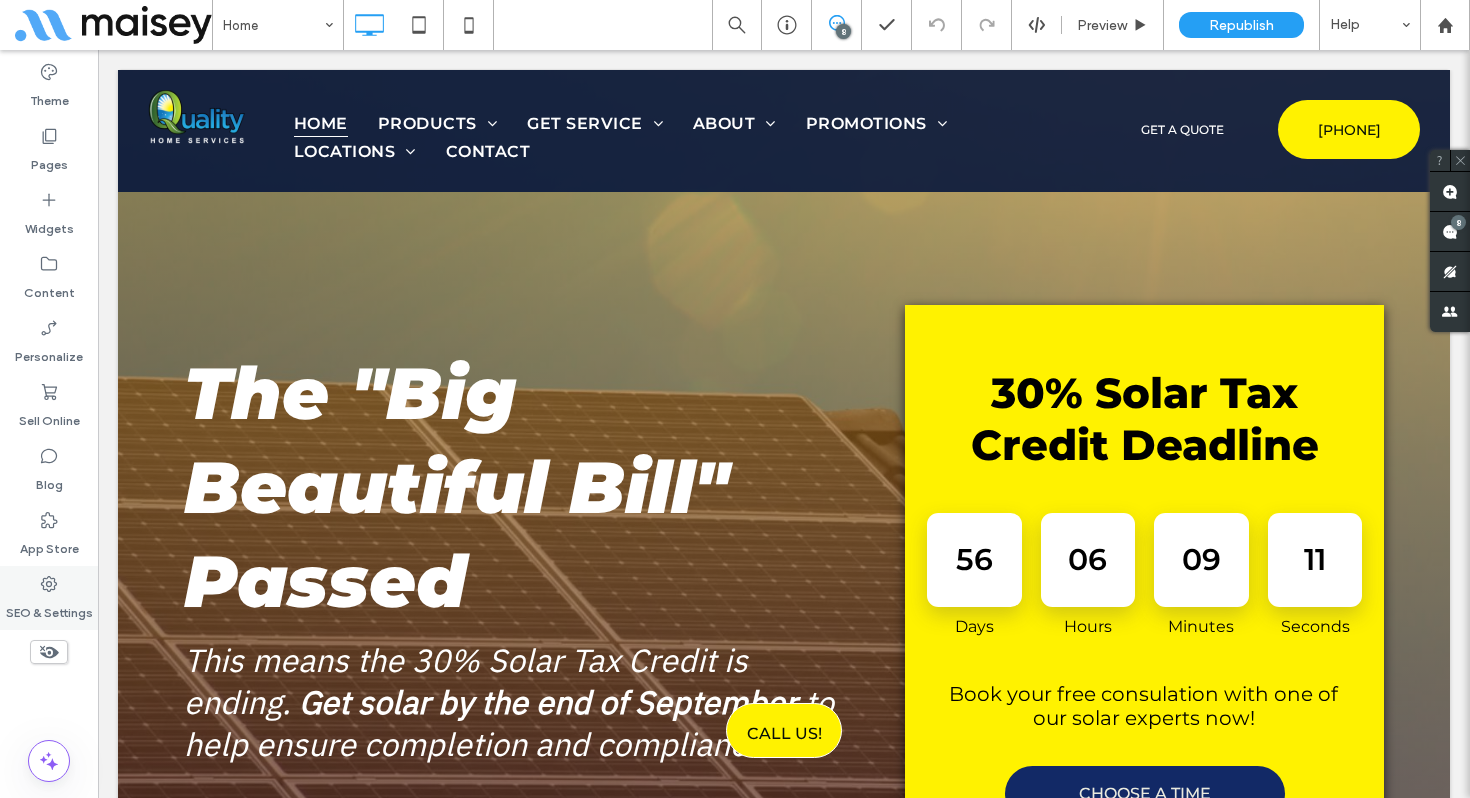 click on "SEO & Settings" at bounding box center [49, 598] 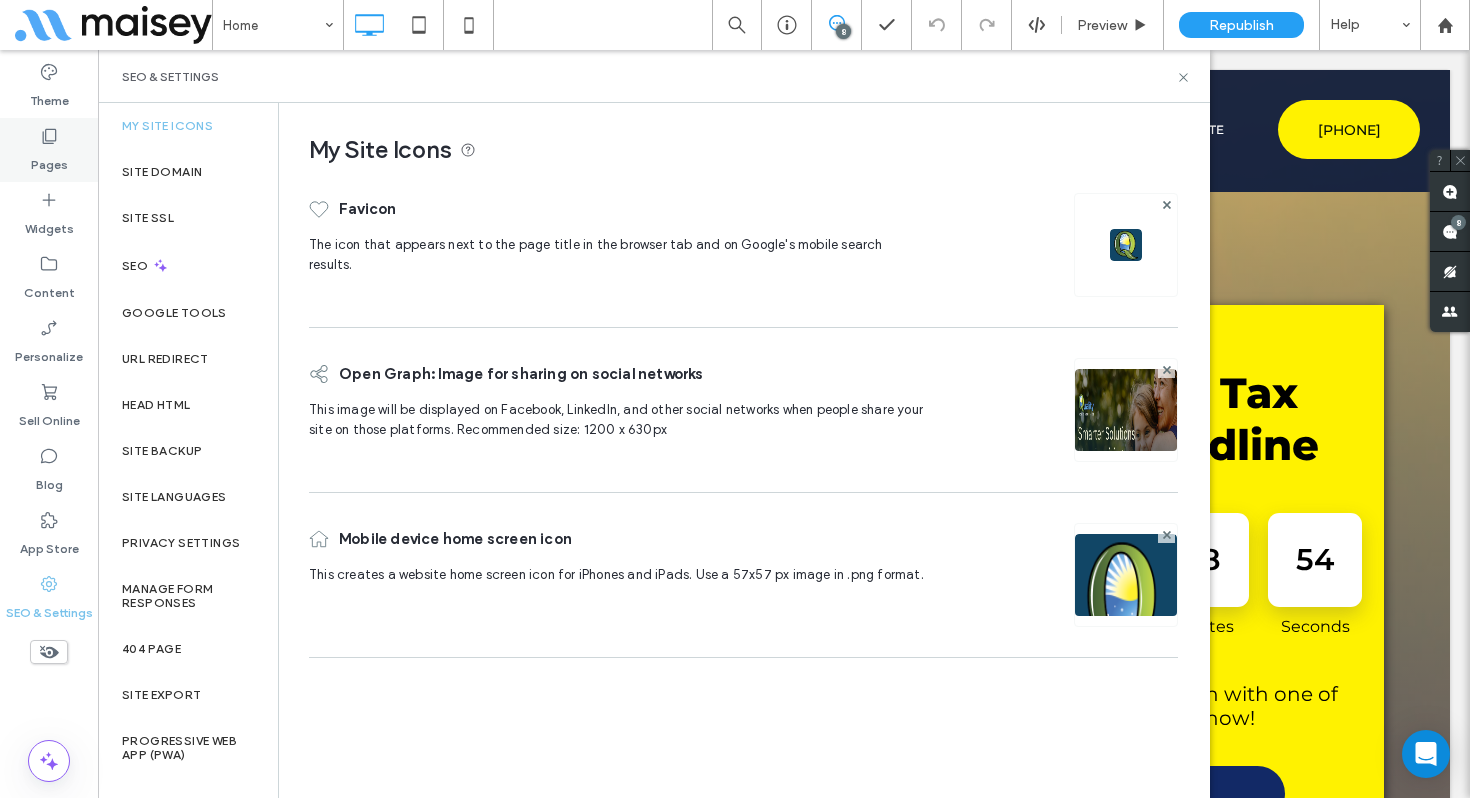 click on "Pages" at bounding box center [49, 160] 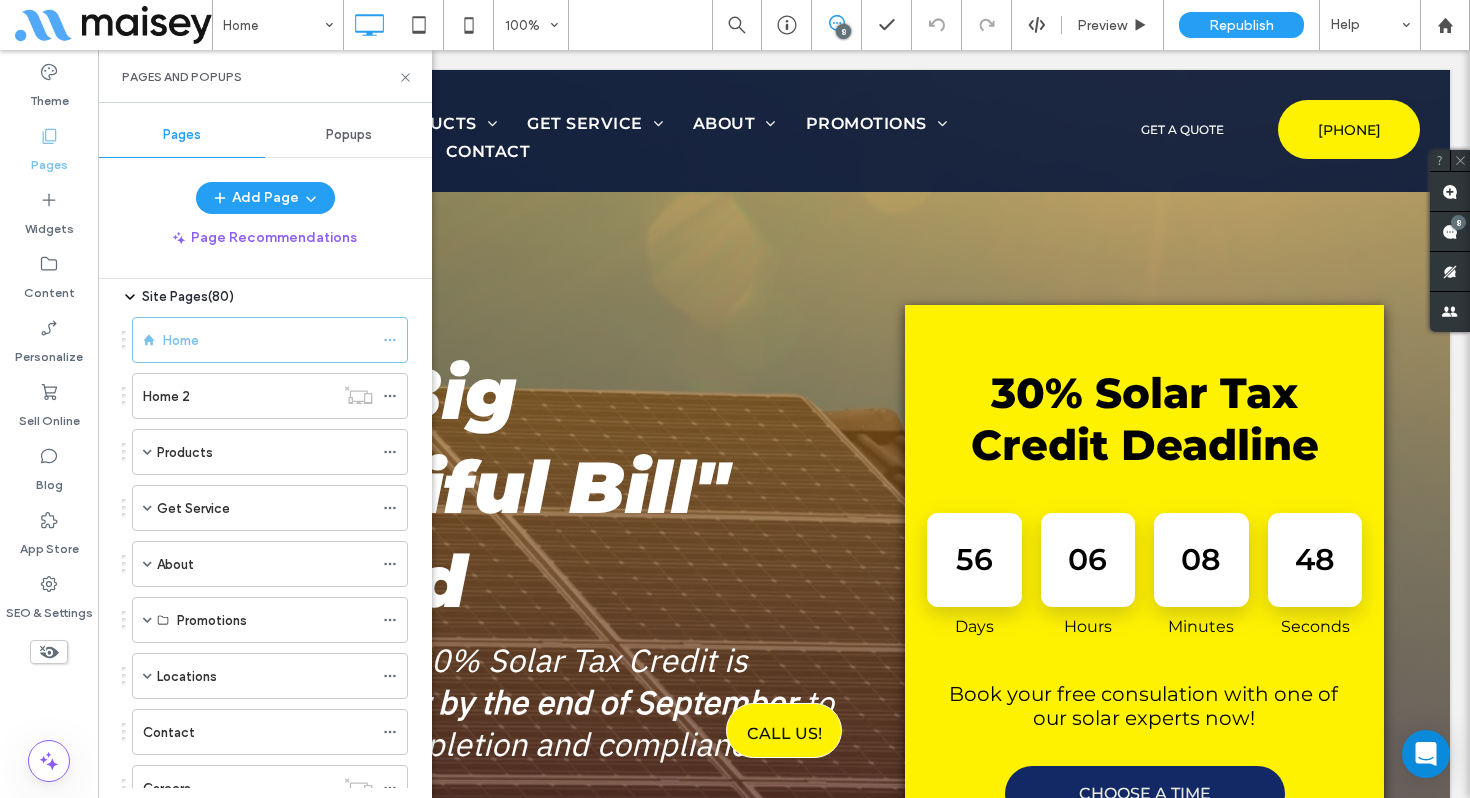 scroll, scrollTop: 0, scrollLeft: 0, axis: both 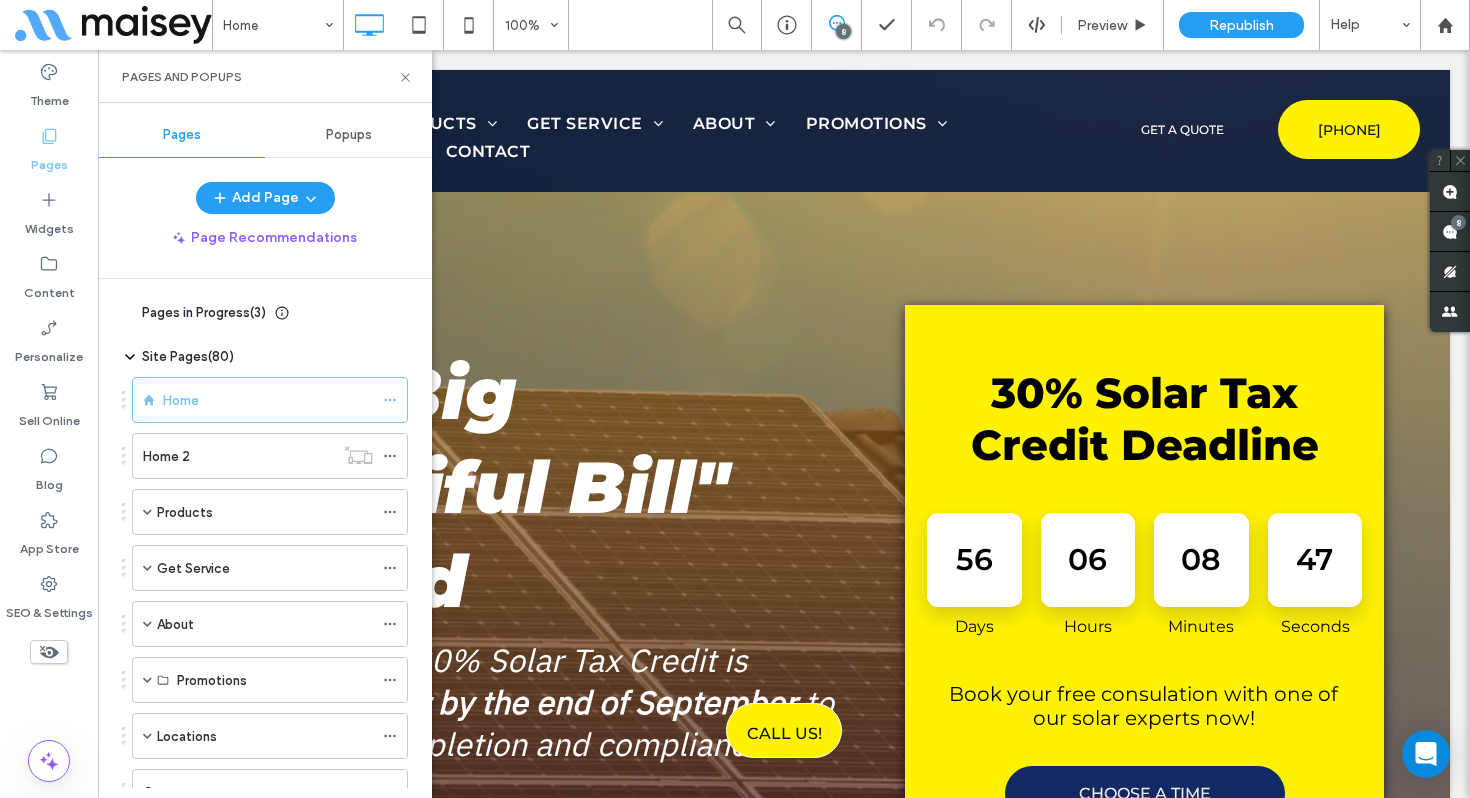 click on "Site Pages  ( 80 )" at bounding box center (188, 357) 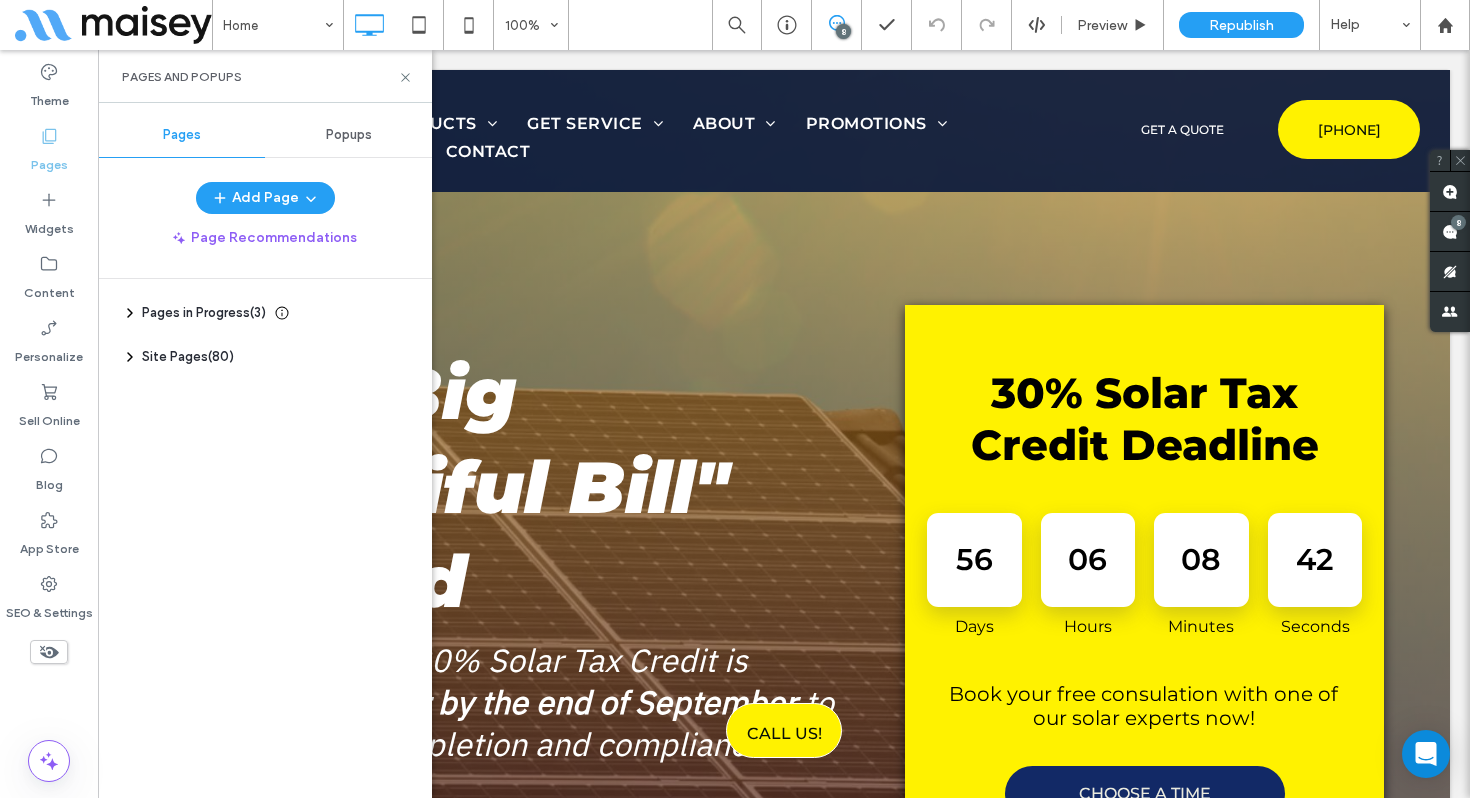 click 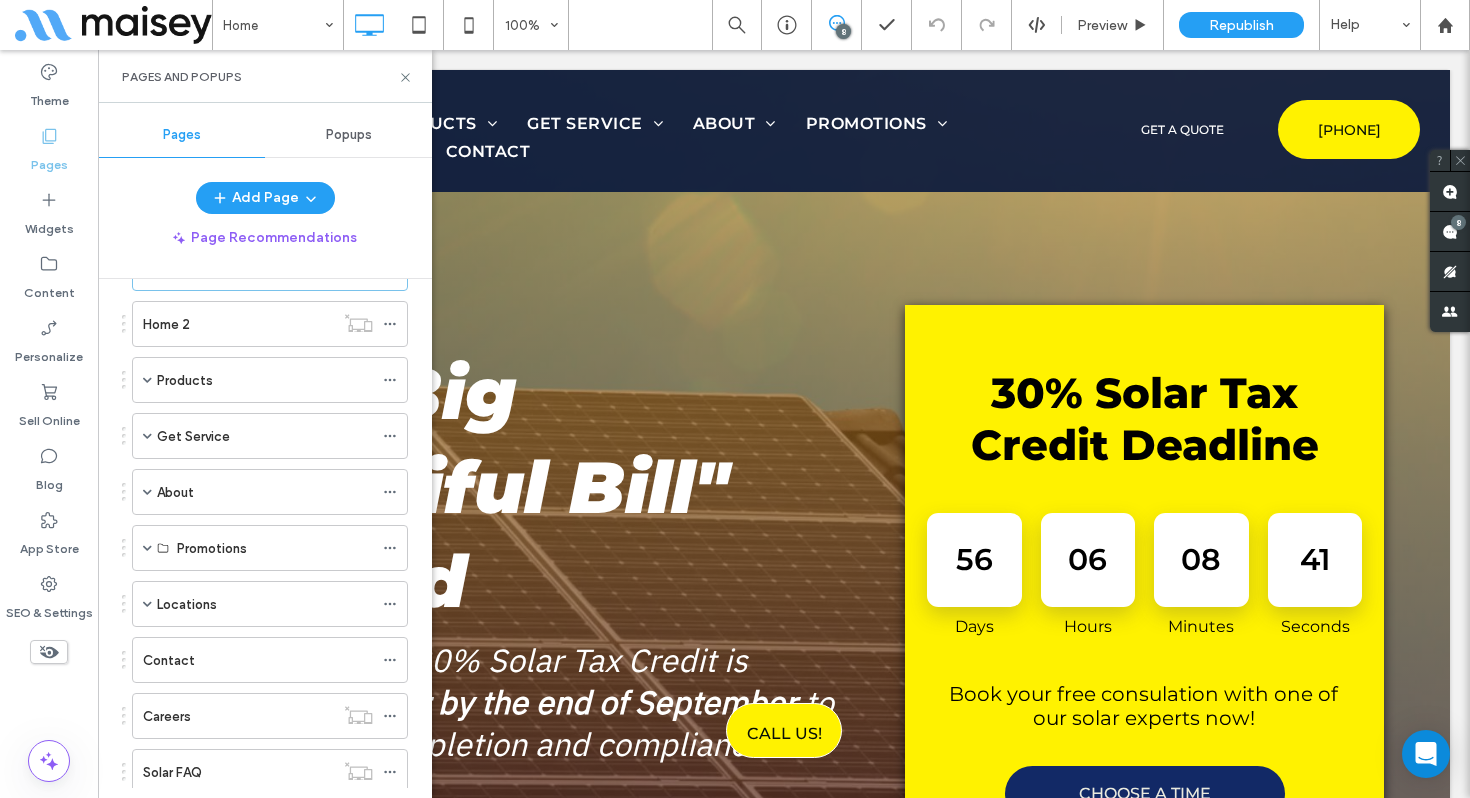 scroll, scrollTop: 135, scrollLeft: 0, axis: vertical 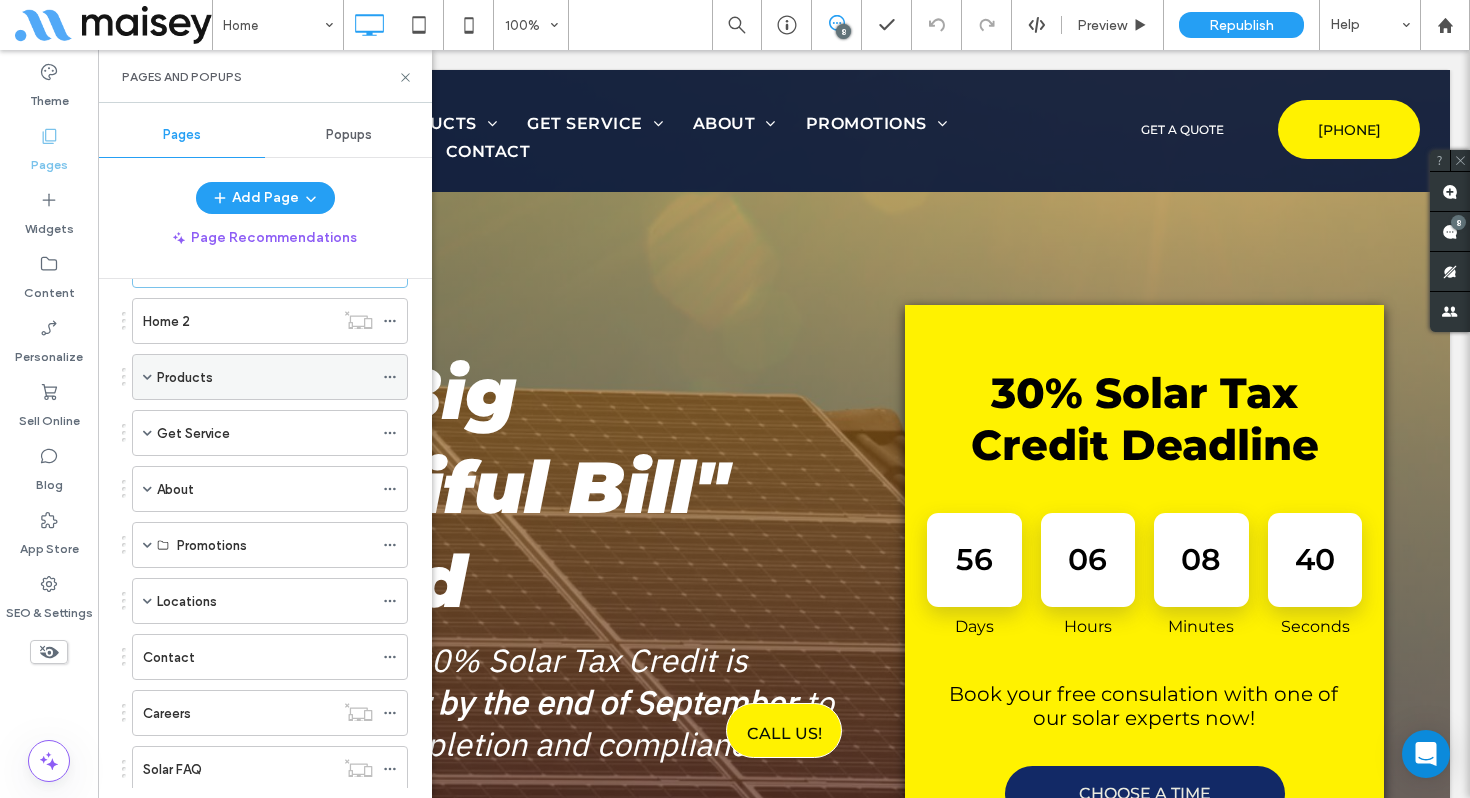 click at bounding box center [147, 377] 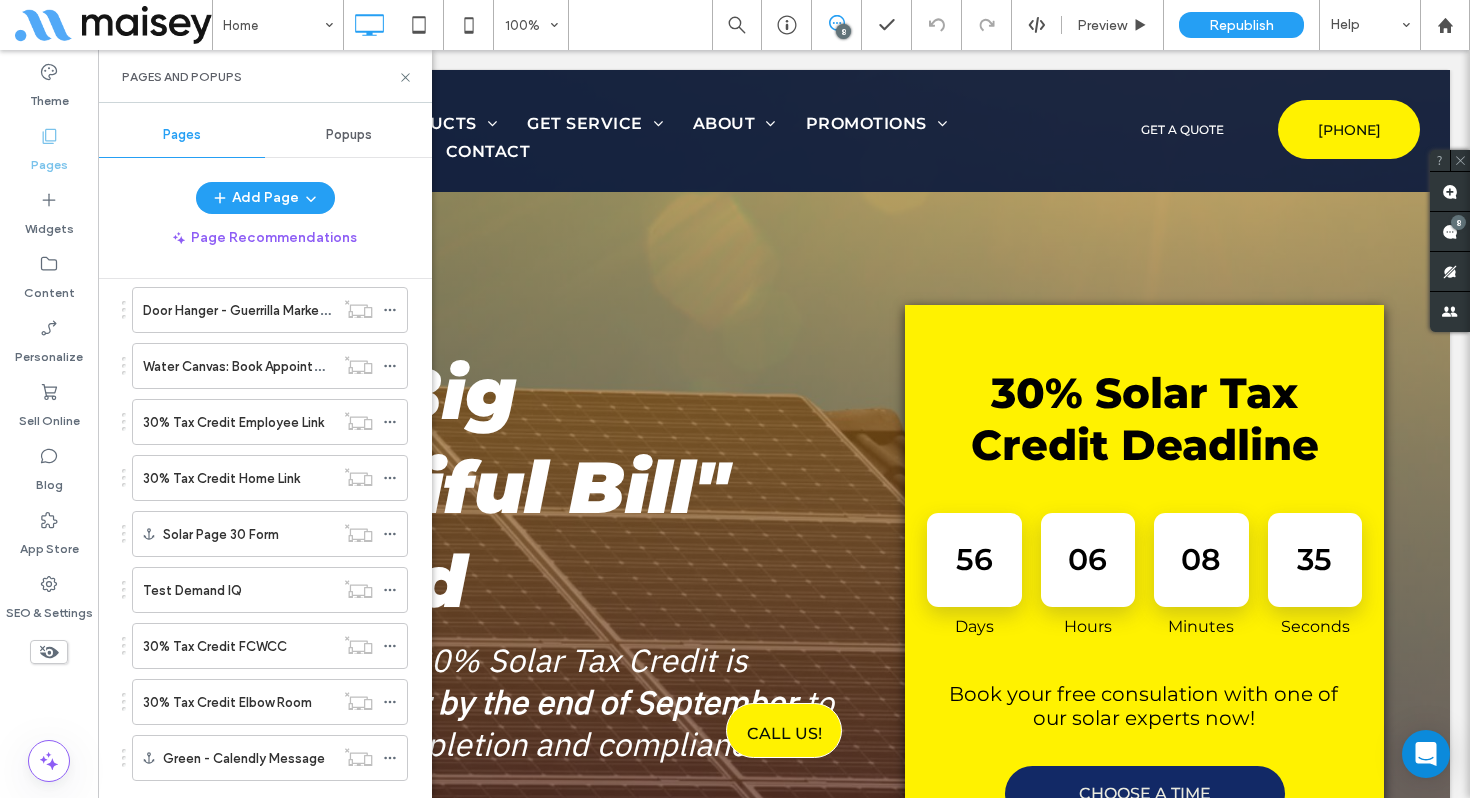 scroll, scrollTop: 2237, scrollLeft: 0, axis: vertical 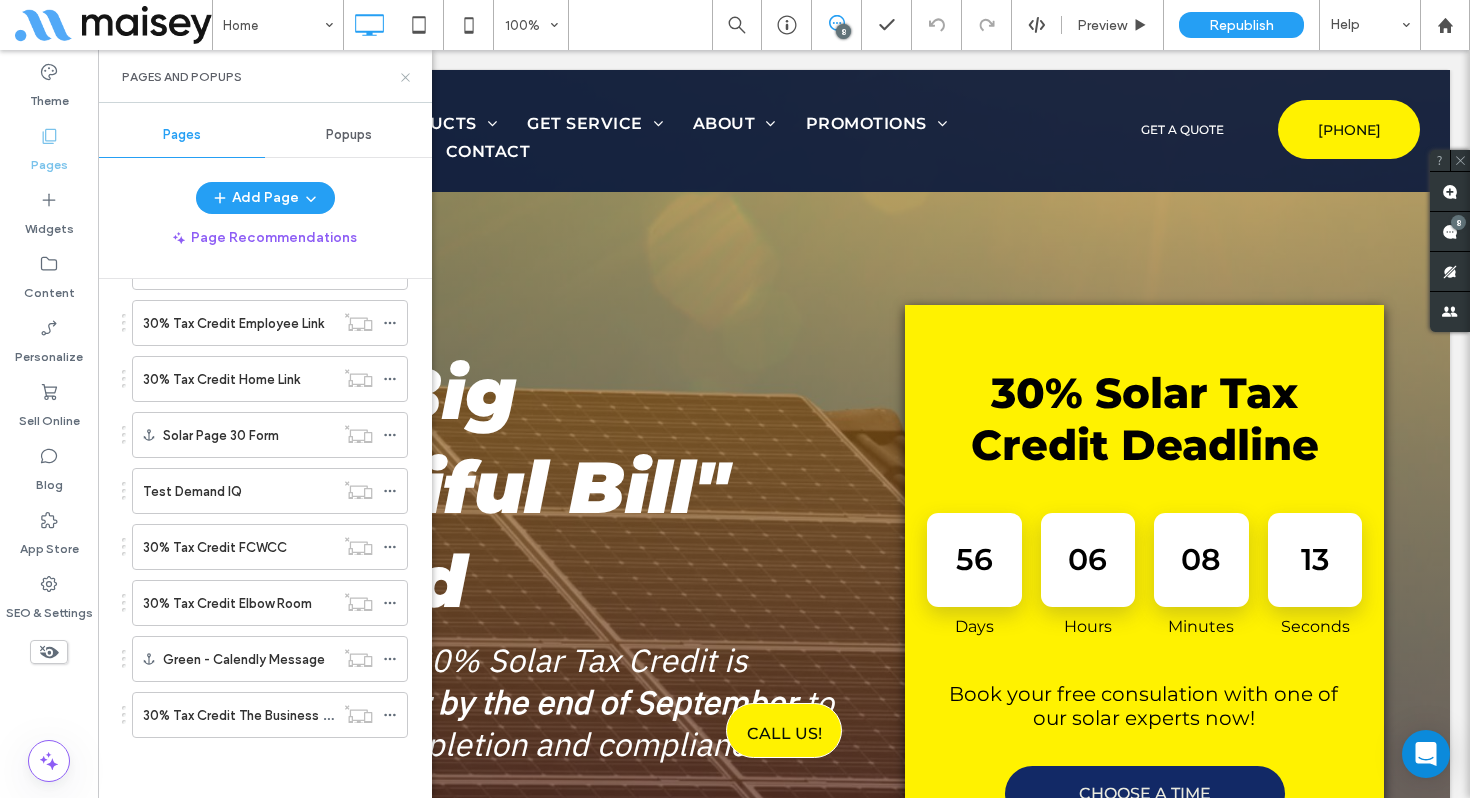 click 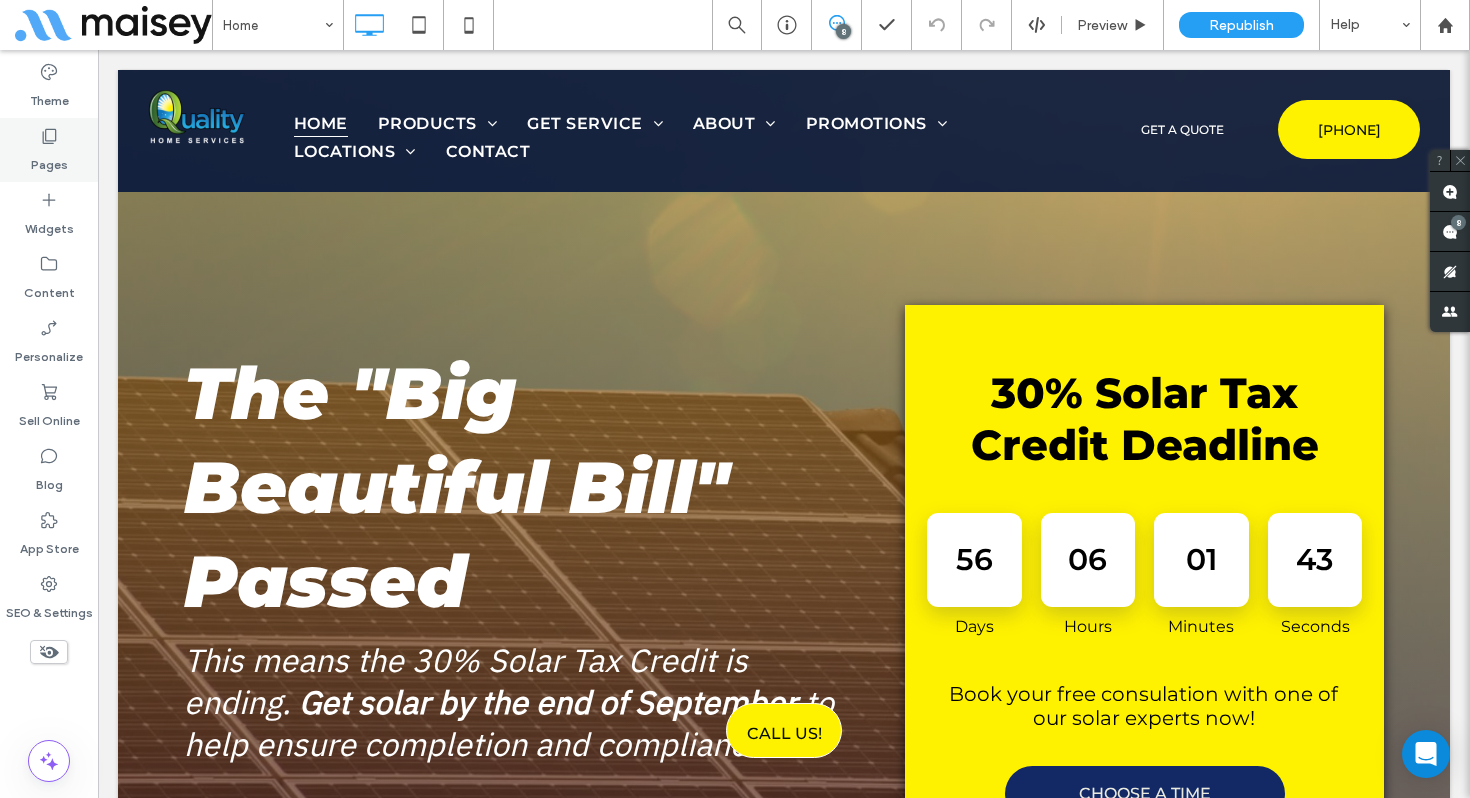 click on "Pages" at bounding box center [49, 150] 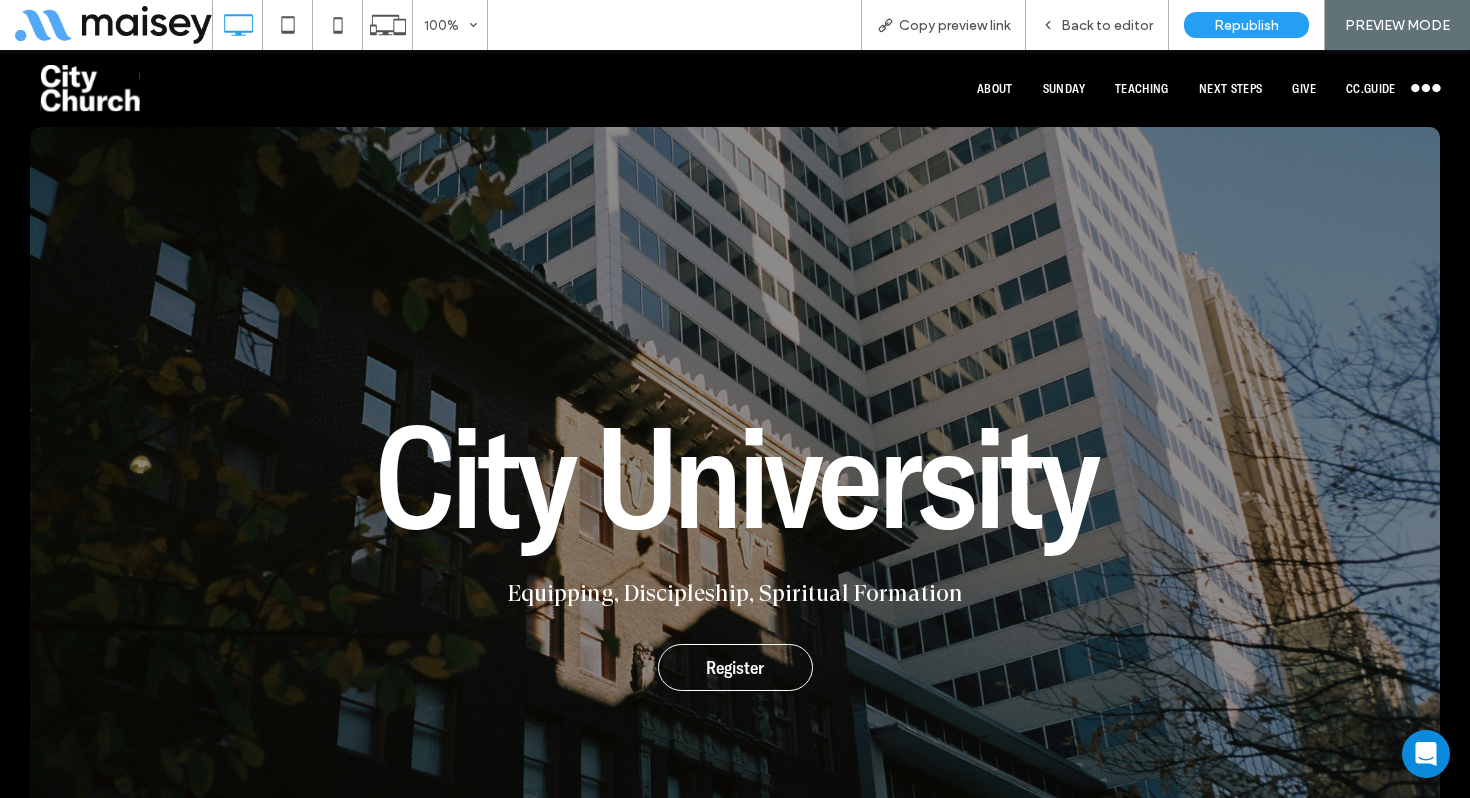scroll, scrollTop: 6593, scrollLeft: 0, axis: vertical 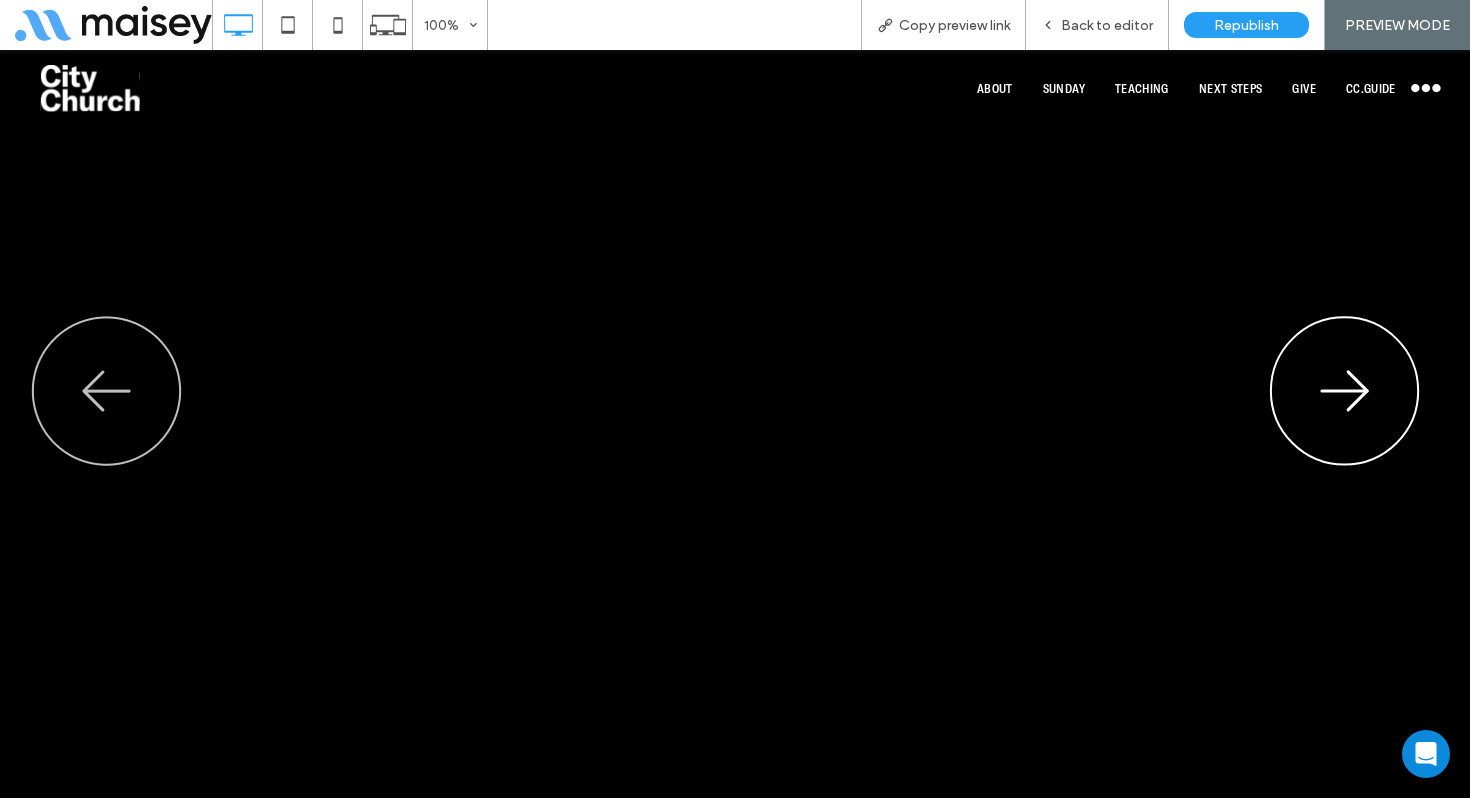 click at bounding box center [1344, 392] 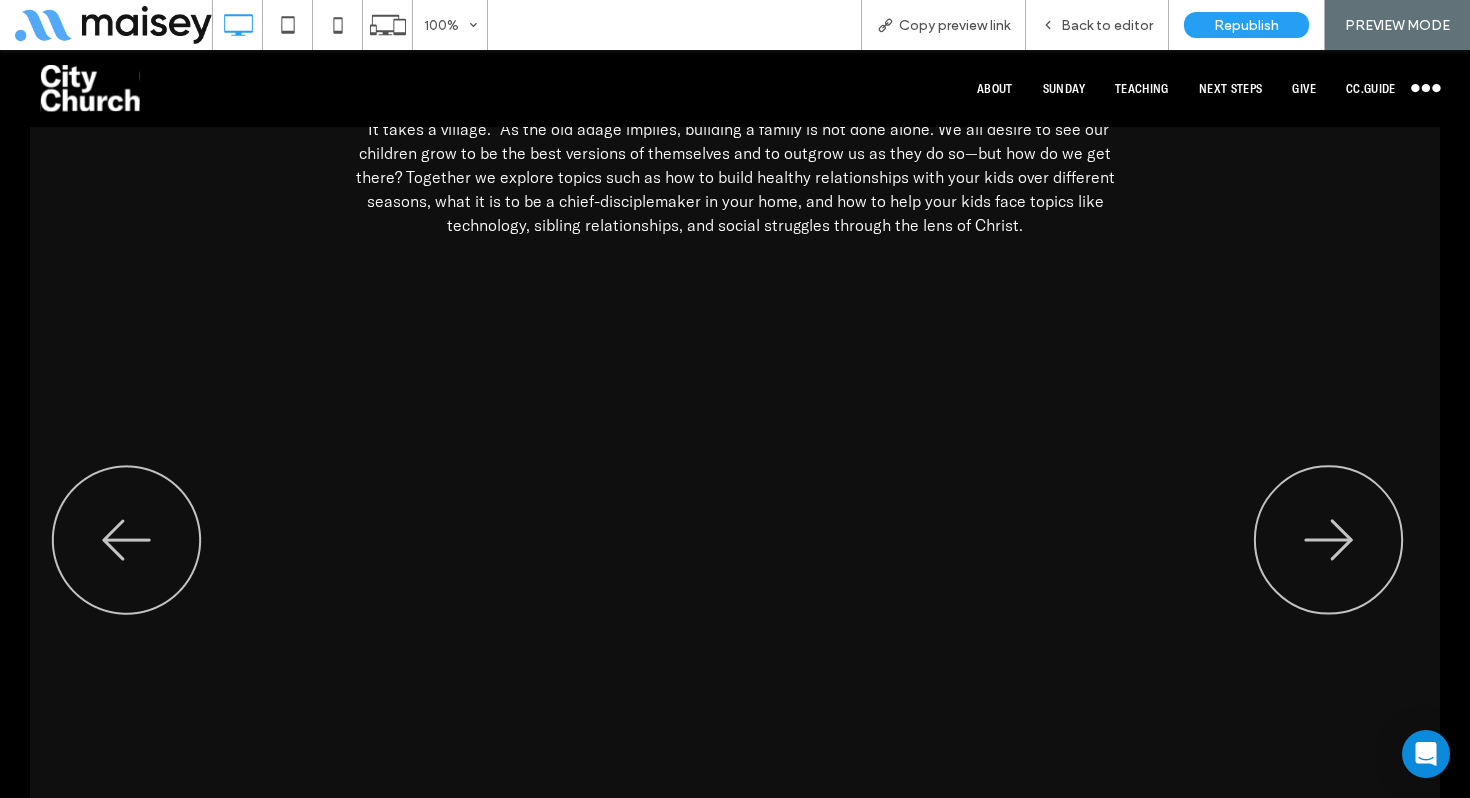 scroll, scrollTop: 7694, scrollLeft: 0, axis: vertical 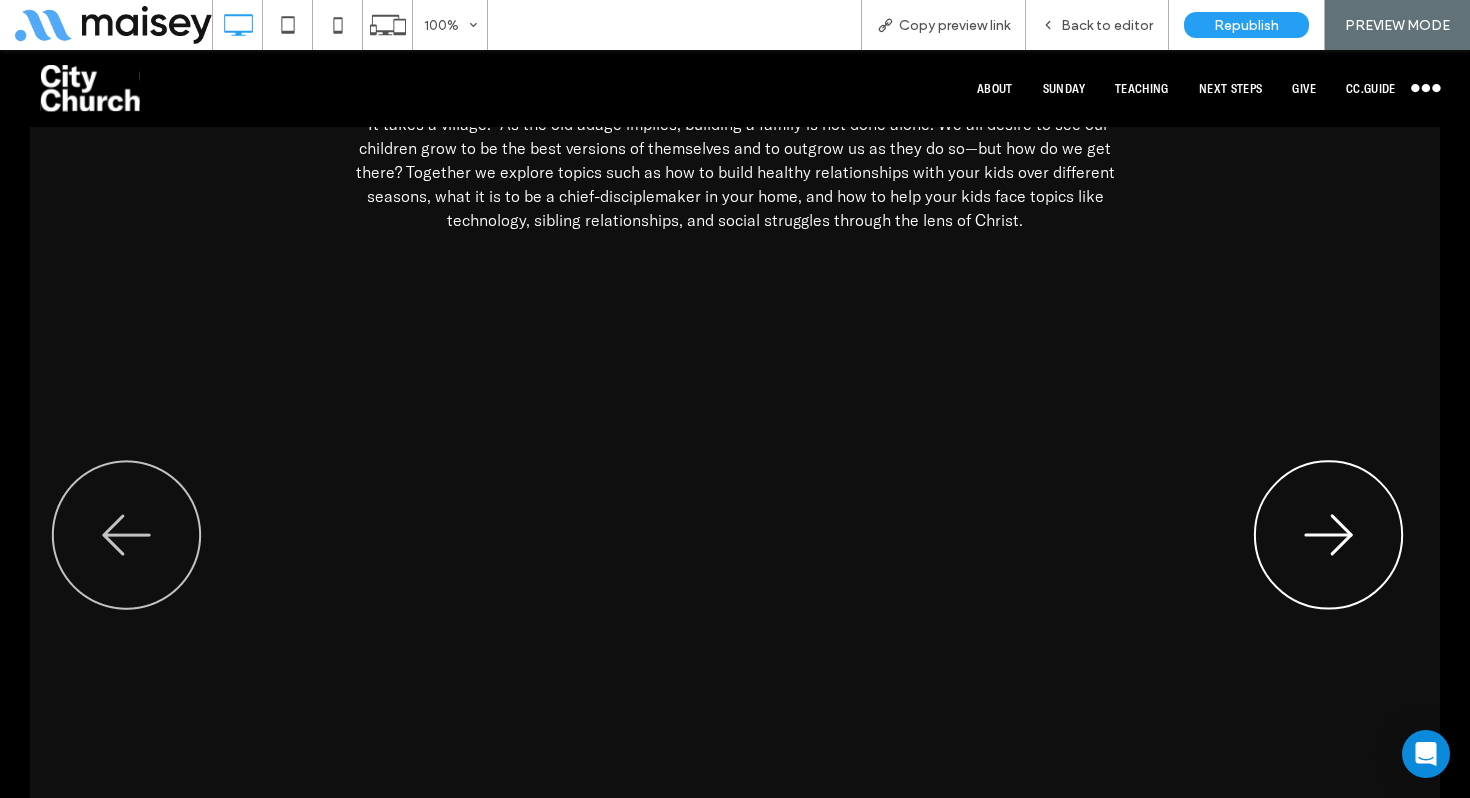 drag, startPoint x: 1274, startPoint y: 527, endPoint x: 1261, endPoint y: 526, distance: 13.038404 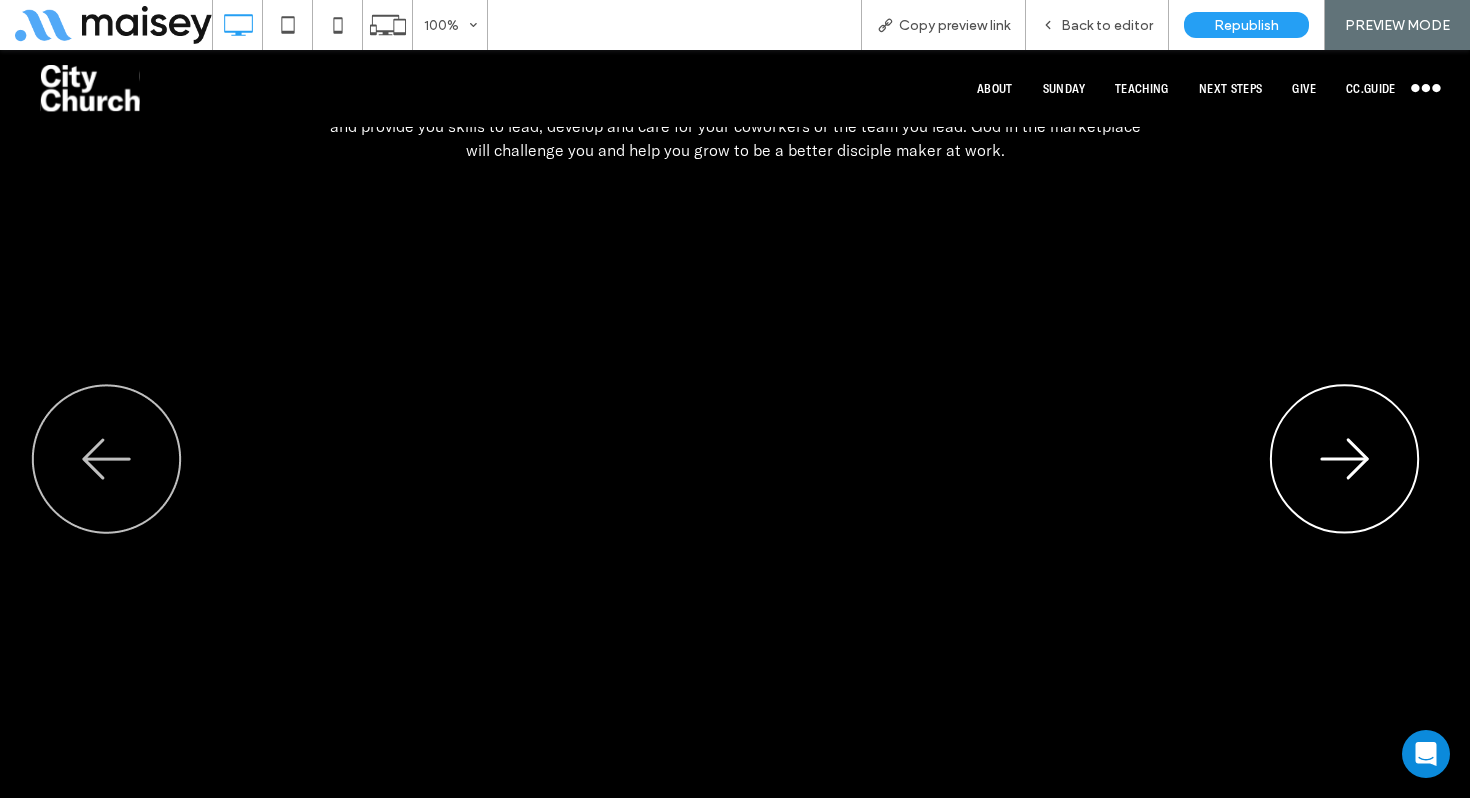 scroll, scrollTop: 8833, scrollLeft: 0, axis: vertical 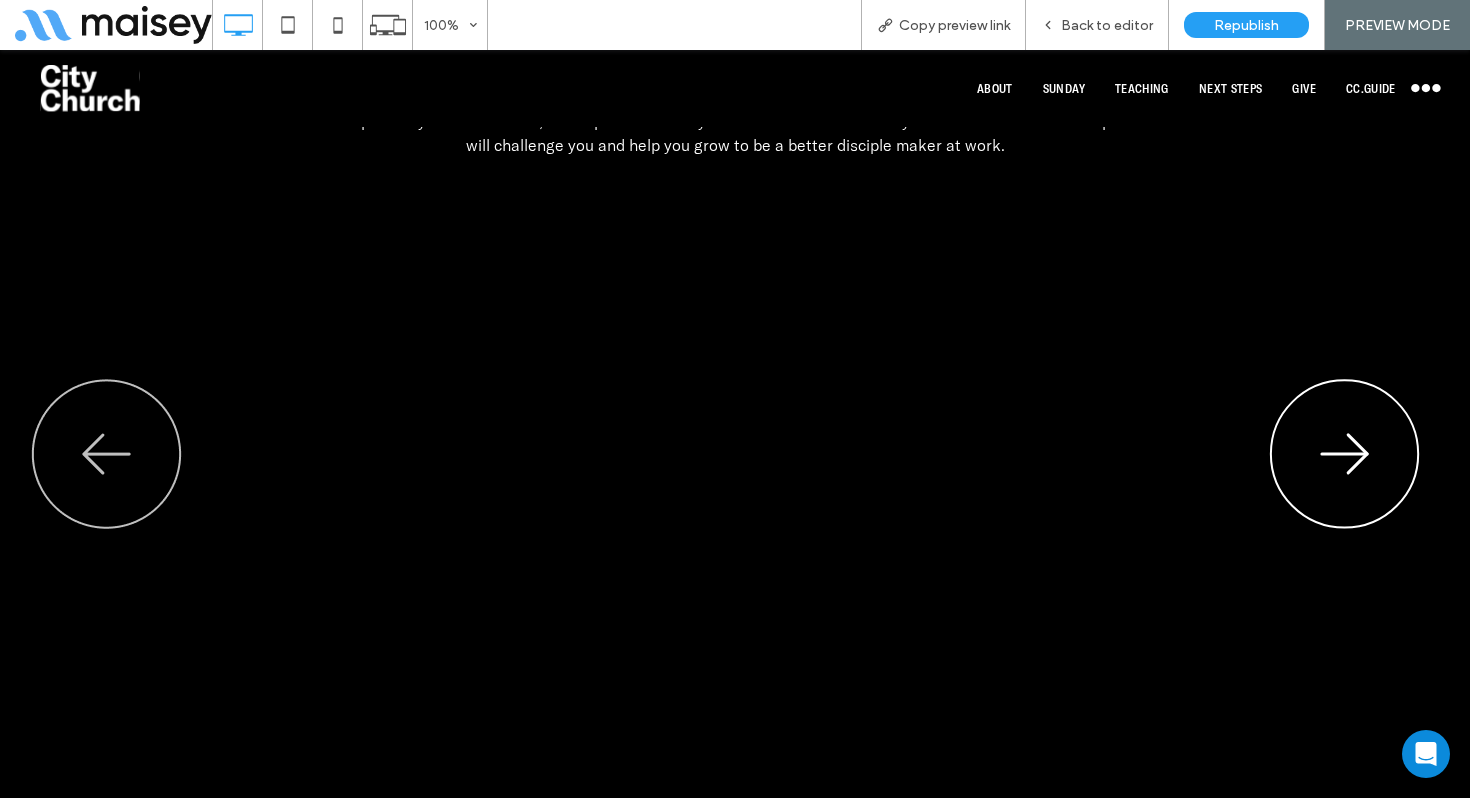 click at bounding box center (1344, 455) 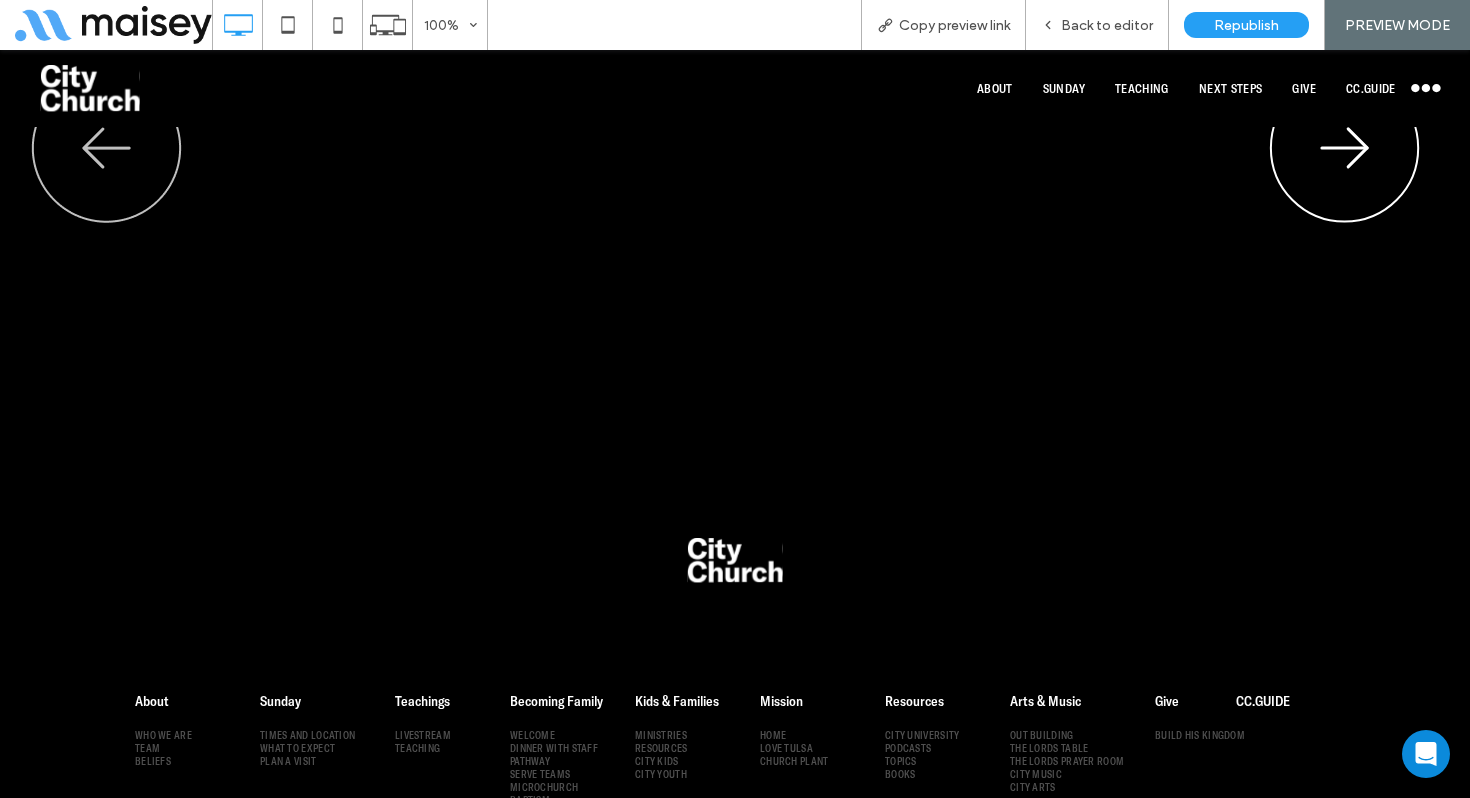 scroll, scrollTop: 9334, scrollLeft: 0, axis: vertical 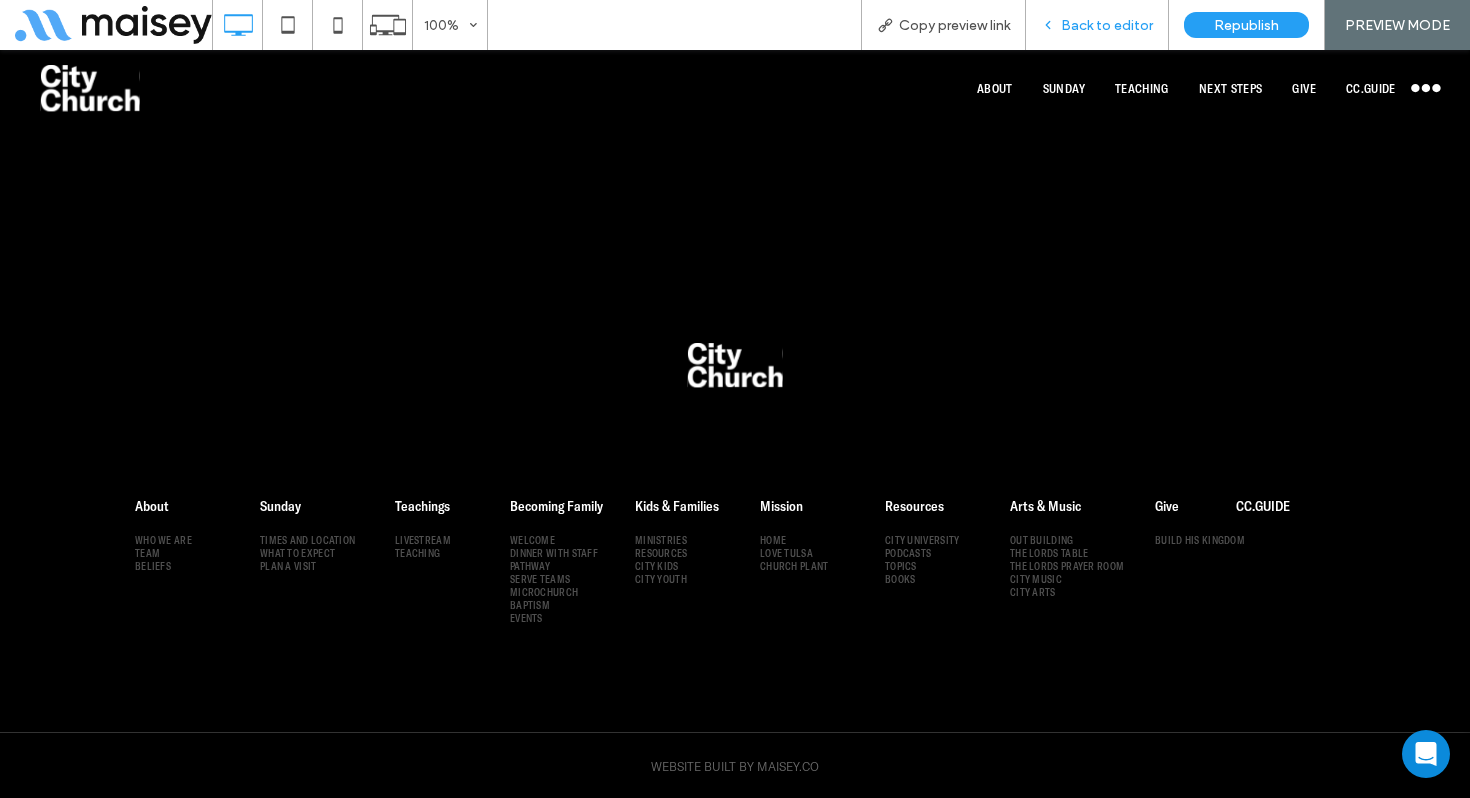 click on "Back to editor" at bounding box center (1107, 25) 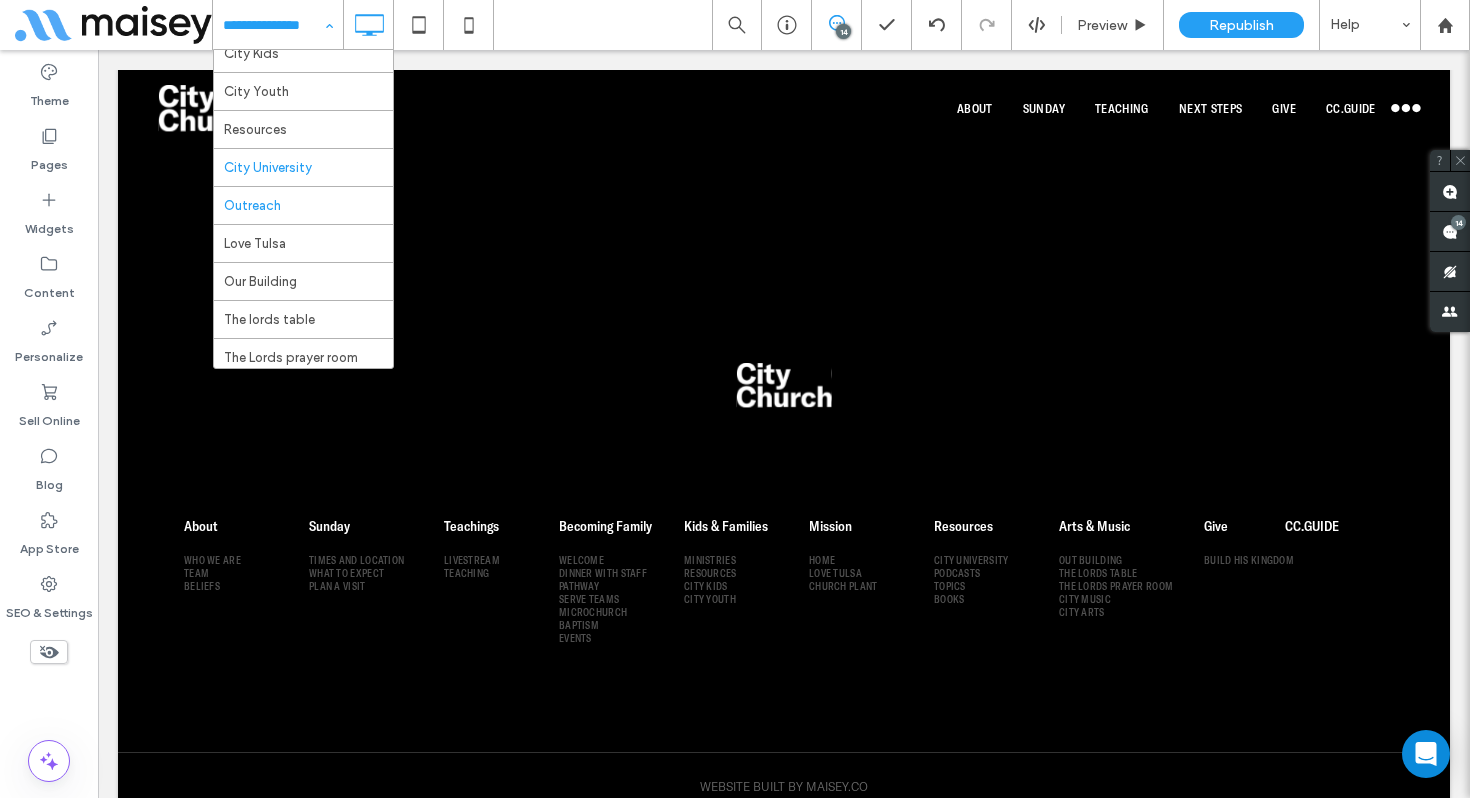scroll, scrollTop: 358, scrollLeft: 0, axis: vertical 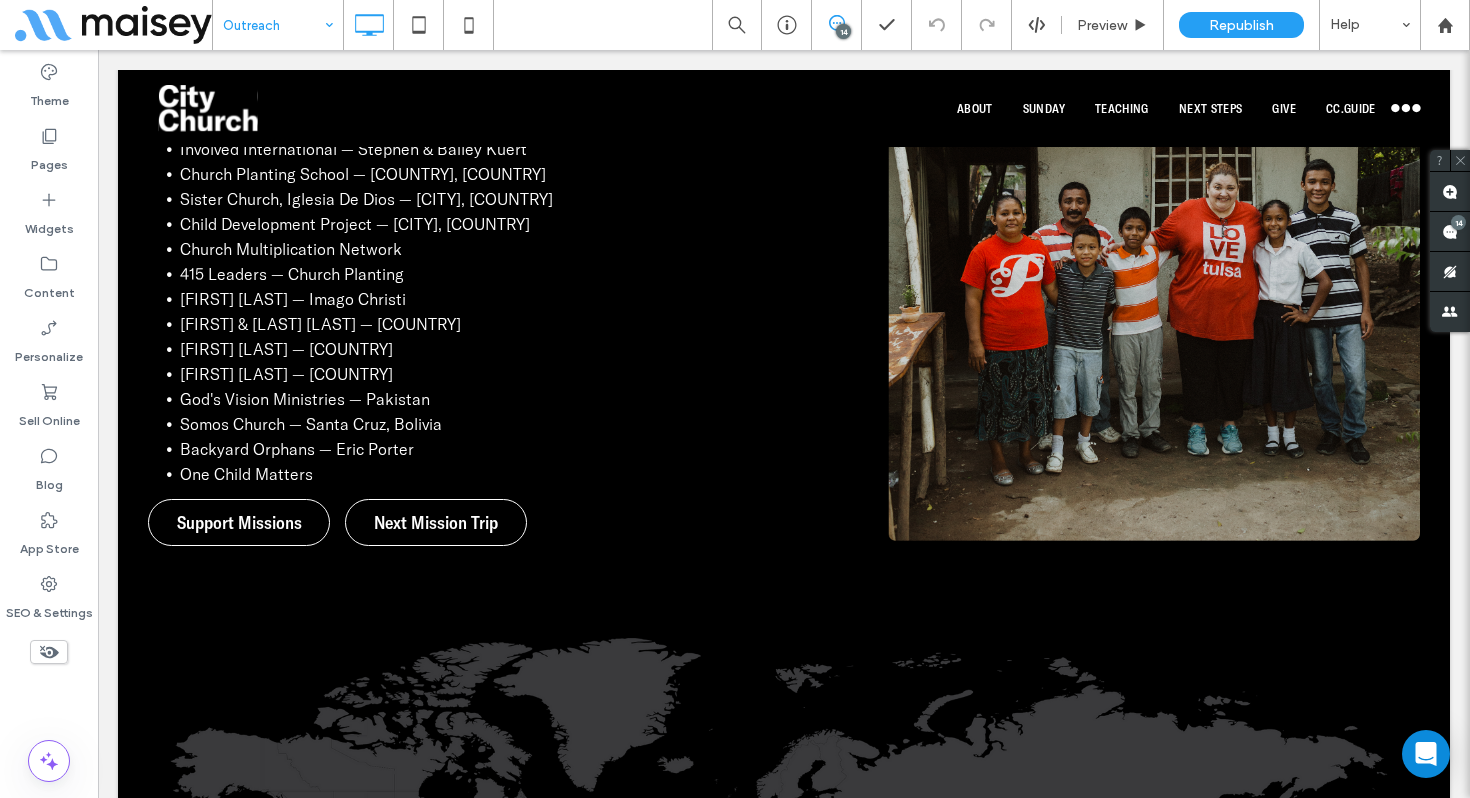 click at bounding box center (273, 25) 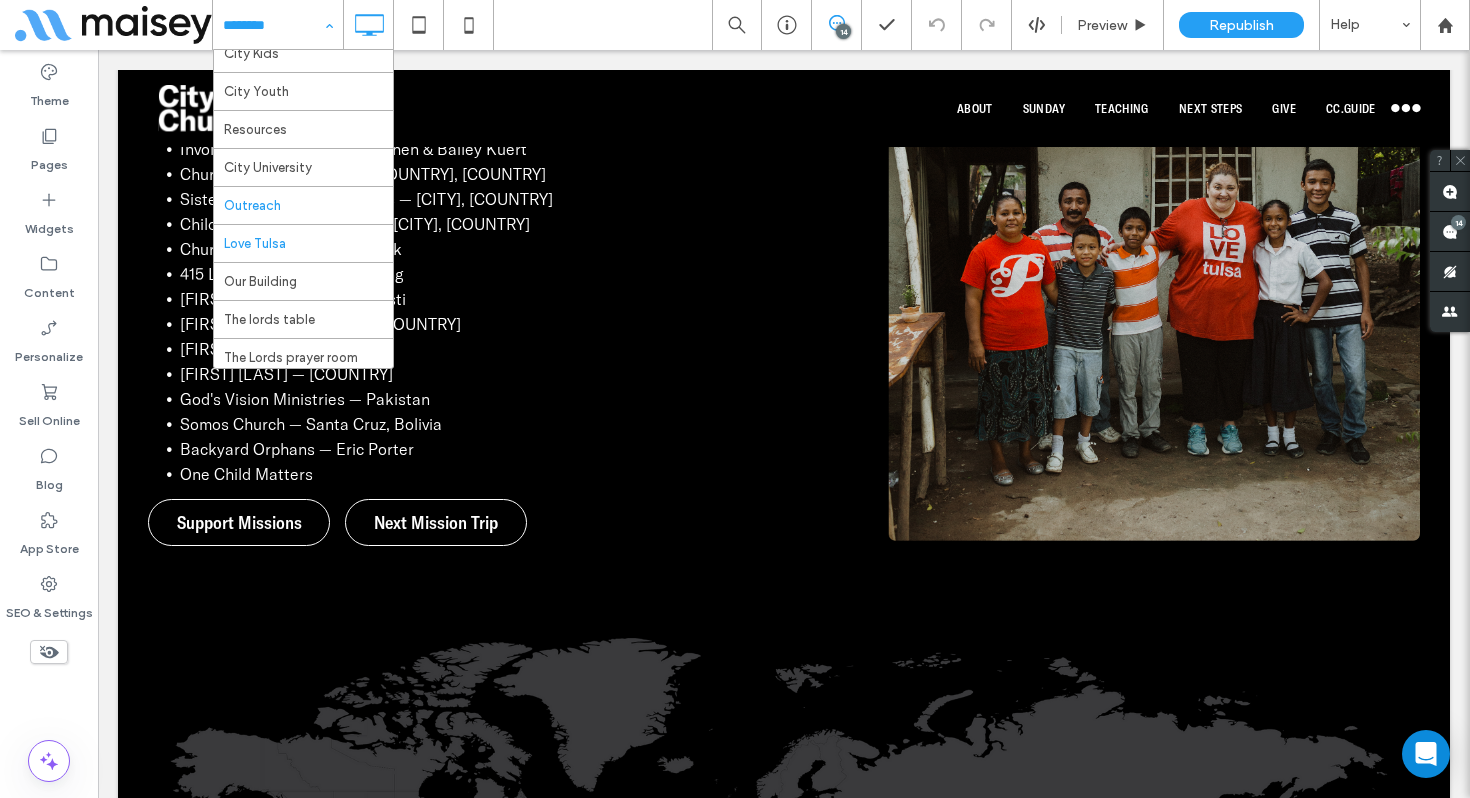 scroll, scrollTop: 379, scrollLeft: 0, axis: vertical 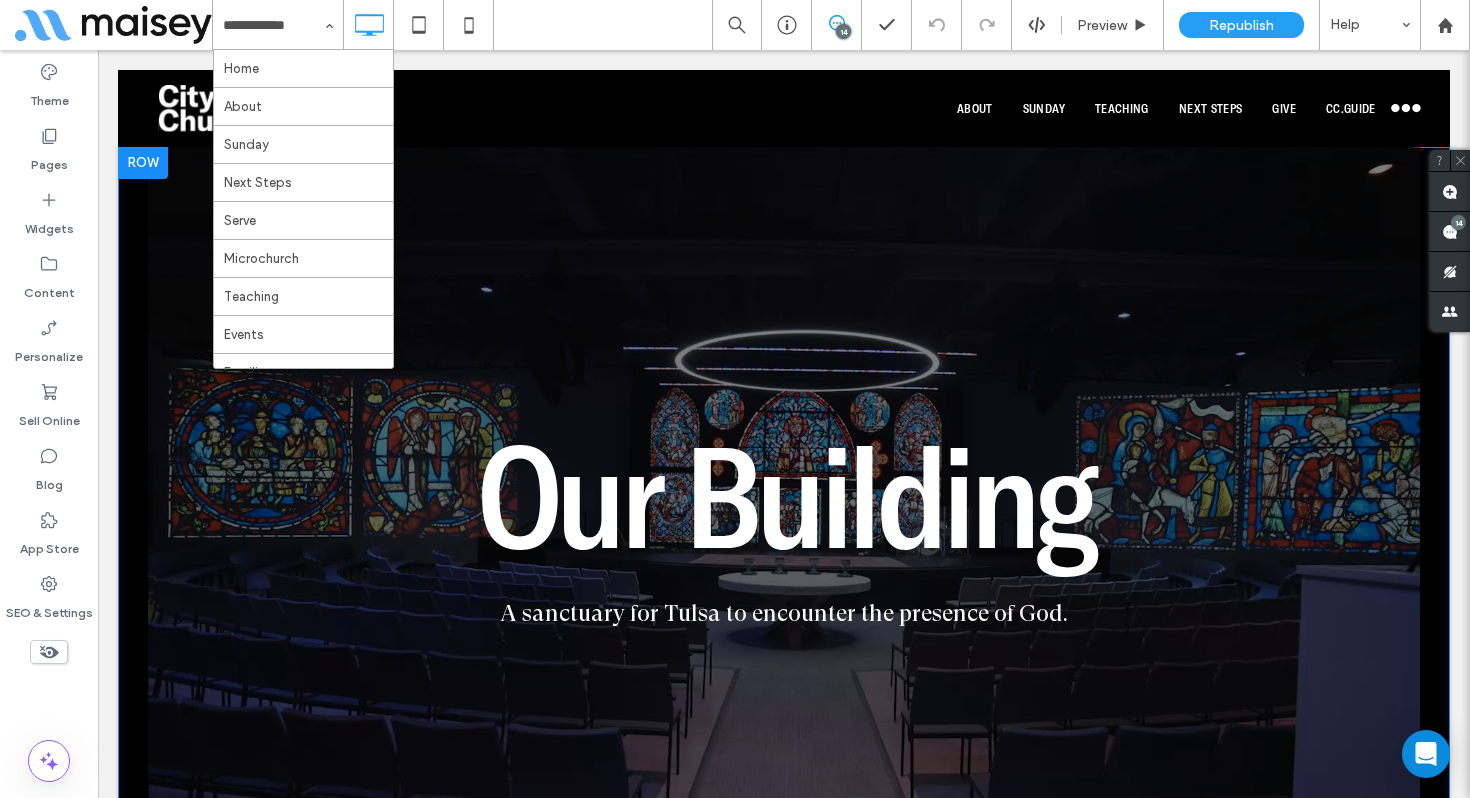 click at bounding box center (784, 524) 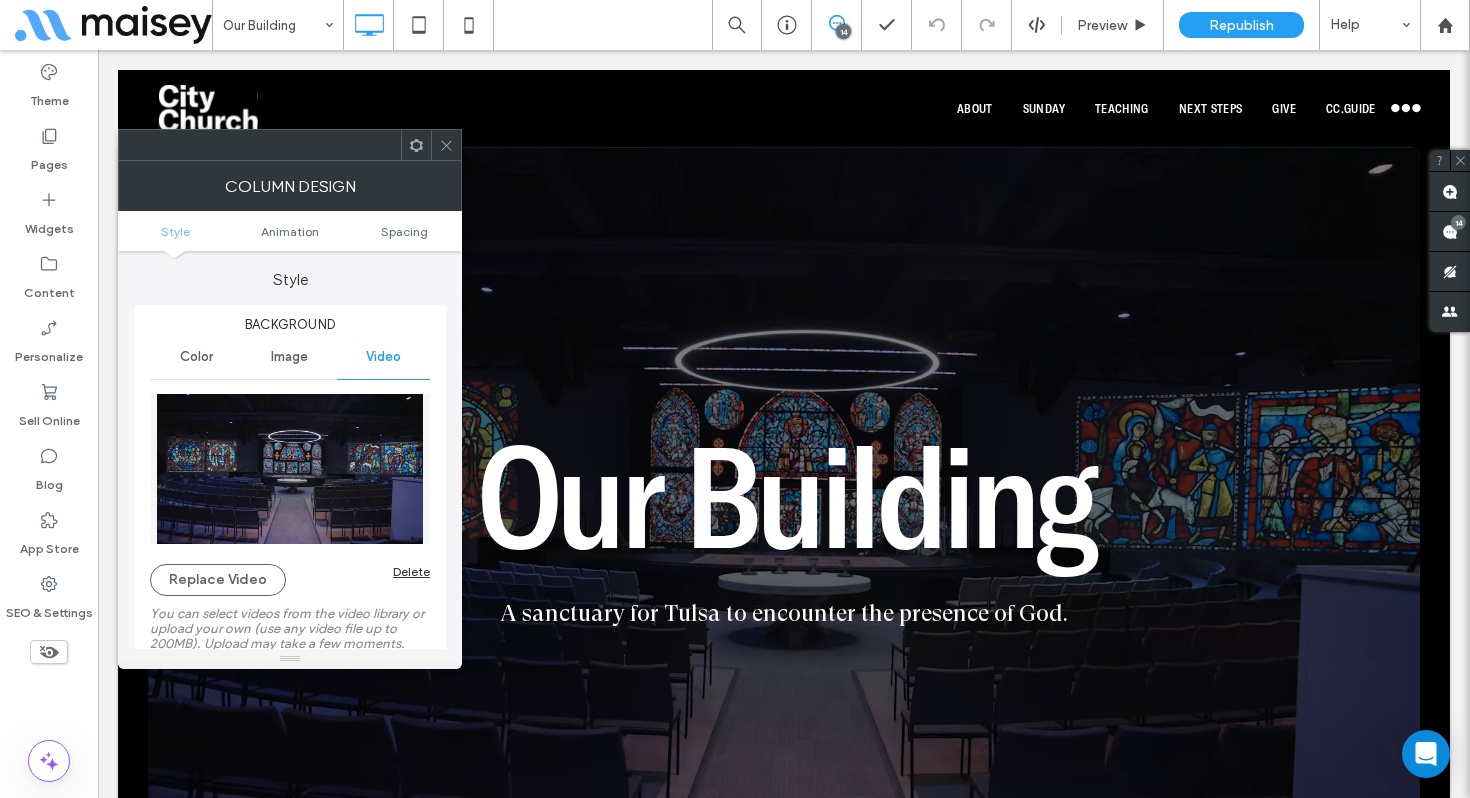 scroll, scrollTop: 1, scrollLeft: 0, axis: vertical 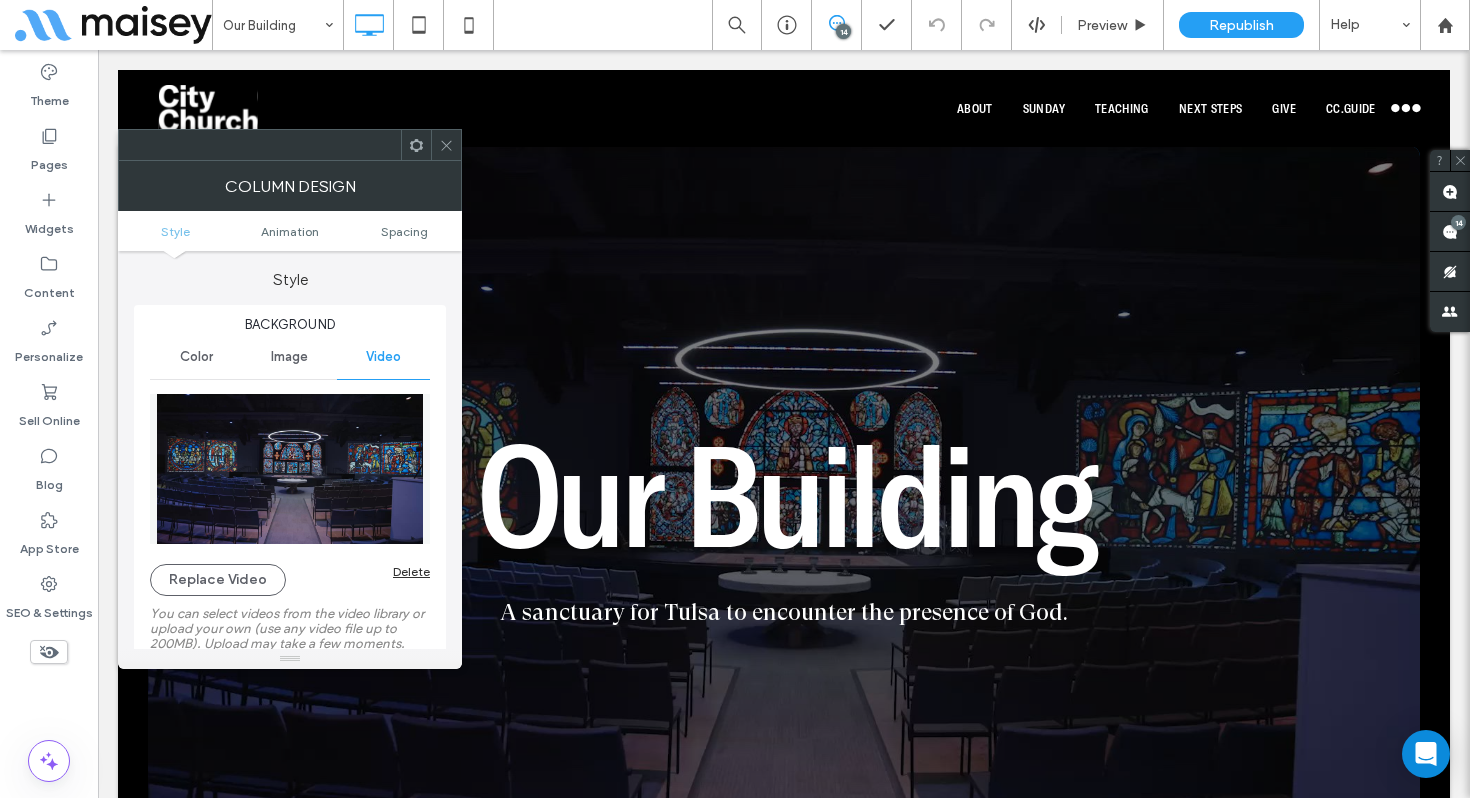 click 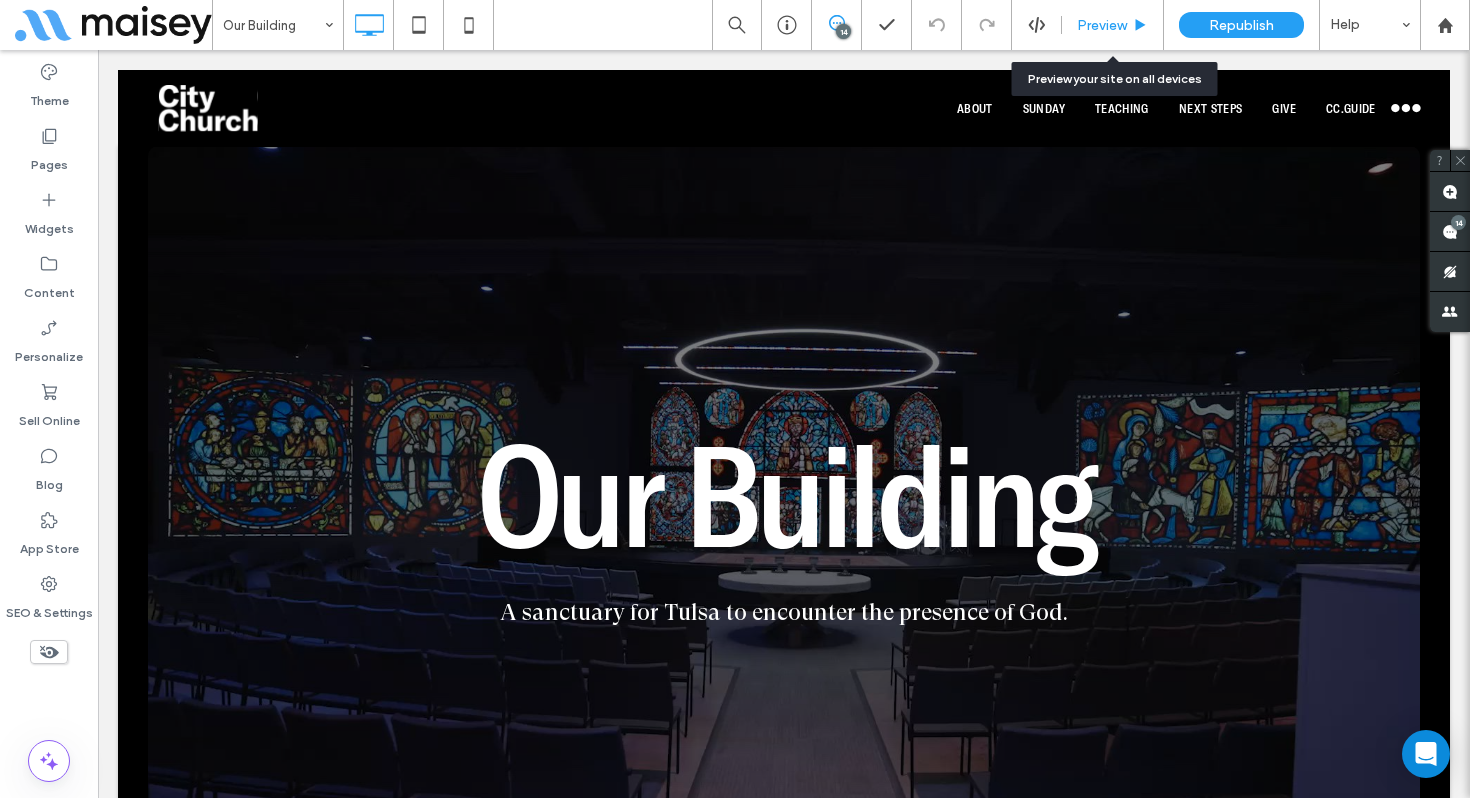 click on "Preview" at bounding box center (1102, 25) 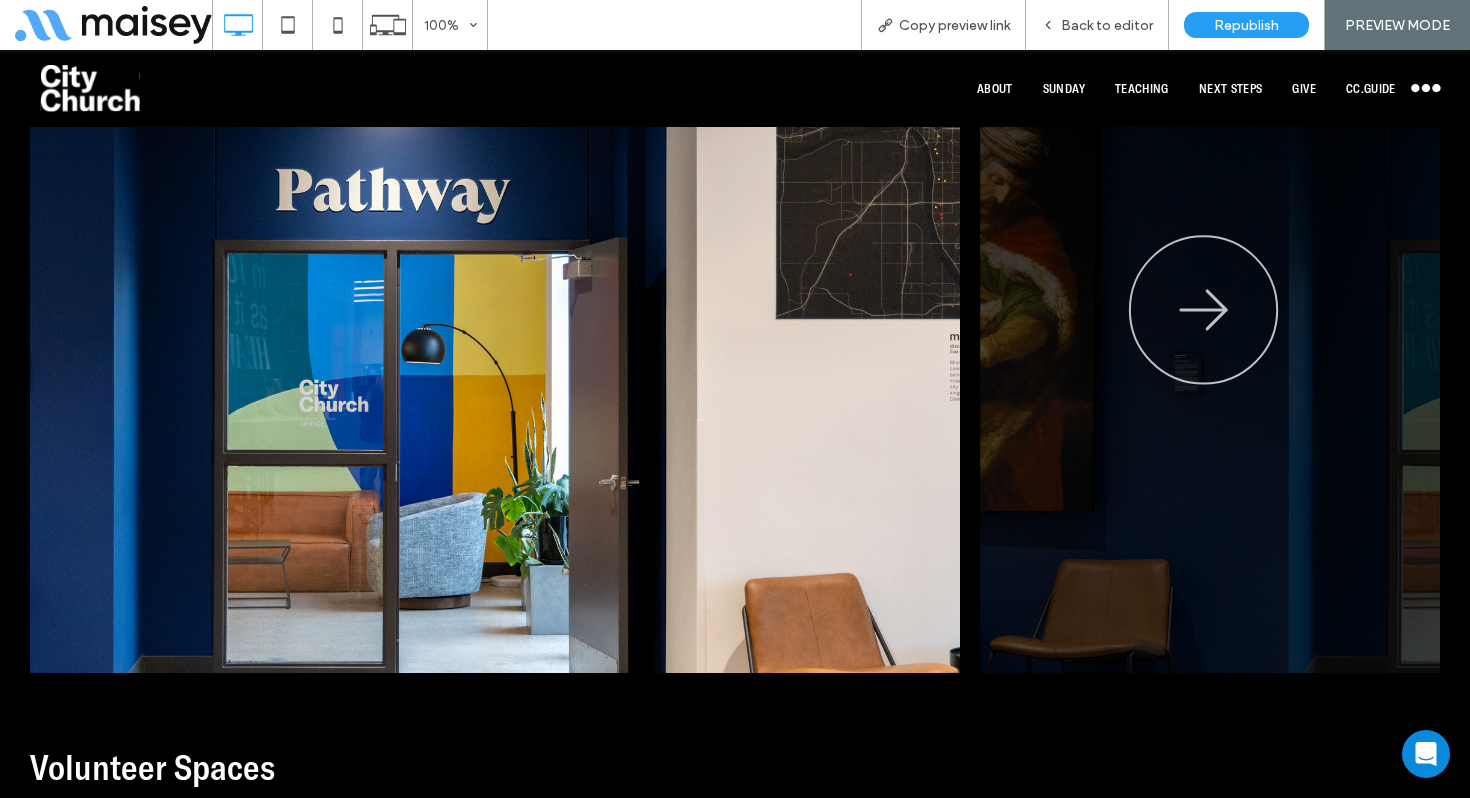 scroll, scrollTop: 4402, scrollLeft: 0, axis: vertical 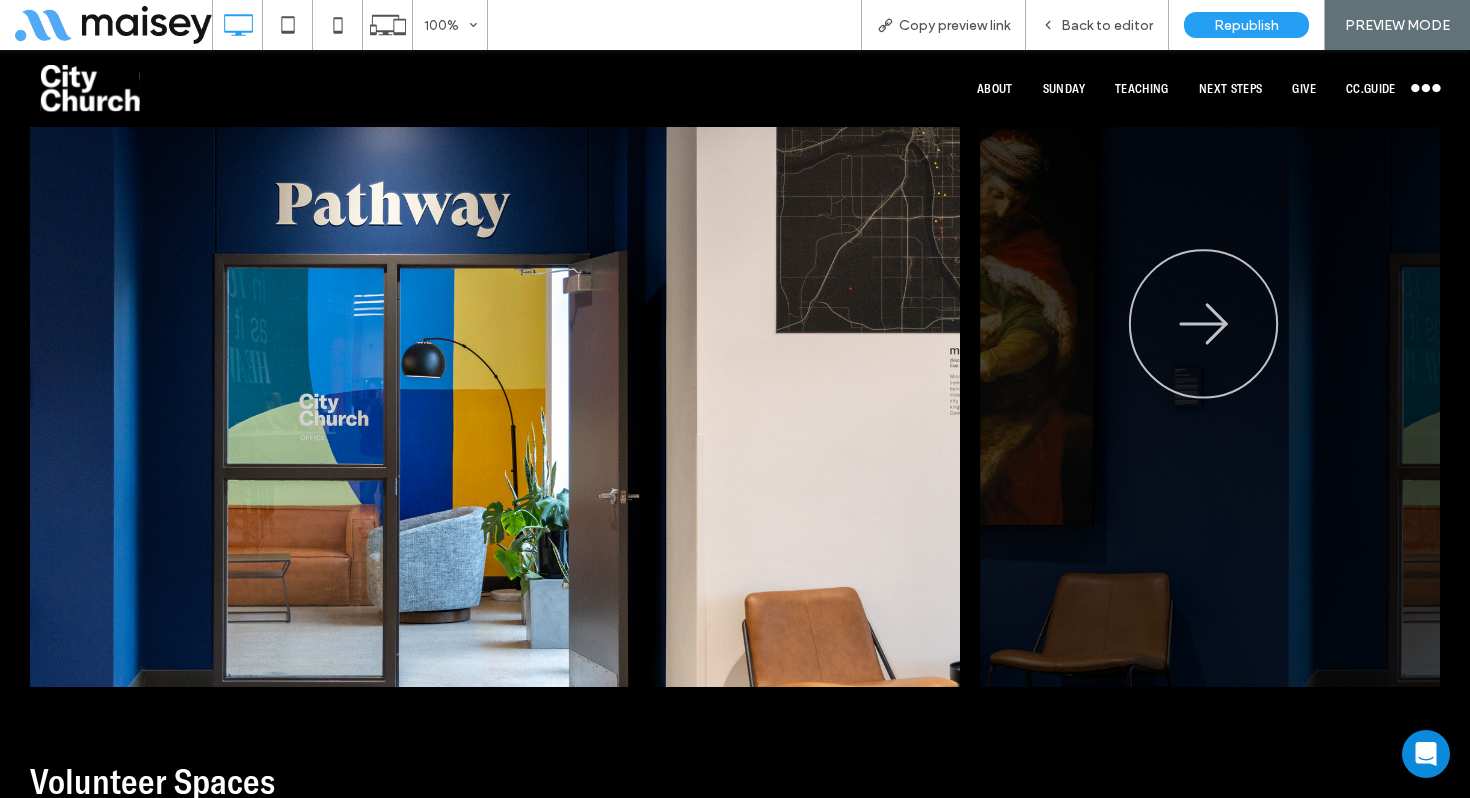 click at bounding box center (382, 390) 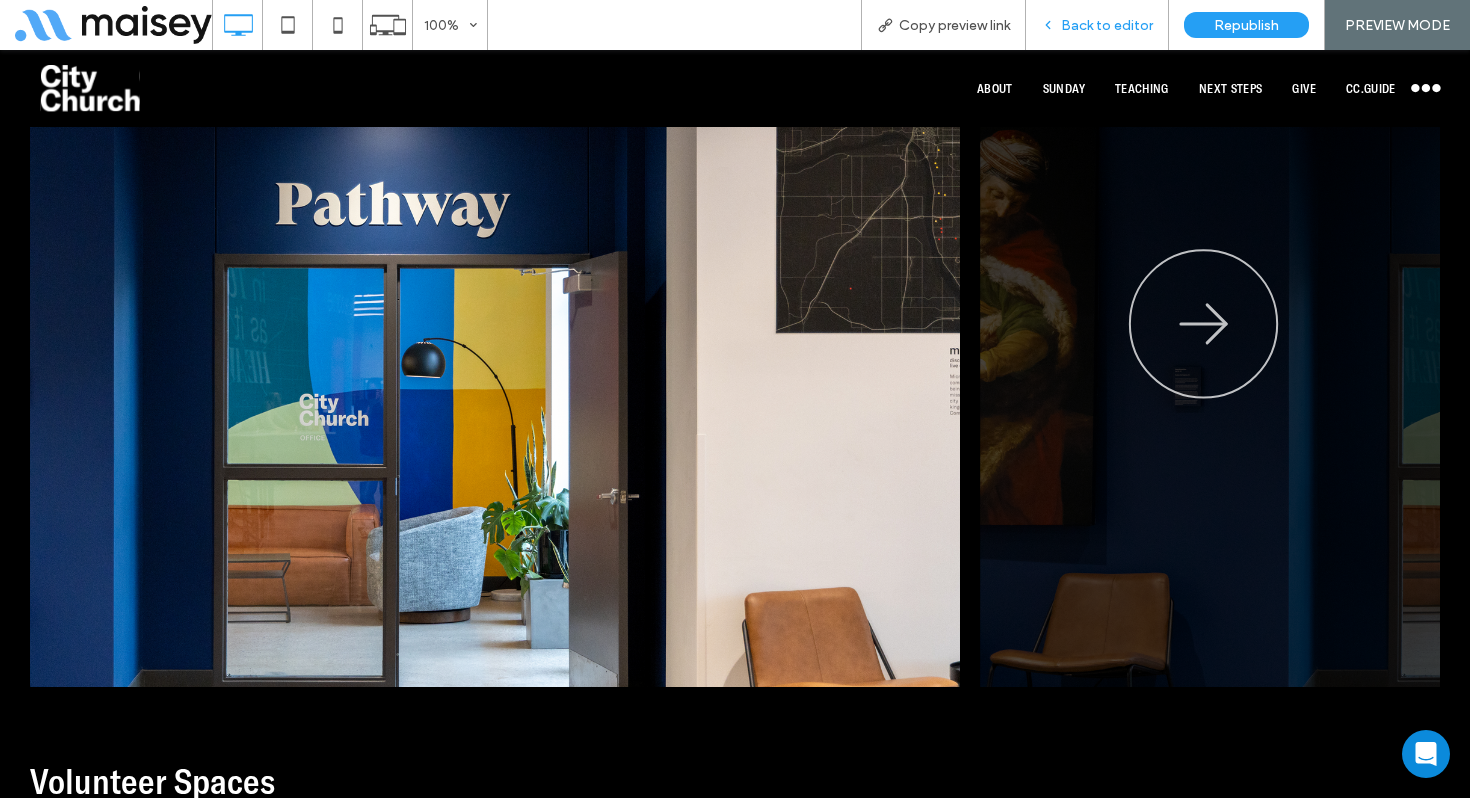 click on "Back to editor" at bounding box center (1107, 25) 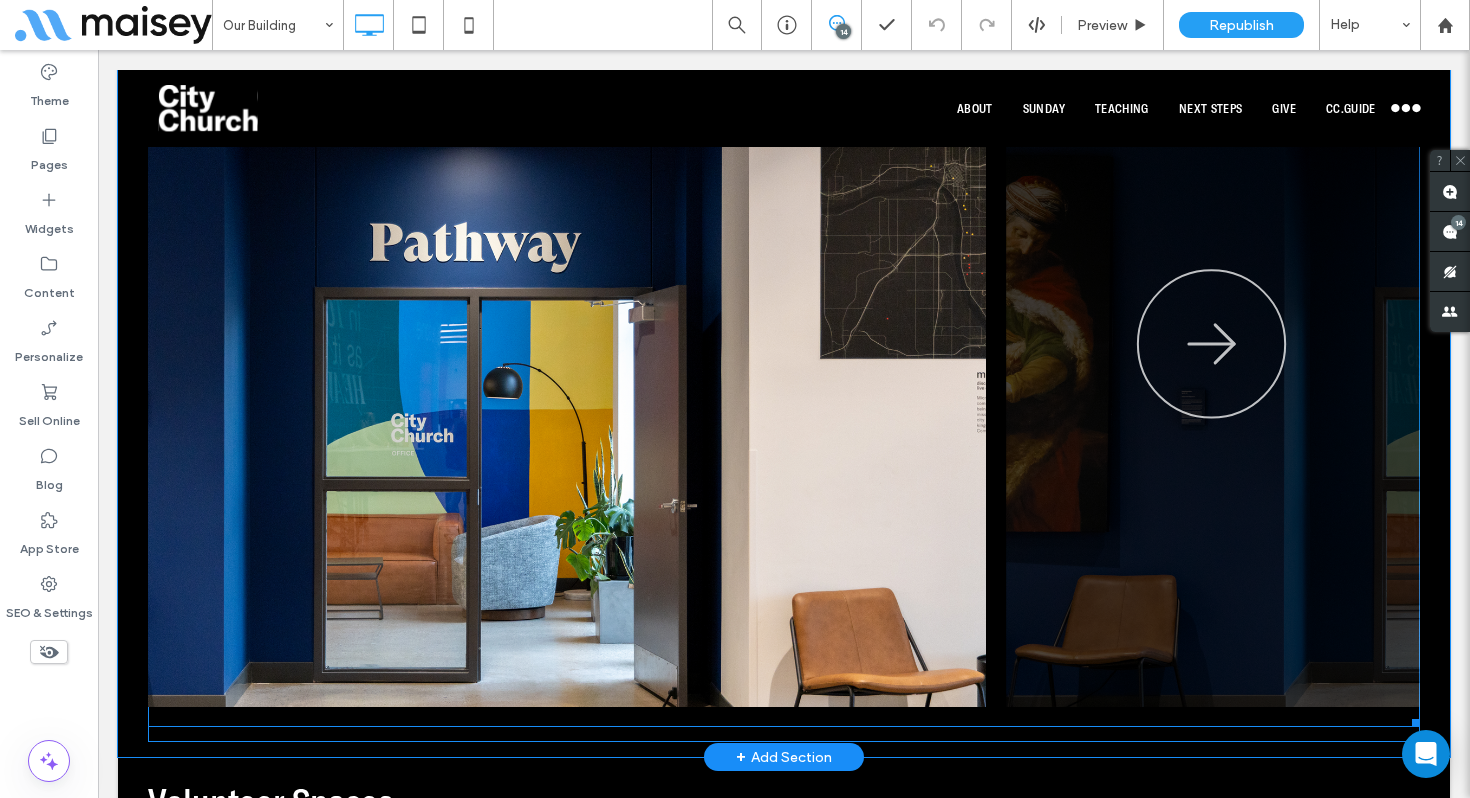 click at bounding box center (784, 410) 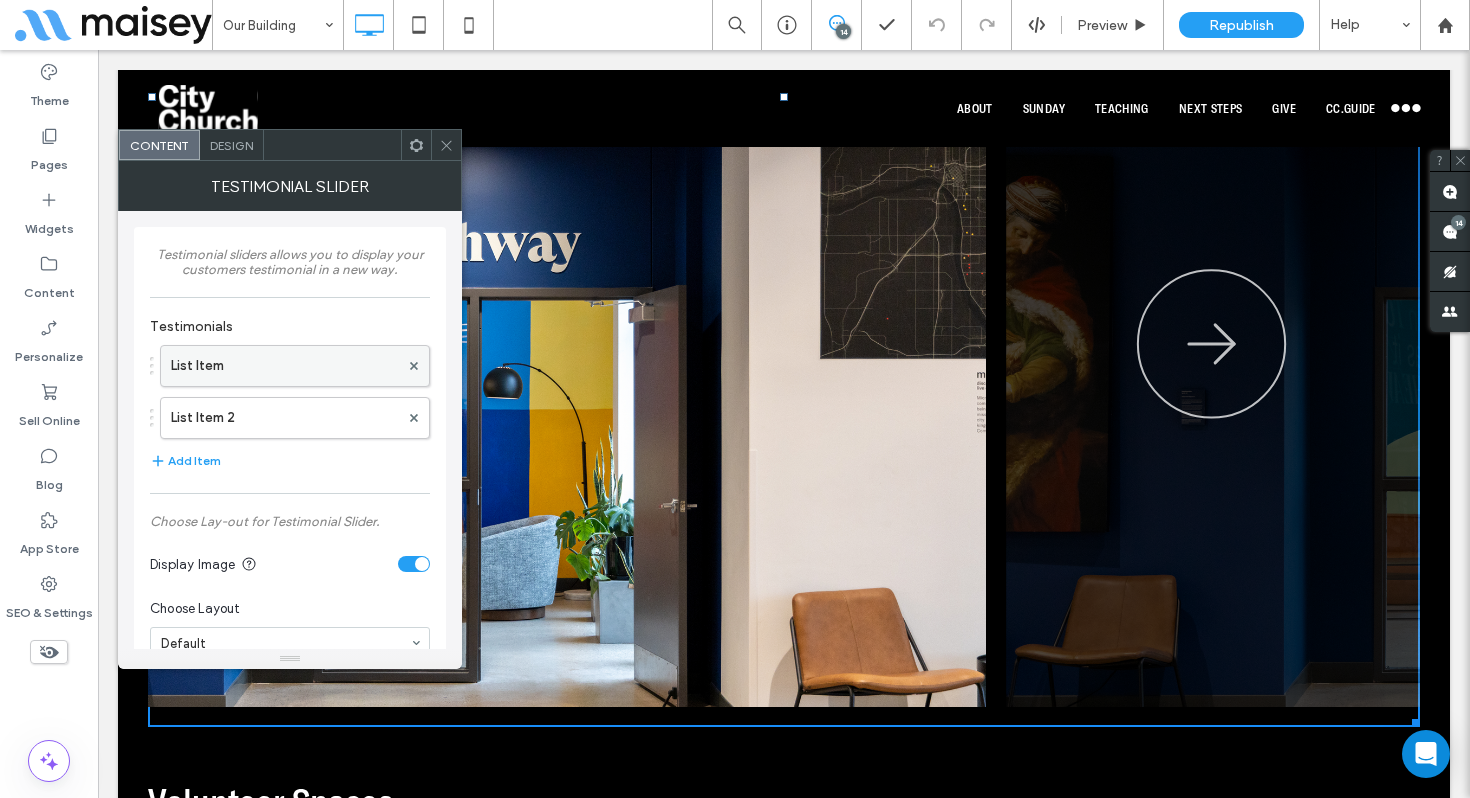 click on "List Item" at bounding box center [285, 366] 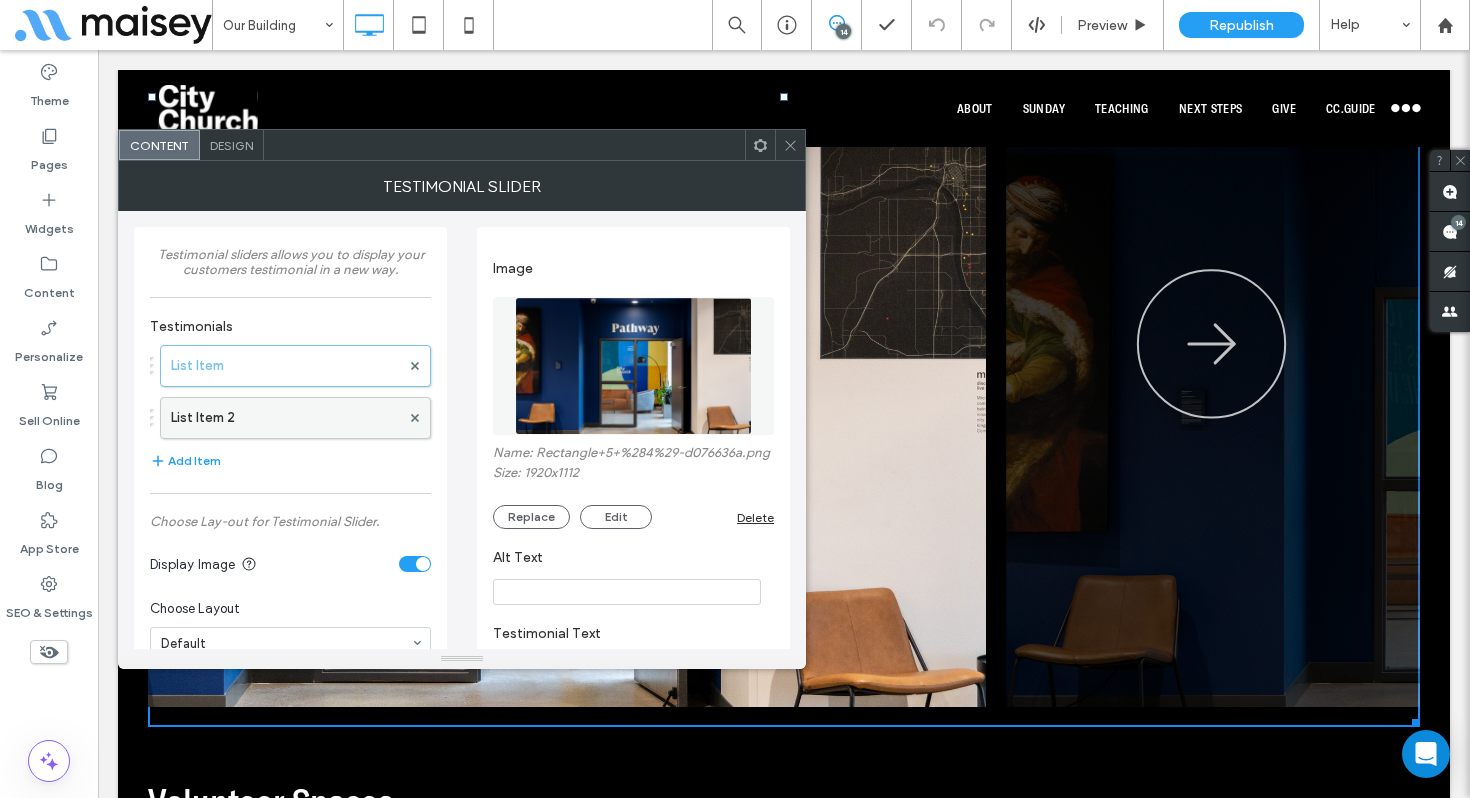click on "List Item 2" at bounding box center (285, 418) 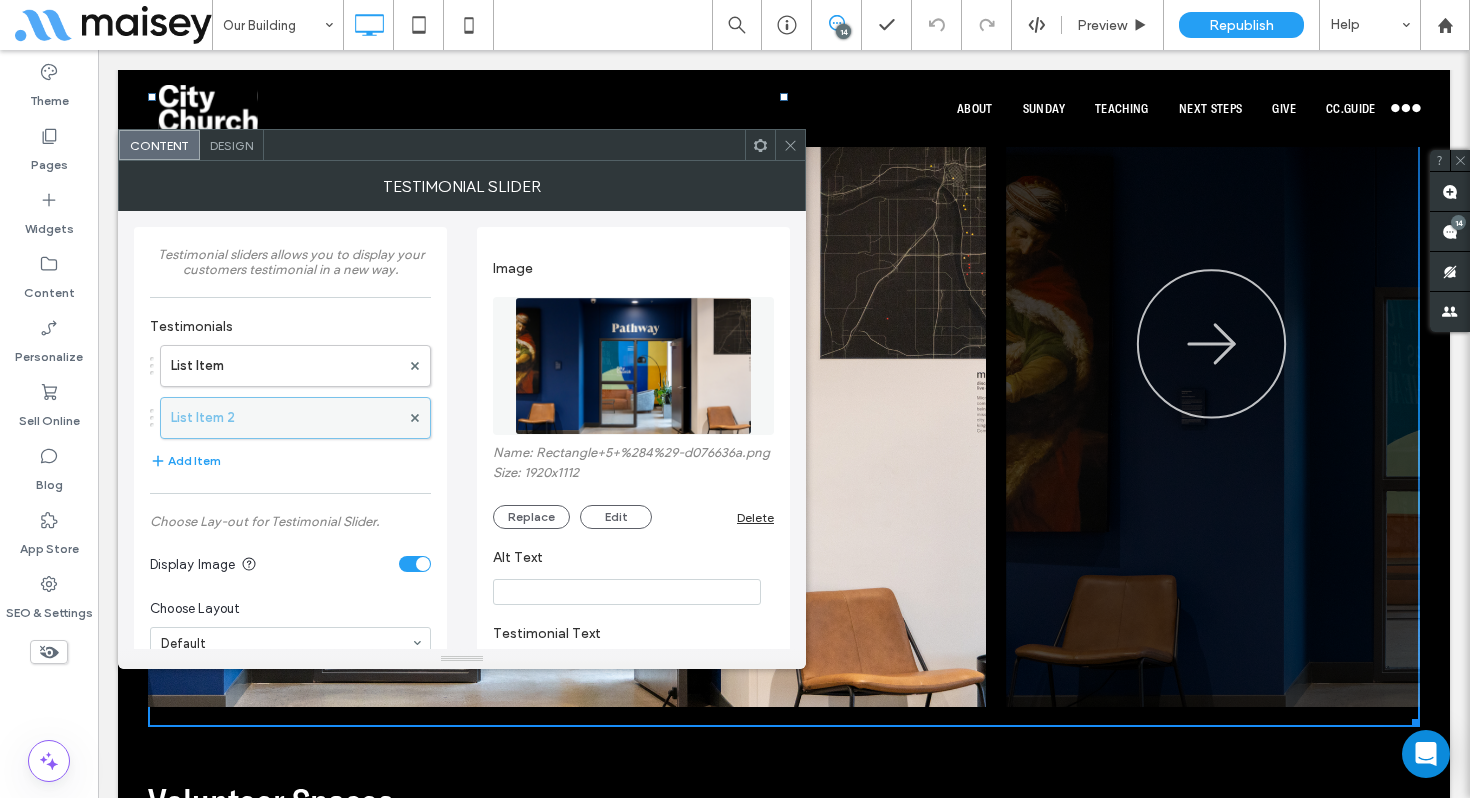 click on "List Item 2" at bounding box center (285, 418) 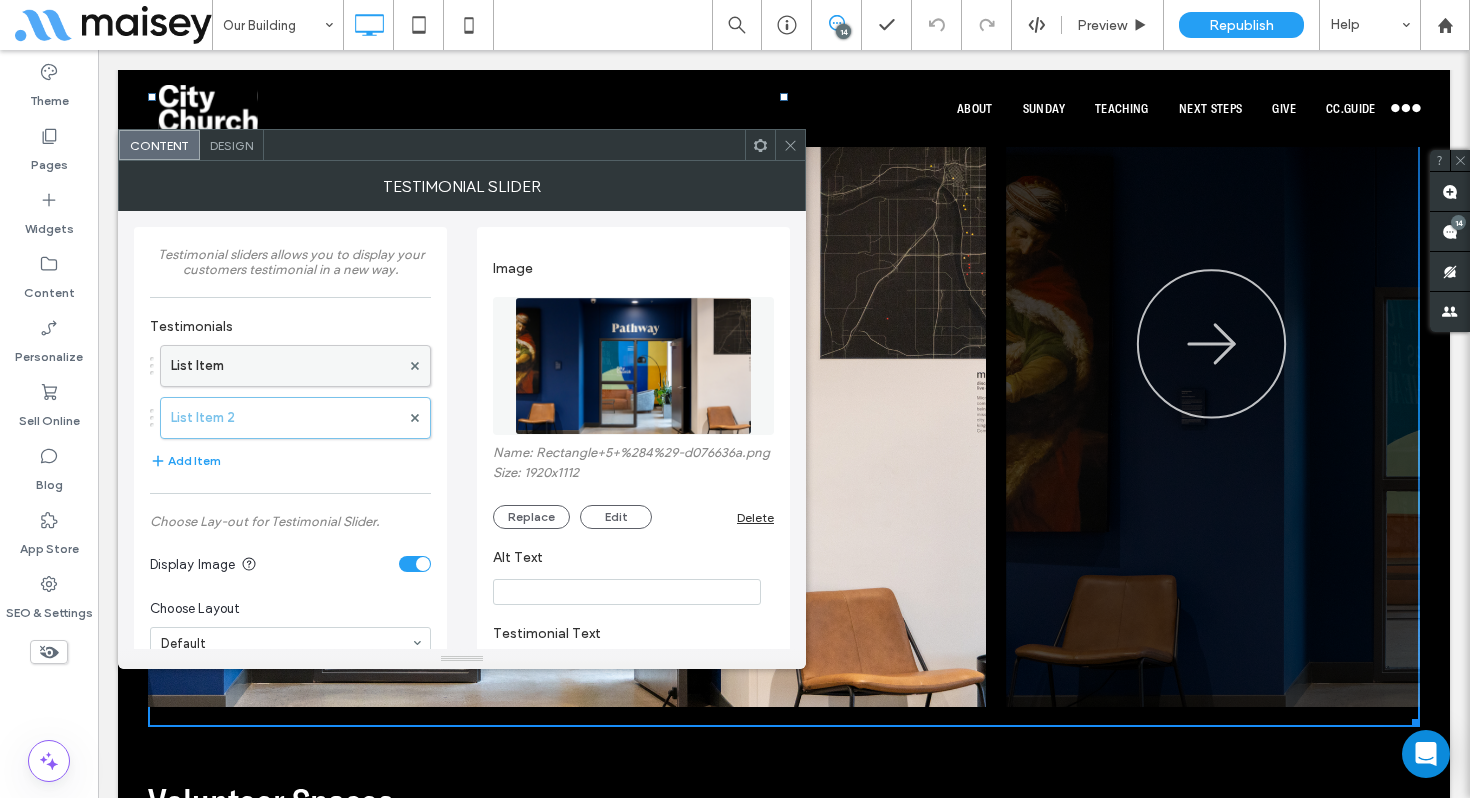 click on "List Item" at bounding box center (285, 366) 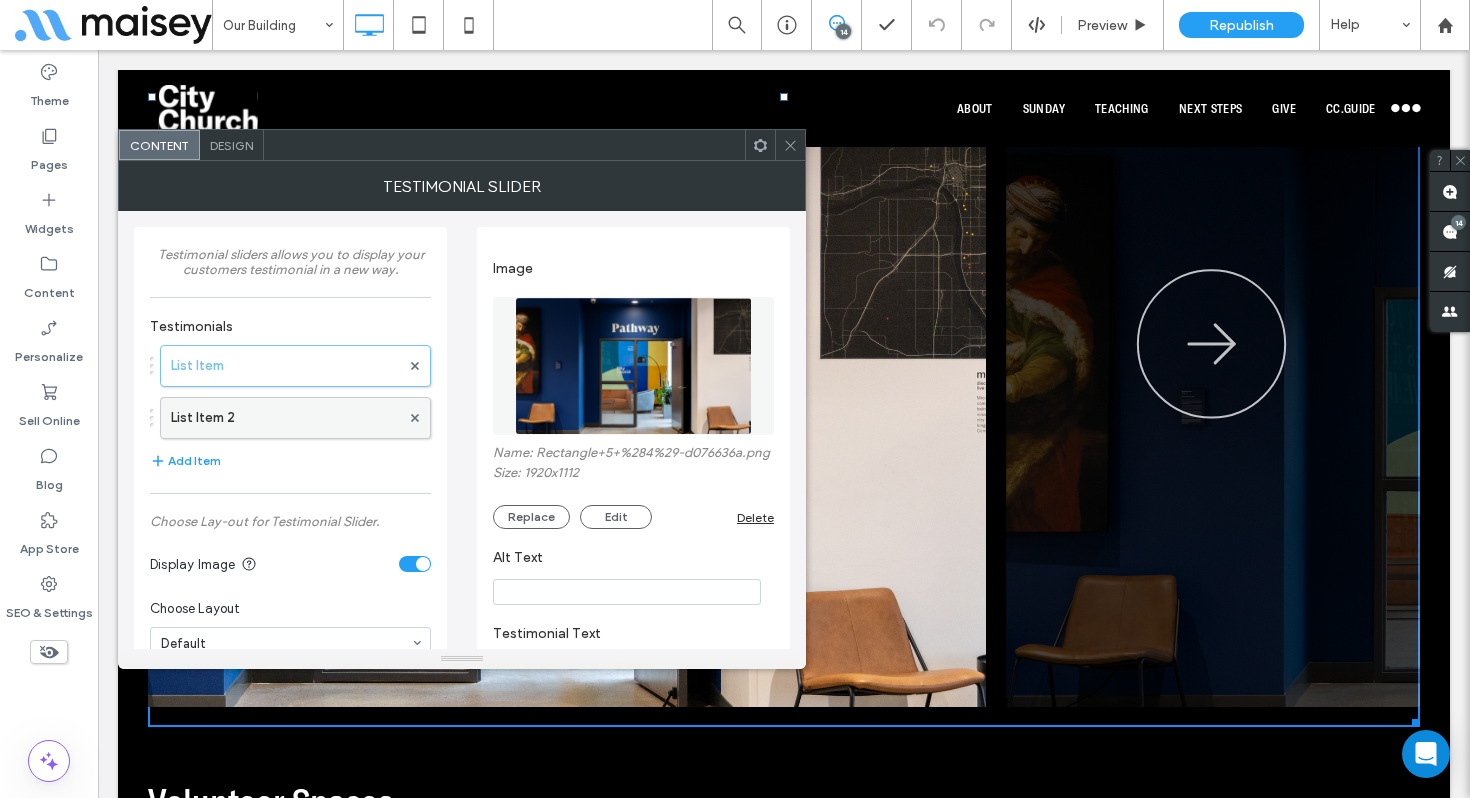 click on "List Item 2" at bounding box center (285, 418) 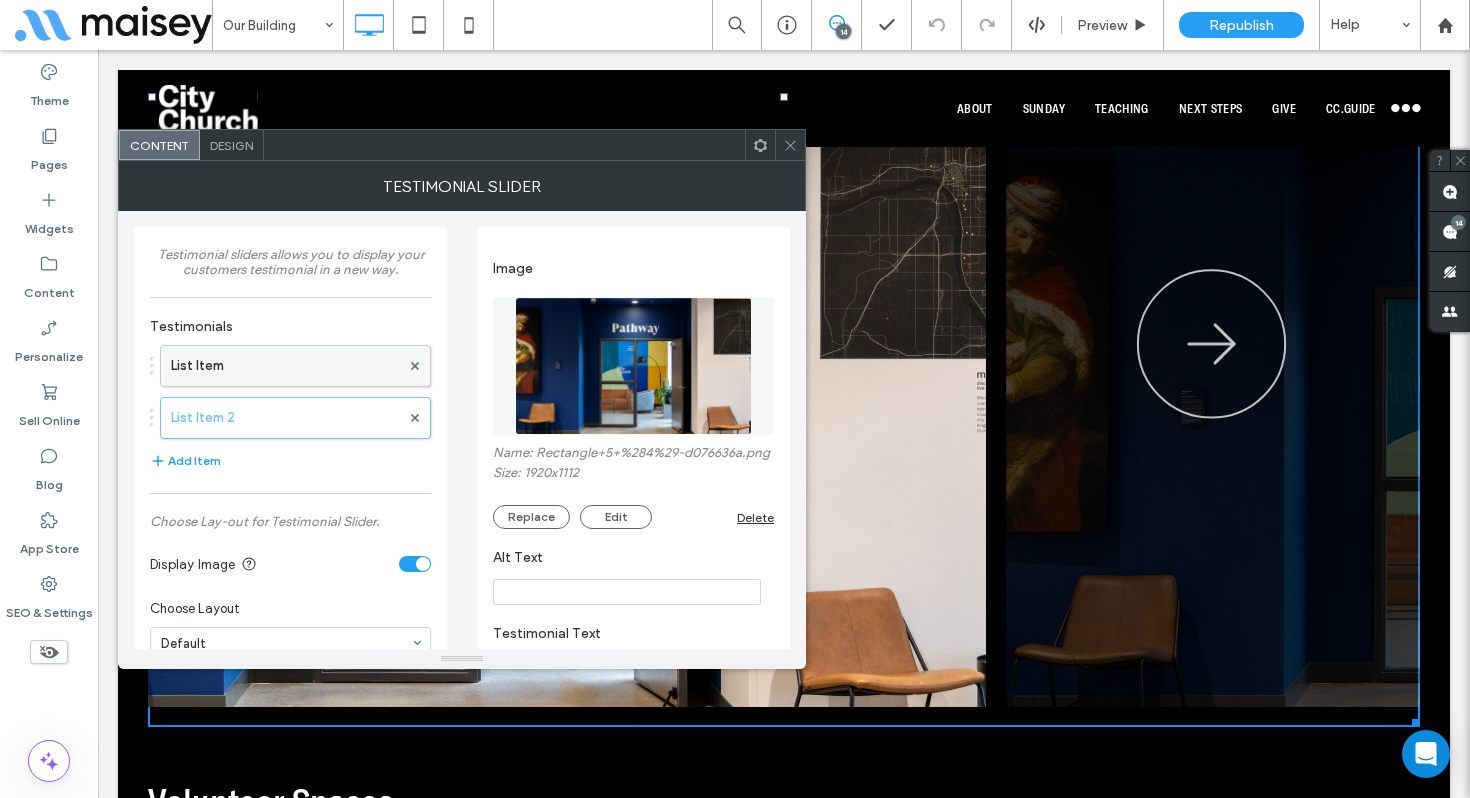 click on "List Item" at bounding box center [285, 366] 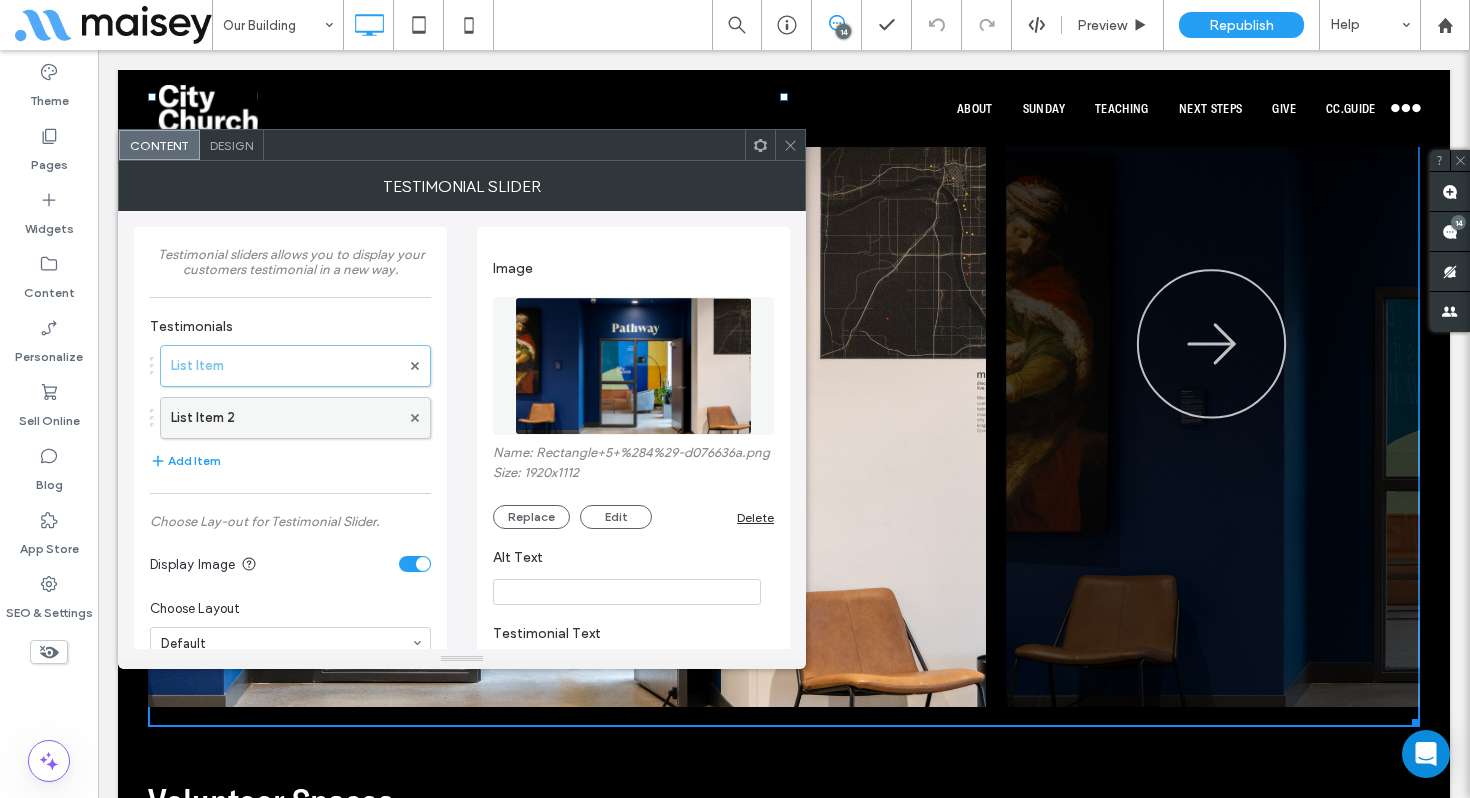 click on "List Item 2" at bounding box center (285, 418) 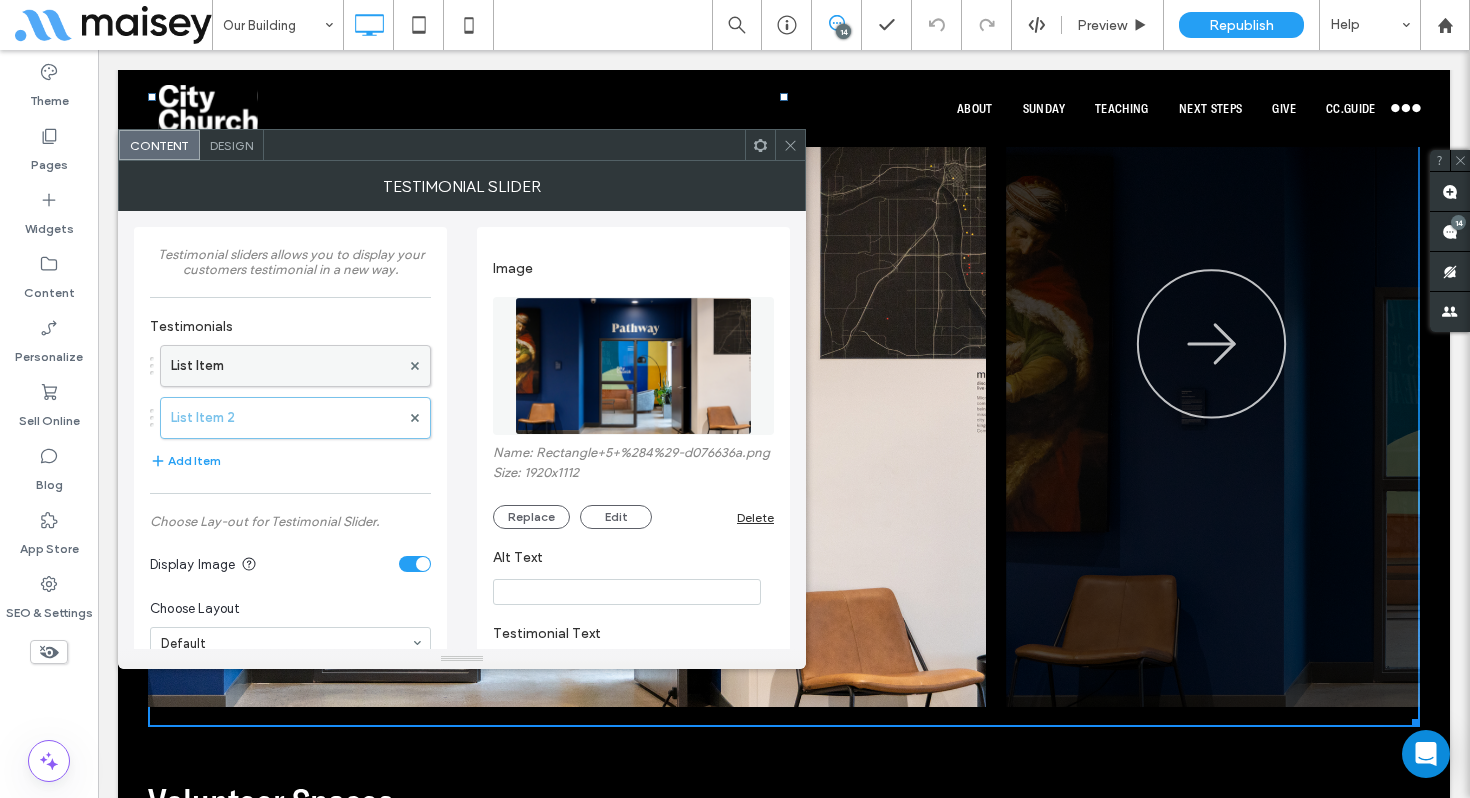 click on "List Item" at bounding box center (285, 366) 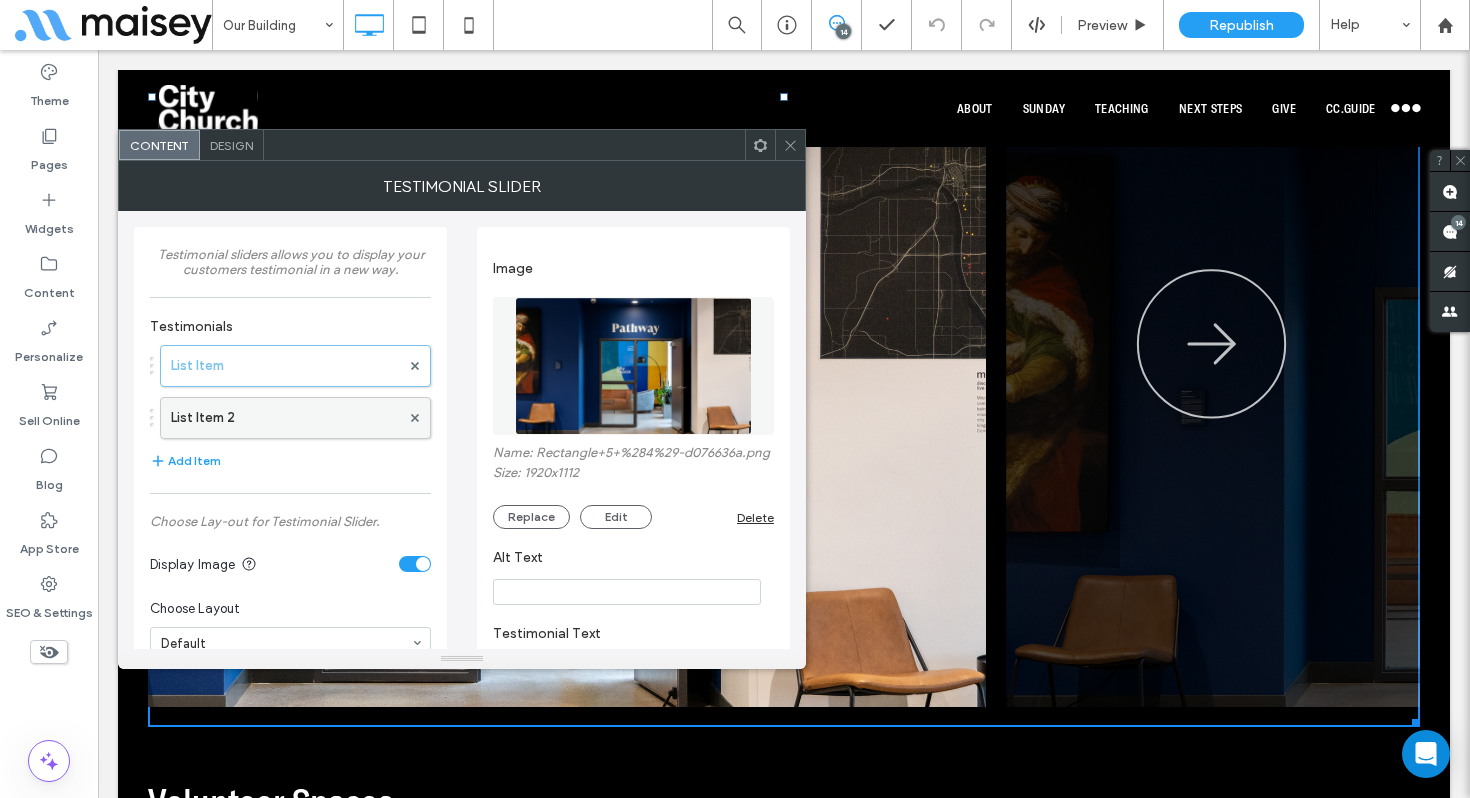 click on "List Item 2" at bounding box center [285, 418] 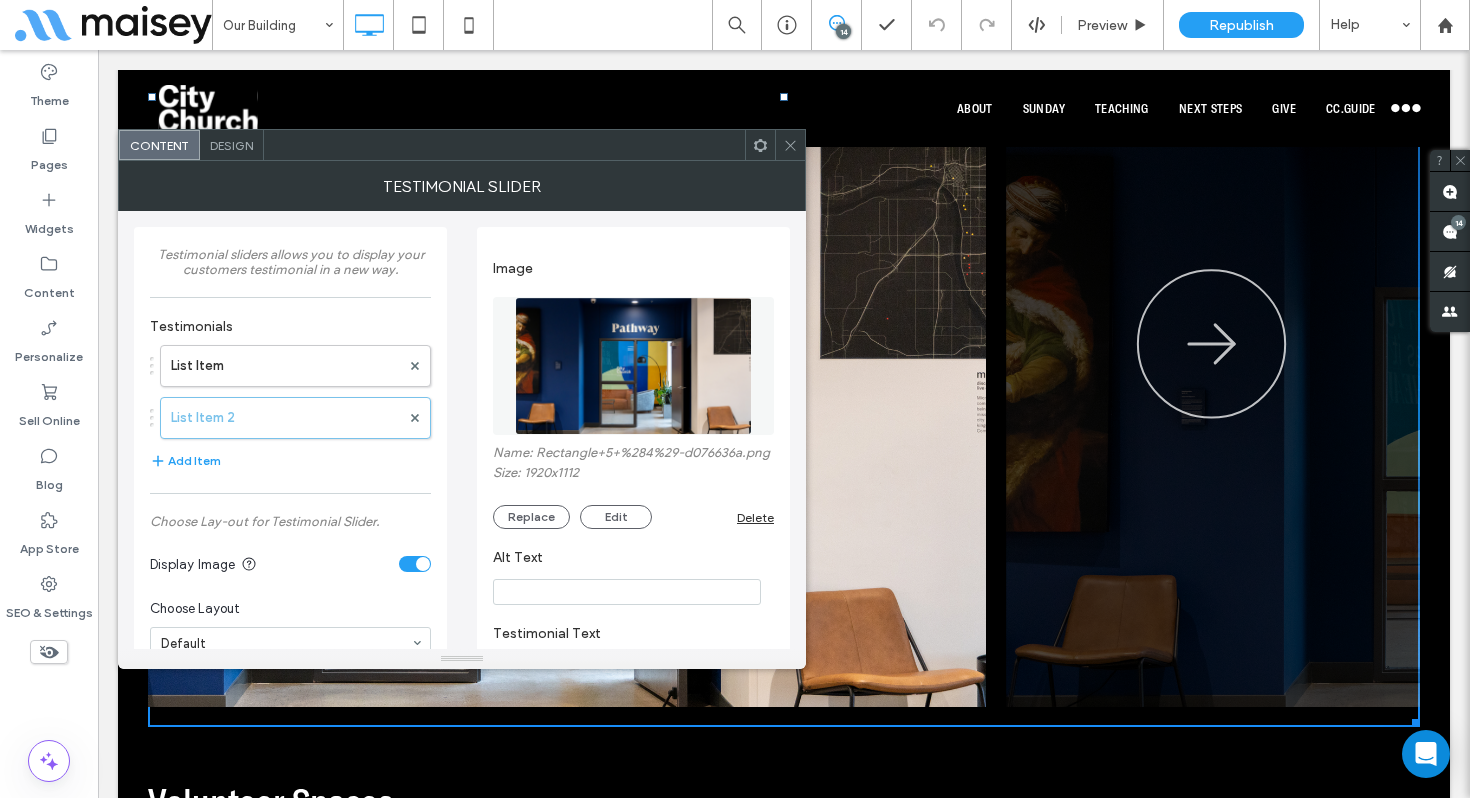 click 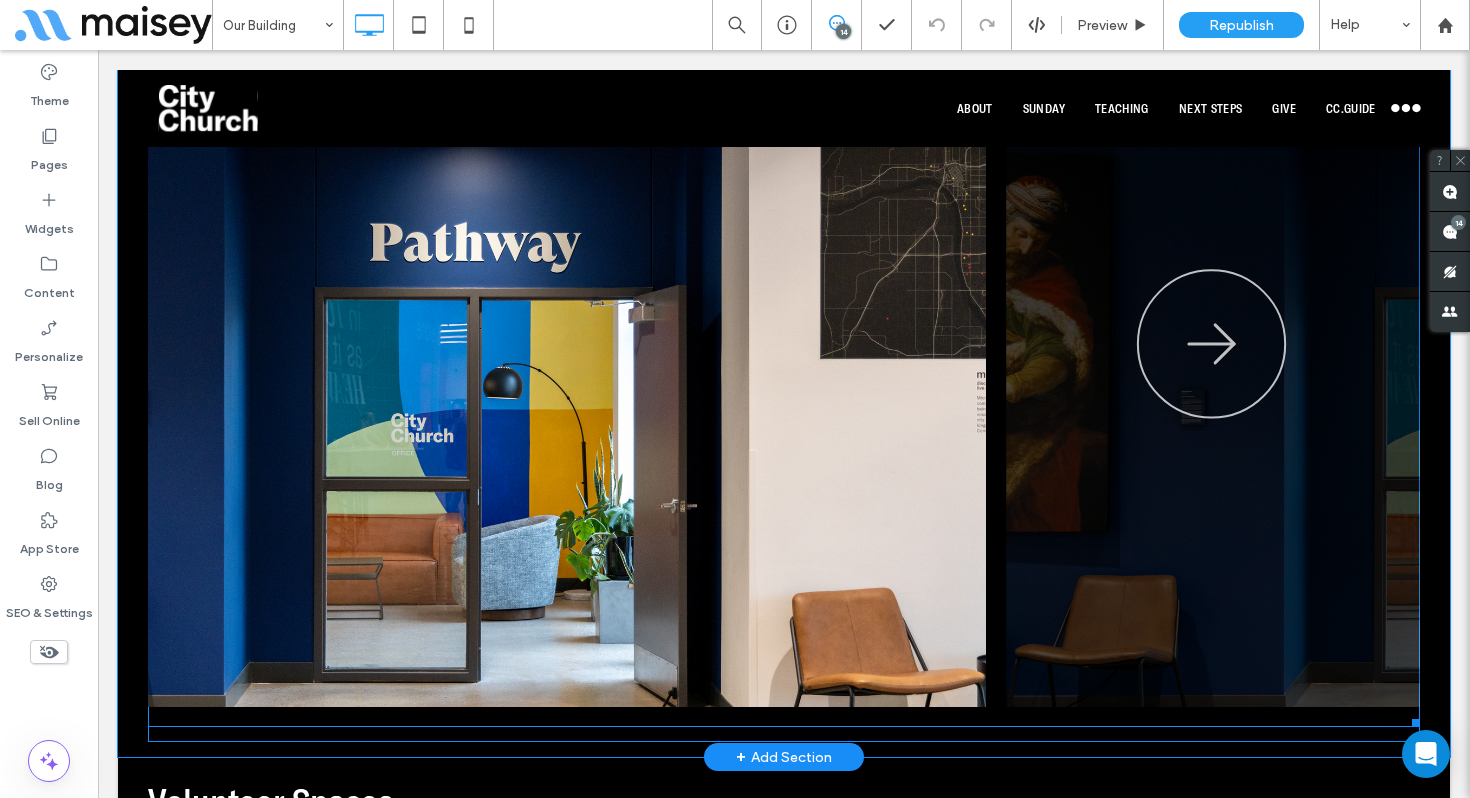 click at bounding box center (784, 410) 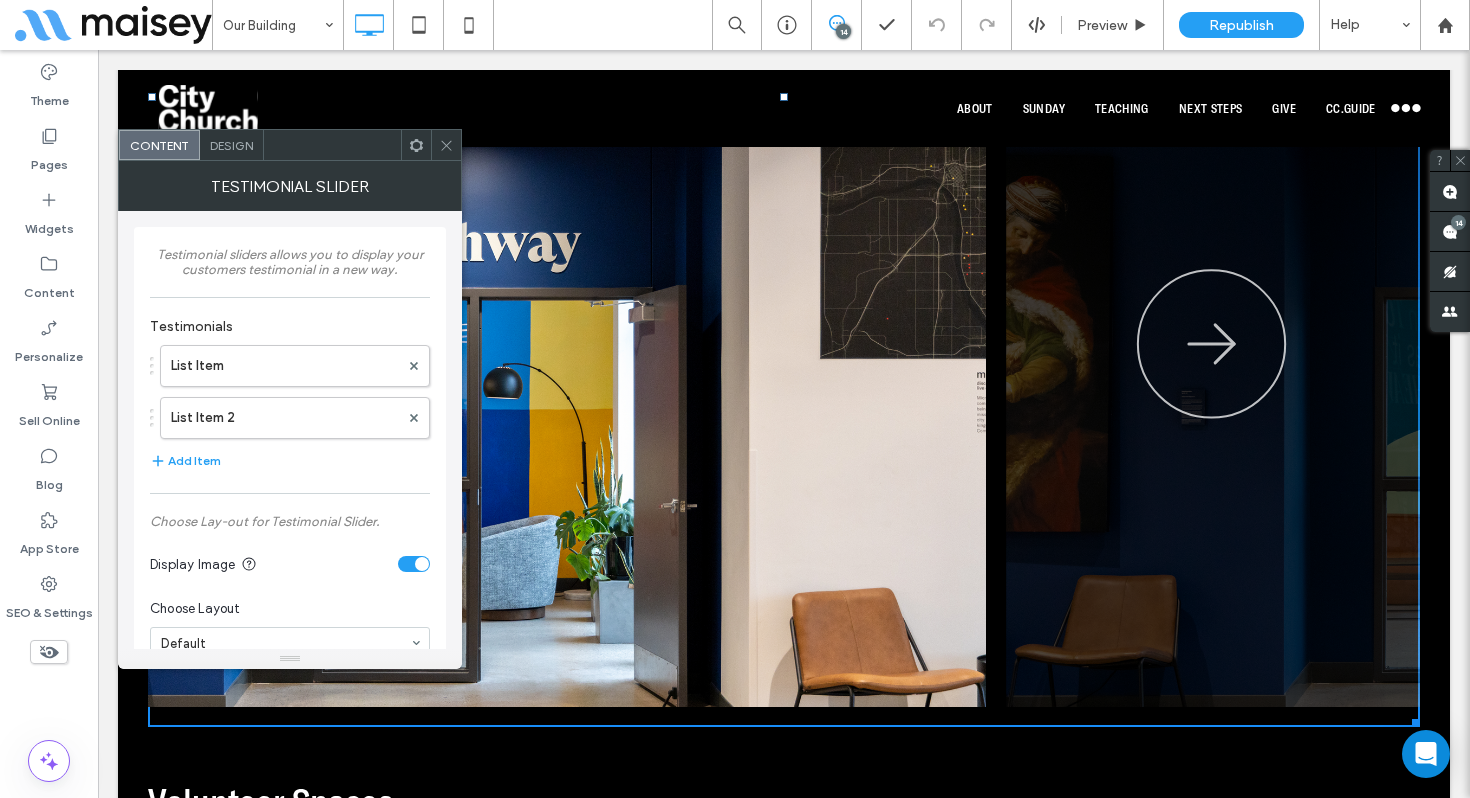 click at bounding box center (446, 145) 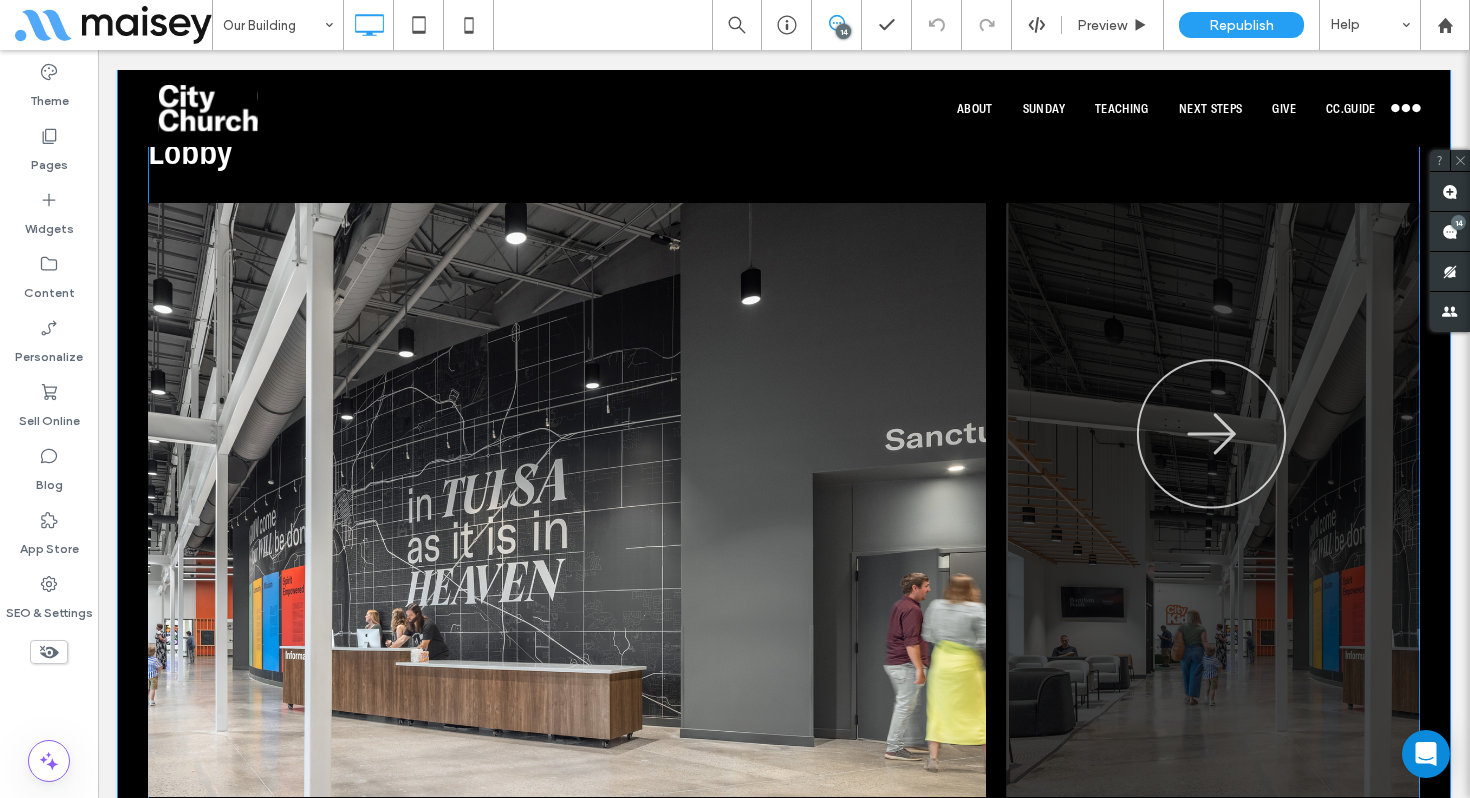 scroll, scrollTop: 1497, scrollLeft: 0, axis: vertical 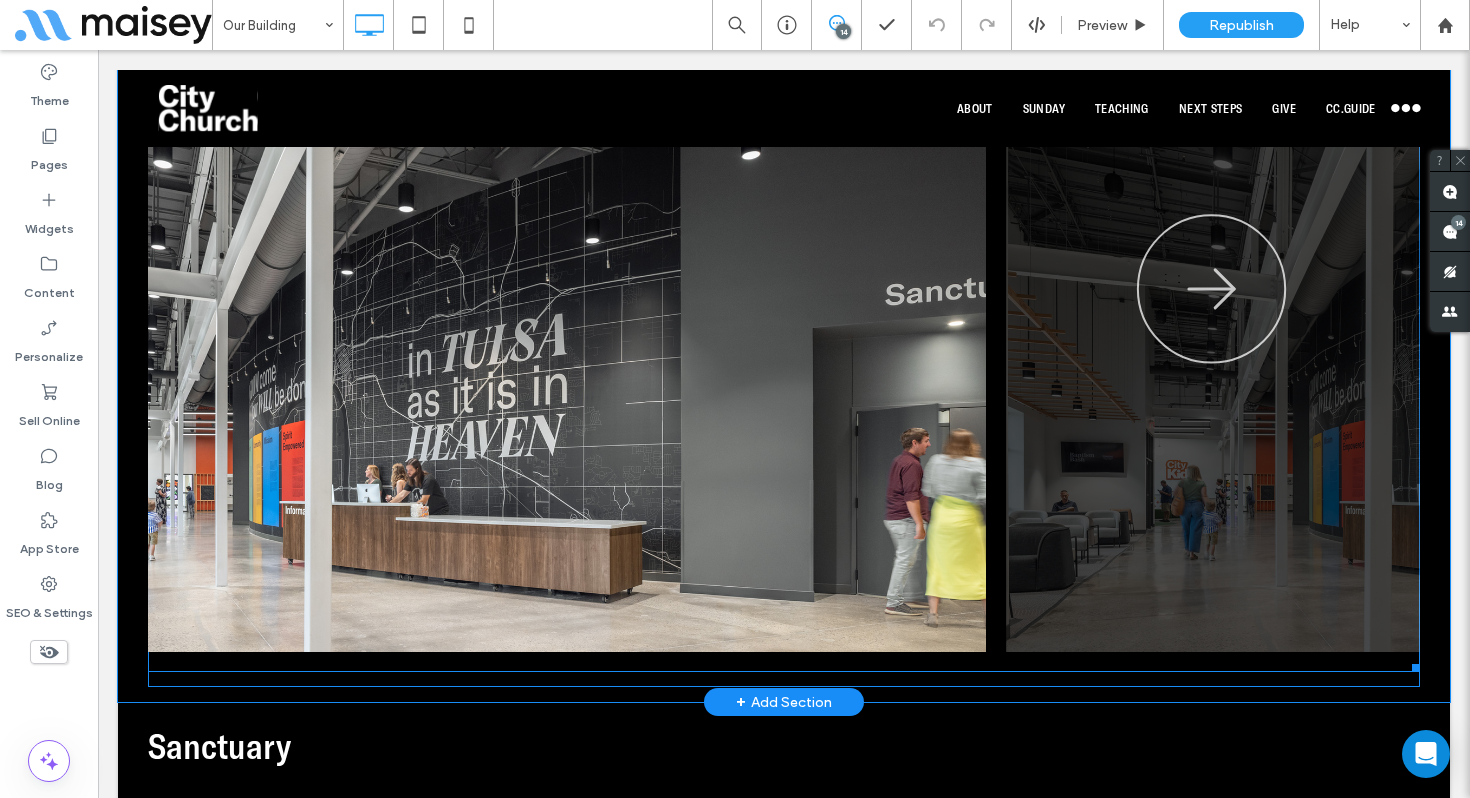 click at bounding box center [784, 355] 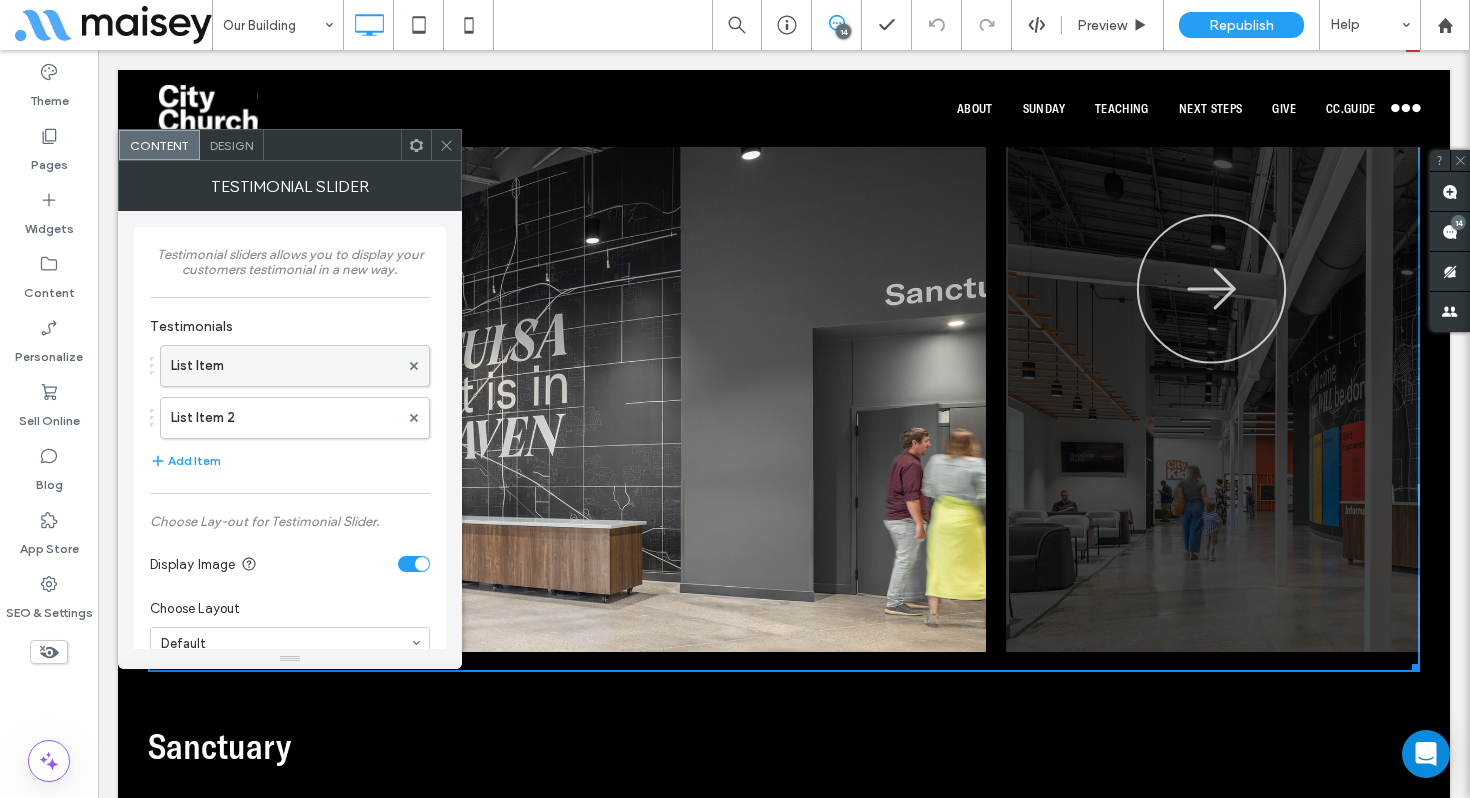 click on "List Item" at bounding box center (285, 366) 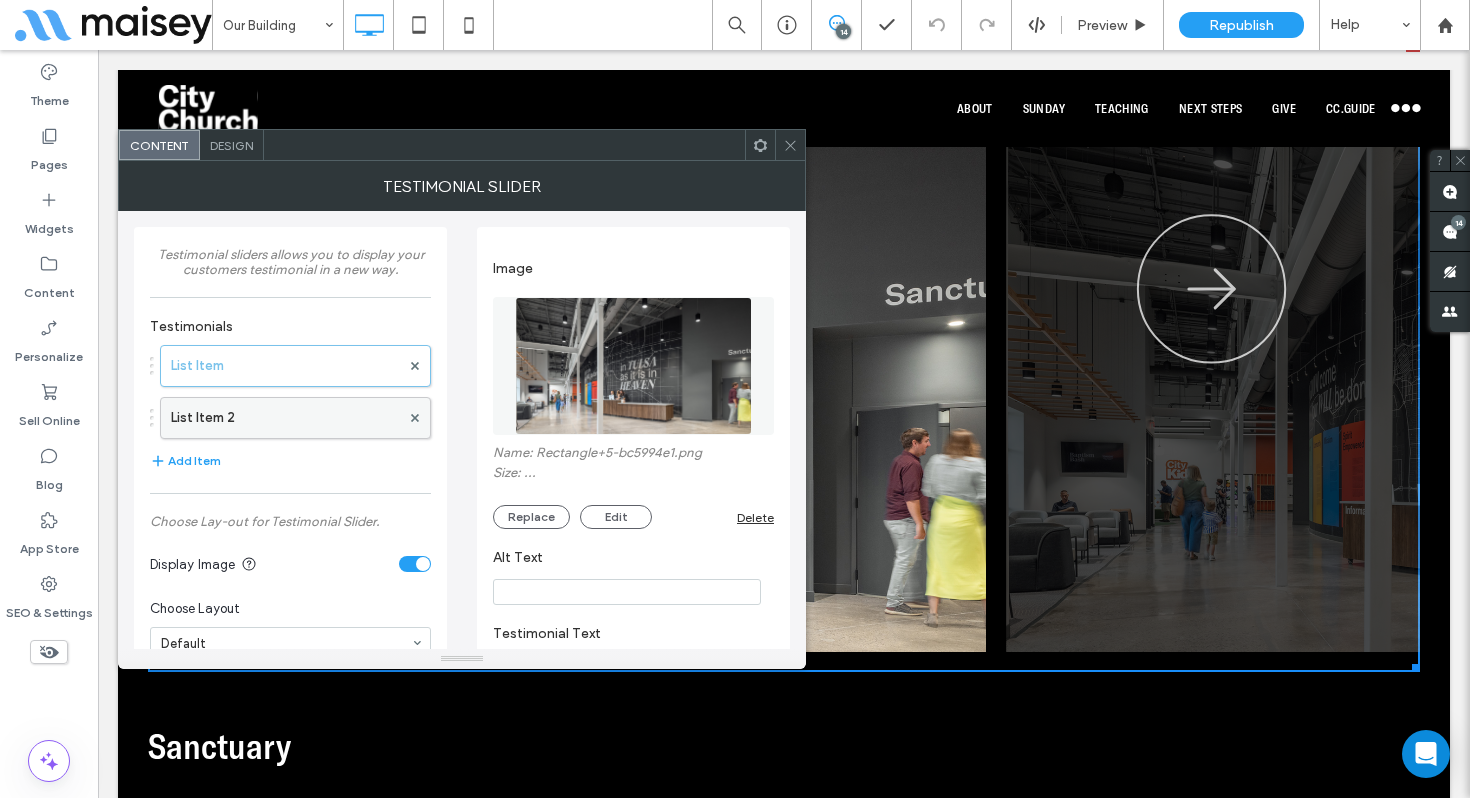 click on "List Item 2" at bounding box center [285, 418] 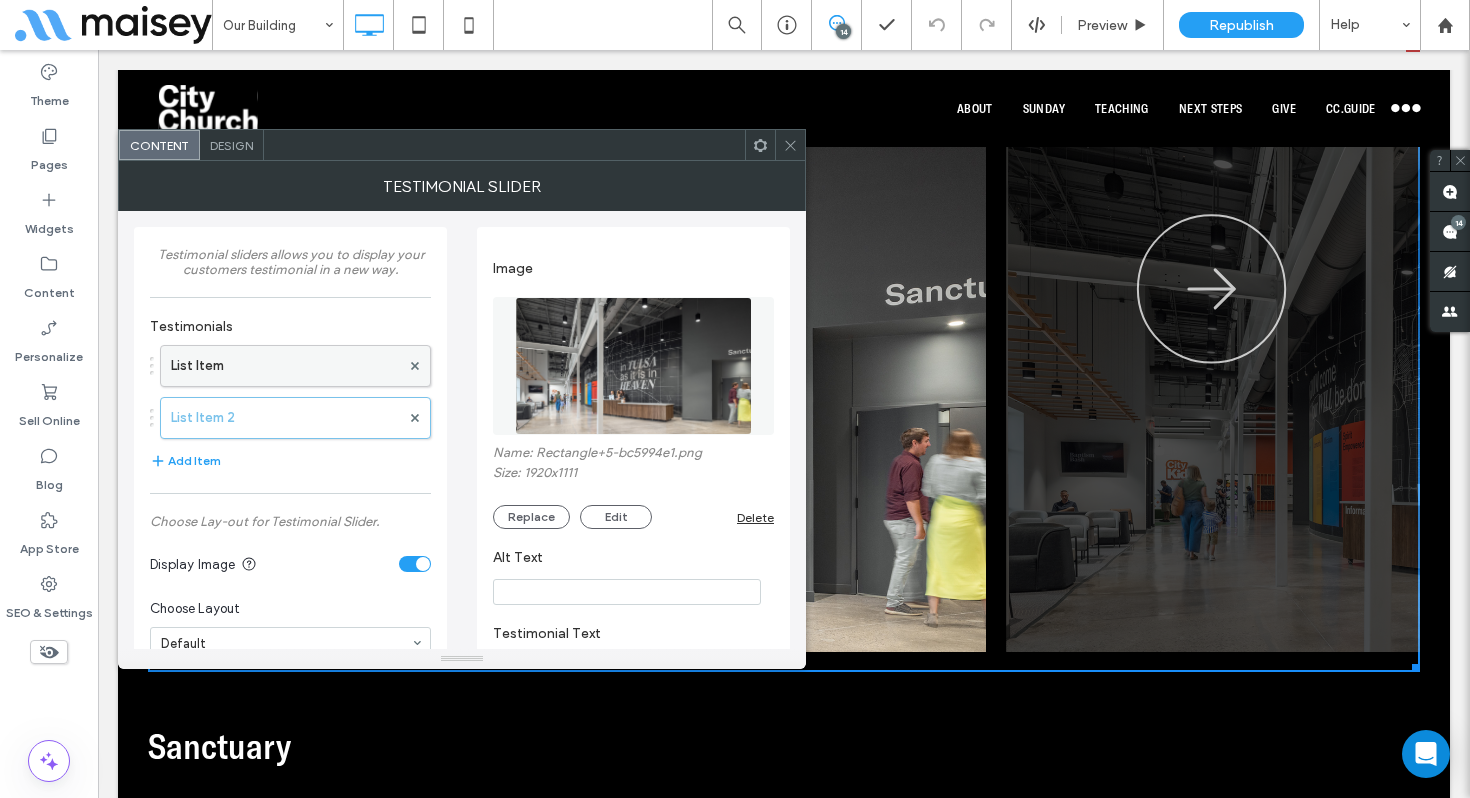 click on "List Item" at bounding box center (285, 366) 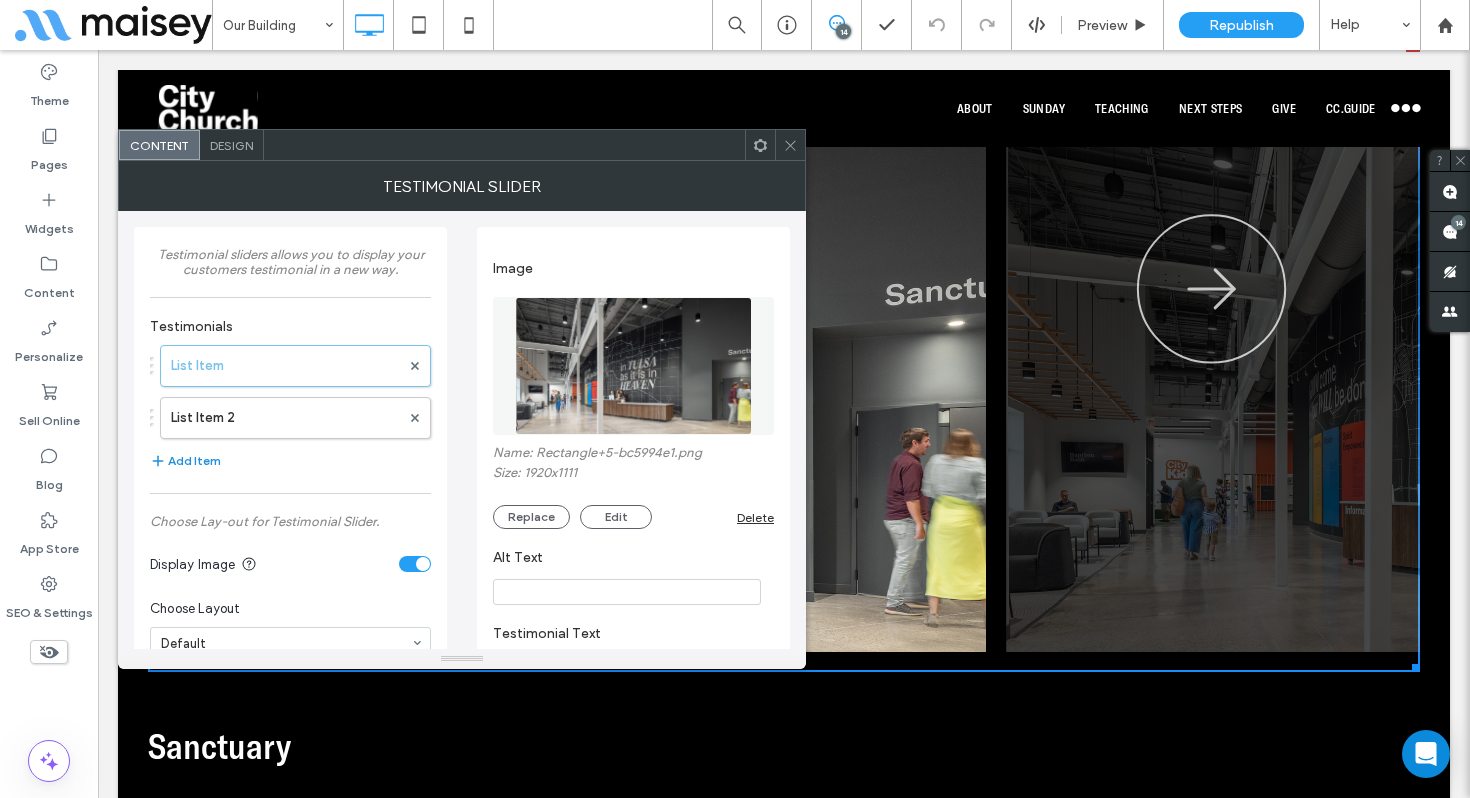 click on "Add Item" at bounding box center [185, 461] 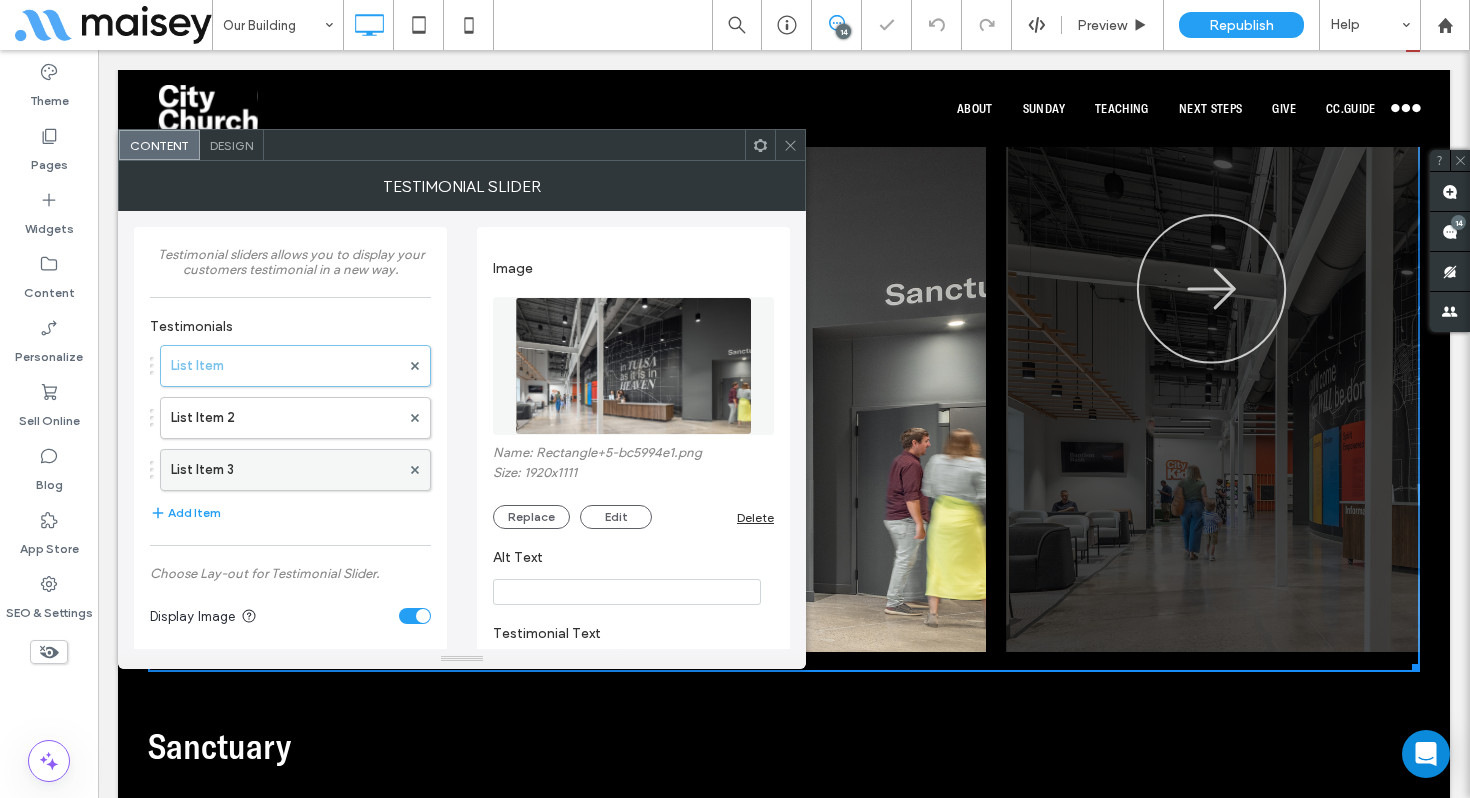 click on "List Item 3" at bounding box center [285, 470] 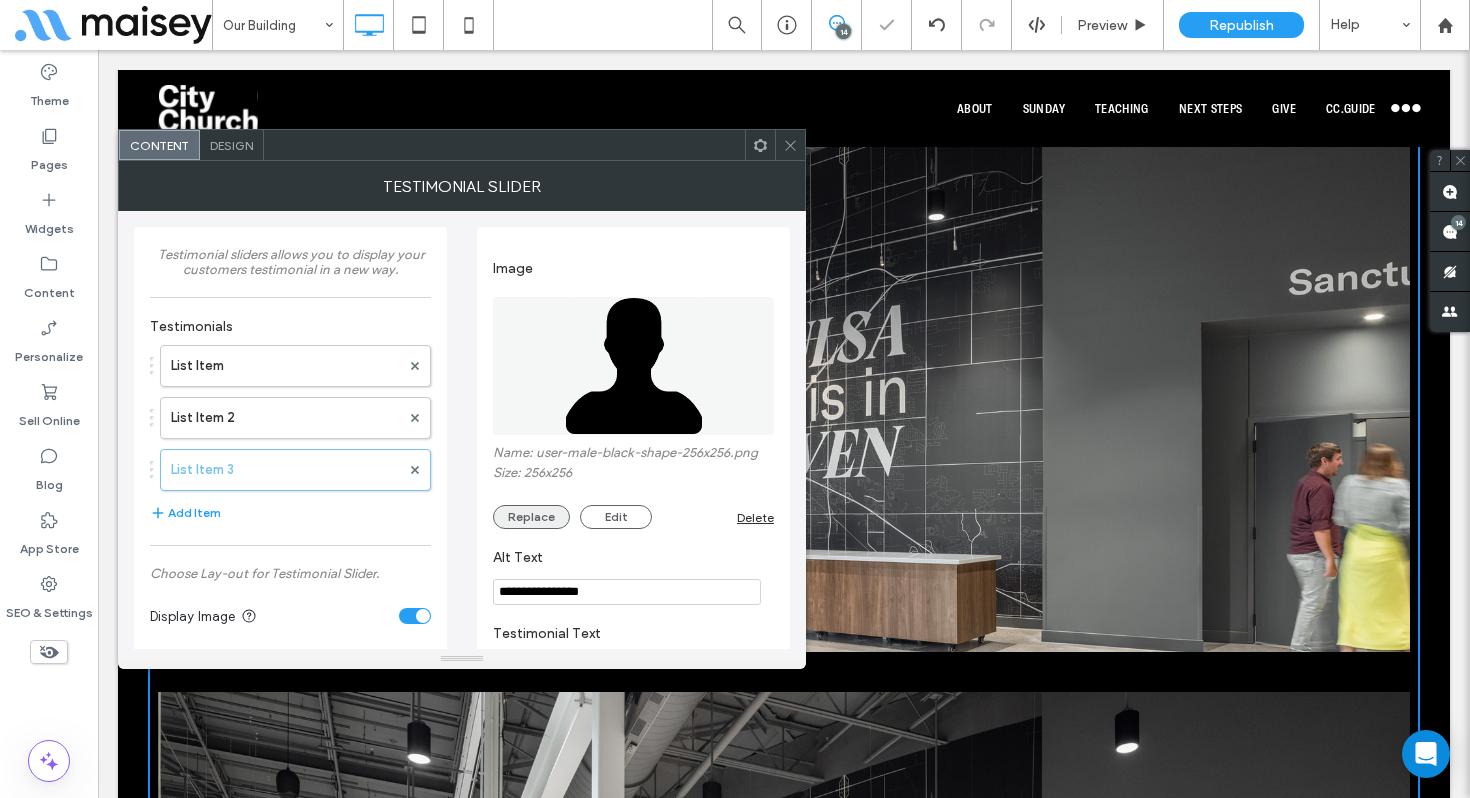 click on "Replace" at bounding box center (531, 517) 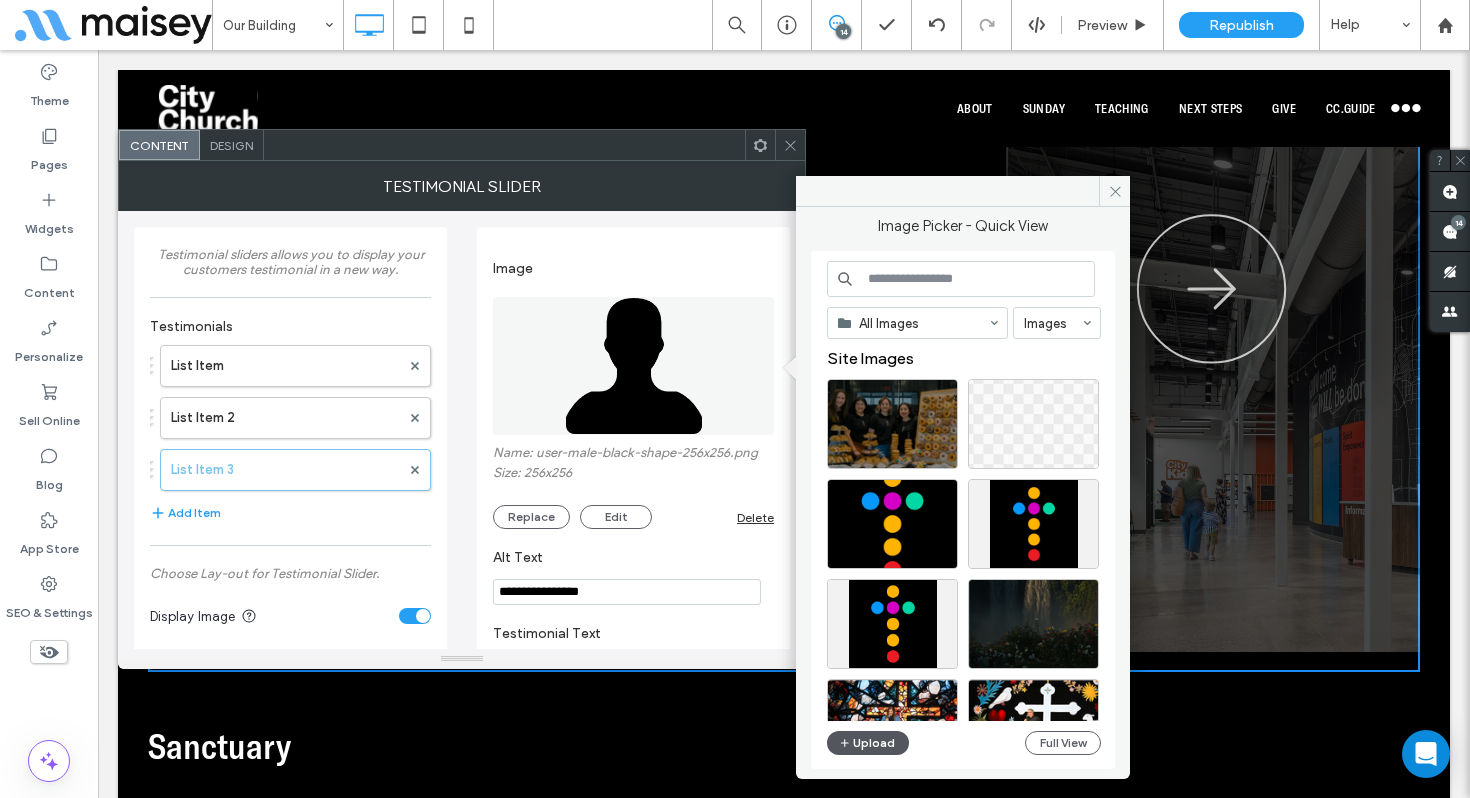 click on "Upload" at bounding box center (868, 743) 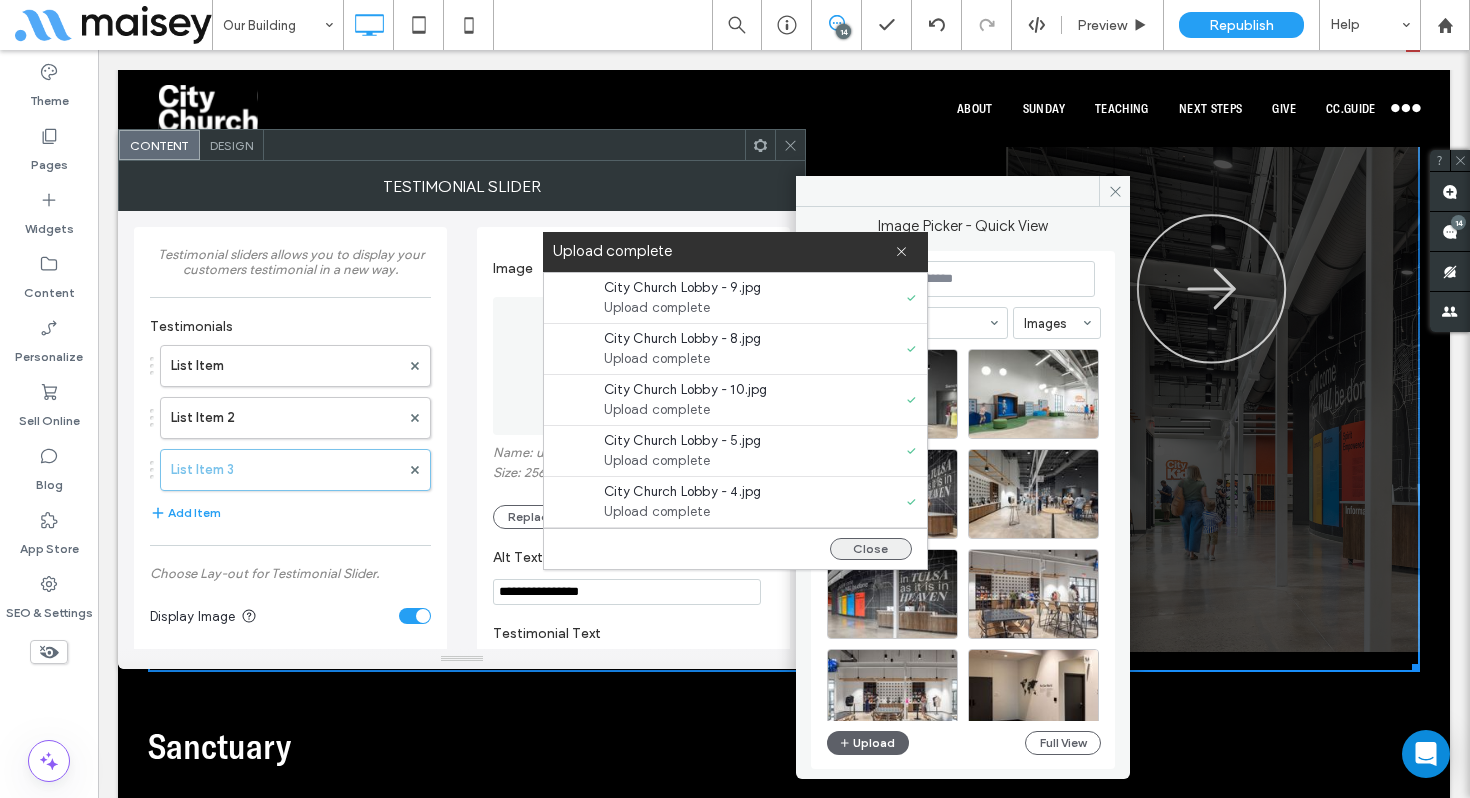 click on "Close" at bounding box center [871, 549] 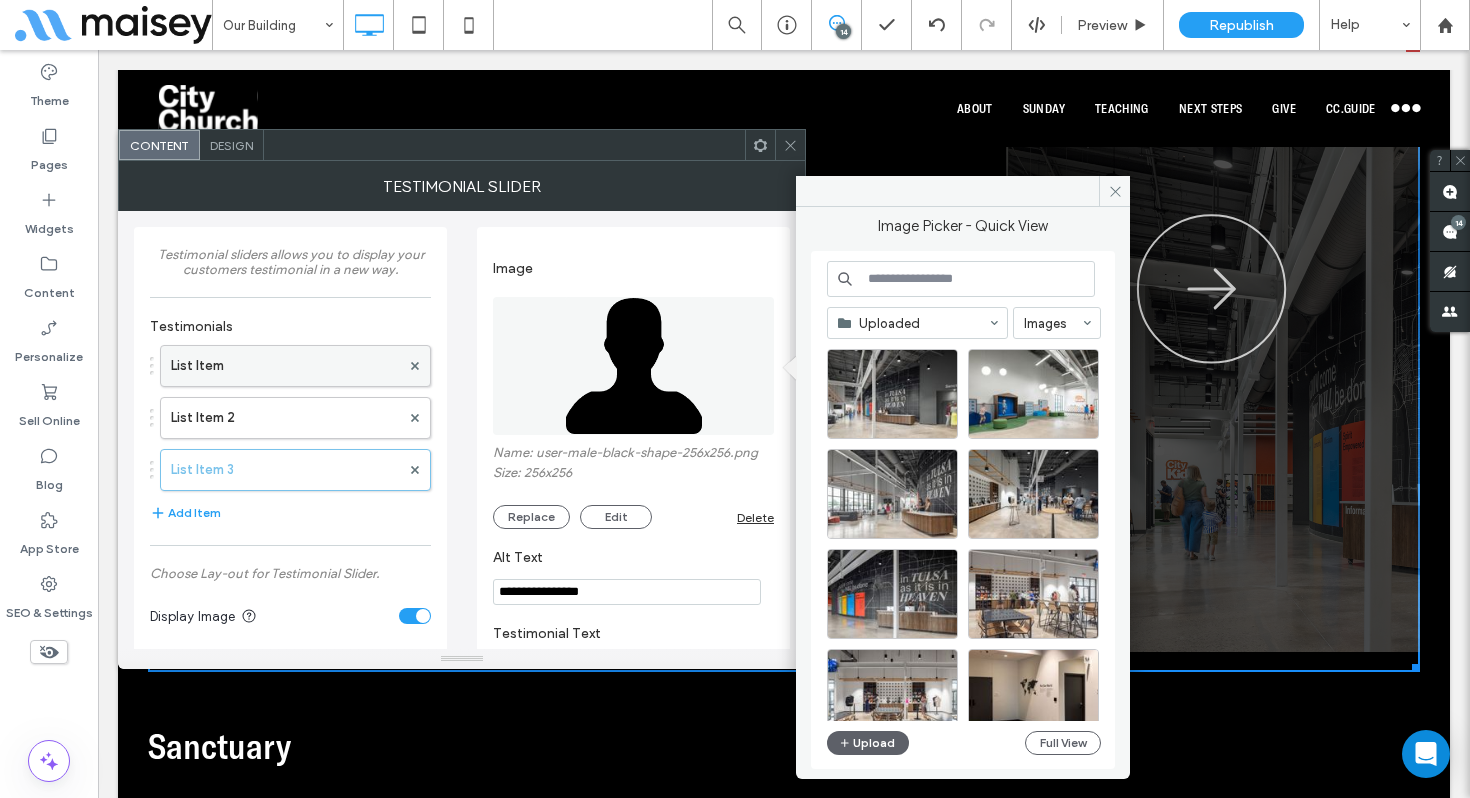 click on "List Item" at bounding box center [285, 366] 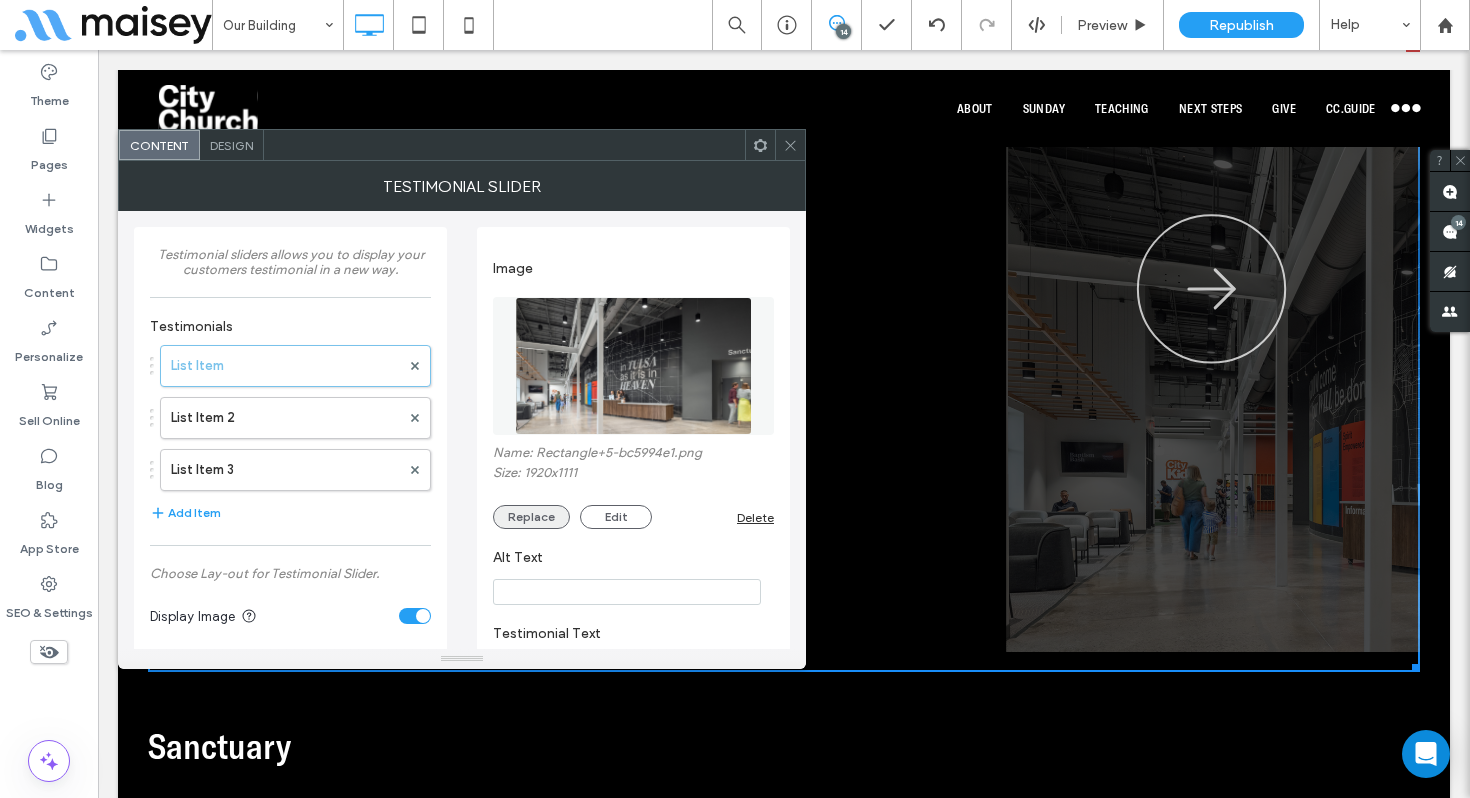 click on "Replace" at bounding box center (531, 517) 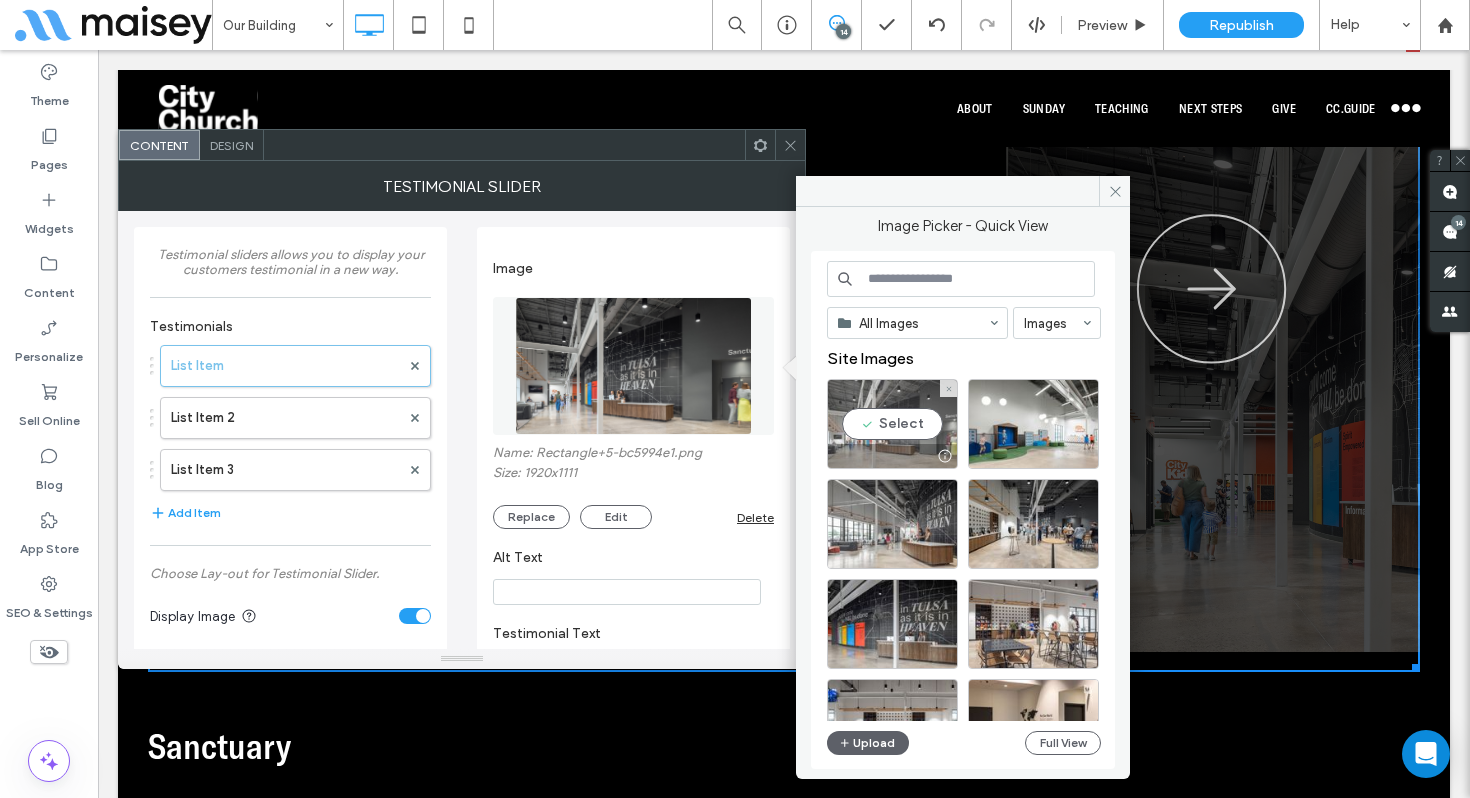 click on "Select" at bounding box center [892, 424] 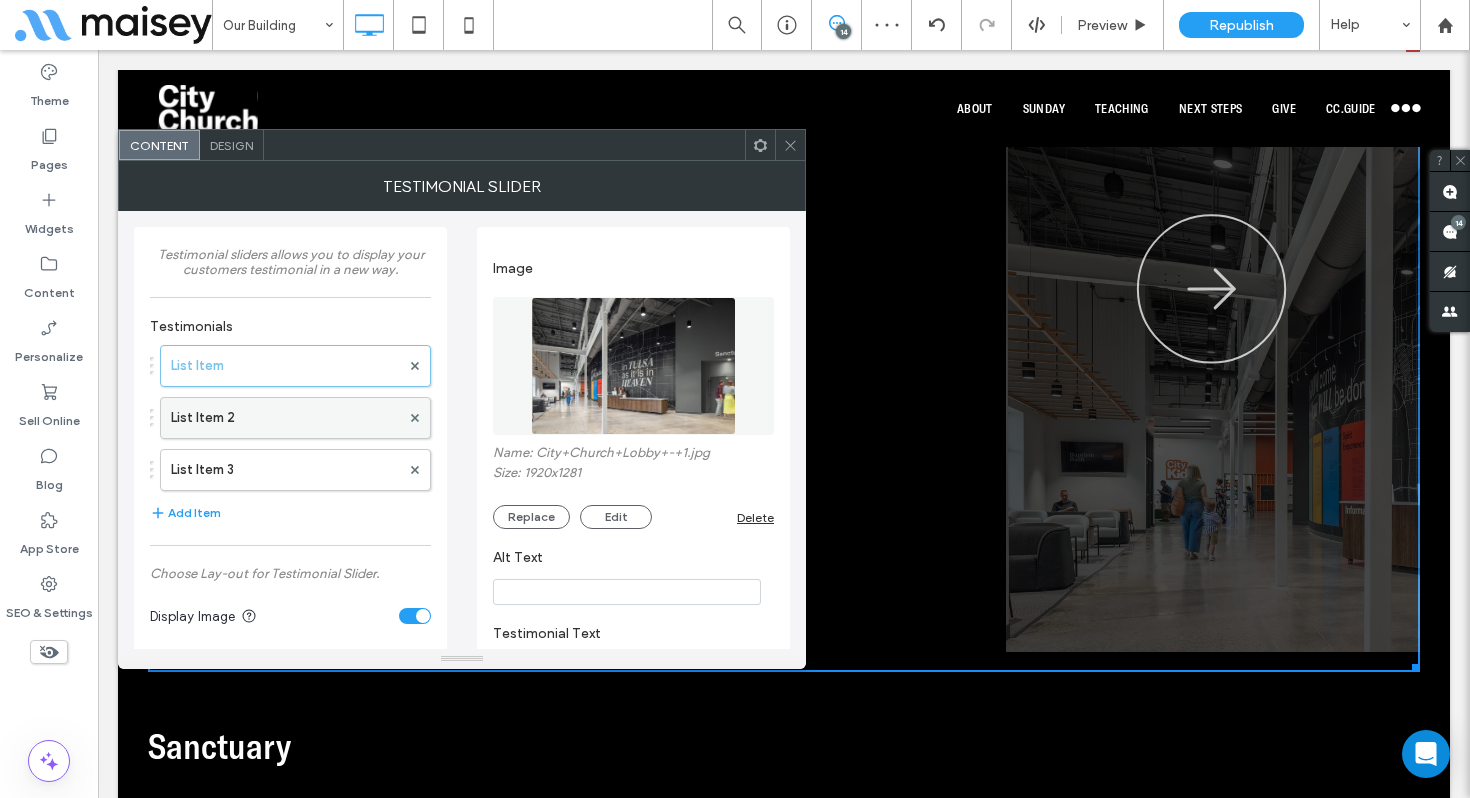 click on "List Item 2" at bounding box center [285, 418] 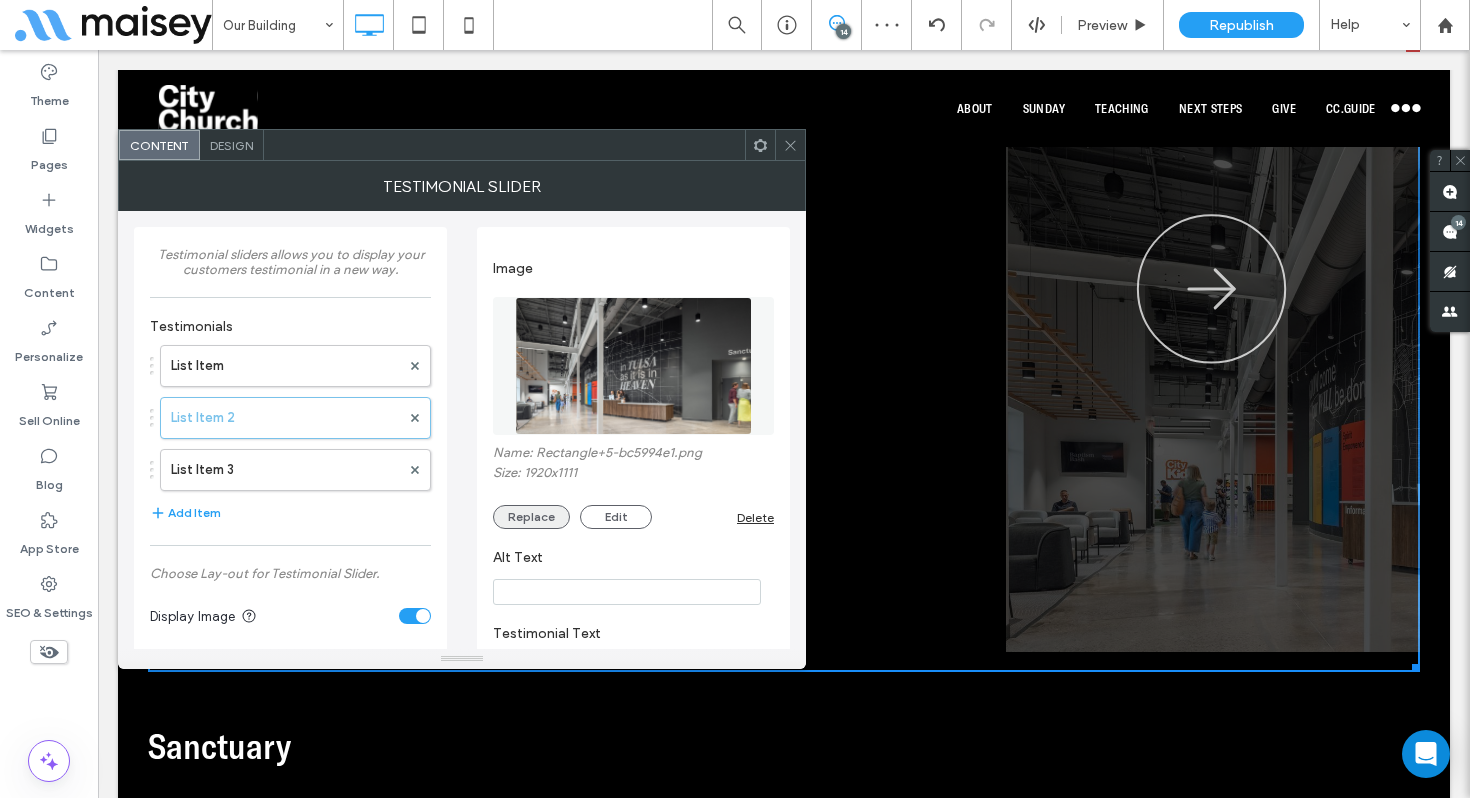 click on "Replace" at bounding box center (531, 517) 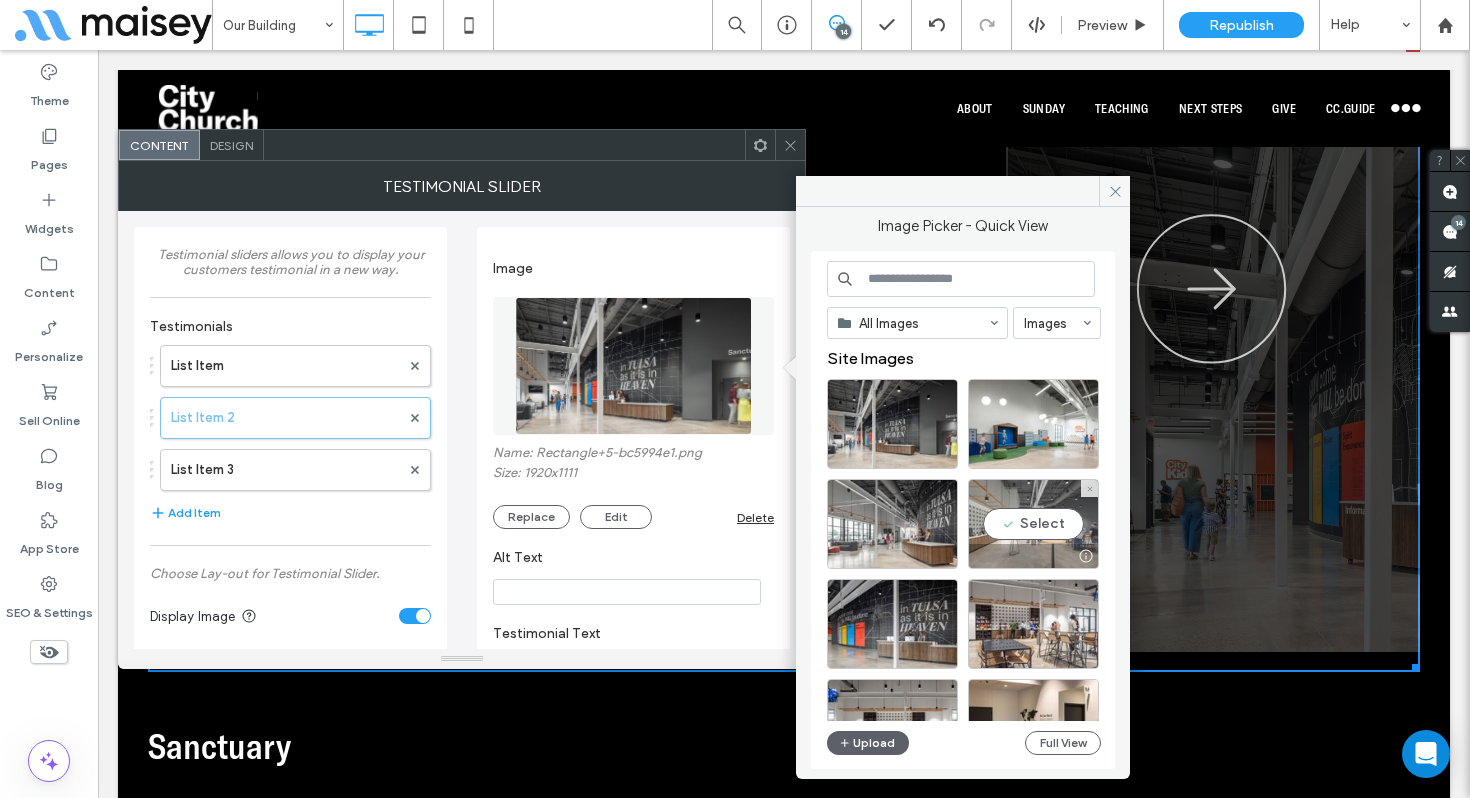 click on "Select" at bounding box center [1033, 524] 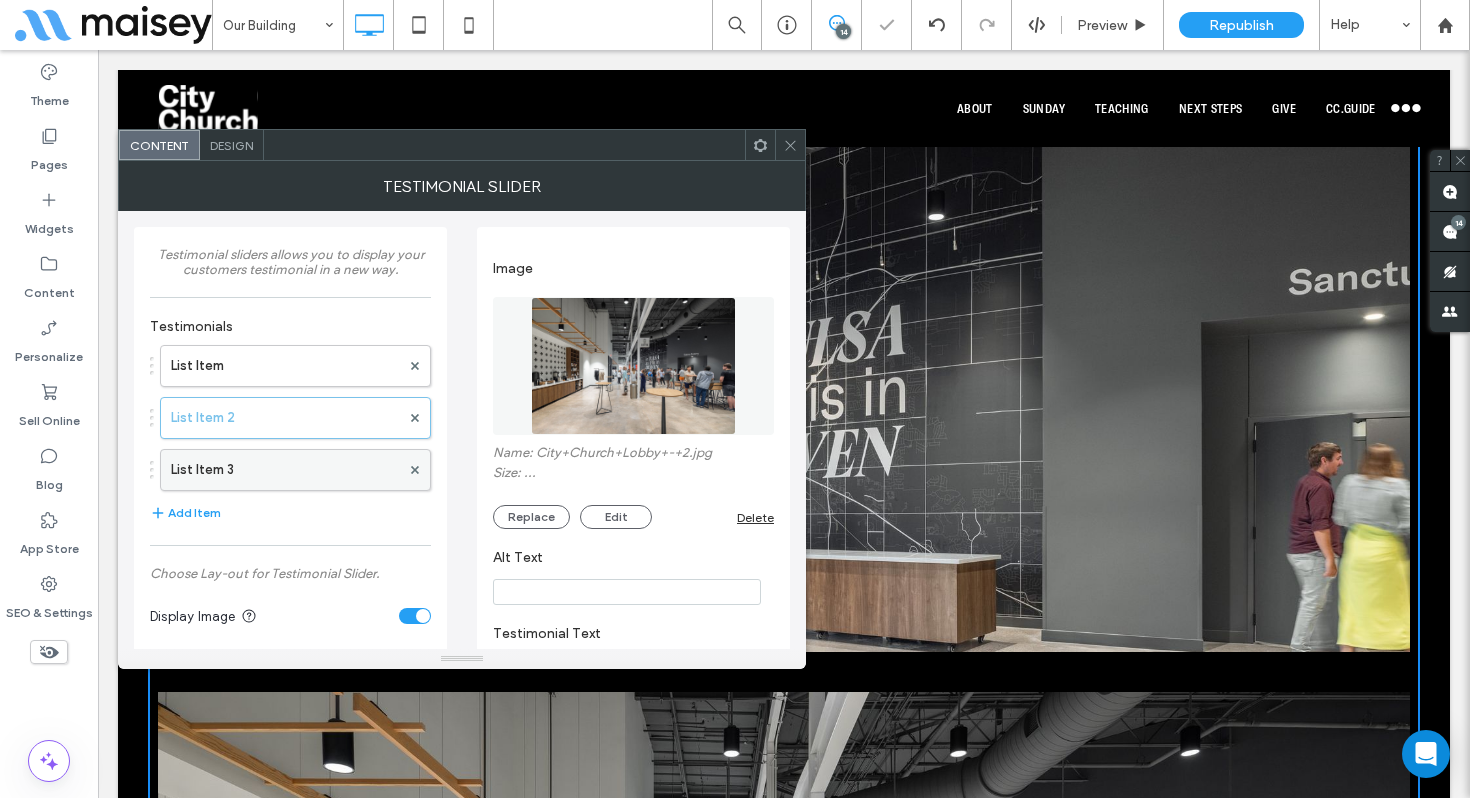 click on "List Item 3" at bounding box center (285, 470) 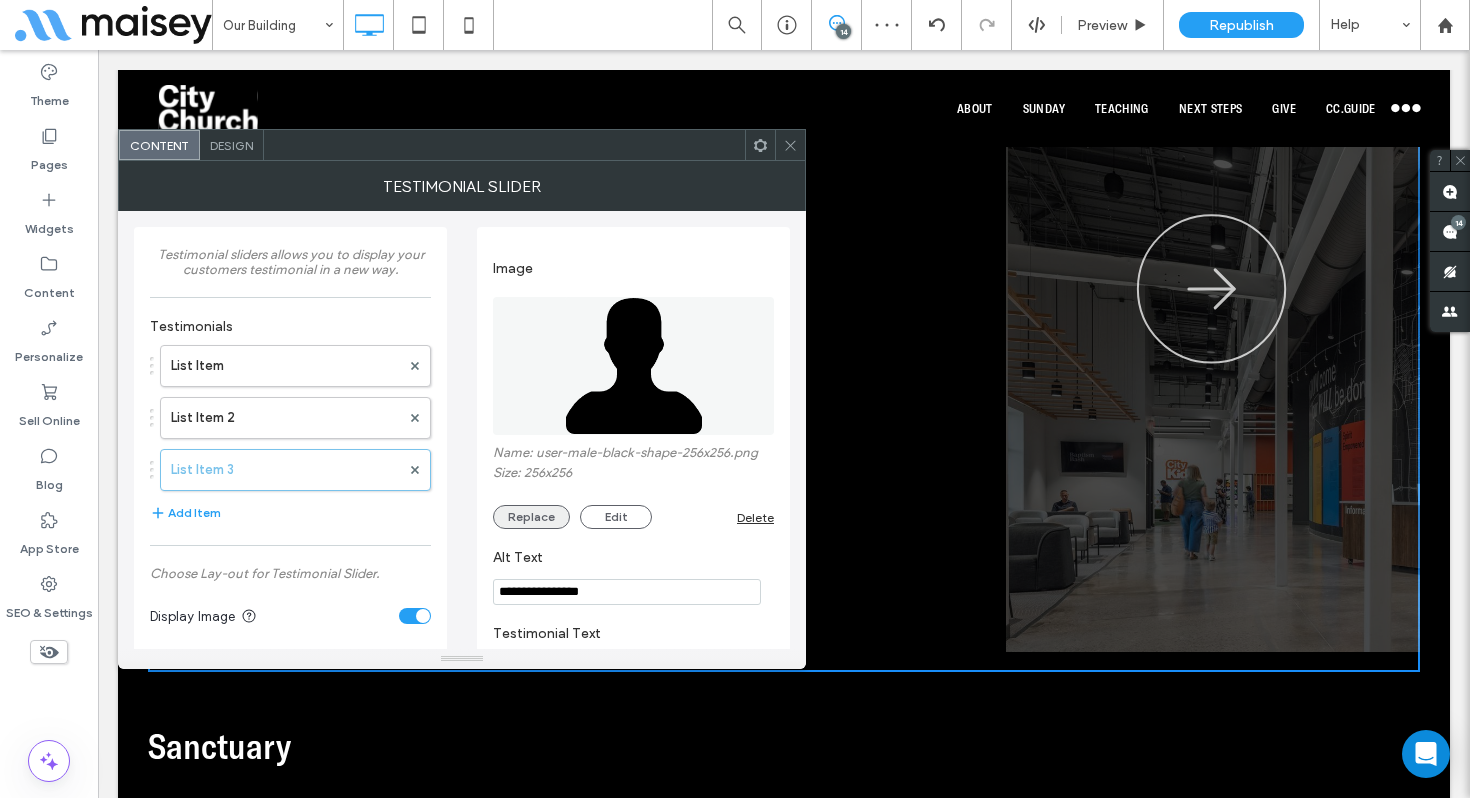 click on "Replace" at bounding box center [531, 517] 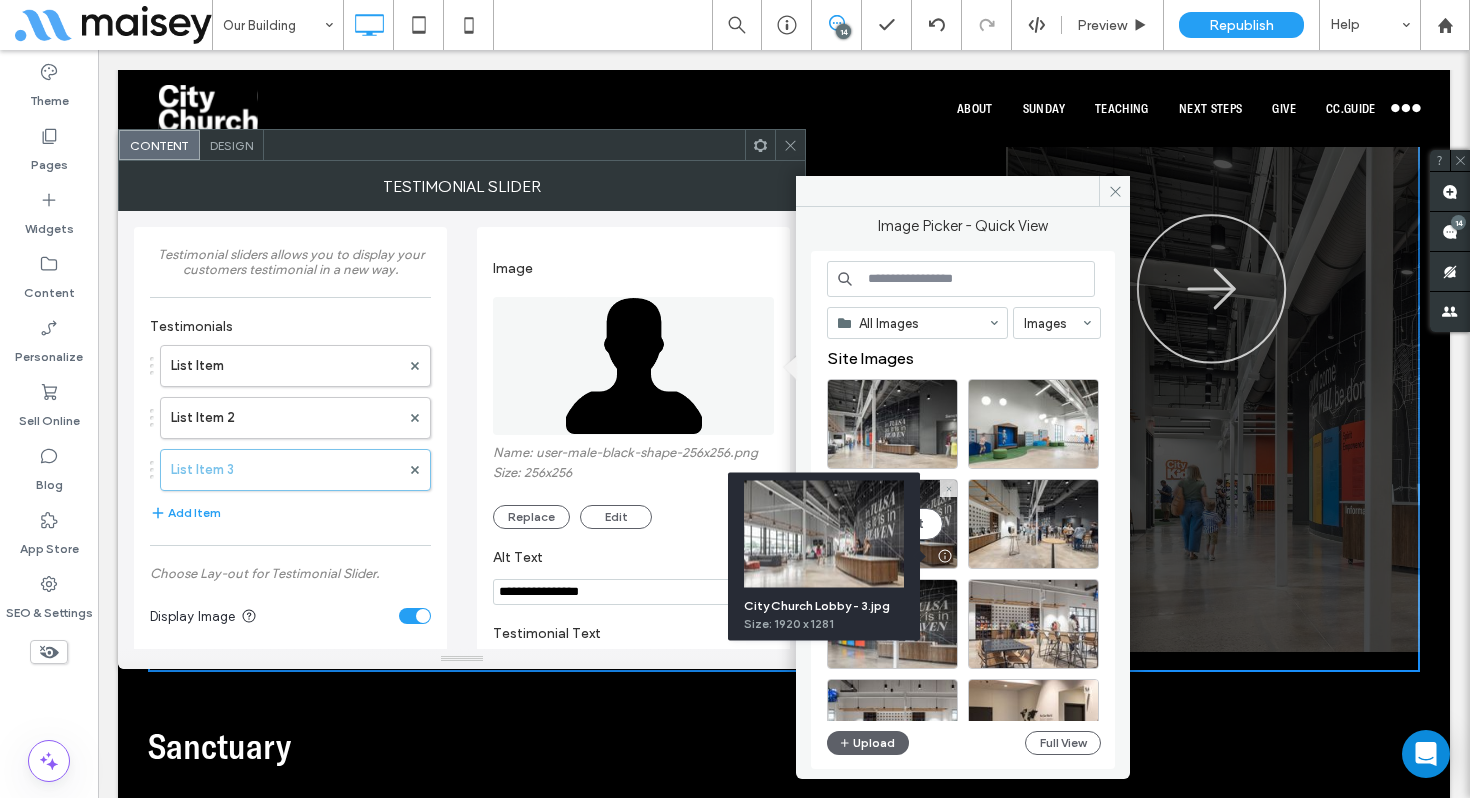 click on "City Church Lobby - 3.jpg
Size: 1920 x 1281" at bounding box center (824, 557) 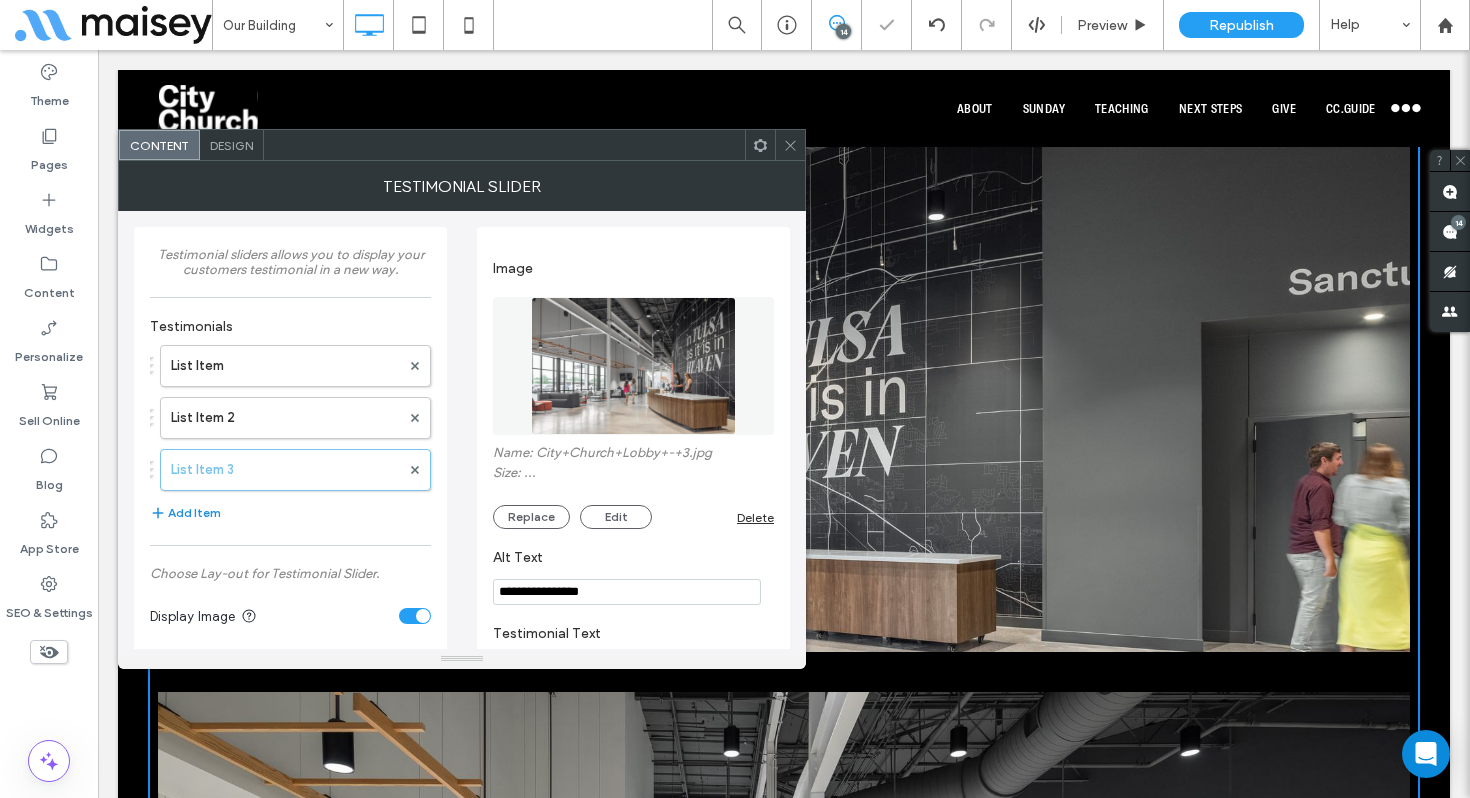 click on "Add Item" at bounding box center [185, 513] 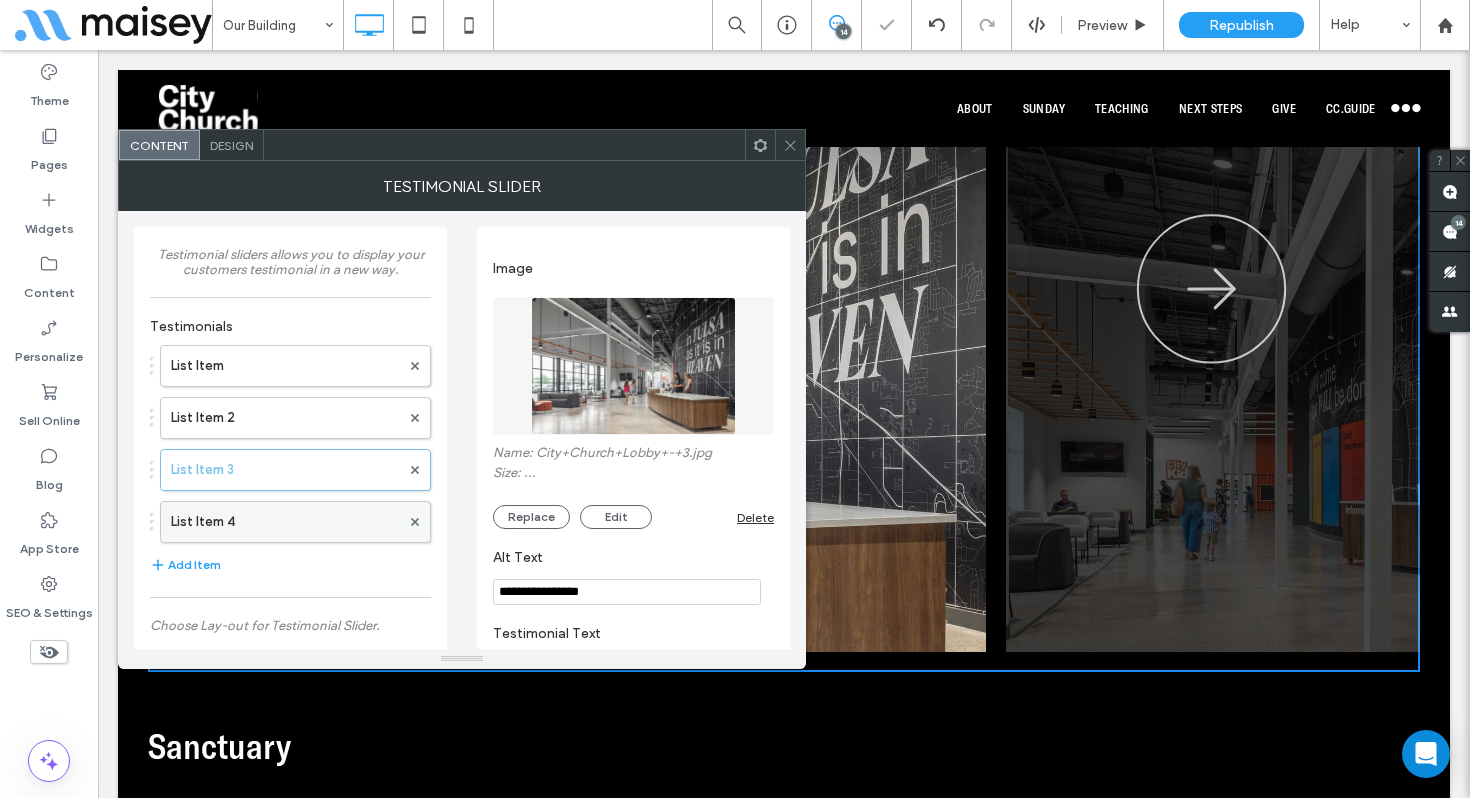 click on "List Item 4" at bounding box center [285, 522] 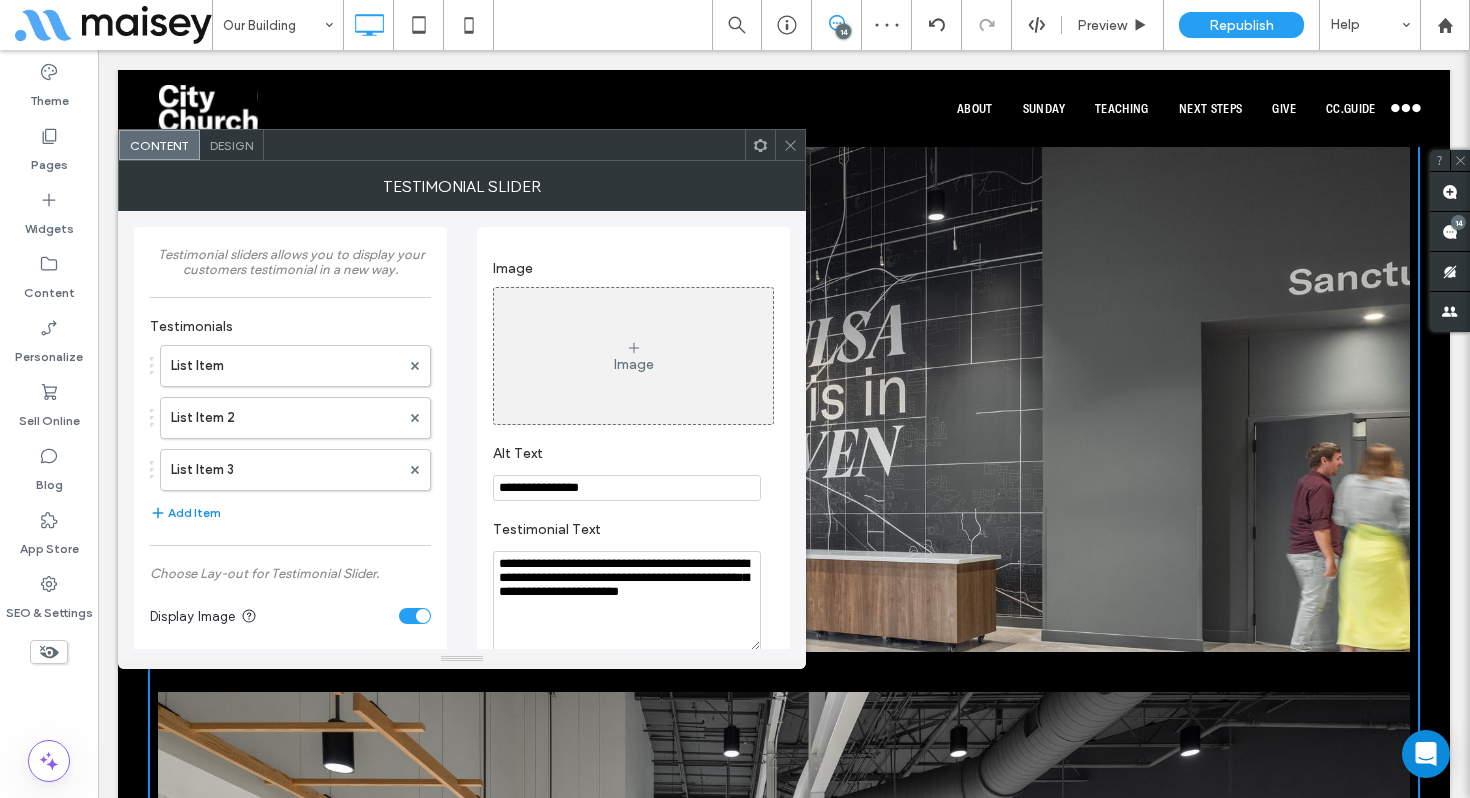 click on "Add Item" at bounding box center (185, 513) 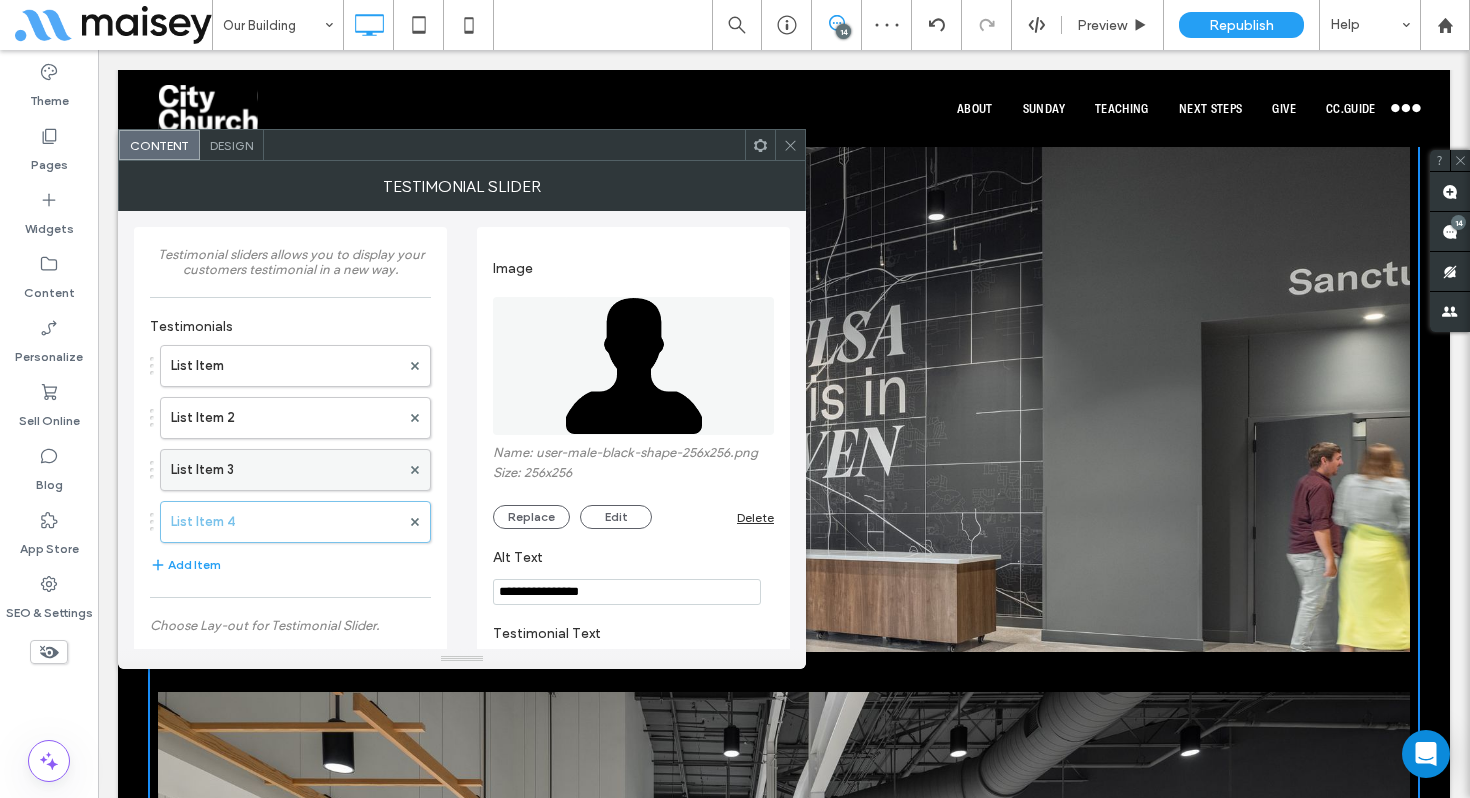 click on "List Item 3" at bounding box center [285, 470] 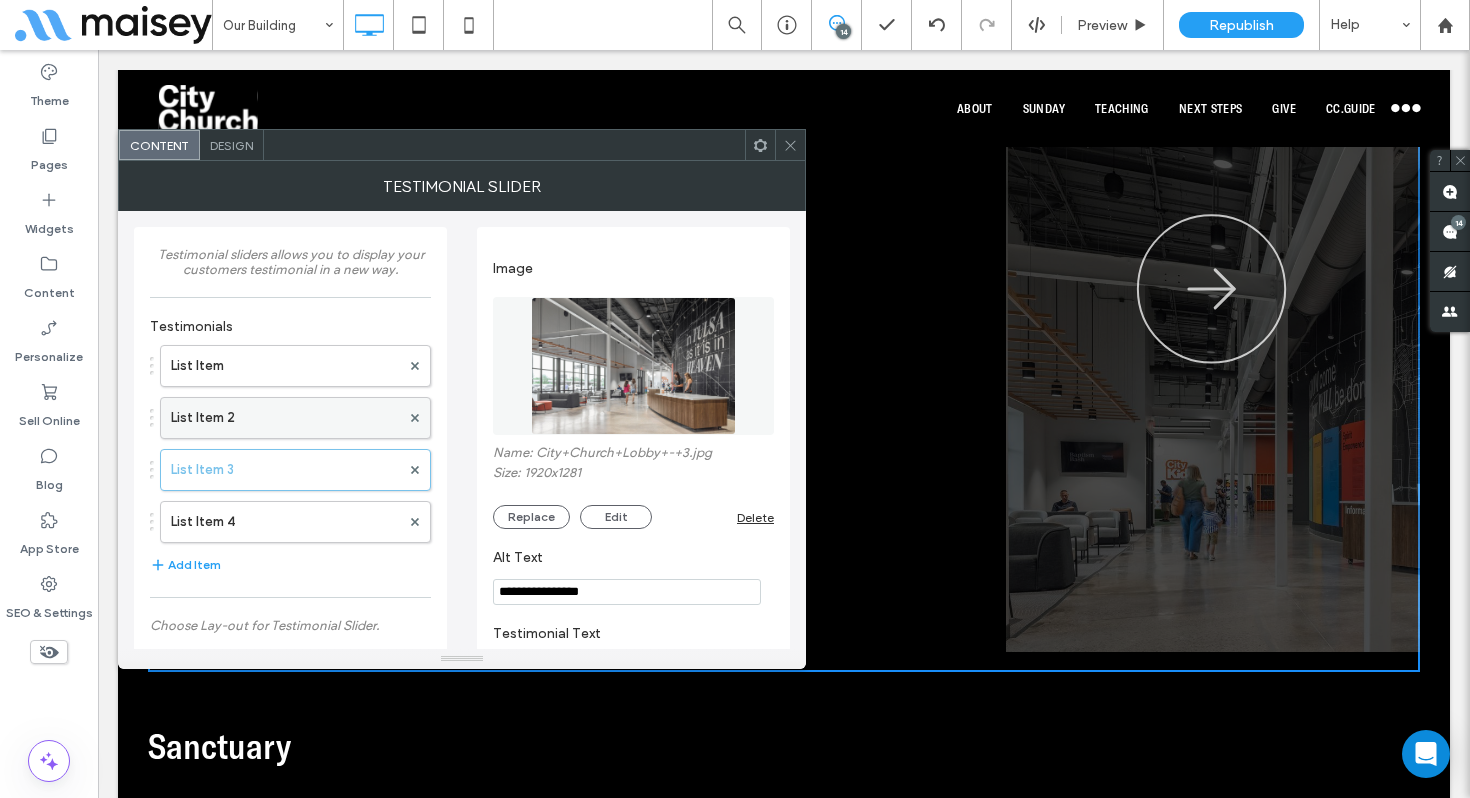 click on "List Item 2" at bounding box center (285, 418) 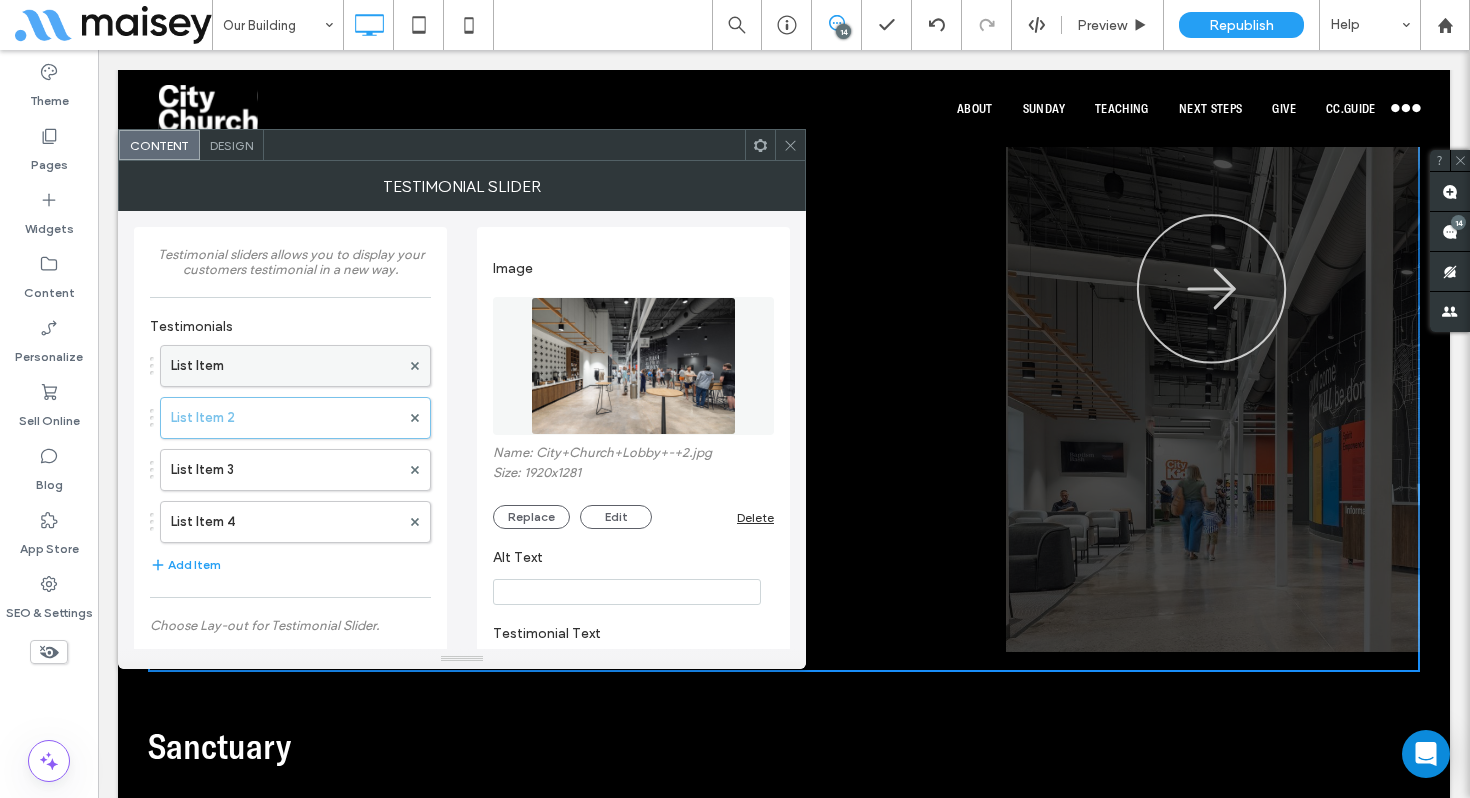 click on "List Item" at bounding box center [285, 366] 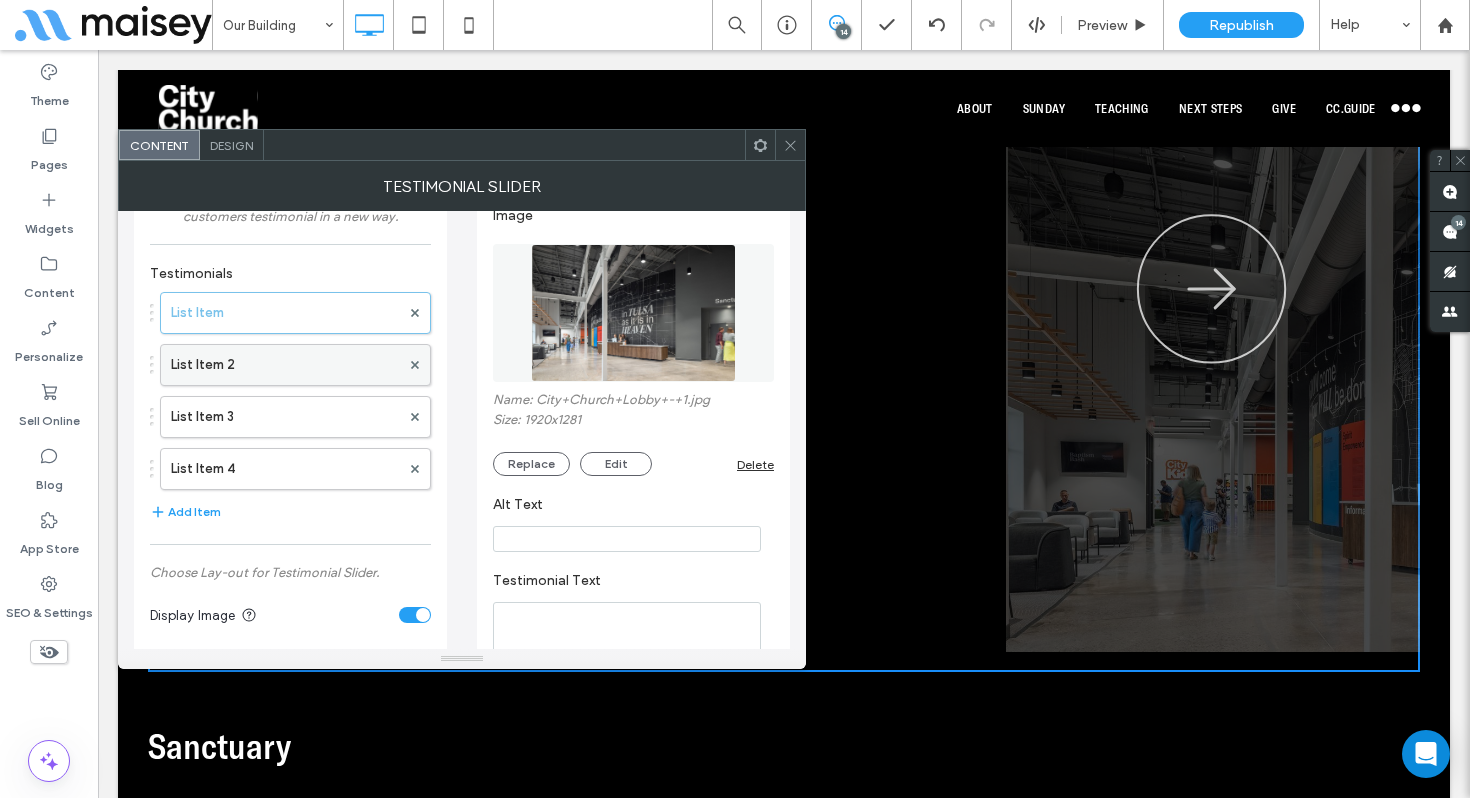scroll, scrollTop: 49, scrollLeft: 0, axis: vertical 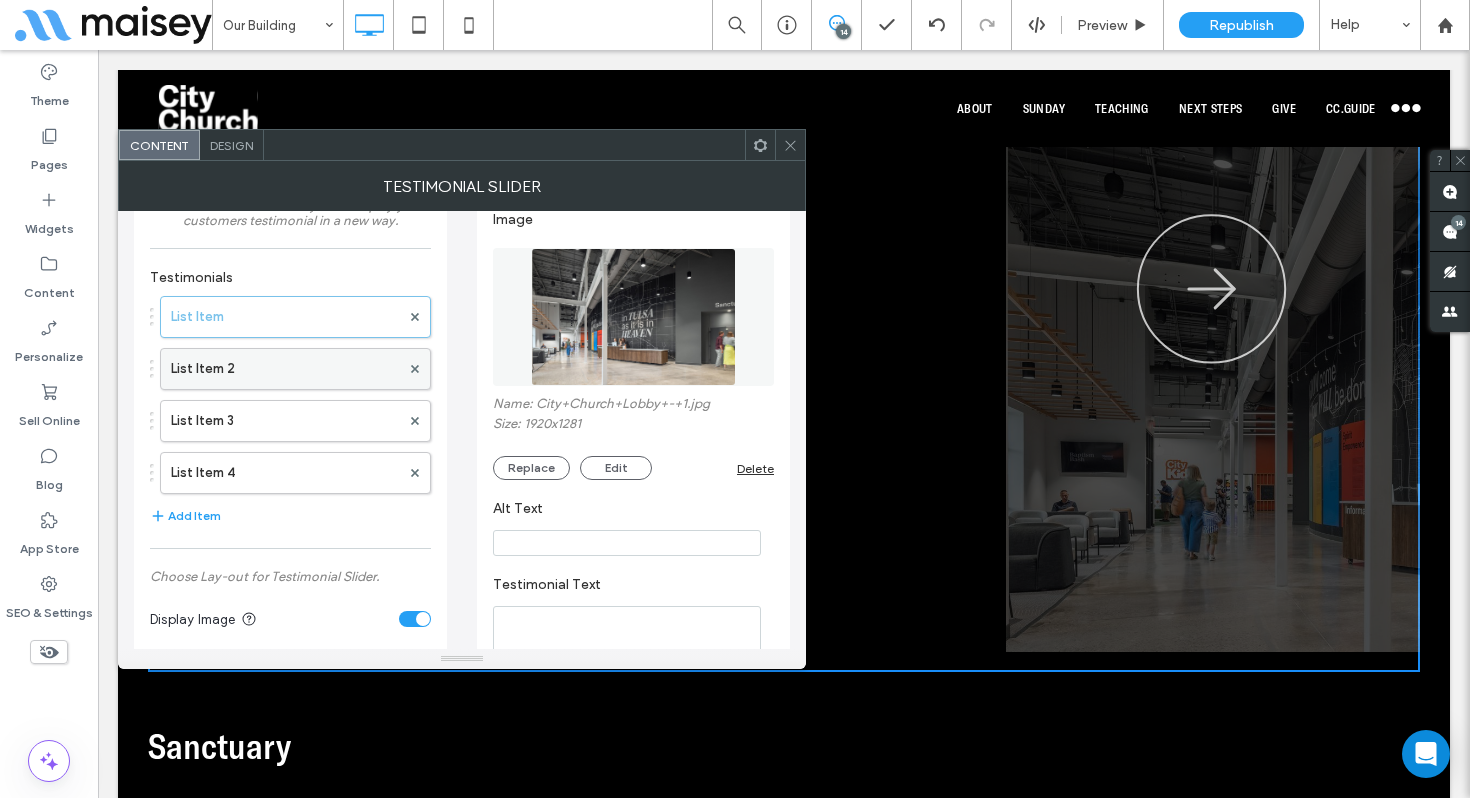 click on "List Item 2" at bounding box center [285, 369] 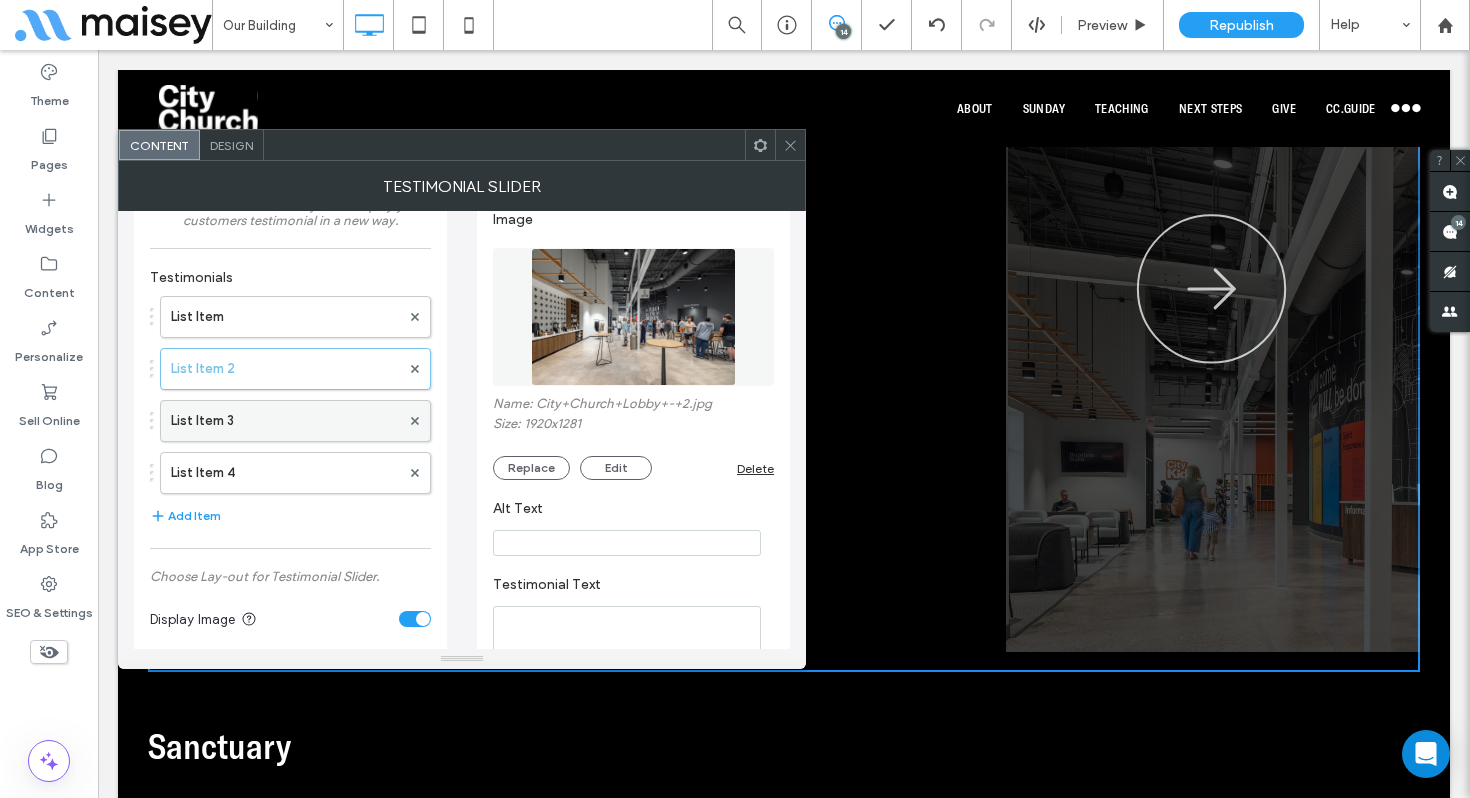 click on "List Item 3" at bounding box center [285, 421] 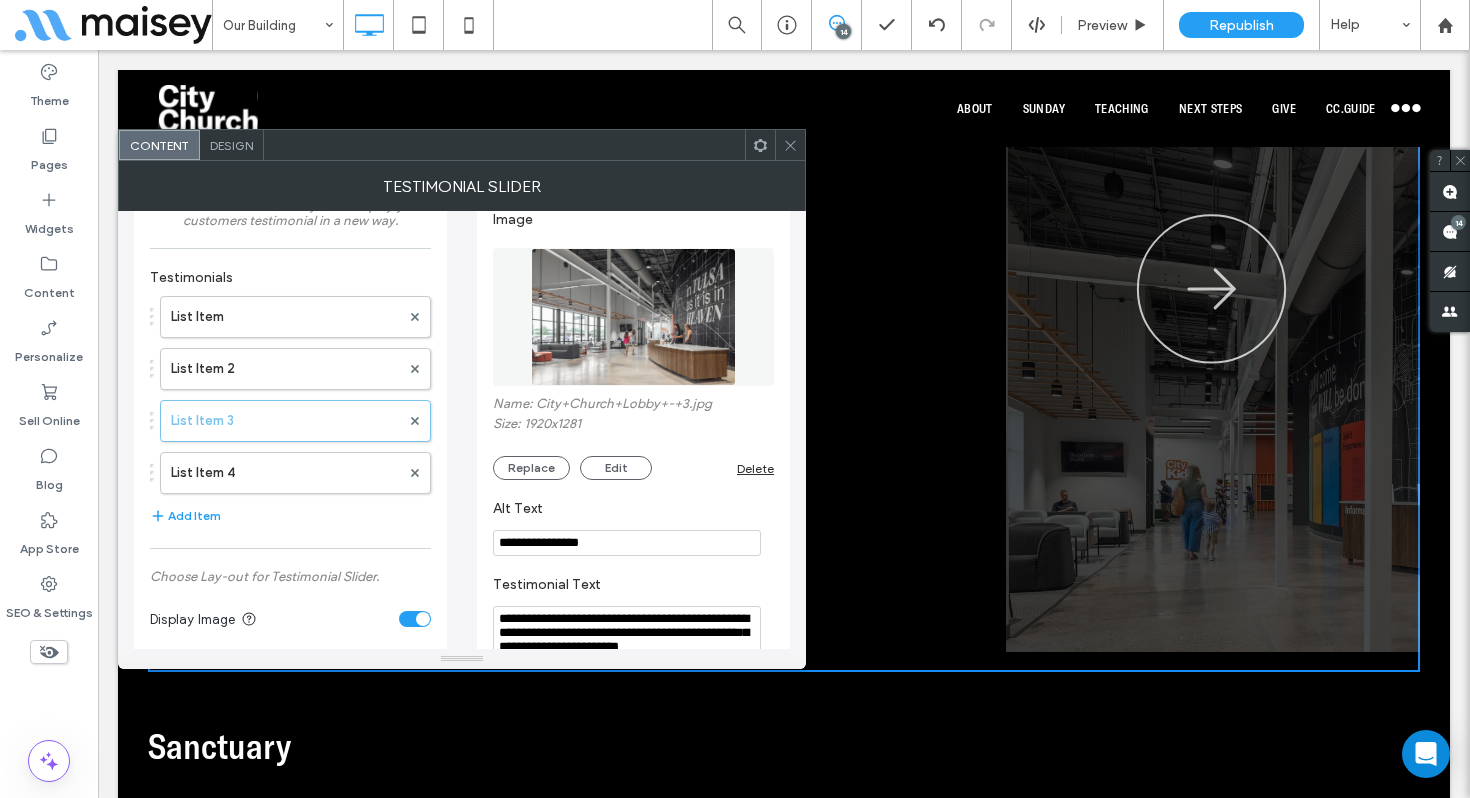 click on "**********" at bounding box center (627, 543) 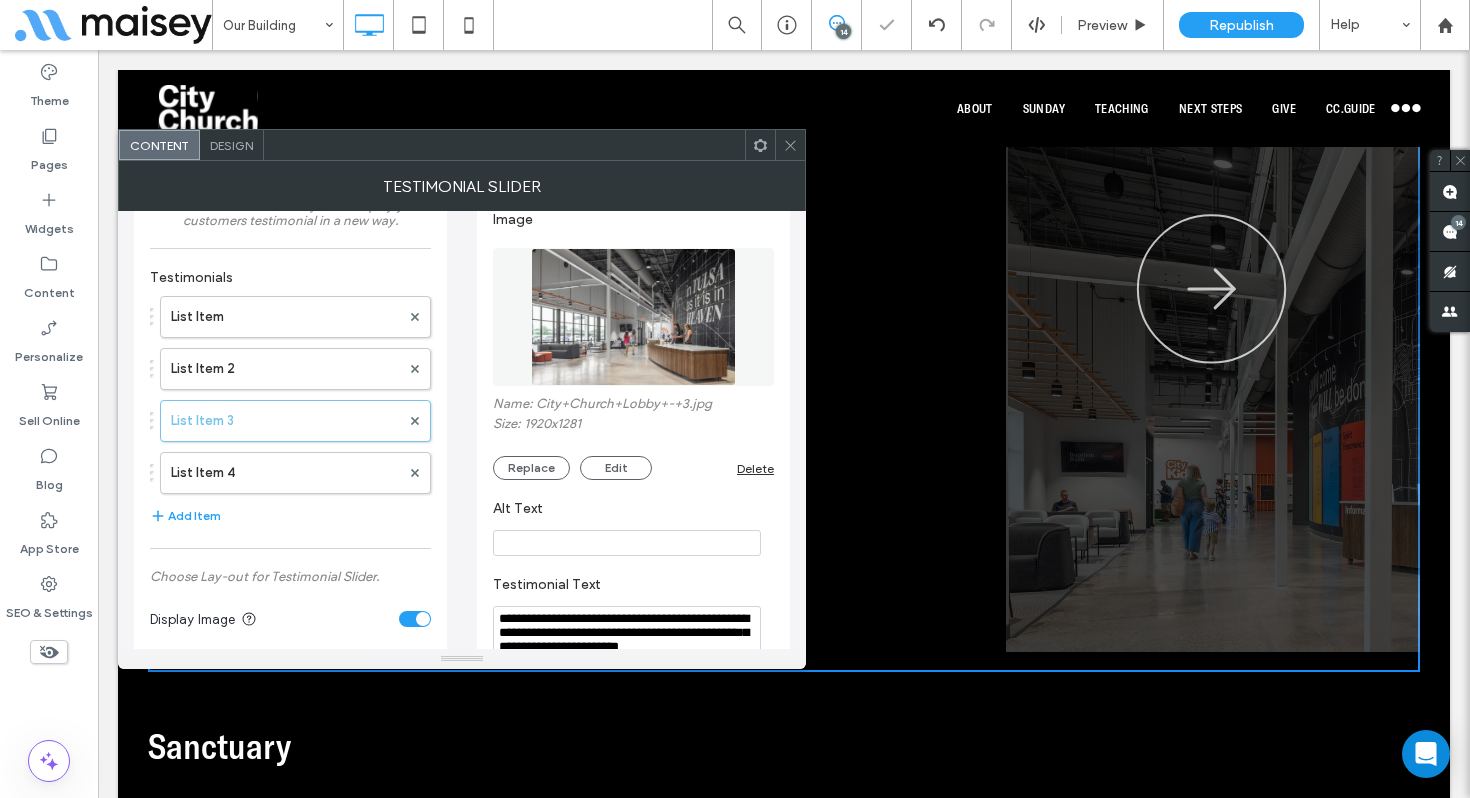 scroll, scrollTop: 45, scrollLeft: 0, axis: vertical 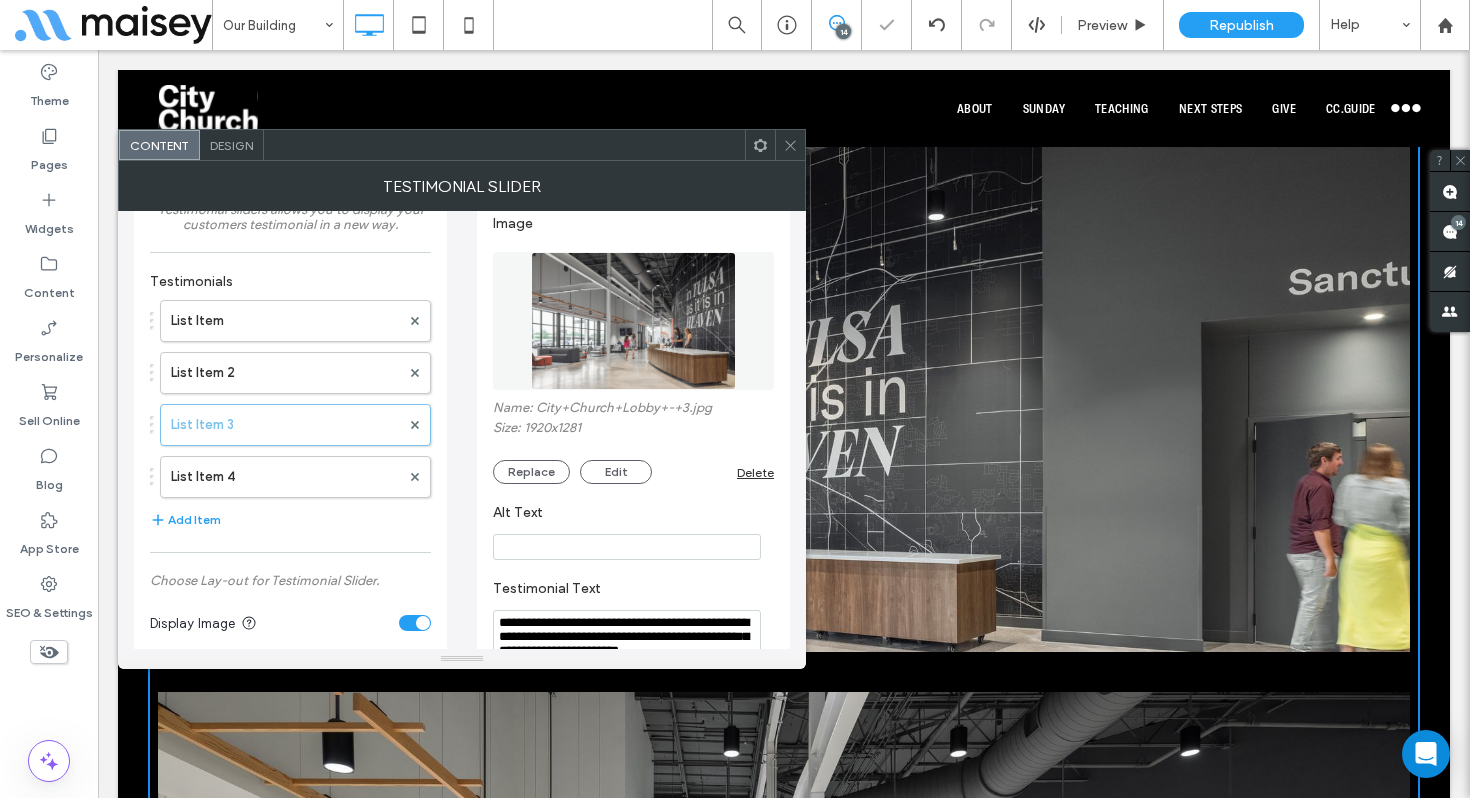type 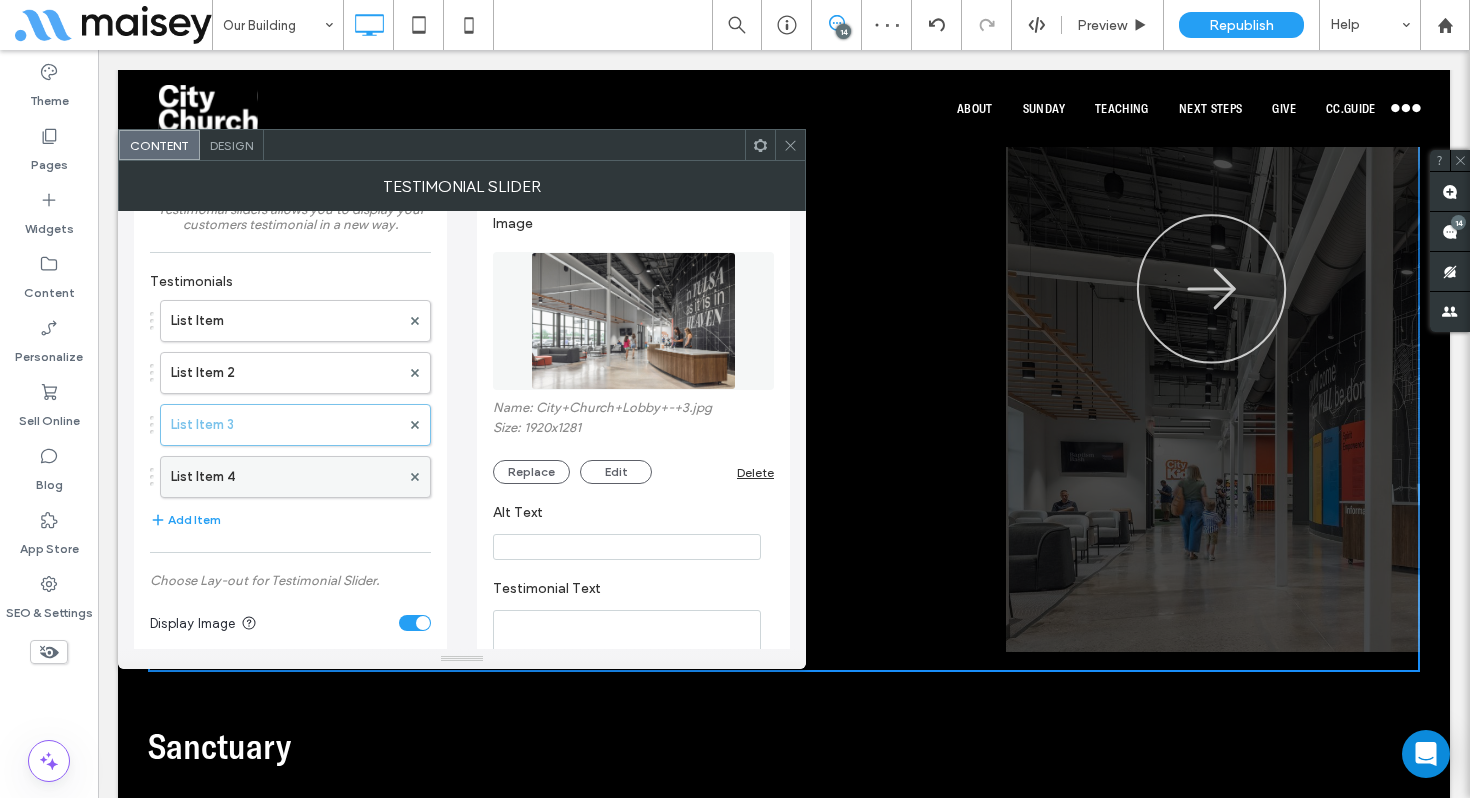 click on "List Item 4" at bounding box center (285, 477) 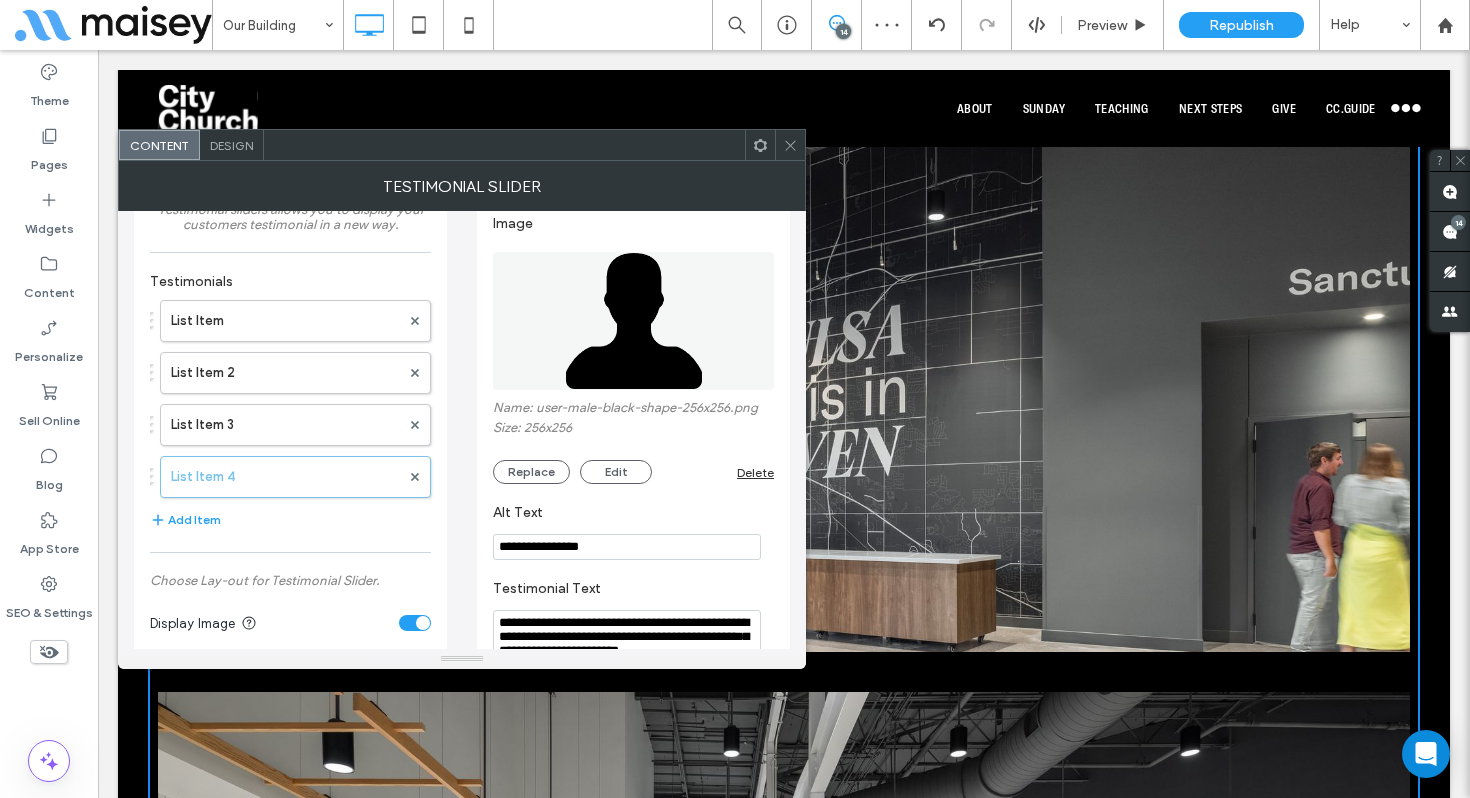 click on "**********" at bounding box center [627, 547] 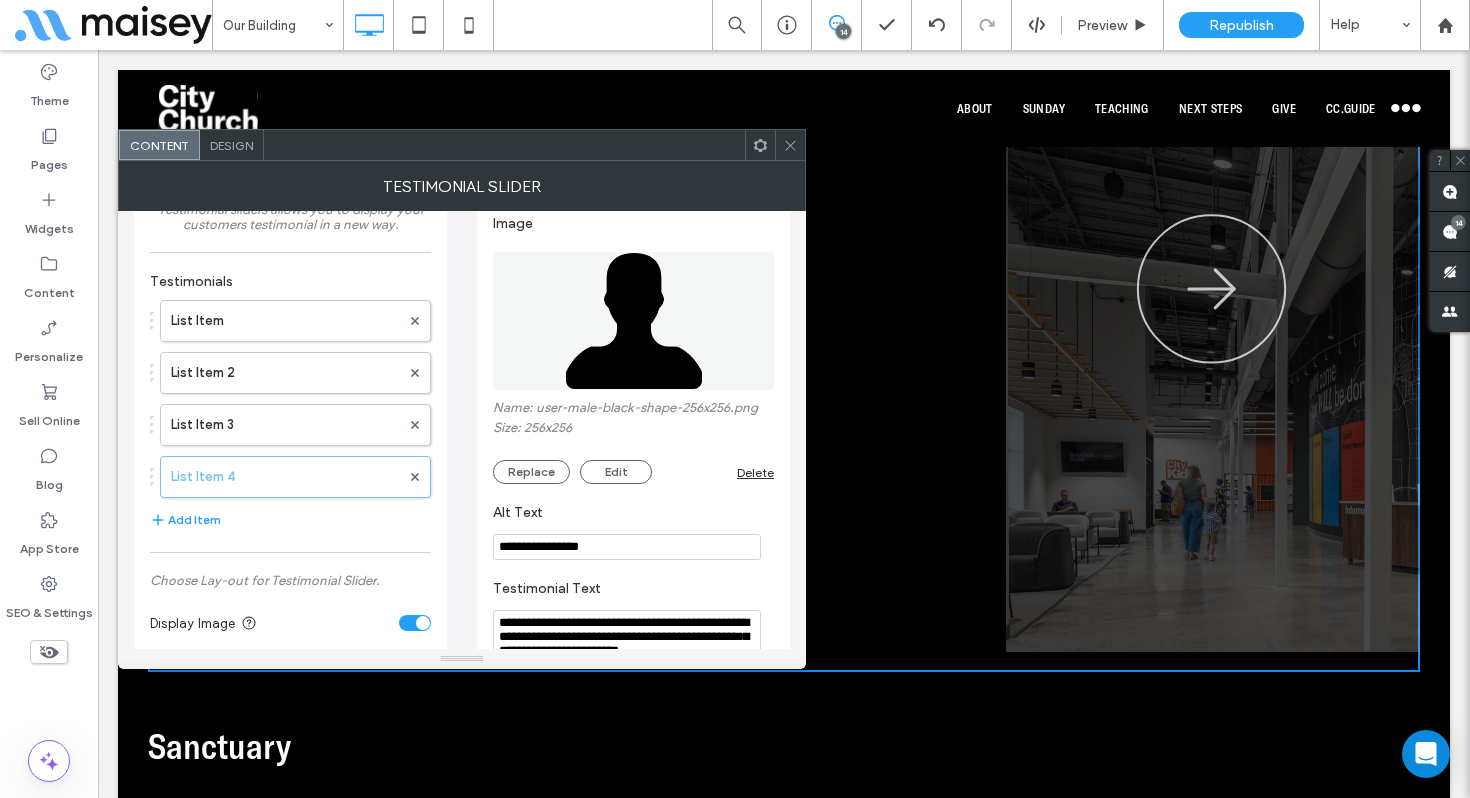 click on "**********" at bounding box center [627, 547] 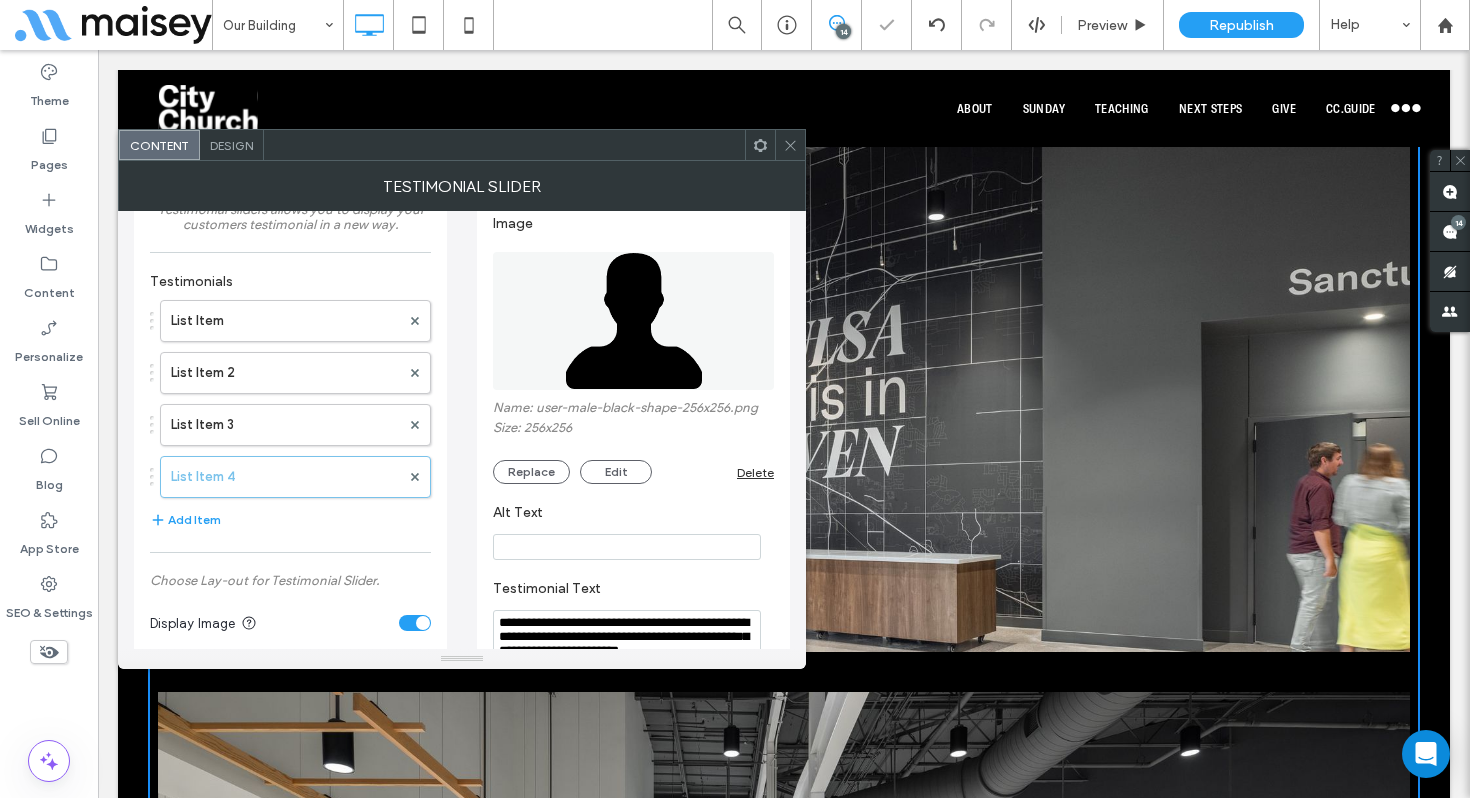 type 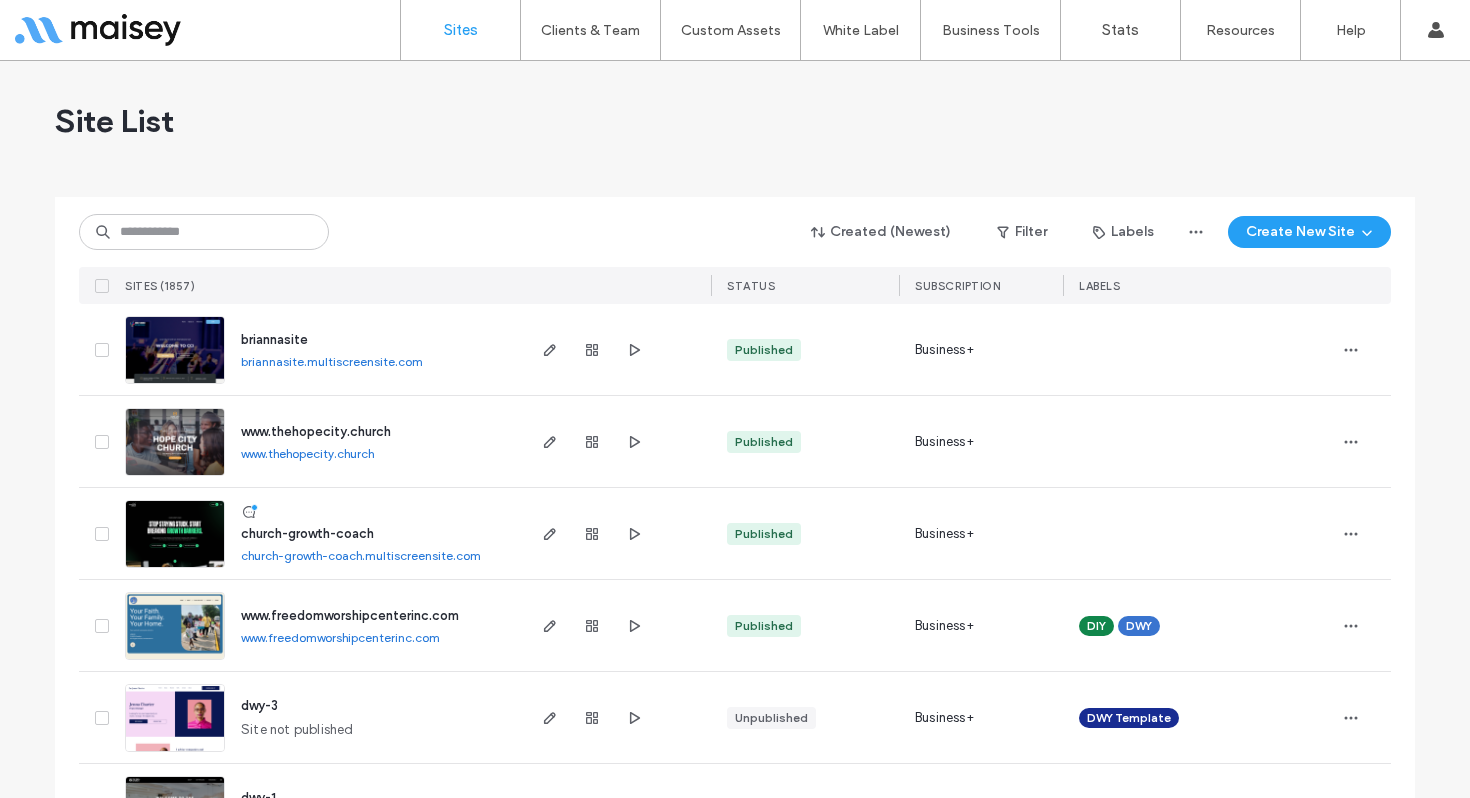 scroll, scrollTop: 0, scrollLeft: 0, axis: both 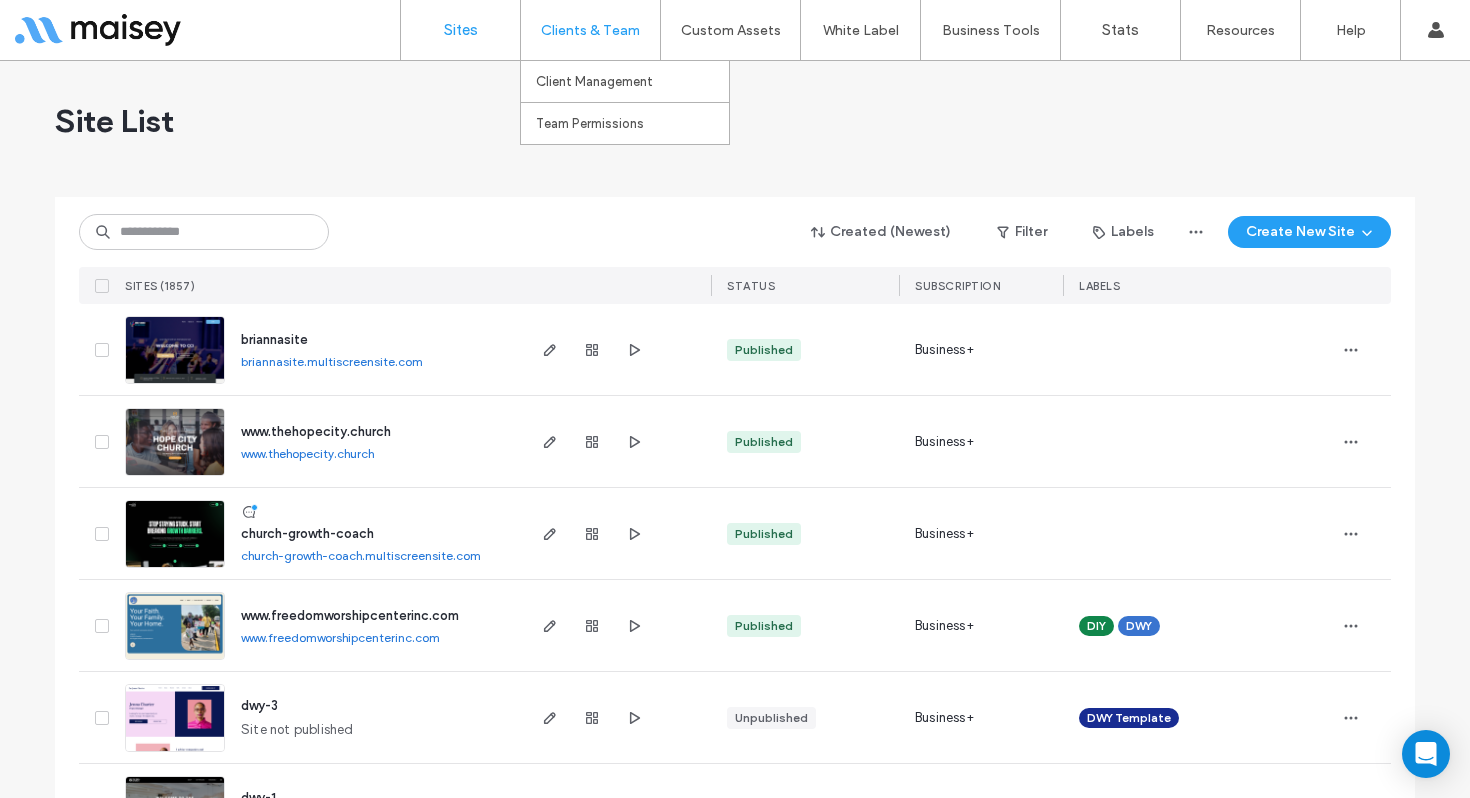 click on "Clients & Team" at bounding box center [590, 30] 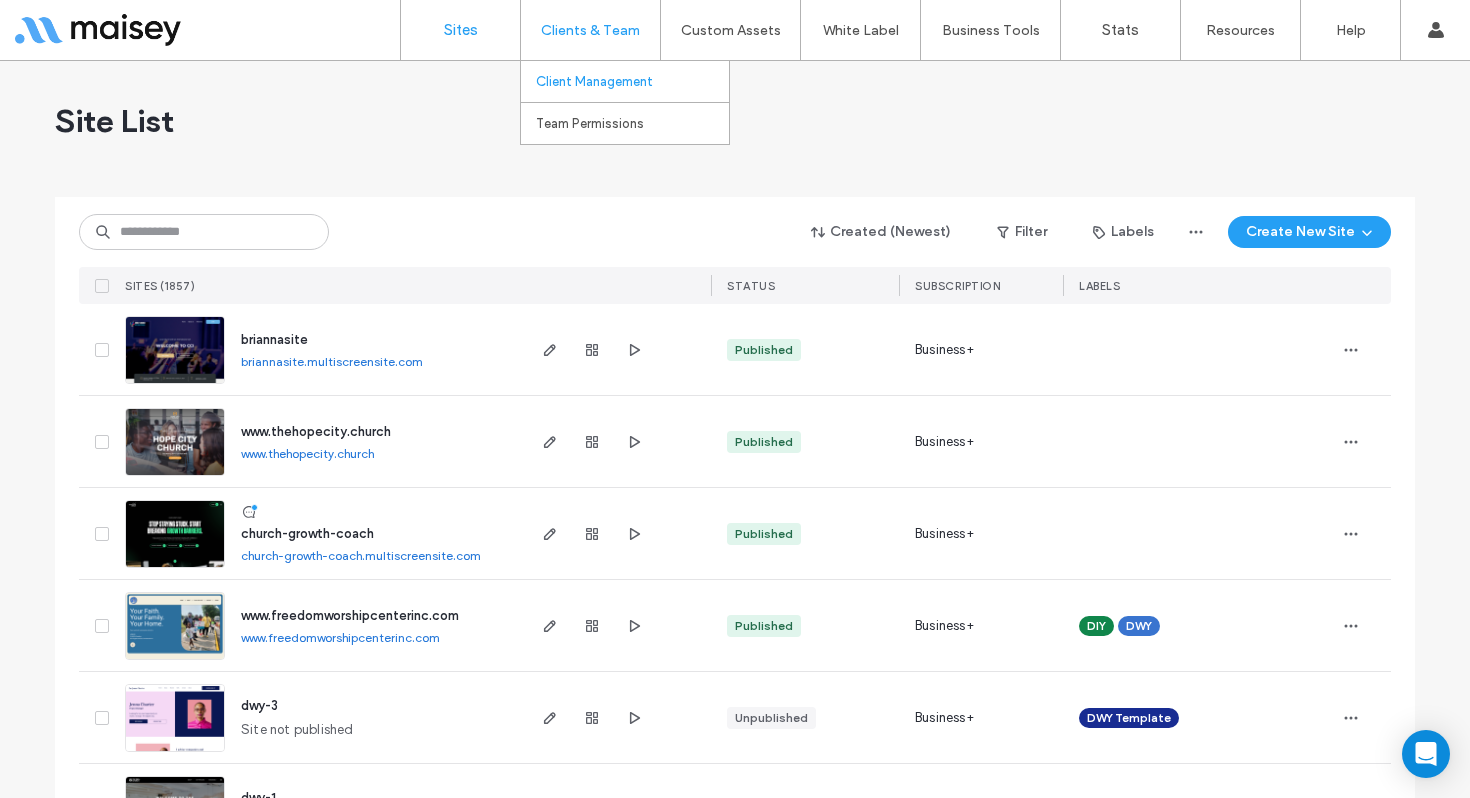 click on "Client Management" at bounding box center (594, 81) 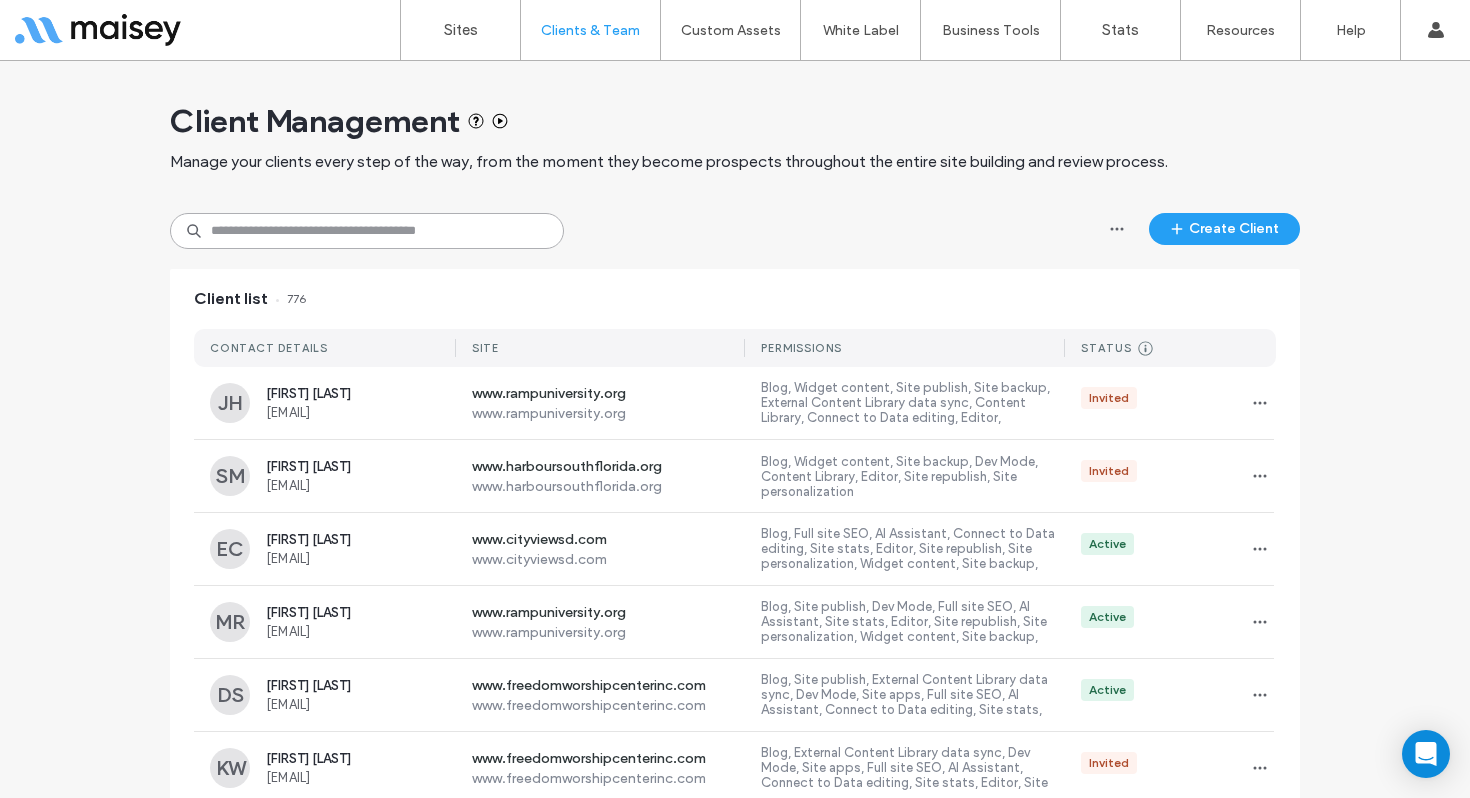 click at bounding box center [367, 231] 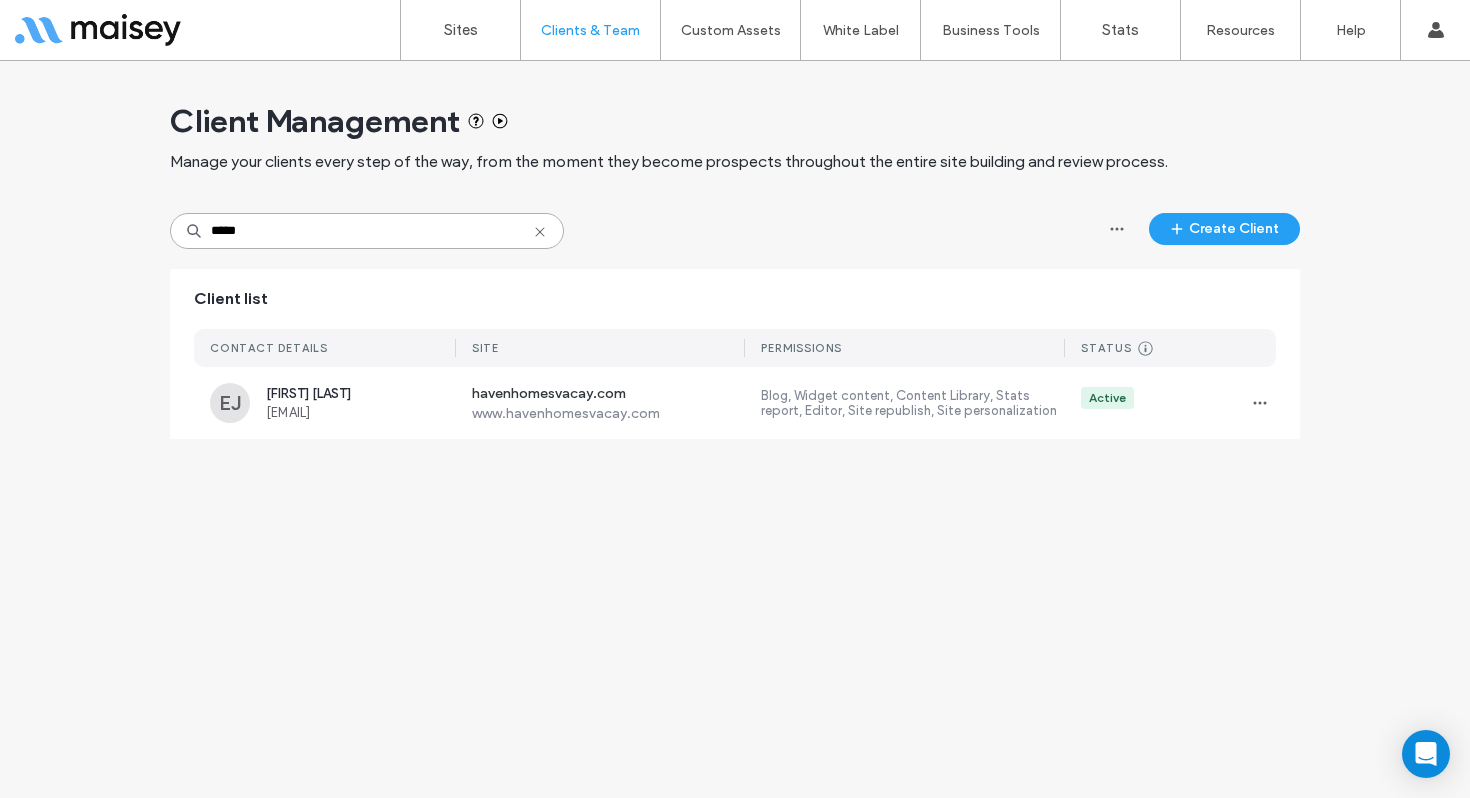 type on "*****" 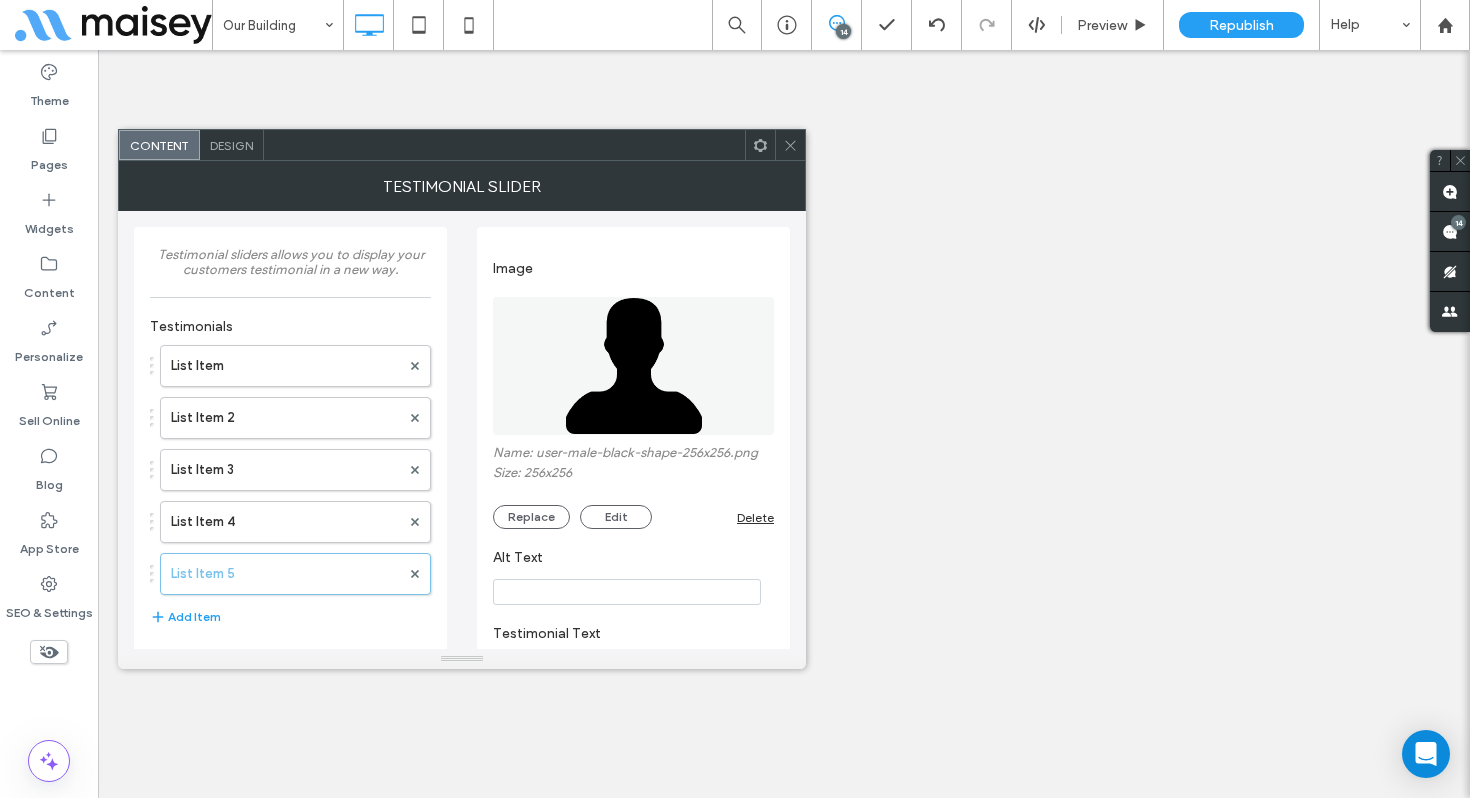 scroll, scrollTop: 0, scrollLeft: 0, axis: both 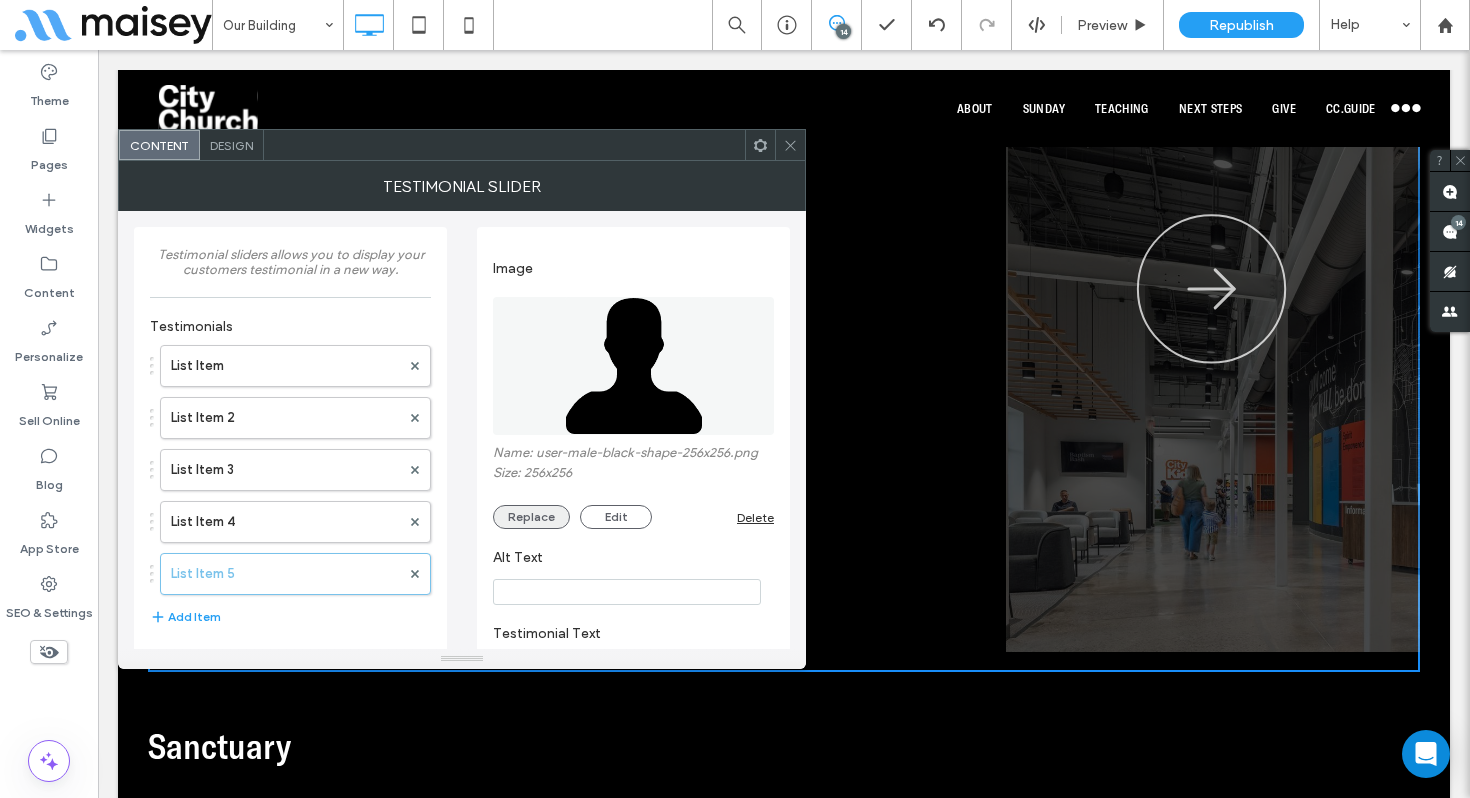 click on "Replace" at bounding box center [531, 517] 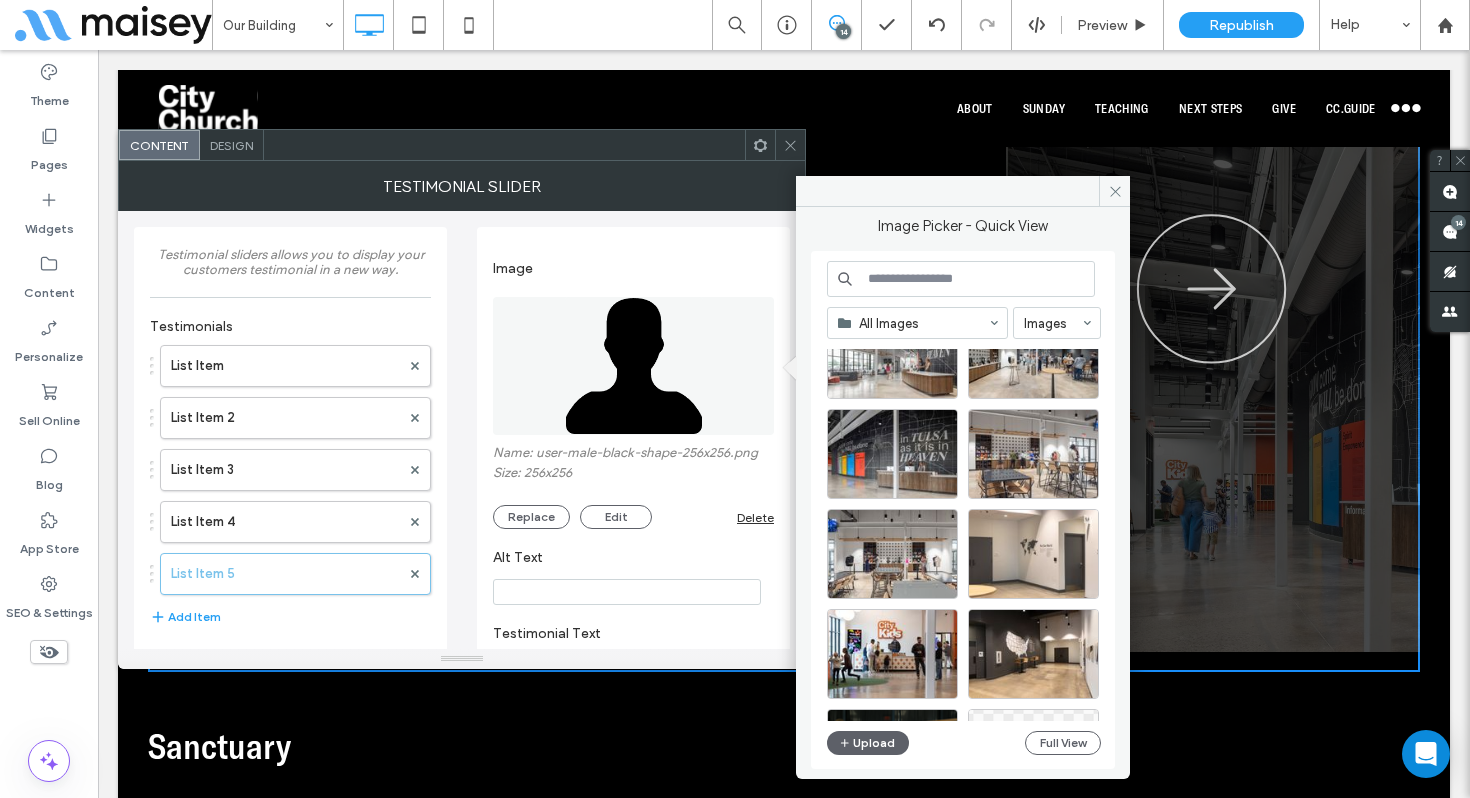 scroll, scrollTop: 178, scrollLeft: 0, axis: vertical 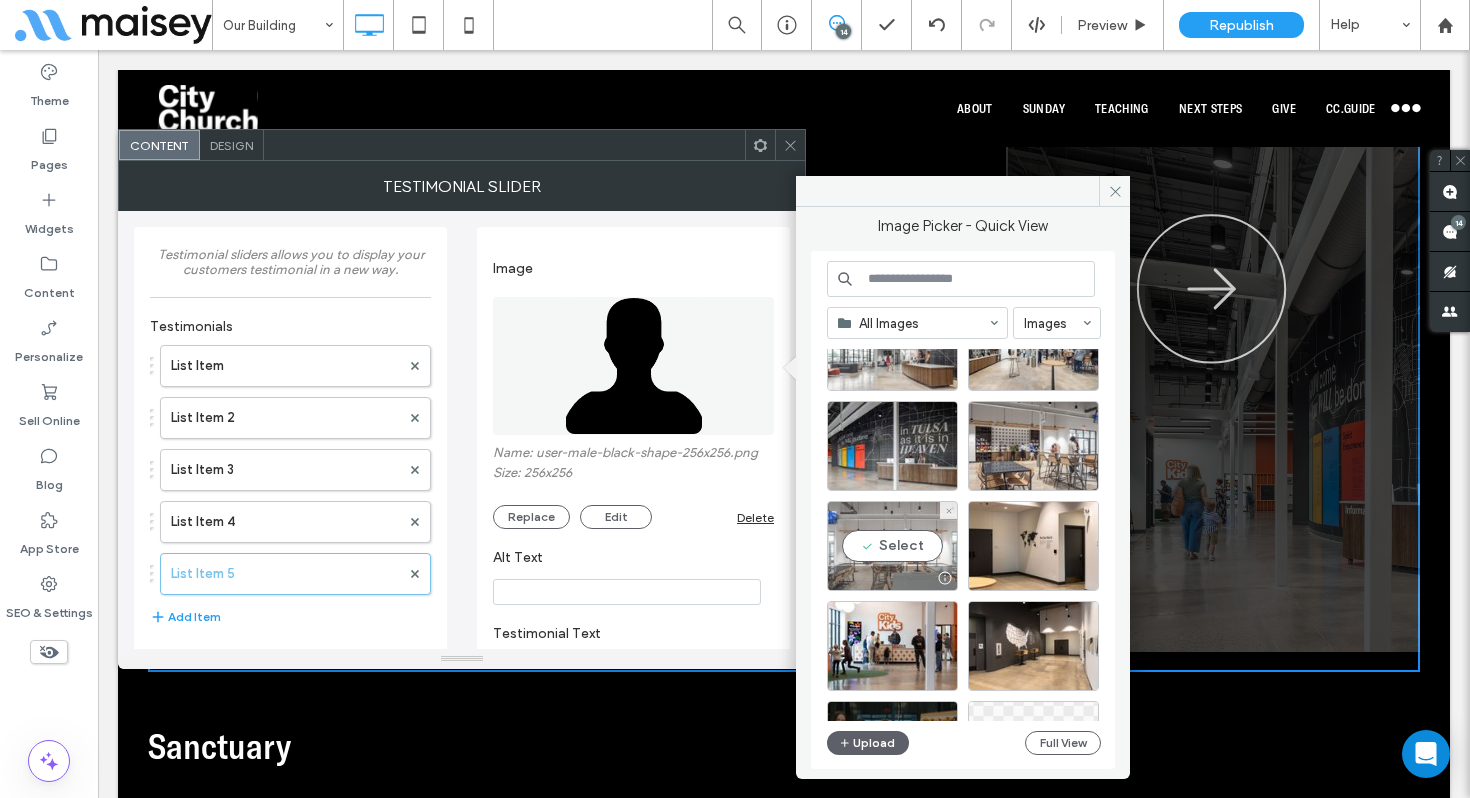 click on "Select" at bounding box center [892, 546] 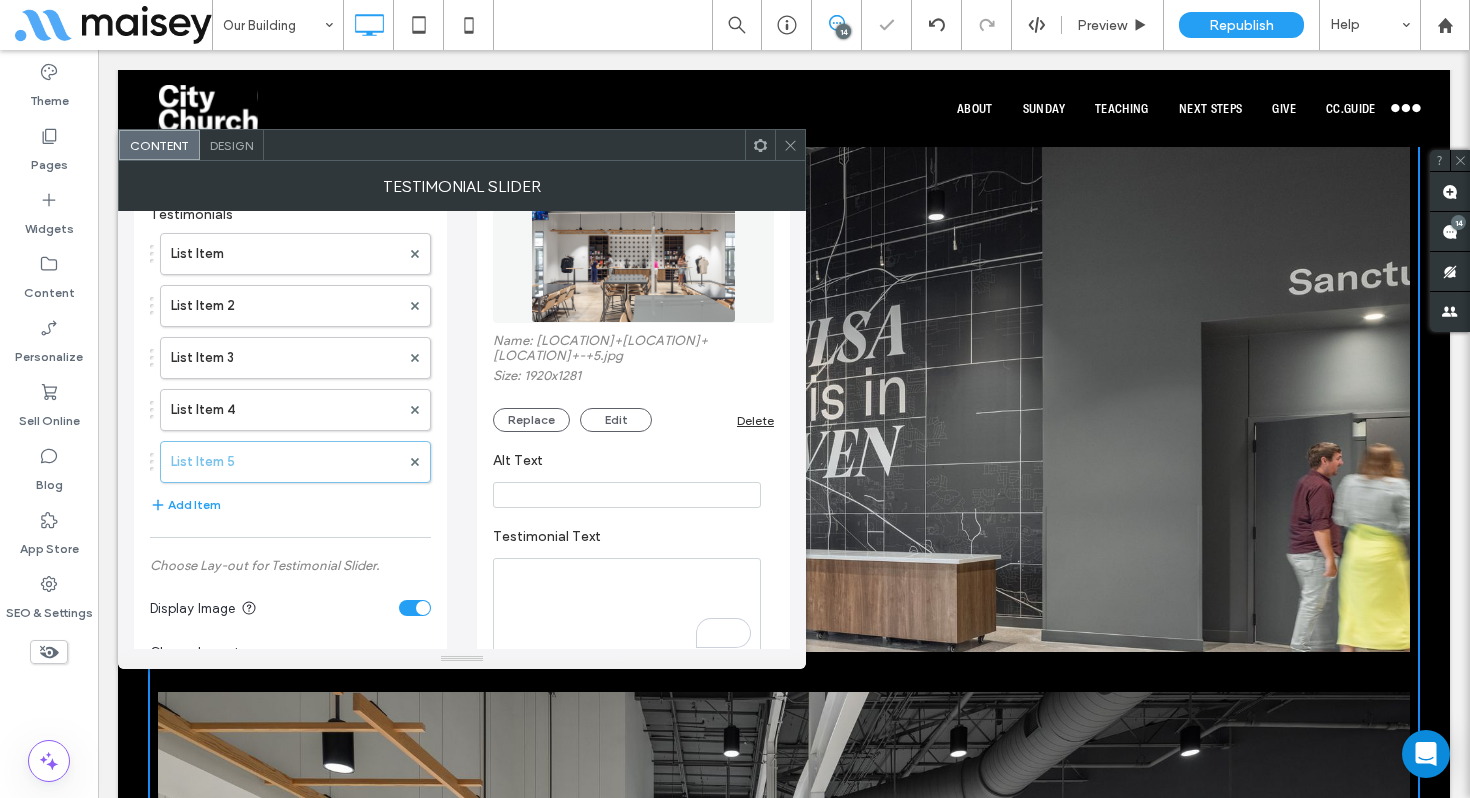scroll, scrollTop: 124, scrollLeft: 0, axis: vertical 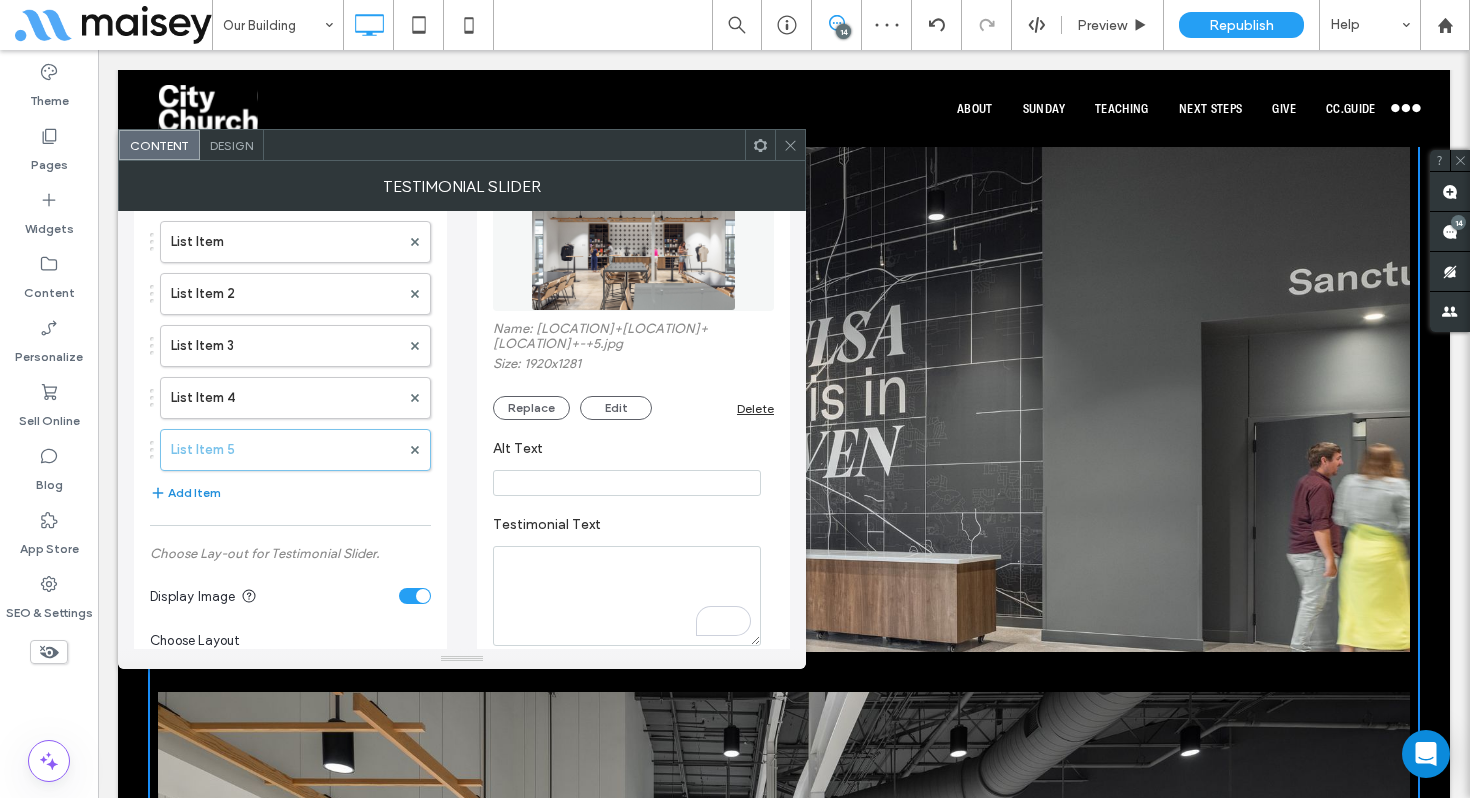 click on "Add Item" at bounding box center (185, 493) 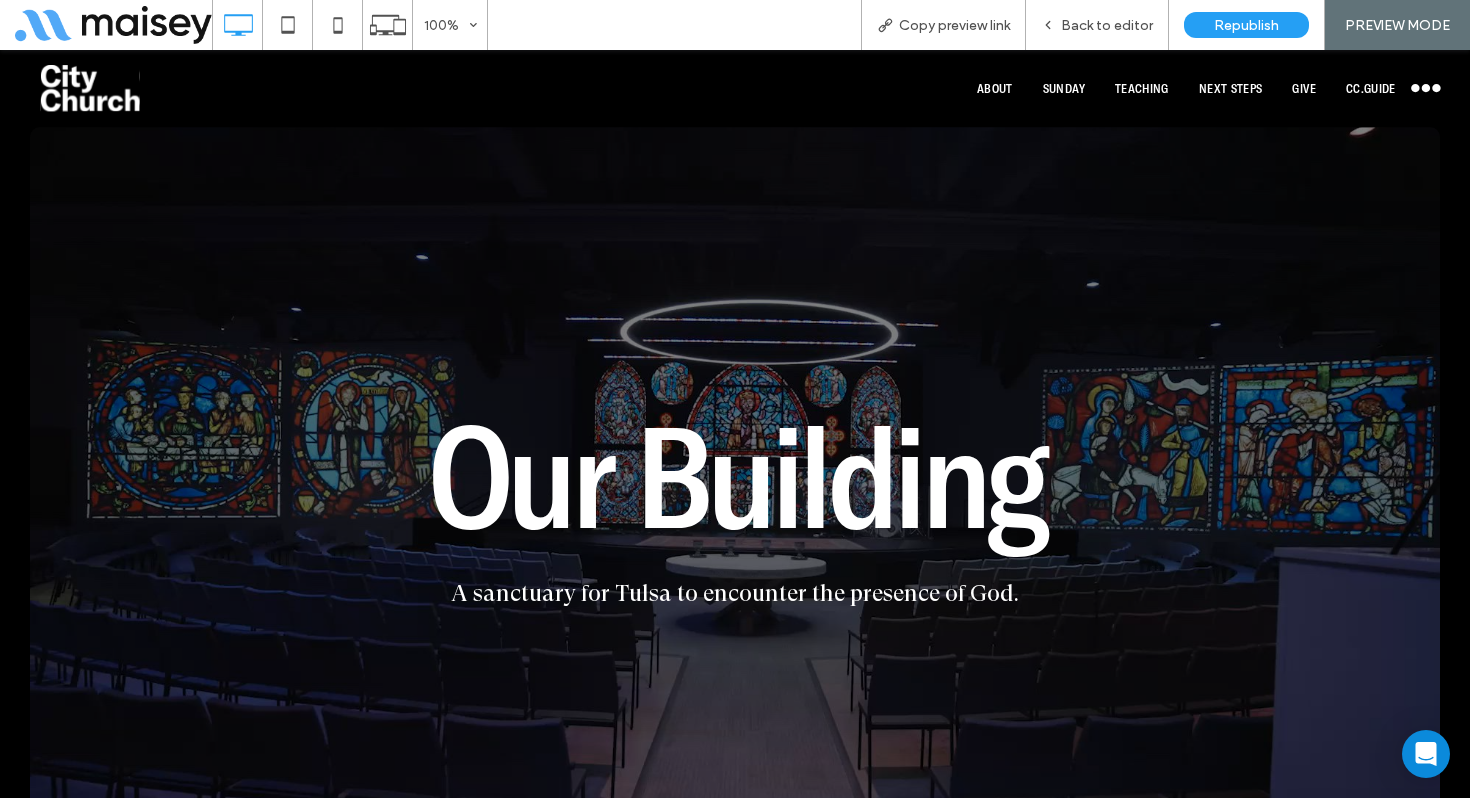 scroll, scrollTop: 1299, scrollLeft: 0, axis: vertical 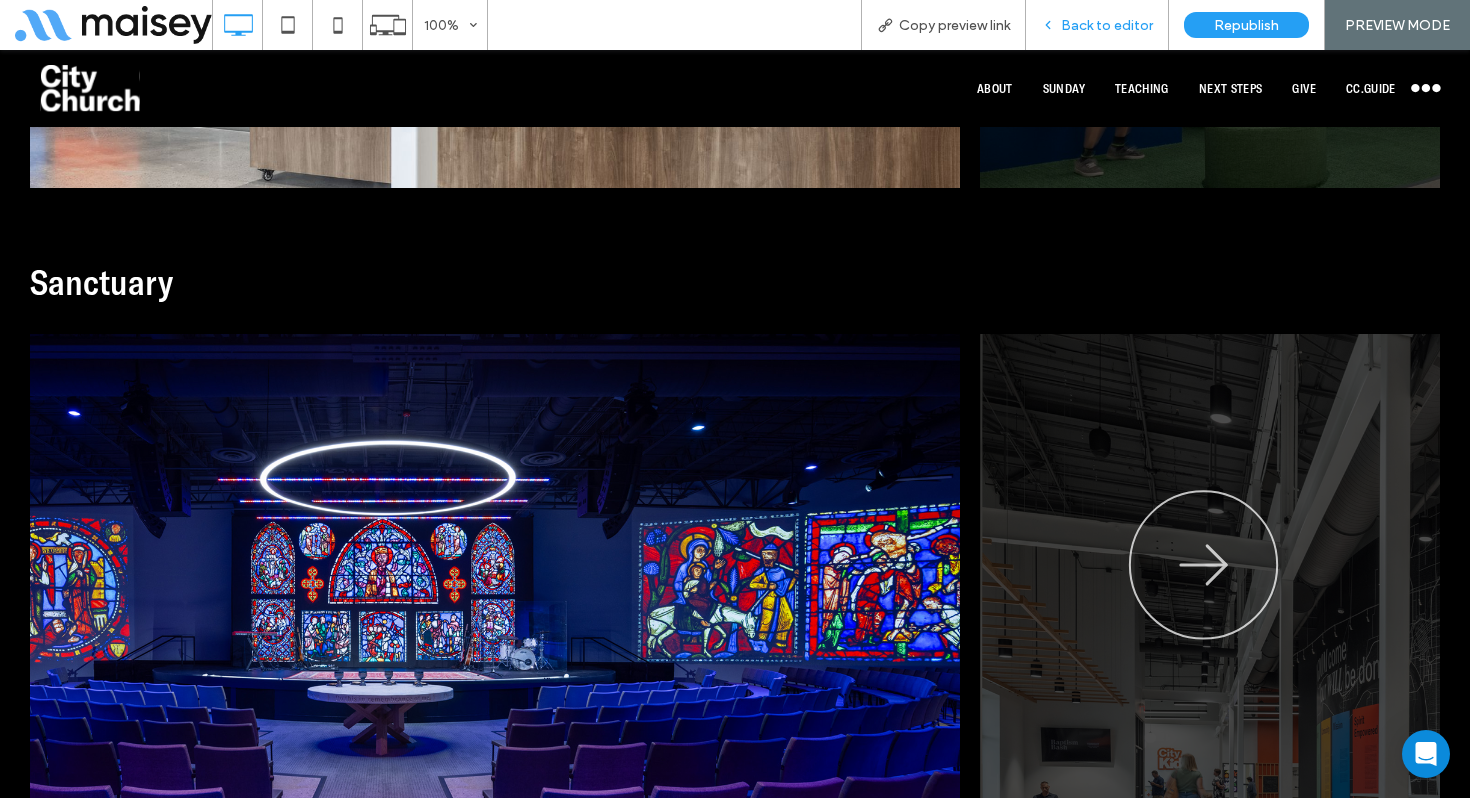 click on "Back to editor" at bounding box center (1107, 25) 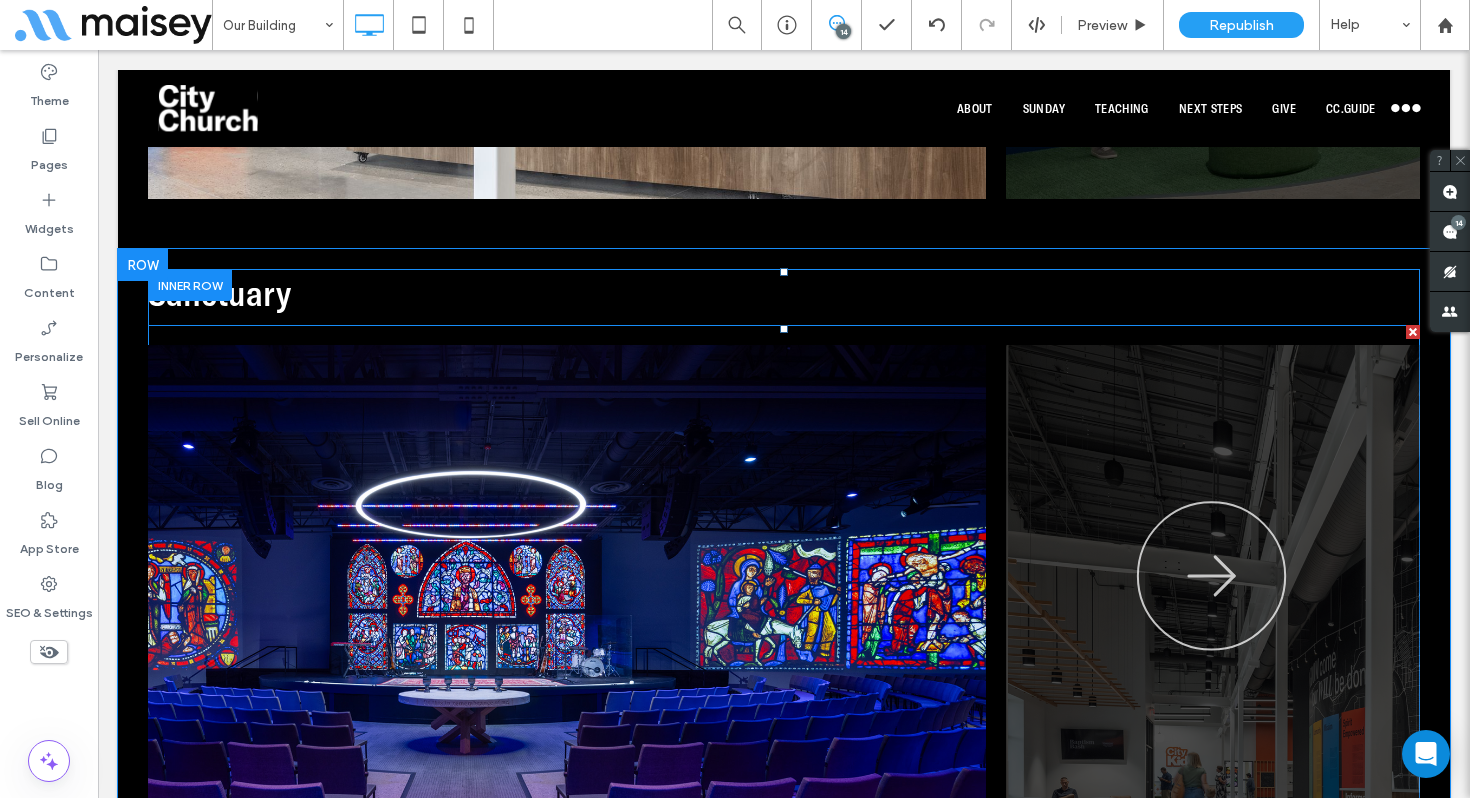 scroll, scrollTop: 1951, scrollLeft: 0, axis: vertical 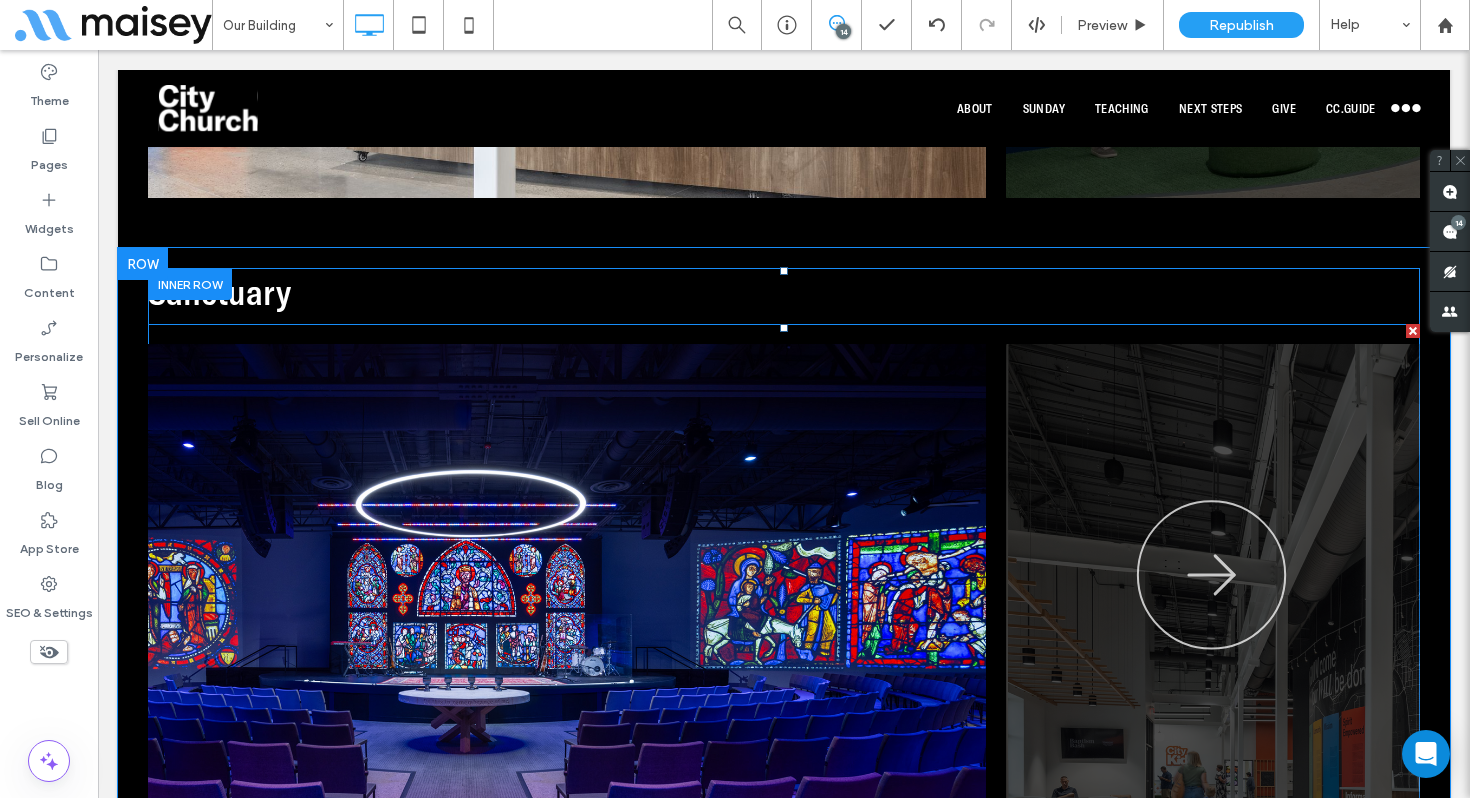 click at bounding box center [784, 641] 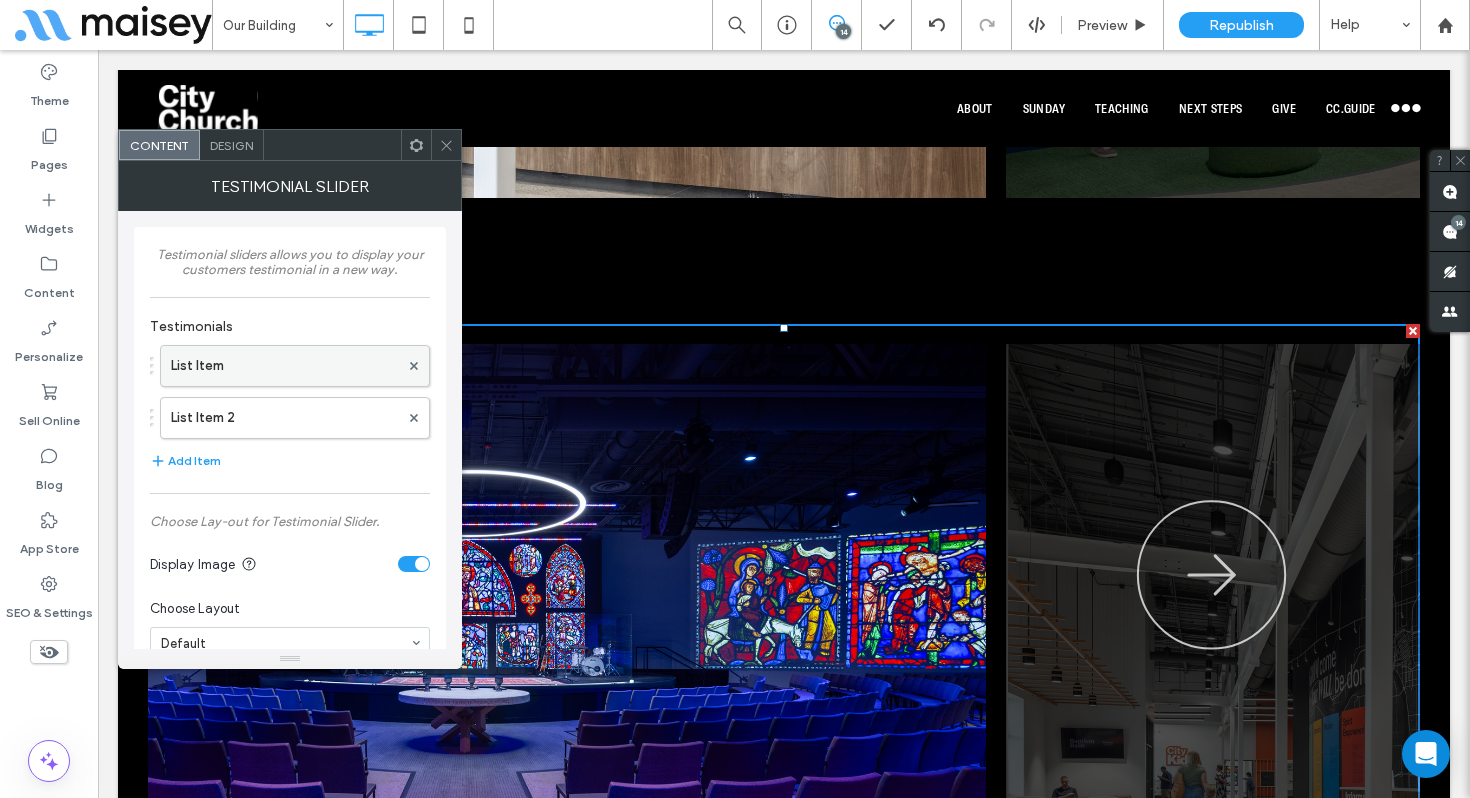 click on "List Item" at bounding box center [285, 366] 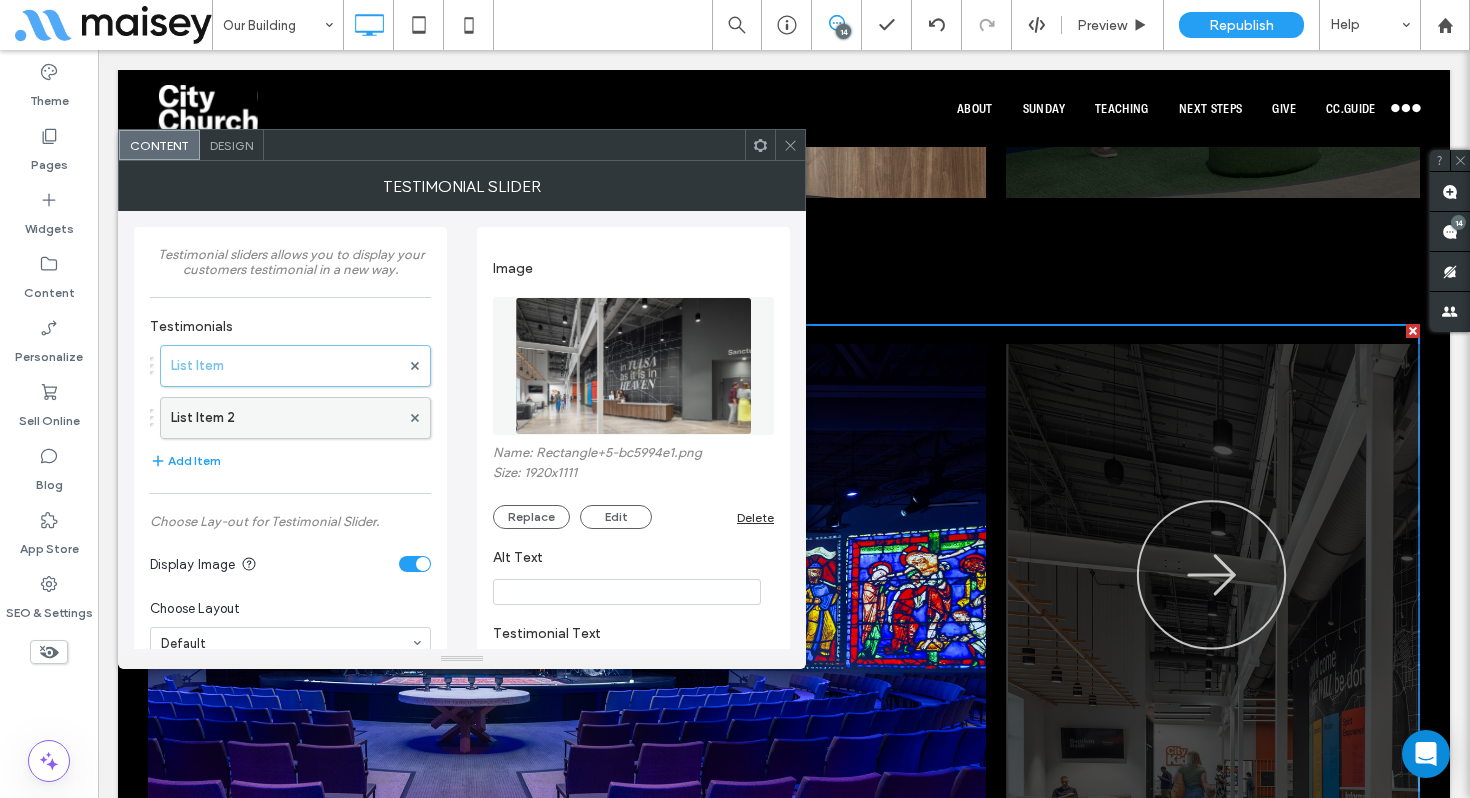 click on "List Item 2" at bounding box center (285, 418) 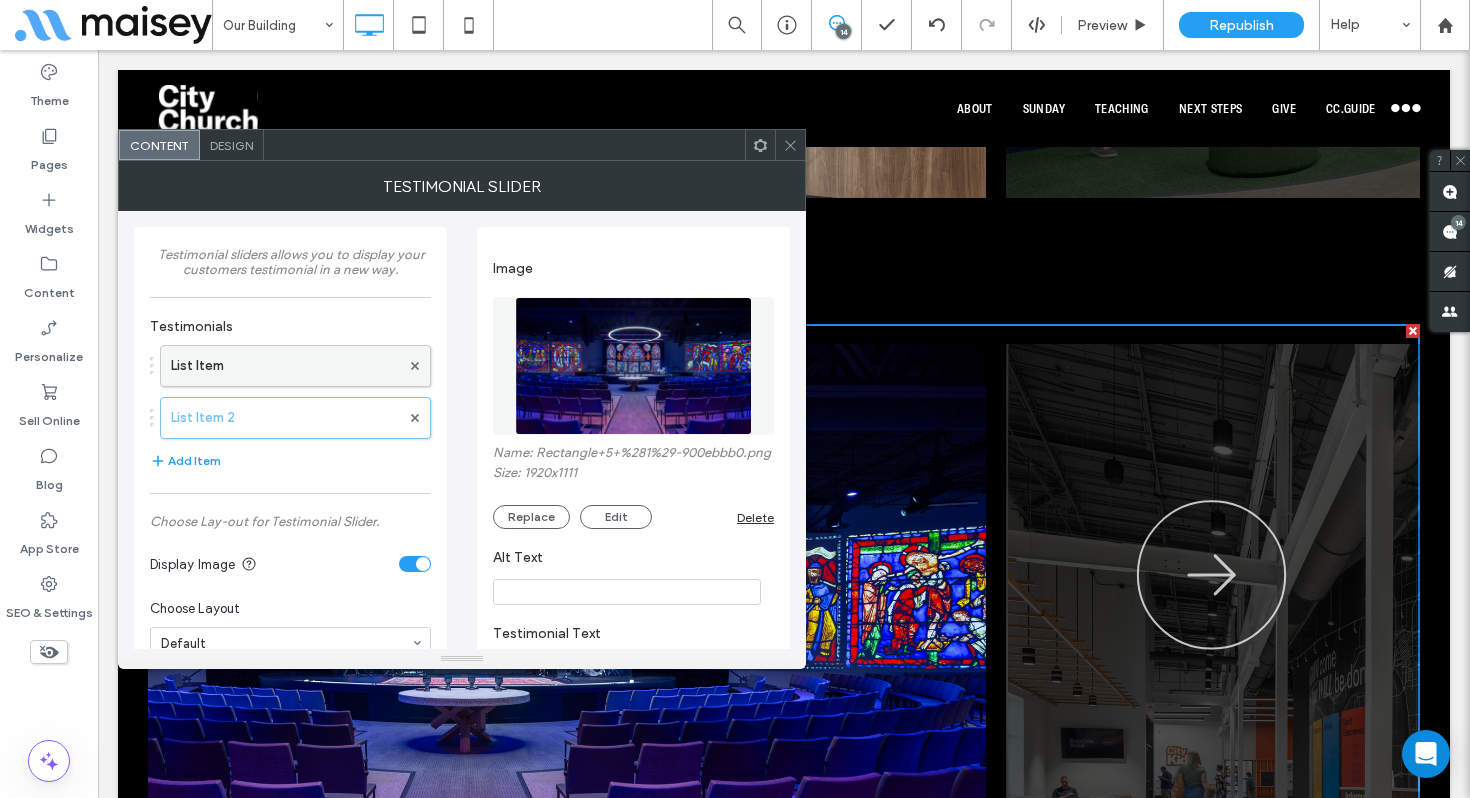 click on "List Item" at bounding box center (285, 366) 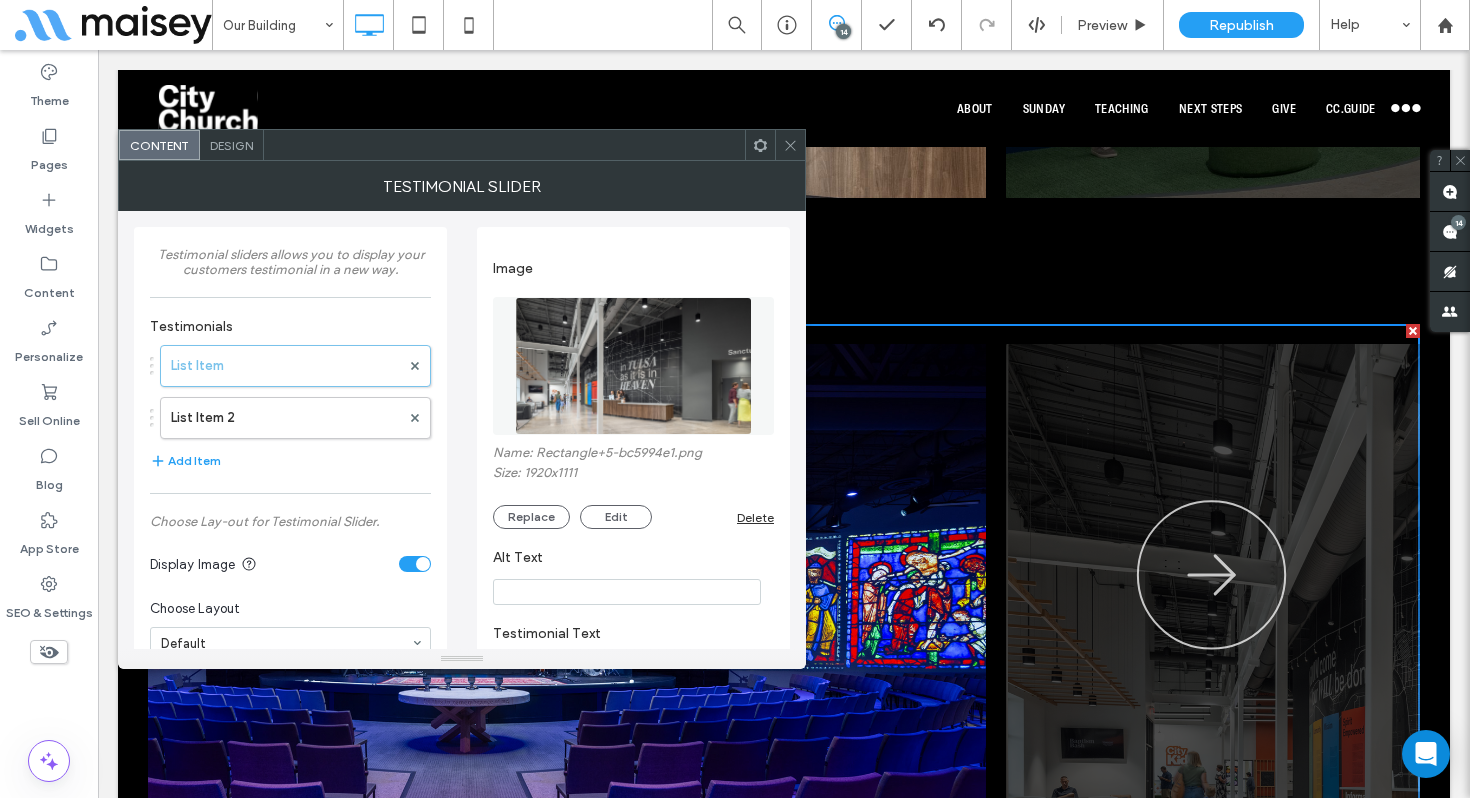 click at bounding box center [790, 145] 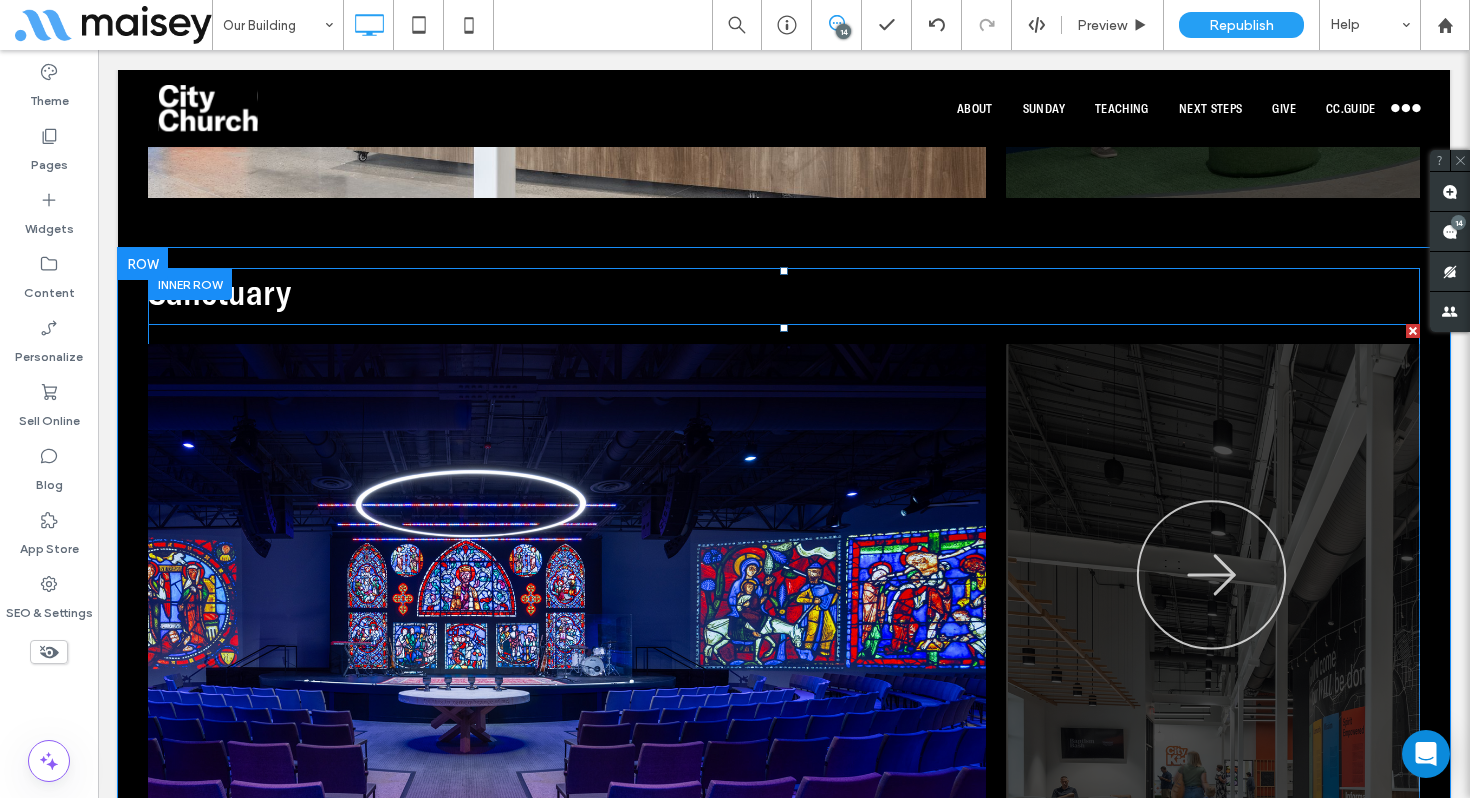 click at bounding box center [784, 641] 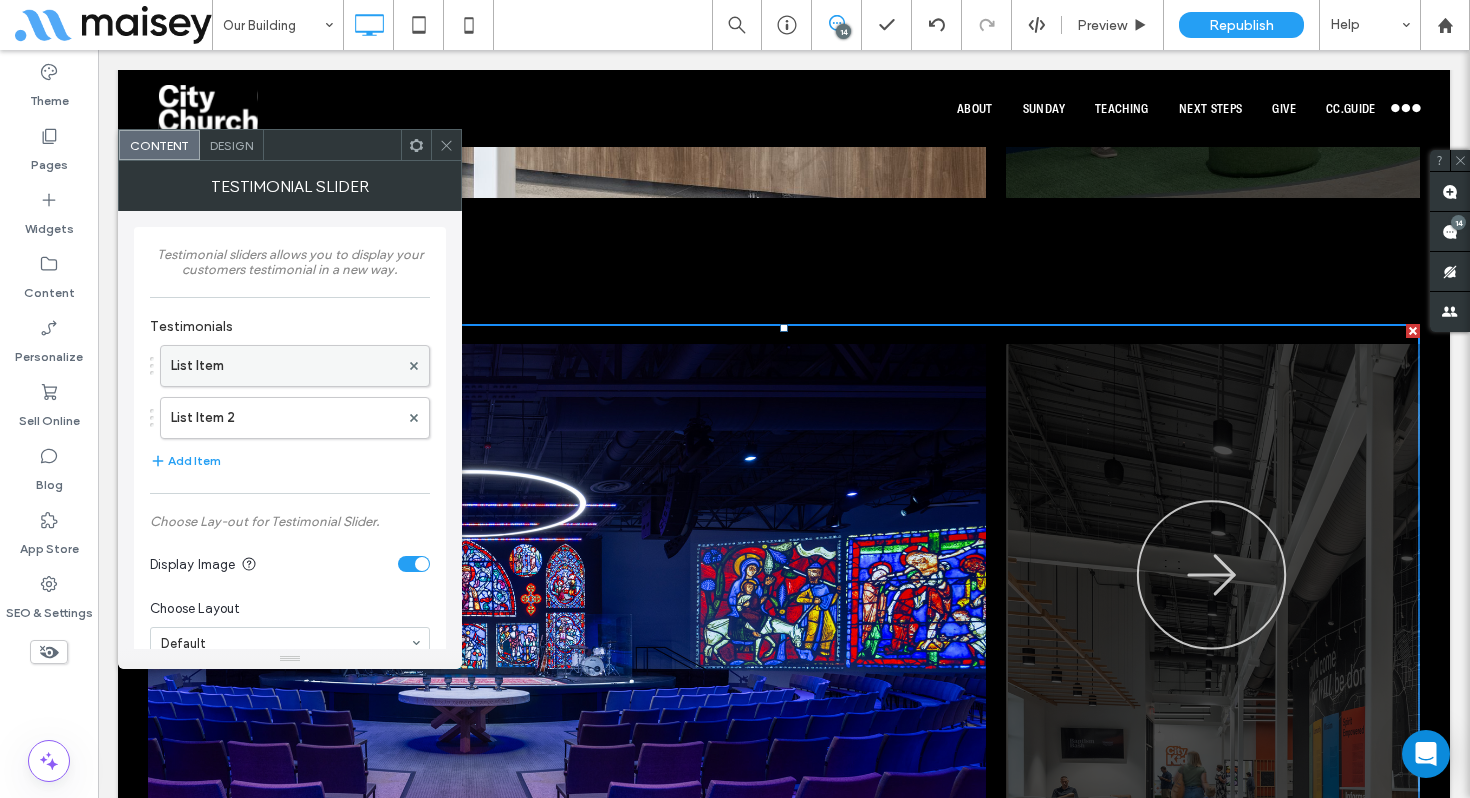 click on "List Item" at bounding box center [285, 366] 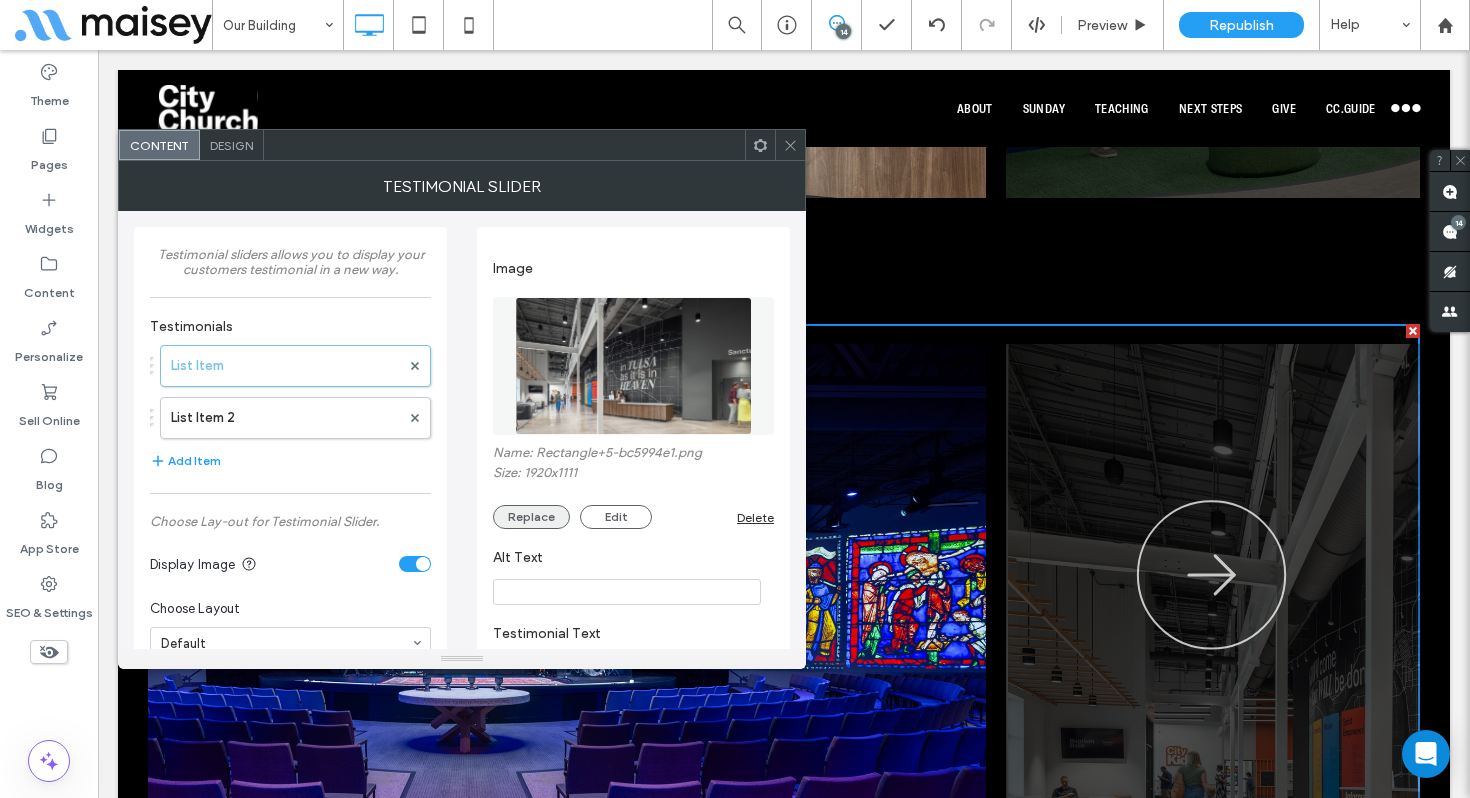 click on "Replace" at bounding box center [531, 517] 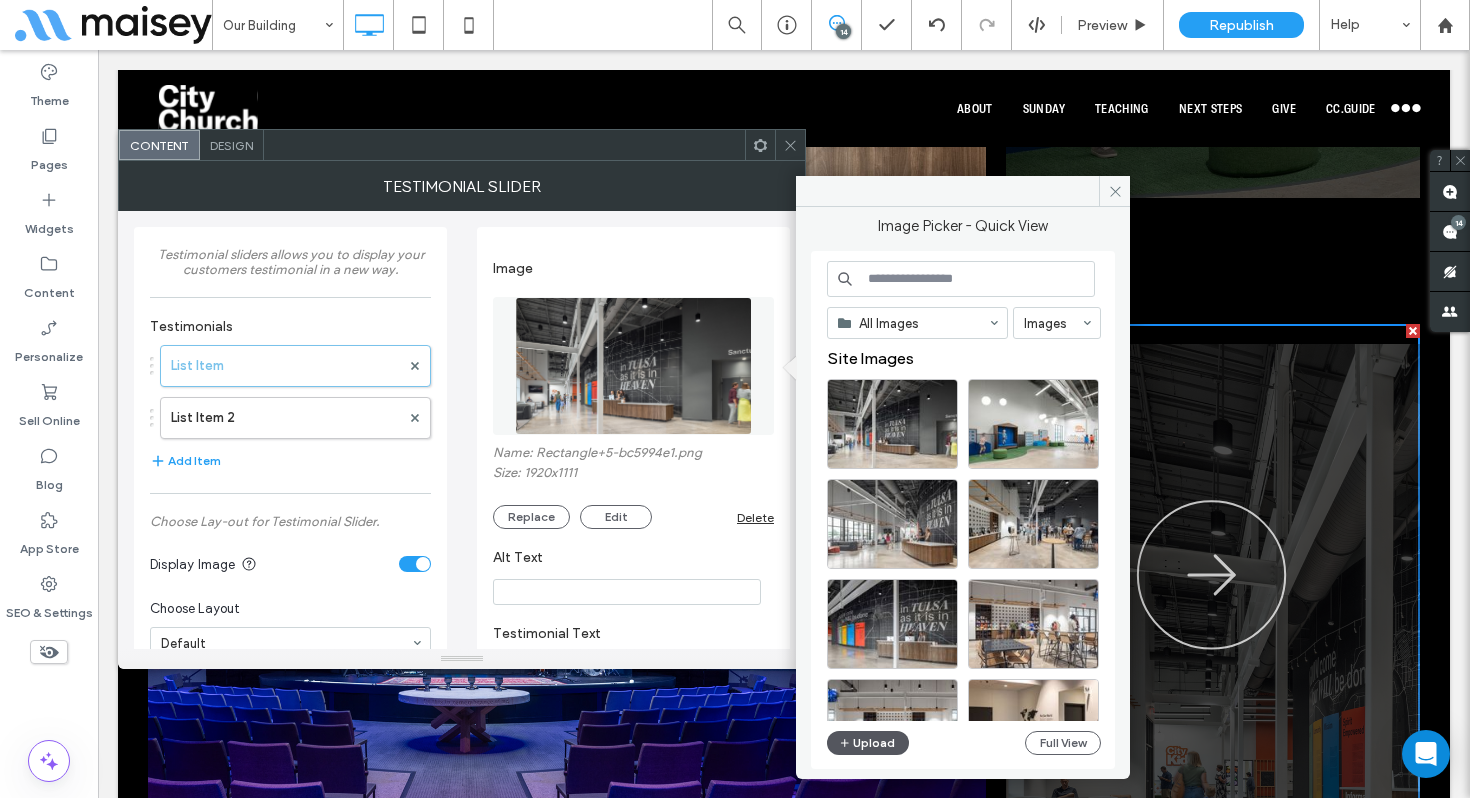 click on "Upload" at bounding box center (868, 743) 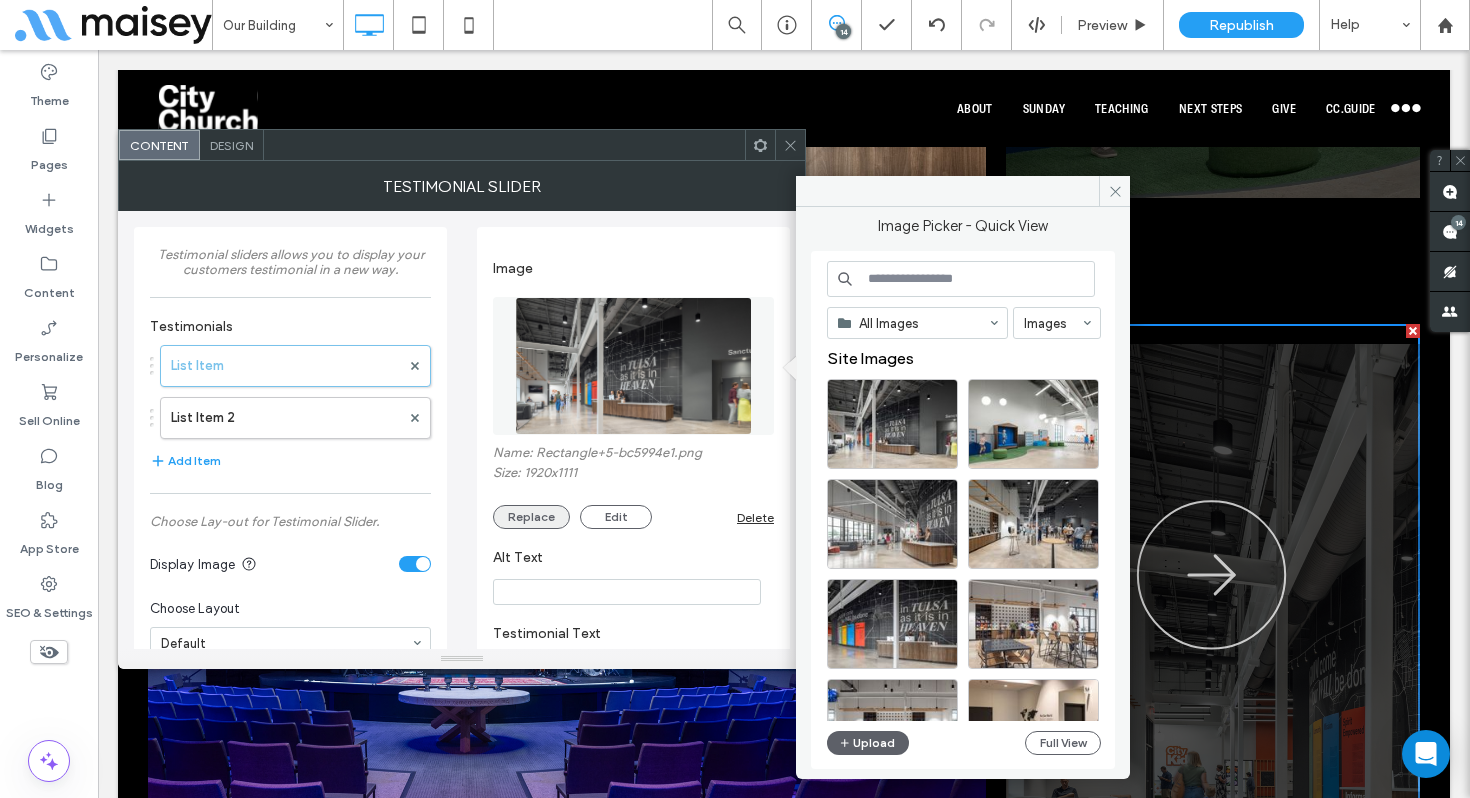 click on "Replace" at bounding box center [531, 517] 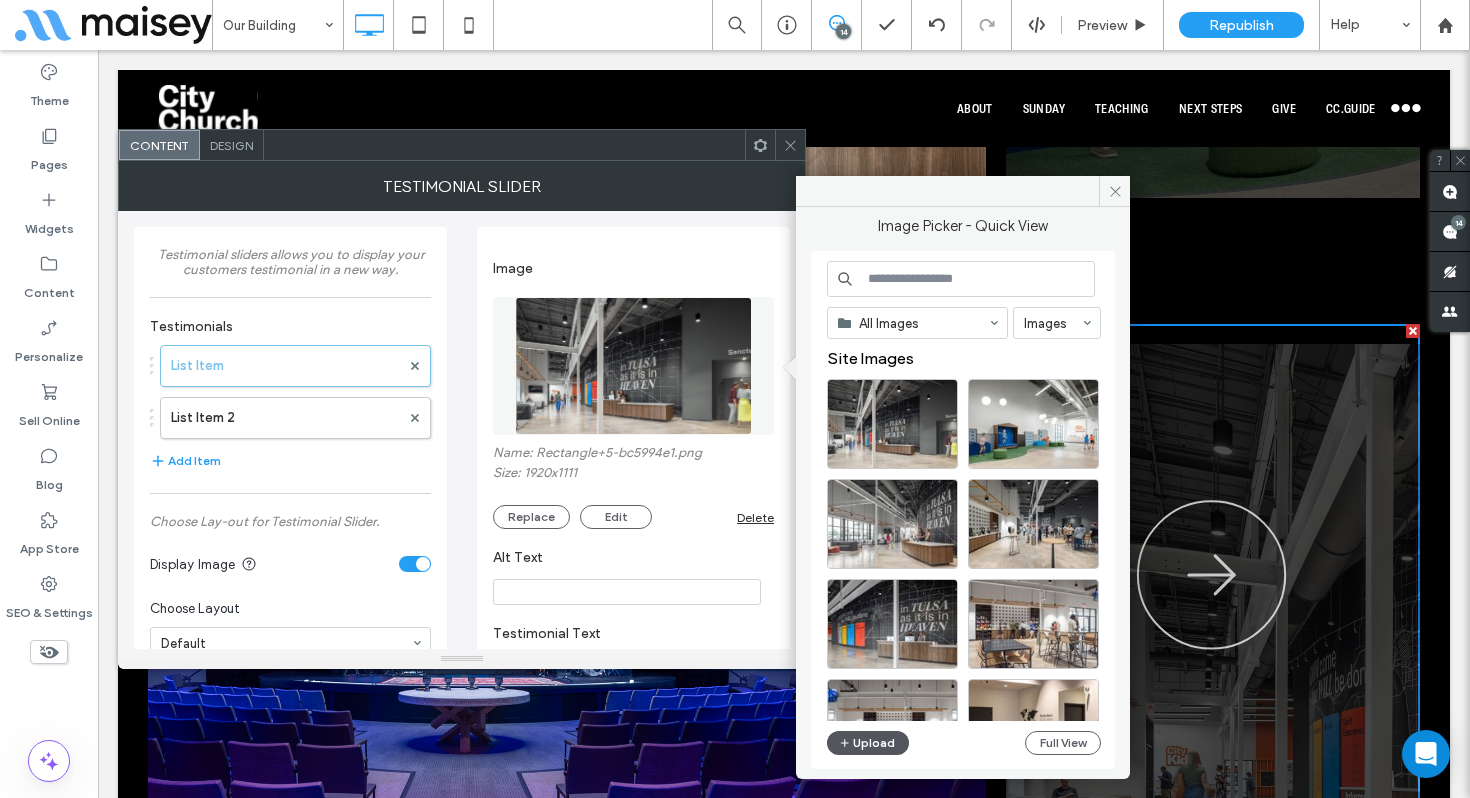 click on "Upload" at bounding box center (868, 743) 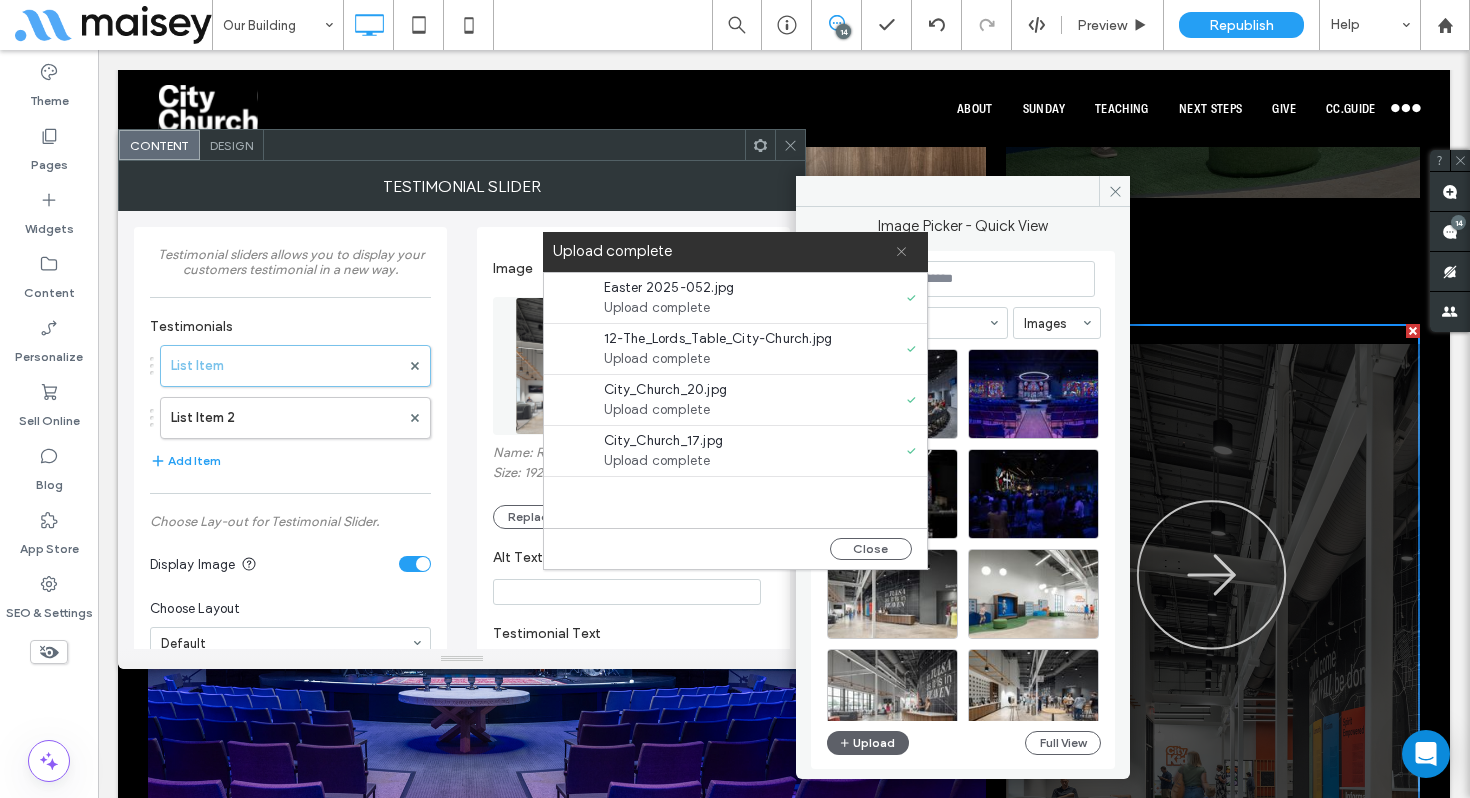 click 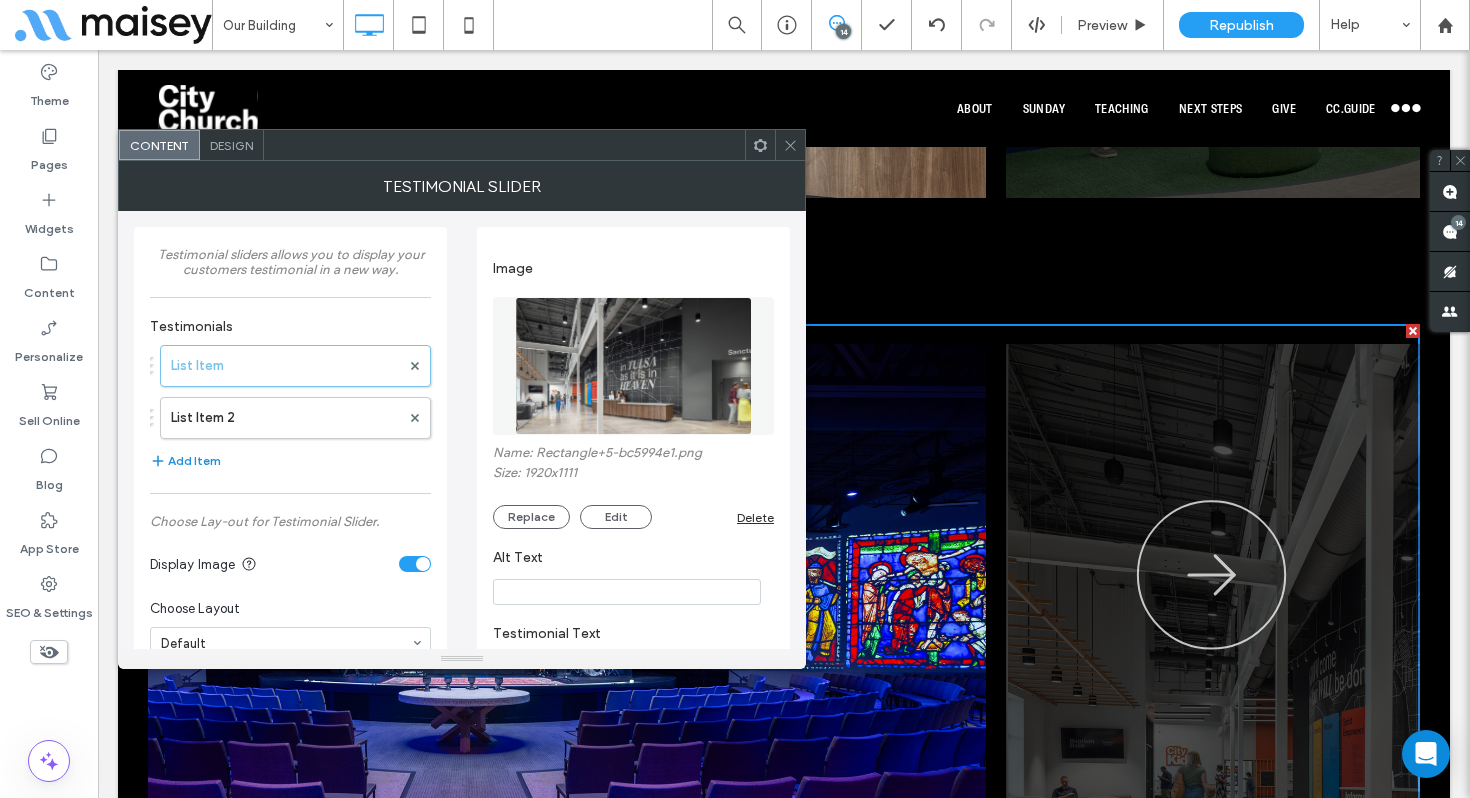 scroll, scrollTop: 1, scrollLeft: 0, axis: vertical 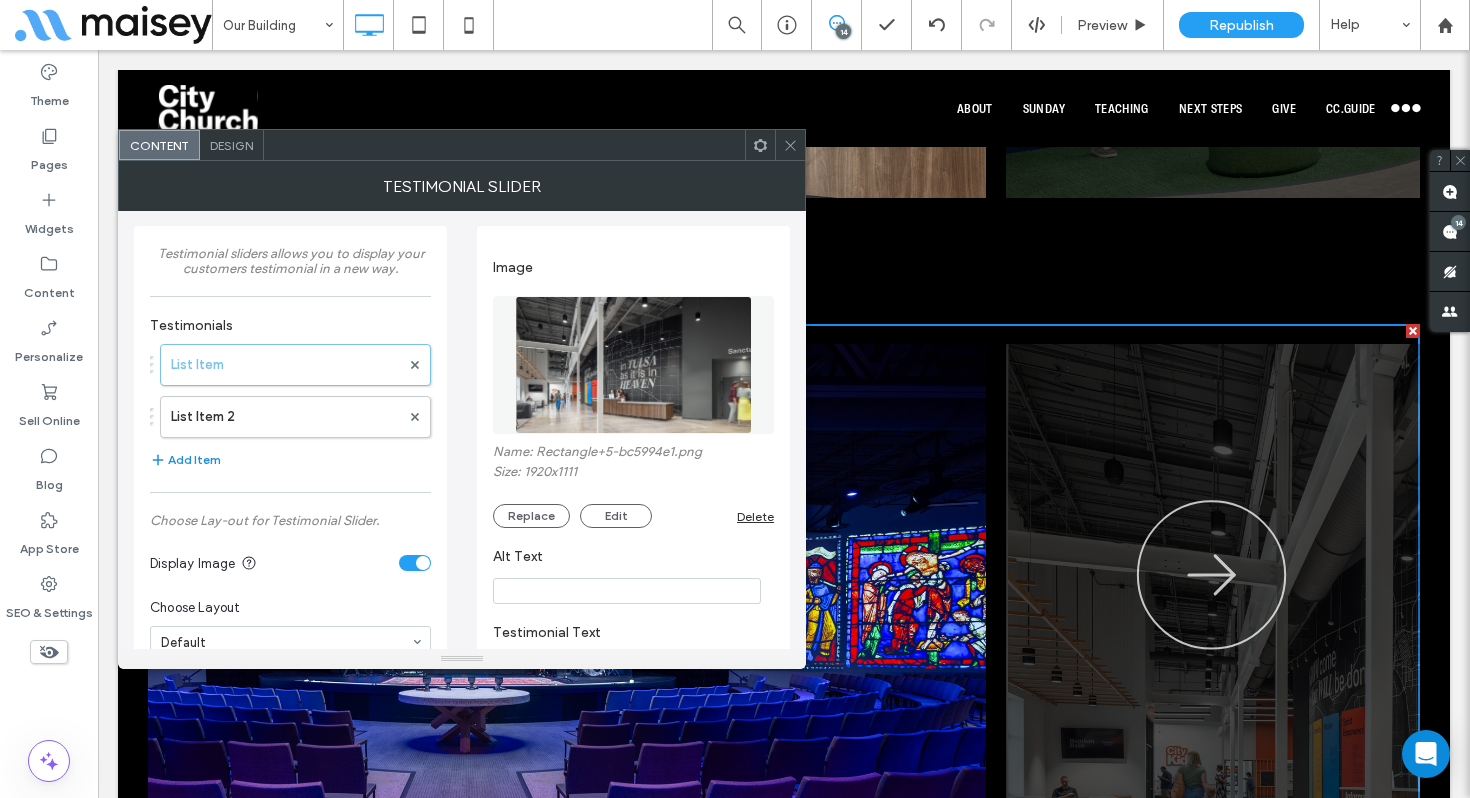 click on "Add Item" at bounding box center [185, 460] 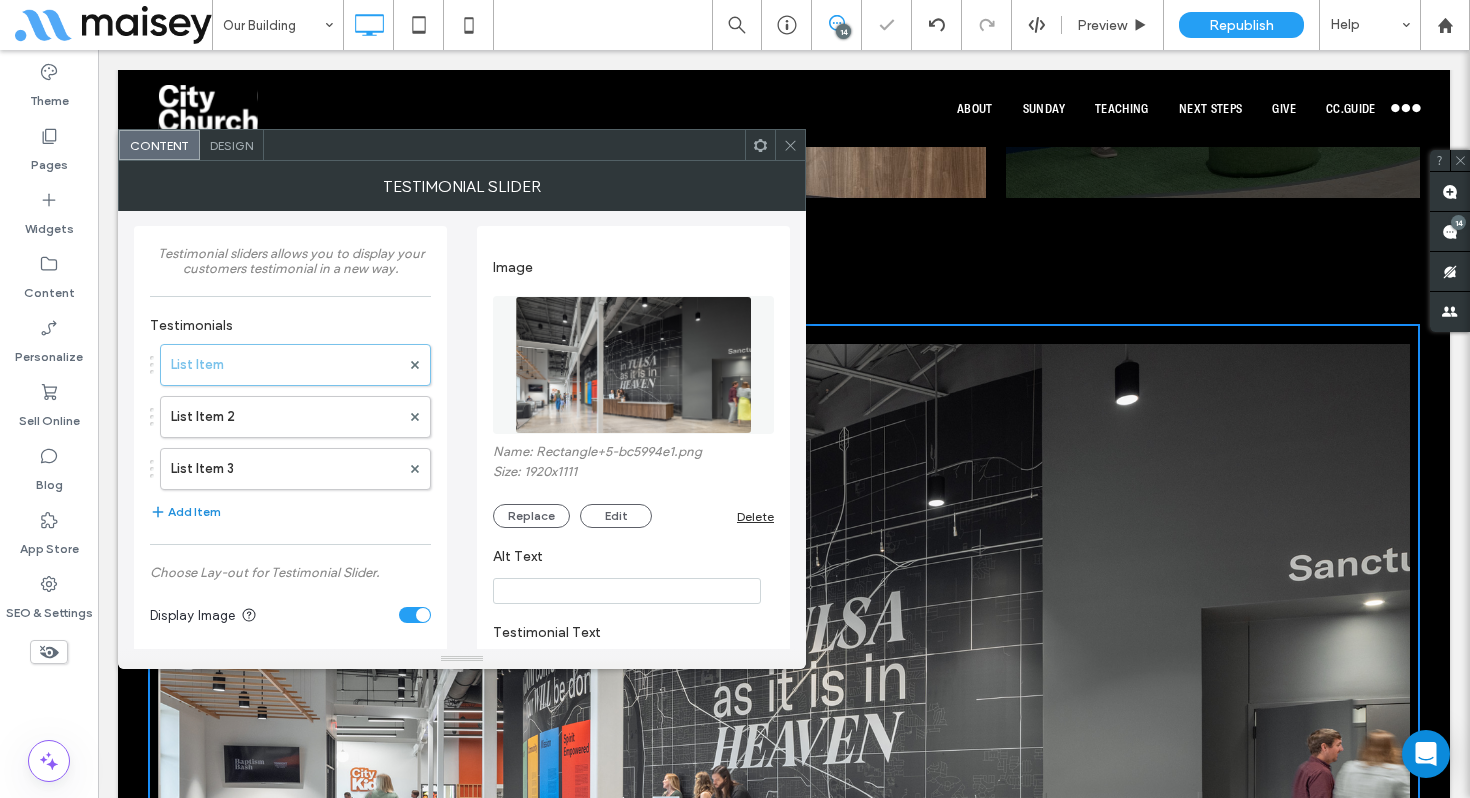 click on "Add Item" at bounding box center (185, 512) 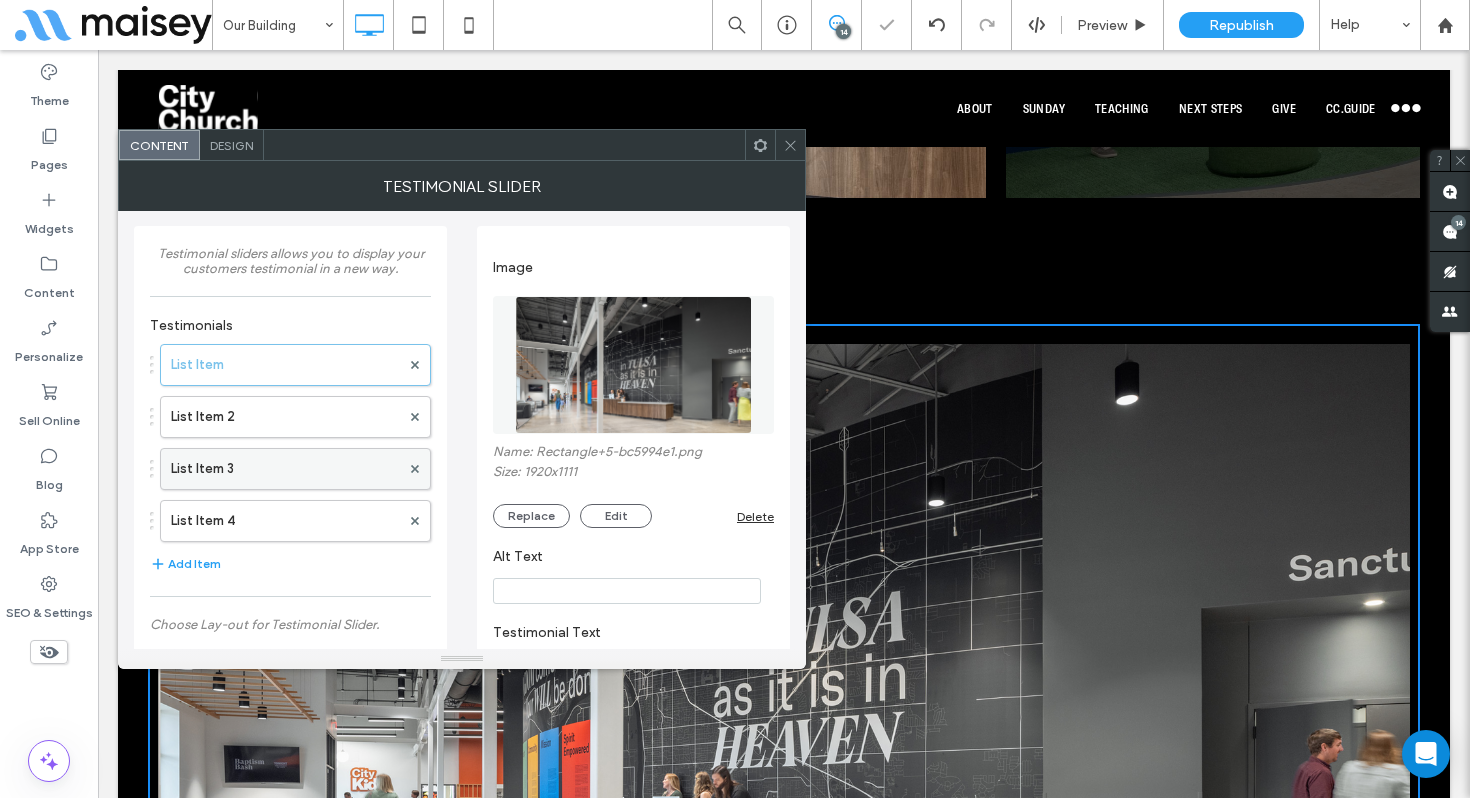 click on "List Item 3" at bounding box center (285, 469) 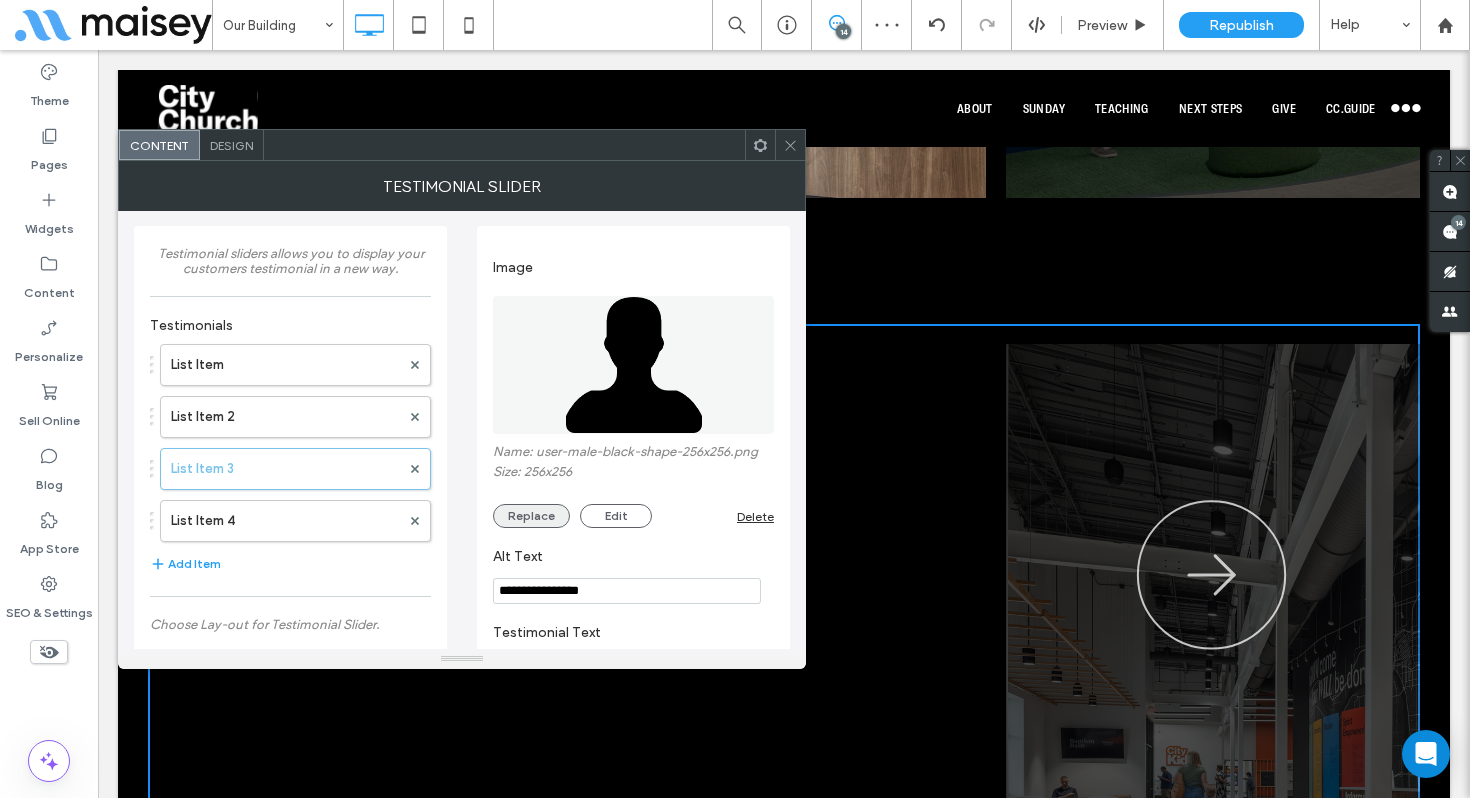 click on "Replace" at bounding box center [531, 516] 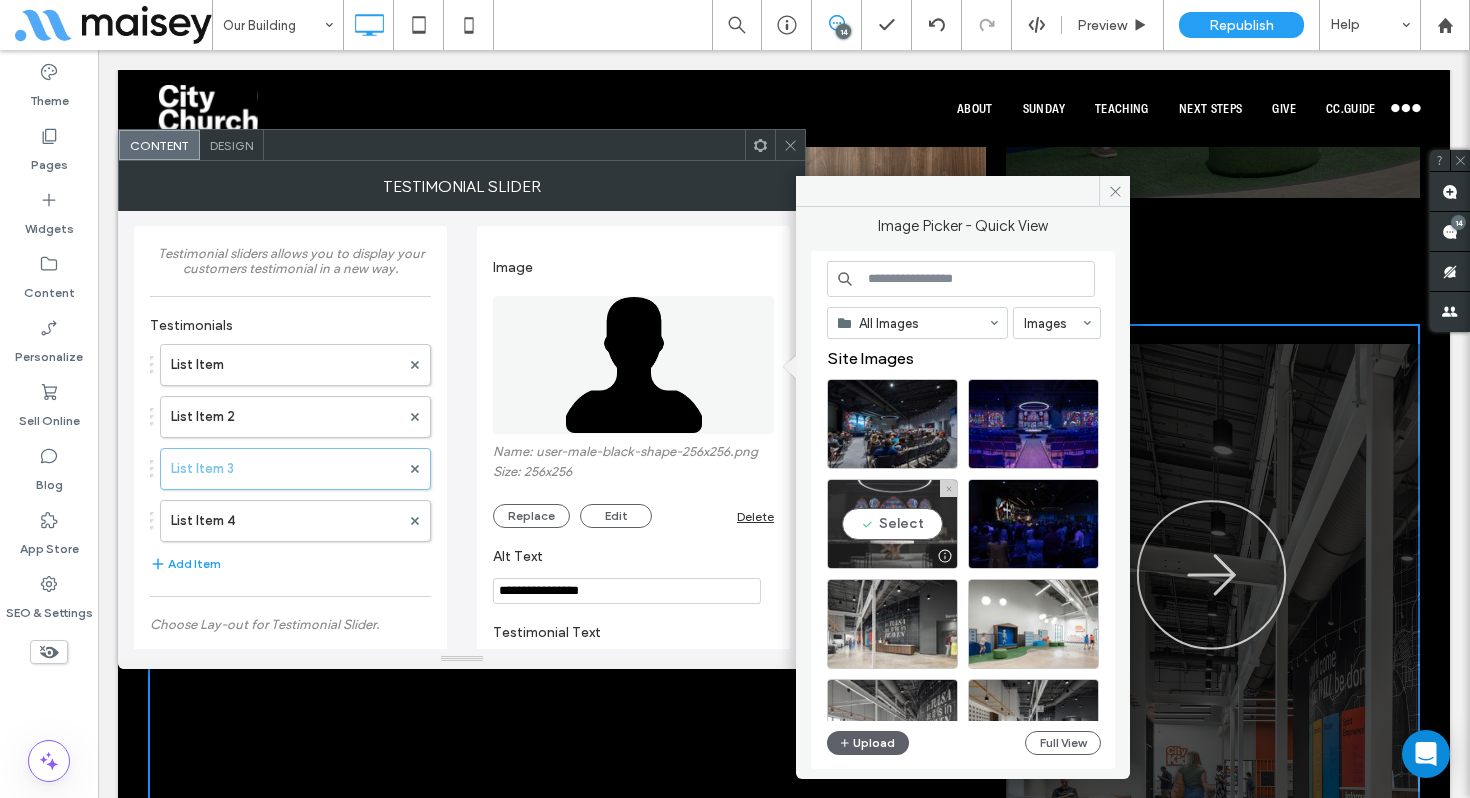 click on "Select" at bounding box center (892, 524) 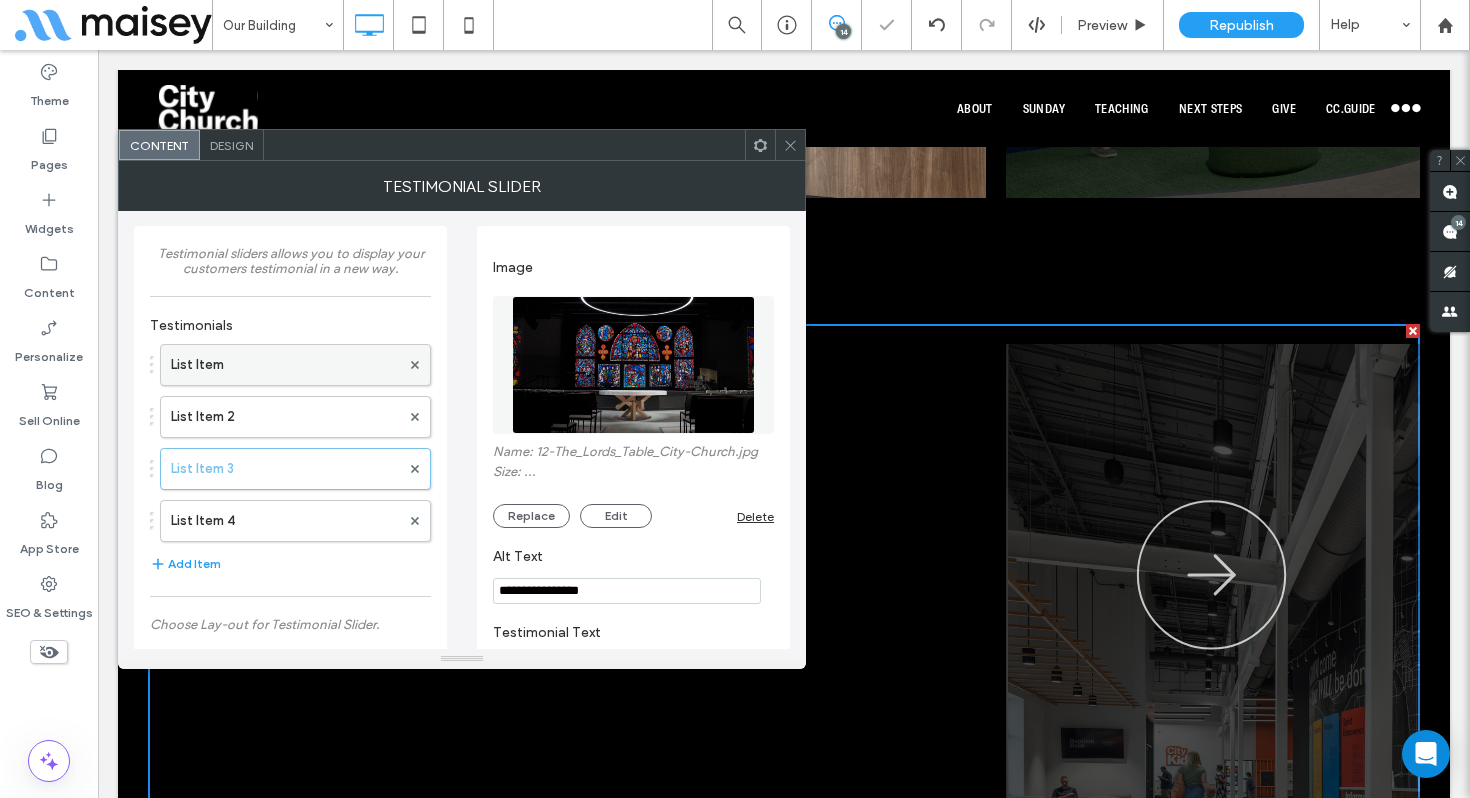 click on "List Item" at bounding box center (285, 365) 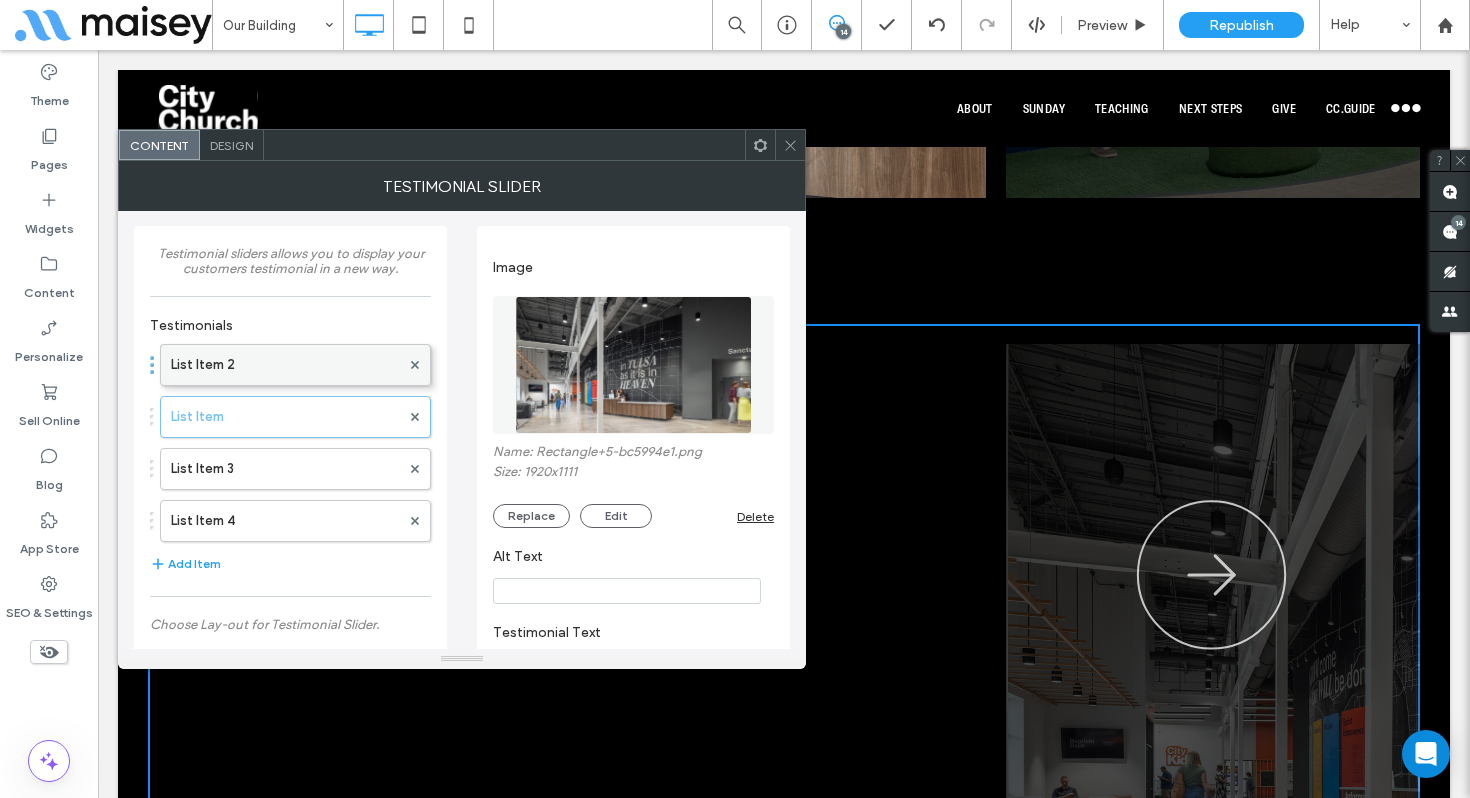 drag, startPoint x: 238, startPoint y: 412, endPoint x: 235, endPoint y: 351, distance: 61.073727 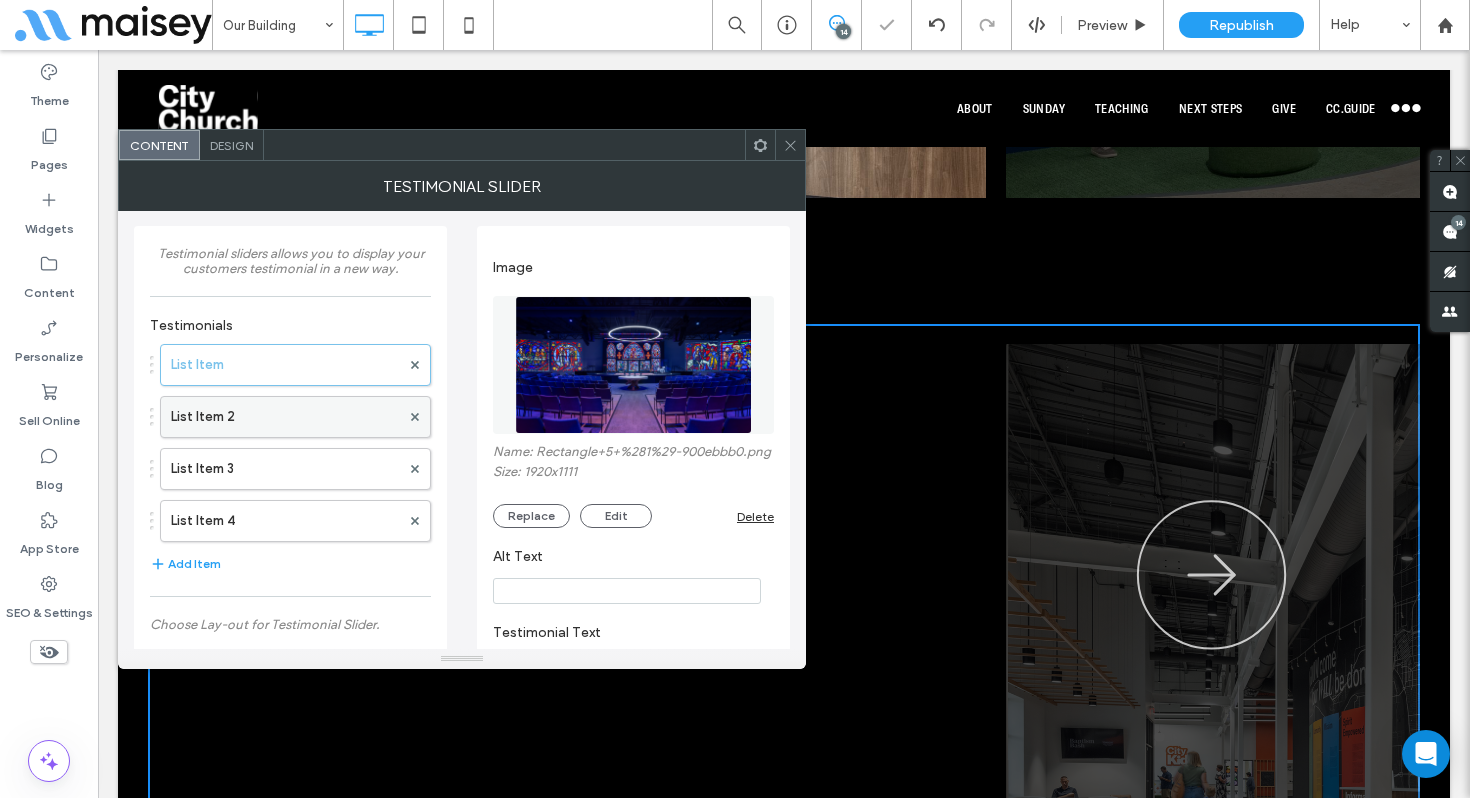 click on "List Item 2" at bounding box center [285, 417] 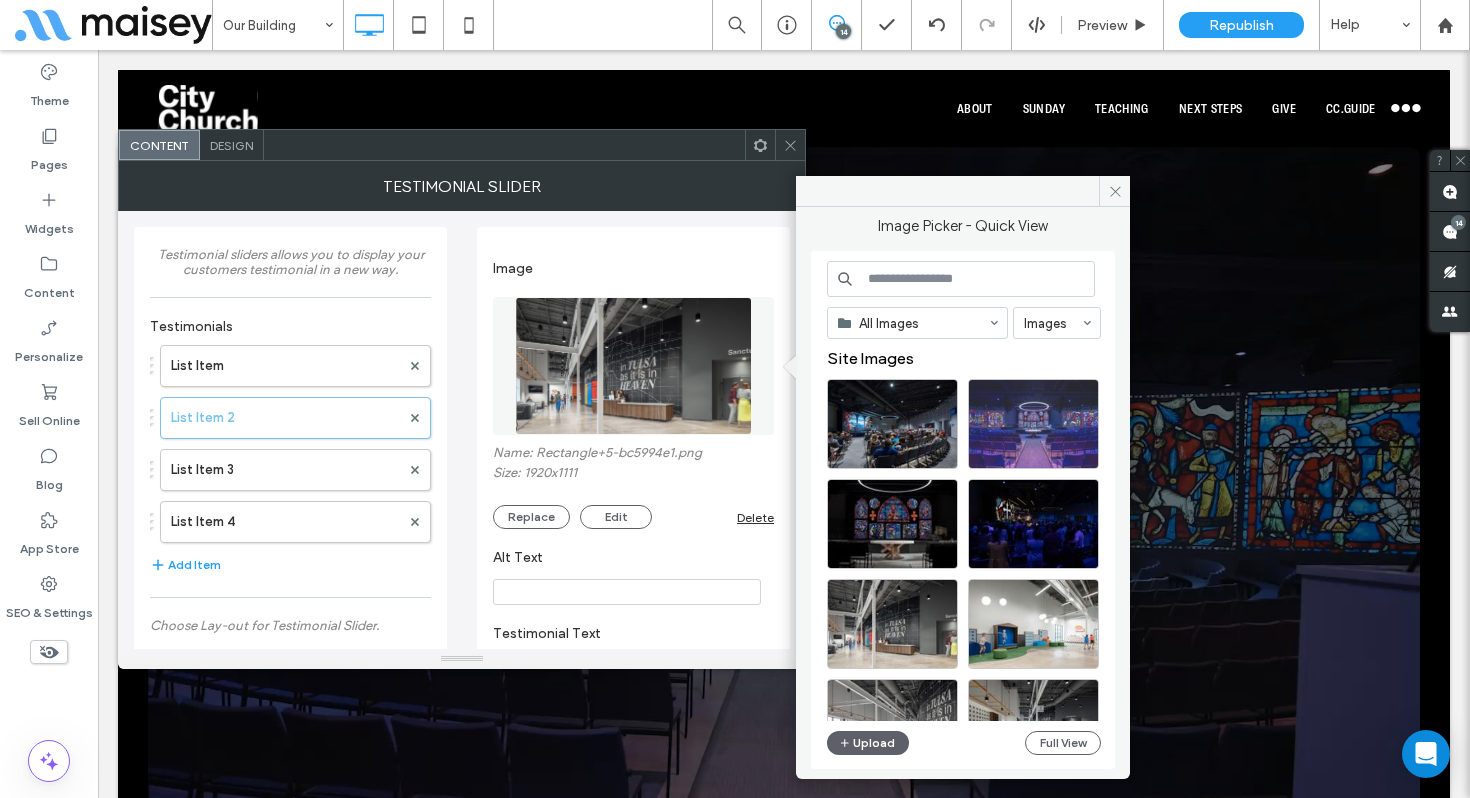 scroll, scrollTop: 1951, scrollLeft: 0, axis: vertical 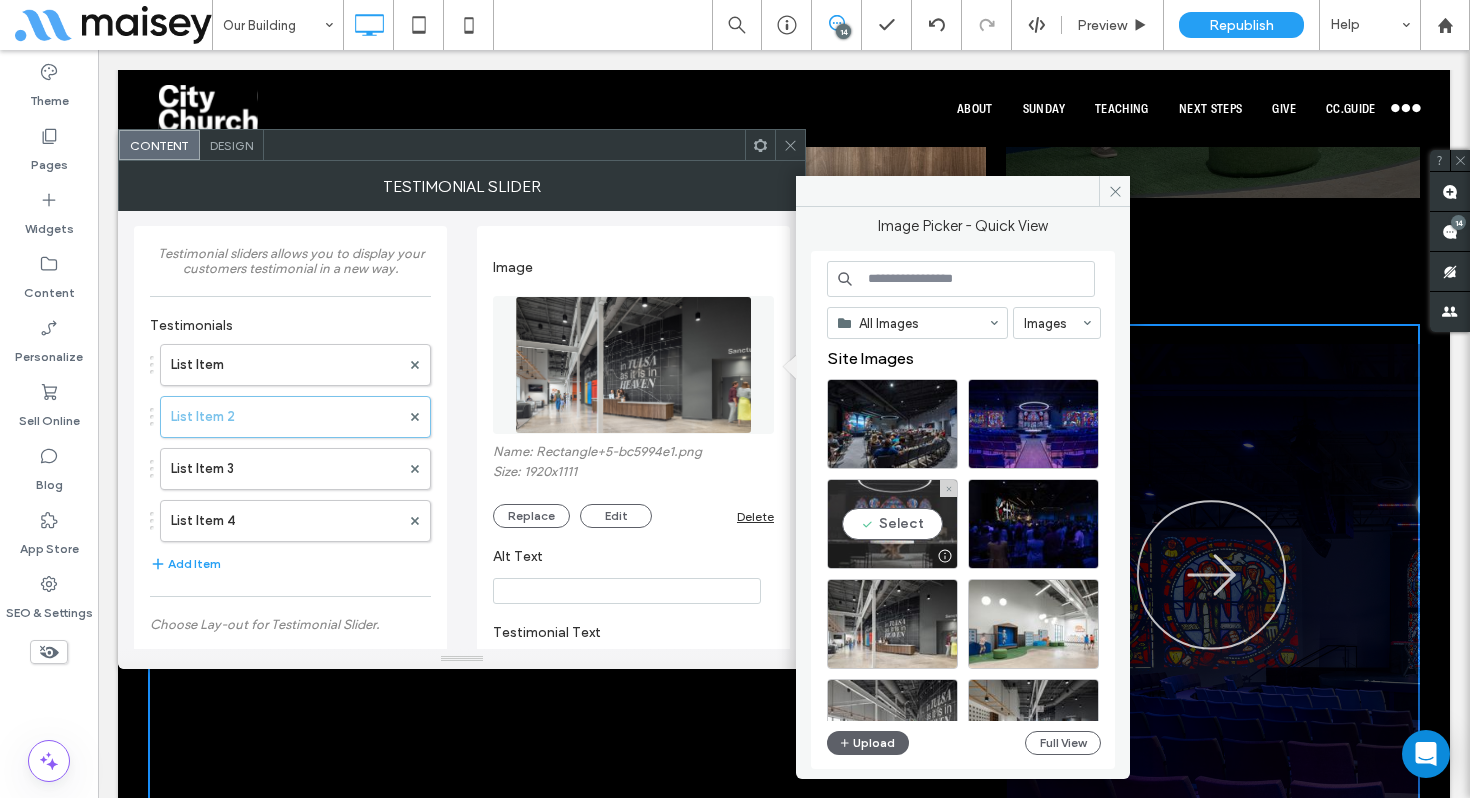 click on "Select" at bounding box center (892, 524) 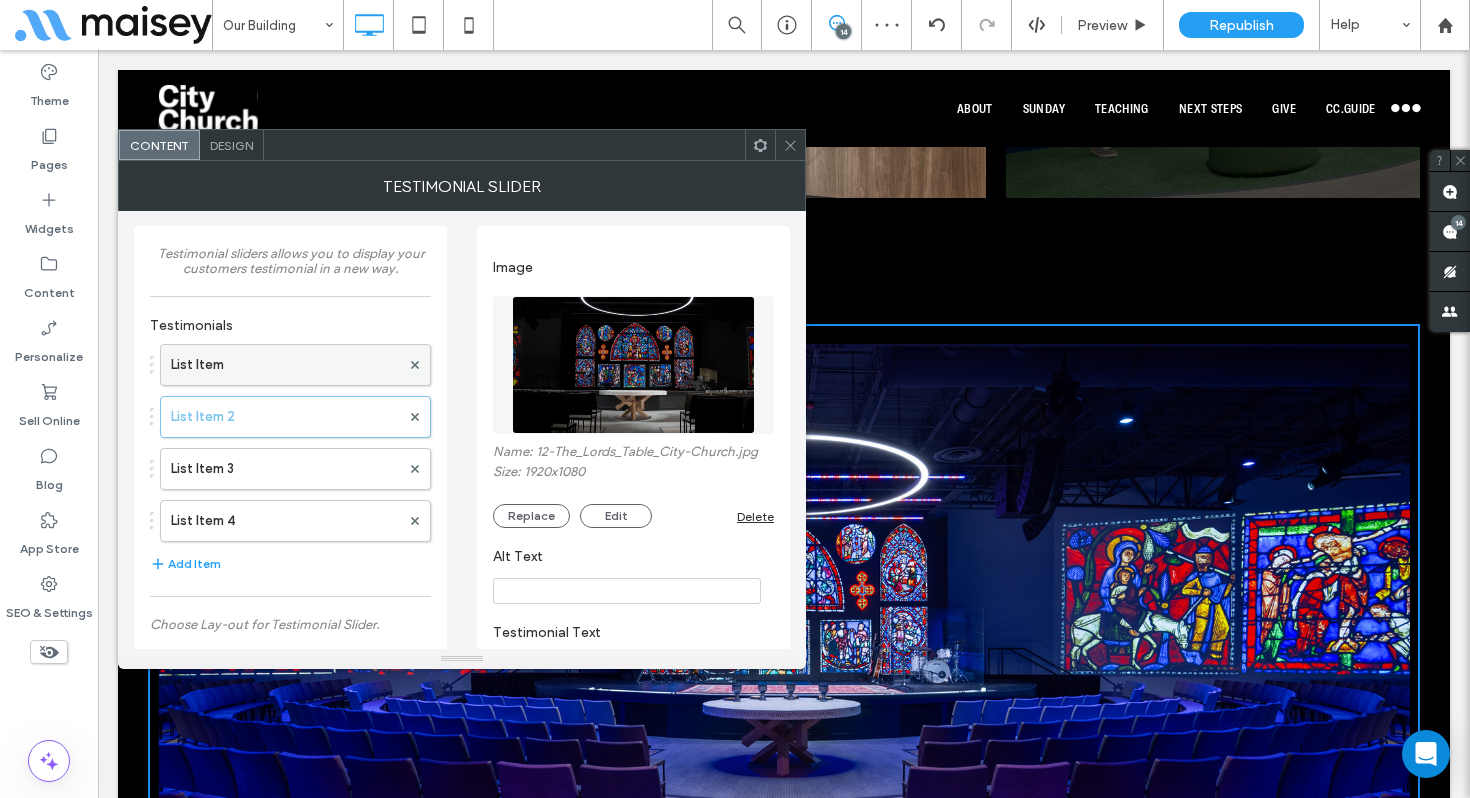 click on "List Item" at bounding box center [285, 365] 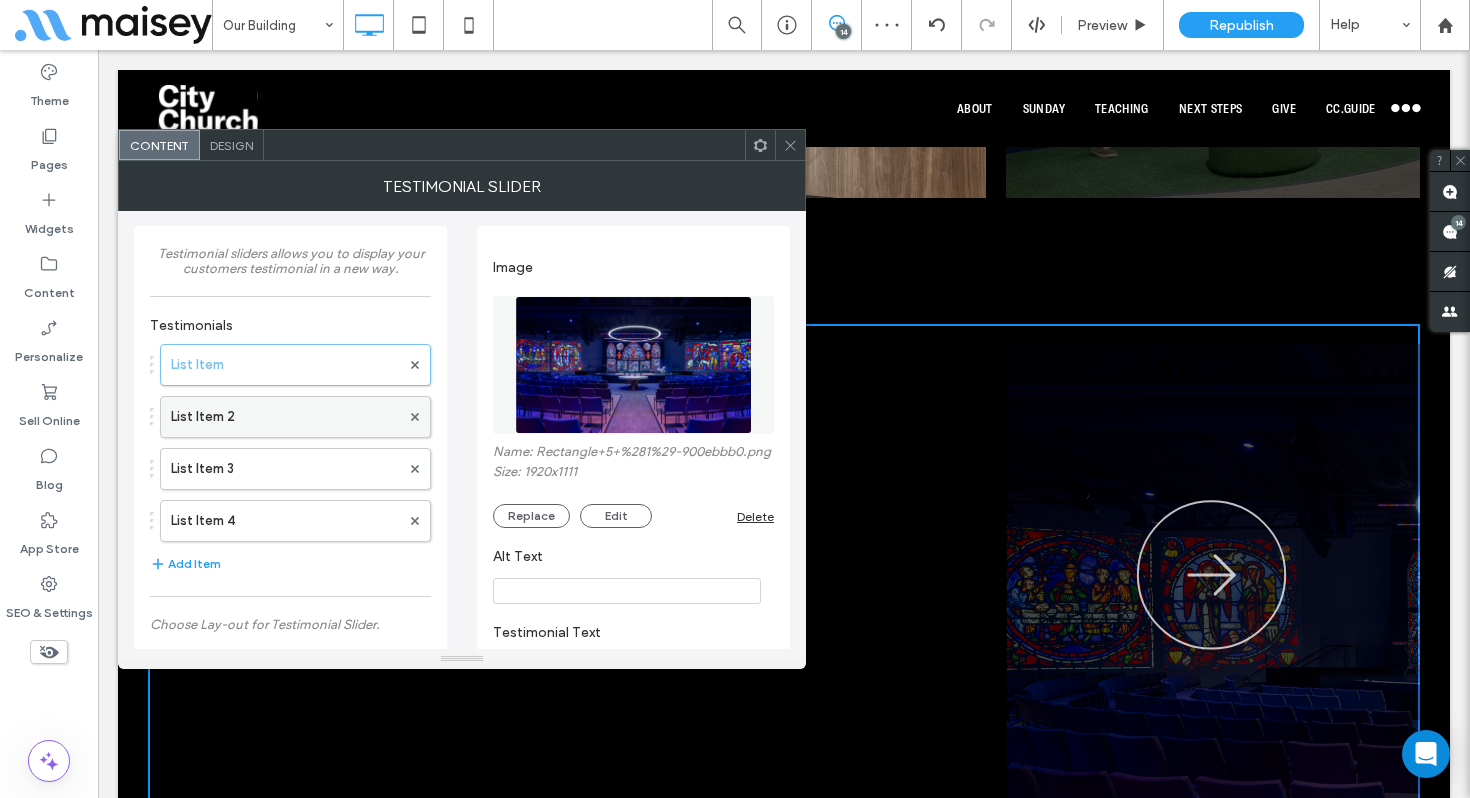 click on "List Item 2" at bounding box center (285, 417) 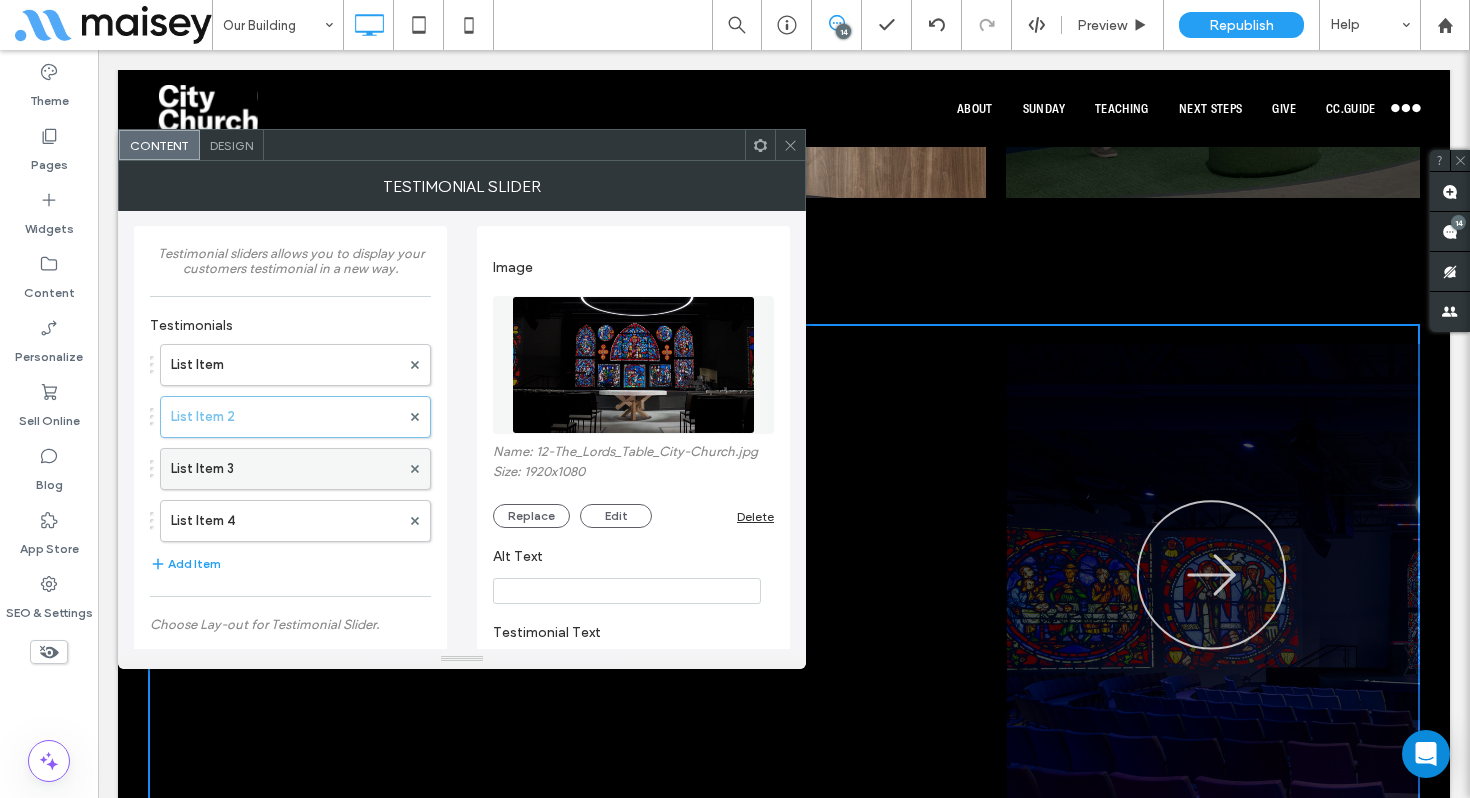 click on "List Item 3" at bounding box center (285, 469) 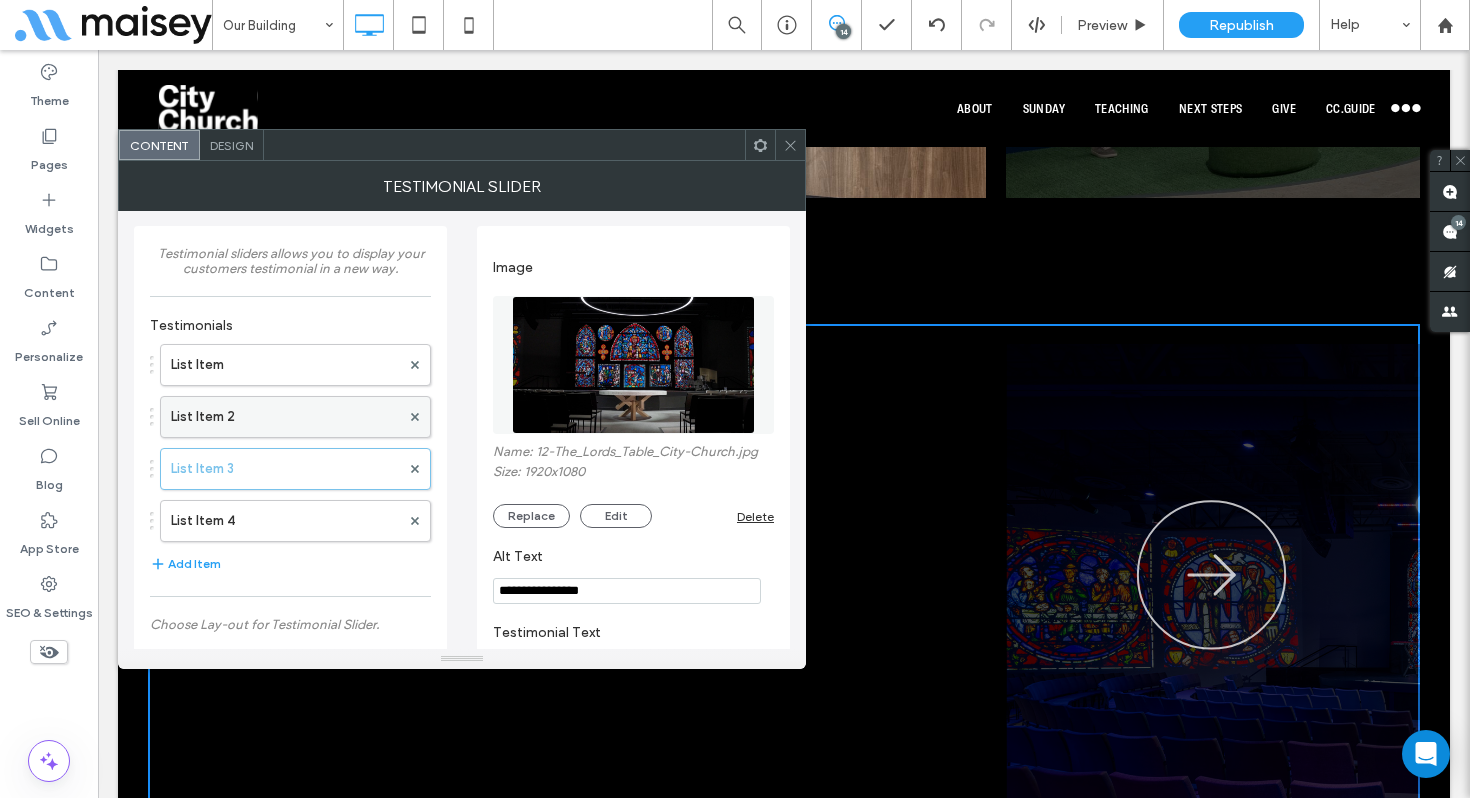 click on "List Item 2" at bounding box center [285, 417] 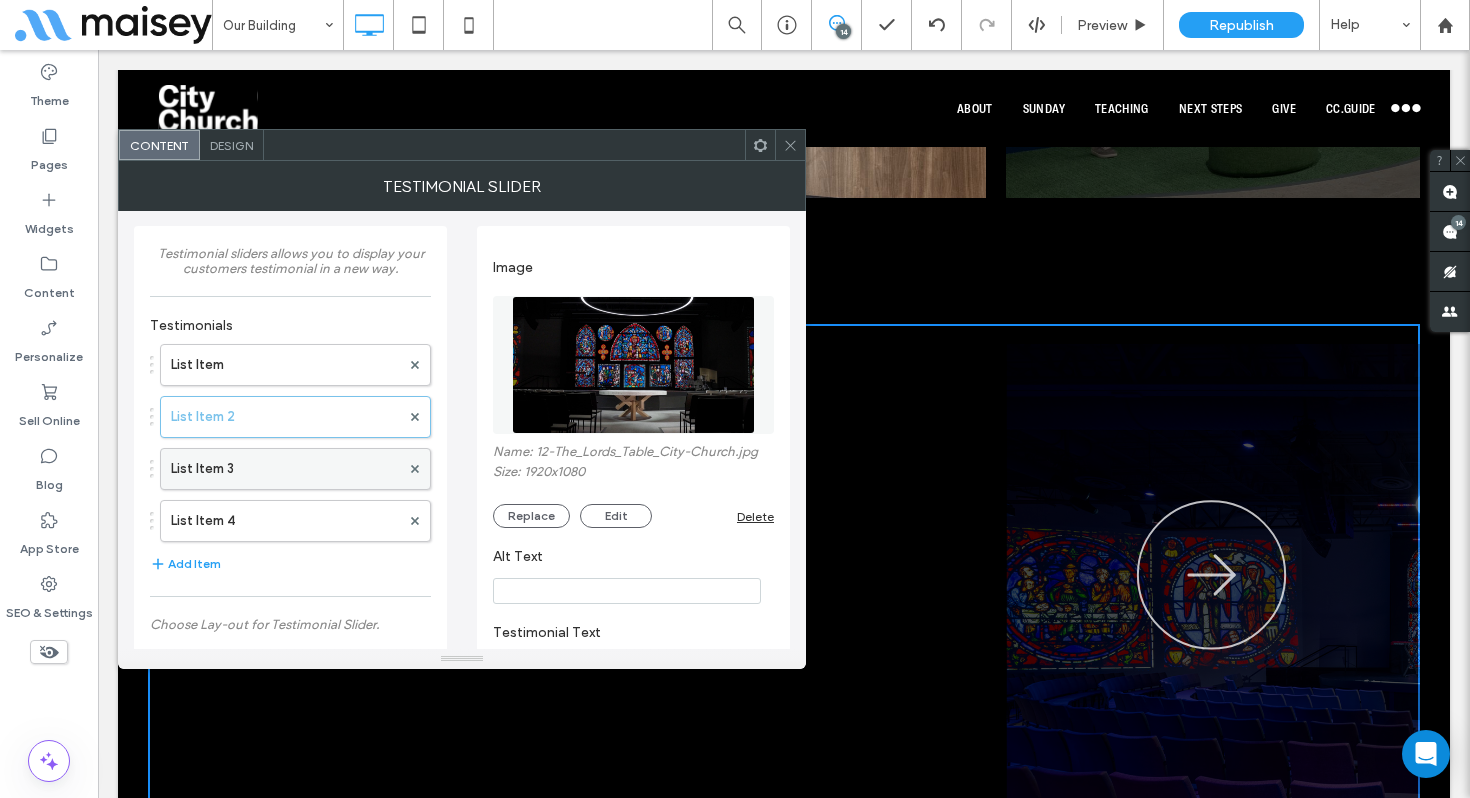 click on "List Item 3" at bounding box center [285, 469] 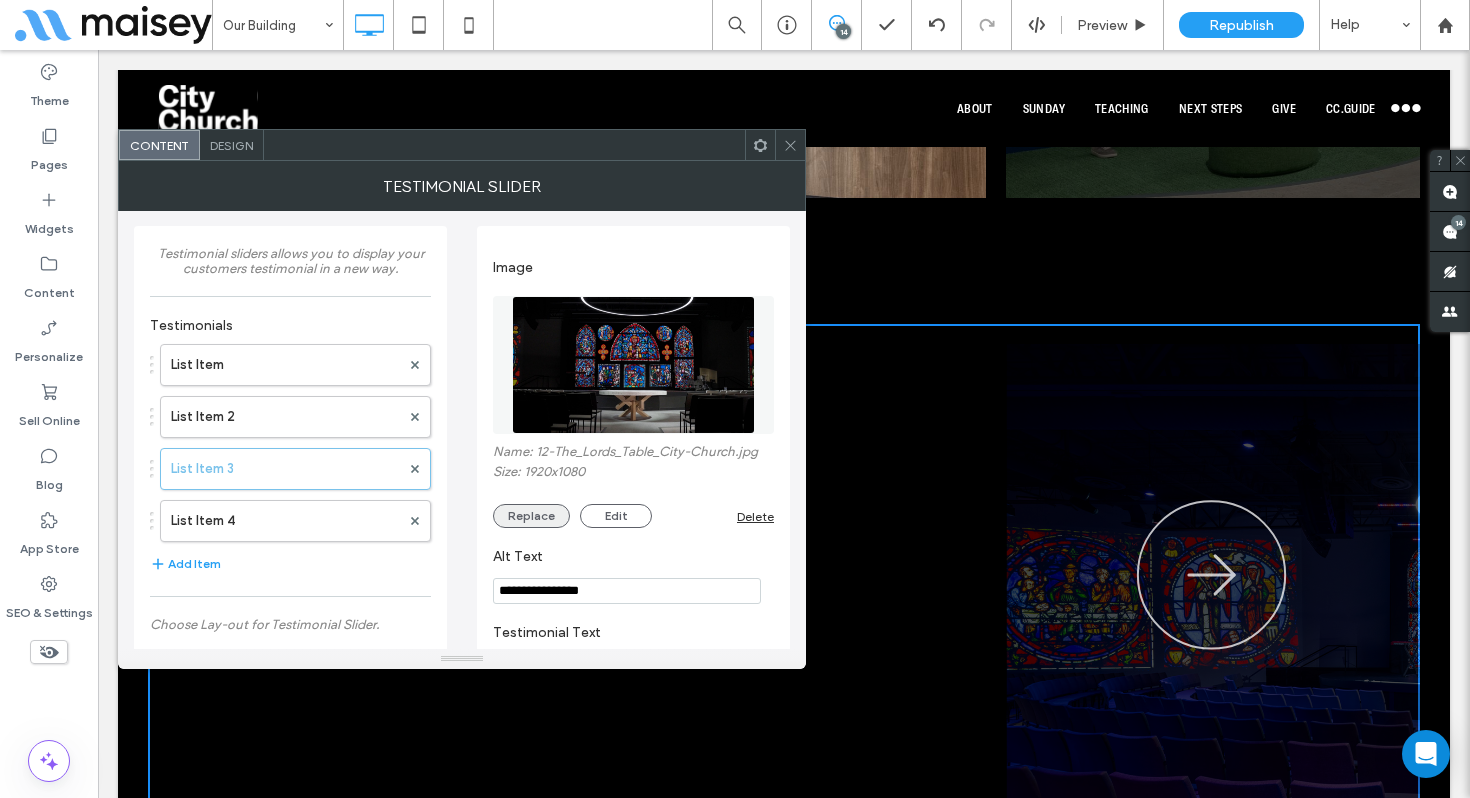 click on "Replace" at bounding box center [531, 516] 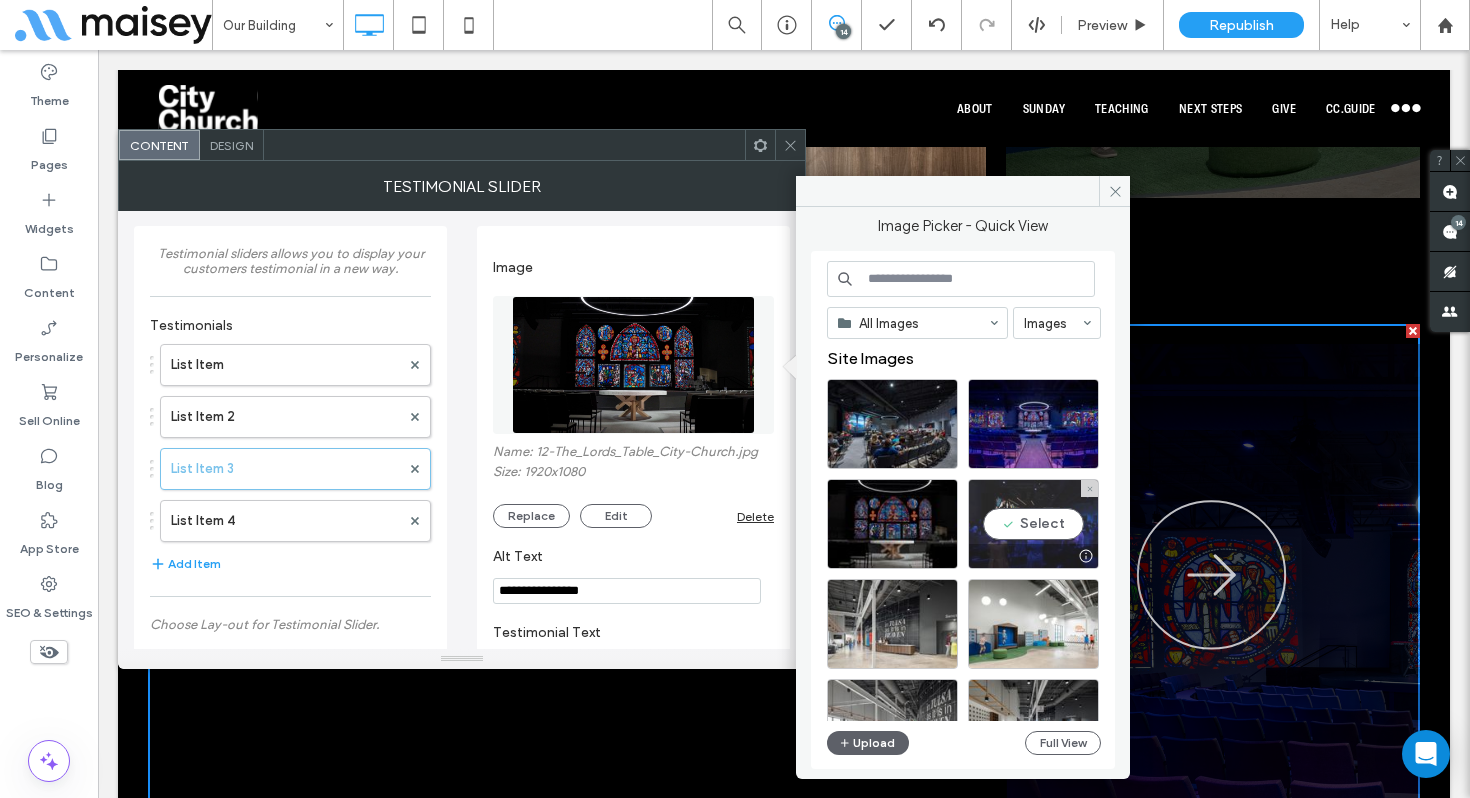 drag, startPoint x: 1059, startPoint y: 520, endPoint x: 961, endPoint y: 470, distance: 110.01818 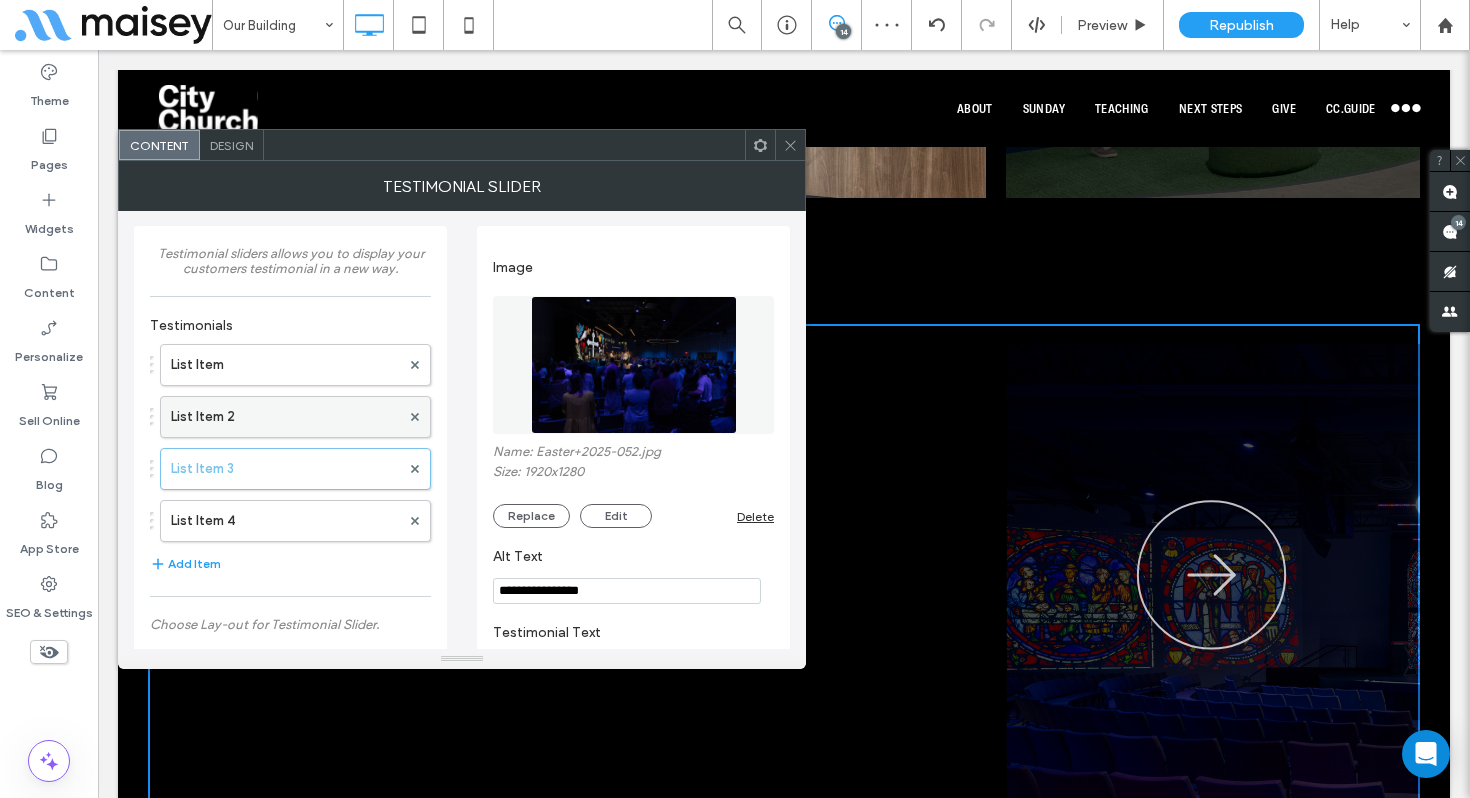 click on "List Item 2" at bounding box center (285, 417) 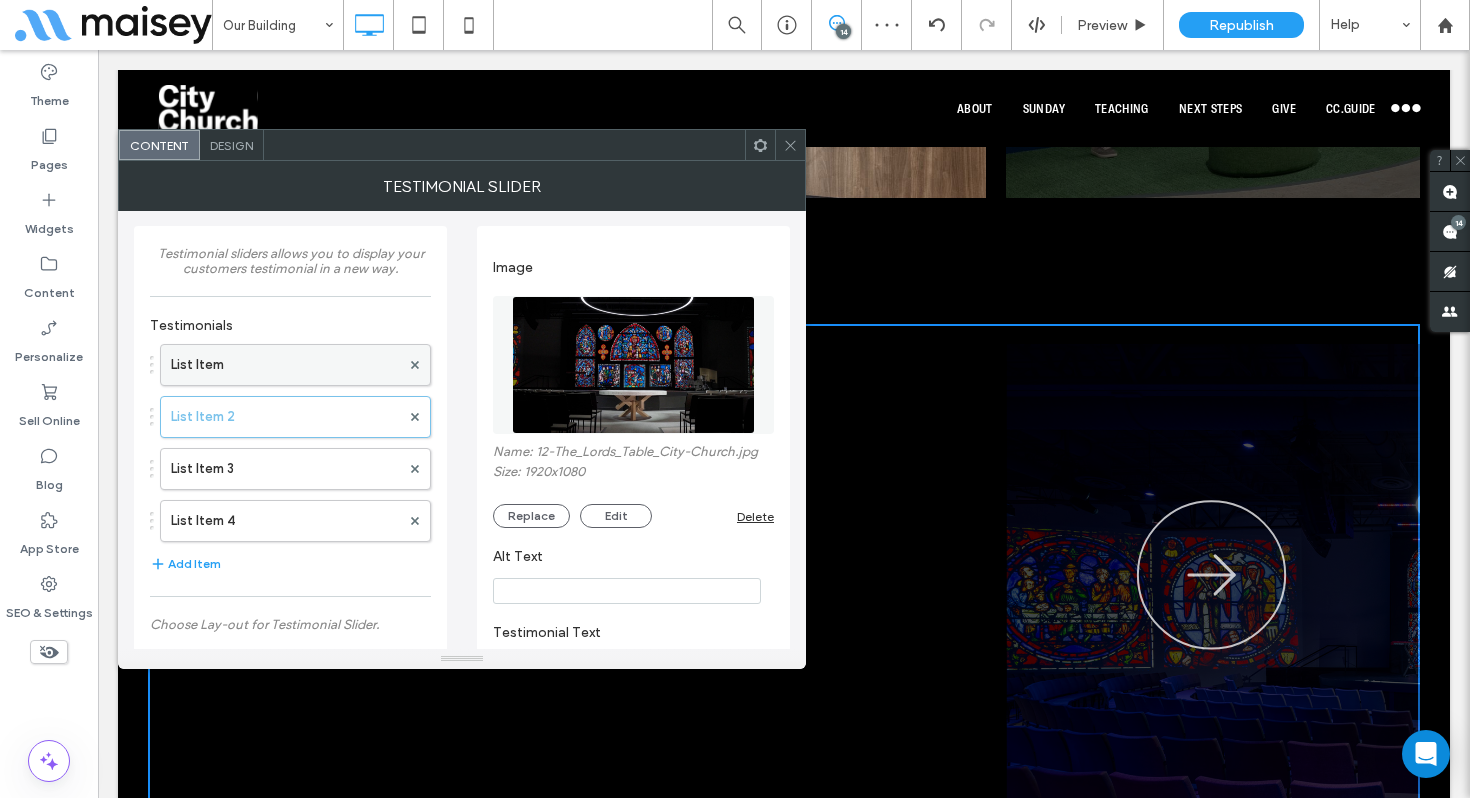click on "List Item" at bounding box center (285, 365) 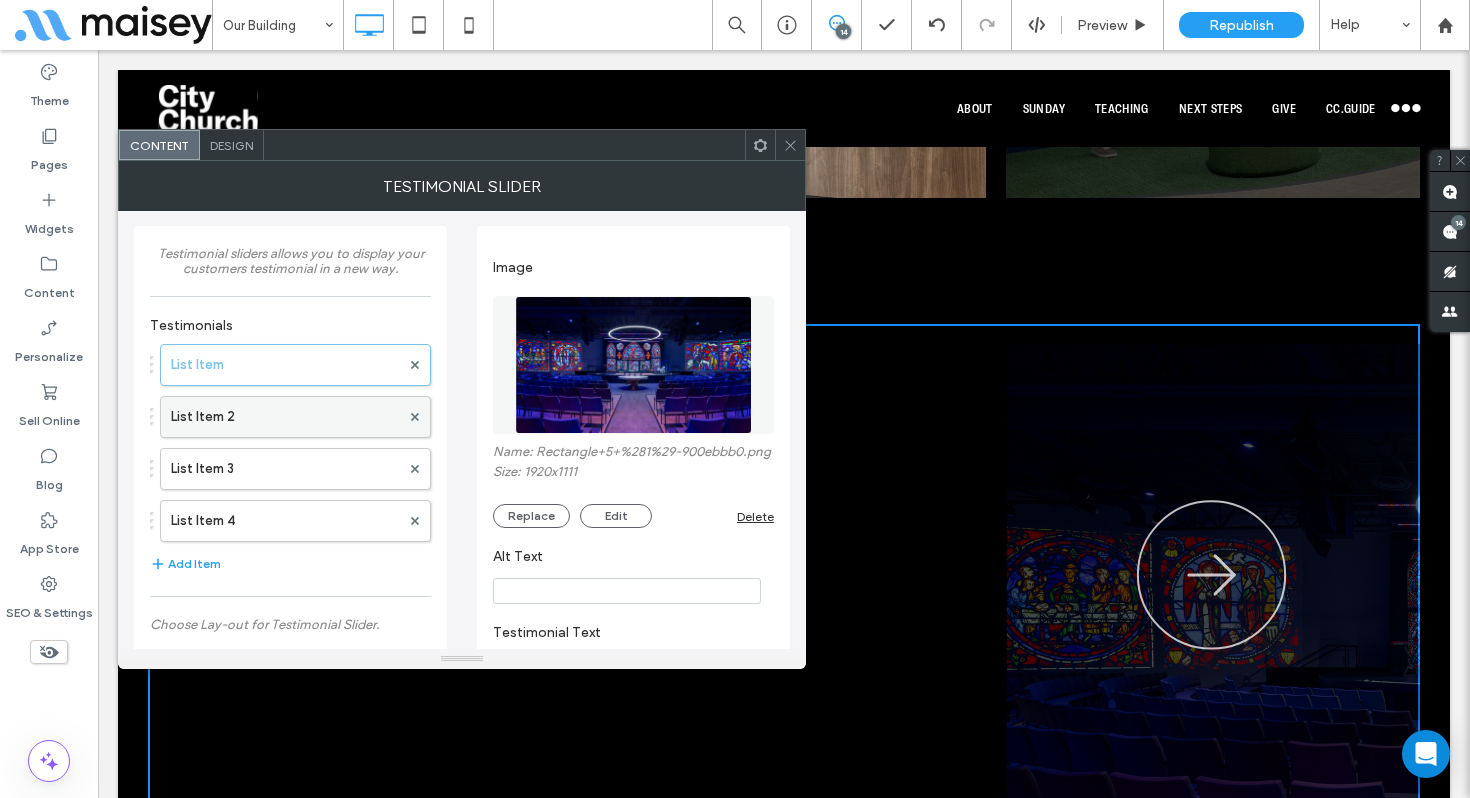 click on "List Item 2" at bounding box center (285, 417) 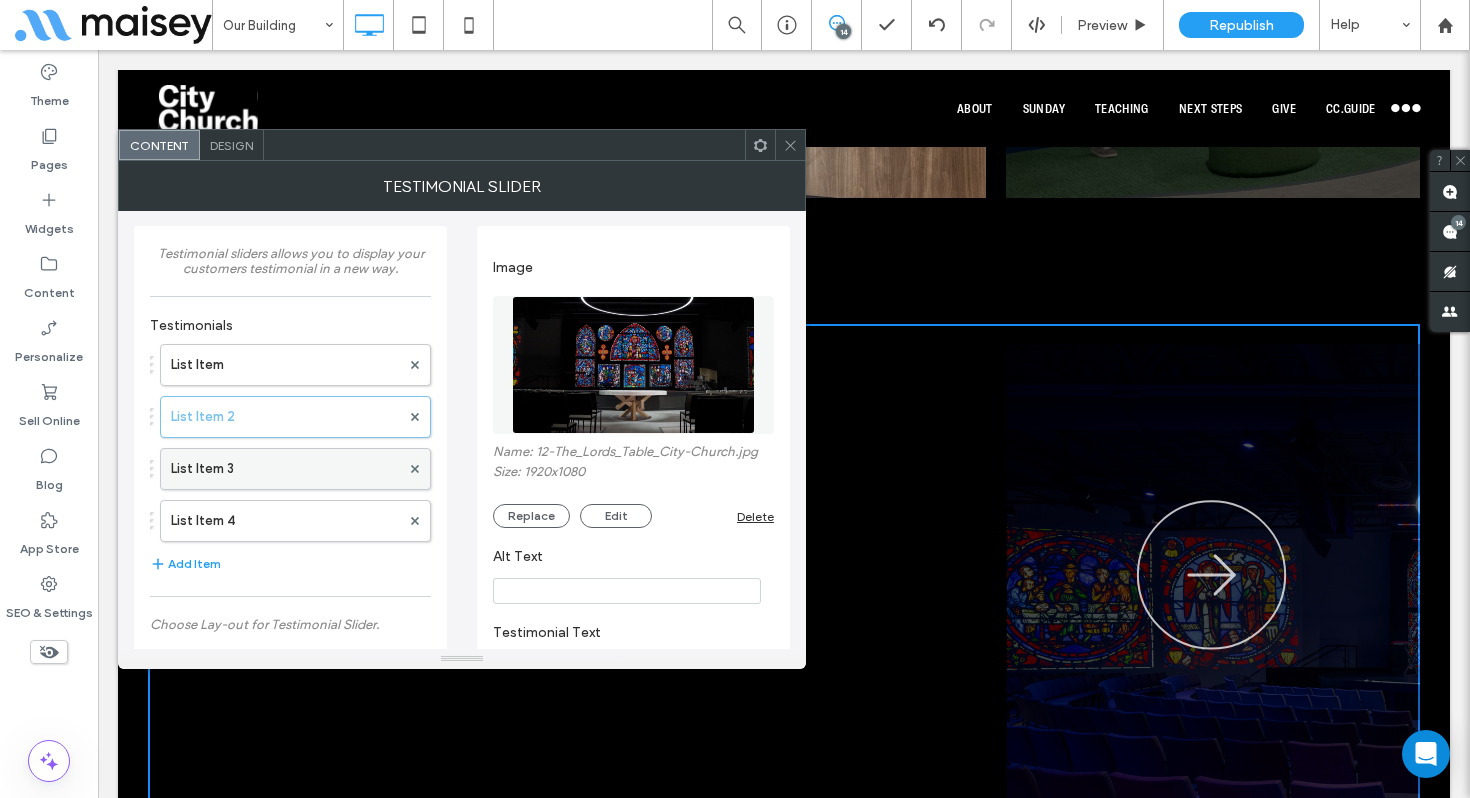 click on "List Item 3" at bounding box center [285, 469] 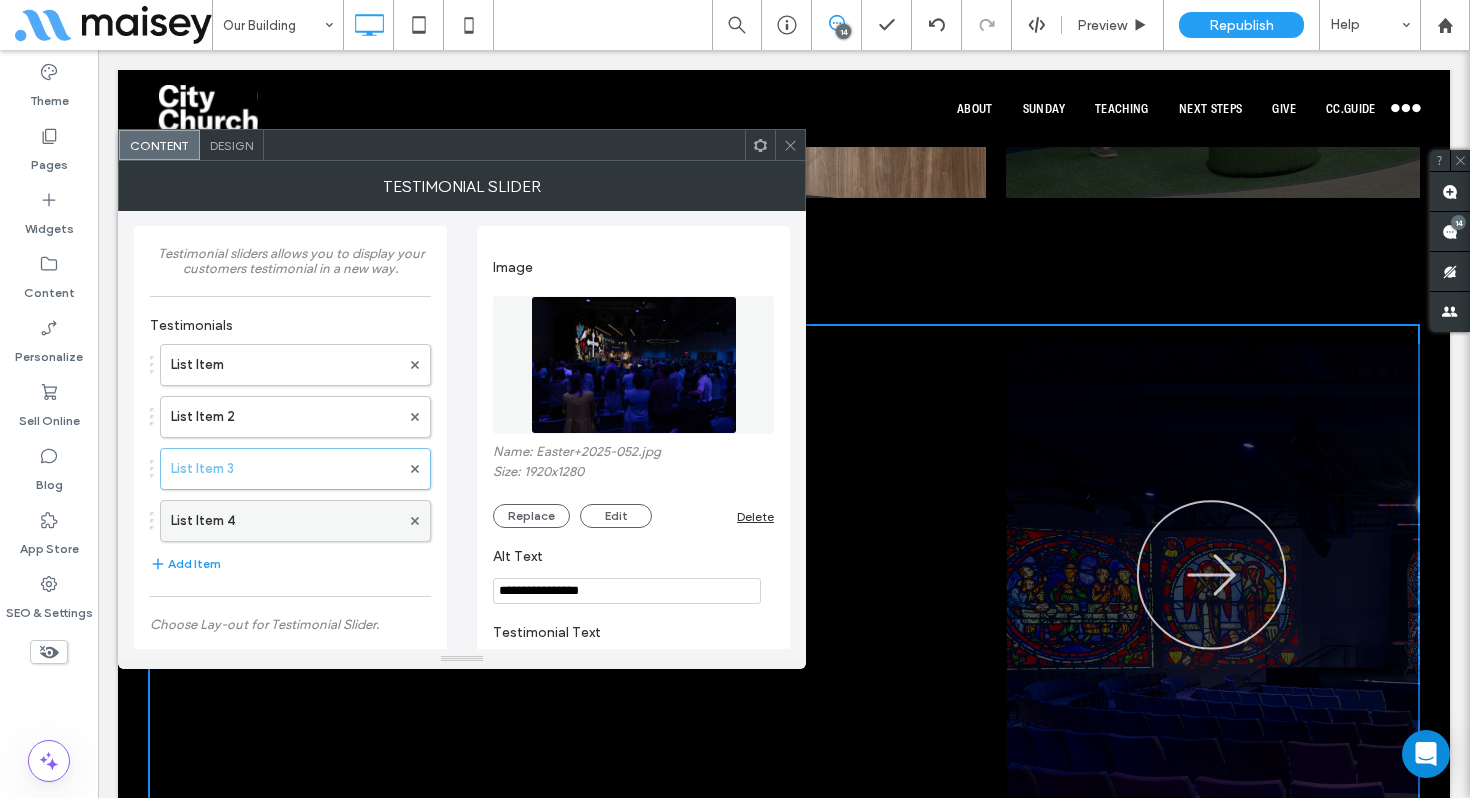 click on "List Item 4" at bounding box center [285, 521] 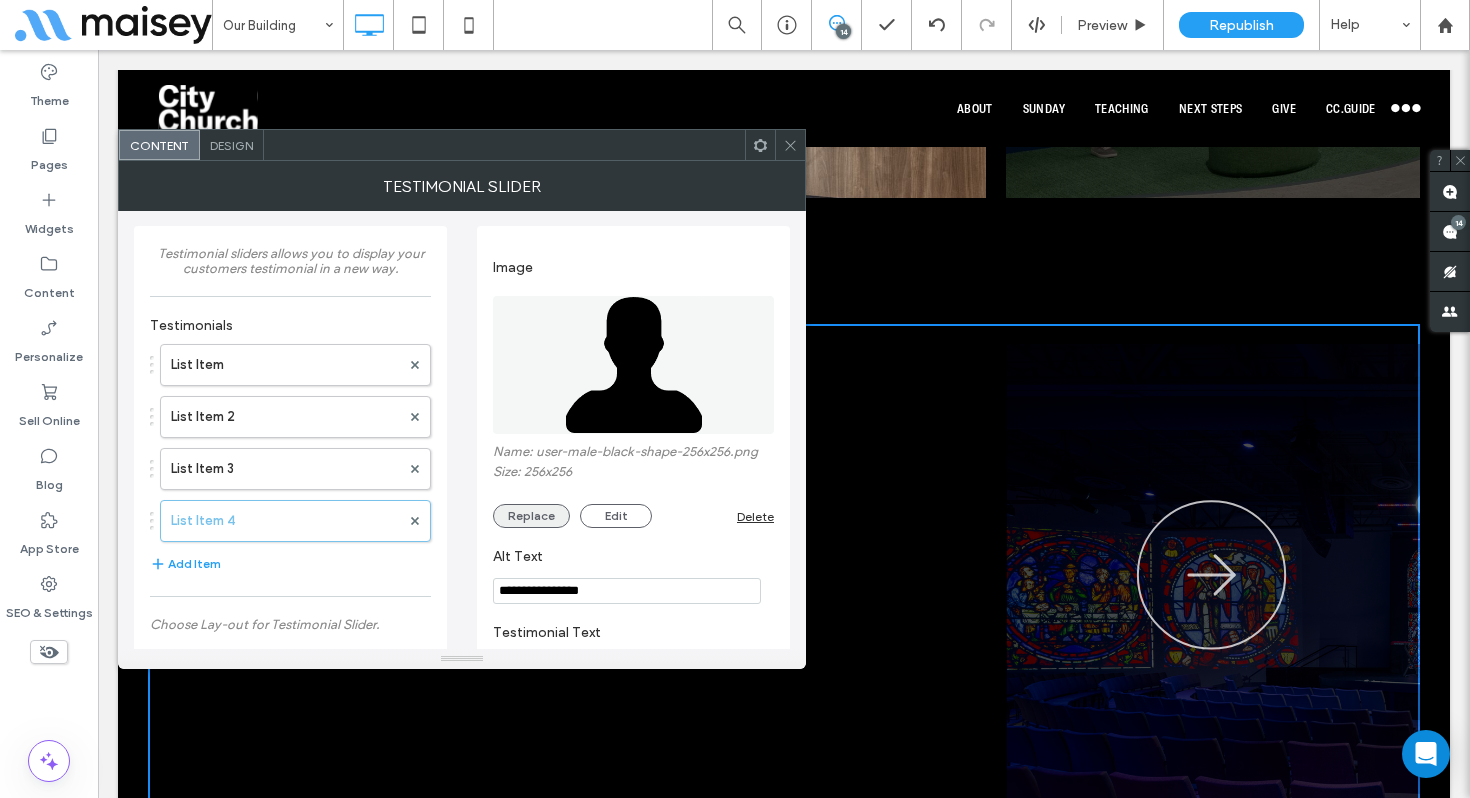 click on "Replace" at bounding box center (531, 516) 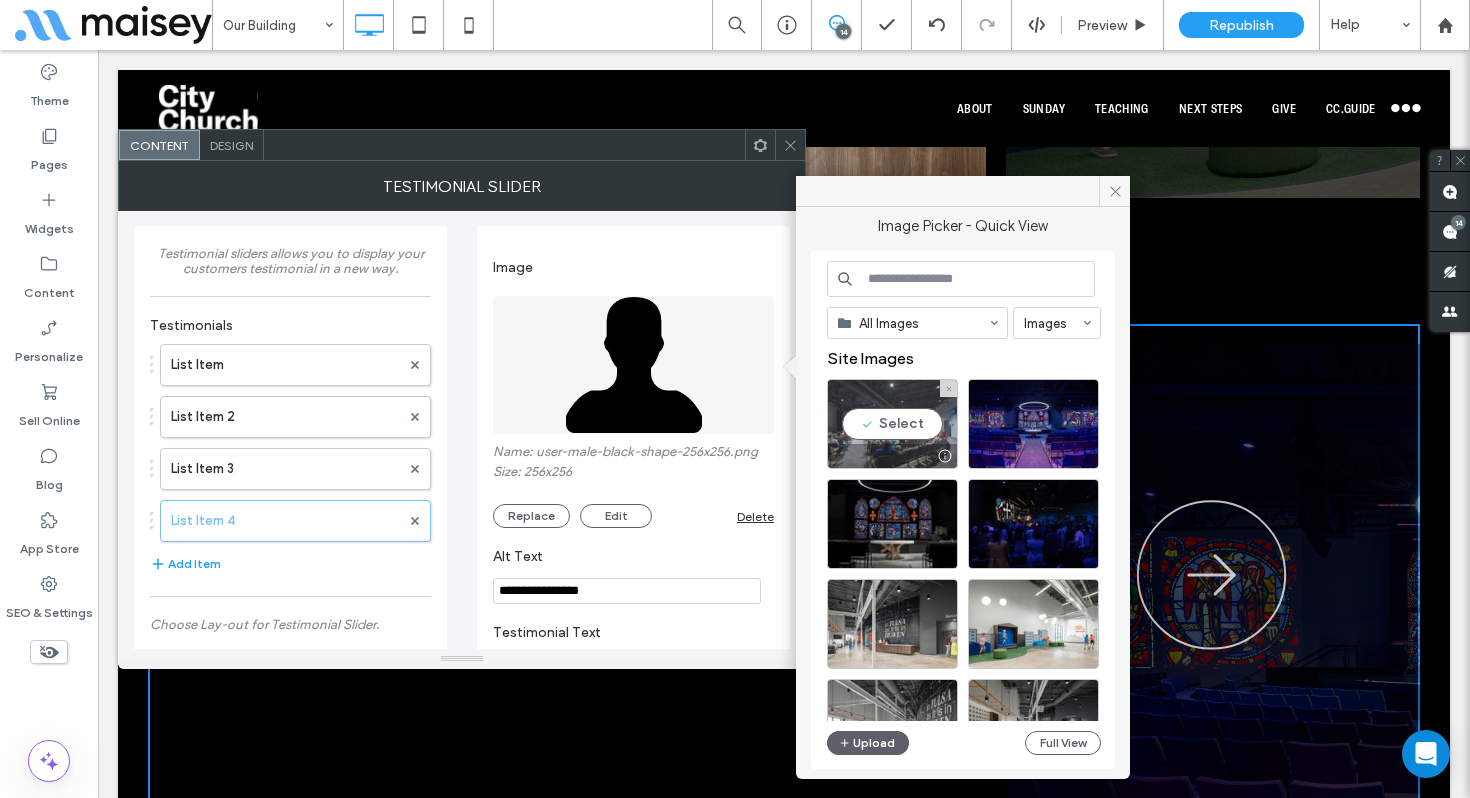click on "Select" at bounding box center [892, 424] 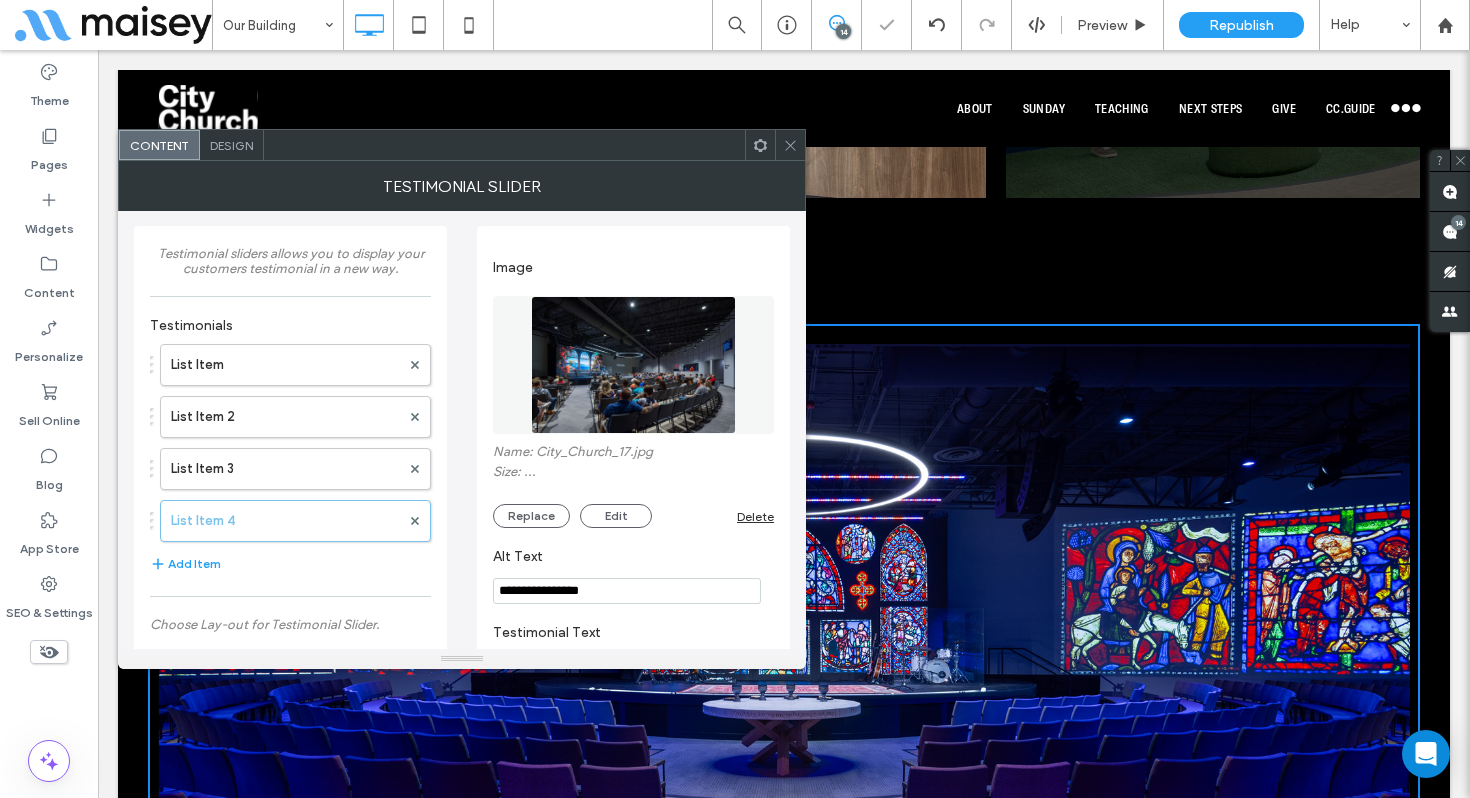 click on "**********" at bounding box center (627, 591) 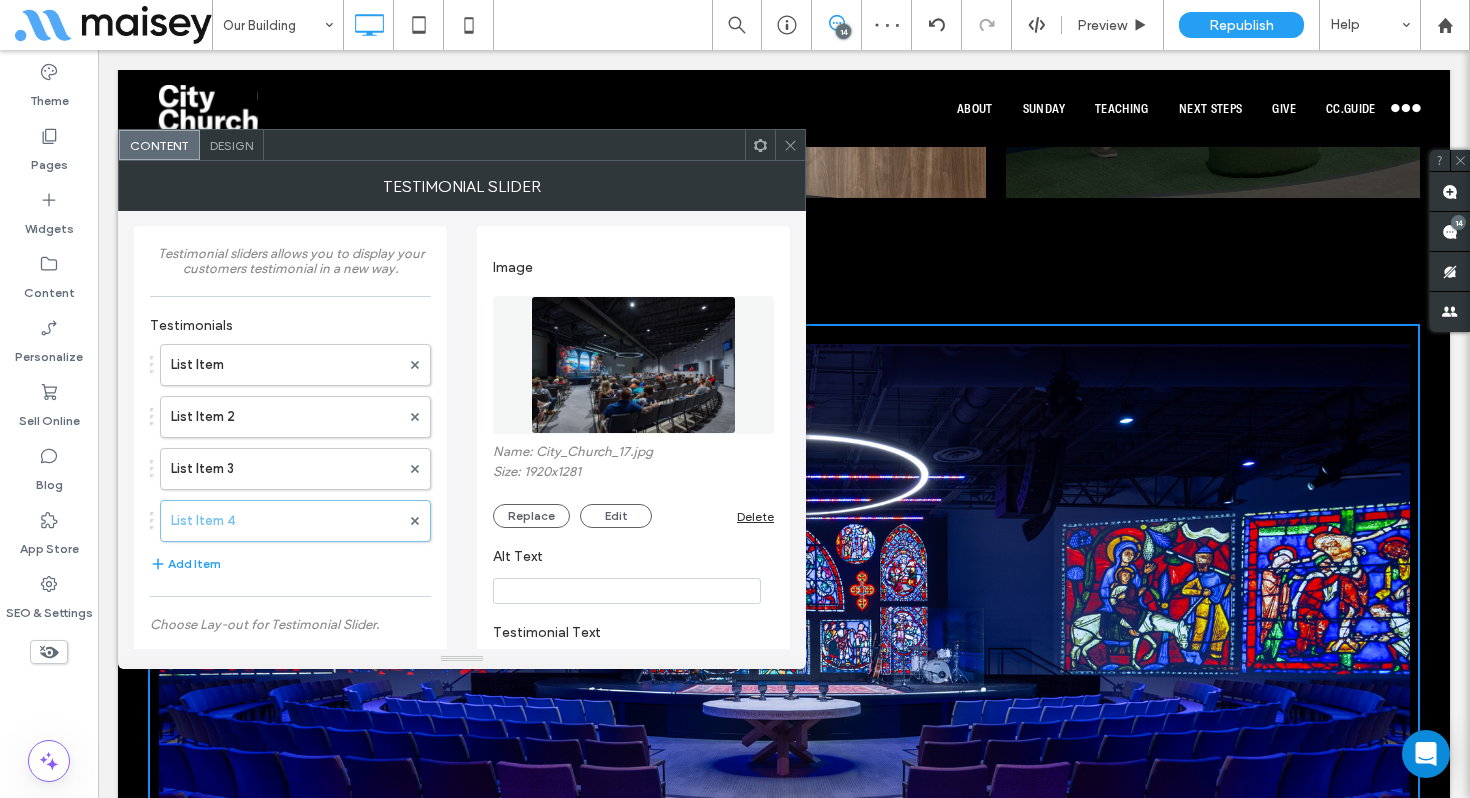 scroll, scrollTop: 116, scrollLeft: 0, axis: vertical 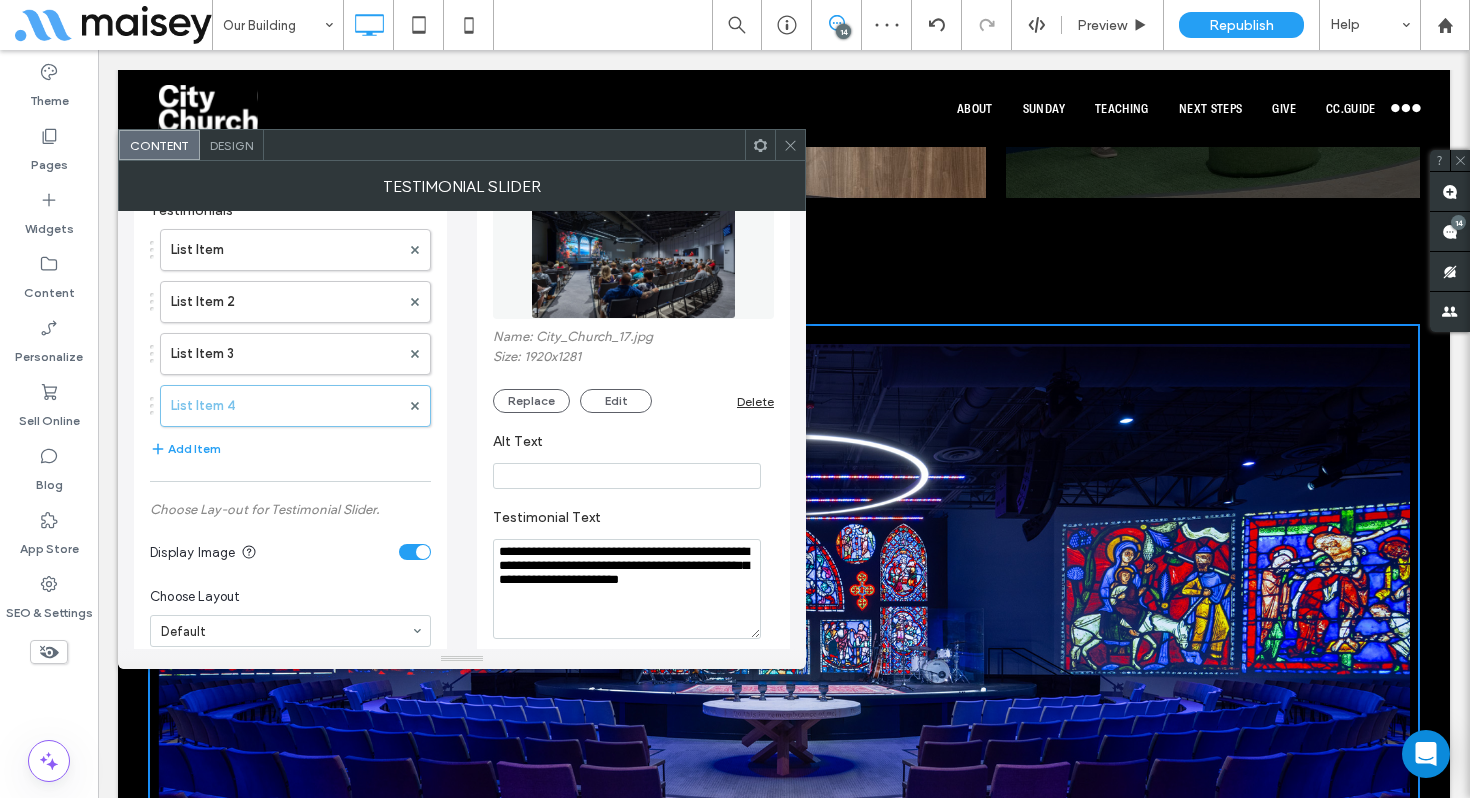 type 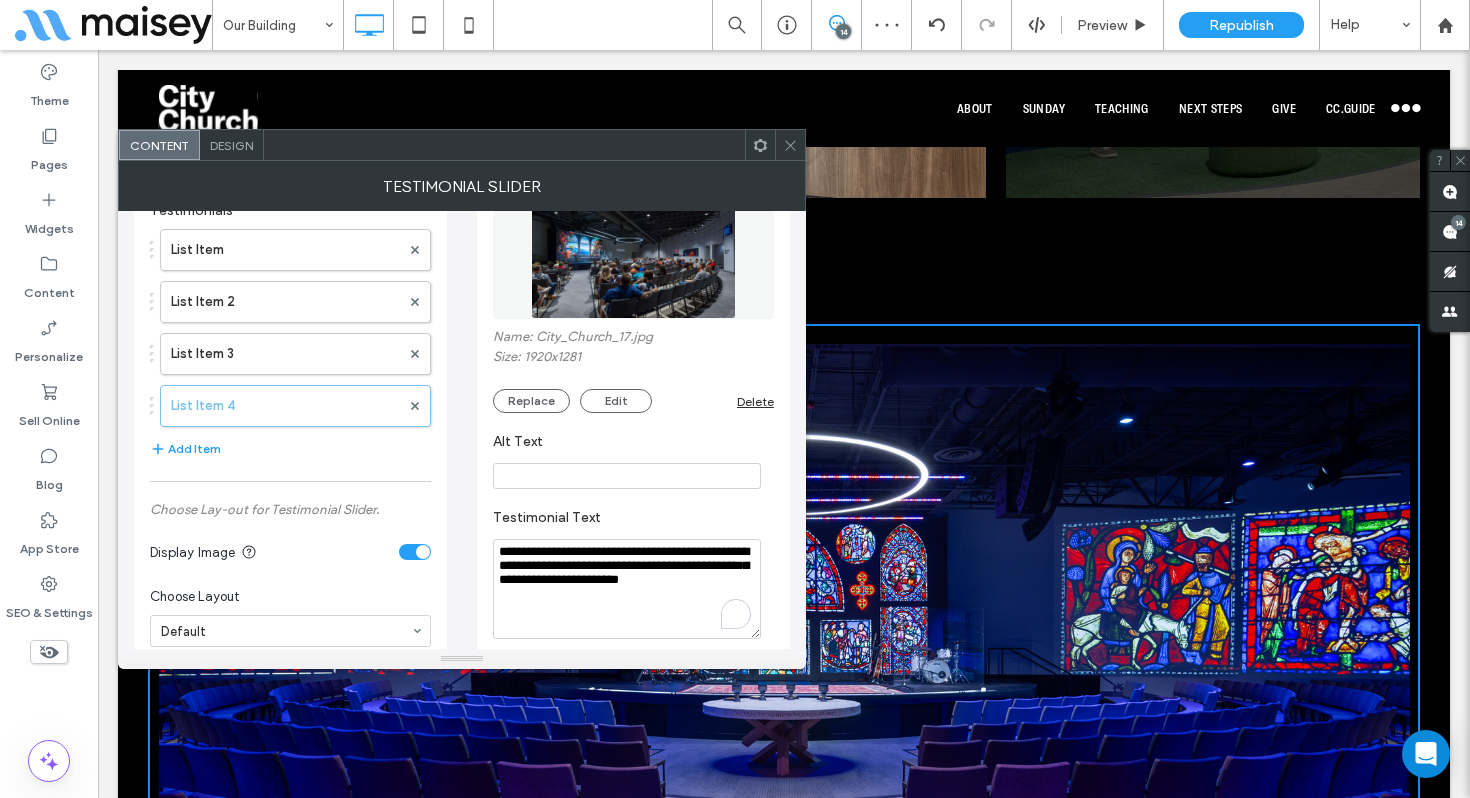click on "**********" at bounding box center [627, 589] 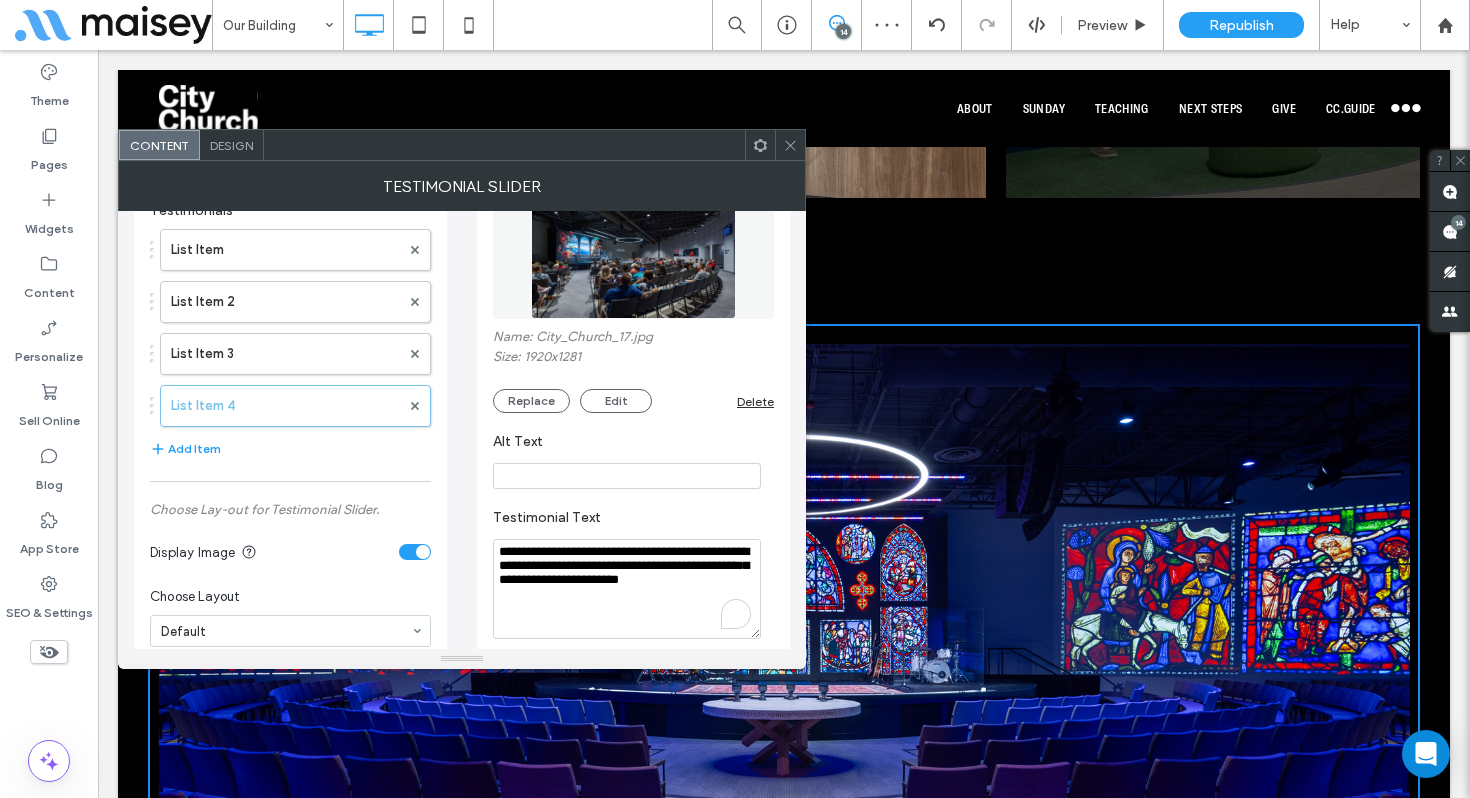 type 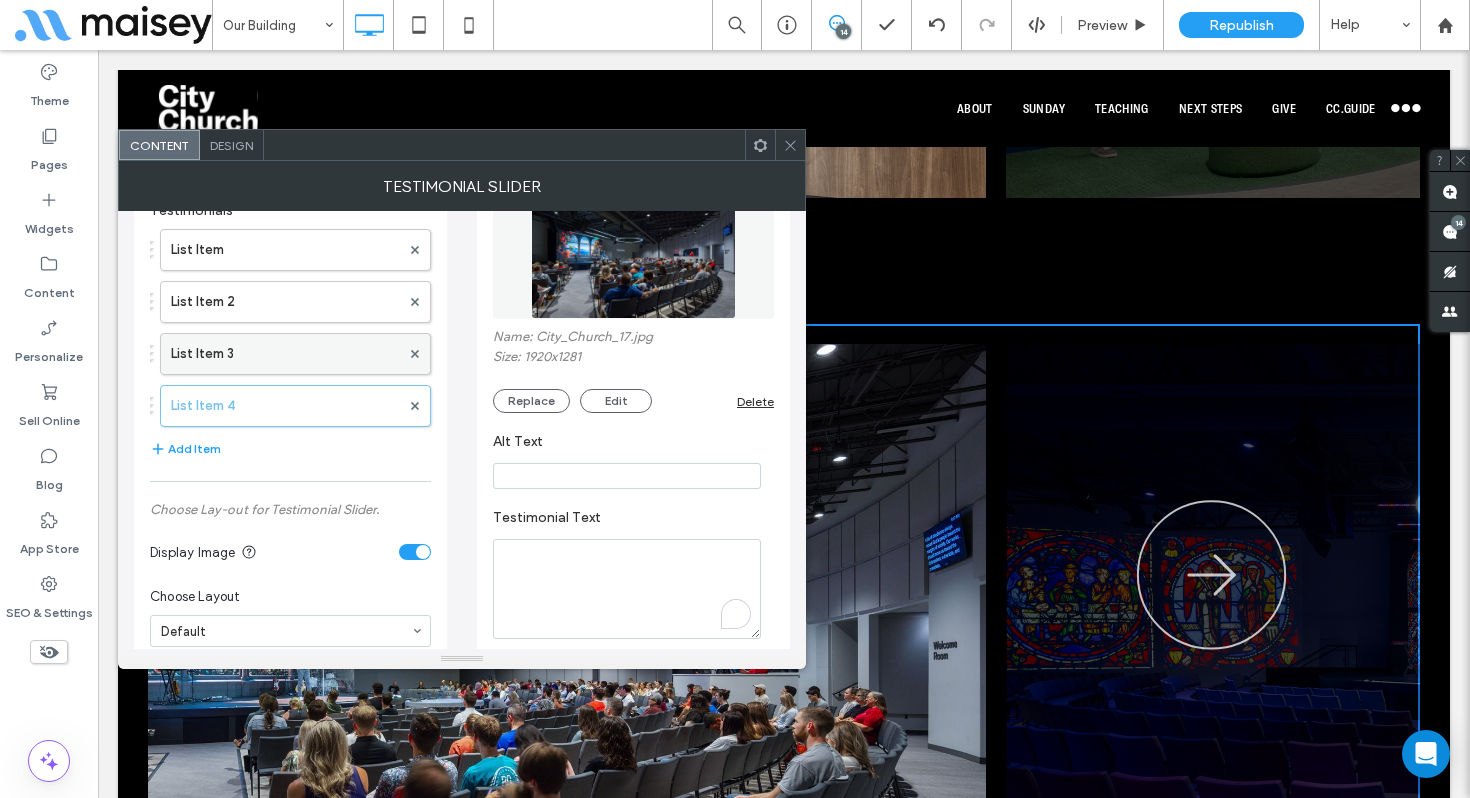 click on "List Item 3" at bounding box center [285, 354] 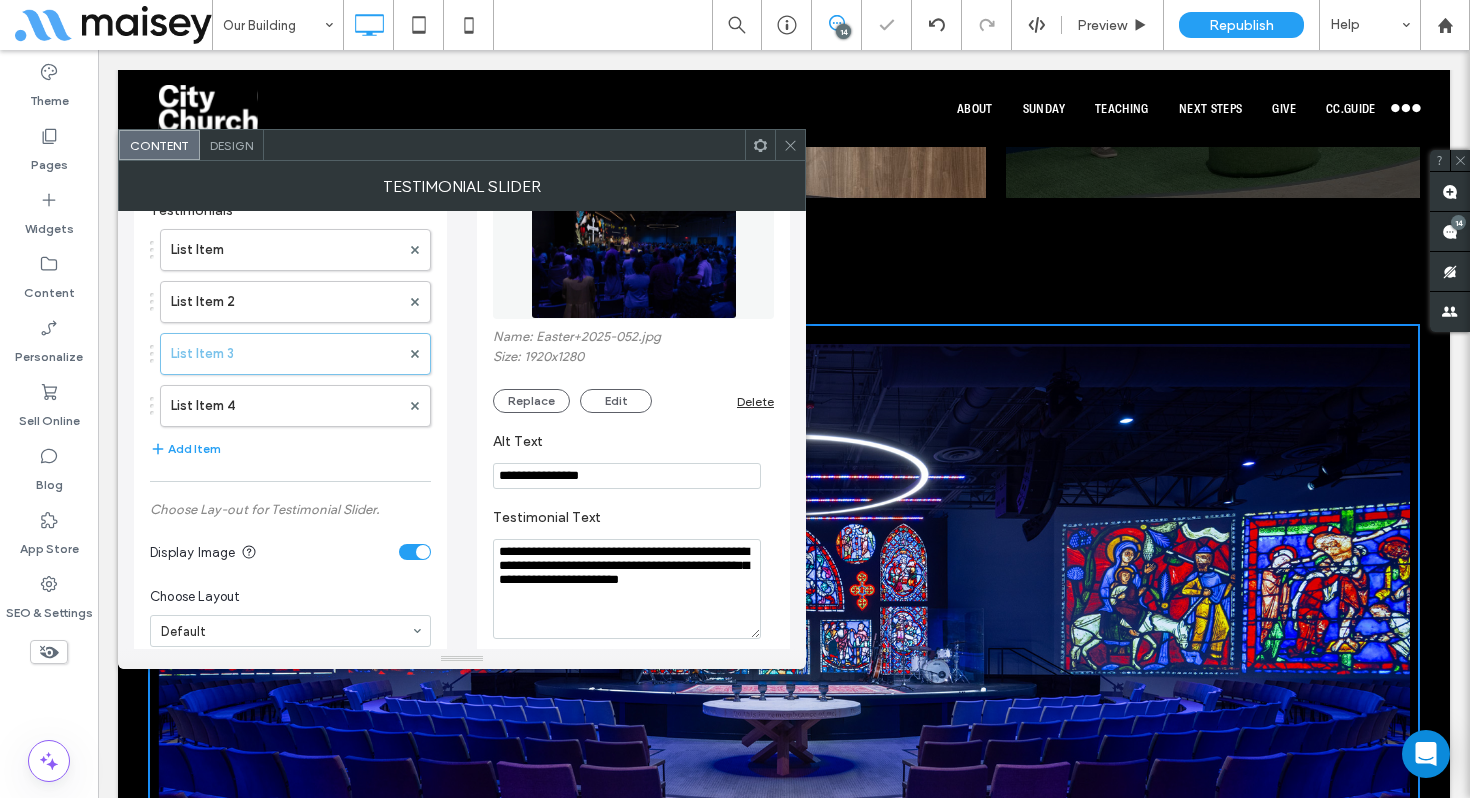 click on "**********" at bounding box center [627, 476] 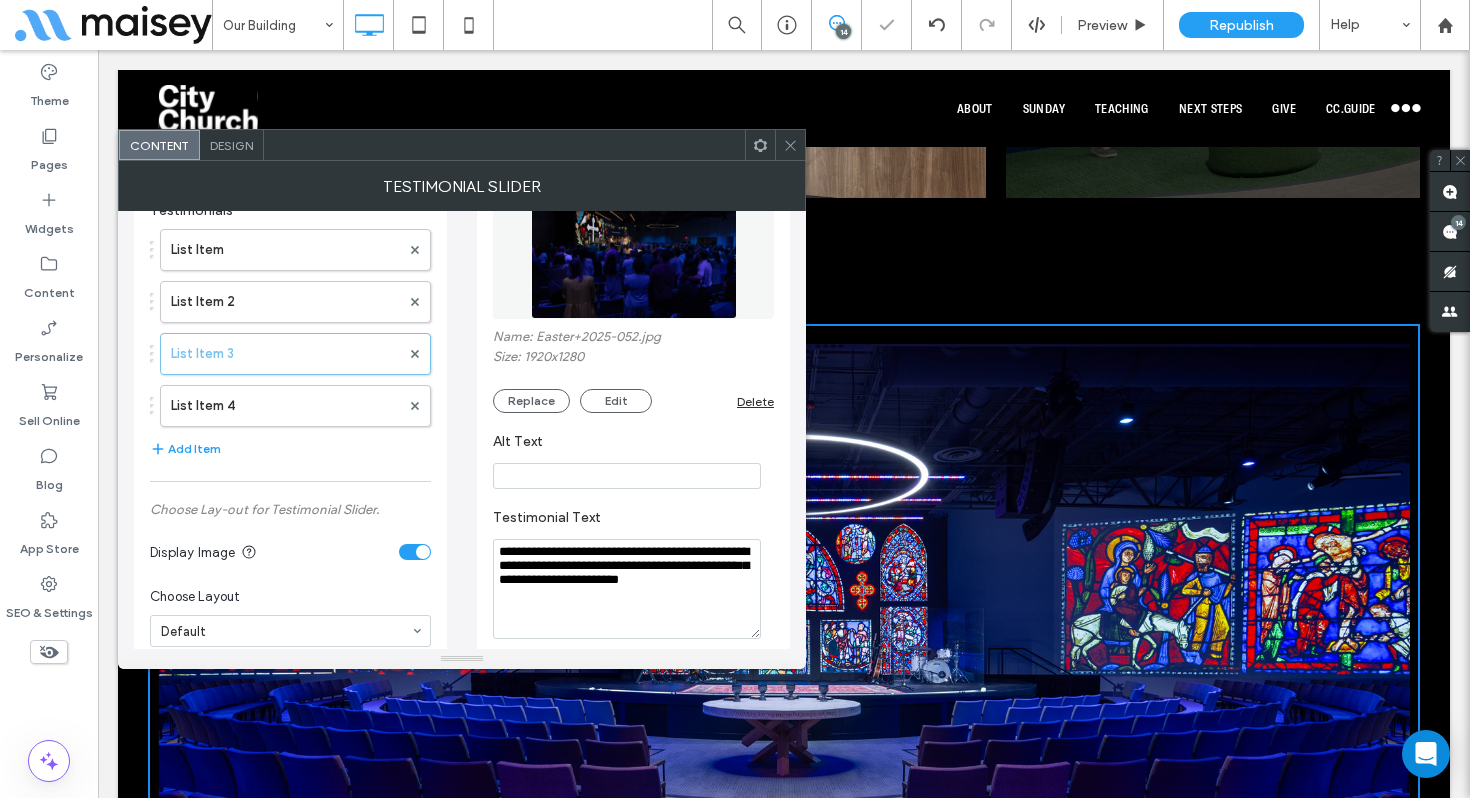 type 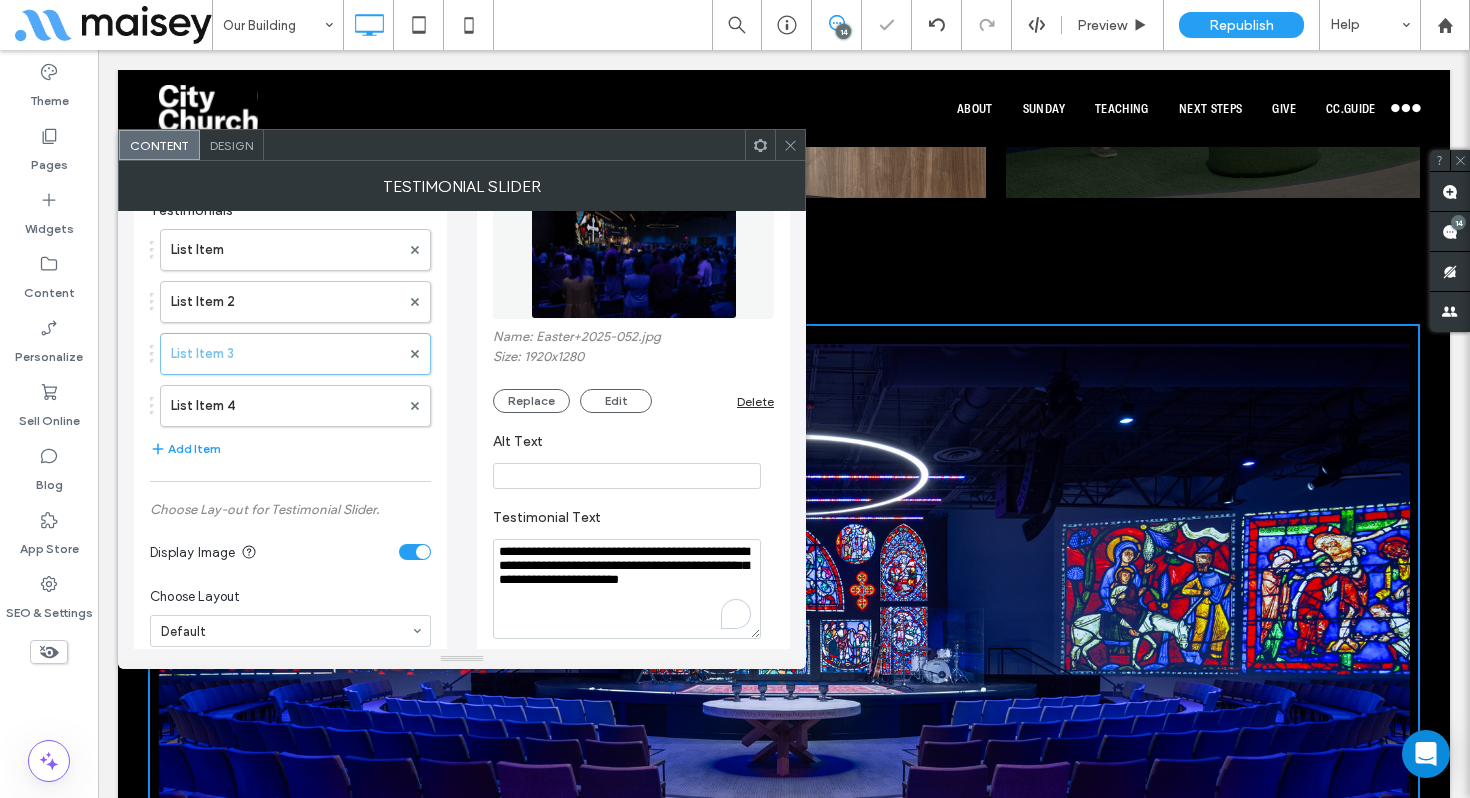 click on "**********" at bounding box center [627, 589] 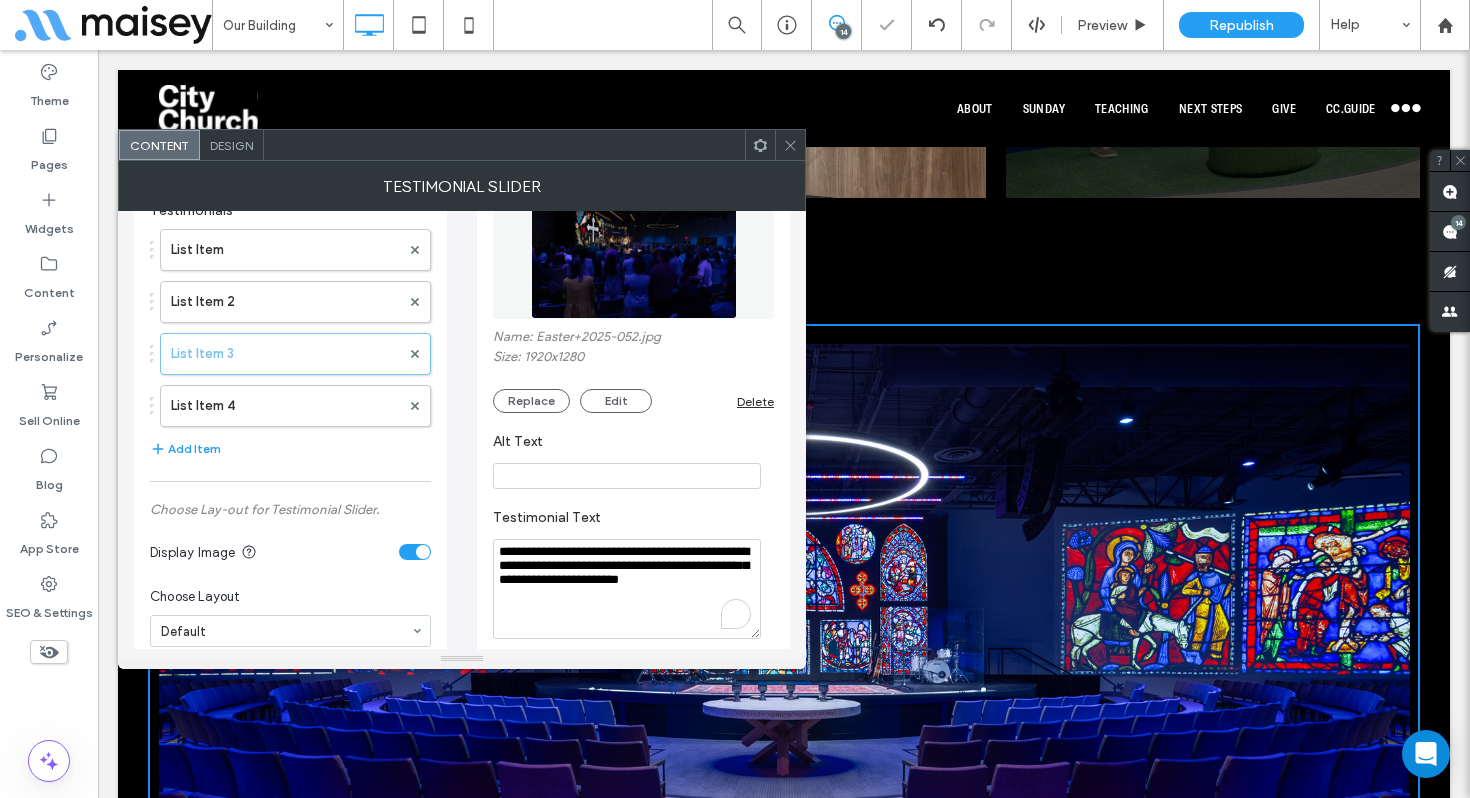 type 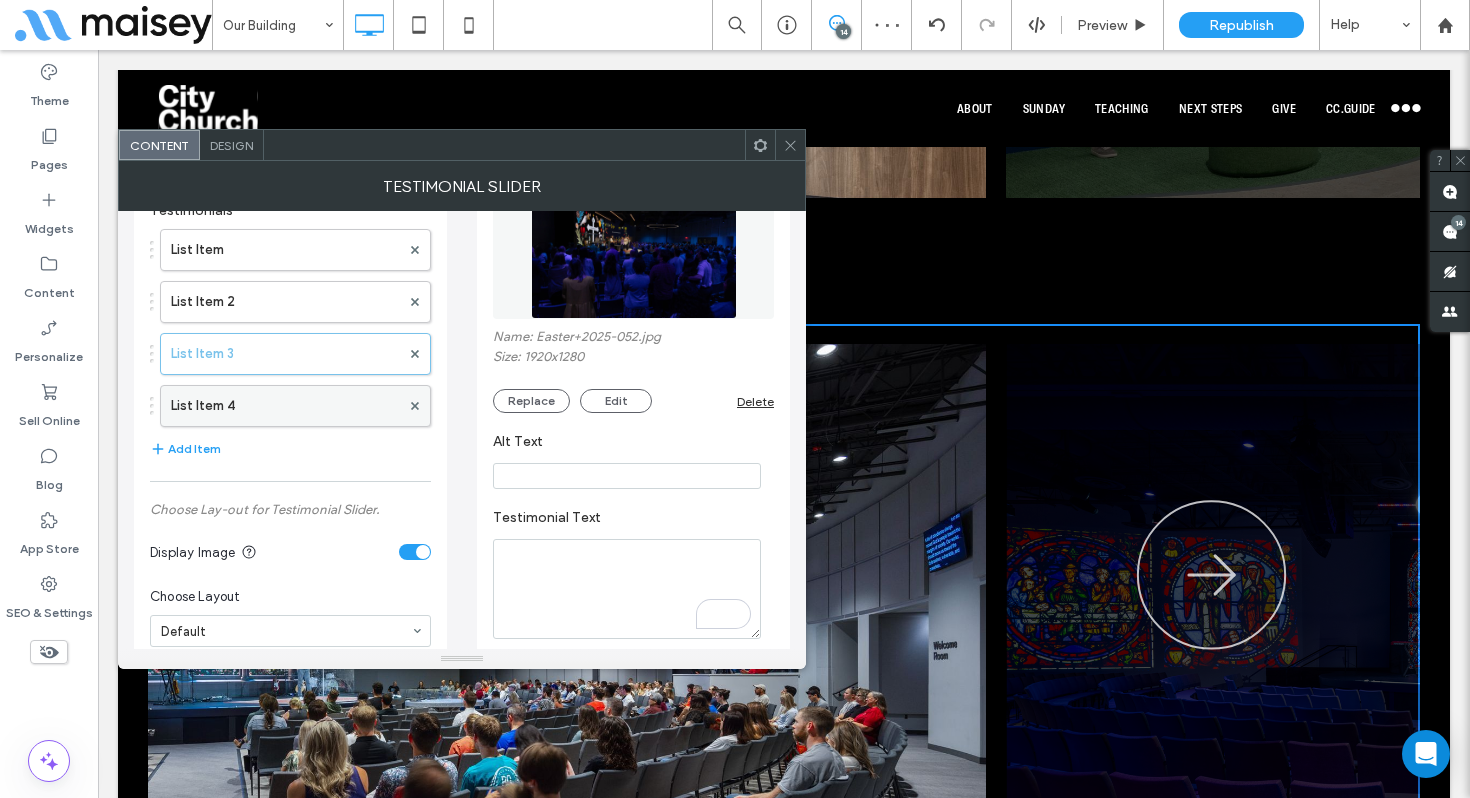 click on "List Item 4" at bounding box center (285, 406) 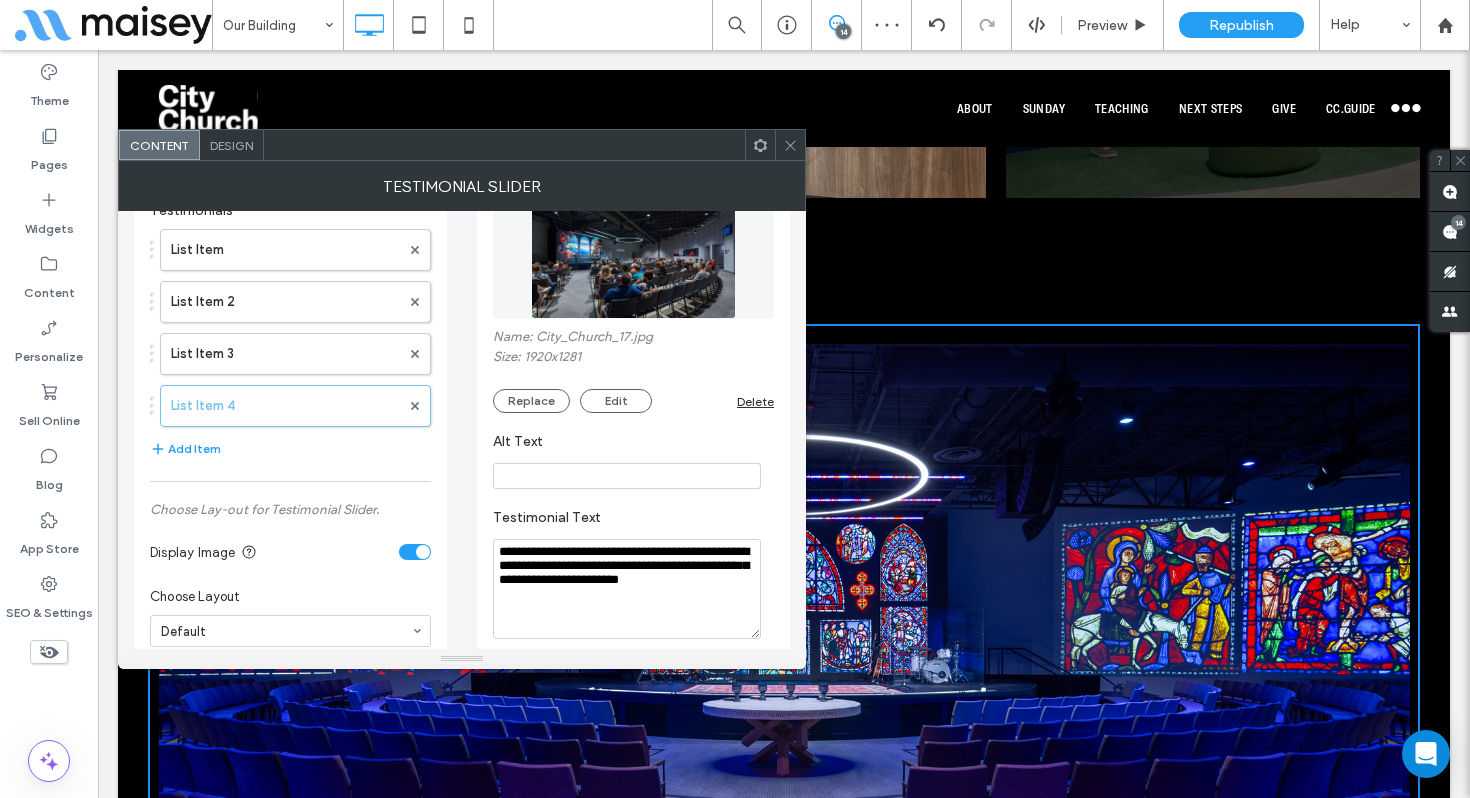 click on "**********" at bounding box center (627, 589) 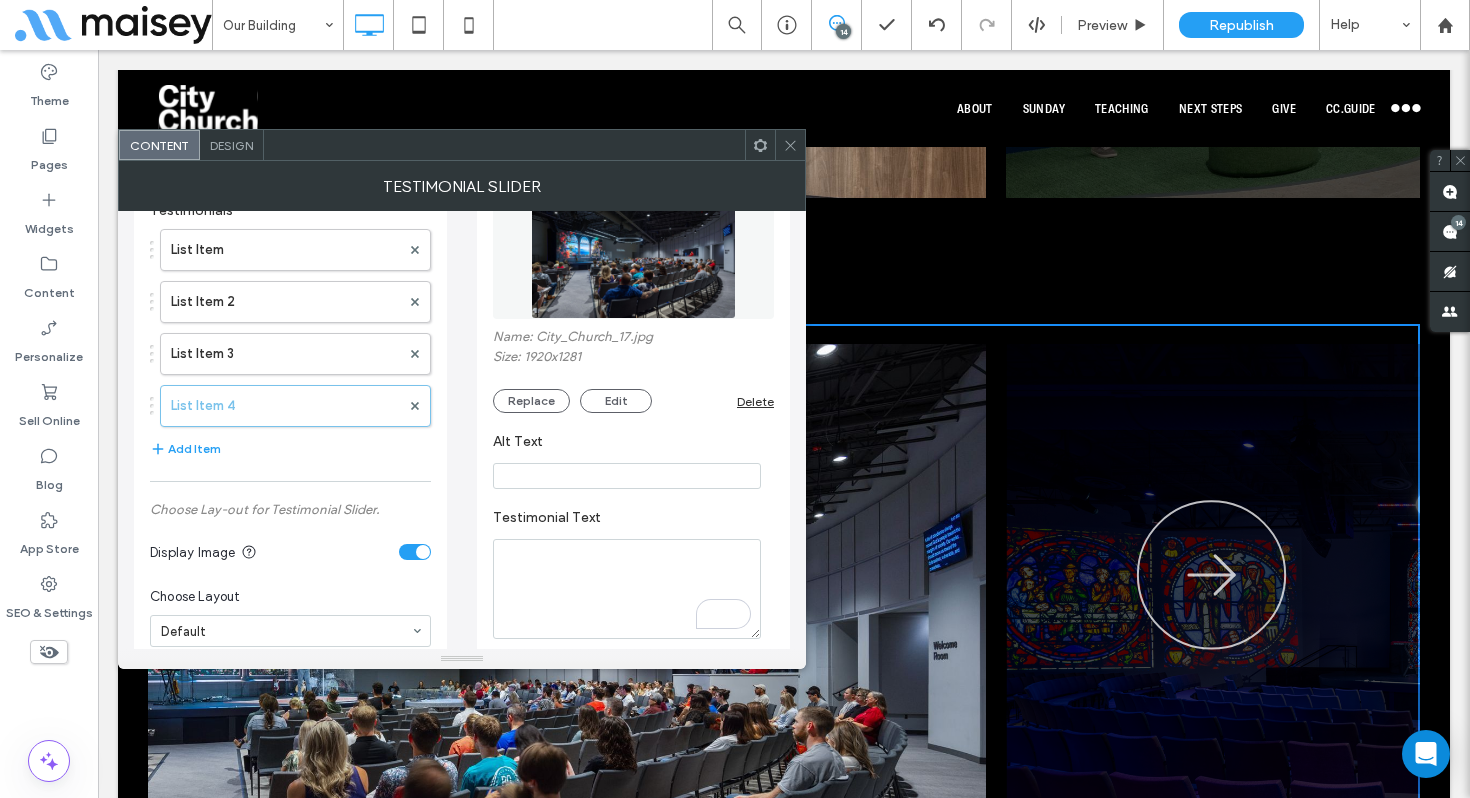 type 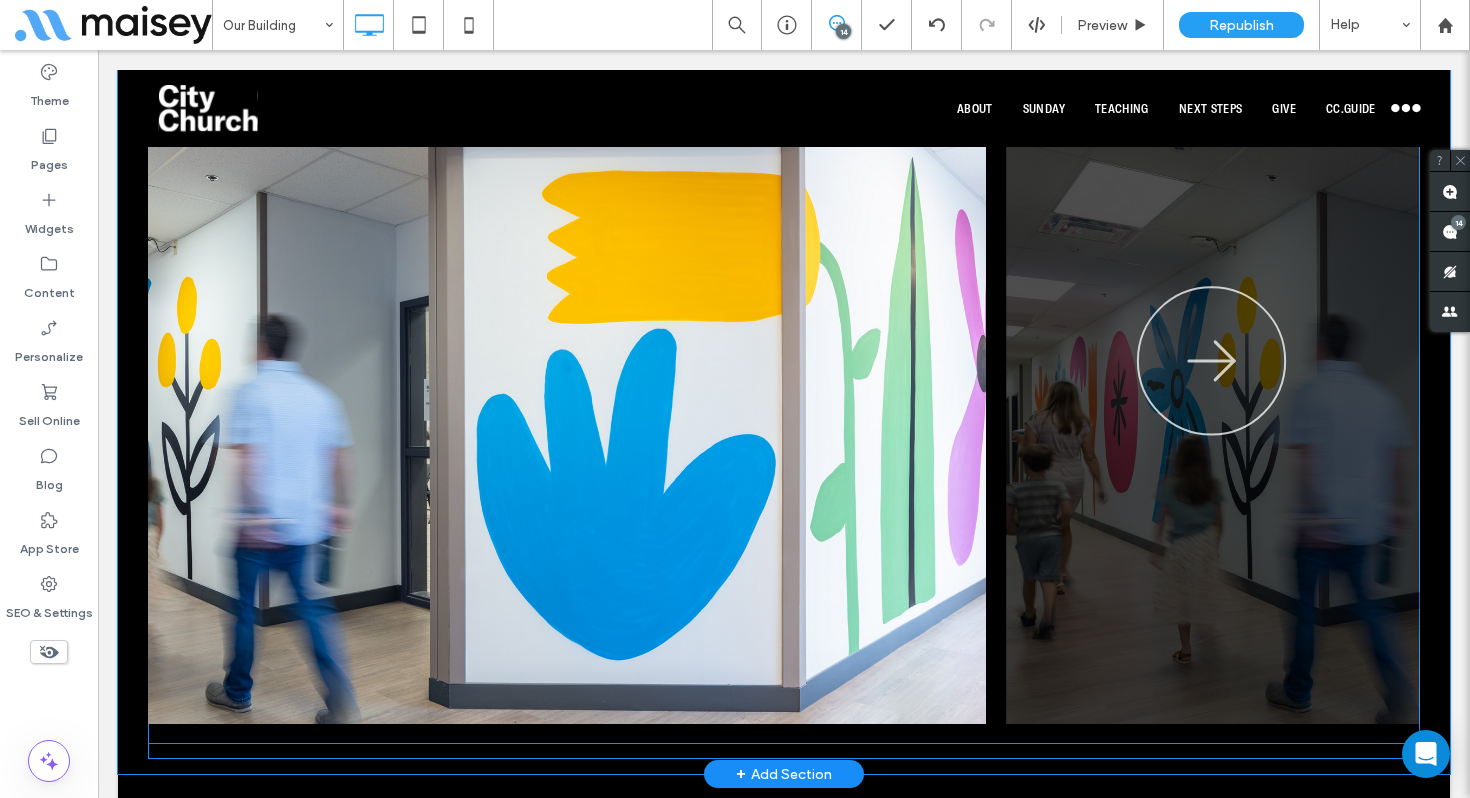 scroll, scrollTop: 2881, scrollLeft: 0, axis: vertical 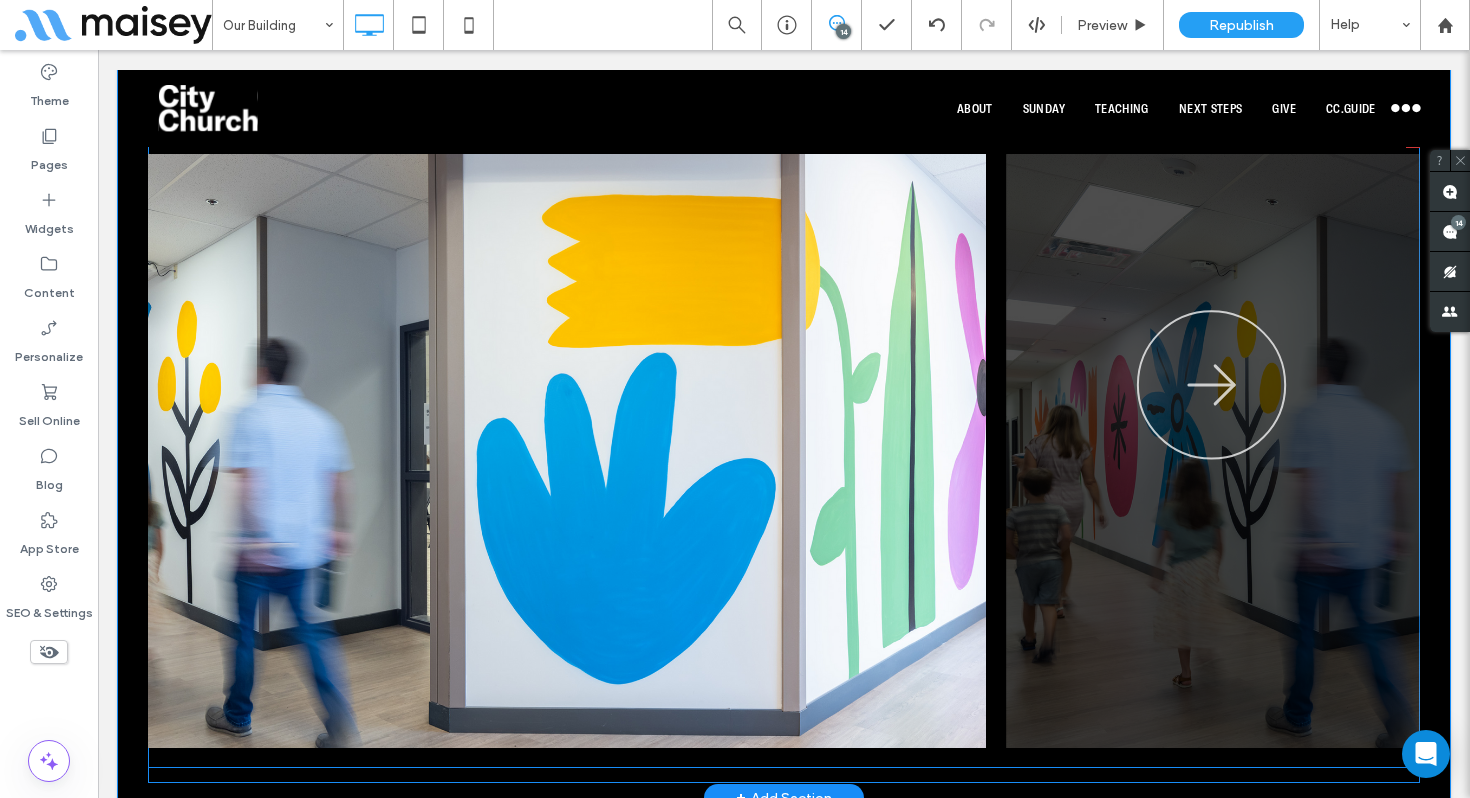 click at bounding box center (784, 451) 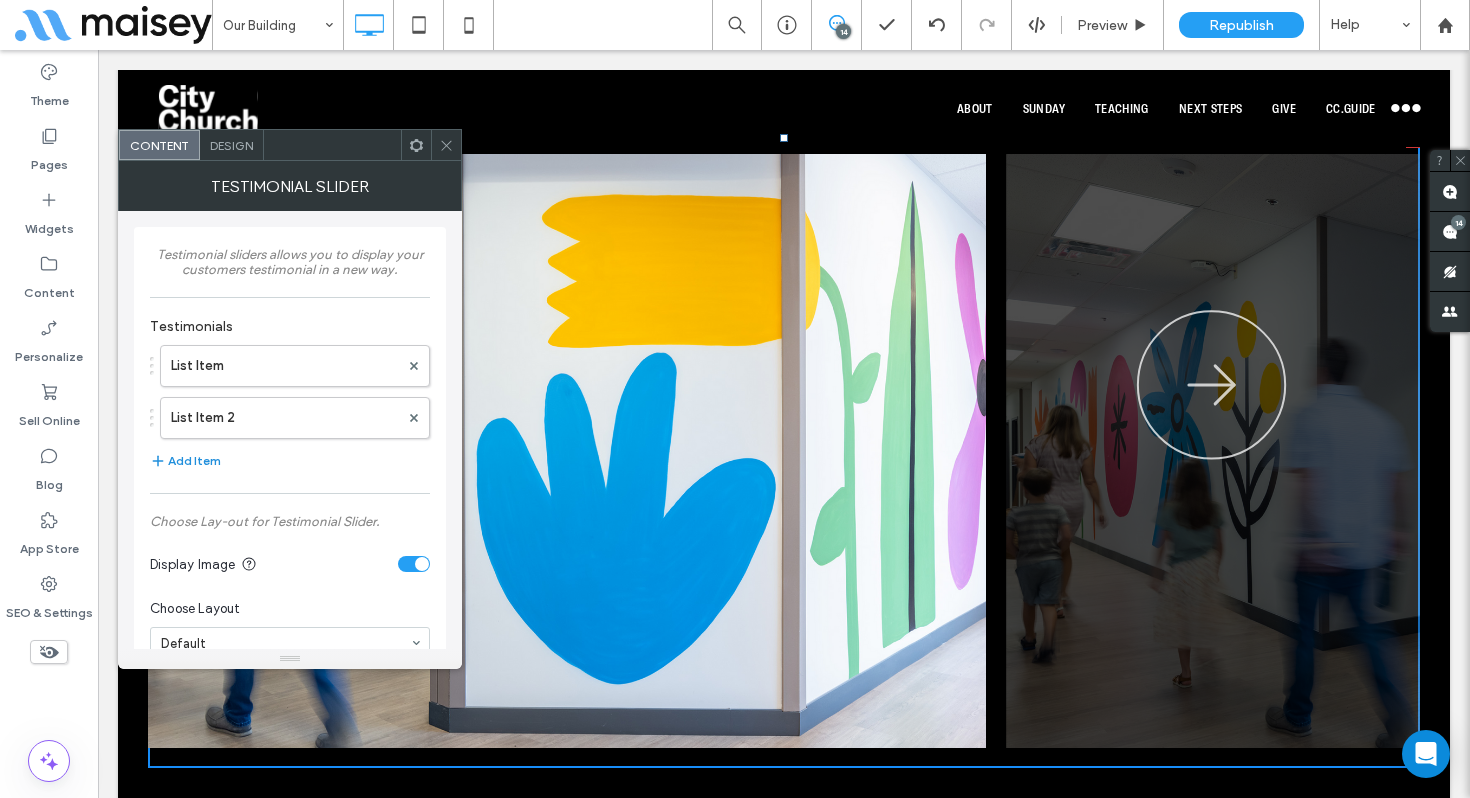 click on "Add Item" at bounding box center (185, 461) 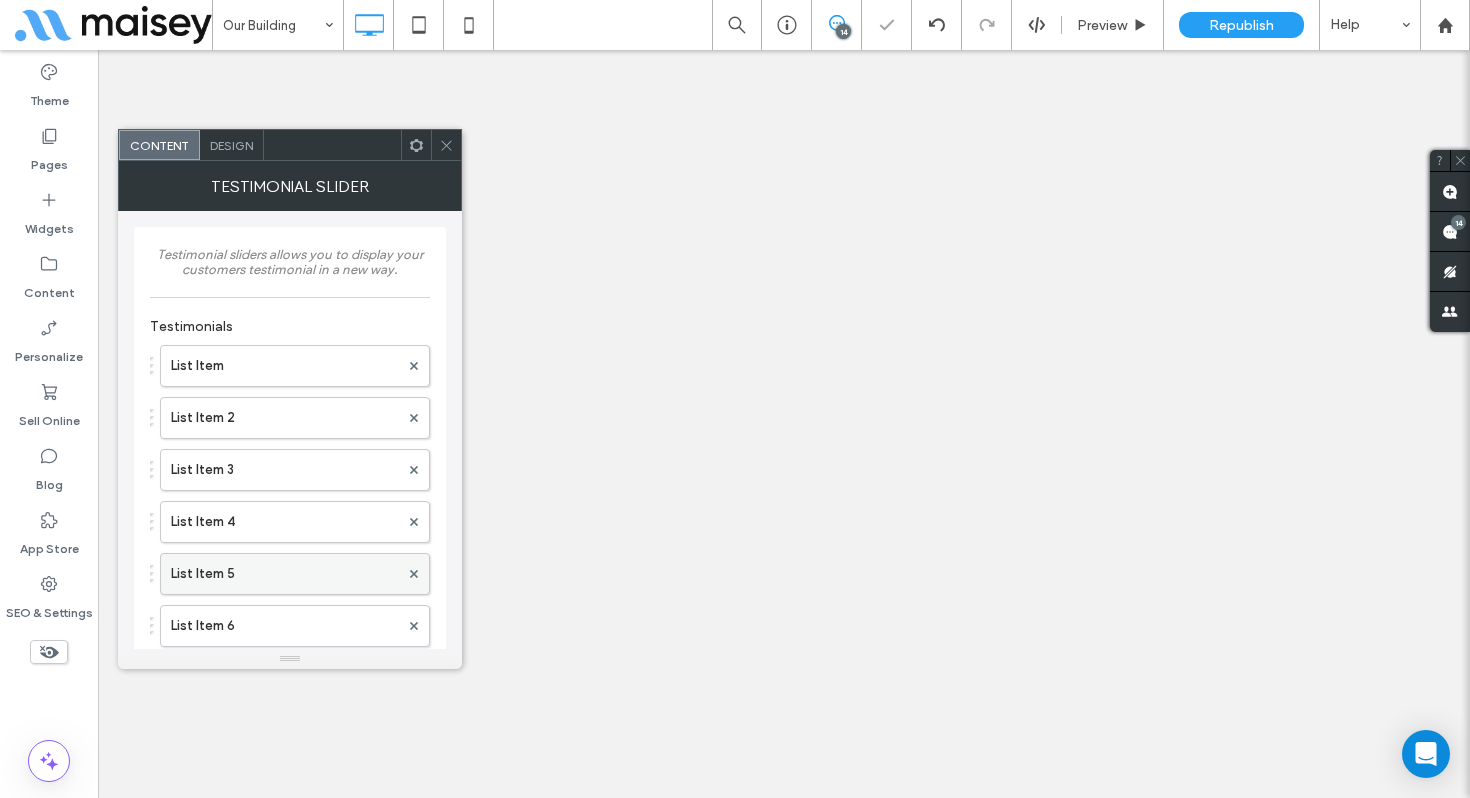 scroll, scrollTop: 0, scrollLeft: 0, axis: both 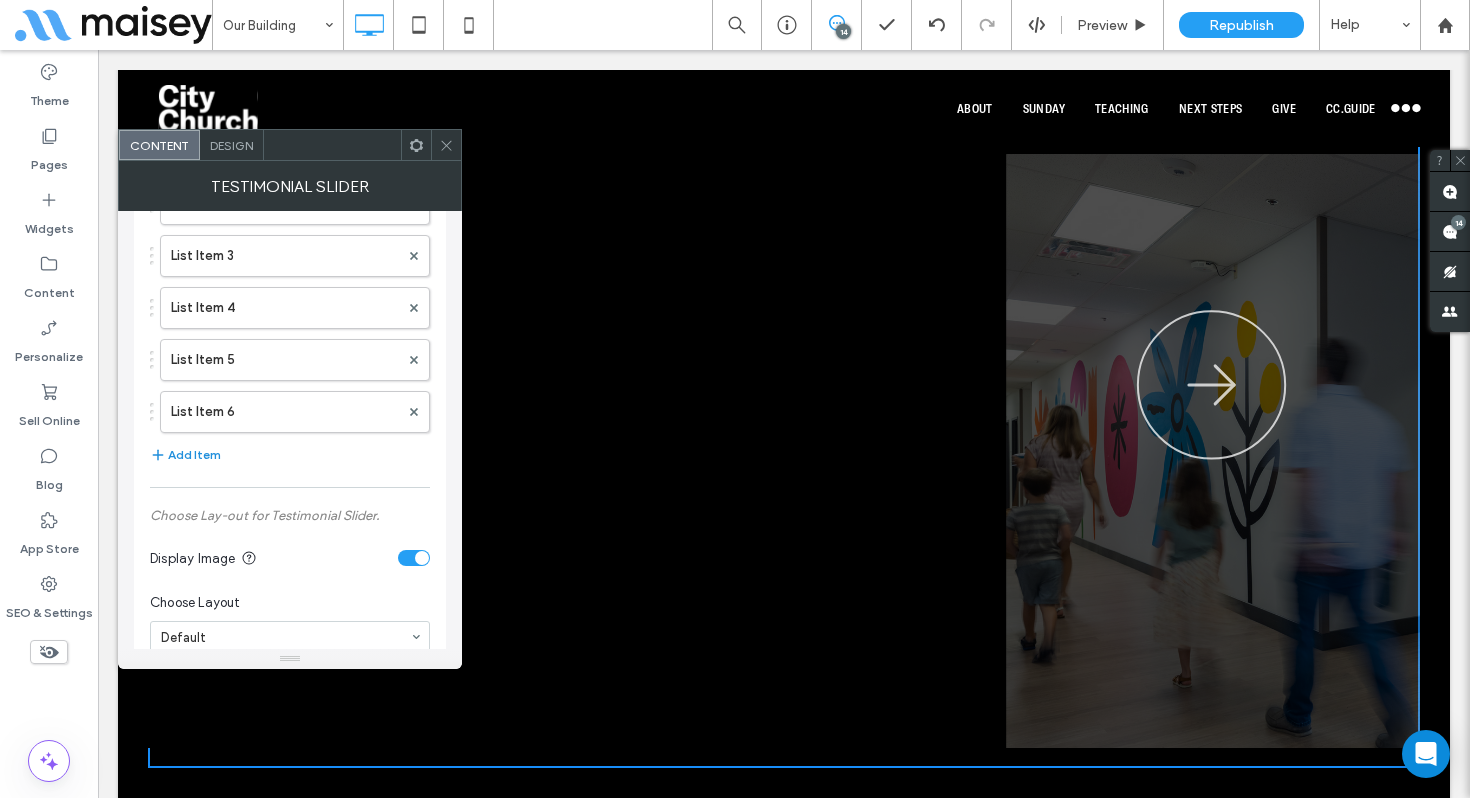 click on "Add Item" at bounding box center (185, 455) 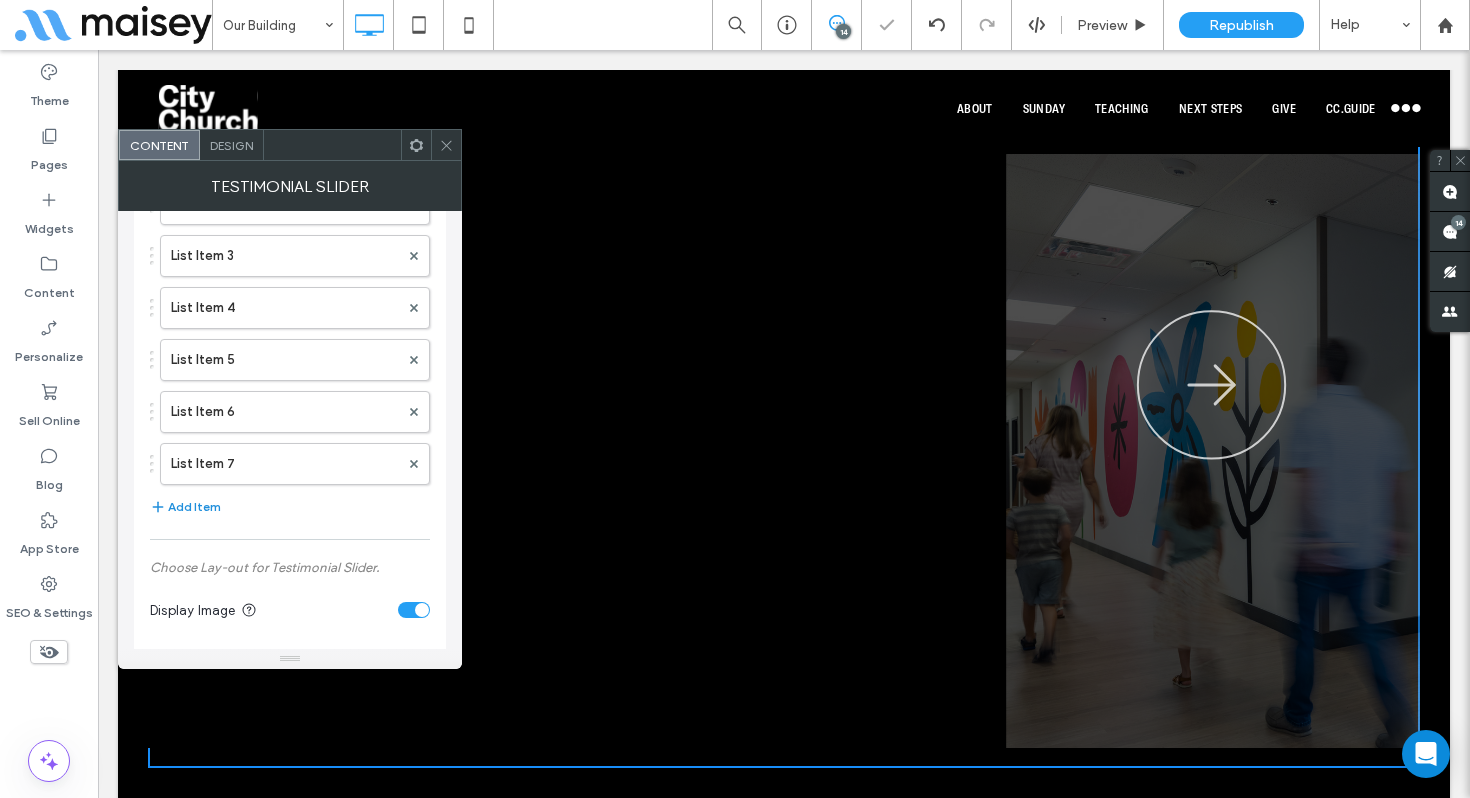 click on "Add Item" at bounding box center [185, 507] 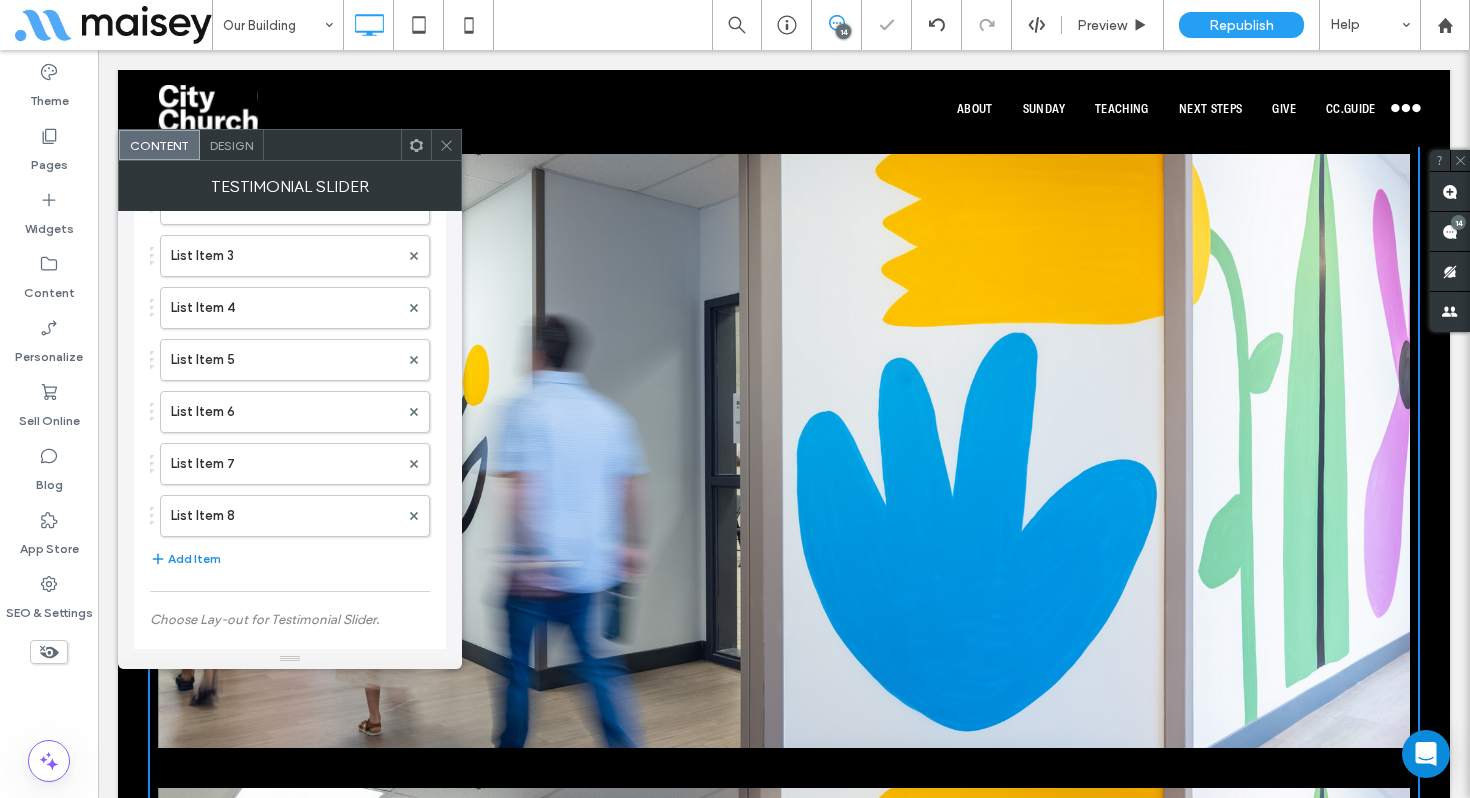 click on "Add Item" at bounding box center [185, 559] 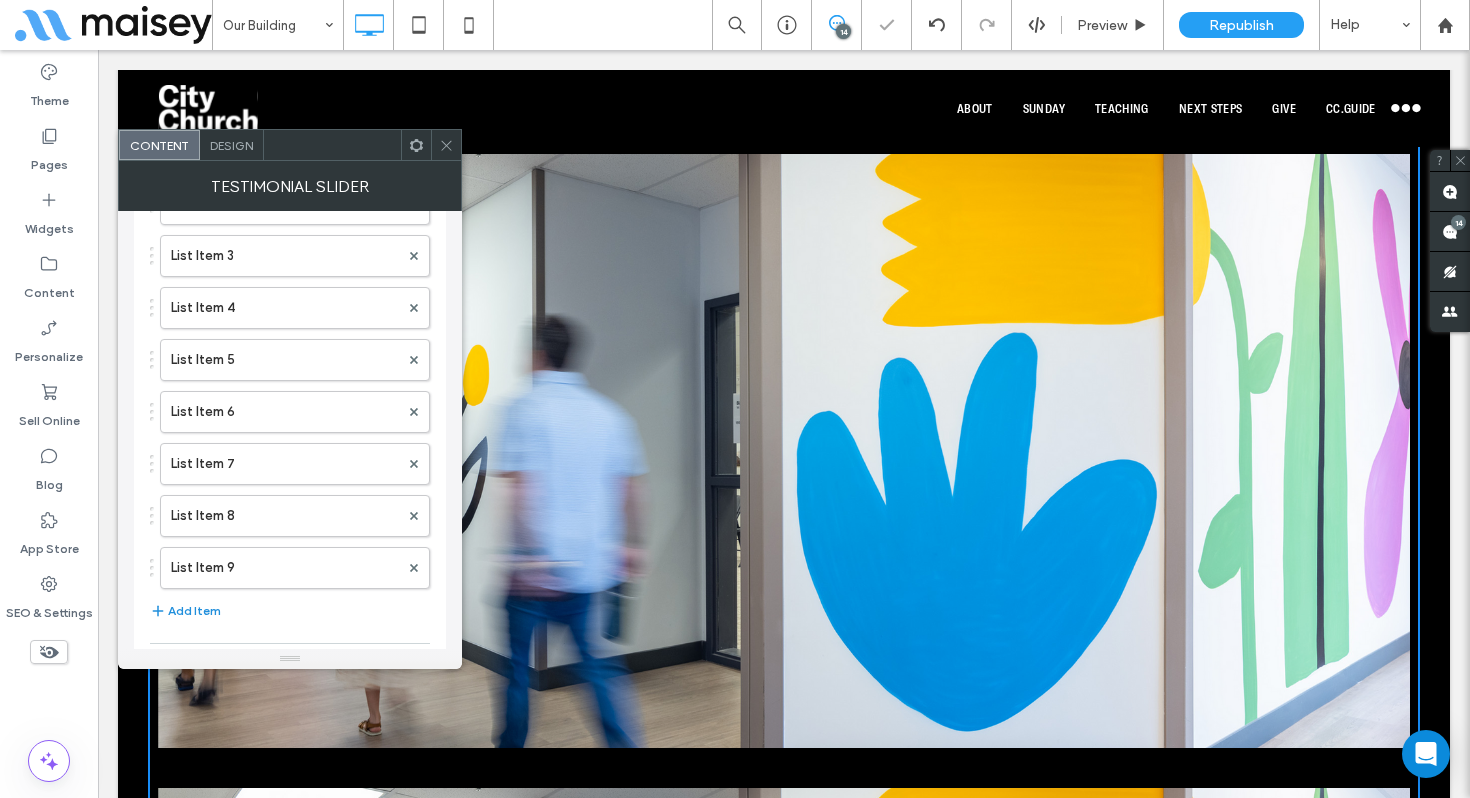 click on "Add Item" at bounding box center (185, 611) 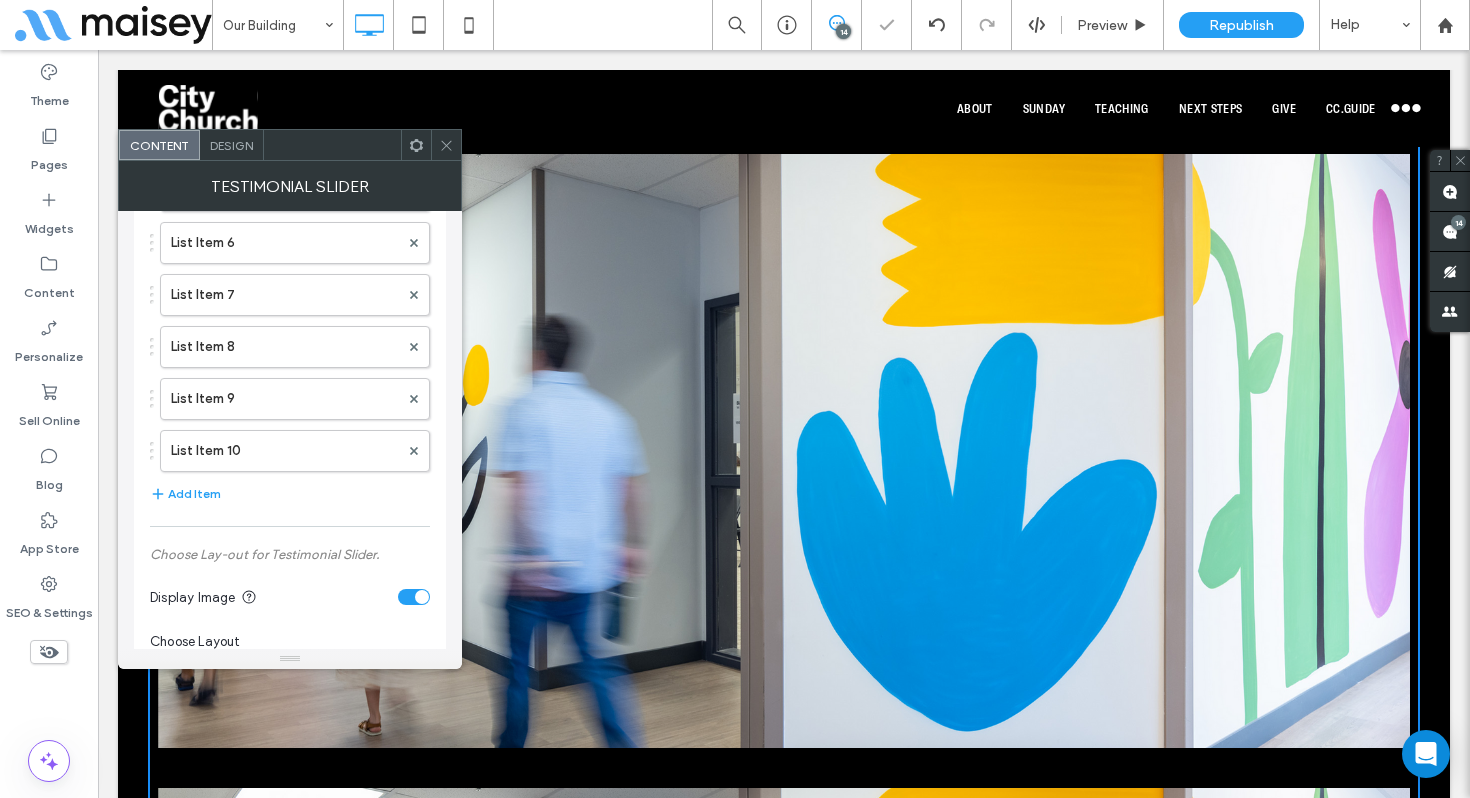 scroll, scrollTop: 400, scrollLeft: 0, axis: vertical 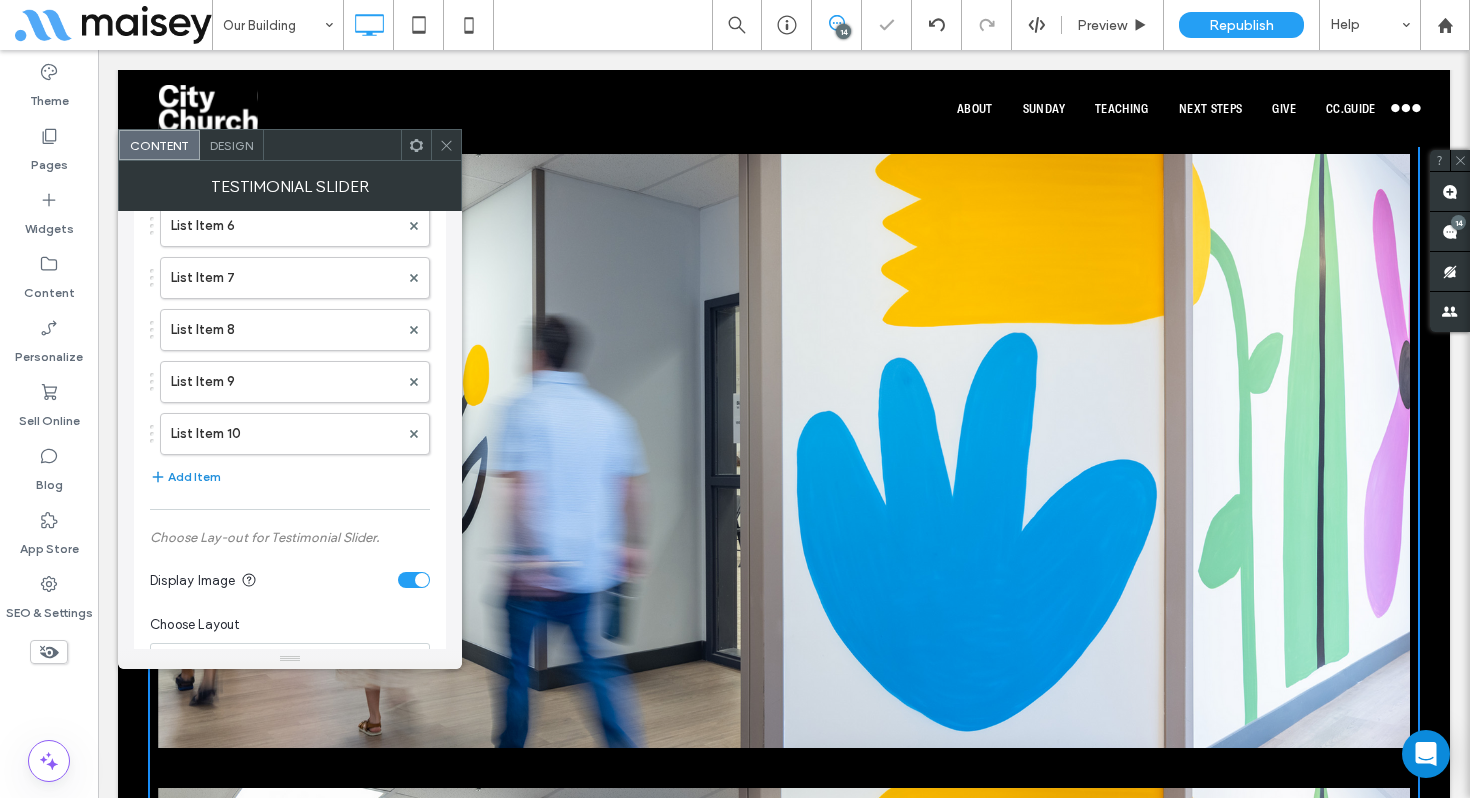 click on "Add Item" at bounding box center [185, 477] 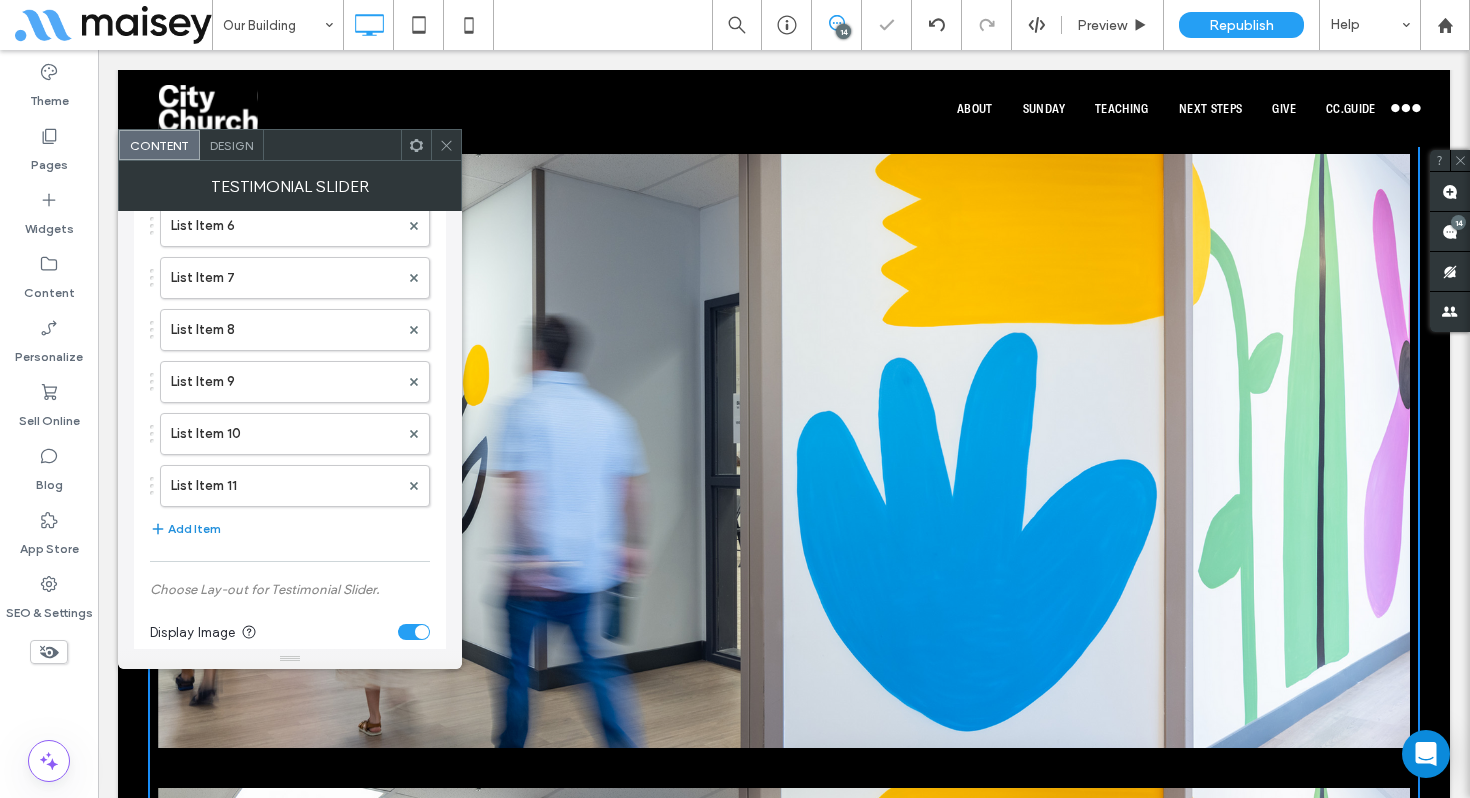 click on "Add Item" at bounding box center [185, 529] 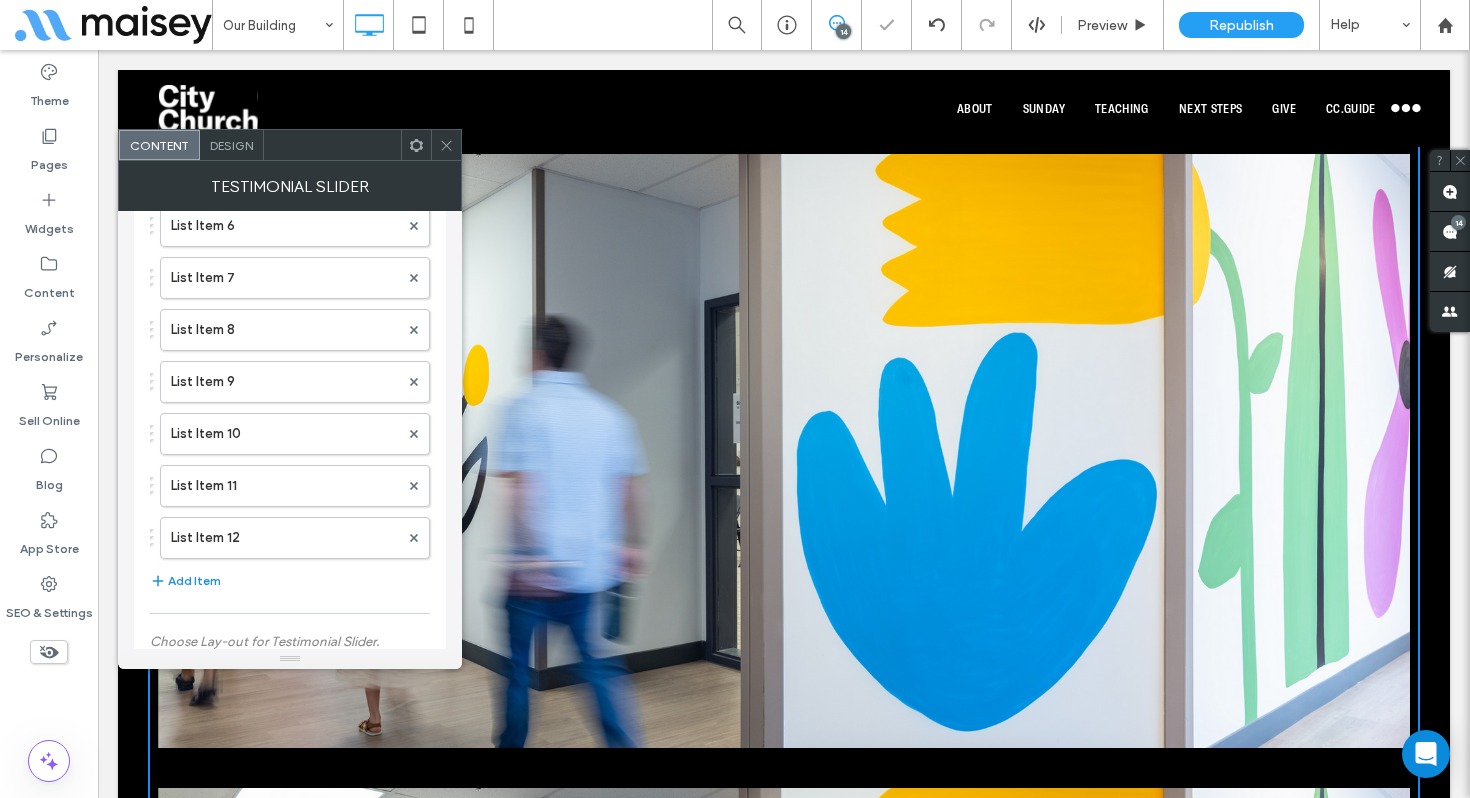click on "Add Item" at bounding box center [185, 581] 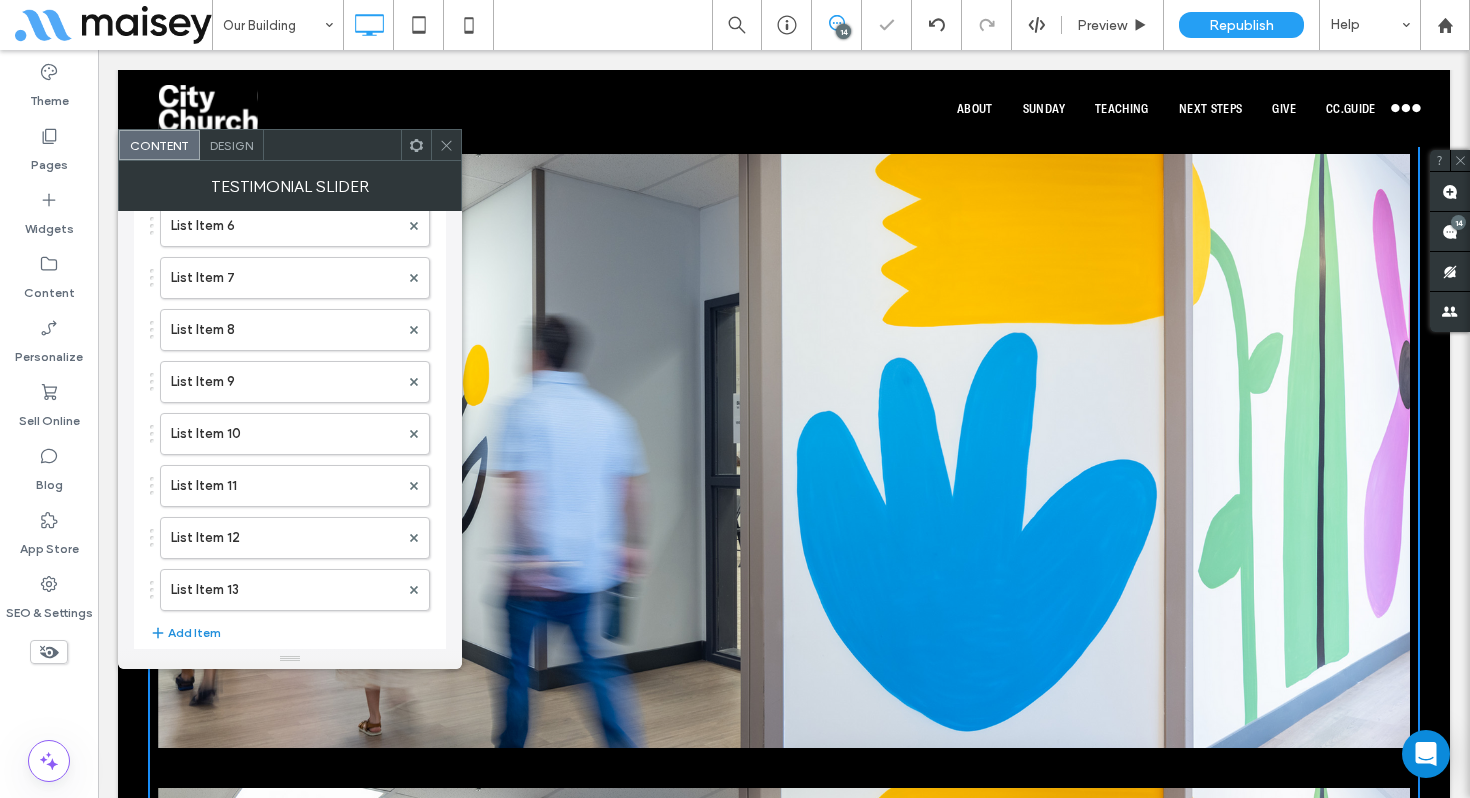 click on "Add Item" at bounding box center (185, 633) 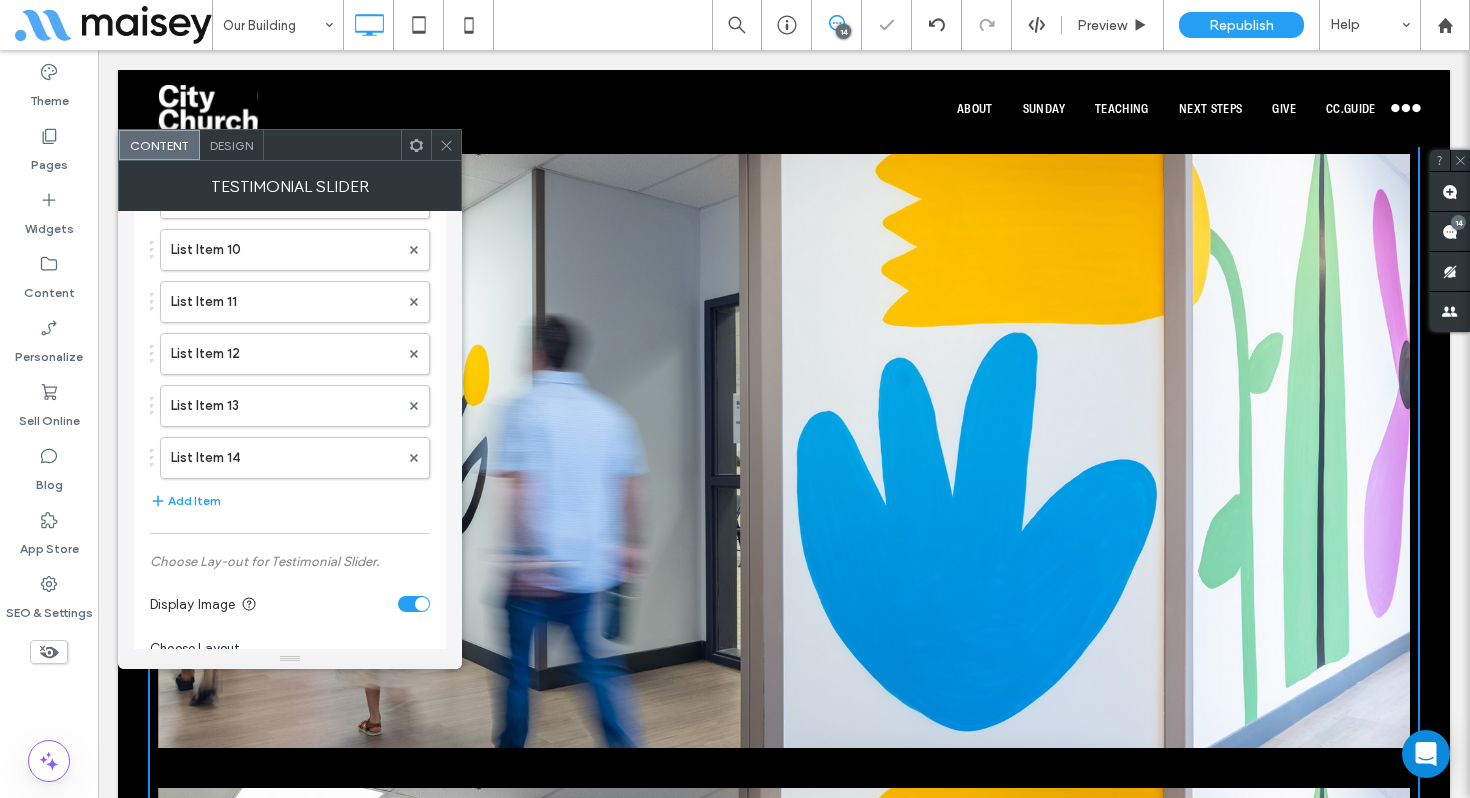 scroll, scrollTop: 595, scrollLeft: 0, axis: vertical 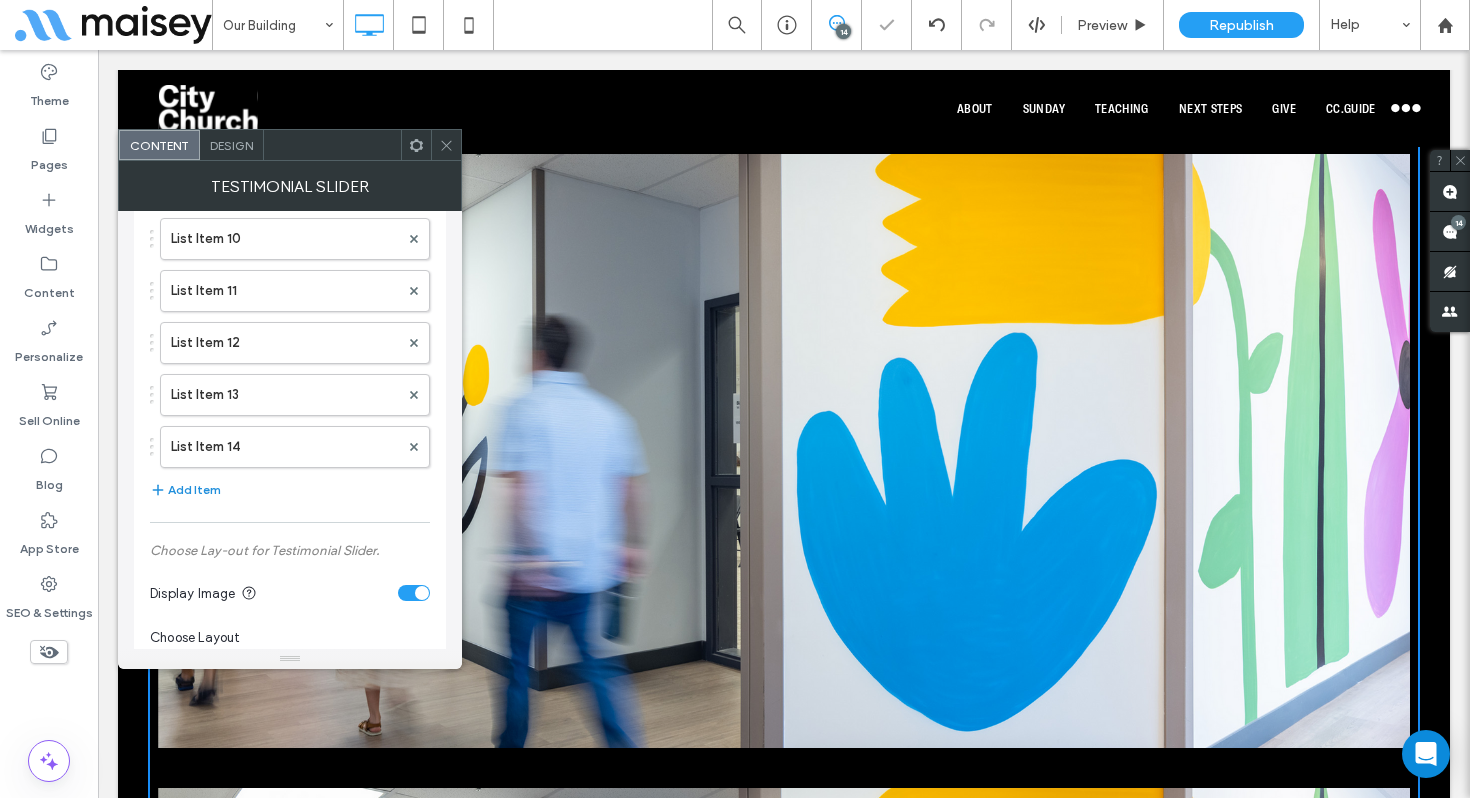 click on "Add Item" at bounding box center (185, 490) 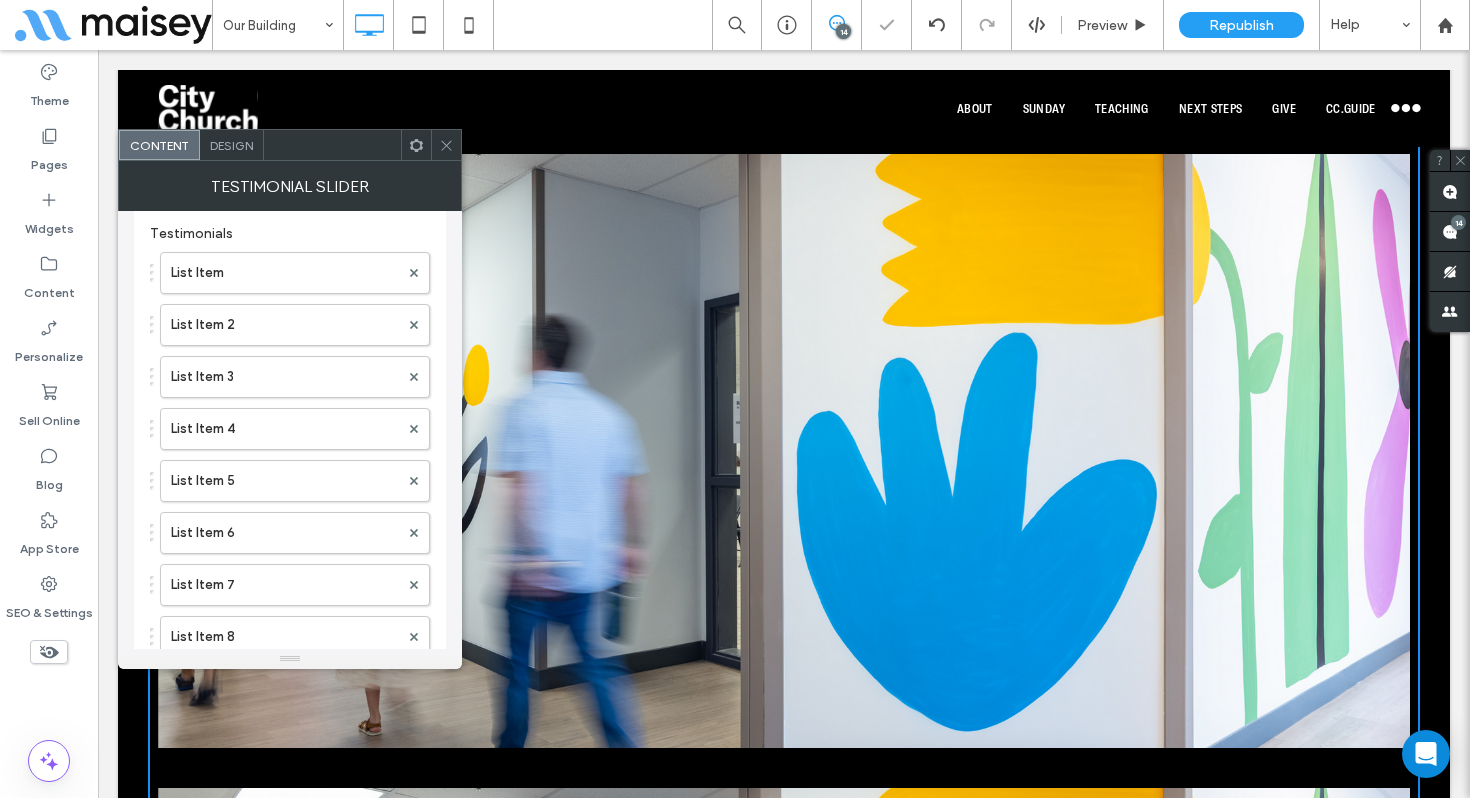 scroll, scrollTop: 0, scrollLeft: 0, axis: both 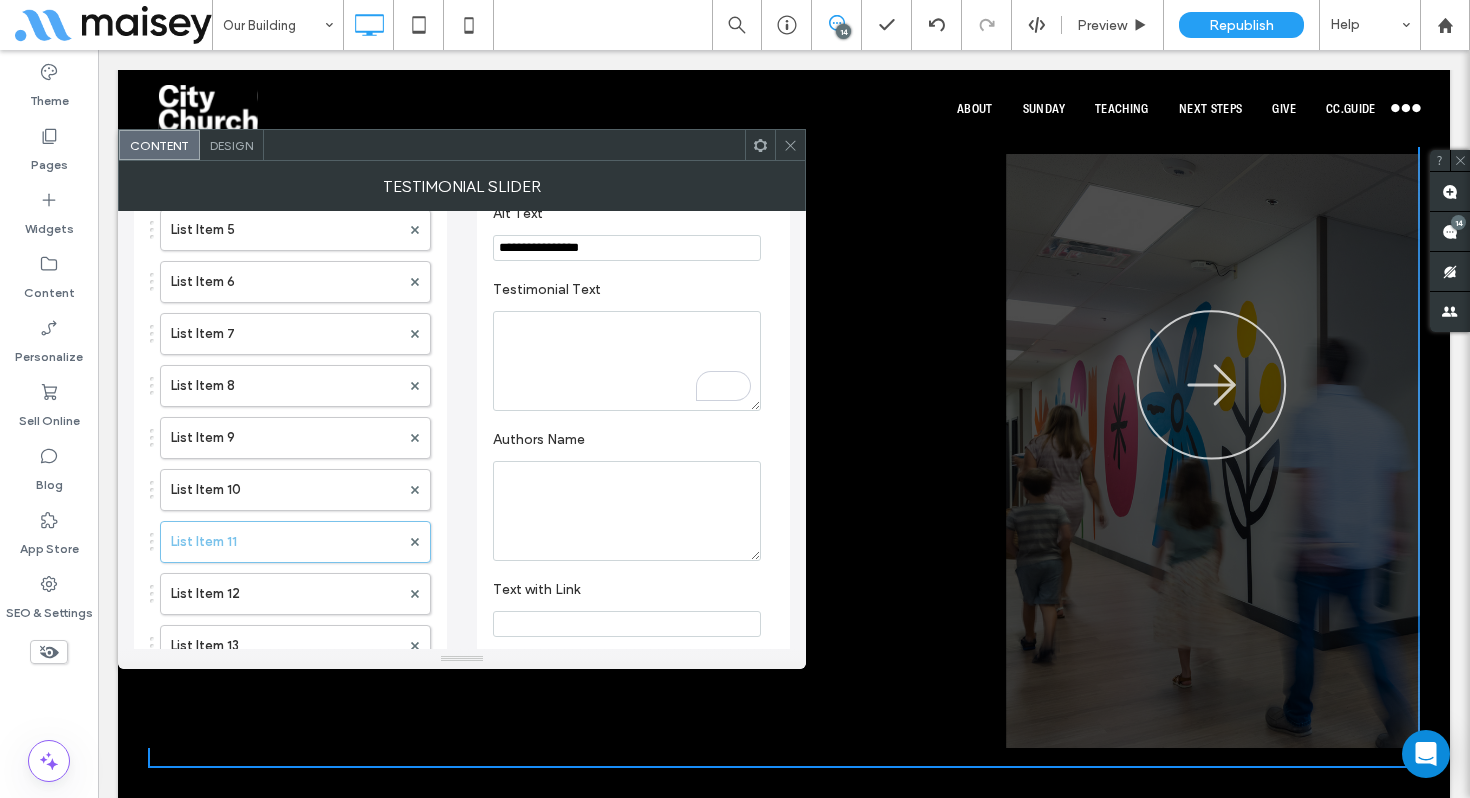 type 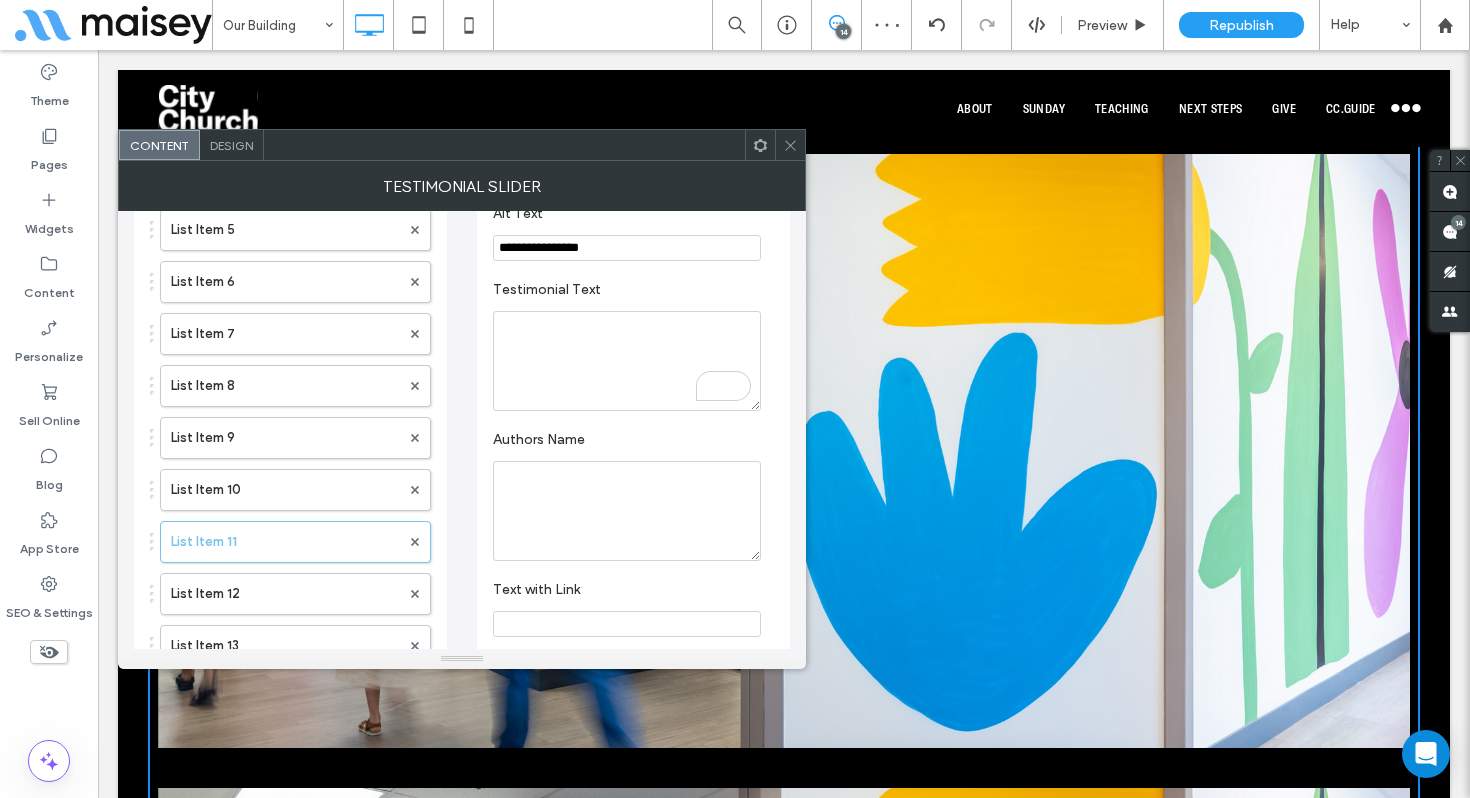 type 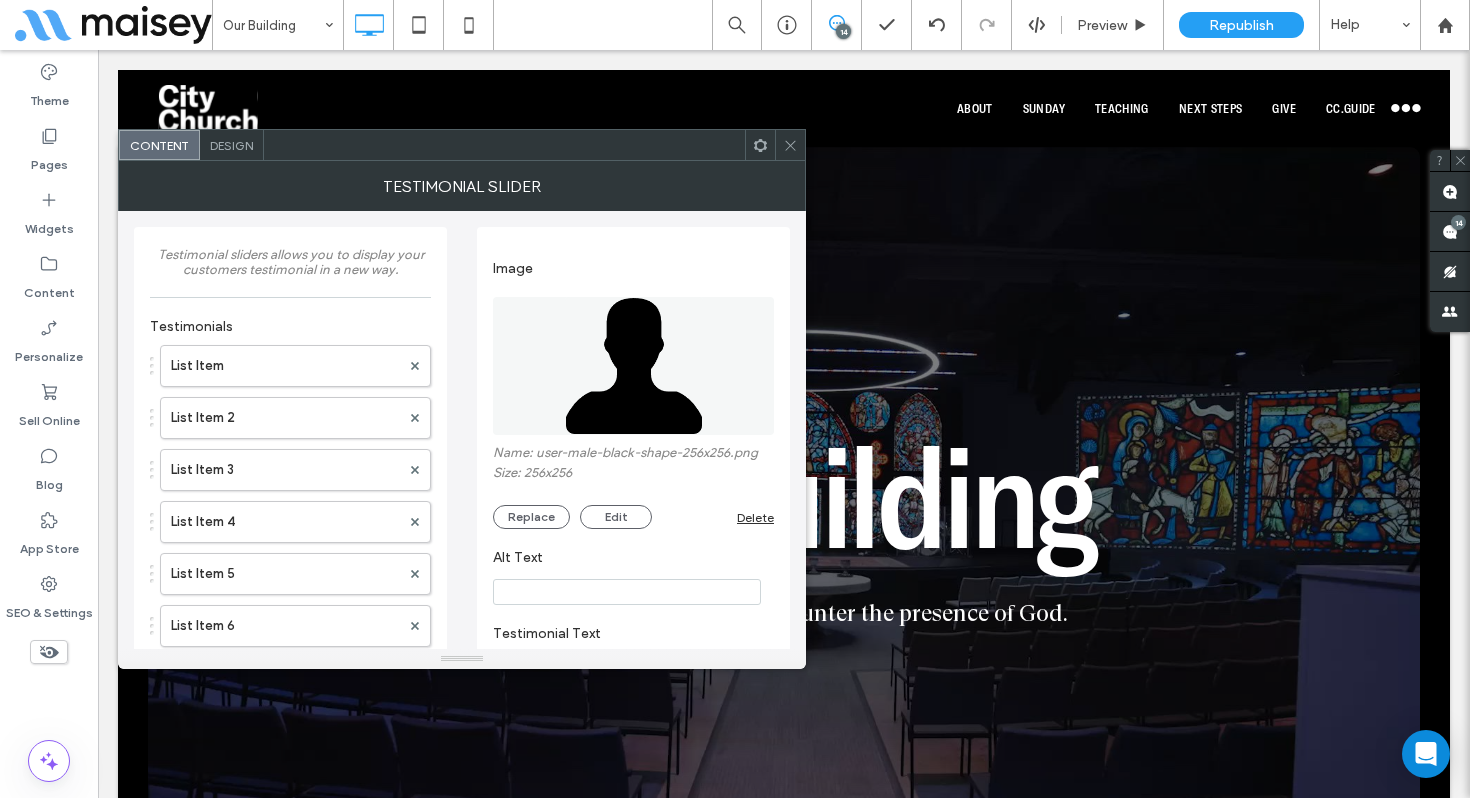 scroll, scrollTop: 2881, scrollLeft: 0, axis: vertical 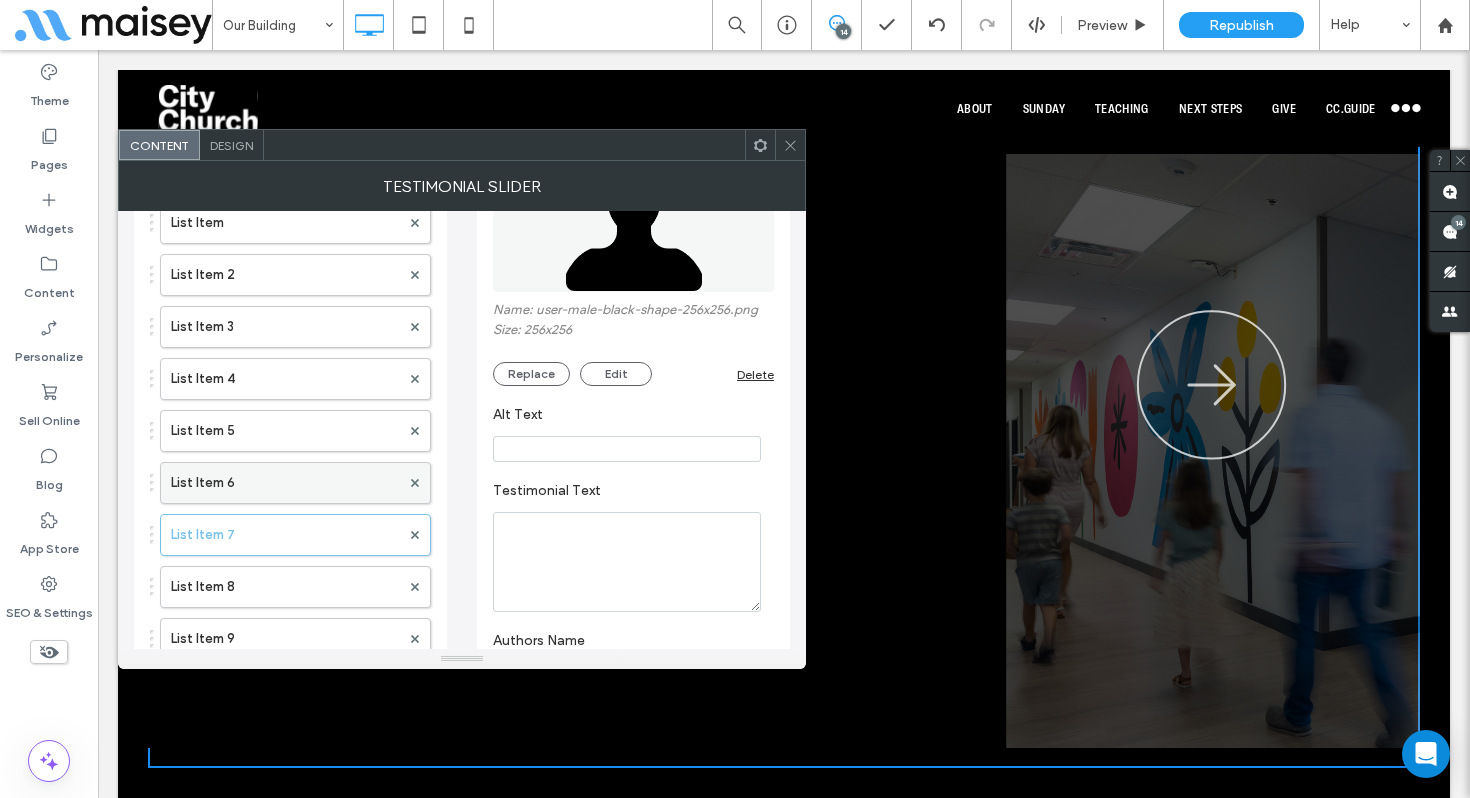 type 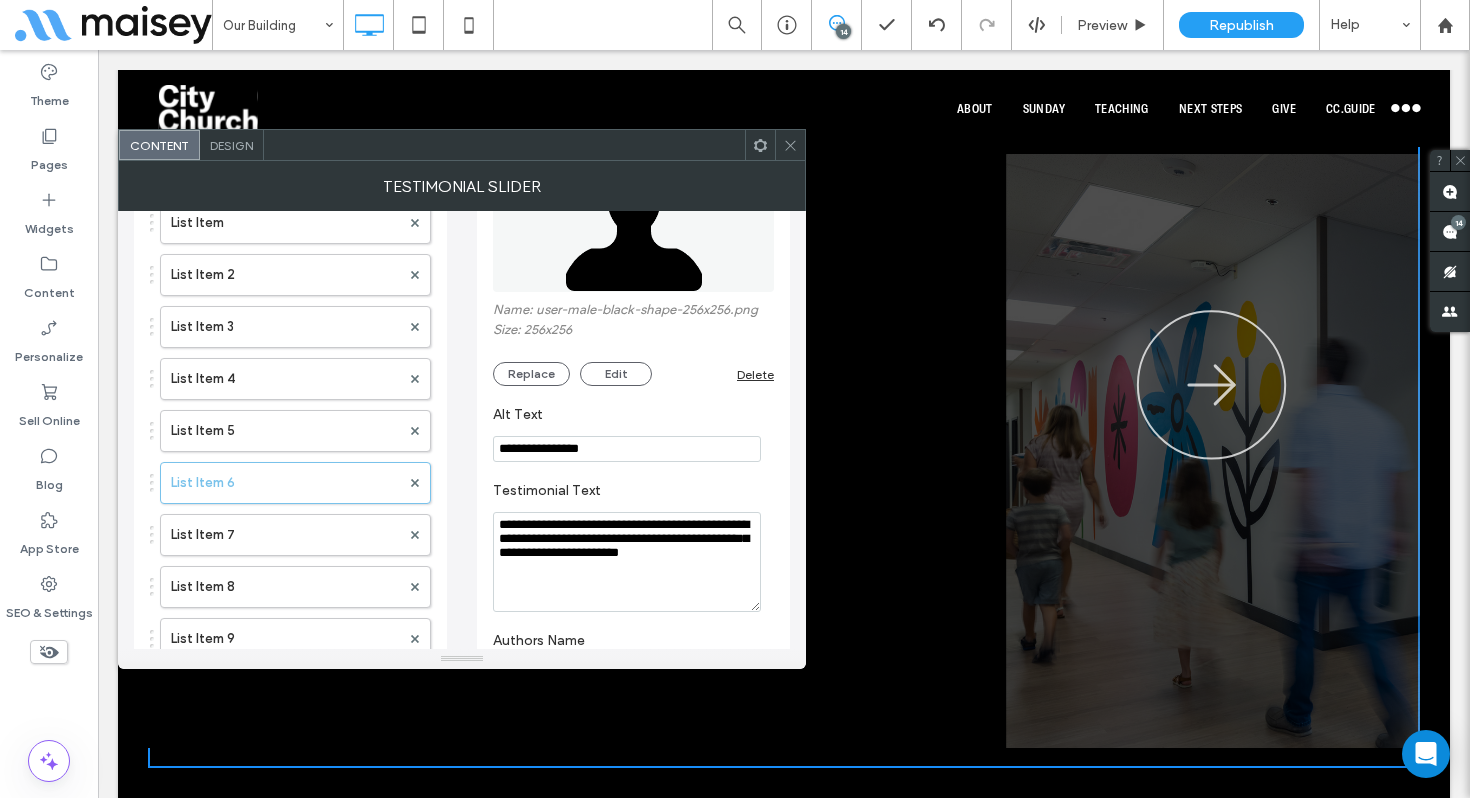 click on "**********" at bounding box center (627, 449) 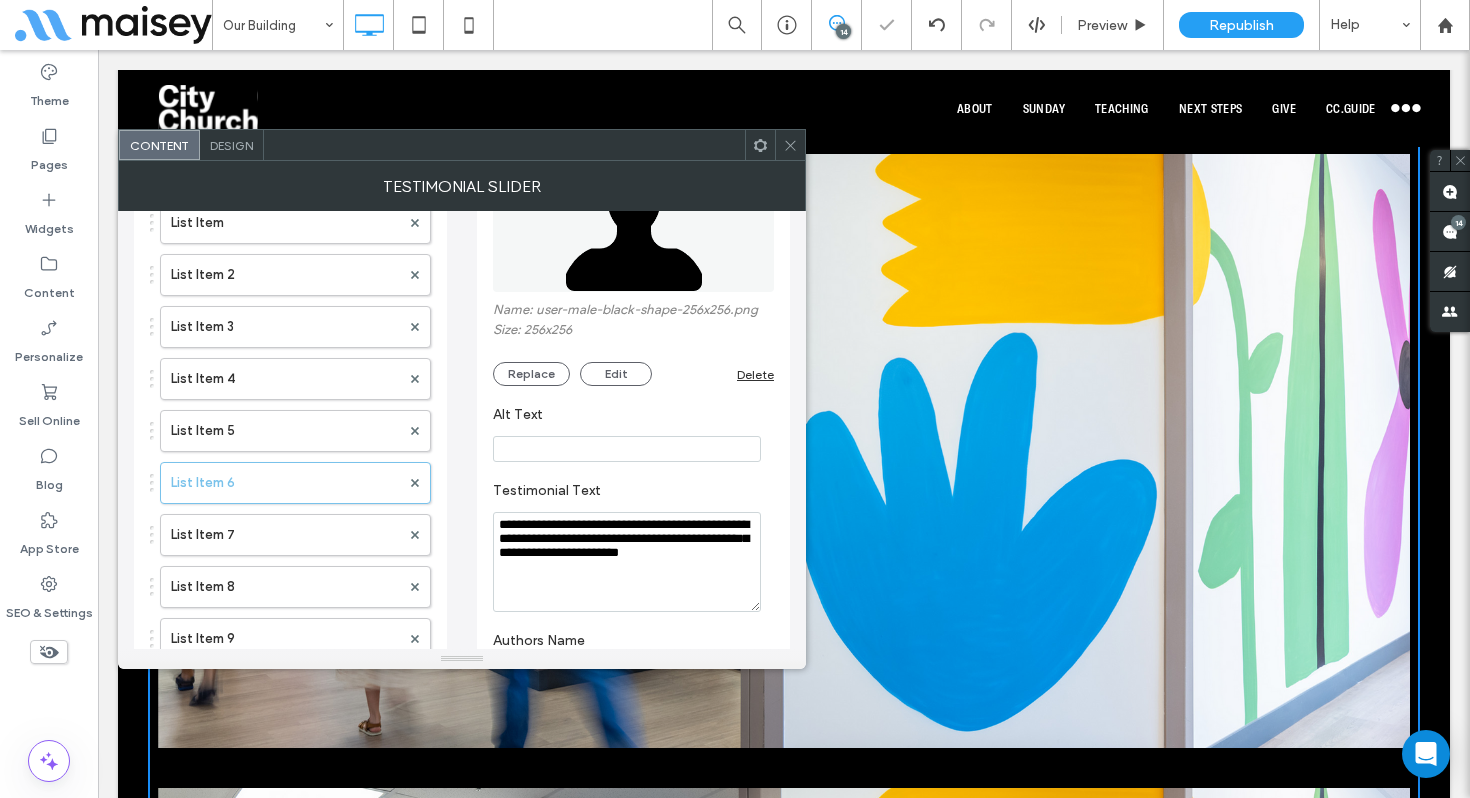 type 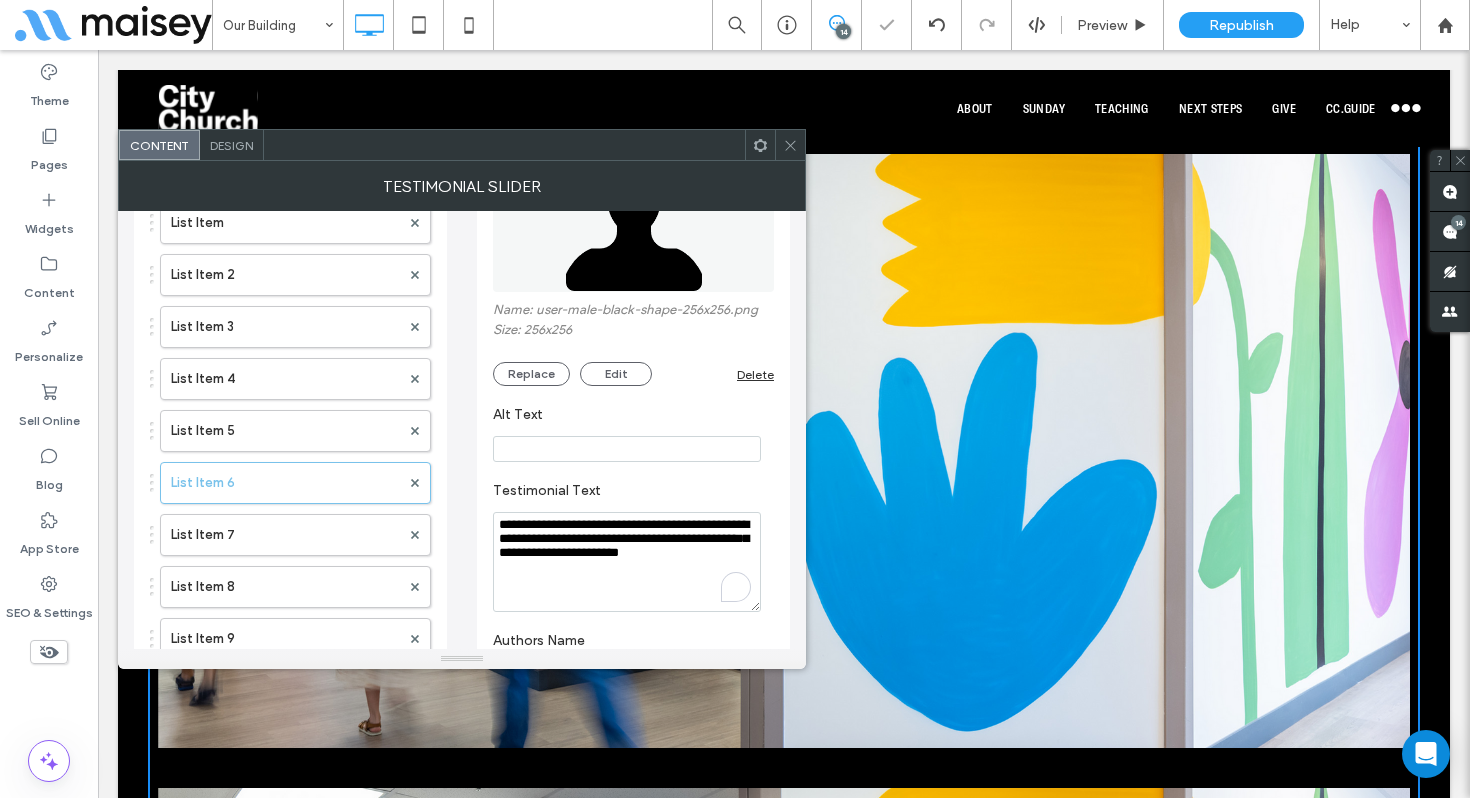 click on "**********" at bounding box center [627, 562] 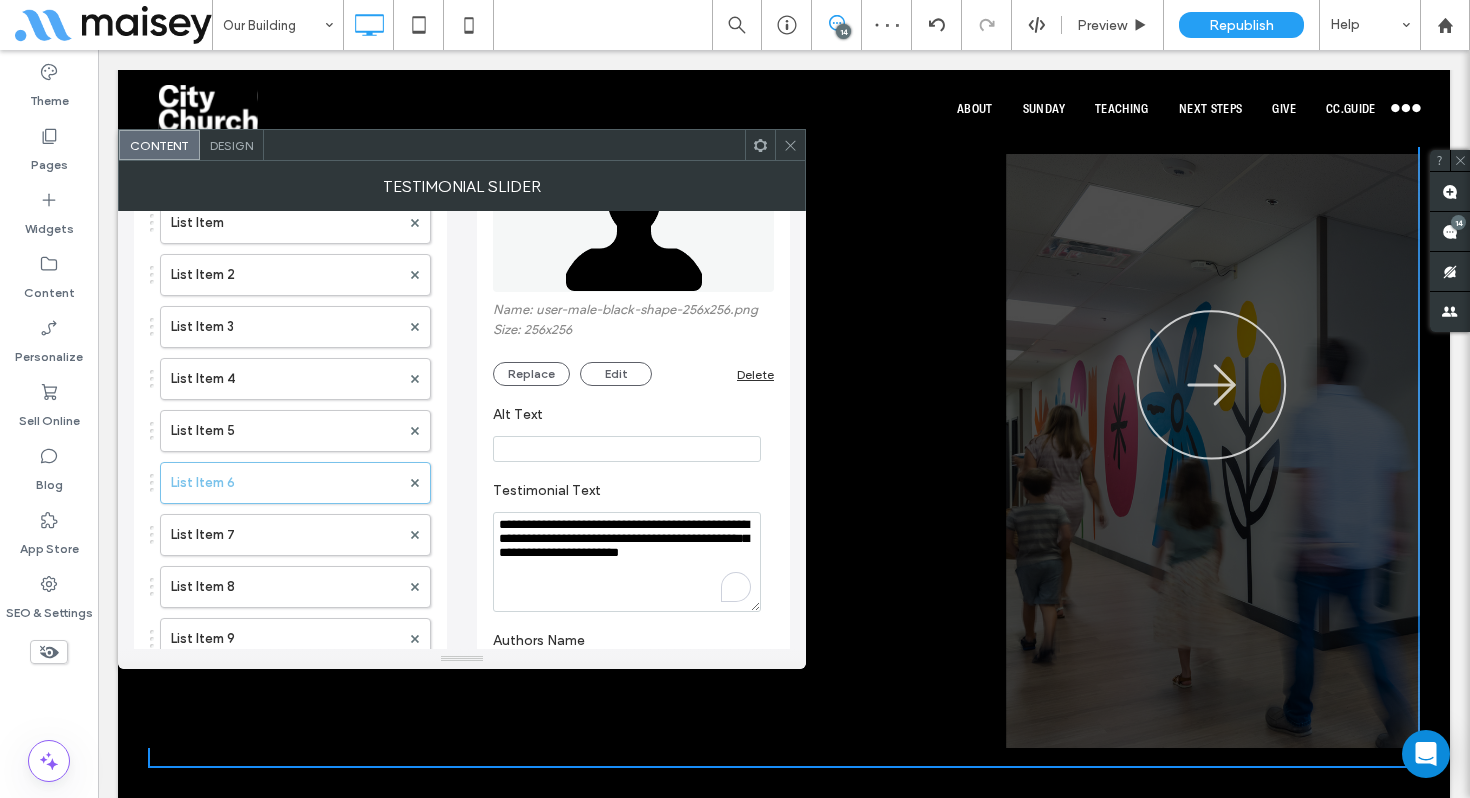 type 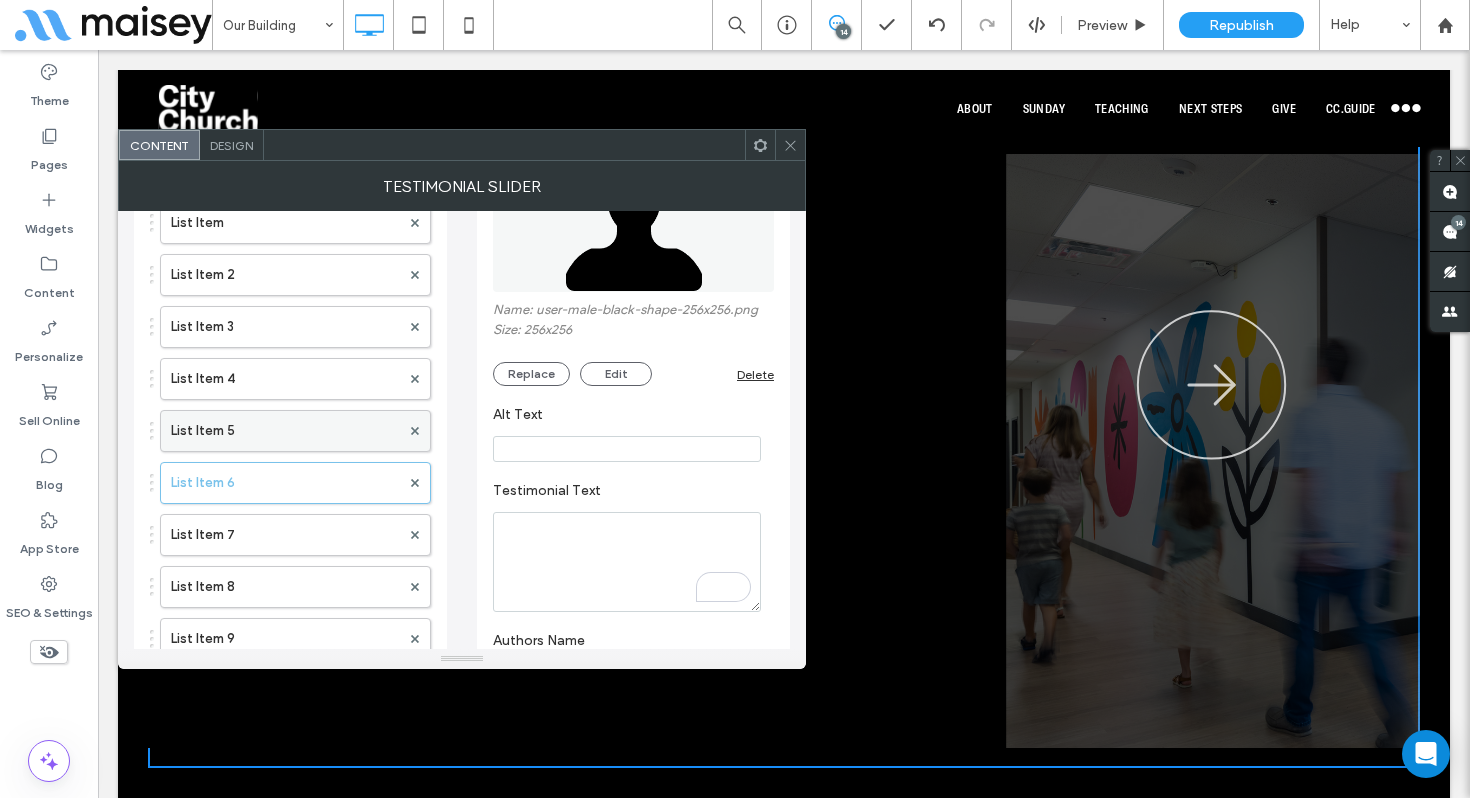 click on "List Item 5" at bounding box center [285, 431] 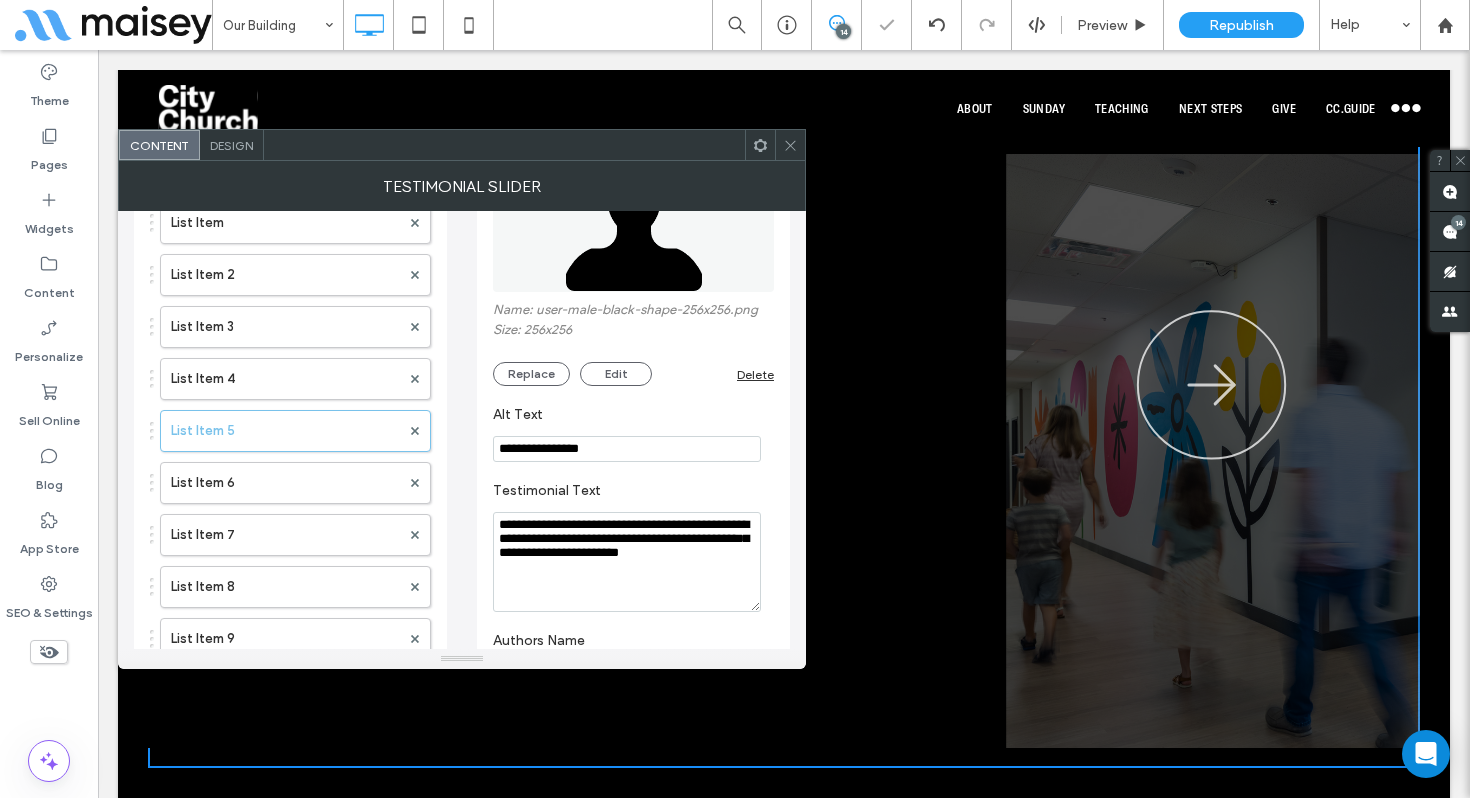 click on "**********" at bounding box center [627, 449] 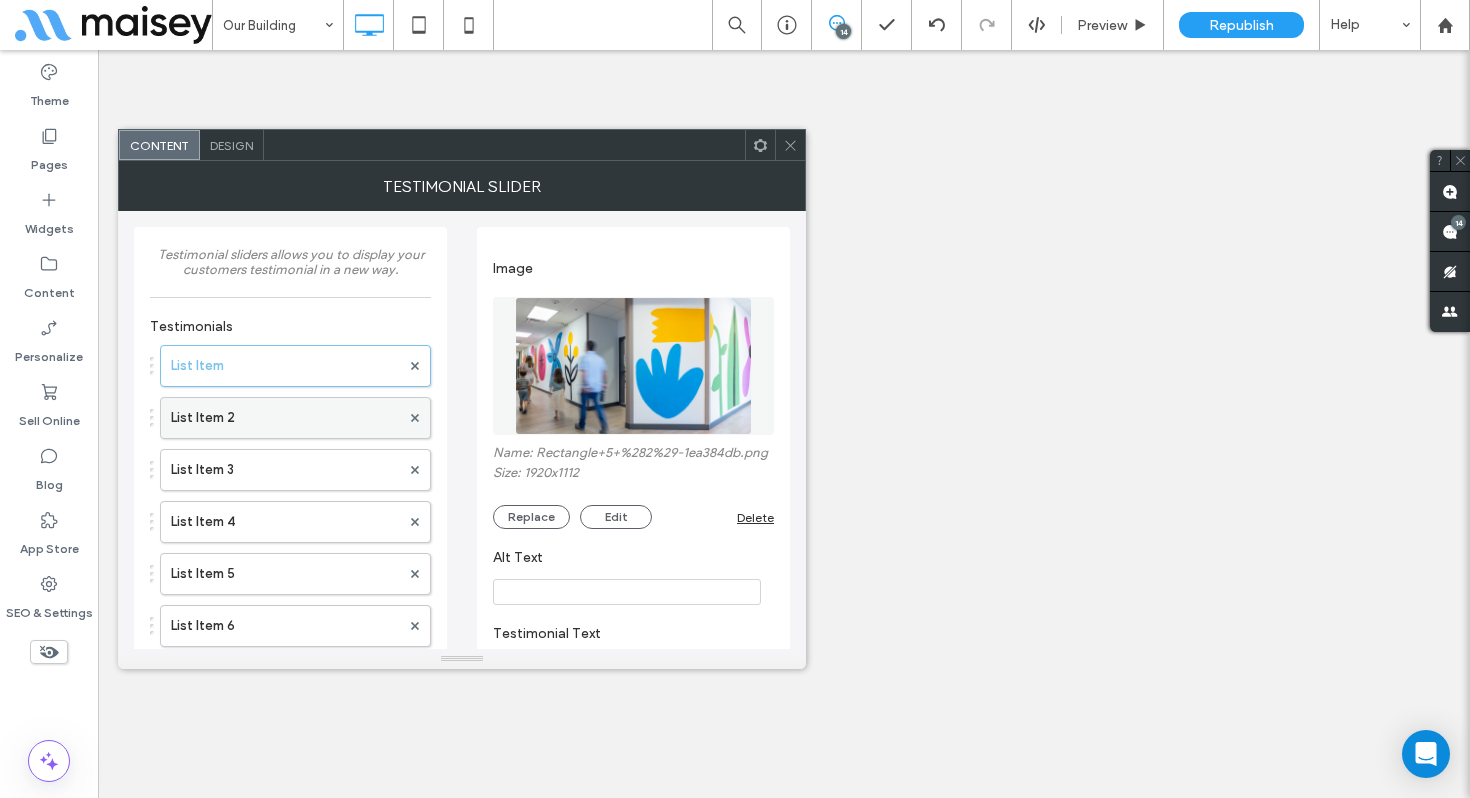 click on "List Item 2" at bounding box center (285, 418) 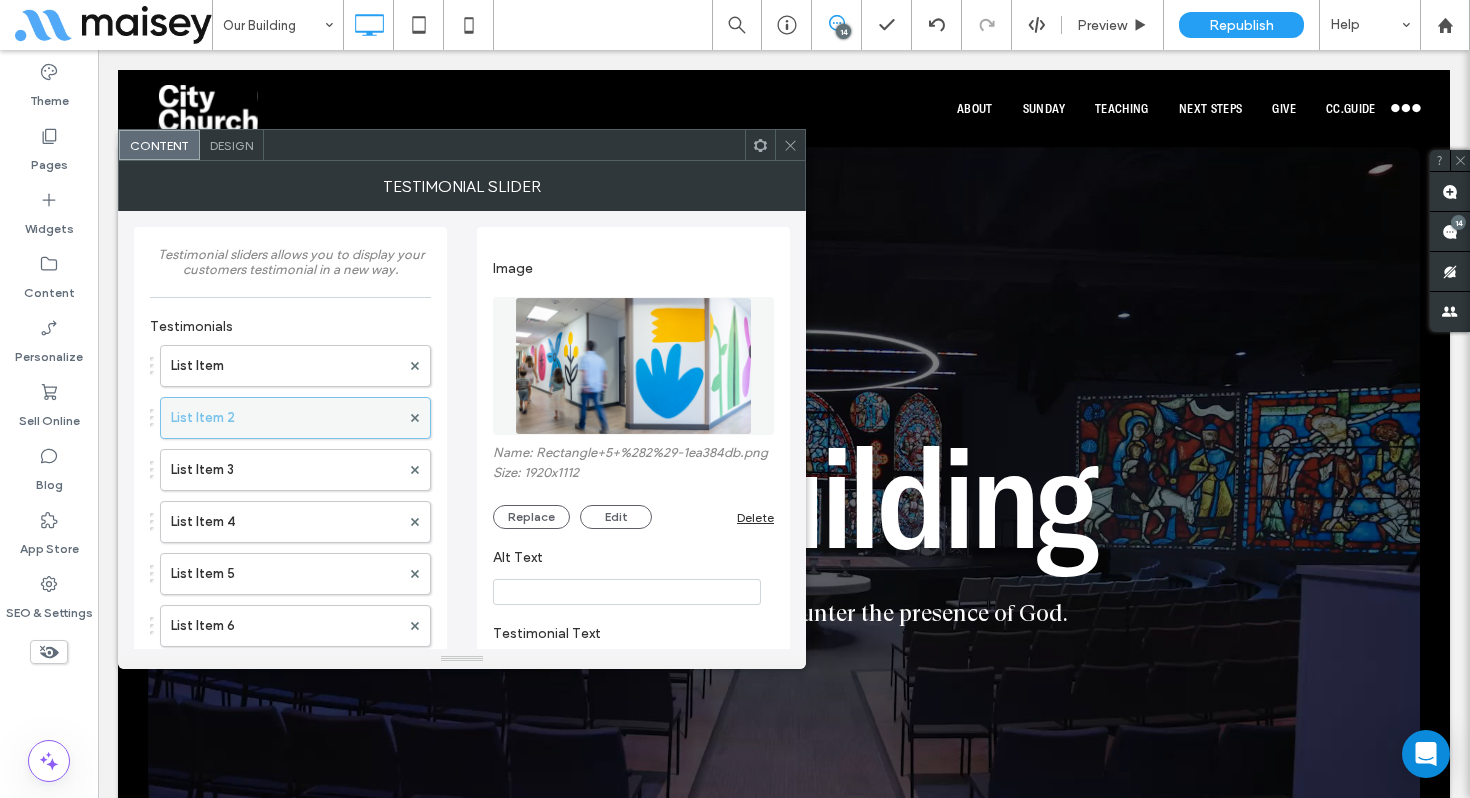 scroll, scrollTop: 30, scrollLeft: 0, axis: vertical 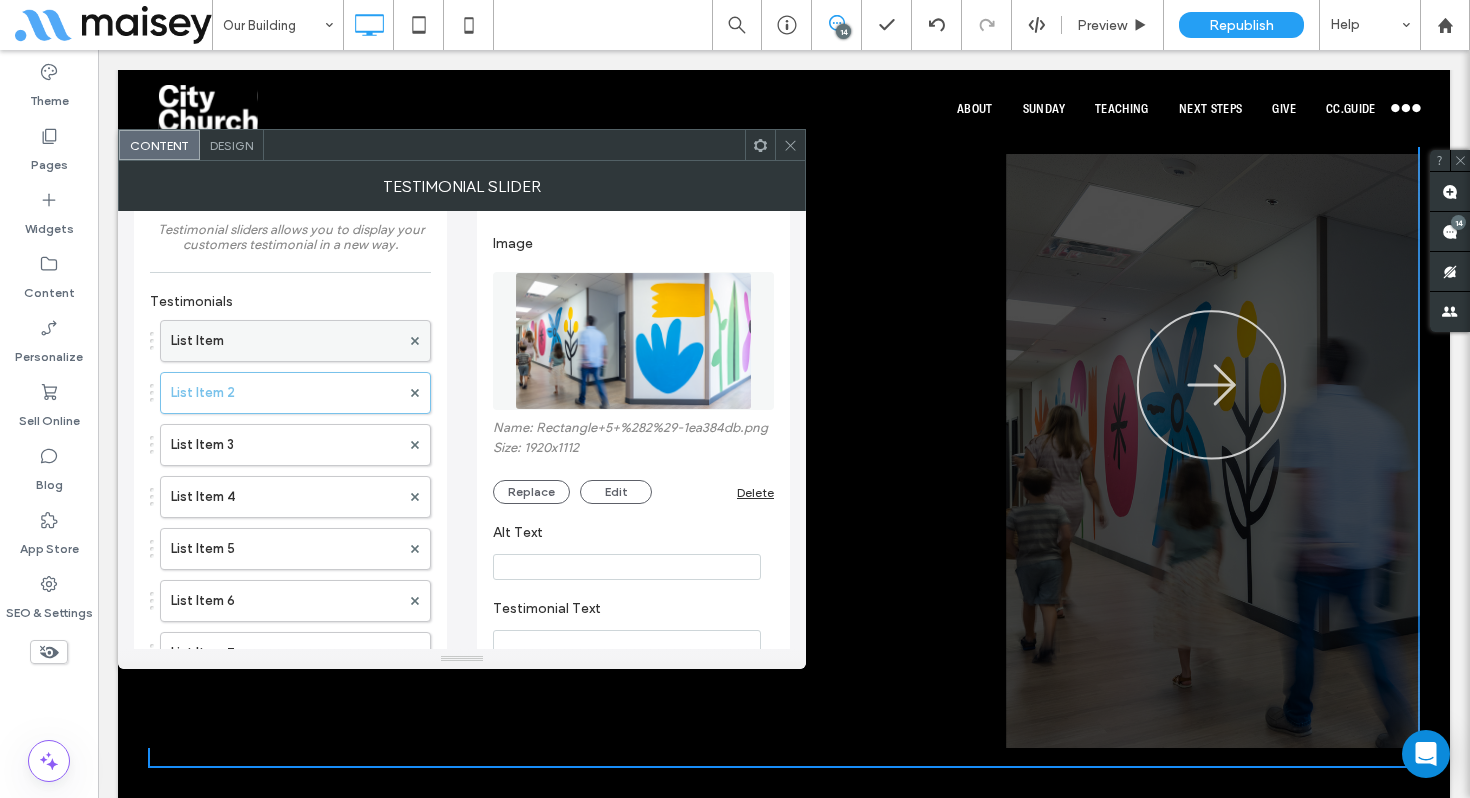 click on "List Item" at bounding box center [285, 341] 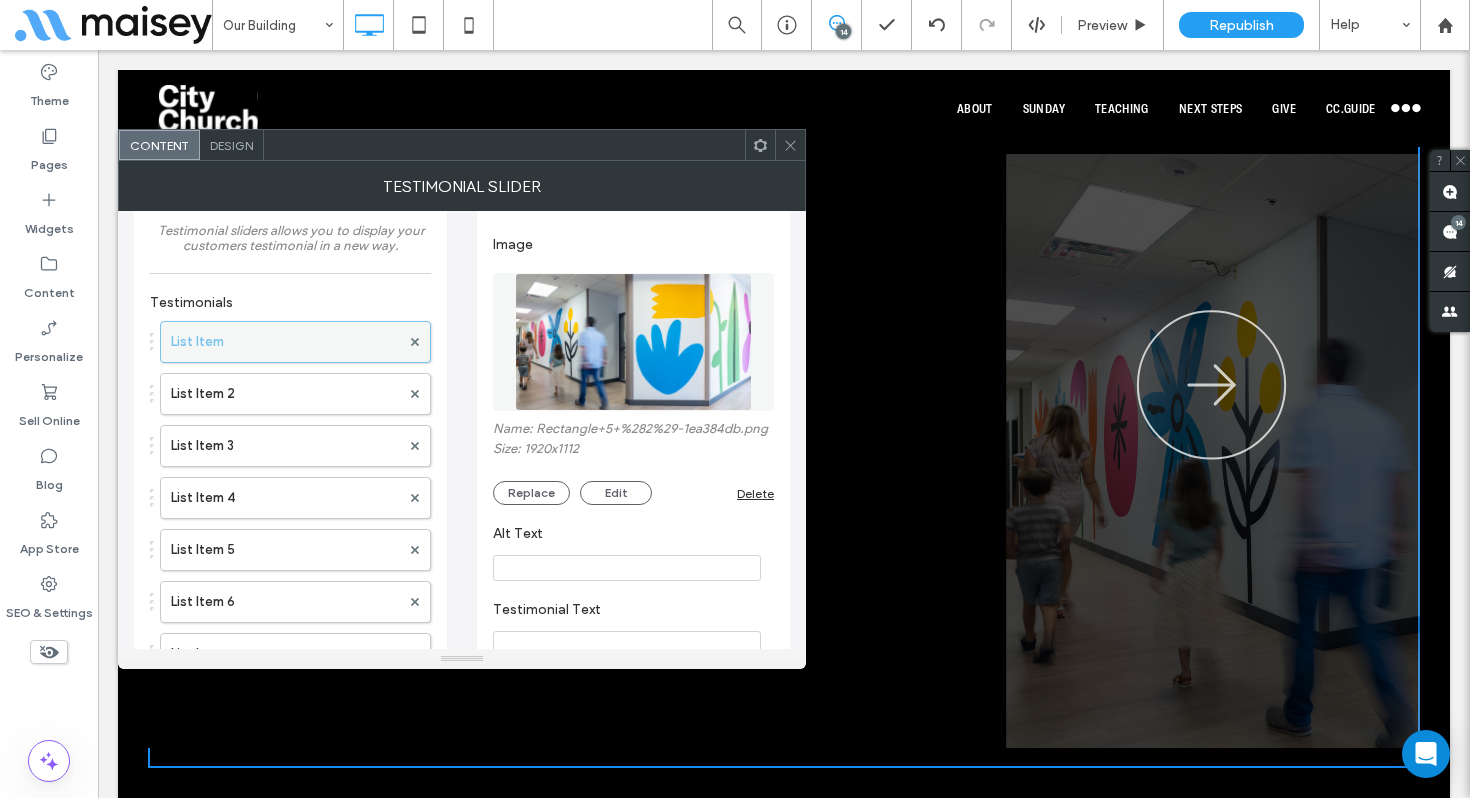scroll, scrollTop: 29, scrollLeft: 0, axis: vertical 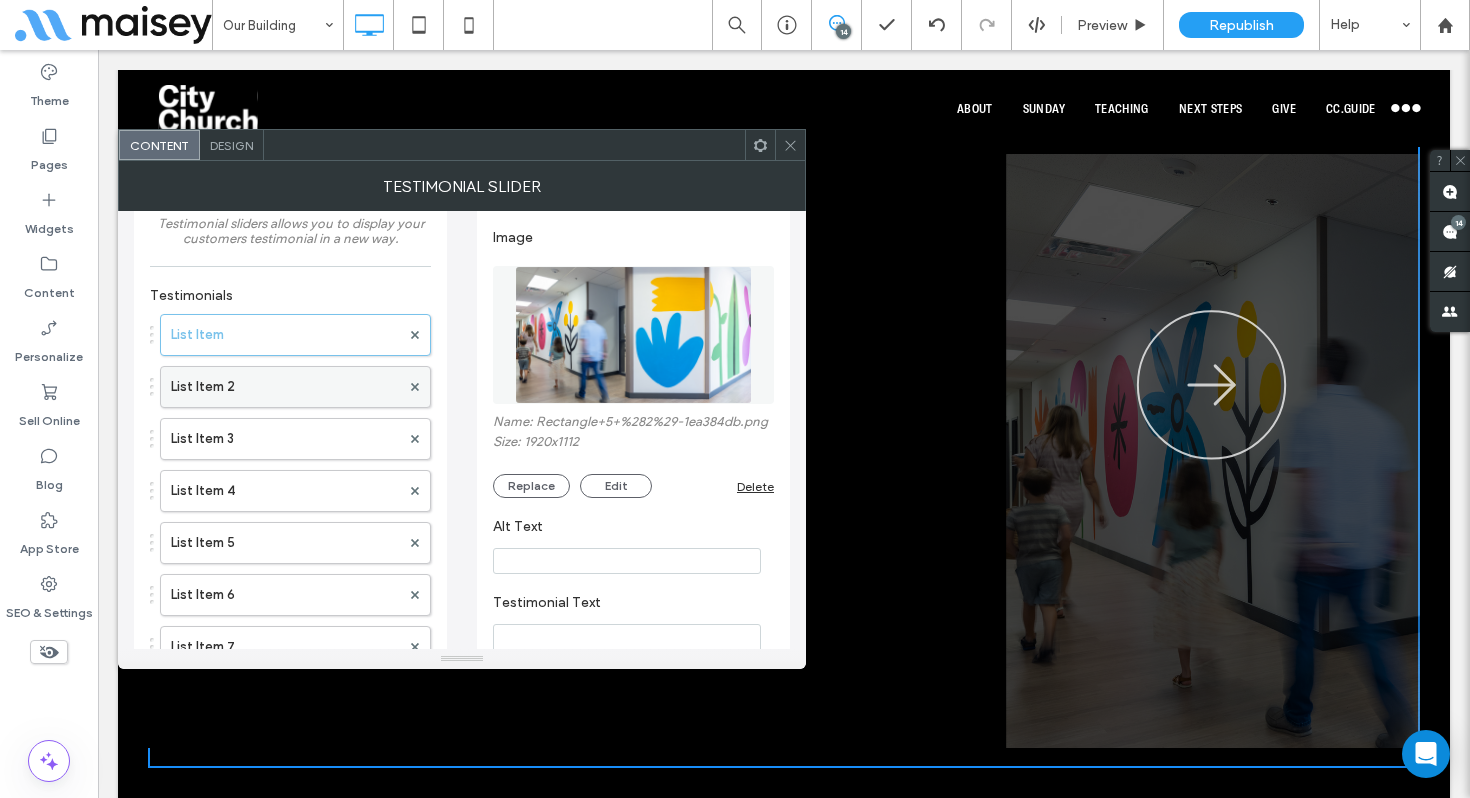 click on "List Item 2" at bounding box center [285, 387] 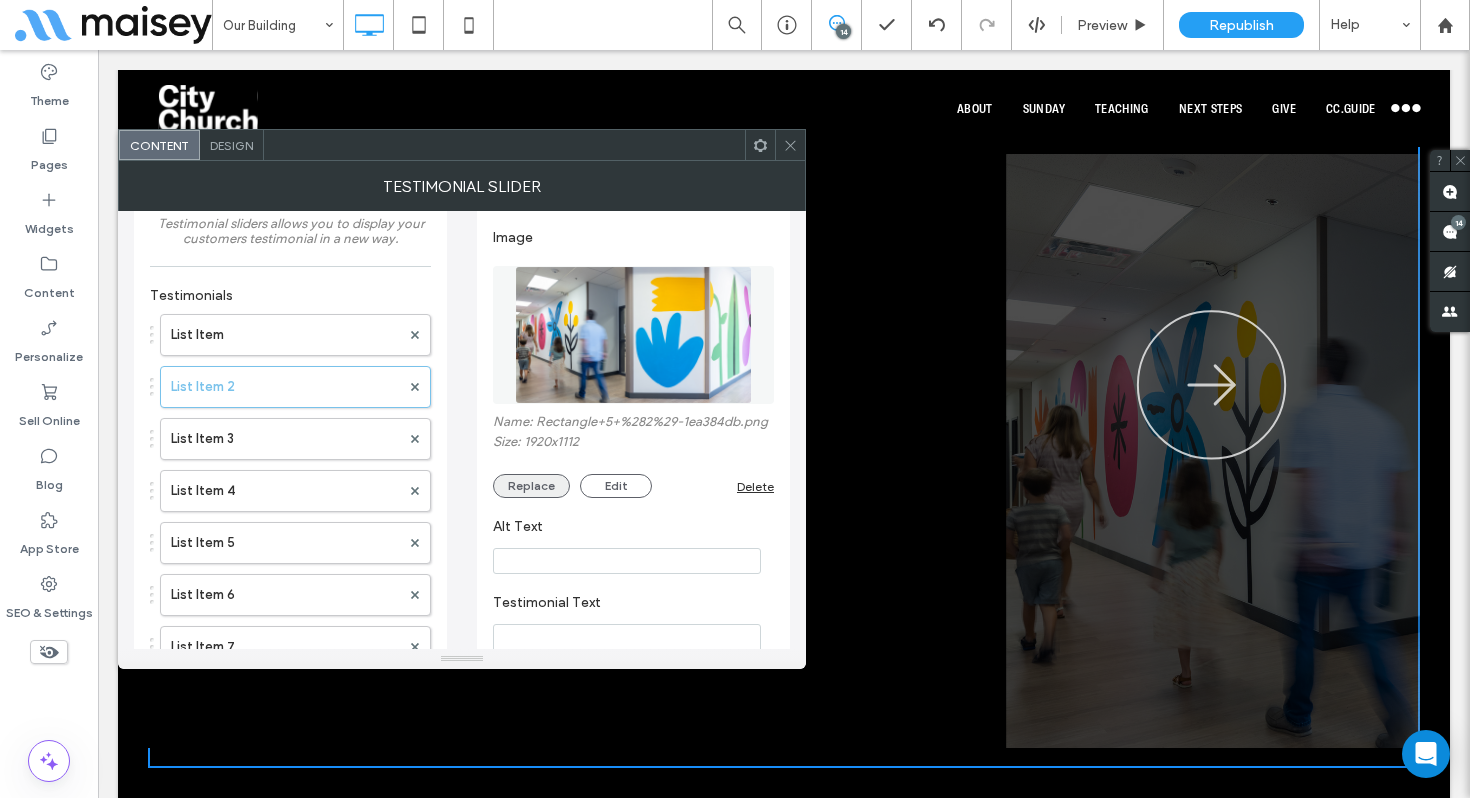 click on "Replace" at bounding box center [531, 486] 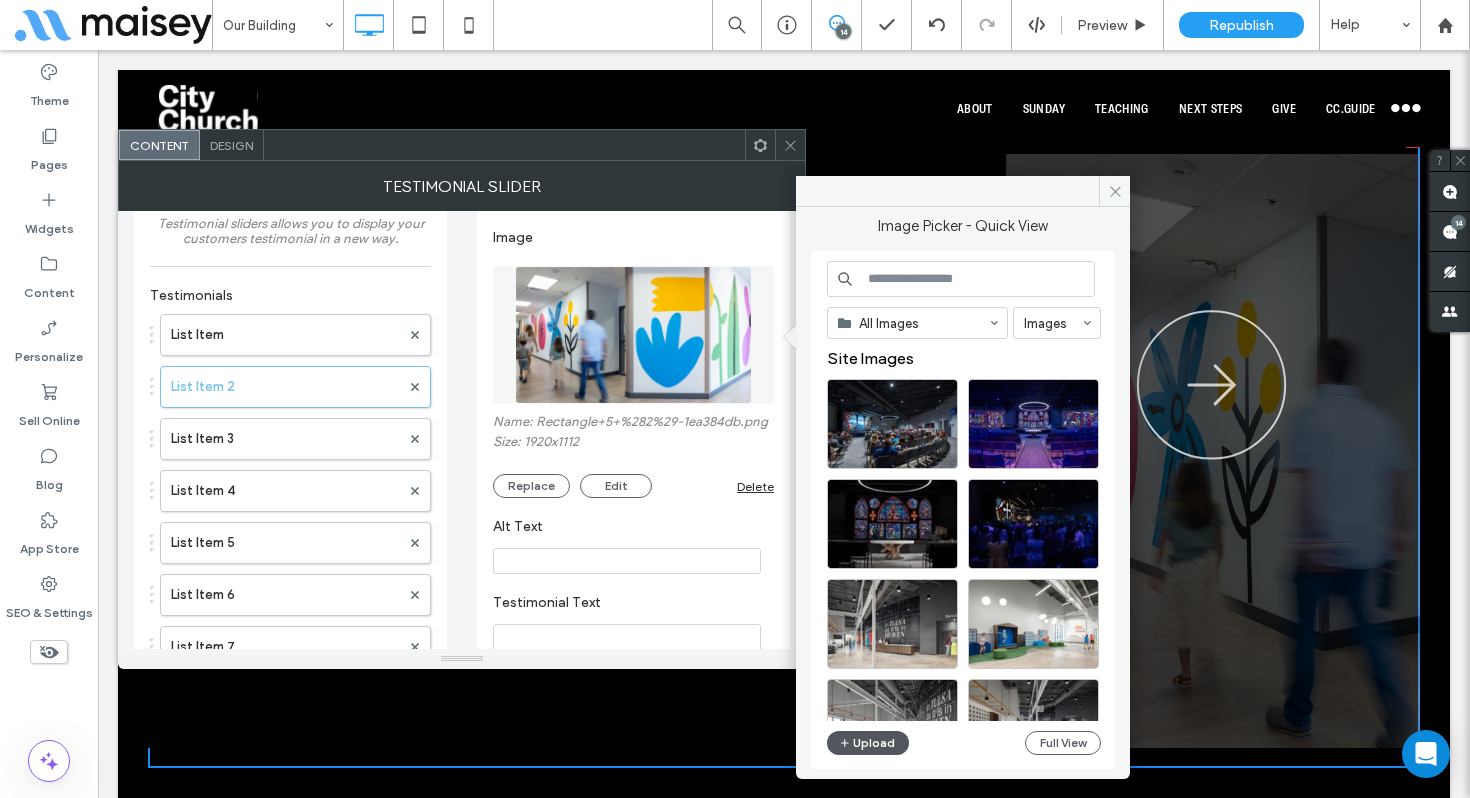 click on "Upload" at bounding box center [868, 743] 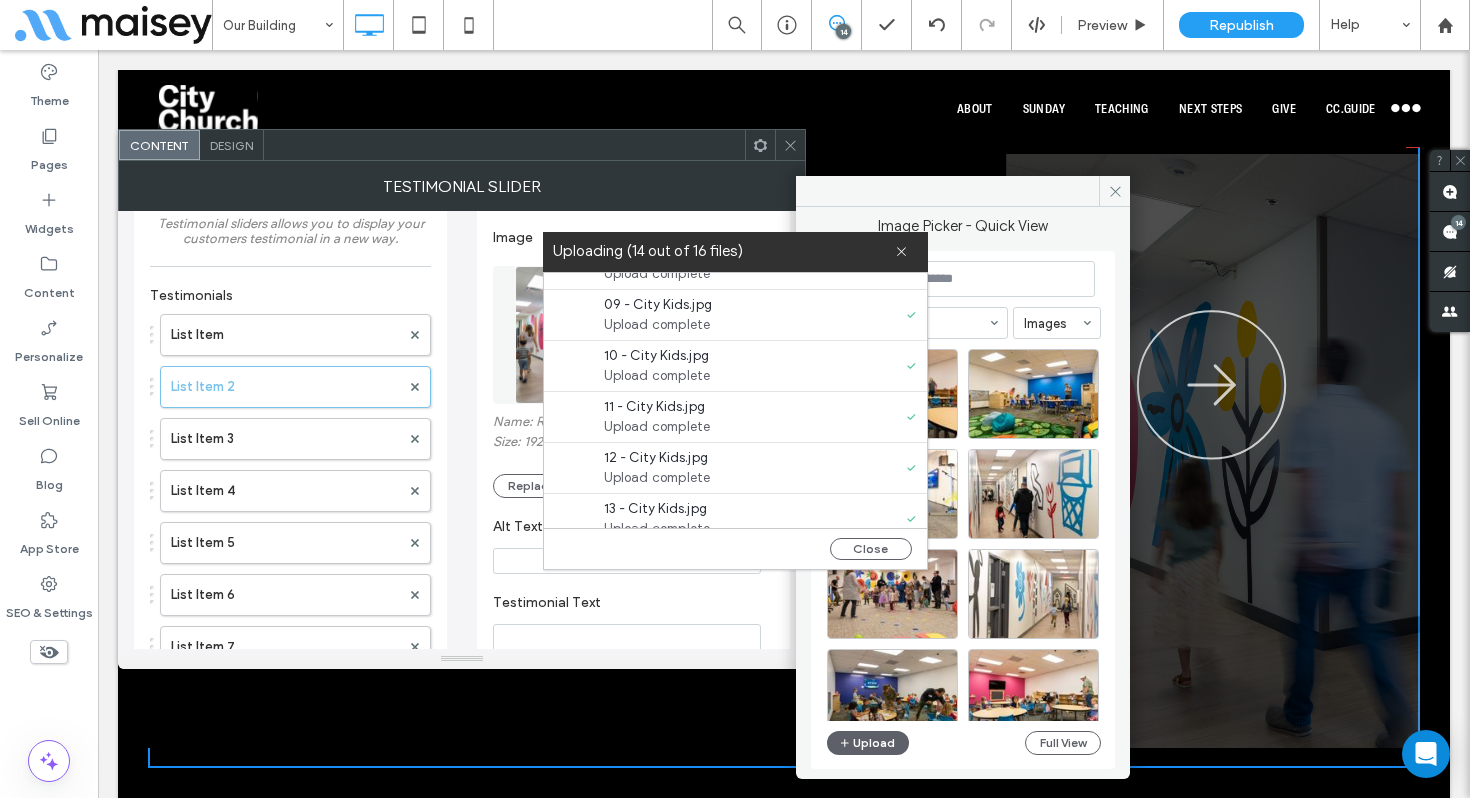 scroll, scrollTop: 561, scrollLeft: 0, axis: vertical 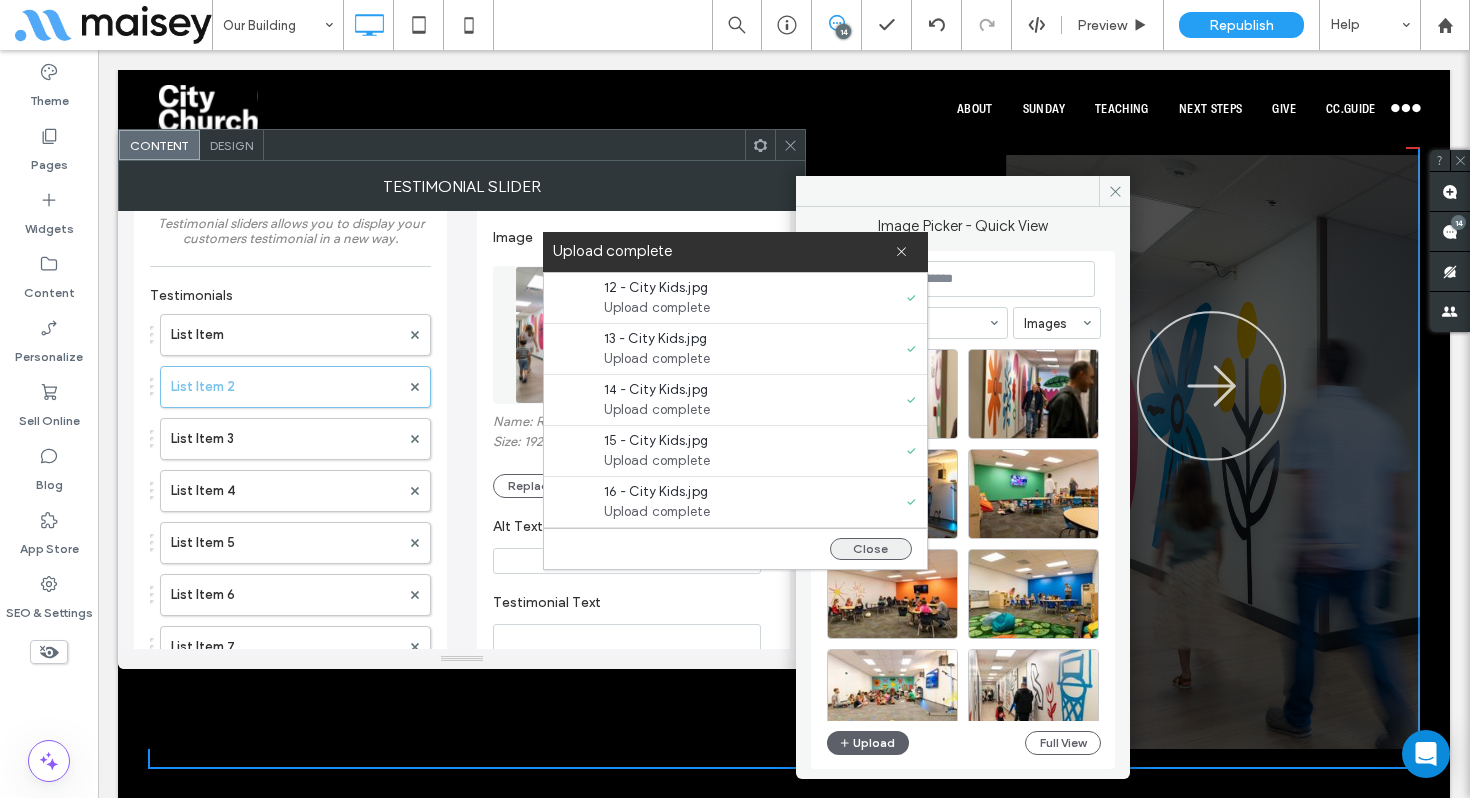 click on "Close" at bounding box center [871, 549] 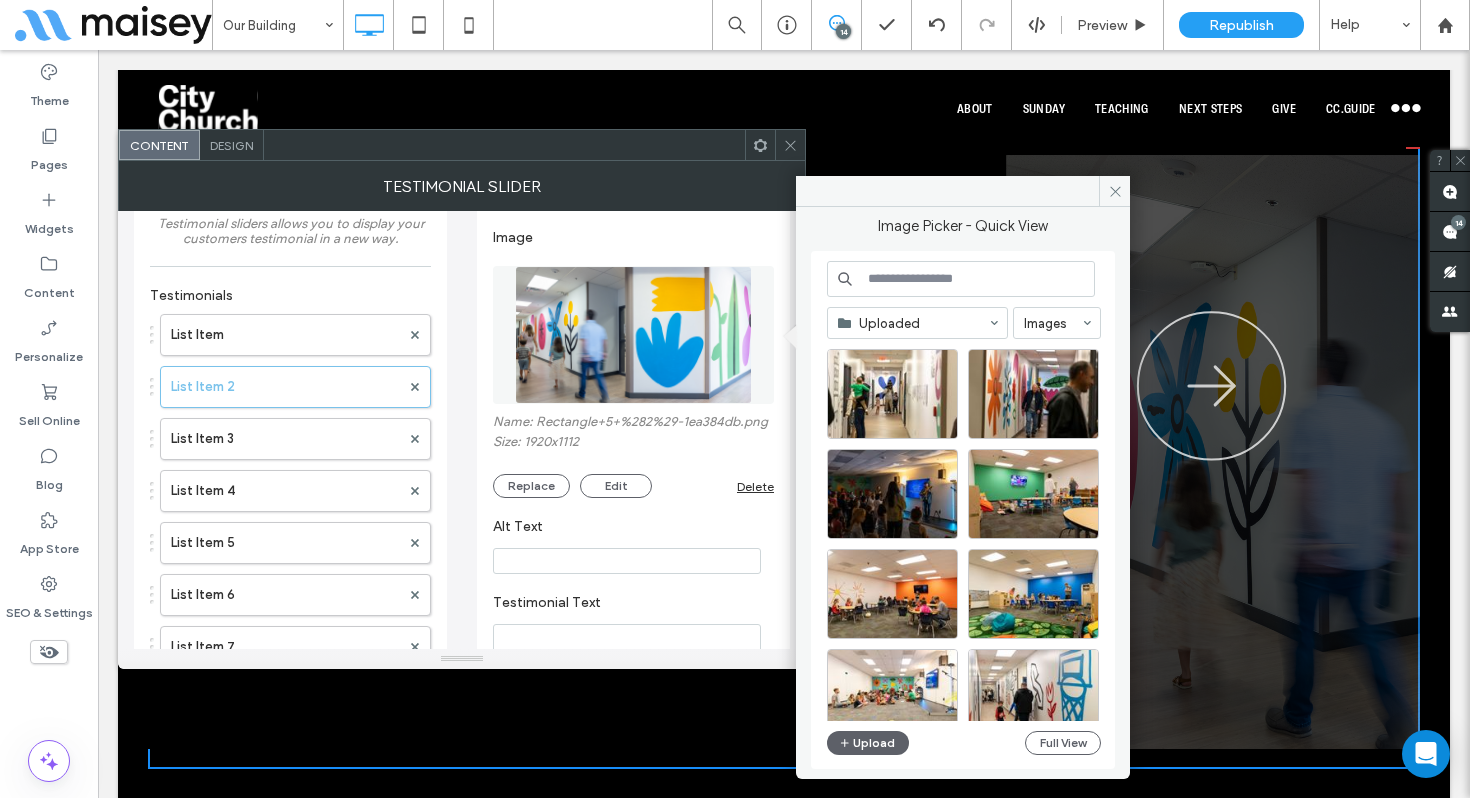 scroll, scrollTop: 0, scrollLeft: 0, axis: both 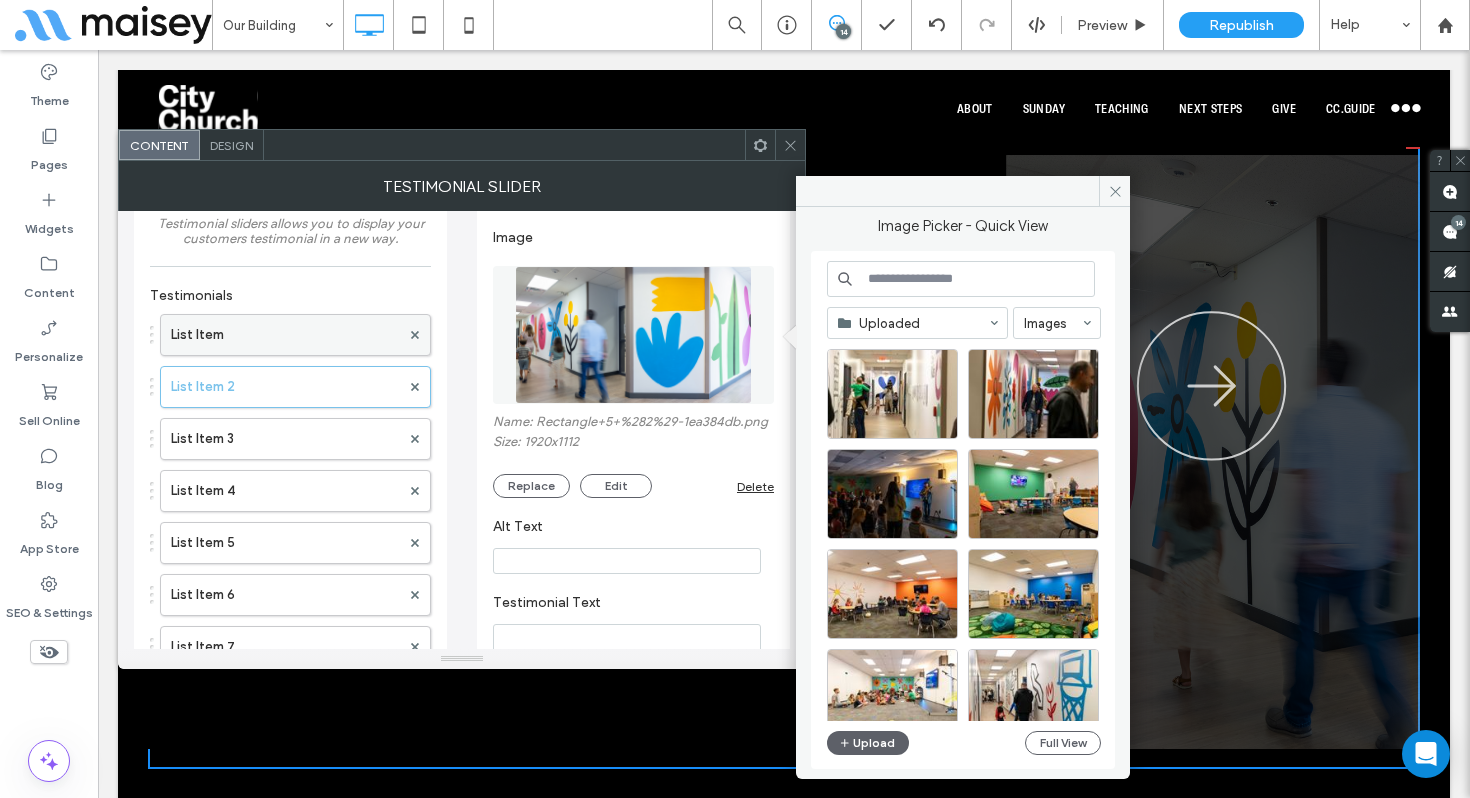 click on "List Item" at bounding box center [285, 335] 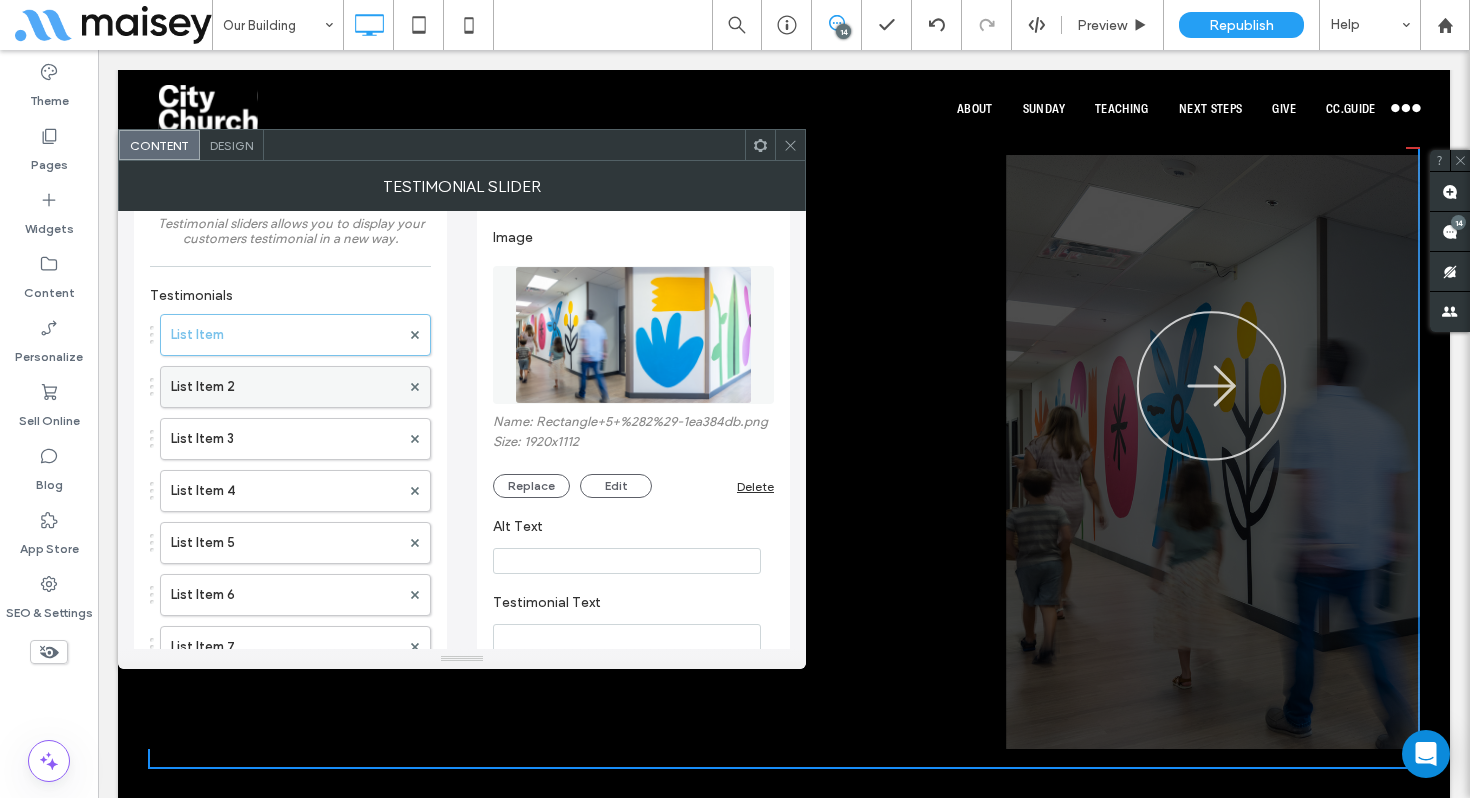 click on "List Item 2" at bounding box center [285, 387] 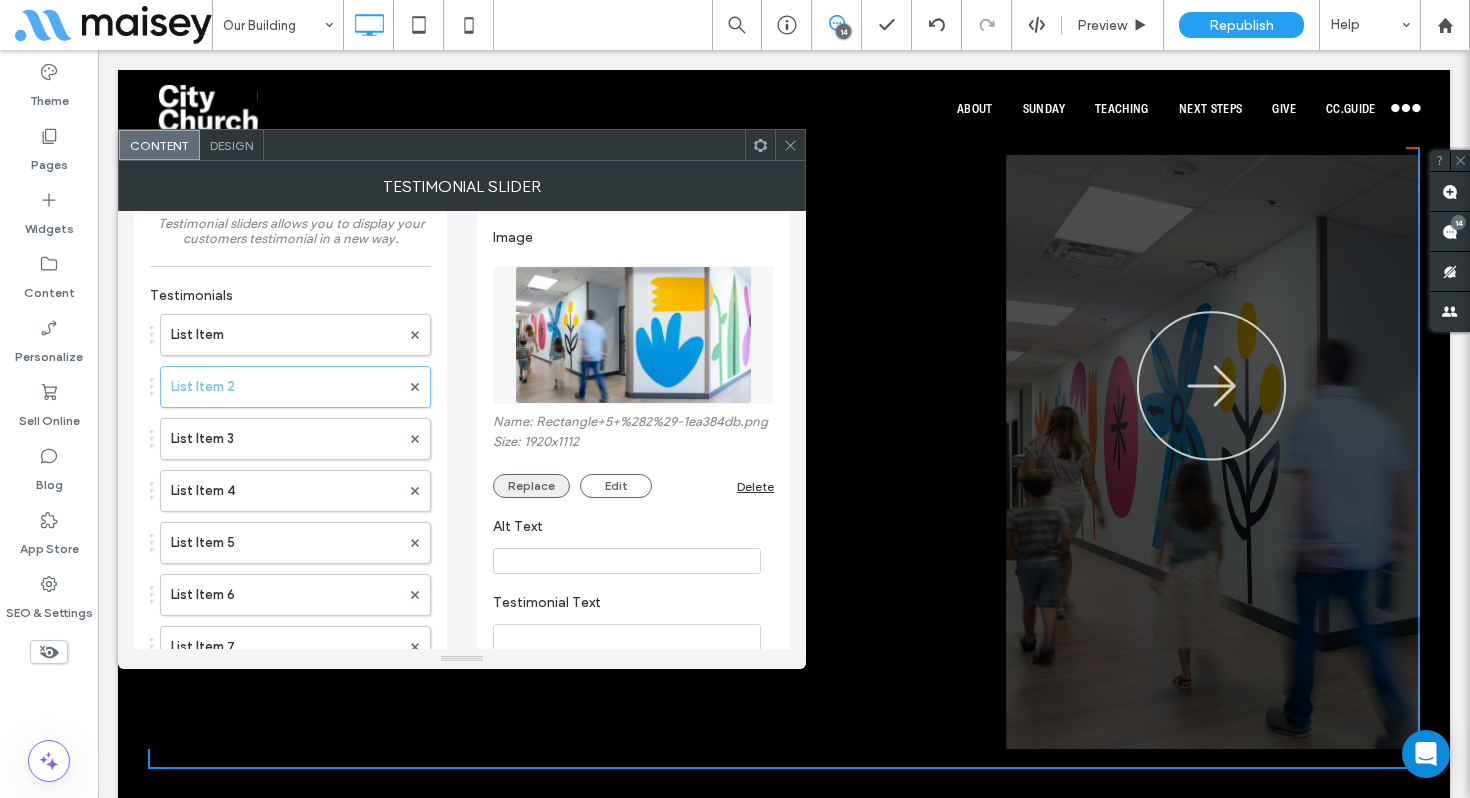 click on "Replace" at bounding box center (531, 486) 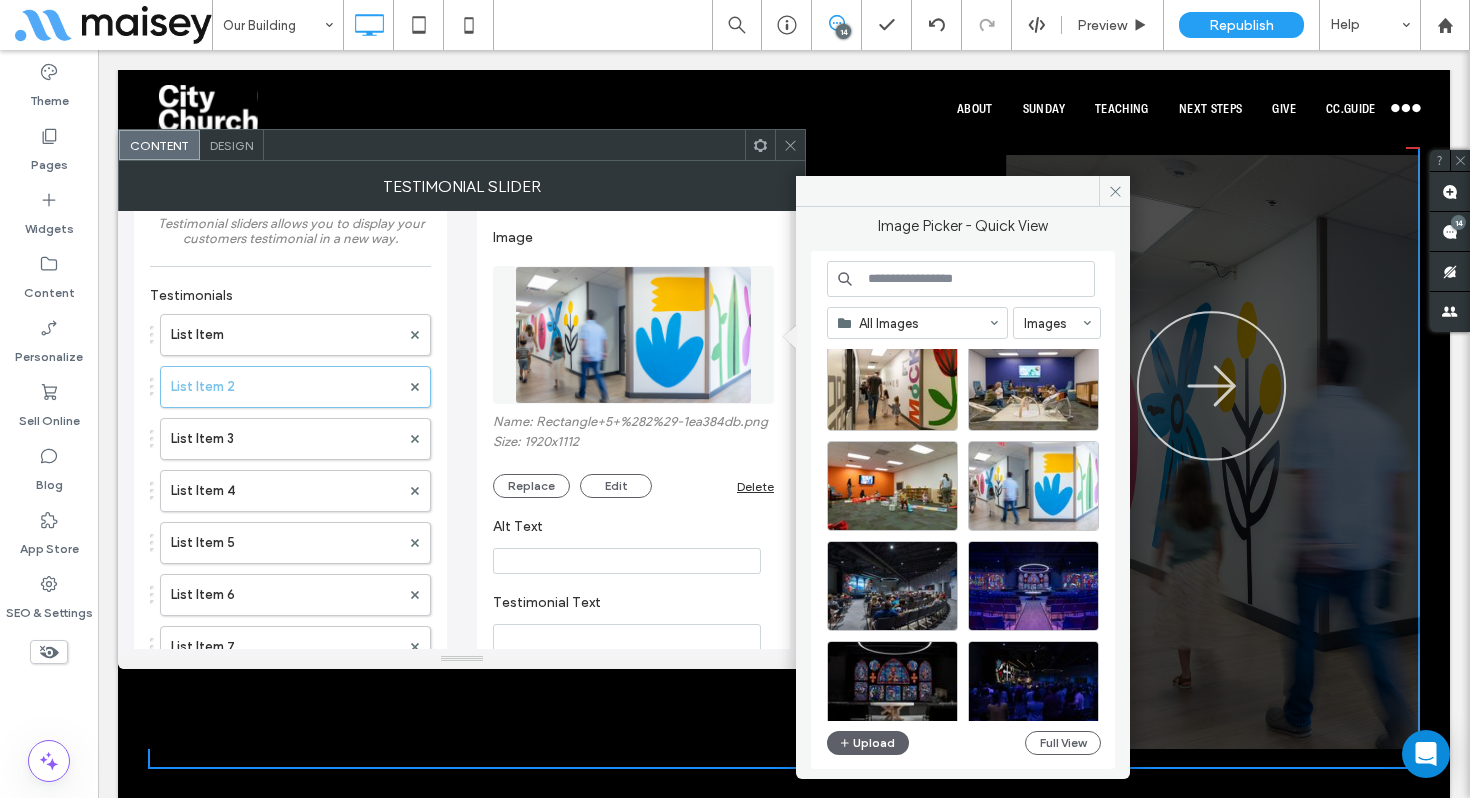 scroll, scrollTop: 637, scrollLeft: 0, axis: vertical 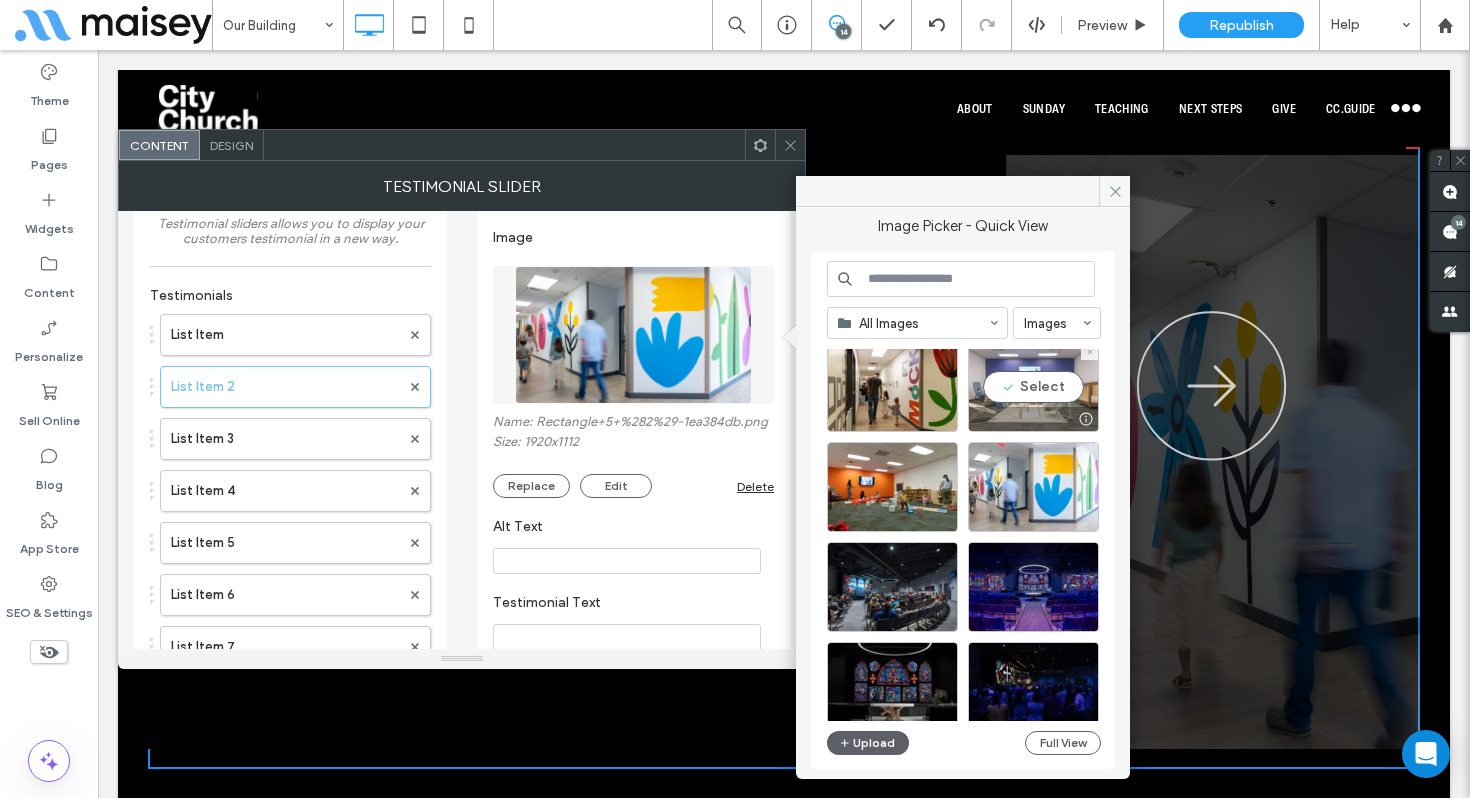 drag, startPoint x: 1070, startPoint y: 383, endPoint x: 972, endPoint y: 333, distance: 110.01818 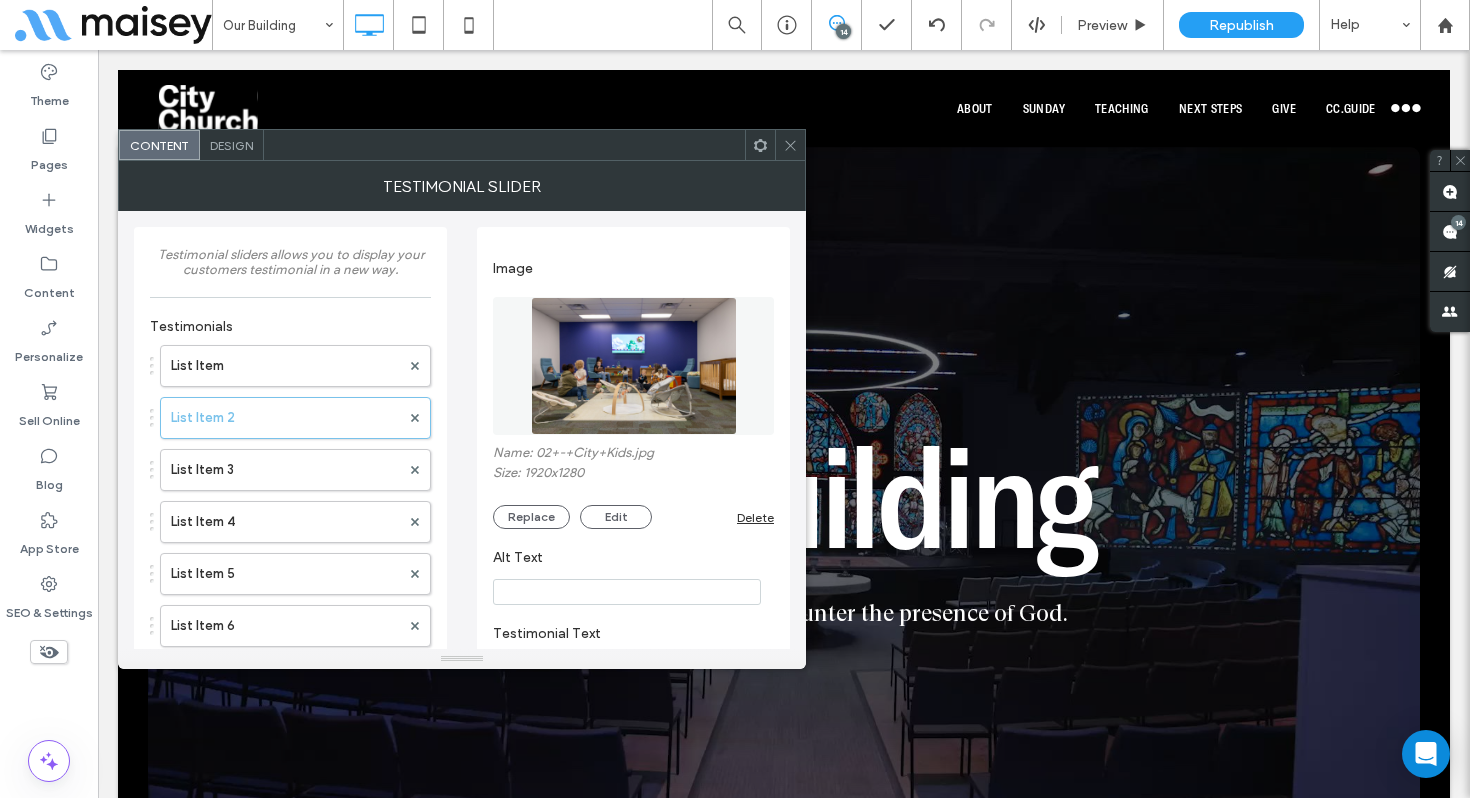 scroll, scrollTop: 2880, scrollLeft: 0, axis: vertical 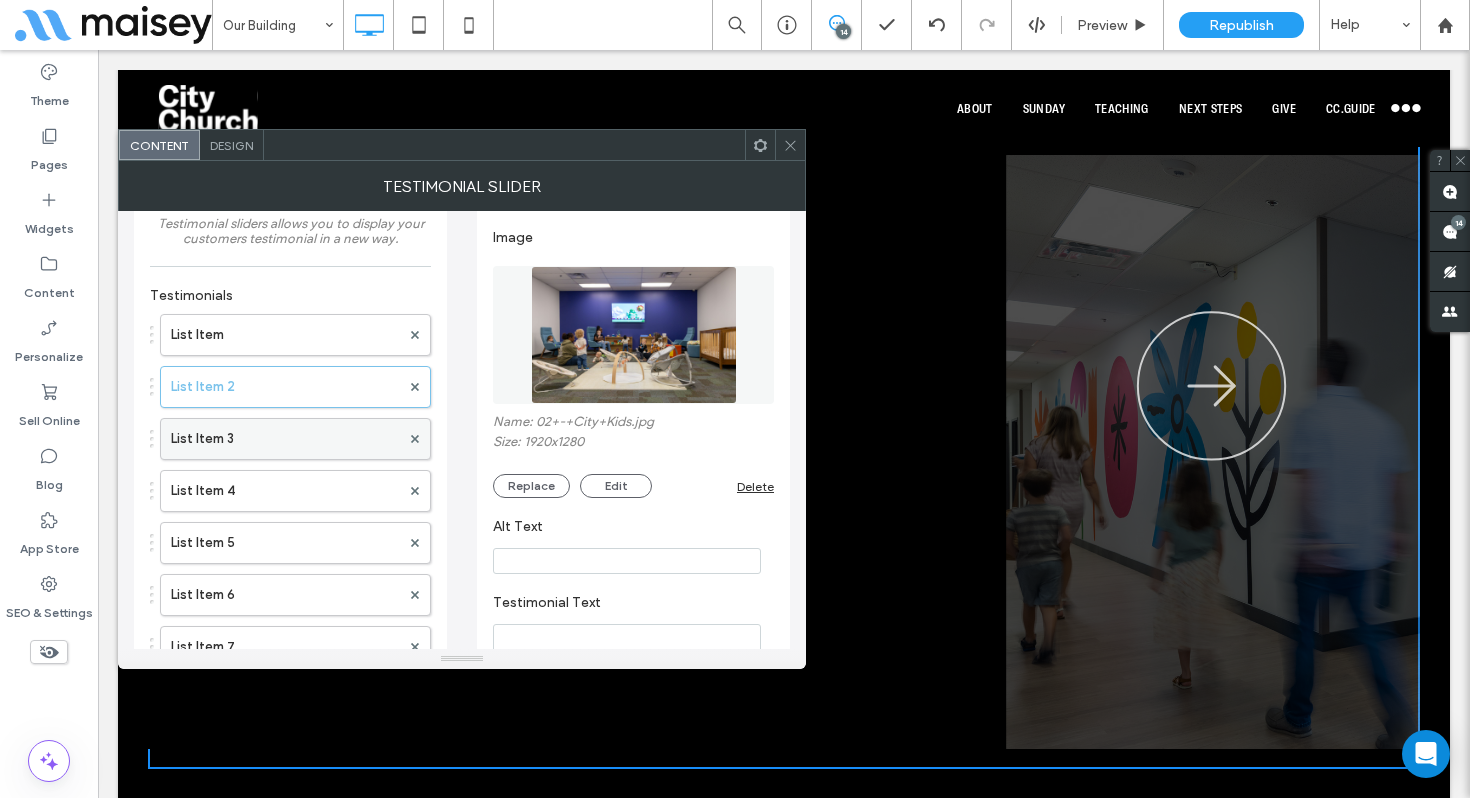click on "List Item 3" at bounding box center (285, 439) 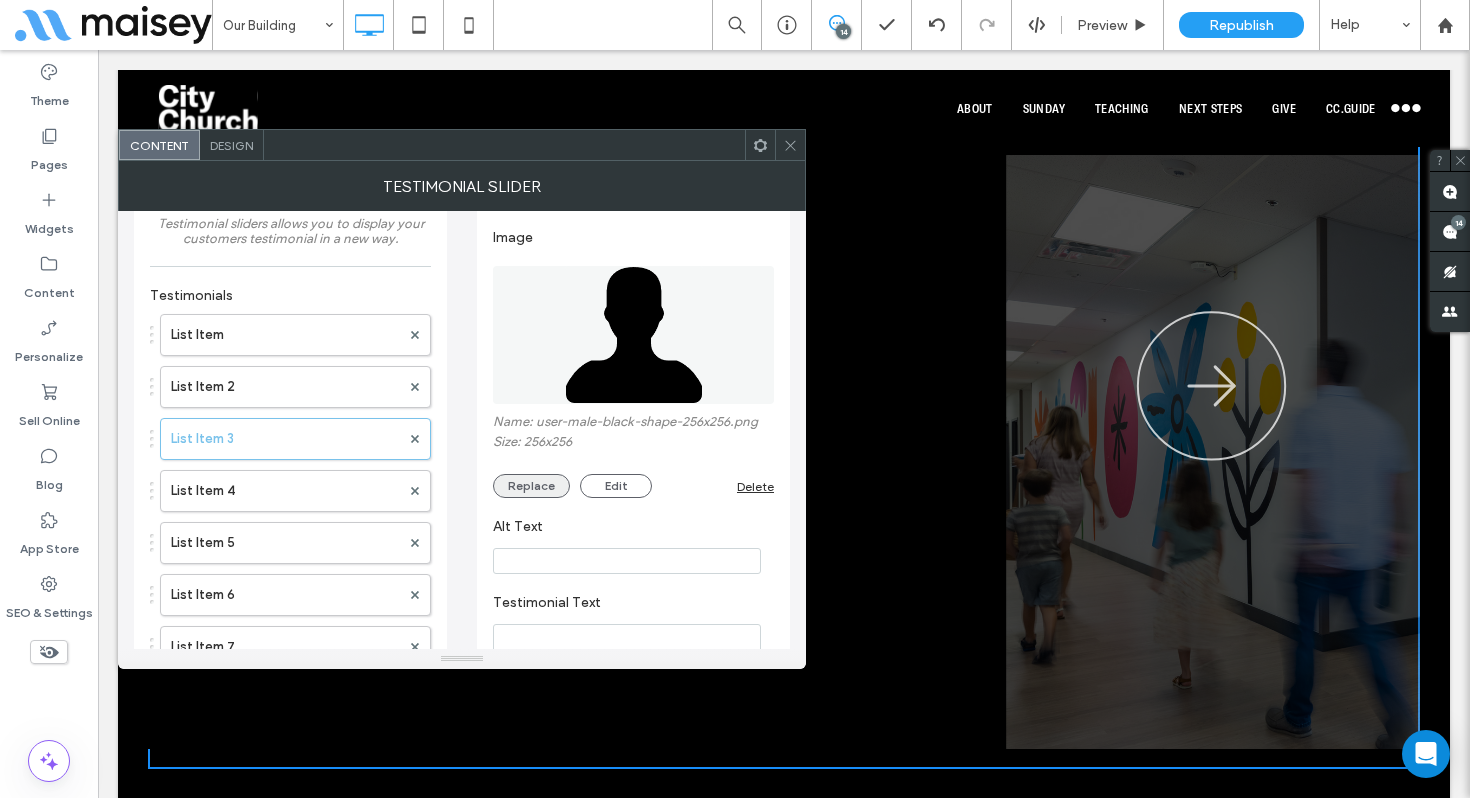 click on "Replace" at bounding box center [531, 486] 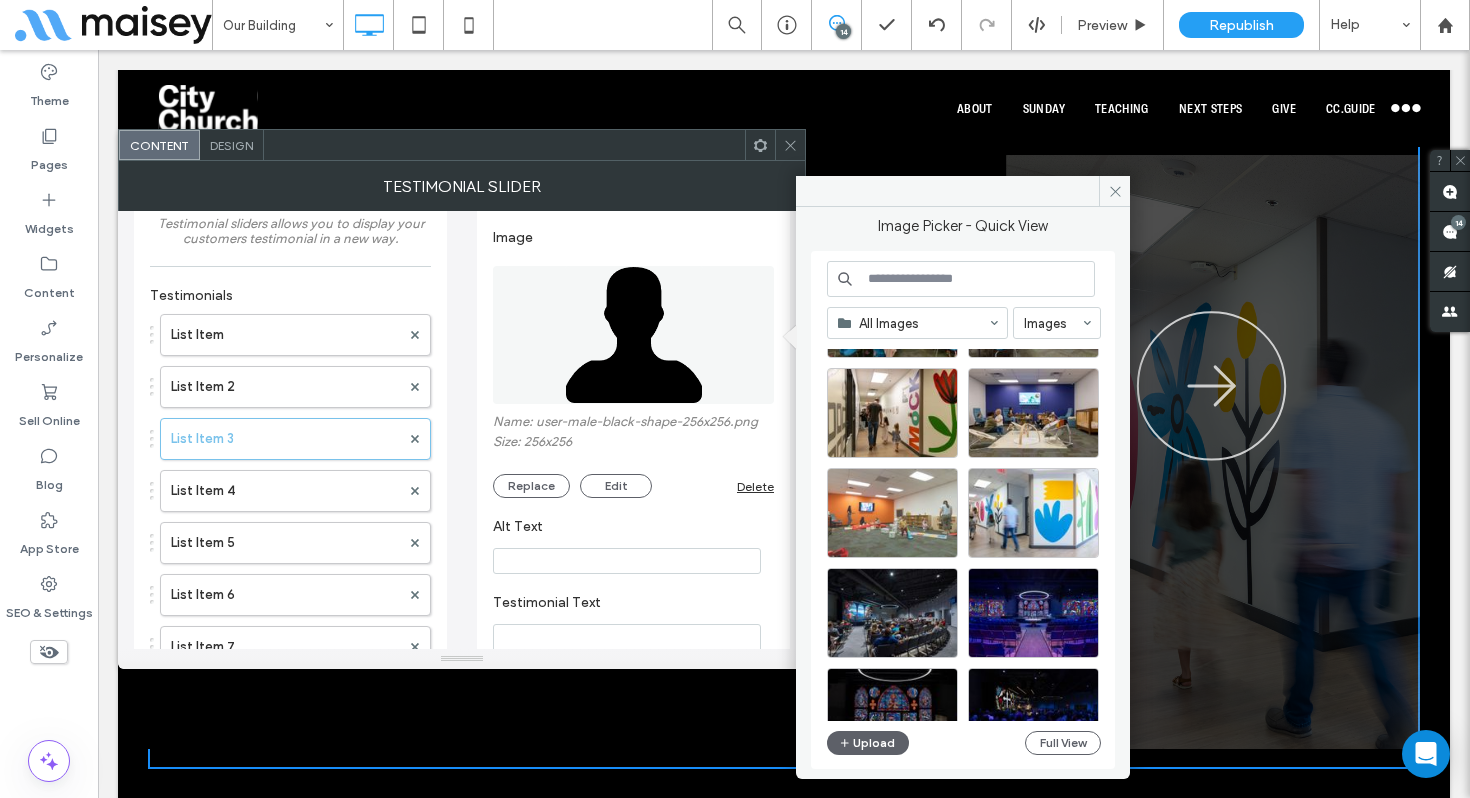 scroll, scrollTop: 605, scrollLeft: 0, axis: vertical 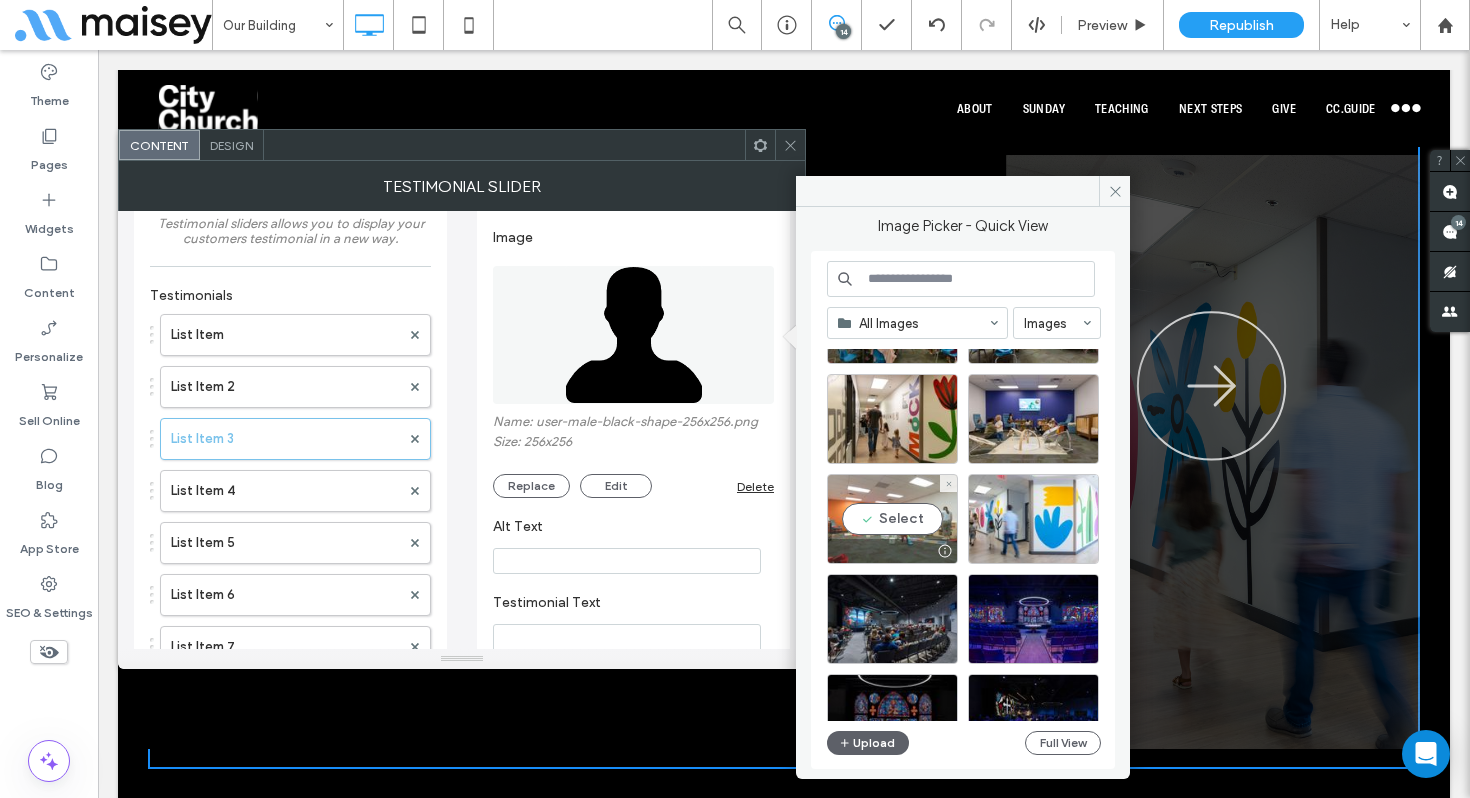 drag, startPoint x: 827, startPoint y: 469, endPoint x: 925, endPoint y: 519, distance: 110.01818 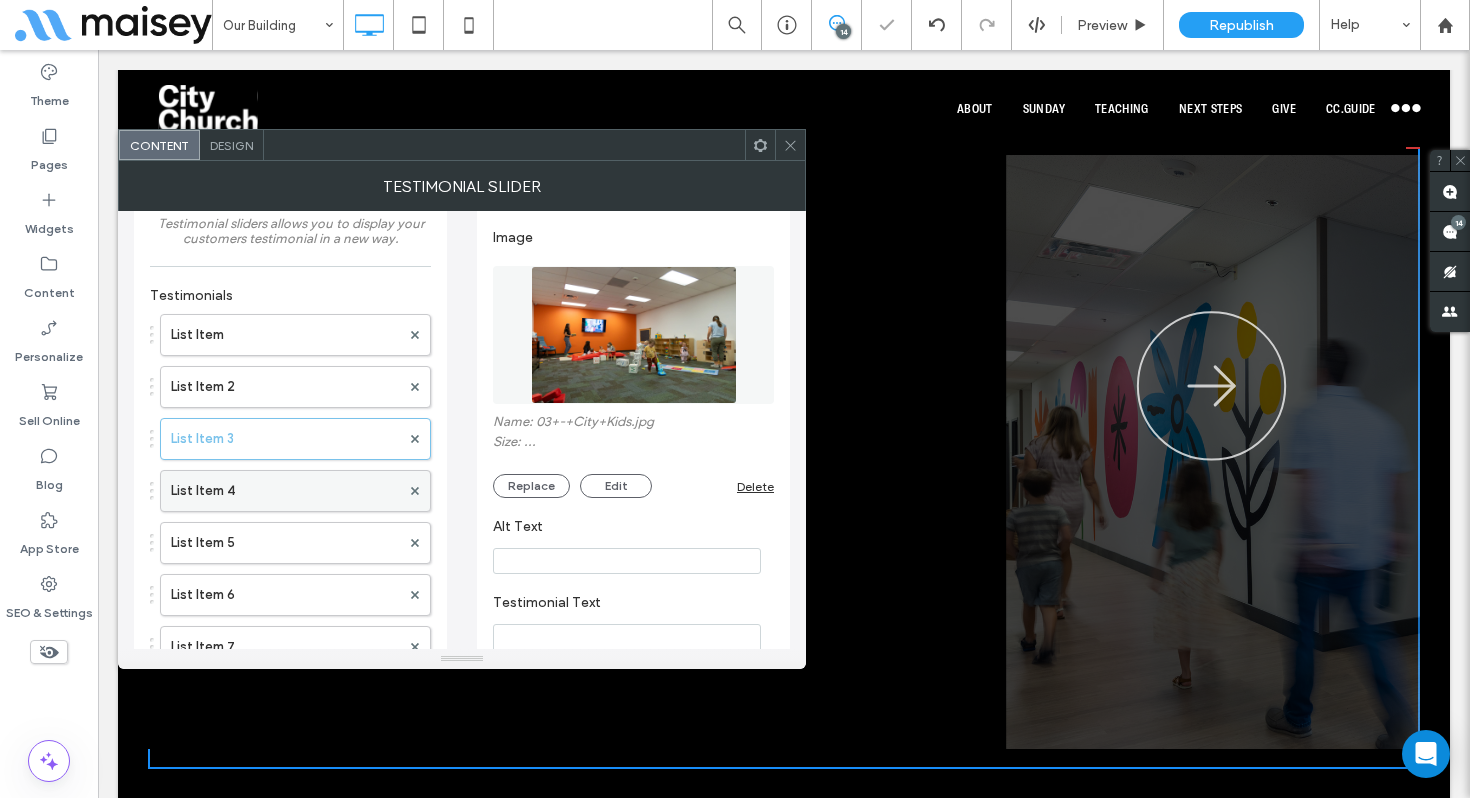 click on "List Item 4" at bounding box center [285, 491] 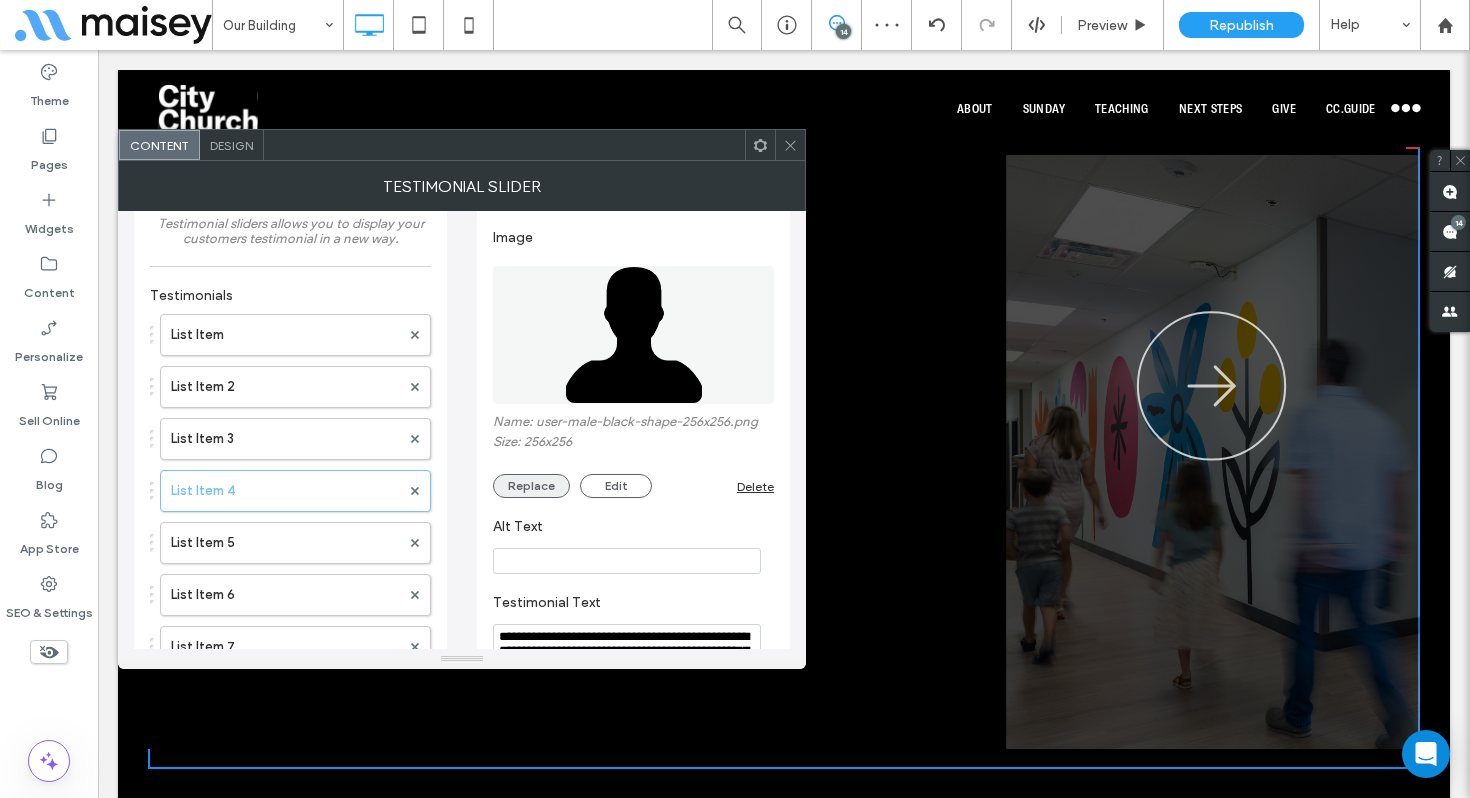 click on "Replace" at bounding box center [531, 486] 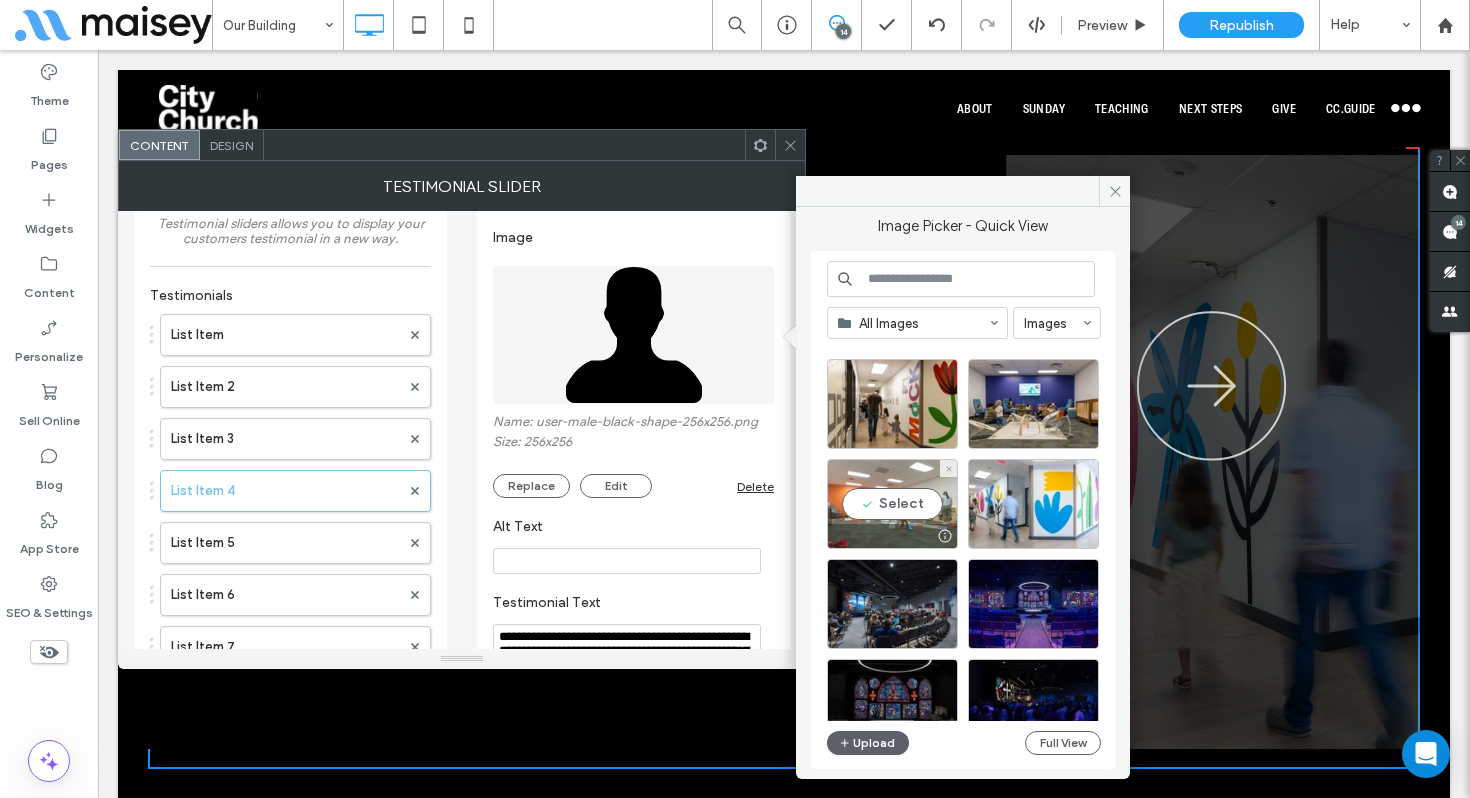scroll, scrollTop: 622, scrollLeft: 0, axis: vertical 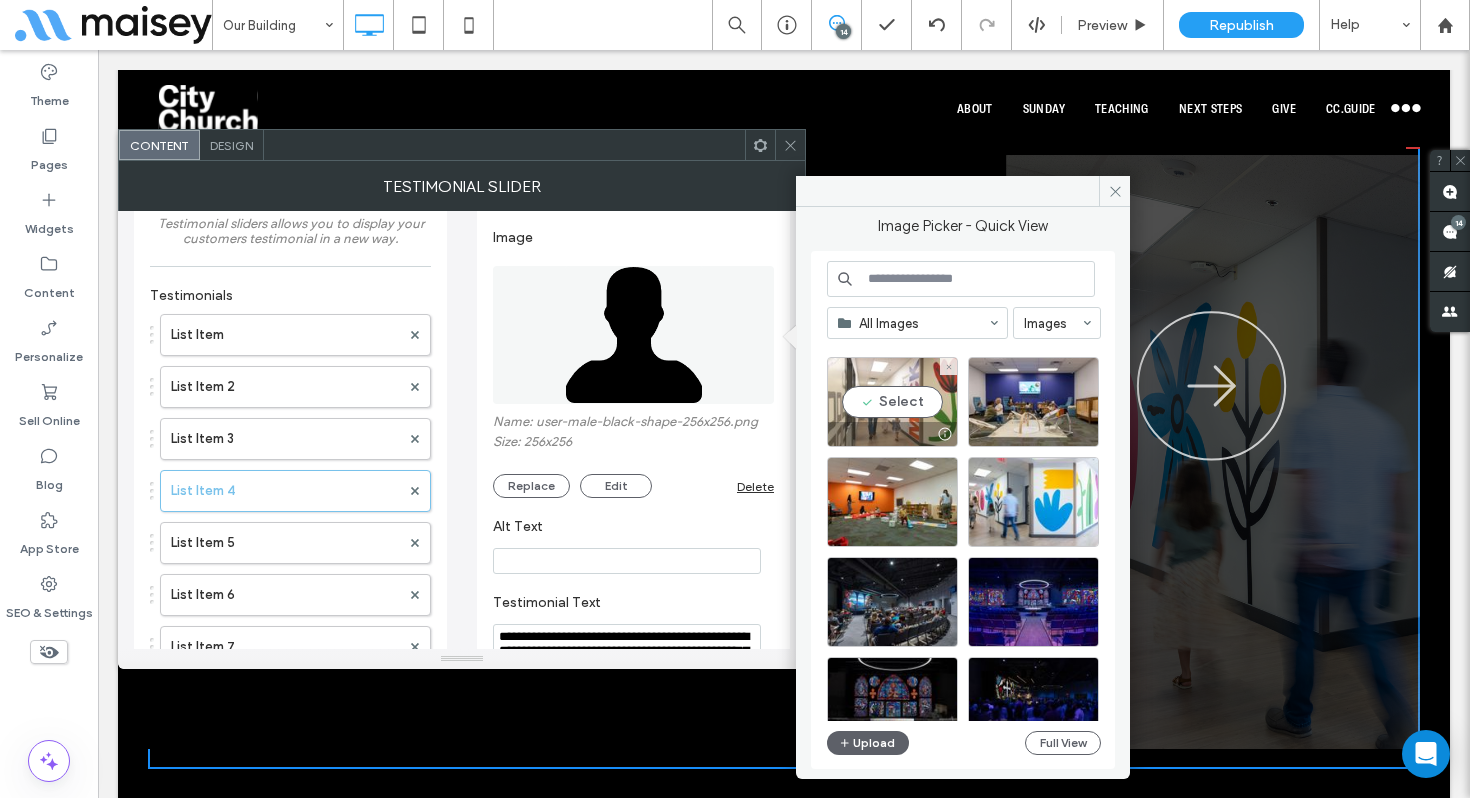 click on "Select" at bounding box center [892, 402] 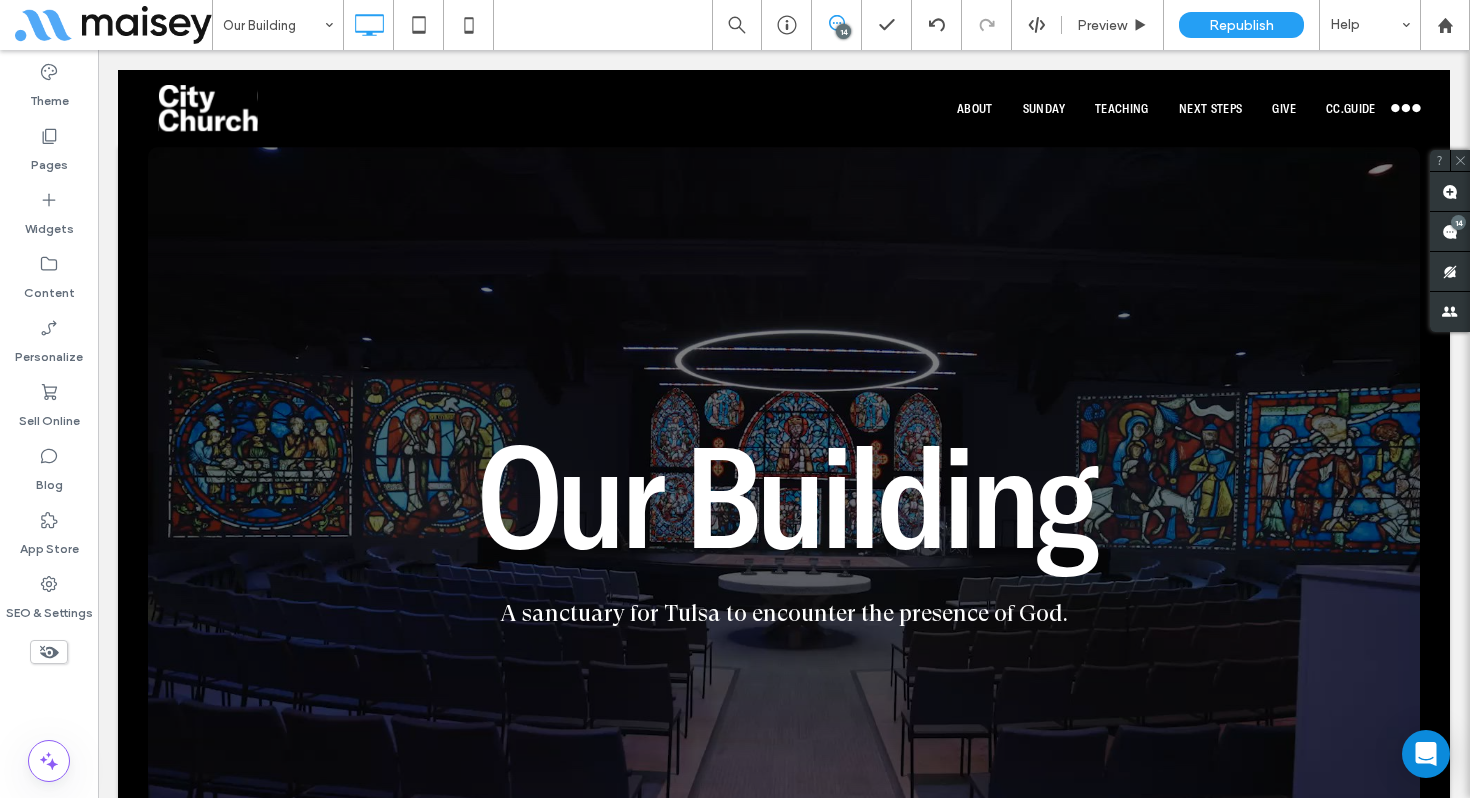 scroll, scrollTop: 3506, scrollLeft: 0, axis: vertical 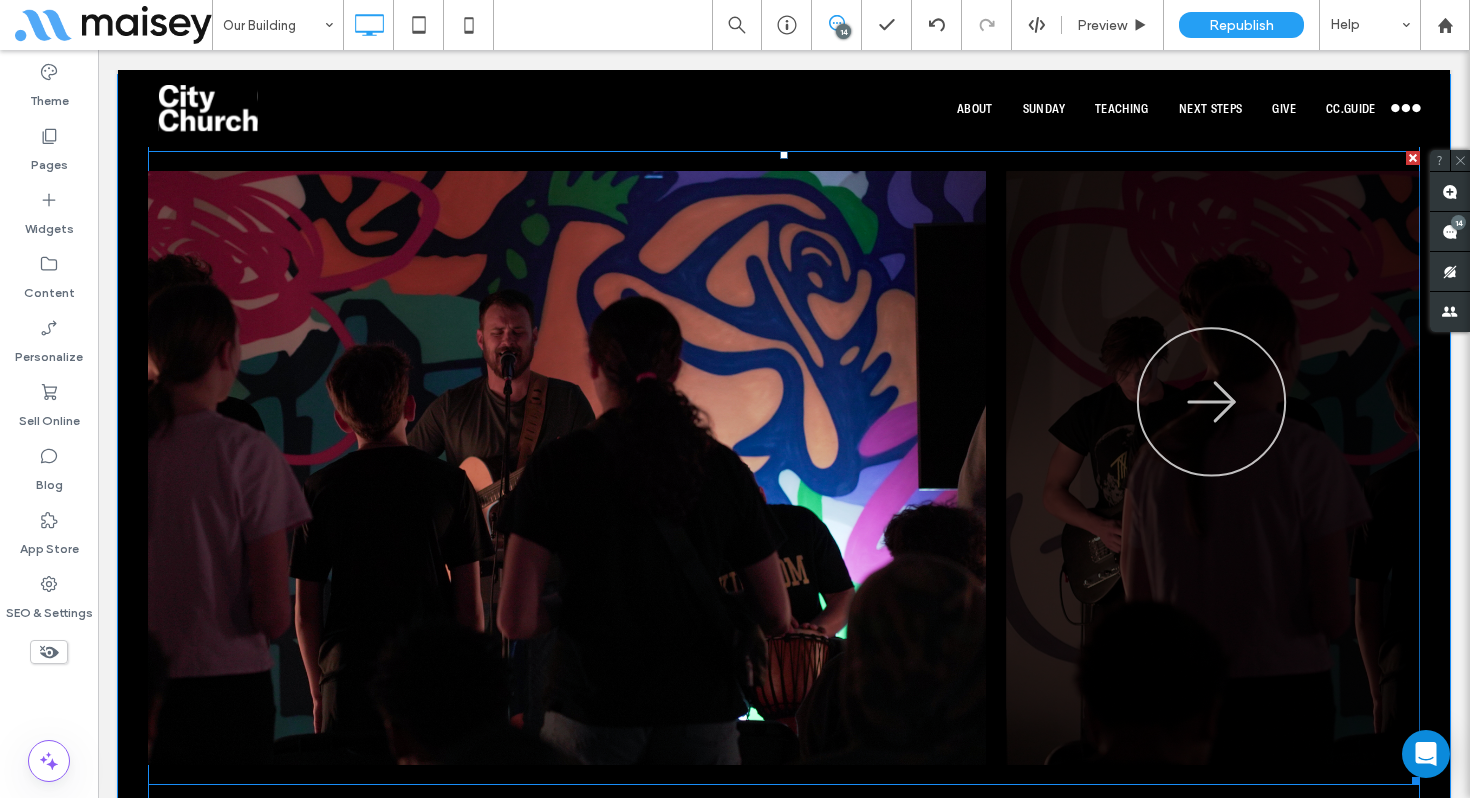 click at bounding box center (784, 468) 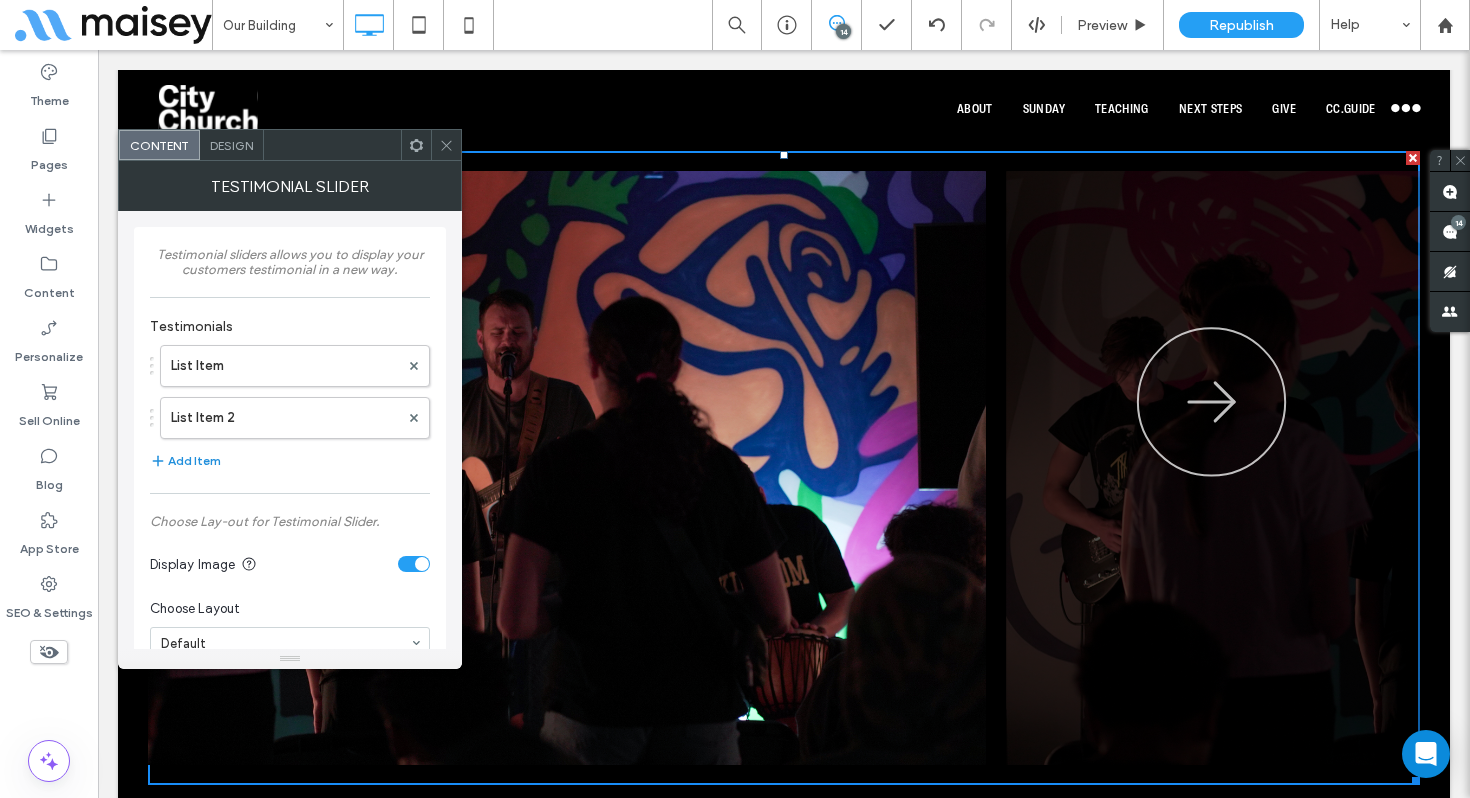 click on "Add Item" at bounding box center (185, 461) 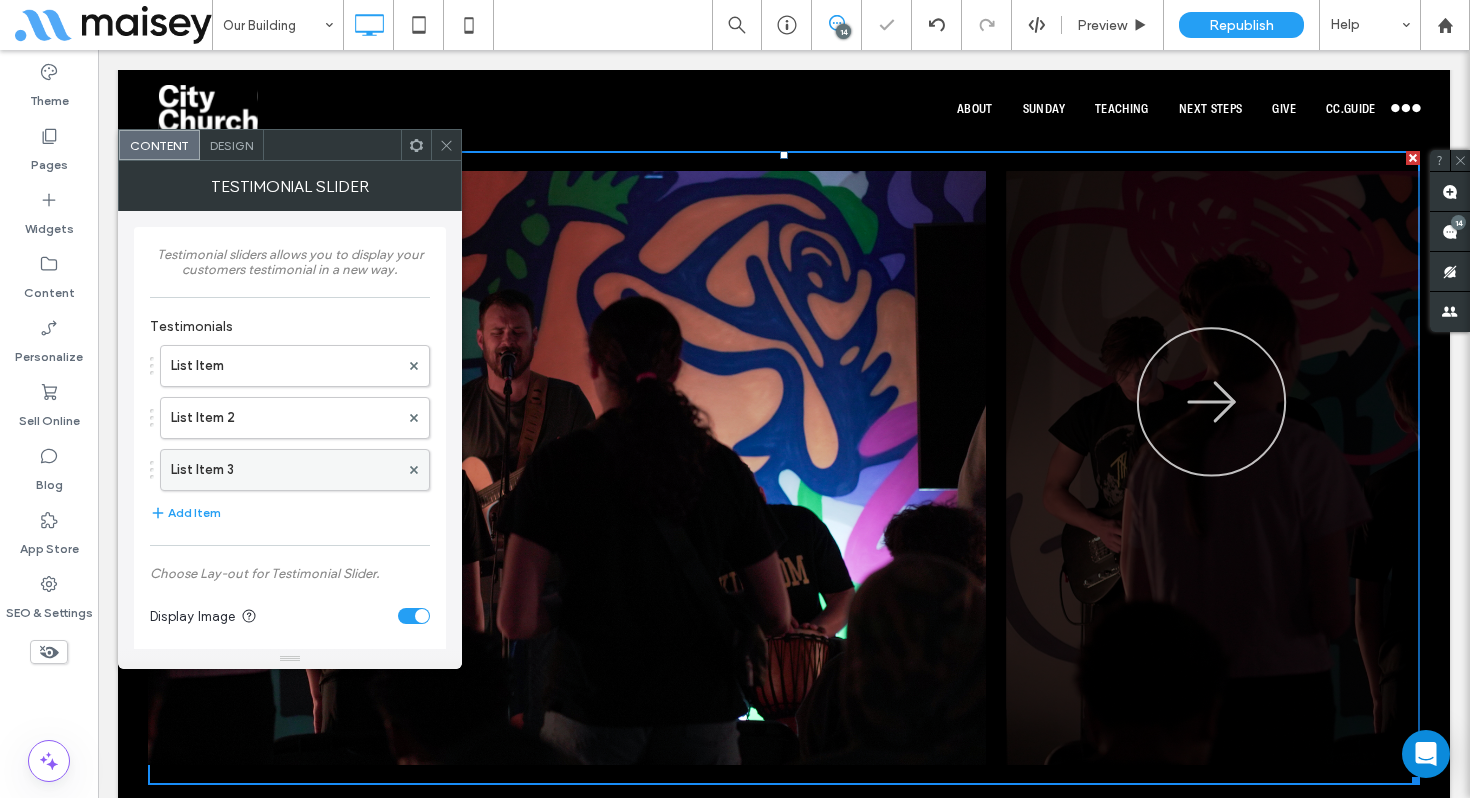 click on "List Item 3" at bounding box center [285, 470] 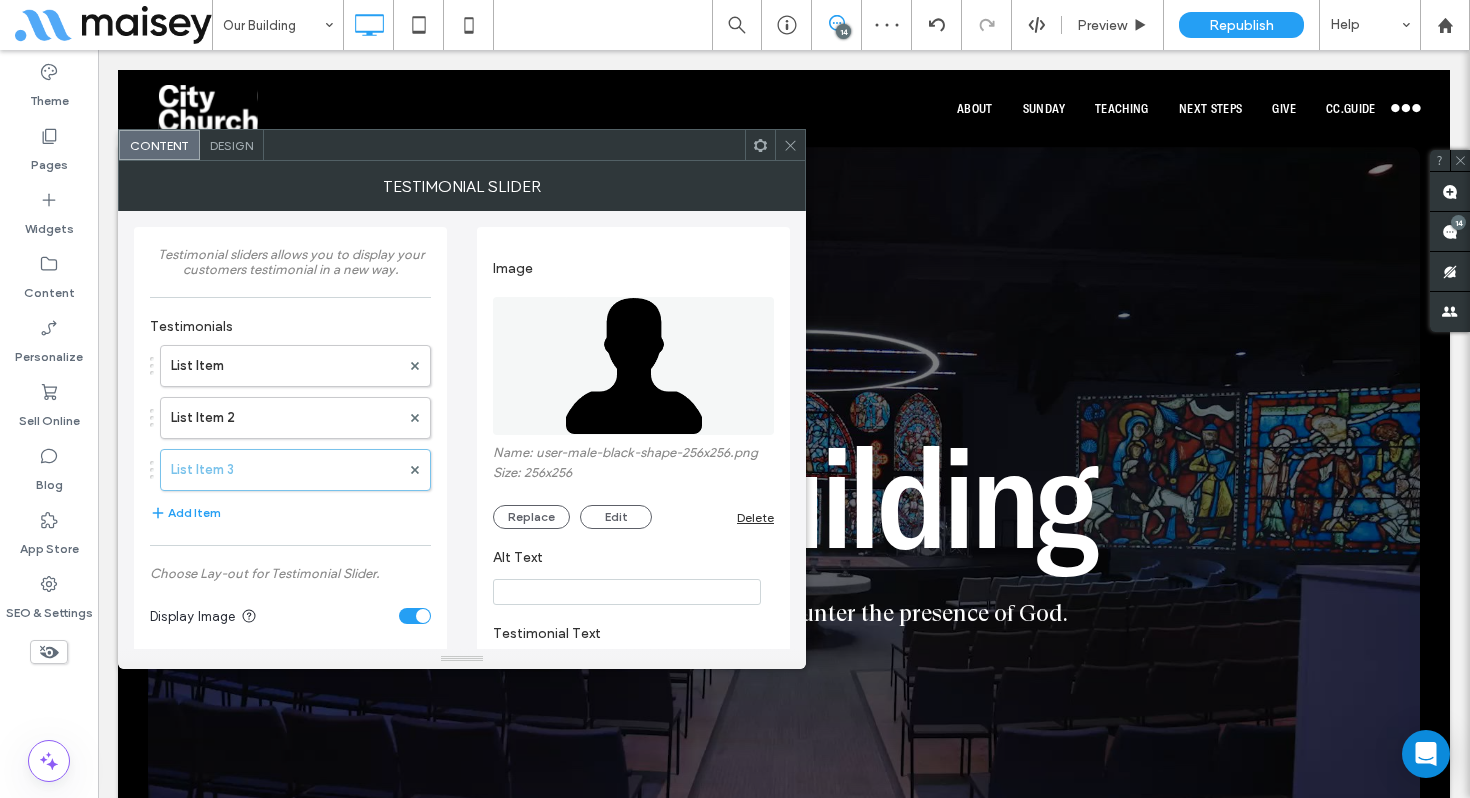 scroll, scrollTop: 3604, scrollLeft: 0, axis: vertical 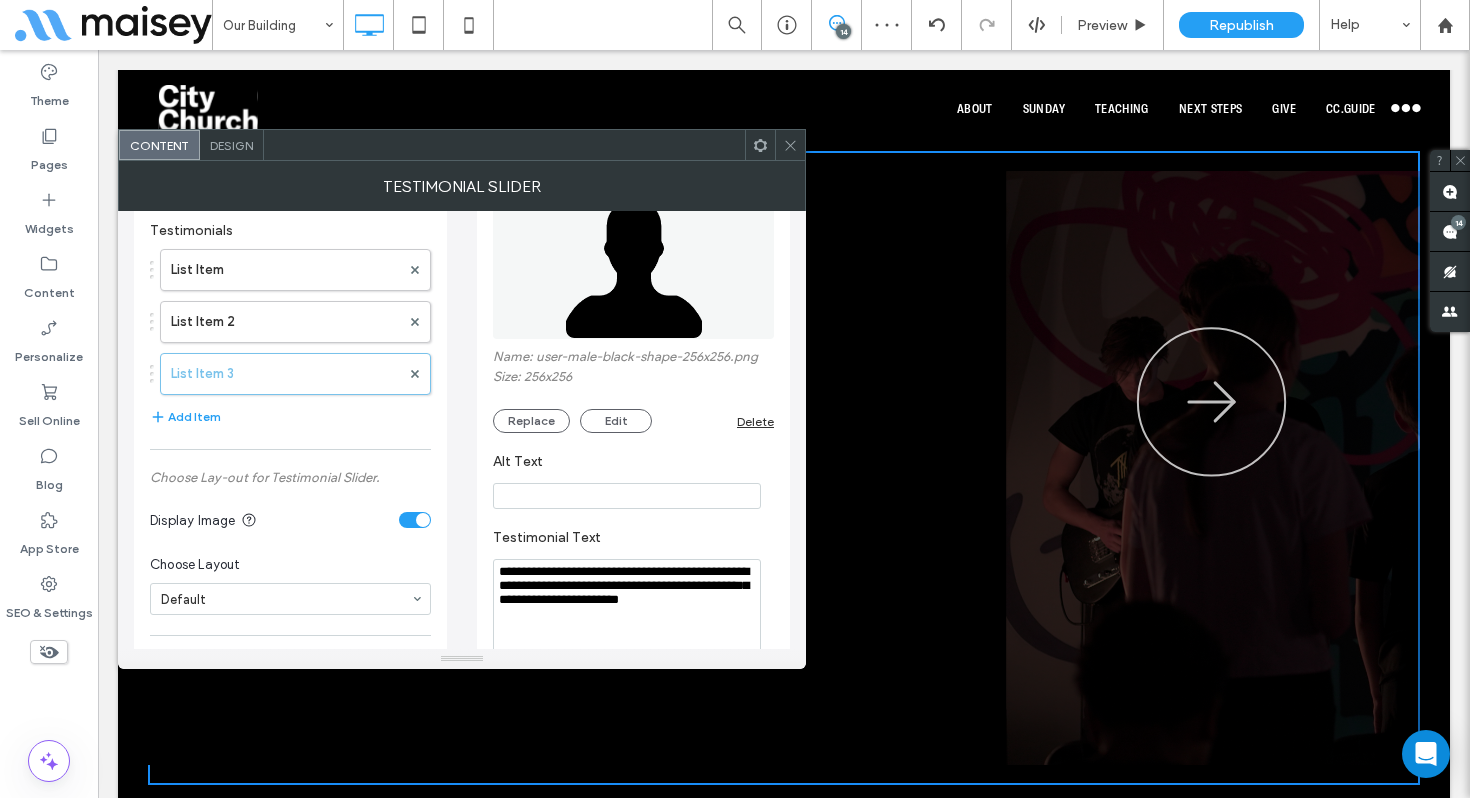 type 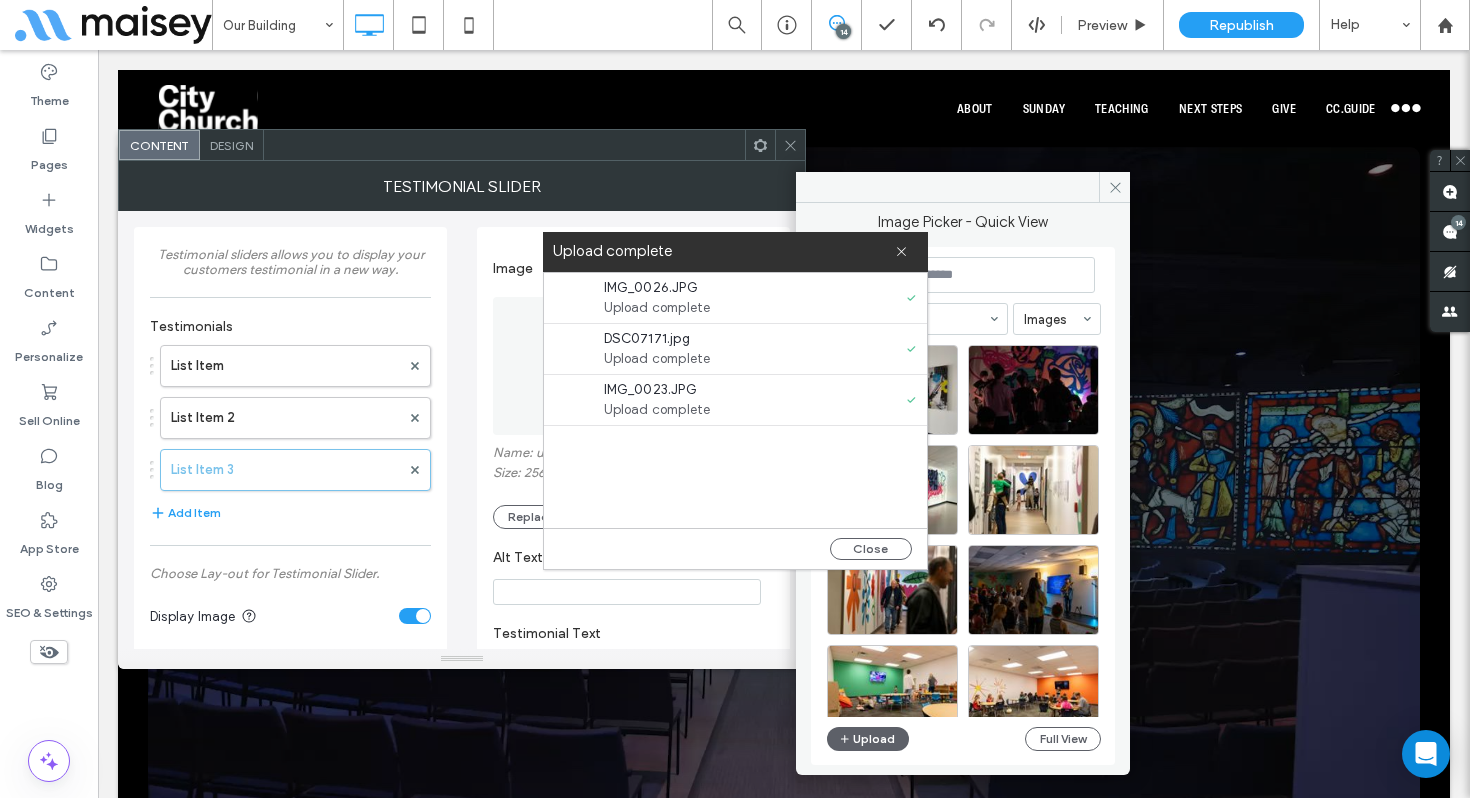 scroll, scrollTop: 3604, scrollLeft: 0, axis: vertical 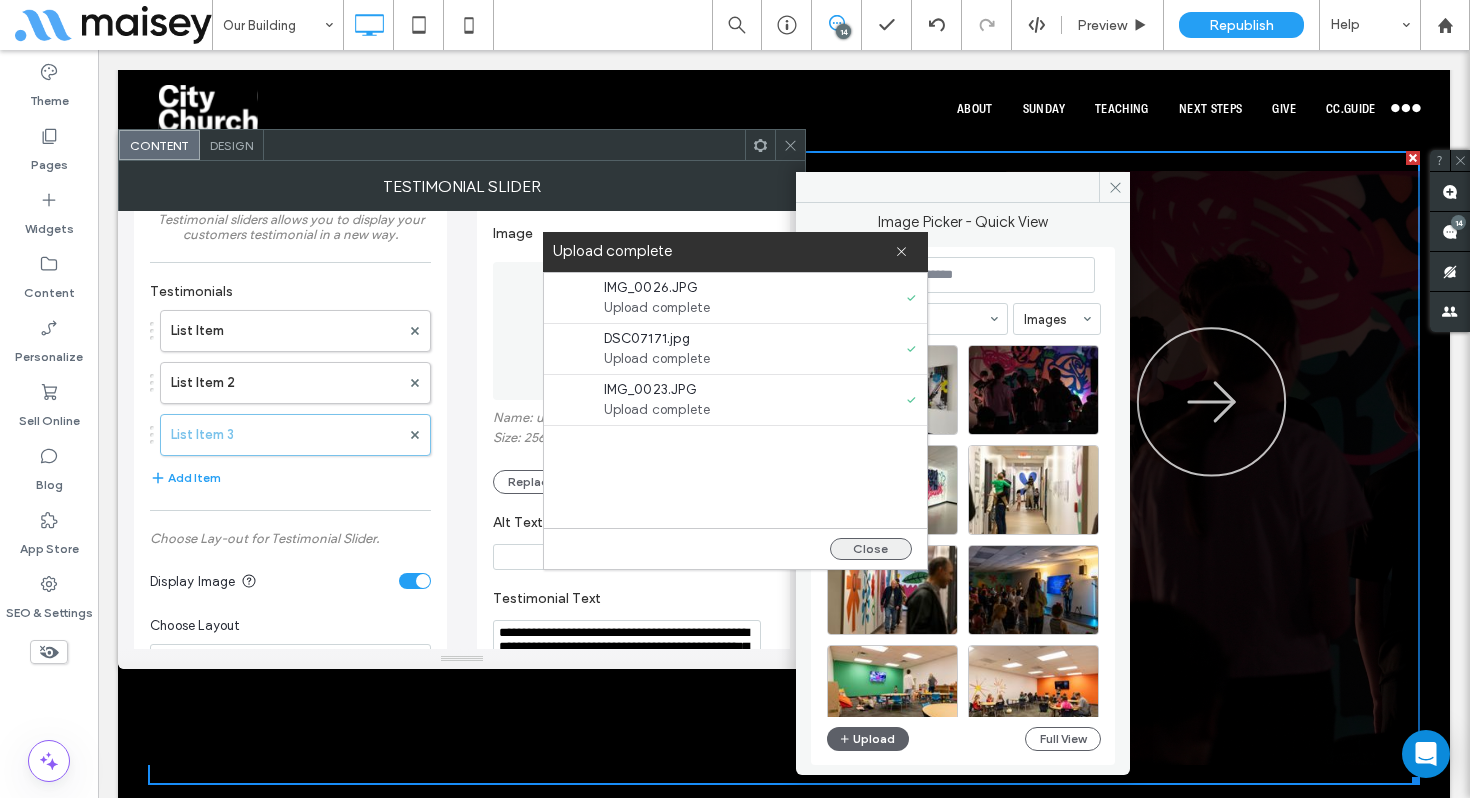click on "Close" at bounding box center (871, 549) 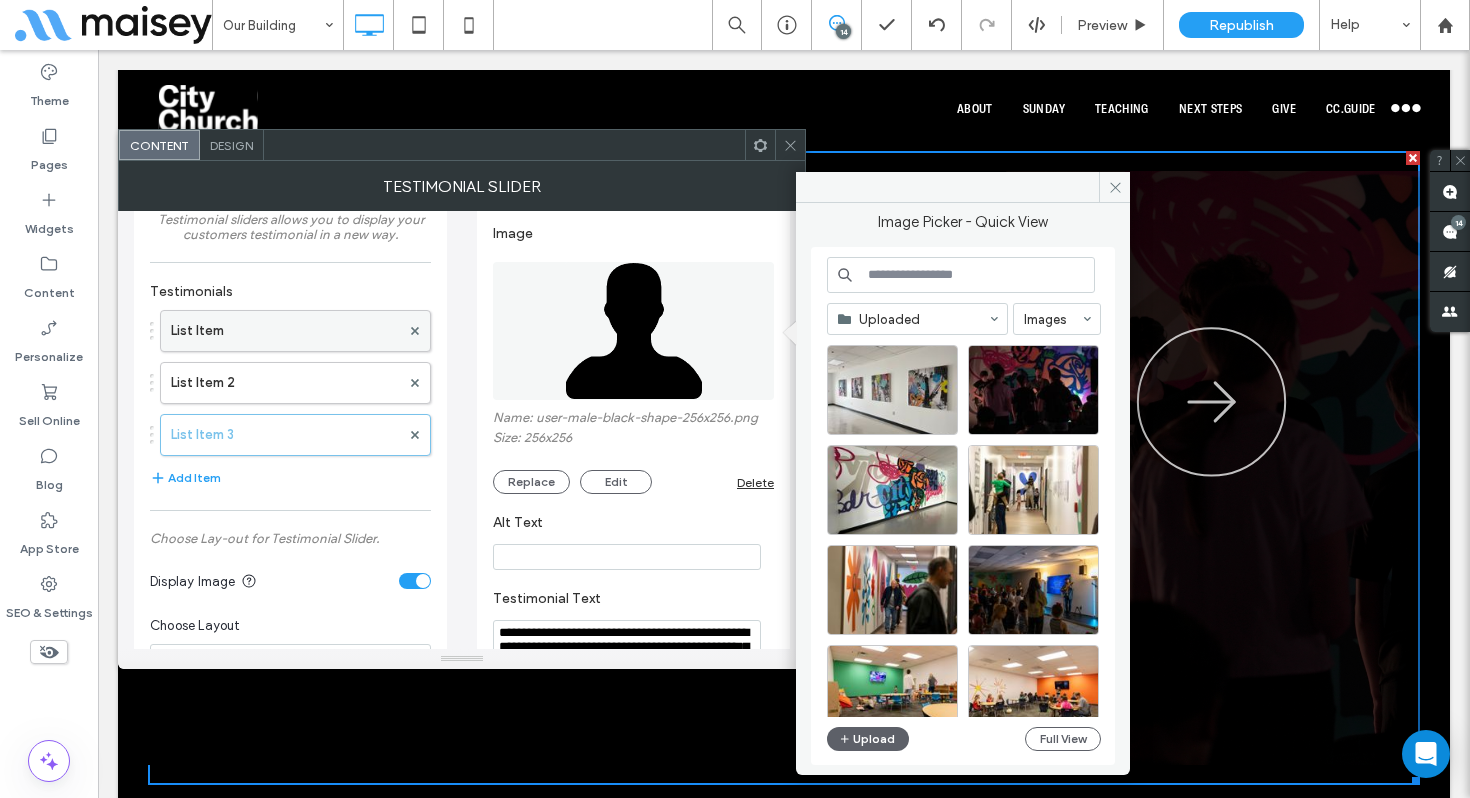 click on "List Item" at bounding box center [285, 331] 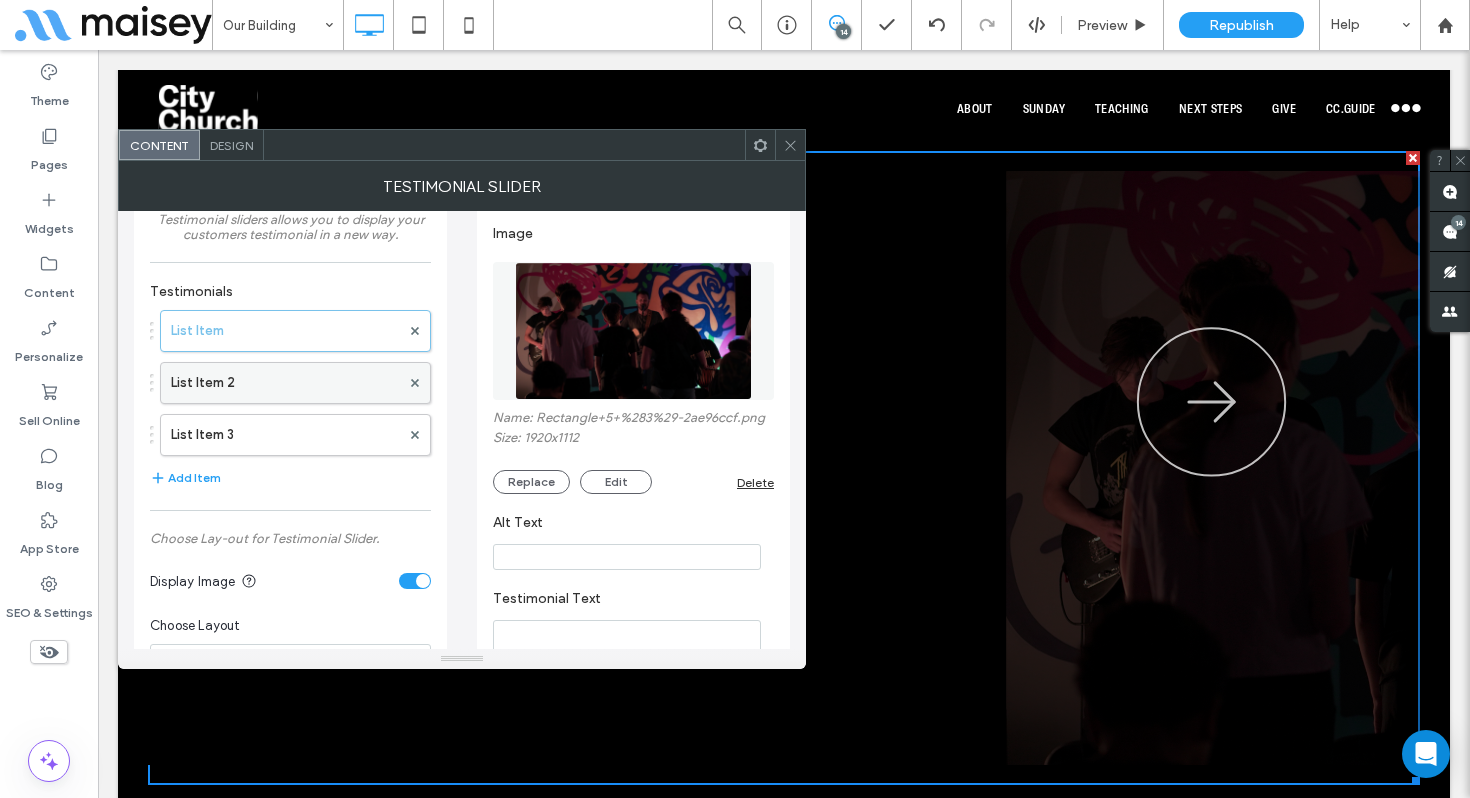 click on "List Item 2" at bounding box center (285, 383) 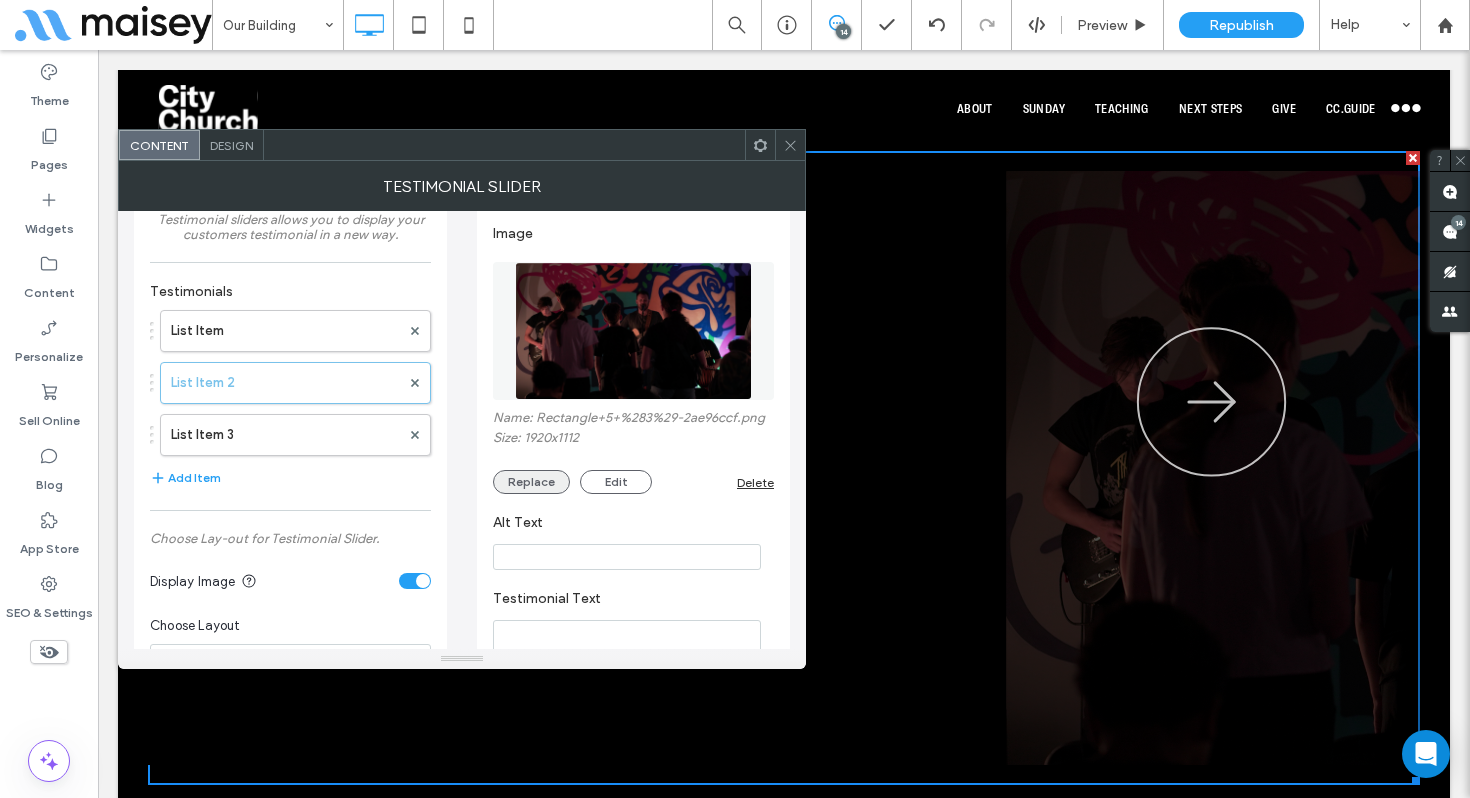 click on "Replace" at bounding box center (531, 482) 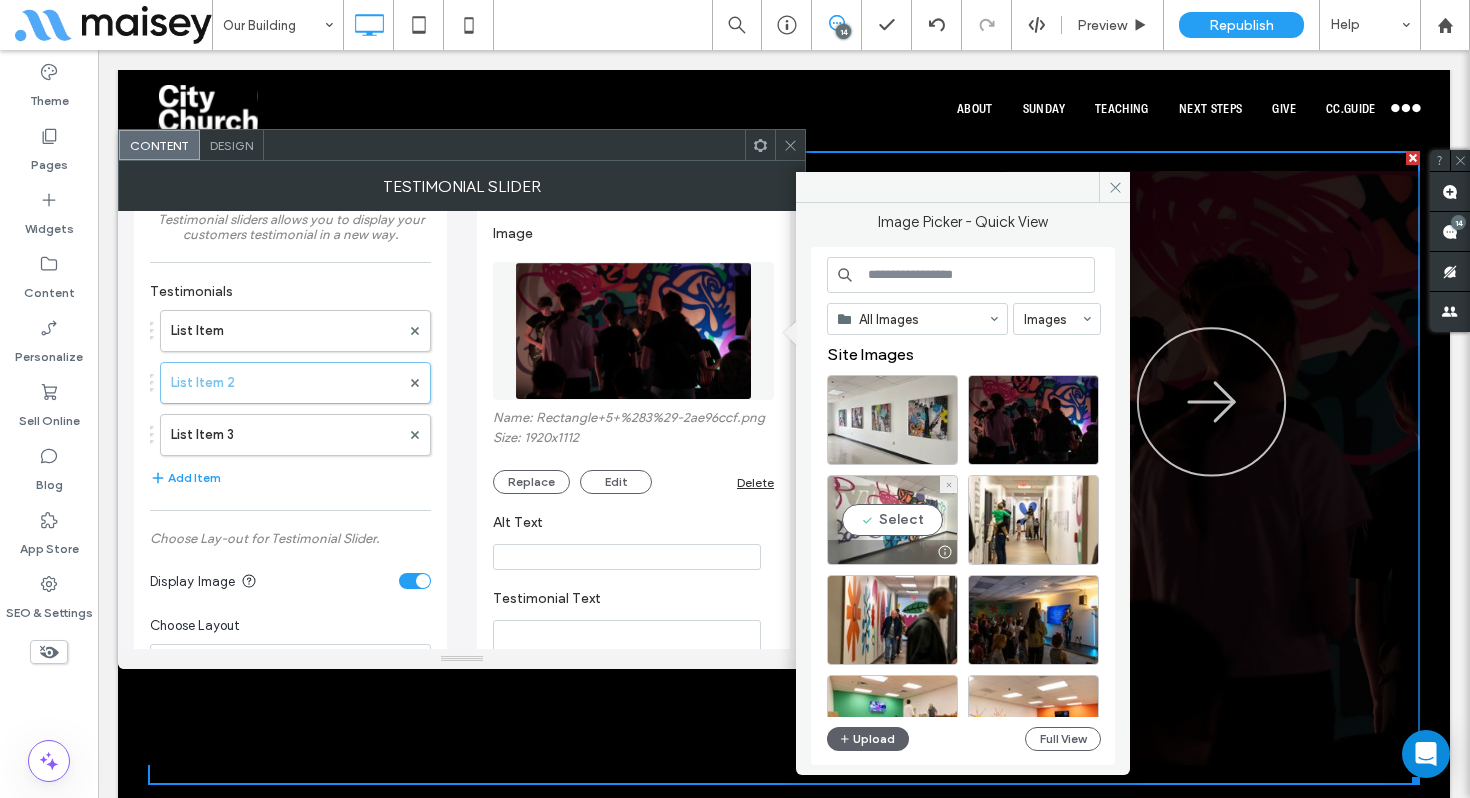 click on "Select" at bounding box center (892, 520) 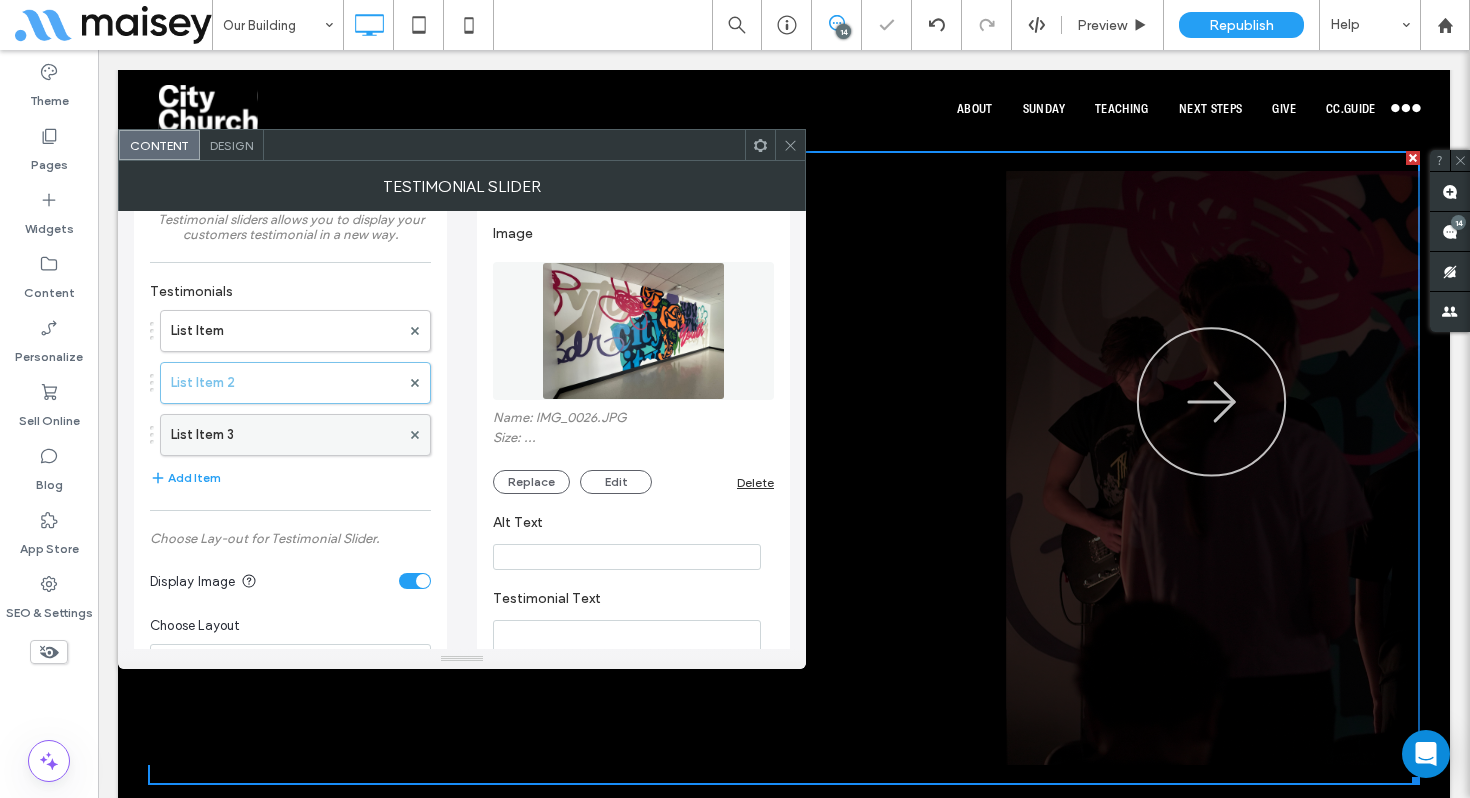 click on "List Item 3" at bounding box center [285, 435] 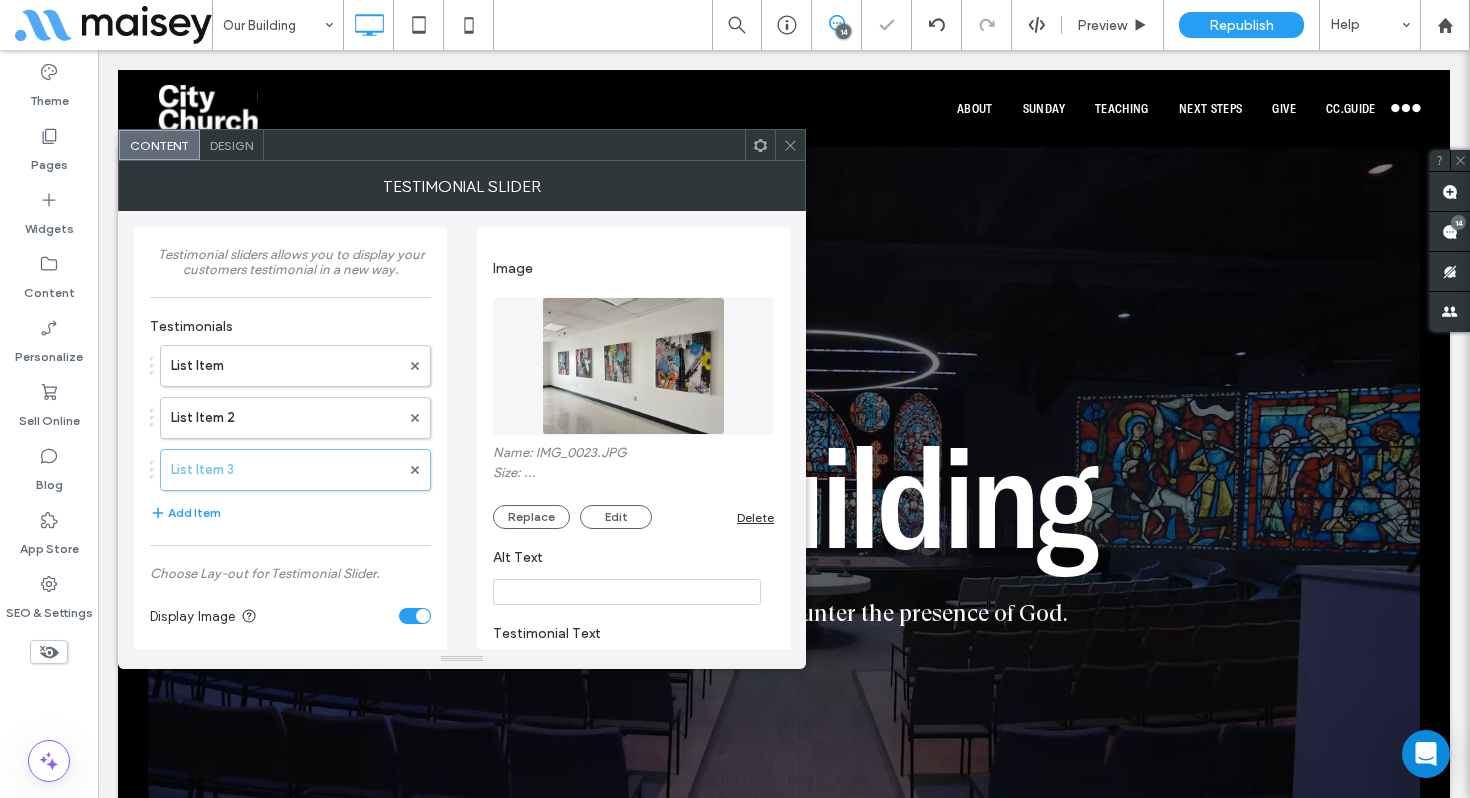 scroll, scrollTop: 3604, scrollLeft: 0, axis: vertical 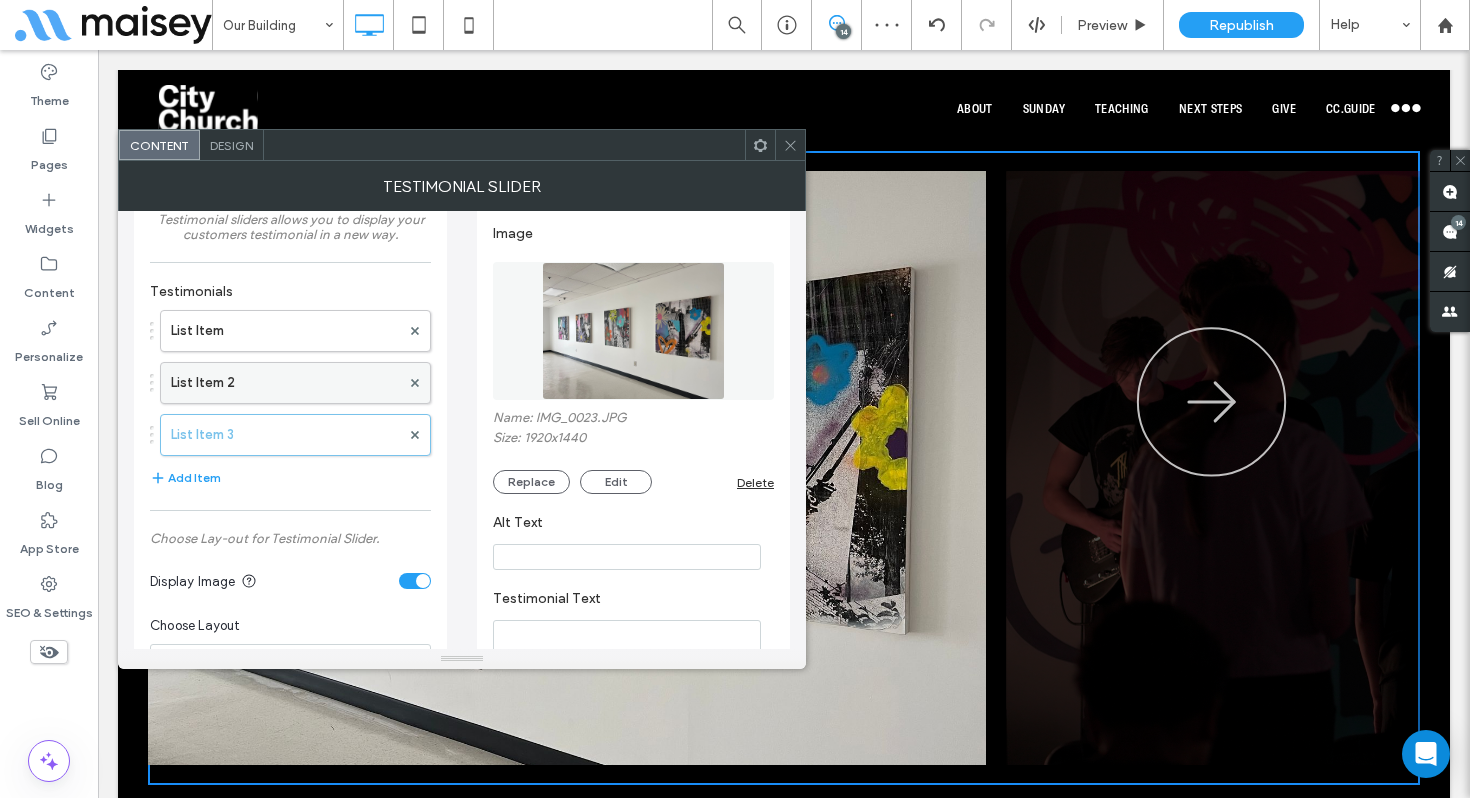 click on "List Item 2" at bounding box center (285, 383) 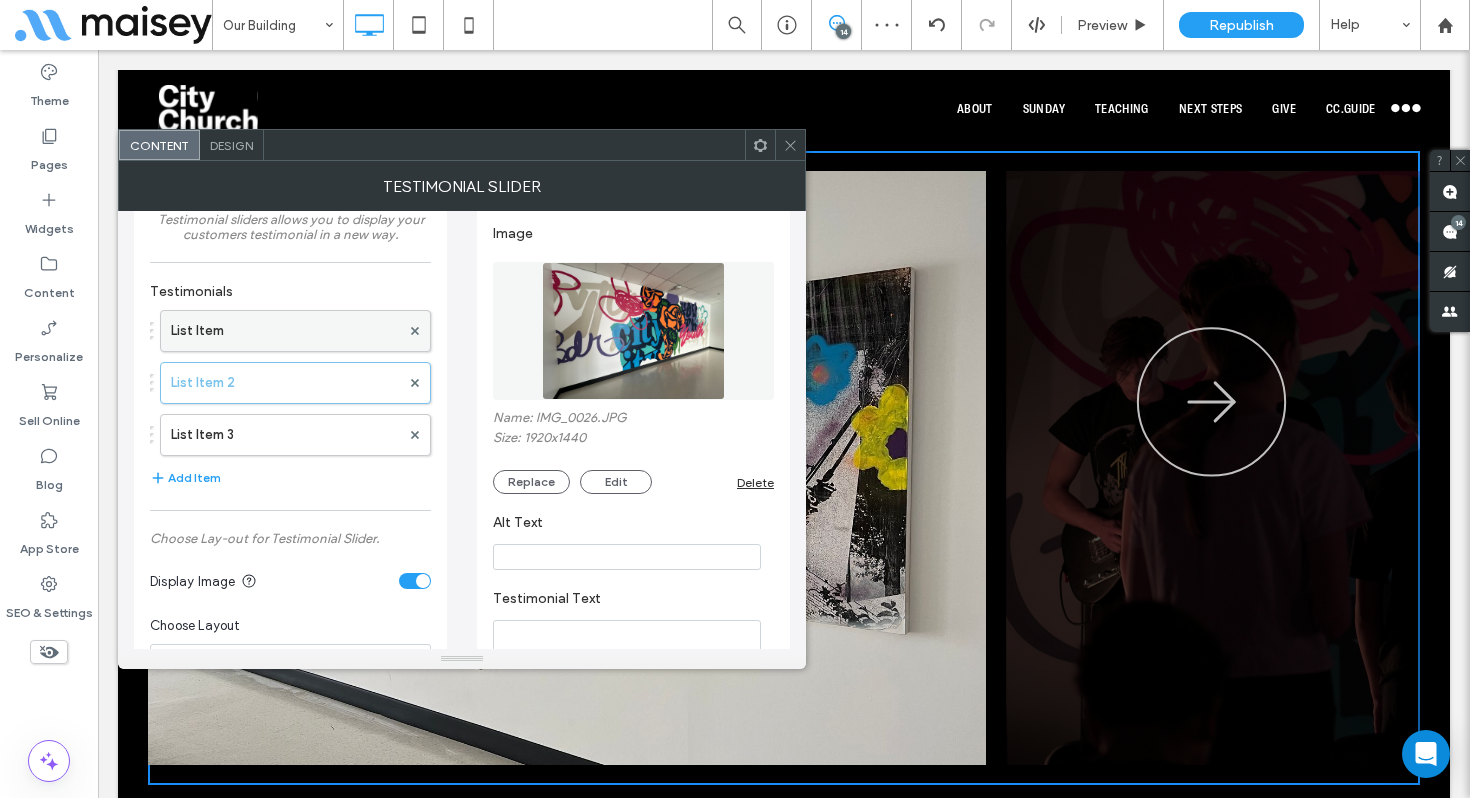 click on "List Item" at bounding box center [285, 331] 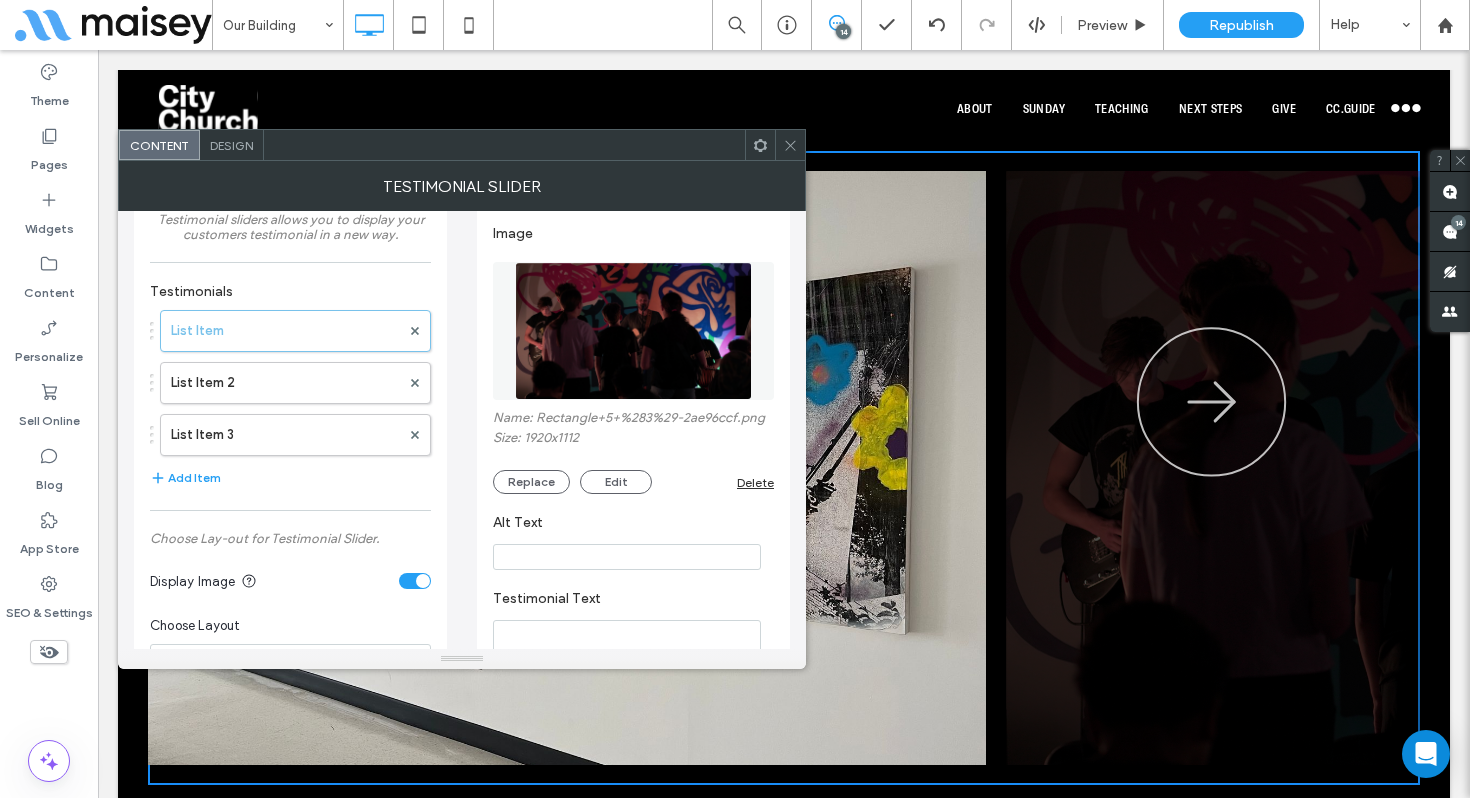 click 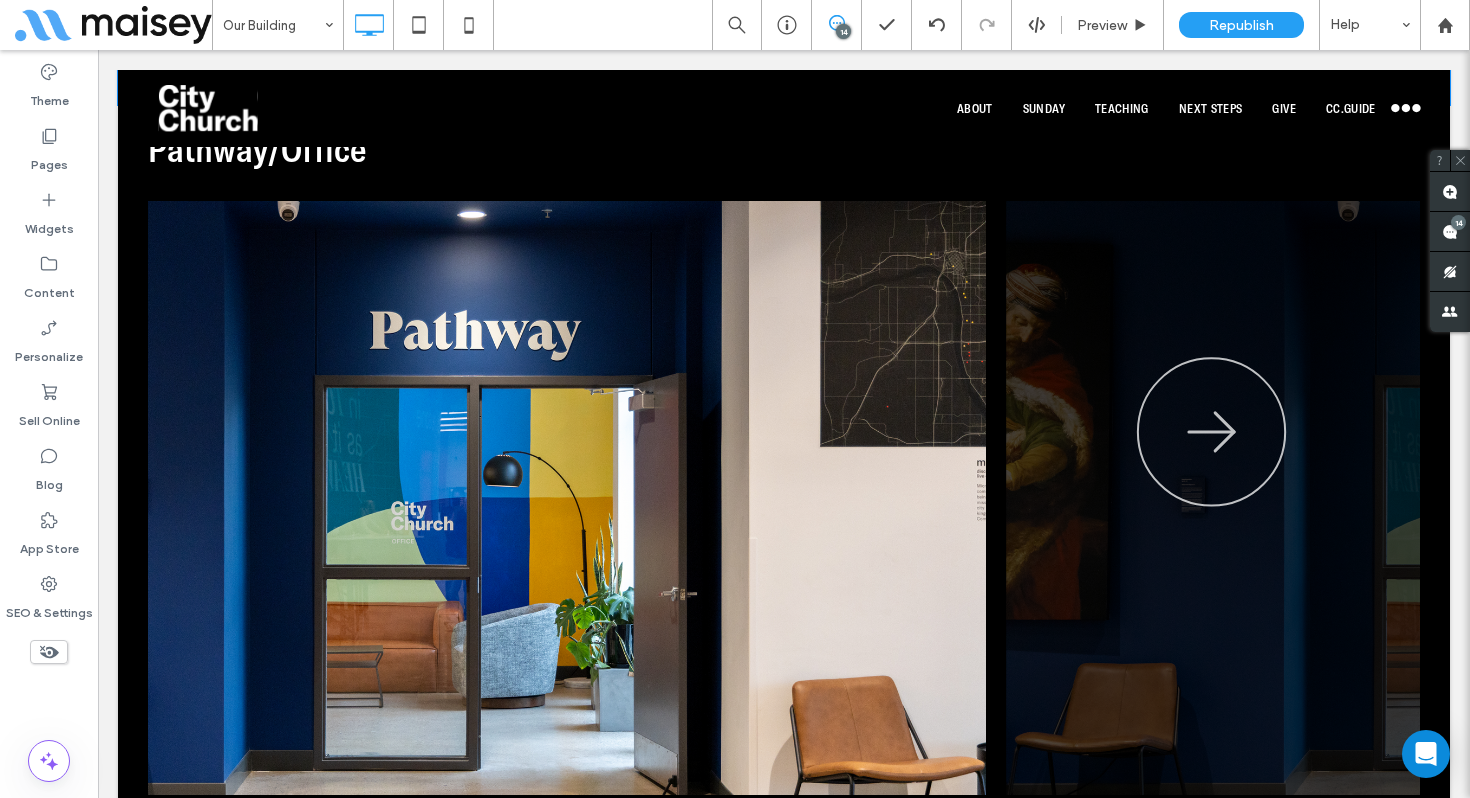 scroll, scrollTop: 4338, scrollLeft: 0, axis: vertical 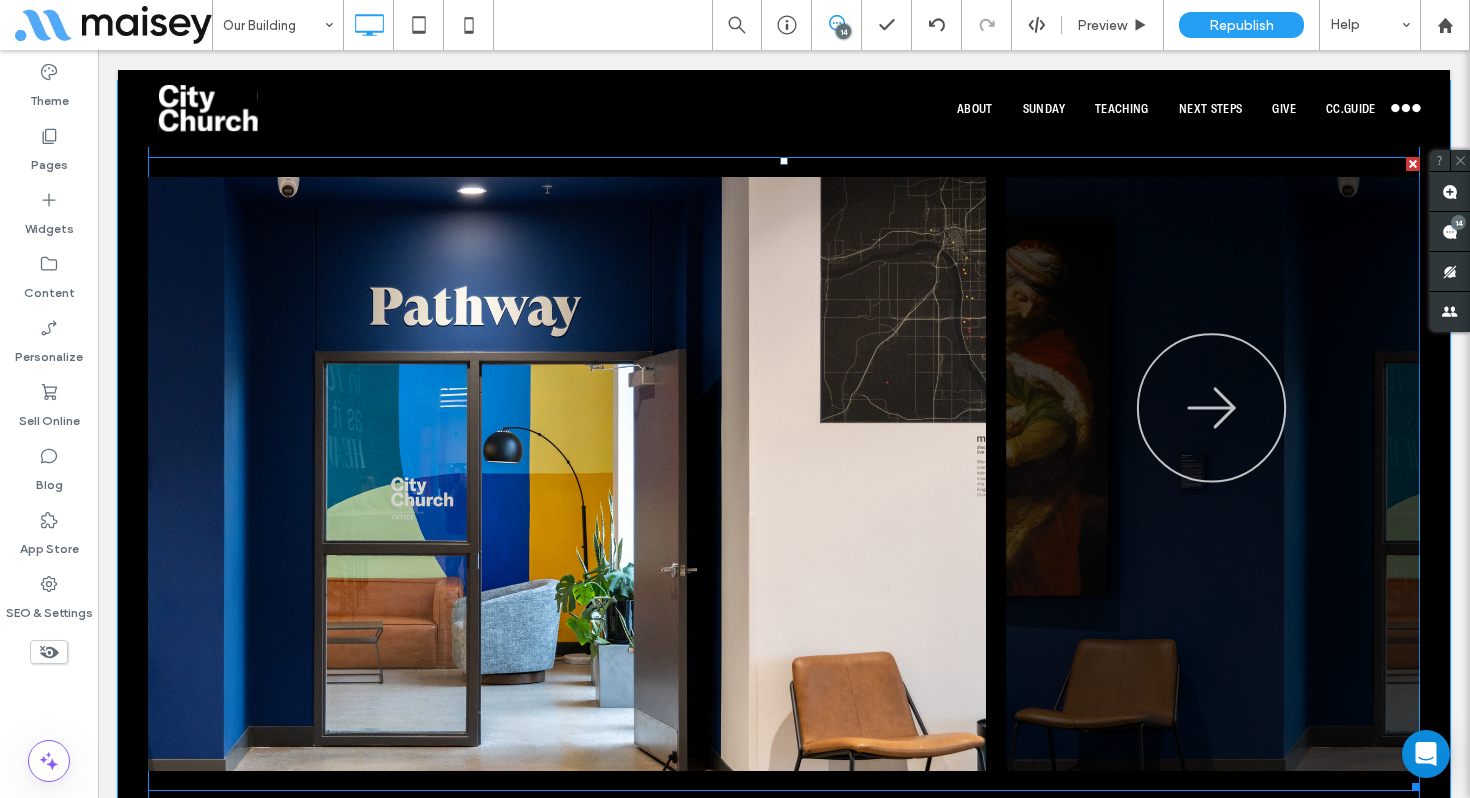 click at bounding box center (784, 474) 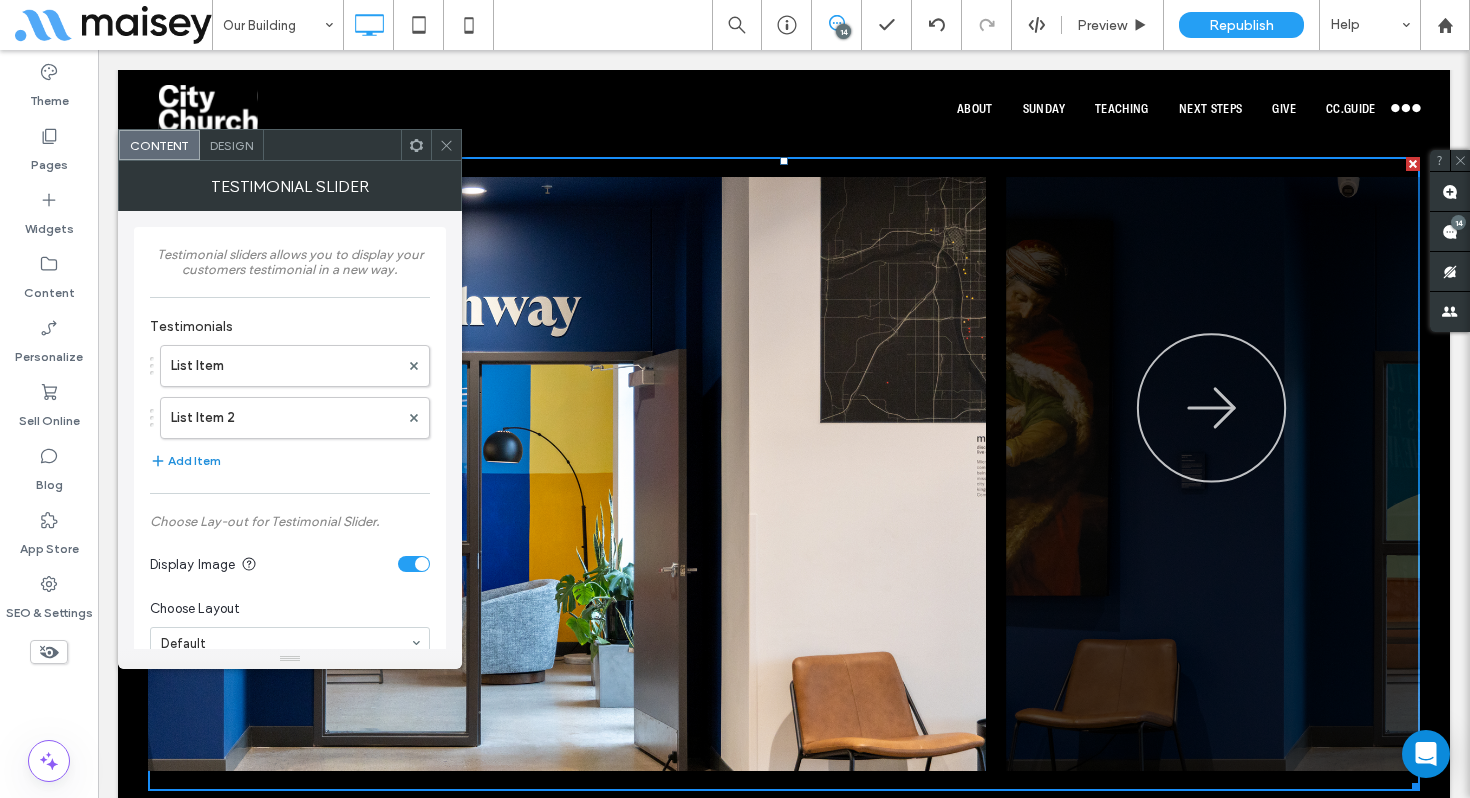 click on "Add Item" at bounding box center (185, 461) 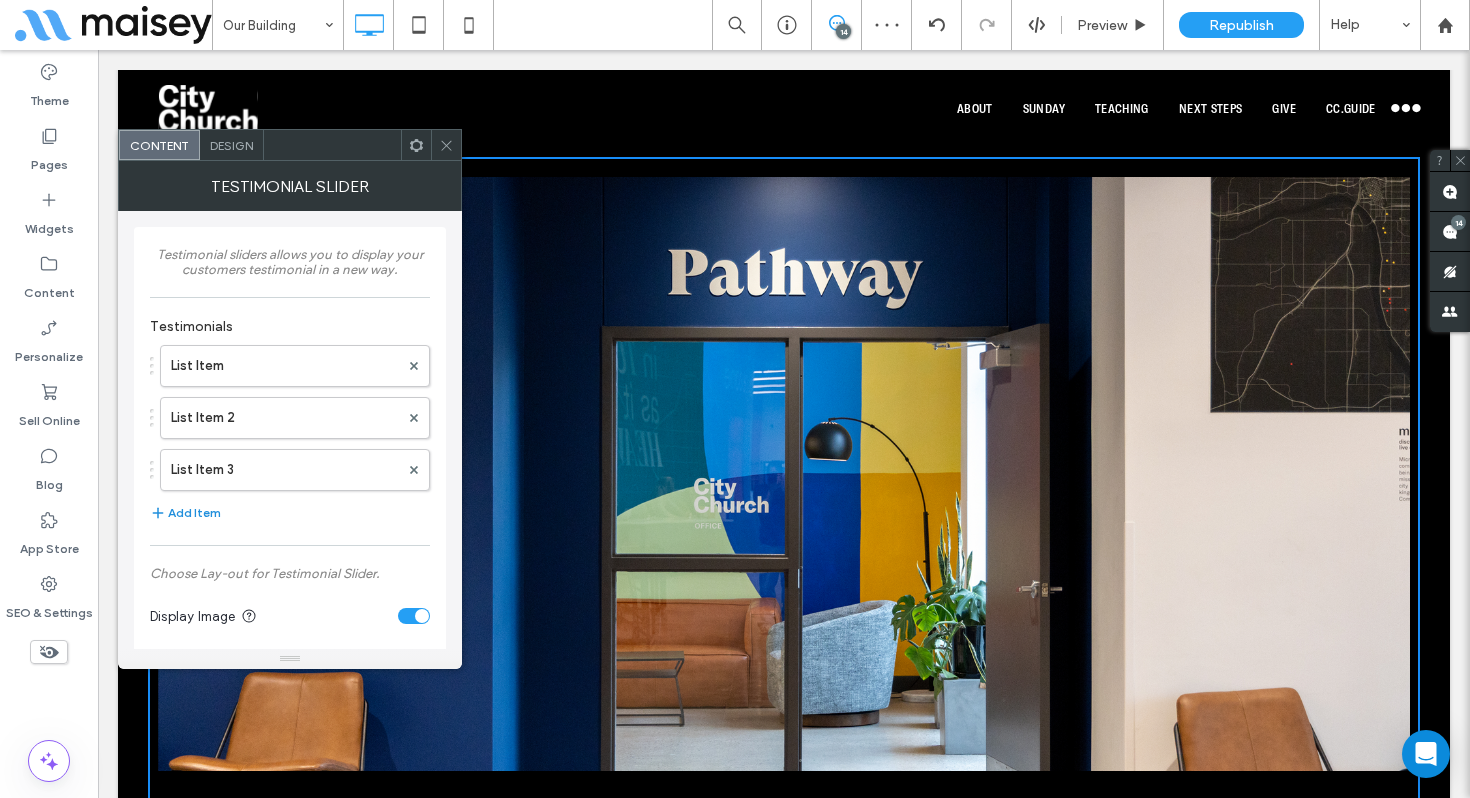 click on "Add Item" at bounding box center [185, 513] 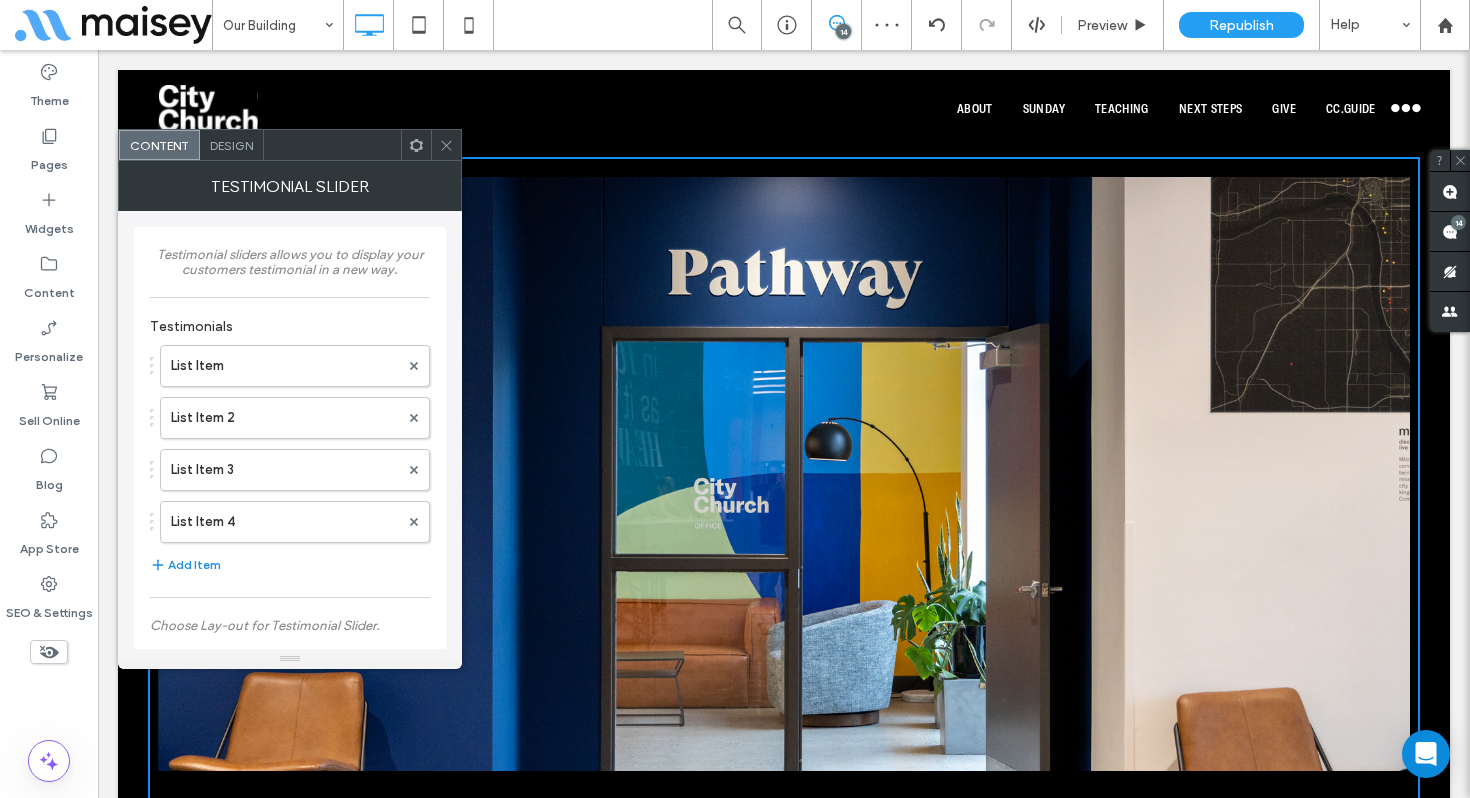 click on "Add Item" at bounding box center (185, 565) 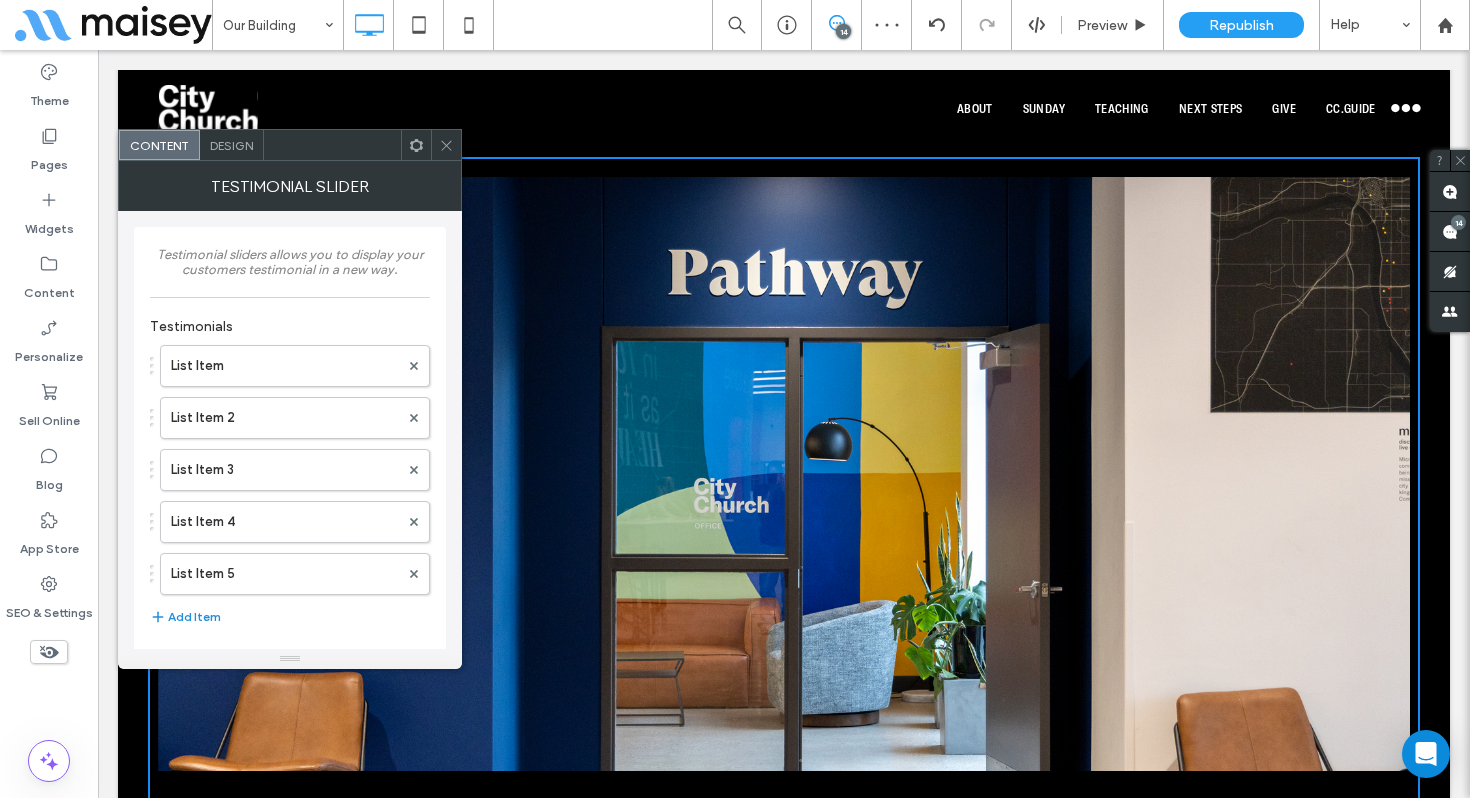 drag, startPoint x: 197, startPoint y: 615, endPoint x: 246, endPoint y: 513, distance: 113.15918 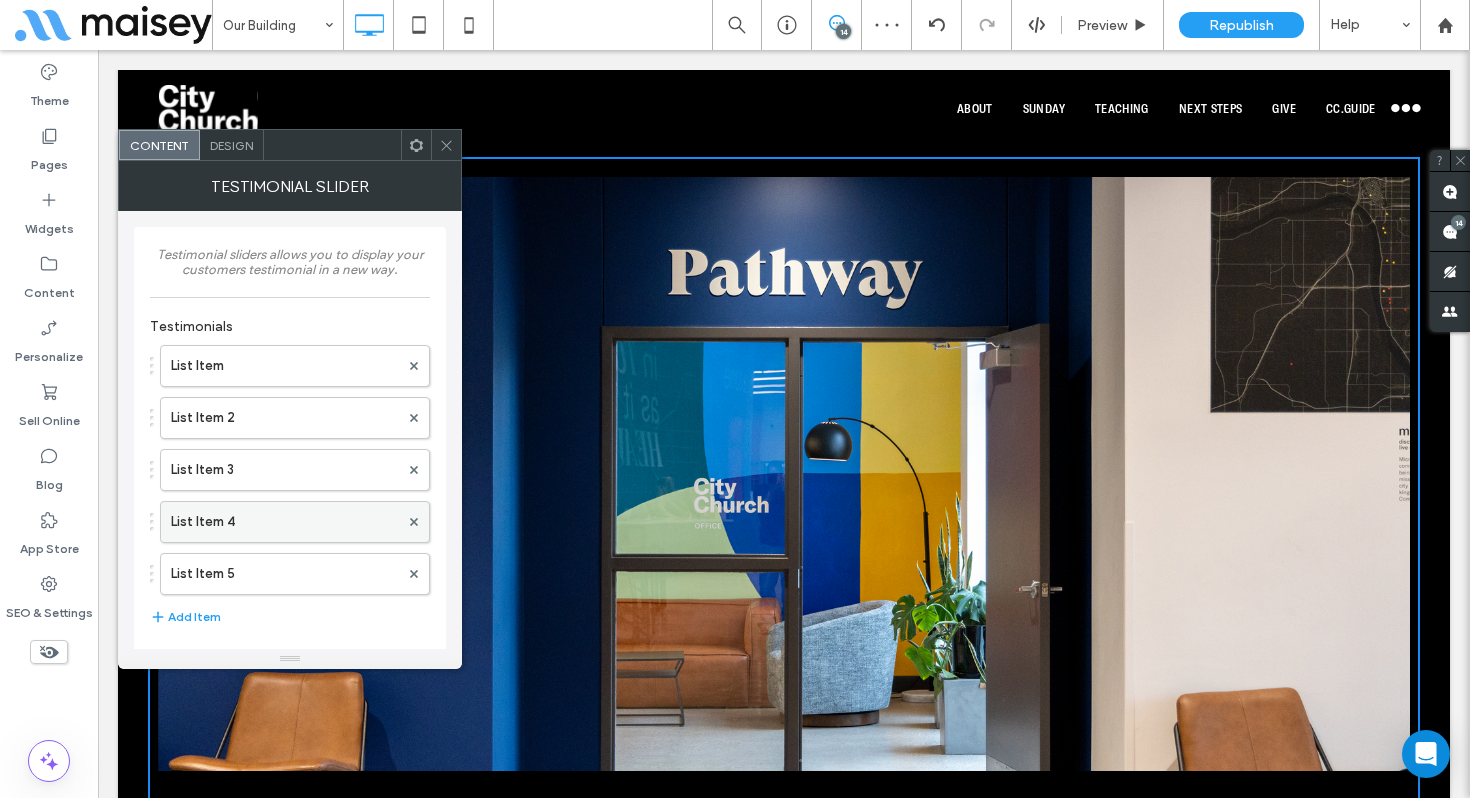 click on "Add Item" at bounding box center [185, 617] 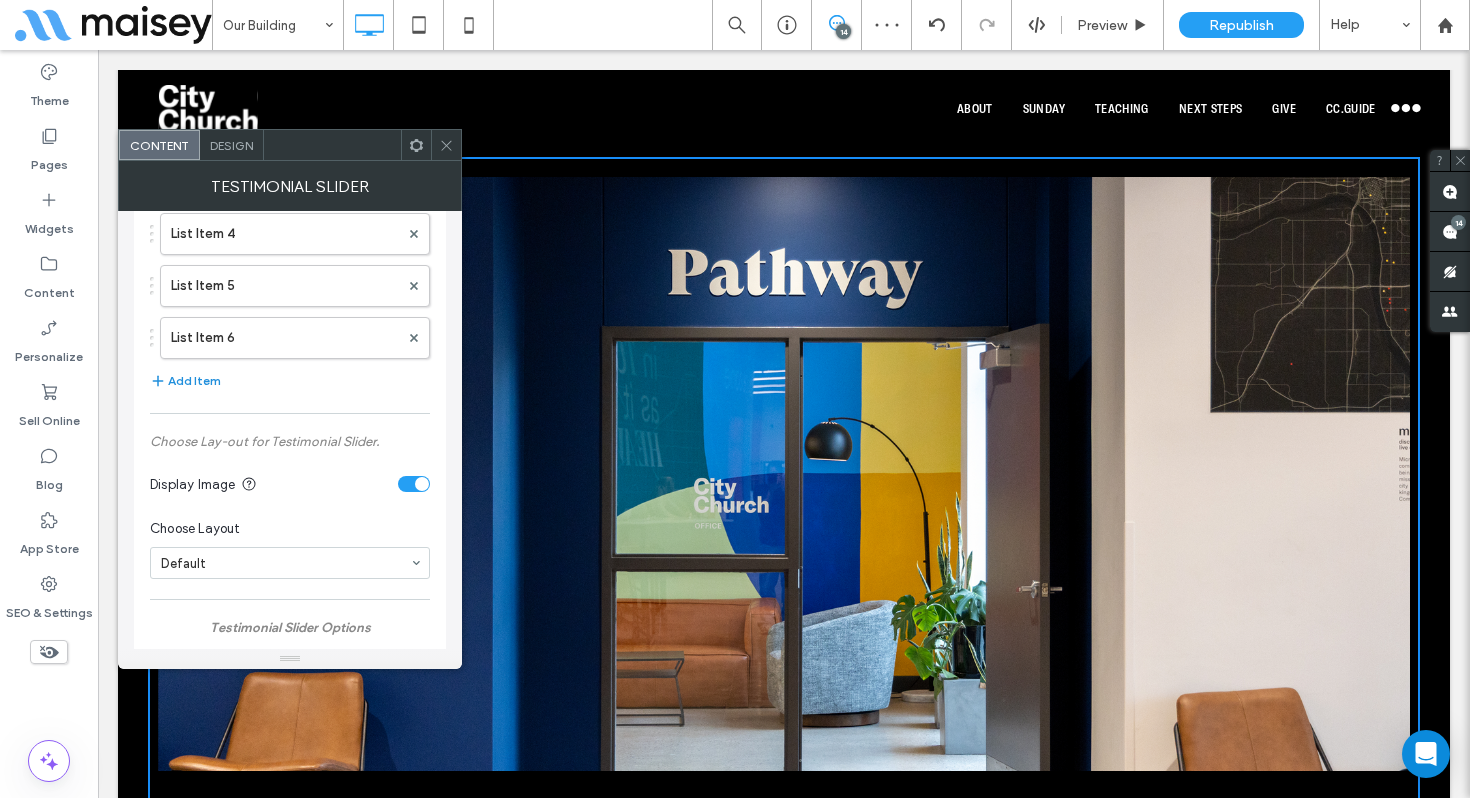 scroll, scrollTop: 330, scrollLeft: 0, axis: vertical 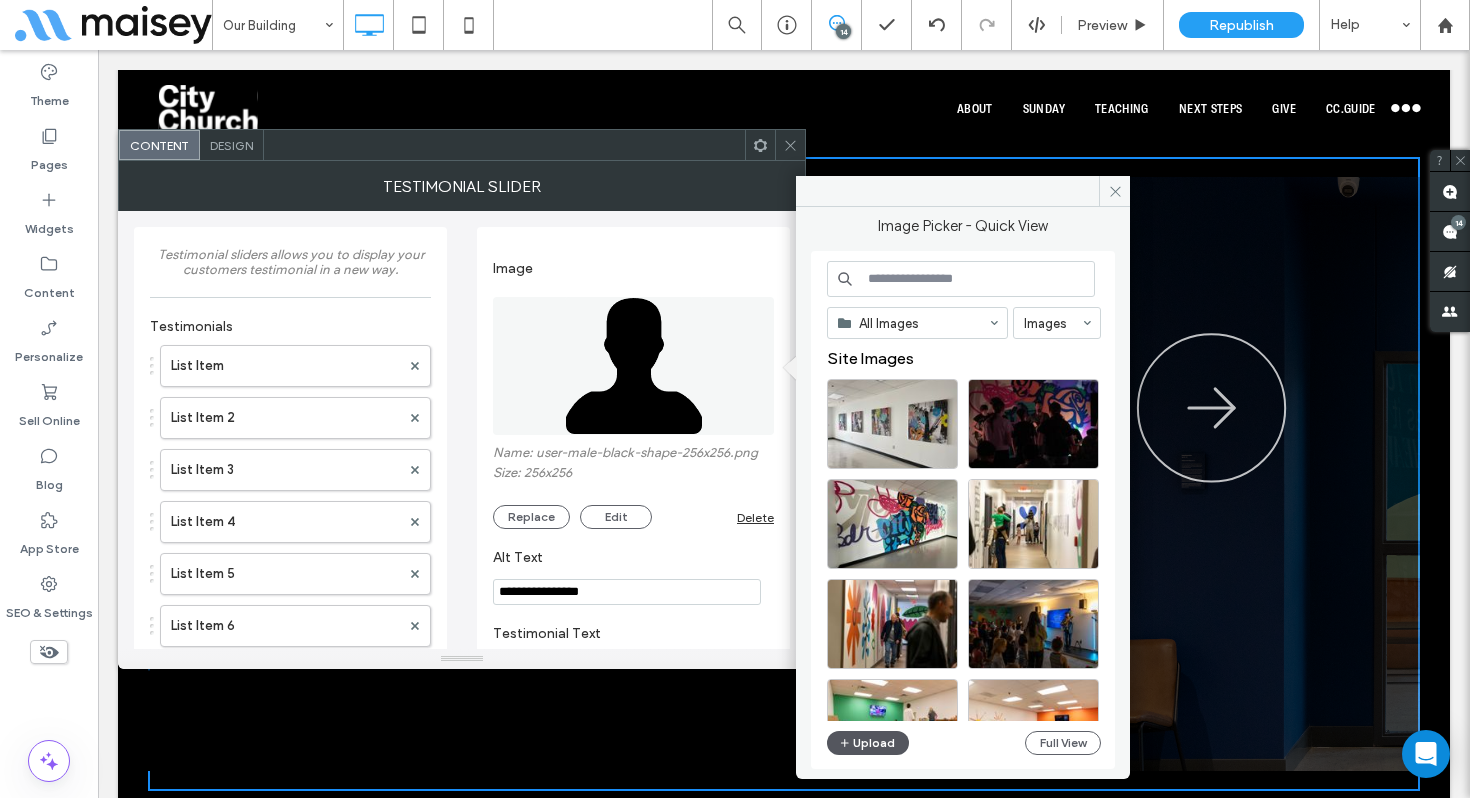 click on "Upload" at bounding box center (868, 743) 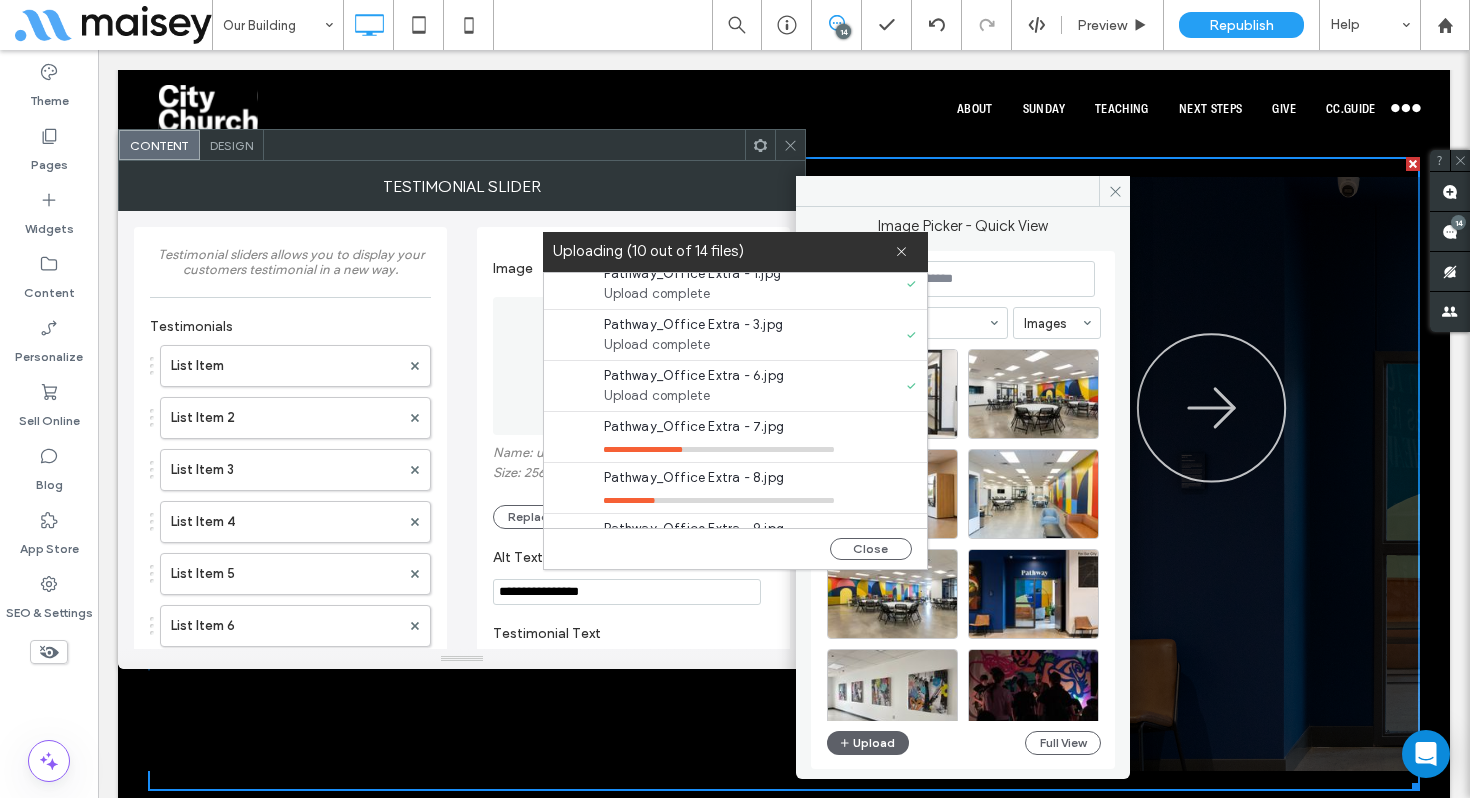 scroll, scrollTop: 459, scrollLeft: 0, axis: vertical 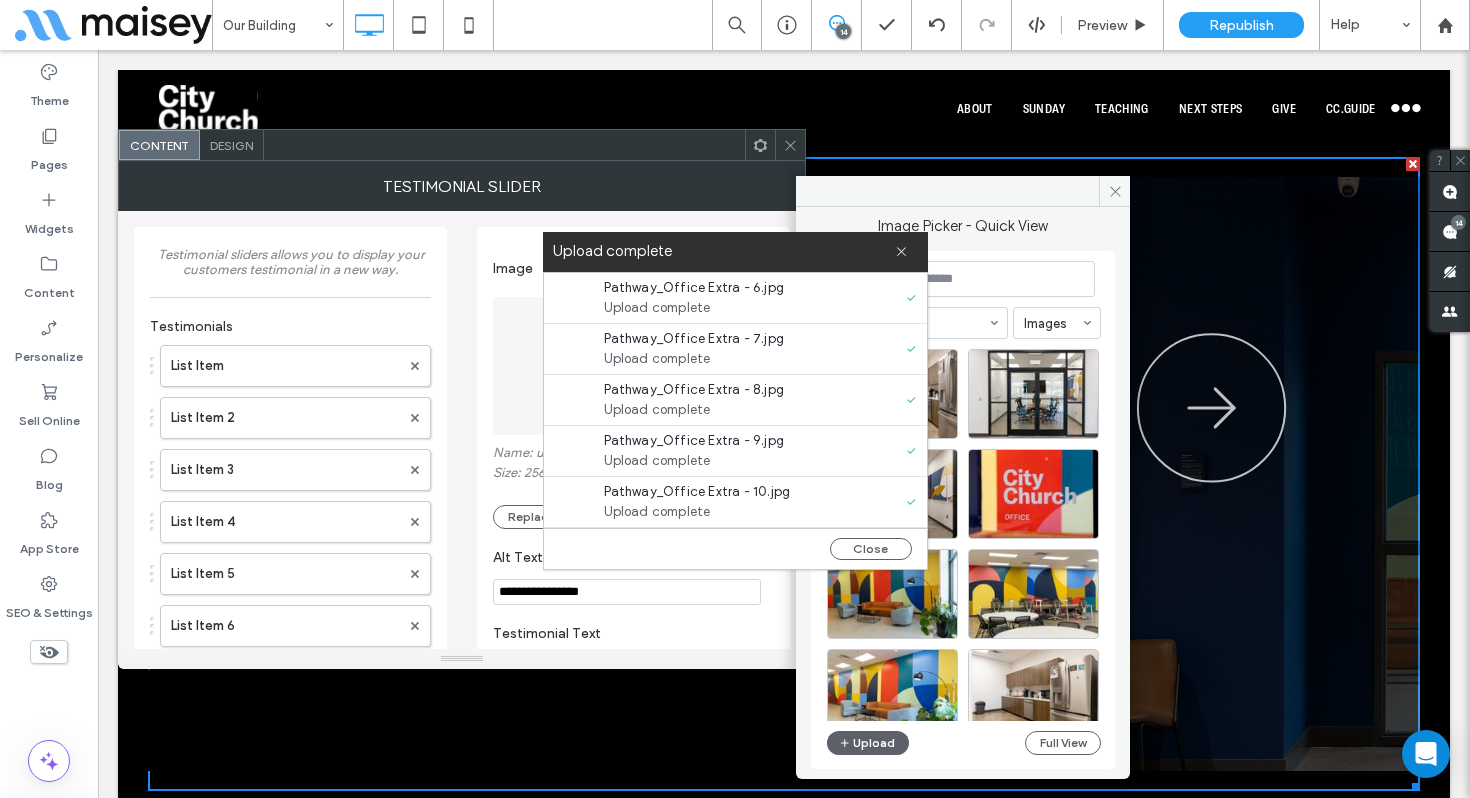 click 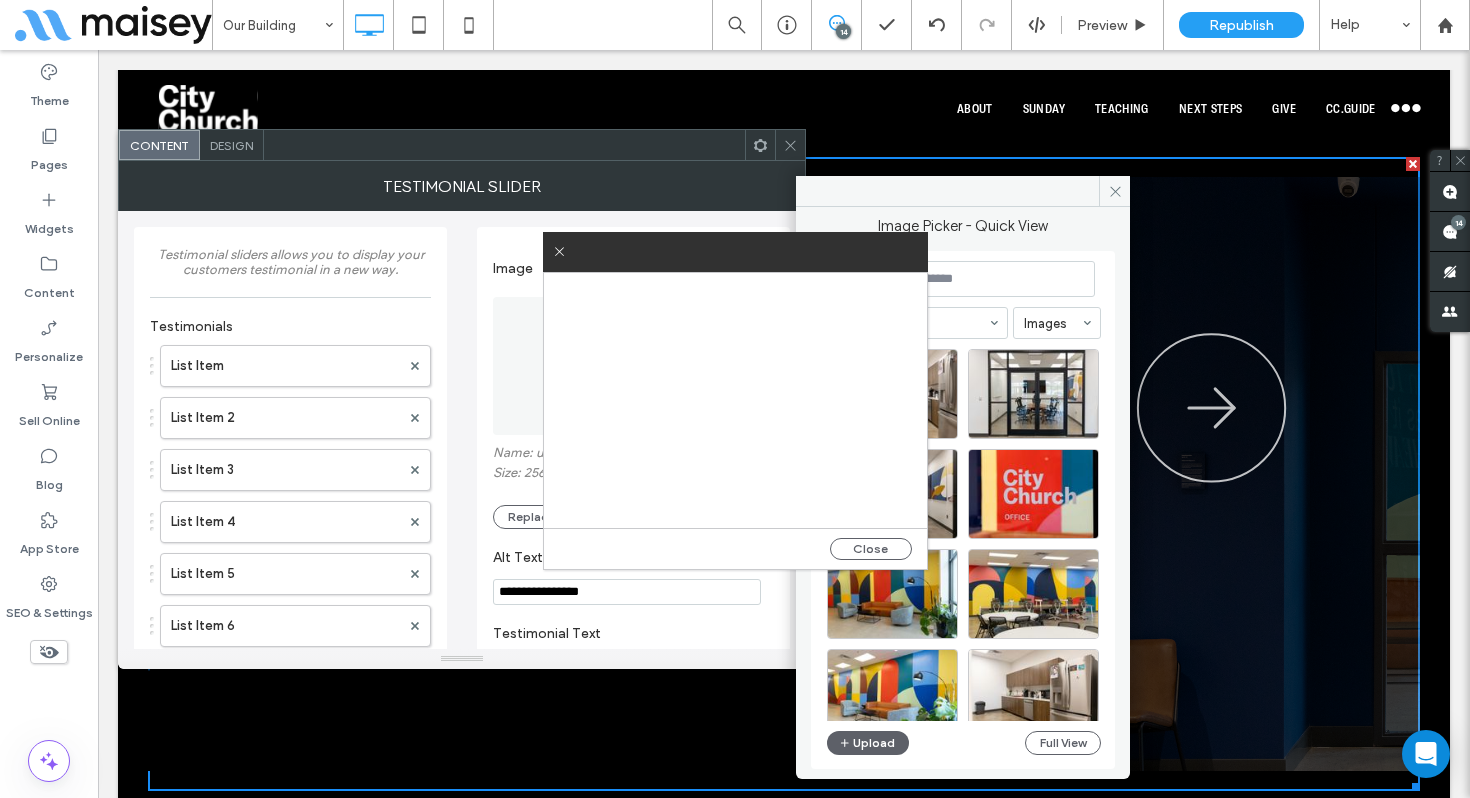 scroll, scrollTop: 0, scrollLeft: 0, axis: both 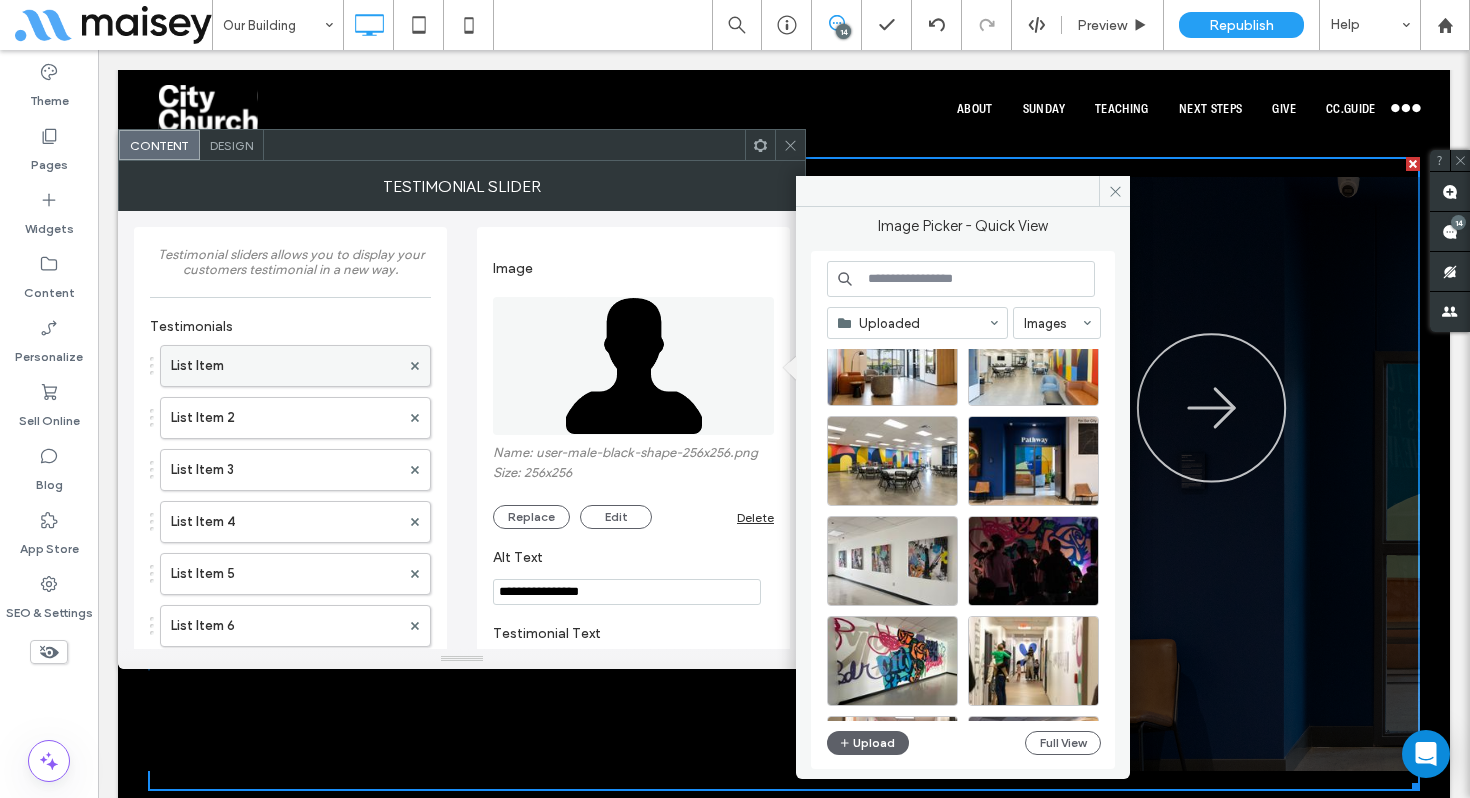 click on "List Item" at bounding box center [285, 366] 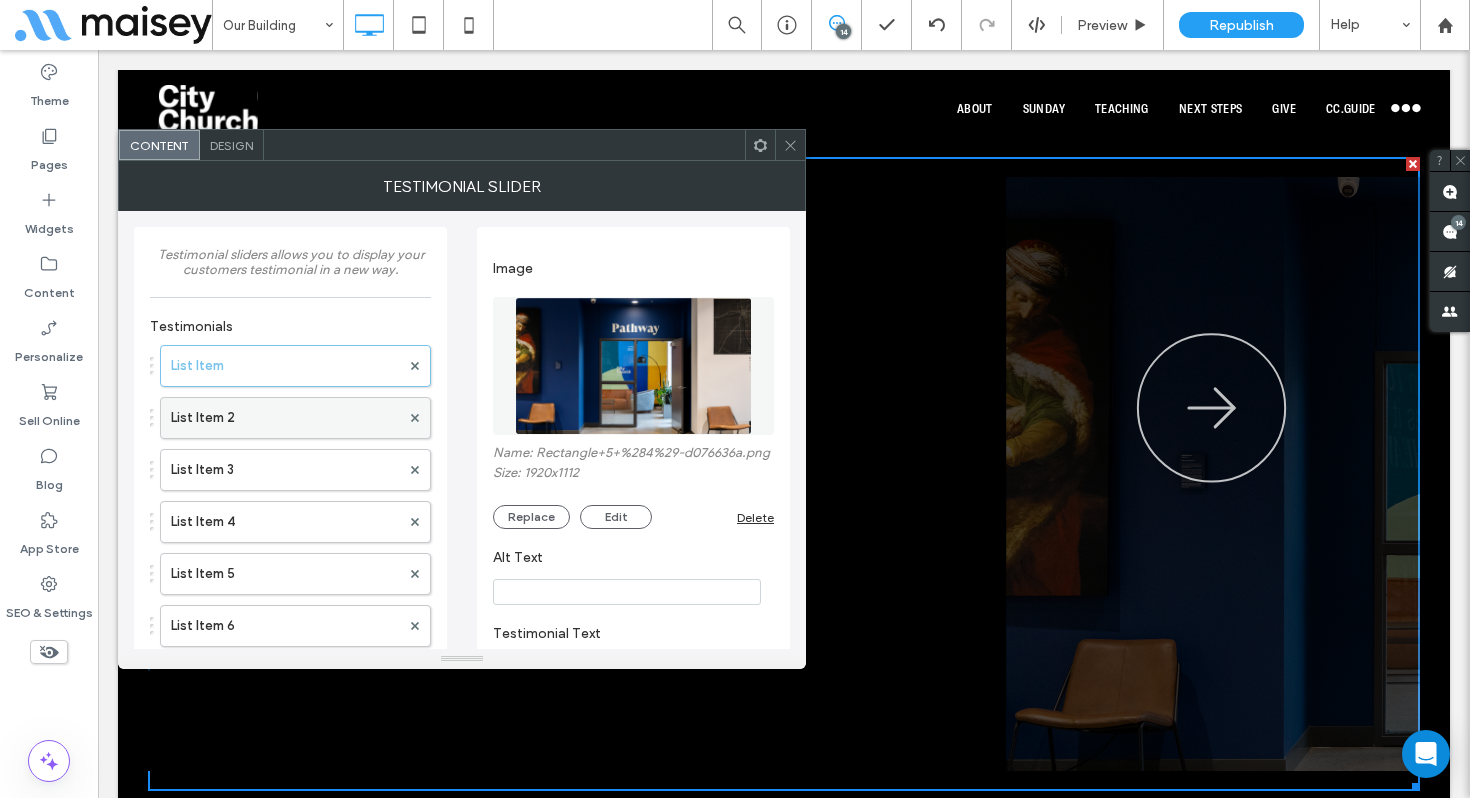 click on "List Item 2" at bounding box center [285, 418] 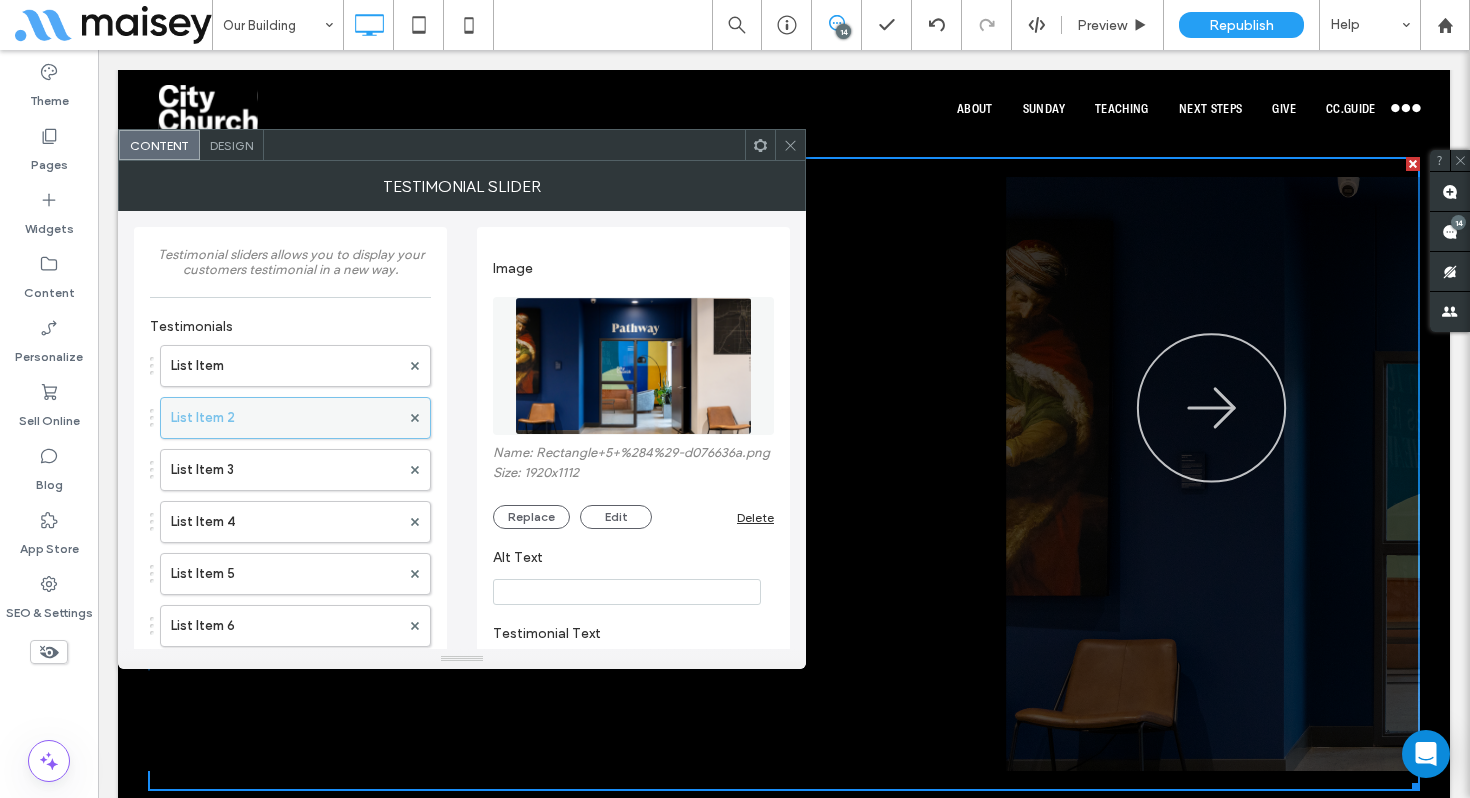 click on "List Item 2" at bounding box center [285, 418] 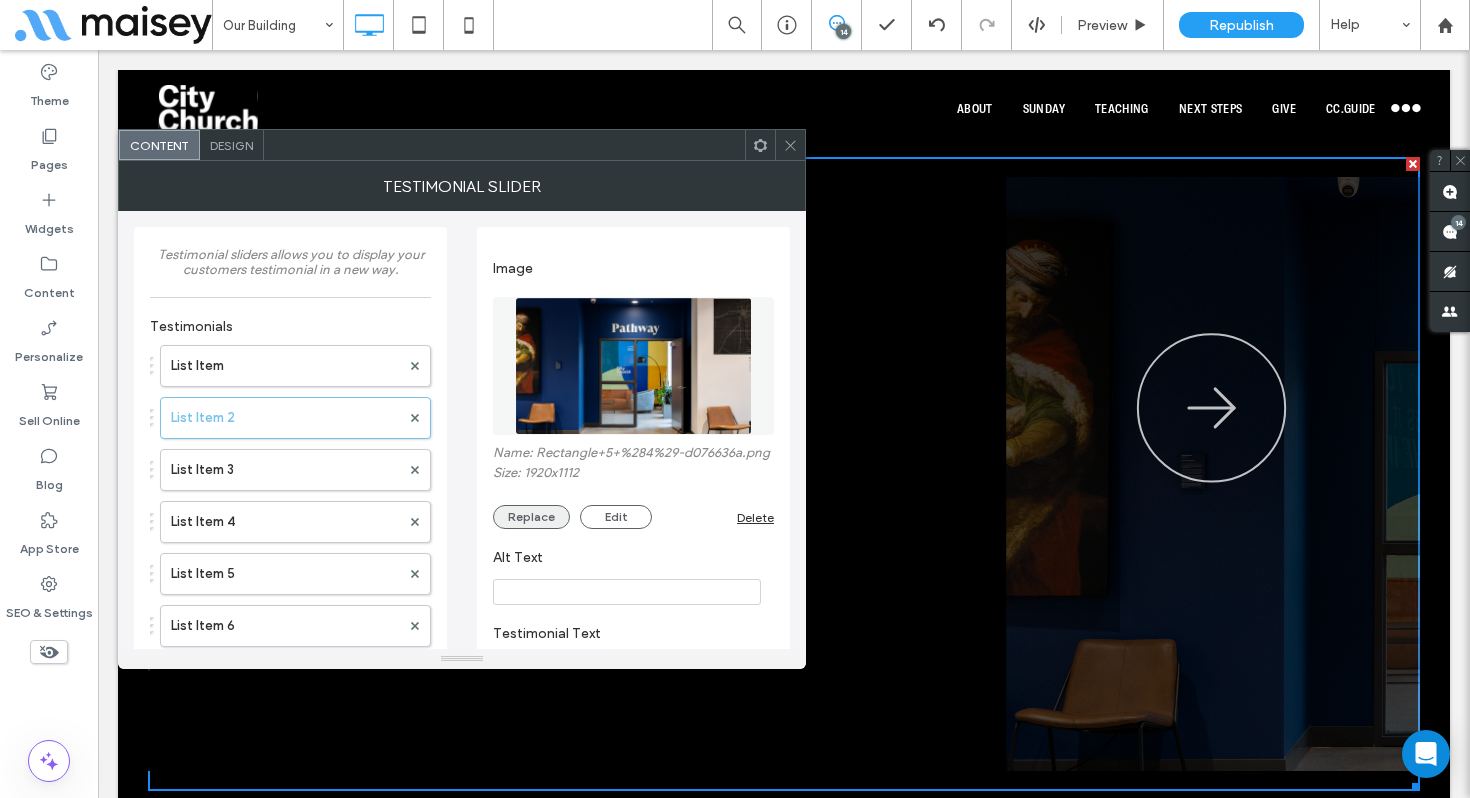 click on "Replace" at bounding box center [531, 517] 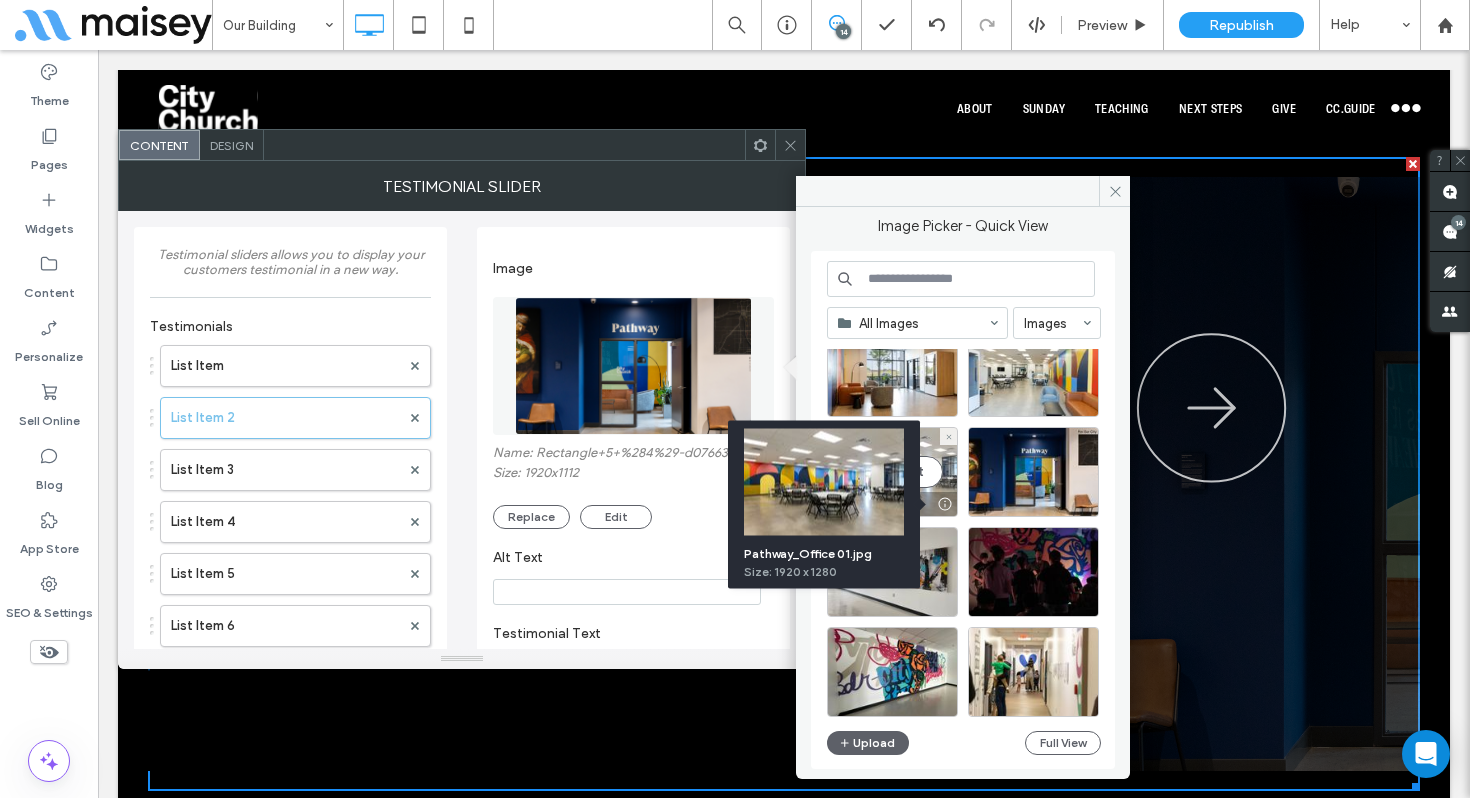 scroll, scrollTop: 553, scrollLeft: 0, axis: vertical 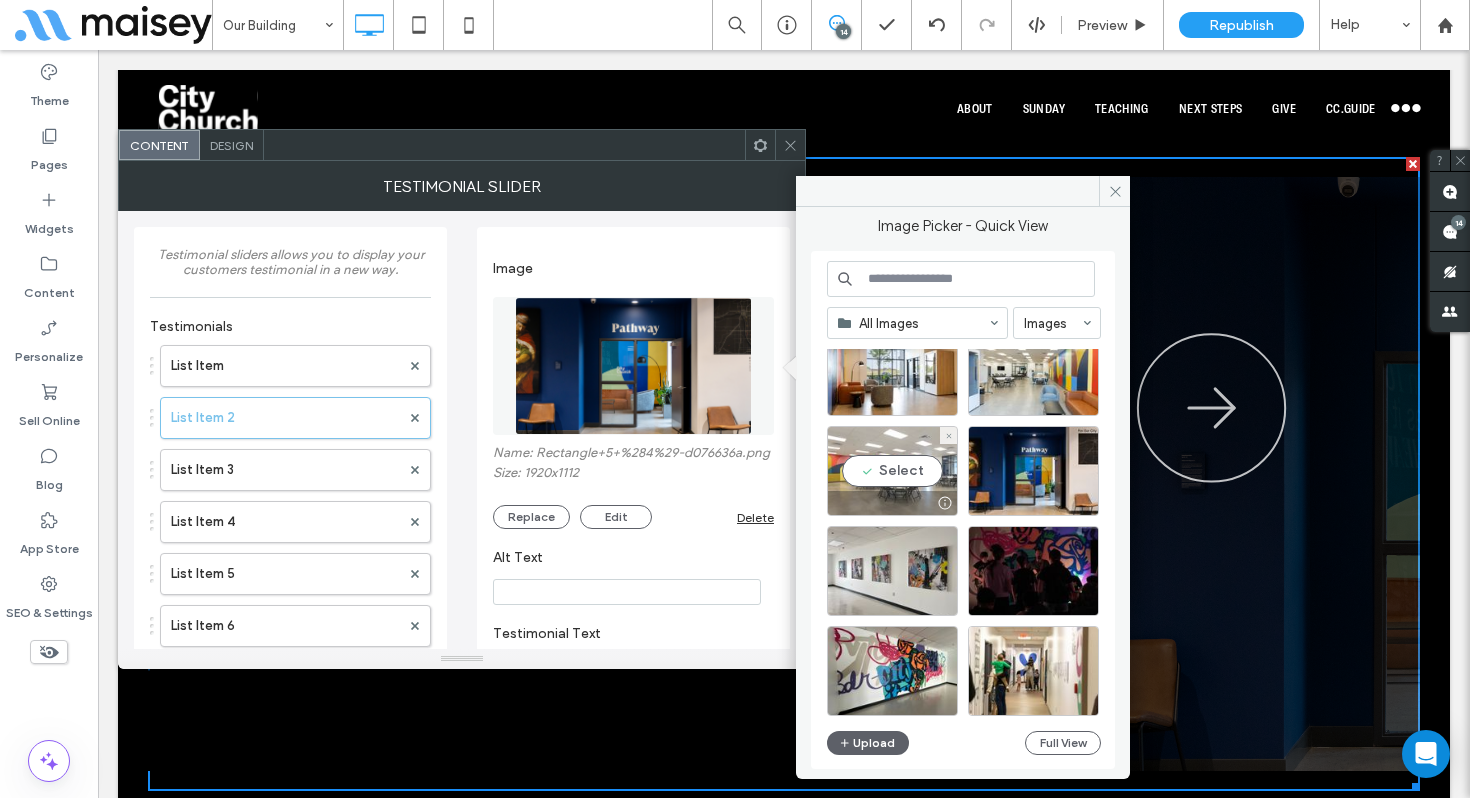 click on "Select" at bounding box center [892, 471] 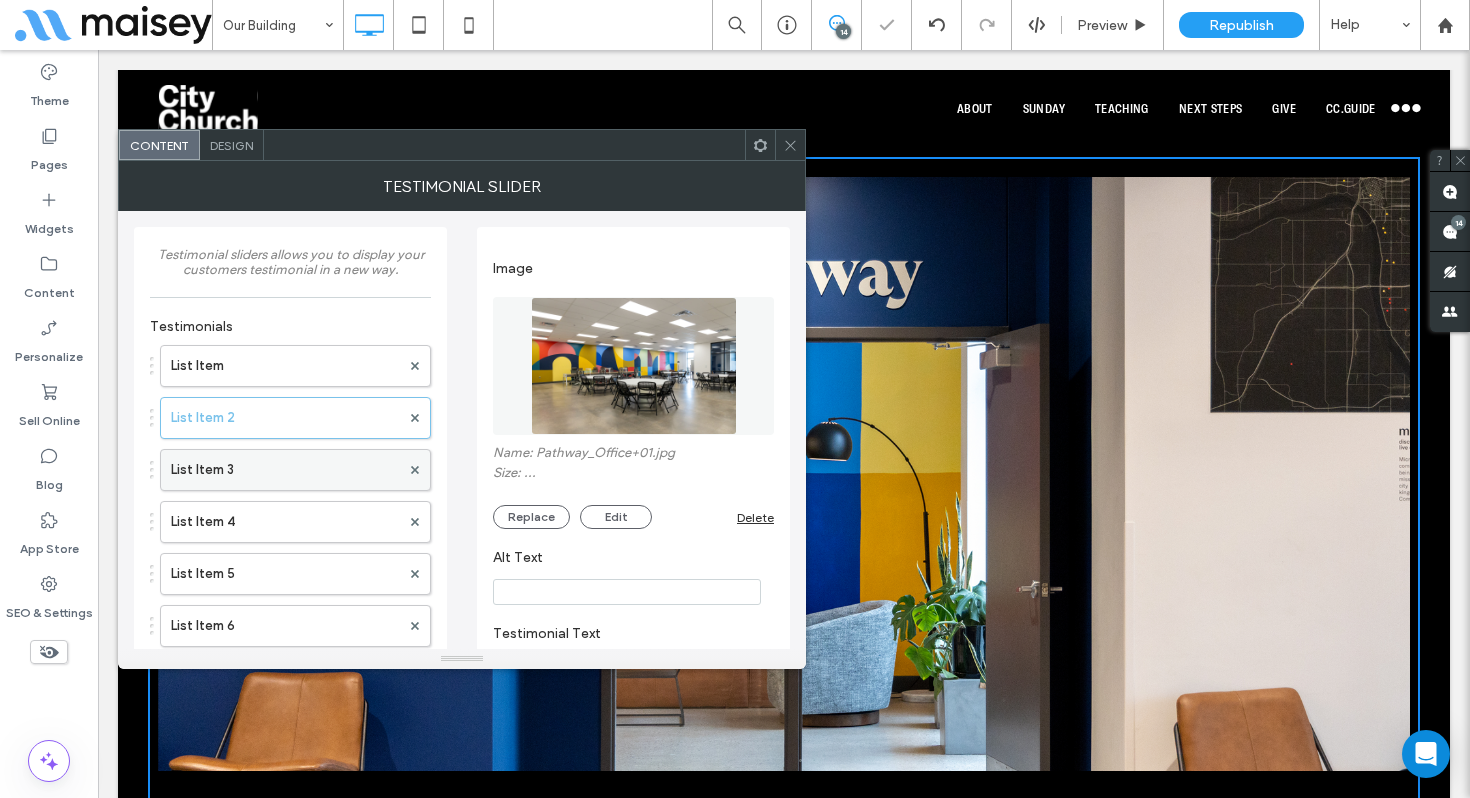 click on "List Item 3" at bounding box center [285, 470] 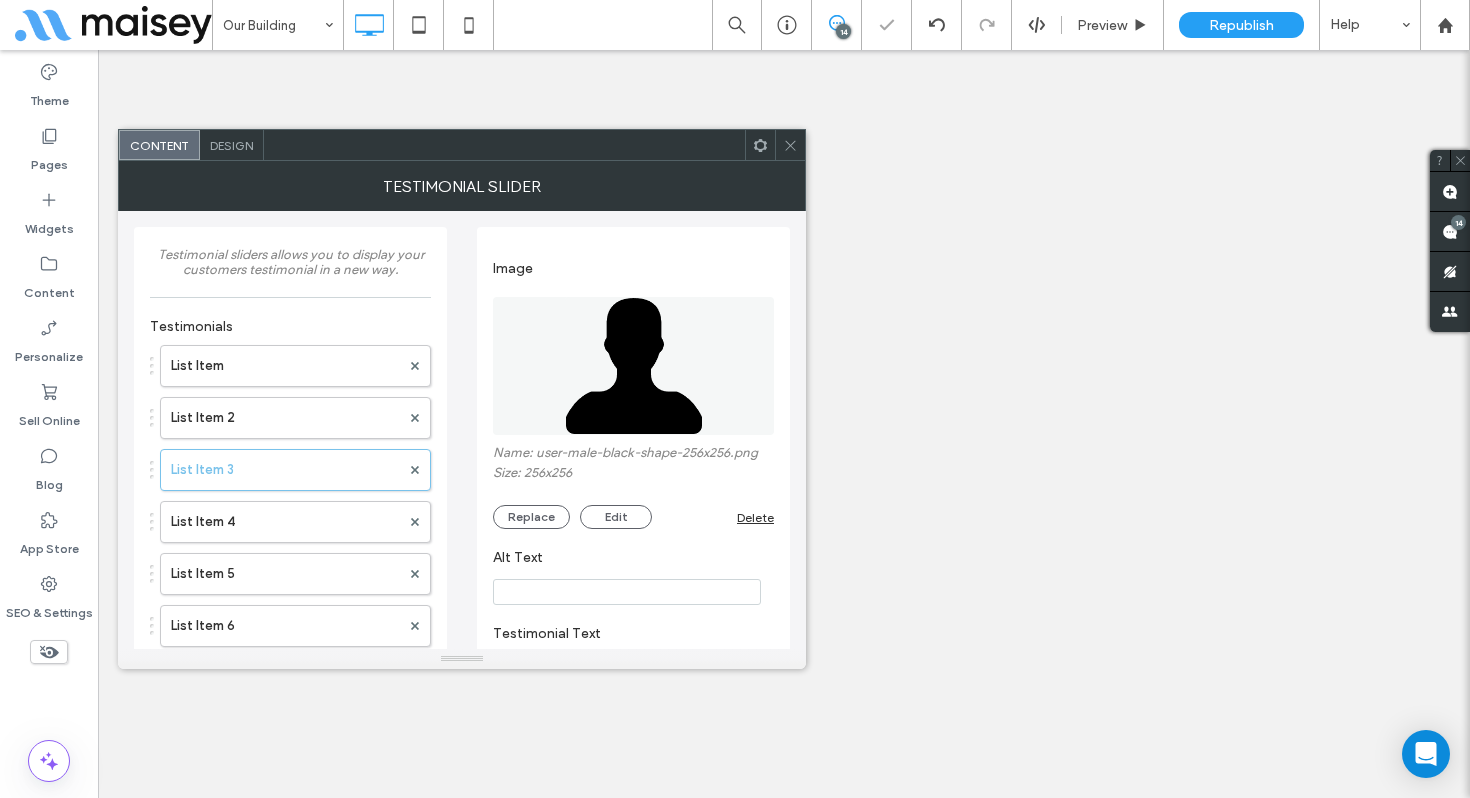 scroll, scrollTop: 0, scrollLeft: 0, axis: both 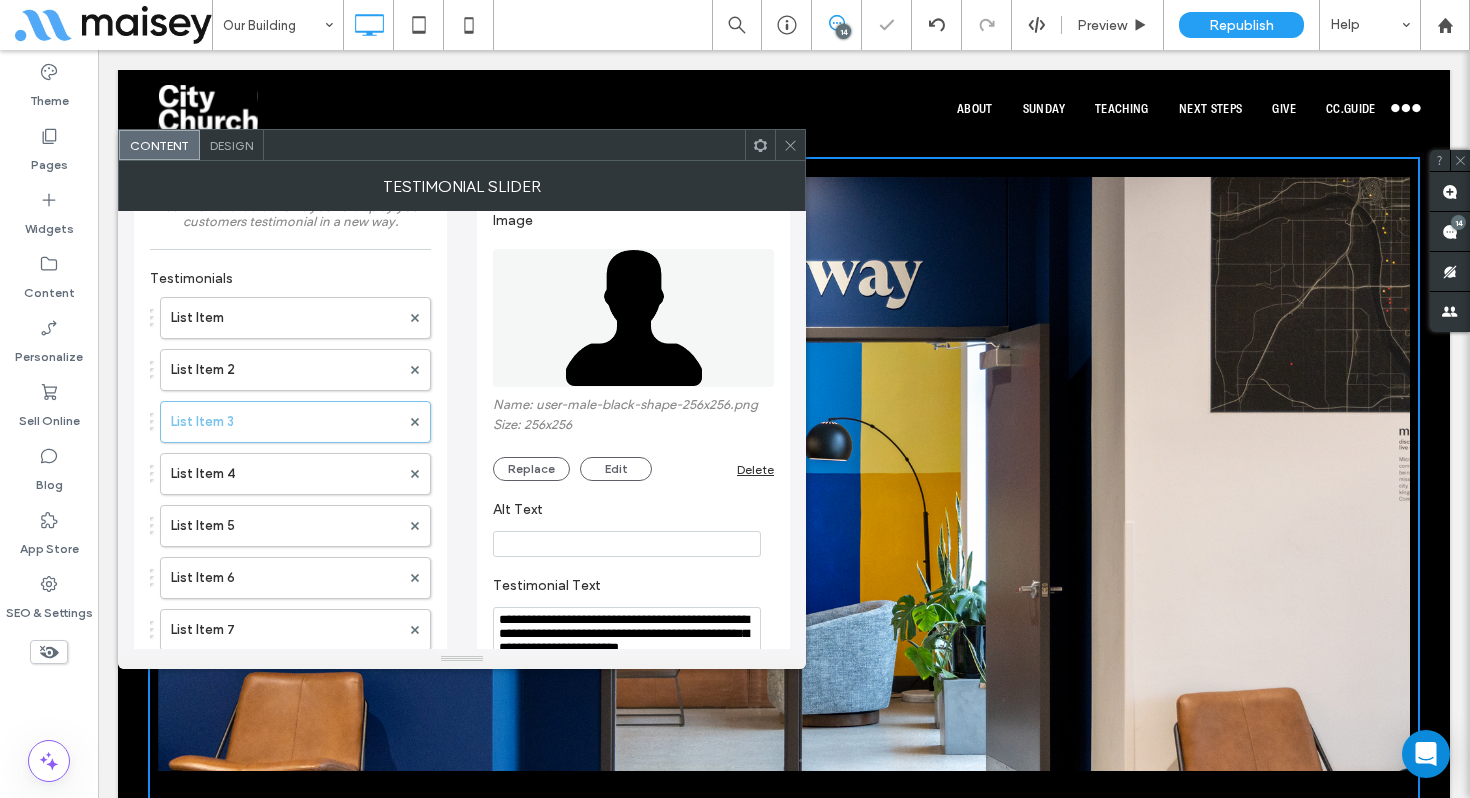type 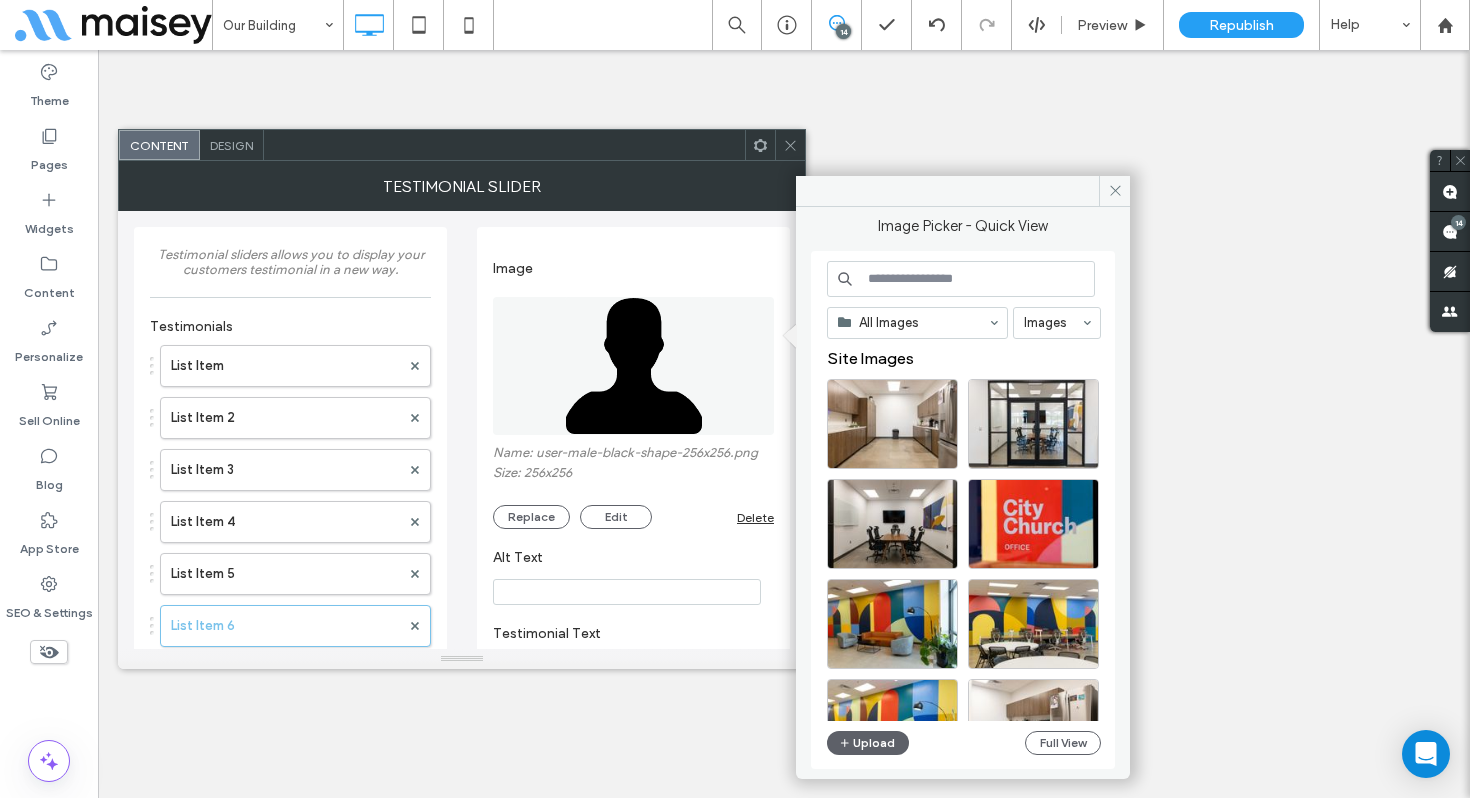 click on "Select" at bounding box center [892, 824] 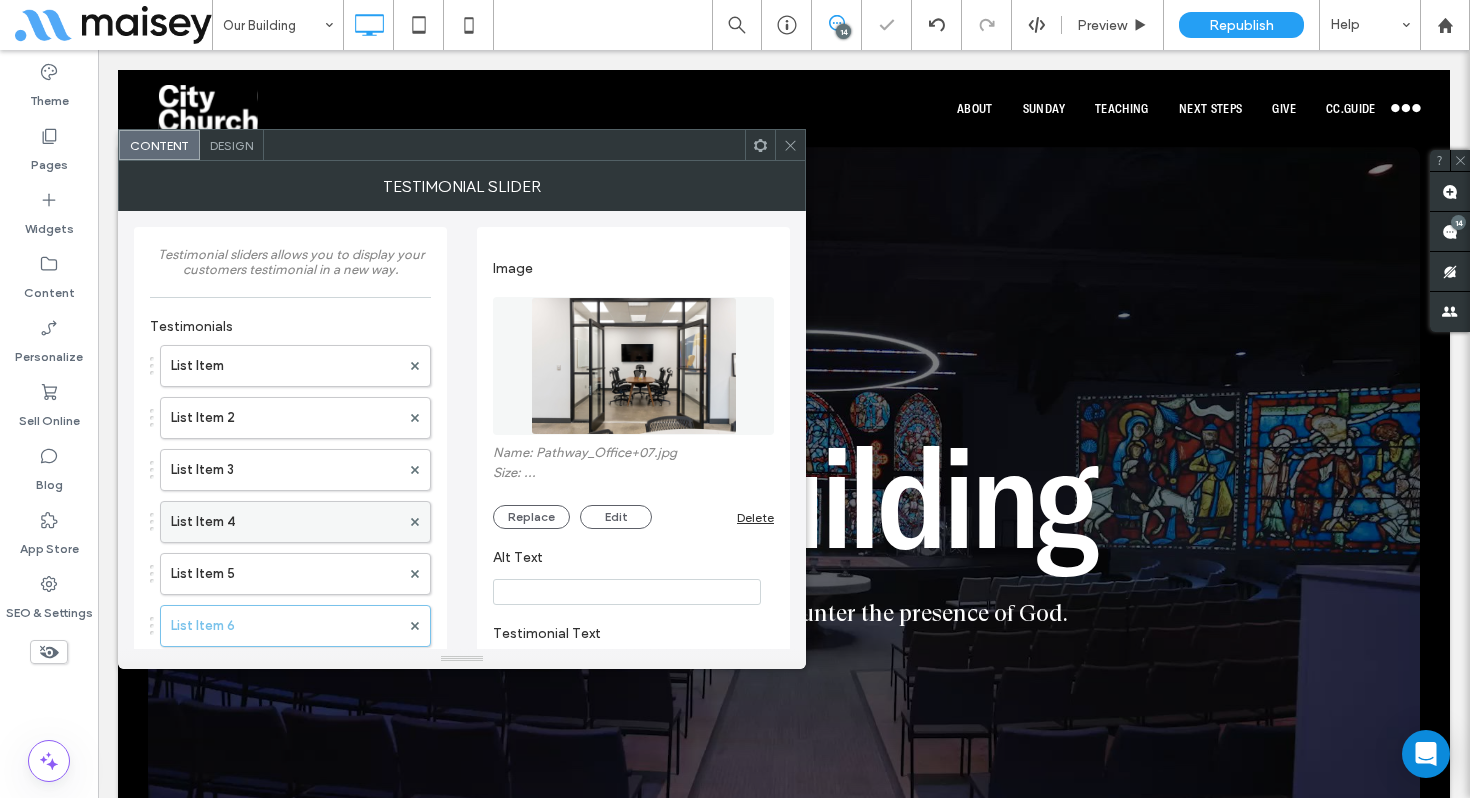 scroll, scrollTop: 4338, scrollLeft: 0, axis: vertical 